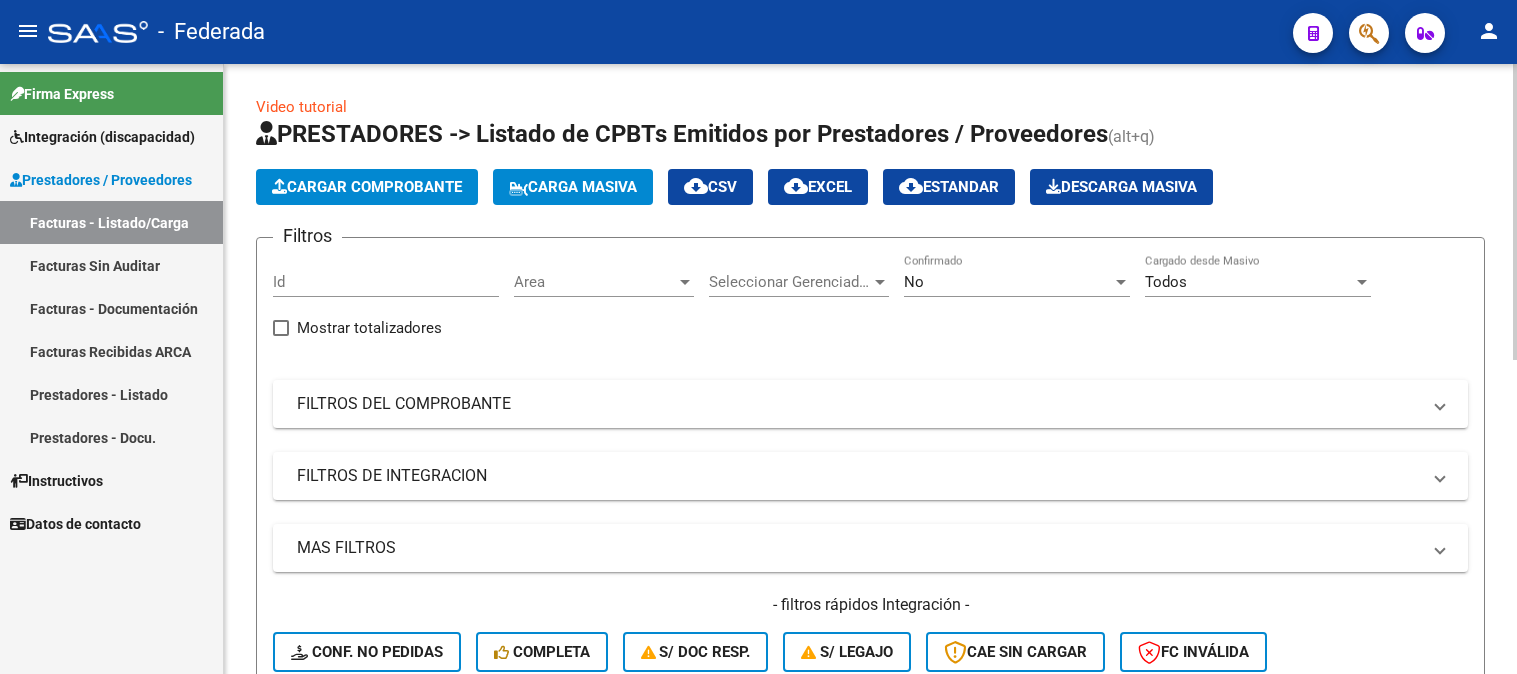 scroll, scrollTop: 0, scrollLeft: 0, axis: both 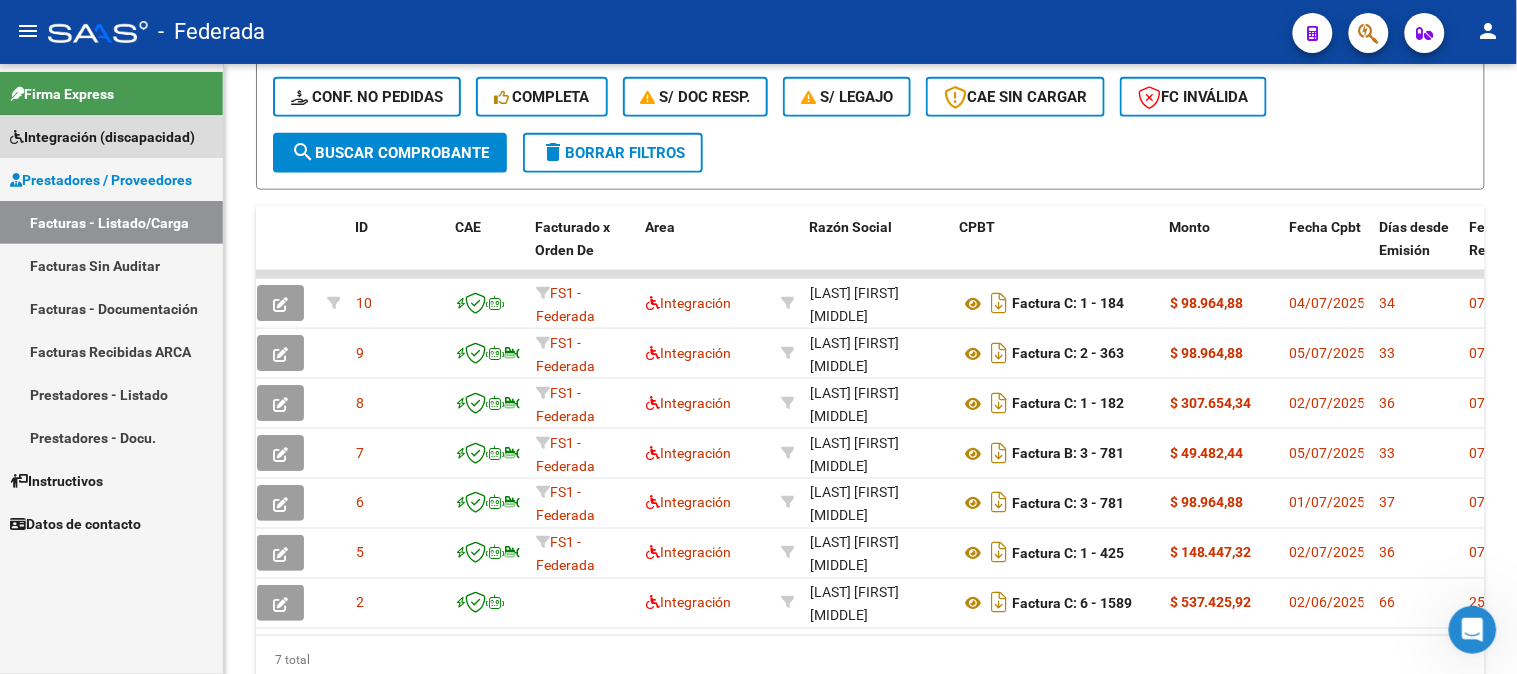 click on "Integración (discapacidad)" at bounding box center (102, 137) 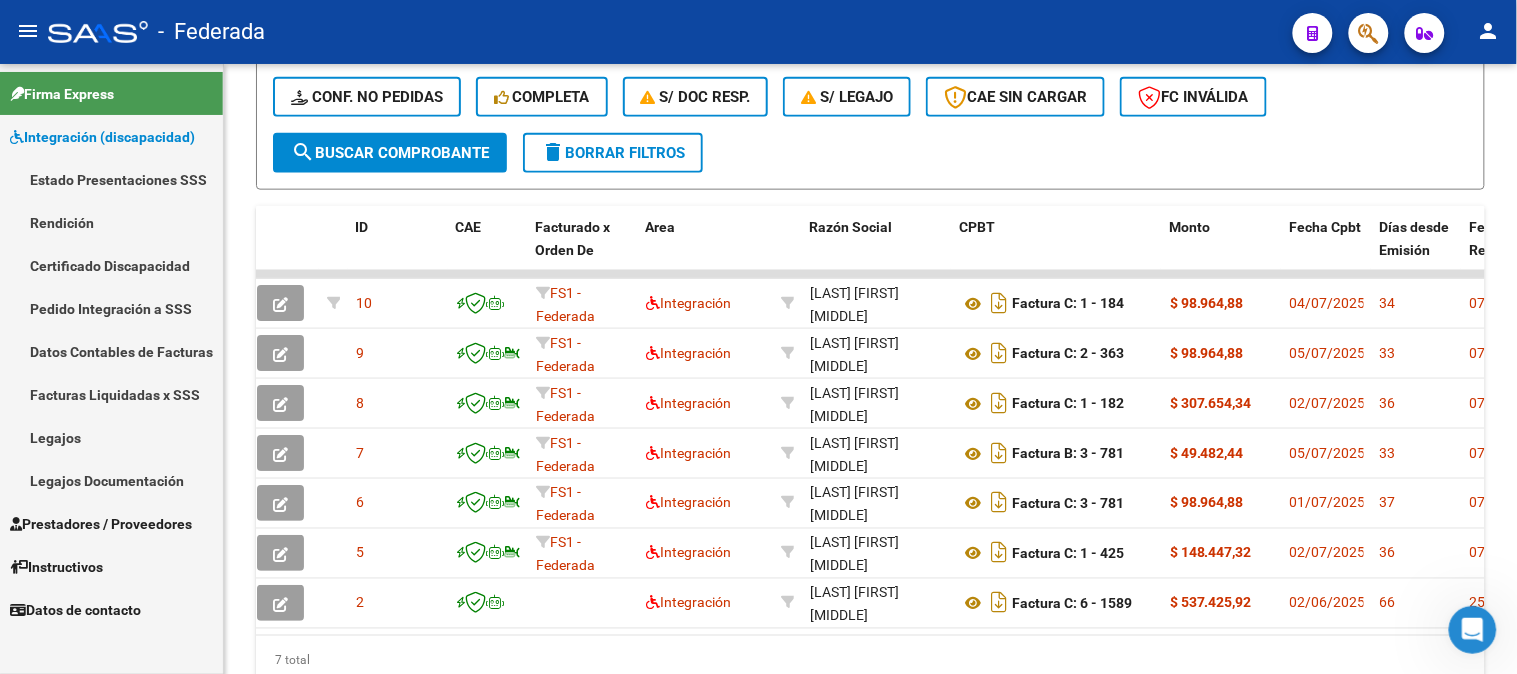 click on "Legajos" at bounding box center (111, 437) 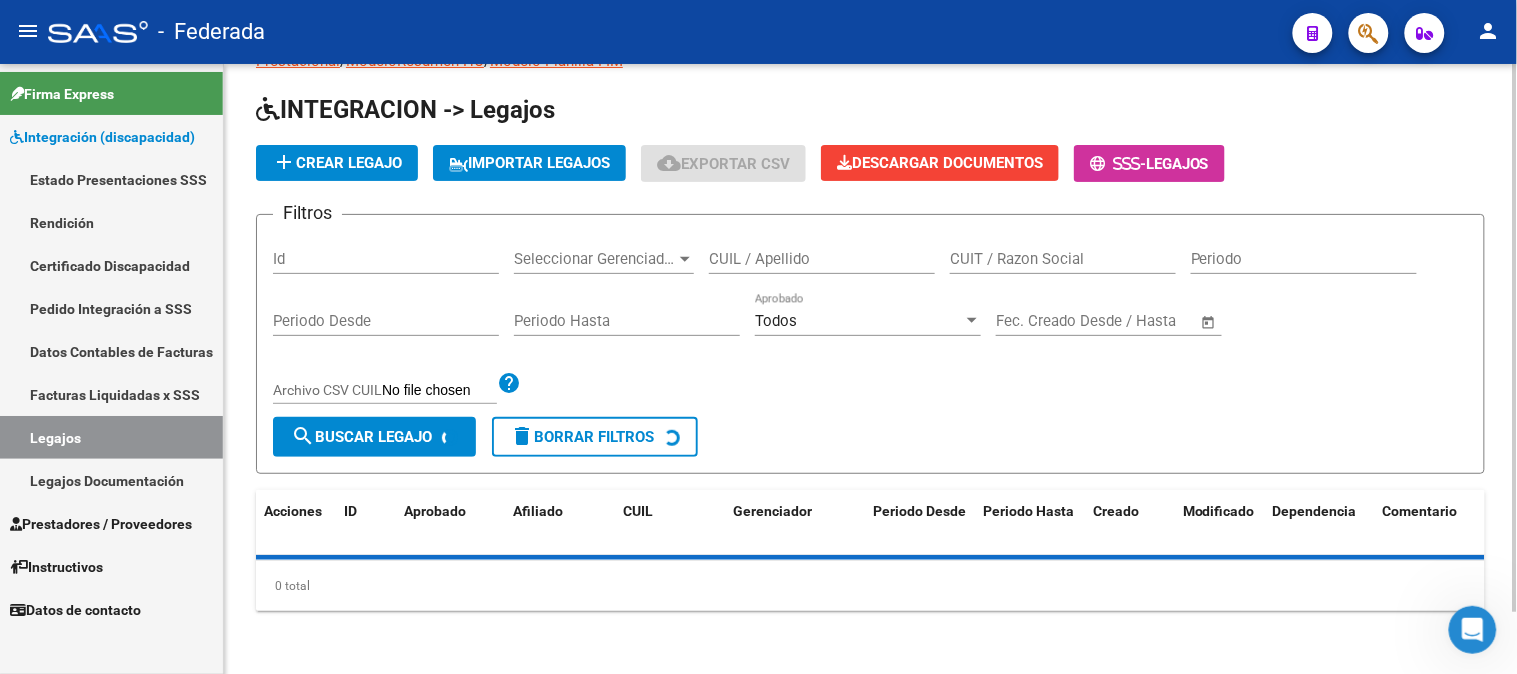 scroll, scrollTop: 67, scrollLeft: 0, axis: vertical 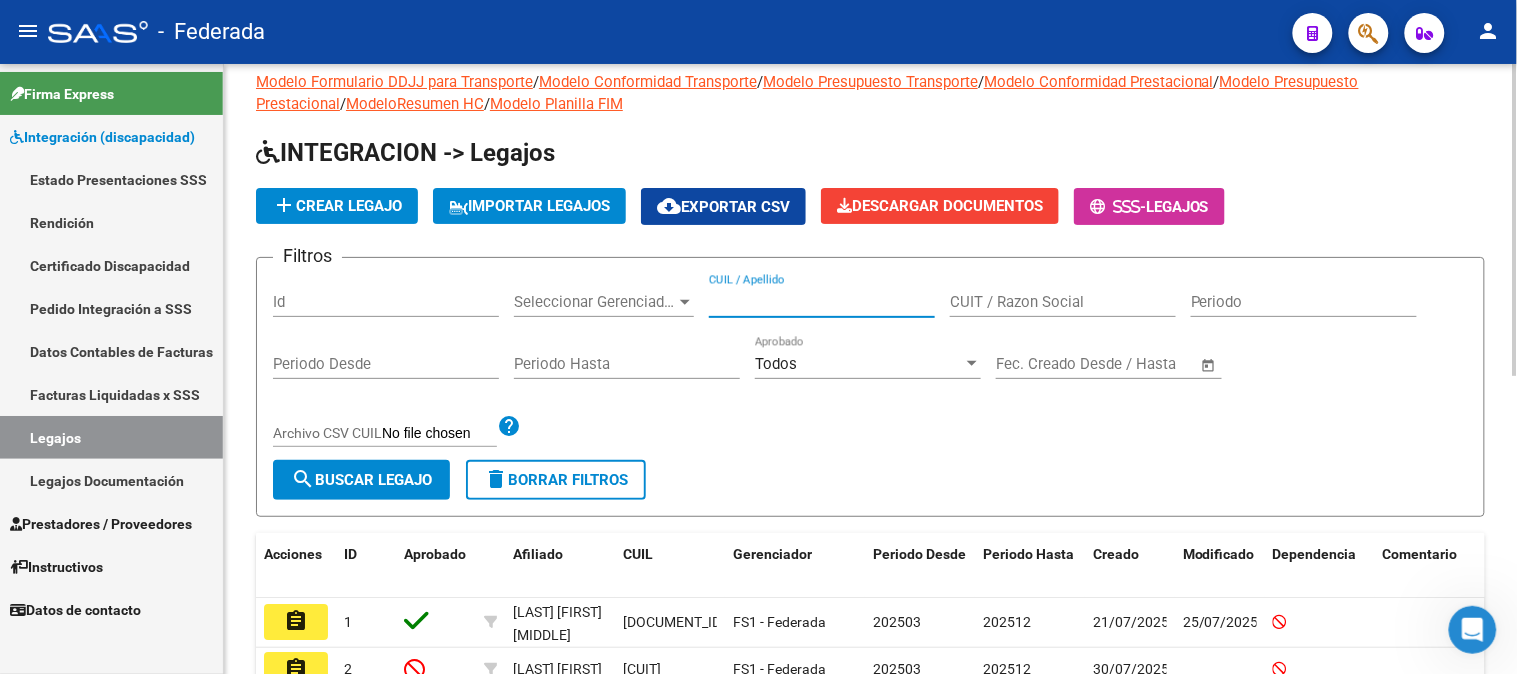 click on "CUIL / Apellido" at bounding box center (822, 302) 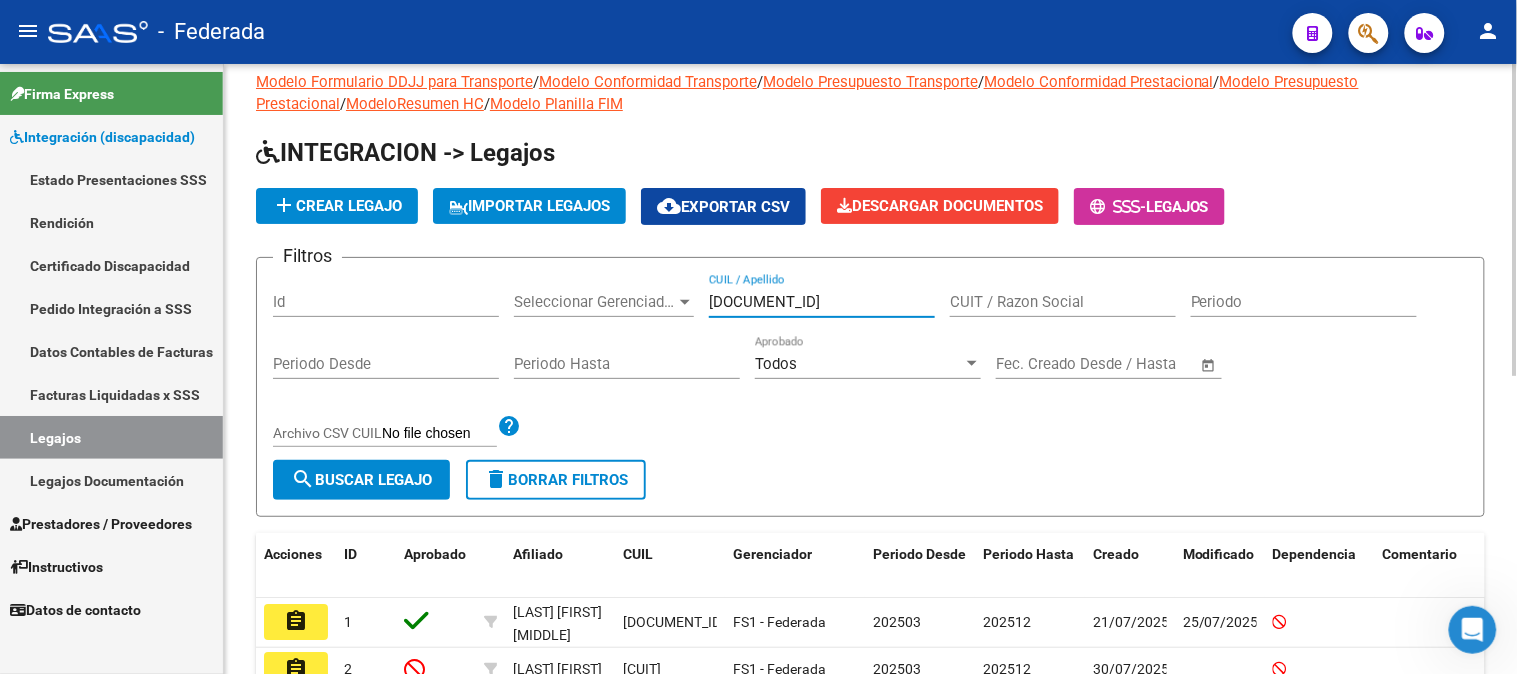 type on "[DOCUMENT_ID]" 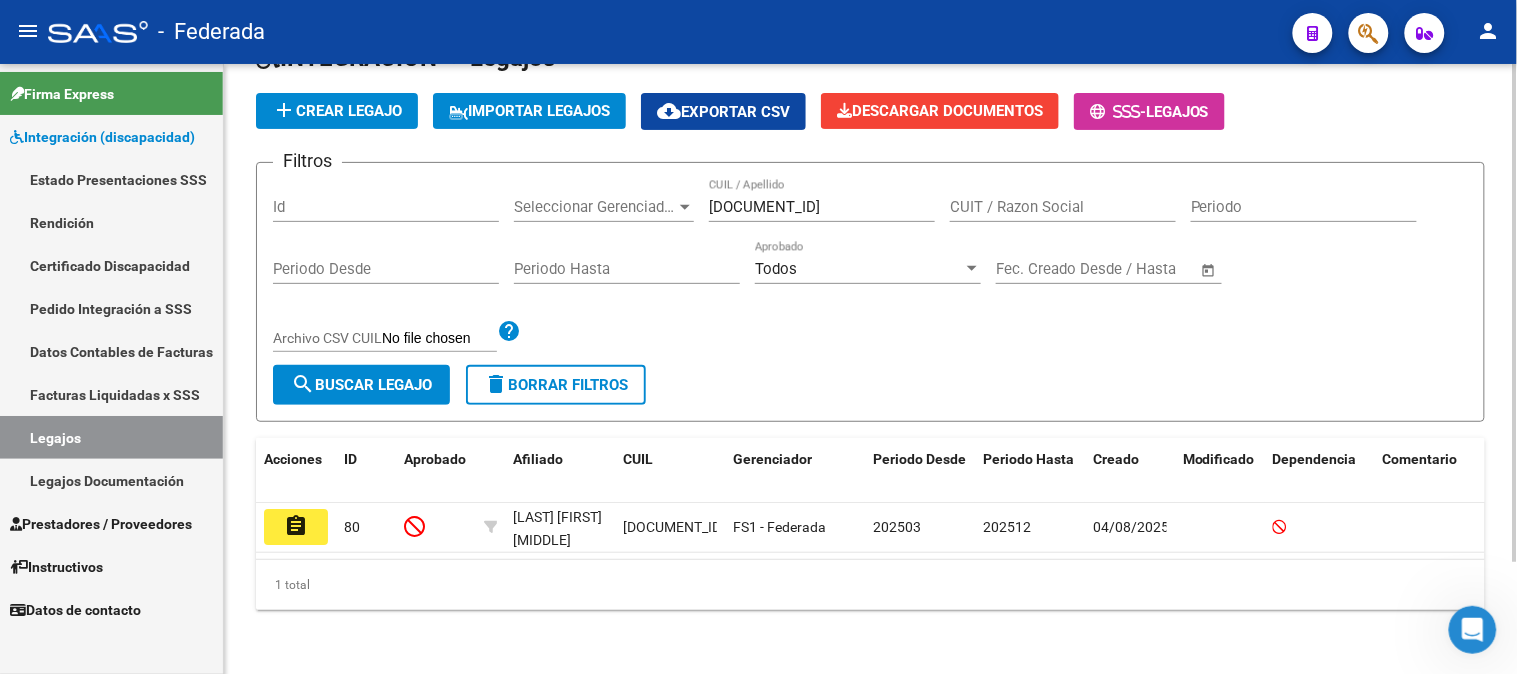 scroll, scrollTop: 136, scrollLeft: 0, axis: vertical 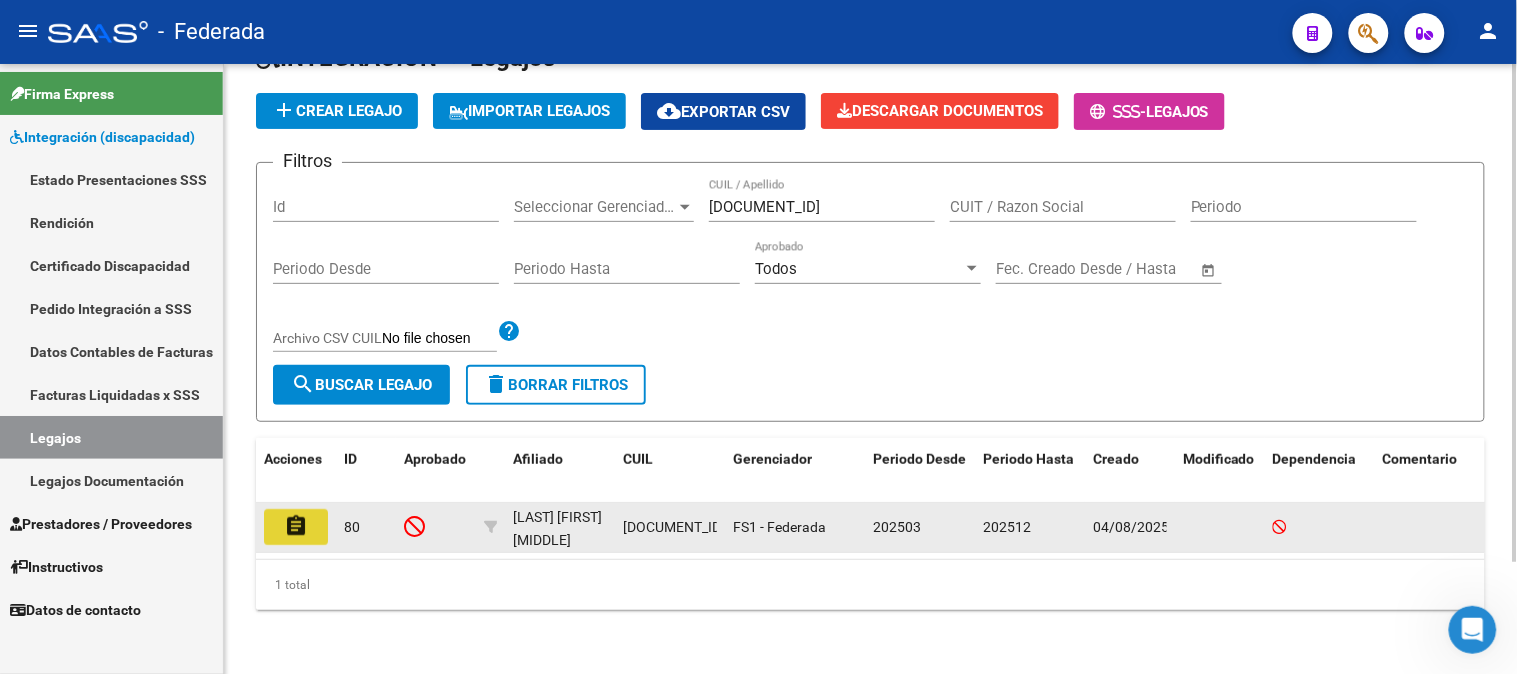click on "assignment" 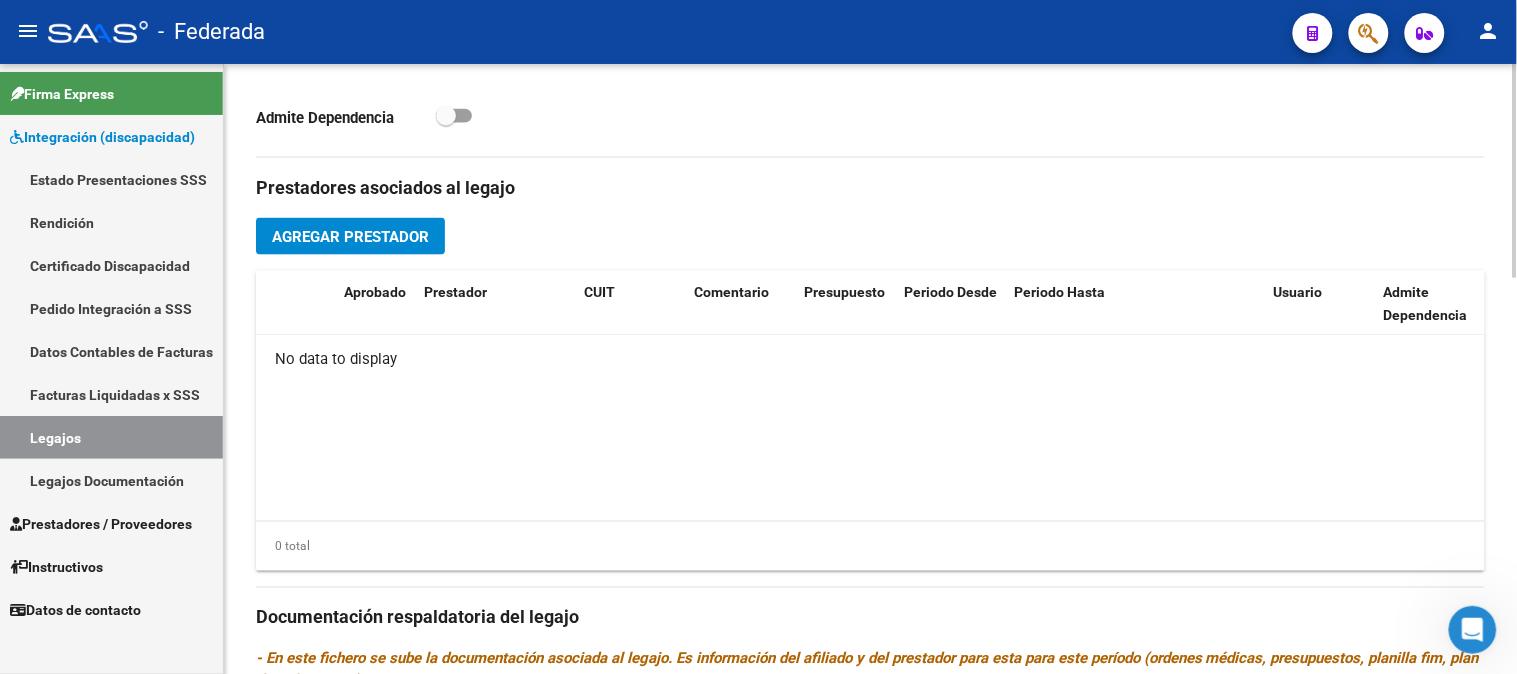 scroll, scrollTop: 666, scrollLeft: 0, axis: vertical 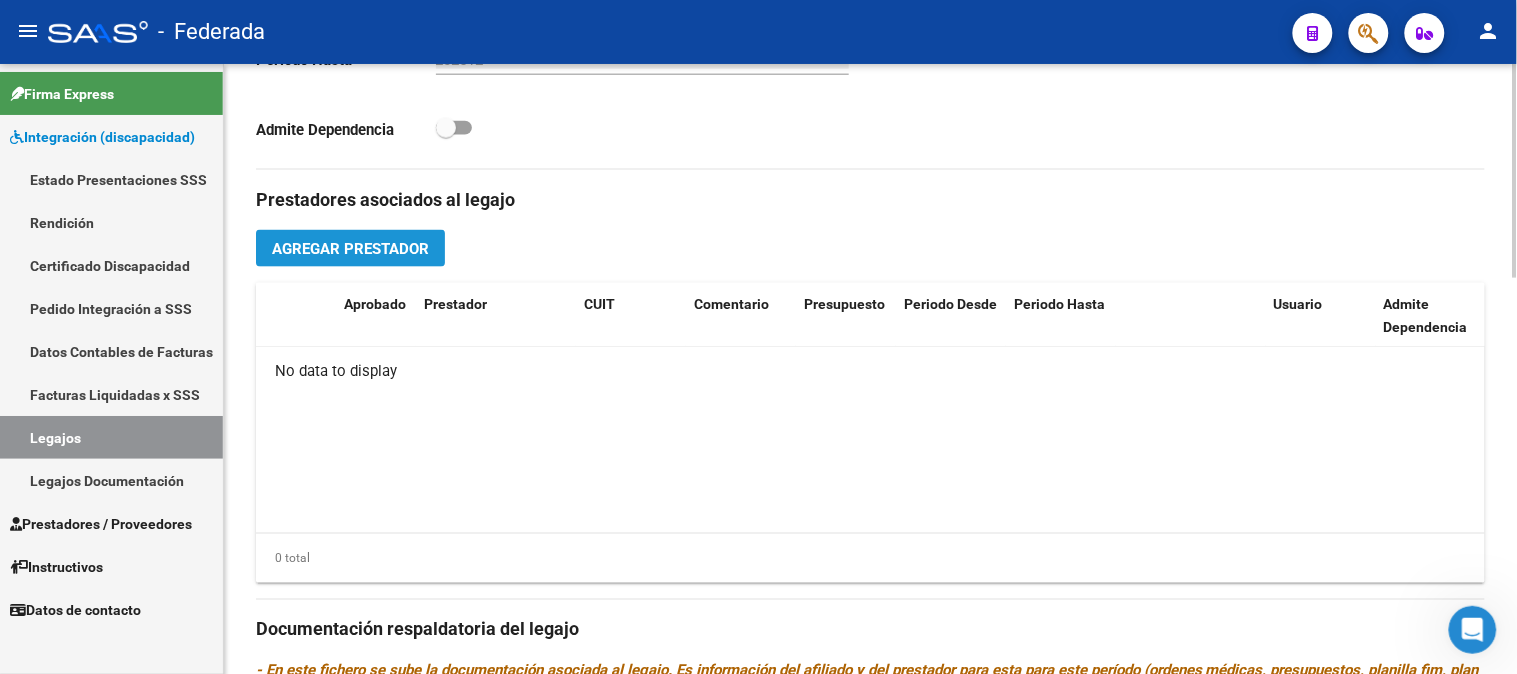 click on "Agregar Prestador" 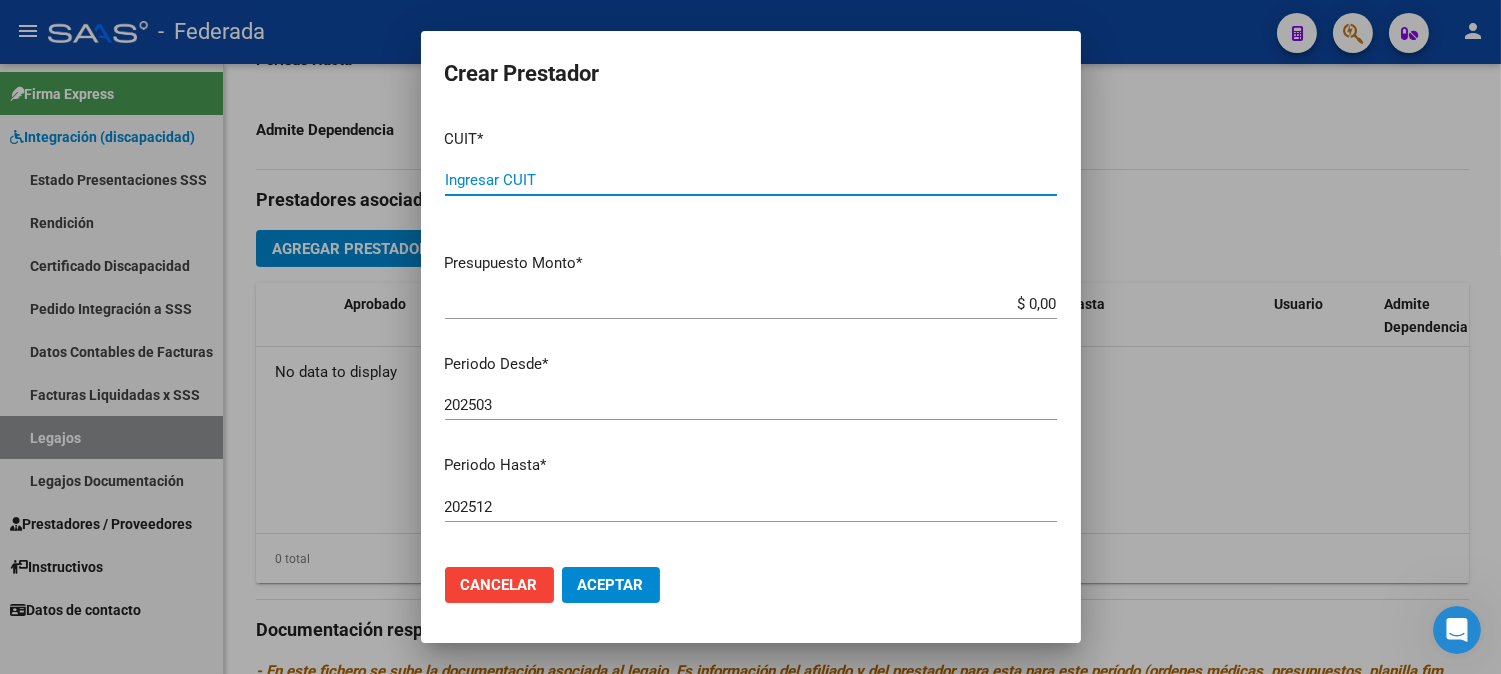 paste on "[CUIT]" 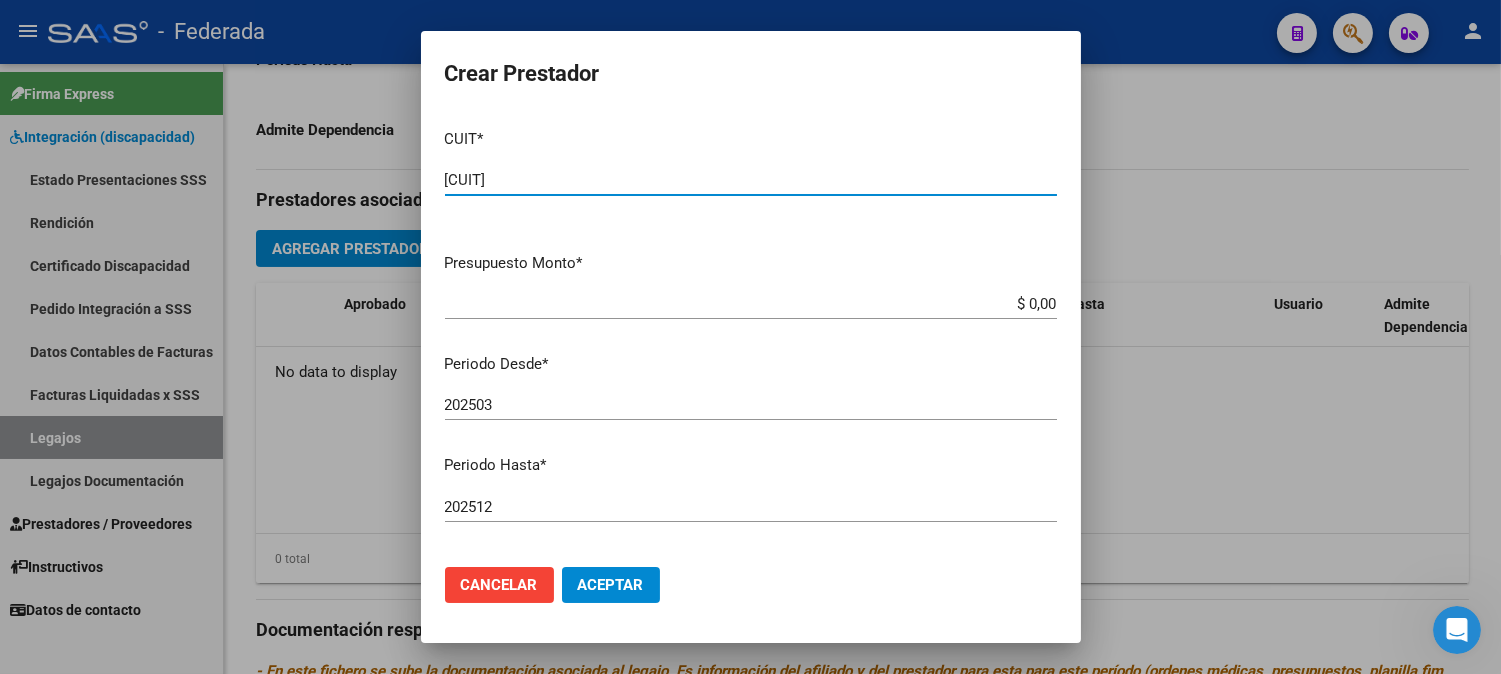 type on "[CUIT]" 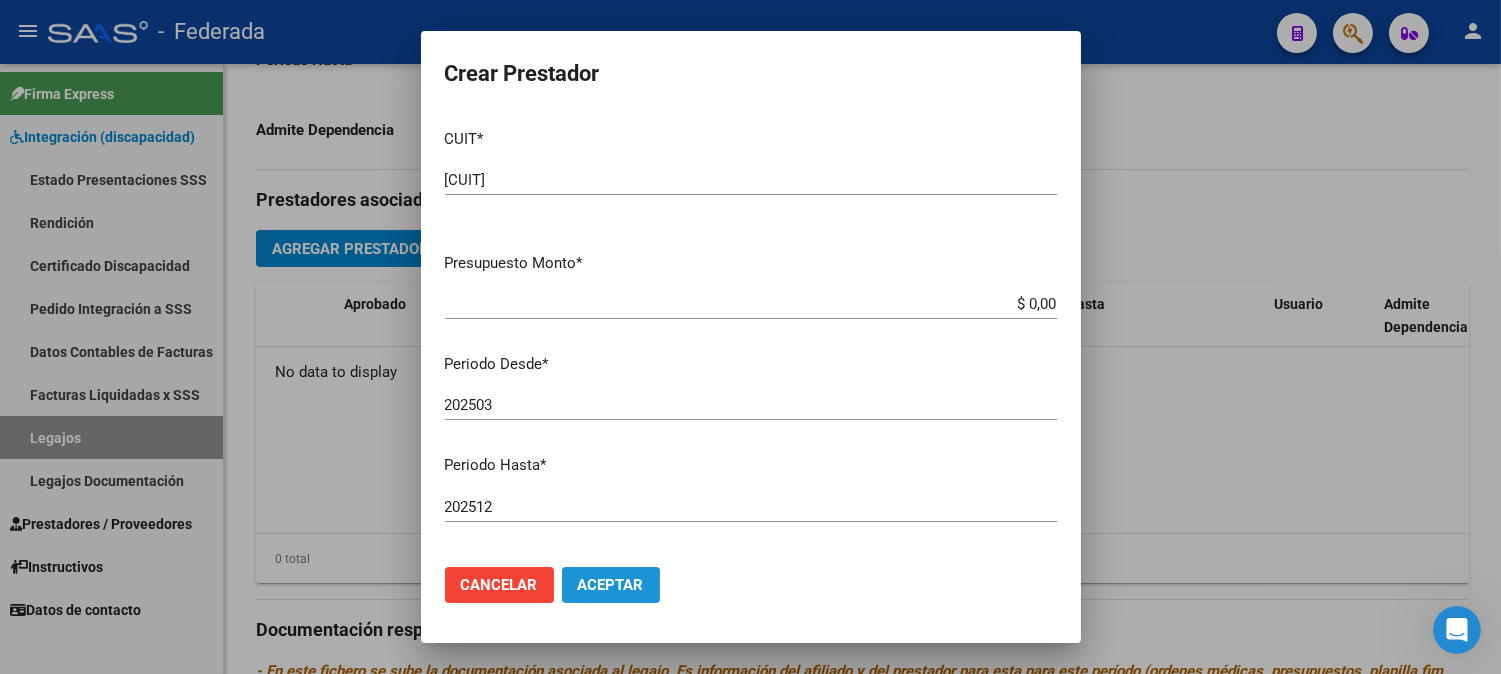 click on "Aceptar" 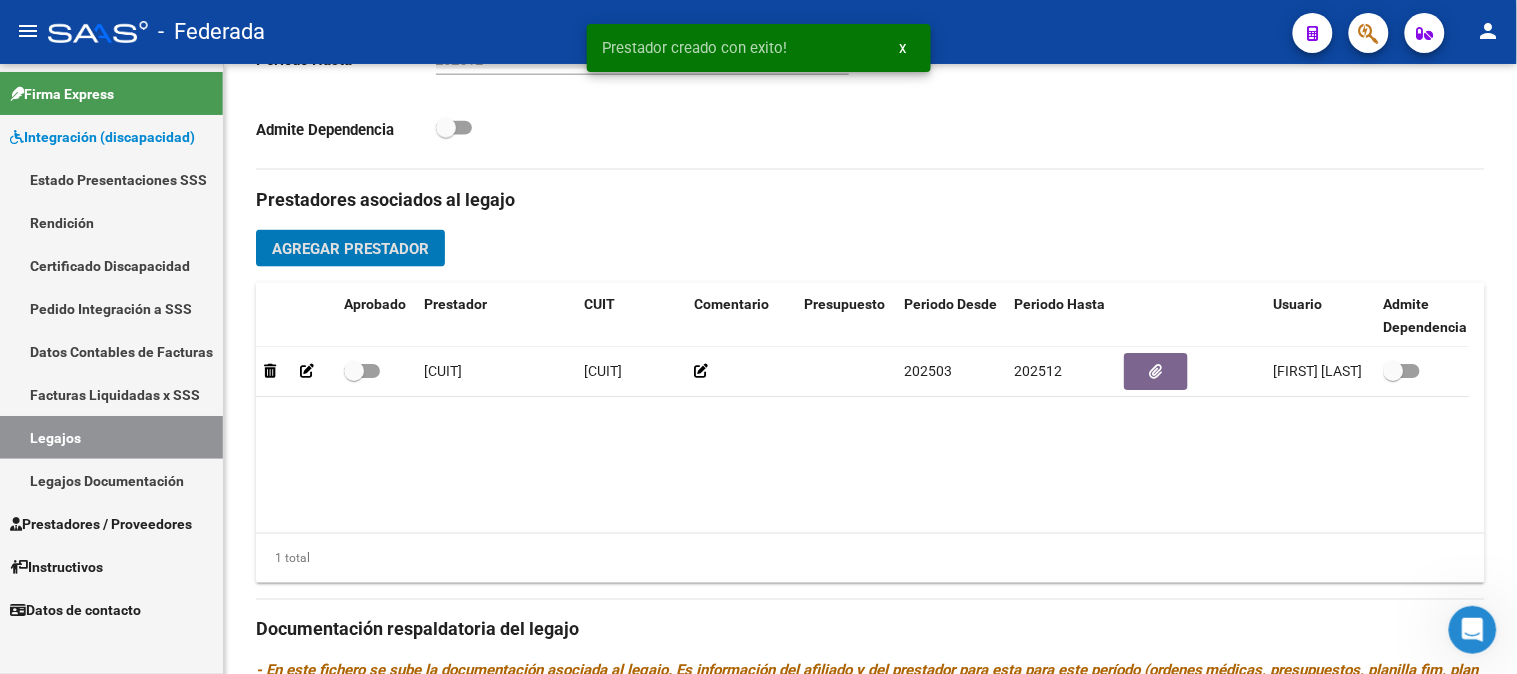 click on "x" at bounding box center (903, 48) 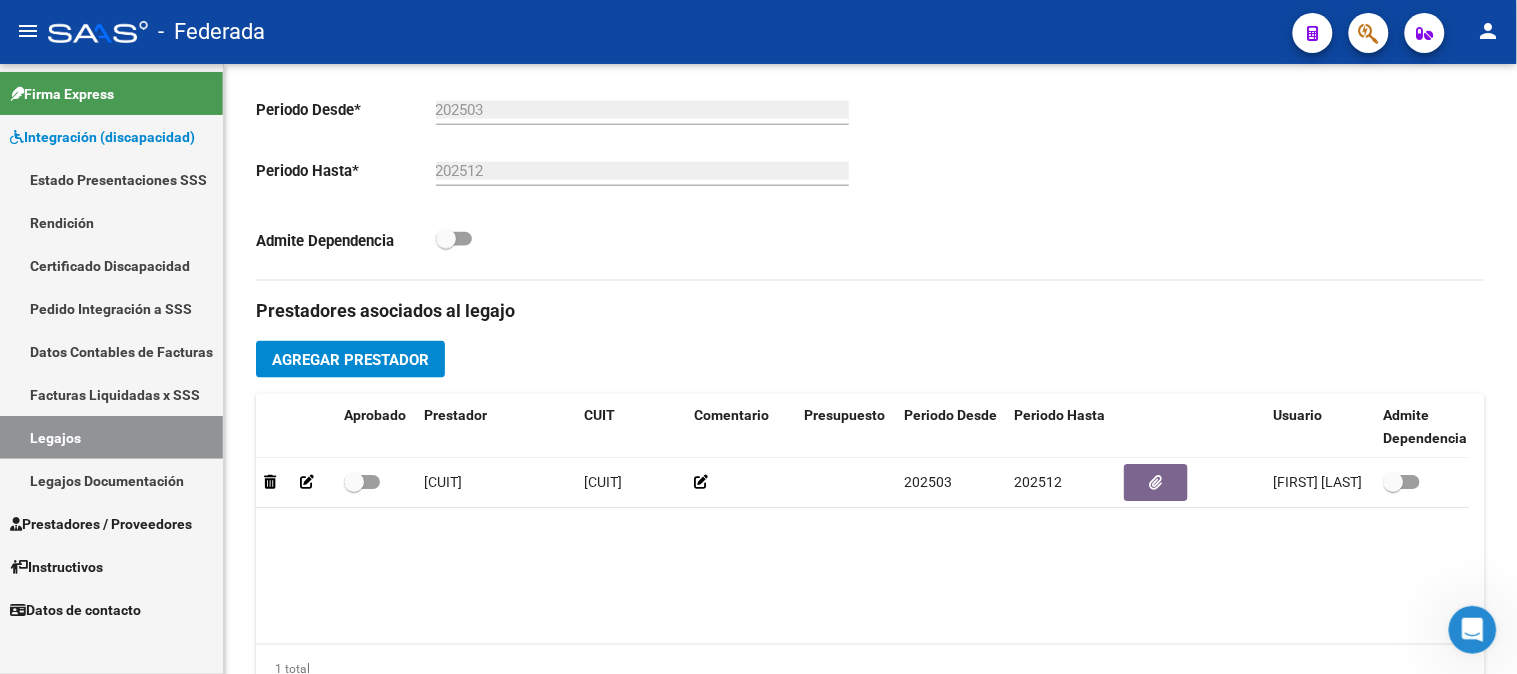 click on "Facturas Liquidadas x SSS" at bounding box center [111, 394] 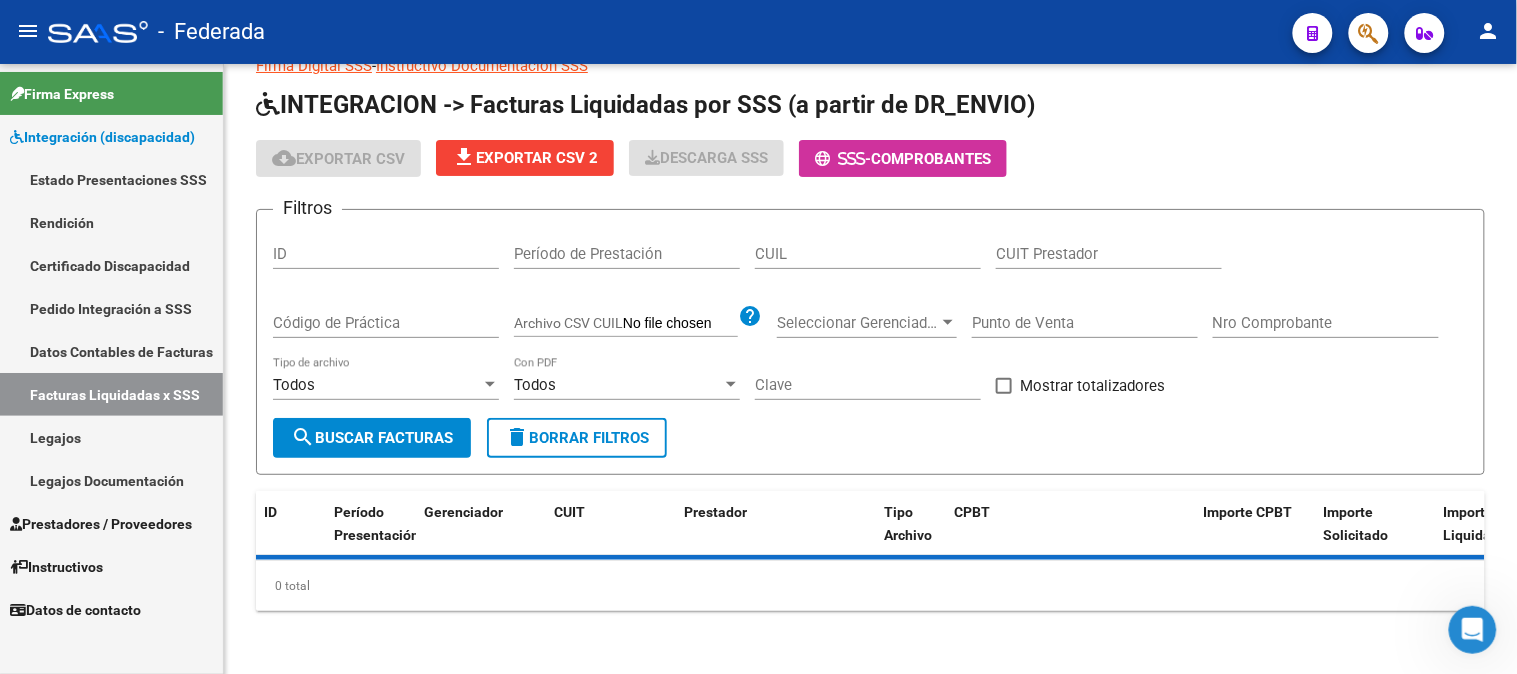 click on "Legajos" at bounding box center [111, 437] 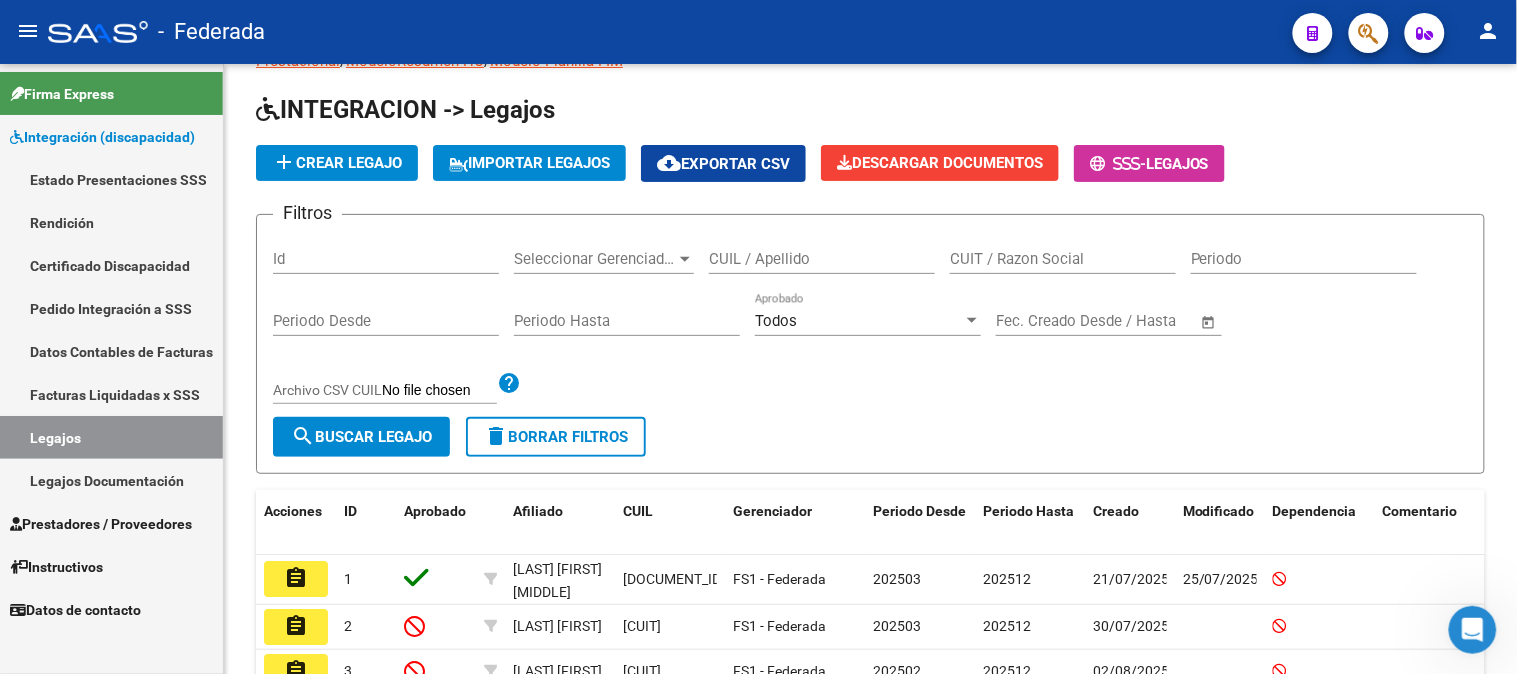 scroll, scrollTop: 555, scrollLeft: 0, axis: vertical 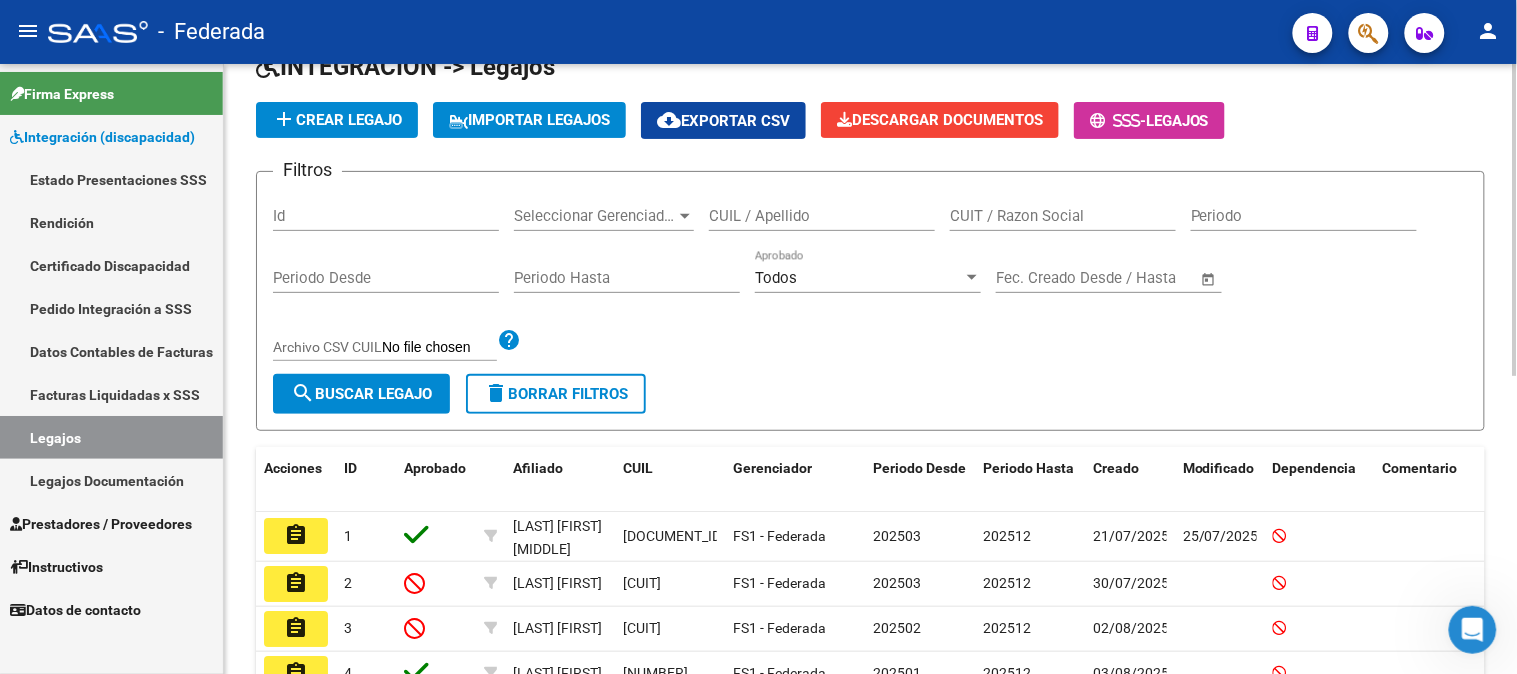 click on "CUIL / Apellido" at bounding box center (822, 216) 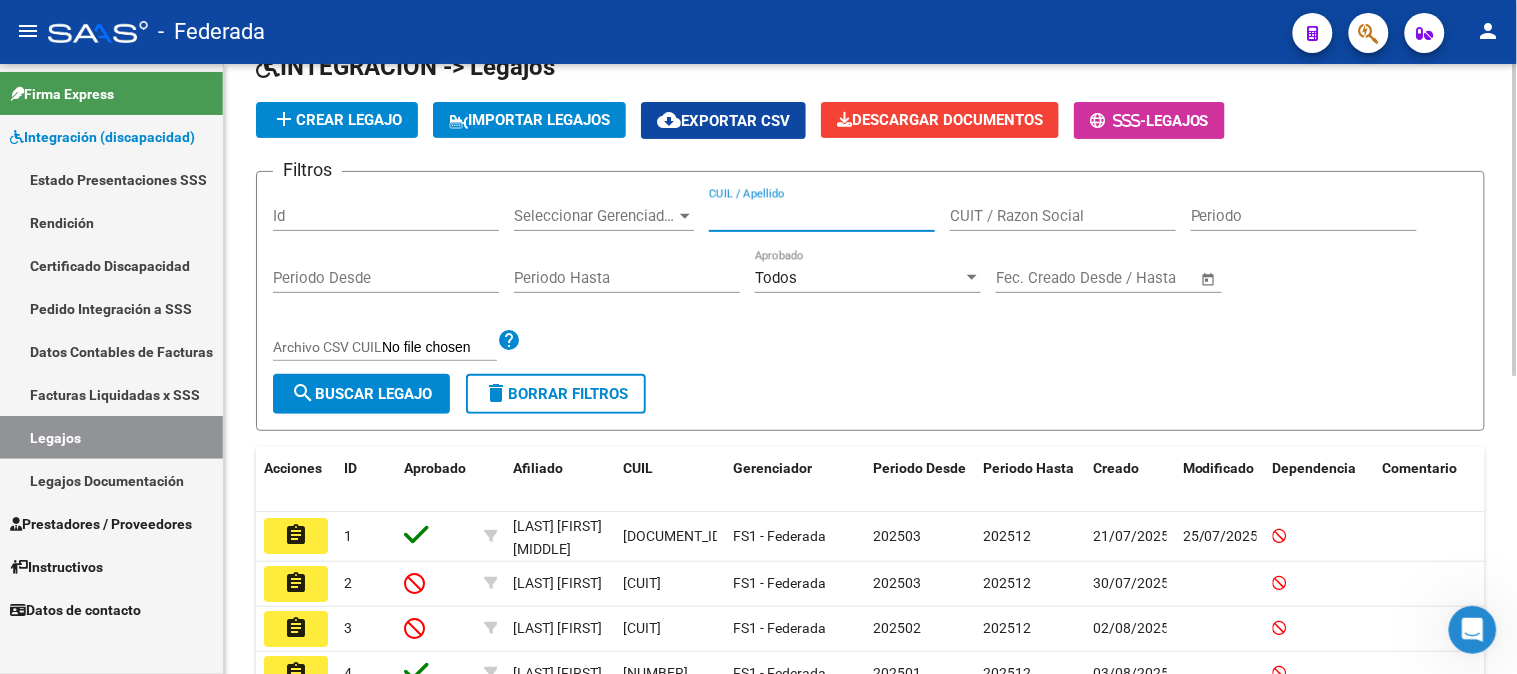 paste on "[DOCUMENT_ID]" 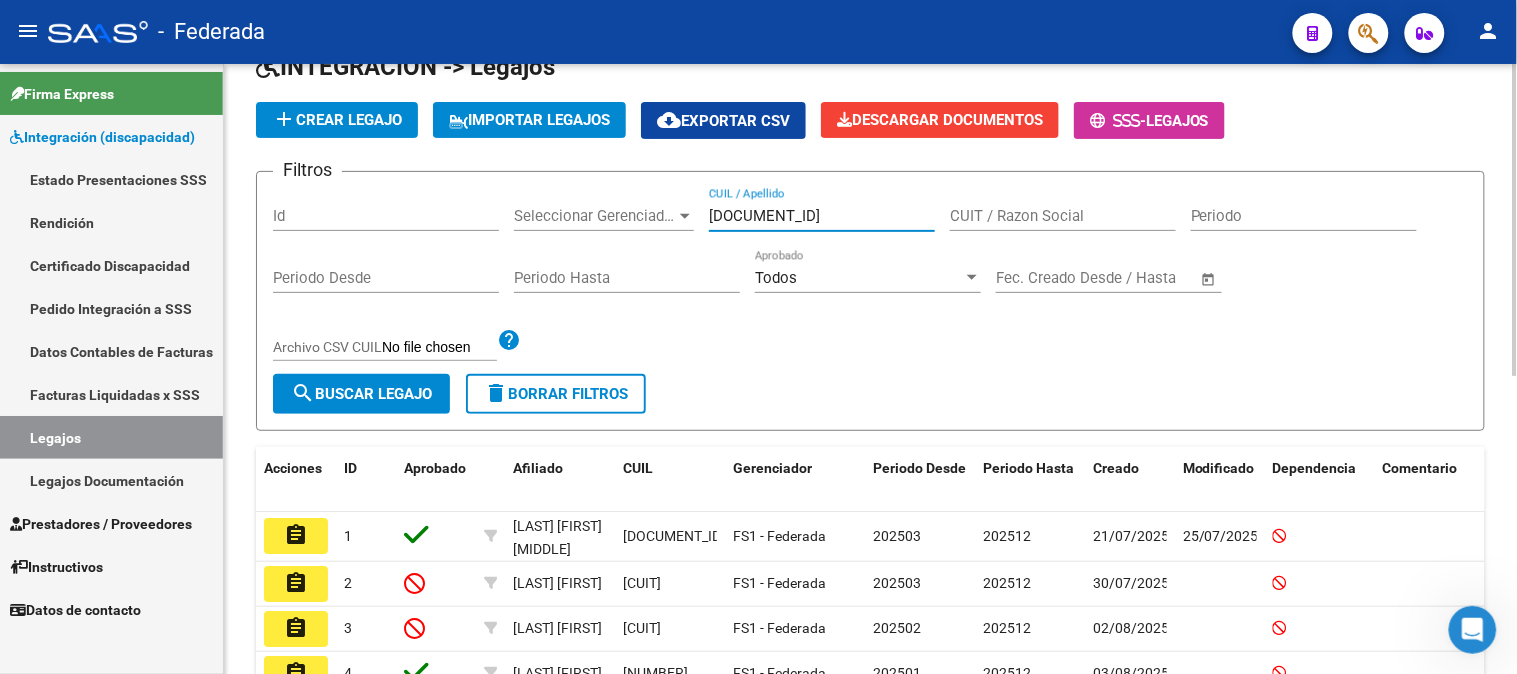 type on "[DOCUMENT_ID]" 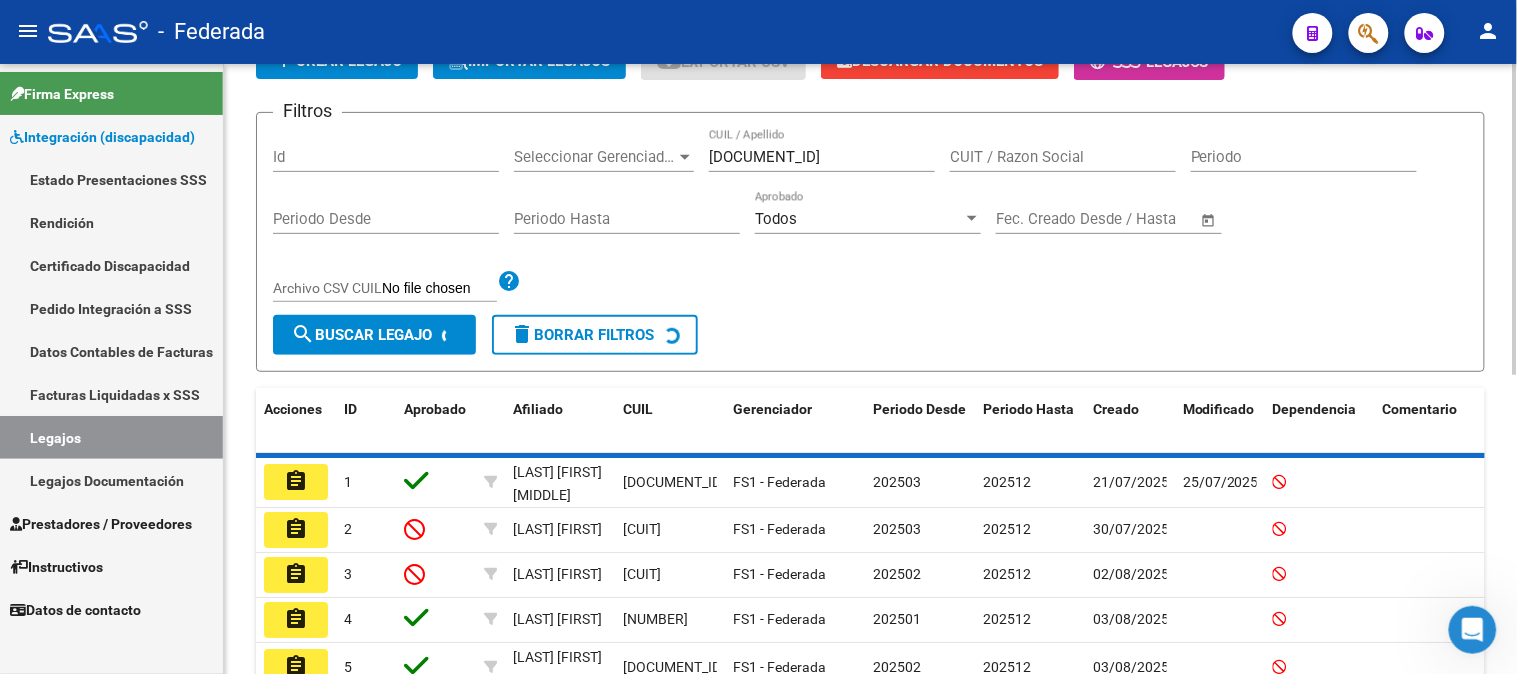 scroll, scrollTop: 136, scrollLeft: 0, axis: vertical 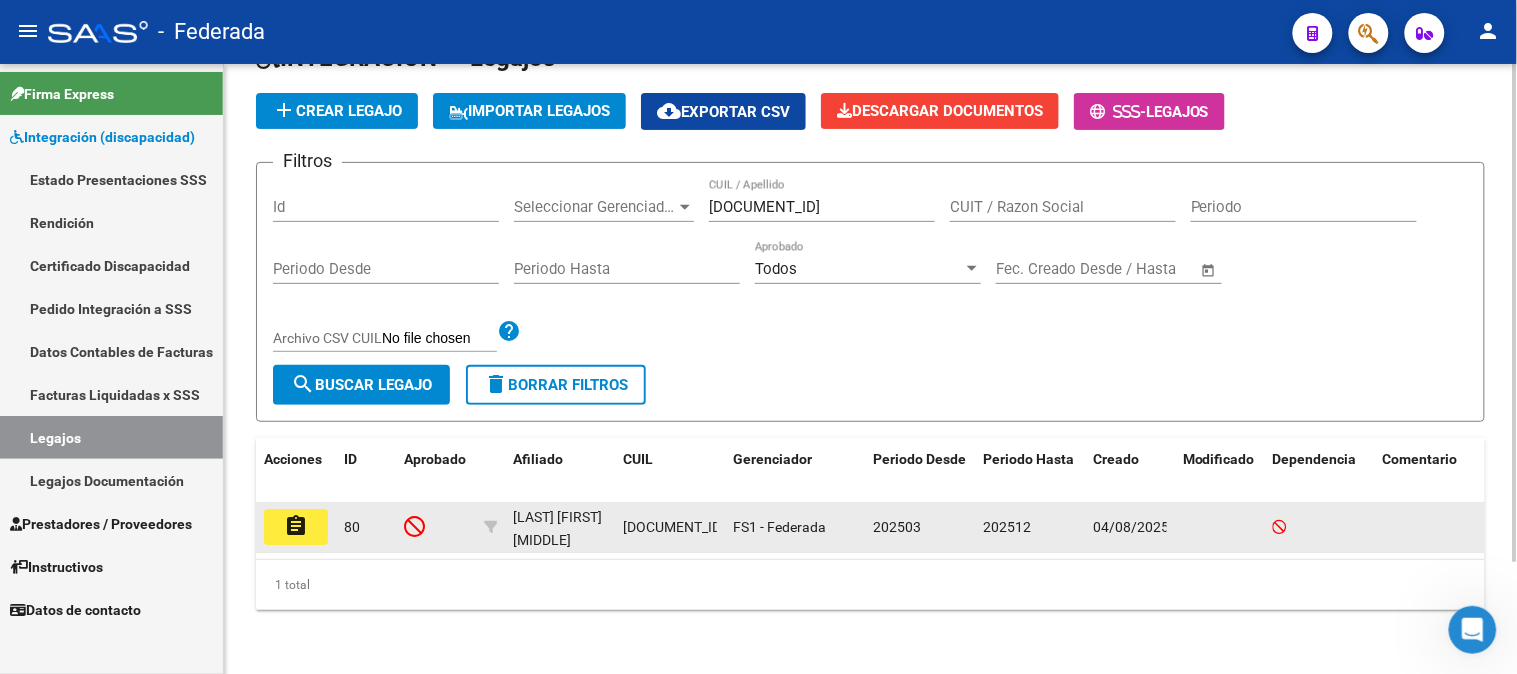 click on "assignment" 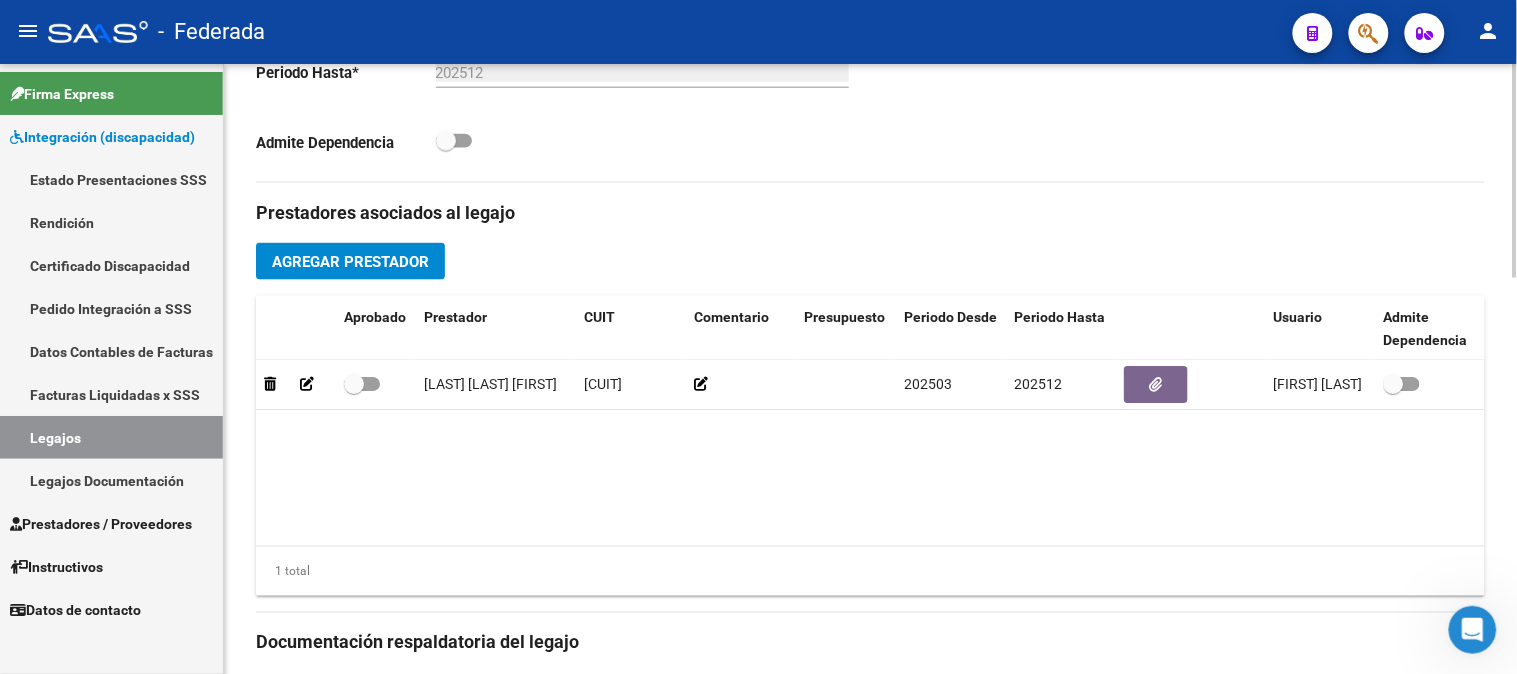 scroll, scrollTop: 666, scrollLeft: 0, axis: vertical 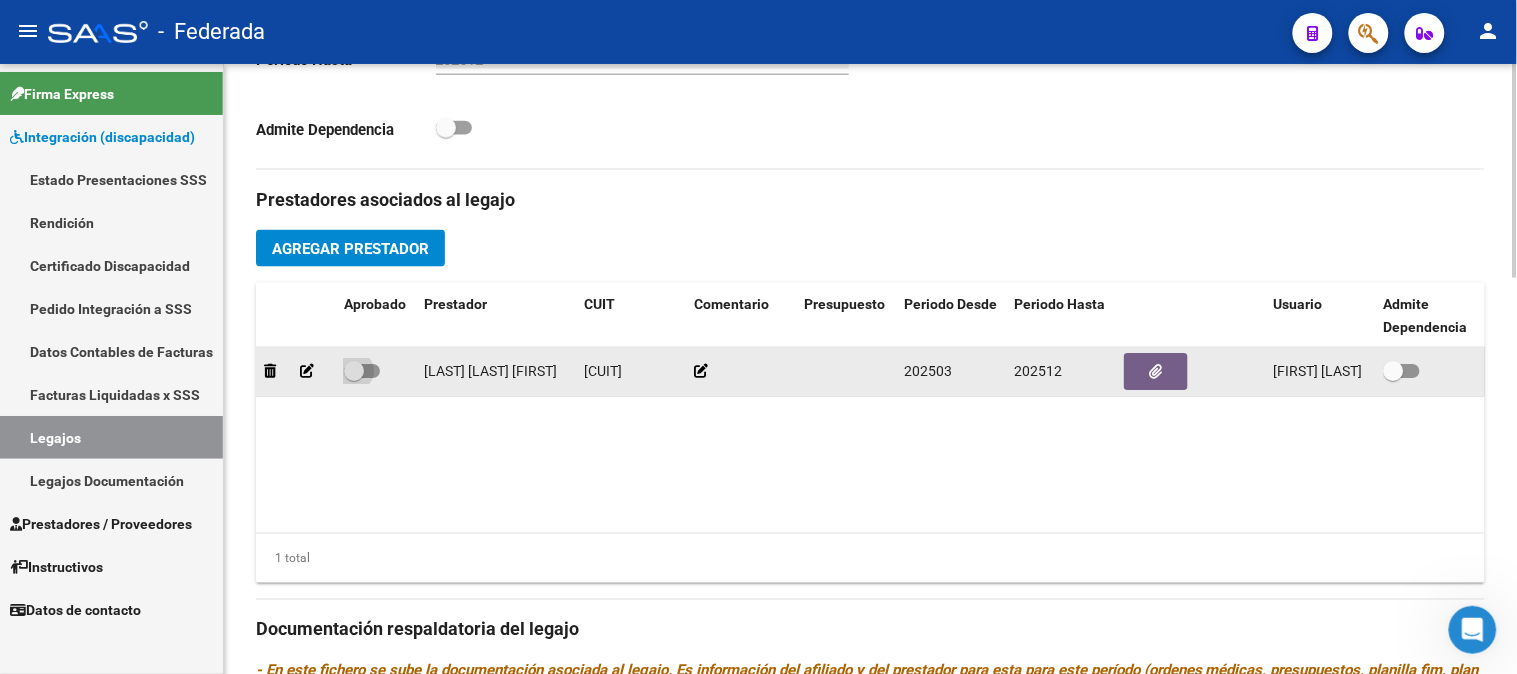 click at bounding box center (354, 371) 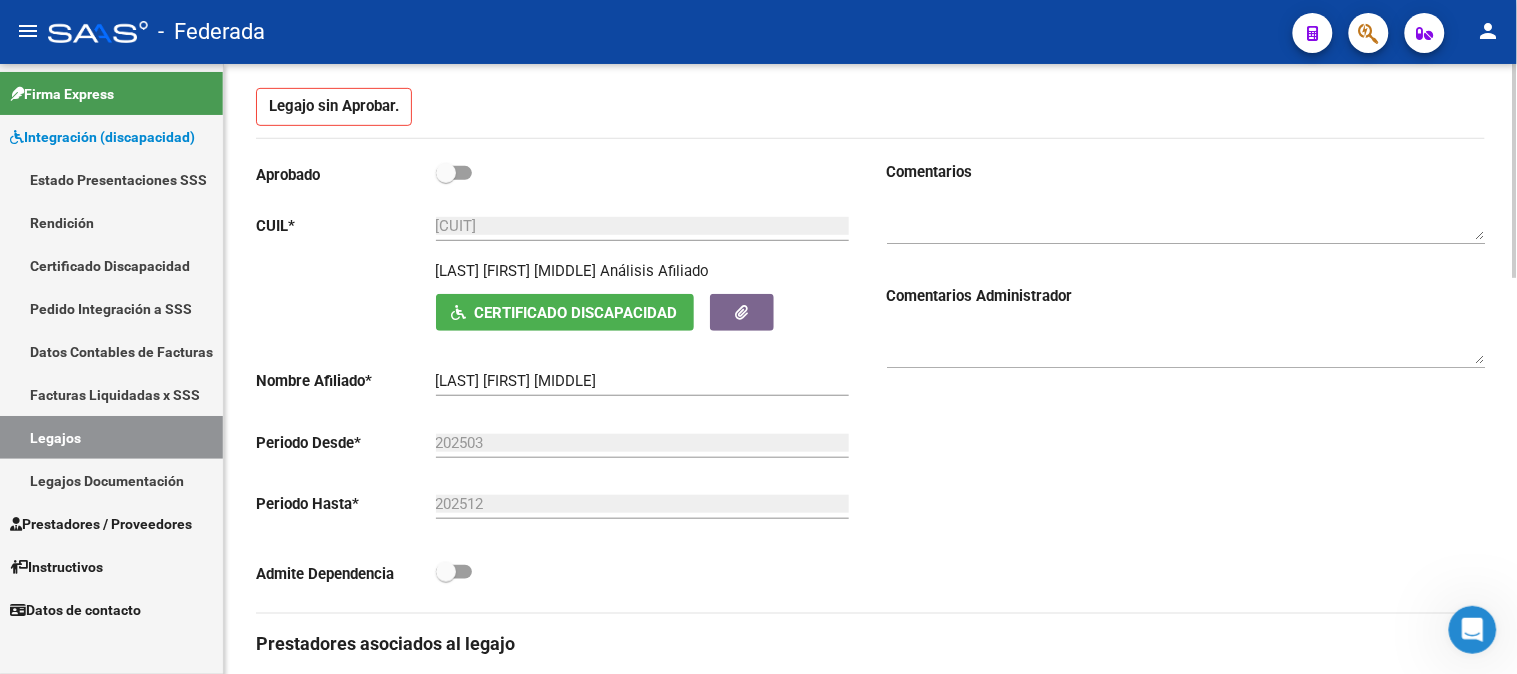 scroll, scrollTop: 111, scrollLeft: 0, axis: vertical 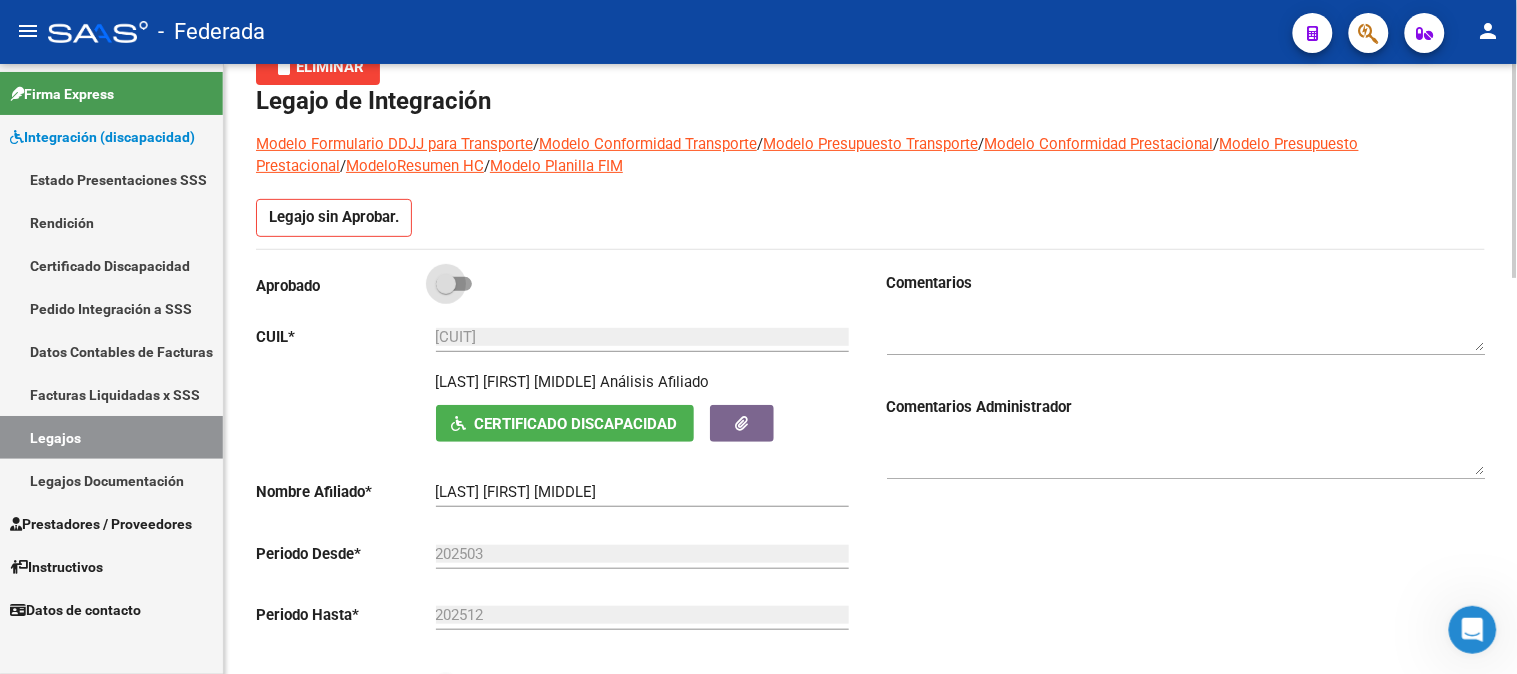 click at bounding box center (446, 284) 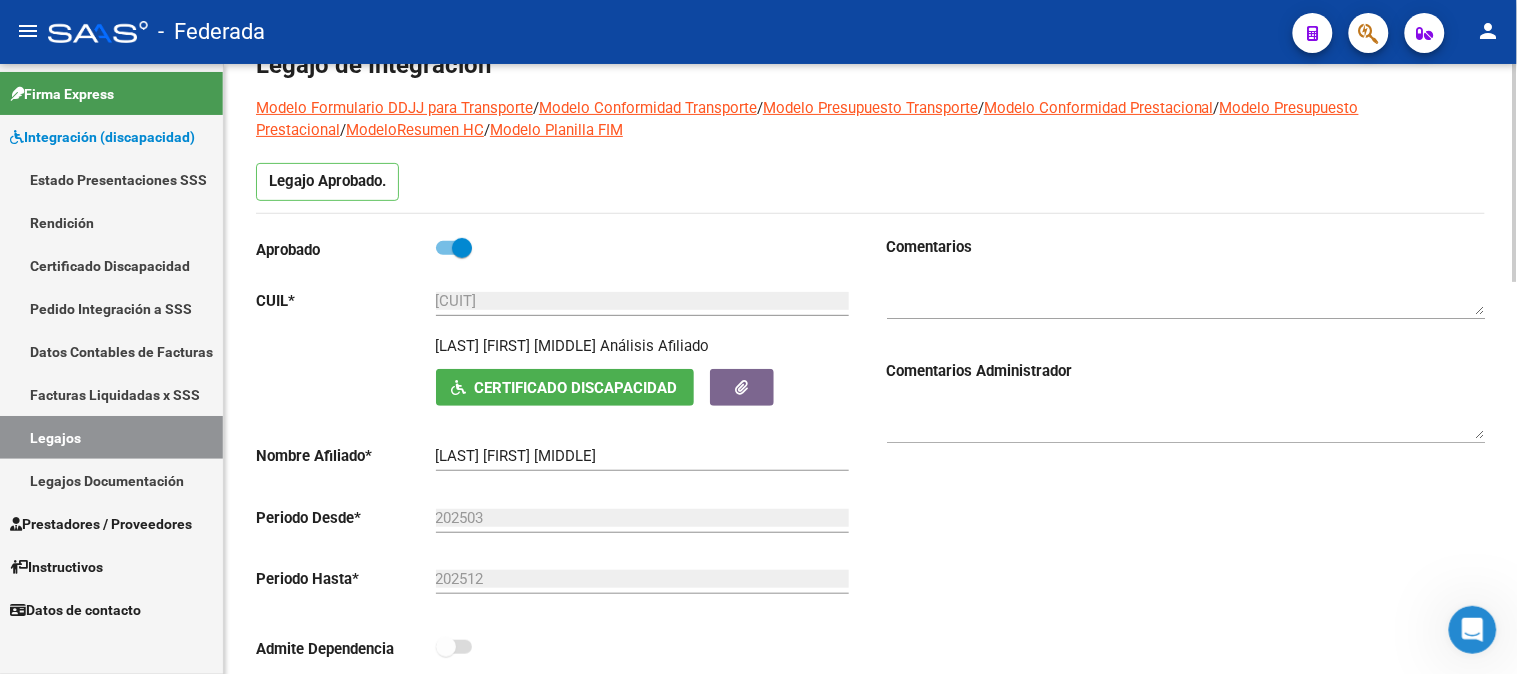 scroll, scrollTop: 0, scrollLeft: 0, axis: both 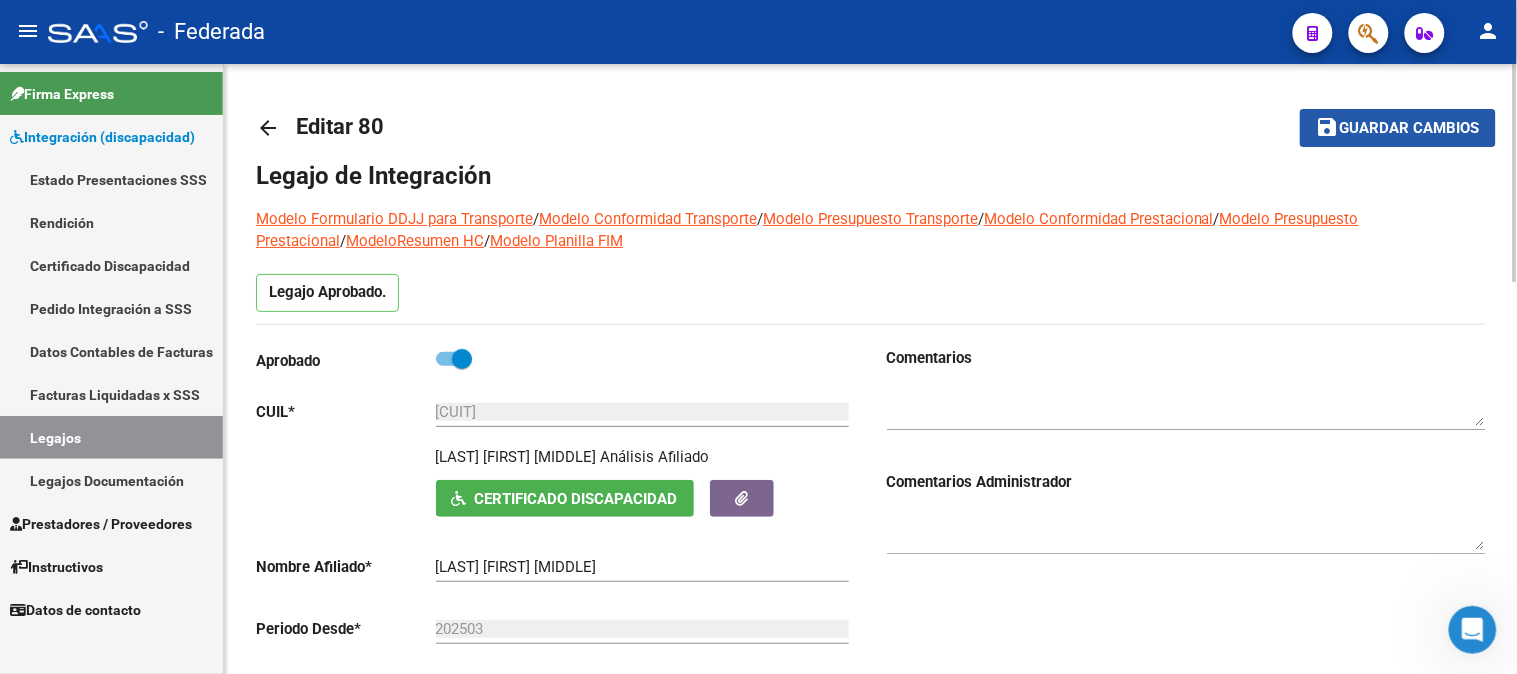 click on "save Guardar cambios" 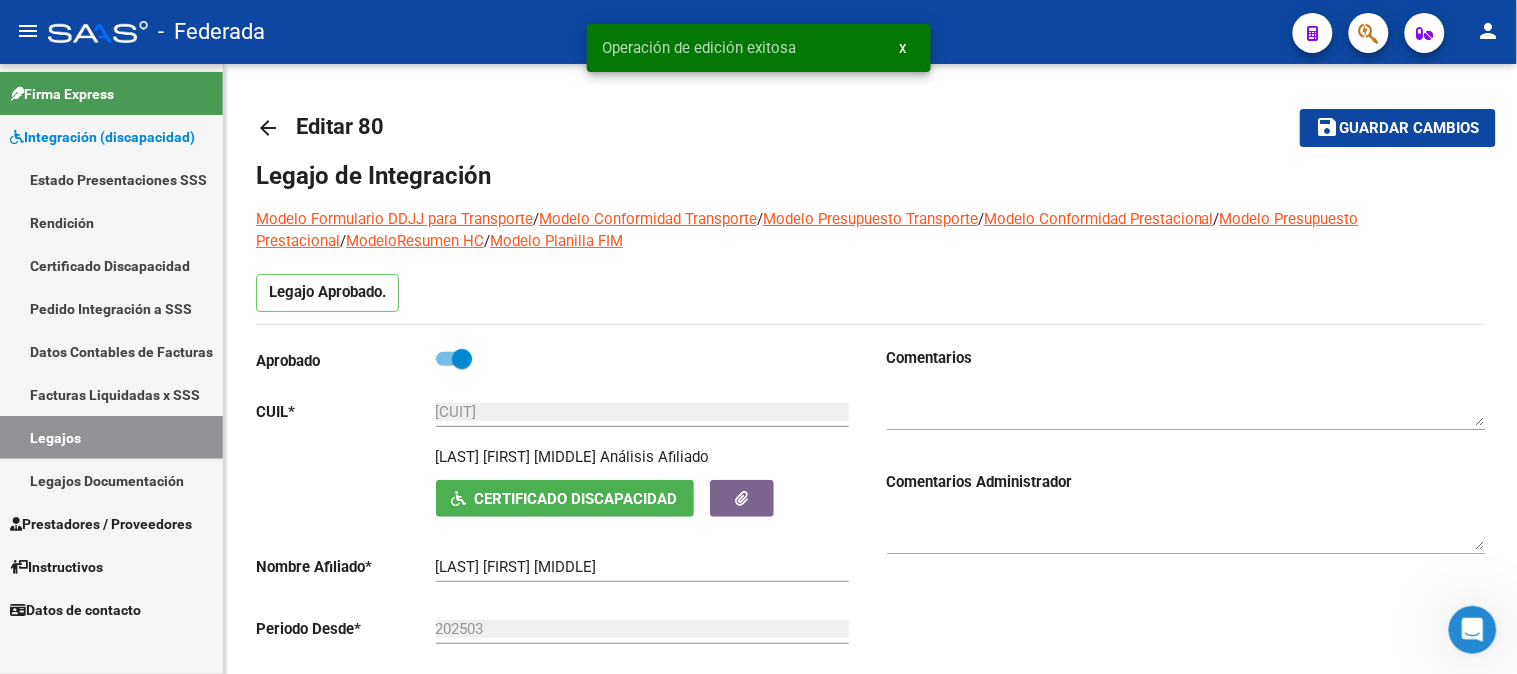 click on "x" at bounding box center (903, 48) 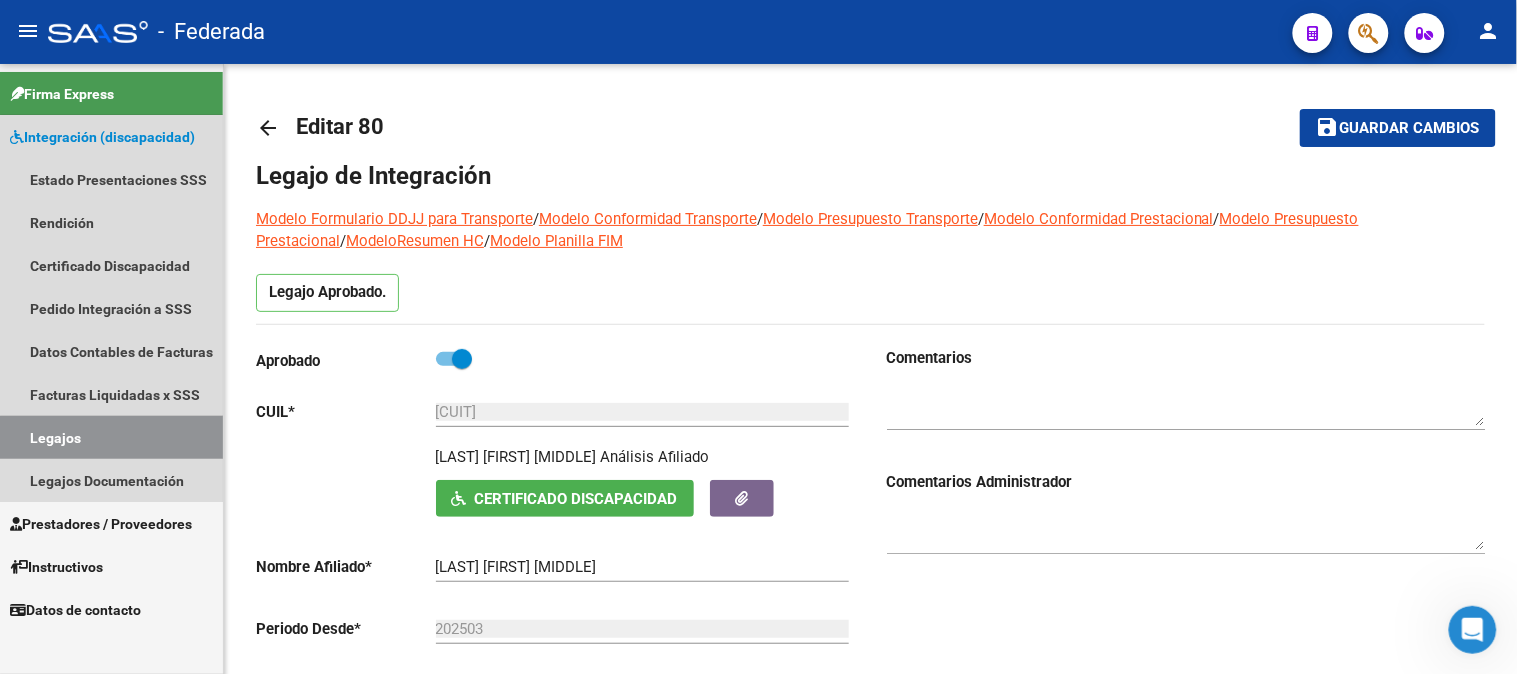 click on "Legajos" at bounding box center [111, 437] 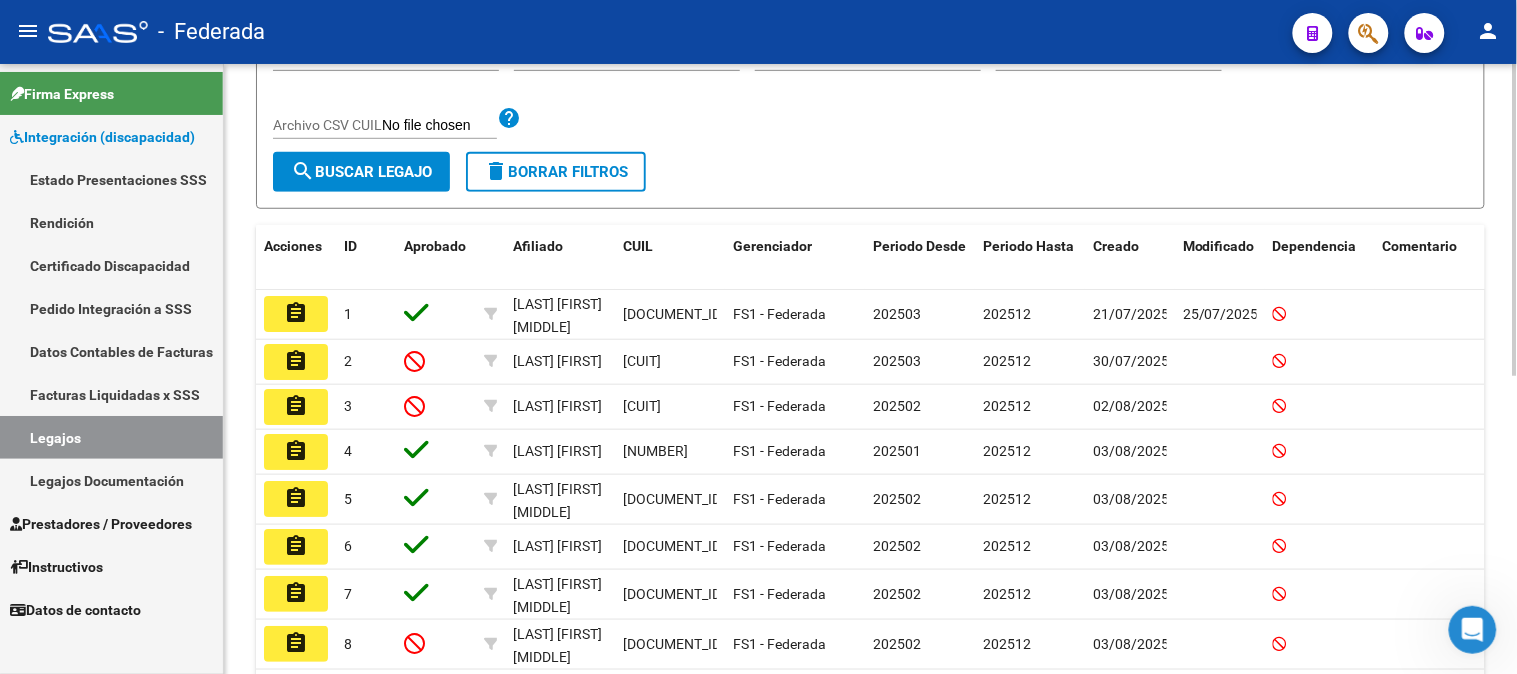 scroll, scrollTop: 111, scrollLeft: 0, axis: vertical 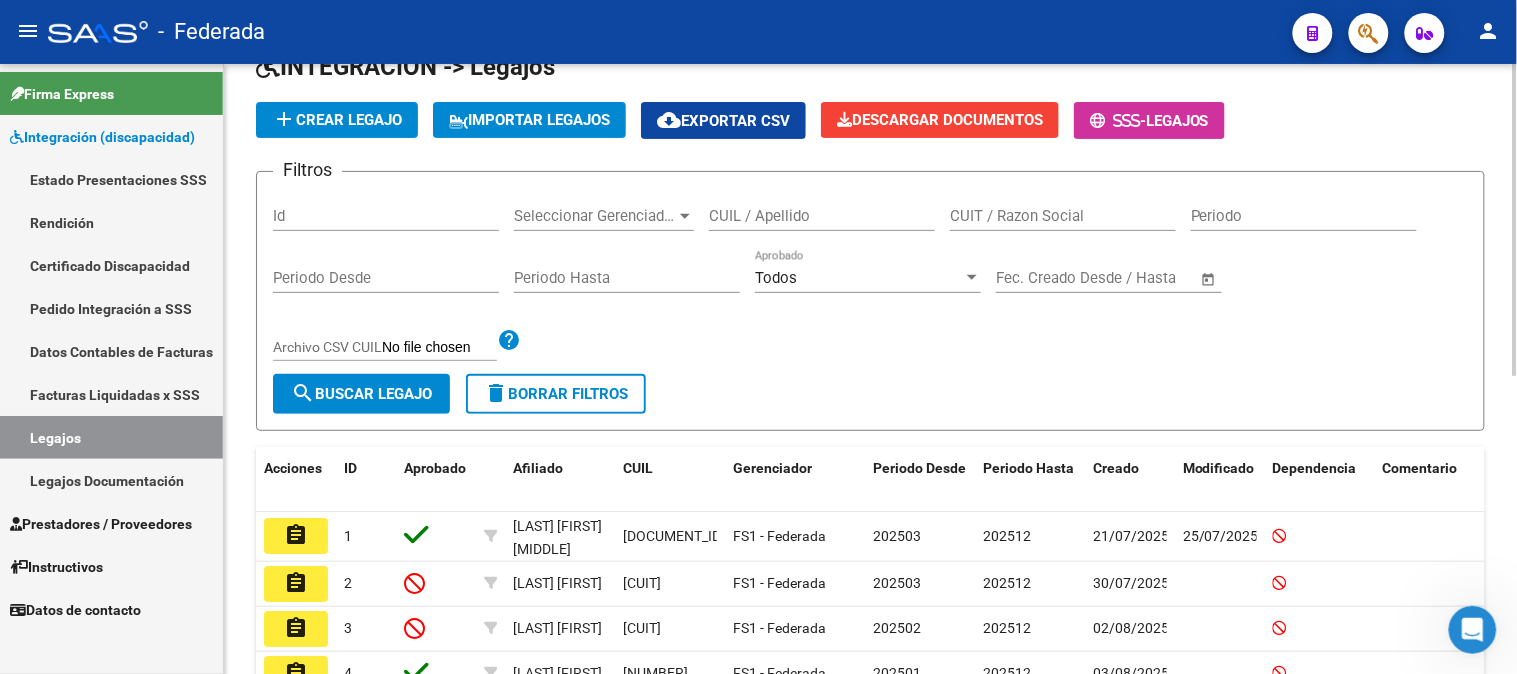 click on "CUIL / Apellido" at bounding box center (822, 216) 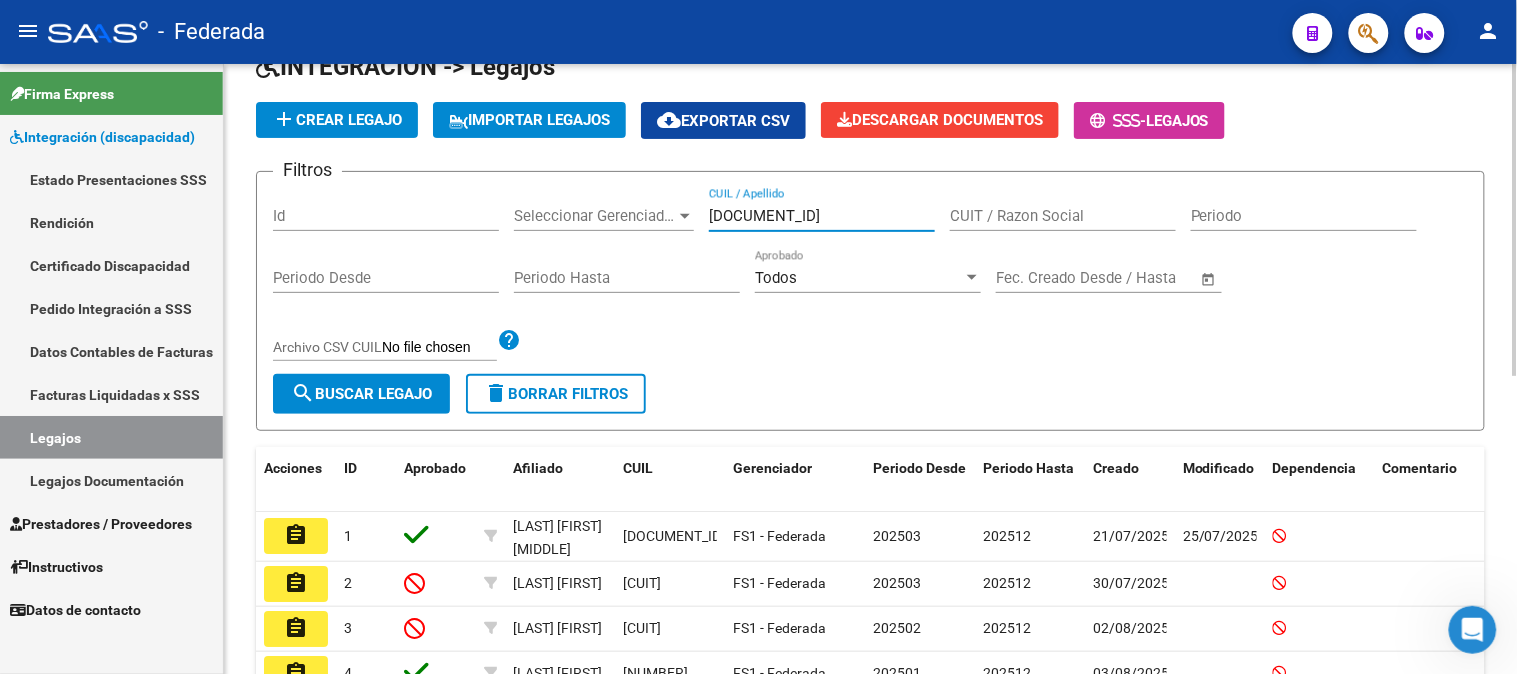 type on "[DOCUMENT_ID]" 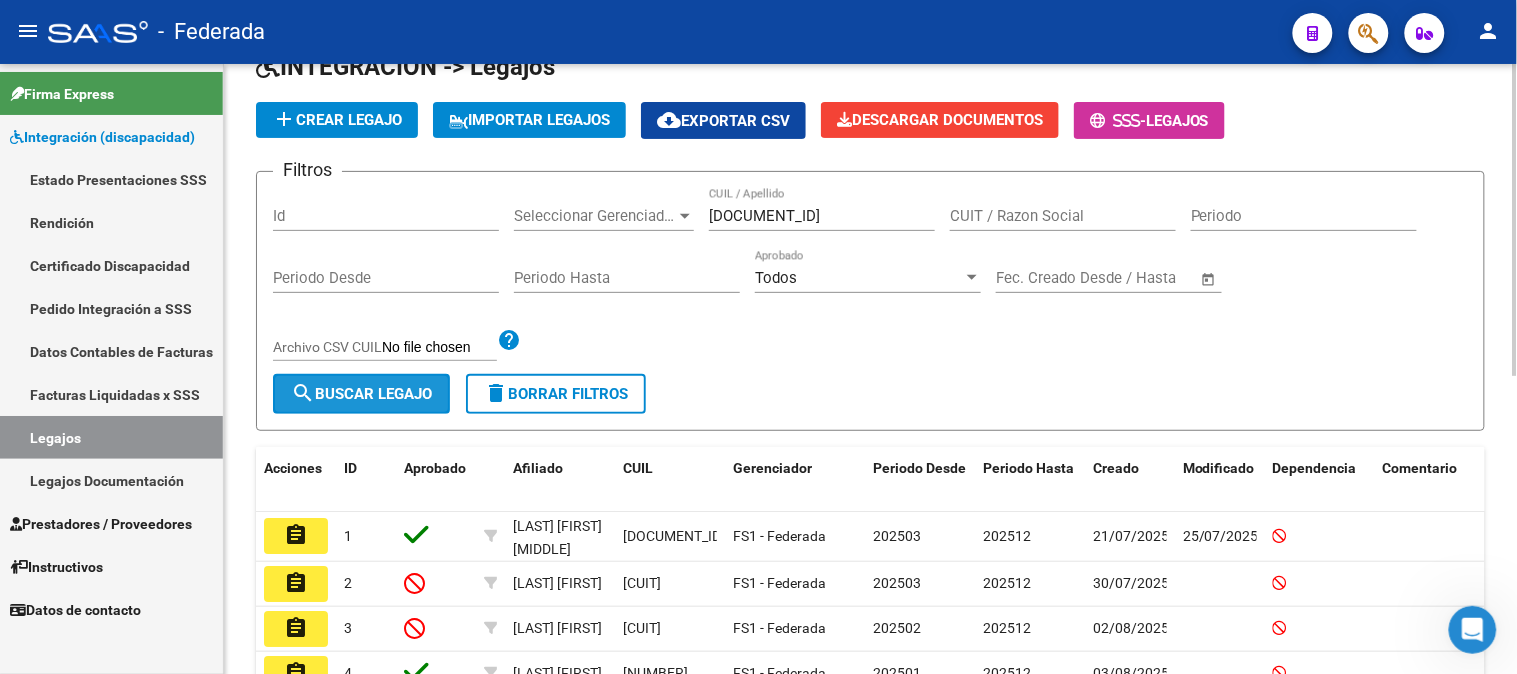 click on "search  Buscar Legajo" 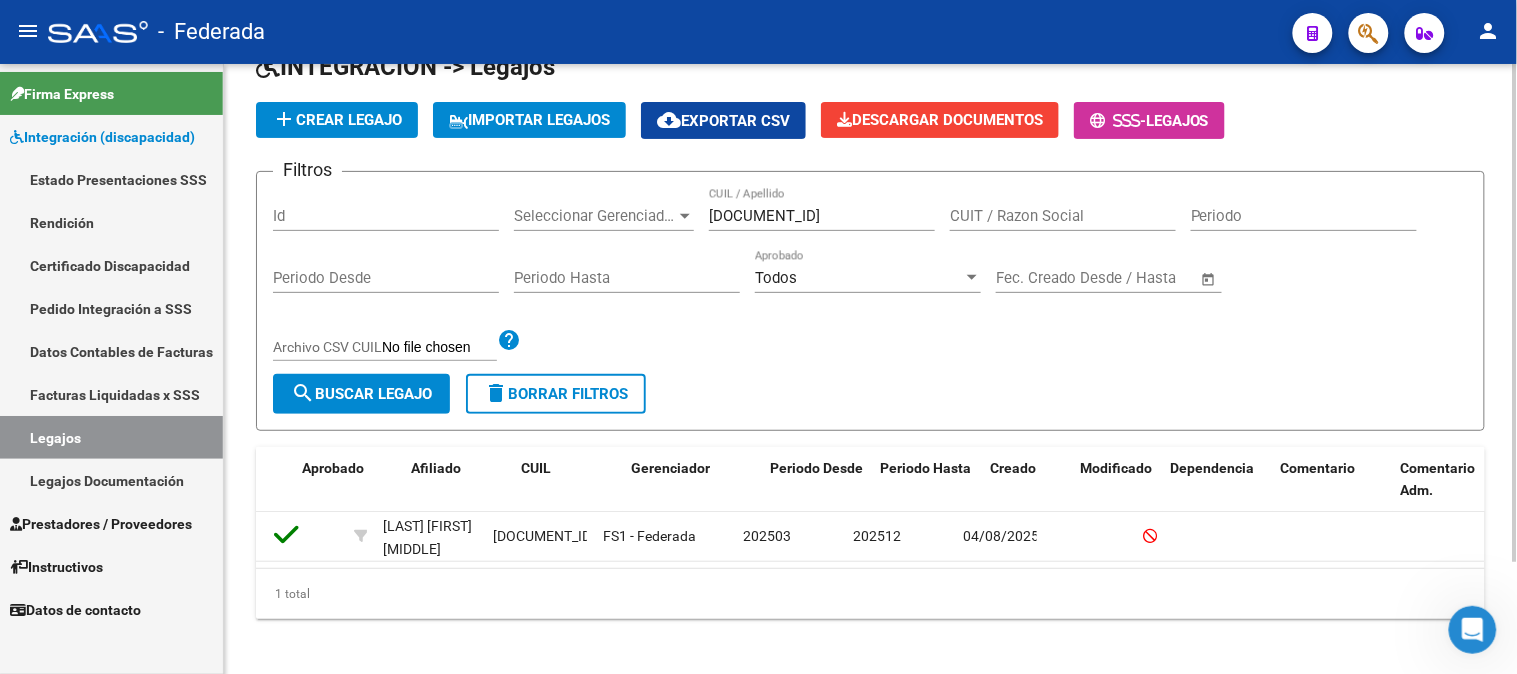 scroll, scrollTop: 0, scrollLeft: 0, axis: both 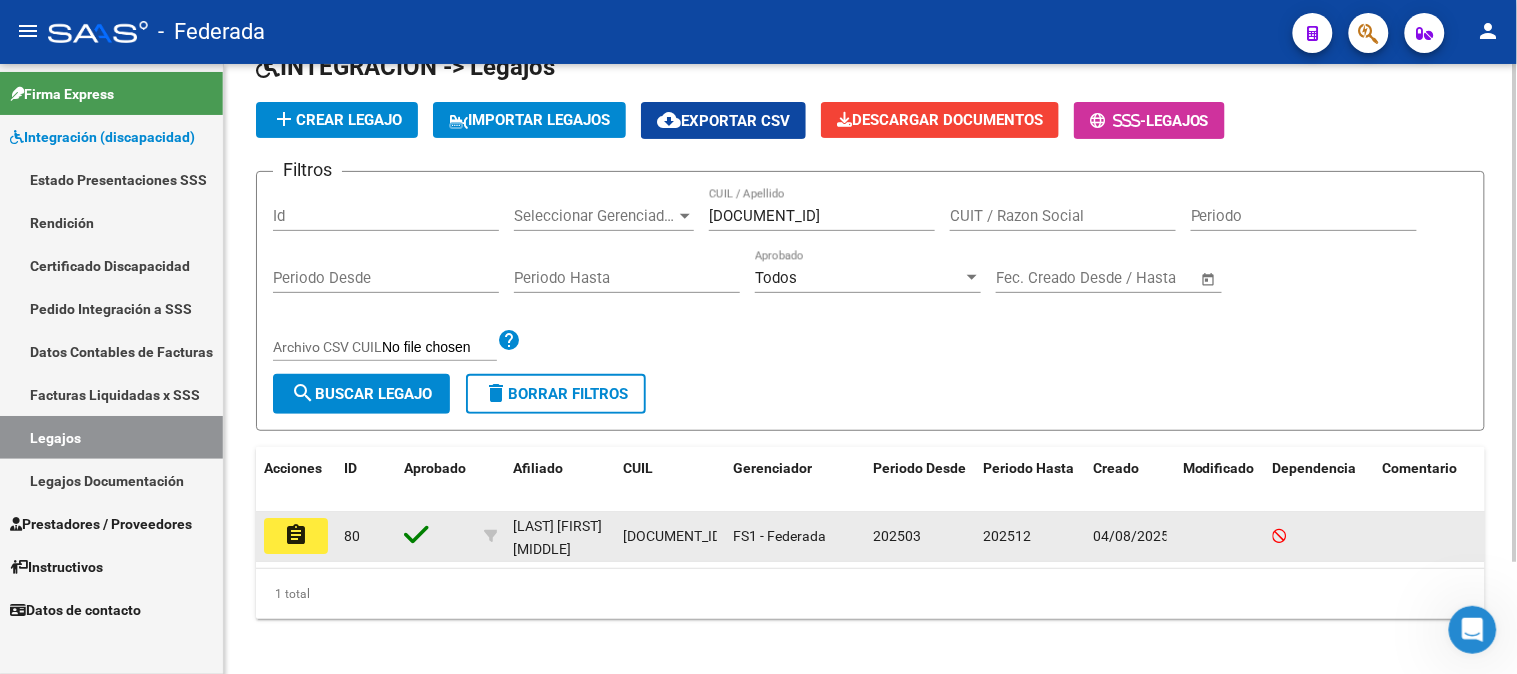 click on "assignment" 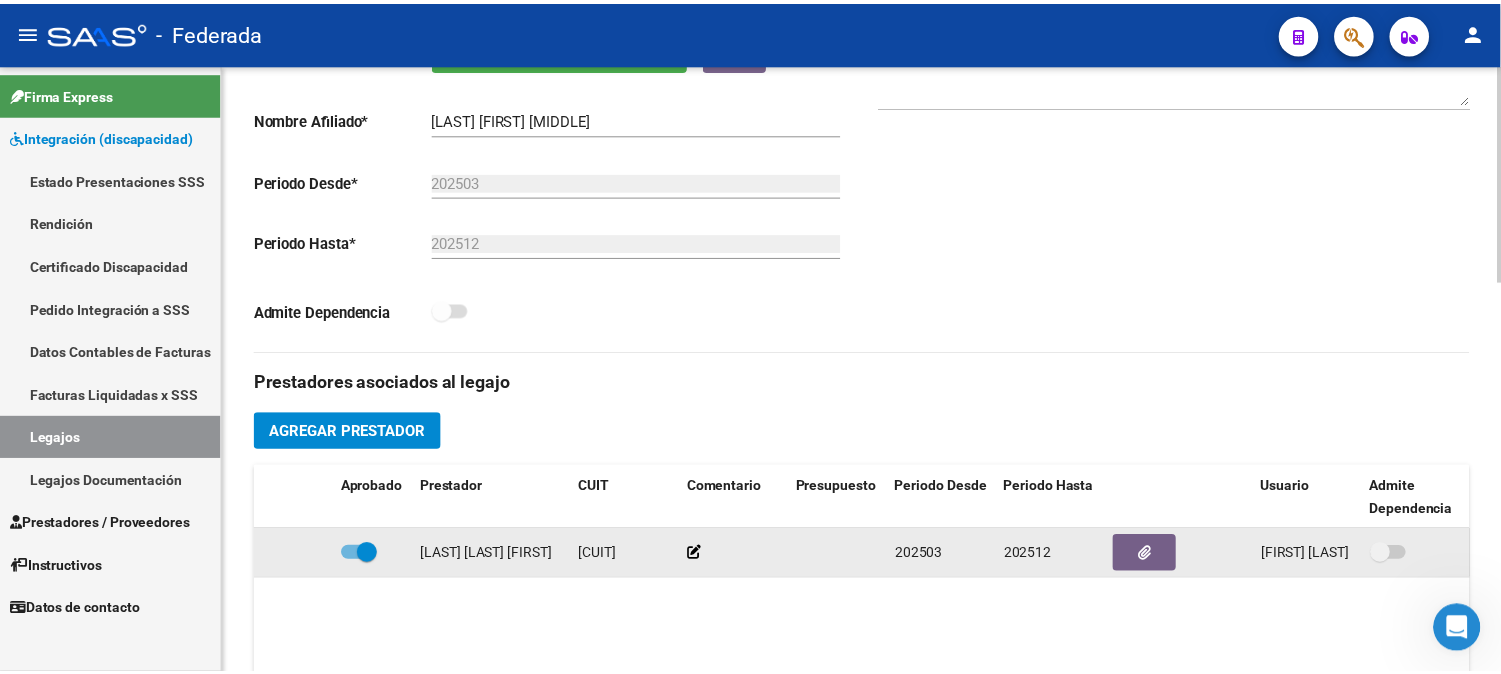 scroll, scrollTop: 666, scrollLeft: 0, axis: vertical 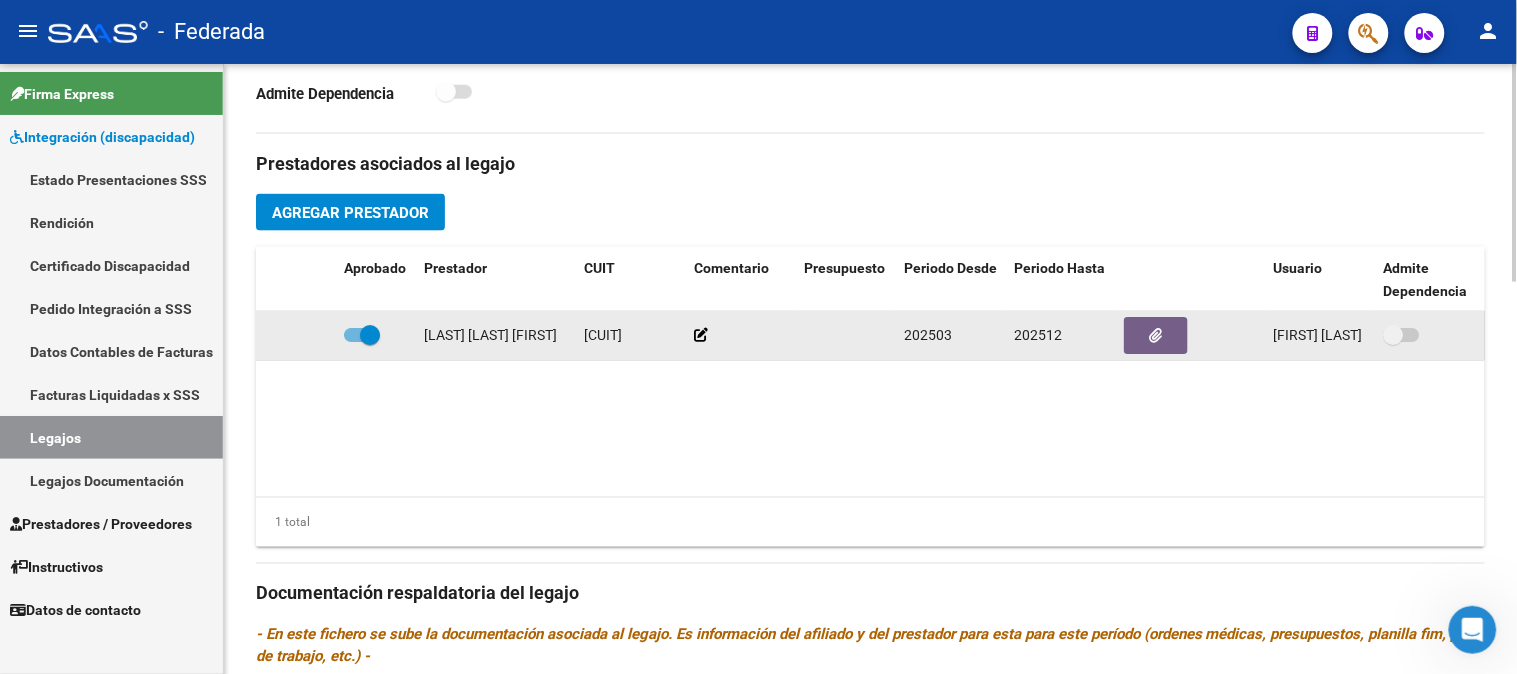 click at bounding box center (370, 335) 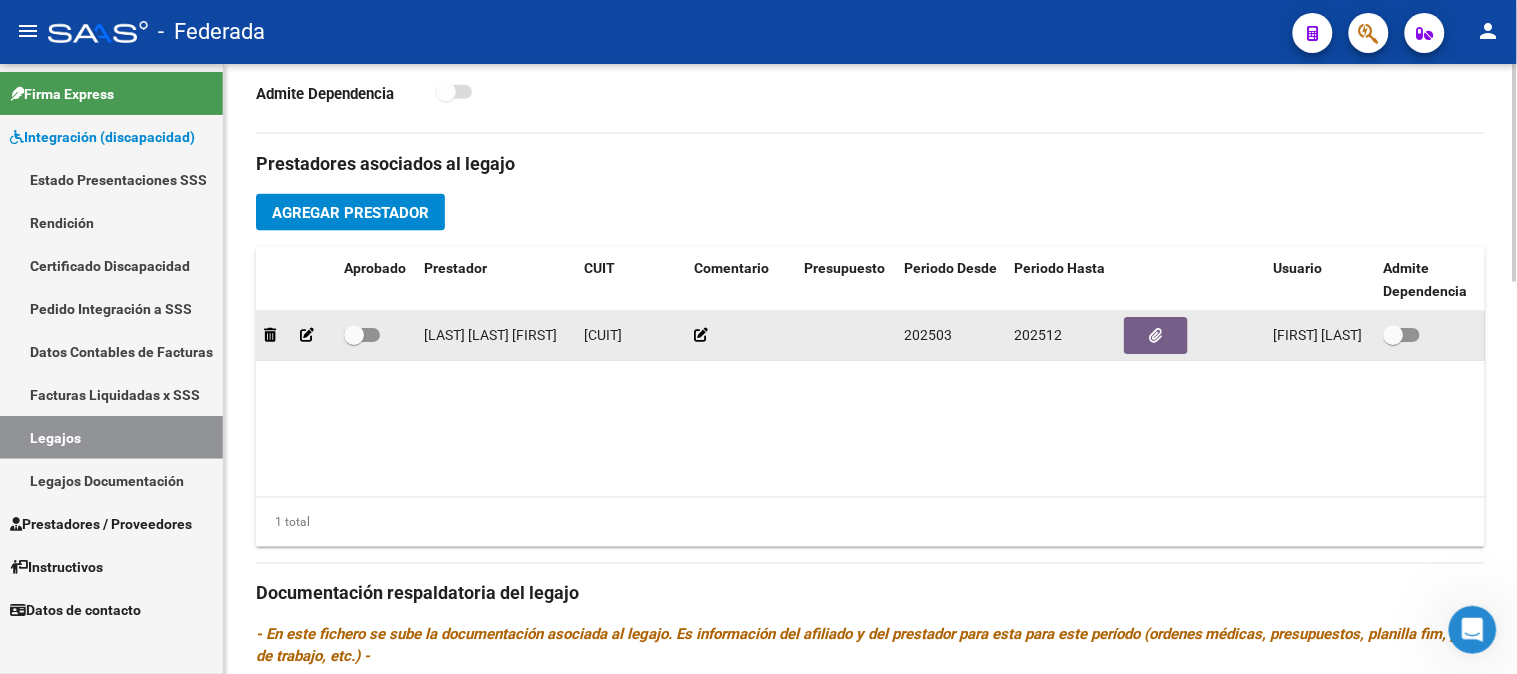 click 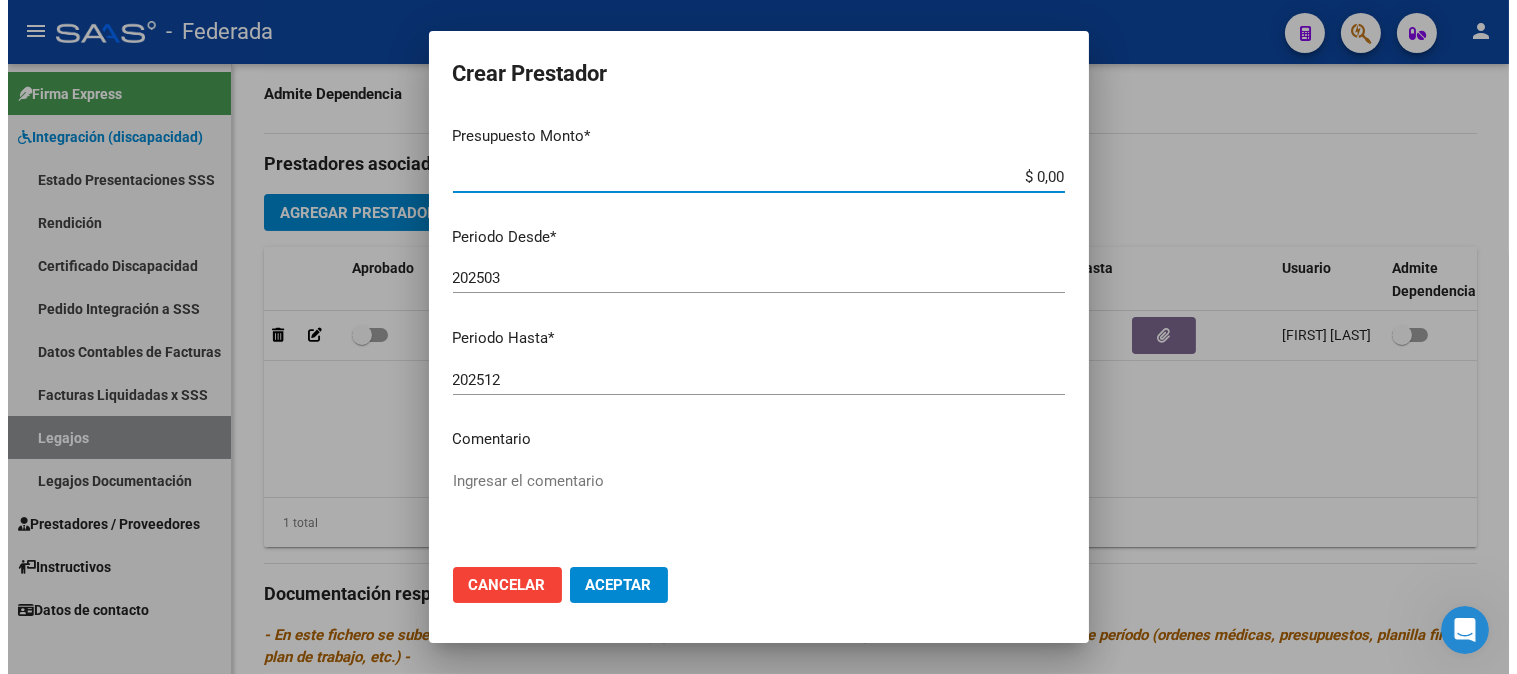scroll, scrollTop: 246, scrollLeft: 0, axis: vertical 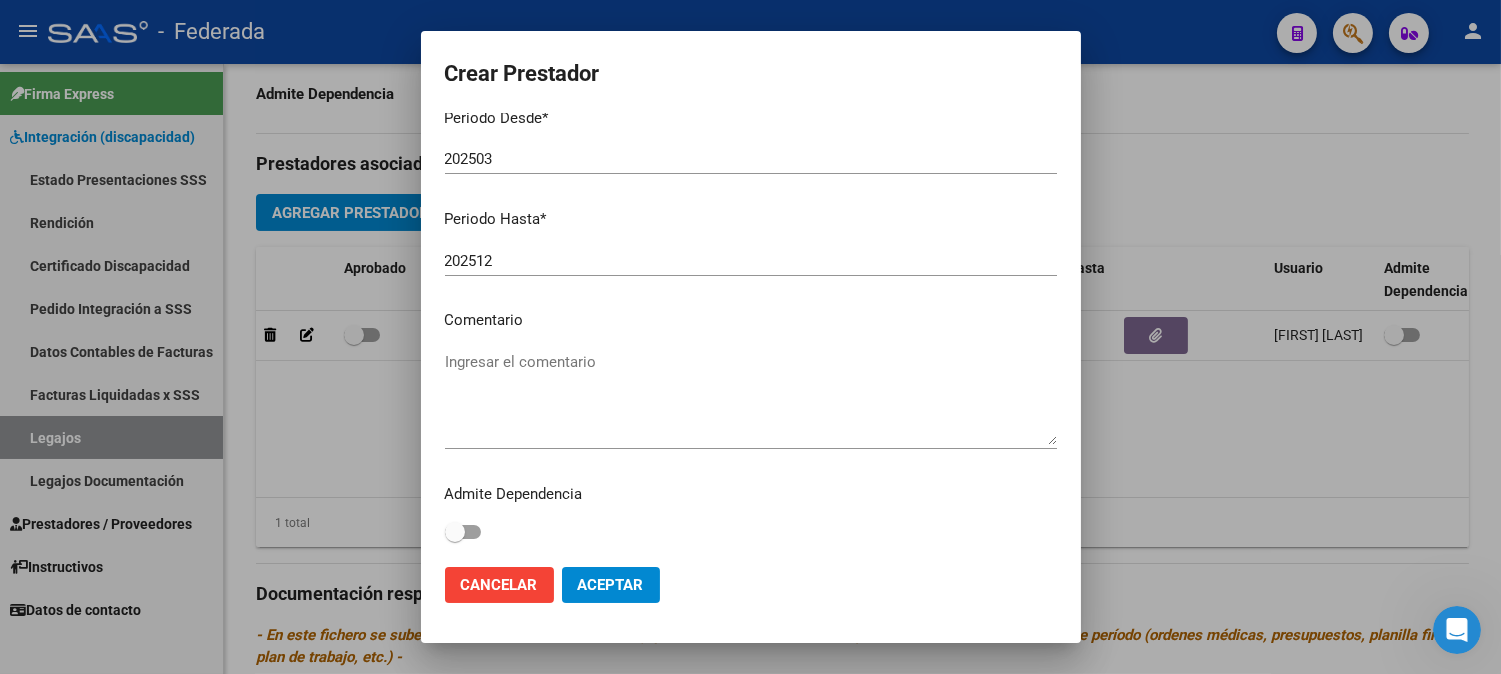 click on "Ingresar el comentario" at bounding box center (751, 398) 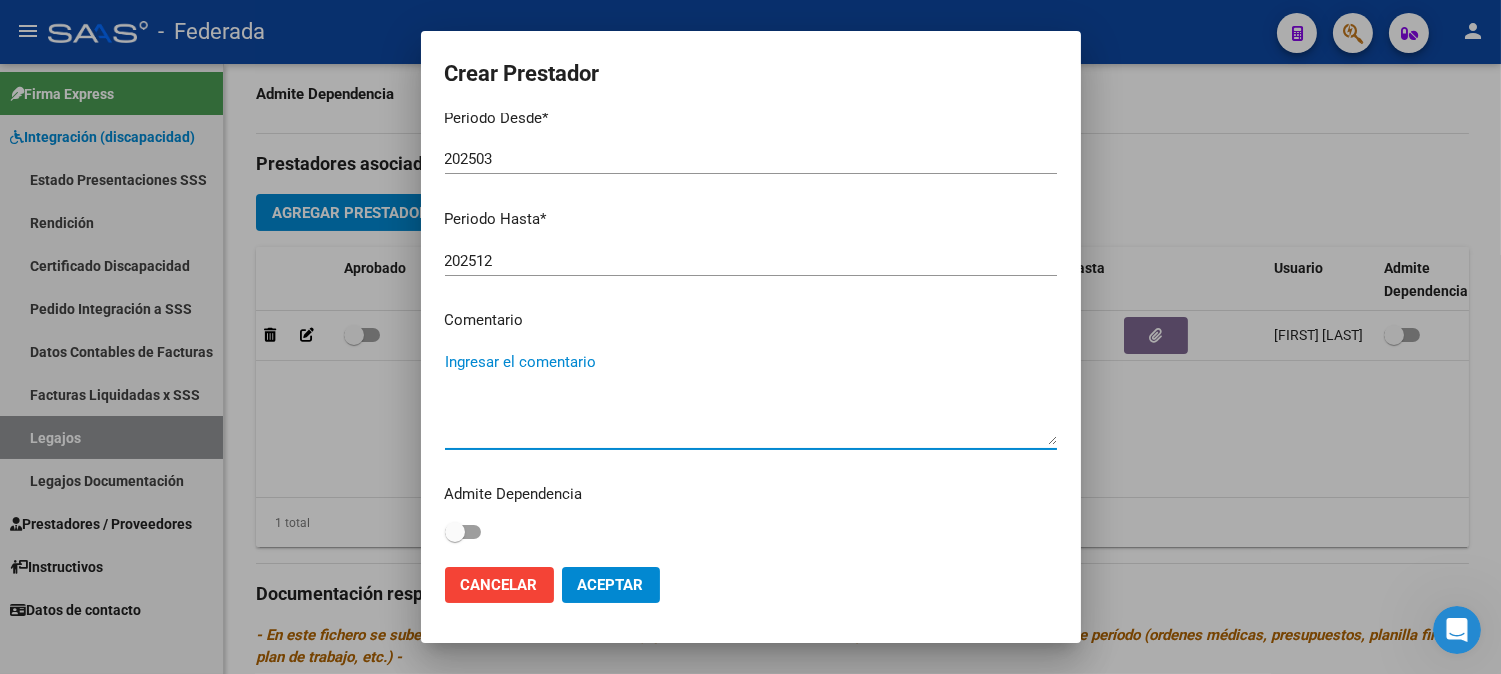 paste on "MAESTRO DE APOYO" 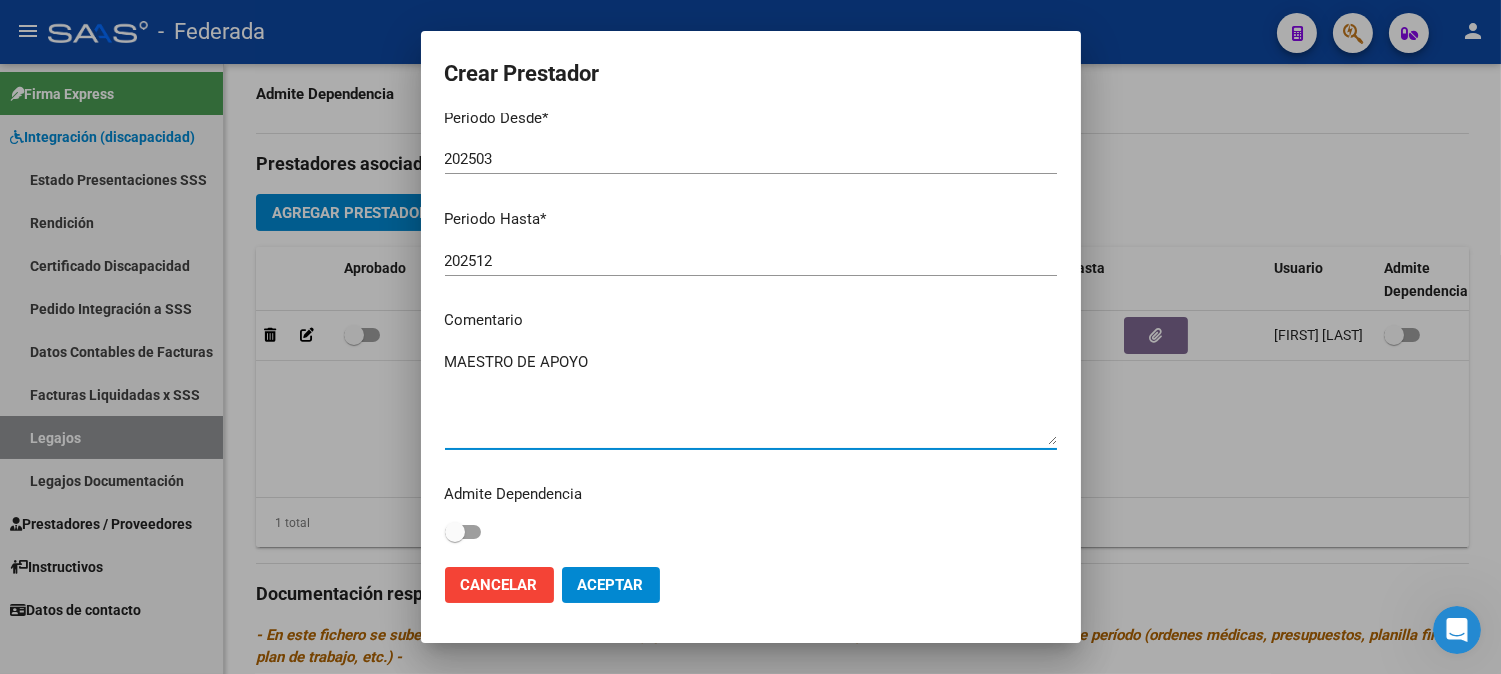 type on "MAESTRO DE APOYO" 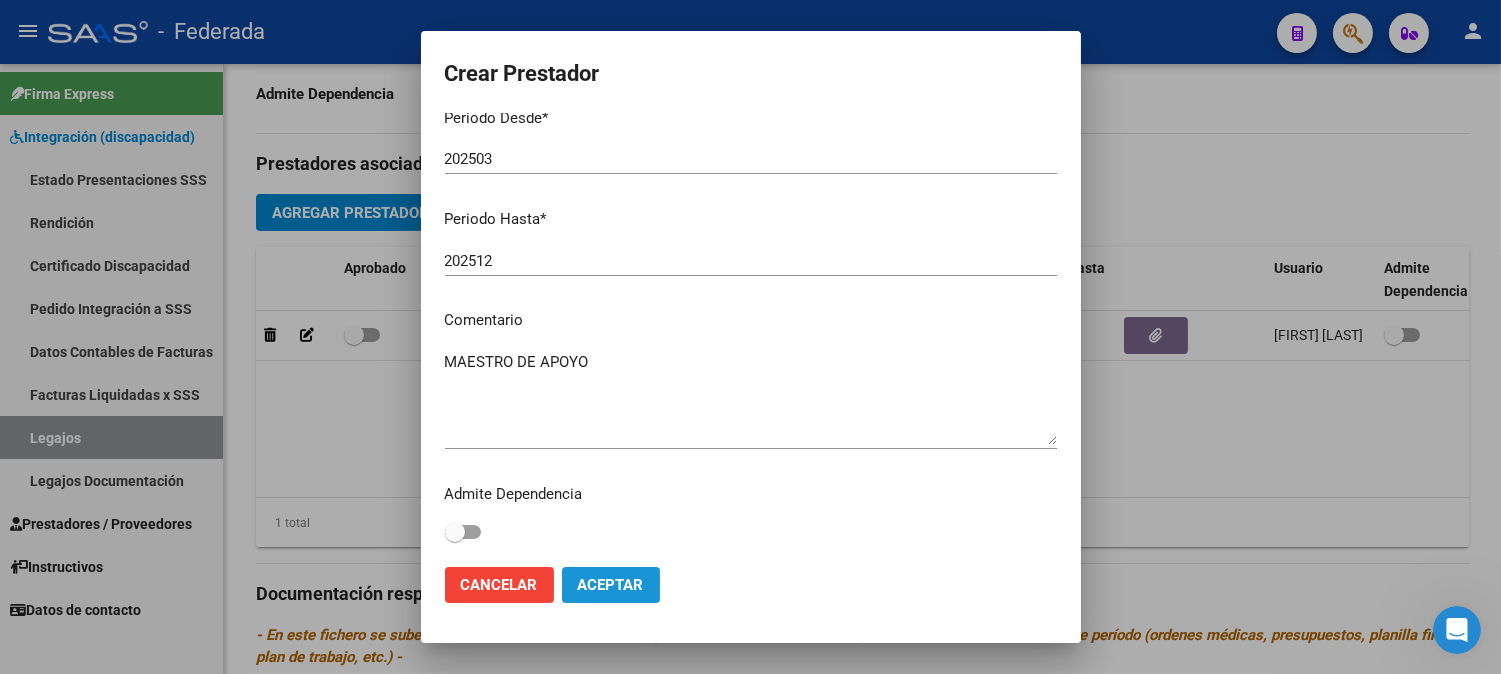 click on "Aceptar" 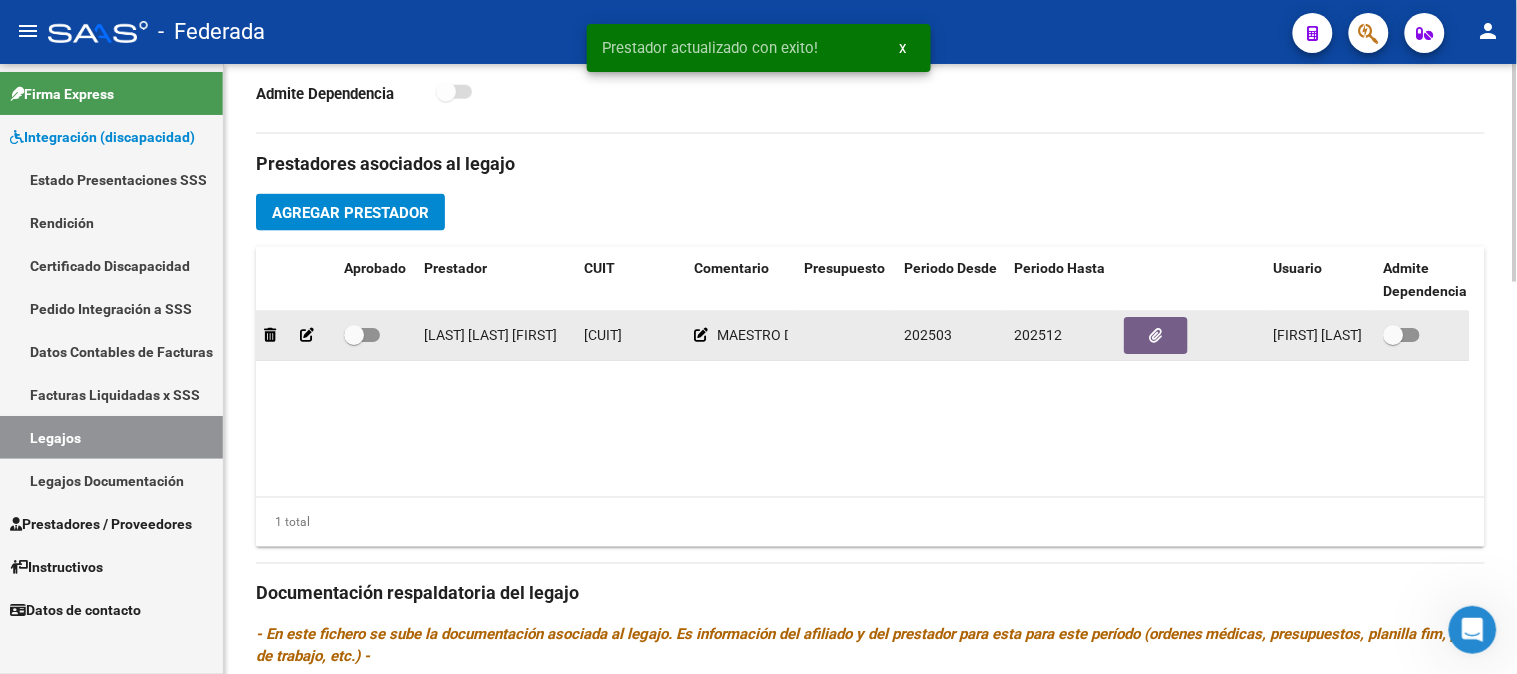click at bounding box center [354, 335] 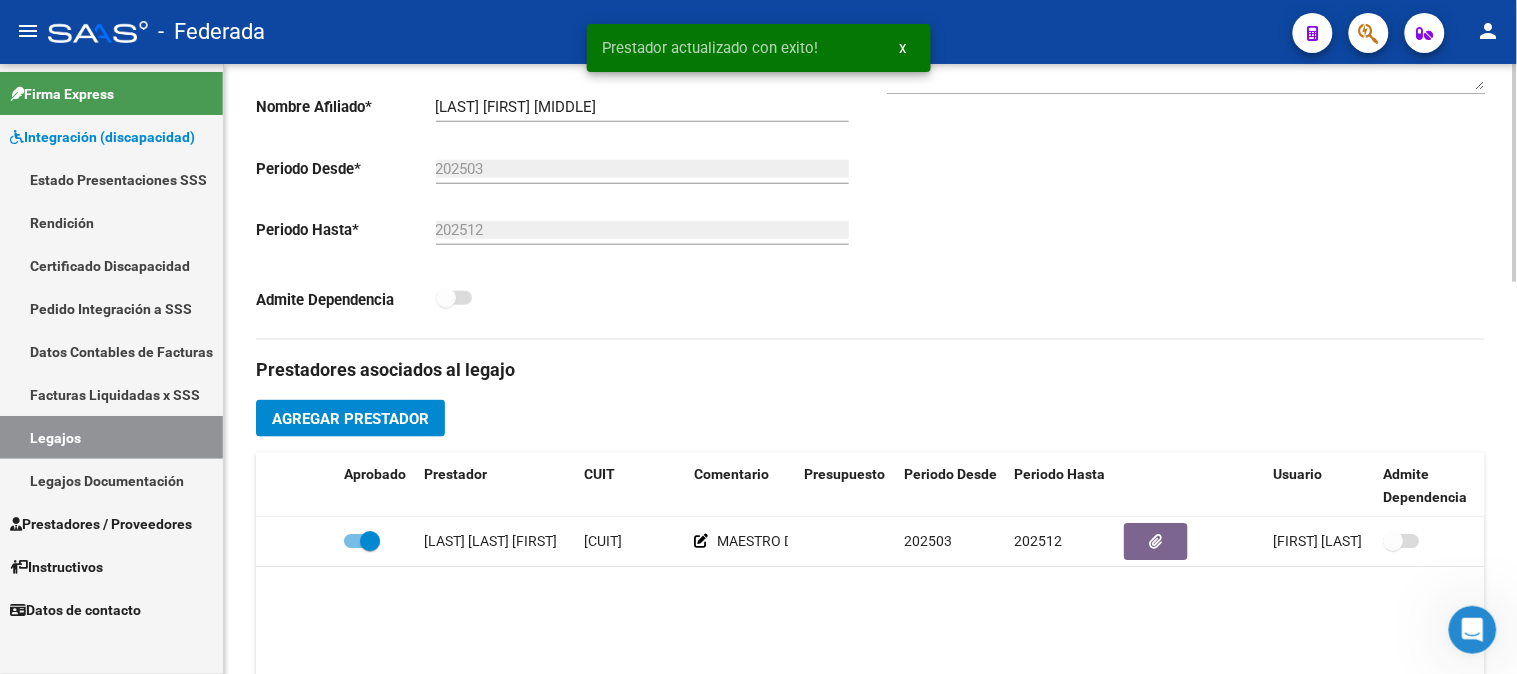 scroll, scrollTop: 444, scrollLeft: 0, axis: vertical 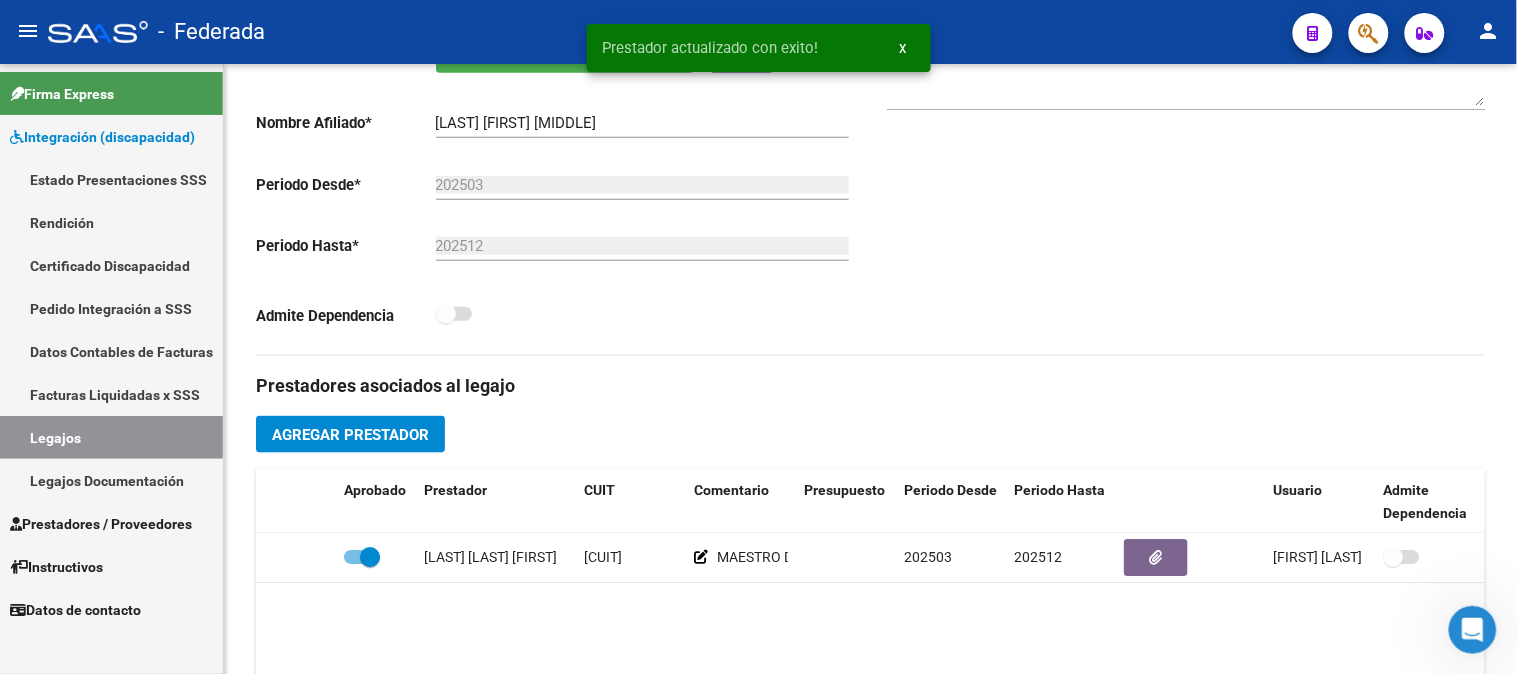 click on "x" at bounding box center [903, 48] 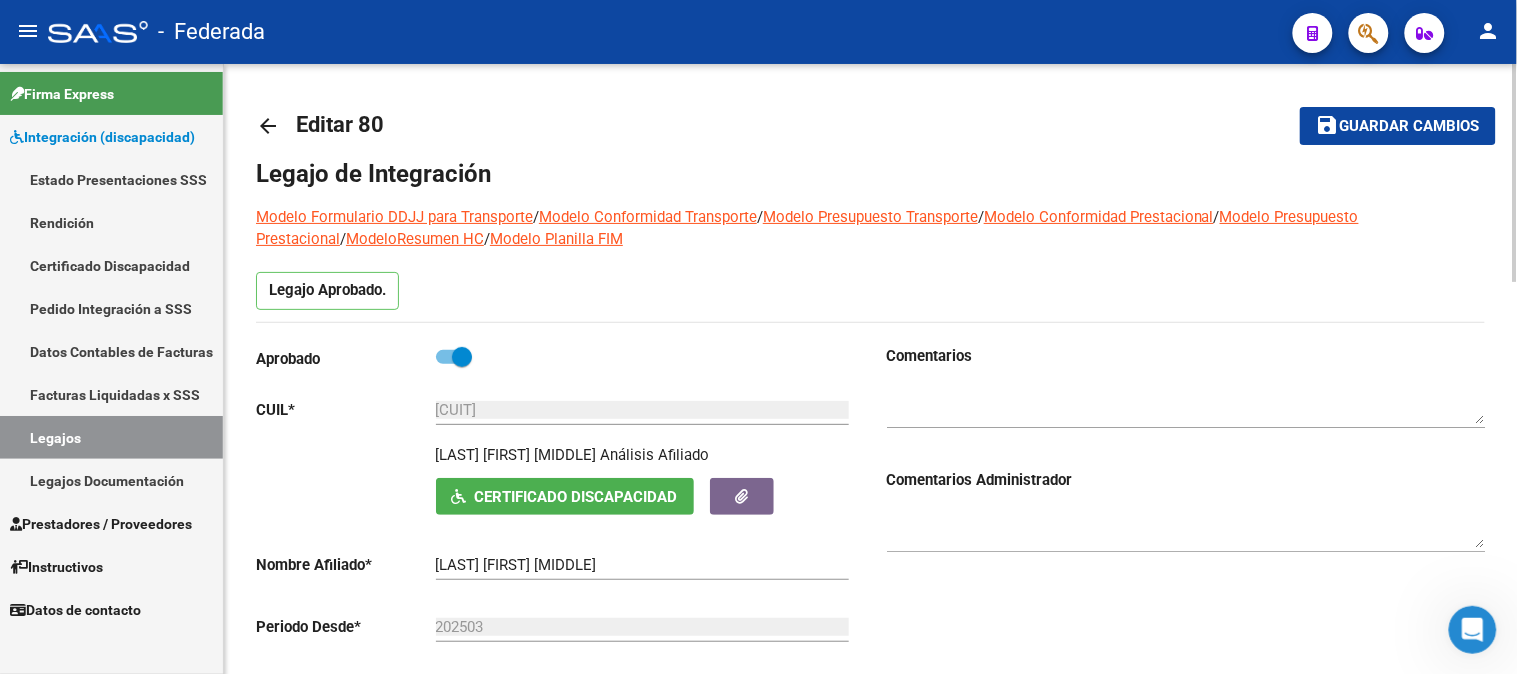 scroll, scrollTop: 0, scrollLeft: 0, axis: both 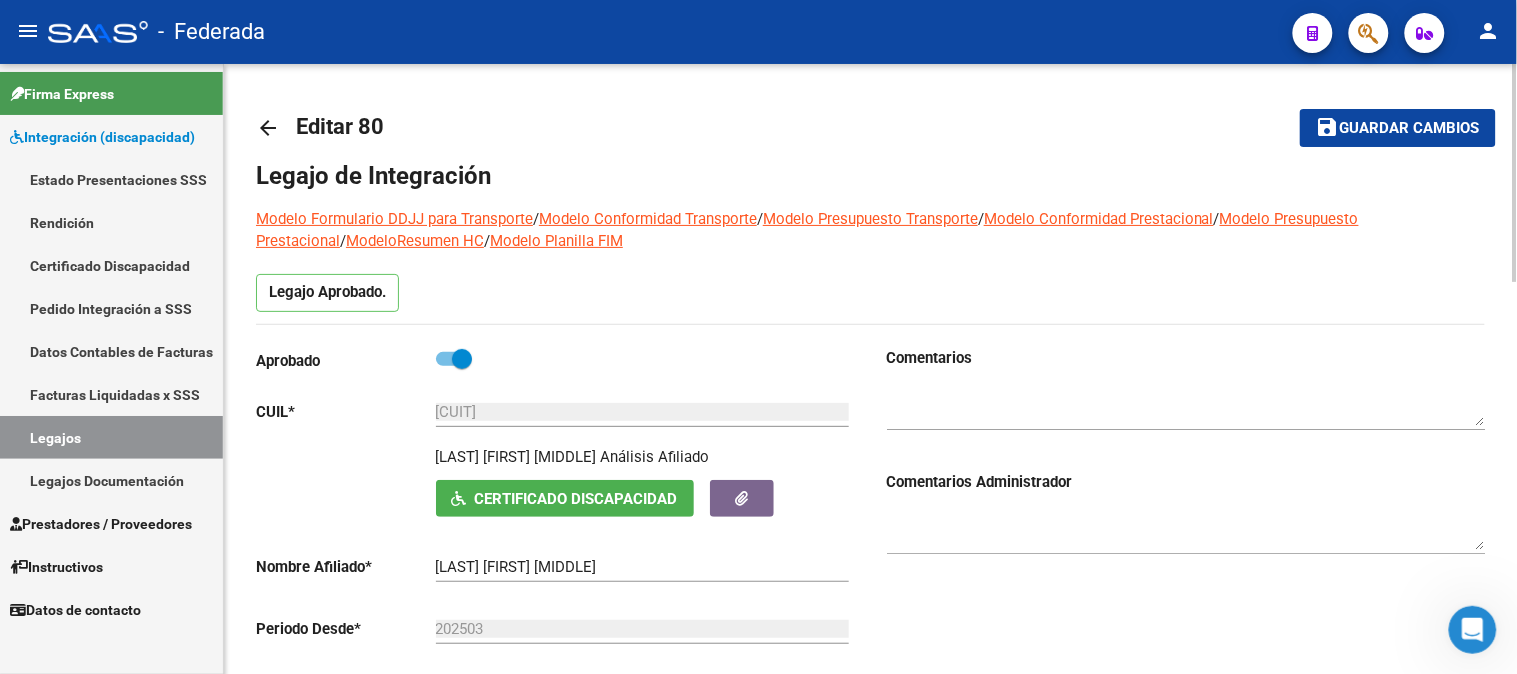 click on "Guardar cambios" 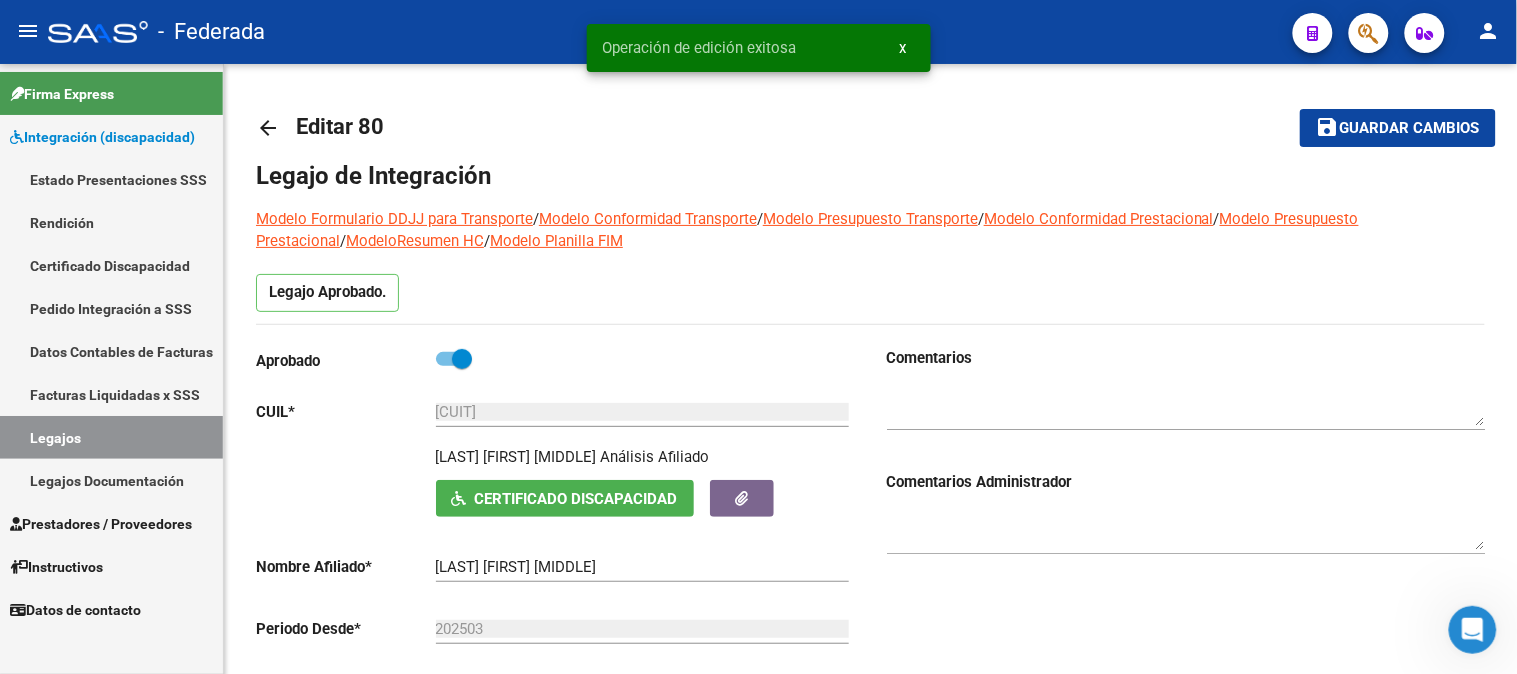 click on "x" at bounding box center (903, 48) 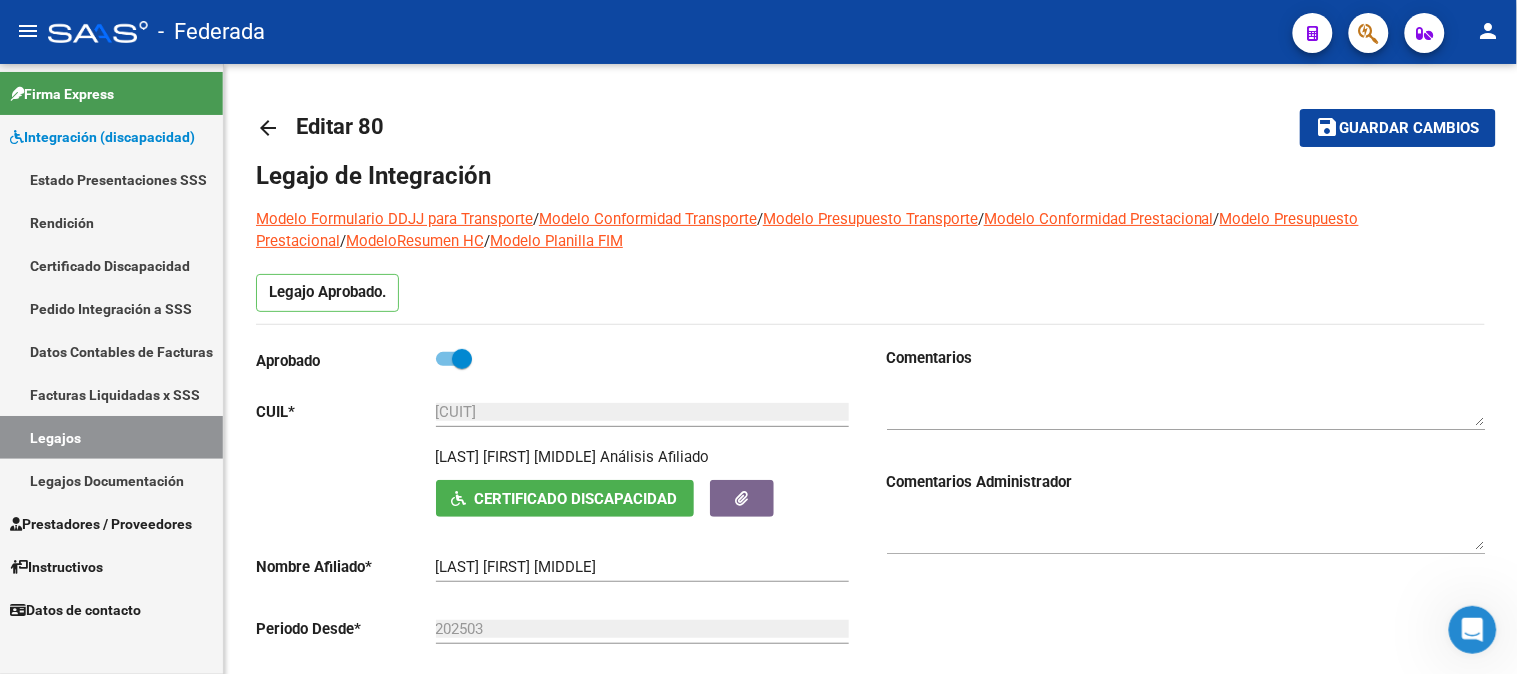 click on "Legajos" at bounding box center (111, 437) 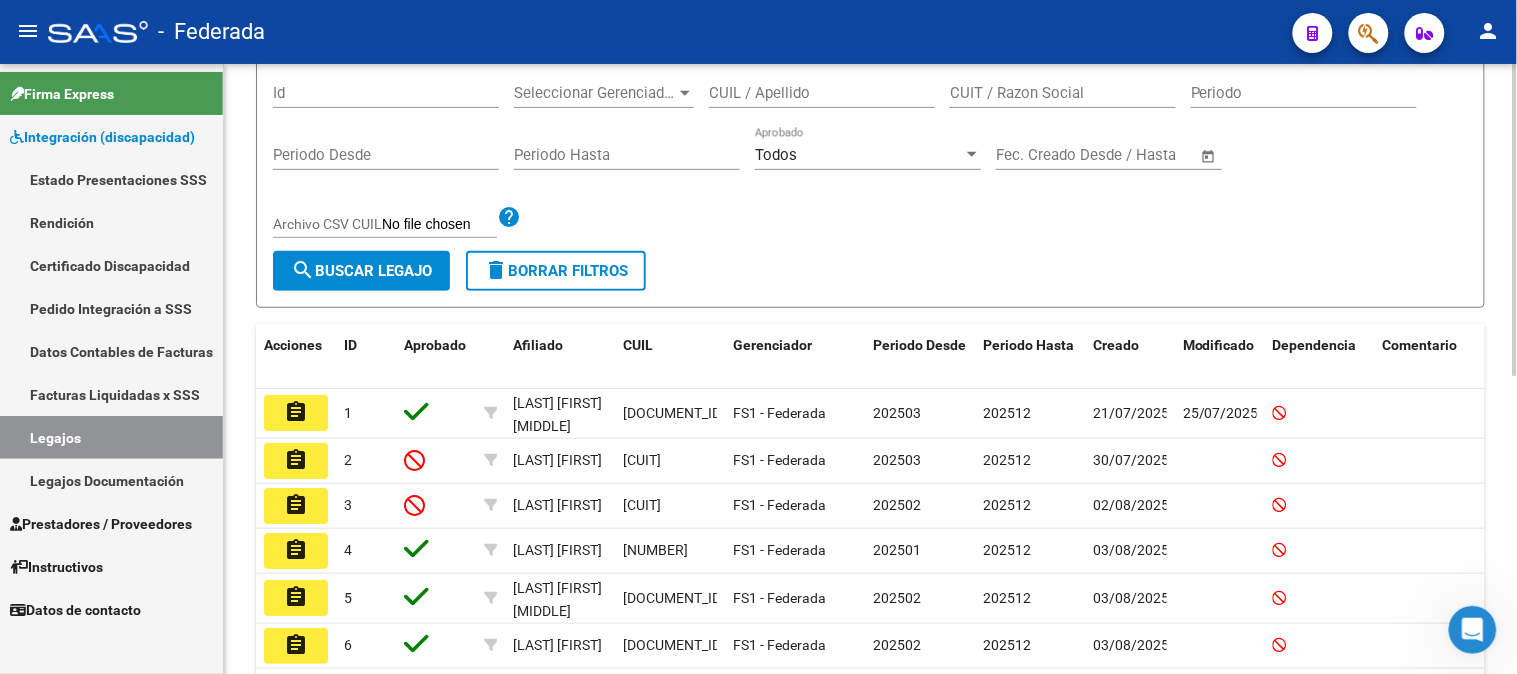 scroll, scrollTop: 111, scrollLeft: 0, axis: vertical 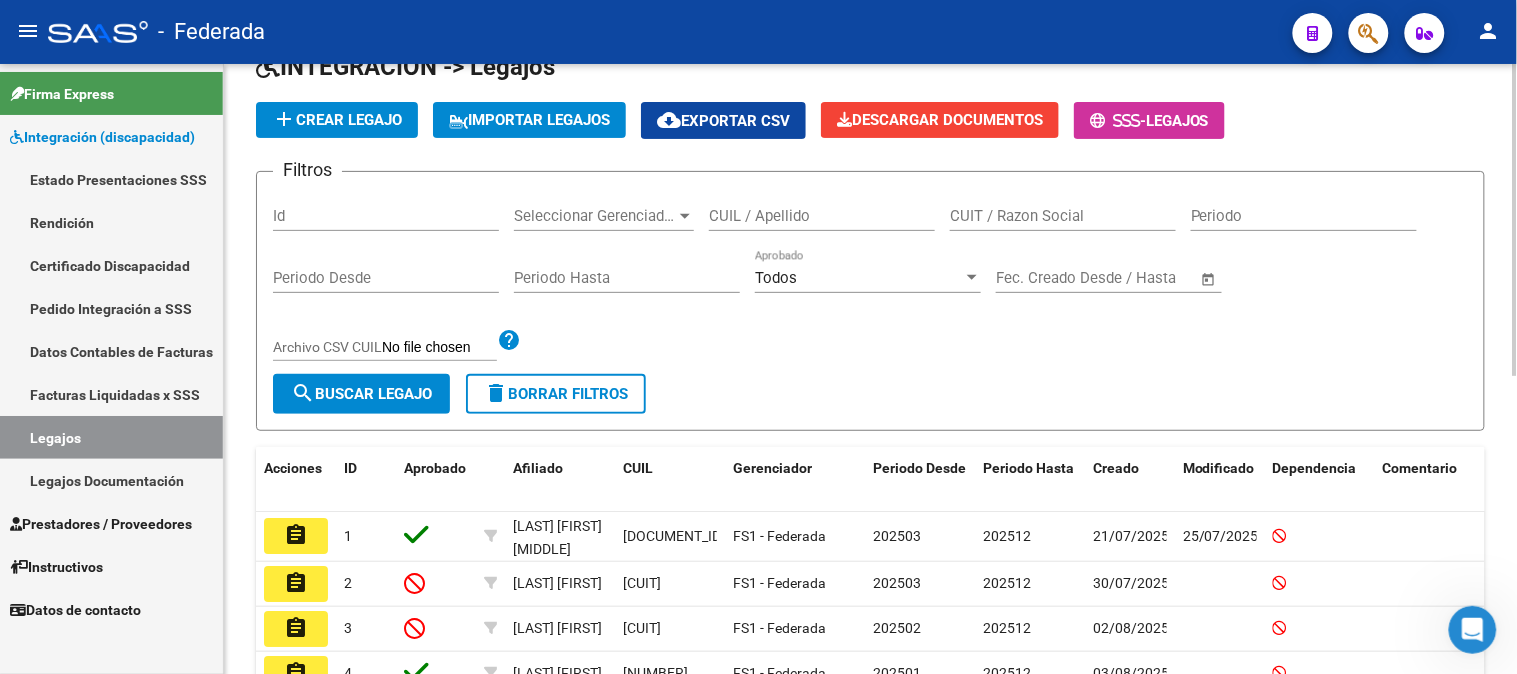 click on "CUIL / Apellido" 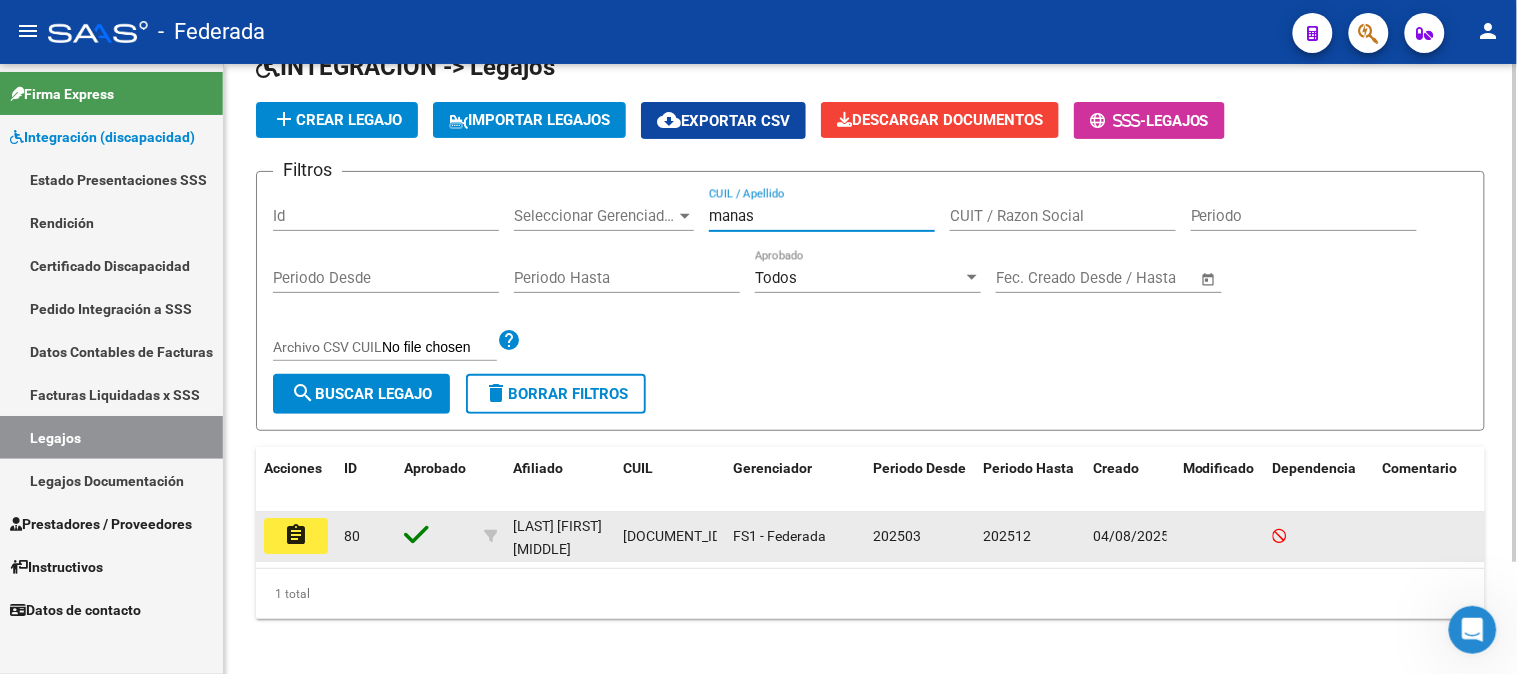 type on "manas" 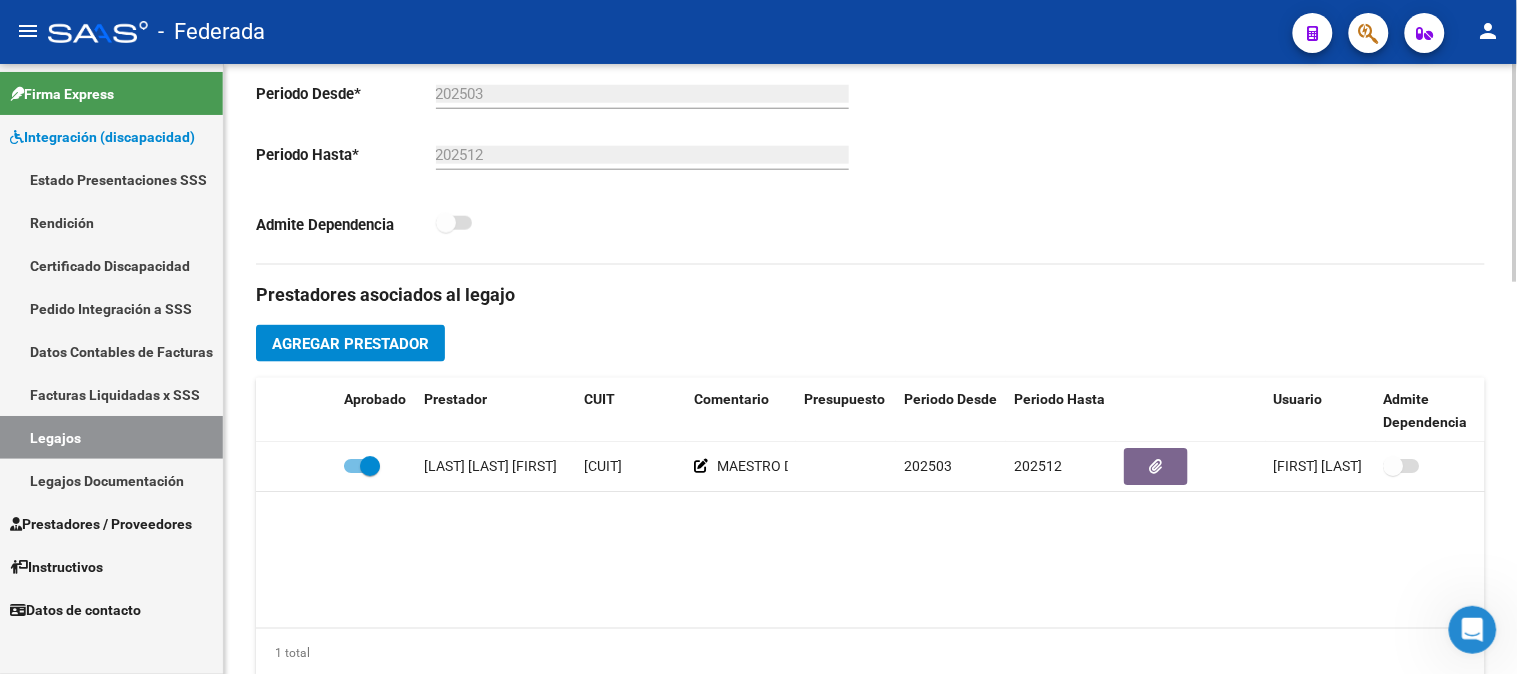 scroll, scrollTop: 555, scrollLeft: 0, axis: vertical 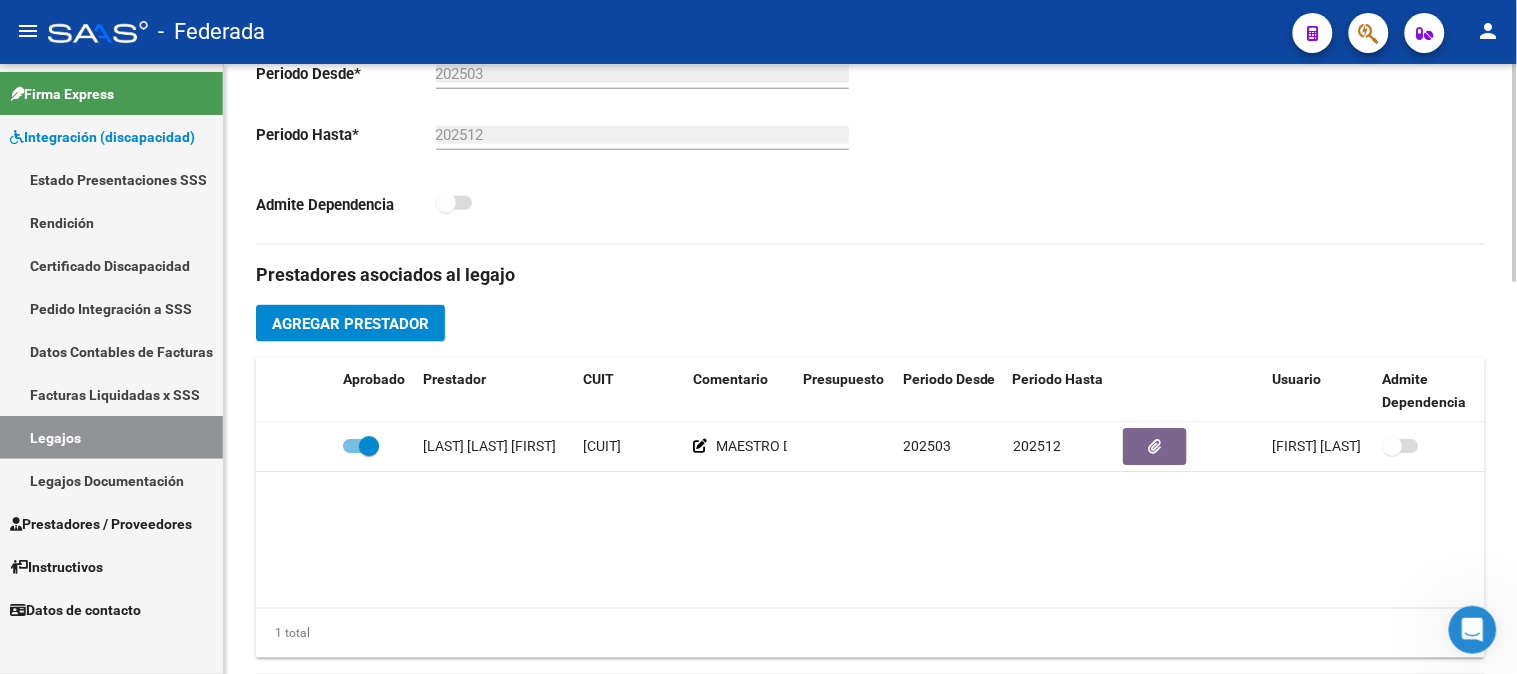 click on "[LAST] [FIRST] [MIDDLE]     MAESTRO DE APOYO 202503 202512 [FIRST] [LAST]   [DATE]" 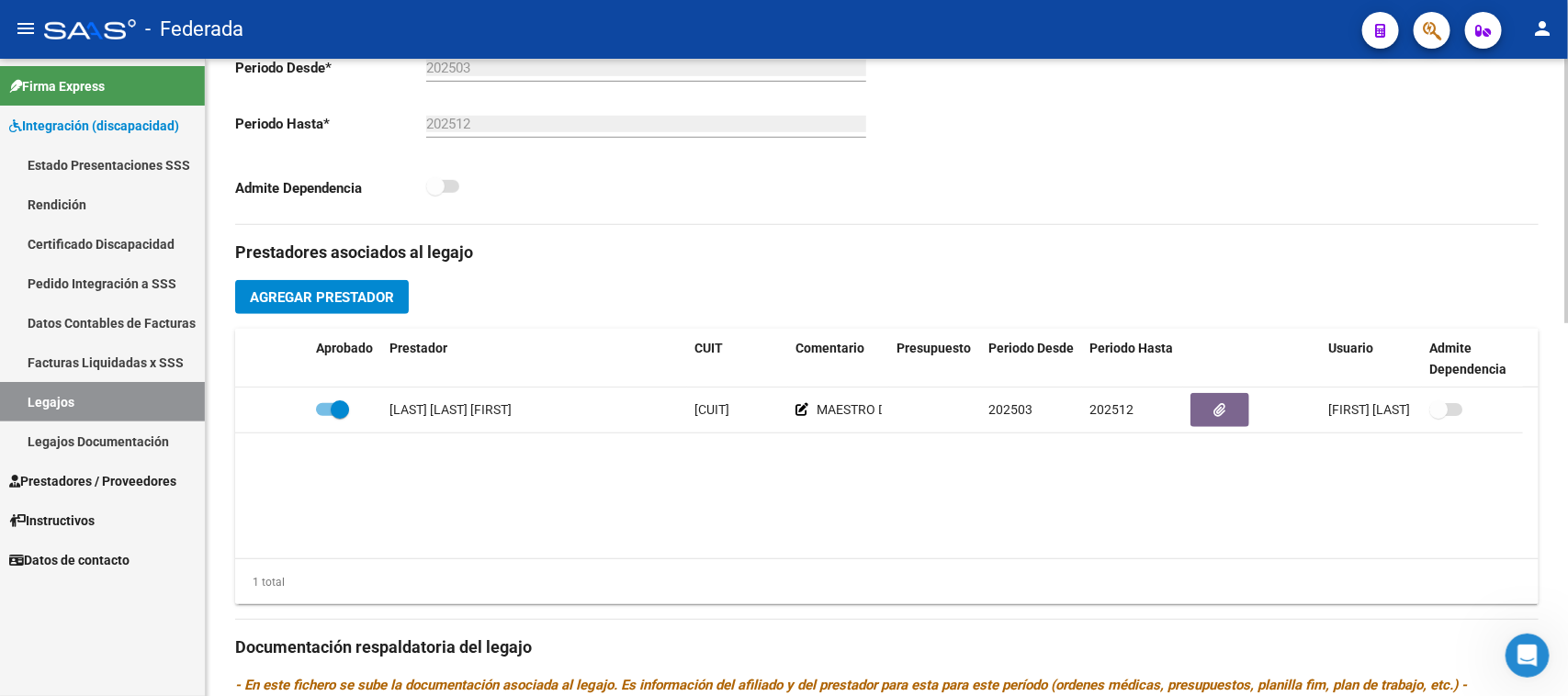 scroll, scrollTop: 510, scrollLeft: 0, axis: vertical 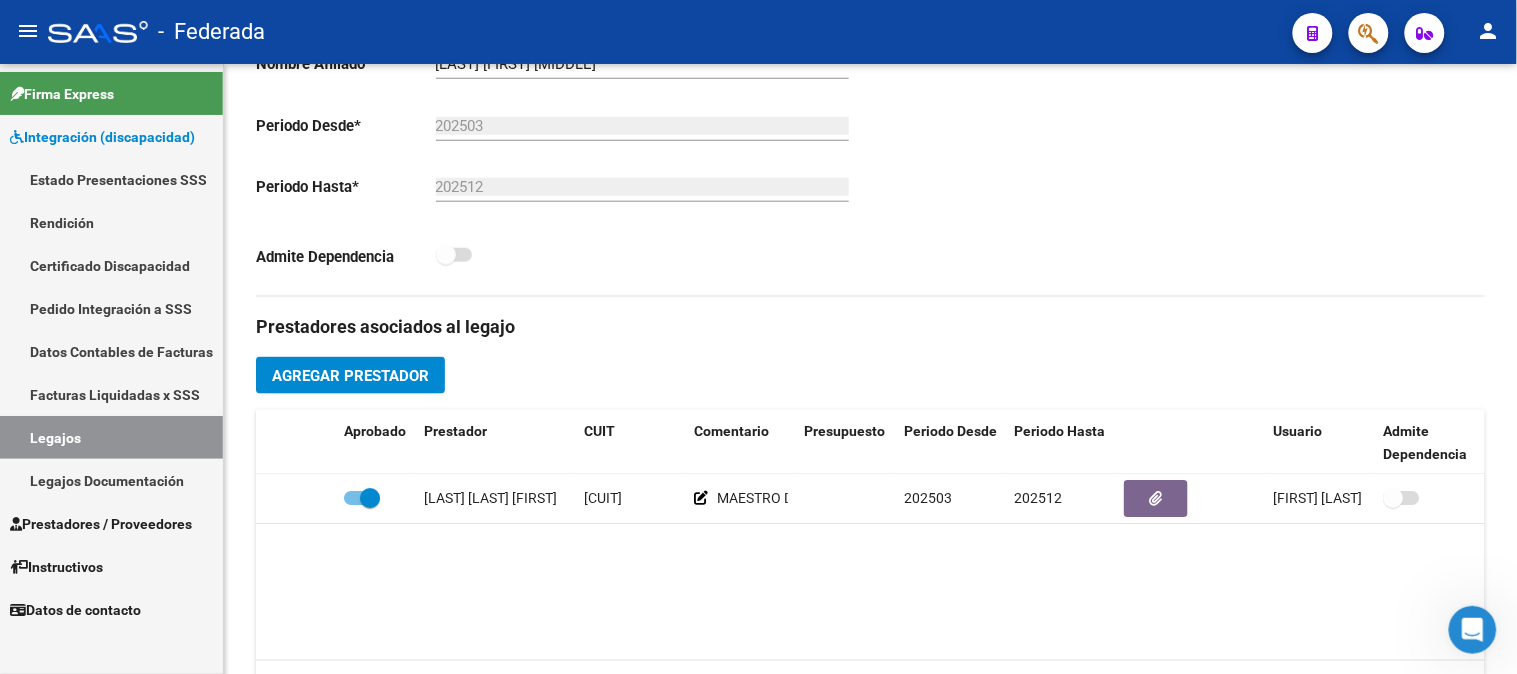 click on "Legajos" at bounding box center [111, 437] 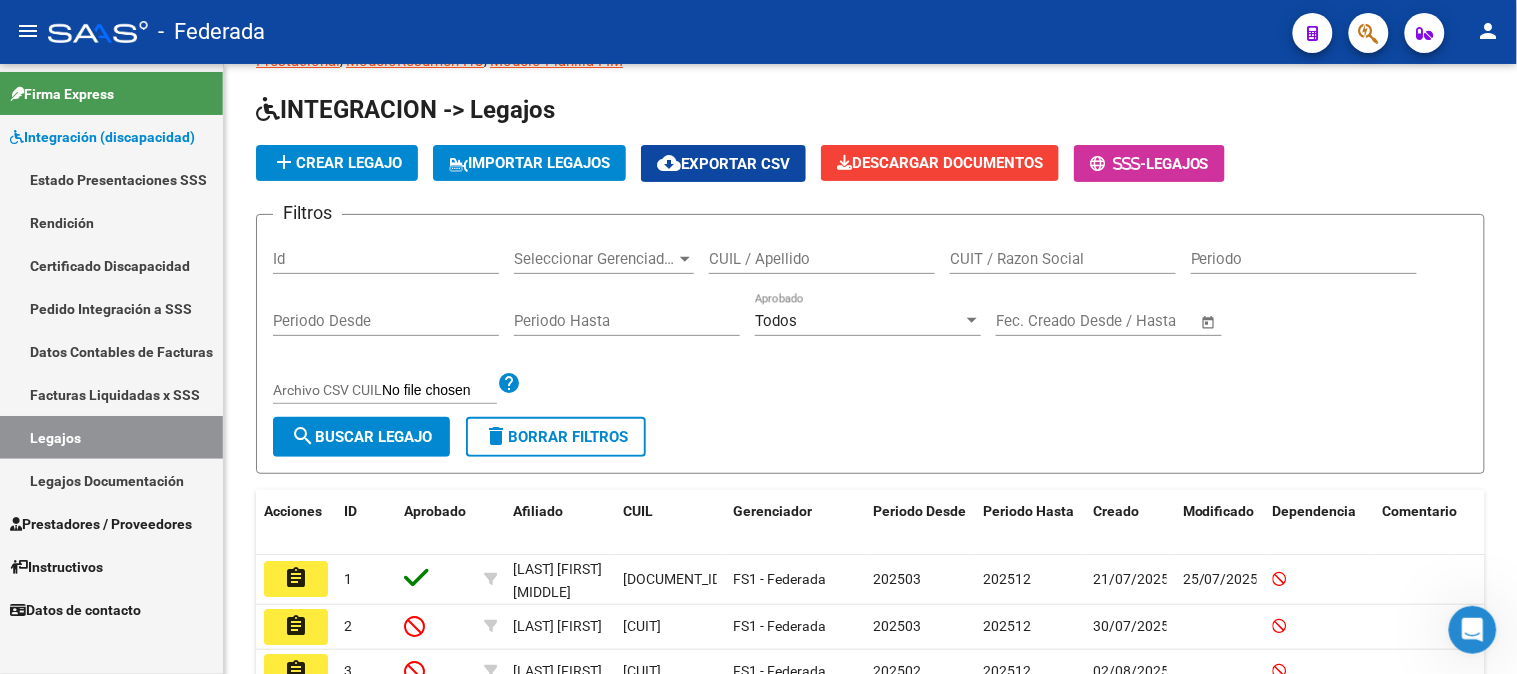 scroll, scrollTop: 503, scrollLeft: 0, axis: vertical 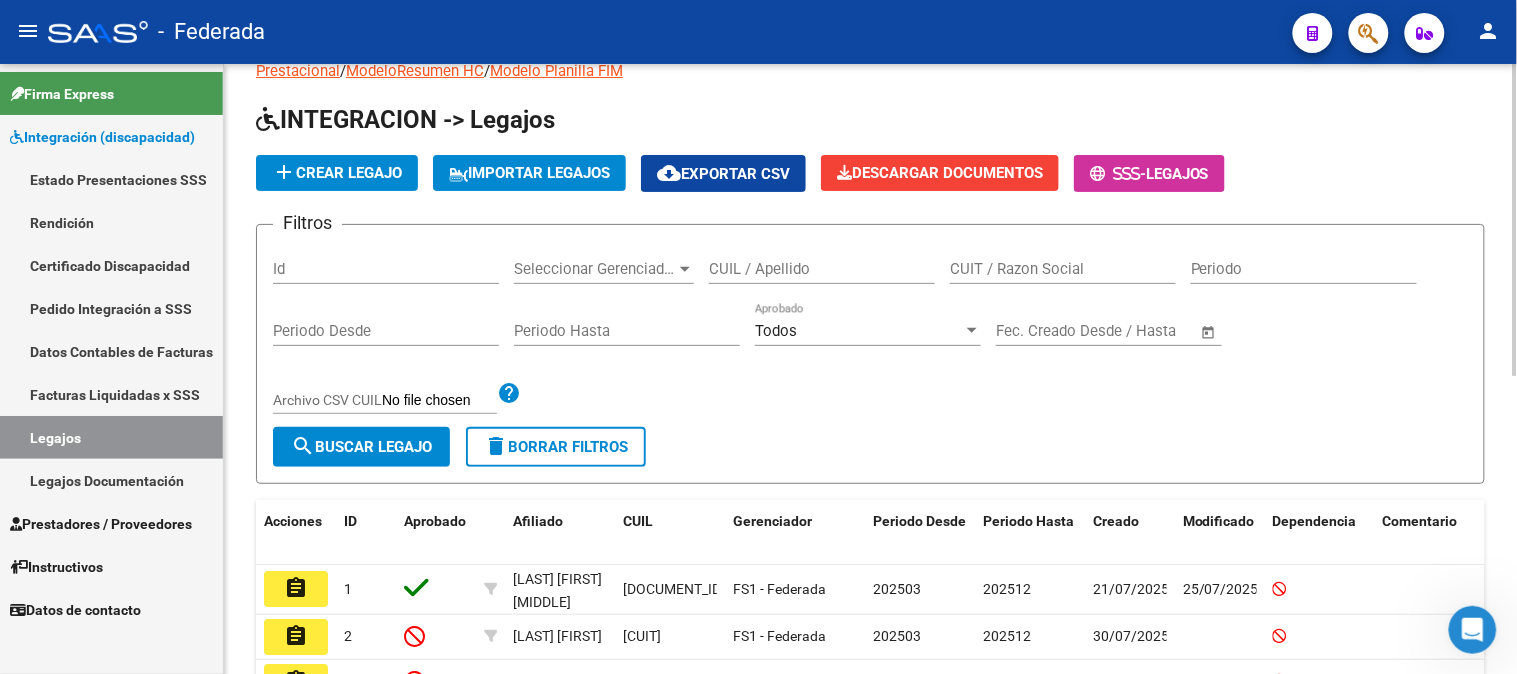 click on "CUIL / Apellido" at bounding box center [822, 269] 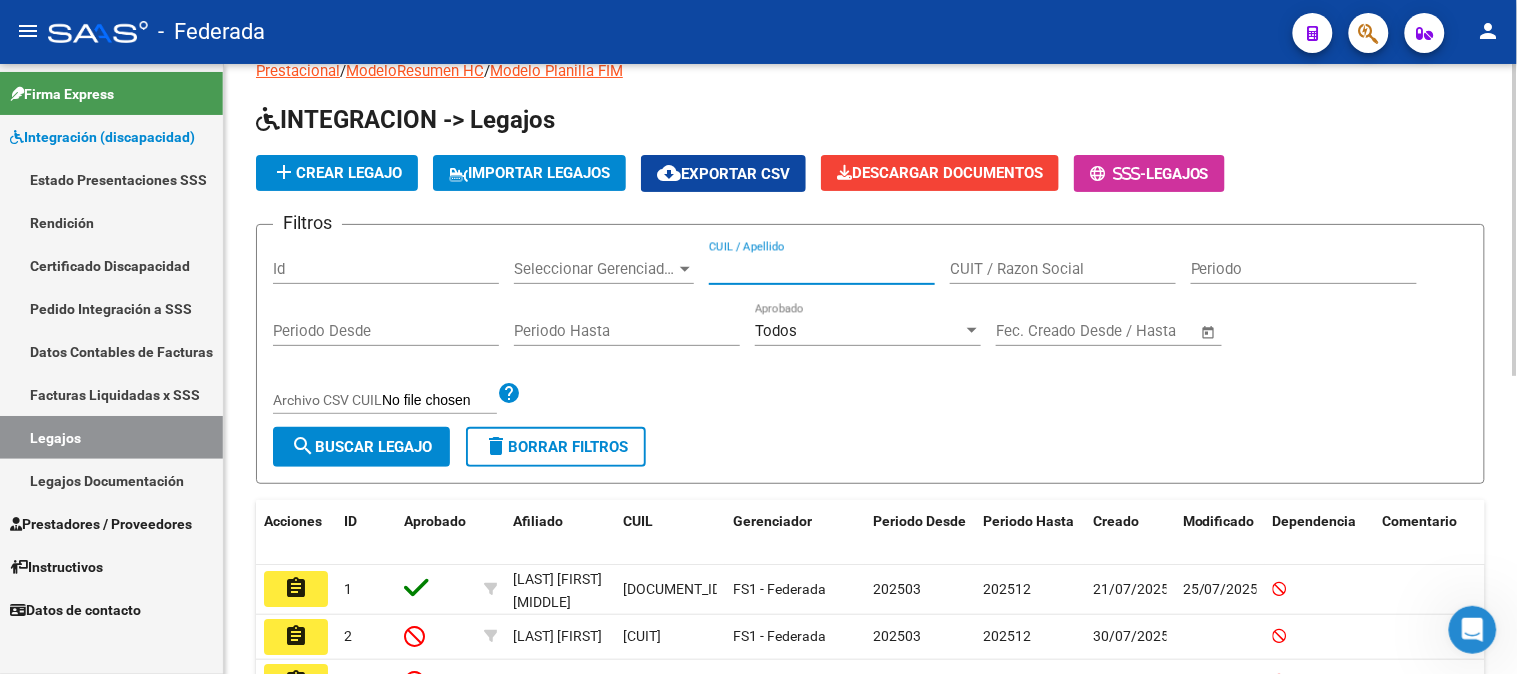 paste on "[LAST], [FIRST]" 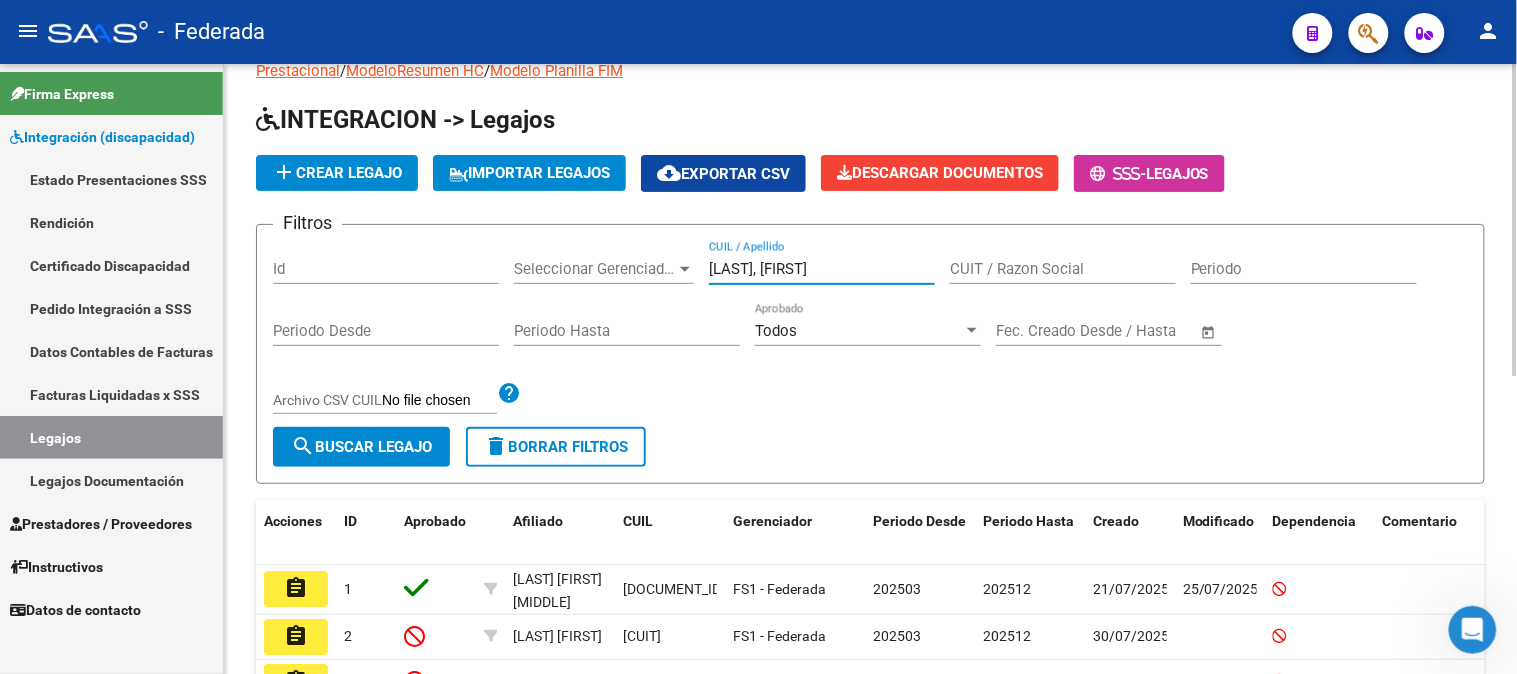 type on "[LAST], [FIRST]" 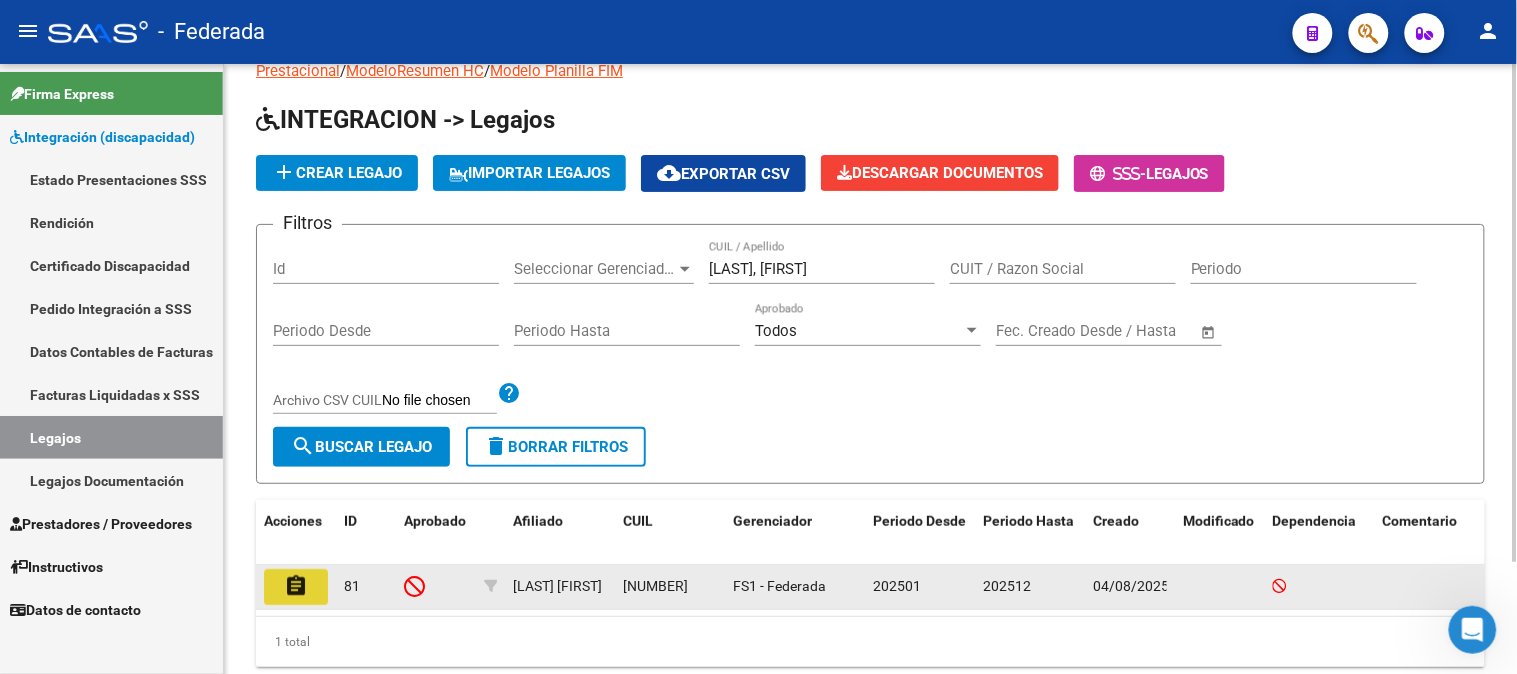 click on "assignment" 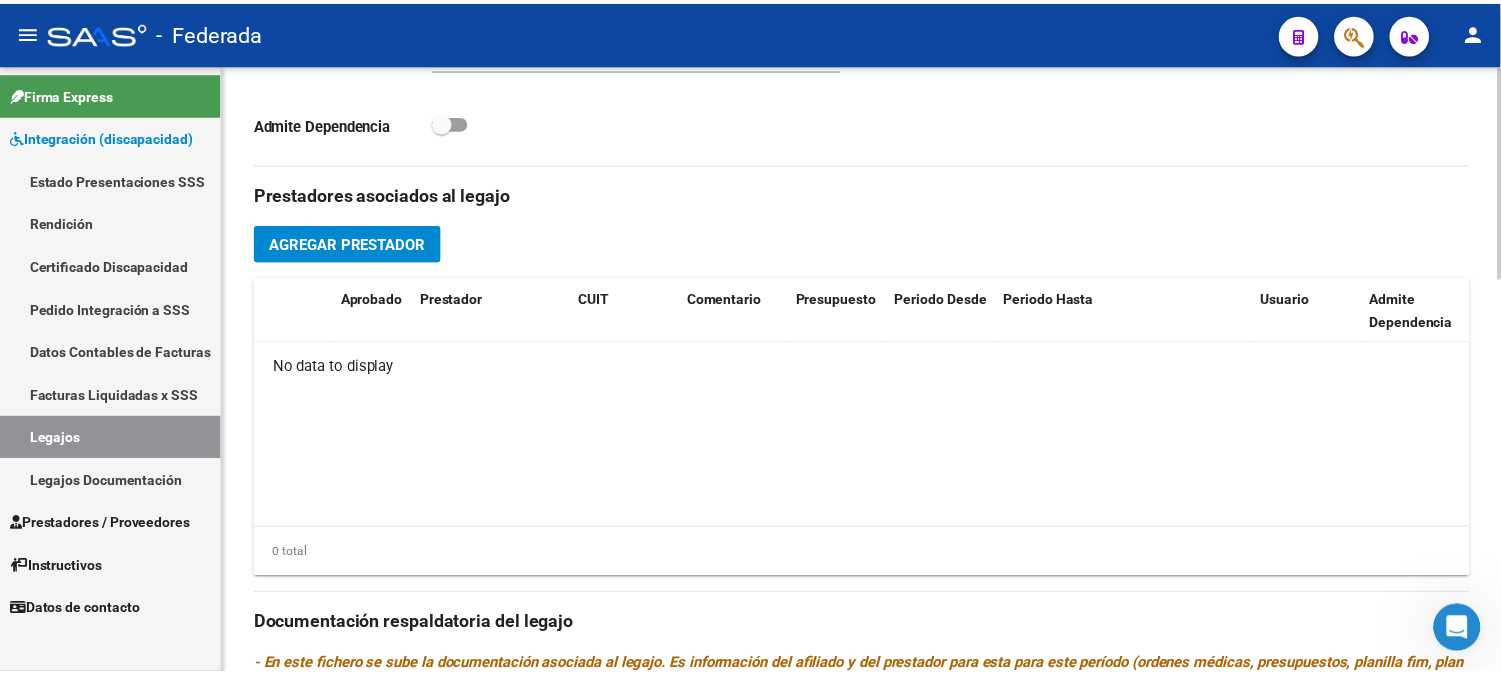 scroll, scrollTop: 666, scrollLeft: 0, axis: vertical 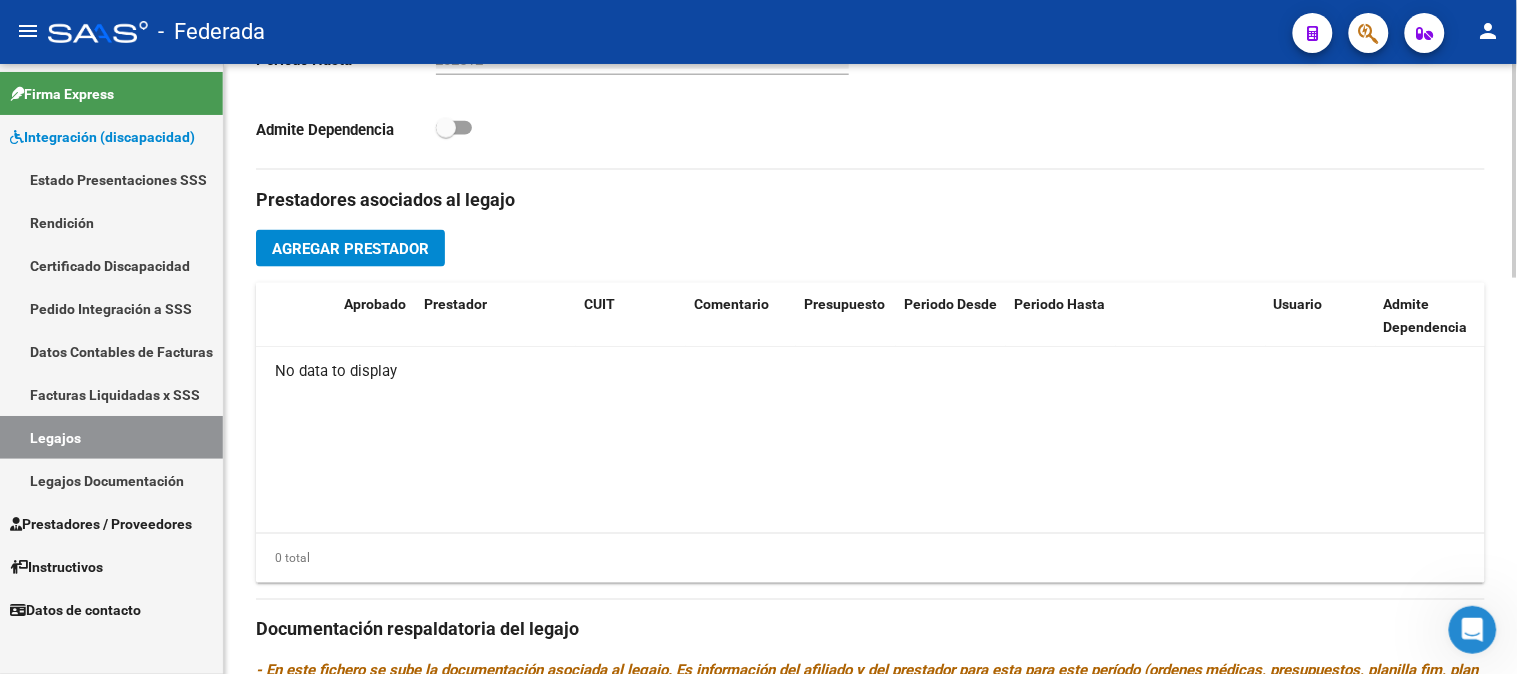 click on "Agregar Prestador" 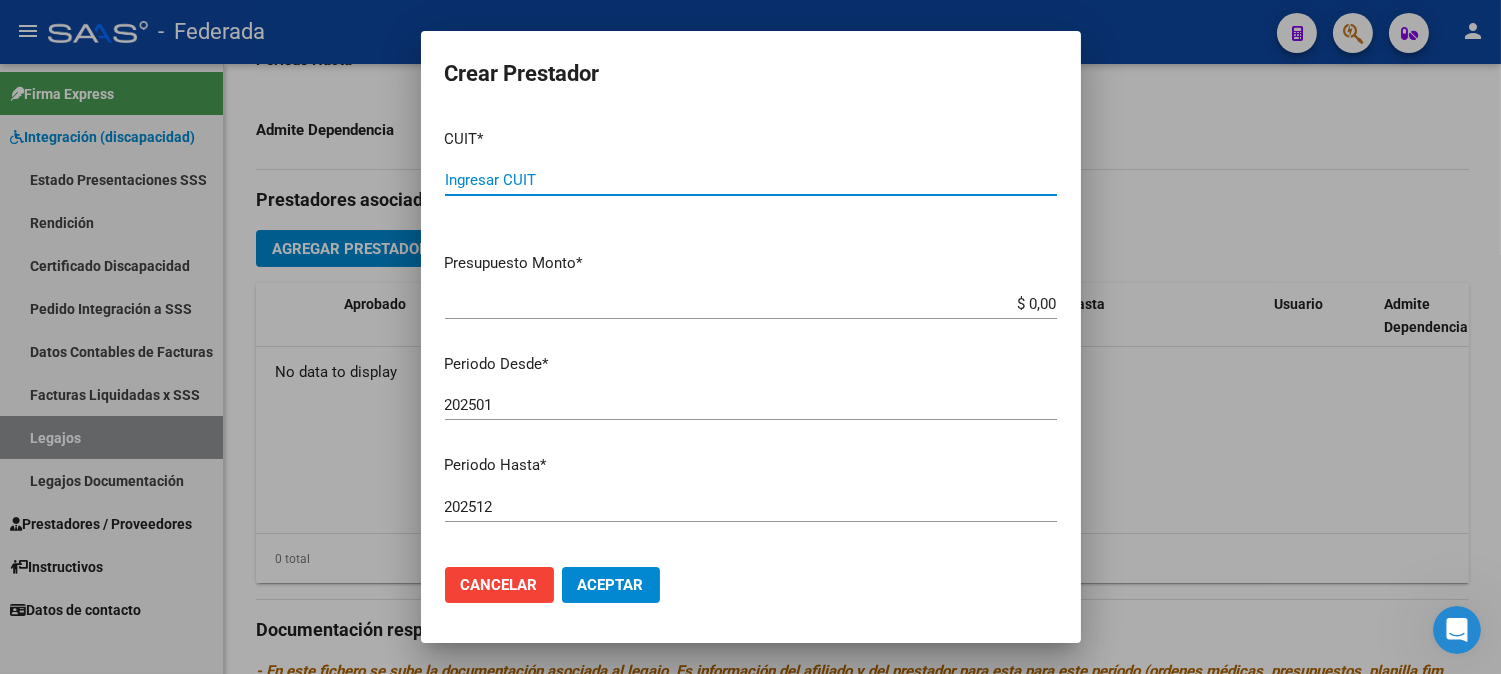paste on "[CUIT]" 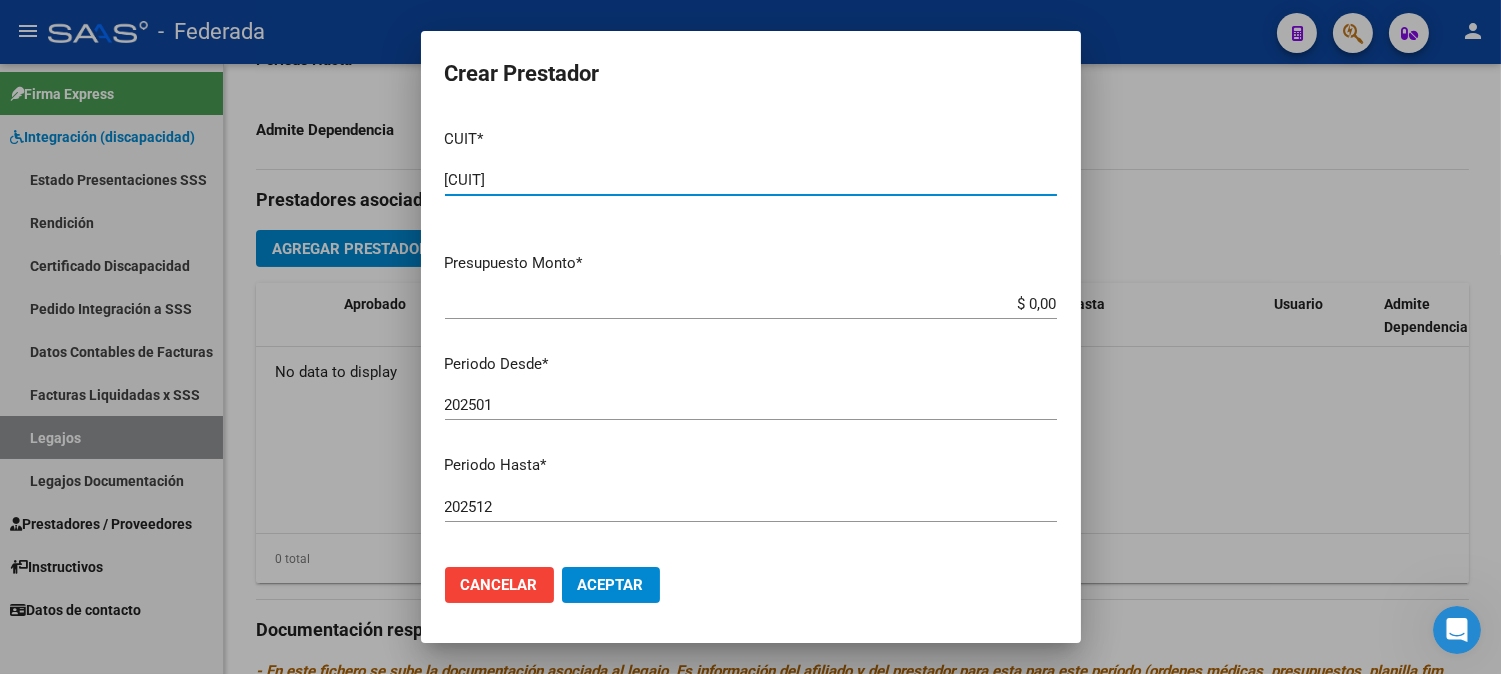 type on "[CUIT]" 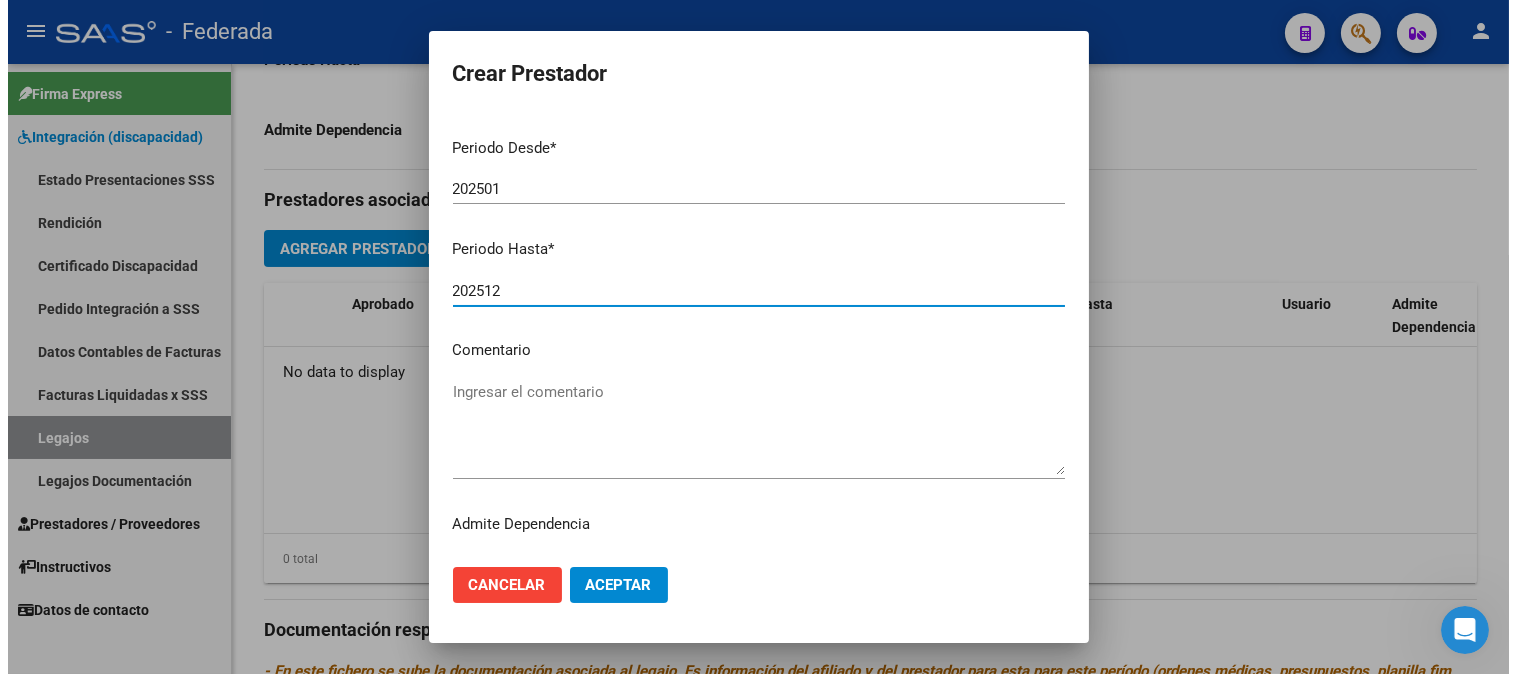 scroll, scrollTop: 222, scrollLeft: 0, axis: vertical 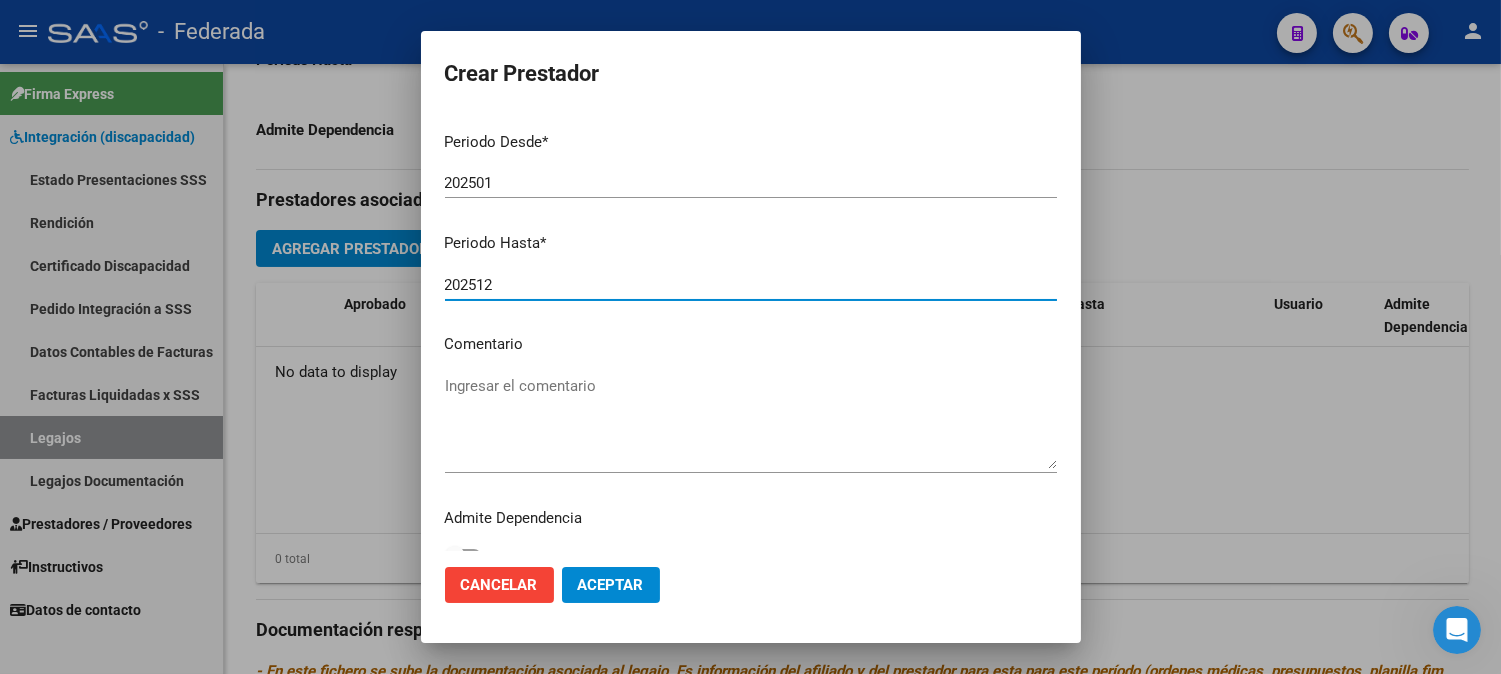 click on "Cancelar" 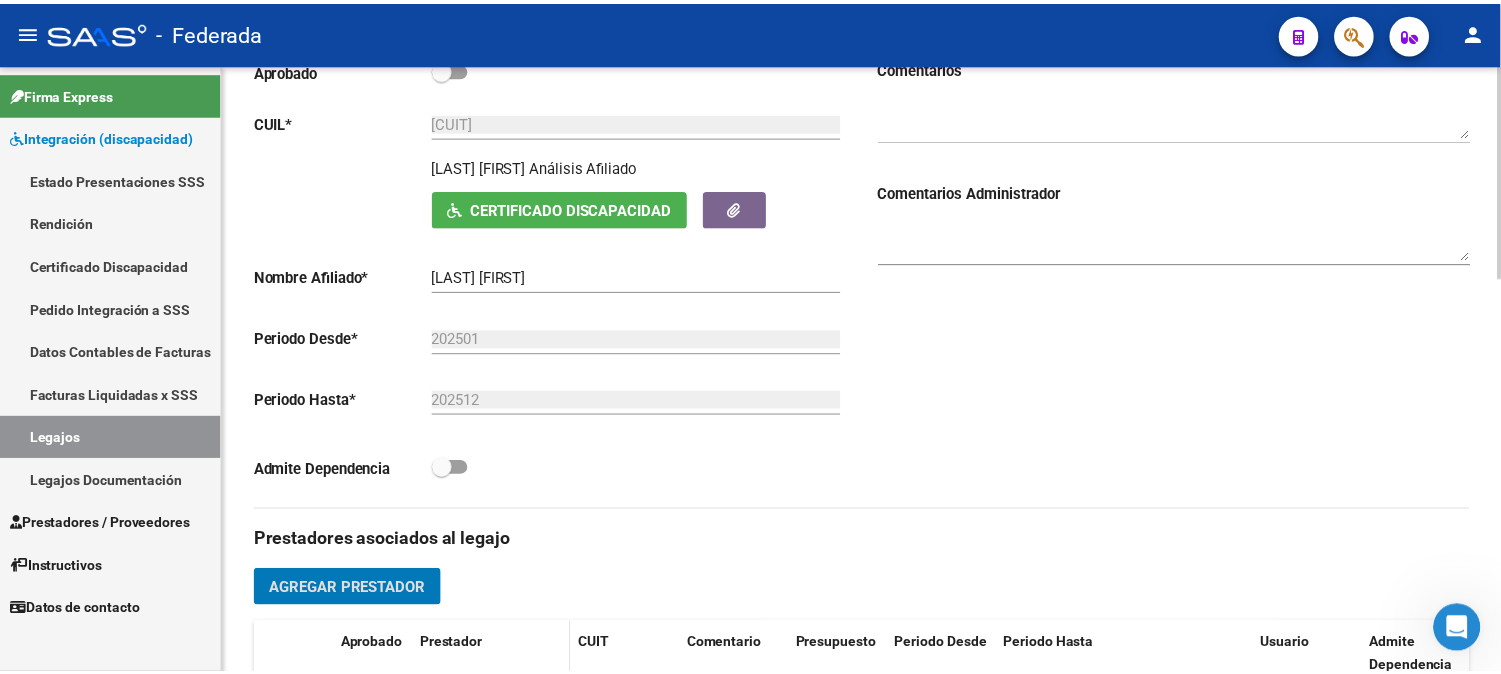 scroll, scrollTop: 555, scrollLeft: 0, axis: vertical 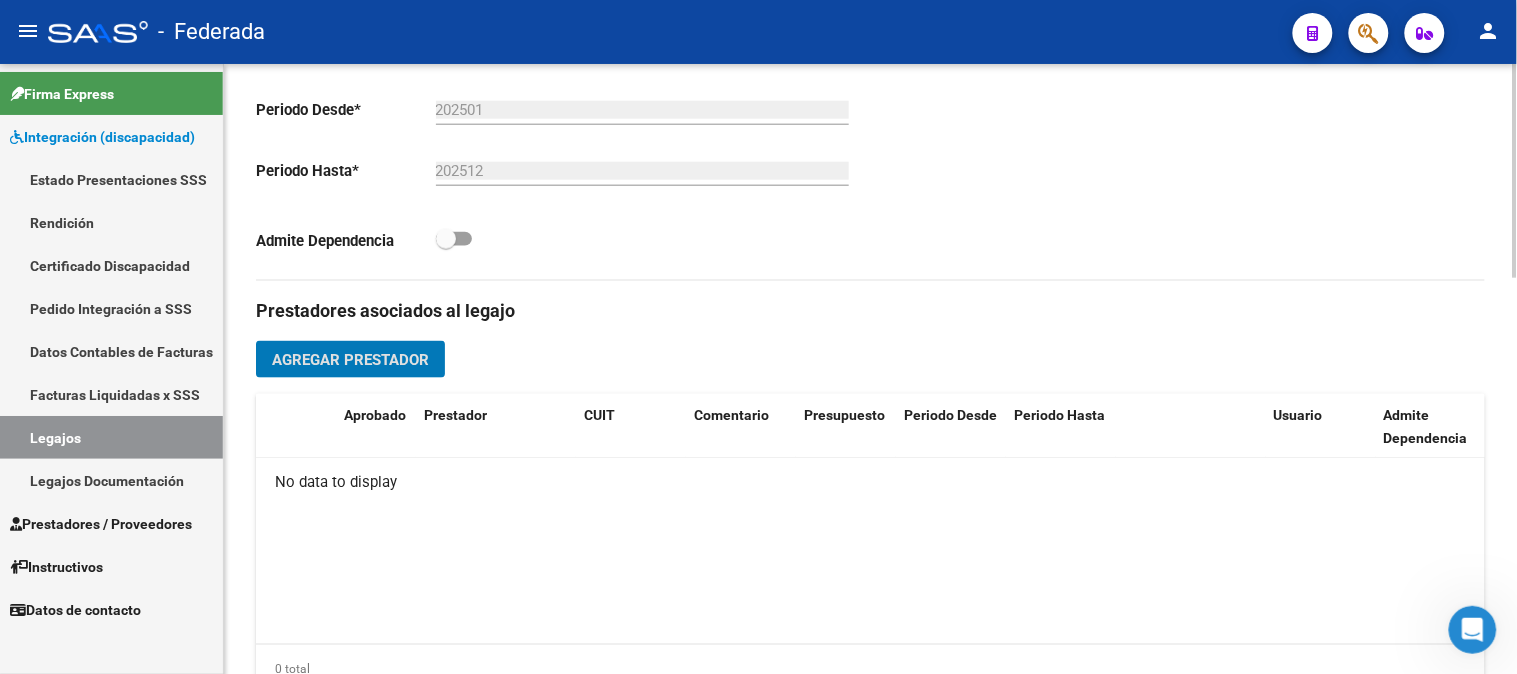 click on "Agregar Prestador" 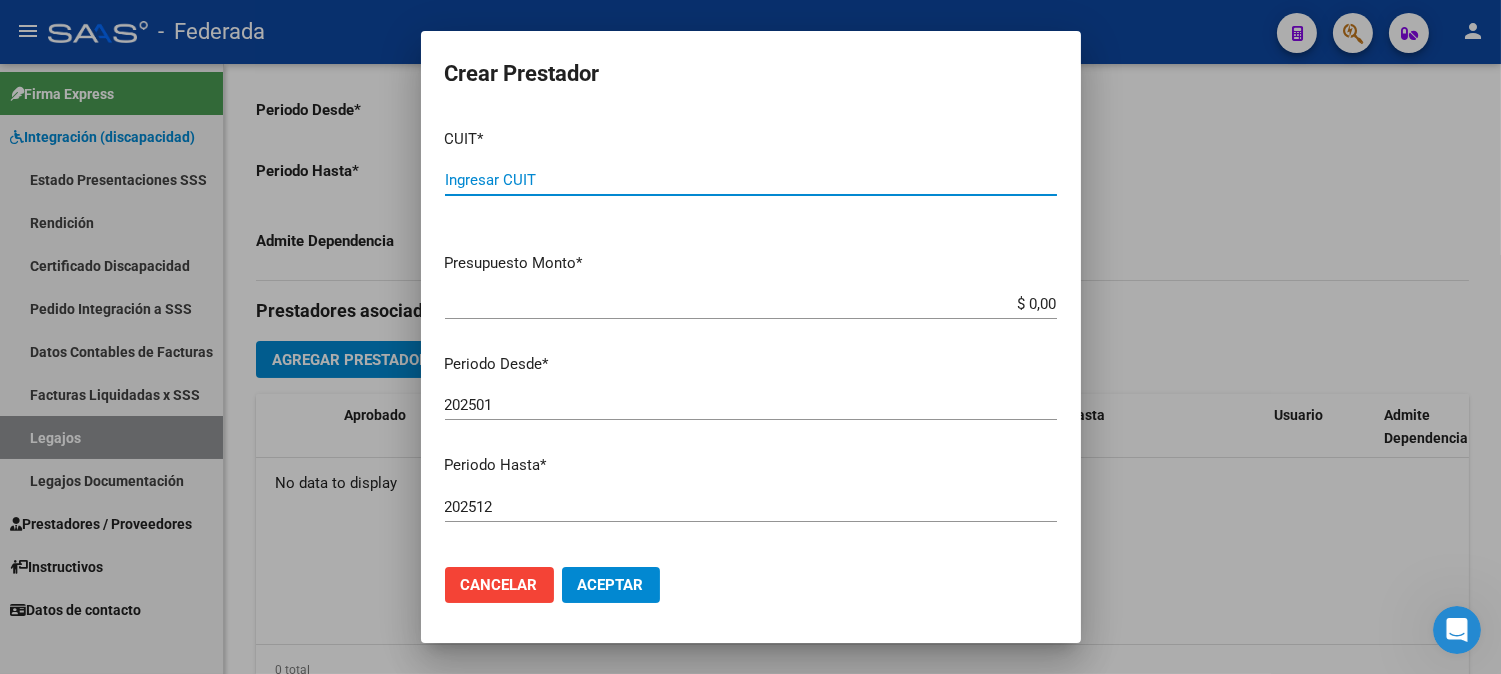 paste on "[CUIT]" 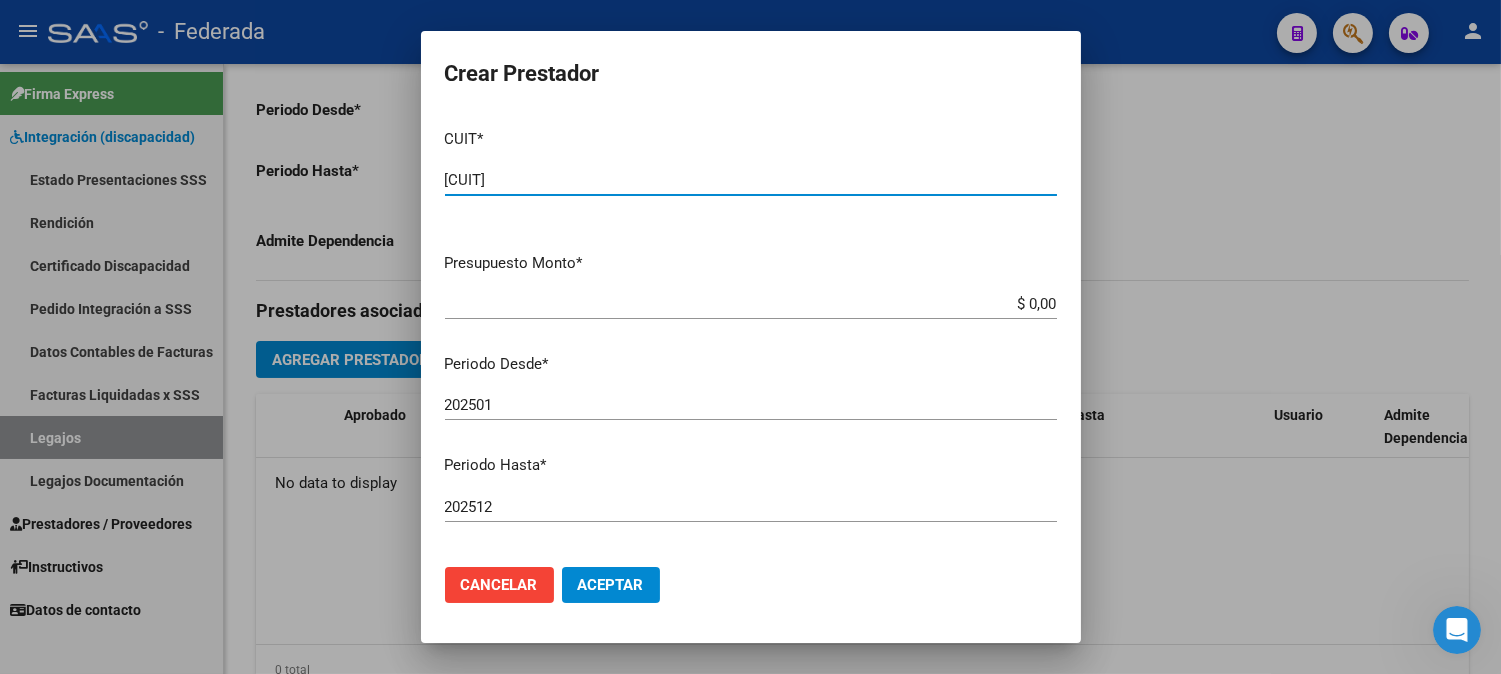 type on "[CUIT]" 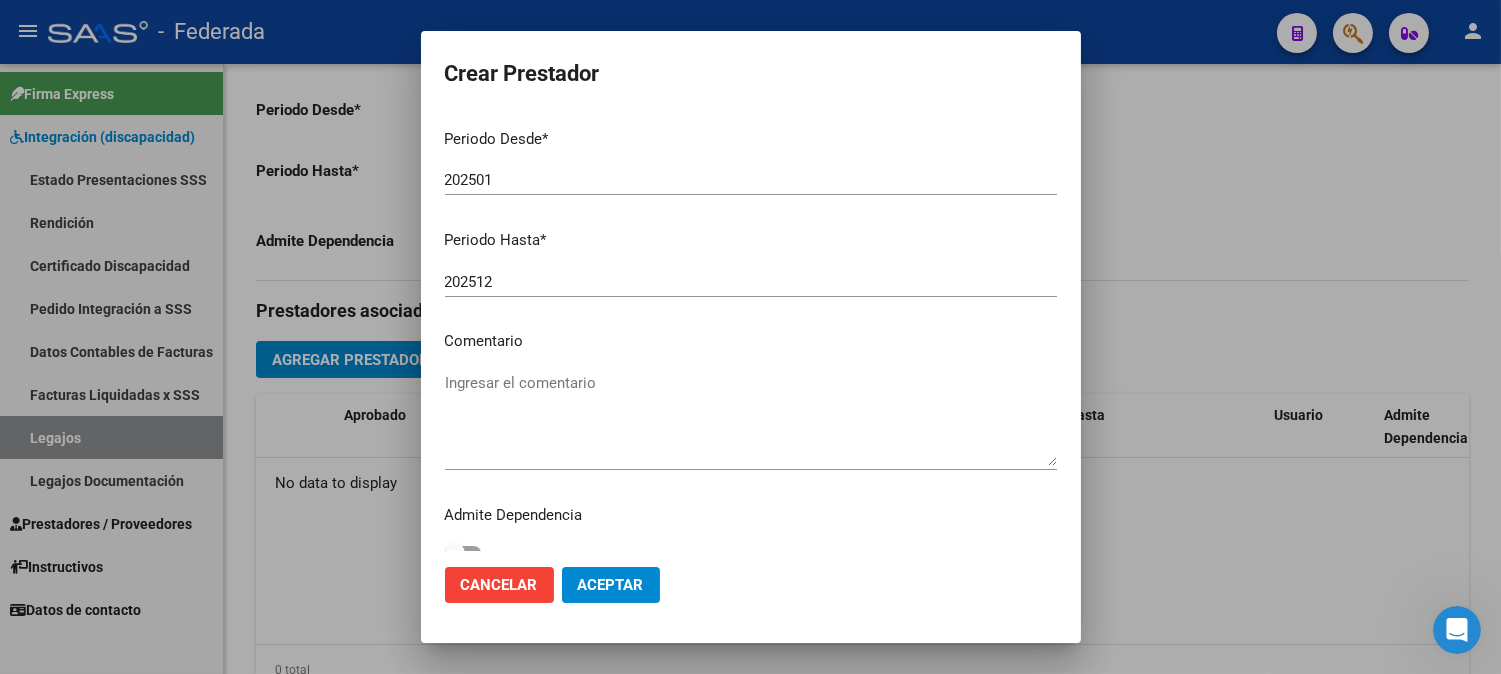 scroll, scrollTop: 246, scrollLeft: 0, axis: vertical 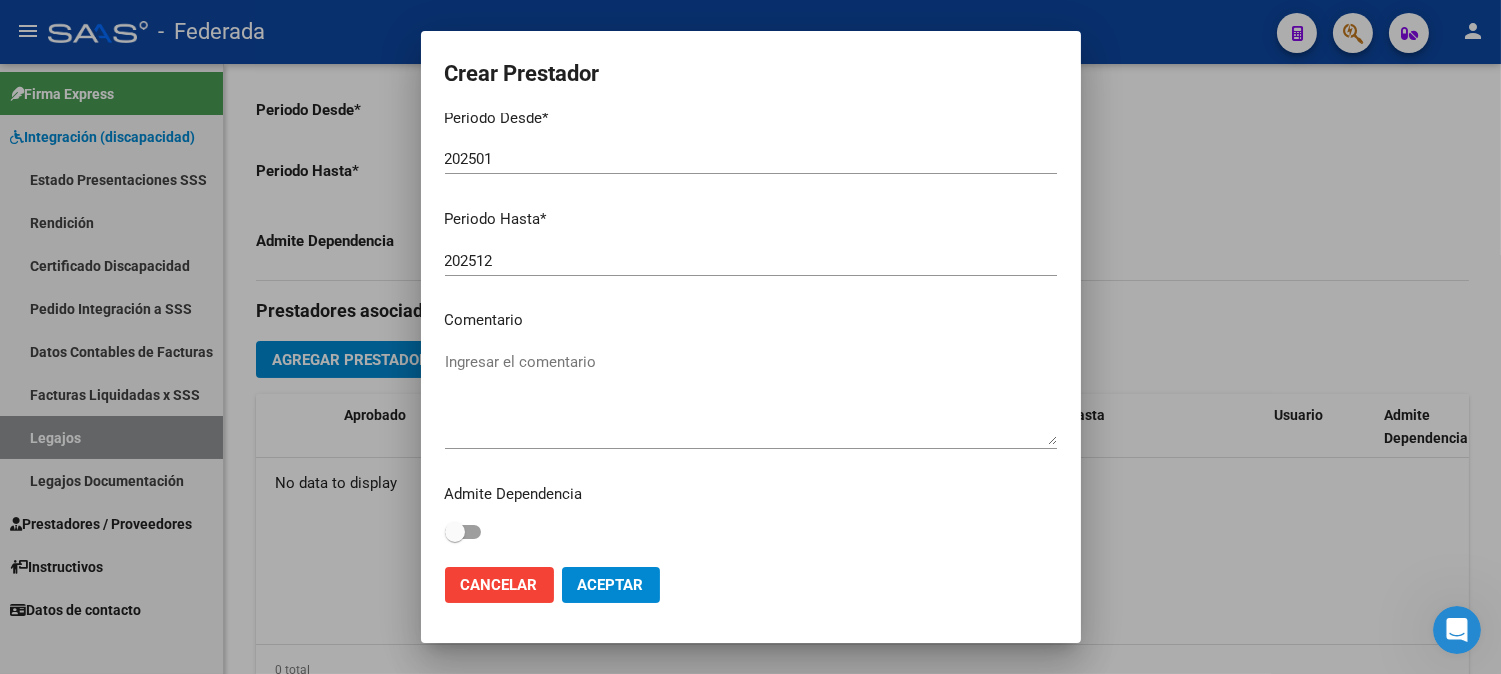 click on "Ingresar el comentario" at bounding box center (751, 398) 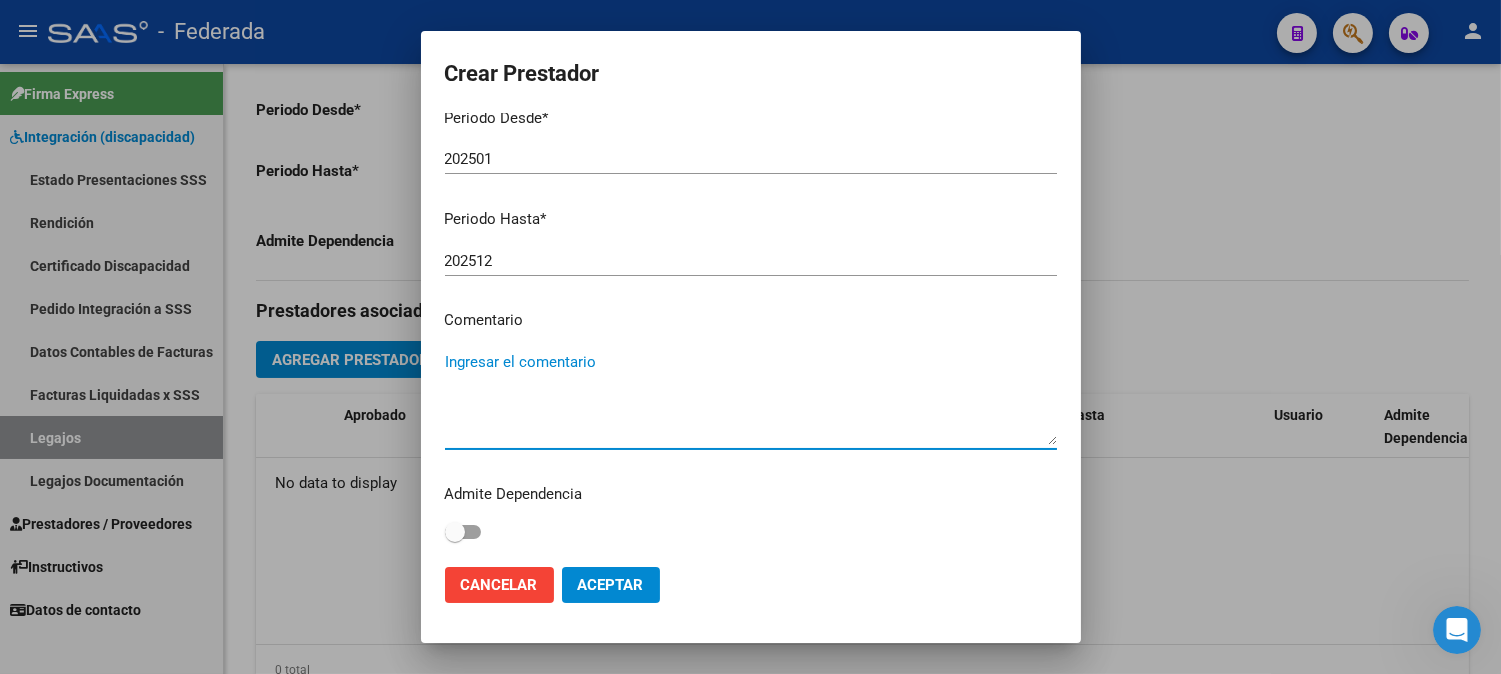 paste on "FONOAUDIOLOGÍA" 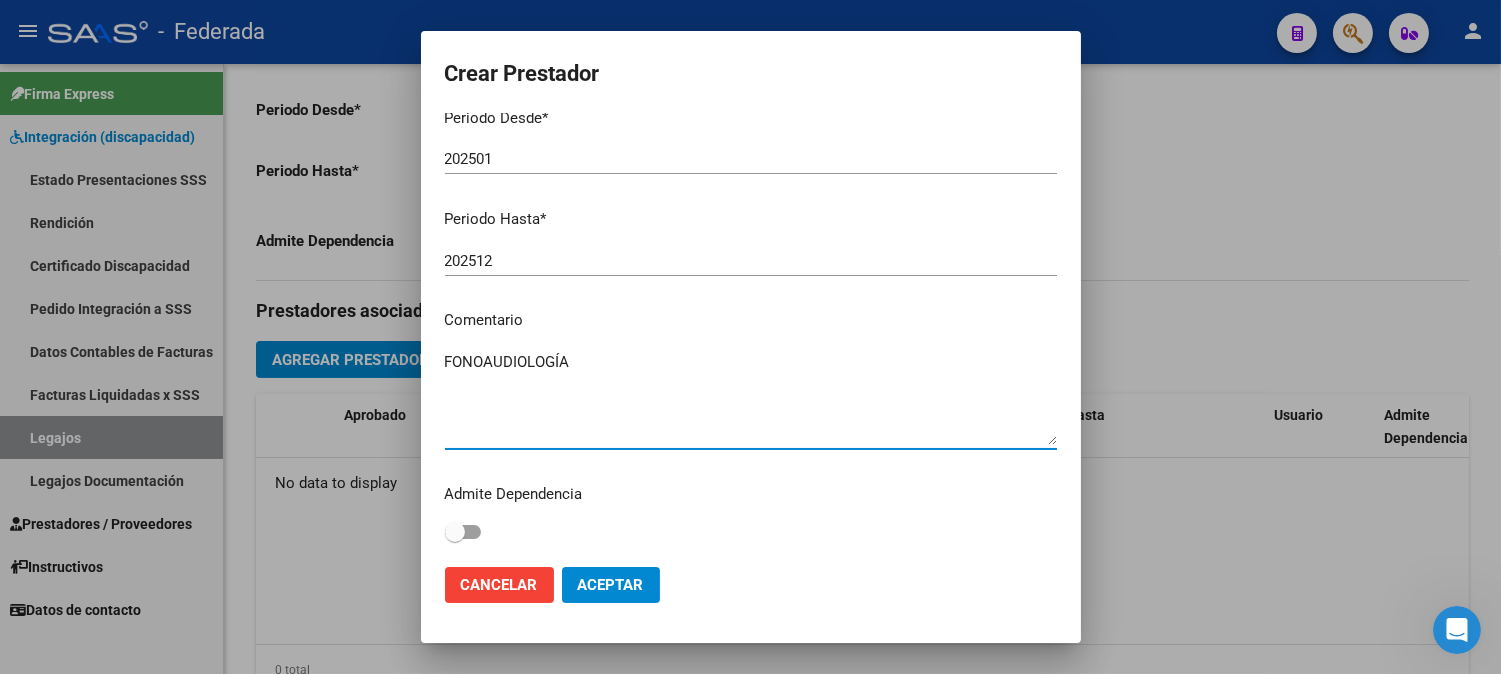 type on "FONOAUDIOLOGÍA" 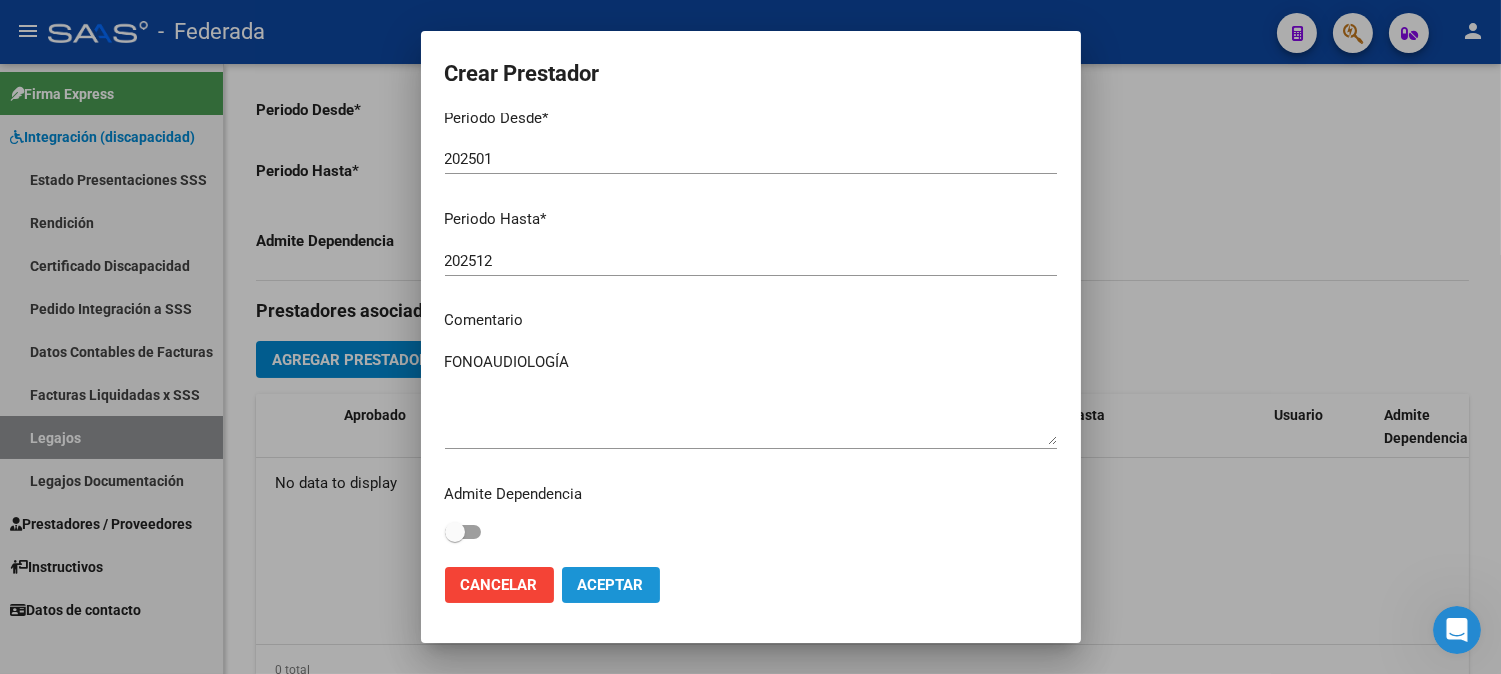 click on "Aceptar" 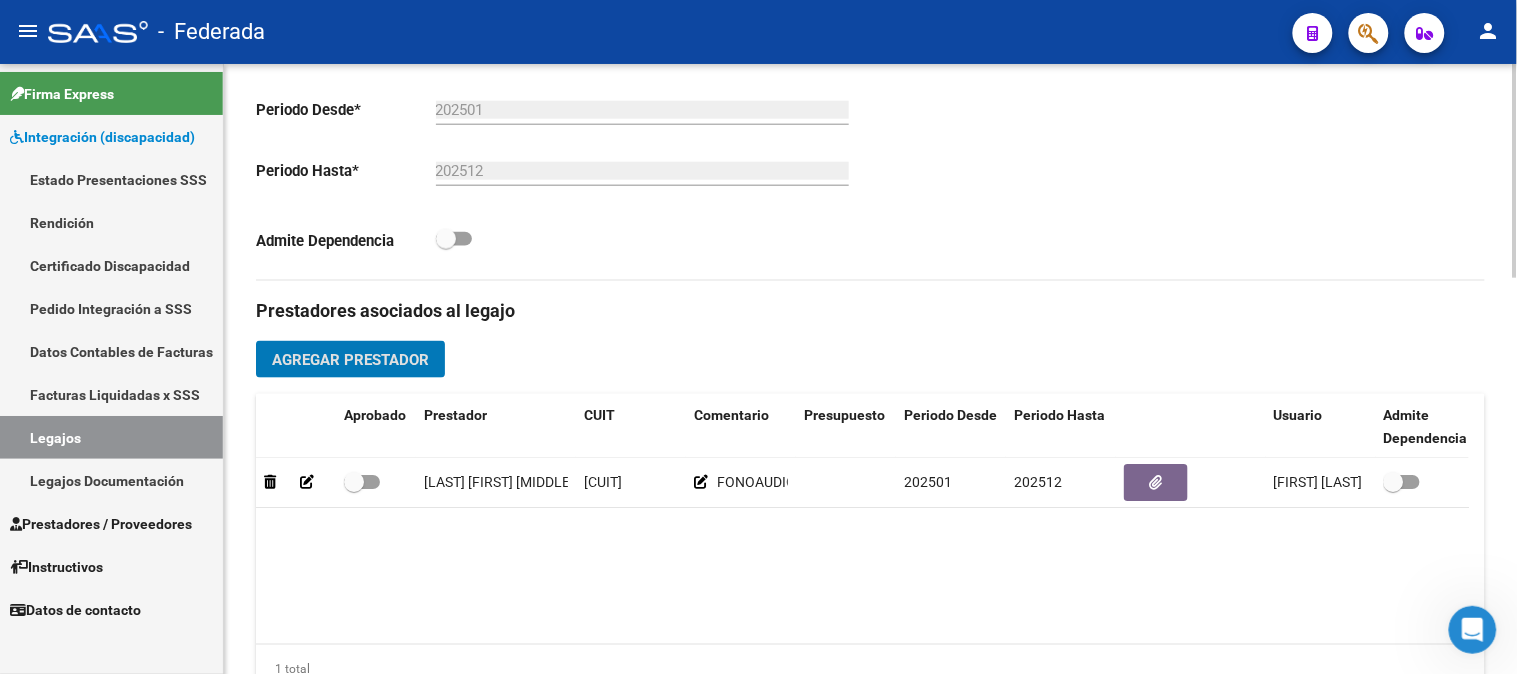 click on "Agregar Prestador" 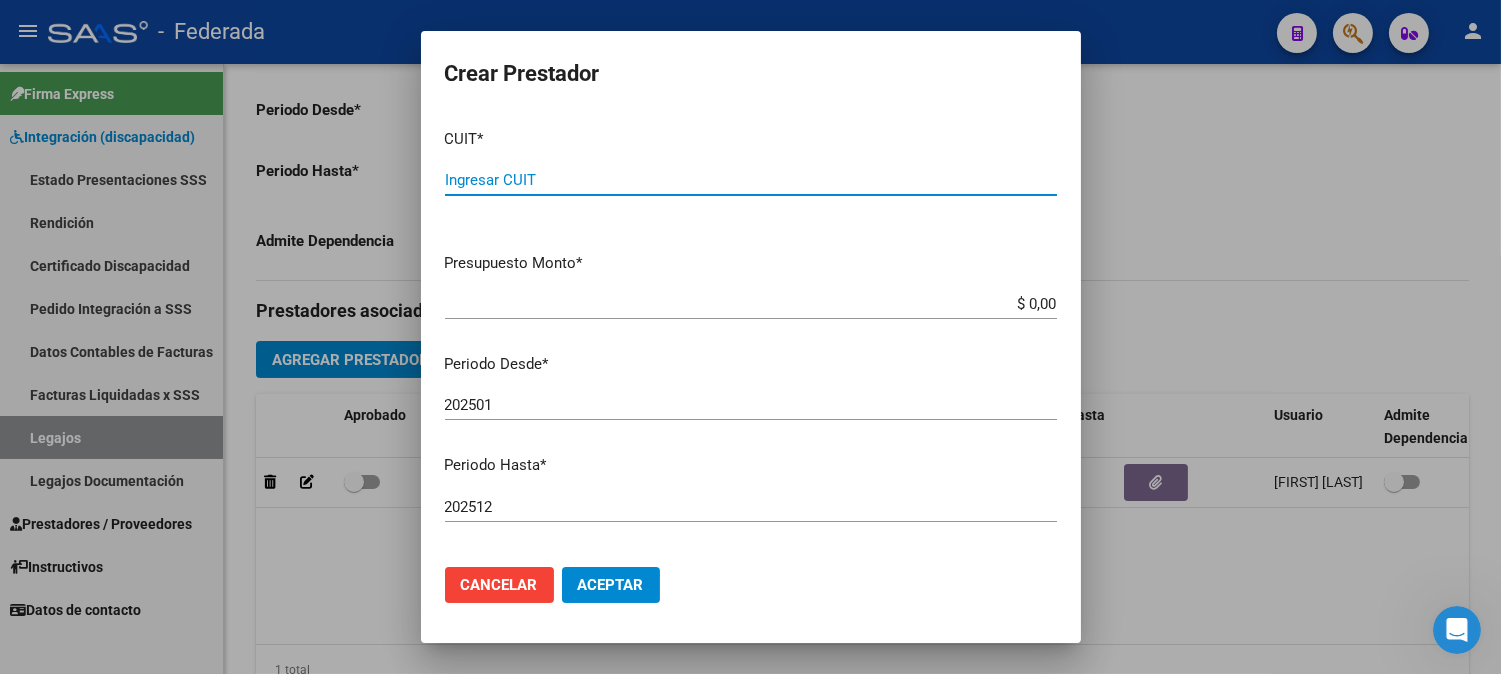 paste 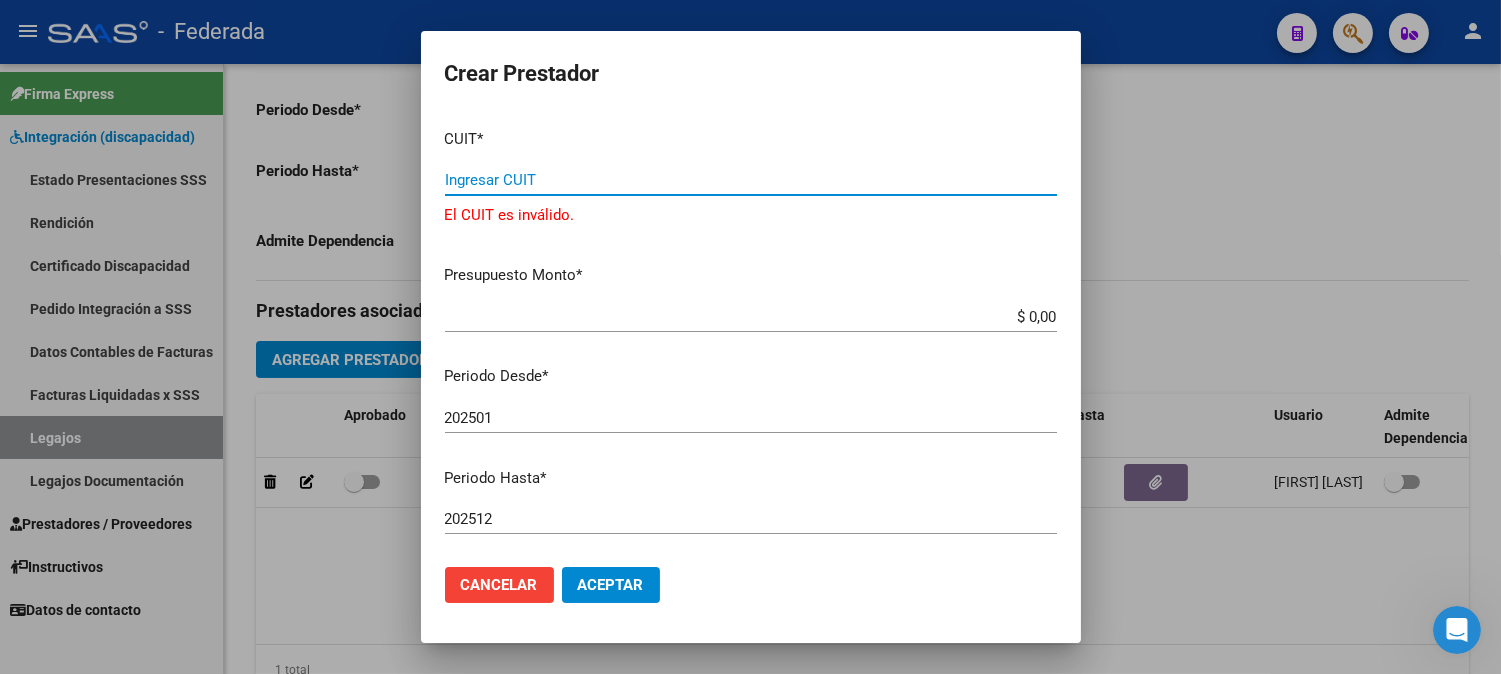 click on "Ingresar CUIT" at bounding box center (751, 180) 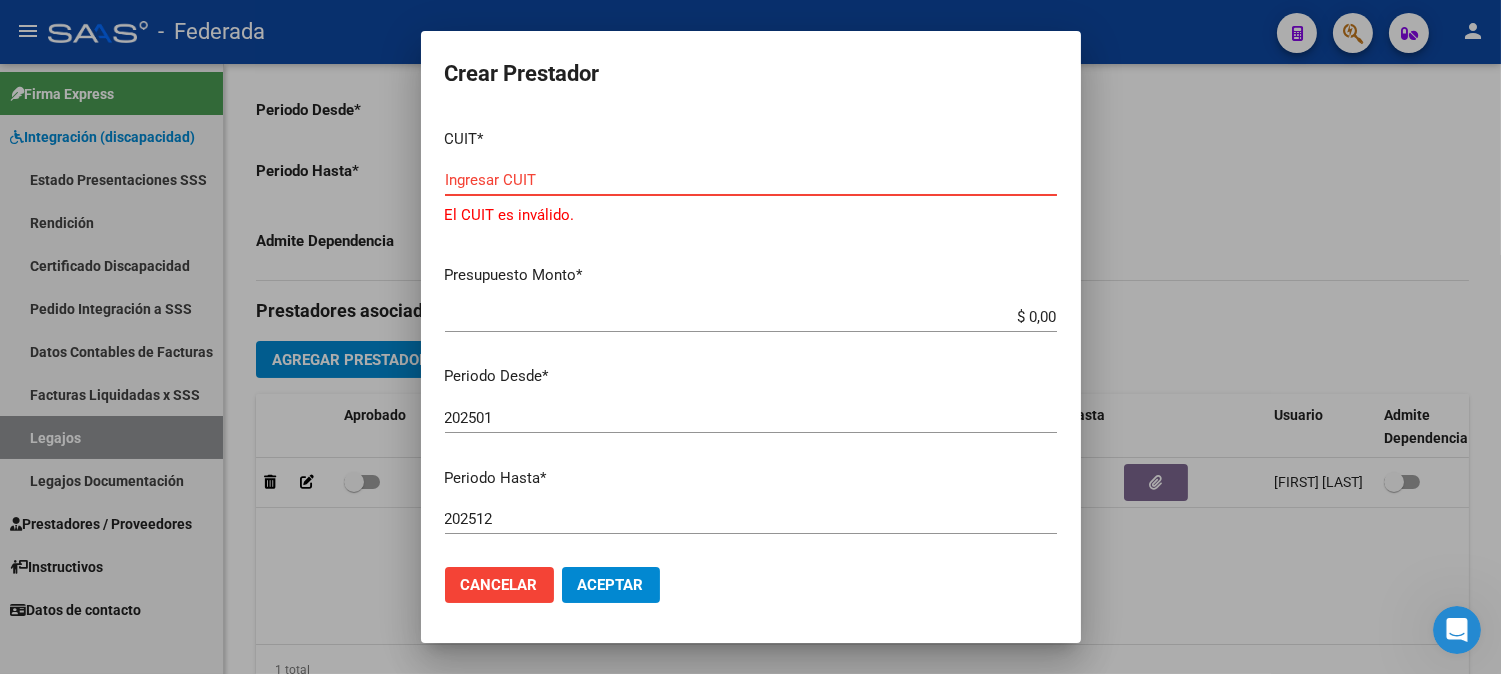 paste on "27-32659203-5" 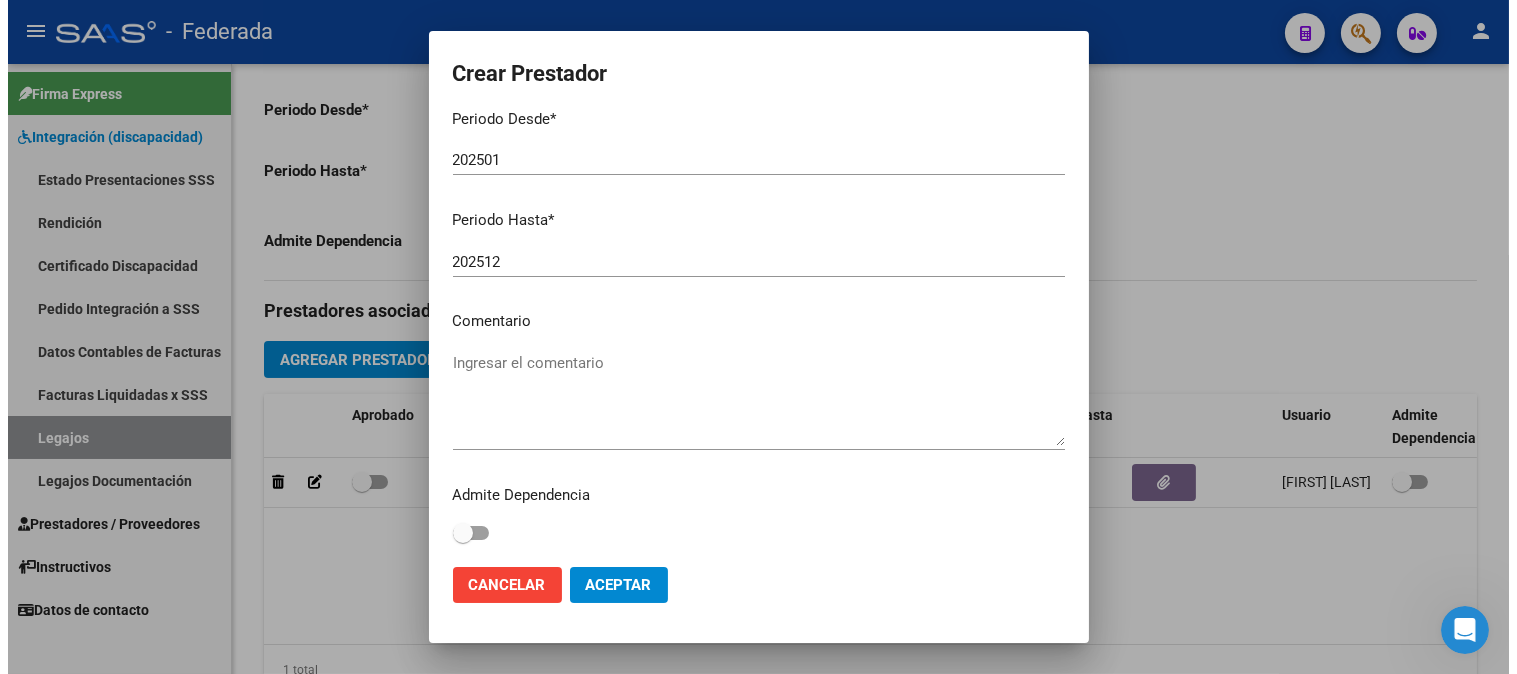 scroll, scrollTop: 246, scrollLeft: 0, axis: vertical 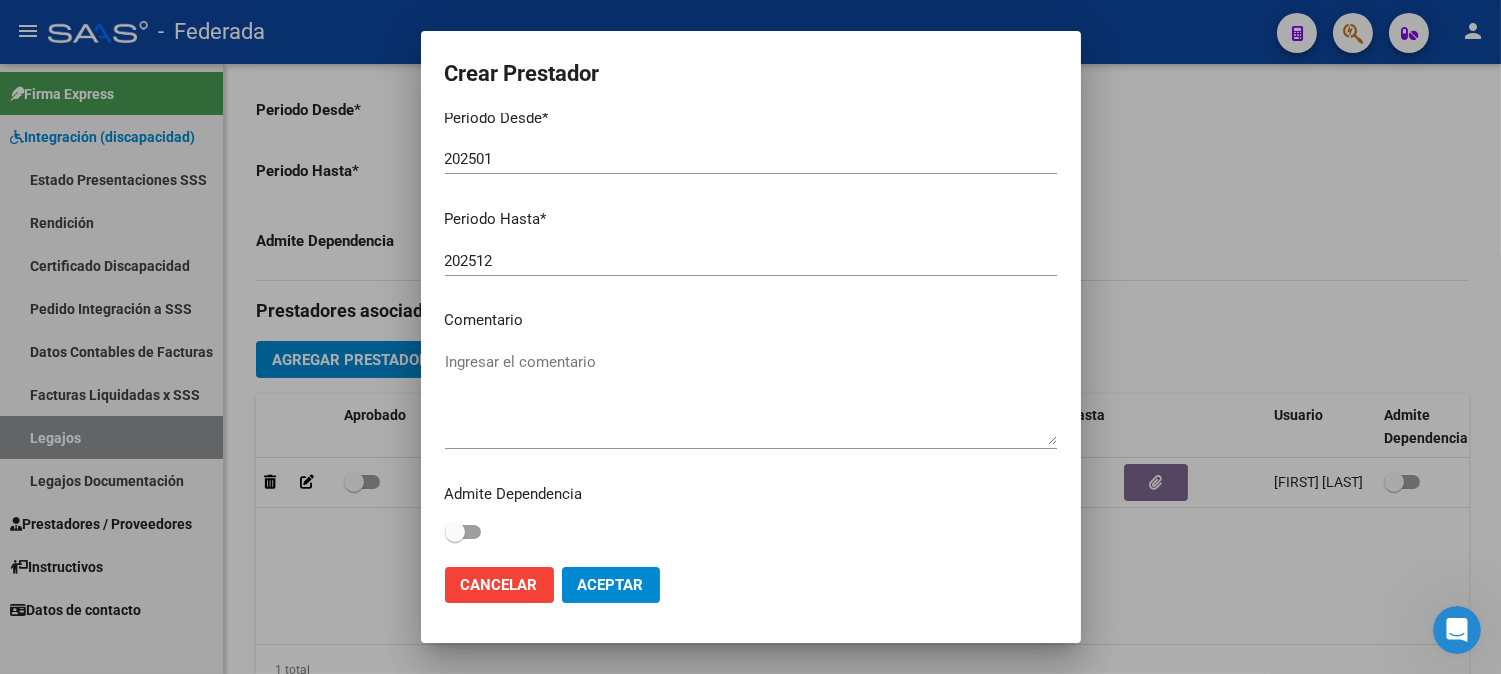 type on "27-32659203-5" 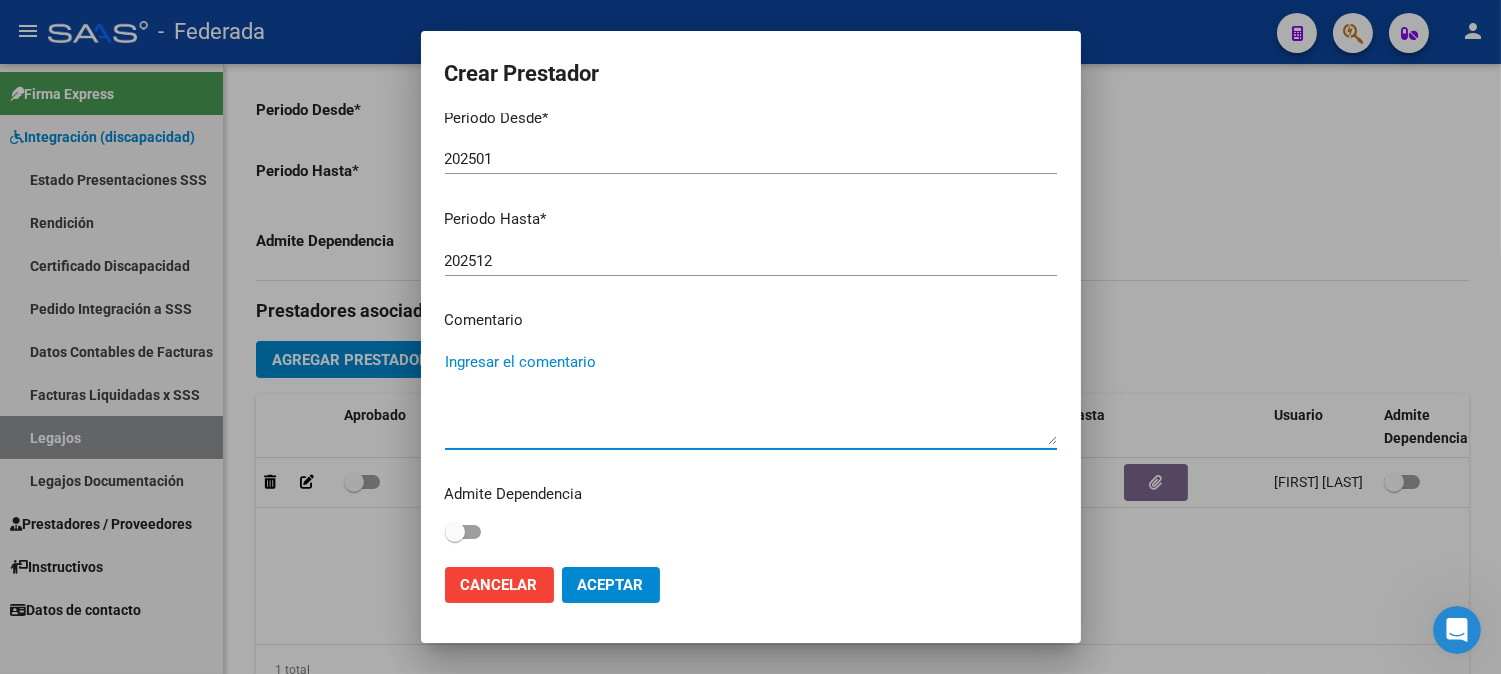 click on "Ingresar el comentario" at bounding box center (751, 398) 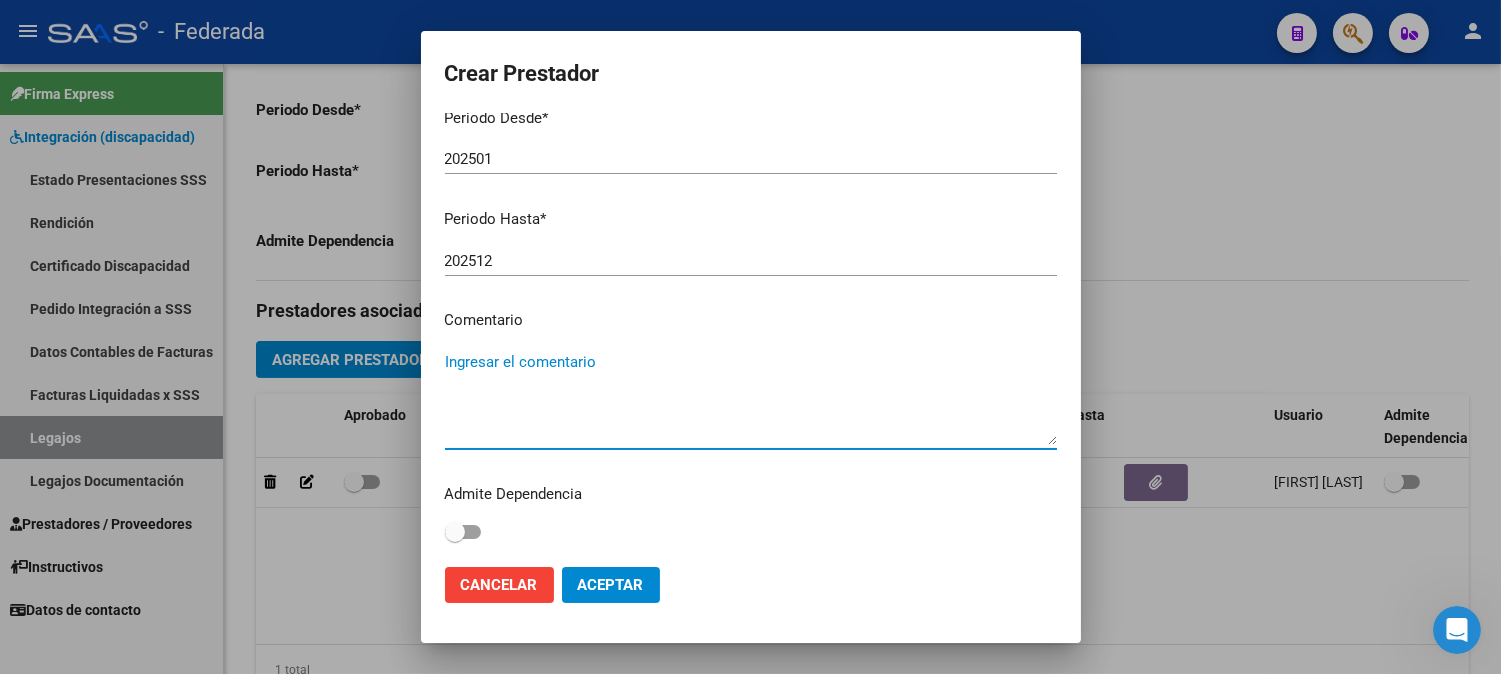 paste on "PSICOPEDAGOGÍA" 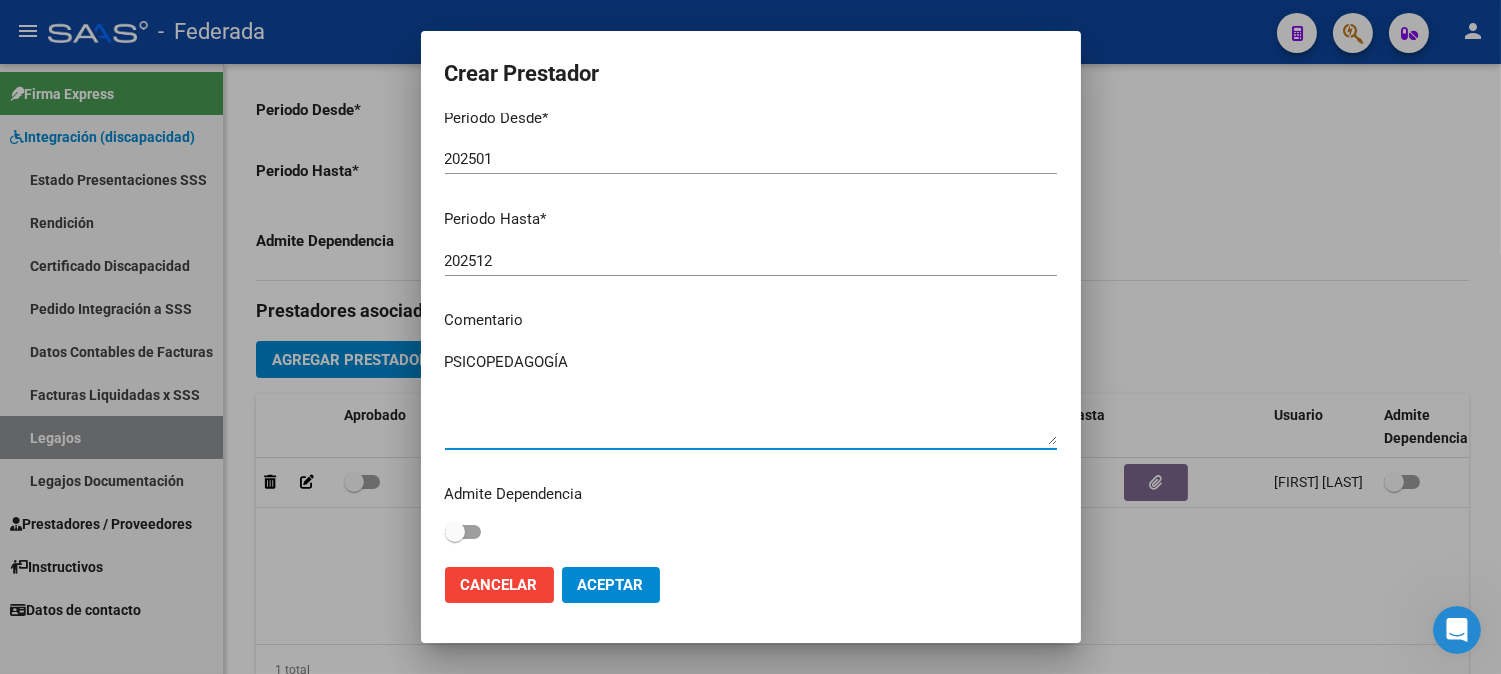 type on "PSICOPEDAGOGÍA" 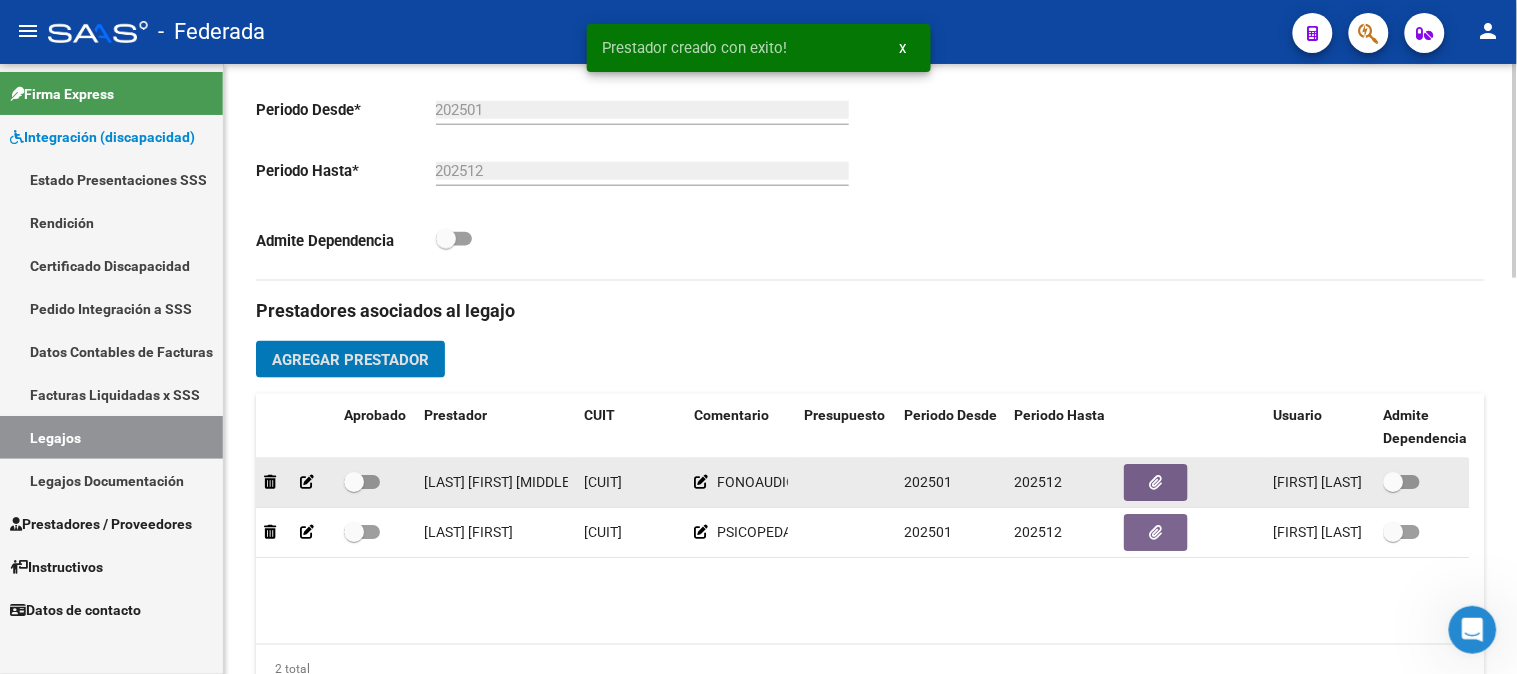 click at bounding box center (354, 482) 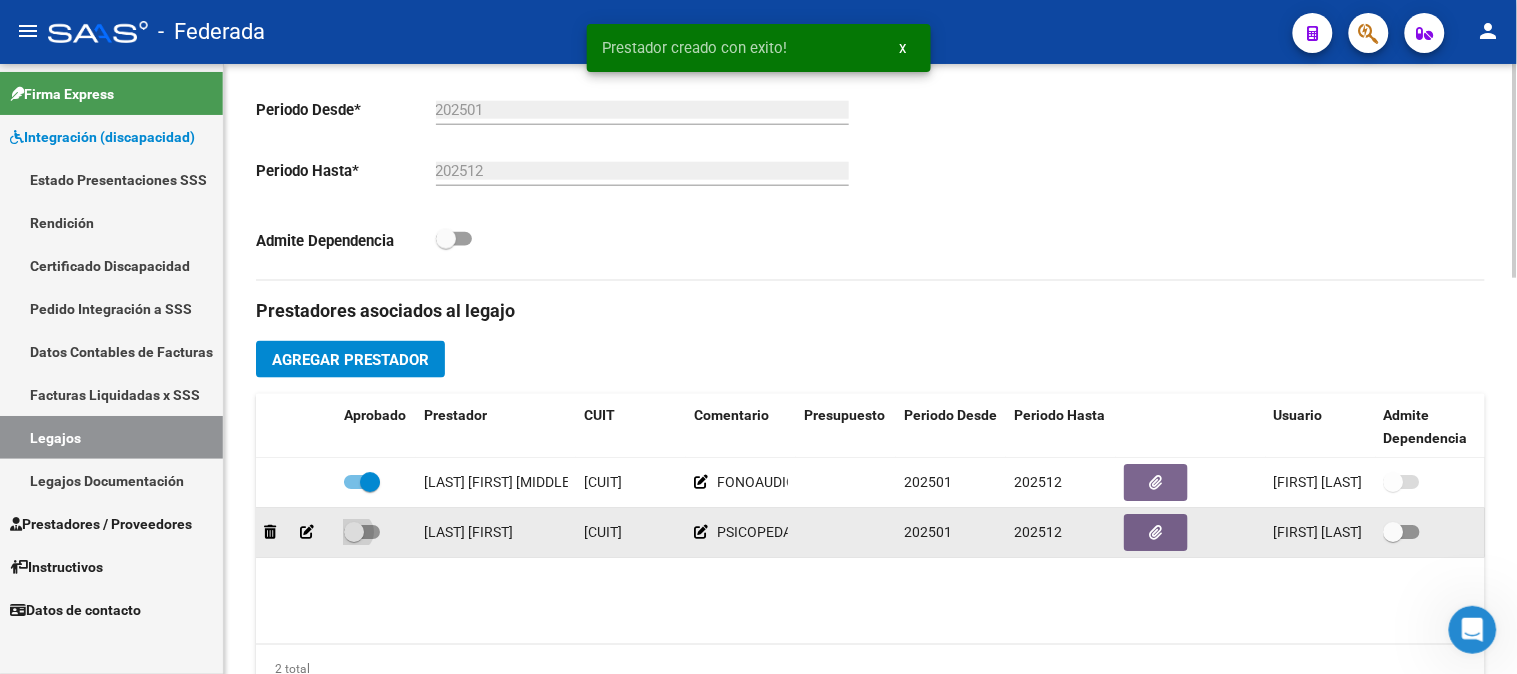 click at bounding box center (362, 532) 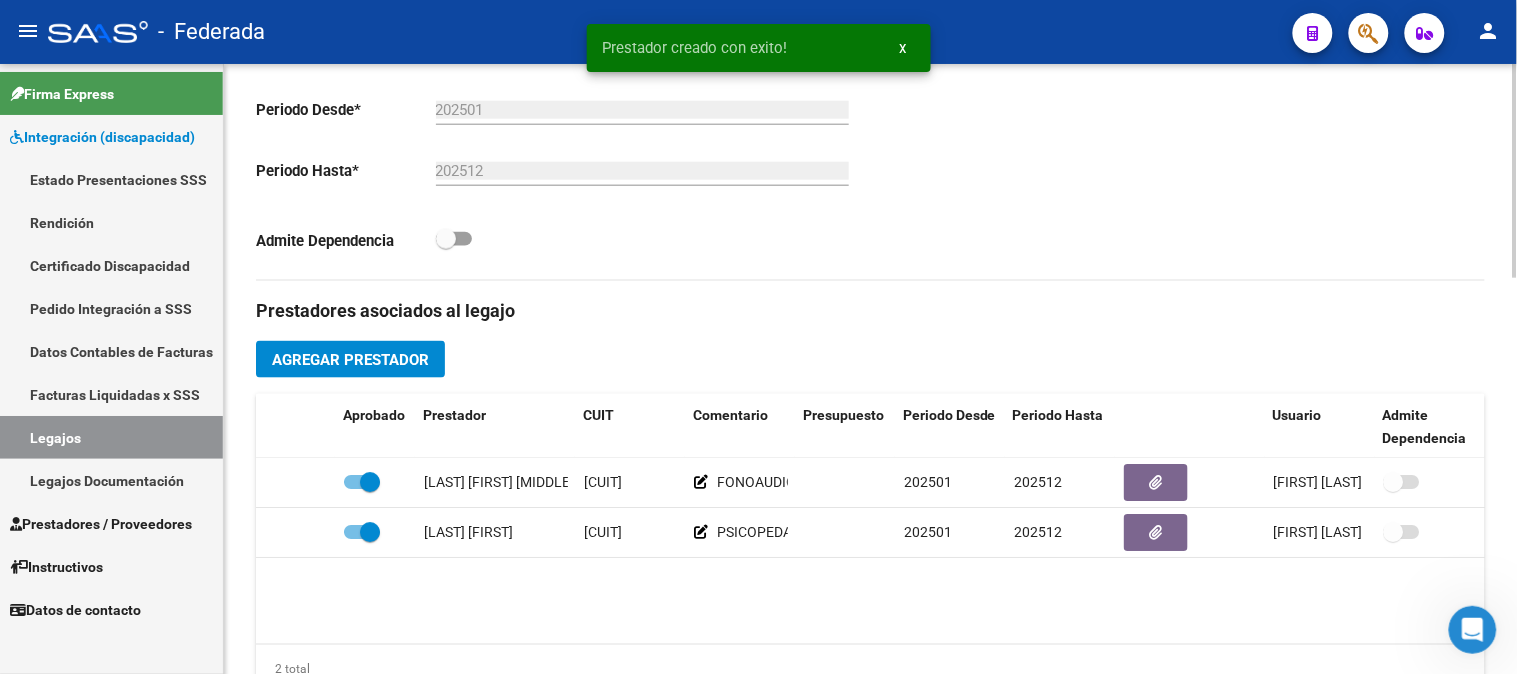 scroll, scrollTop: 0, scrollLeft: 1, axis: horizontal 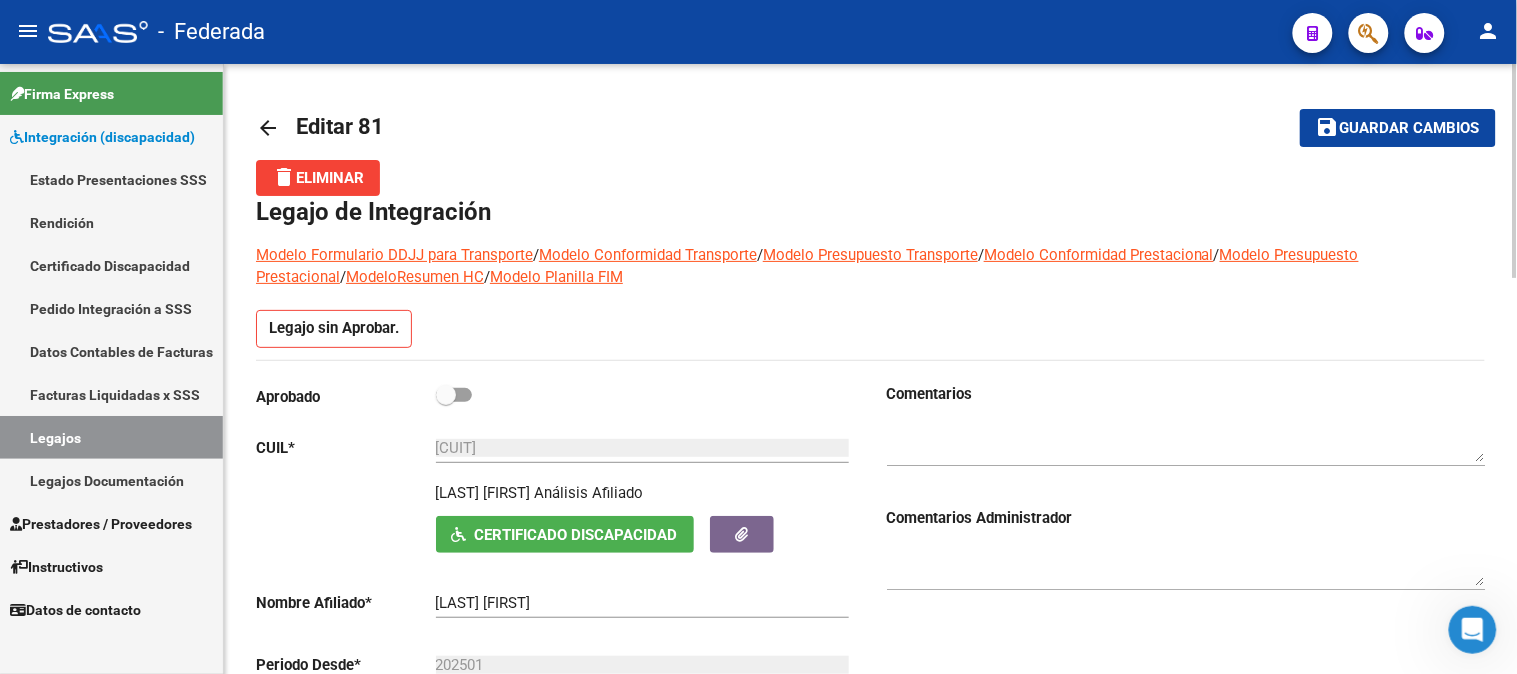 click at bounding box center [446, 395] 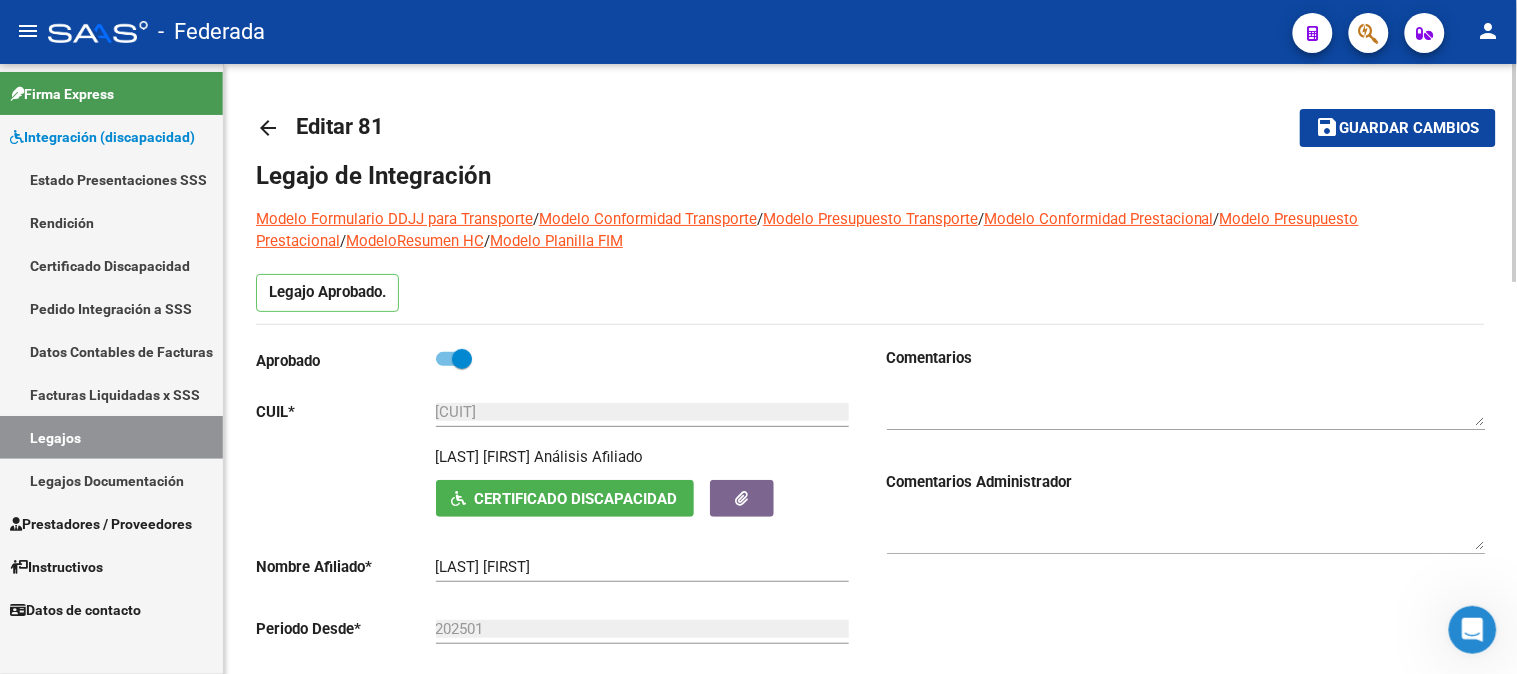 click on "Guardar cambios" 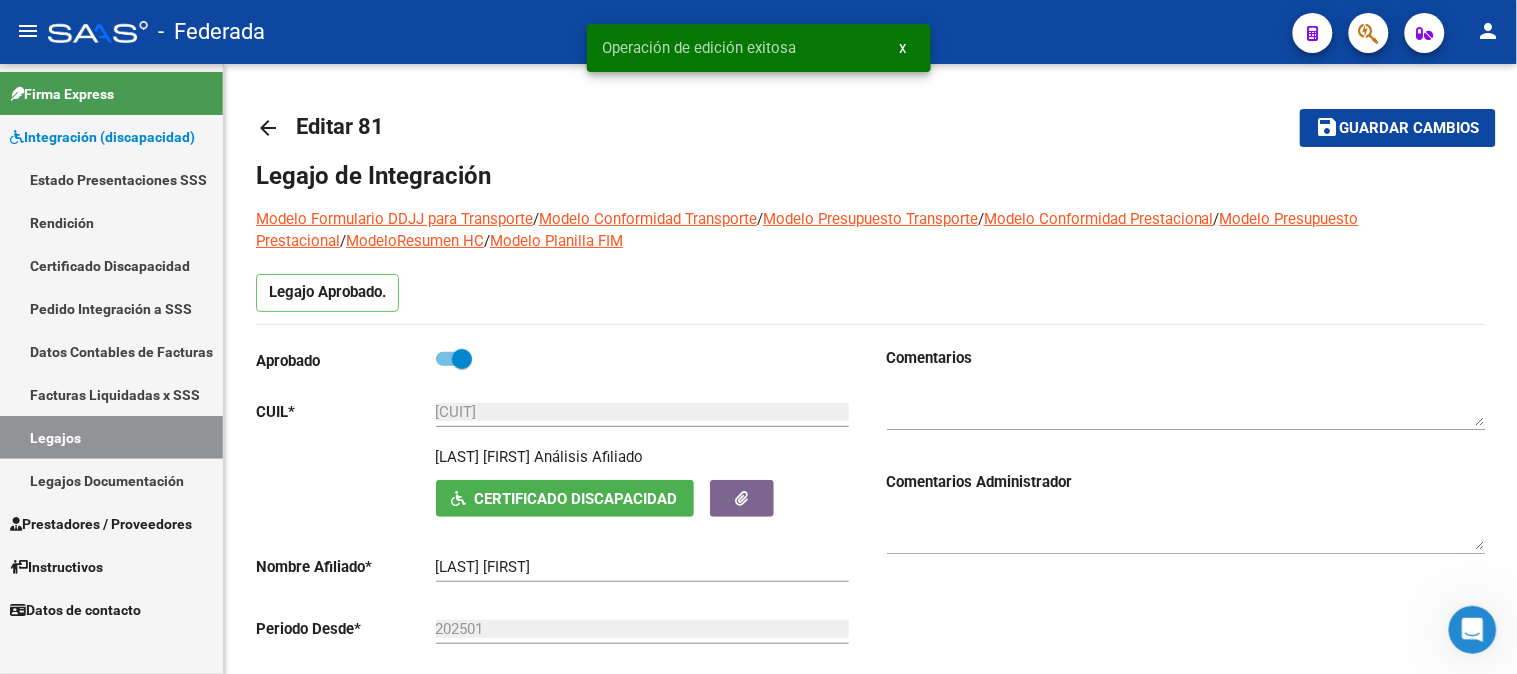click on "x" at bounding box center [903, 48] 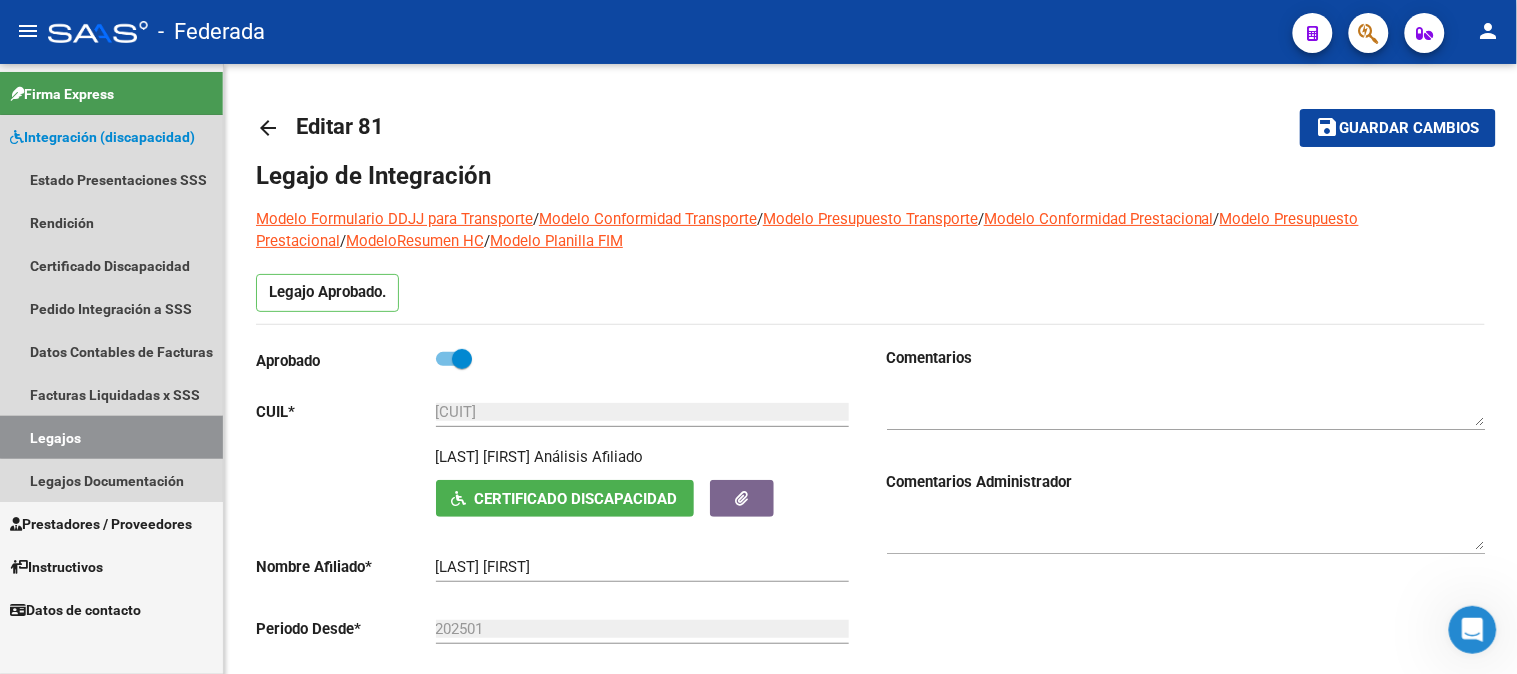 click on "Legajos" at bounding box center (111, 437) 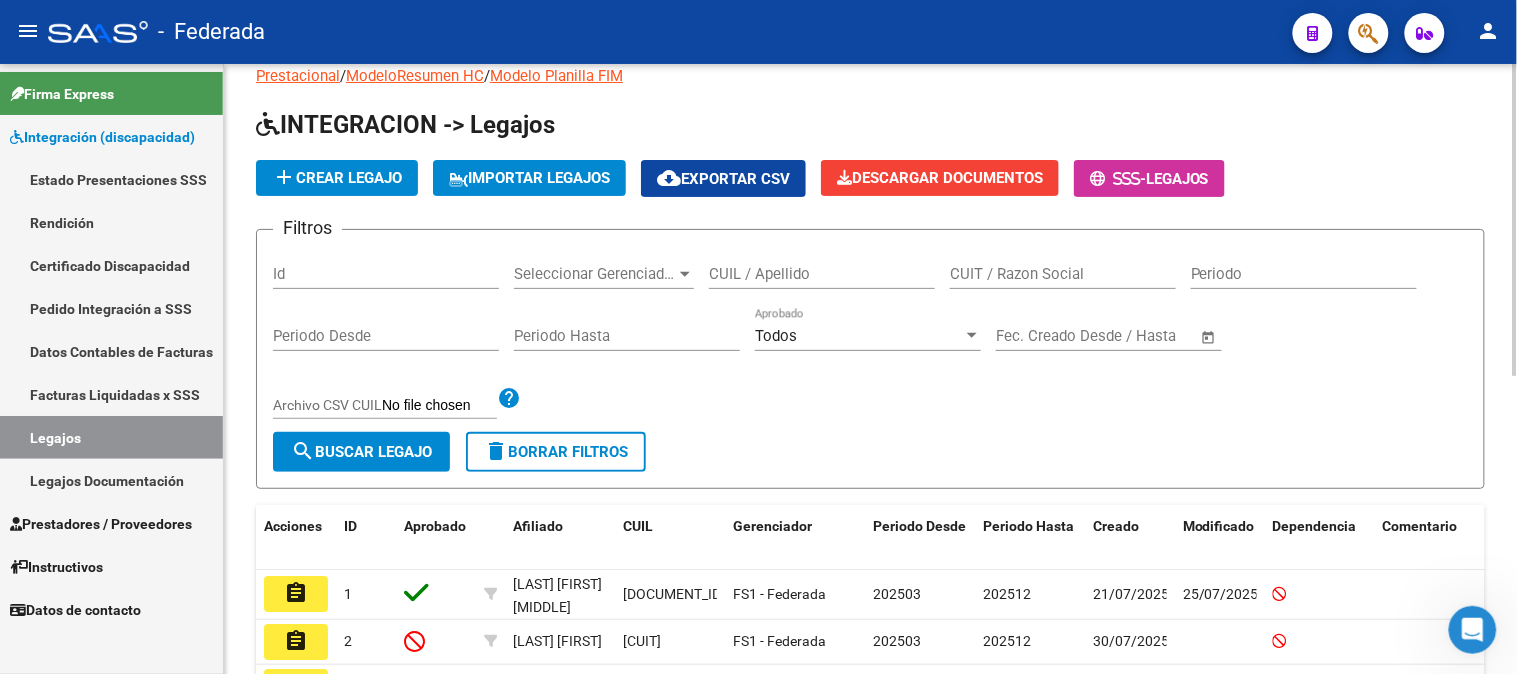 scroll, scrollTop: 0, scrollLeft: 0, axis: both 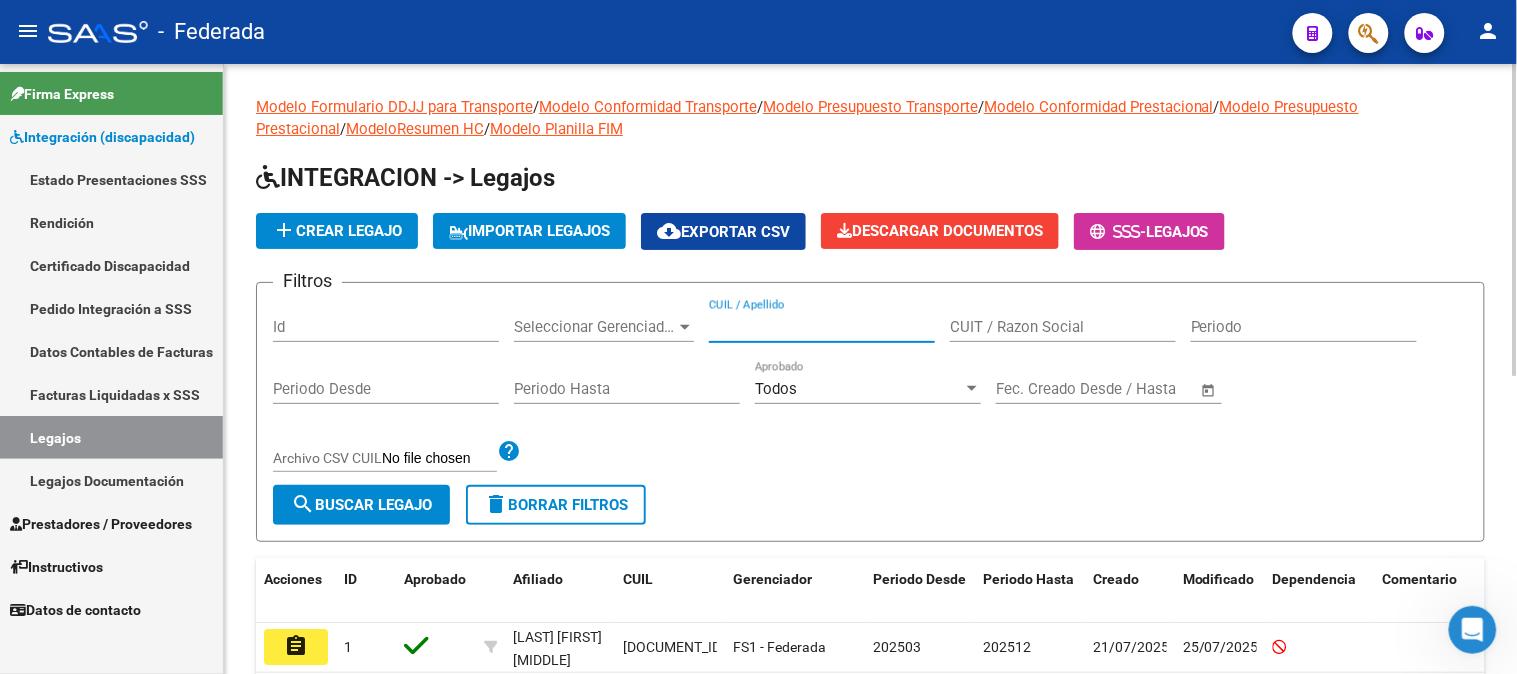click on "CUIL / Apellido" at bounding box center [822, 327] 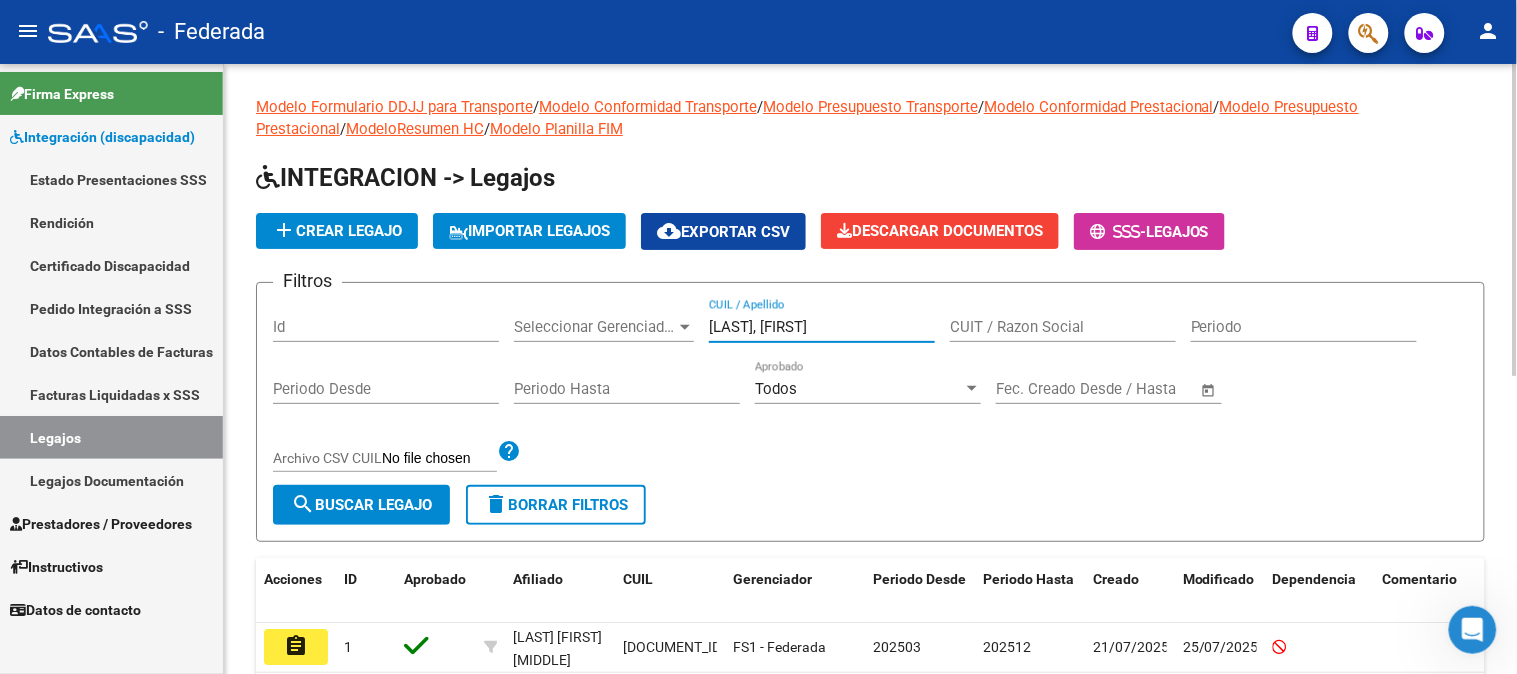 click on "search  Buscar Legajo" 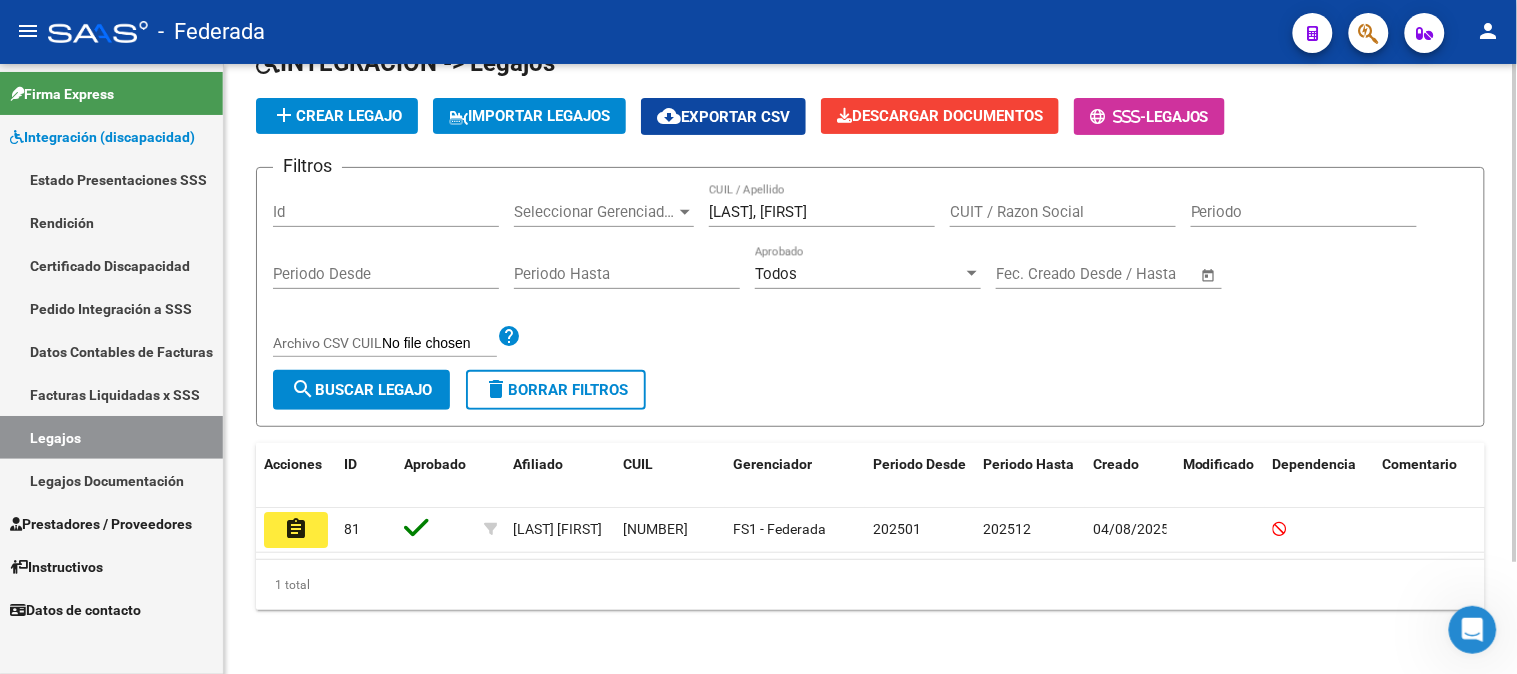 scroll, scrollTop: 136, scrollLeft: 0, axis: vertical 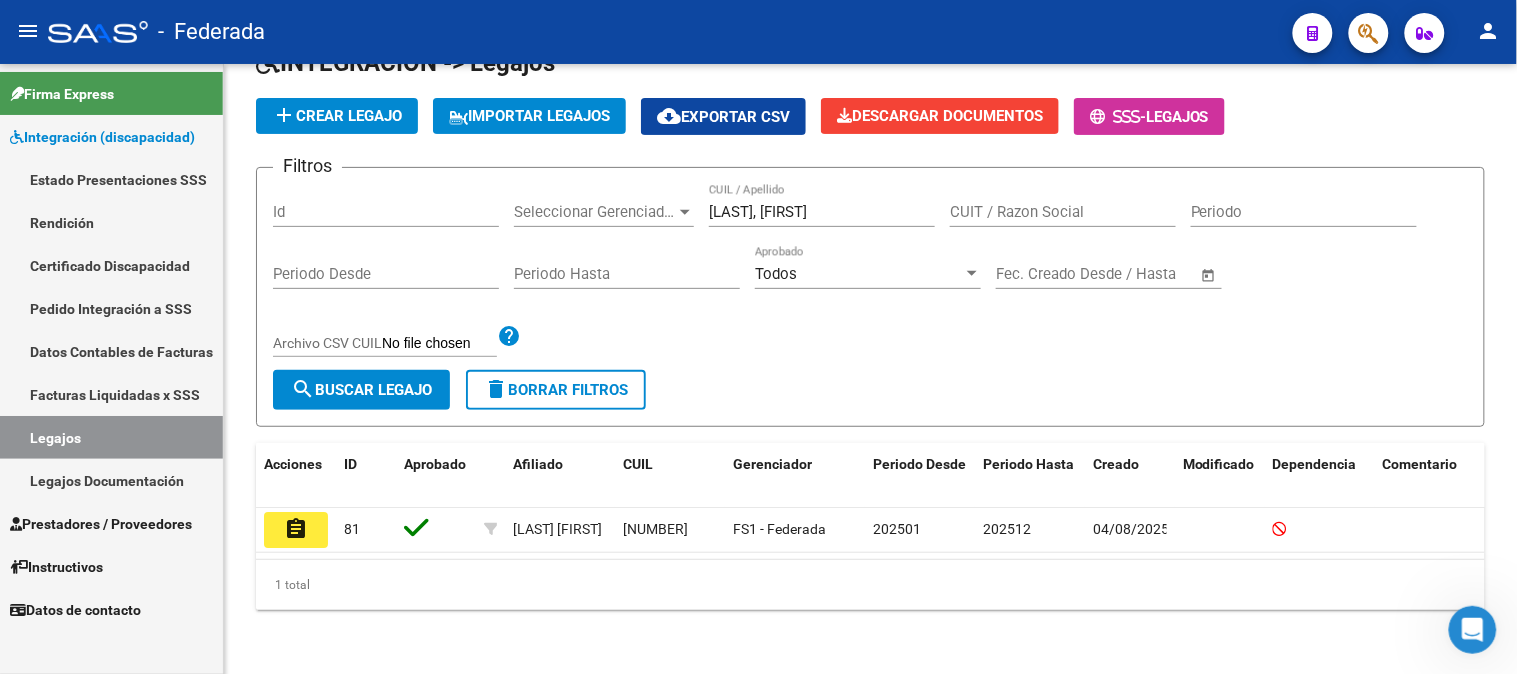 click on "Legajos" at bounding box center [111, 437] 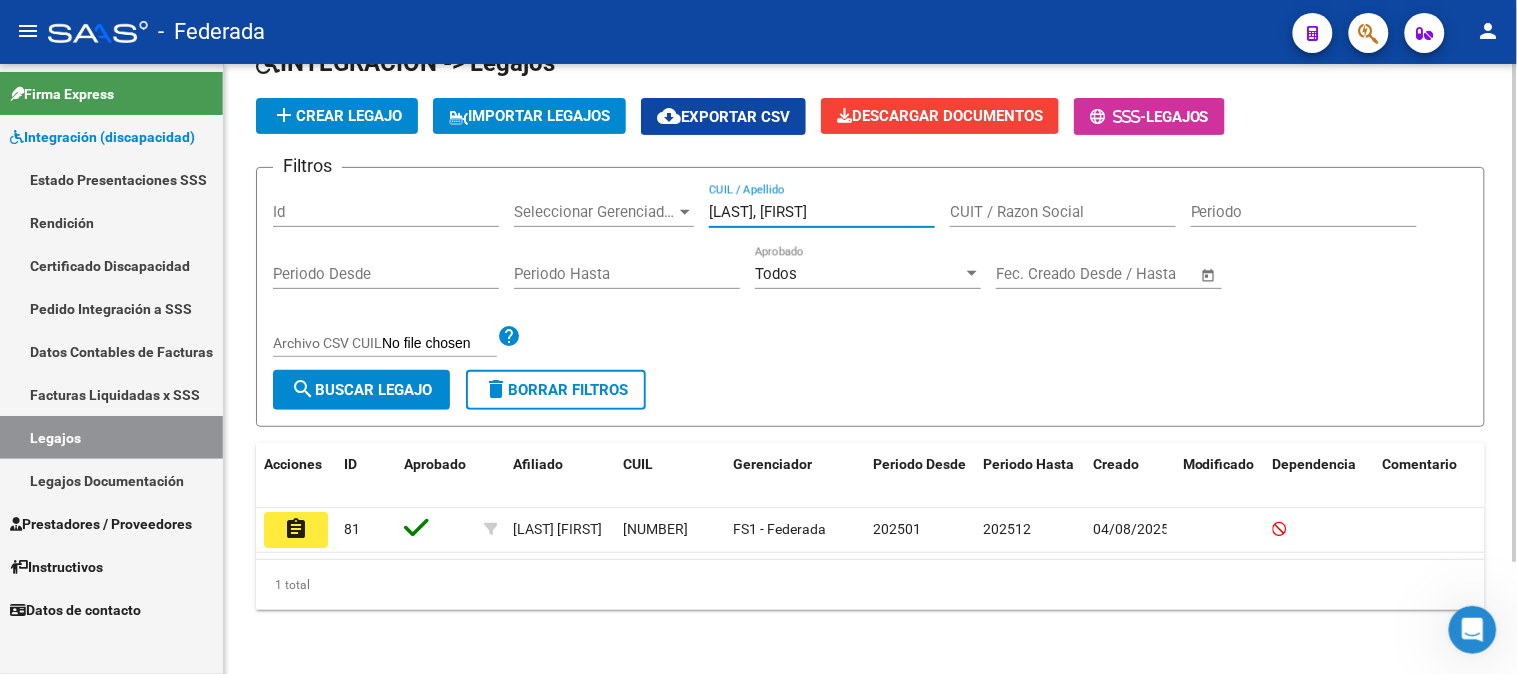 drag, startPoint x: 867, startPoint y: 190, endPoint x: 660, endPoint y: 192, distance: 207.00966 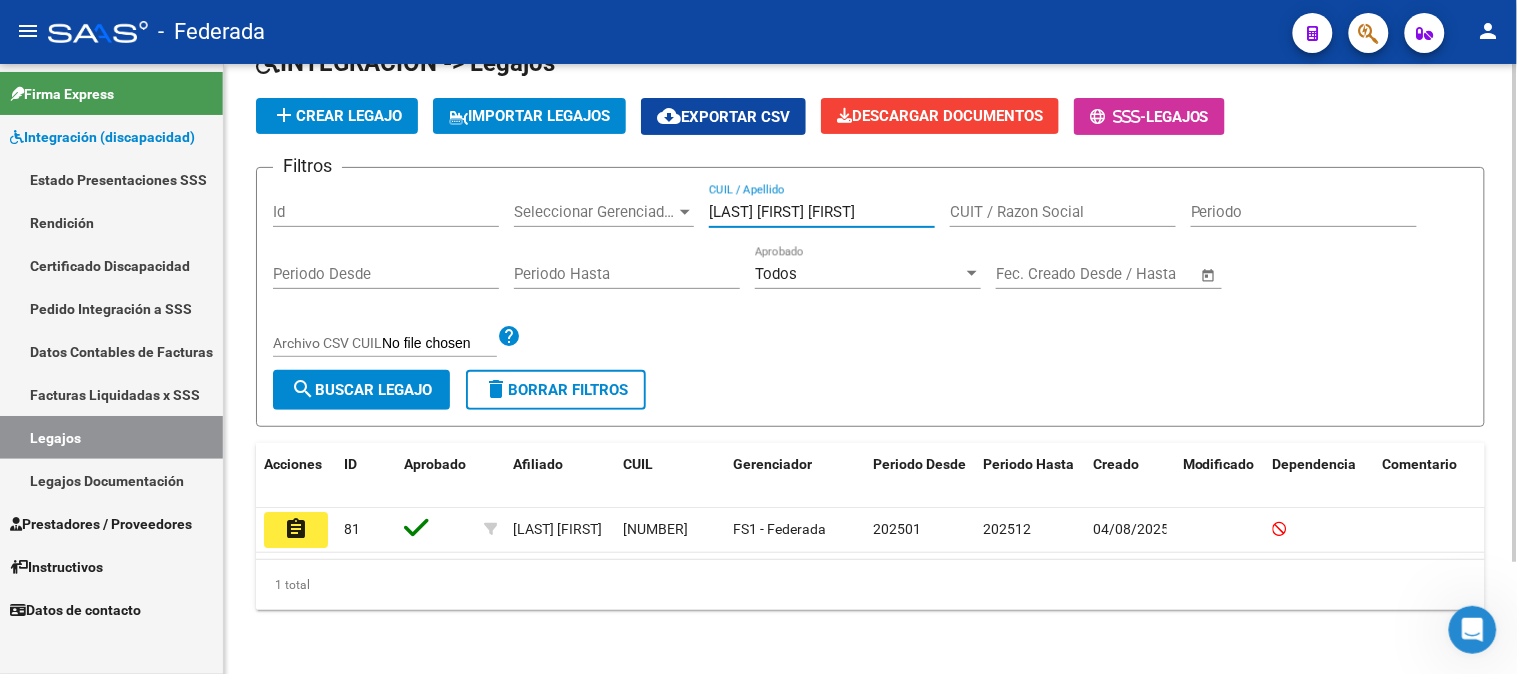 type on "[LAST] [FIRST] [FIRST]" 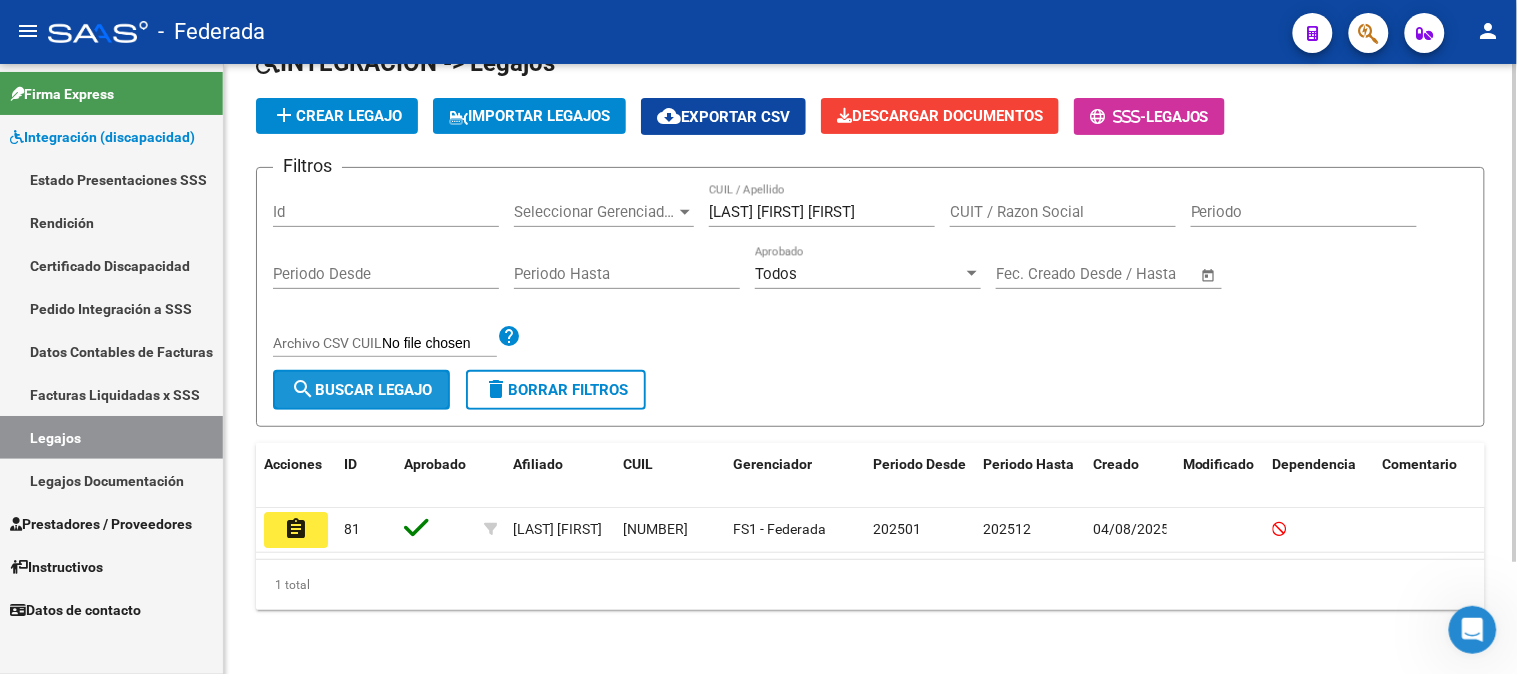 click on "search  Buscar Legajo" 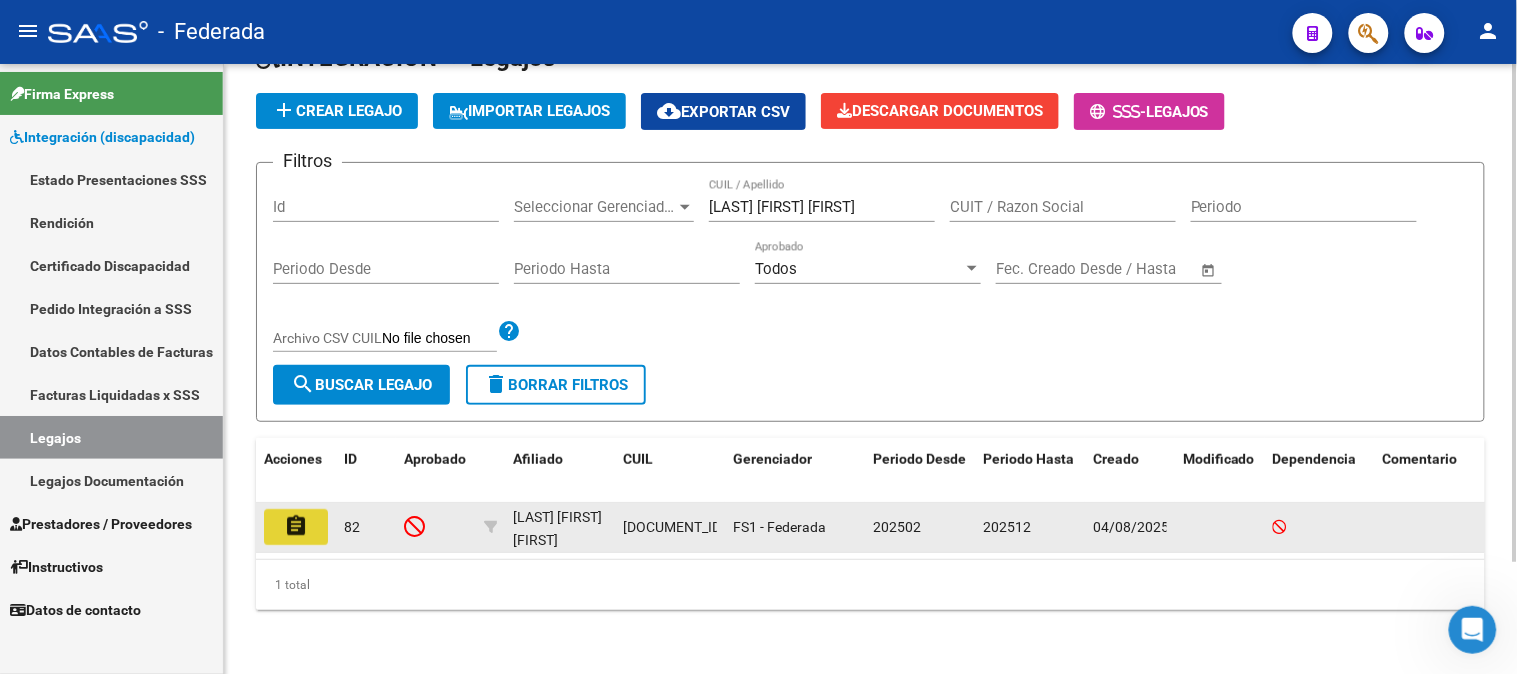 click on "assignment" 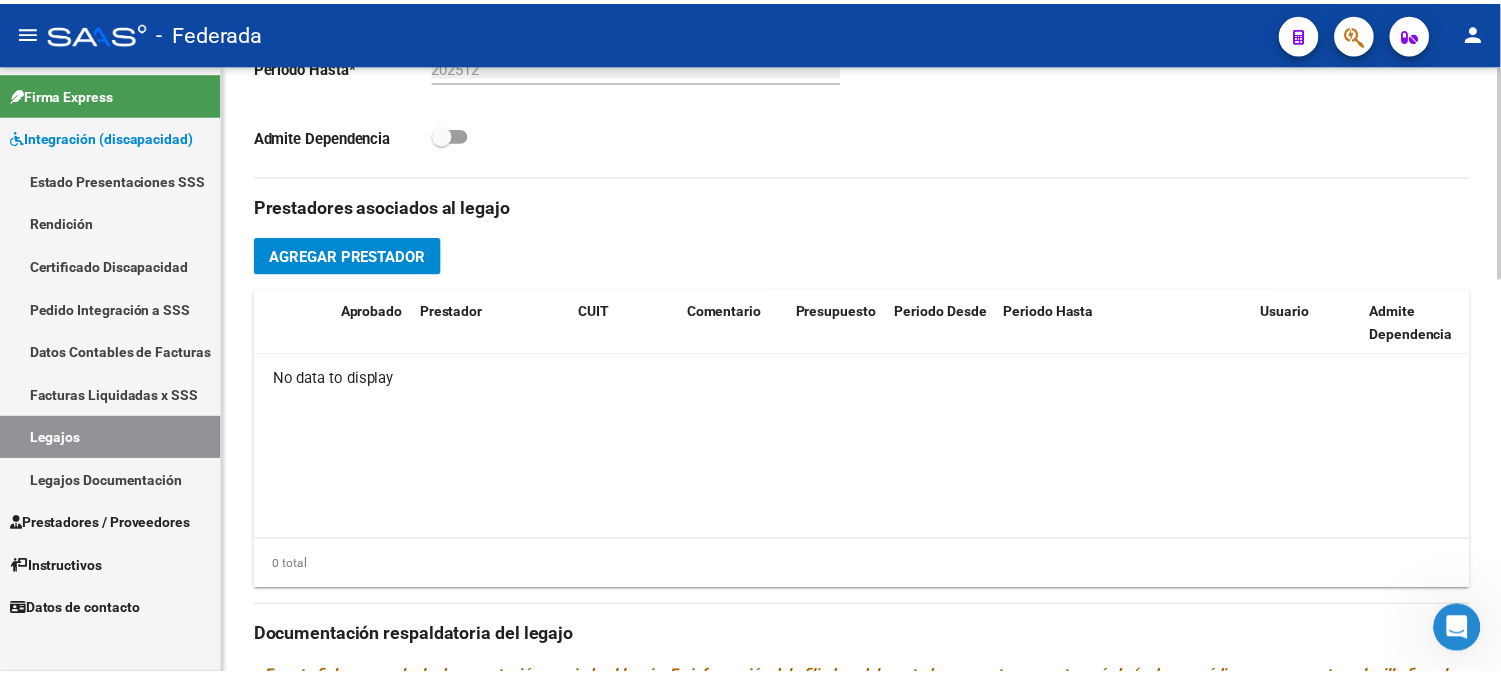 scroll, scrollTop: 666, scrollLeft: 0, axis: vertical 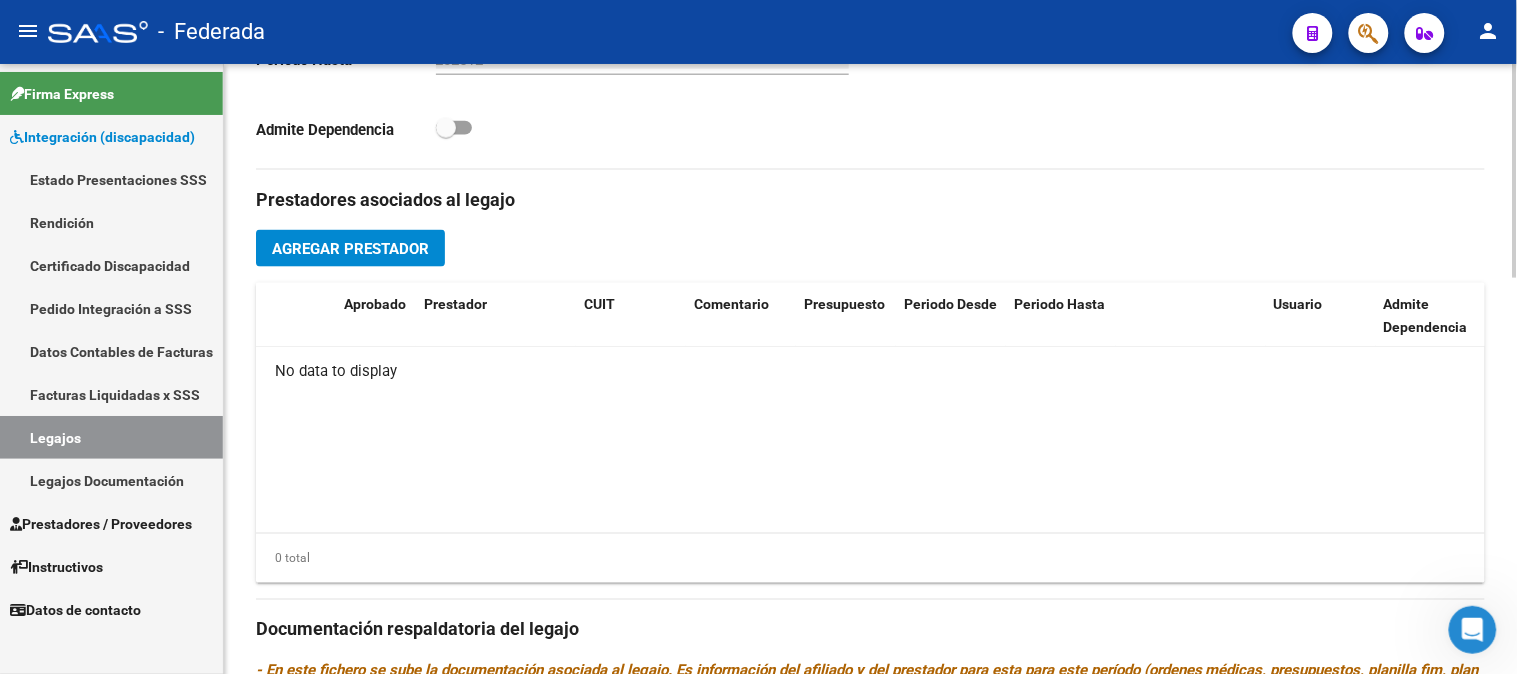click on "Agregar Prestador" 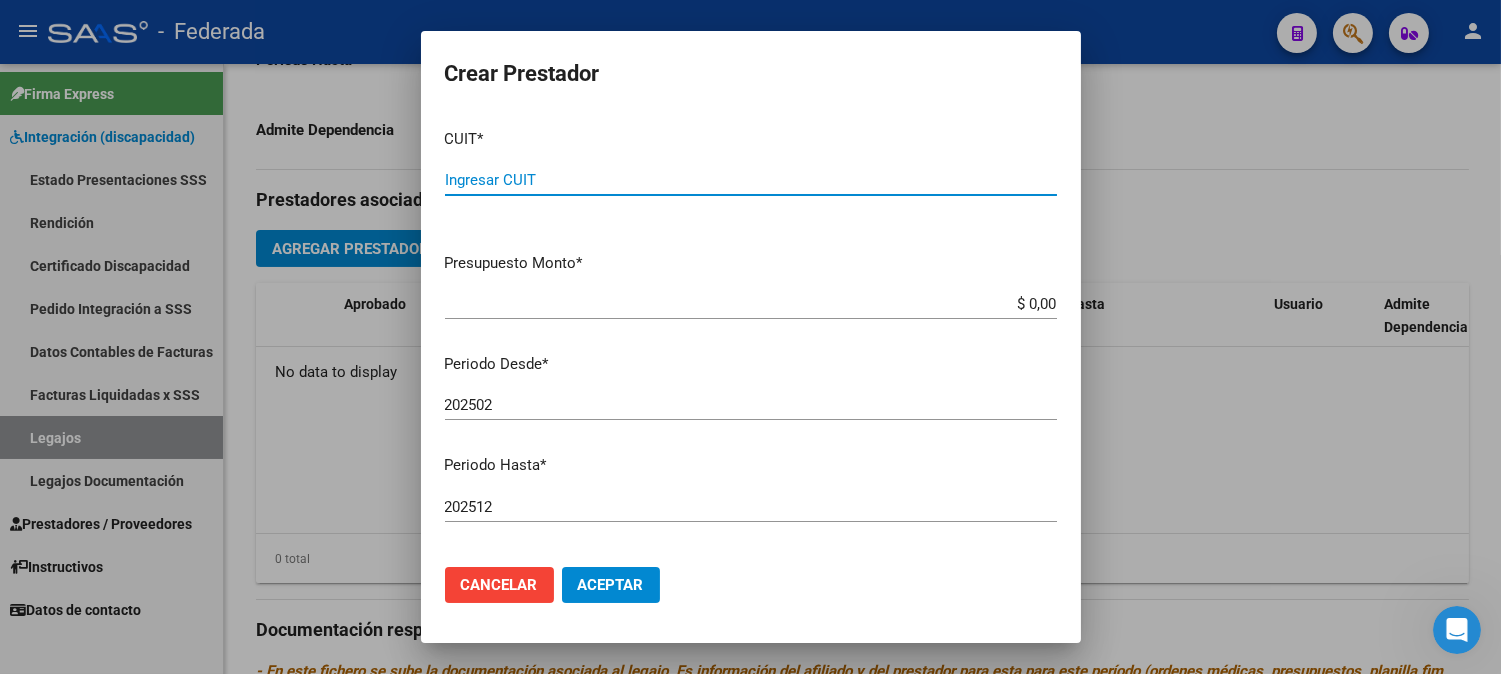 paste on "[CUIT]" 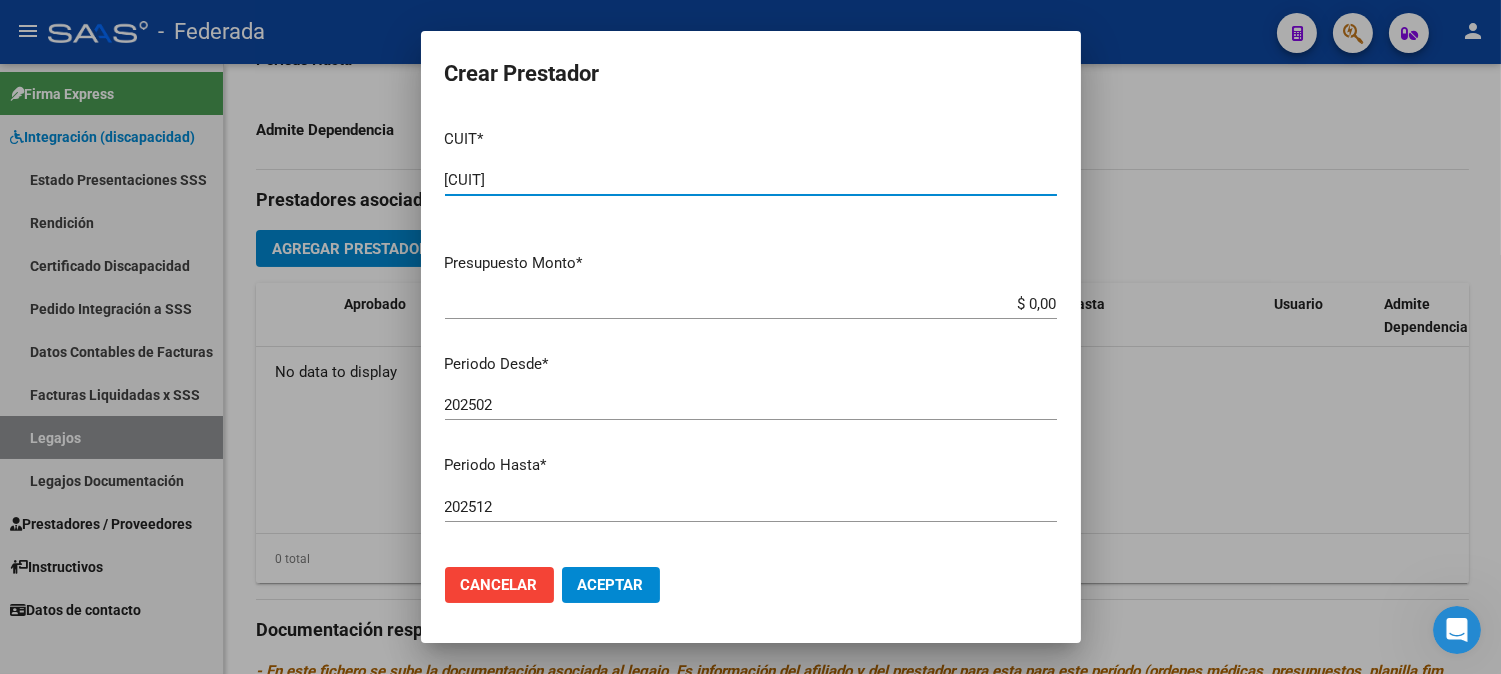 type on "[CUIT]" 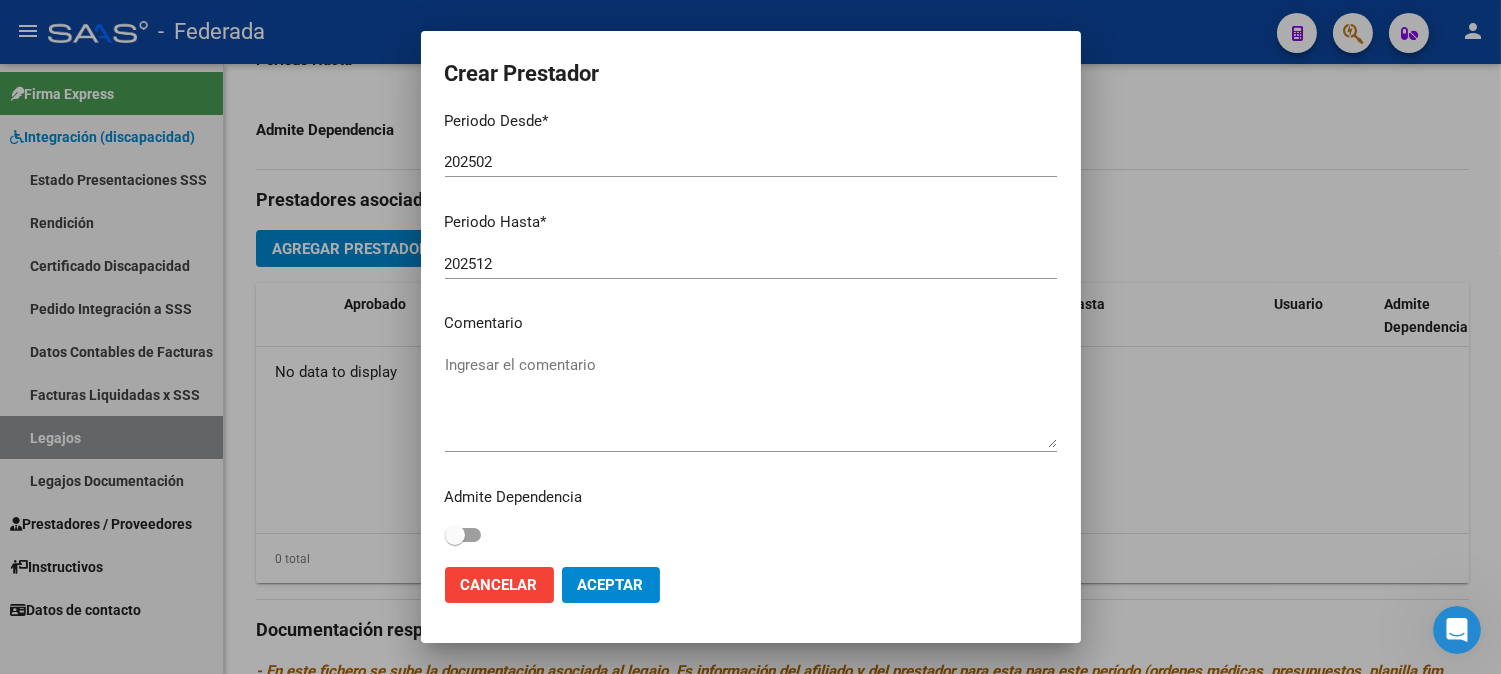 scroll, scrollTop: 246, scrollLeft: 0, axis: vertical 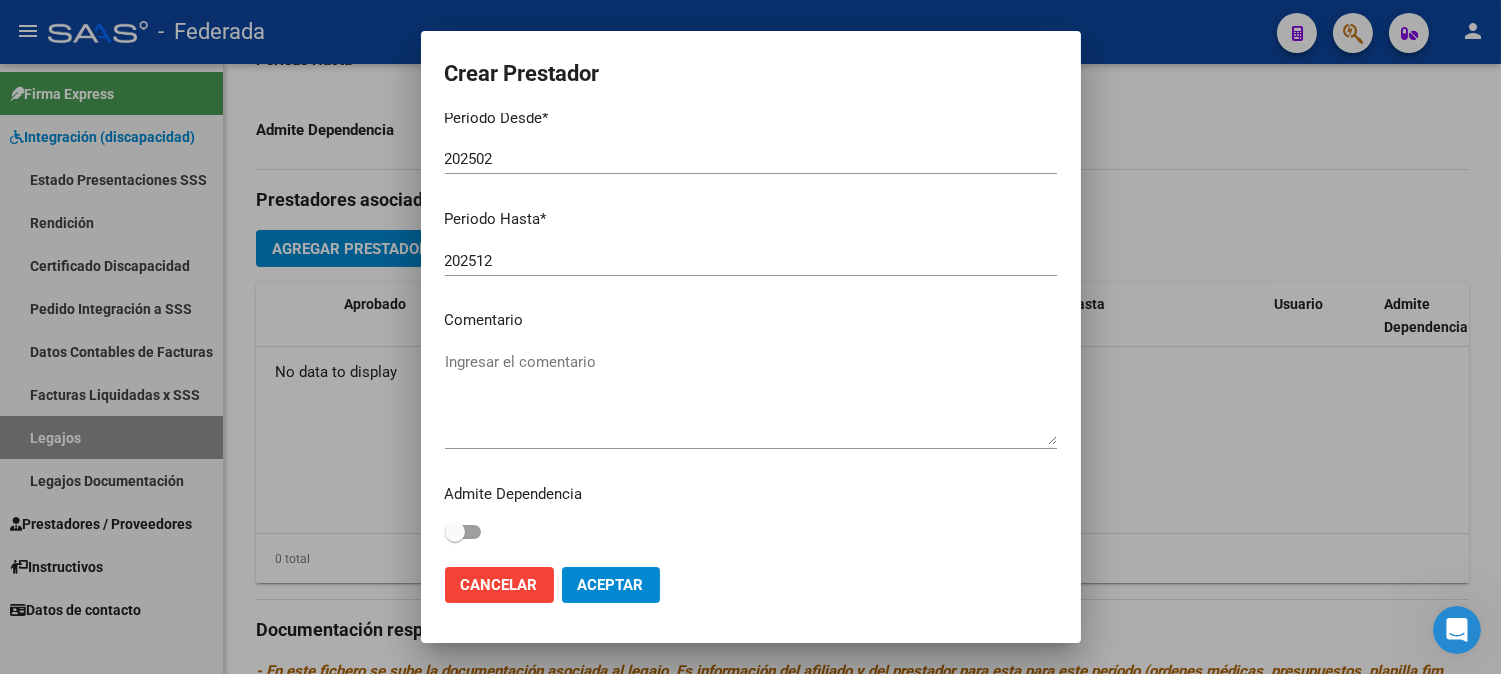 click on "Ingresar el comentario" at bounding box center (751, 398) 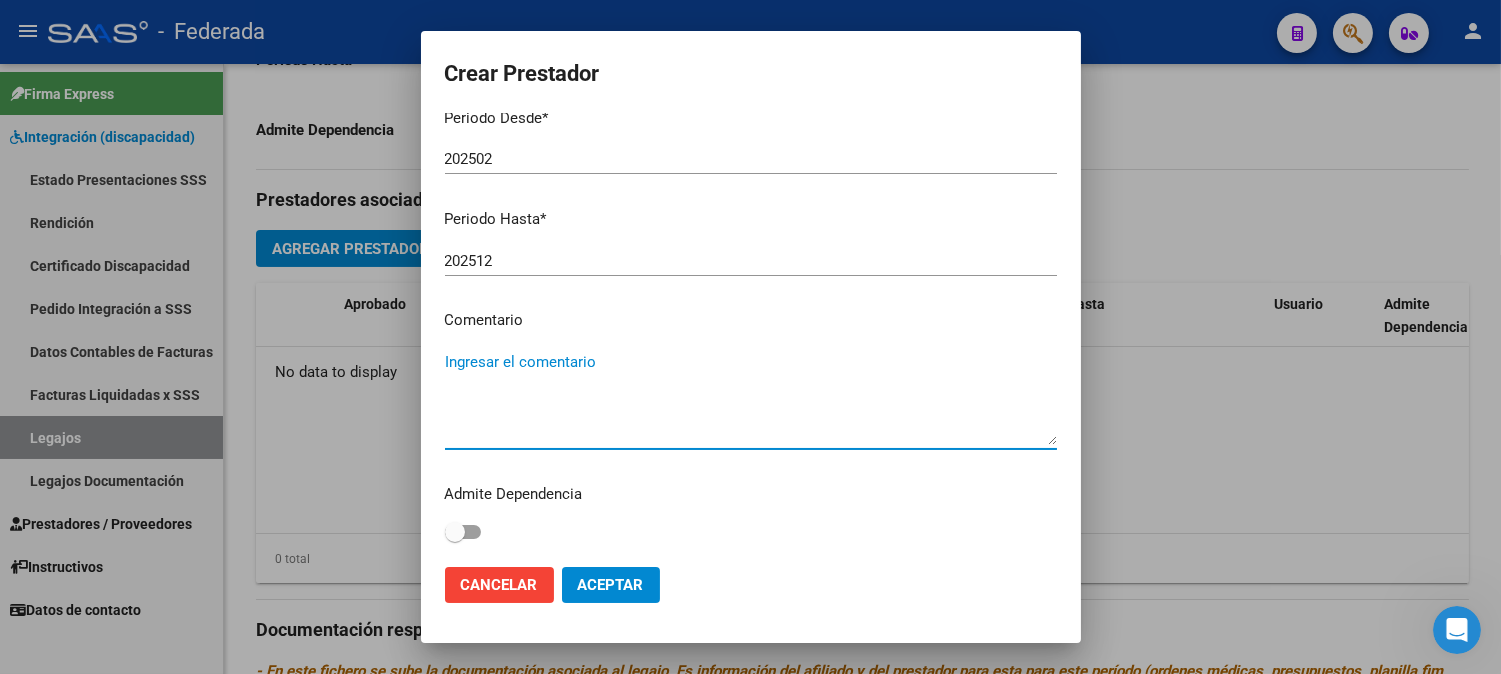 paste on "TERAPIA OCUPACIONAL" 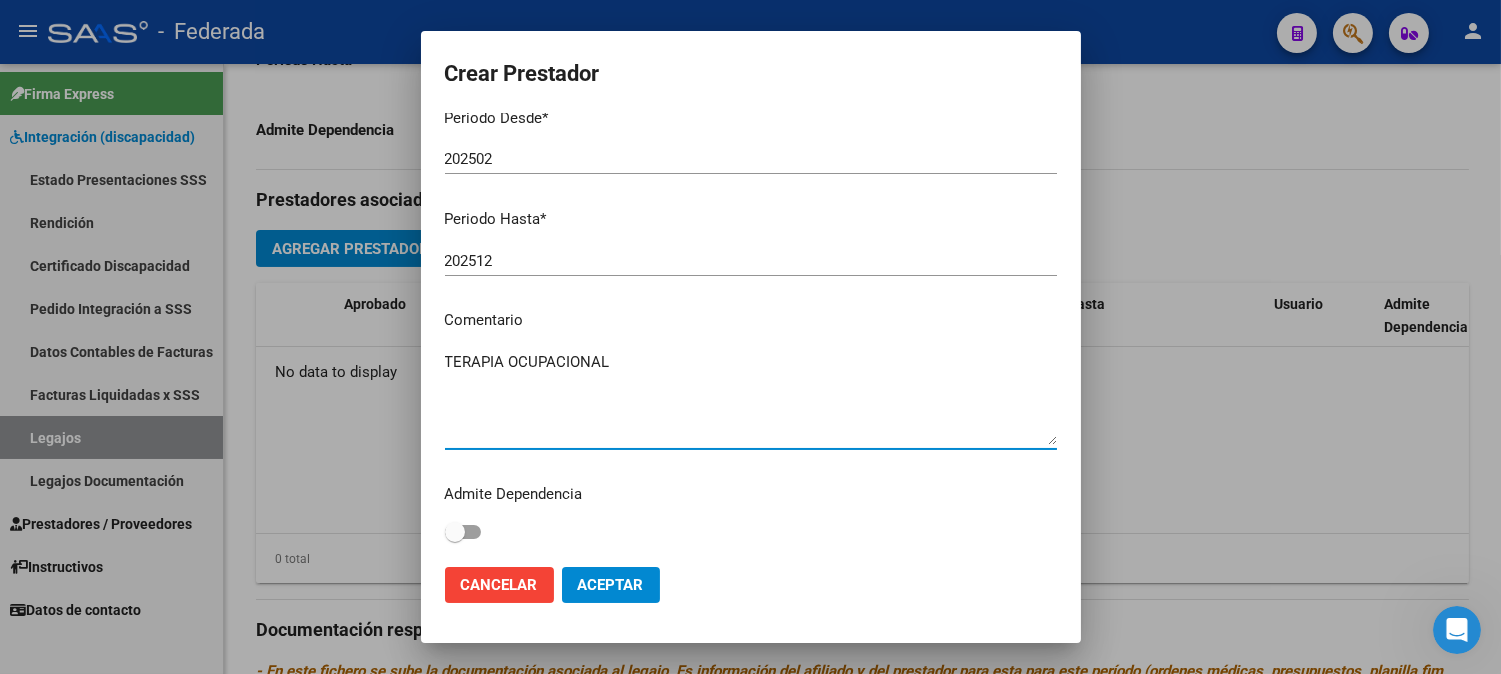 type on "TERAPIA OCUPACIONAL" 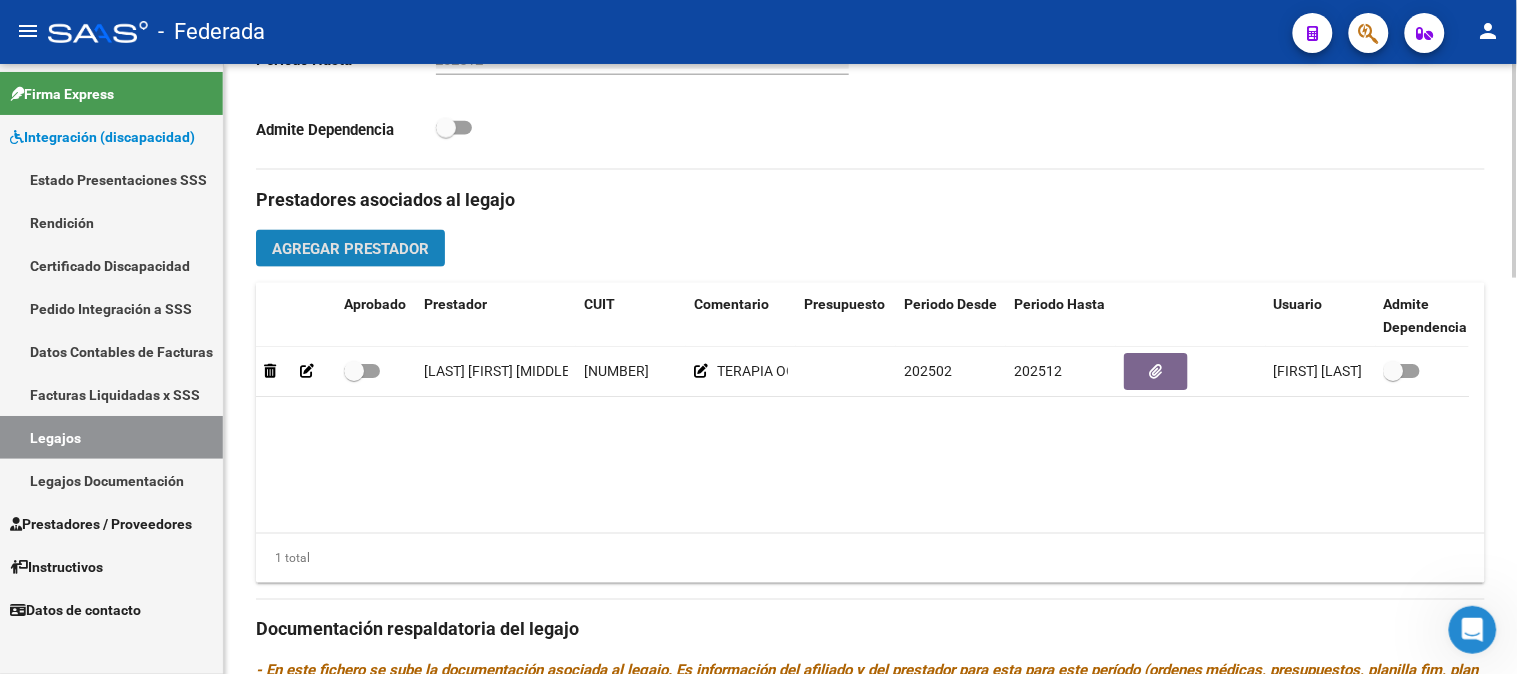 click on "Agregar Prestador" 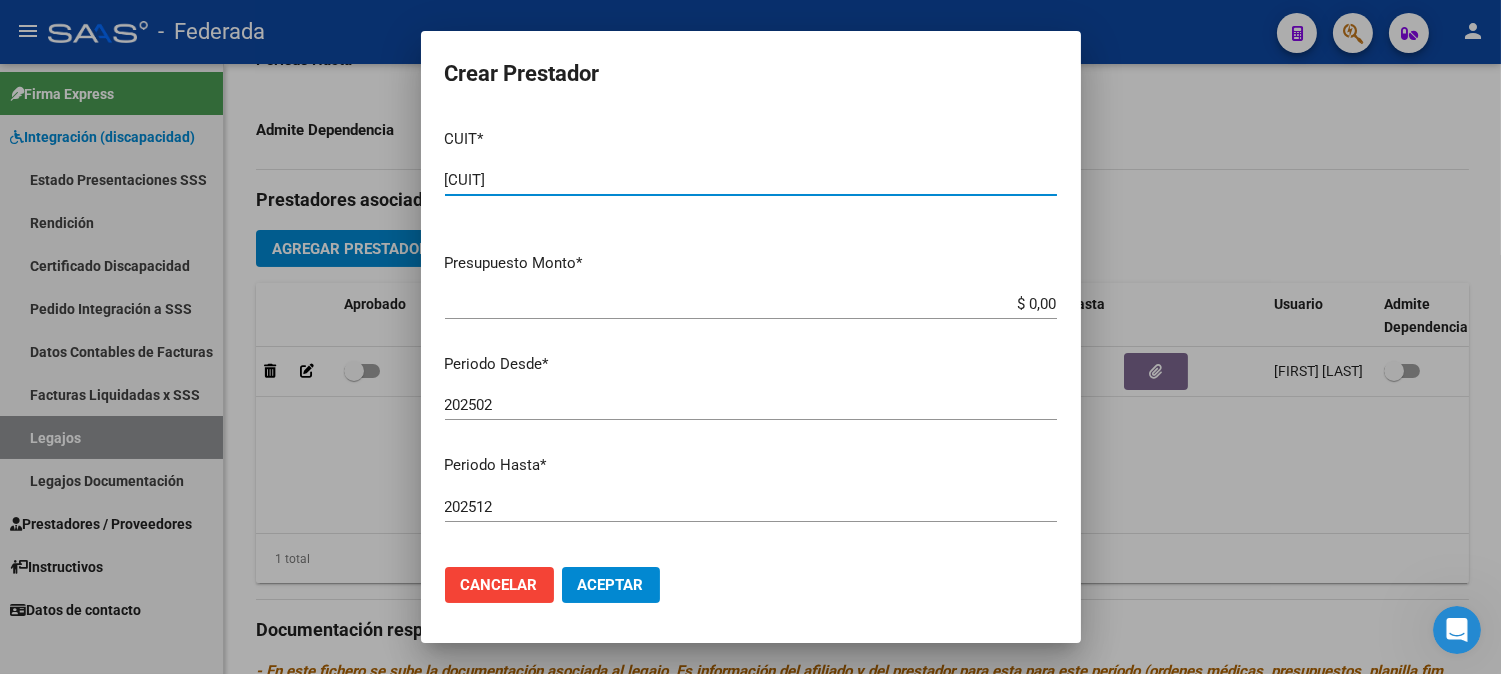 type on "[CUIT]" 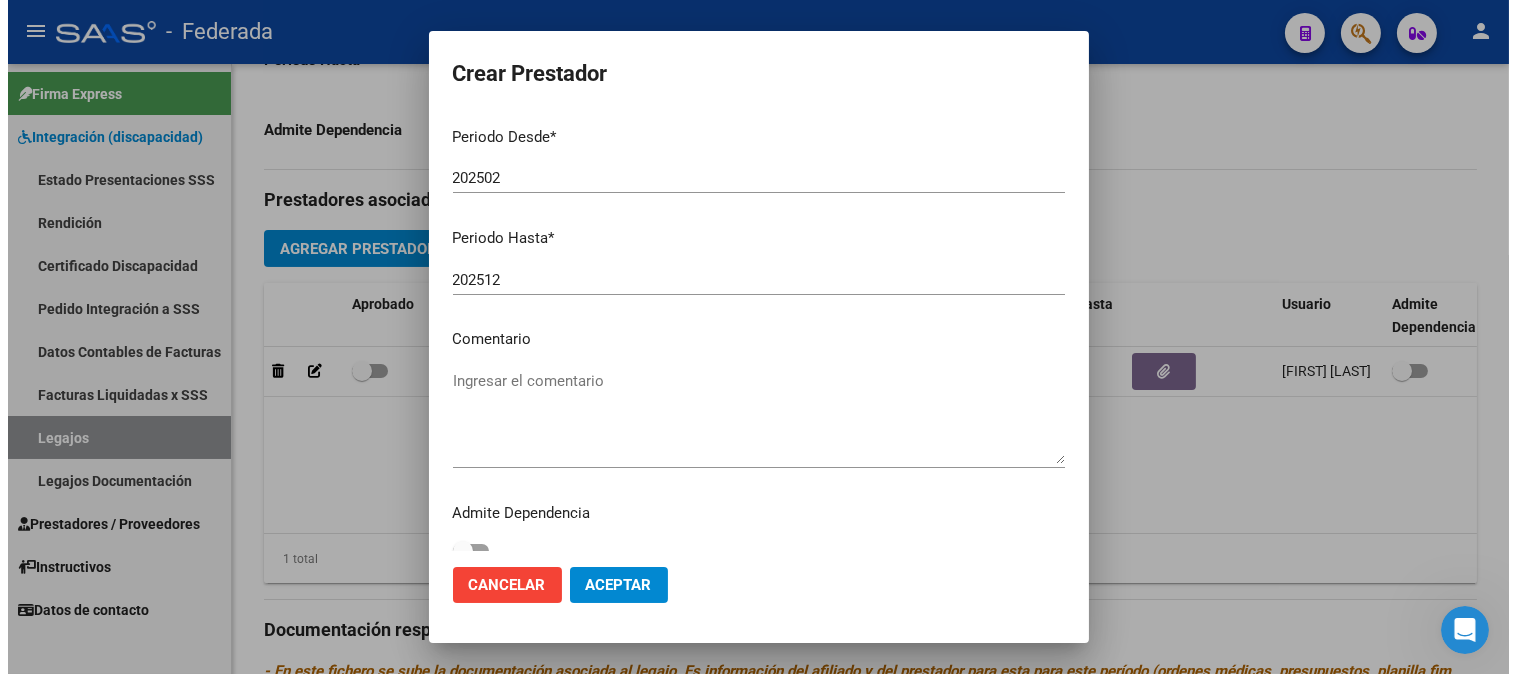 scroll, scrollTop: 246, scrollLeft: 0, axis: vertical 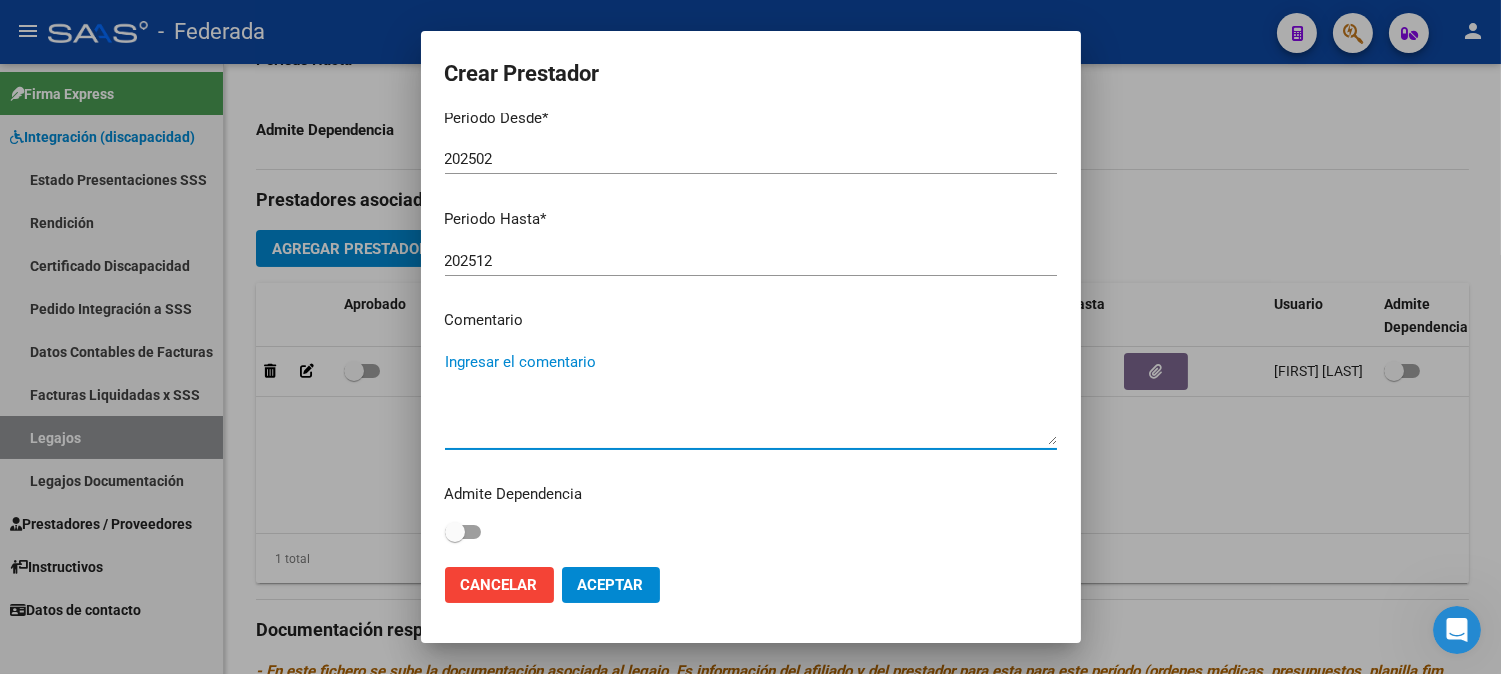 click on "Ingresar el comentario" at bounding box center (751, 398) 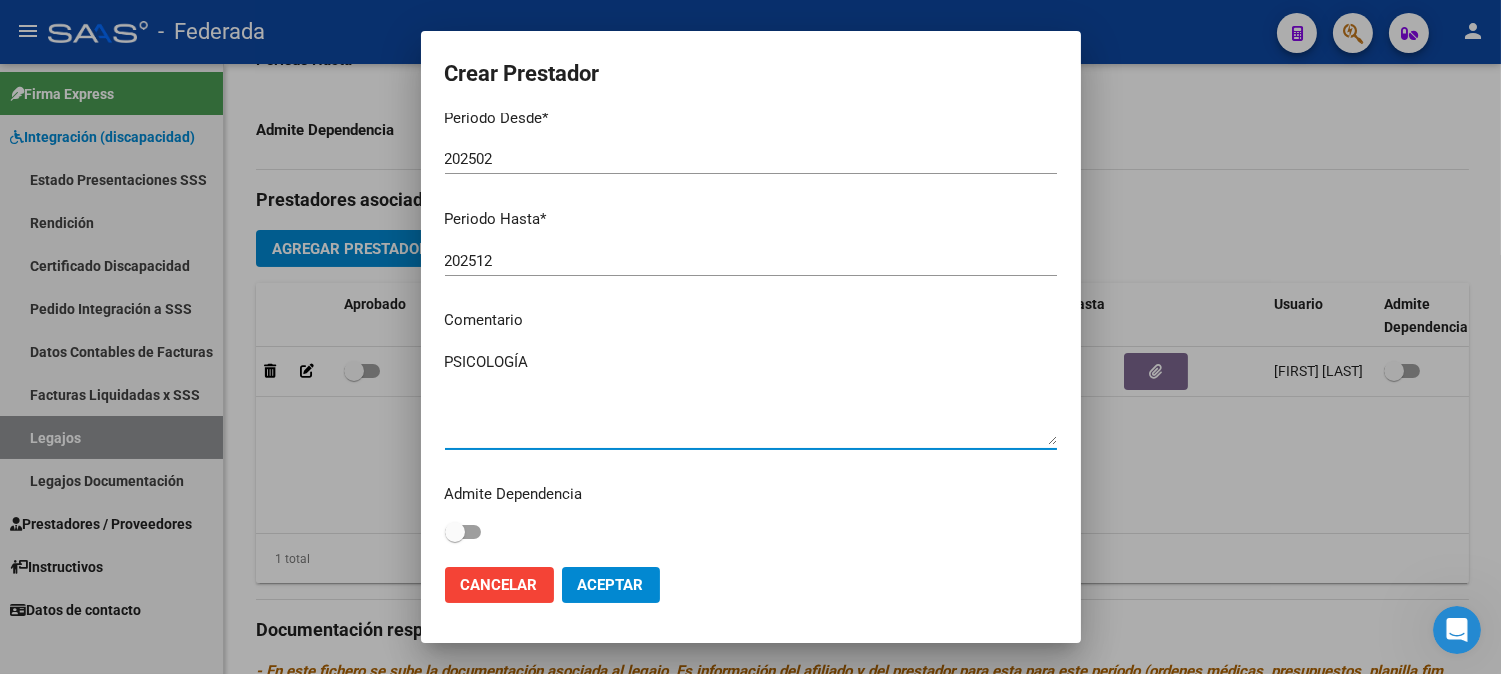 type on "PSICOLOGÍA" 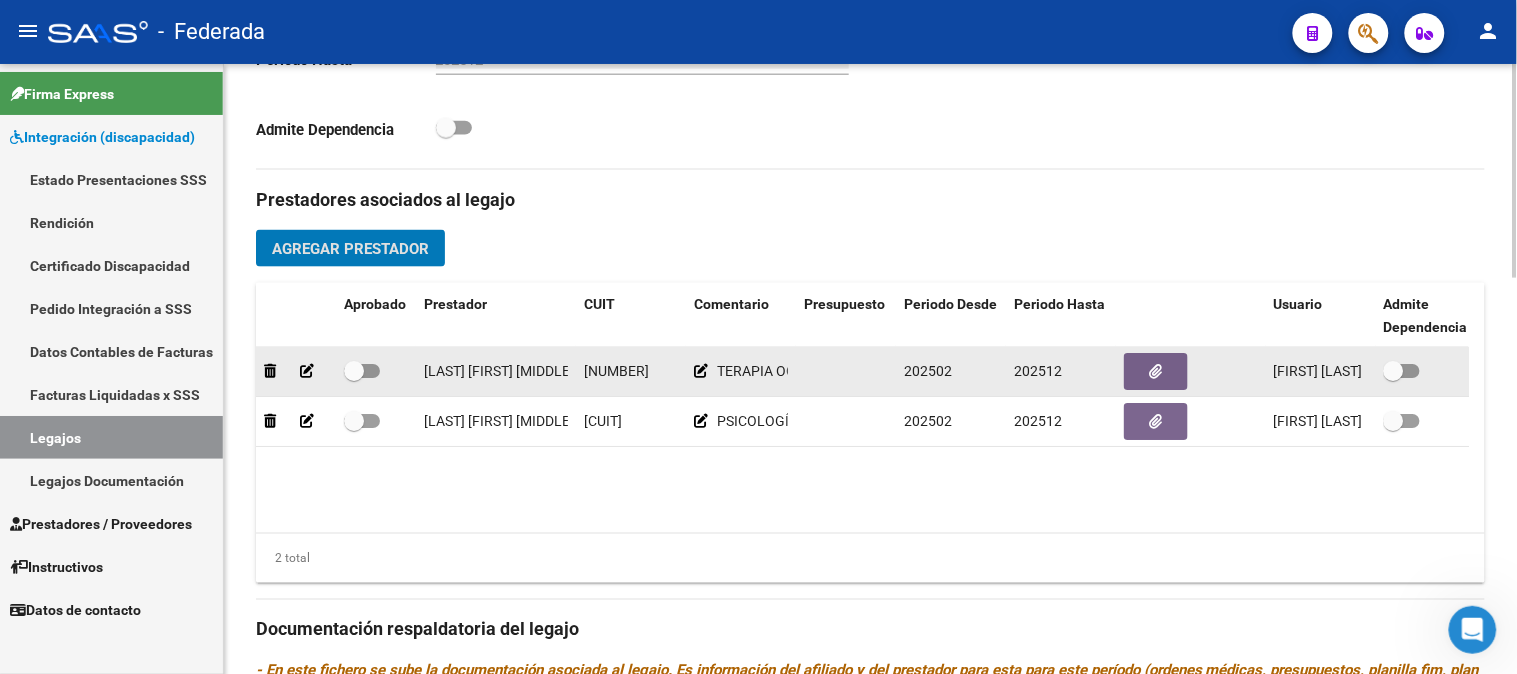 click at bounding box center [354, 371] 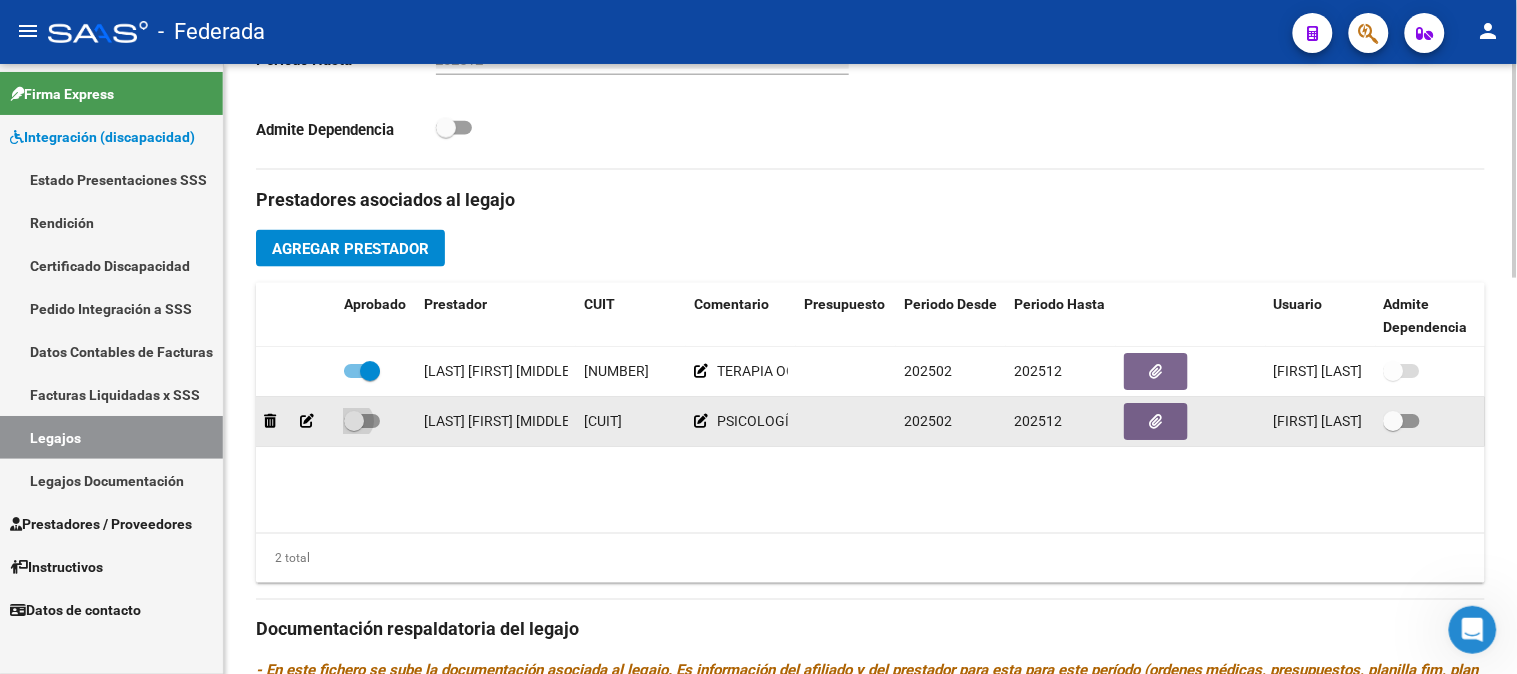 click at bounding box center [354, 421] 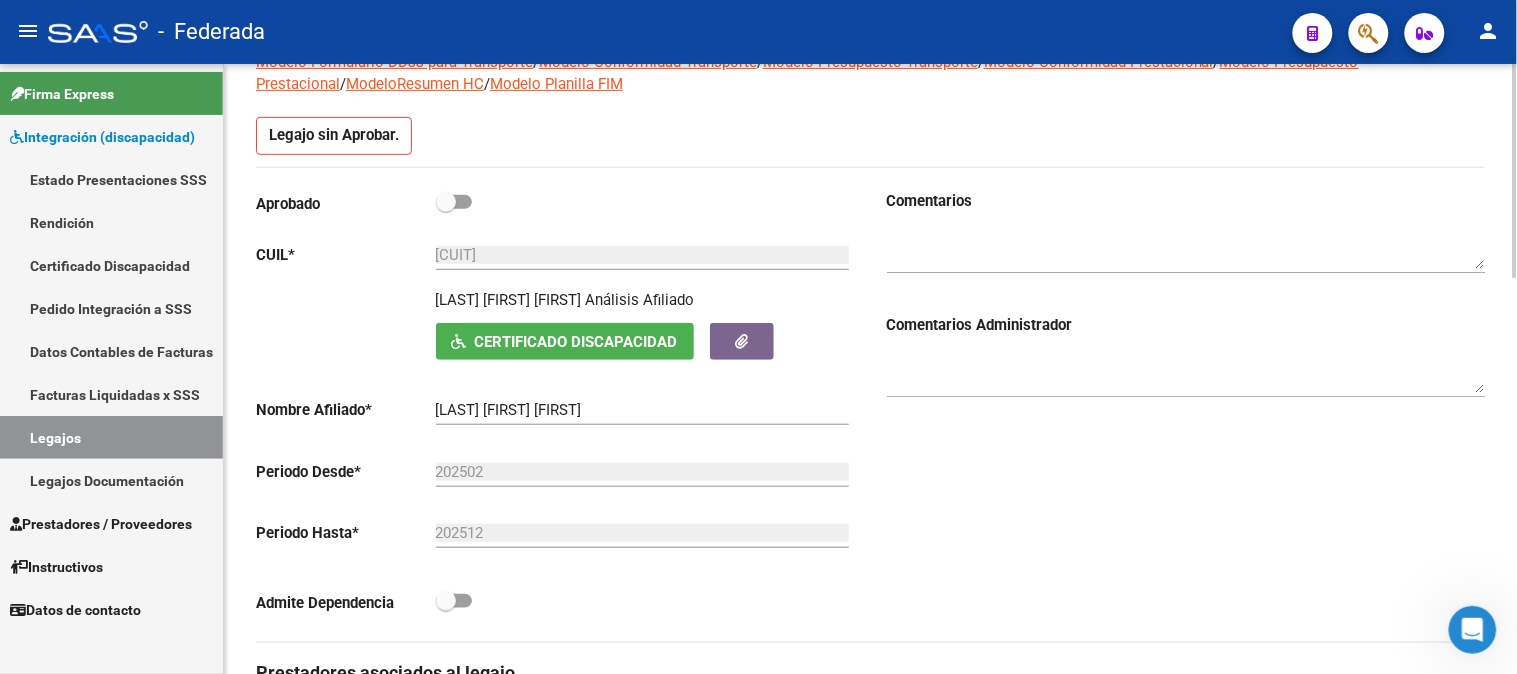 scroll, scrollTop: 0, scrollLeft: 0, axis: both 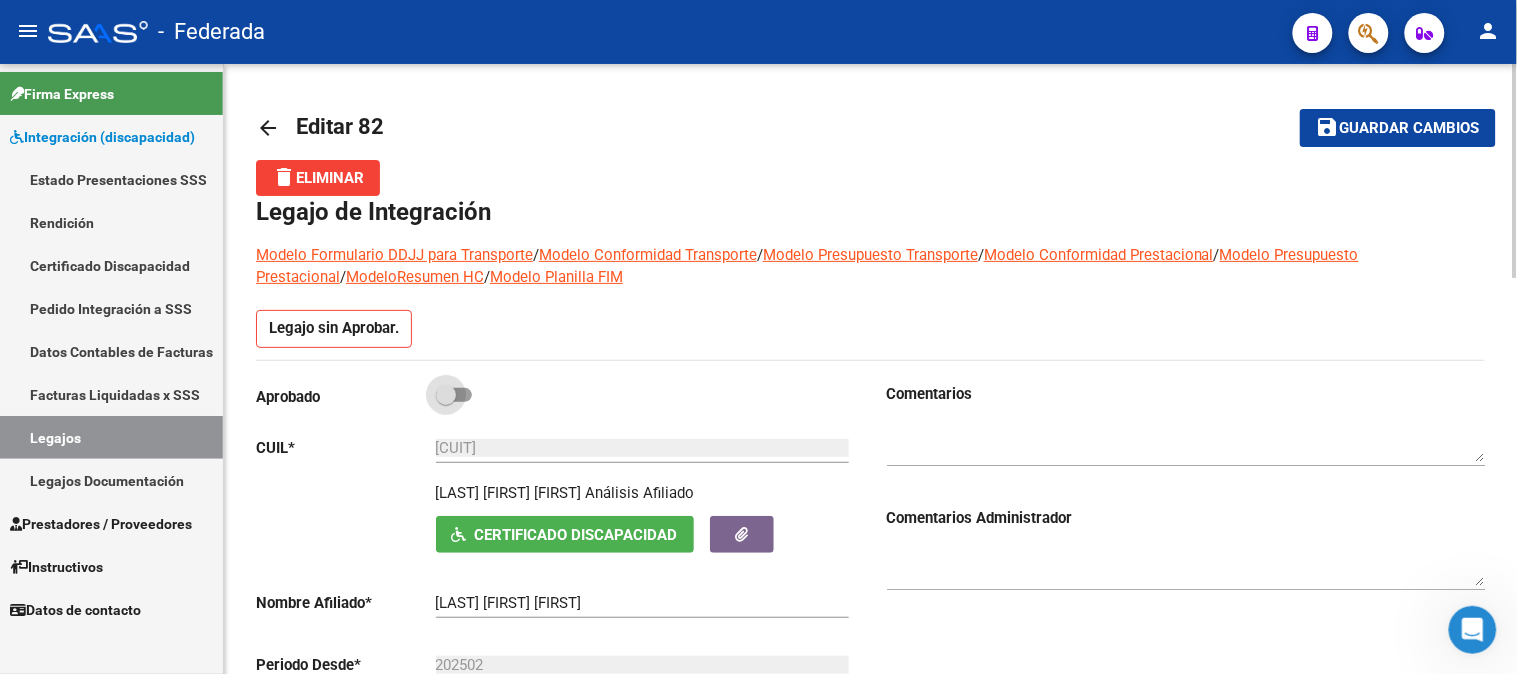 click at bounding box center [454, 395] 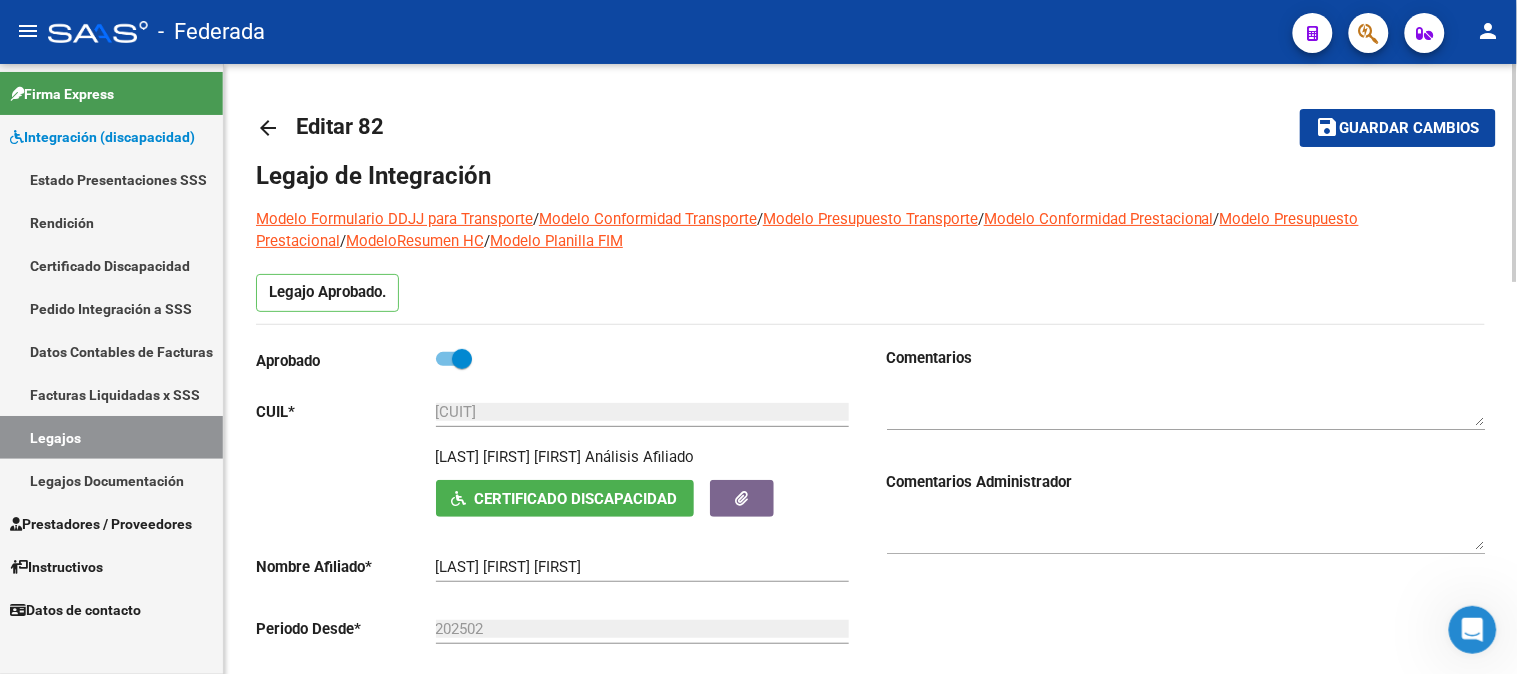 click on "save" 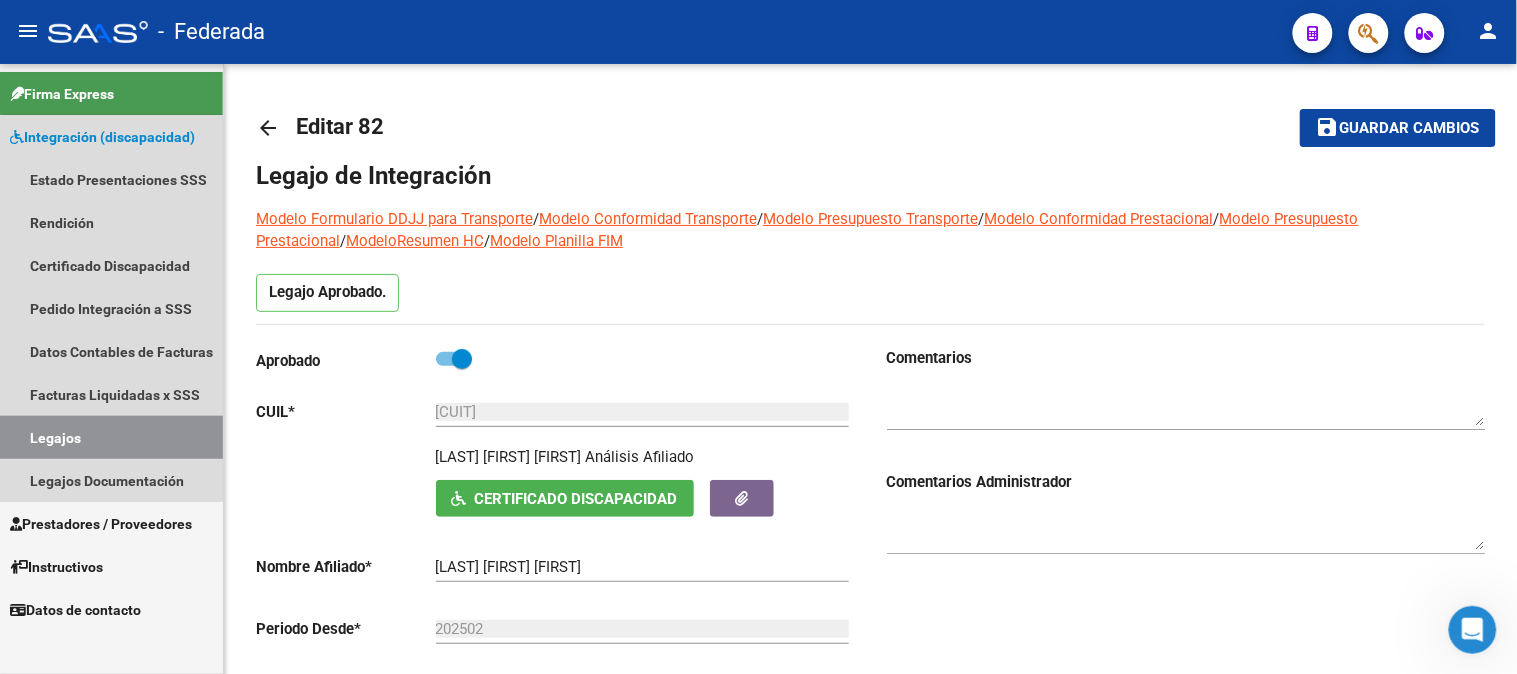 click on "Legajos" at bounding box center [111, 437] 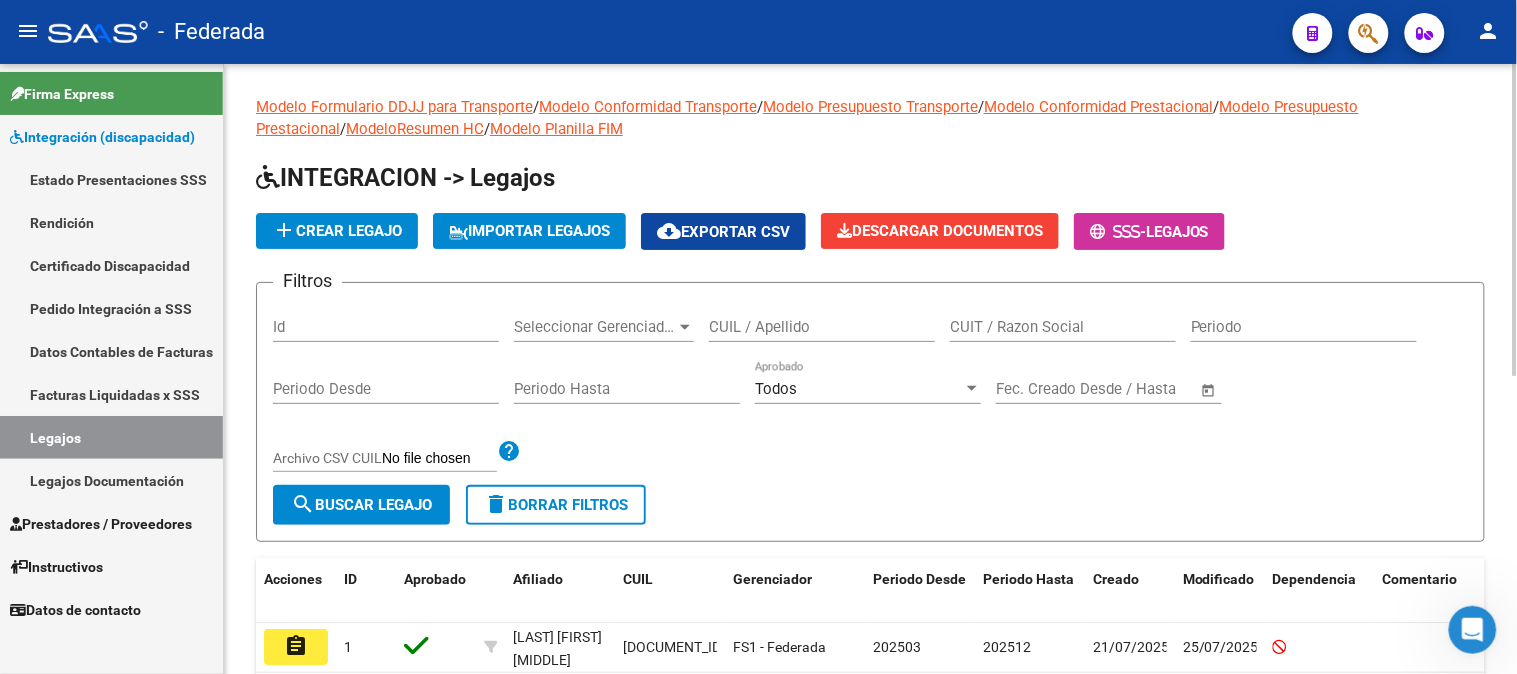 click on "Seleccionar Gerenciador" at bounding box center [595, 327] 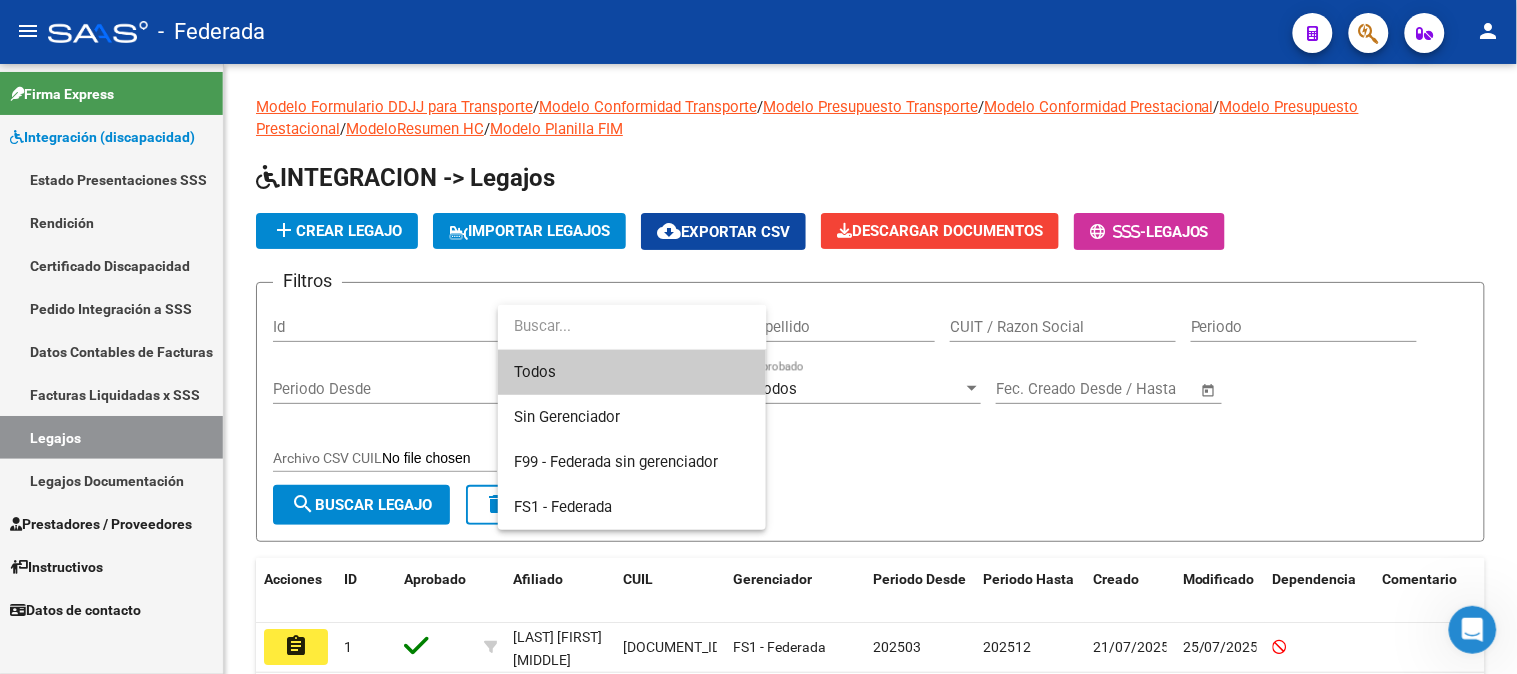 click at bounding box center (758, 337) 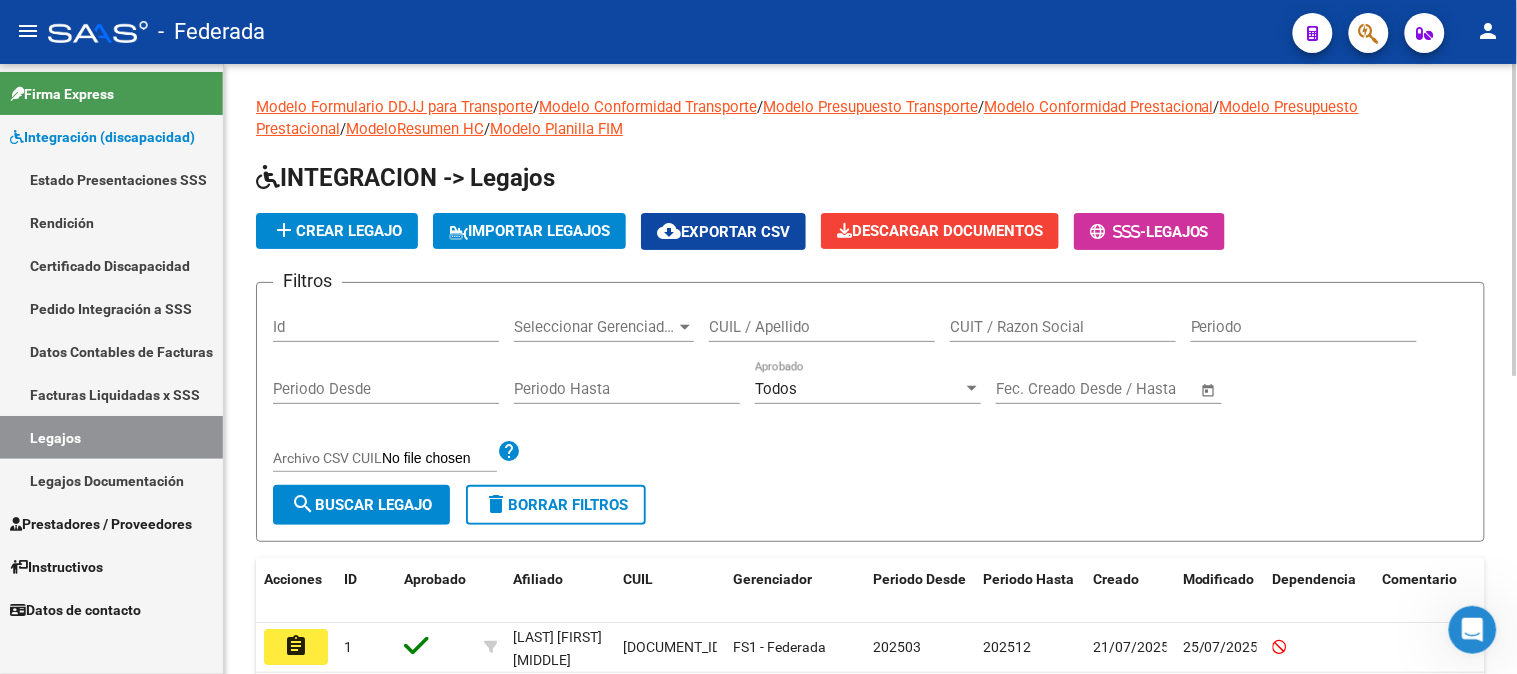 click on "CUIL / Apellido" at bounding box center (822, 327) 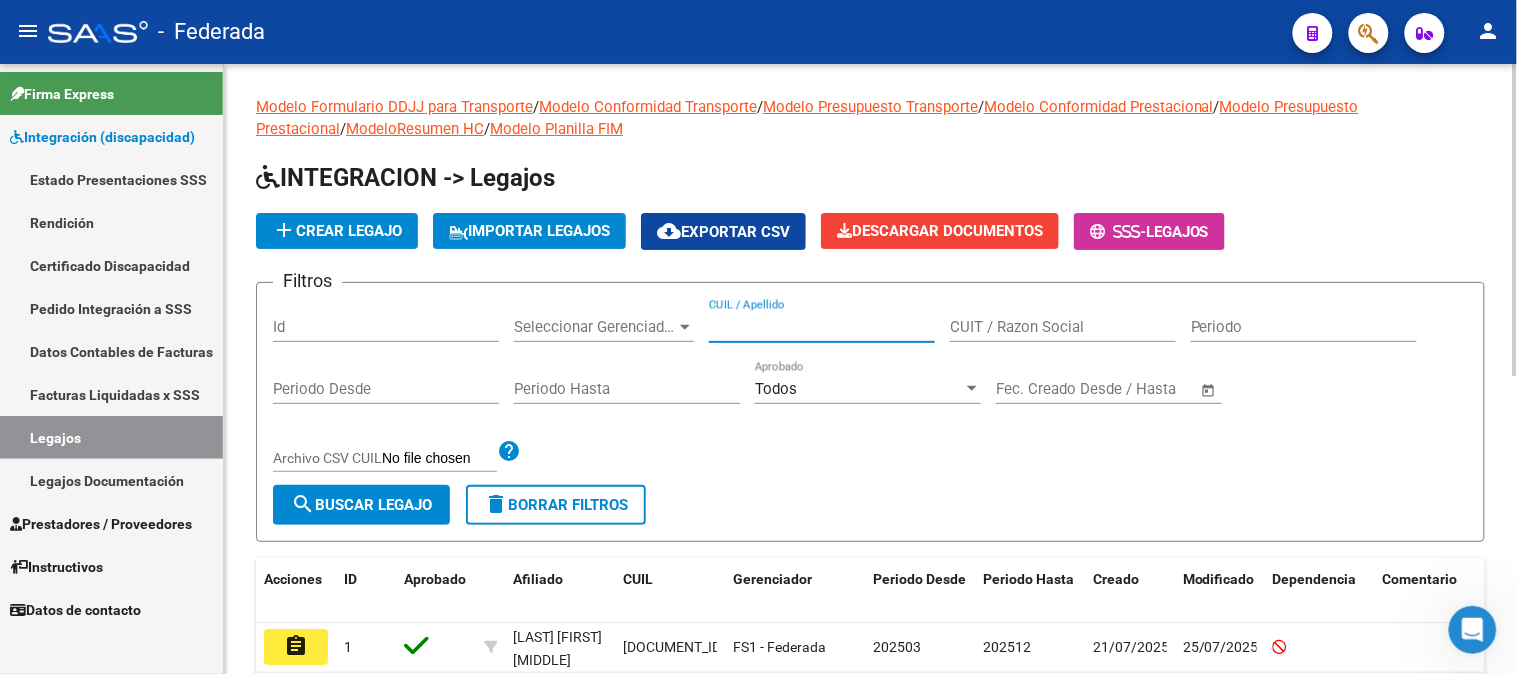 paste on "[LAST] [FIRST] [FIRST]" 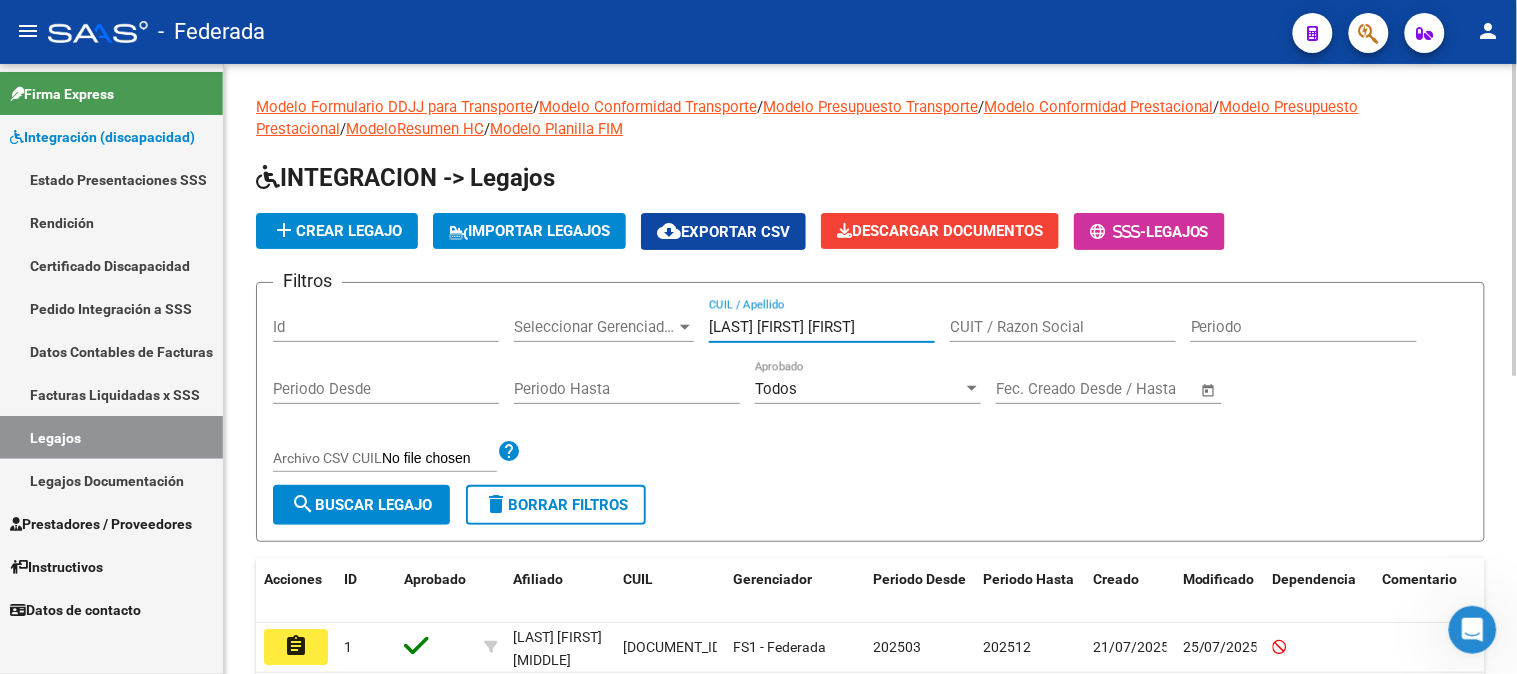 type on "[LAST] [FIRST] [FIRST]" 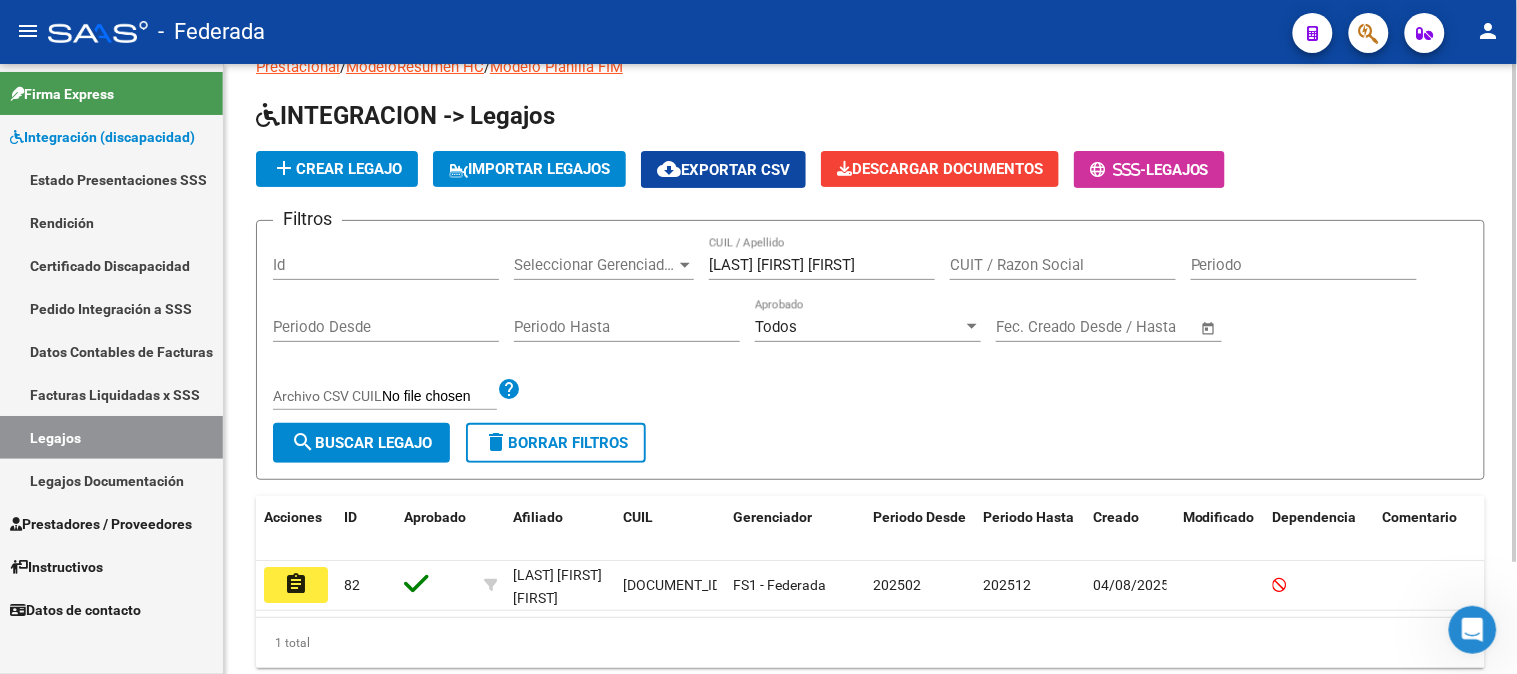 scroll, scrollTop: 111, scrollLeft: 0, axis: vertical 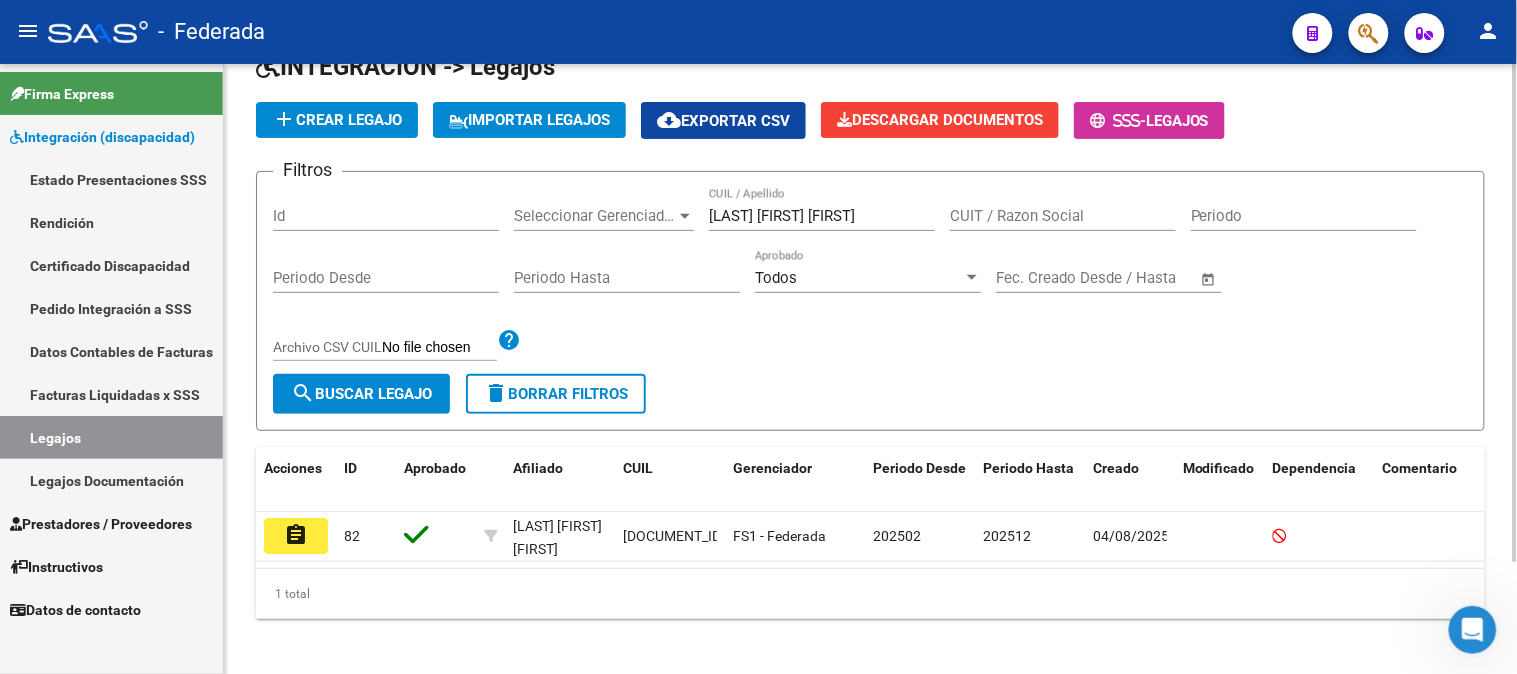 click on "Filtros Id Seleccionar Gerenciador Seleccionar Gerenciador [LAST] [FIRST] [MIDDLE] CUIL / Apellido CUIT / Razon Social Periodo Periodo Desde Periodo Hasta Todos Aprobado Start date – End date Fec. Creado Desde / Hasta Archivo CSV CUIL help" 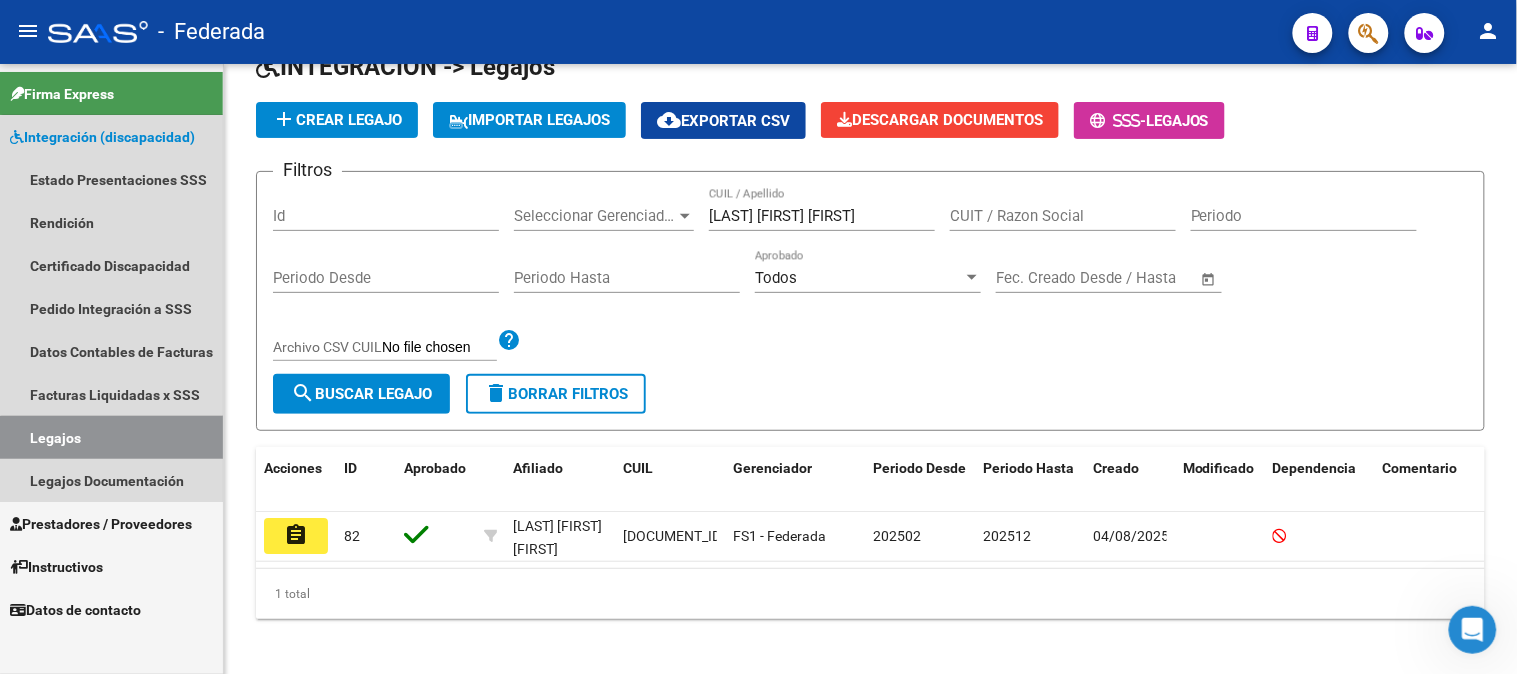 click on "Legajos" at bounding box center (111, 437) 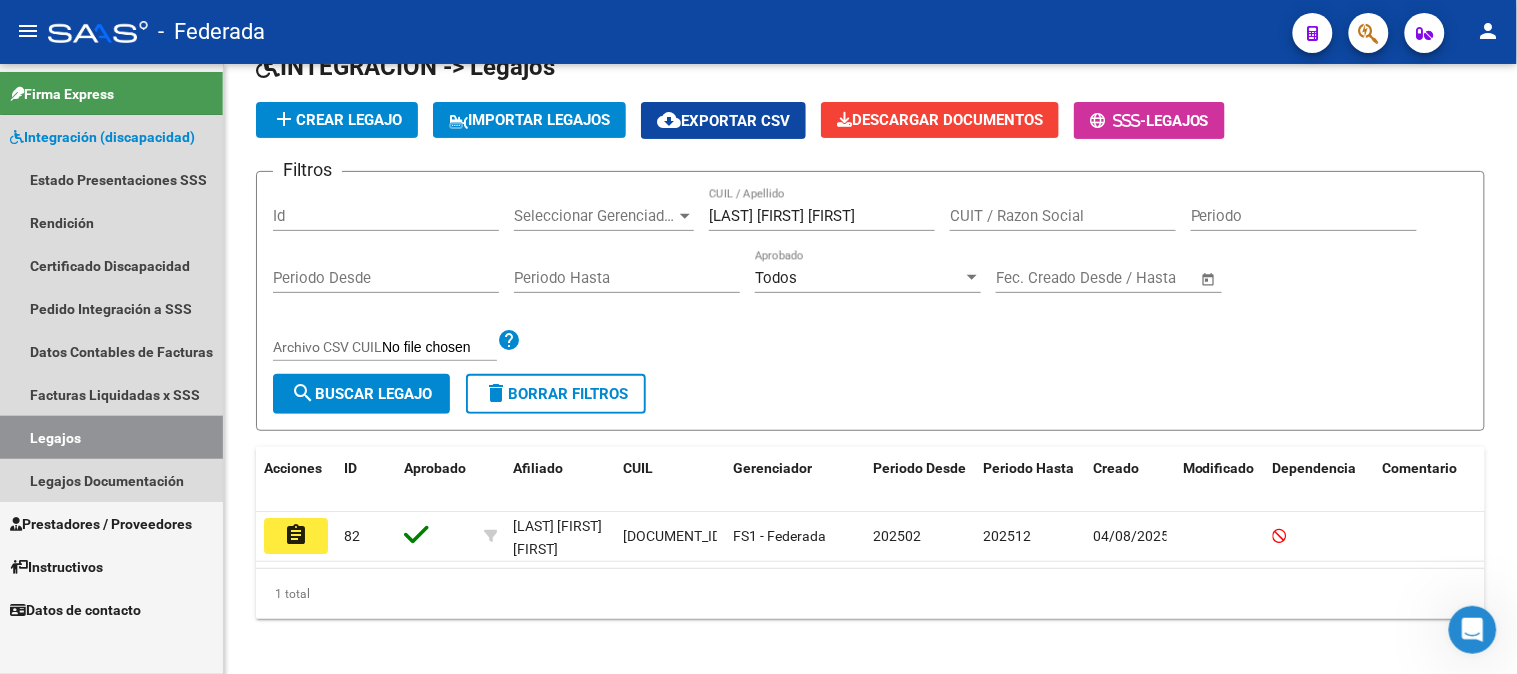 click on "Legajos" at bounding box center [111, 437] 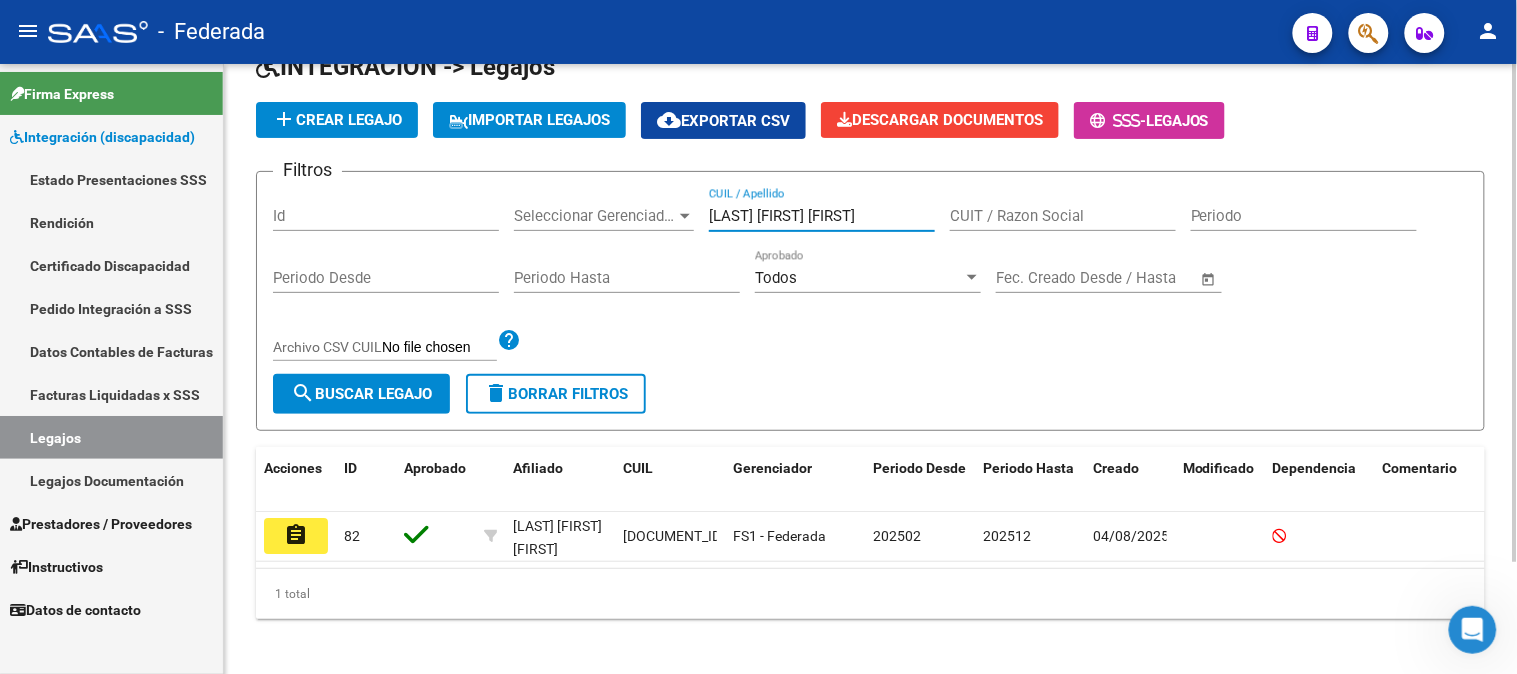 drag, startPoint x: 930, startPoint y: 214, endPoint x: 616, endPoint y: 214, distance: 314 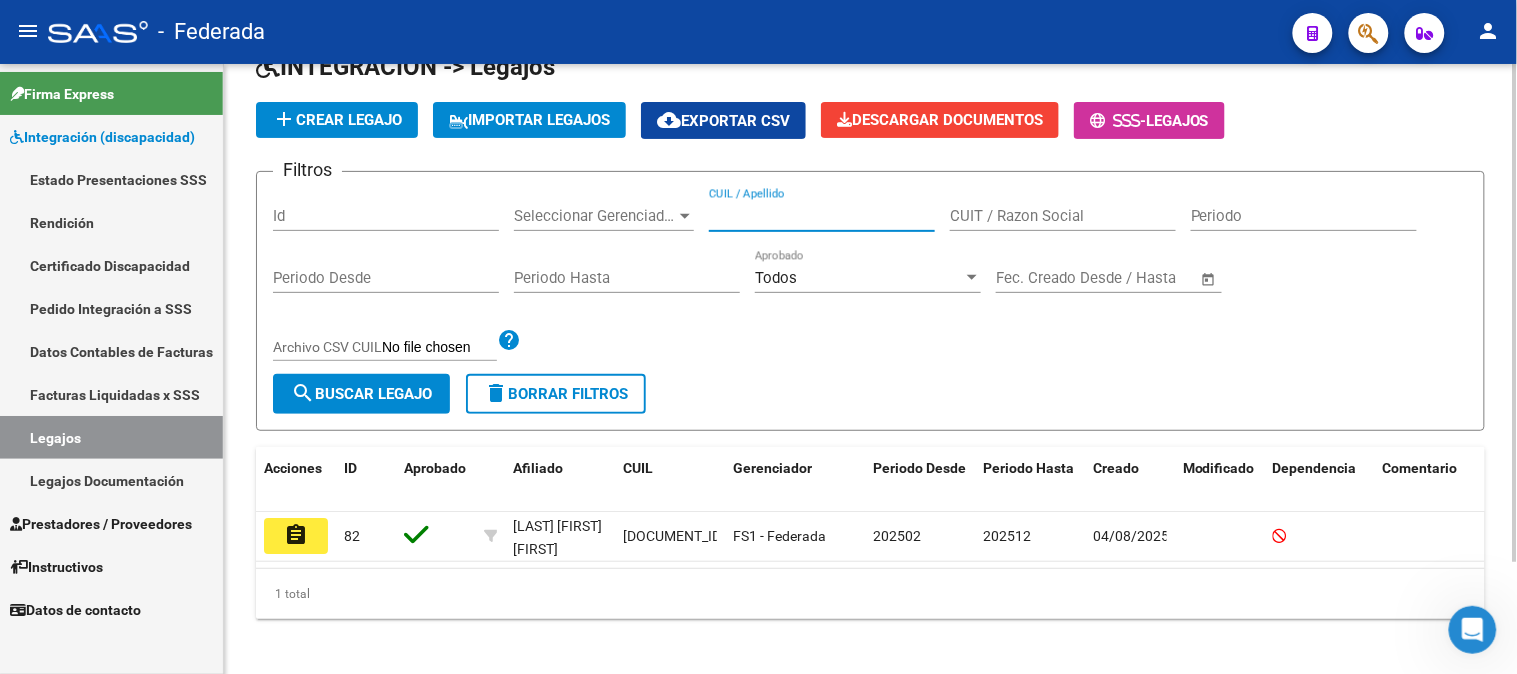 paste on "MEDINA, EMANUEL" 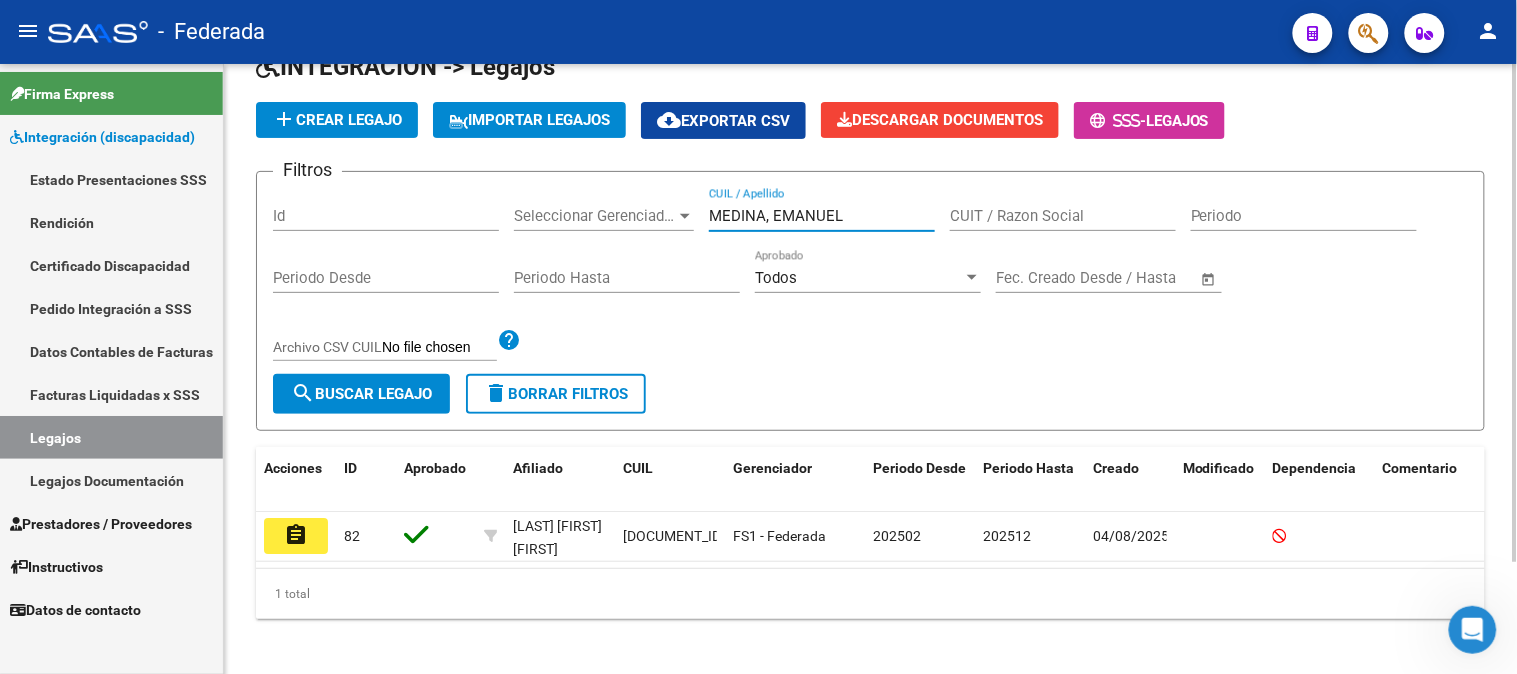 type on "MEDINA, EMANUEL" 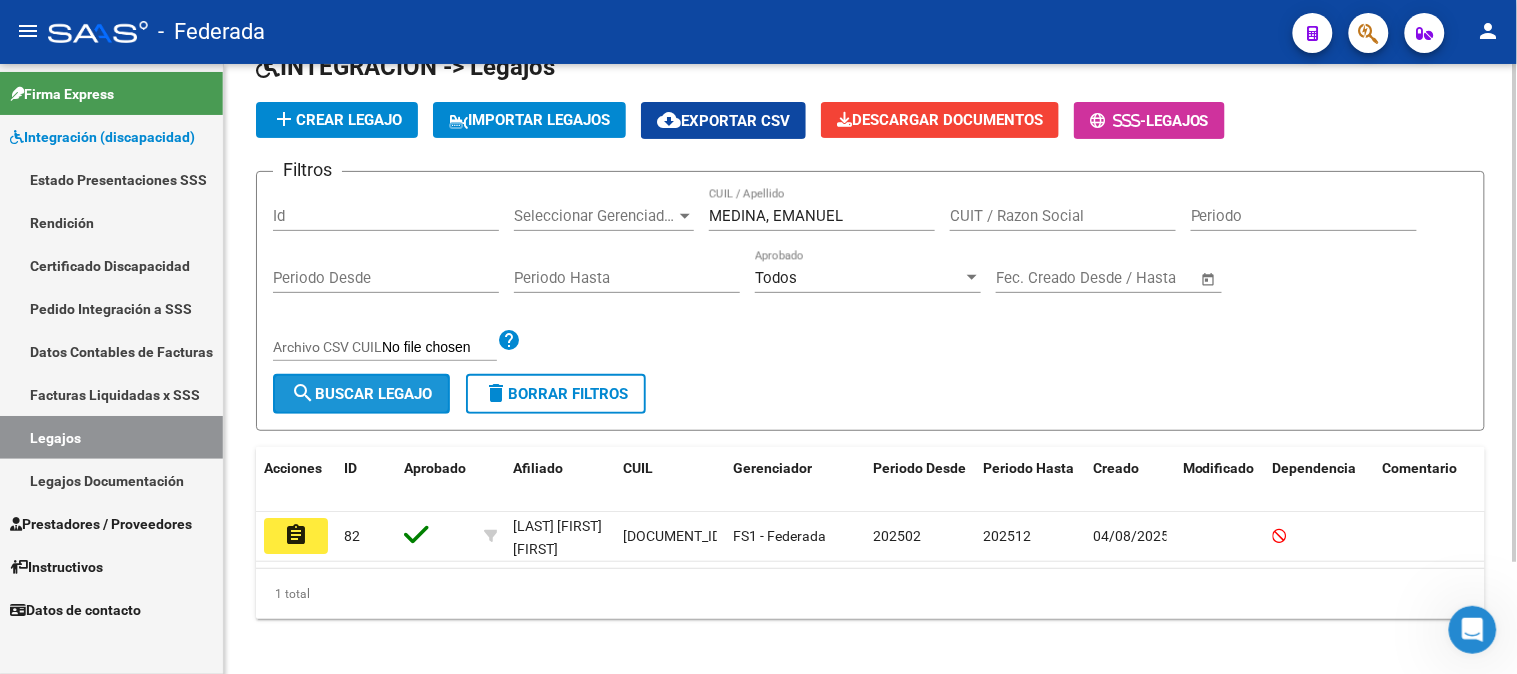 click on "search  Buscar Legajo" 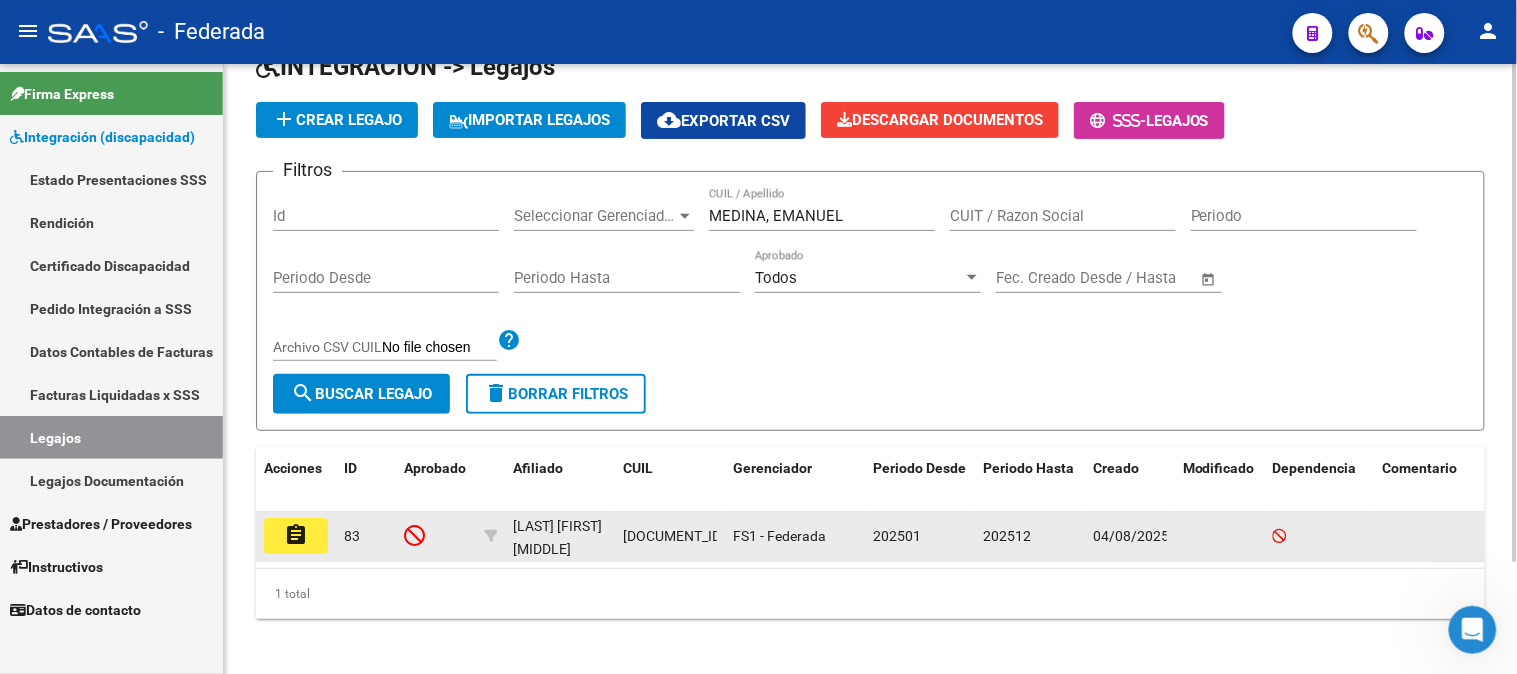 click on "assignment" 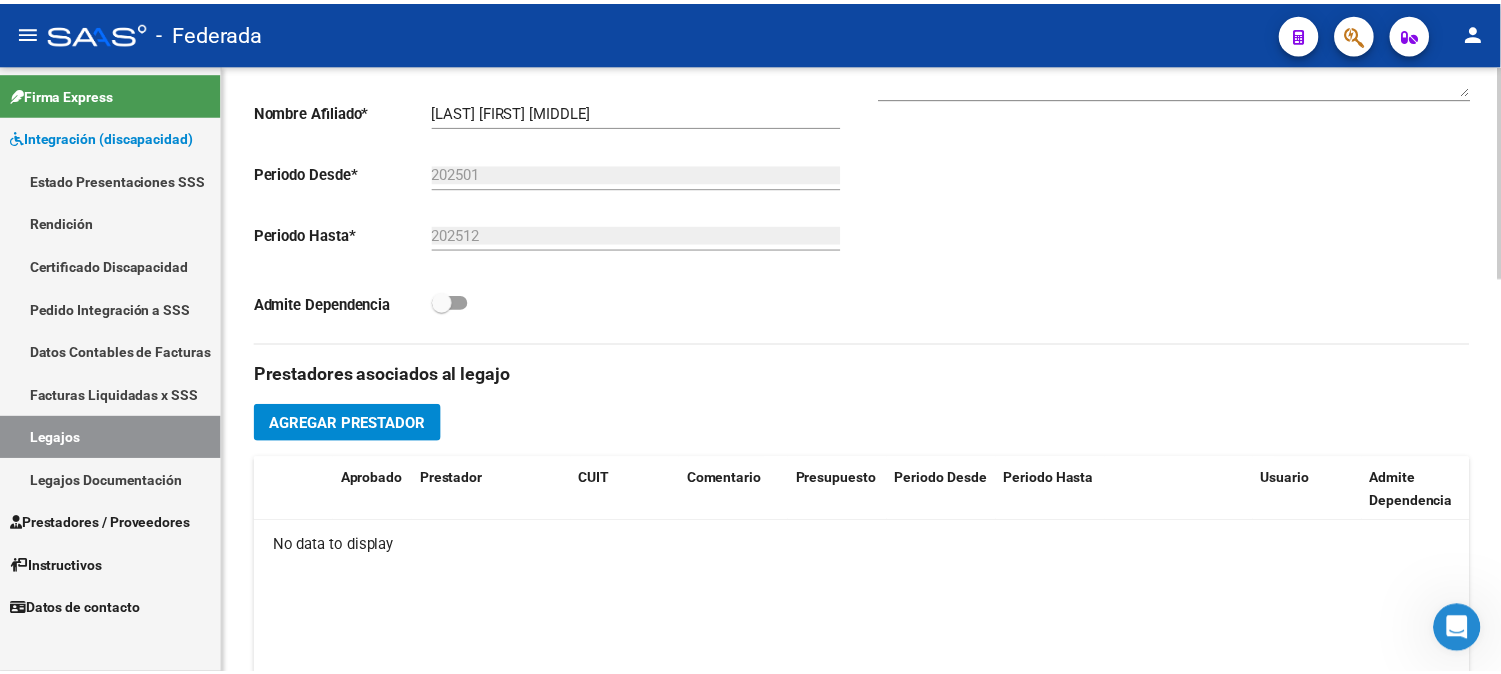 scroll, scrollTop: 666, scrollLeft: 0, axis: vertical 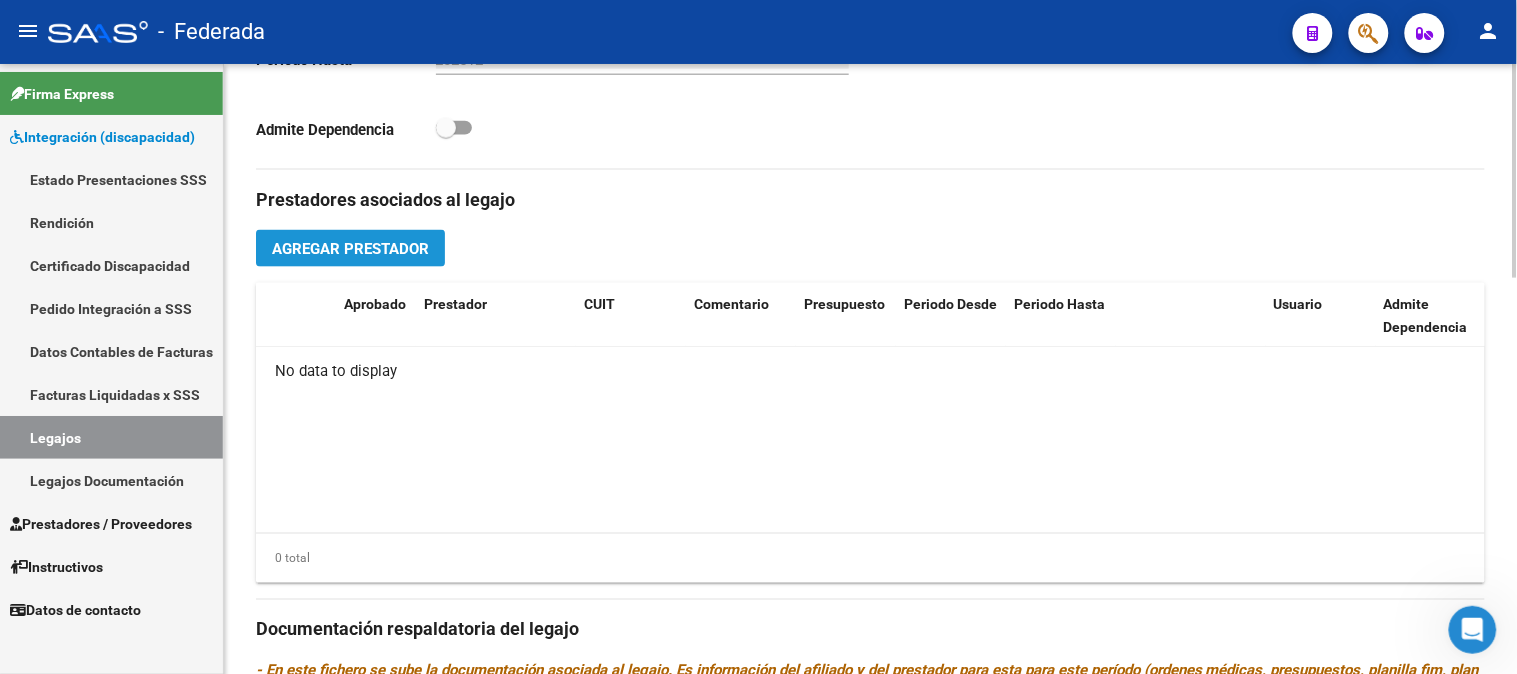 click on "Agregar Prestador" 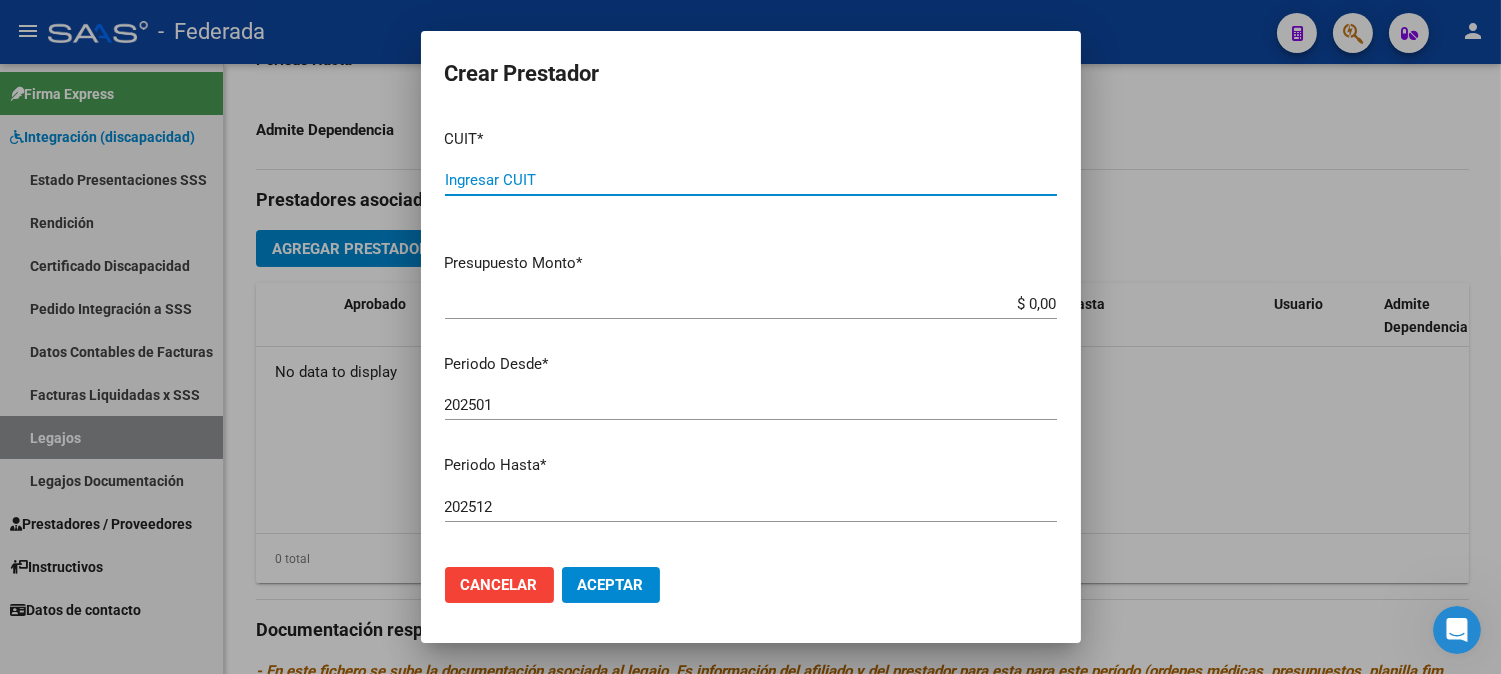 click on "Ingresar CUIT" at bounding box center [751, 180] 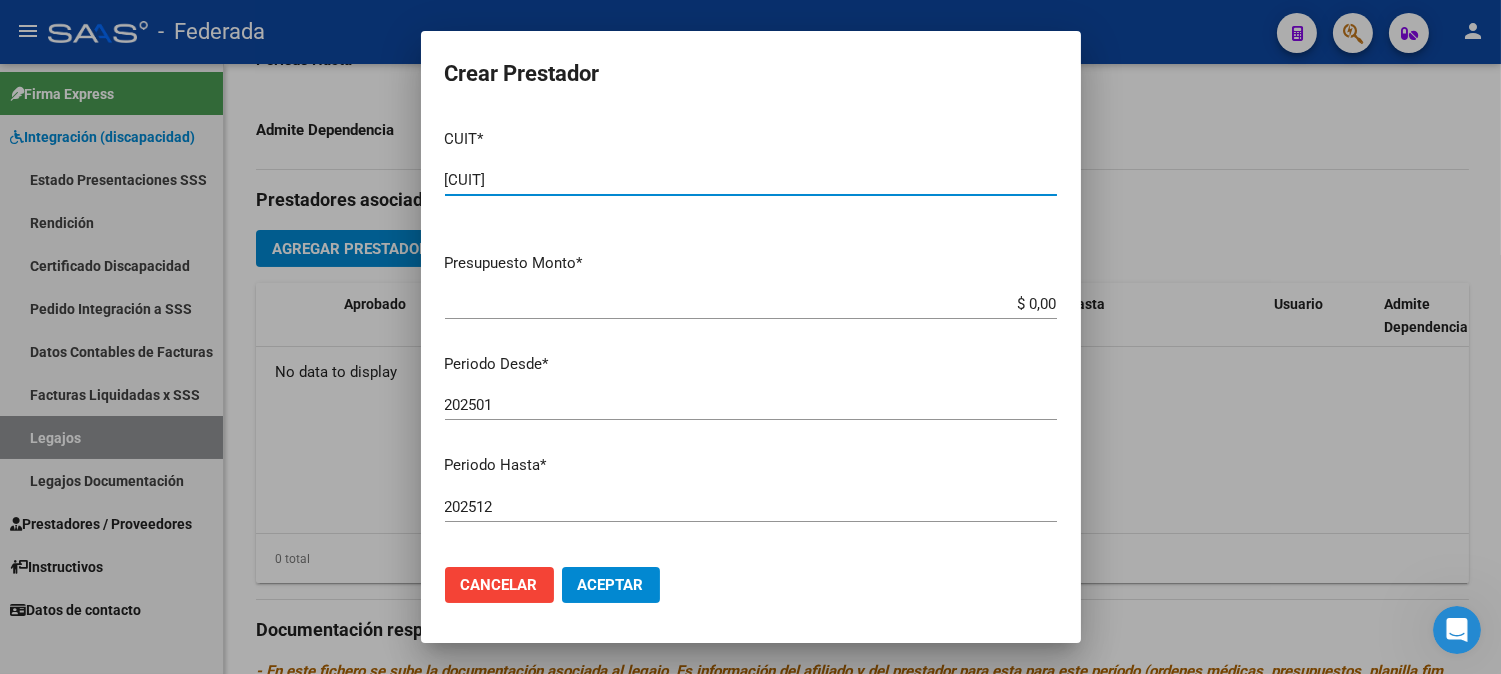 type on "[CUIT]" 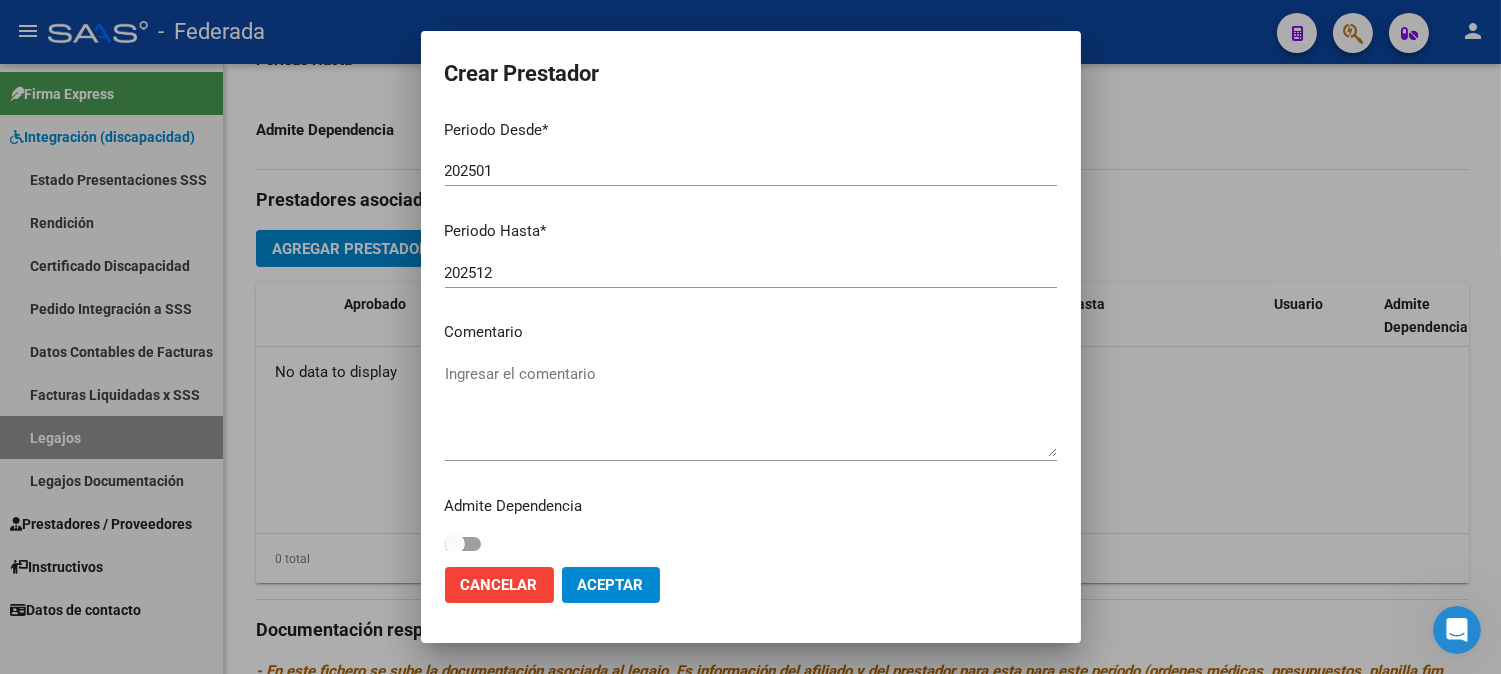 scroll, scrollTop: 246, scrollLeft: 0, axis: vertical 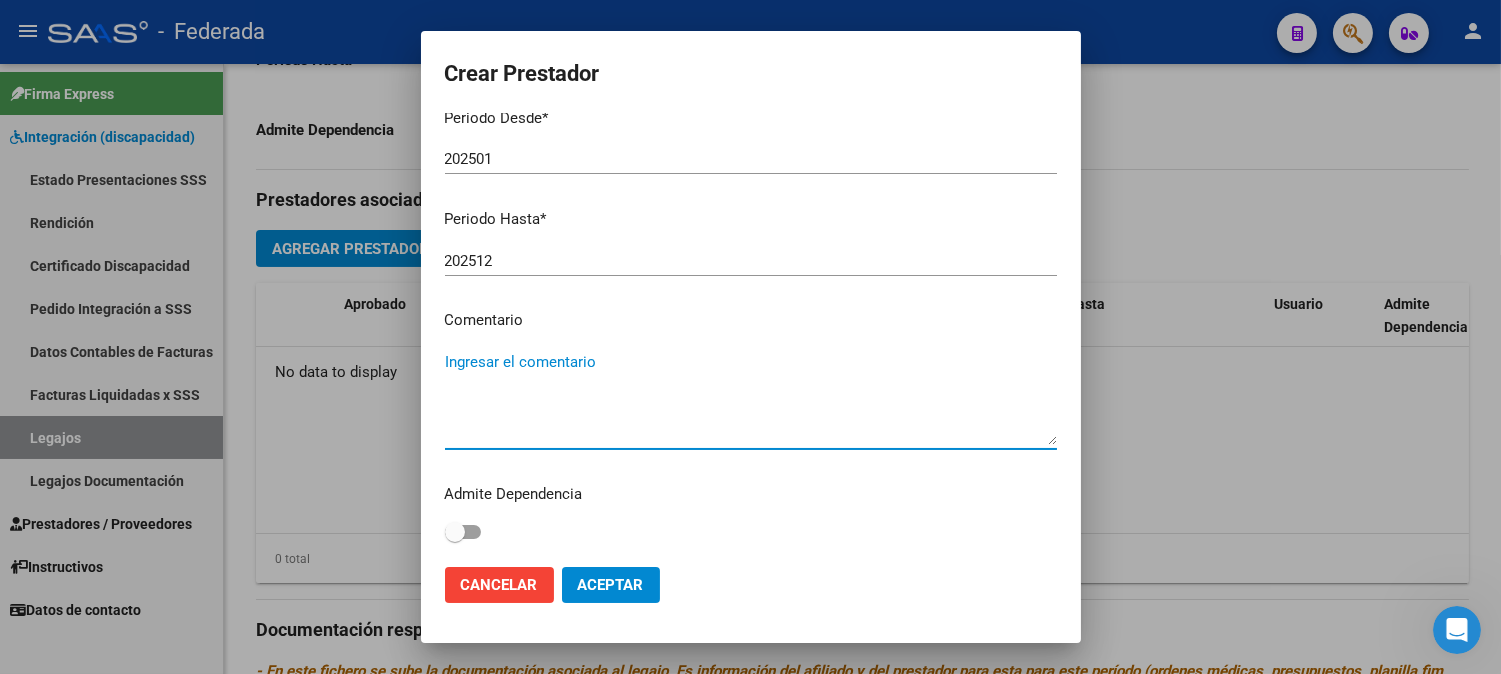 click on "Ingresar el comentario" at bounding box center [751, 398] 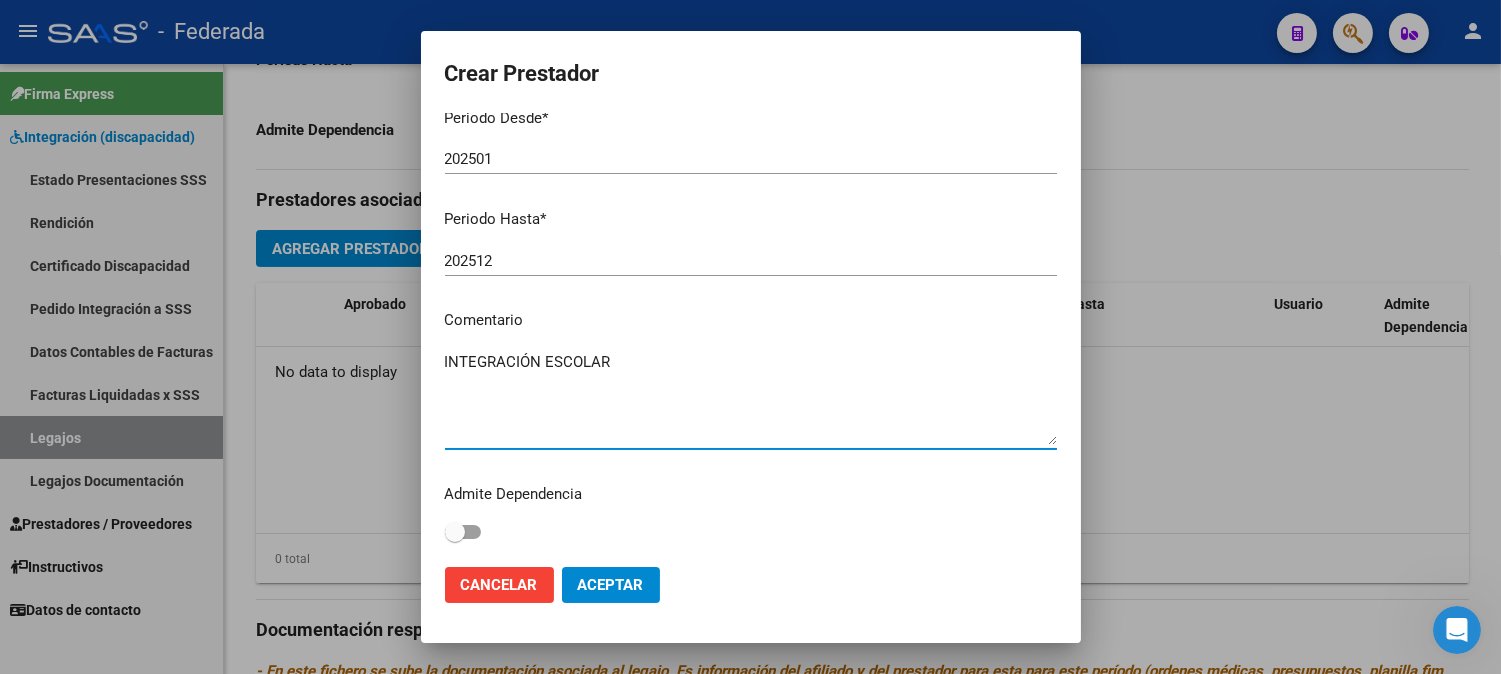 type on "INTEGRACIÓN ESCOLAR" 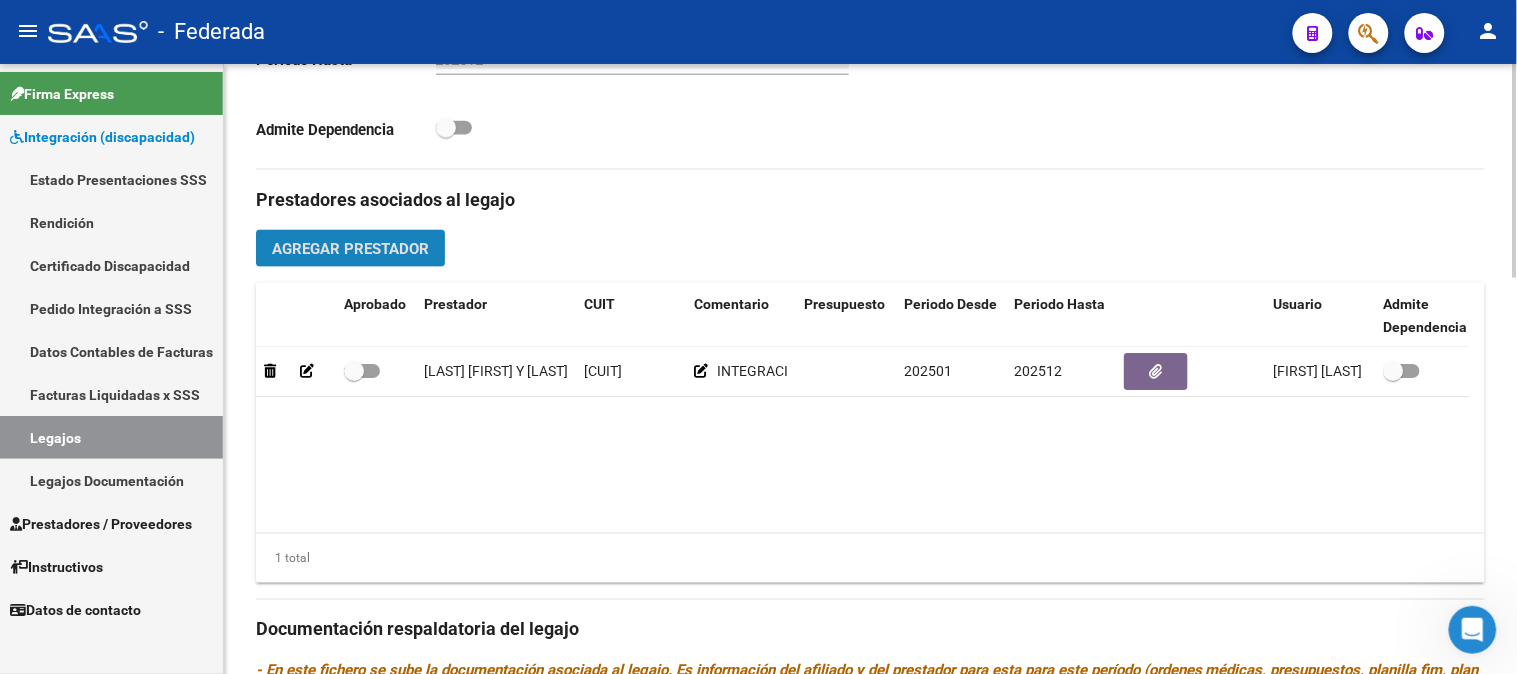 click on "Agregar Prestador" 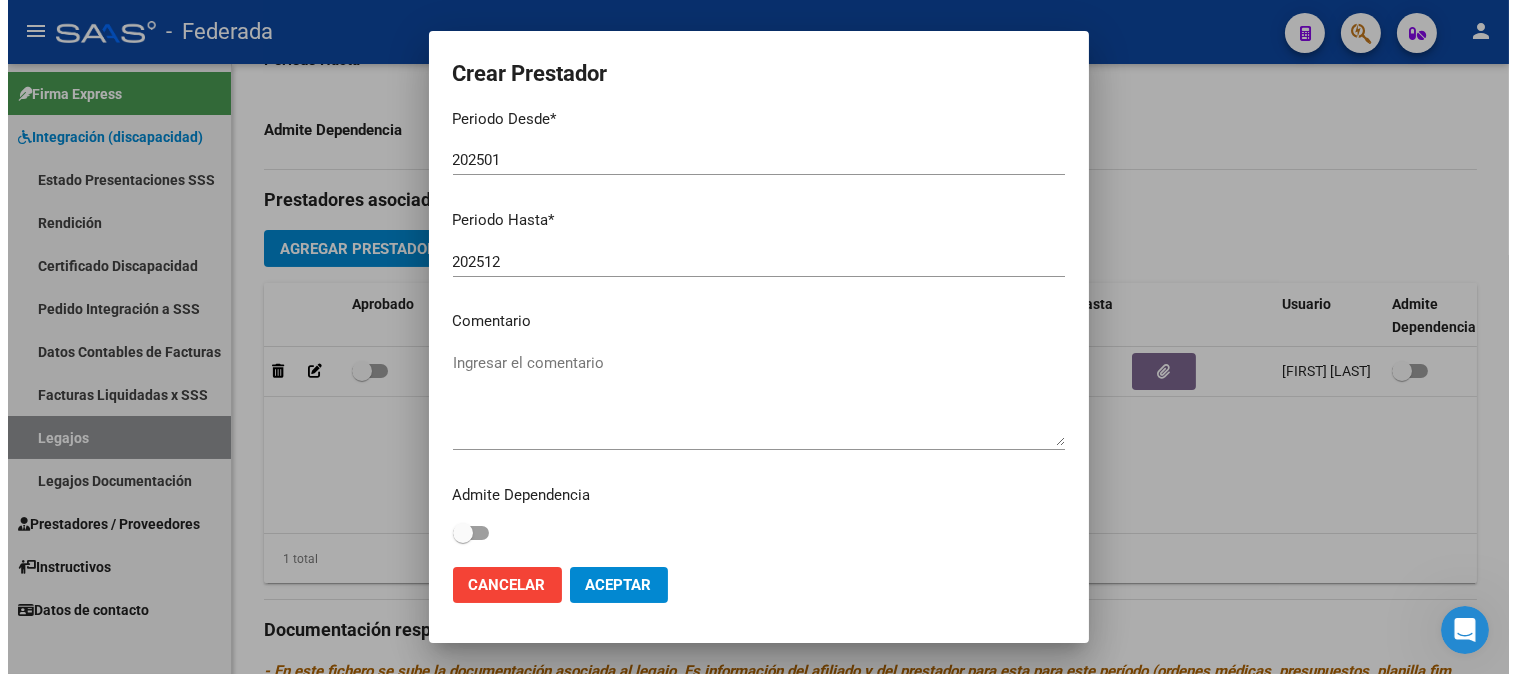 scroll, scrollTop: 246, scrollLeft: 0, axis: vertical 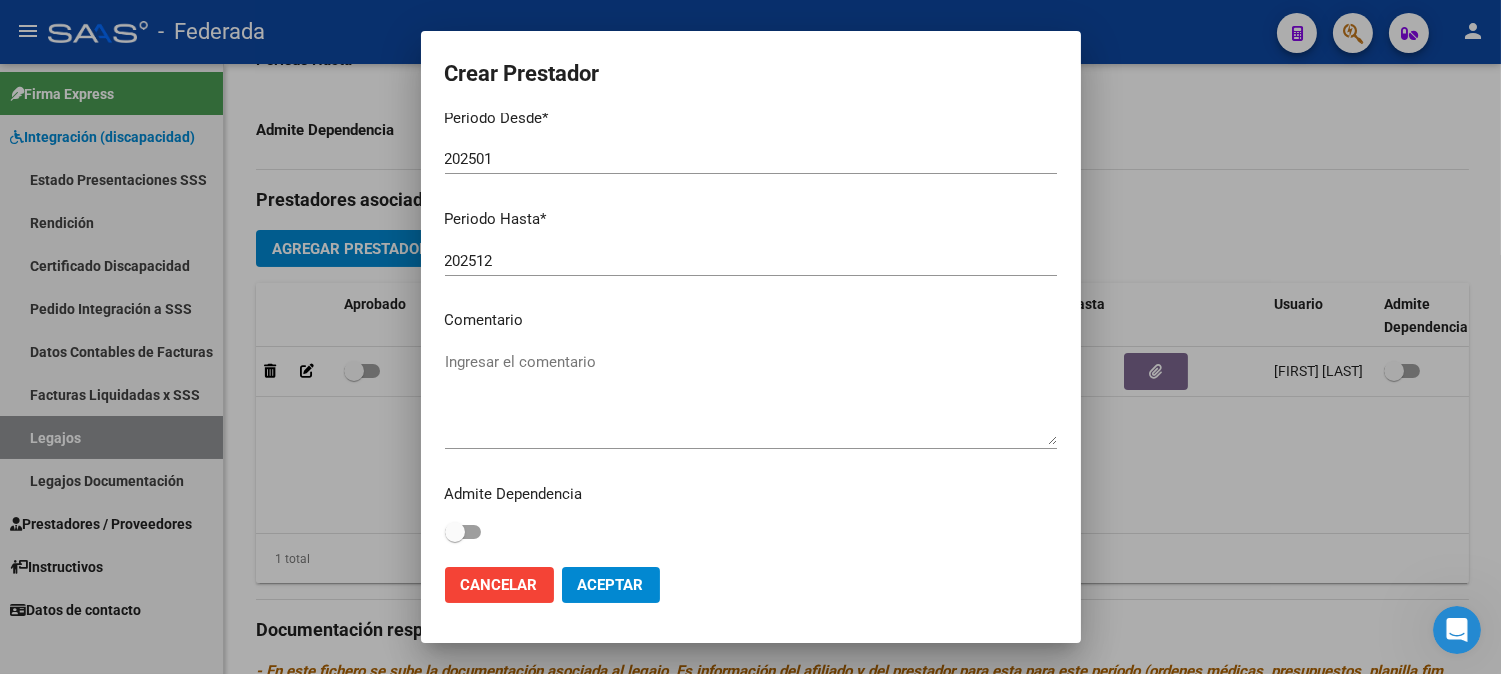type on "[CUIT]" 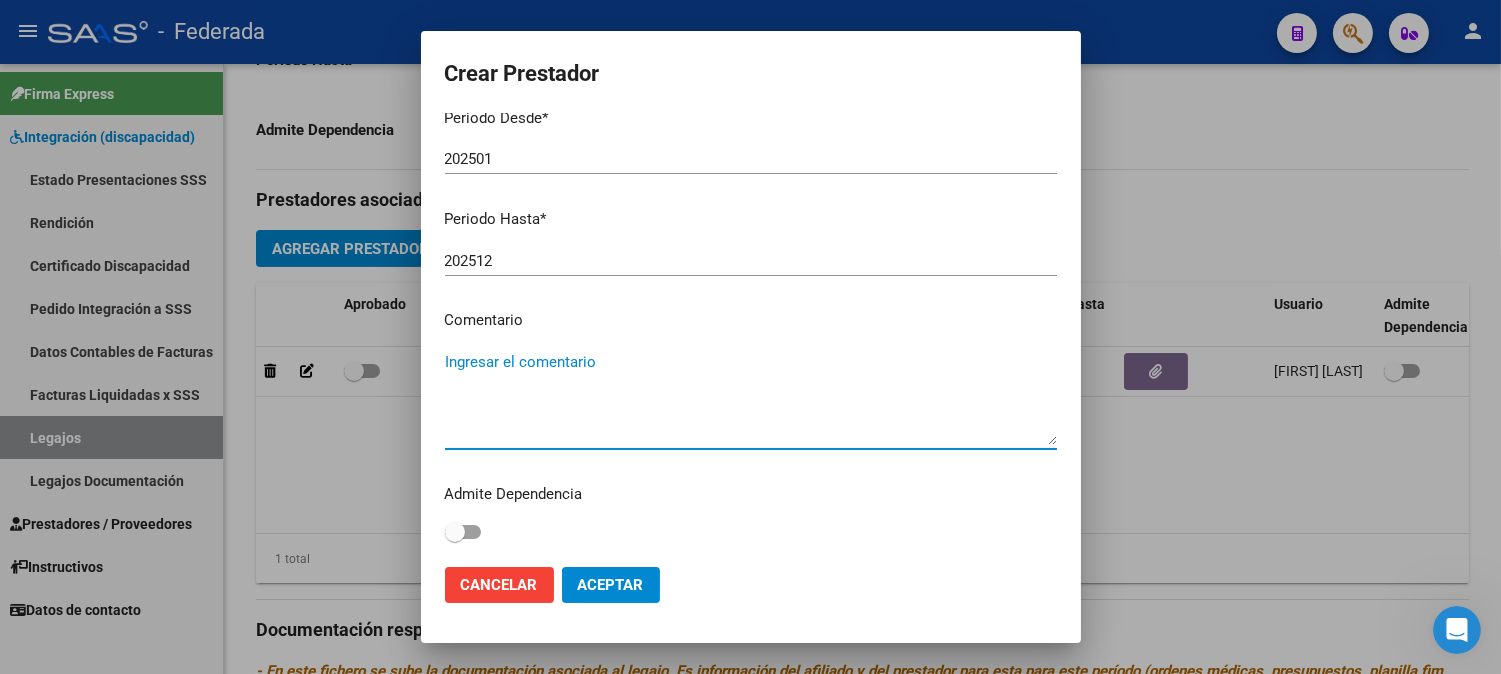click on "Ingresar el comentario" at bounding box center (751, 398) 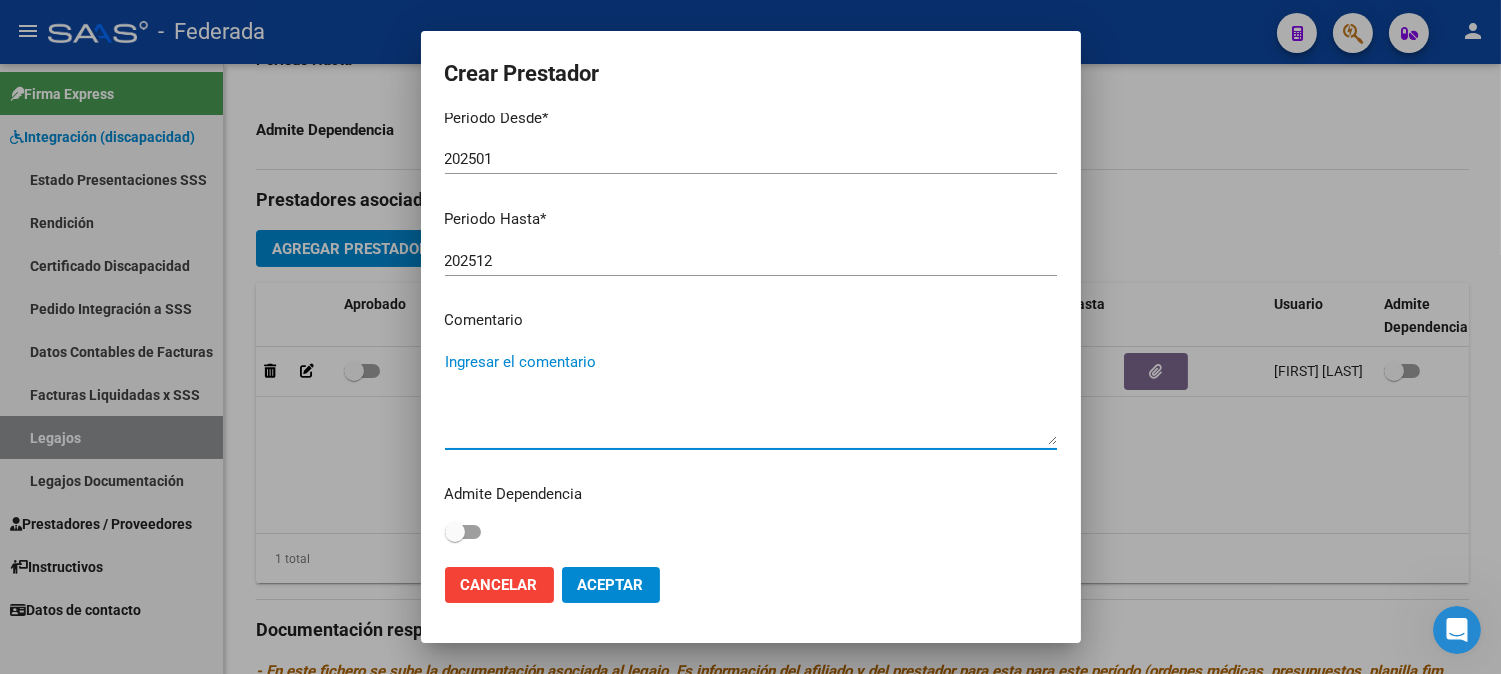 paste on "PSICOLOGÍA" 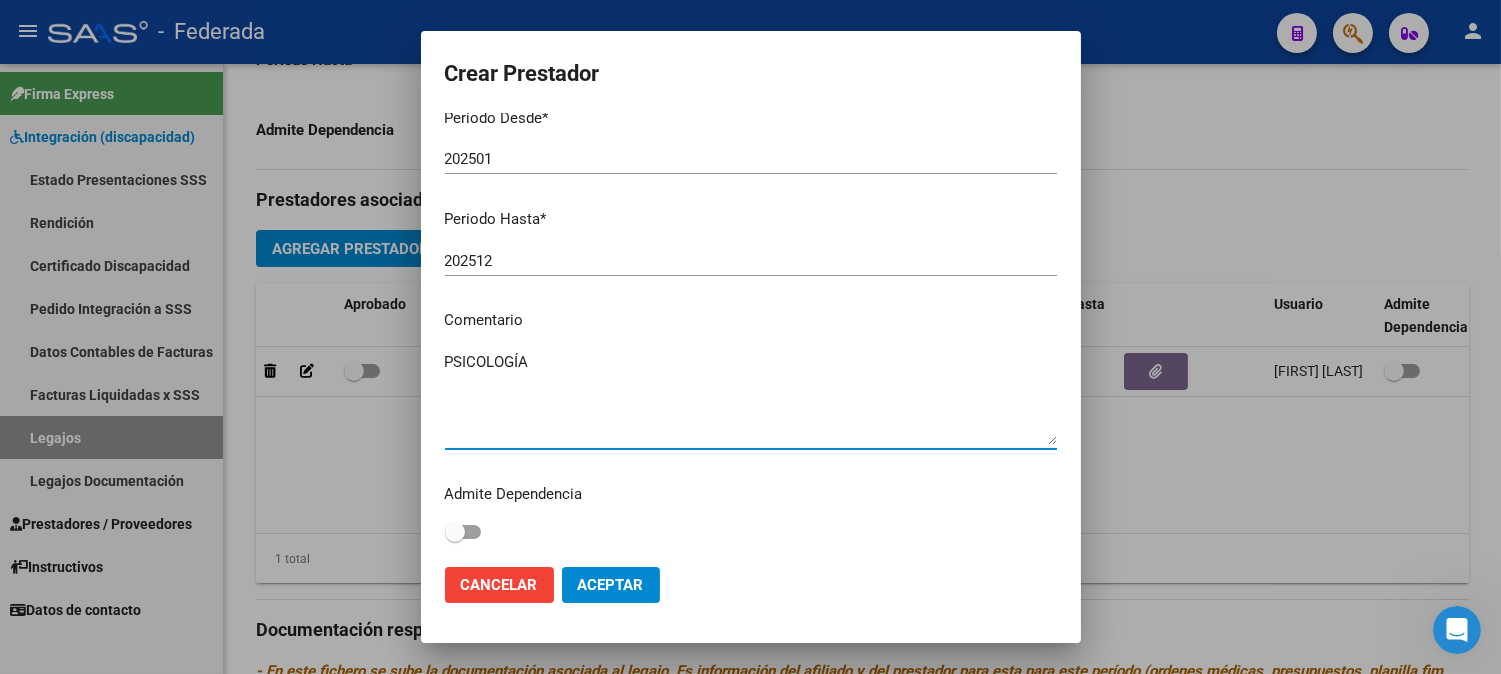 type on "PSICOLOGÍA" 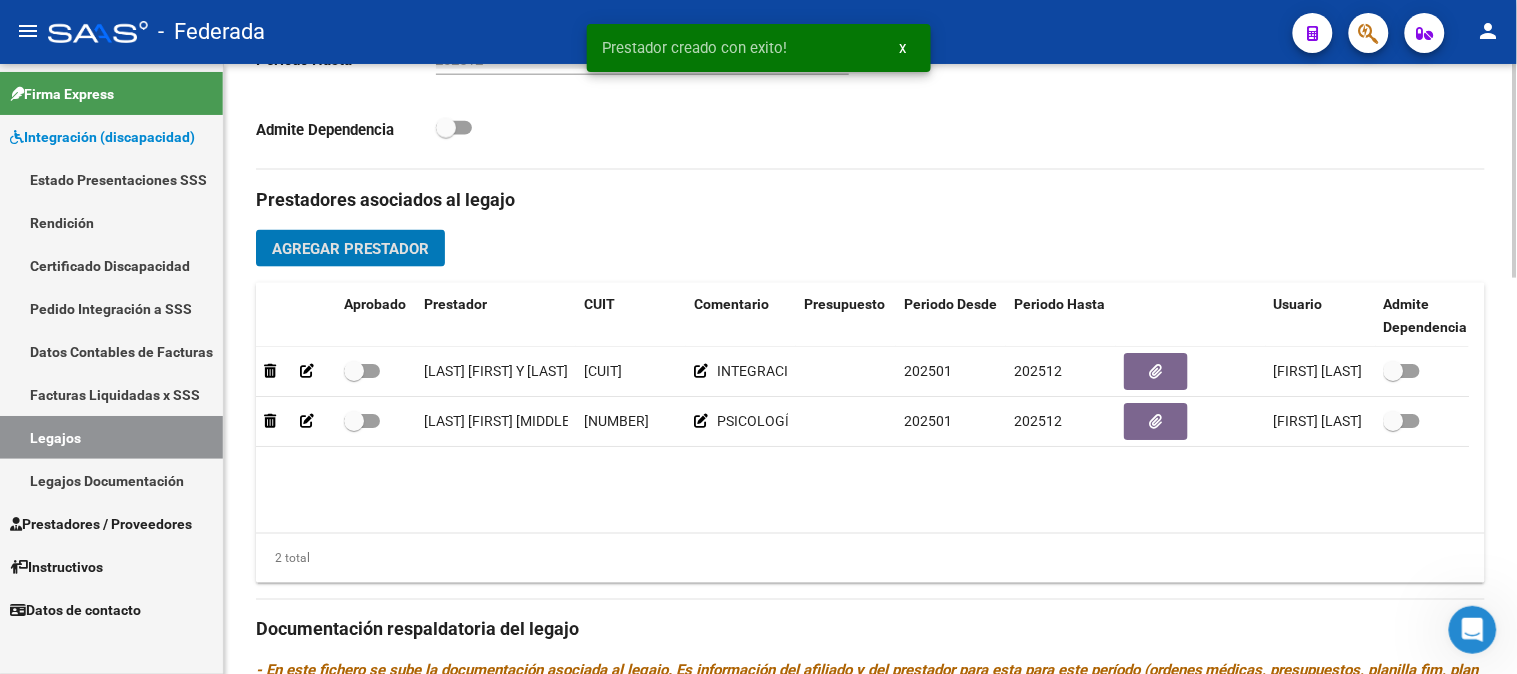 scroll, scrollTop: 0, scrollLeft: 16, axis: horizontal 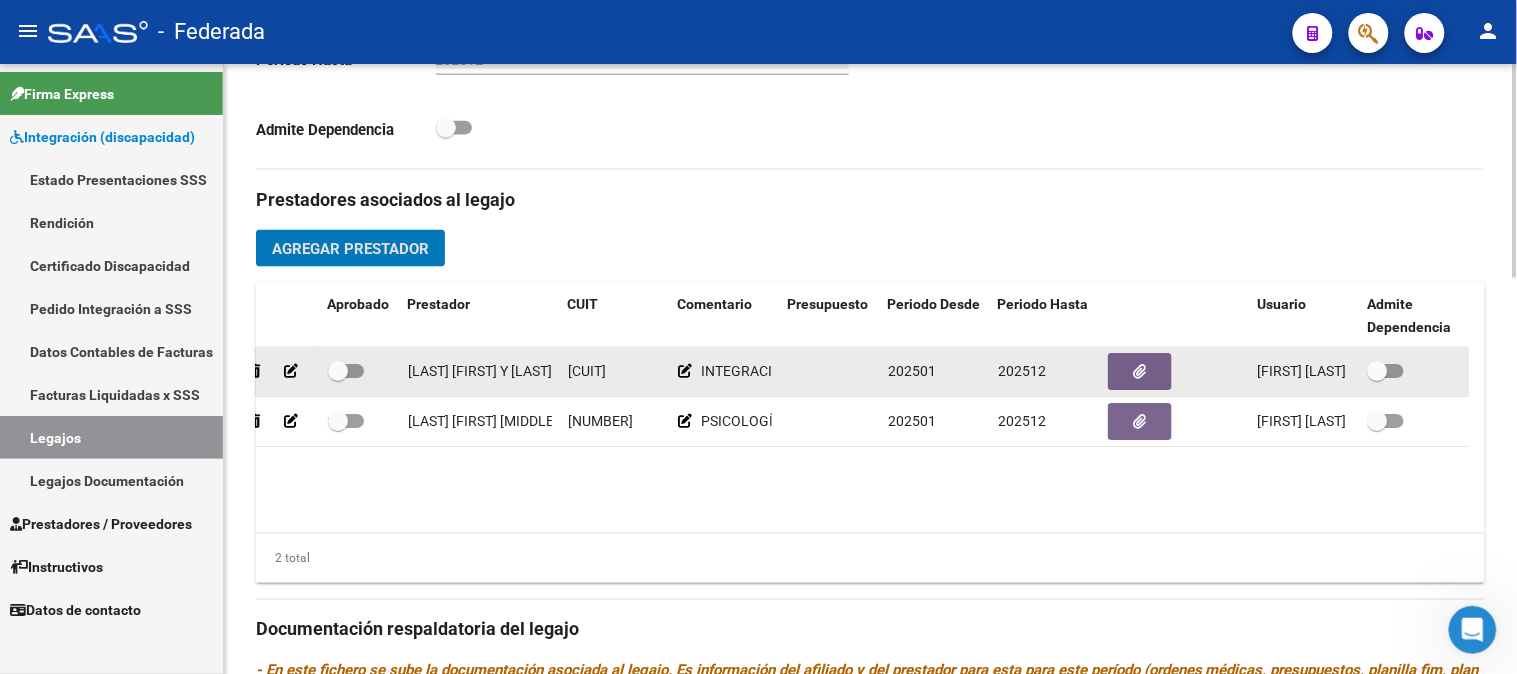 click at bounding box center (338, 371) 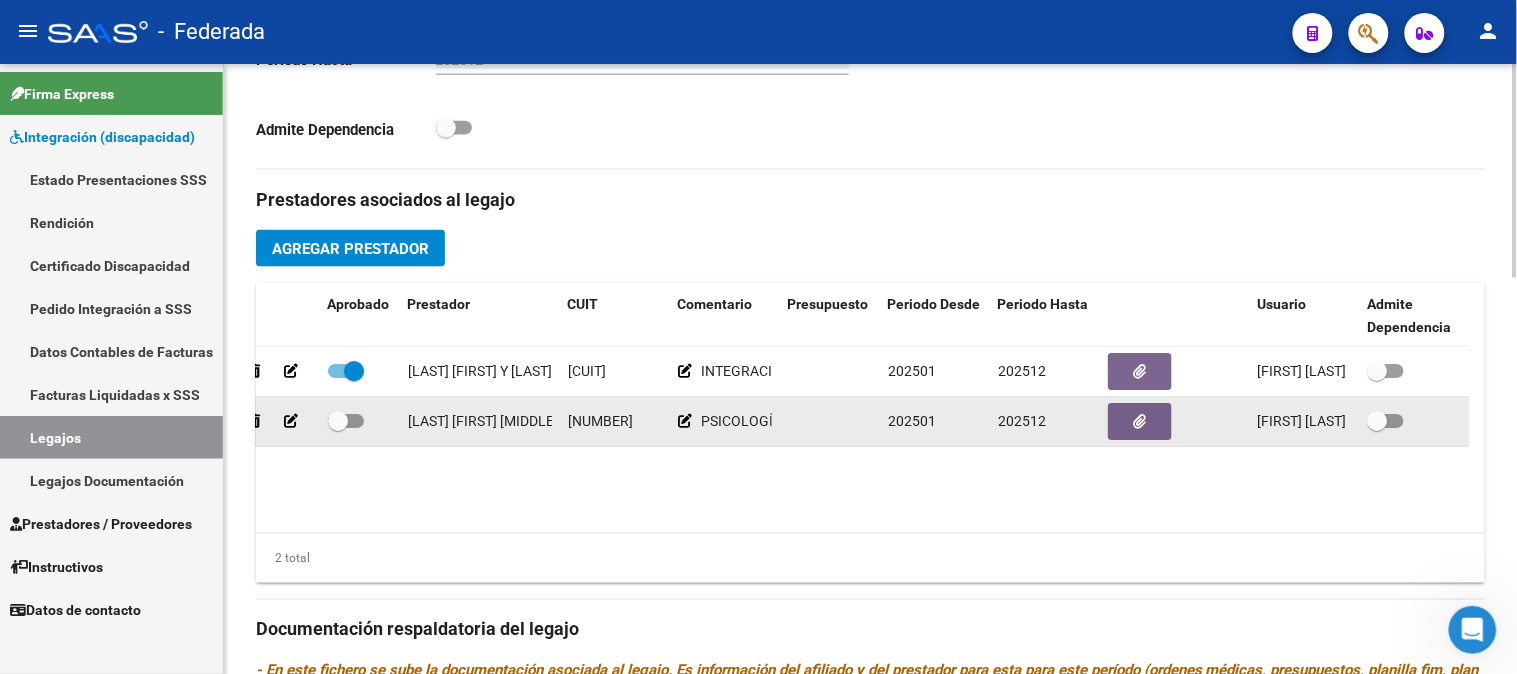 click at bounding box center (338, 421) 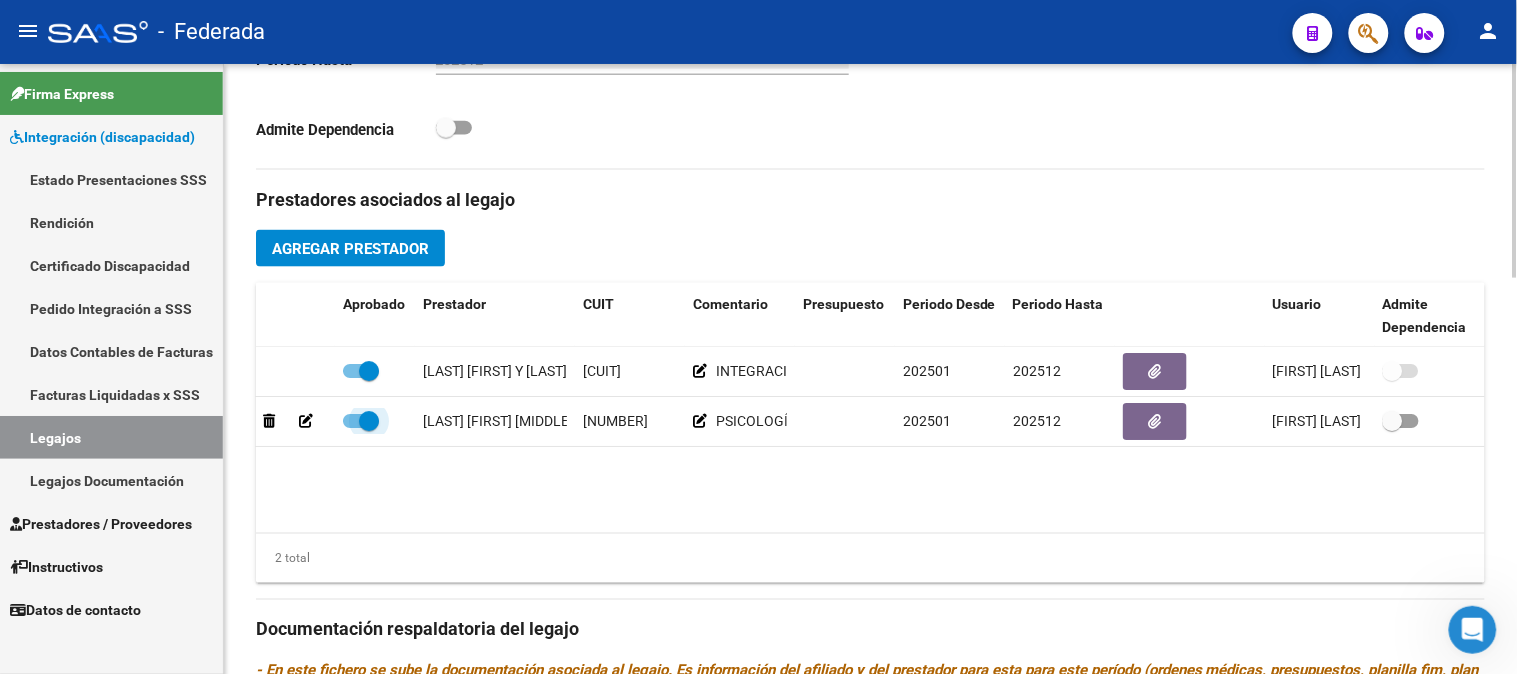scroll, scrollTop: 0, scrollLeft: 1, axis: horizontal 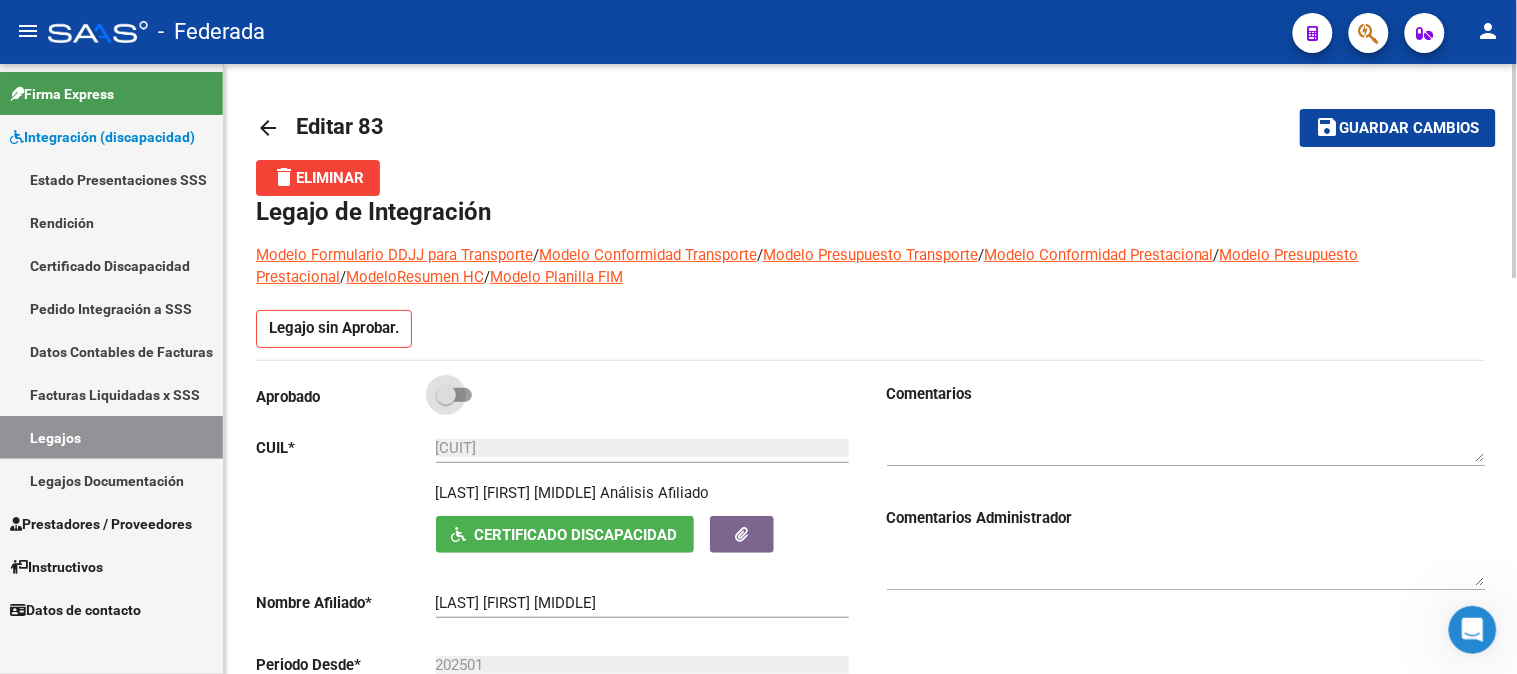 click at bounding box center (446, 395) 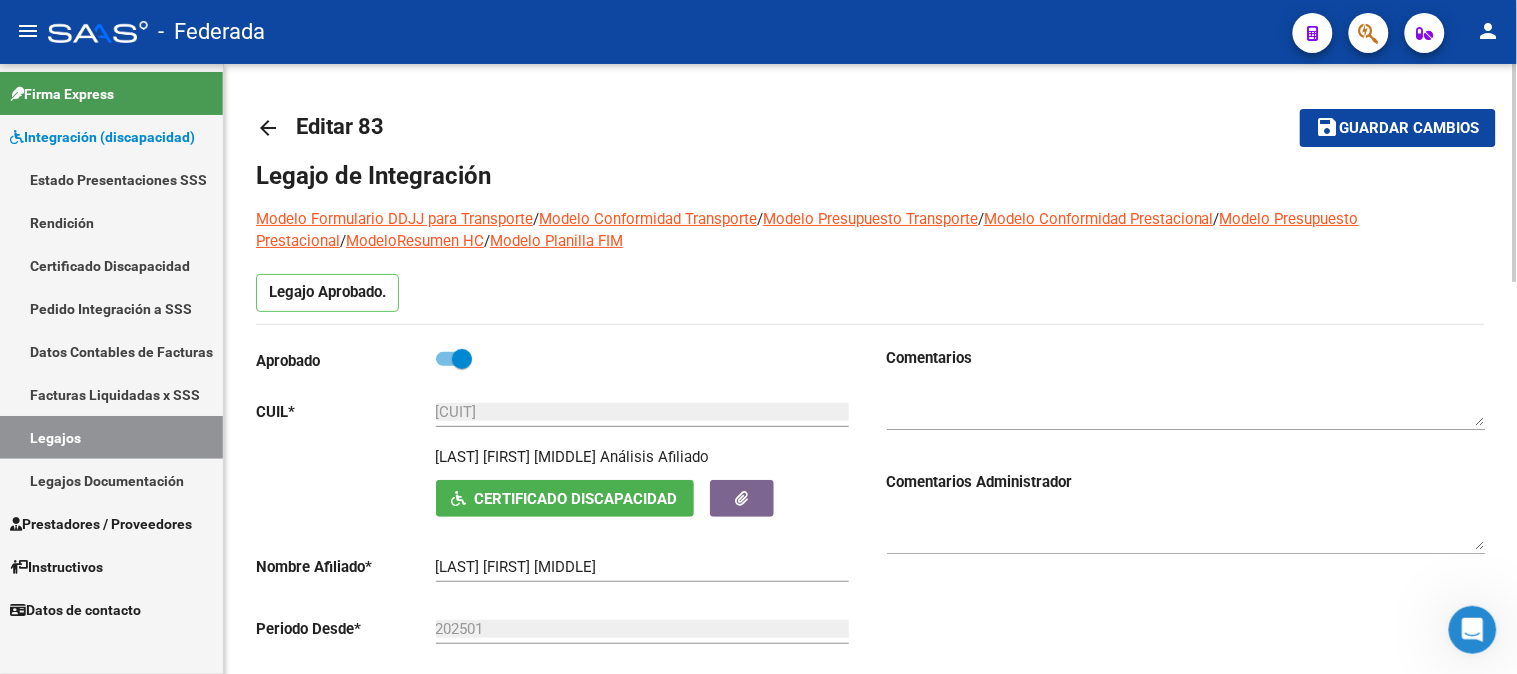 click on "Guardar cambios" 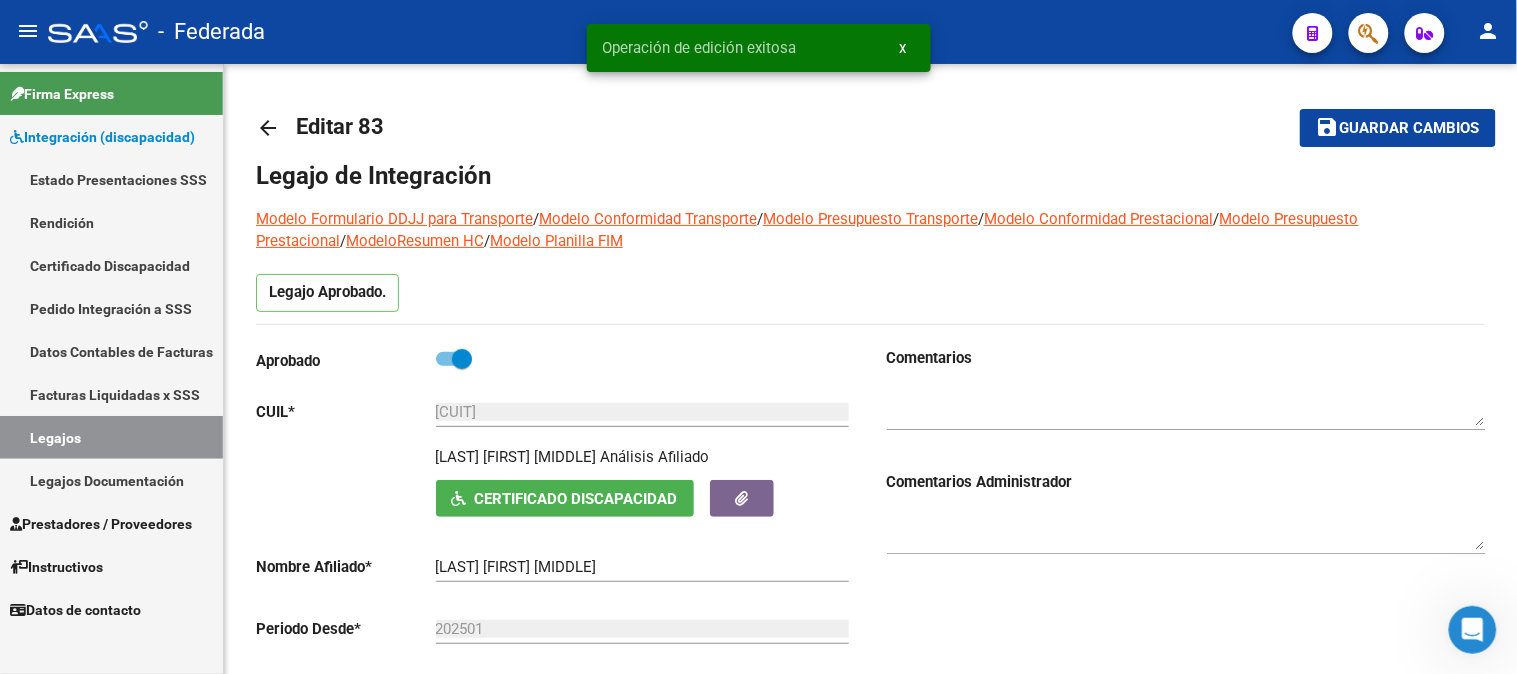 click on "x" at bounding box center (903, 48) 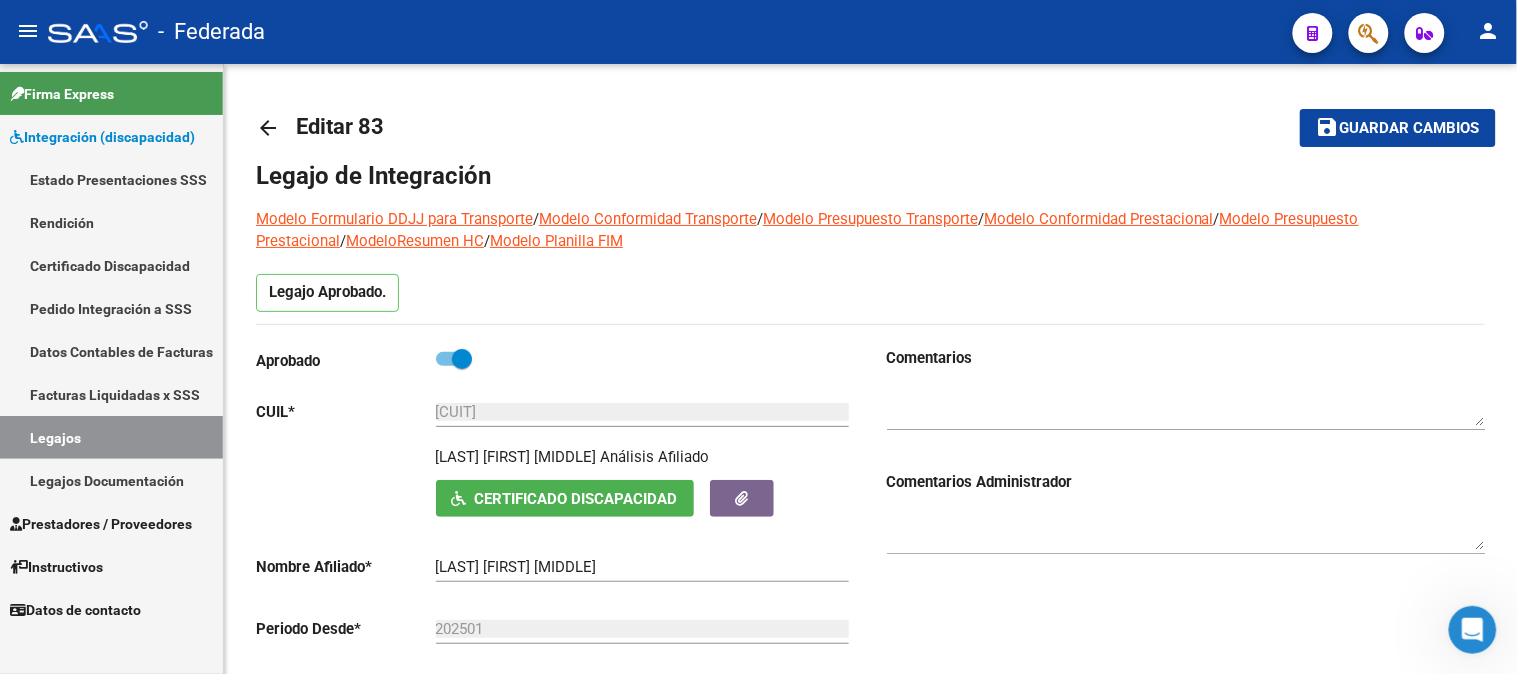 click on "Legajos" at bounding box center [111, 437] 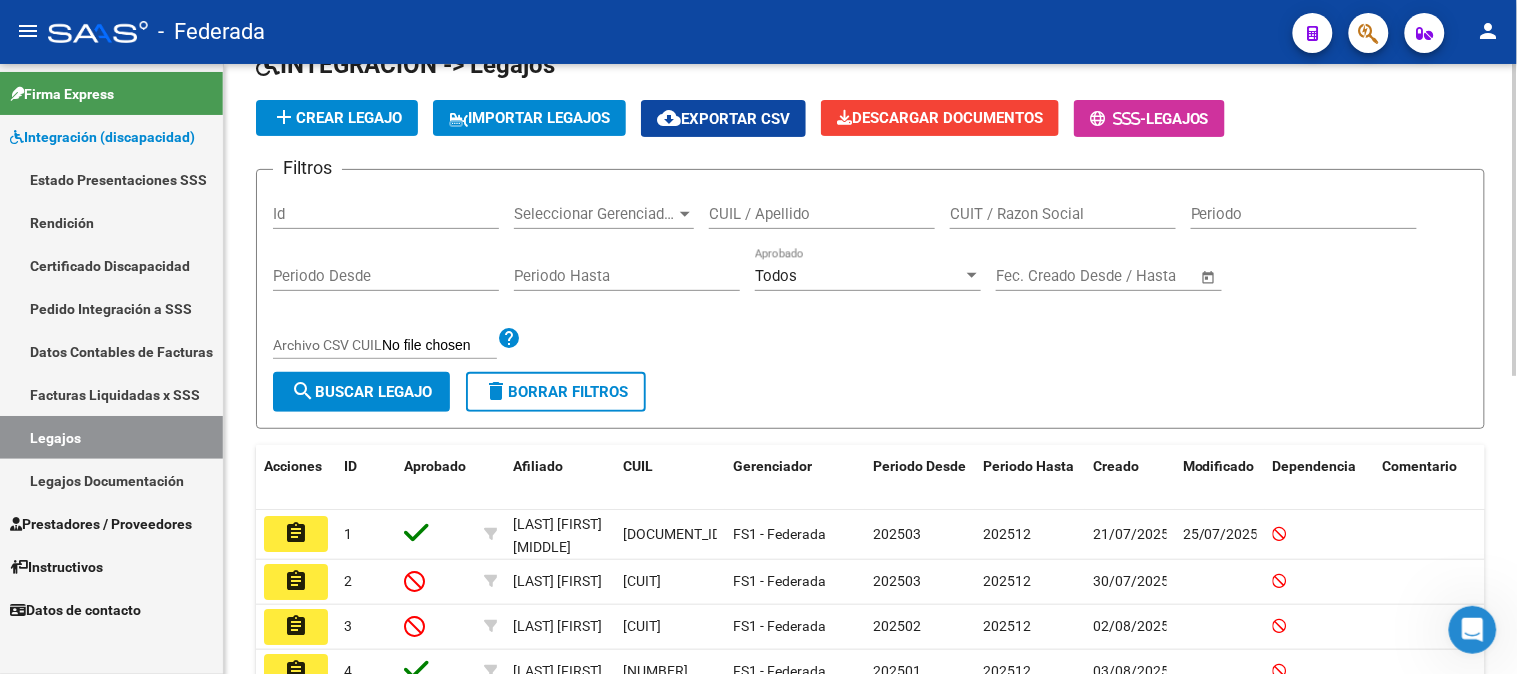 scroll, scrollTop: 111, scrollLeft: 0, axis: vertical 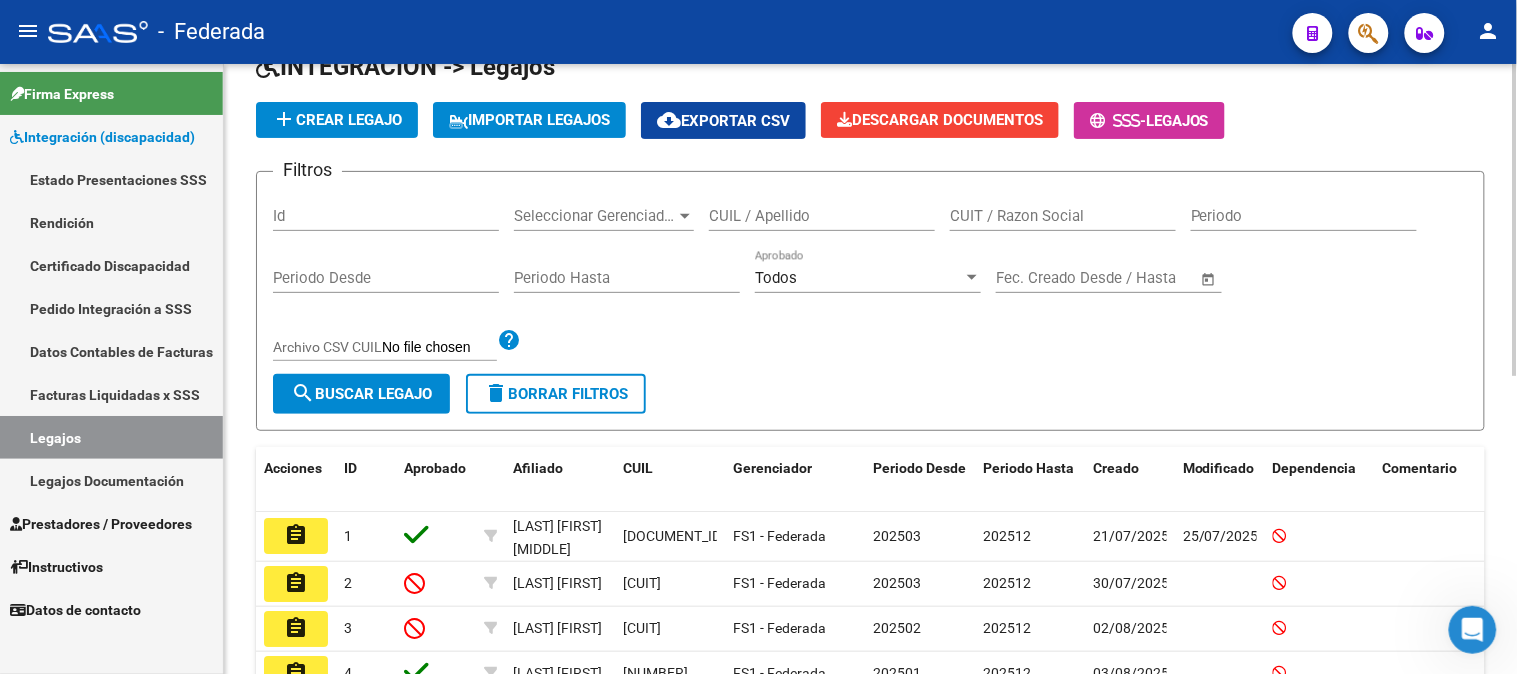 click on "CUIL / Apellido" at bounding box center (822, 216) 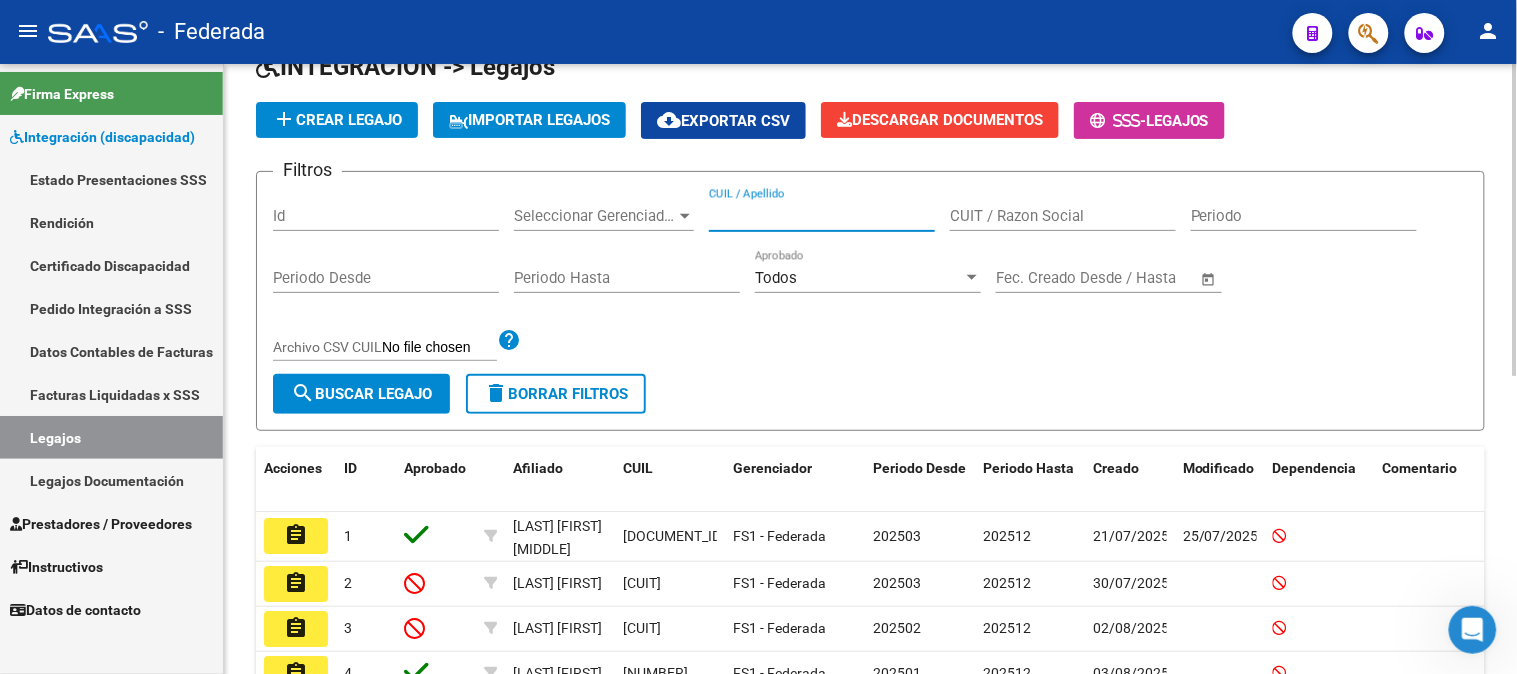 paste on "PSICOLOGÍA" 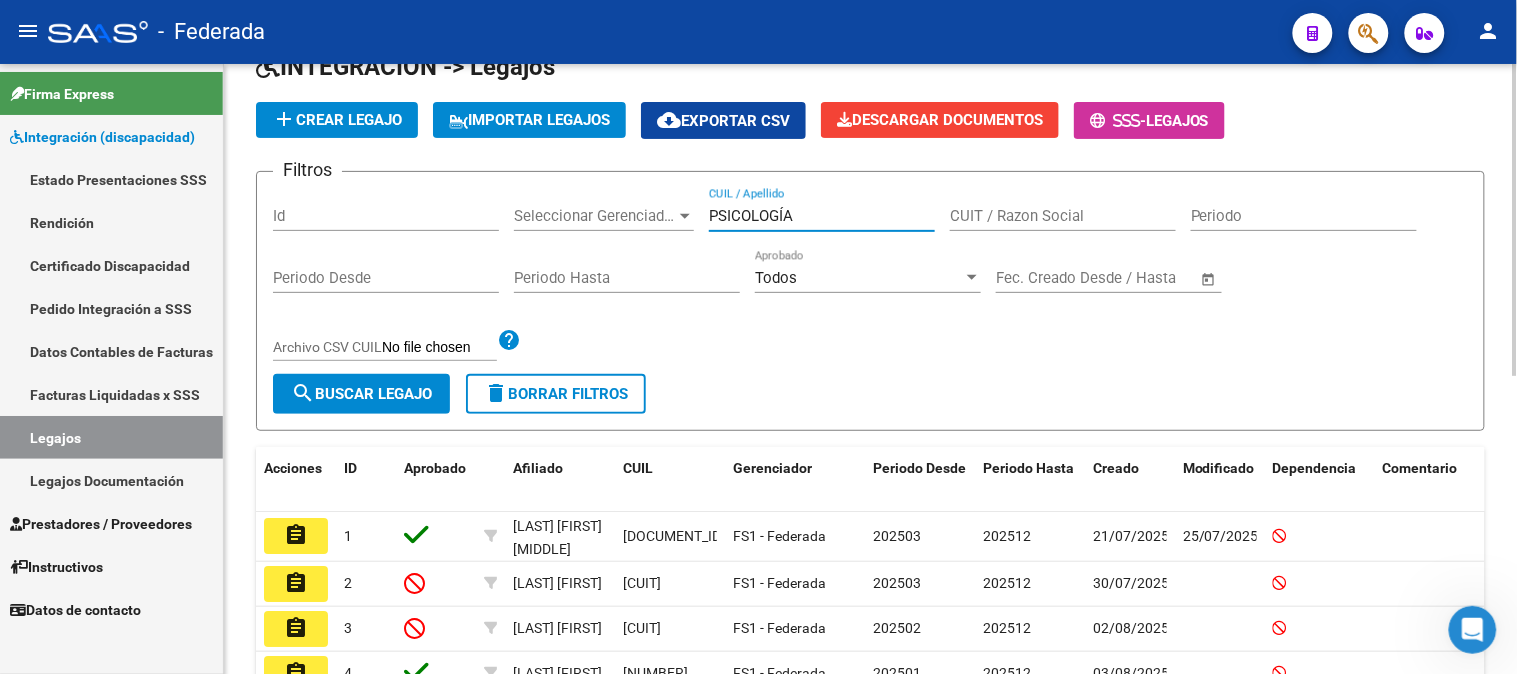 click on "PSICOLOGÍA" at bounding box center (822, 216) 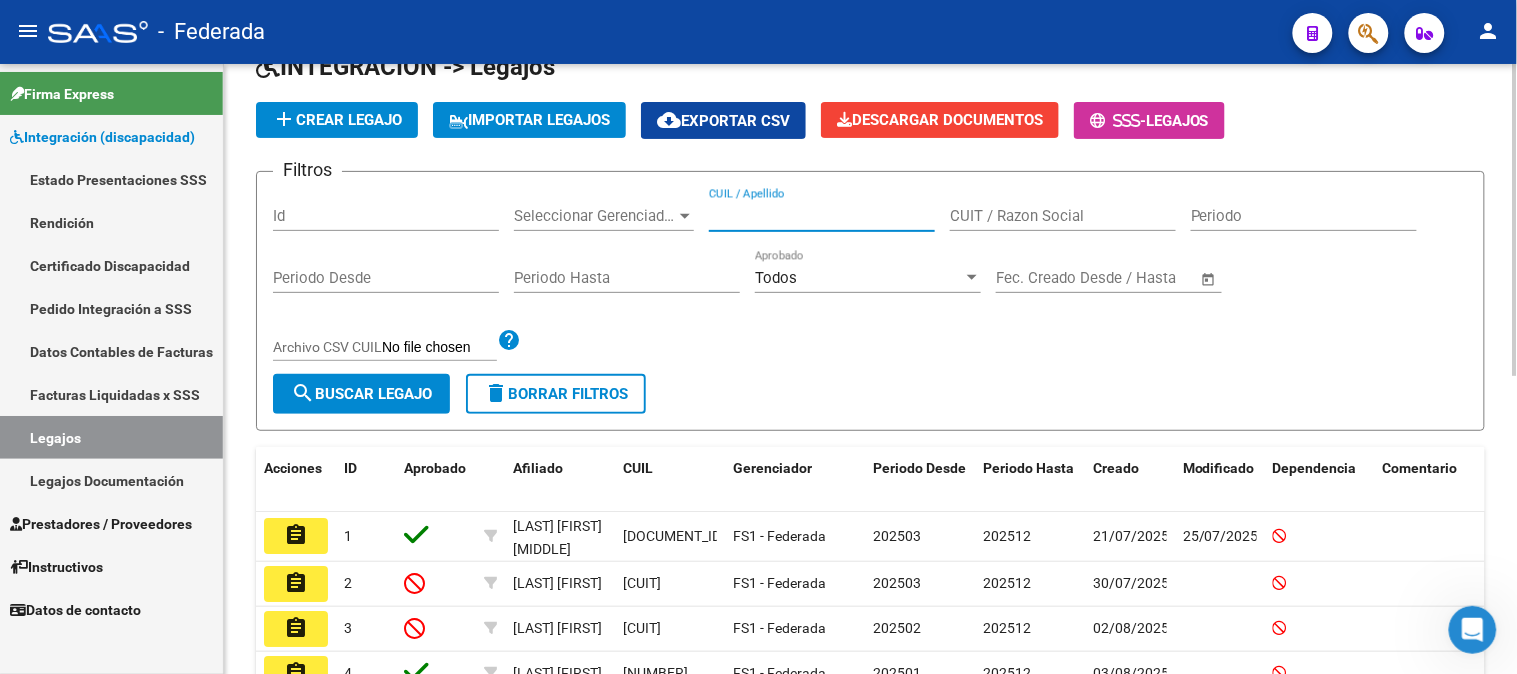 paste on "MEDINA, EMANUEL" 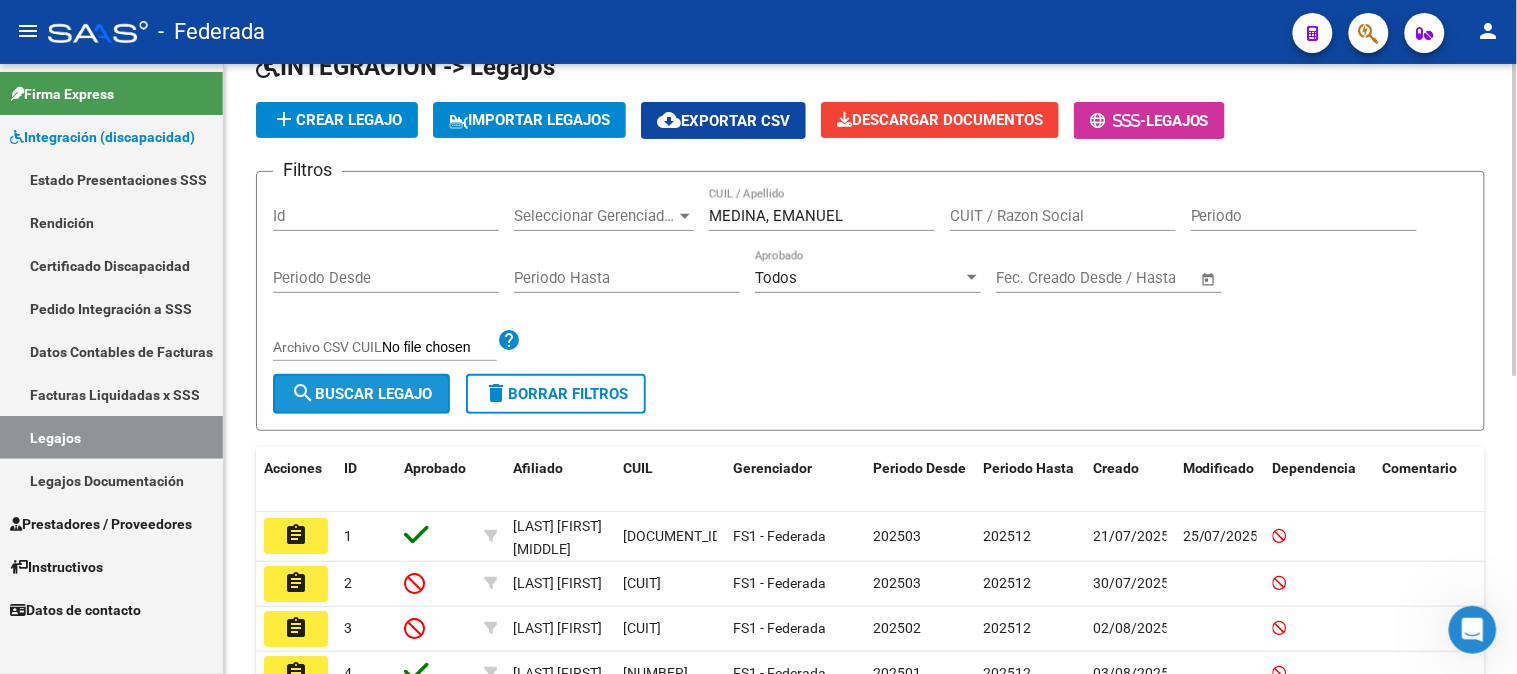 click on "search  Buscar Legajo" 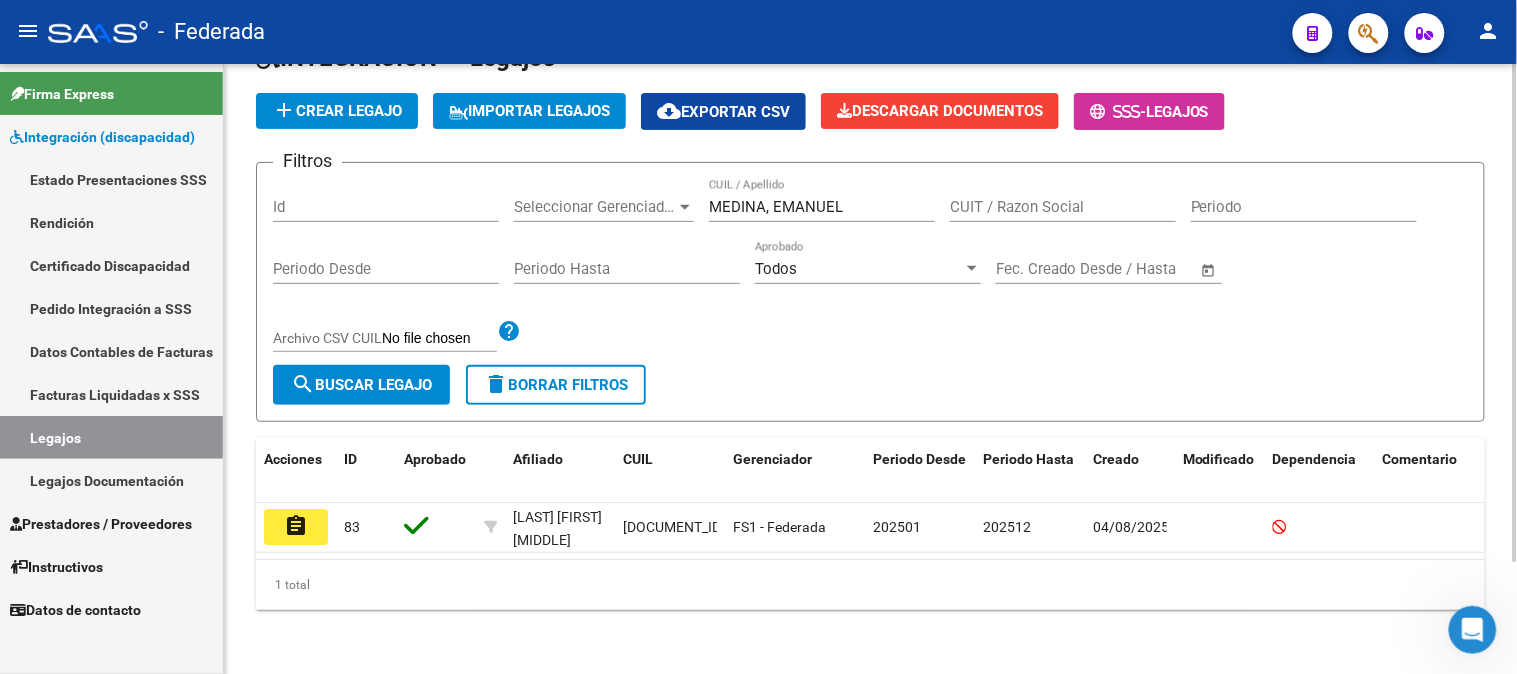 scroll, scrollTop: 136, scrollLeft: 0, axis: vertical 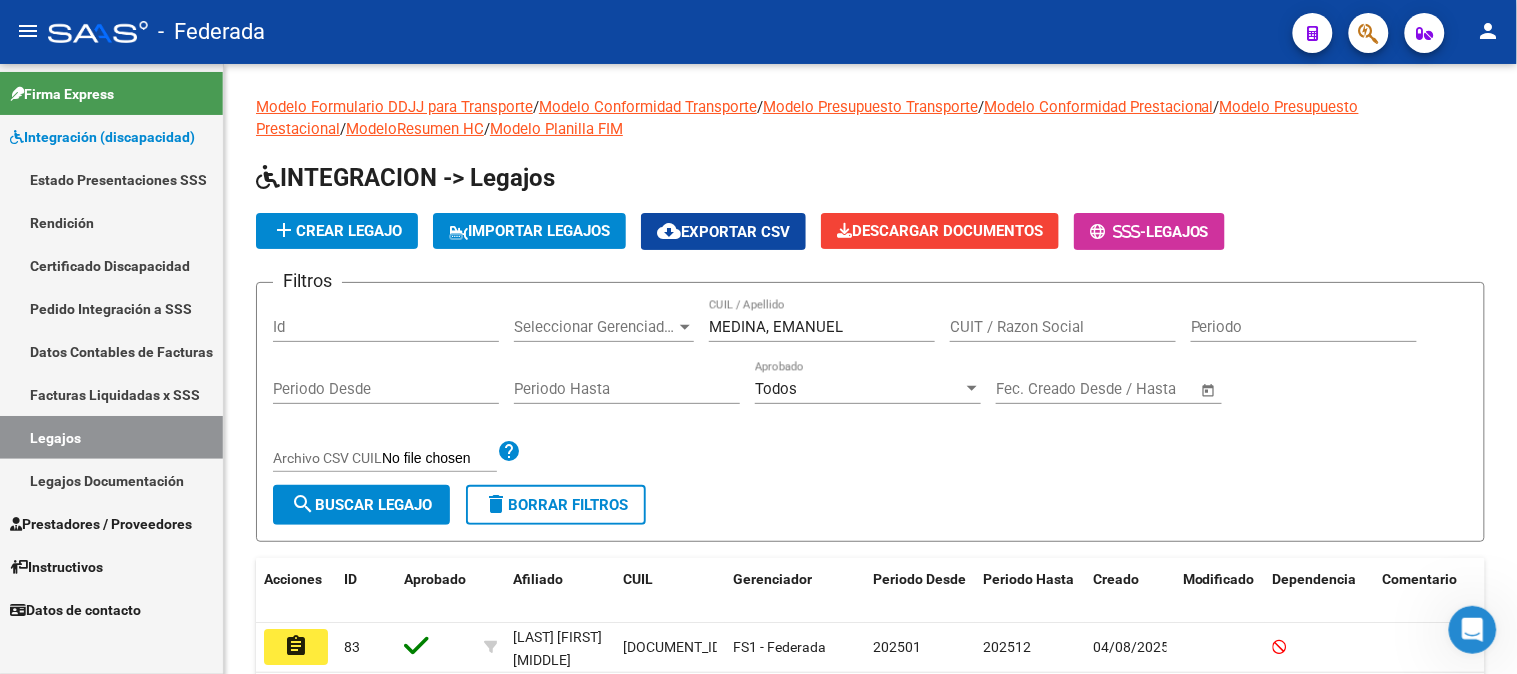 click on "Legajos" at bounding box center [111, 437] 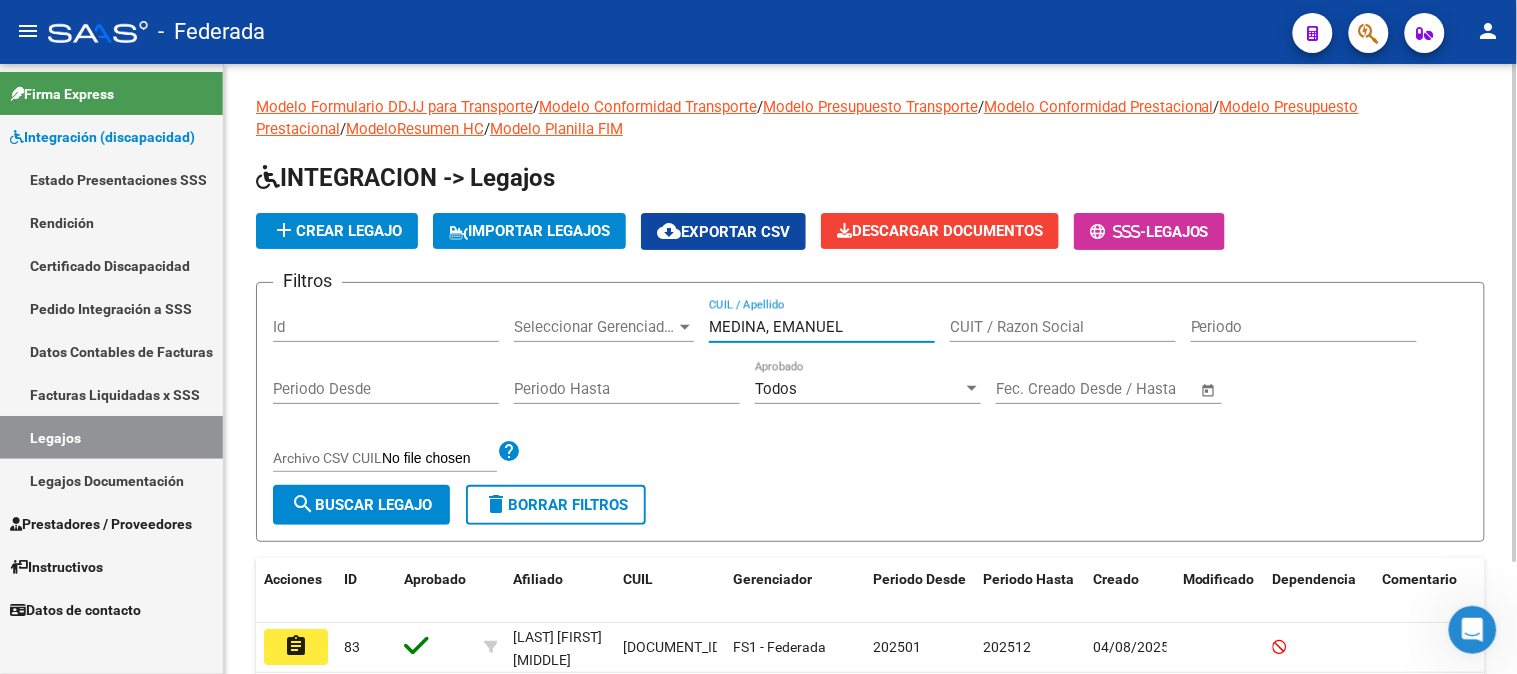 drag, startPoint x: 851, startPoint y: 327, endPoint x: 588, endPoint y: 328, distance: 263.0019 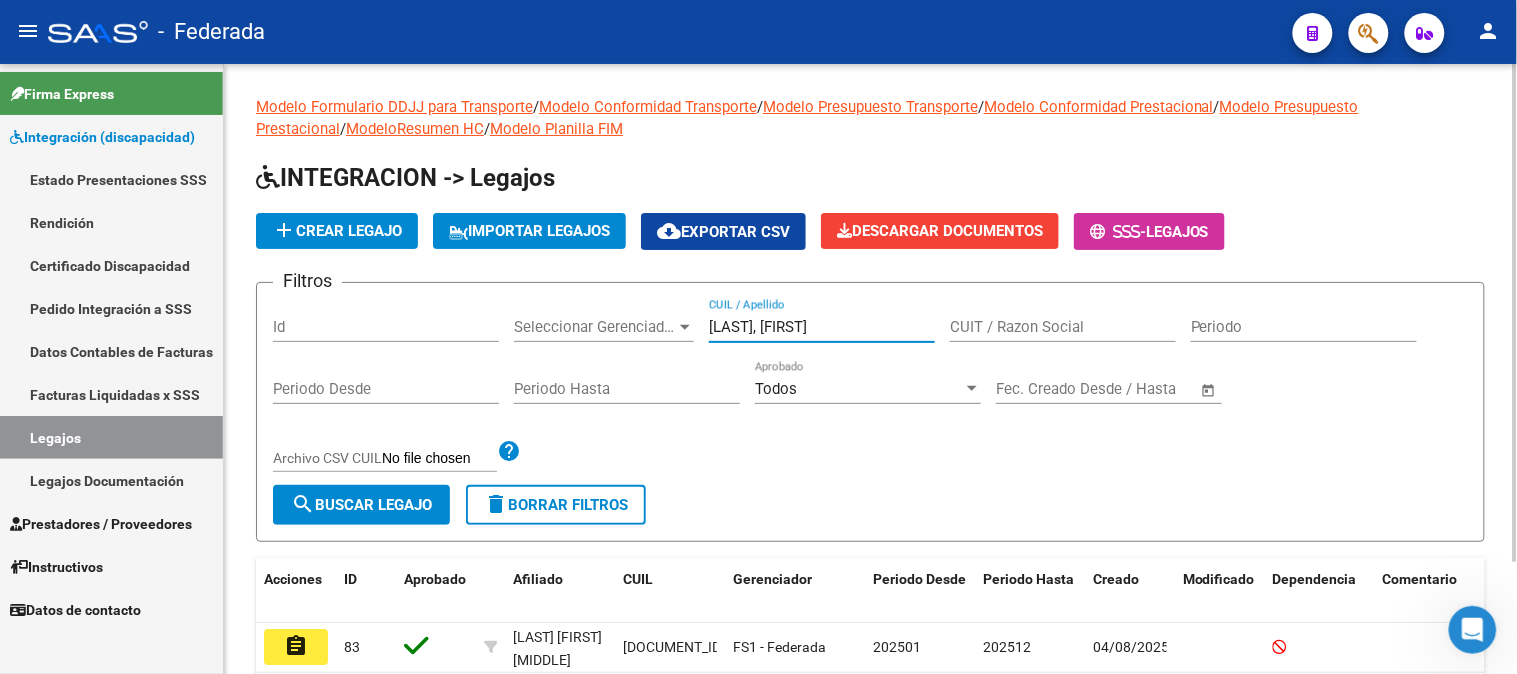 type on "[LAST], [FIRST]" 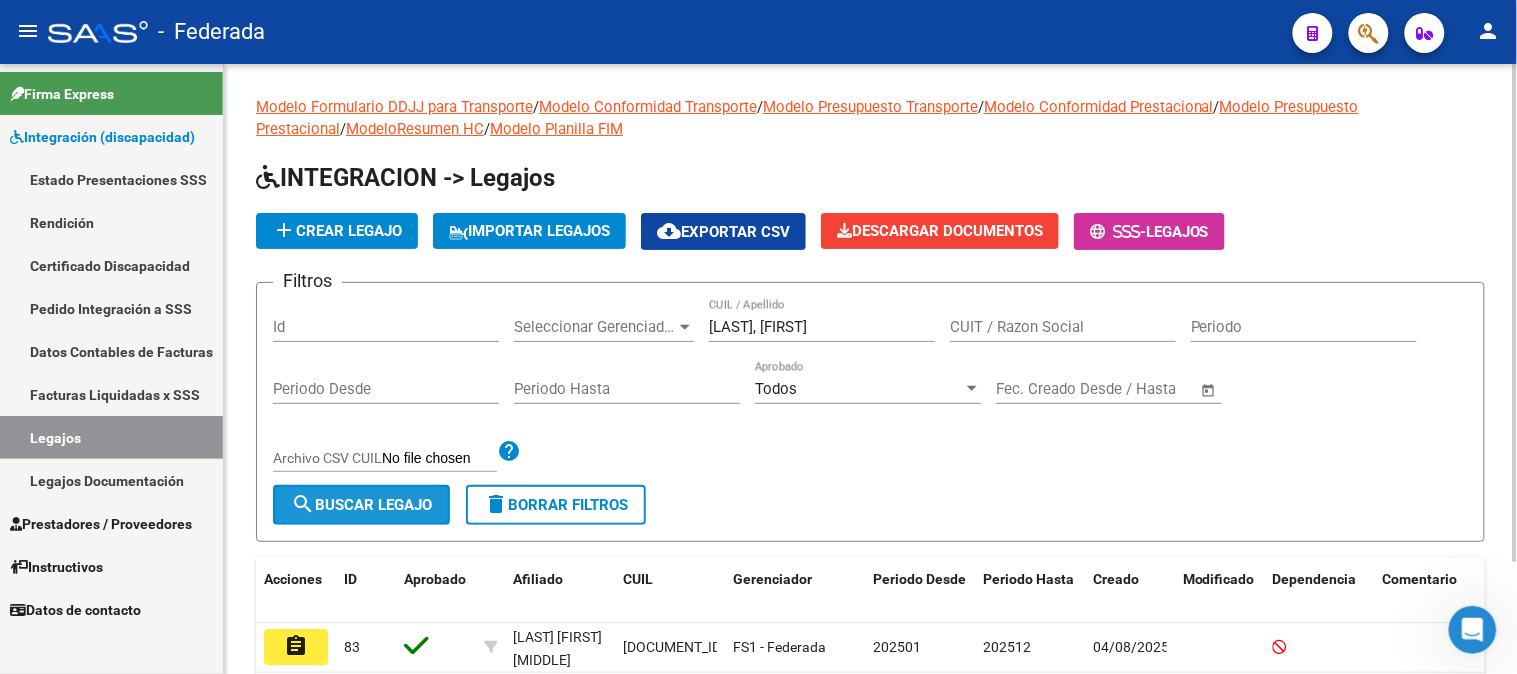click on "search  Buscar Legajo" 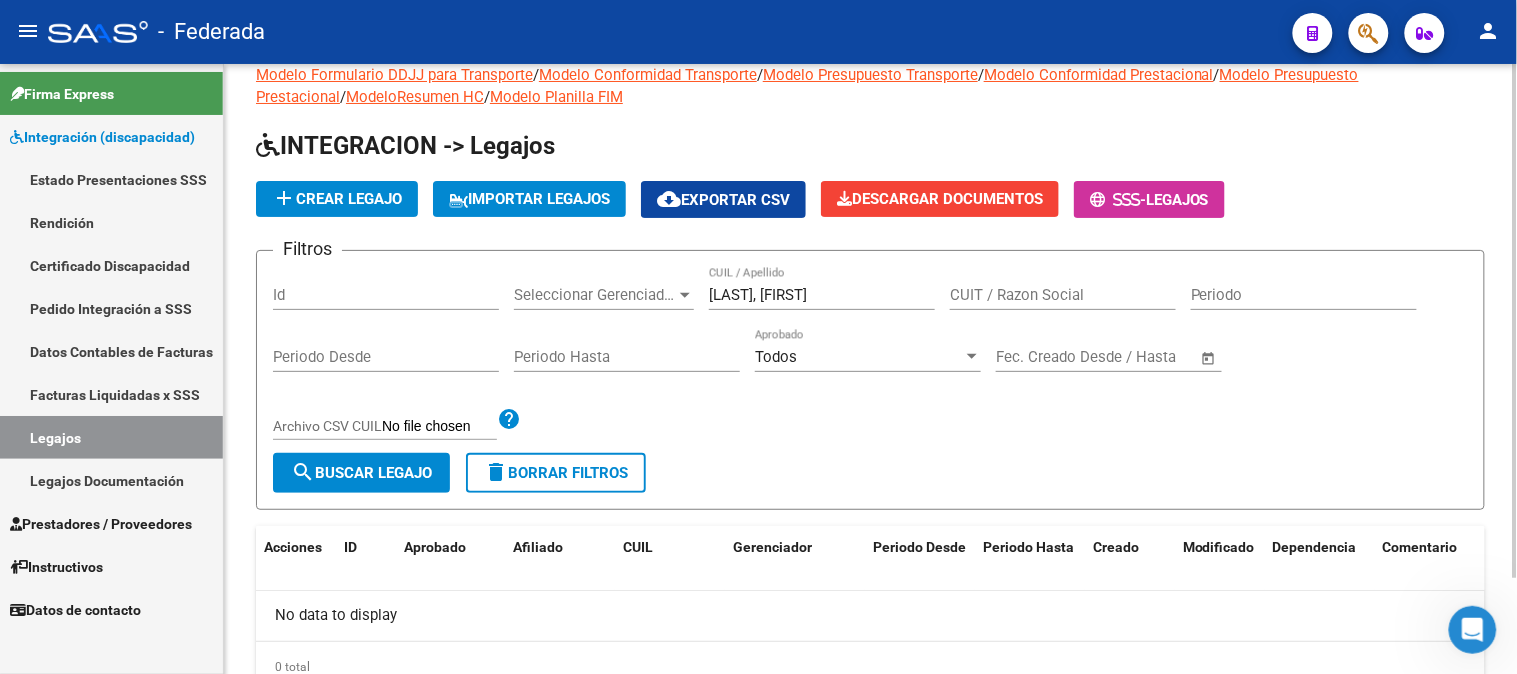 scroll, scrollTop: 2, scrollLeft: 0, axis: vertical 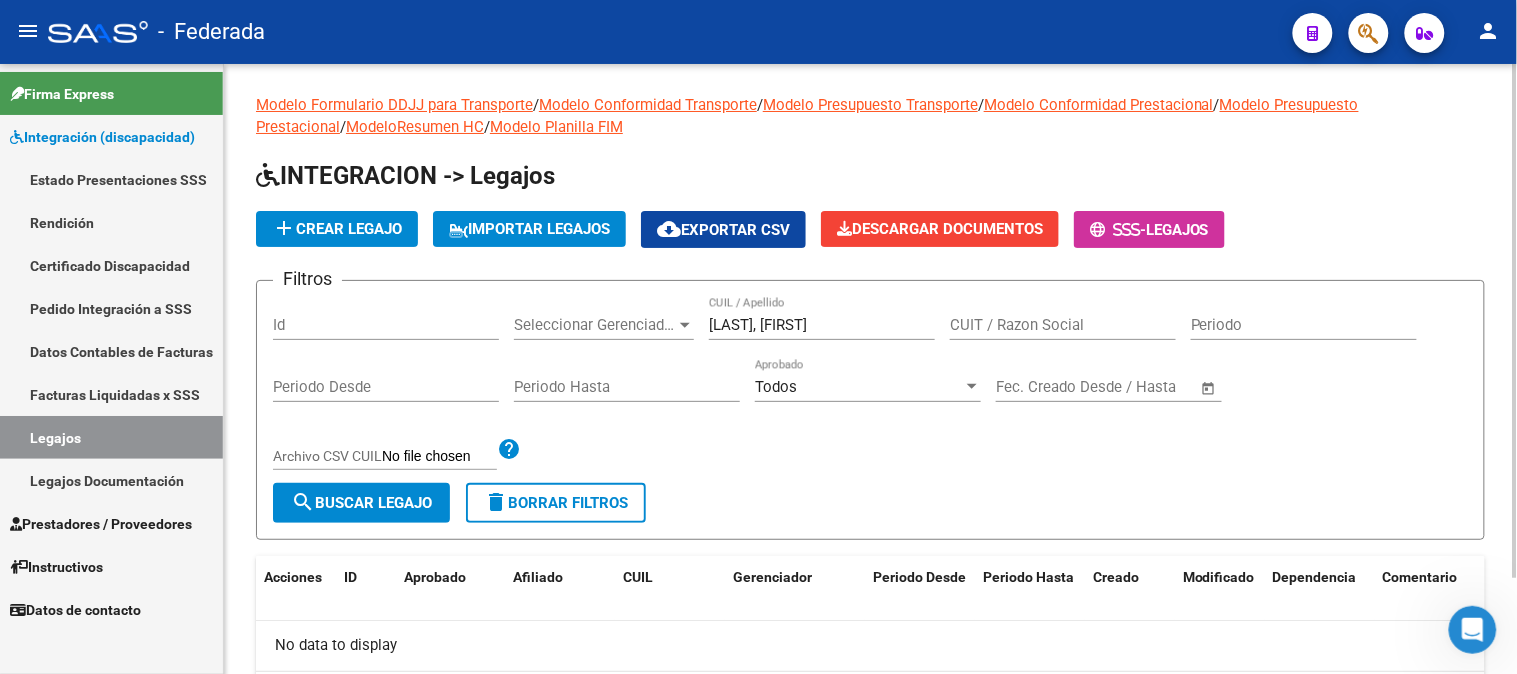 click on "search  Buscar Legajo" 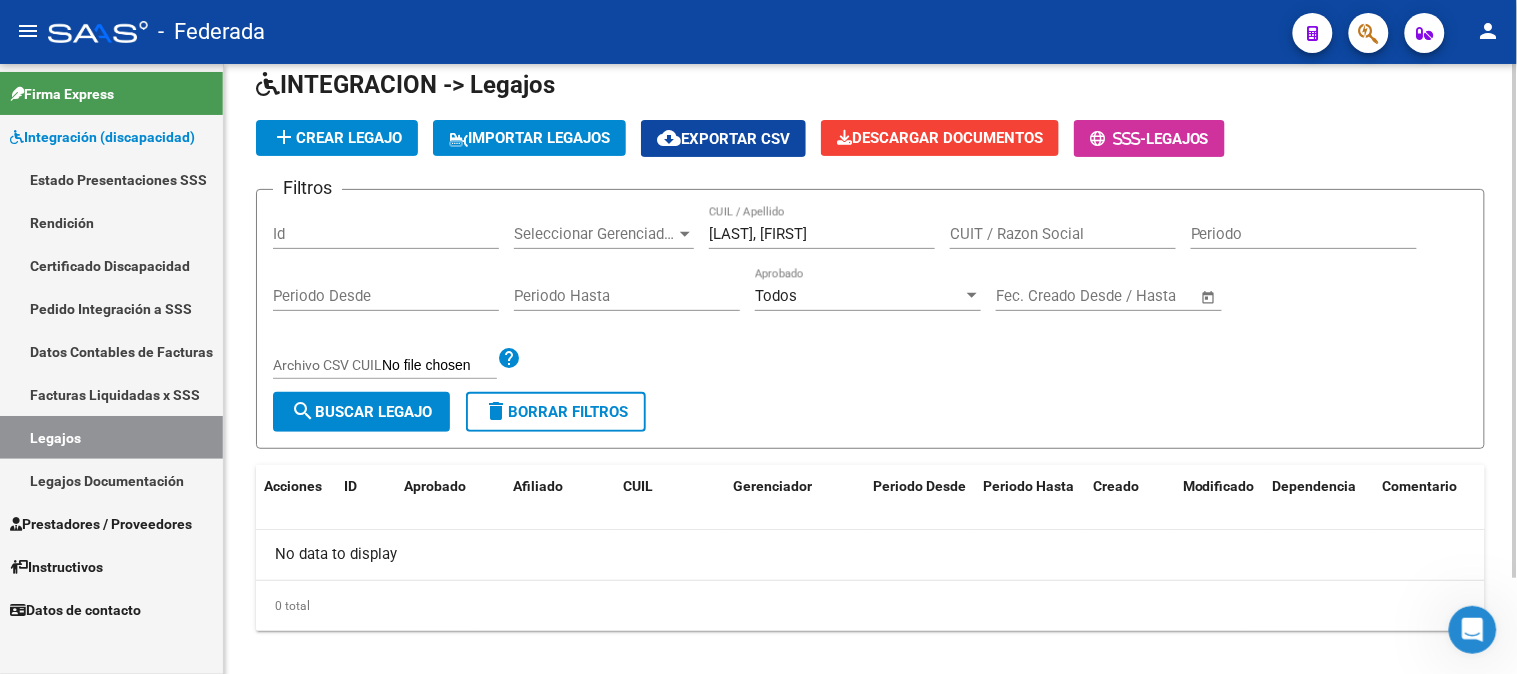 scroll, scrollTop: 113, scrollLeft: 0, axis: vertical 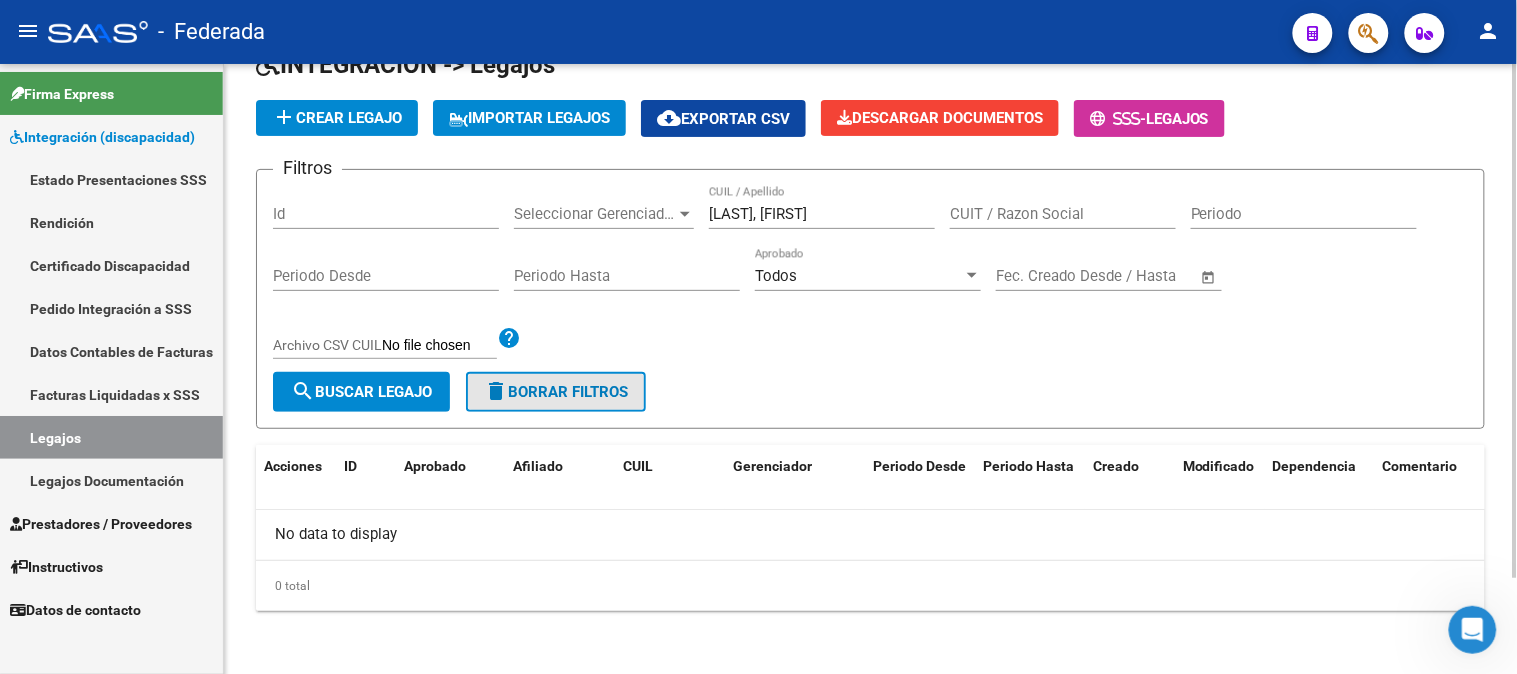 click on "delete  Borrar Filtros" 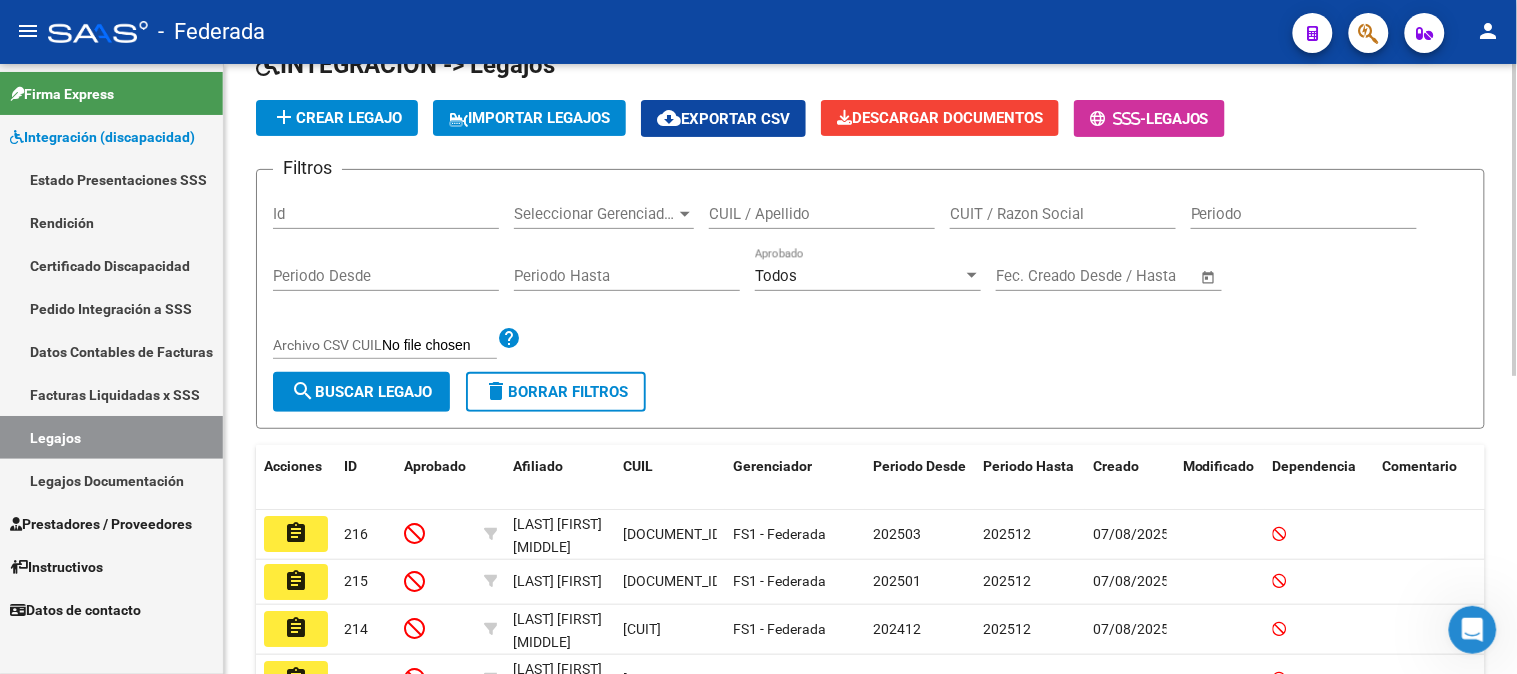 scroll, scrollTop: 224, scrollLeft: 0, axis: vertical 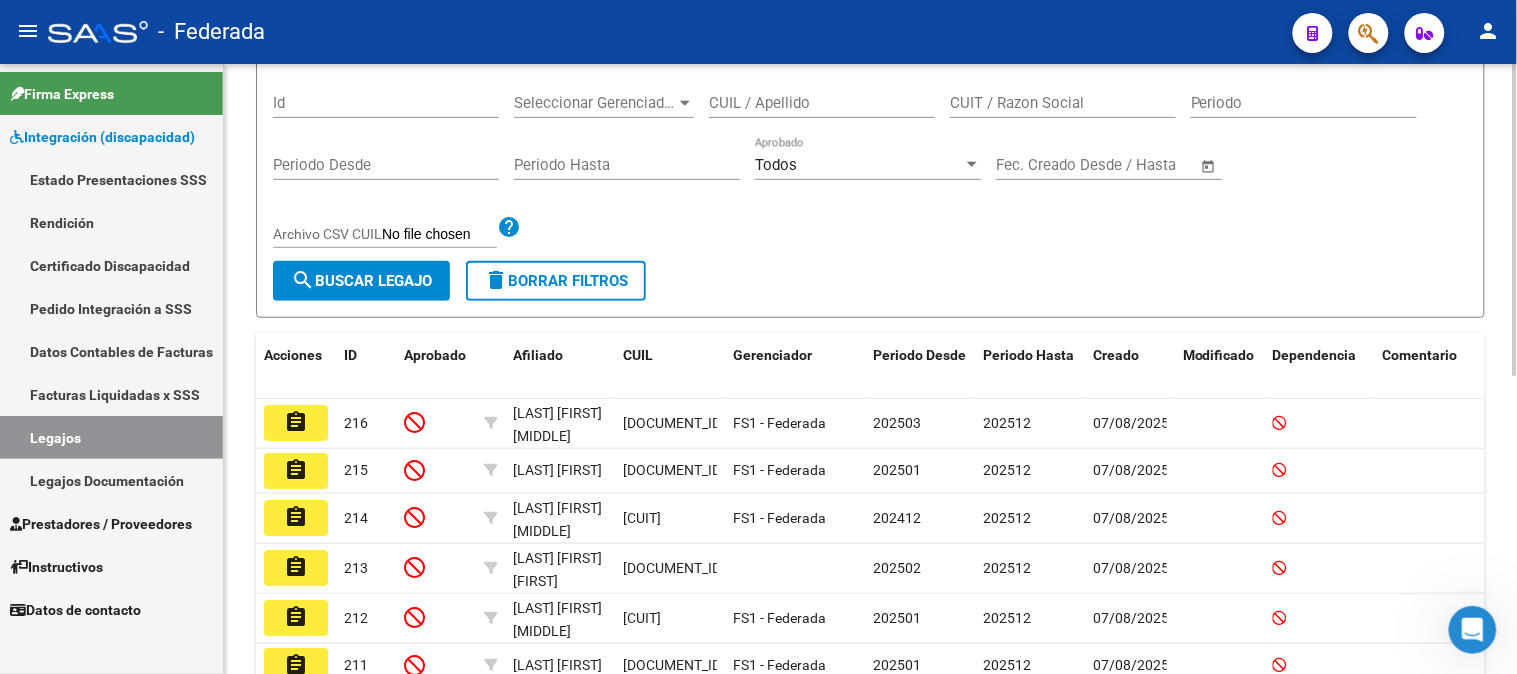 click on "CUIL / Apellido" at bounding box center (822, 103) 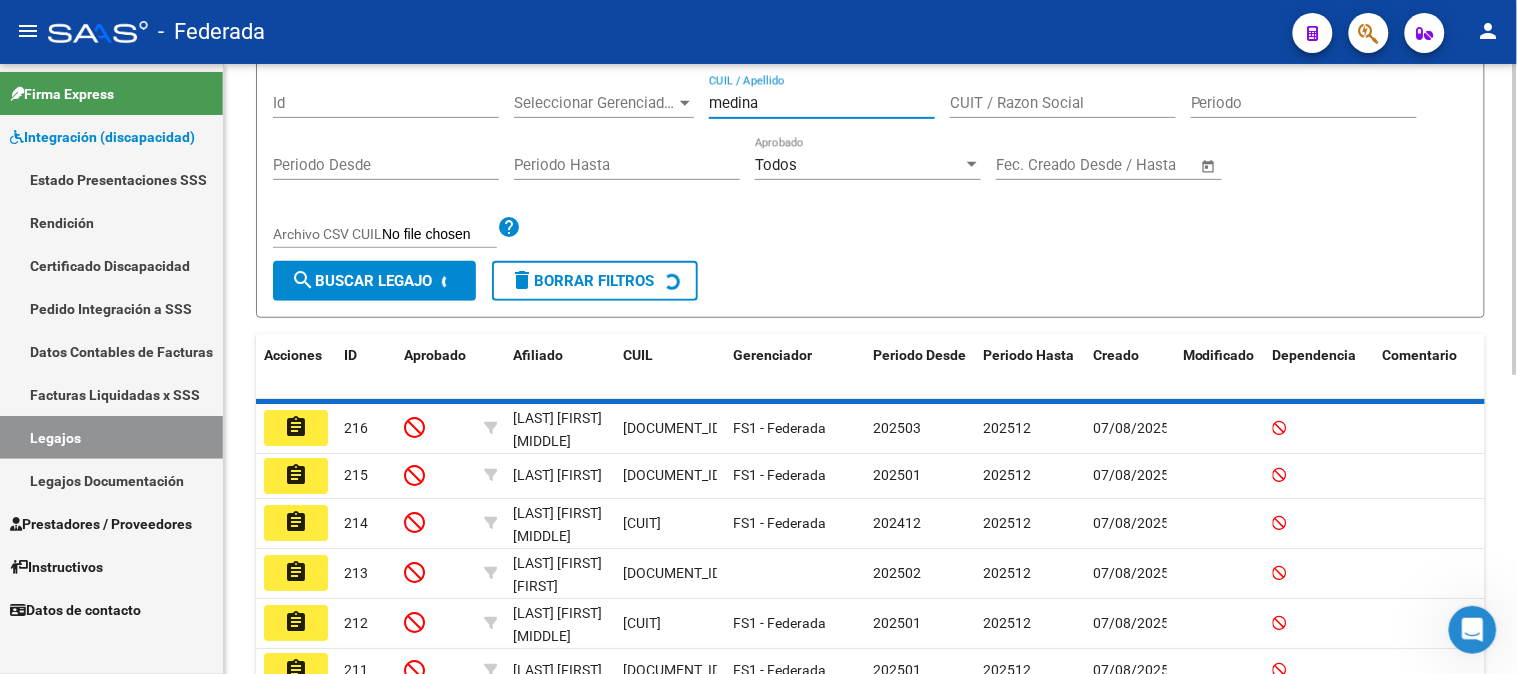 scroll, scrollTop: 186, scrollLeft: 0, axis: vertical 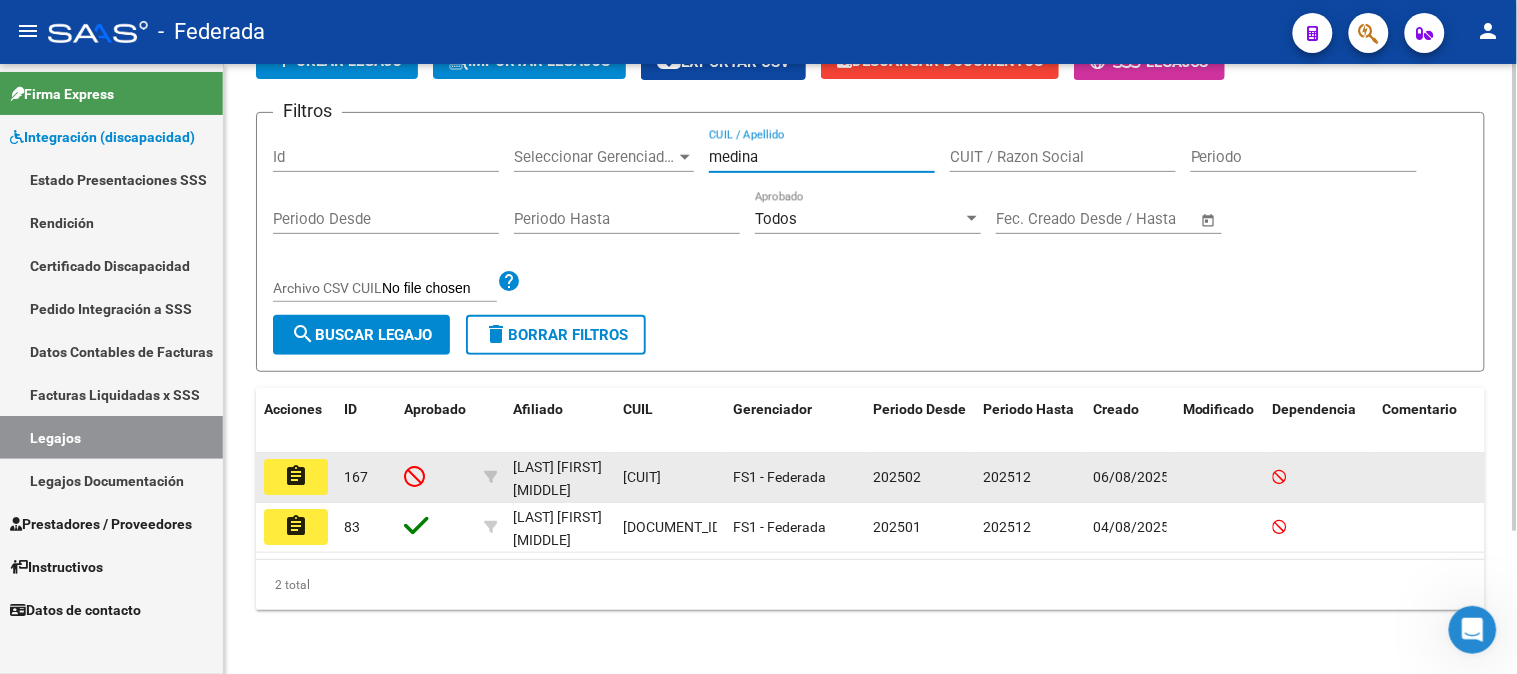 type on "medina" 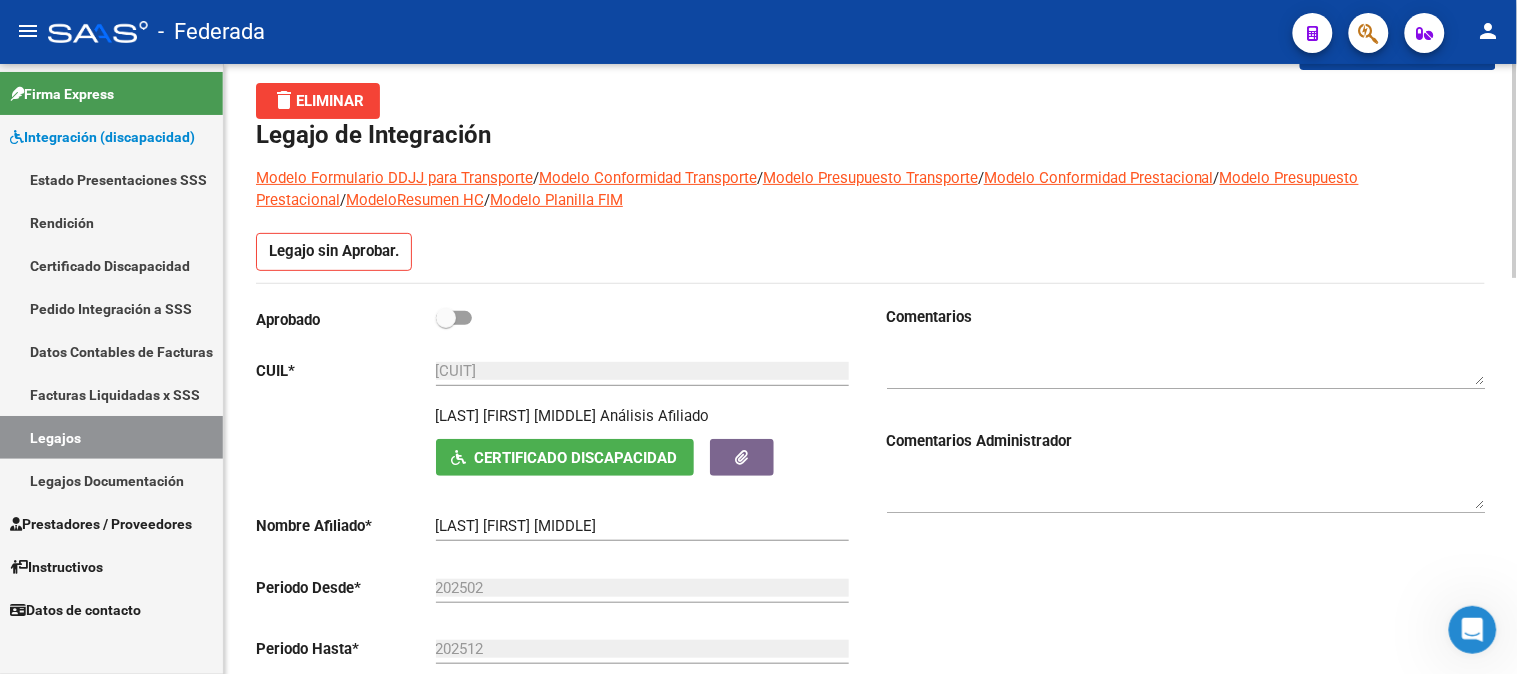 scroll, scrollTop: 111, scrollLeft: 0, axis: vertical 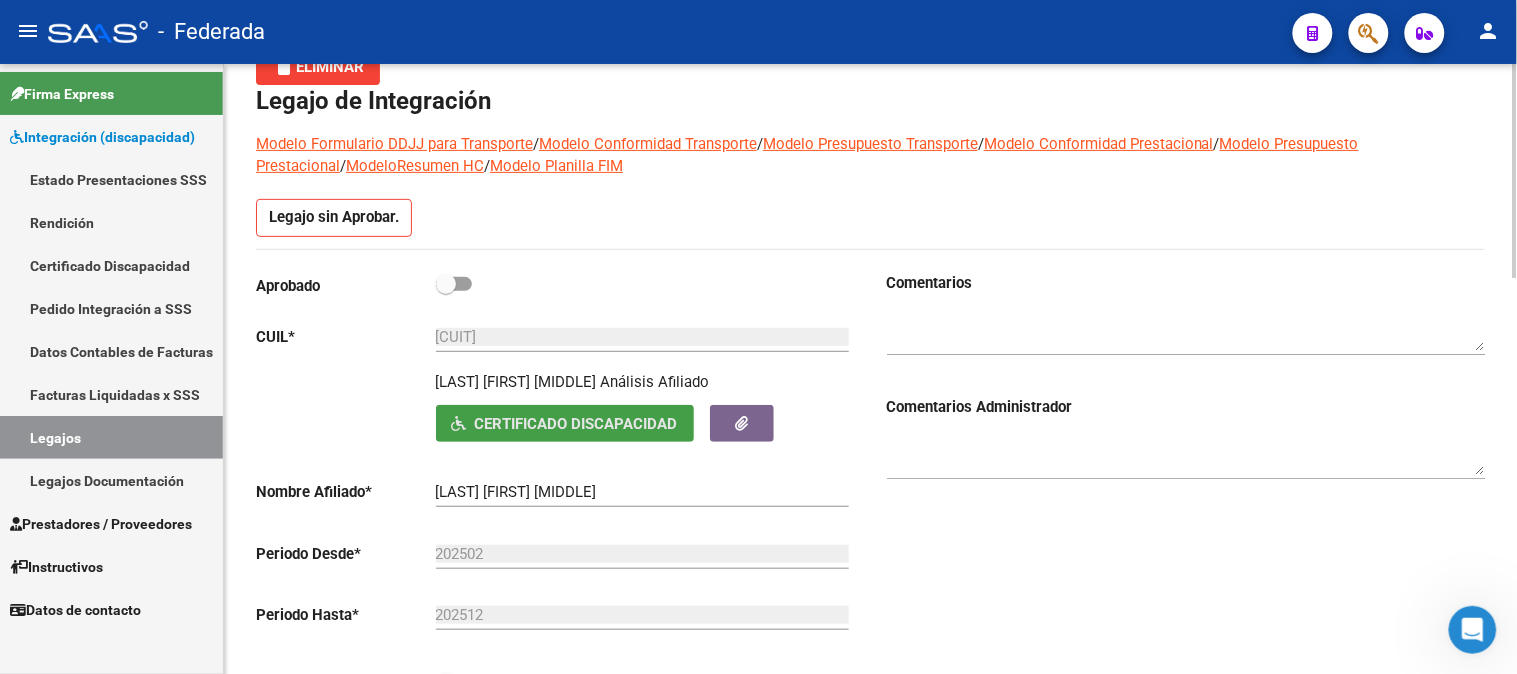 click on "Certificado Discapacidad" 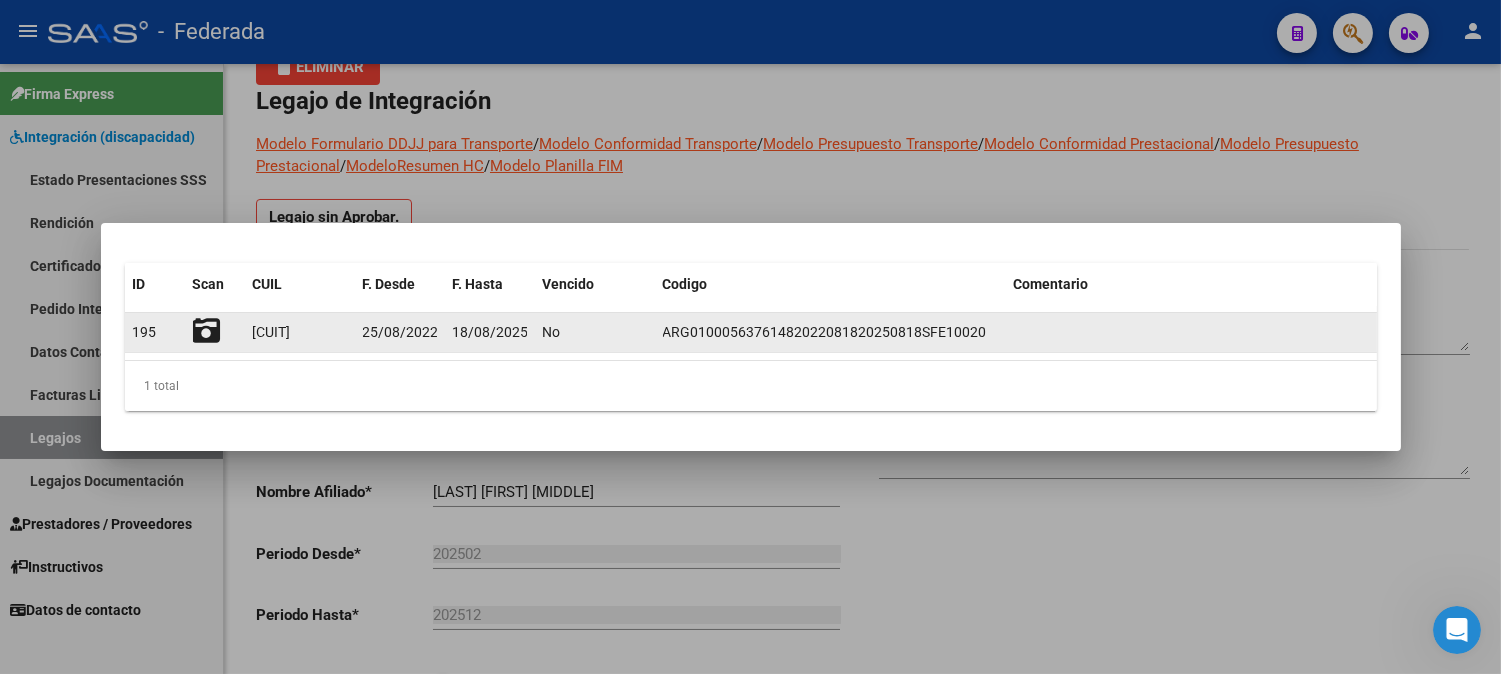 click 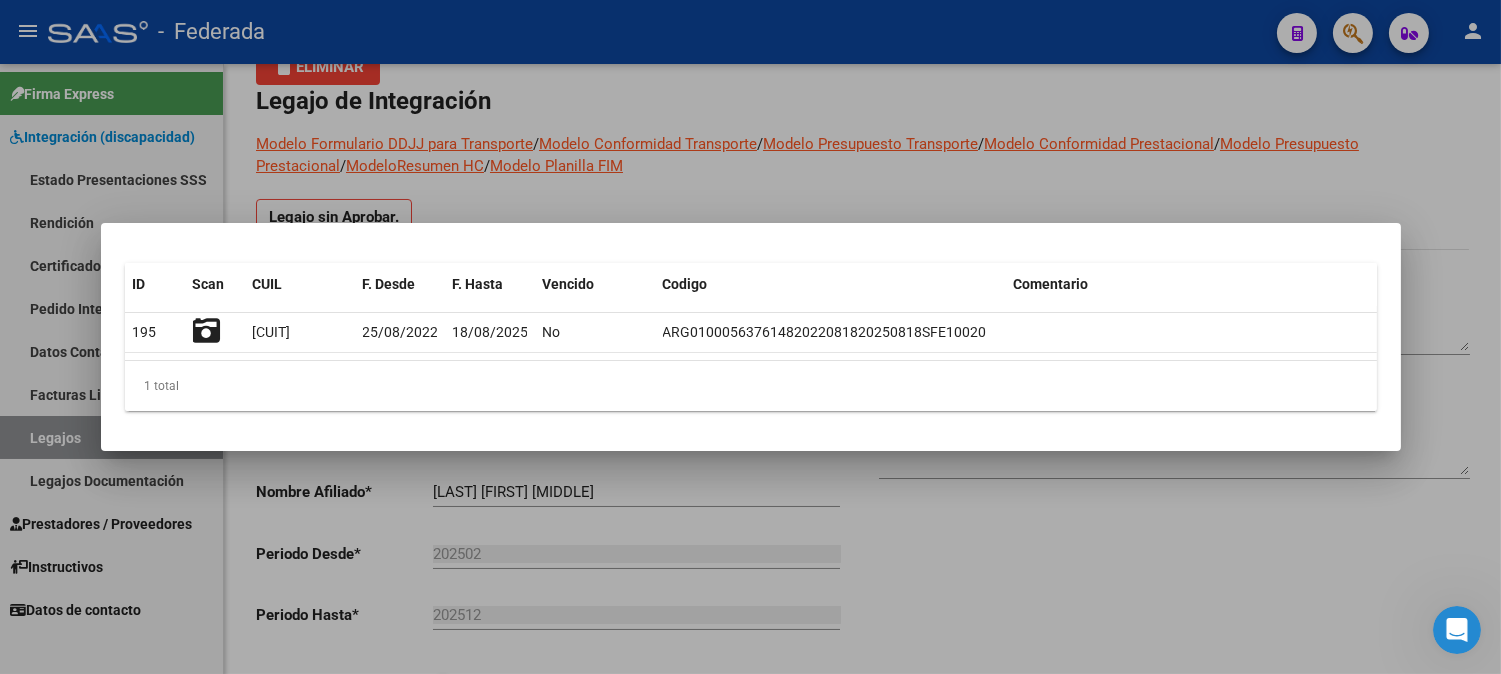 click at bounding box center (750, 337) 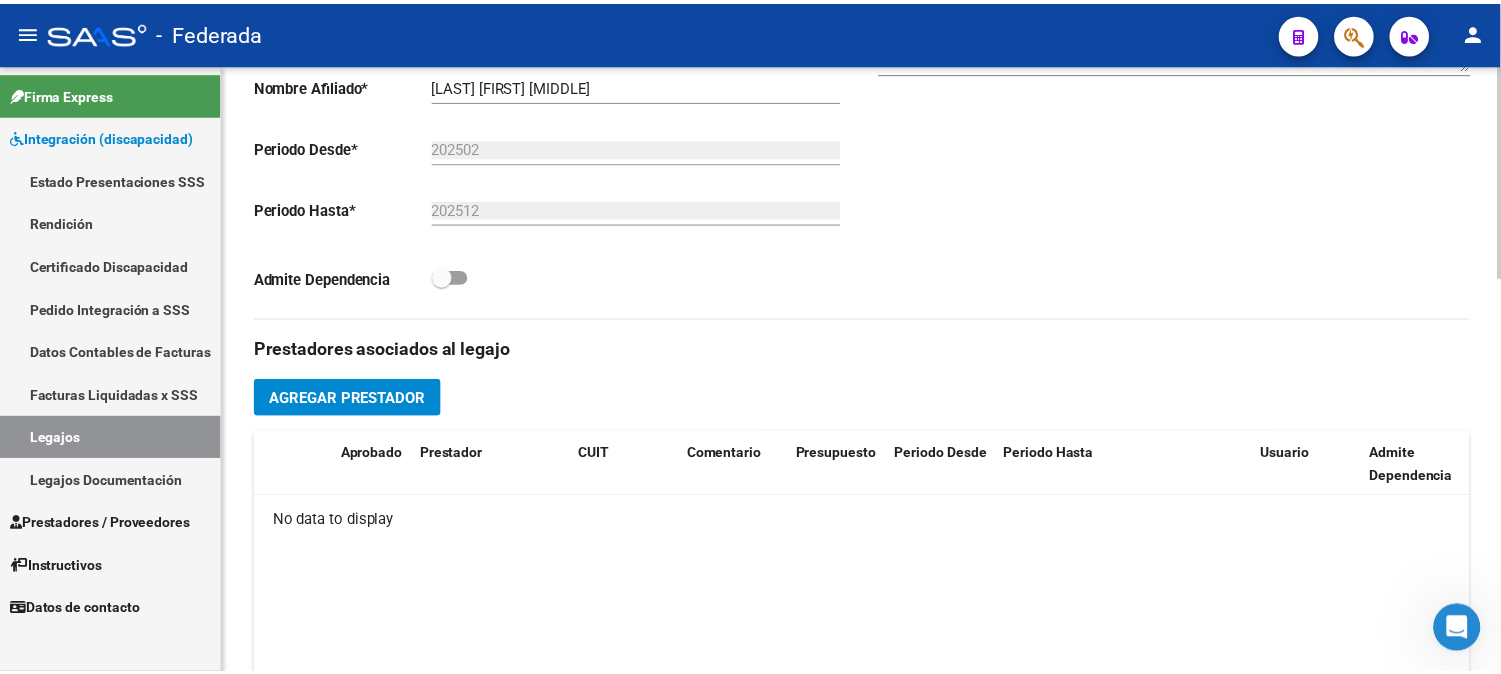 scroll, scrollTop: 777, scrollLeft: 0, axis: vertical 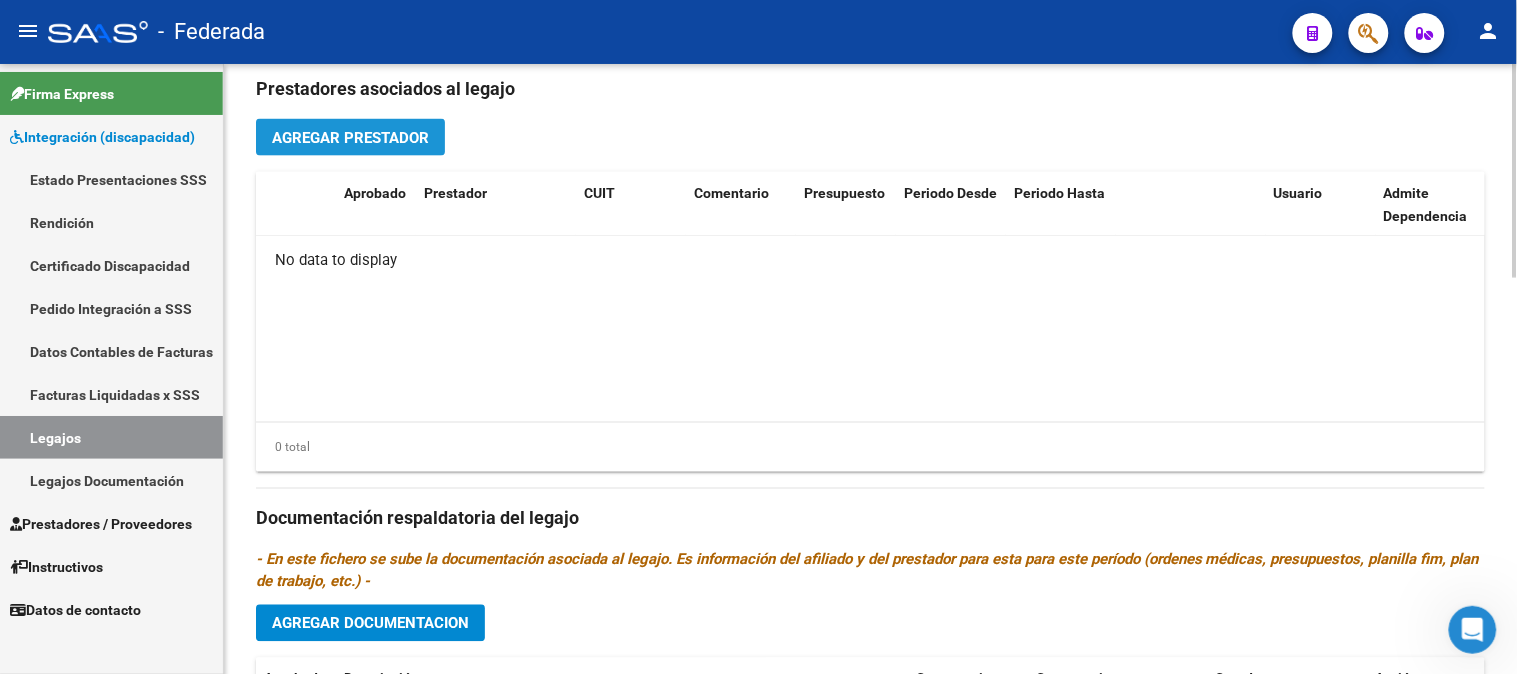 click on "Agregar Prestador" 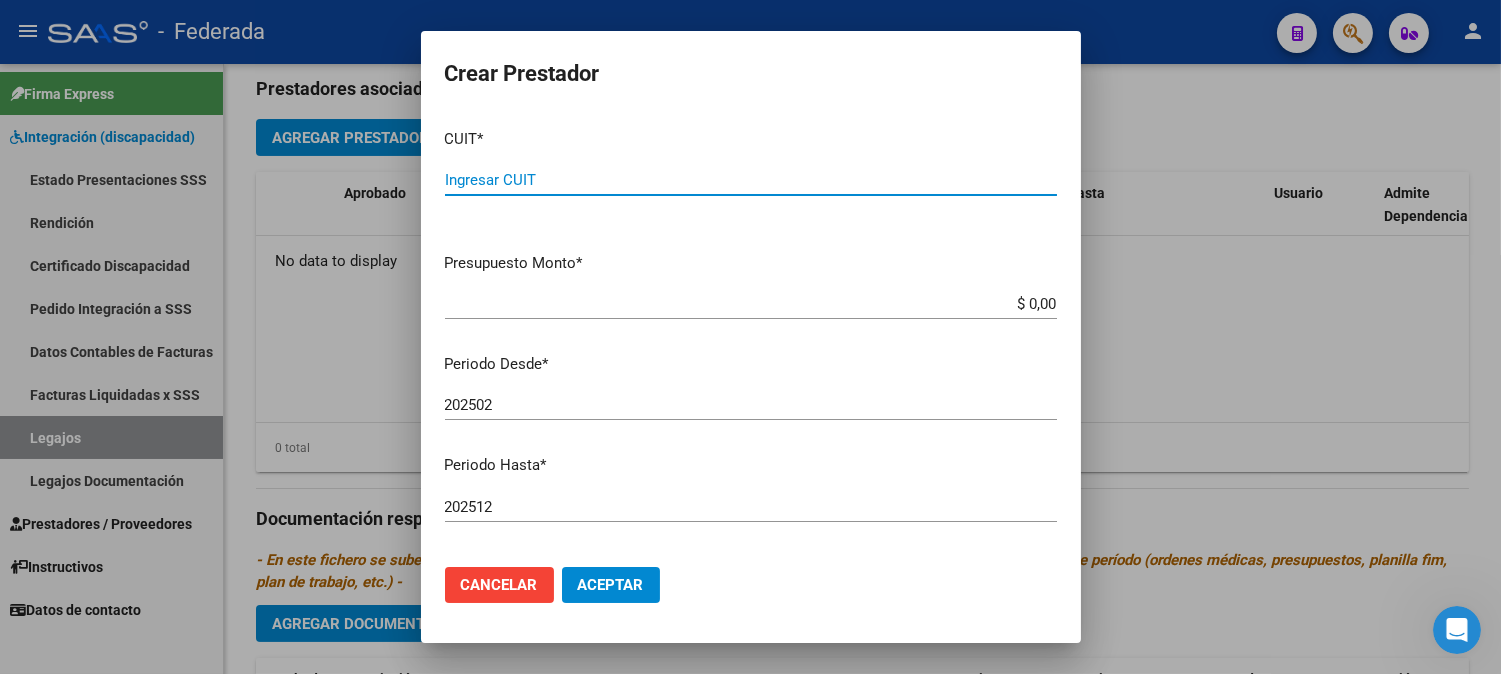 paste on "[CUIT]" 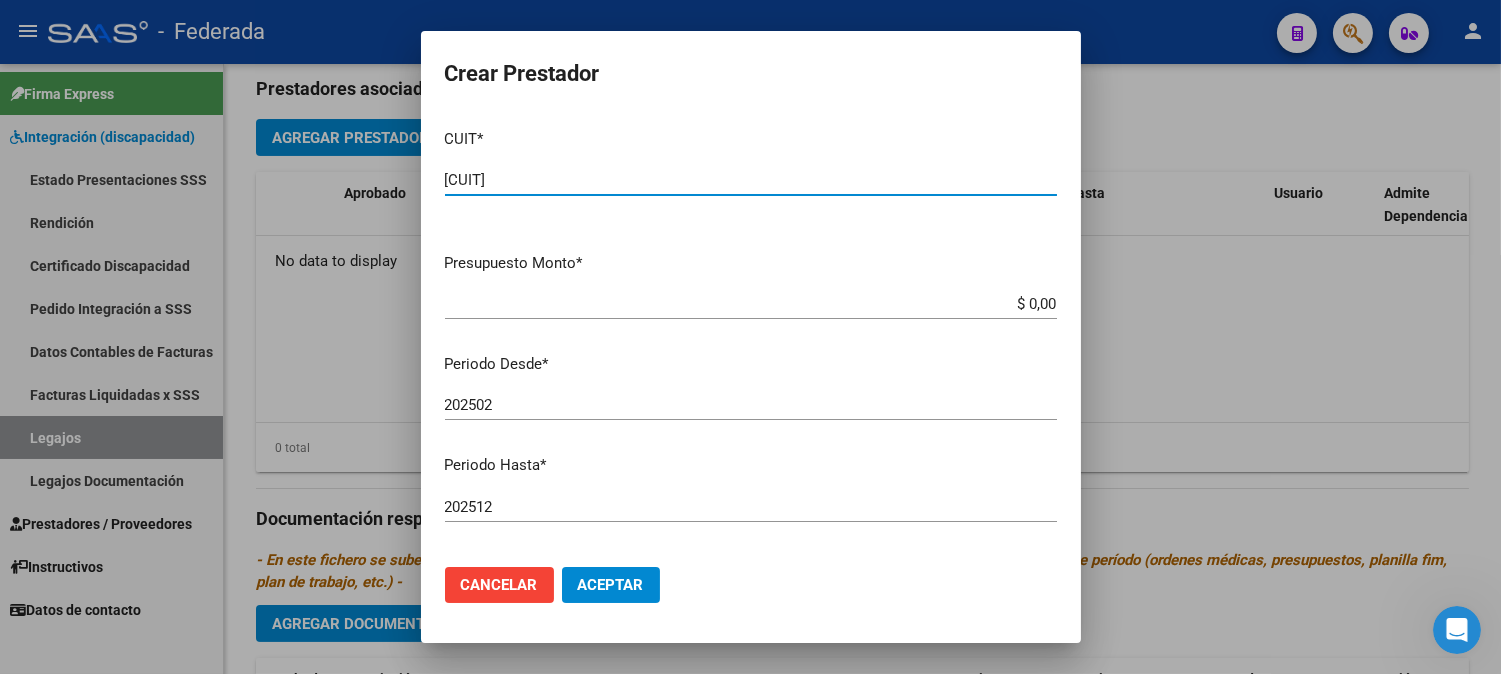 type on "[CUIT]" 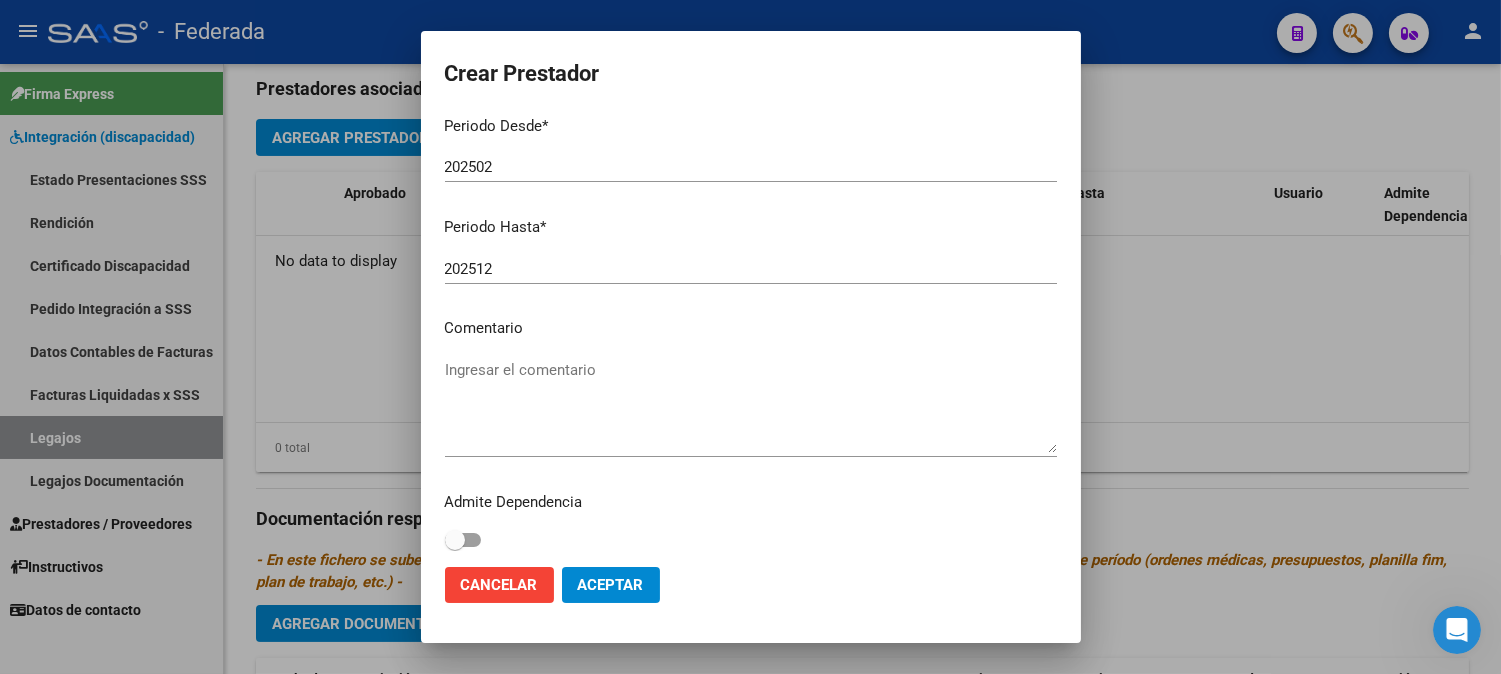 scroll, scrollTop: 246, scrollLeft: 0, axis: vertical 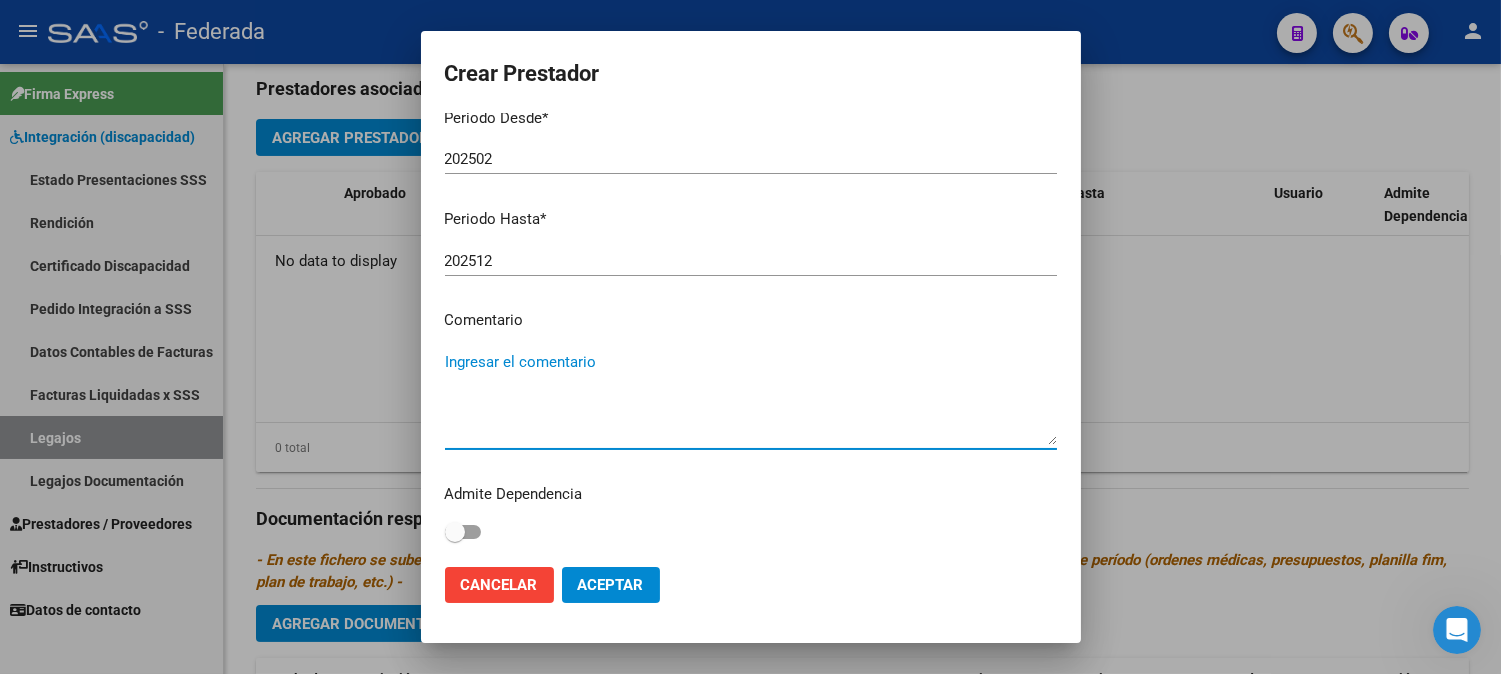 click on "Ingresar el comentario" at bounding box center [751, 398] 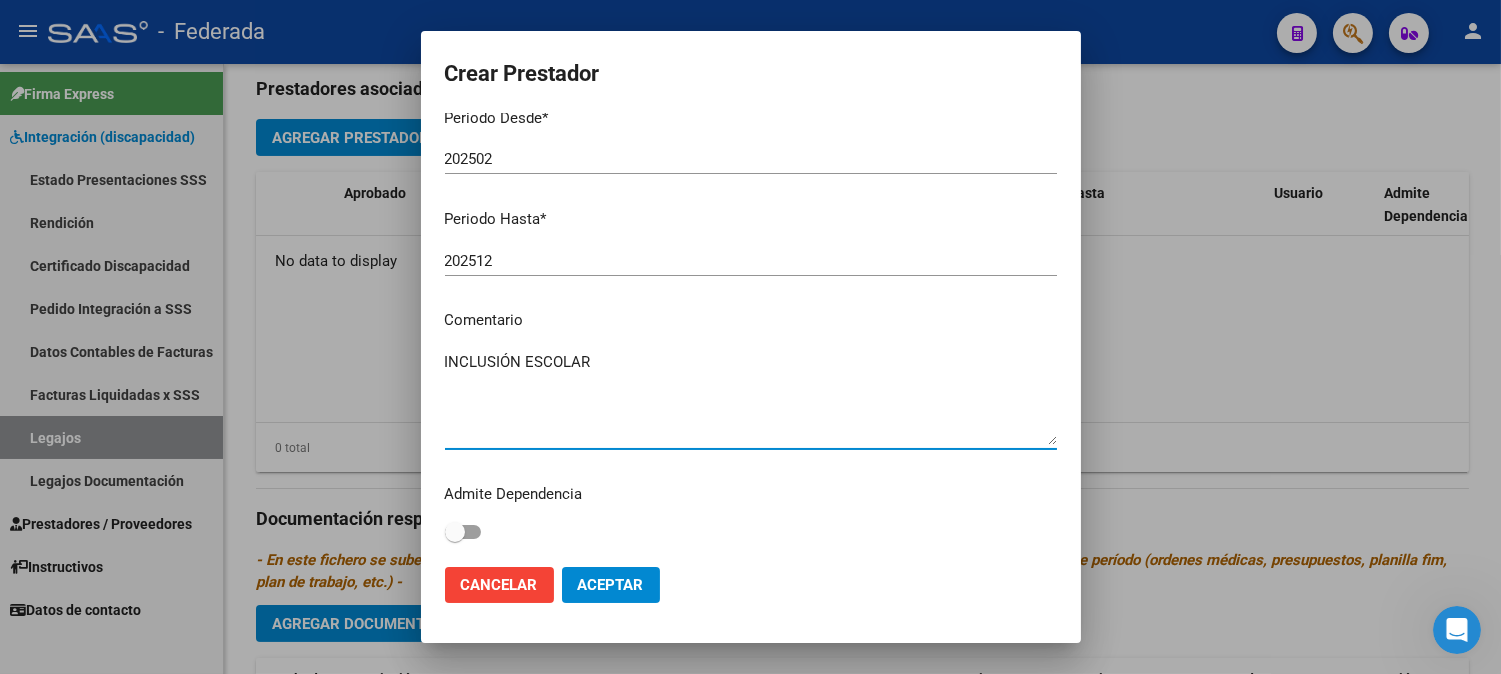 type on "INCLUSIÓN ESCOLAR" 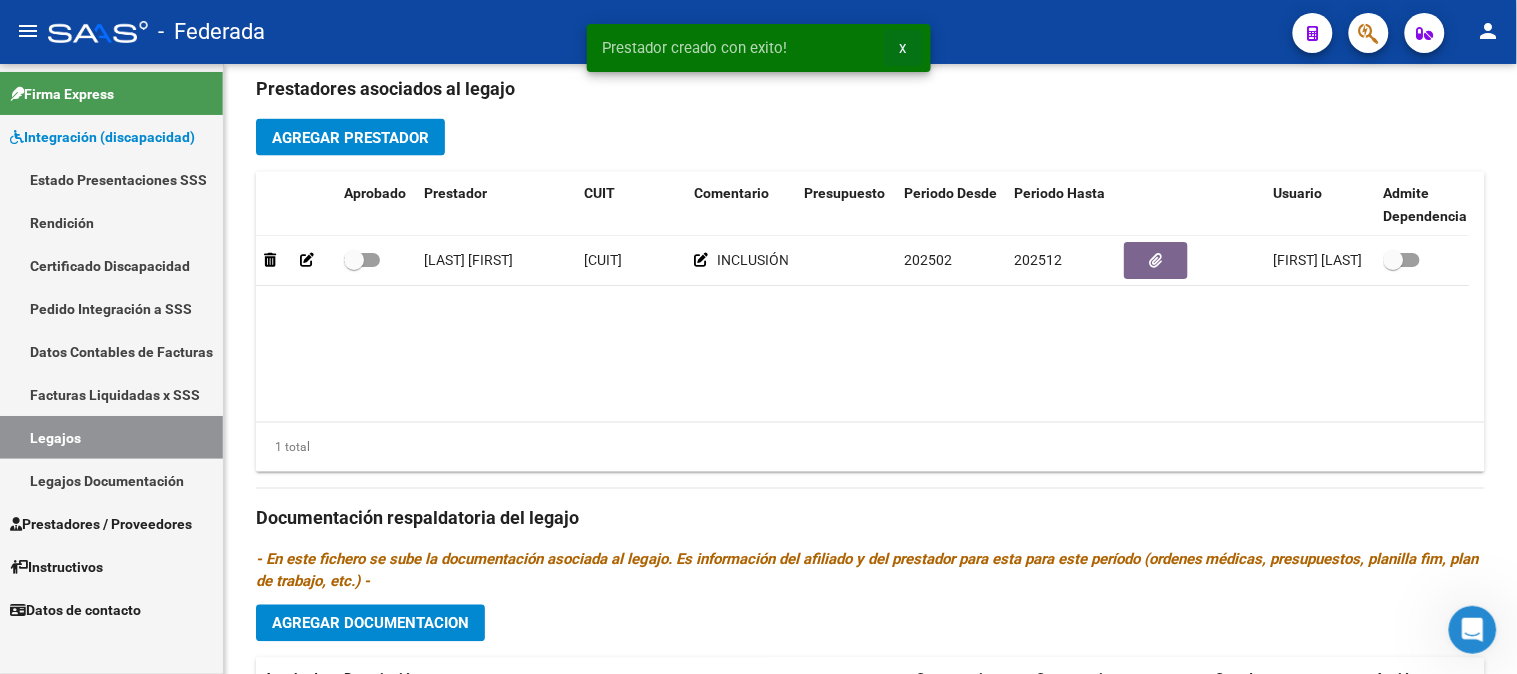 click on "x" at bounding box center (903, 48) 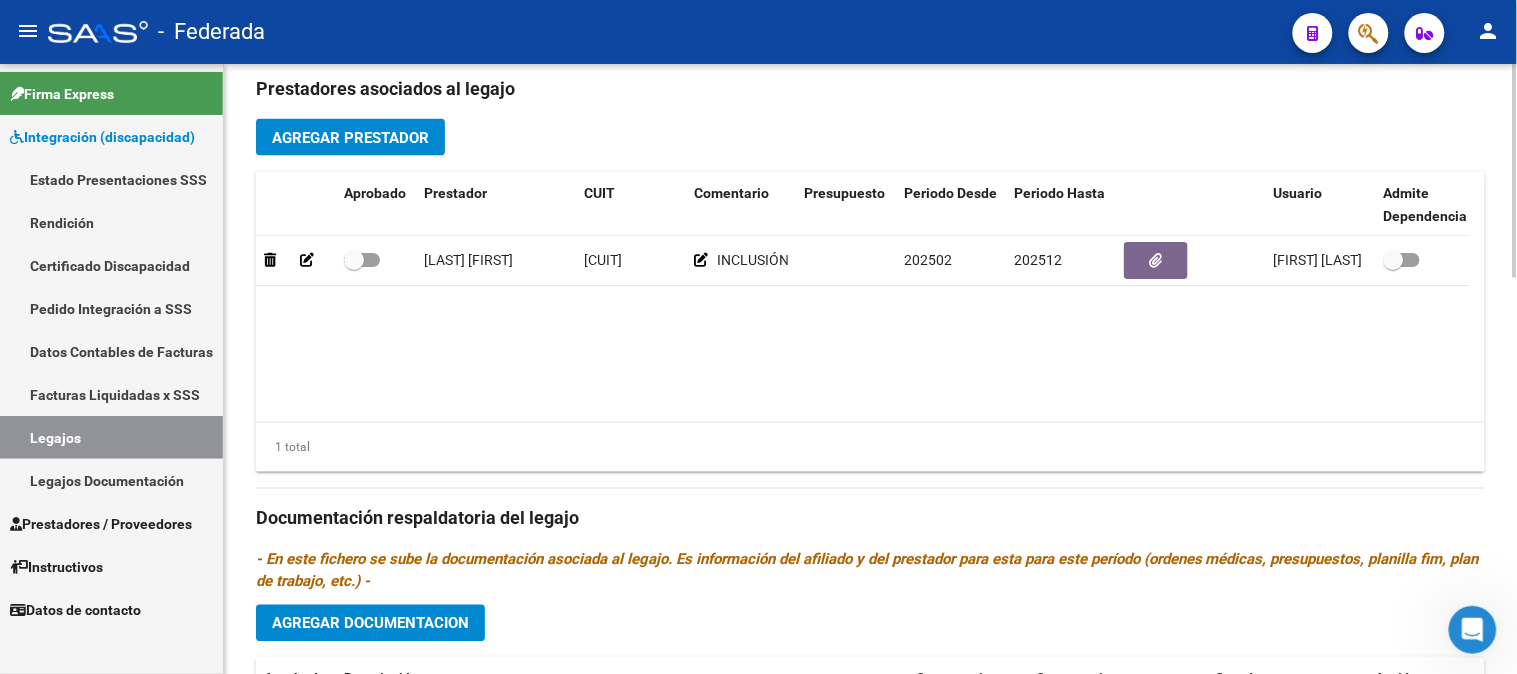 click on "Agregar Prestador" 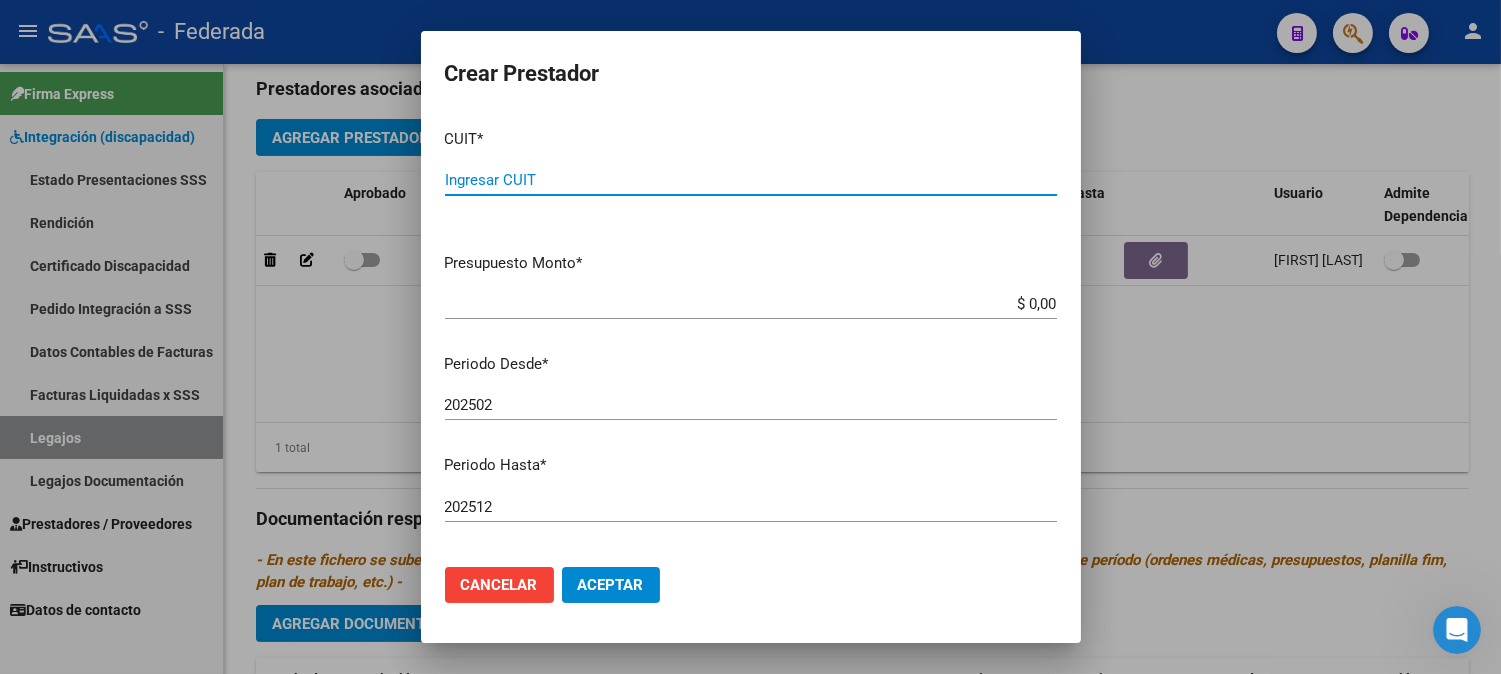 paste on "[CUIT]" 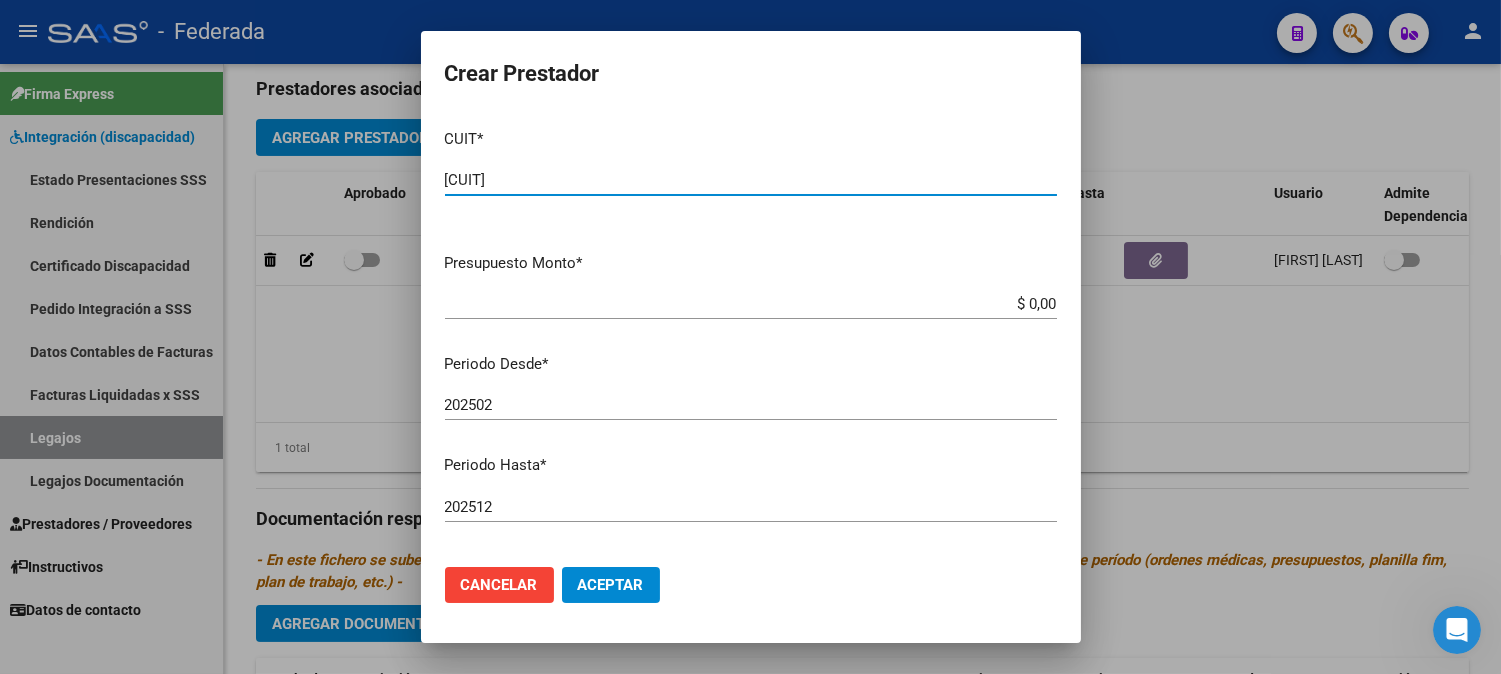 type on "[CUIT]" 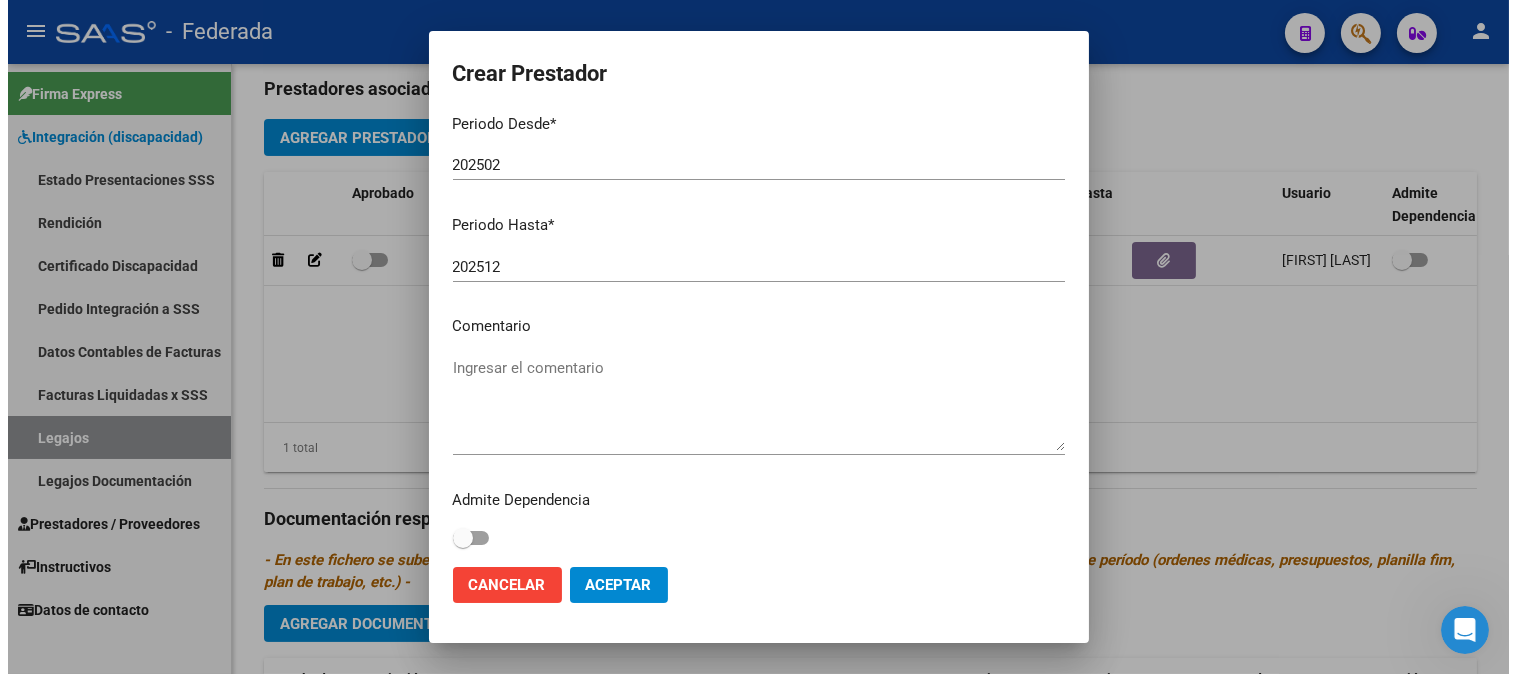 scroll, scrollTop: 246, scrollLeft: 0, axis: vertical 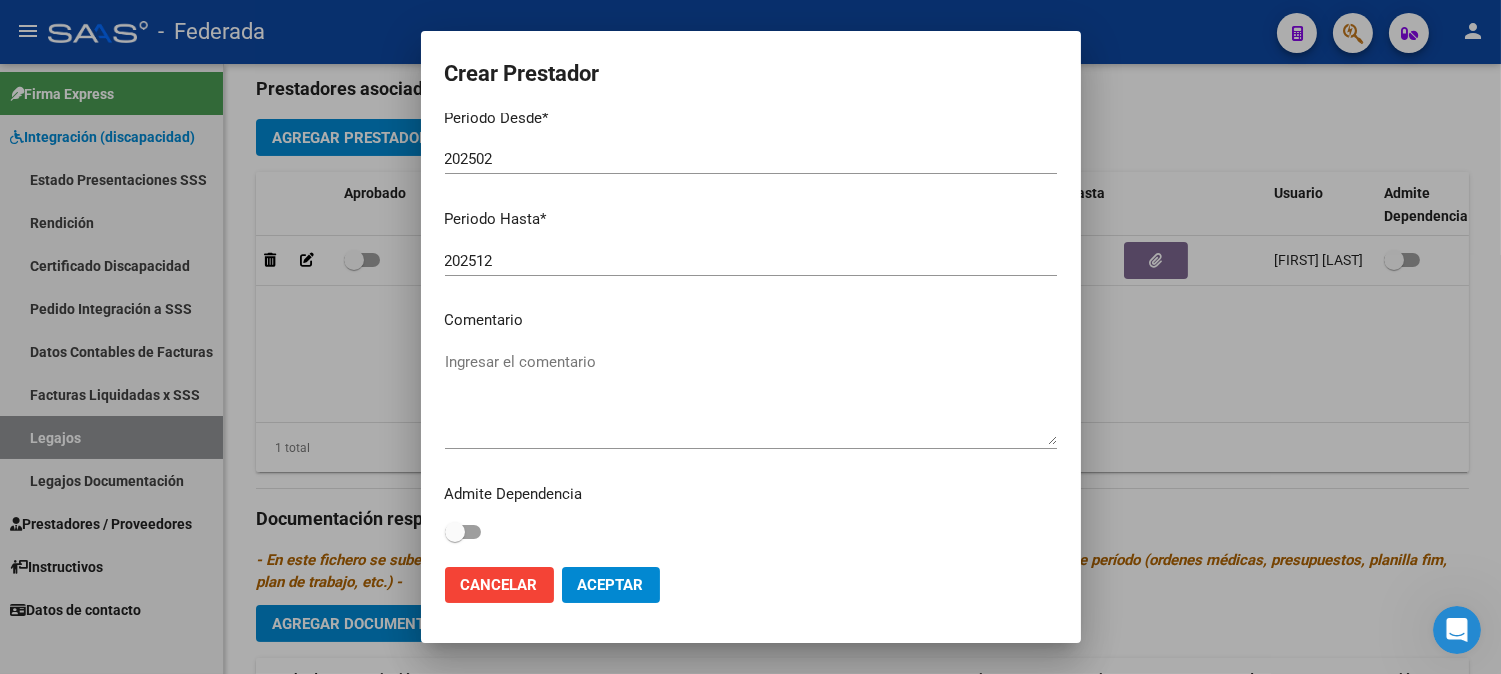 click on "Ingresar el comentario" at bounding box center [751, 398] 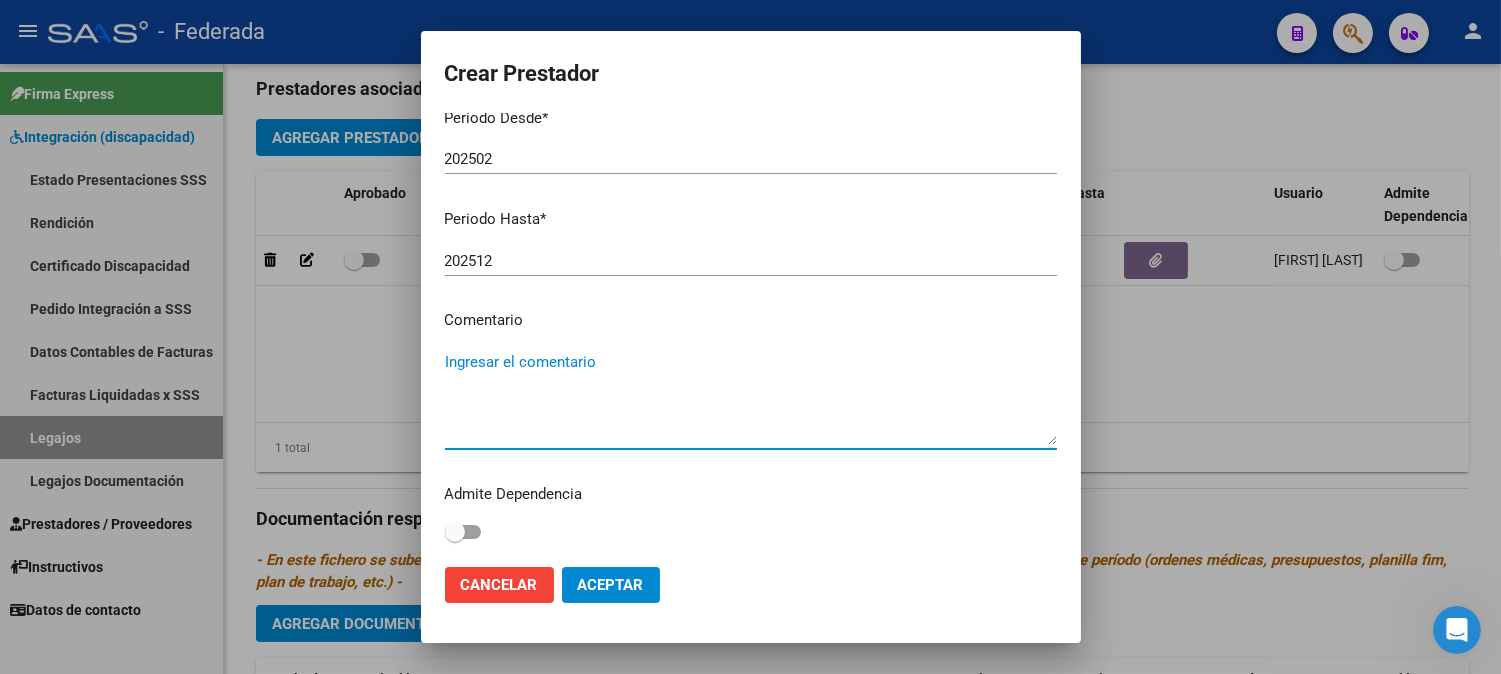 paste on "PSICOLOGÍA" 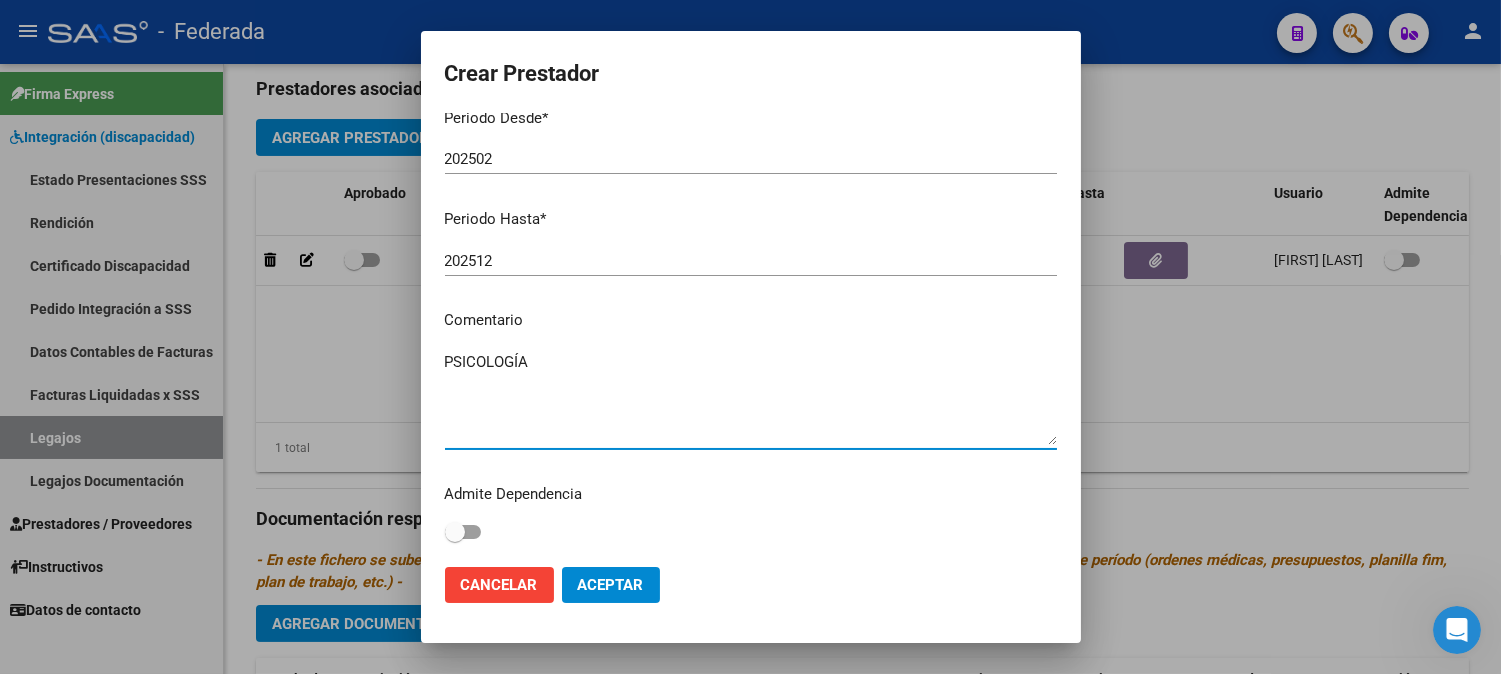 type on "PSICOLOGÍA" 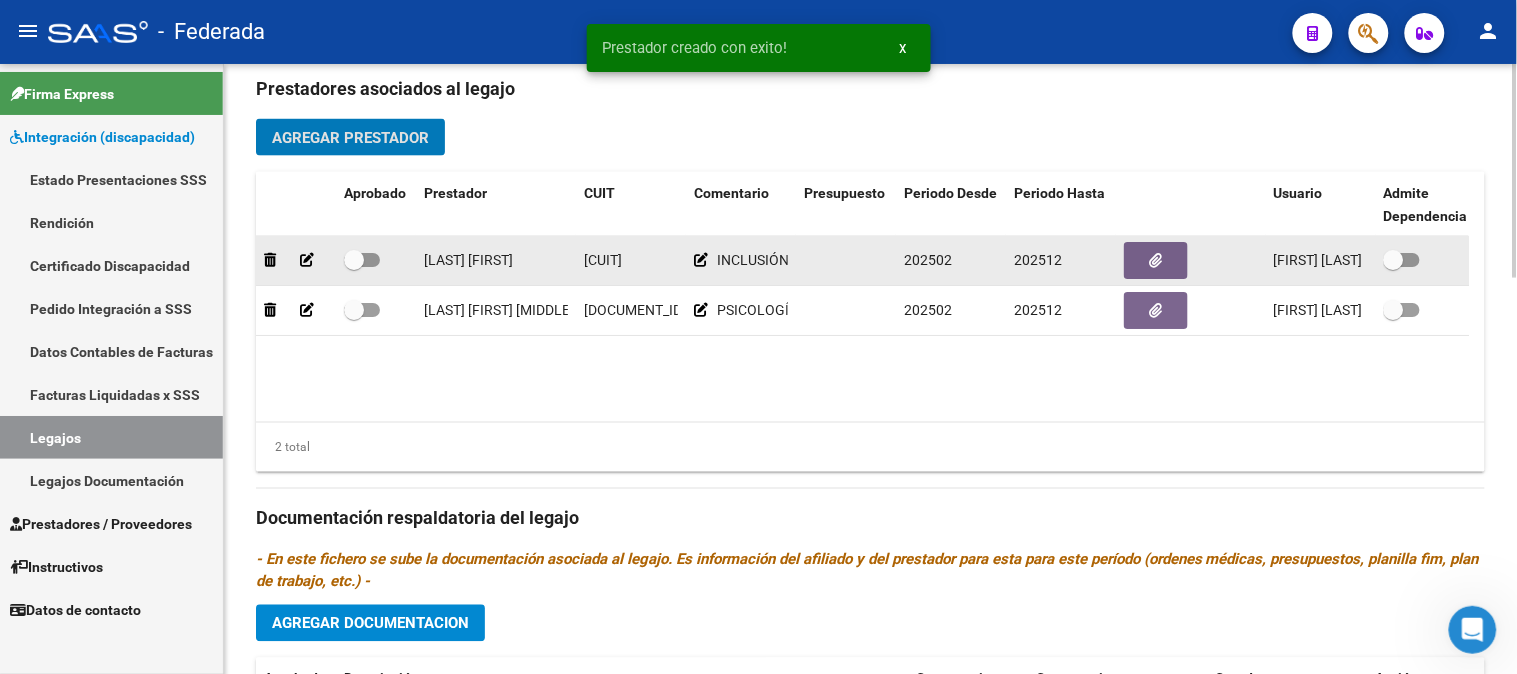 click at bounding box center (354, 260) 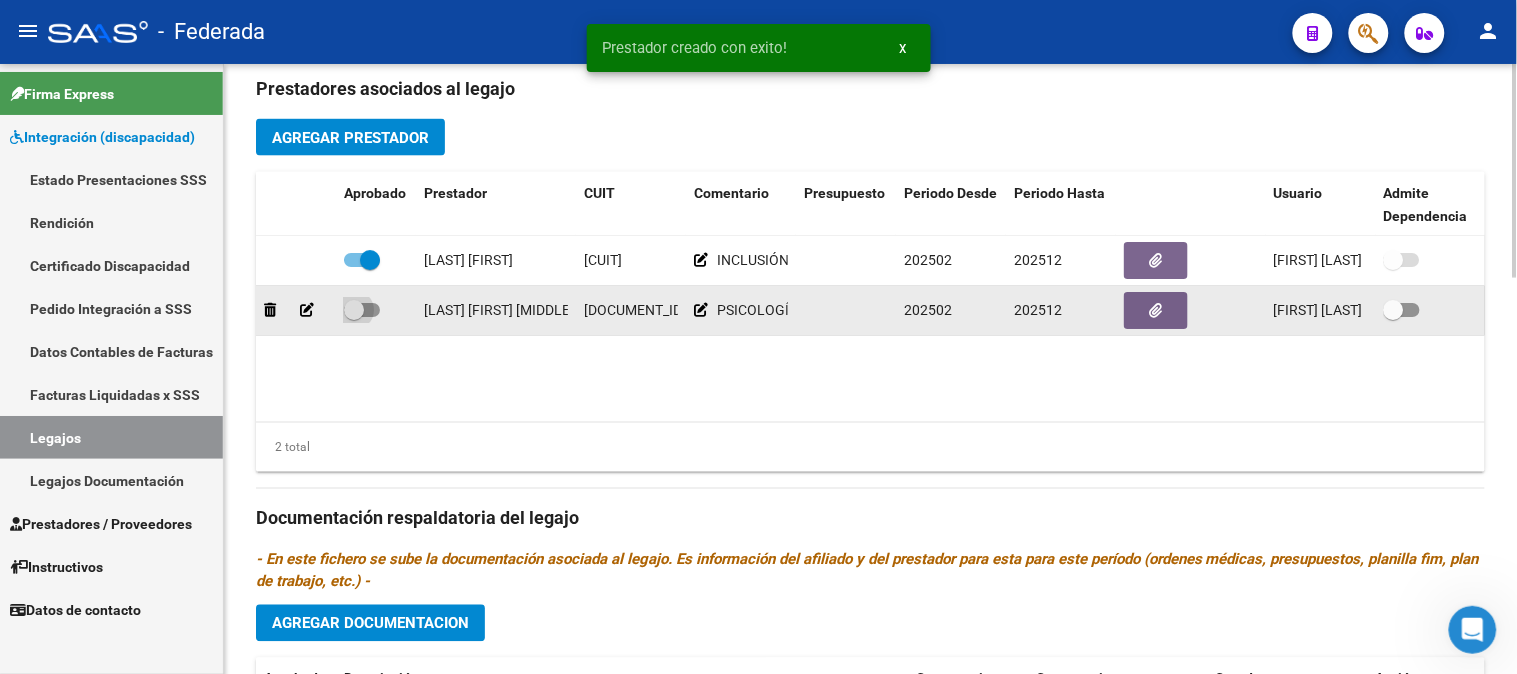 click at bounding box center (362, 310) 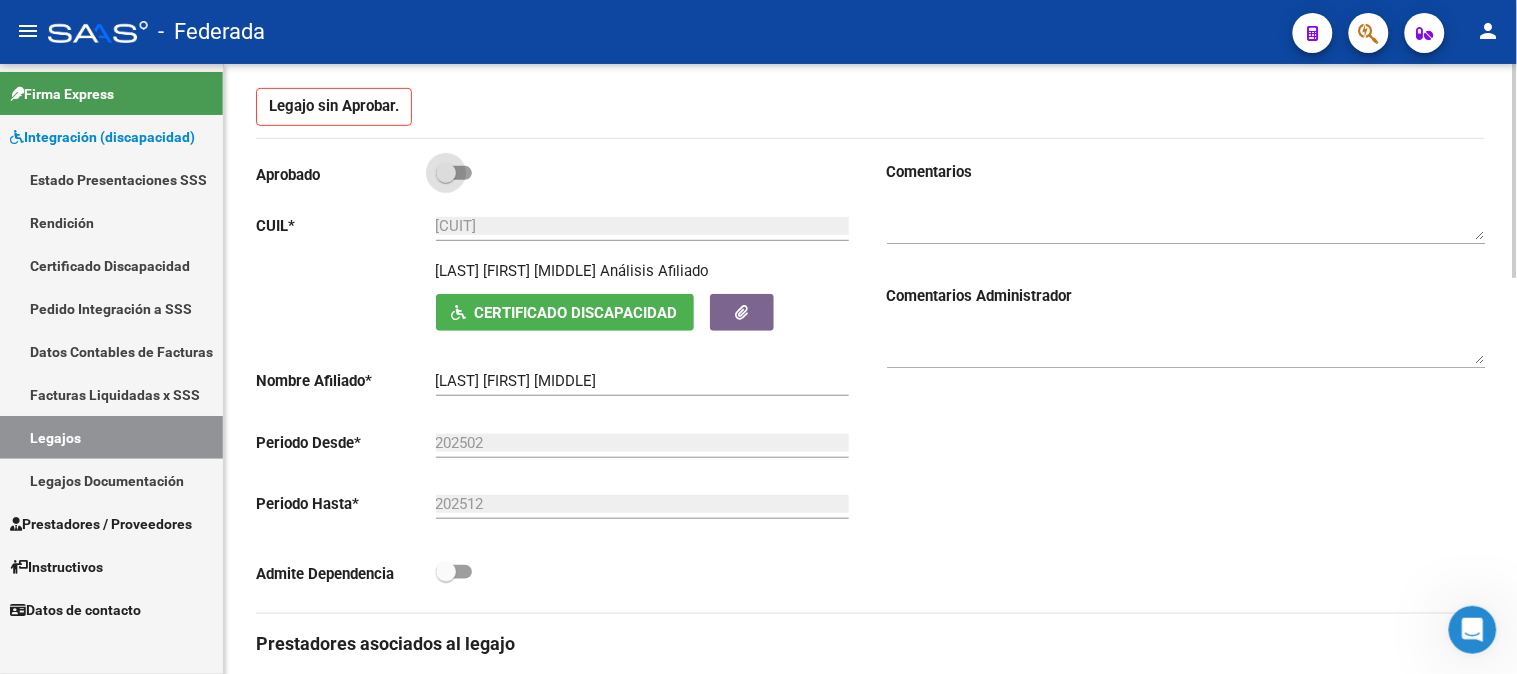 click at bounding box center (446, 173) 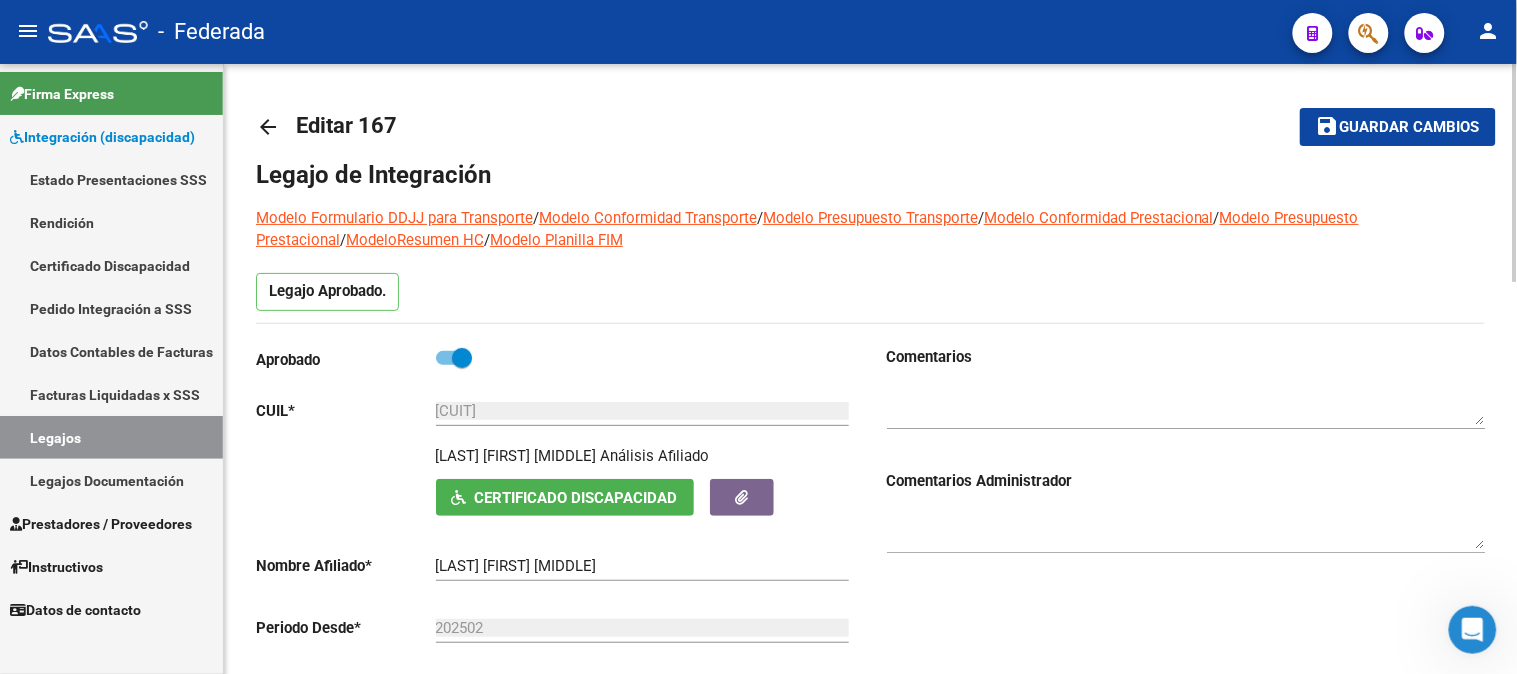 scroll, scrollTop: 0, scrollLeft: 0, axis: both 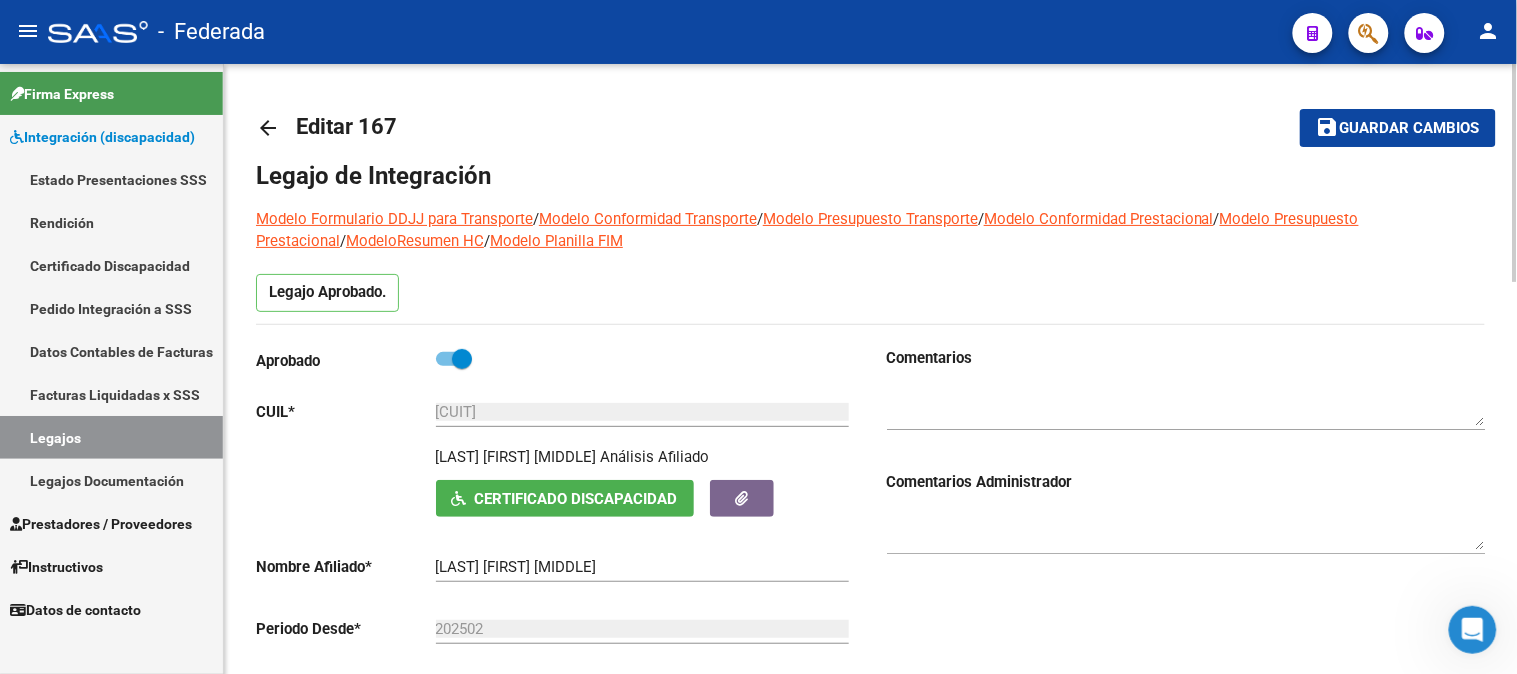 click on "save Guardar cambios" 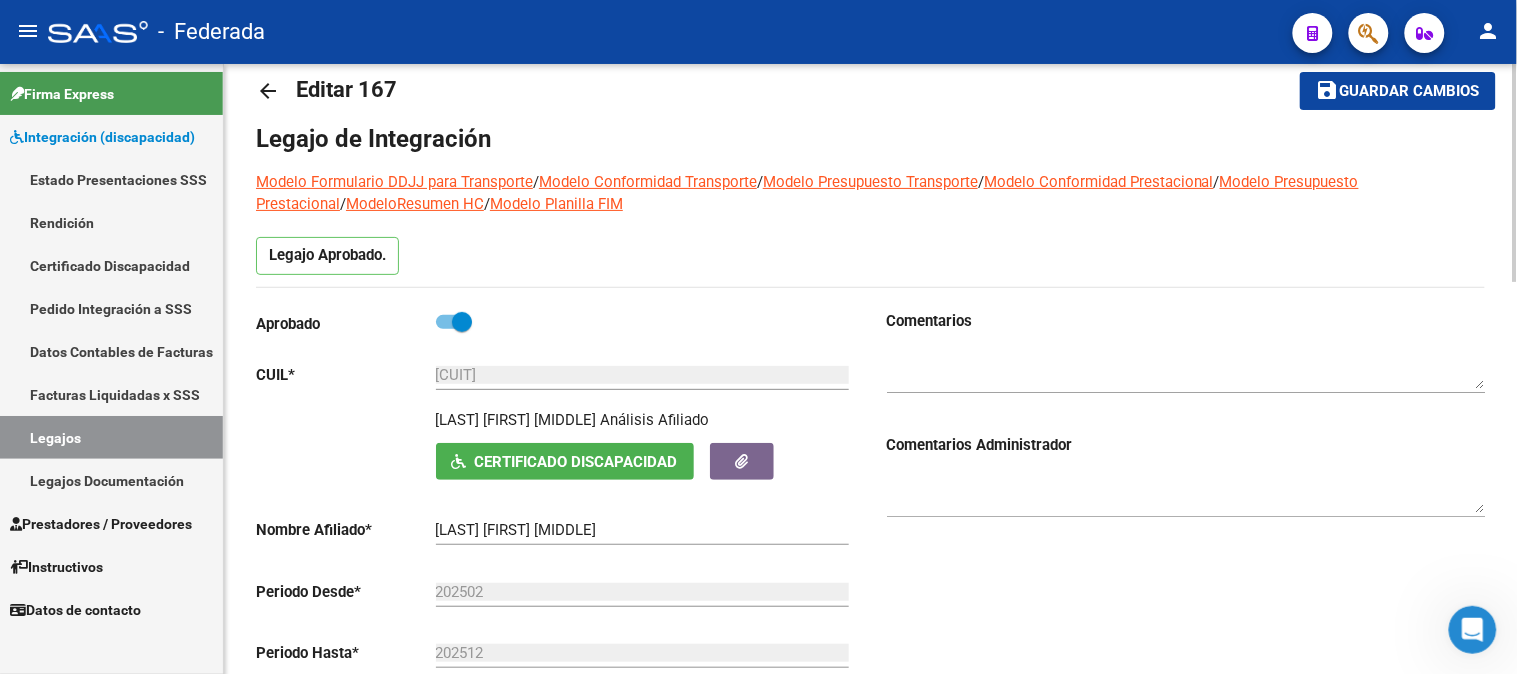 scroll, scrollTop: 0, scrollLeft: 0, axis: both 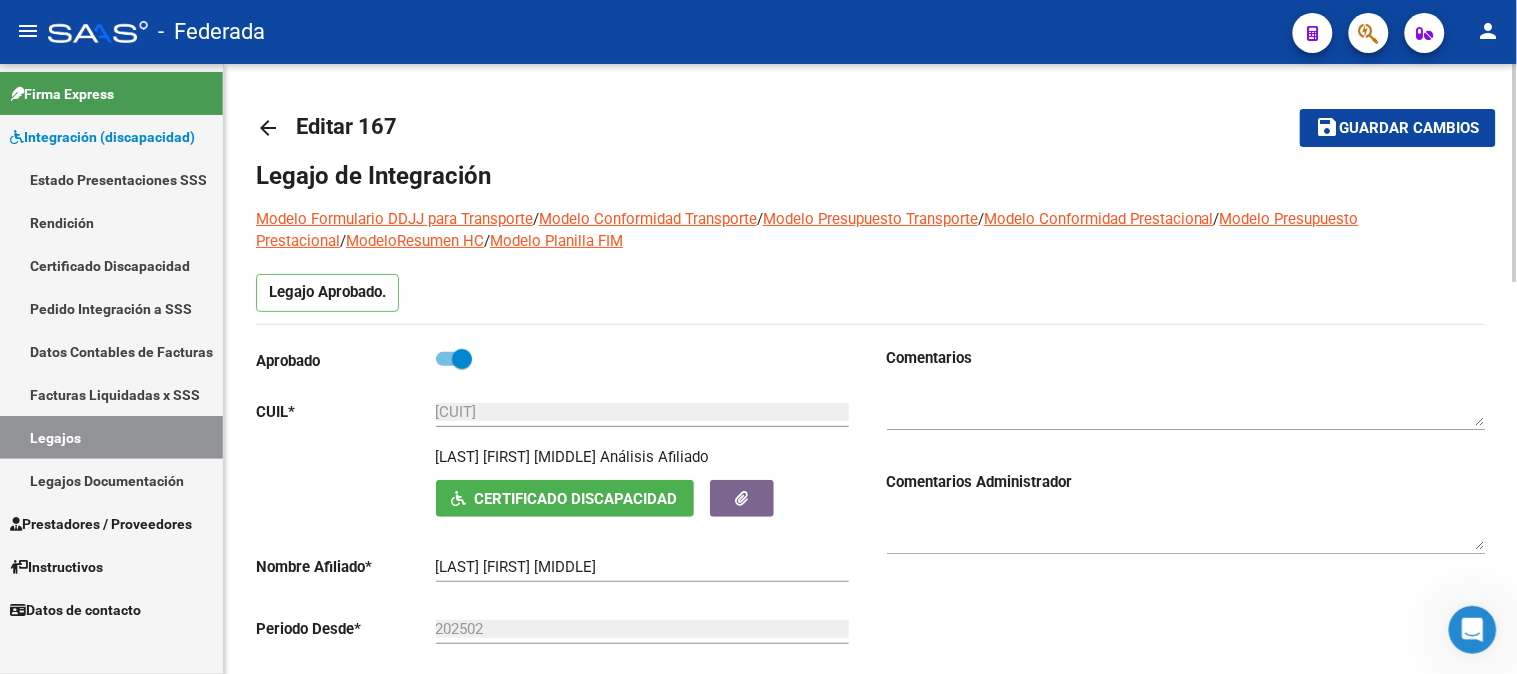 click on "Guardar cambios" 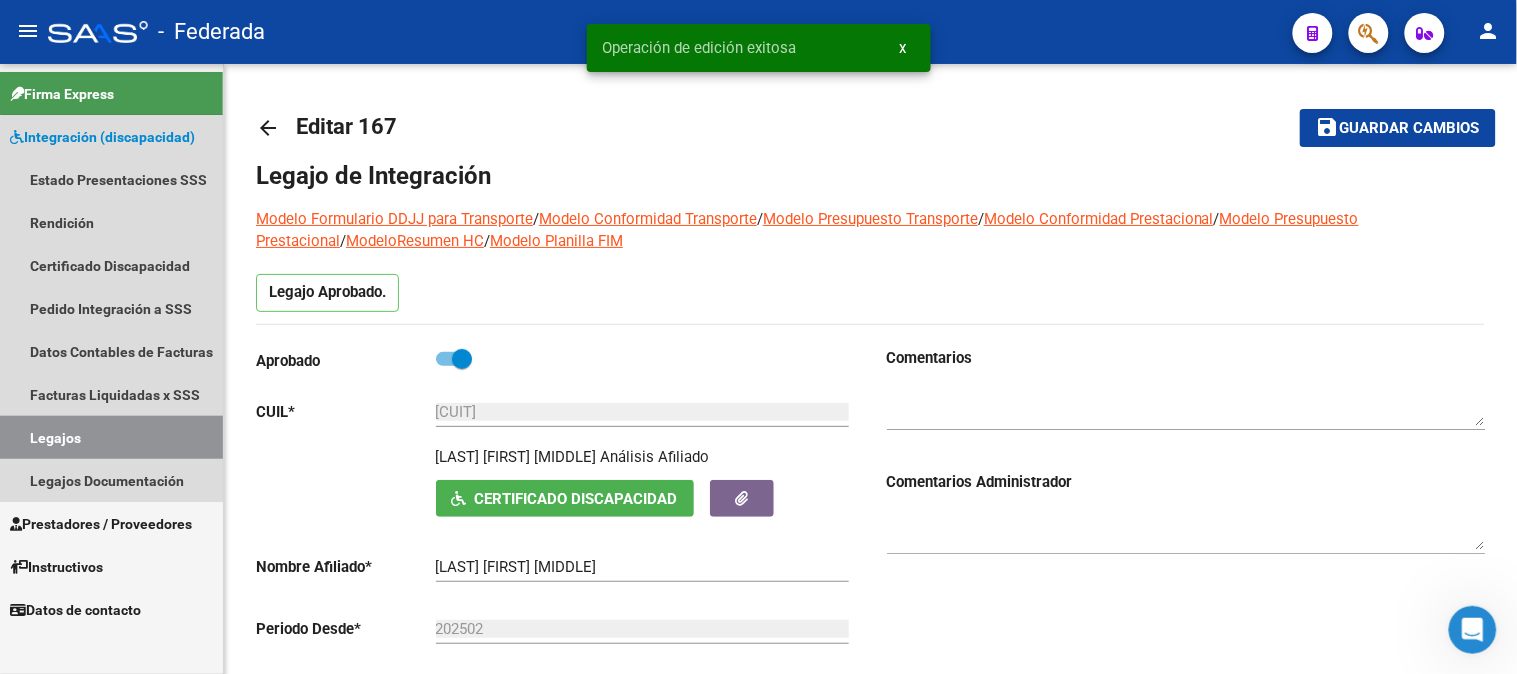 click on "Legajos" at bounding box center (111, 437) 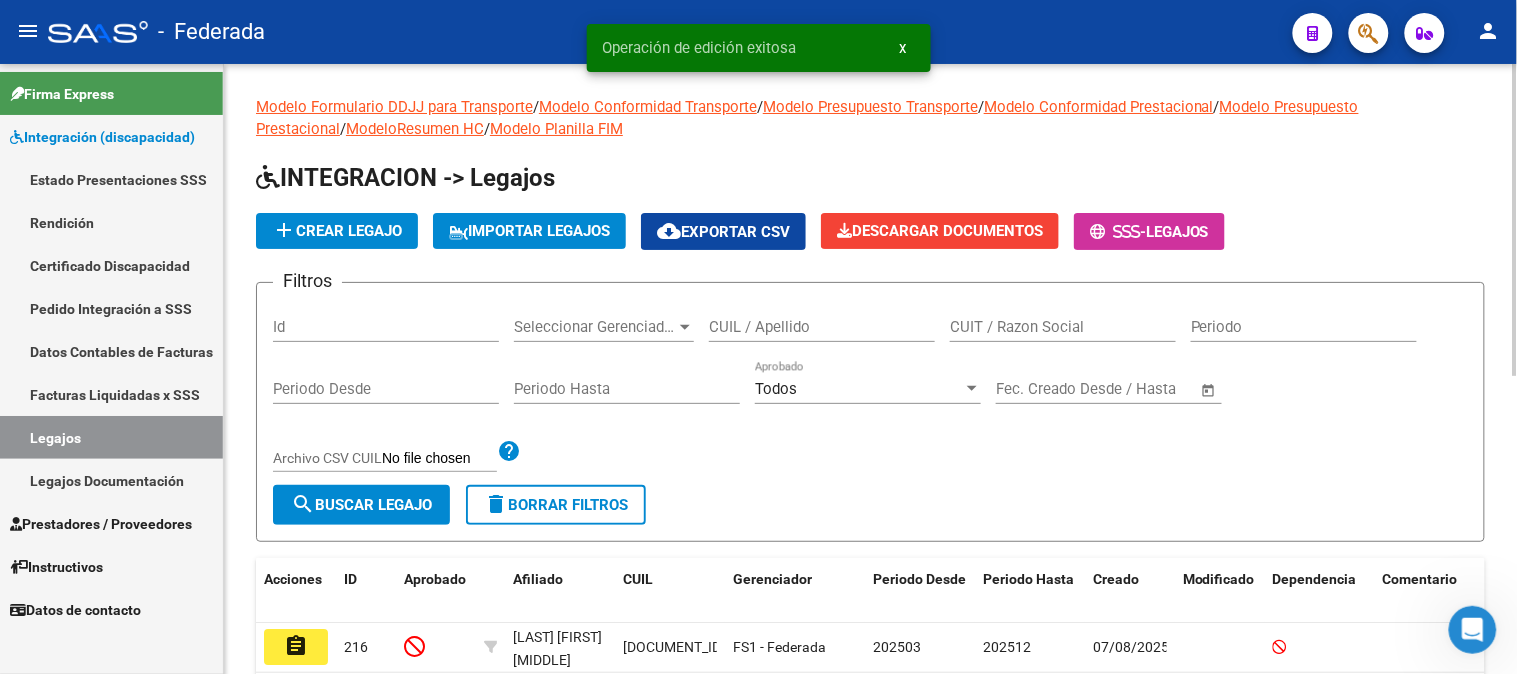 click on "CUIL / Apellido" 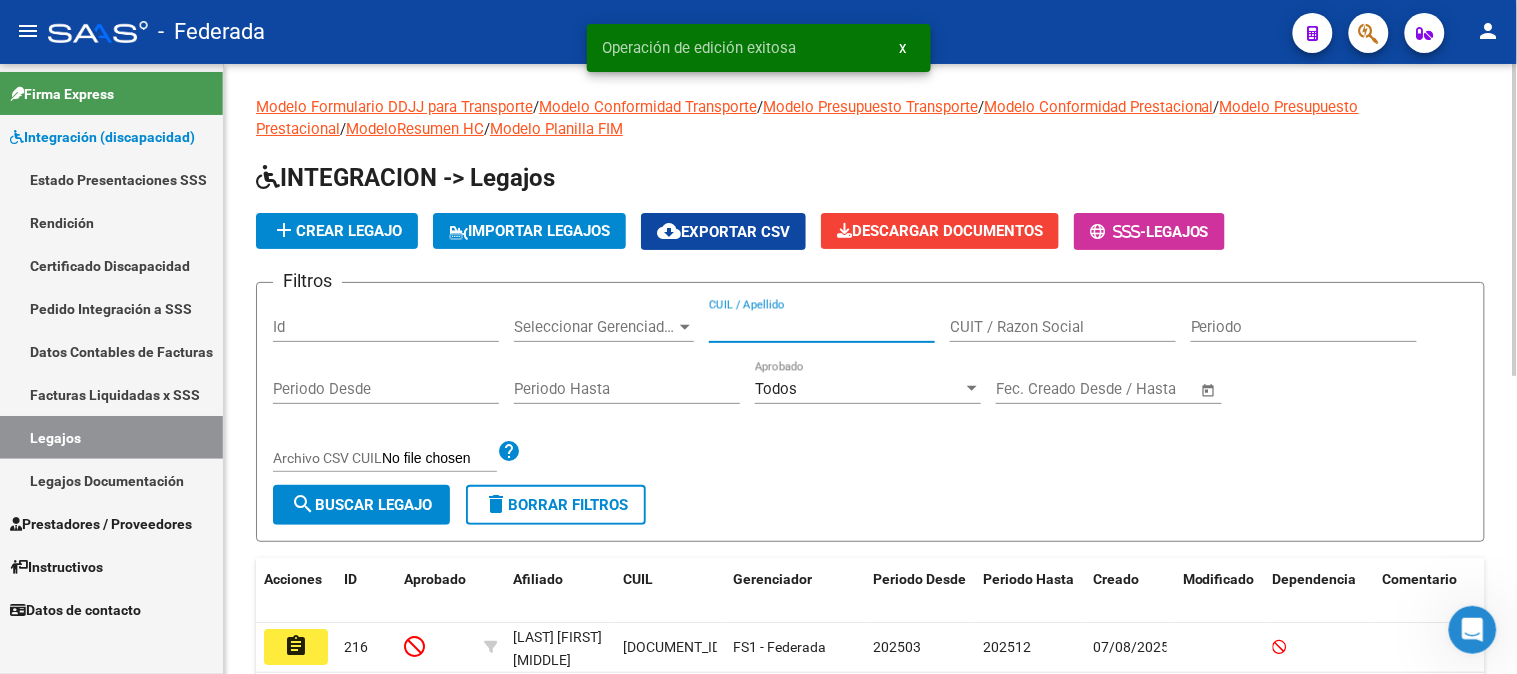 paste on "[LAST], [FIRST]" 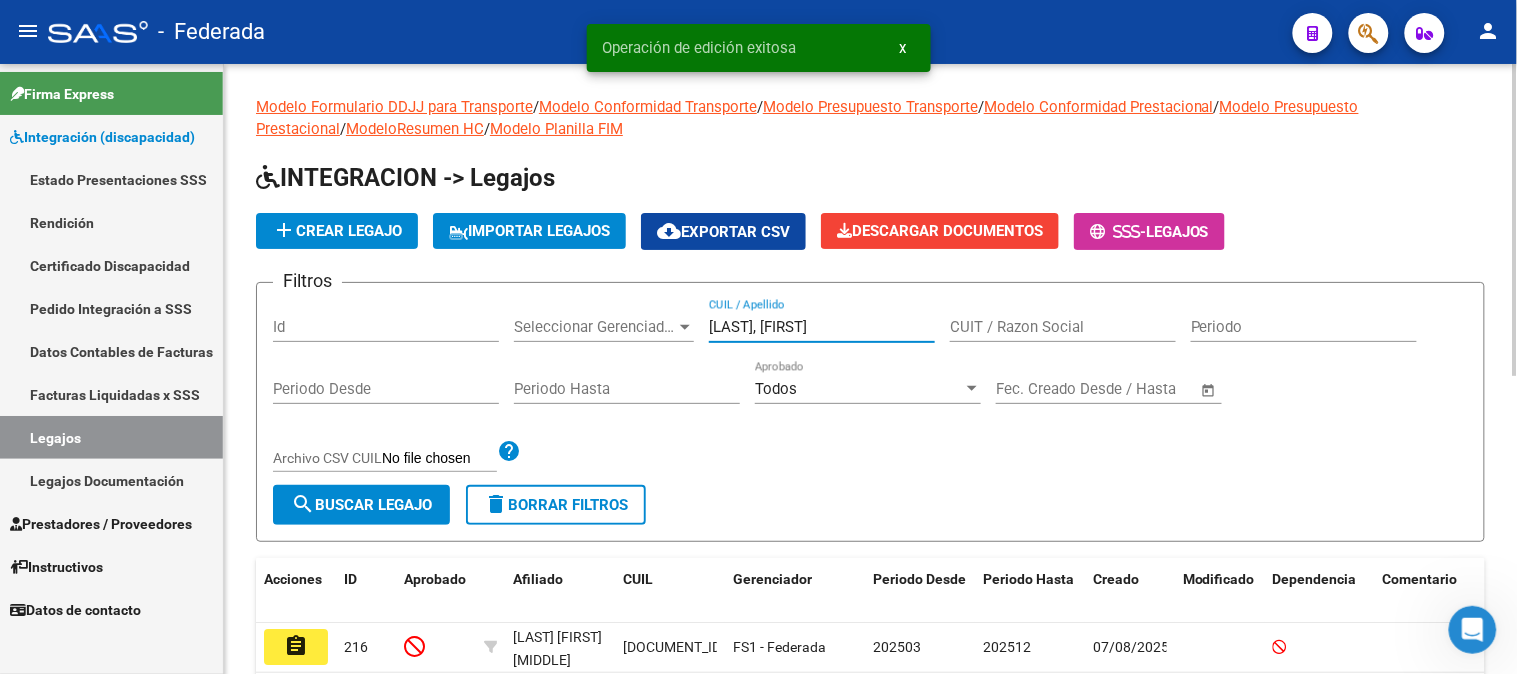 type on "[LAST], [FIRST]" 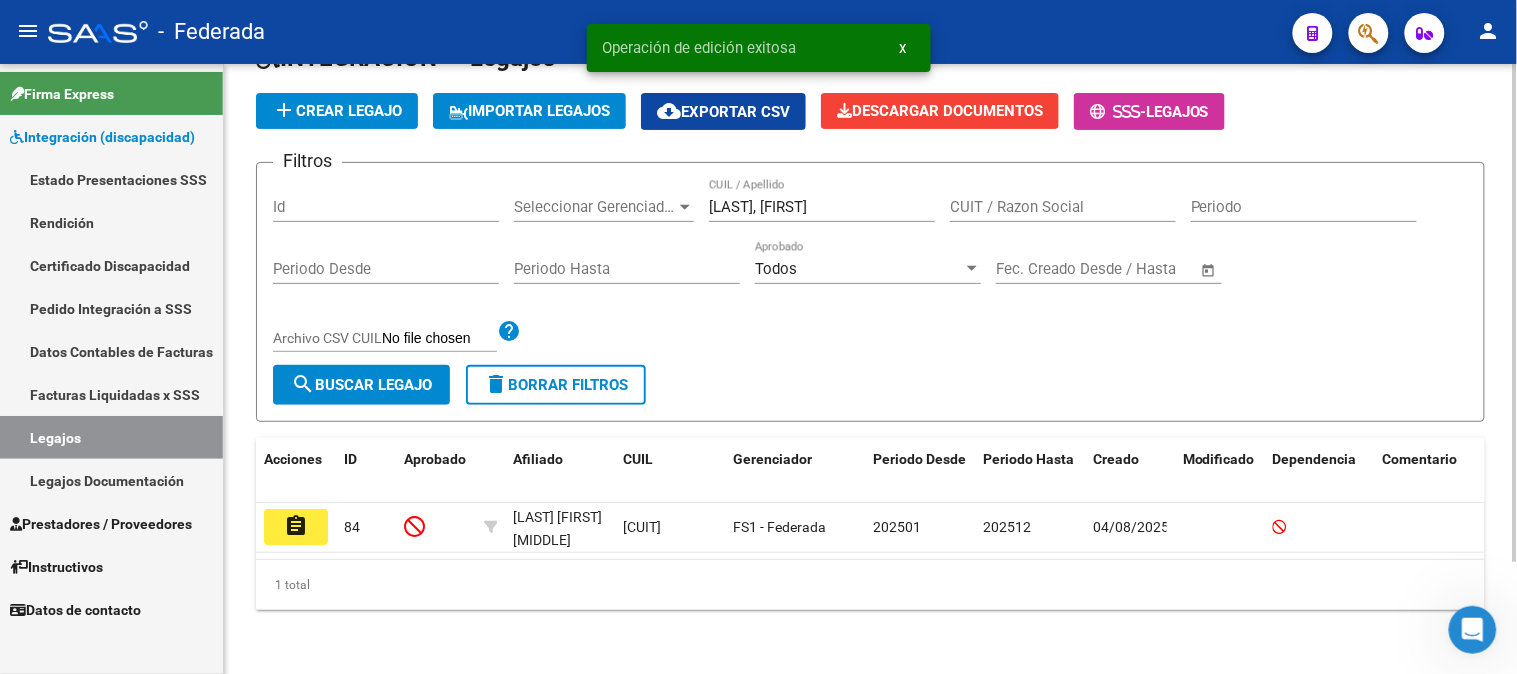 scroll, scrollTop: 136, scrollLeft: 0, axis: vertical 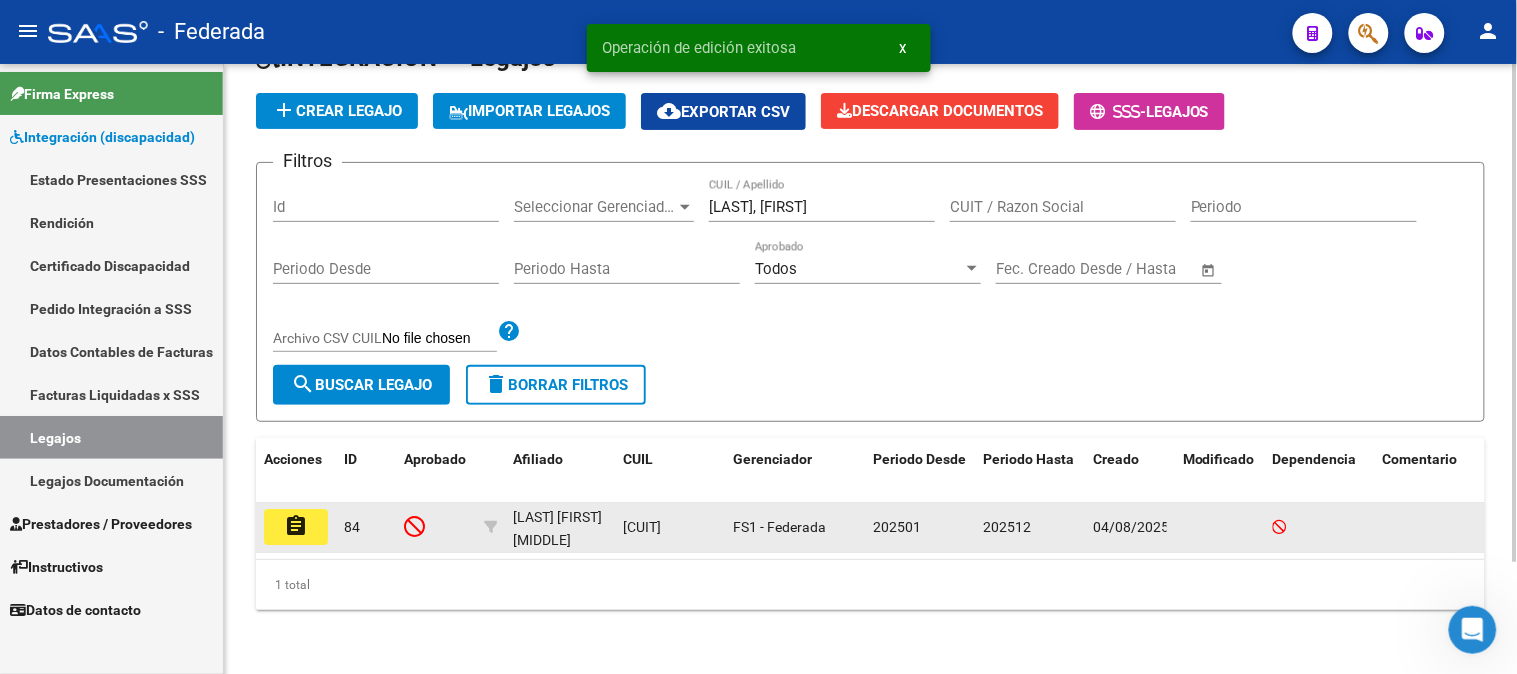 click on "assignment" 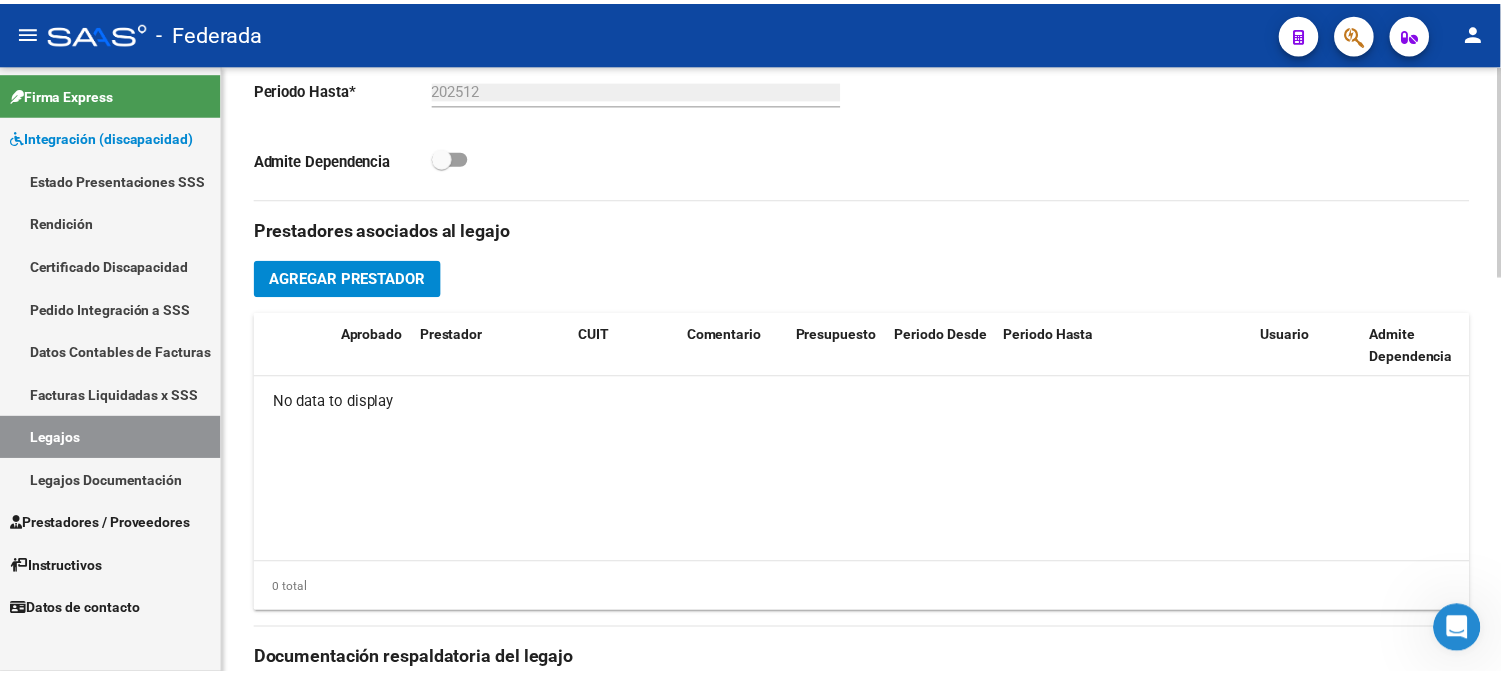 scroll, scrollTop: 666, scrollLeft: 0, axis: vertical 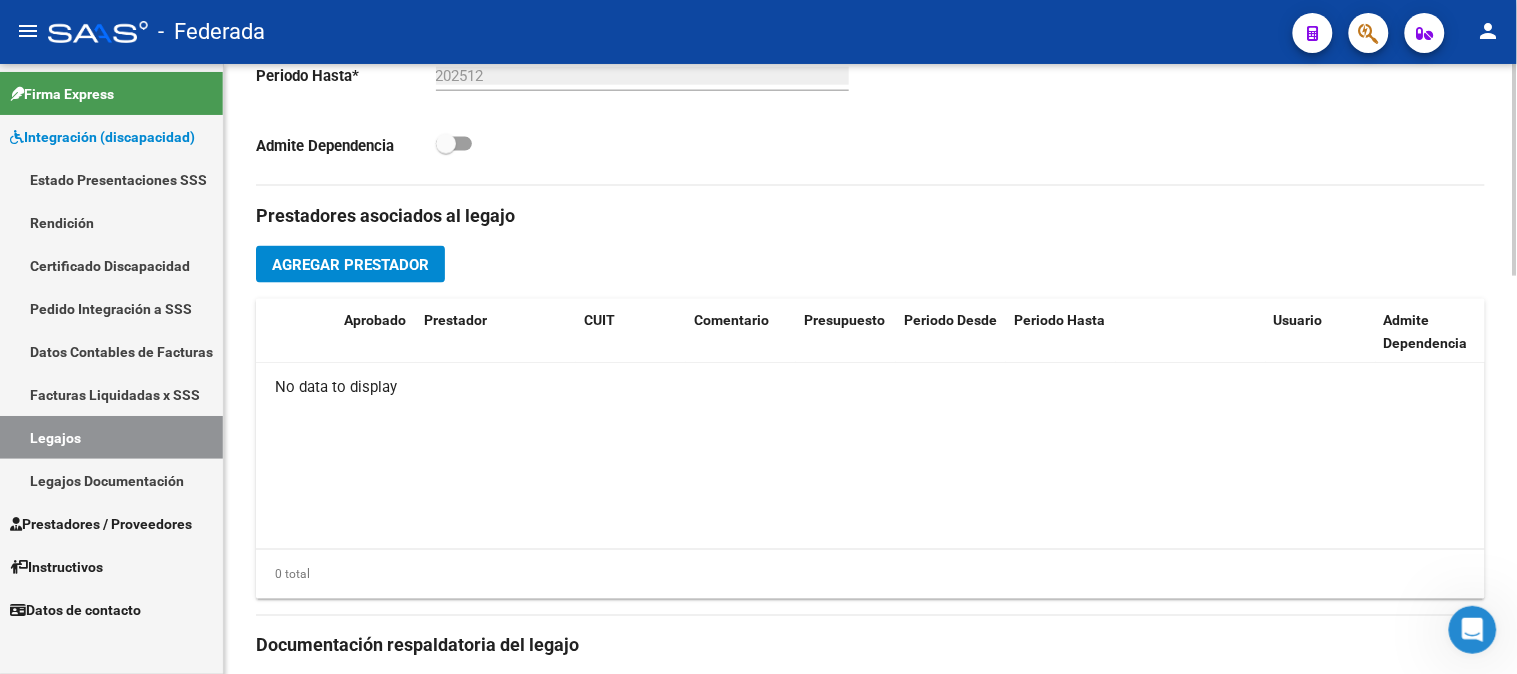 click on "Agregar Prestador" 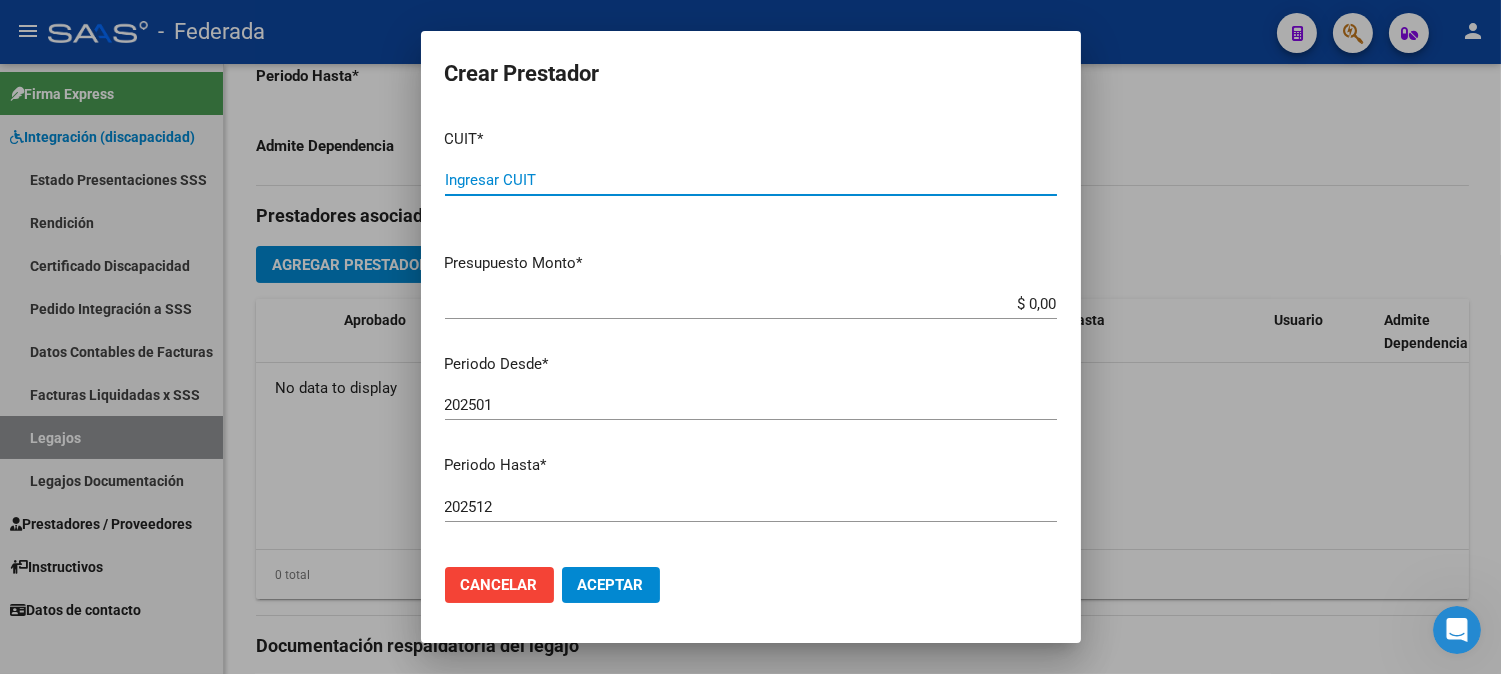 paste on "[CUIT]" 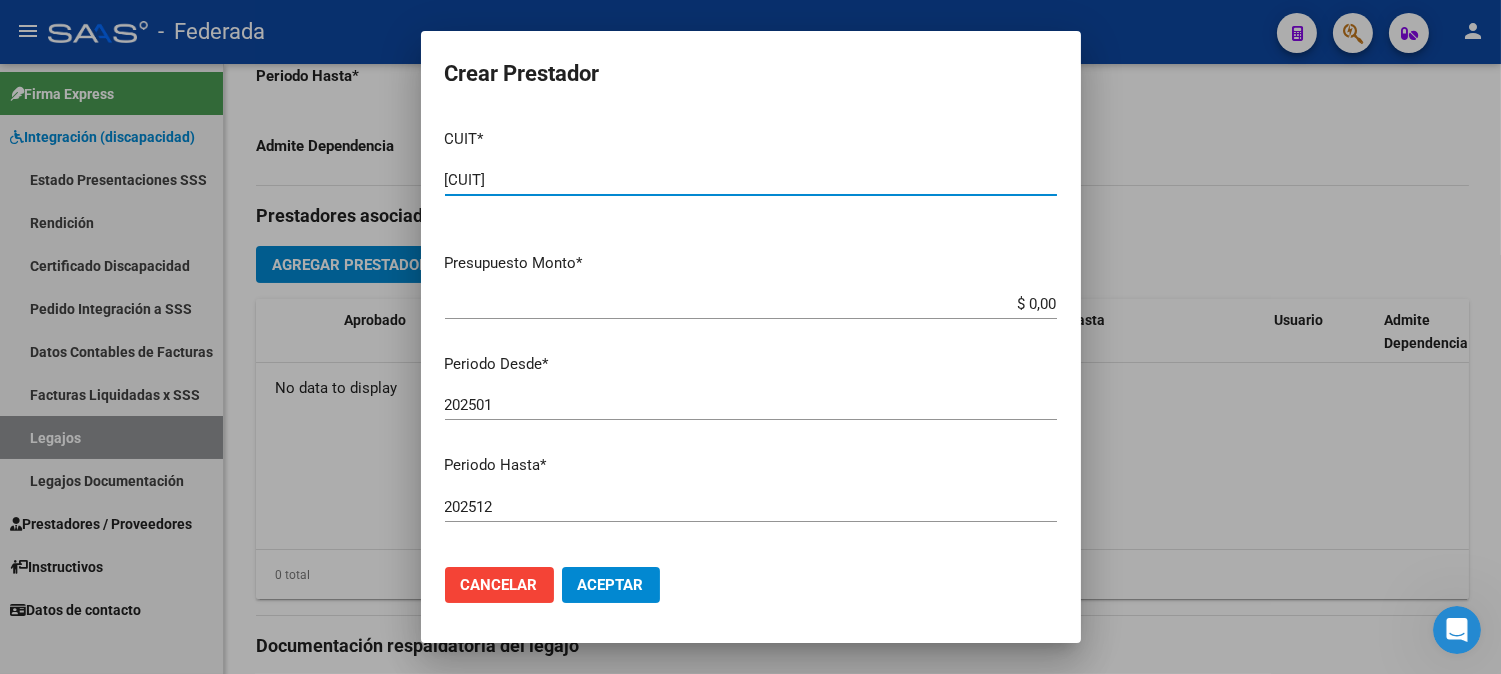 type on "[CUIT]" 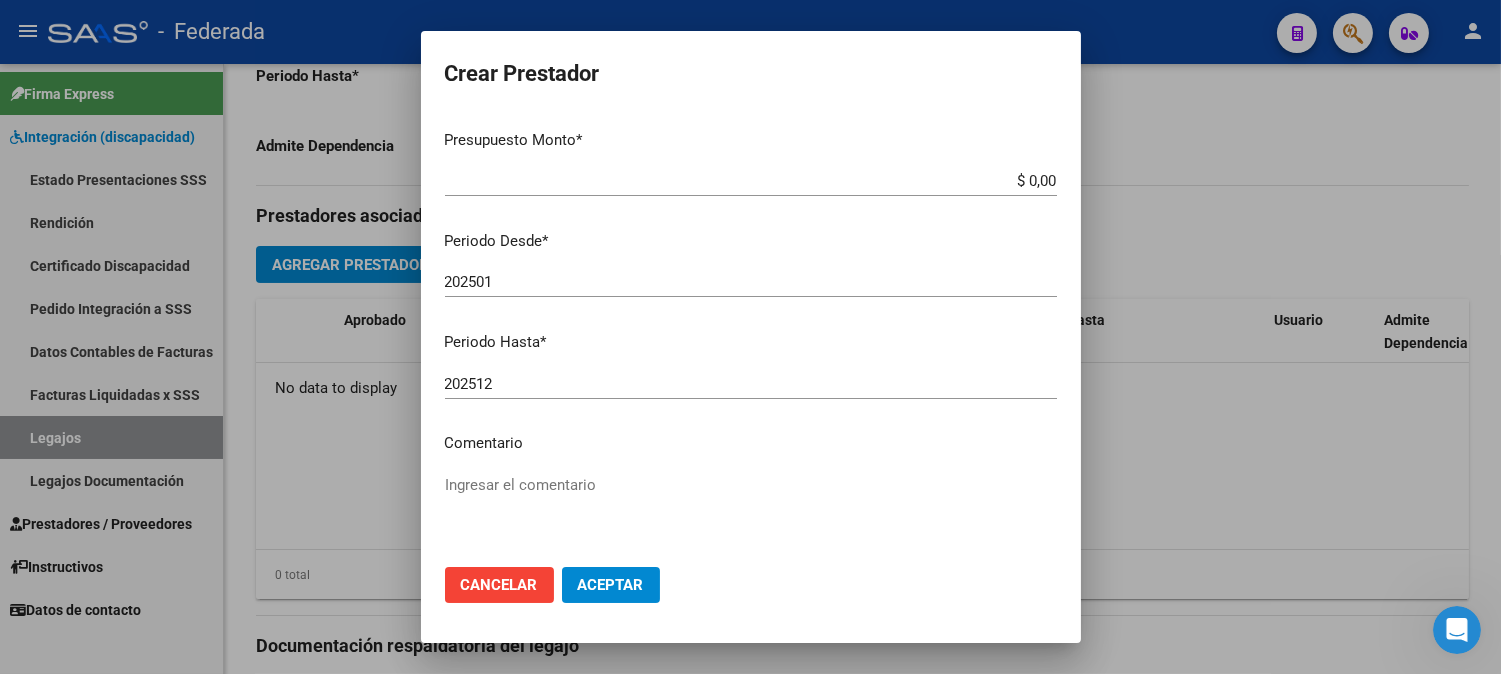 scroll, scrollTop: 246, scrollLeft: 0, axis: vertical 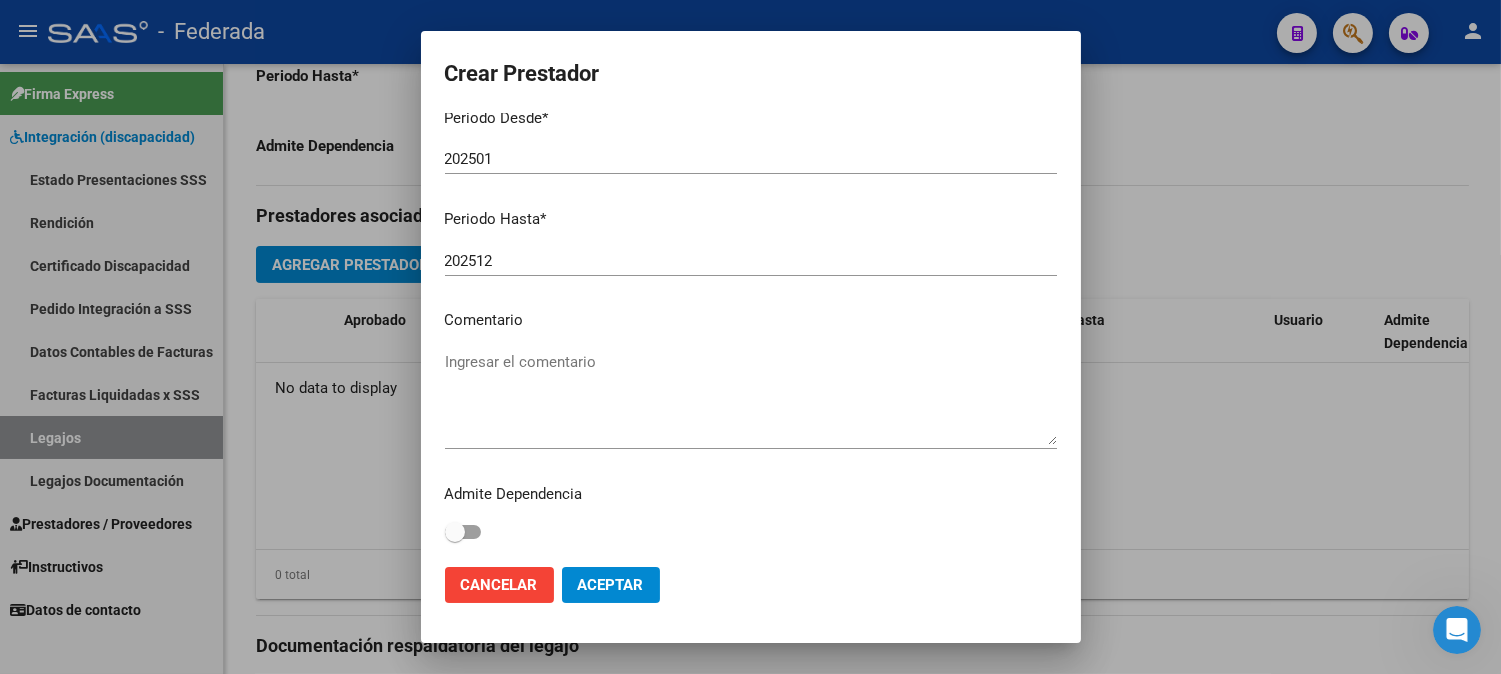 click on "Ingresar el comentario" at bounding box center [751, 398] 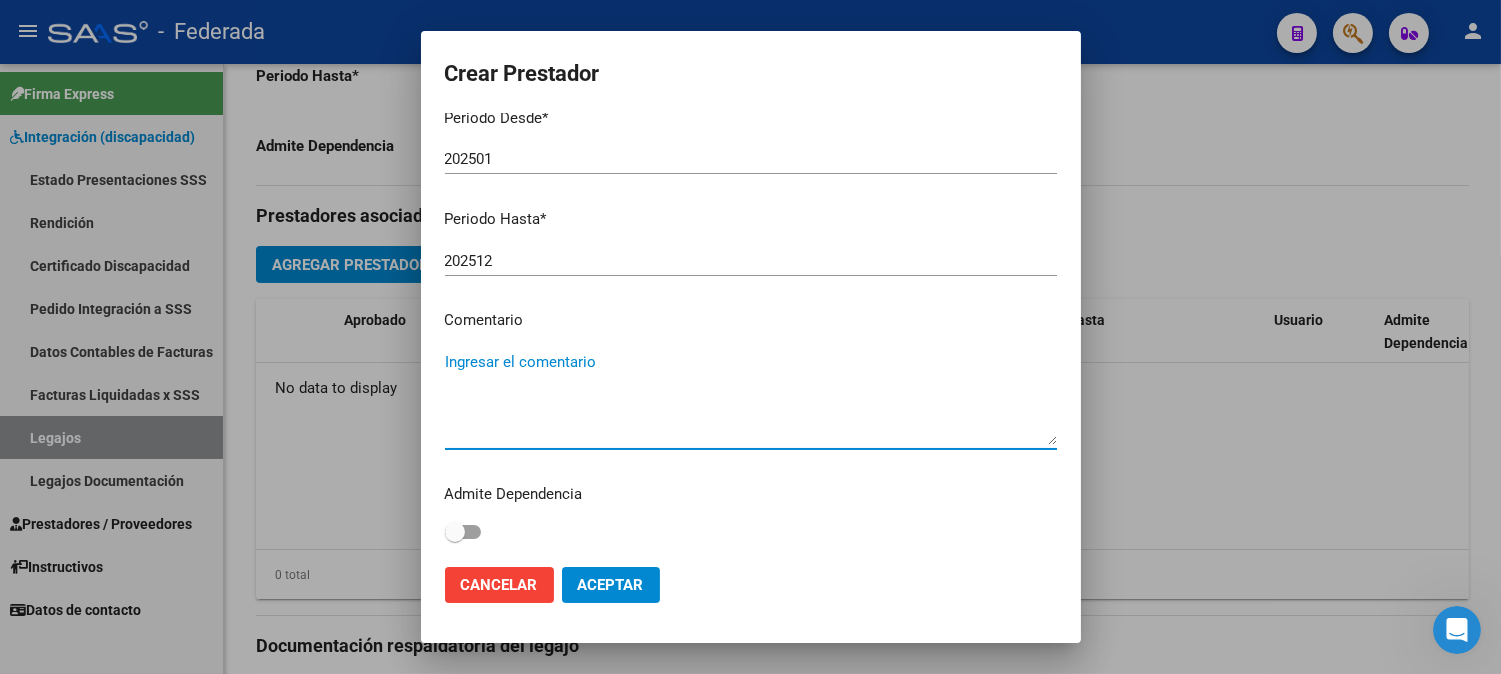 paste on "INCLUSIÓN ESCOLAR" 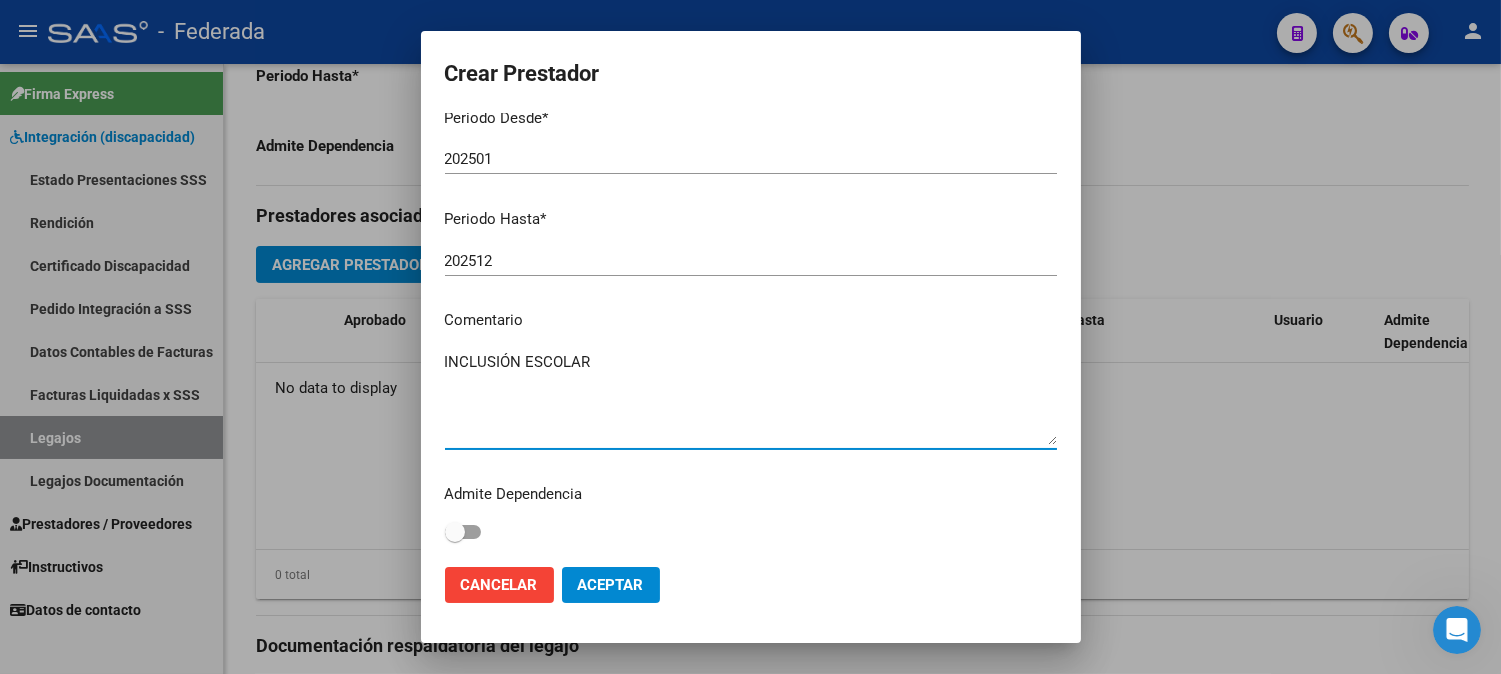 type on "INCLUSIÓN ESCOLAR" 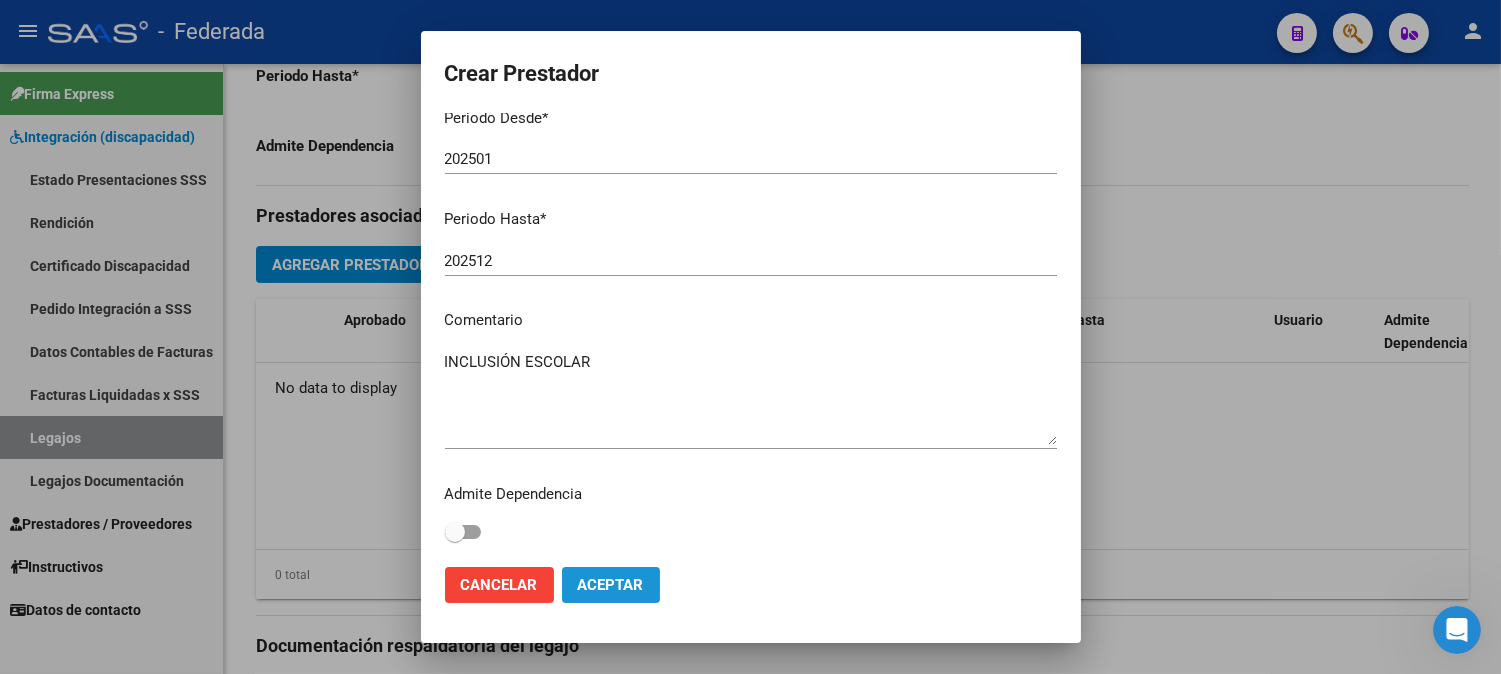 click on "Aceptar" 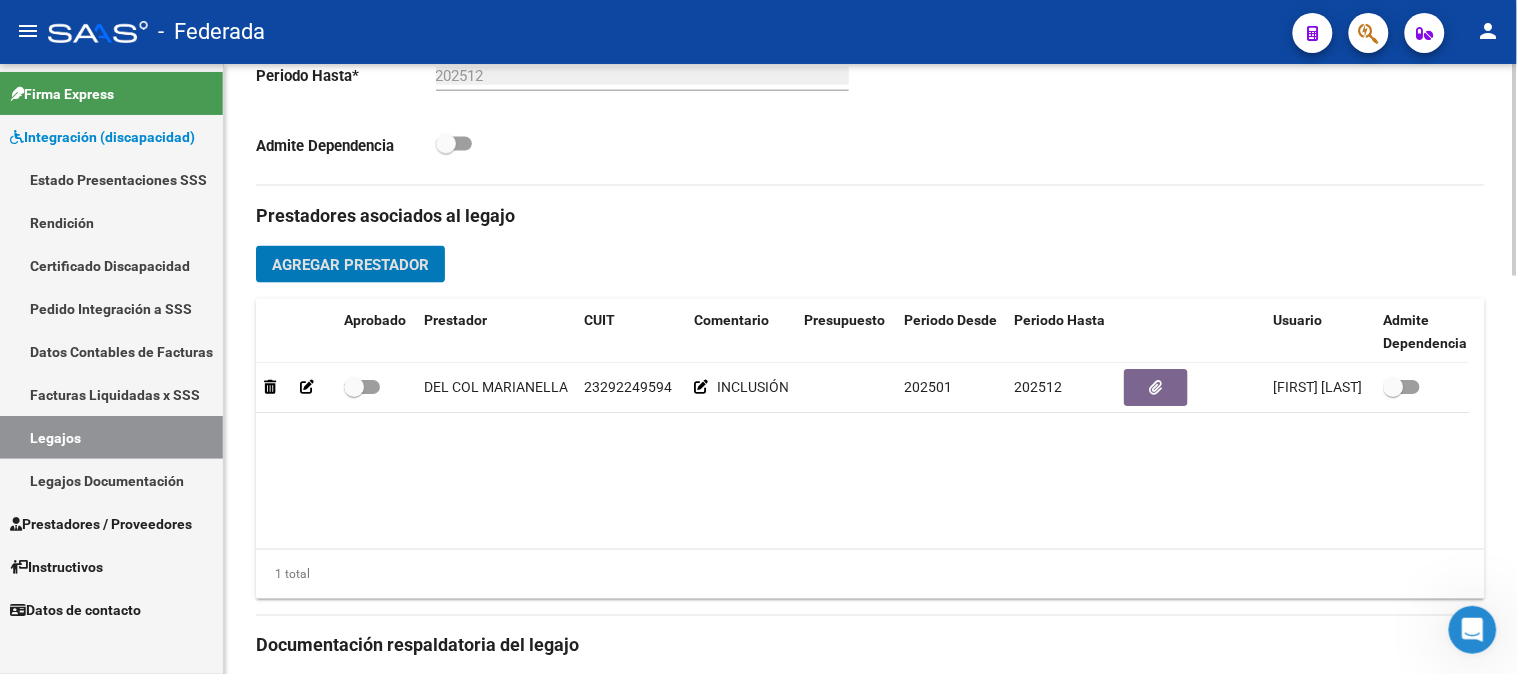 click on "Agregar Prestador" 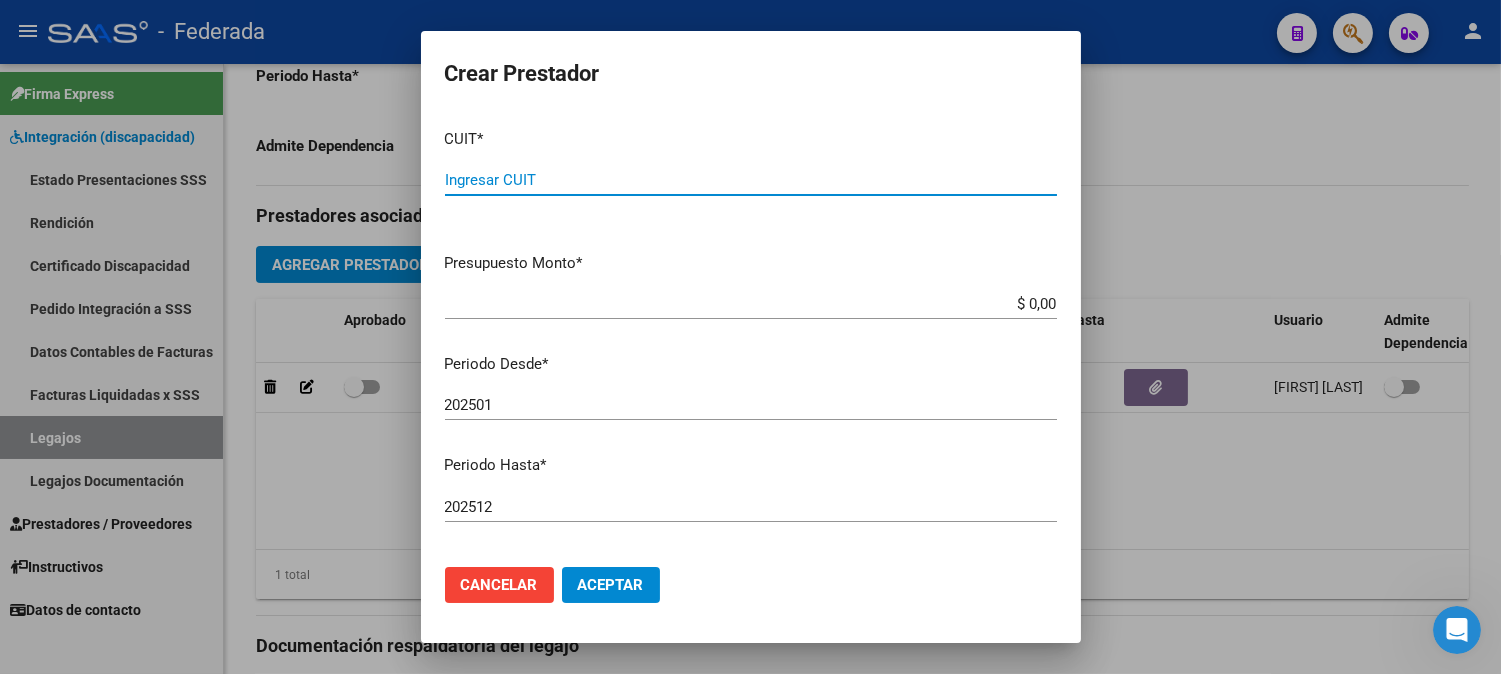 paste on "[CUIT]" 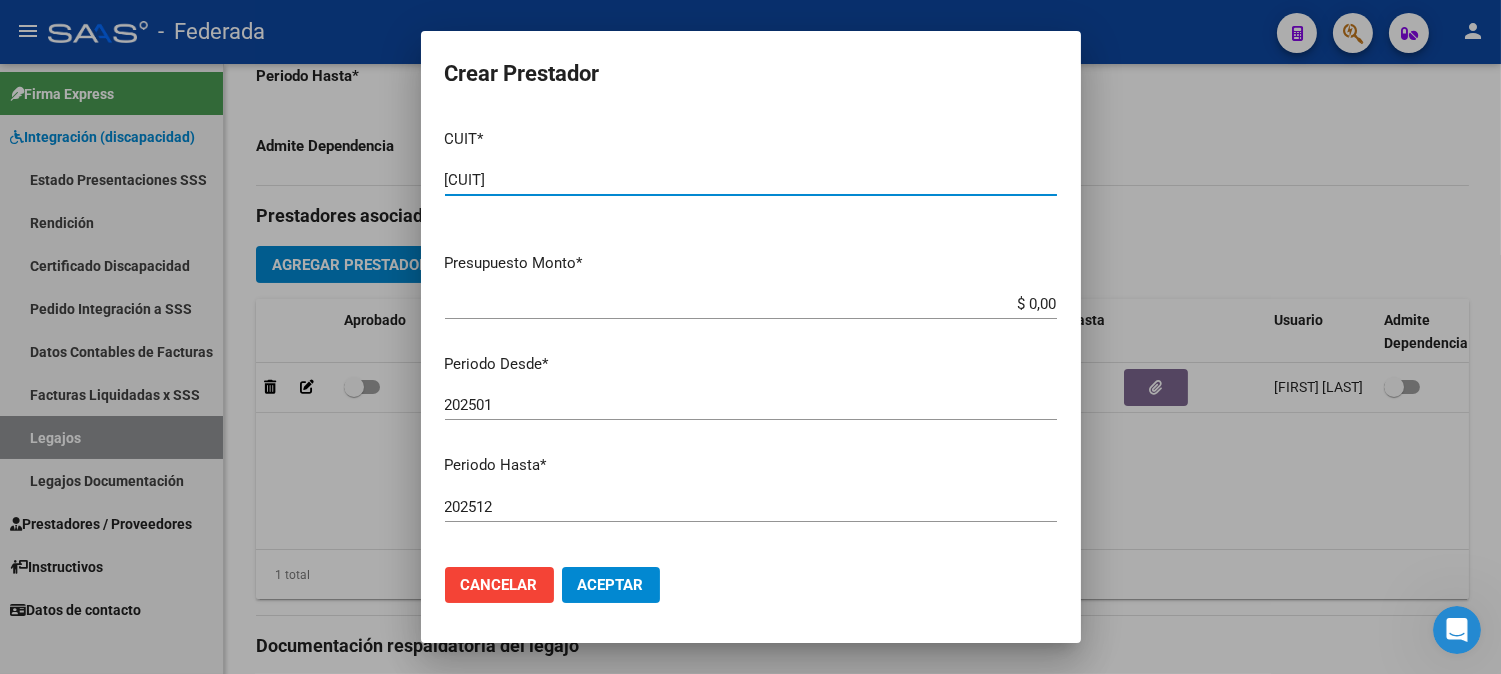 type on "[CUIT]" 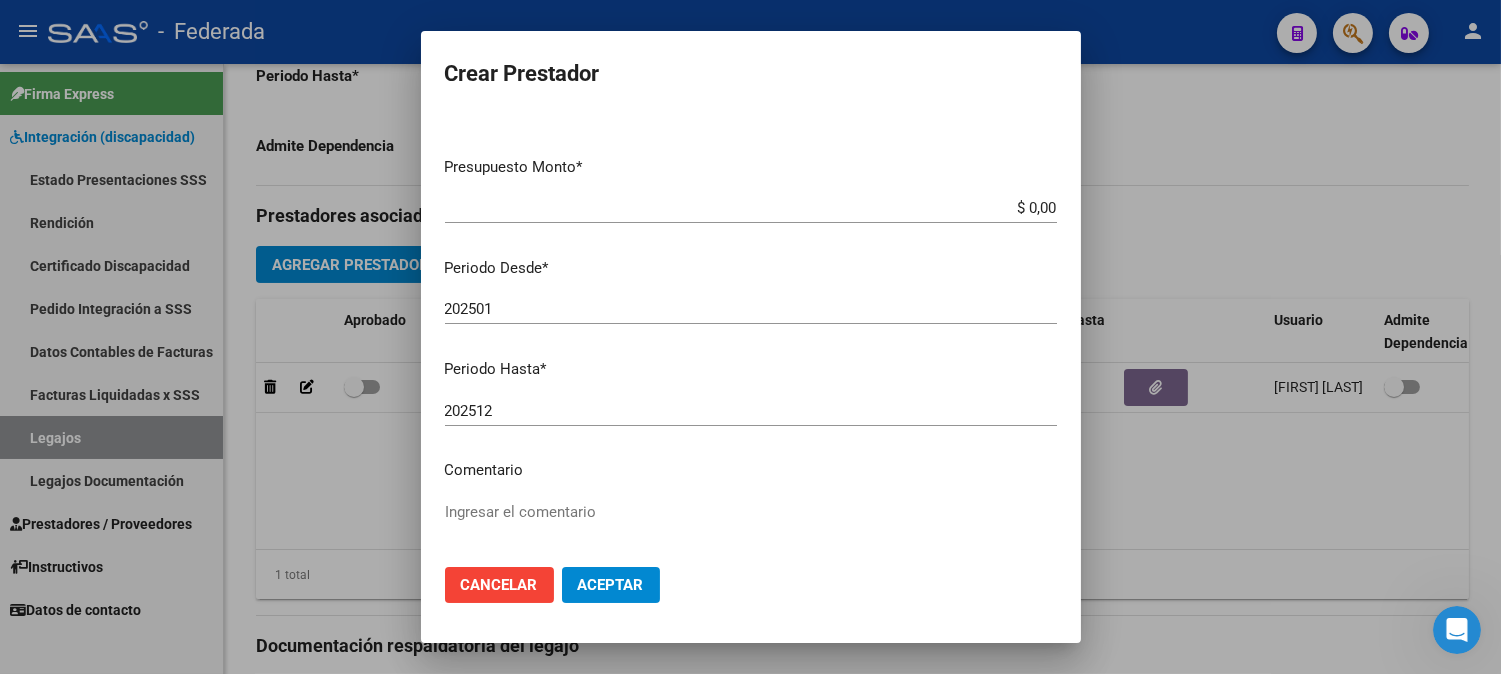 scroll, scrollTop: 246, scrollLeft: 0, axis: vertical 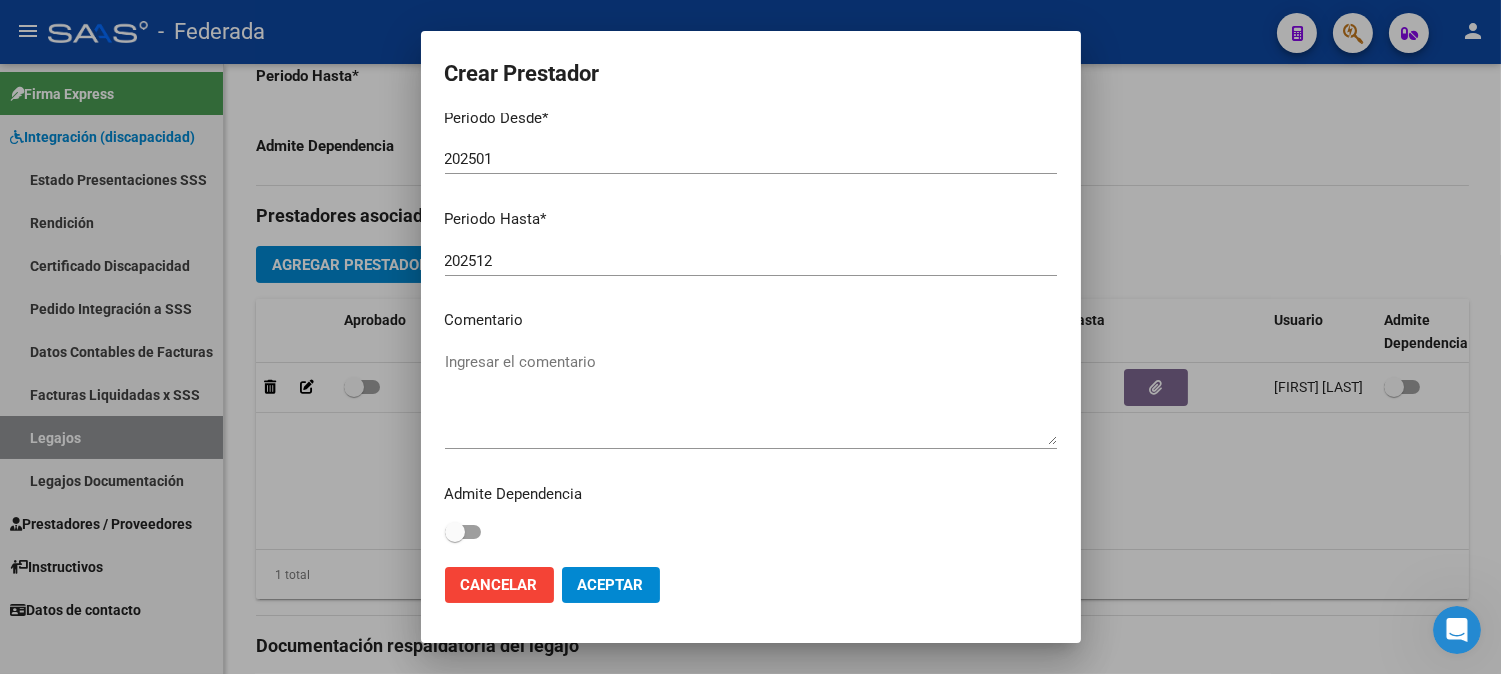 click on "Ingresar el comentario" at bounding box center [751, 398] 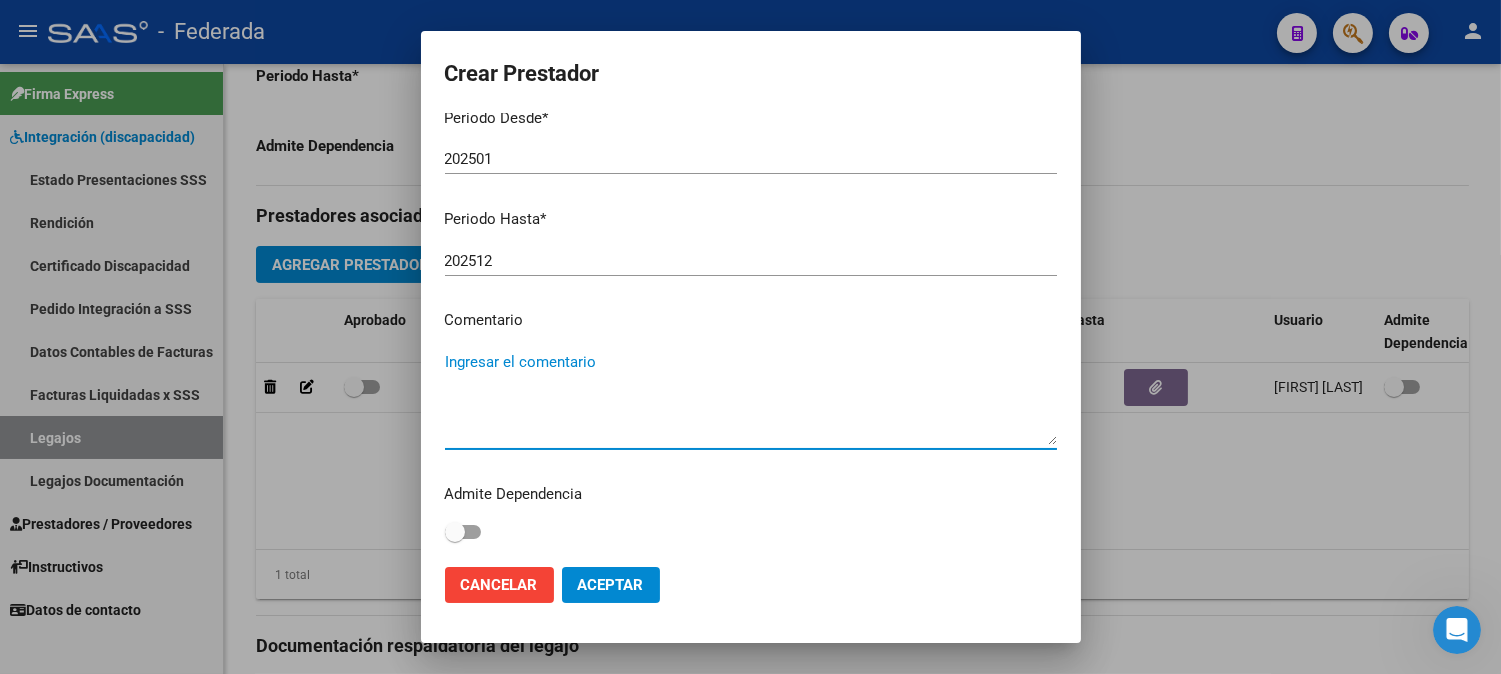 paste on "PSICOLOGÍA" 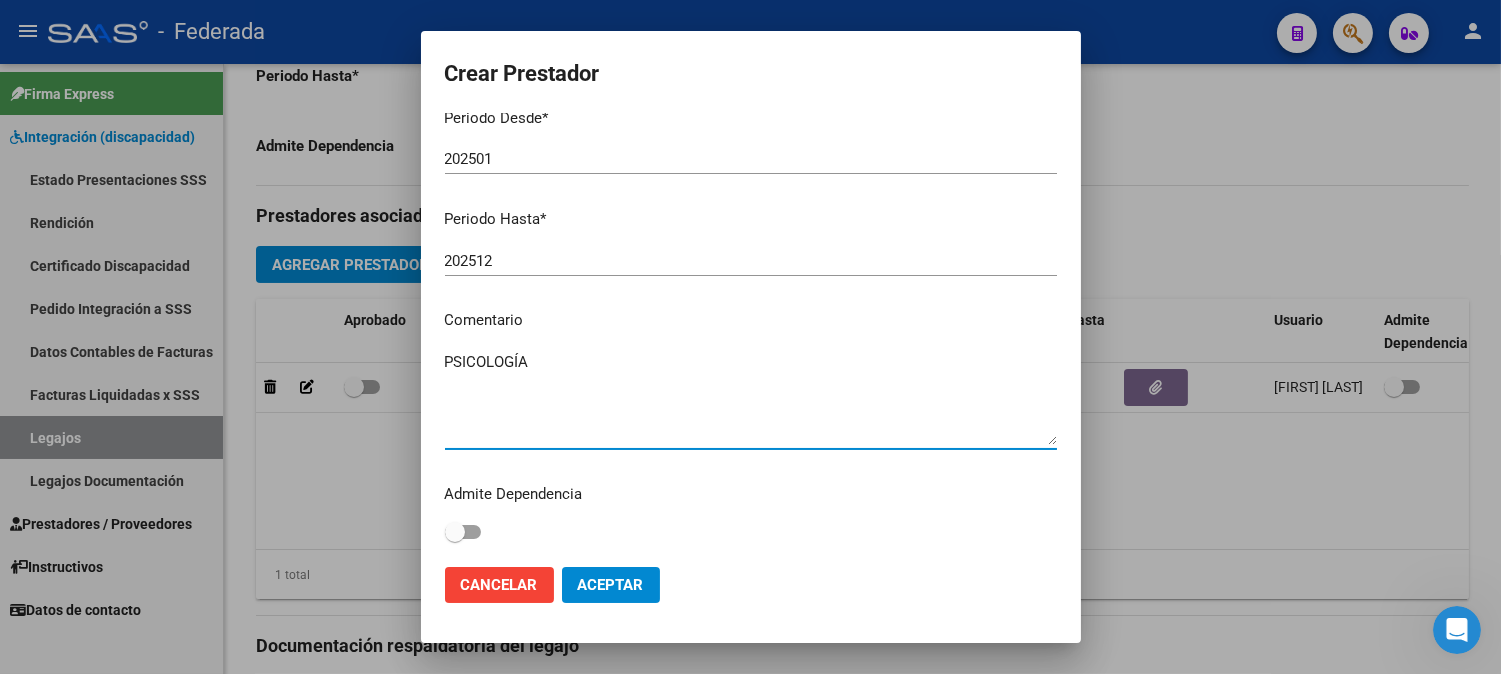 type on "PSICOLOGÍA" 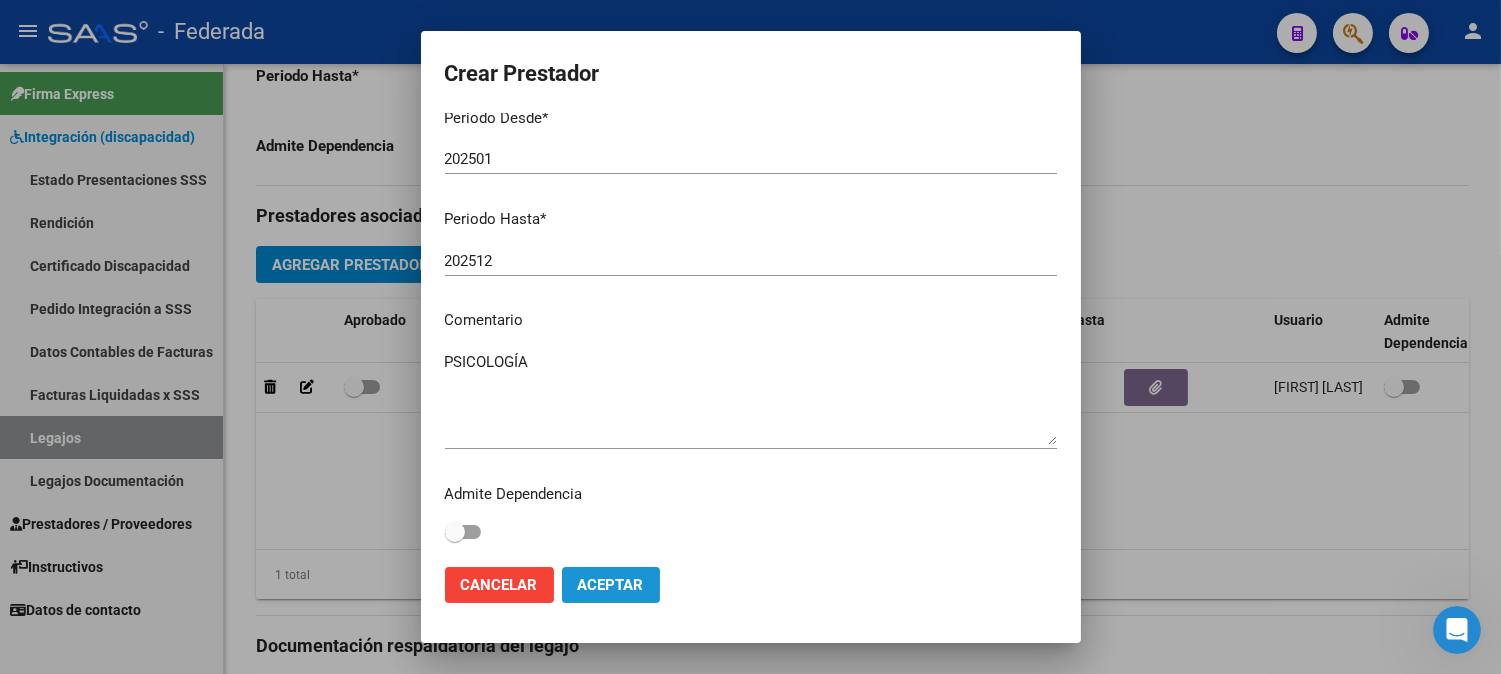 click on "Aceptar" 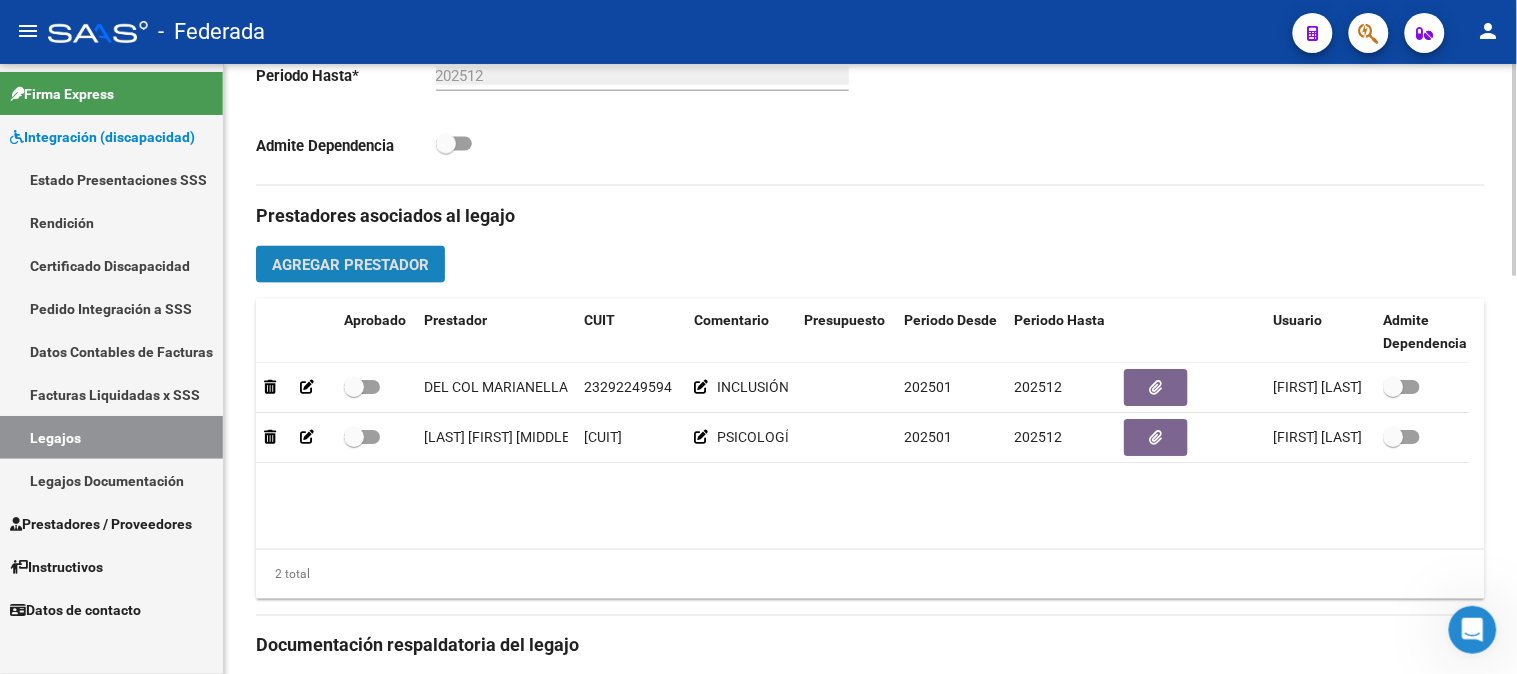 click on "Agregar Prestador" 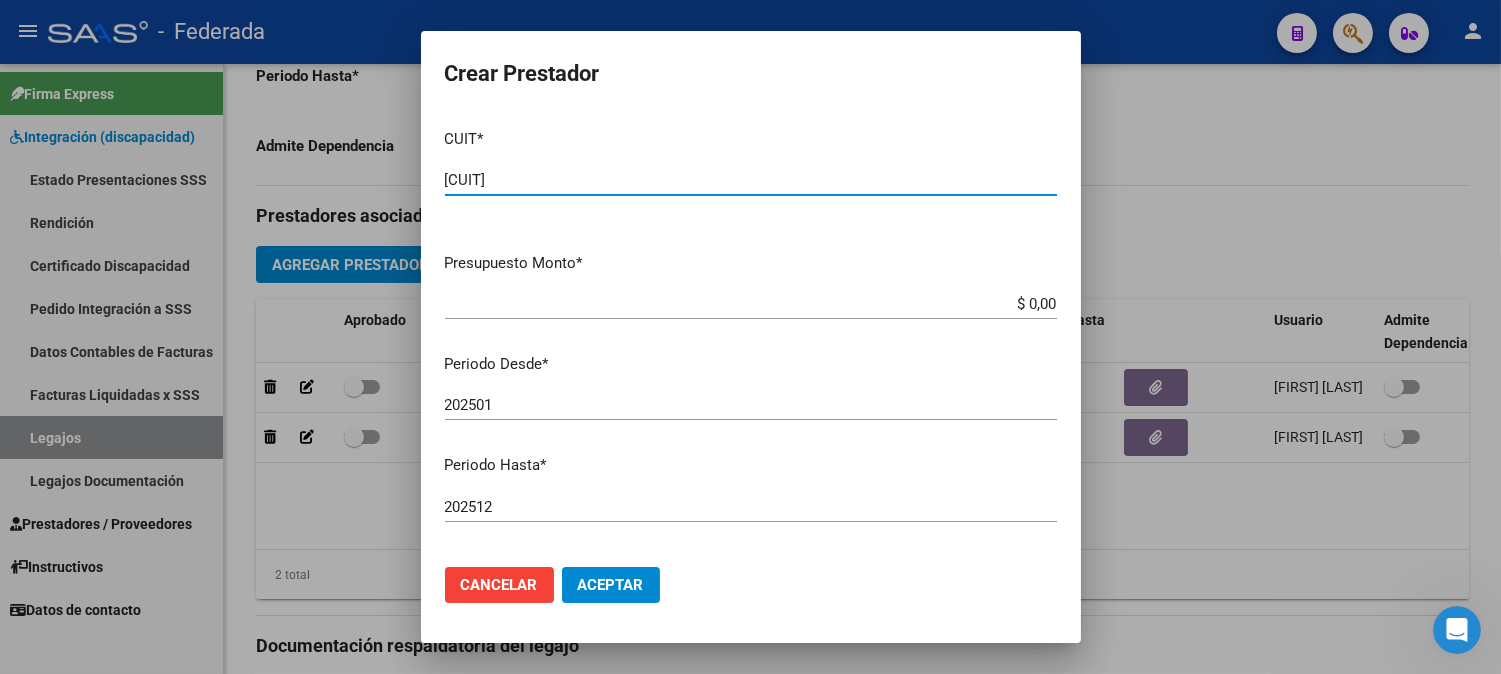 type on "[CUIT]" 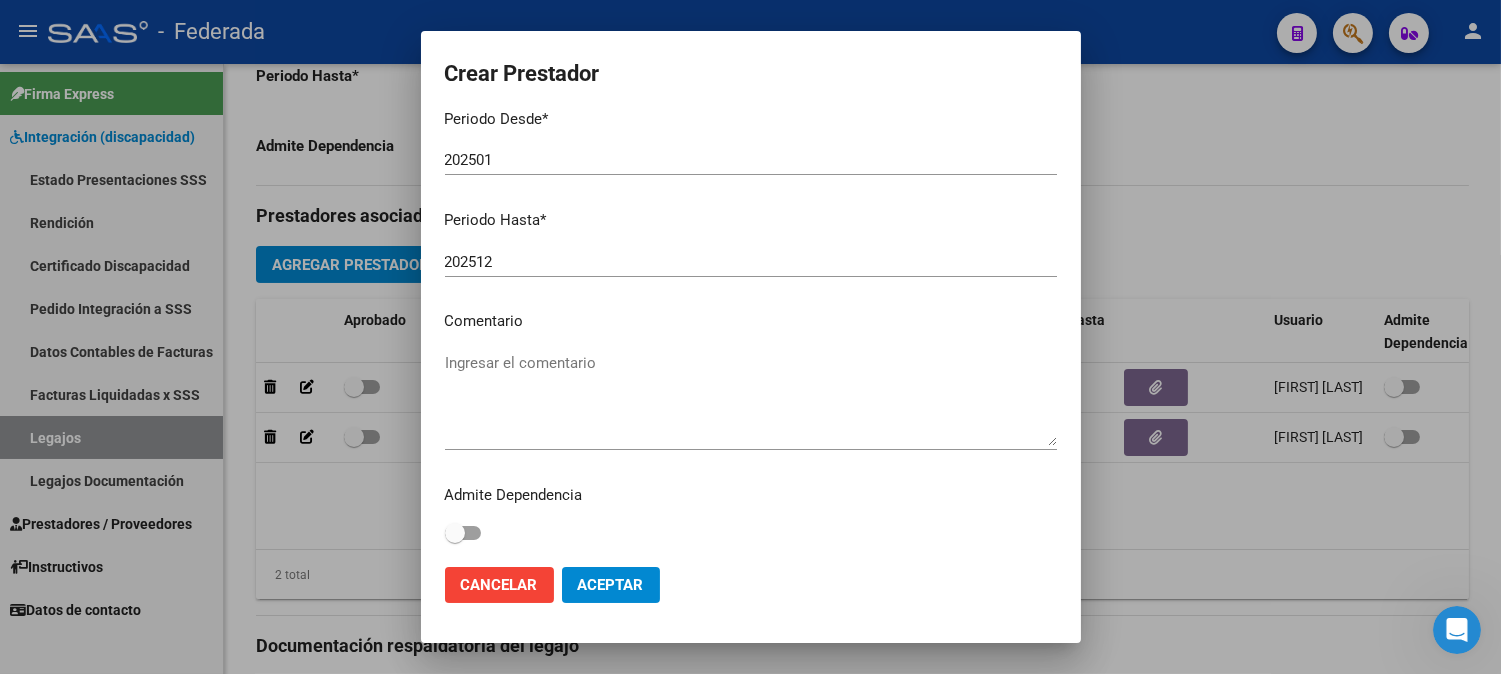 scroll, scrollTop: 246, scrollLeft: 0, axis: vertical 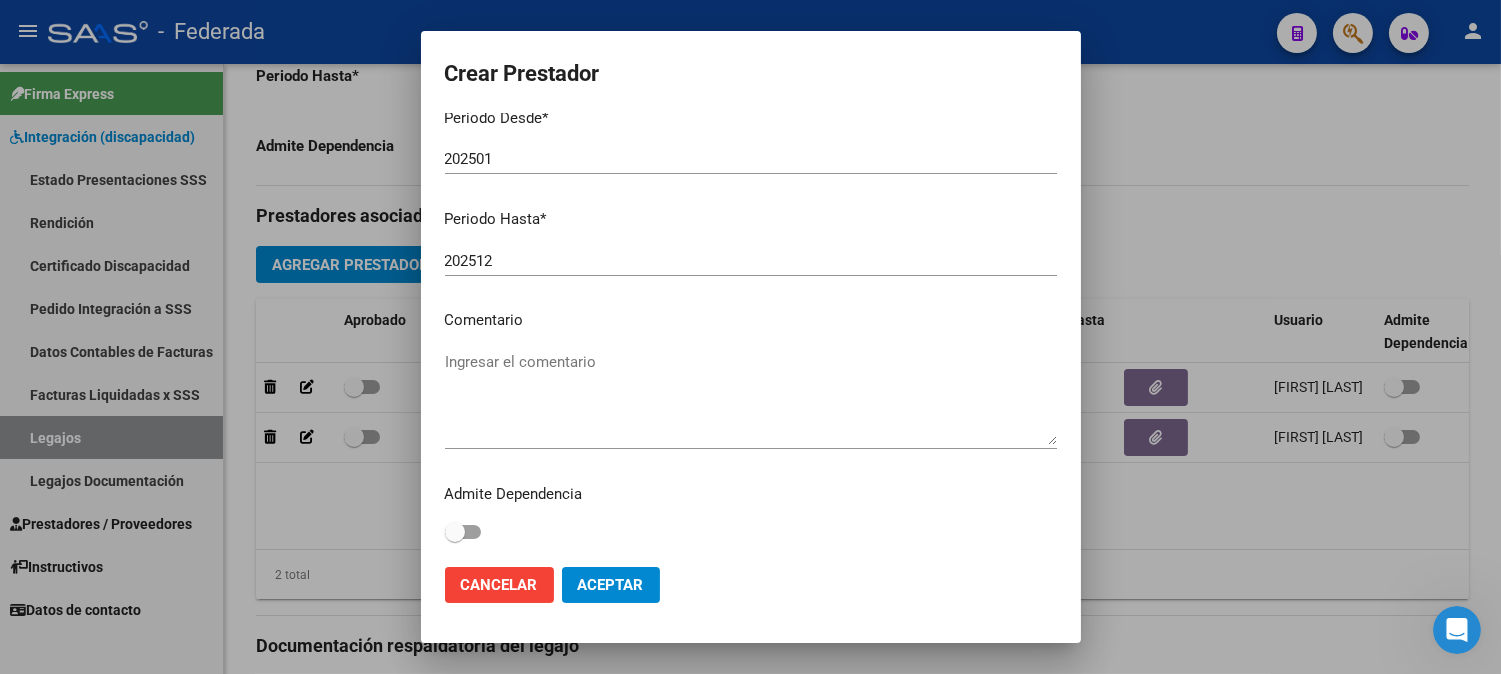 click on "Comentario" at bounding box center [751, 320] 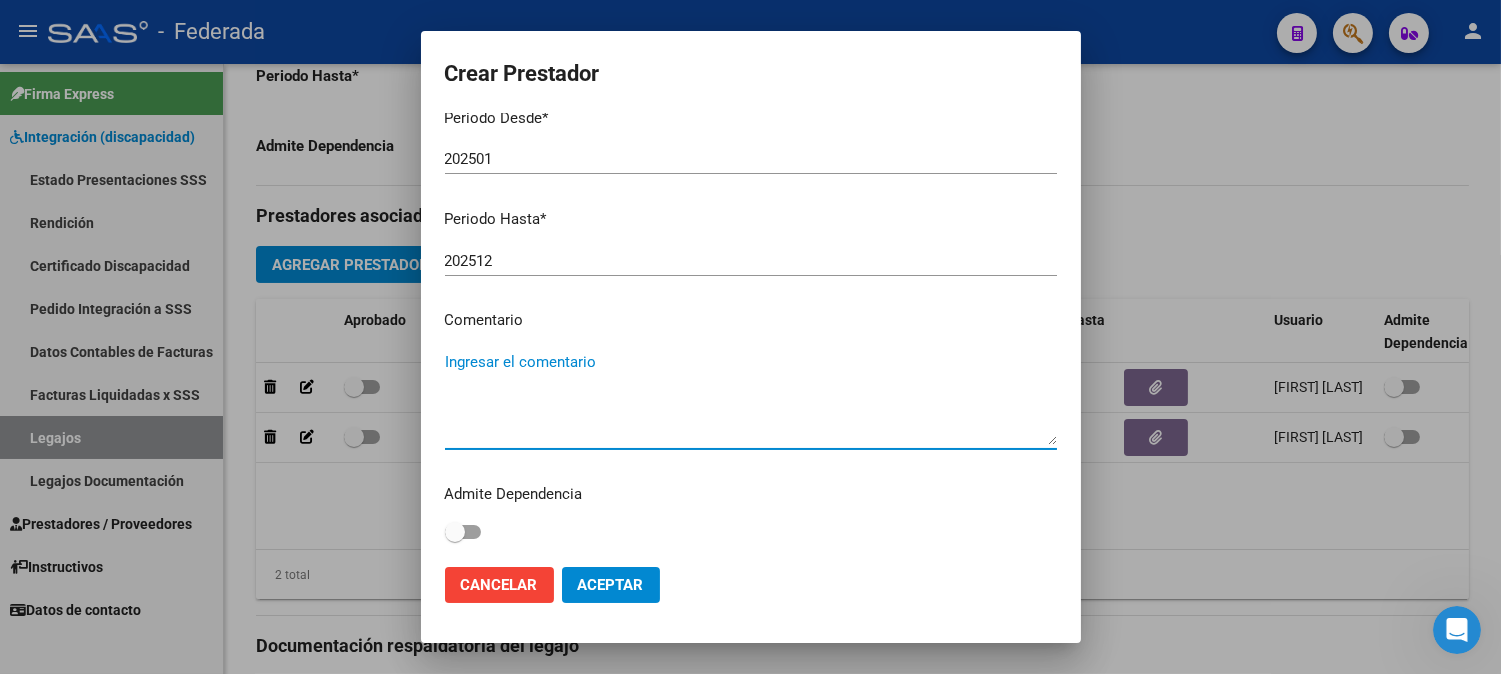 paste on "PSICOPEDAGOGÍA" 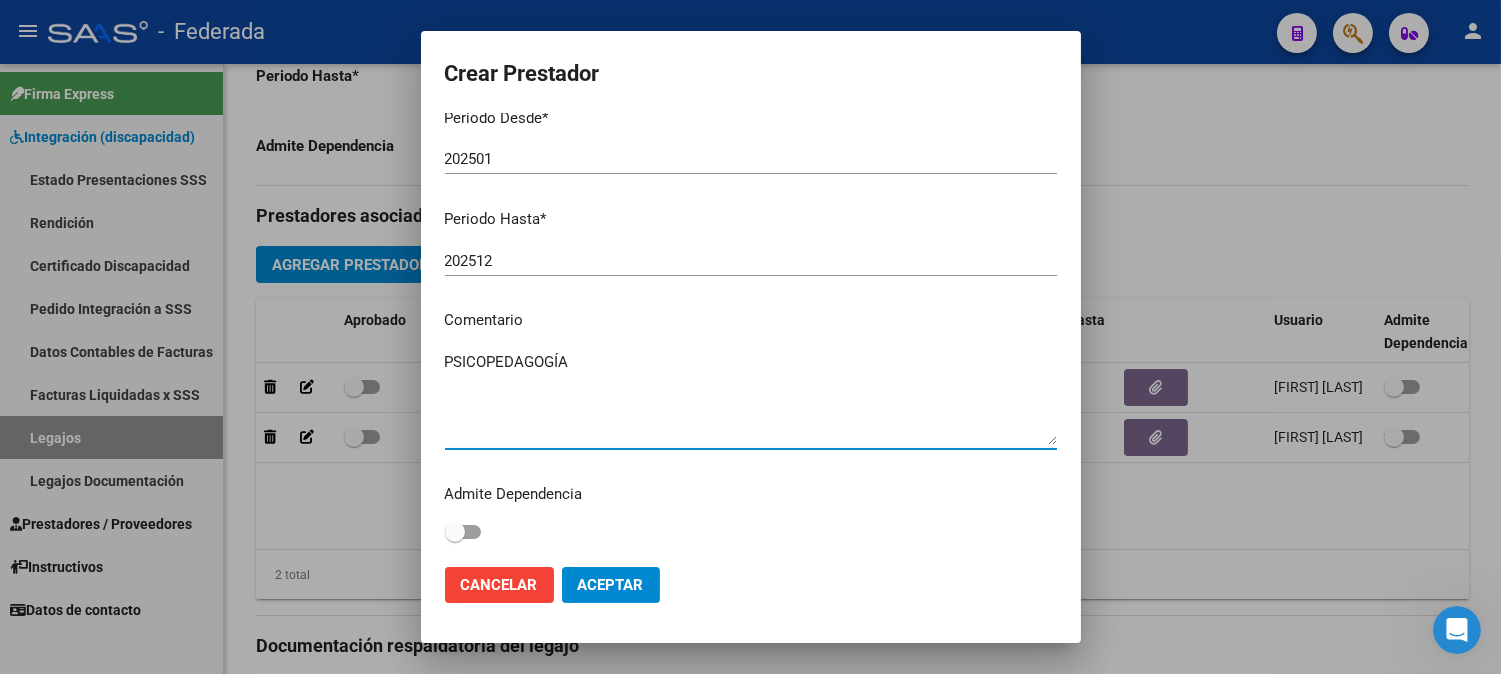 type on "PSICOPEDAGOGÍA" 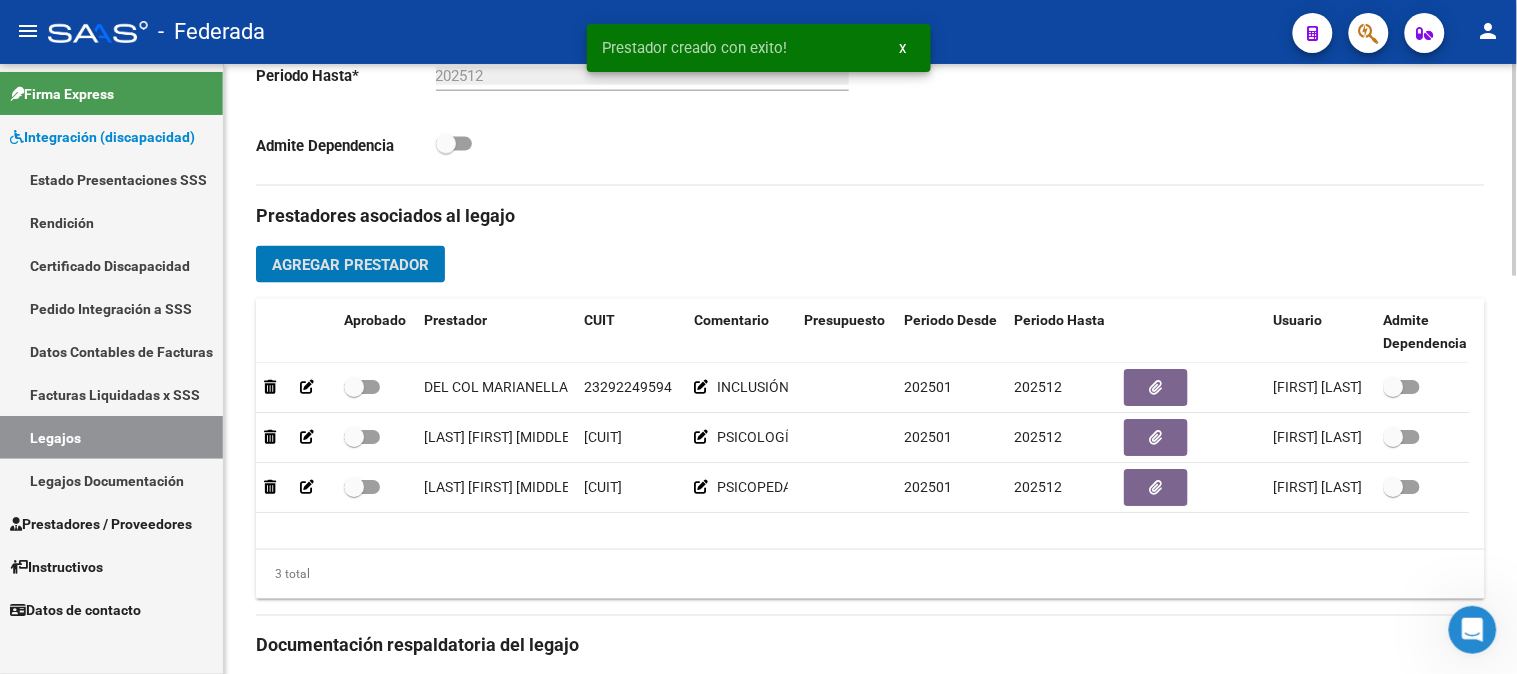 click on "Agregar Prestador" 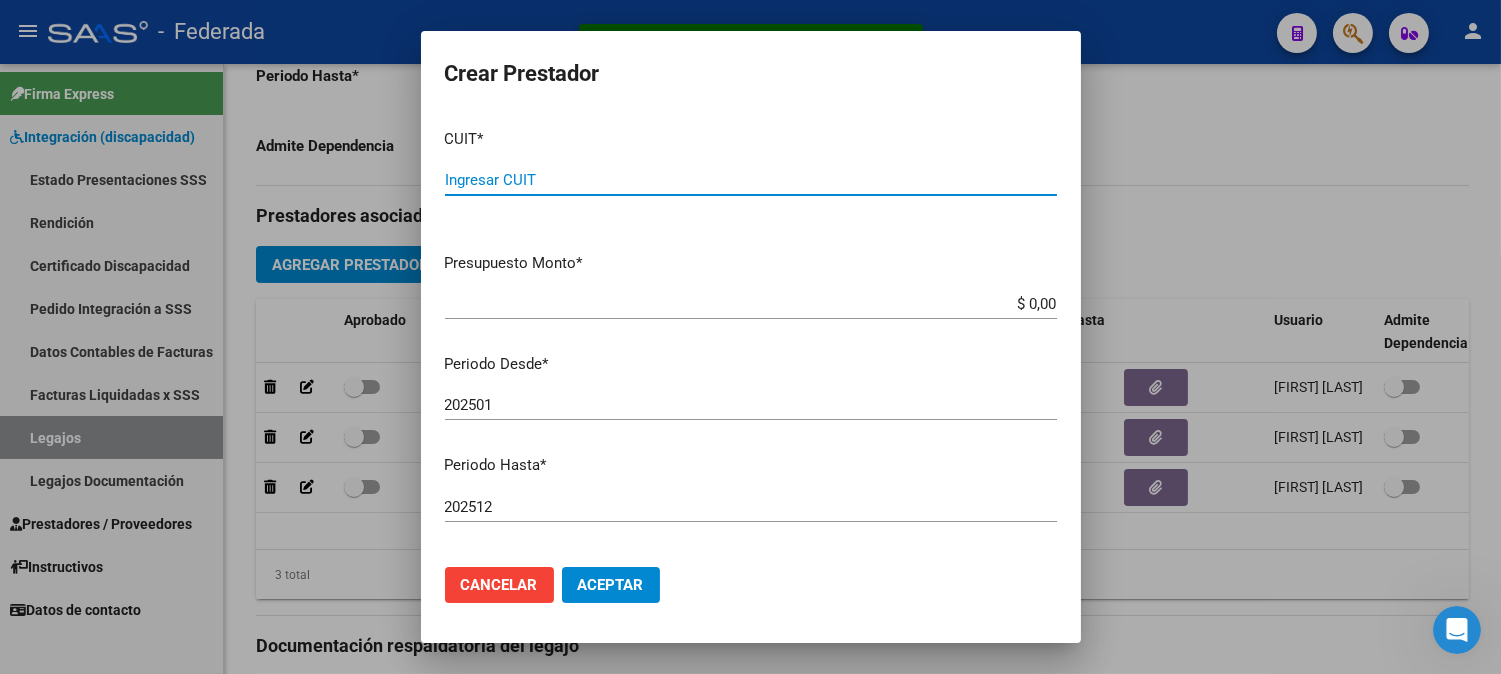 paste on "[CUIT]" 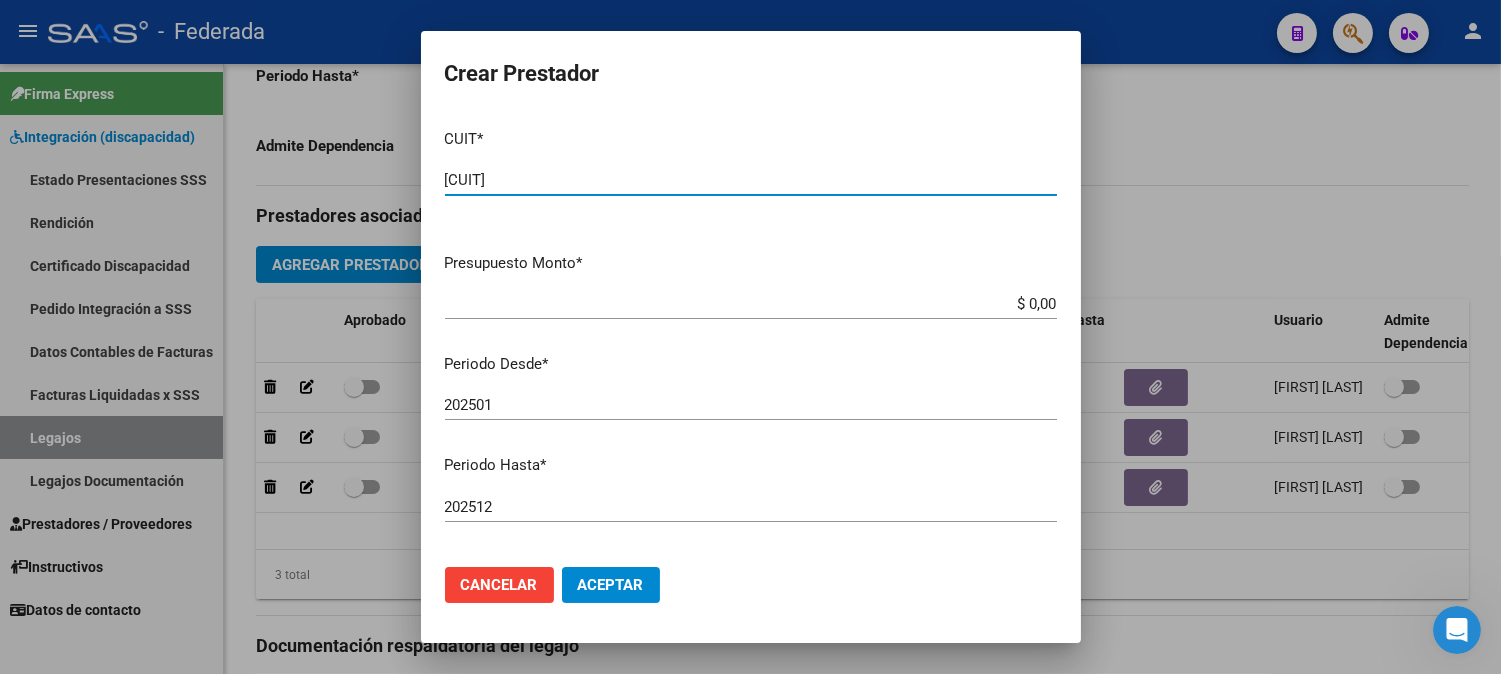 type on "[CUIT]" 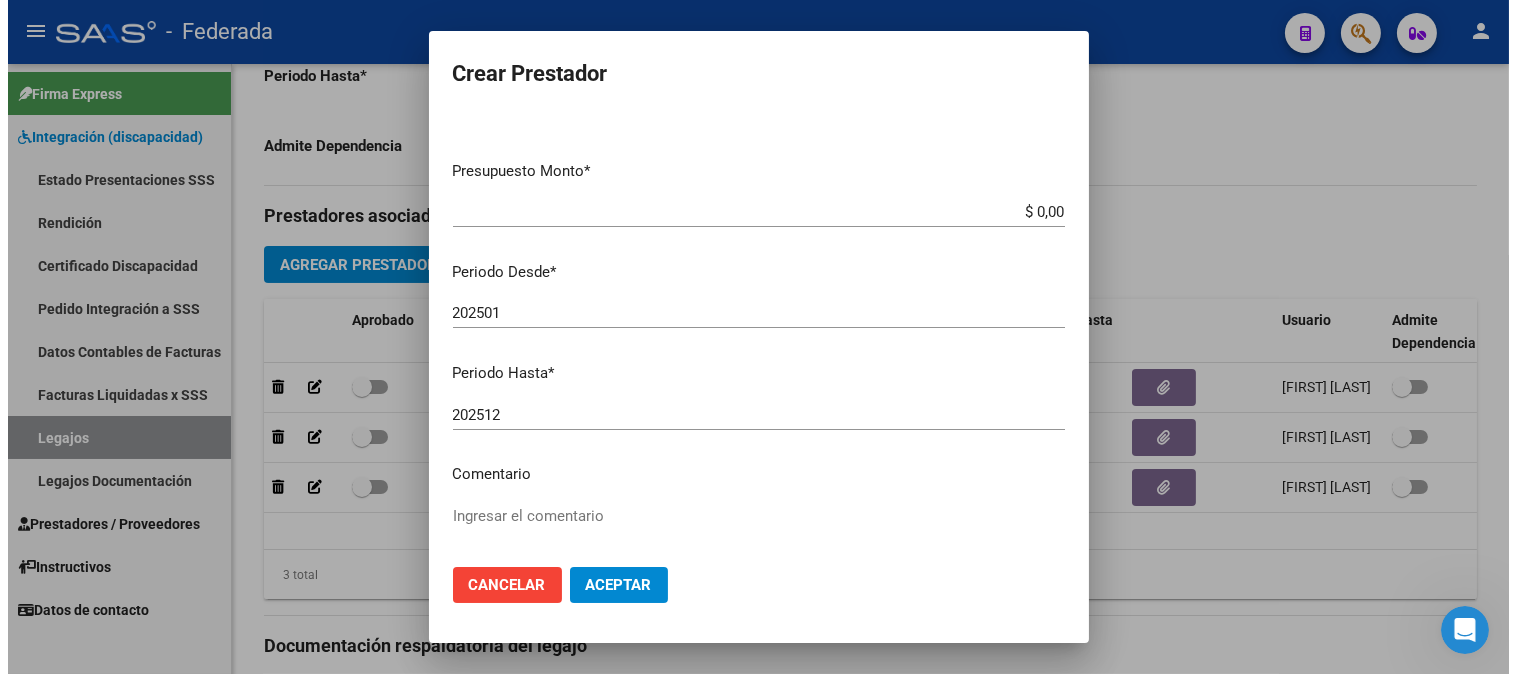 scroll, scrollTop: 246, scrollLeft: 0, axis: vertical 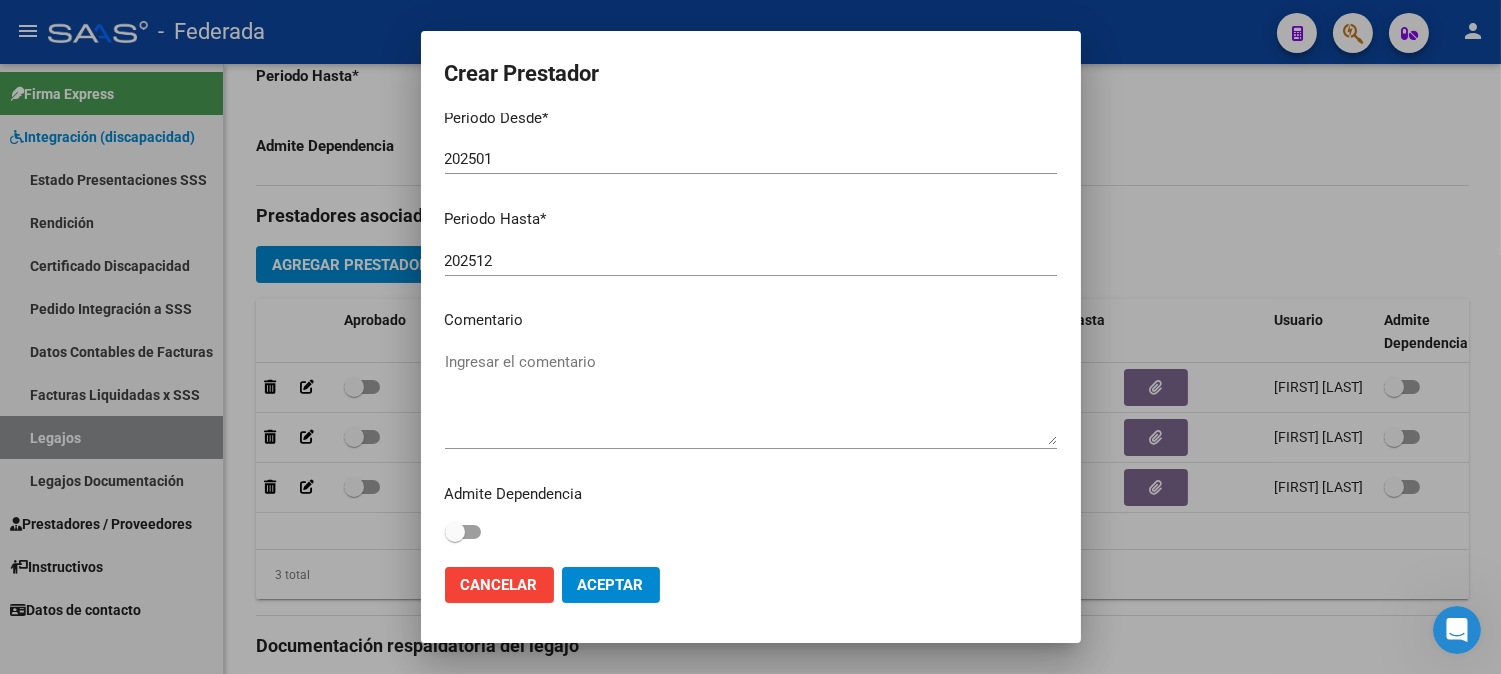 click on "Ingresar el comentario" at bounding box center (751, 398) 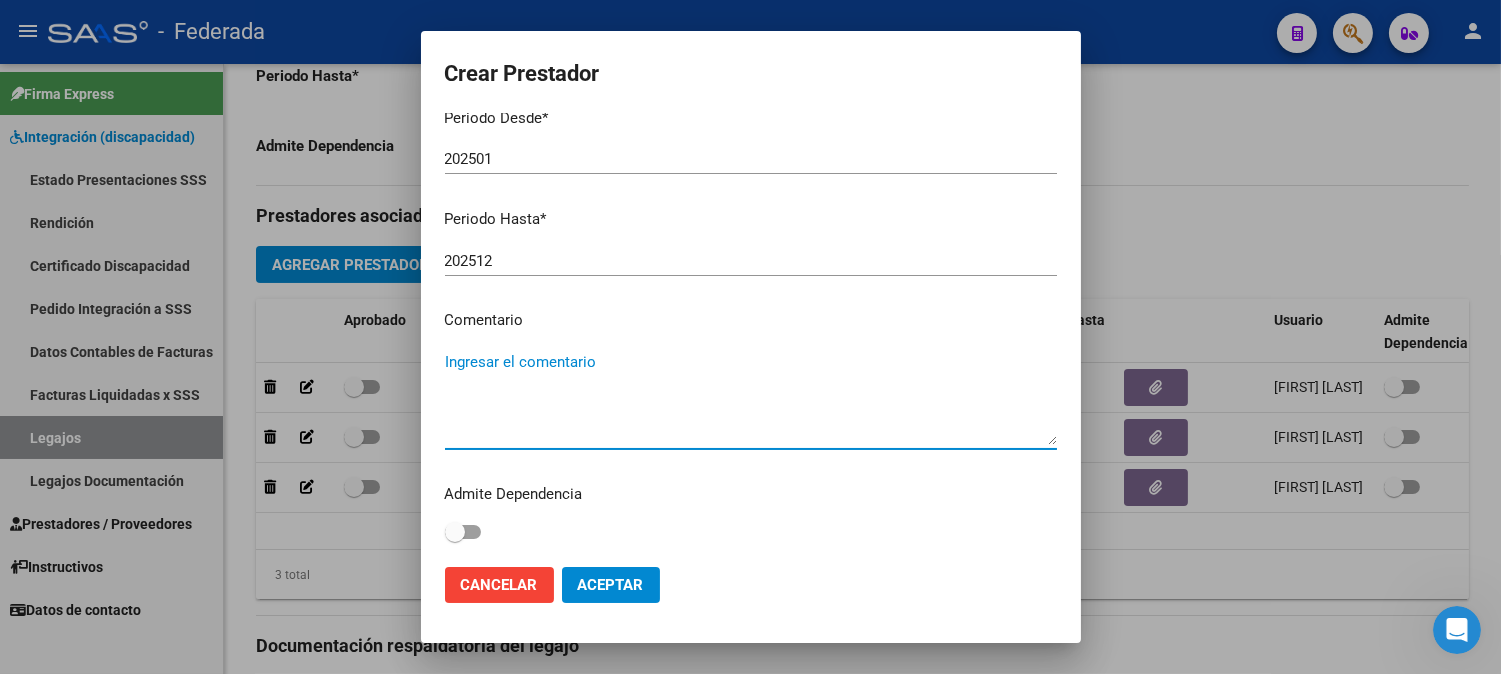 paste on "KINESIOLOGÍA" 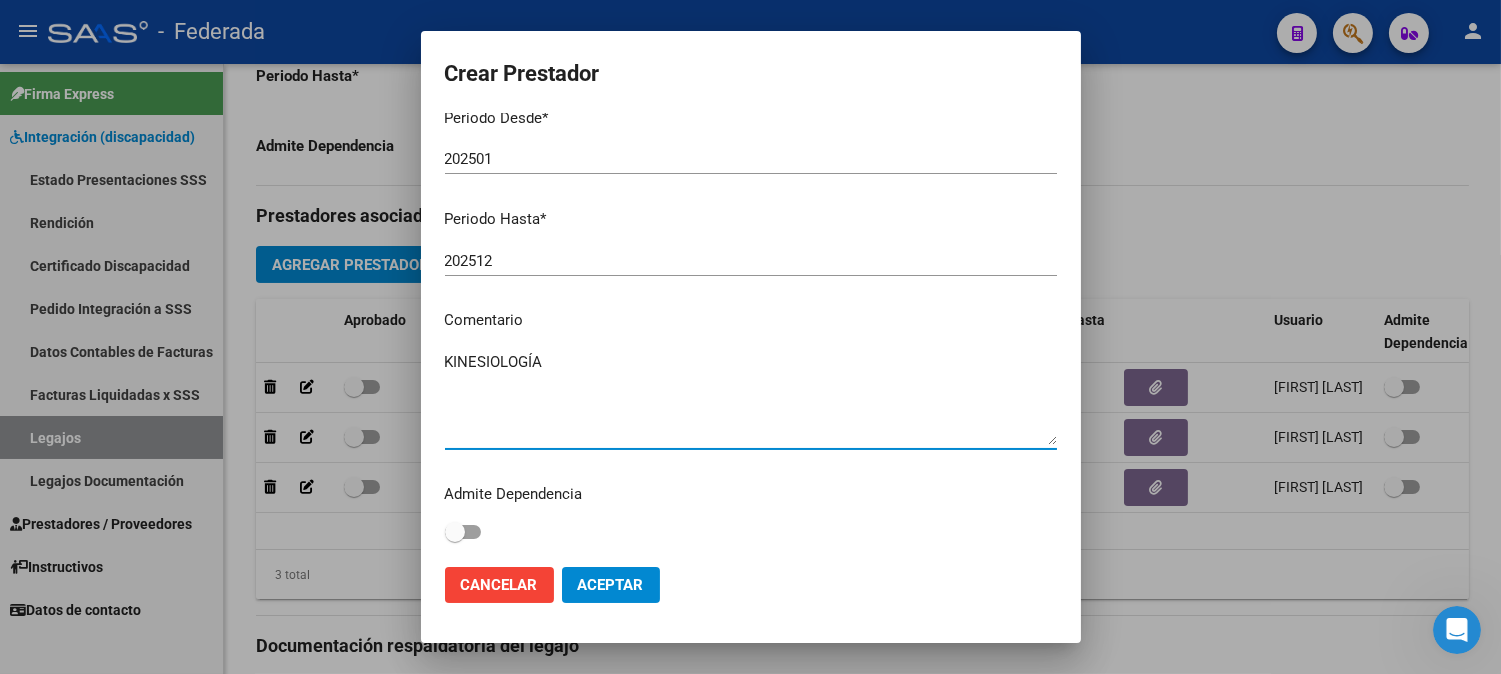 type on "KINESIOLOGÍA" 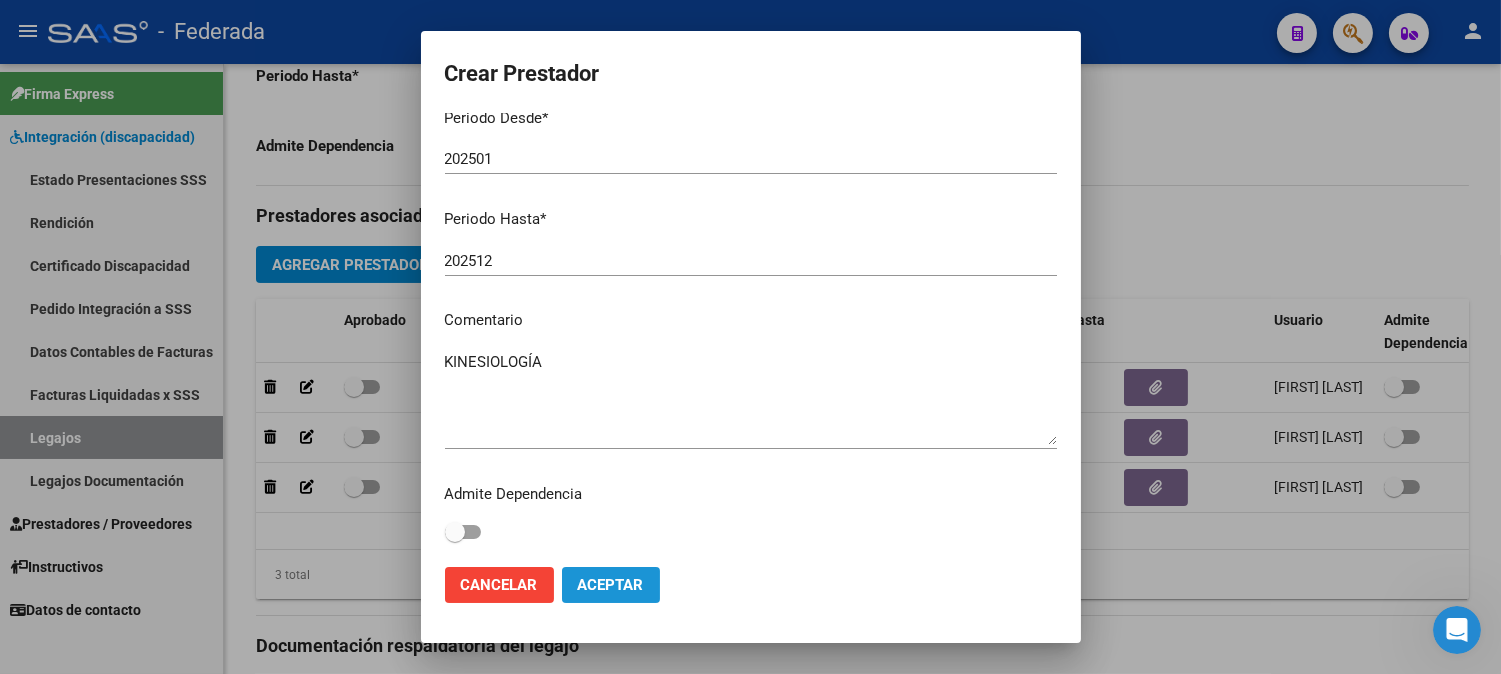 click on "Aceptar" 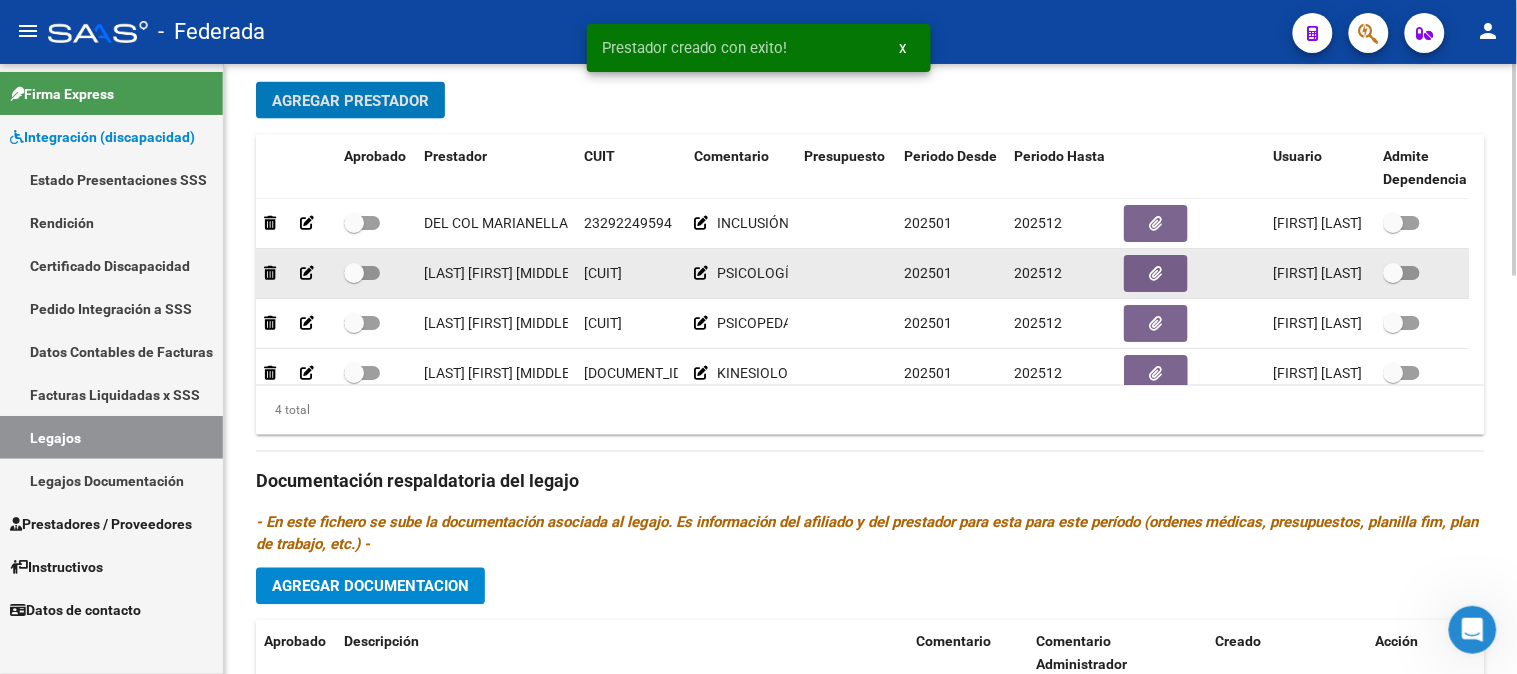scroll, scrollTop: 777, scrollLeft: 0, axis: vertical 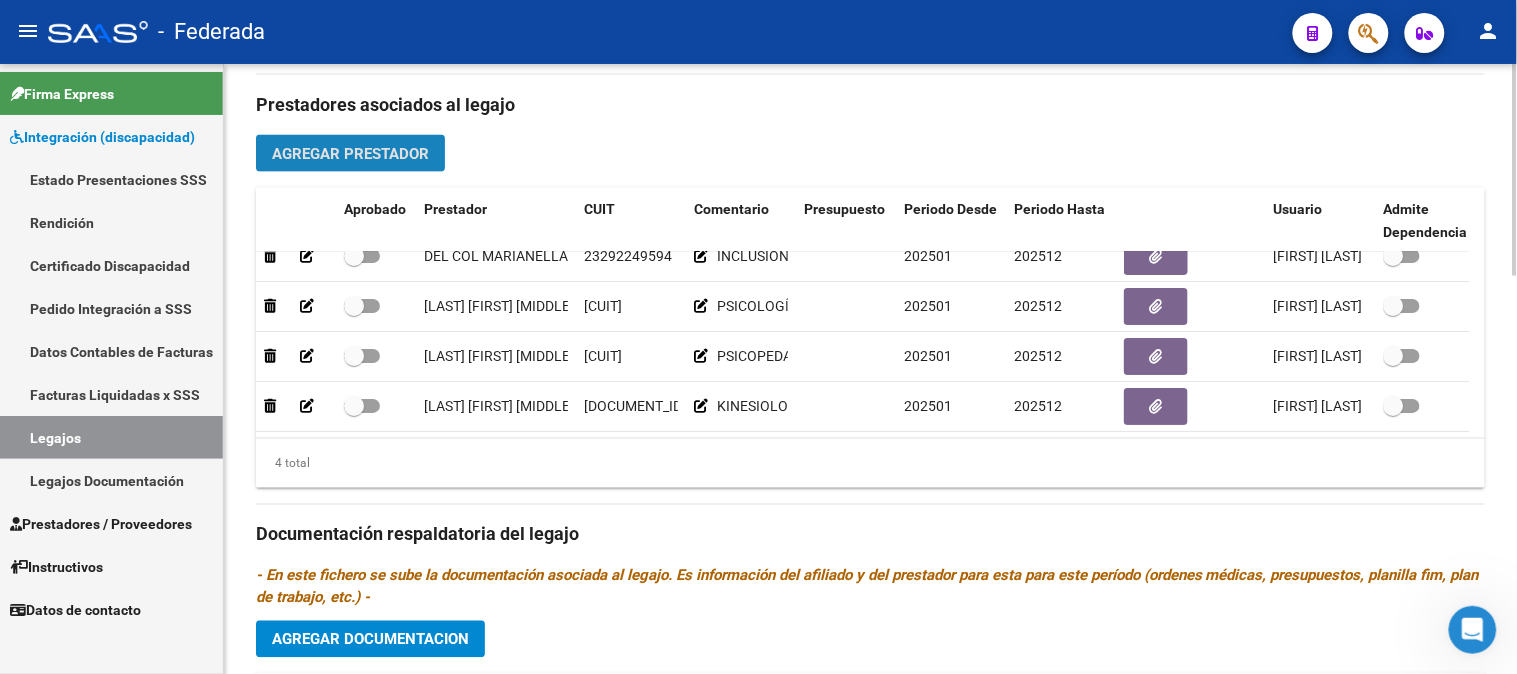 click on "Agregar Prestador" 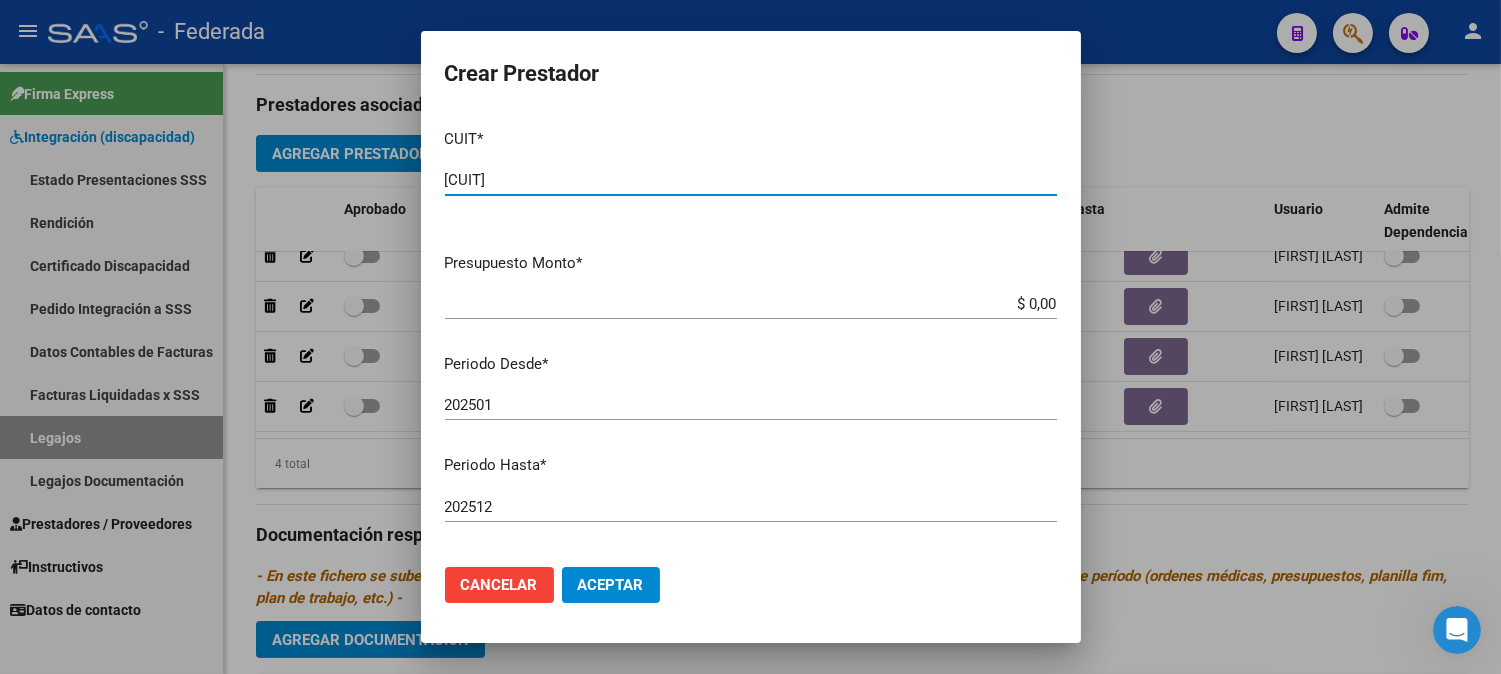 type on "[CUIT]" 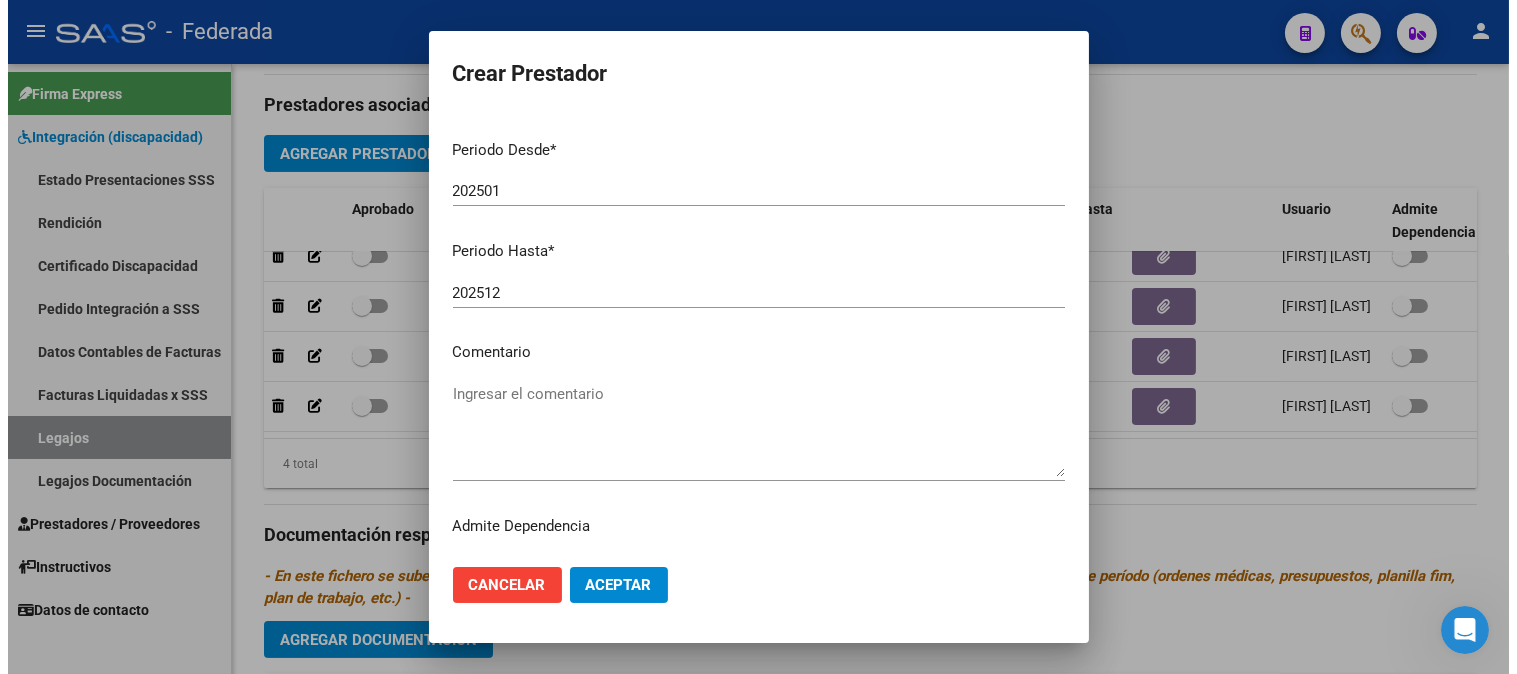scroll, scrollTop: 222, scrollLeft: 0, axis: vertical 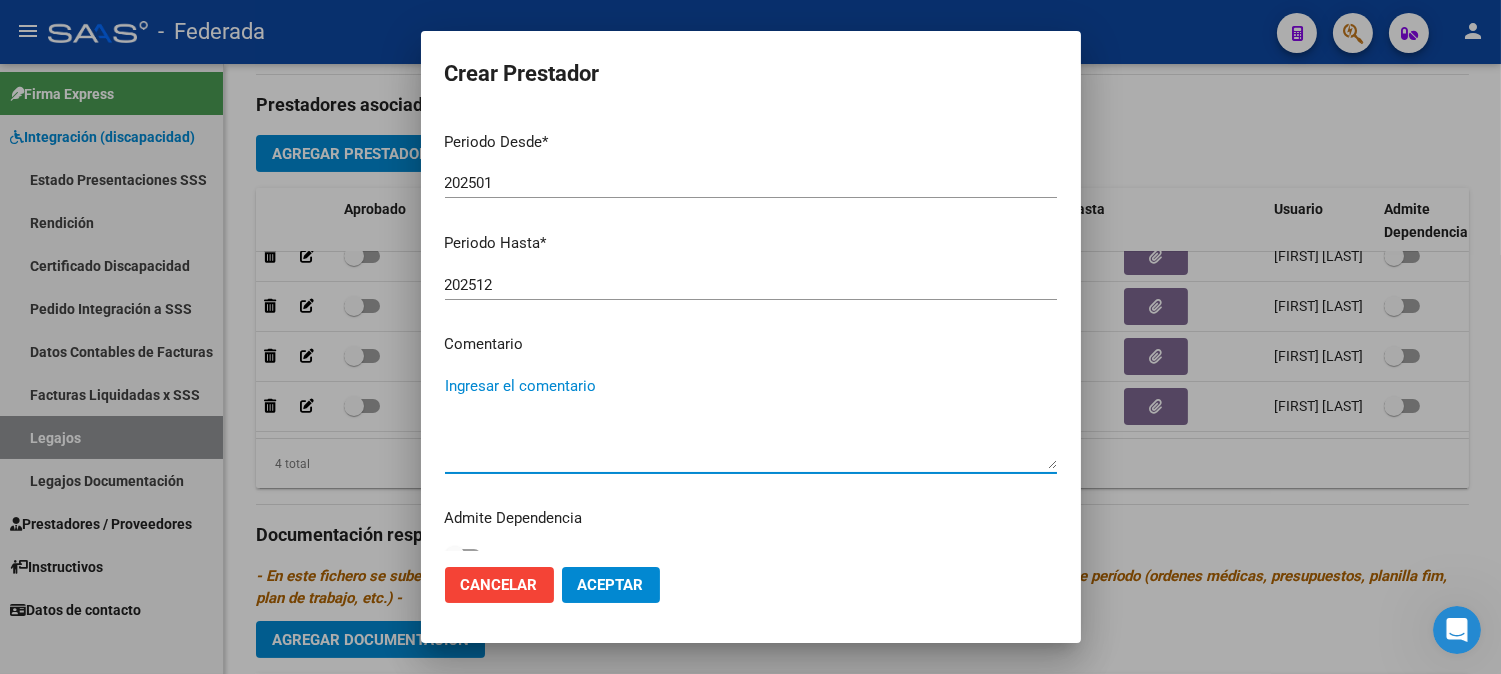 click on "Ingresar el comentario" at bounding box center (751, 422) 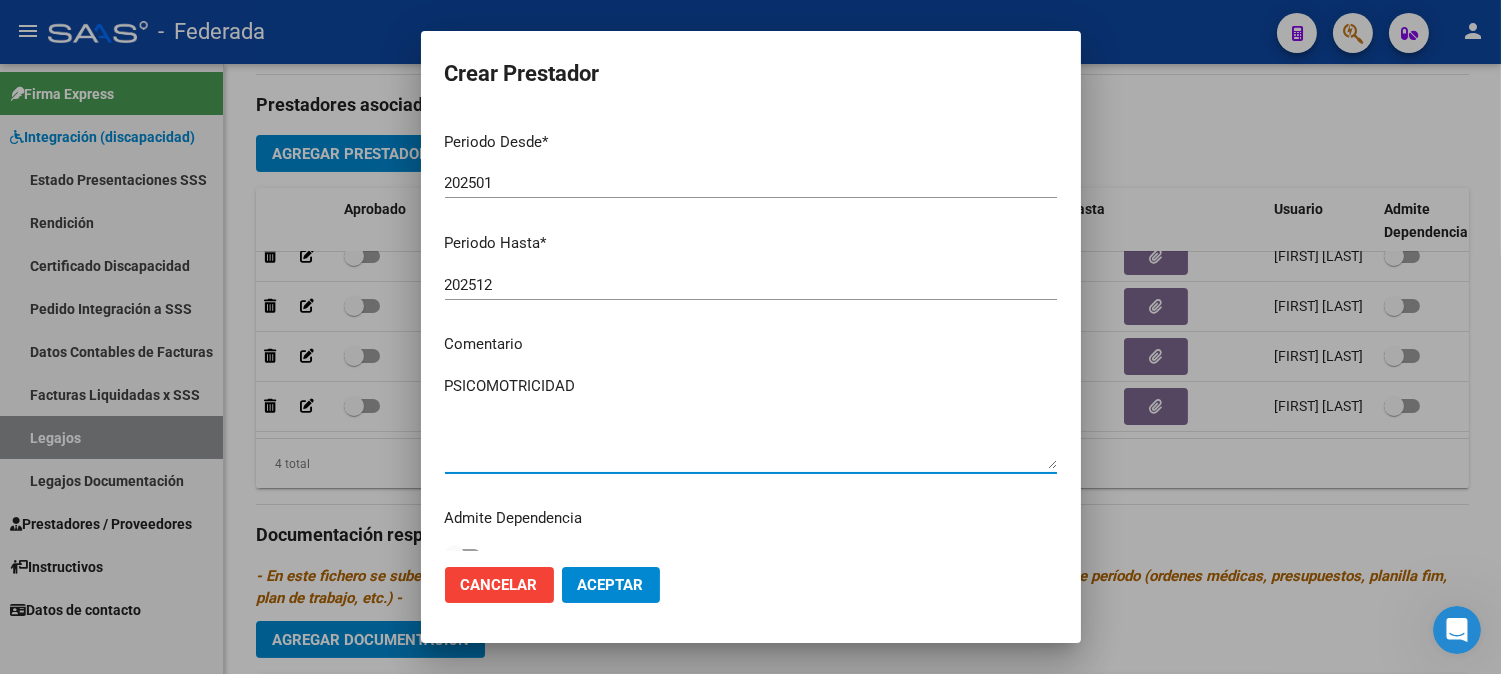 type on "PSICOMOTRICIDAD" 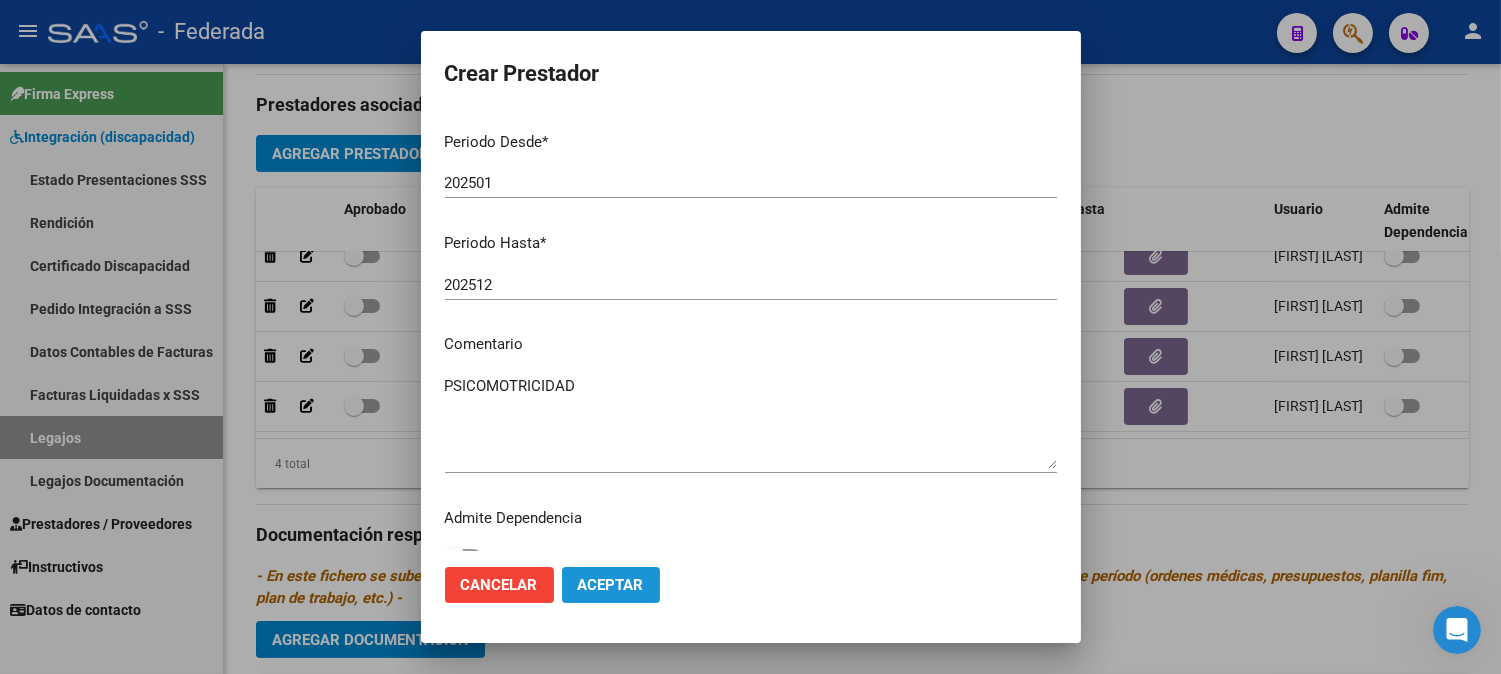 click on "Aceptar" 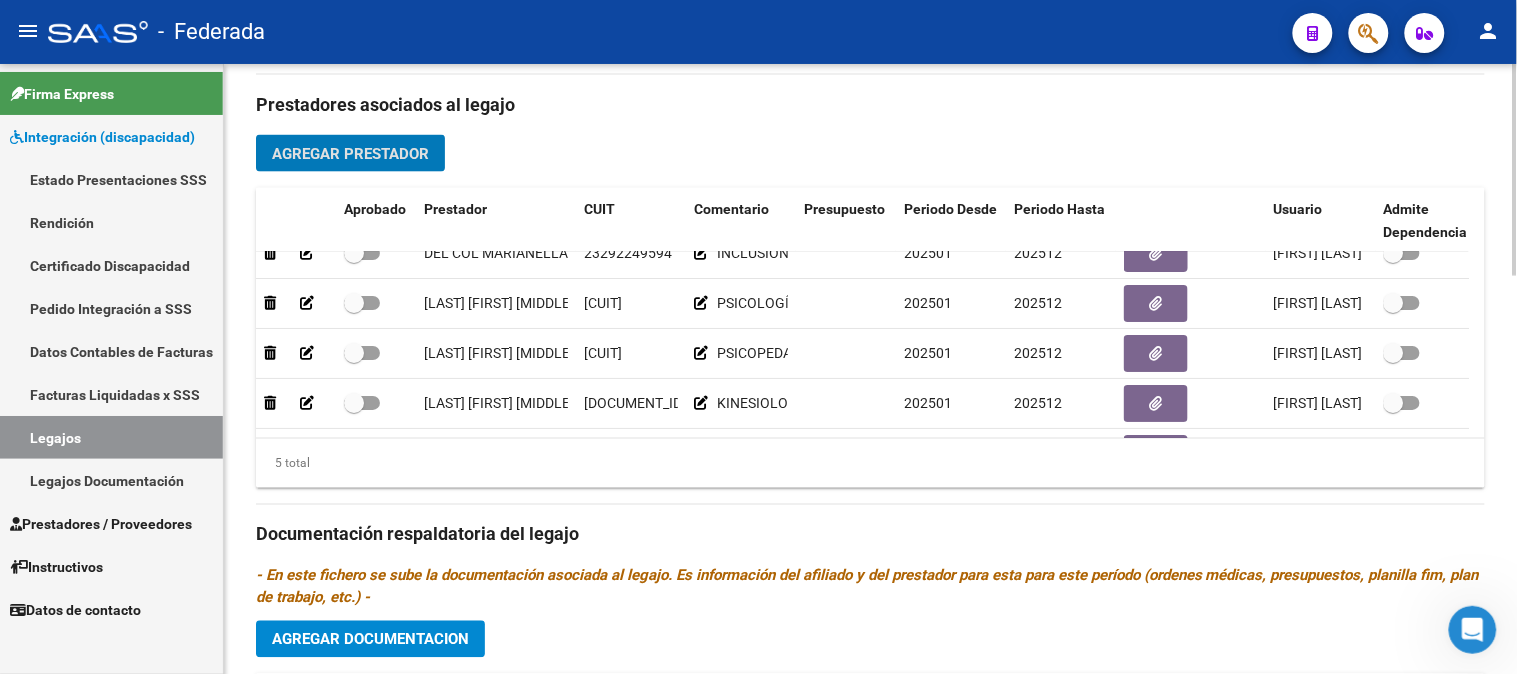 scroll, scrollTop: 666, scrollLeft: 0, axis: vertical 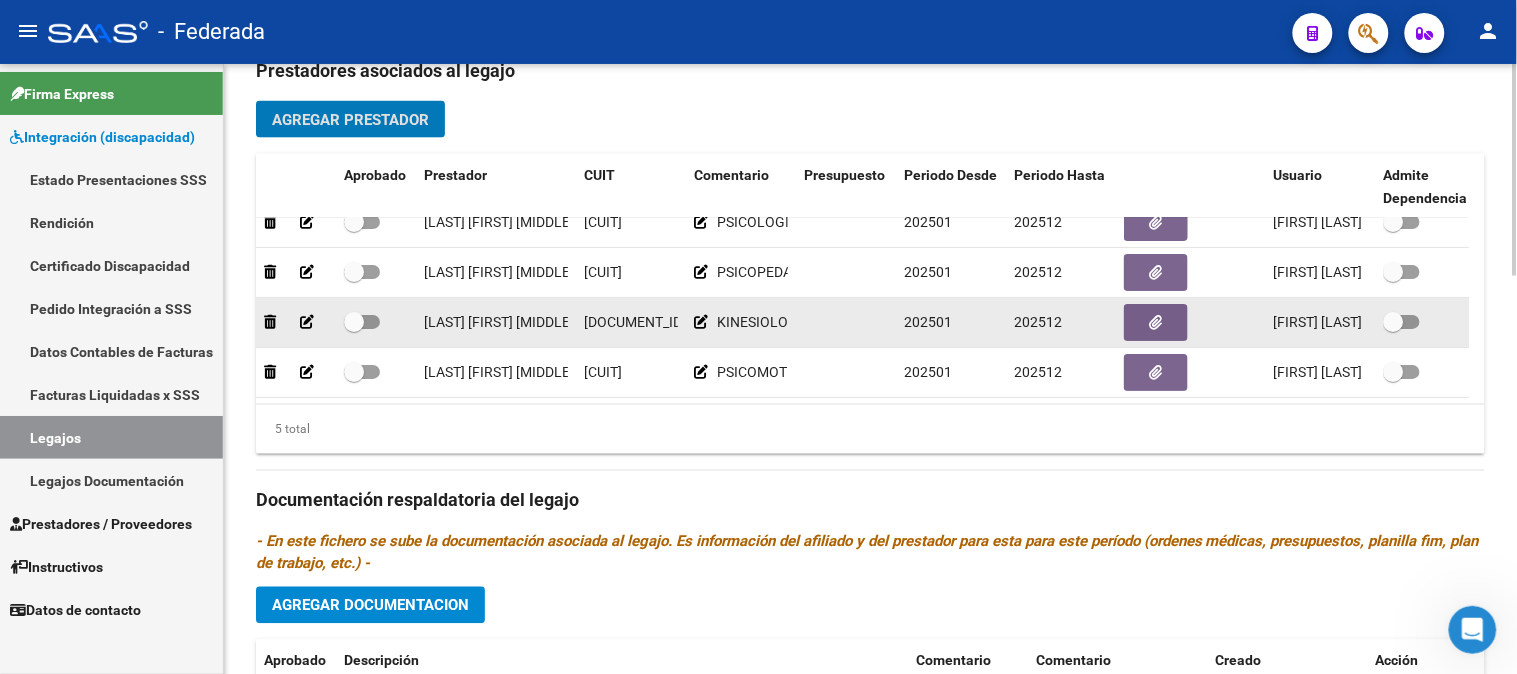 type 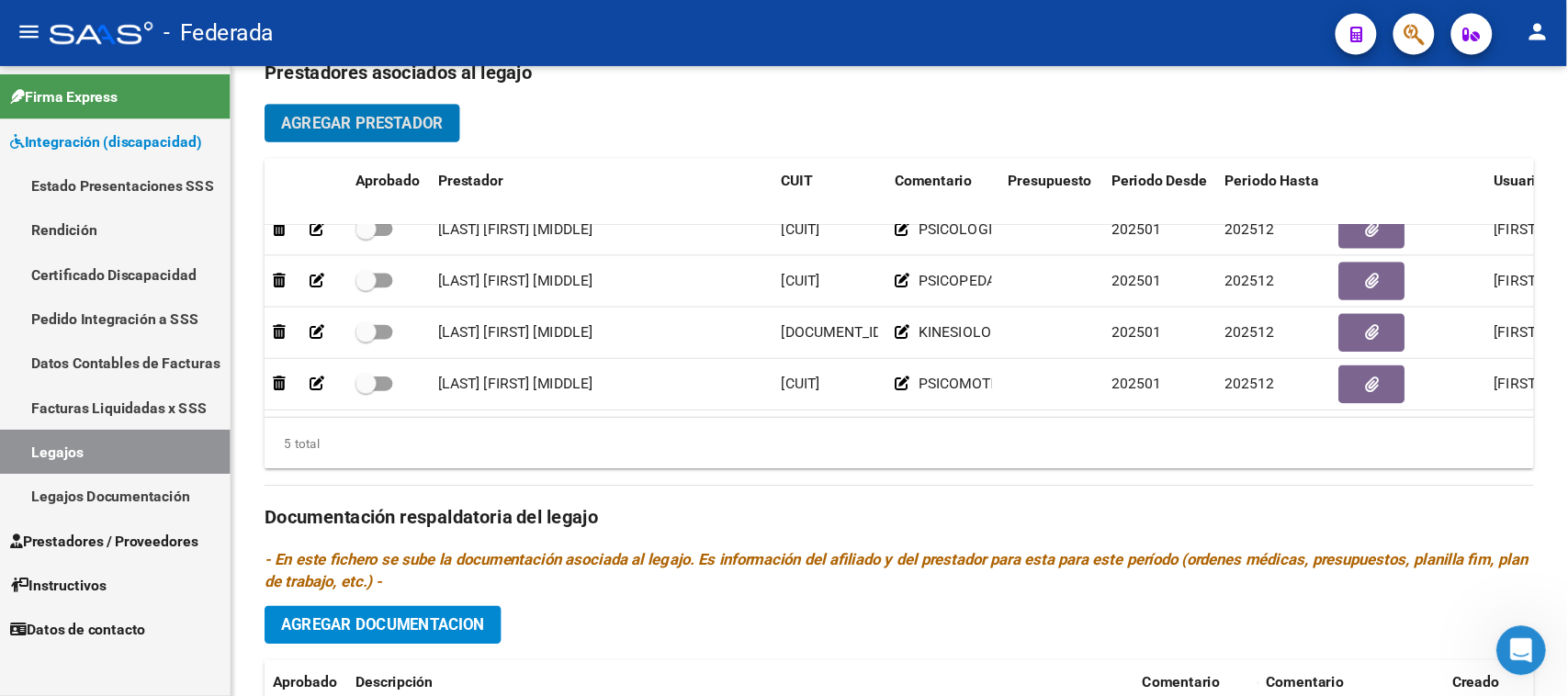 scroll, scrollTop: 745, scrollLeft: 0, axis: vertical 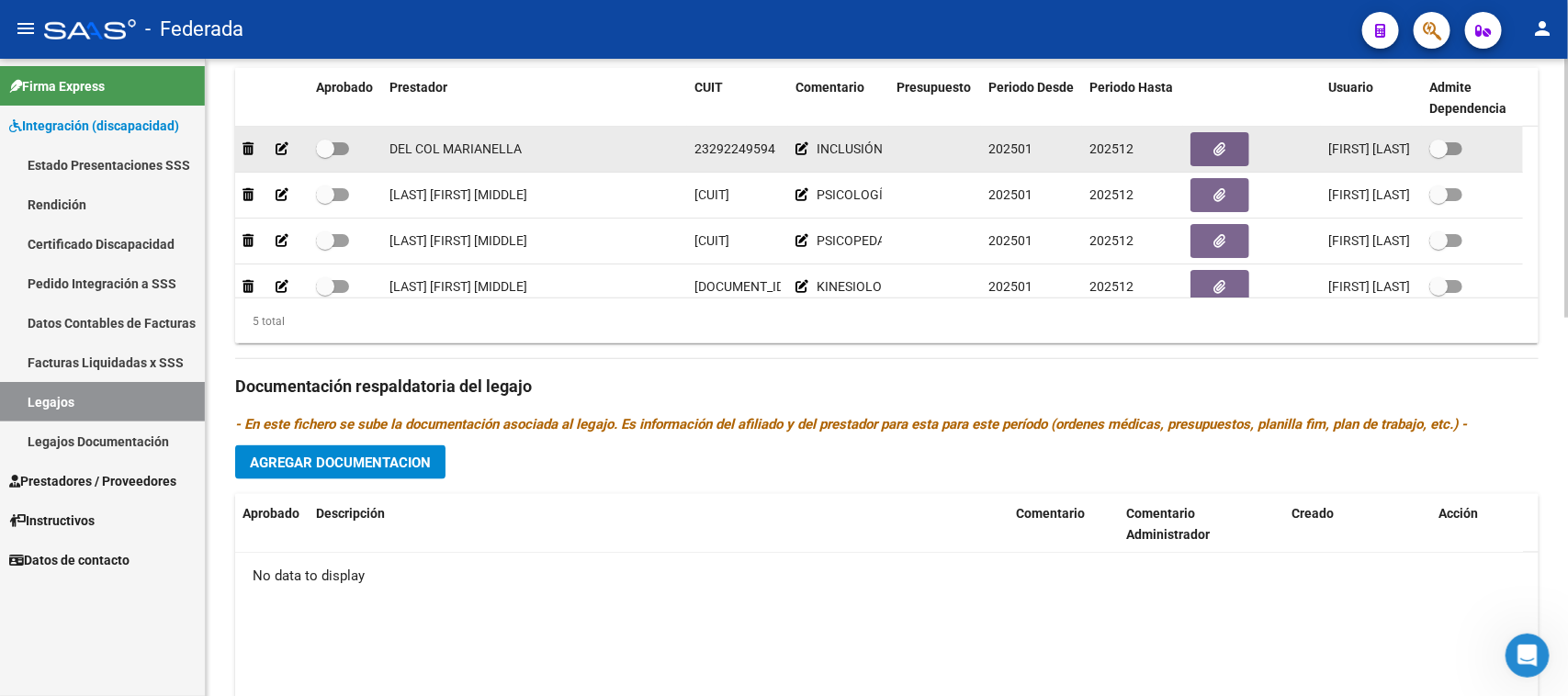 click at bounding box center (325, 149) 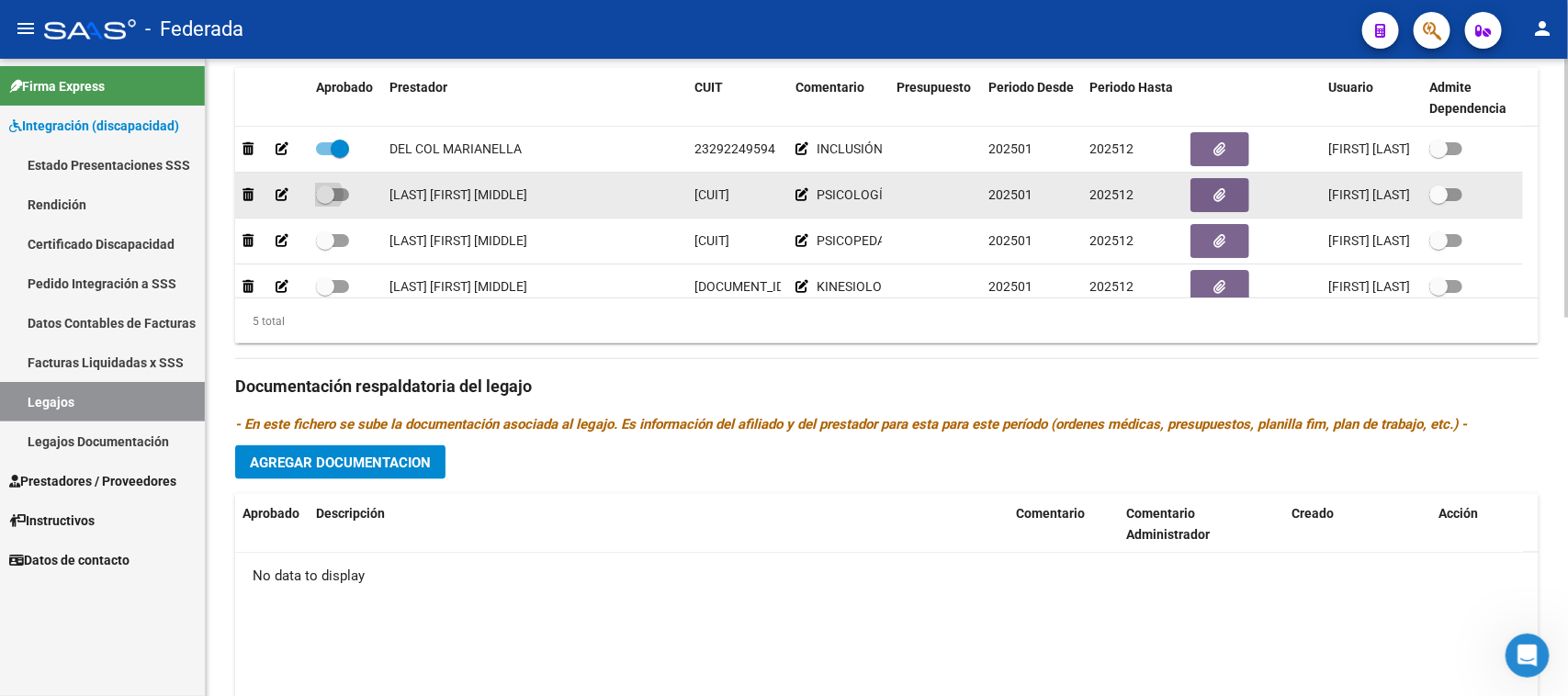 click at bounding box center [325, 195] 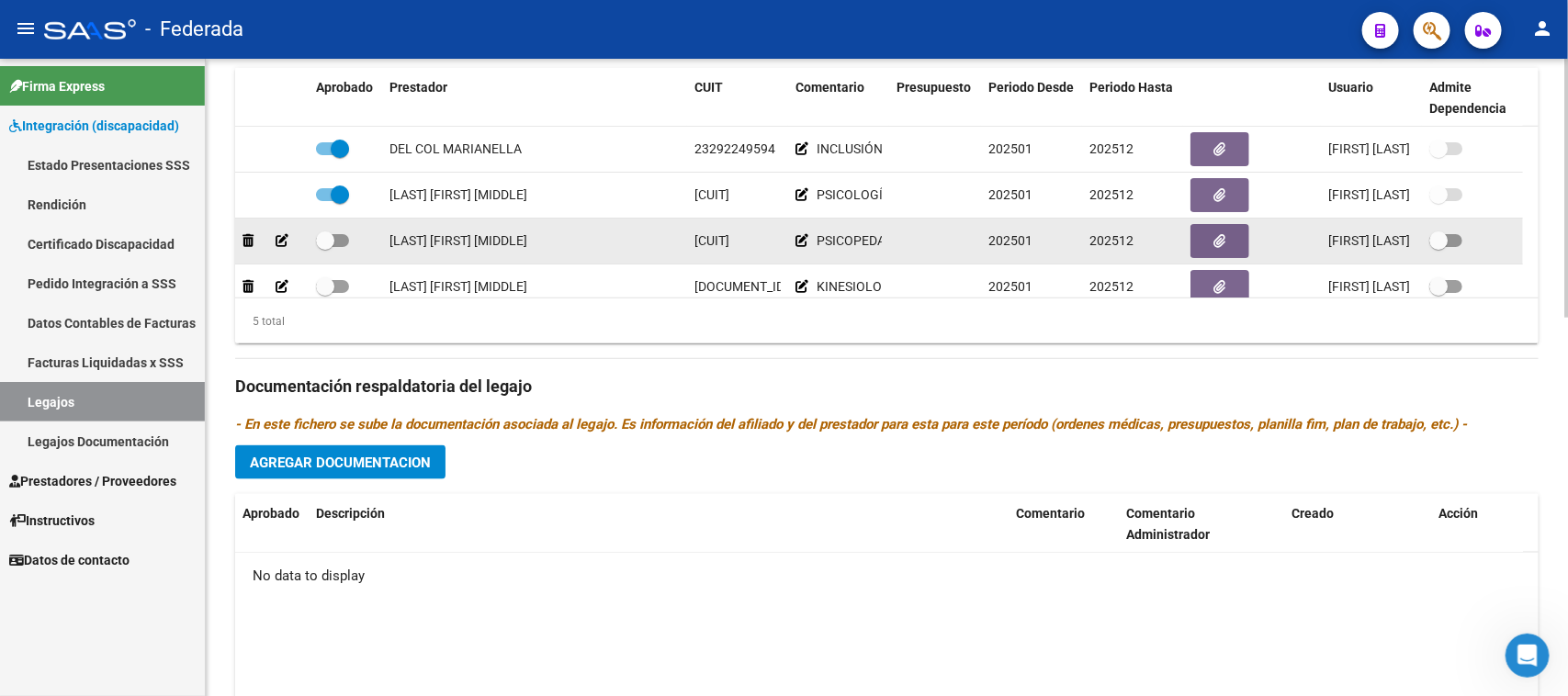 click at bounding box center [333, 241] 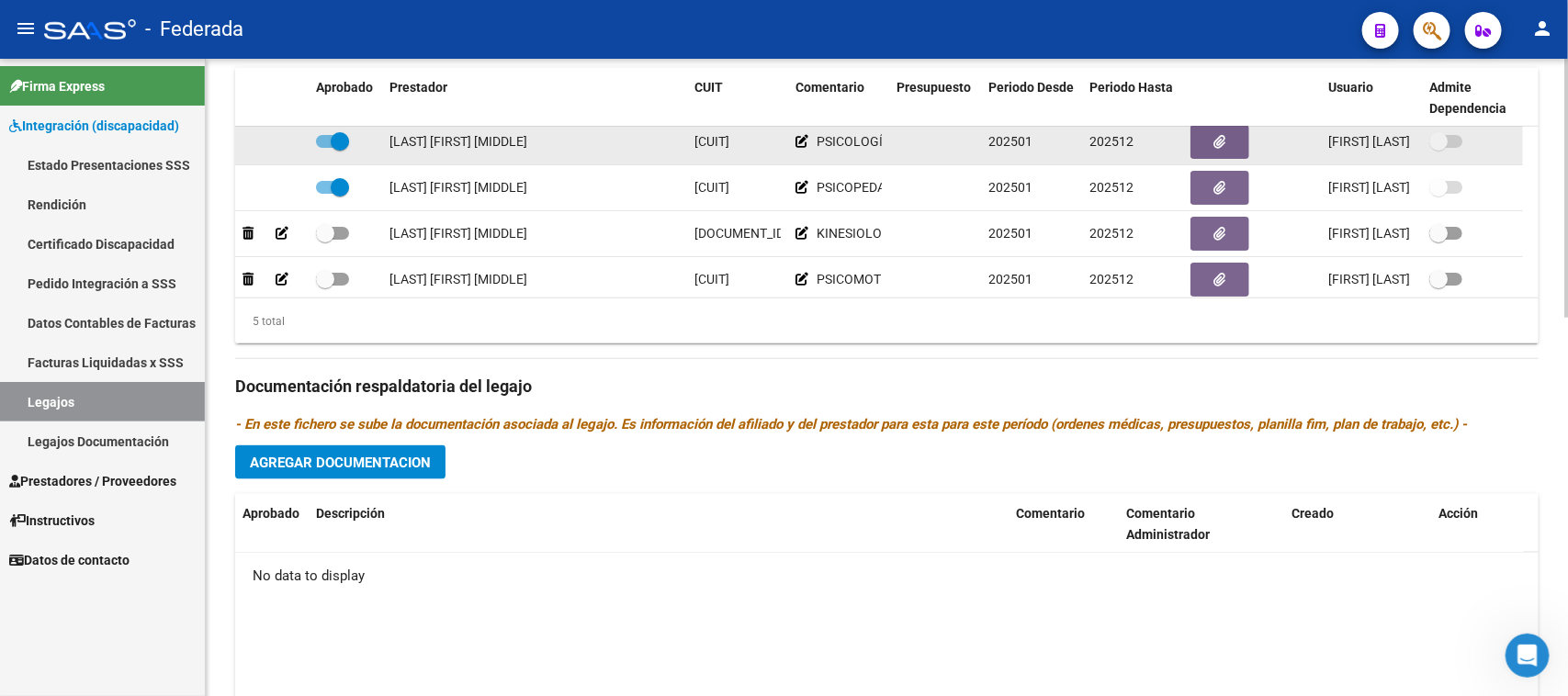 scroll, scrollTop: 83, scrollLeft: 0, axis: vertical 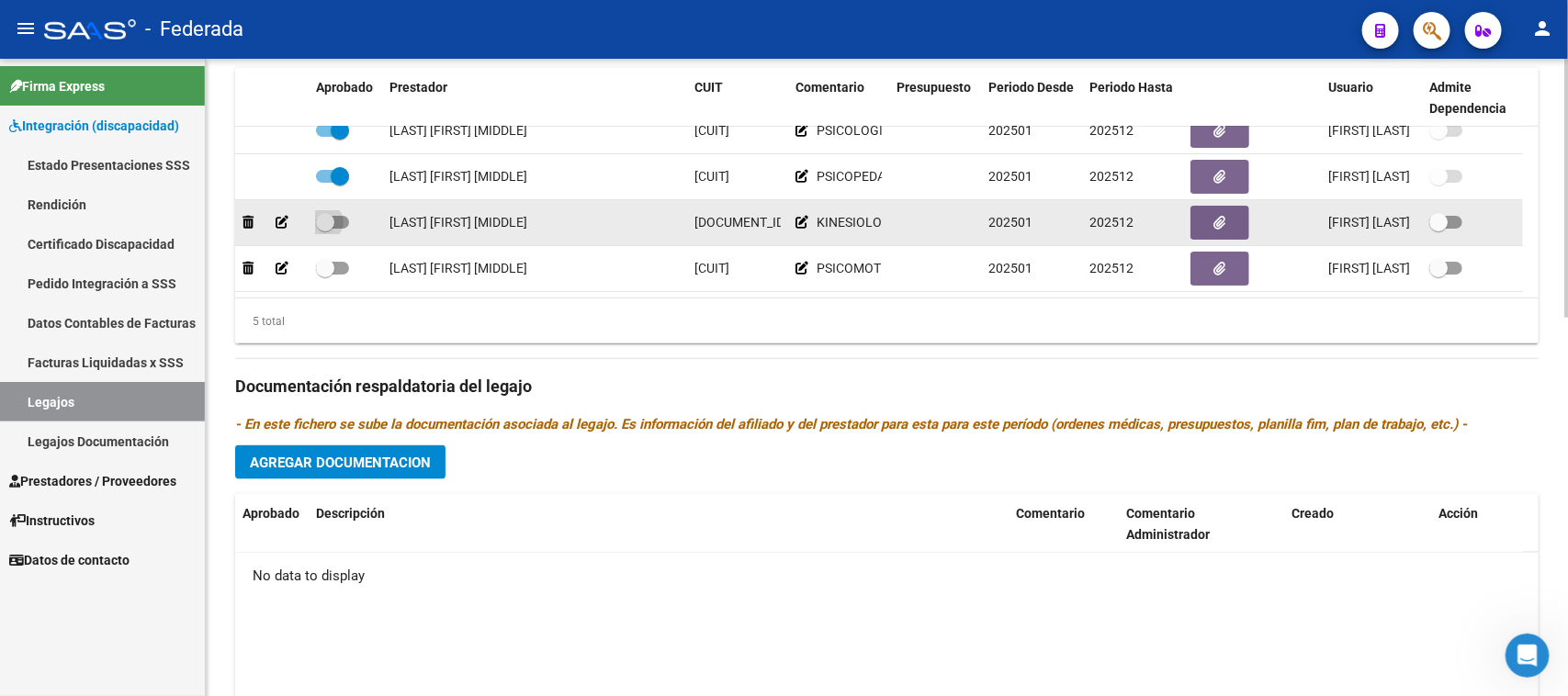 click at bounding box center [325, 222] 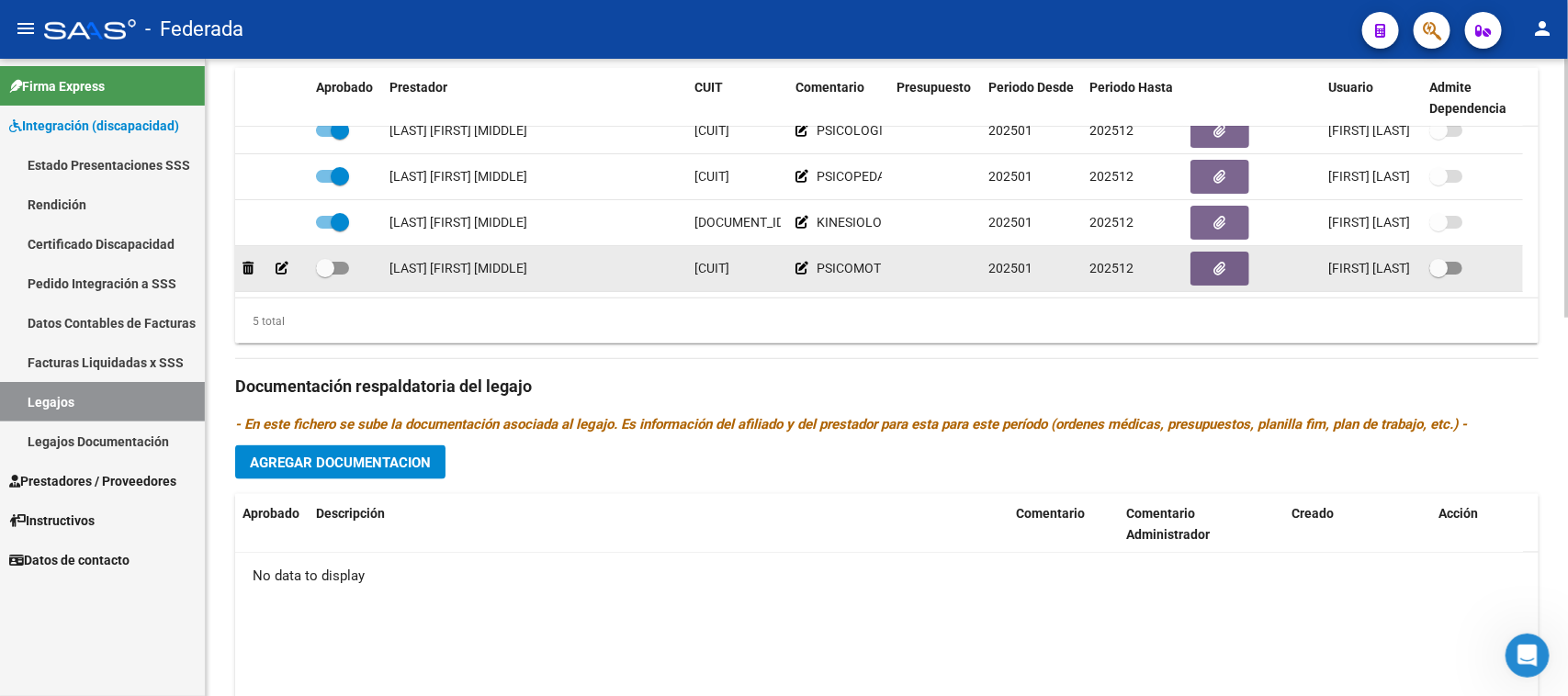 click at bounding box center [325, 268] 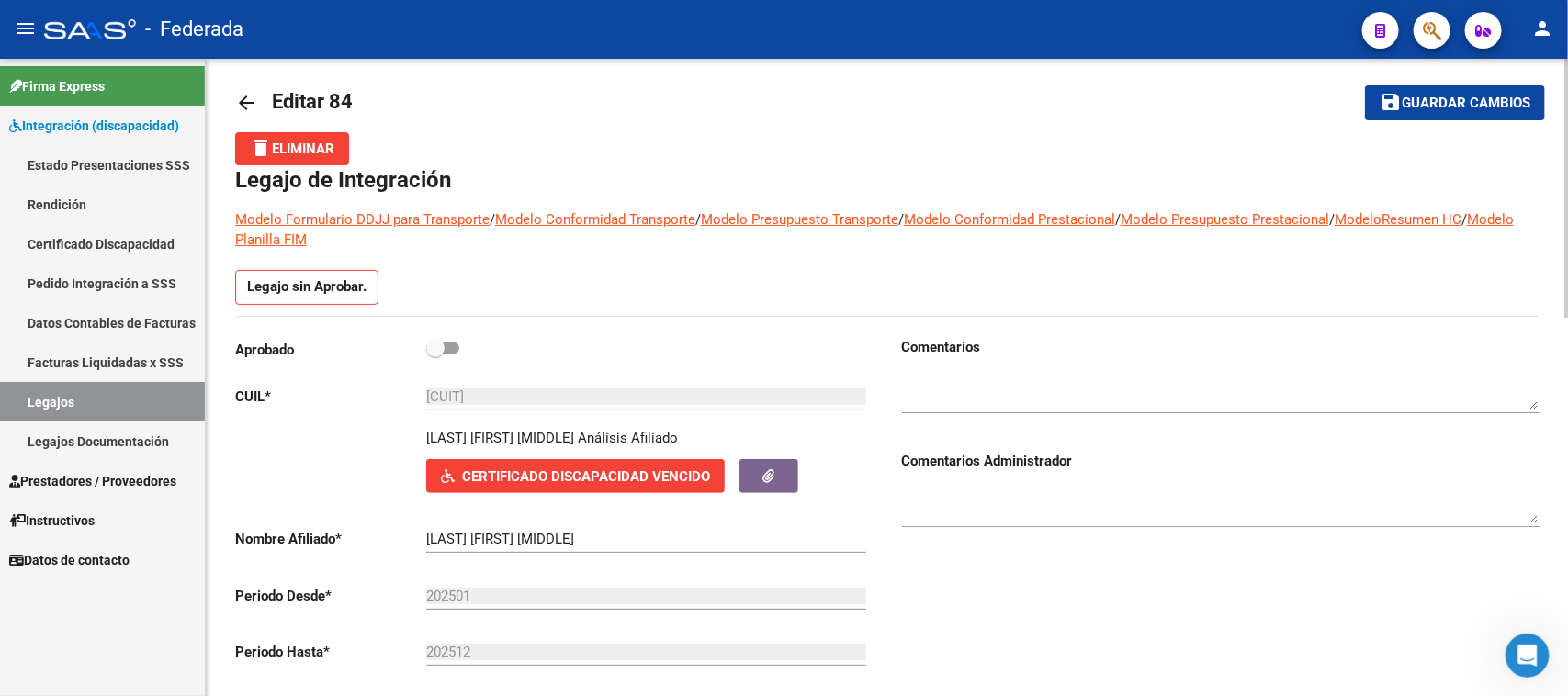 scroll, scrollTop: 0, scrollLeft: 0, axis: both 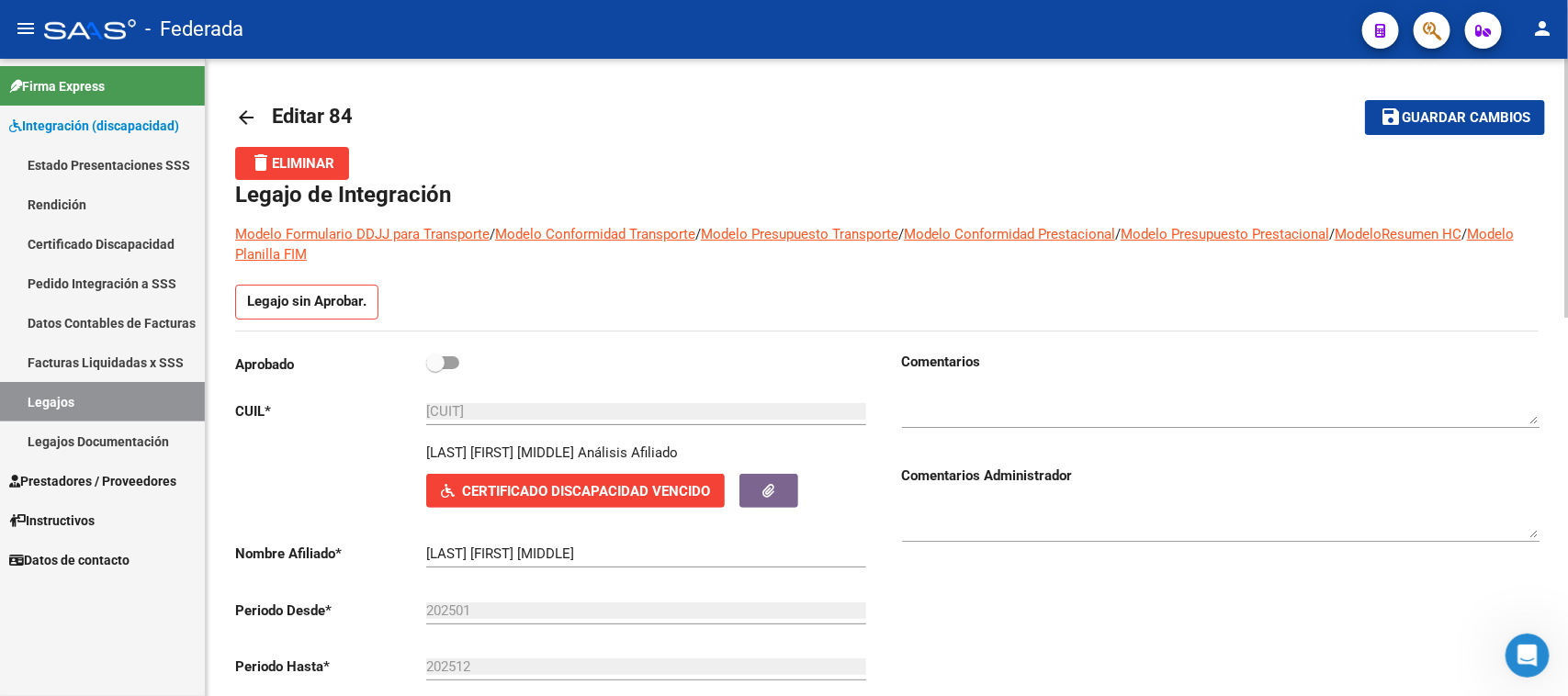 click at bounding box center [443, 363] 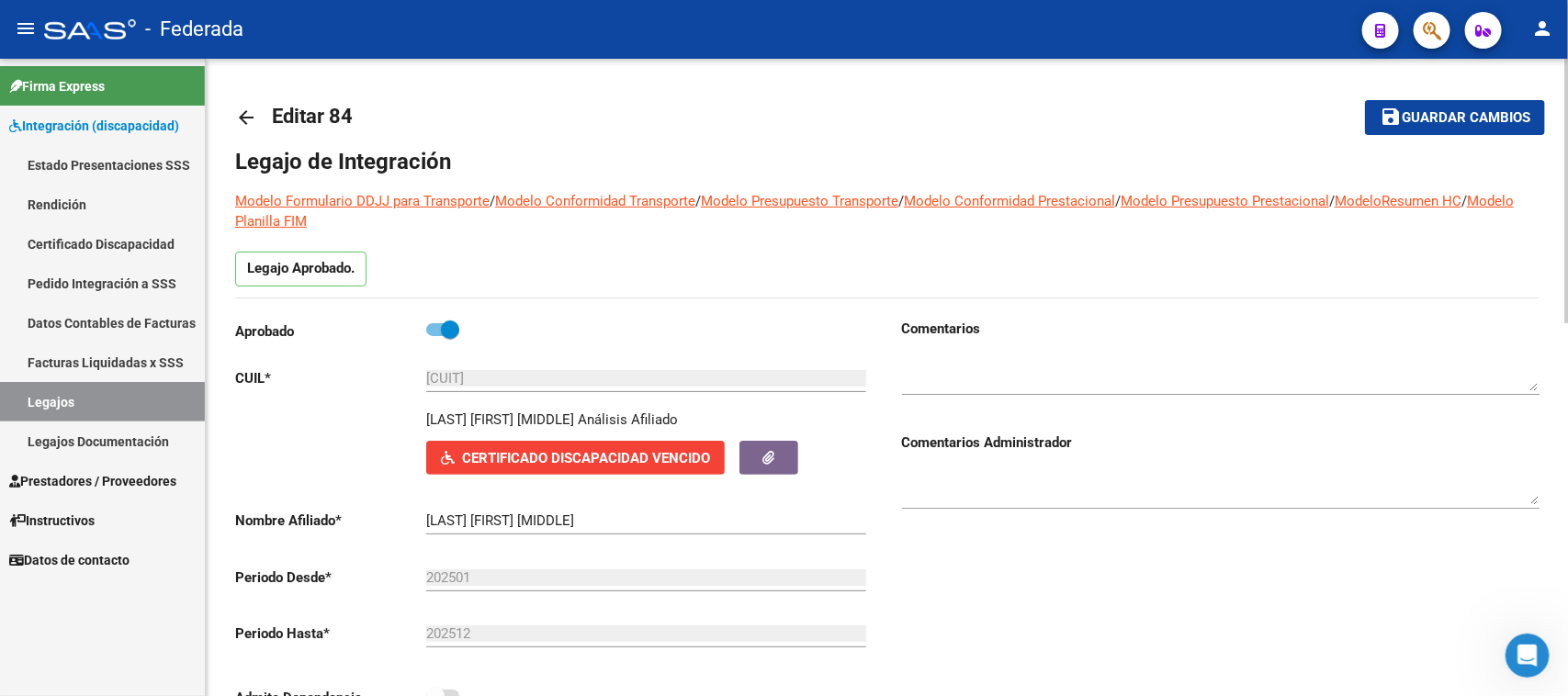 click on "save Guardar cambios" 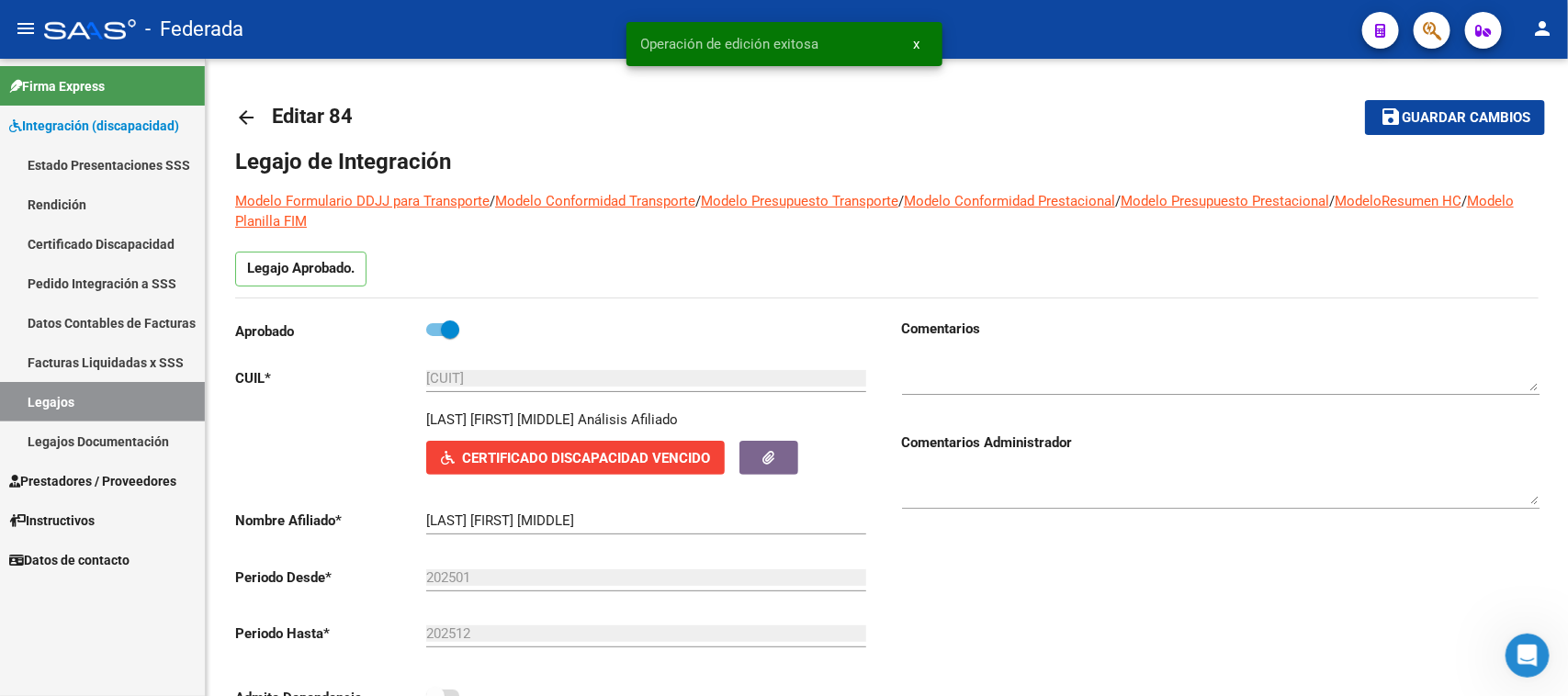 click on "Legajos" at bounding box center [102, 401] 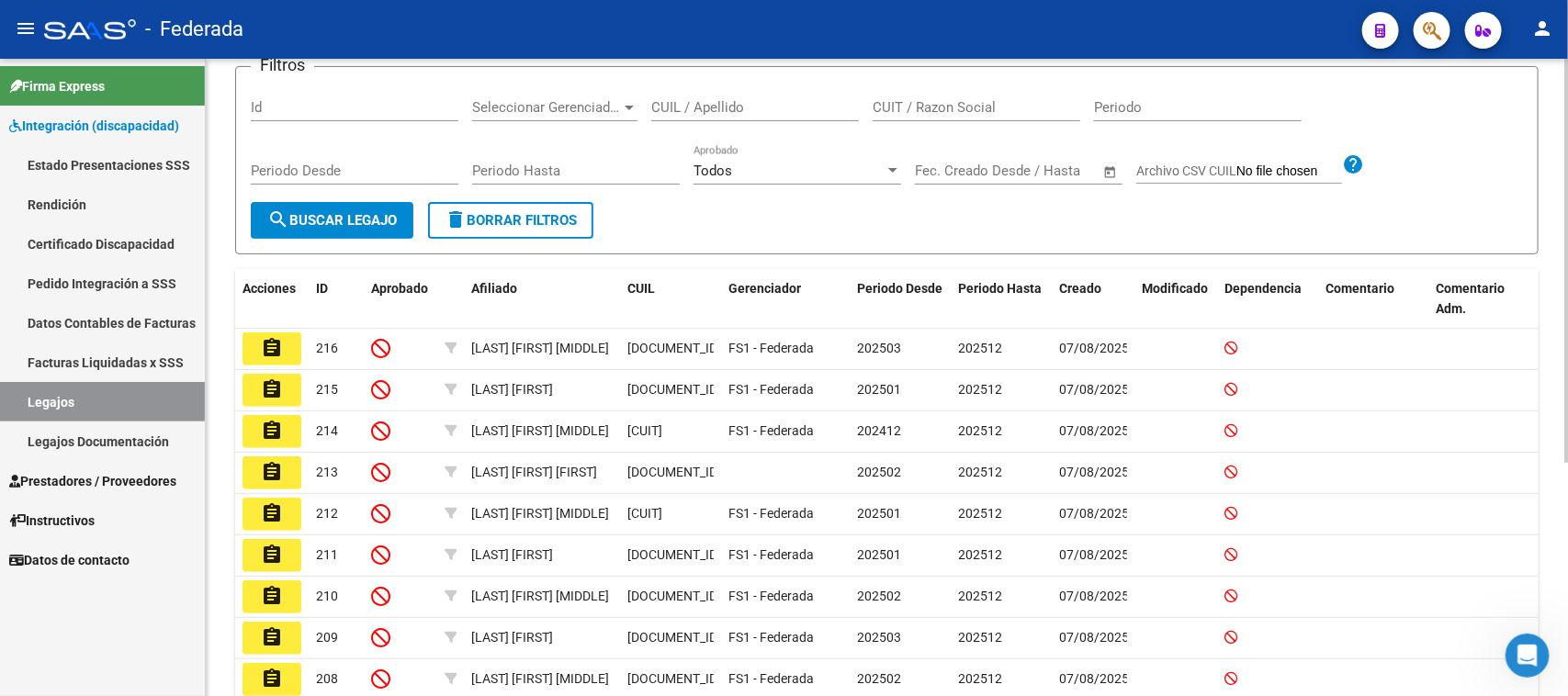 scroll, scrollTop: 230, scrollLeft: 0, axis: vertical 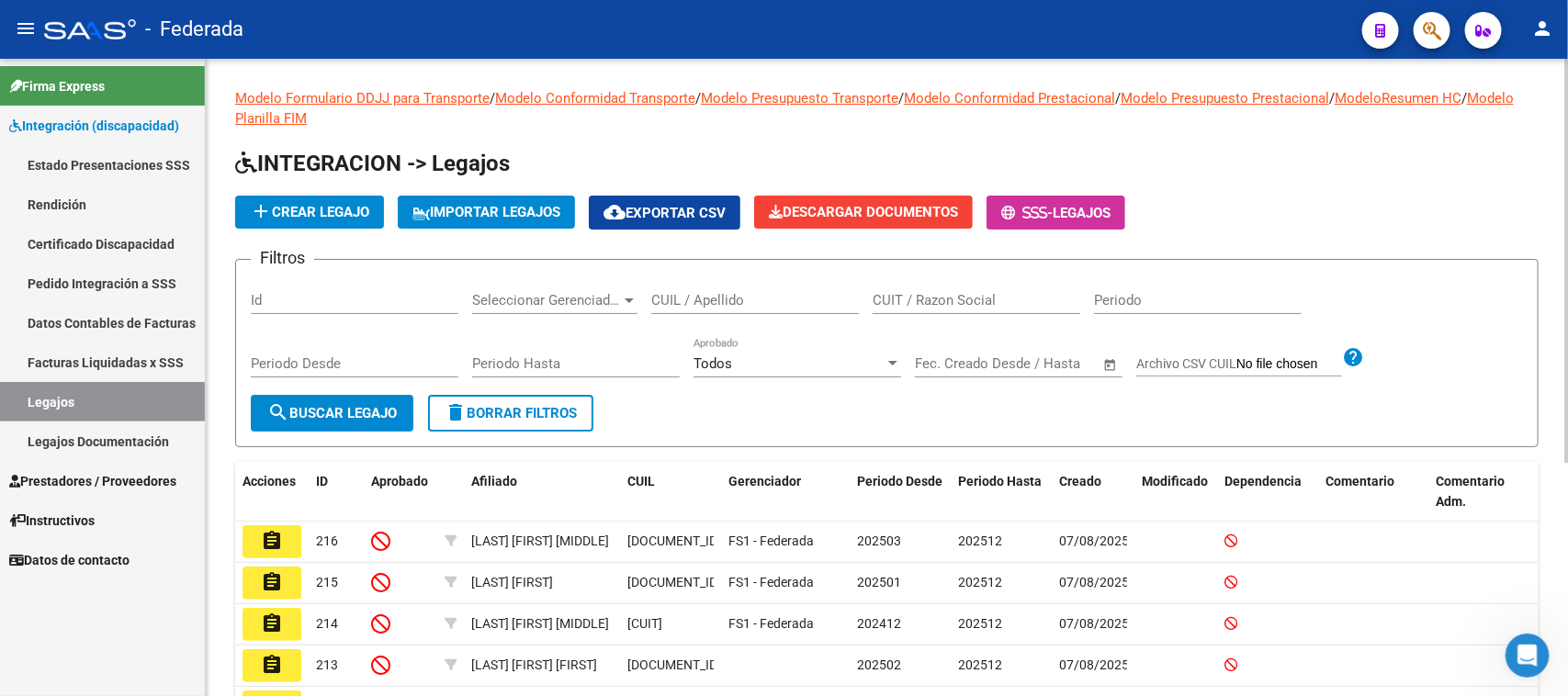 click on "CUIL / Apellido" 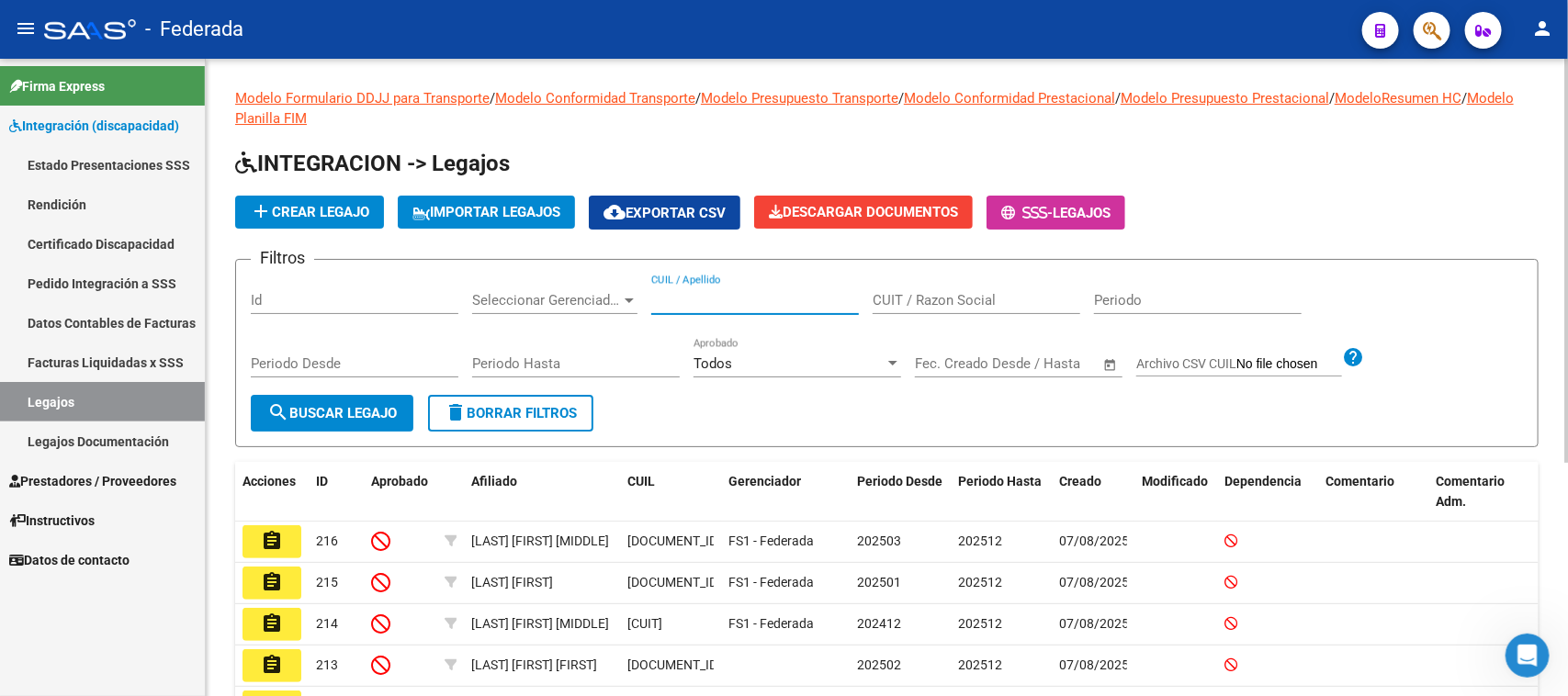 paste on "[LAST], [FIRST] [MIDDLE]" 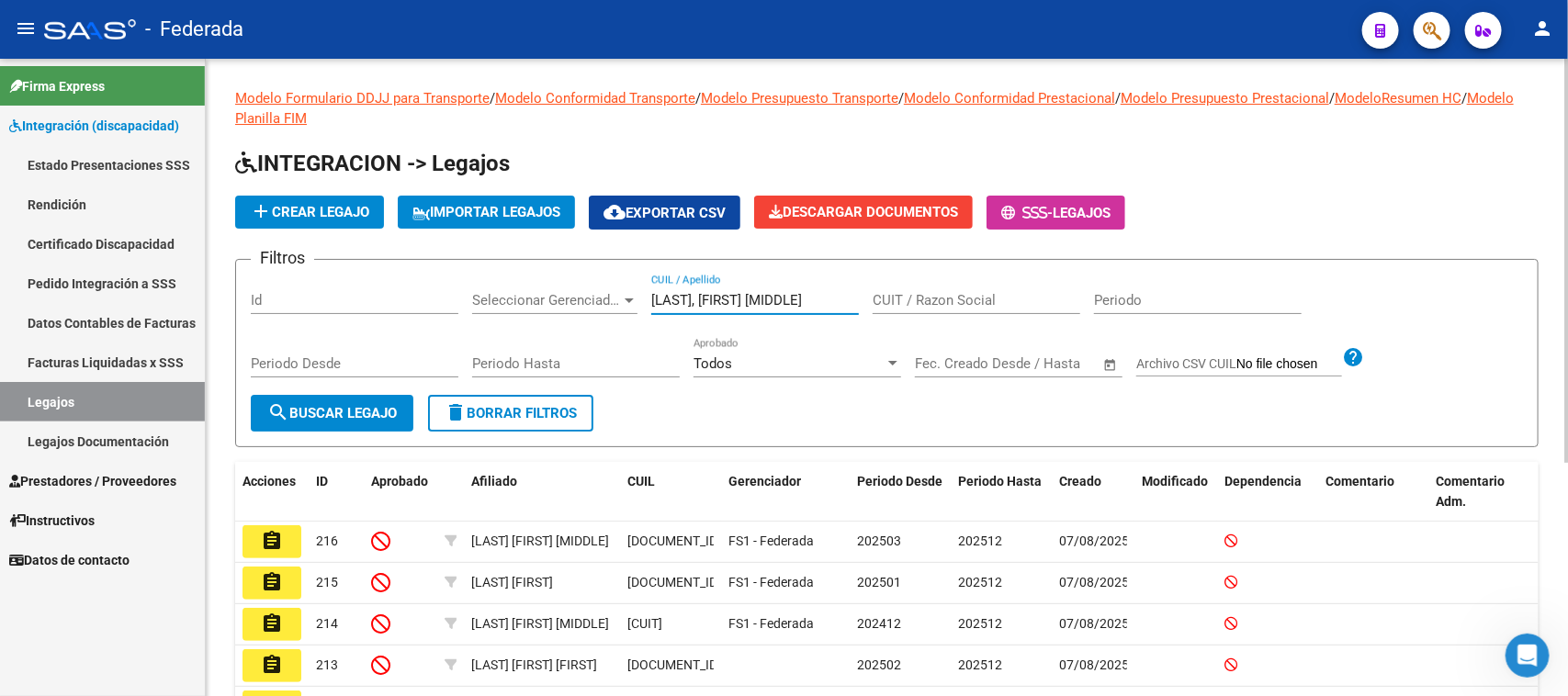 click on "search  Buscar Legajo" 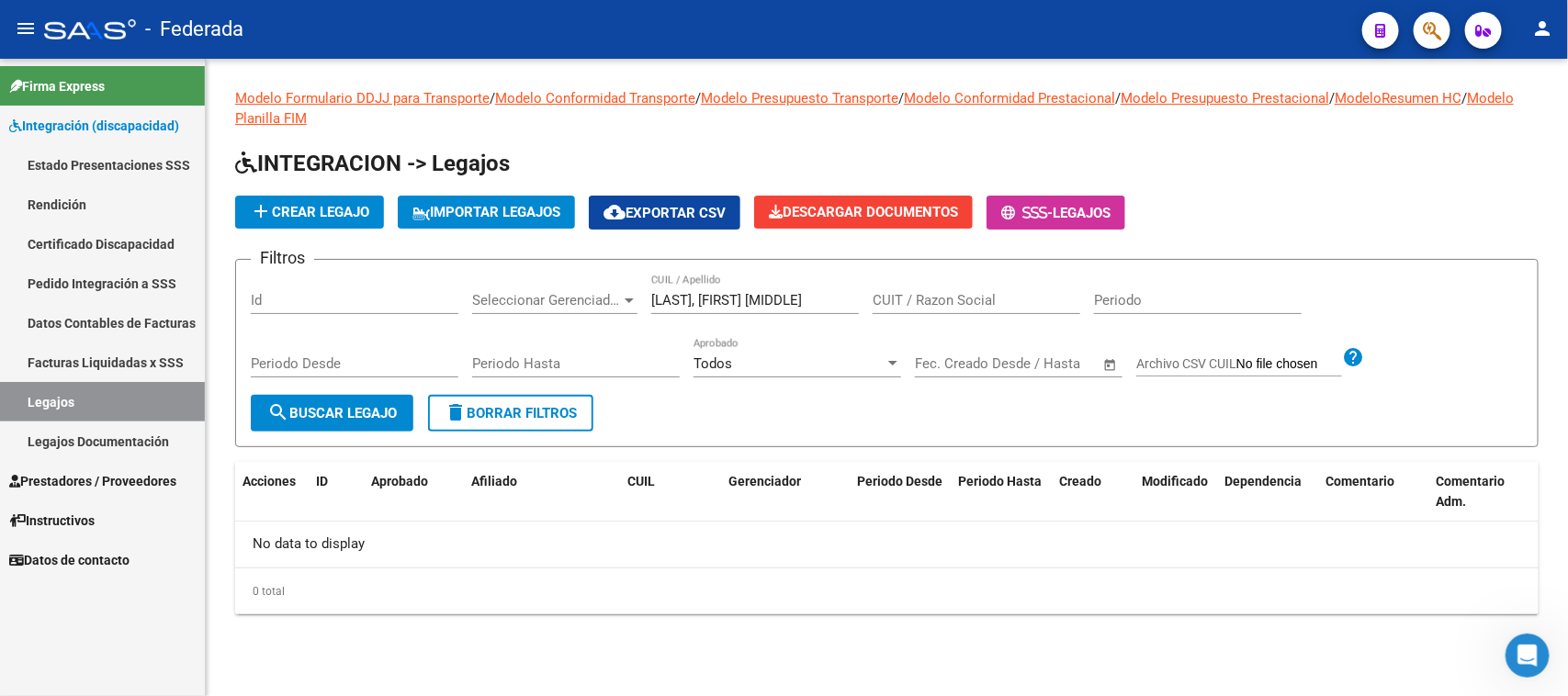 scroll, scrollTop: 0, scrollLeft: 0, axis: both 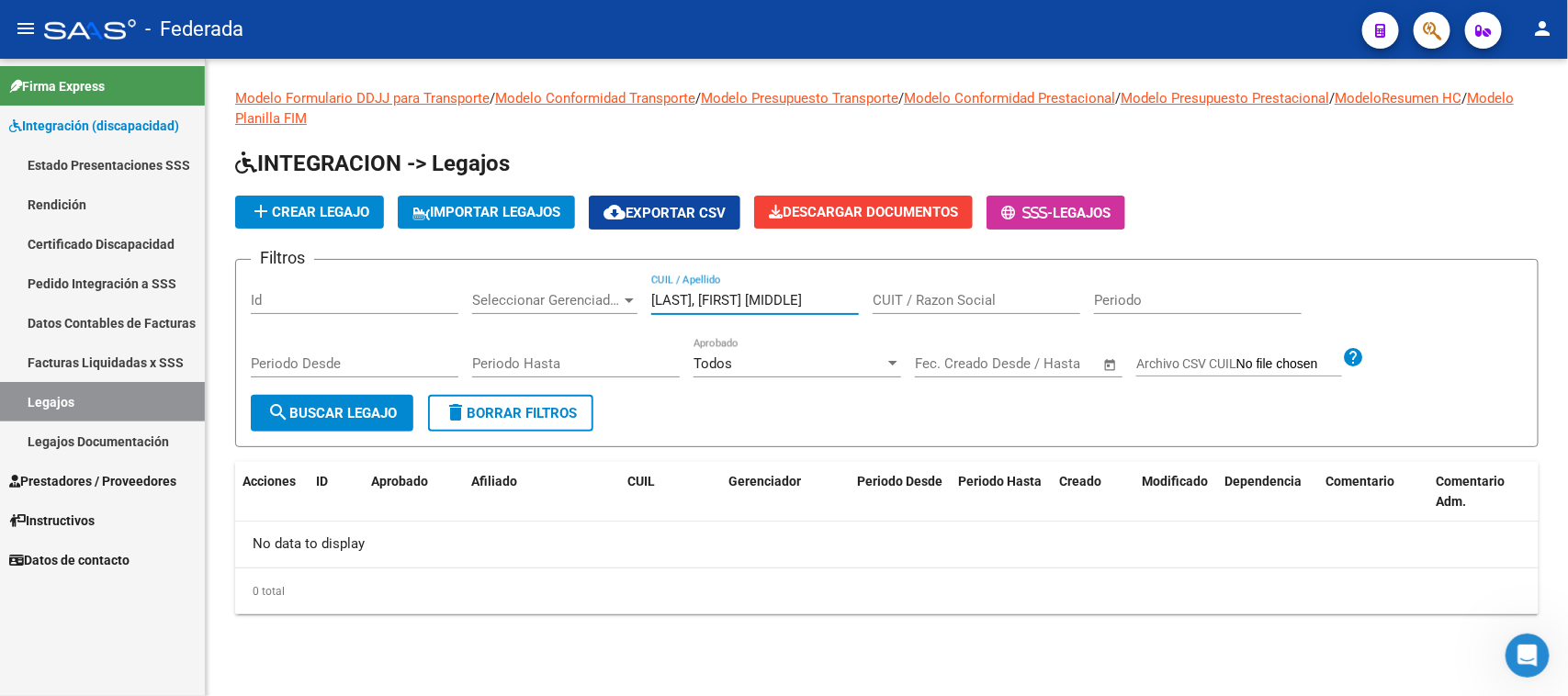 drag, startPoint x: 712, startPoint y: 300, endPoint x: 852, endPoint y: 300, distance: 140 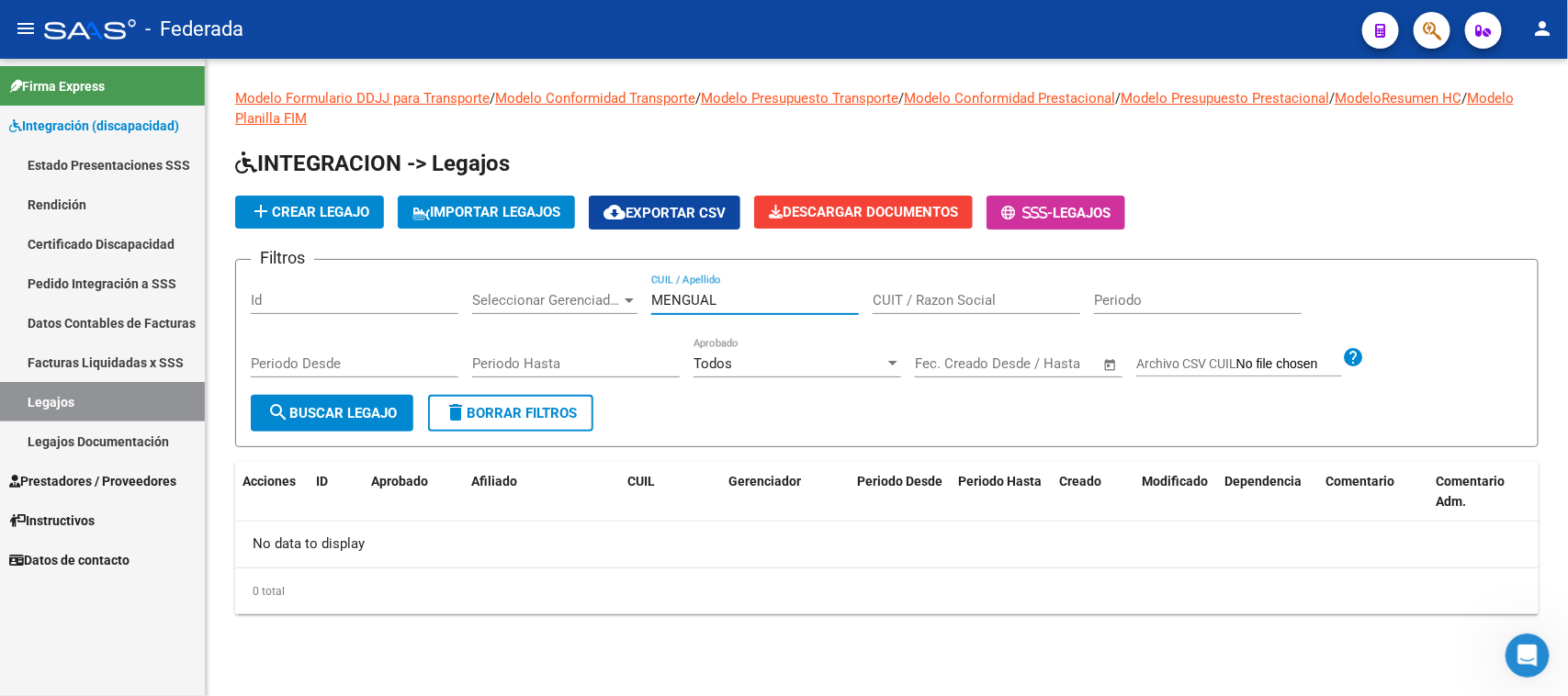 type on "MENGUAL" 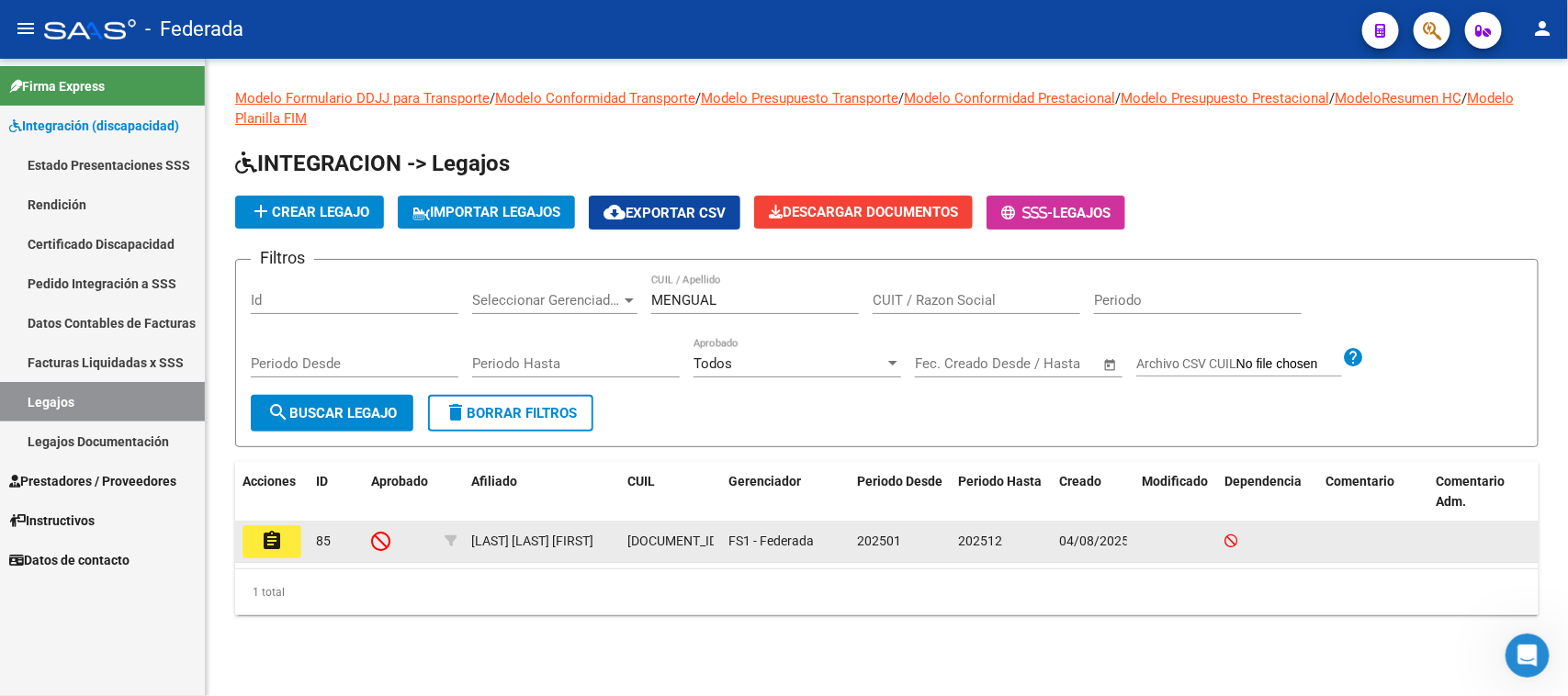 click on "assignment" 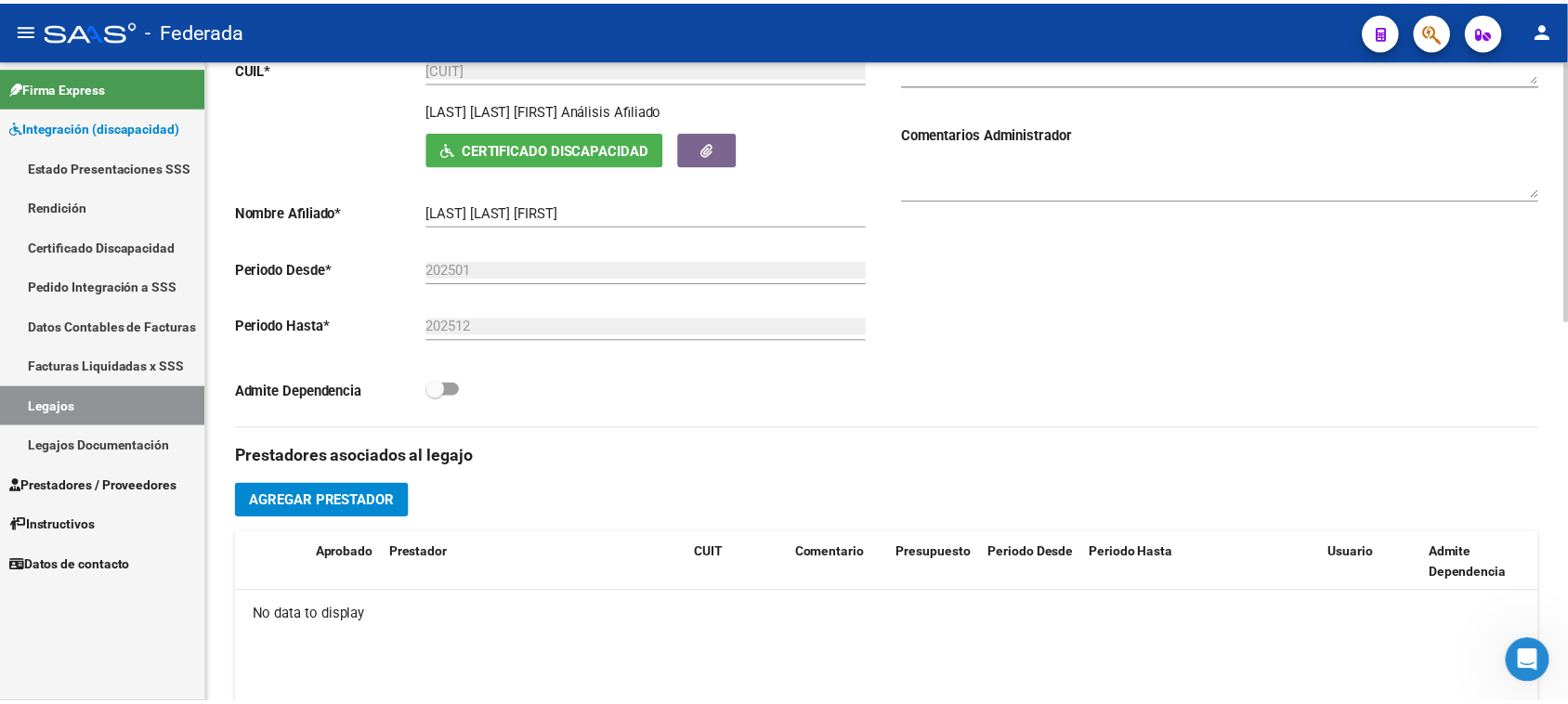 scroll, scrollTop: 464, scrollLeft: 0, axis: vertical 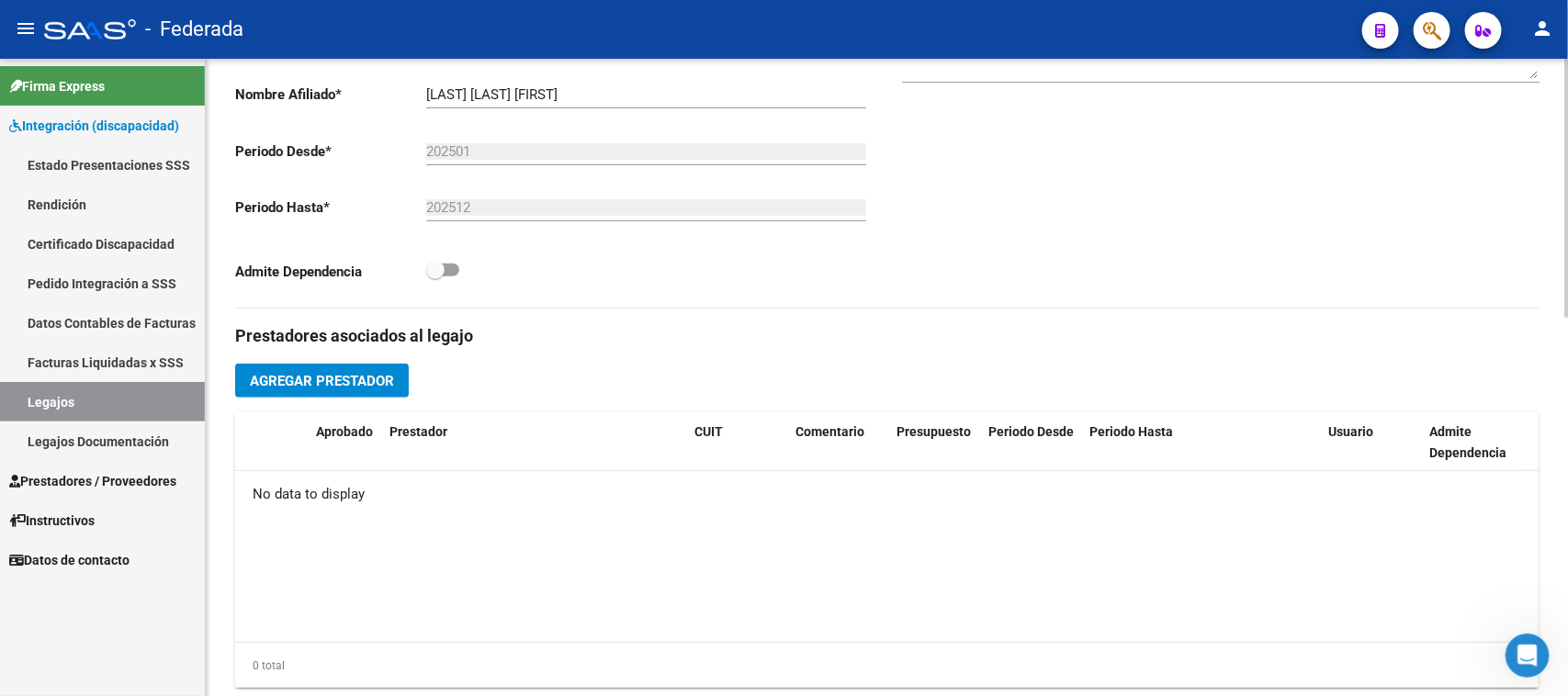 click on "Agregar Prestador" 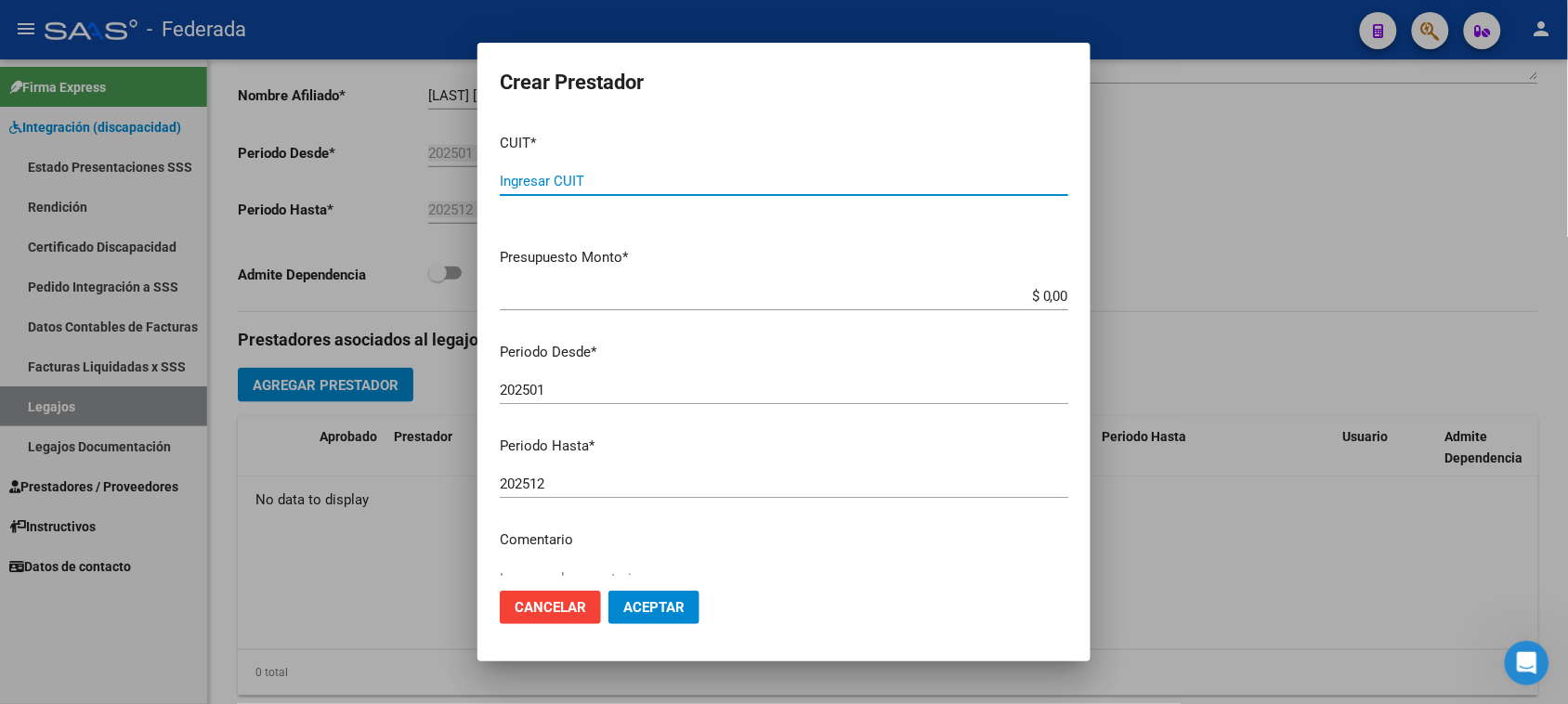 paste on "[CUIT]" 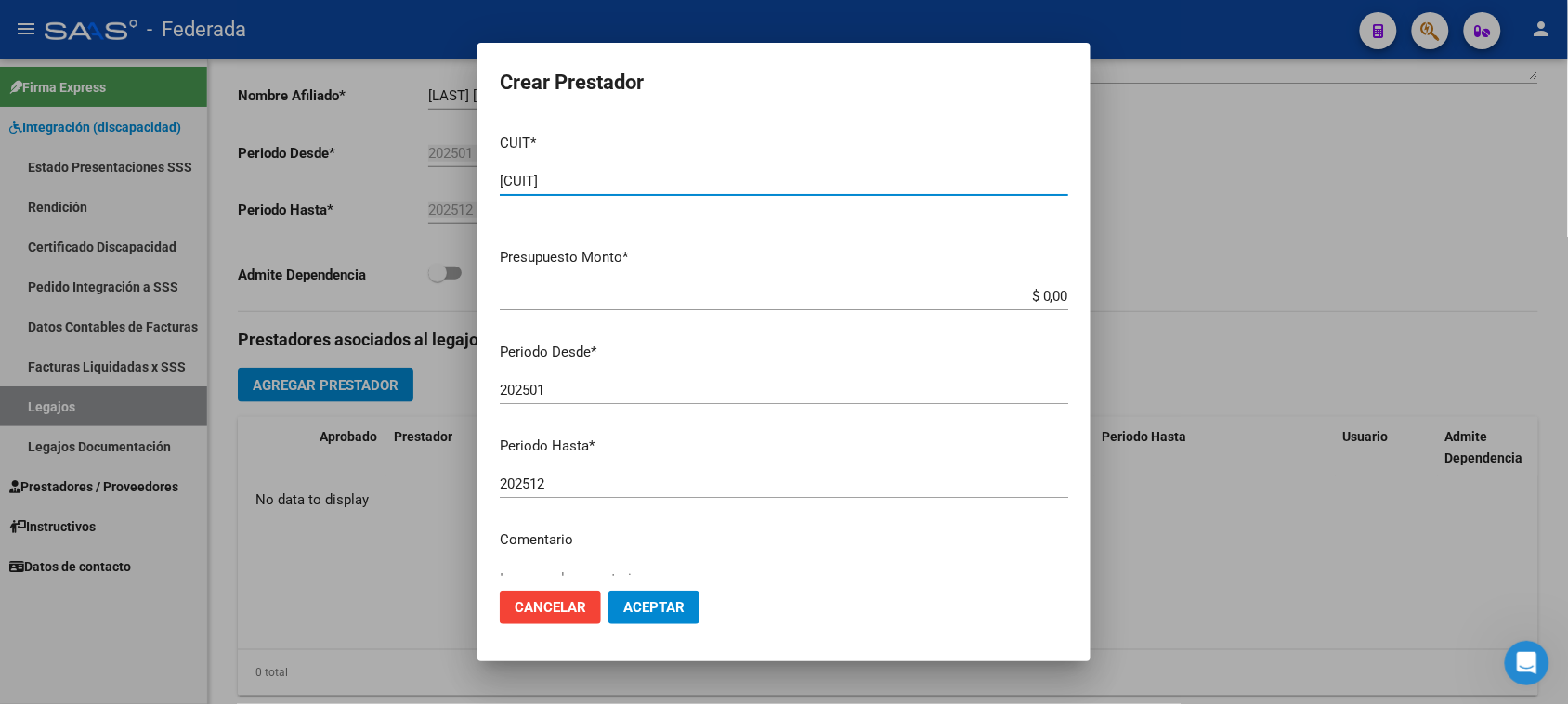 type on "[CUIT]" 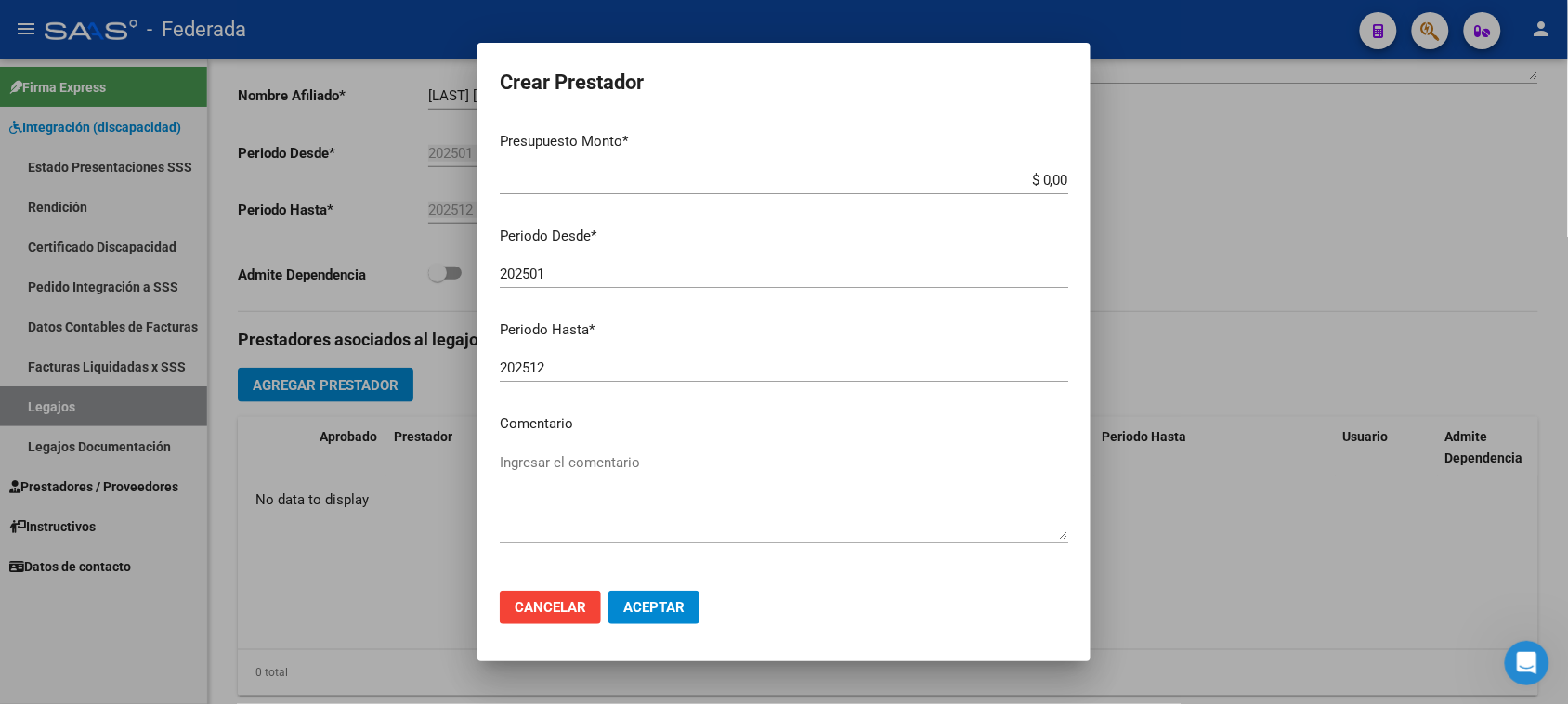 scroll, scrollTop: 177, scrollLeft: 0, axis: vertical 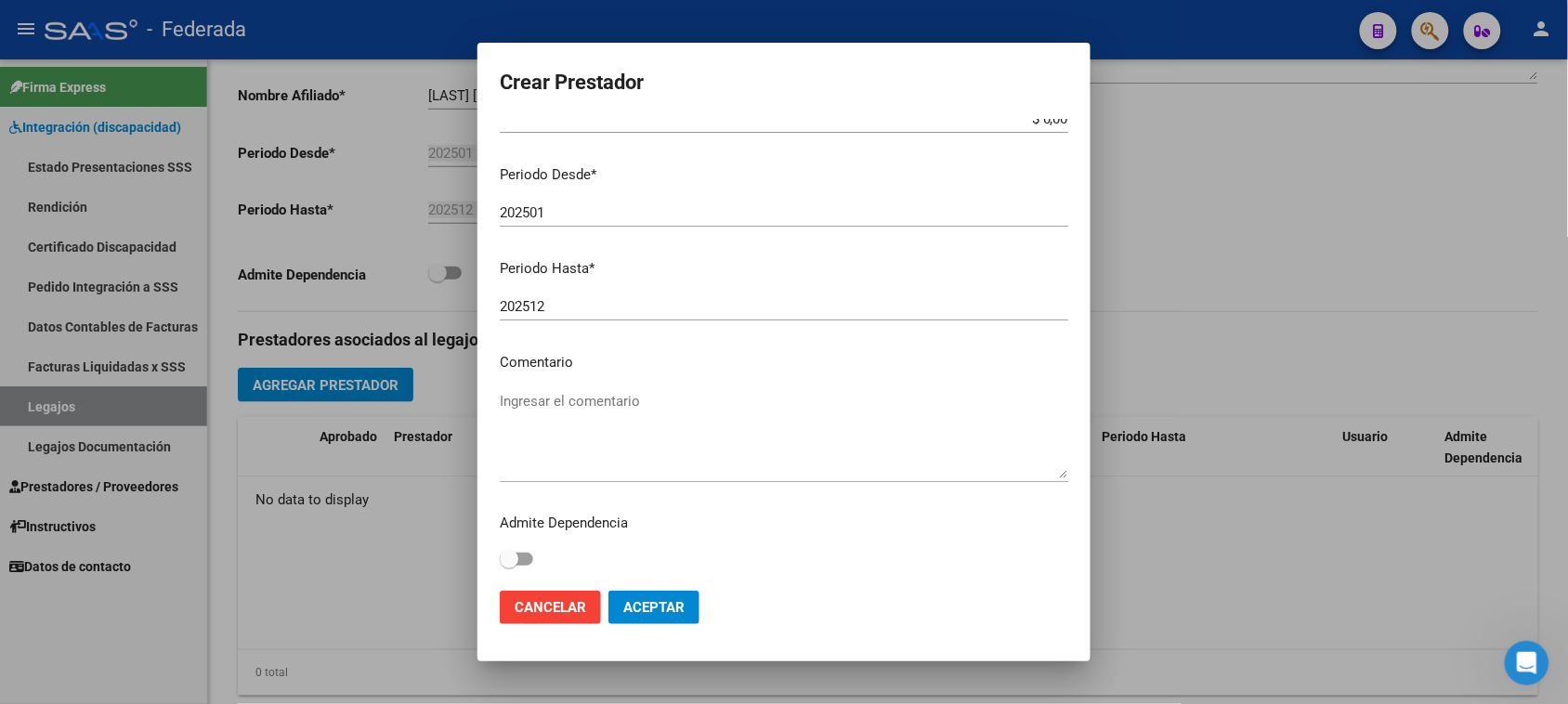 click on "Ingresar el comentario" at bounding box center [784, 435] 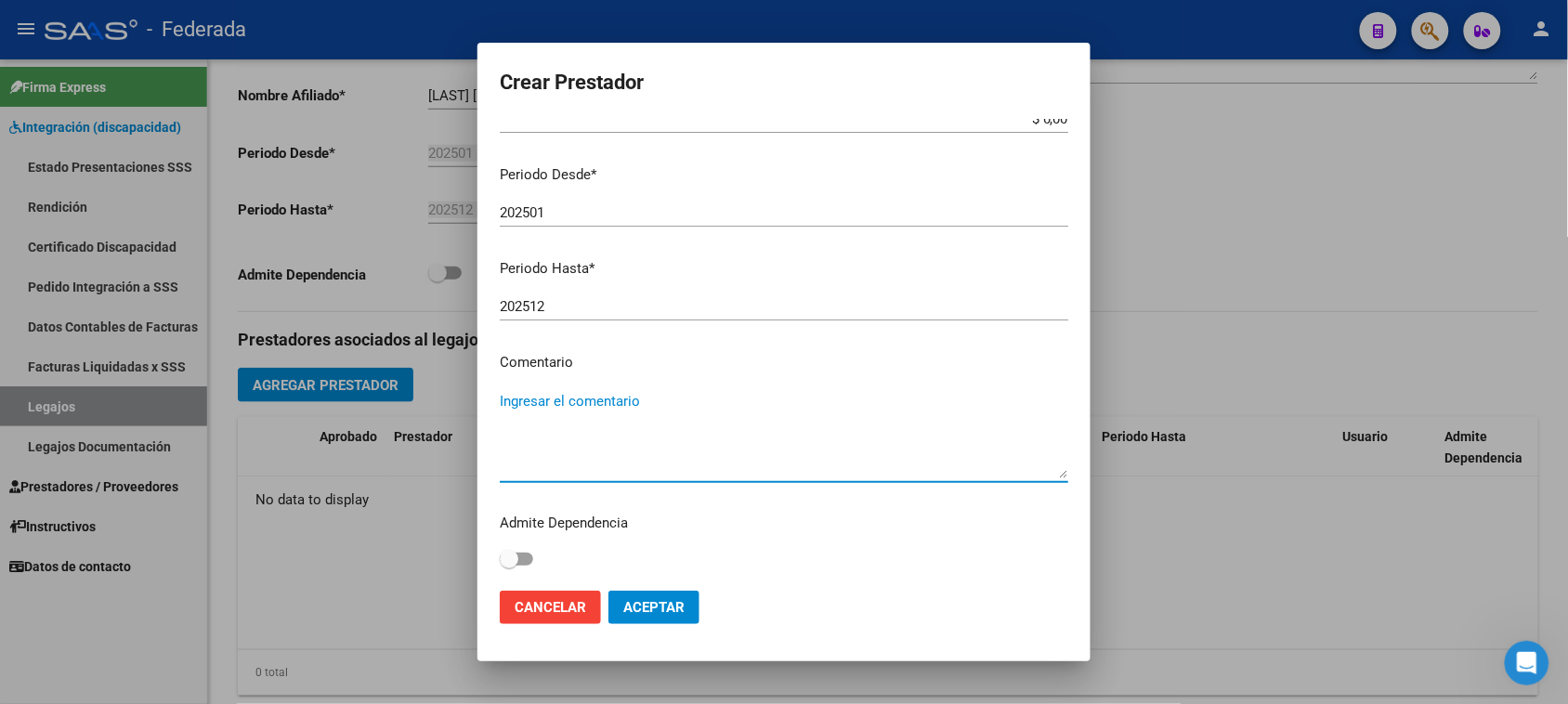 paste on "PSICOPEDAGOGÍA" 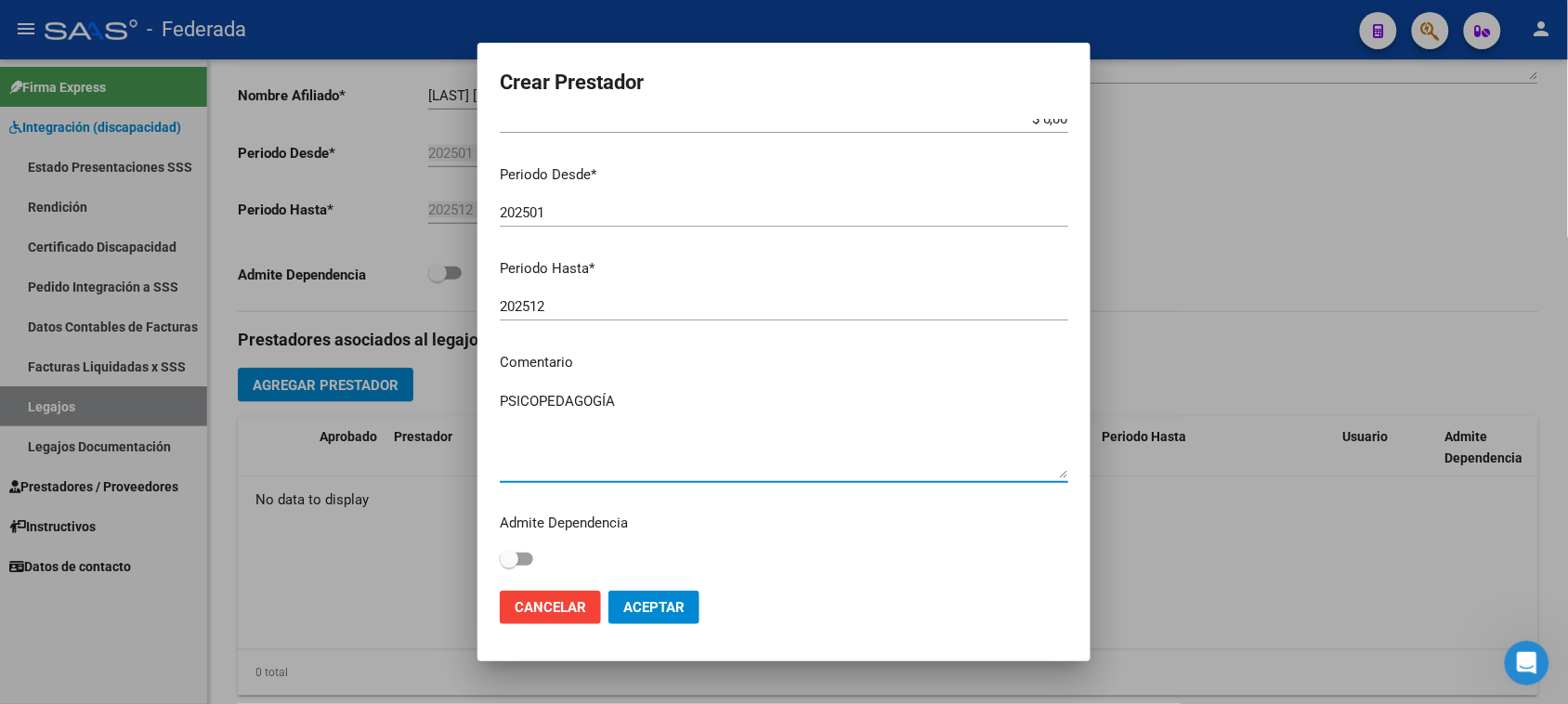type on "PSICOPEDAGOGÍA" 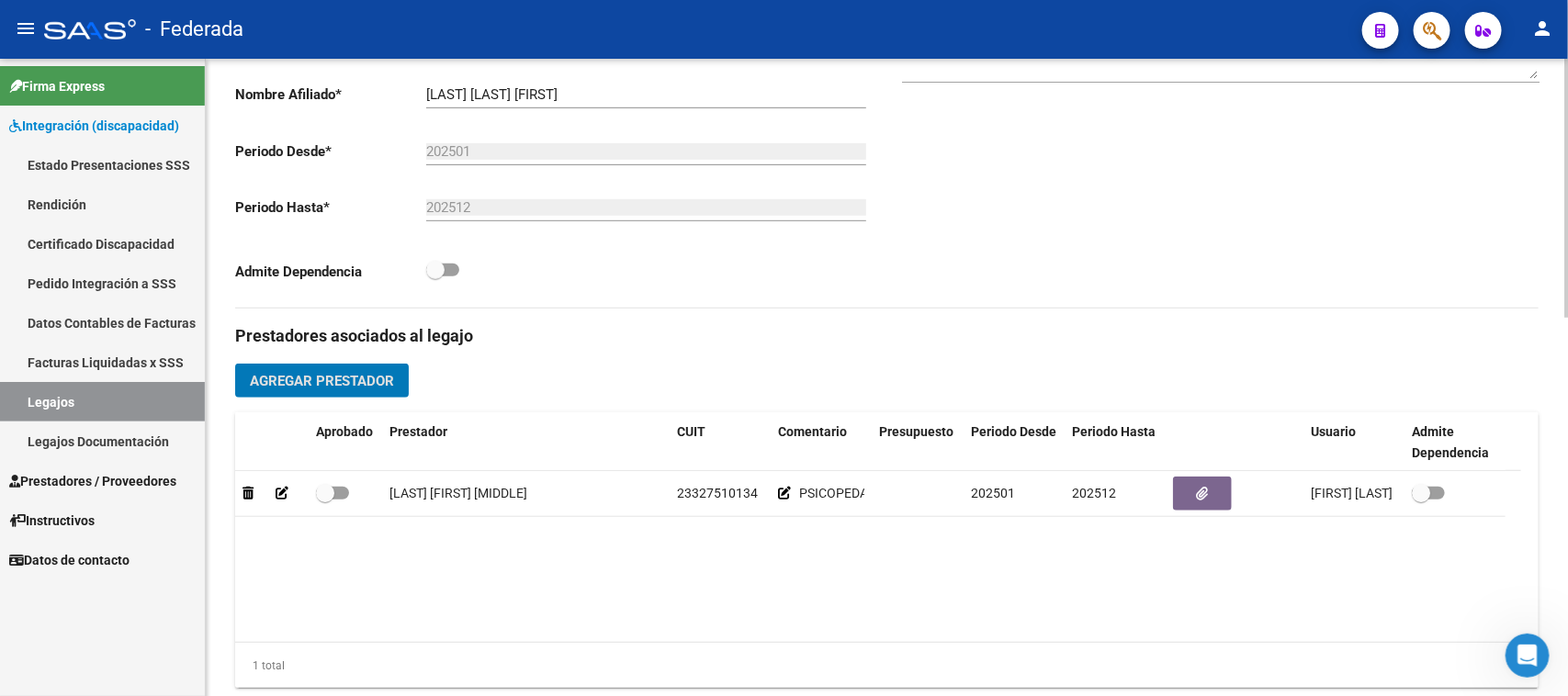 click on "Agregar Prestador" 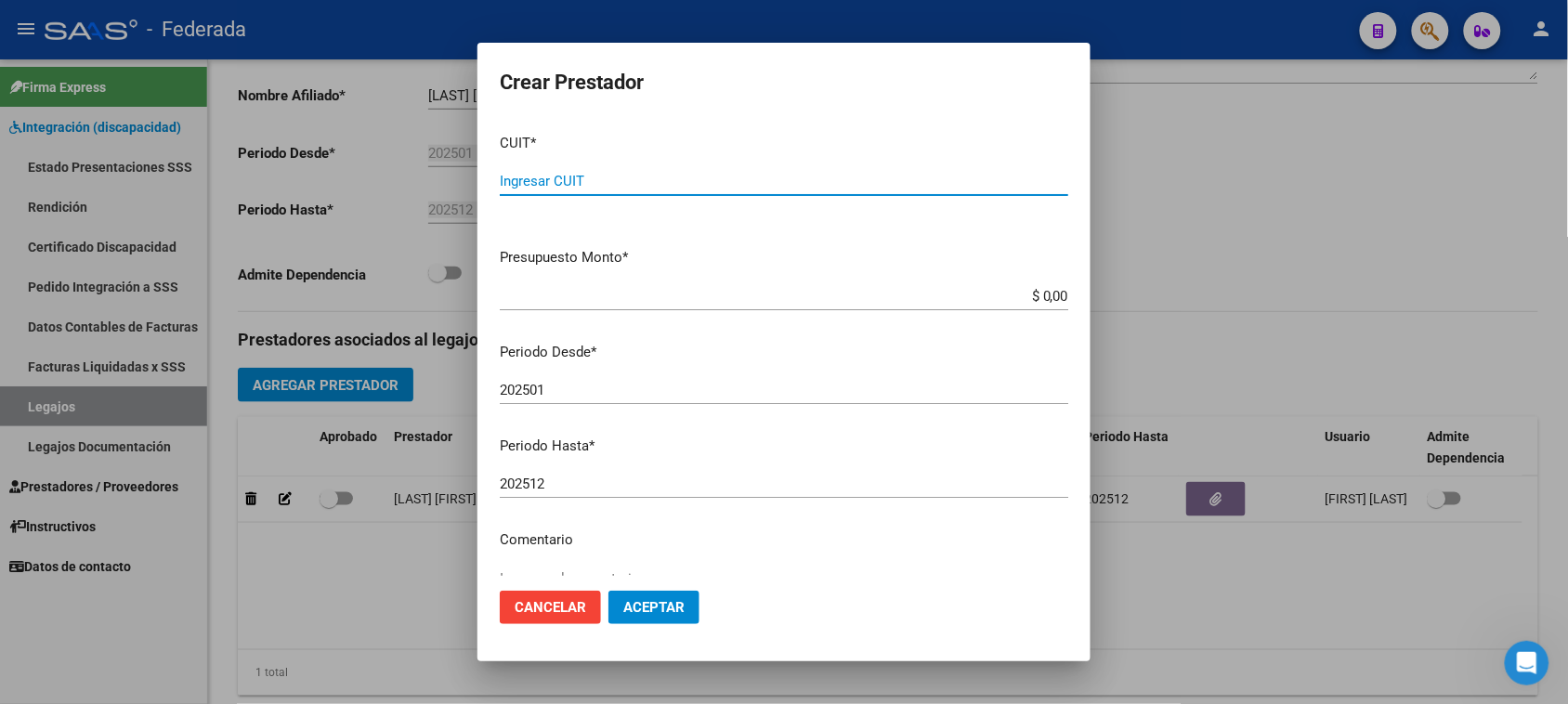 paste on "[CUIT]" 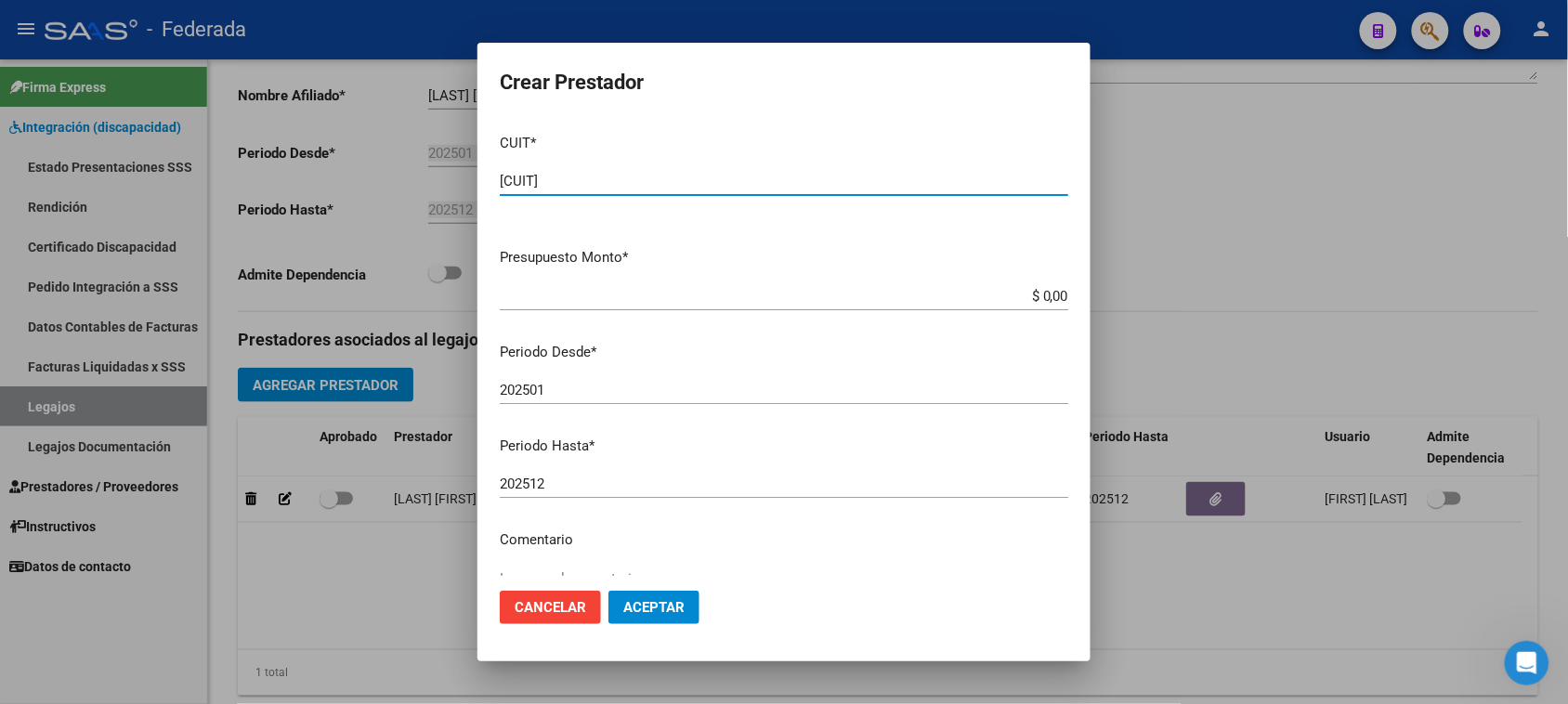 type on "[CUIT]" 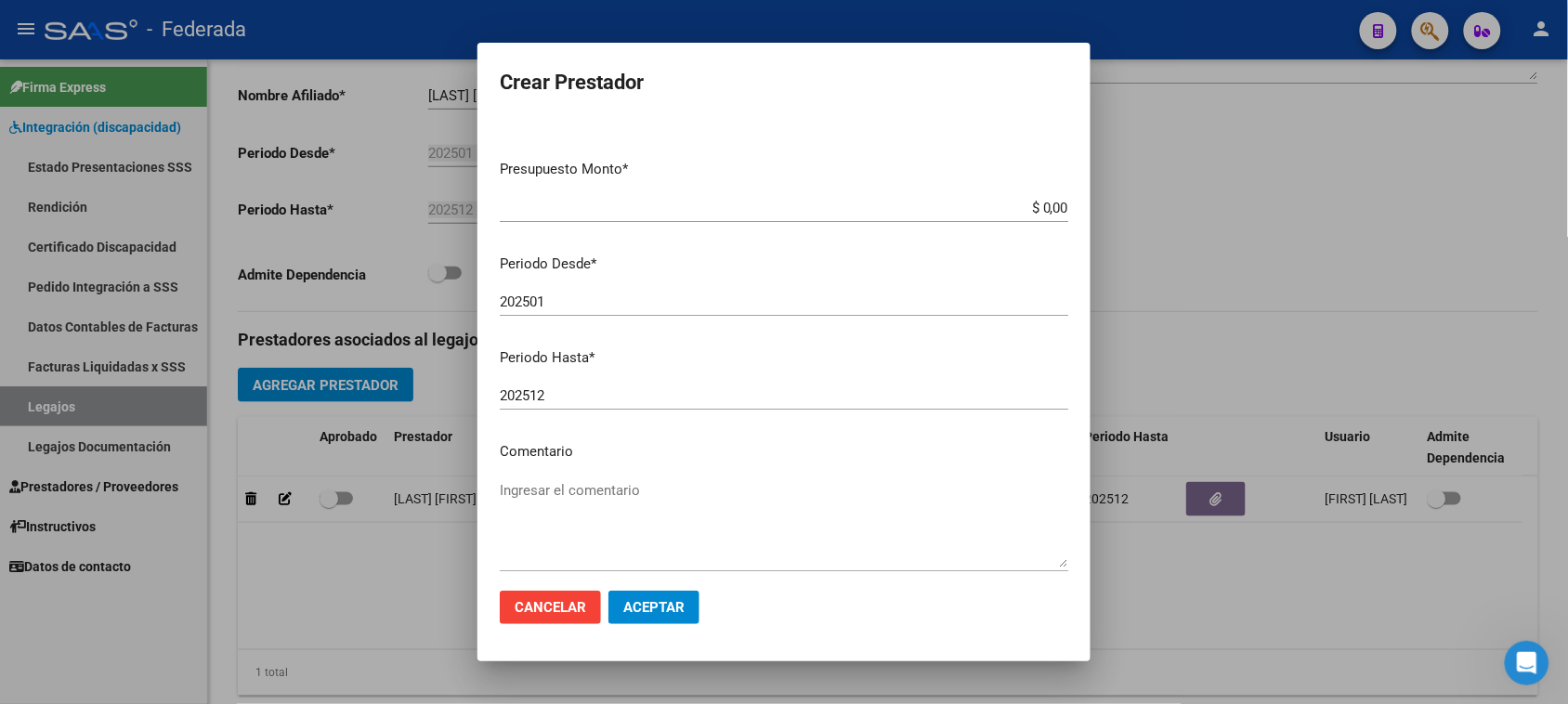 scroll, scrollTop: 177, scrollLeft: 0, axis: vertical 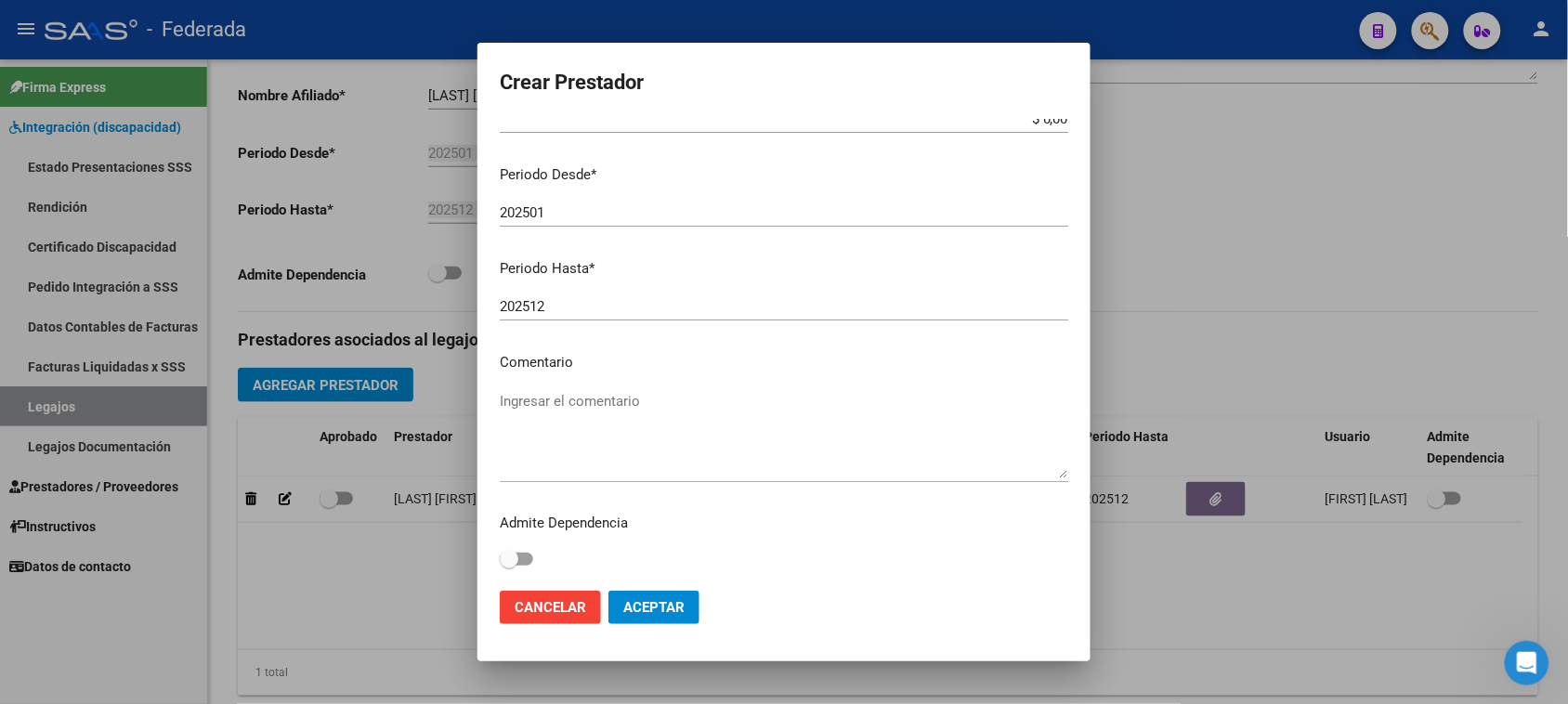 click on "Ingresar el comentario" at bounding box center (784, 435) 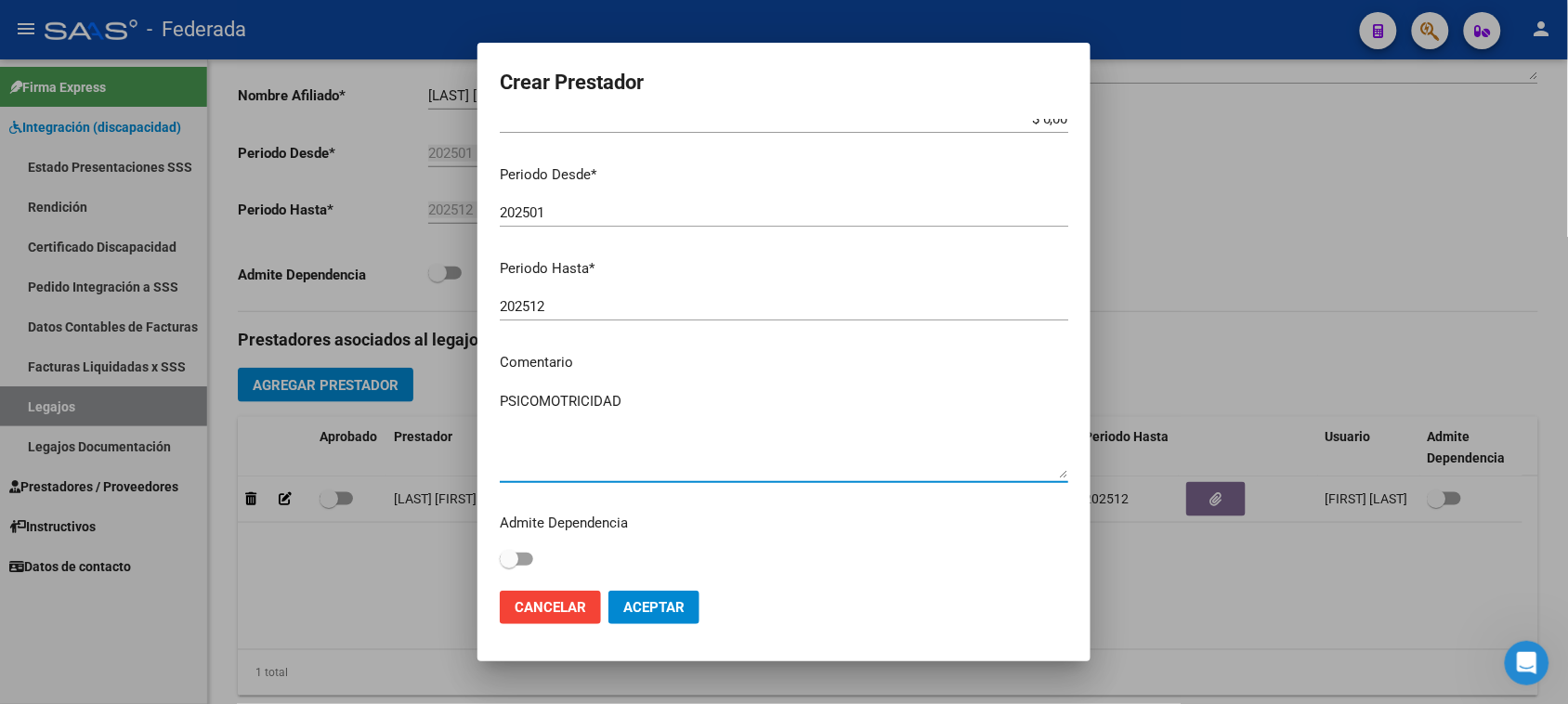 type on "PSICOMOTRICIDAD" 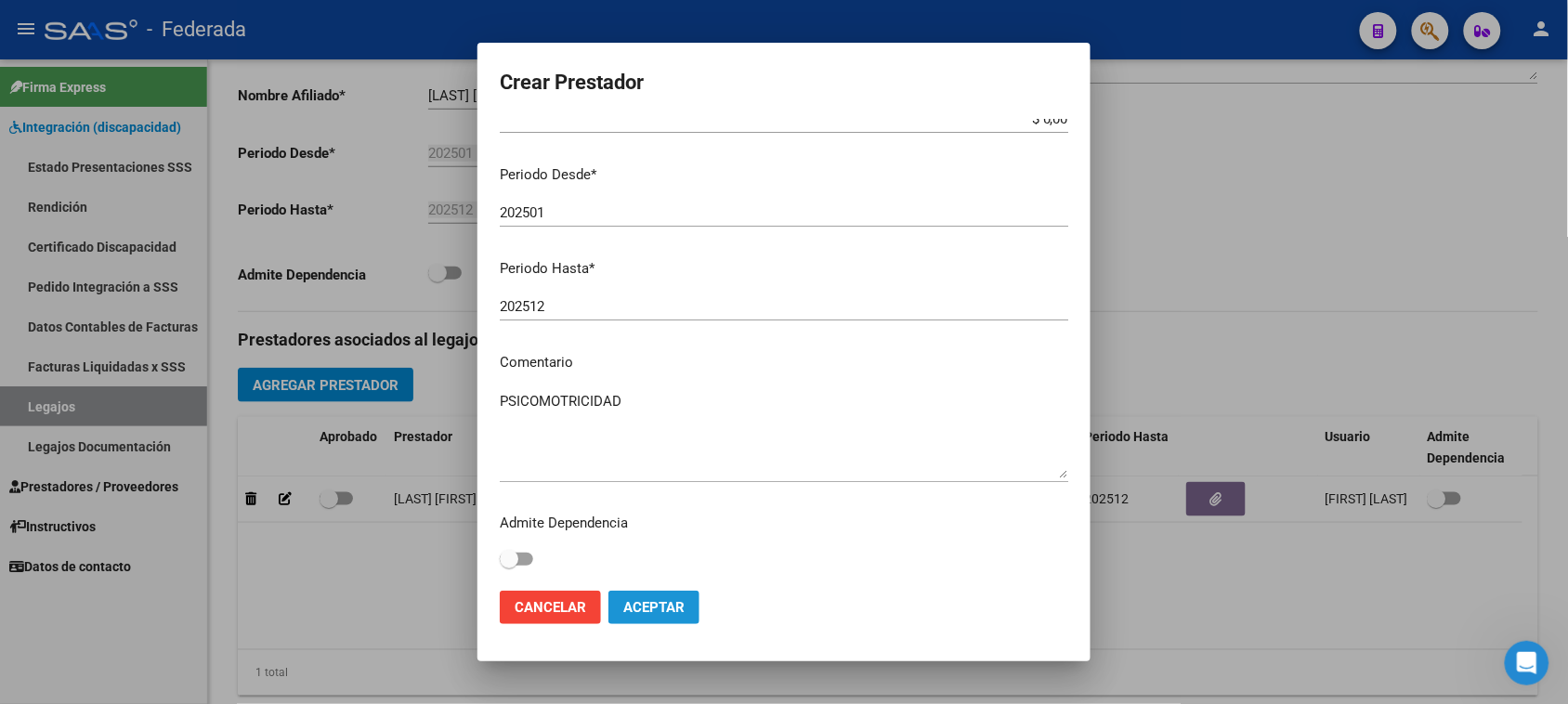 click on "Aceptar" 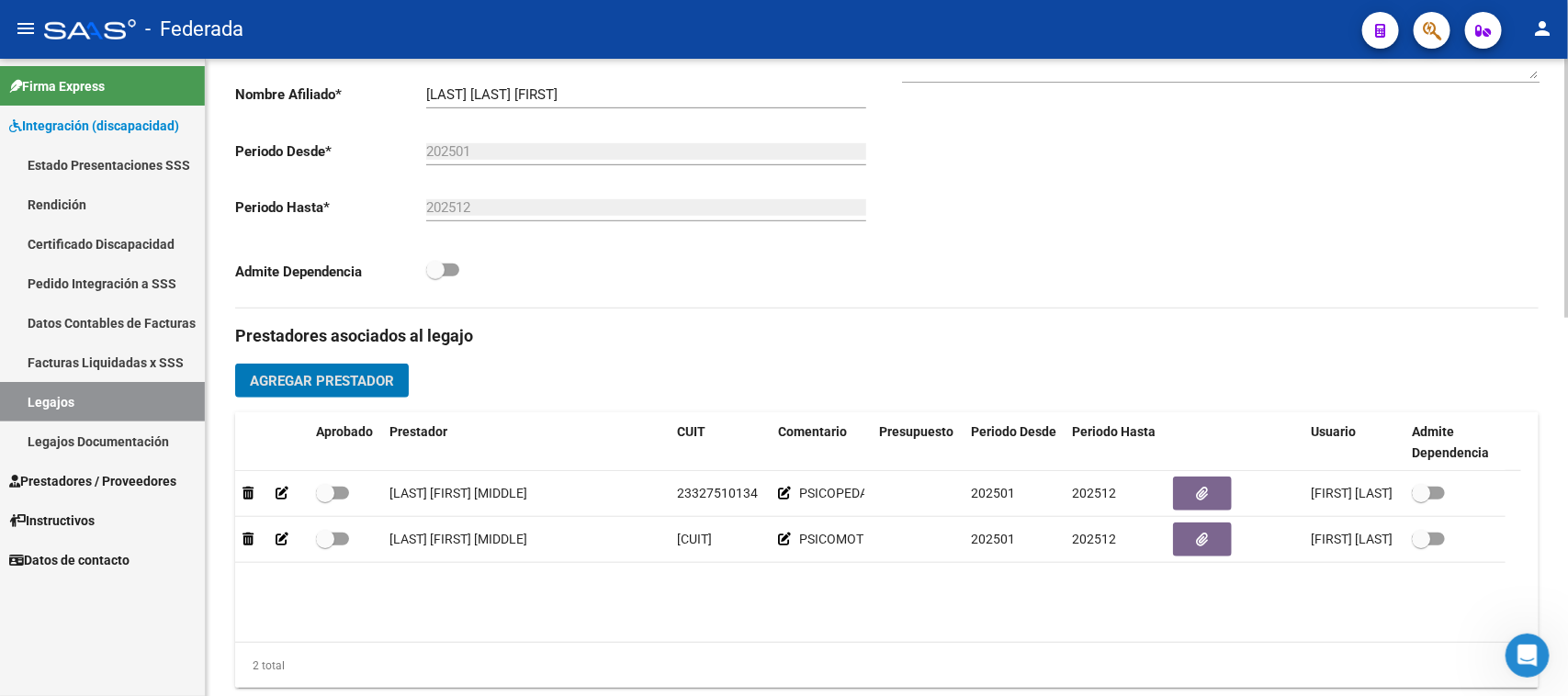 click on "Agregar Prestador" 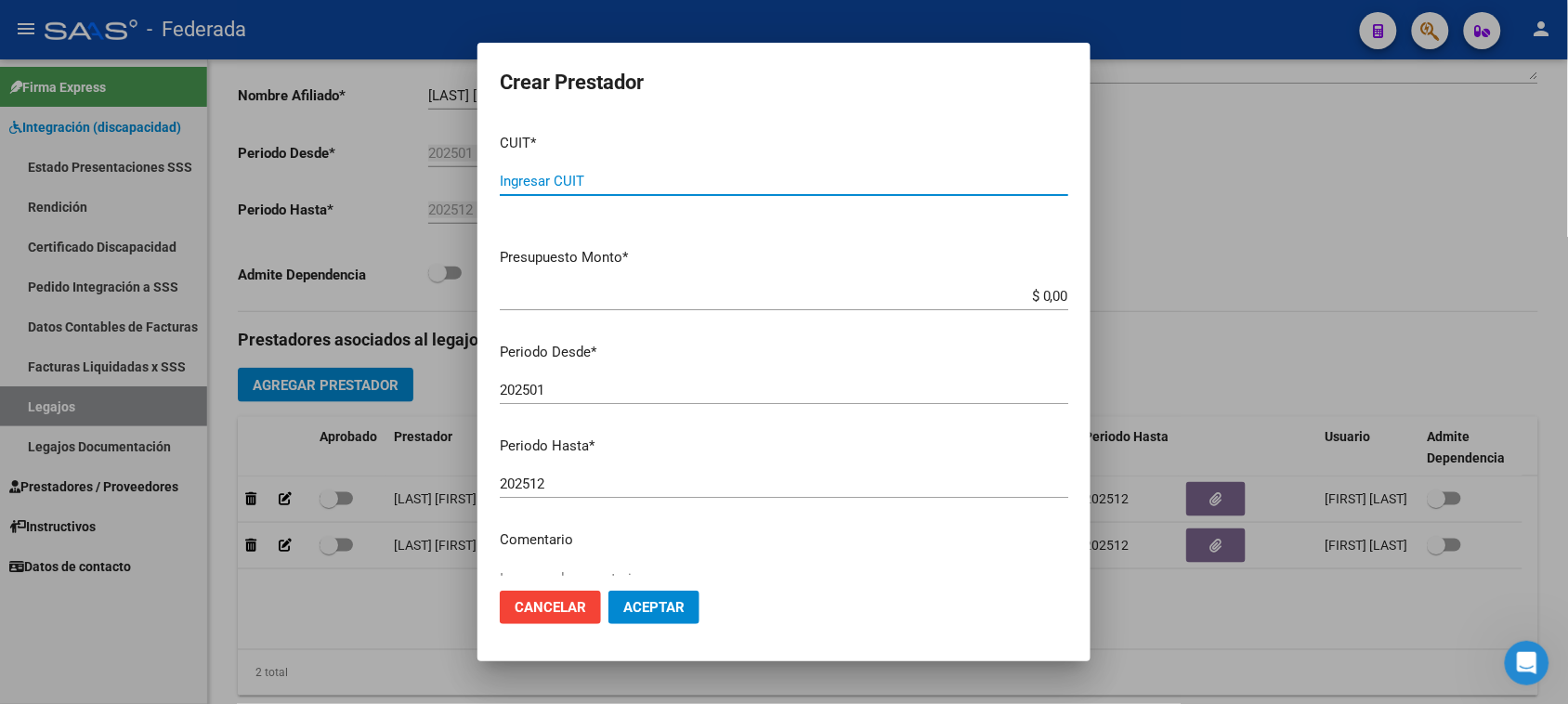 paste on "[CUIT]" 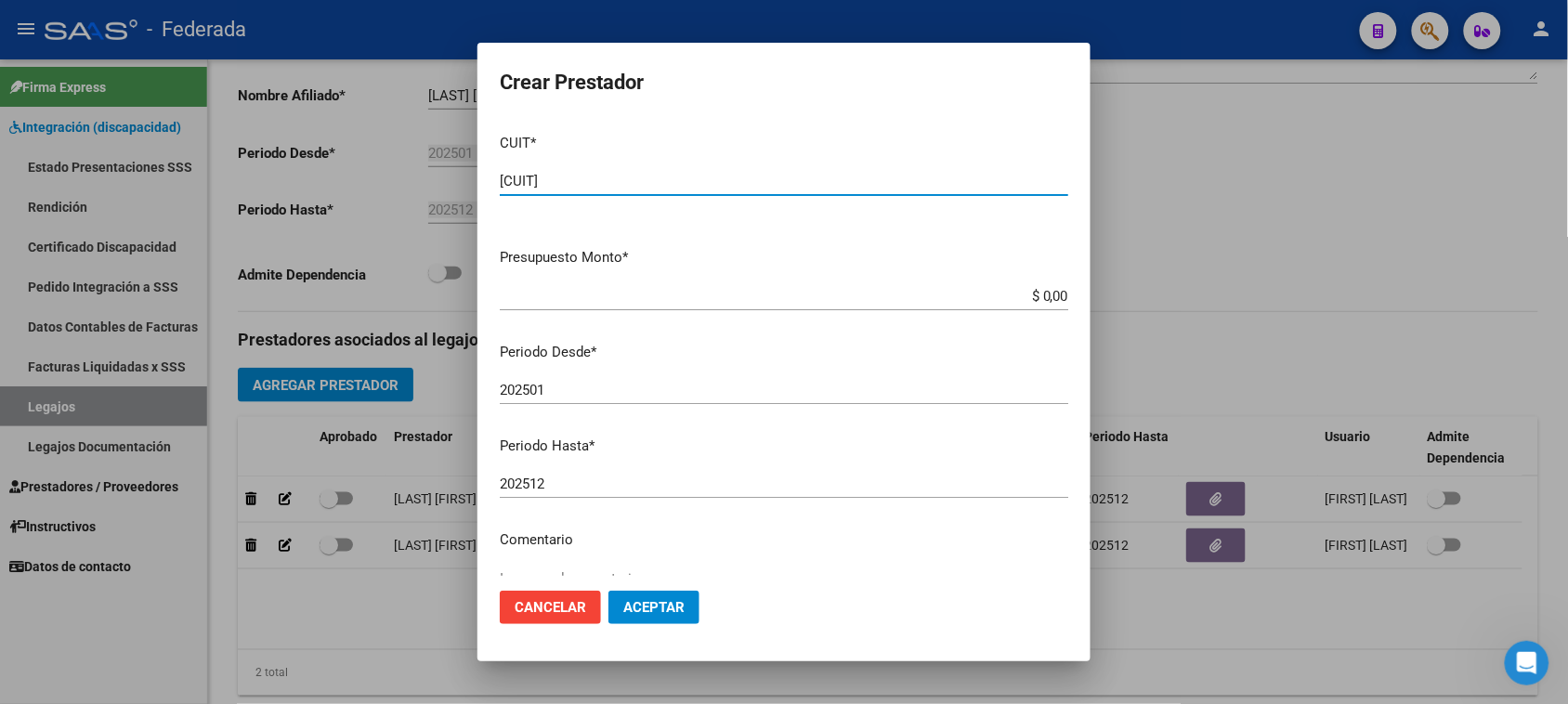 type on "[CUIT]" 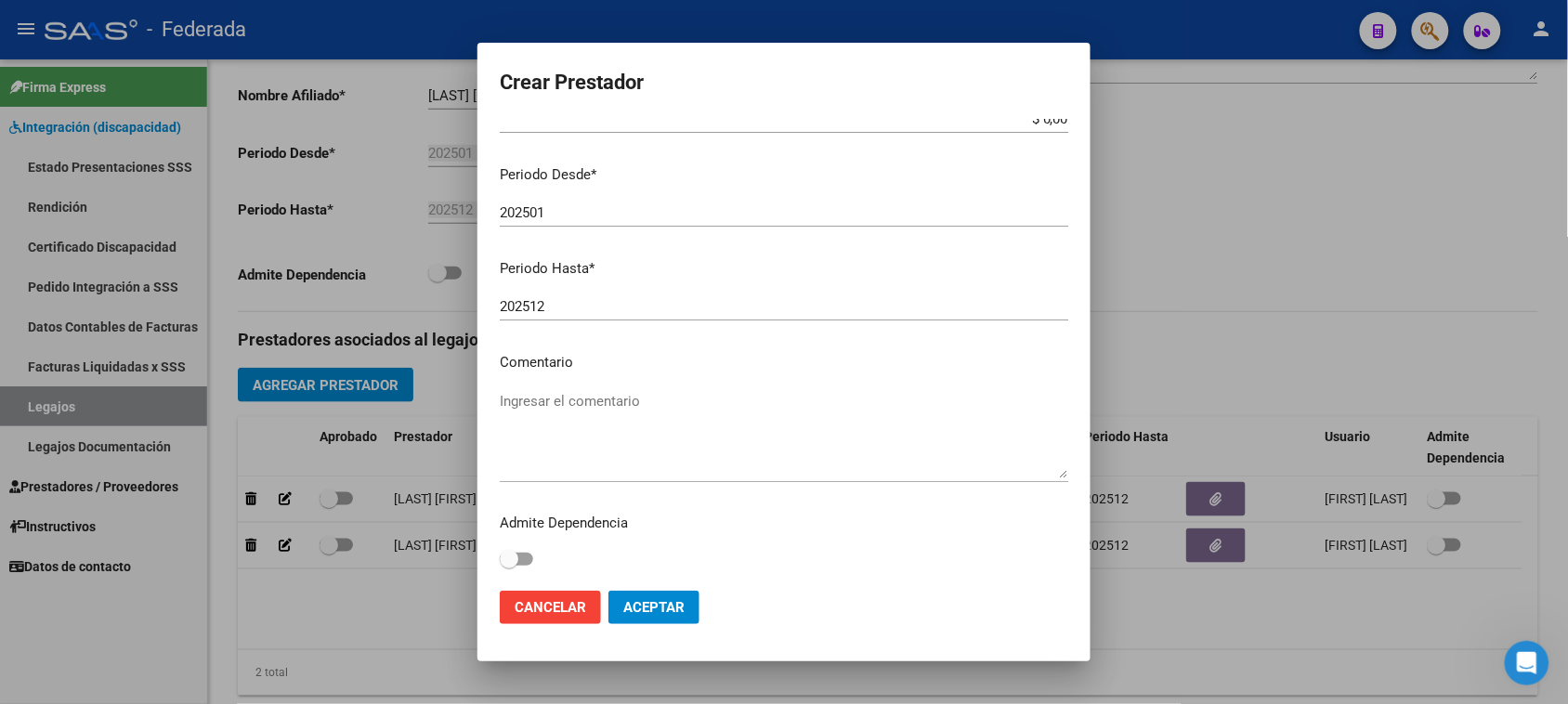 click on "CUIT  *   [CUIT] Ingresar CUIT  ARCA Padrón    Presupuesto Monto  *   $ 0,00 Ingresar el monto  Periodo Desde  *   202501 Ingresar el periodo  Periodo Hasta  *   202512 Ingresar el periodo  Comentario    Ingresar el comentario  Admite Dependencia" at bounding box center [784, 347] 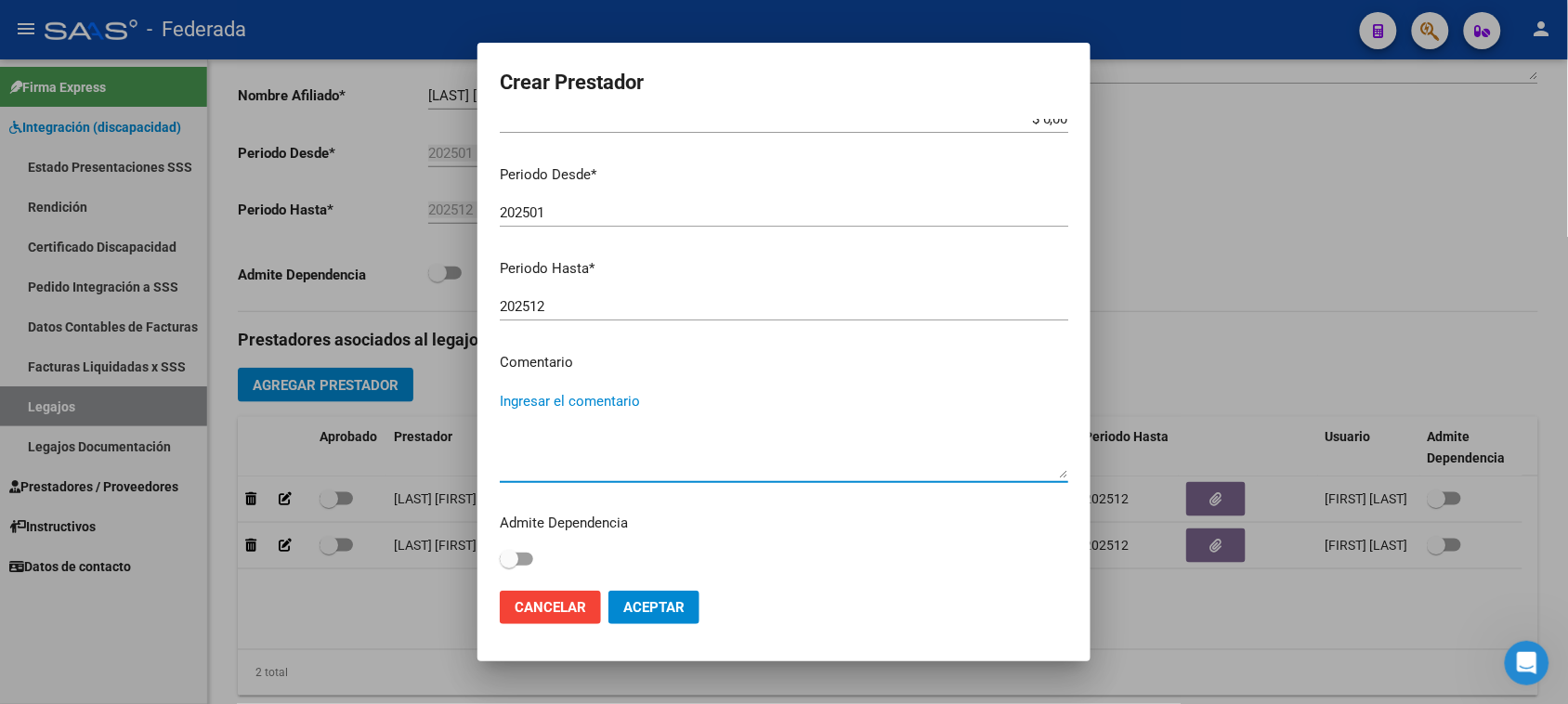 paste on "PSICOLOGÍA" 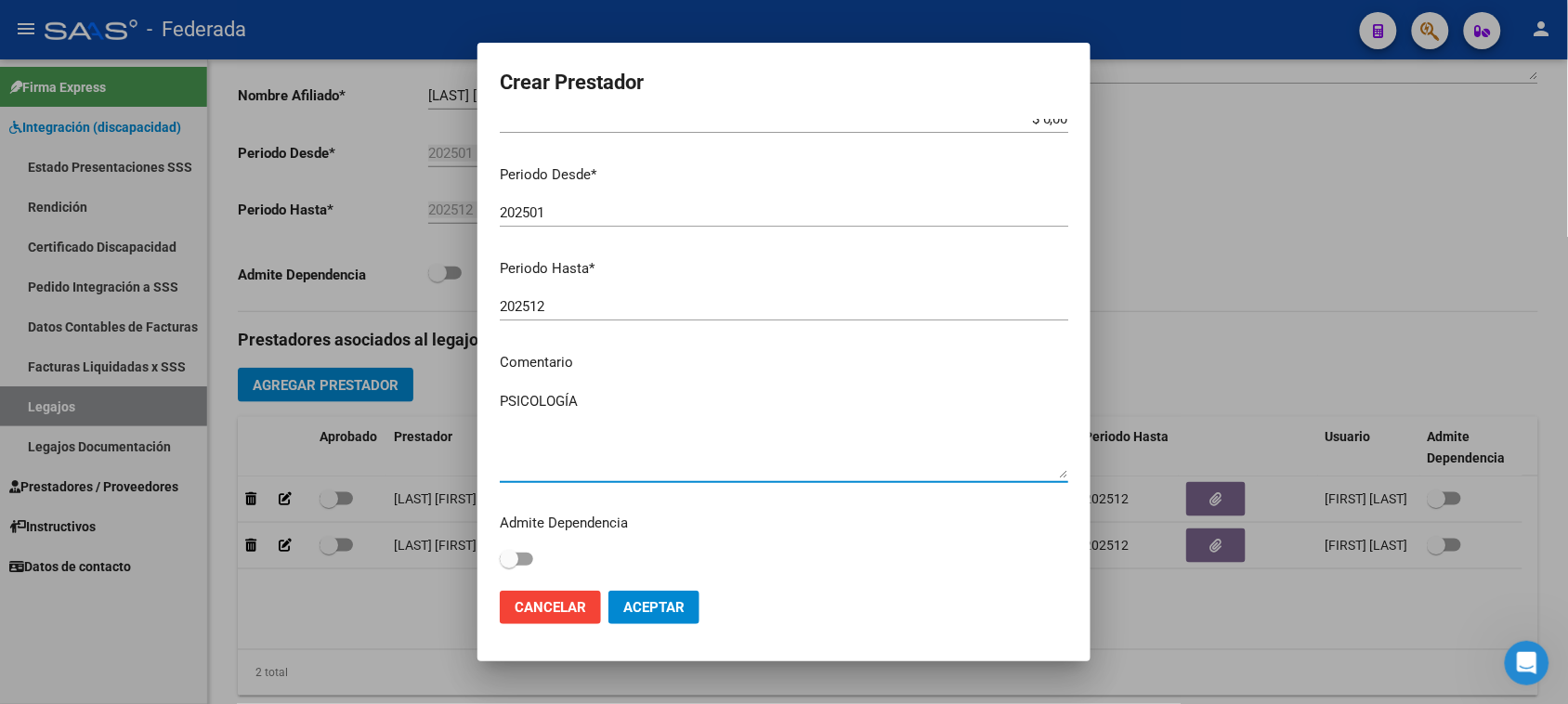 type on "PSICOLOGÍA" 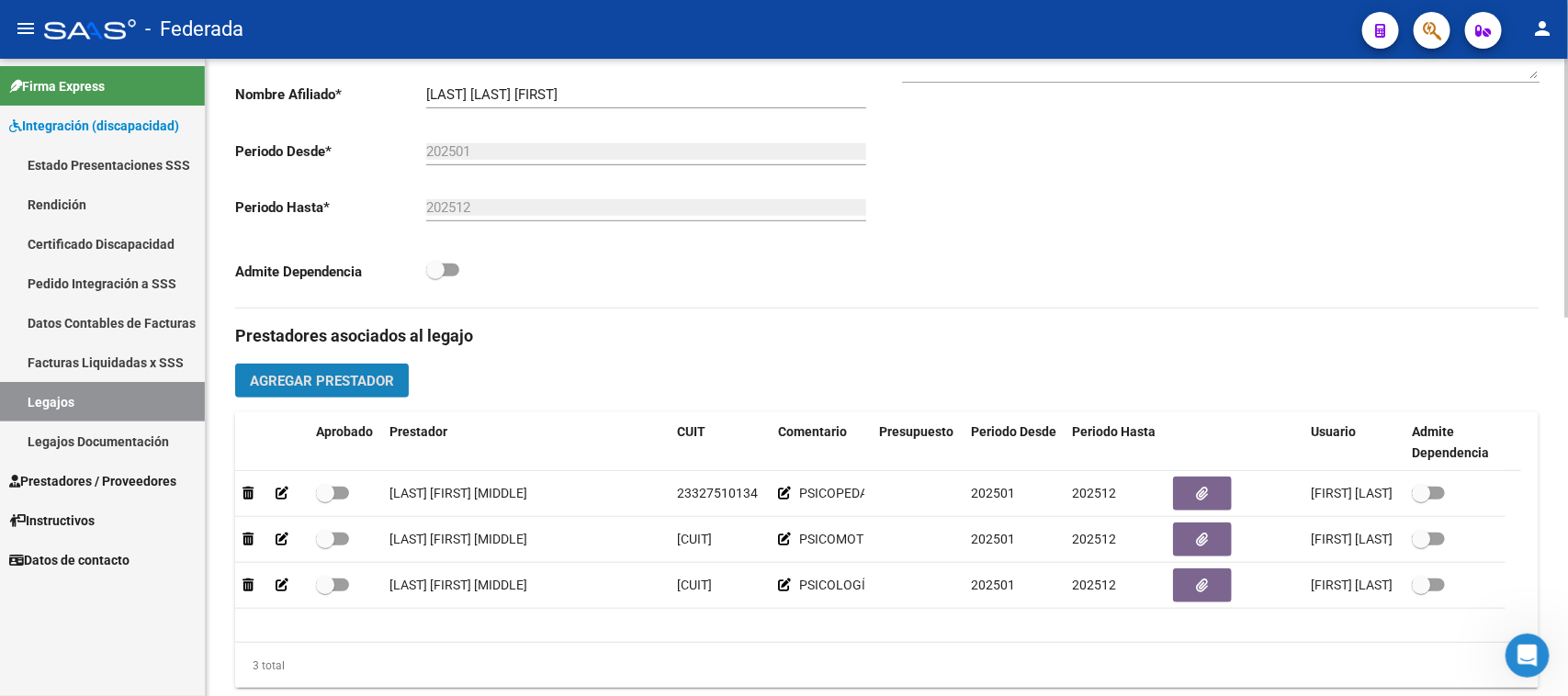 click on "Agregar Prestador" 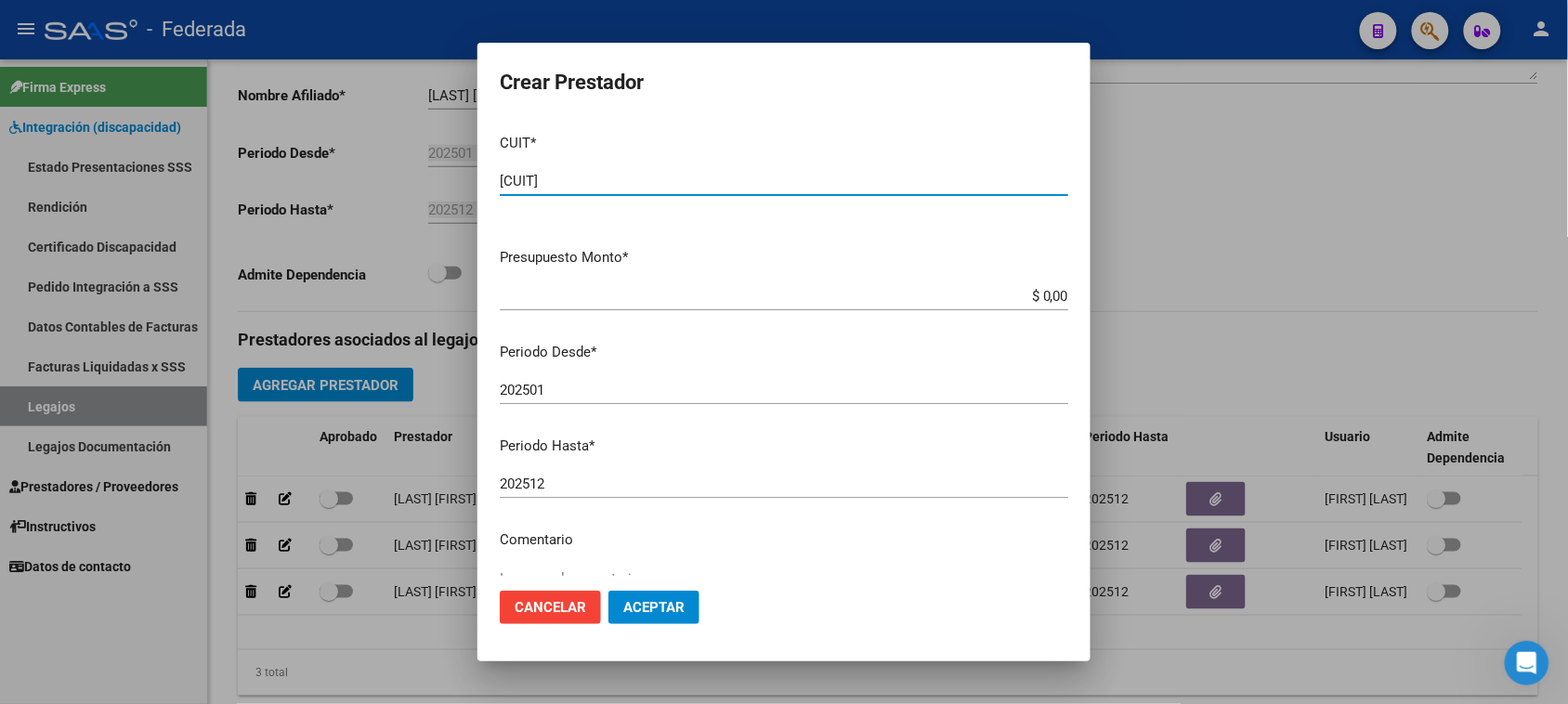 type on "[CUIT]" 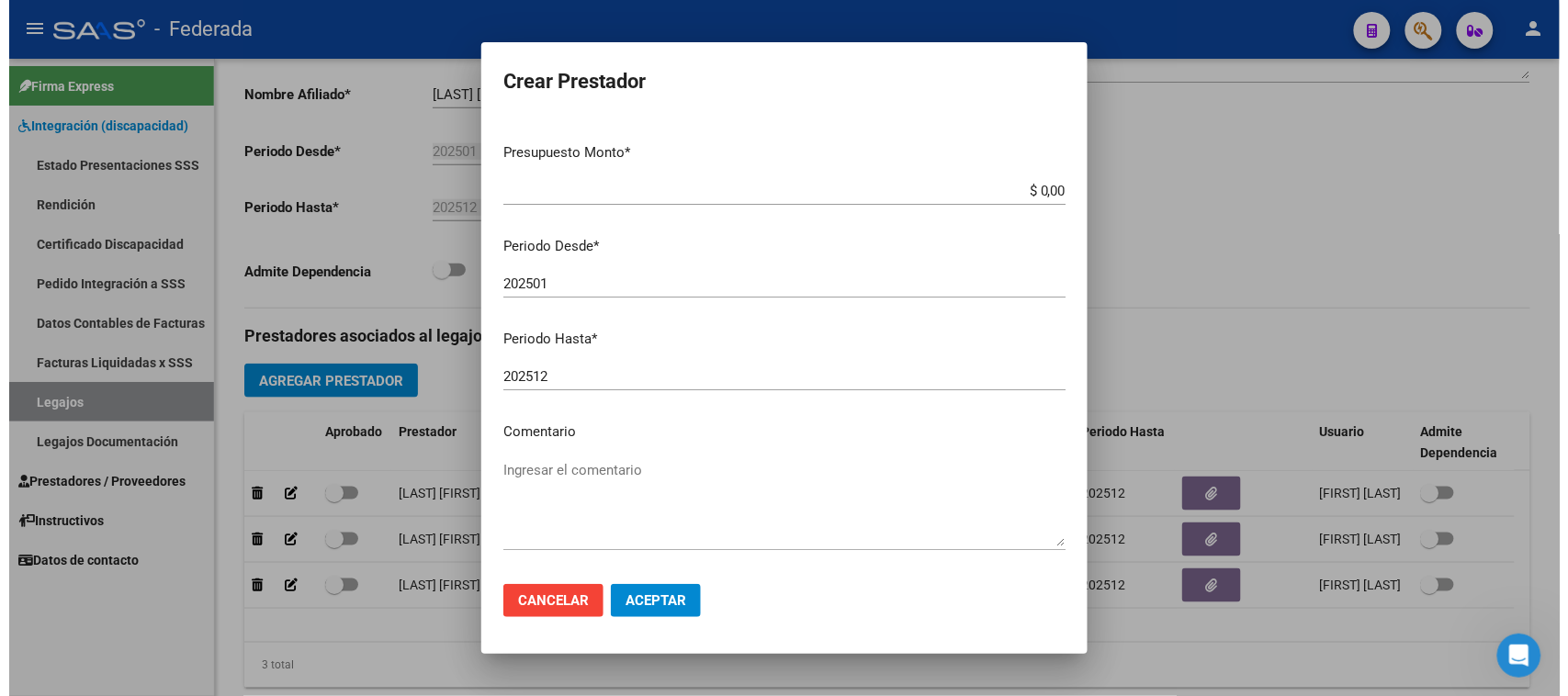 scroll, scrollTop: 175, scrollLeft: 0, axis: vertical 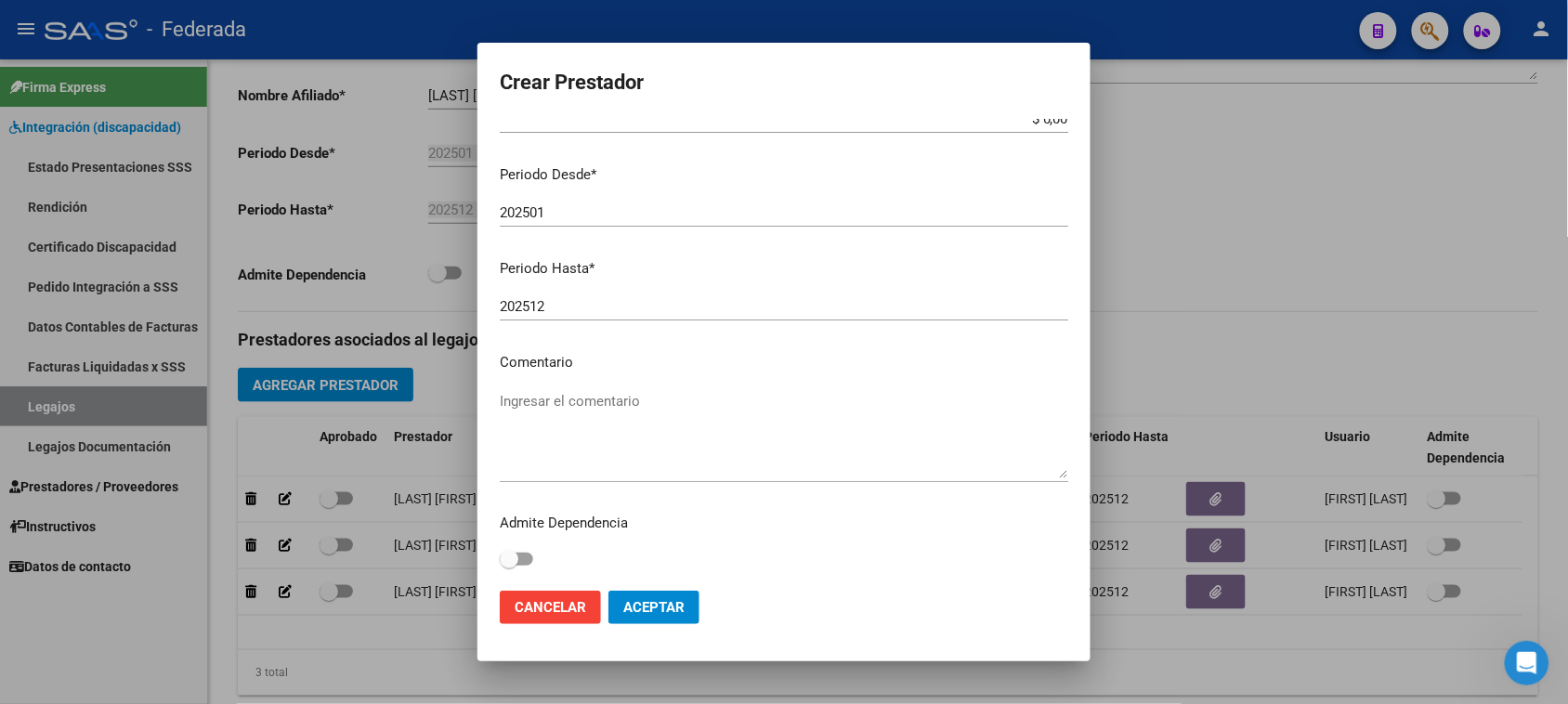 click on "Ingresar el comentario" at bounding box center [784, 435] 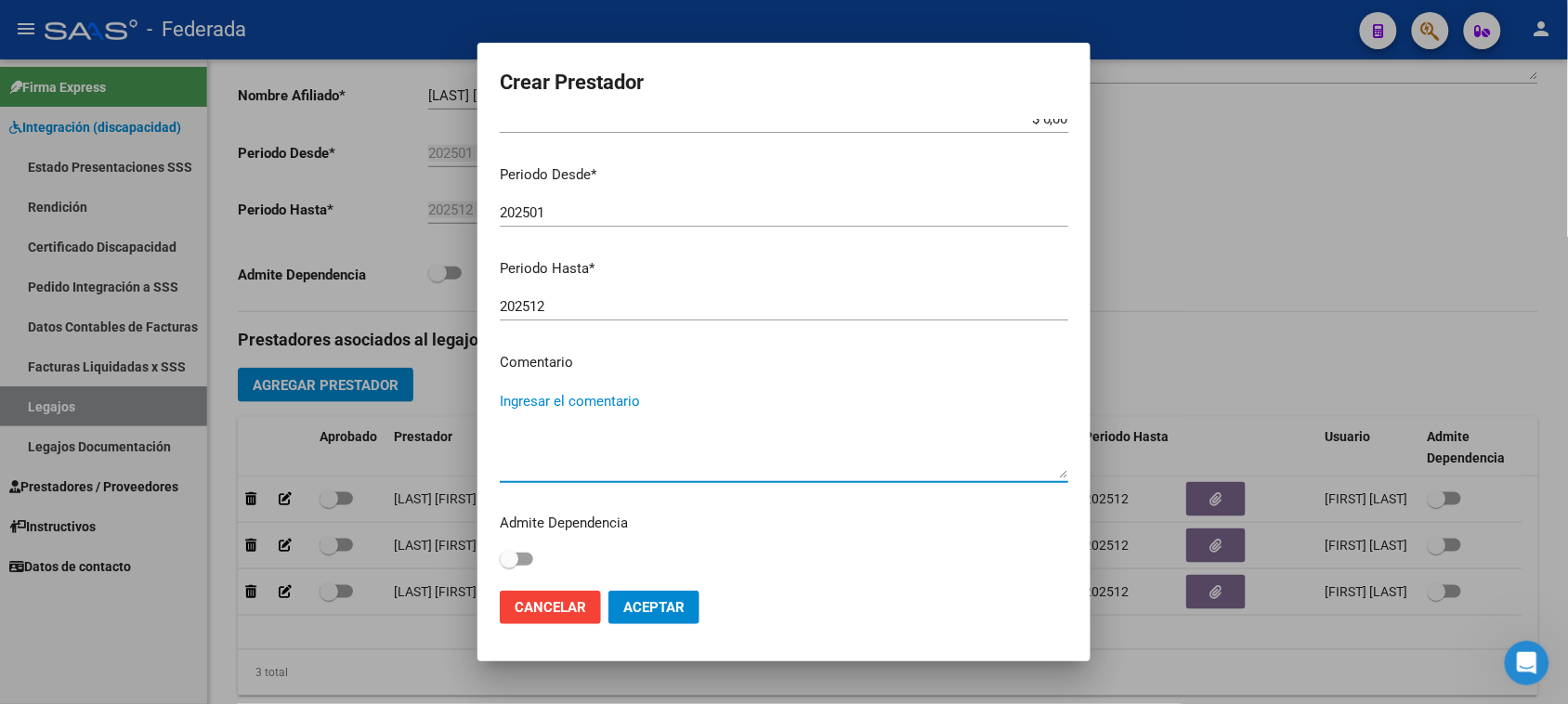 paste on "TRANSPORTE" 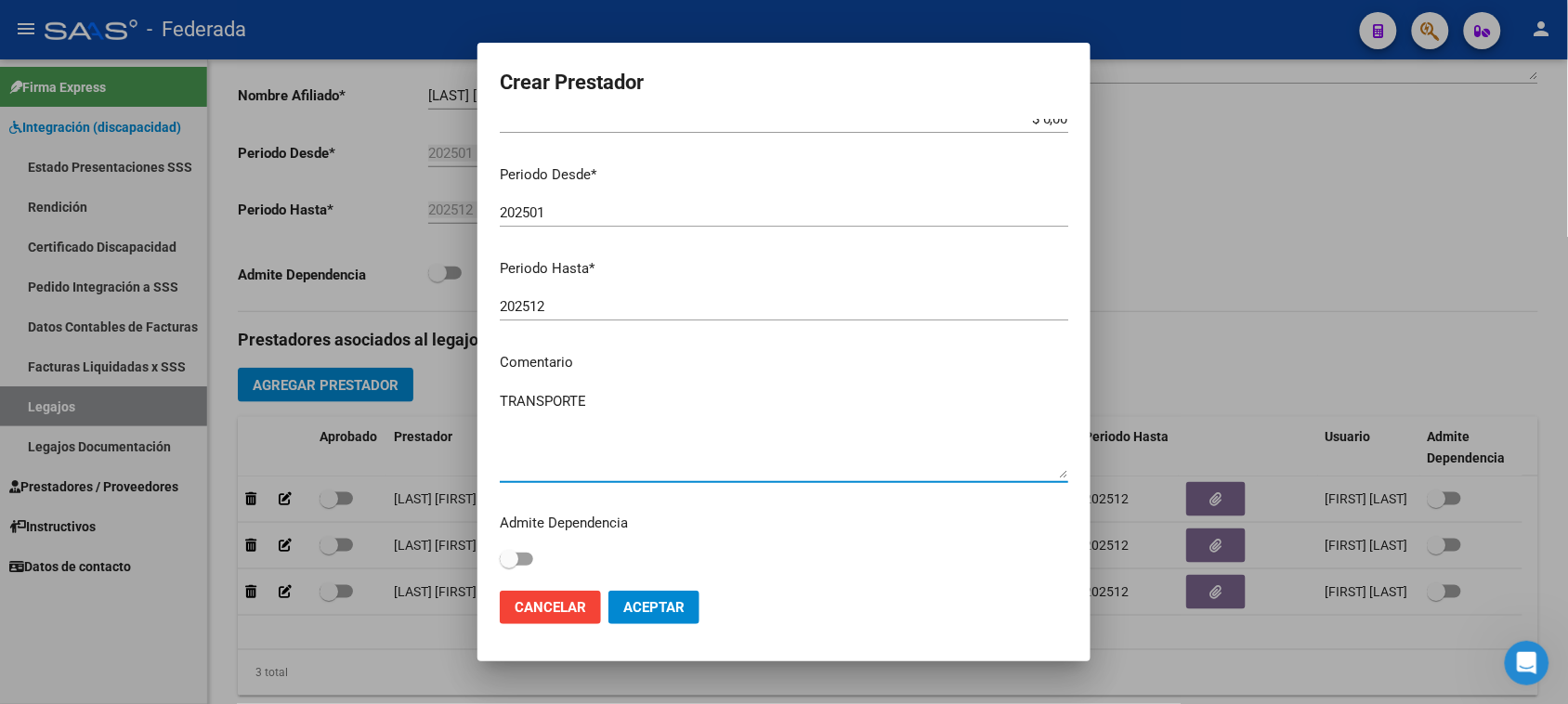 type on "TRANSPORTE" 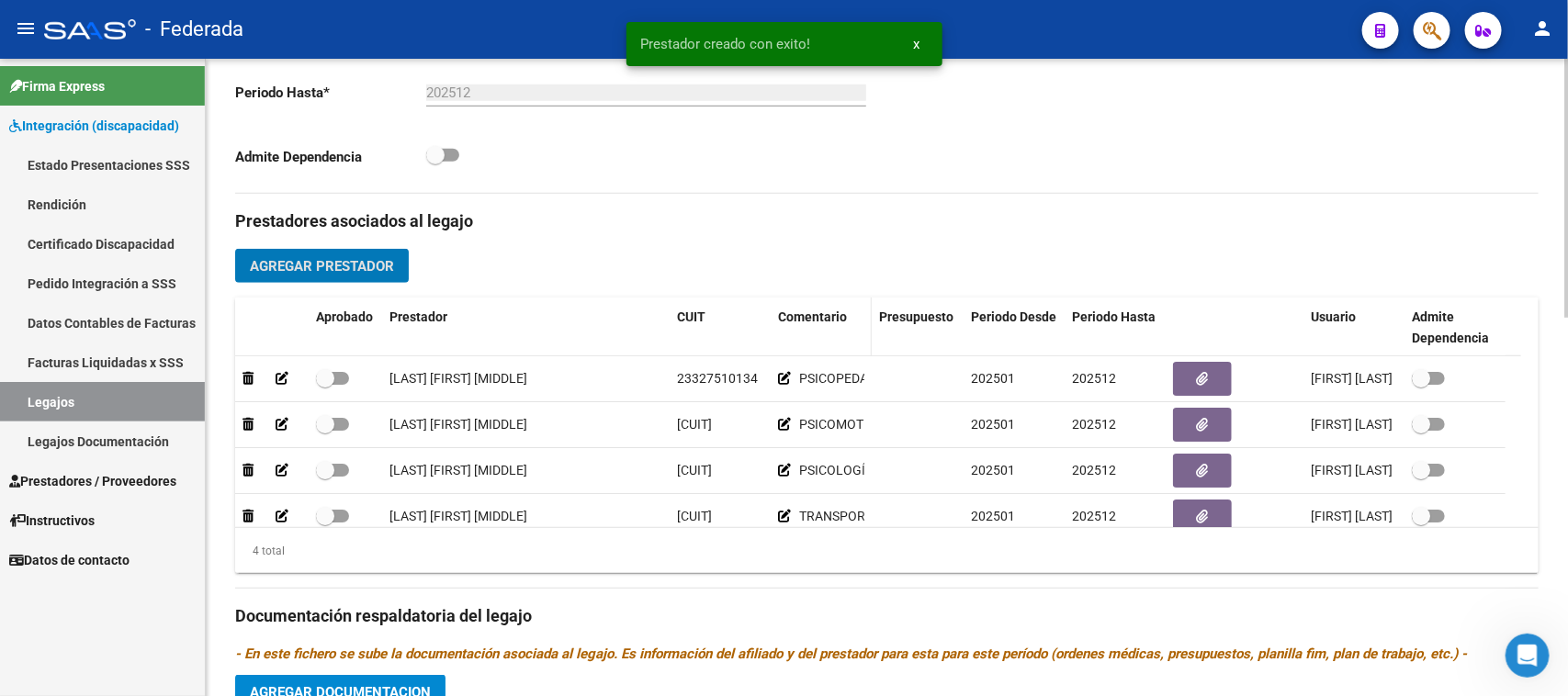 scroll, scrollTop: 689, scrollLeft: 0, axis: vertical 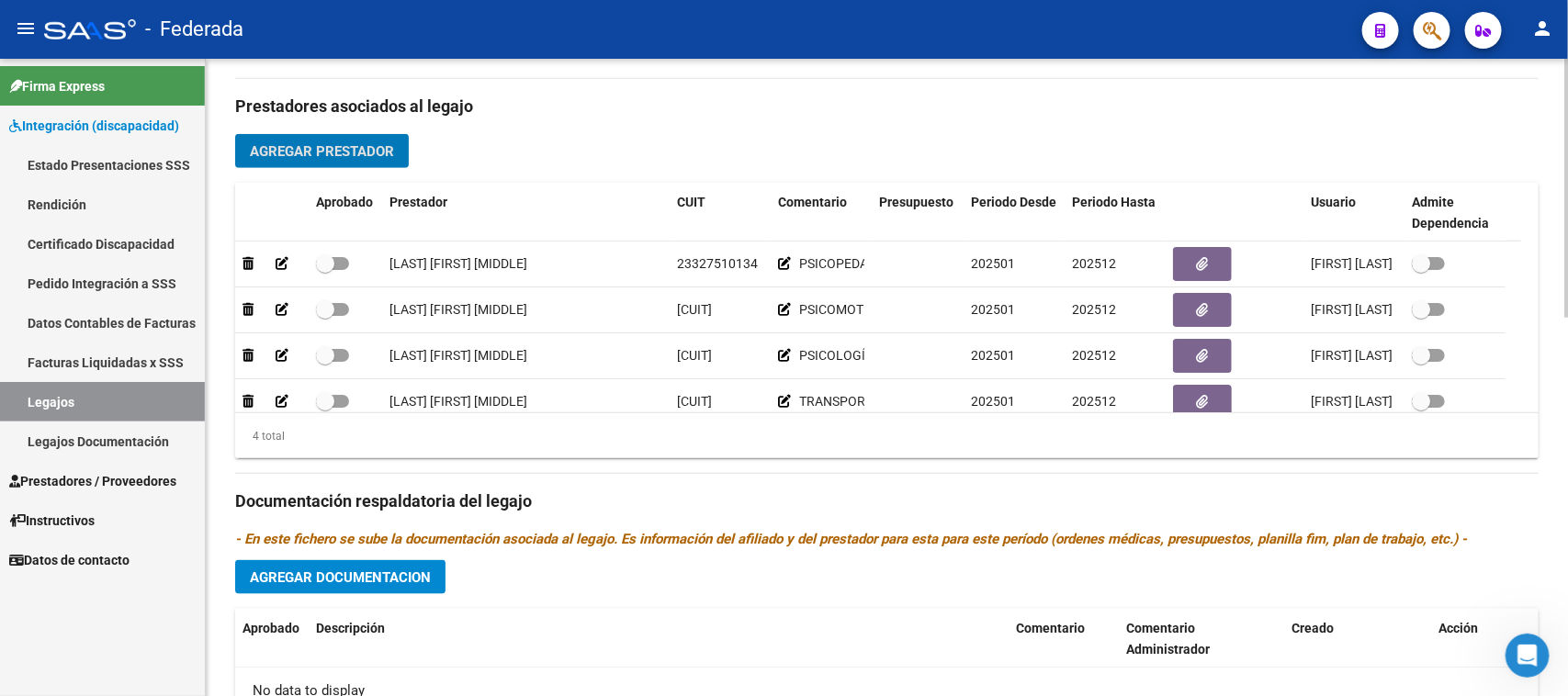click on "Agregar Prestador" 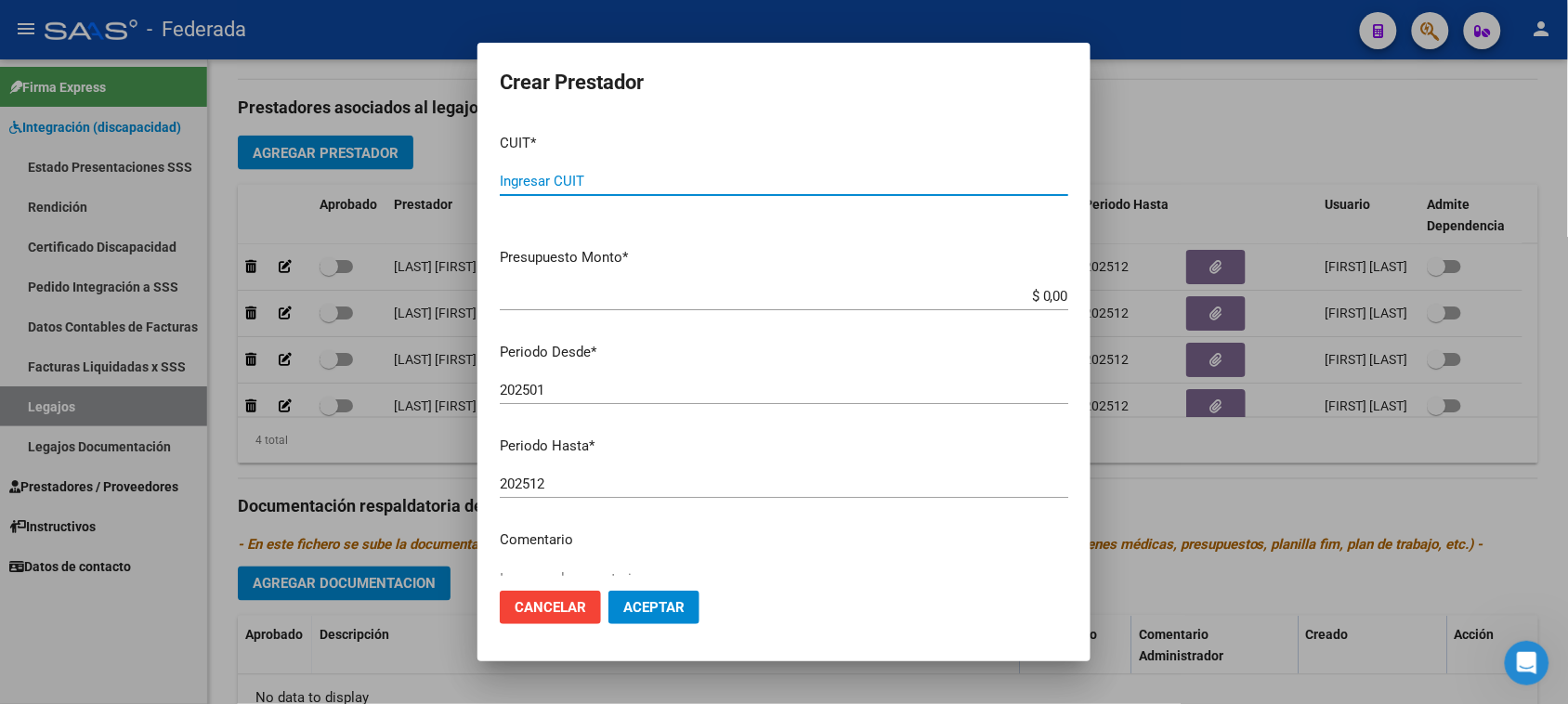 paste on "[CUIT]" 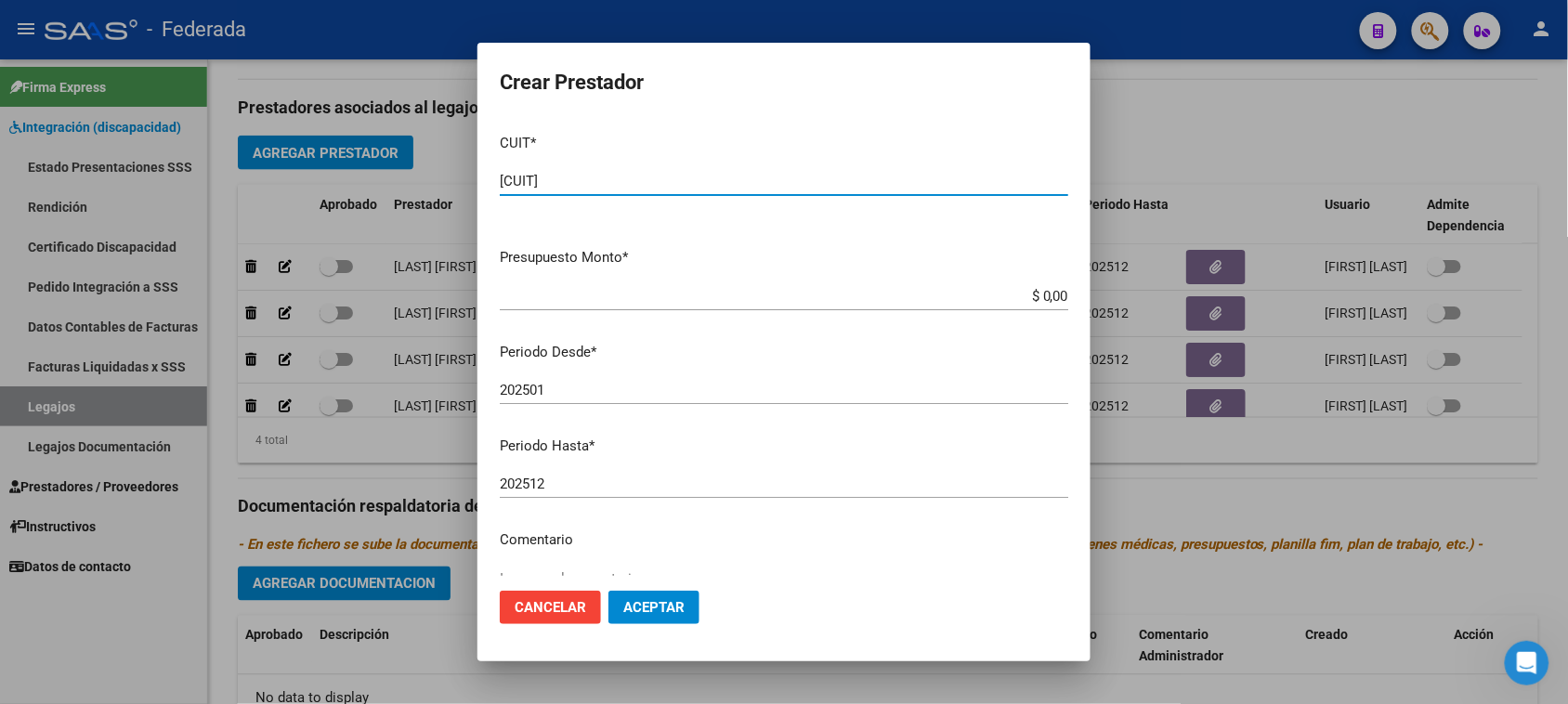 type on "[CUIT]" 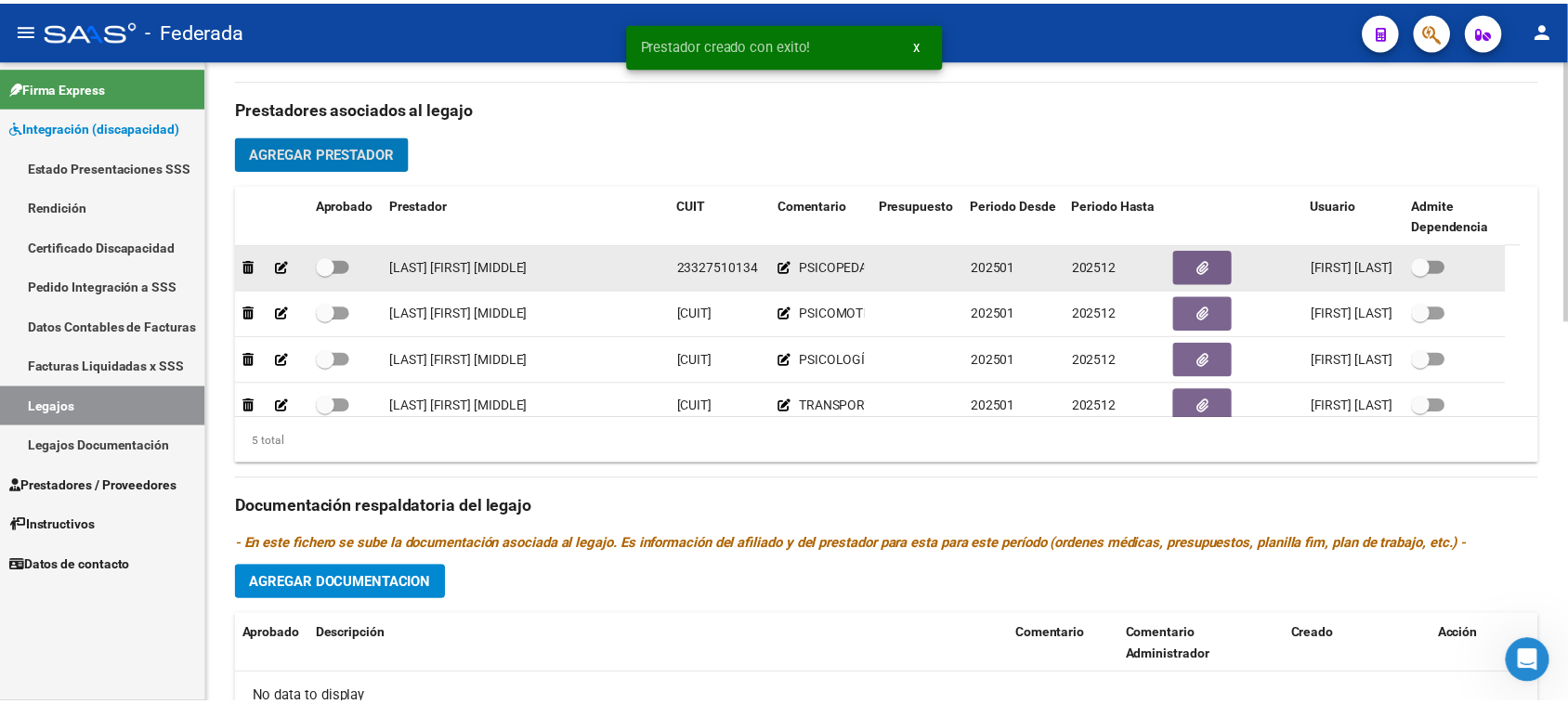 scroll, scrollTop: 84, scrollLeft: 0, axis: vertical 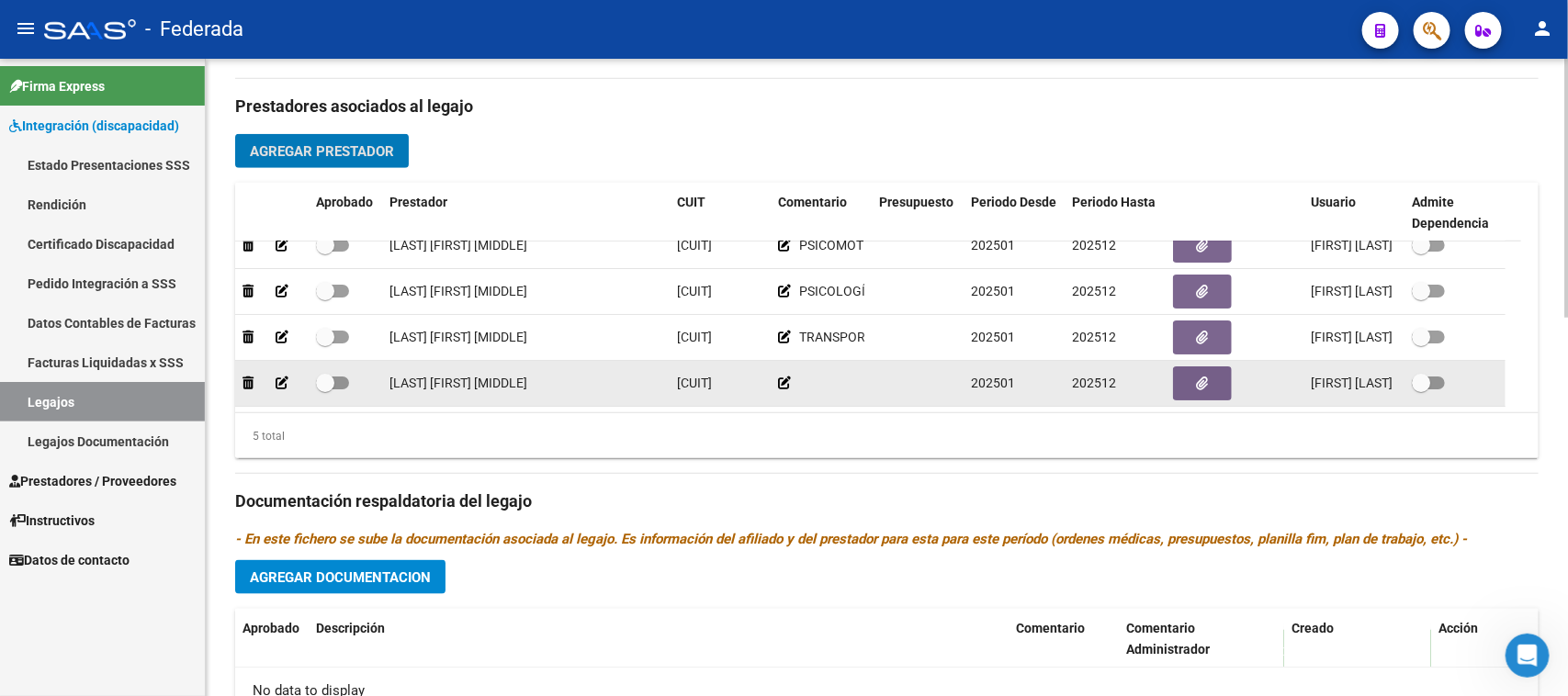 click 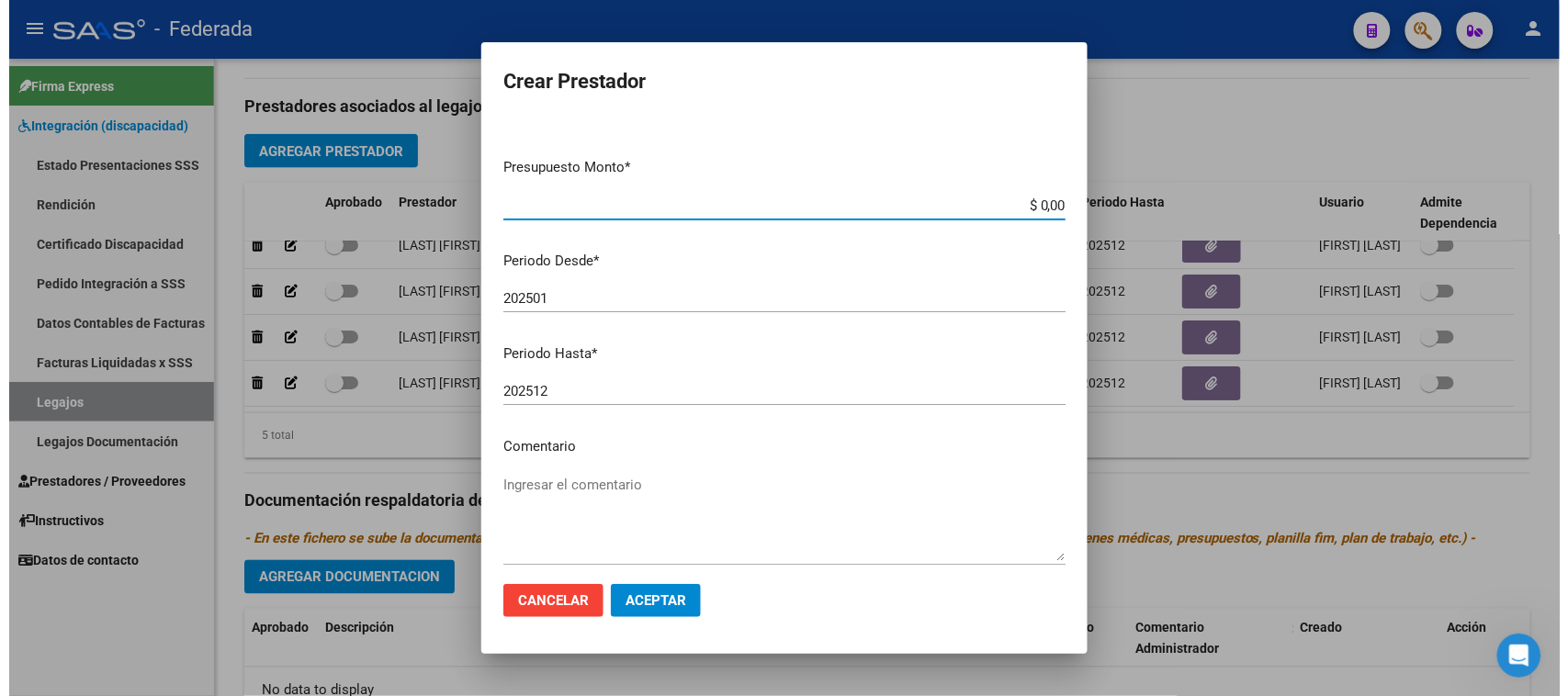 scroll, scrollTop: 175, scrollLeft: 0, axis: vertical 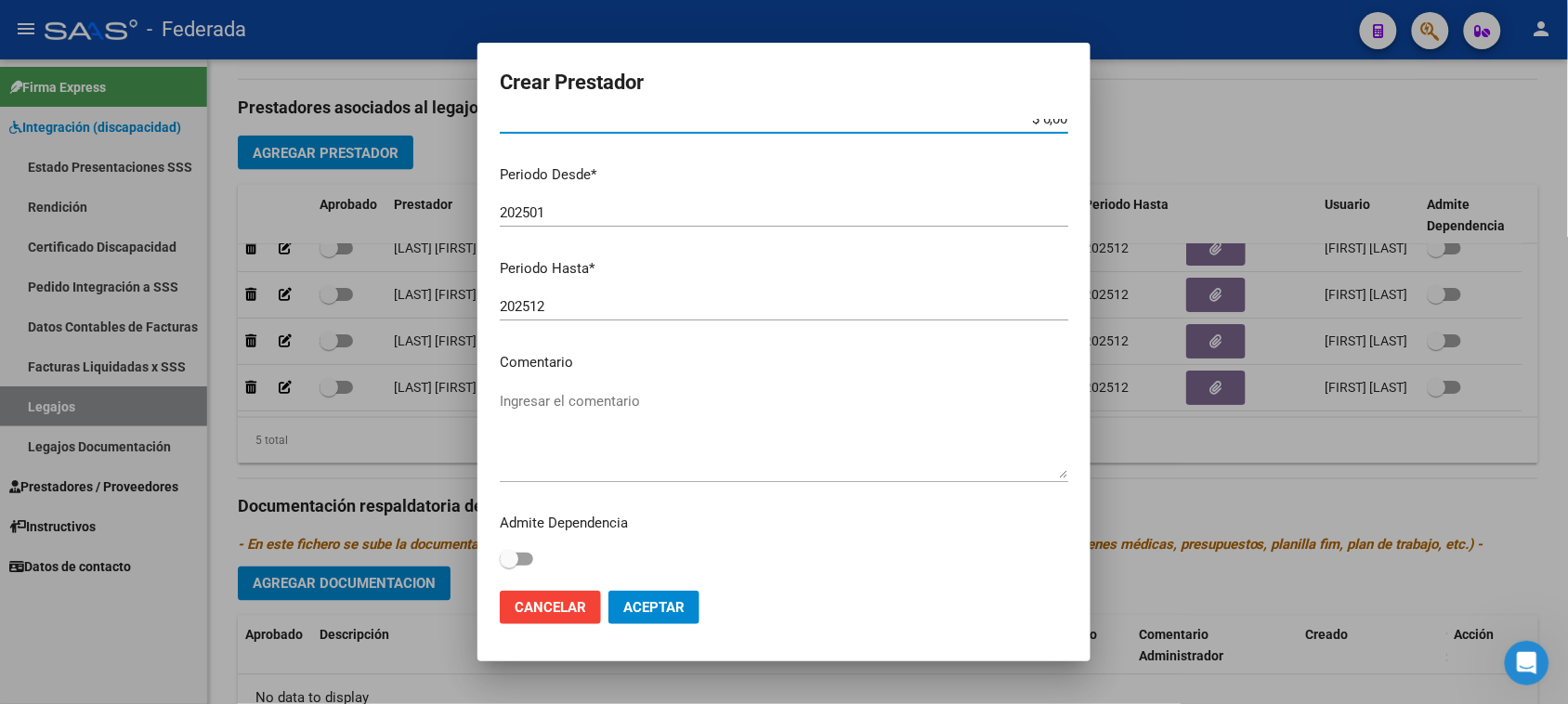 click on "Ingresar el comentario" at bounding box center (784, 435) 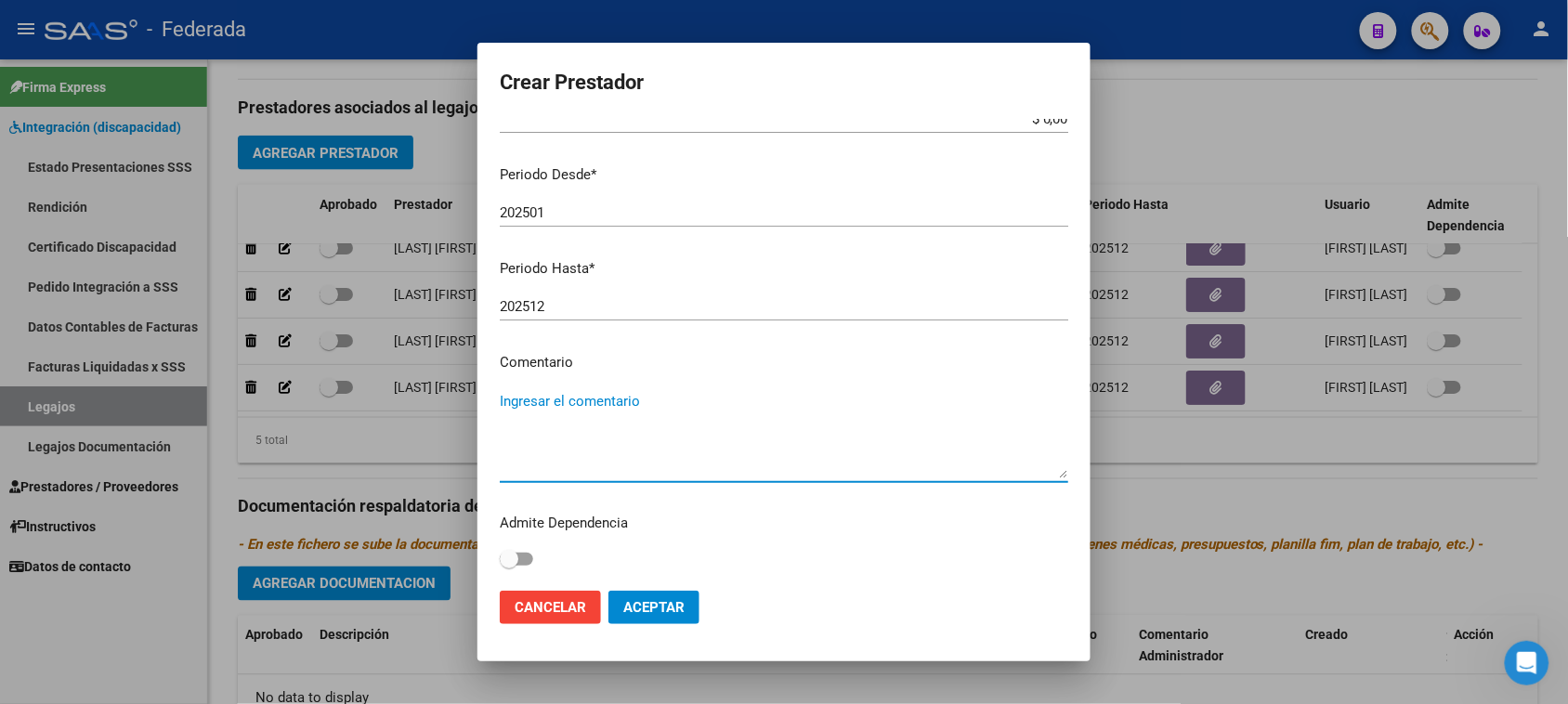 paste on "FONOAUDIOLOGÍA" 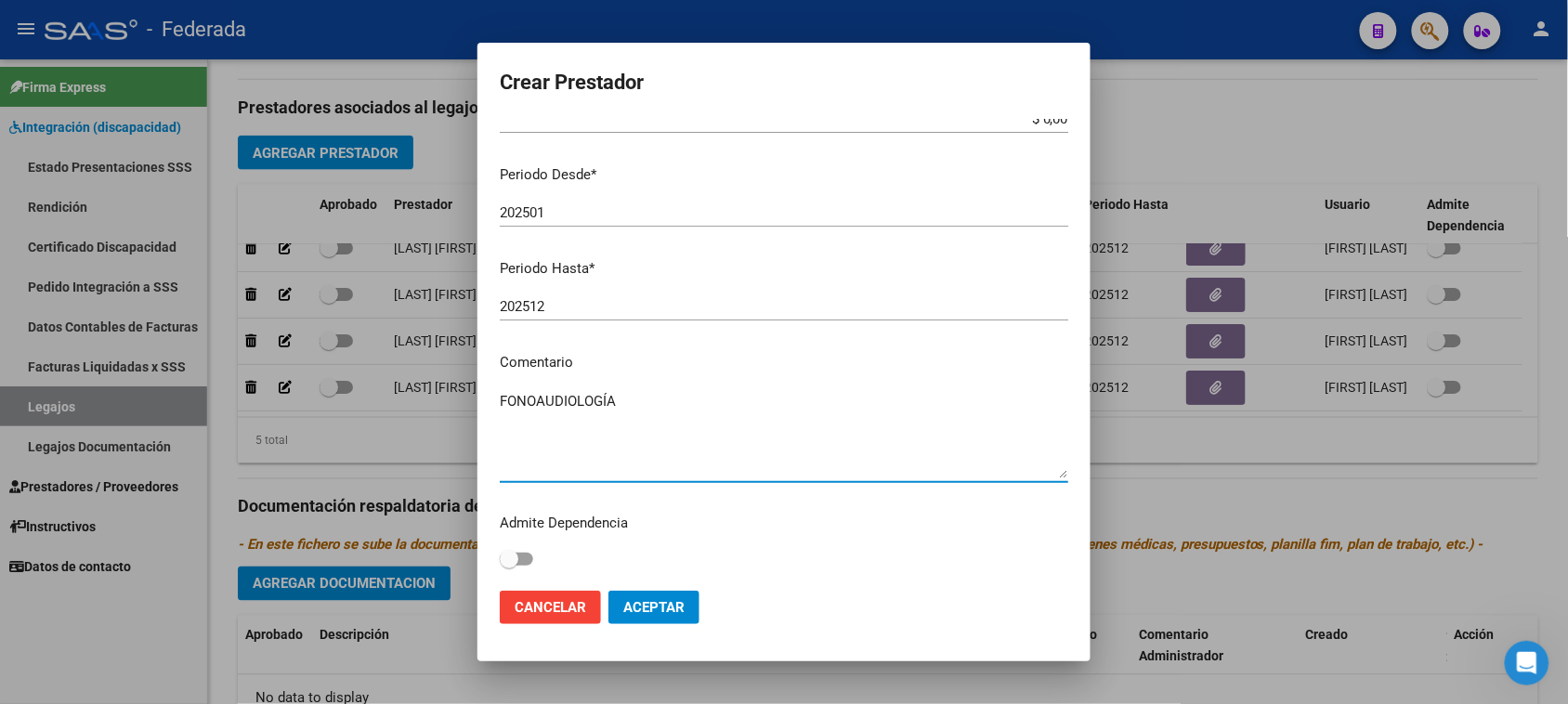type on "FONOAUDIOLOGÍA" 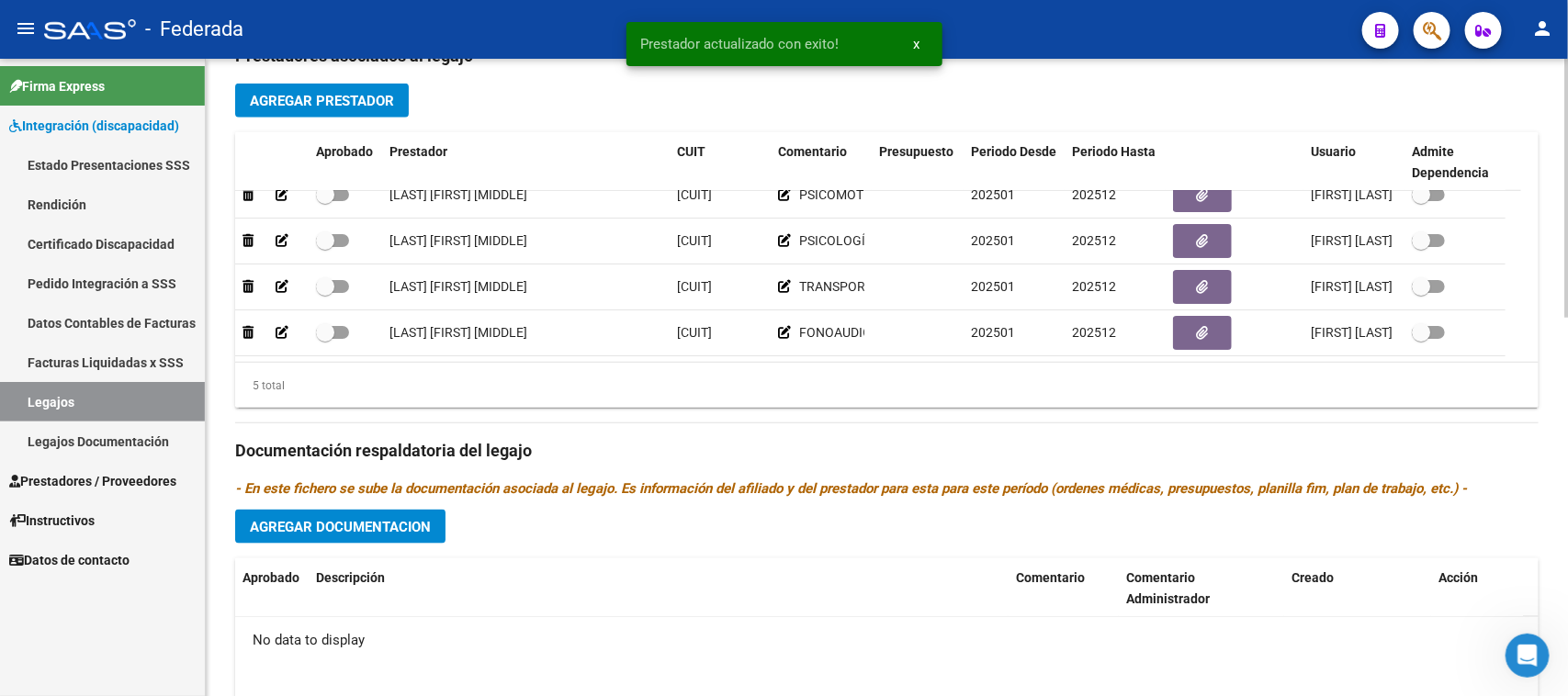 scroll, scrollTop: 689, scrollLeft: 0, axis: vertical 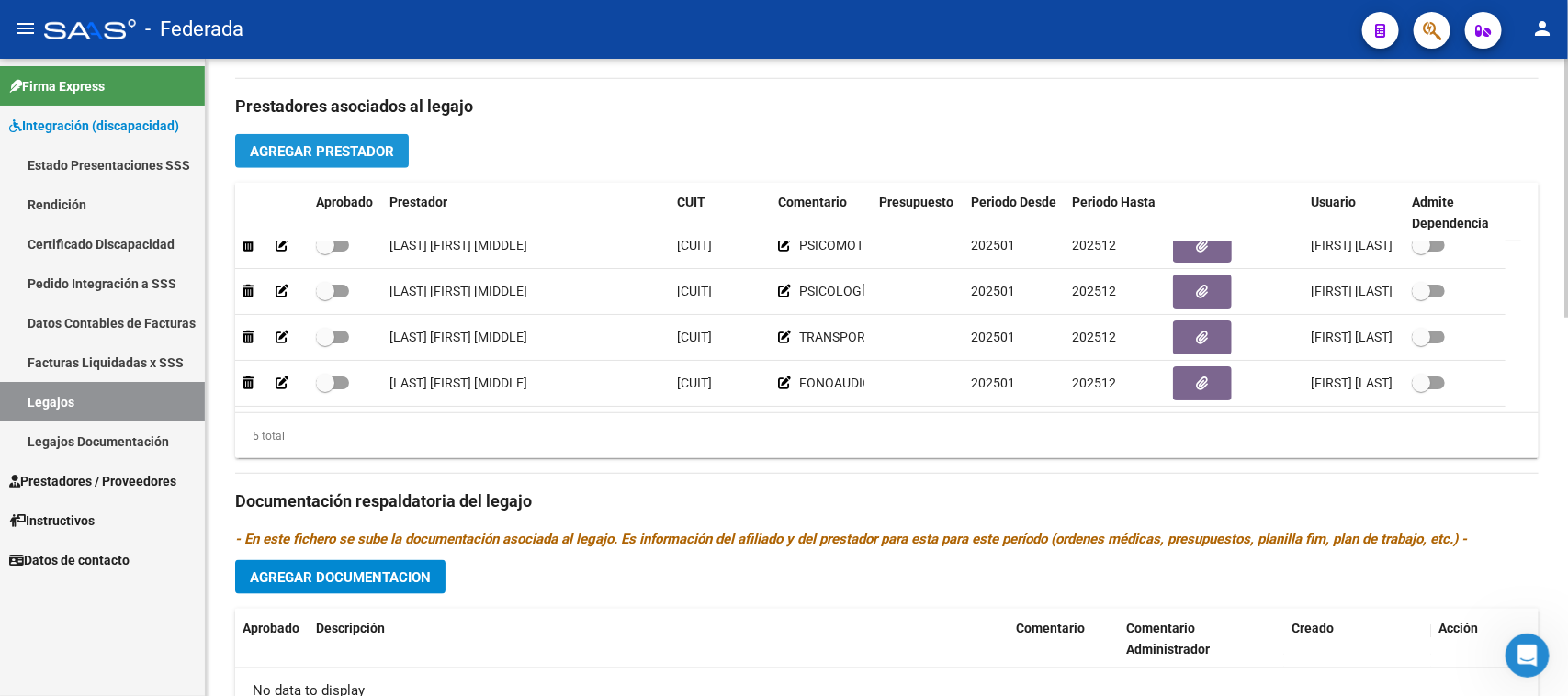 click on "Agregar Prestador" 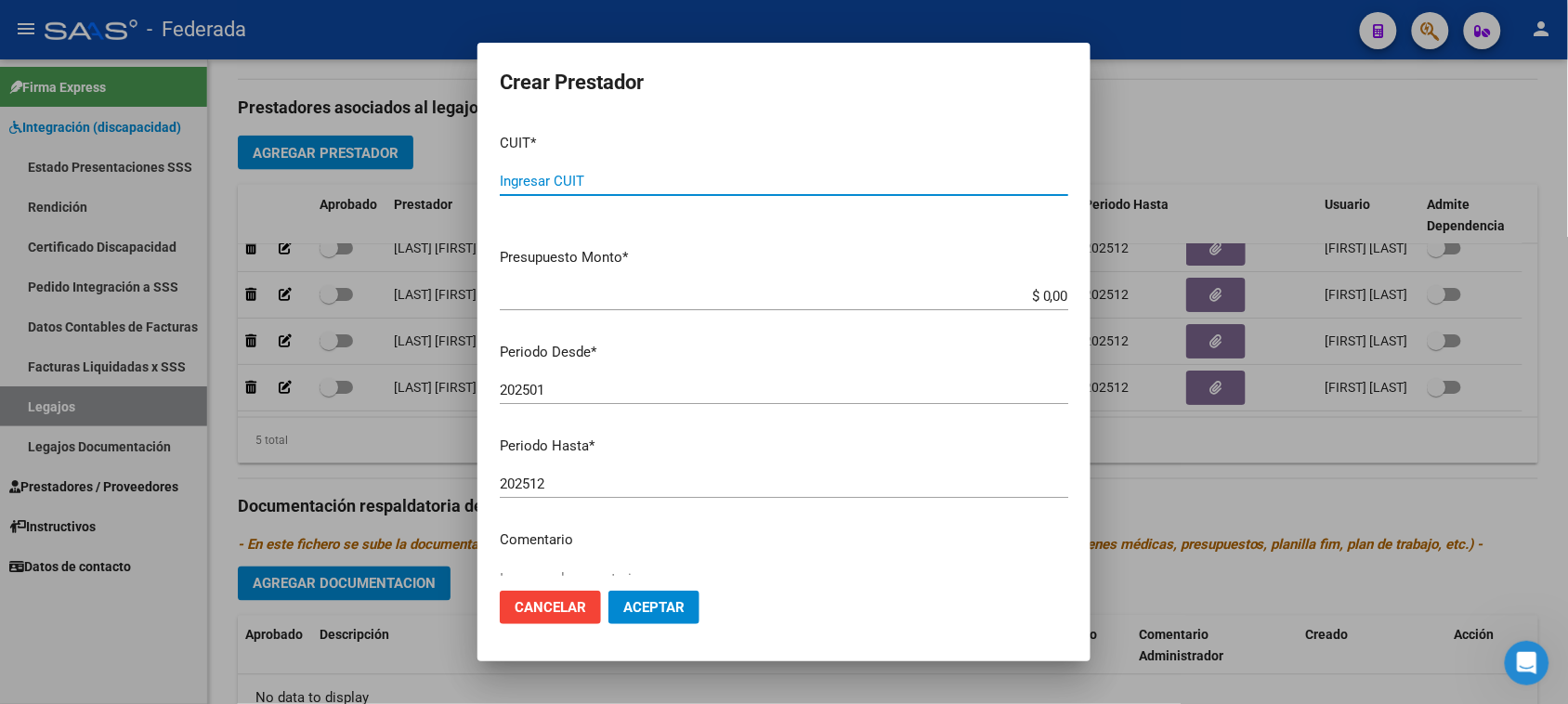 paste on "[CUIT]" 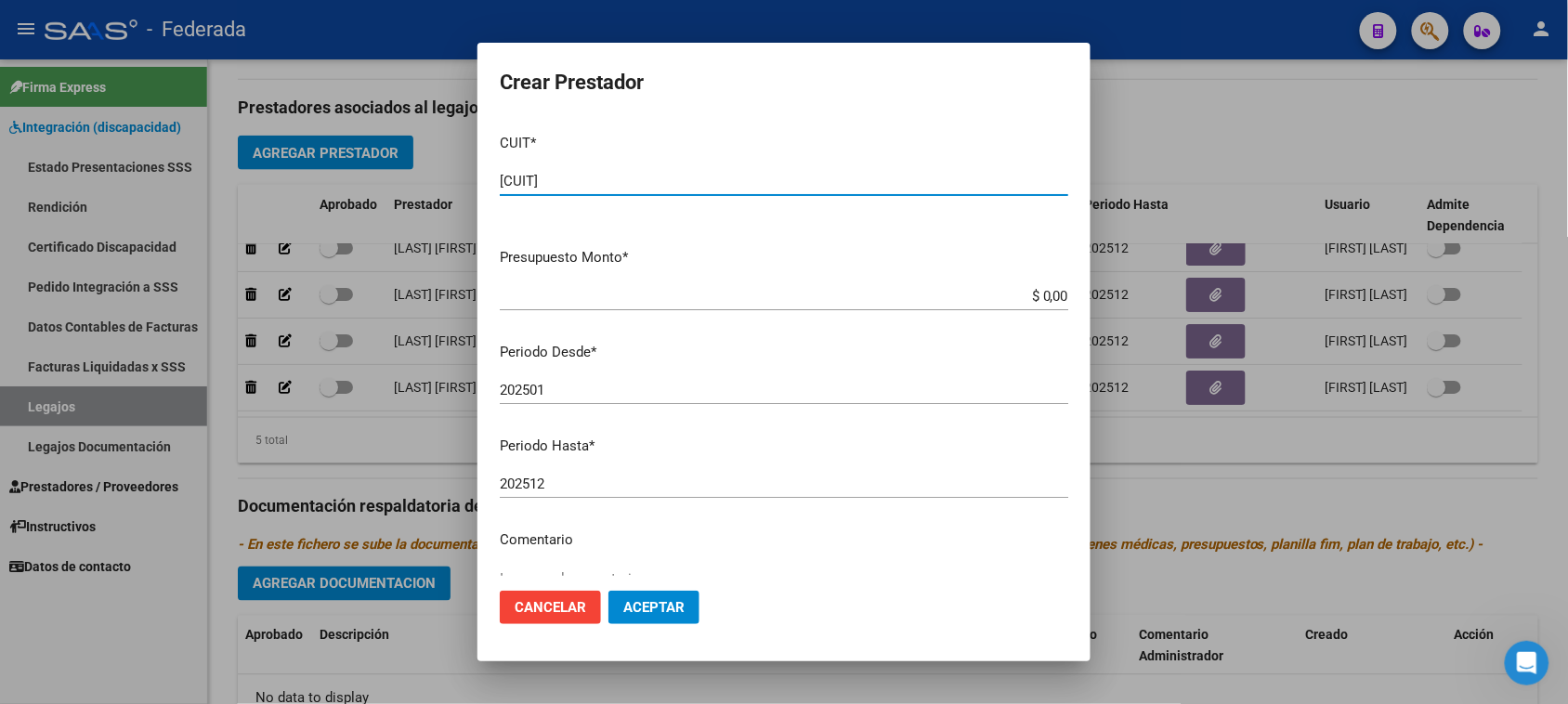 type on "[CUIT]" 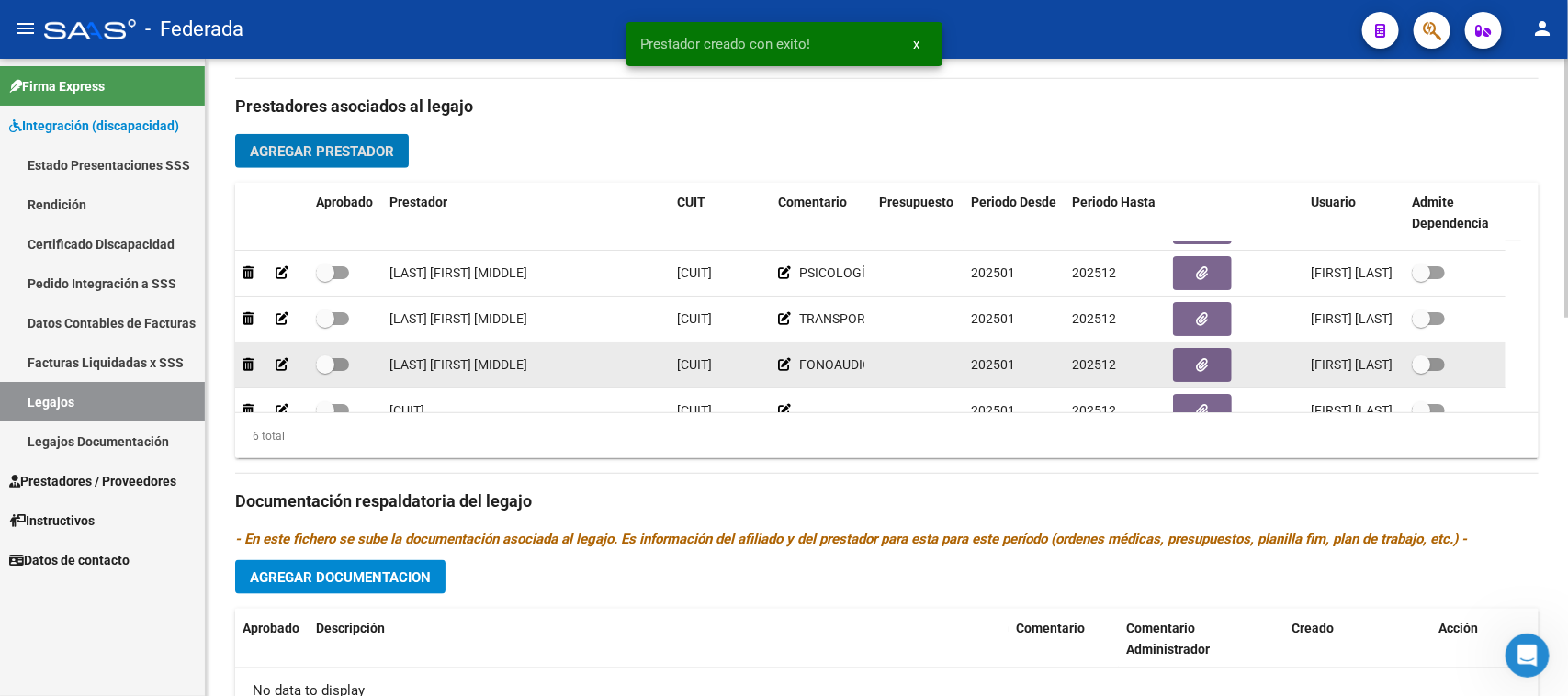 scroll, scrollTop: 129, scrollLeft: 0, axis: vertical 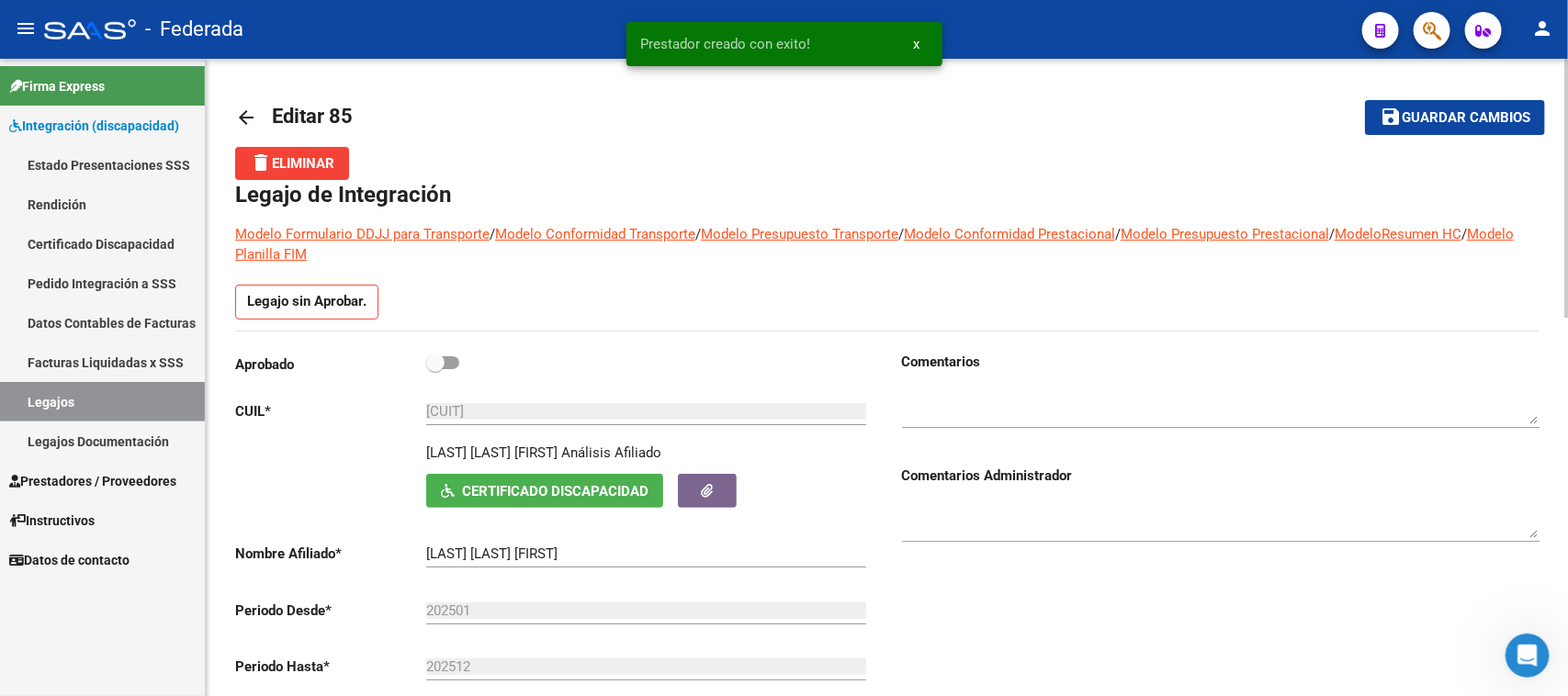 click on "Guardar cambios" 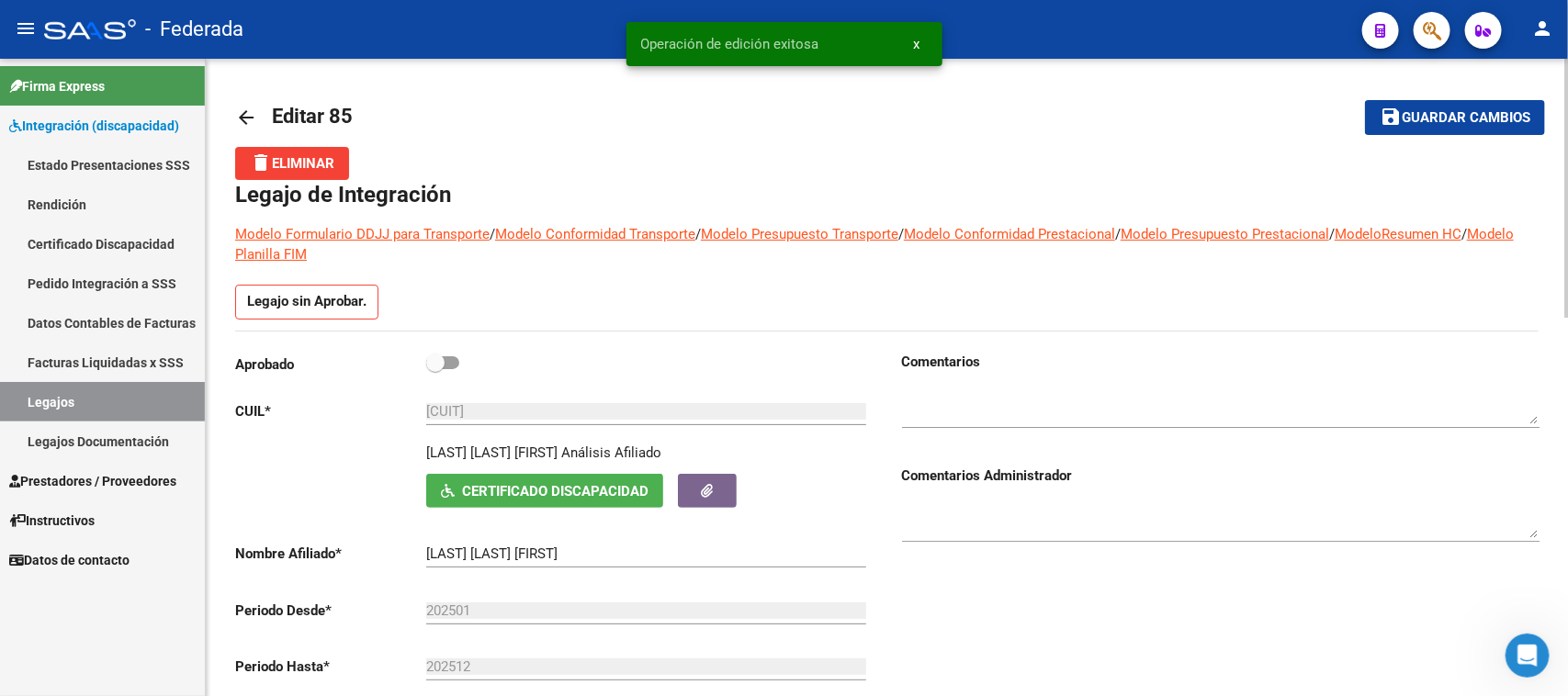 click on "[LAST] [LAST] [FIRST]" 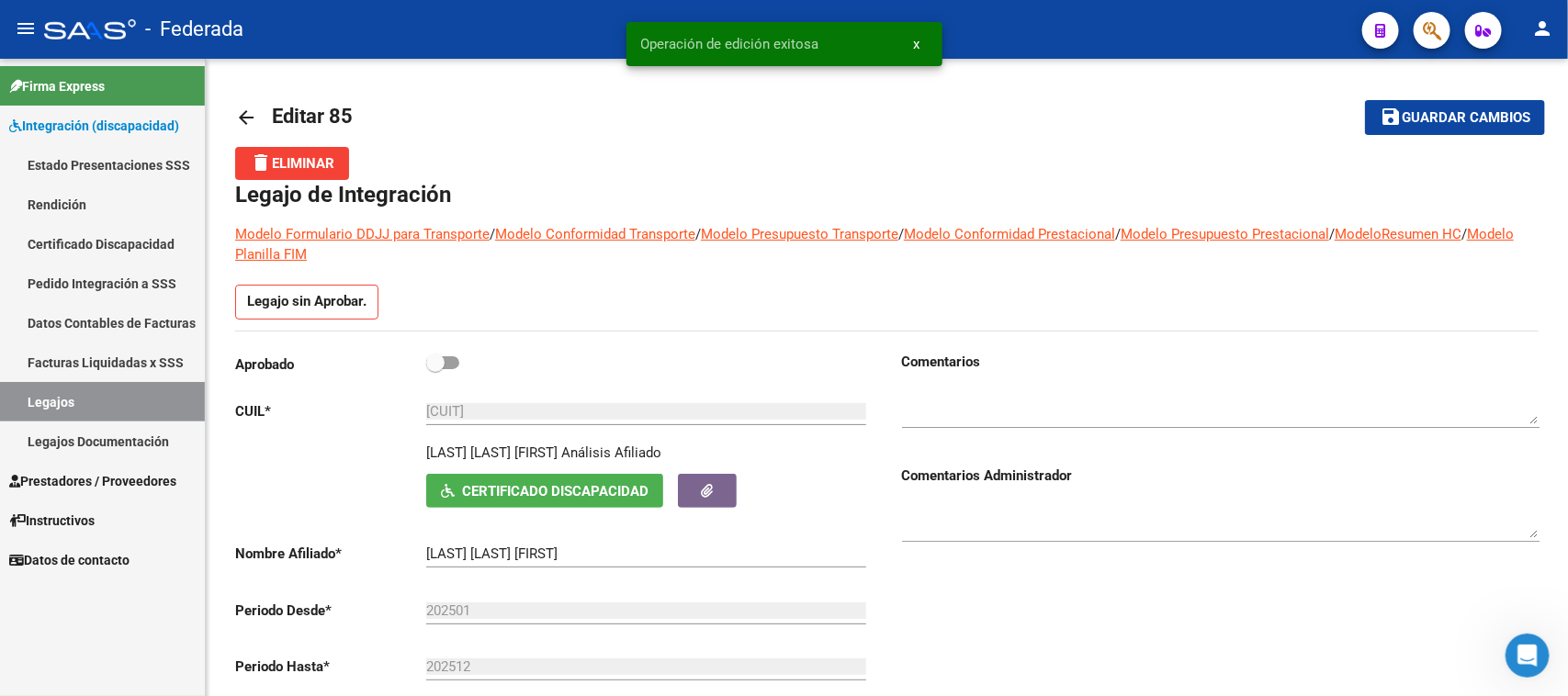 click on "Legajos" at bounding box center [102, 401] 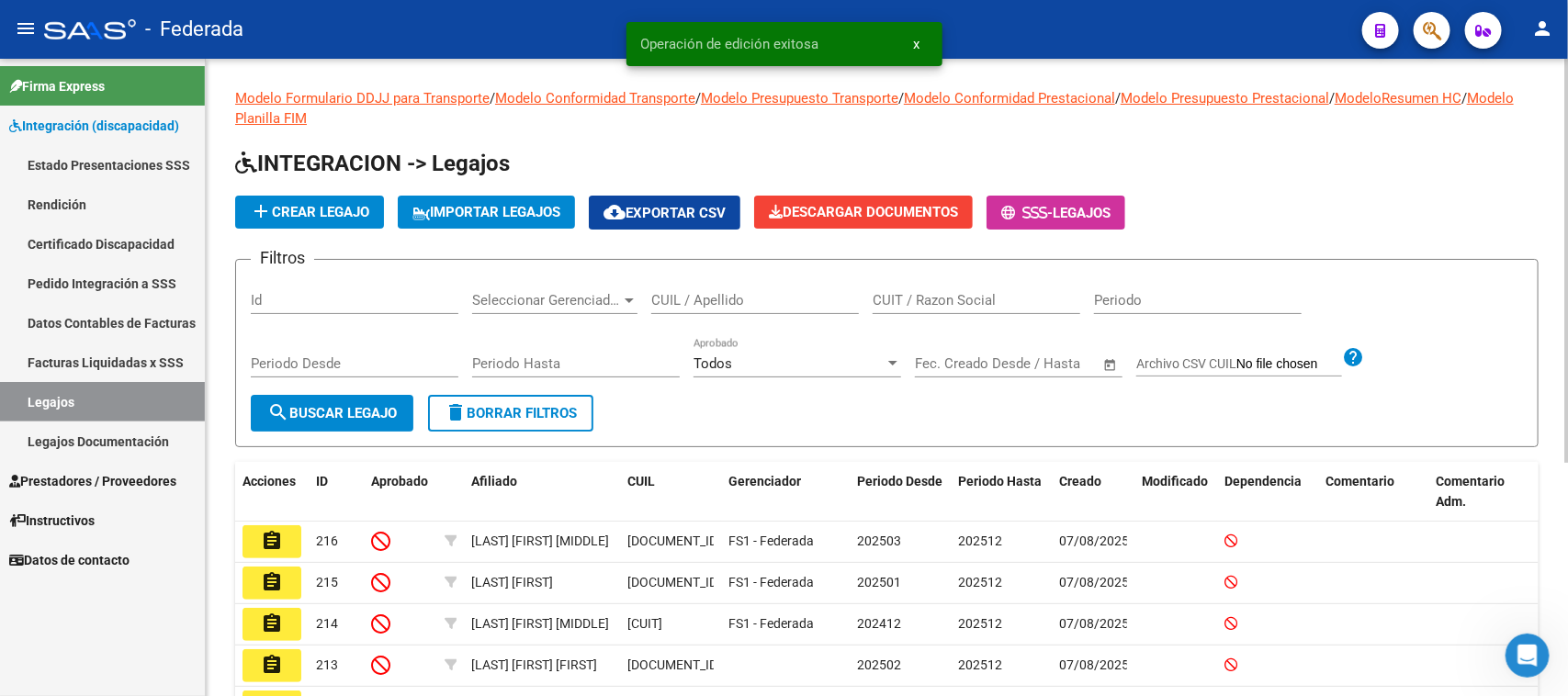 click on "CUIL / Apellido" at bounding box center (755, 300) 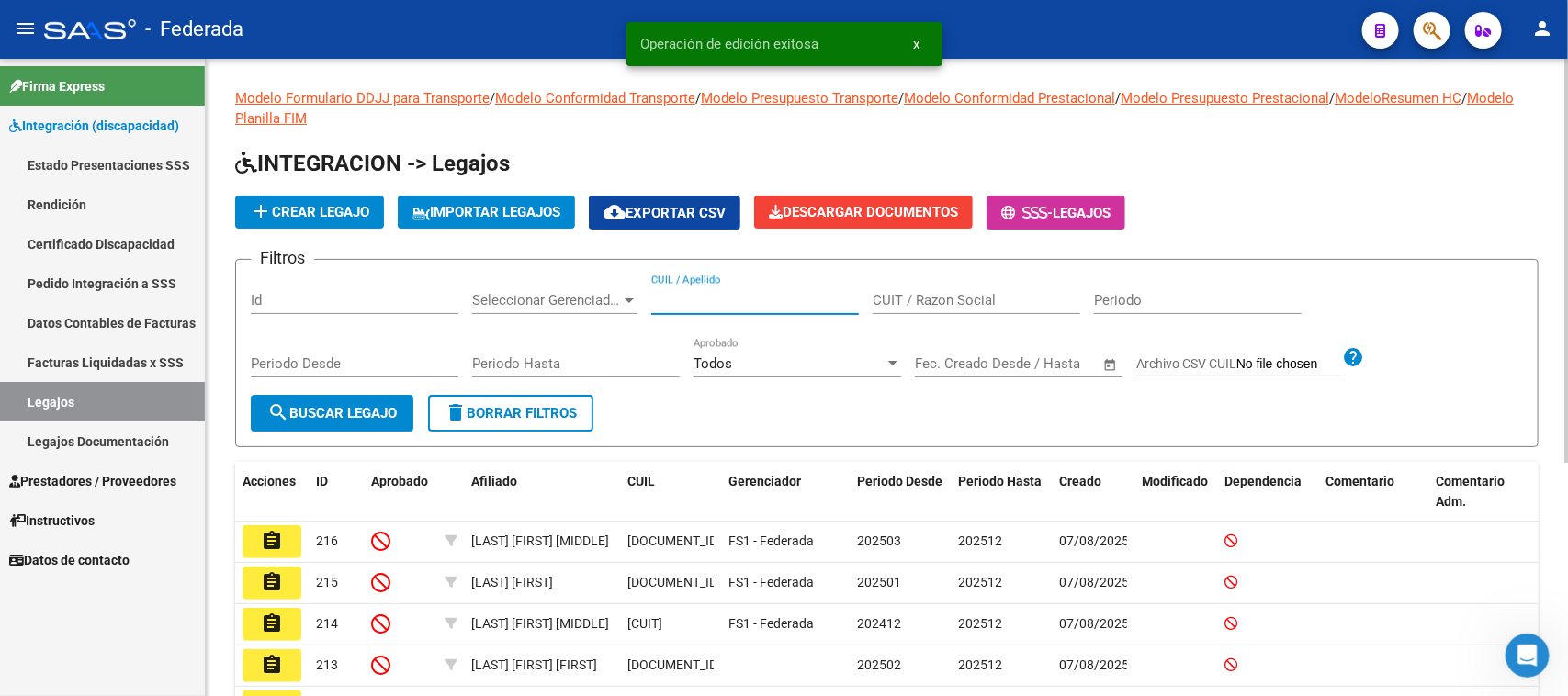 paste on "MENGUAL" 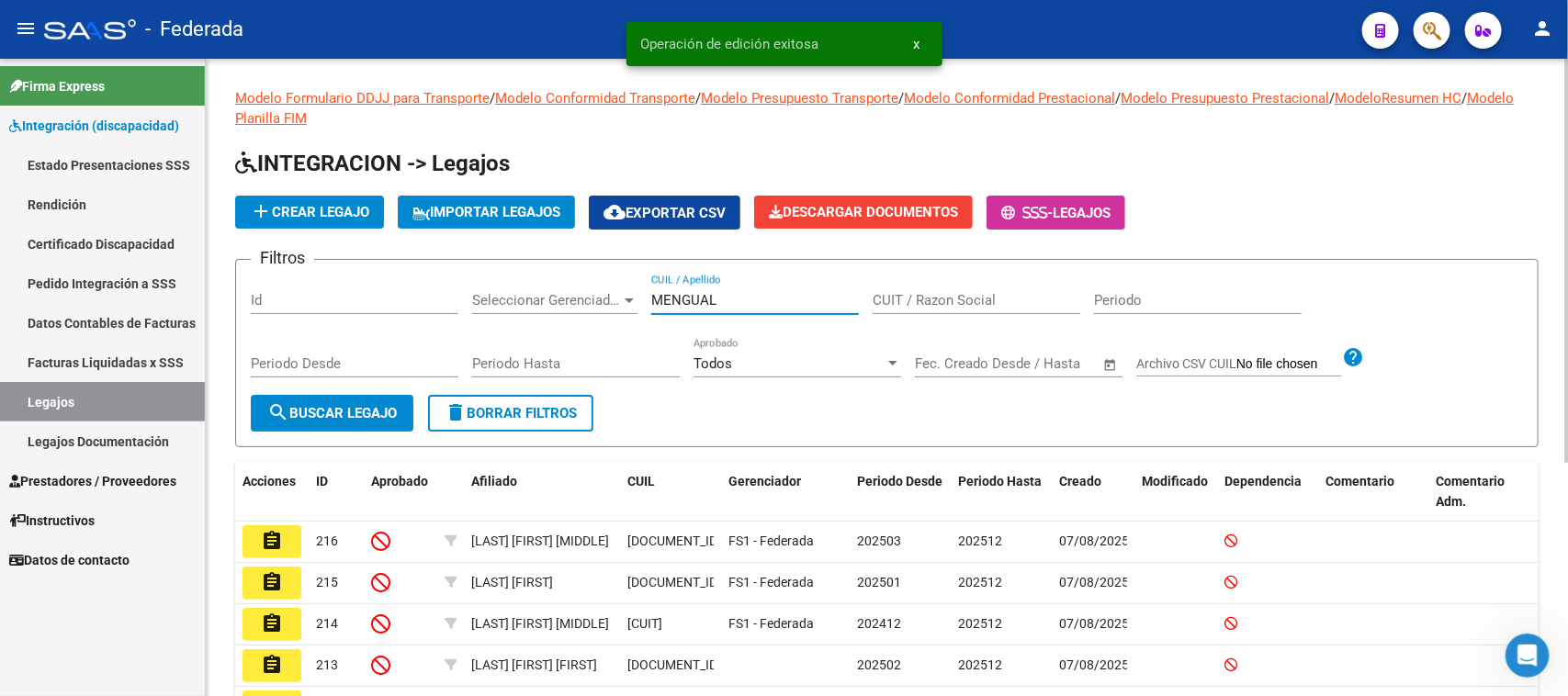 type on "MENGUAL" 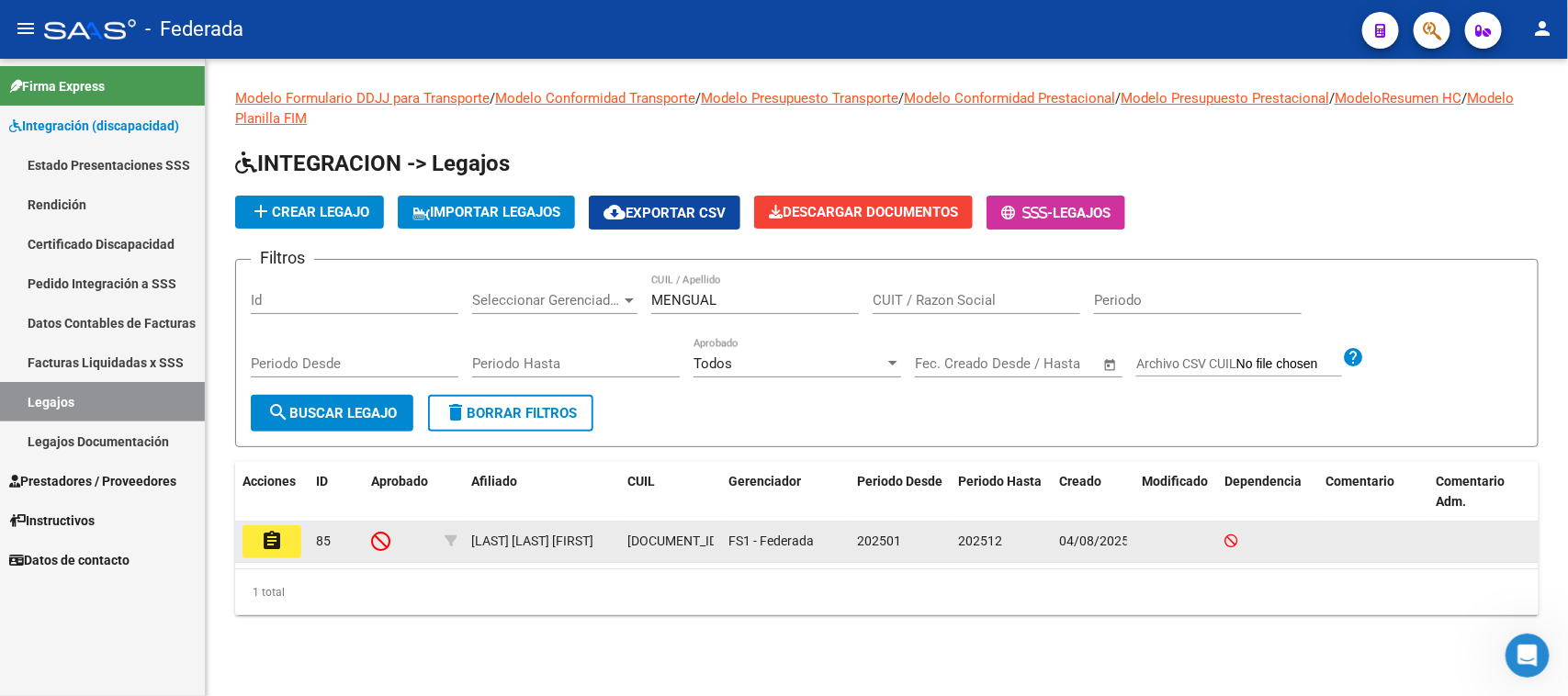 click on "assignment" 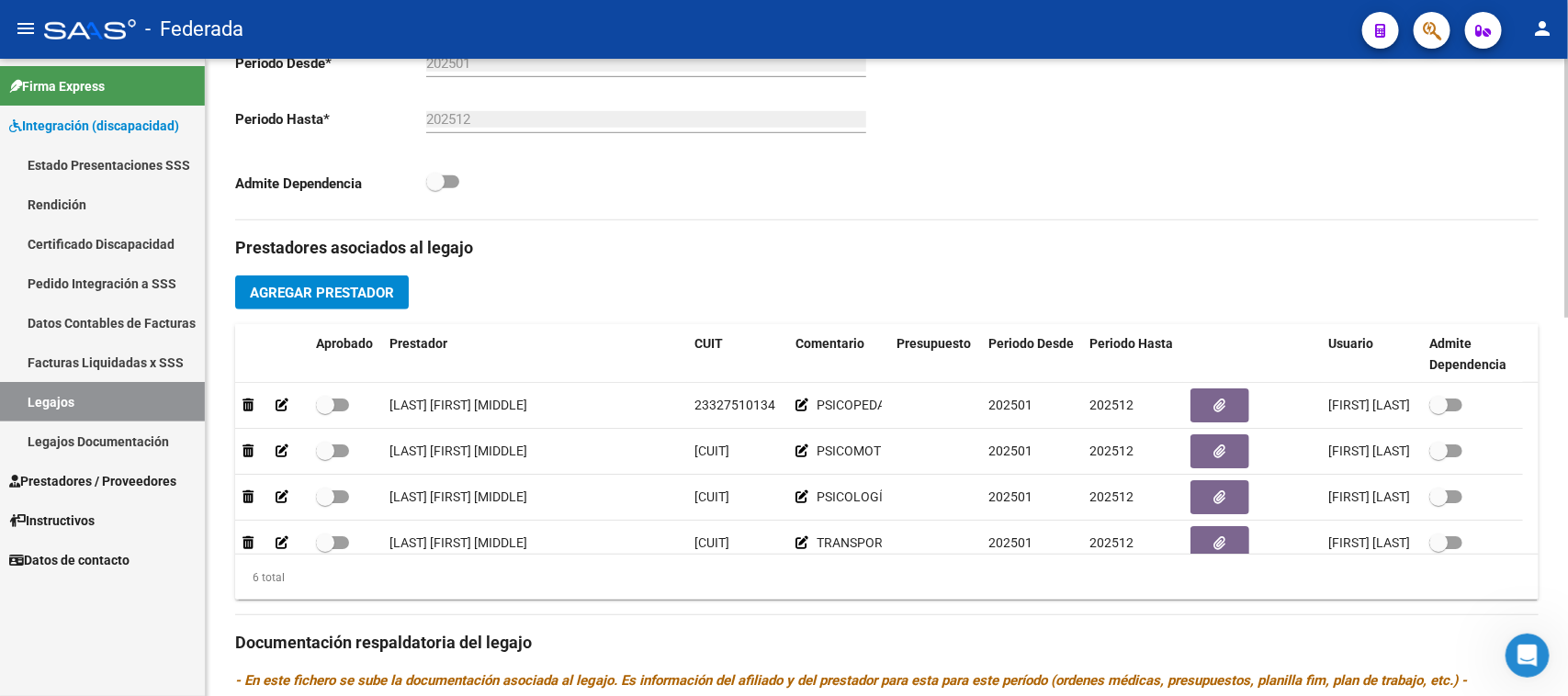 scroll, scrollTop: 574, scrollLeft: 0, axis: vertical 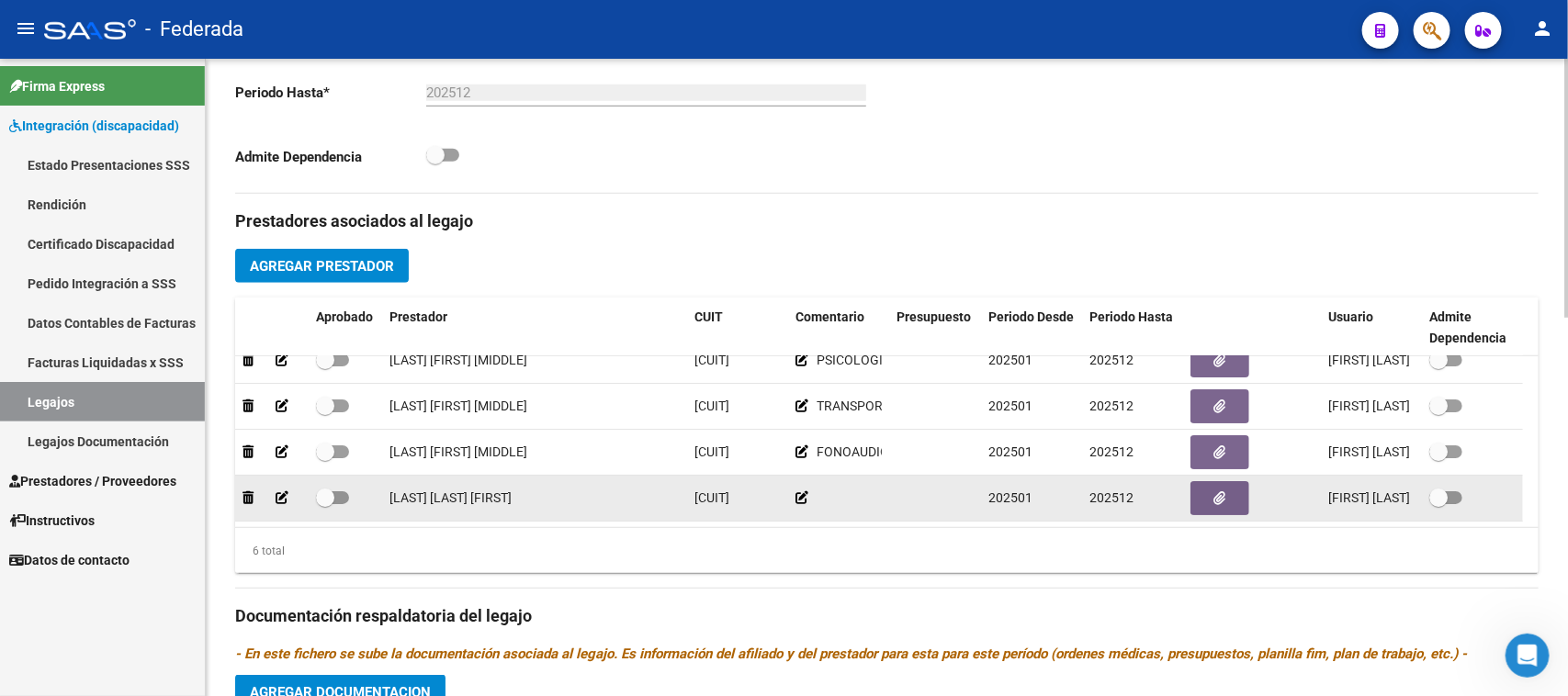 click 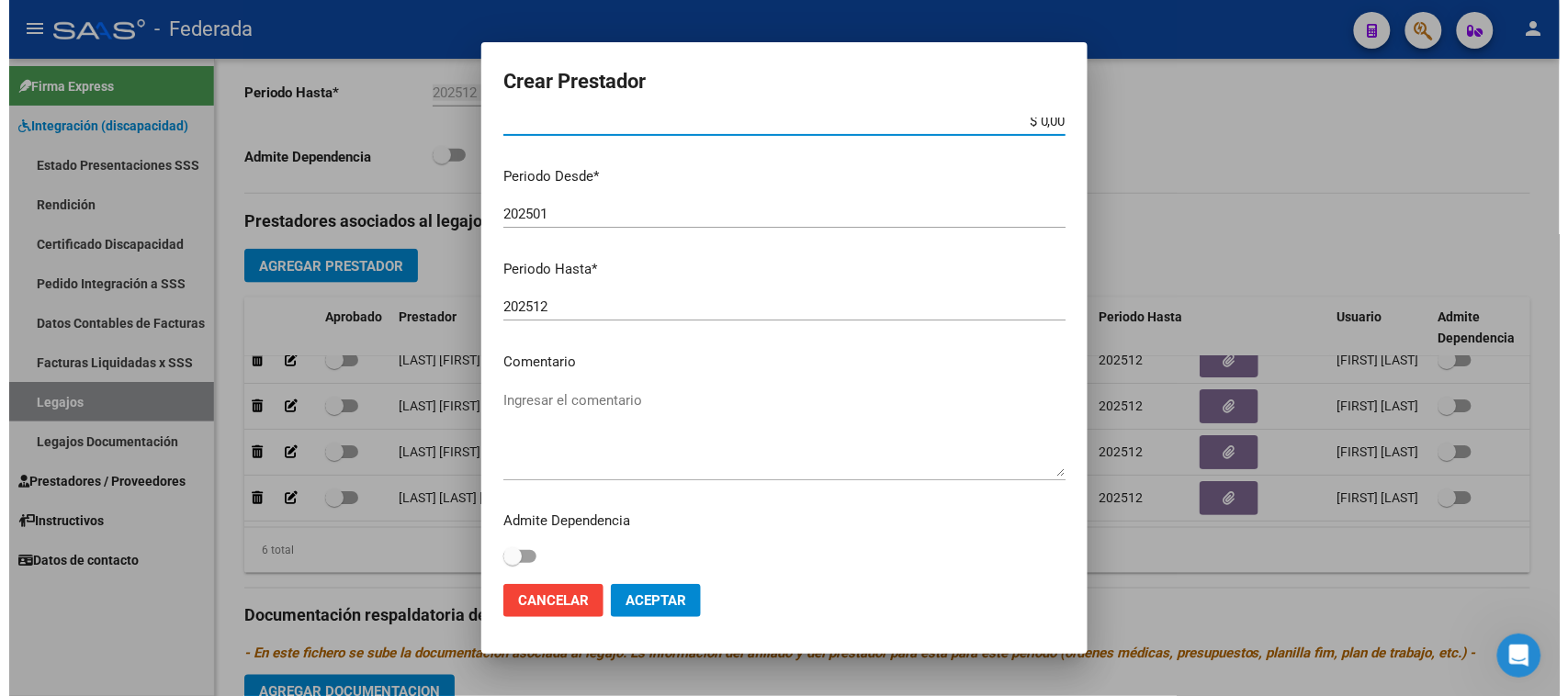 scroll, scrollTop: 175, scrollLeft: 0, axis: vertical 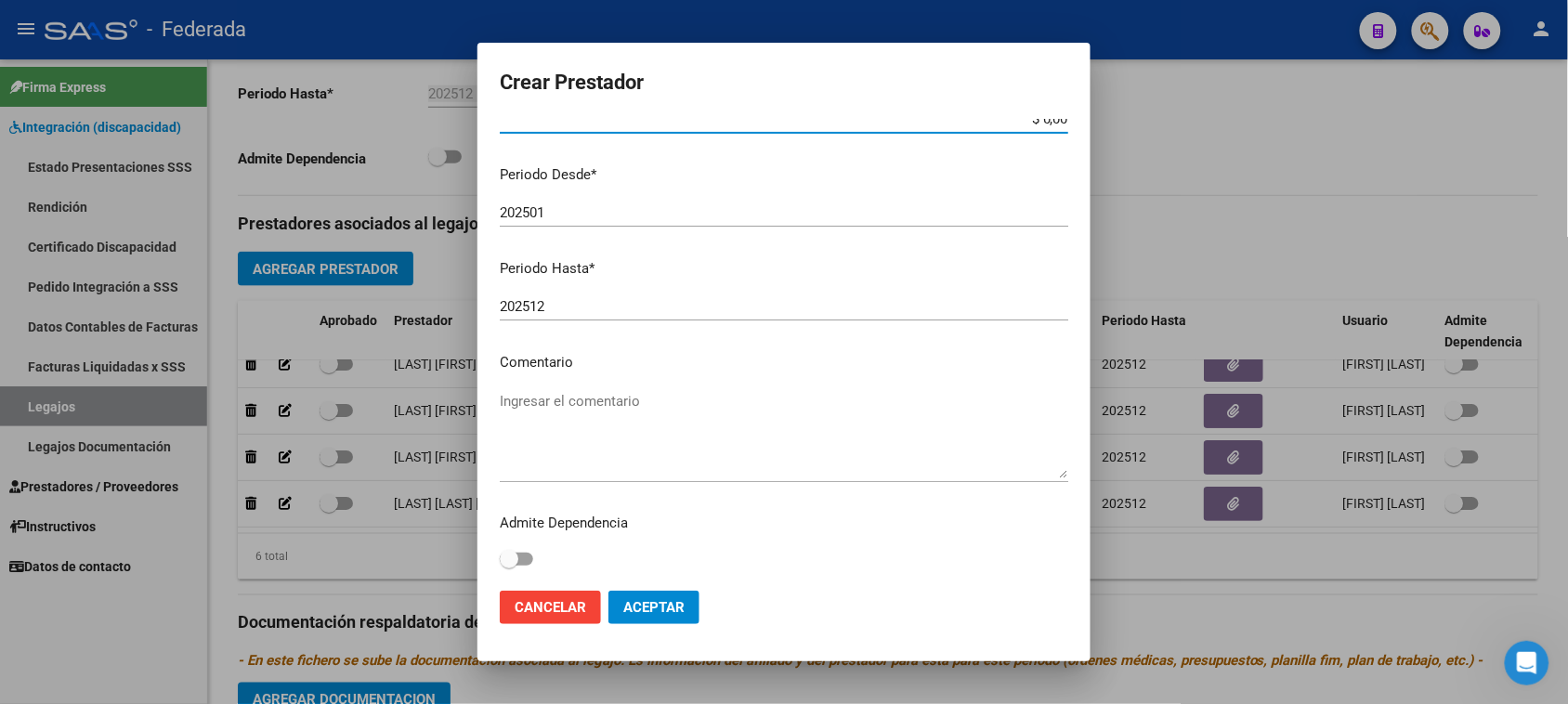 click on "Ingresar el comentario" at bounding box center (784, 435) 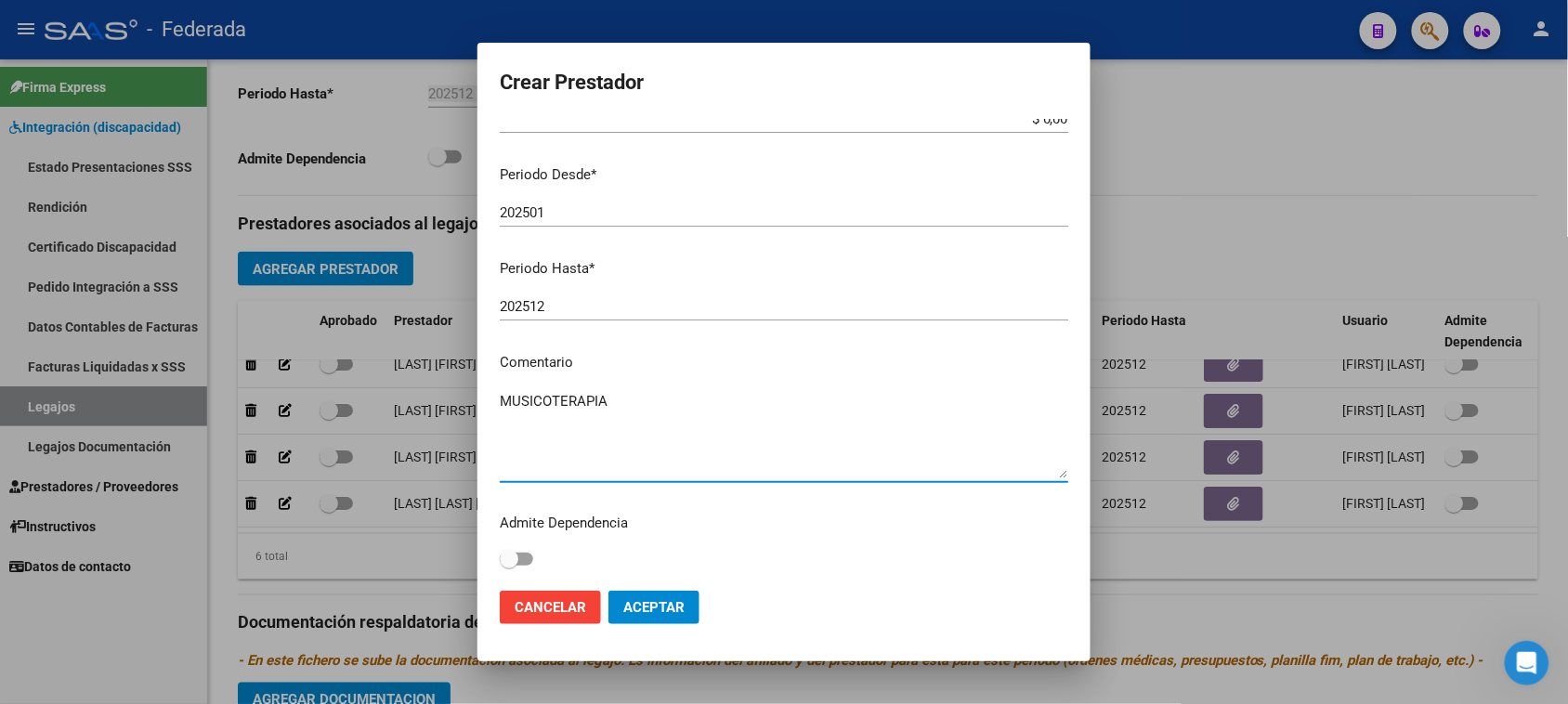 type on "MUSICOTERAPIA" 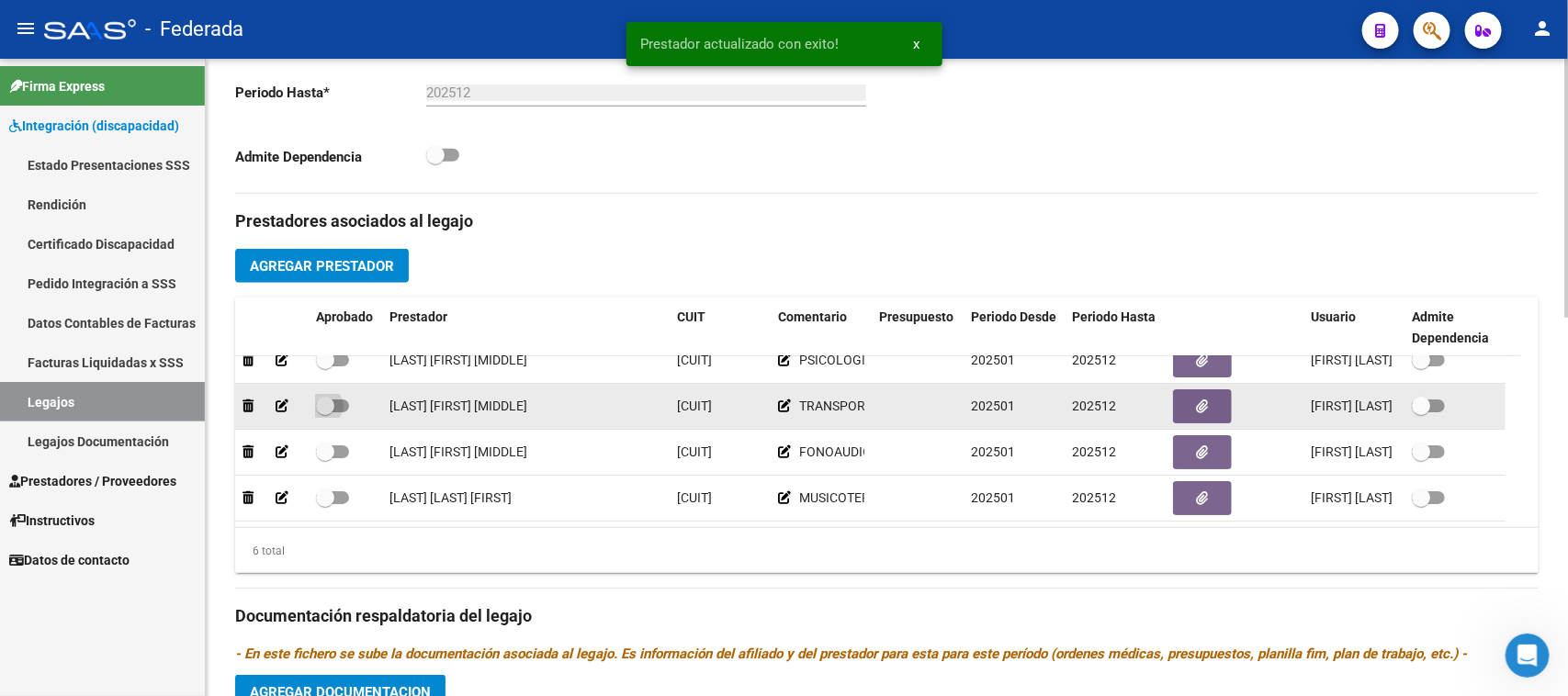 click at bounding box center [333, 406] 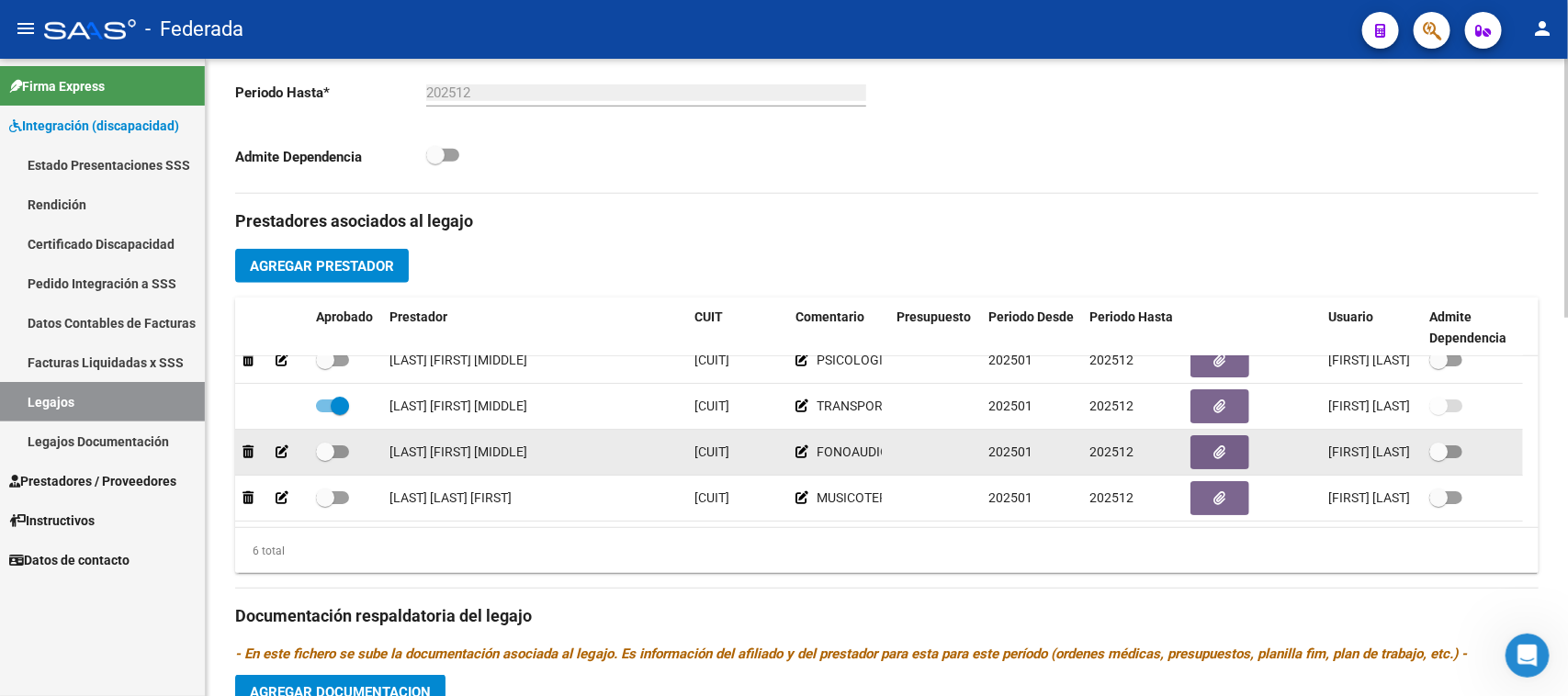 click at bounding box center (325, 452) 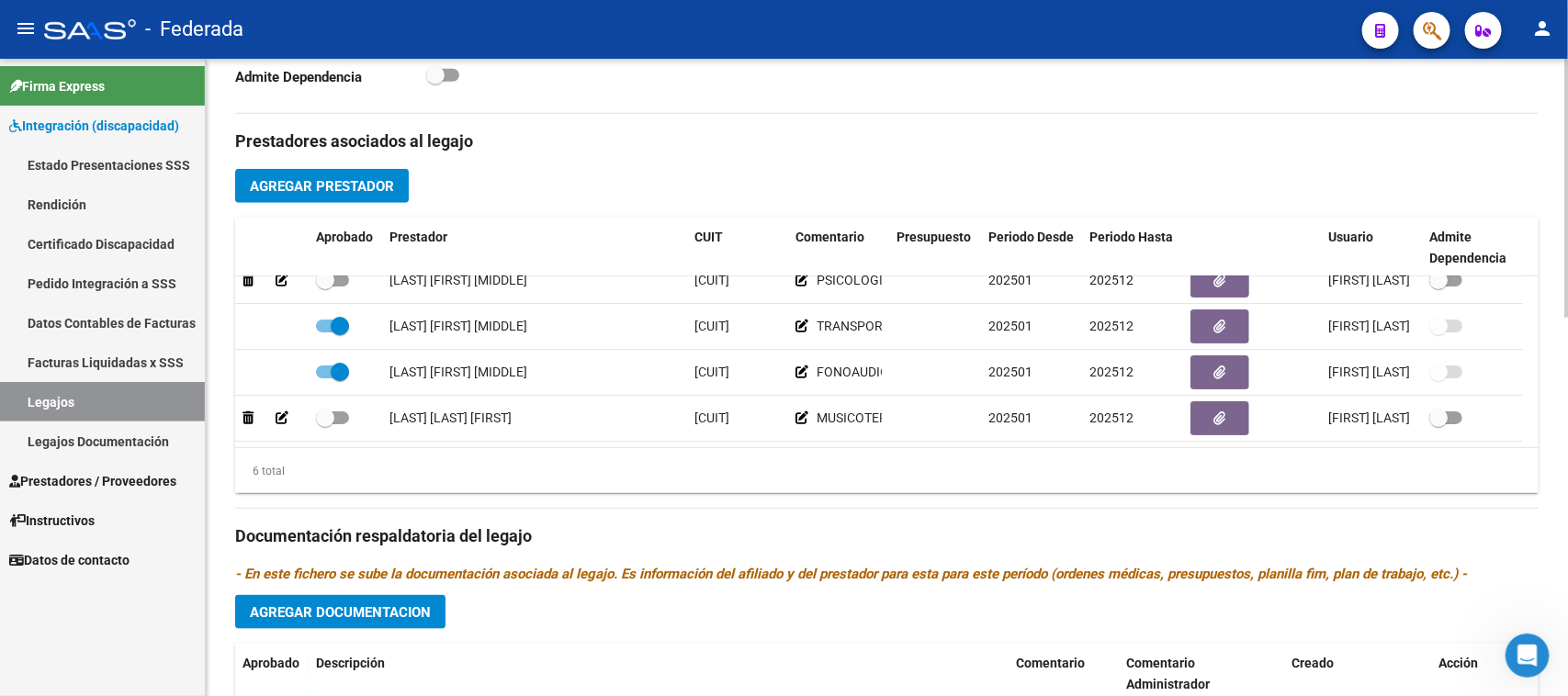 scroll, scrollTop: 689, scrollLeft: 0, axis: vertical 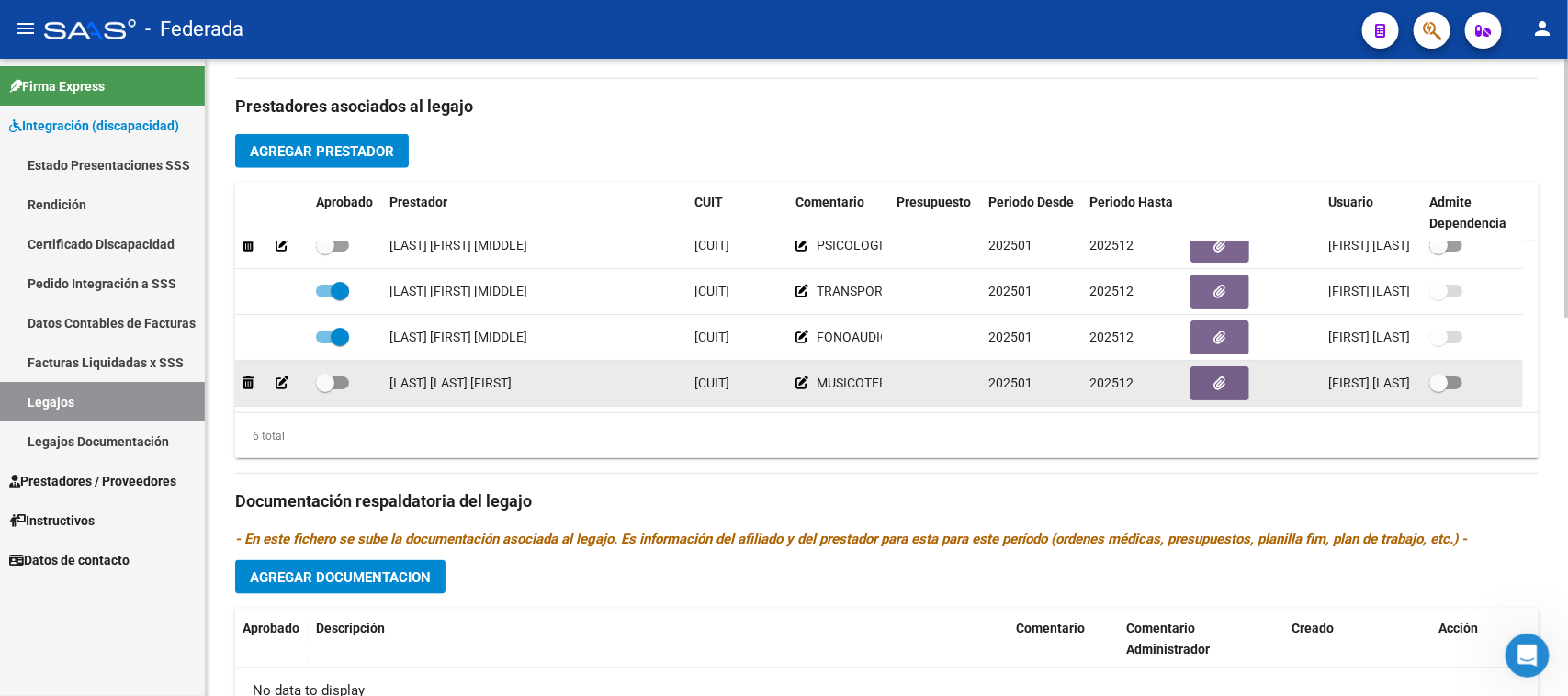 click at bounding box center (325, 383) 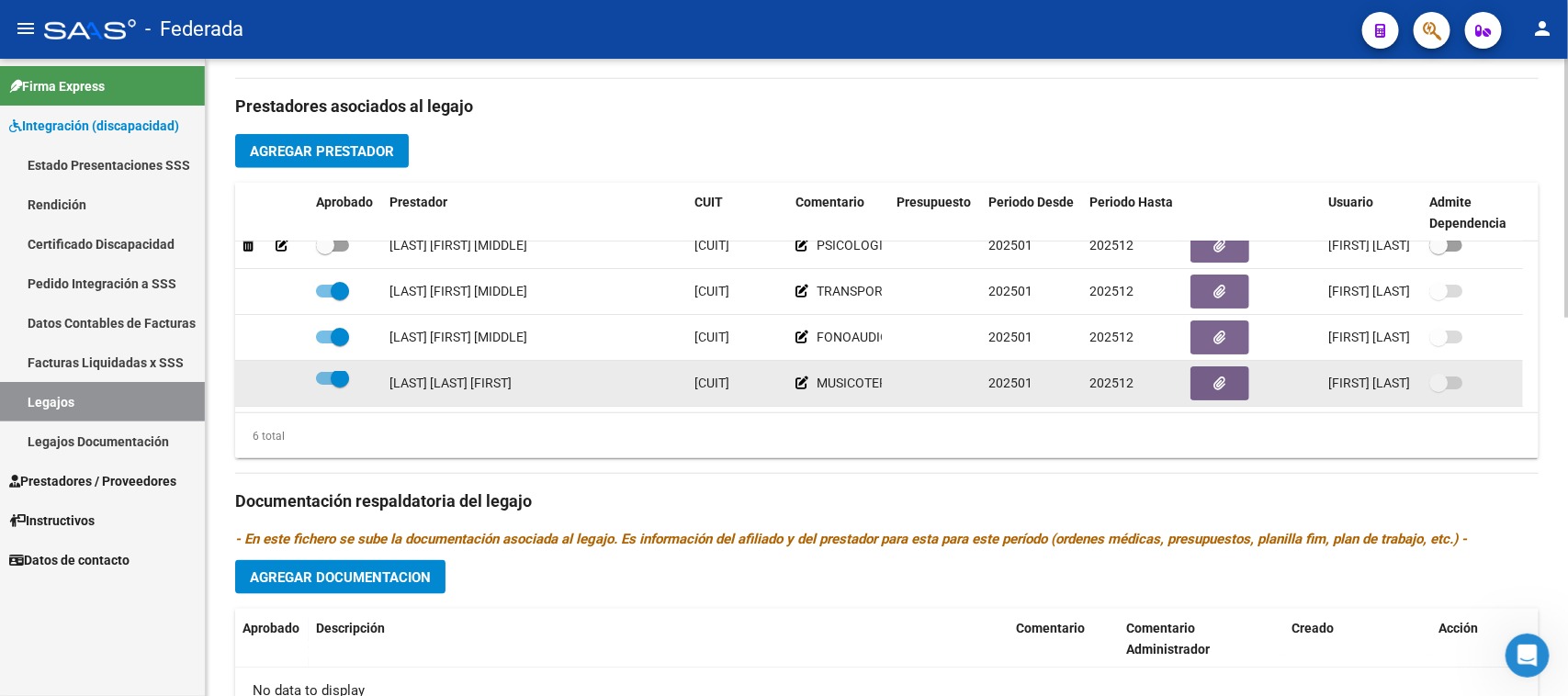 scroll, scrollTop: 6, scrollLeft: 0, axis: vertical 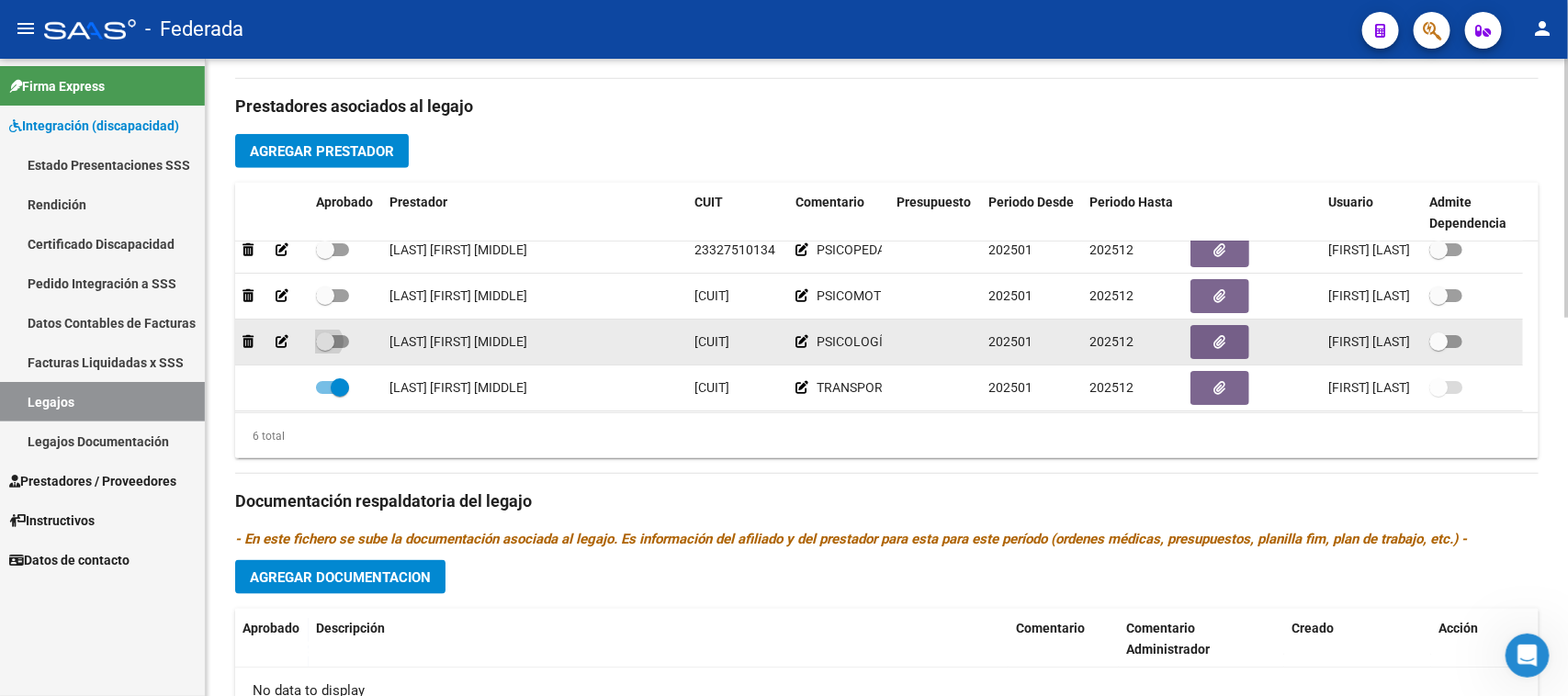 click at bounding box center (333, 342) 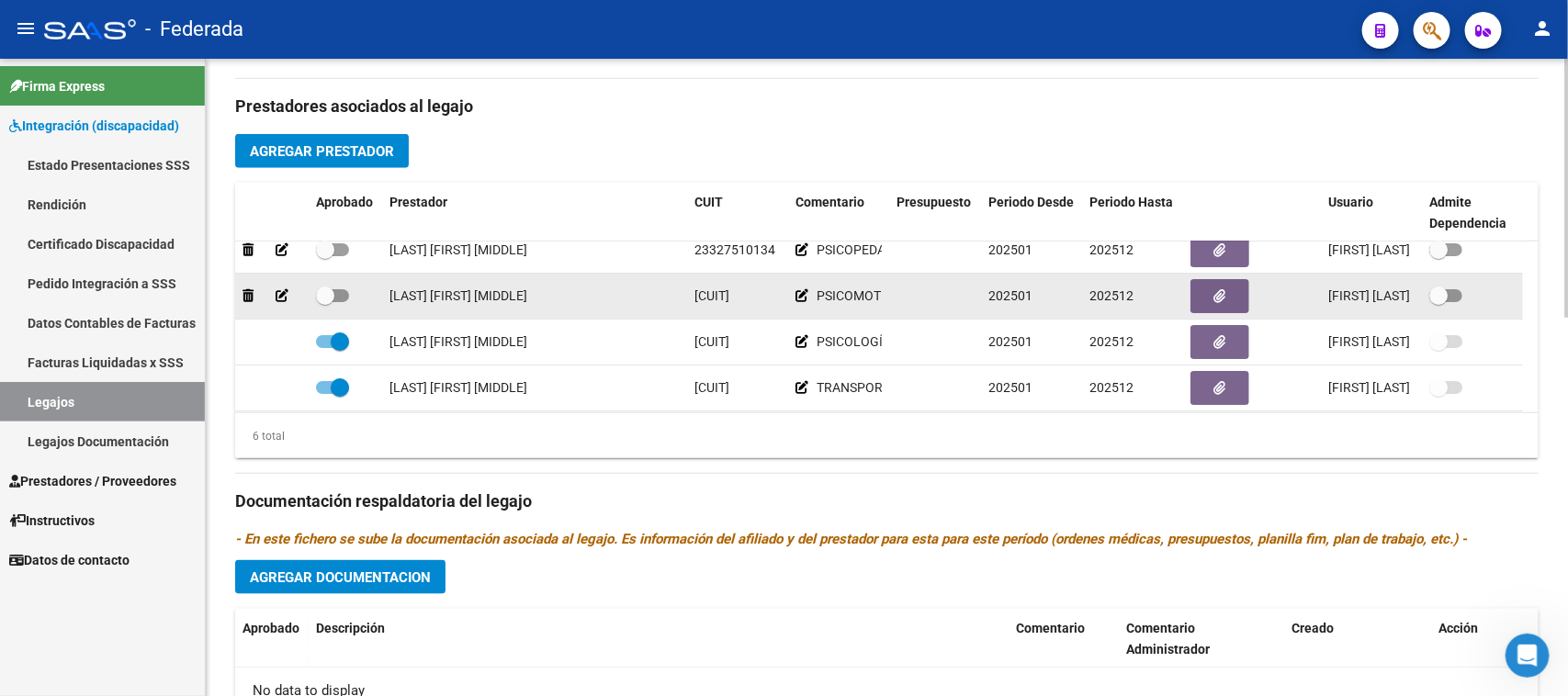 click at bounding box center [325, 296] 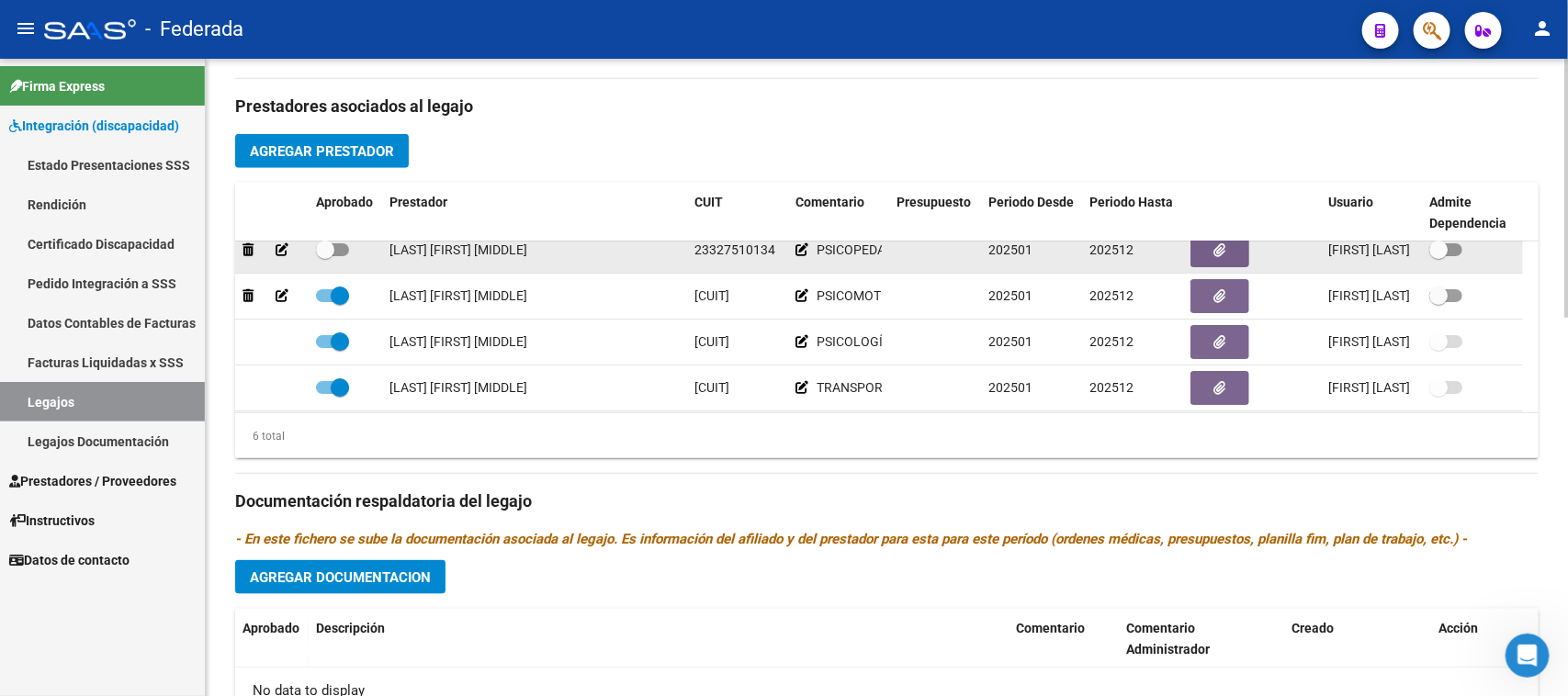 click at bounding box center [325, 250] 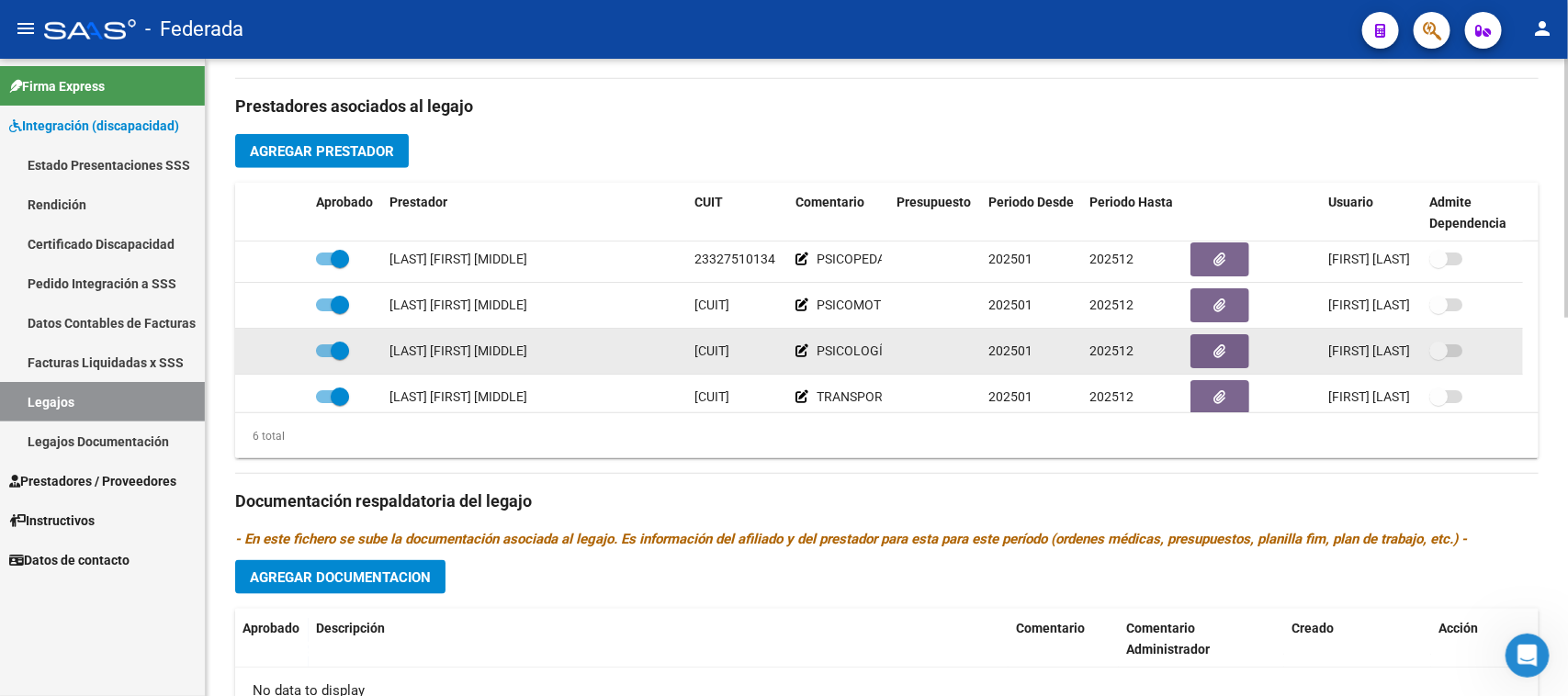 scroll, scrollTop: 0, scrollLeft: 0, axis: both 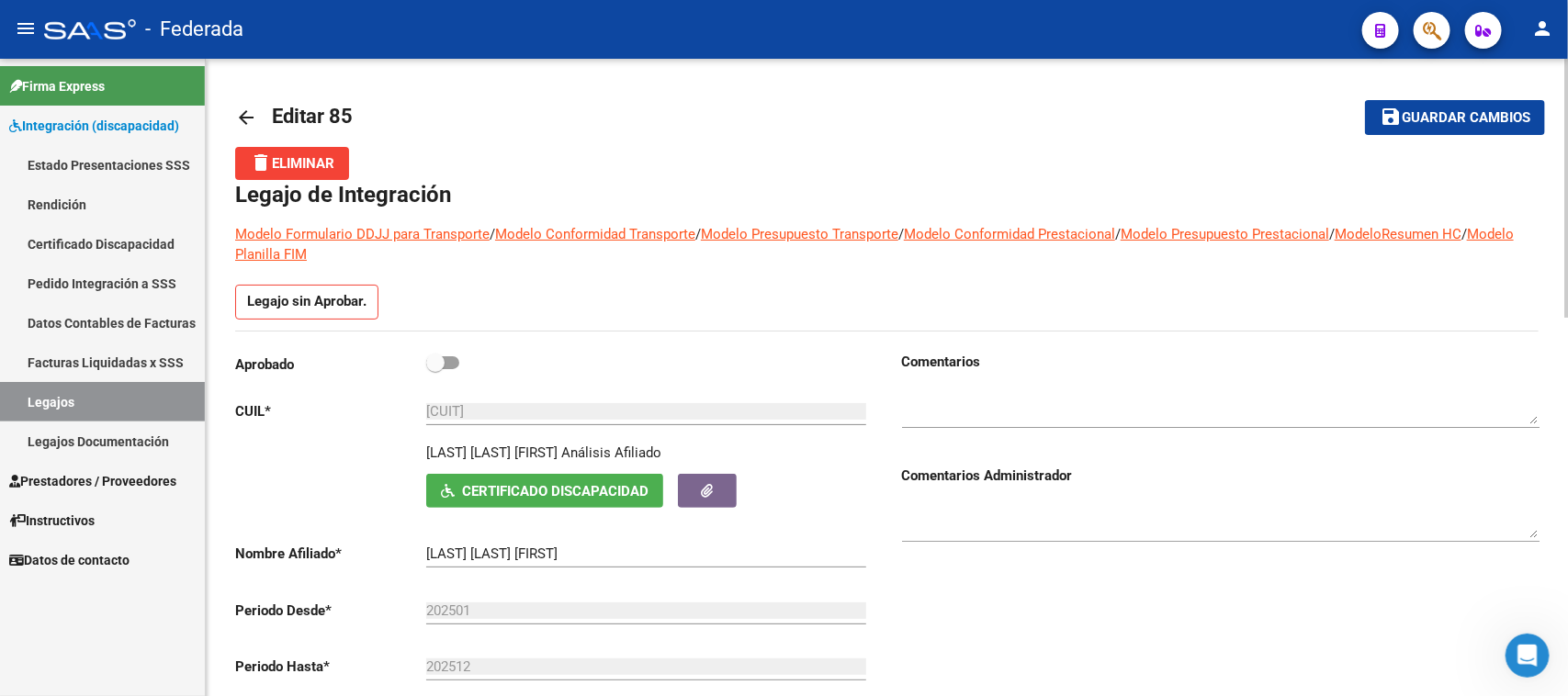 click at bounding box center [435, 363] 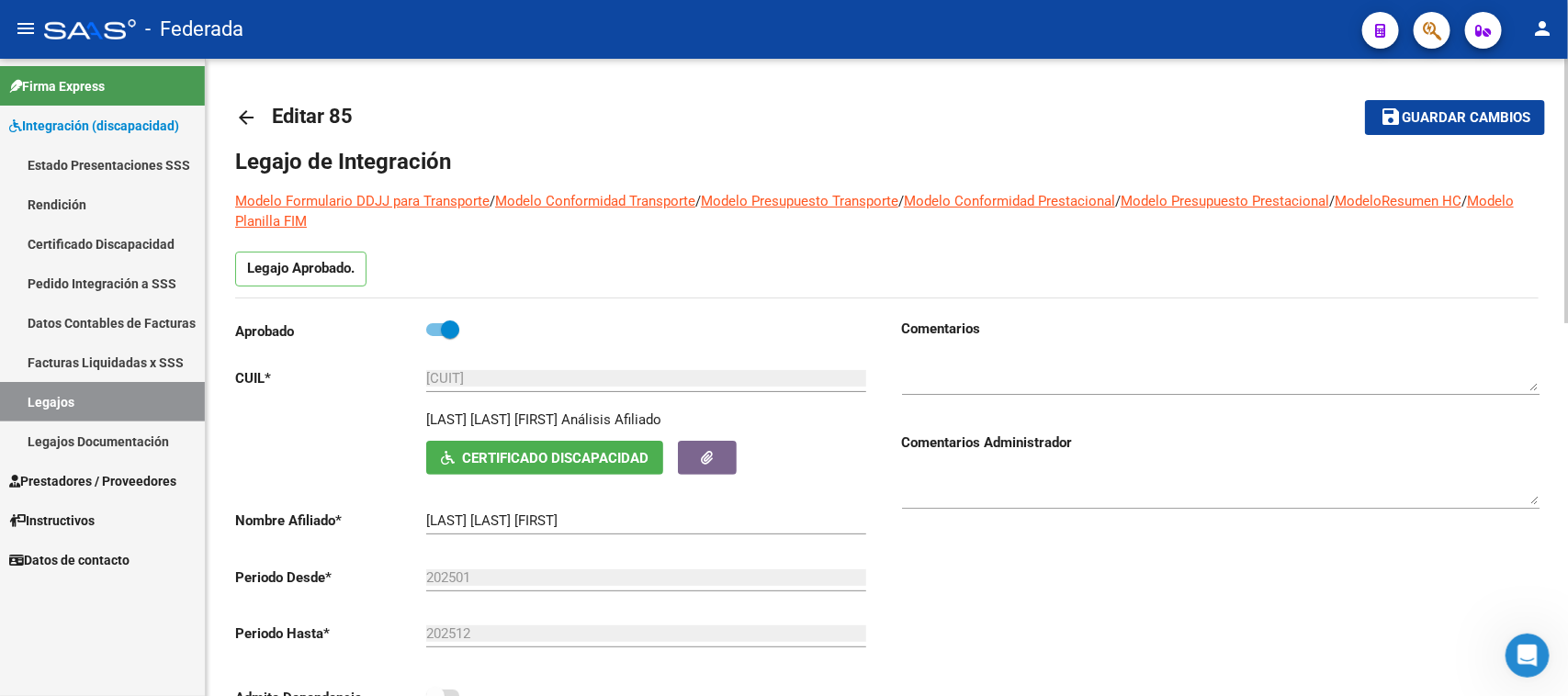 click on "save" 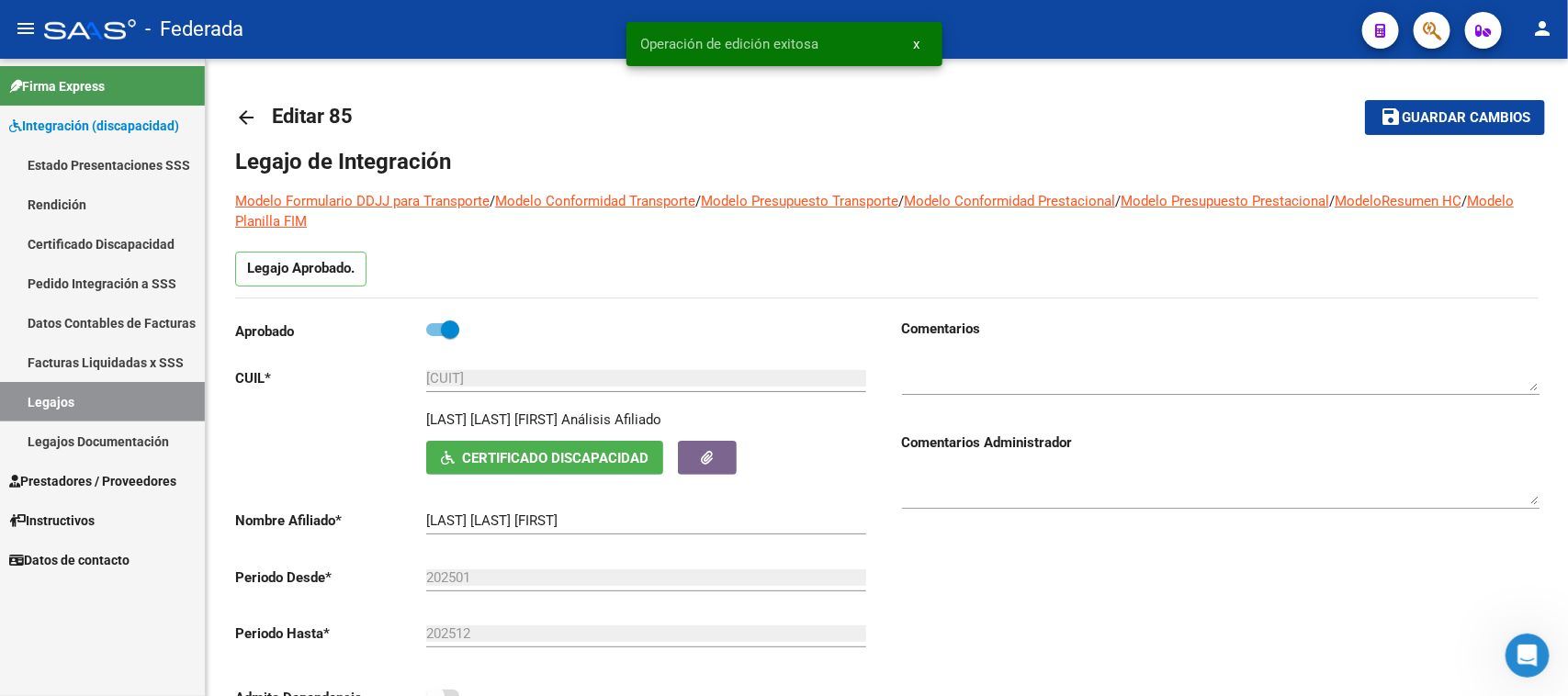 click on "Legajos" at bounding box center (102, 401) 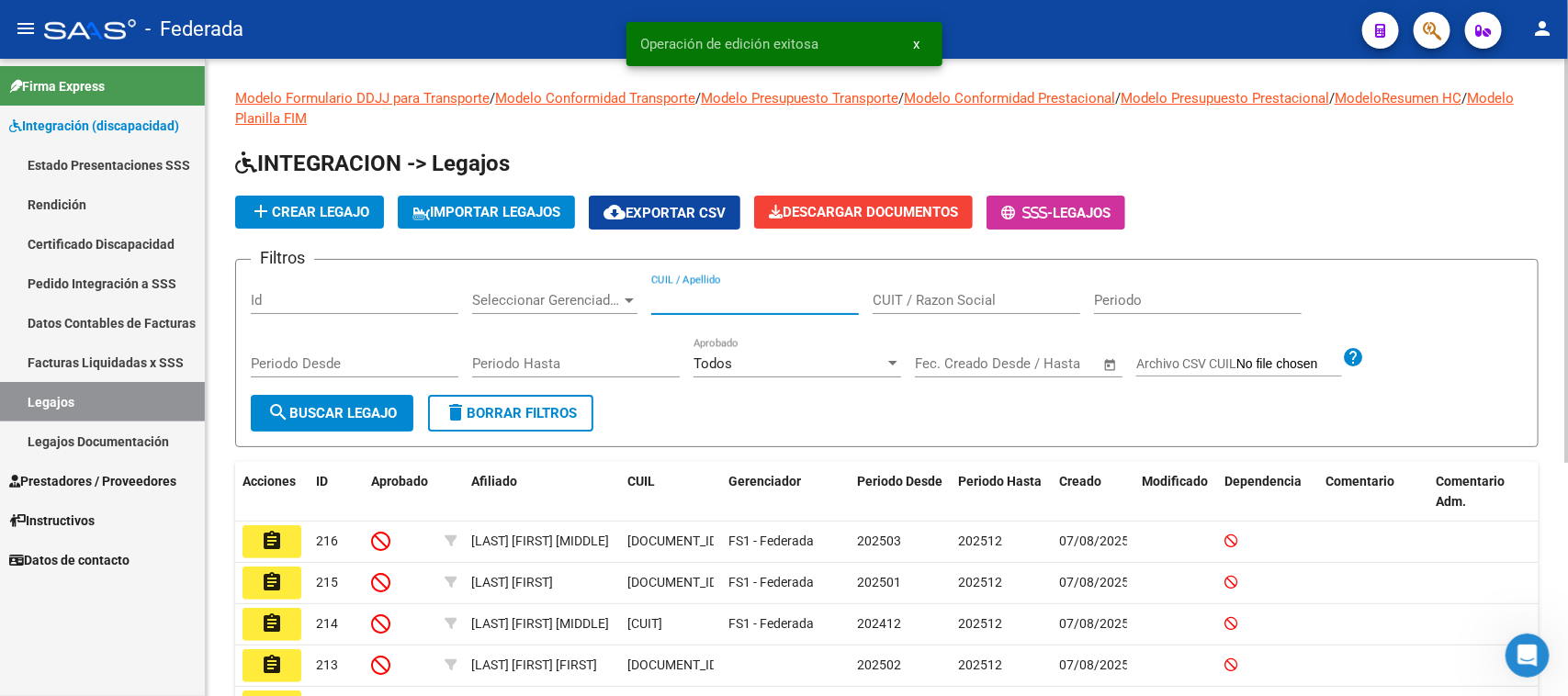click on "CUIL / Apellido" at bounding box center (755, 300) 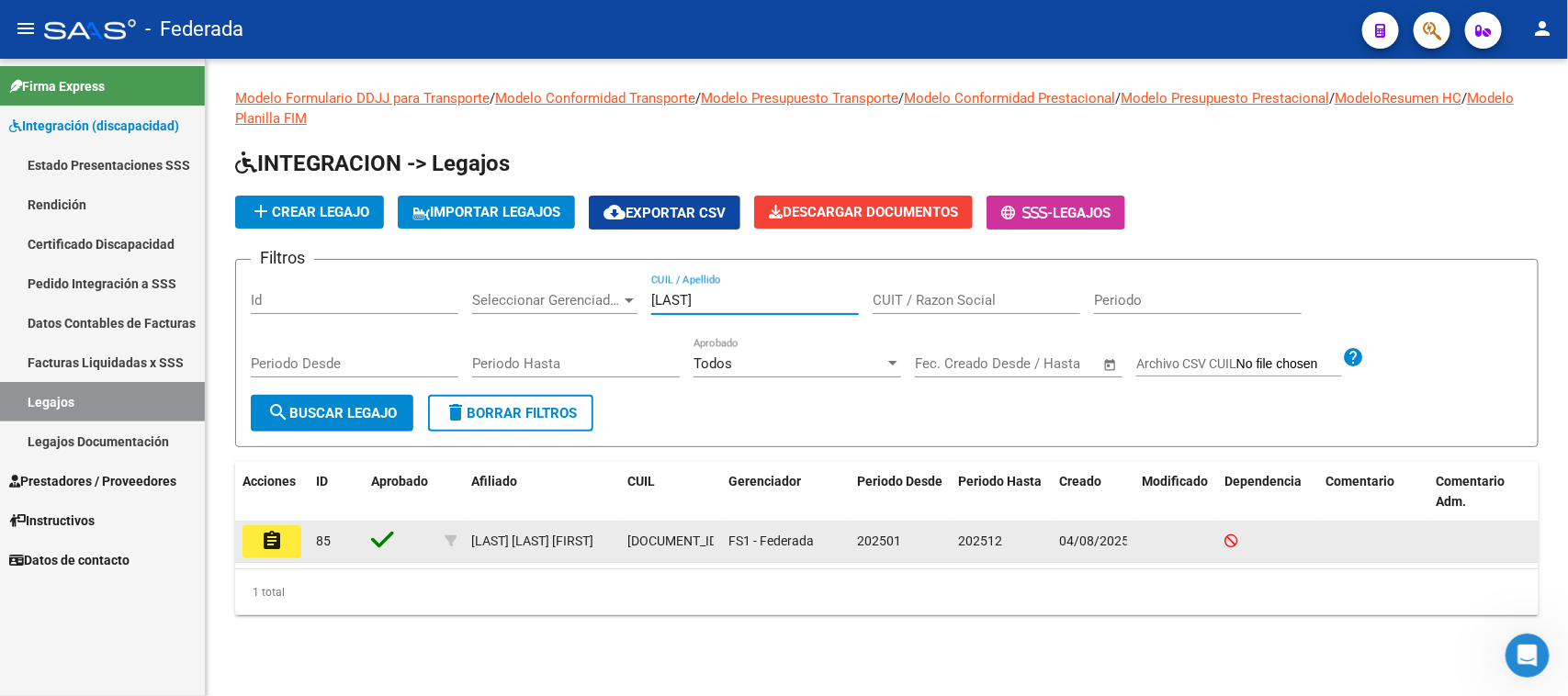 type on "[LAST]" 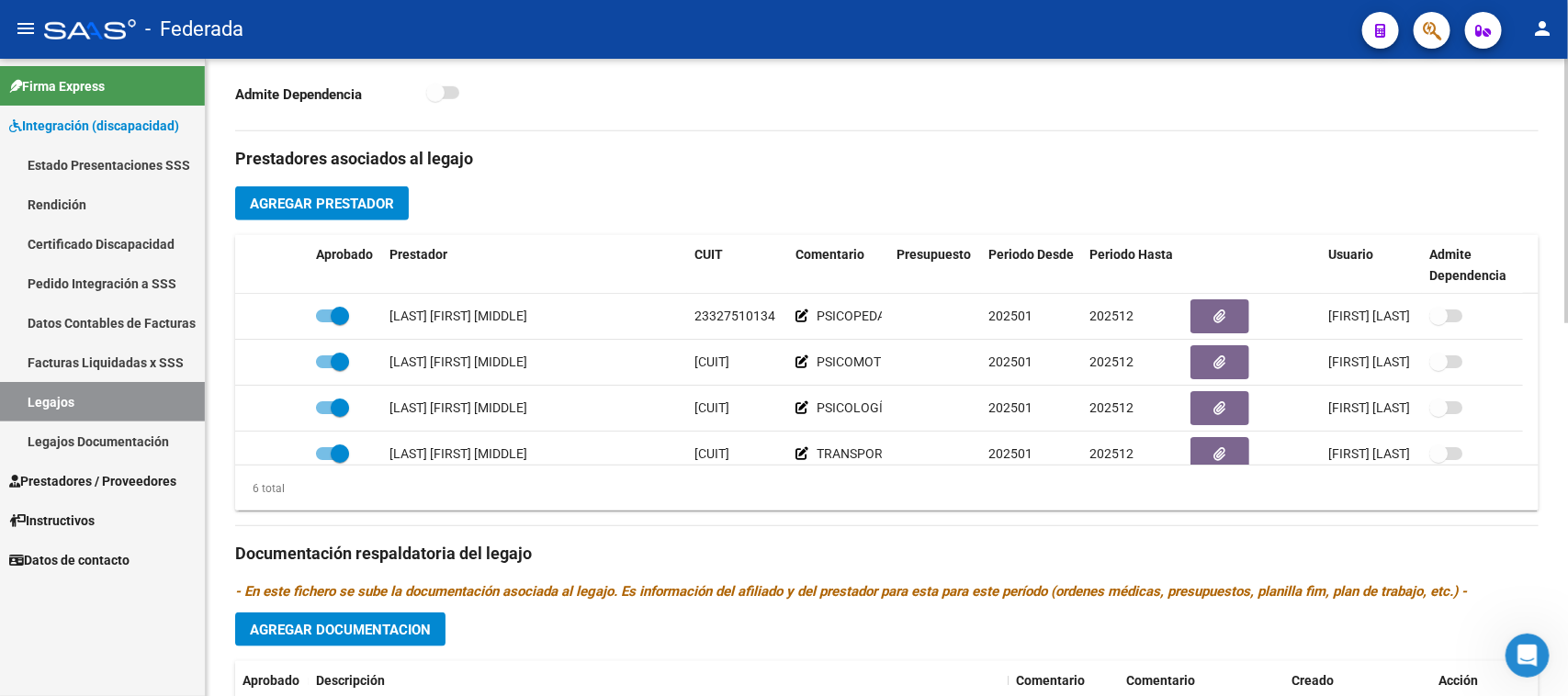 scroll, scrollTop: 689, scrollLeft: 0, axis: vertical 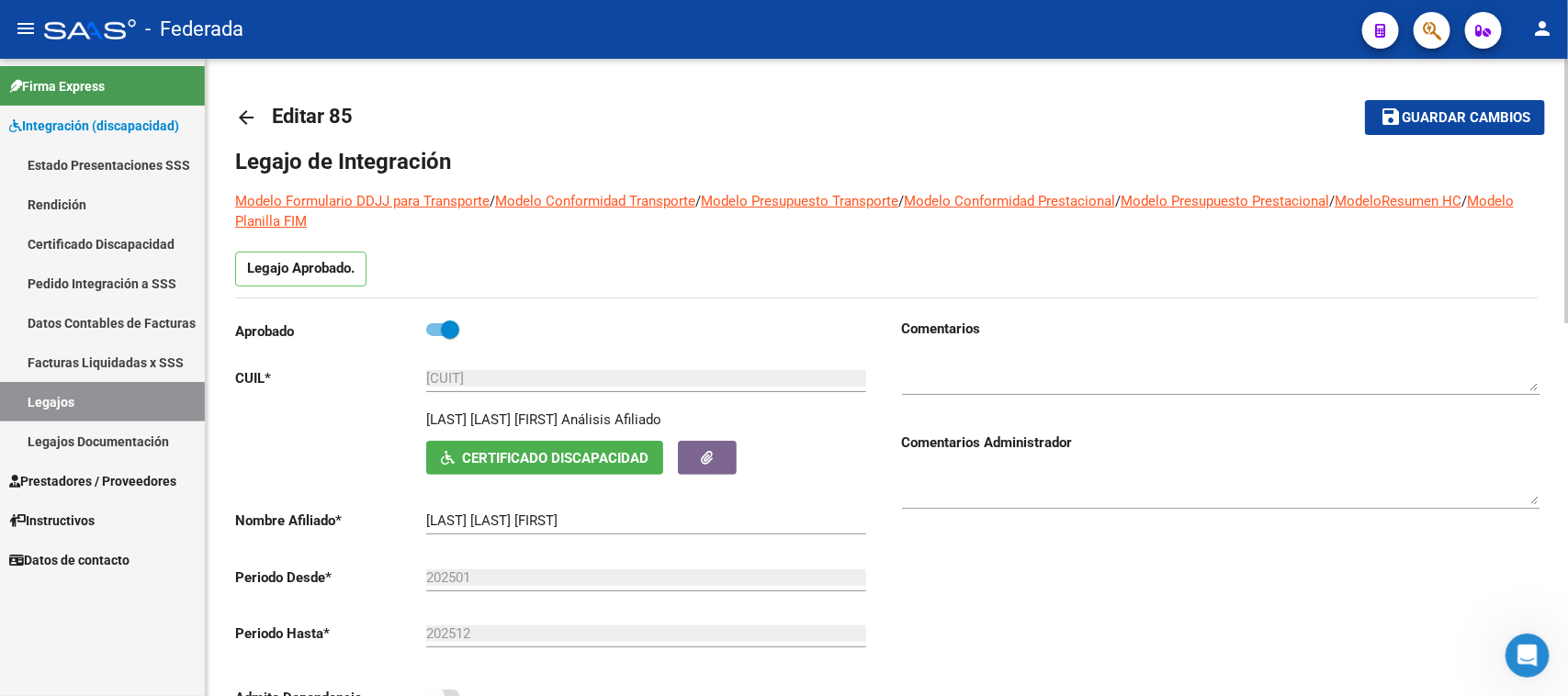 click on "arrow_back" 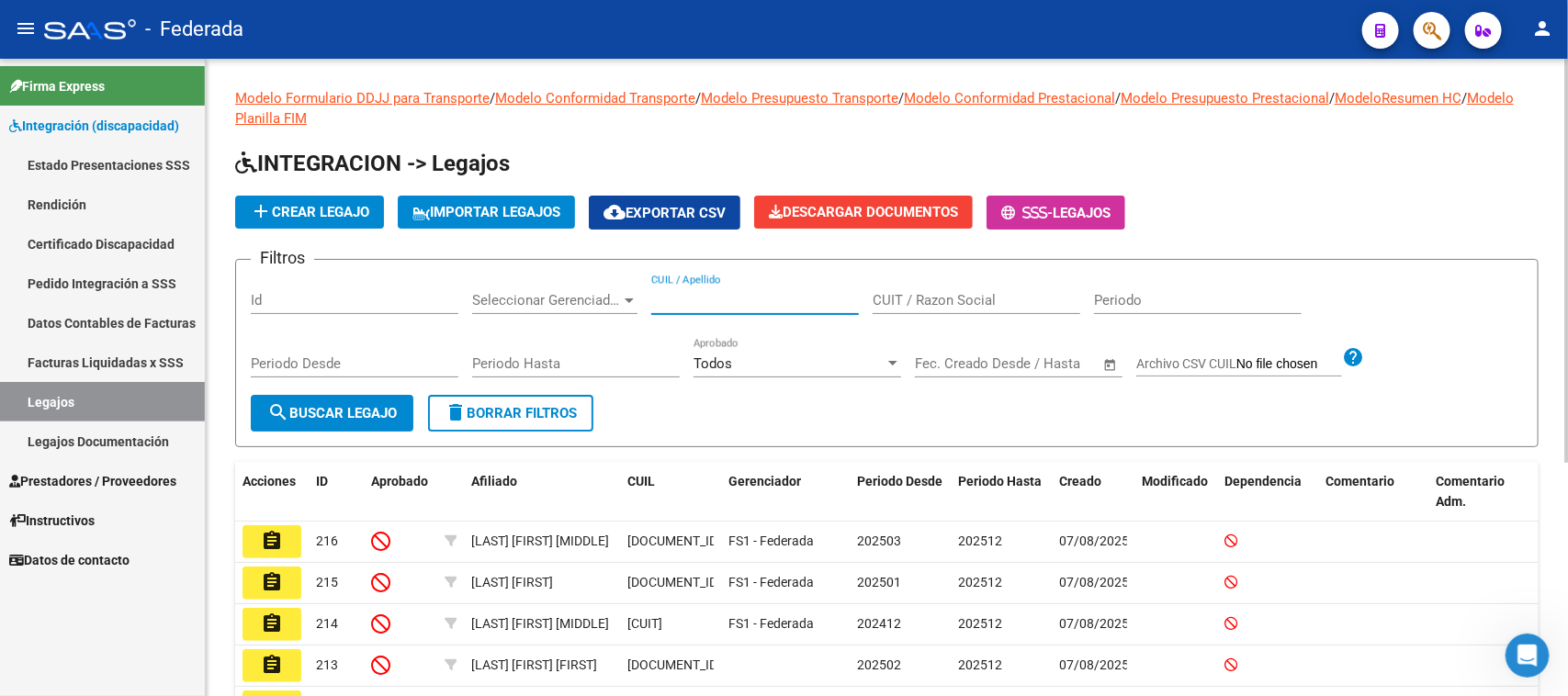 click on "CUIL / Apellido" at bounding box center (755, 300) 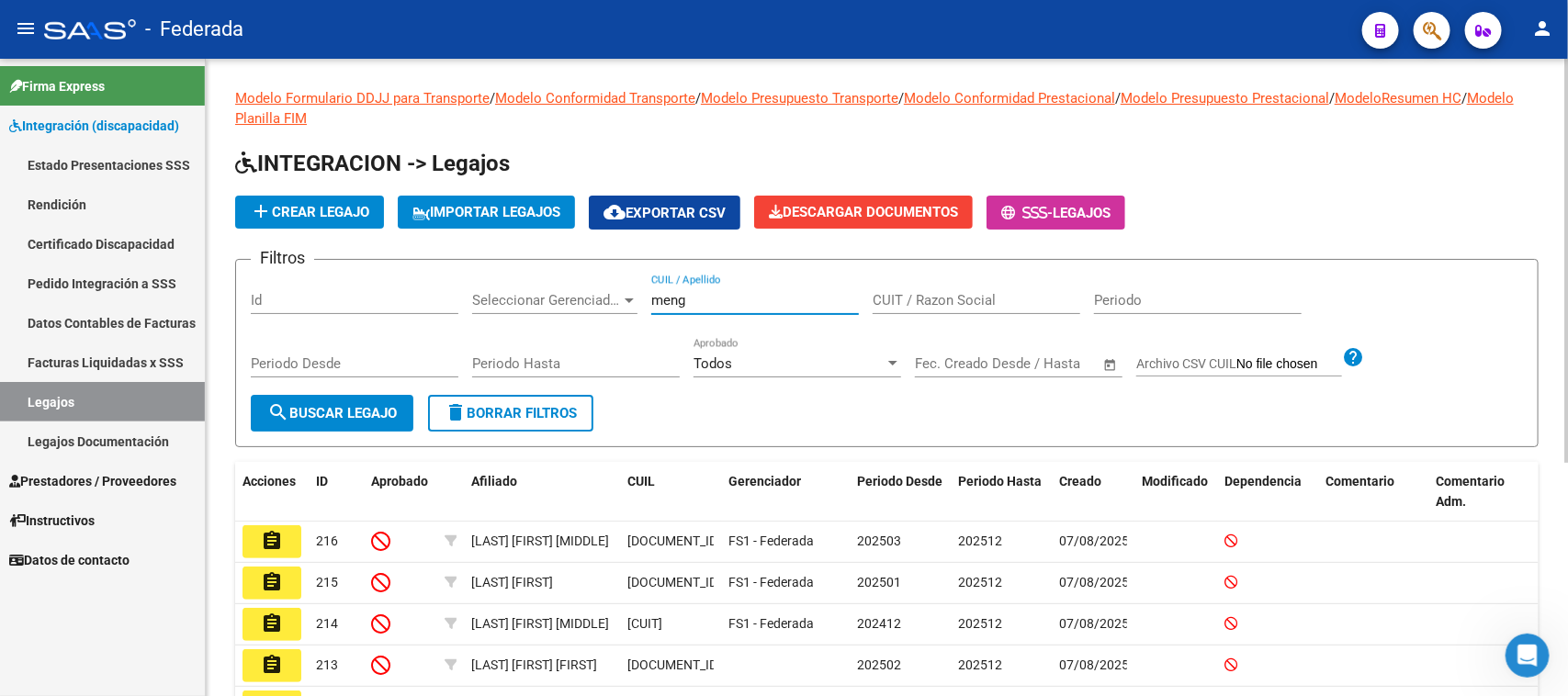 type on "meng" 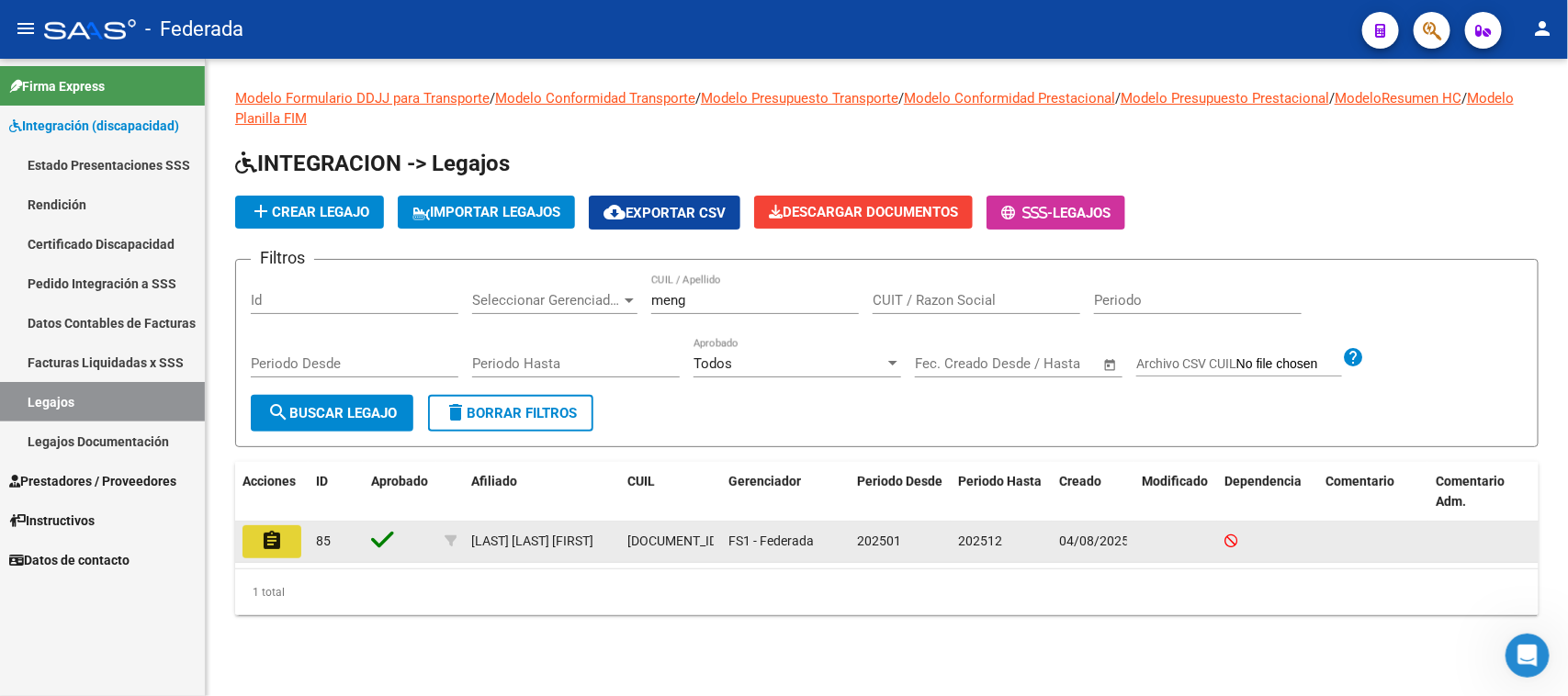 click on "assignment" 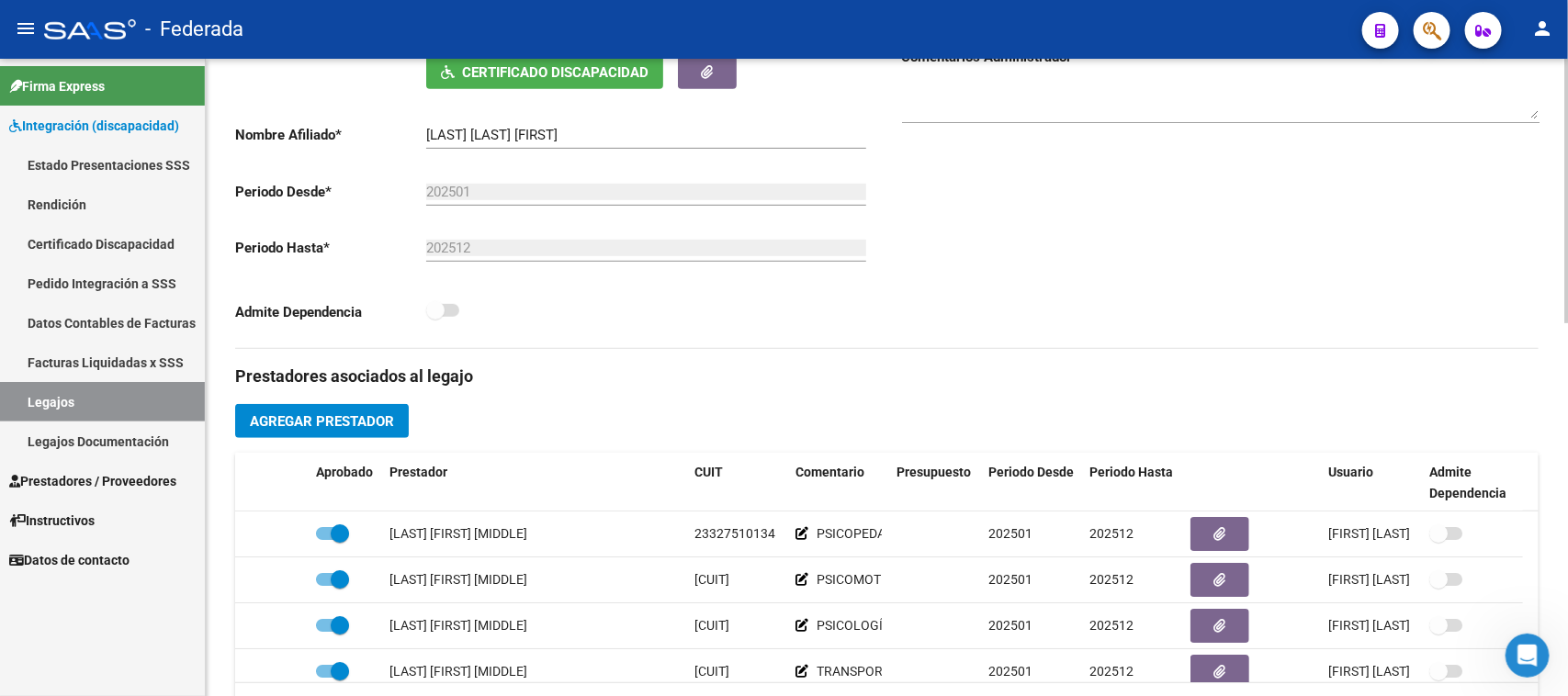 scroll, scrollTop: 459, scrollLeft: 0, axis: vertical 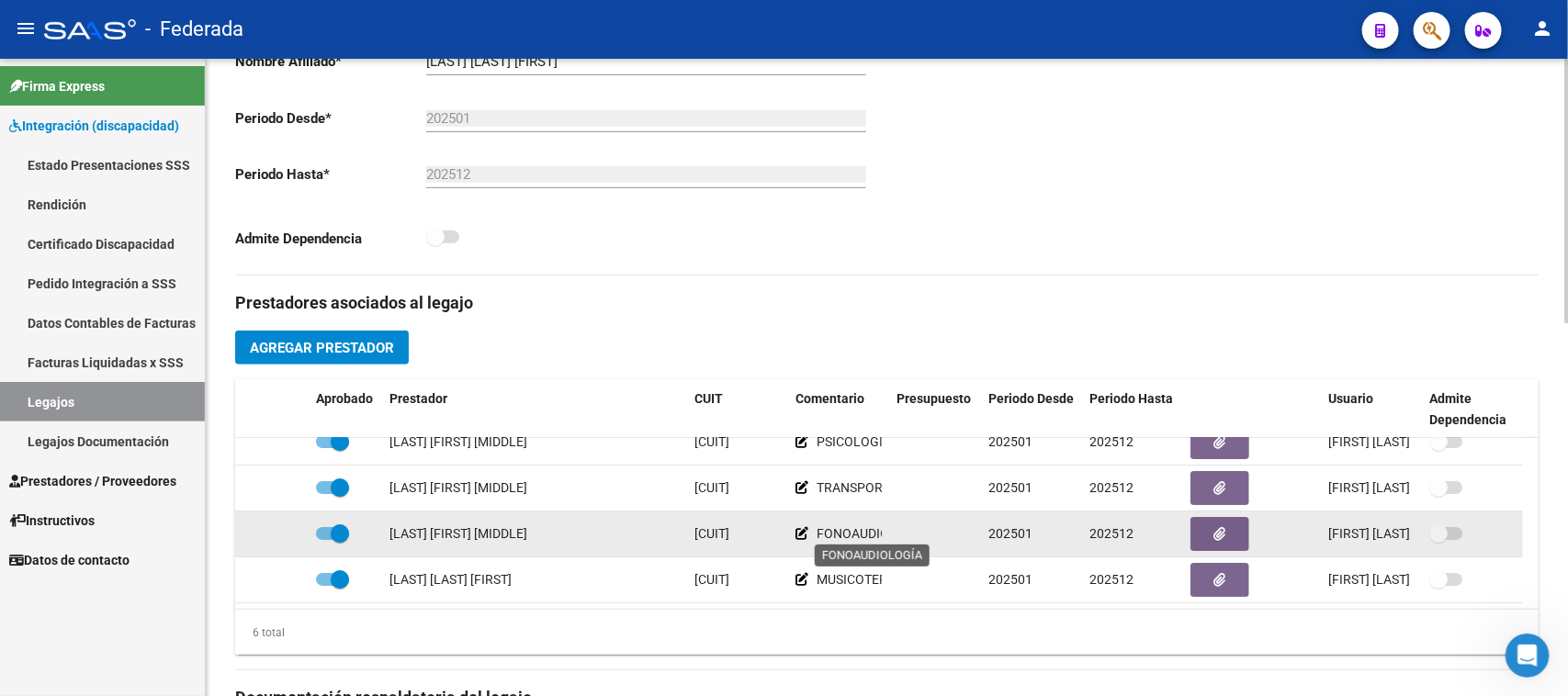 click on "FONOAUDIOLOGÍA" 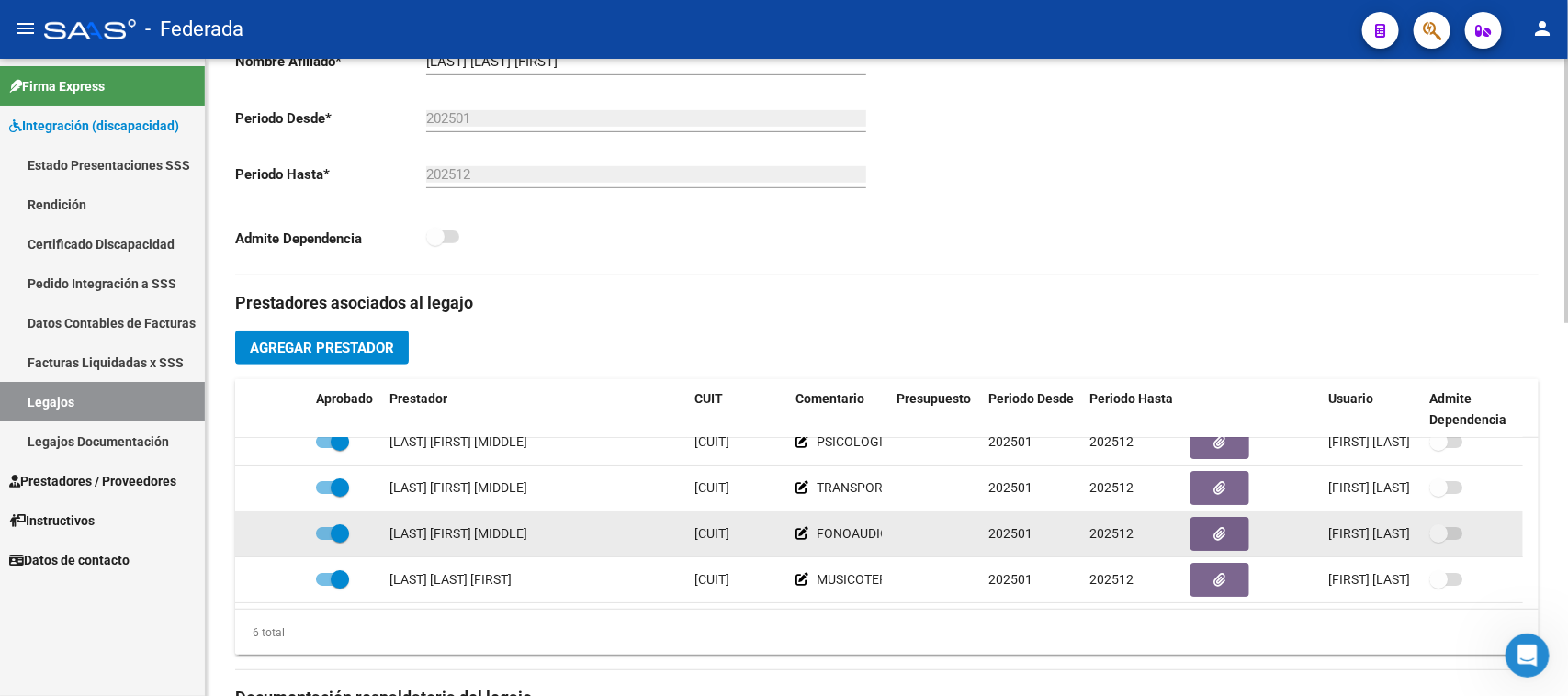 copy on "FONOAUDIOLOGÍA" 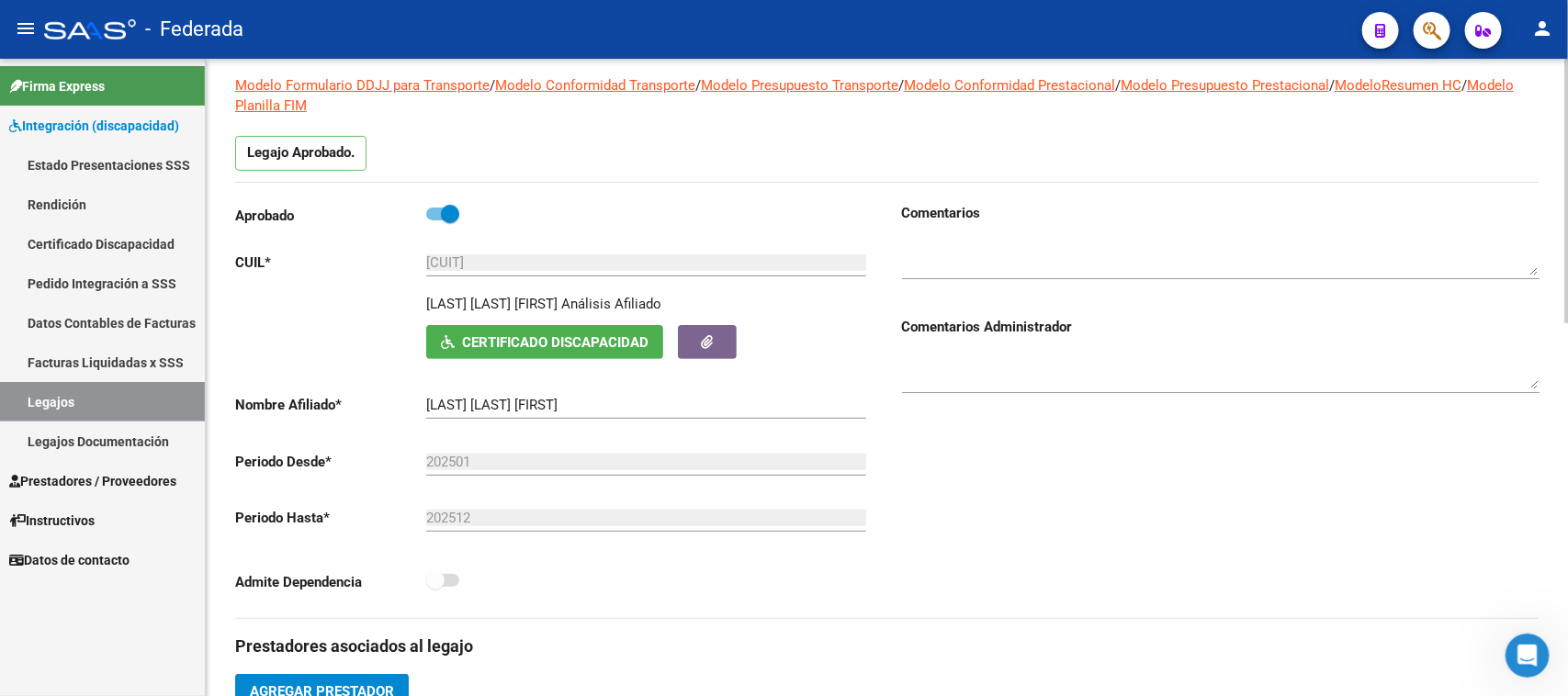 scroll, scrollTop: 115, scrollLeft: 0, axis: vertical 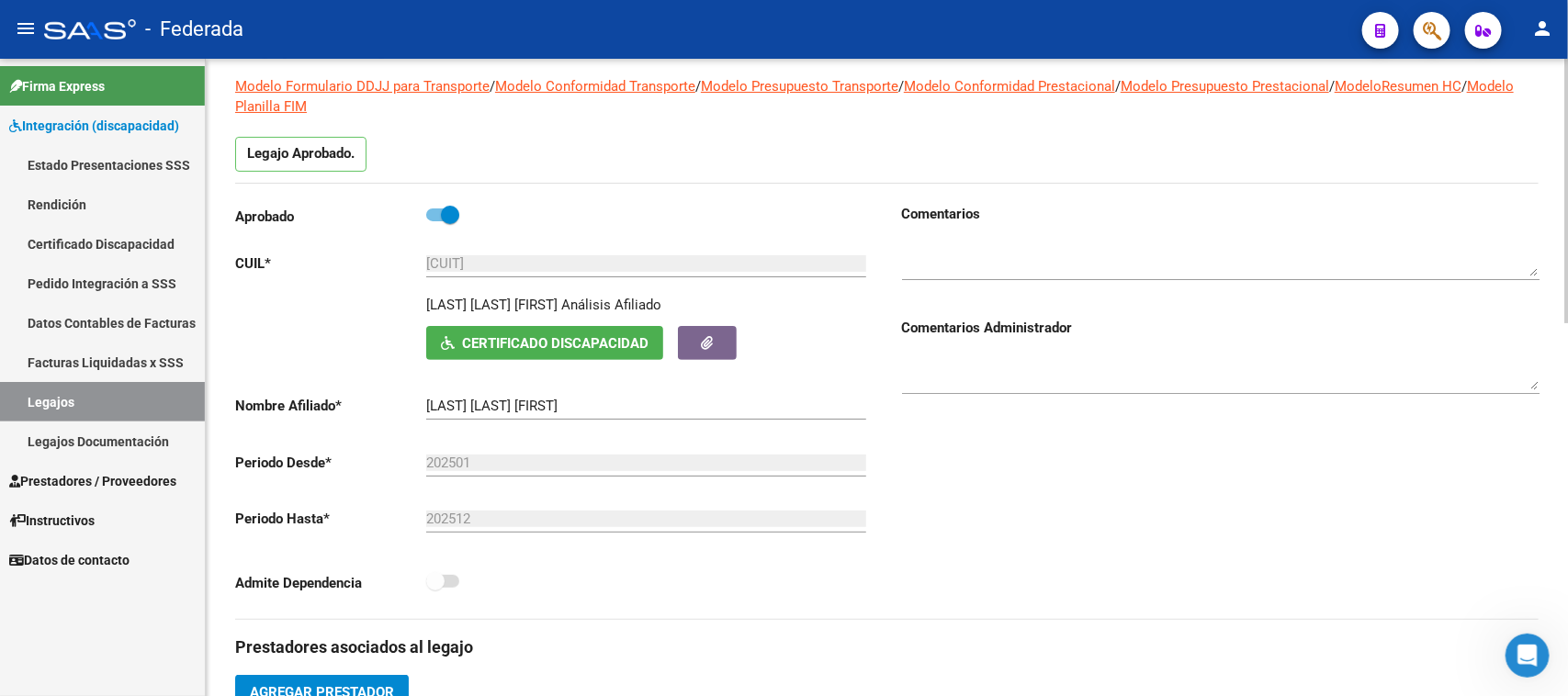 click on "Certificado Discapacidad" 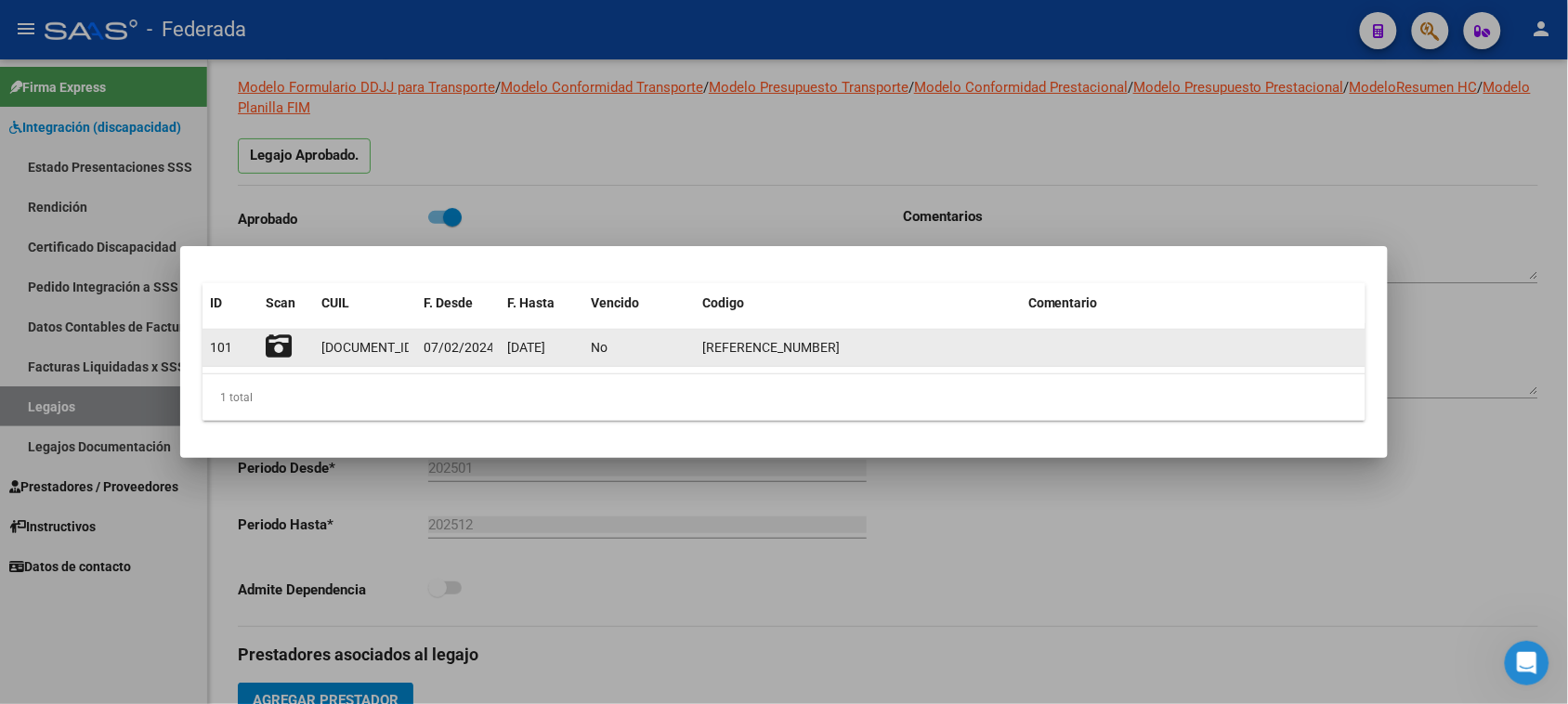 click 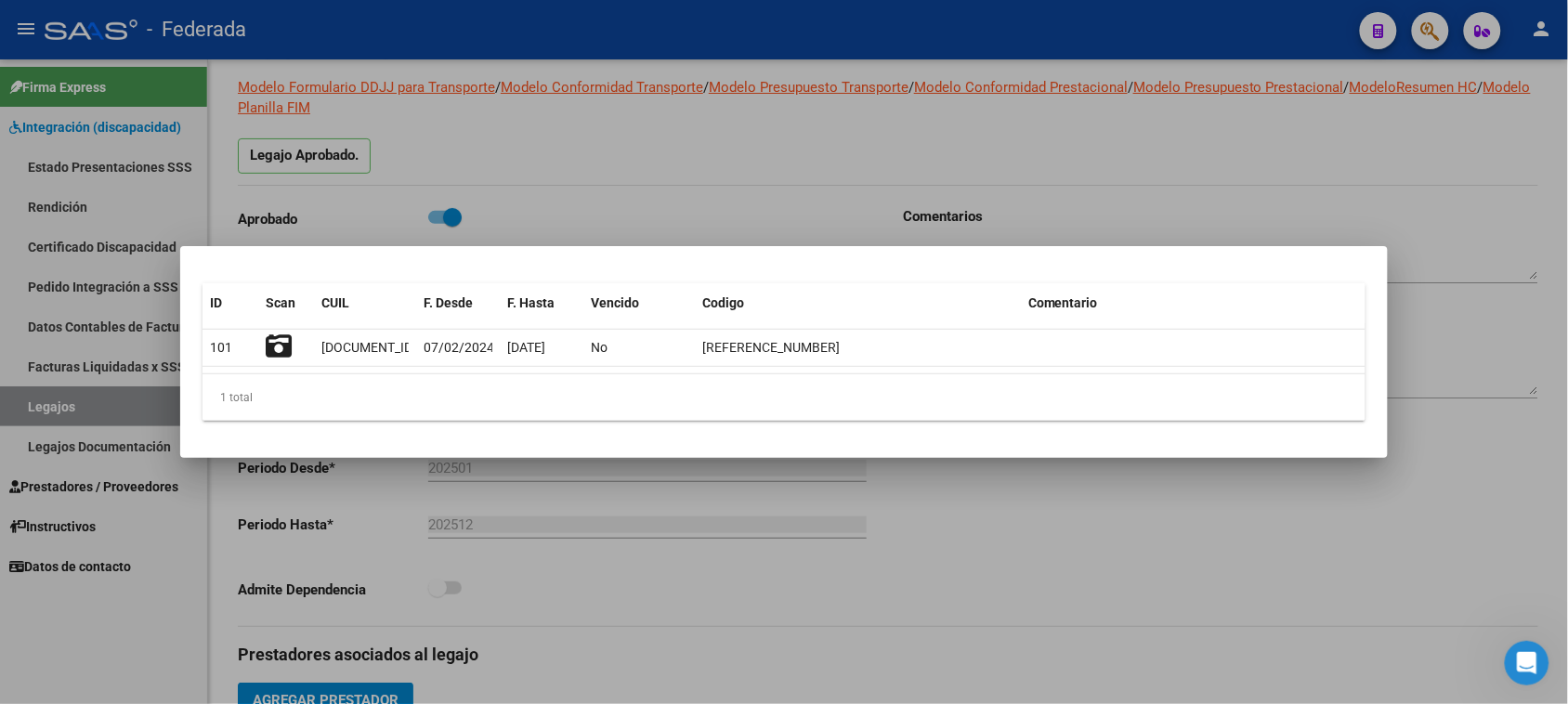 click at bounding box center [784, 352] 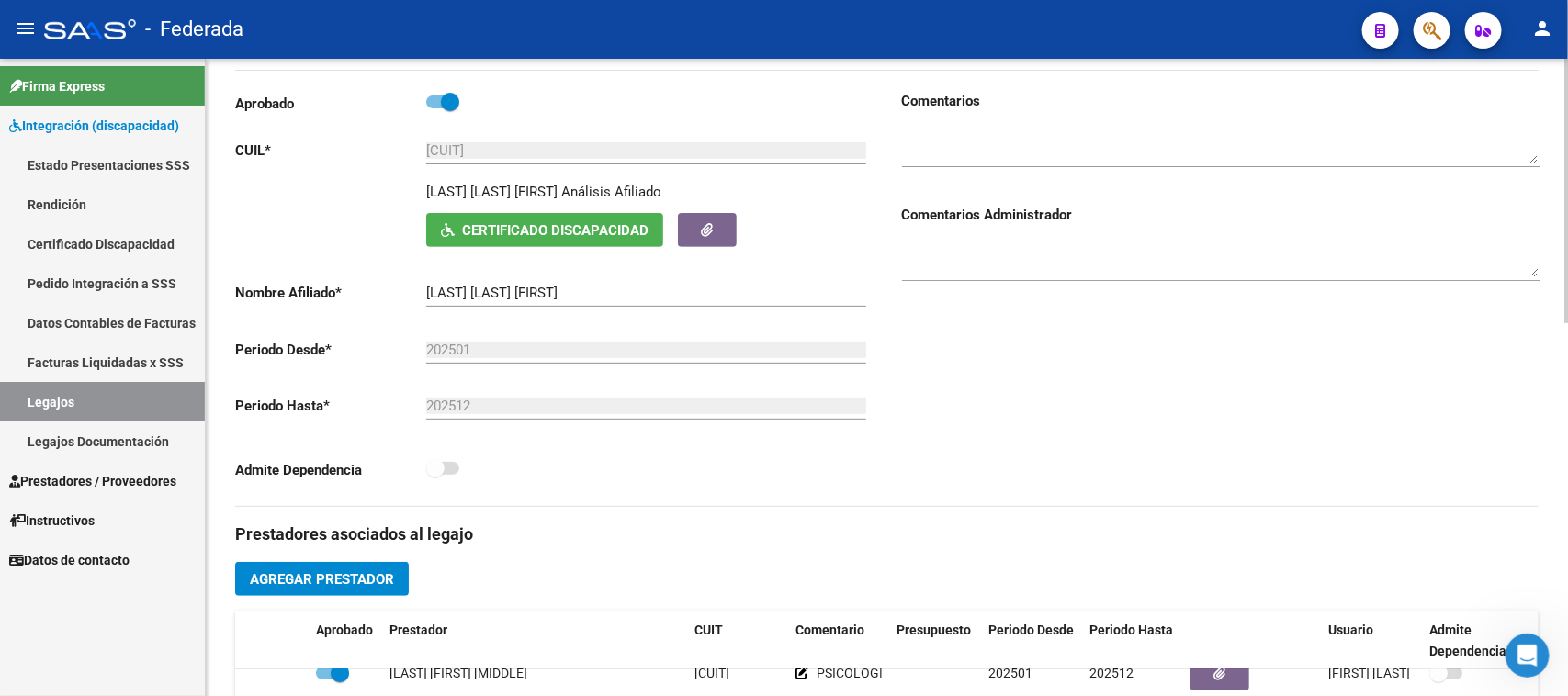 scroll, scrollTop: 230, scrollLeft: 0, axis: vertical 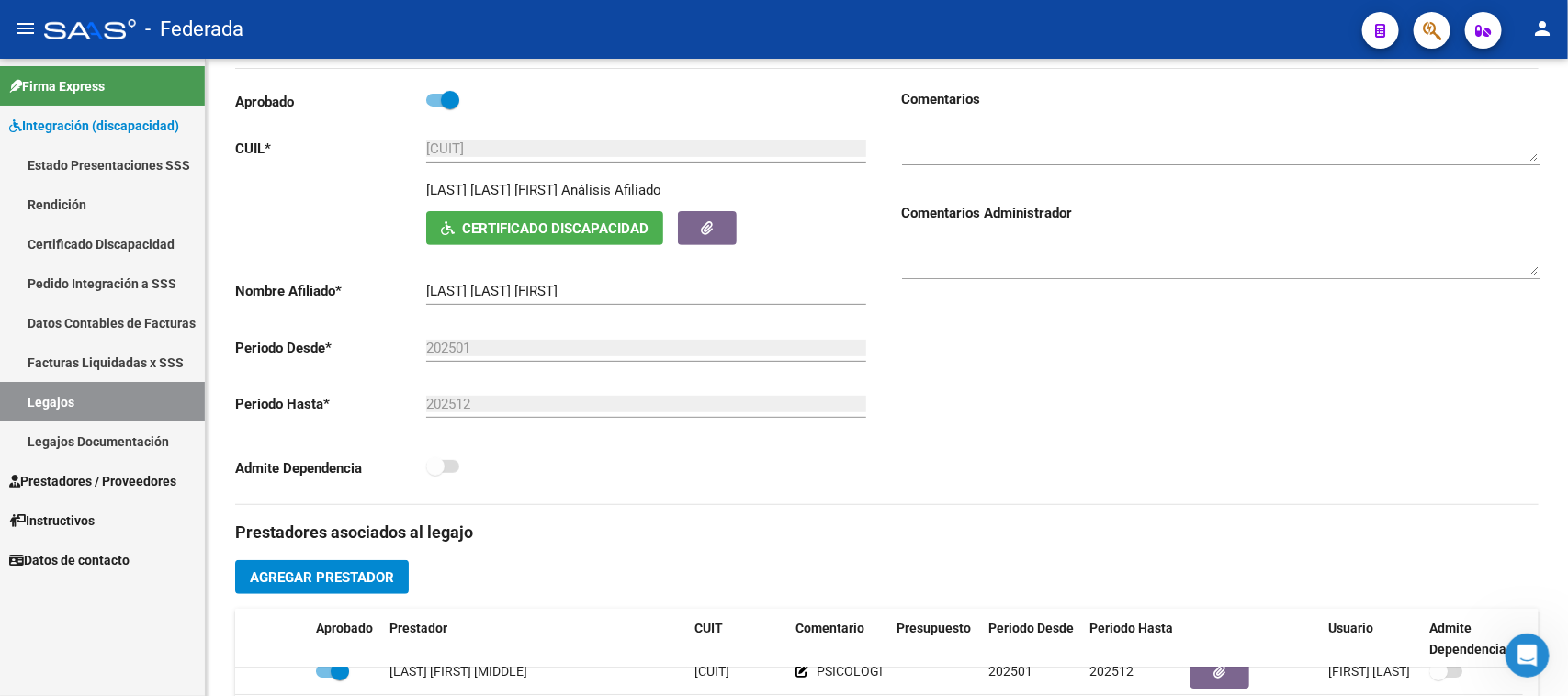 click on "Legajos" at bounding box center (102, 401) 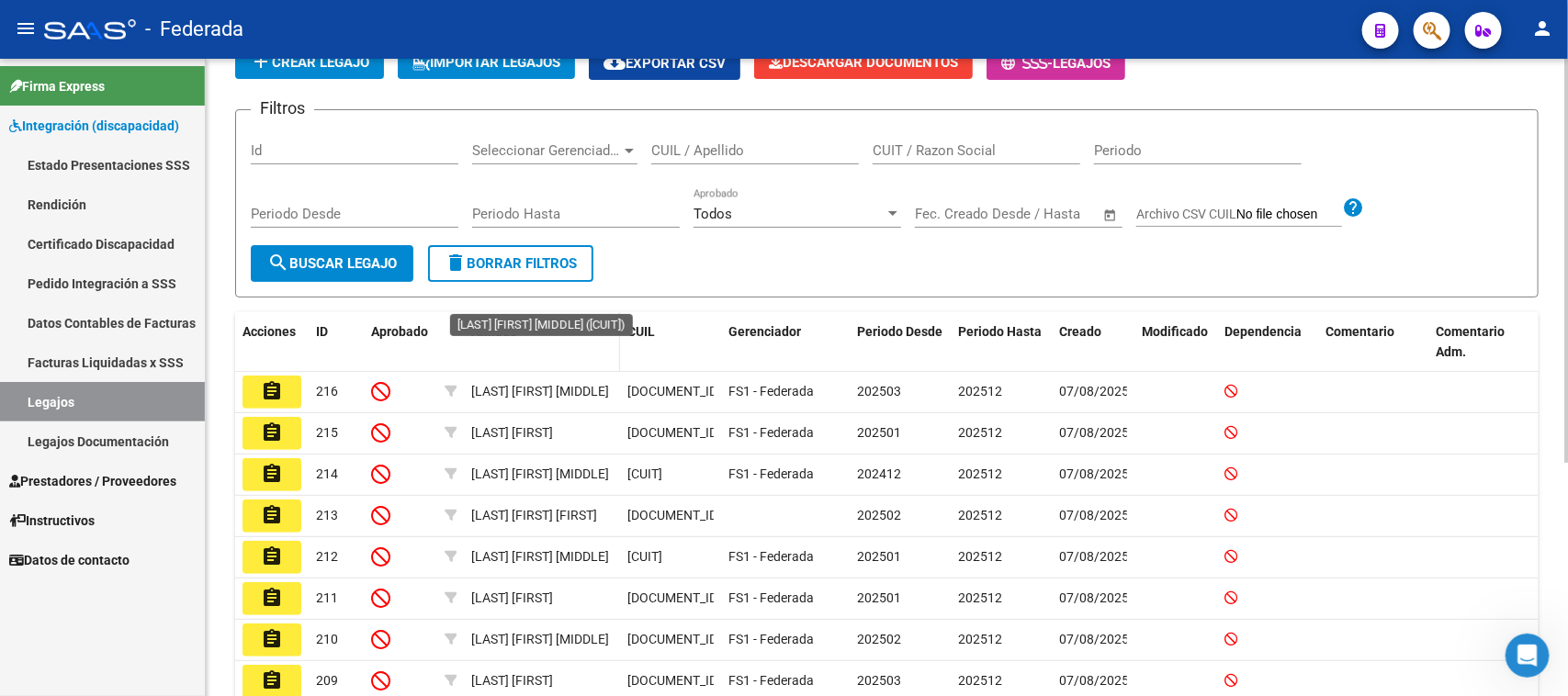 scroll, scrollTop: 142, scrollLeft: 0, axis: vertical 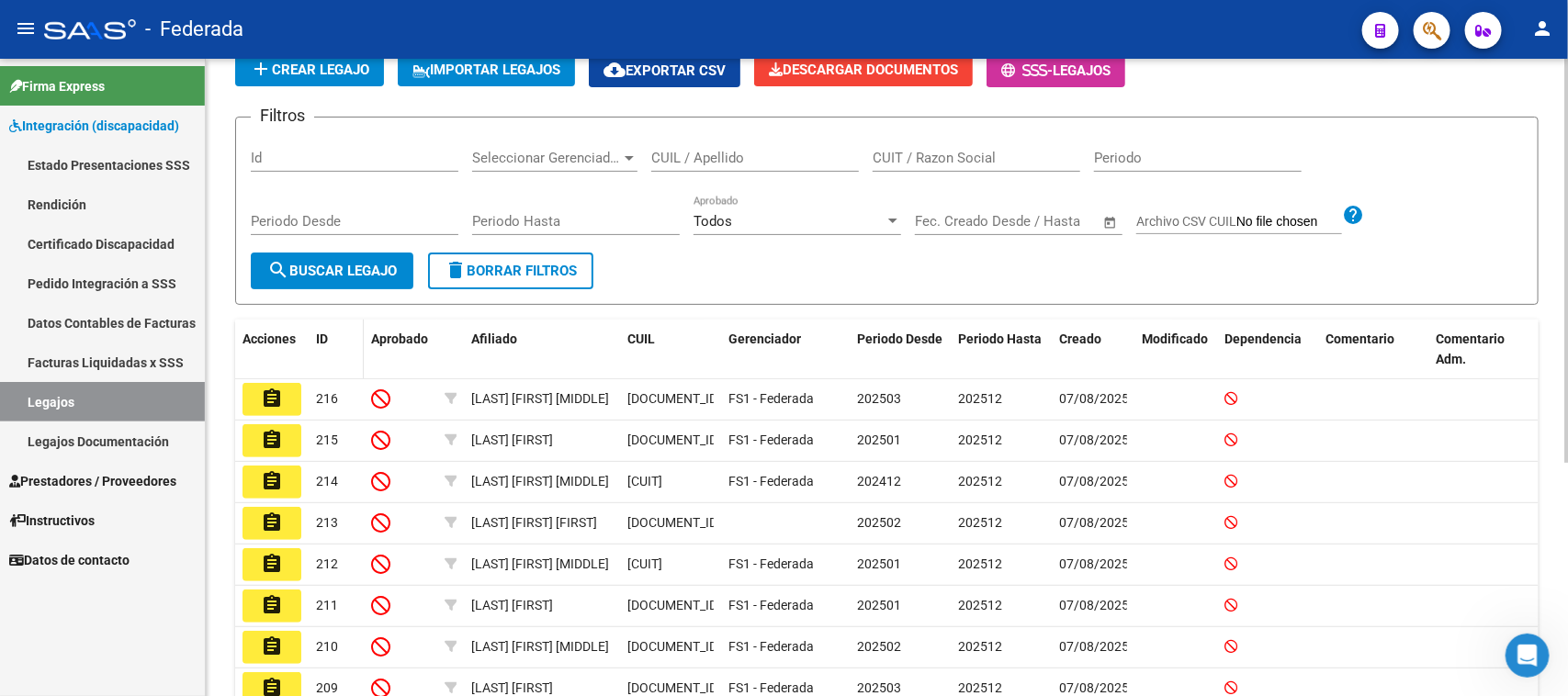 click on "ID" 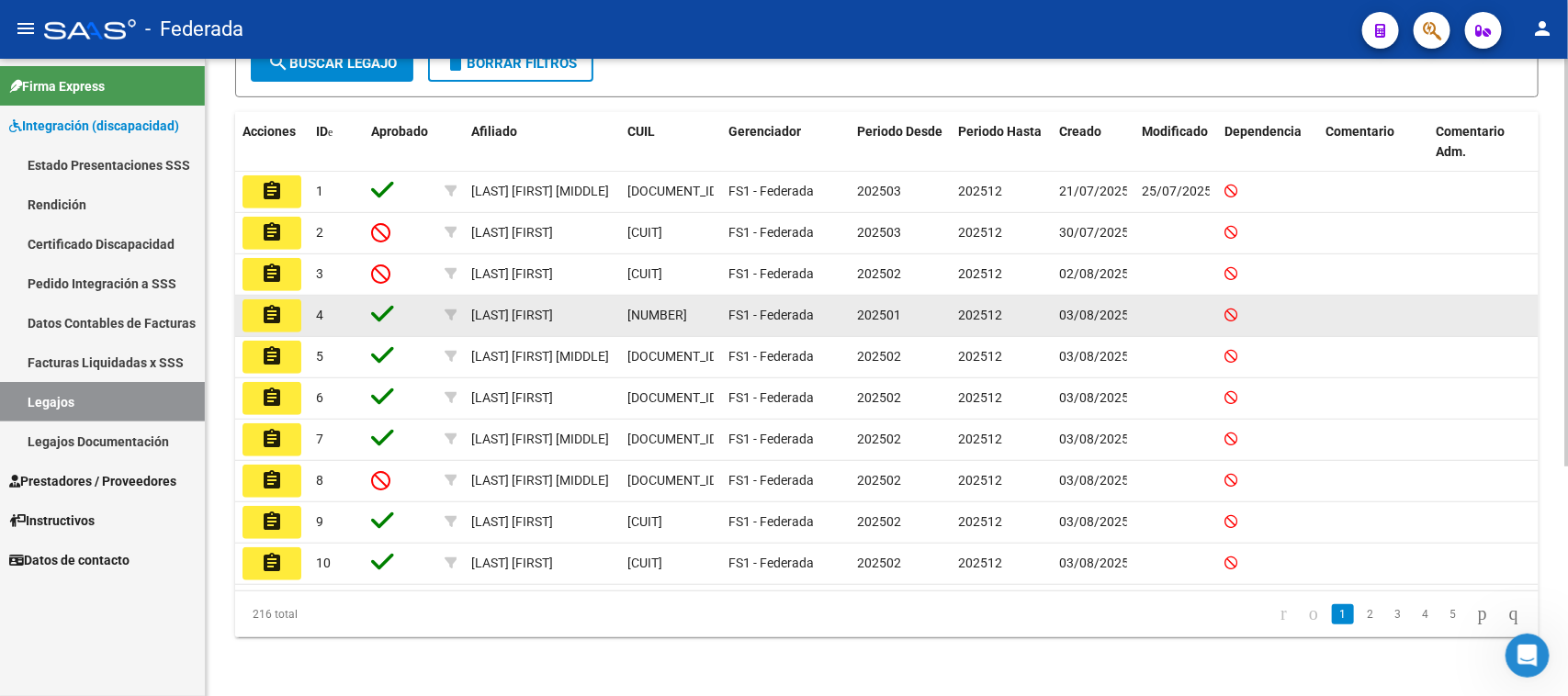 scroll, scrollTop: 243, scrollLeft: 0, axis: vertical 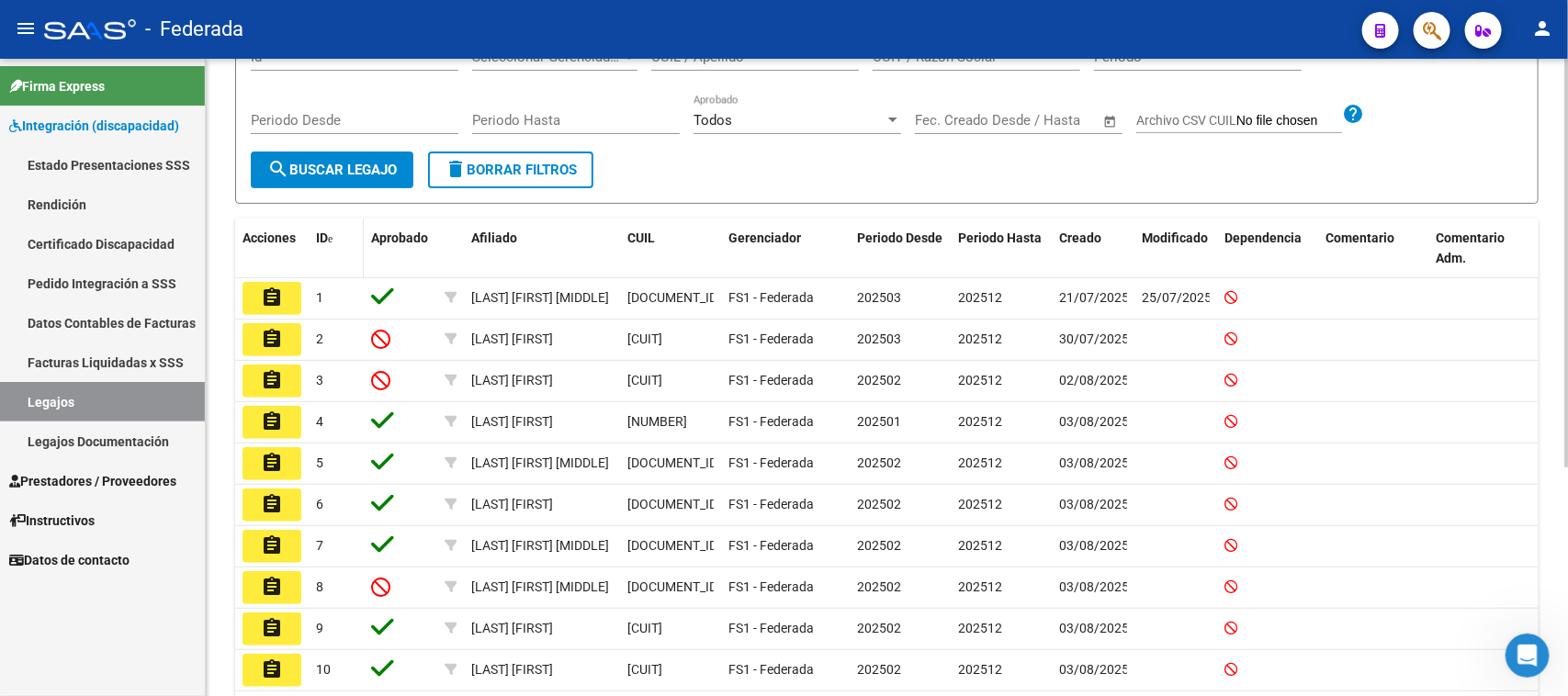 click 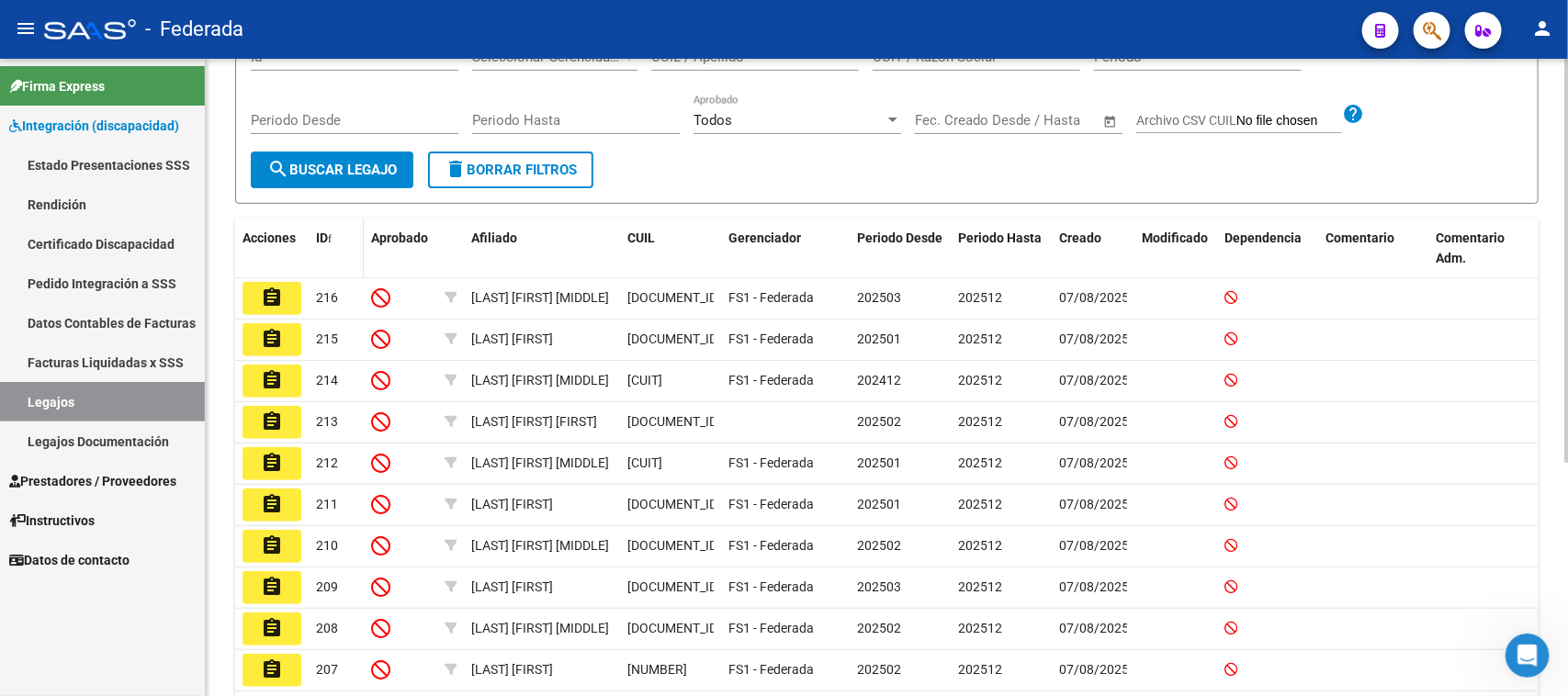 click 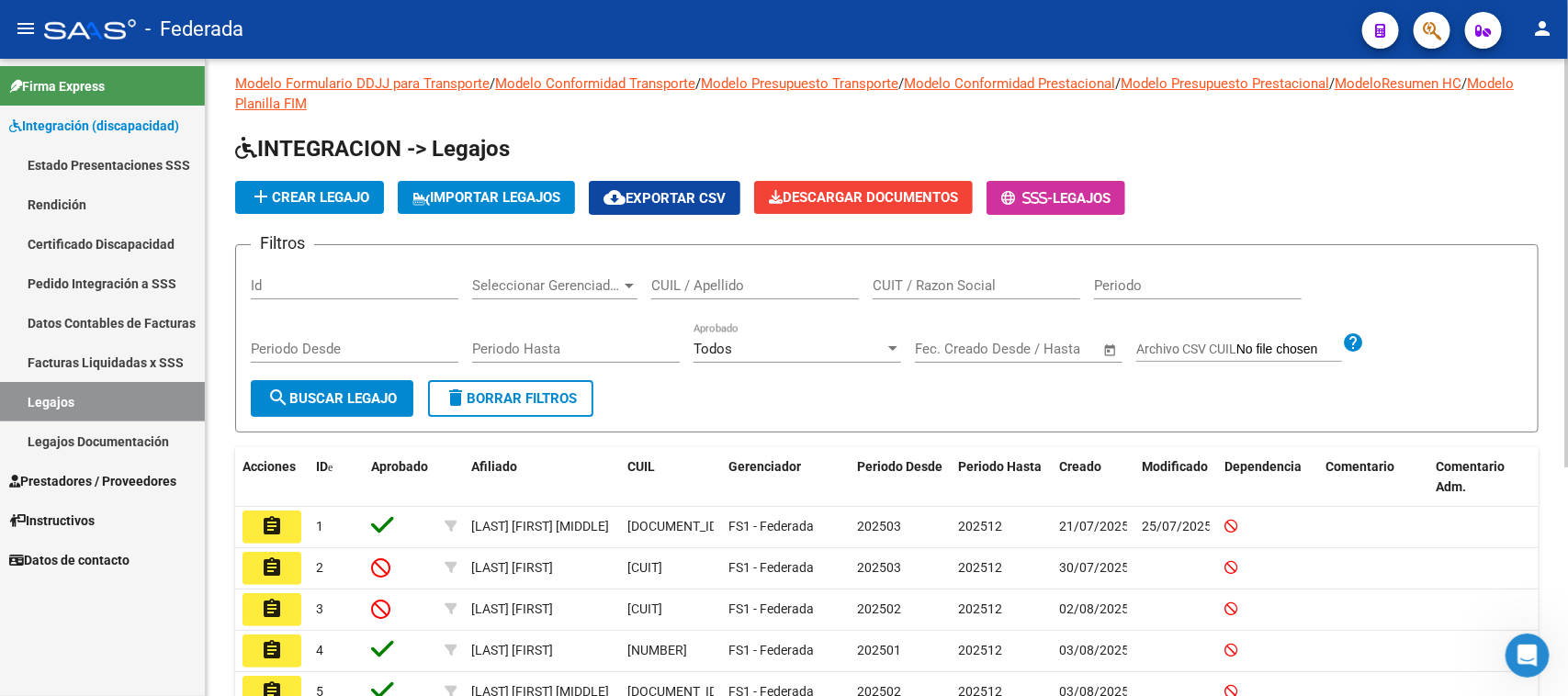 scroll, scrollTop: 14, scrollLeft: 0, axis: vertical 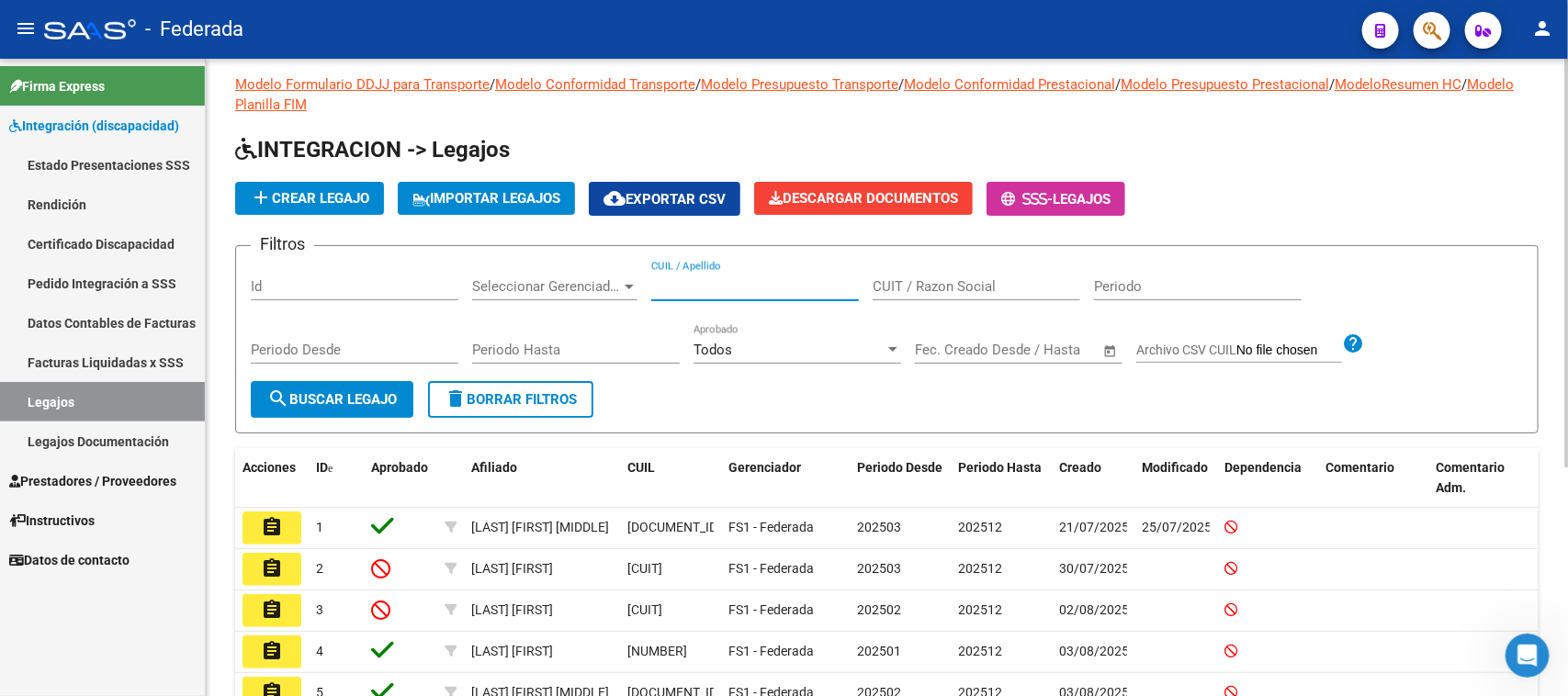 click on "CUIL / Apellido" at bounding box center [755, 286] 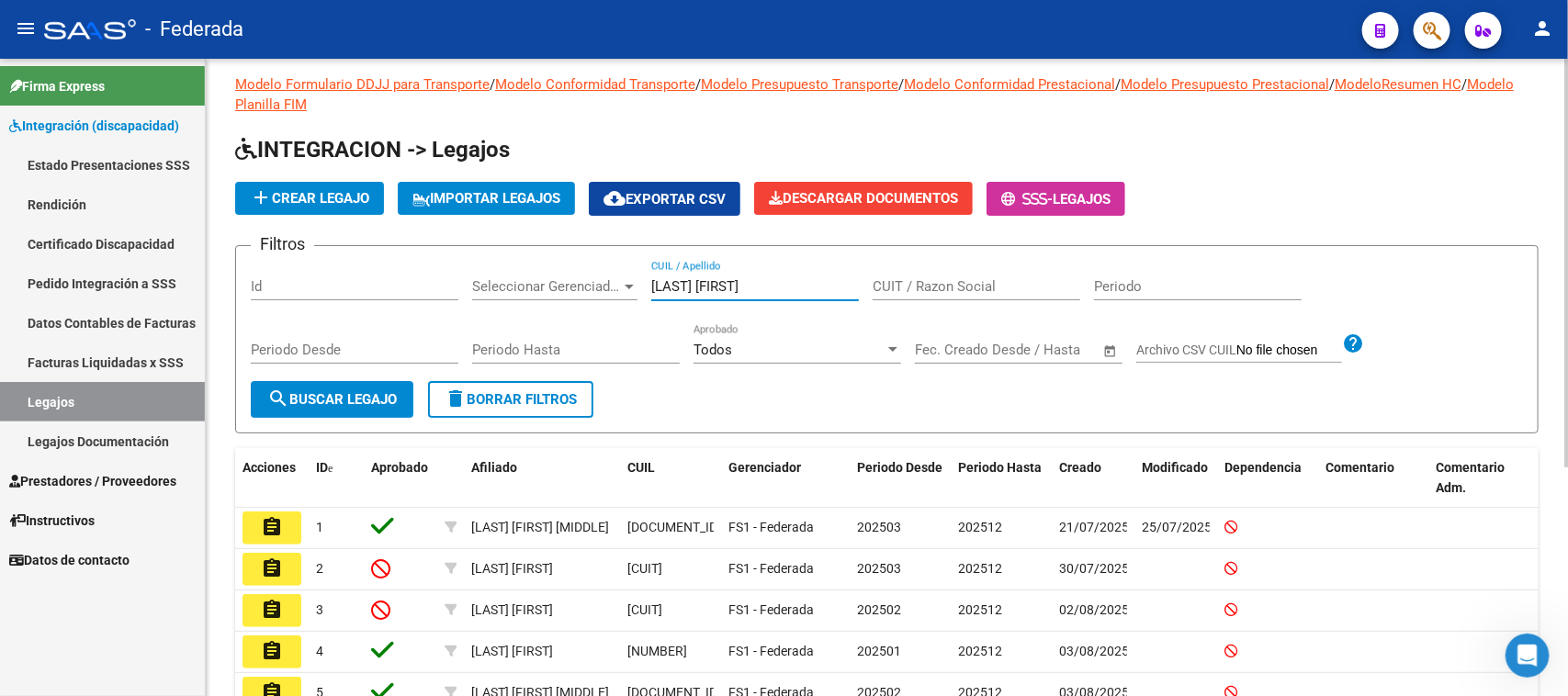 type on "[LAST] [FIRST]" 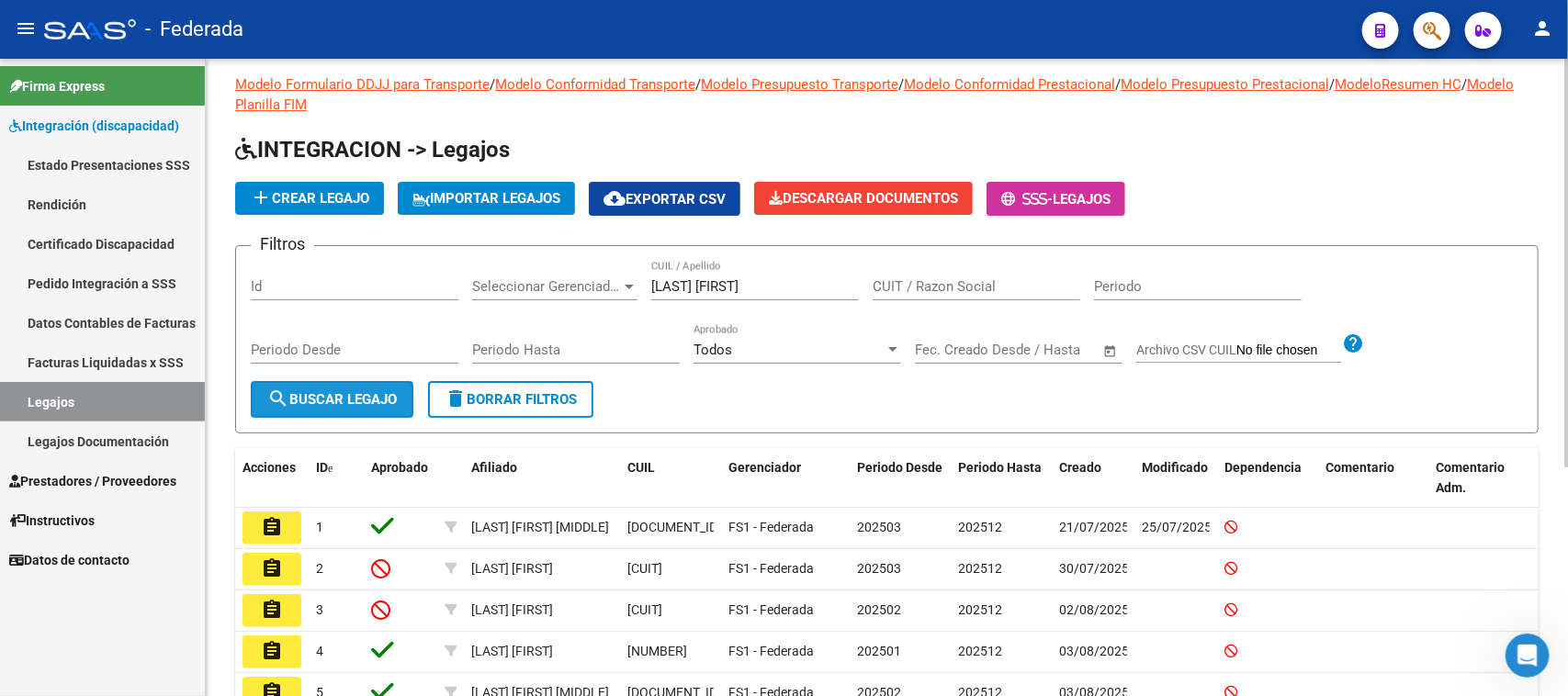 click on "search  Buscar Legajo" 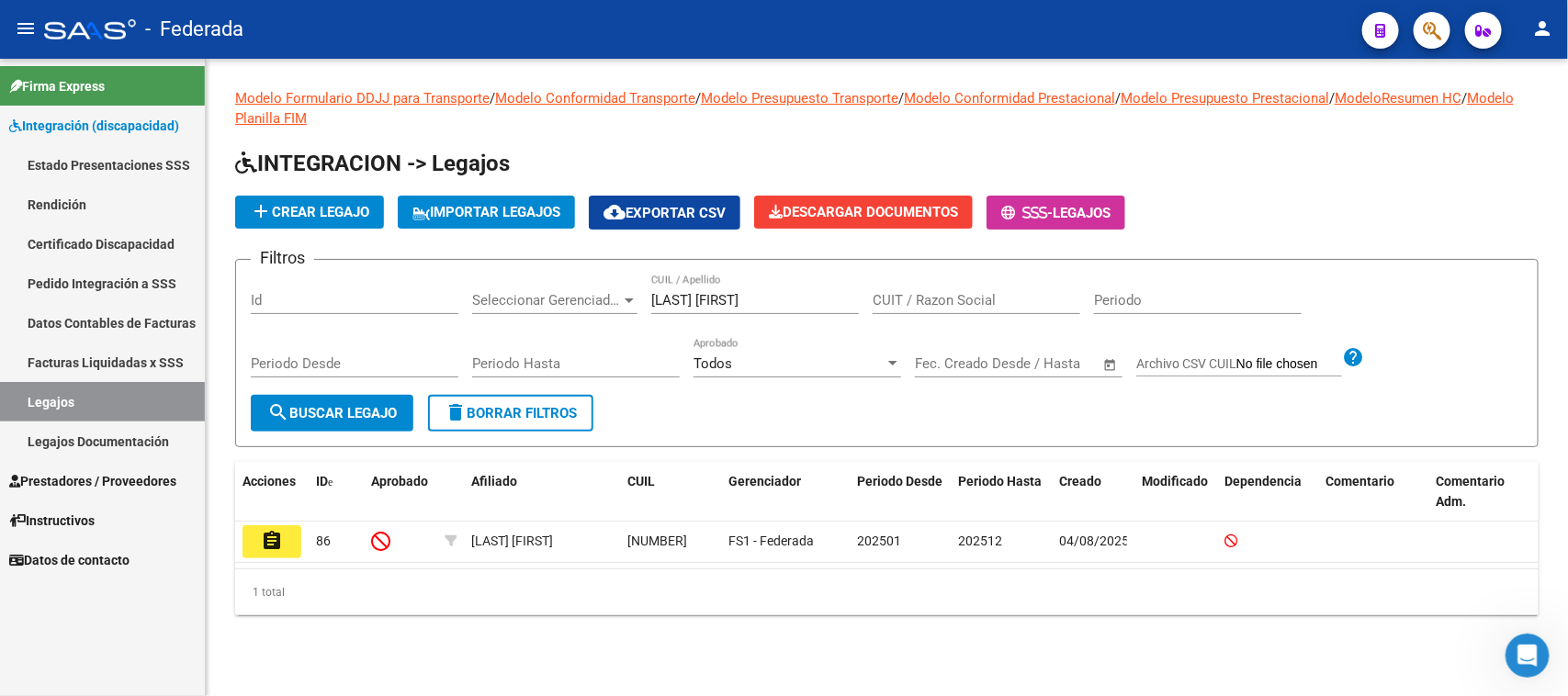 scroll, scrollTop: 0, scrollLeft: 0, axis: both 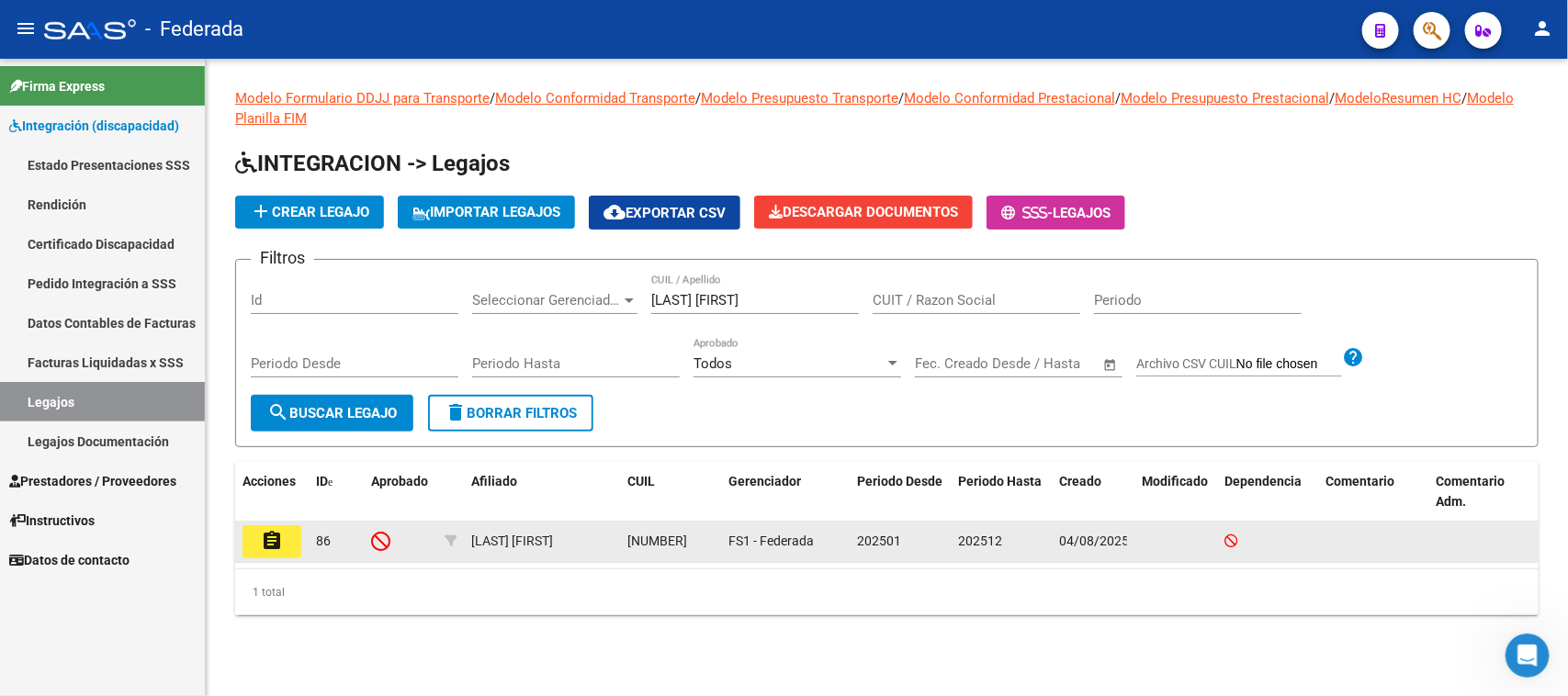click on "assignment" 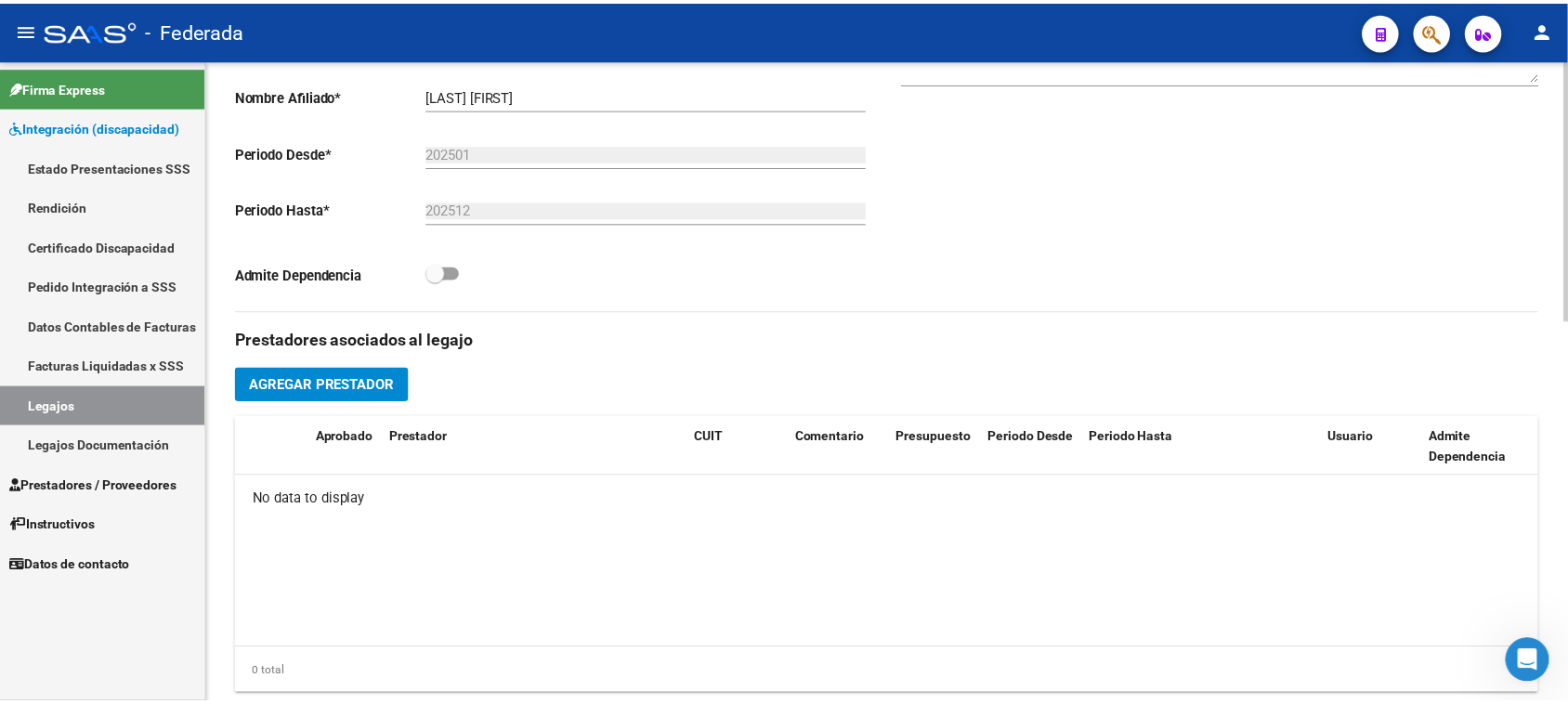 scroll, scrollTop: 580, scrollLeft: 0, axis: vertical 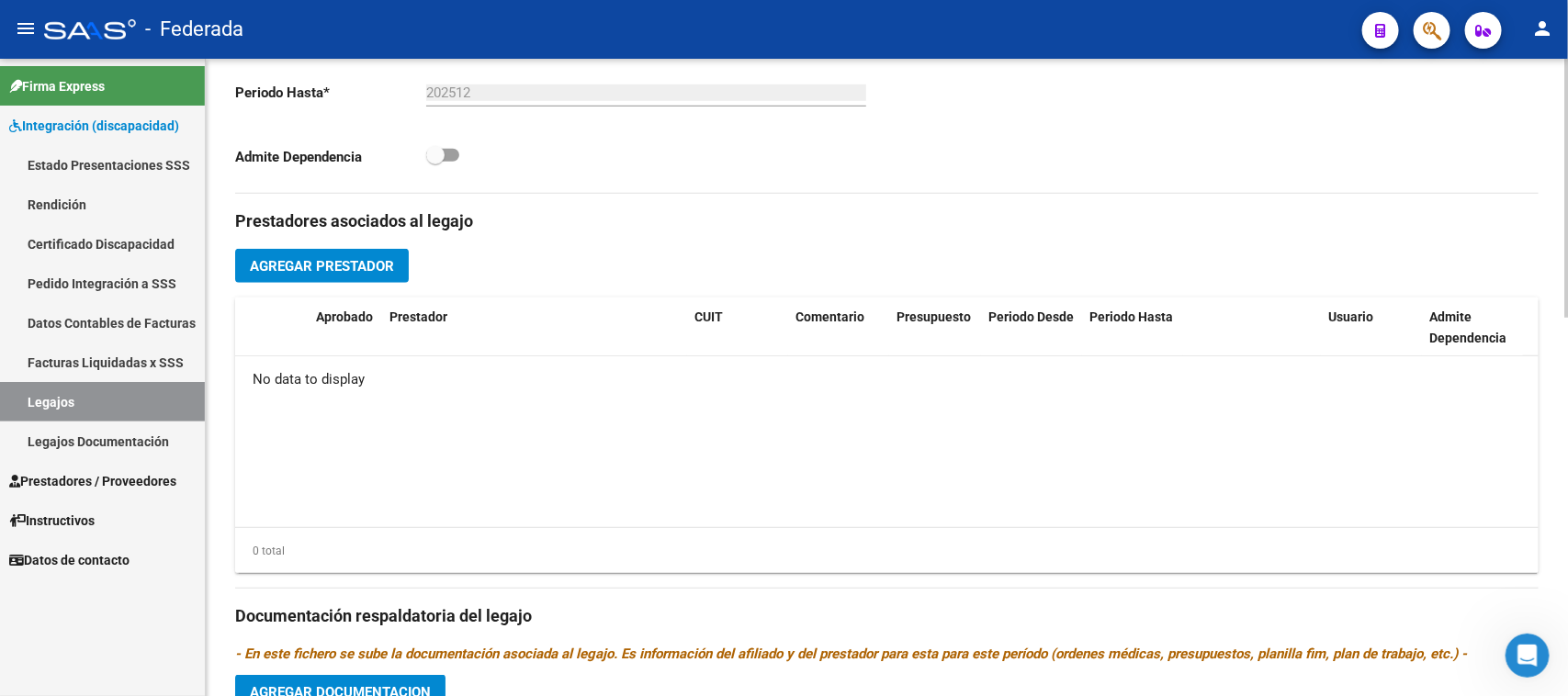 click on "Agregar Prestador" 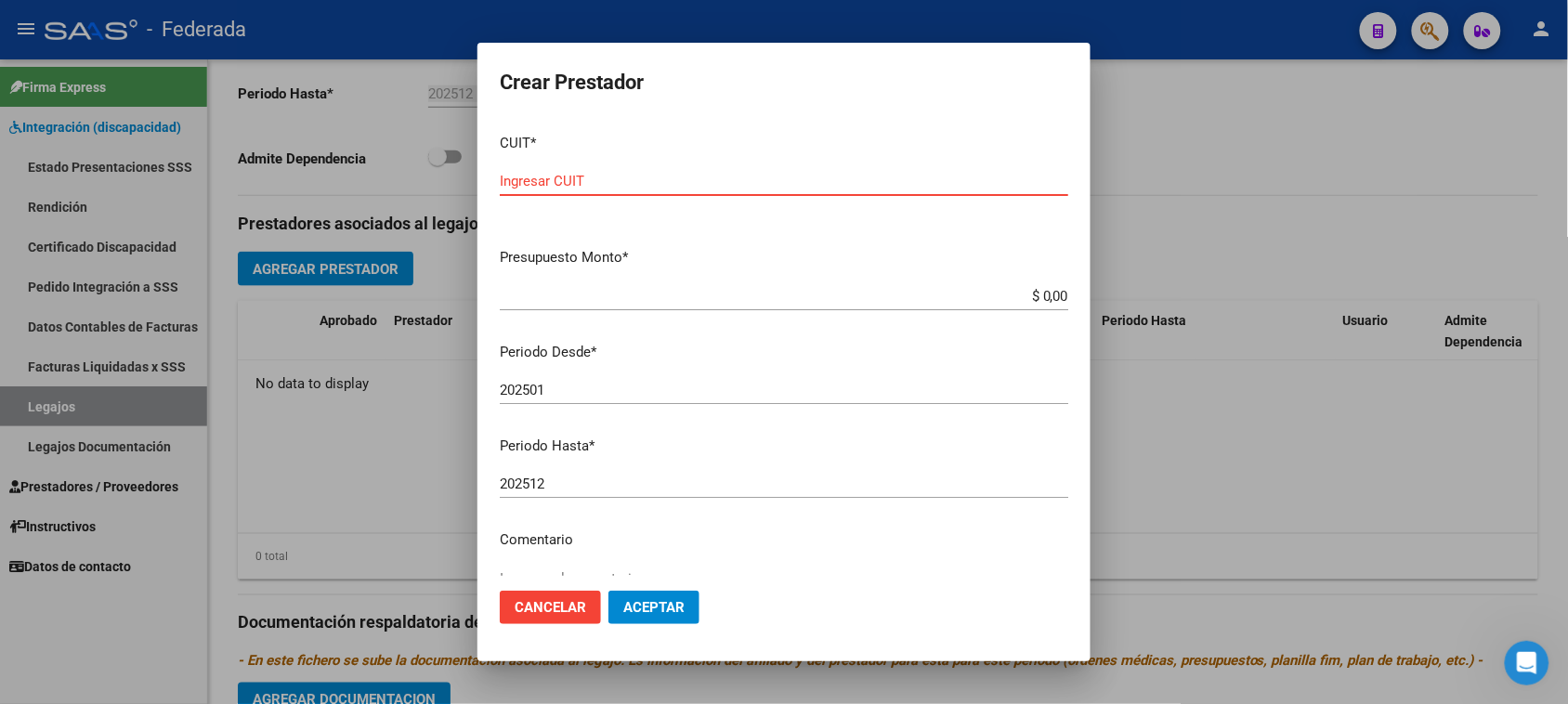 click on "Ingresar CUIT" at bounding box center [784, 181] 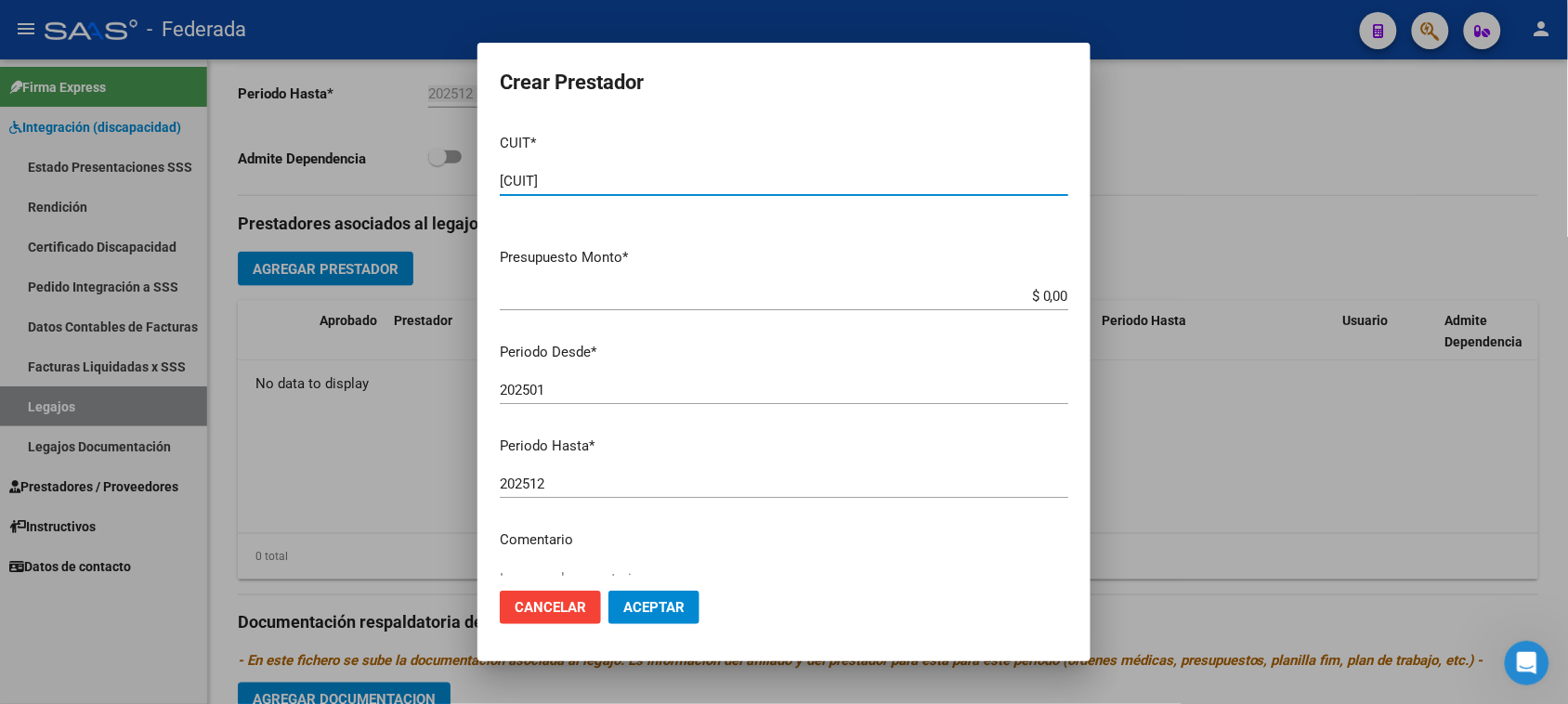 type on "[CUIT]" 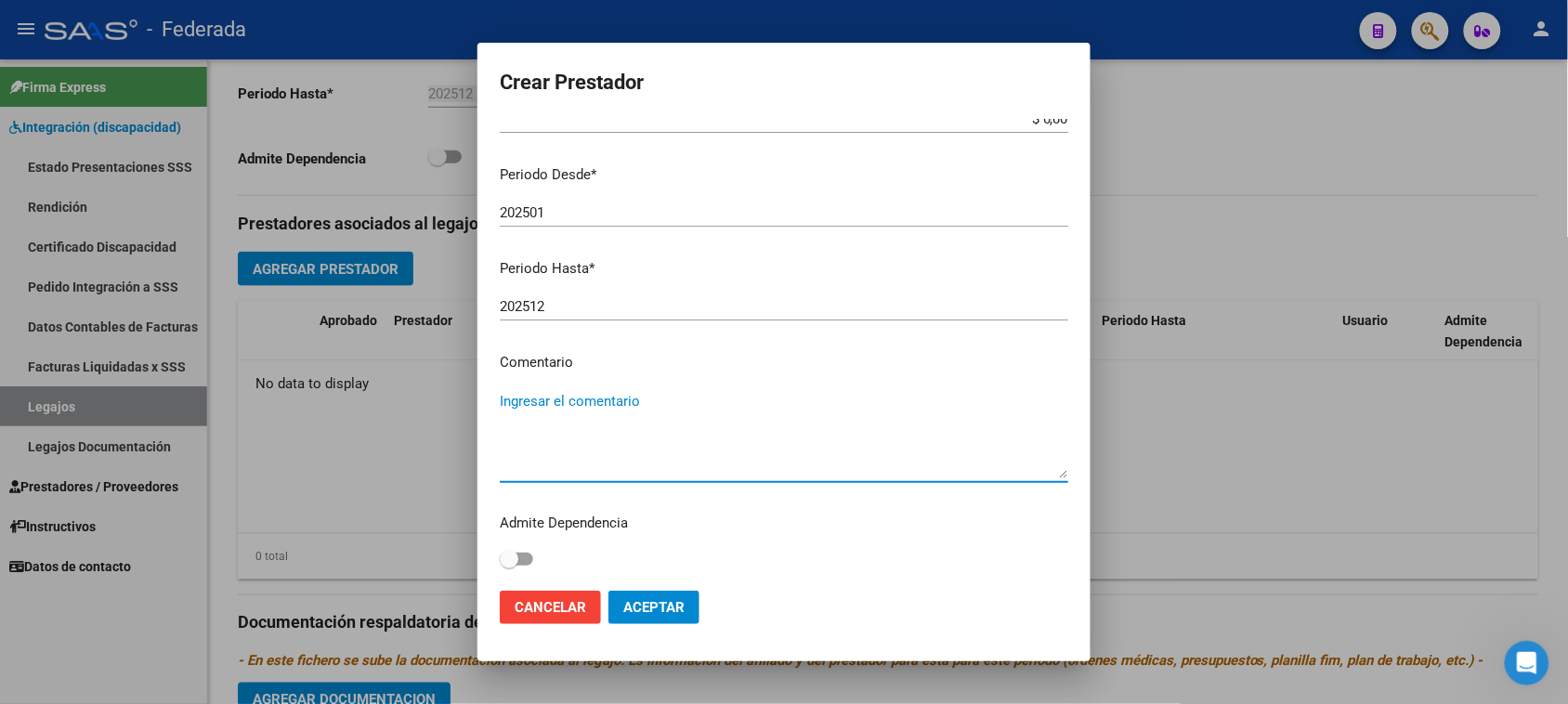 click on "Ingresar el comentario" at bounding box center [784, 435] 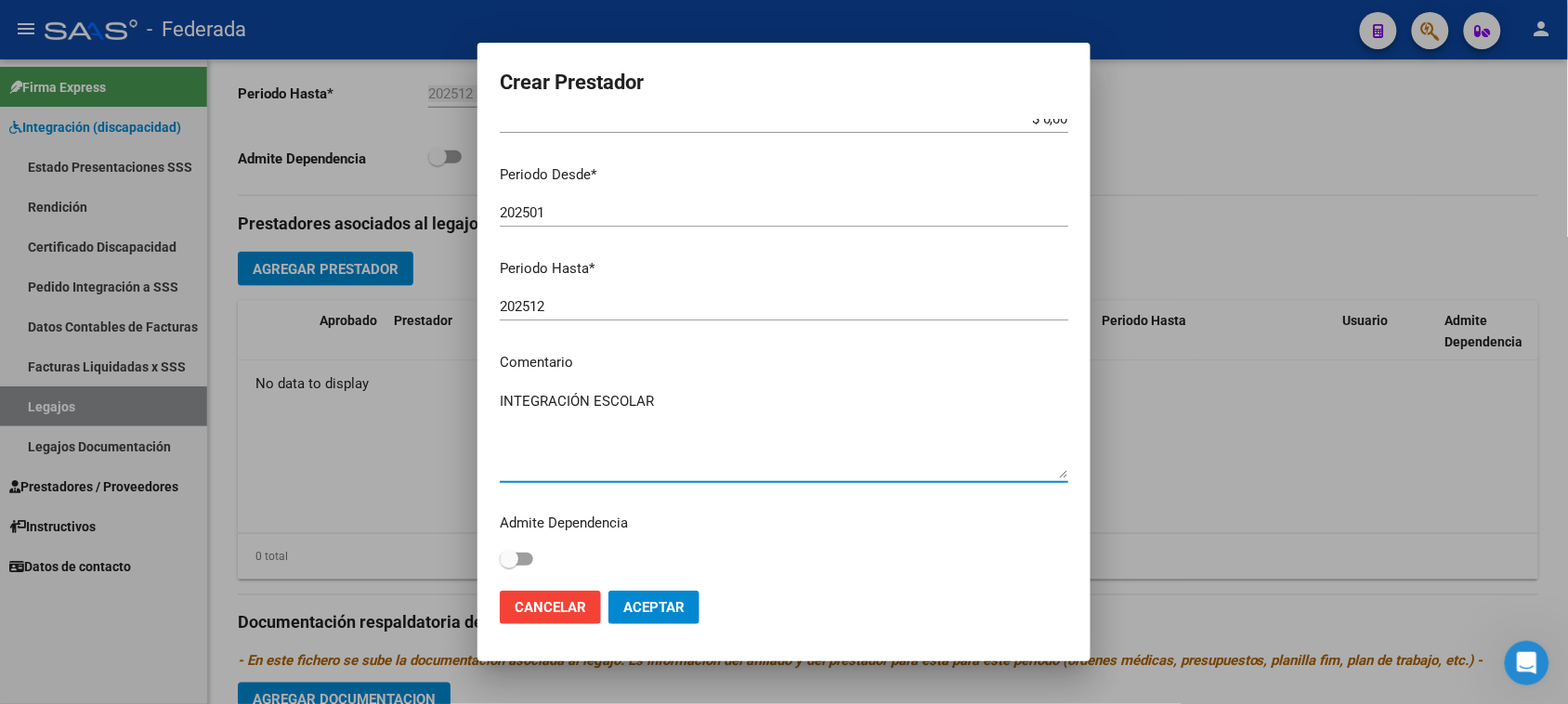 type on "INTEGRACIÓN ESCOLAR" 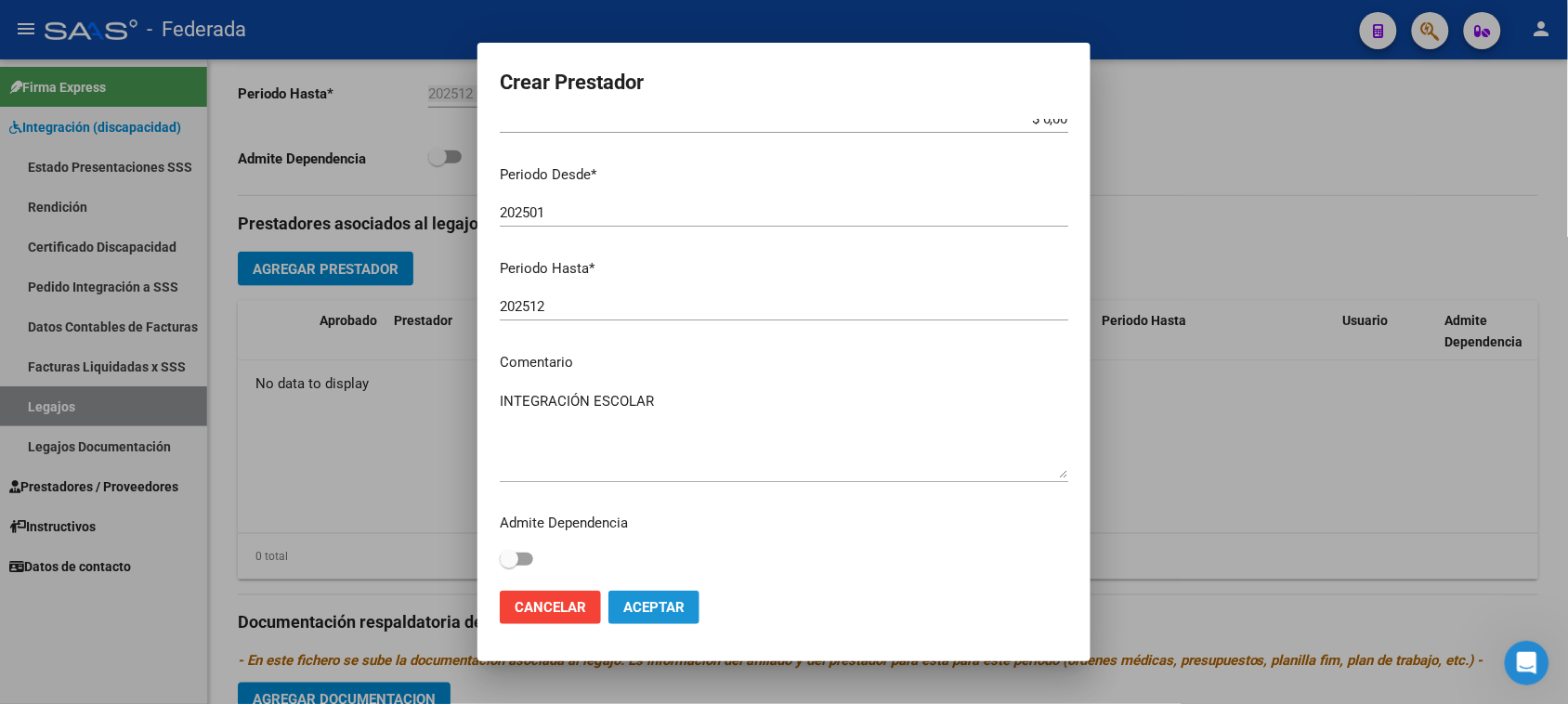 click on "Aceptar" 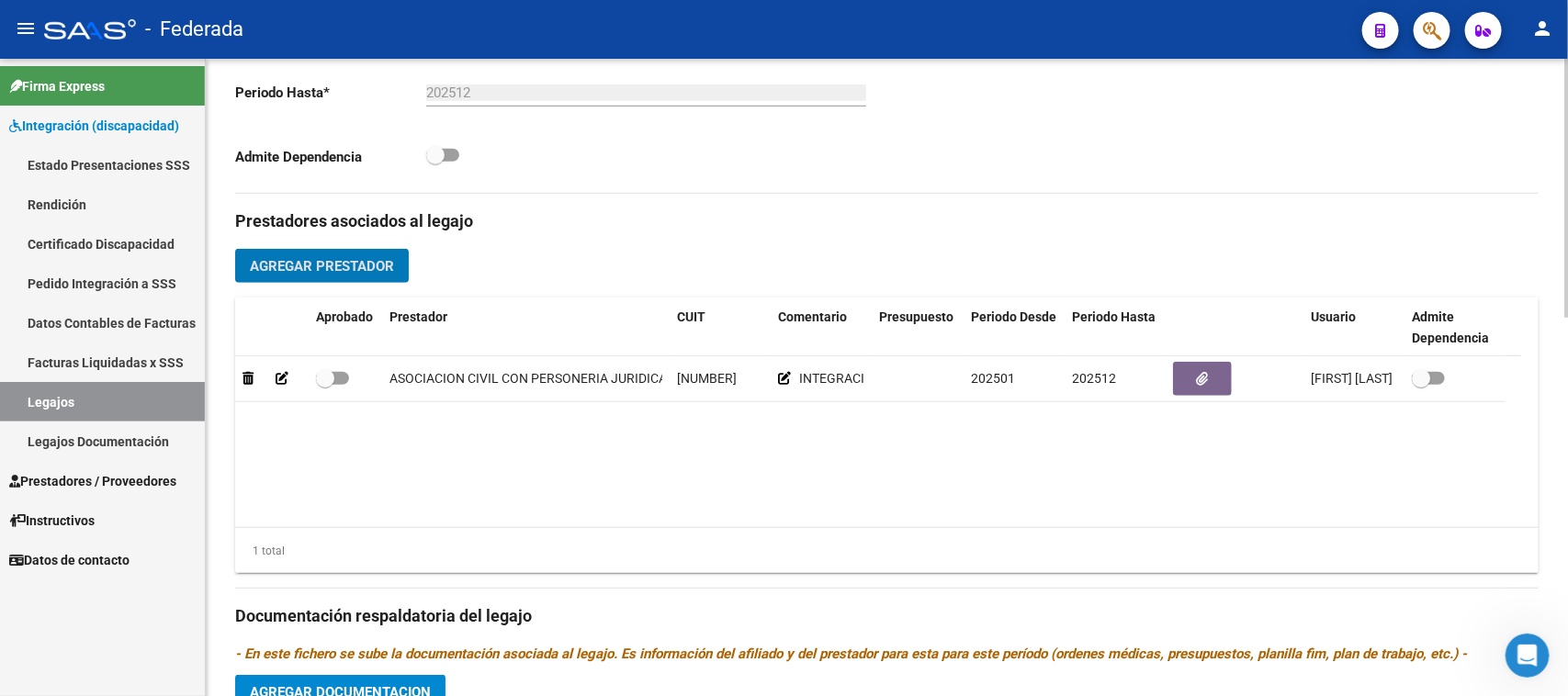 click on "Agregar Prestador" 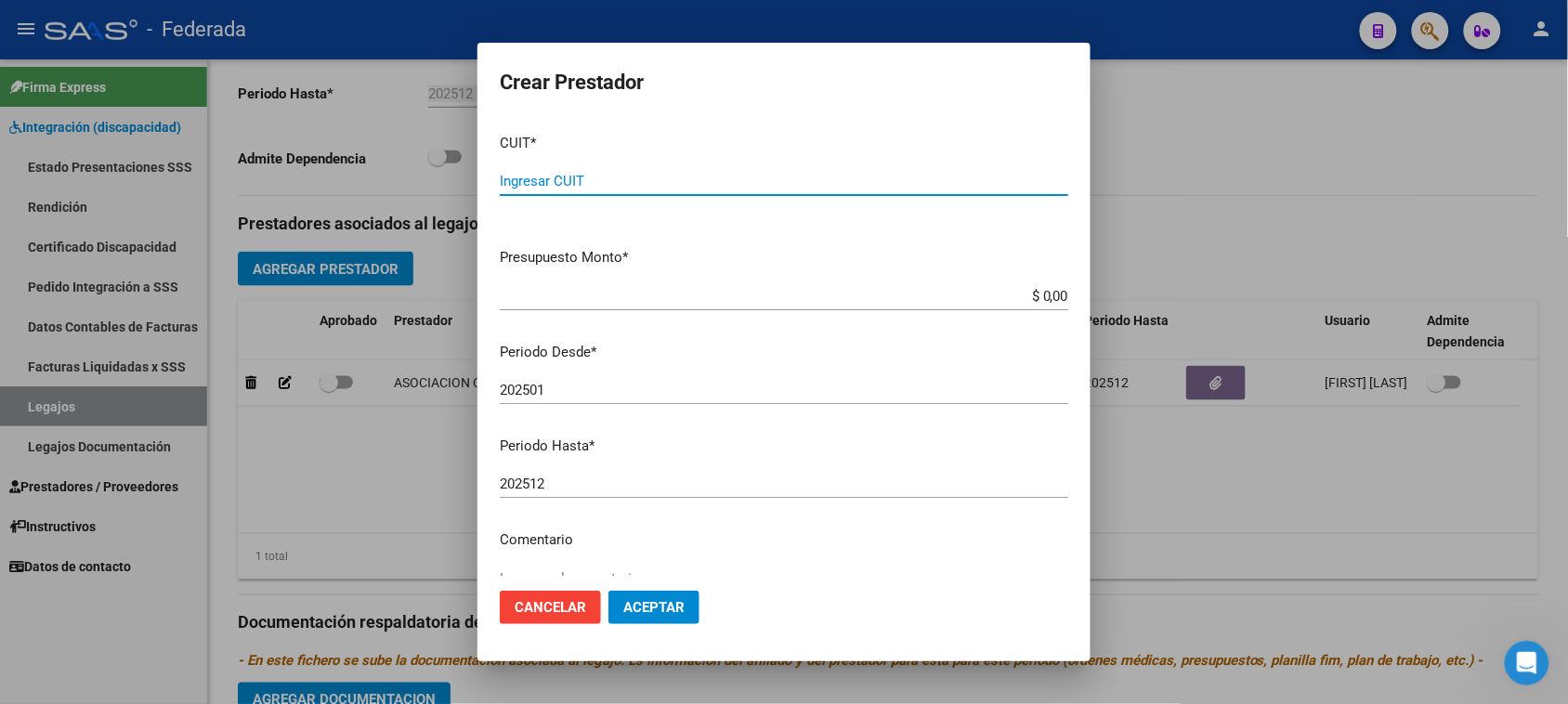 paste on "[CUIT]" 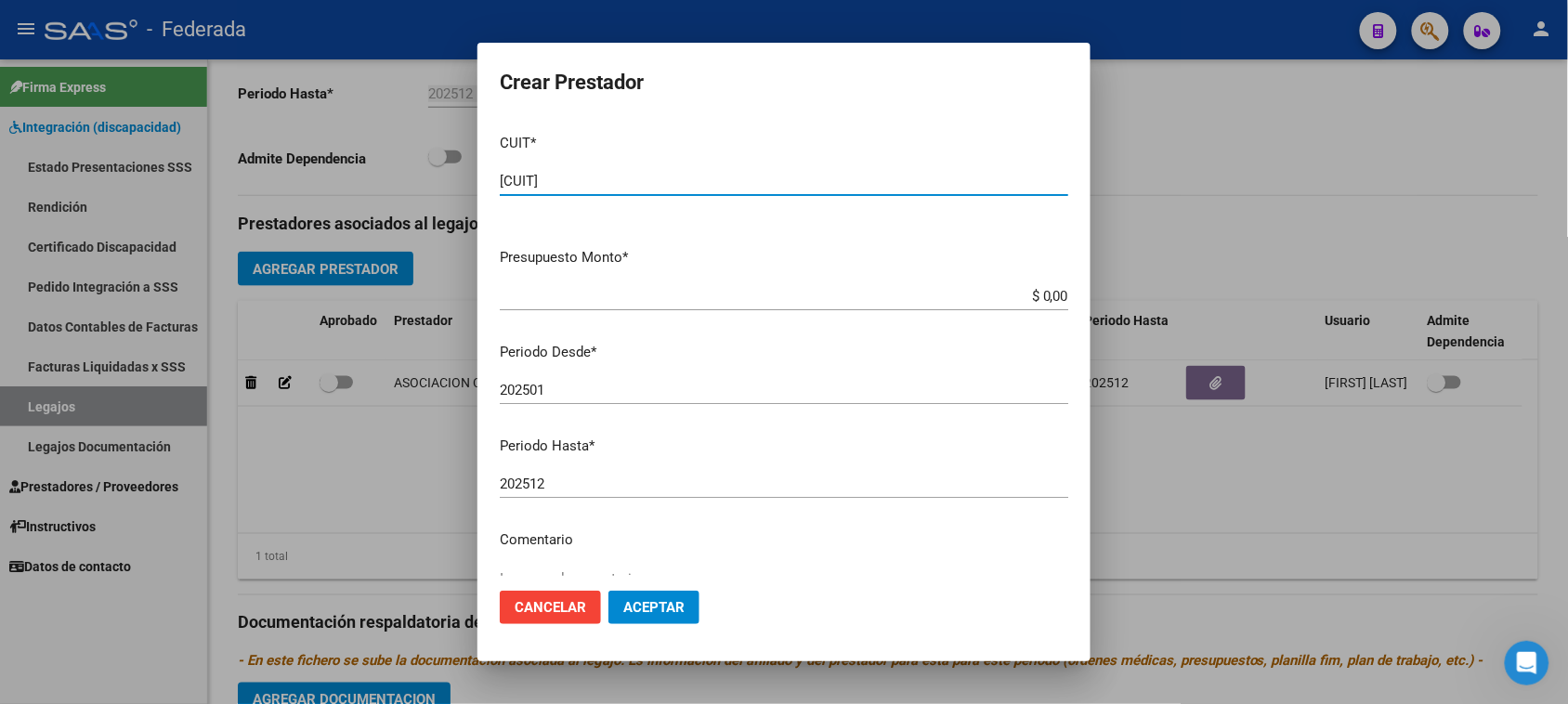 type on "[CUIT]" 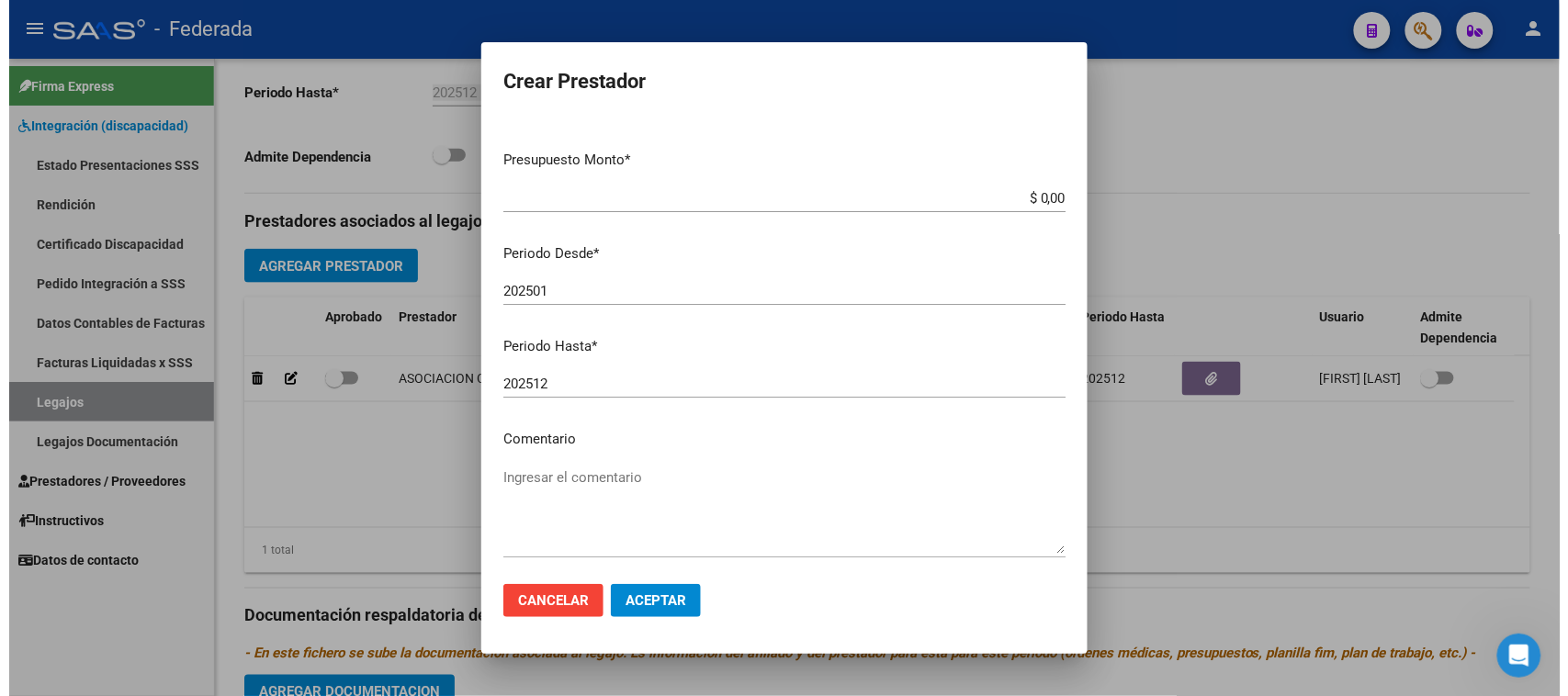 scroll, scrollTop: 175, scrollLeft: 0, axis: vertical 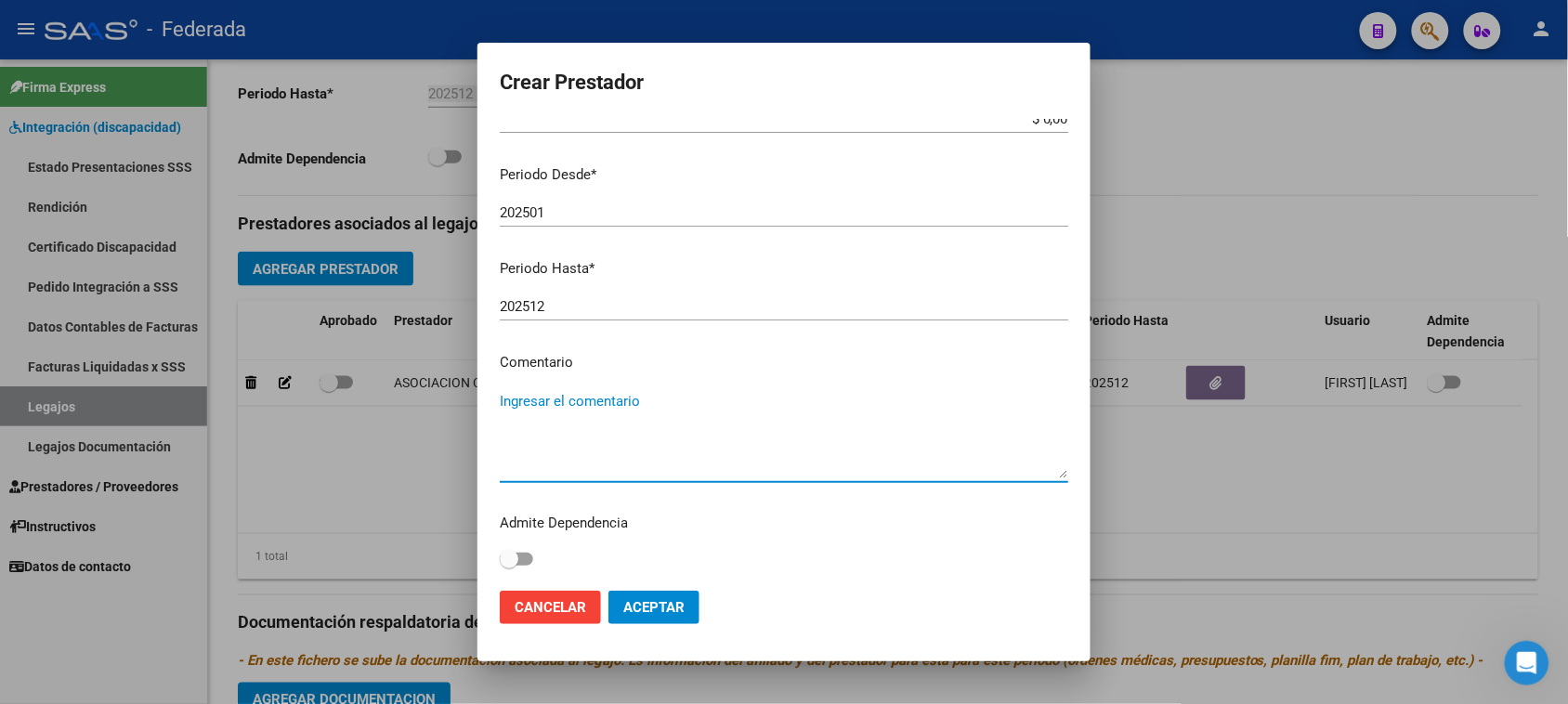 click on "Ingresar el comentario" at bounding box center (784, 435) 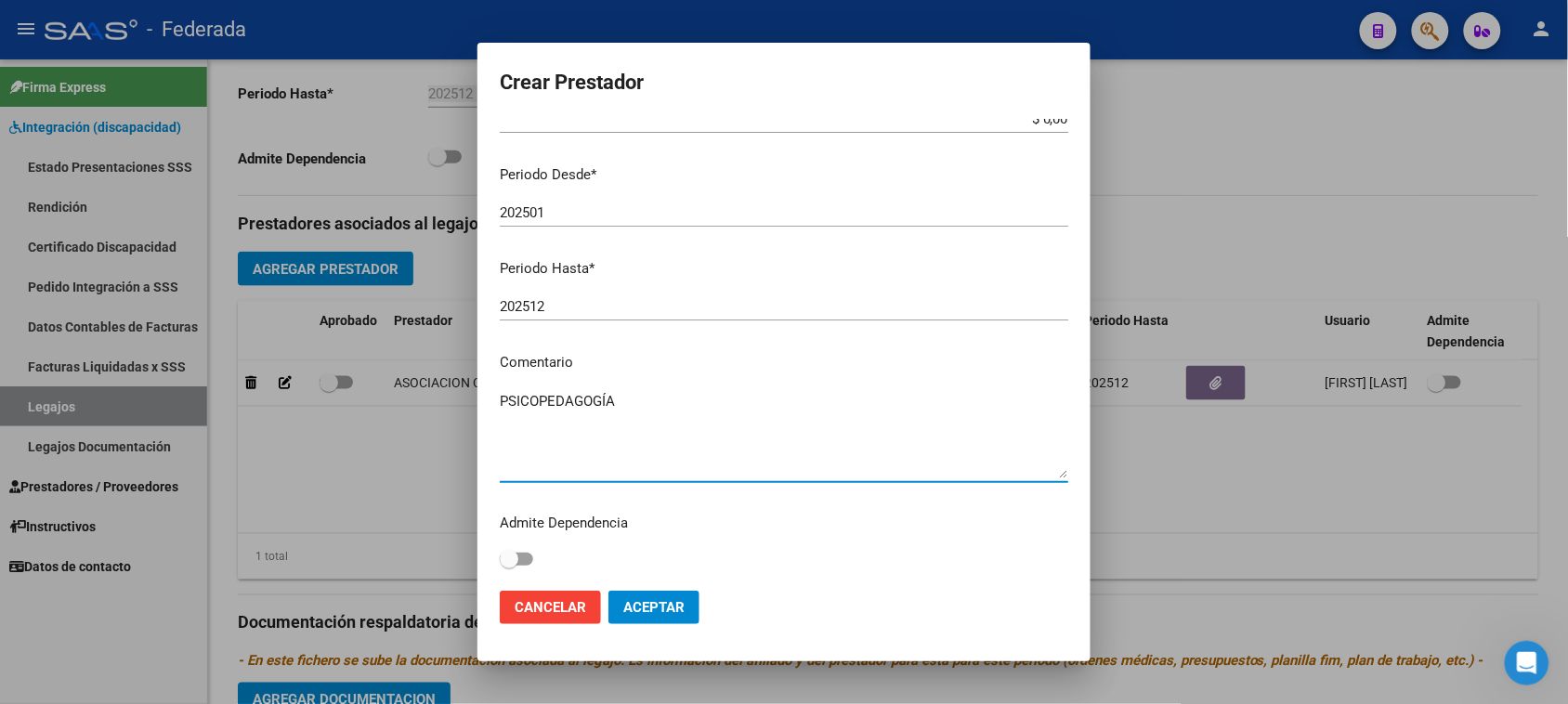 type on "PSICOPEDAGOGÍA" 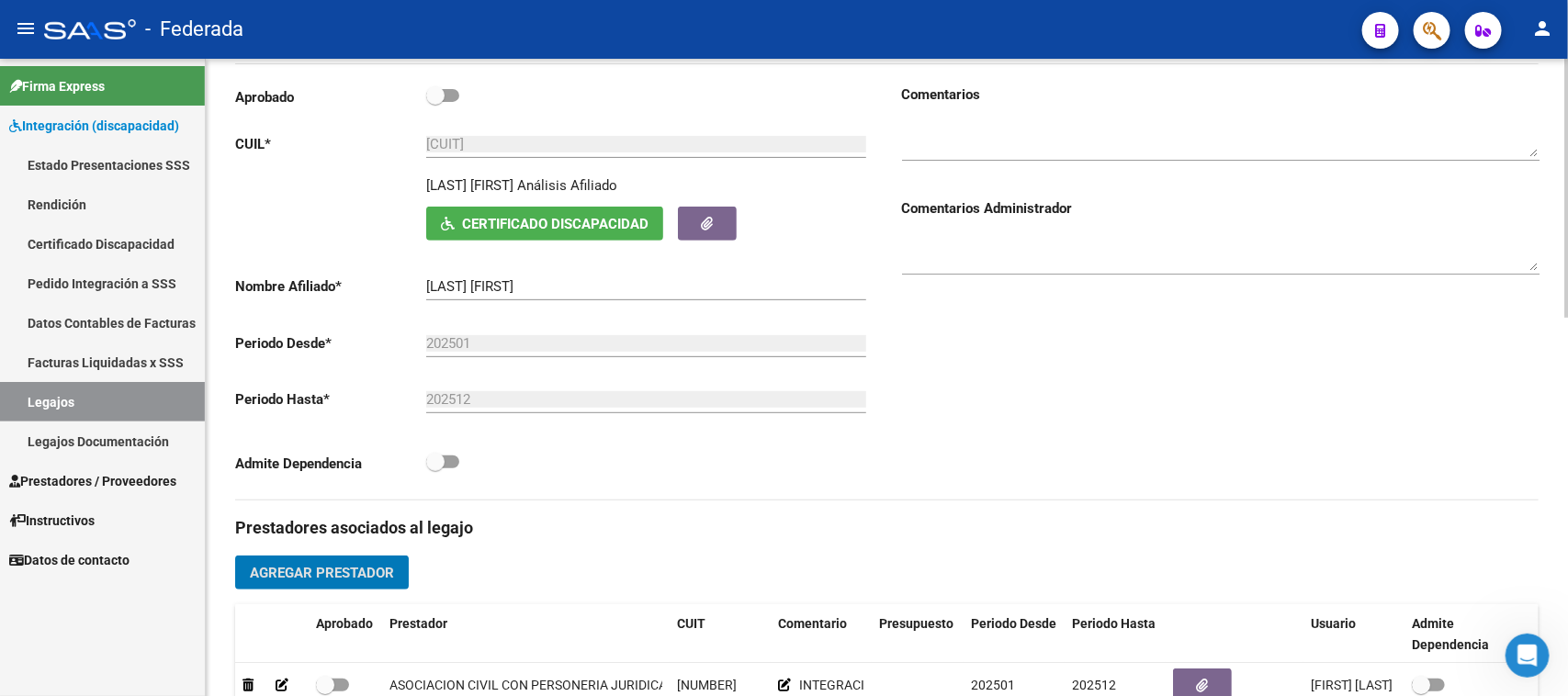 scroll, scrollTop: 230, scrollLeft: 0, axis: vertical 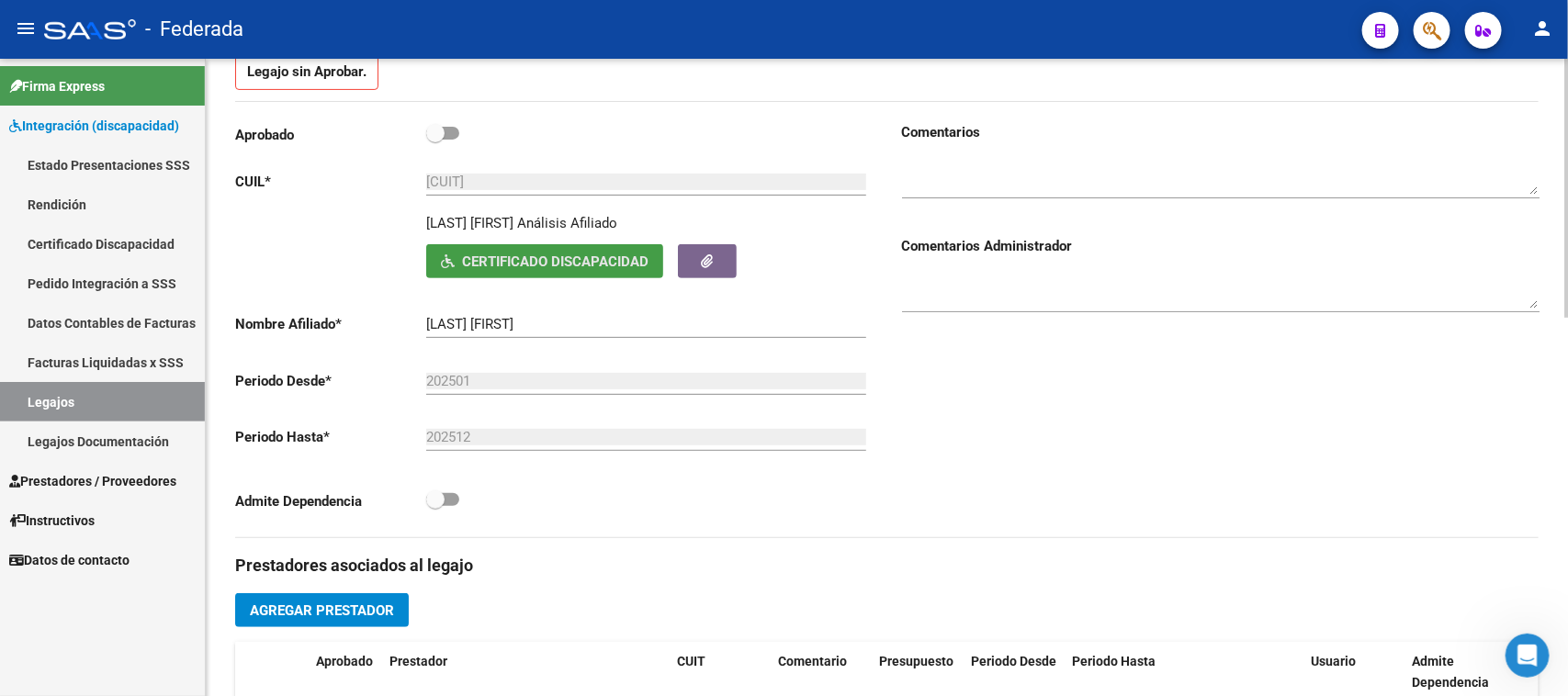 click on "Certificado Discapacidad" 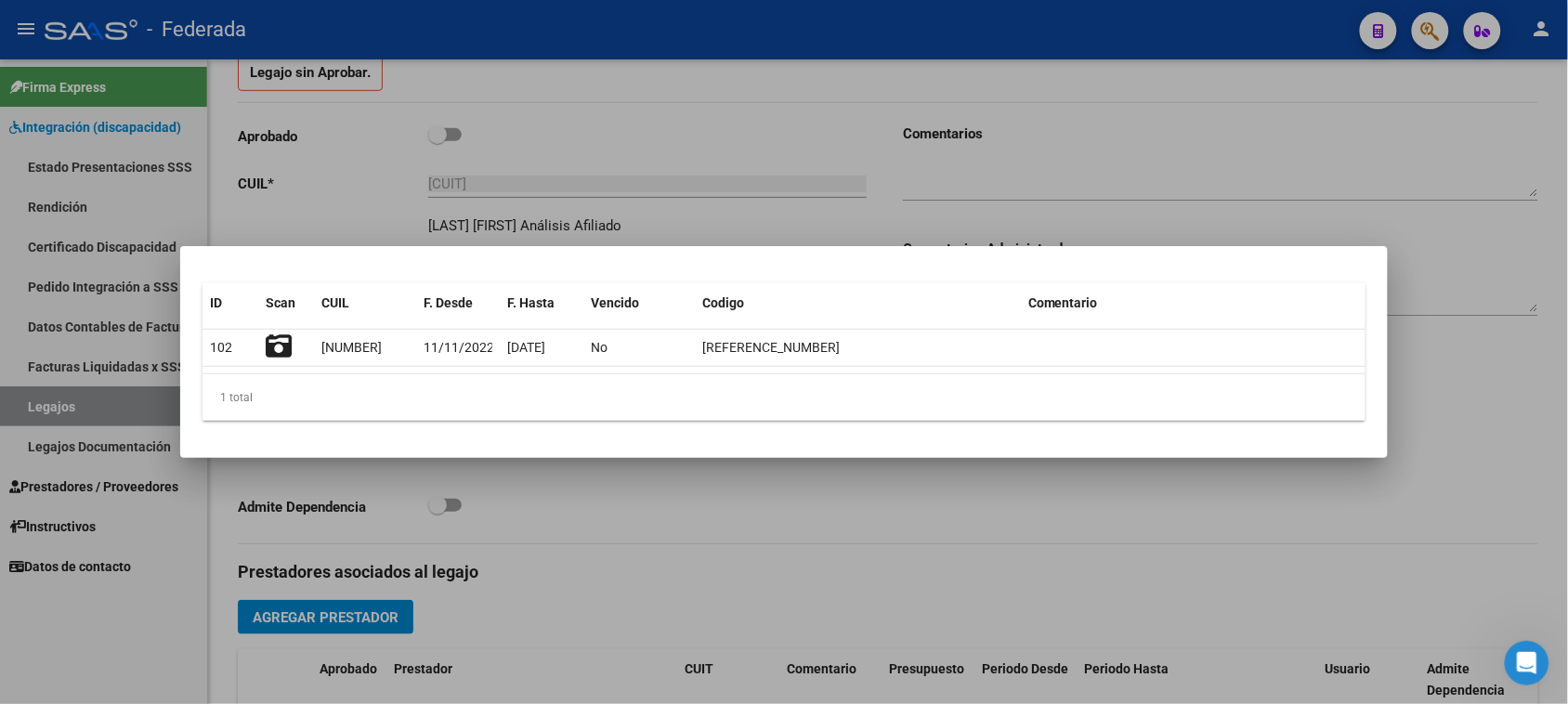 click at bounding box center [784, 352] 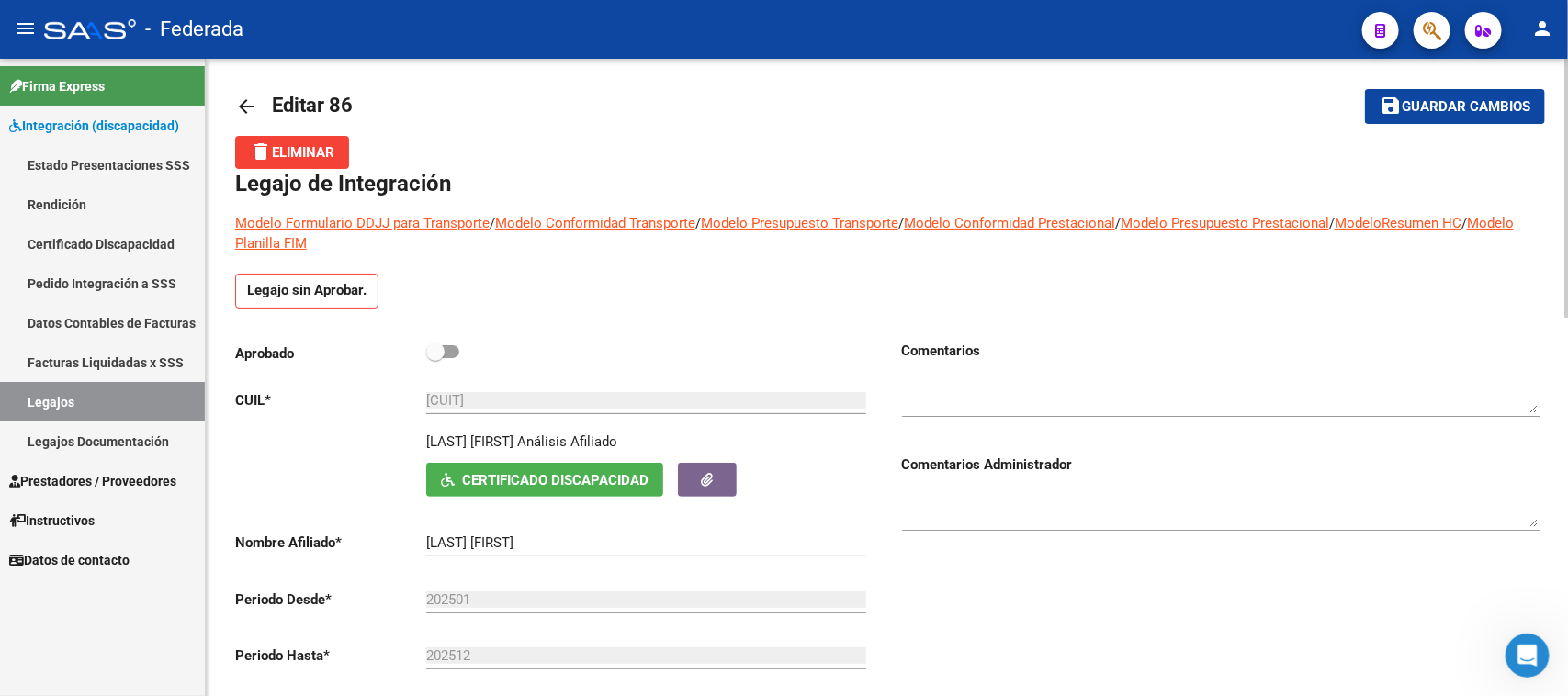 scroll, scrollTop: 0, scrollLeft: 0, axis: both 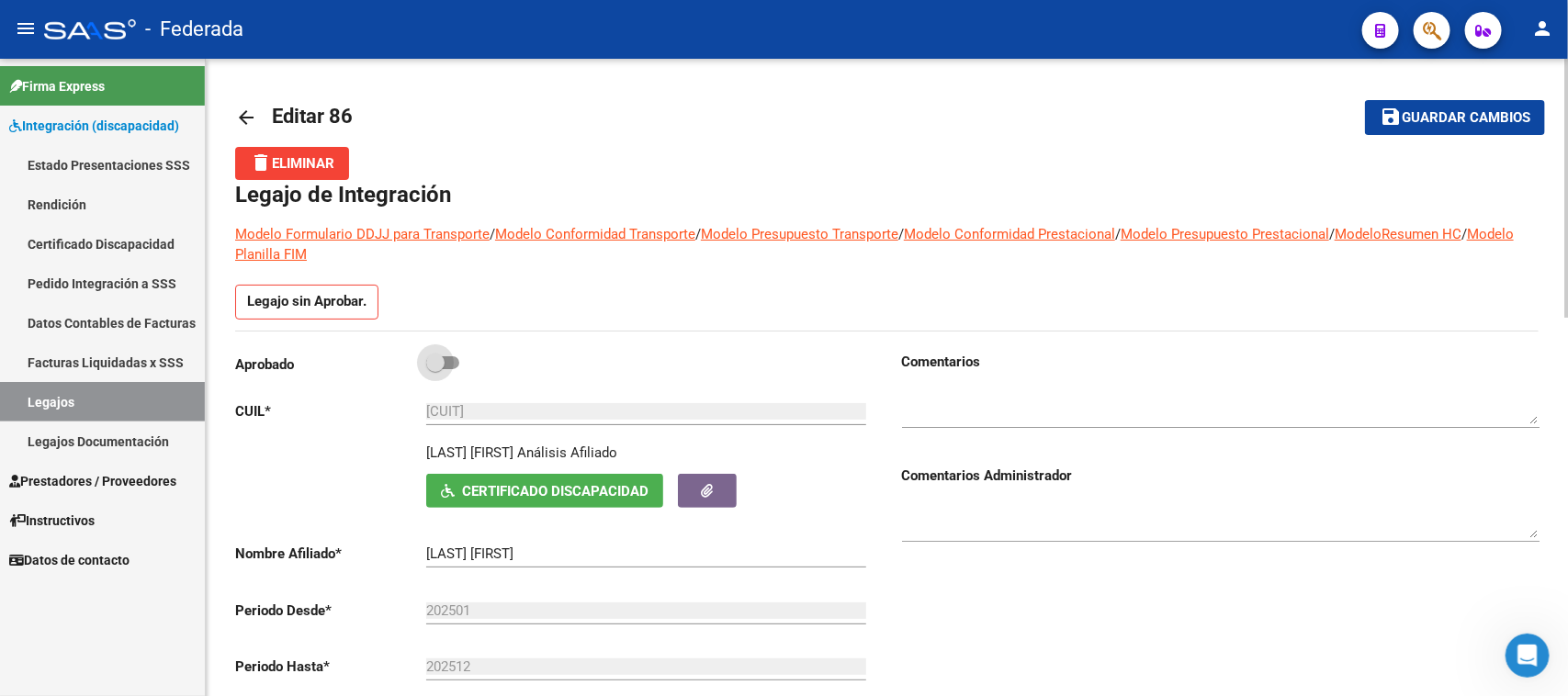 click at bounding box center [435, 363] 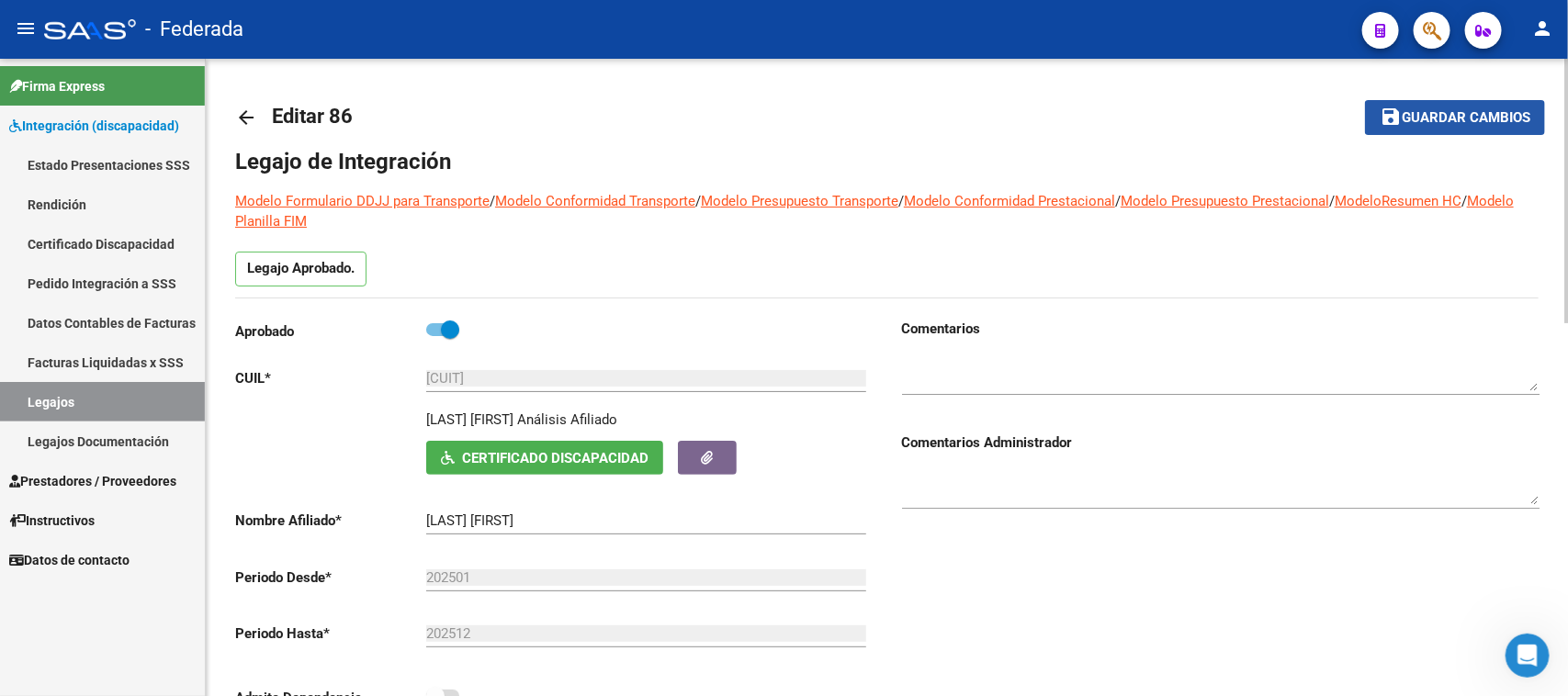 click on "save Guardar cambios" 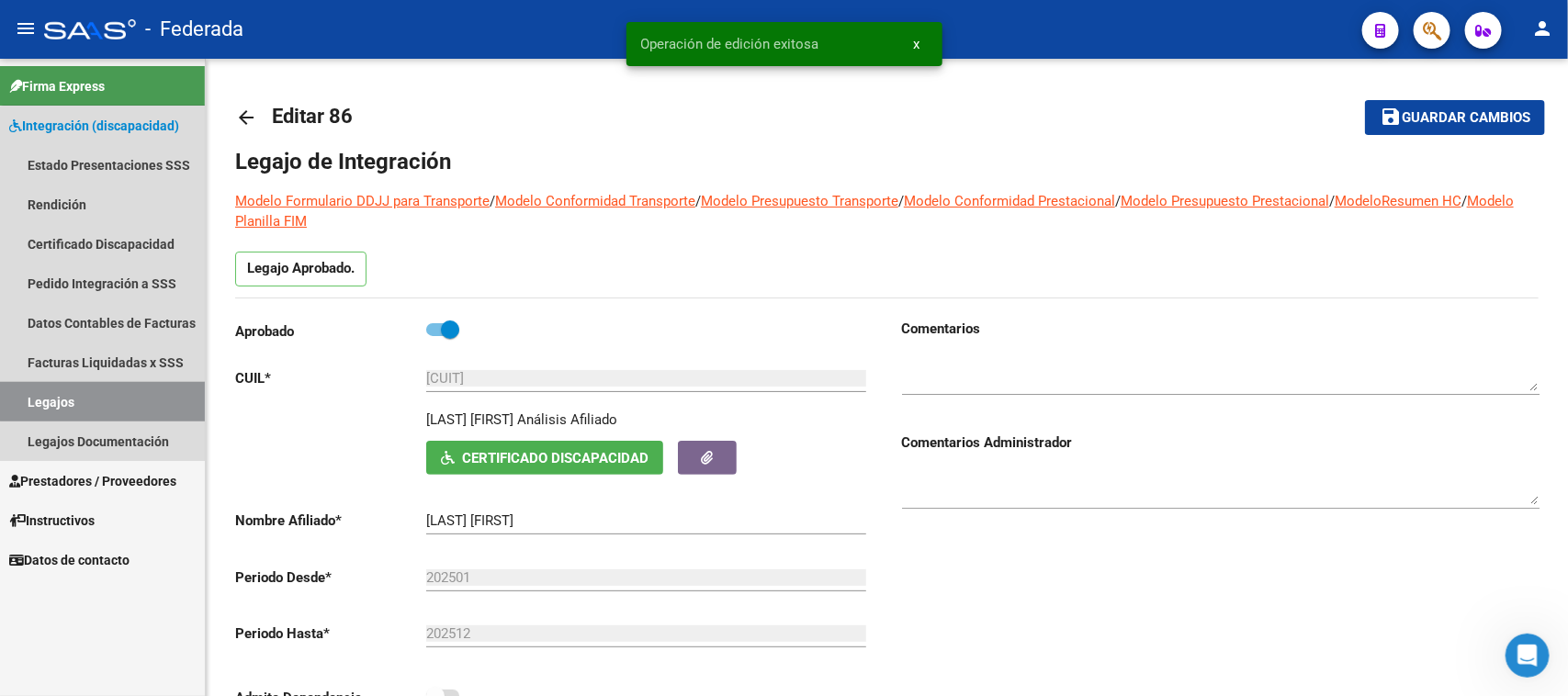 click on "Legajos" at bounding box center [102, 401] 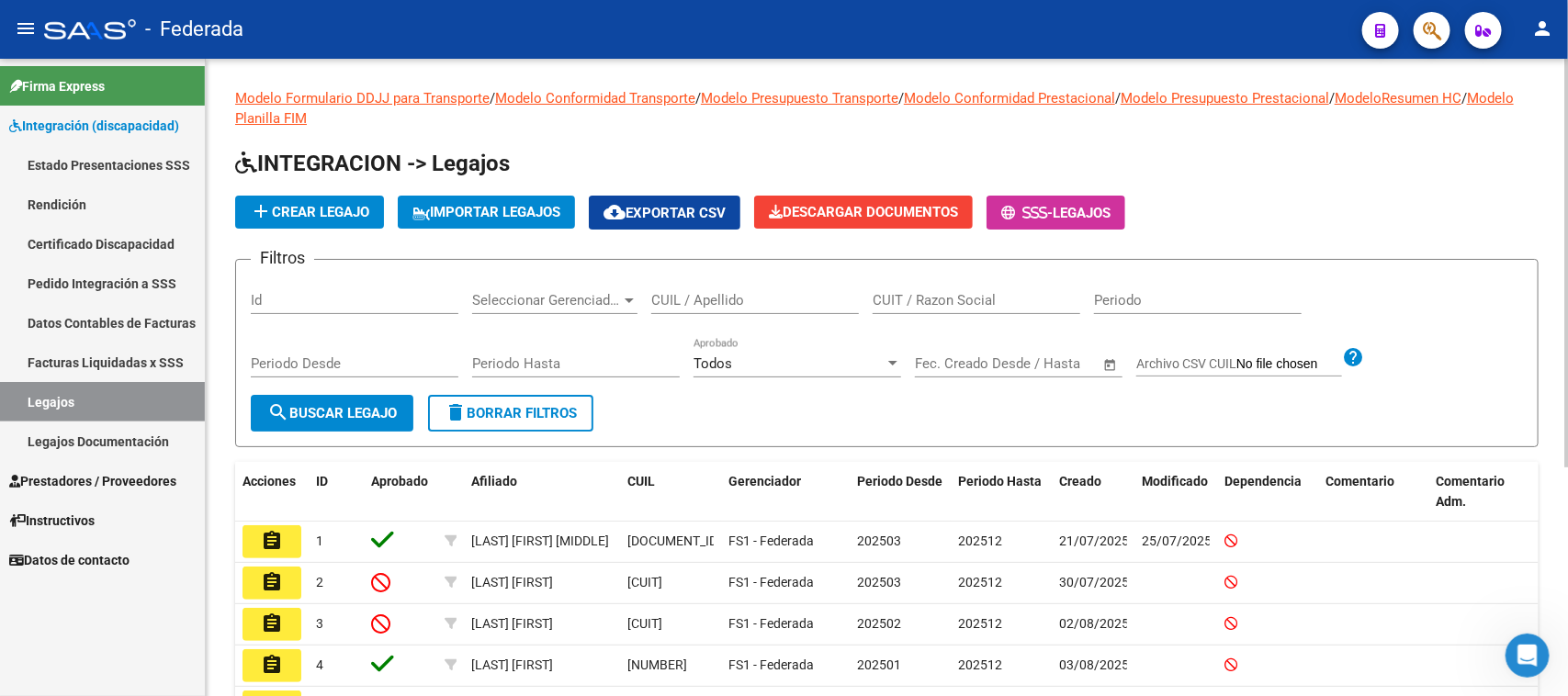 click on "CUIL / Apellido" at bounding box center (755, 300) 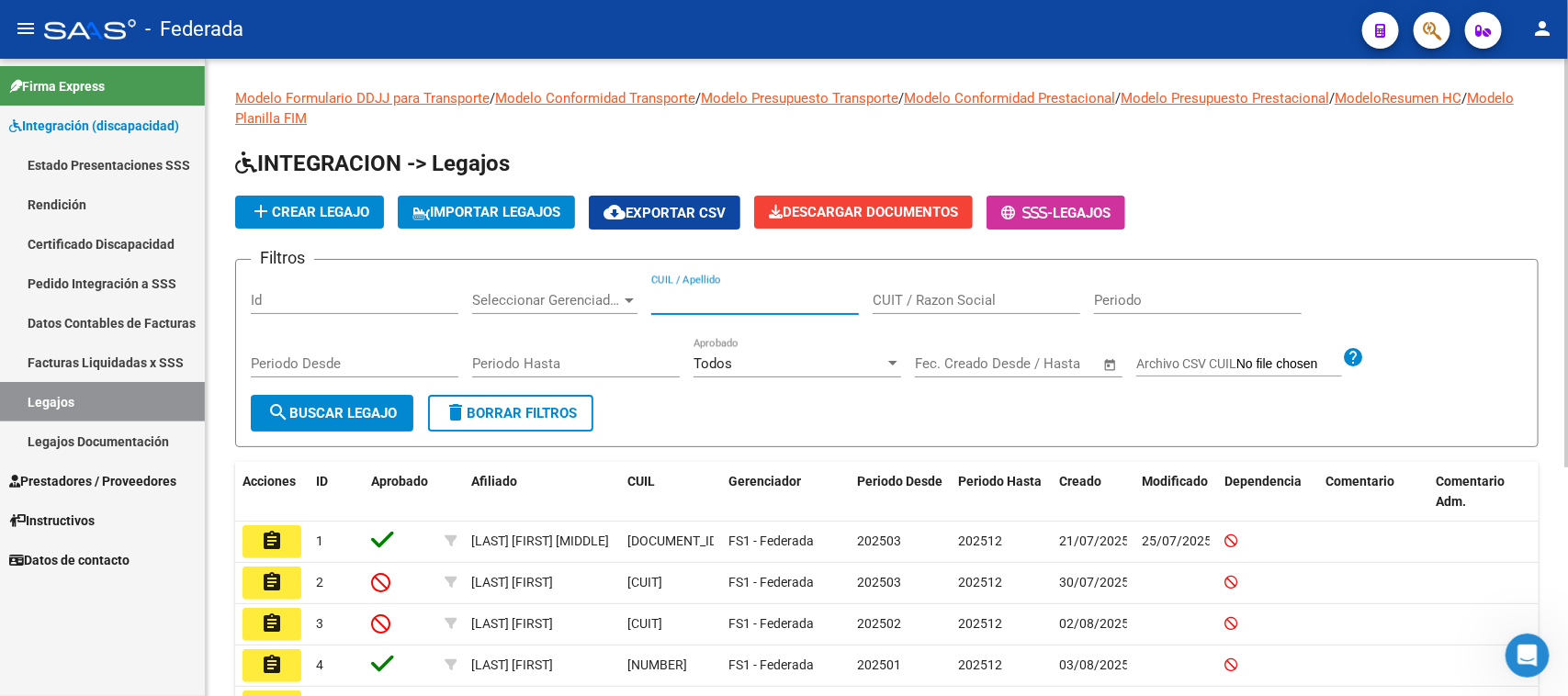 paste on "[DOCUMENT_ID]" 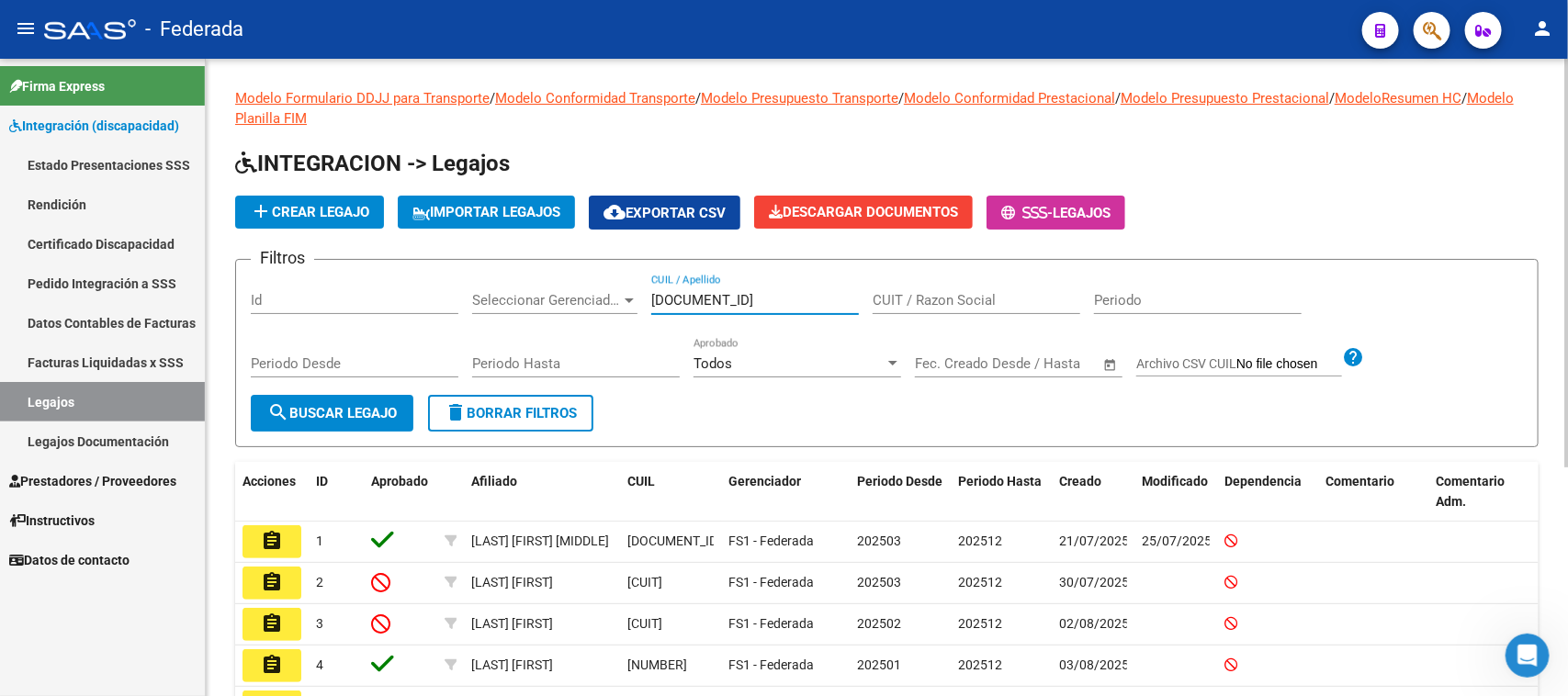type on "[DOCUMENT_ID]" 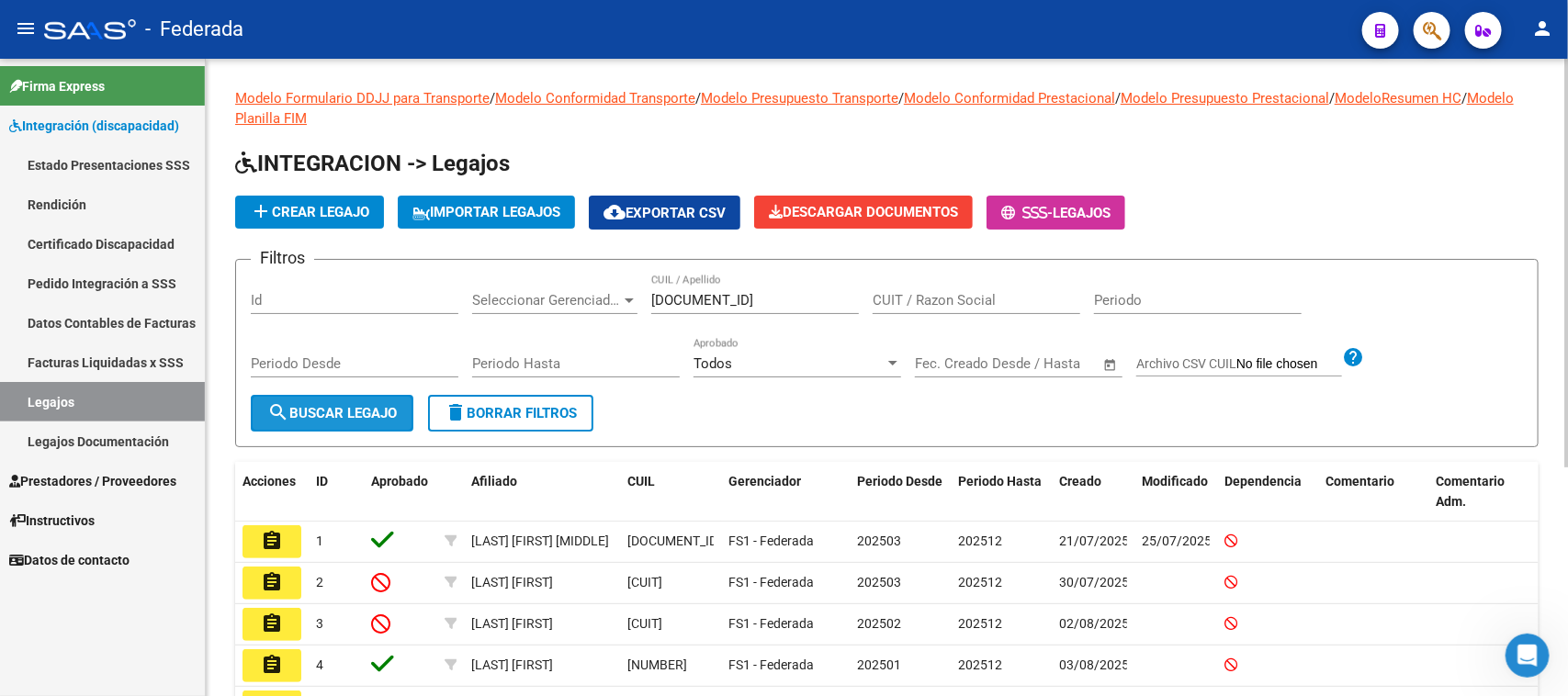 click on "search  Buscar Legajo" 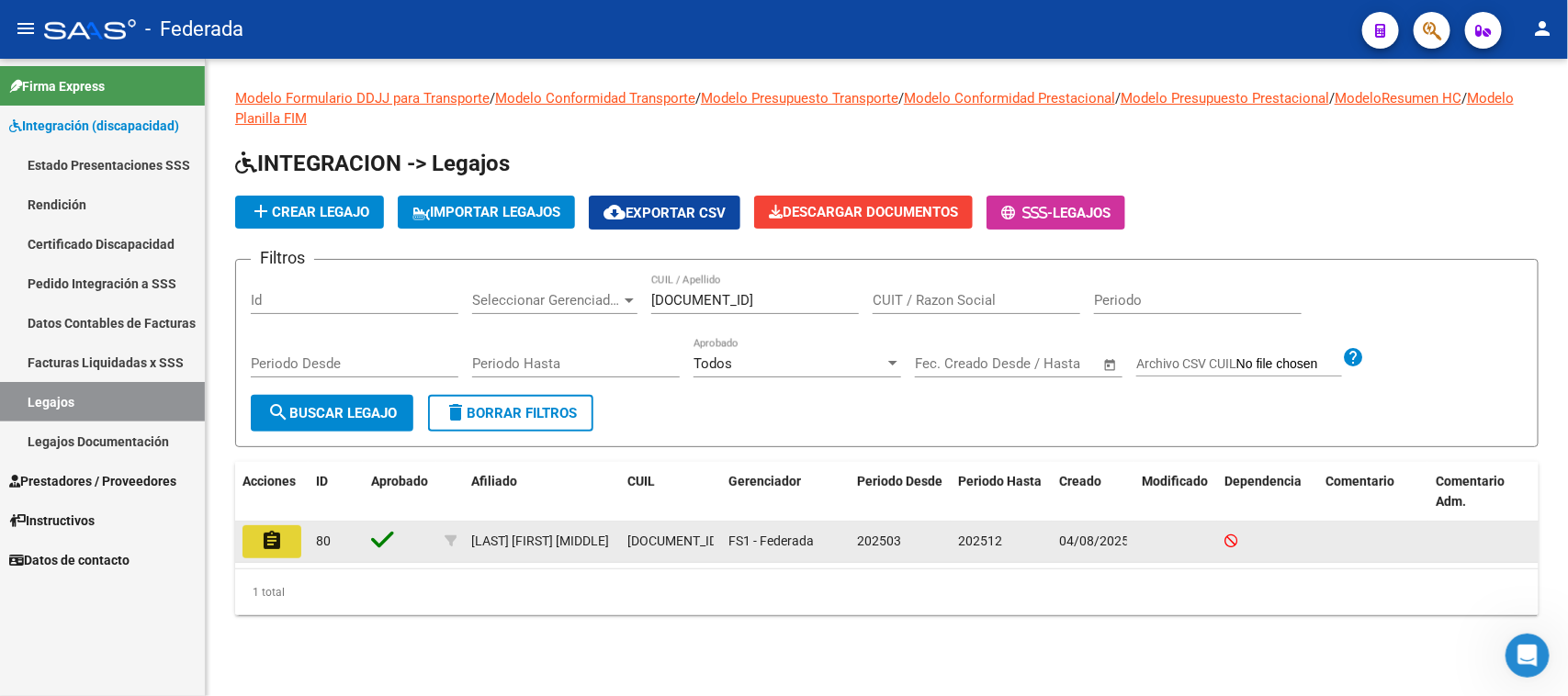 click on "assignment" 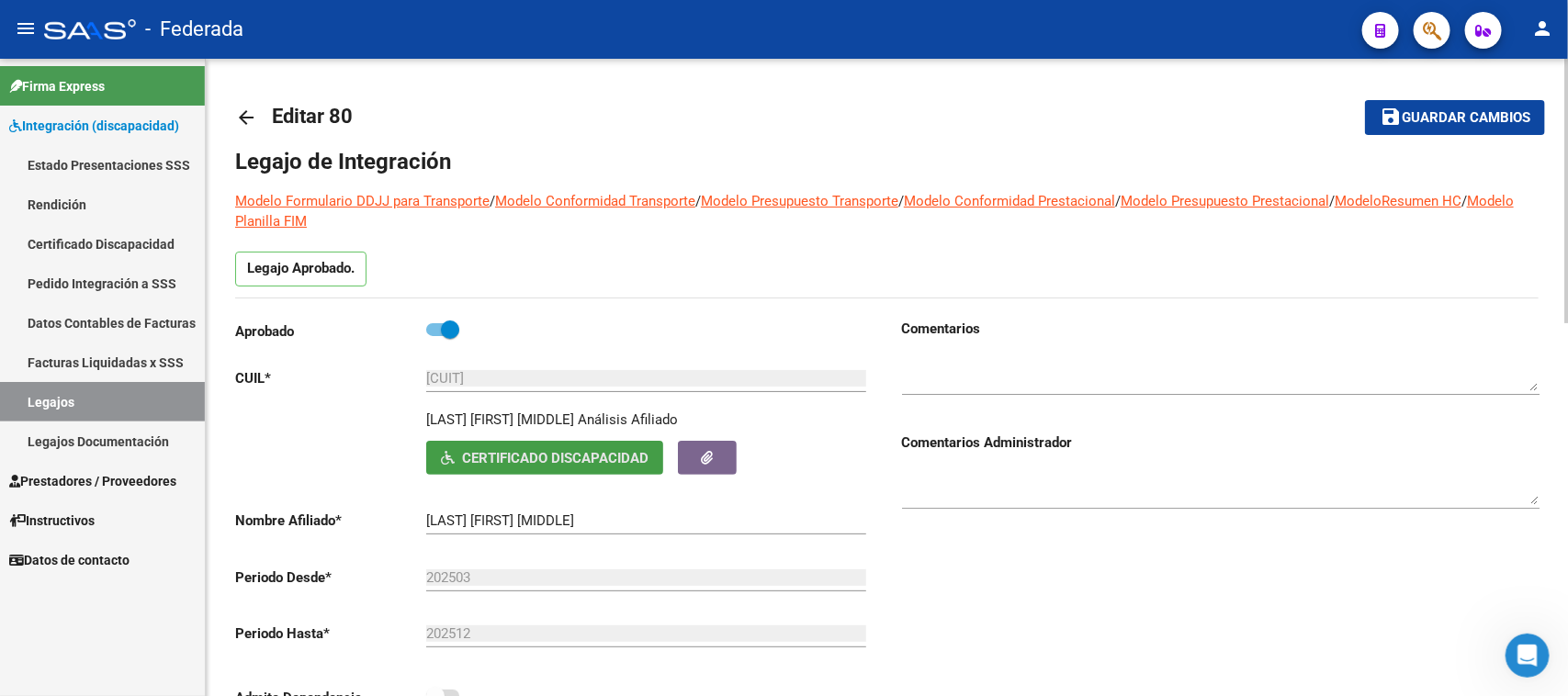 click on "Certificado Discapacidad" 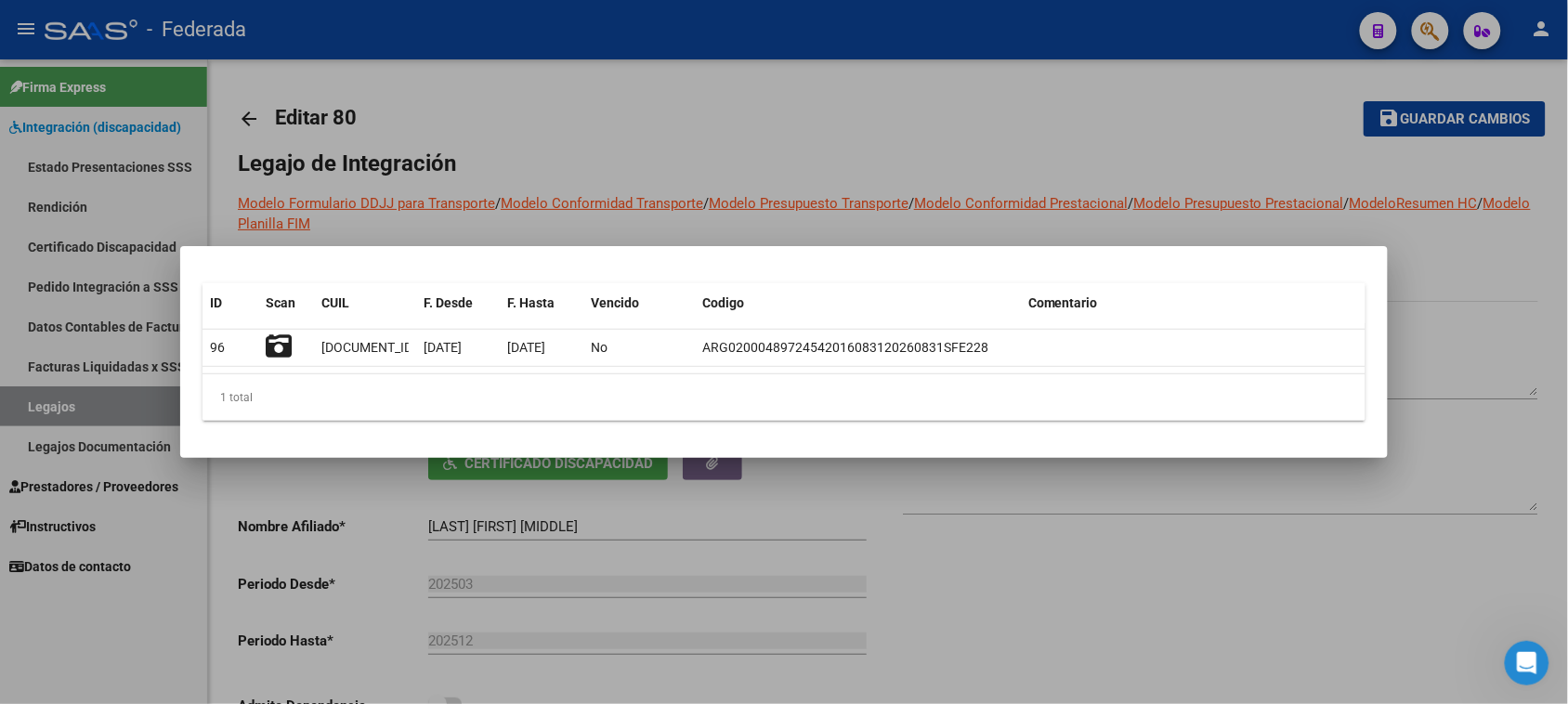 click at bounding box center (784, 352) 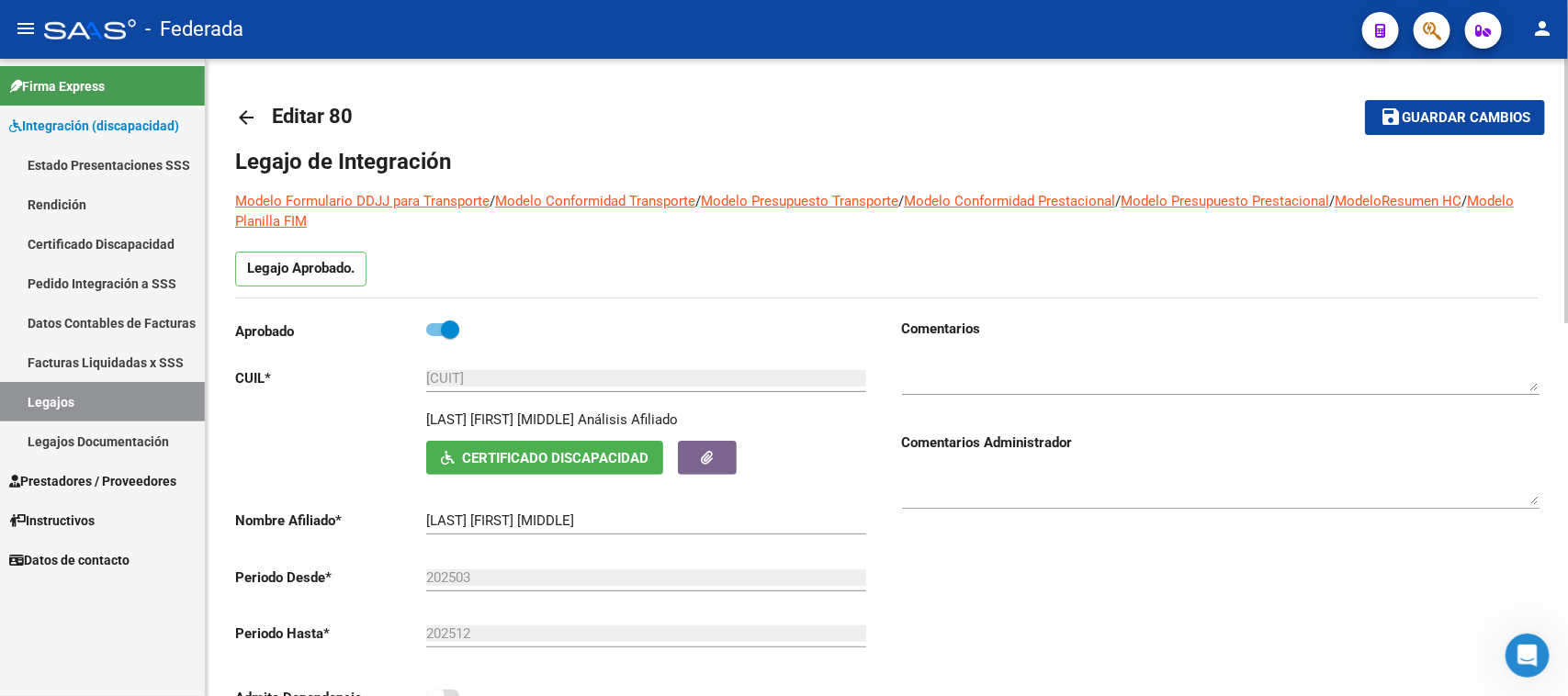 click on "Guardar cambios" 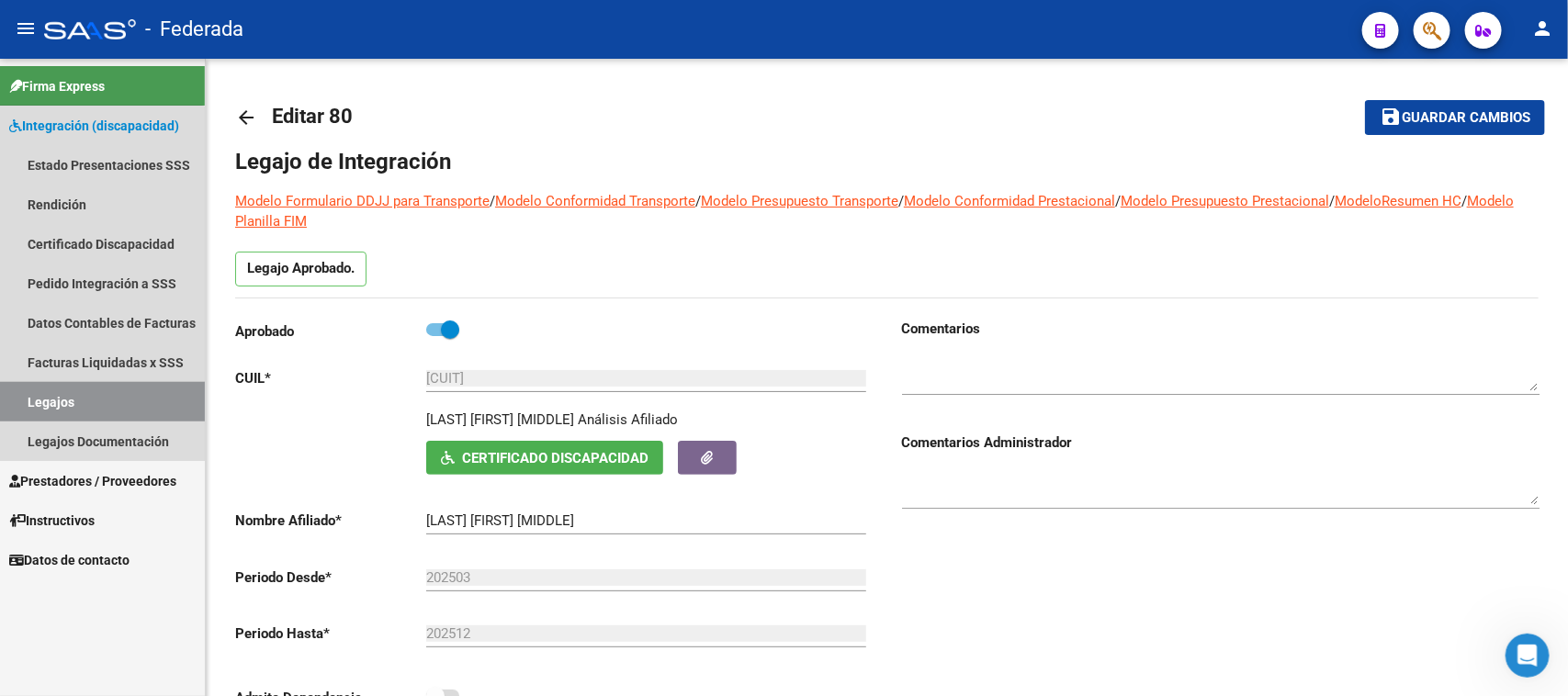 click on "Legajos" at bounding box center [102, 401] 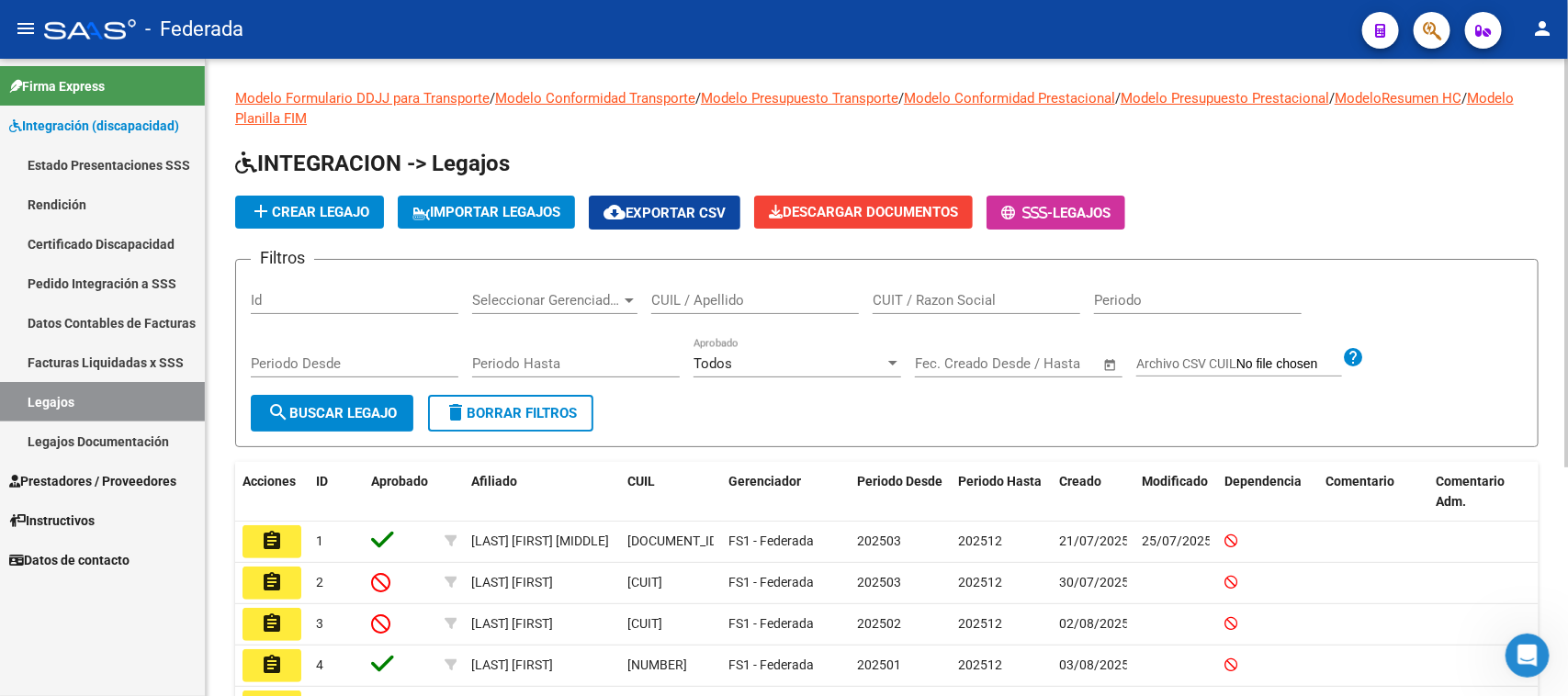 click on "CUIL / Apellido" at bounding box center (755, 300) 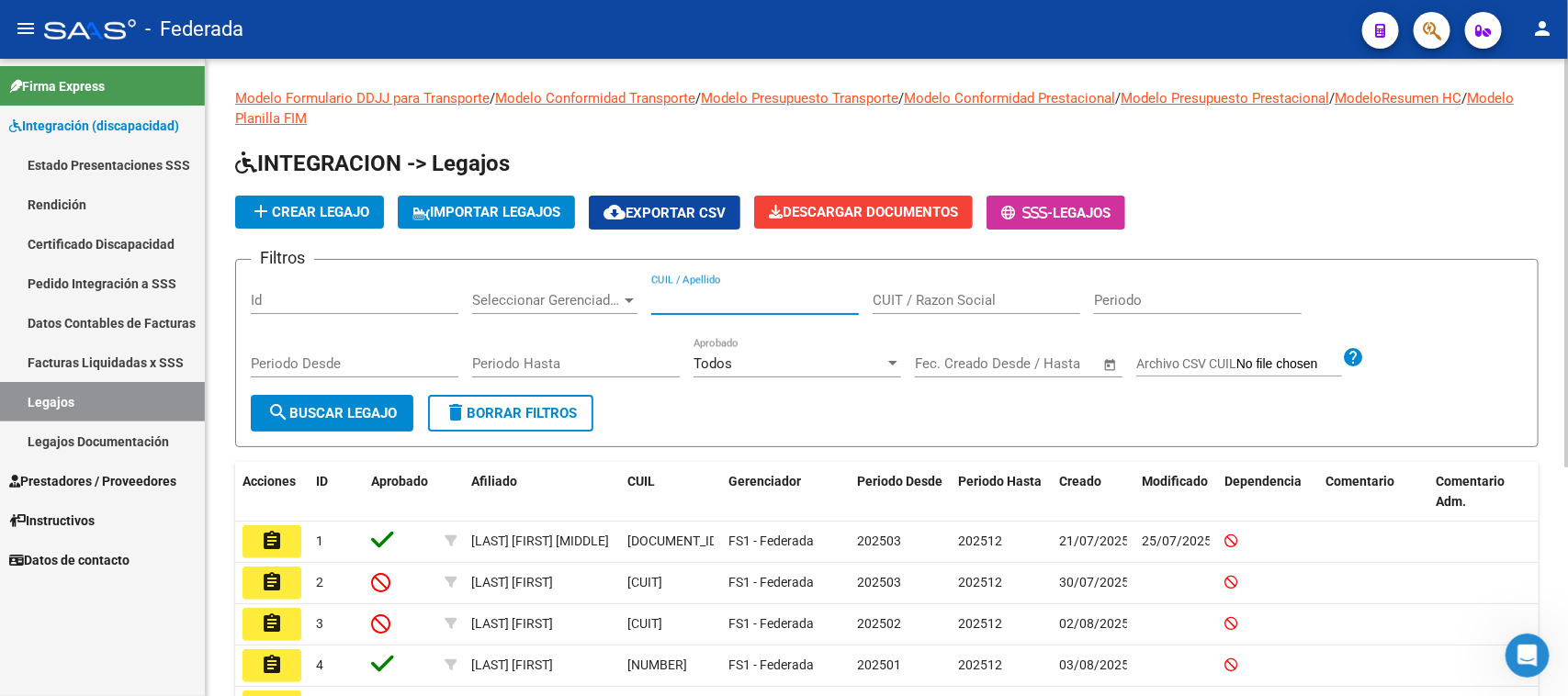 paste on "[NUMBER]" 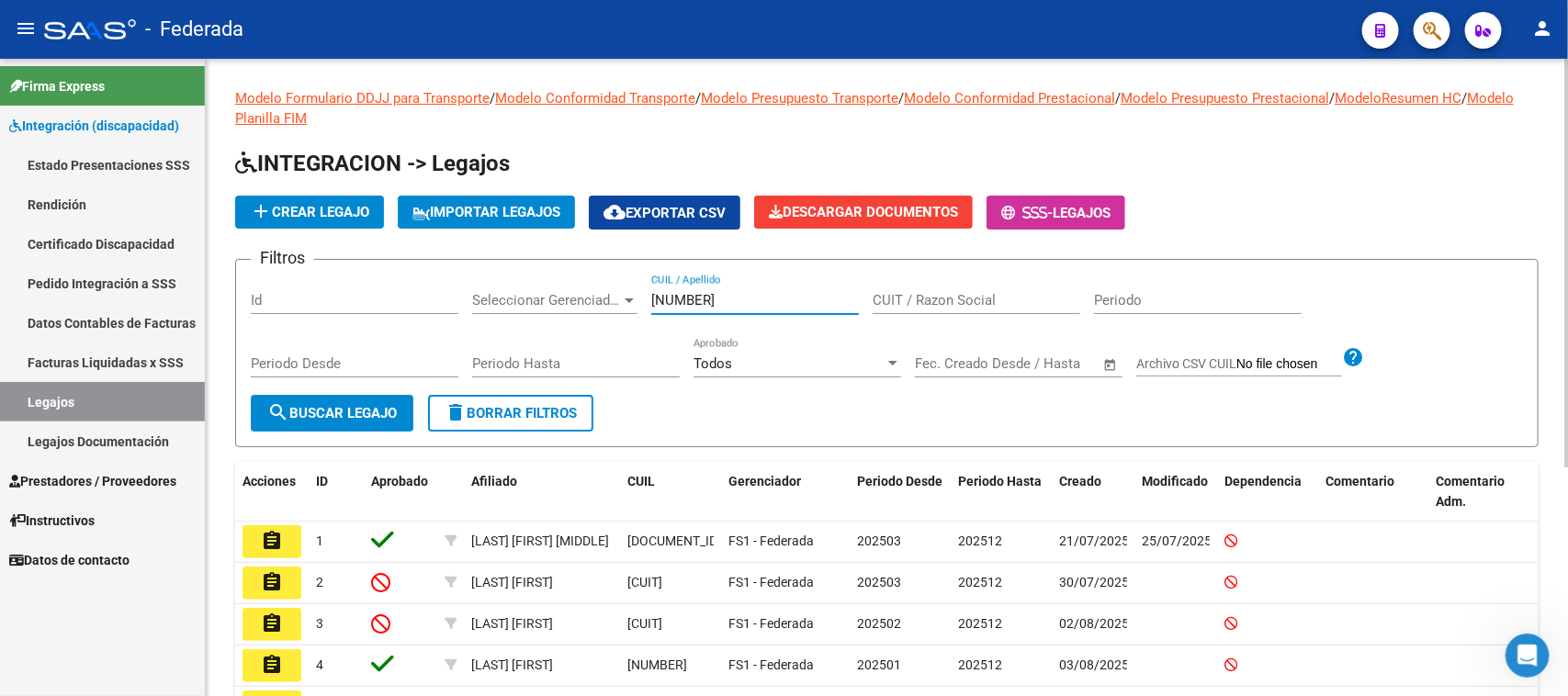 type on "[NUMBER]" 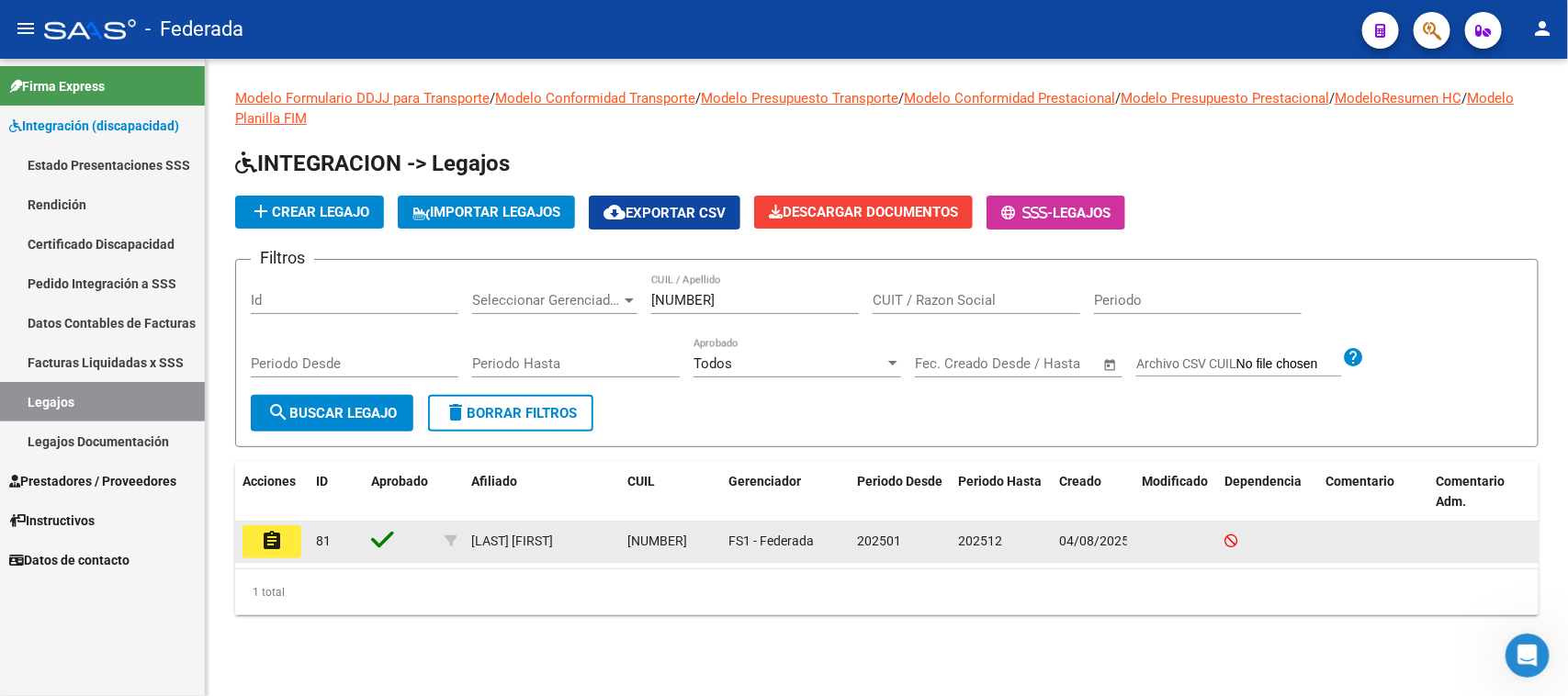 click on "assignment" 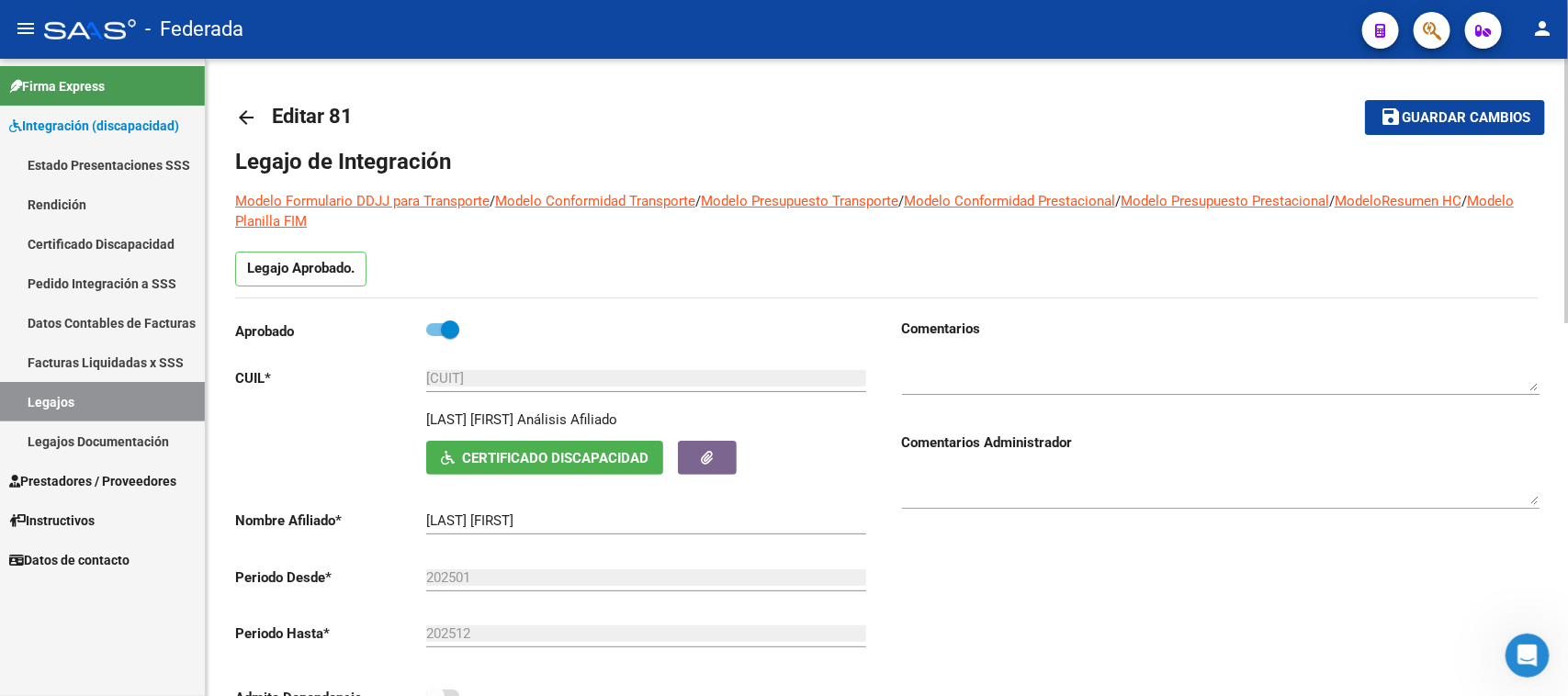 scroll, scrollTop: 115, scrollLeft: 0, axis: vertical 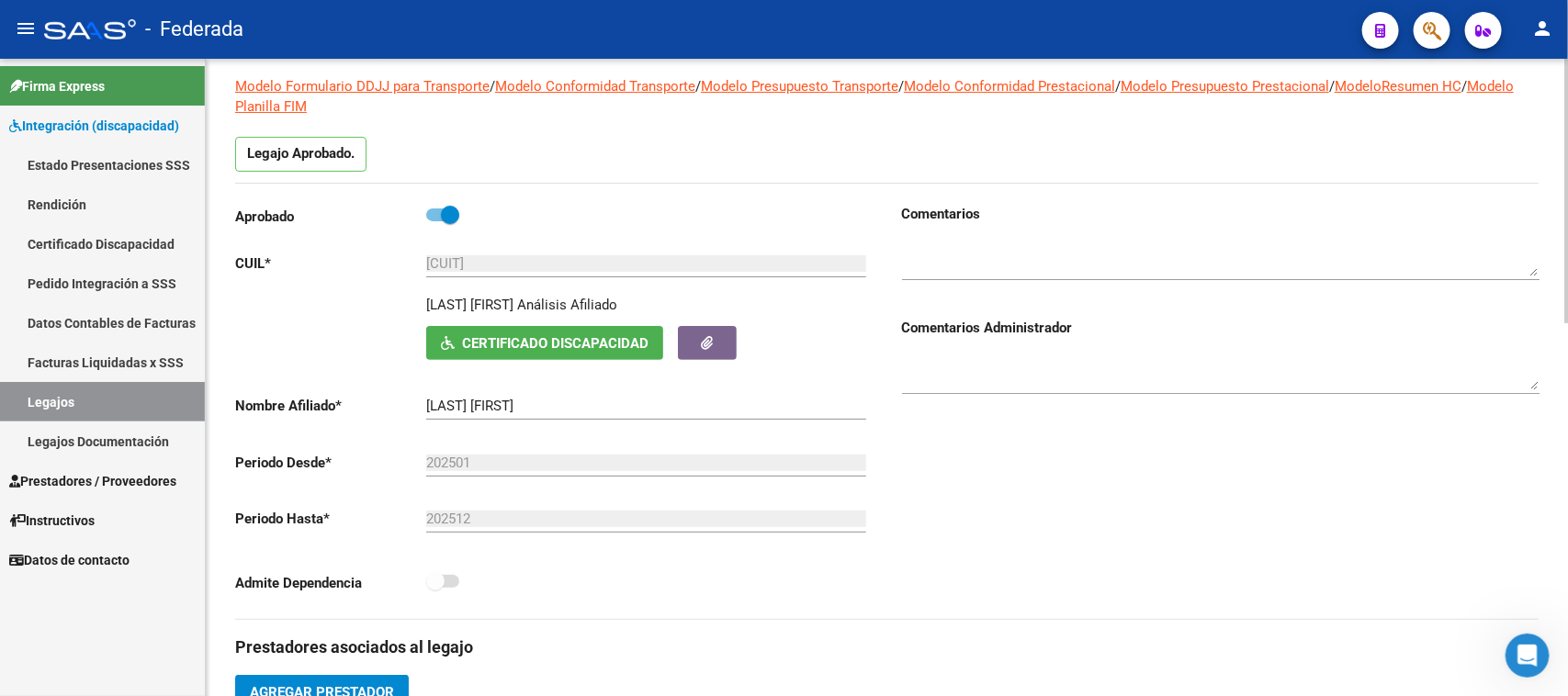 click on "Certificado Discapacidad" 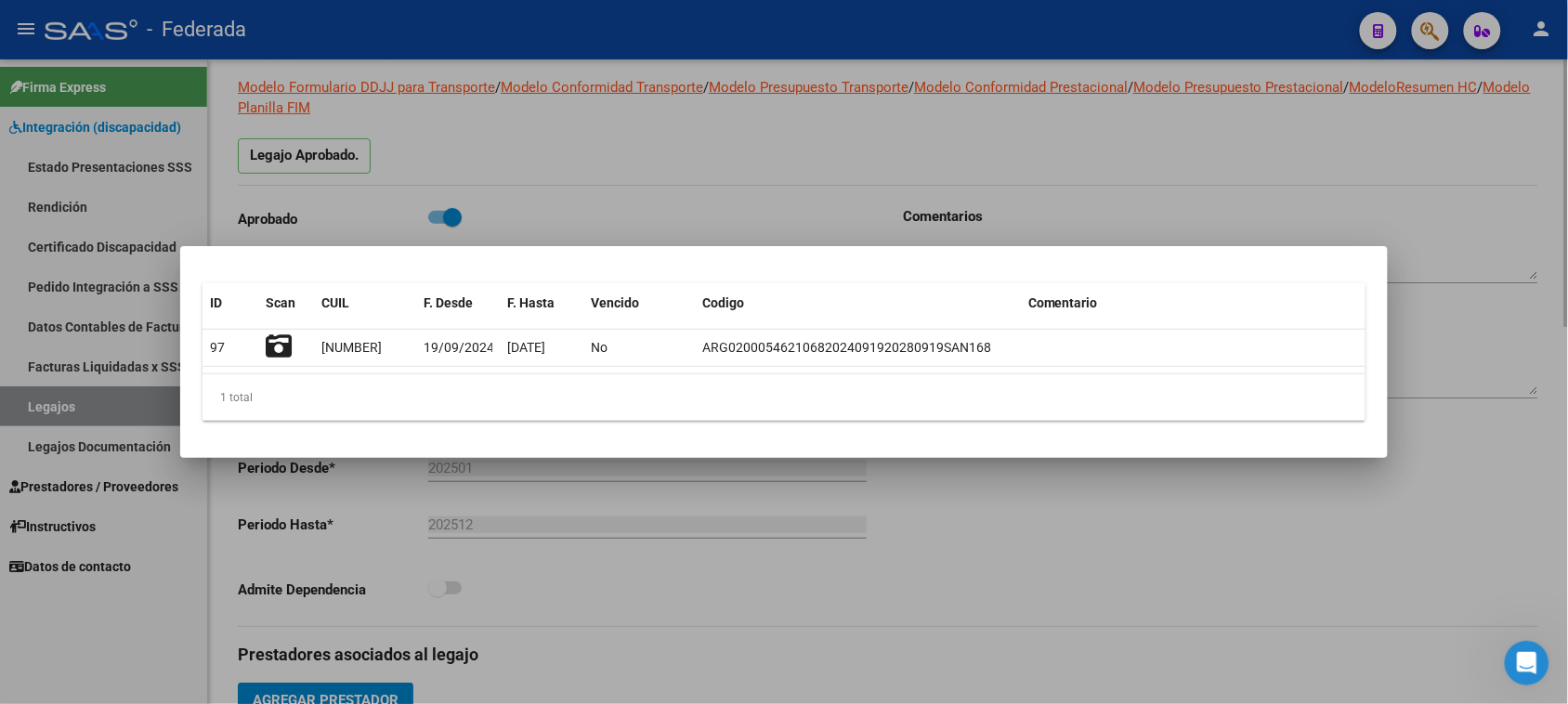 type 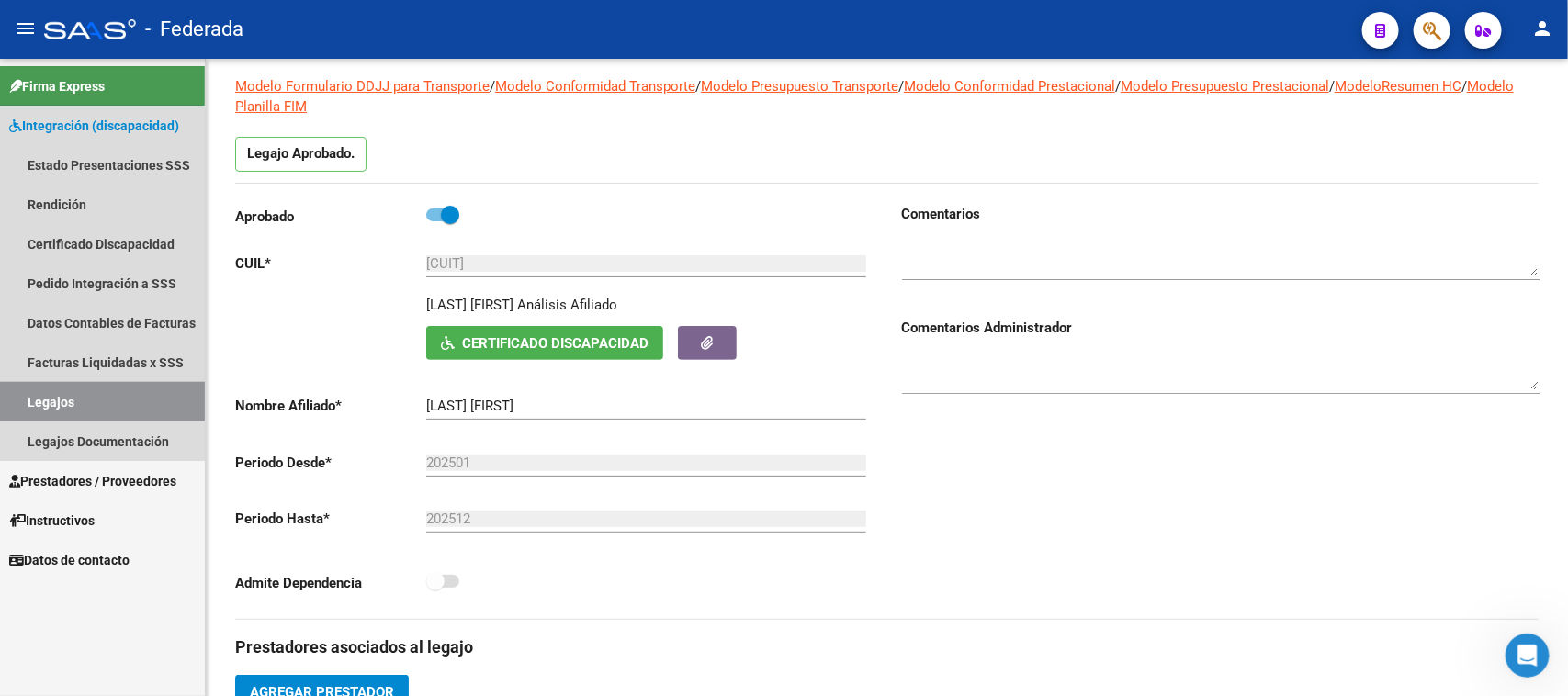 click on "Legajos" at bounding box center [102, 401] 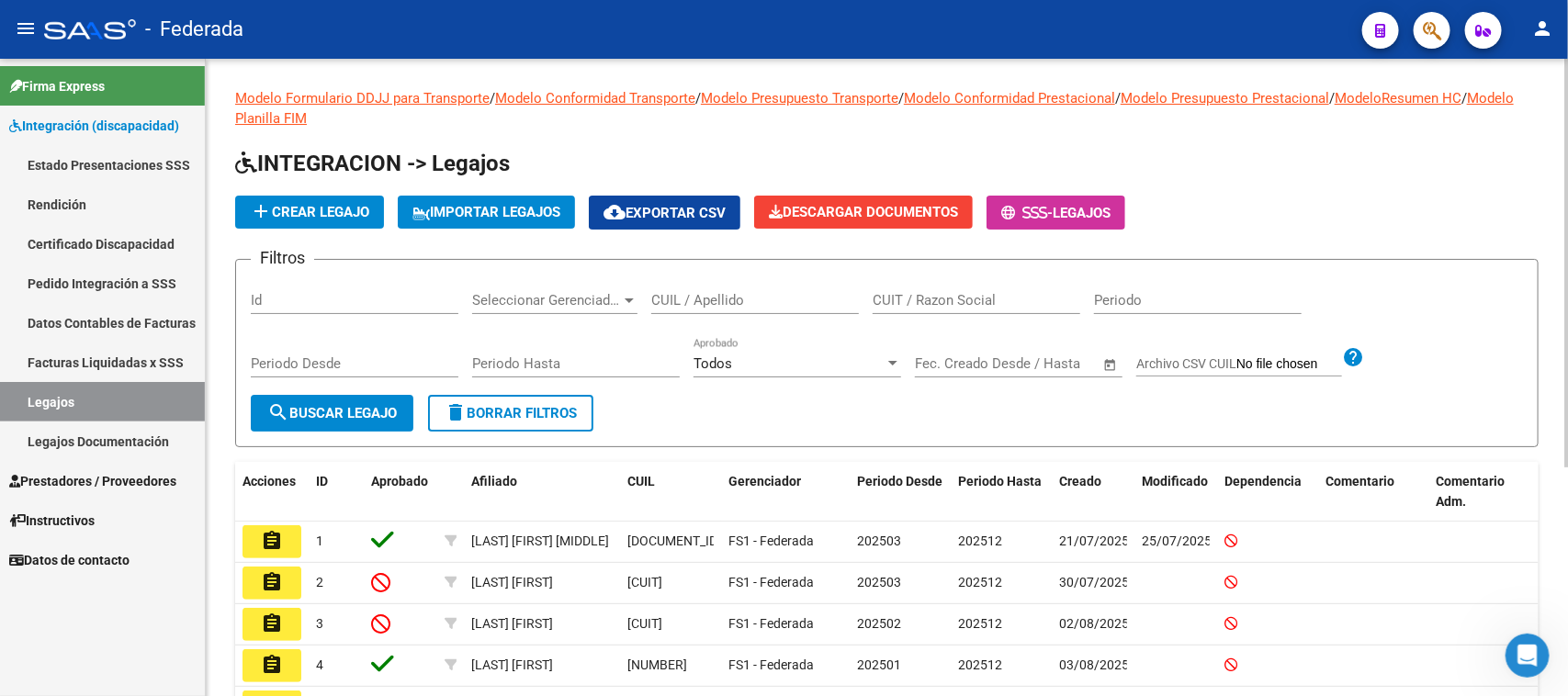 click on "CUIL / Apellido" 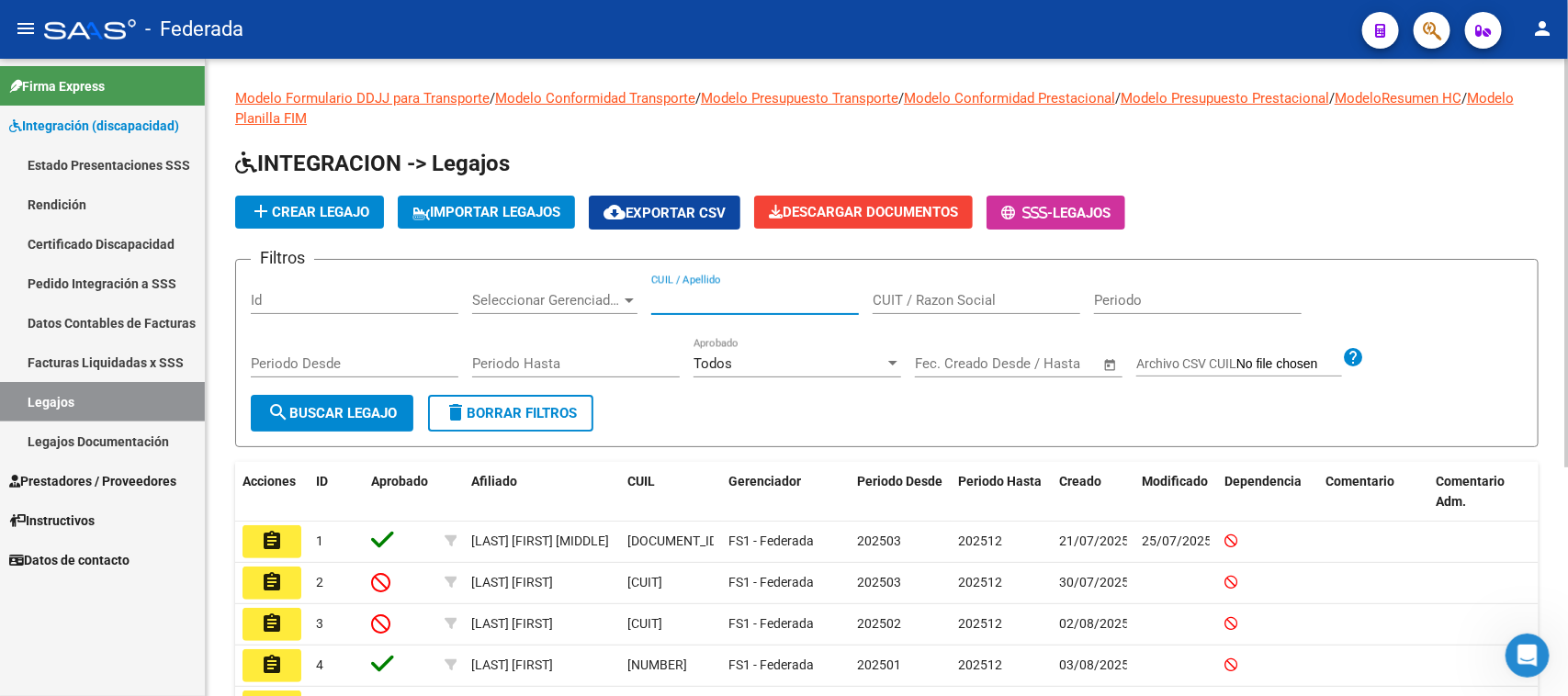 paste on "[DOCUMENT_ID]" 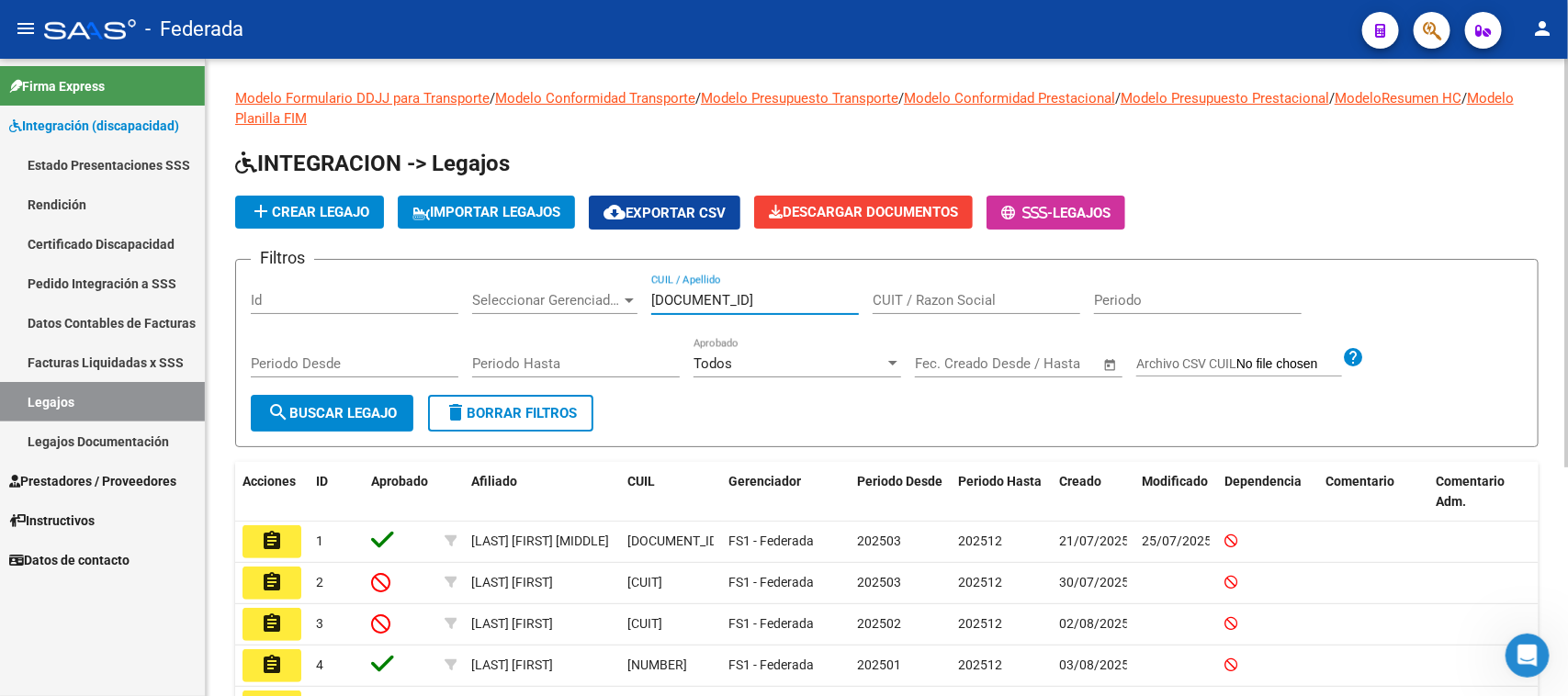 type on "[DOCUMENT_ID]" 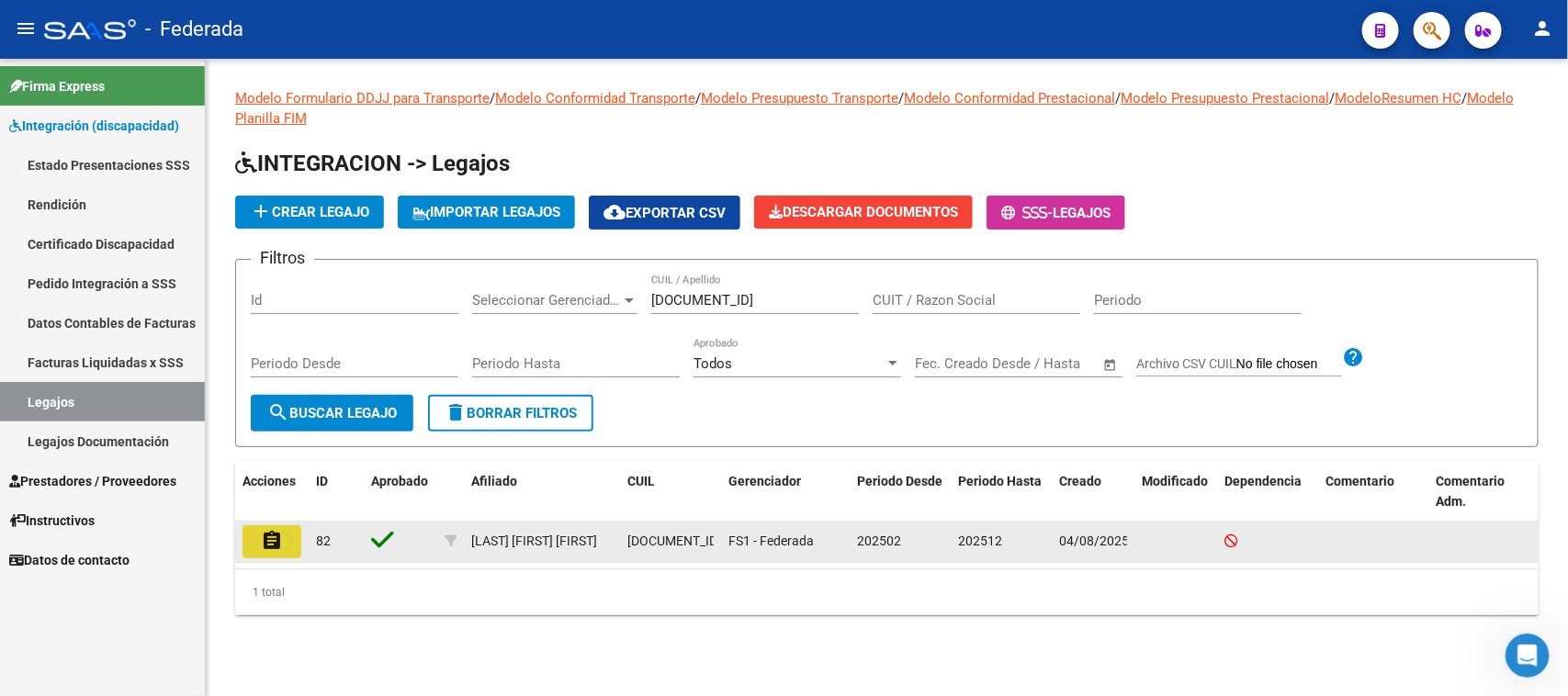 click on "assignment" 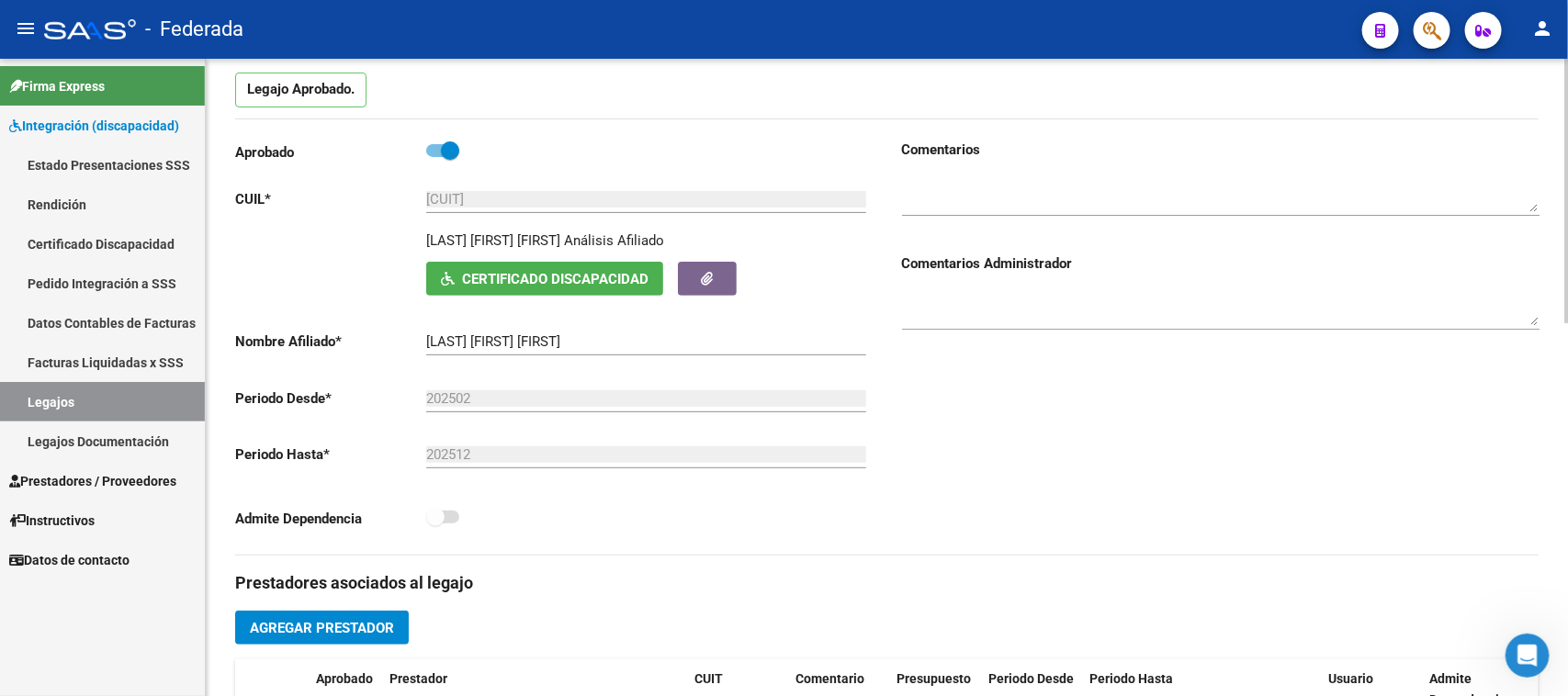 scroll, scrollTop: 97, scrollLeft: 0, axis: vertical 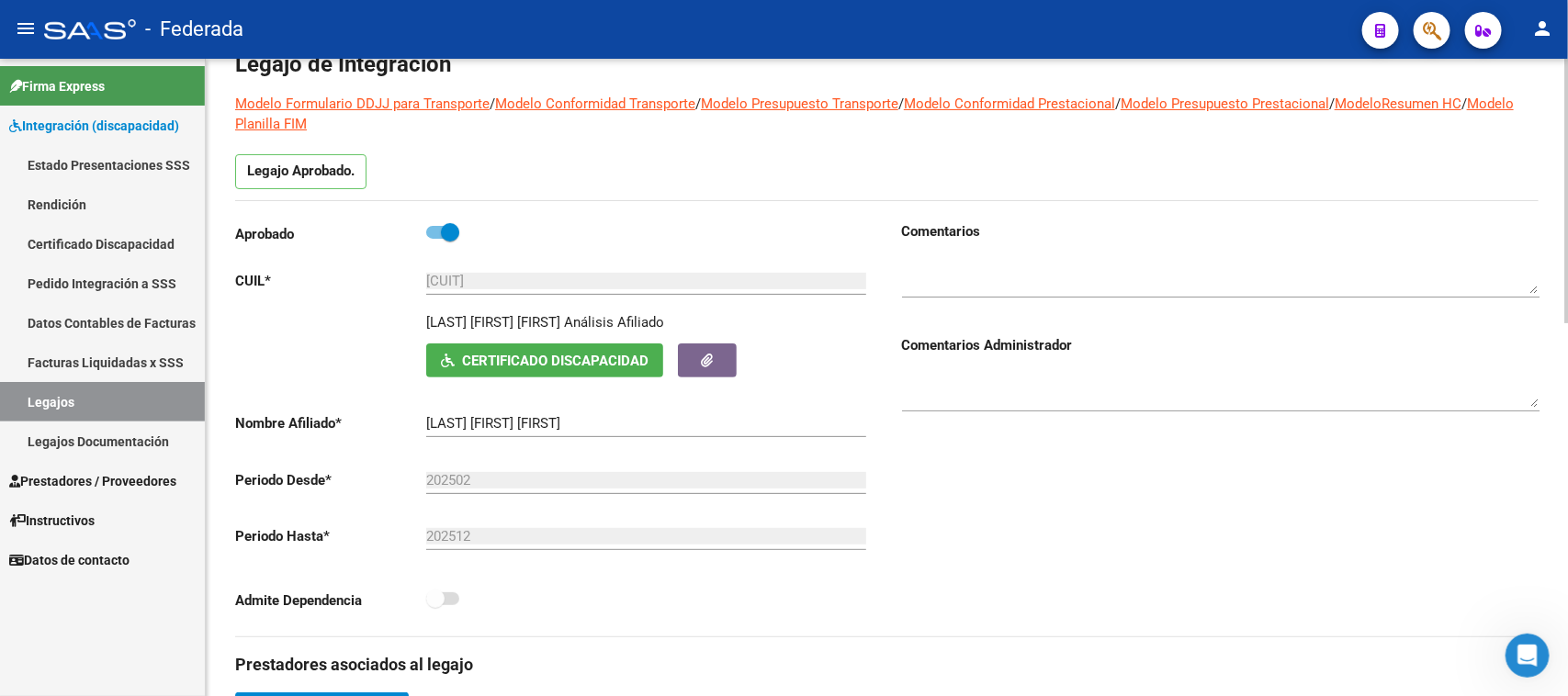 click on "Certificado Discapacidad" 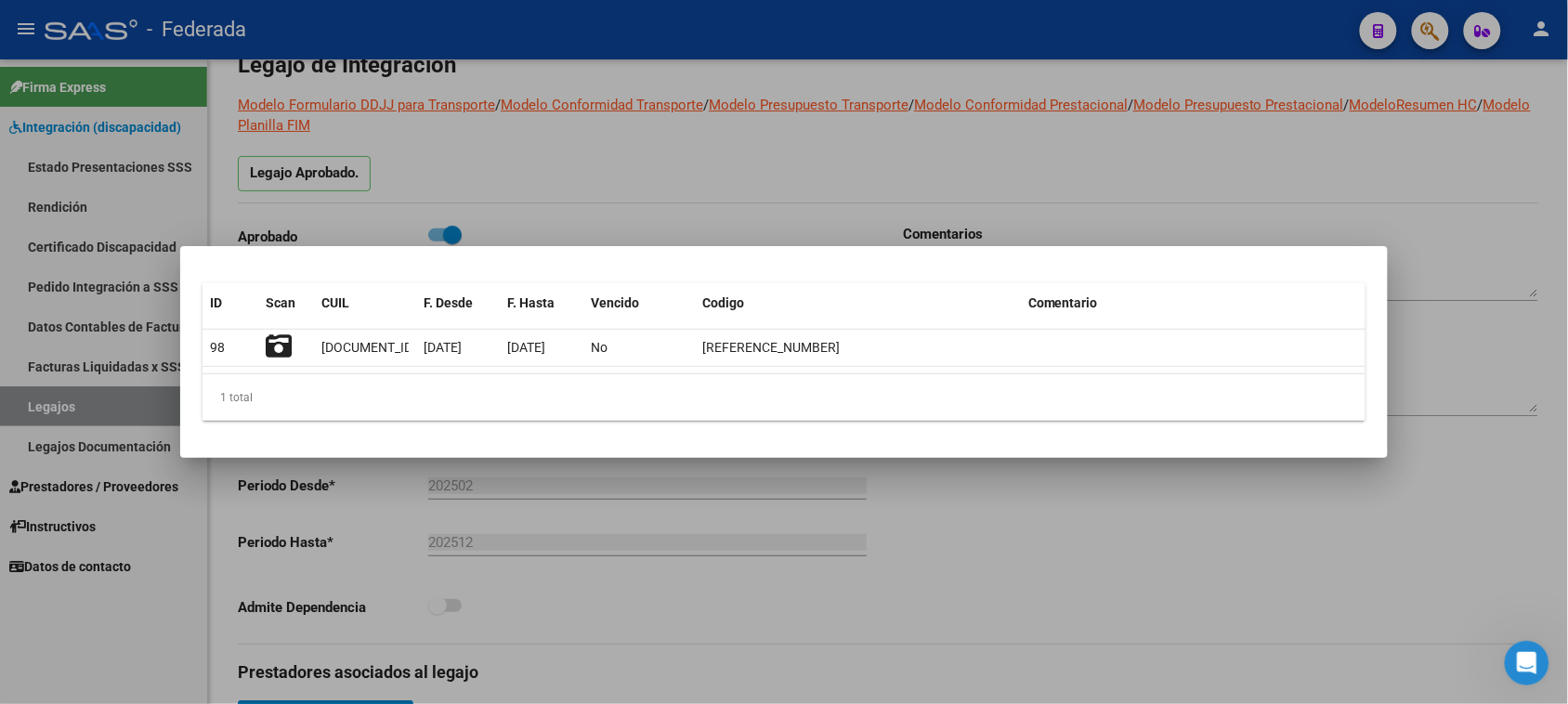 click at bounding box center [784, 352] 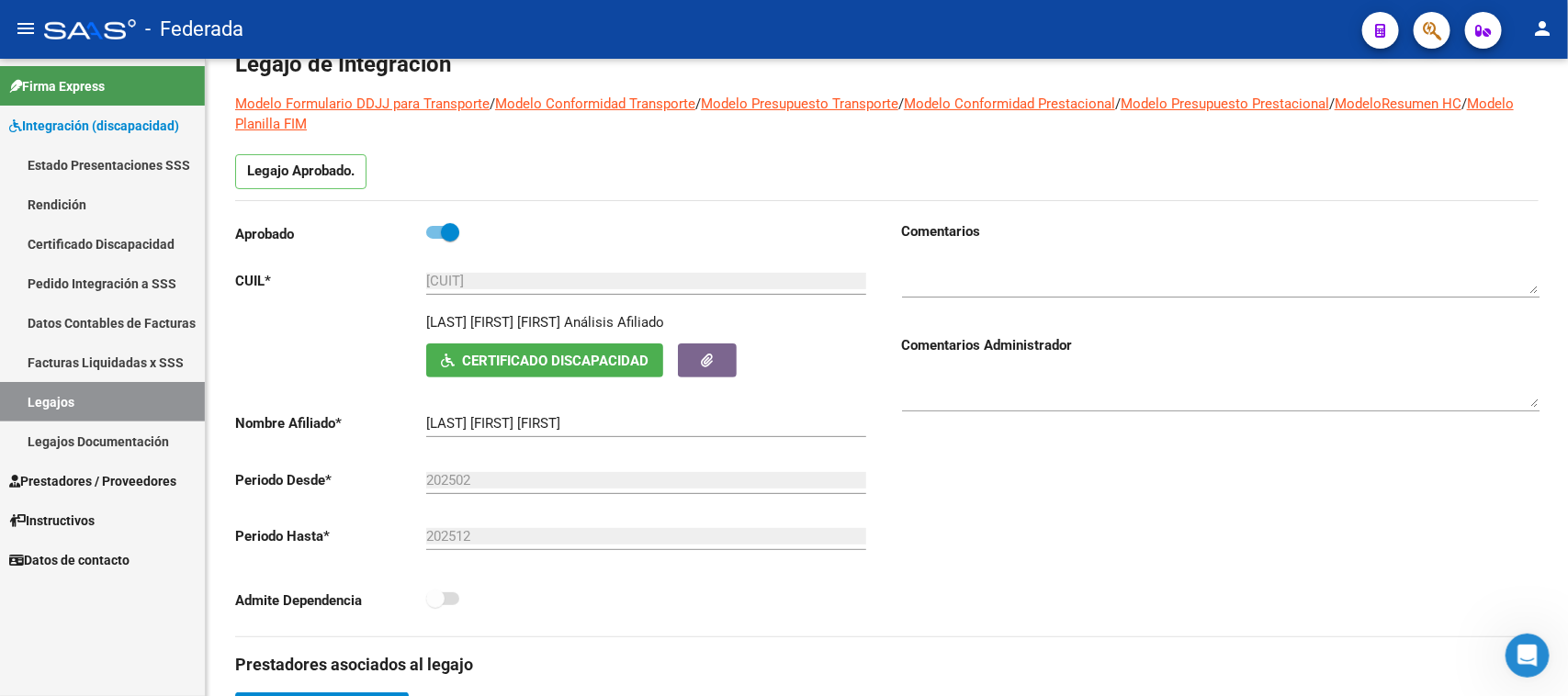 click on "Legajos" at bounding box center (102, 401) 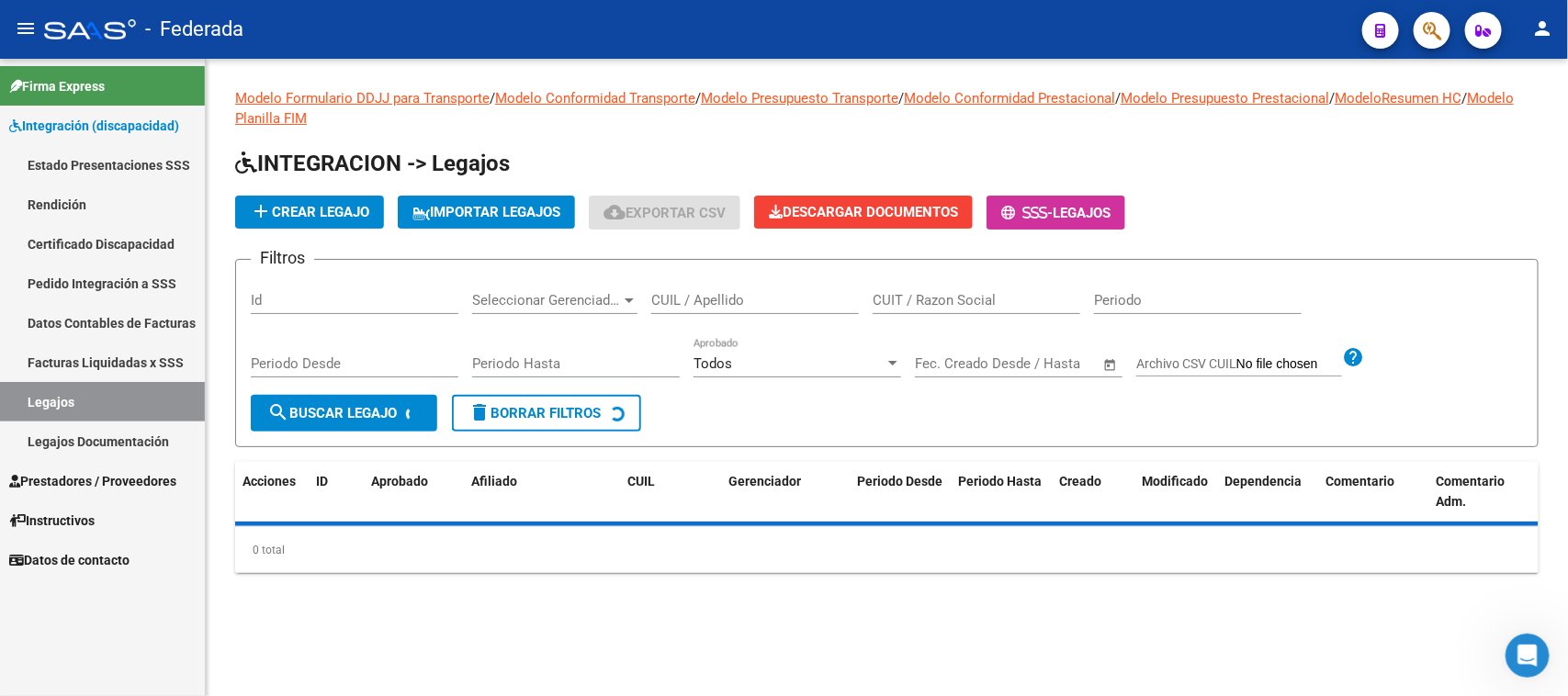scroll, scrollTop: 0, scrollLeft: 0, axis: both 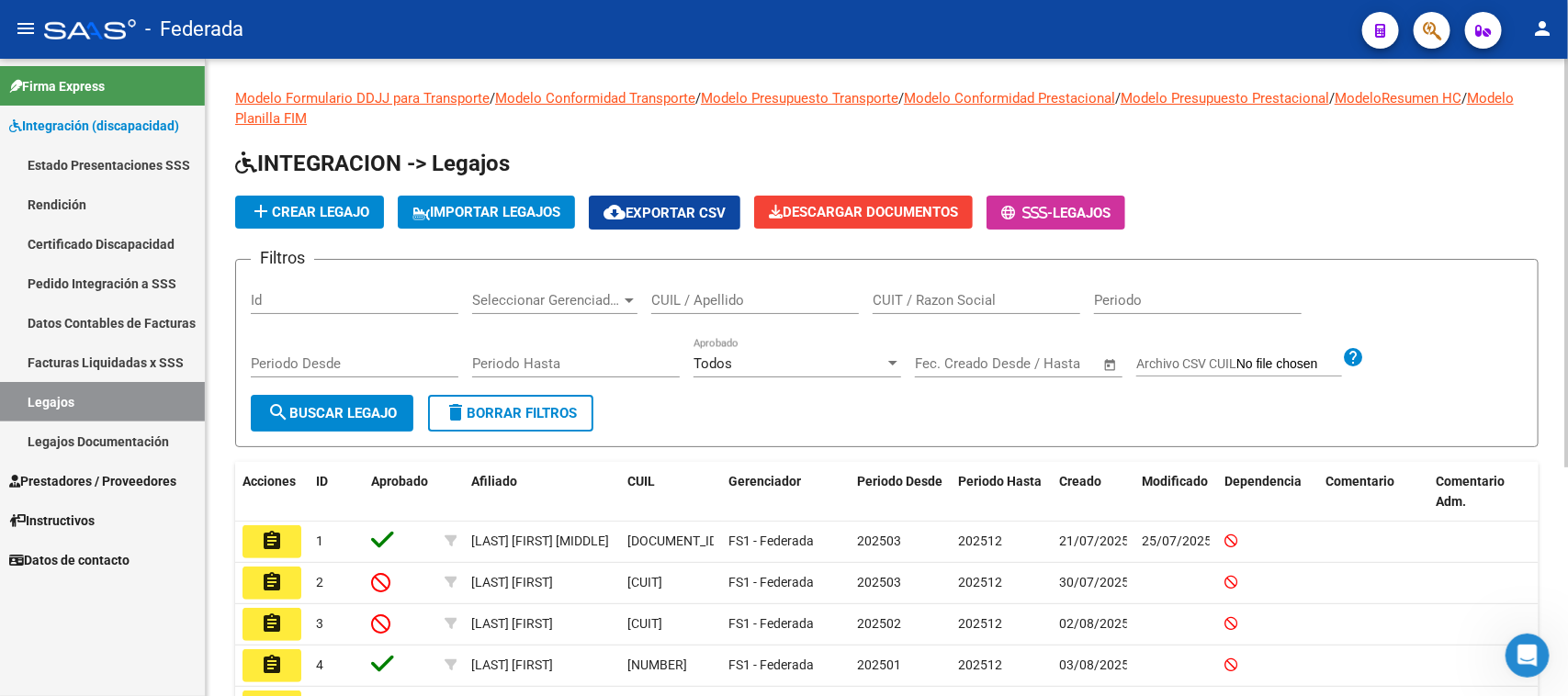 click on "CUIL / Apellido" at bounding box center (755, 300) 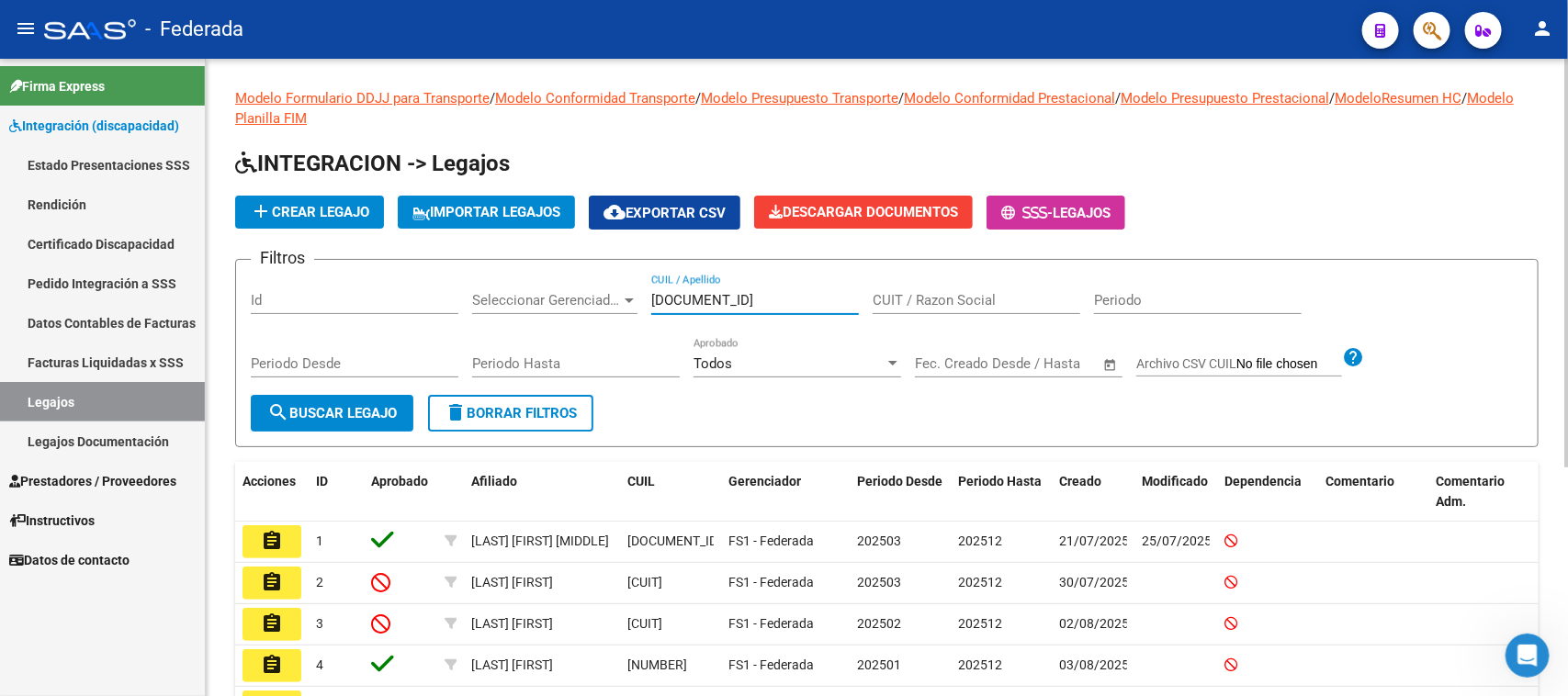 type on "[DOCUMENT_ID]" 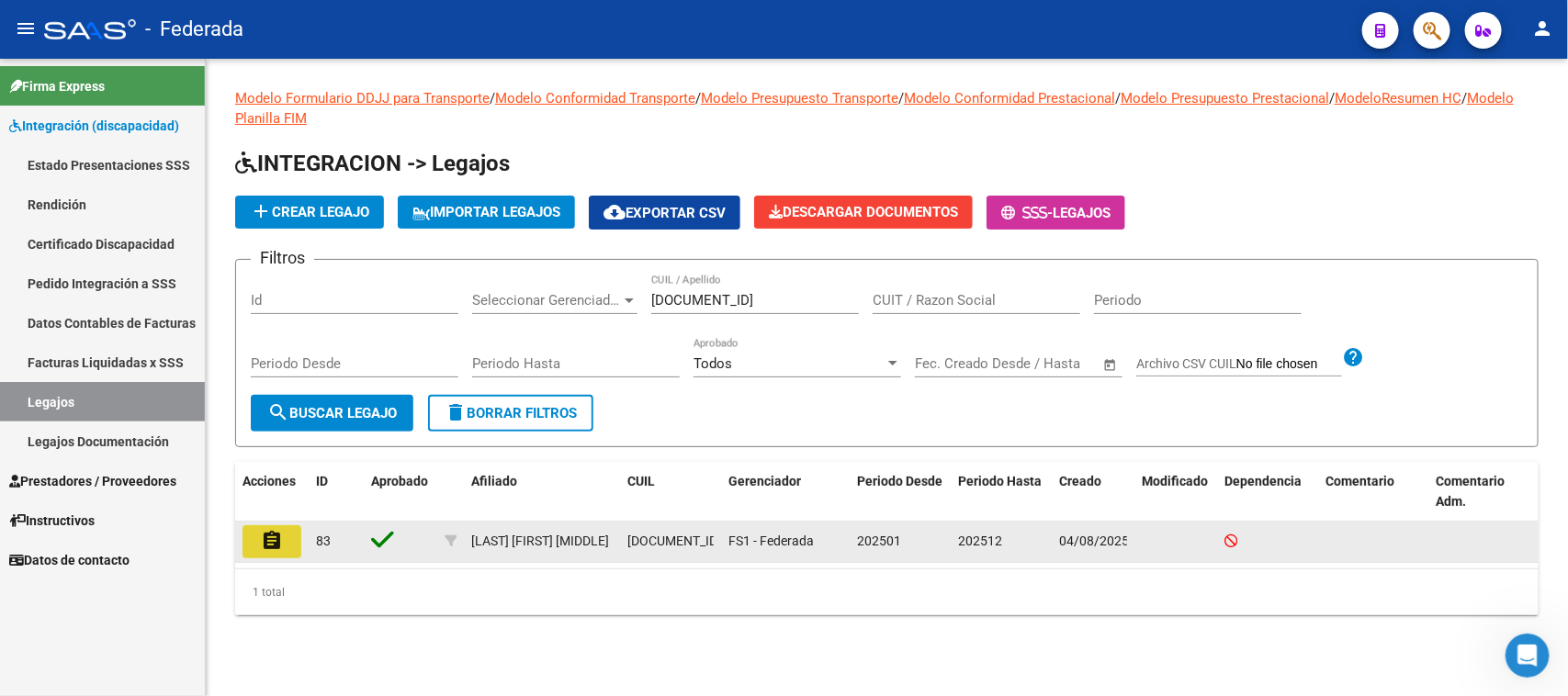 click on "assignment" 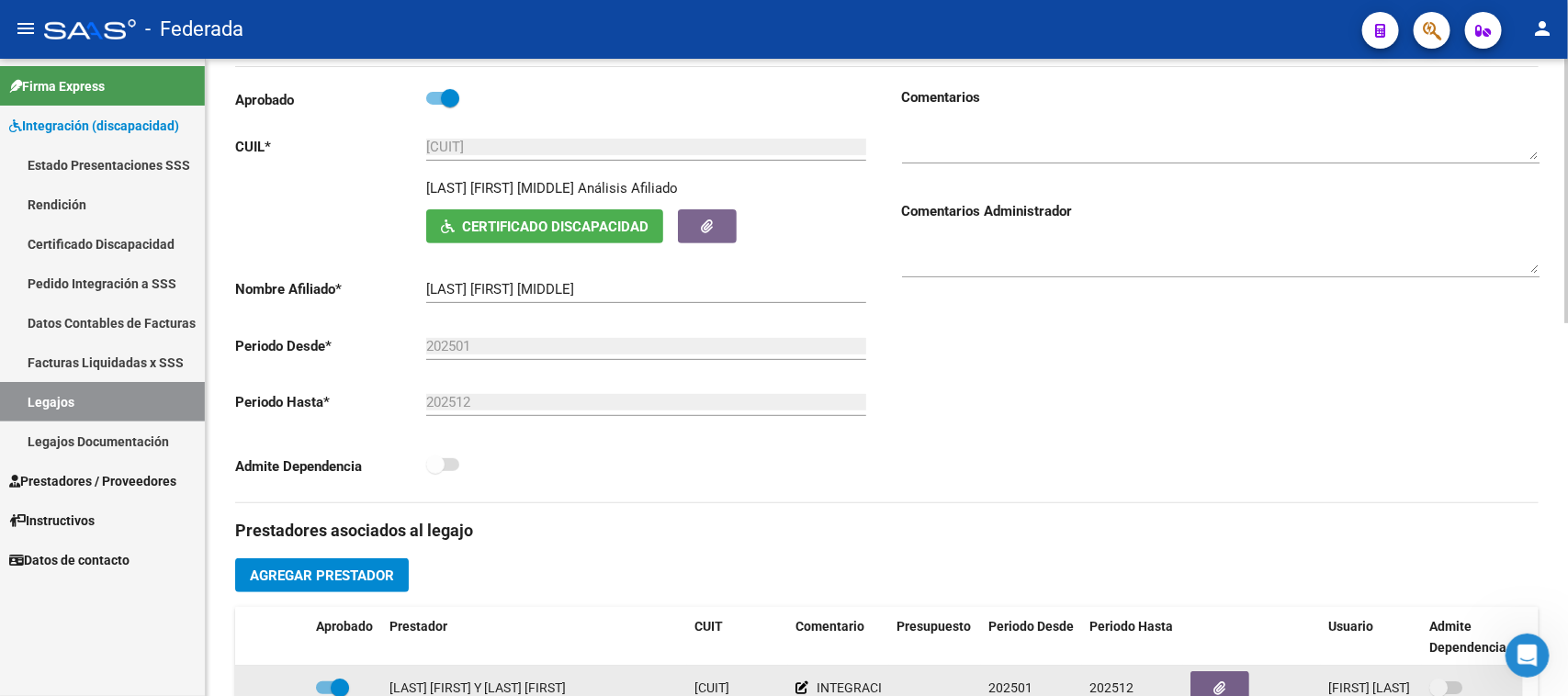 scroll, scrollTop: 230, scrollLeft: 0, axis: vertical 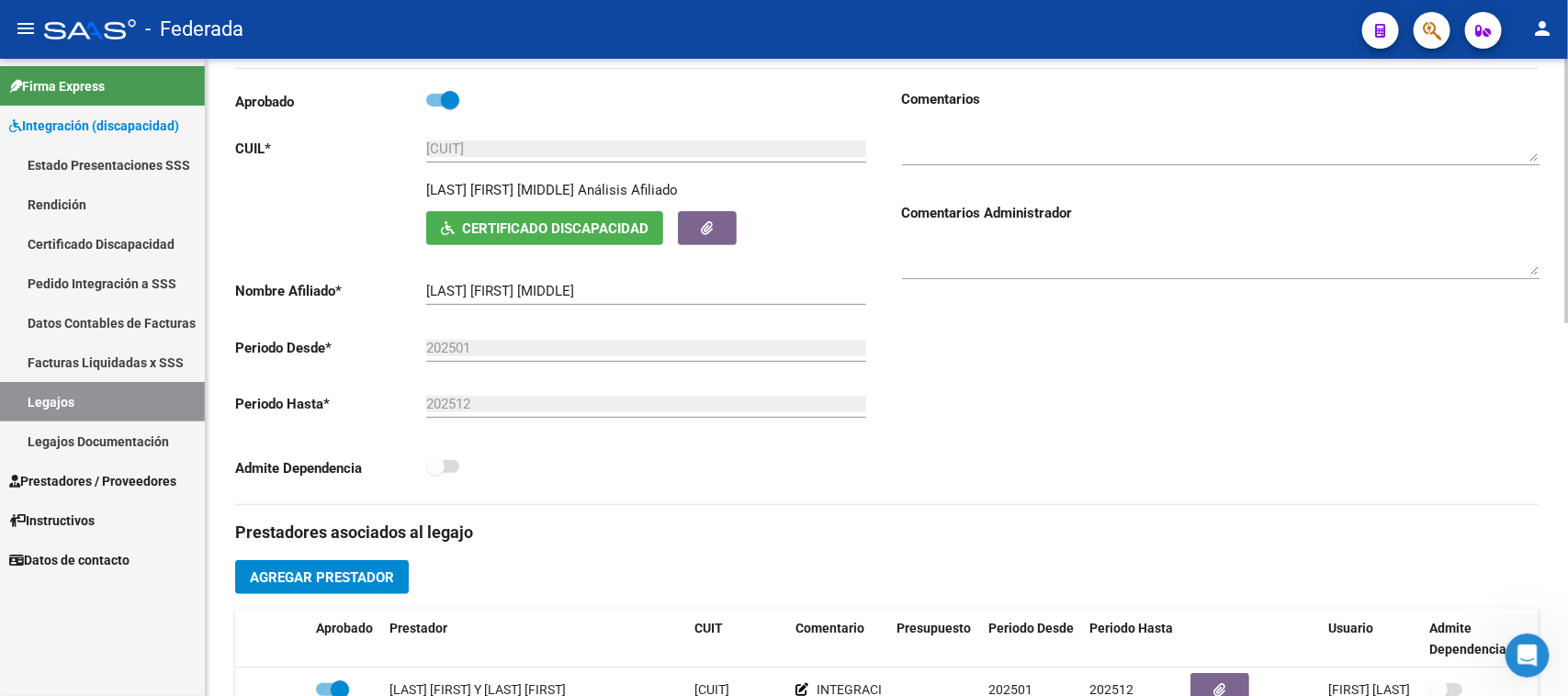 click on "Certificado Discapacidad" 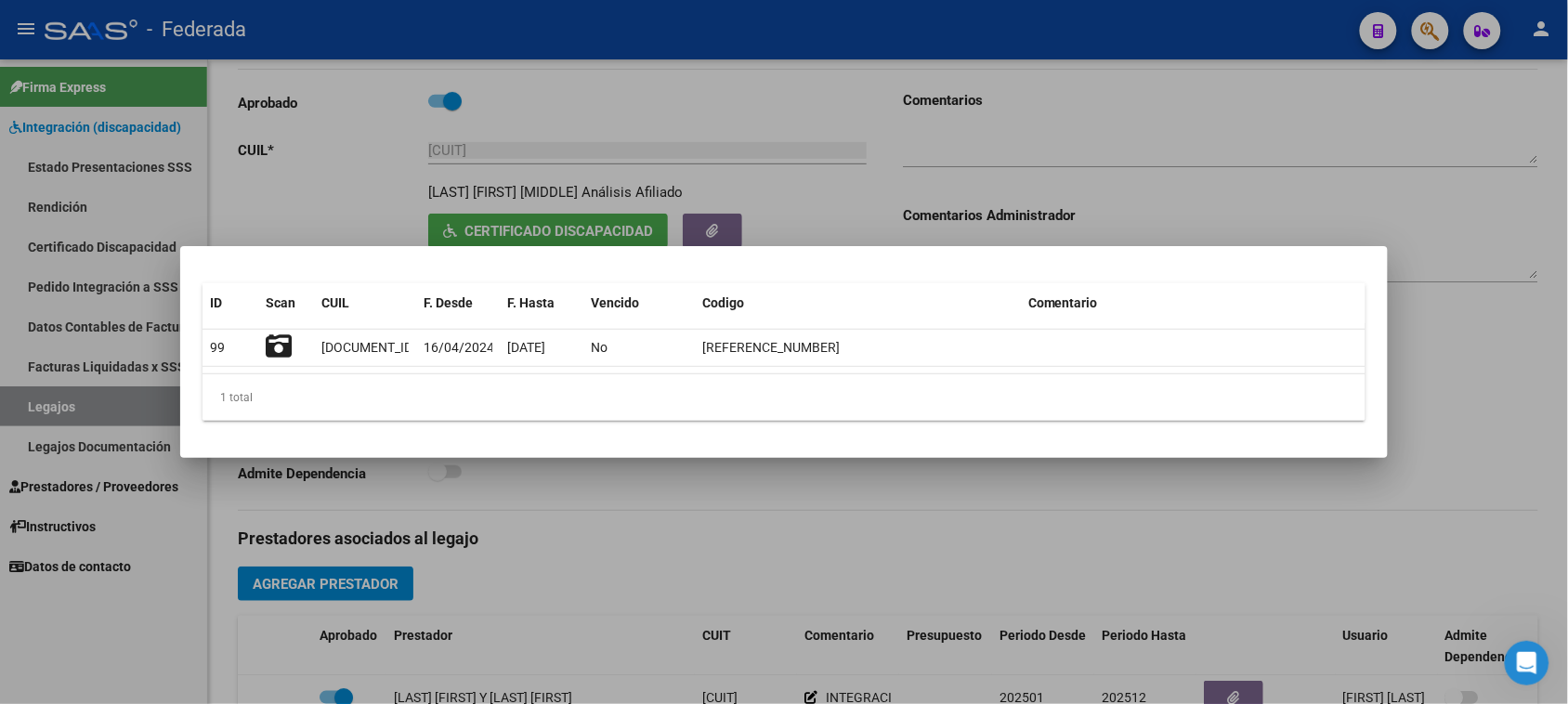 click at bounding box center (784, 352) 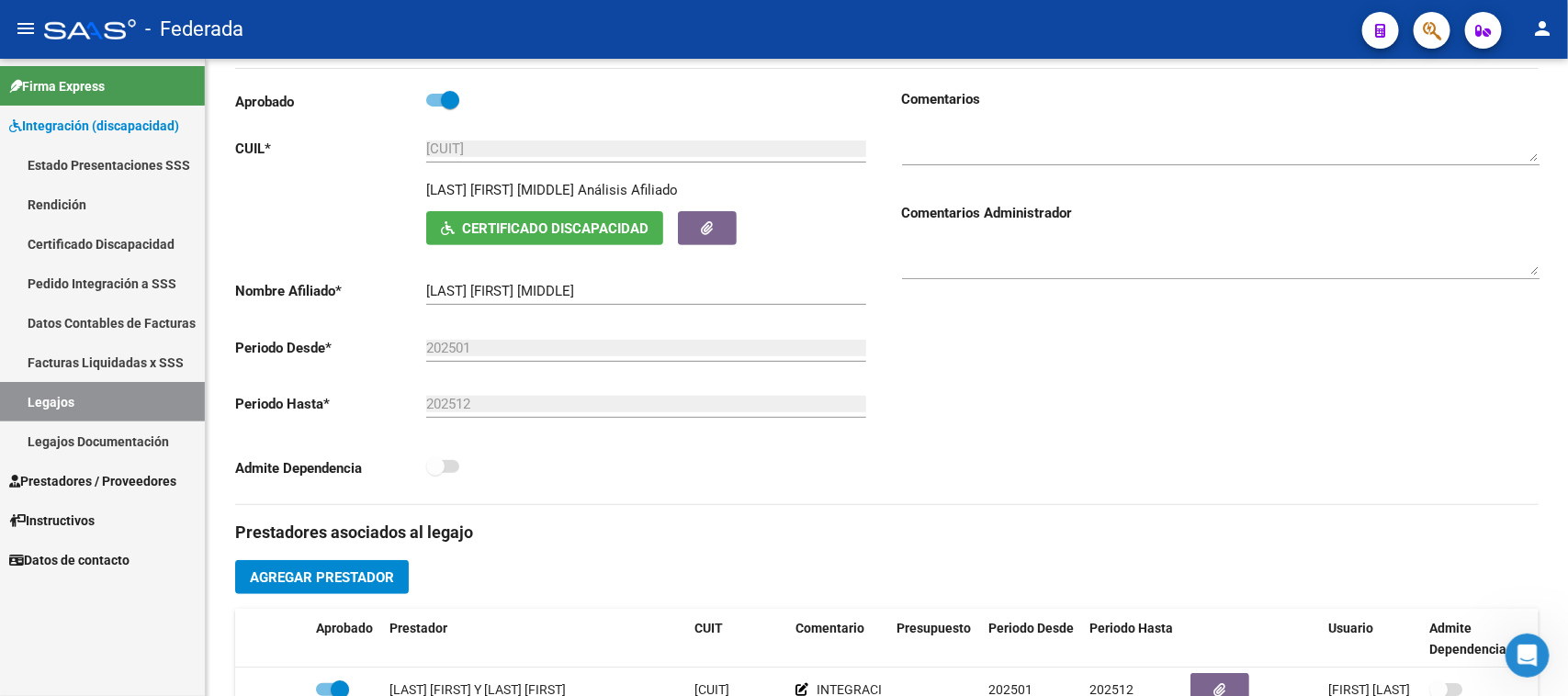 click on "Legajos" at bounding box center [102, 401] 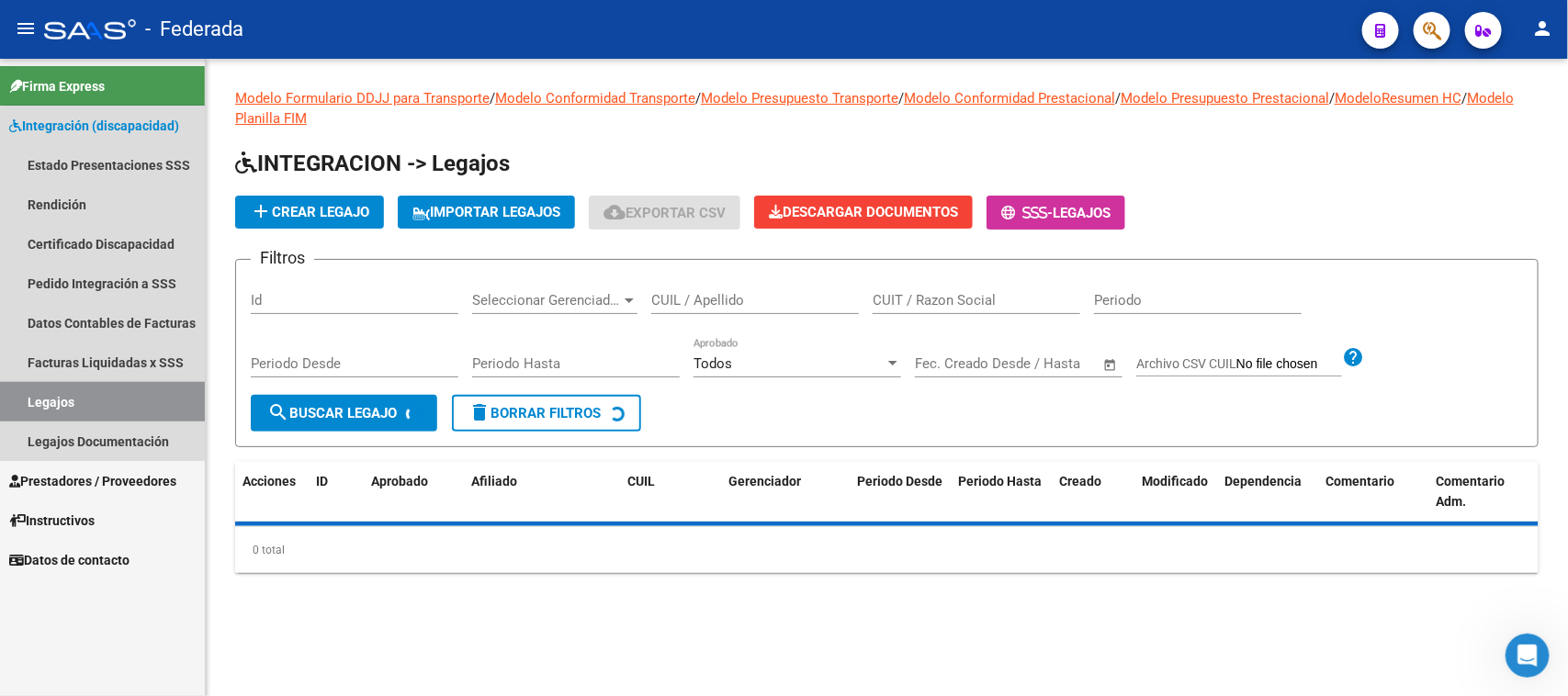 scroll, scrollTop: 0, scrollLeft: 0, axis: both 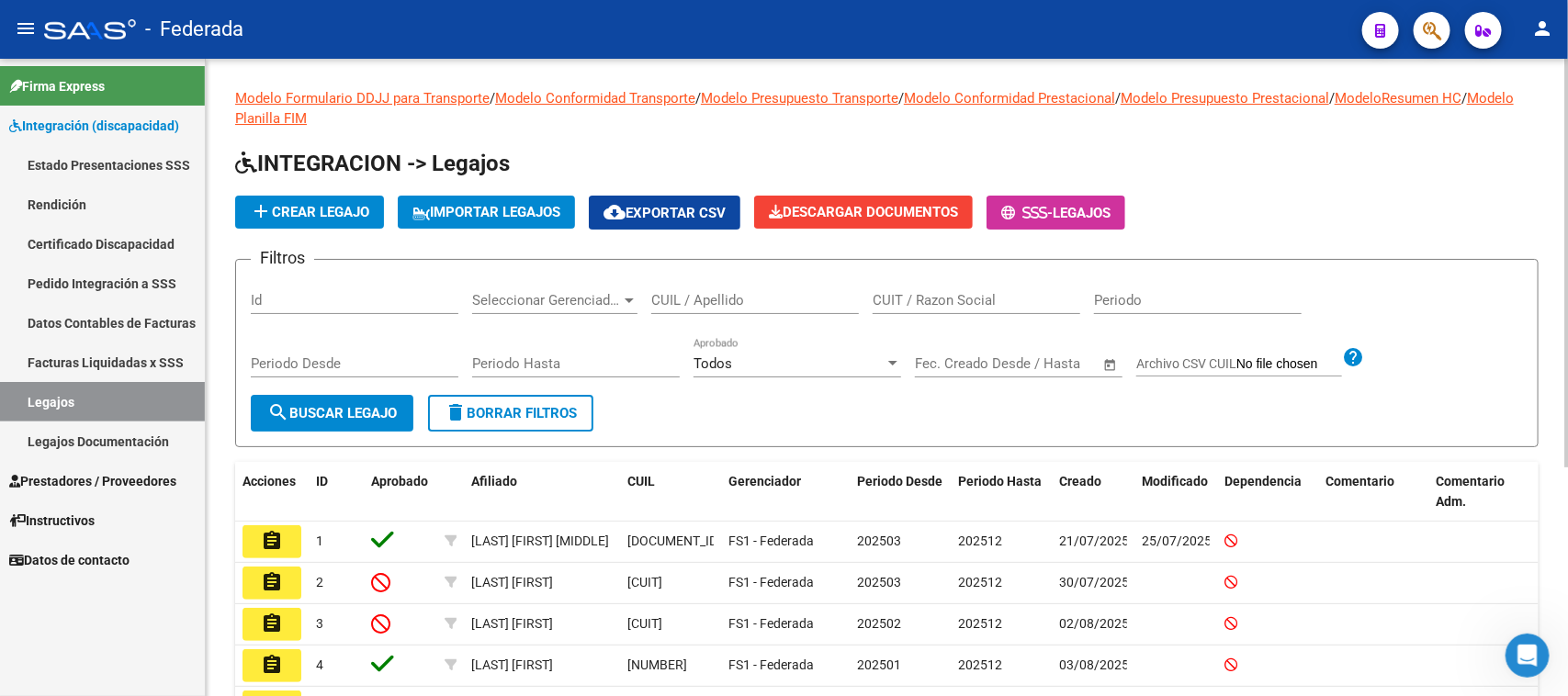 click on "CUIL / Apellido" at bounding box center [755, 300] 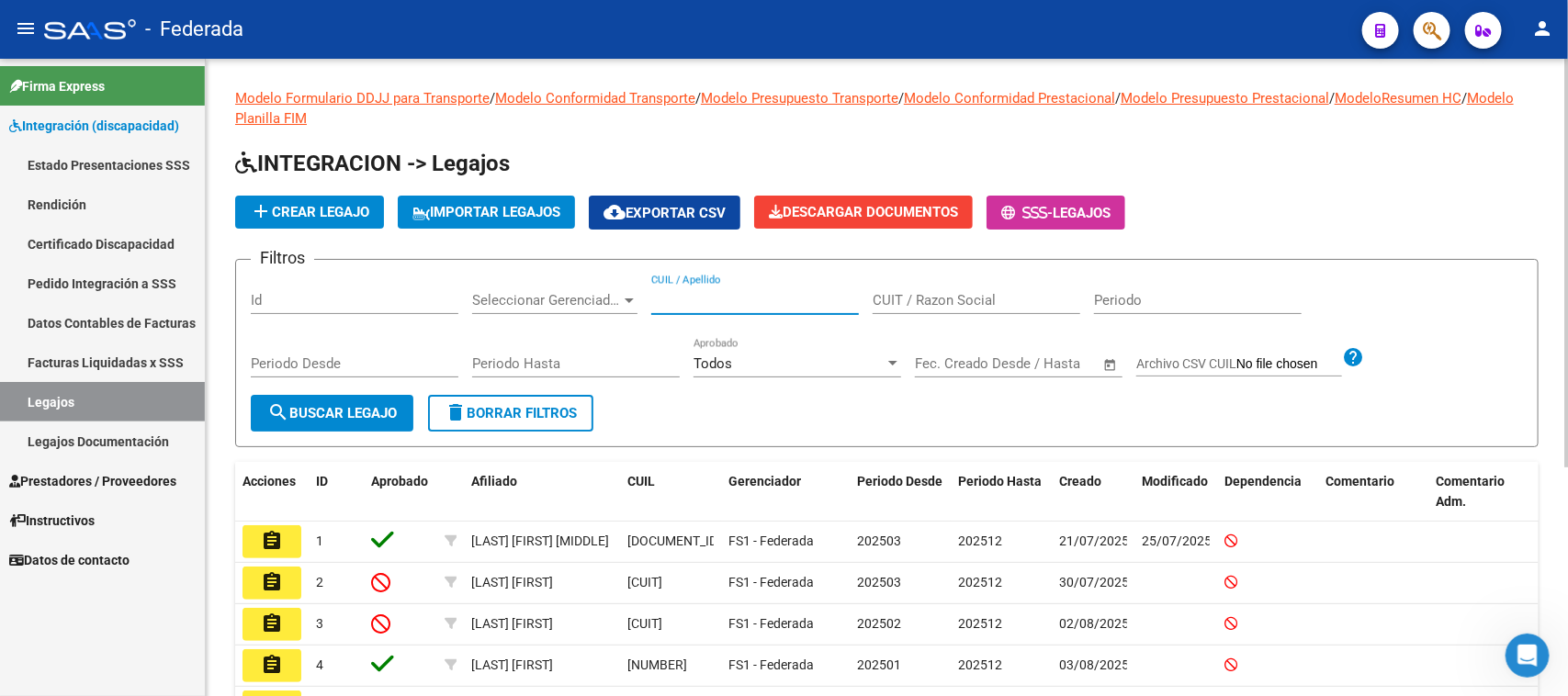 paste on "[CUIT]" 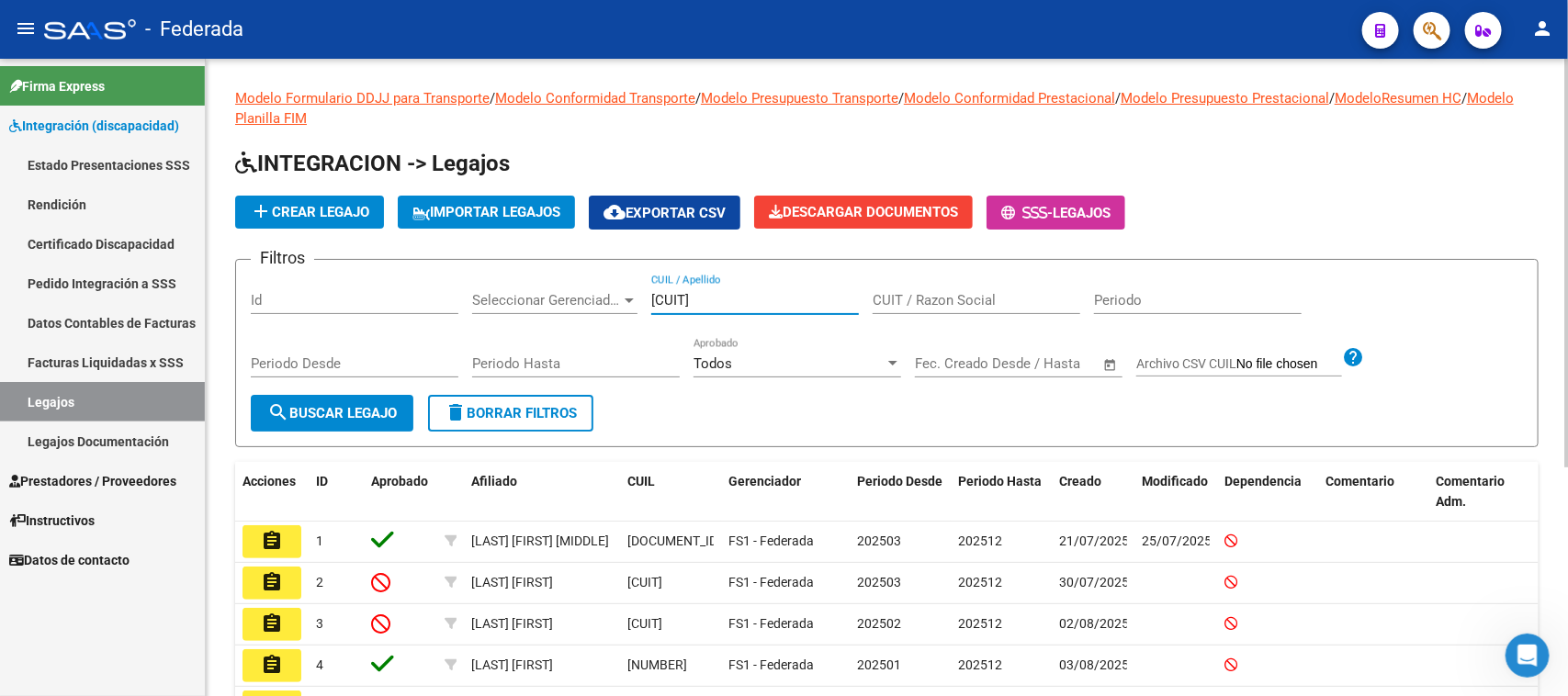 type on "[CUIT]" 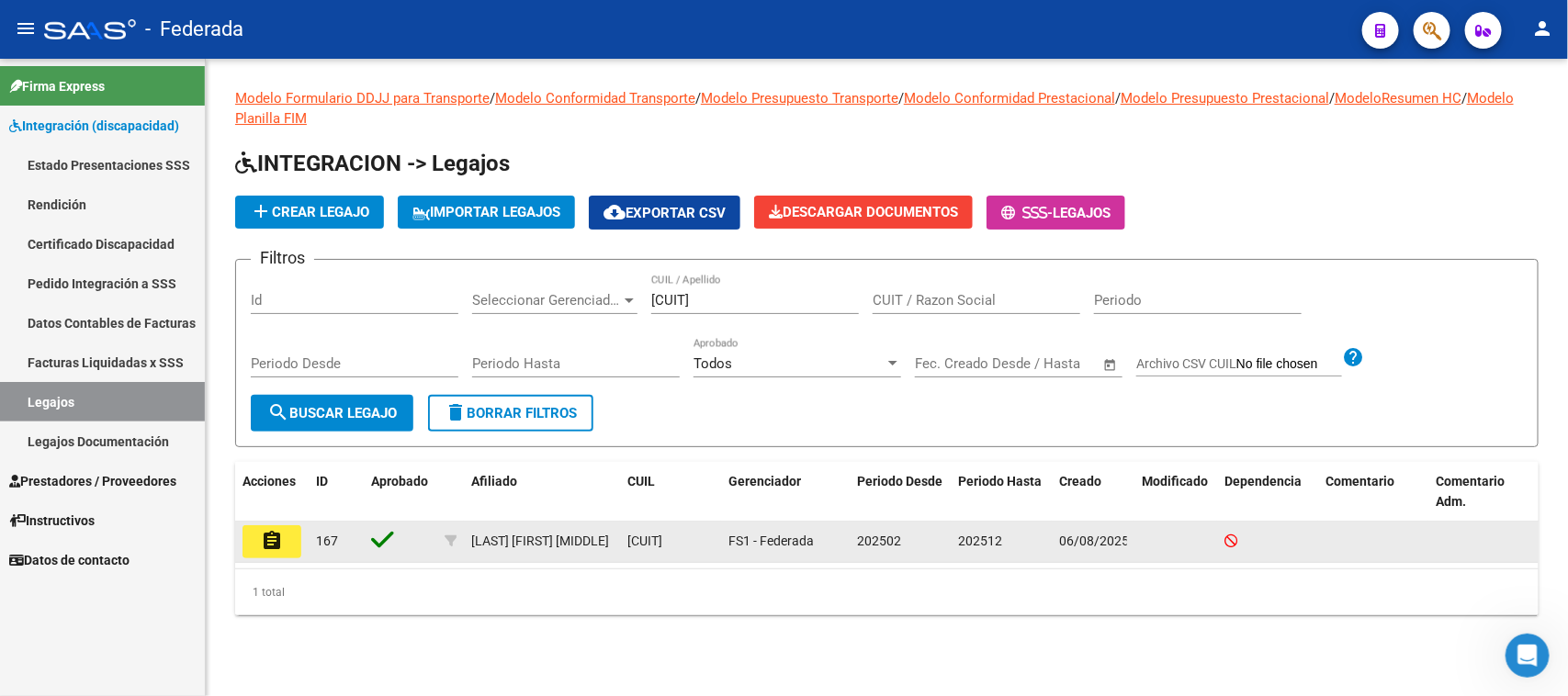 click on "assignment" 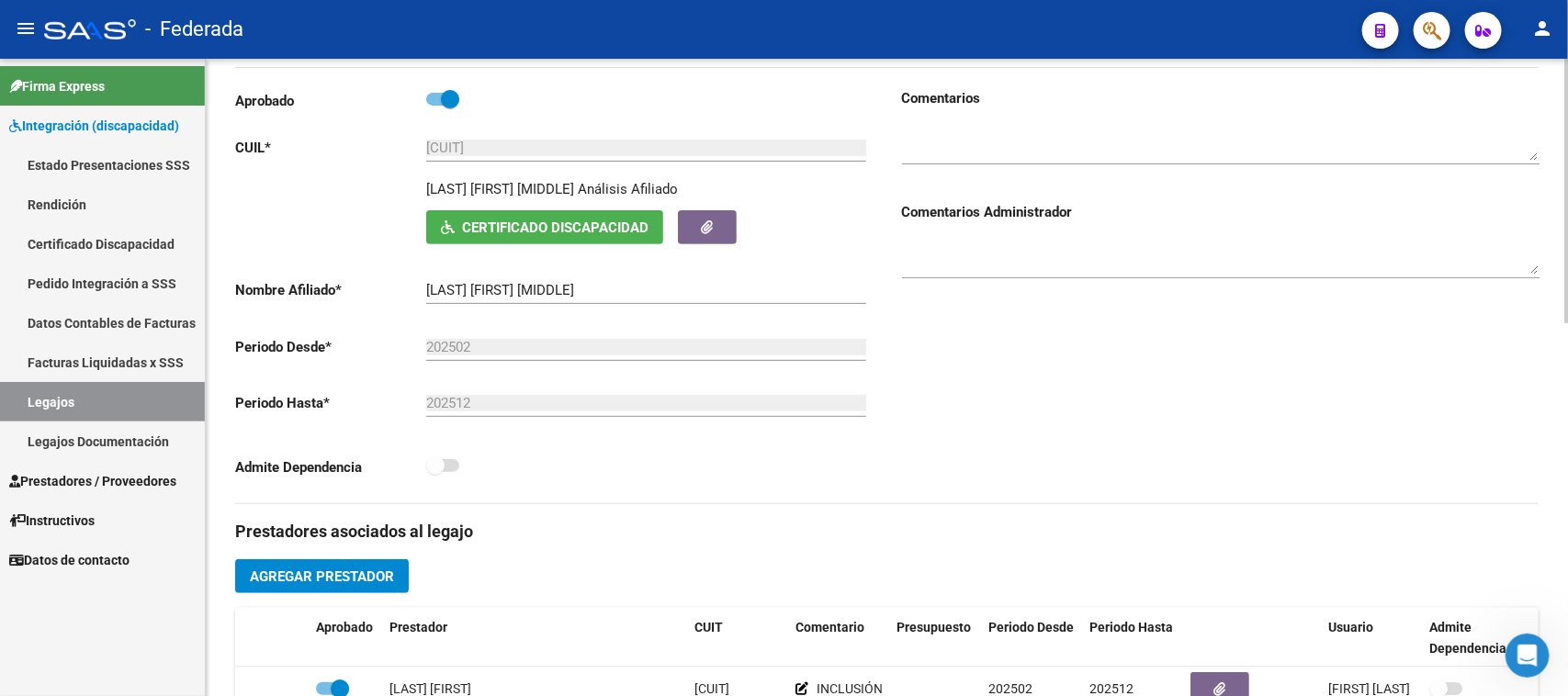 scroll, scrollTop: 230, scrollLeft: 0, axis: vertical 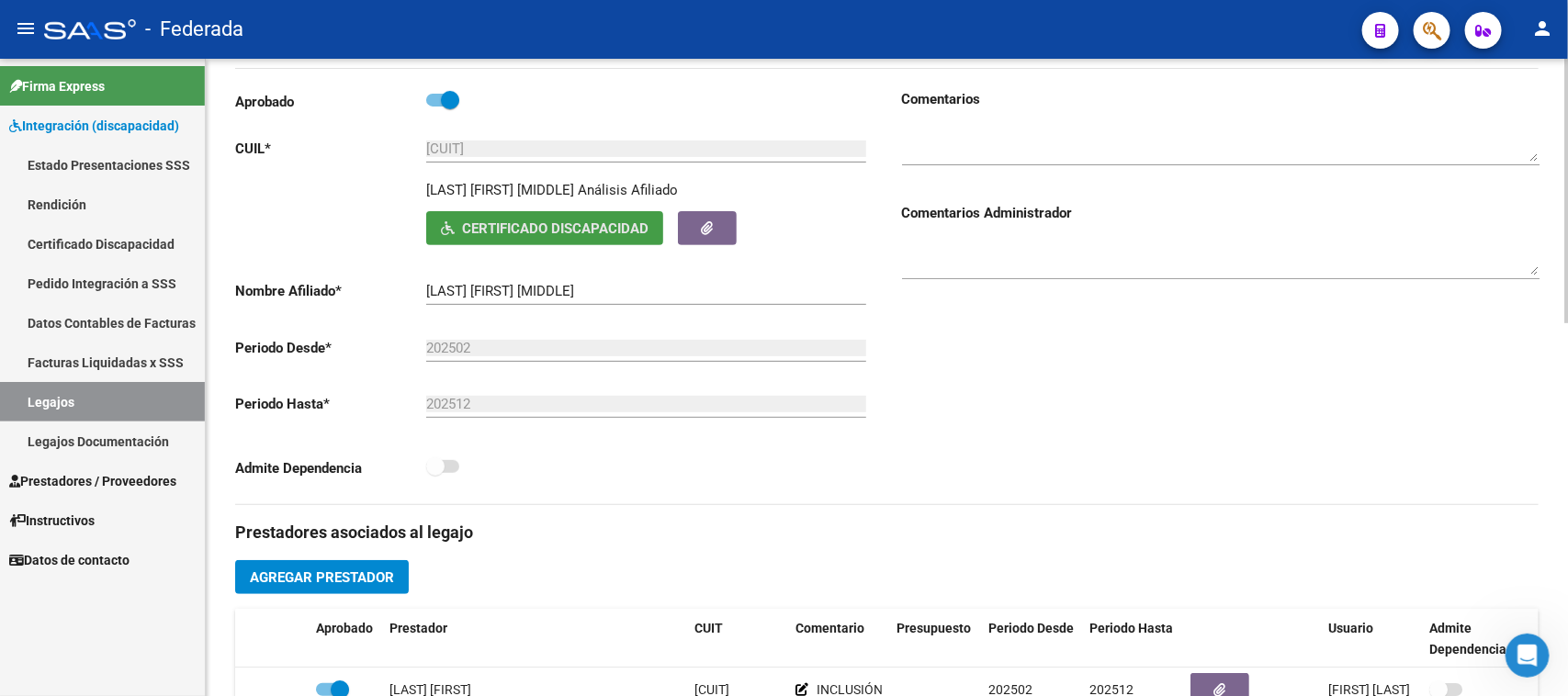 click on "Certificado Discapacidad" 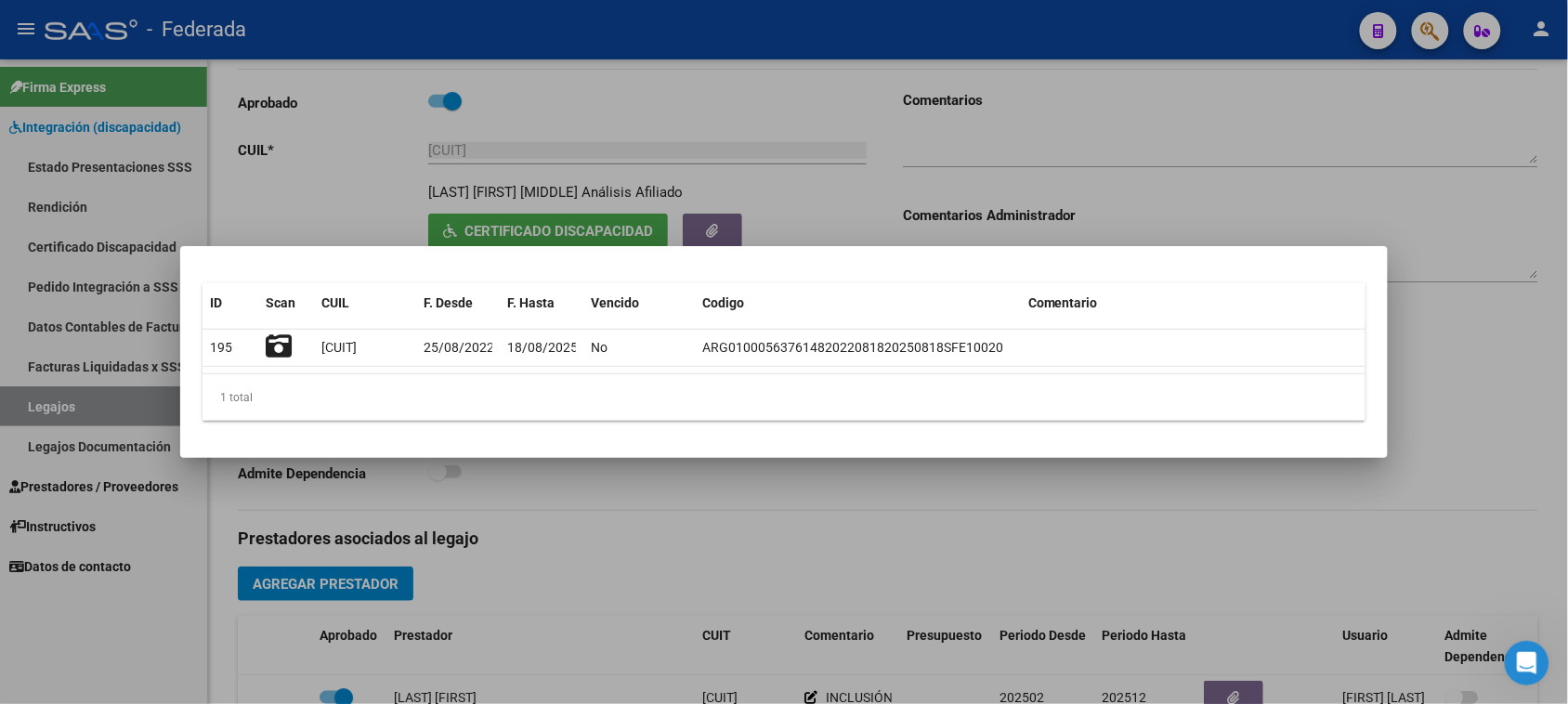 click at bounding box center [784, 352] 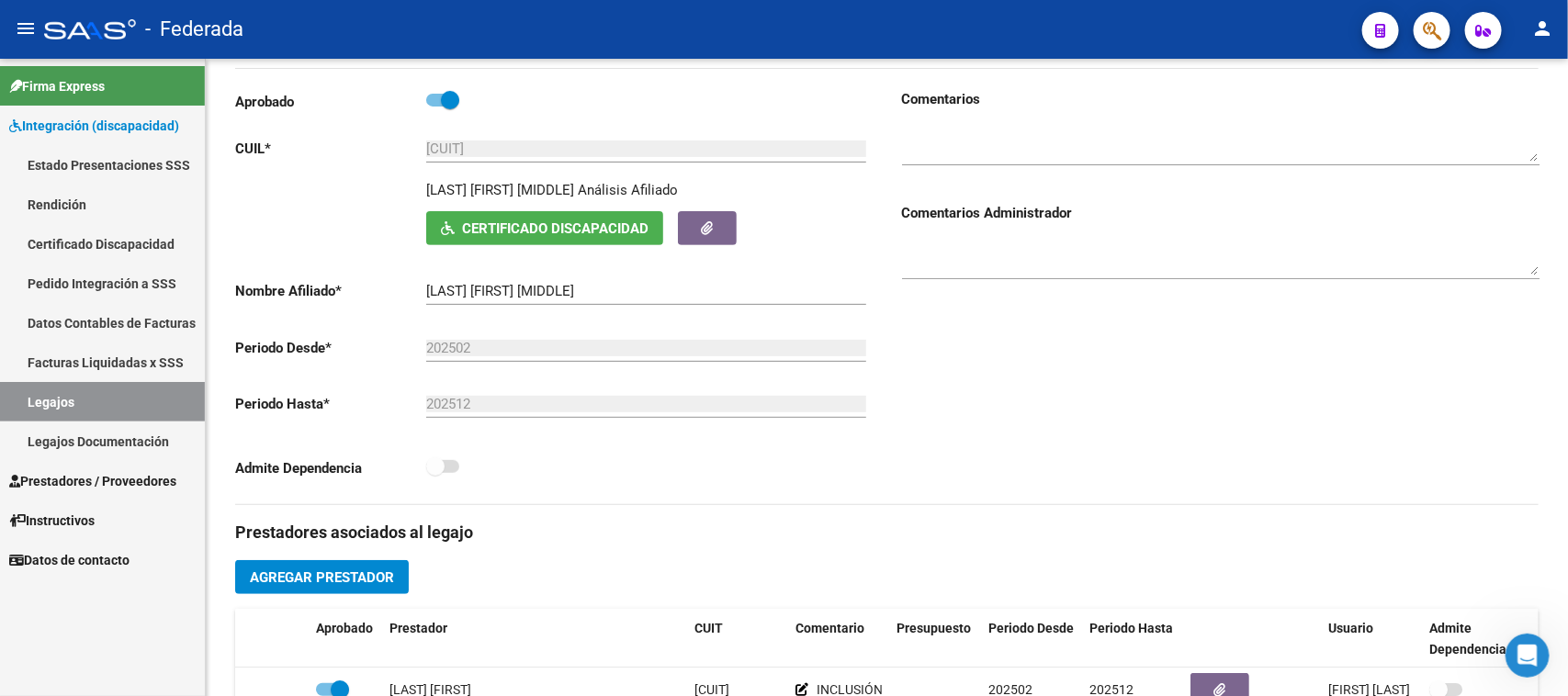click on "Legajos" at bounding box center [102, 401] 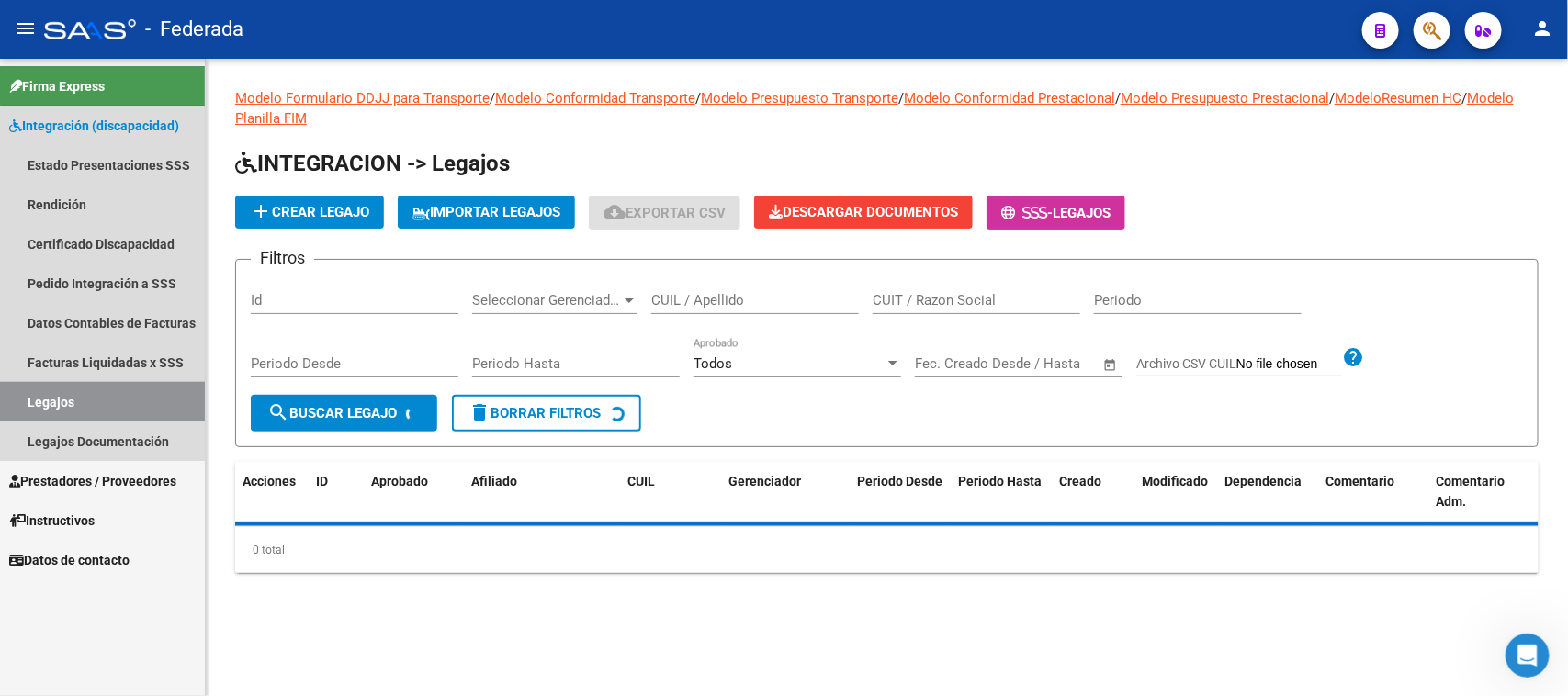 scroll, scrollTop: 0, scrollLeft: 0, axis: both 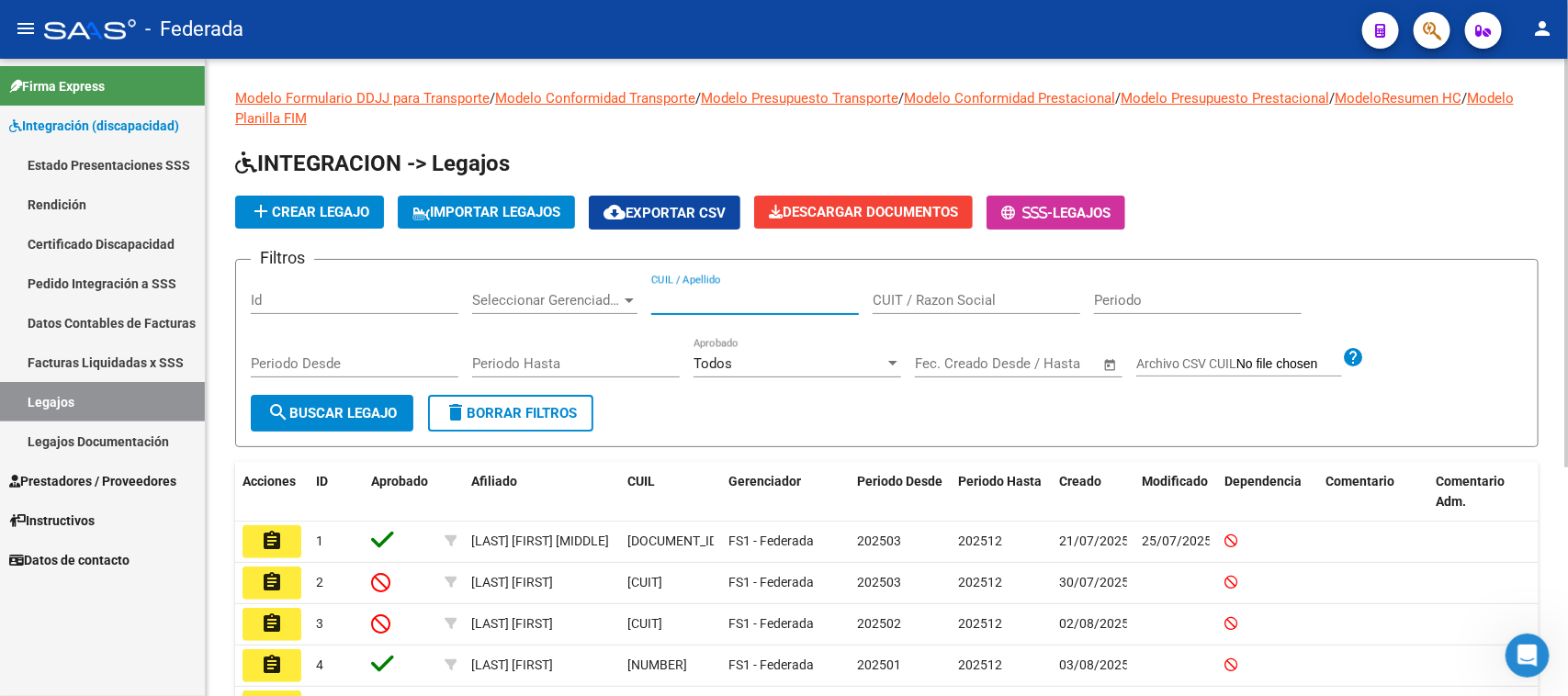 click on "CUIL / Apellido" at bounding box center [755, 300] 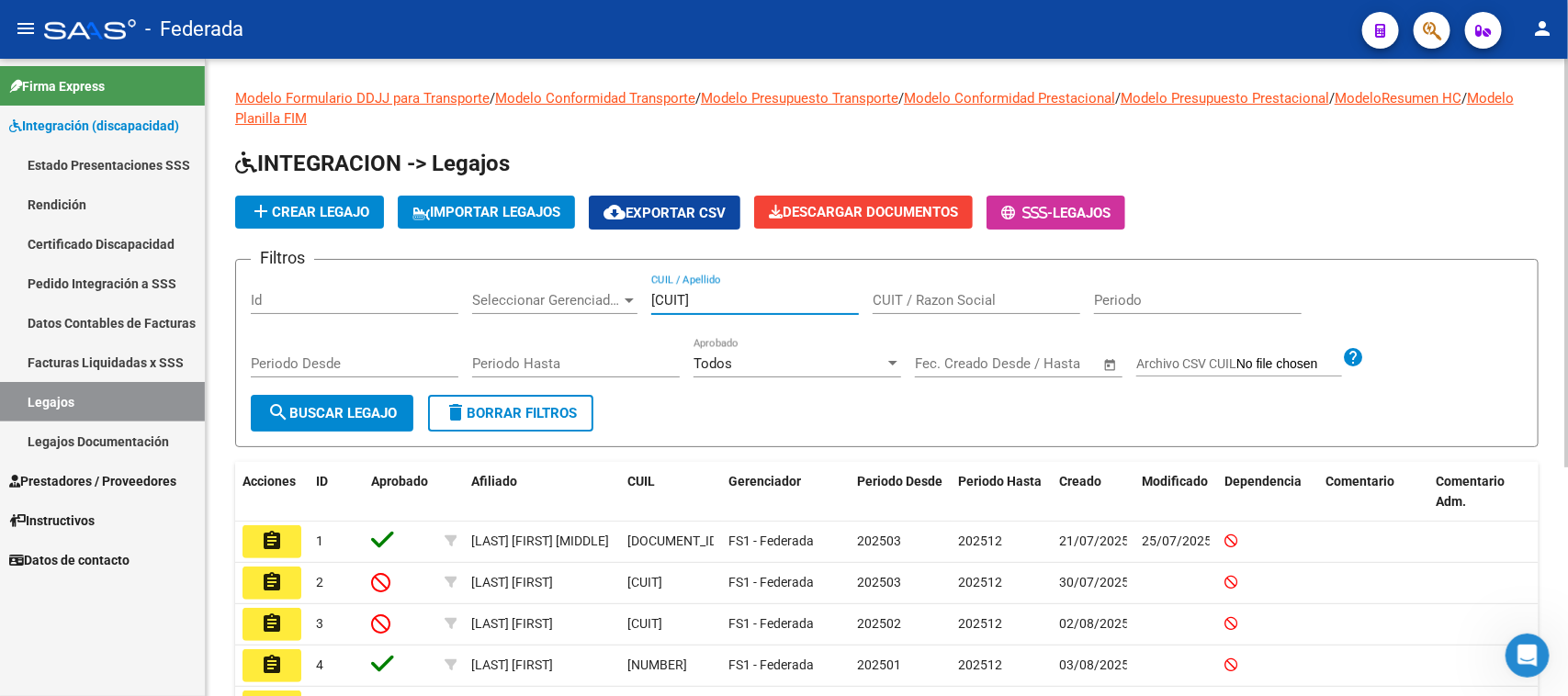 type on "[CUIT]" 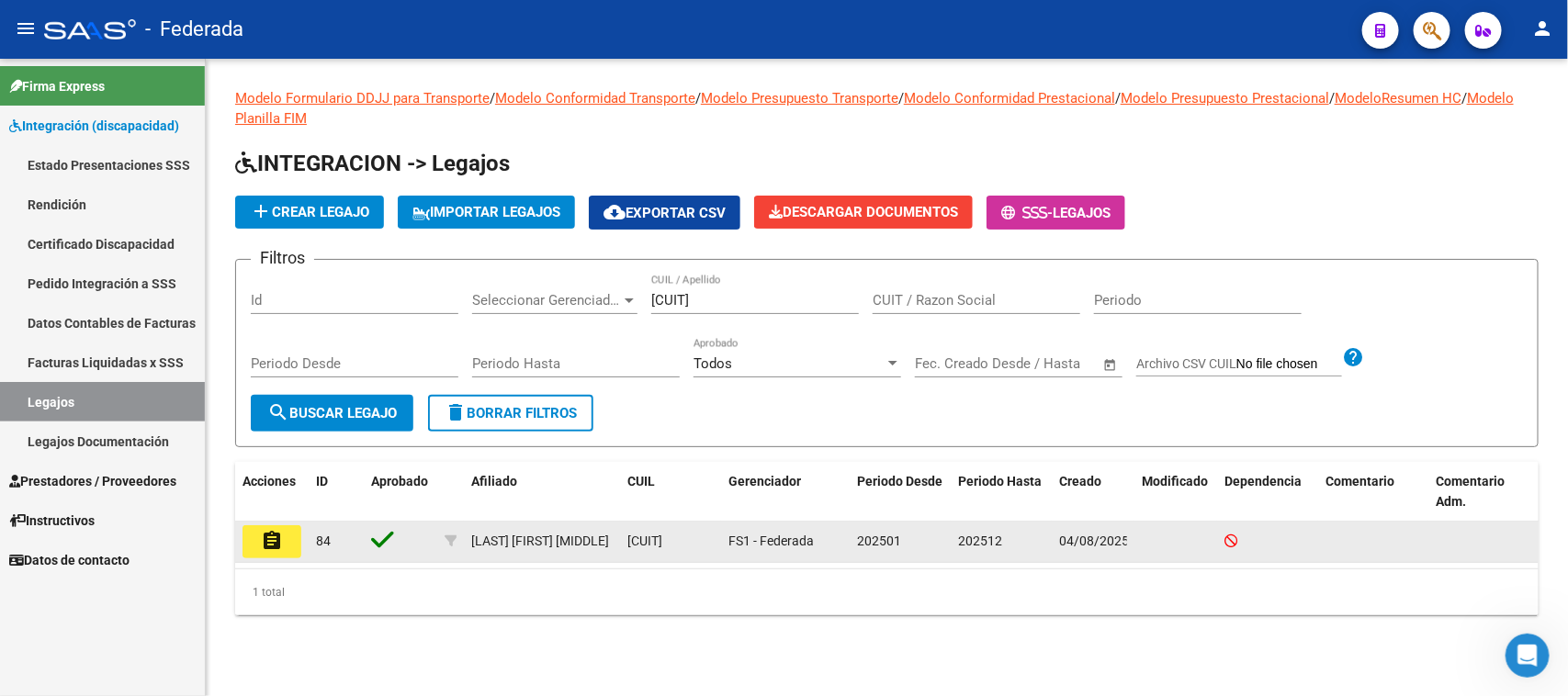 click on "assignment" 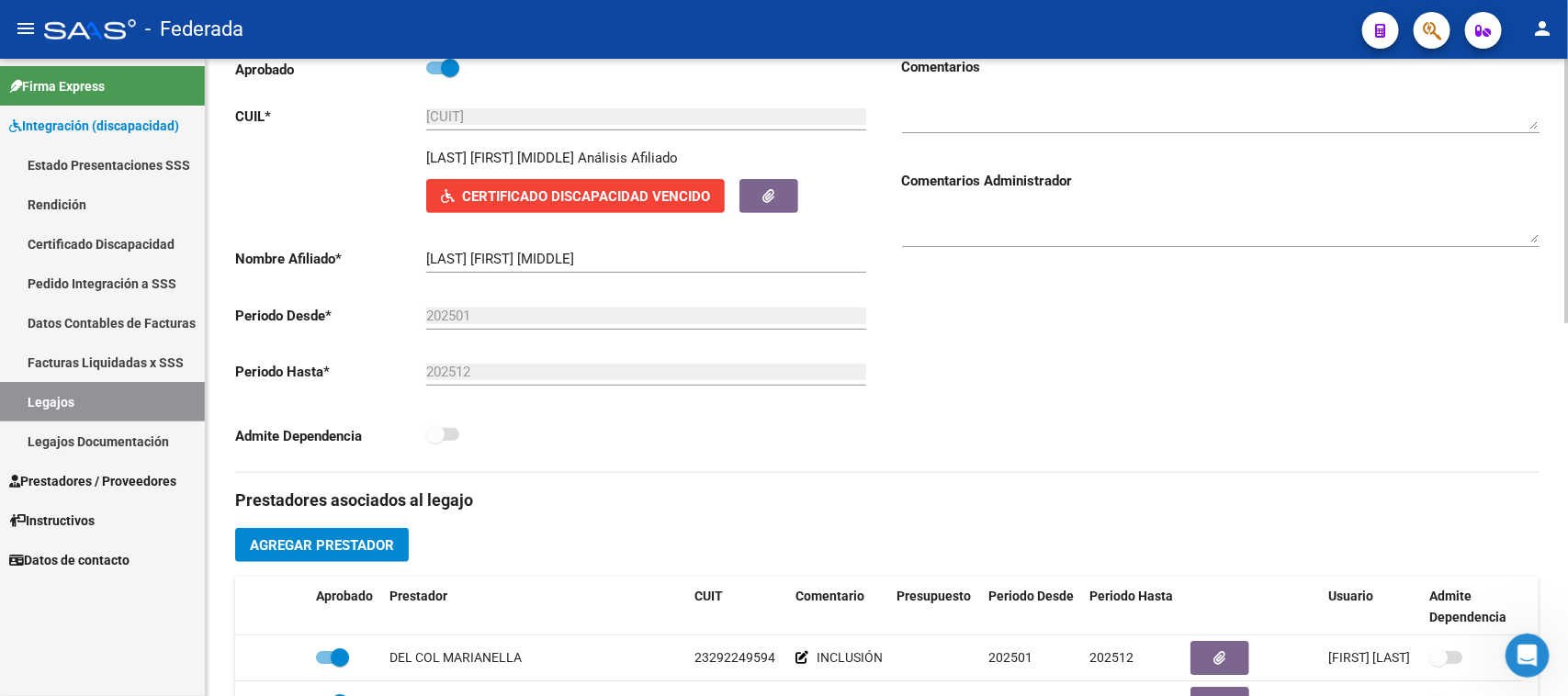 scroll, scrollTop: 115, scrollLeft: 0, axis: vertical 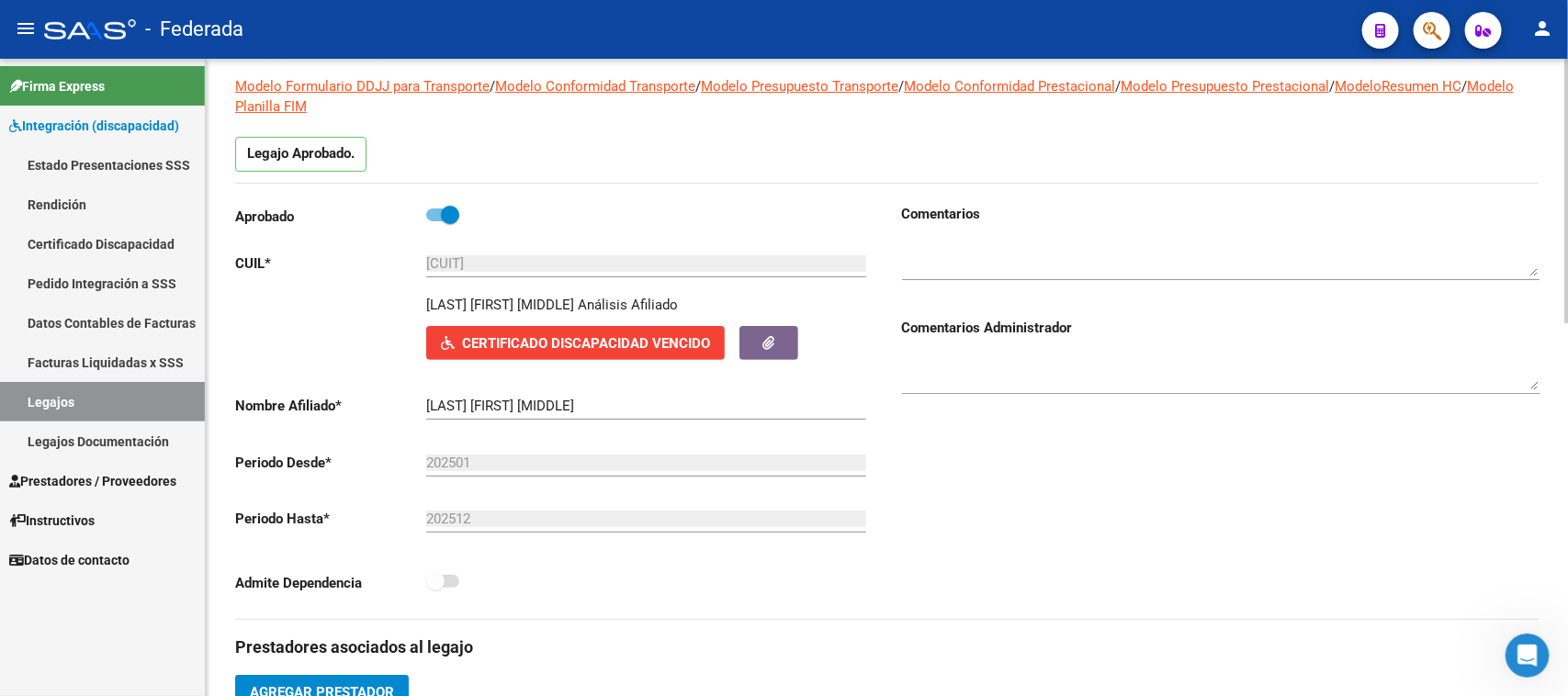 click at bounding box center [450, 215] 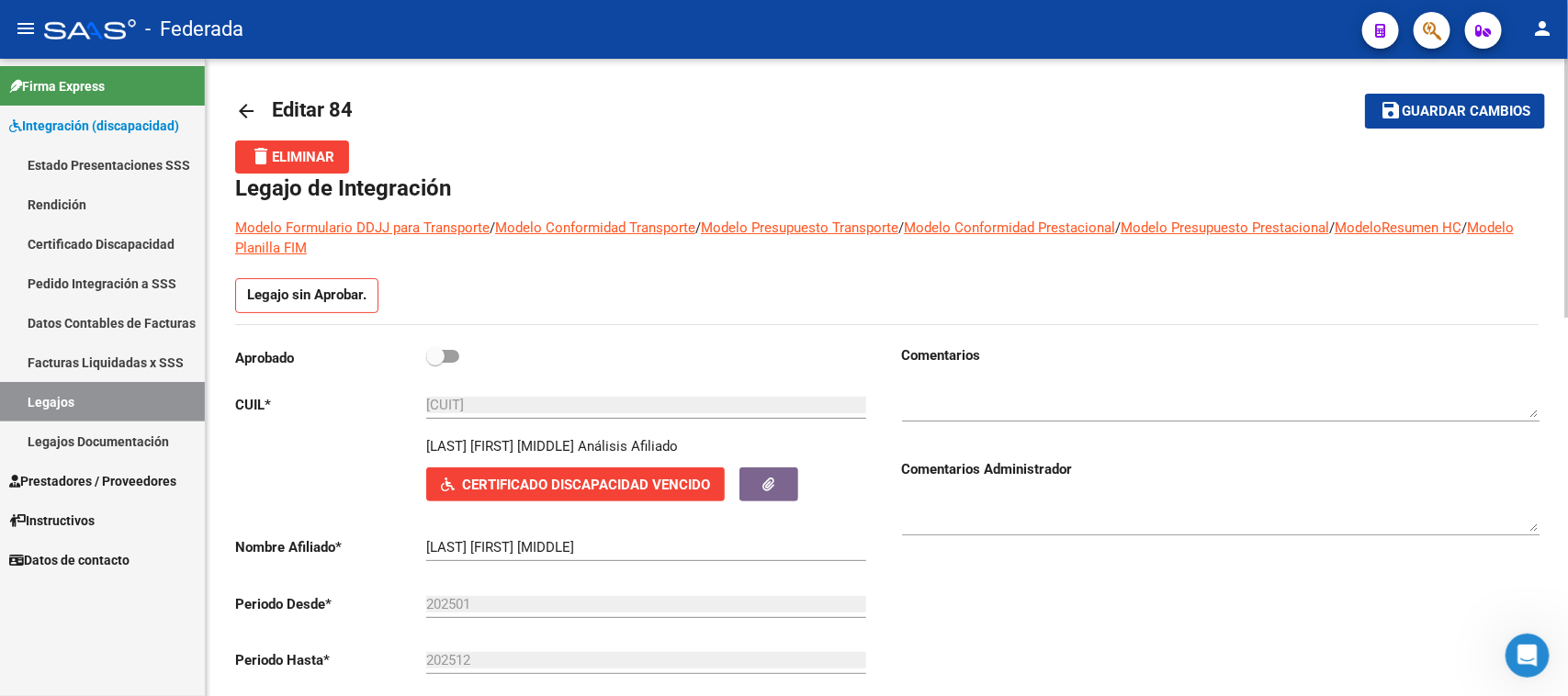 scroll, scrollTop: 0, scrollLeft: 0, axis: both 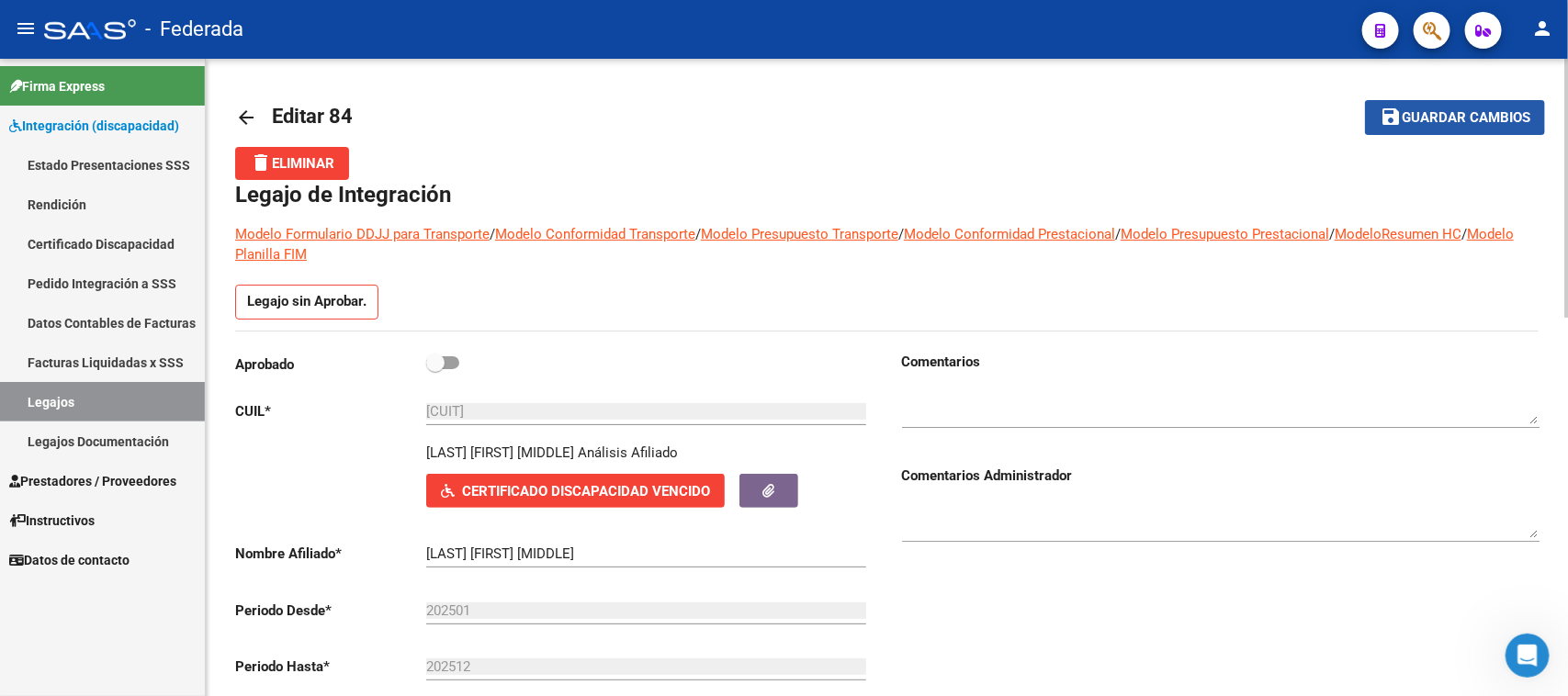 click on "save" 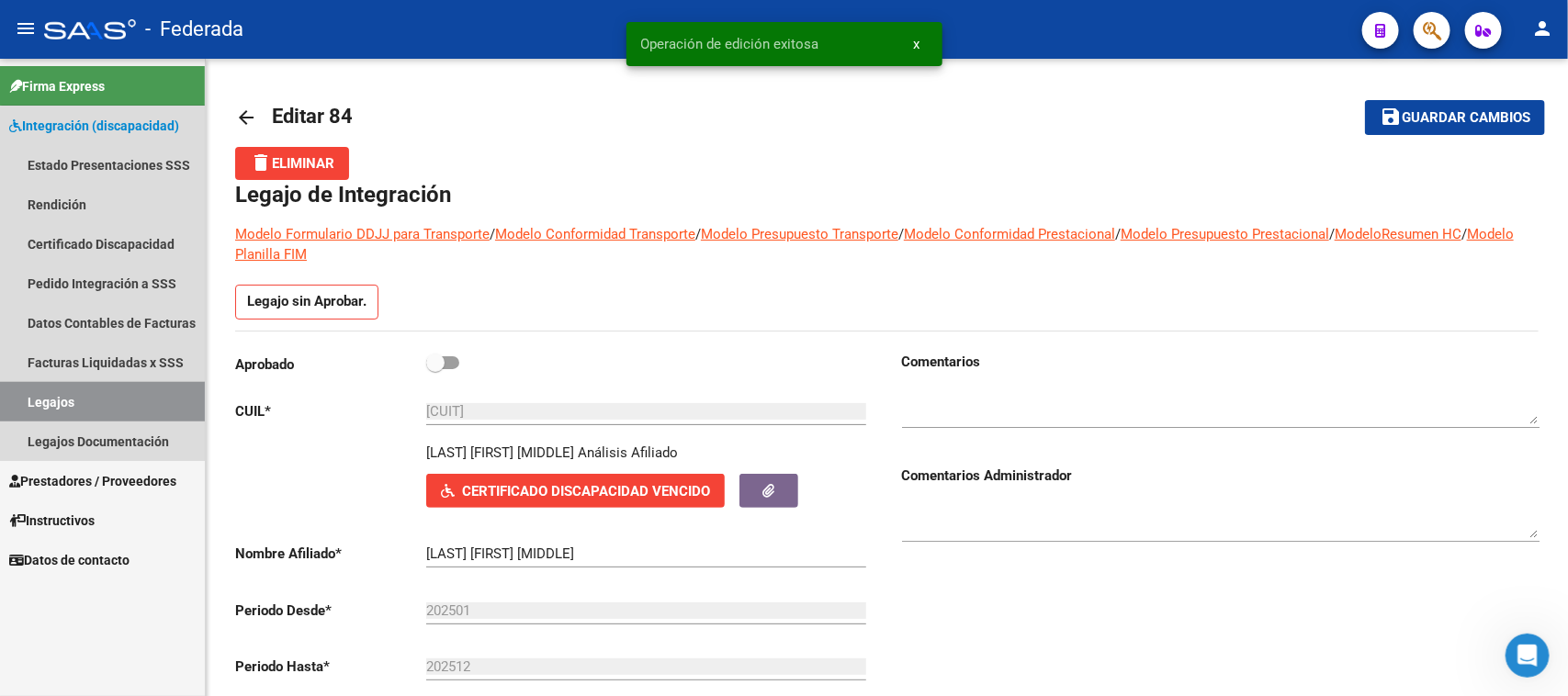click on "Legajos" at bounding box center [102, 401] 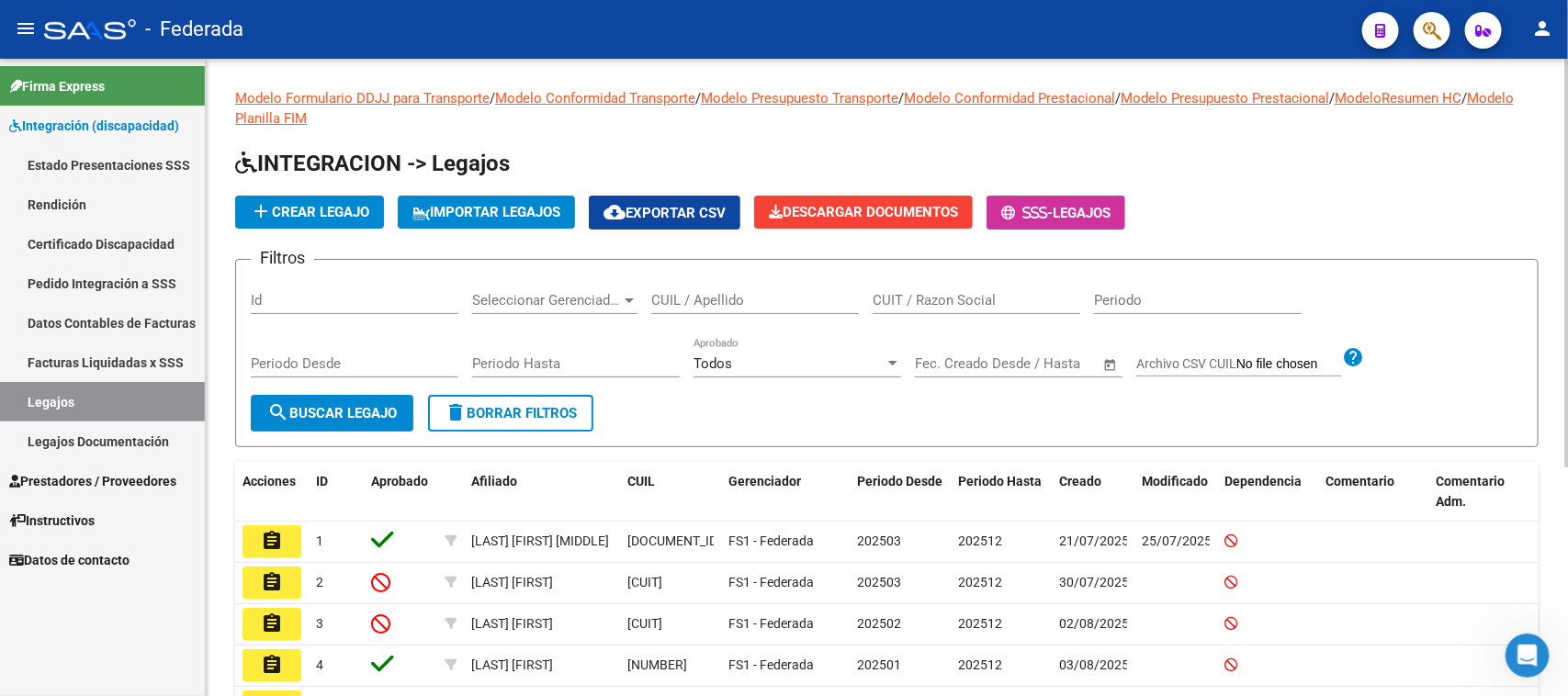 click on "CUIL / Apellido" at bounding box center [755, 300] 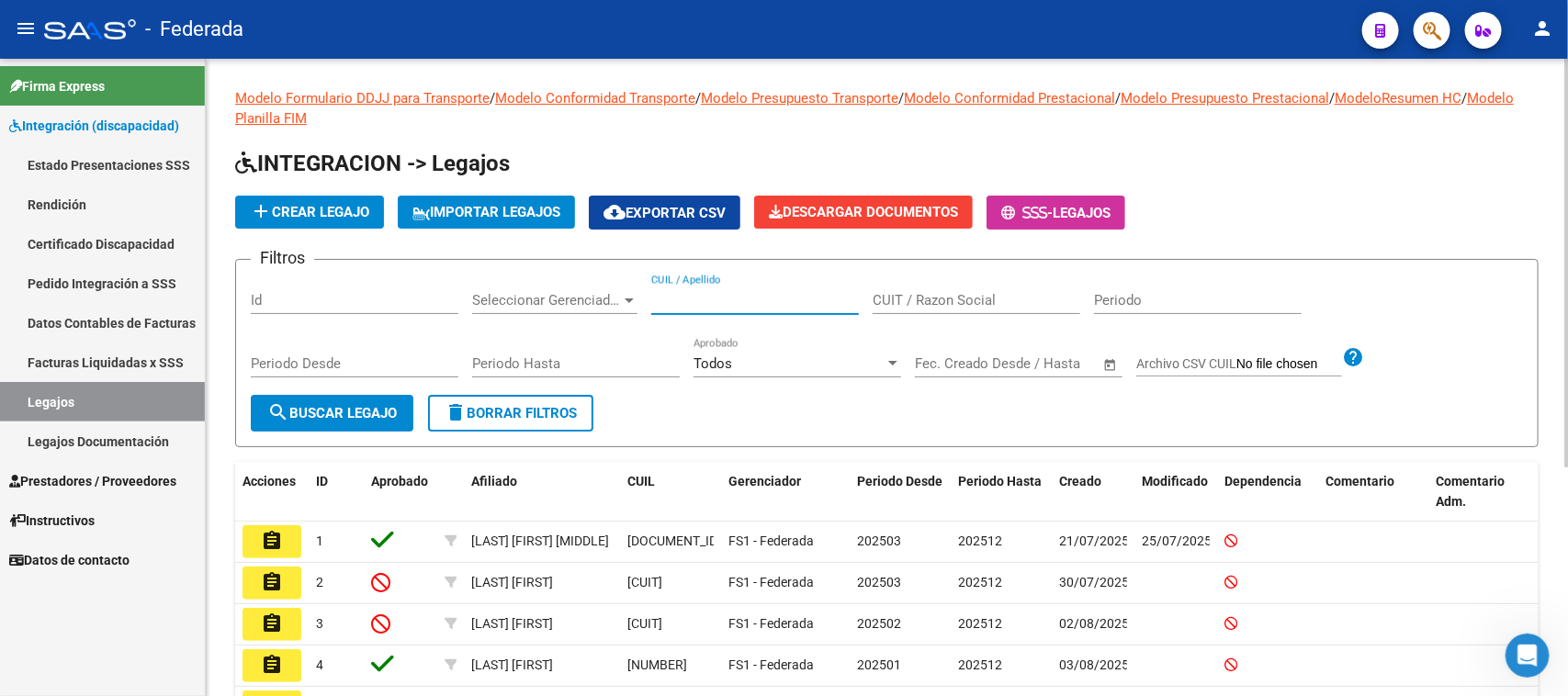 paste on "[DOCUMENT_ID]" 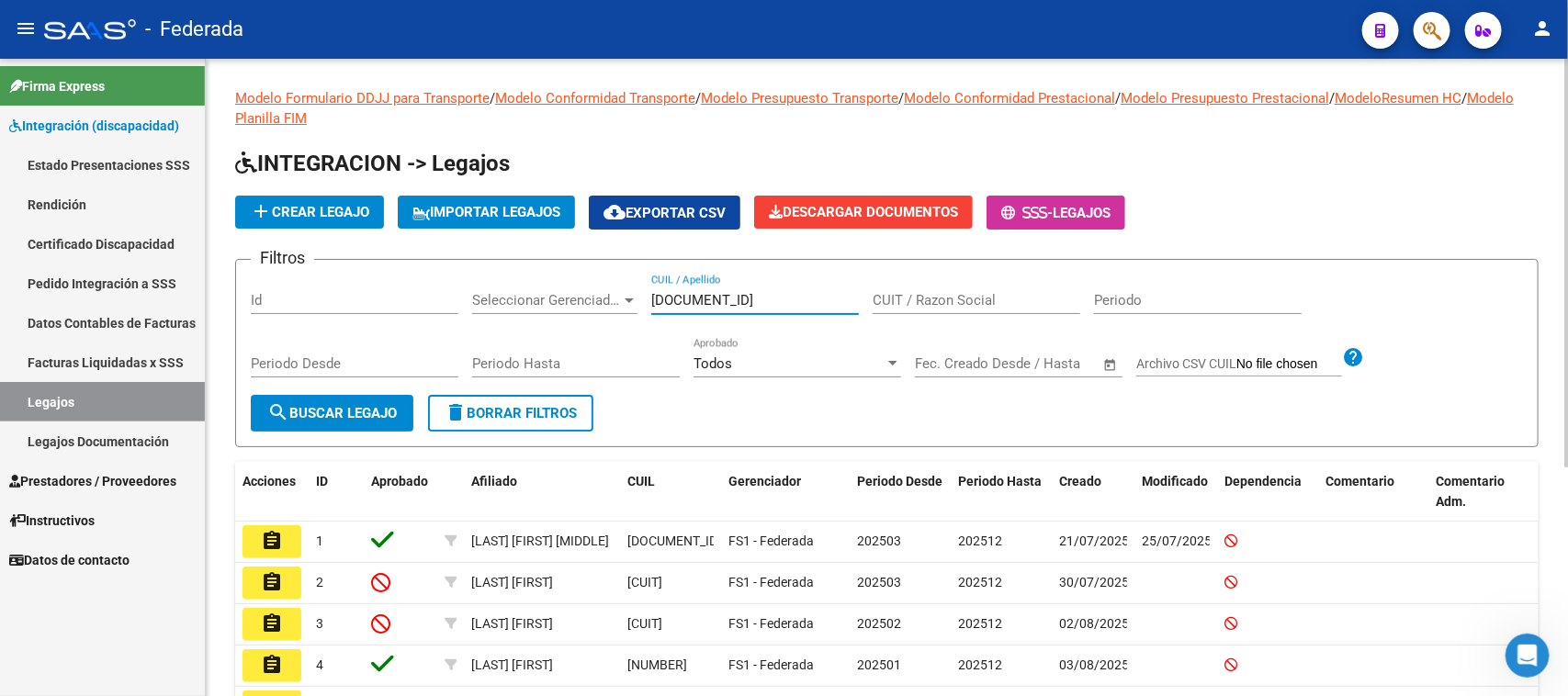 type on "[DOCUMENT_ID]" 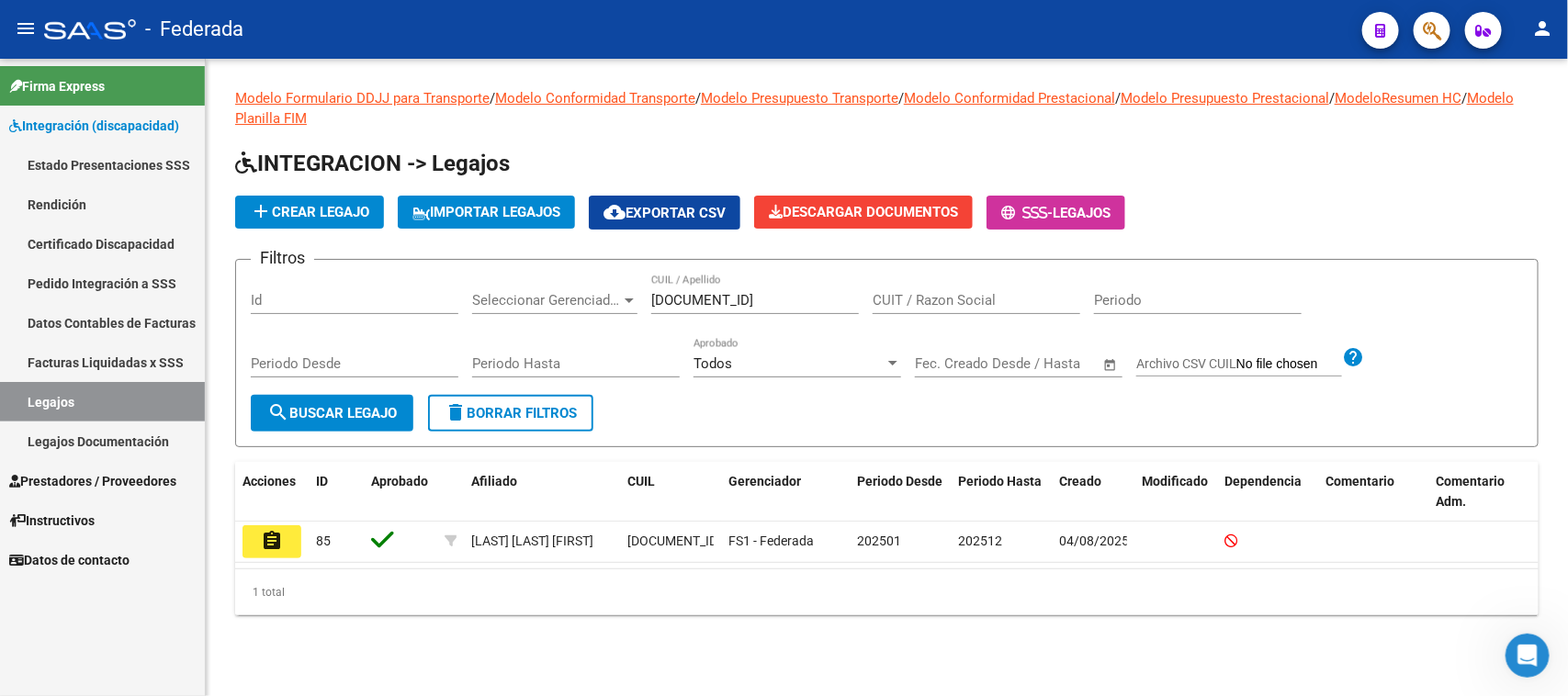 click on "assignment" 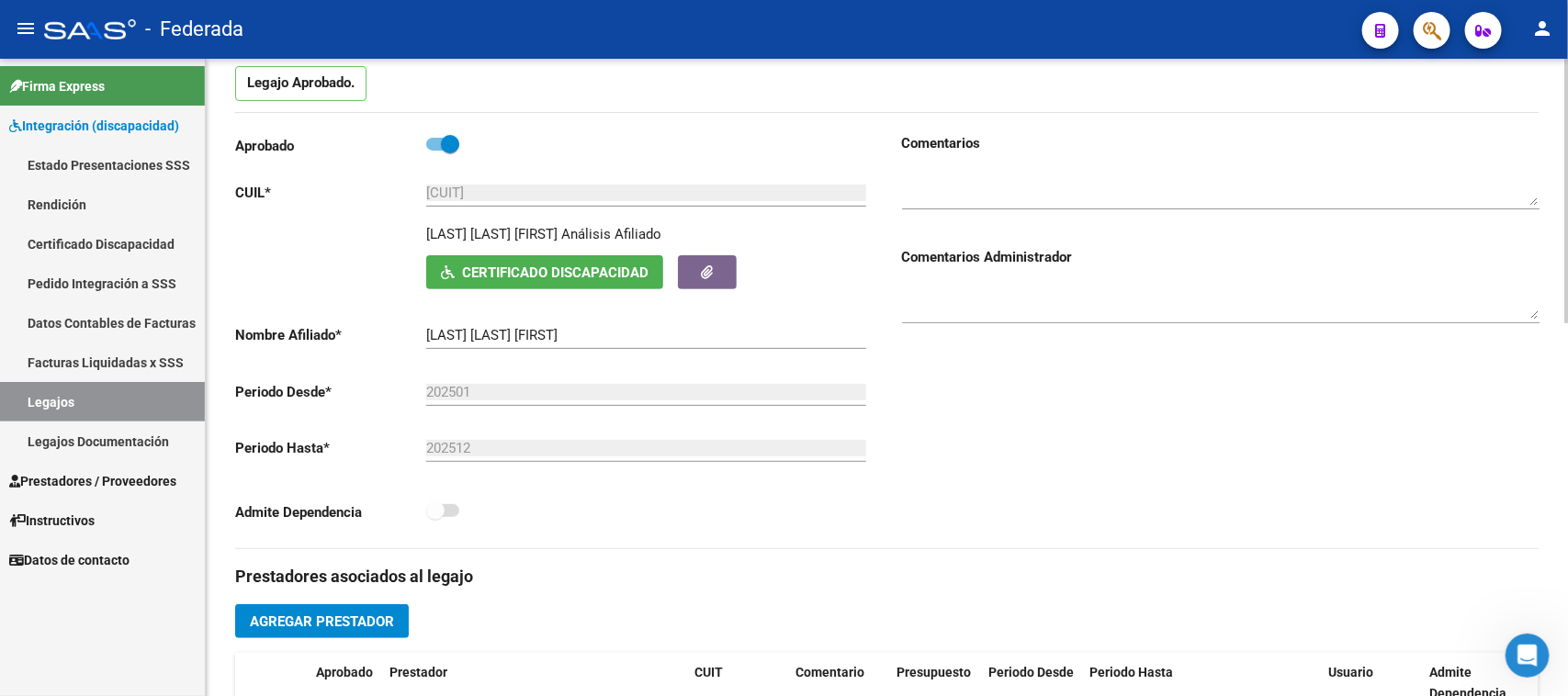 scroll, scrollTop: 230, scrollLeft: 0, axis: vertical 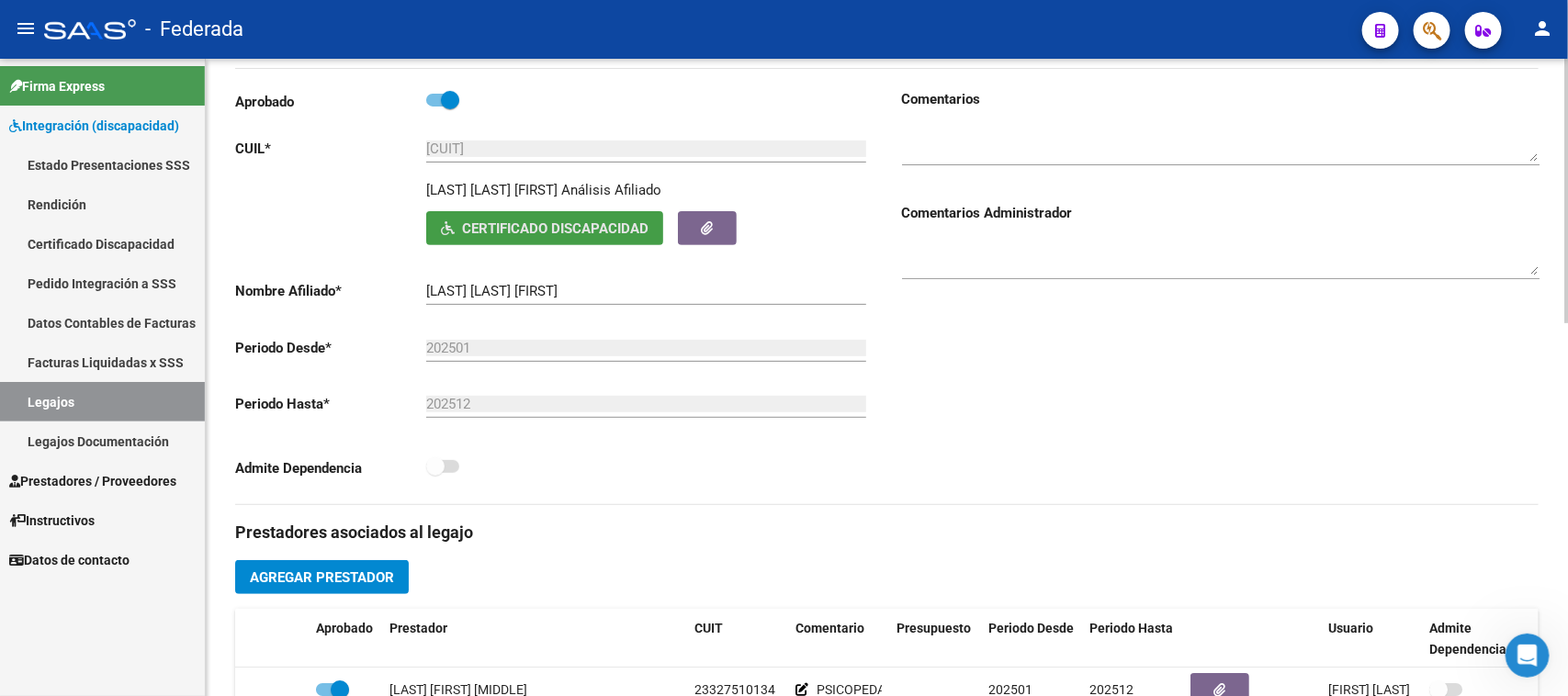 click on "Certificado Discapacidad" 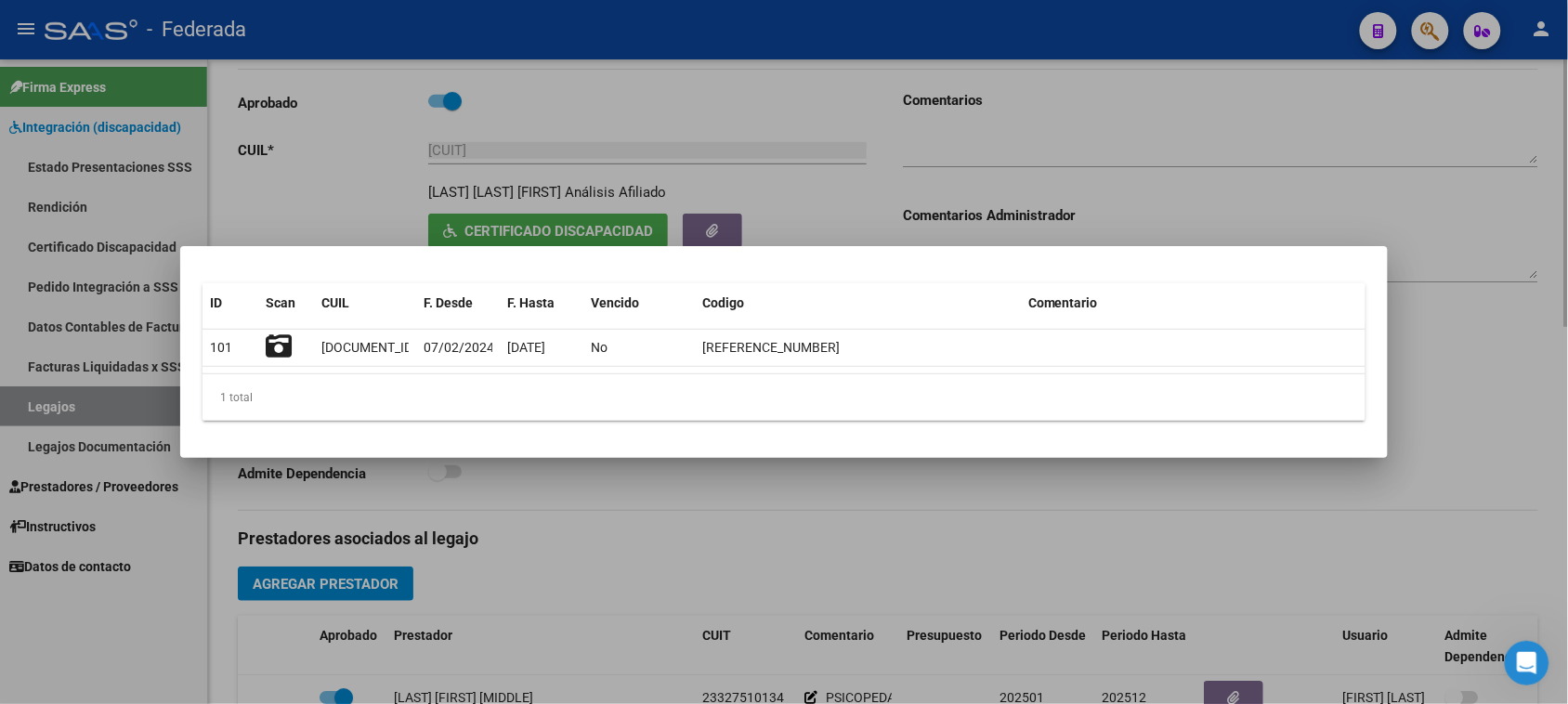 type 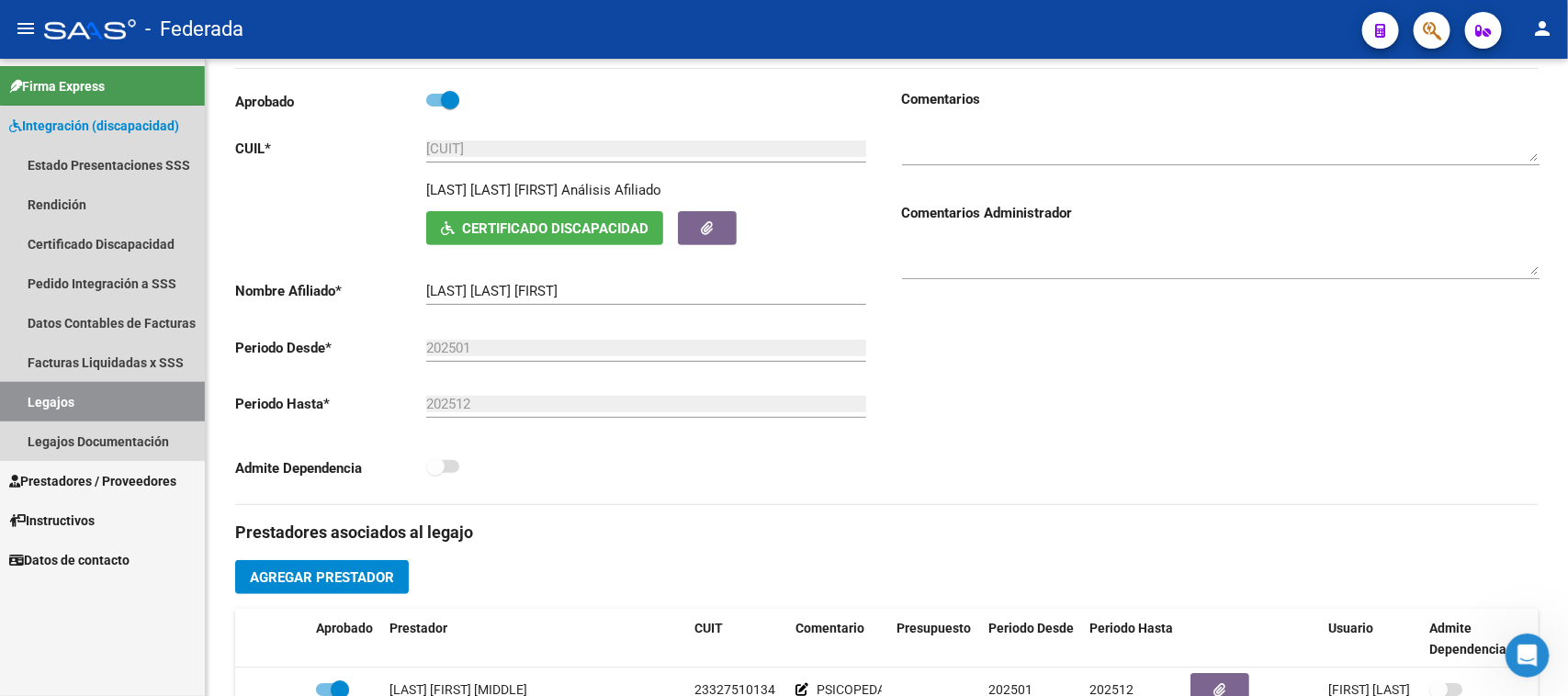 click on "Legajos" at bounding box center [102, 401] 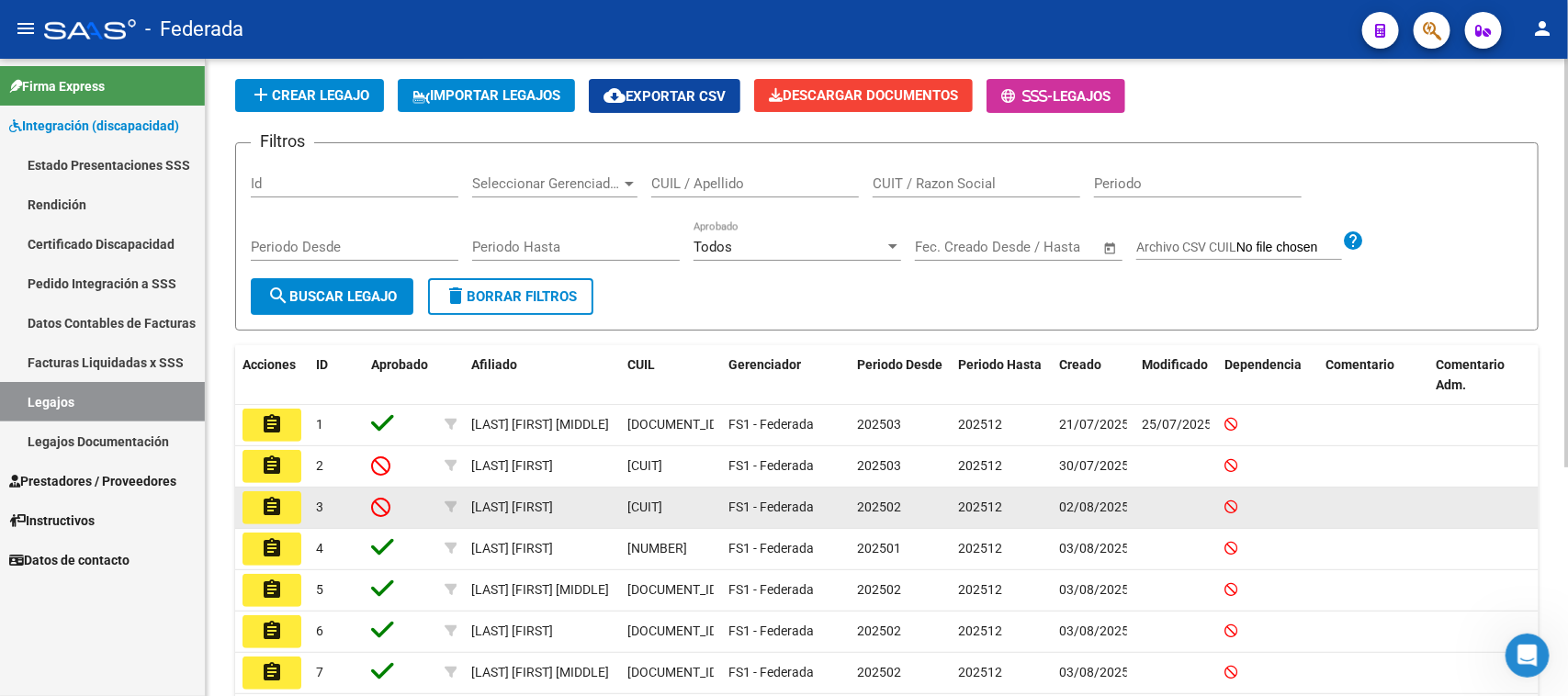 scroll, scrollTop: 115, scrollLeft: 0, axis: vertical 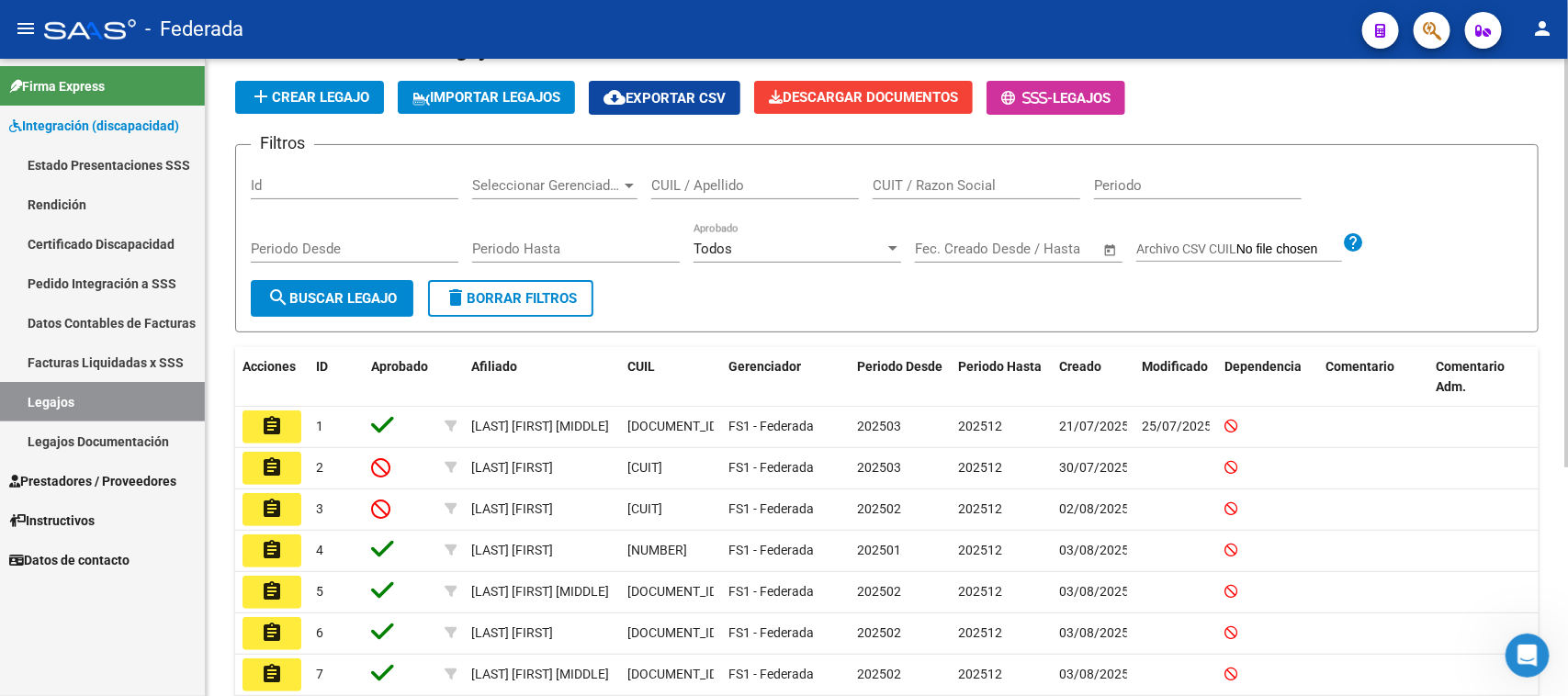 click on "CUIL / Apellido" at bounding box center (755, 185) 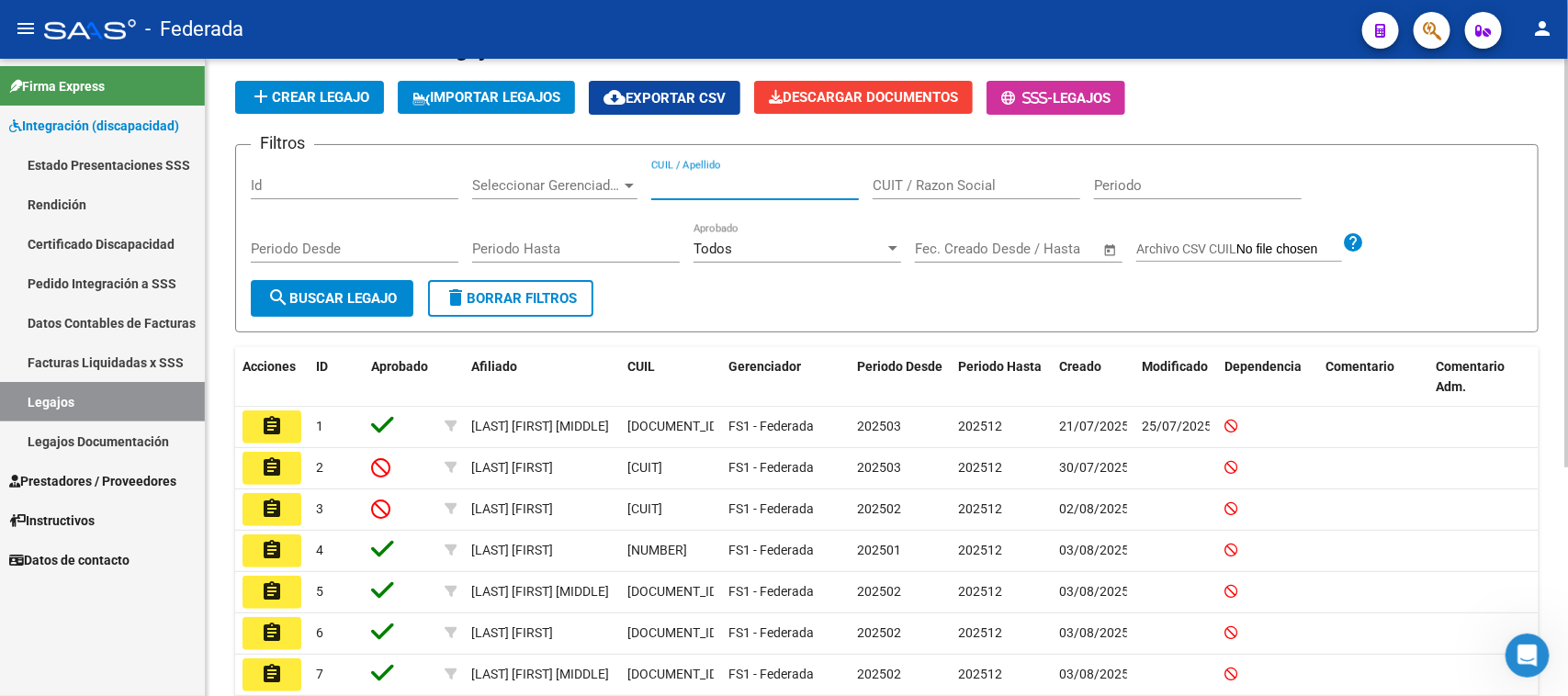 paste on "[DOCUMENT_ID]" 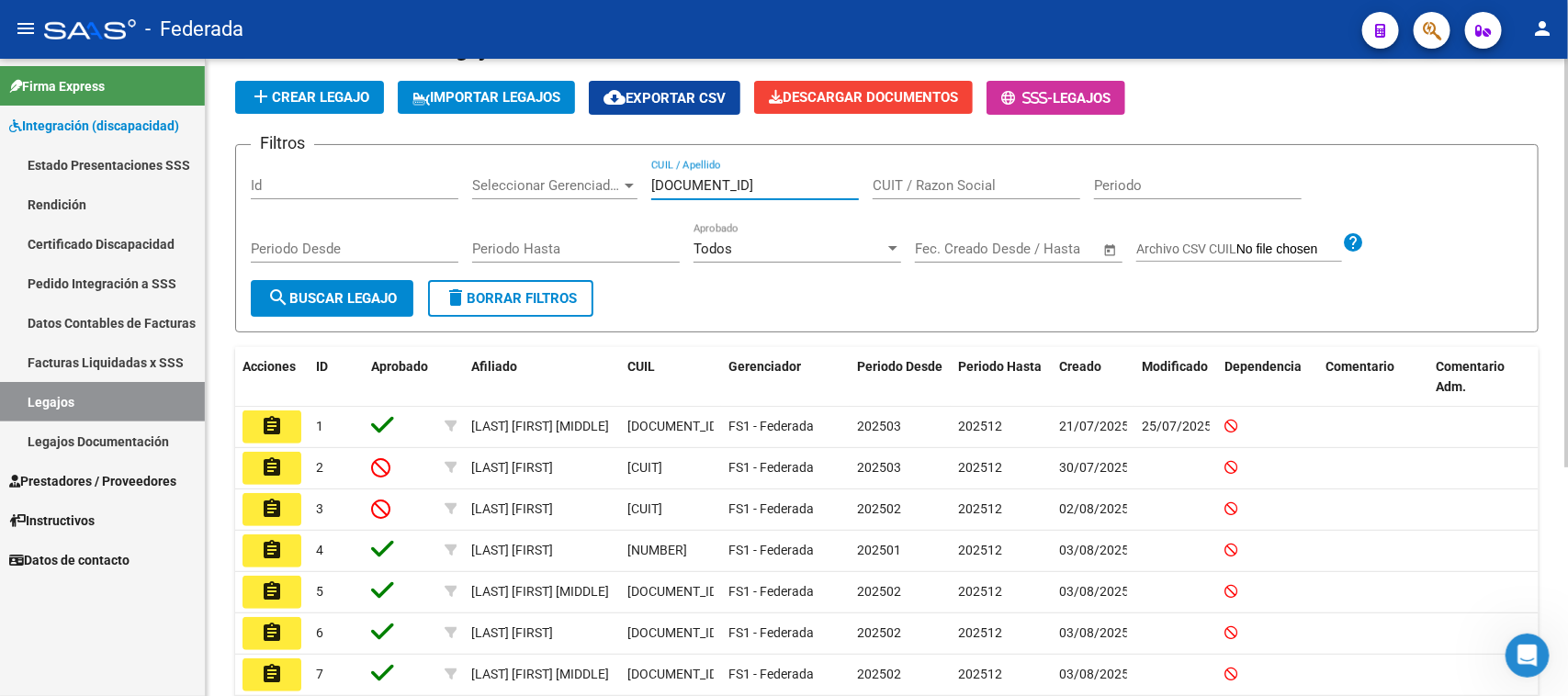 type on "[DOCUMENT_ID]" 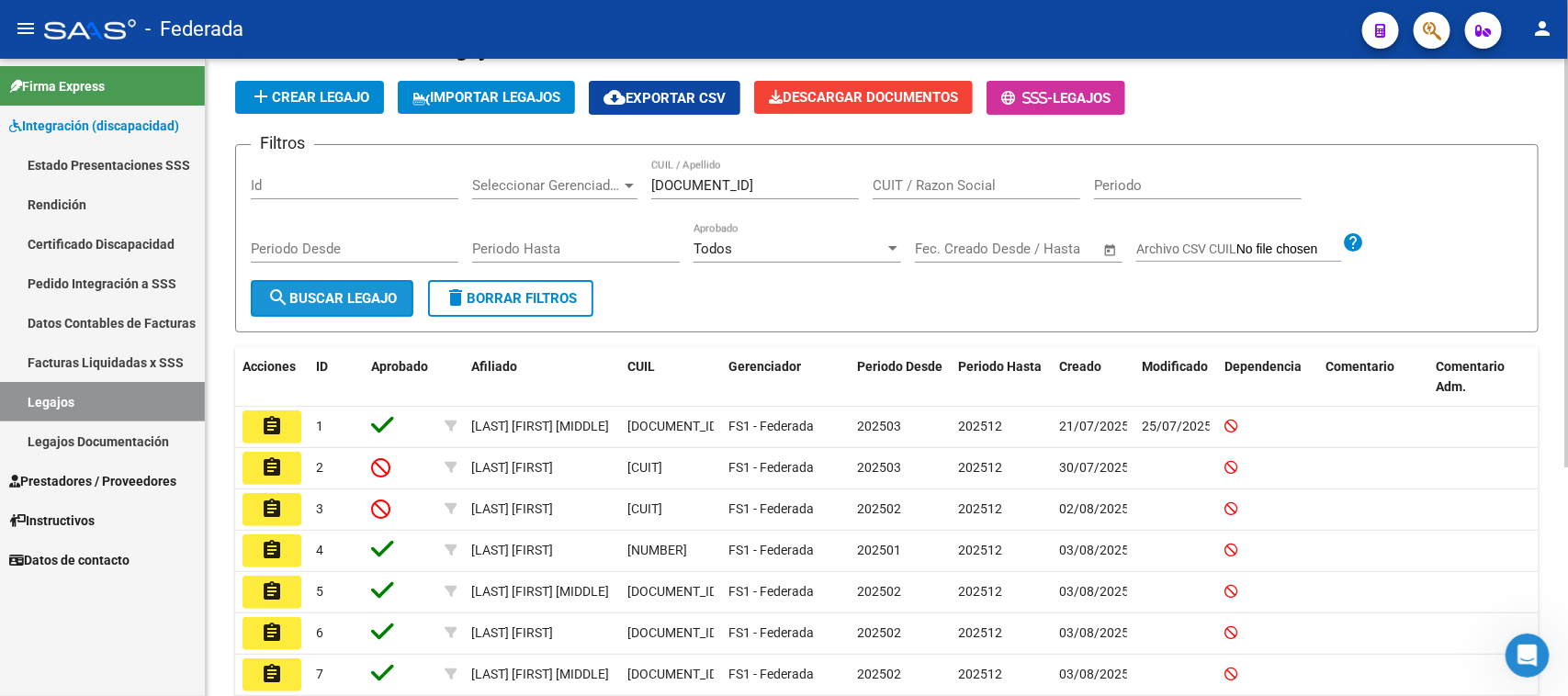 click on "search  Buscar Legajo" 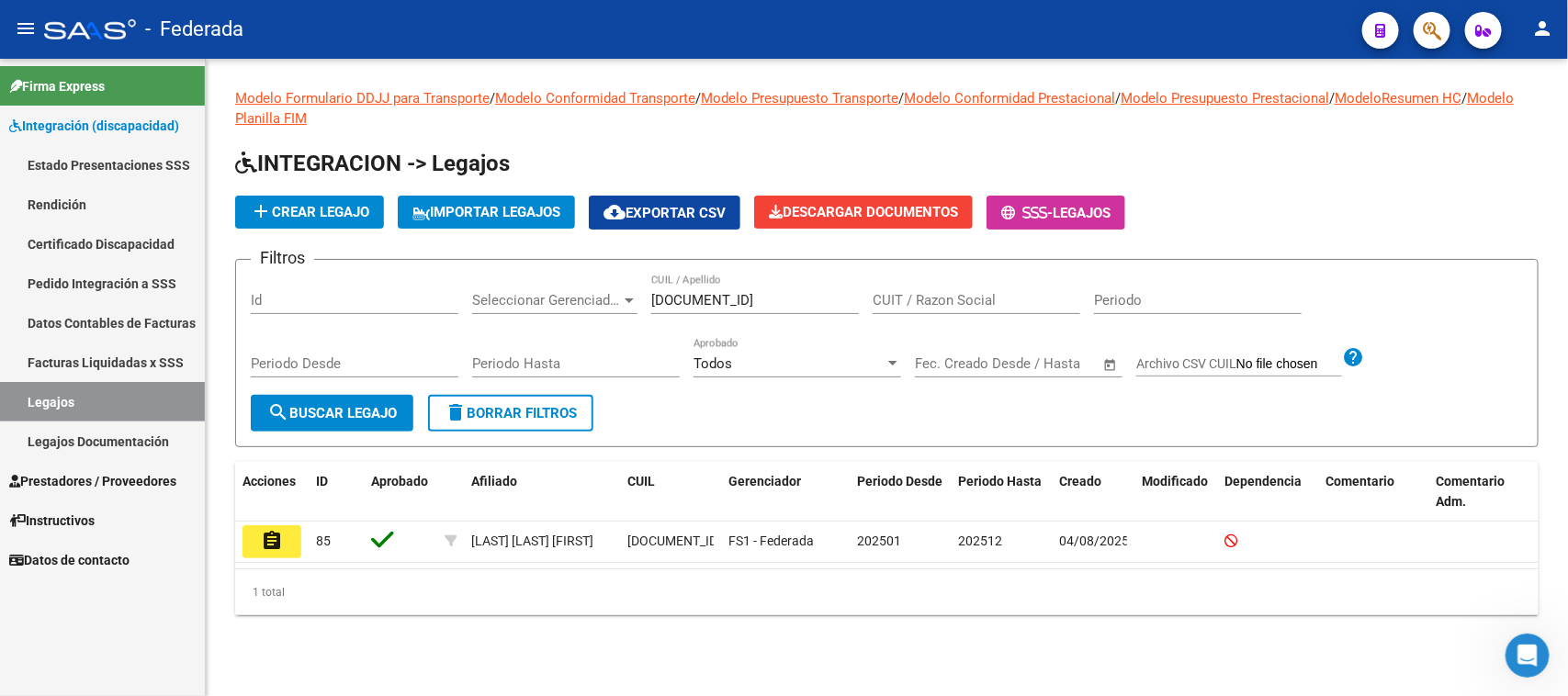 scroll, scrollTop: 0, scrollLeft: 0, axis: both 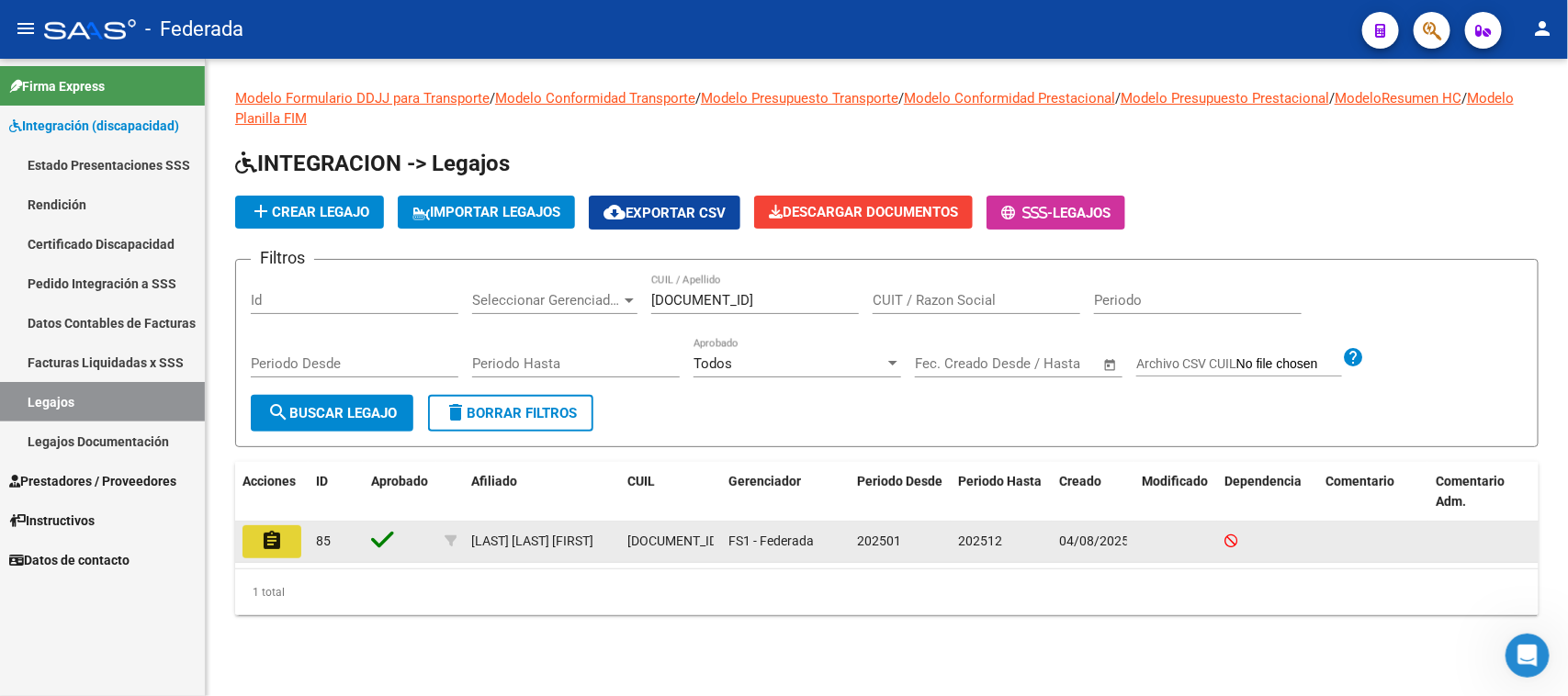 click on "assignment" 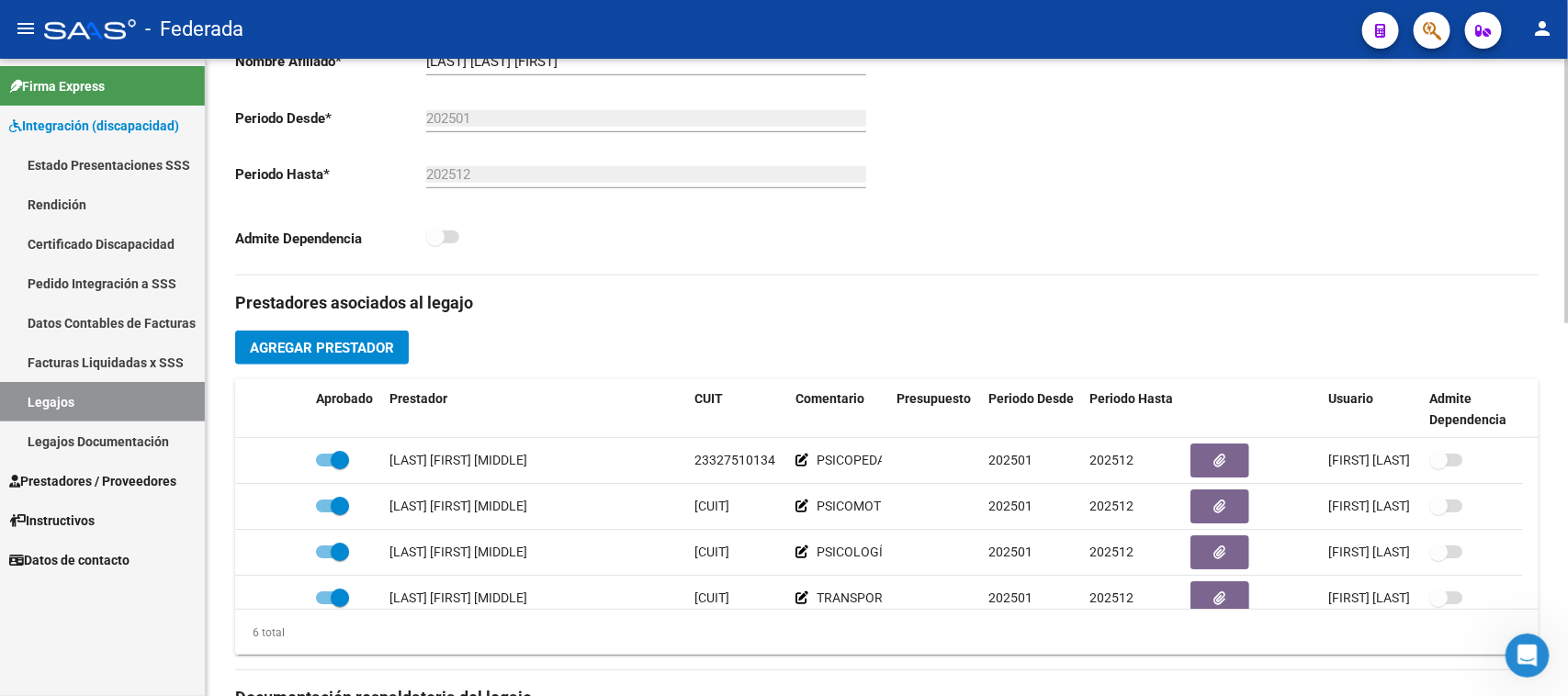 scroll, scrollTop: 689, scrollLeft: 0, axis: vertical 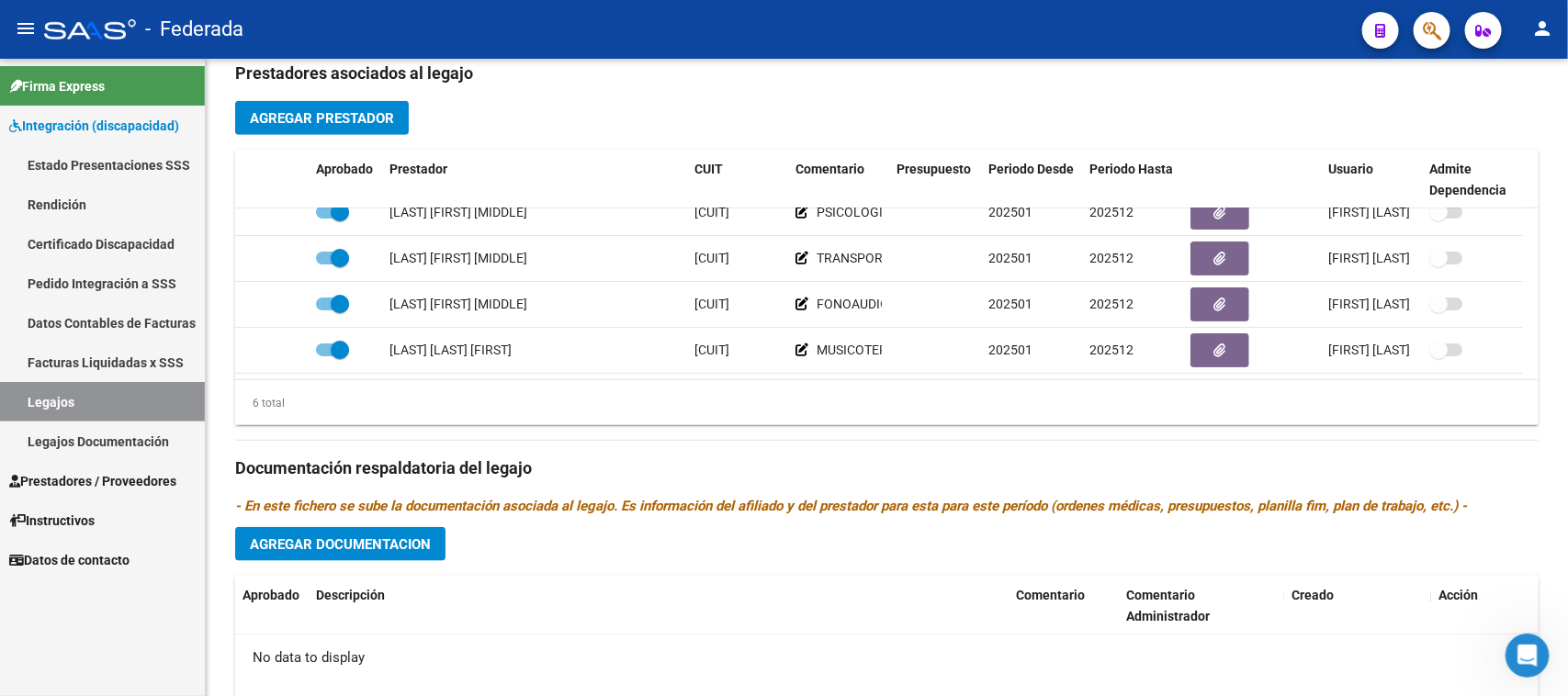 click on "Legajos" at bounding box center [102, 401] 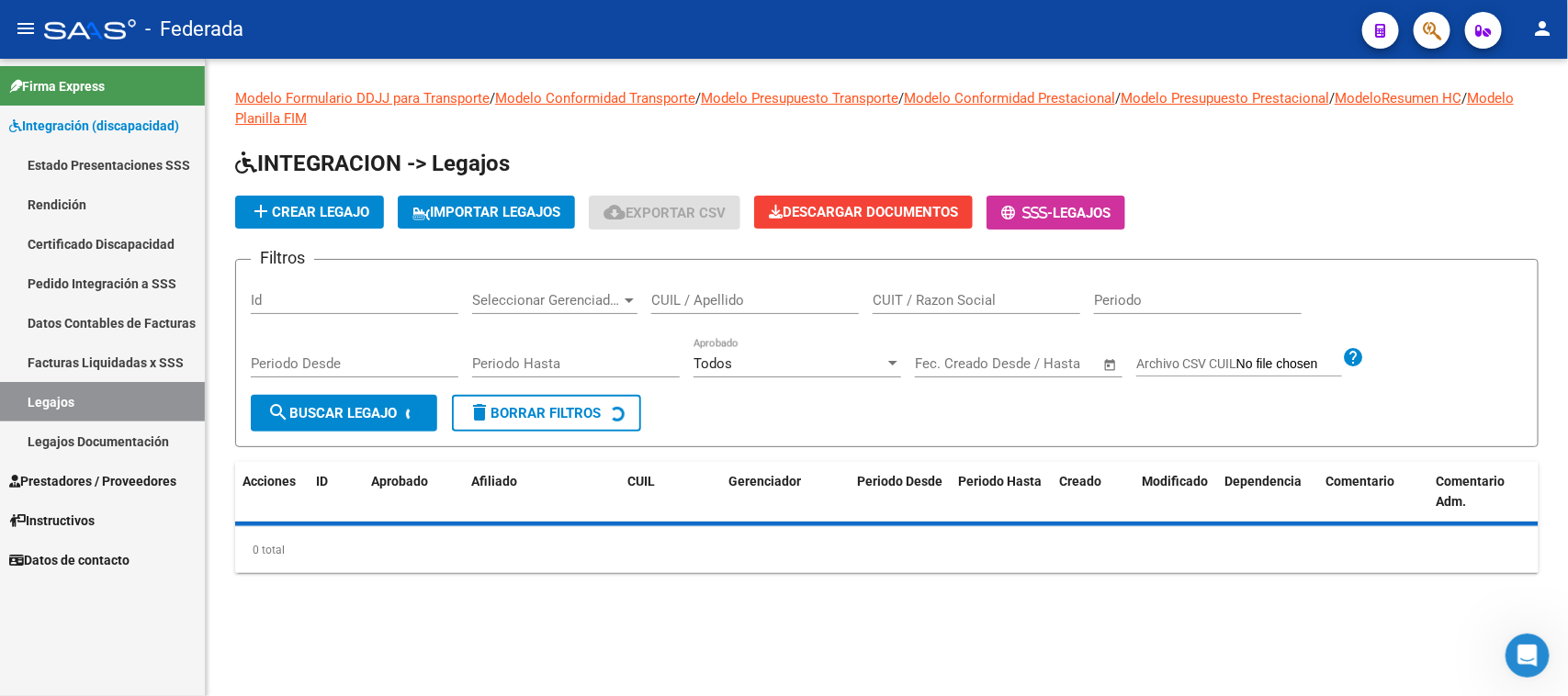 scroll, scrollTop: 0, scrollLeft: 0, axis: both 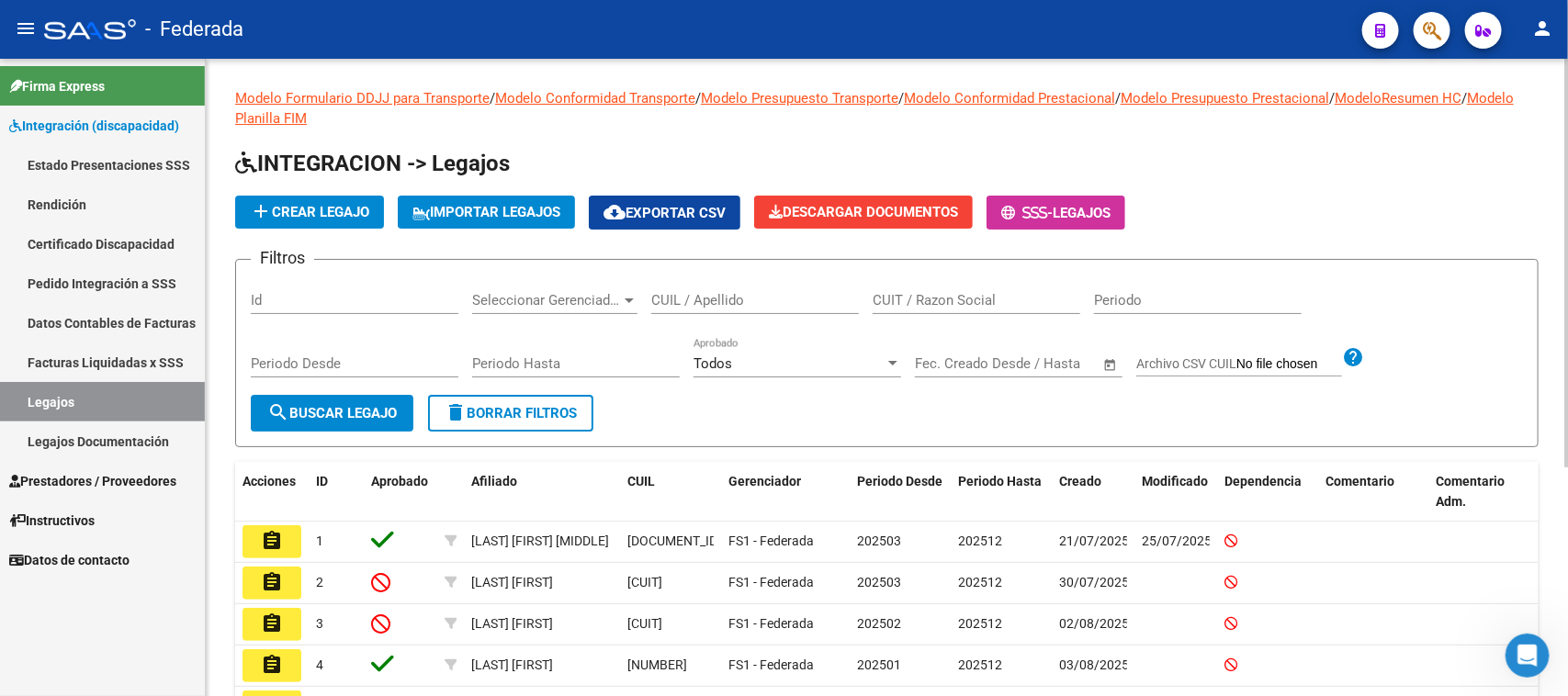 click on "CUIL / Apellido" at bounding box center [755, 300] 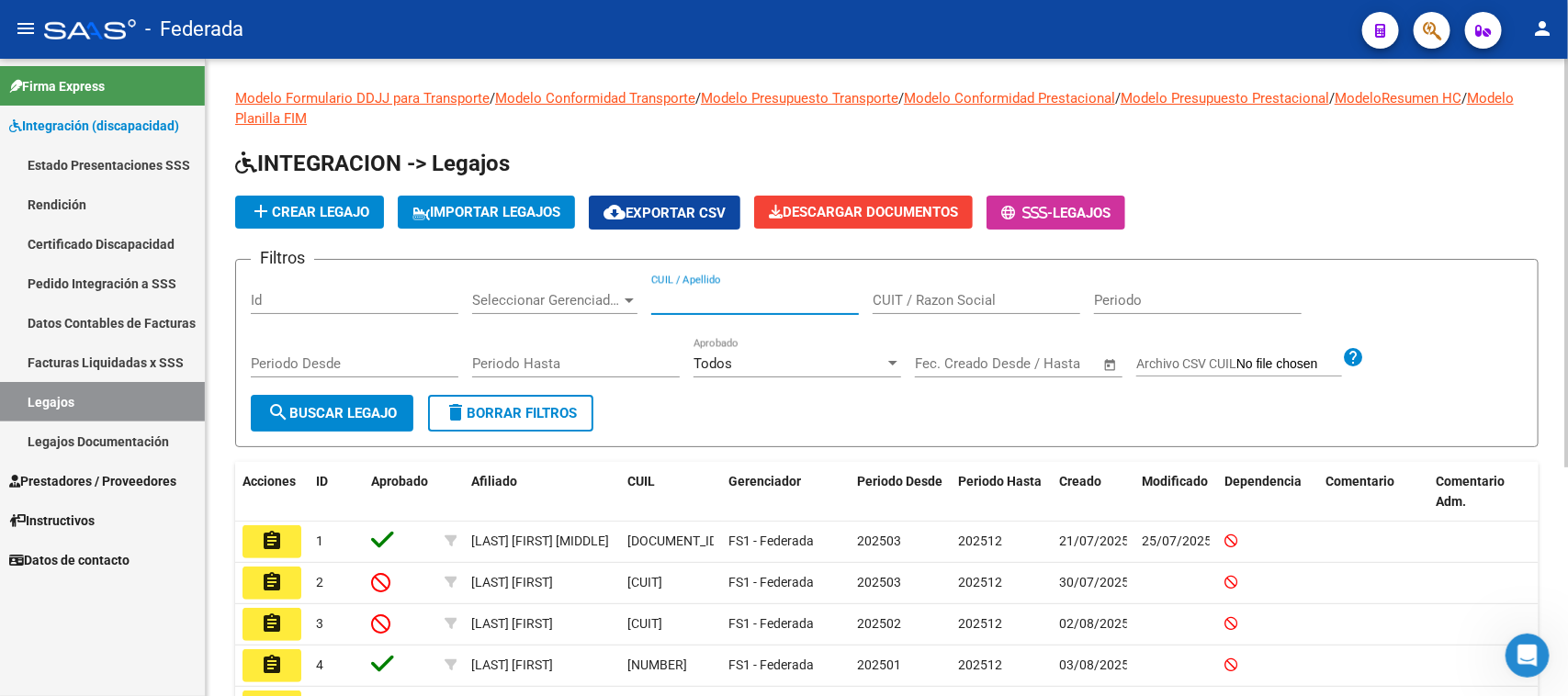 paste on "[NUMBER]" 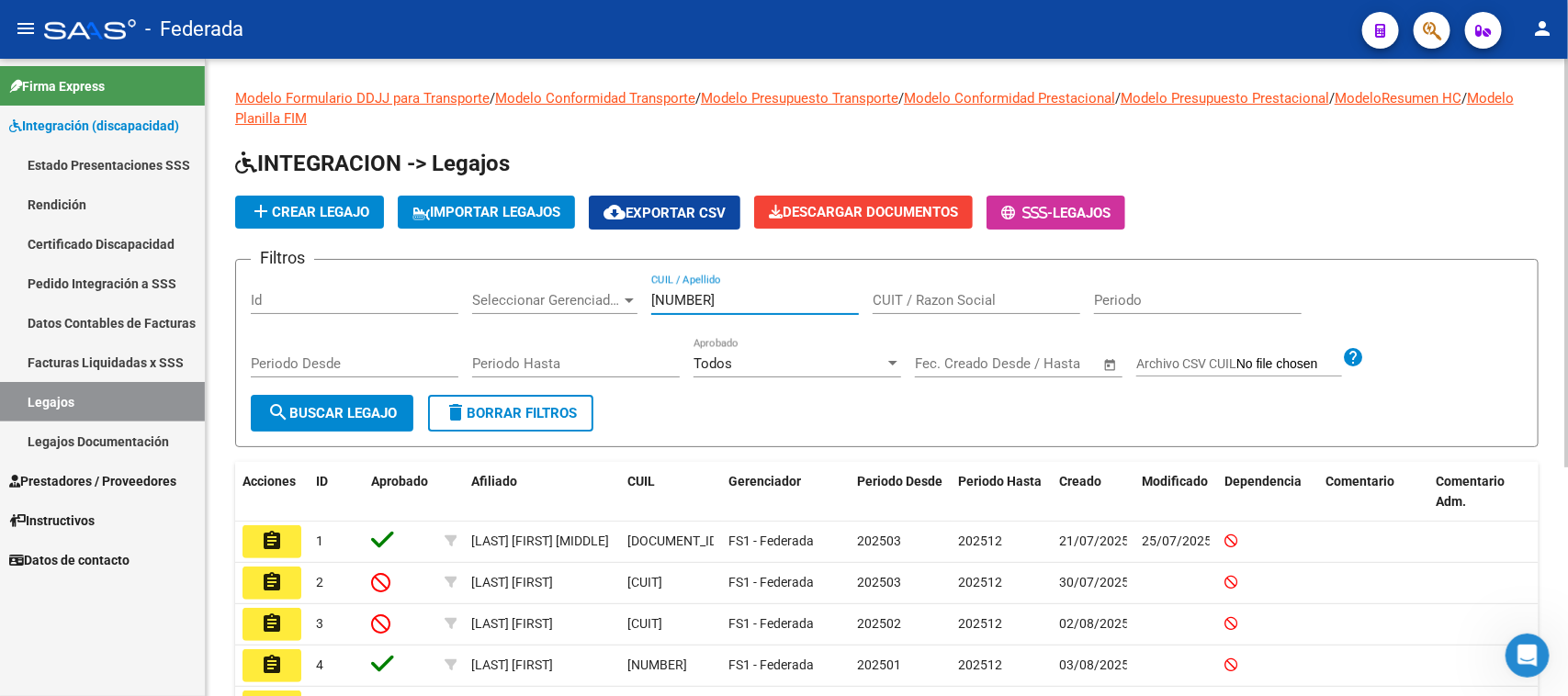 type on "[NUMBER]" 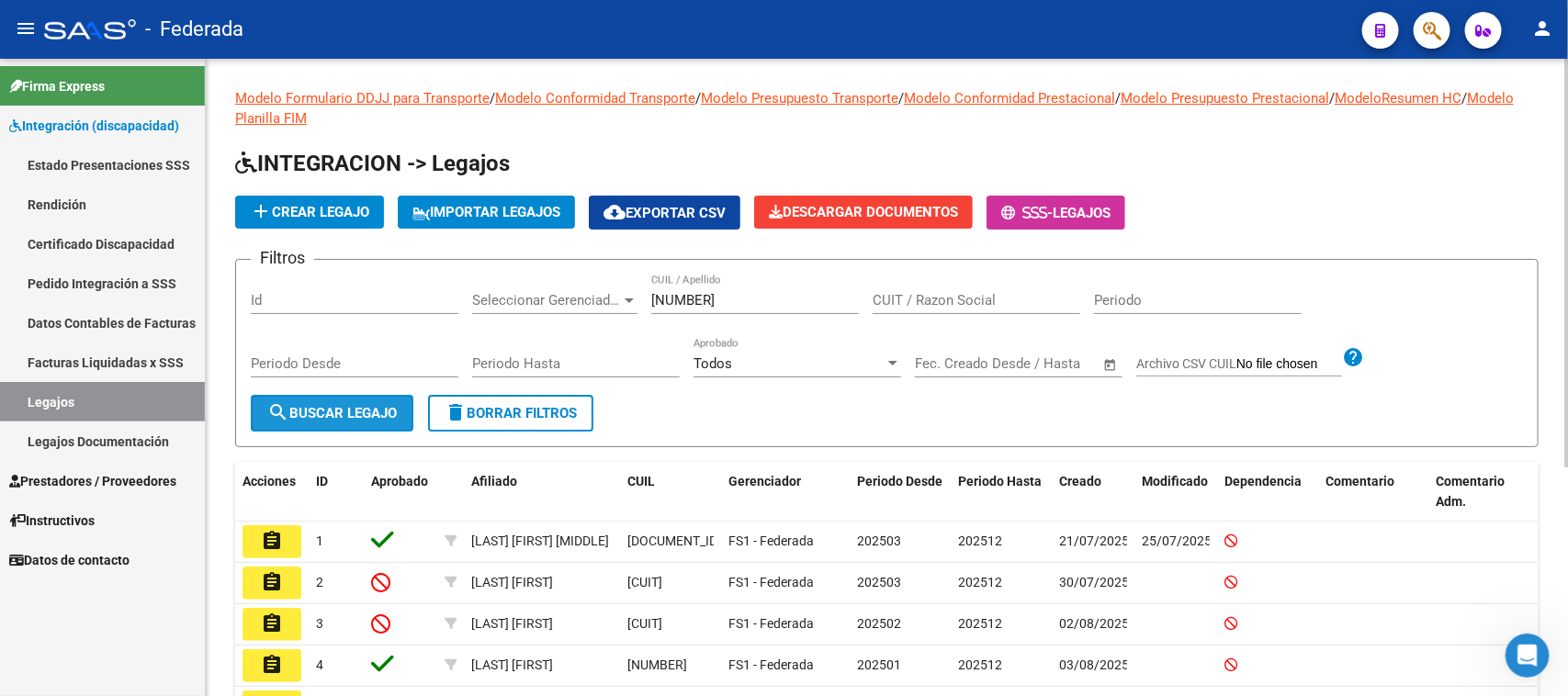 click on "search  Buscar Legajo" 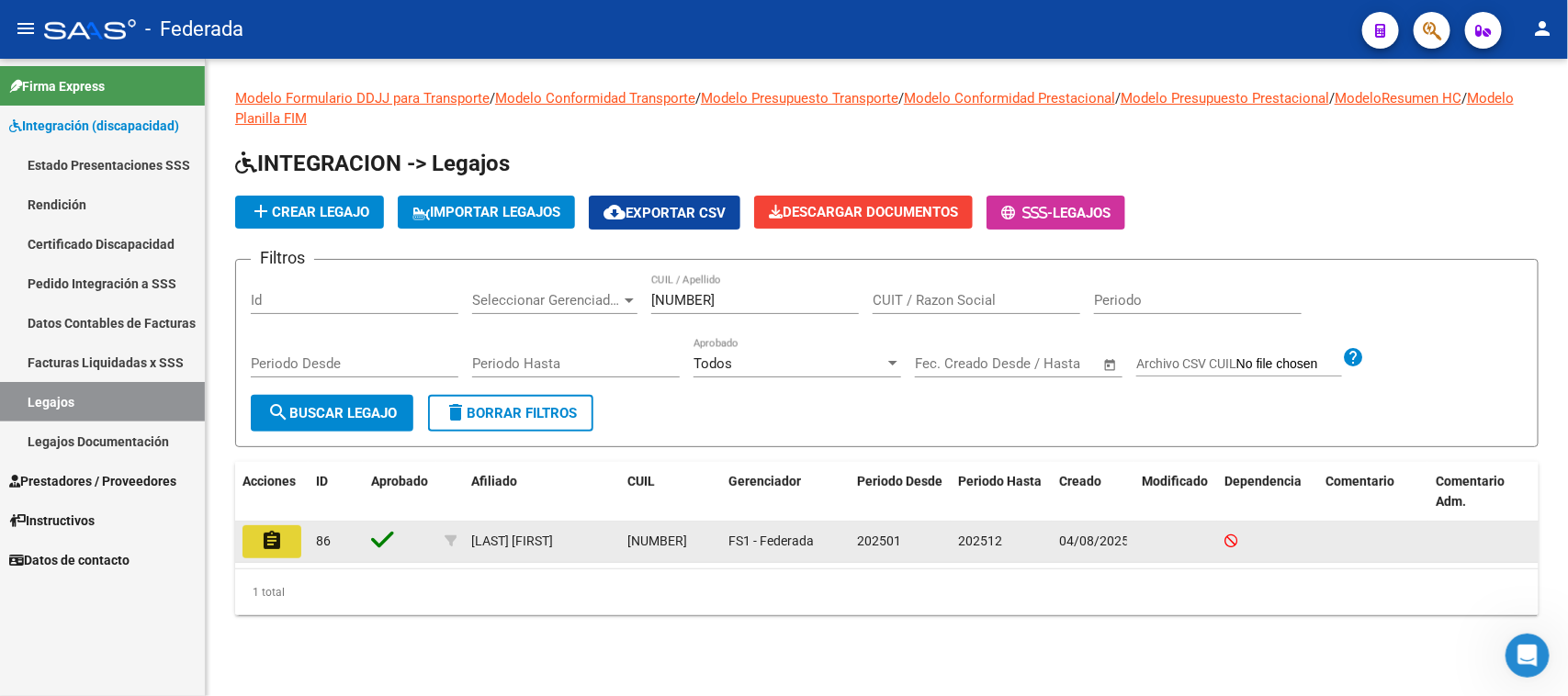 click on "assignment" 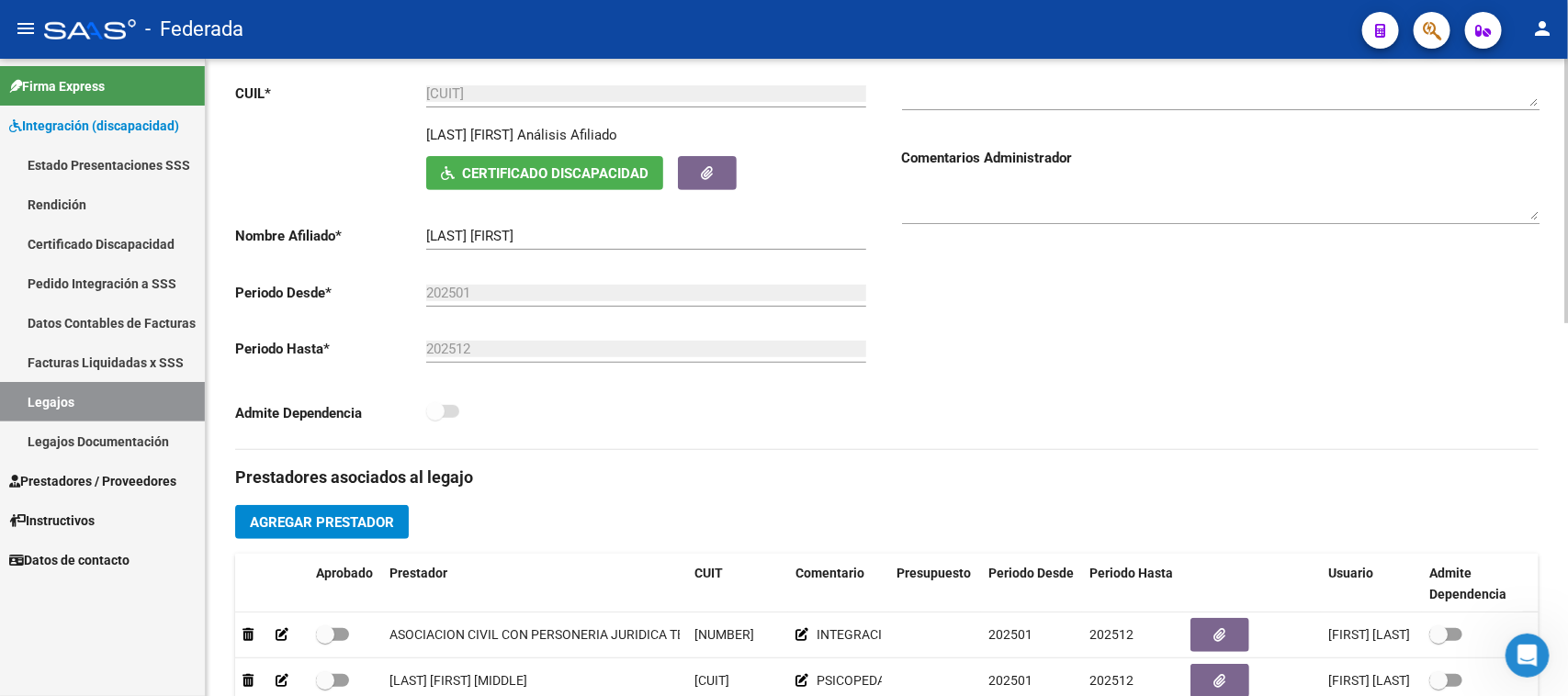 scroll, scrollTop: 230, scrollLeft: 0, axis: vertical 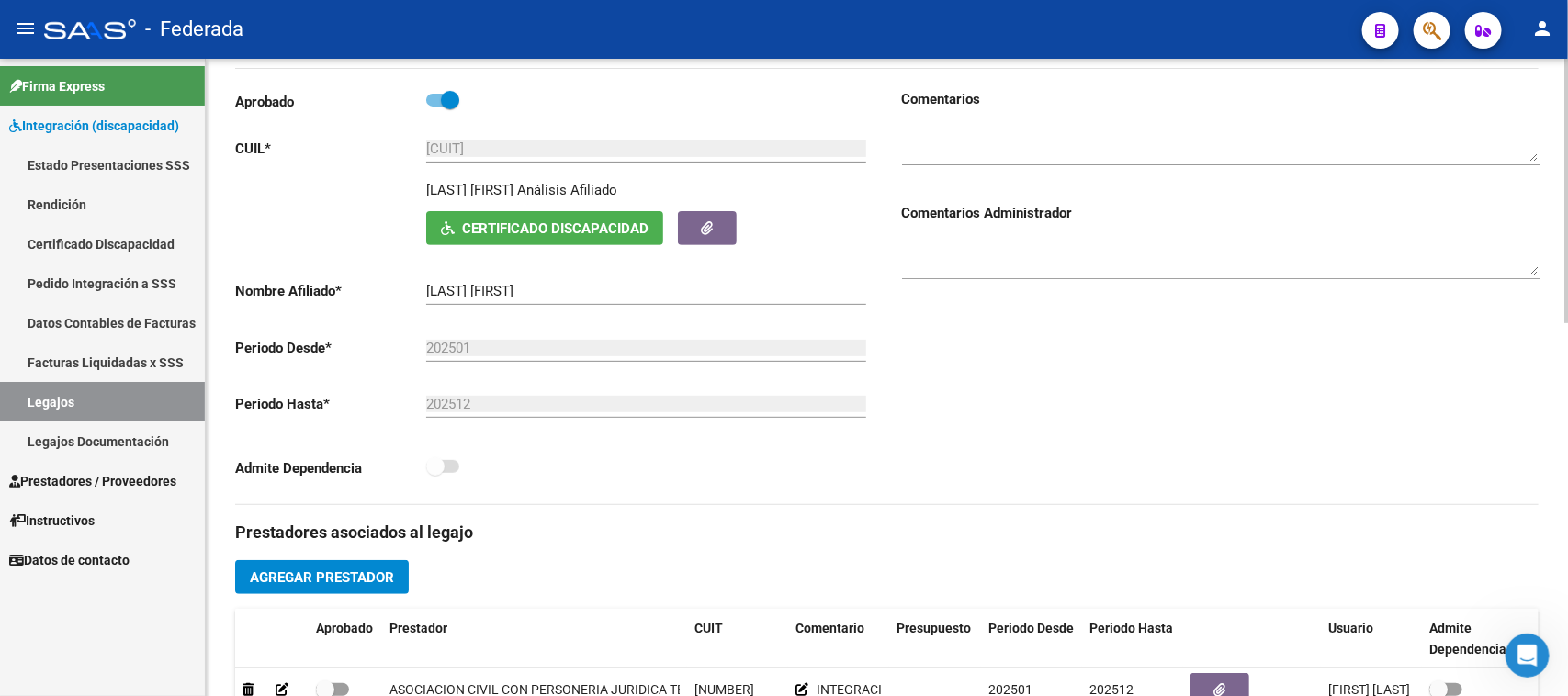 click on "Certificado Discapacidad" 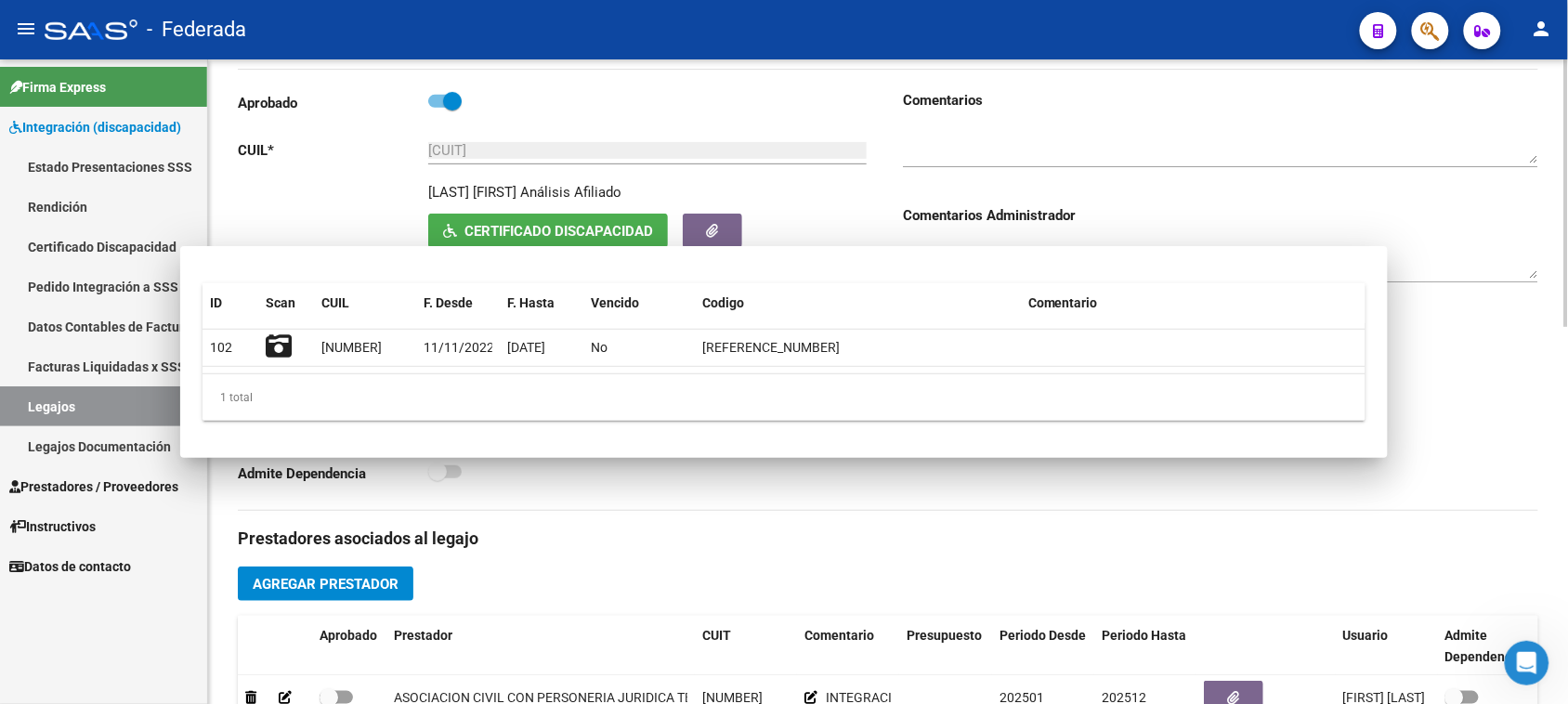 type 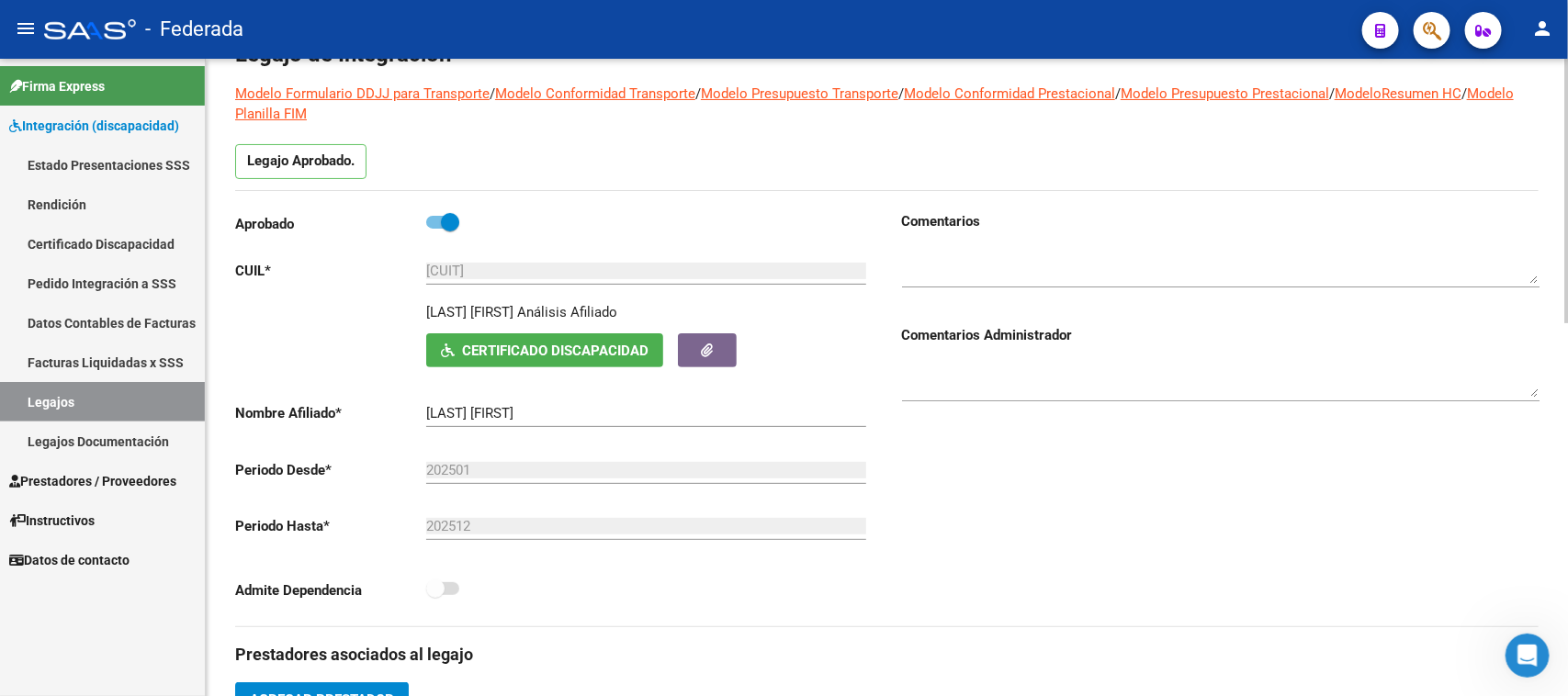 scroll, scrollTop: 0, scrollLeft: 0, axis: both 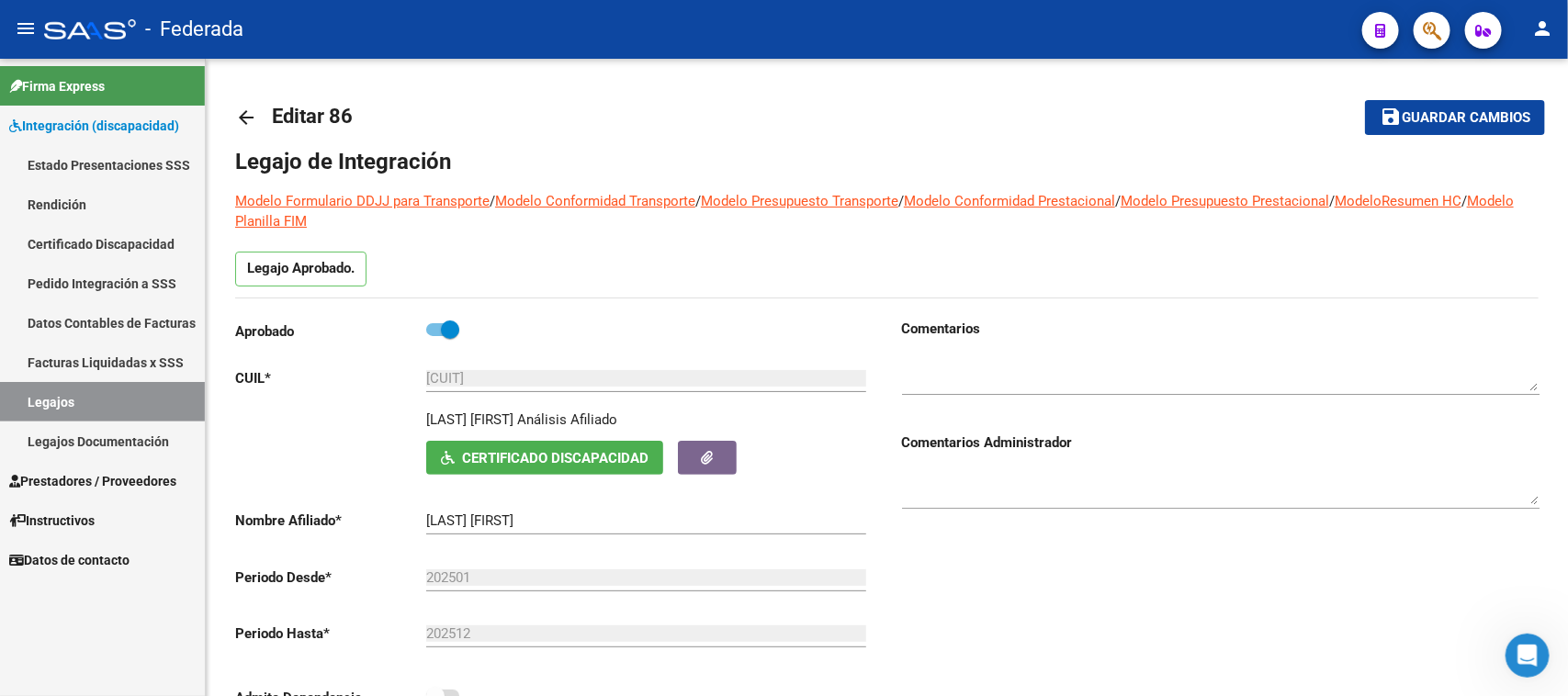 click on "Legajos" at bounding box center [102, 401] 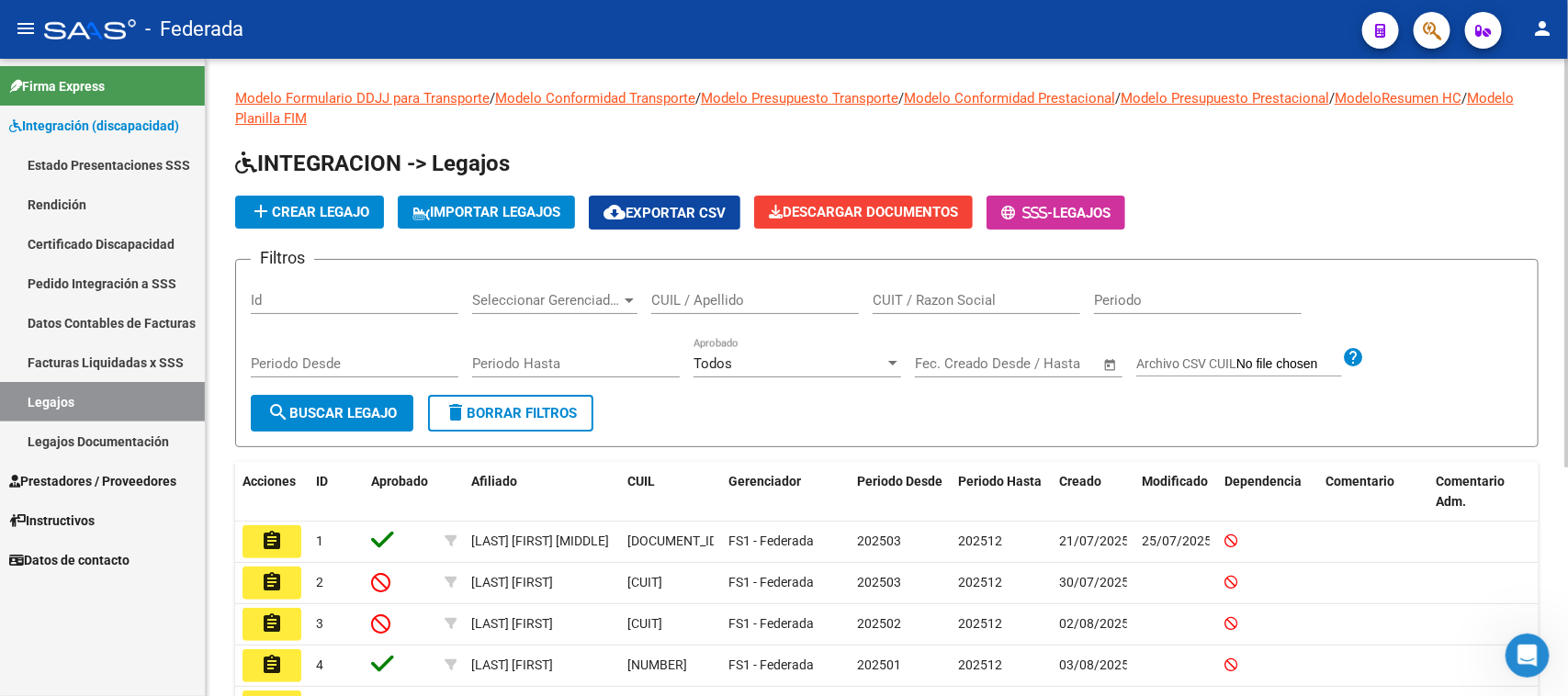 click on "CUIL / Apellido" at bounding box center (755, 300) 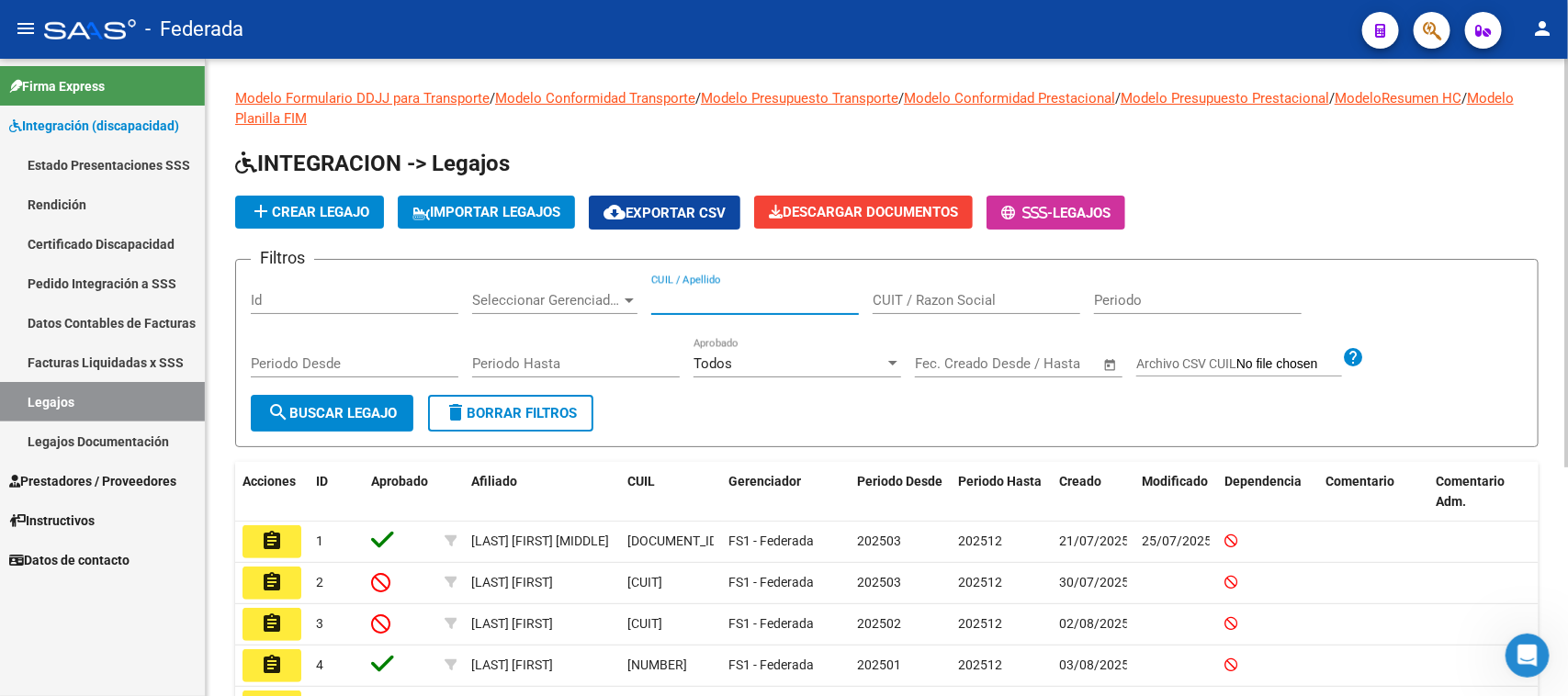 paste on "[DOCUMENT_ID]" 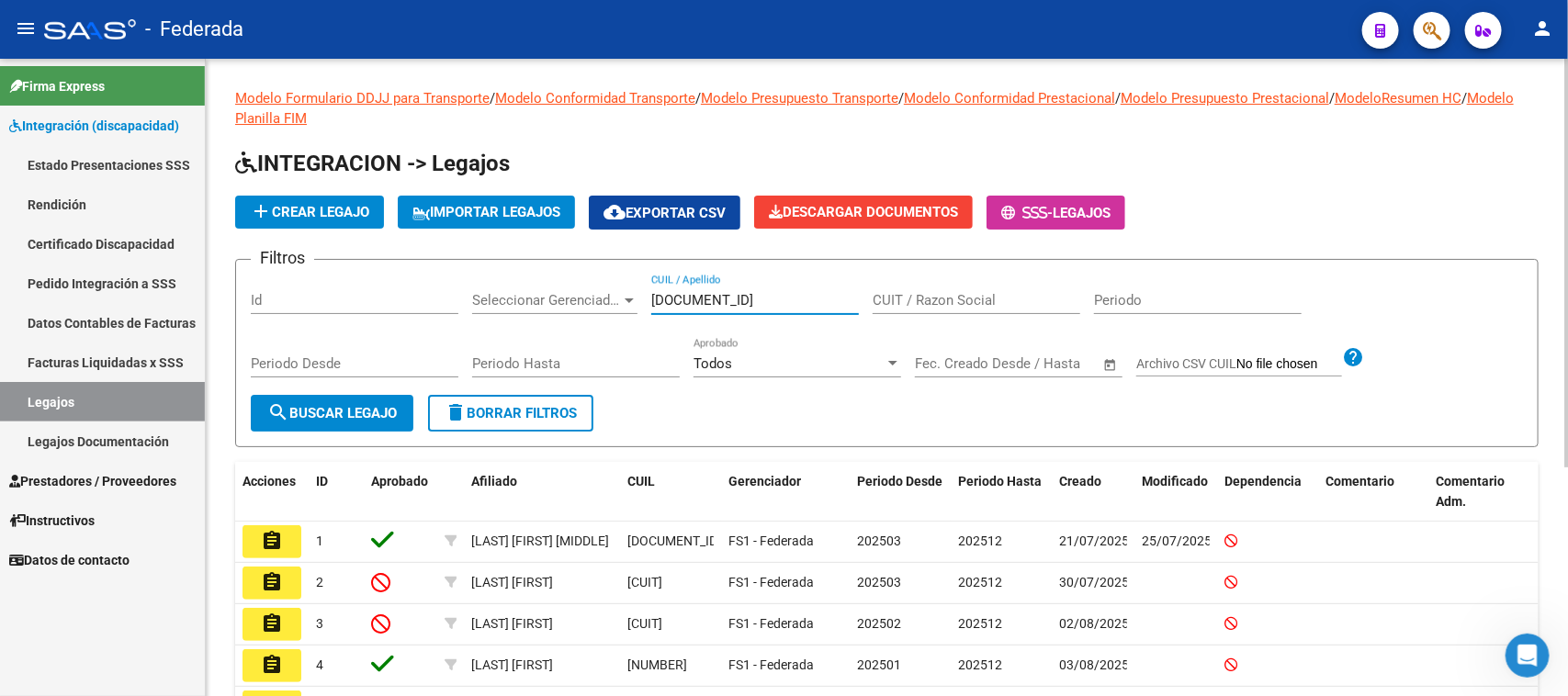 type on "[DOCUMENT_ID]" 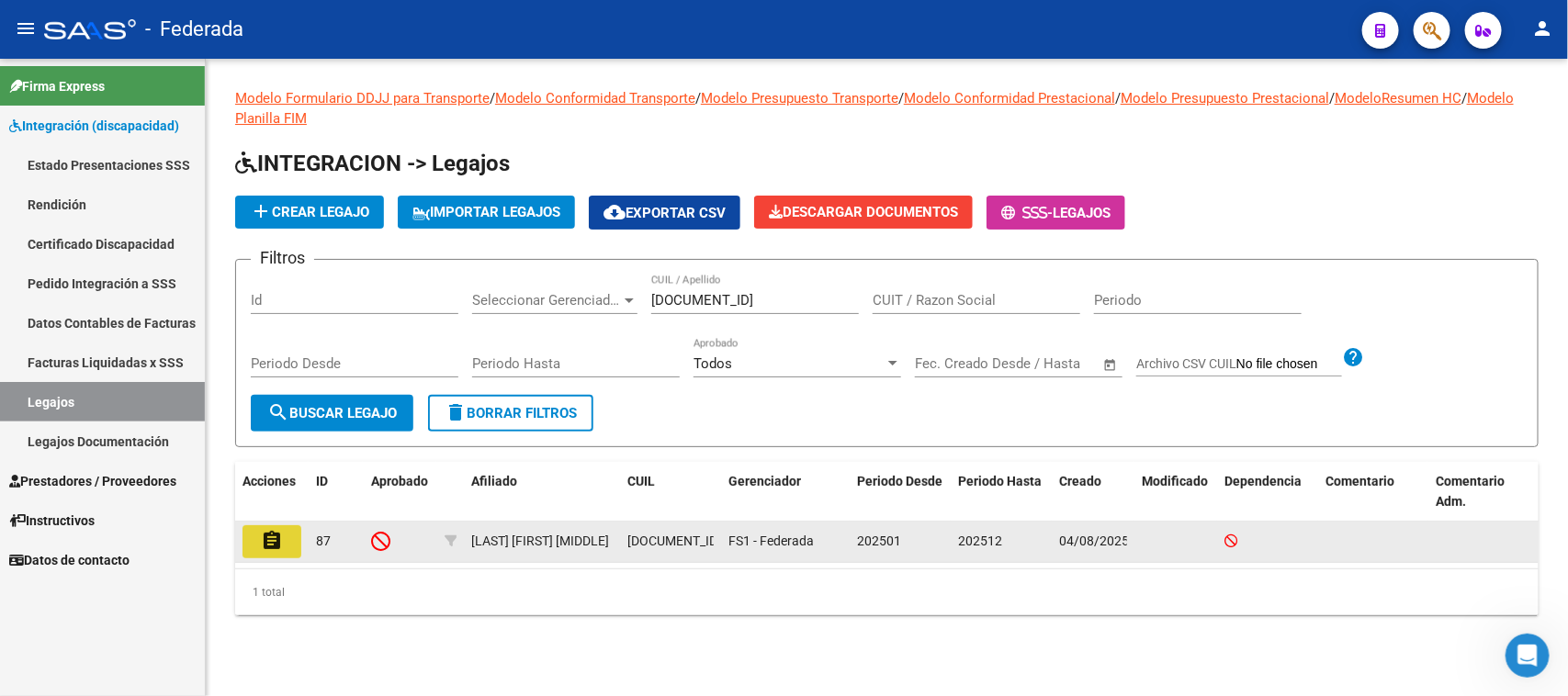 click on "assignment" 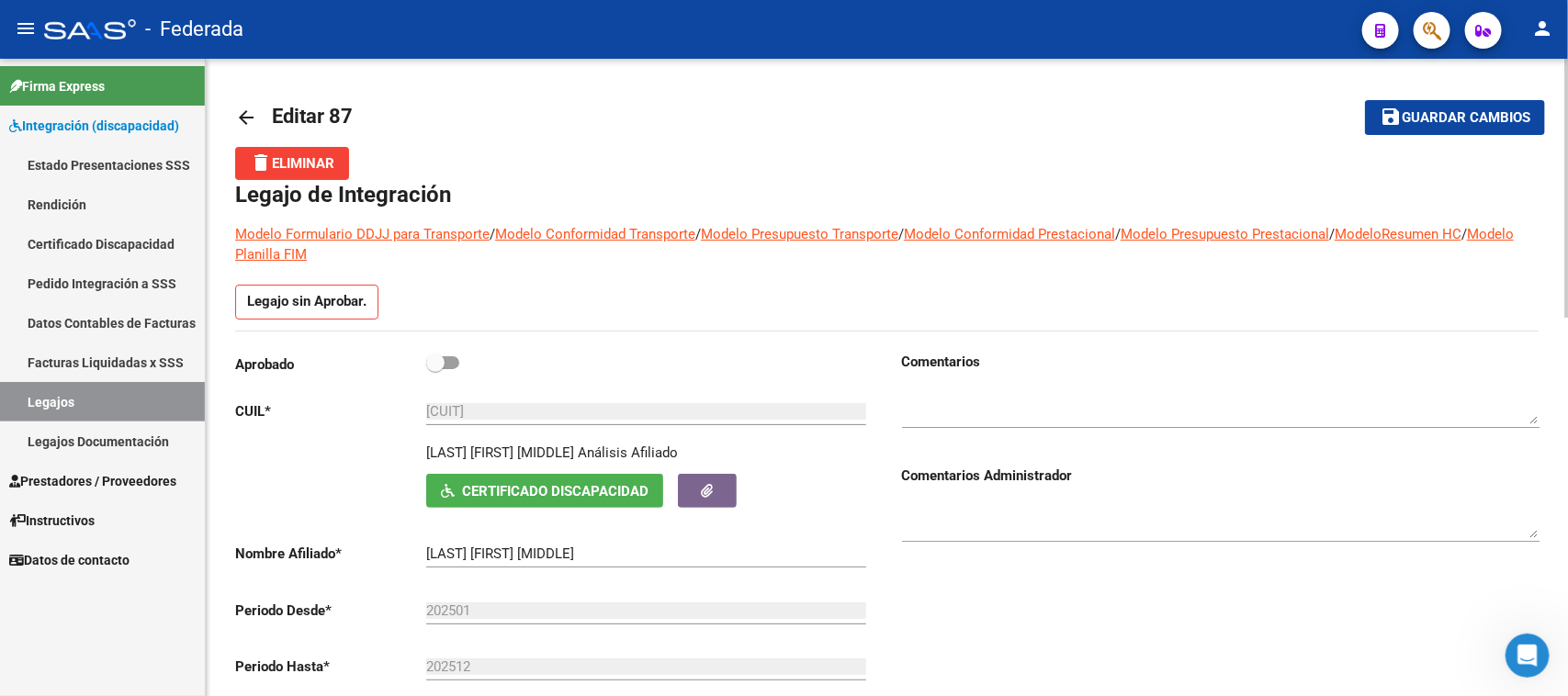 scroll, scrollTop: 115, scrollLeft: 0, axis: vertical 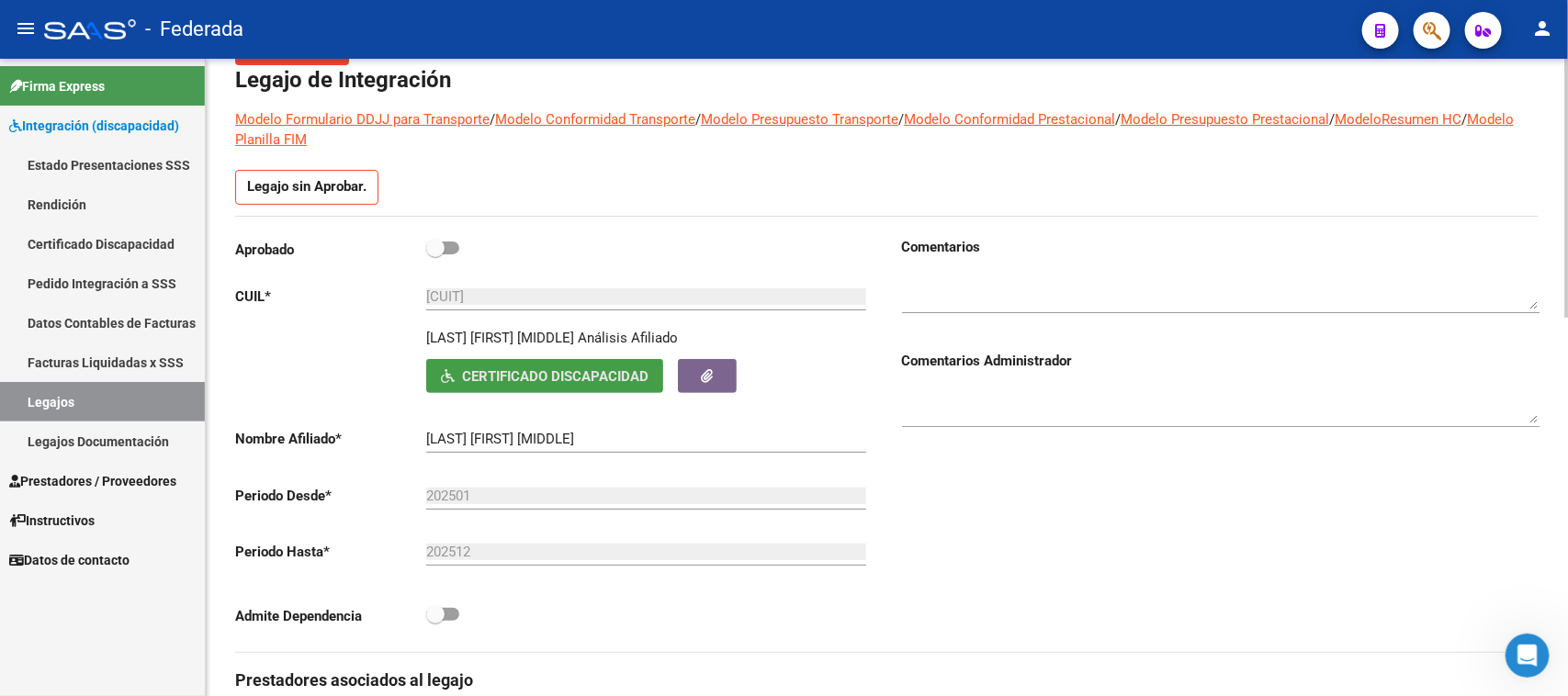 click on "Certificado Discapacidad" 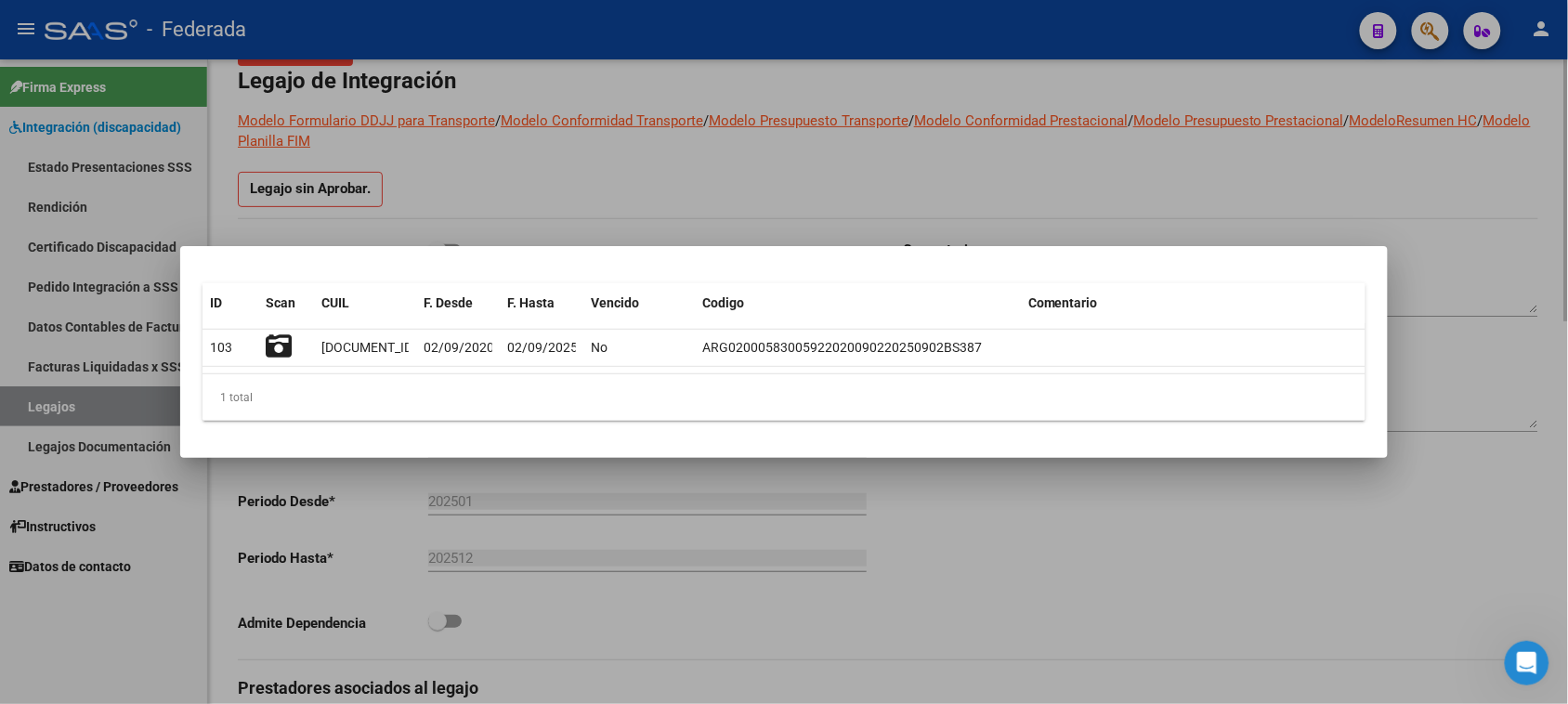 type 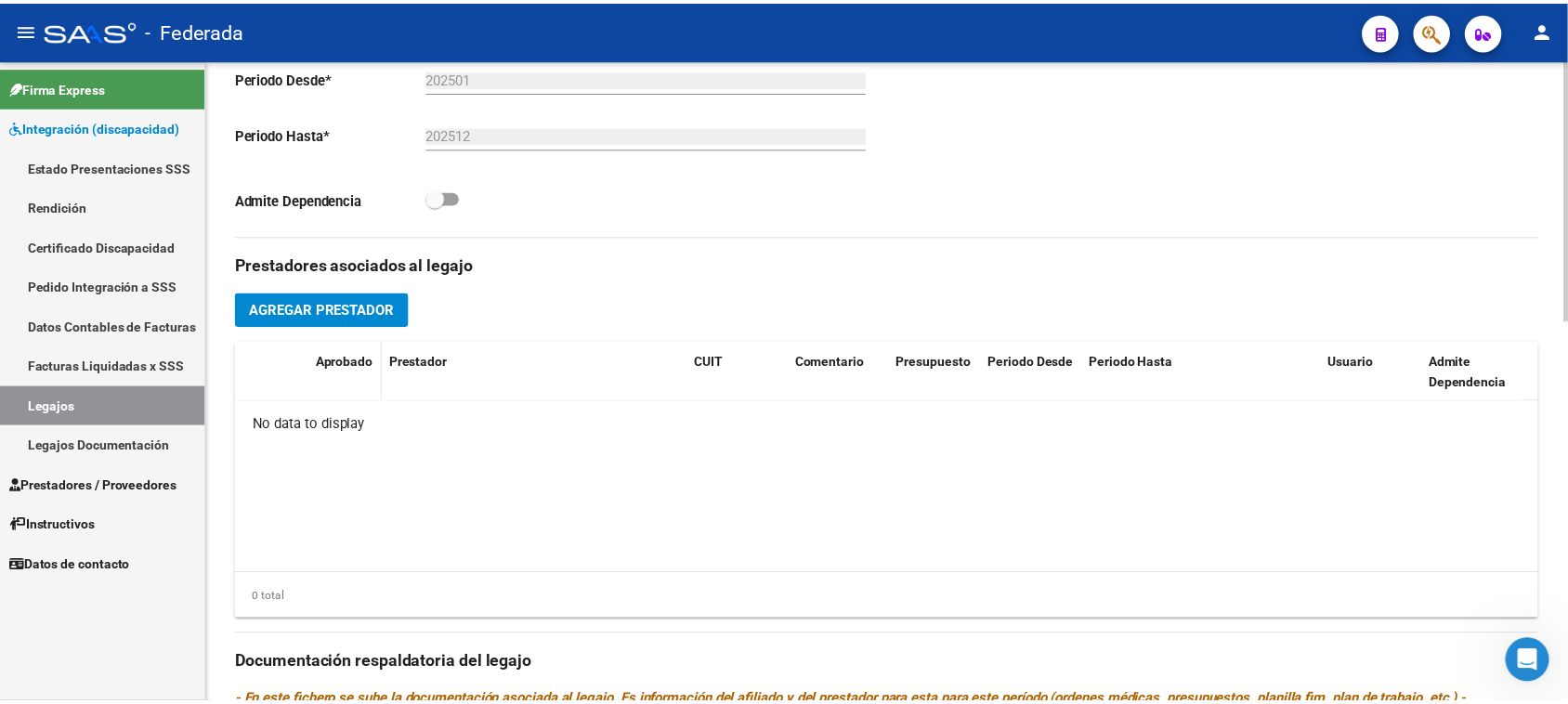 scroll, scrollTop: 580, scrollLeft: 0, axis: vertical 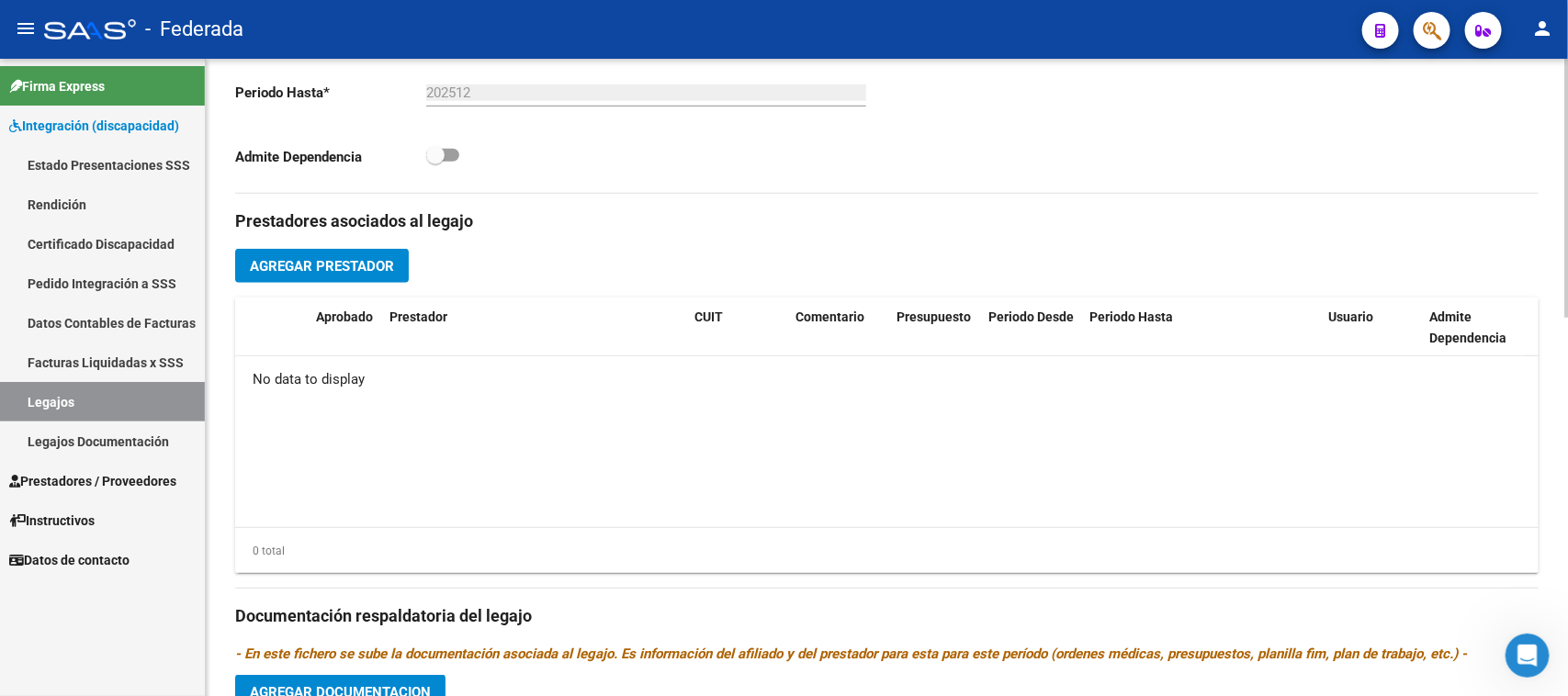 click on "Agregar Prestador" 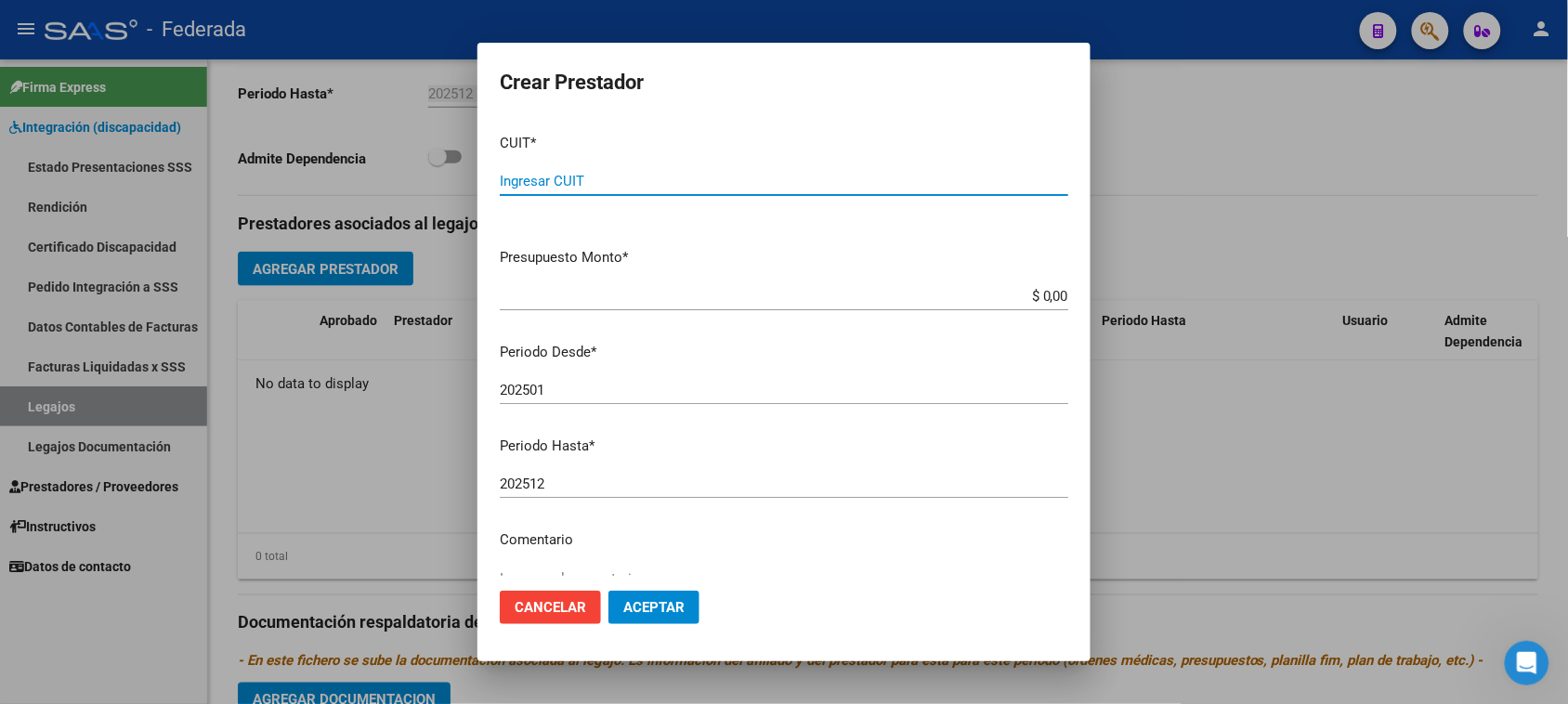 paste on "[CUIT]" 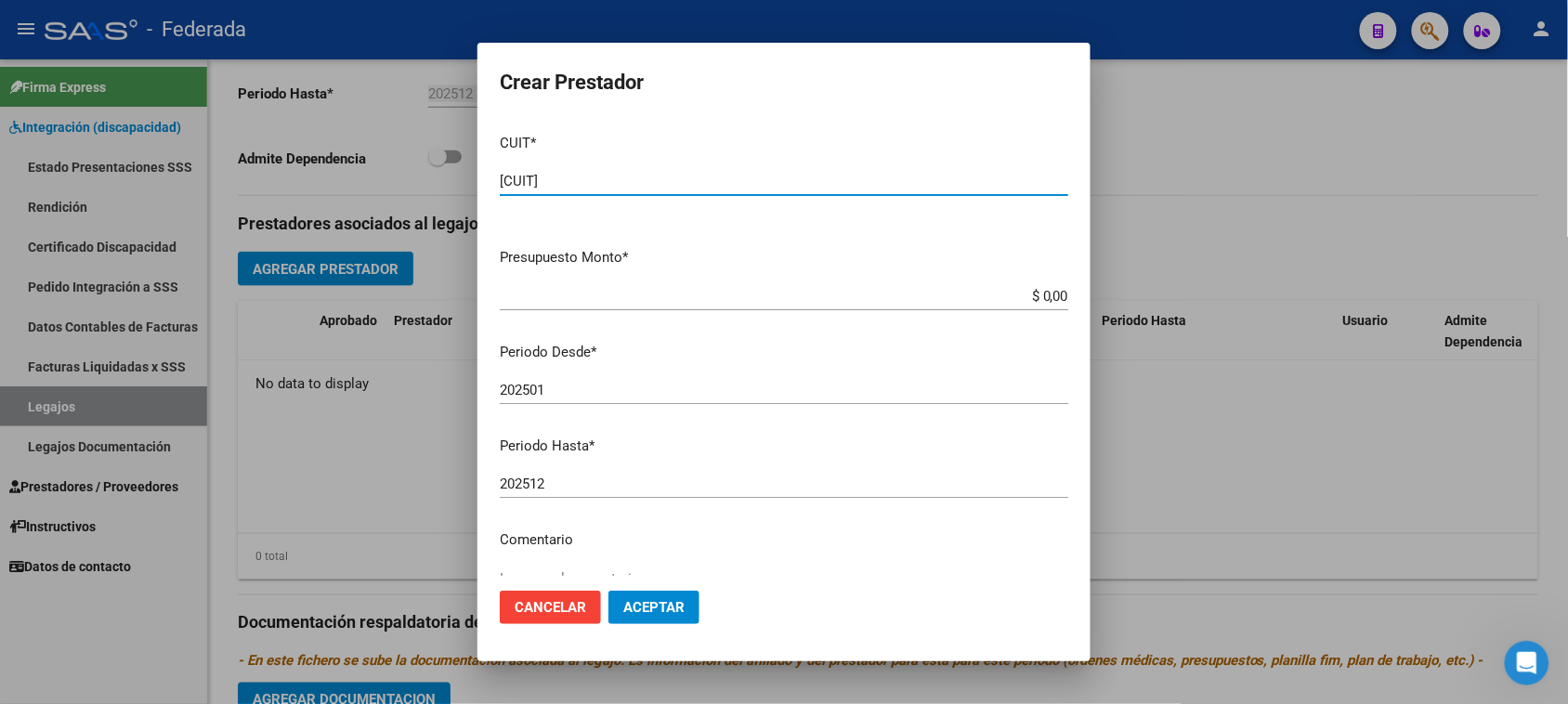 type on "[CUIT]" 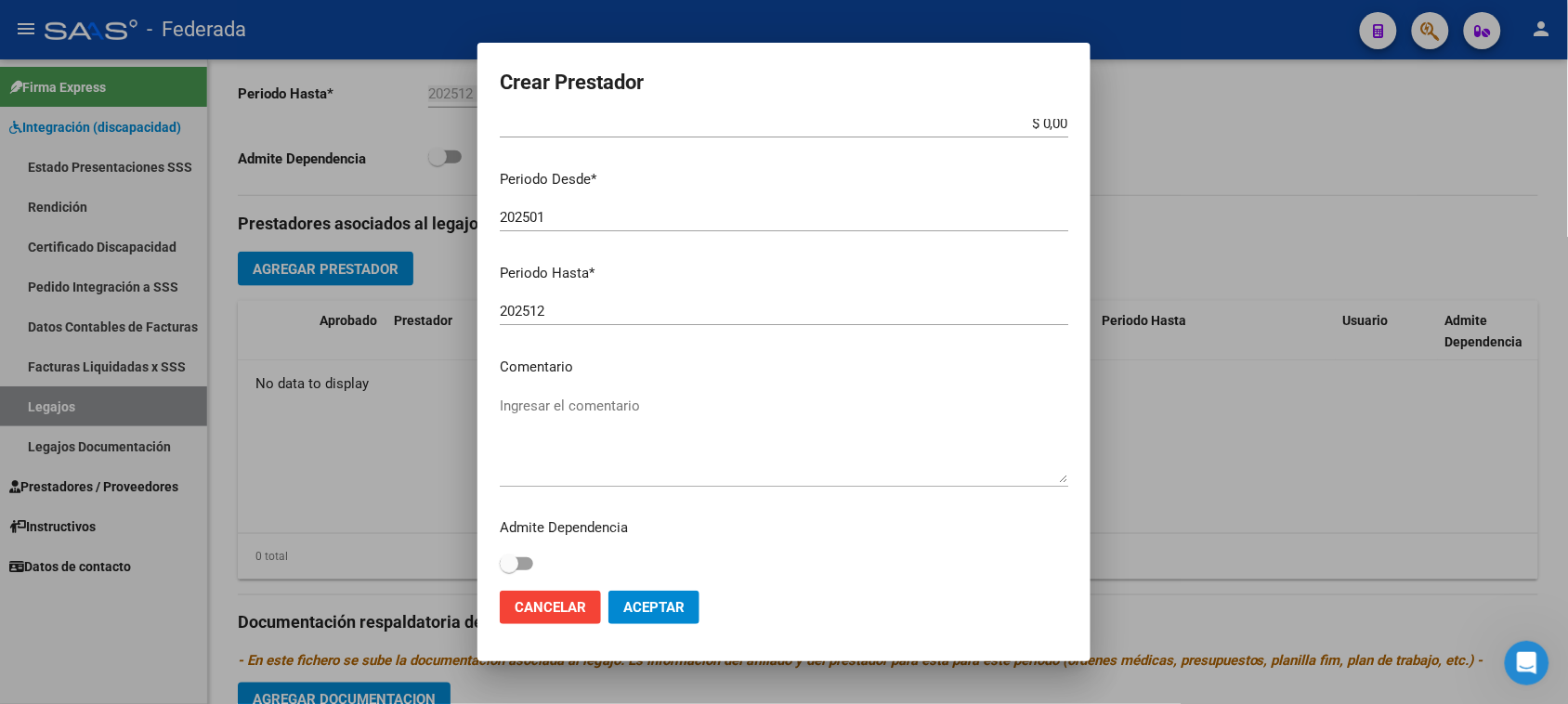 scroll, scrollTop: 177, scrollLeft: 0, axis: vertical 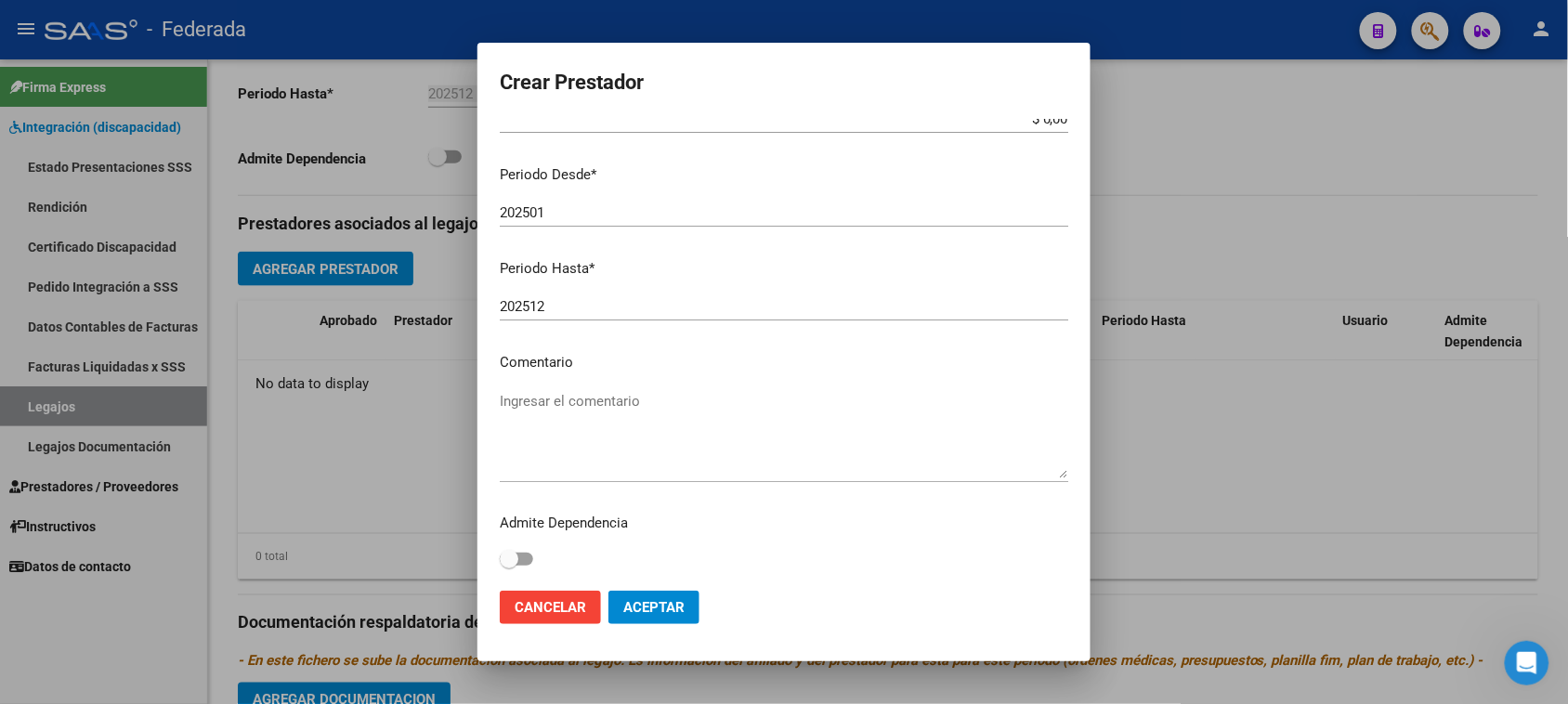 click on "Comentario" at bounding box center (784, 362) 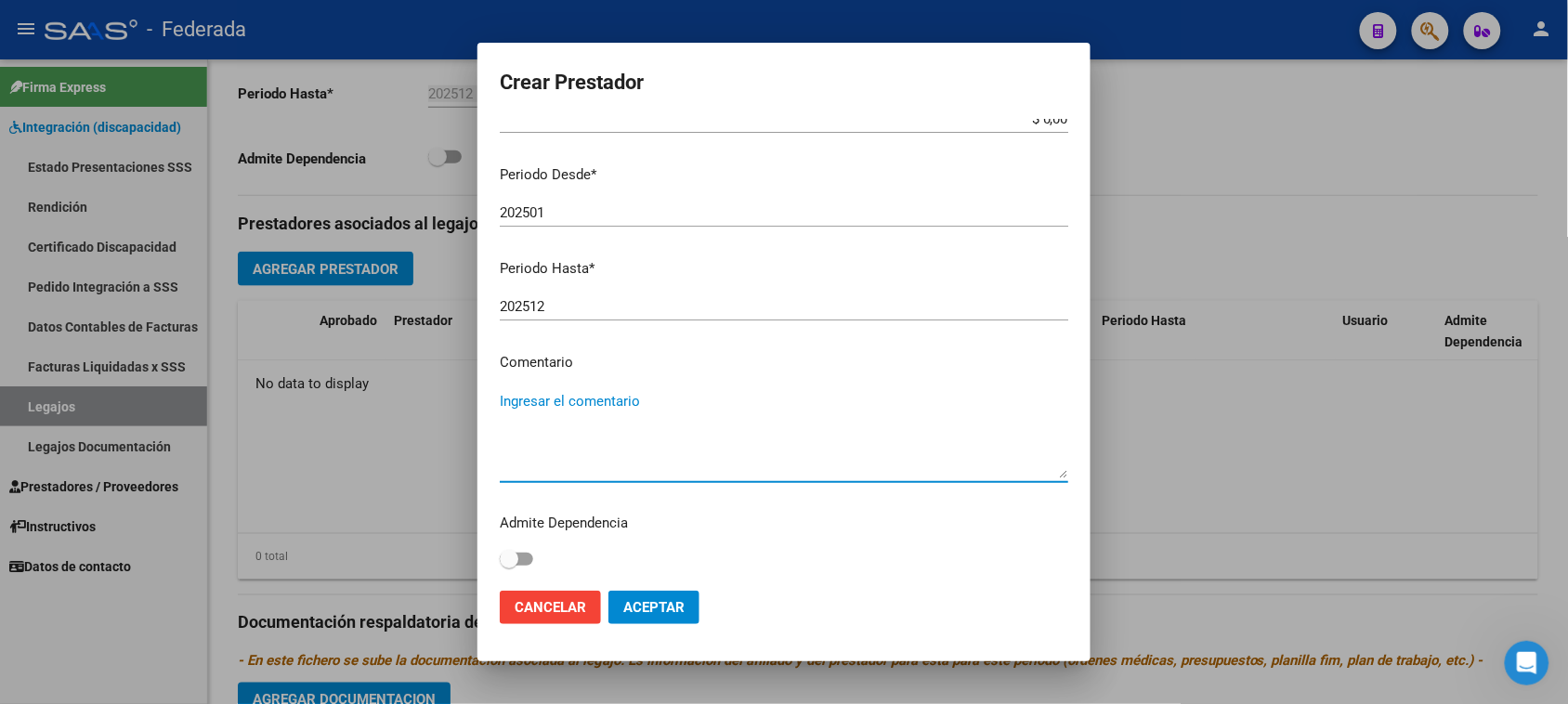 paste on "PSICOPEDAGOGÍA" 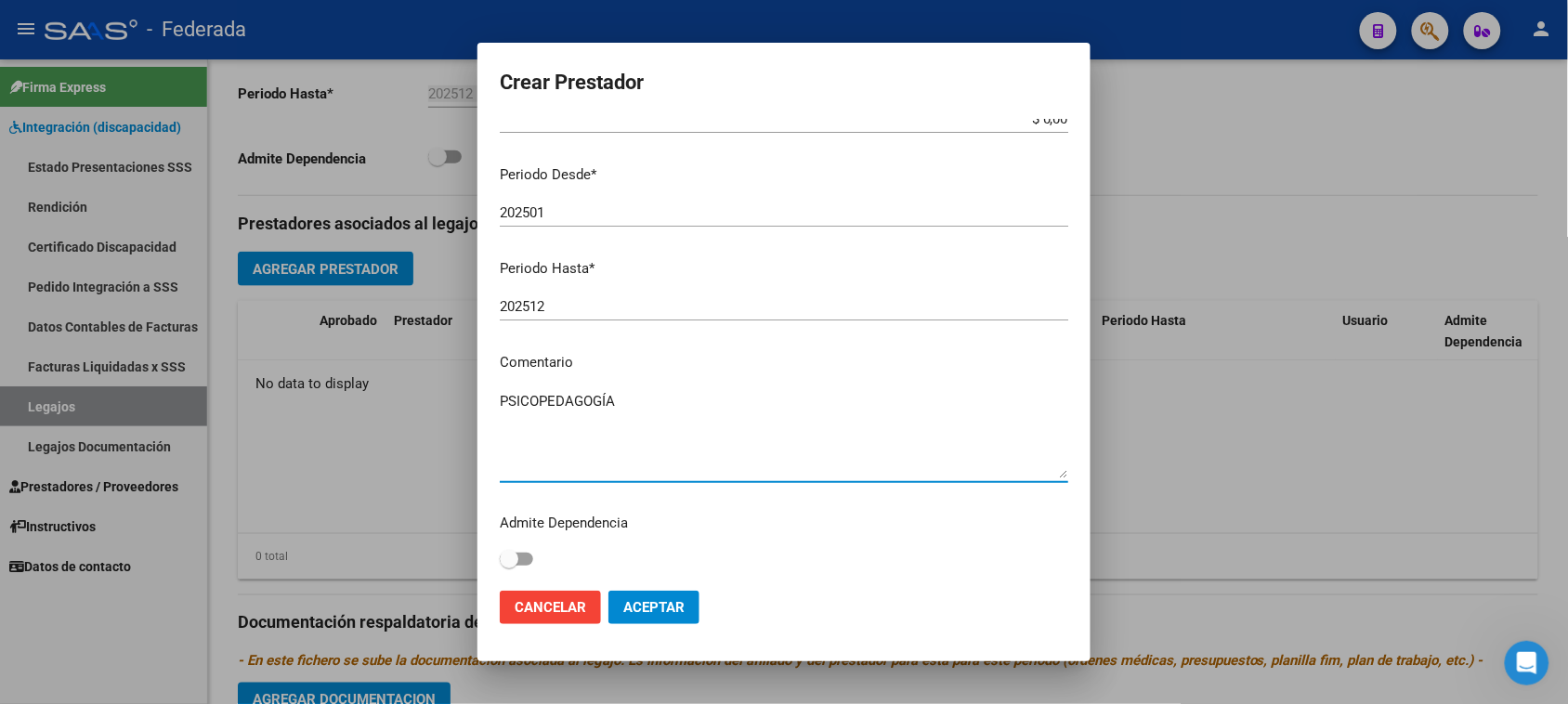 type on "PSICOPEDAGOGÍA" 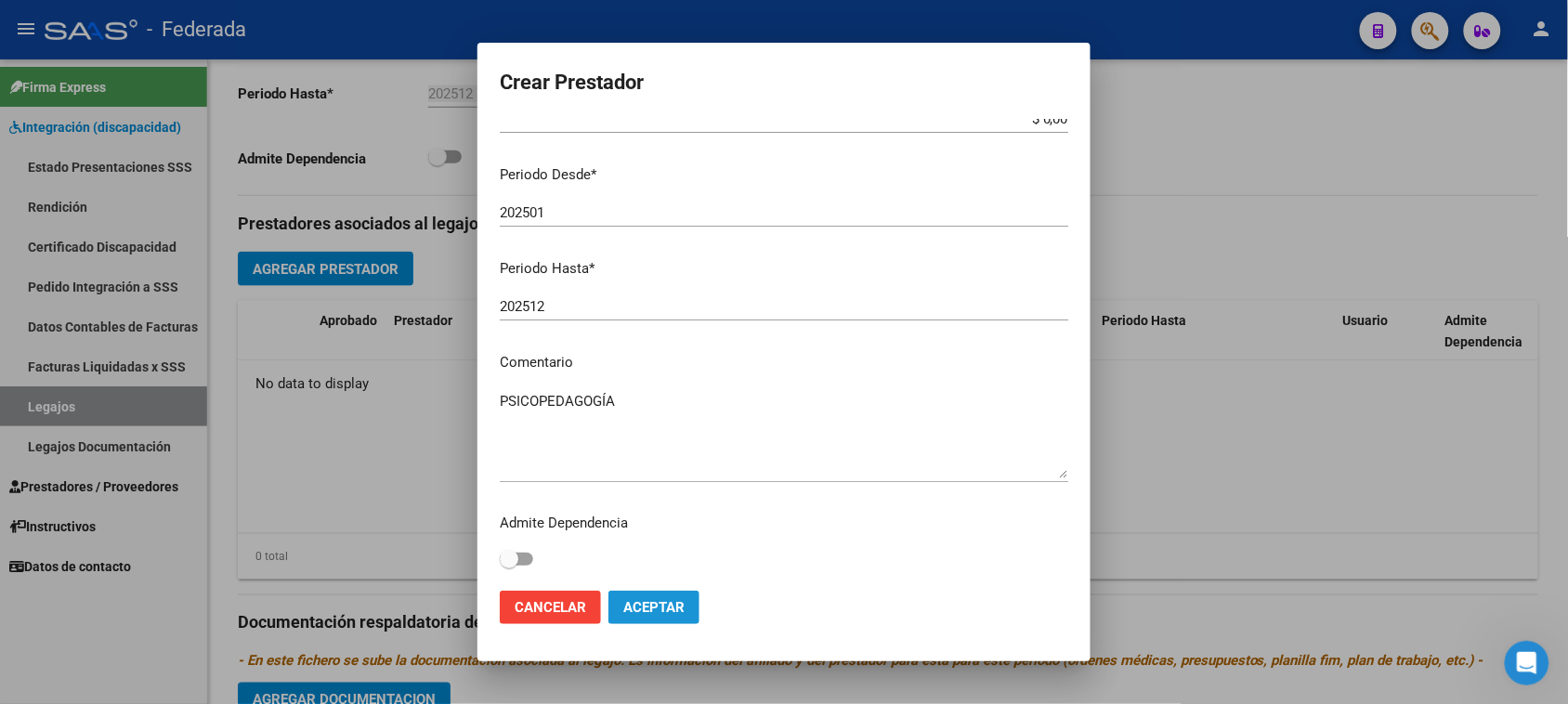 click on "Aceptar" 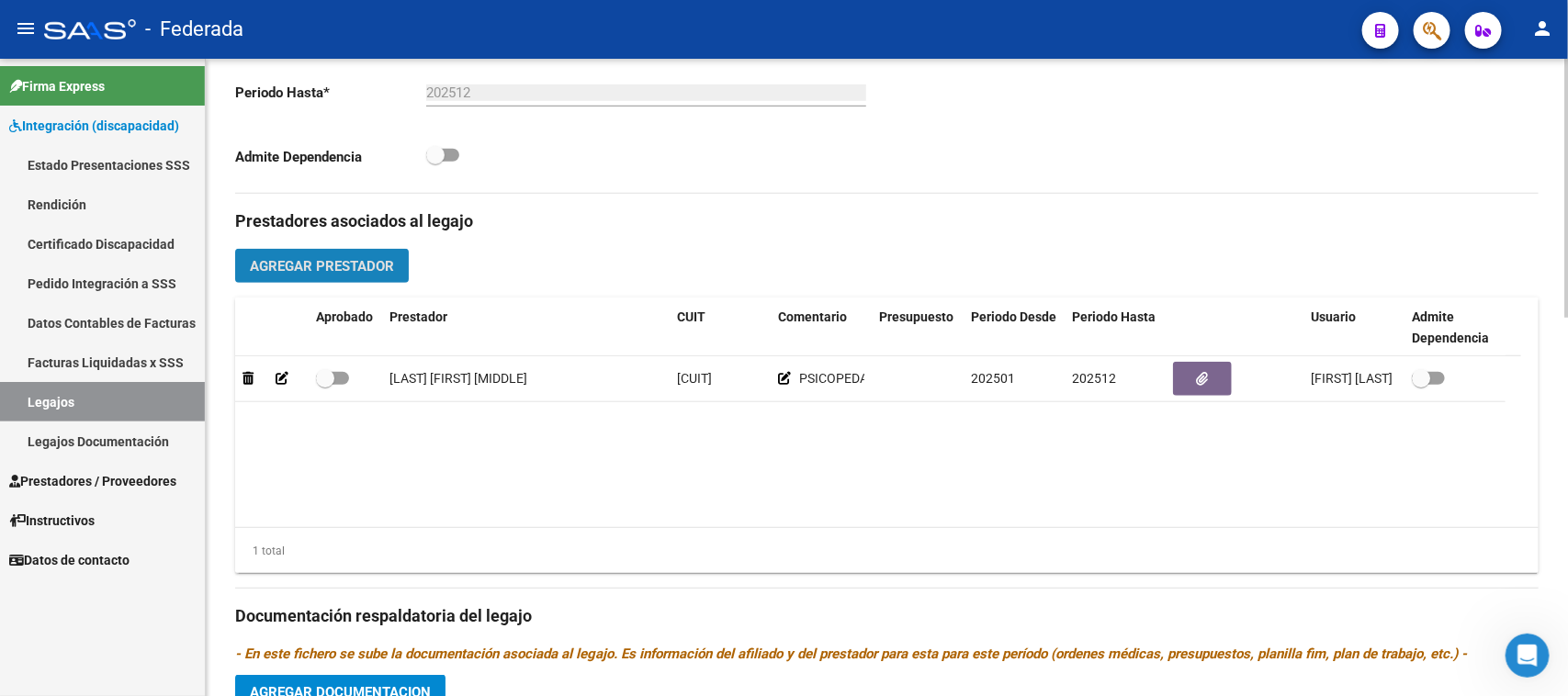 click on "Agregar Prestador" 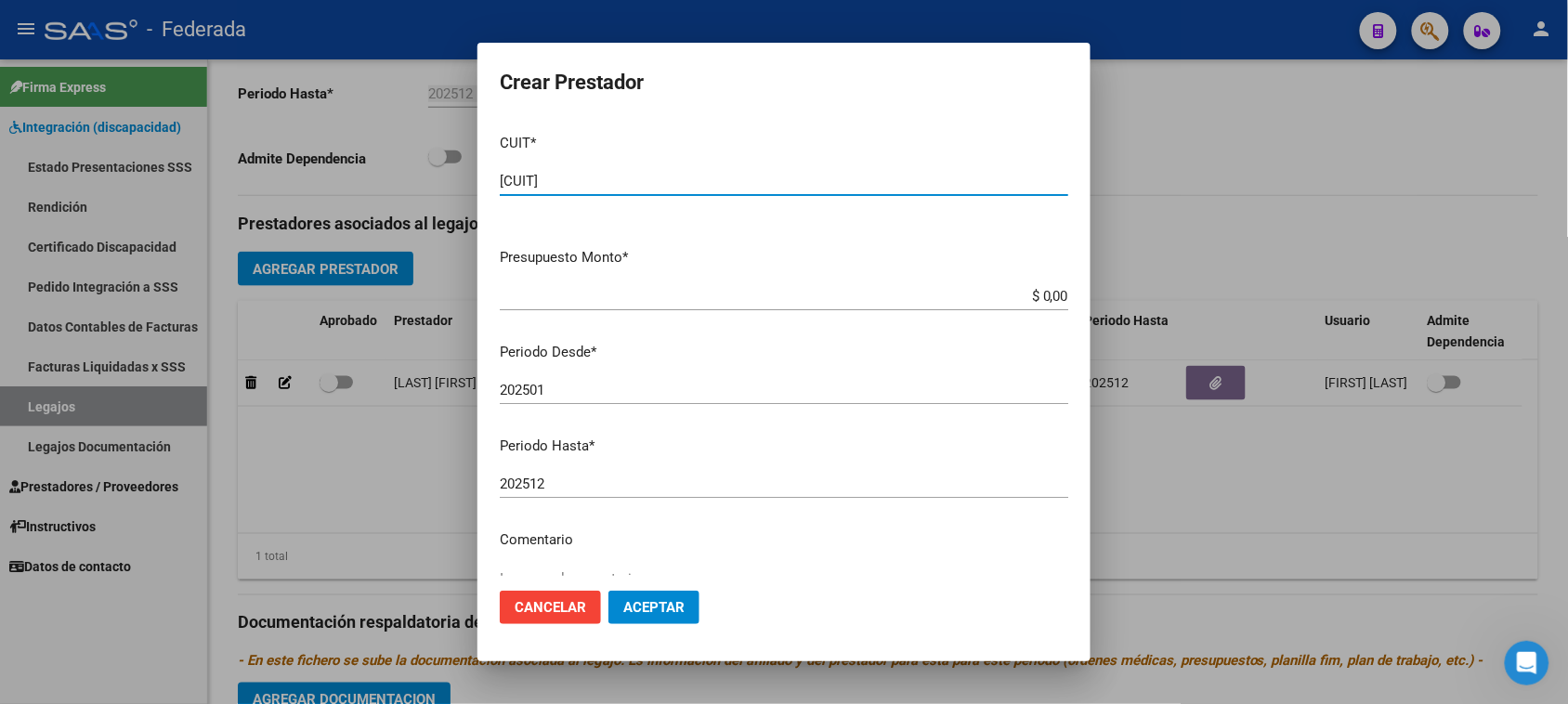 type on "[CUIT]" 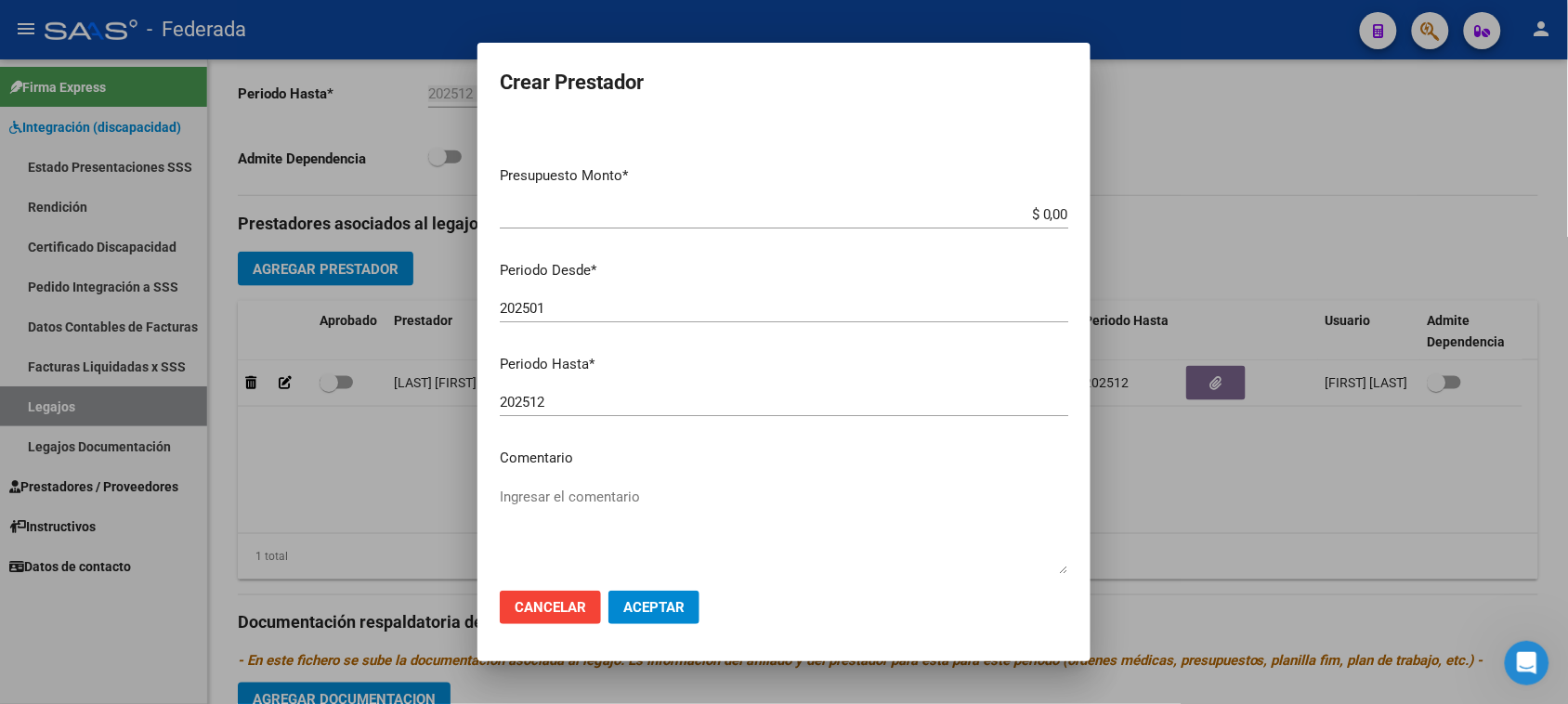 scroll, scrollTop: 177, scrollLeft: 0, axis: vertical 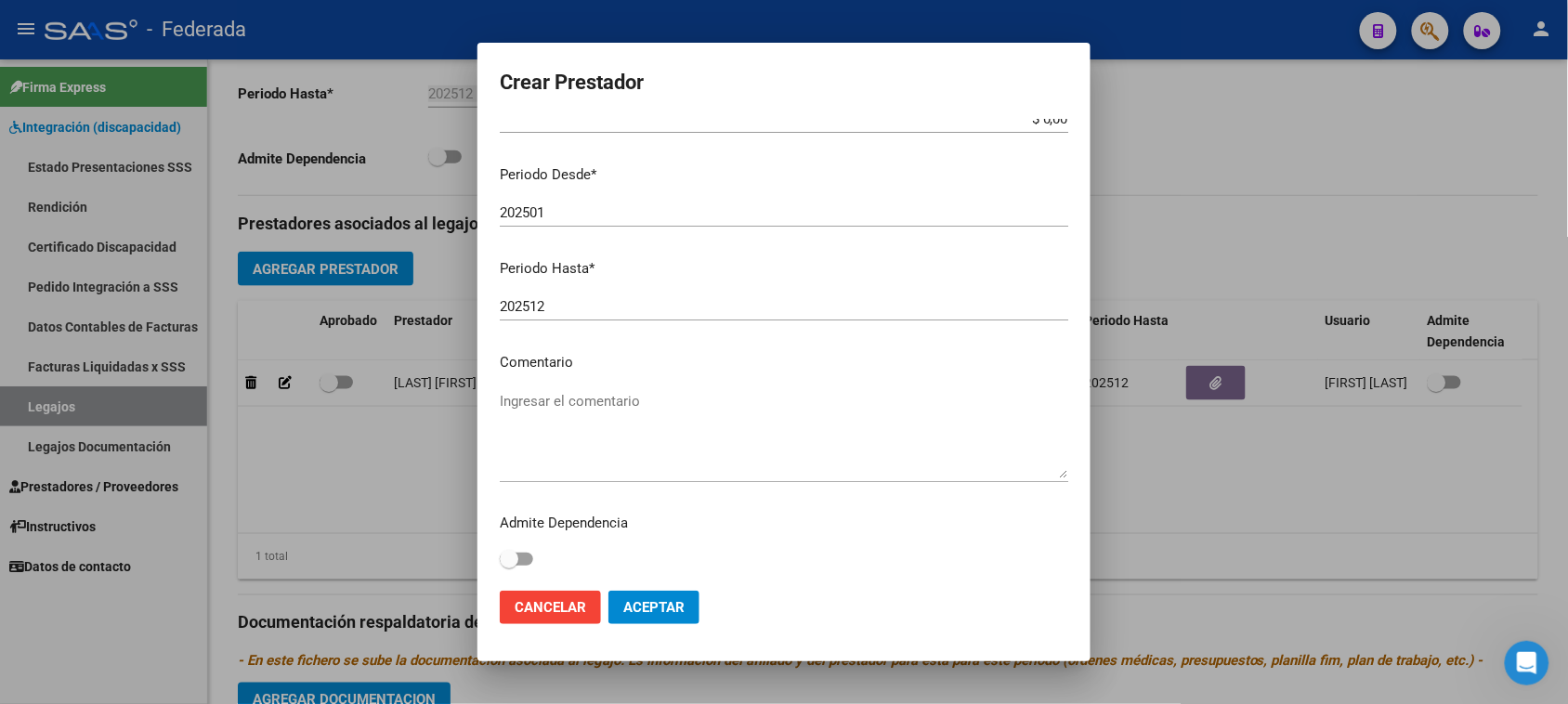 click on "Ingresar el comentario" at bounding box center (784, 435) 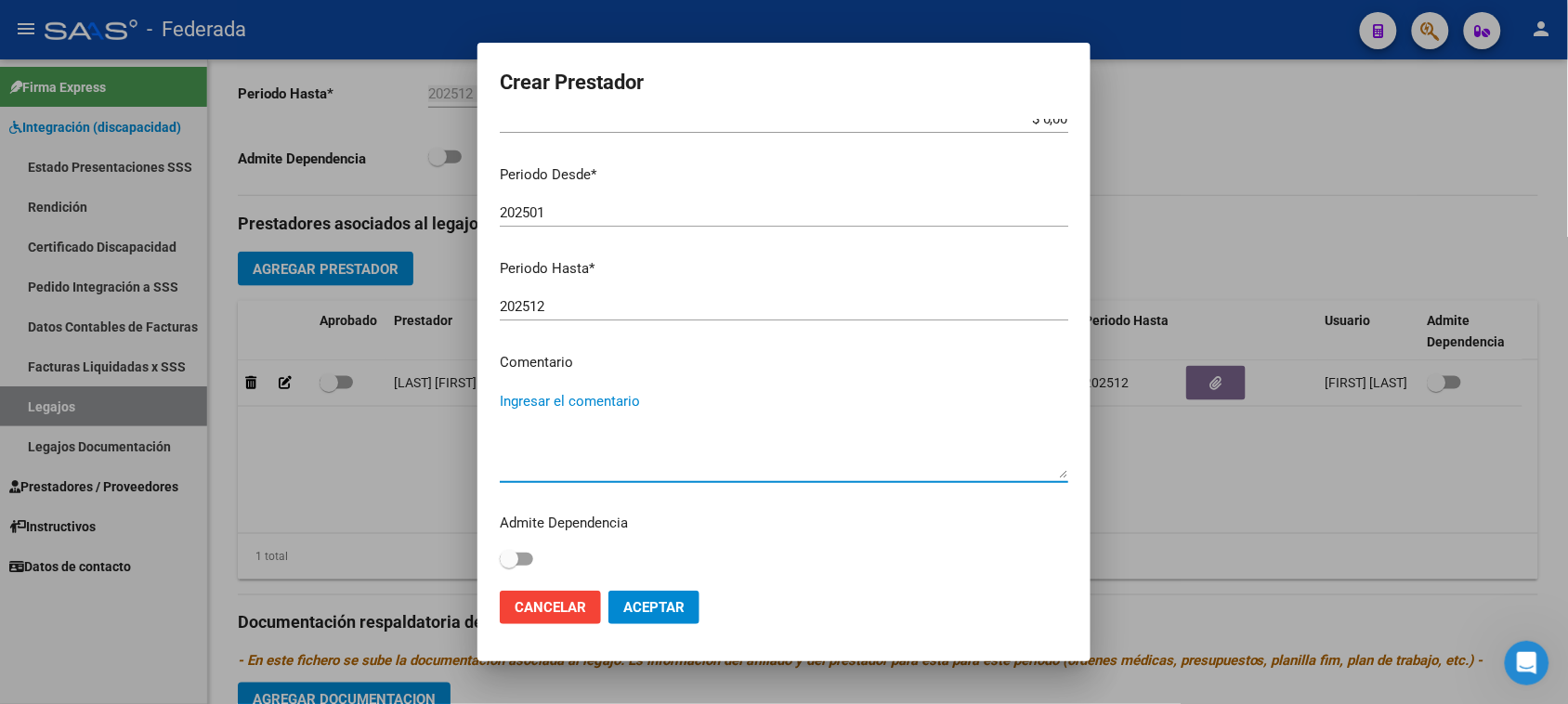 paste on "TERAPIA OCUPACIONAL" 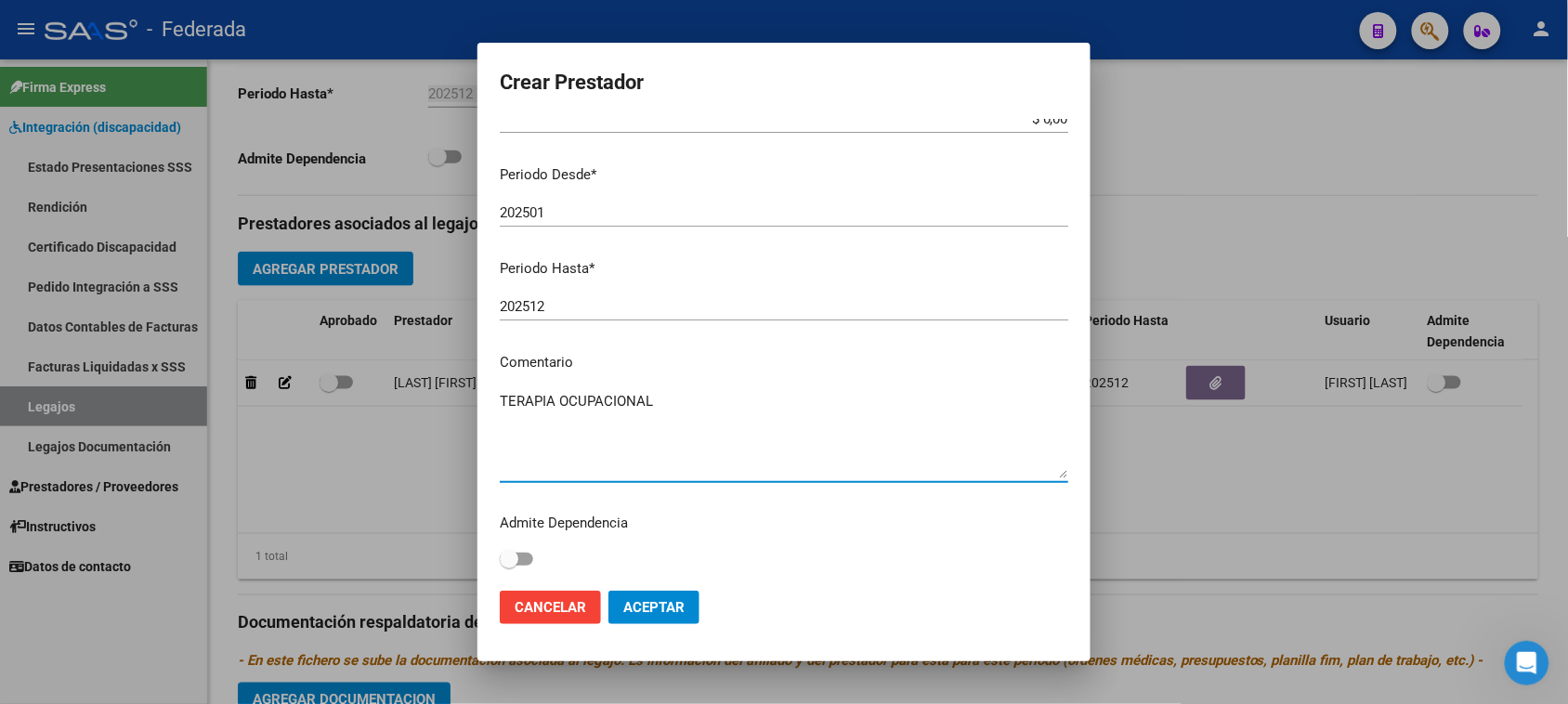 type on "TERAPIA OCUPACIONAL" 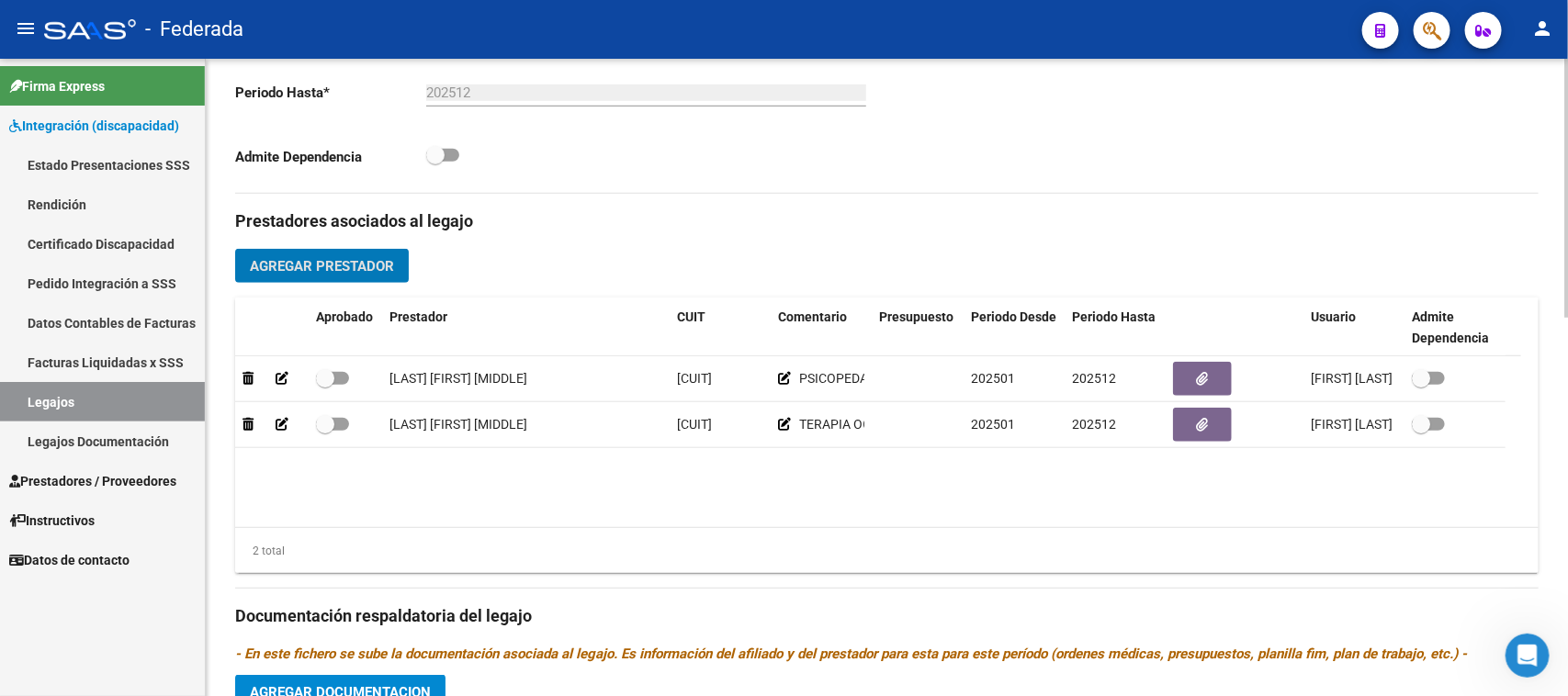 click on "Agregar Prestador" 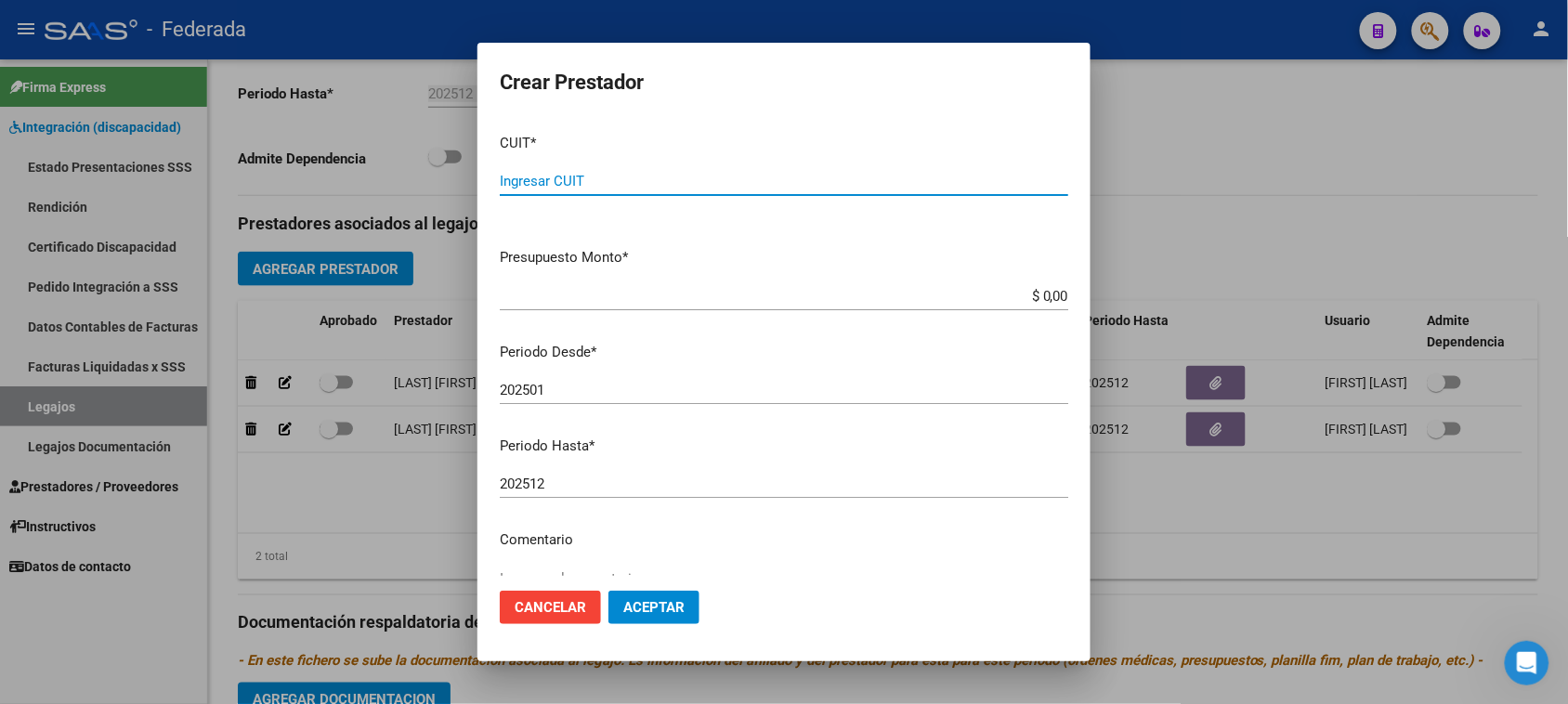 paste on "[CUIT]" 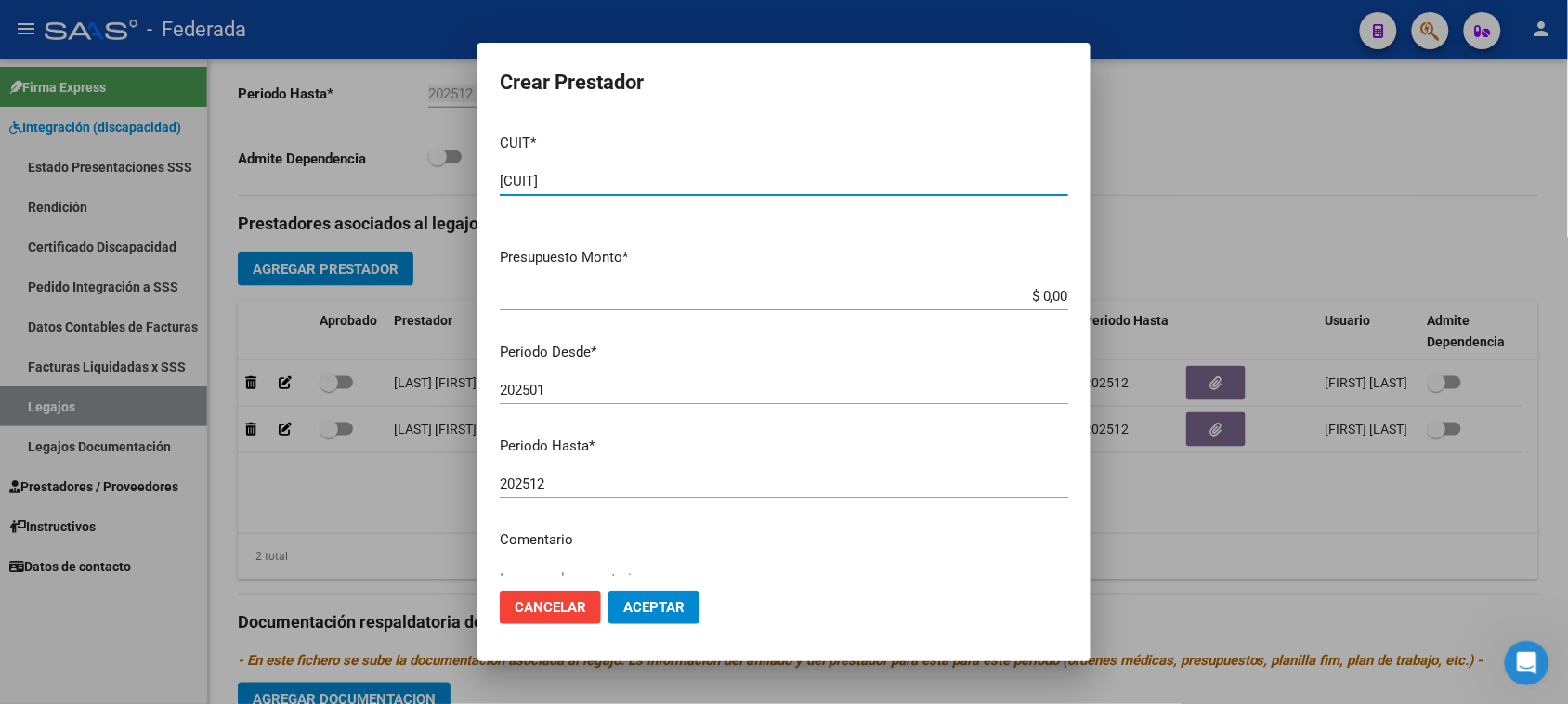 type on "[CUIT]" 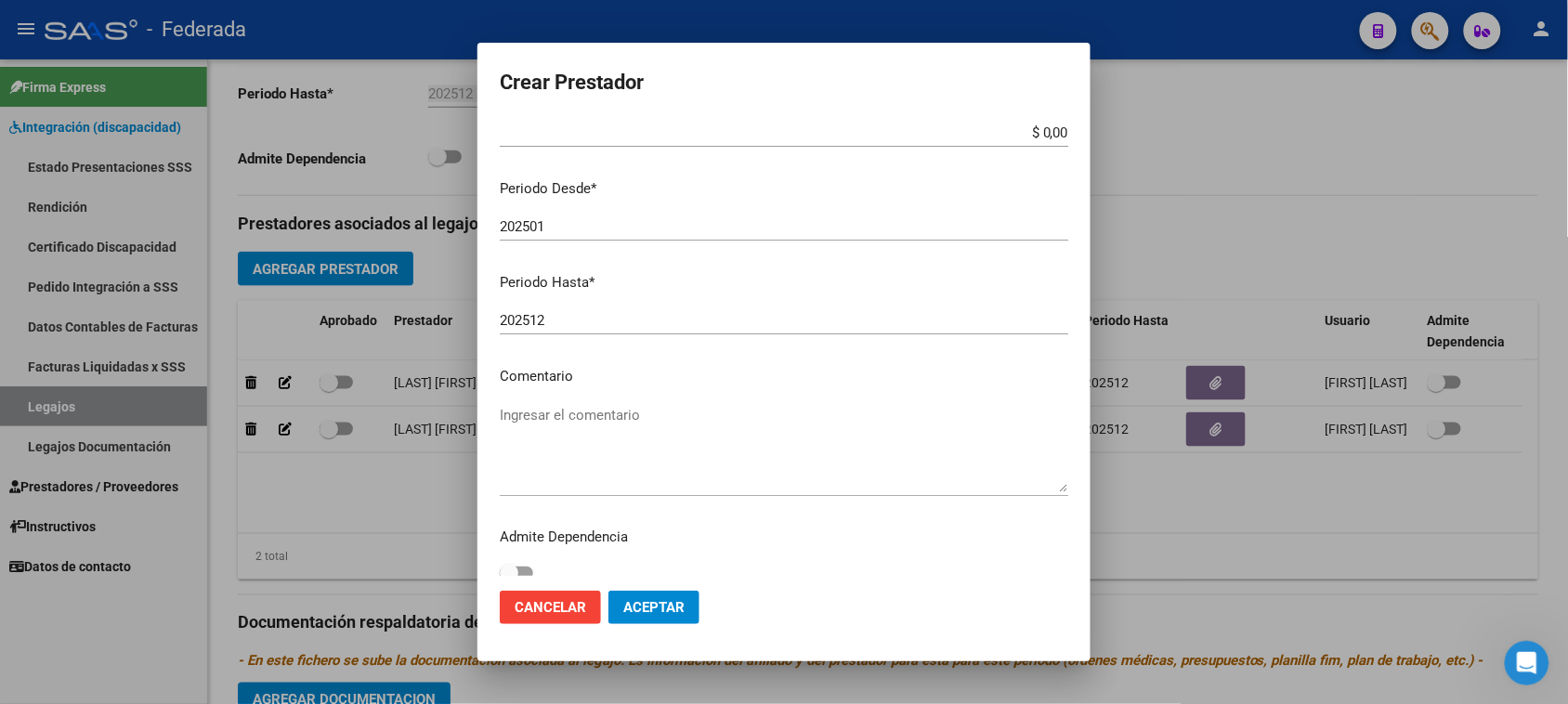 scroll, scrollTop: 177, scrollLeft: 0, axis: vertical 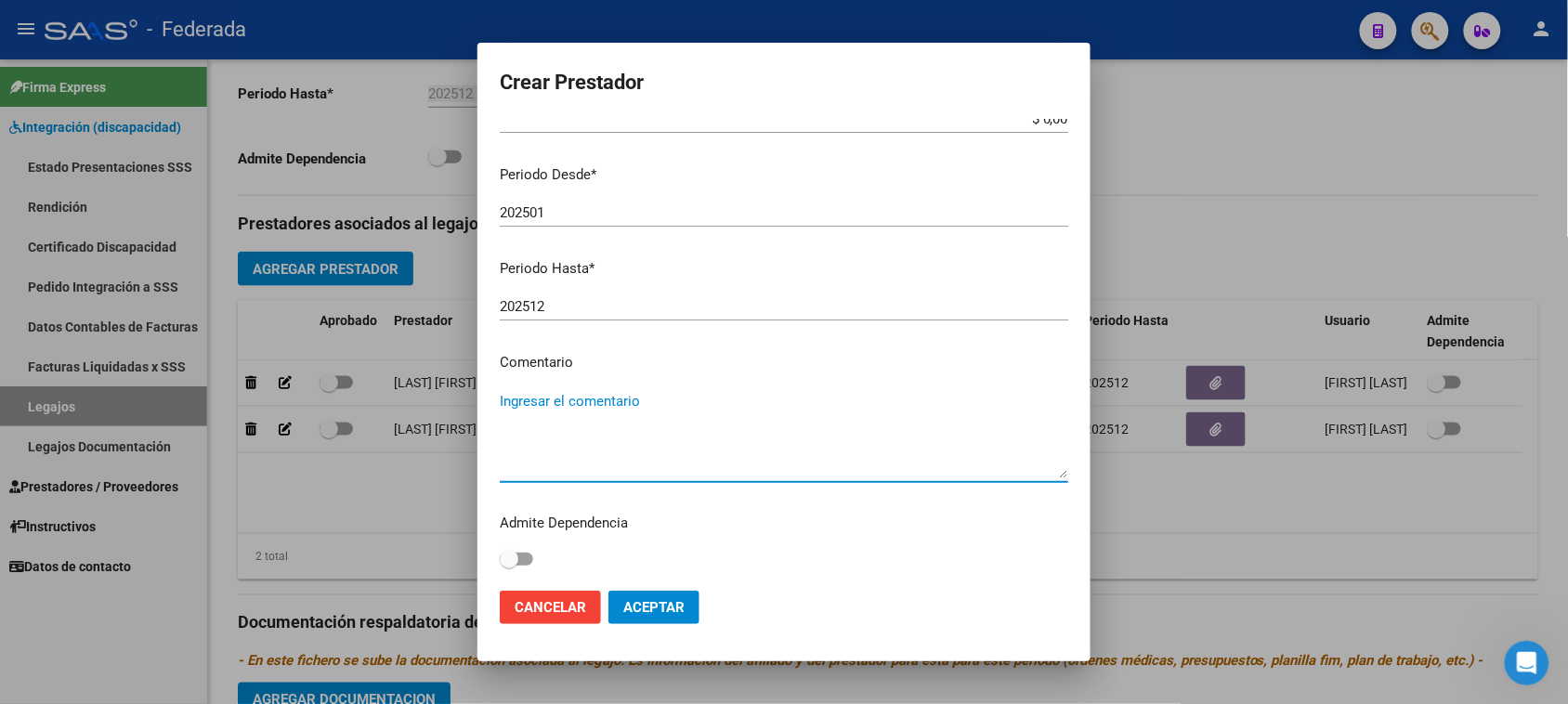 click on "Ingresar el comentario" at bounding box center [784, 435] 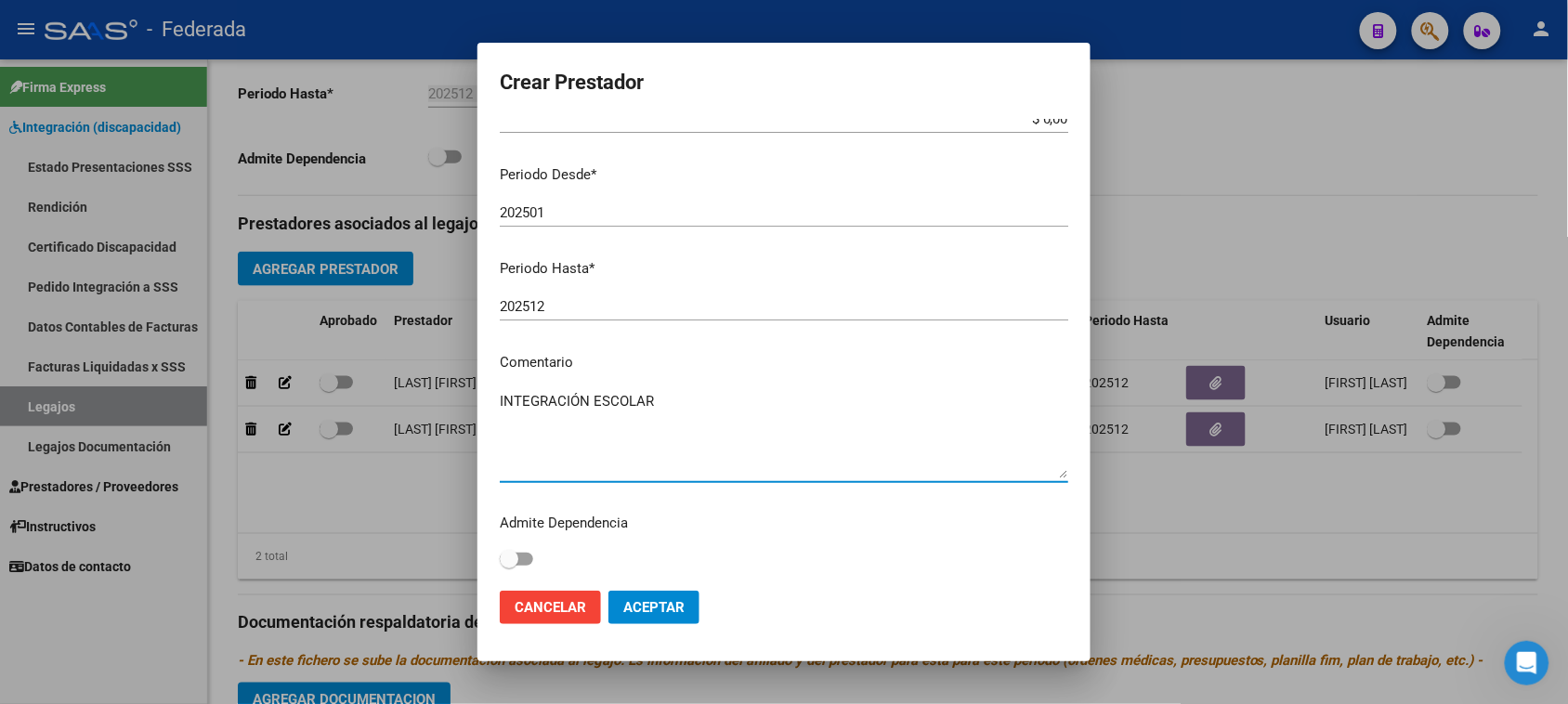 type on "INTEGRACIÓN ESCOLAR" 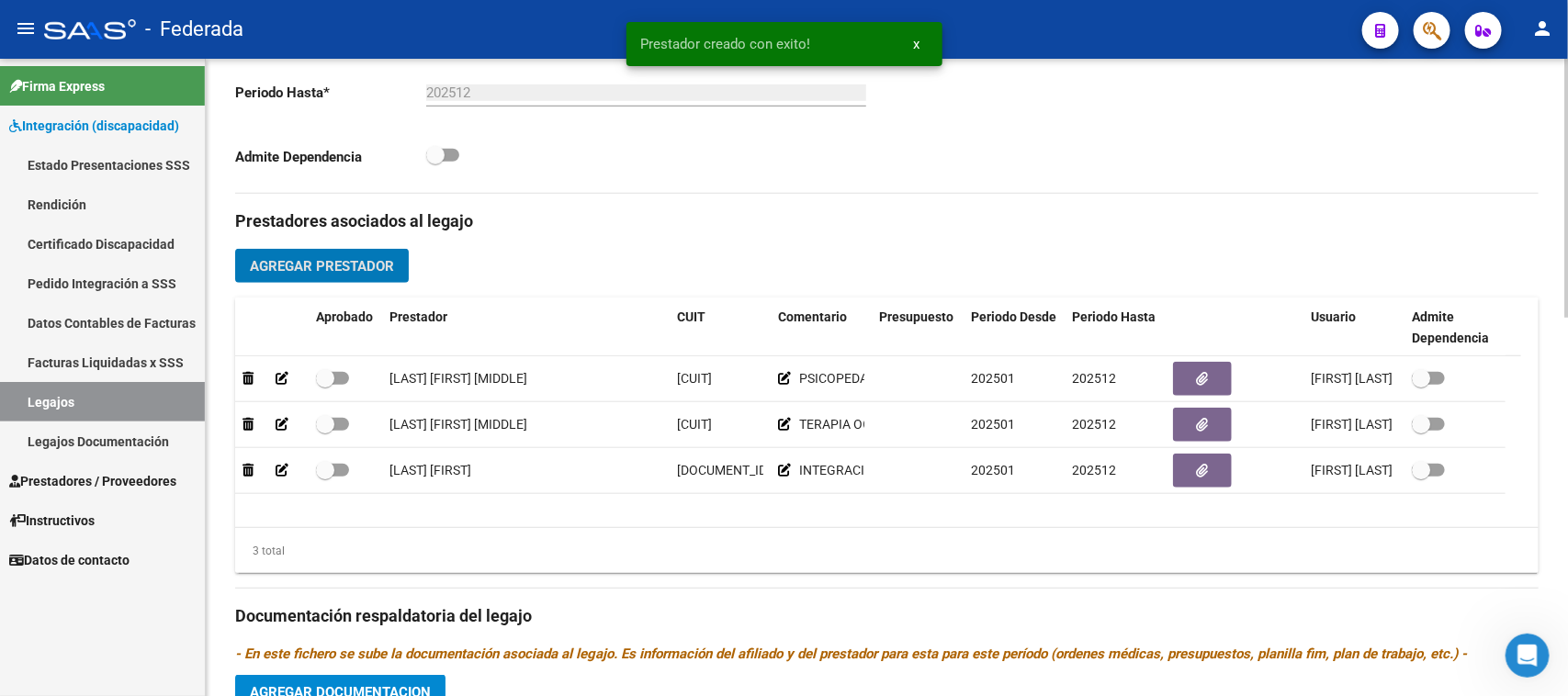 click on "Agregar Prestador" 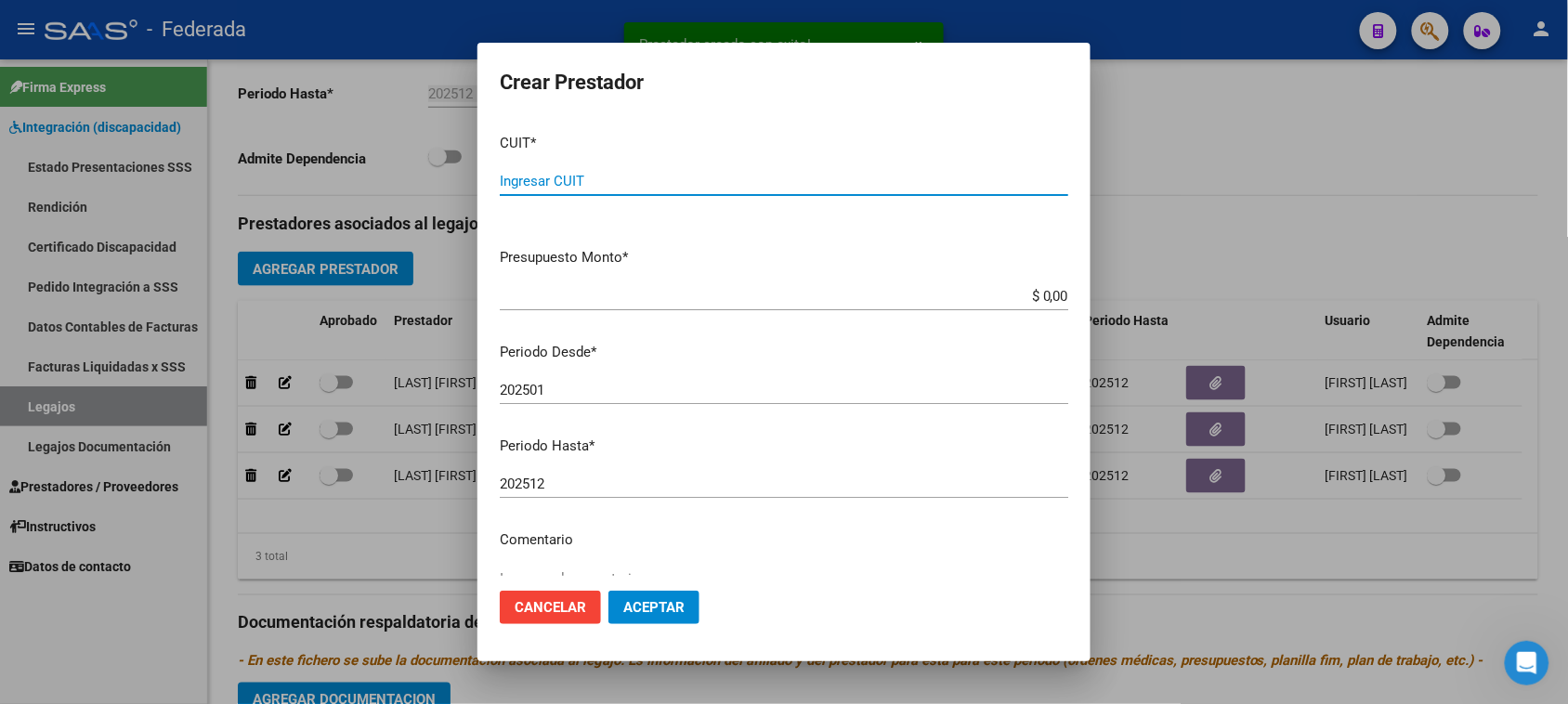 paste on "[CUIT]" 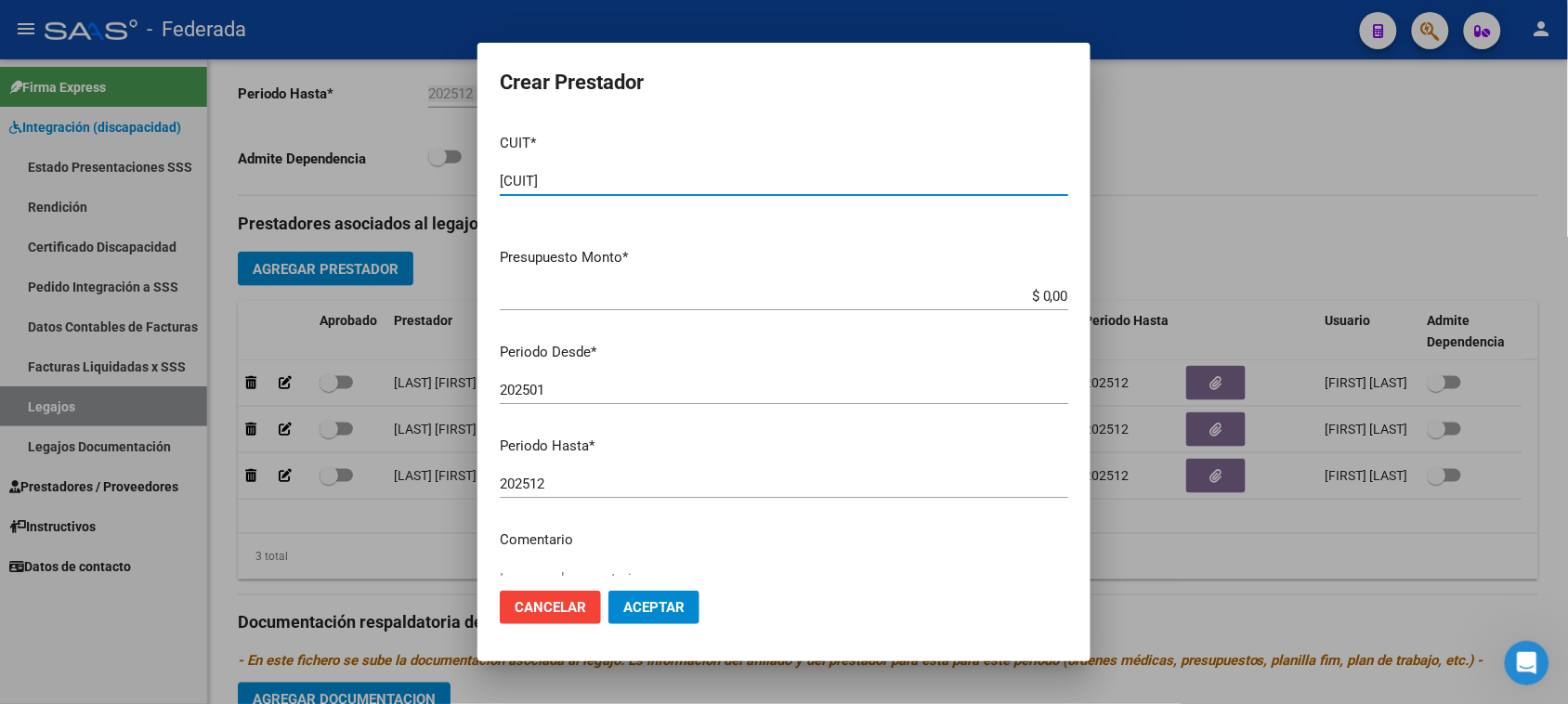 type on "[CUIT]" 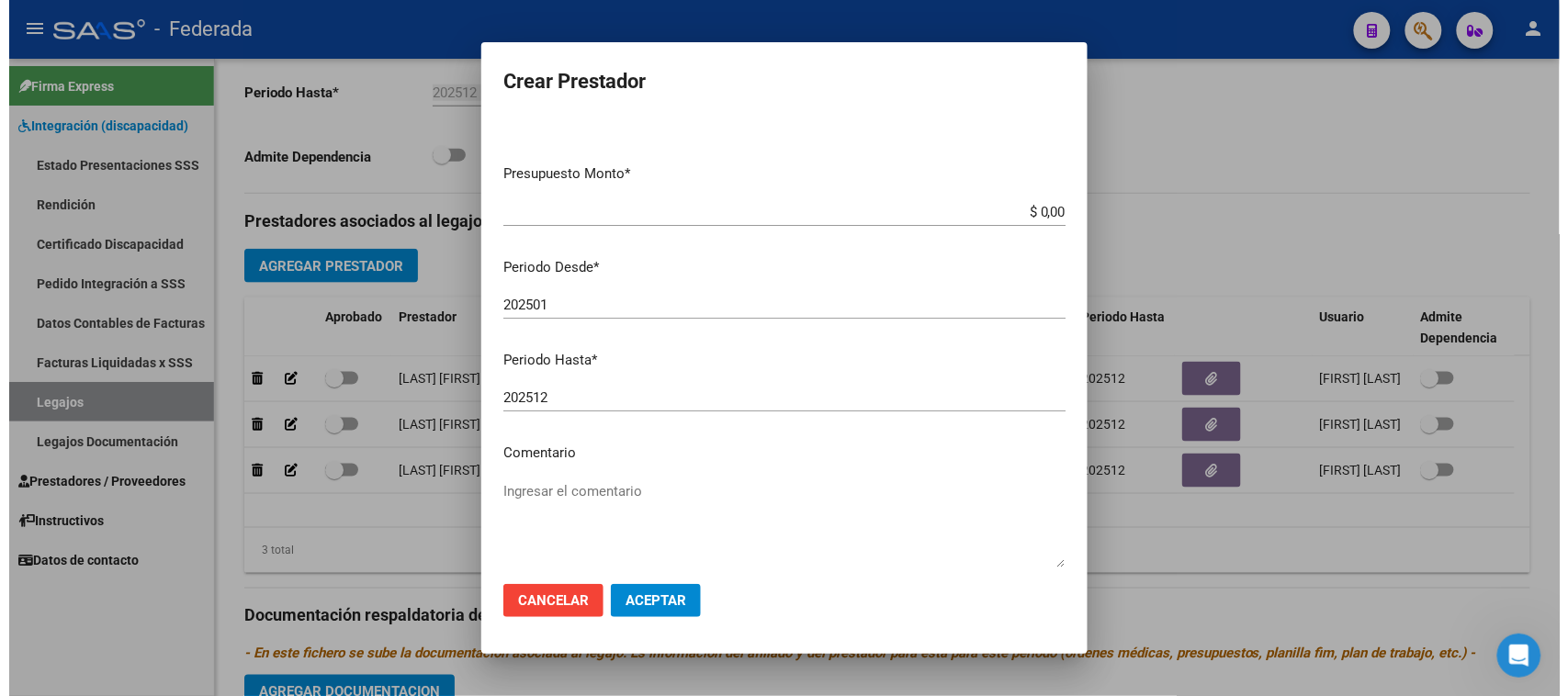 scroll, scrollTop: 175, scrollLeft: 0, axis: vertical 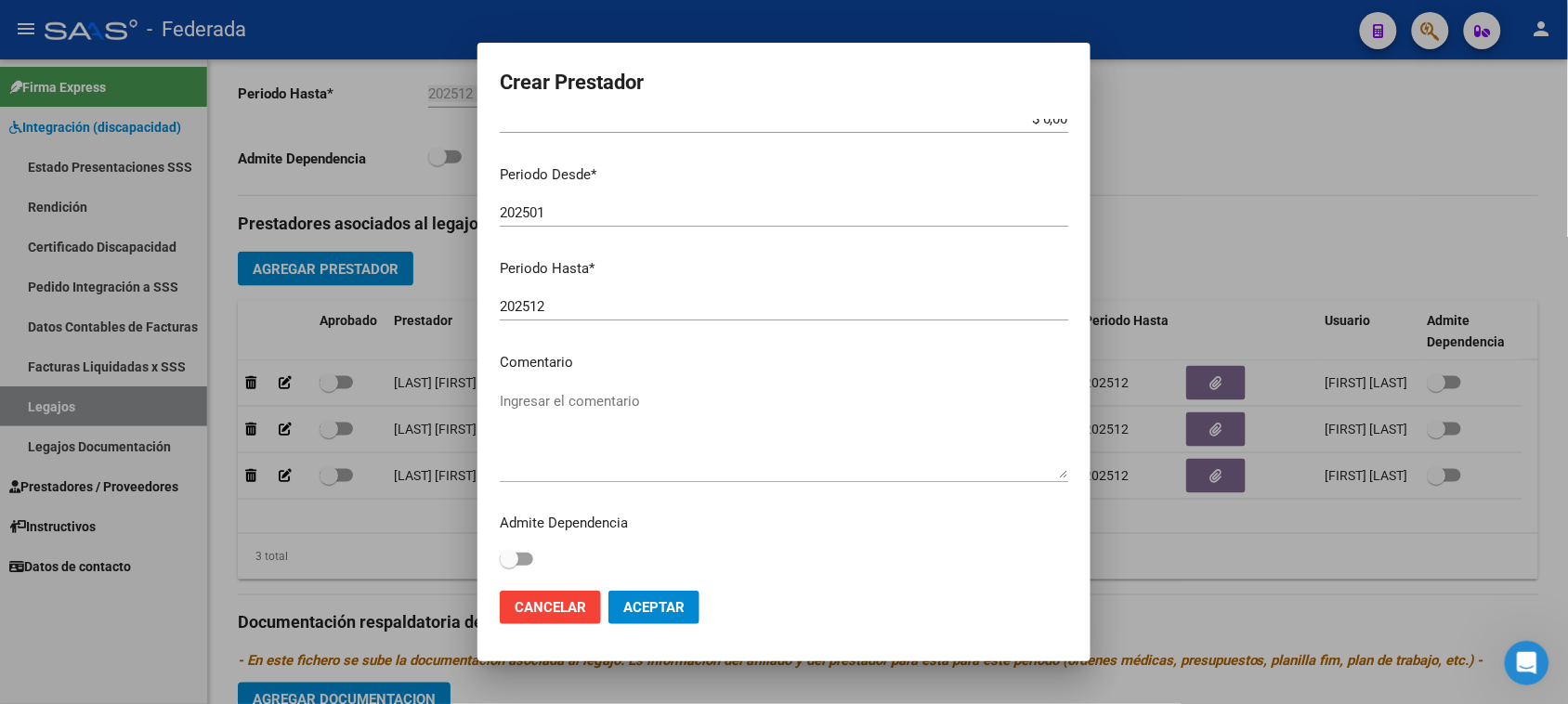 click on "Comentario" at bounding box center [784, 362] 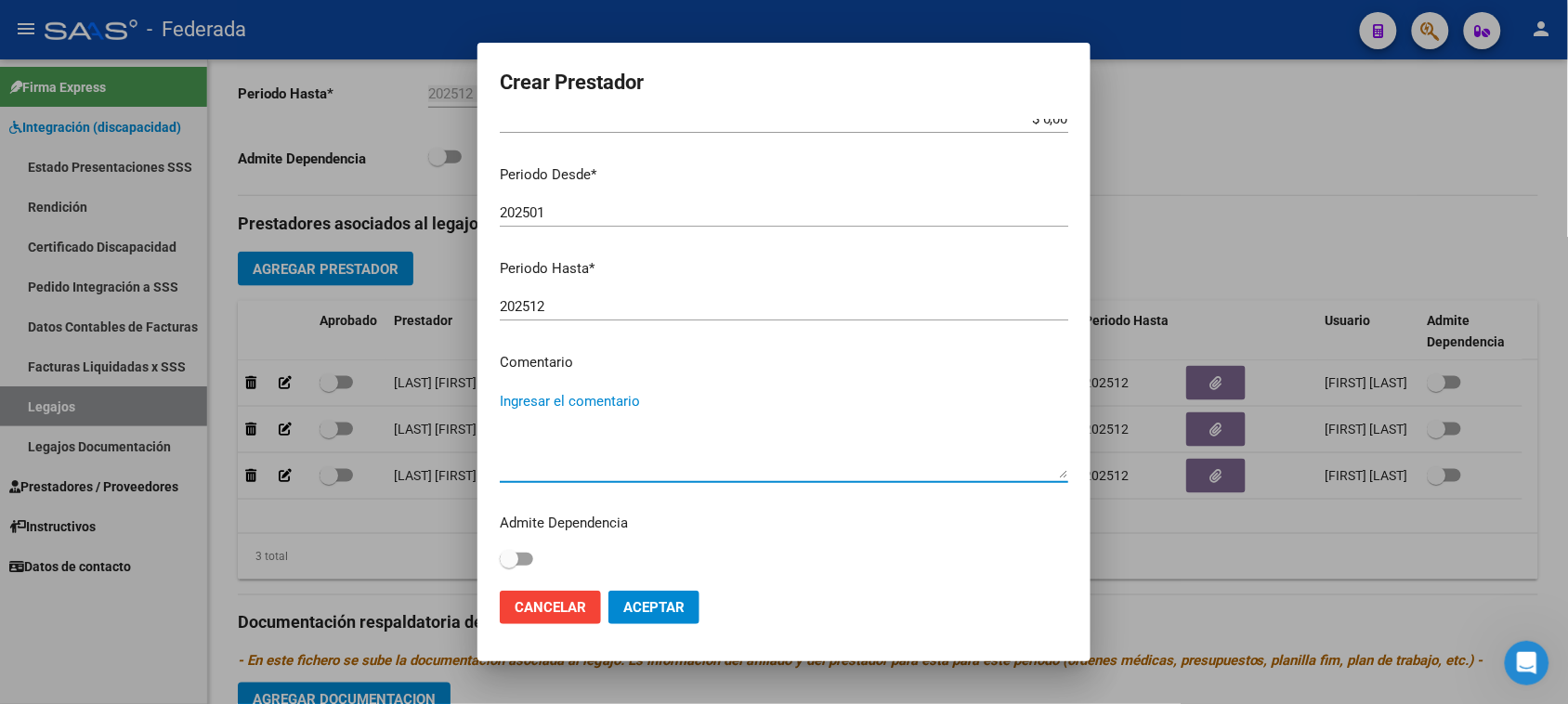 click on "Ingresar el comentario" at bounding box center (784, 435) 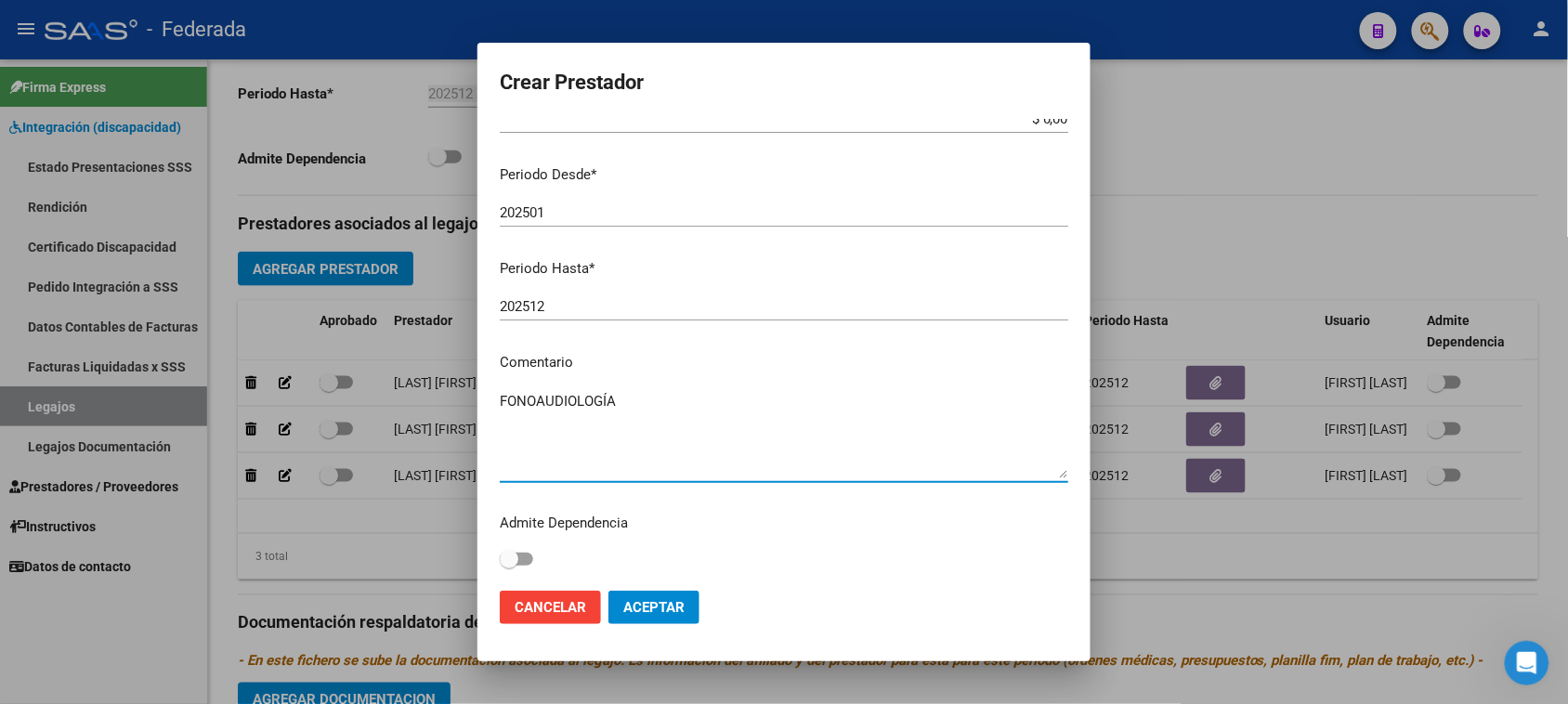 type on "FONOAUDIOLOGÍA" 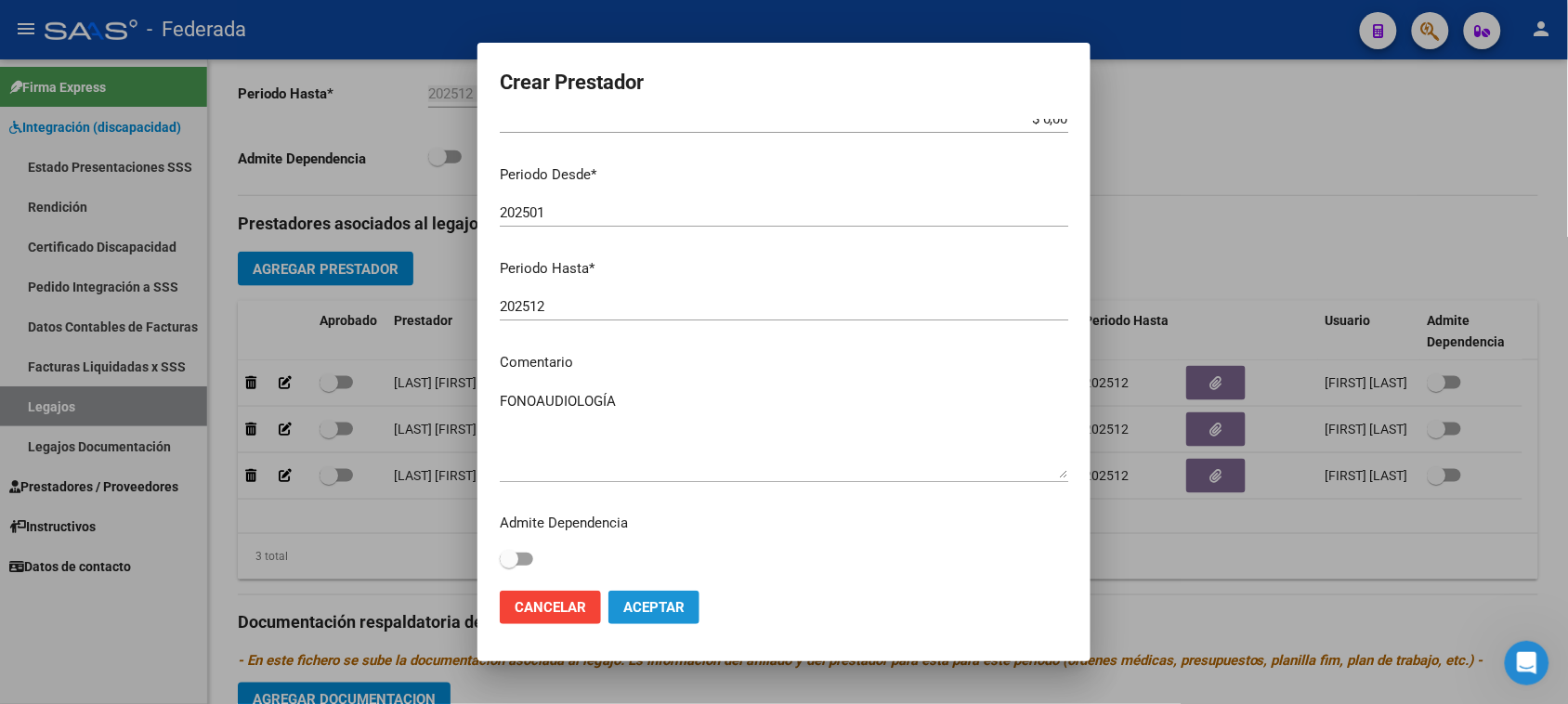 click on "Aceptar" 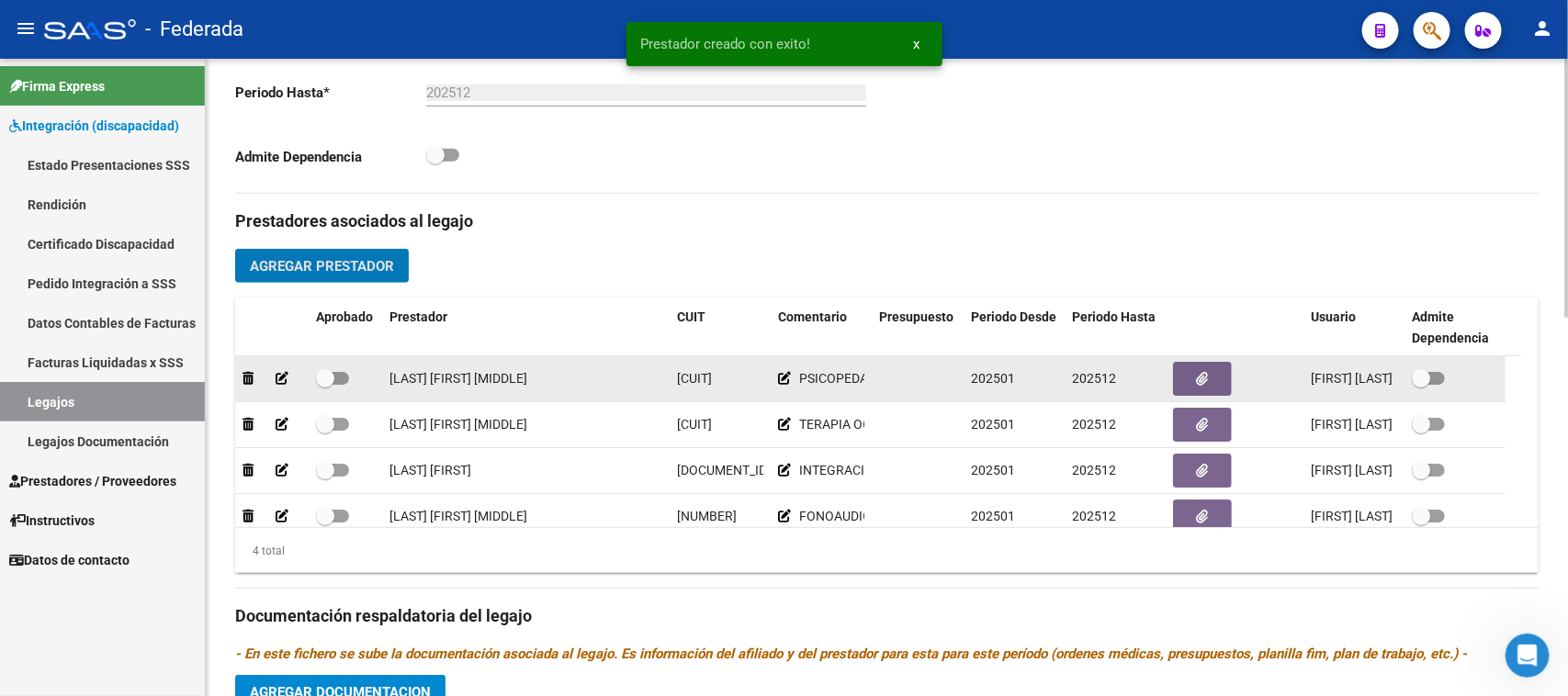 scroll, scrollTop: 37, scrollLeft: 0, axis: vertical 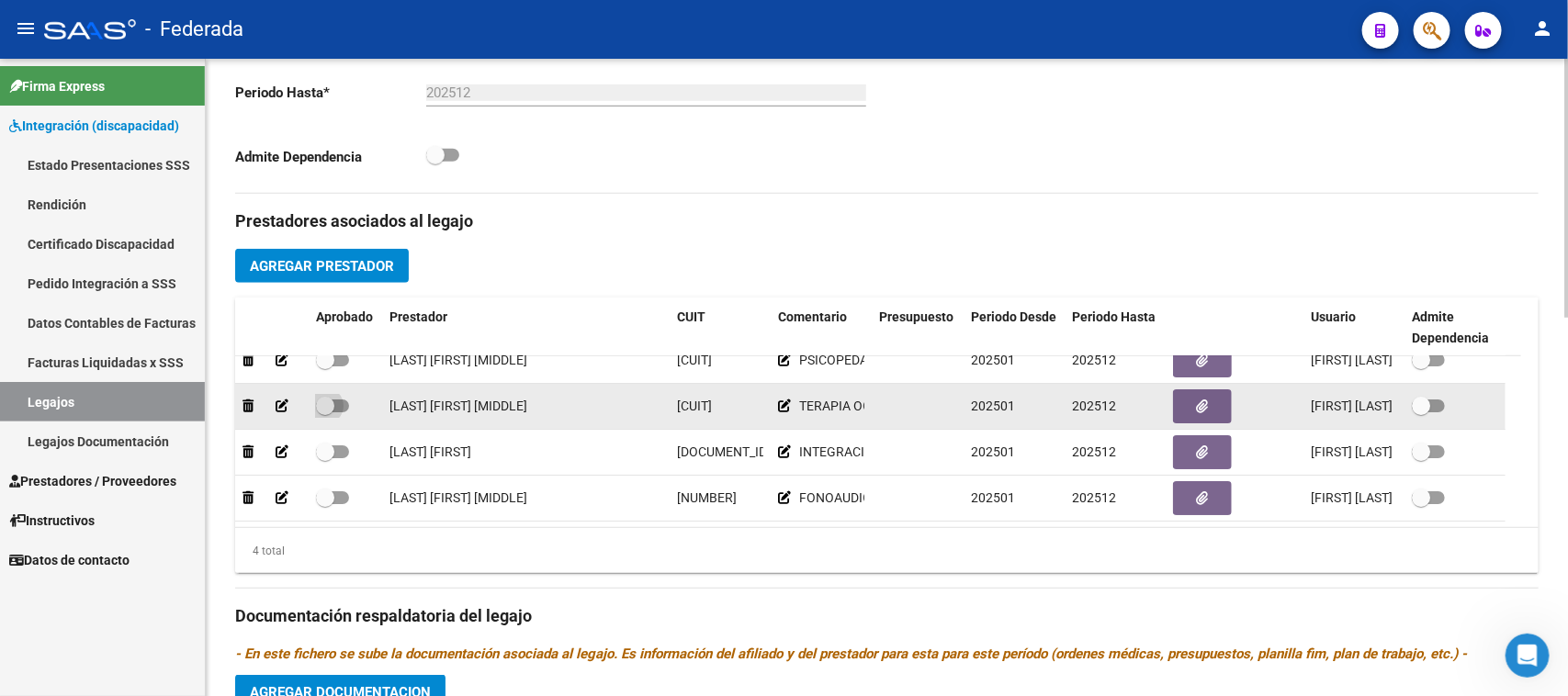 click at bounding box center (333, 406) 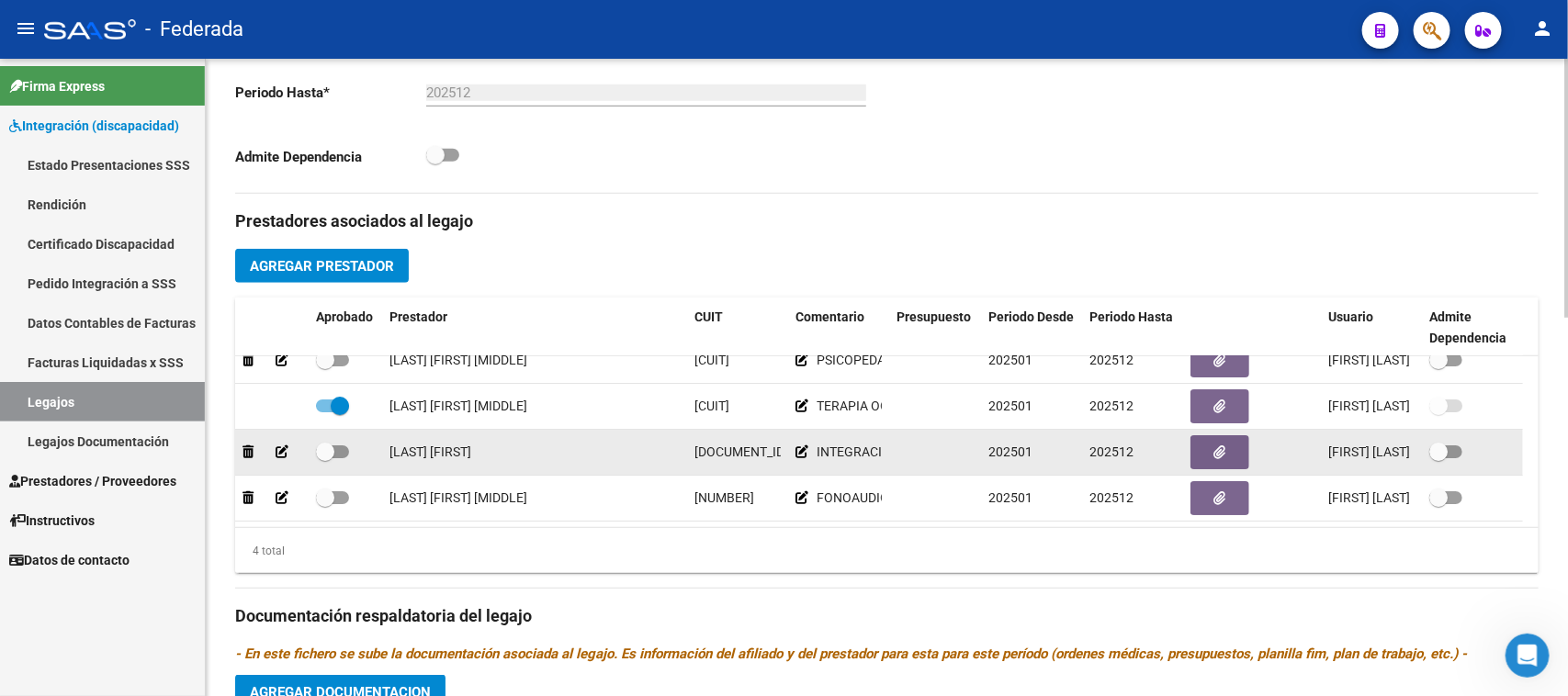 click at bounding box center [333, 452] 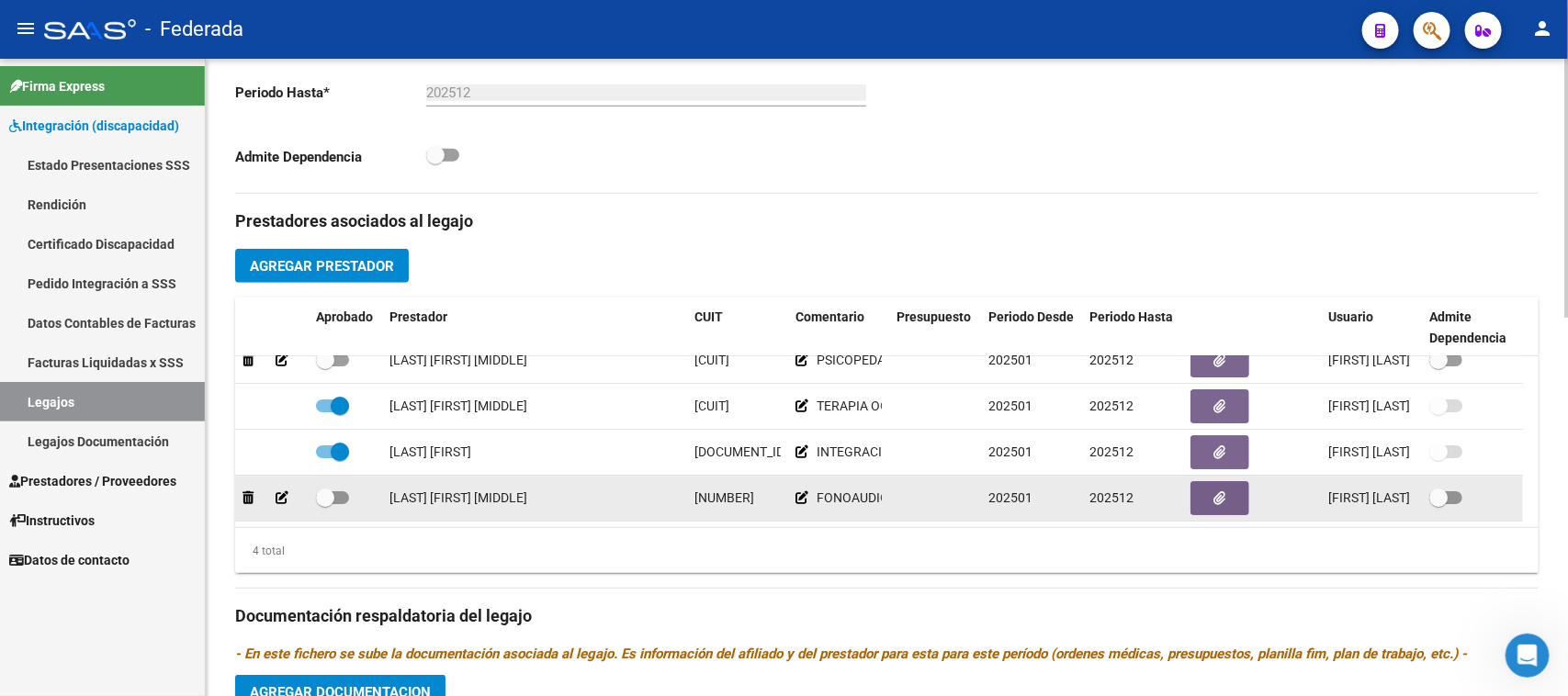 click at bounding box center (333, 498) 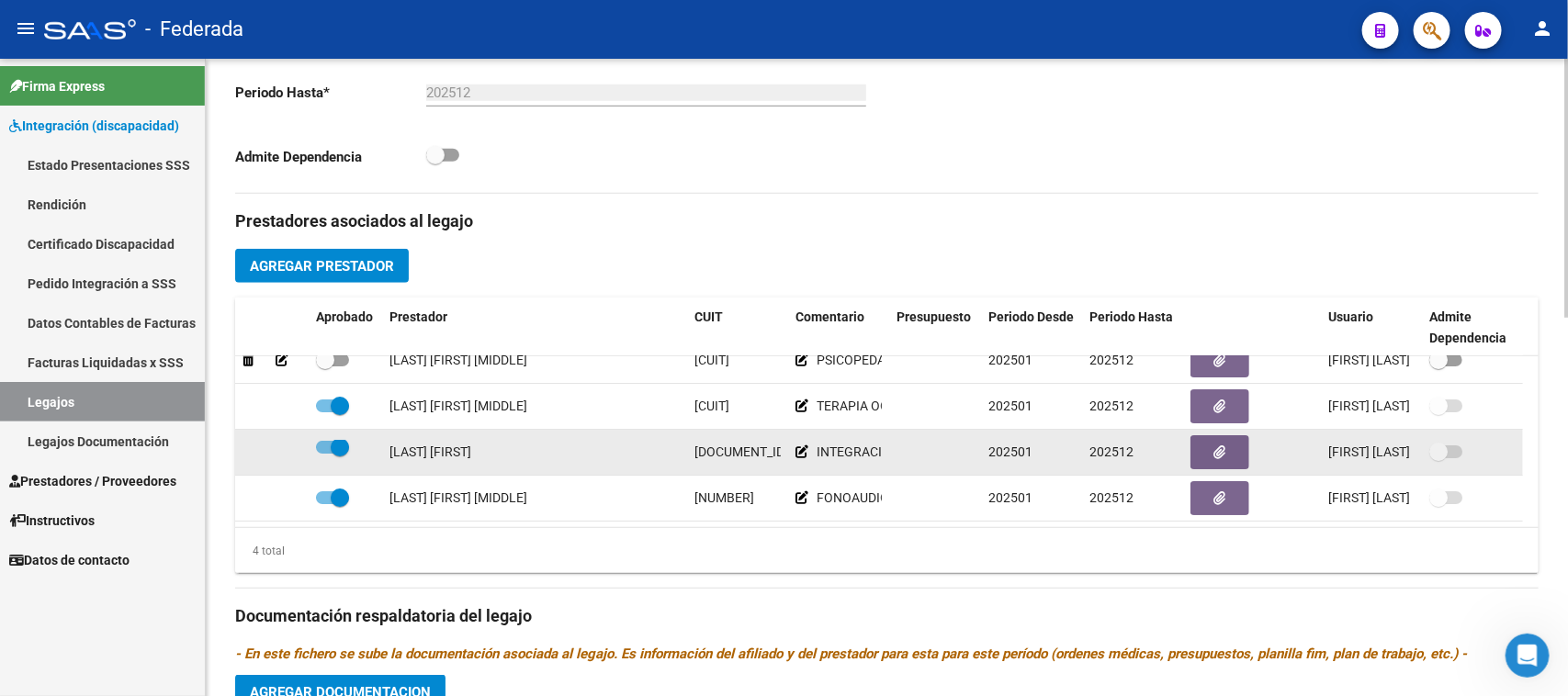 scroll, scrollTop: 6, scrollLeft: 0, axis: vertical 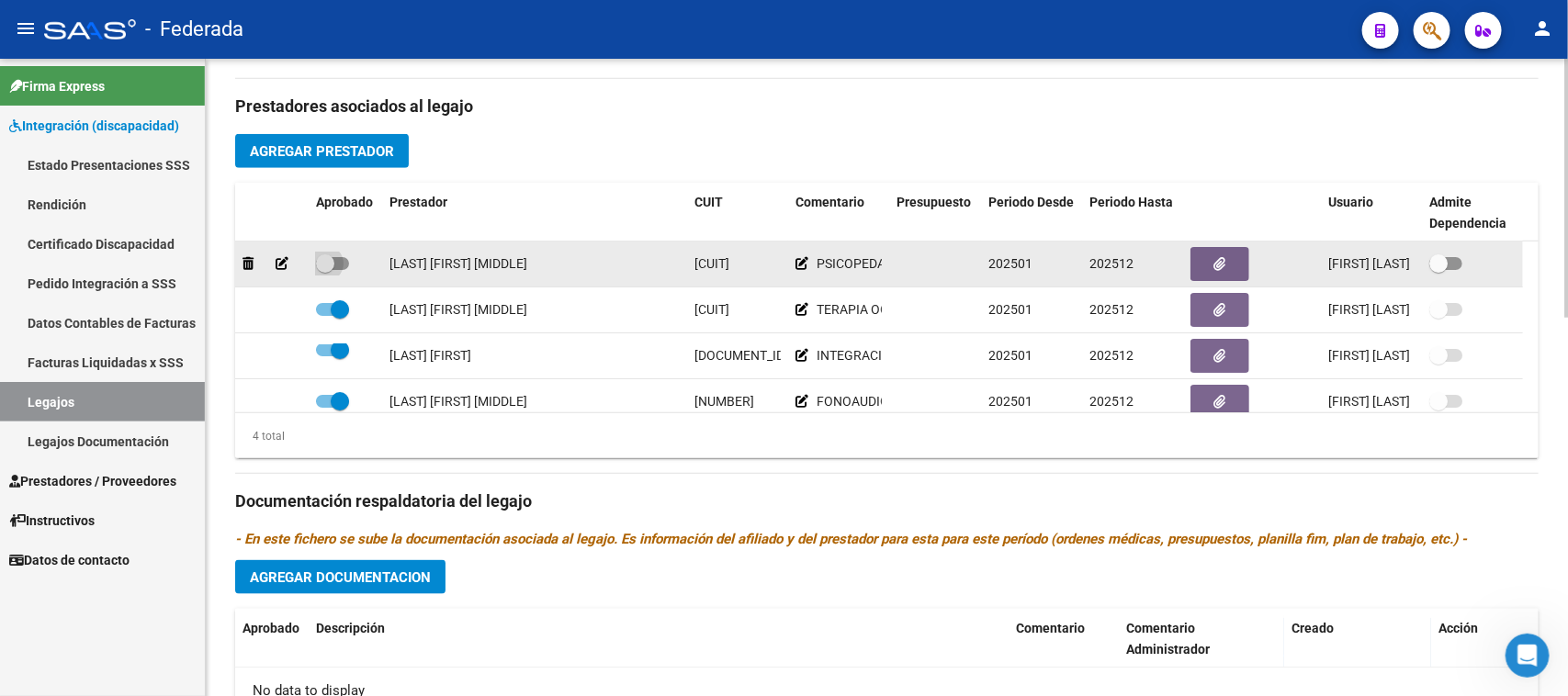 click at bounding box center [325, 264] 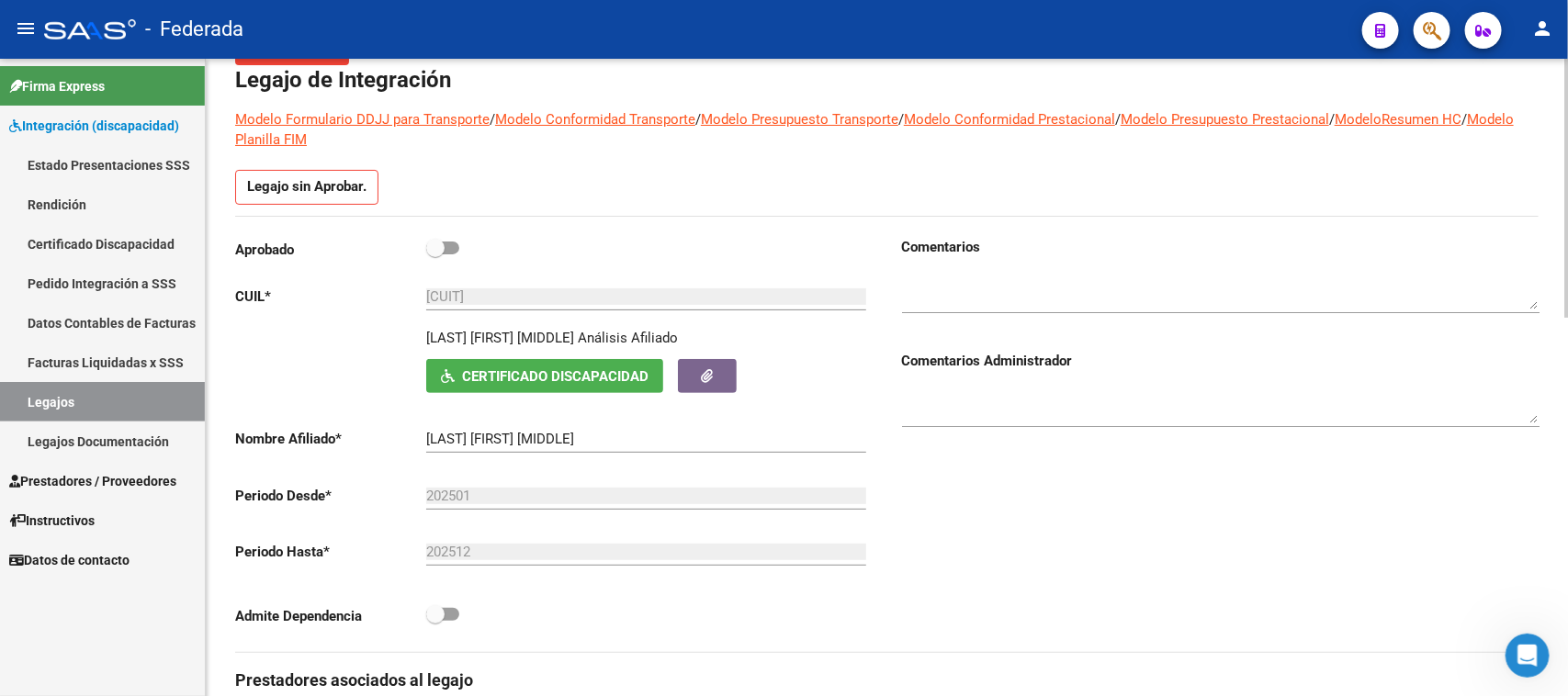 scroll, scrollTop: 0, scrollLeft: 0, axis: both 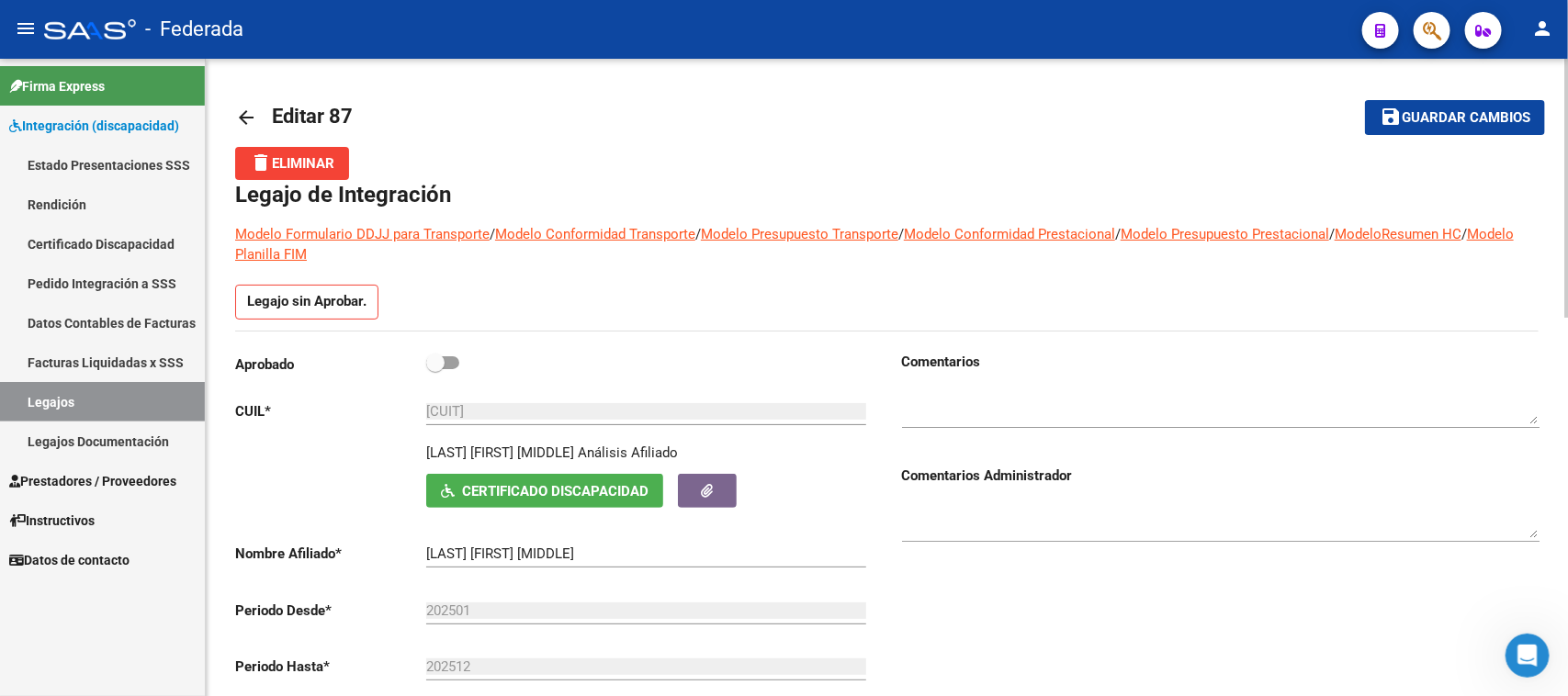click at bounding box center [435, 363] 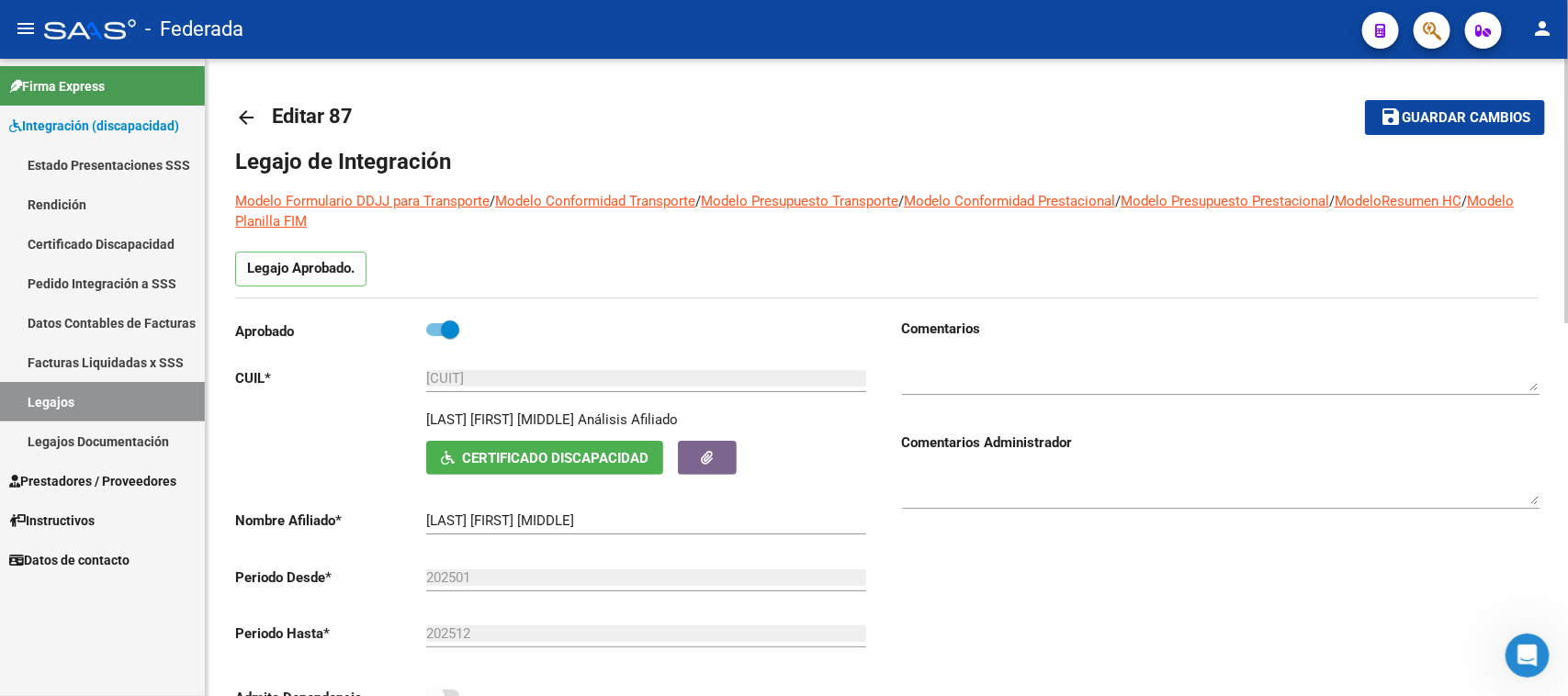 click on "save" 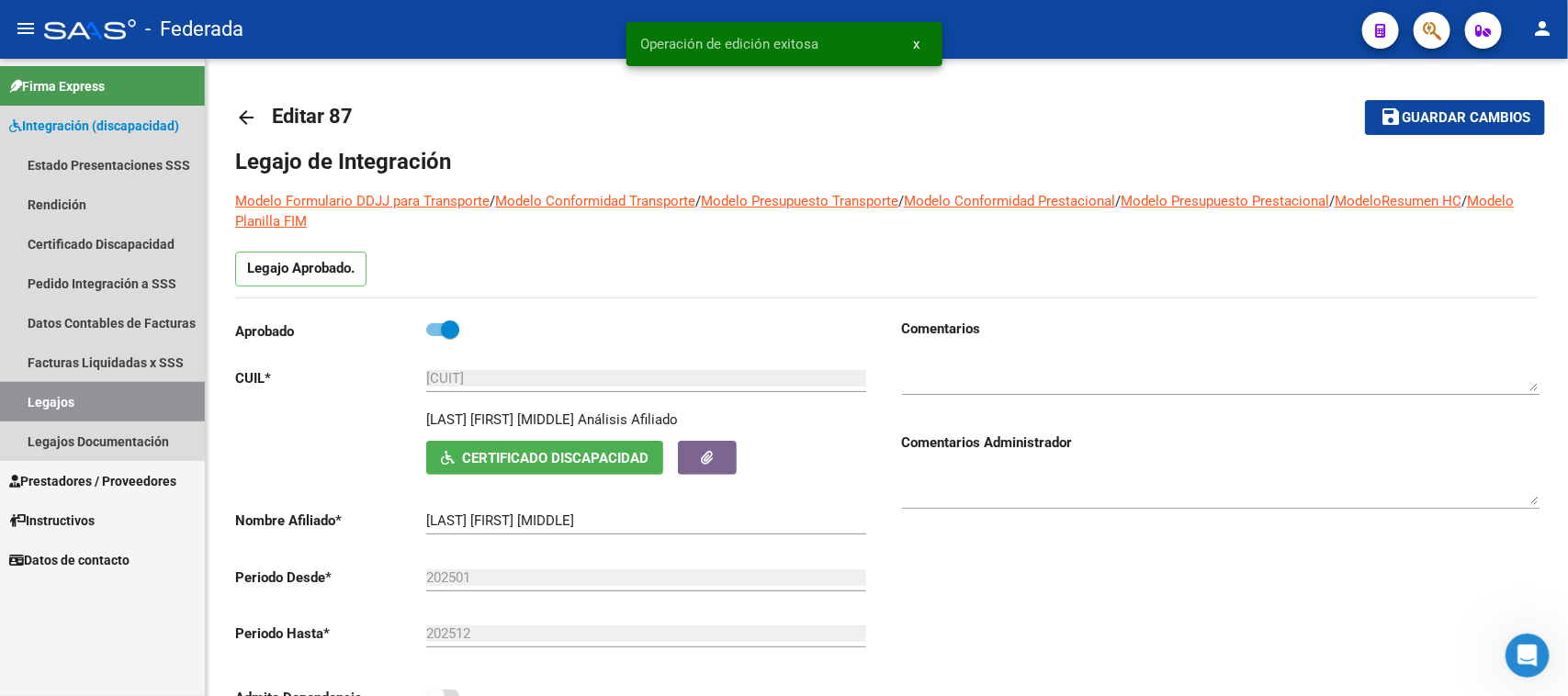 click on "Legajos" at bounding box center (102, 401) 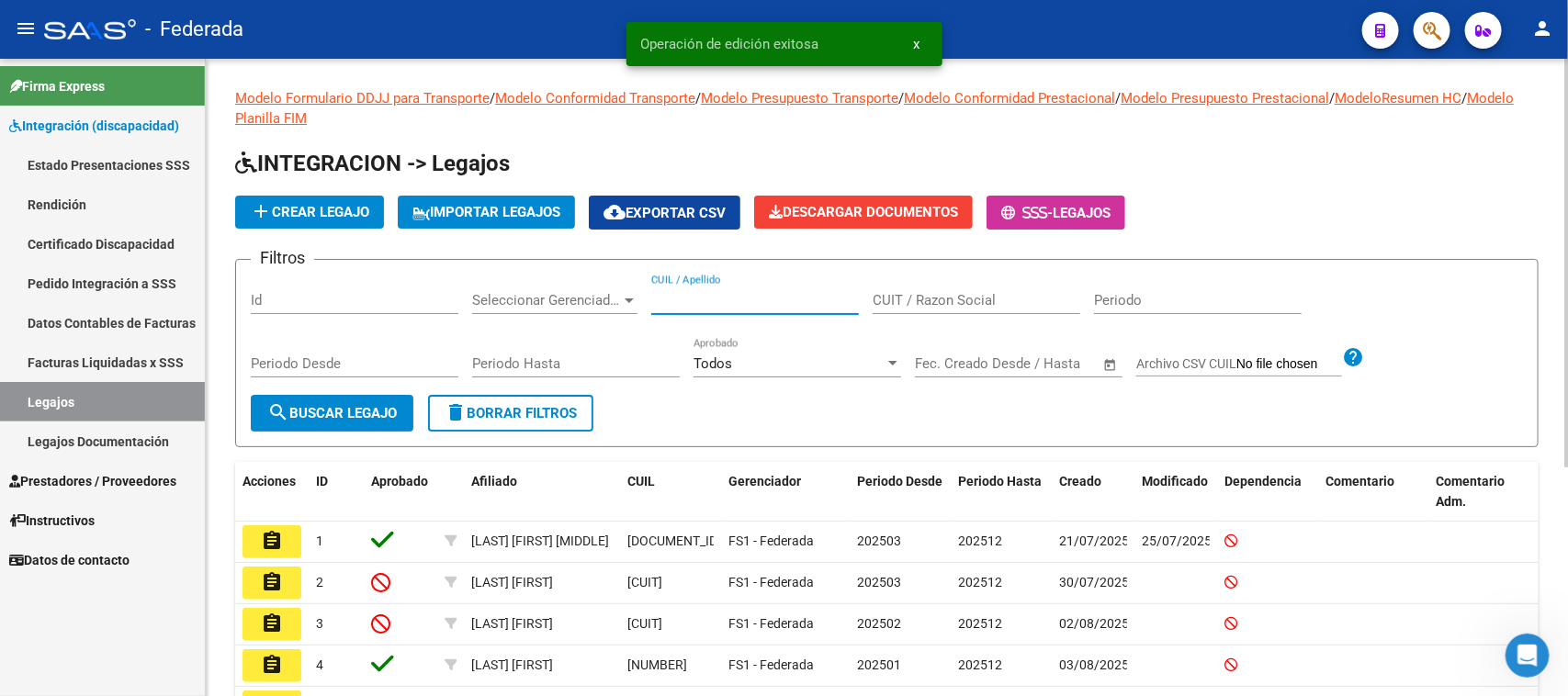 click on "CUIL / Apellido" at bounding box center (755, 300) 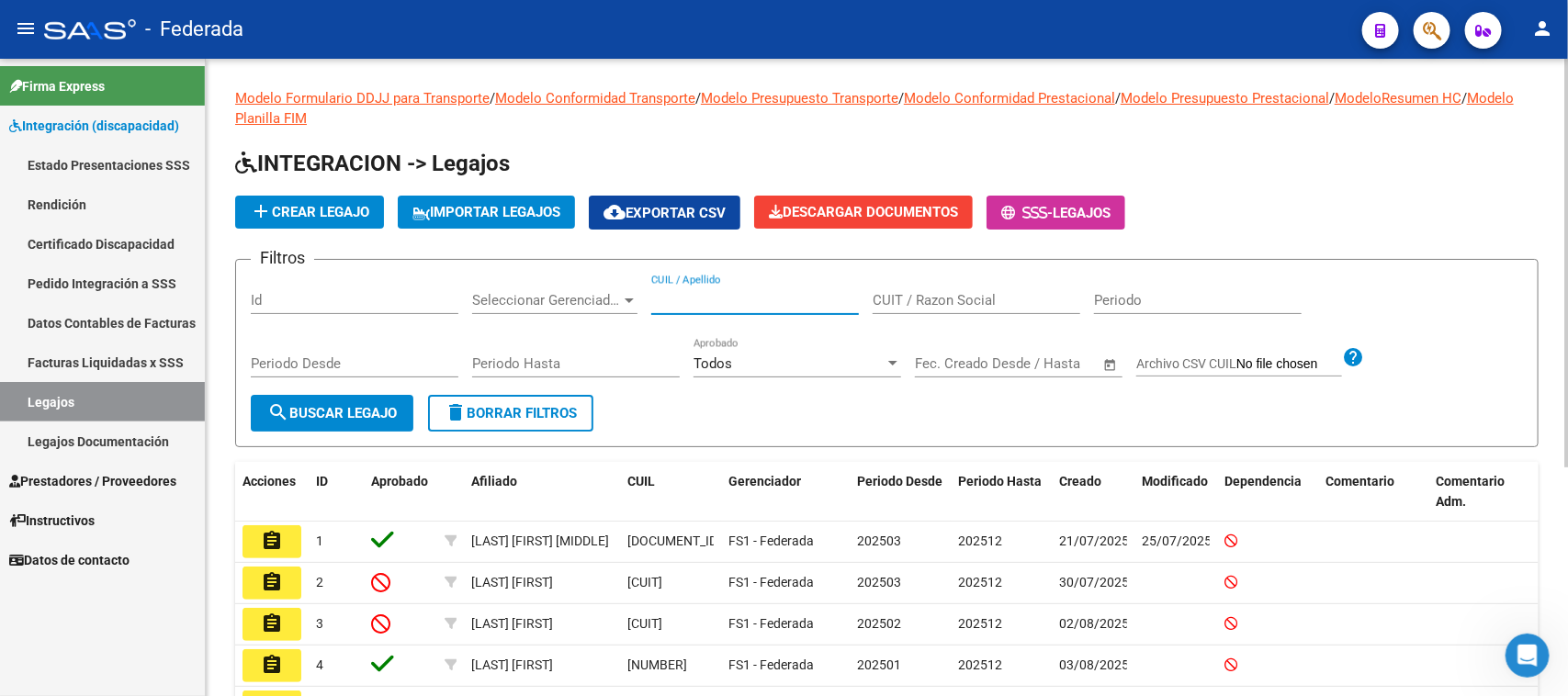 paste on "[DOCUMENT_ID]" 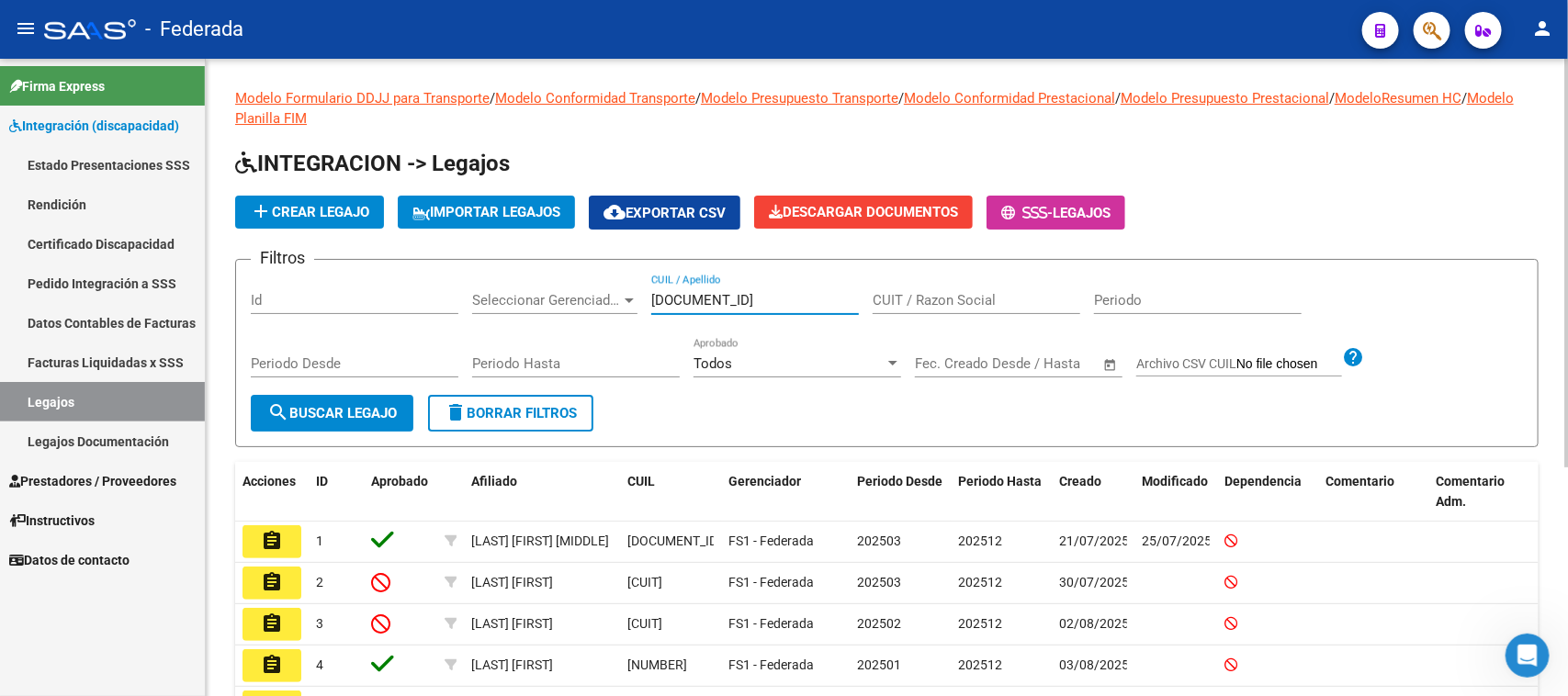 click on "search  Buscar Legajo" 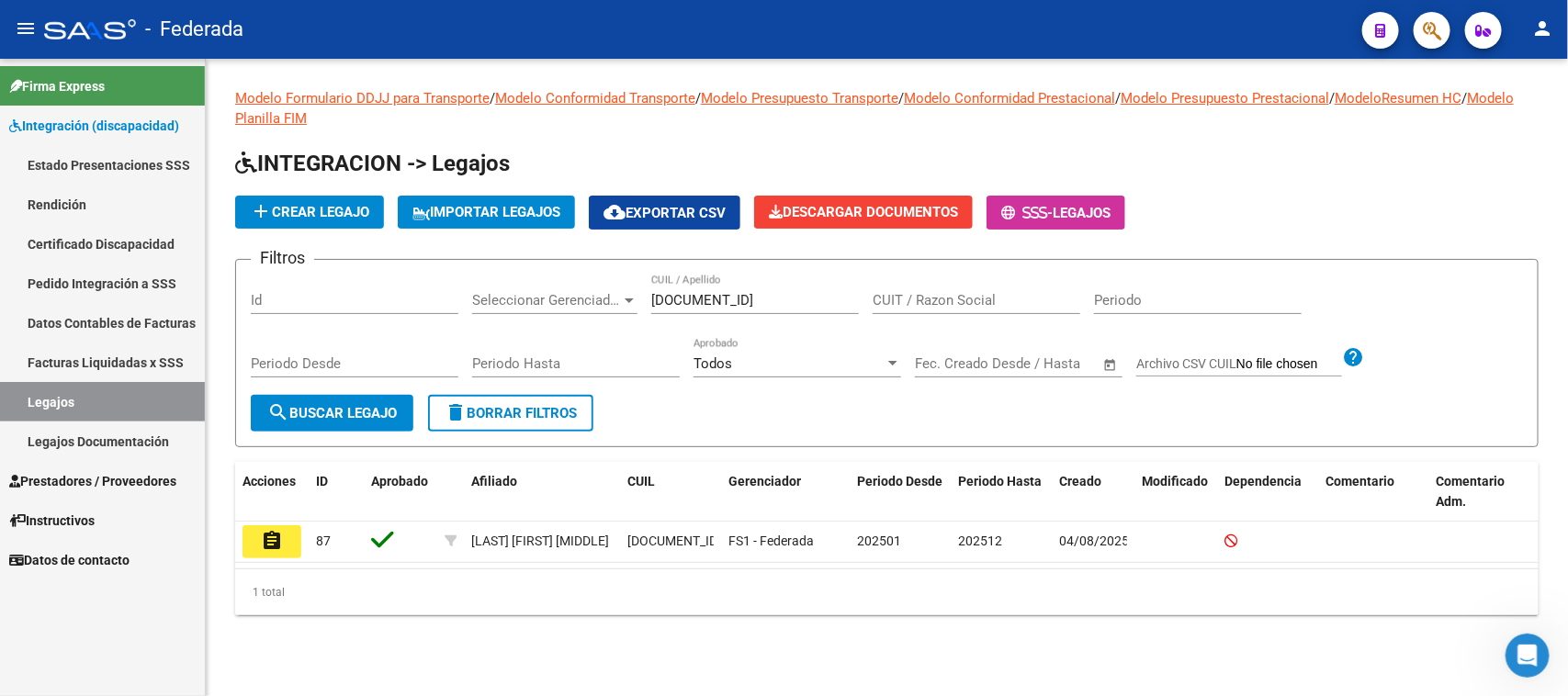 click on "Legajos" at bounding box center [102, 401] 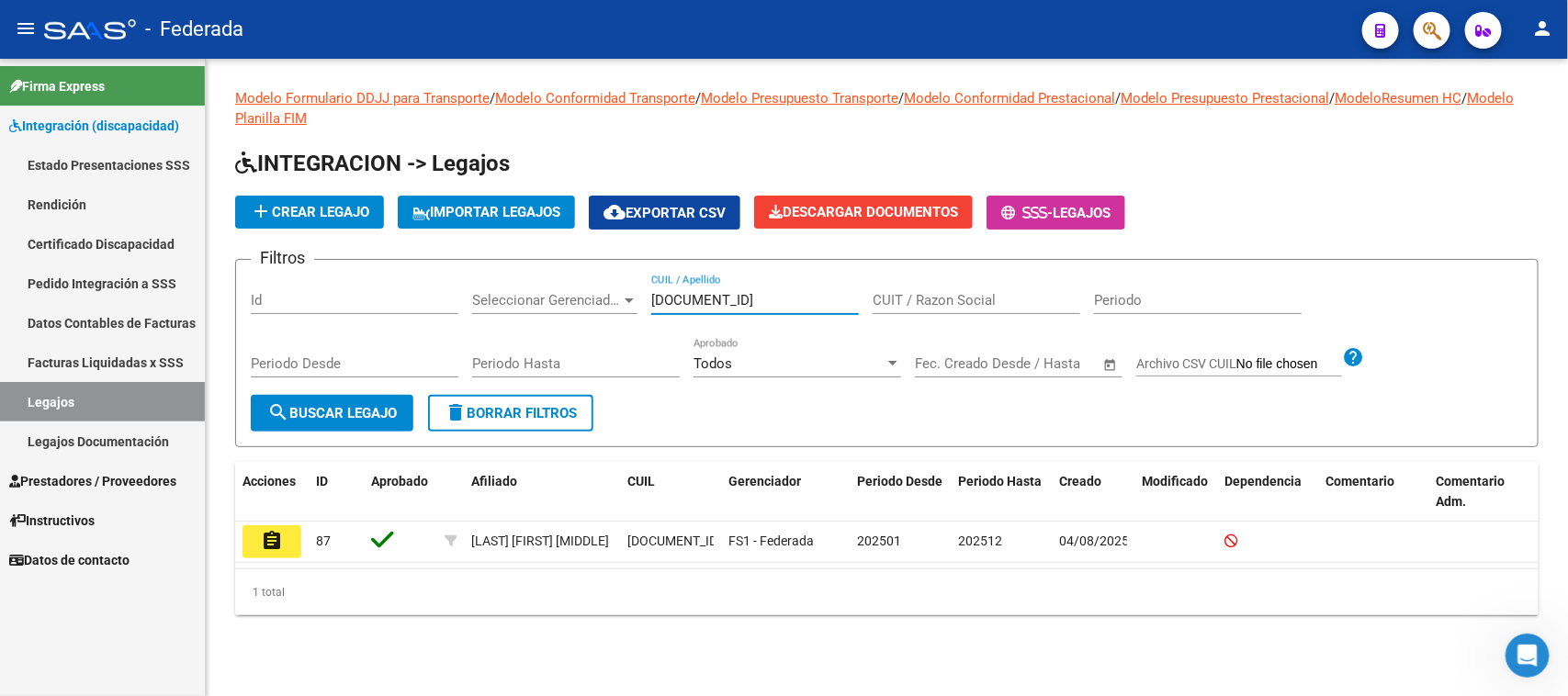 click on "[DOCUMENT_ID]" at bounding box center (755, 300) 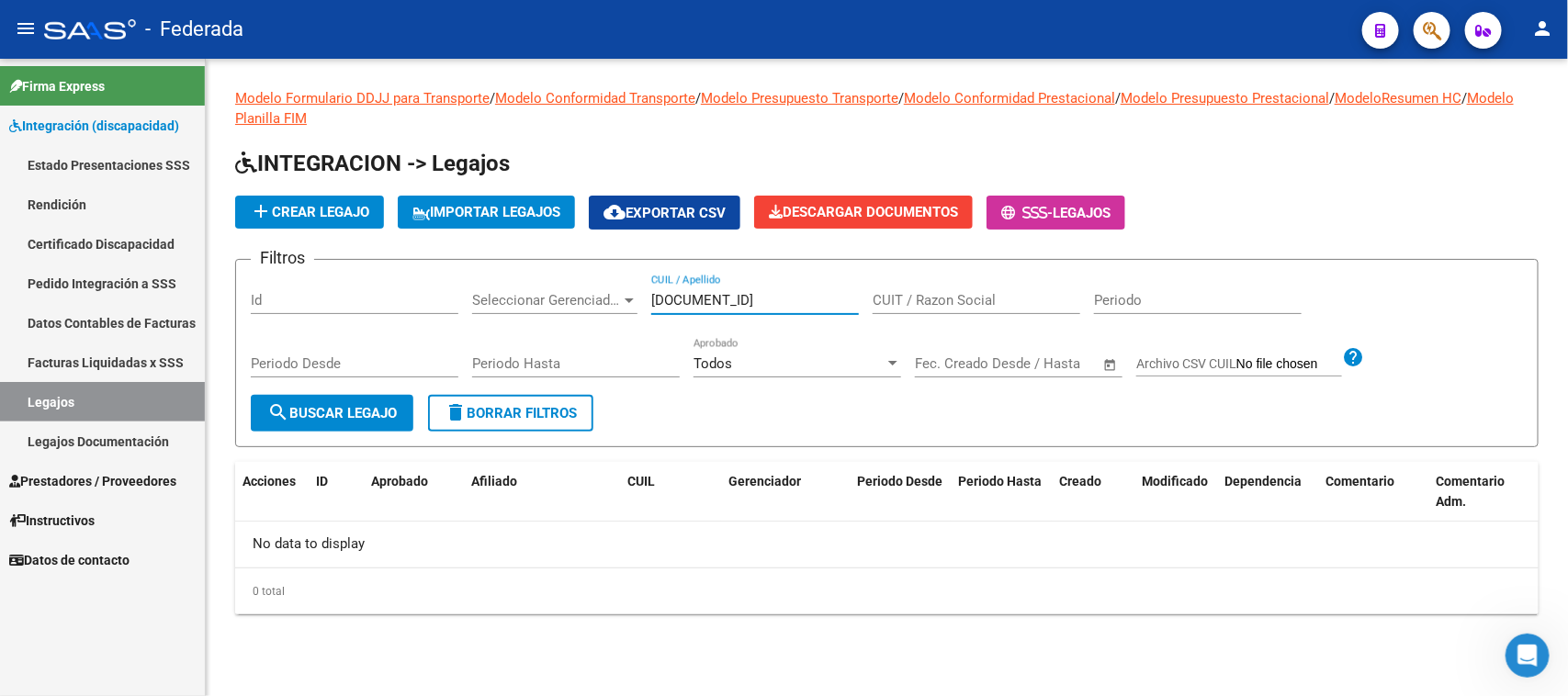 click on "[DOCUMENT_ID]" at bounding box center [755, 300] 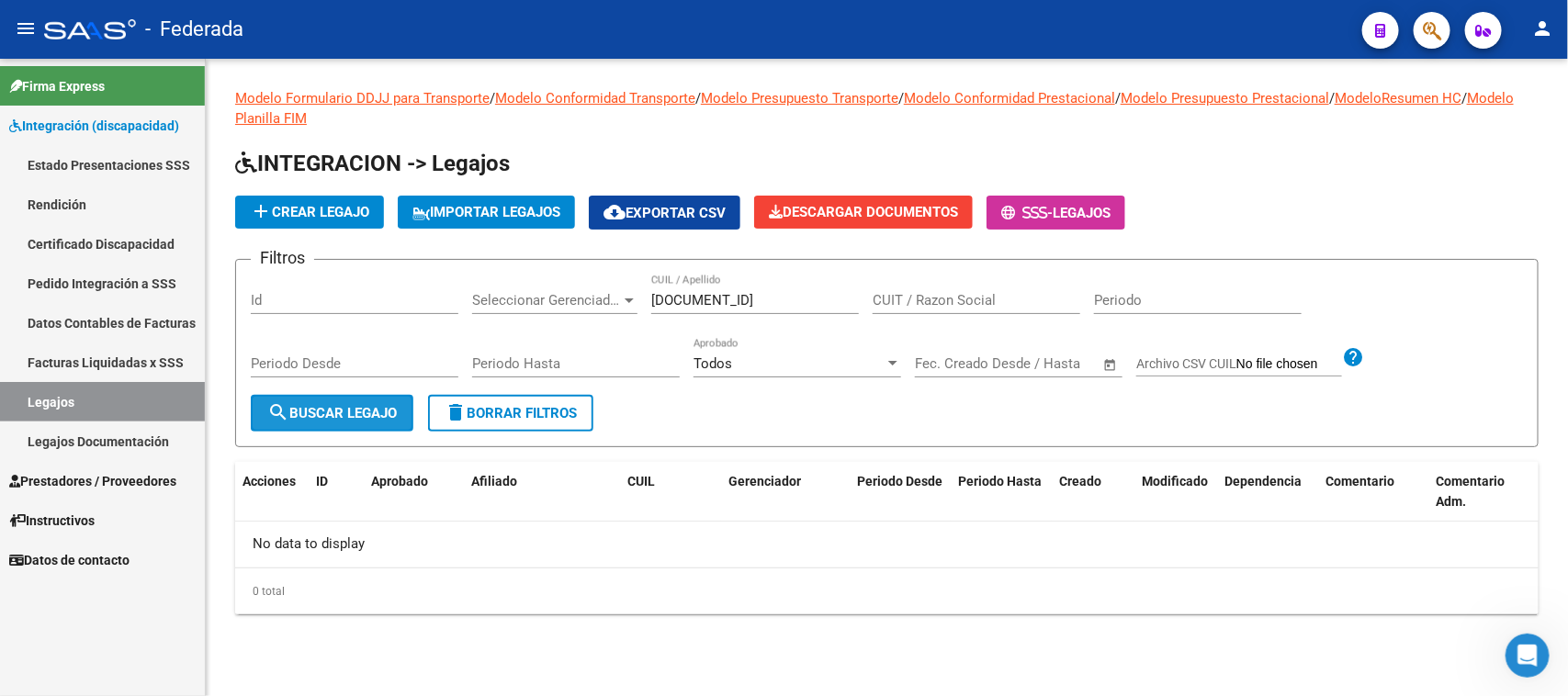 click on "search  Buscar Legajo" 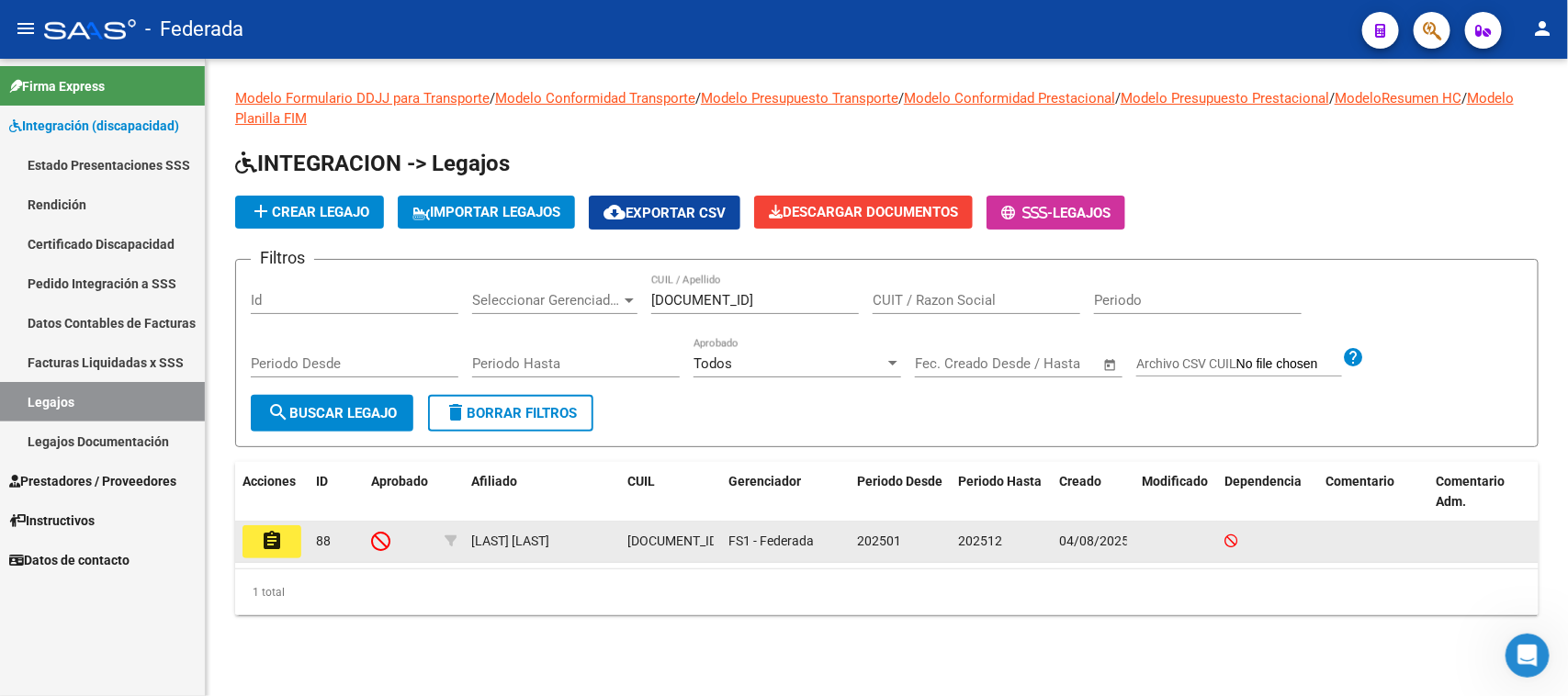 click on "assignment" 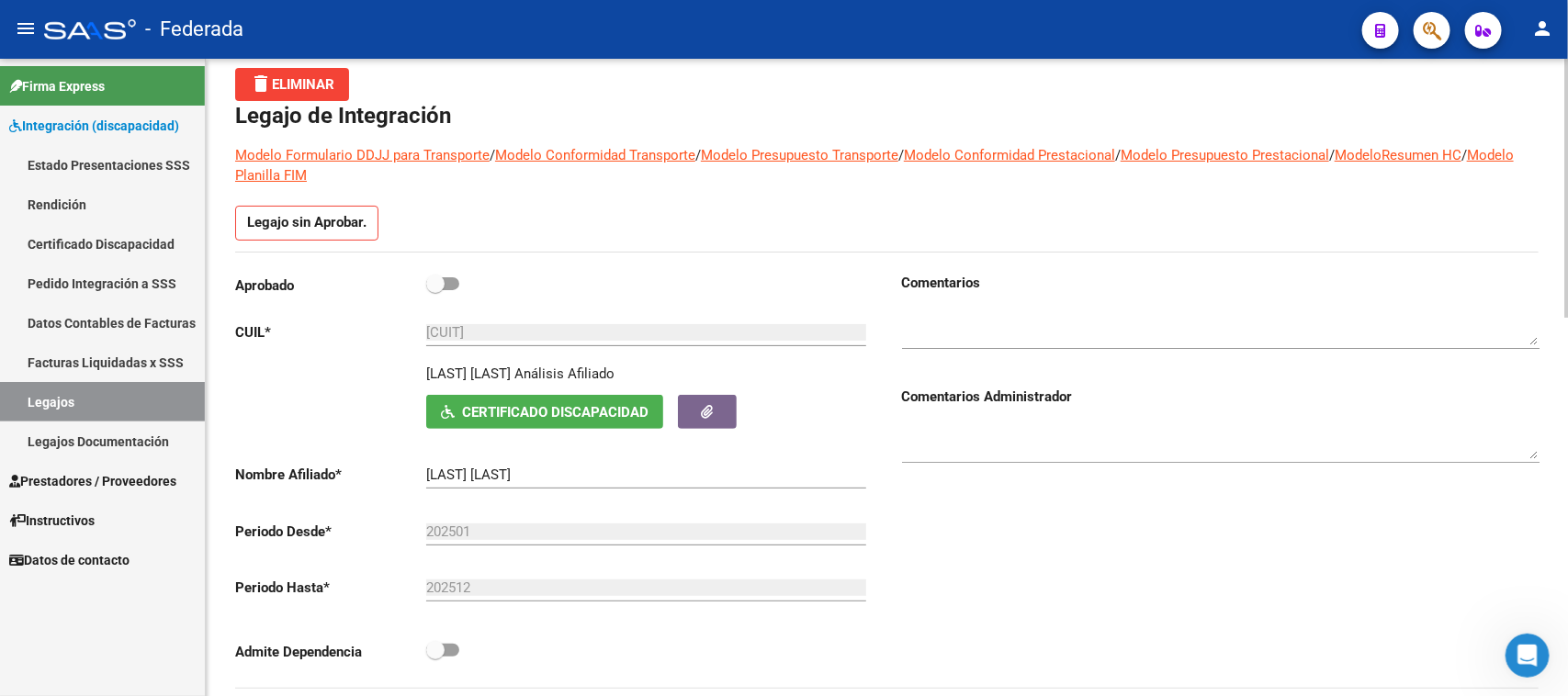 scroll, scrollTop: 115, scrollLeft: 0, axis: vertical 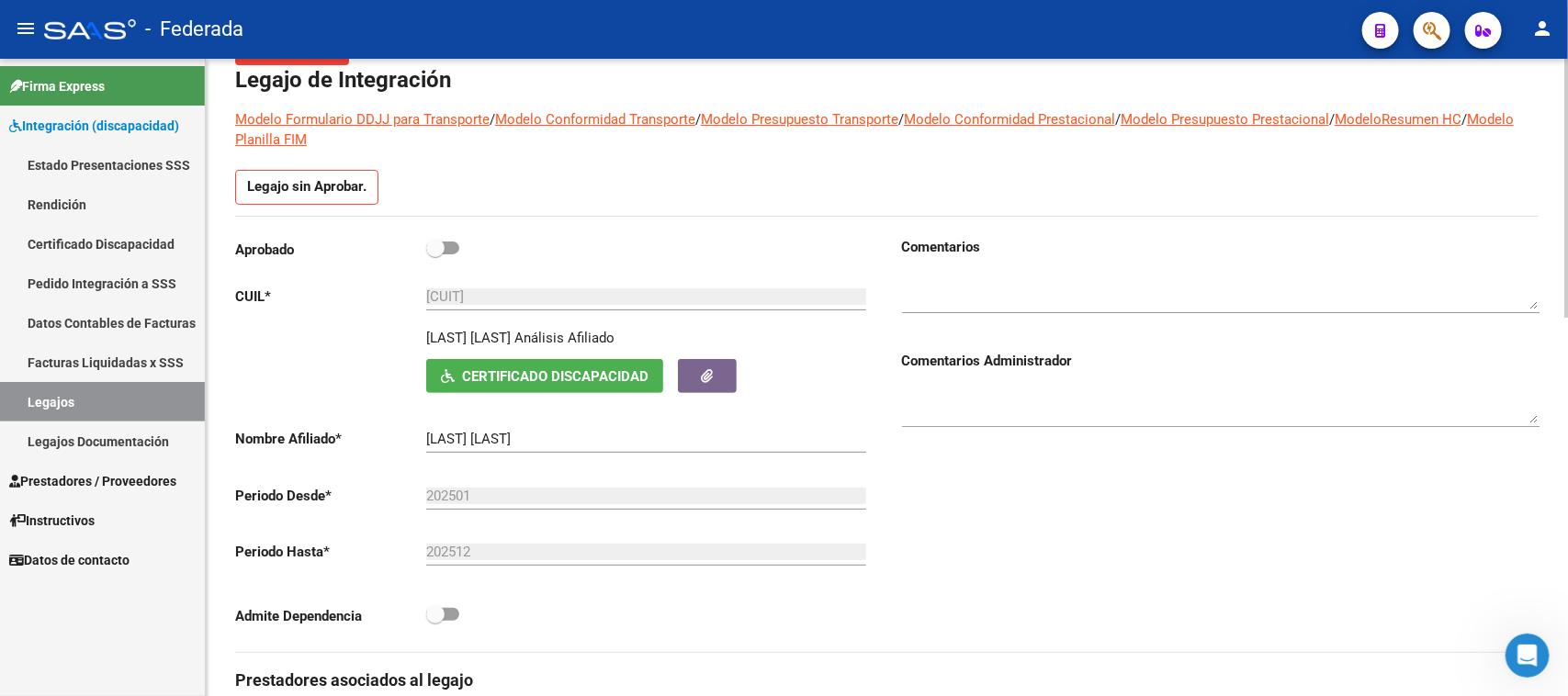 click on "Certificado Discapacidad" 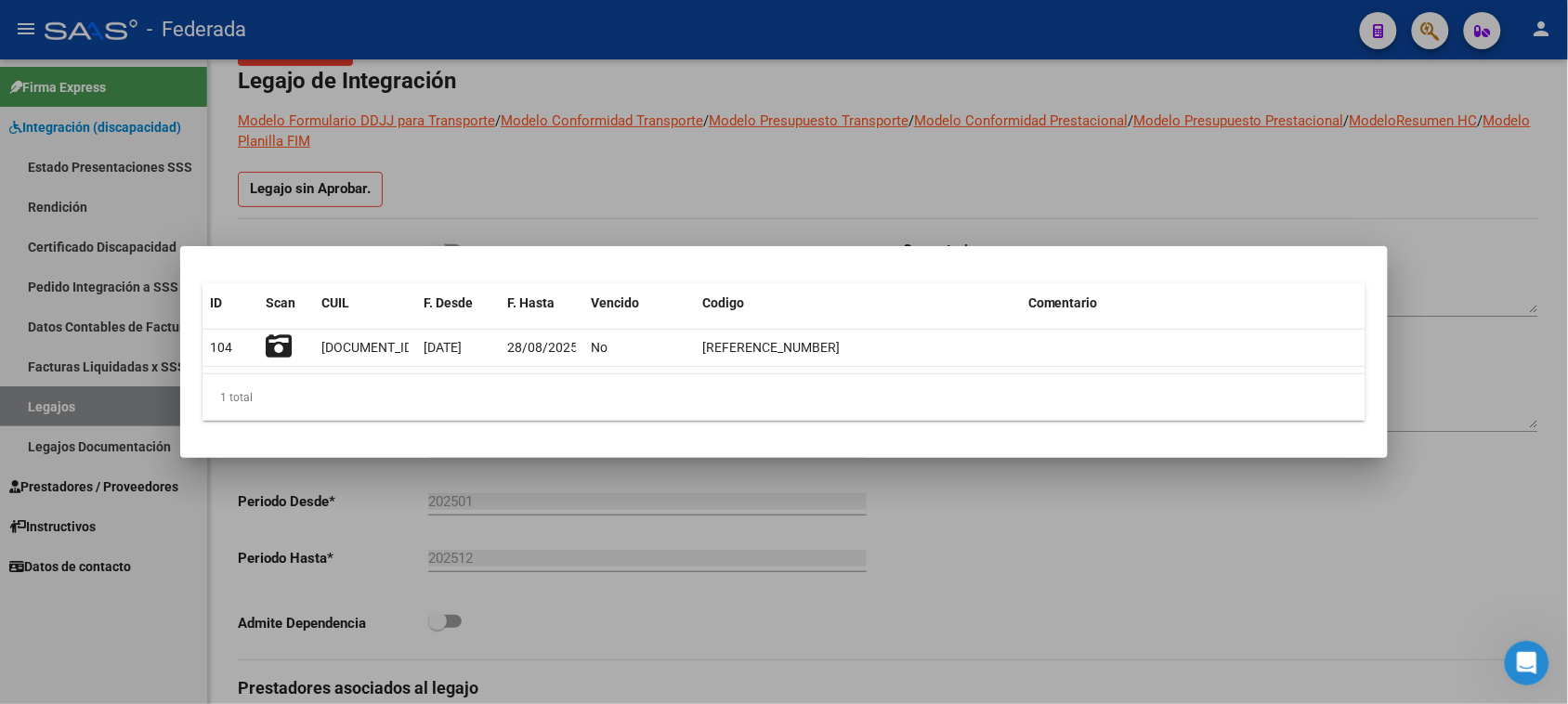 type 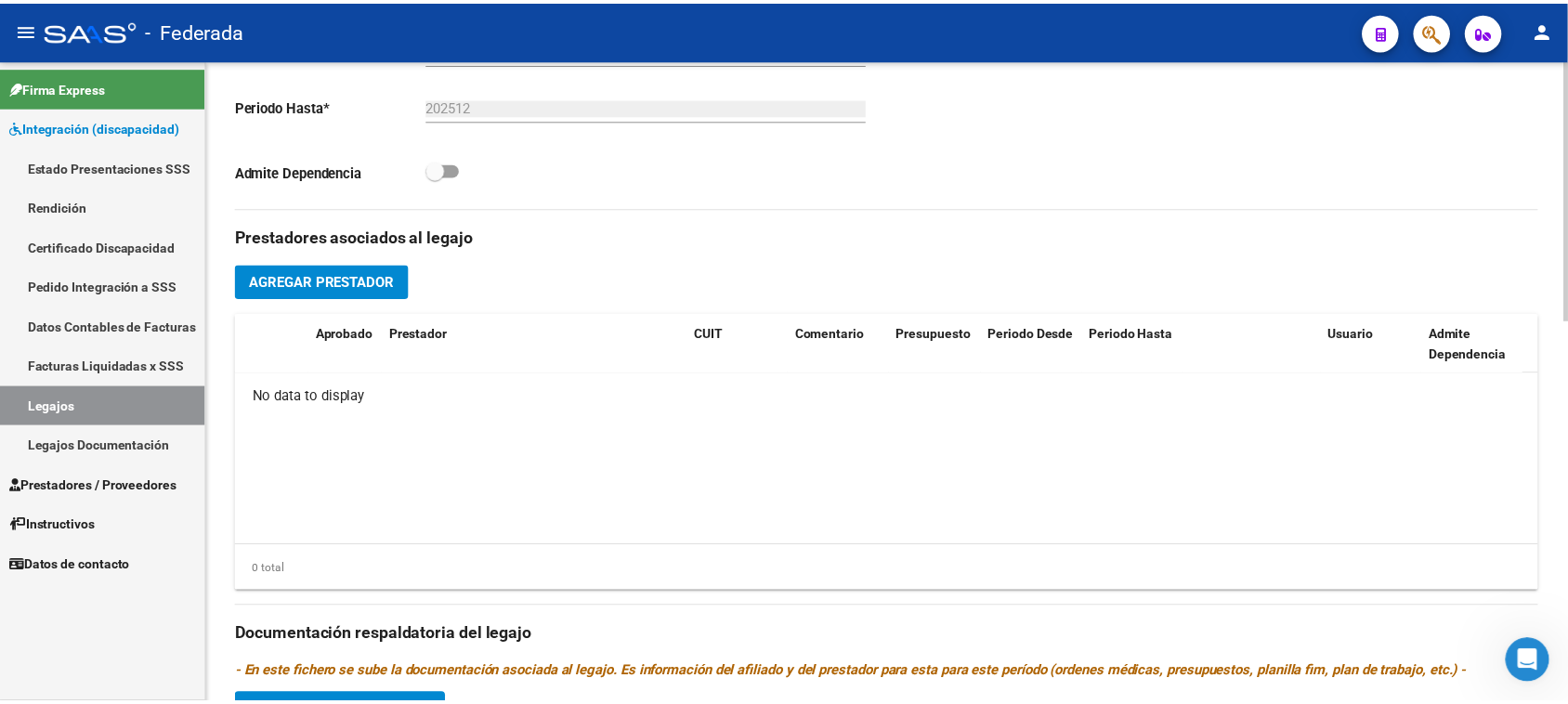 scroll, scrollTop: 697, scrollLeft: 0, axis: vertical 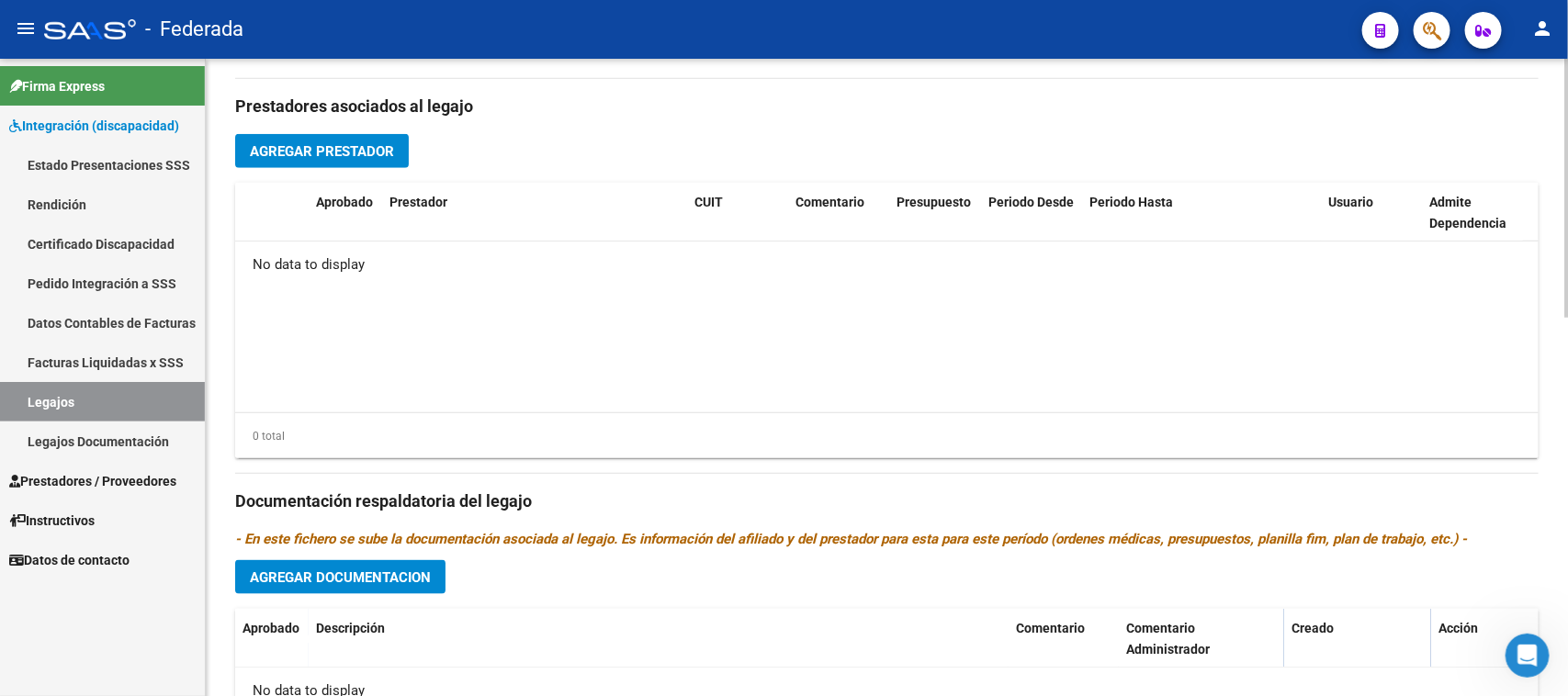 click on "Prestadores asociados al legajo Agregar Prestador Aprobado Prestador CUIT Comentario Presupuesto Periodo Desde Periodo Hasta Usuario Admite Dependencia No data to display 0 total Documentación respaldatoria del legajo - En este fichero se sube la documentación asociada al legajo. Es información del afiliado y del prestador para esta para este período (ordenes médicas, presupuestos, planilla fim, plan de trabajo, etc.) - Agregar Documentacion Aprobado Descripción Comentario Comentario Administrador Creado Acción No data to display 0 total" 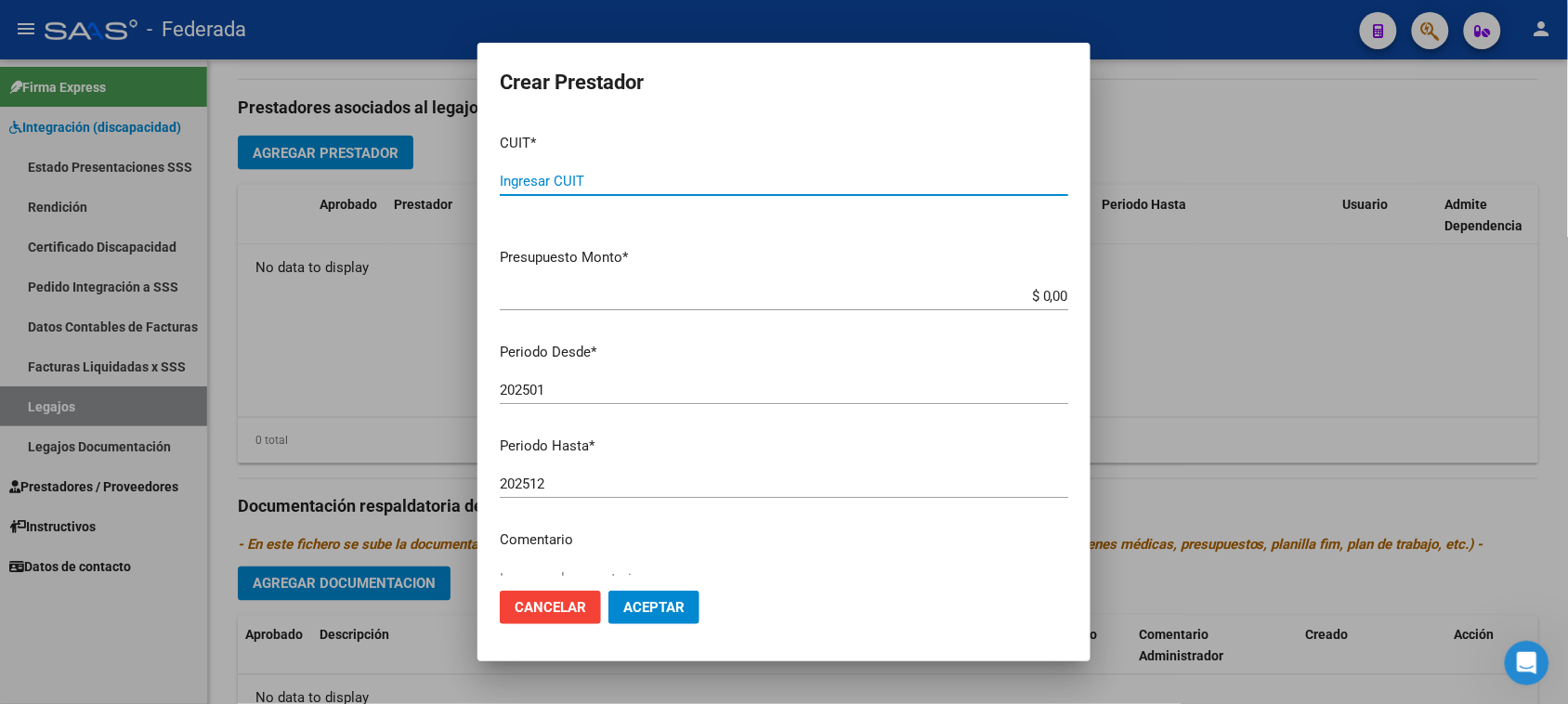 paste on "[CUIT]" 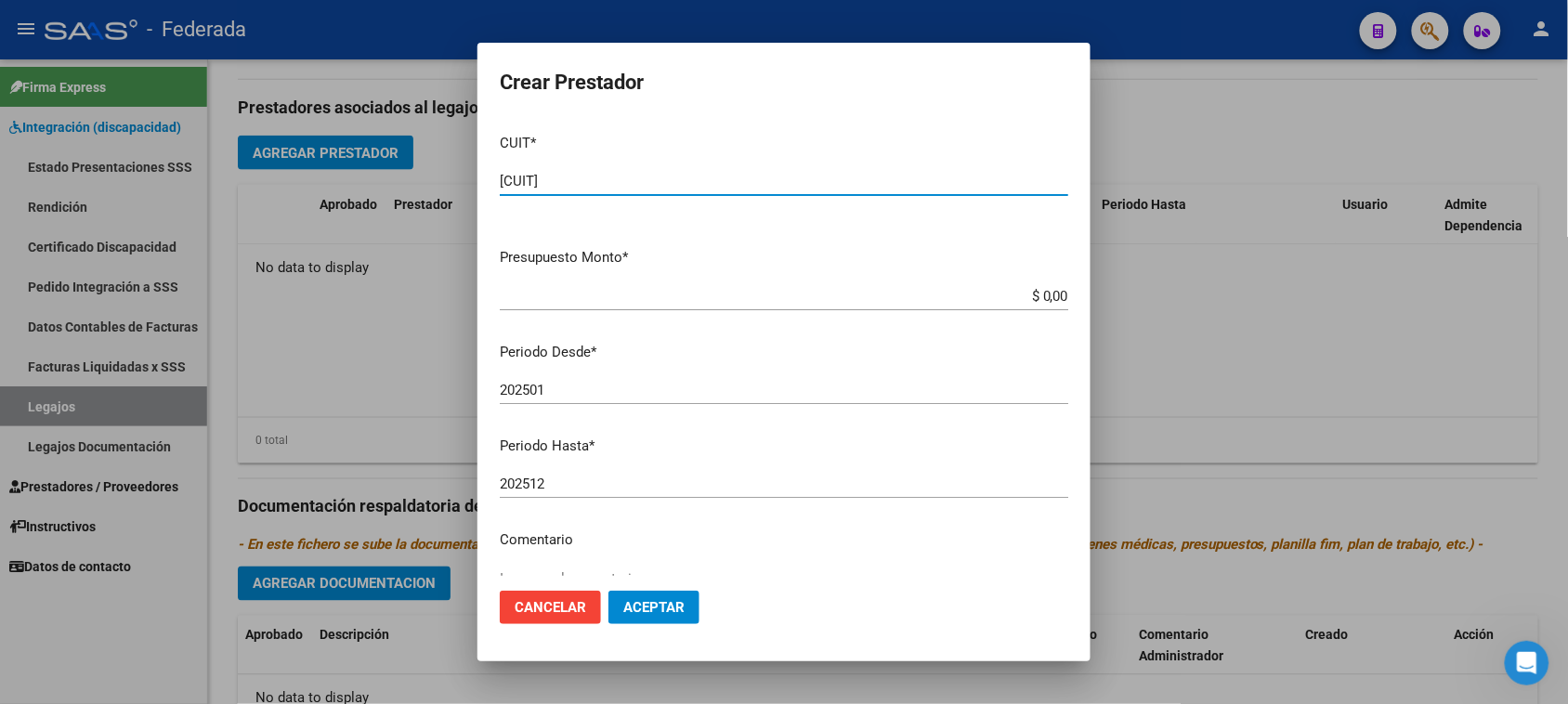 type on "[CUIT]" 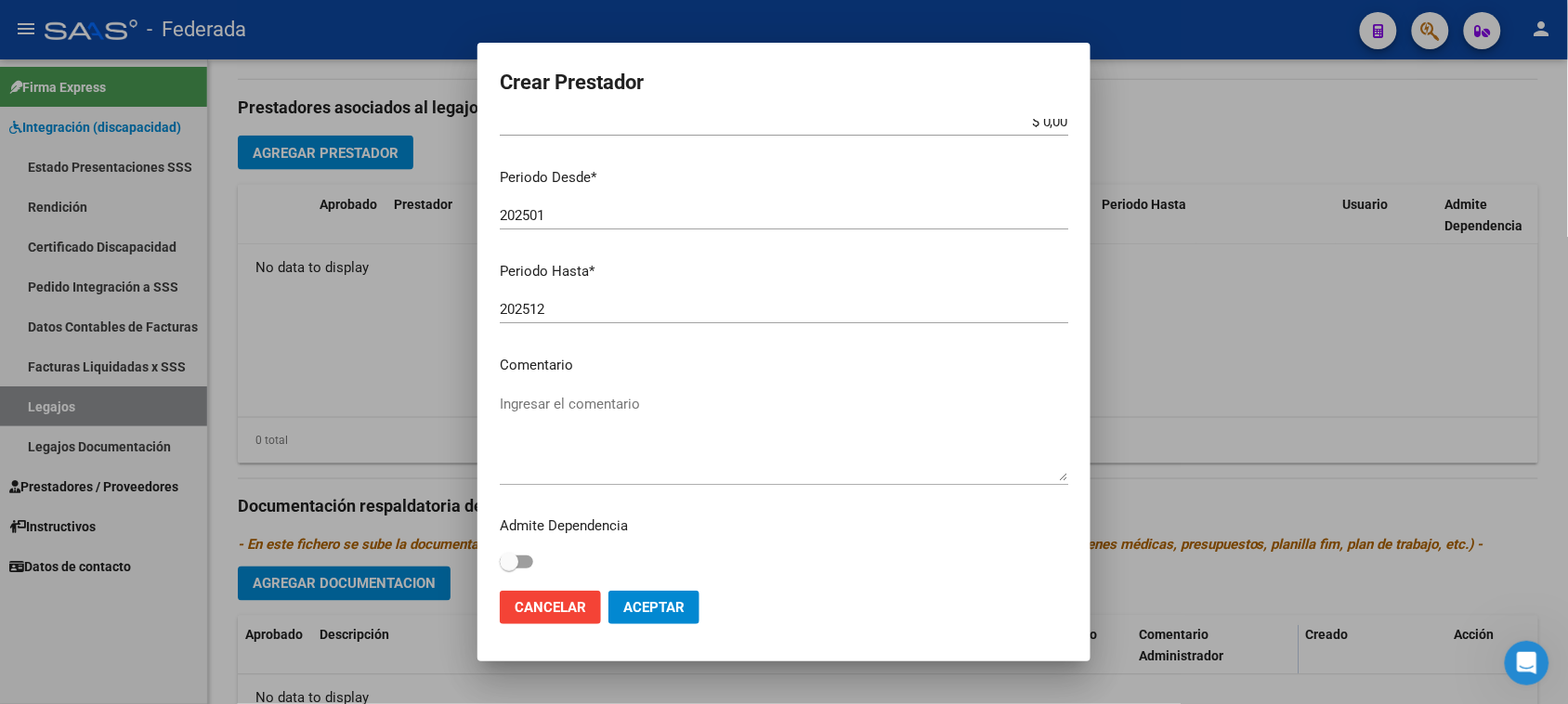 scroll, scrollTop: 177, scrollLeft: 0, axis: vertical 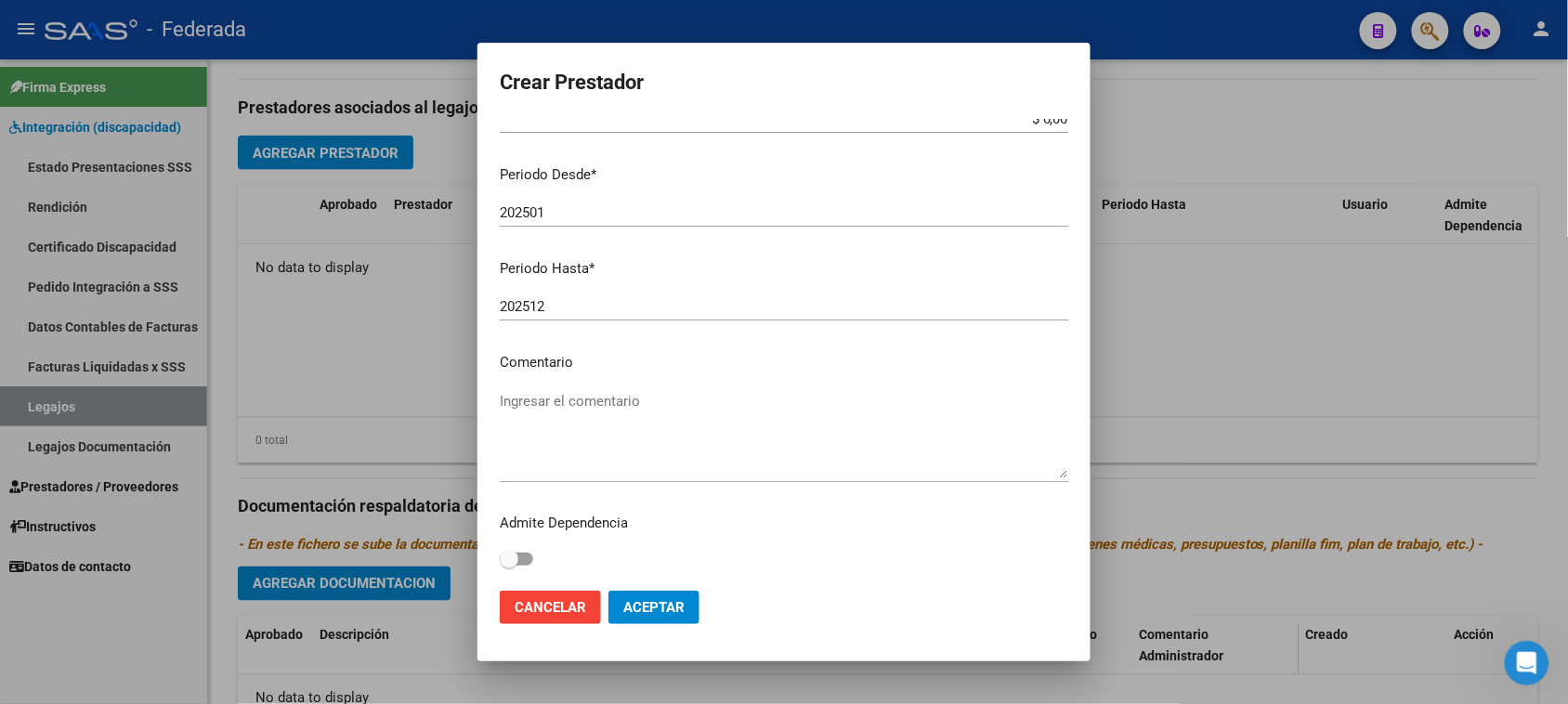 click on "Ingresar el comentario" at bounding box center (784, 435) 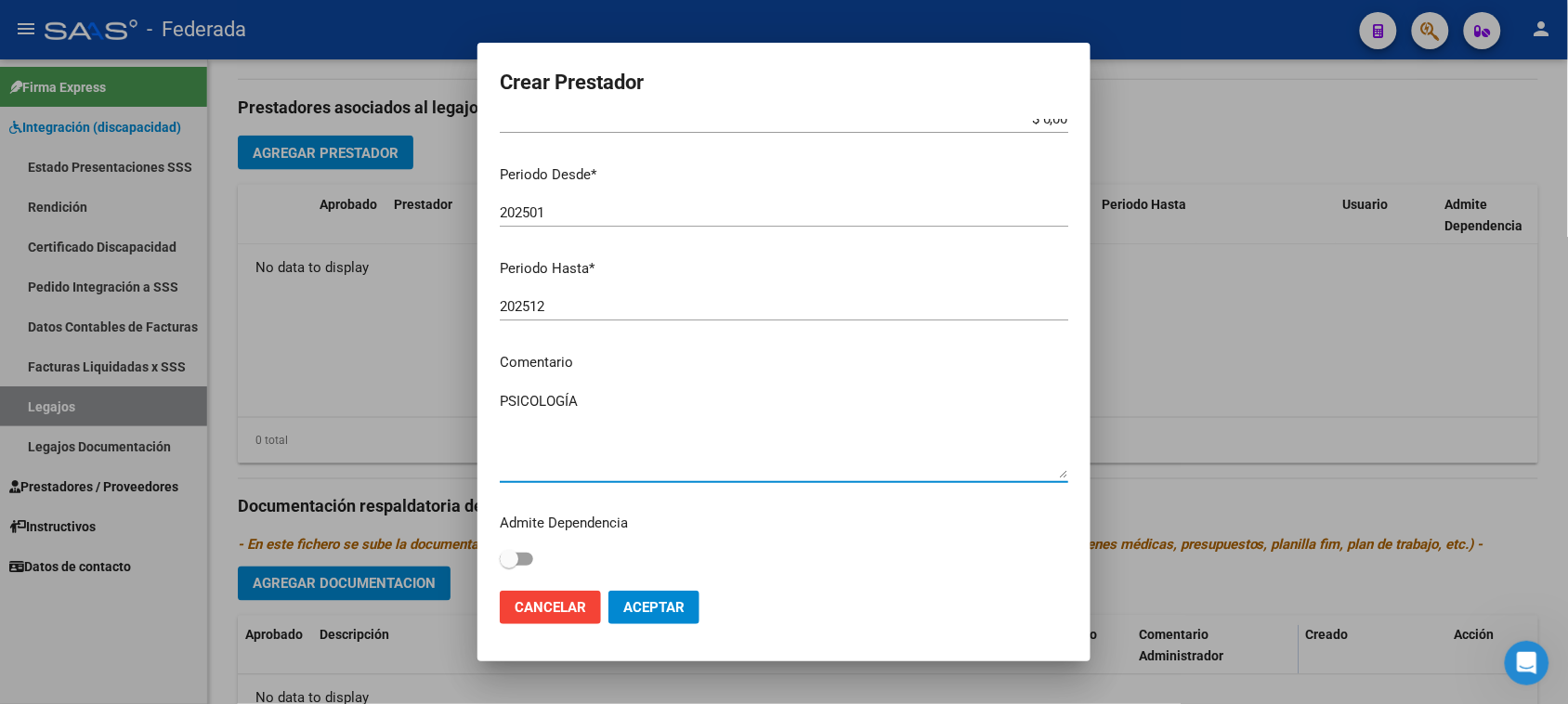 type on "PSICOLOGÍA" 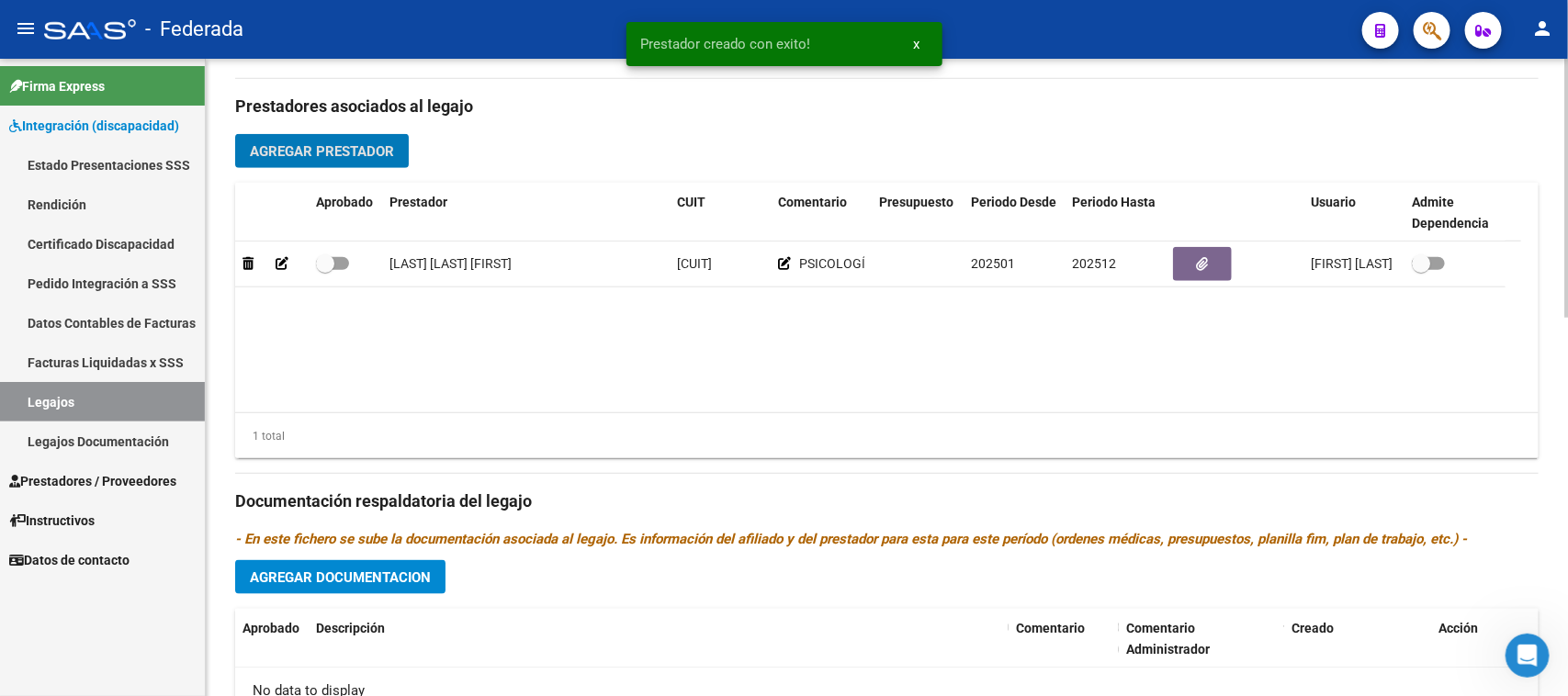 click on "Agregar Prestador" 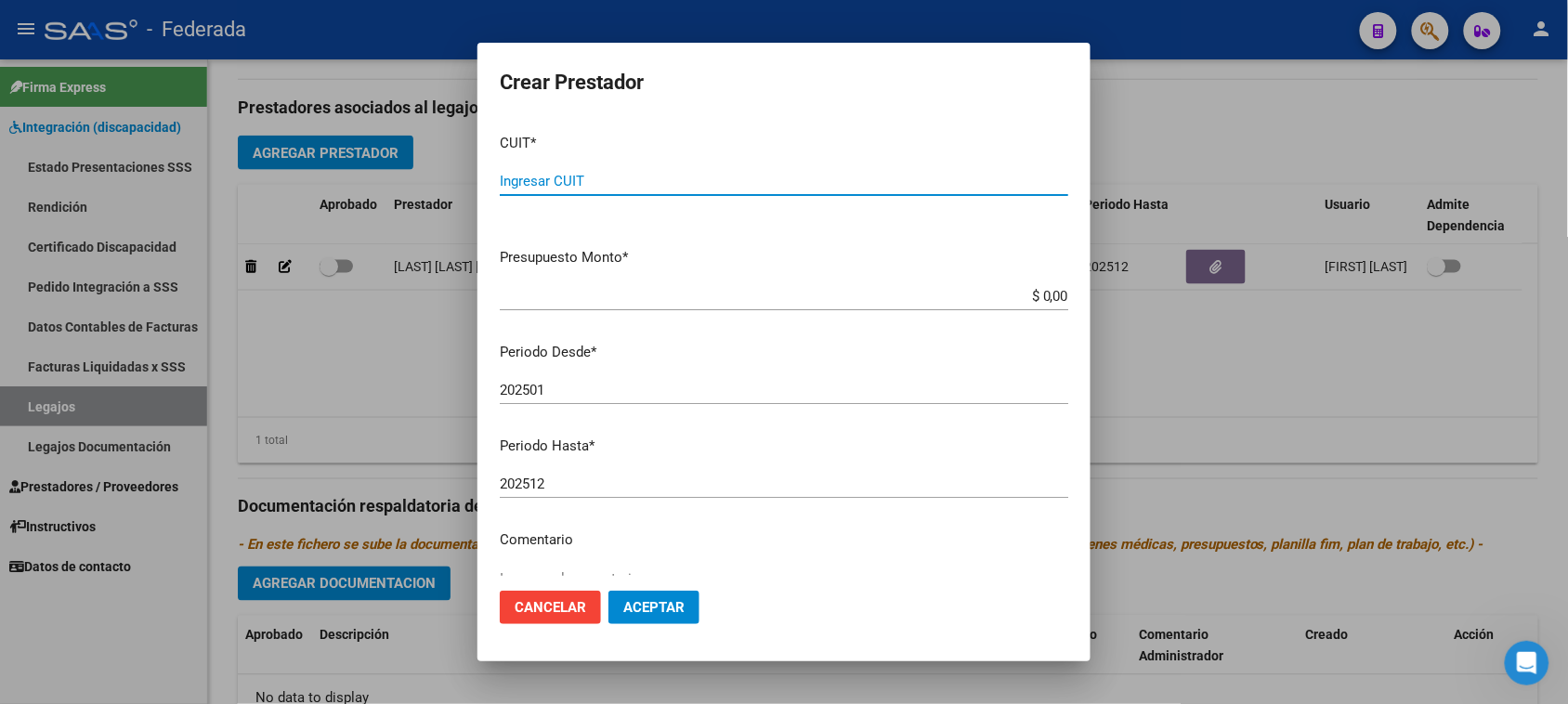 paste on "[CUIT]" 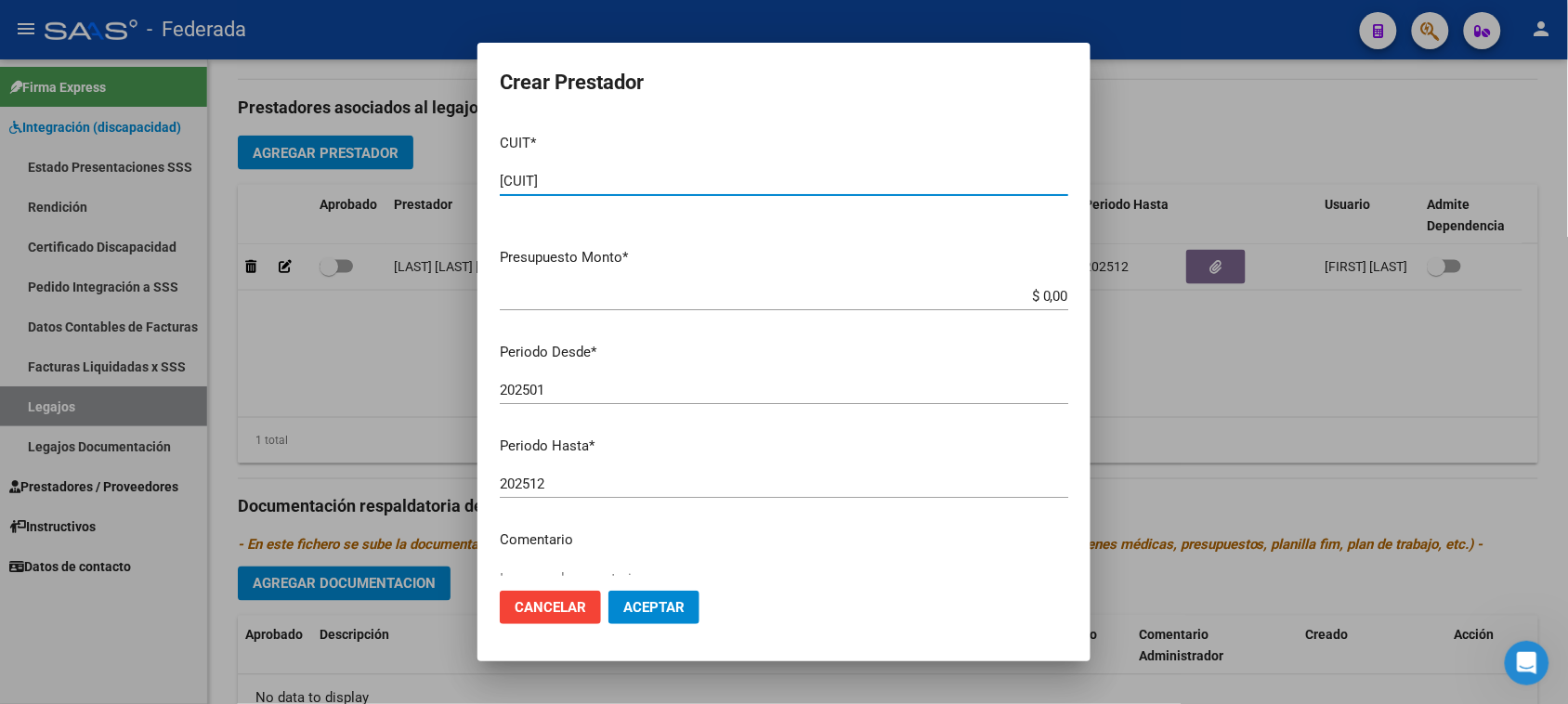 type on "[CUIT]" 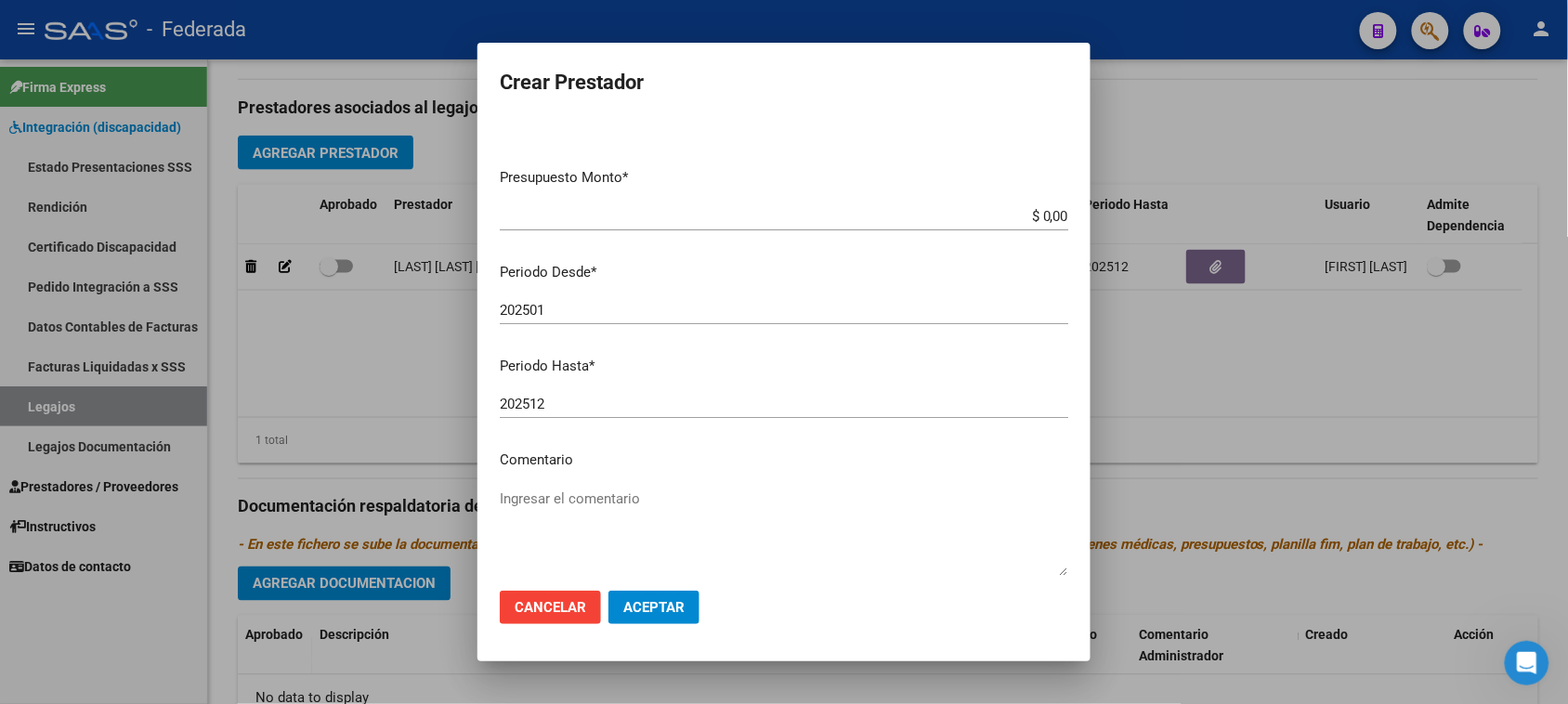 scroll, scrollTop: 116, scrollLeft: 0, axis: vertical 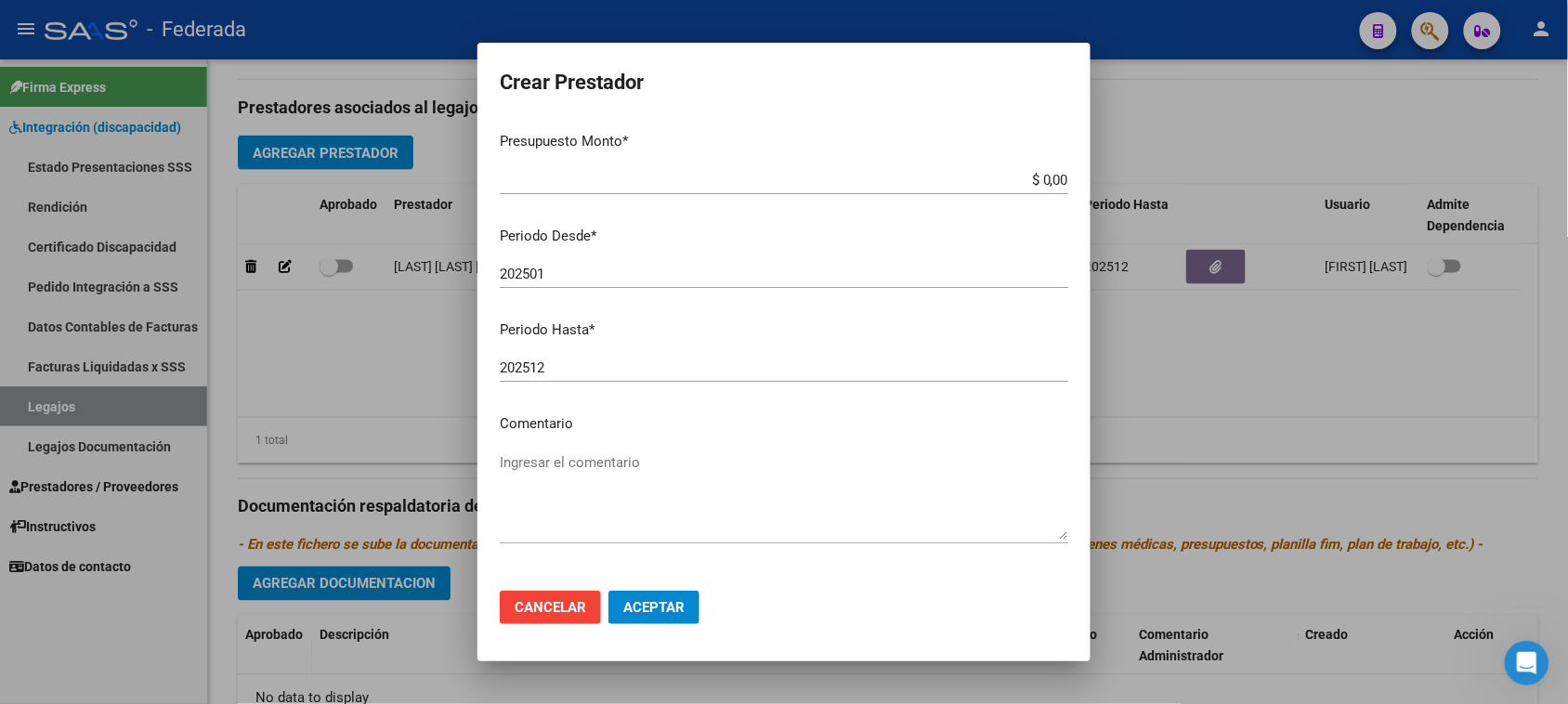 click on "Ingresar el comentario" at bounding box center (784, 496) 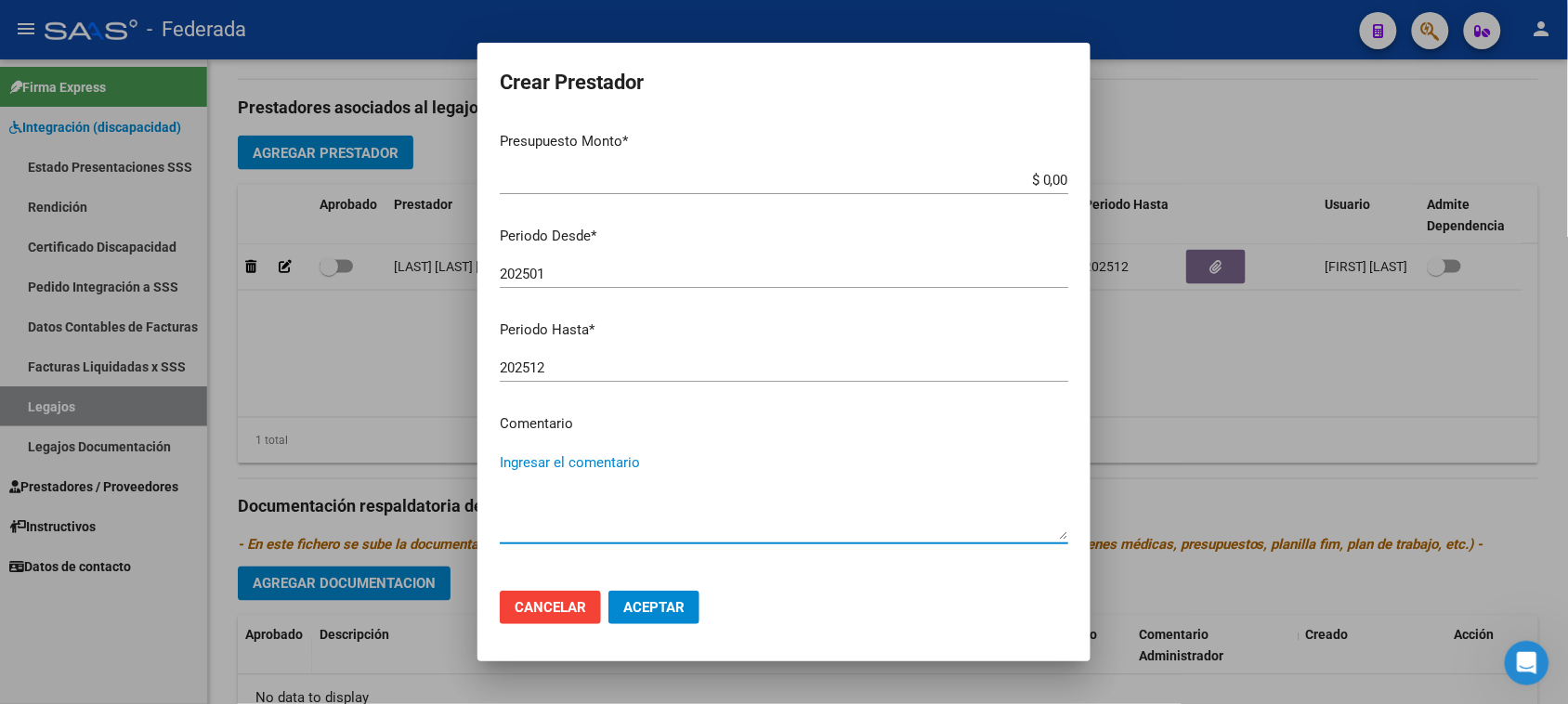 paste on "FONOAUDIOLOGÍA" 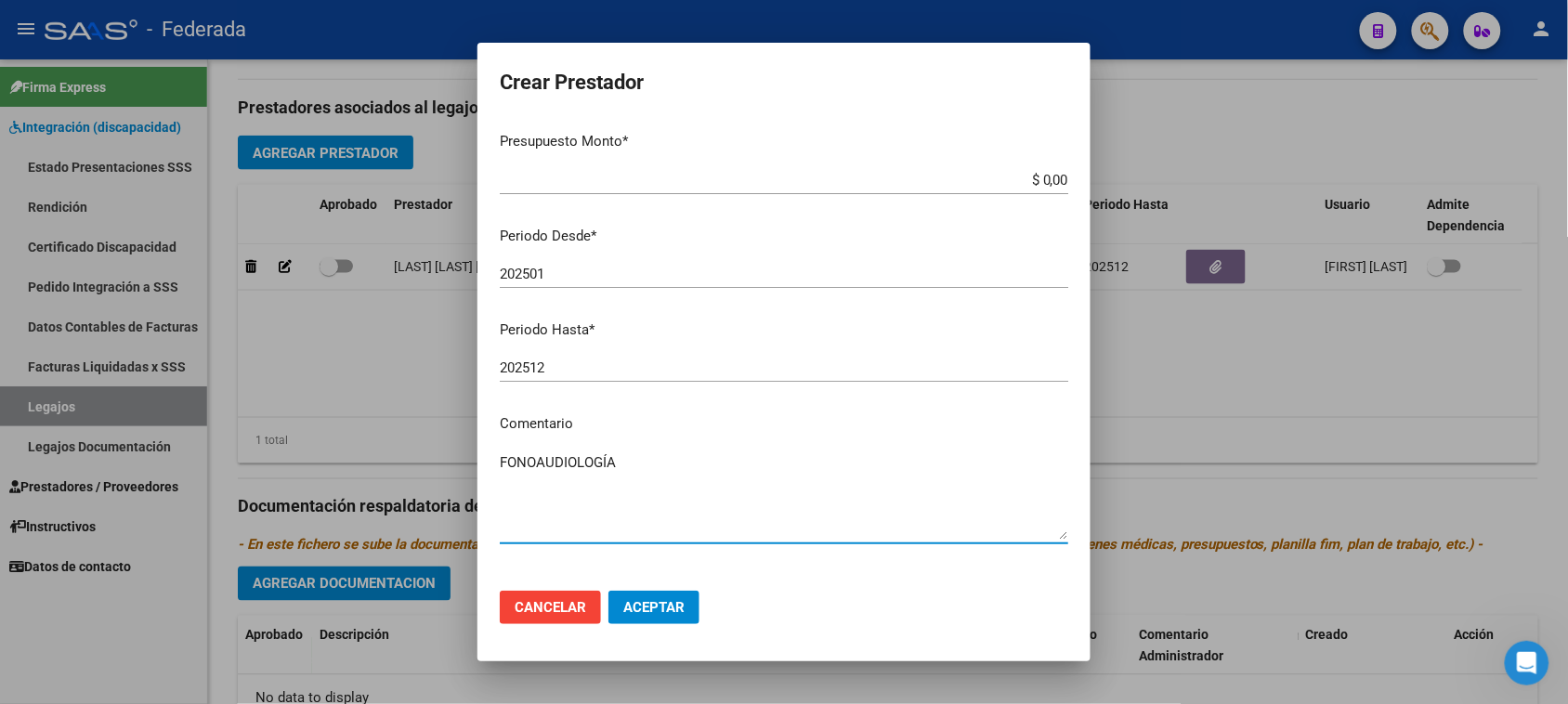 type on "FONOAUDIOLOGÍA" 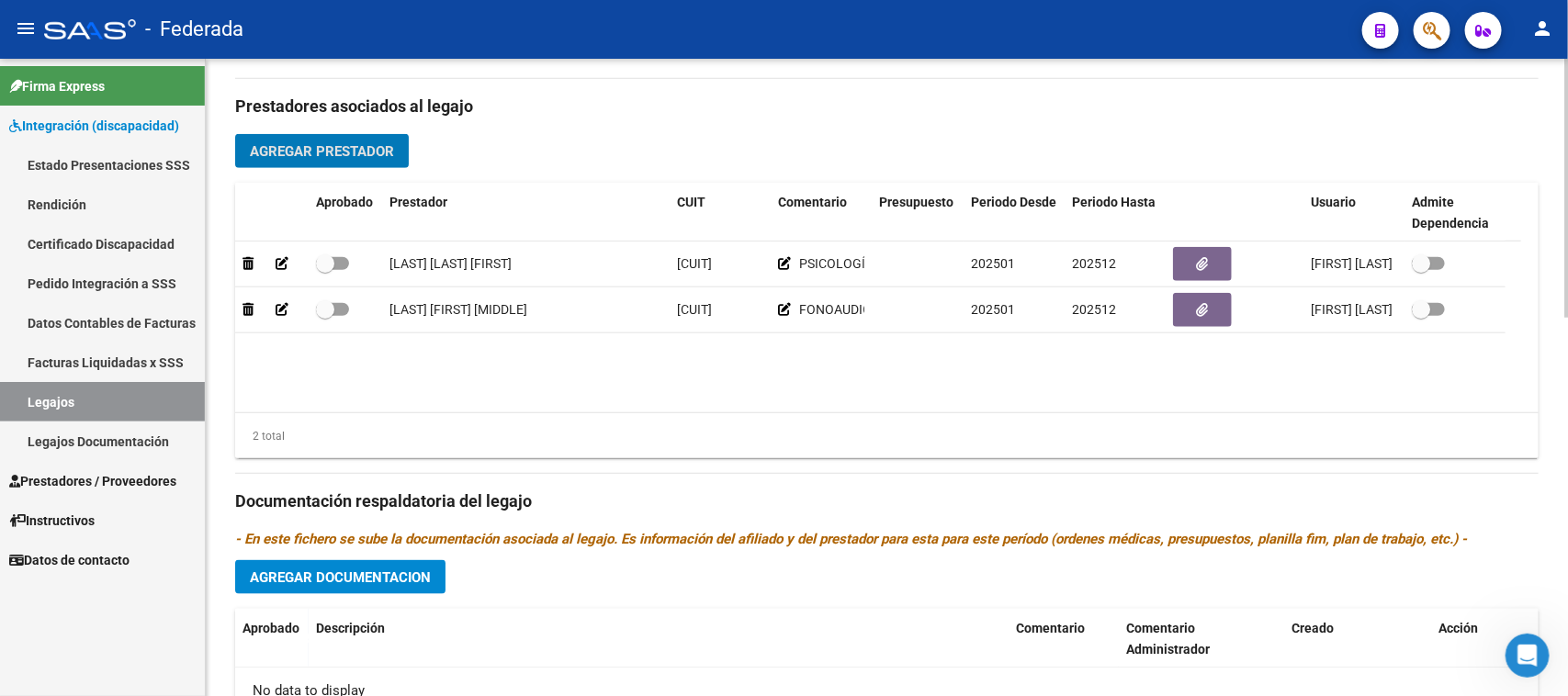 click on "Agregar Prestador" 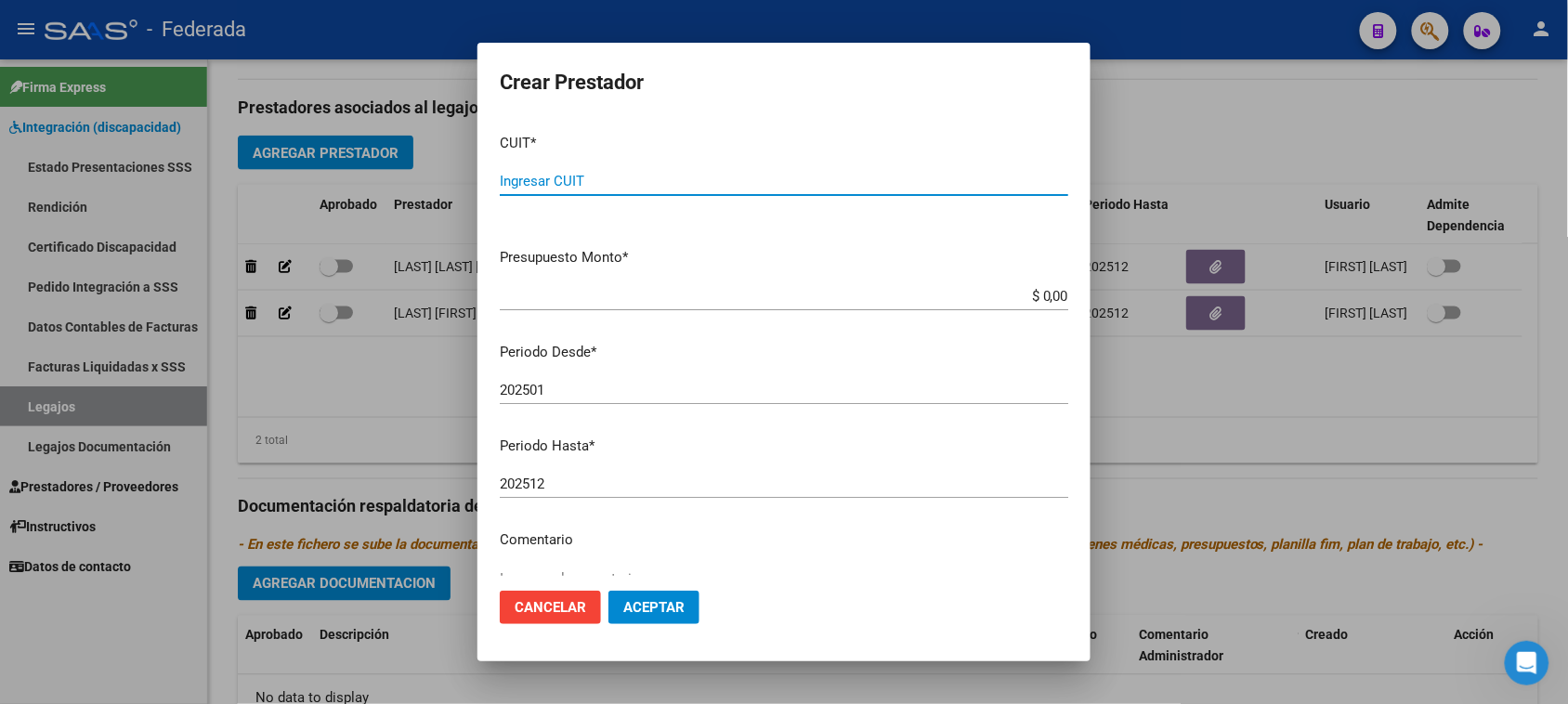 paste on "[CUIT]" 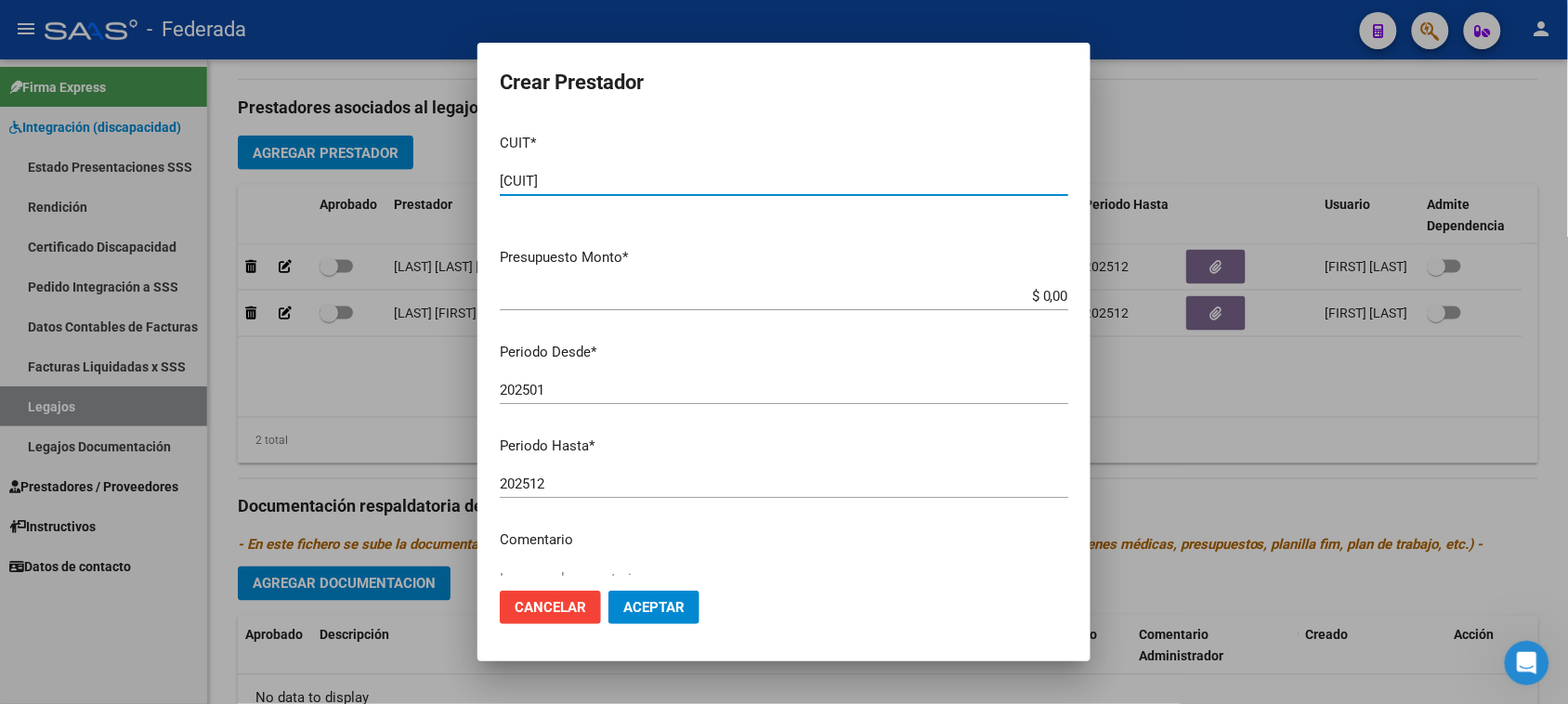 type on "[CUIT]" 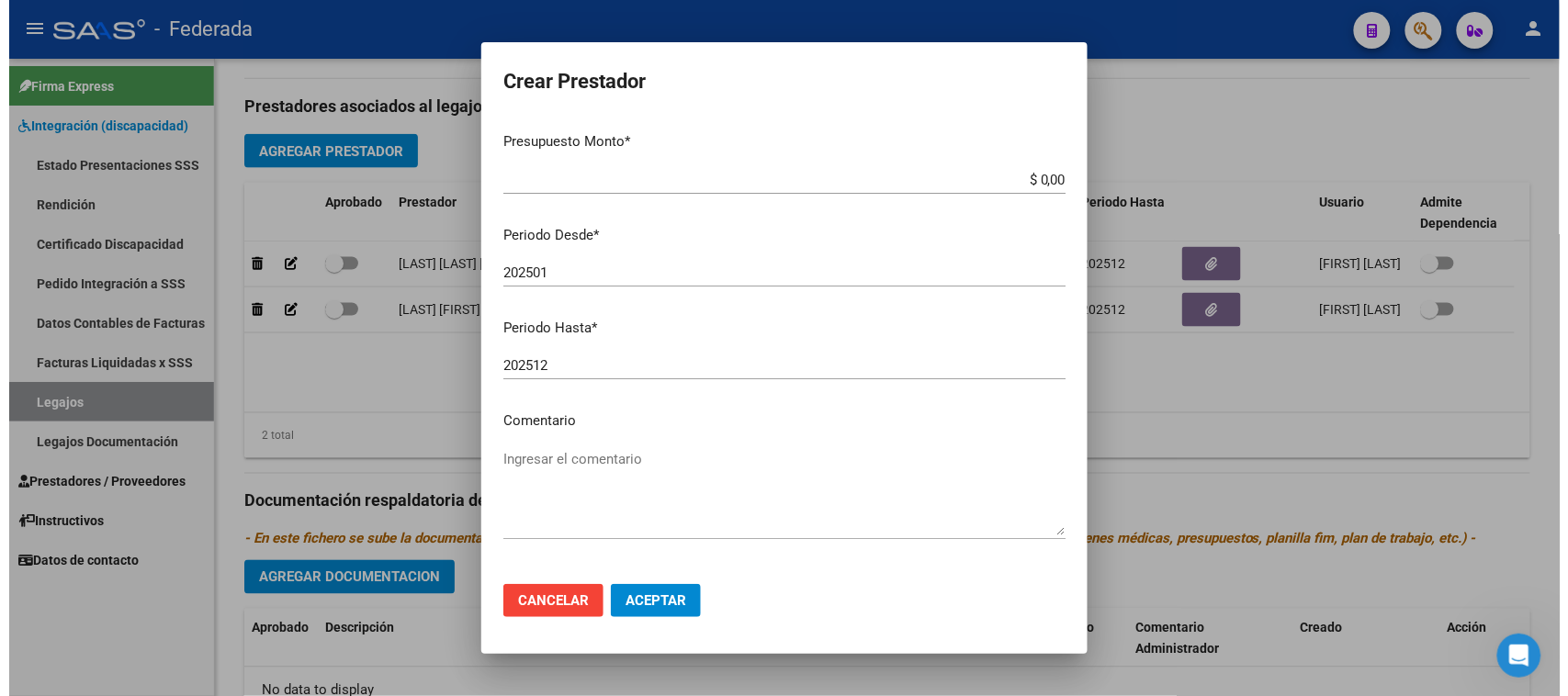 scroll, scrollTop: 115, scrollLeft: 0, axis: vertical 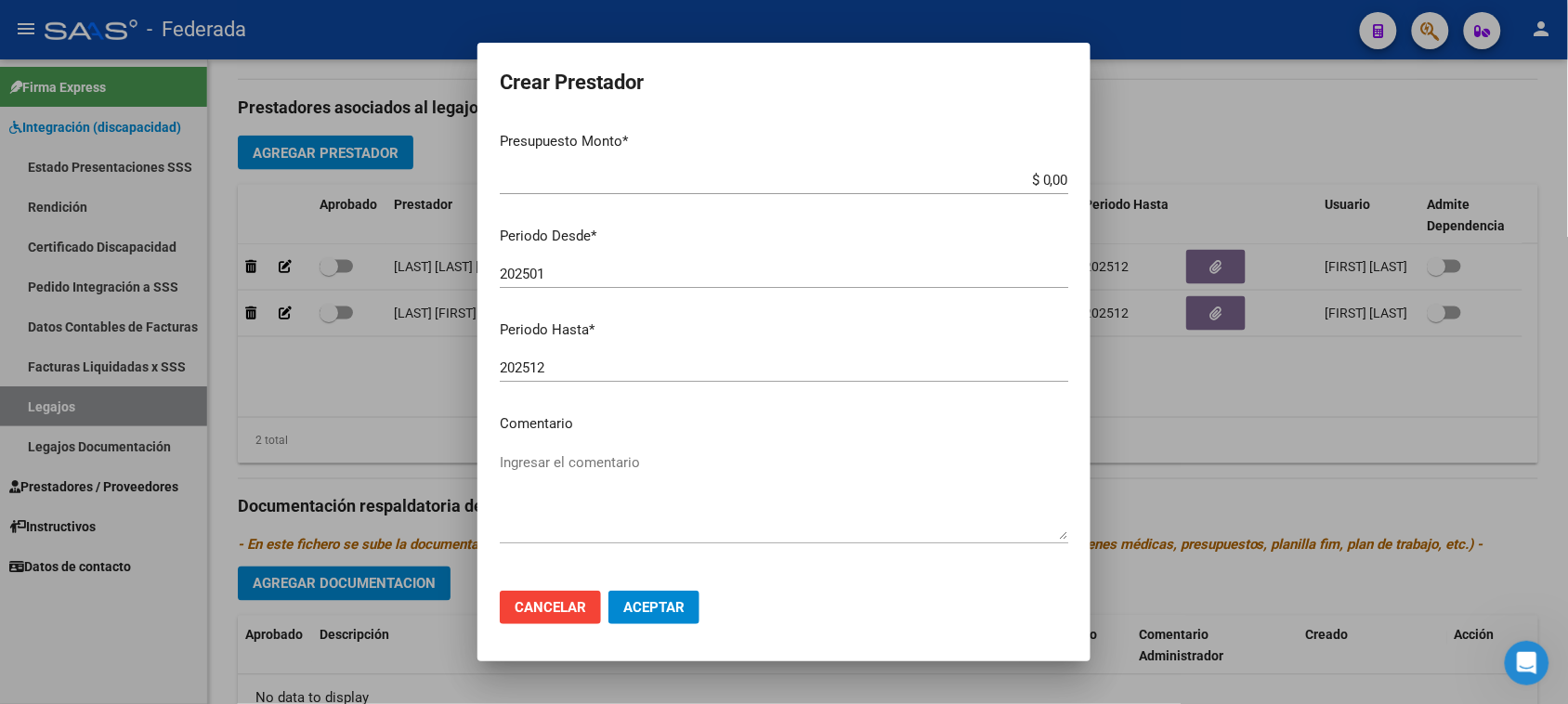 click on "CUIT  *   [CUIT] Ingresar CUIT  ARCA Padrón    Presupuesto Monto  *   $ 0,00 Ingresar el monto  Periodo Desde  *   202501 Ingresar el periodo  Periodo Hasta  *   202512 Ingresar el periodo  Comentario    Ingresar el comentario  Admite Dependencia" at bounding box center [784, 347] 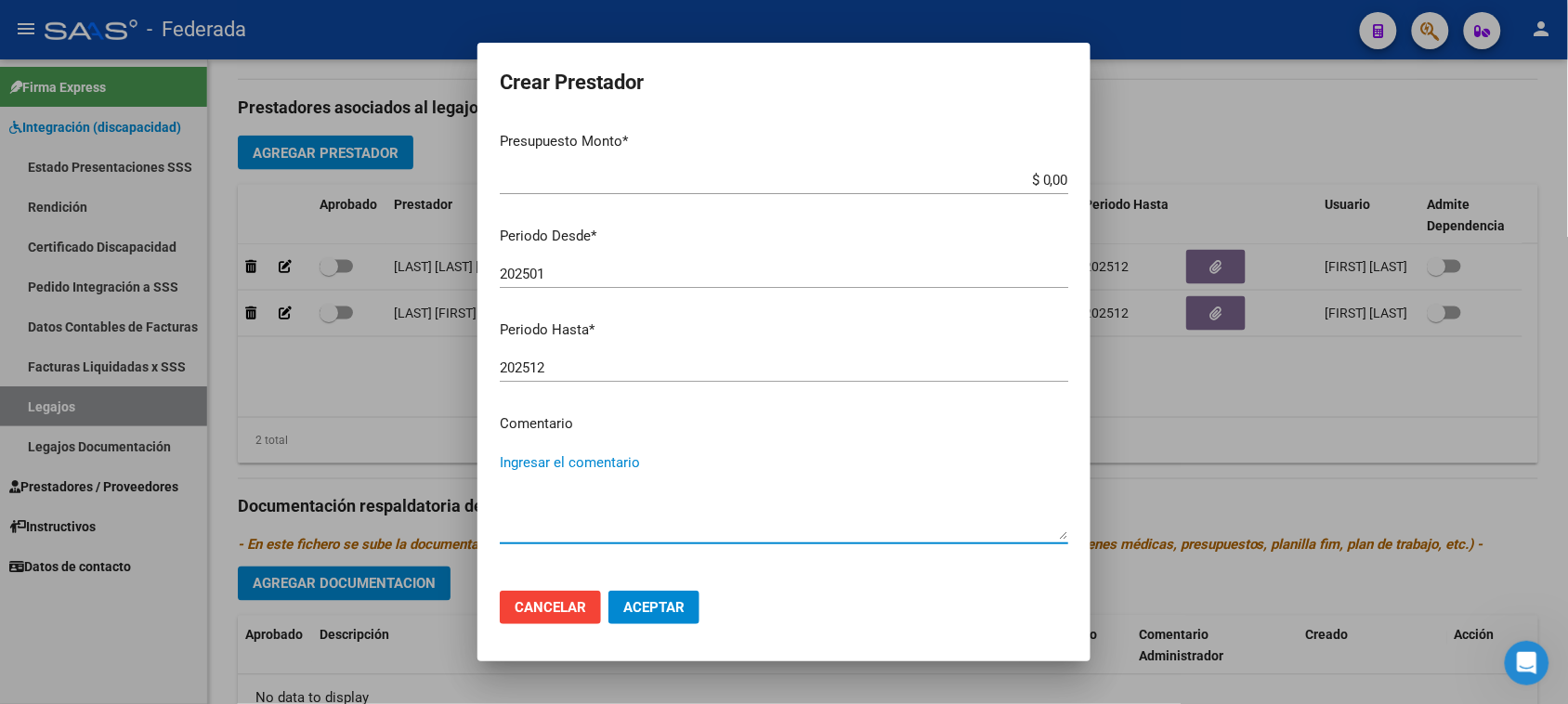 click on "Ingresar el comentario" at bounding box center [784, 496] 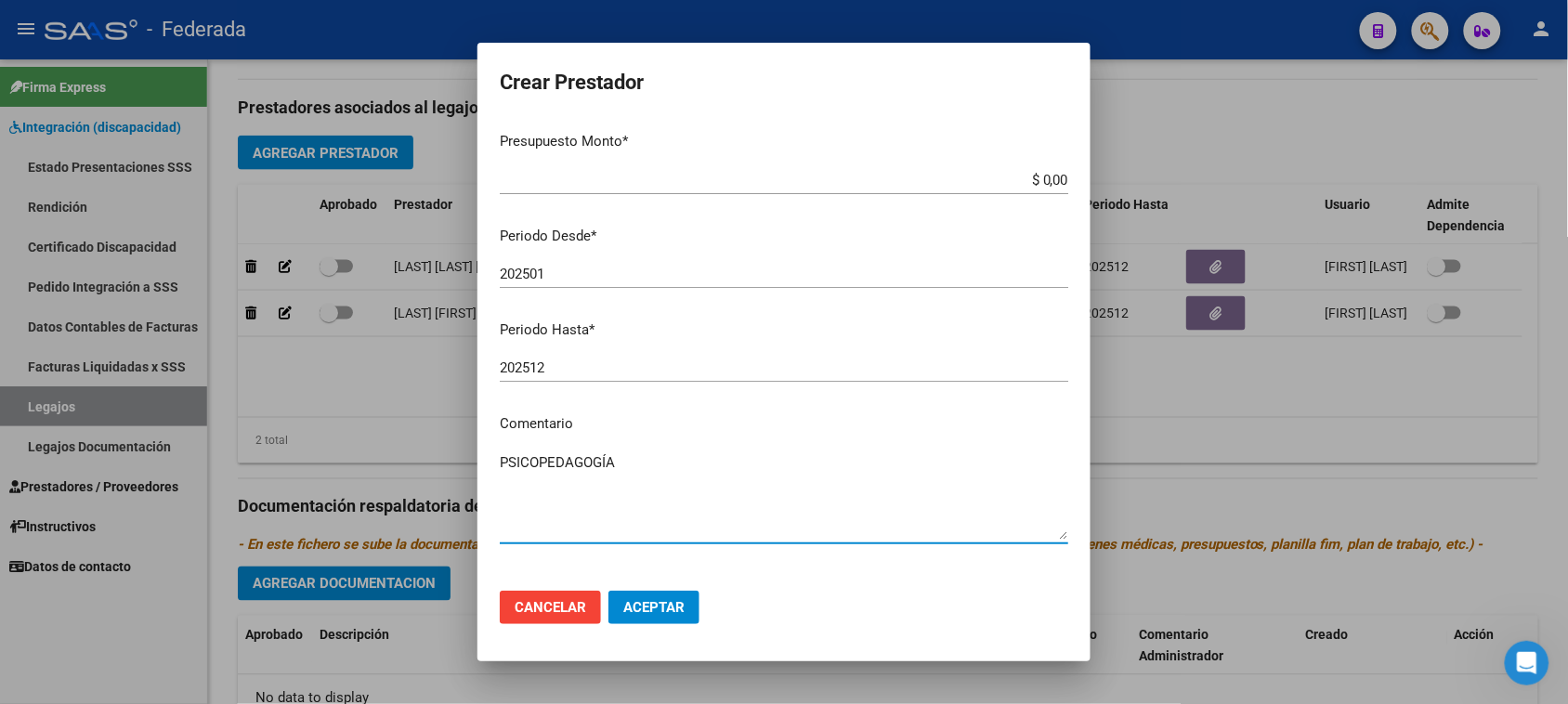 type on "PSICOPEDAGOGÍA" 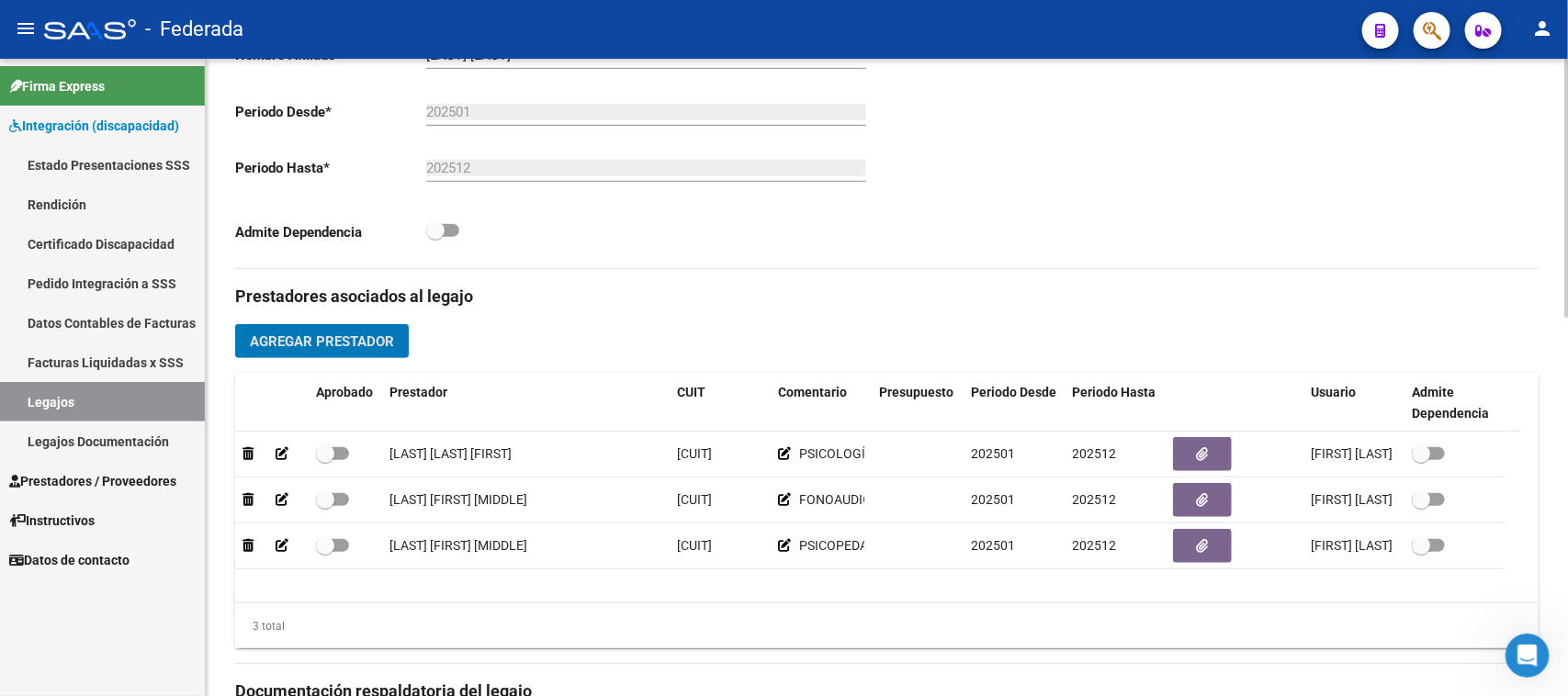 scroll, scrollTop: 589, scrollLeft: 0, axis: vertical 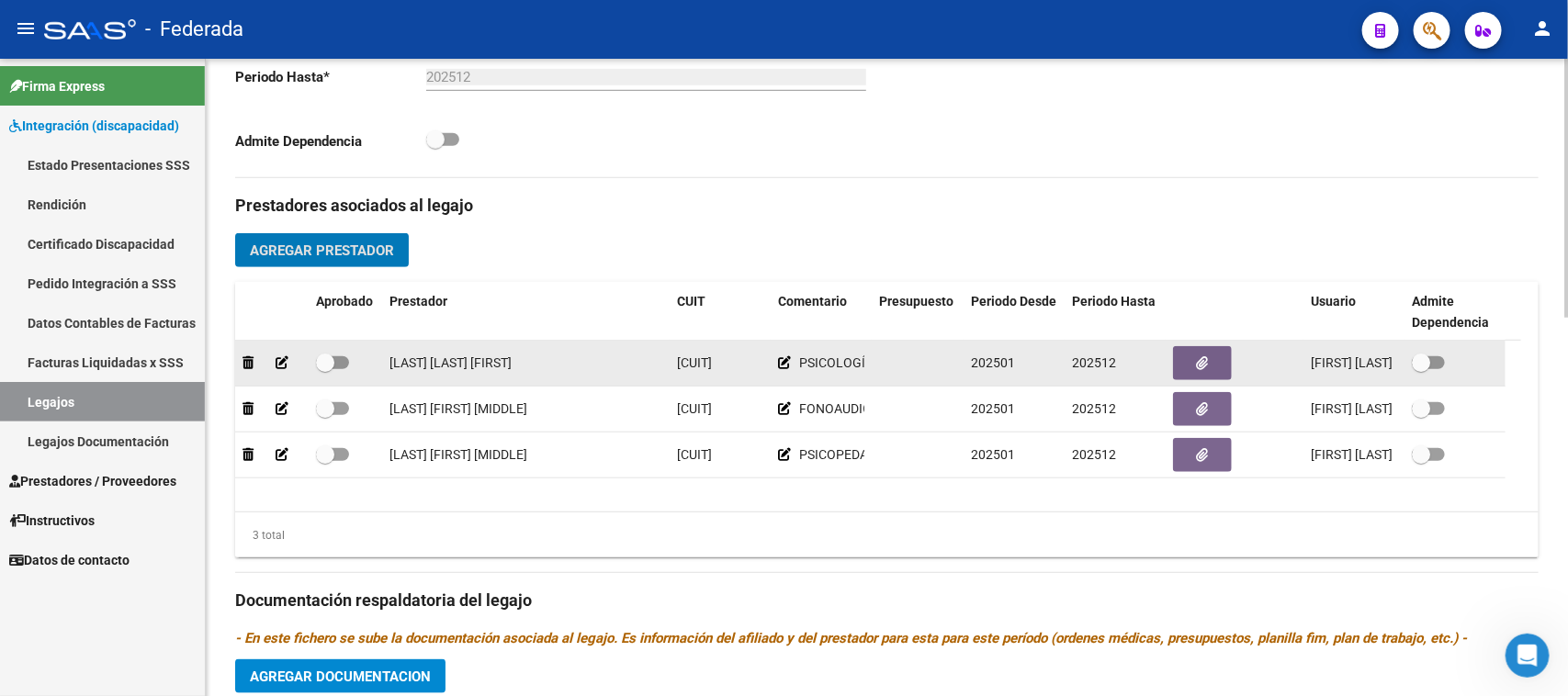 click at bounding box center (325, 363) 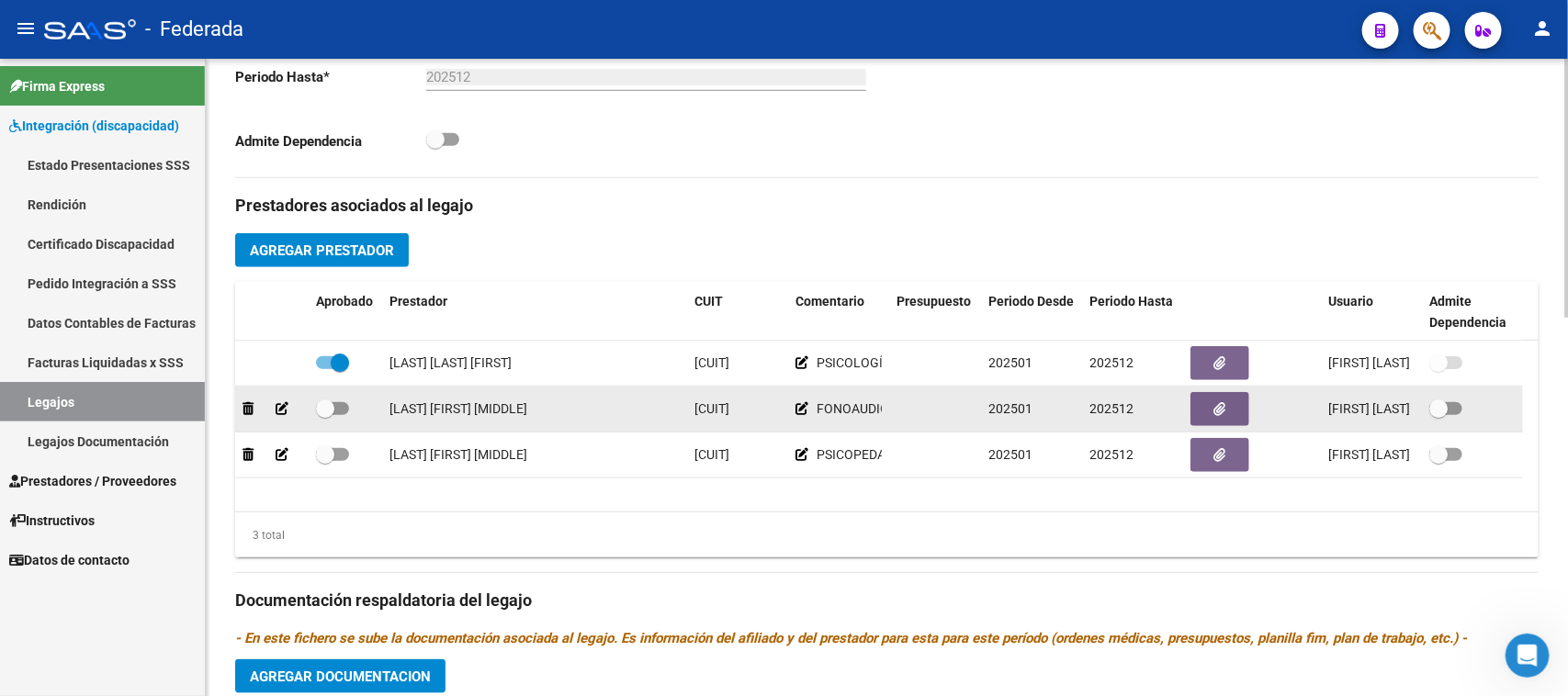 click at bounding box center (325, 409) 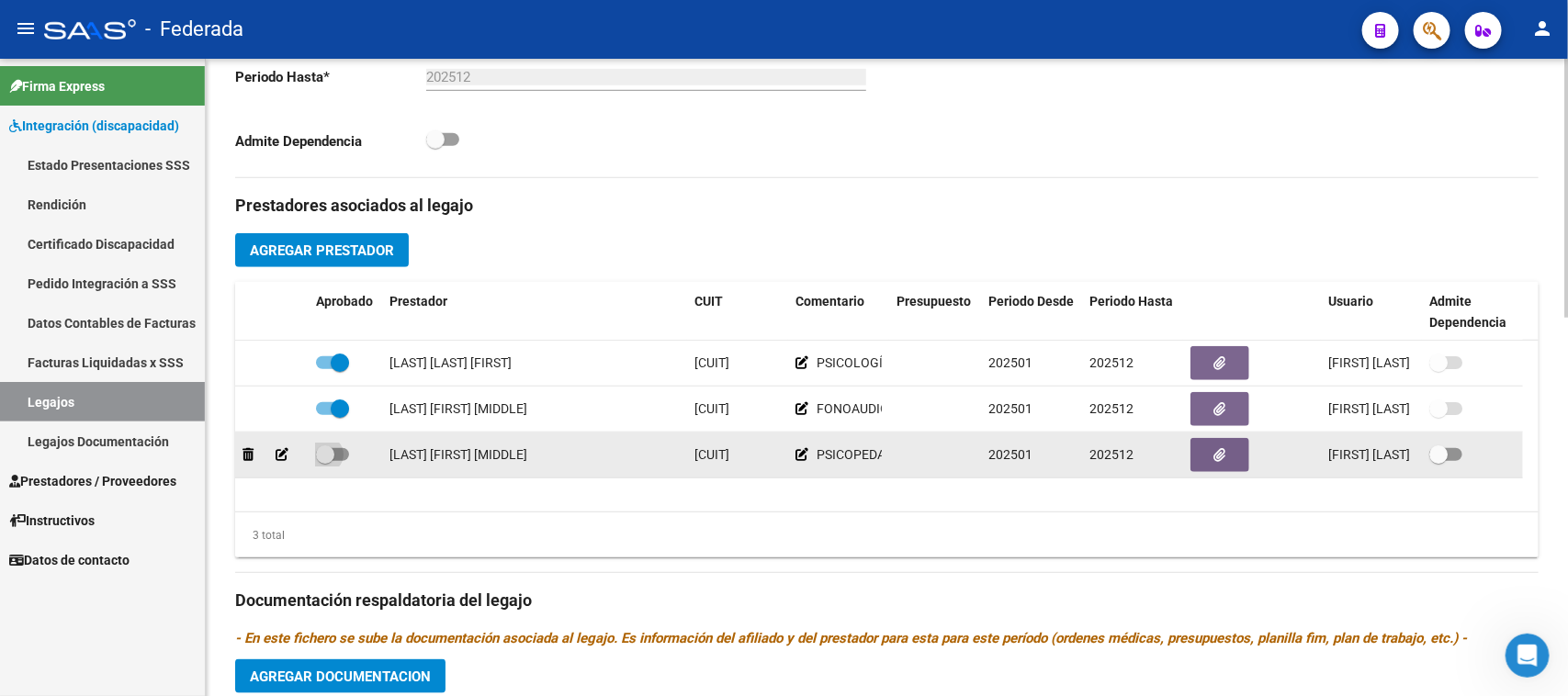 click at bounding box center (325, 455) 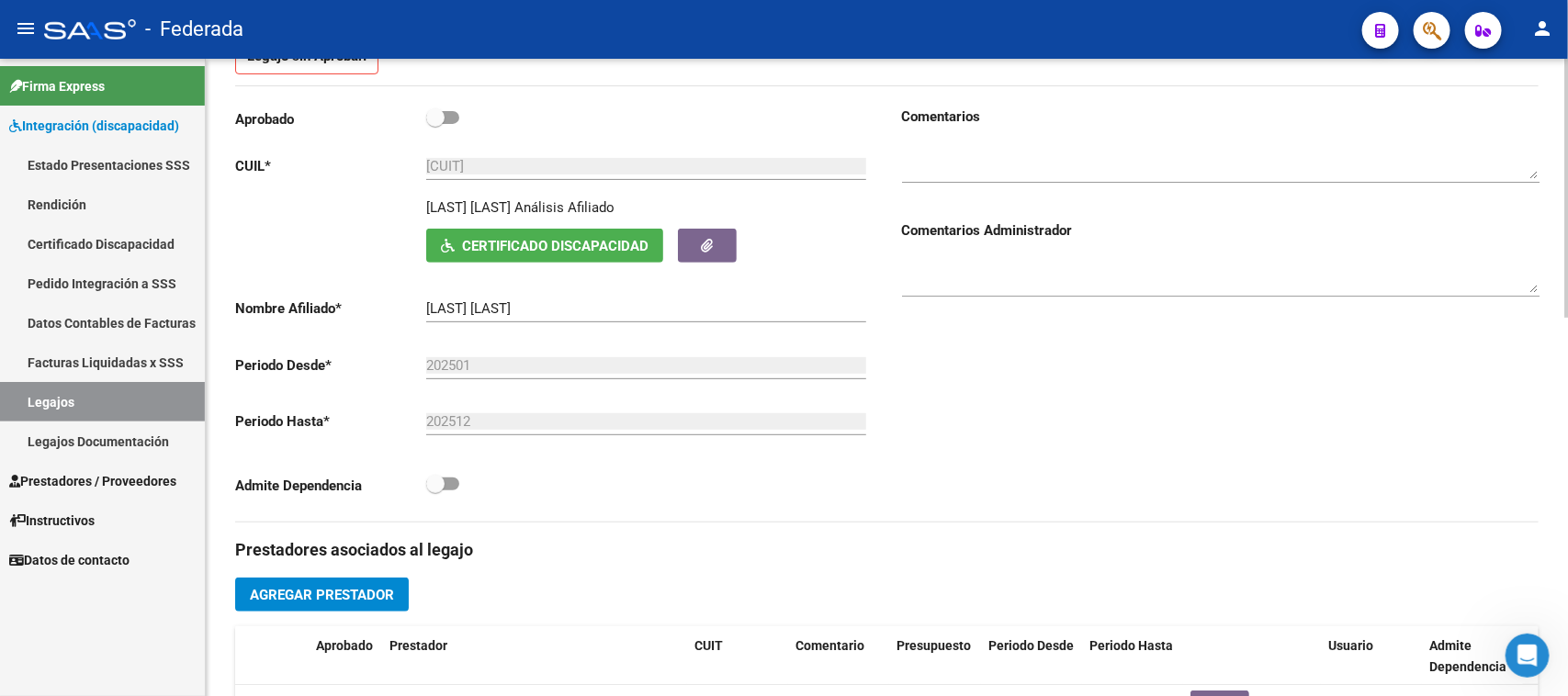 scroll, scrollTop: 130, scrollLeft: 0, axis: vertical 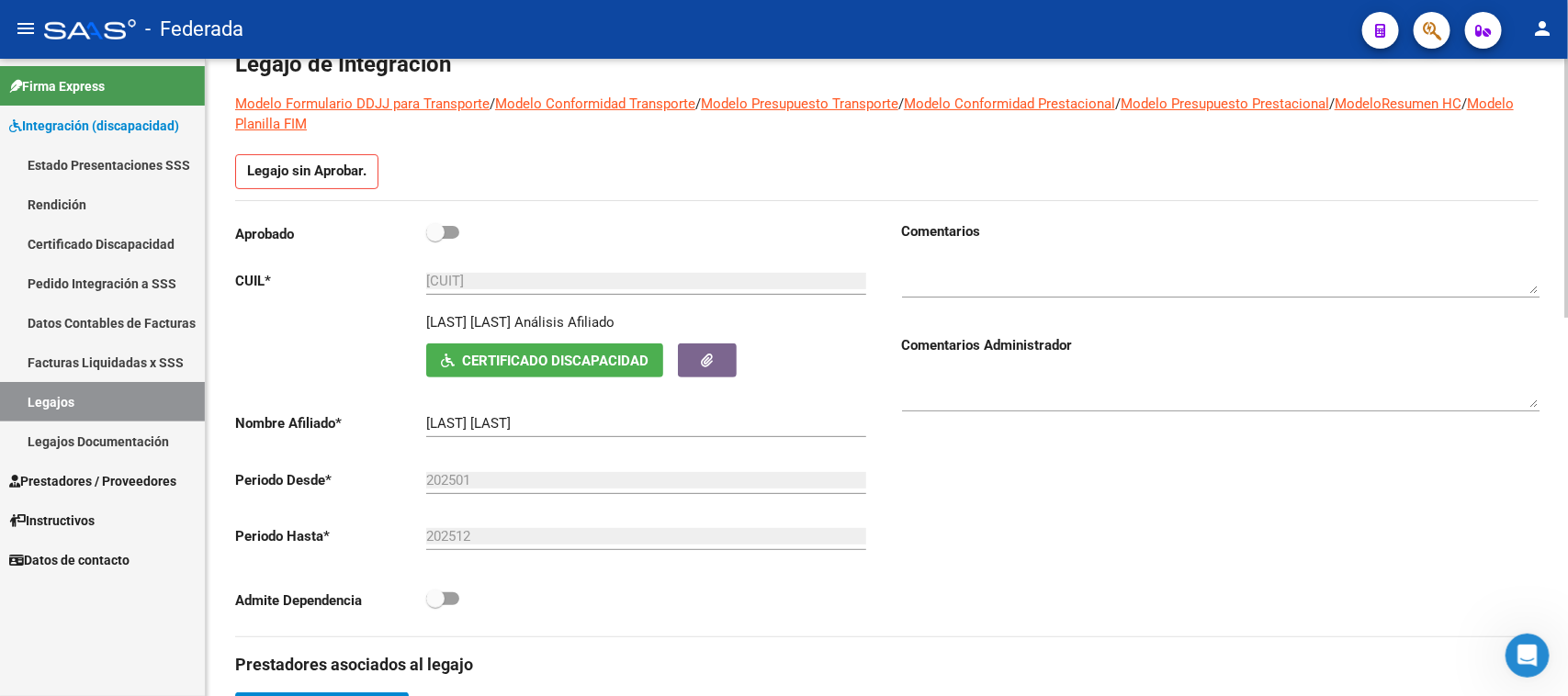 click at bounding box center (435, 232) 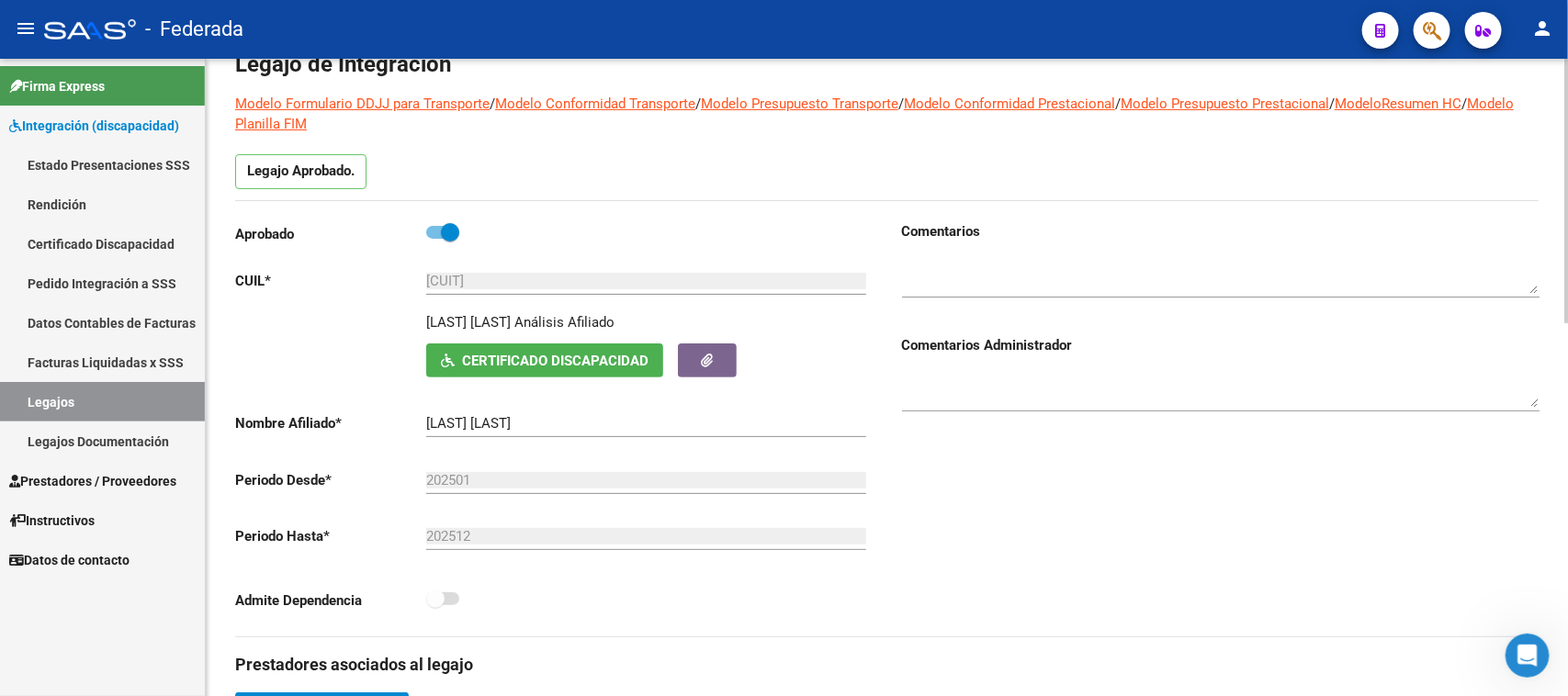 scroll, scrollTop: 0, scrollLeft: 0, axis: both 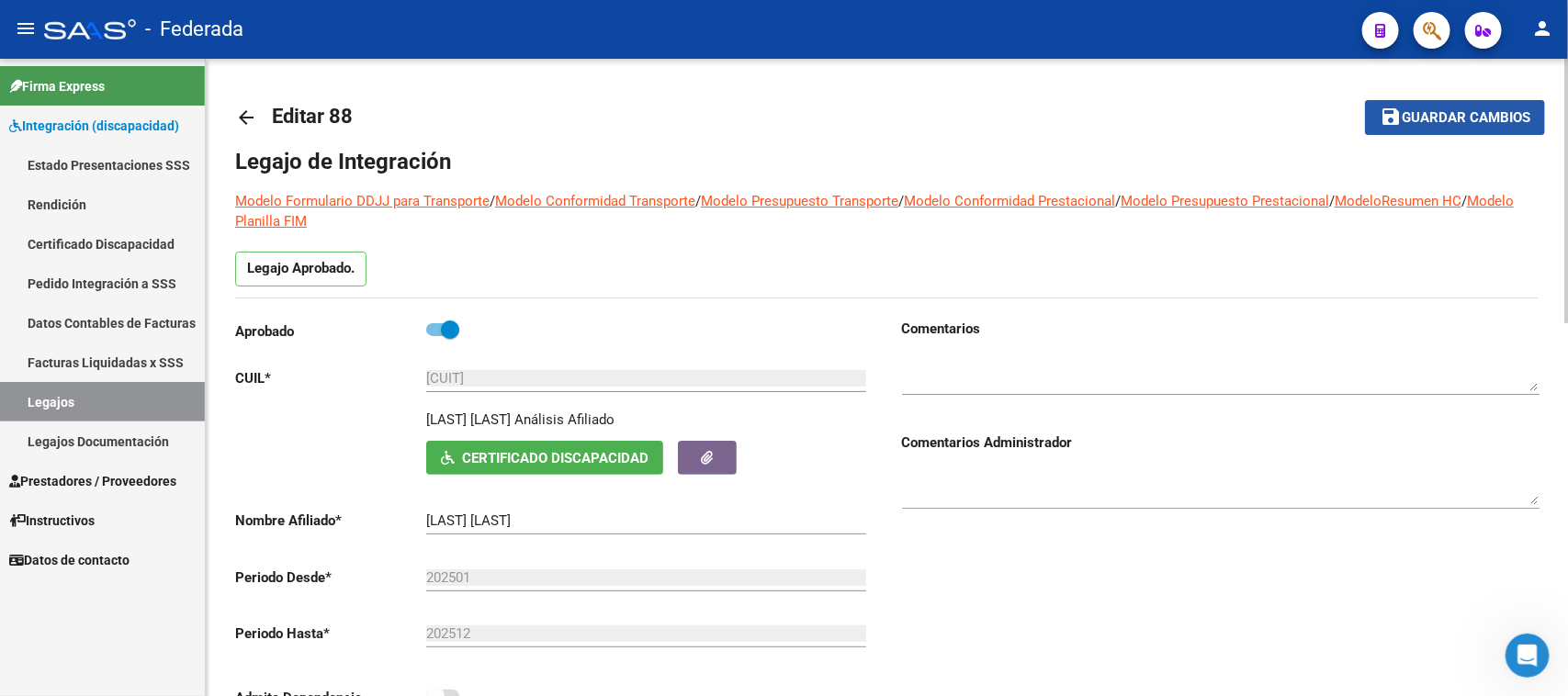 click on "save Guardar cambios" 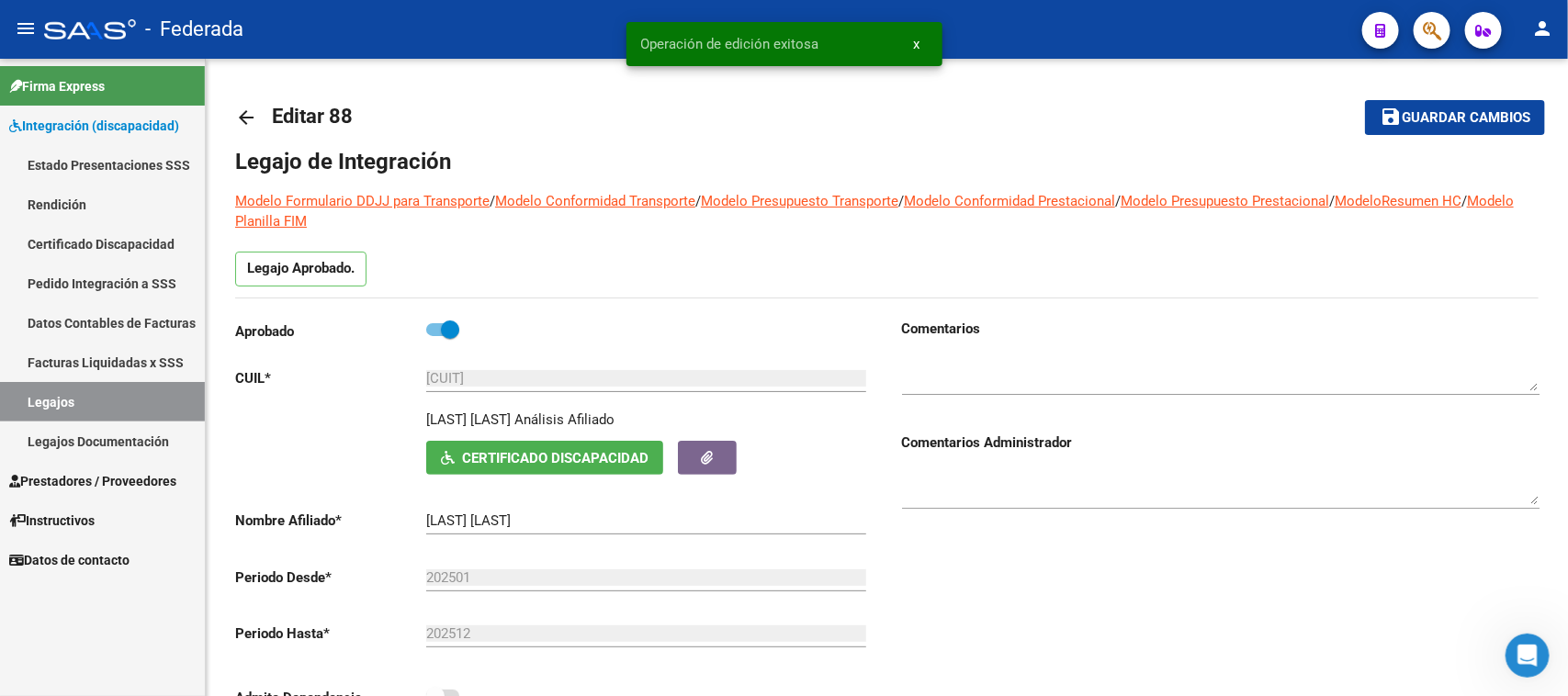 click on "x" at bounding box center [917, 44] 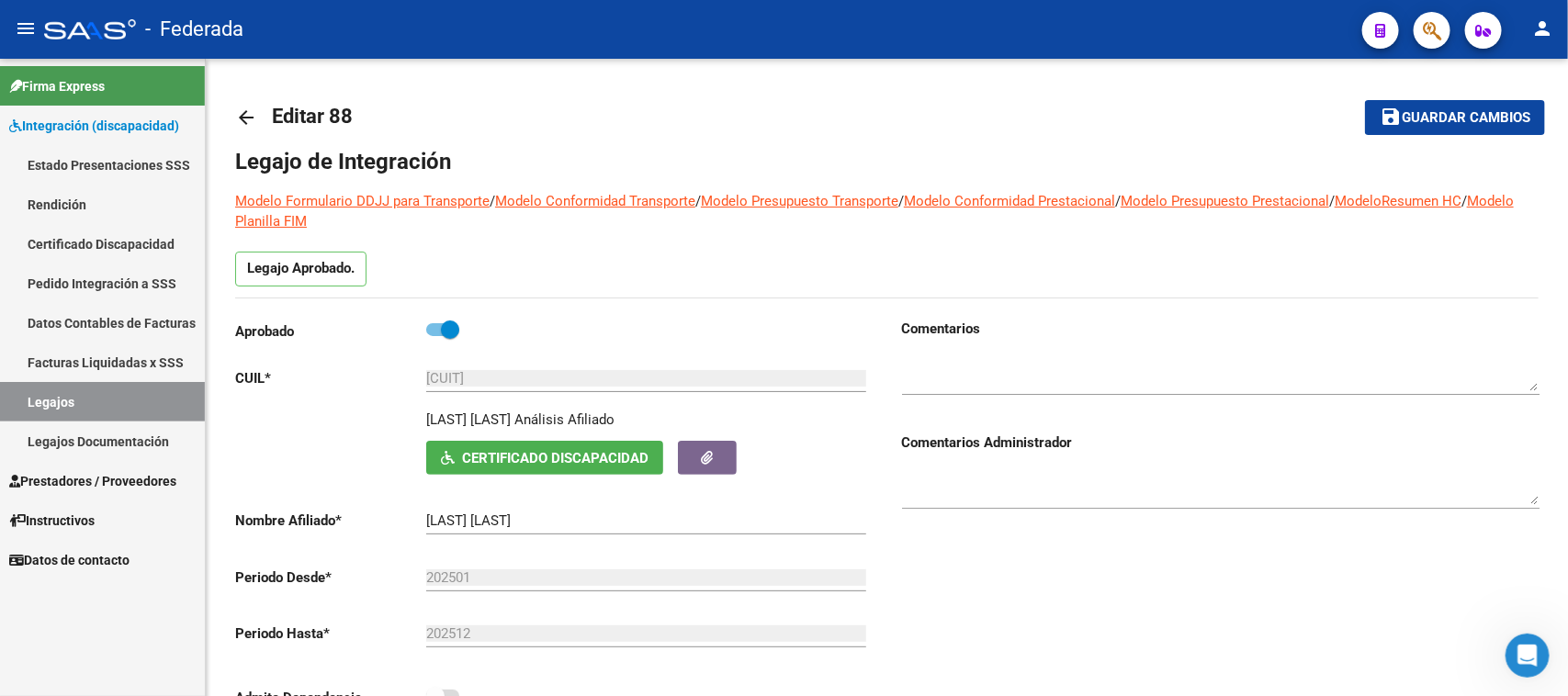 click on "Legajos" at bounding box center [102, 401] 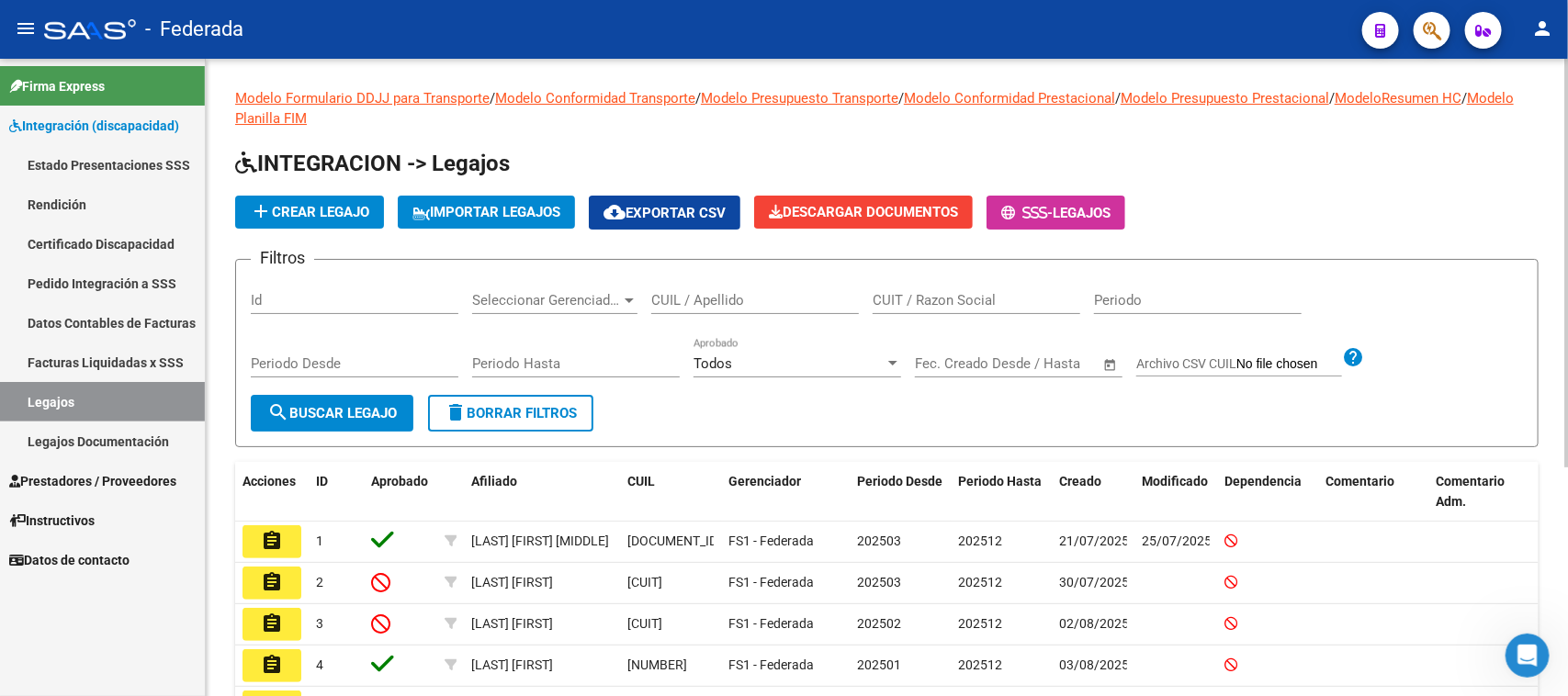 scroll, scrollTop: 115, scrollLeft: 0, axis: vertical 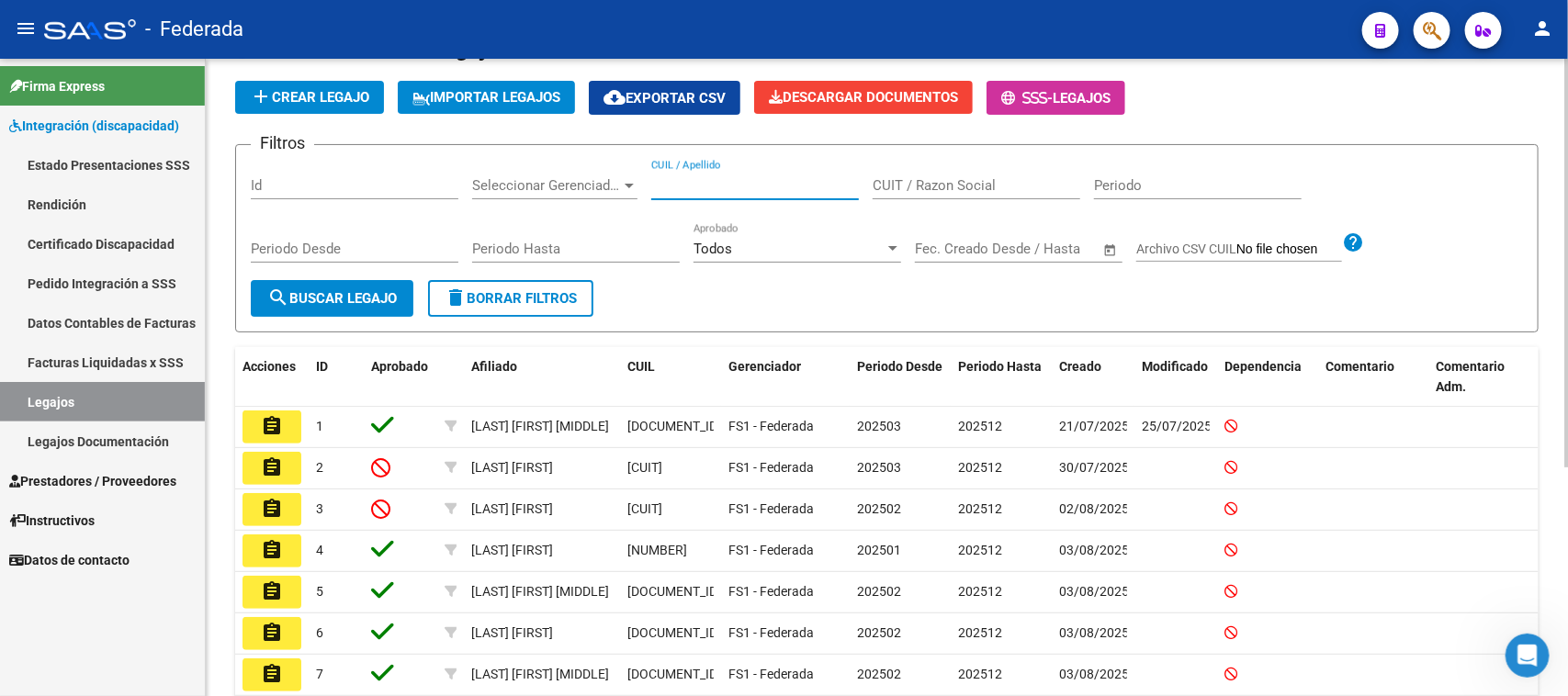 click on "CUIL / Apellido" at bounding box center [755, 185] 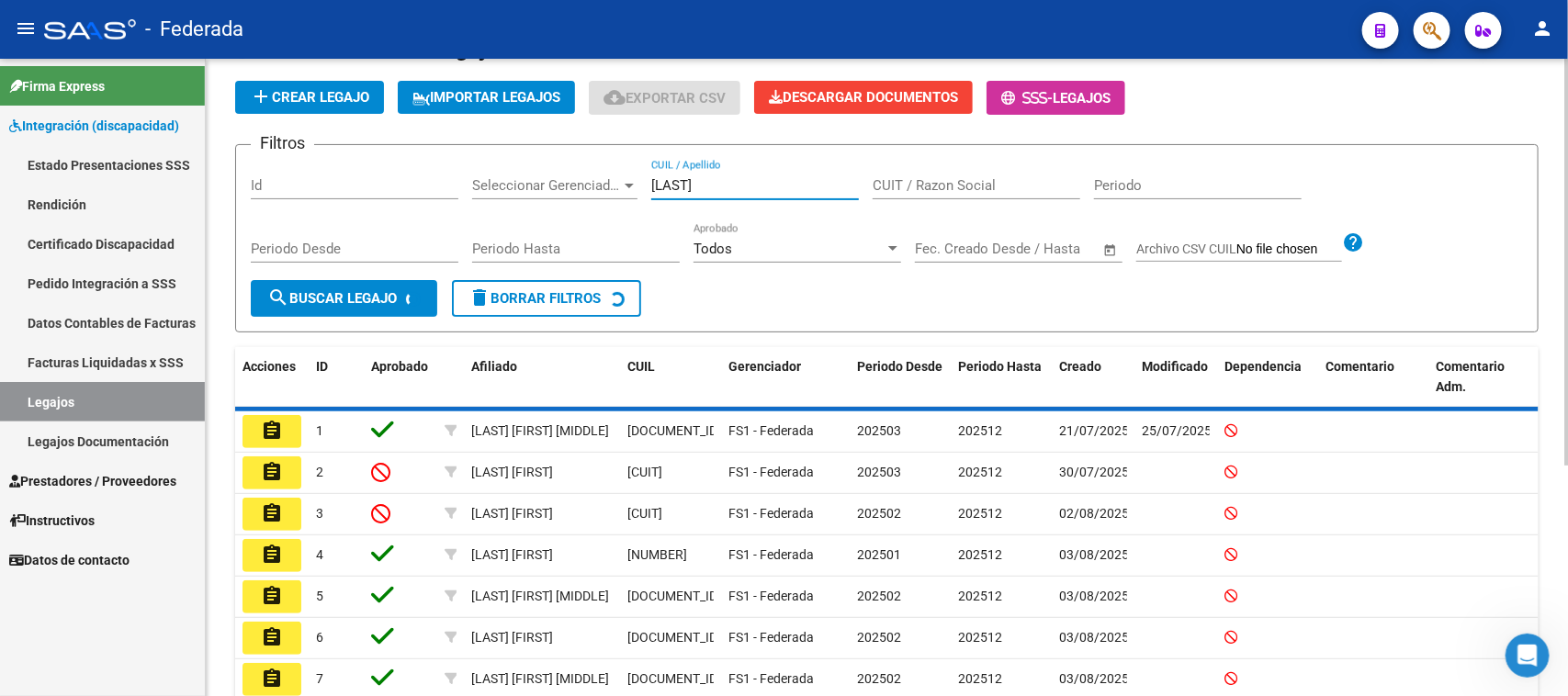 scroll, scrollTop: 0, scrollLeft: 0, axis: both 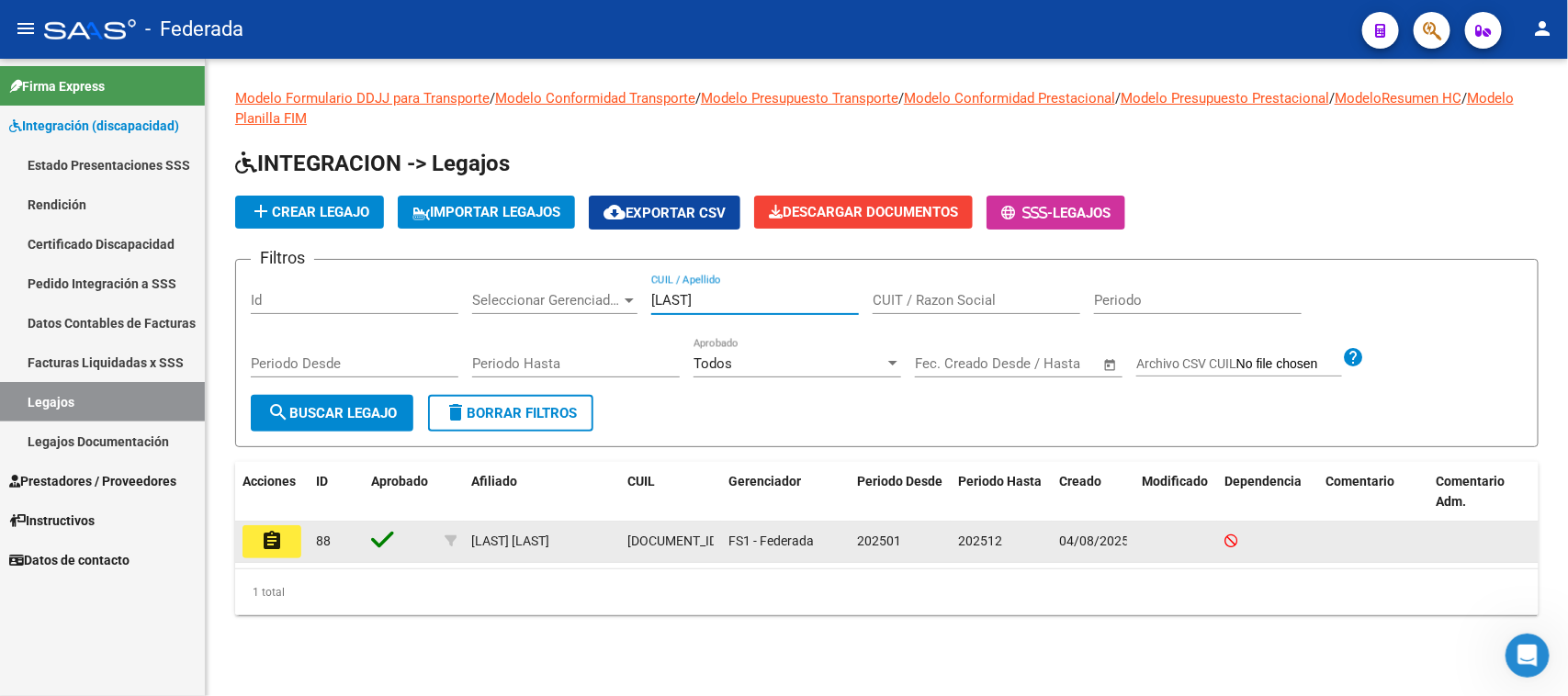 type on "[LAST]" 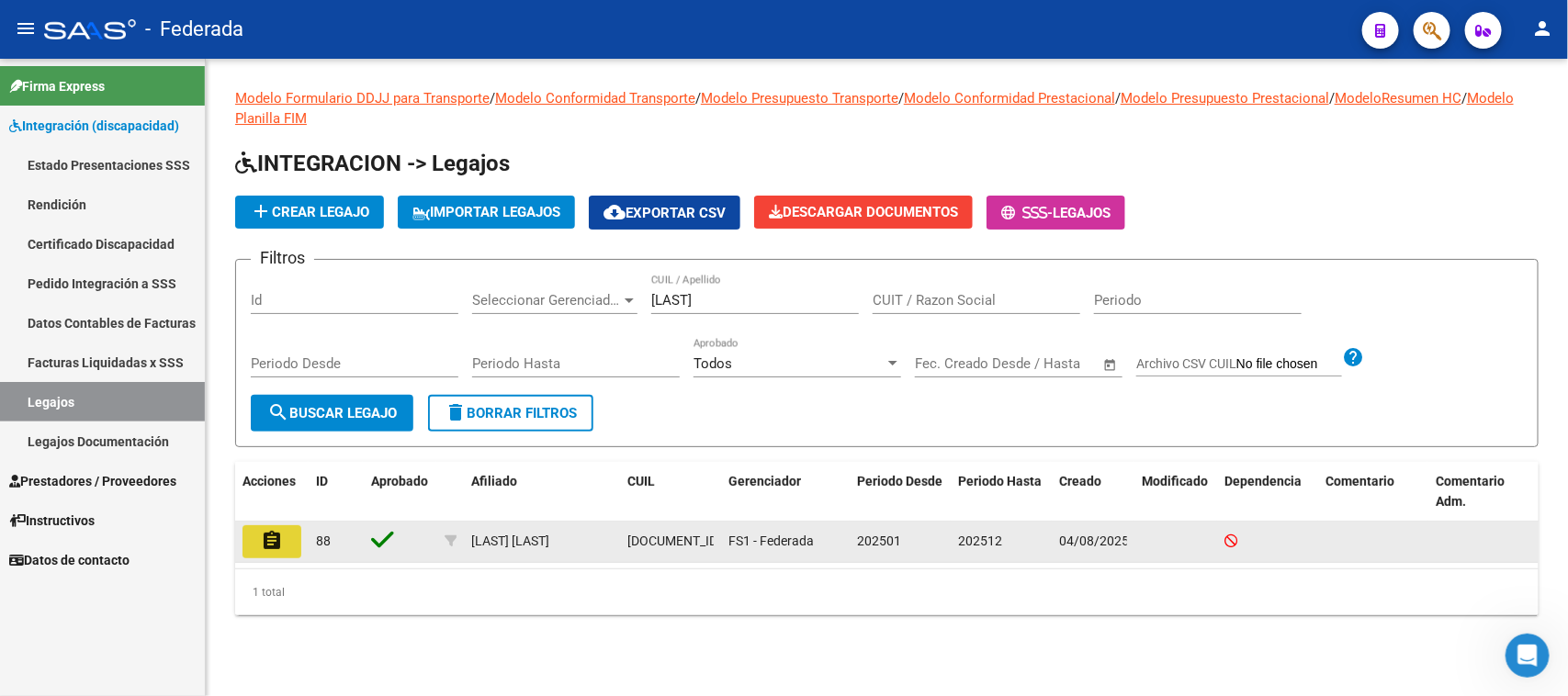 click on "assignment" 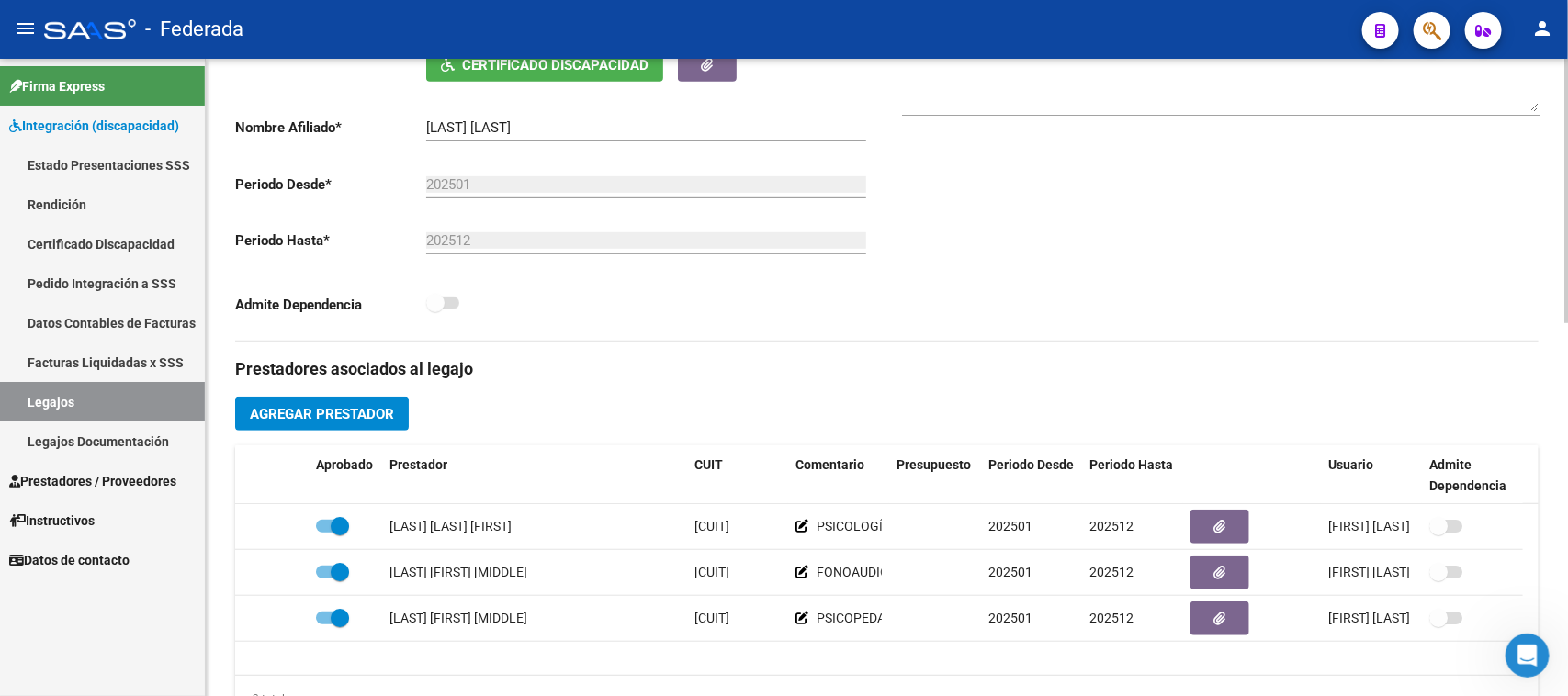 scroll, scrollTop: 115, scrollLeft: 0, axis: vertical 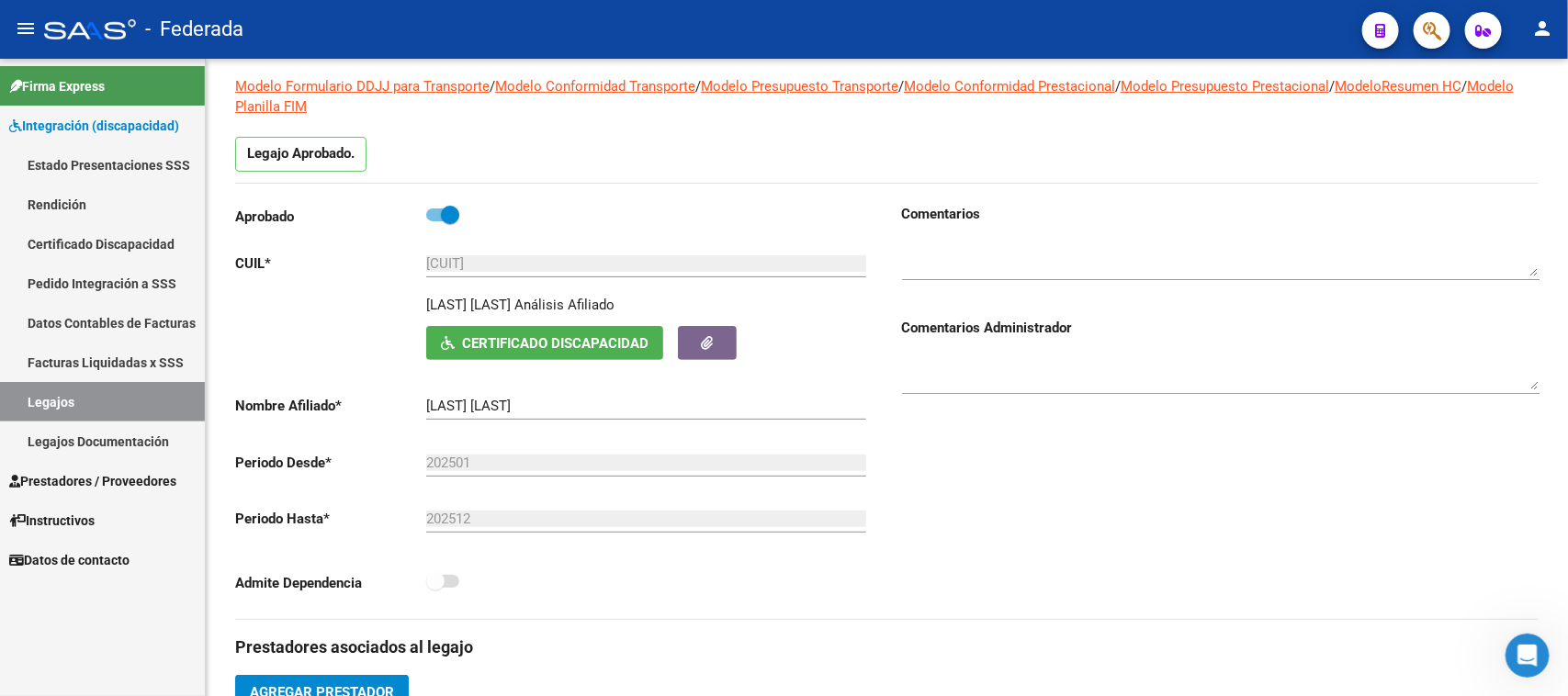 click on "Legajos" at bounding box center [102, 401] 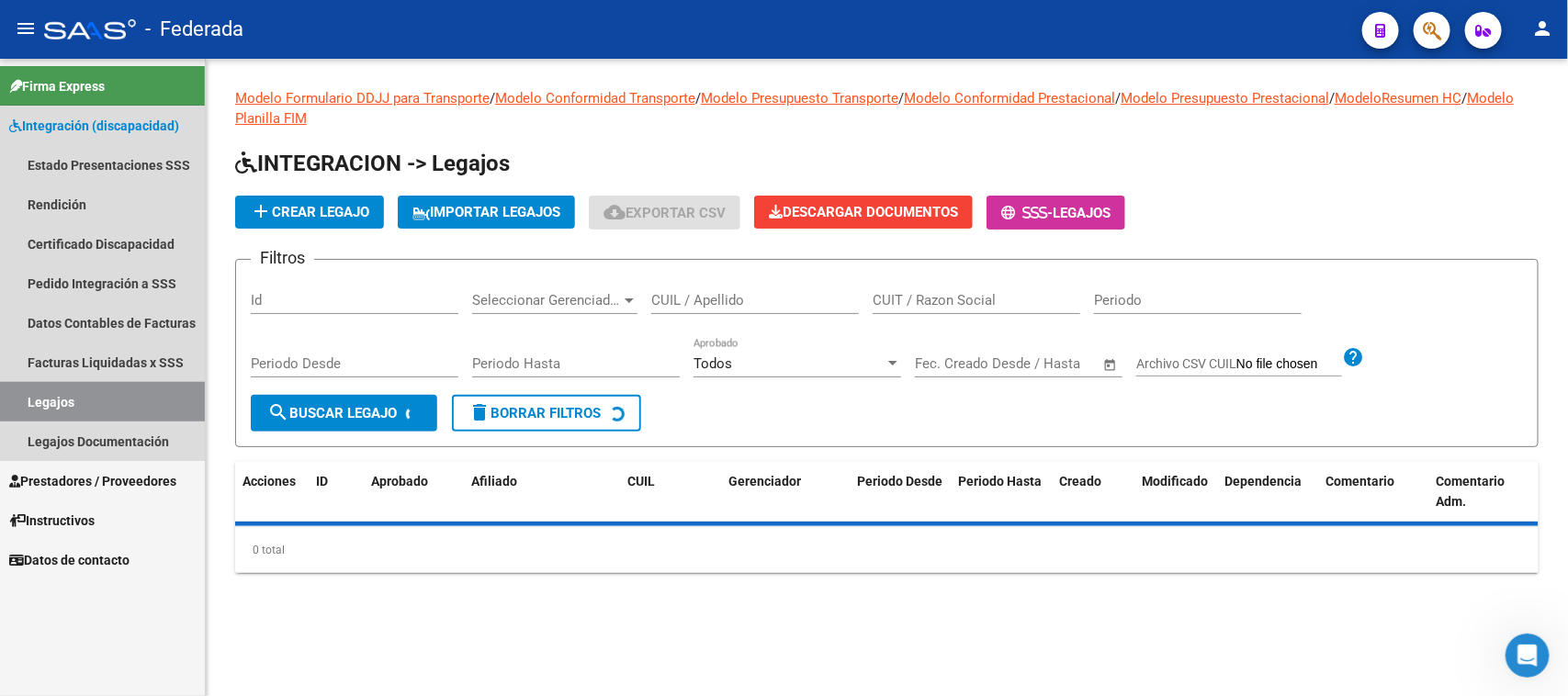 scroll, scrollTop: 0, scrollLeft: 0, axis: both 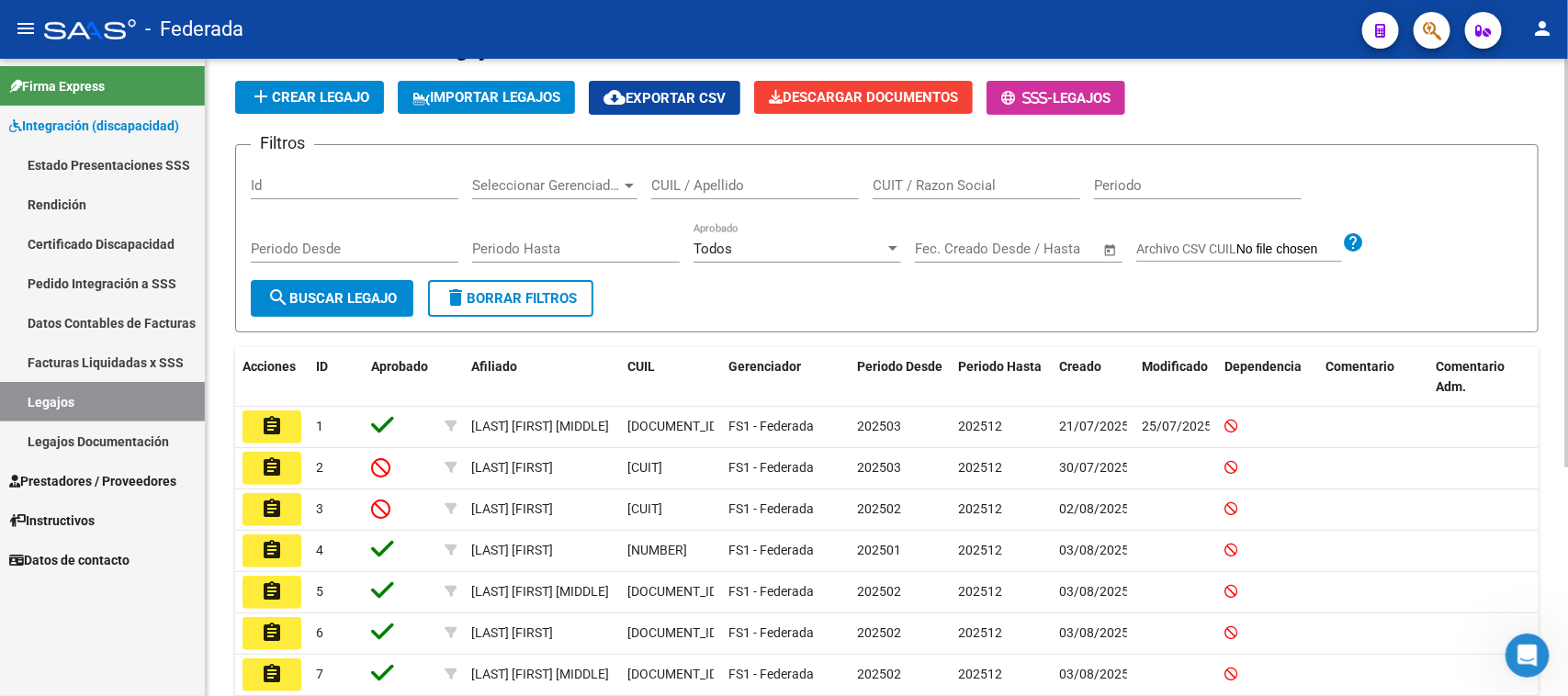 click on "CUIL / Apellido" at bounding box center [755, 185] 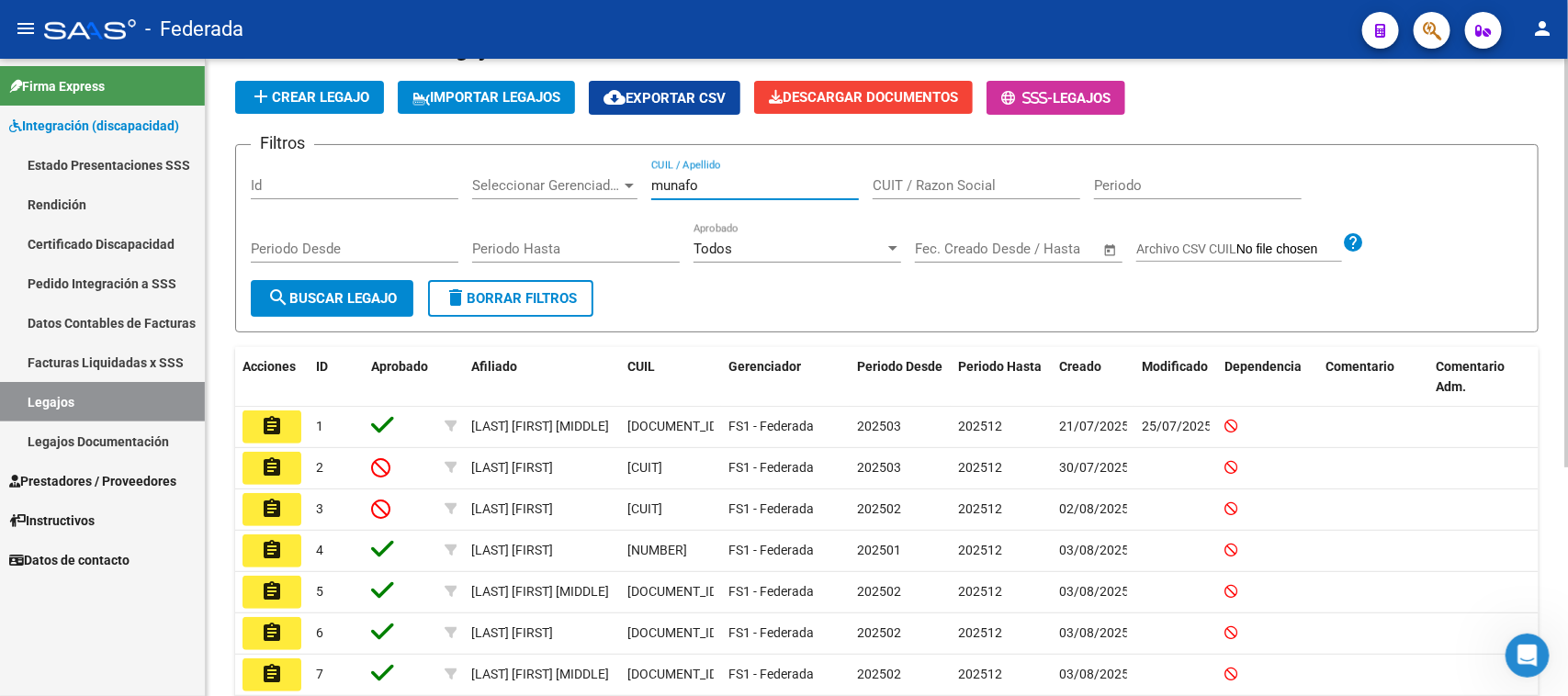 type on "munafo" 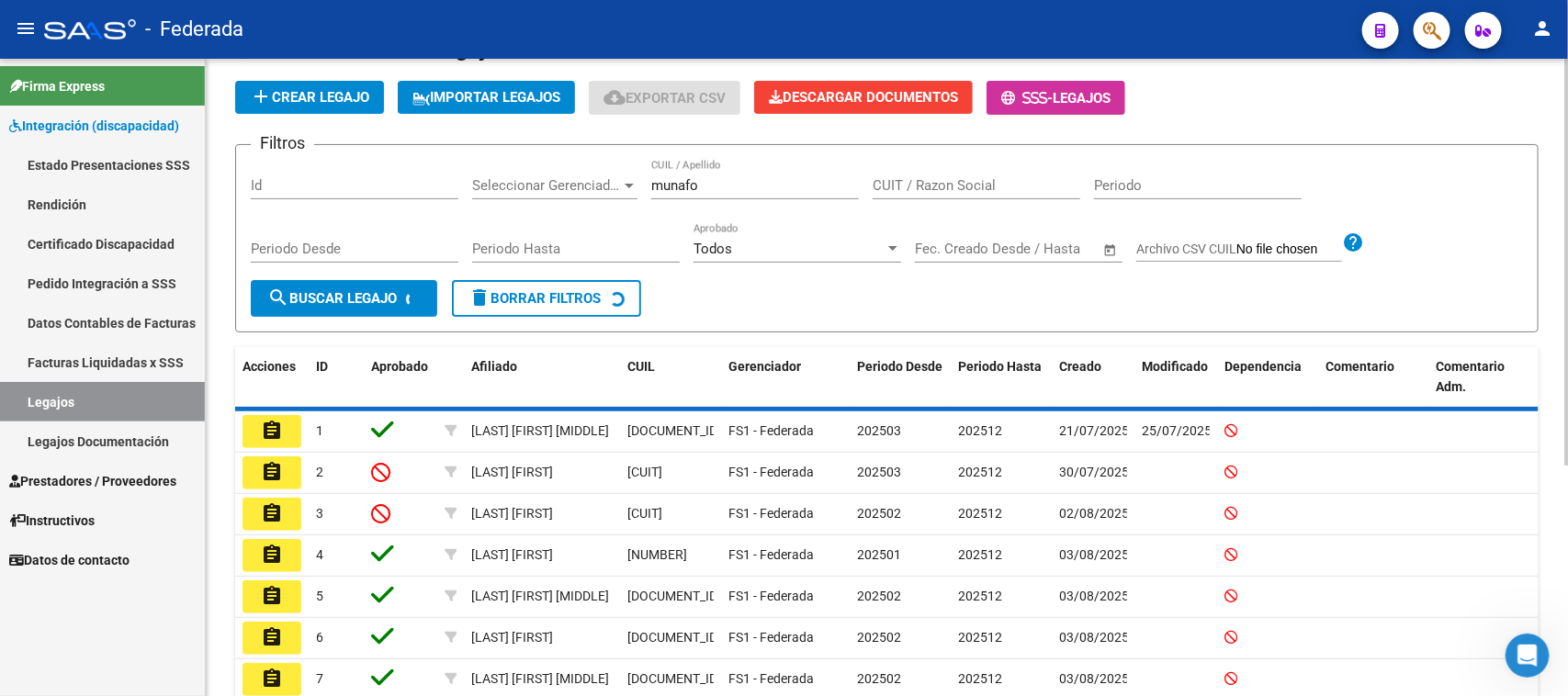 scroll, scrollTop: 0, scrollLeft: 0, axis: both 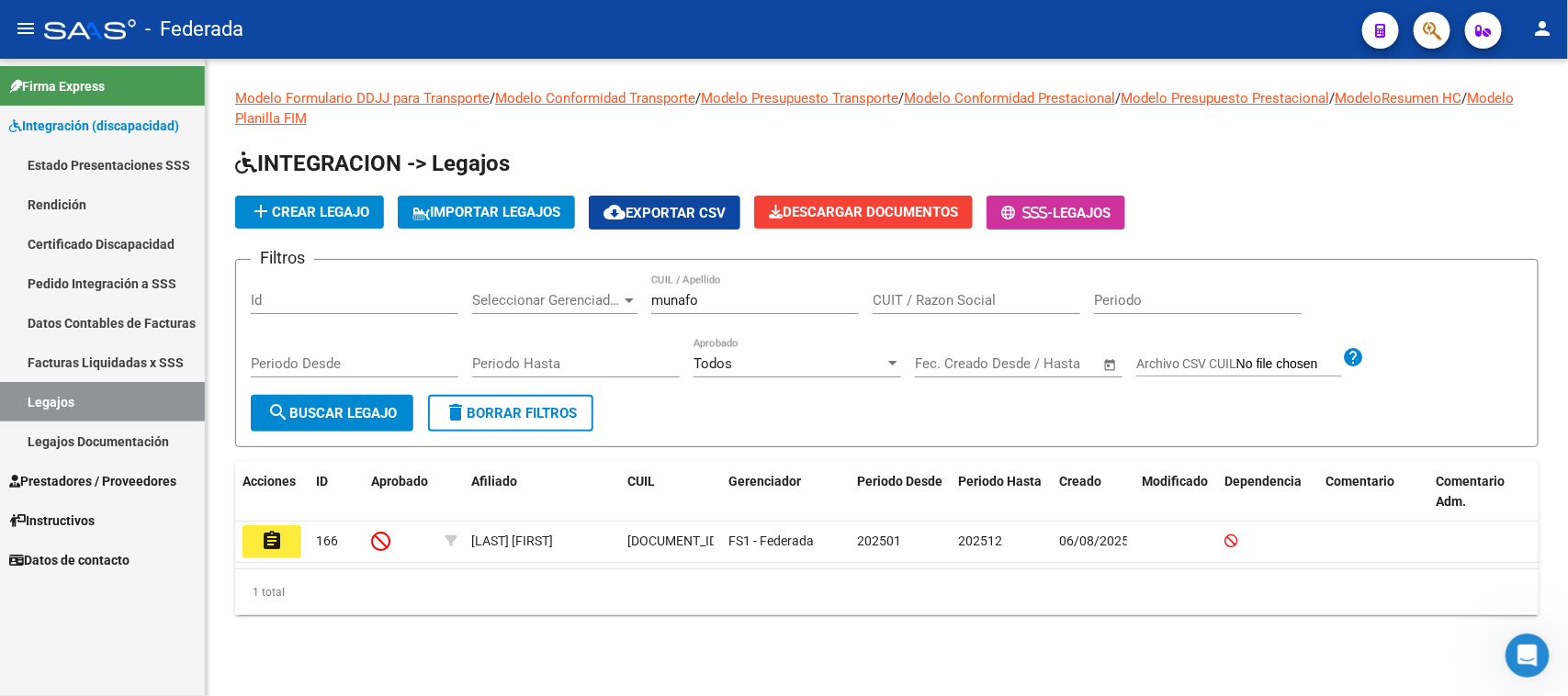 click on "assignment" 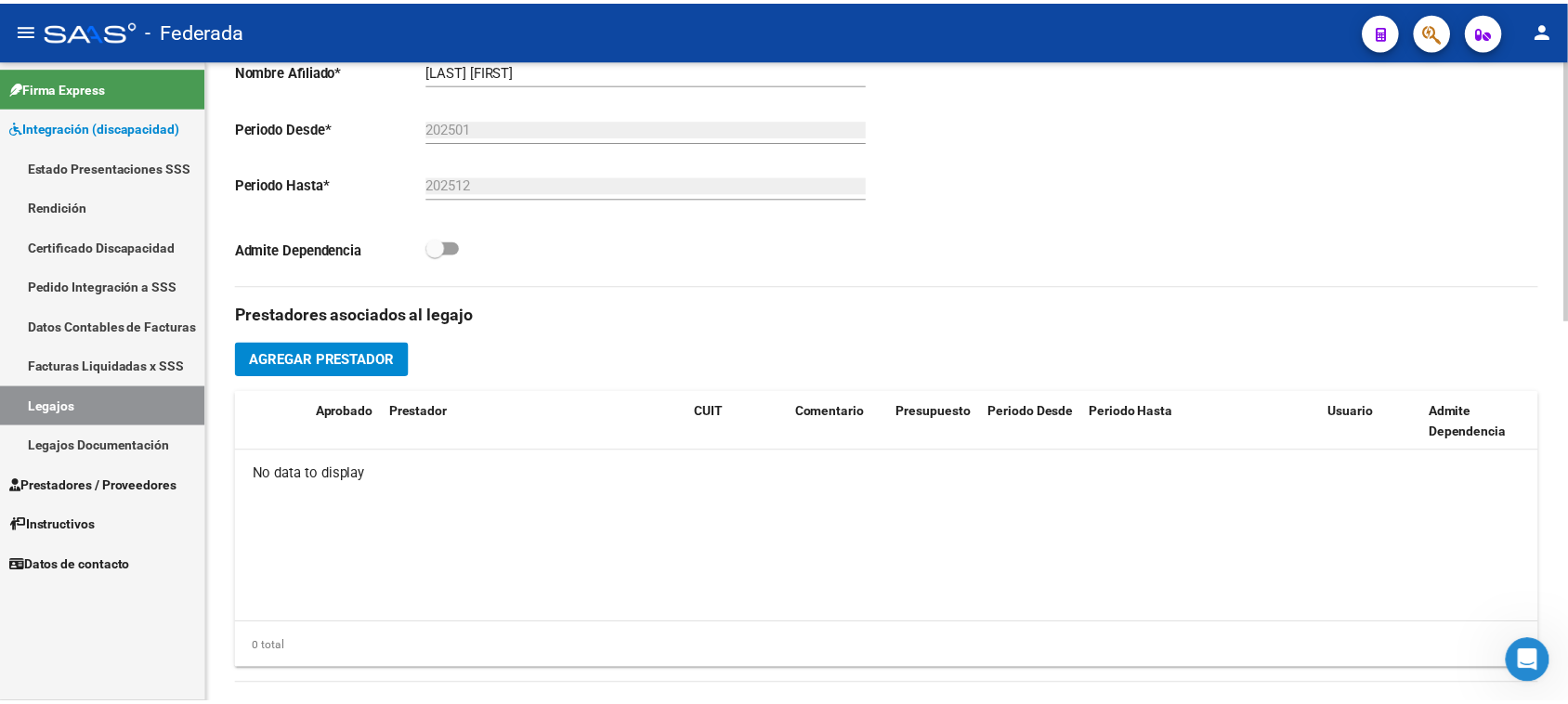 scroll, scrollTop: 580, scrollLeft: 0, axis: vertical 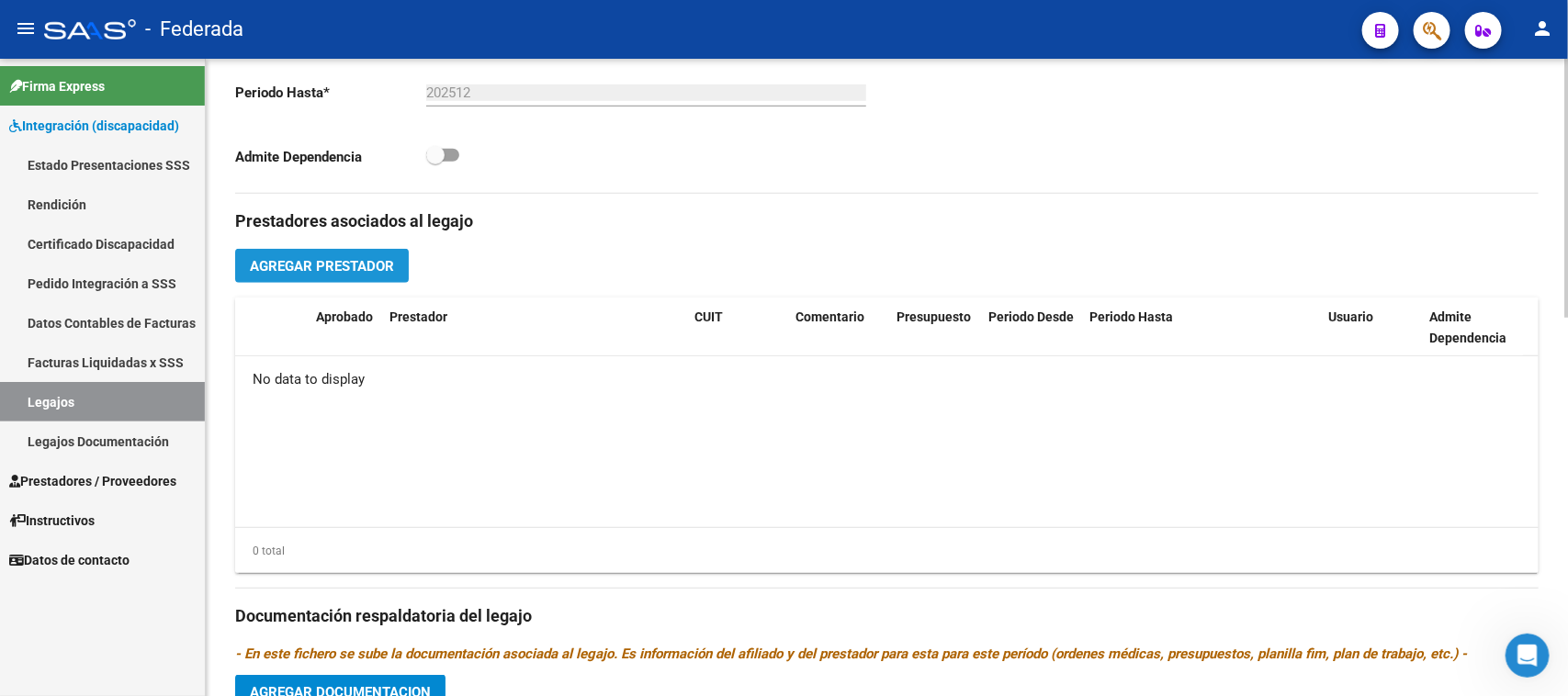 click on "Agregar Prestador" 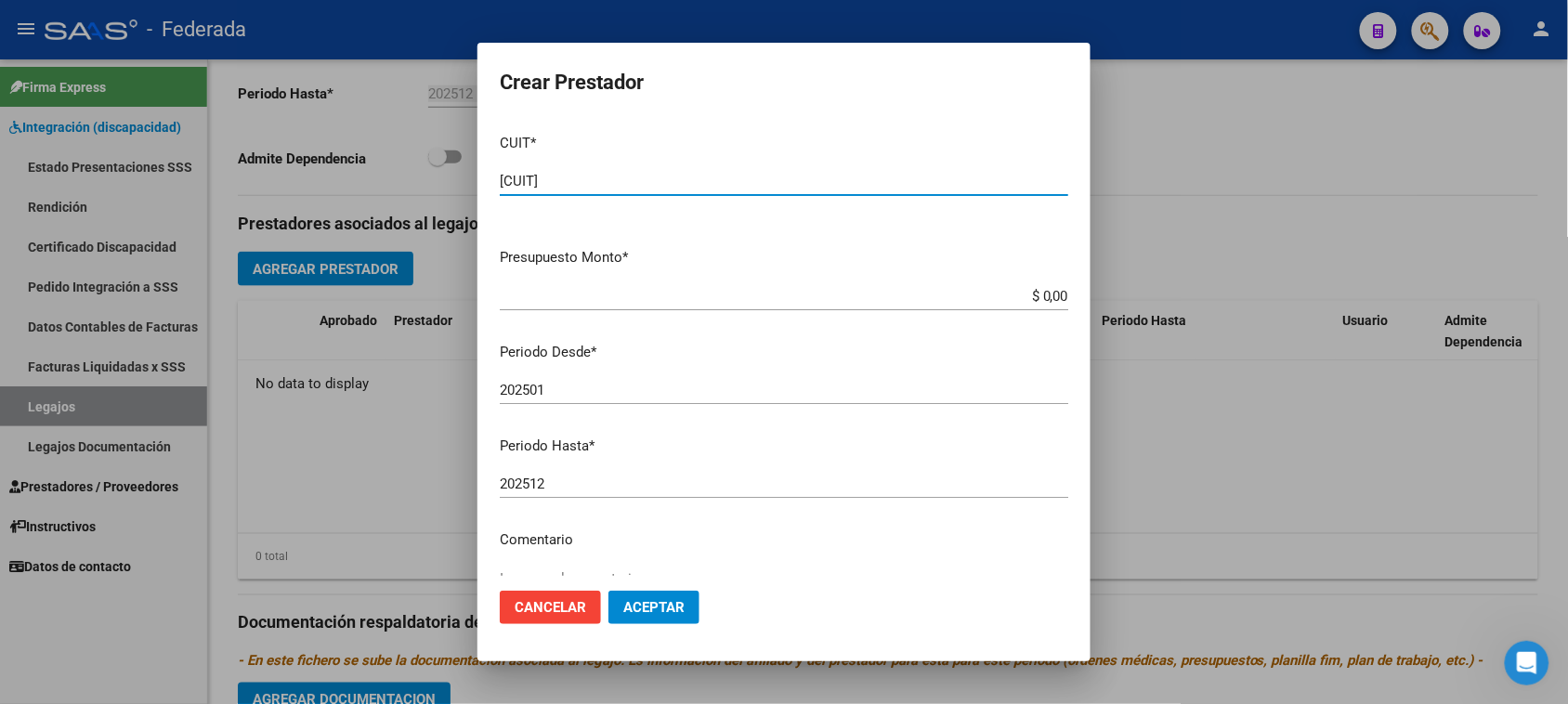 type on "[CUIT]" 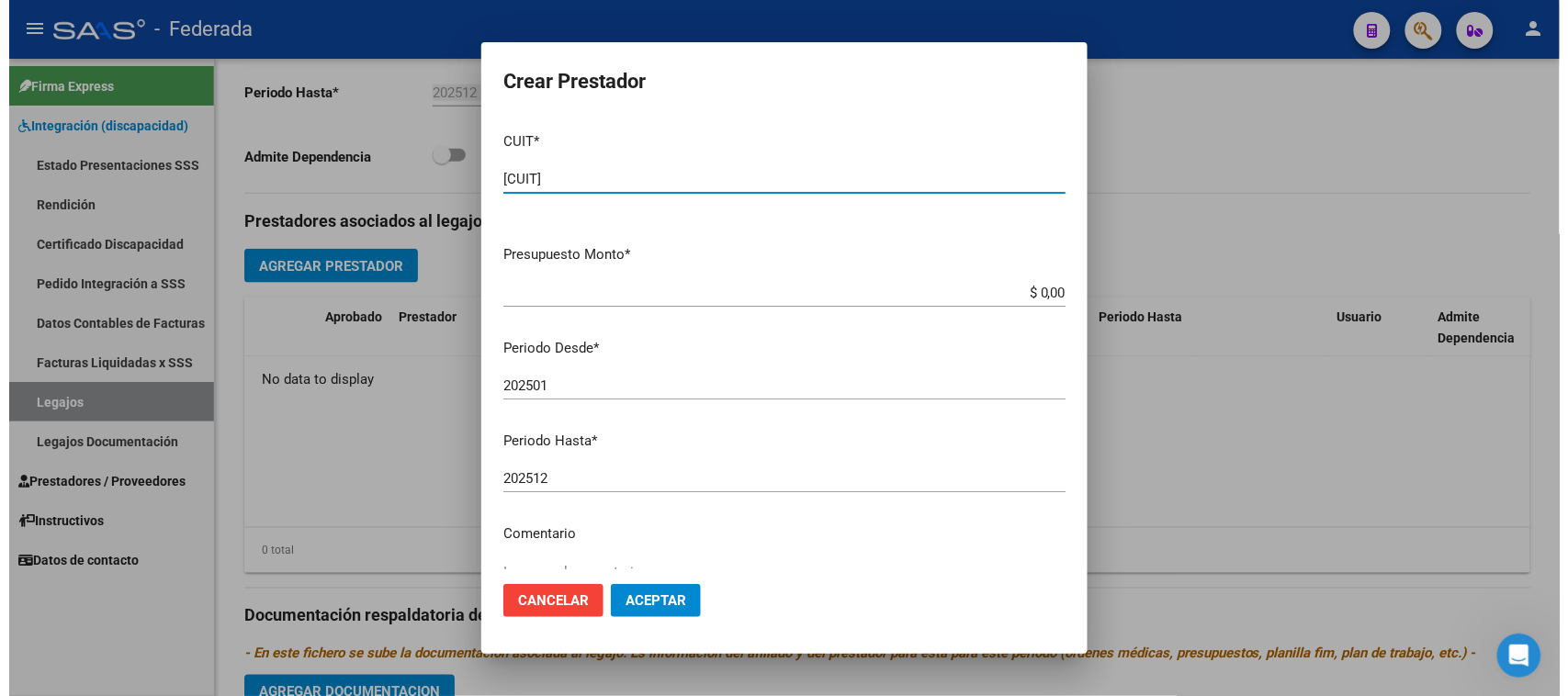 scroll, scrollTop: 115, scrollLeft: 0, axis: vertical 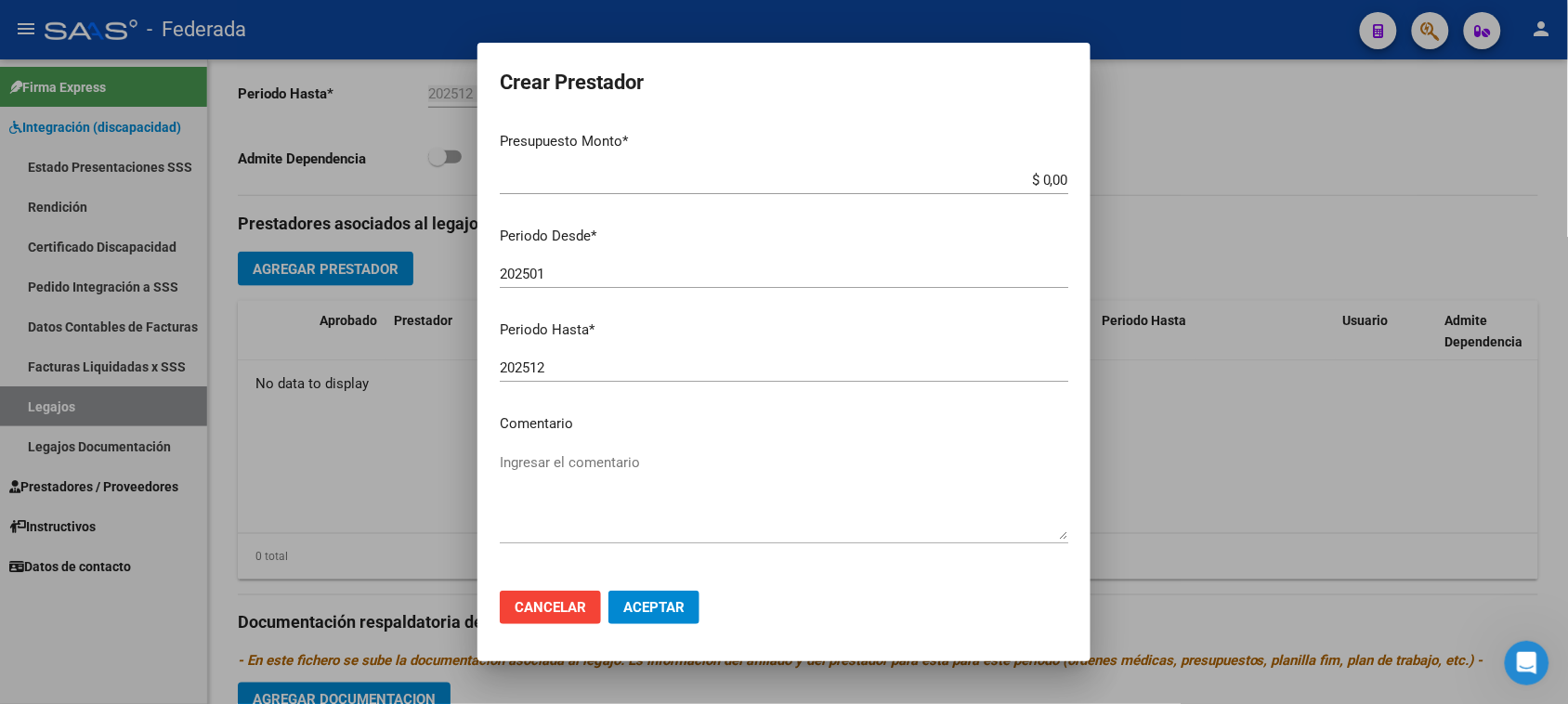 click on "Ingresar el comentario" at bounding box center (784, 496) 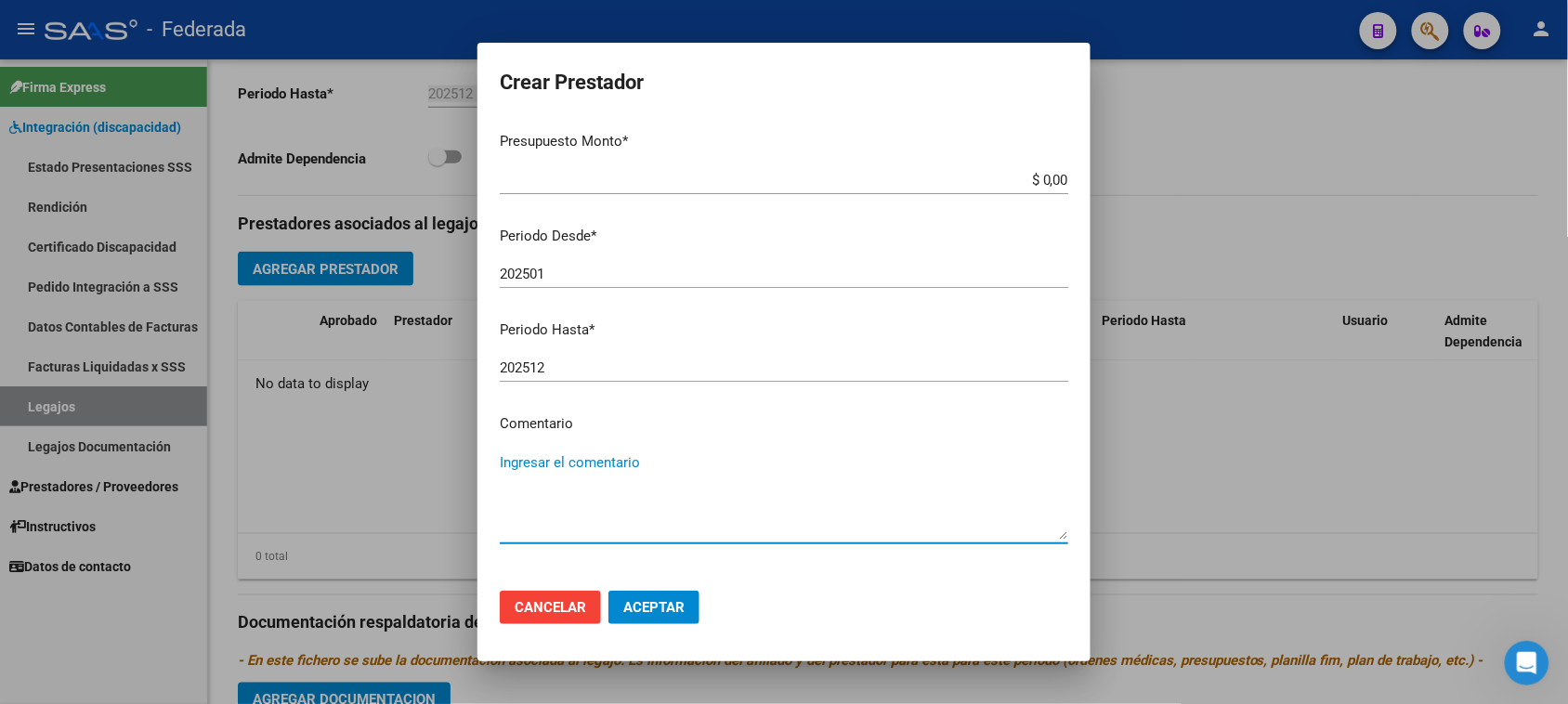 paste on "FONOAUDIOLOGÍA" 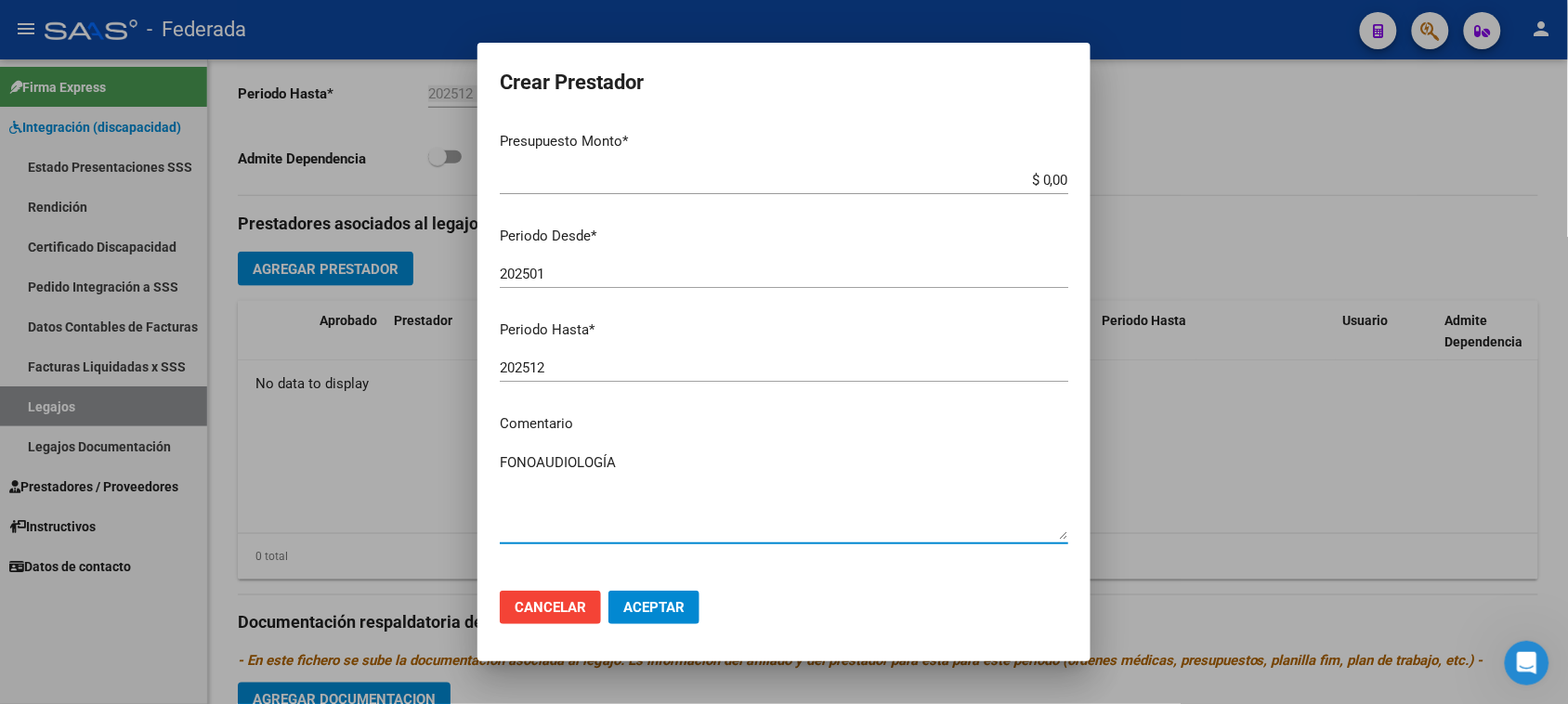 type on "FONOAUDIOLOGÍA" 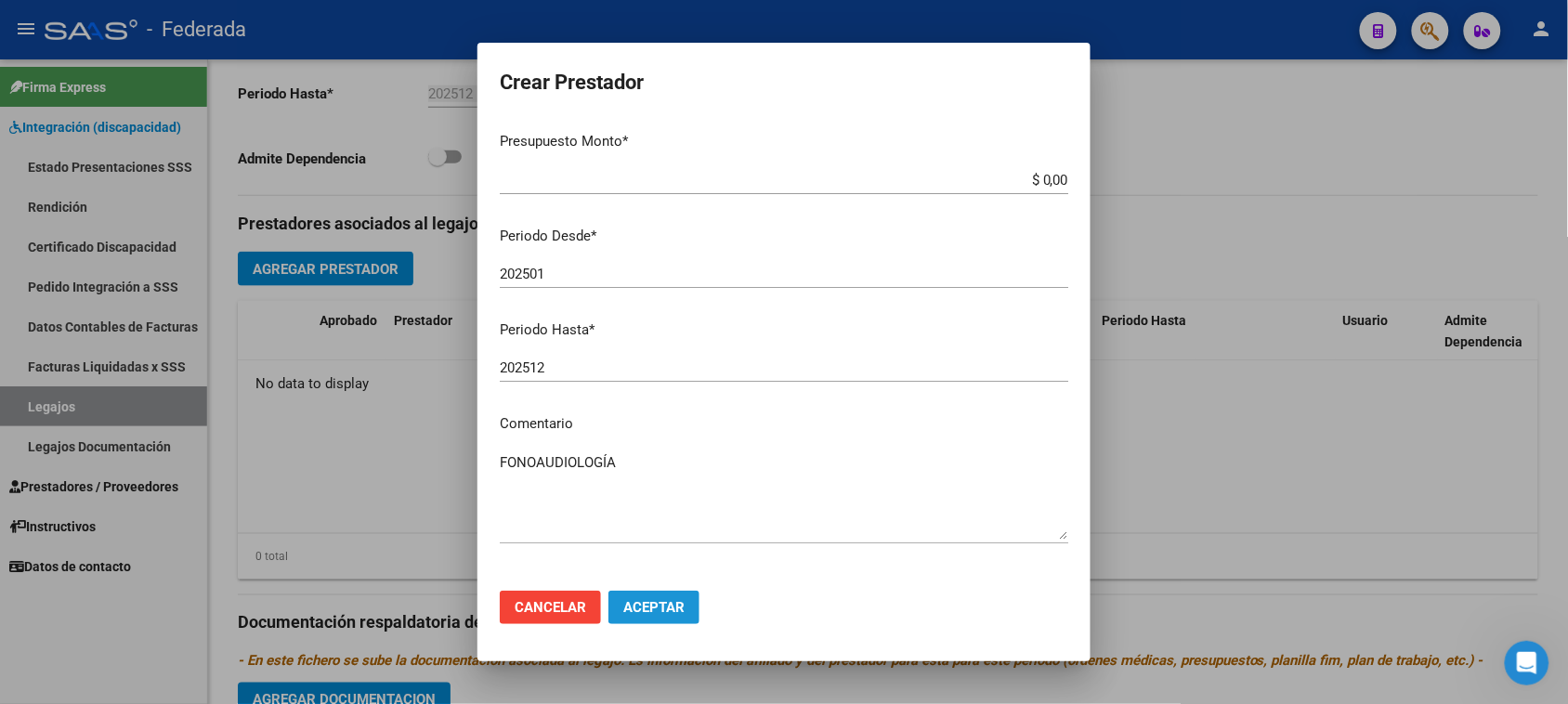 click on "Aceptar" 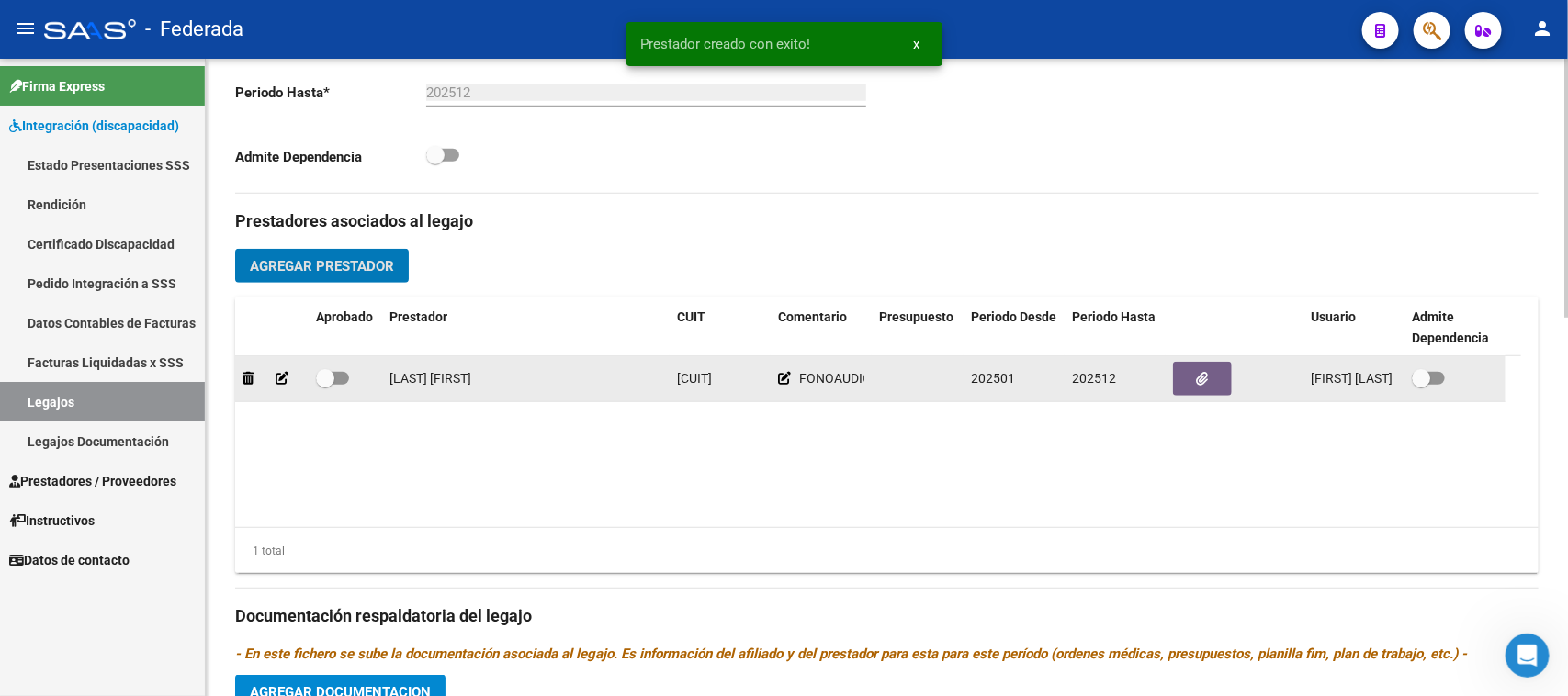 click at bounding box center (325, 378) 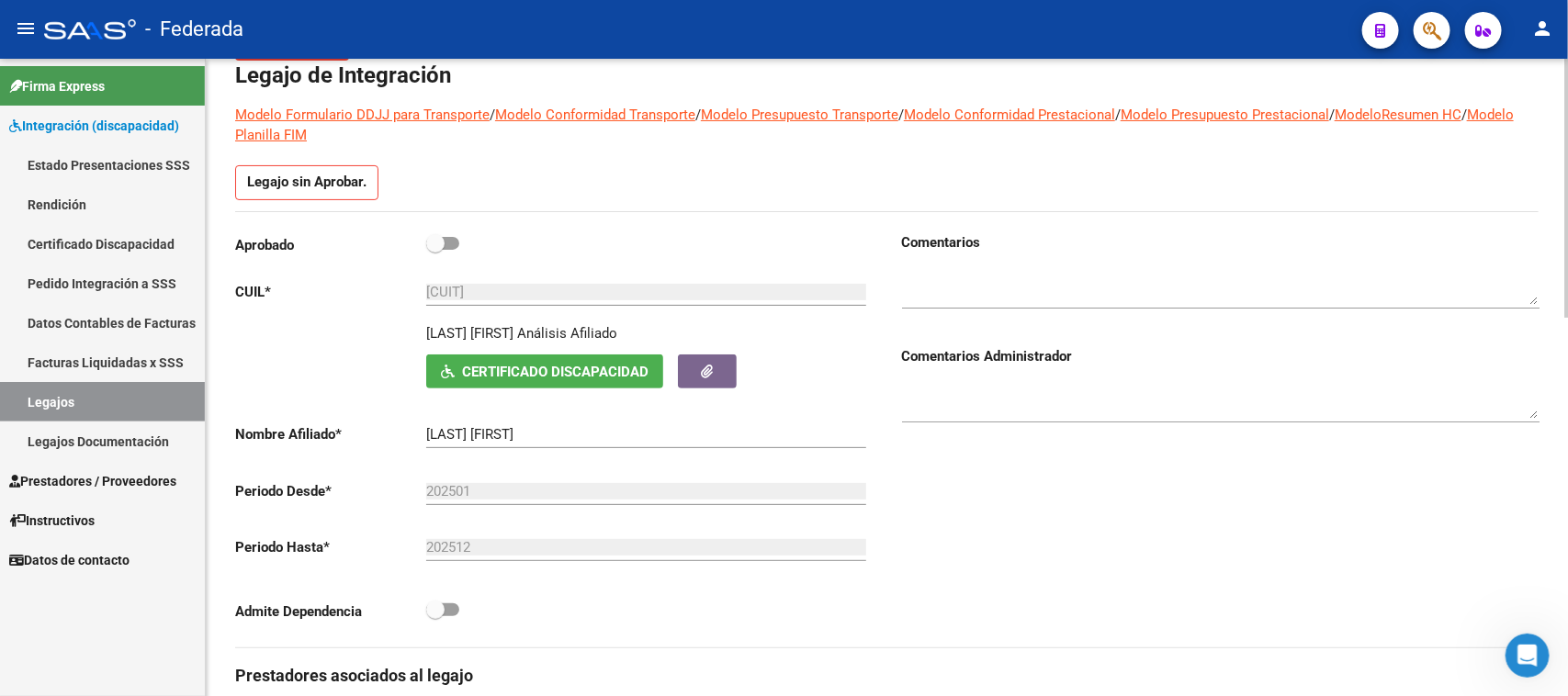 scroll, scrollTop: 115, scrollLeft: 0, axis: vertical 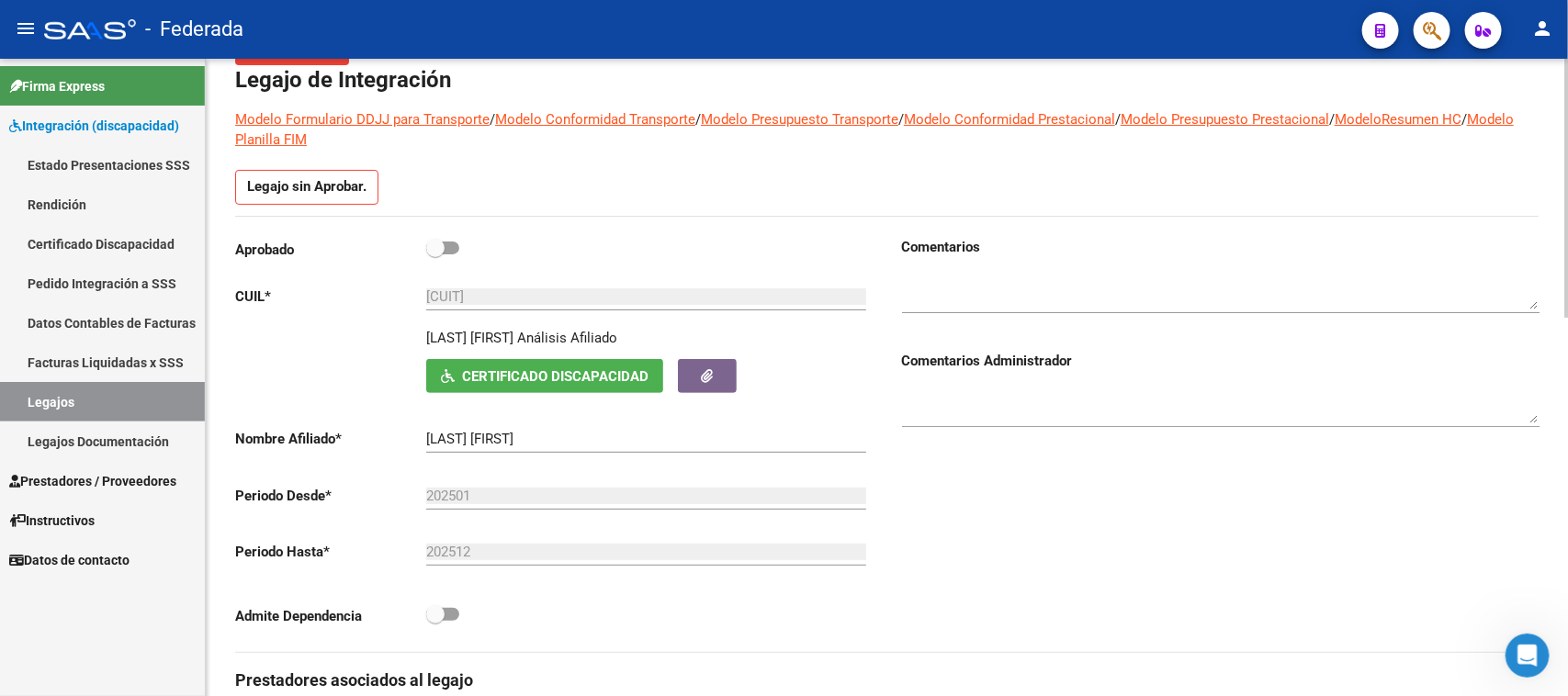click at bounding box center [435, 248] 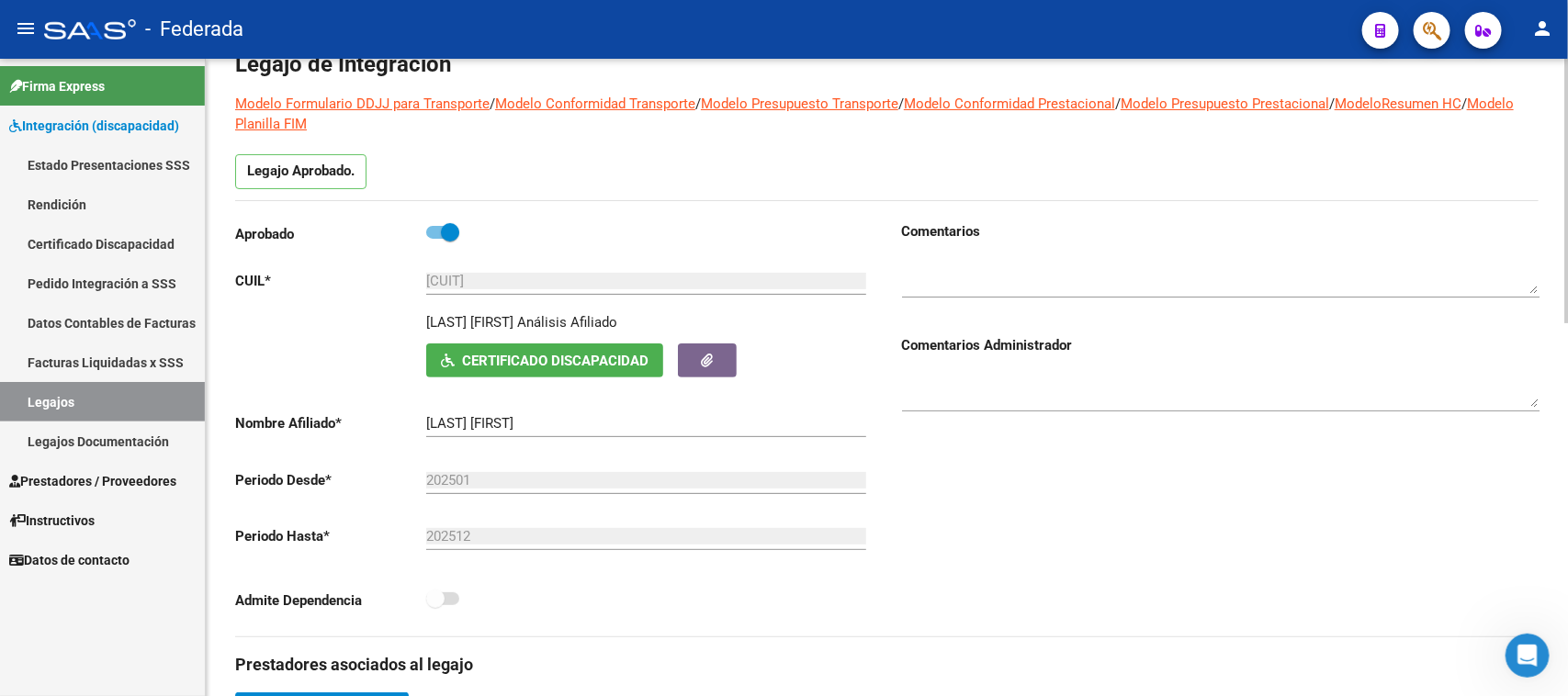 scroll, scrollTop: 0, scrollLeft: 0, axis: both 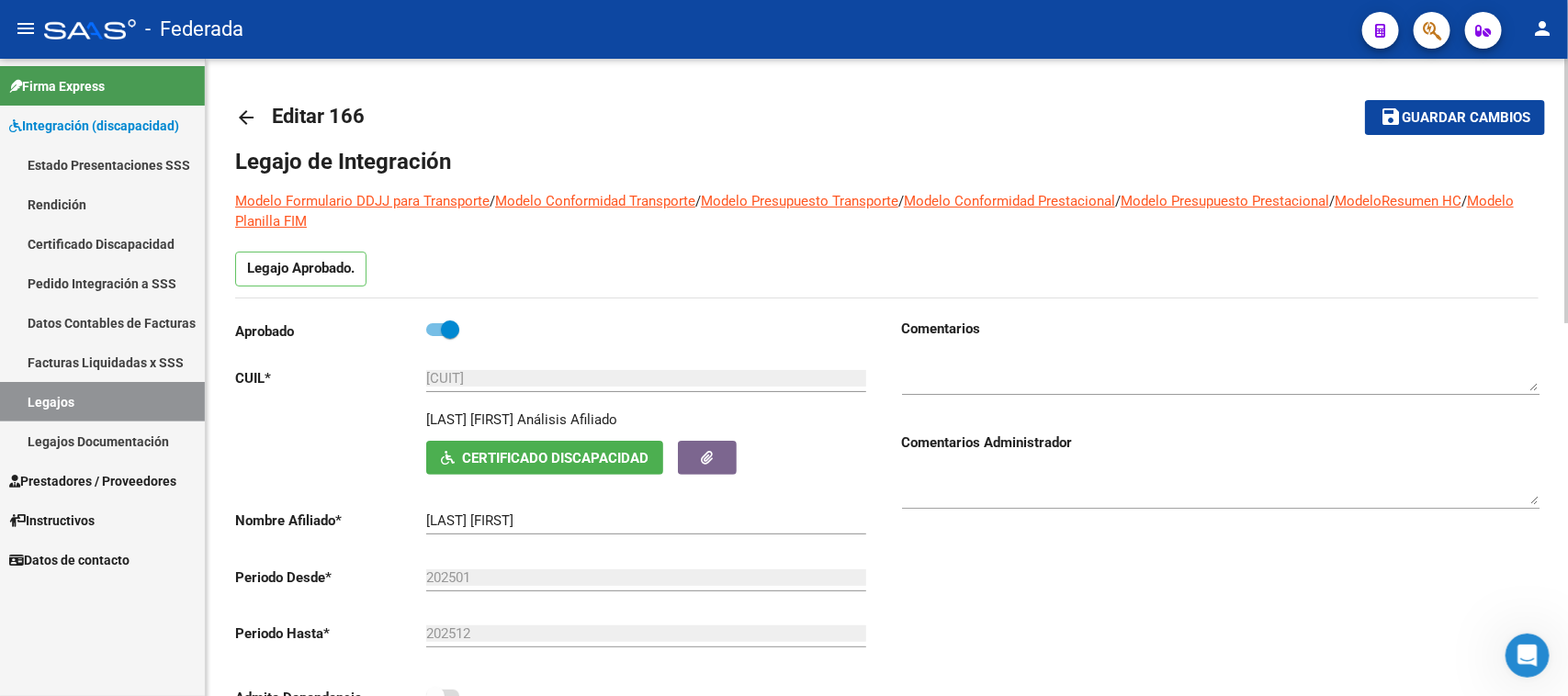 click on "Certificado Discapacidad" 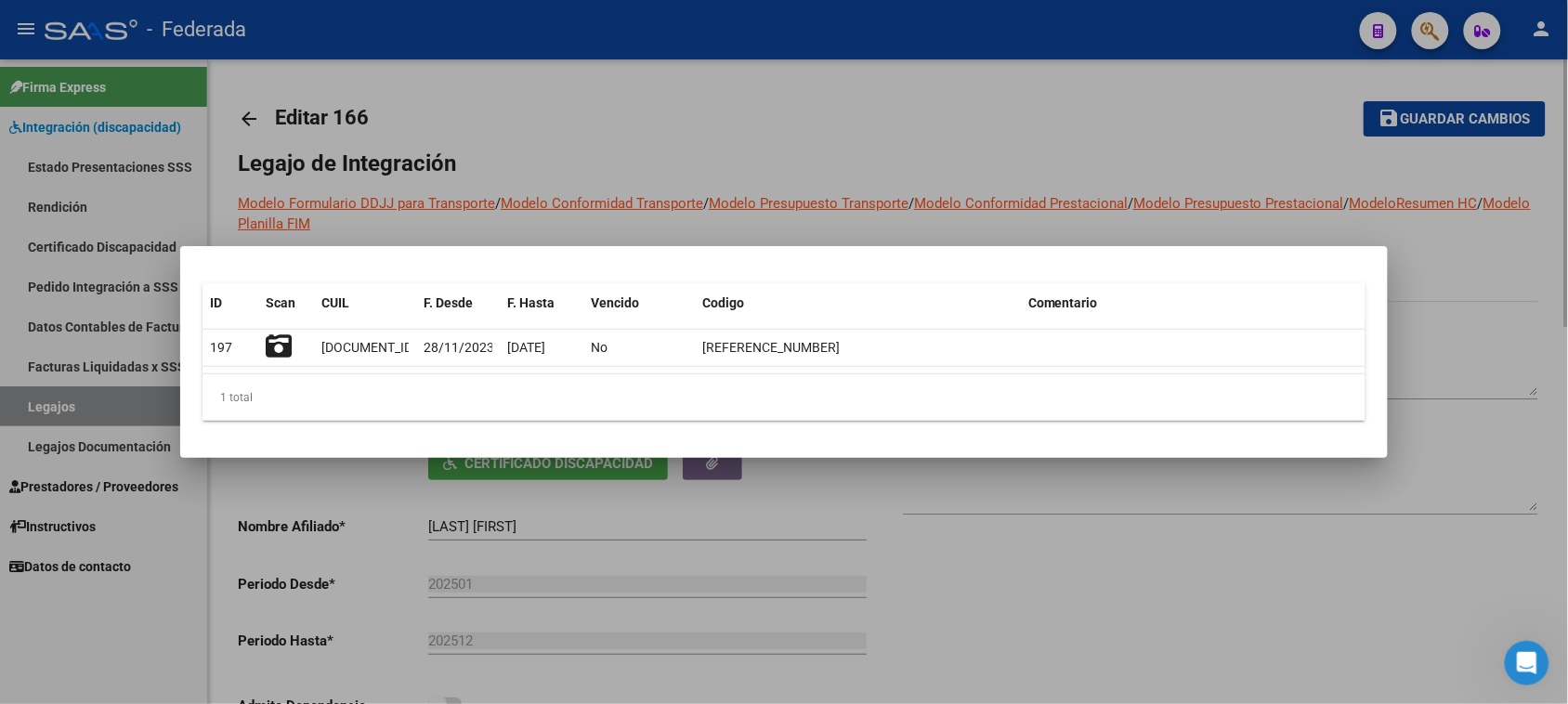 type 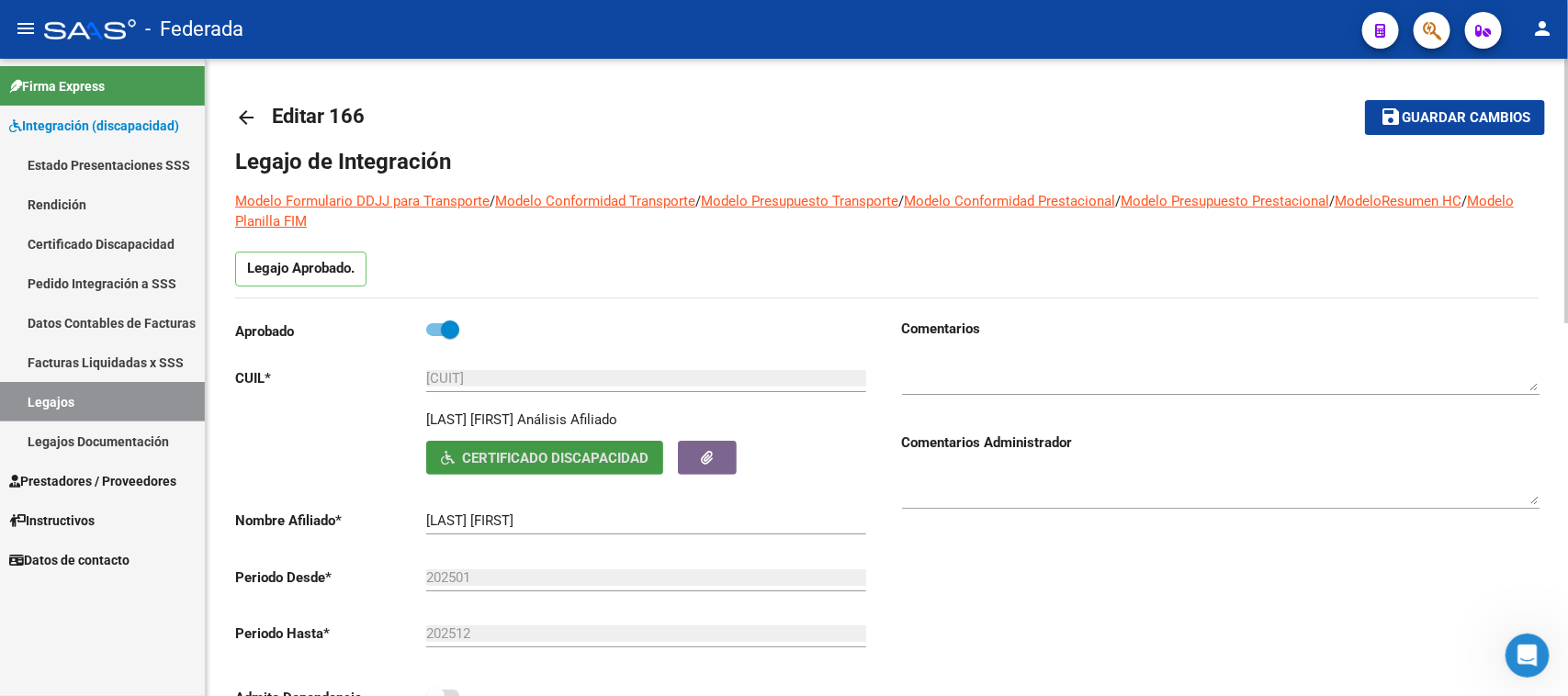 click on "Guardar cambios" 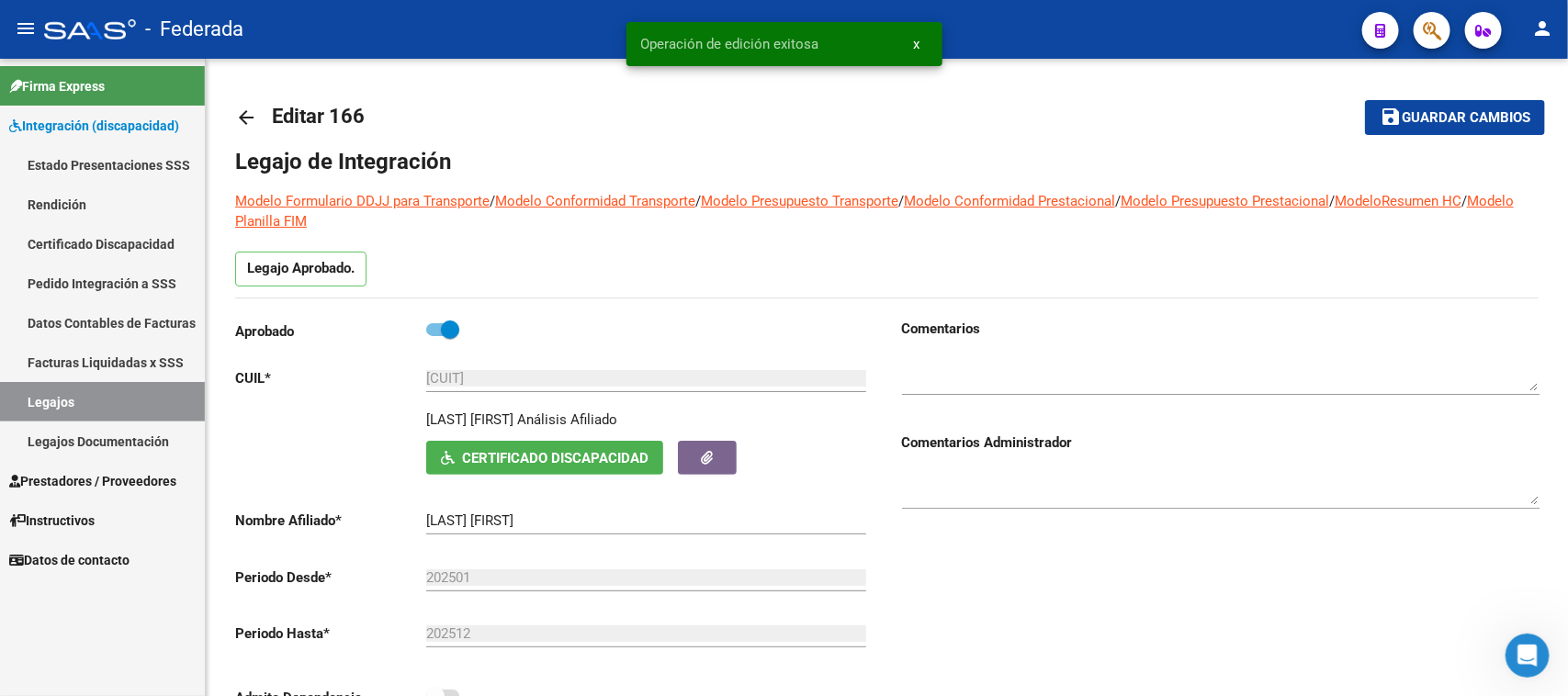 click on "x" at bounding box center [917, 44] 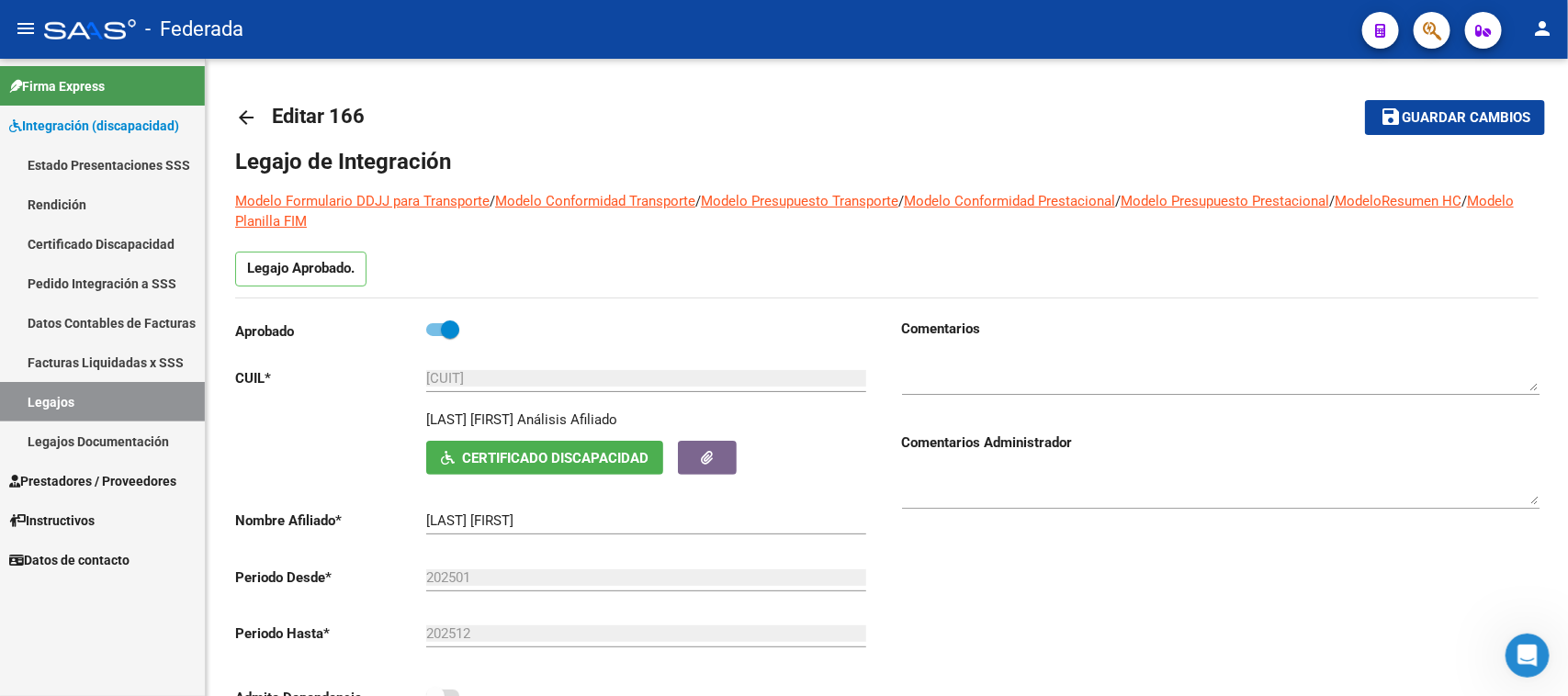 click on "Legajos" at bounding box center [102, 401] 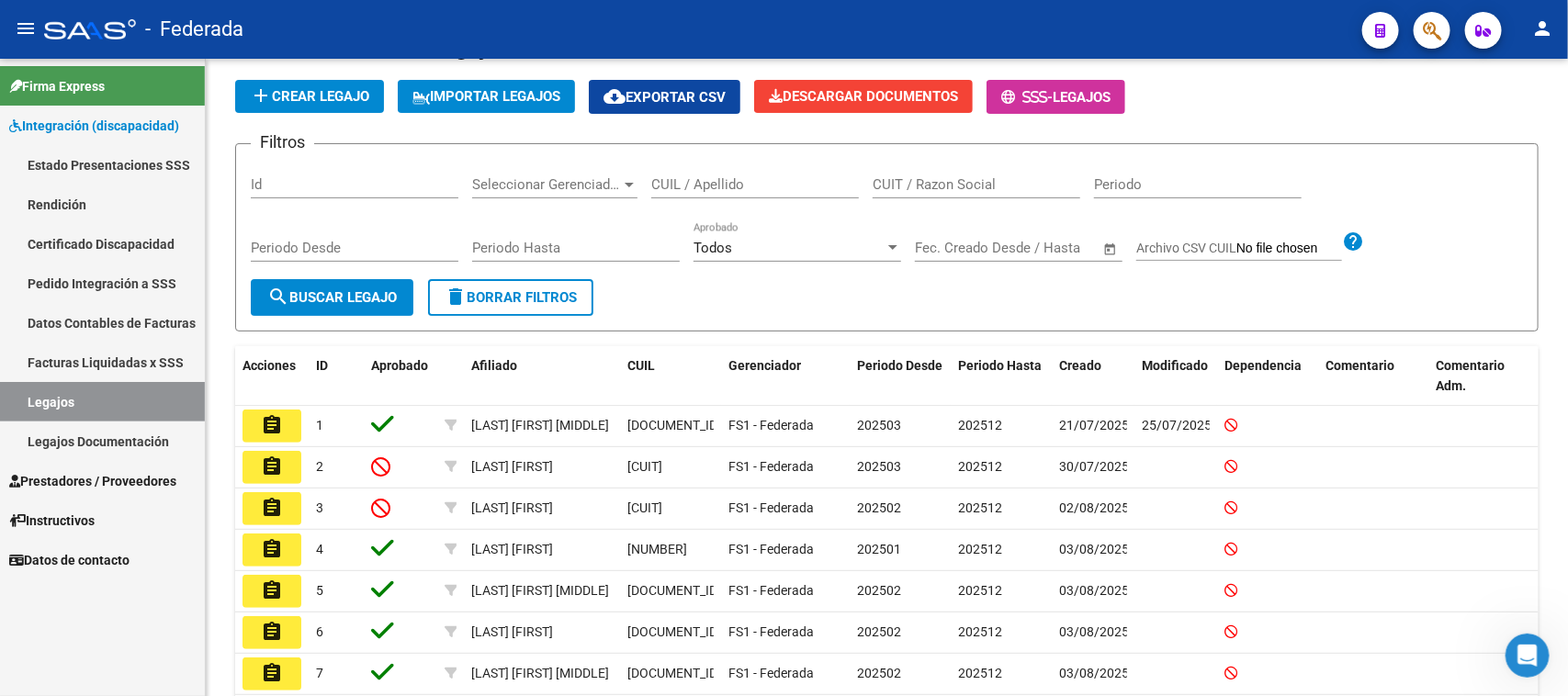 scroll, scrollTop: 115, scrollLeft: 0, axis: vertical 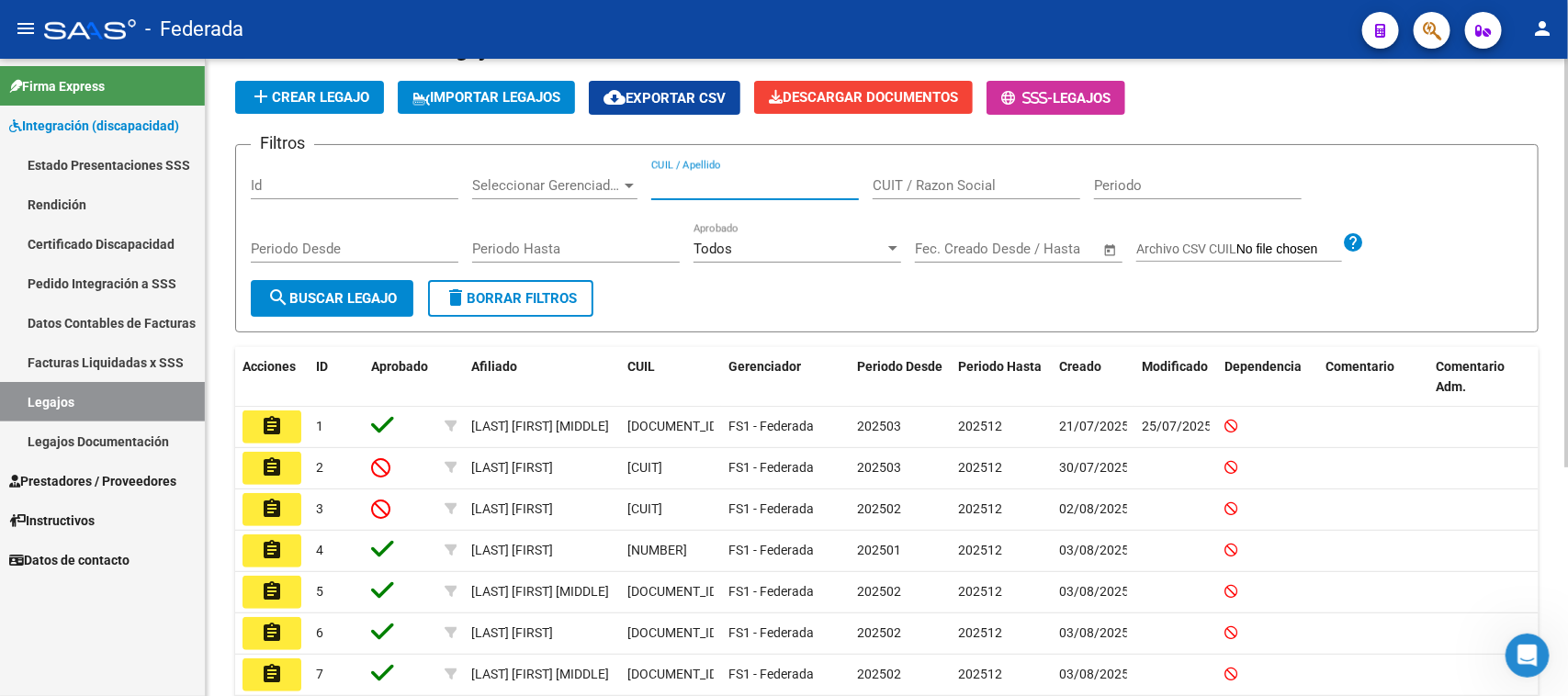 click on "CUIL / Apellido" at bounding box center (755, 185) 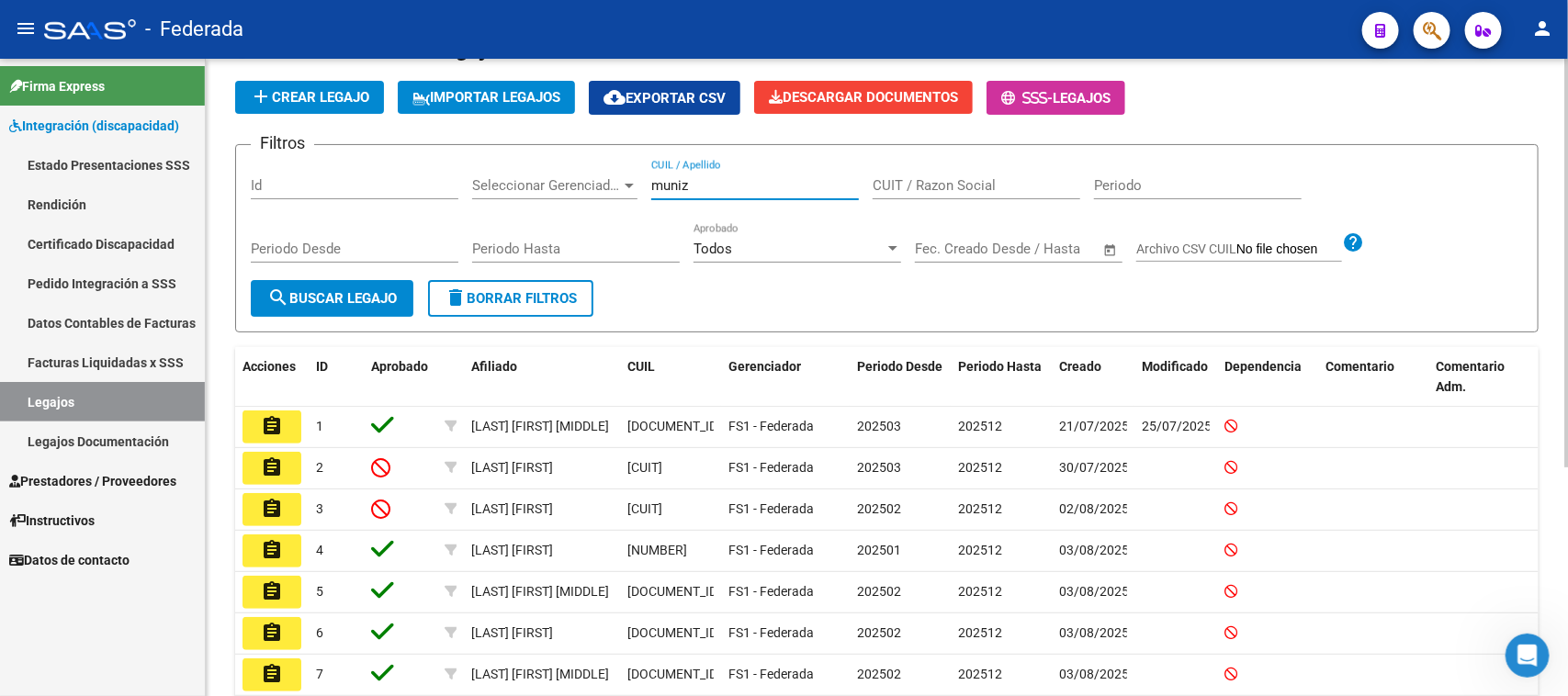 type on "muniz" 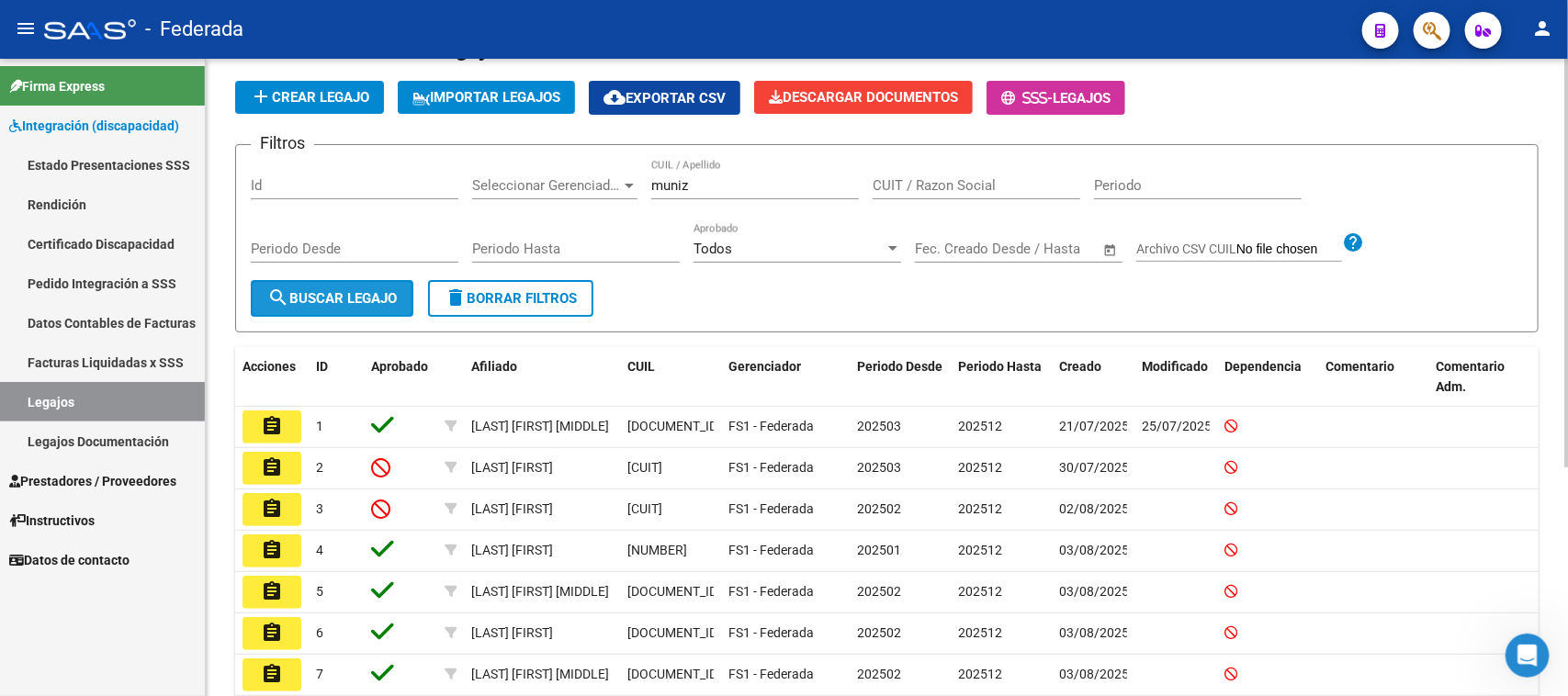 click on "search  Buscar Legajo" 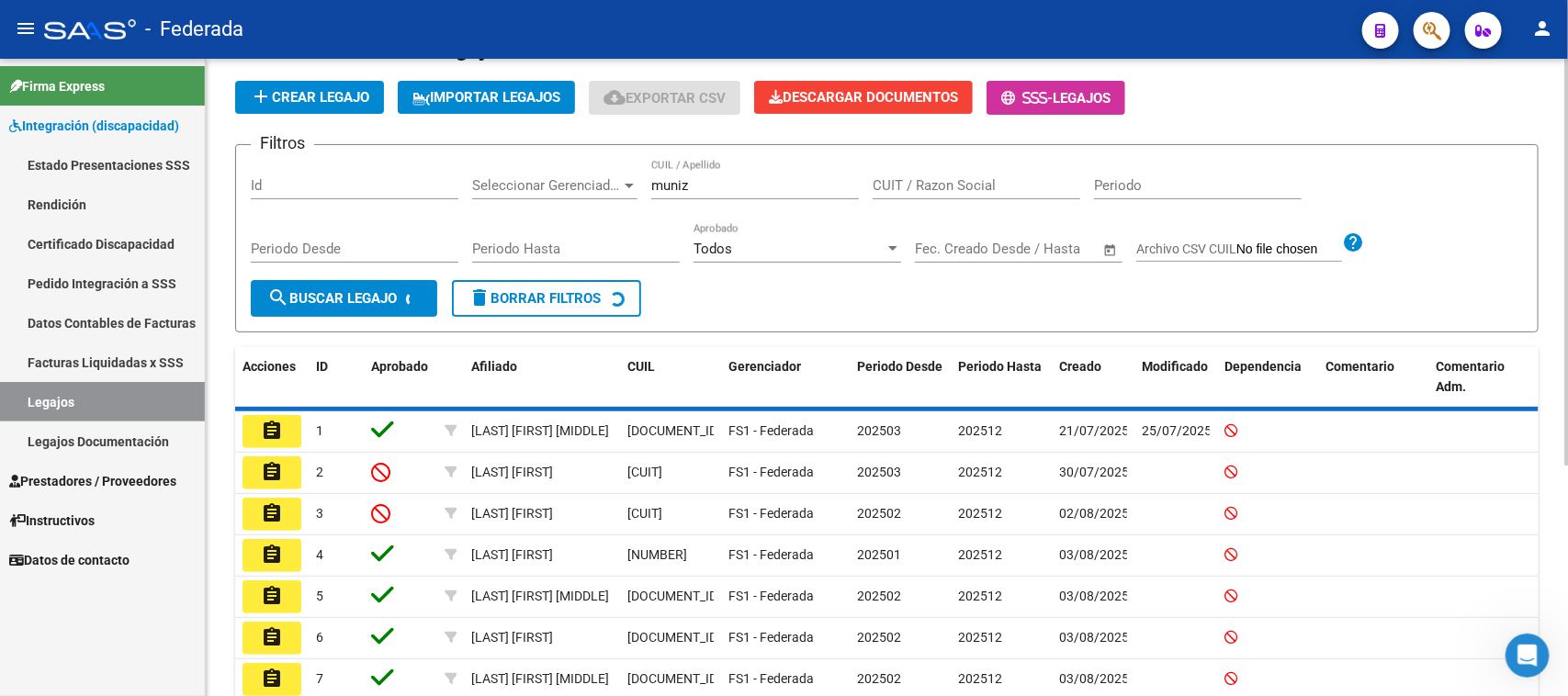 scroll, scrollTop: 0, scrollLeft: 0, axis: both 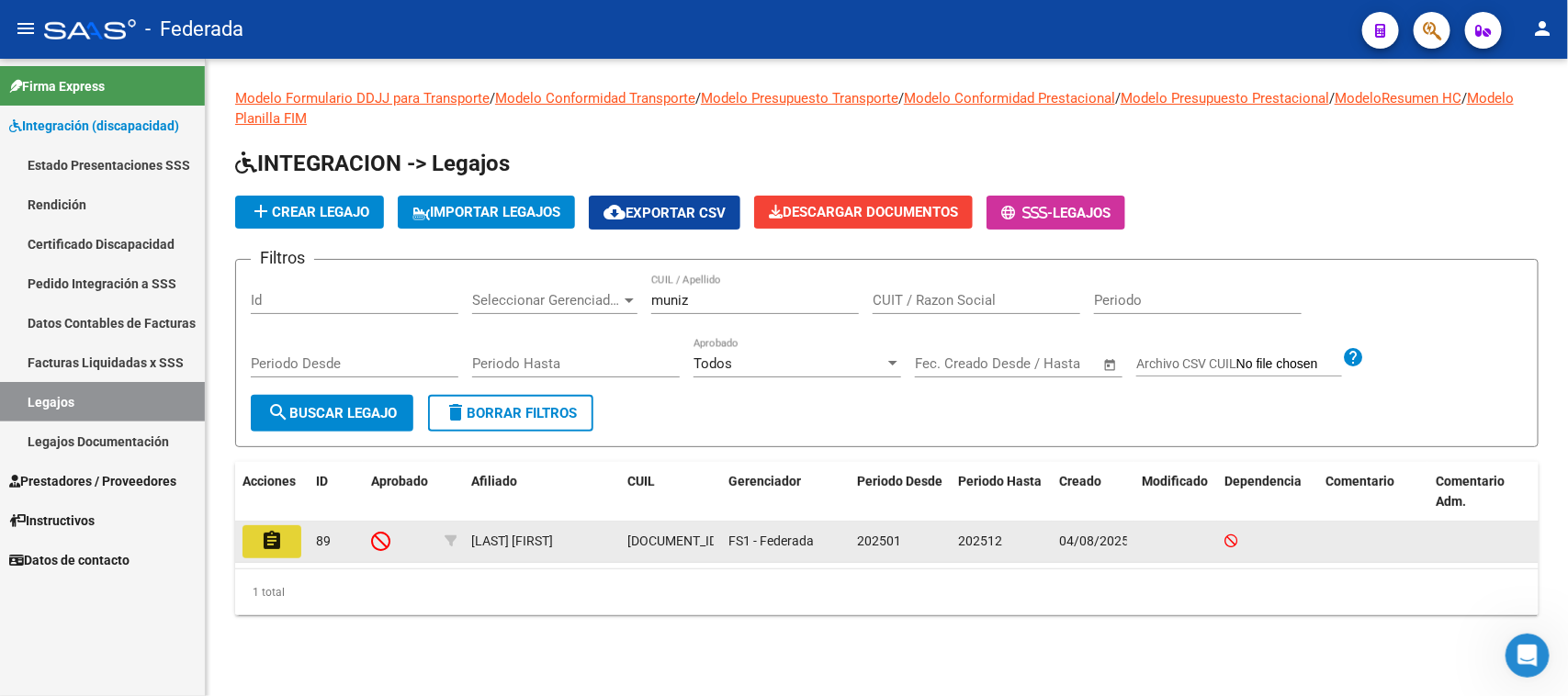 click on "assignment" 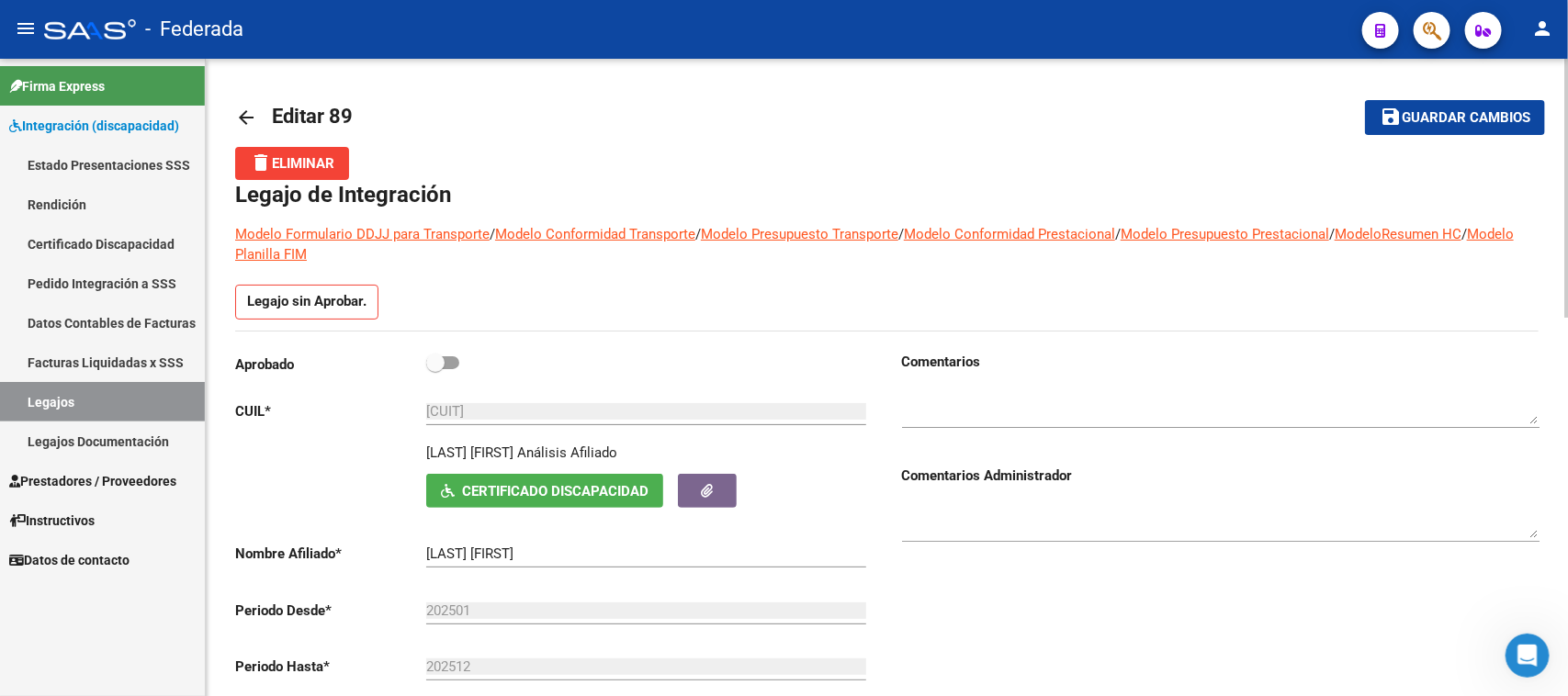 scroll, scrollTop: 115, scrollLeft: 0, axis: vertical 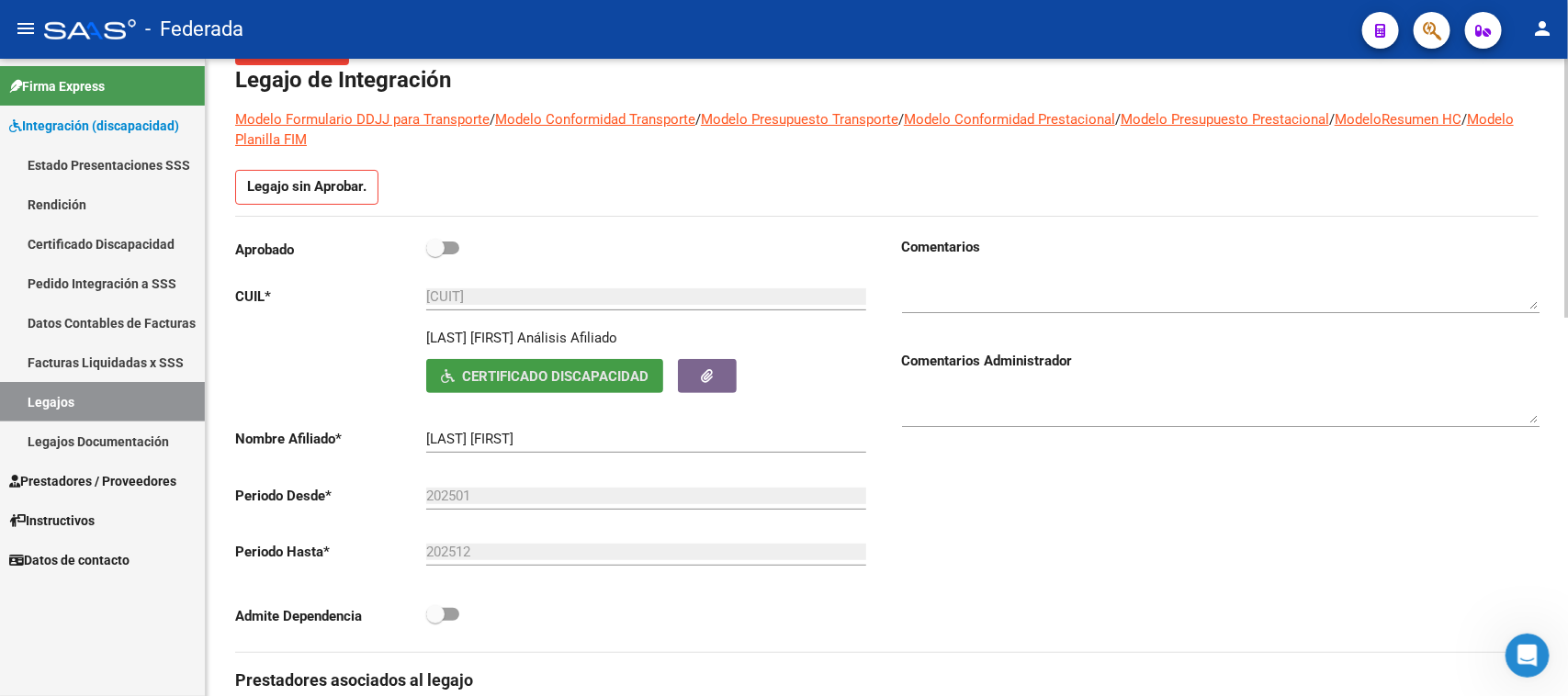 click on "Certificado Discapacidad" 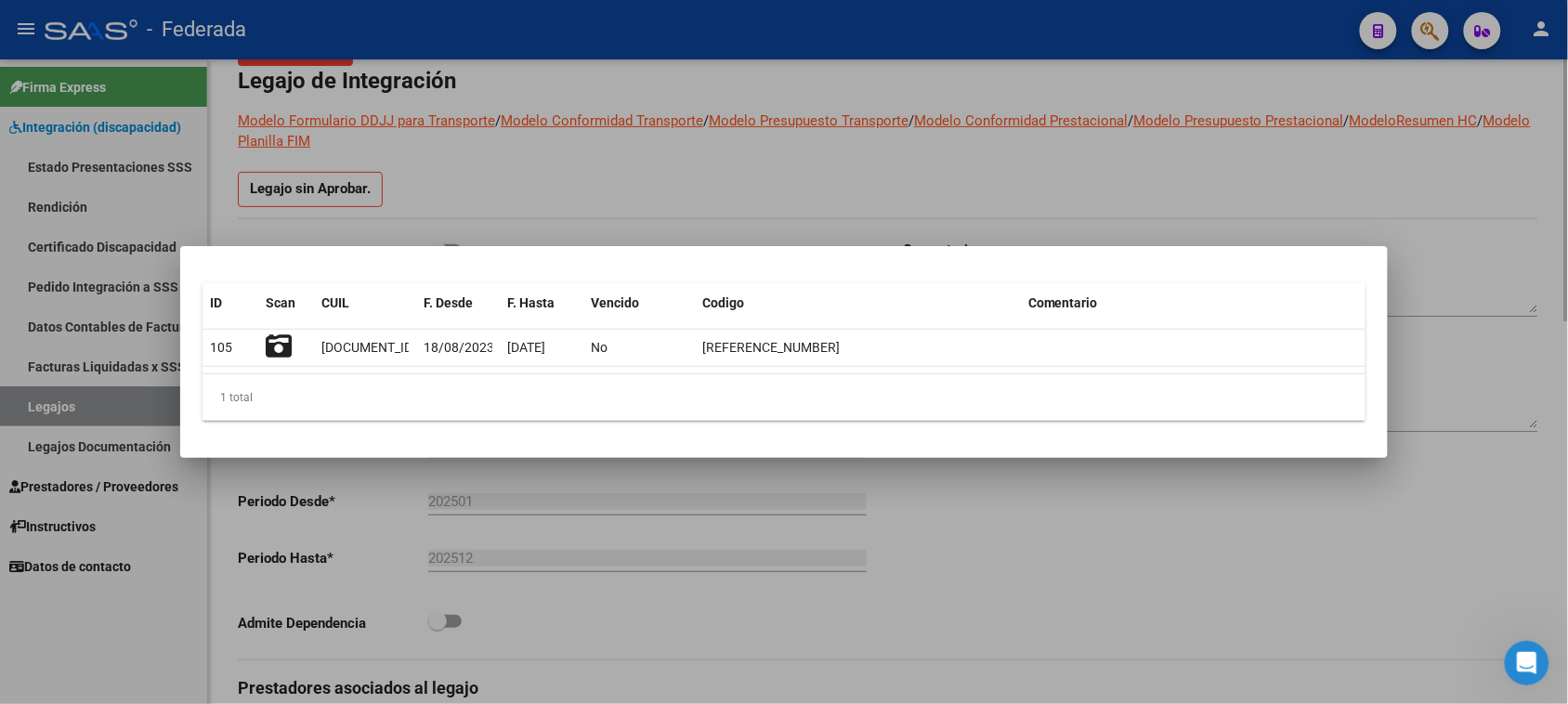 type 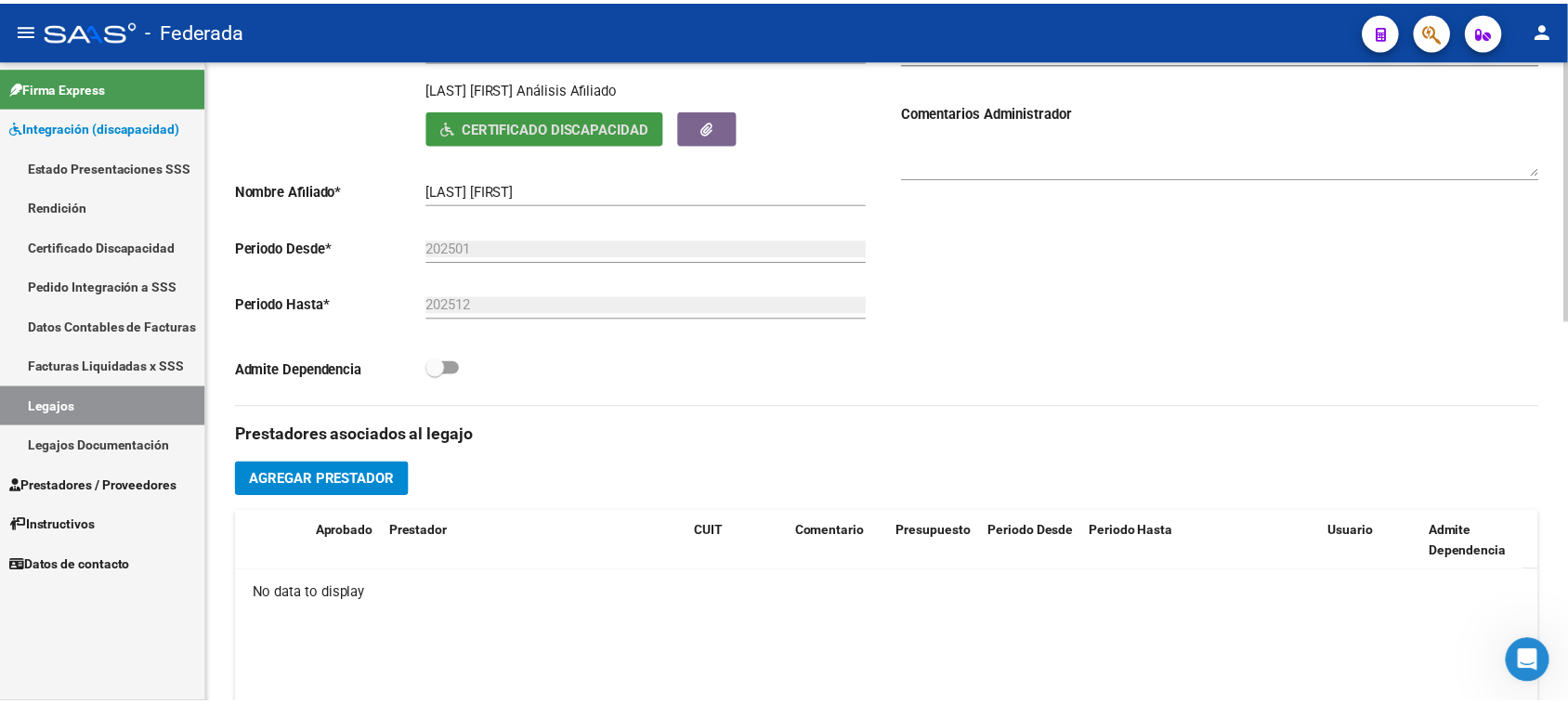 scroll, scrollTop: 580, scrollLeft: 0, axis: vertical 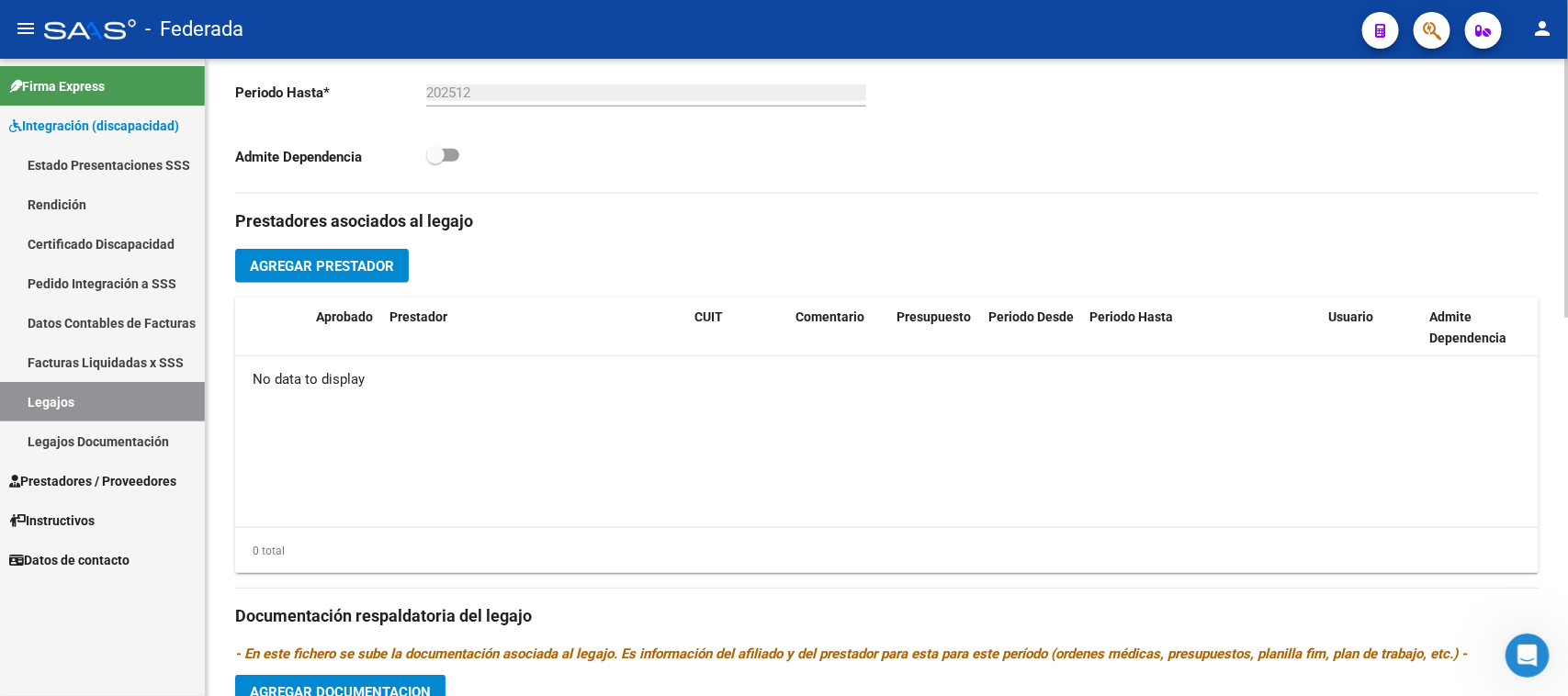 click on "Agregar Prestador" 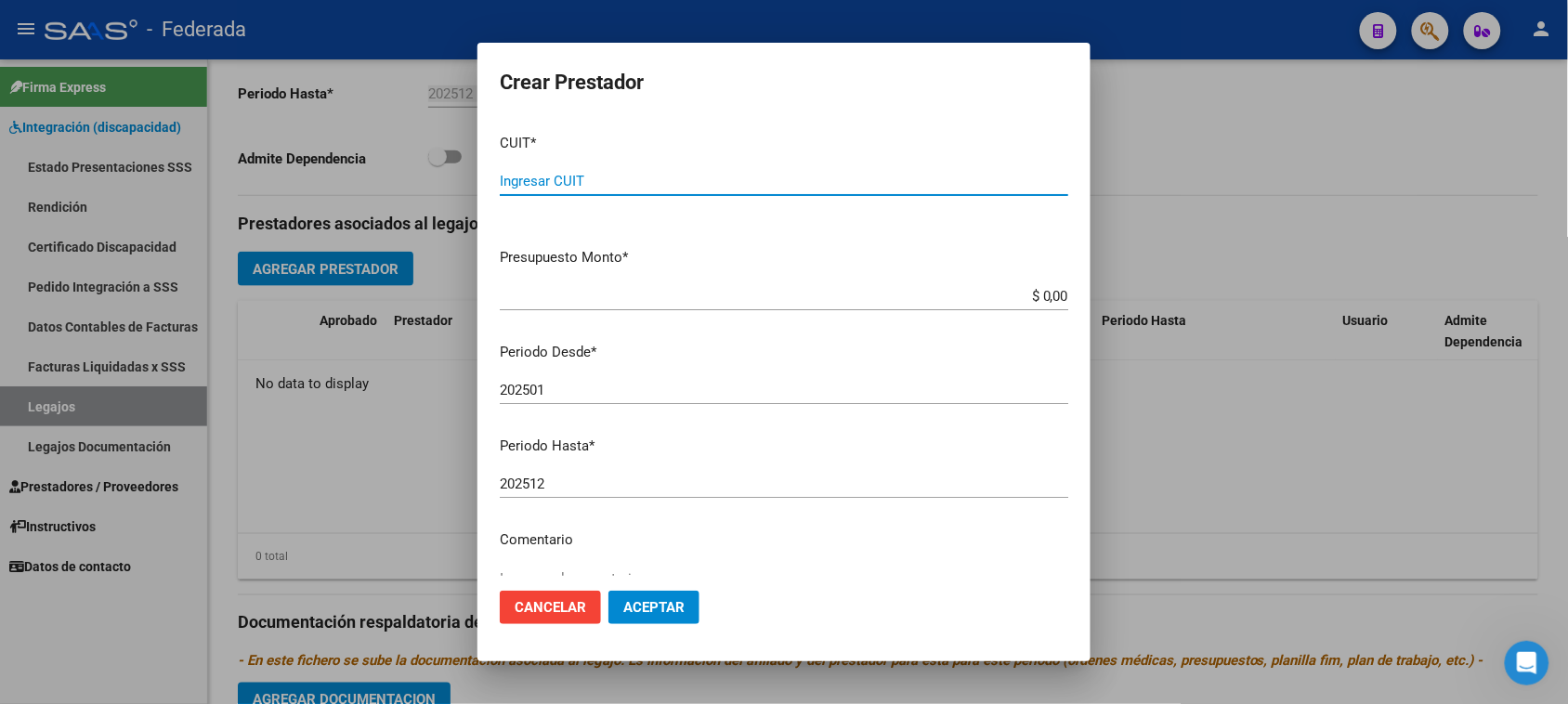 paste on "[CUIT]" 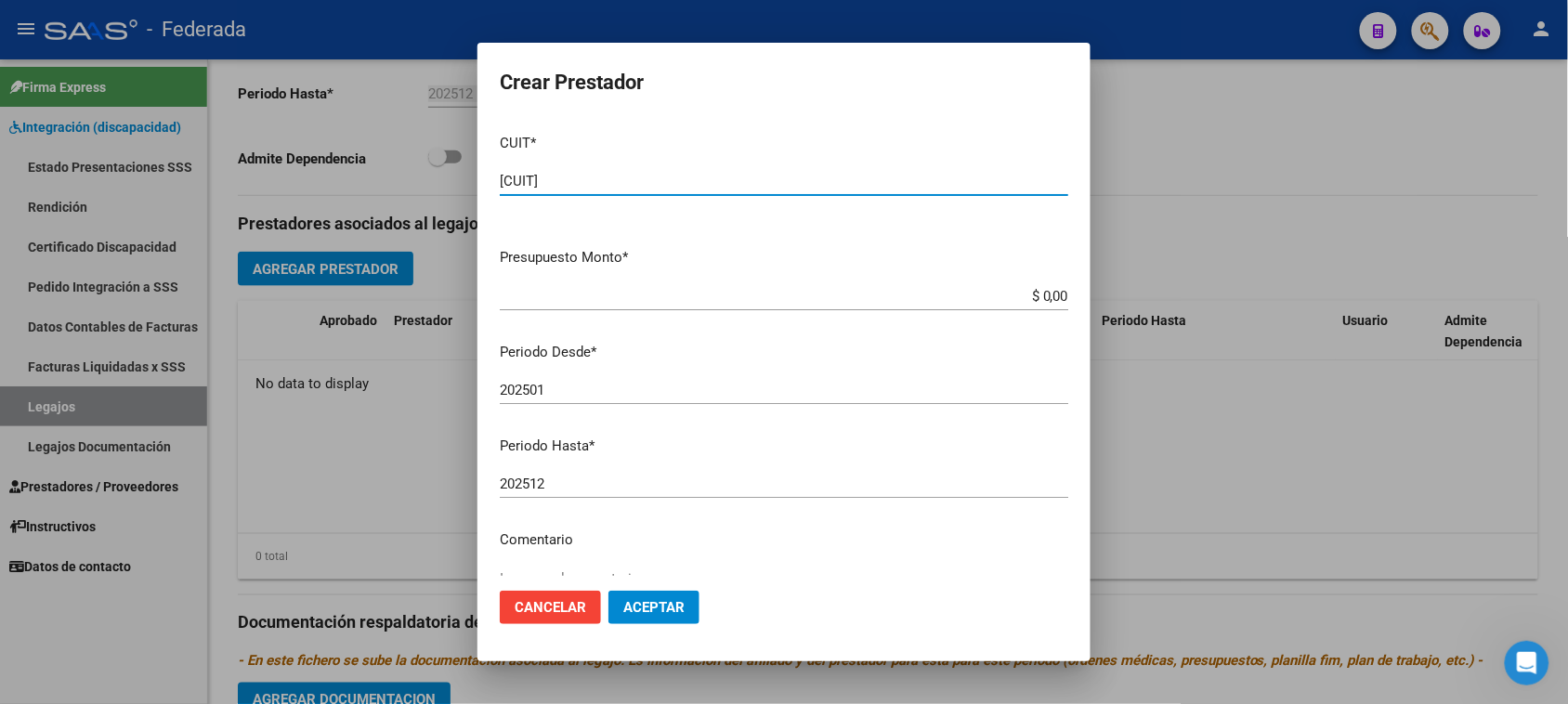 type on "[CUIT]" 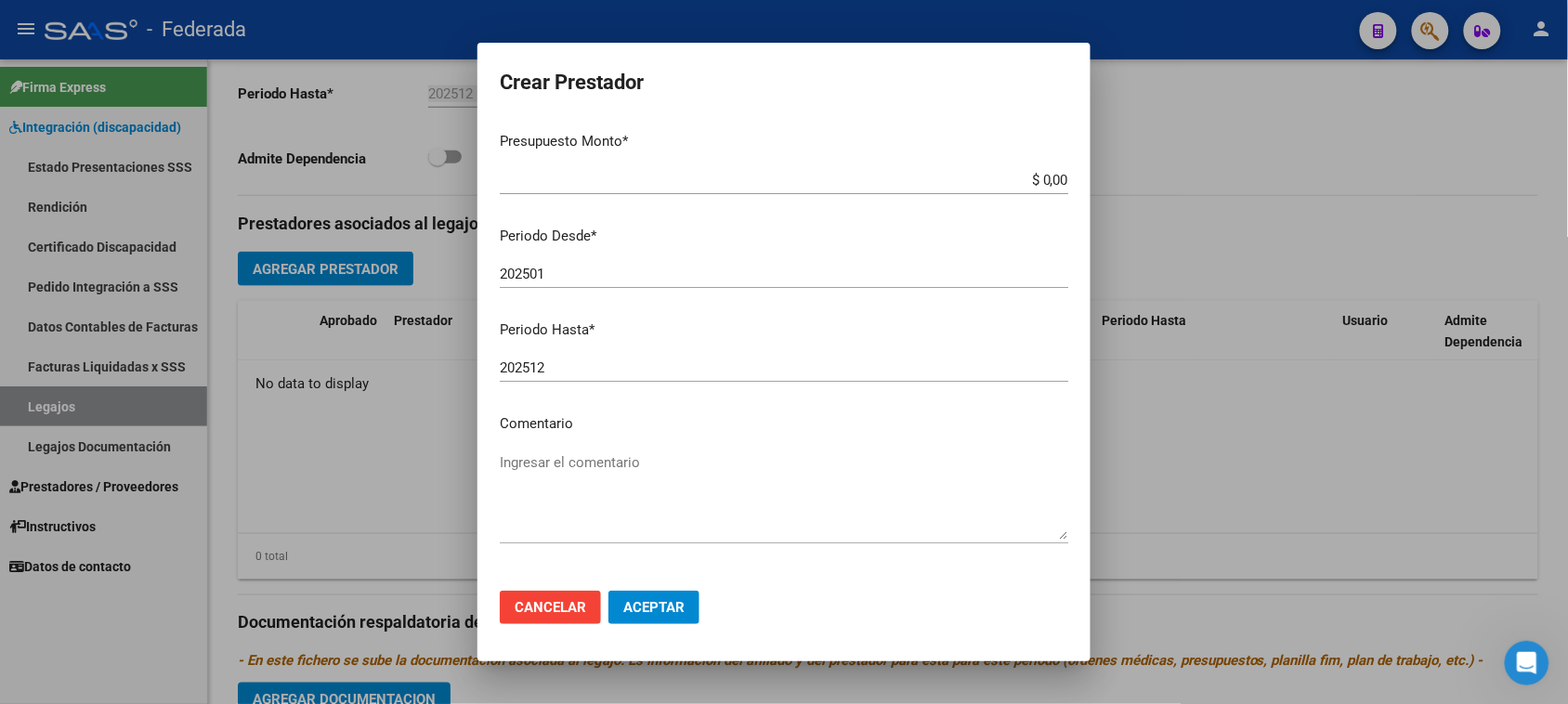 click on "CUIT  *   [CUIT] Ingresar CUIT  ARCA Padrón    Presupuesto Monto  *   $ 0,00 Ingresar el monto  Periodo Desde  *   202501 Ingresar el periodo  Periodo Hasta  *   202512 Ingresar el periodo  Comentario    Ingresar el comentario  Admite Dependencia" at bounding box center (784, 347) 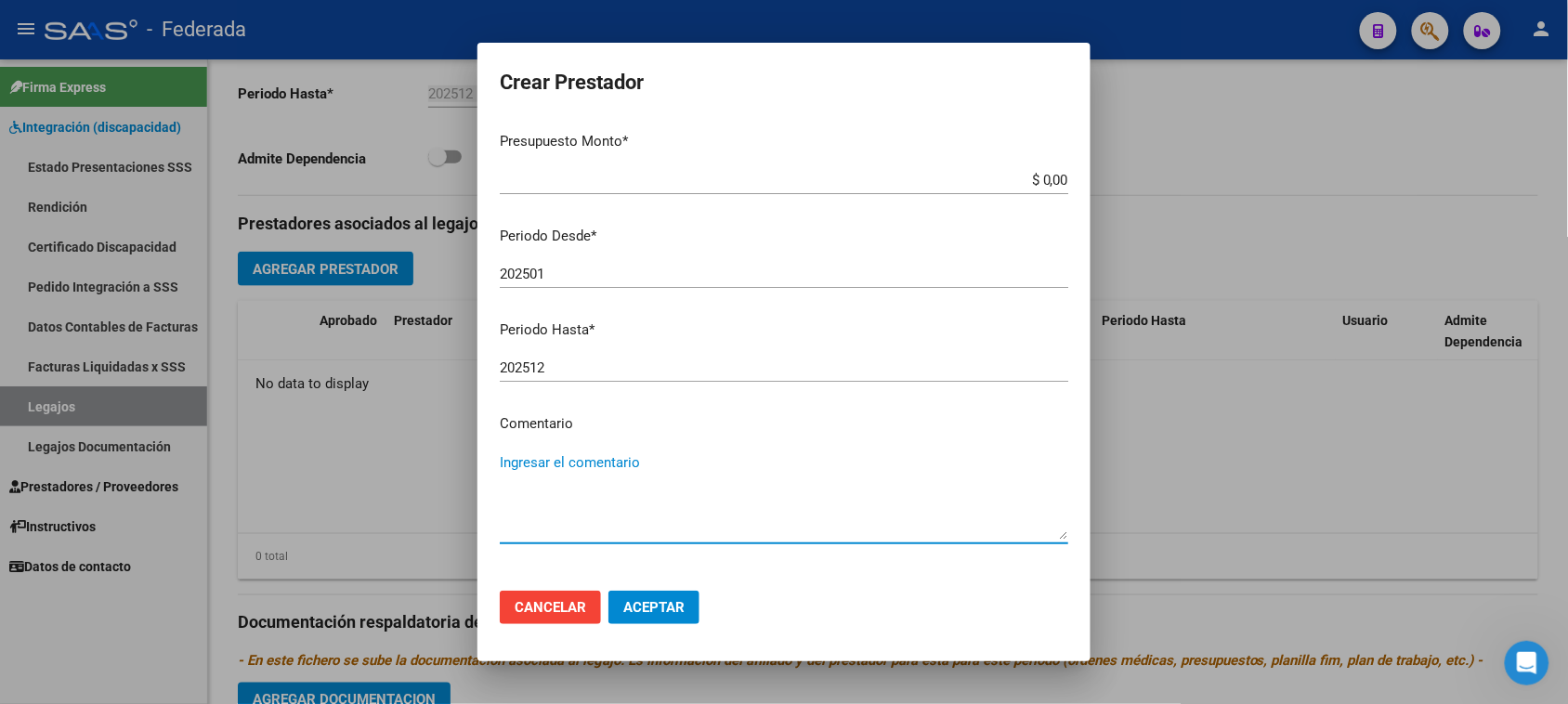 click on "Ingresar el comentario" at bounding box center (784, 496) 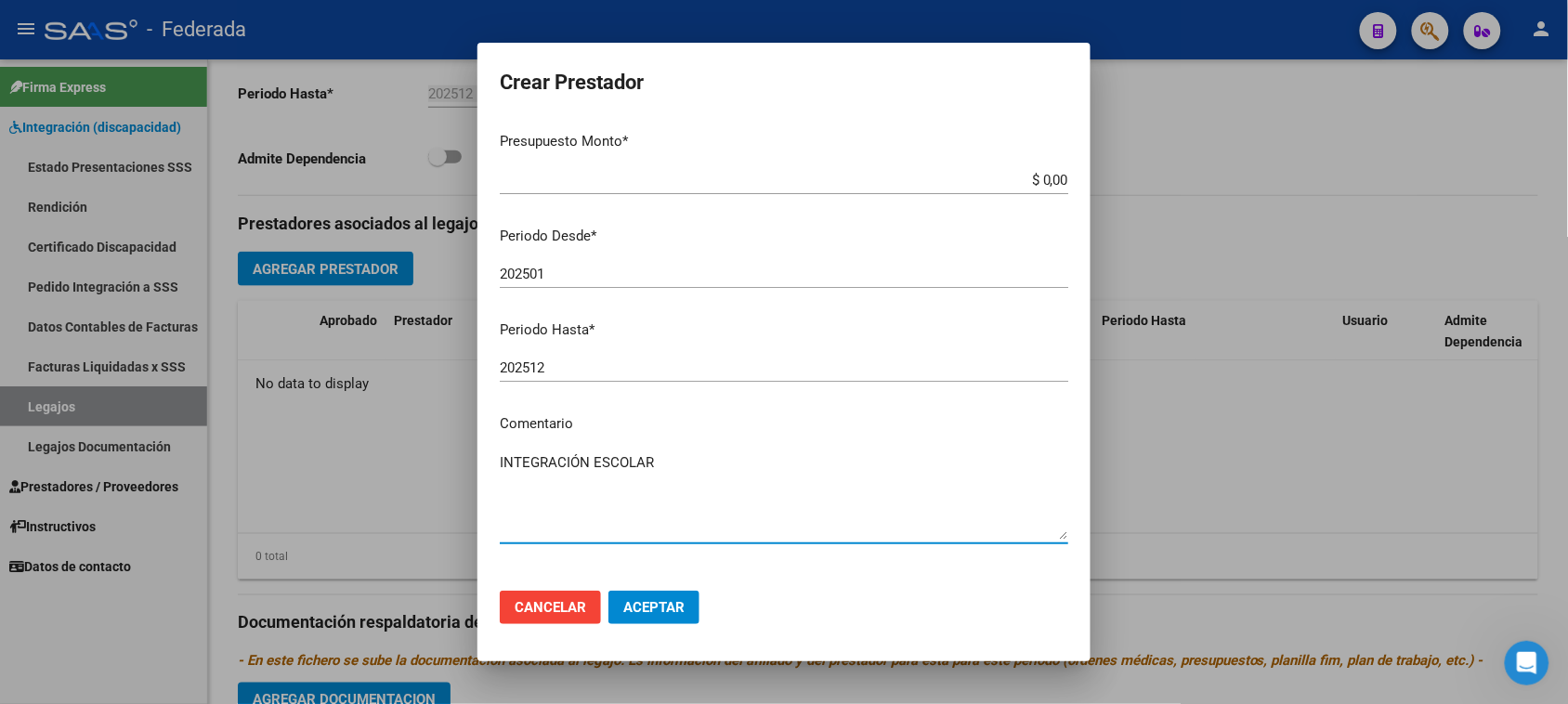 type on "INTEGRACIÓN ESCOLAR" 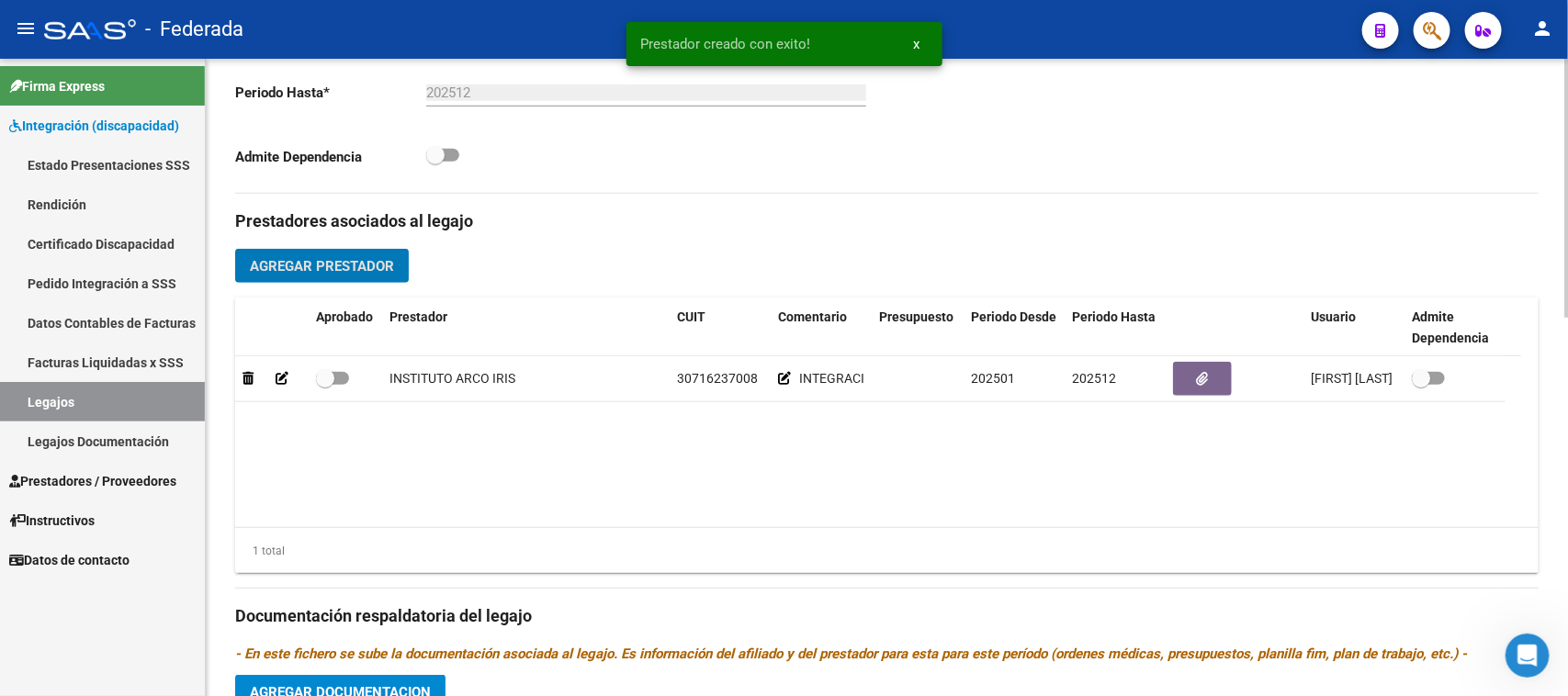 click on "Agregar Prestador" 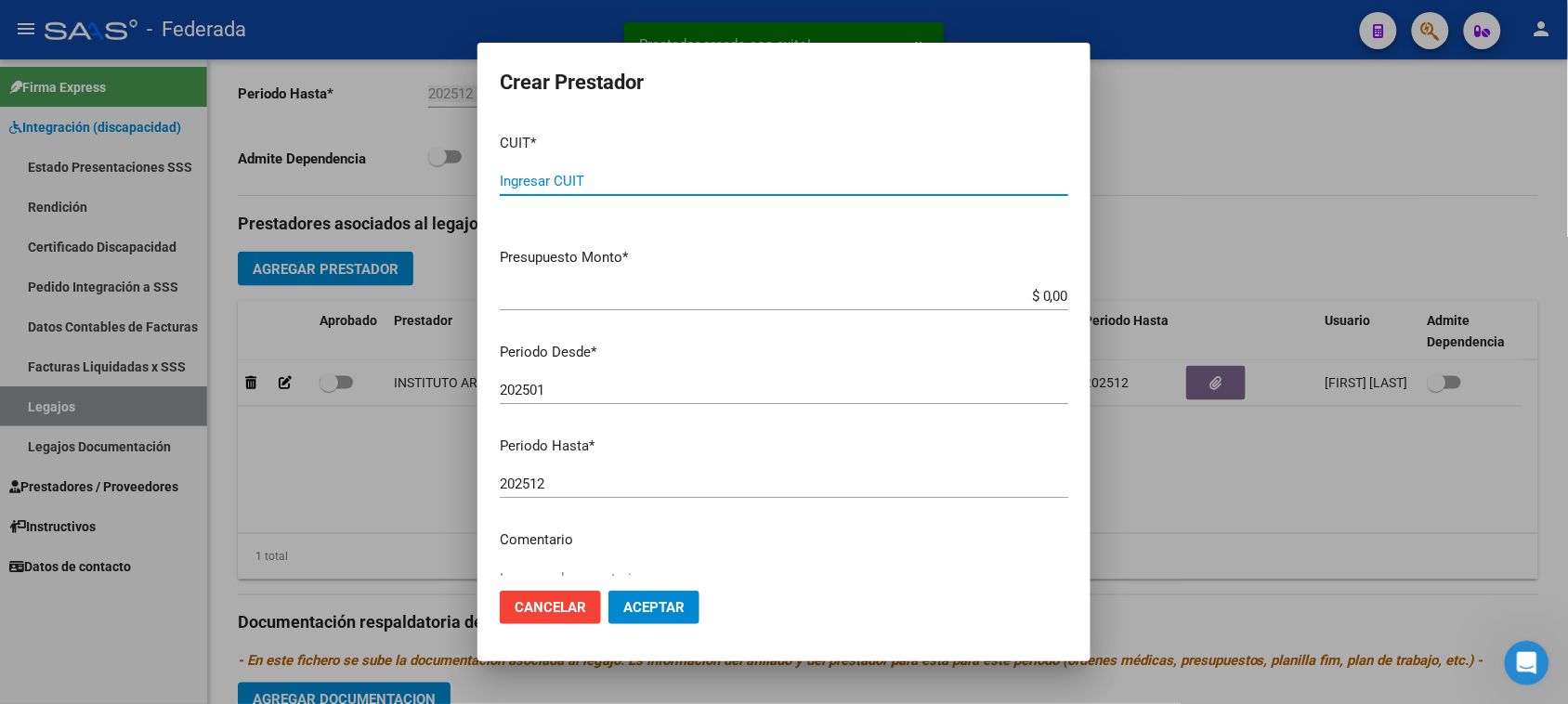 paste on "[CUIT]" 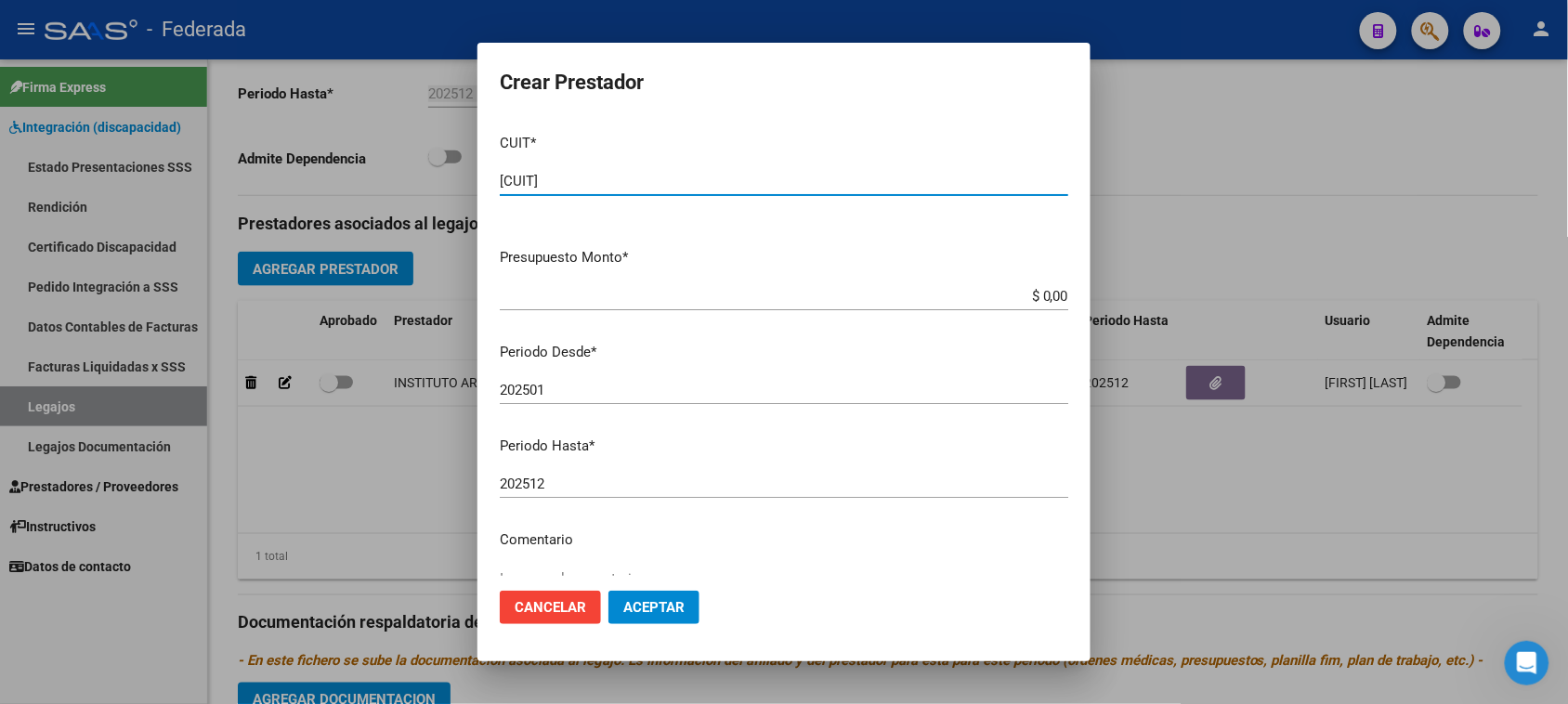 type on "[CUIT]" 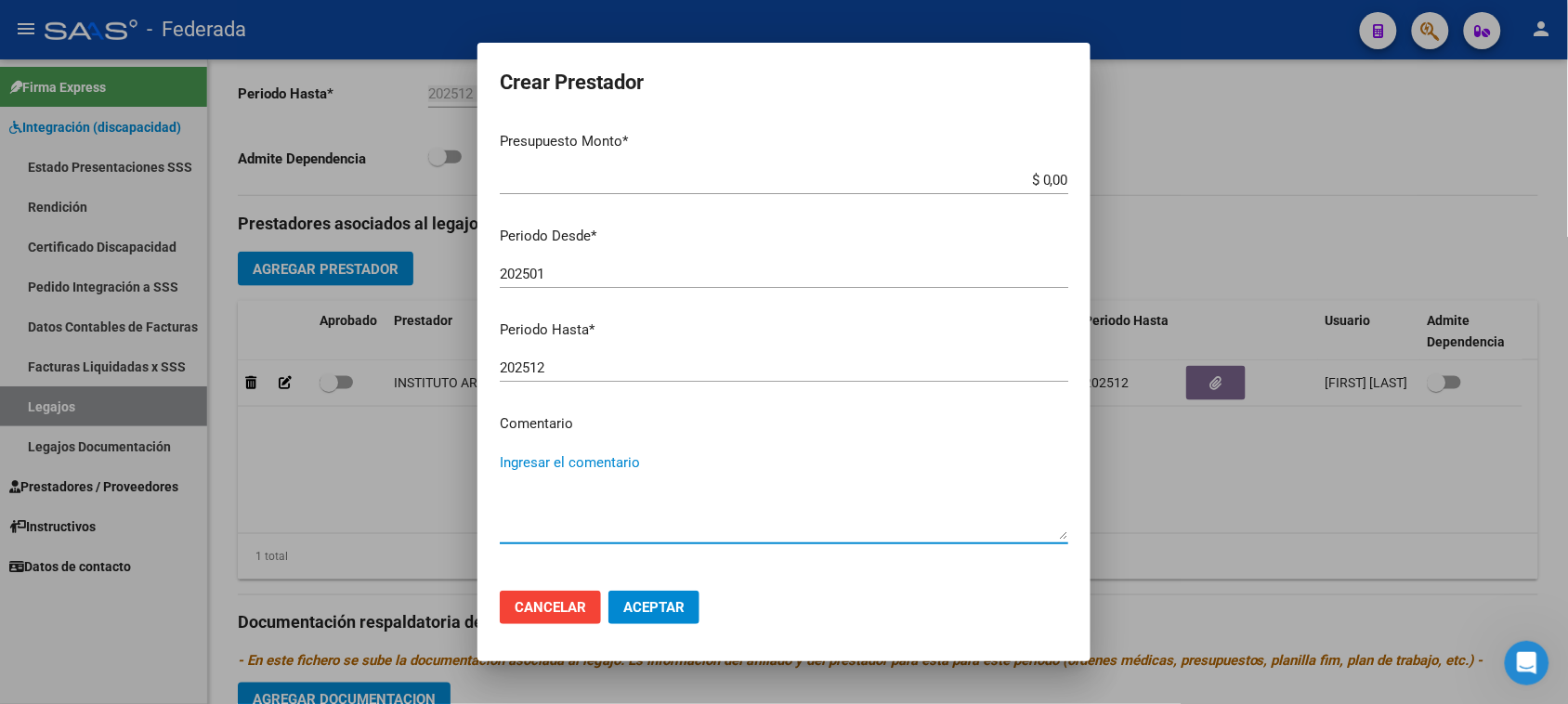 click on "Ingresar el comentario" at bounding box center (784, 496) 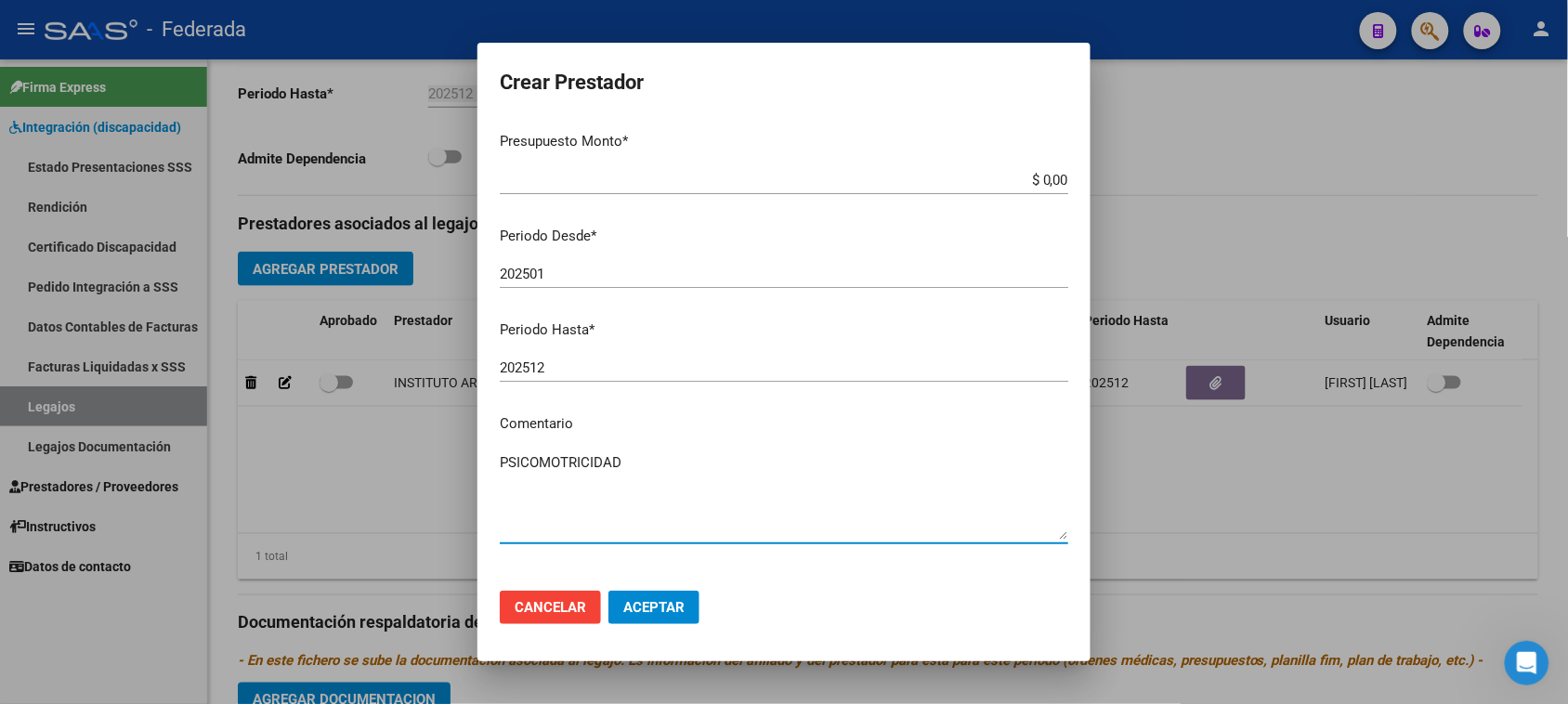type on "PSICOMOTRICIDAD" 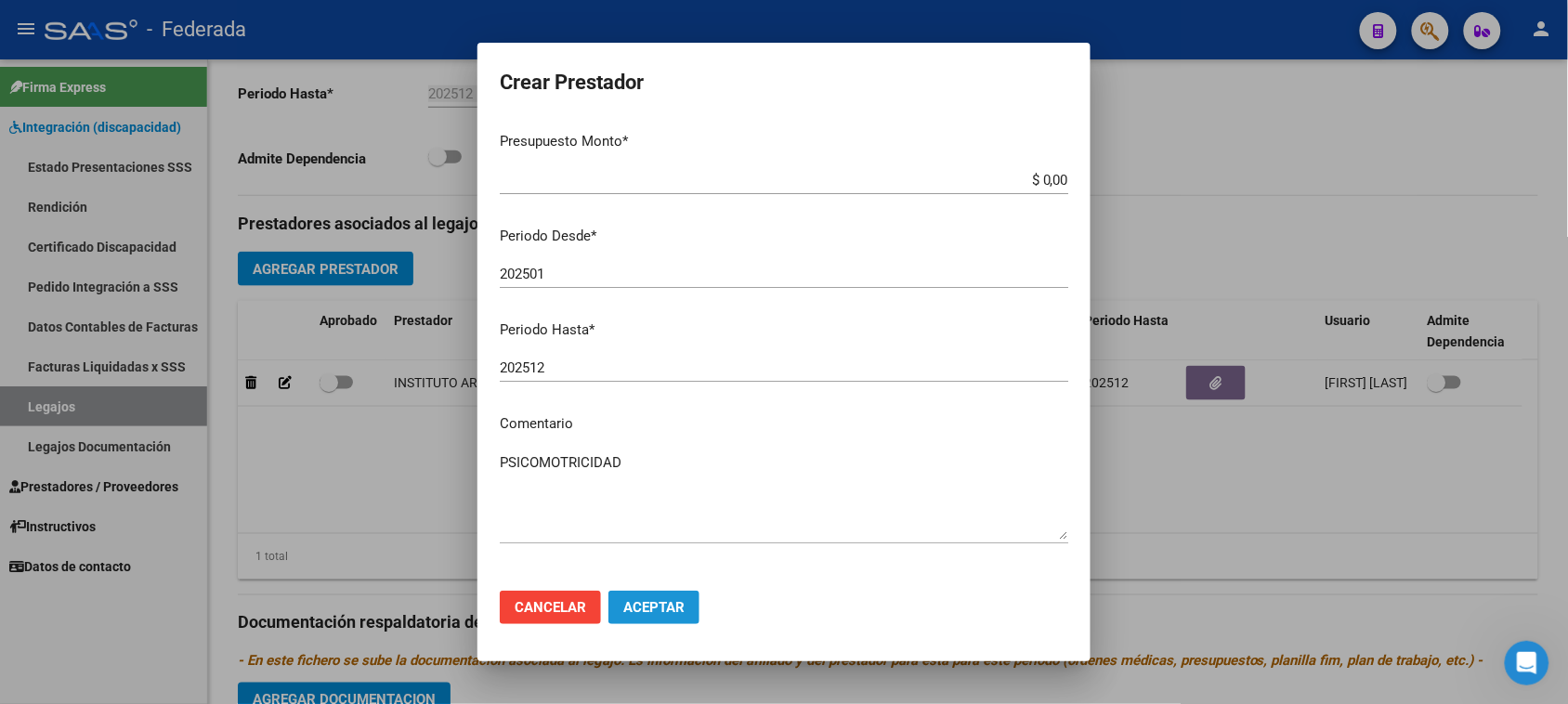 click on "Aceptar" 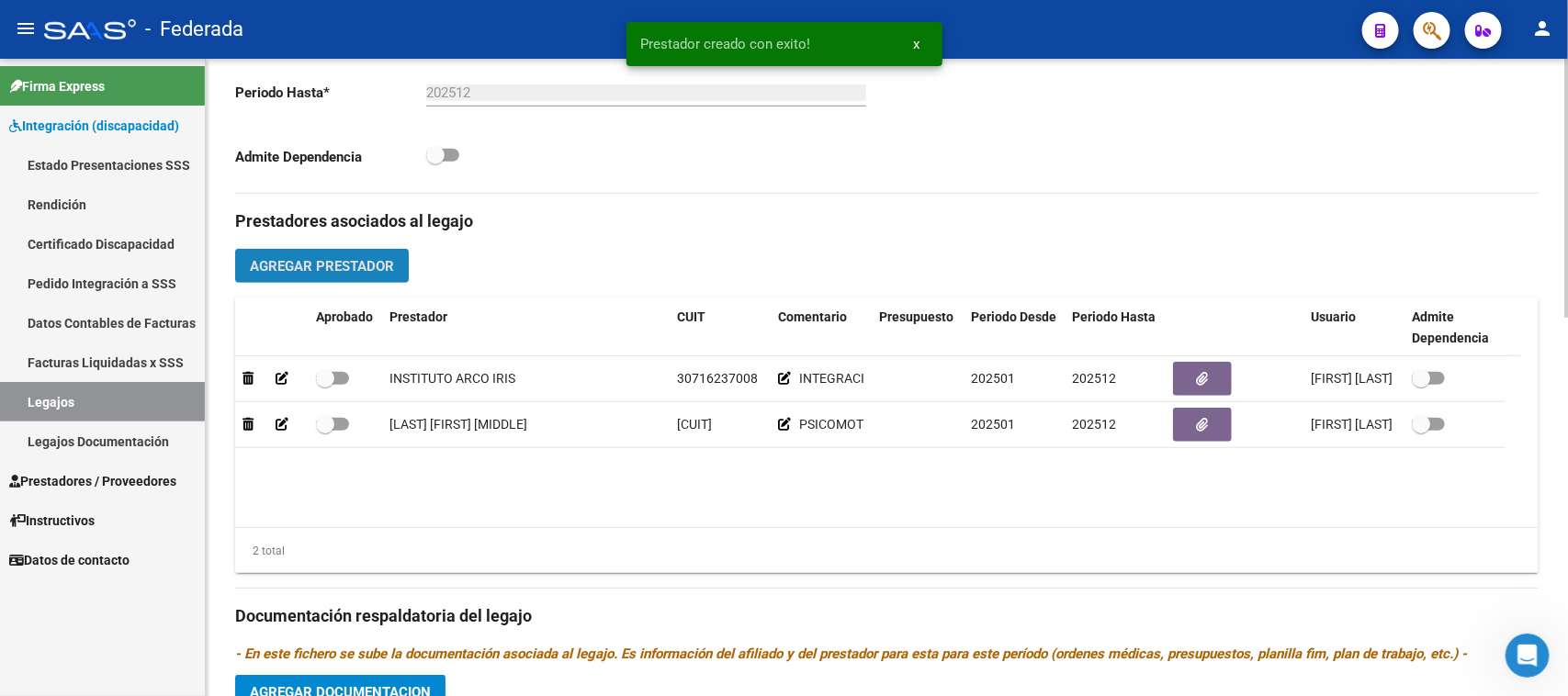 click on "Agregar Prestador" 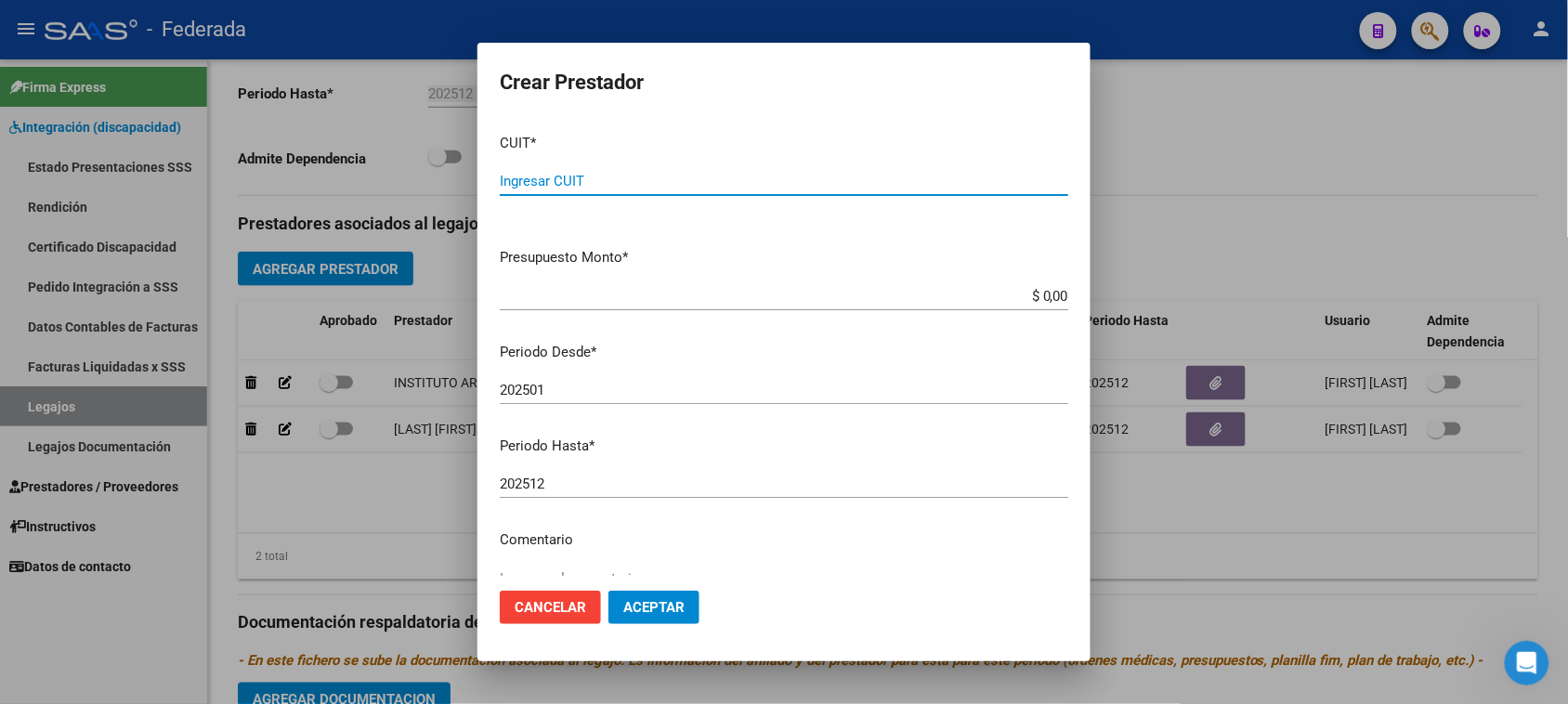 paste on "[CUIT]" 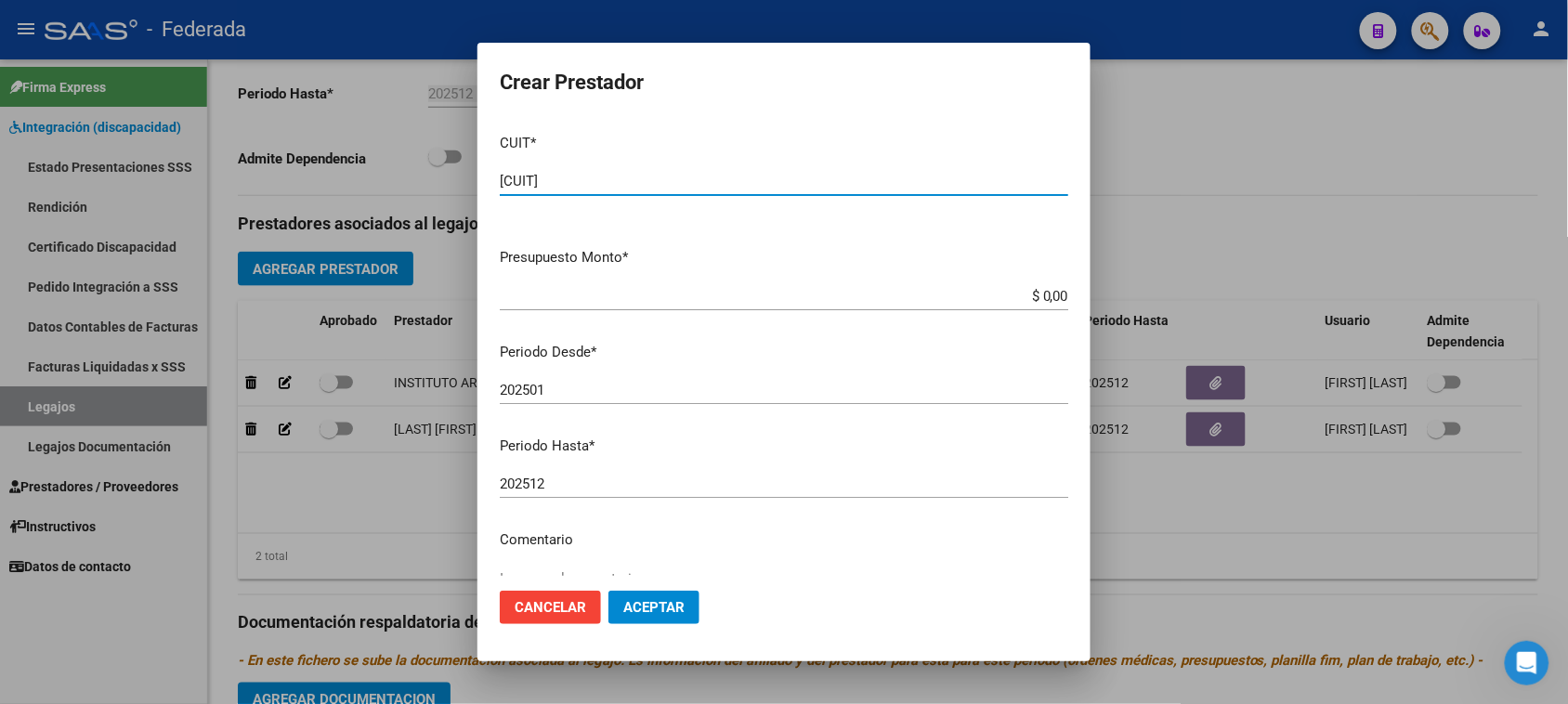 type on "[CUIT]" 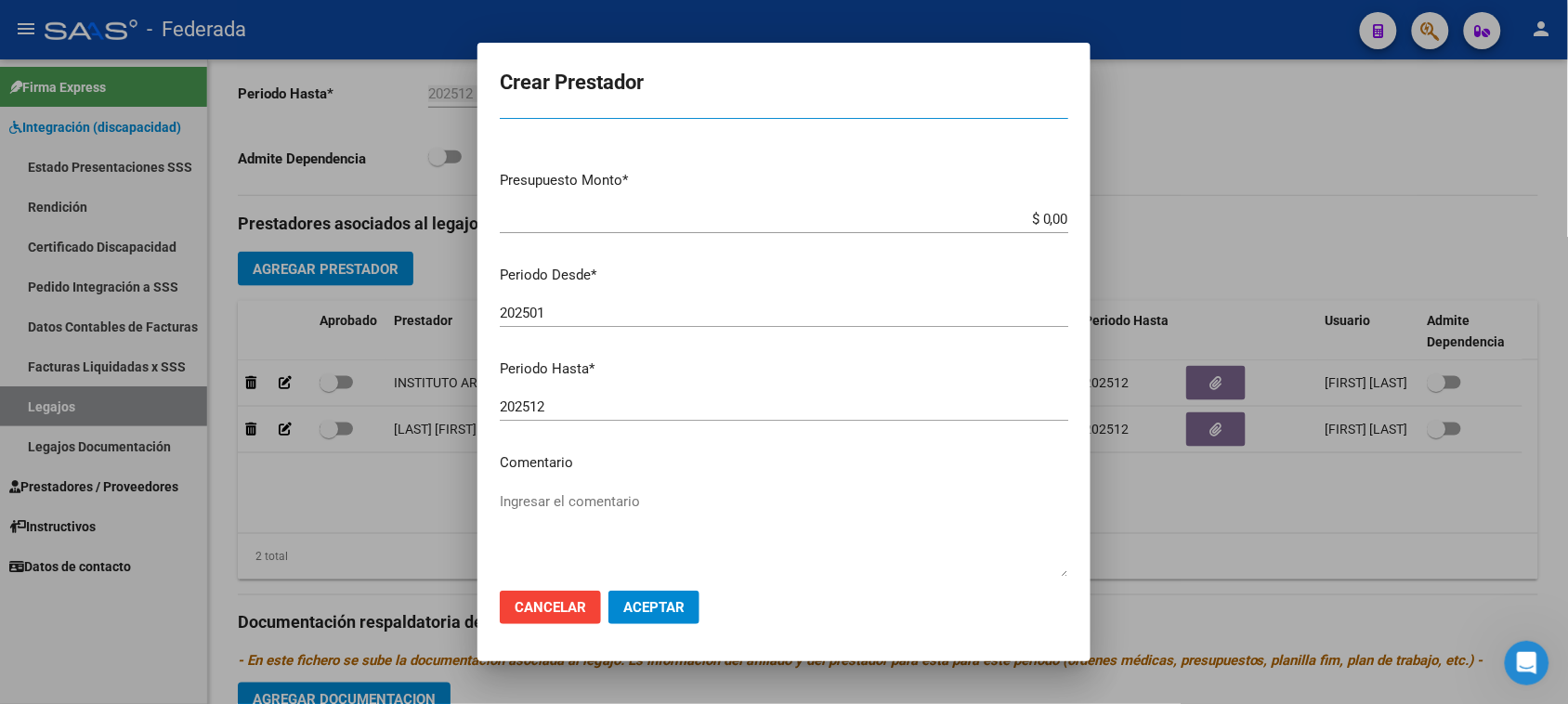 scroll, scrollTop: 116, scrollLeft: 0, axis: vertical 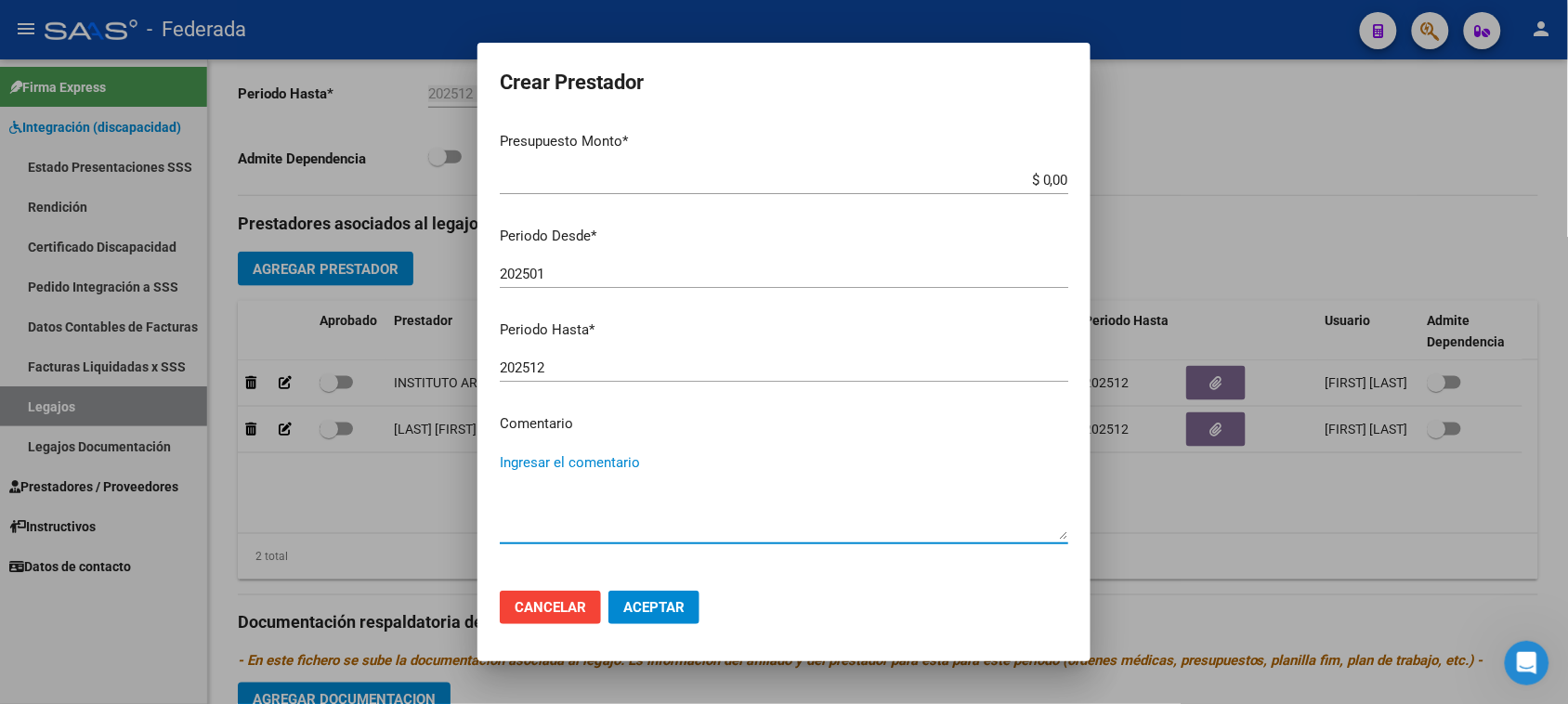 click on "Ingresar el comentario" at bounding box center [784, 496] 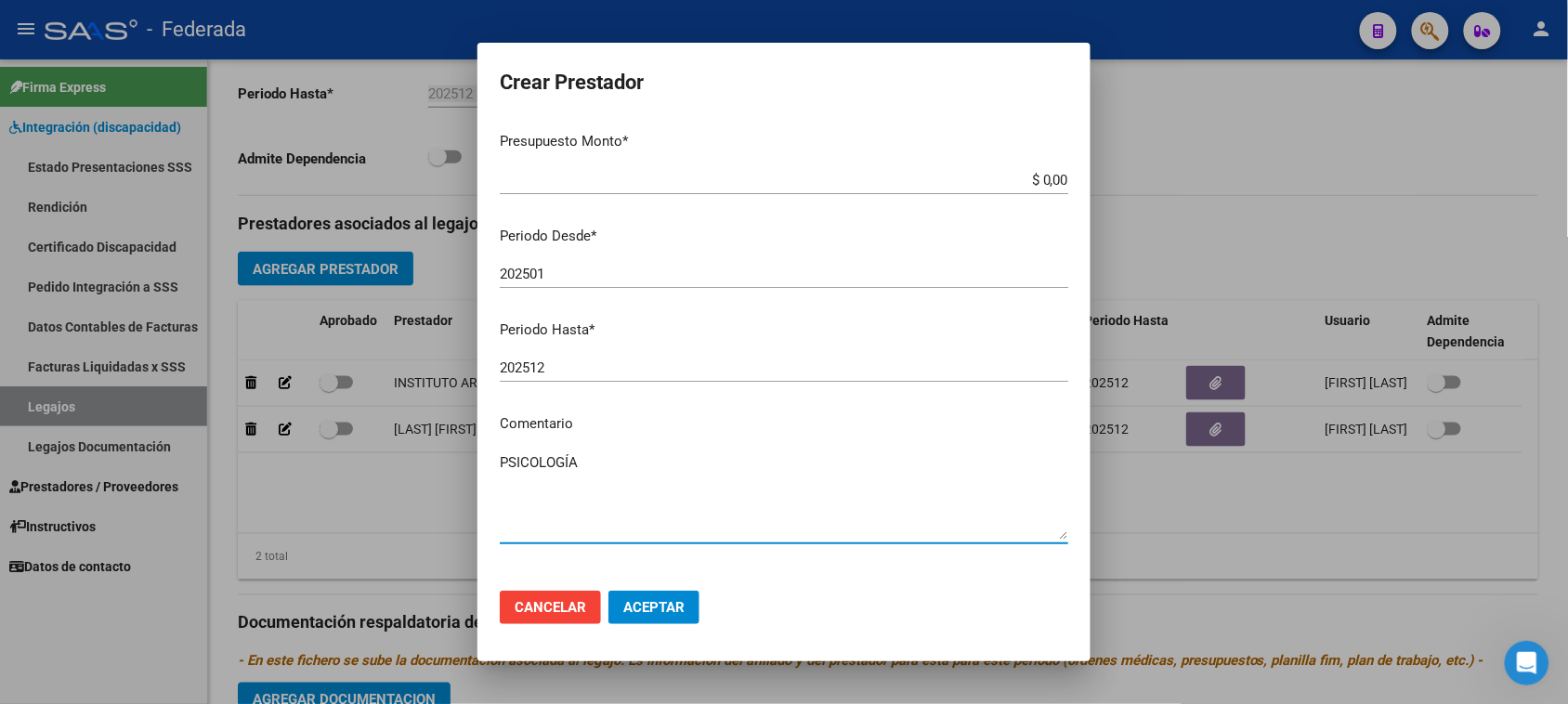 type on "PSICOLOGÍA" 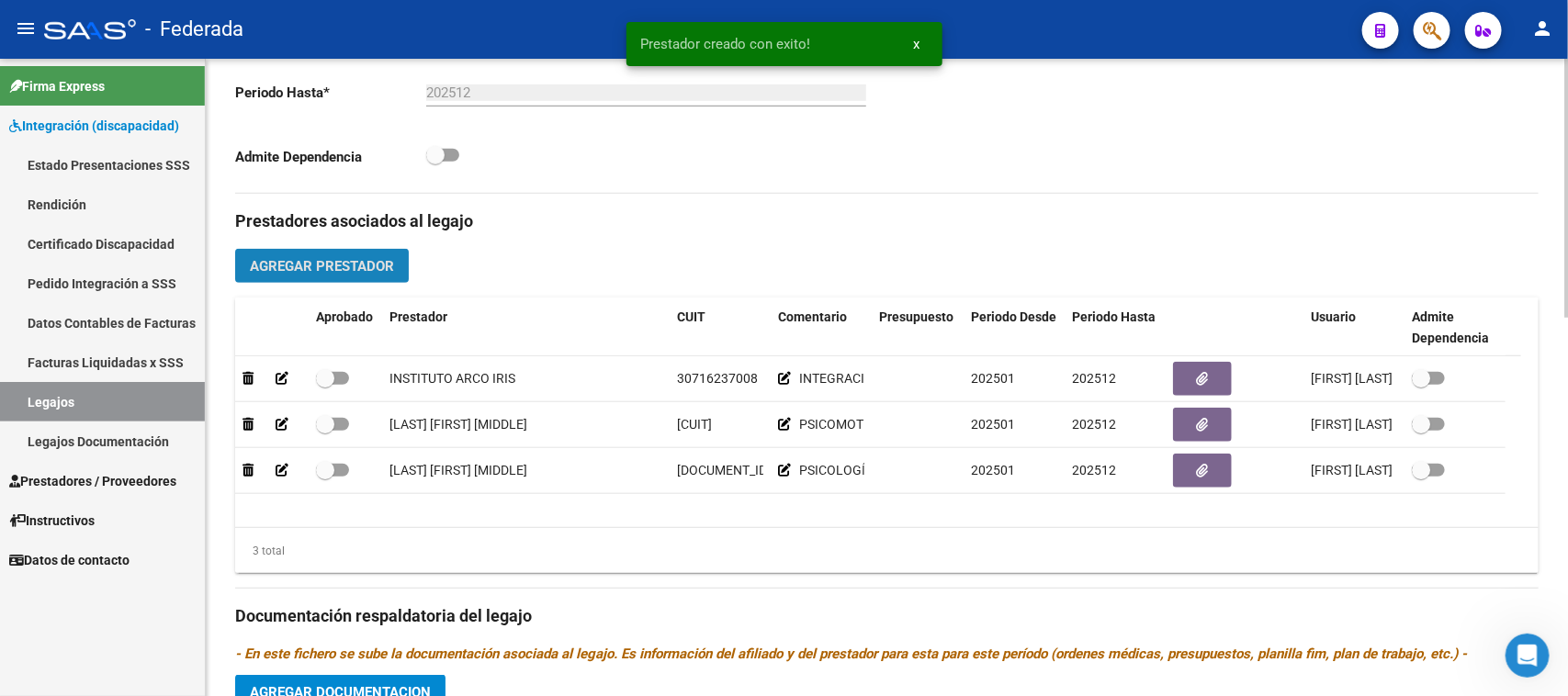 click on "Agregar Prestador" 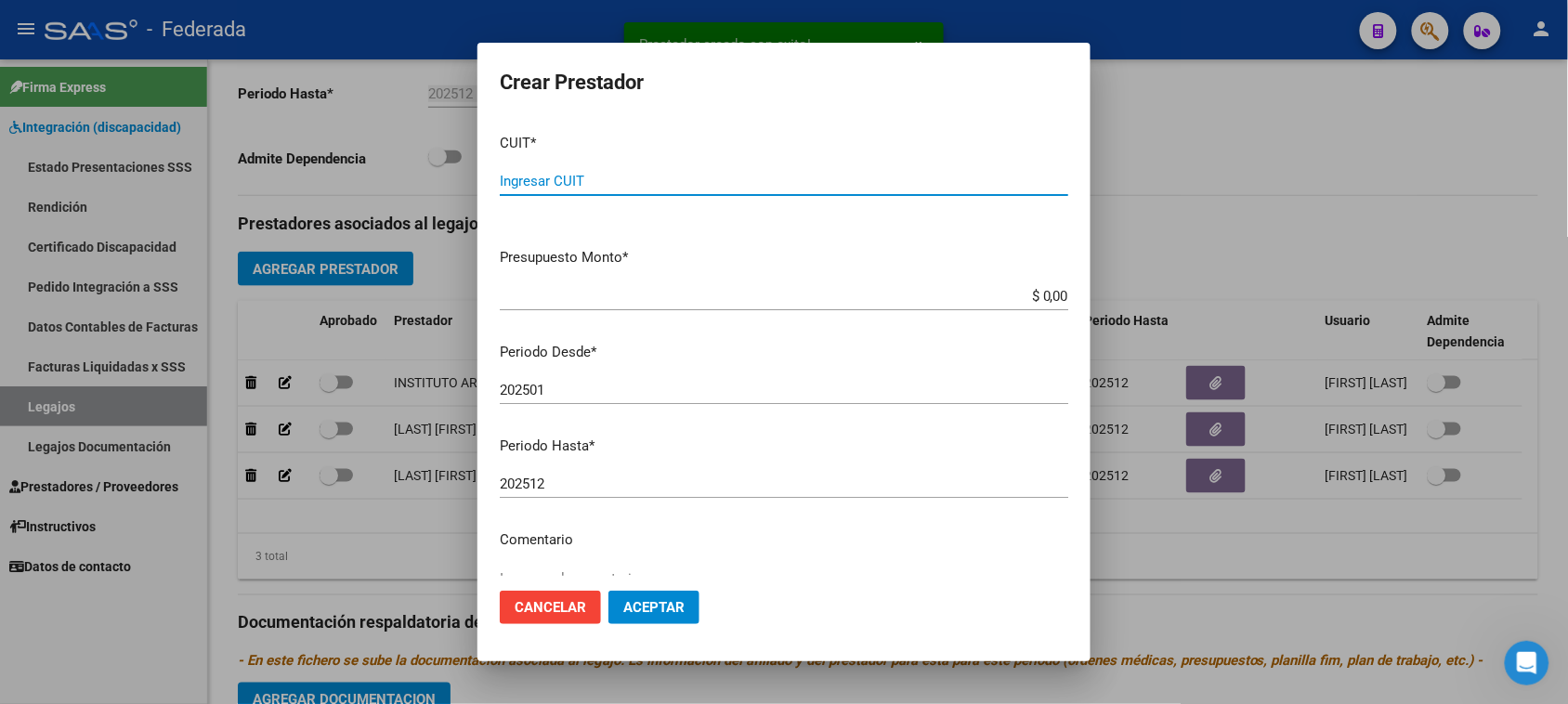 paste on "[CUIT]" 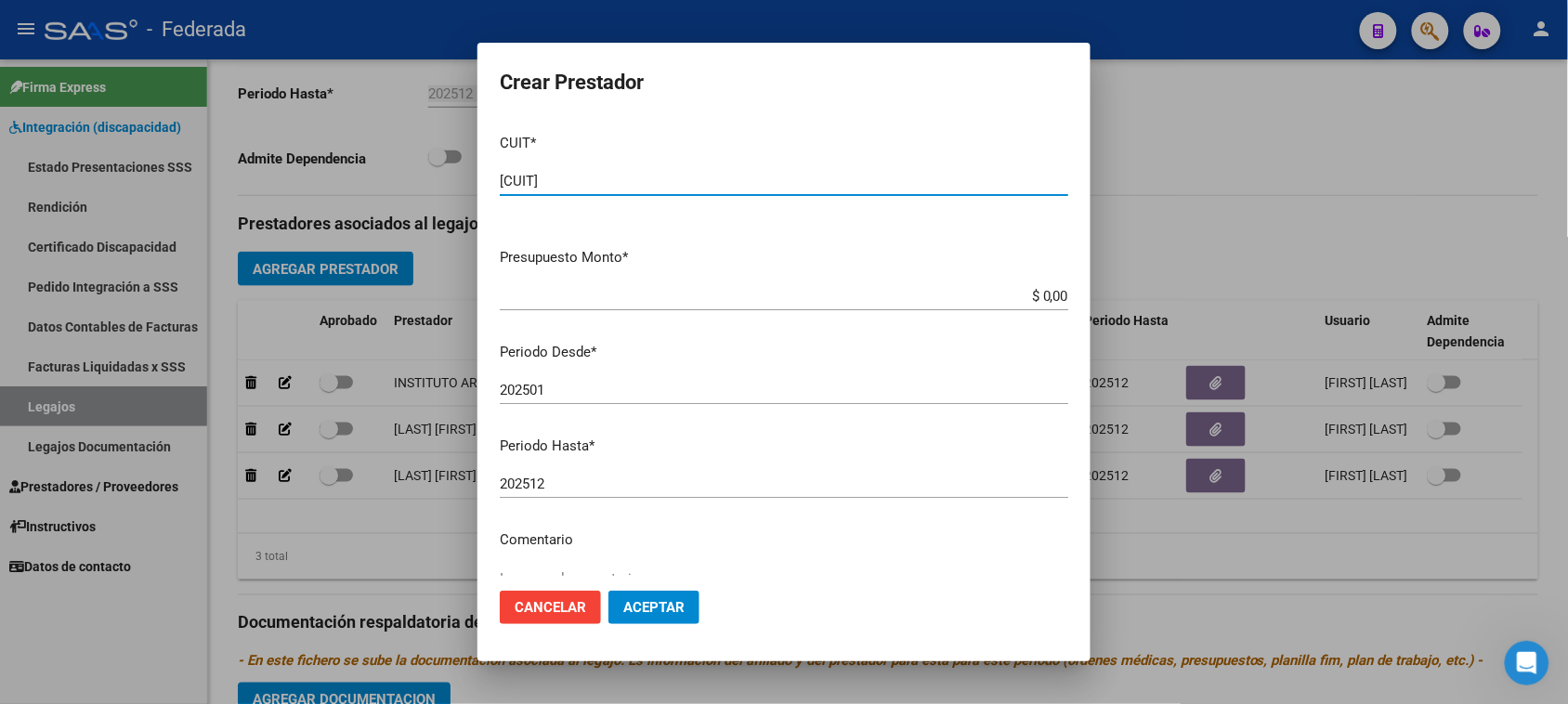 type on "[CUIT]" 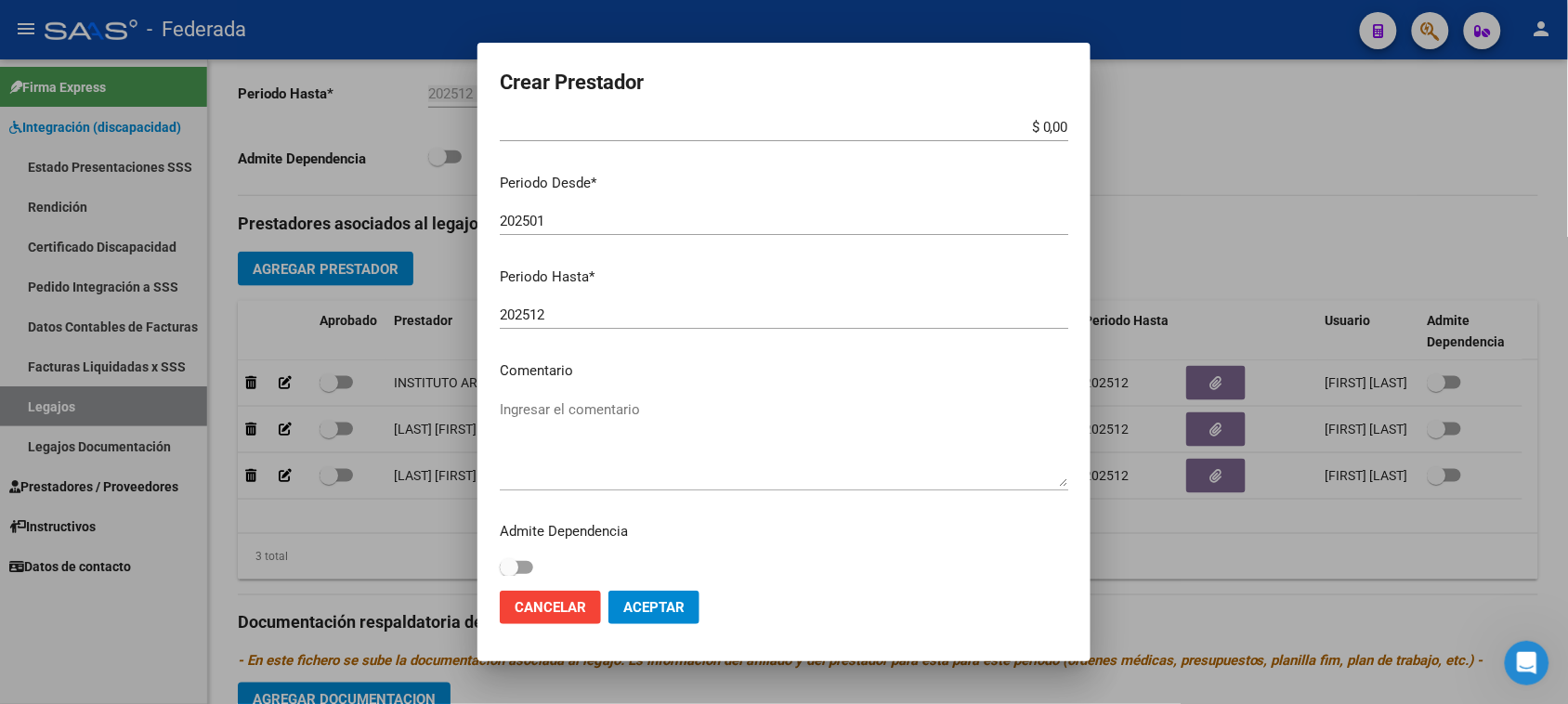 scroll, scrollTop: 177, scrollLeft: 0, axis: vertical 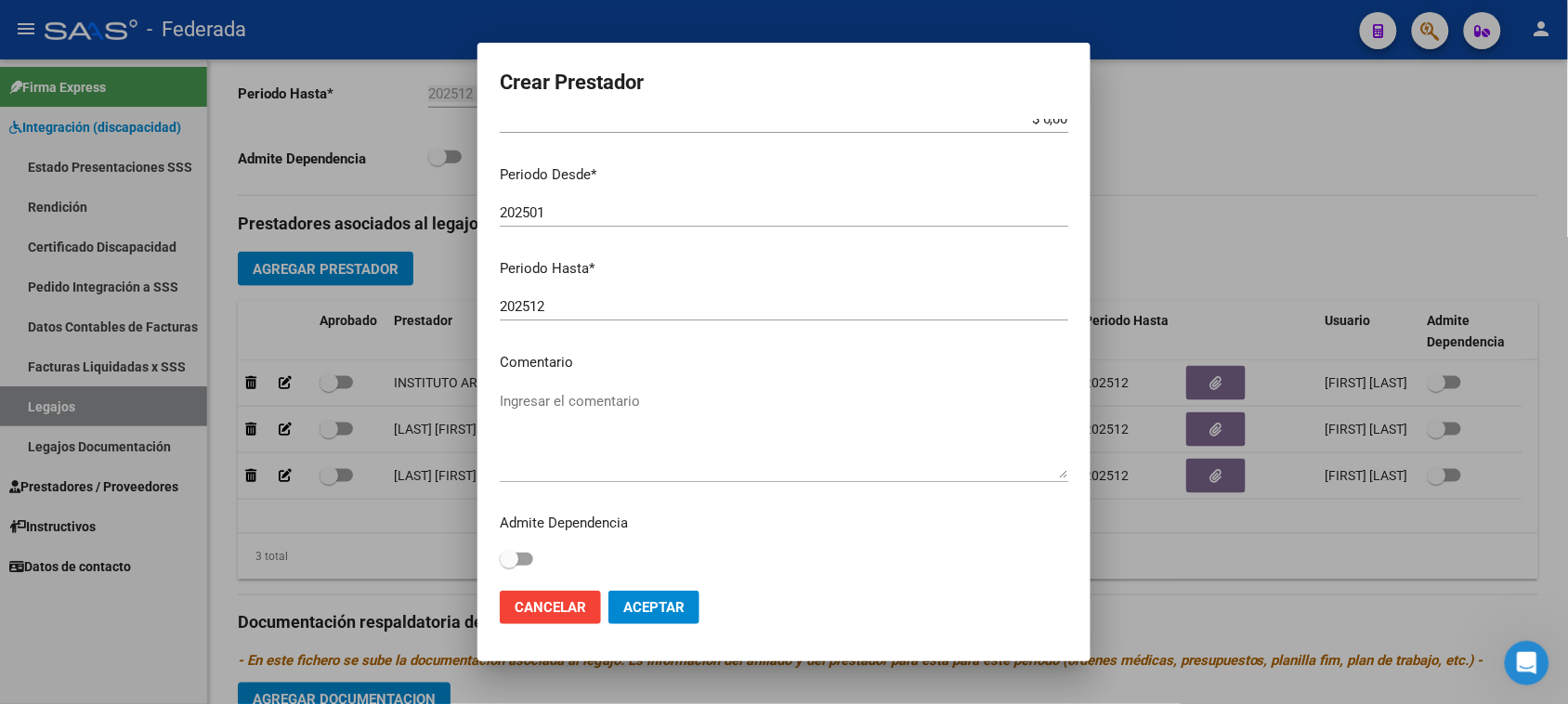 click on "Ingresar el comentario" at bounding box center (784, 435) 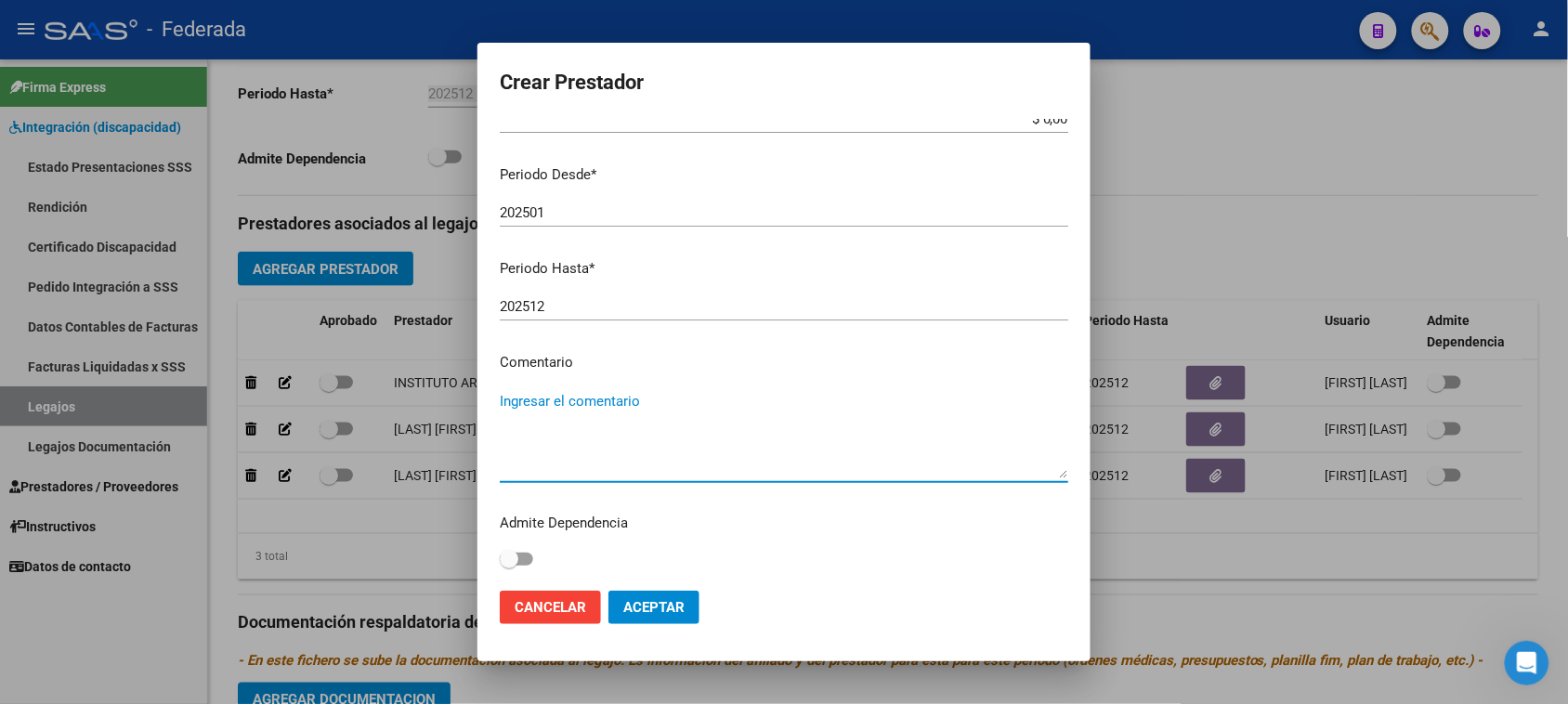 paste on "FONOAUDIOLOGÍA" 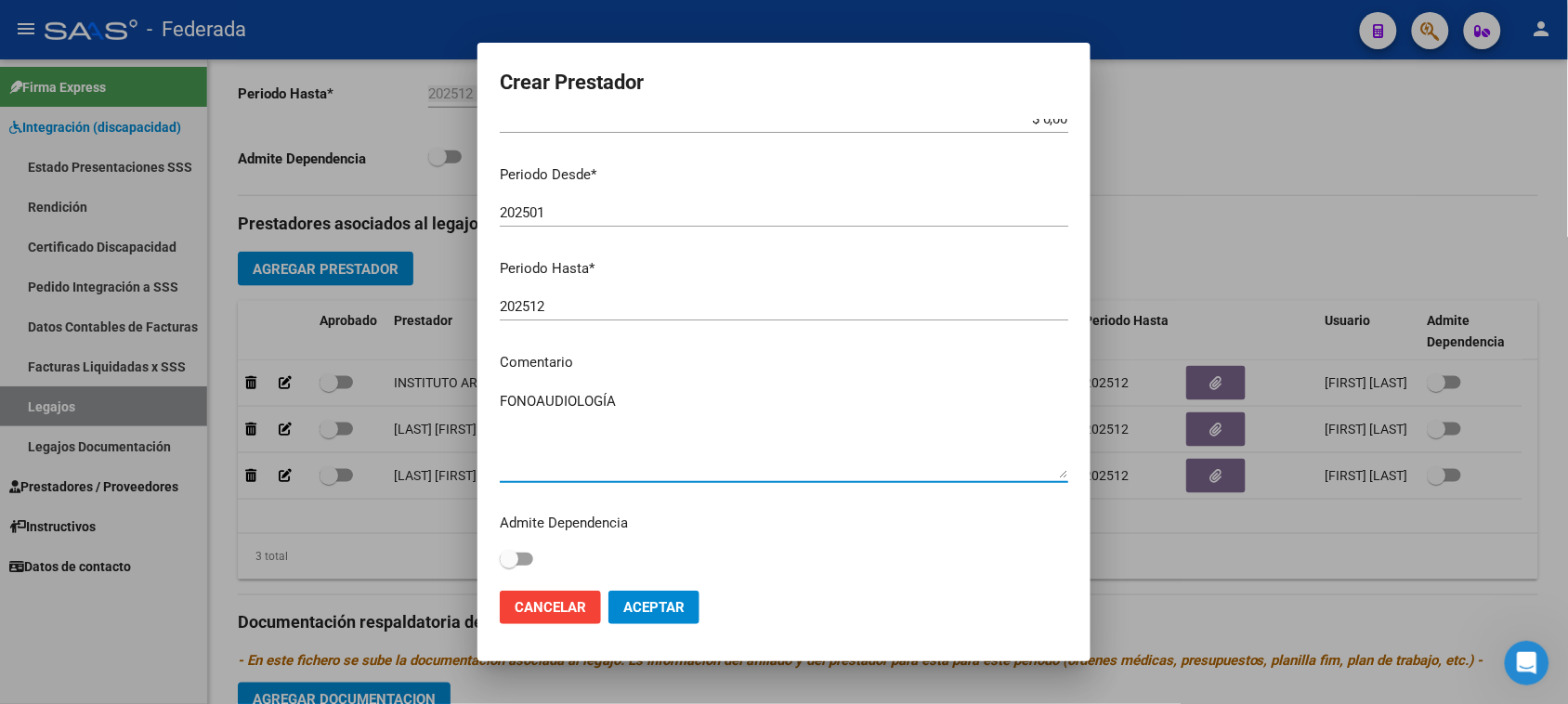 type on "FONOAUDIOLOGÍA" 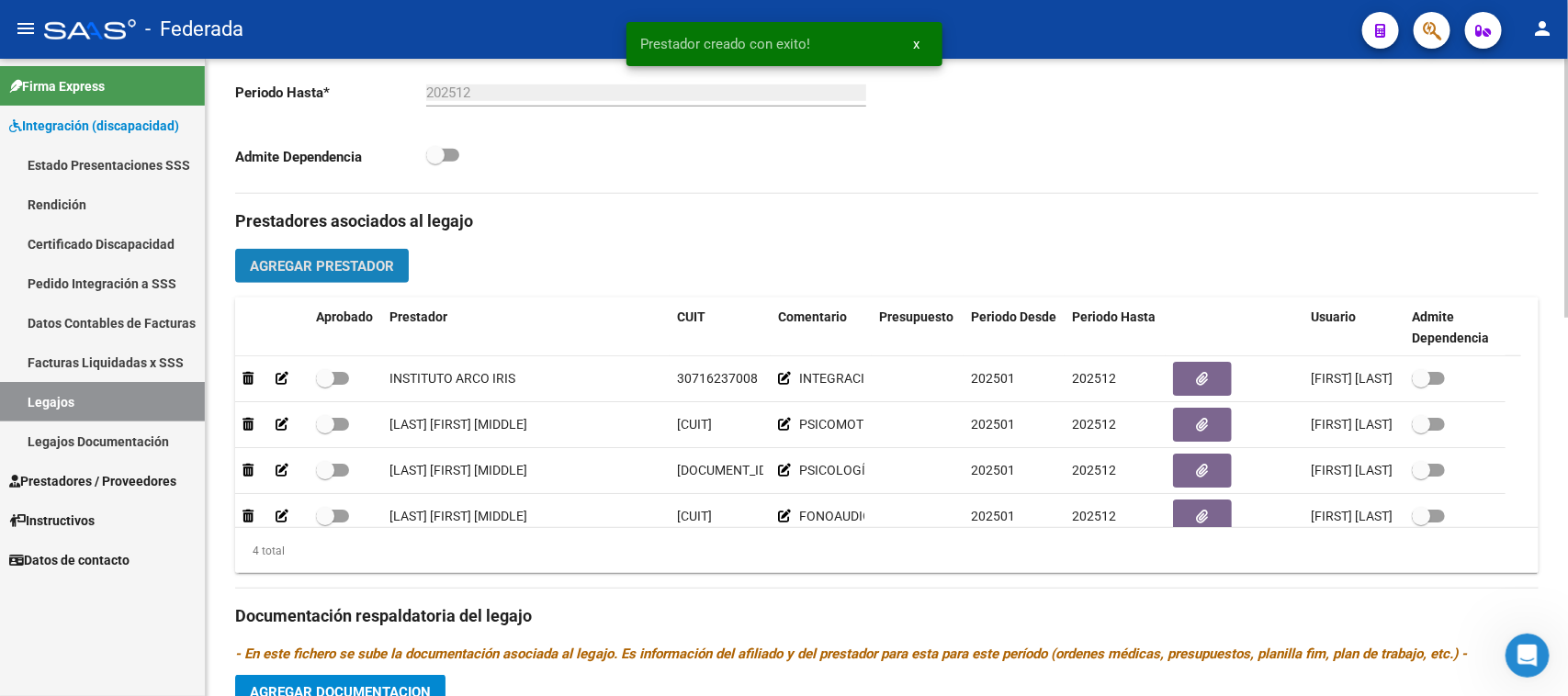 click on "Agregar Prestador" 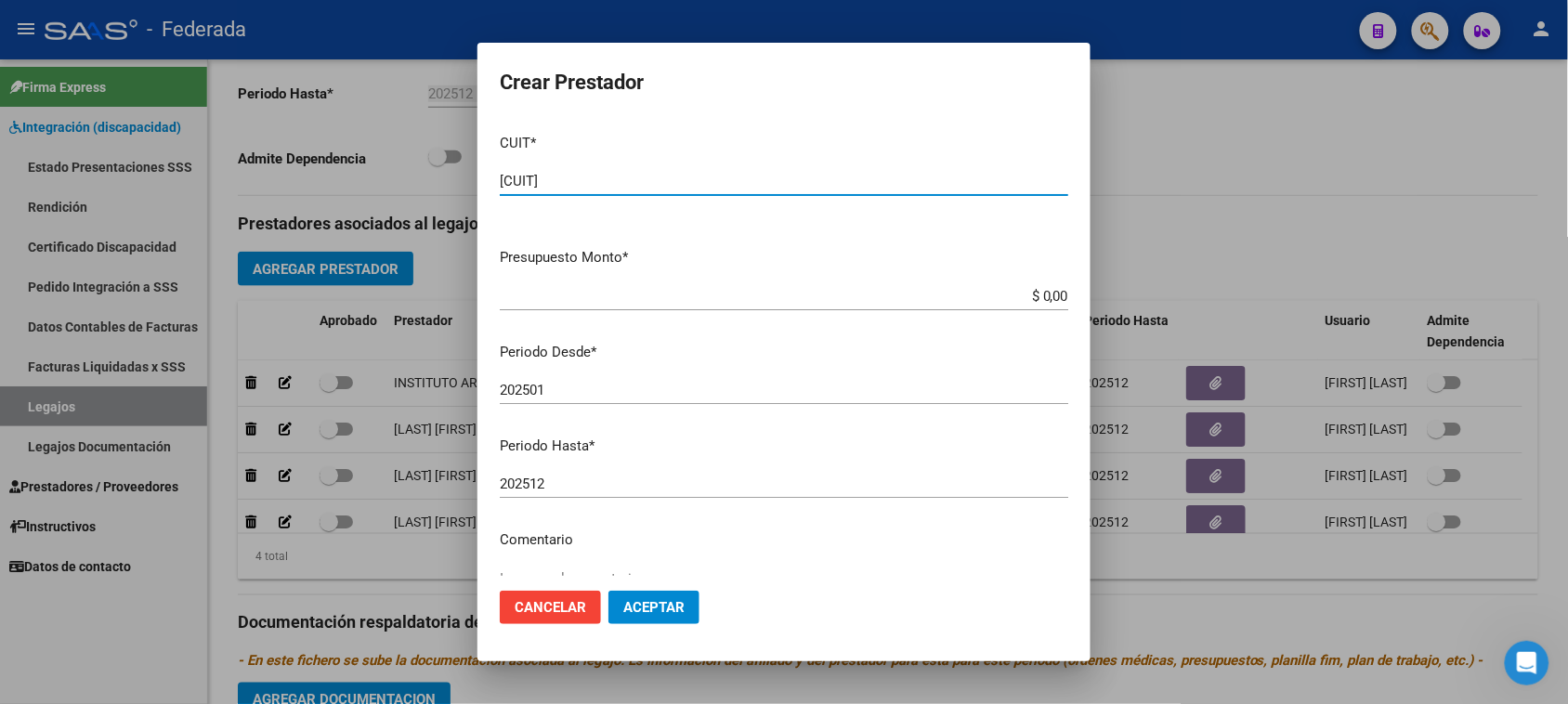 type on "[CUIT]" 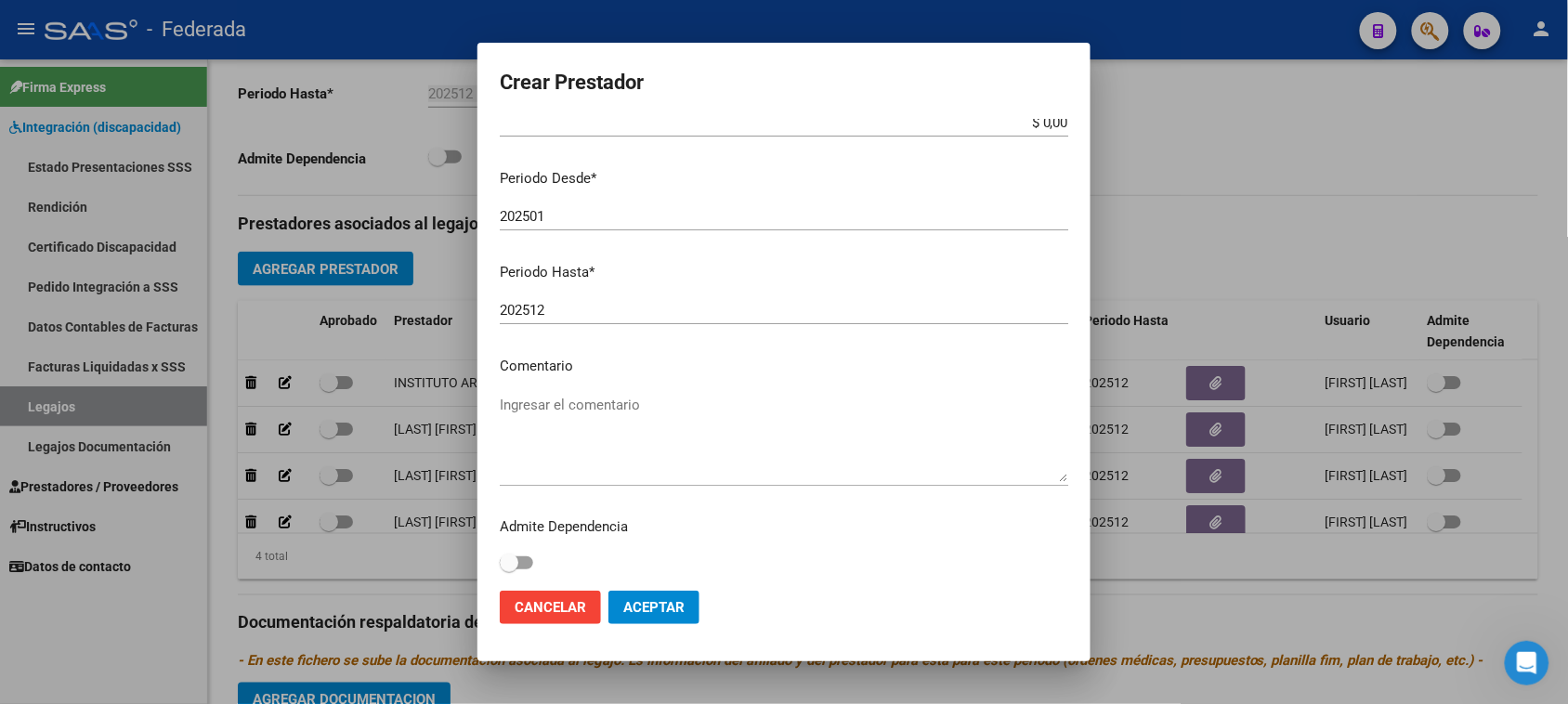 scroll, scrollTop: 177, scrollLeft: 0, axis: vertical 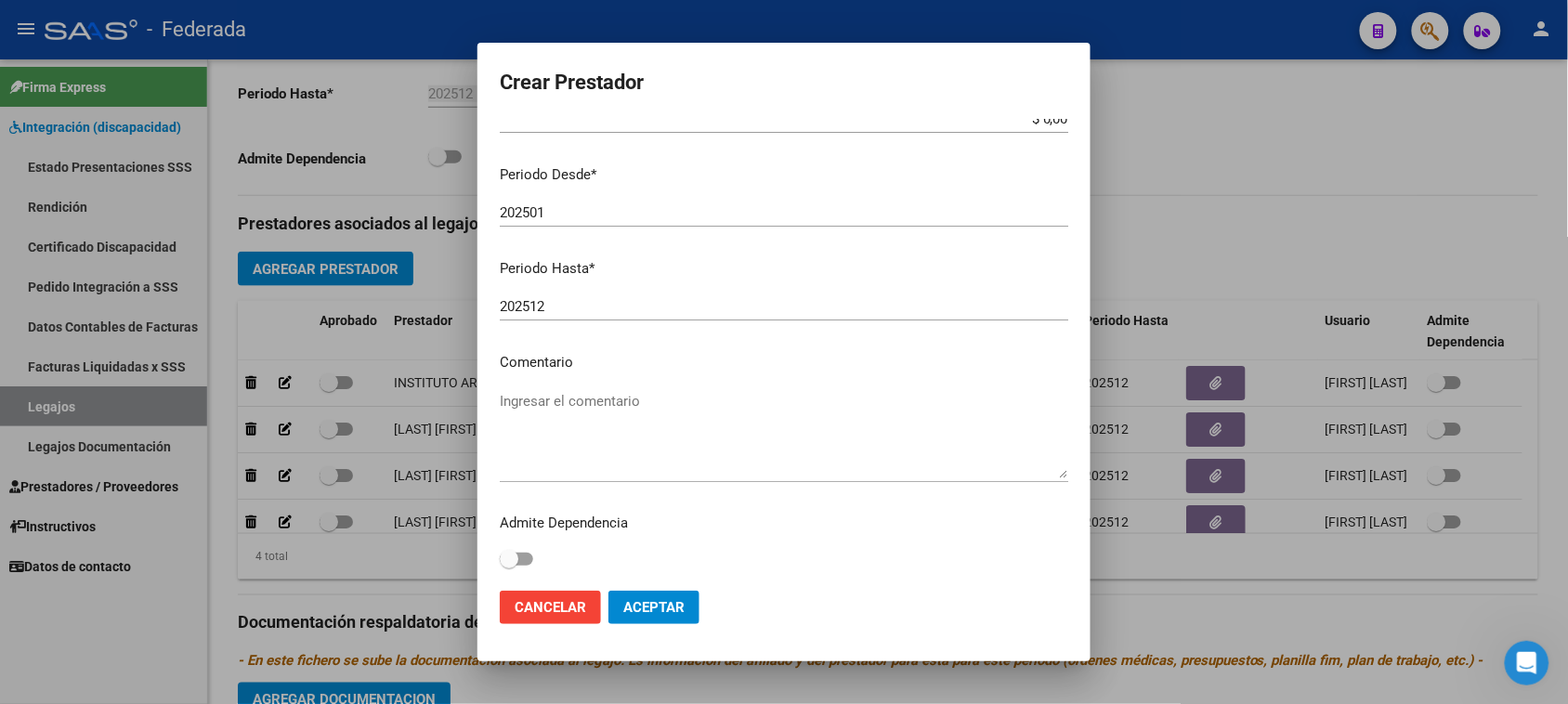 click on "Ingresar el comentario" at bounding box center (784, 435) 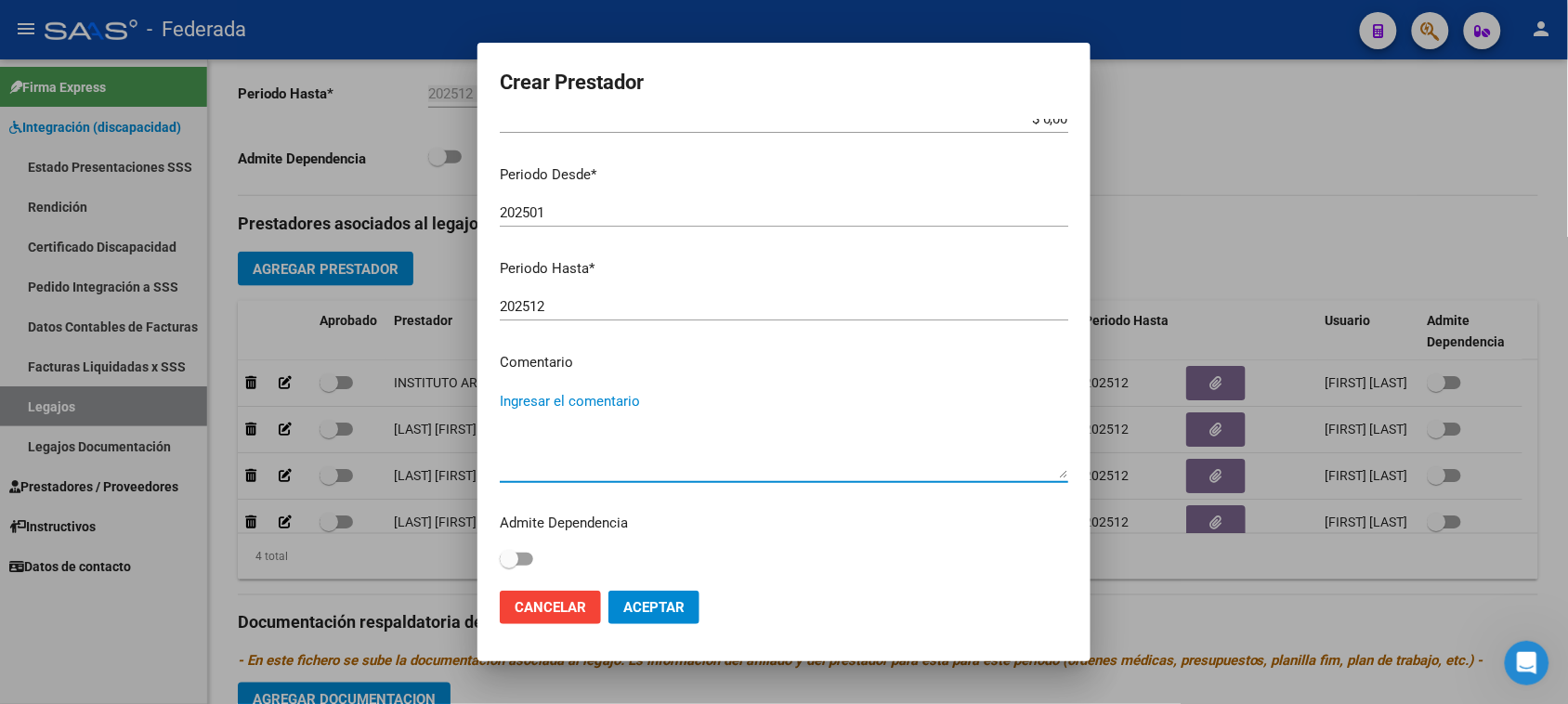paste on "PSICOPEDAGOGÍA" 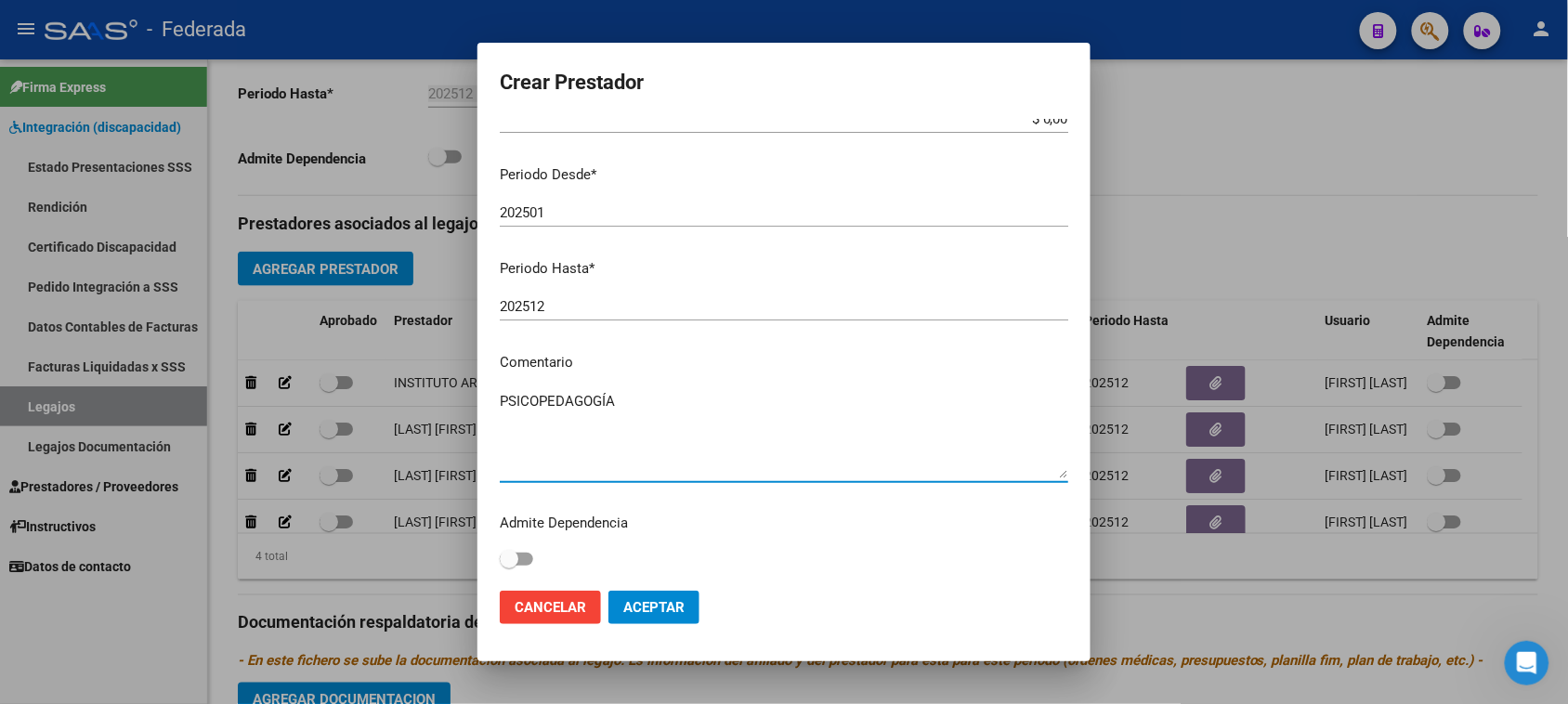type on "PSICOPEDAGOGÍA" 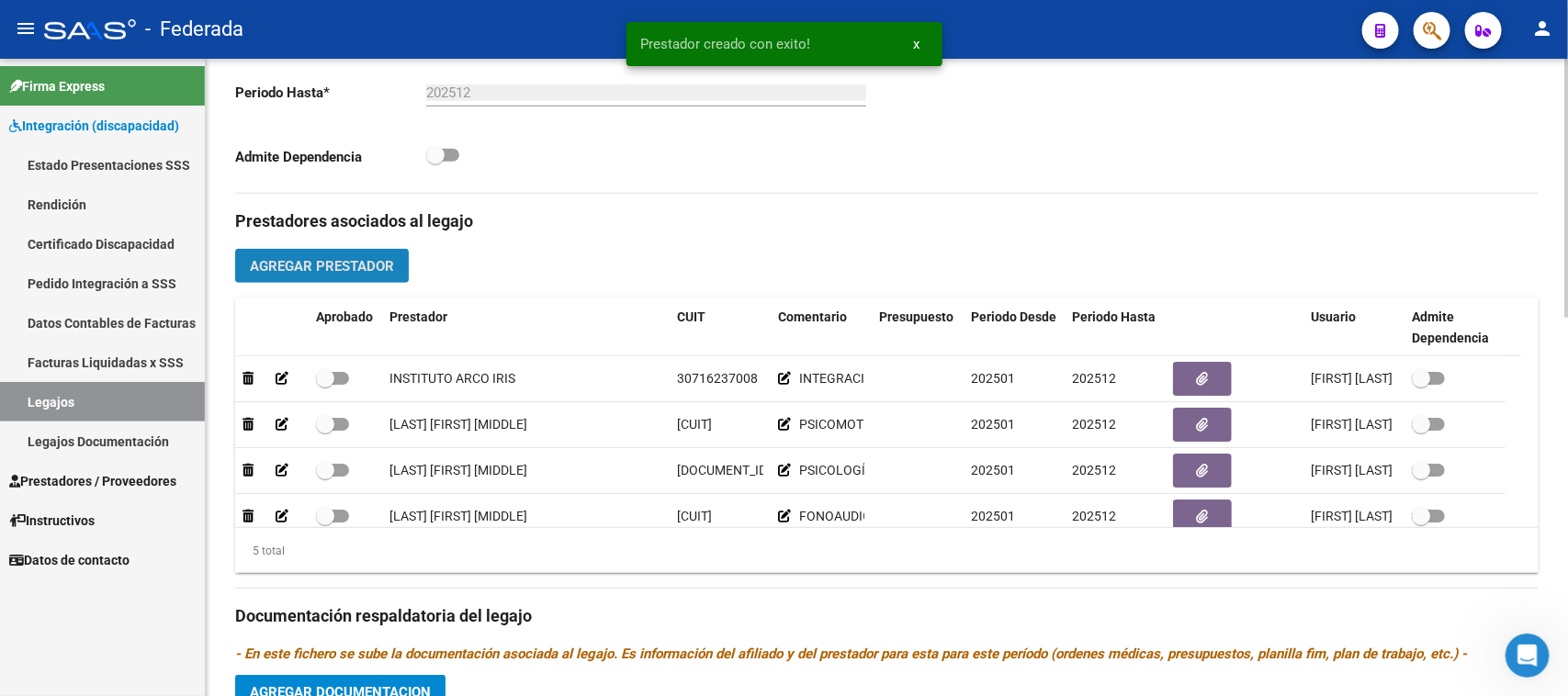 click on "Agregar Prestador" 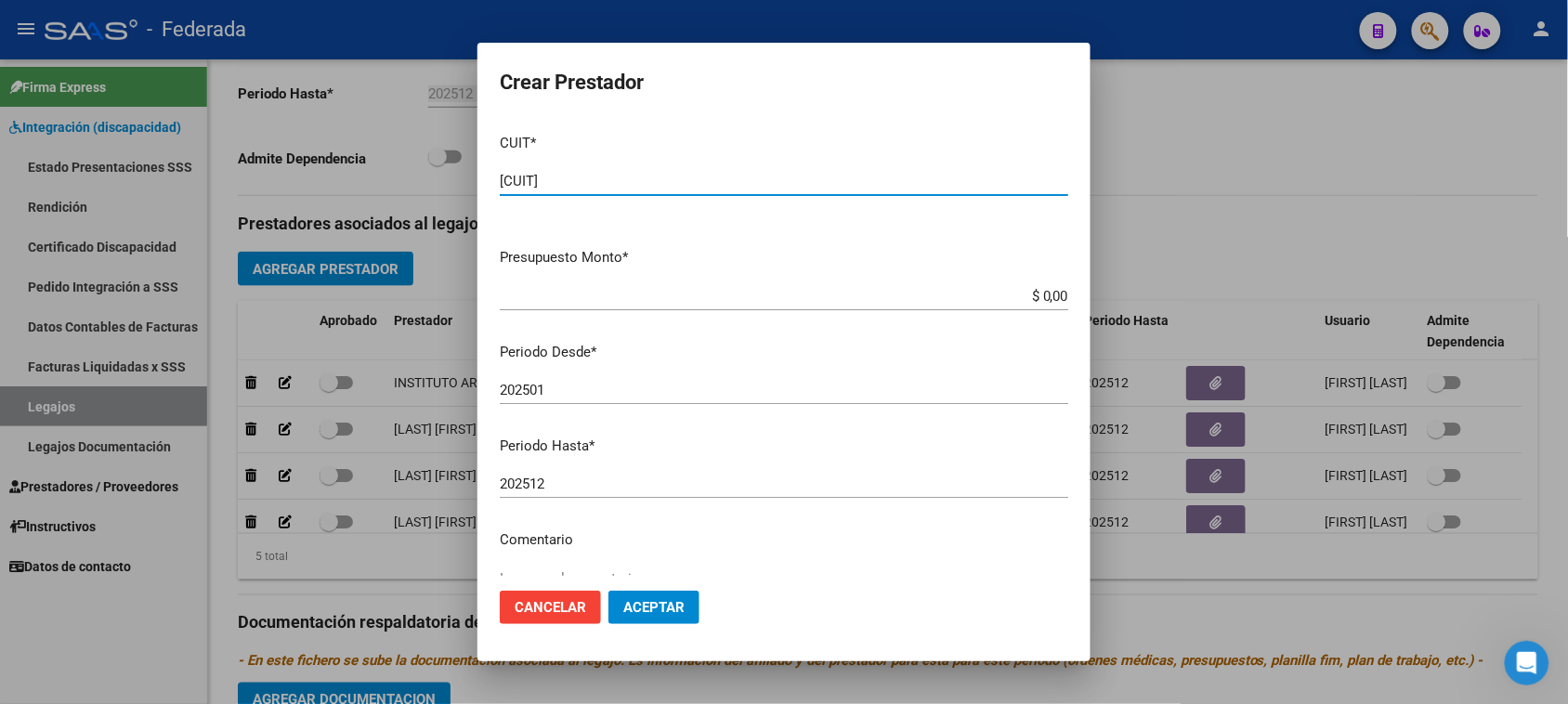 type on "[CUIT]" 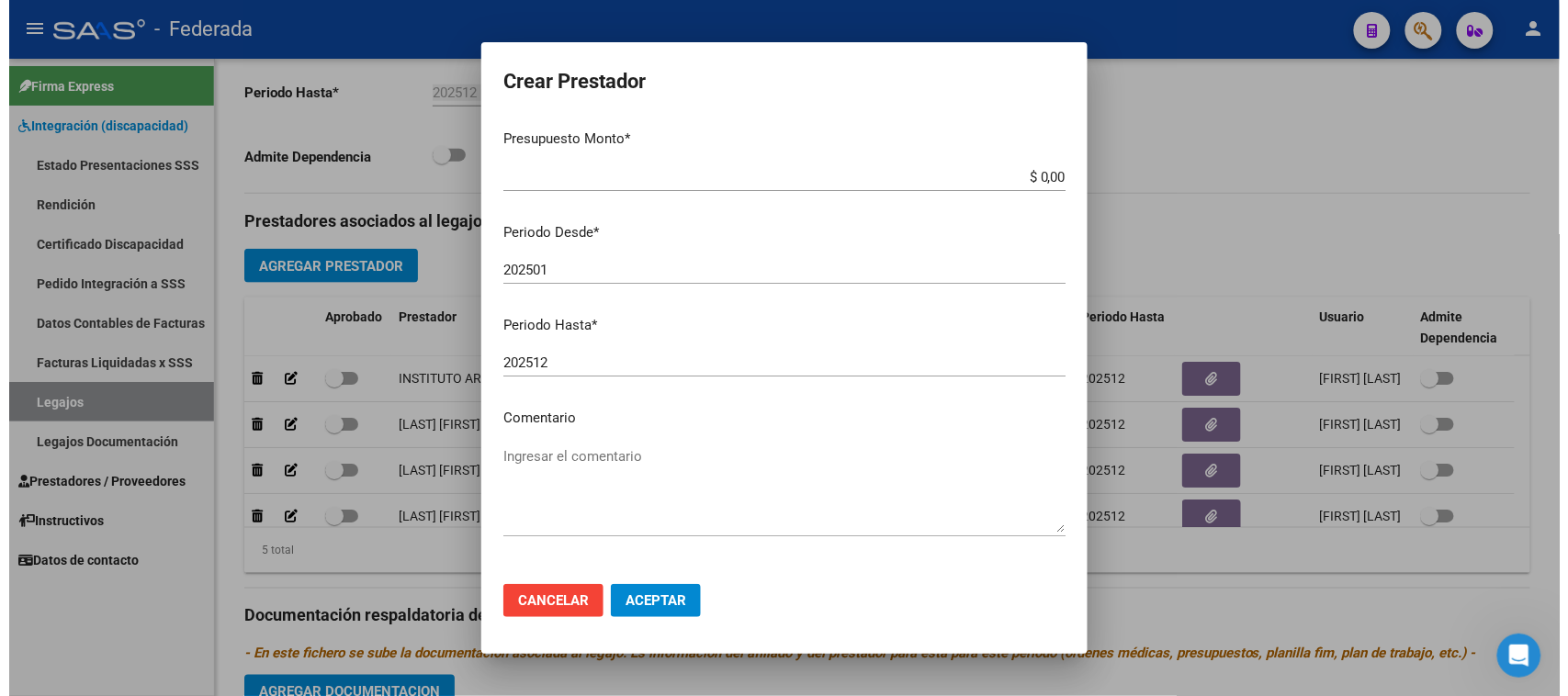 scroll, scrollTop: 175, scrollLeft: 0, axis: vertical 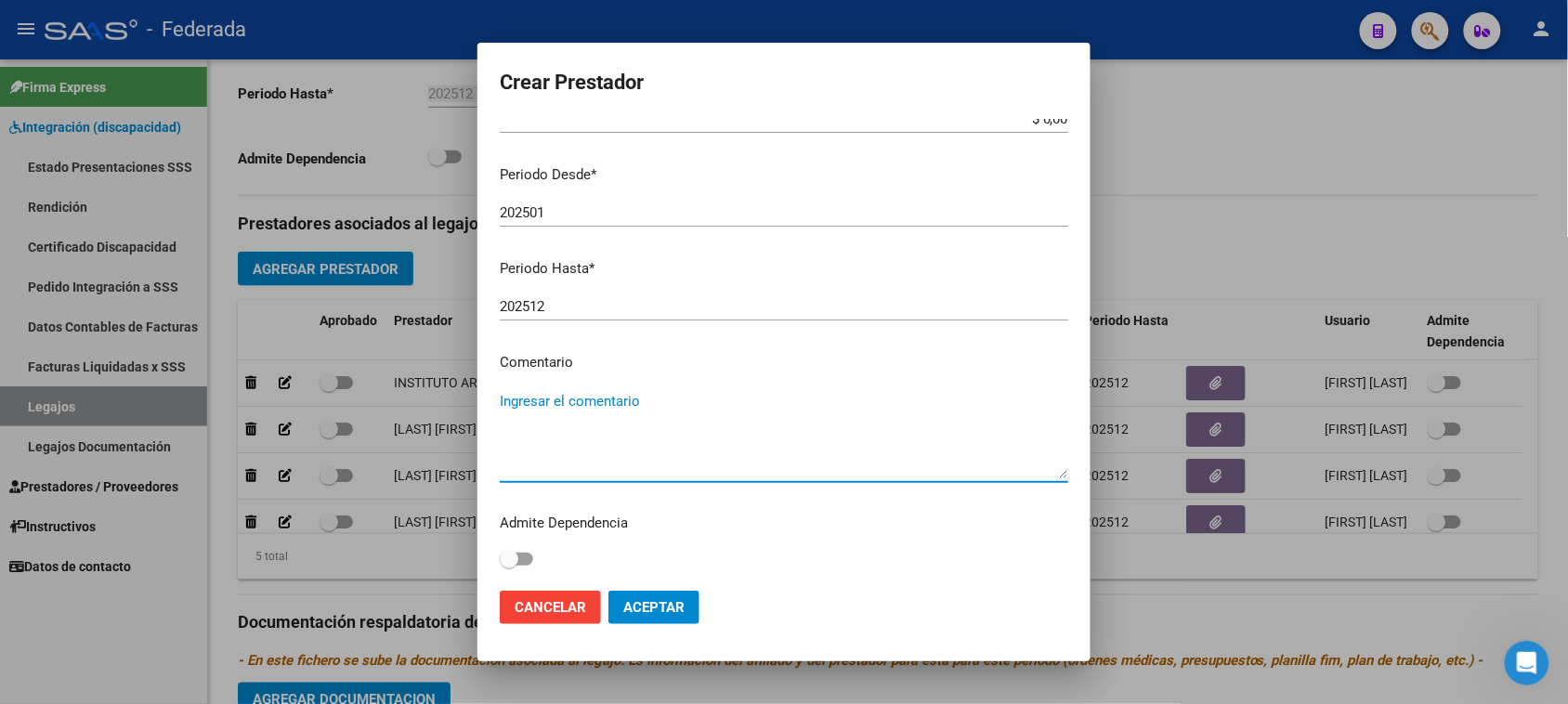 click on "Ingresar el comentario" at bounding box center (784, 435) 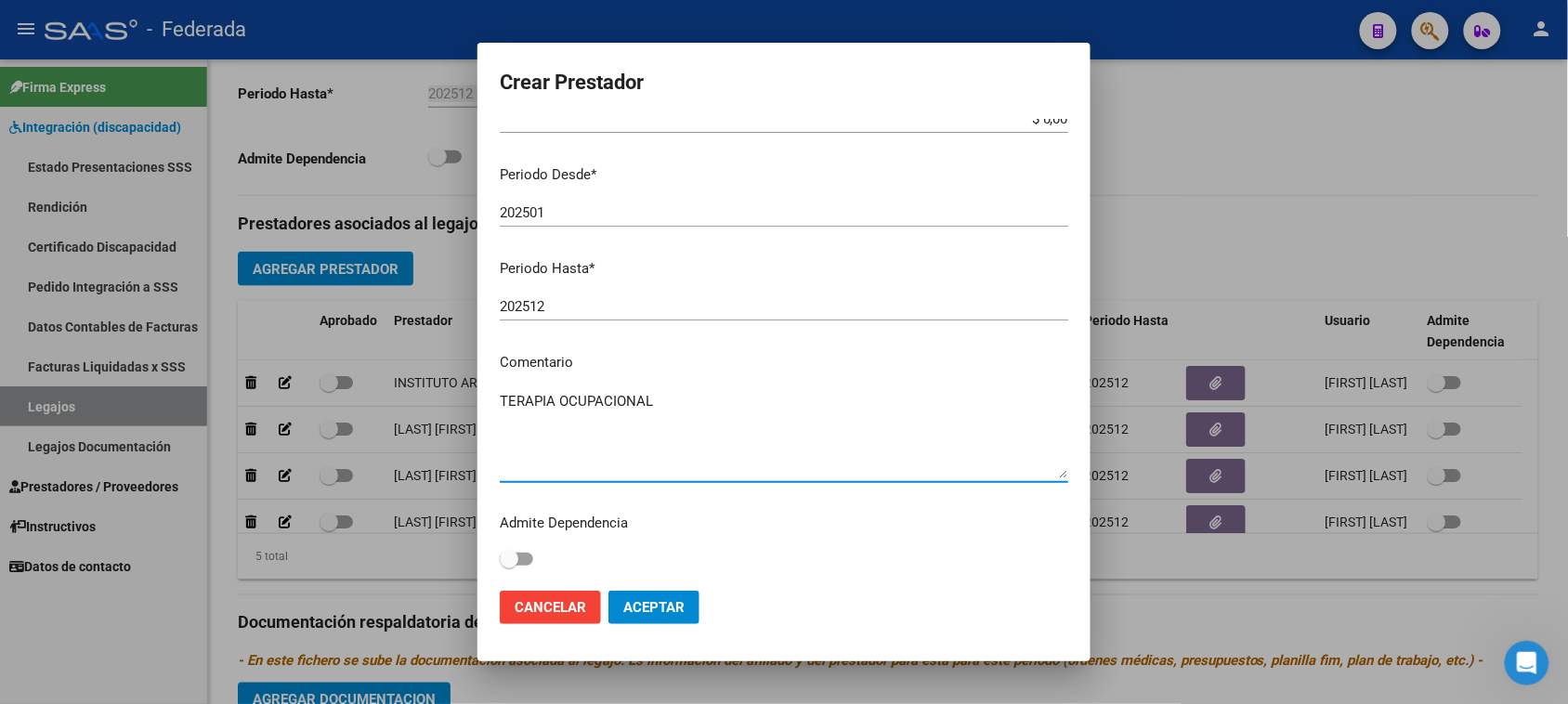 type on "TERAPIA OCUPACIONAL" 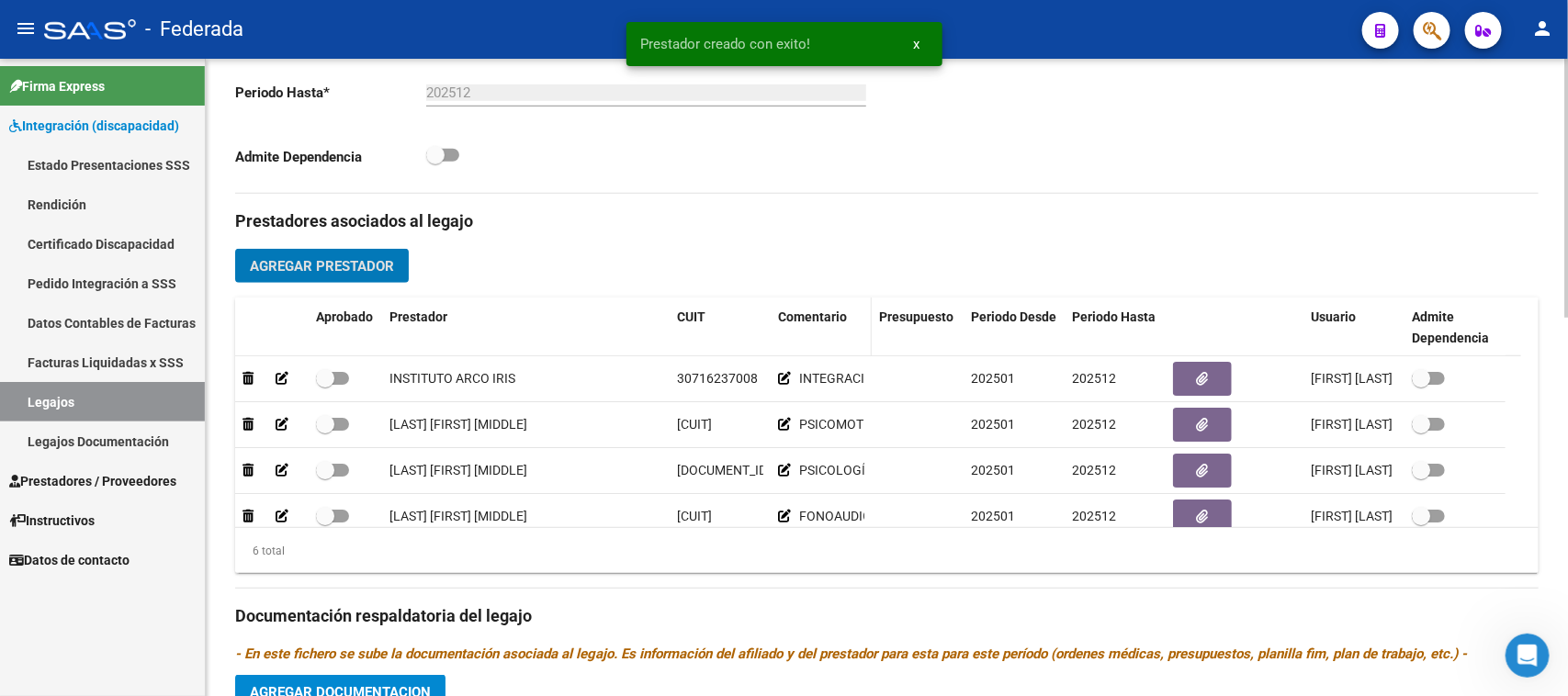 scroll, scrollTop: 689, scrollLeft: 0, axis: vertical 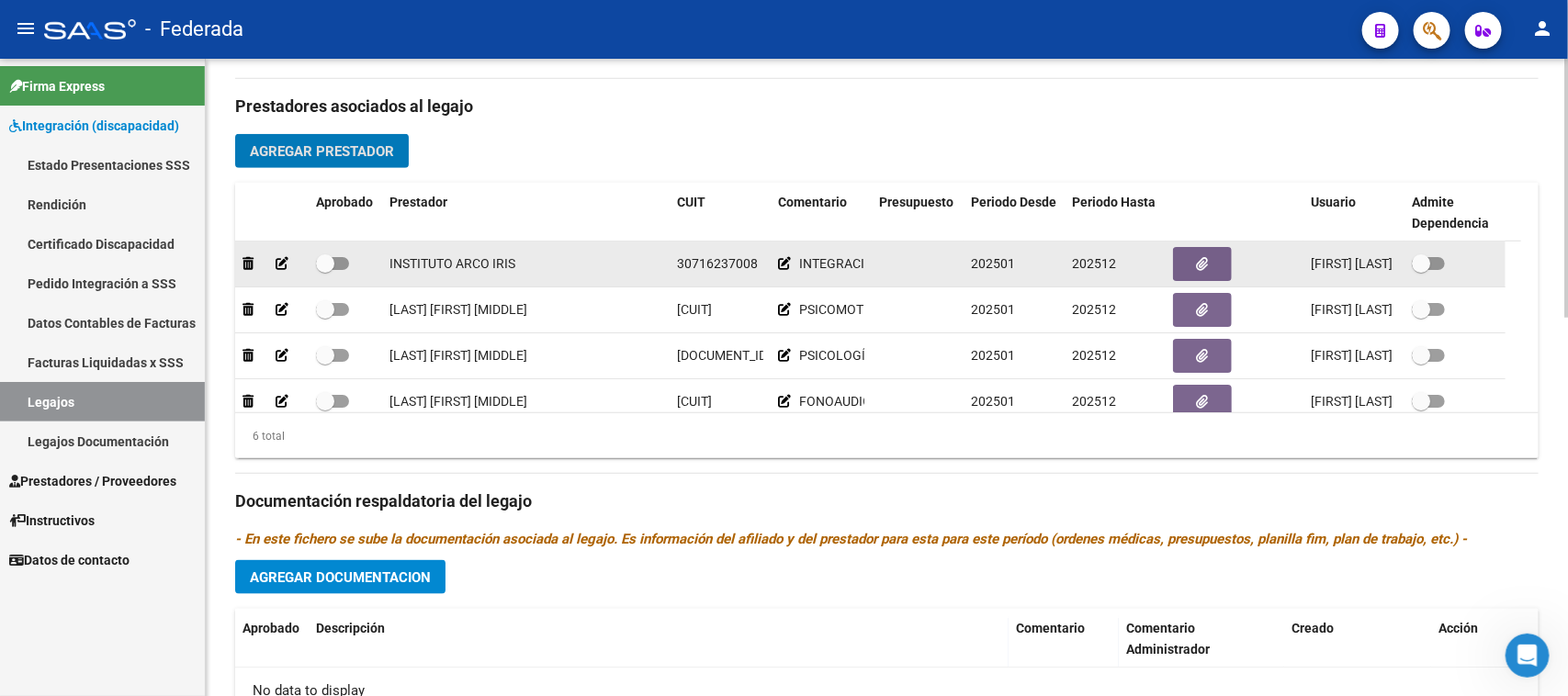 click at bounding box center (325, 264) 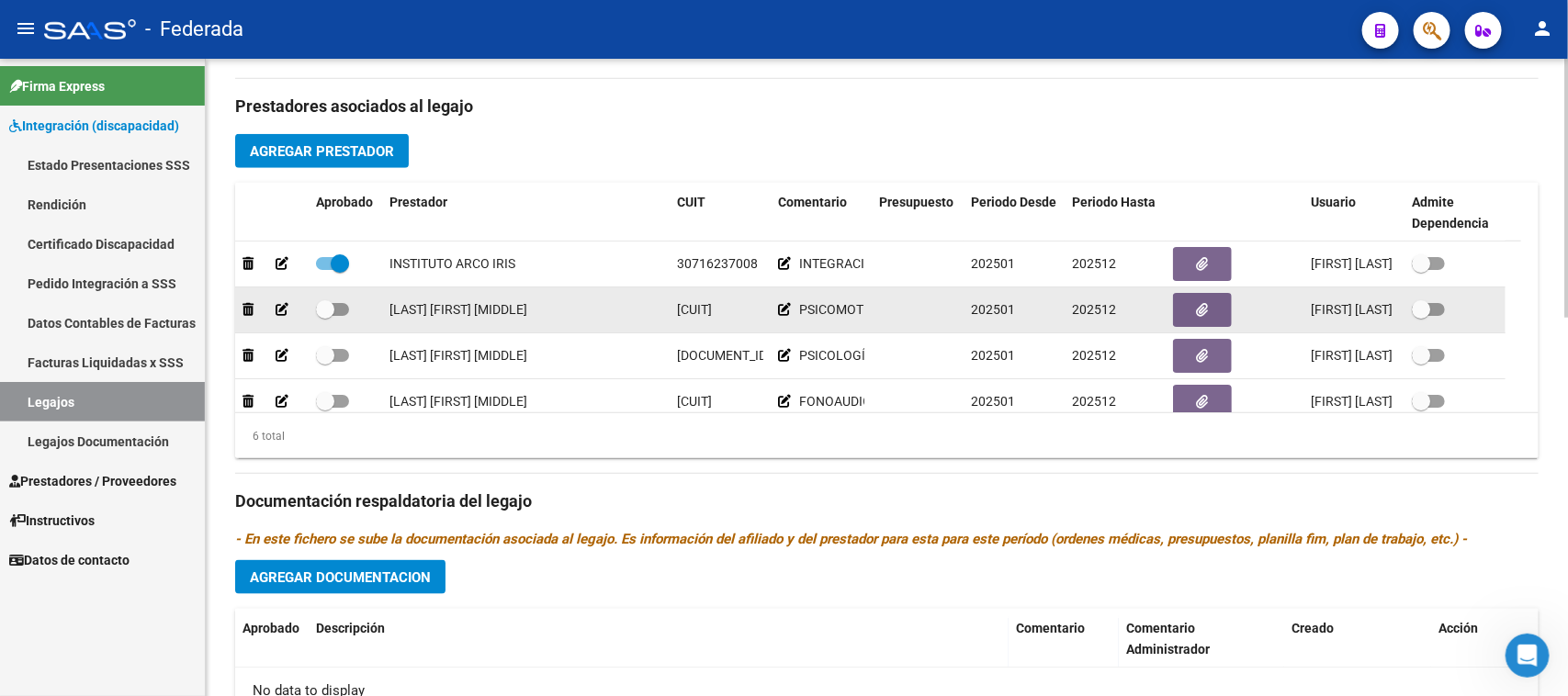 click at bounding box center (325, 309) 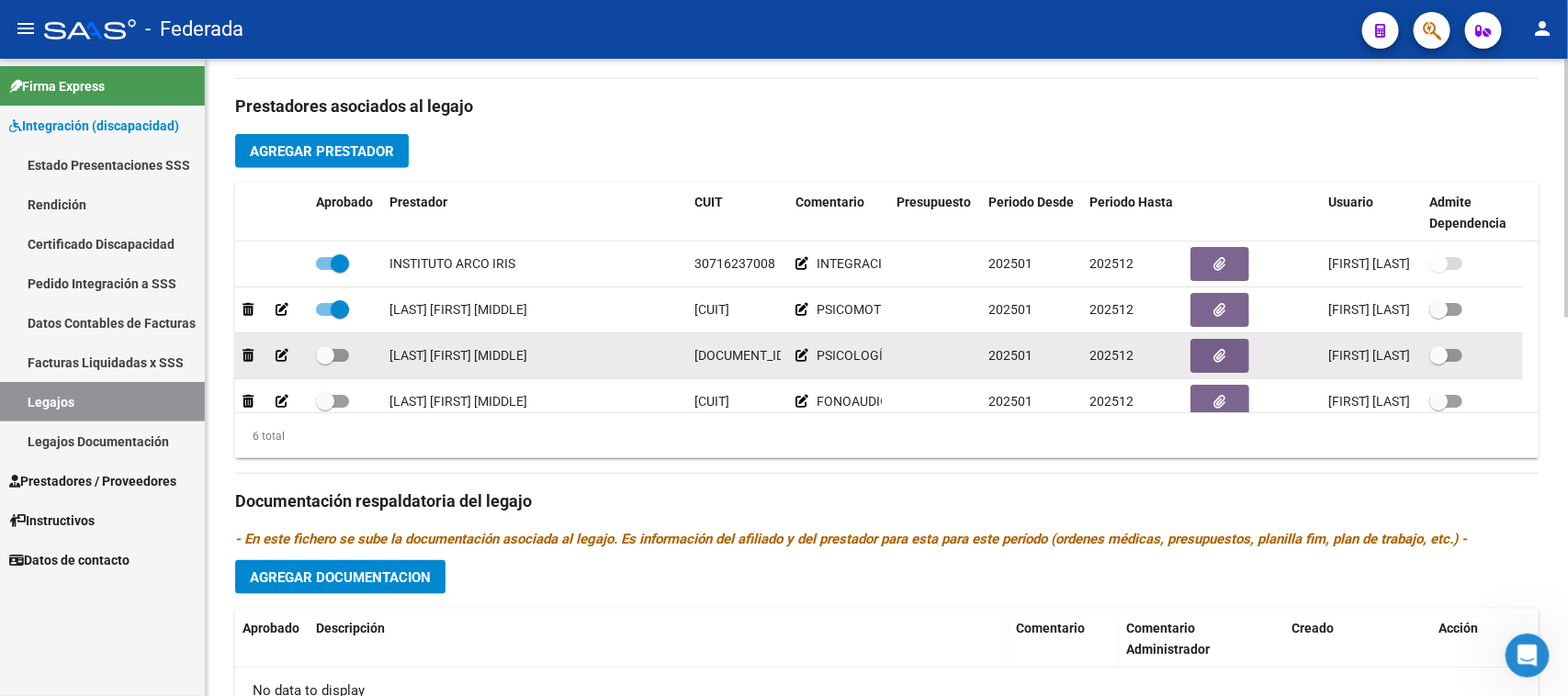 click 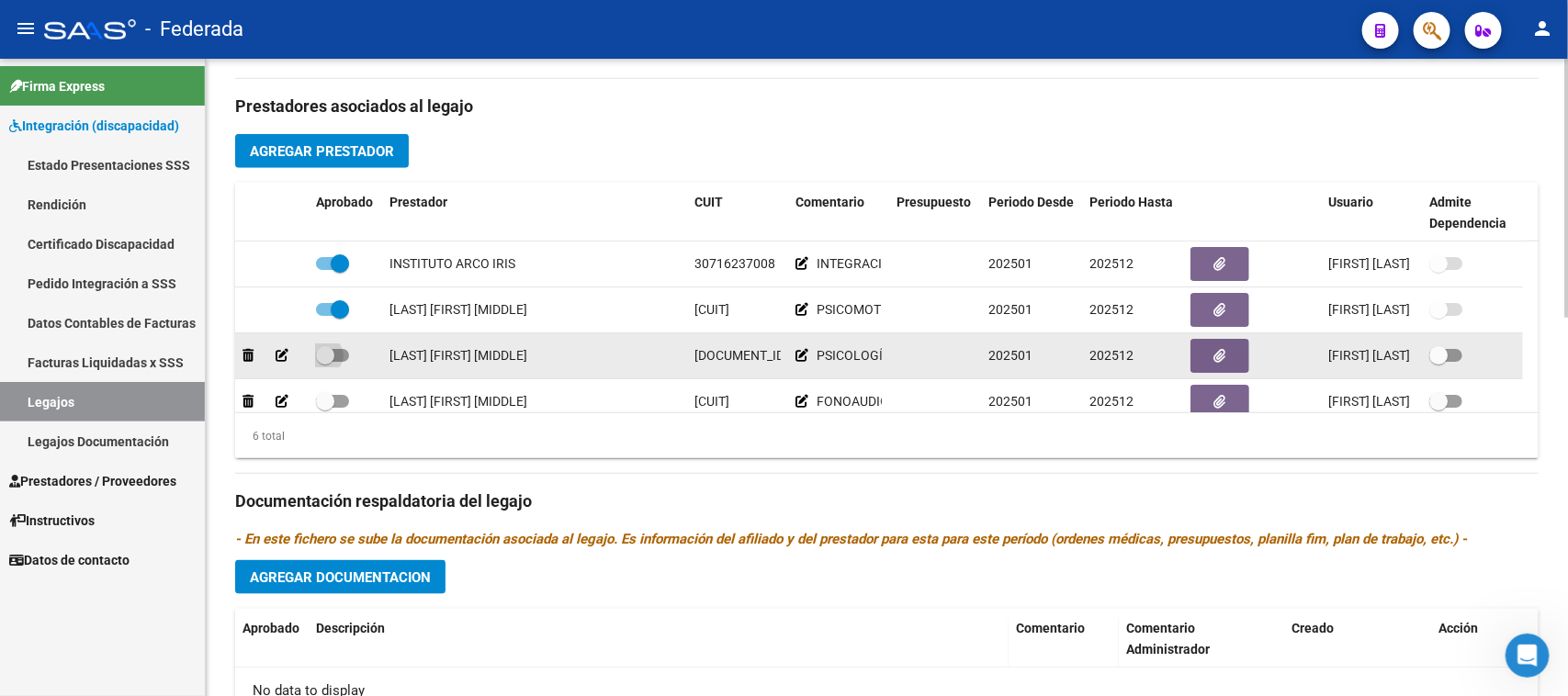 click at bounding box center [325, 355] 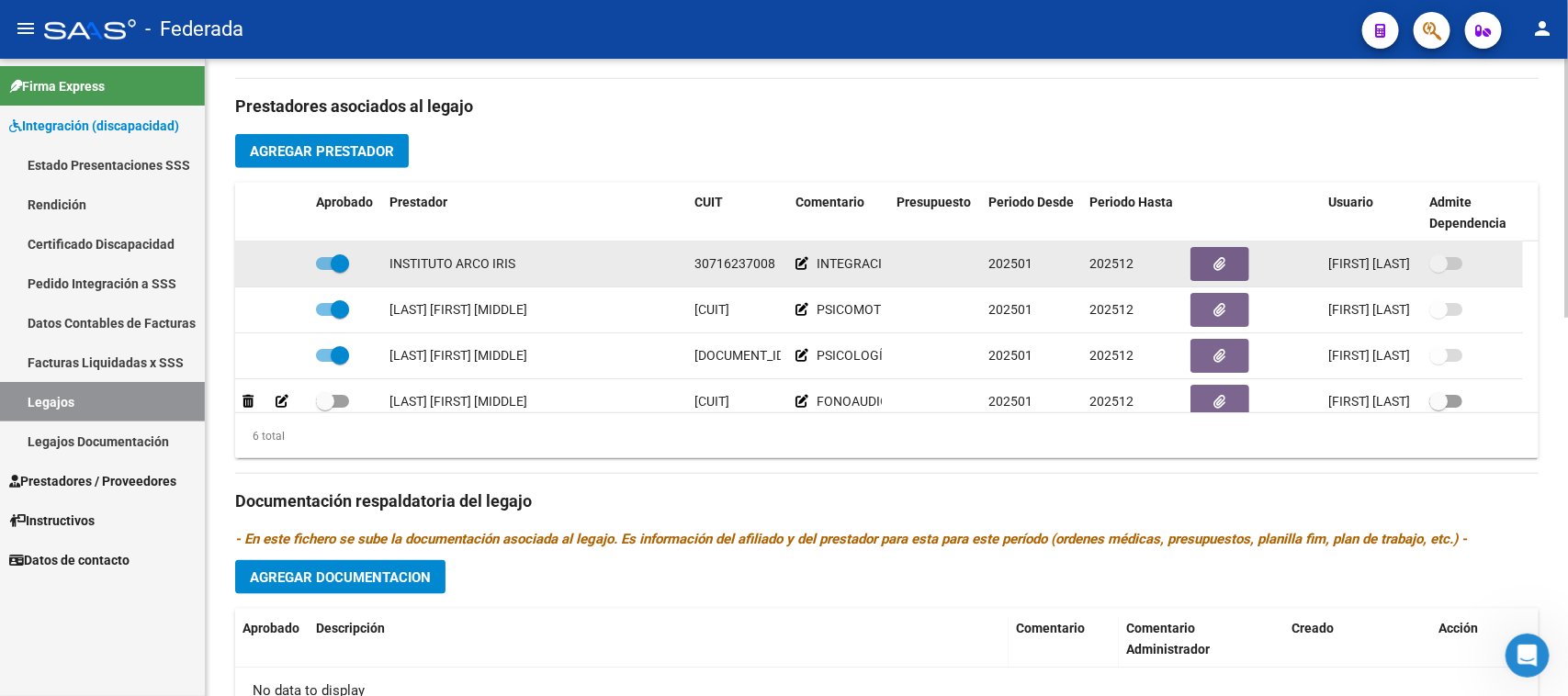 scroll, scrollTop: 115, scrollLeft: 0, axis: vertical 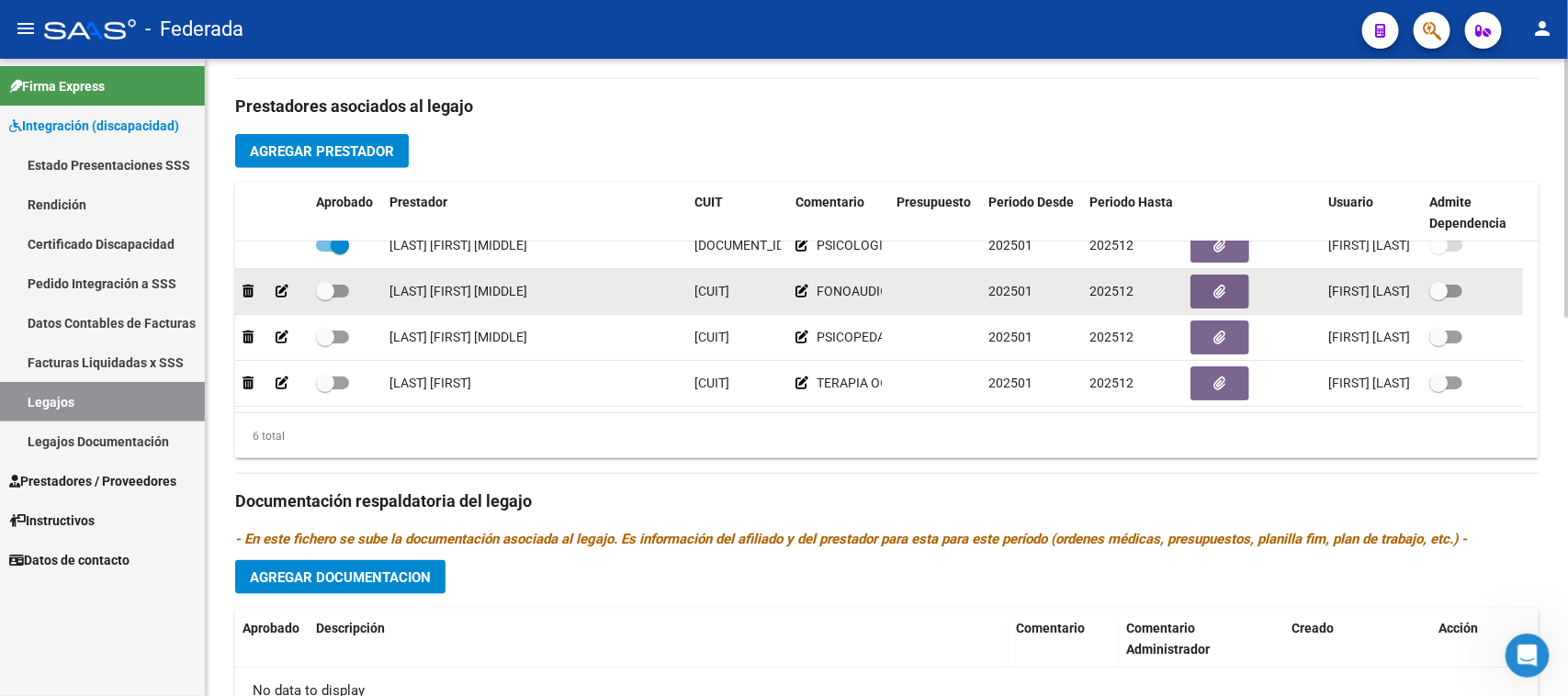 click at bounding box center (325, 291) 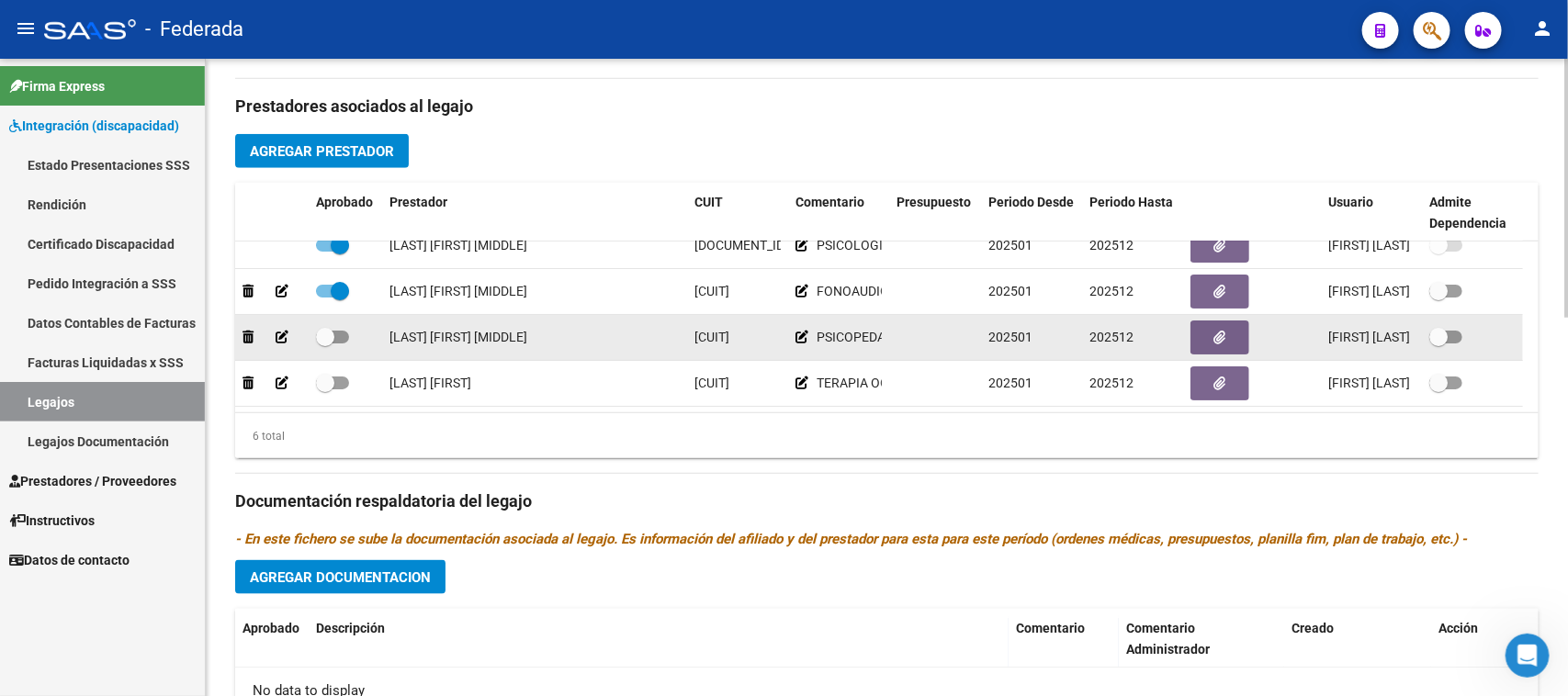 click at bounding box center (325, 337) 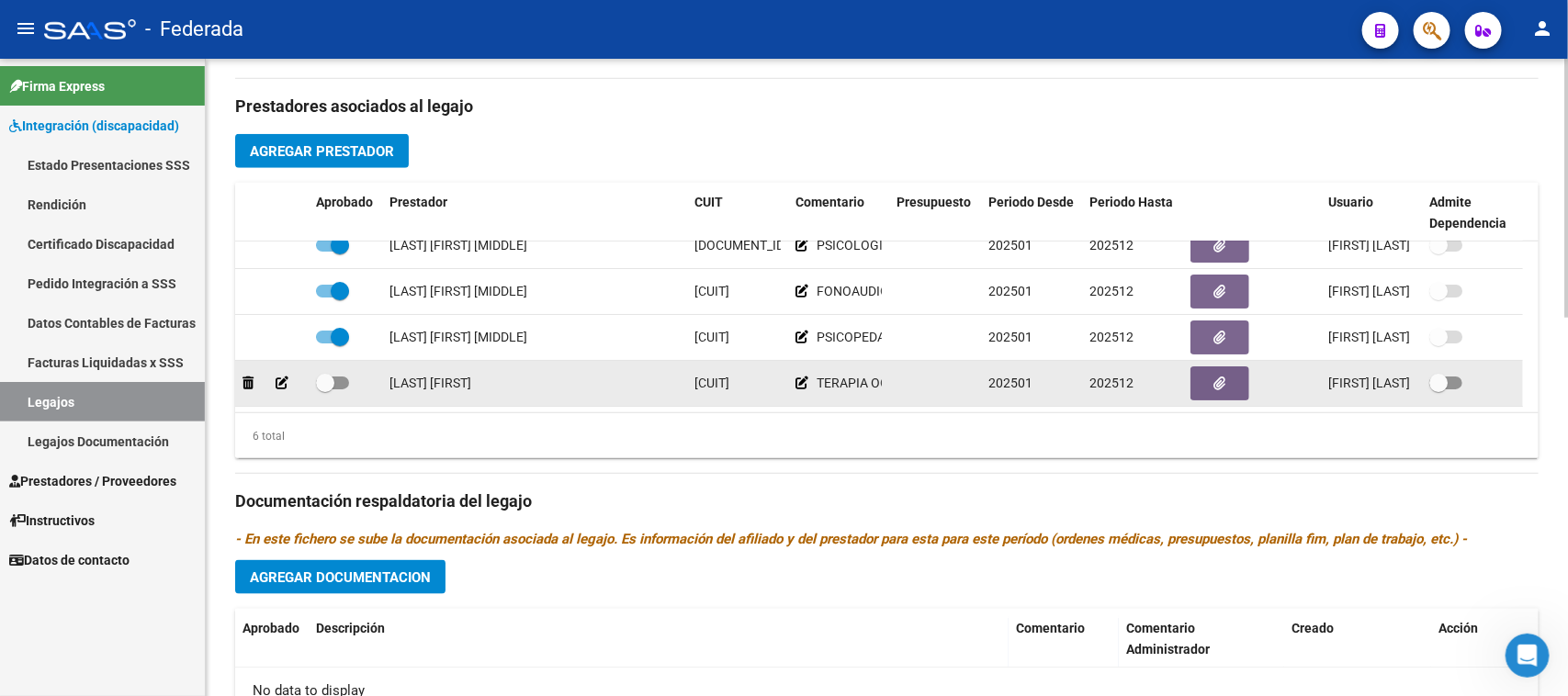 click at bounding box center (325, 383) 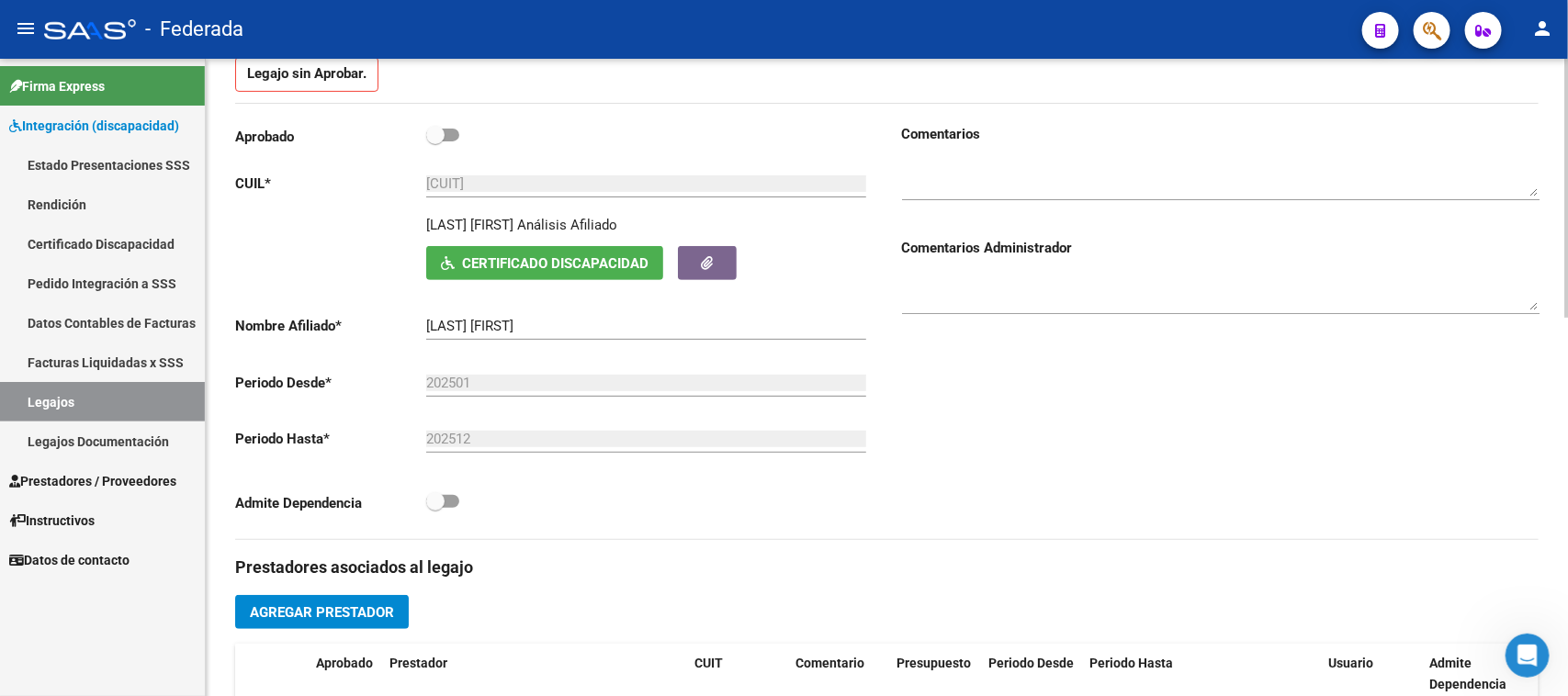 scroll, scrollTop: 115, scrollLeft: 0, axis: vertical 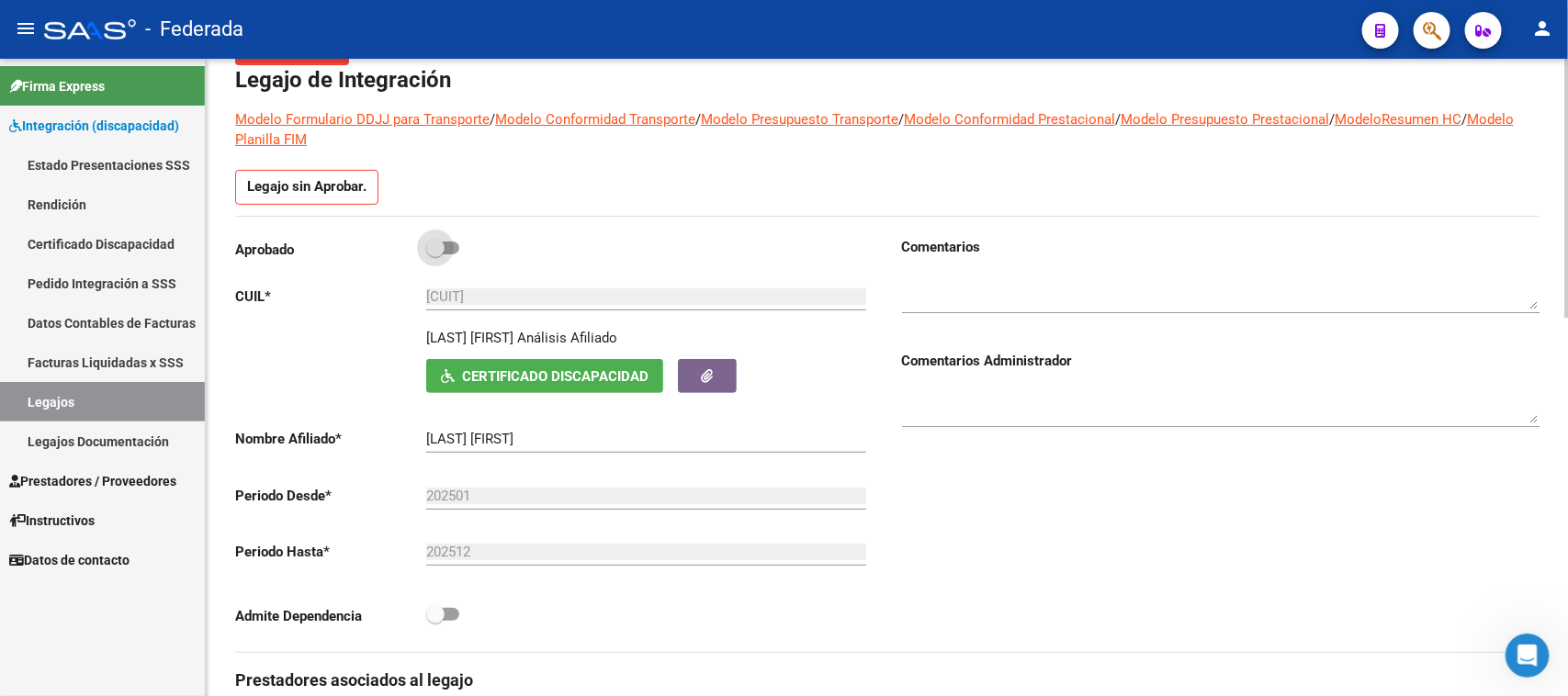 click at bounding box center (435, 248) 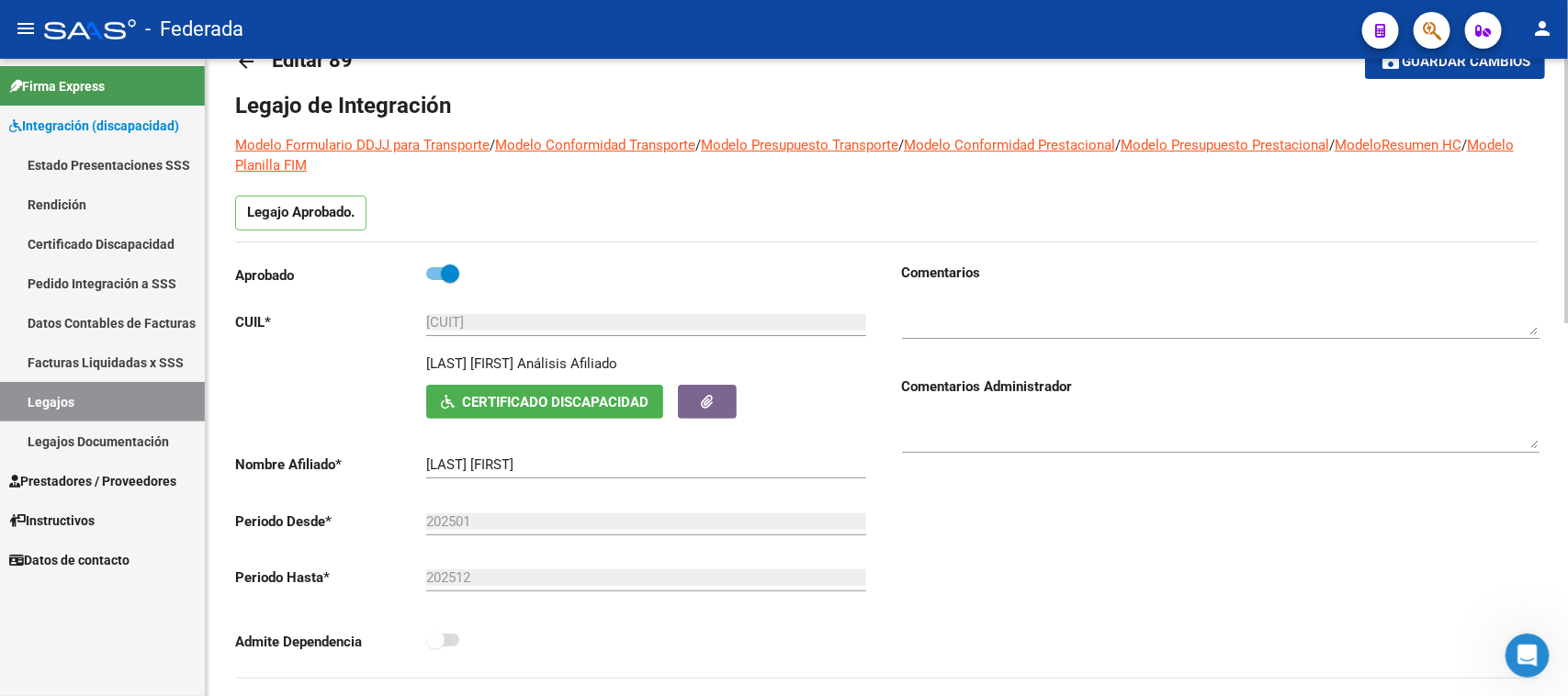 scroll, scrollTop: 0, scrollLeft: 0, axis: both 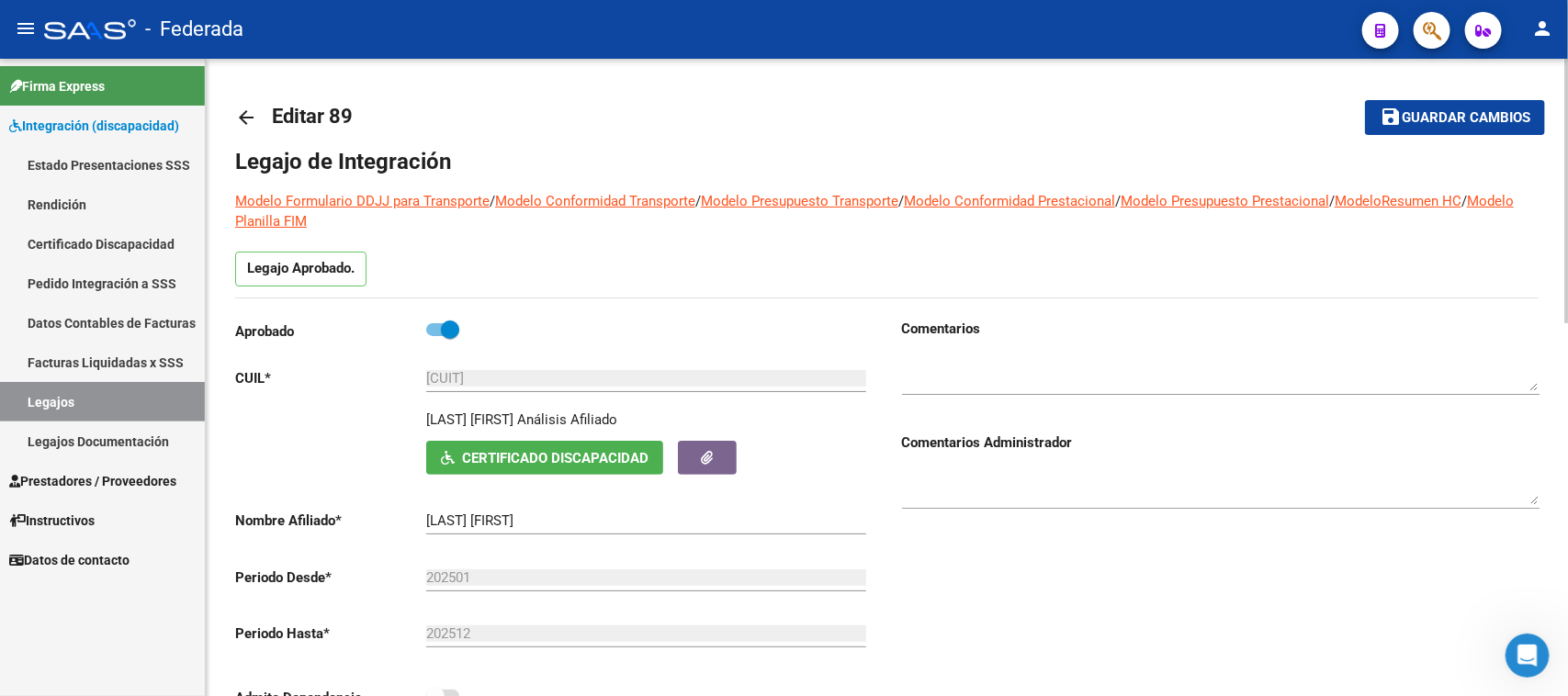 click on "save Guardar cambios" 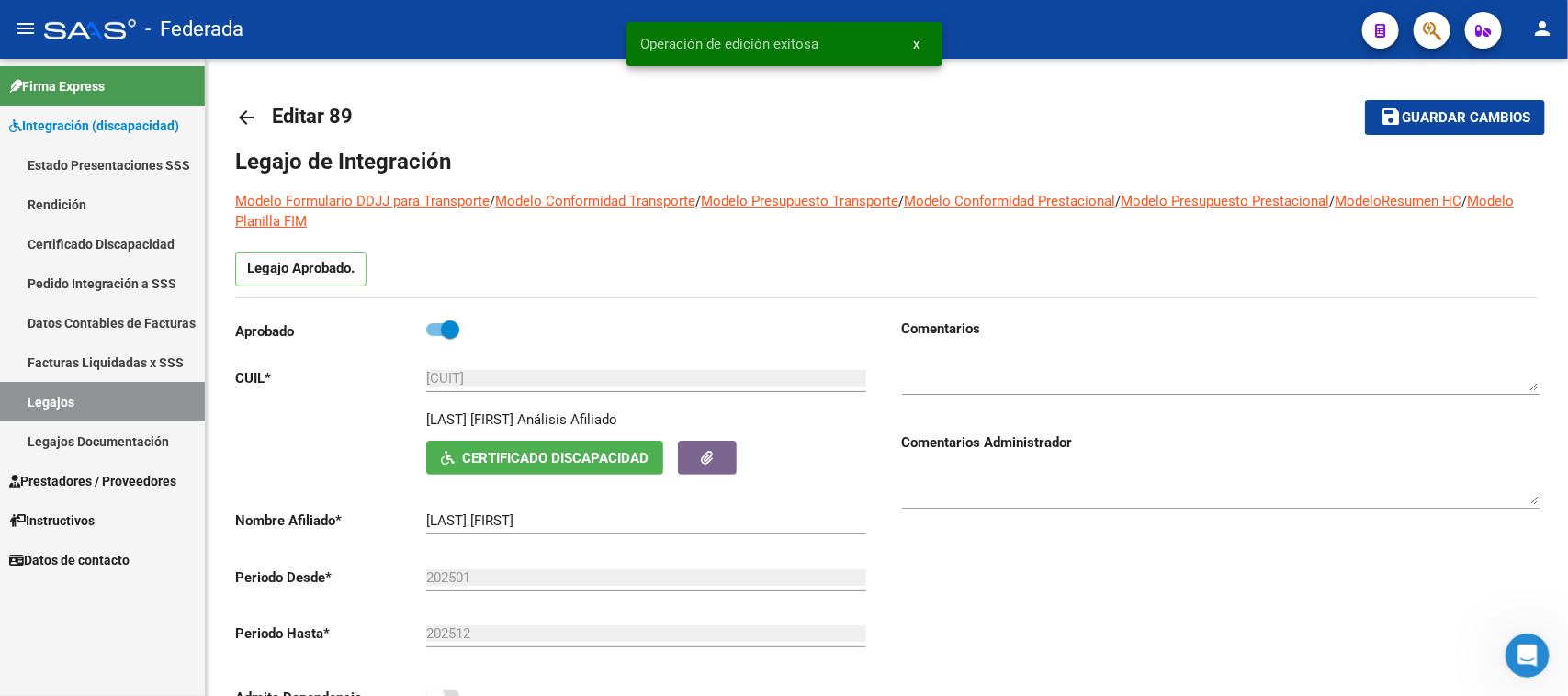 click on "x" at bounding box center (917, 44) 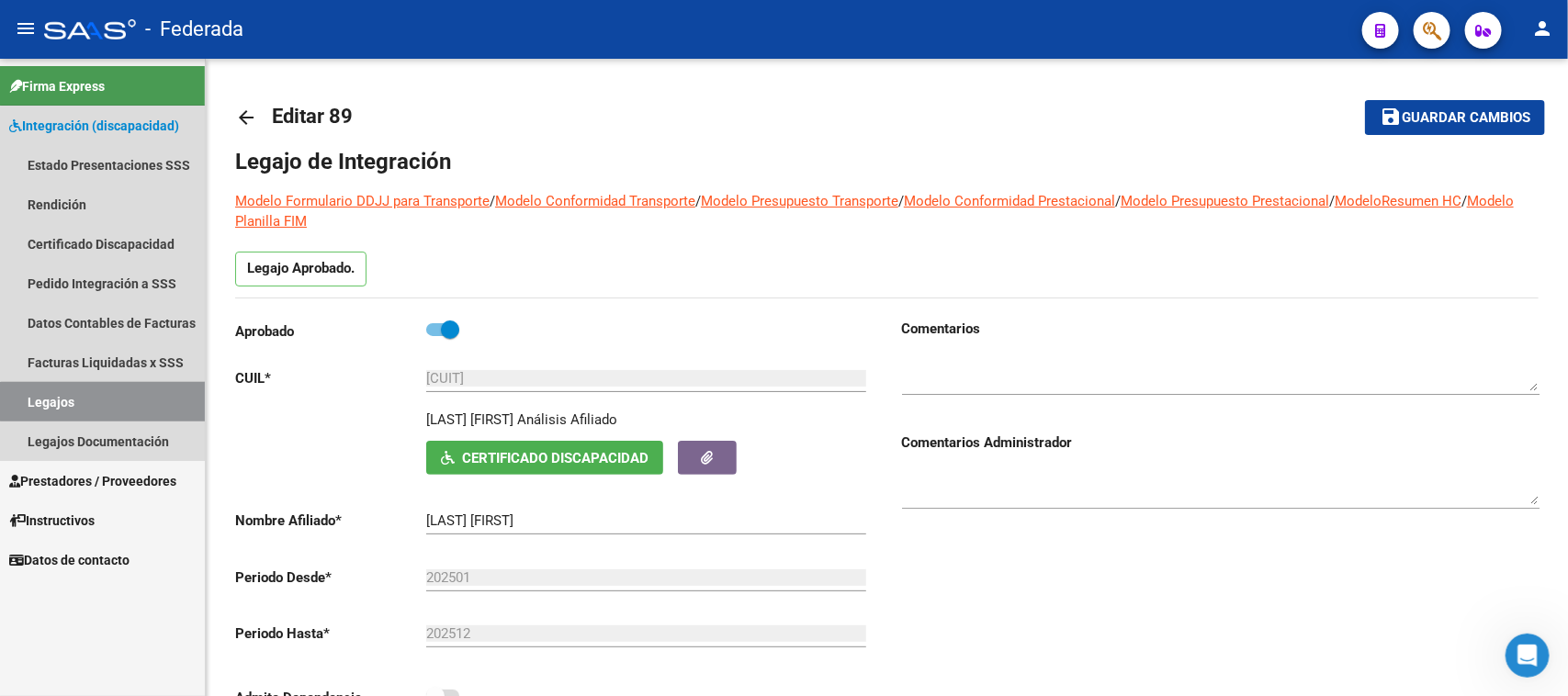 click on "Legajos" at bounding box center (102, 401) 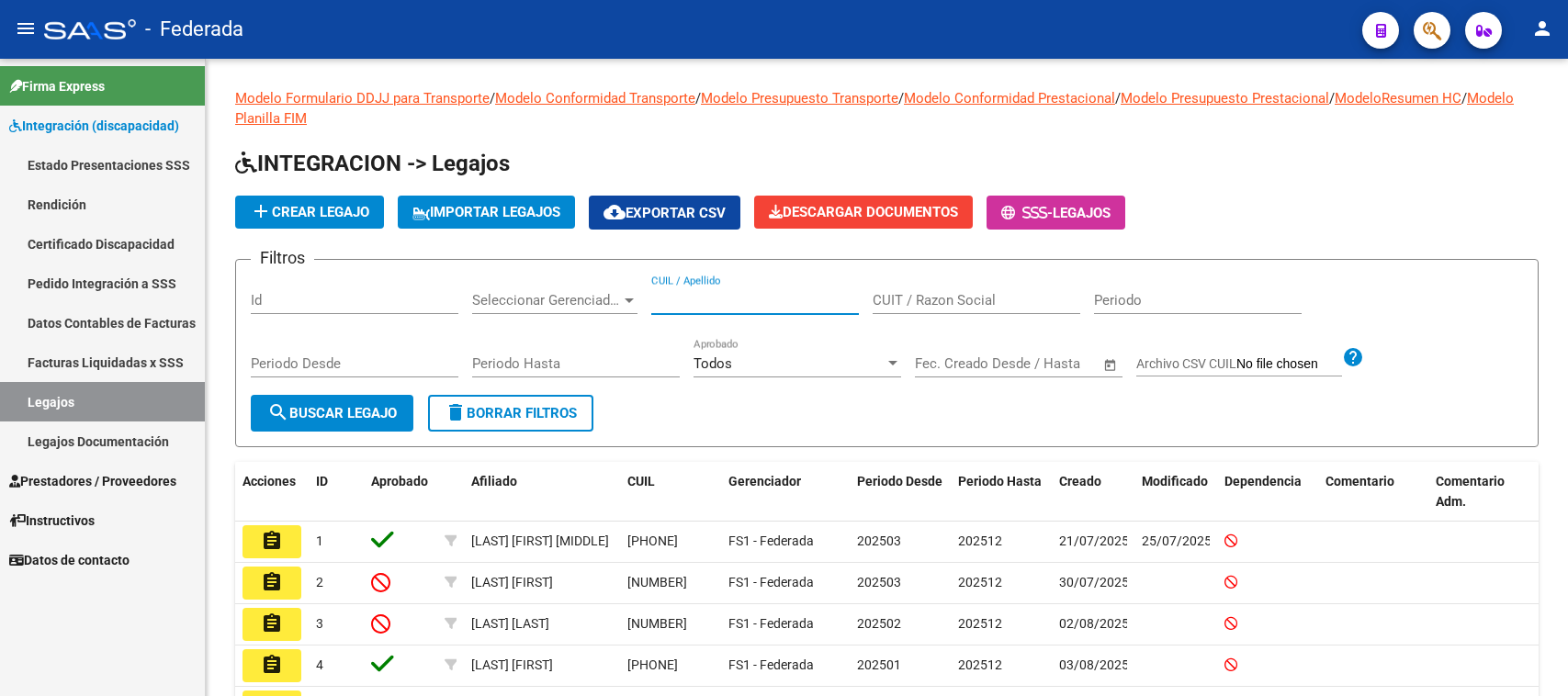 click on "CUIL / Apellido" at bounding box center [755, 300] 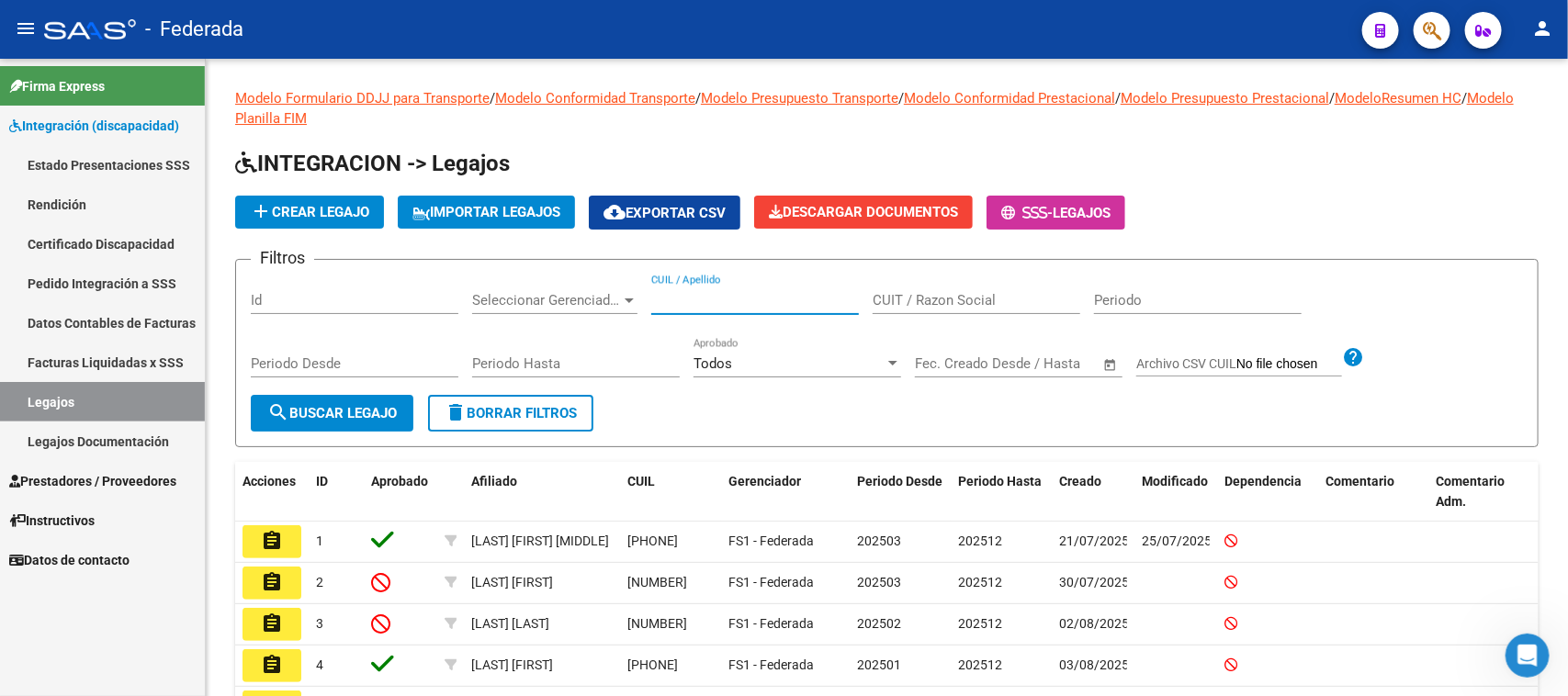 scroll, scrollTop: 0, scrollLeft: 0, axis: both 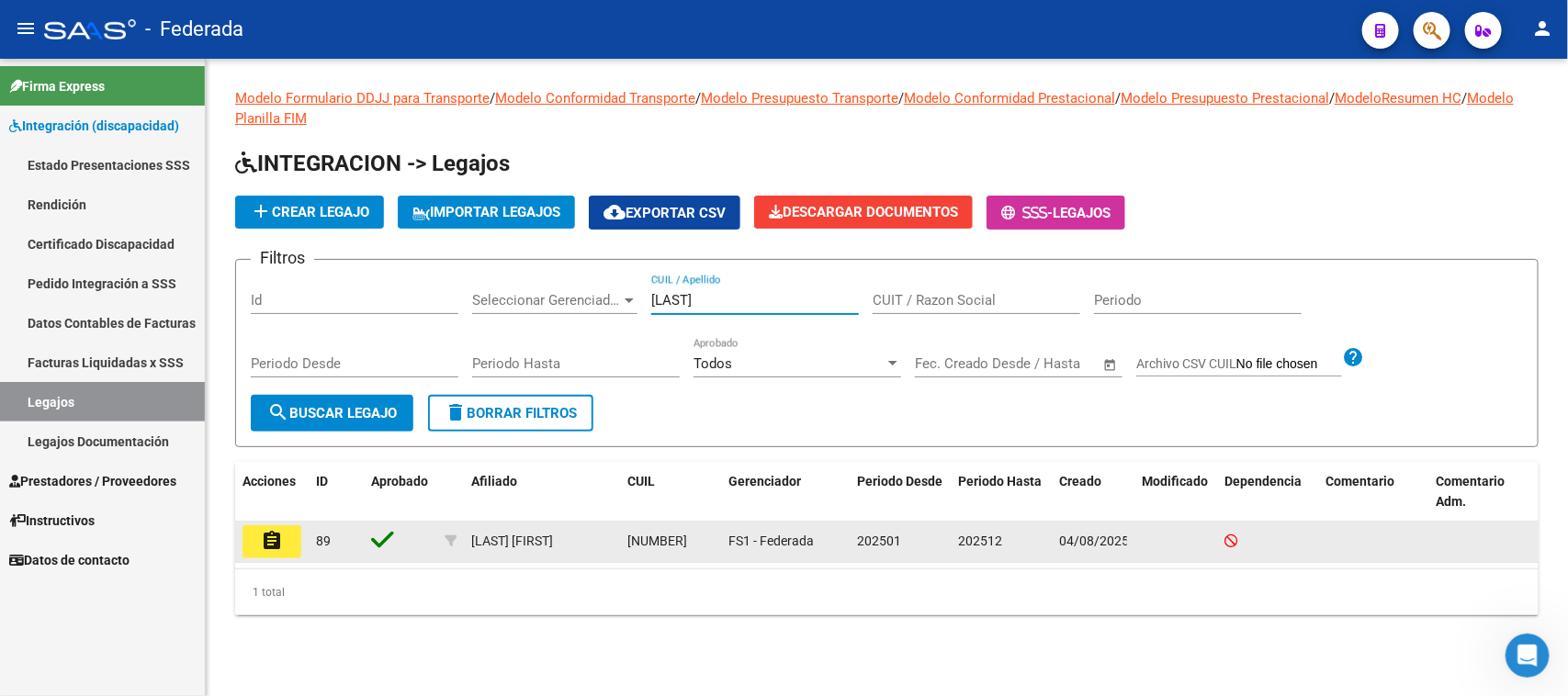 type on "munizaga" 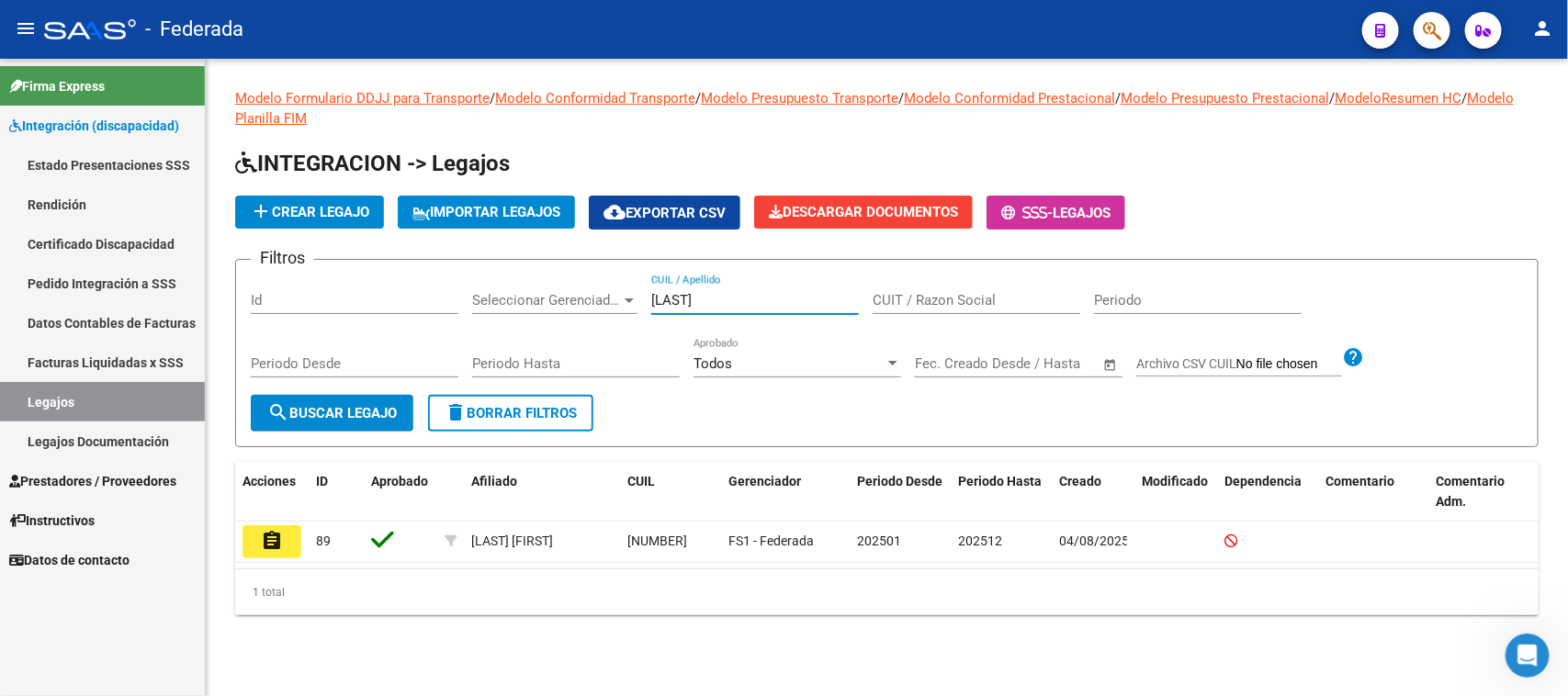 click on "assignment" 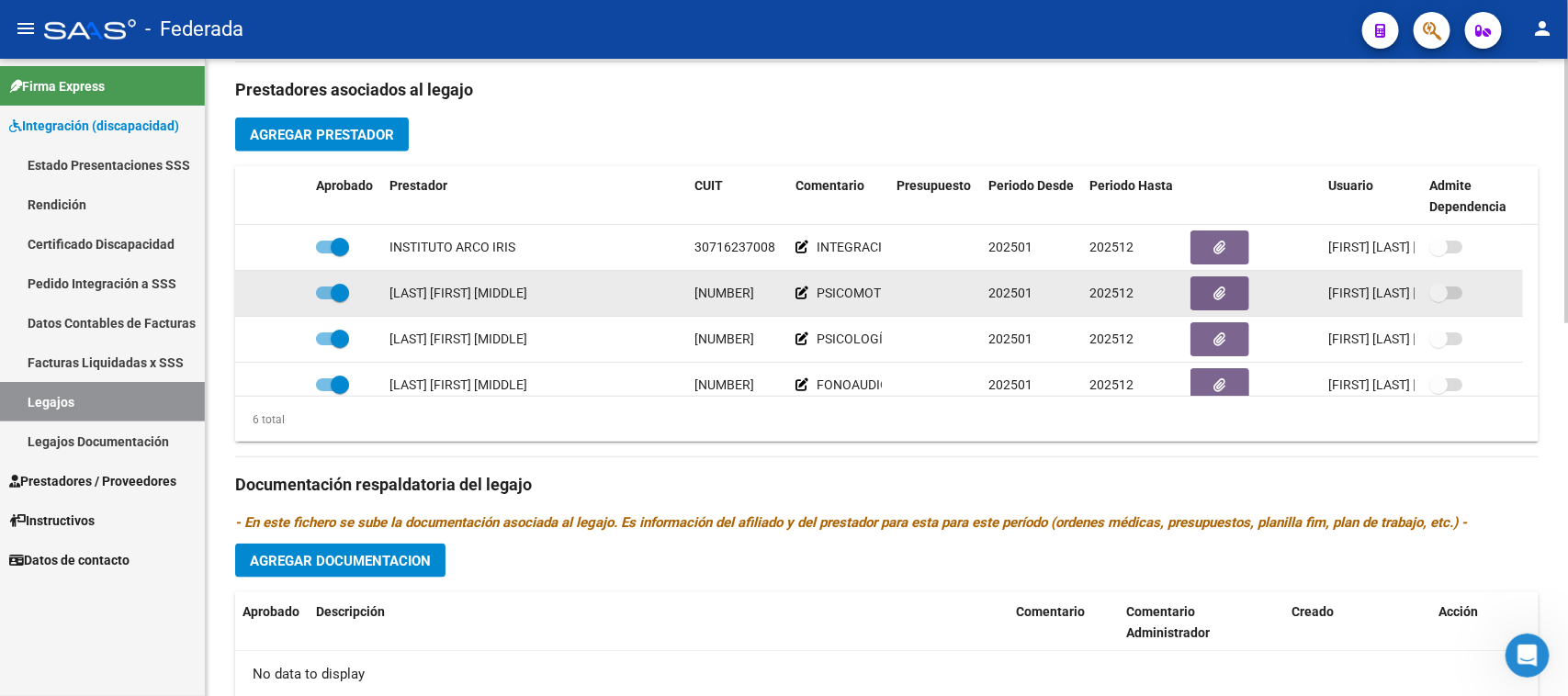 scroll, scrollTop: 689, scrollLeft: 0, axis: vertical 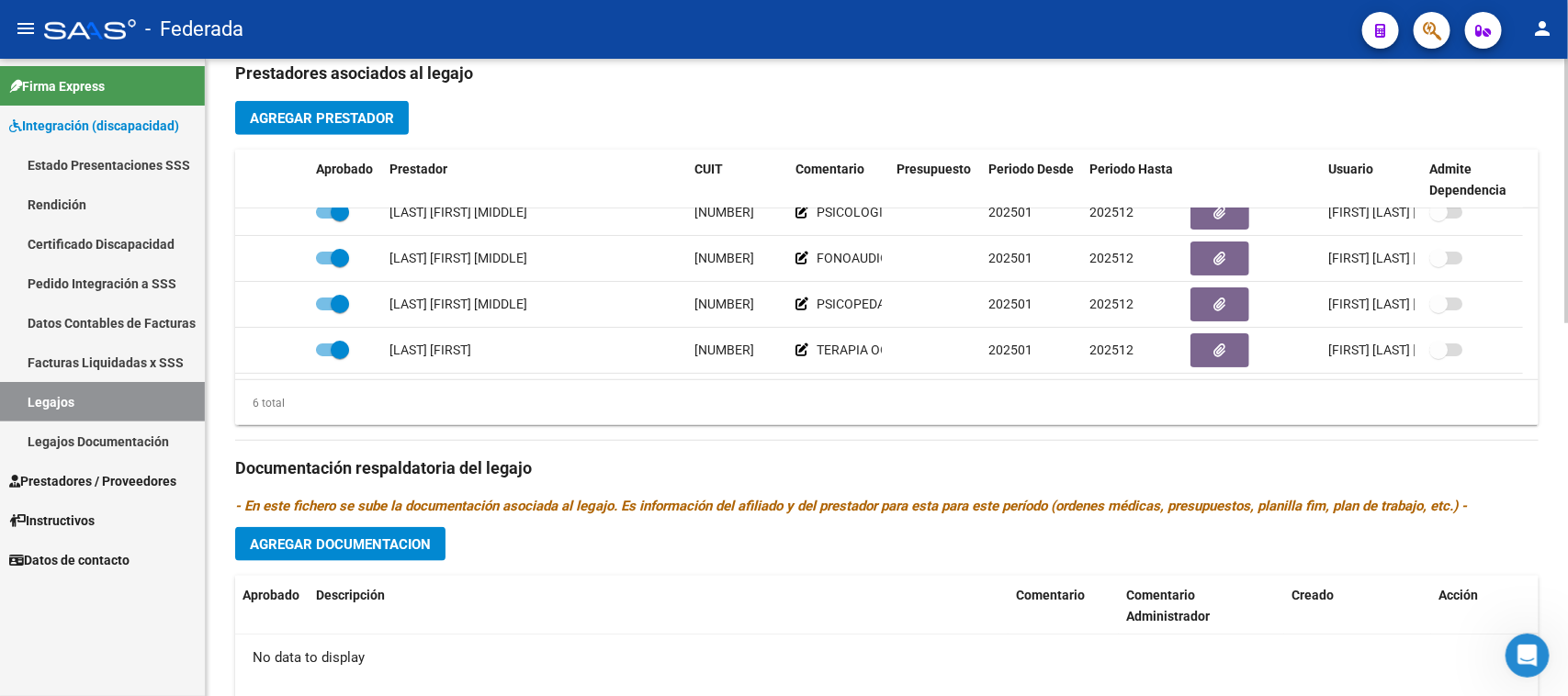 click on "Legajos" at bounding box center (102, 401) 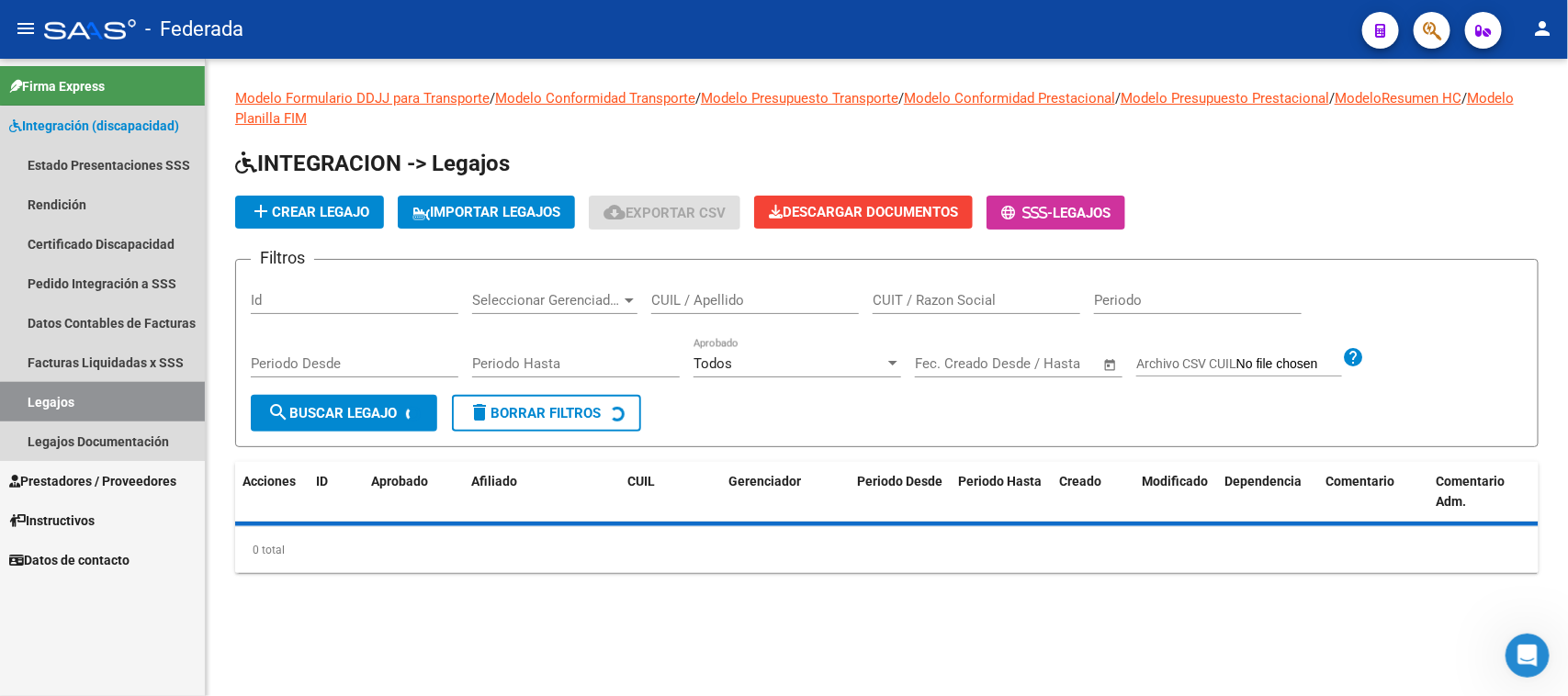 scroll, scrollTop: 0, scrollLeft: 0, axis: both 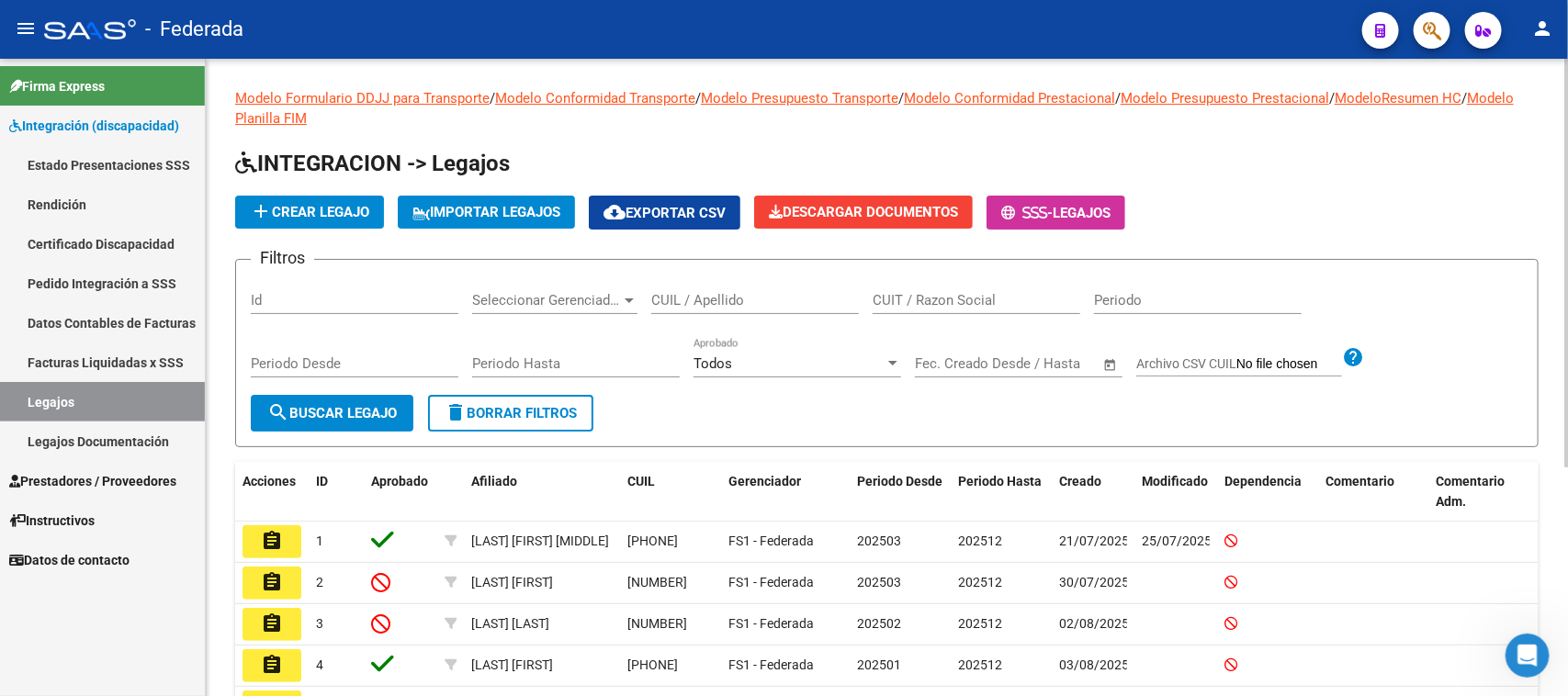 click on "CUIL / Apellido" at bounding box center [755, 300] 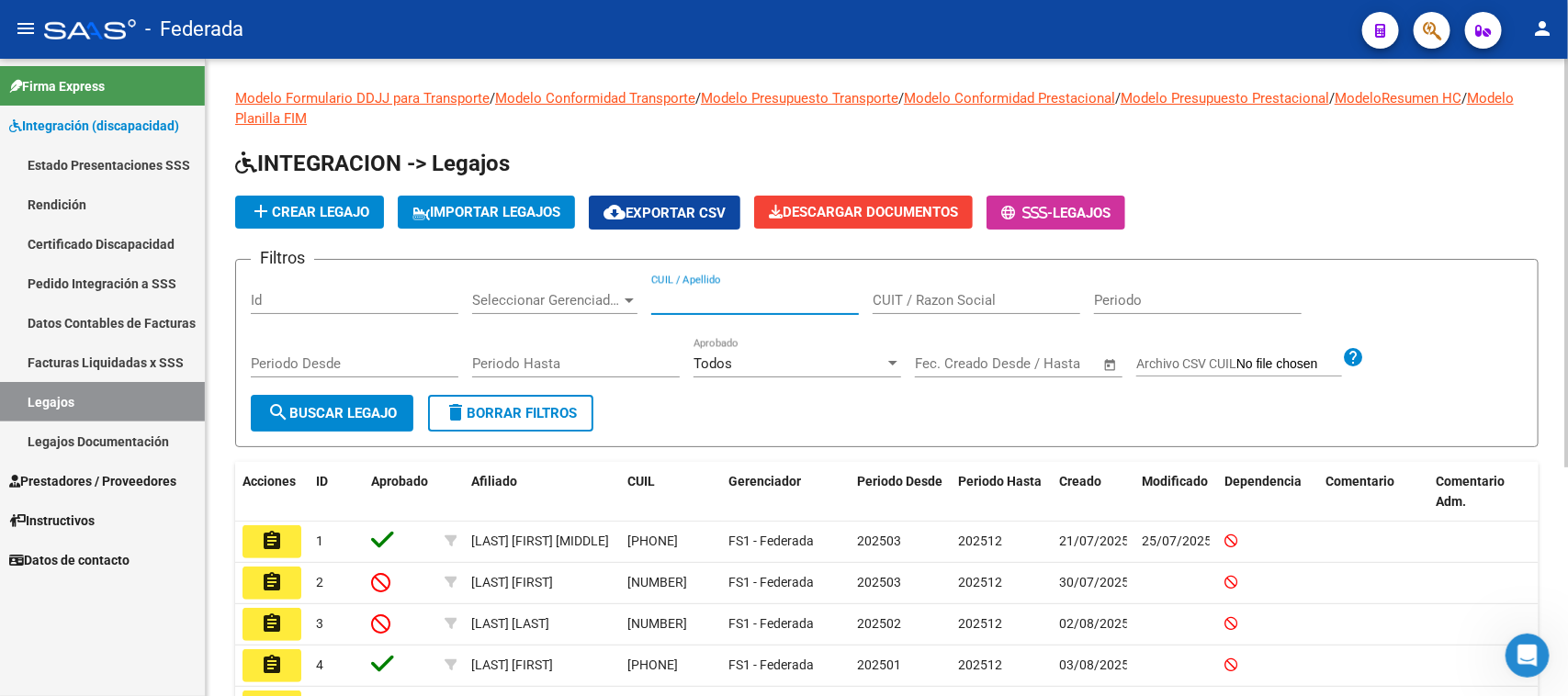 paste on "20531901445" 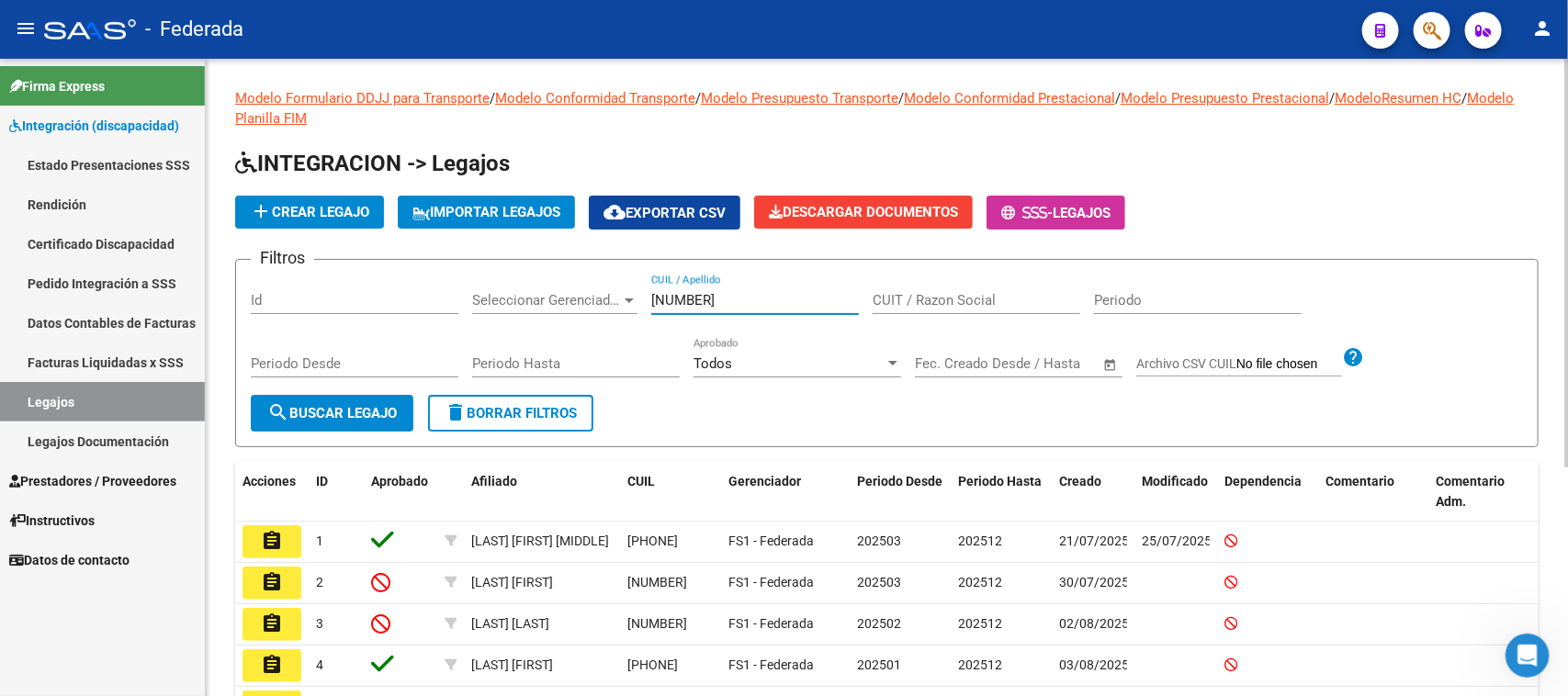 type on "20531901445" 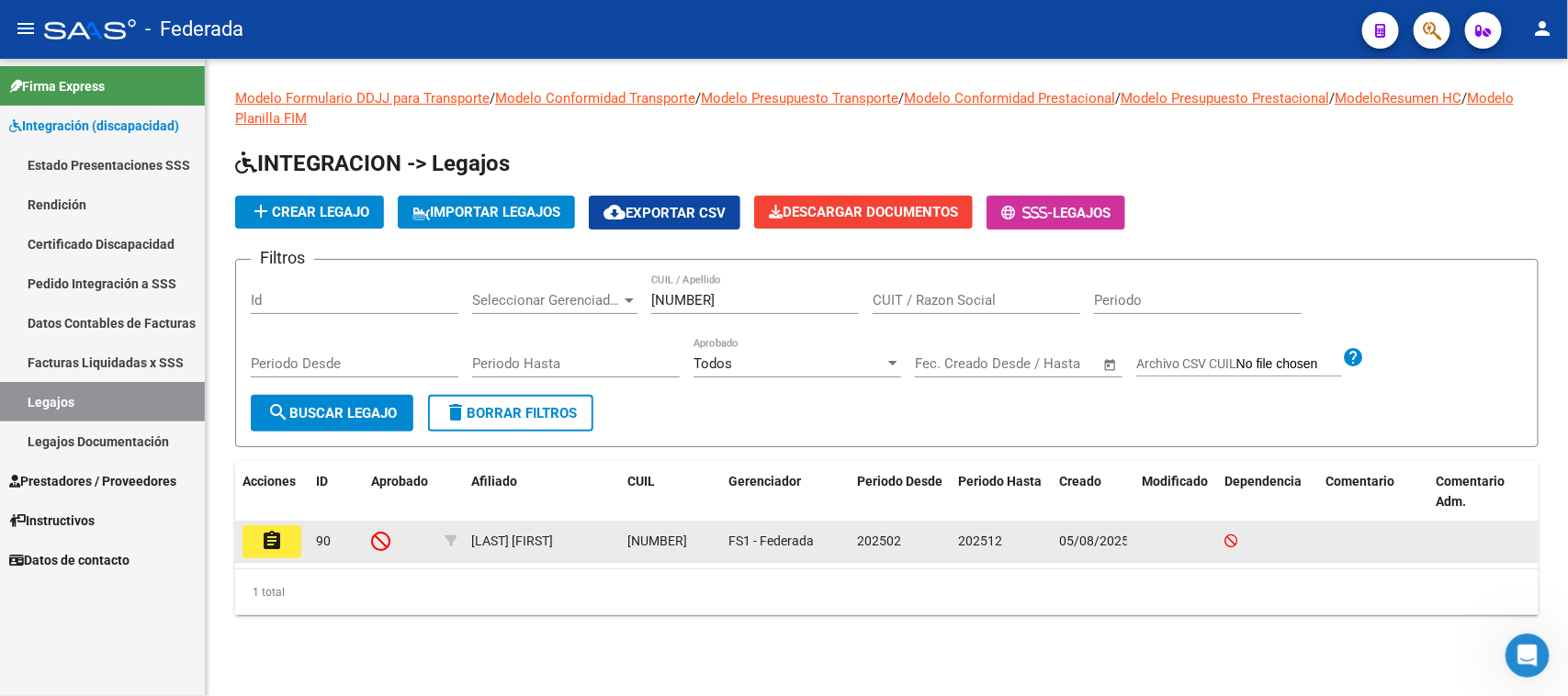 click on "assignment" 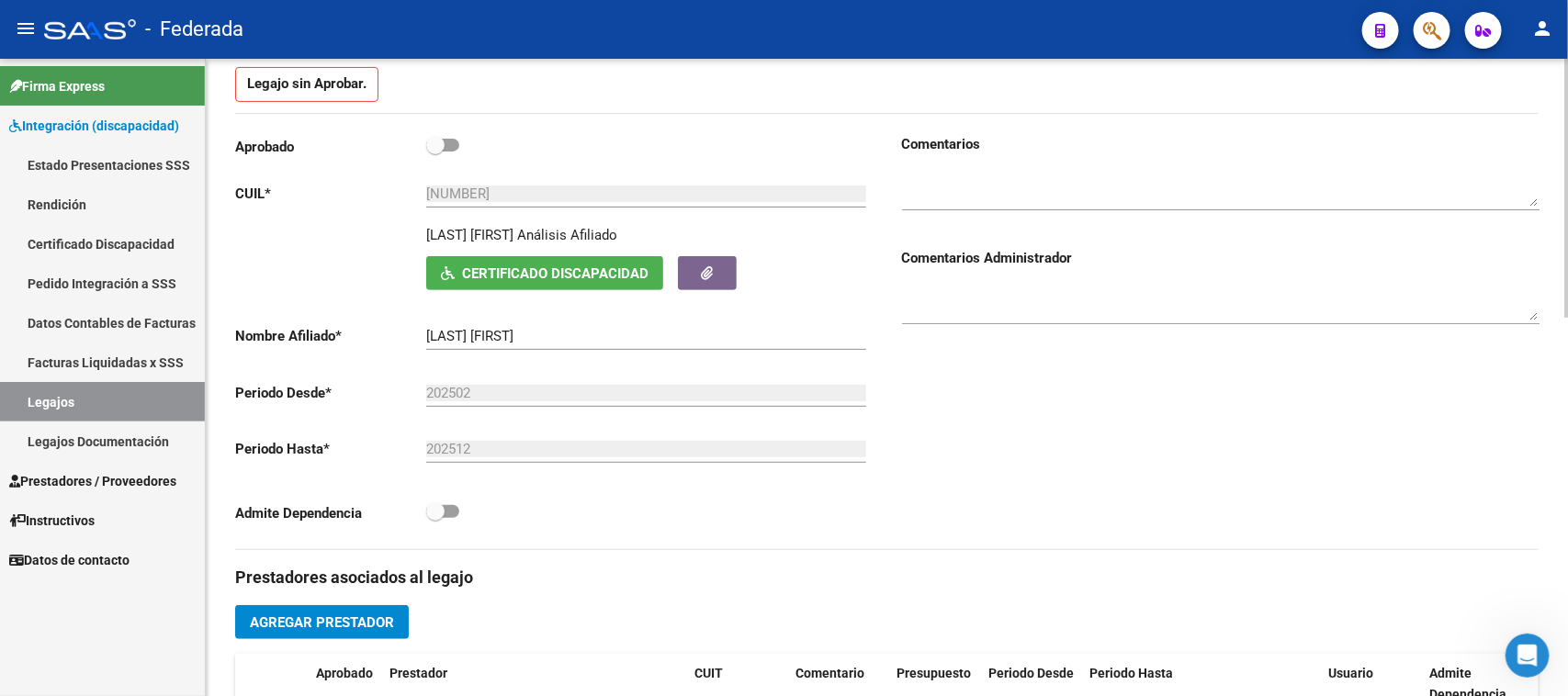 scroll, scrollTop: 230, scrollLeft: 0, axis: vertical 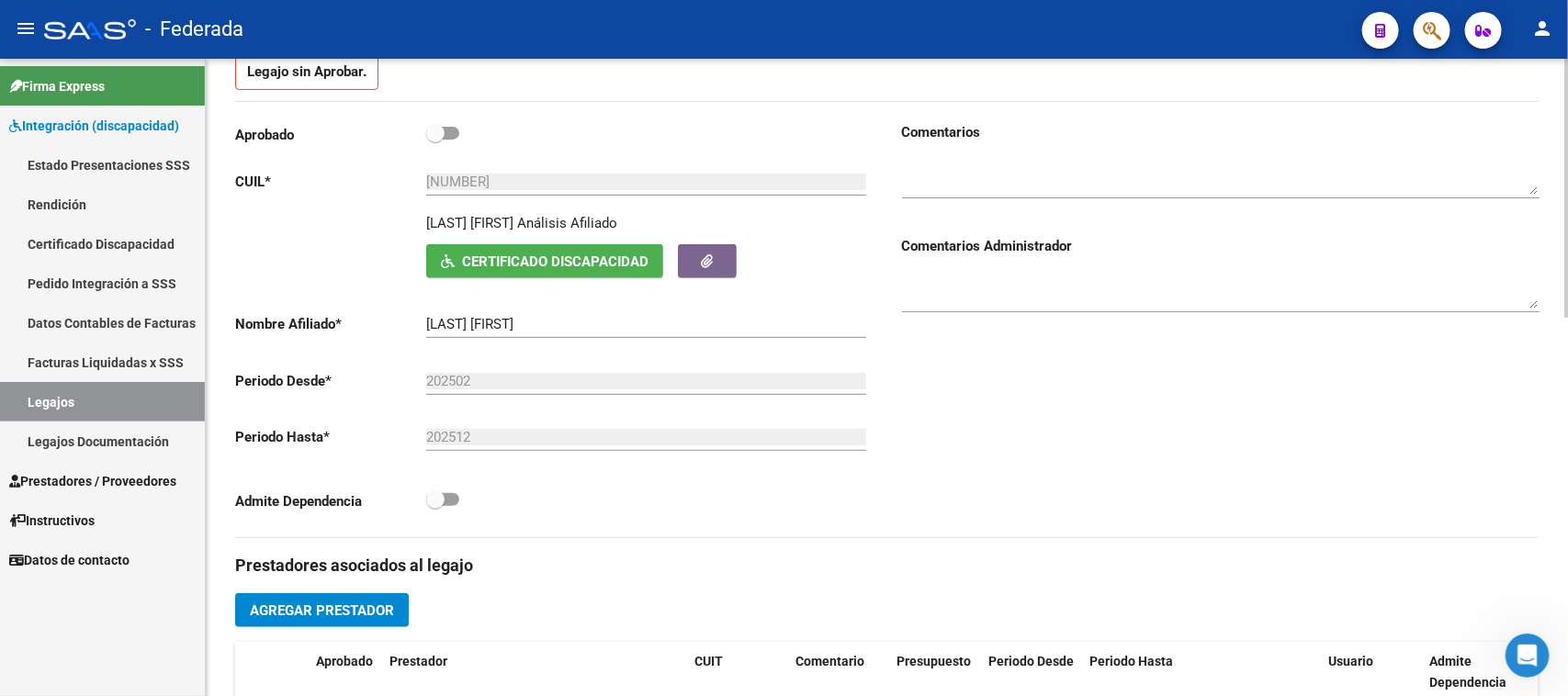 click on "Certificado Discapacidad" 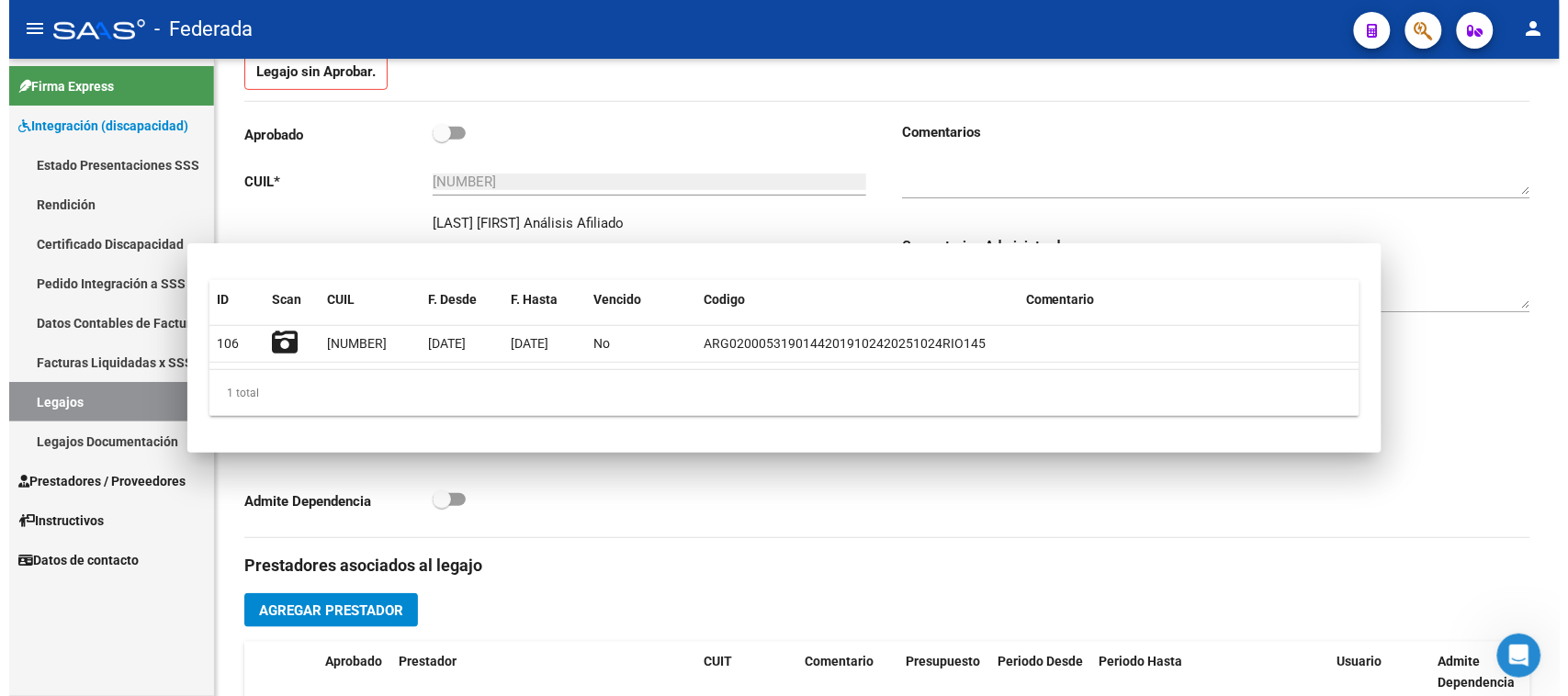 type 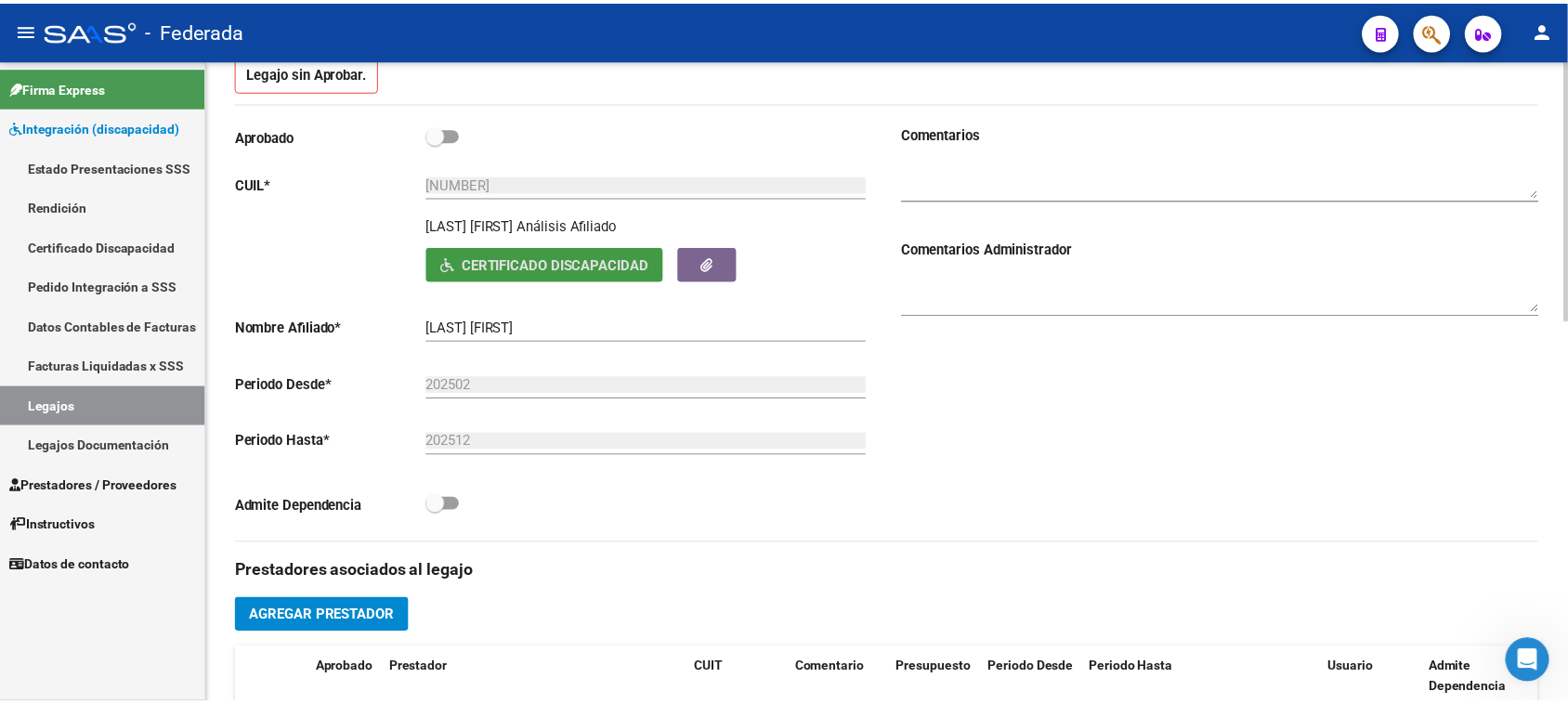 scroll, scrollTop: 348, scrollLeft: 0, axis: vertical 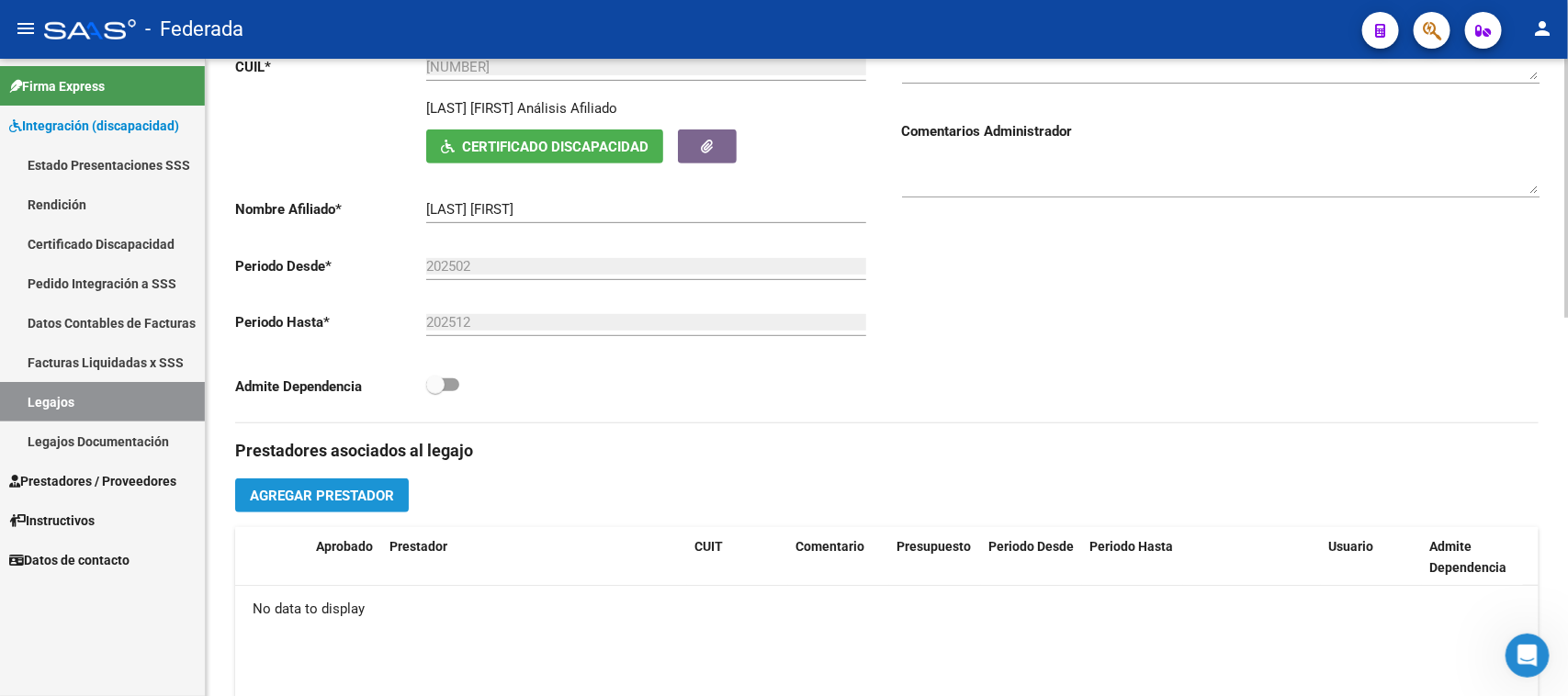 click on "Agregar Prestador" 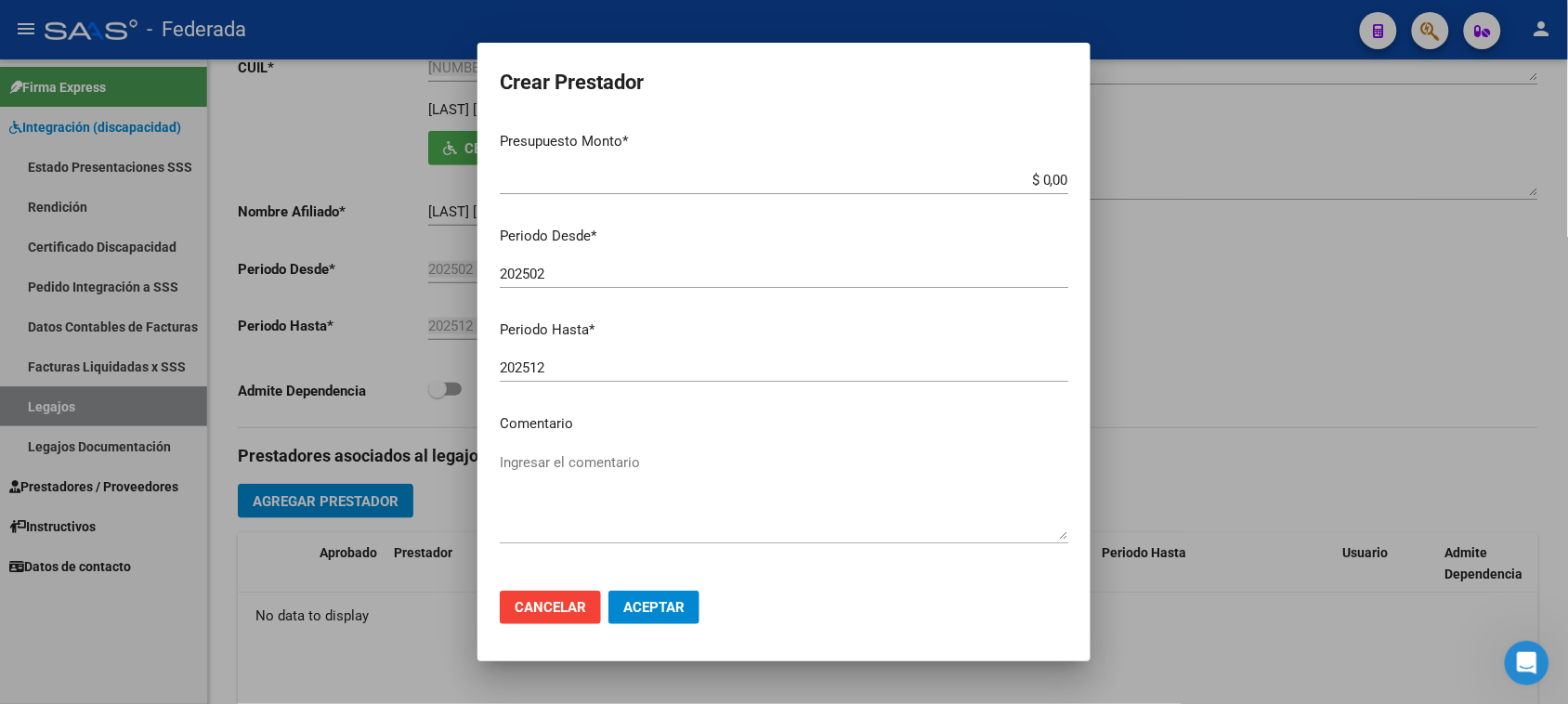scroll, scrollTop: 0, scrollLeft: 0, axis: both 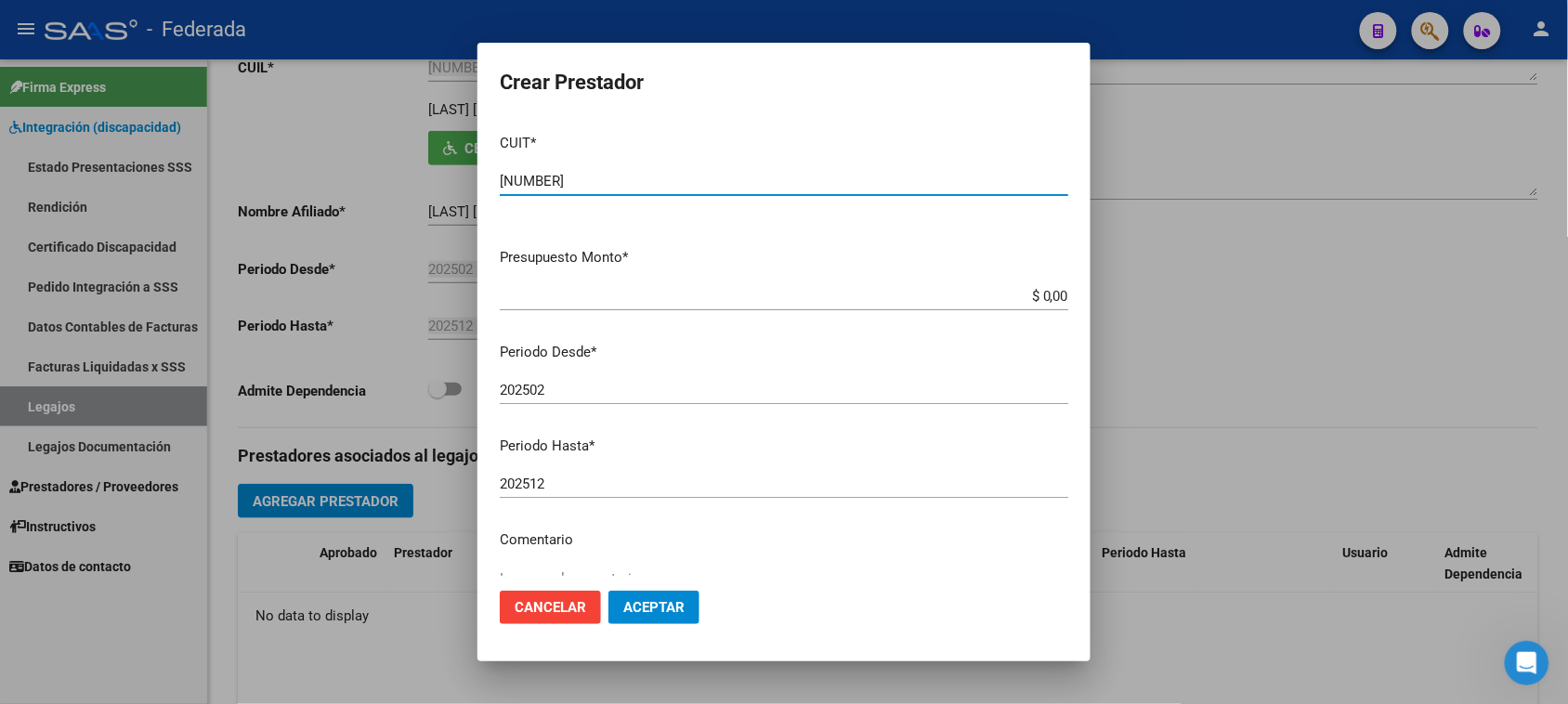type on "27-41985392-0" 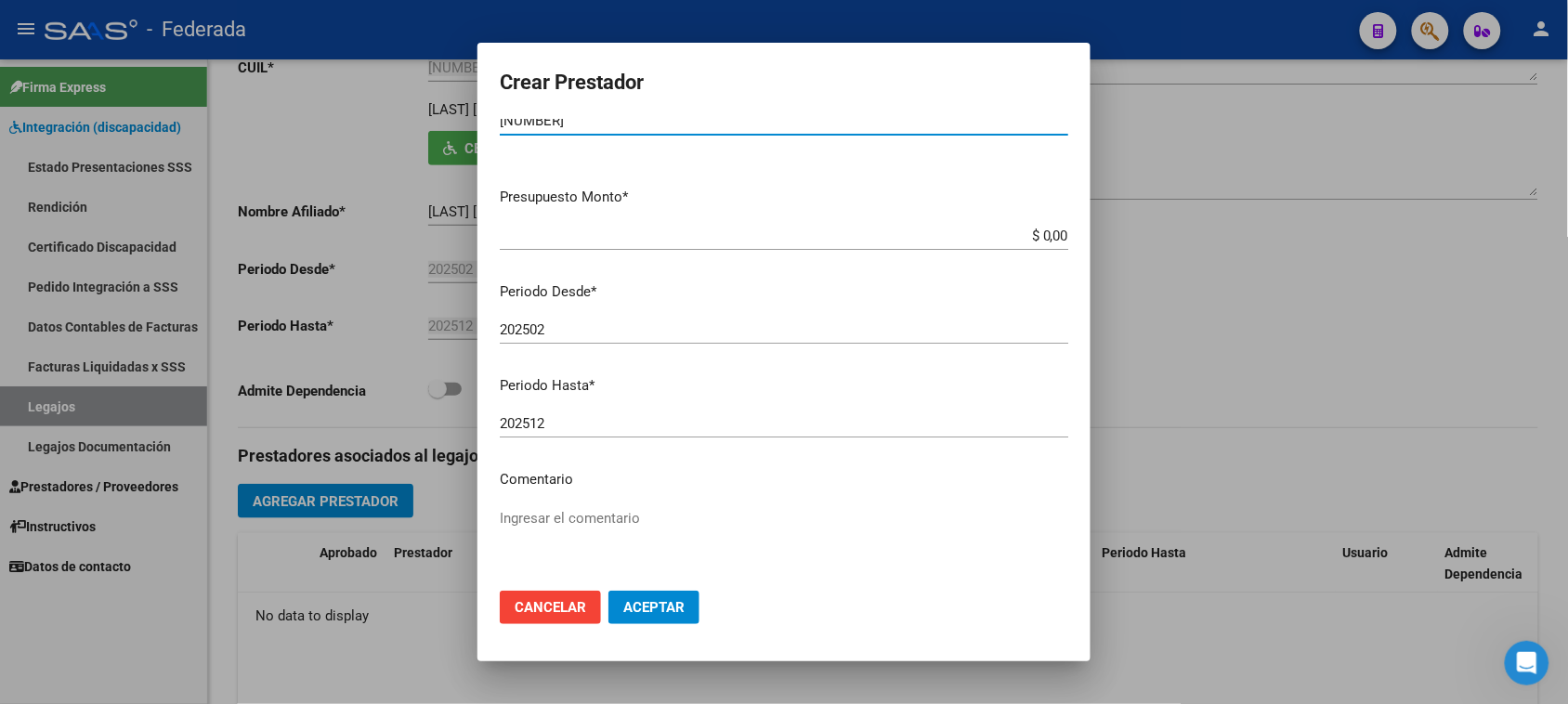 scroll, scrollTop: 116, scrollLeft: 0, axis: vertical 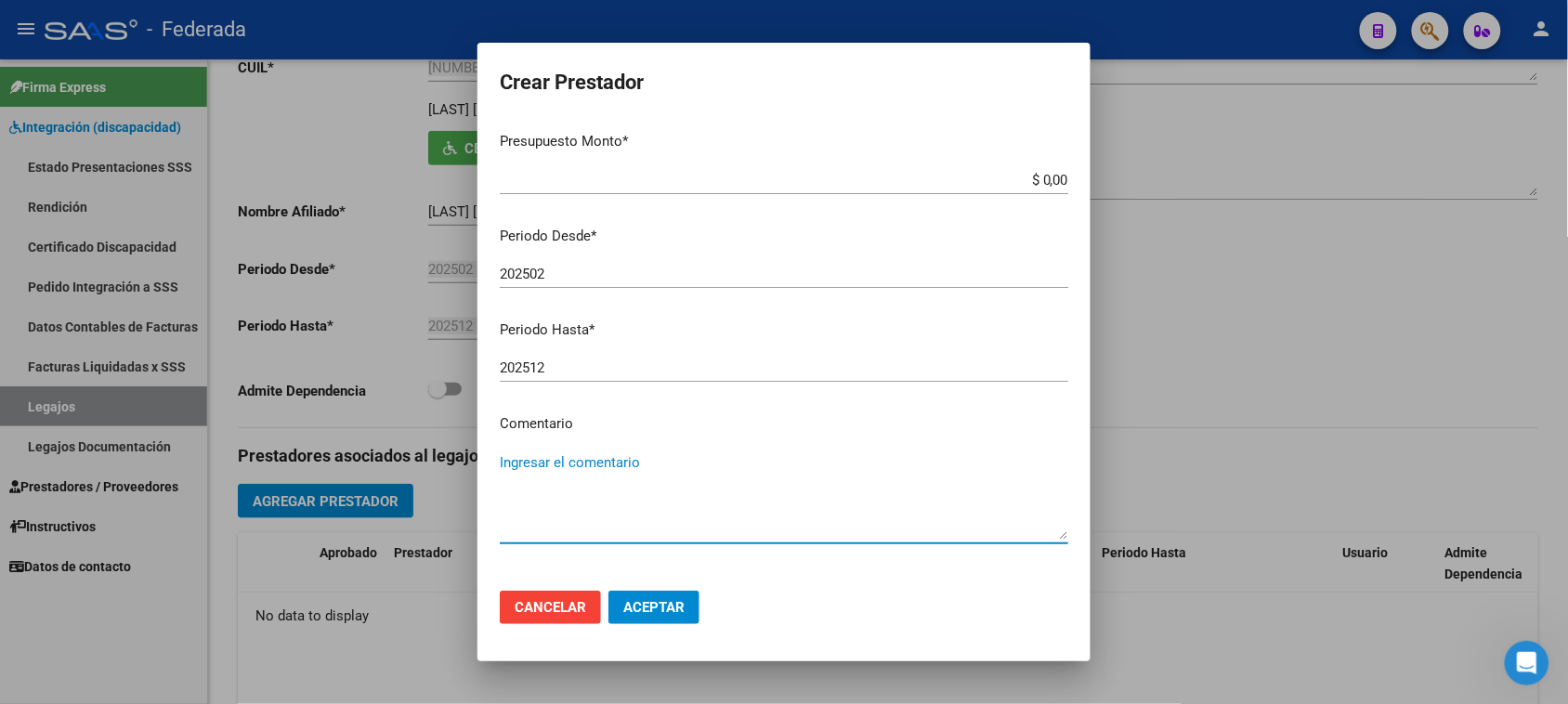 click on "Ingresar el comentario" at bounding box center [784, 496] 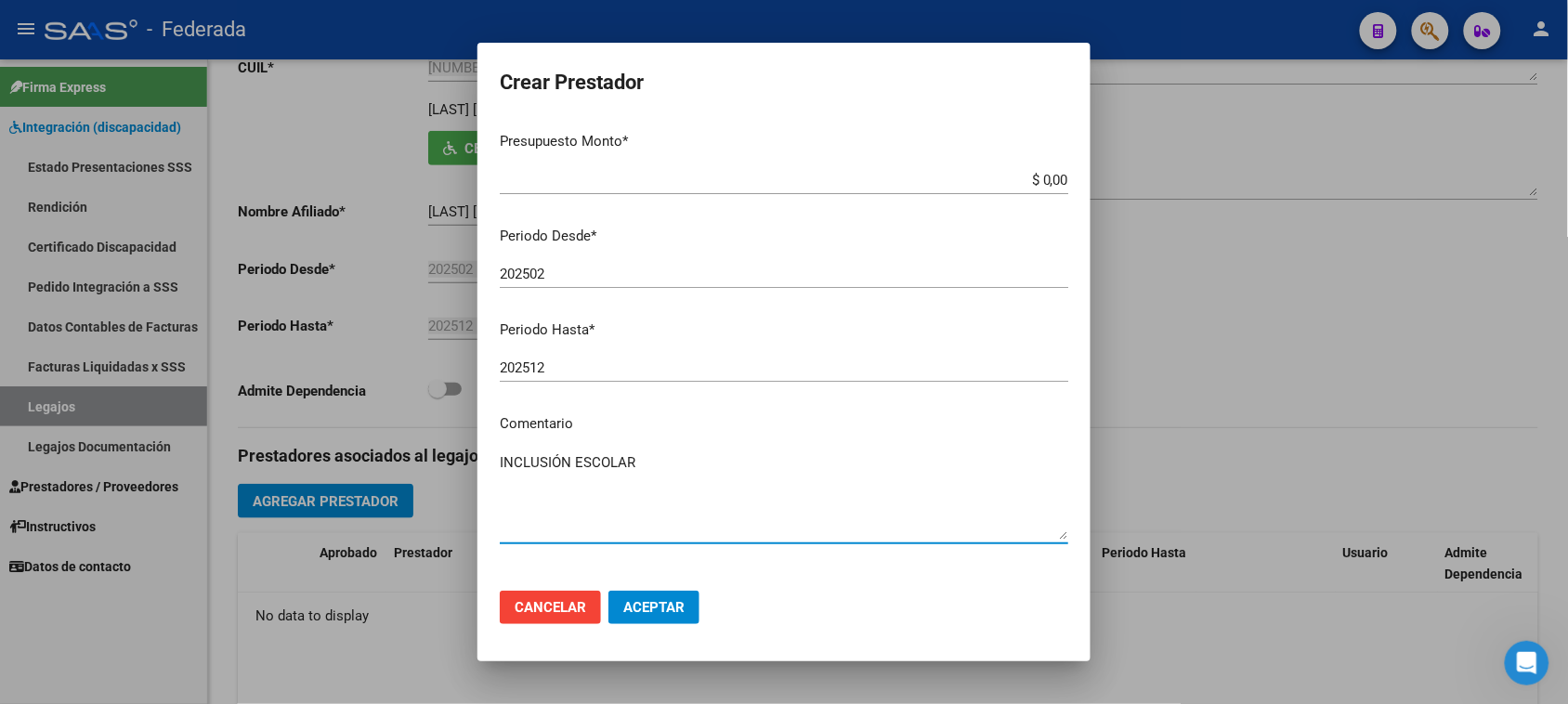 type on "INCLUSIÓN ESCOLAR" 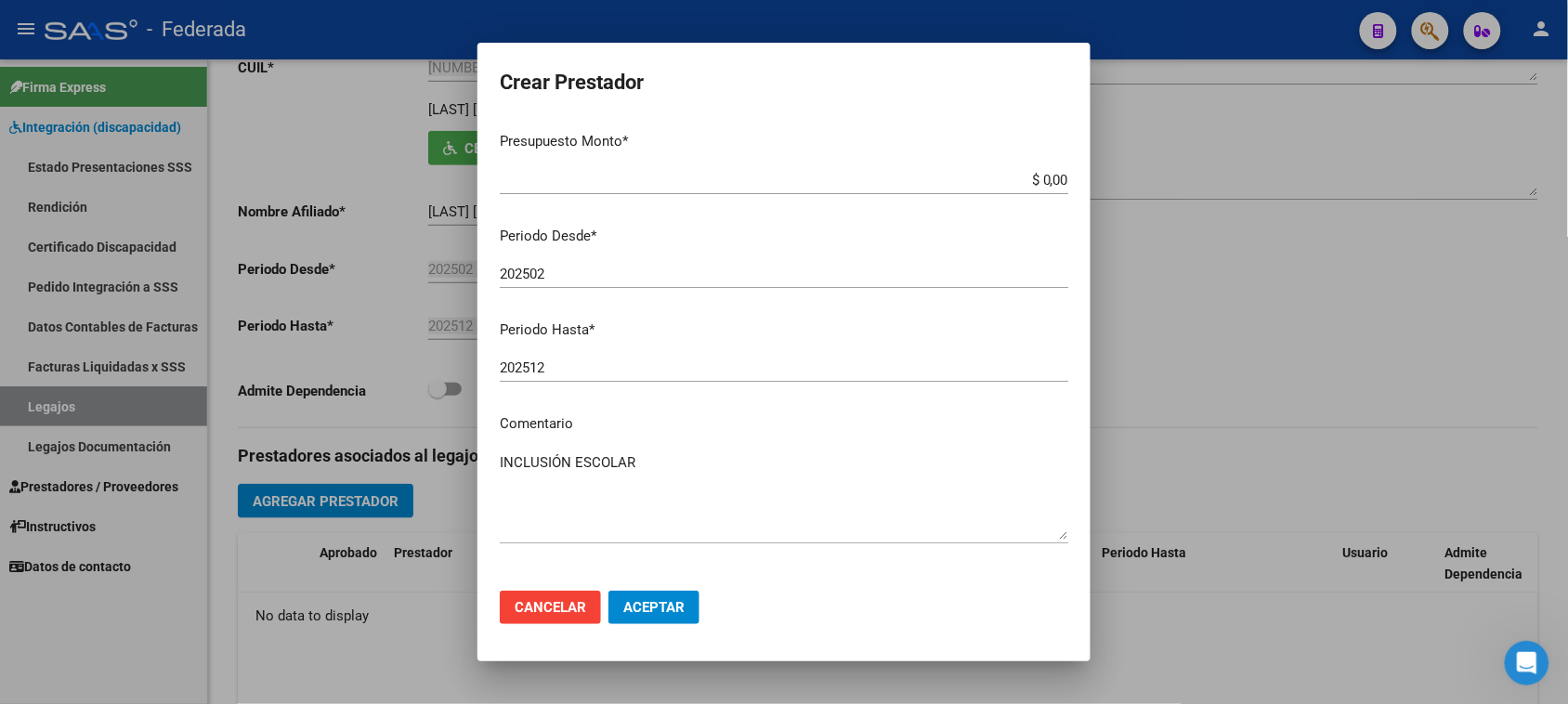 click on "Aceptar" 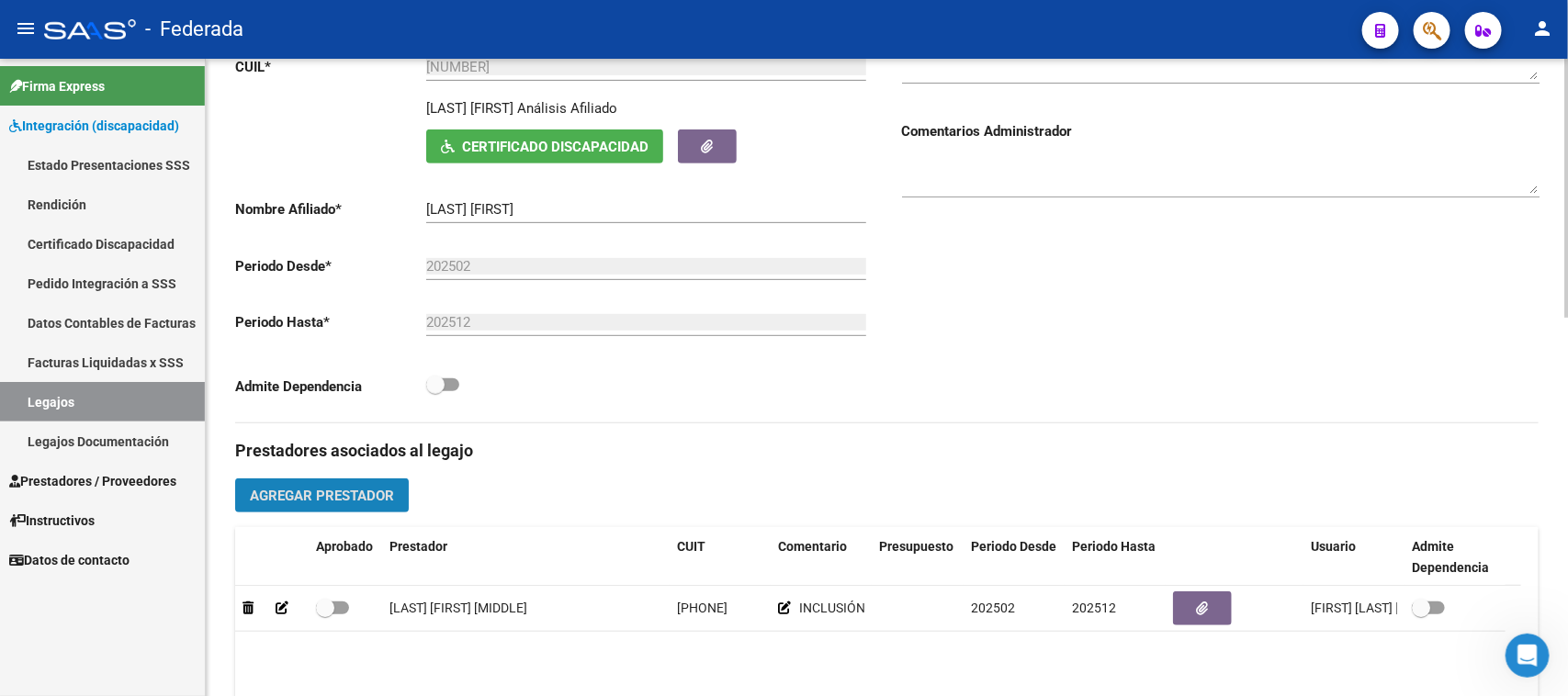 click on "Agregar Prestador" 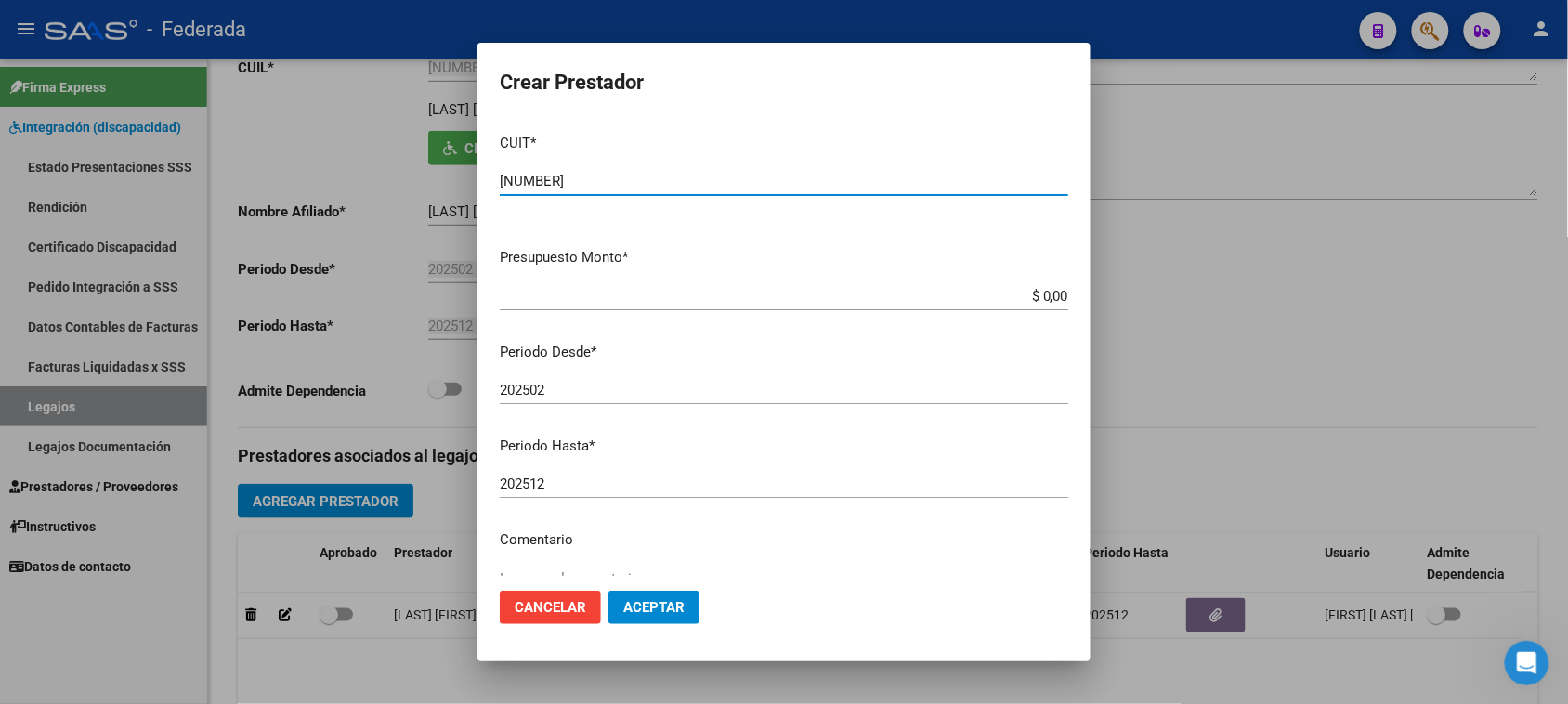 type on "27-31433317-4" 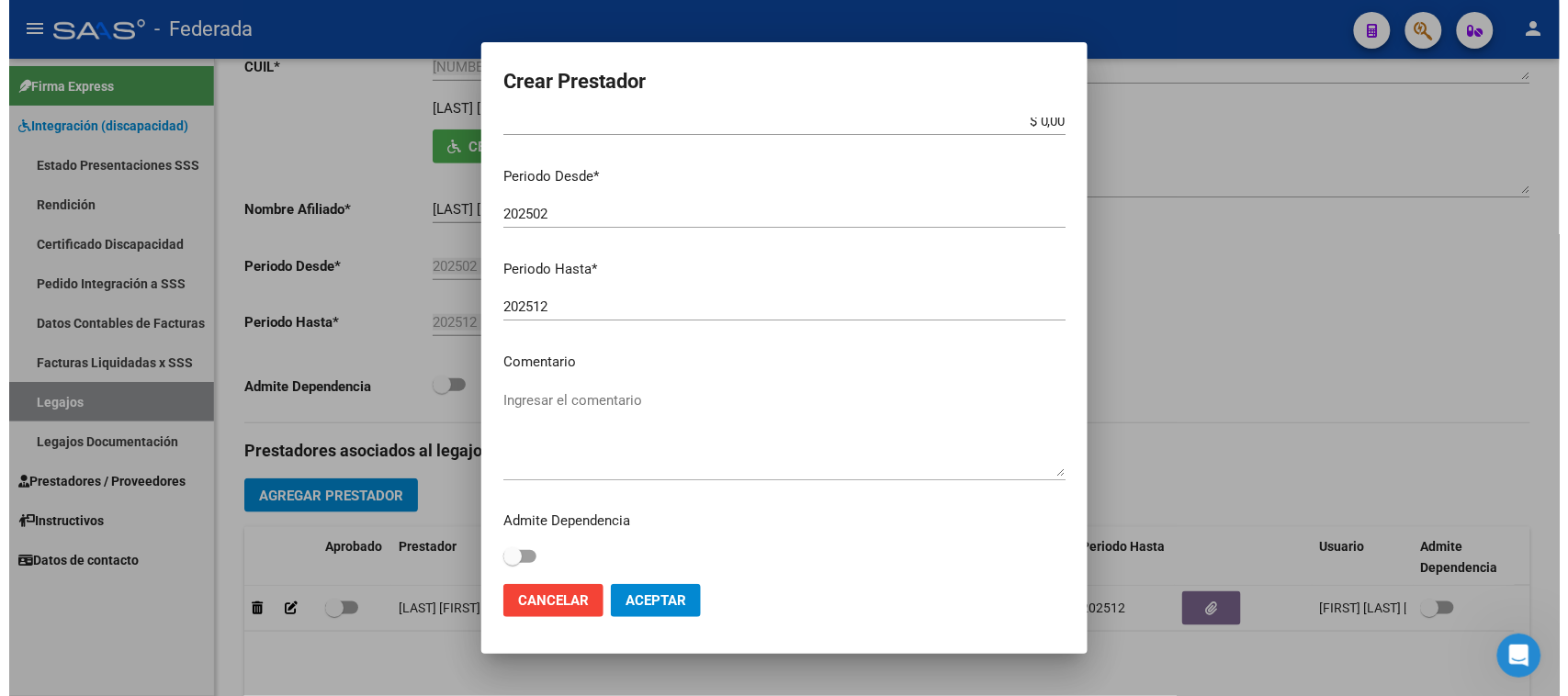 scroll, scrollTop: 175, scrollLeft: 0, axis: vertical 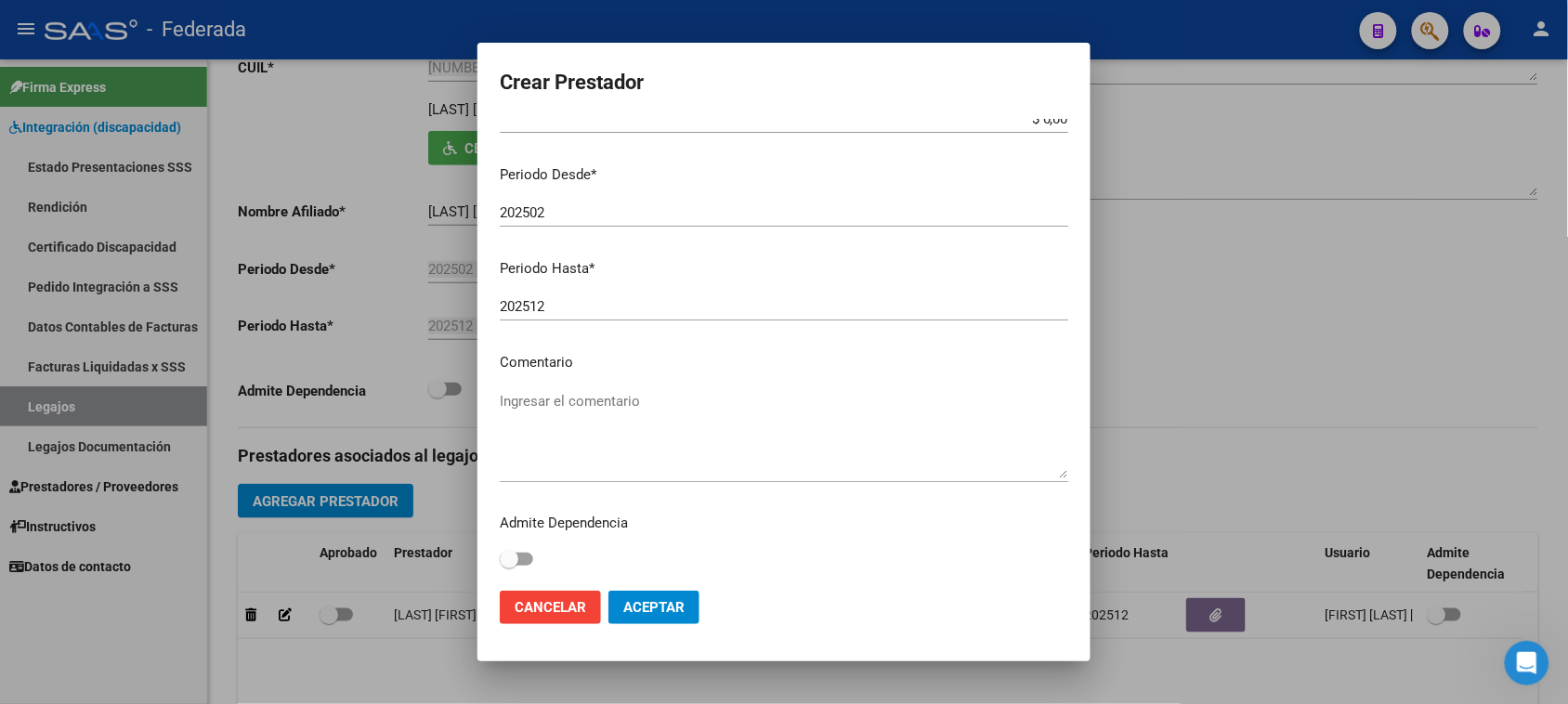 click on "Cancelar" 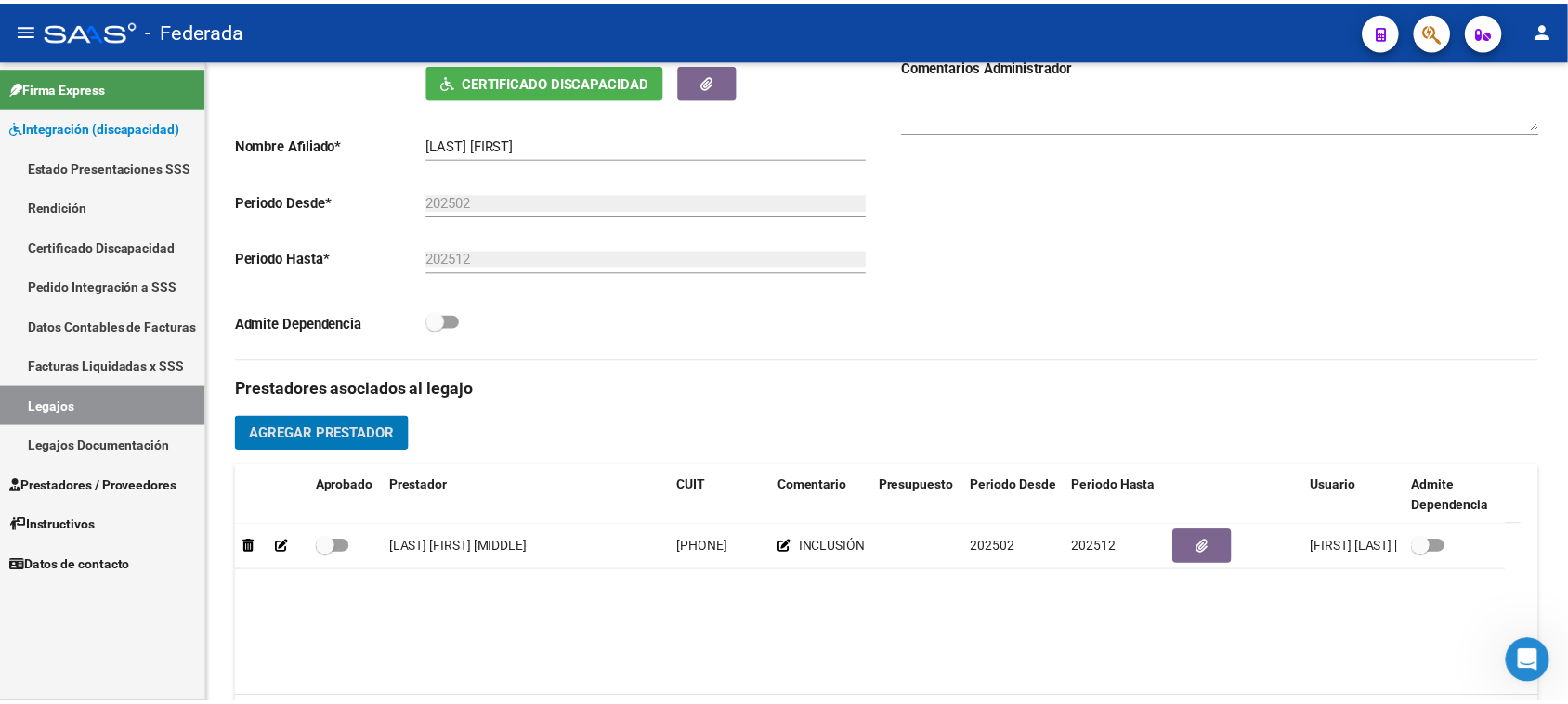 scroll, scrollTop: 348, scrollLeft: 0, axis: vertical 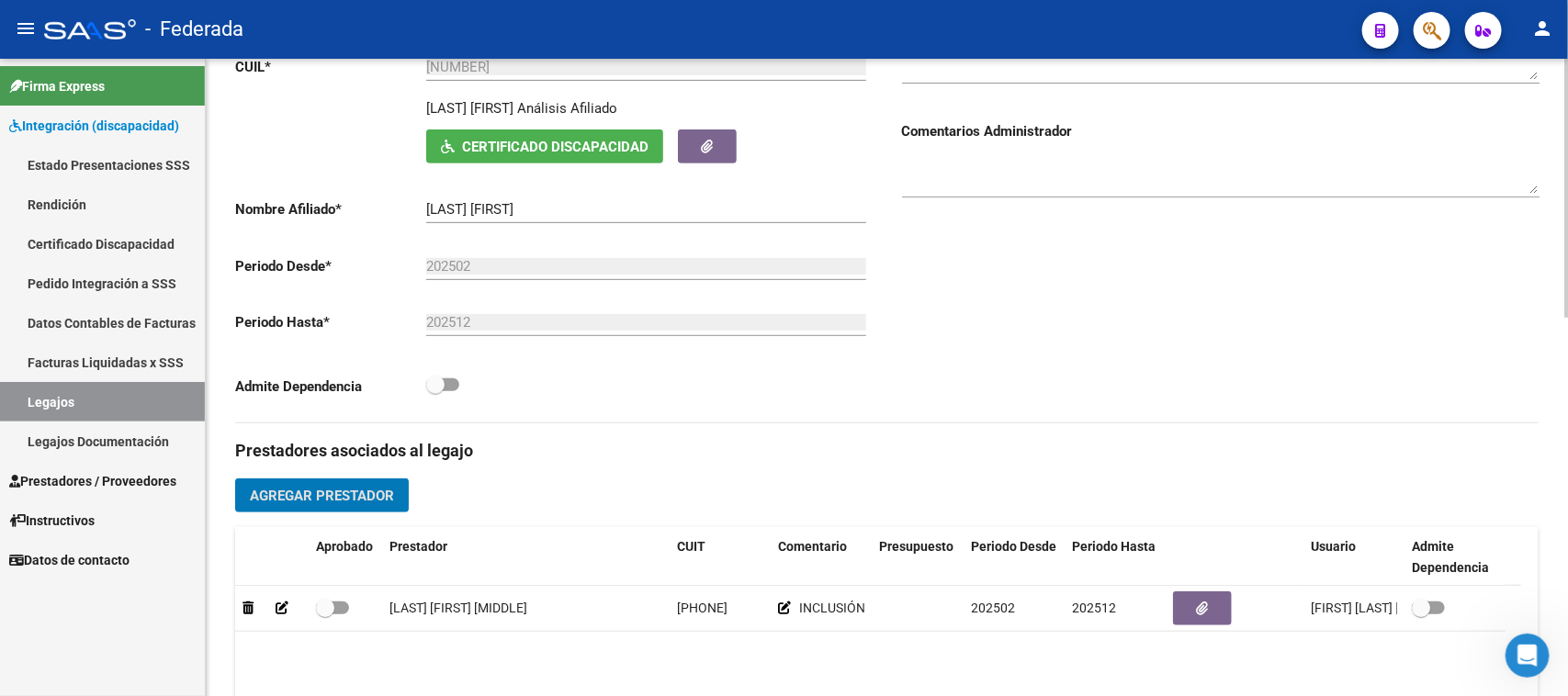click on "Agregar Prestador" 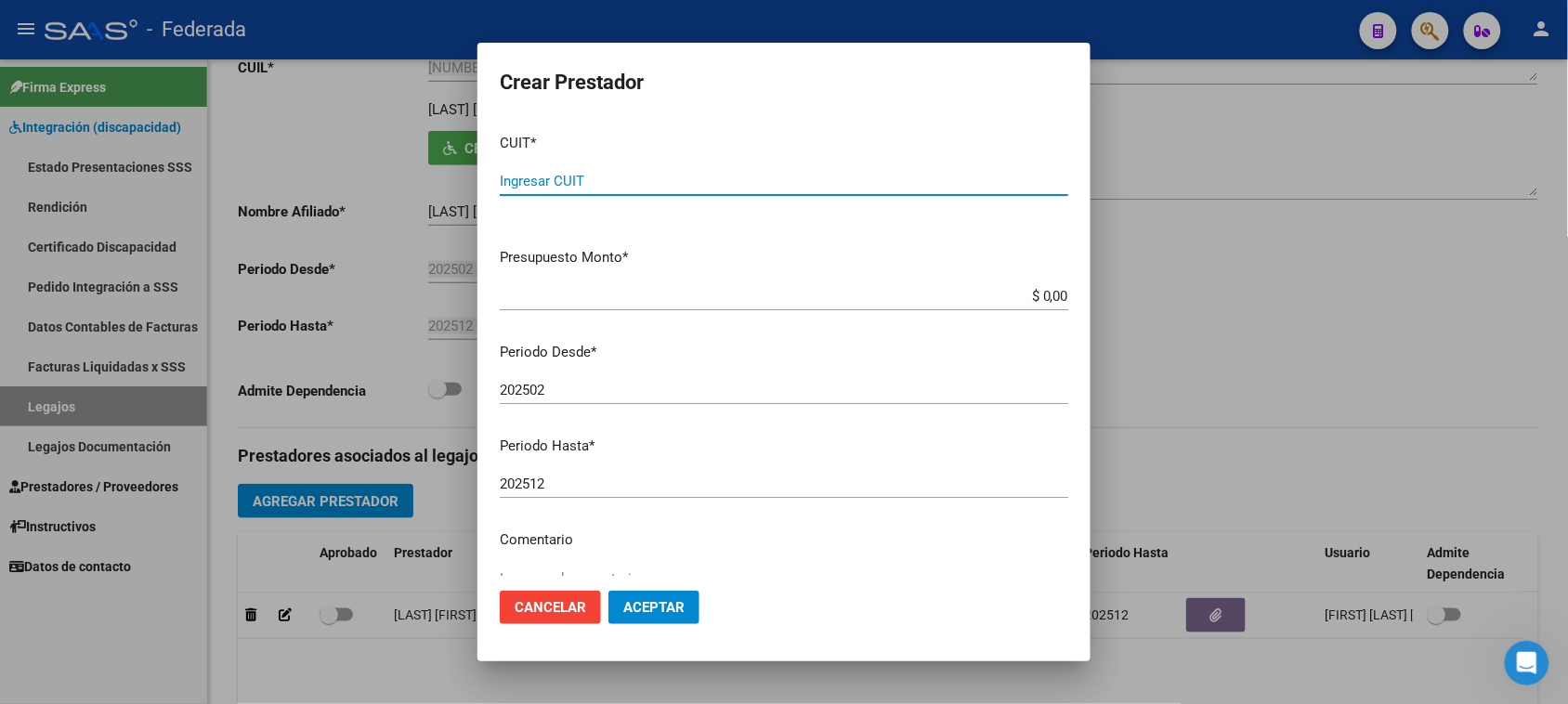 paste on "27-31433317-4" 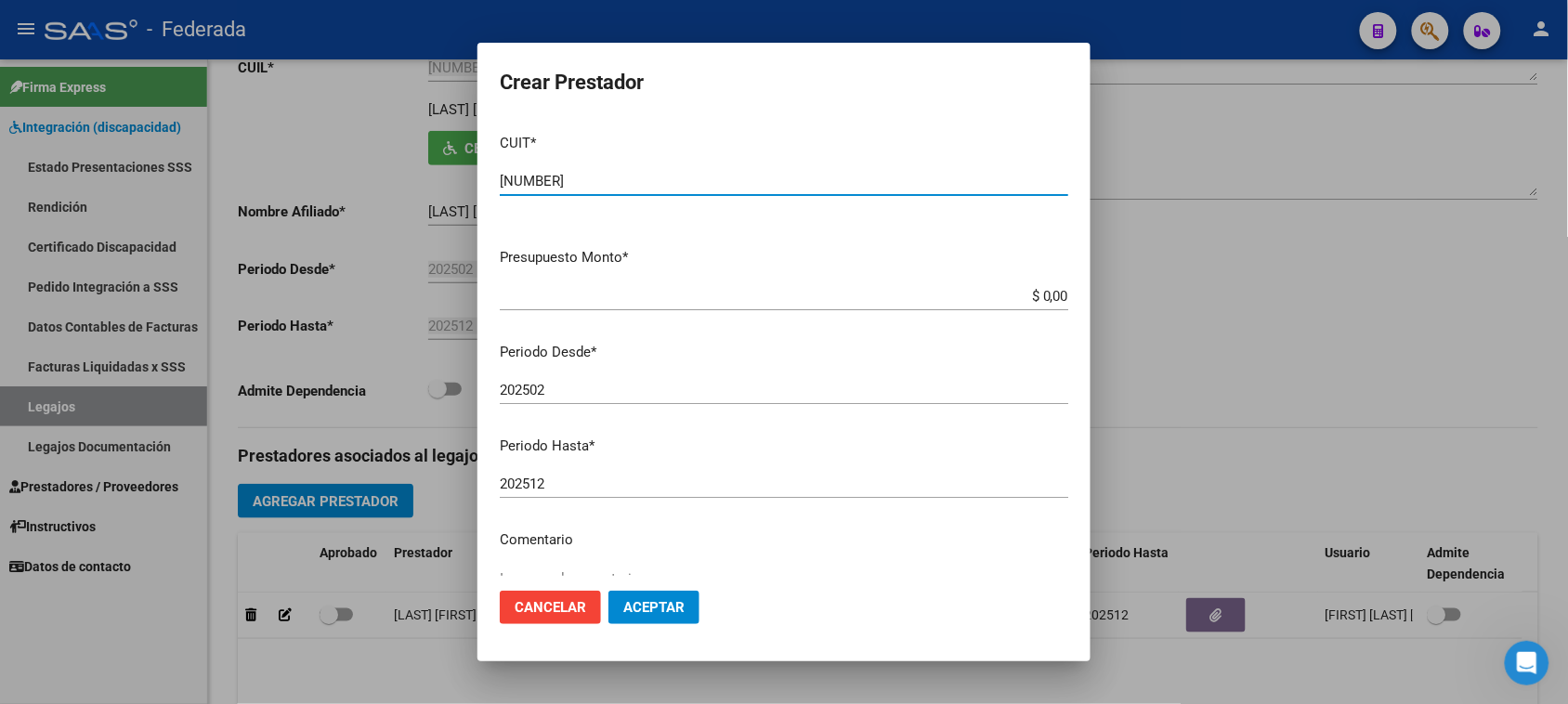 type on "27-31433317-4" 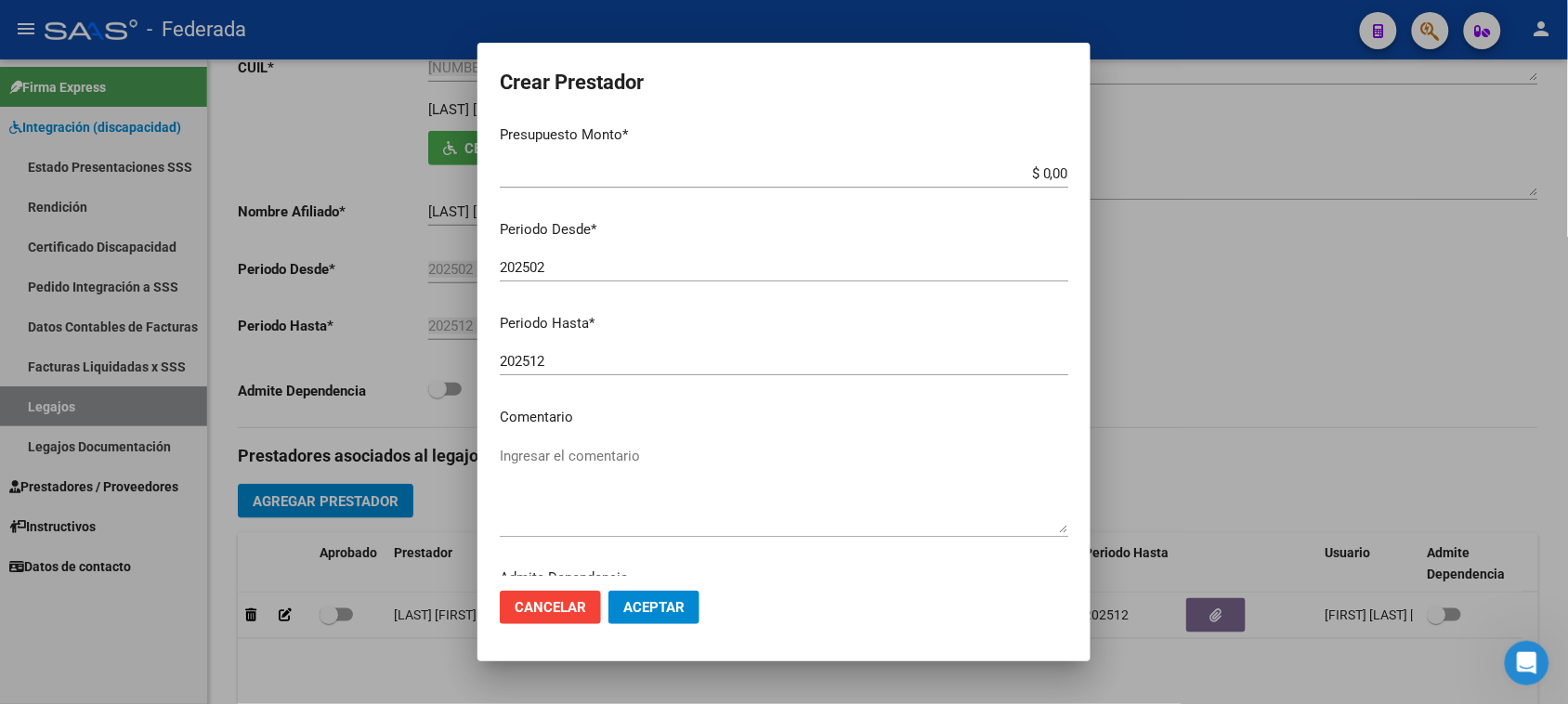 scroll, scrollTop: 177, scrollLeft: 0, axis: vertical 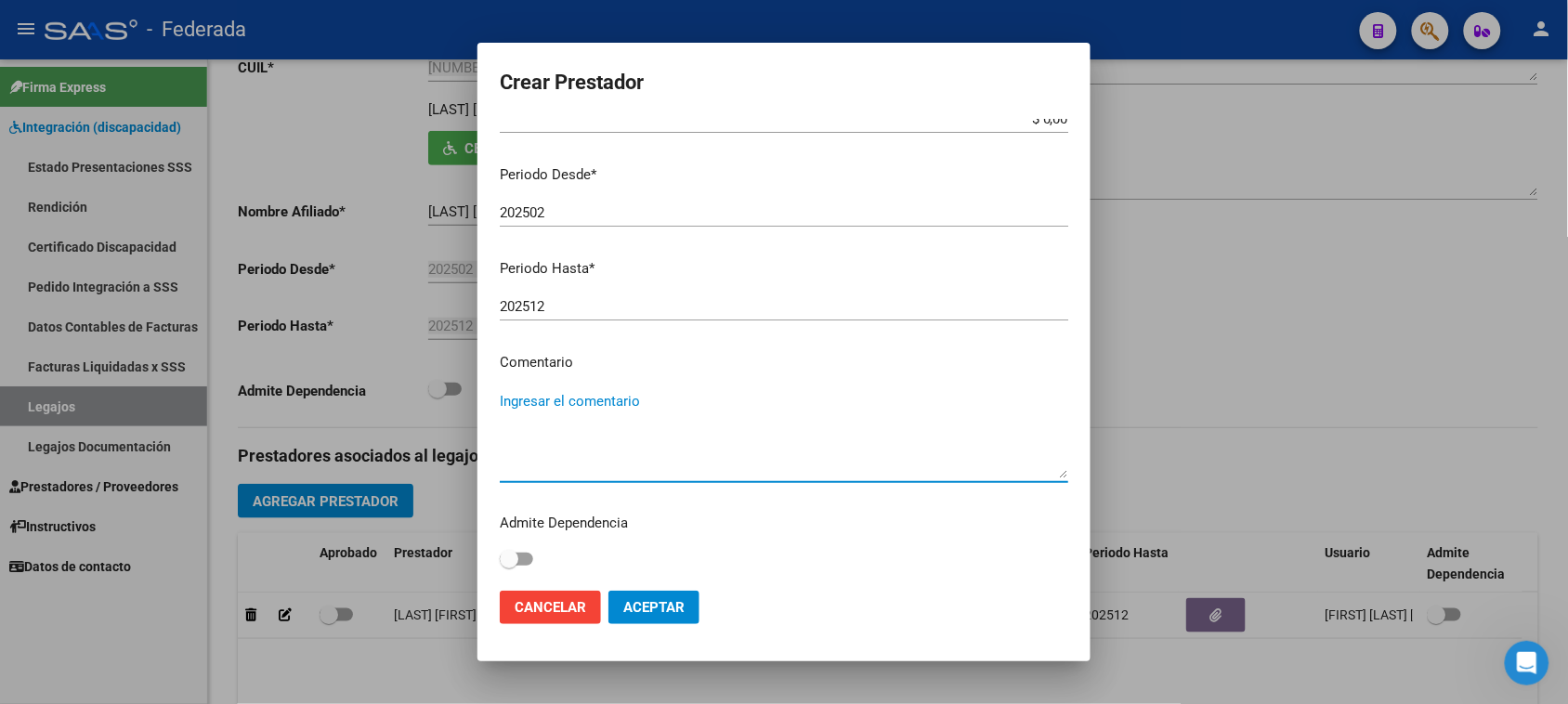 click on "Ingresar el comentario" at bounding box center (784, 435) 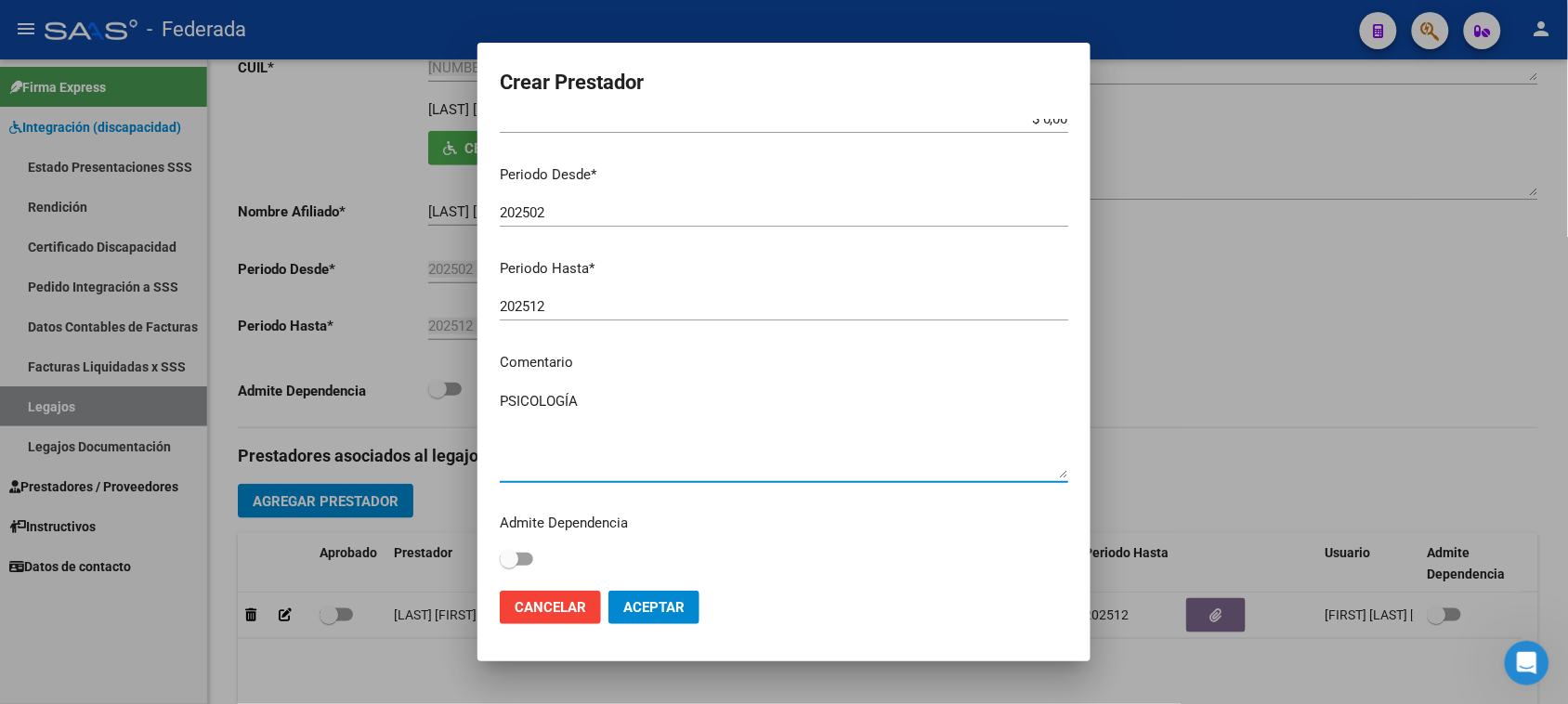 type on "PSICOLOGÍA" 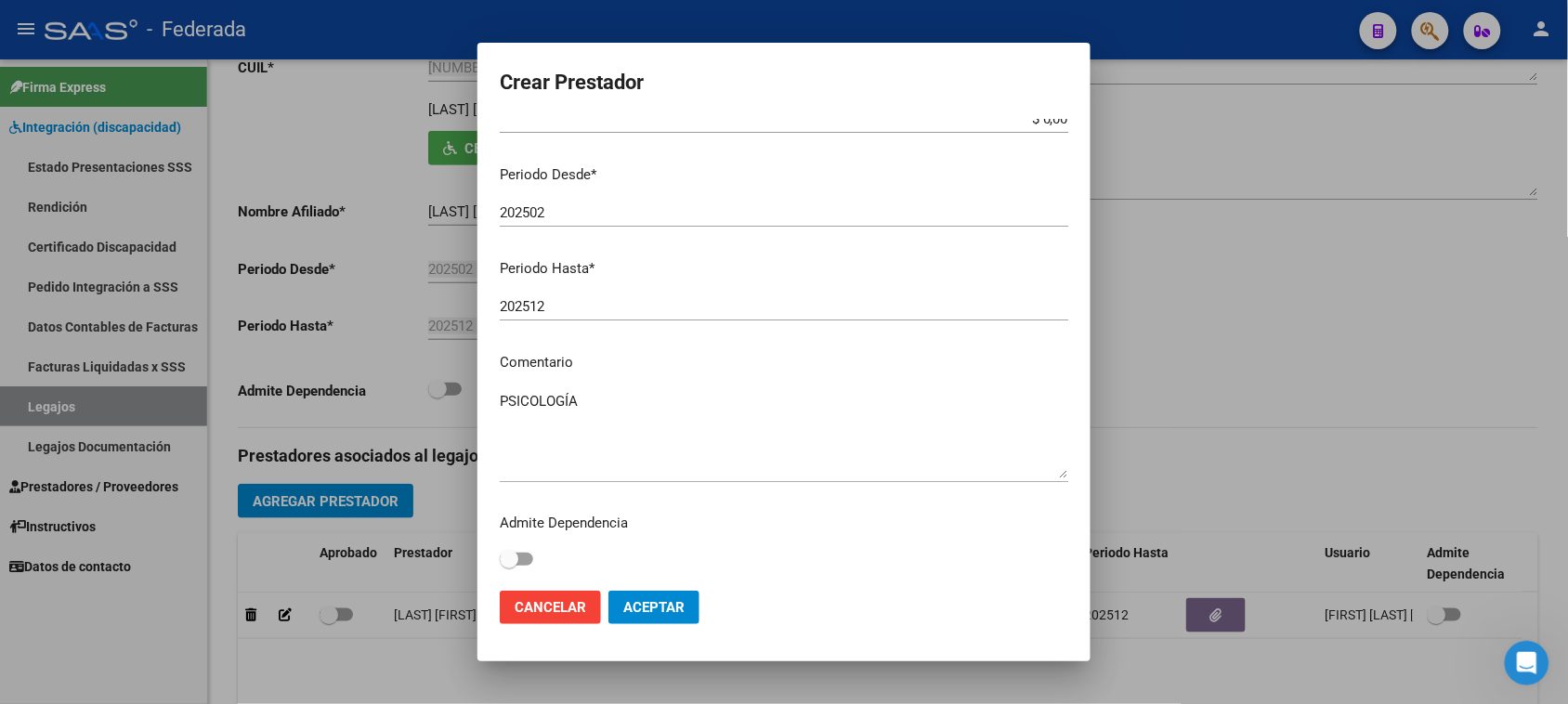 click on "Aceptar" 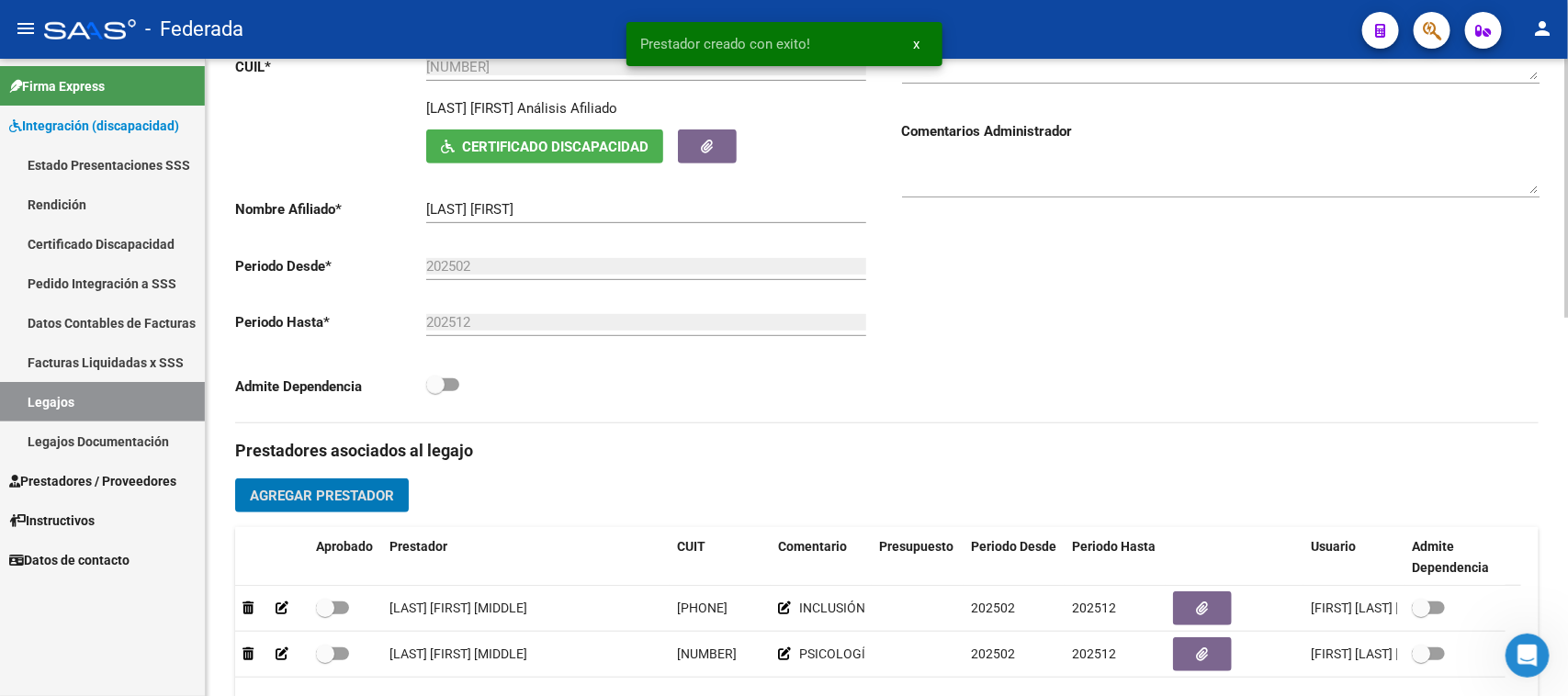 click on "Agregar Prestador" 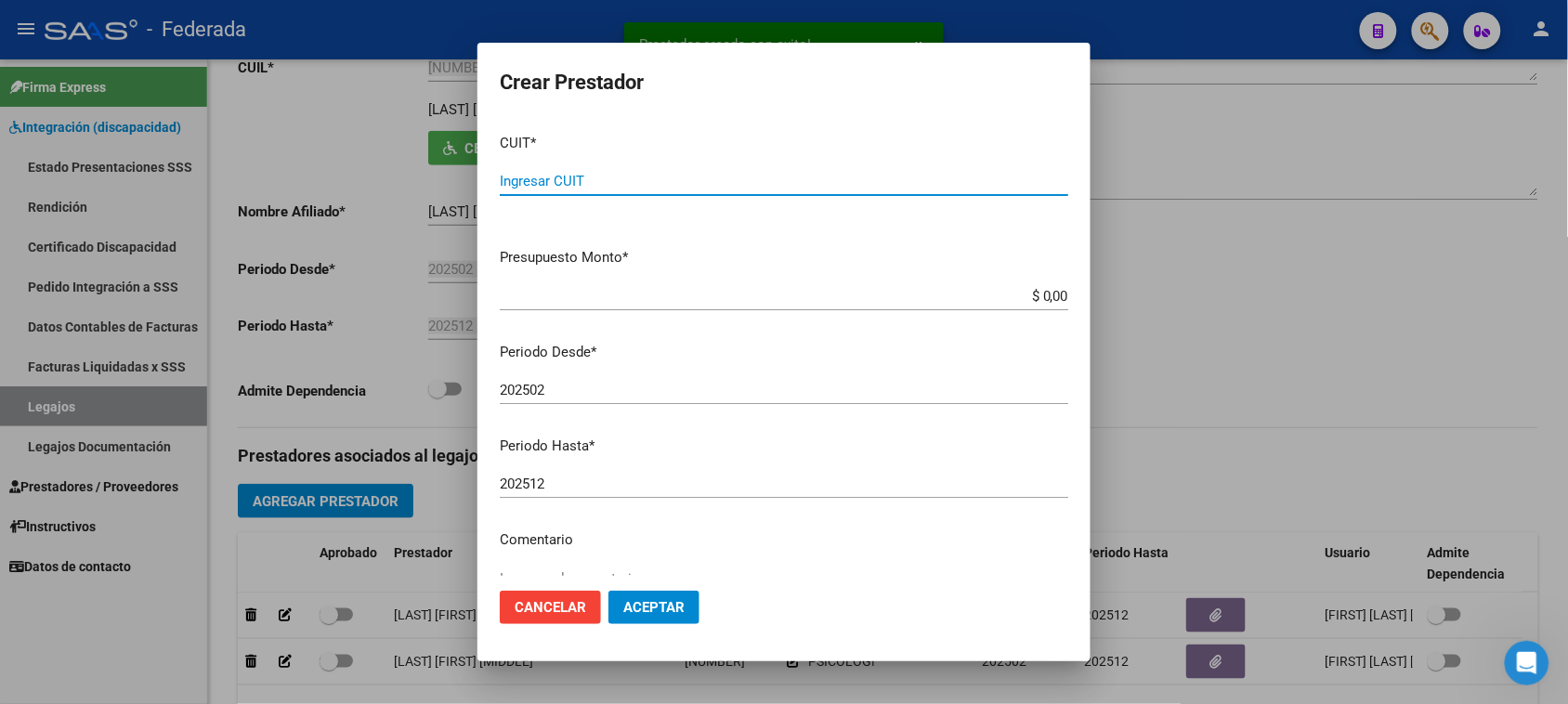 paste on "27-33650140-2" 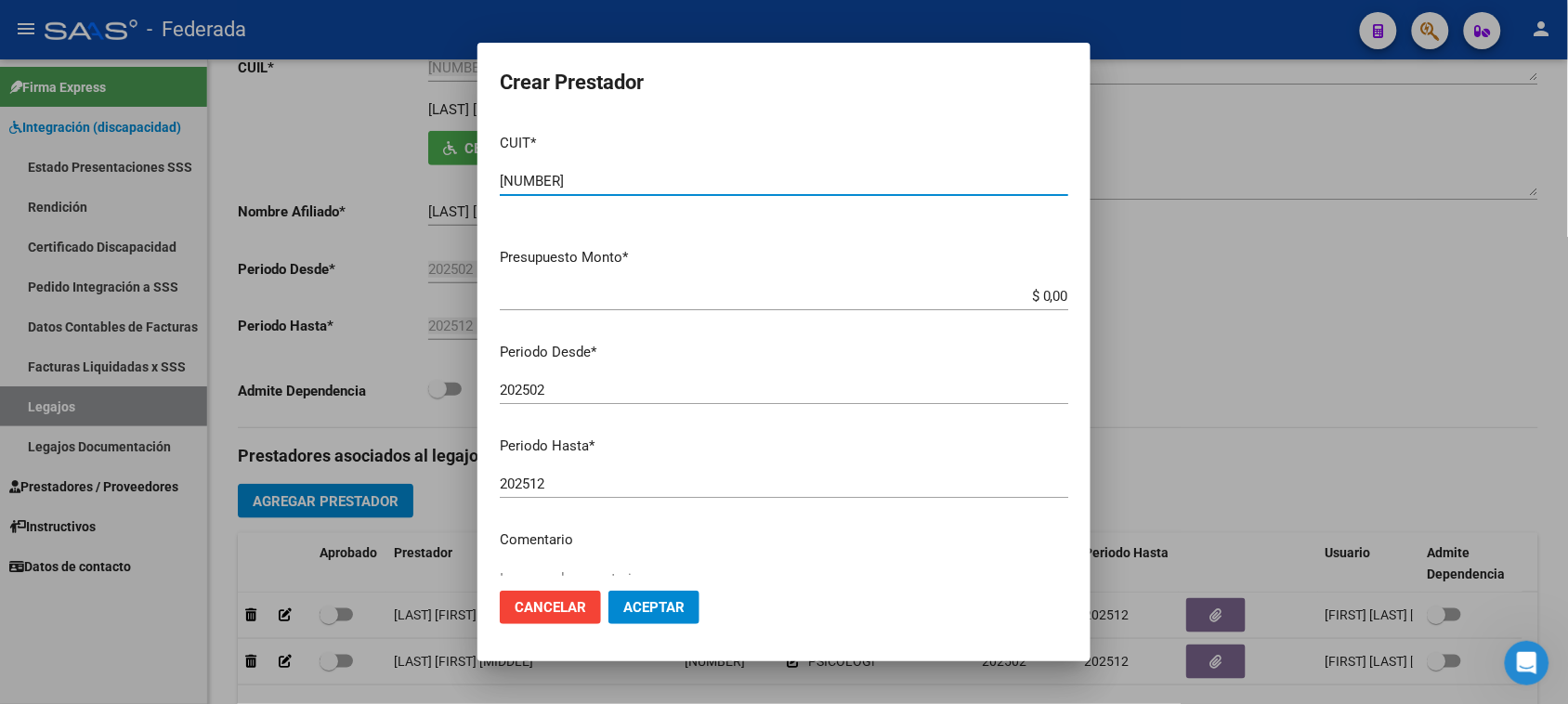 drag, startPoint x: 623, startPoint y: 179, endPoint x: 435, endPoint y: 169, distance: 188.2658 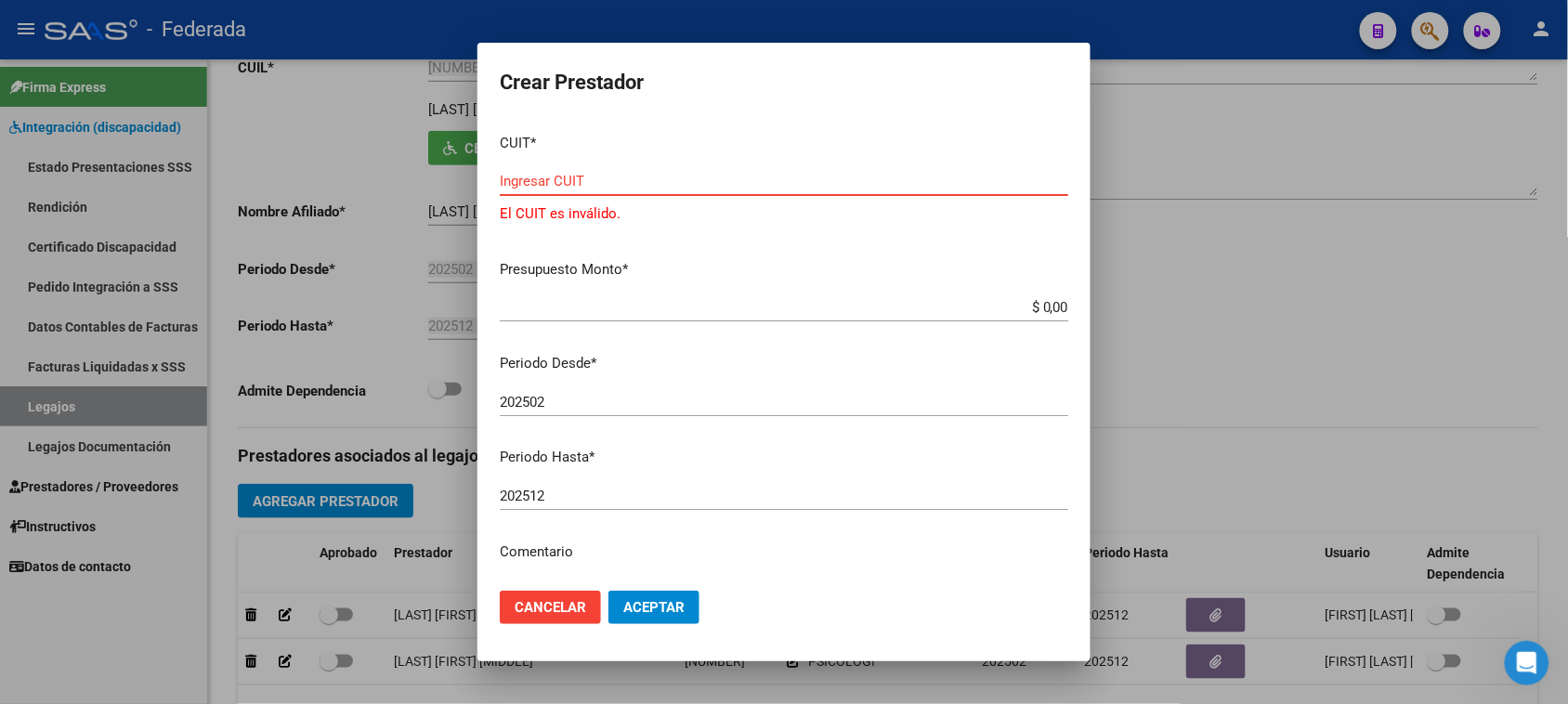 paste on "27-33650140-2" 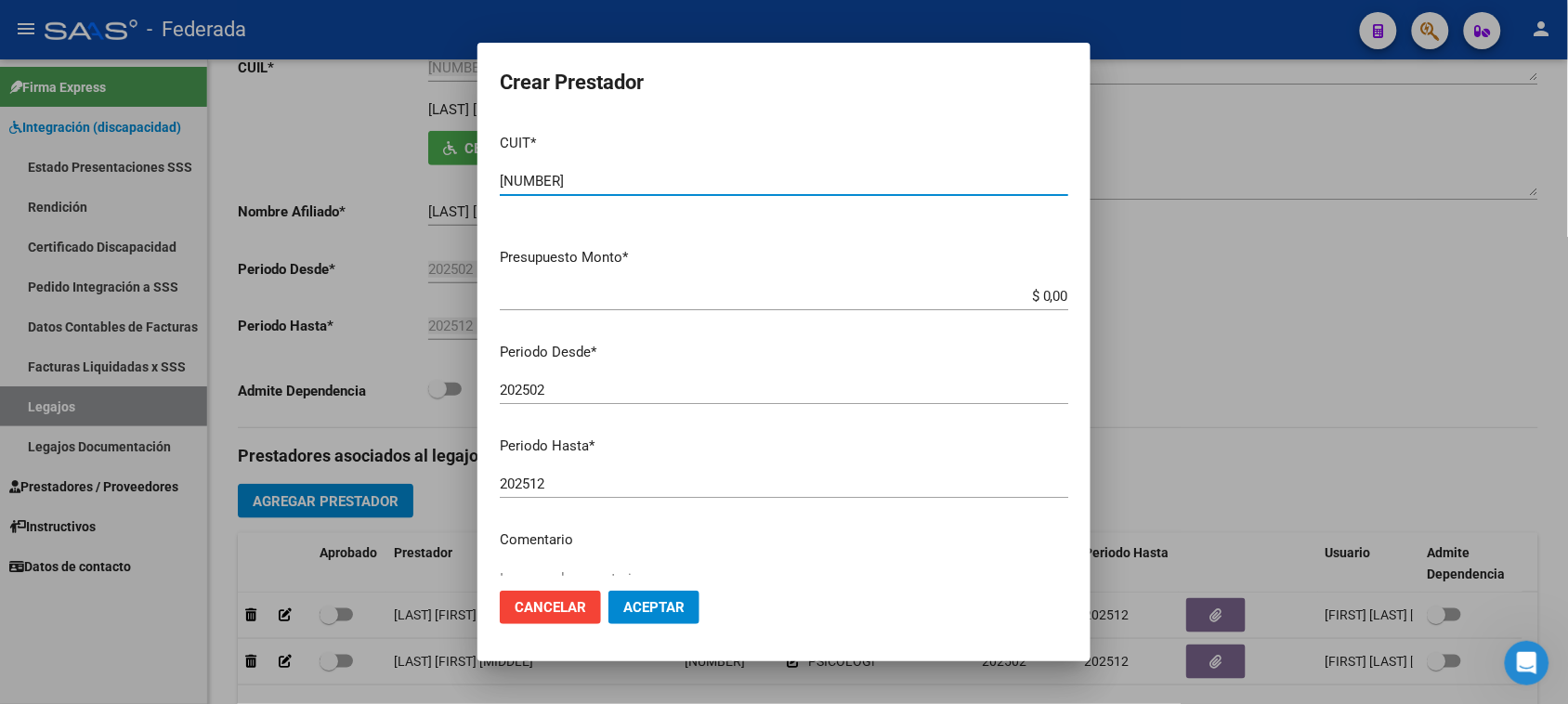 type on "27-33650140-2" 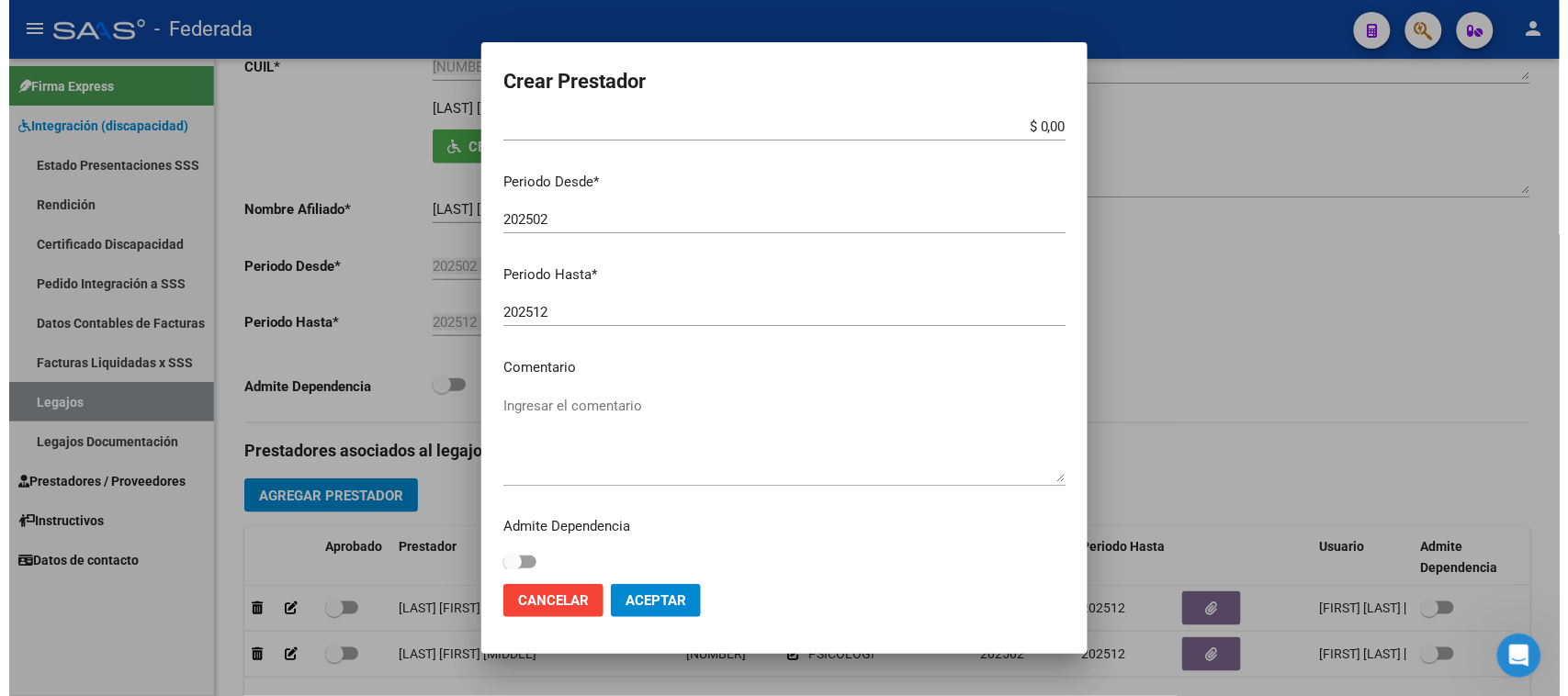 scroll, scrollTop: 175, scrollLeft: 0, axis: vertical 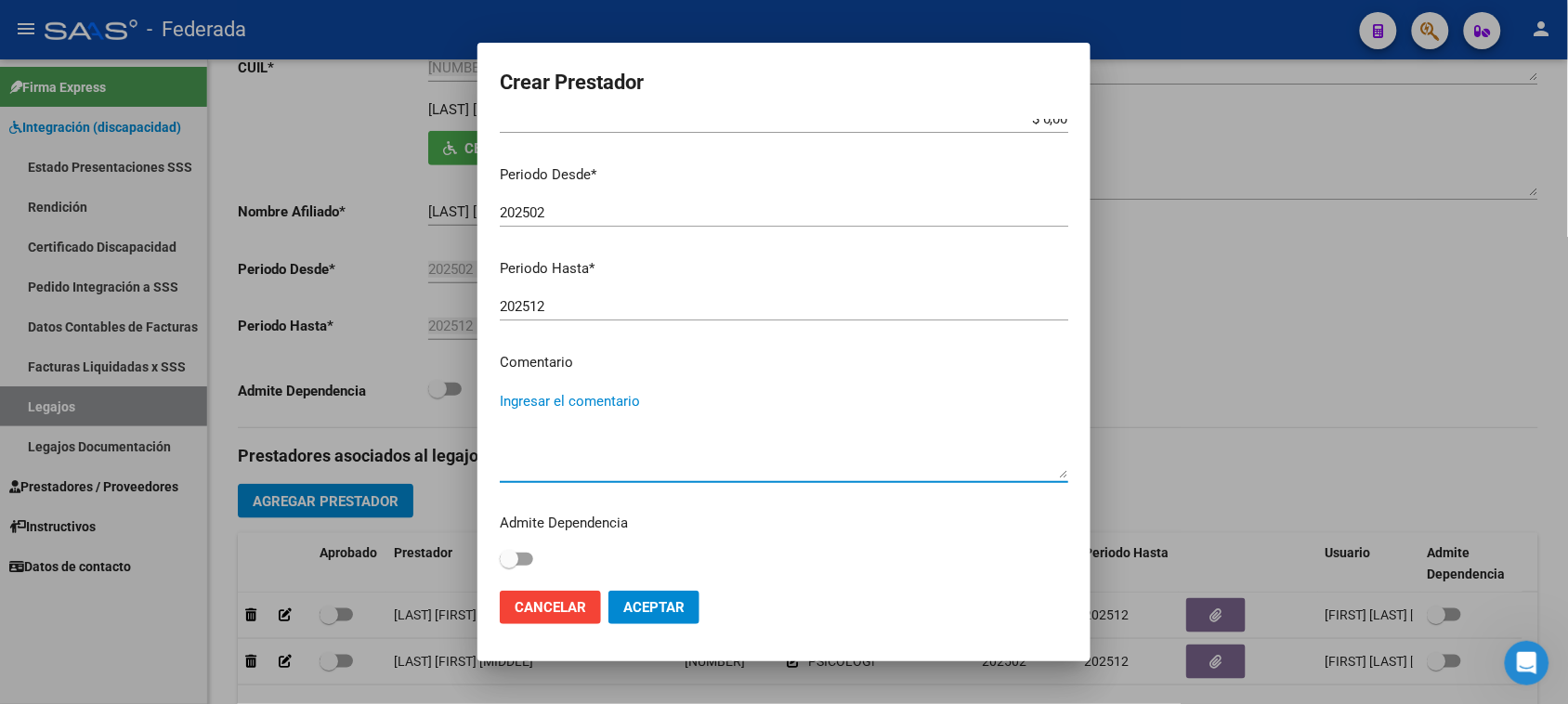 click on "Ingresar el comentario" at bounding box center (784, 435) 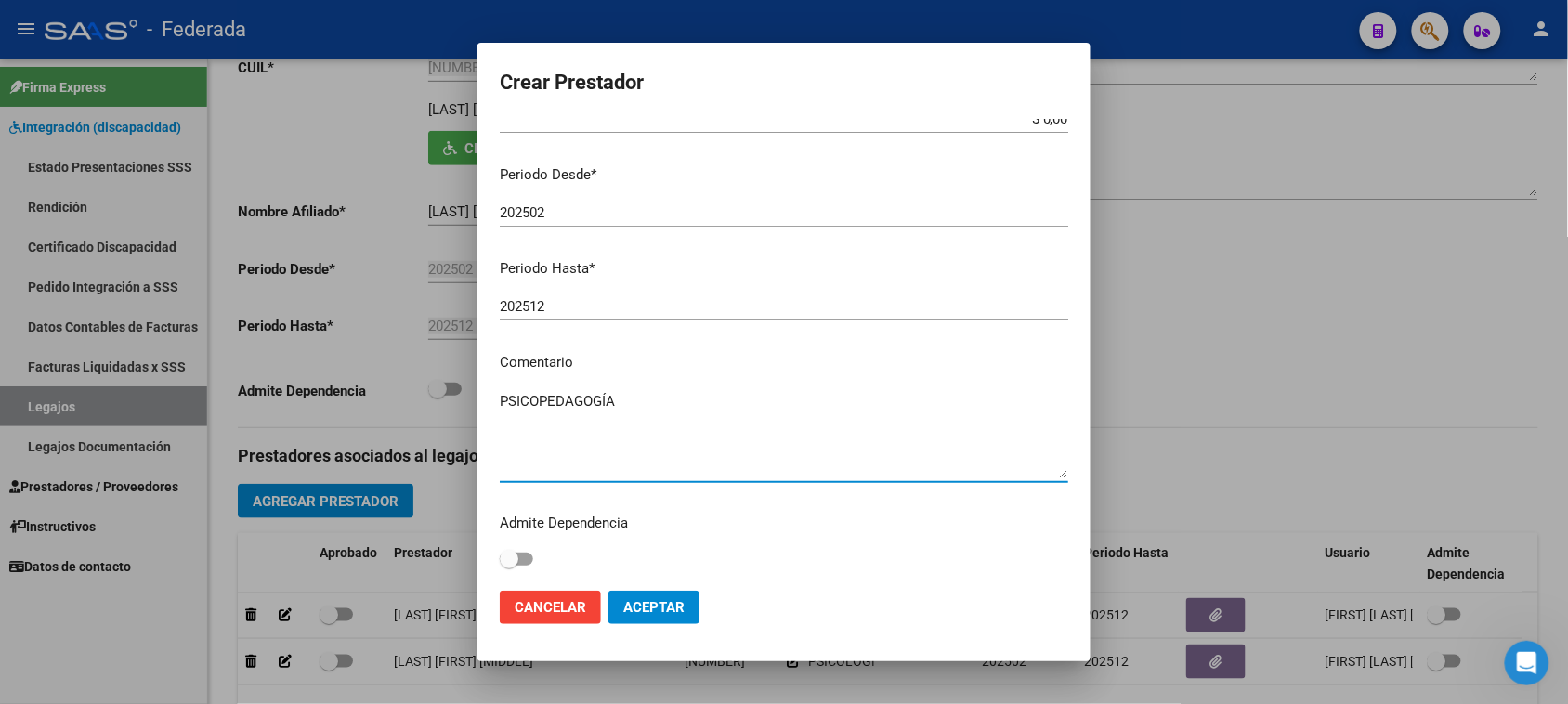 type on "PSICOPEDAGOGÍA" 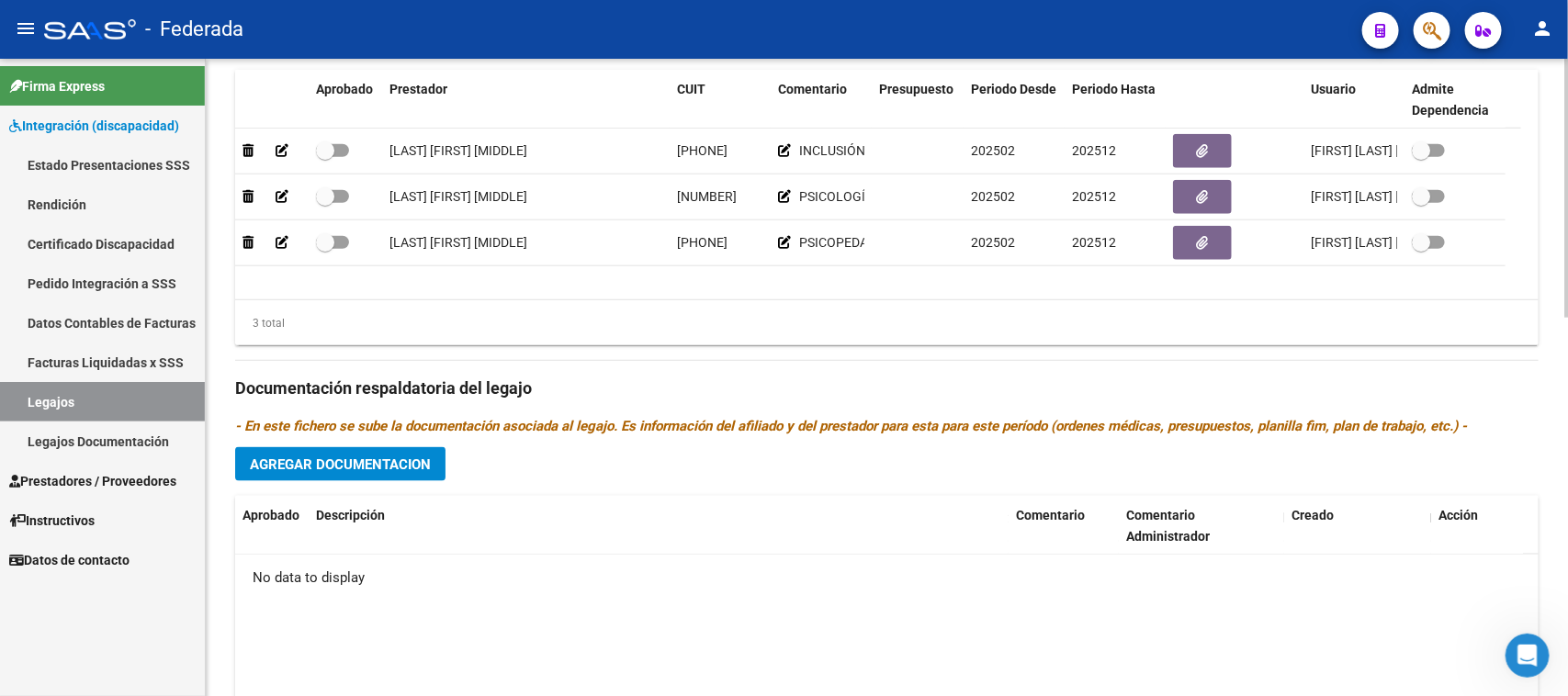 scroll, scrollTop: 689, scrollLeft: 0, axis: vertical 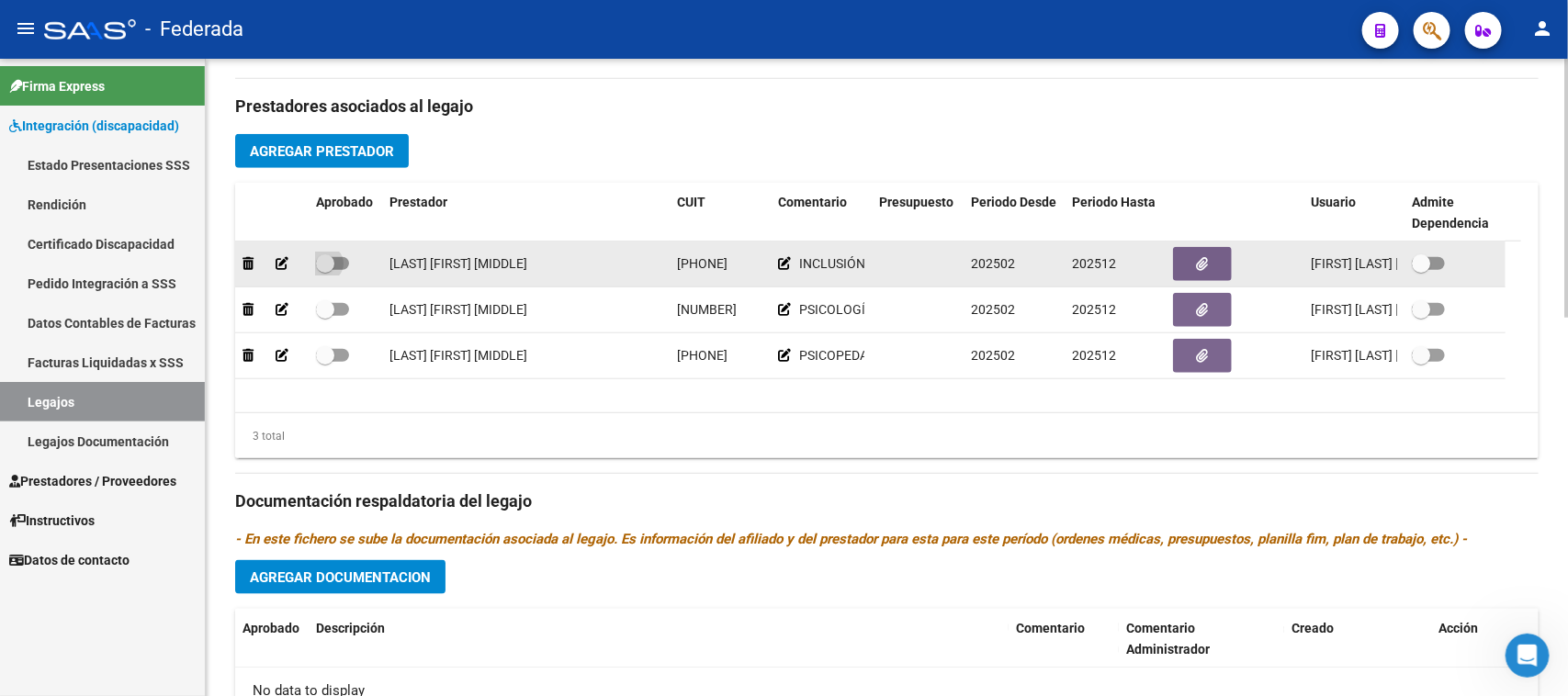 click at bounding box center [325, 264] 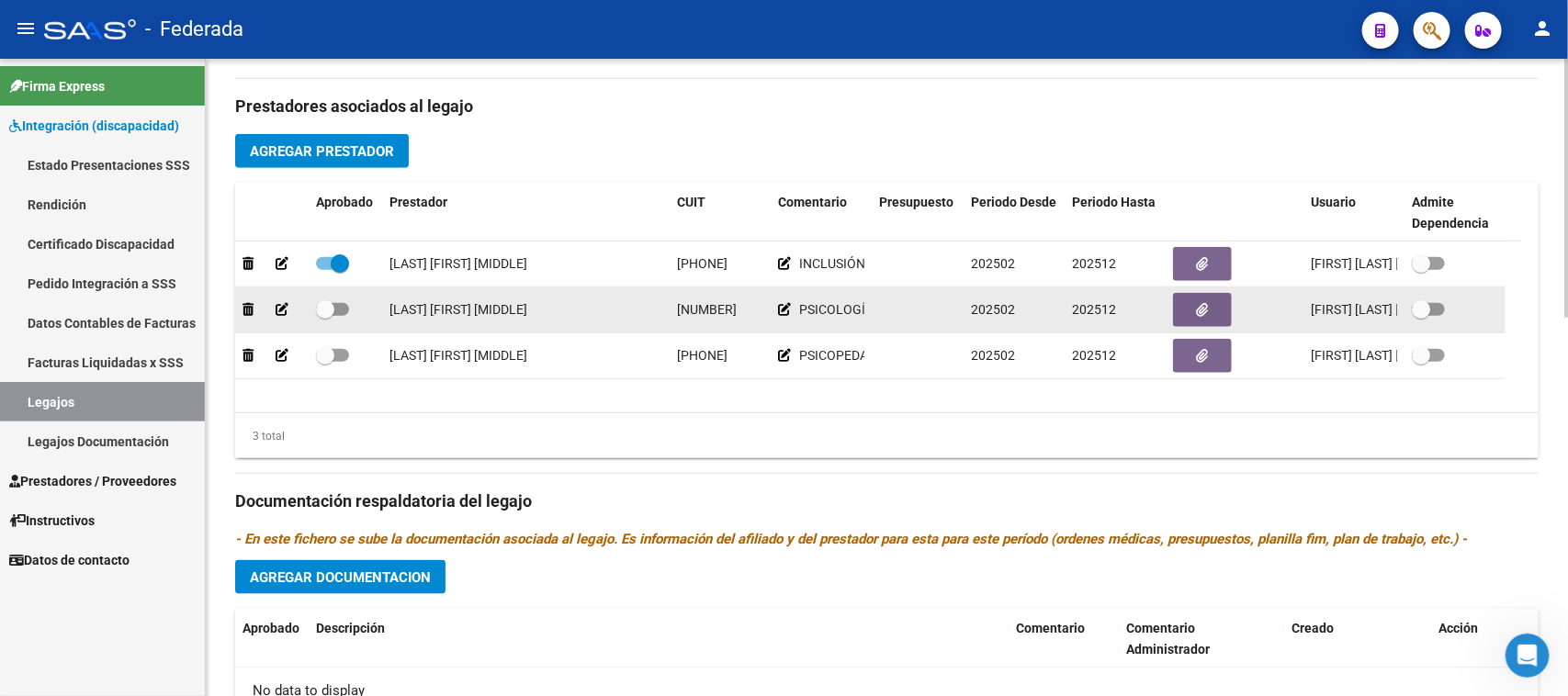 click at bounding box center (325, 309) 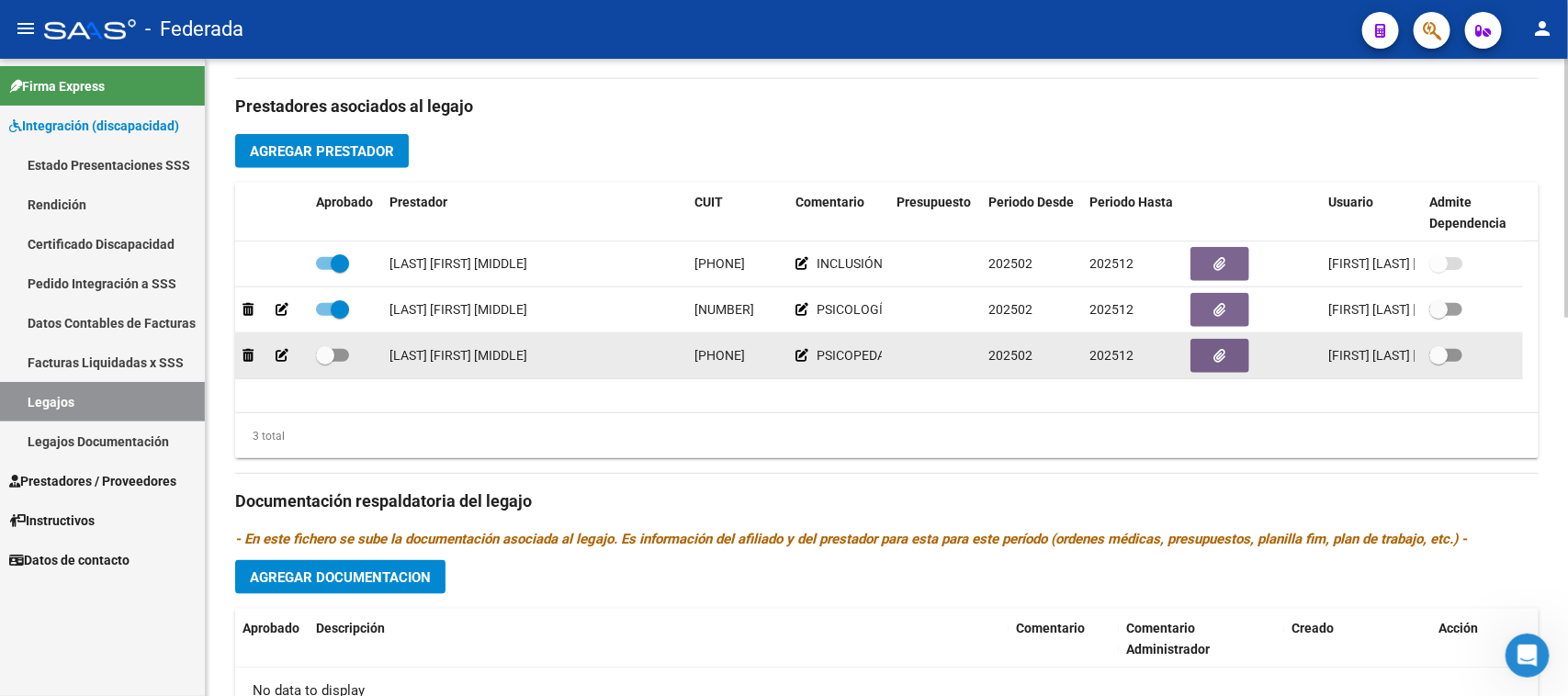 click at bounding box center (325, 355) 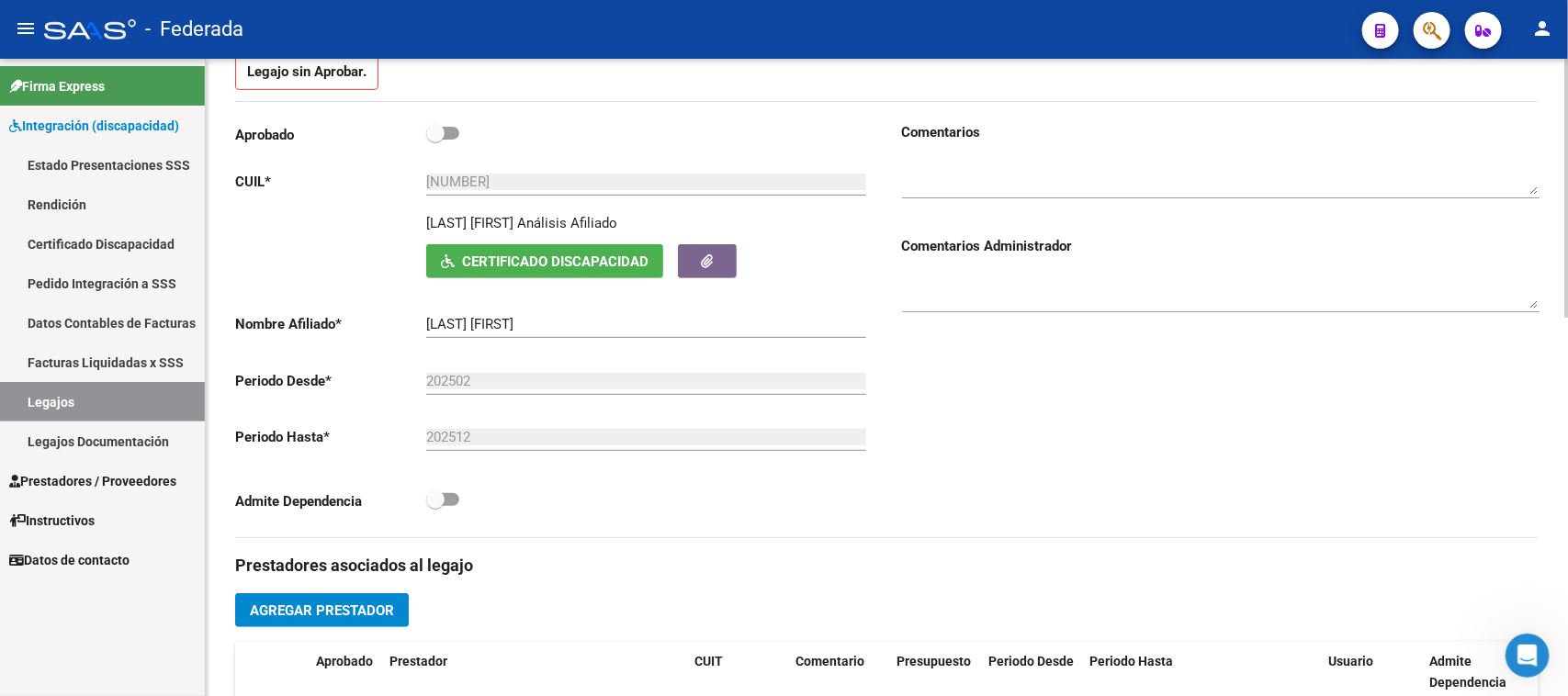 scroll, scrollTop: 115, scrollLeft: 0, axis: vertical 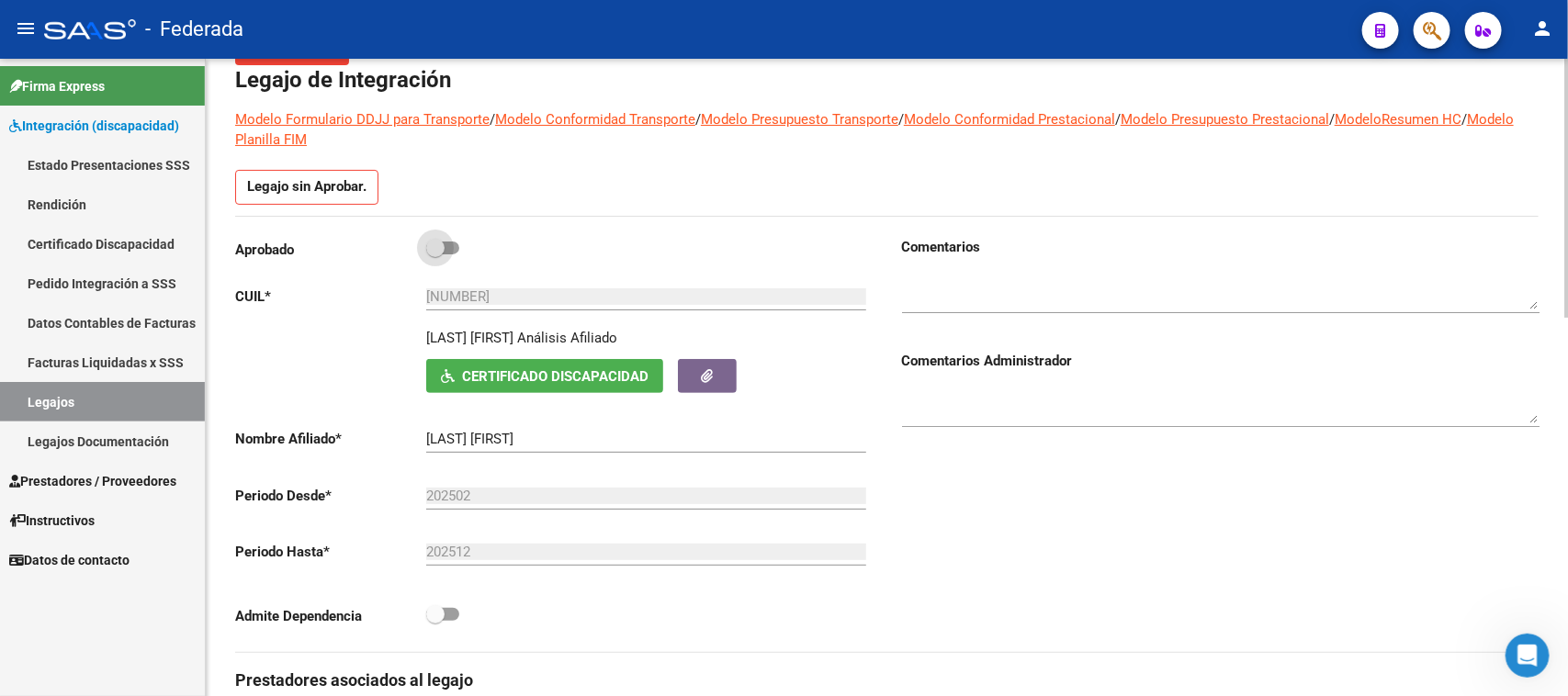 click at bounding box center (435, 248) 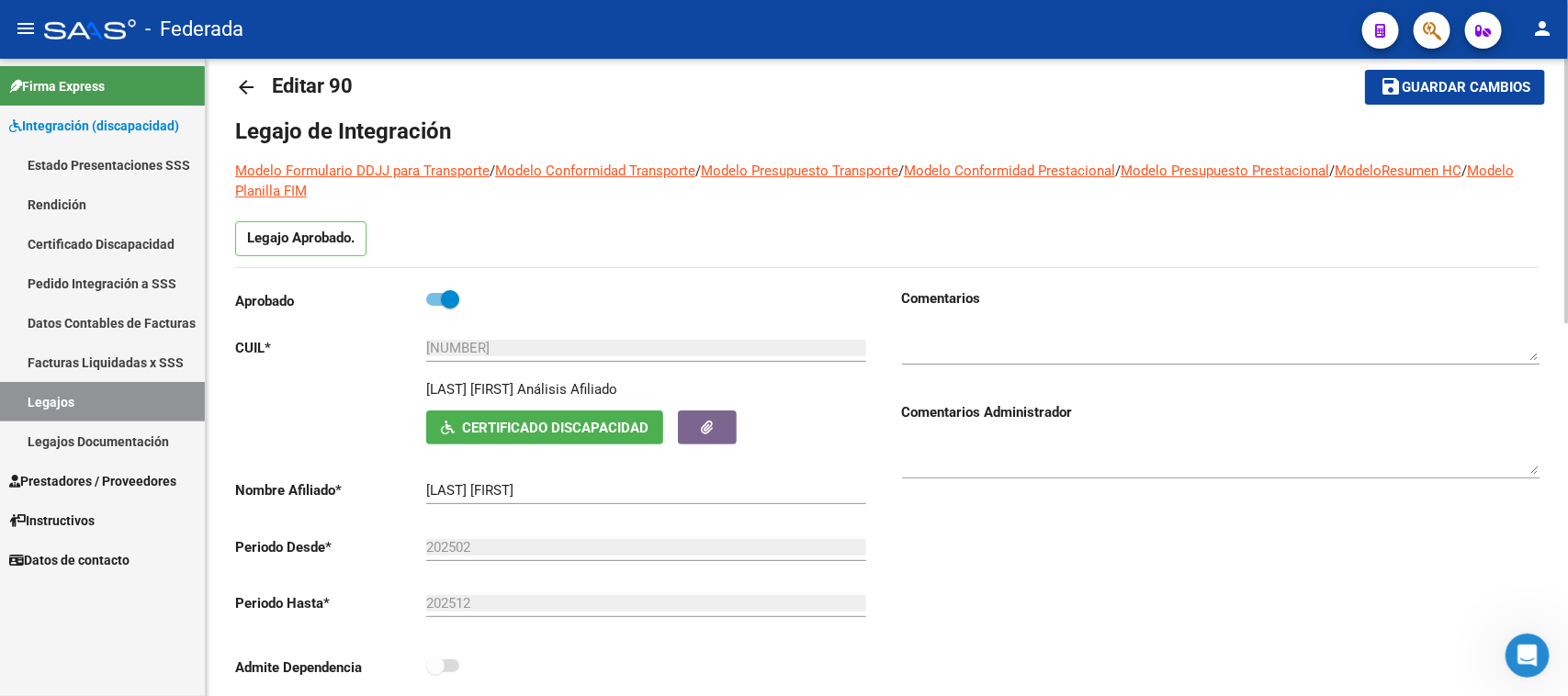 scroll, scrollTop: 0, scrollLeft: 0, axis: both 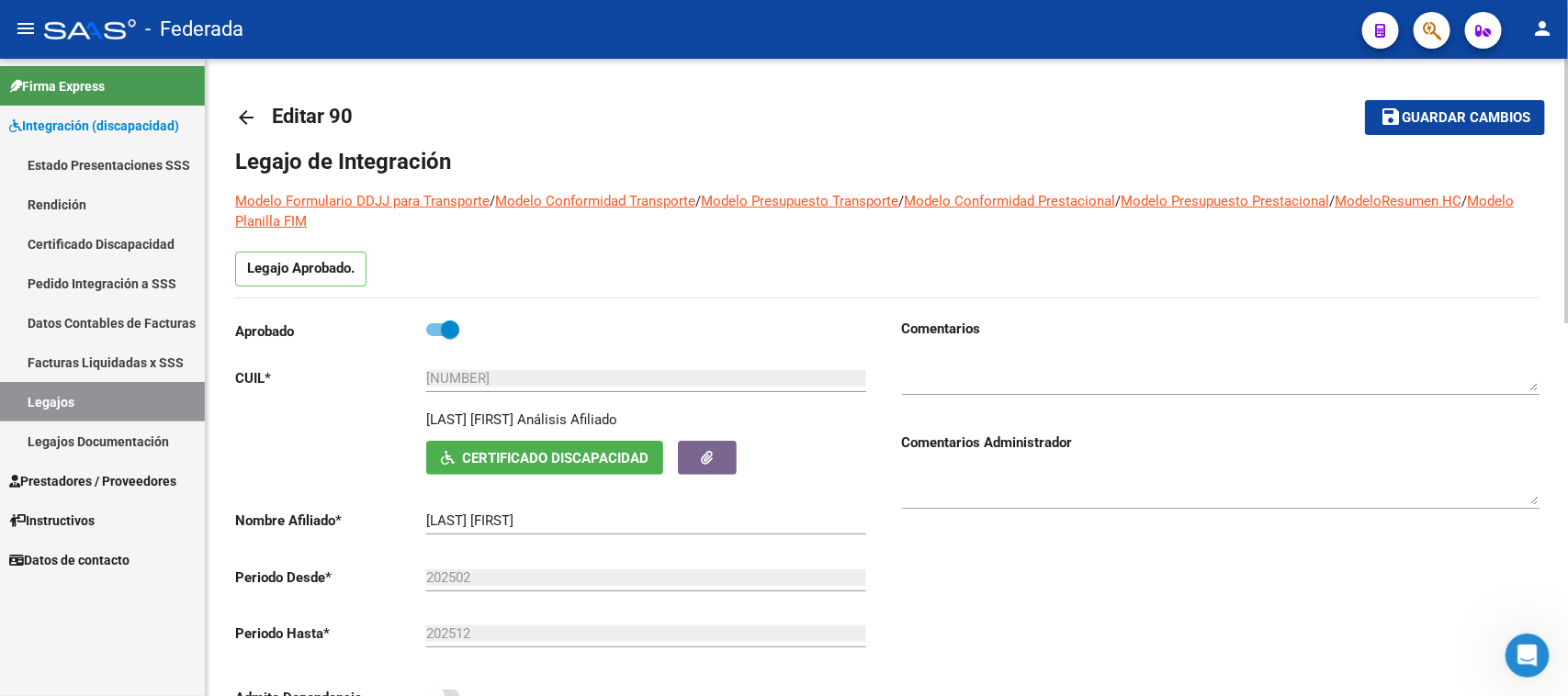 click on "Guardar cambios" 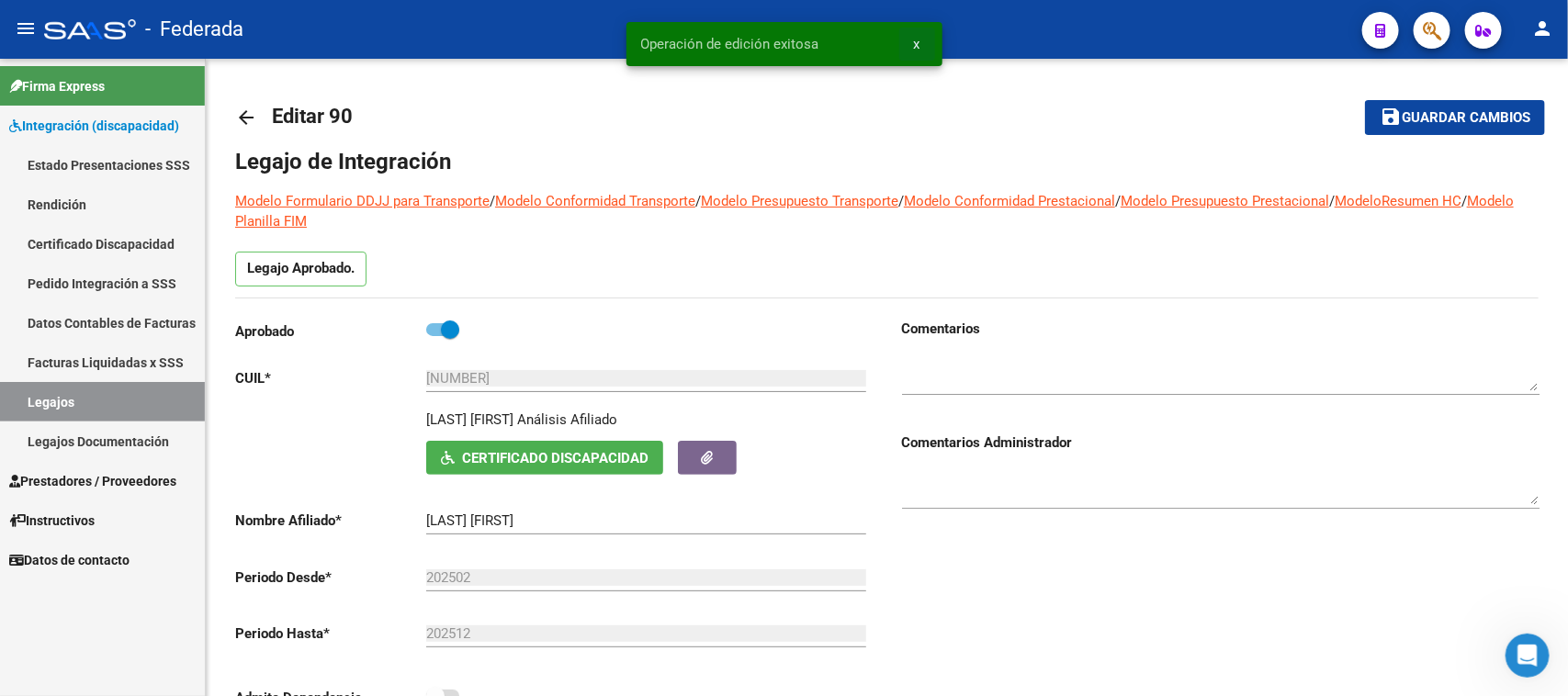 click on "x" at bounding box center (917, 44) 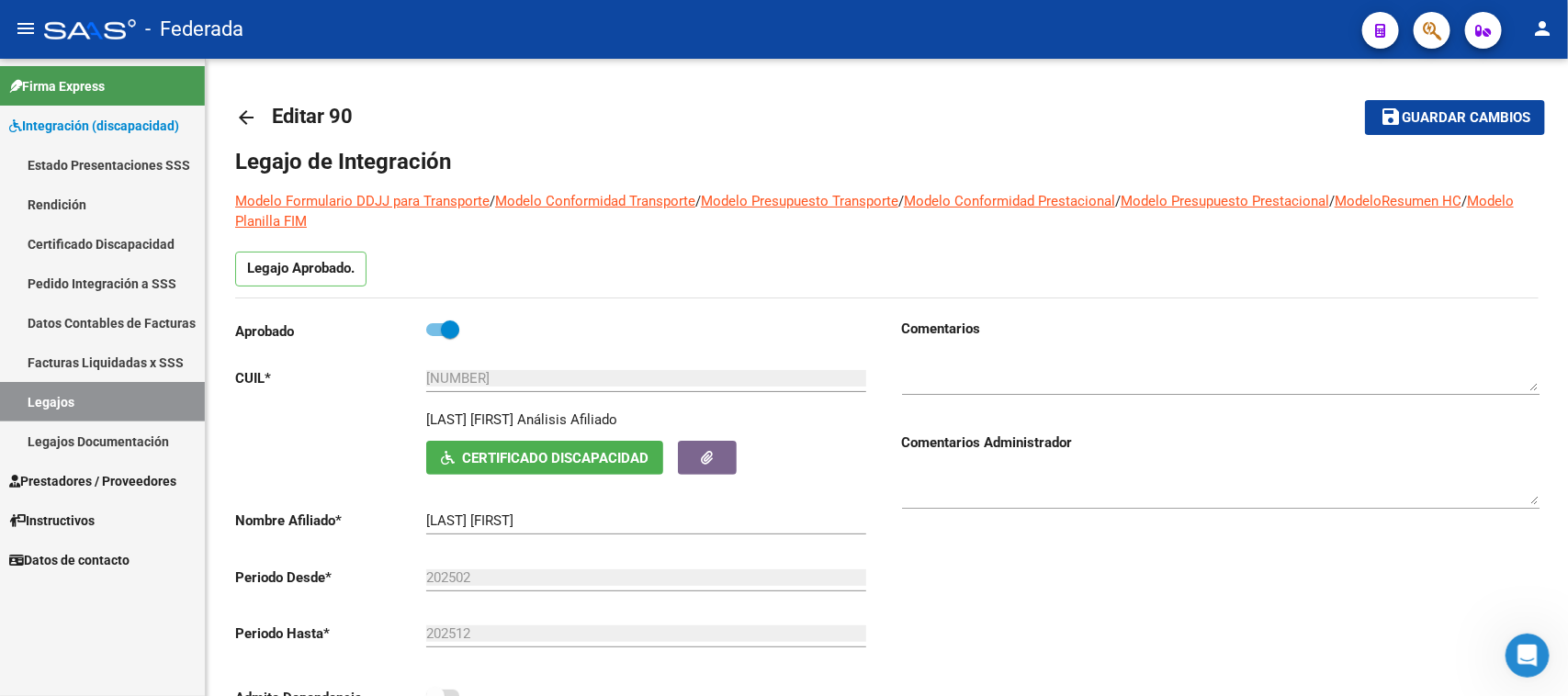 click on "Legajos" at bounding box center [102, 401] 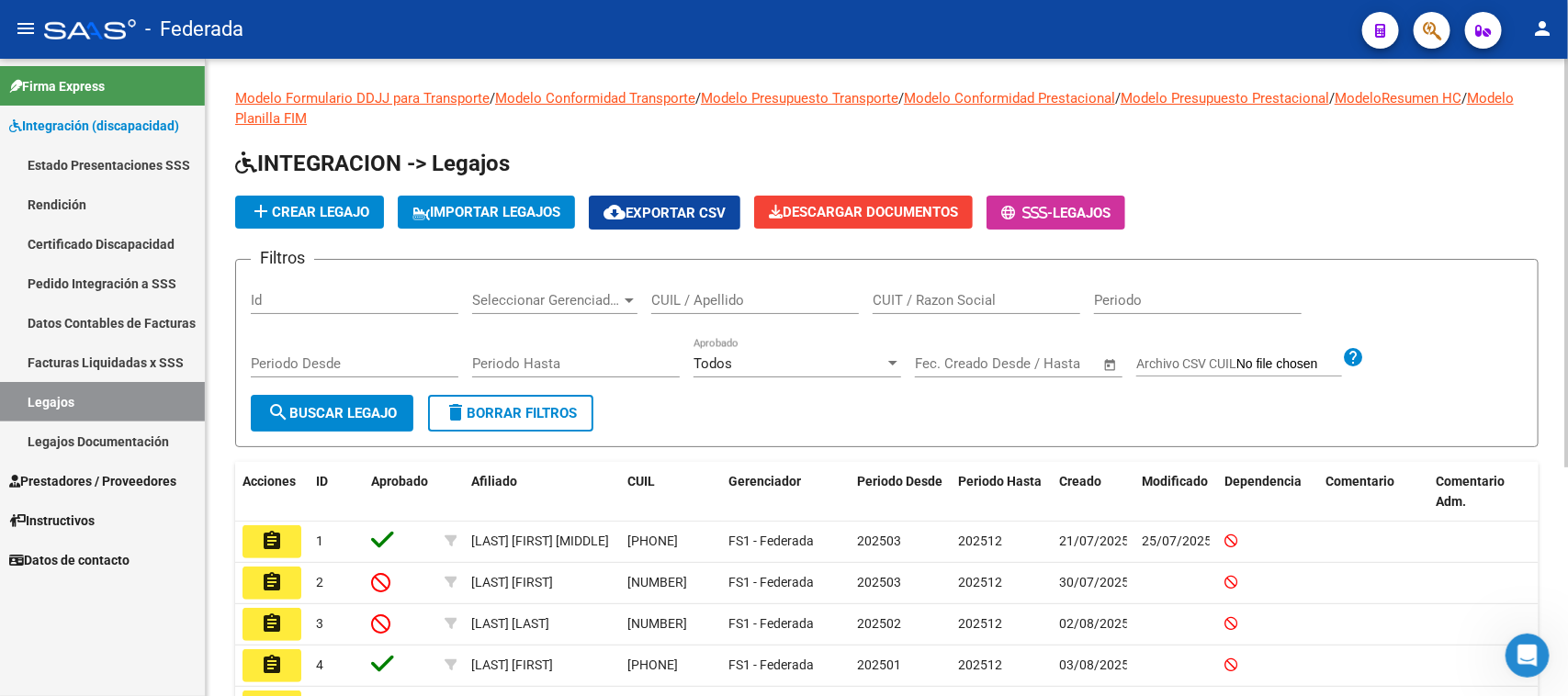 scroll, scrollTop: 115, scrollLeft: 0, axis: vertical 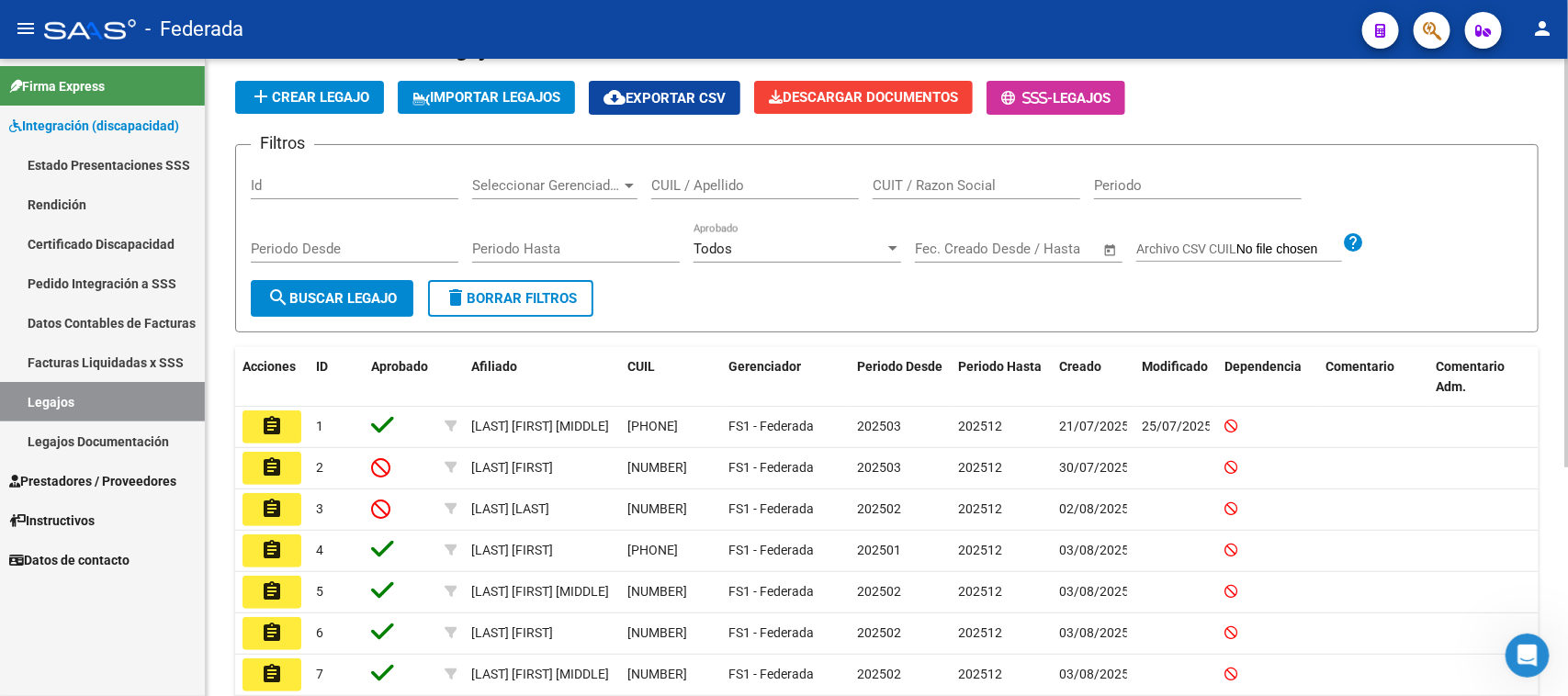 click on "CUIL / Apellido" at bounding box center (755, 185) 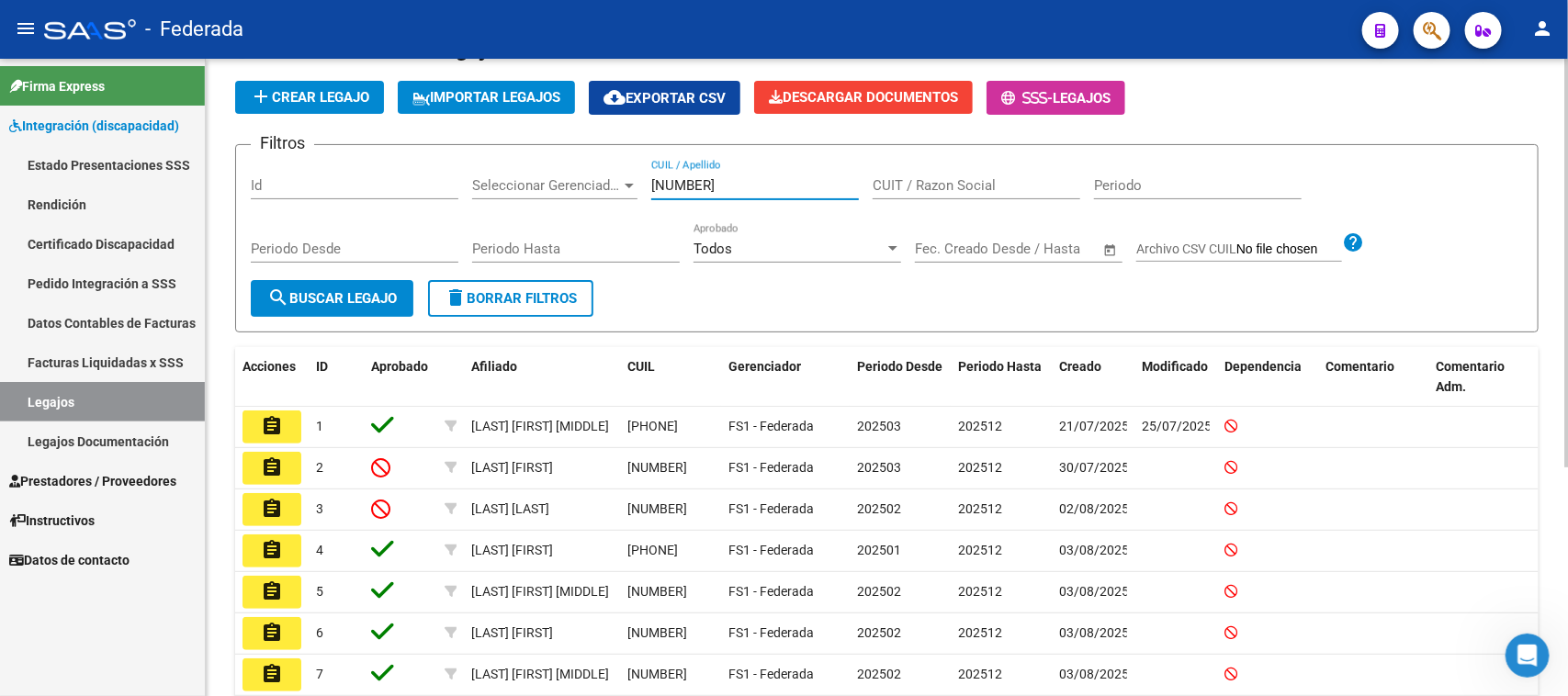 type on "20462951133" 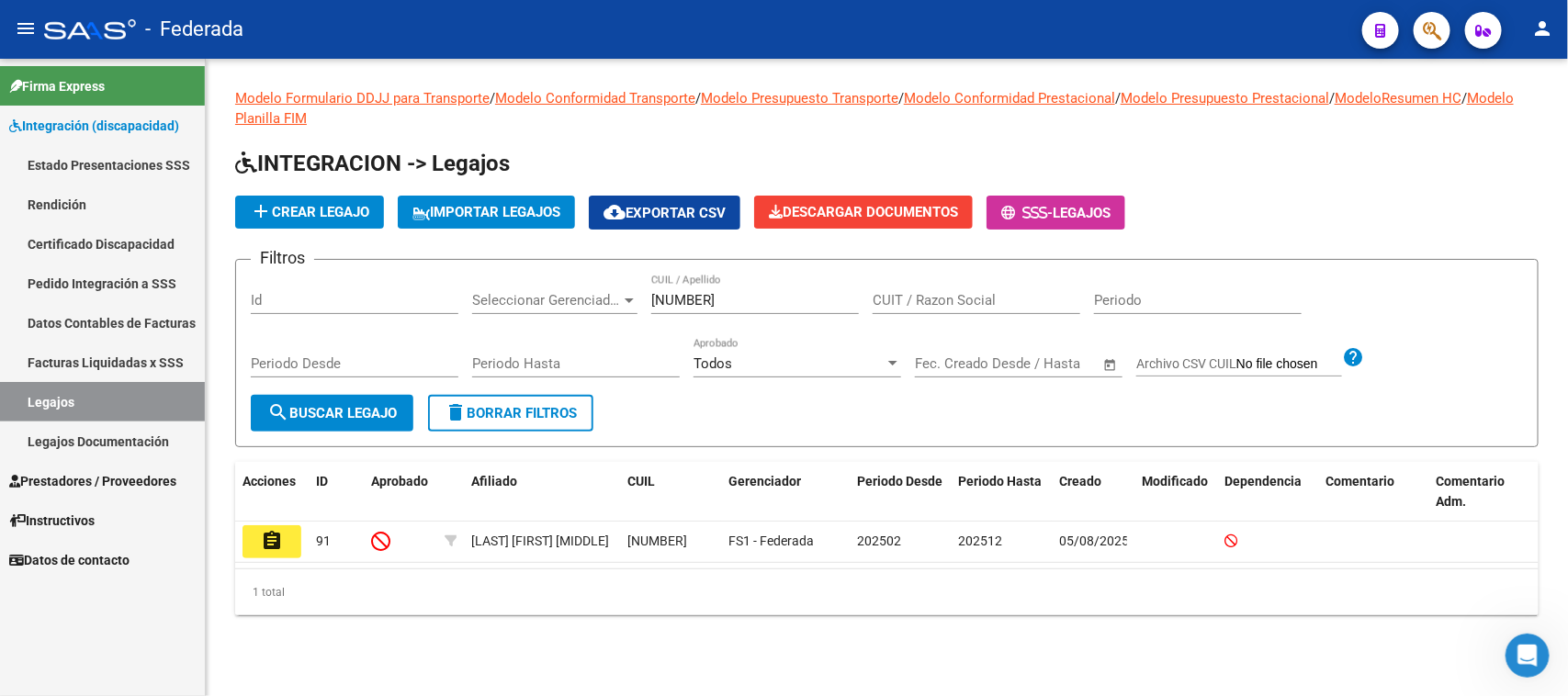 scroll, scrollTop: 0, scrollLeft: 0, axis: both 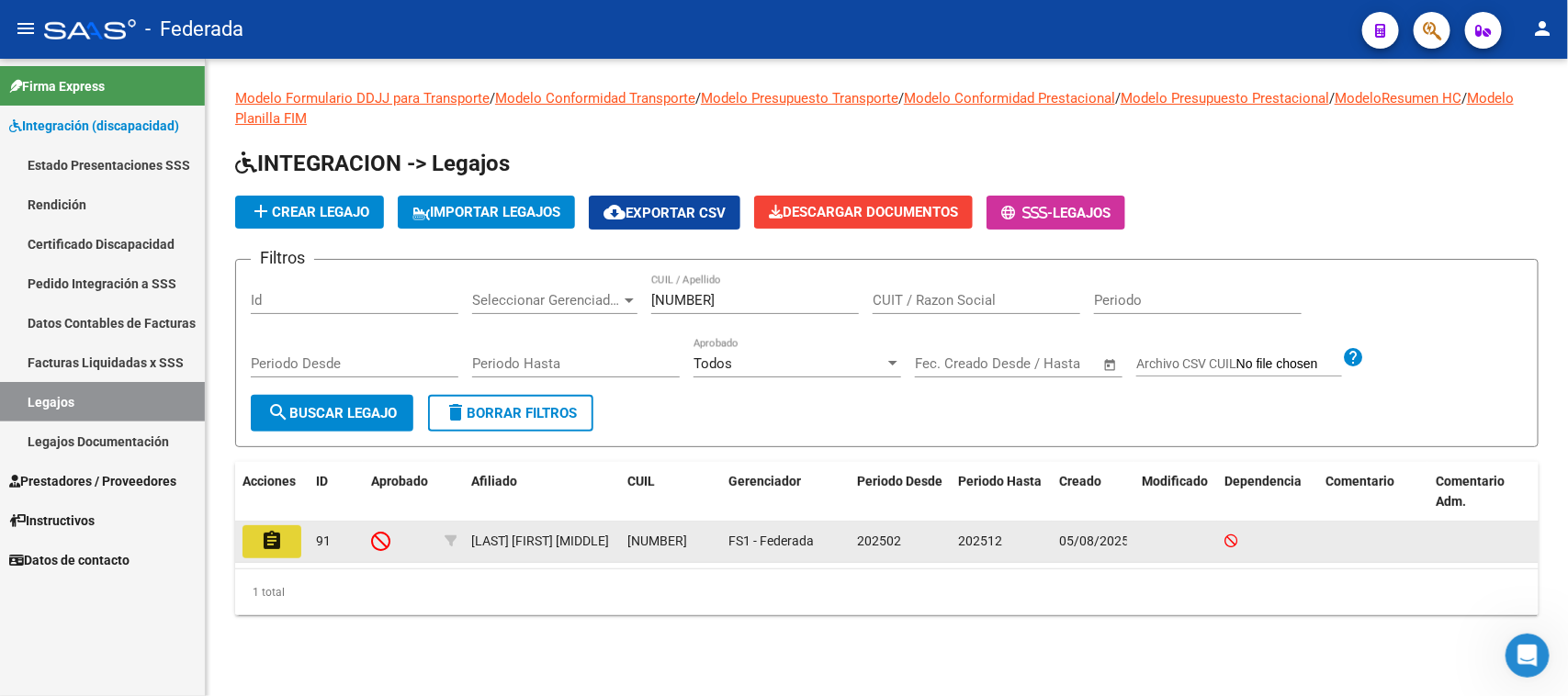 click on "assignment" 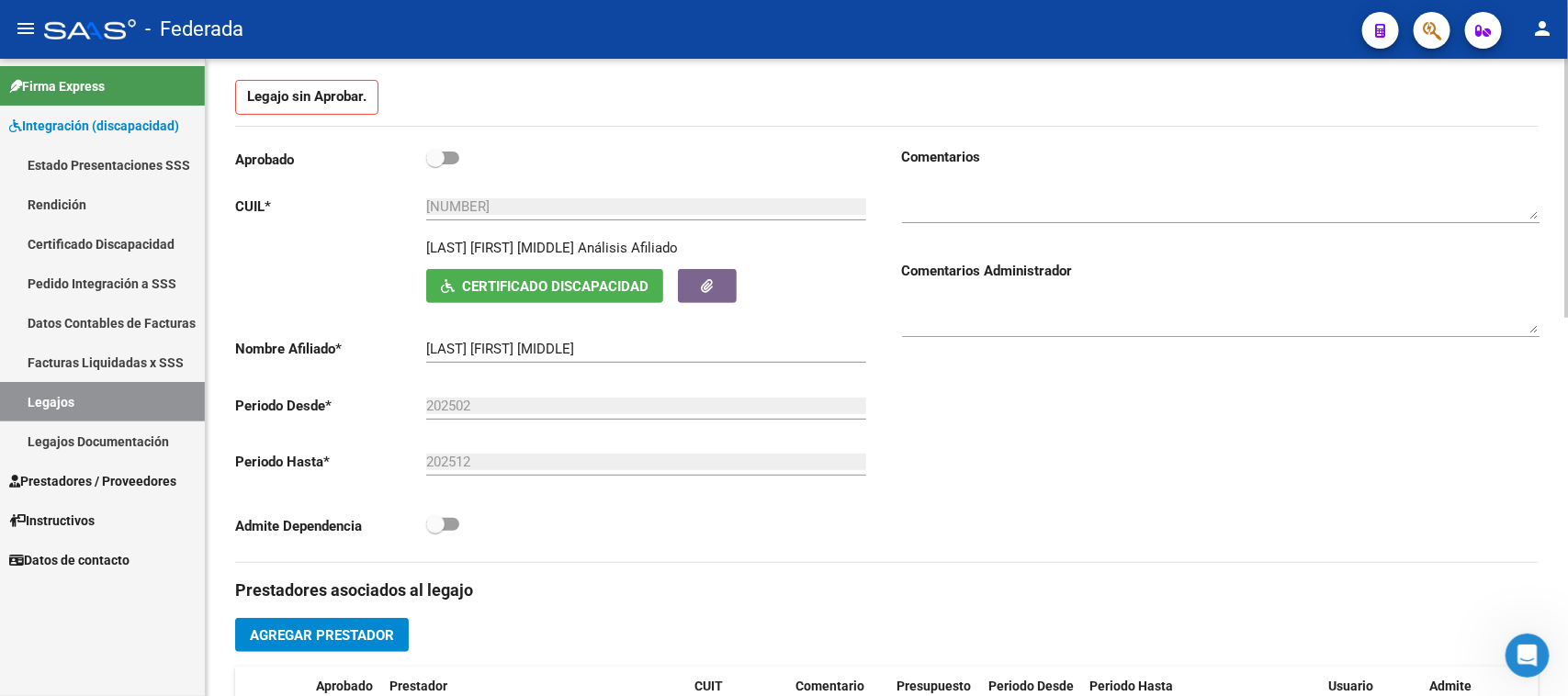 scroll, scrollTop: 230, scrollLeft: 0, axis: vertical 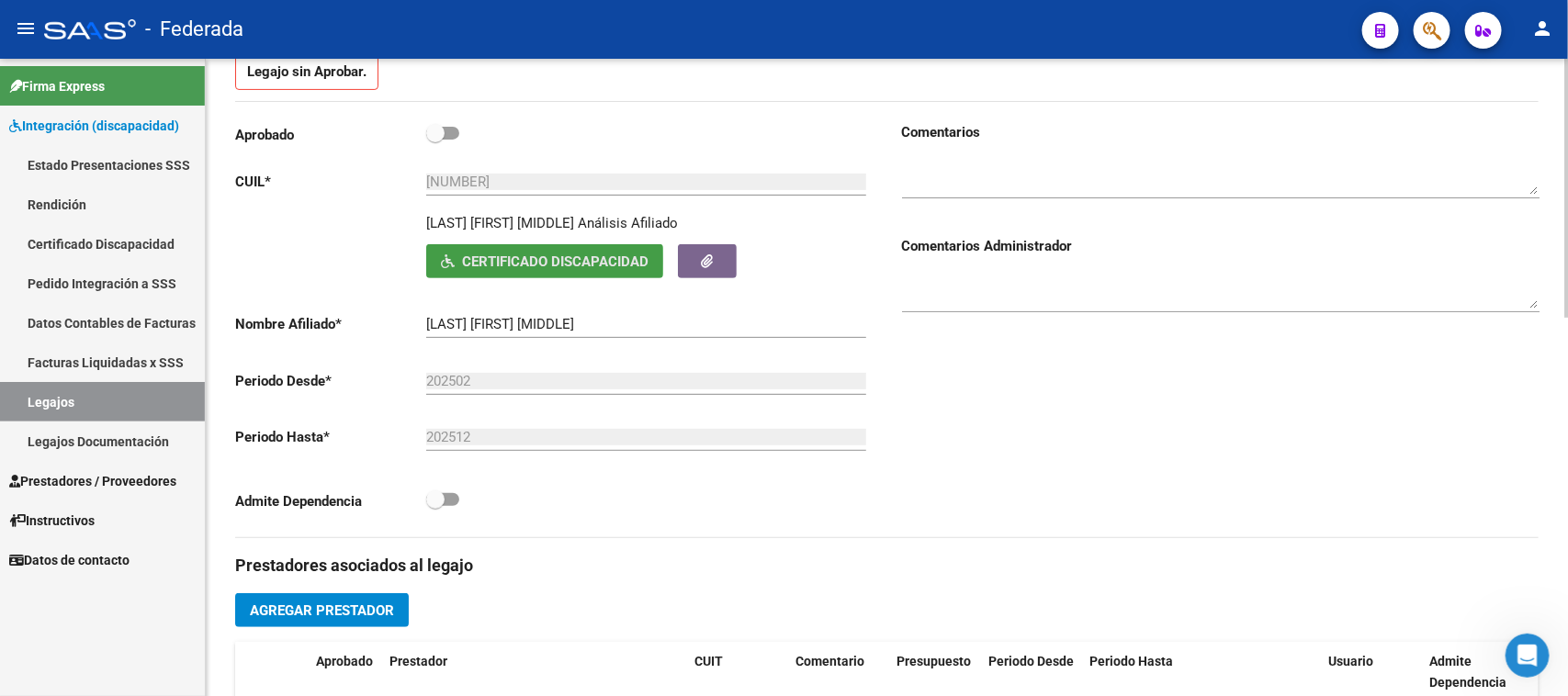click on "Certificado Discapacidad" 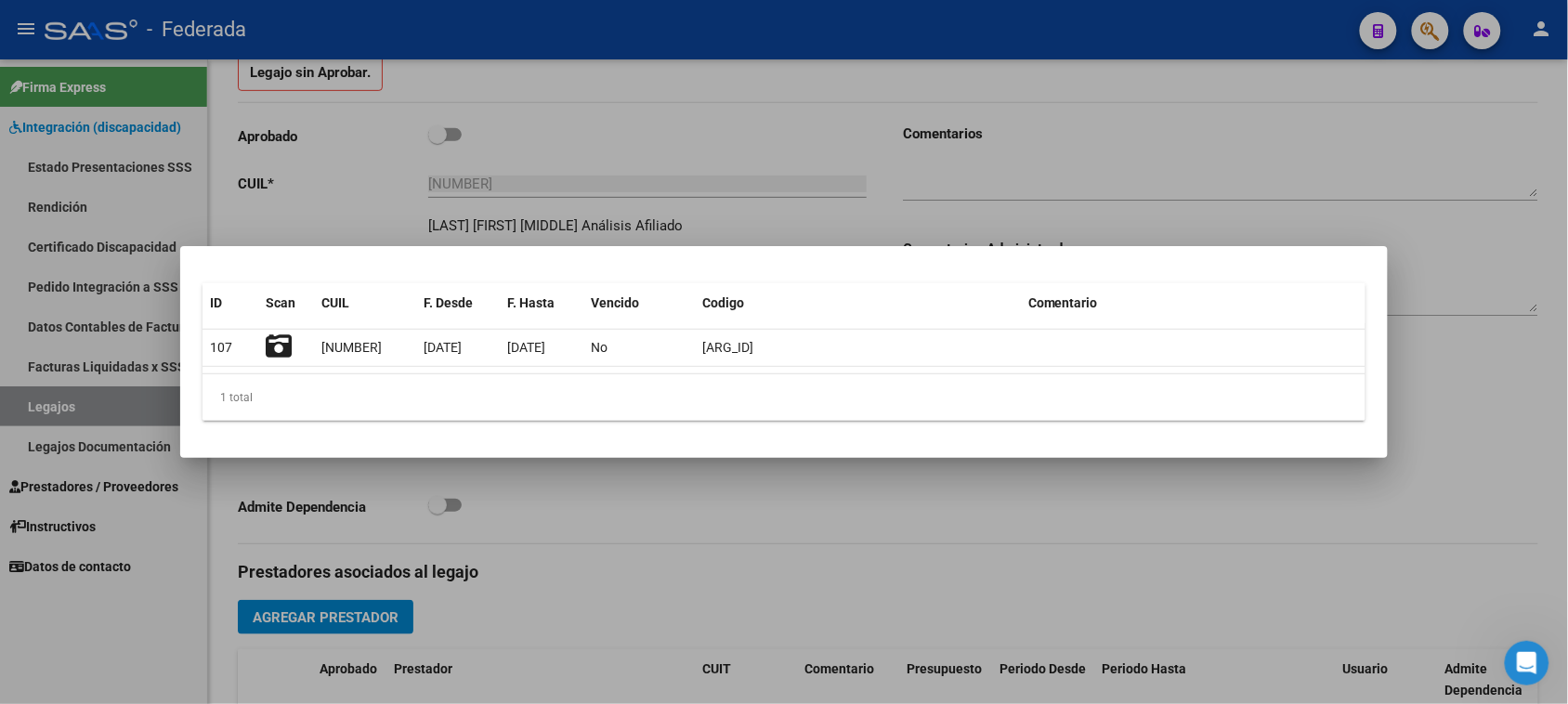 click at bounding box center (784, 352) 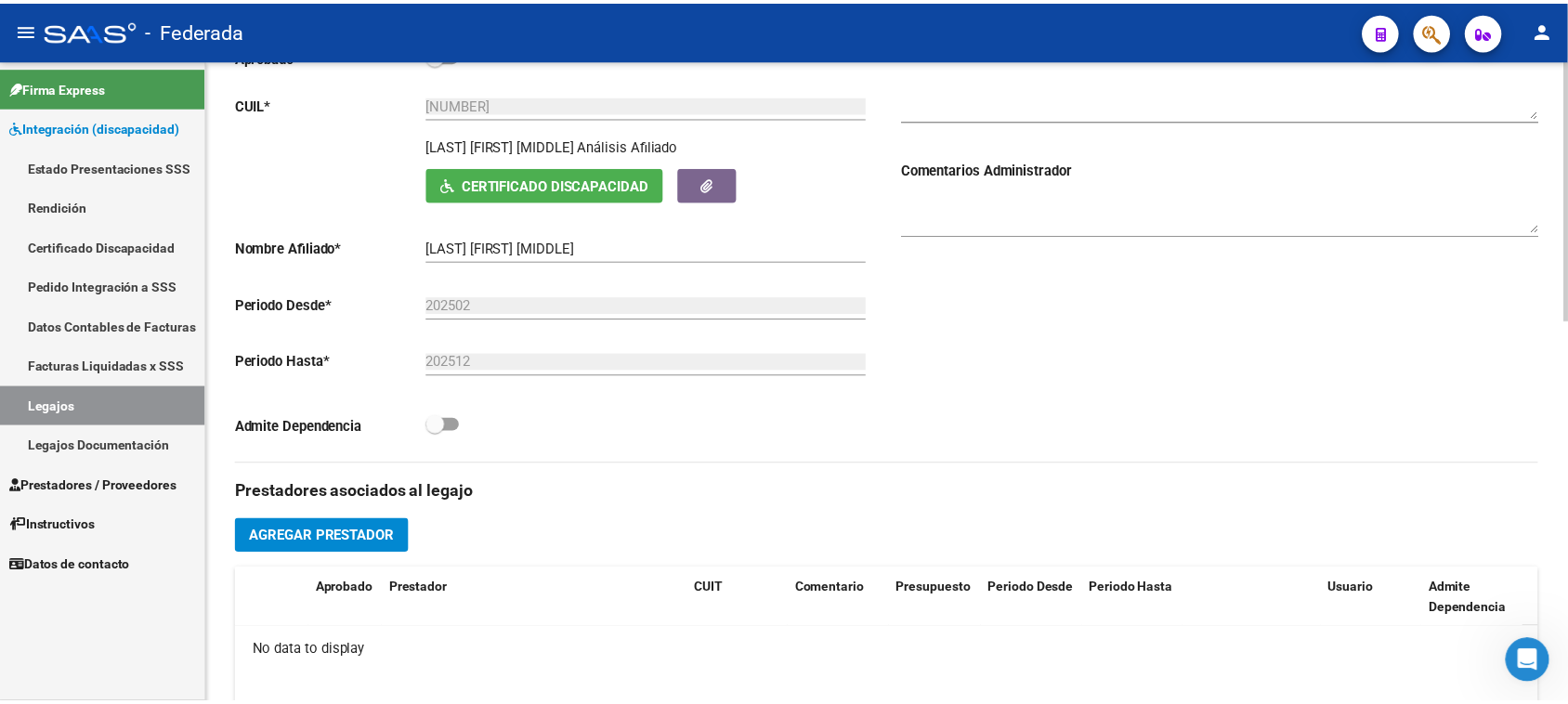 scroll, scrollTop: 348, scrollLeft: 0, axis: vertical 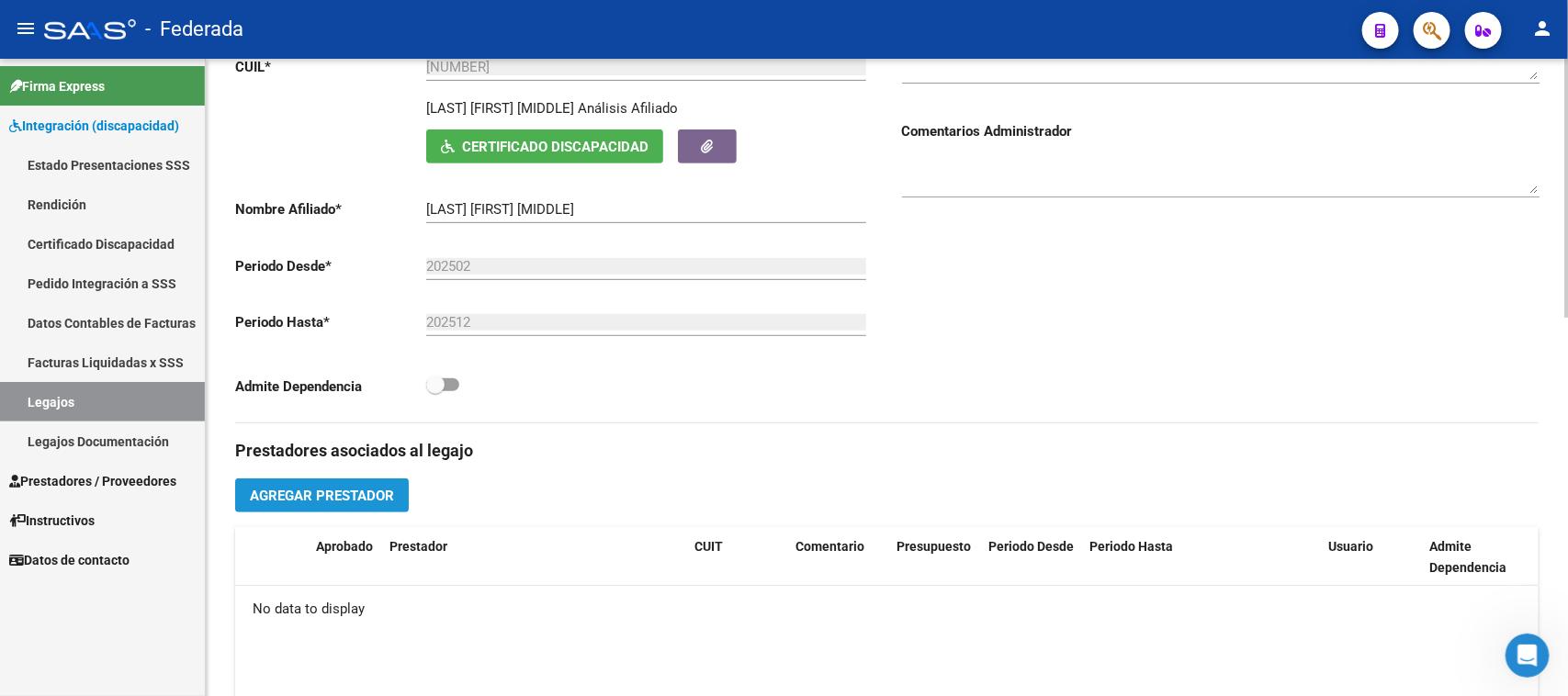 click on "Agregar Prestador" 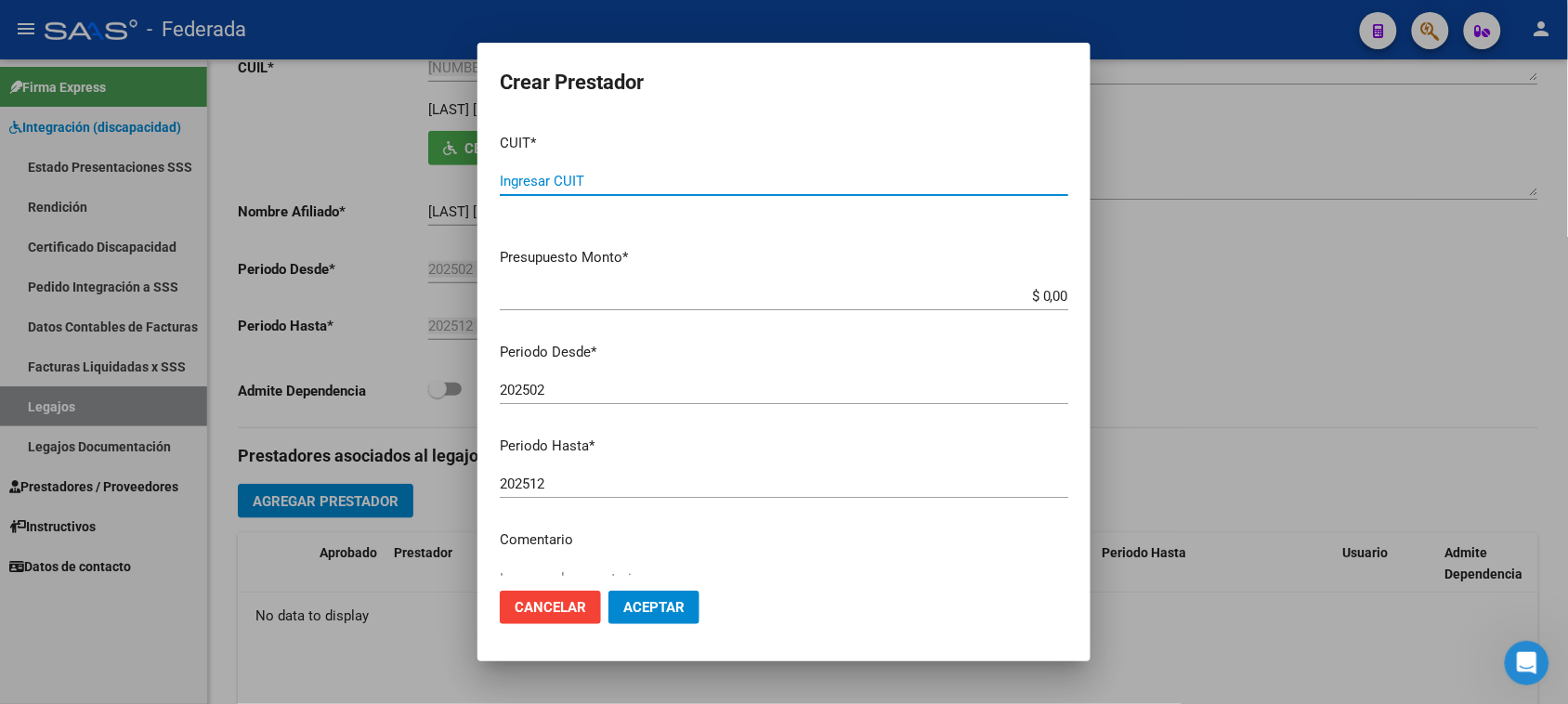 paste on "27-17444467-1" 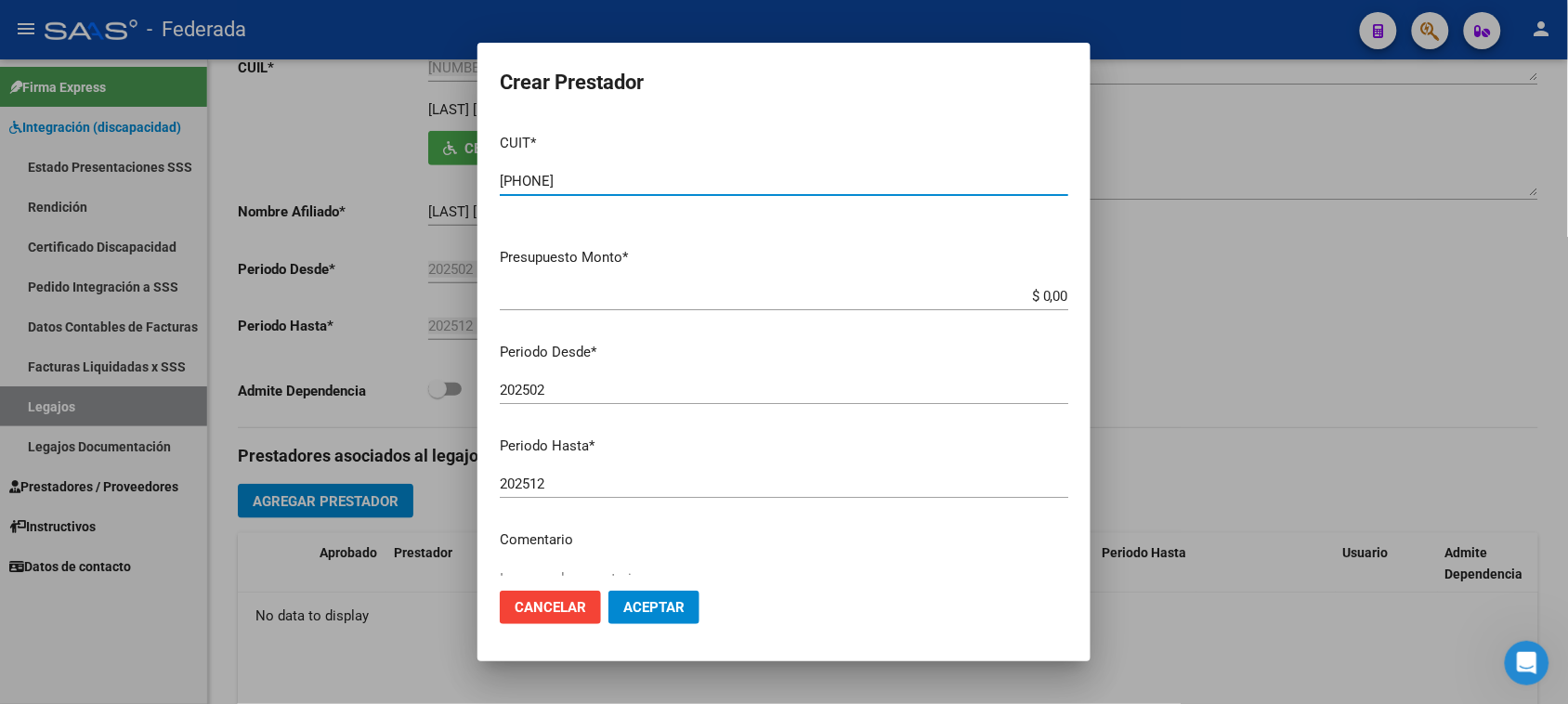 type on "27-17444467-1" 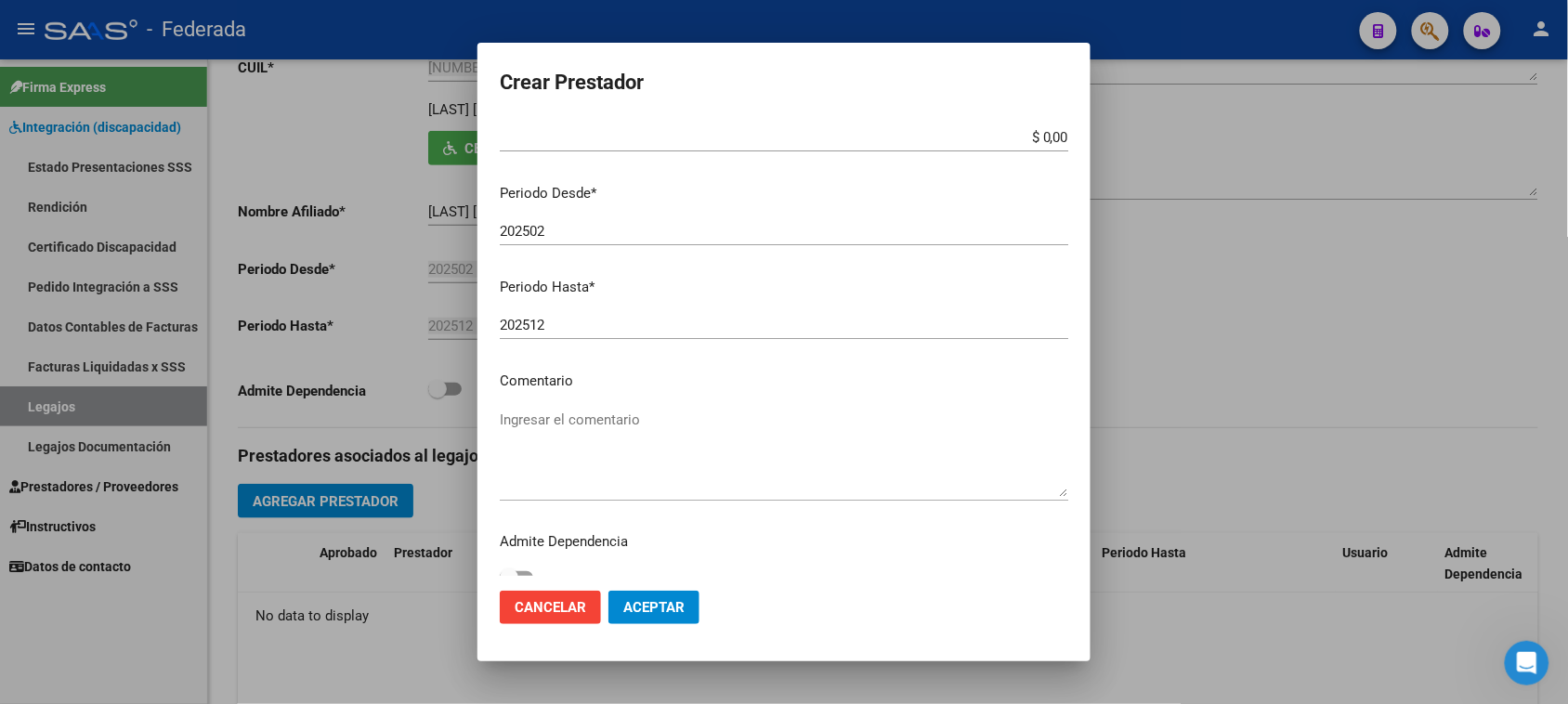 scroll, scrollTop: 177, scrollLeft: 0, axis: vertical 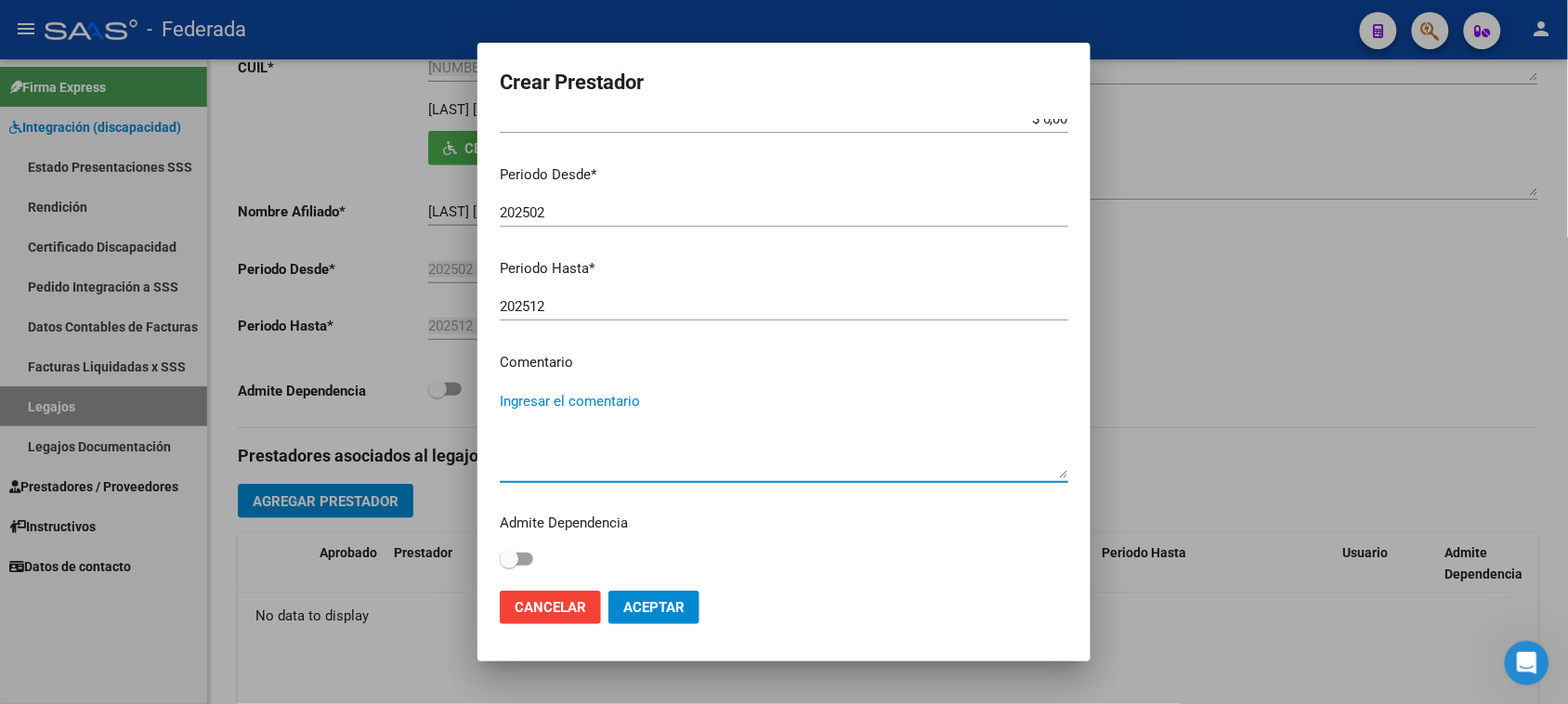 click on "Ingresar el comentario" at bounding box center [784, 435] 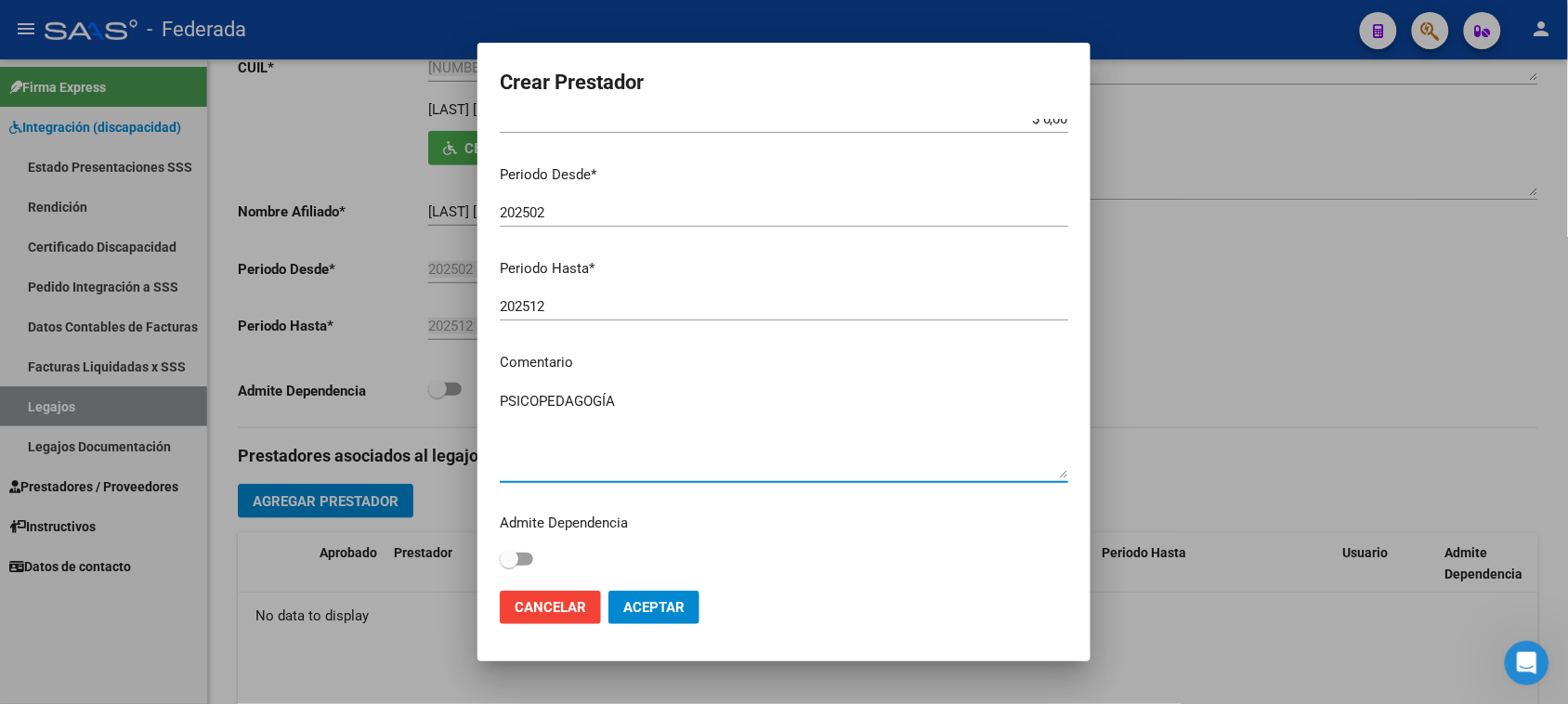 type on "PSICOPEDAGOGÍA" 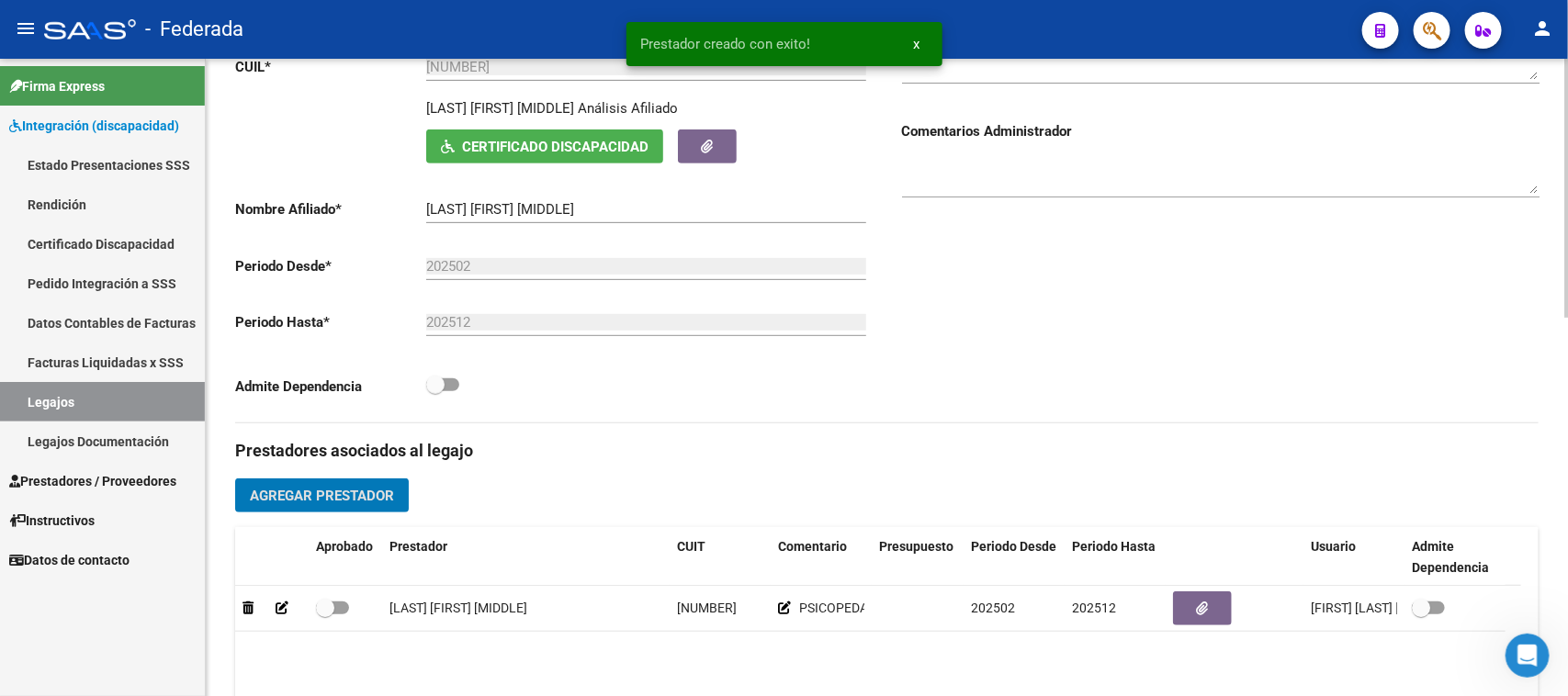 click on "Agregar Prestador" 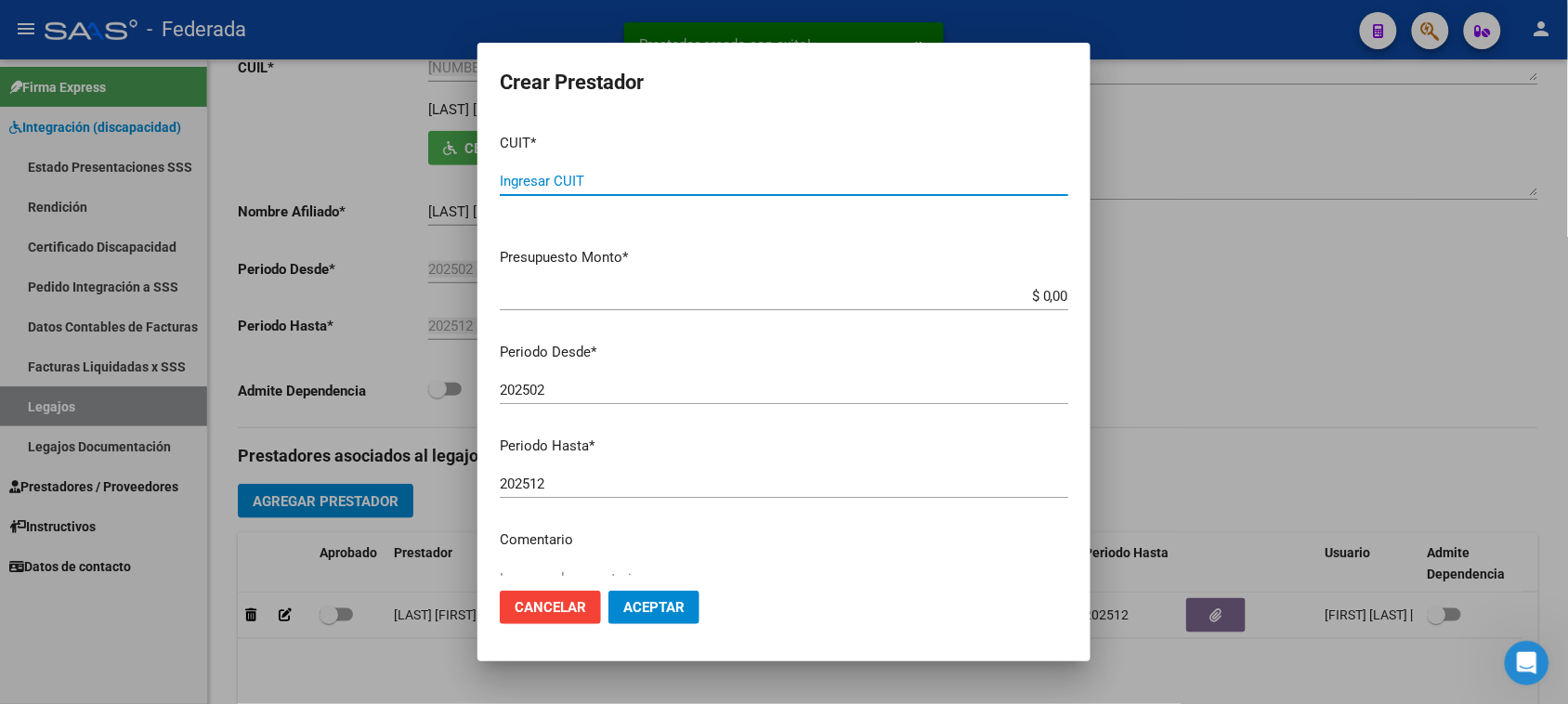 paste on "23-23983703-4" 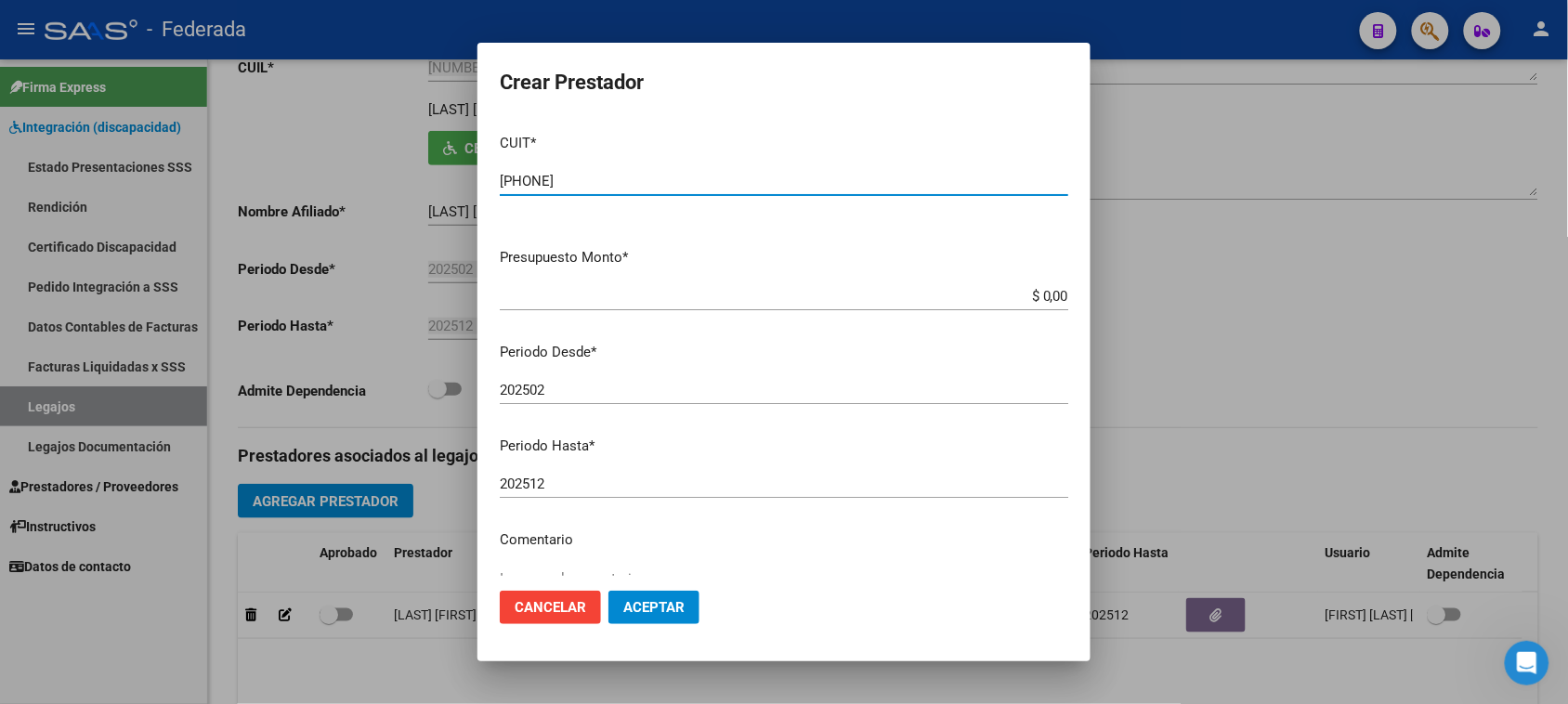 type on "23-23983703-4" 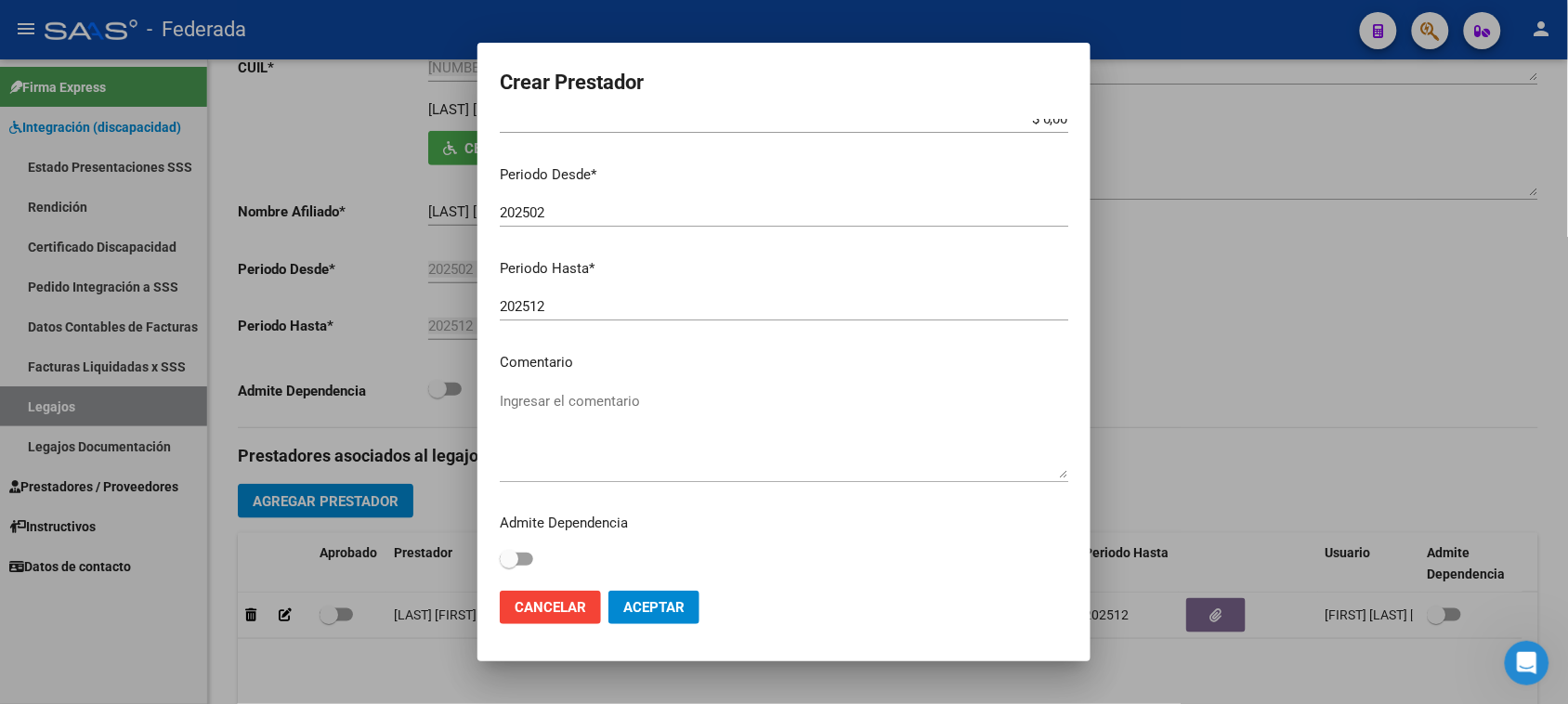 click on "Ingresar el comentario" at bounding box center (784, 435) 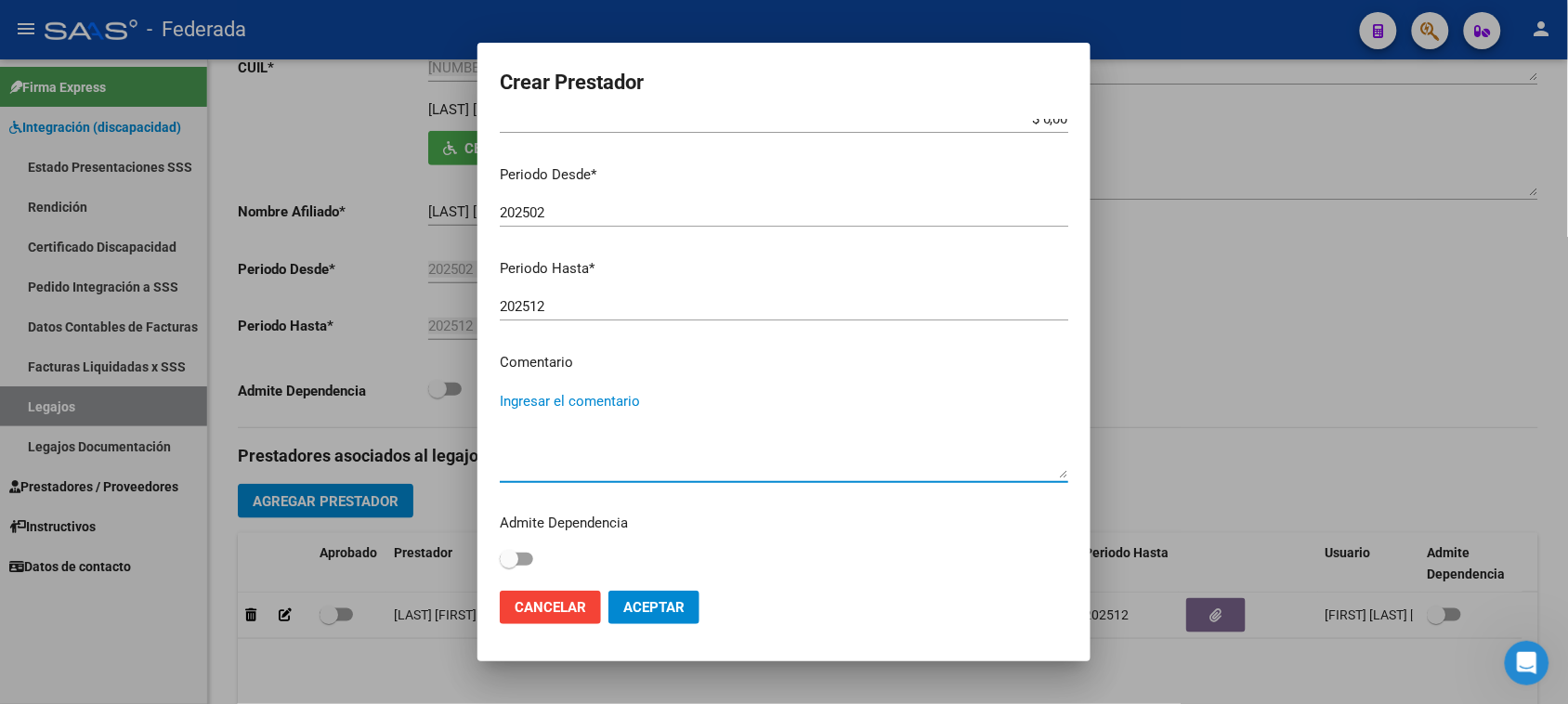 paste on "TERAPIA OCUPACIONAL" 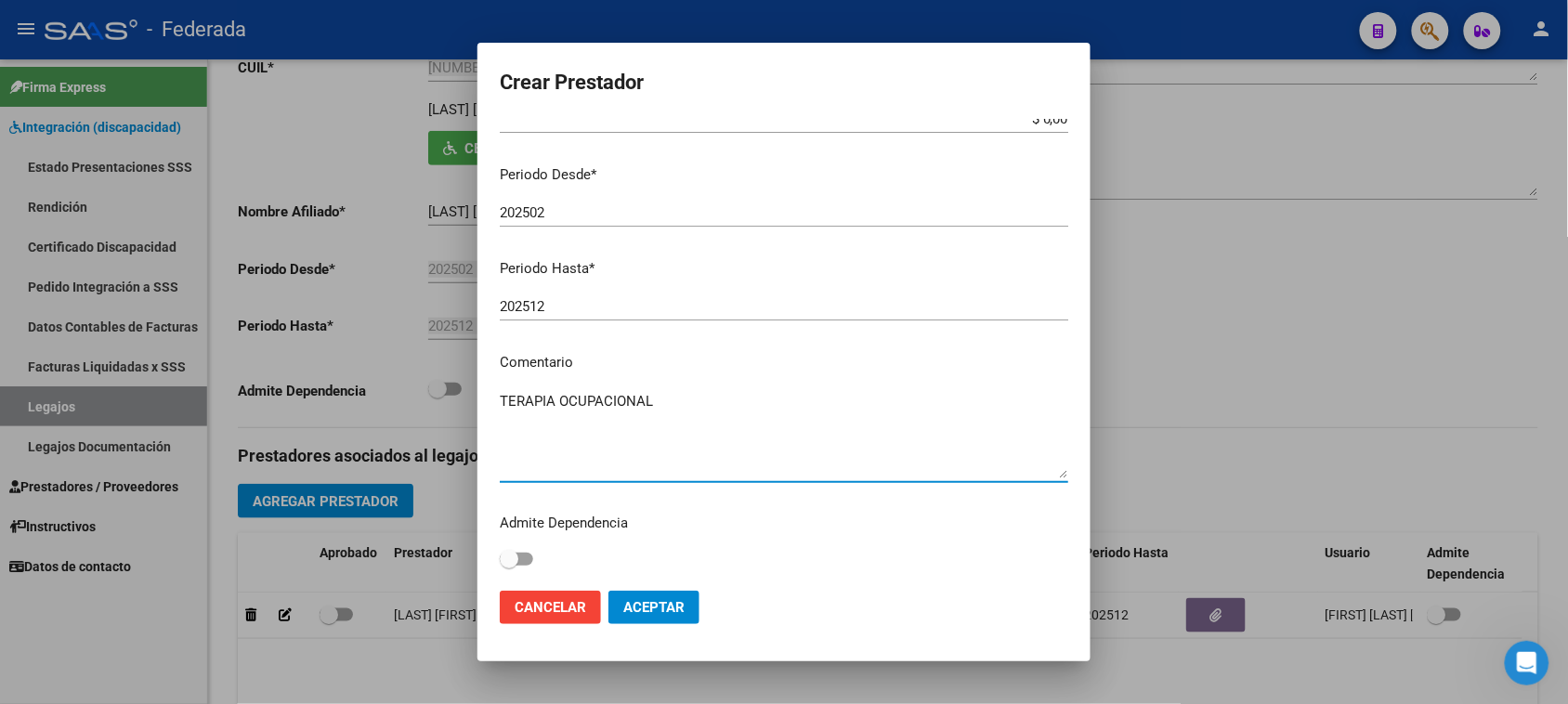 type on "TERAPIA OCUPACIONAL" 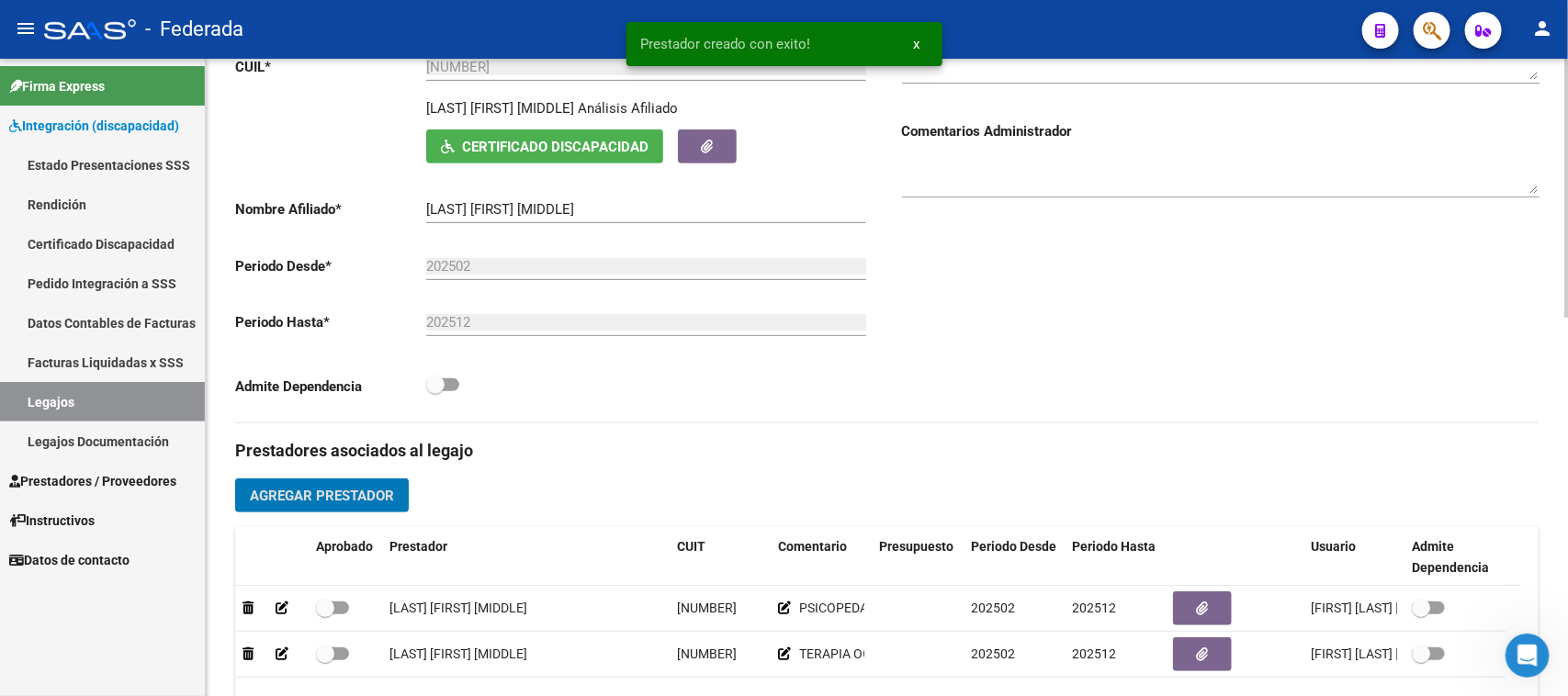 click on "Agregar Prestador" 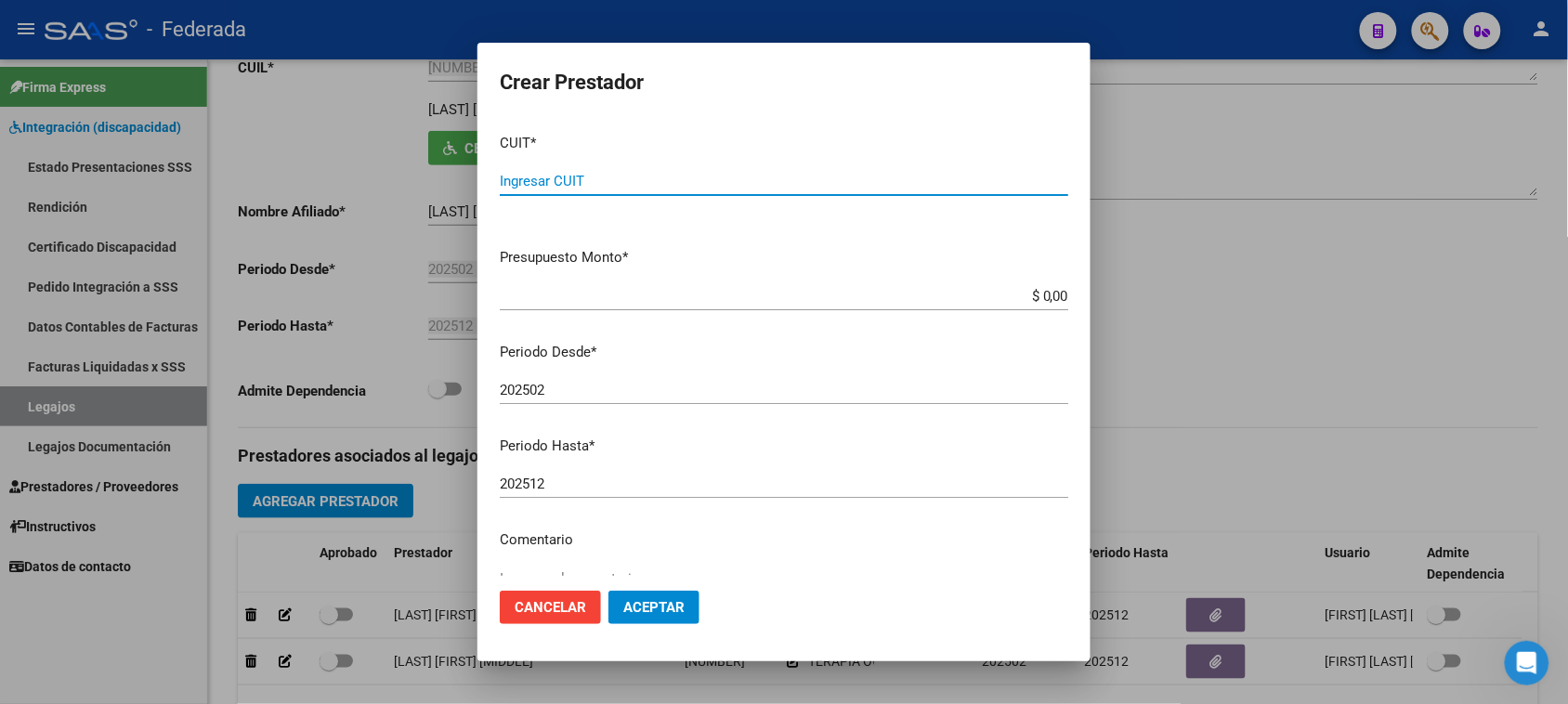 paste on "27-33016156-1" 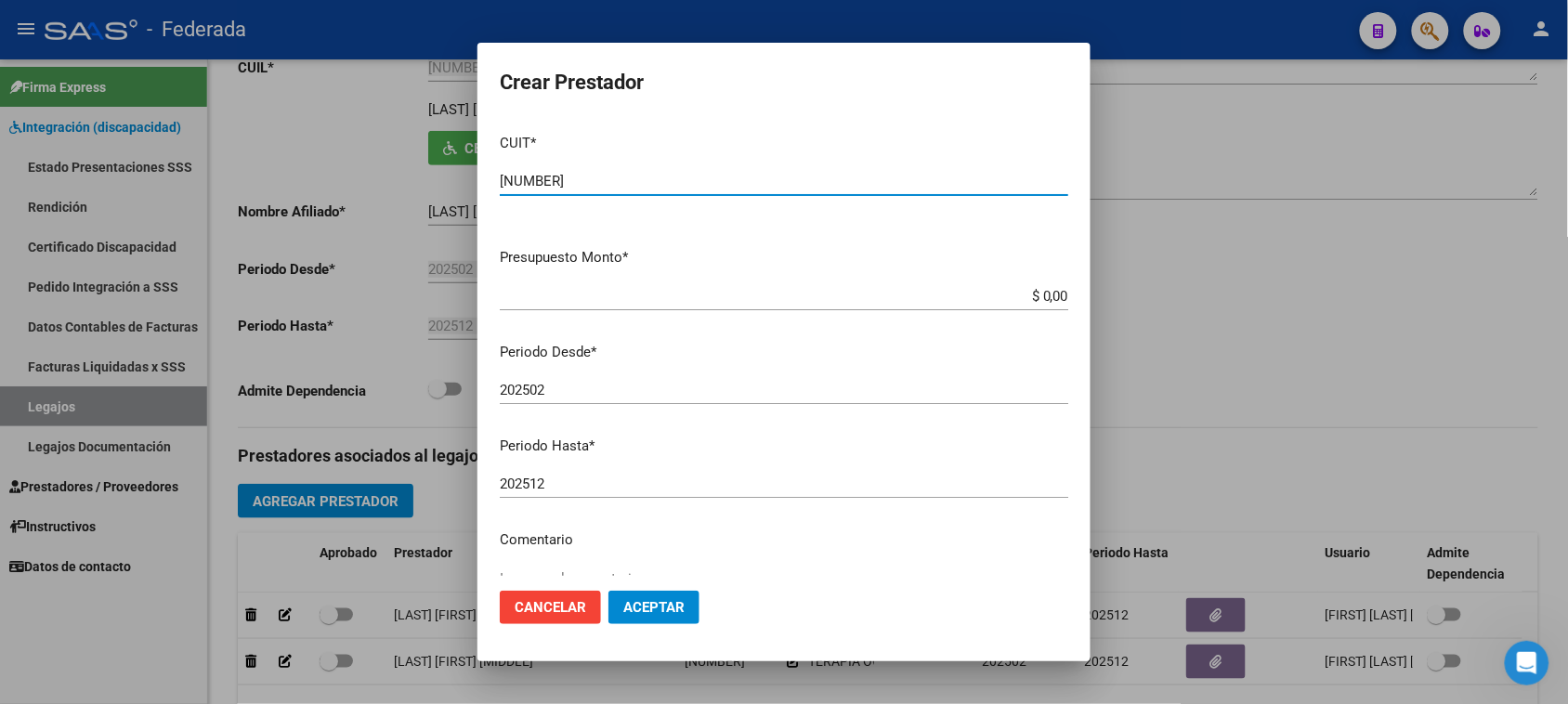 type on "27-33016156-1" 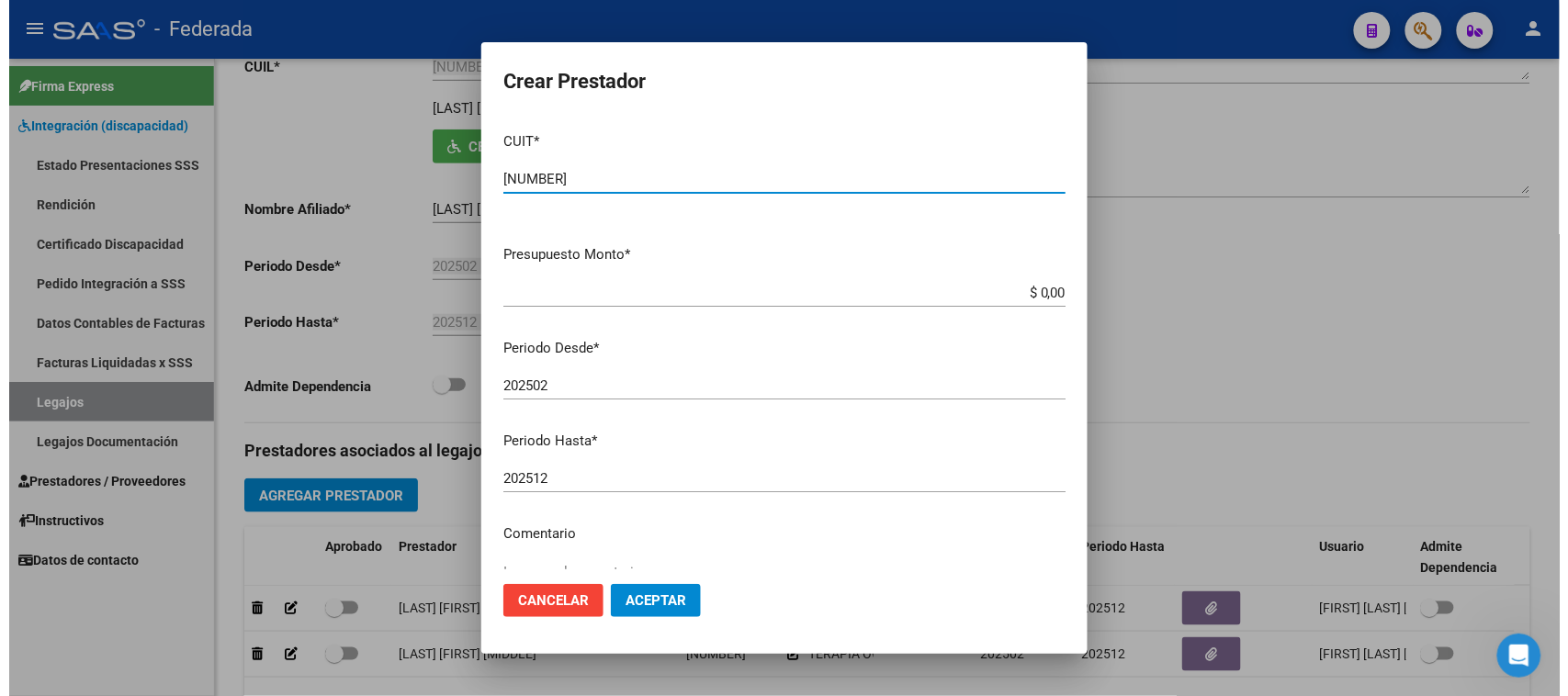 scroll, scrollTop: 175, scrollLeft: 0, axis: vertical 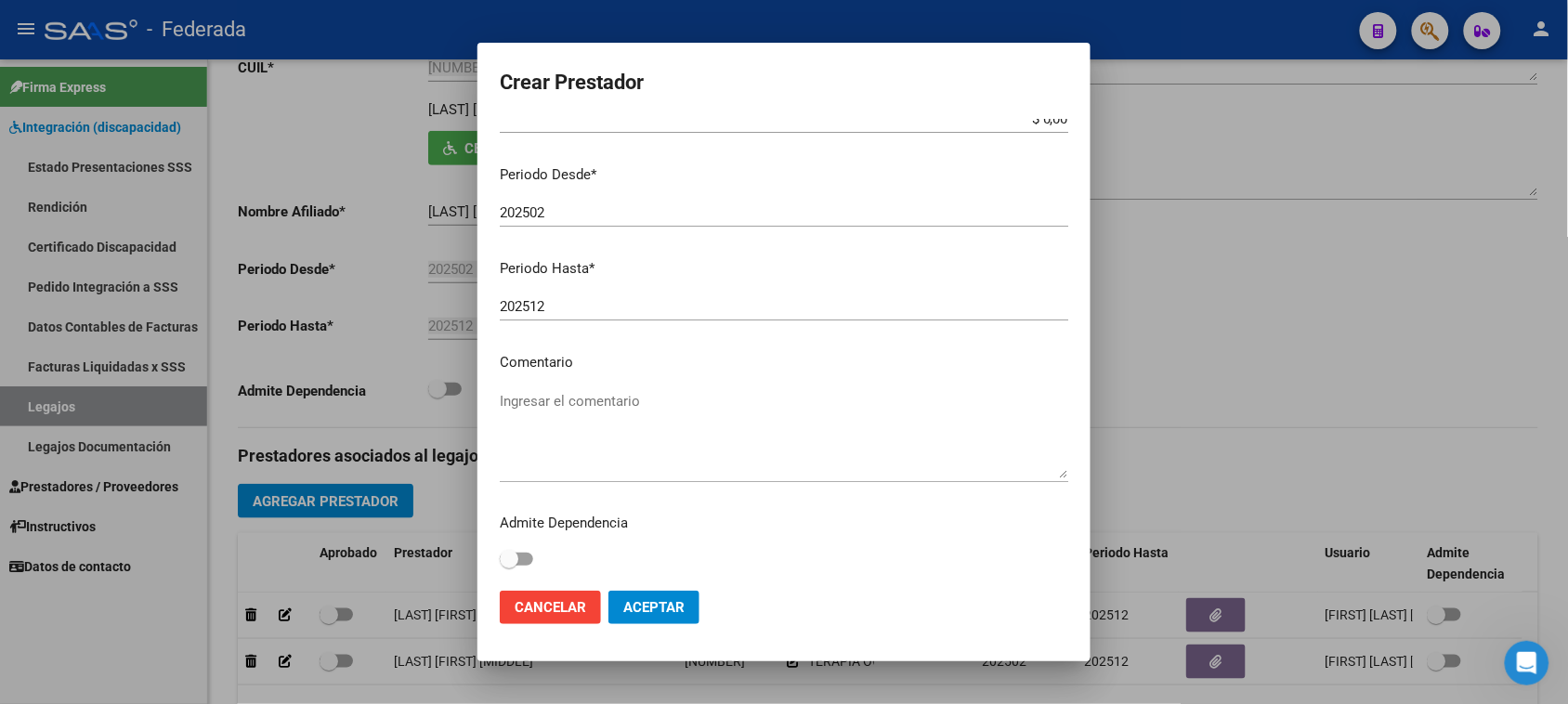 click on "Ingresar el comentario" at bounding box center (784, 435) 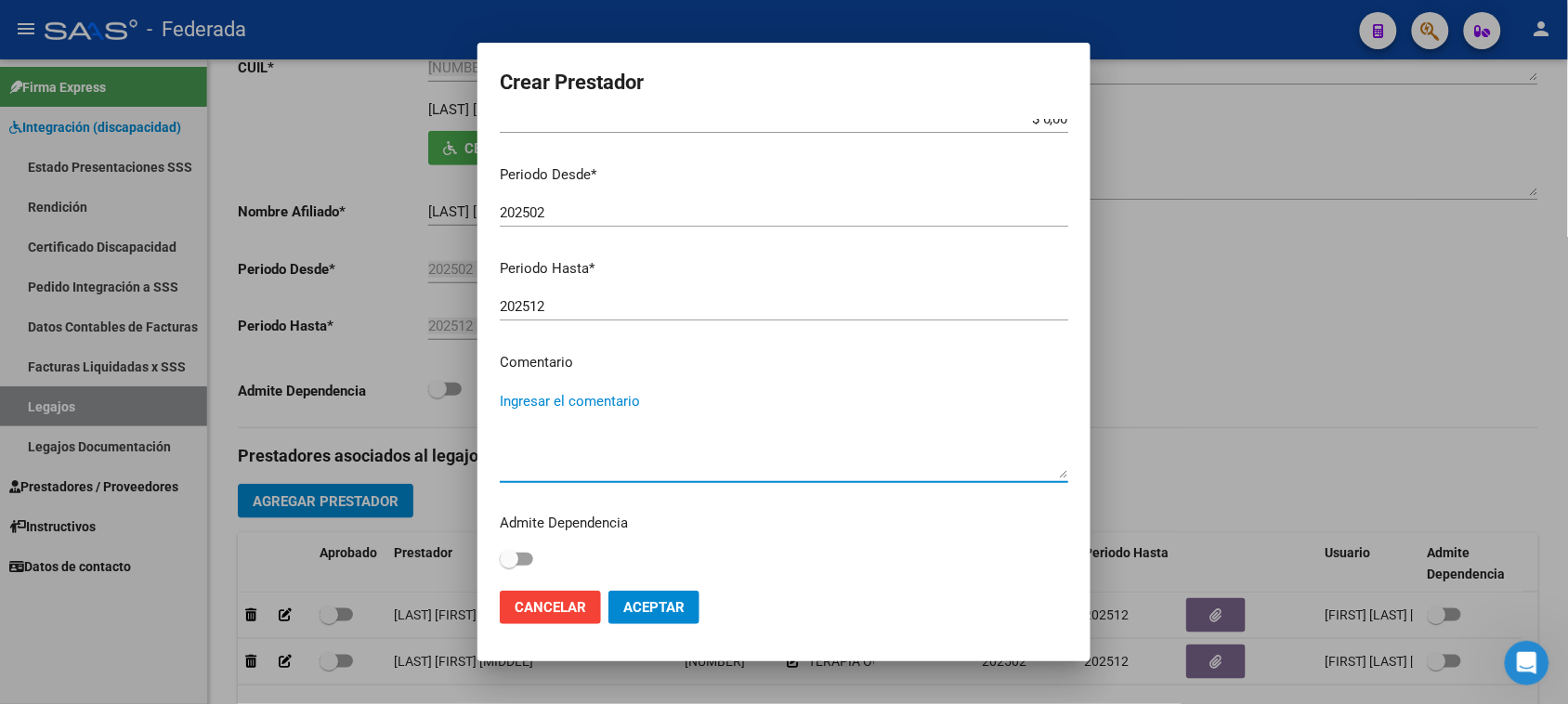paste on "KINESIOLOGÍA" 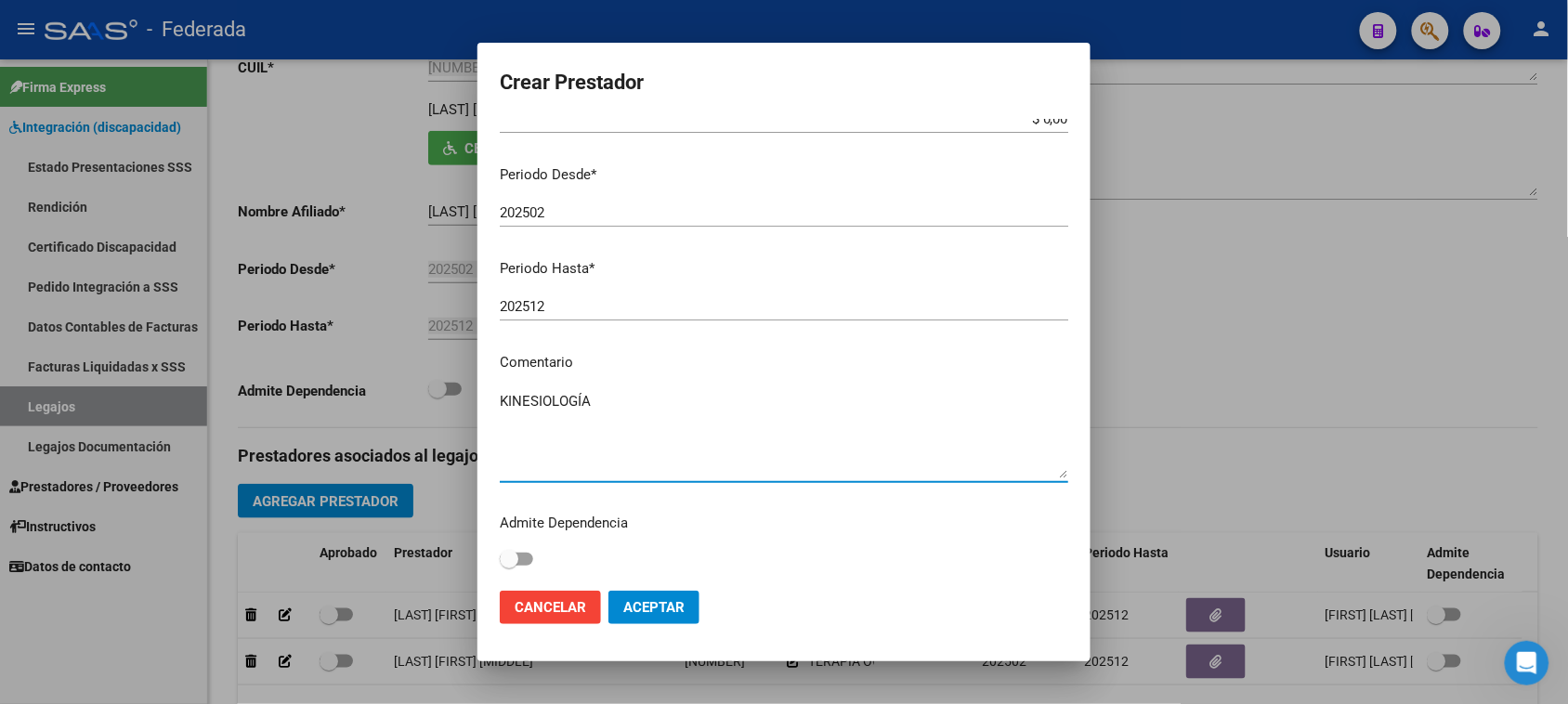 type on "KINESIOLOGÍA" 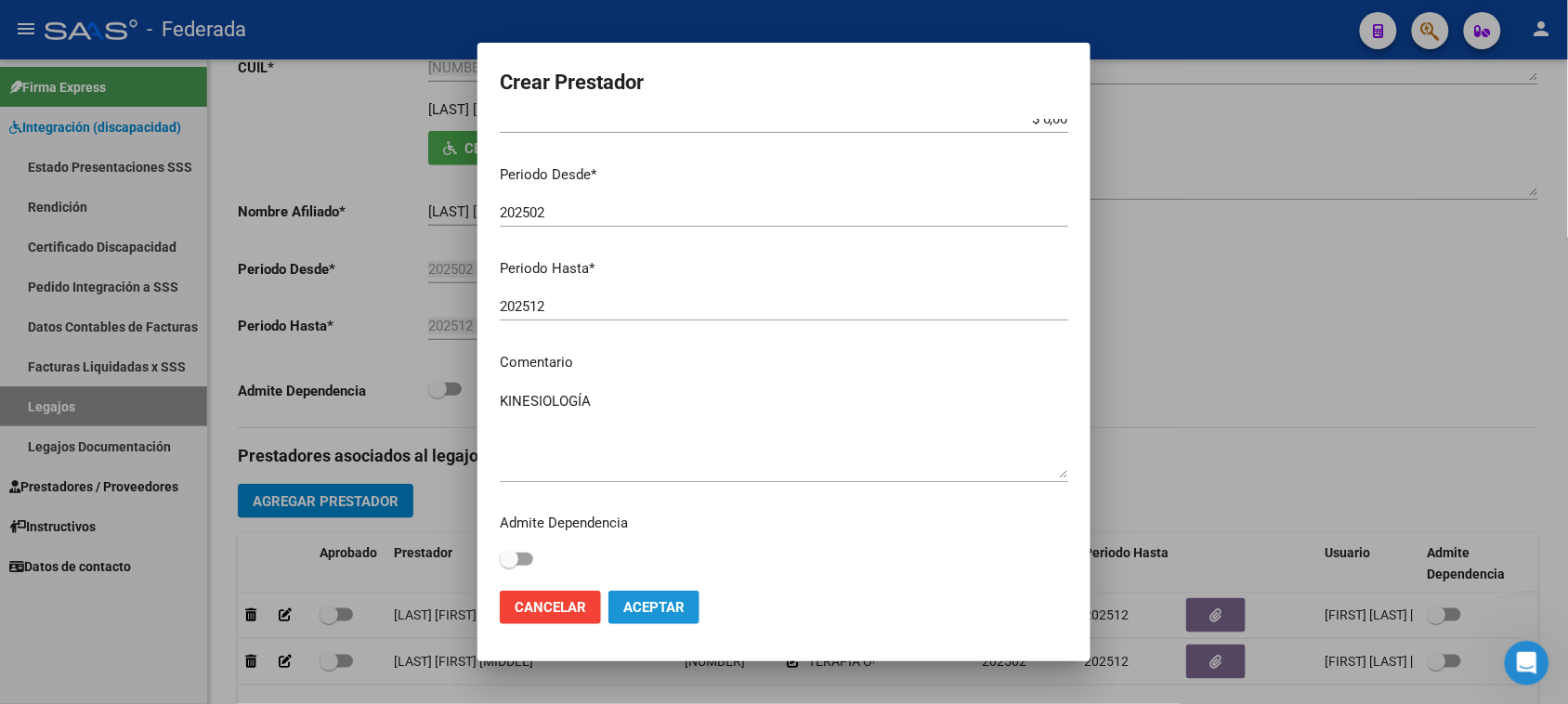 click on "Aceptar" 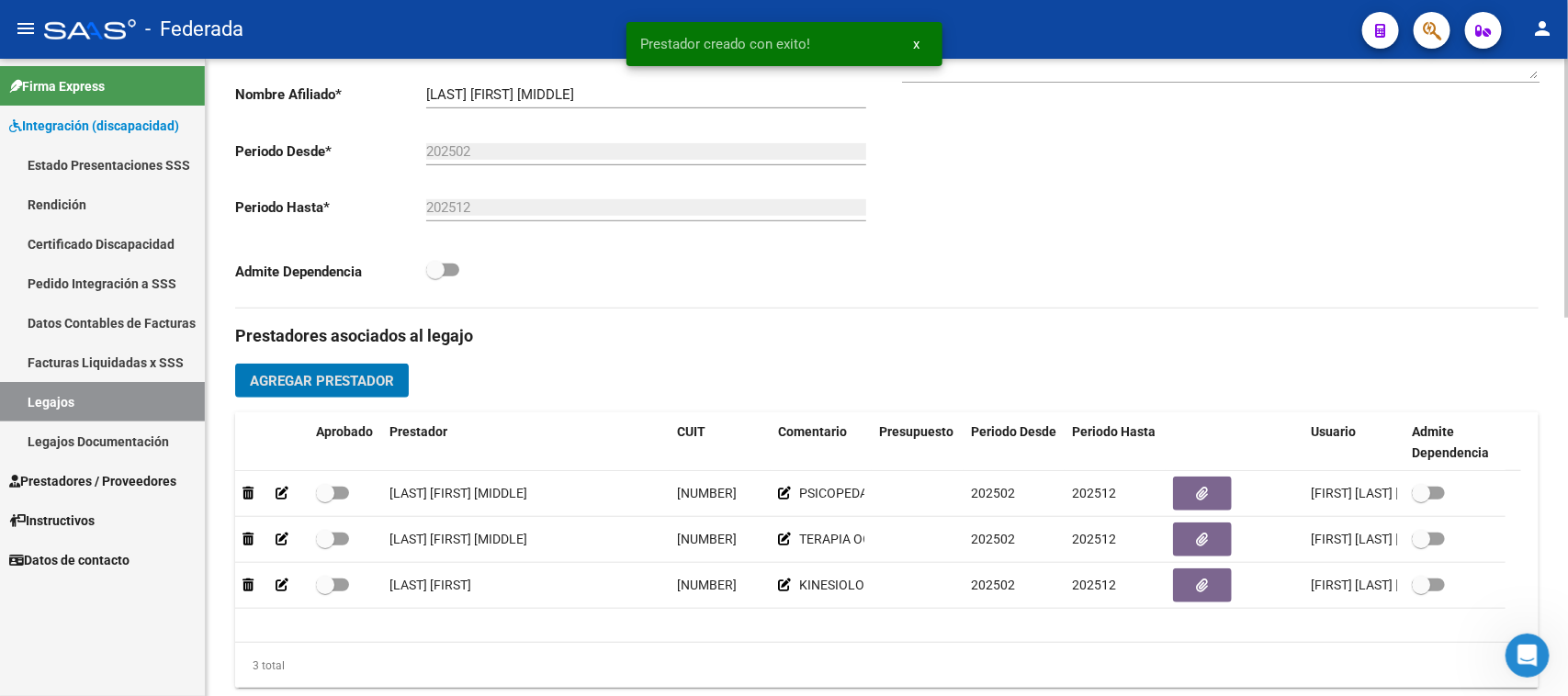 scroll, scrollTop: 574, scrollLeft: 0, axis: vertical 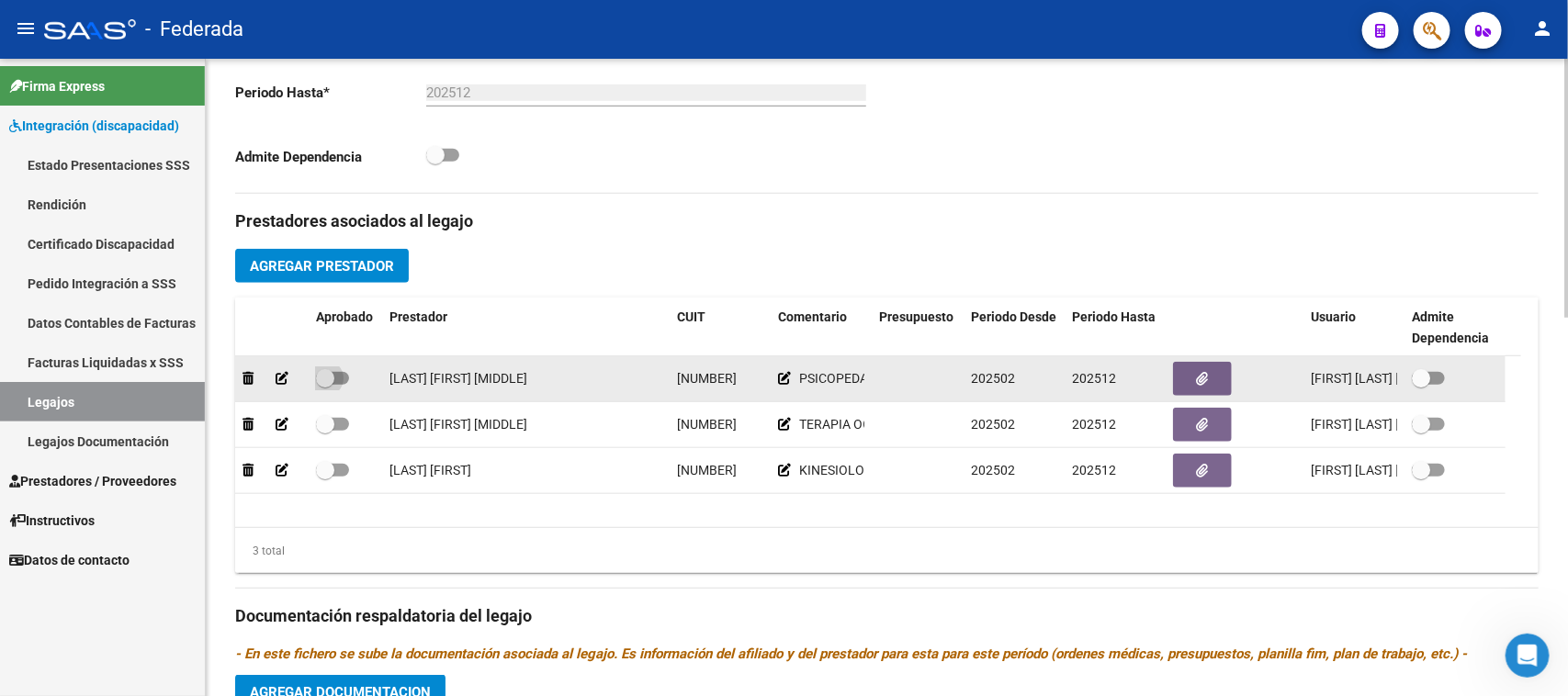 click at bounding box center (325, 378) 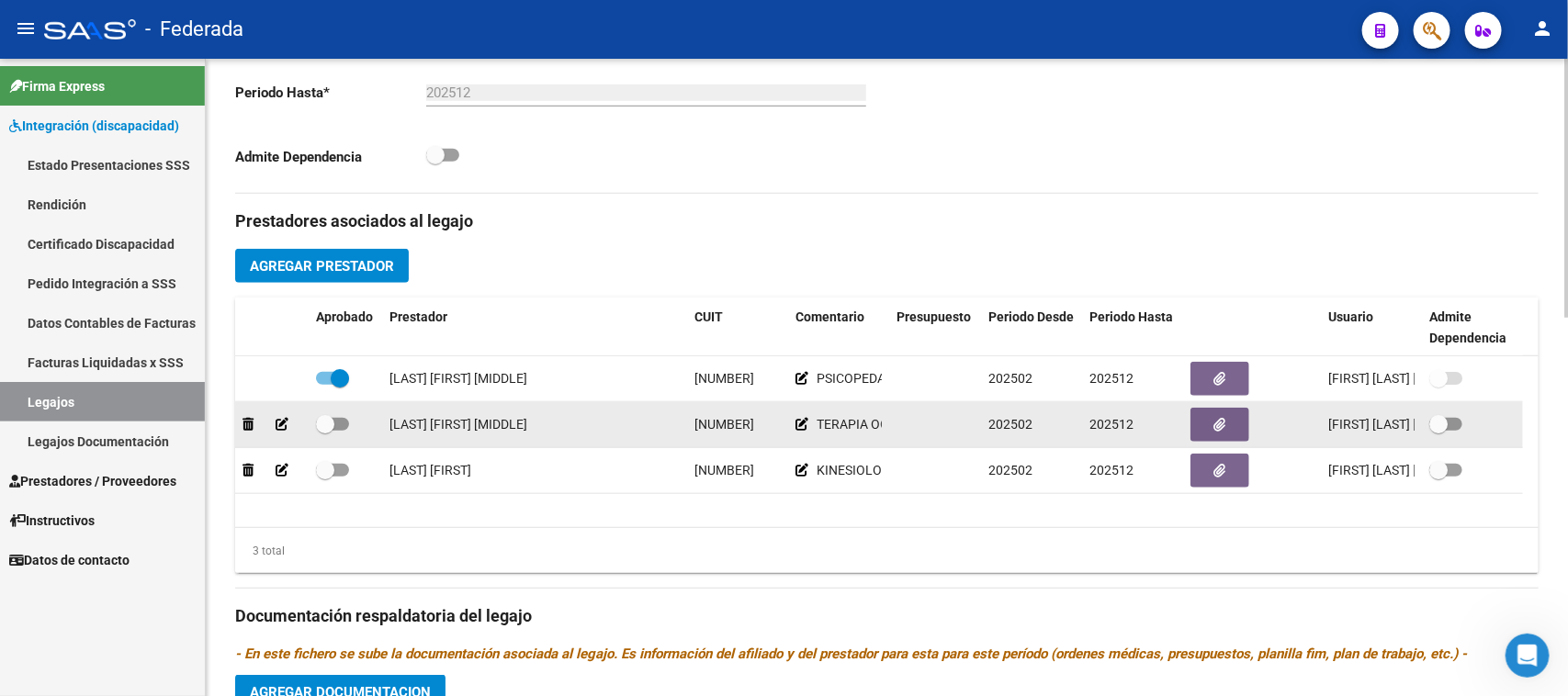 click at bounding box center (325, 424) 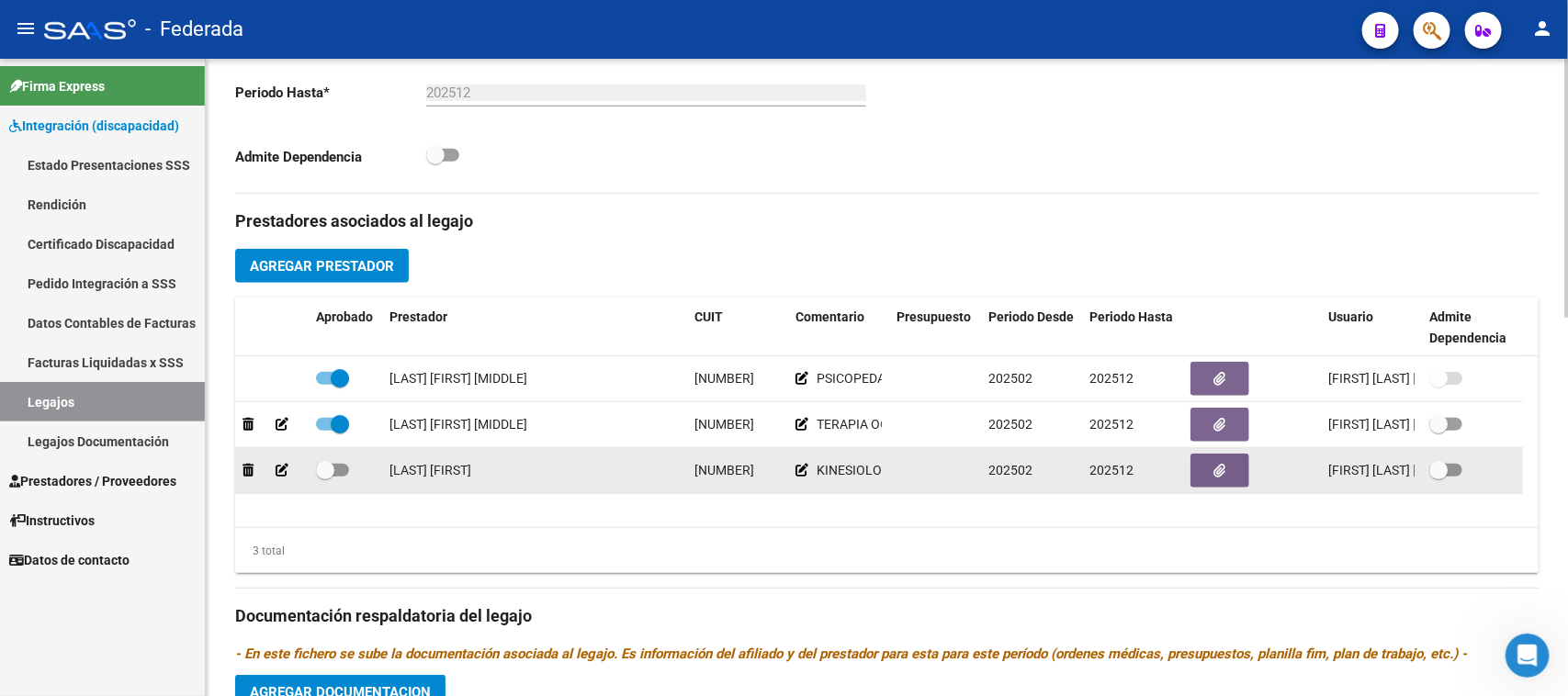 click at bounding box center [333, 470] 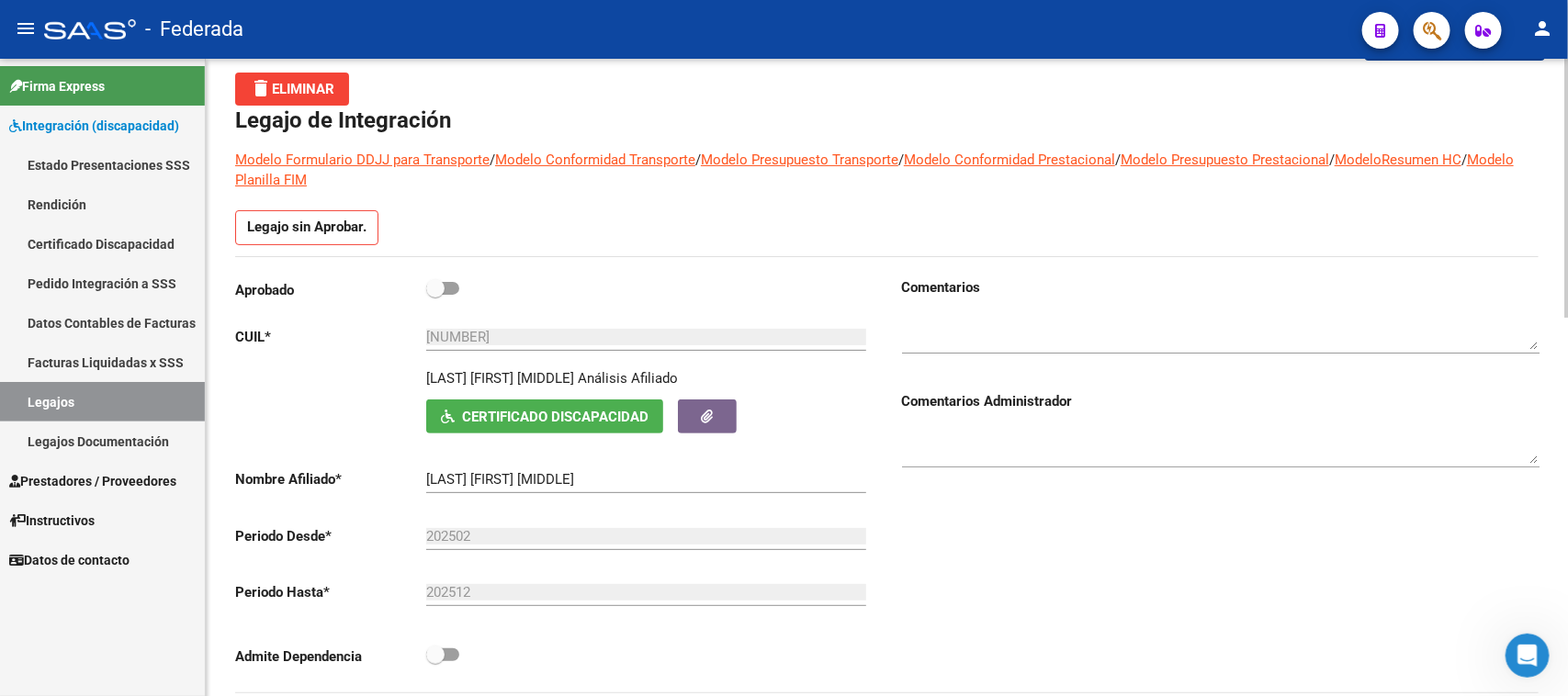 scroll, scrollTop: 0, scrollLeft: 0, axis: both 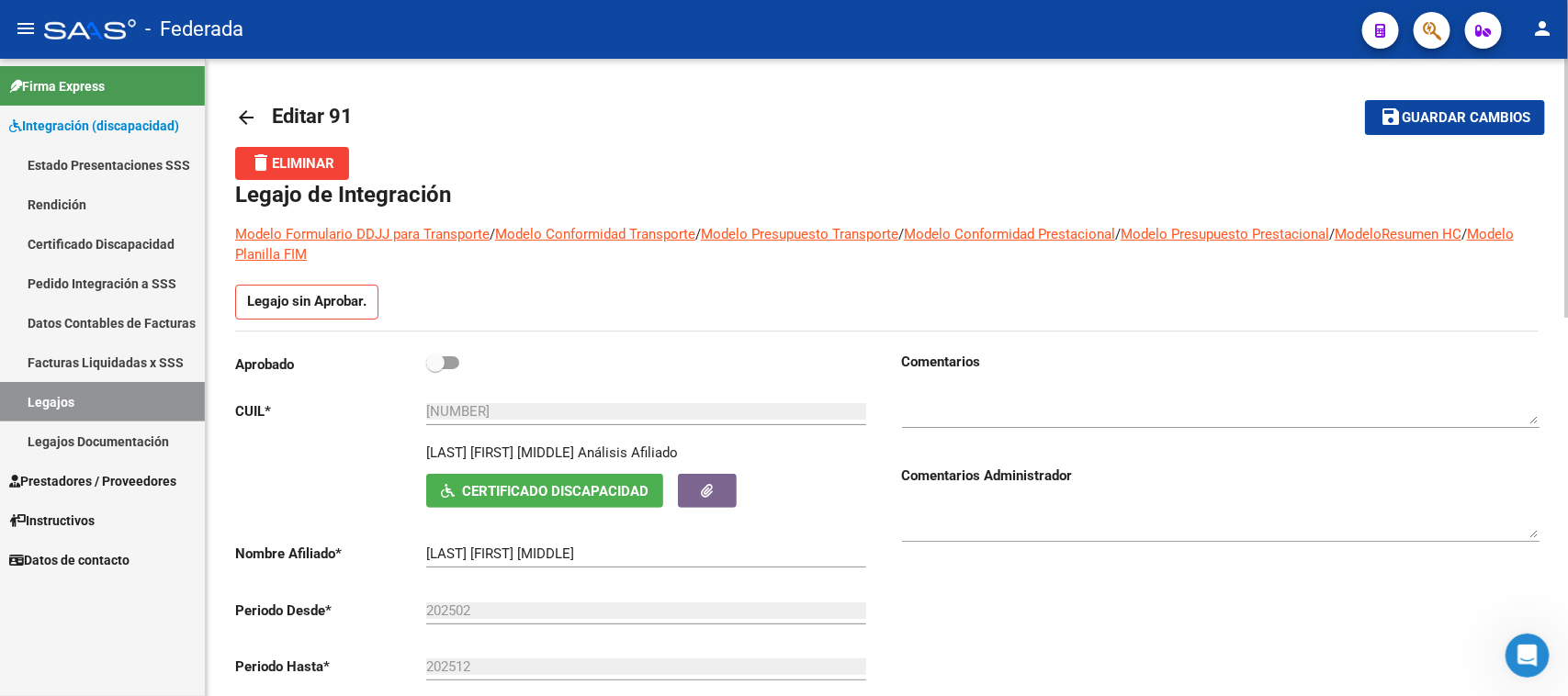 click at bounding box center (435, 363) 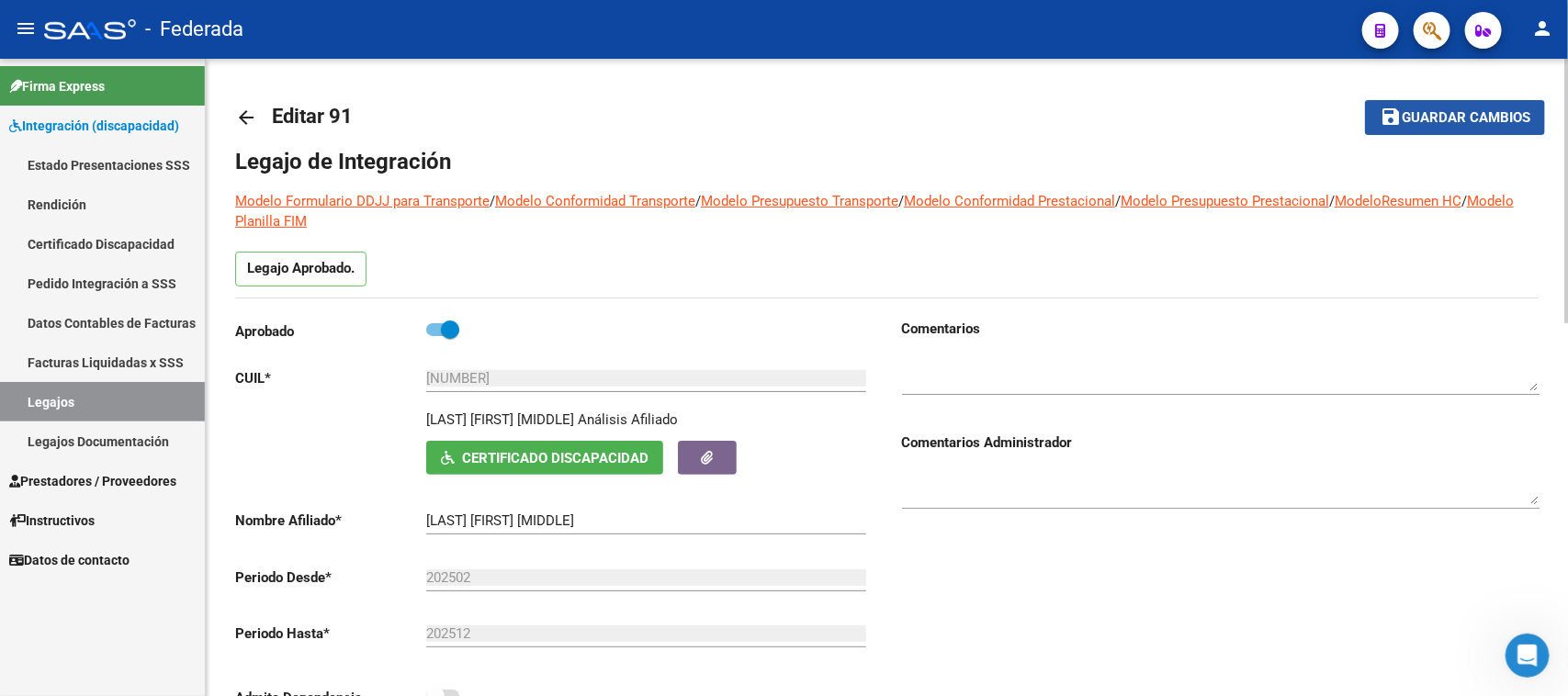 click on "Guardar cambios" 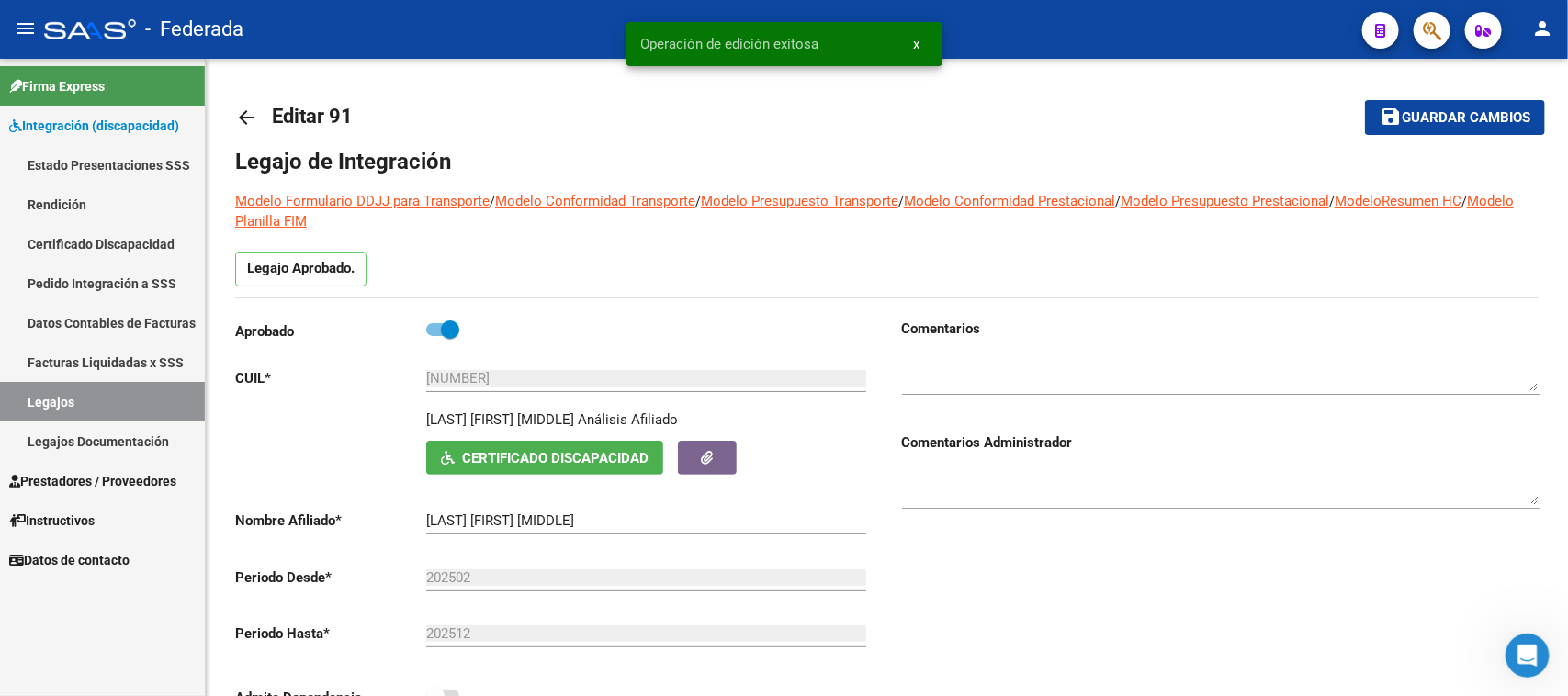 click on "Legajos" at bounding box center (102, 401) 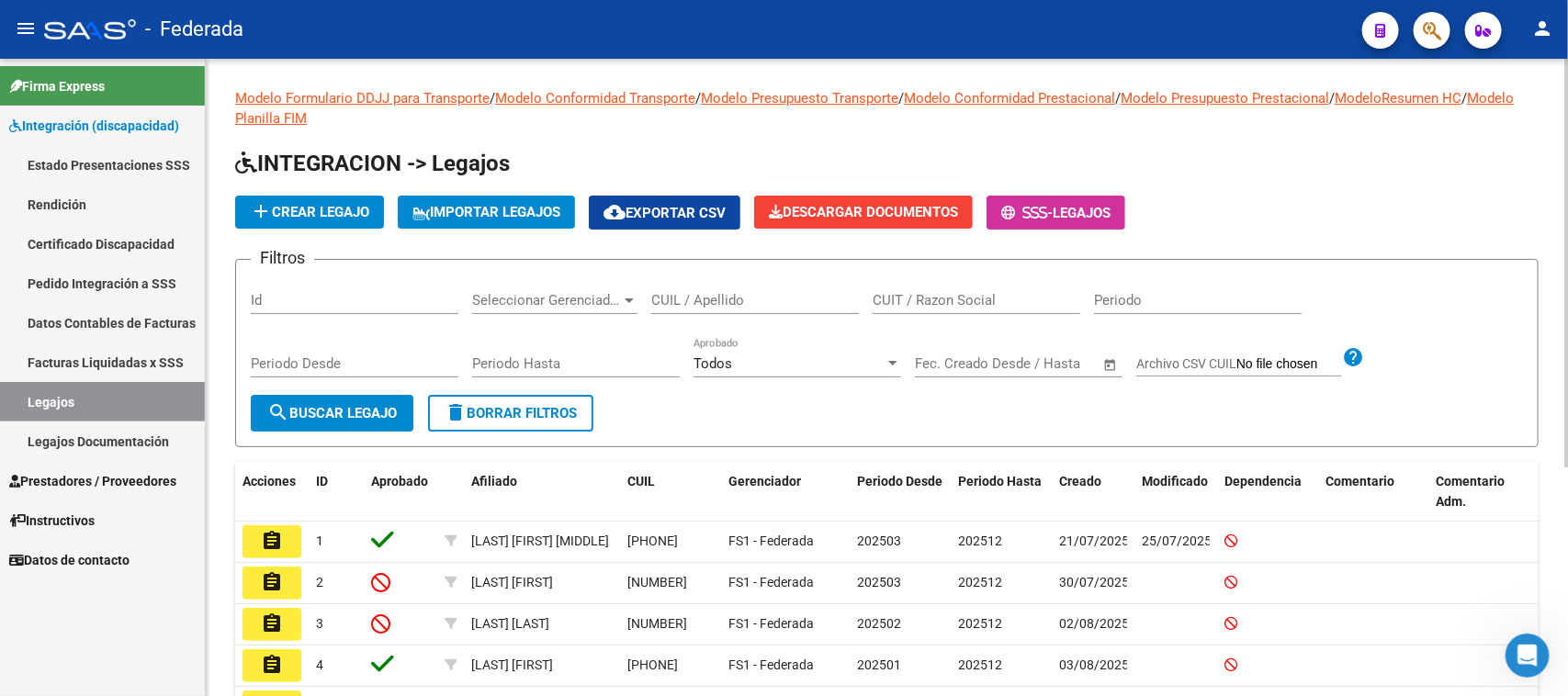 click on "CUIL / Apellido" at bounding box center (755, 300) 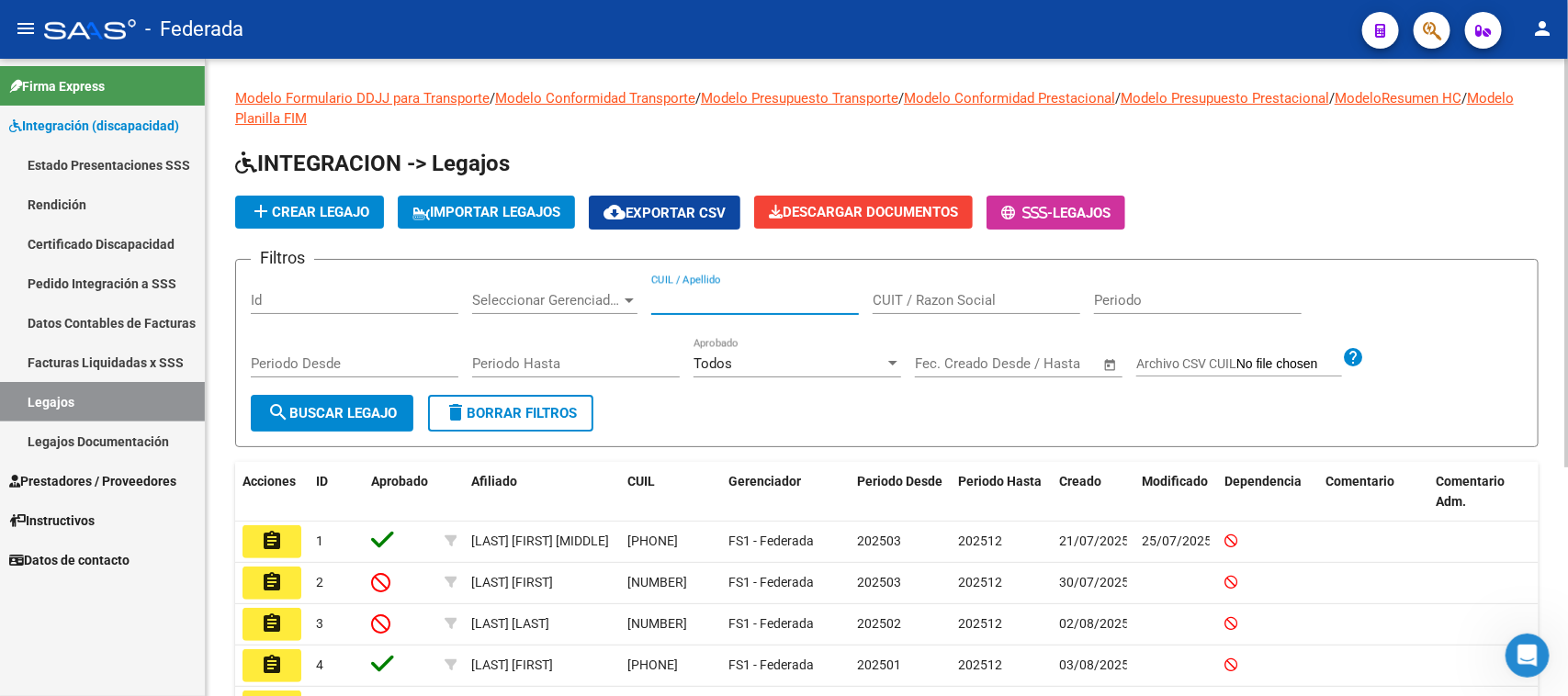 paste on "27527512404" 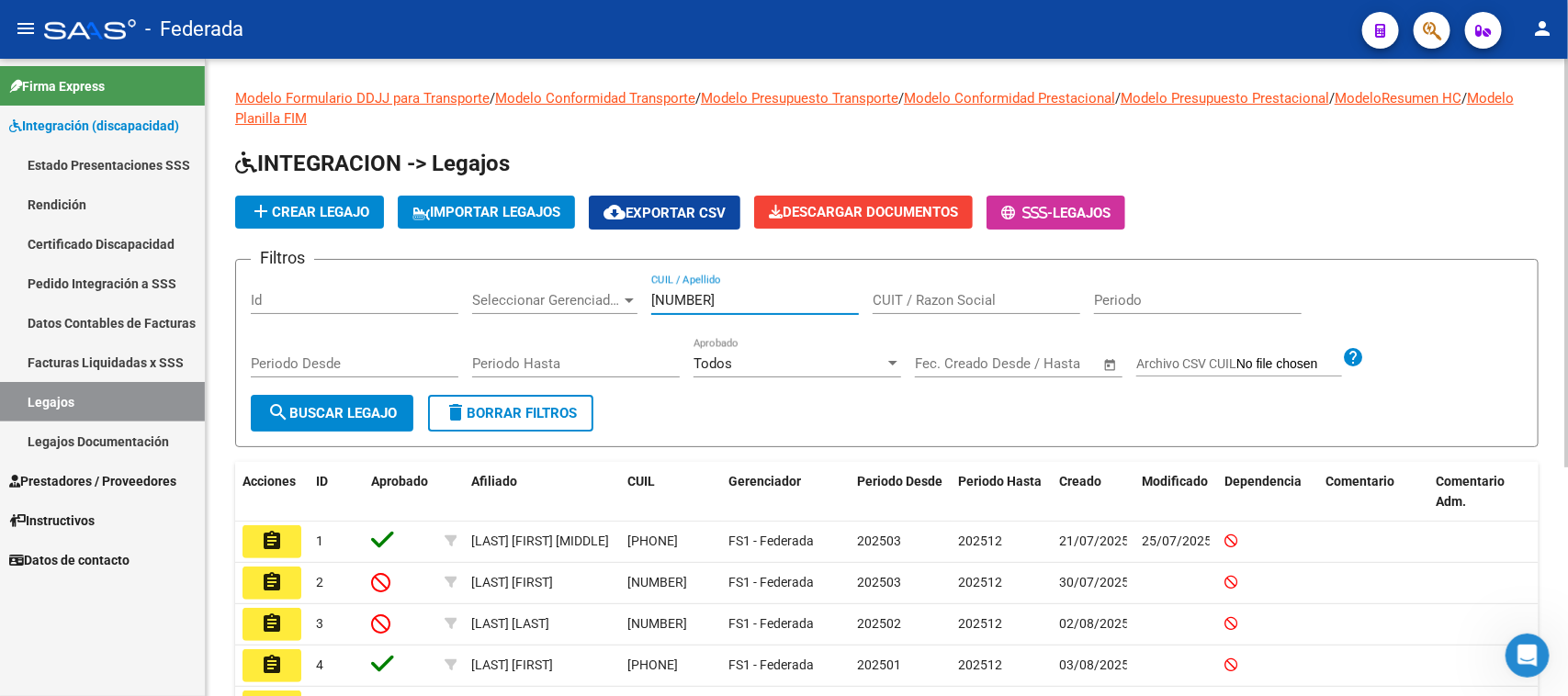 type on "27527512404" 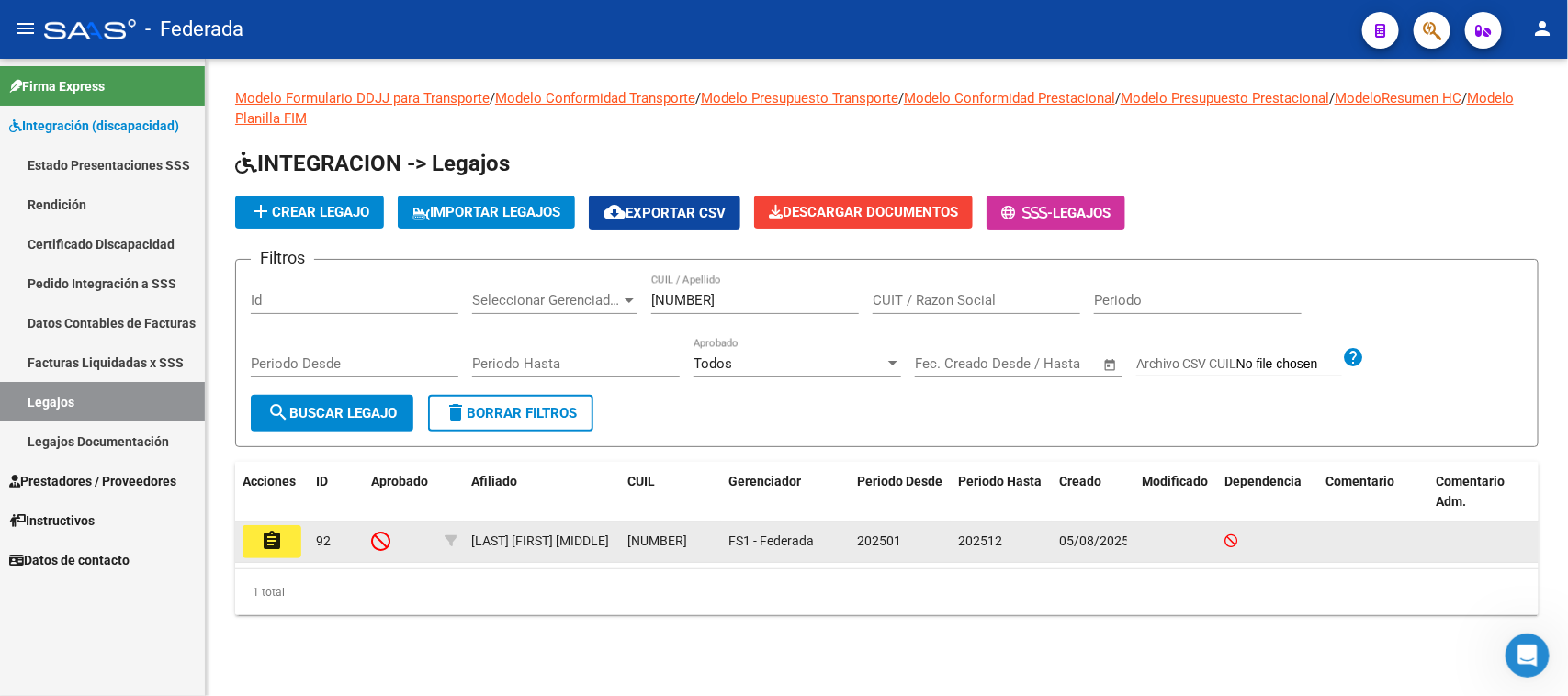 click on "assignment" 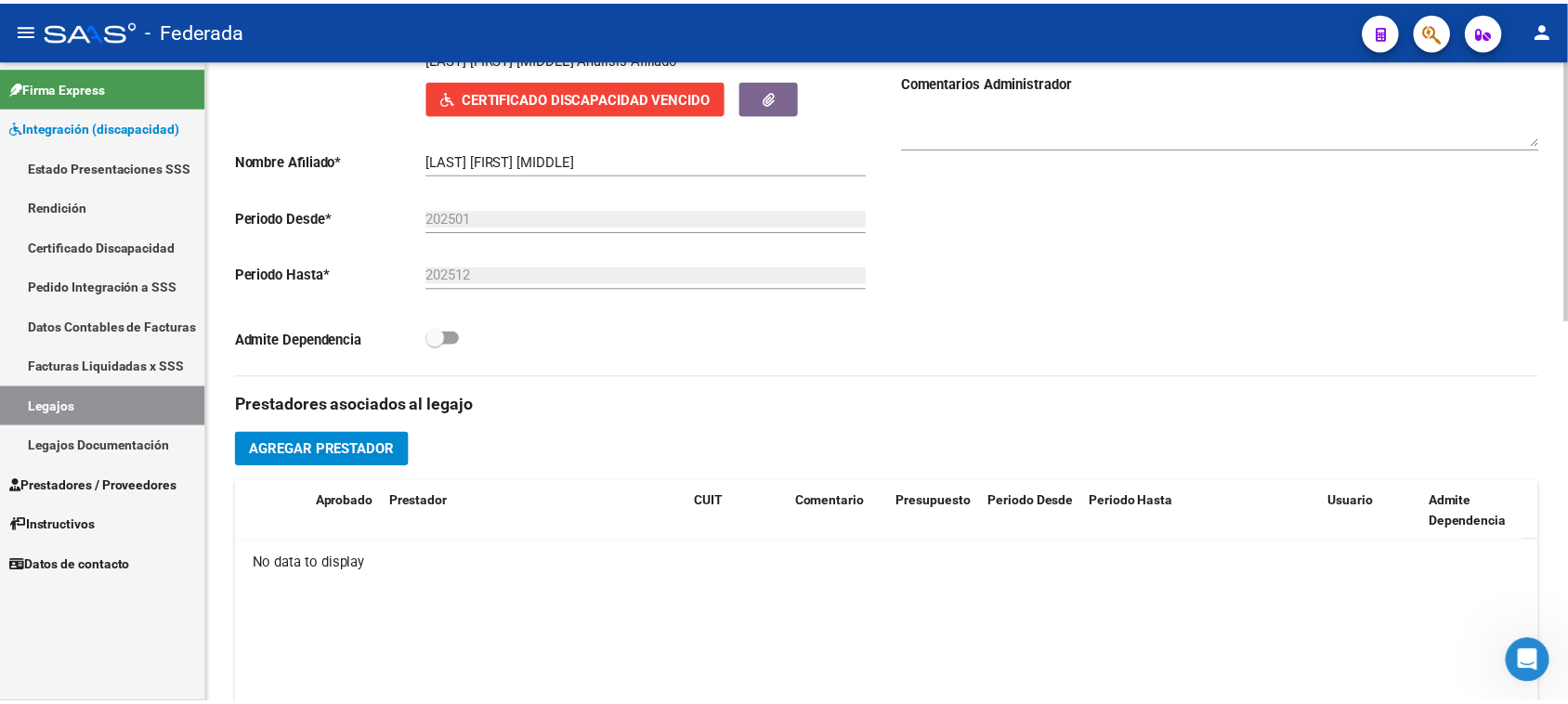 scroll, scrollTop: 464, scrollLeft: 0, axis: vertical 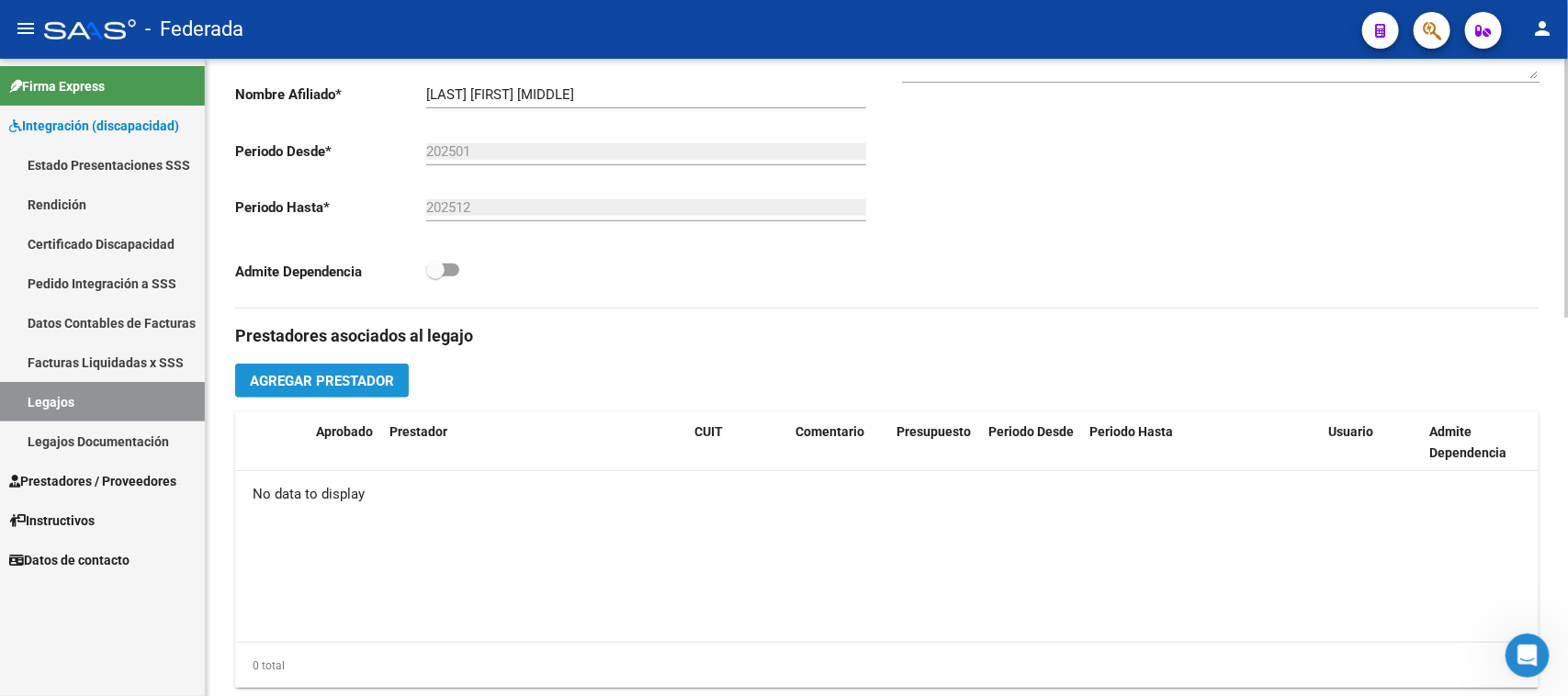click on "Agregar Prestador" 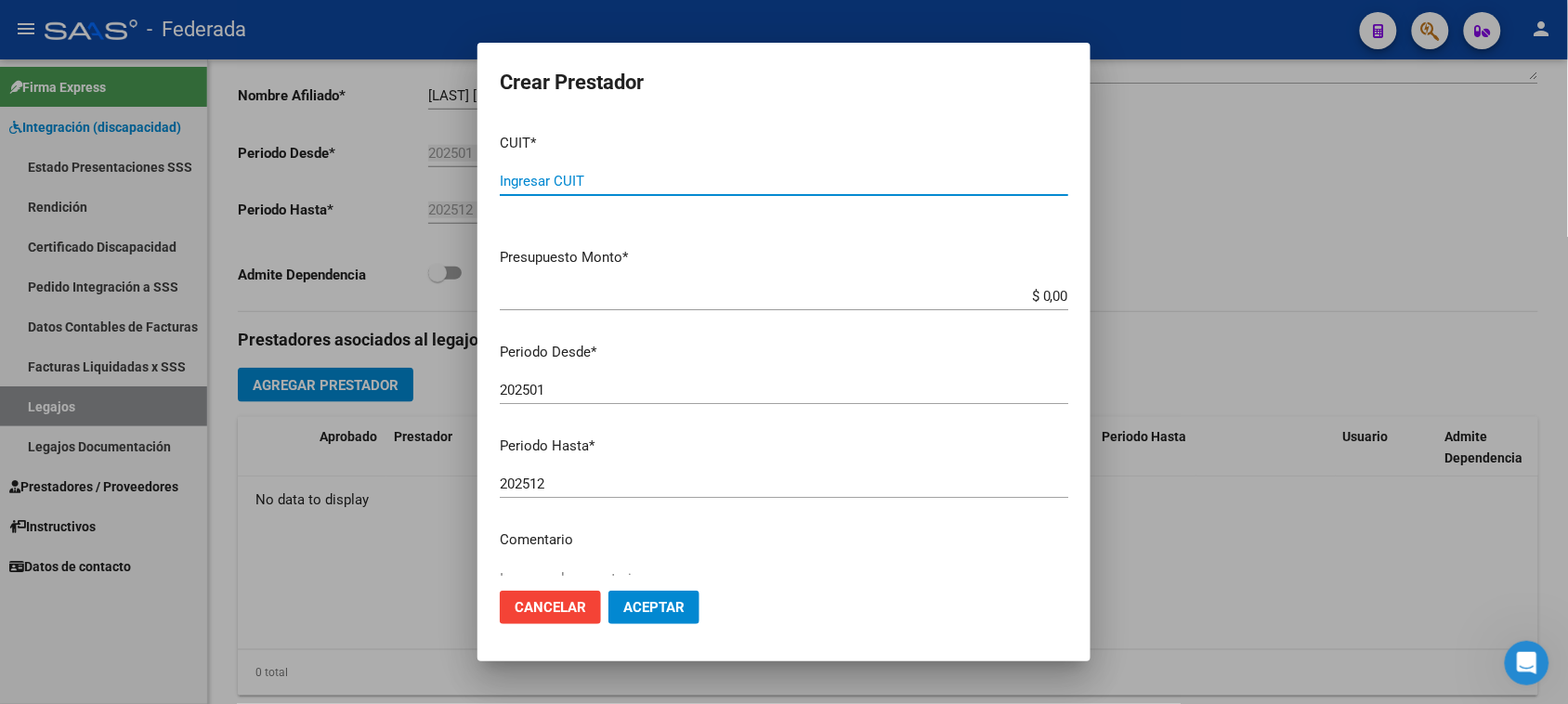 paste on "27-33596640-1" 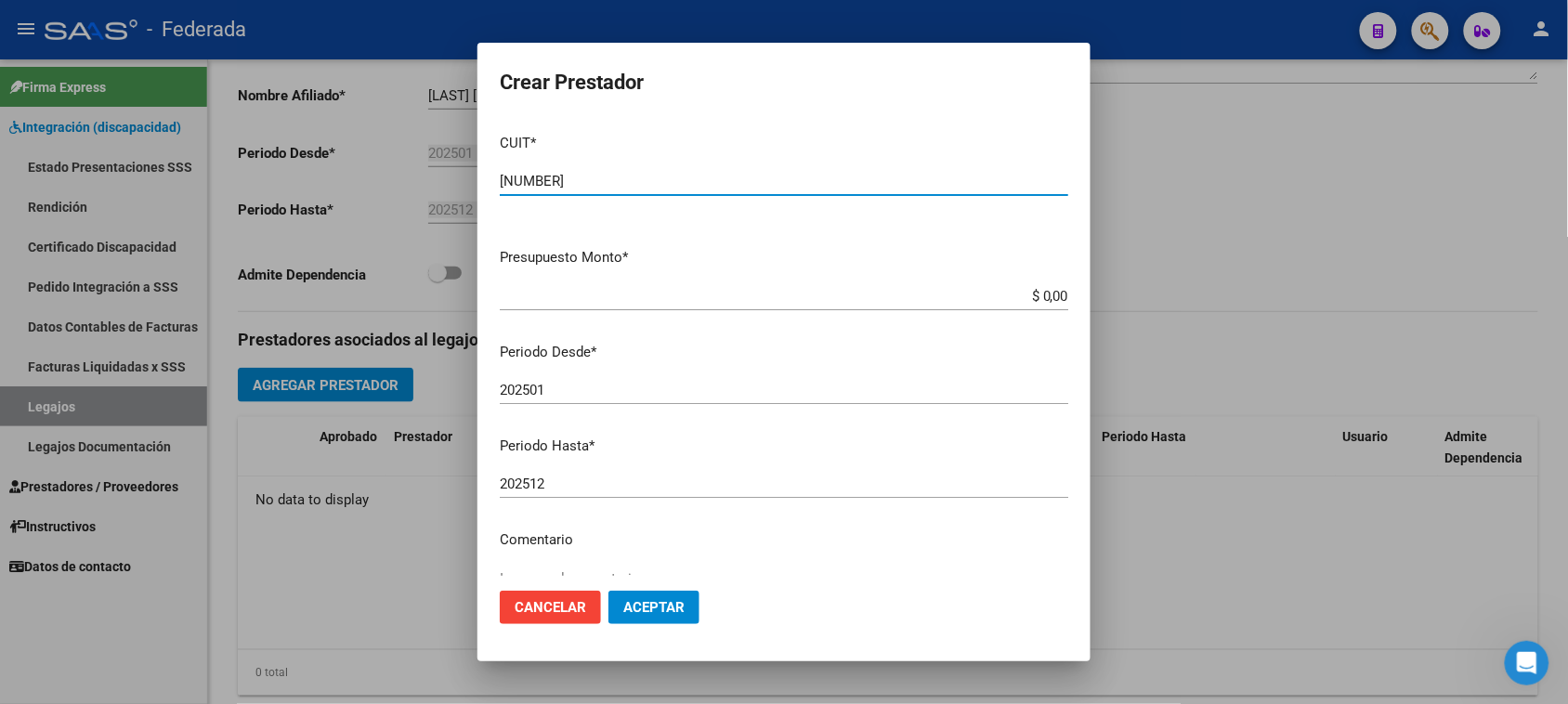 type on "27-33596640-1" 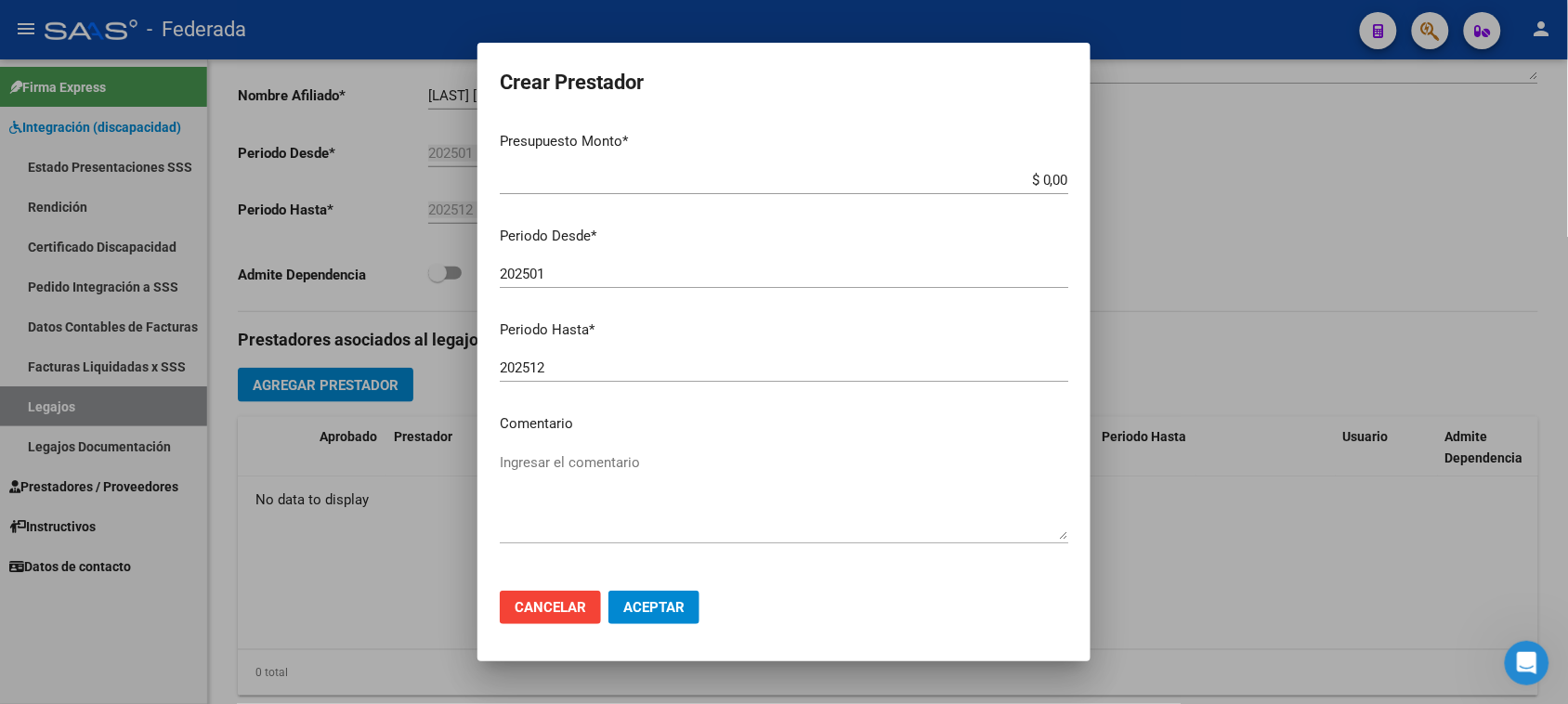 click on "Ingresar el comentario" at bounding box center (784, 496) 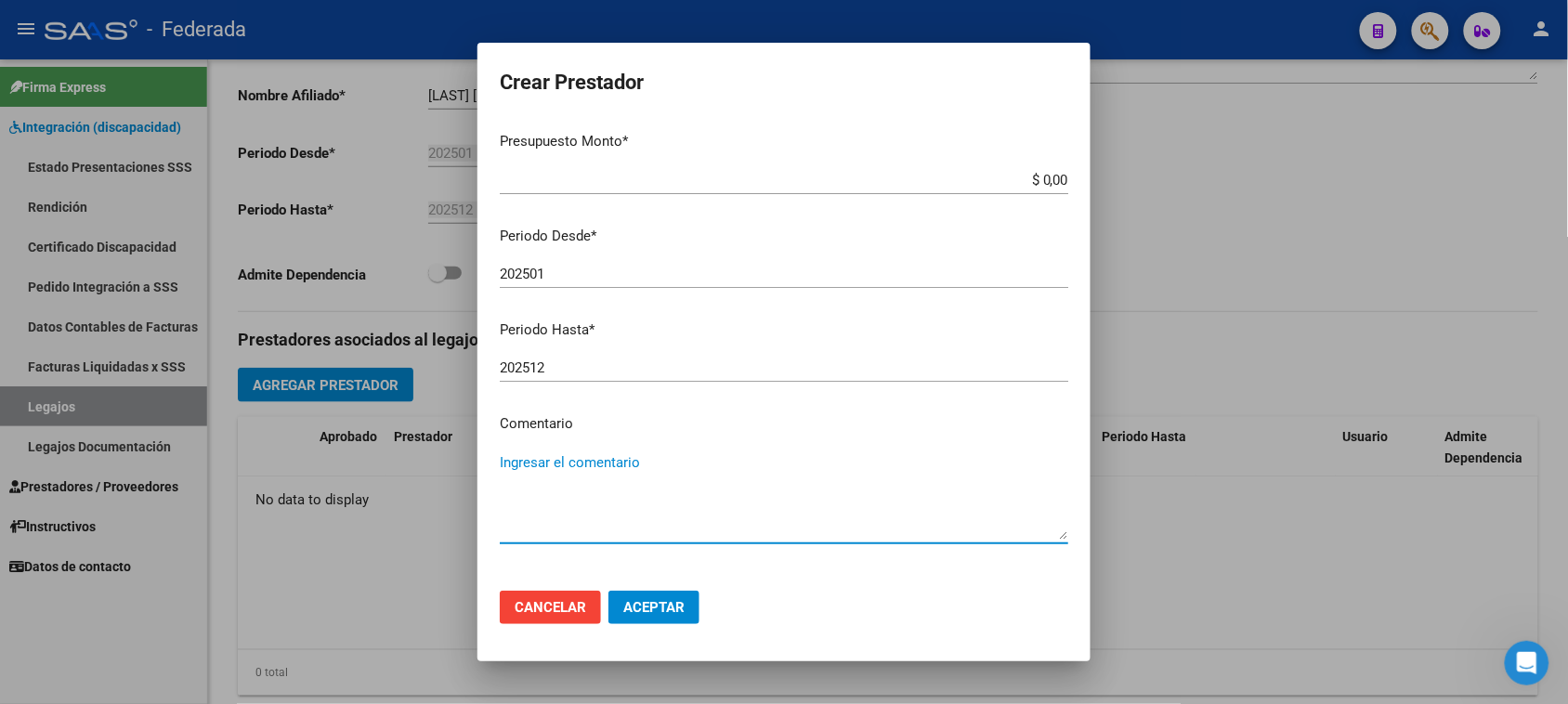 paste on "INCLUSIÓN ESCOLAR" 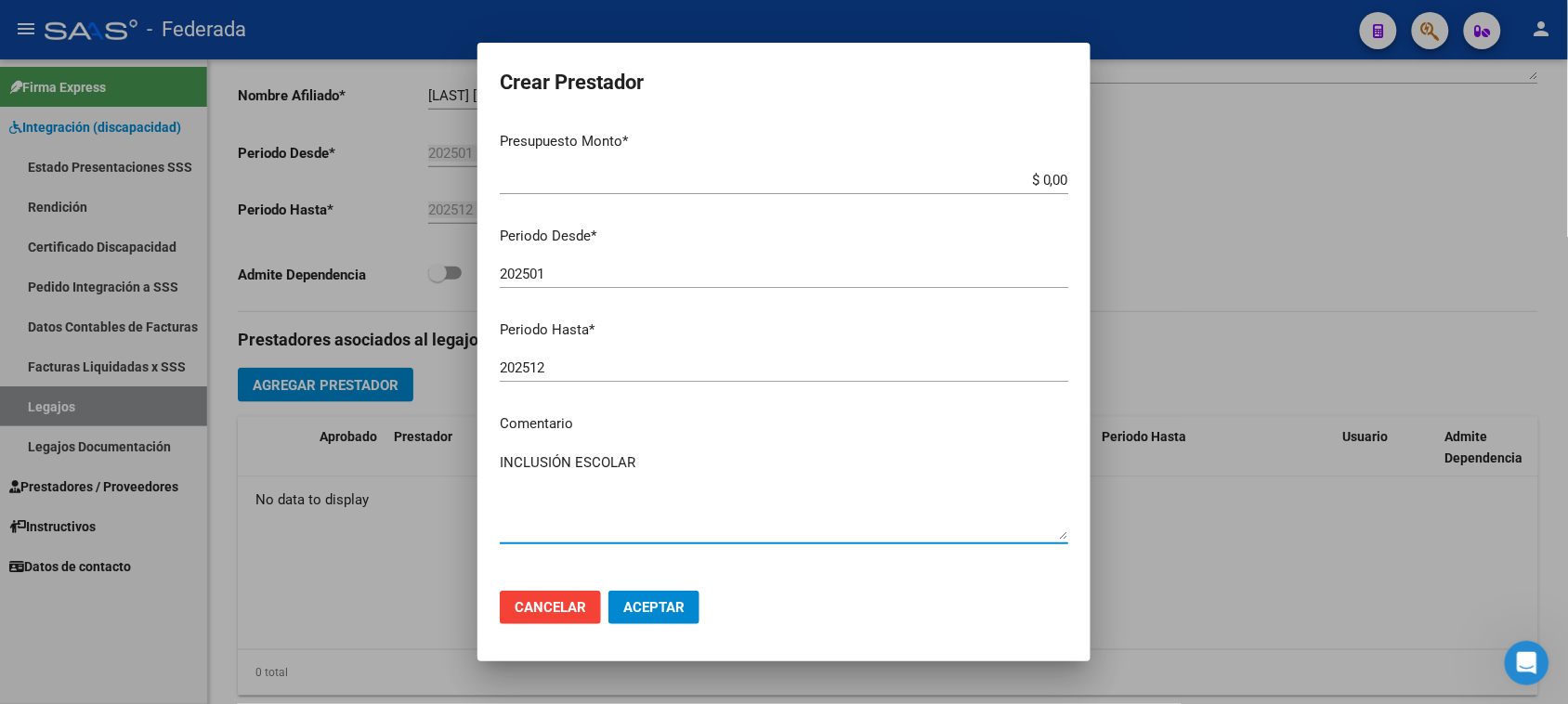 type on "INCLUSIÓN ESCOLAR" 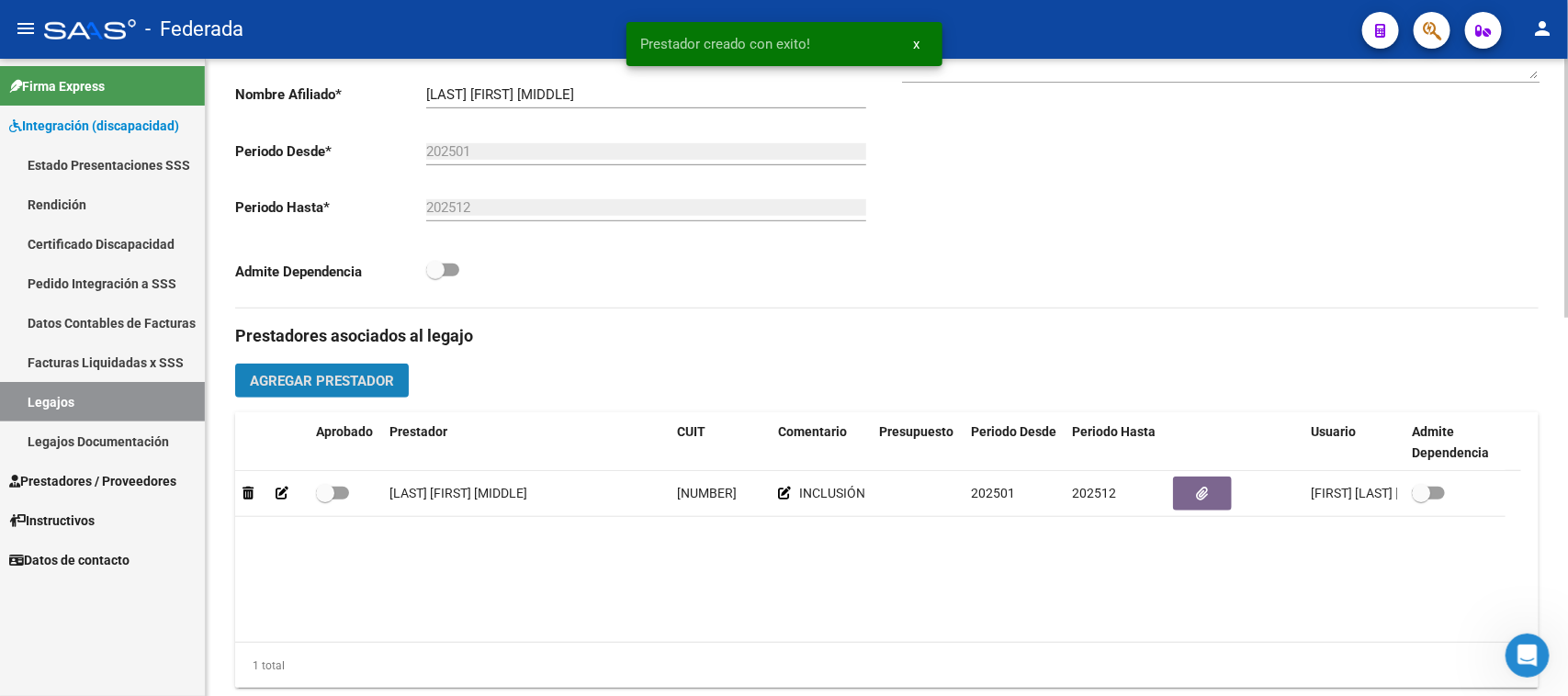 click on "Agregar Prestador" 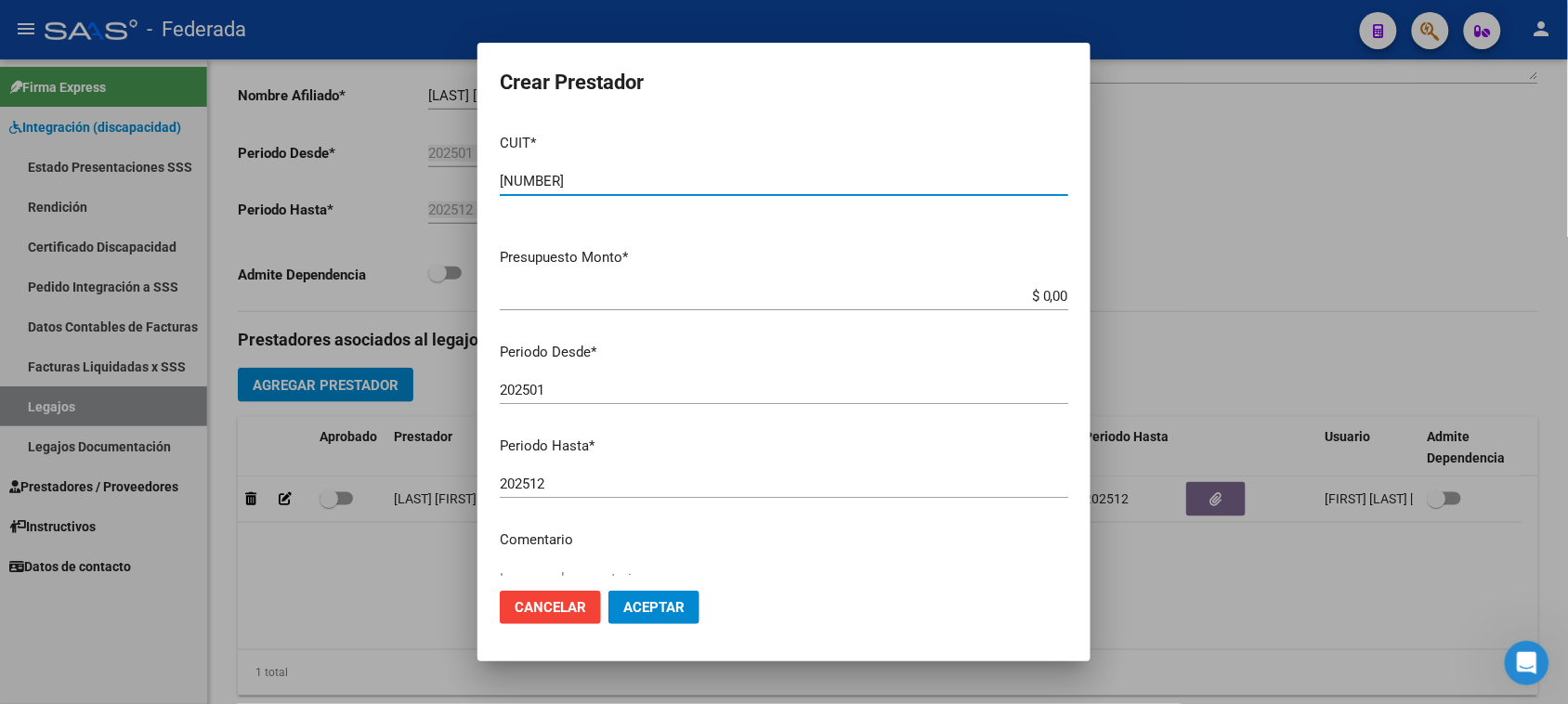 type on "23-31707983-4" 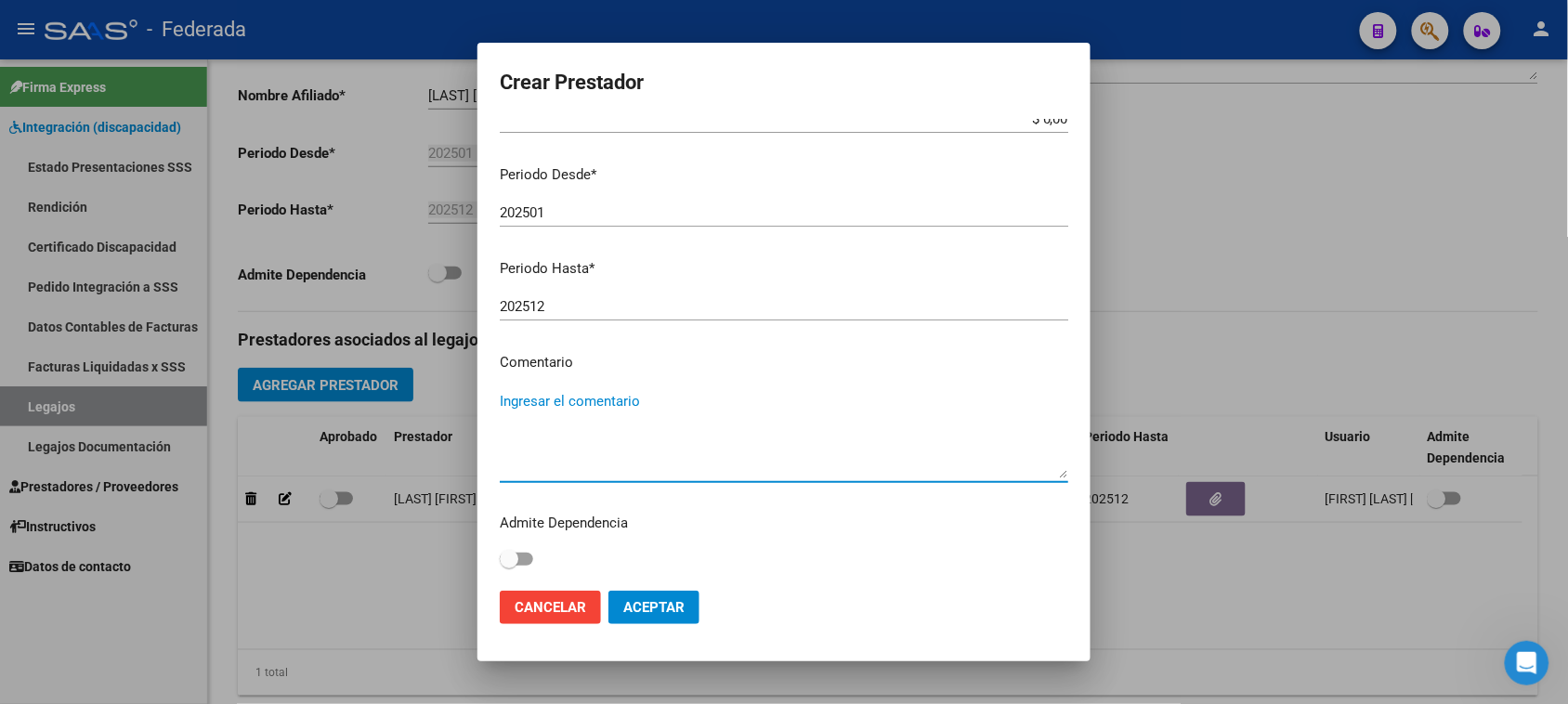 click on "Ingresar el comentario" at bounding box center [784, 435] 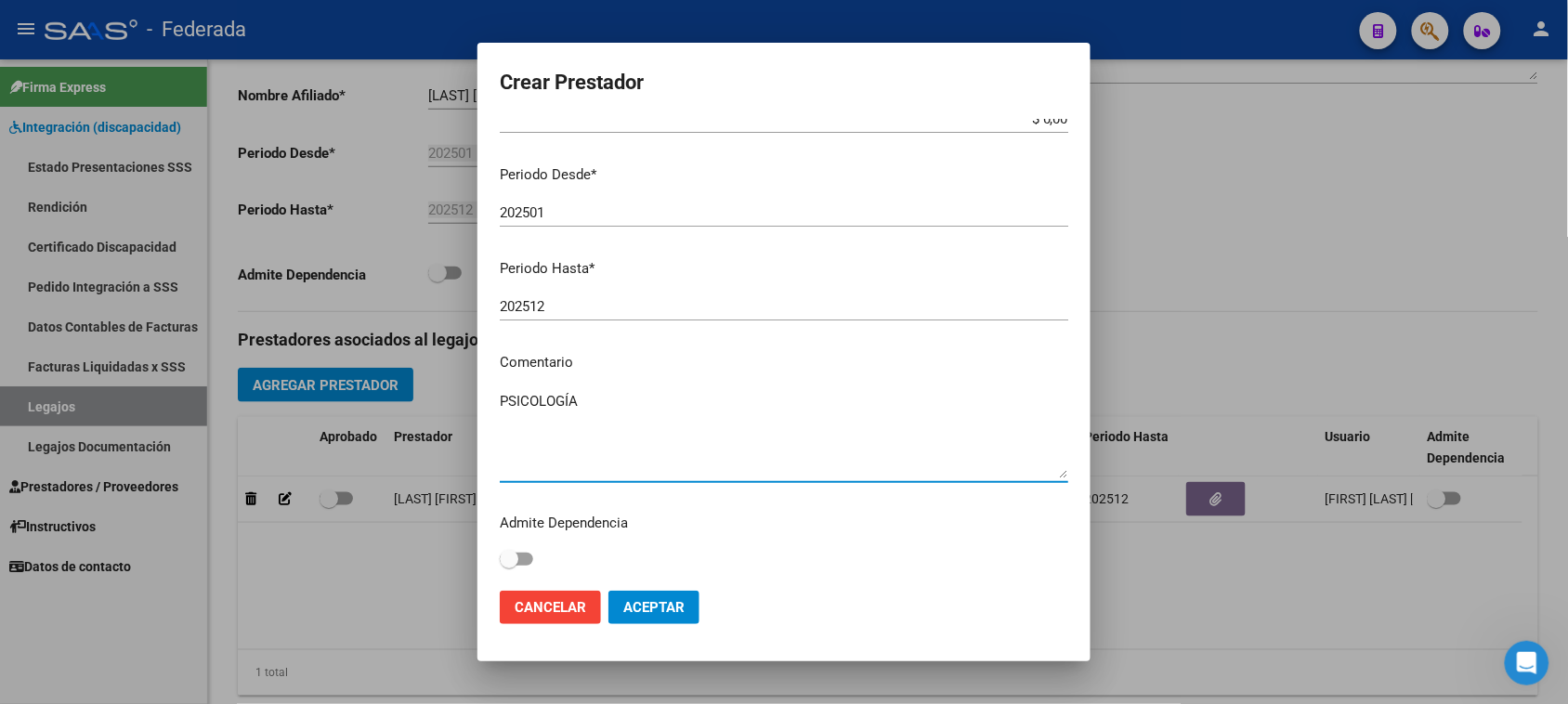 type on "PSICOLOGÍA" 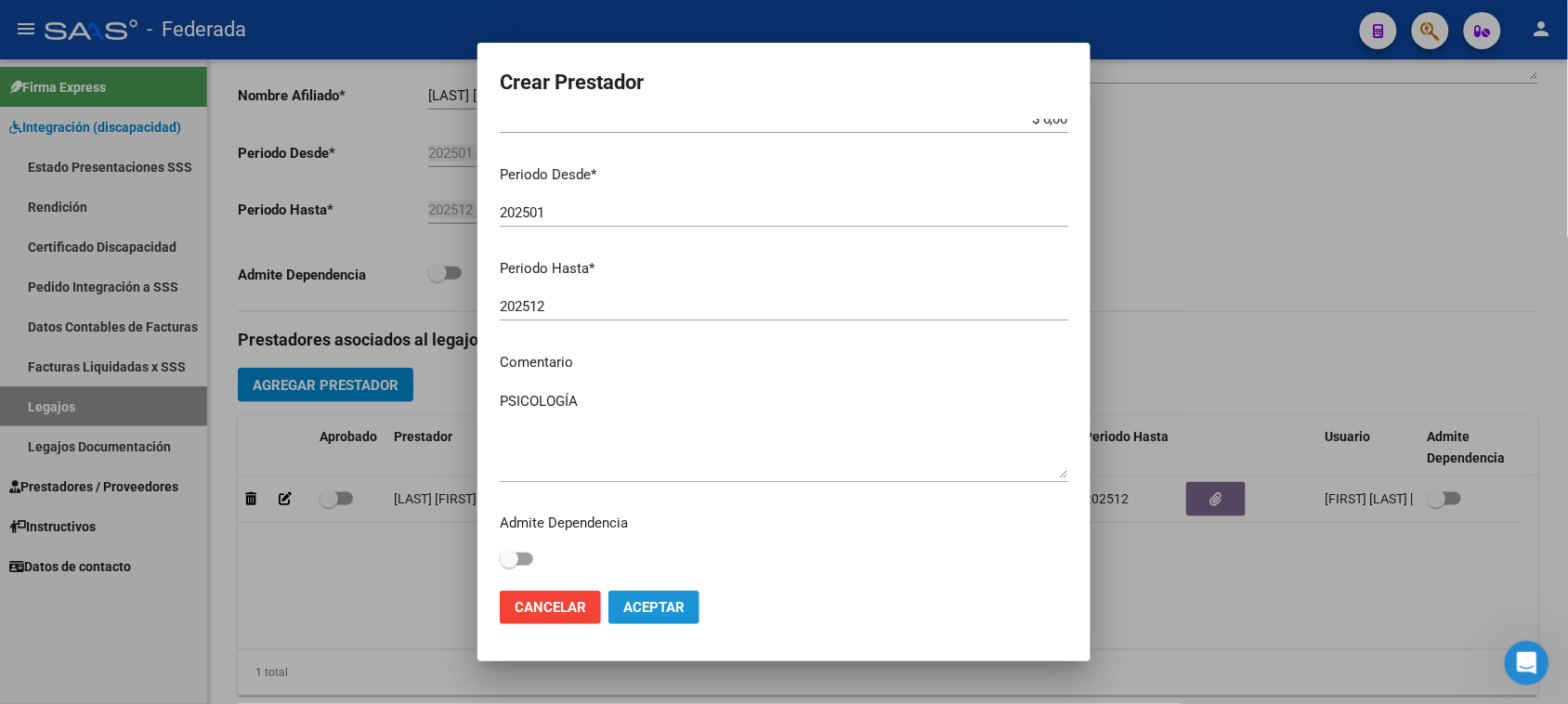 click on "Aceptar" 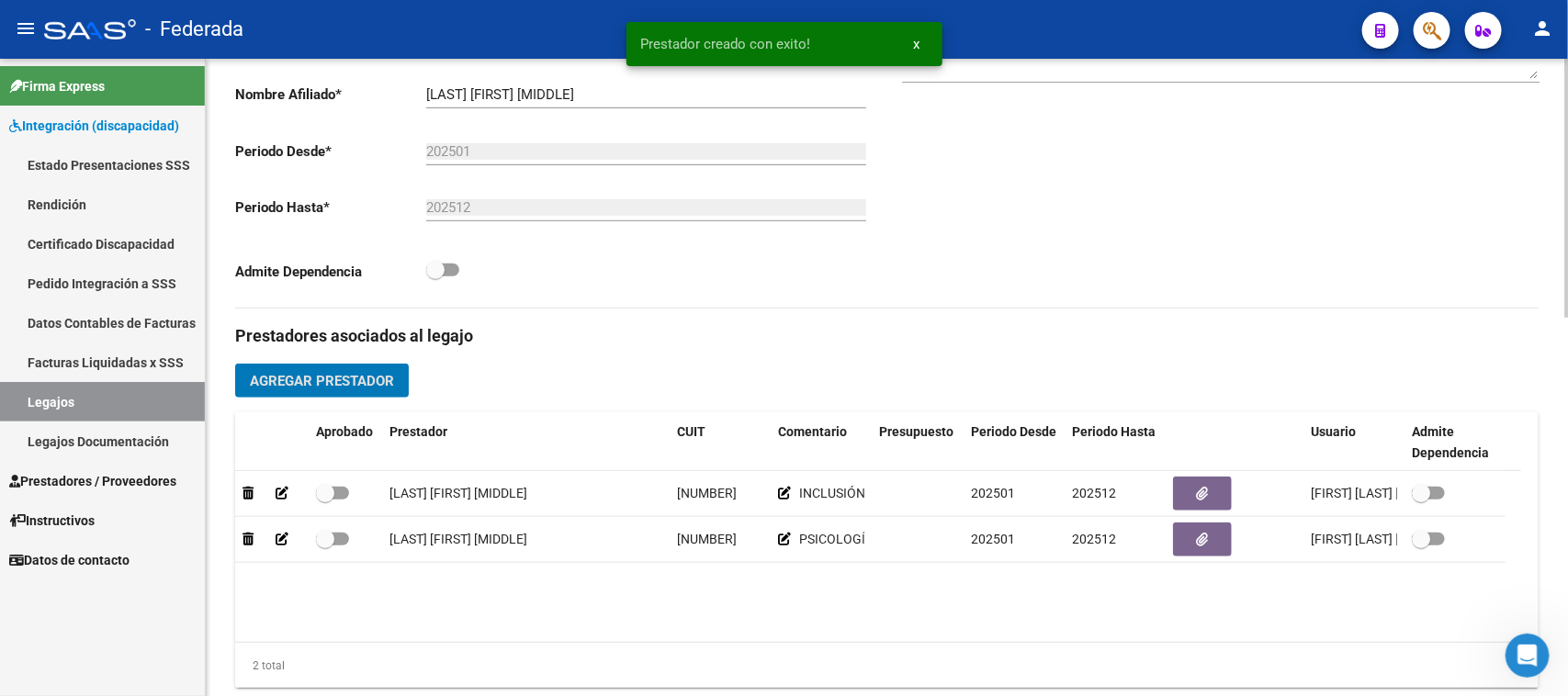 click on "Agregar Prestador" 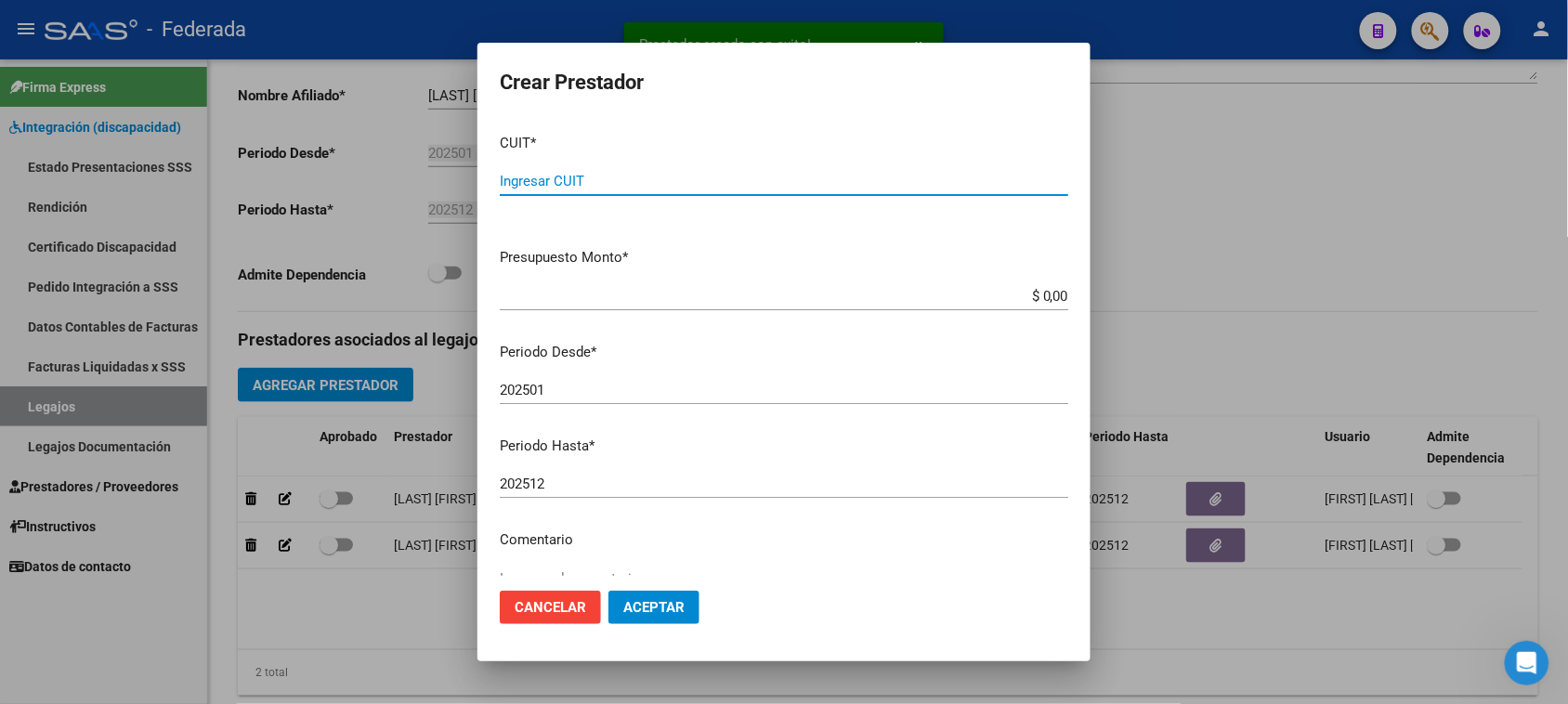 paste on "27-36731020-6" 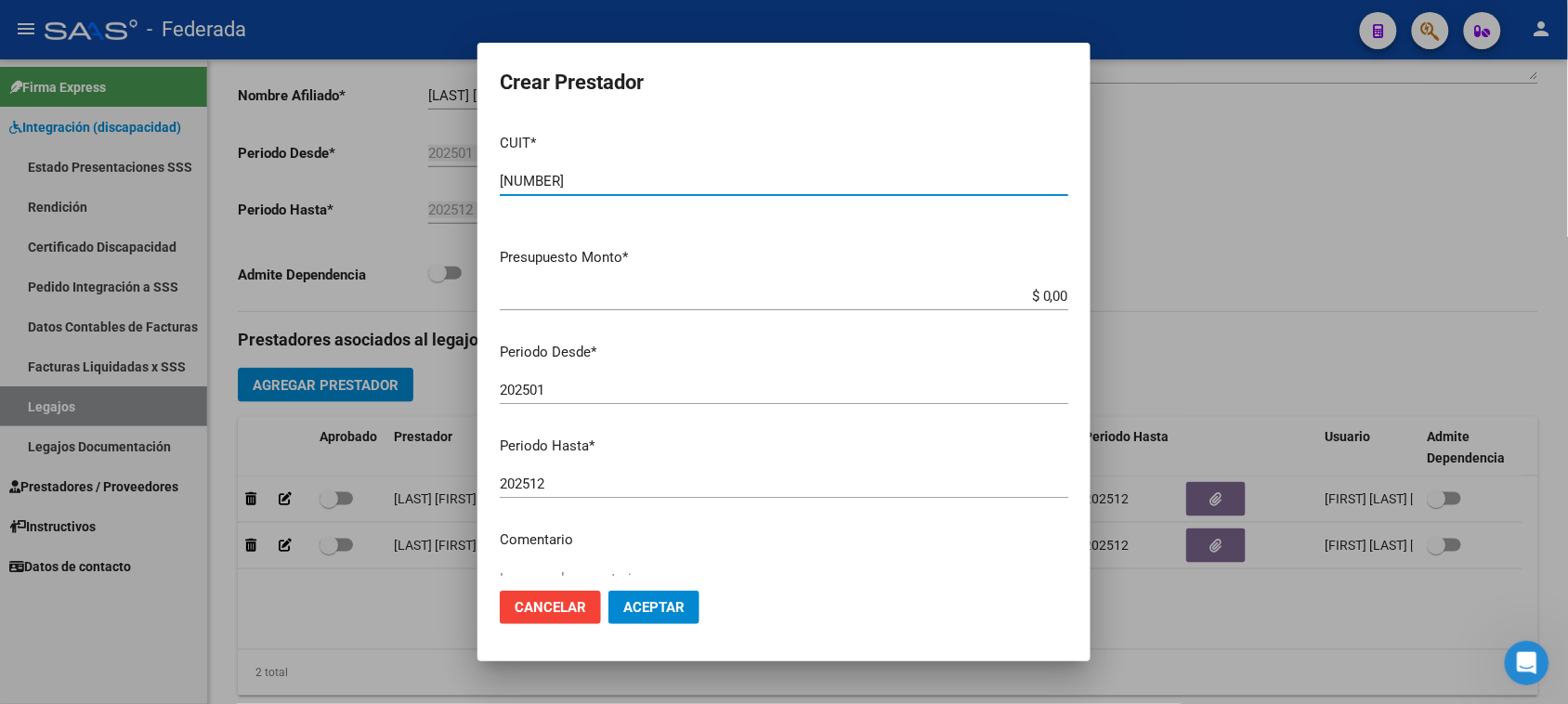 type on "27-36731020-6" 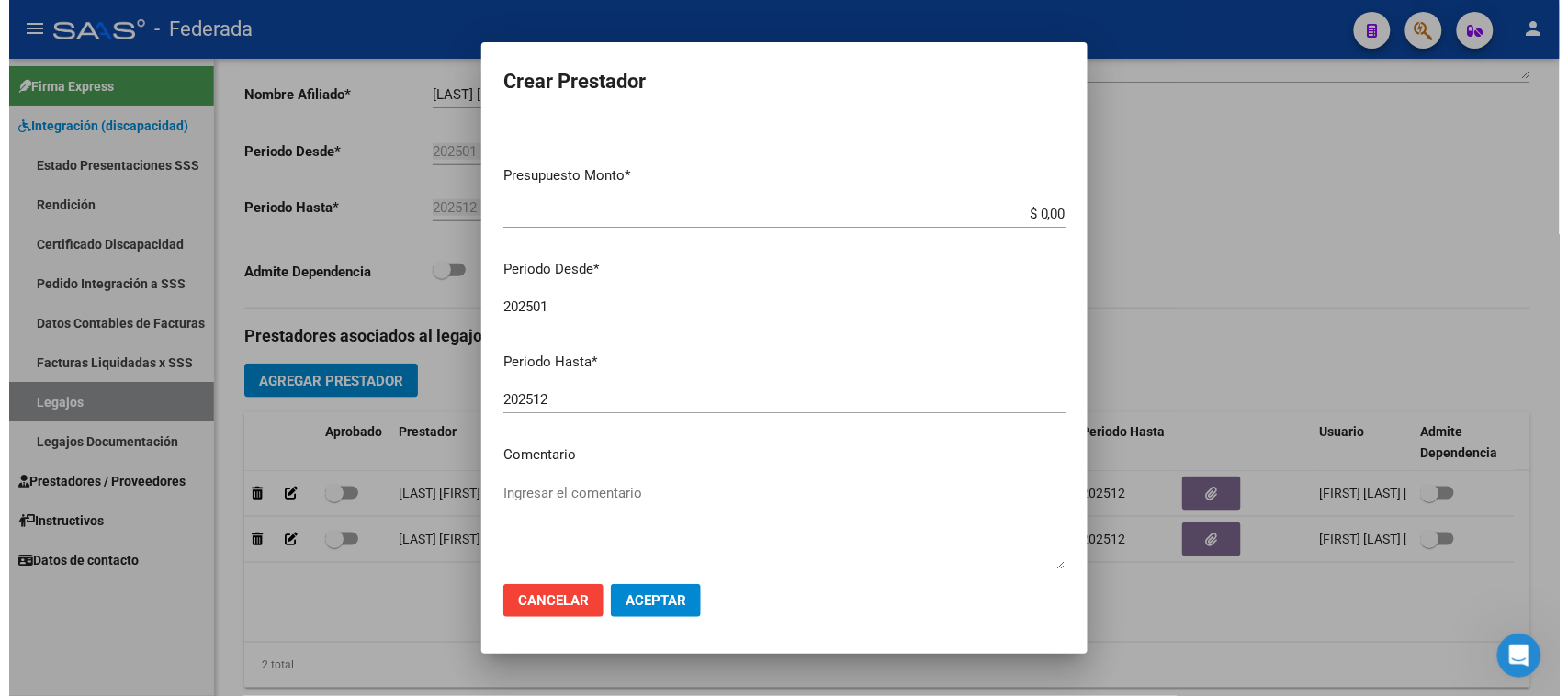 scroll, scrollTop: 115, scrollLeft: 0, axis: vertical 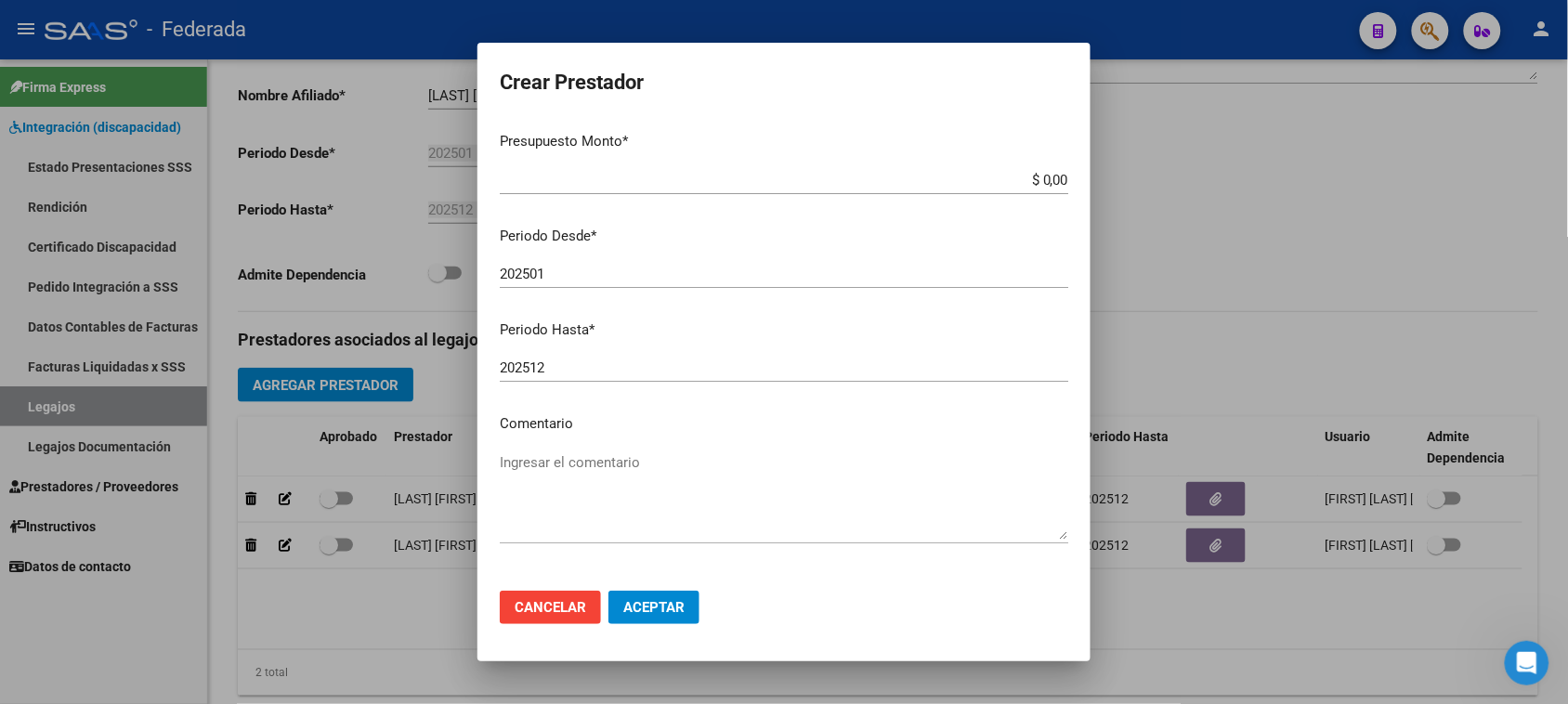 click on "Ingresar el comentario" at bounding box center [784, 496] 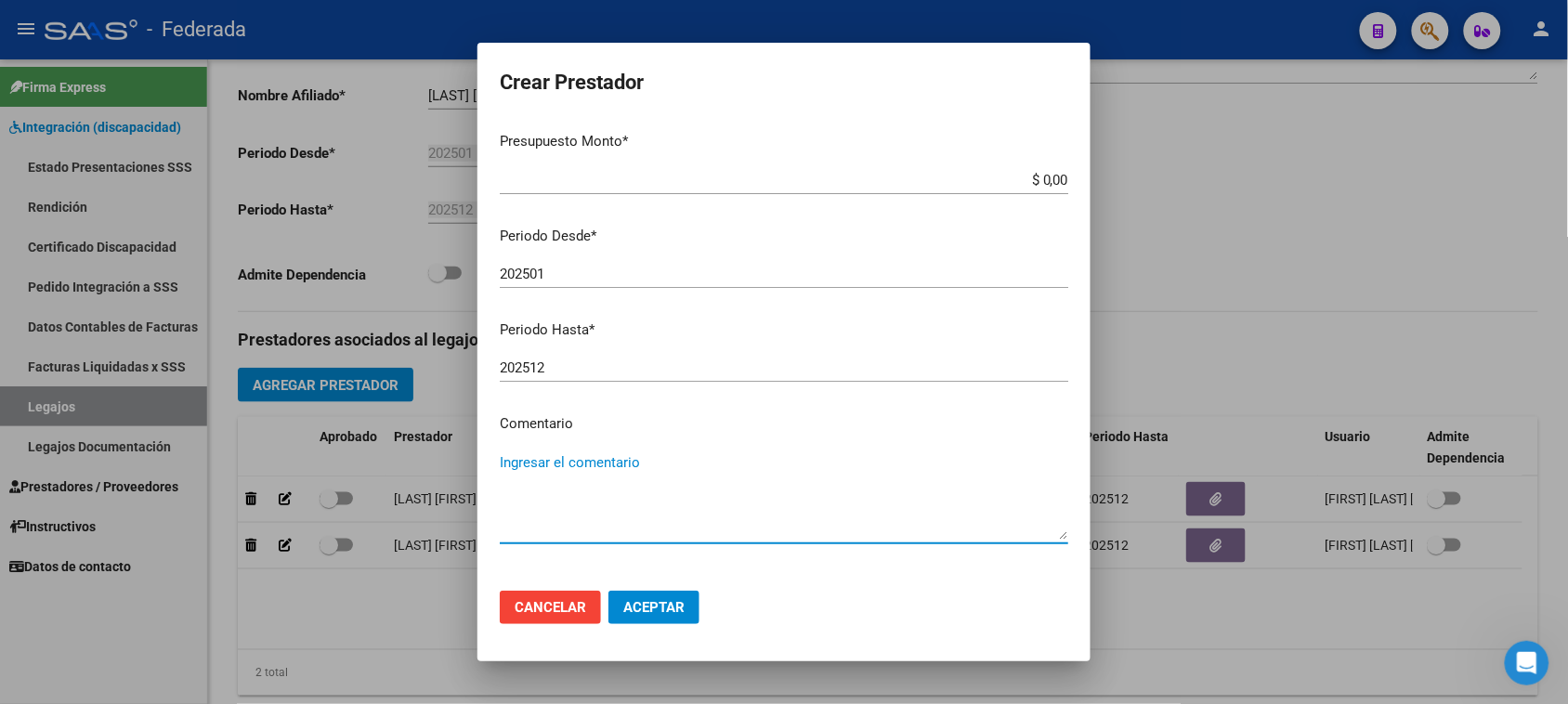 paste on "PSICOPEDAGOGÍA" 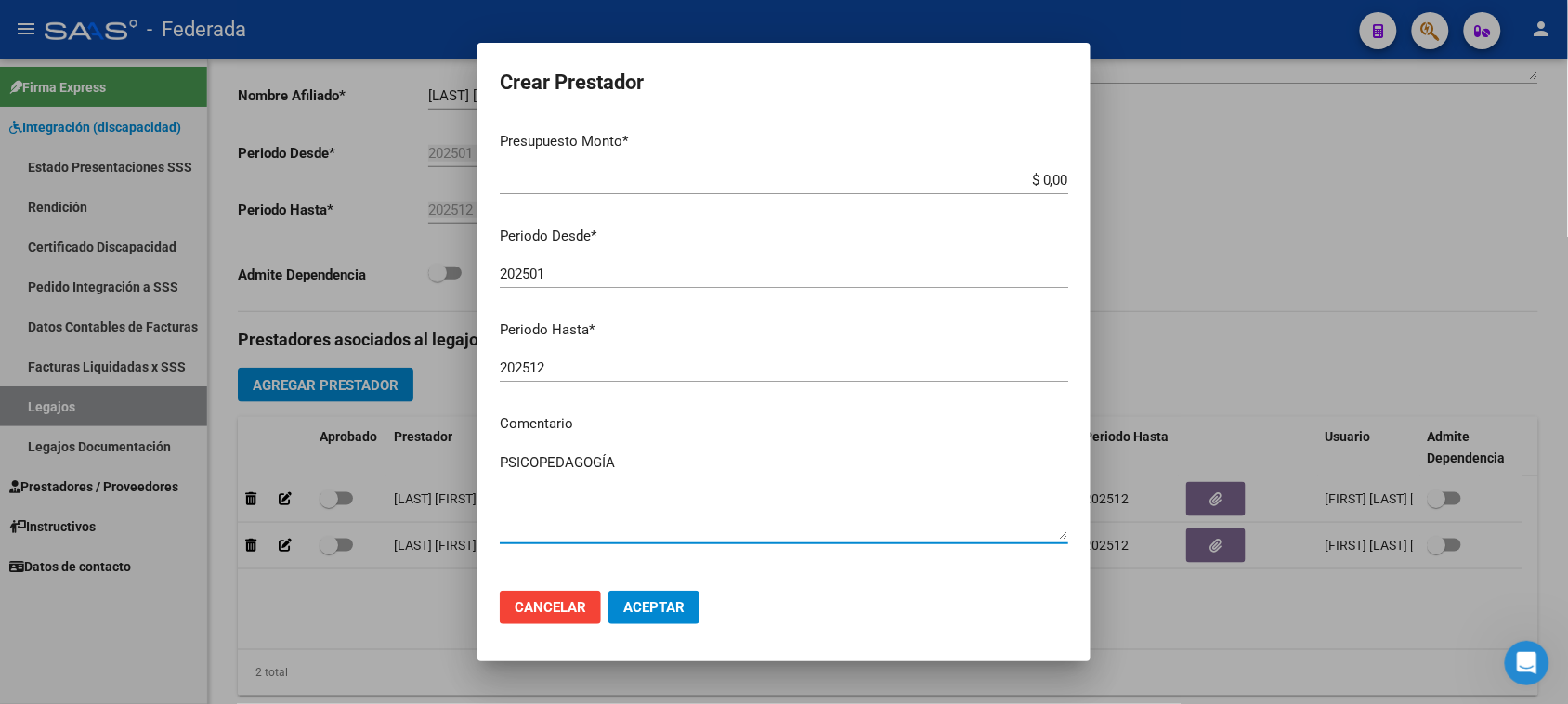 type on "PSICOPEDAGOGÍA" 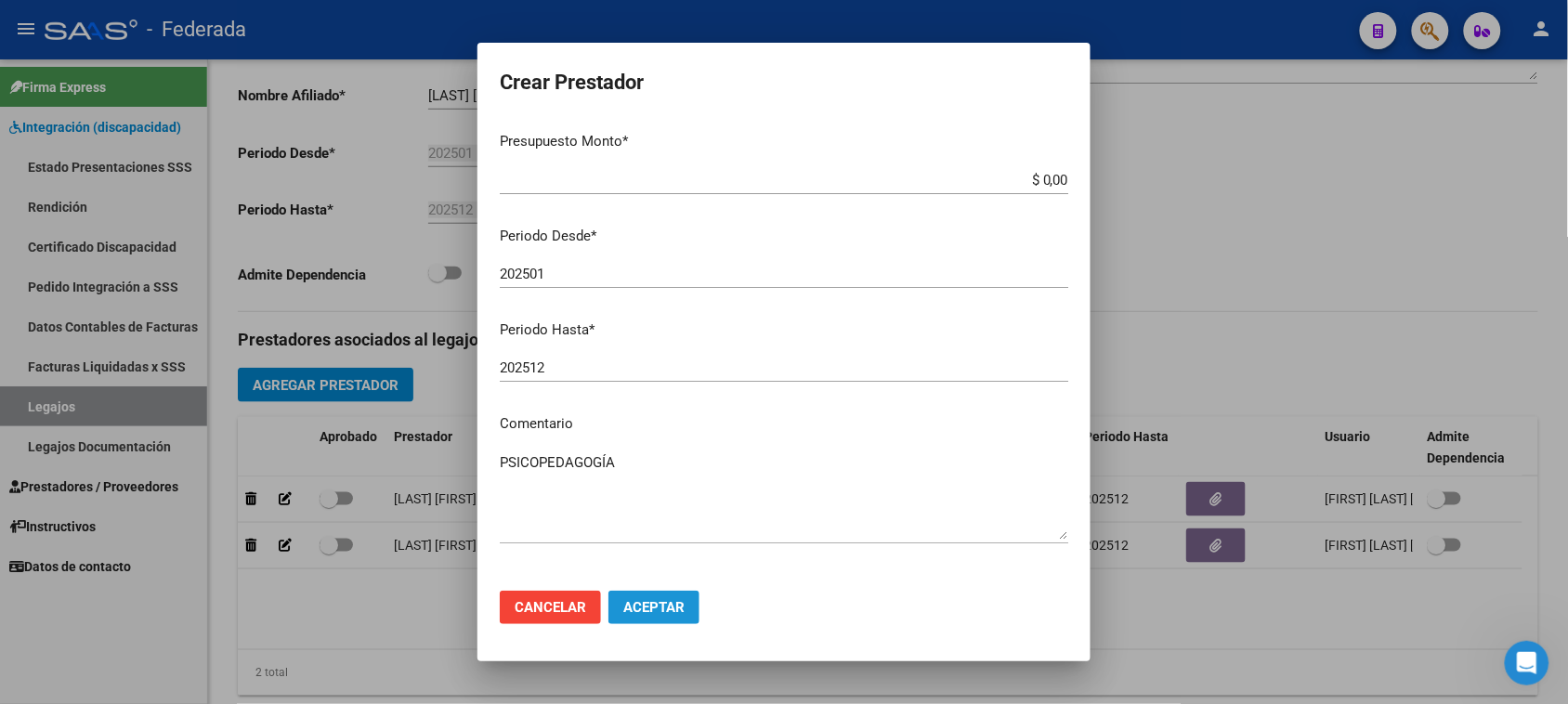 click on "Aceptar" 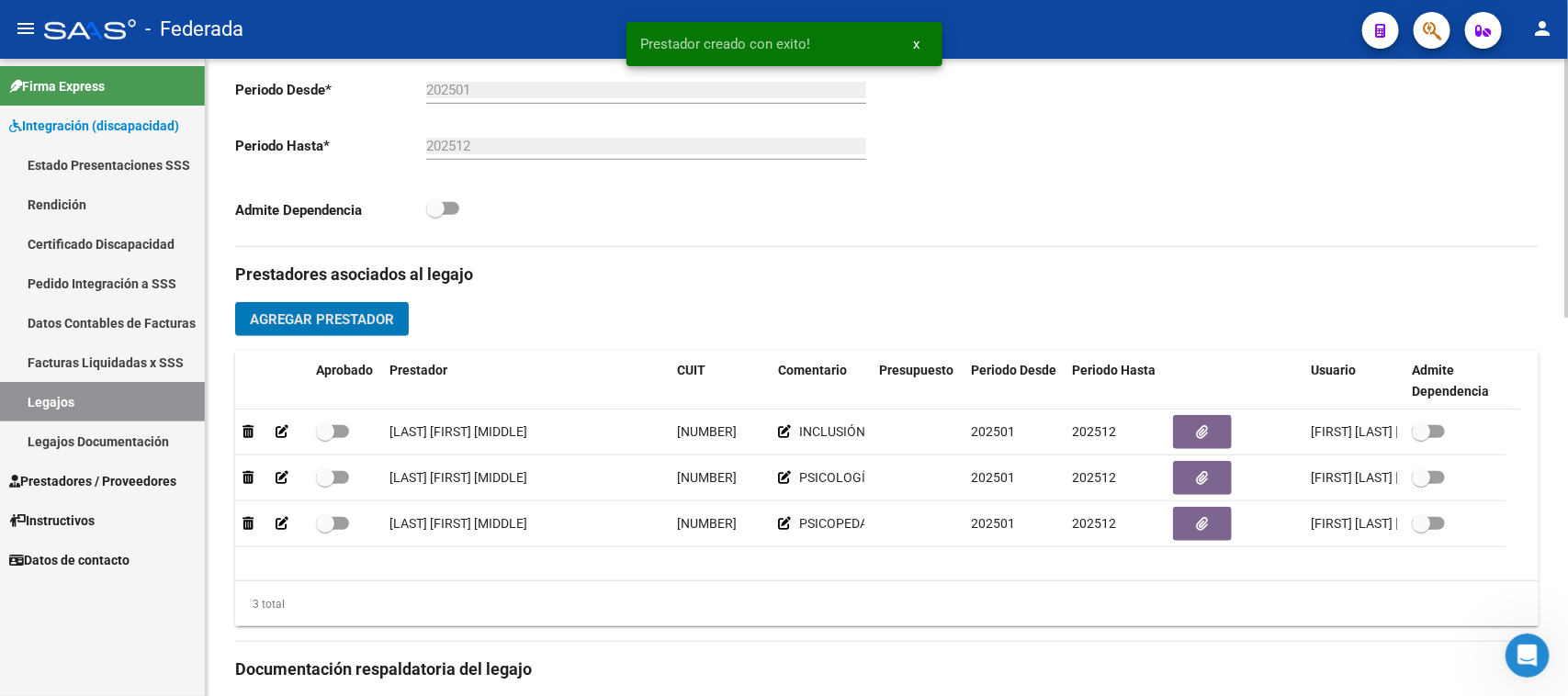 scroll, scrollTop: 574, scrollLeft: 0, axis: vertical 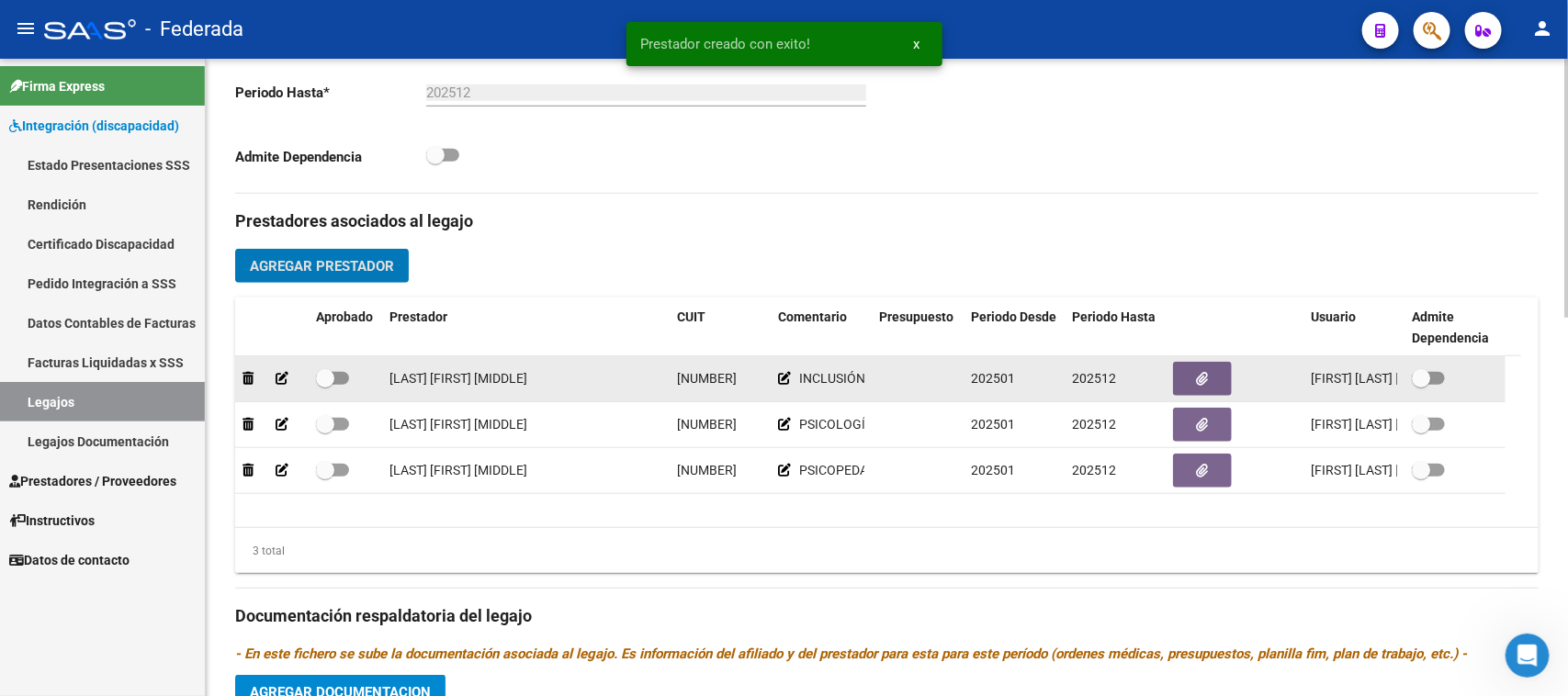click at bounding box center [325, 378] 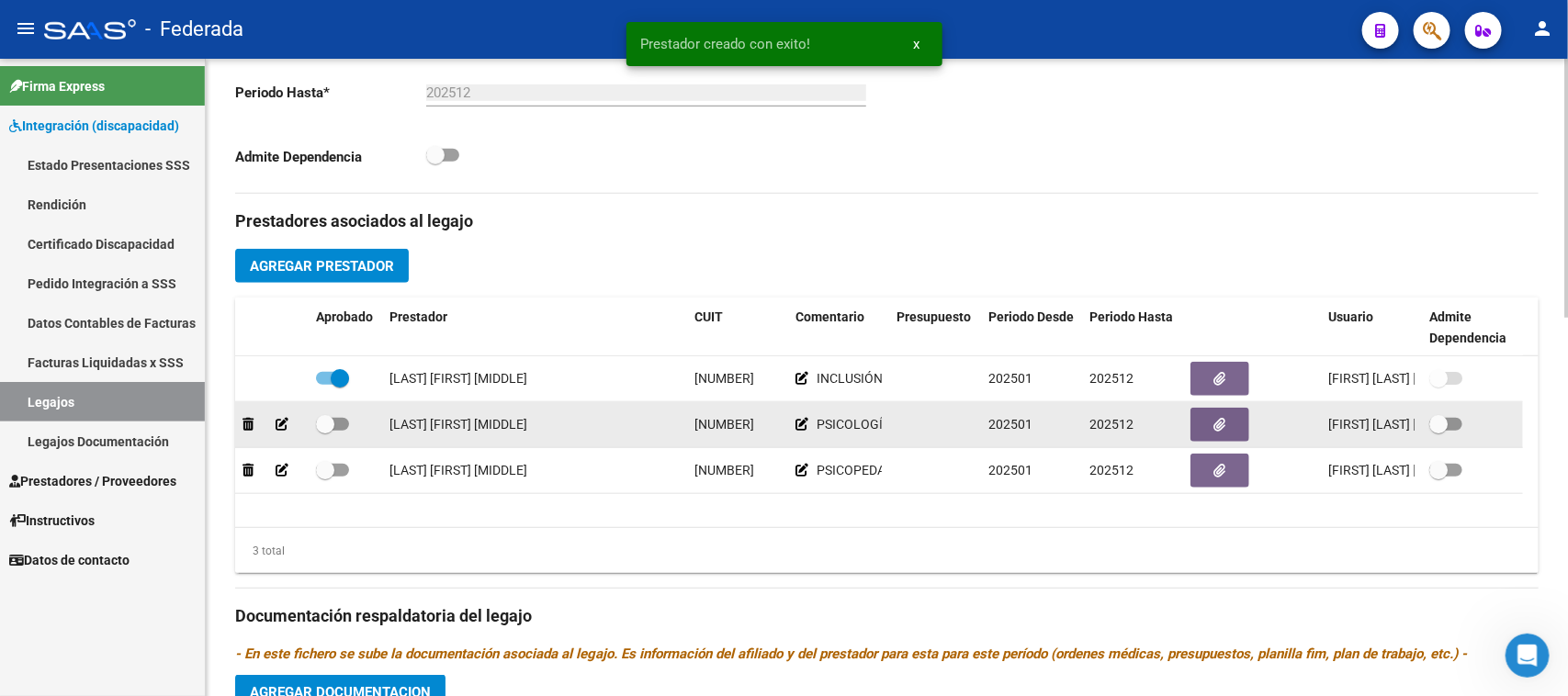 click at bounding box center (325, 424) 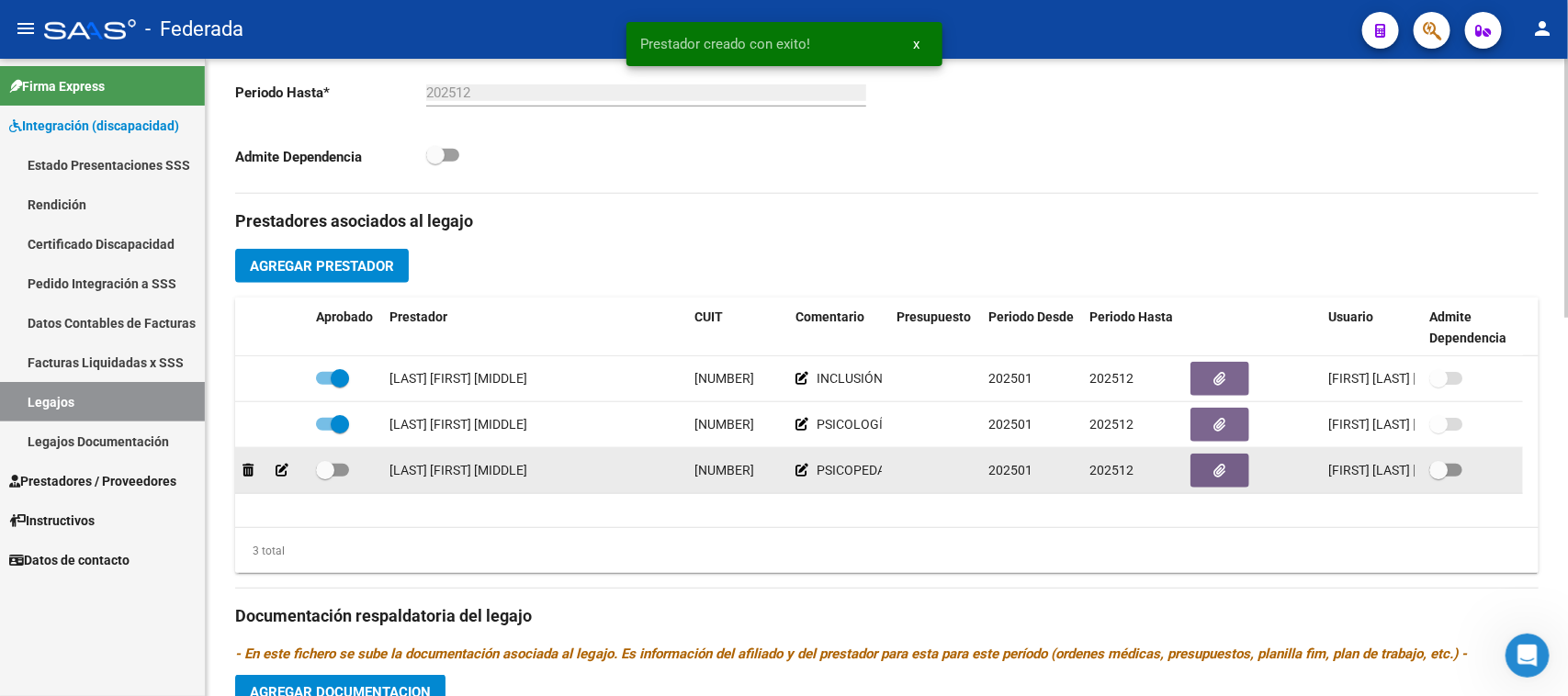 click at bounding box center [325, 470] 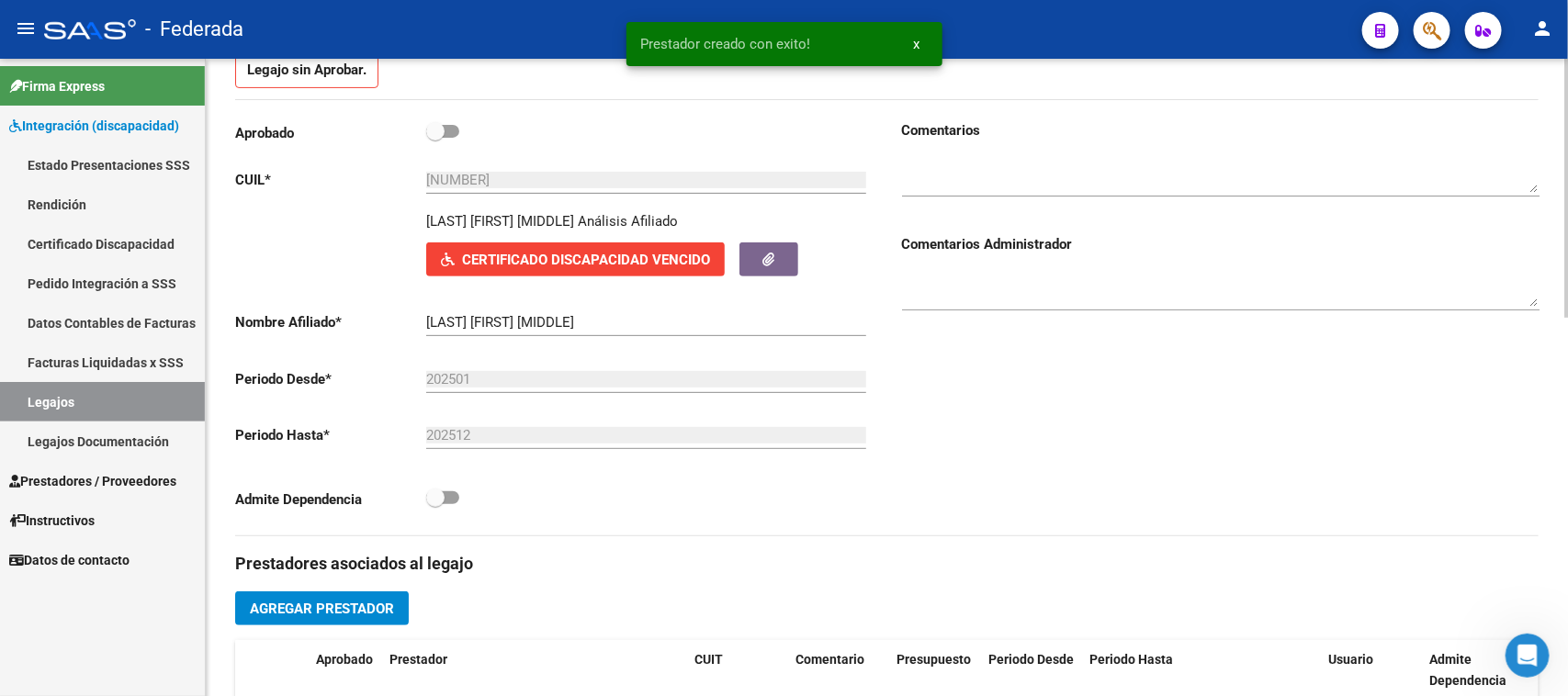 scroll, scrollTop: 230, scrollLeft: 0, axis: vertical 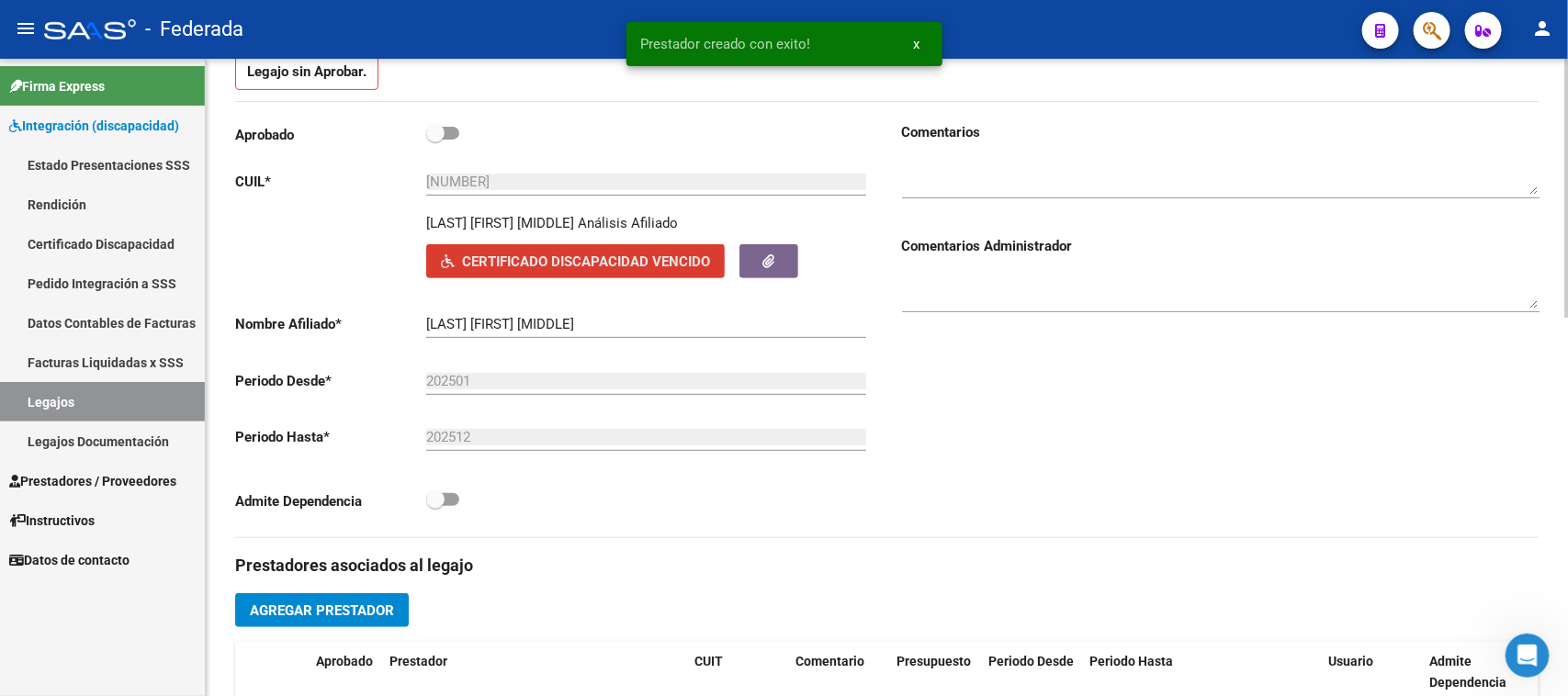 click on "Certificado Discapacidad Vencido" 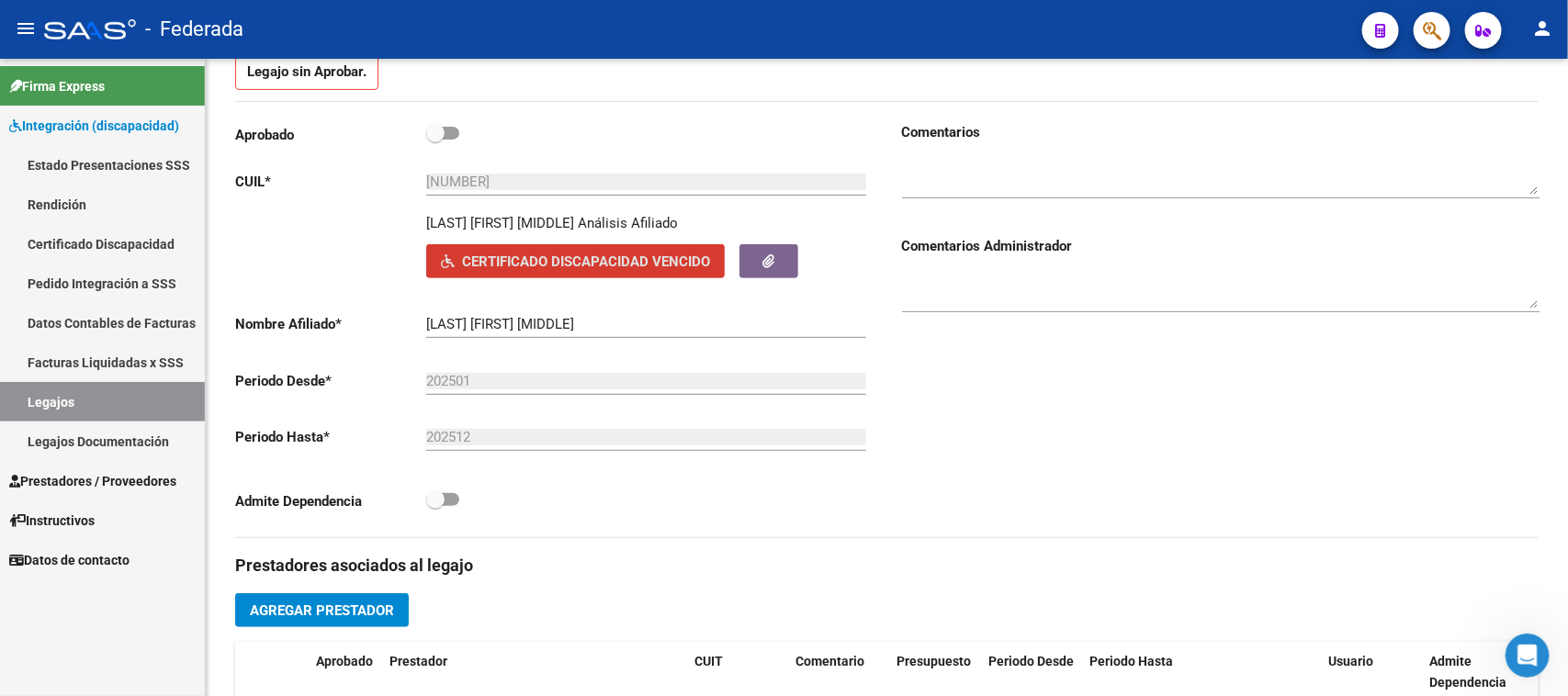 type 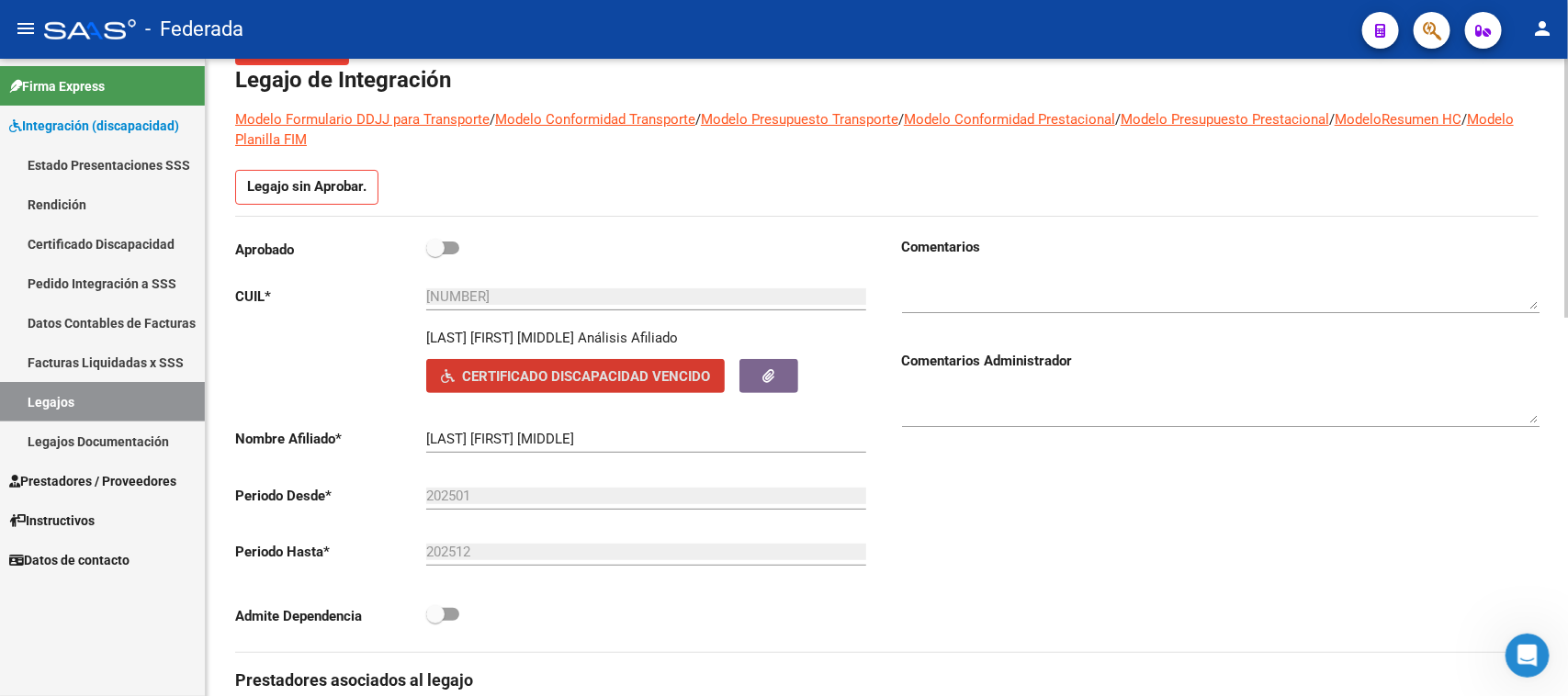 scroll, scrollTop: 0, scrollLeft: 0, axis: both 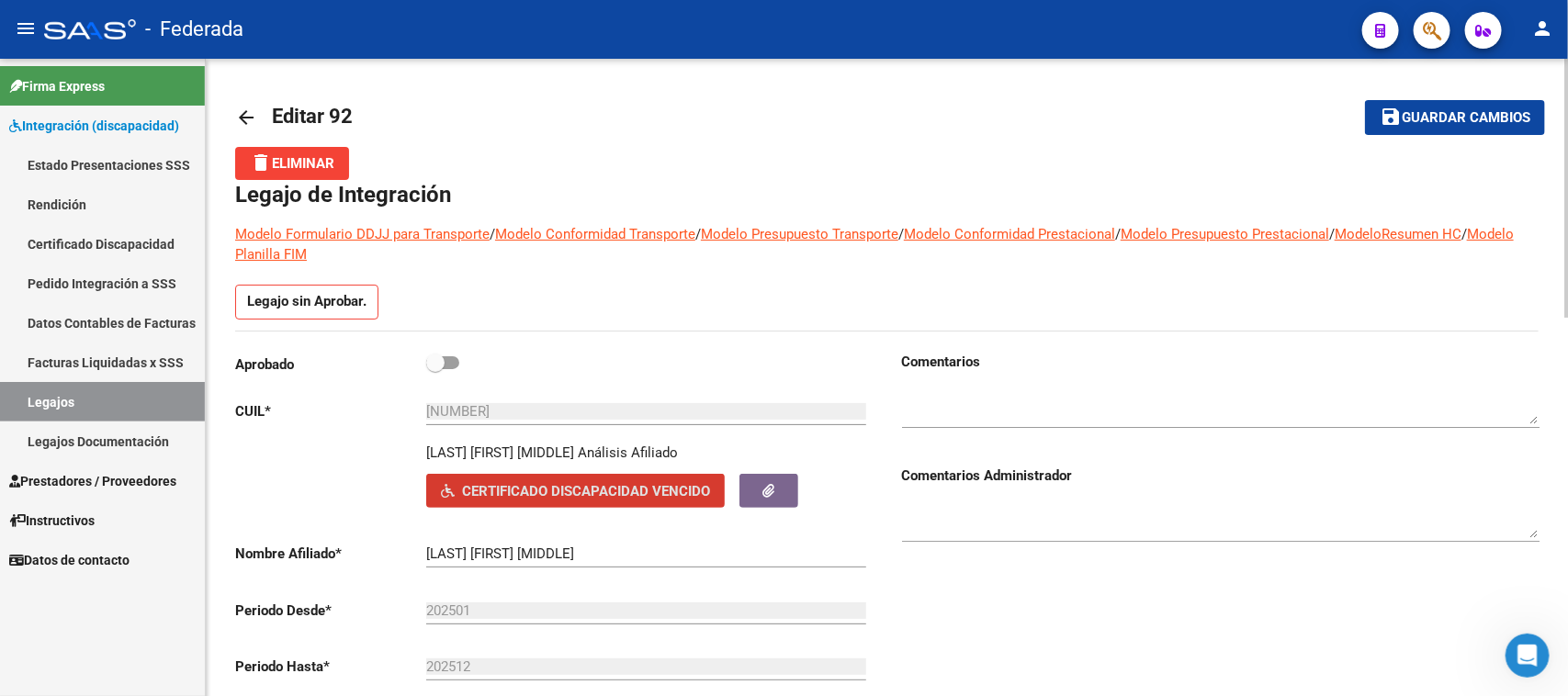 click on "Guardar cambios" 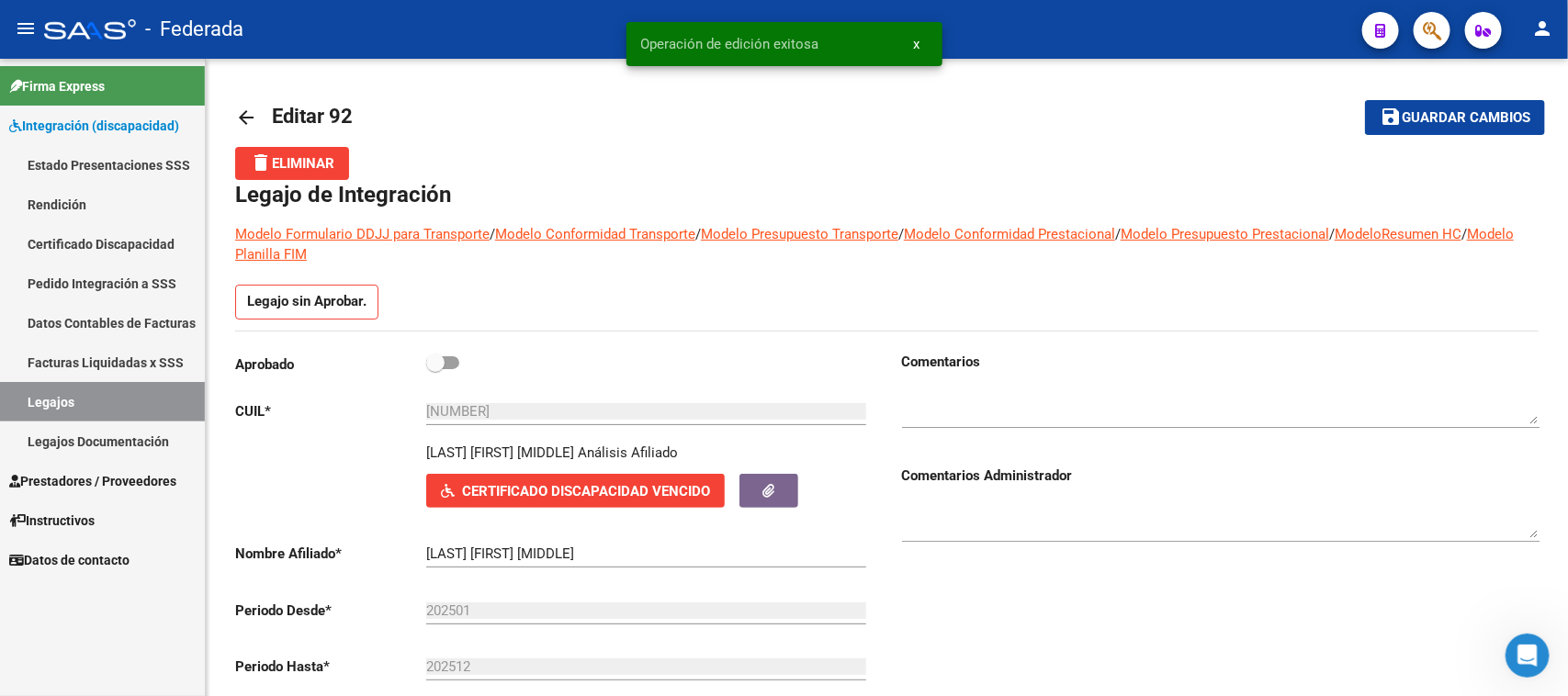 click on "Legajos" at bounding box center (102, 401) 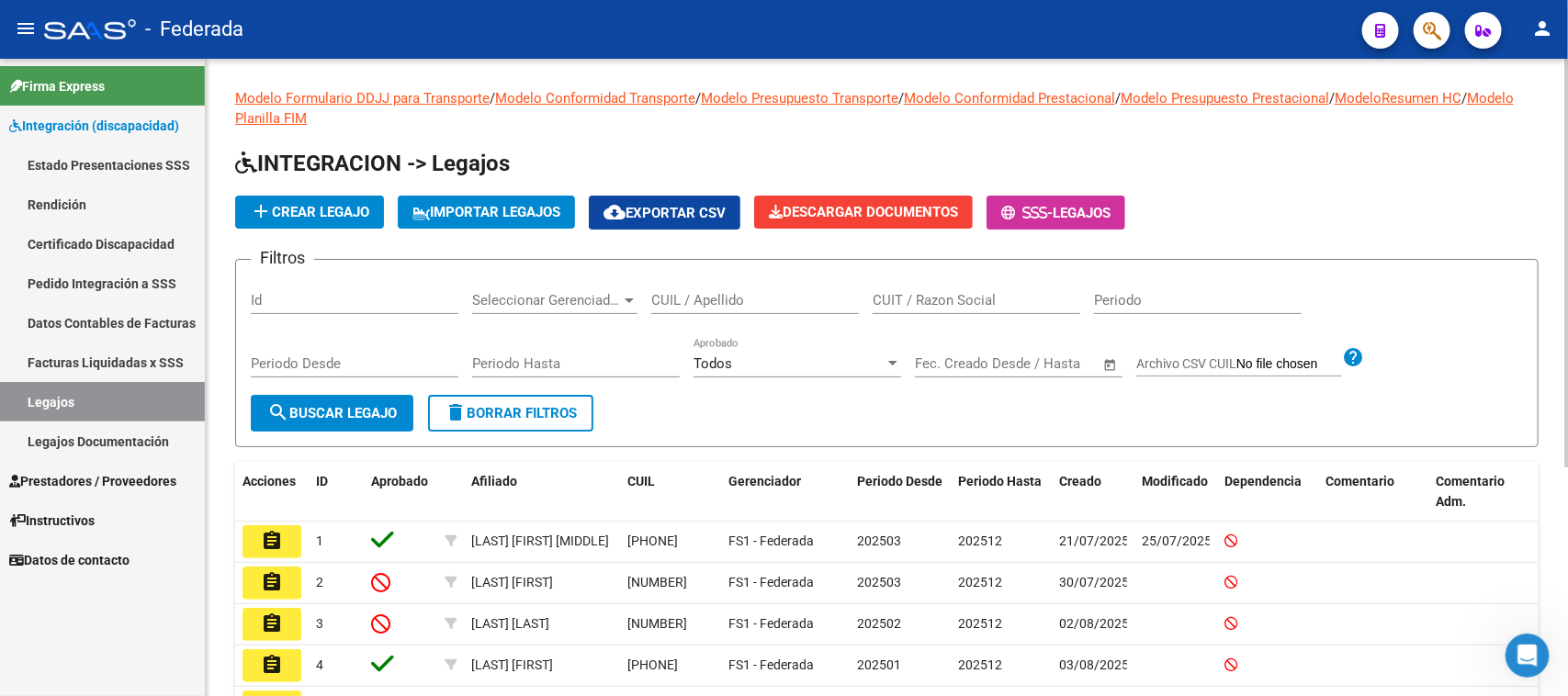 click on "CUIL / Apellido" 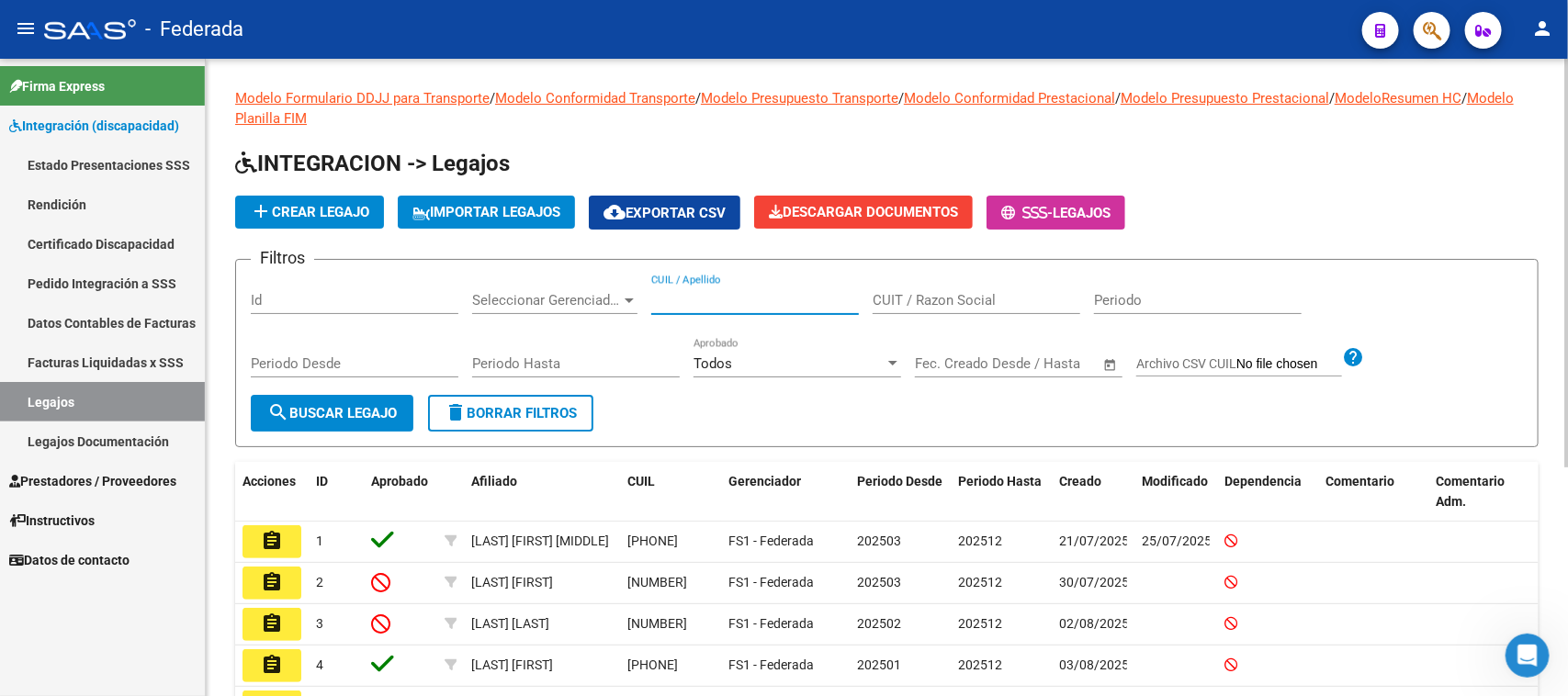 paste on "27558155715" 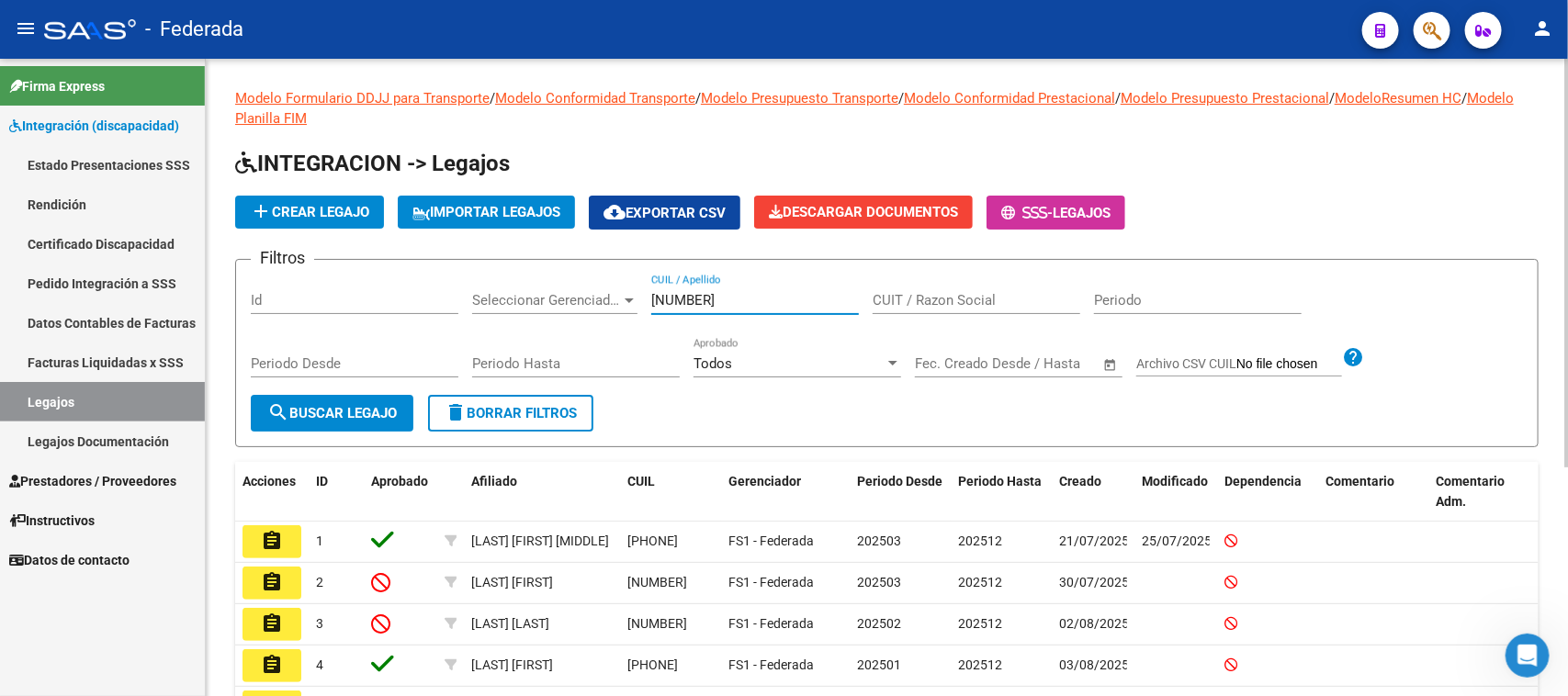 type on "27558155715" 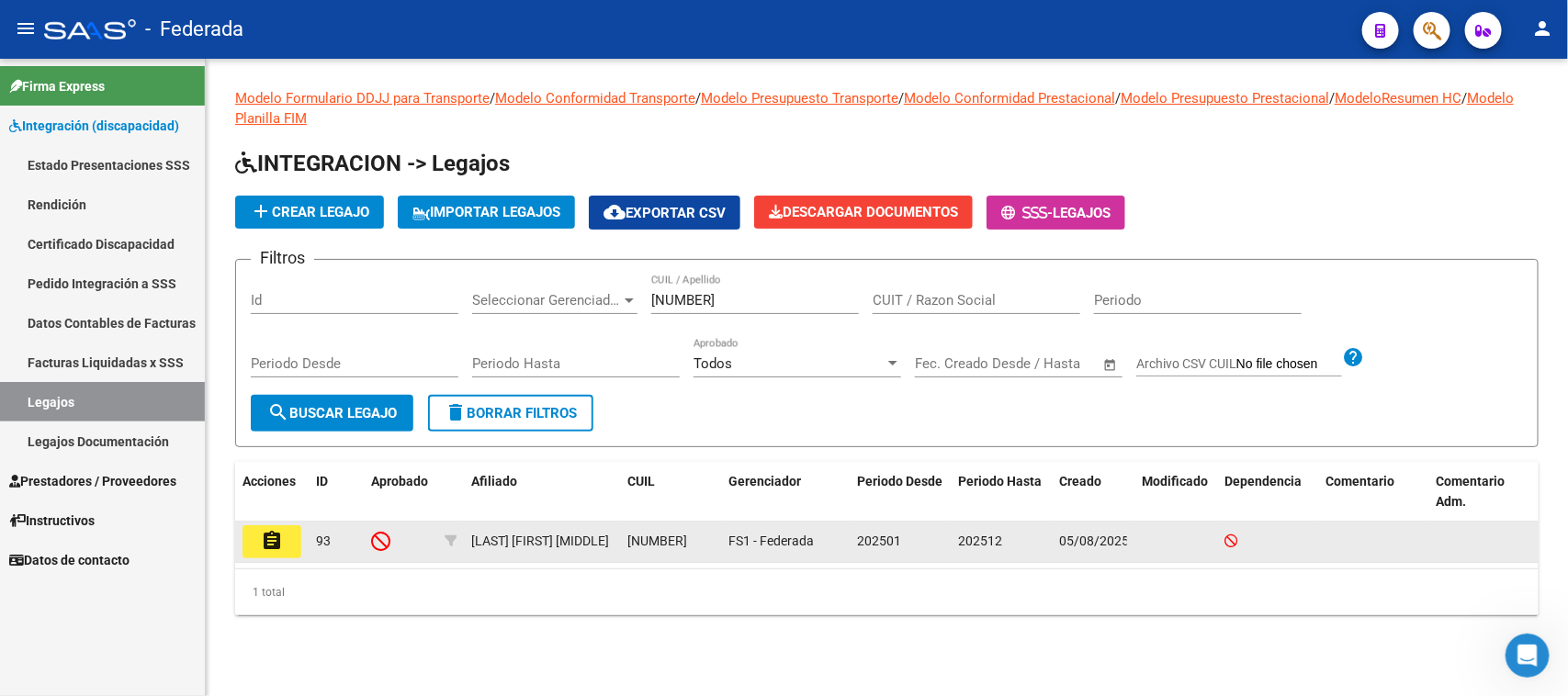 click on "assignment" 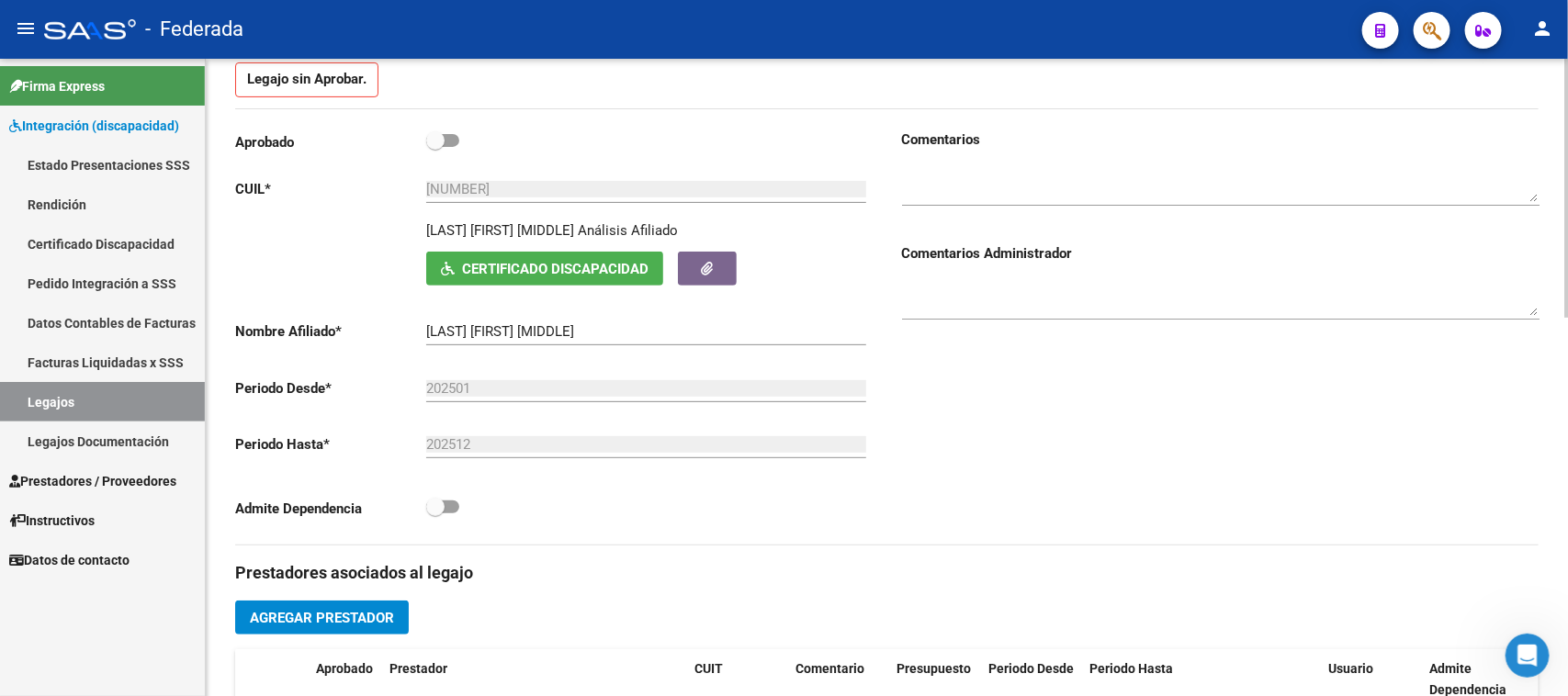 scroll, scrollTop: 230, scrollLeft: 0, axis: vertical 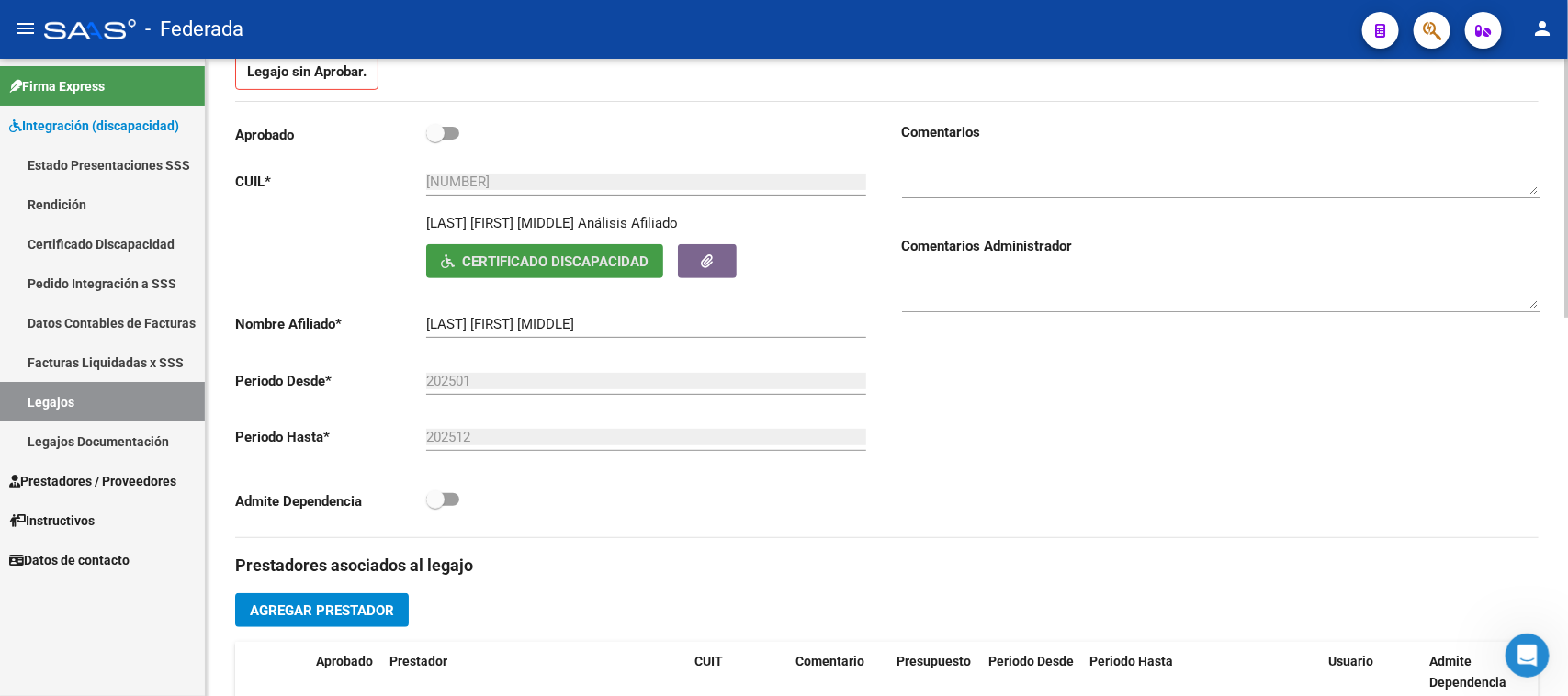 click on "Certificado Discapacidad" 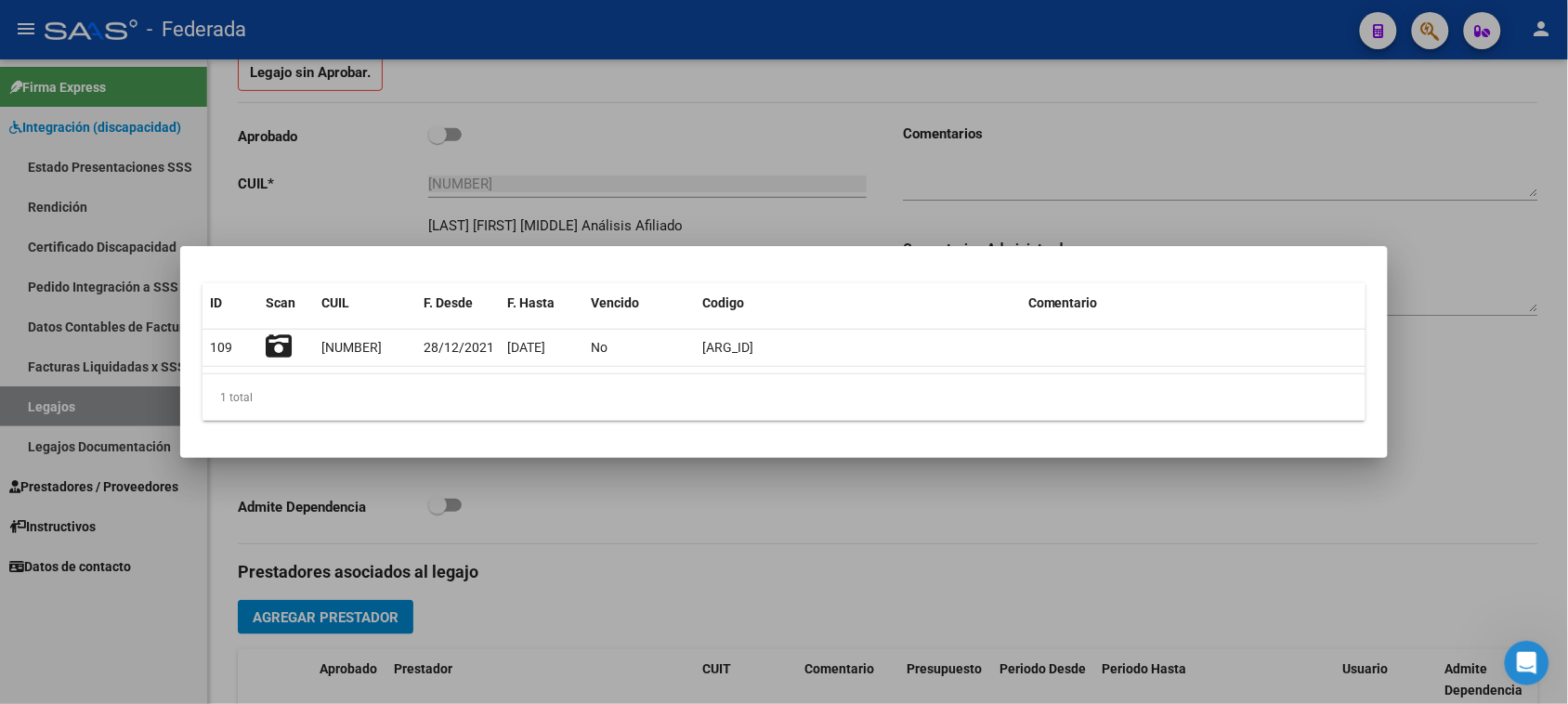 type 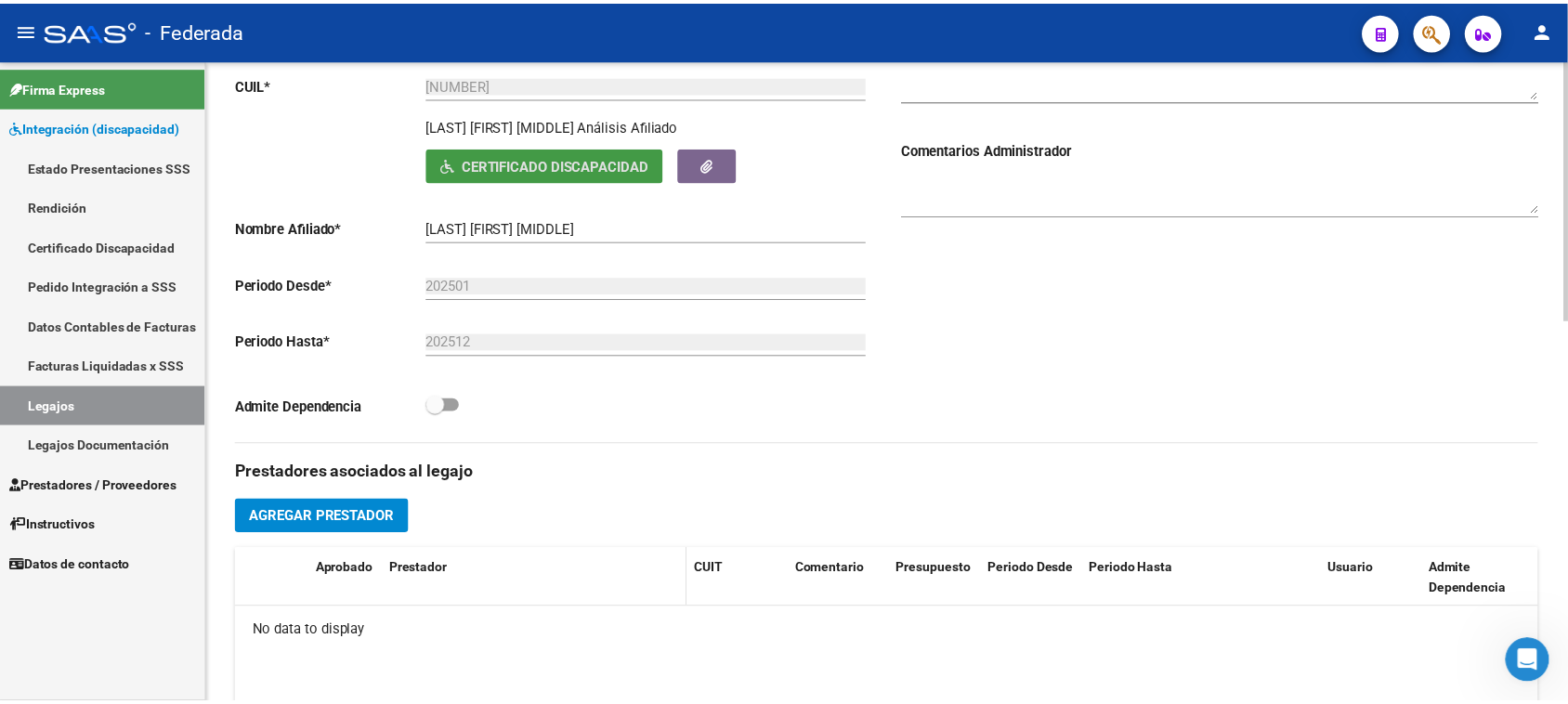 scroll, scrollTop: 464, scrollLeft: 0, axis: vertical 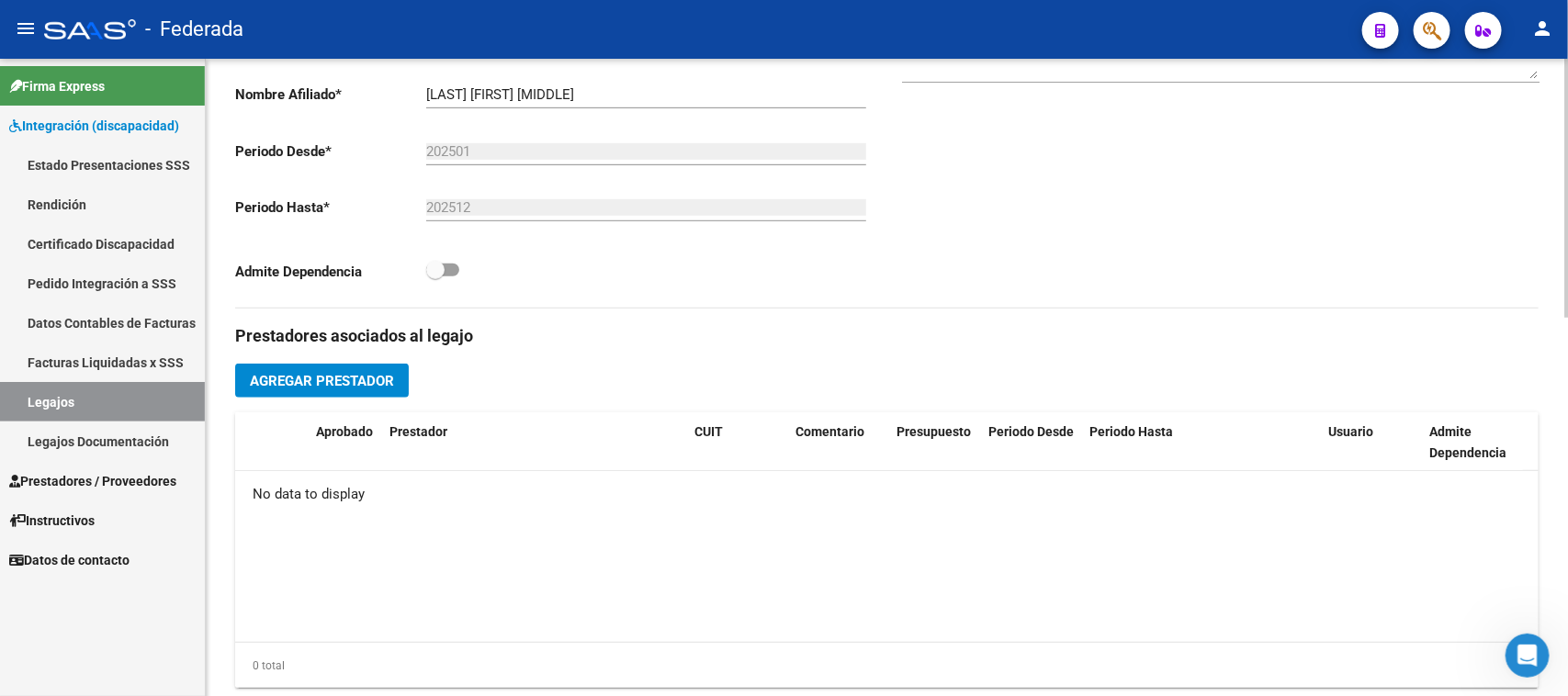 click on "Agregar Prestador" 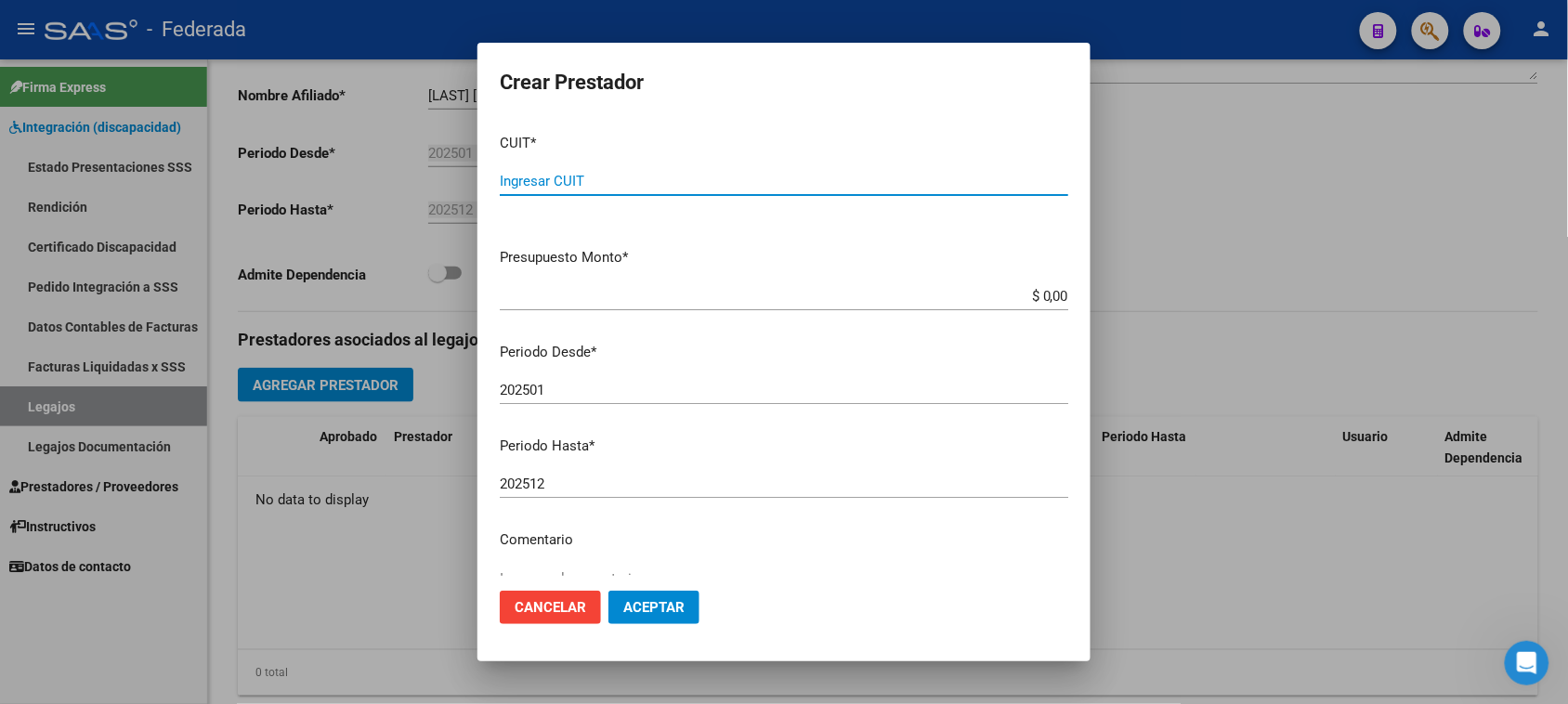 paste on "27-28770987-6" 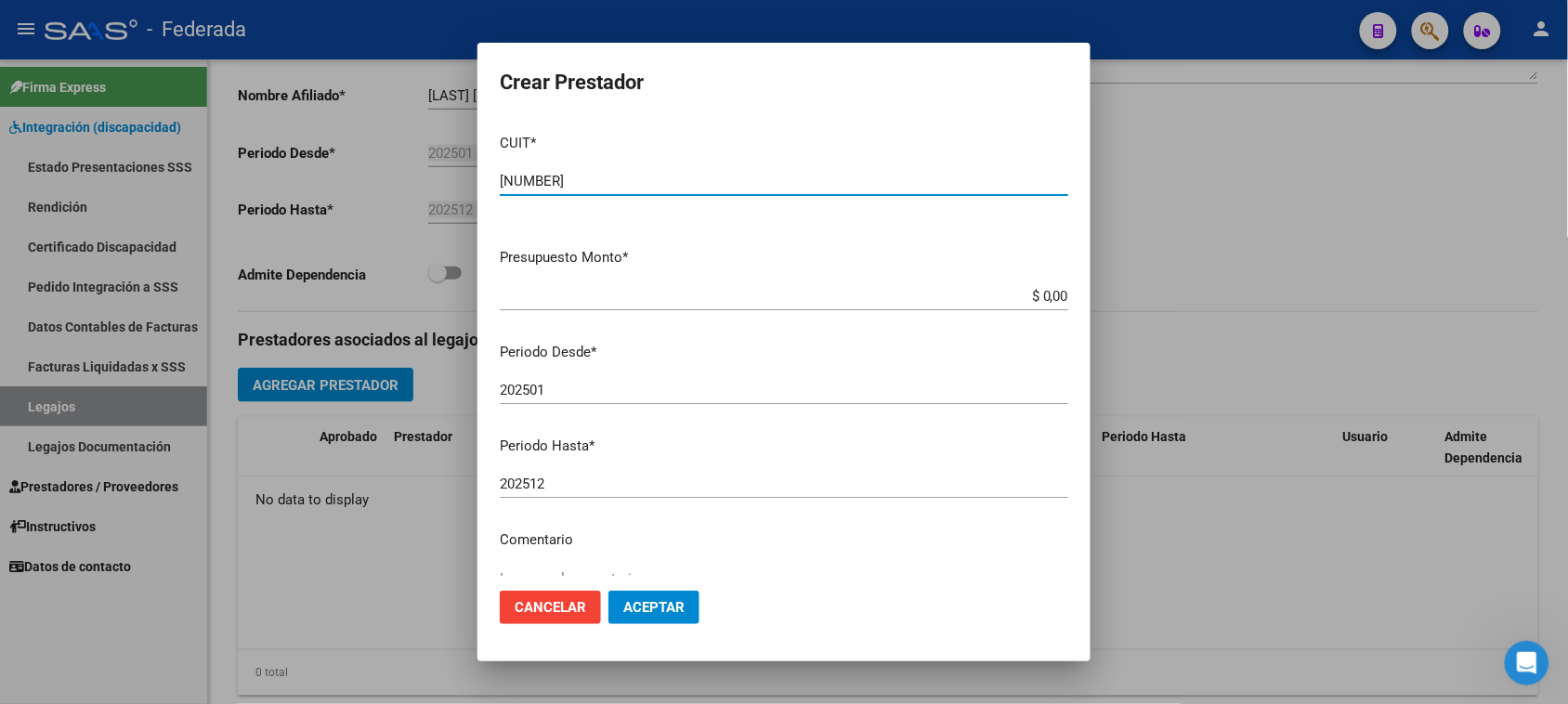 type on "27-28770987-6" 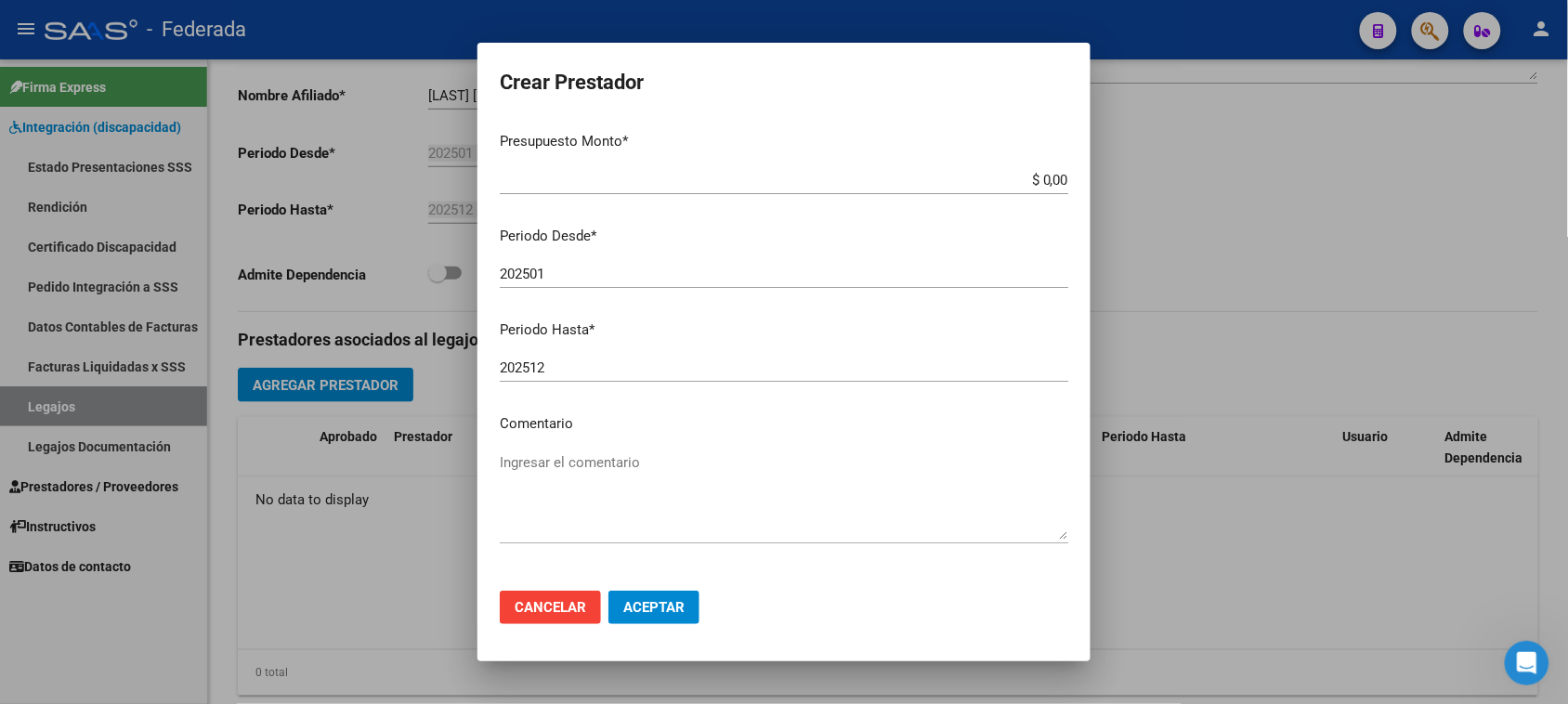 click on "Ingresar el comentario" at bounding box center [784, 496] 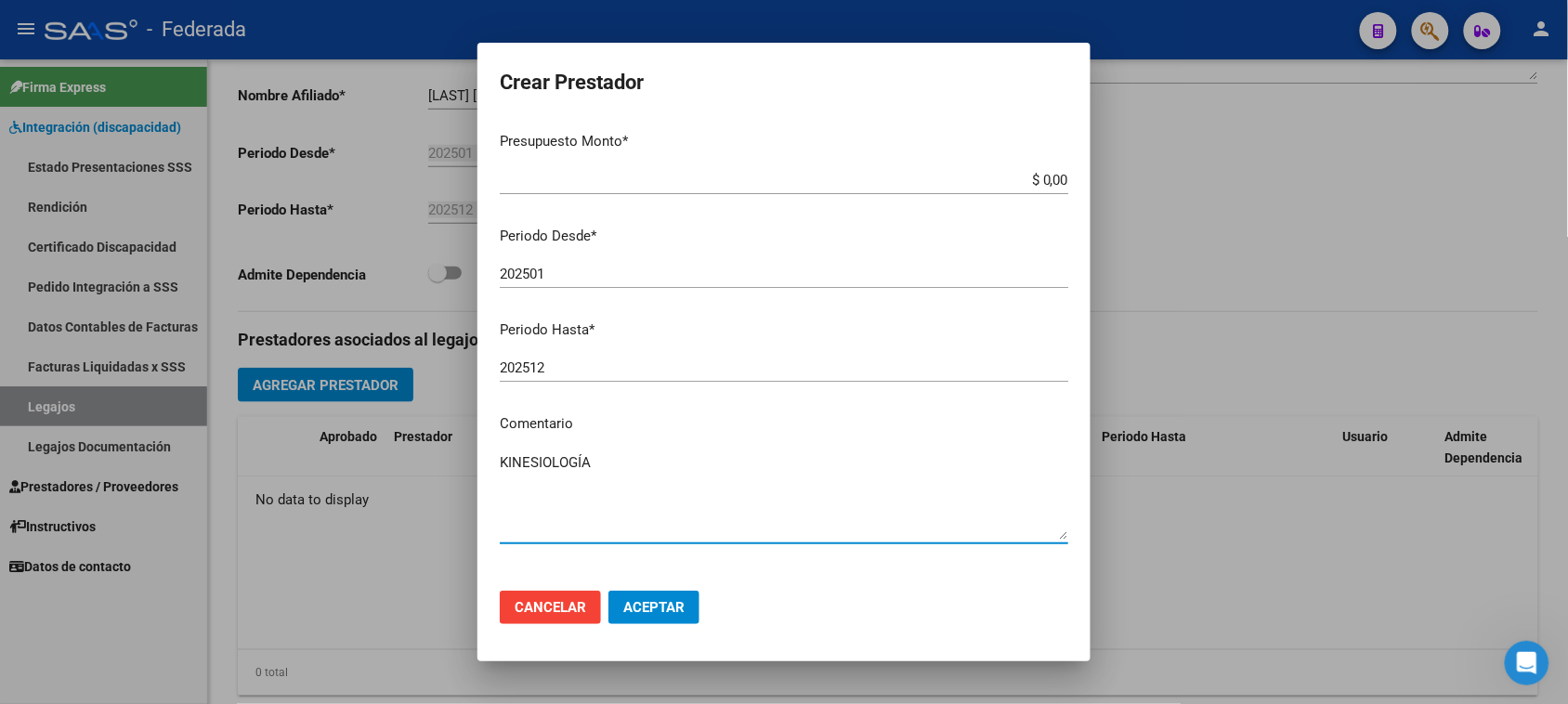 type on "KINESIOLOGÍA" 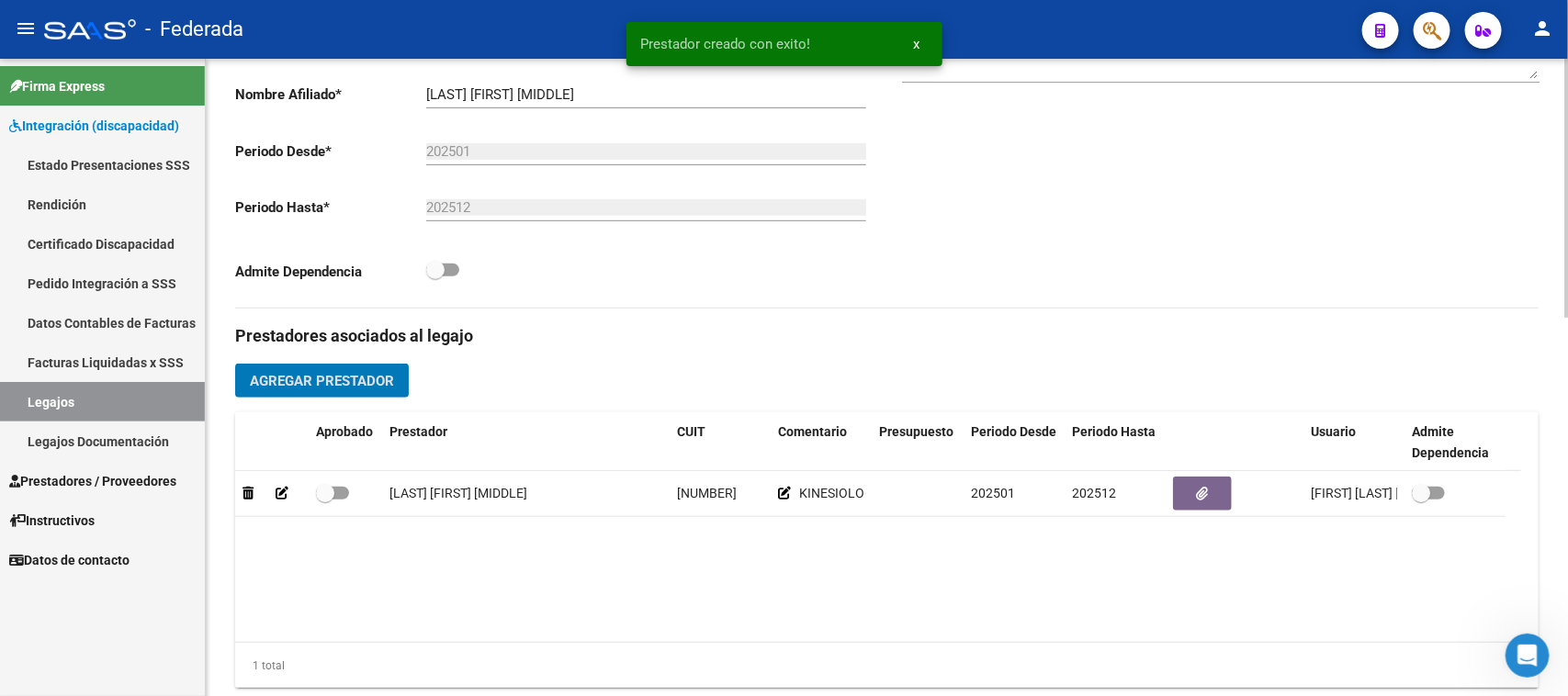 click on "Agregar Prestador" 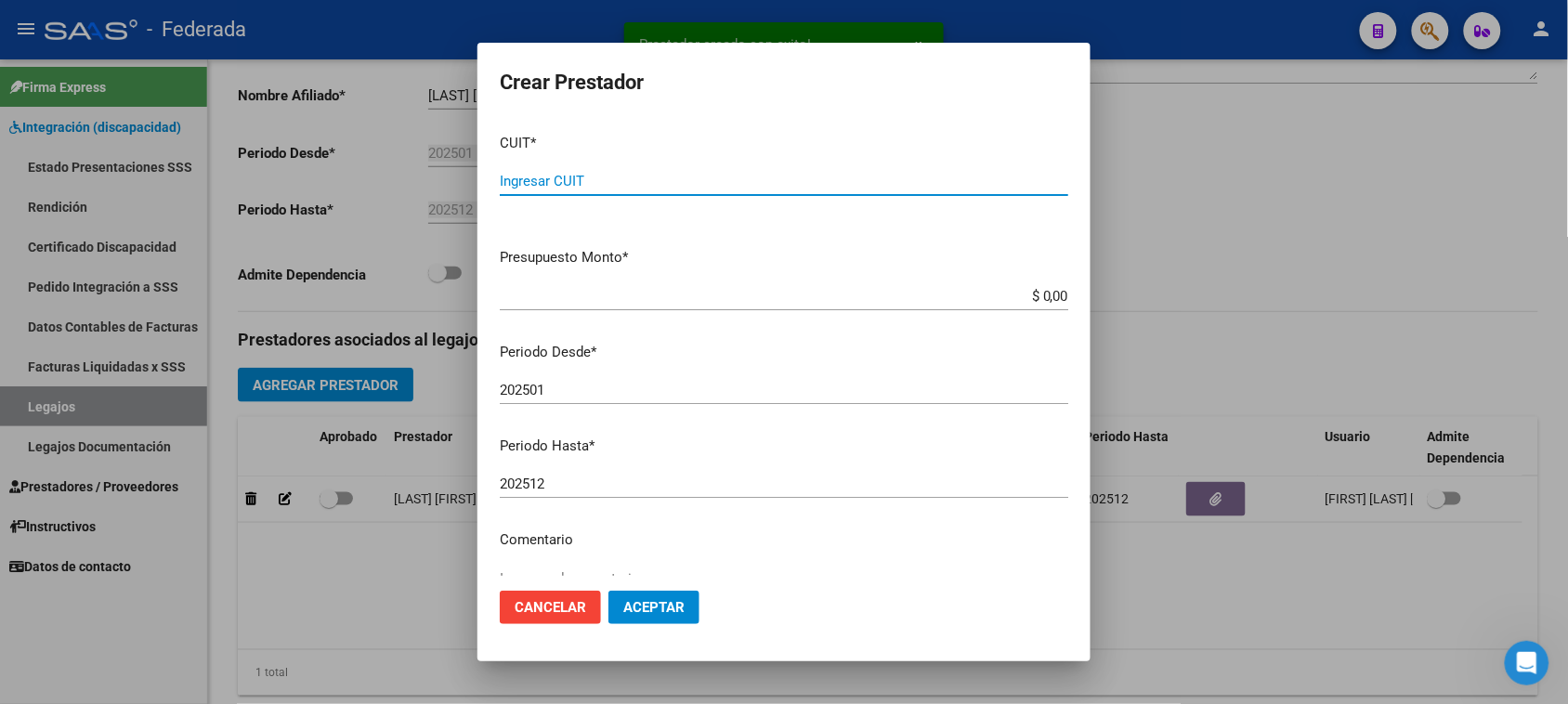 paste on "23-31152730-4" 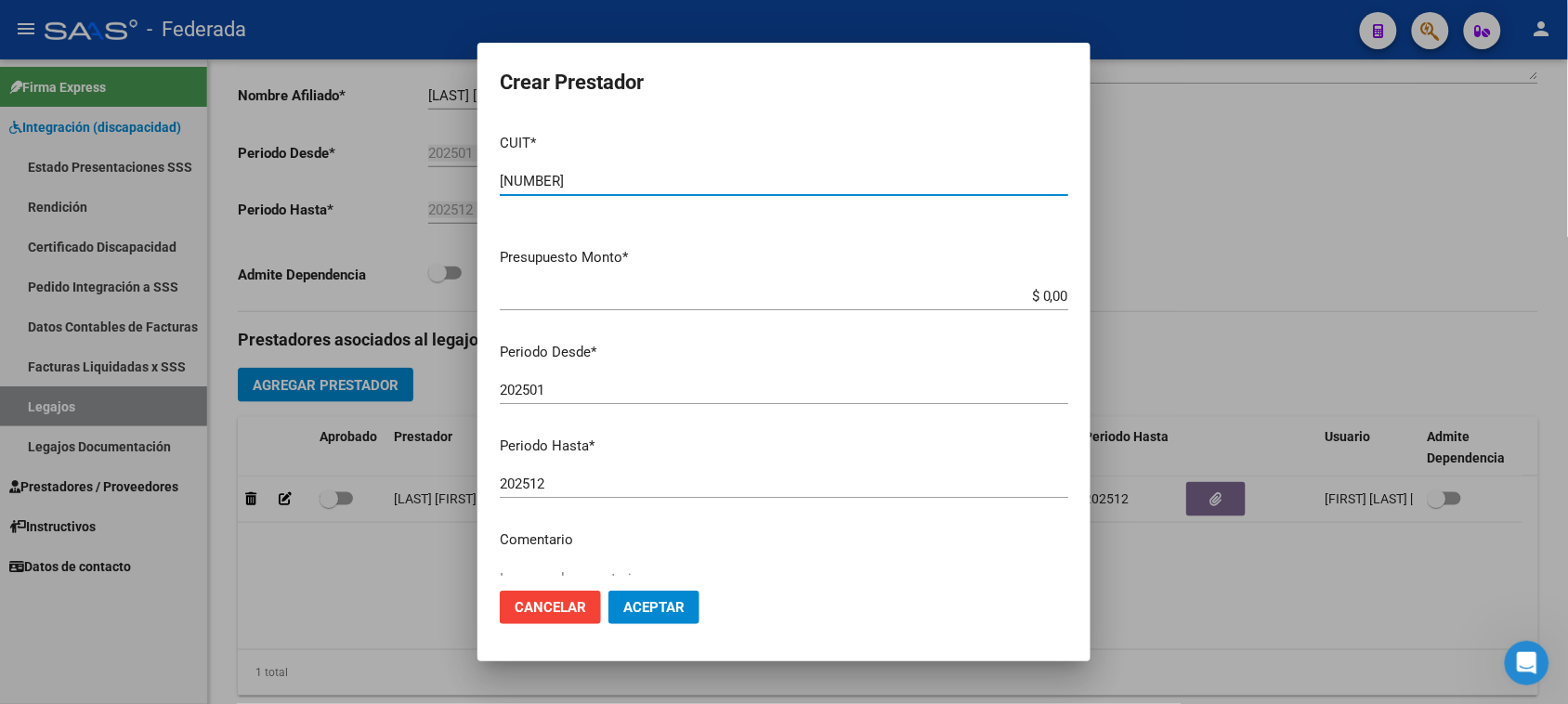 type on "23-31152730-4" 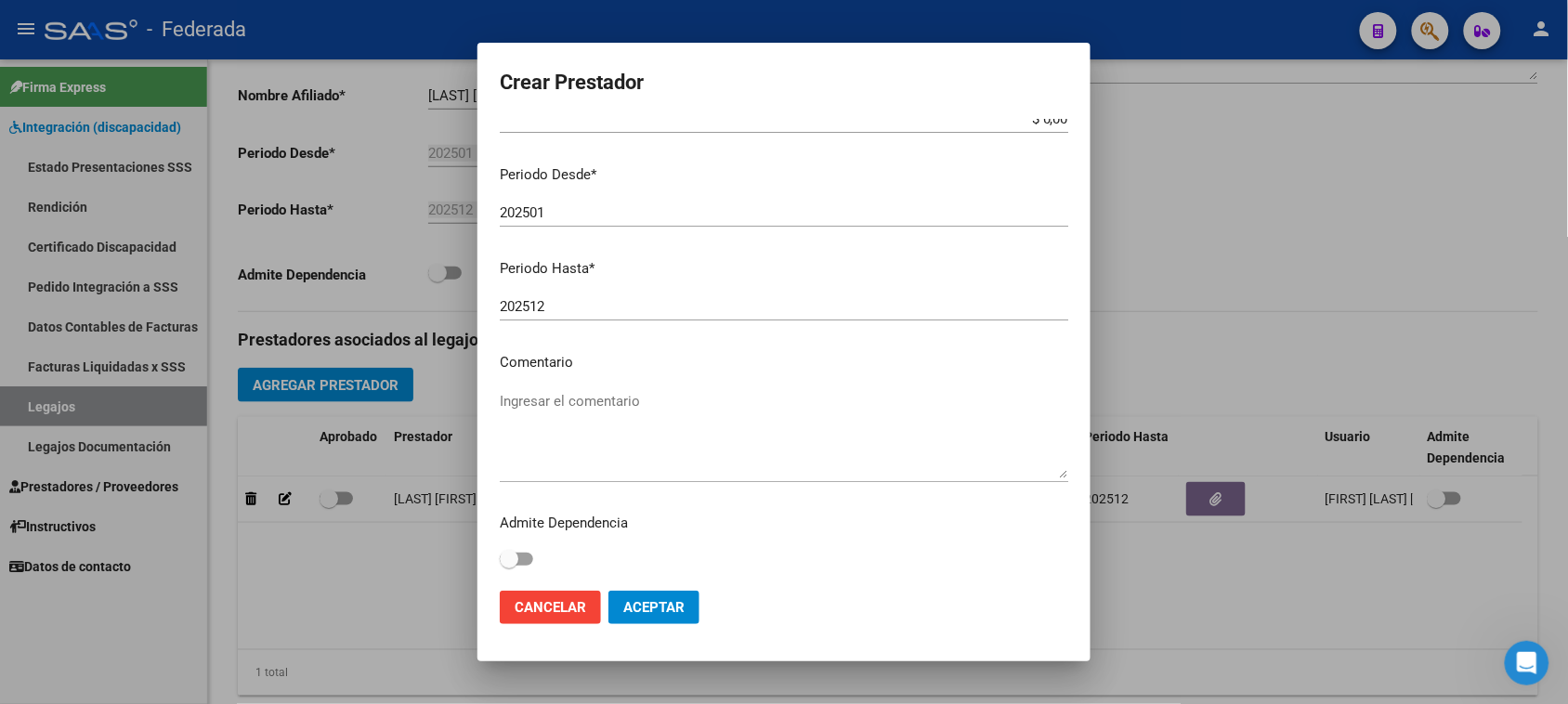 click on "Ingresar el comentario" at bounding box center [784, 435] 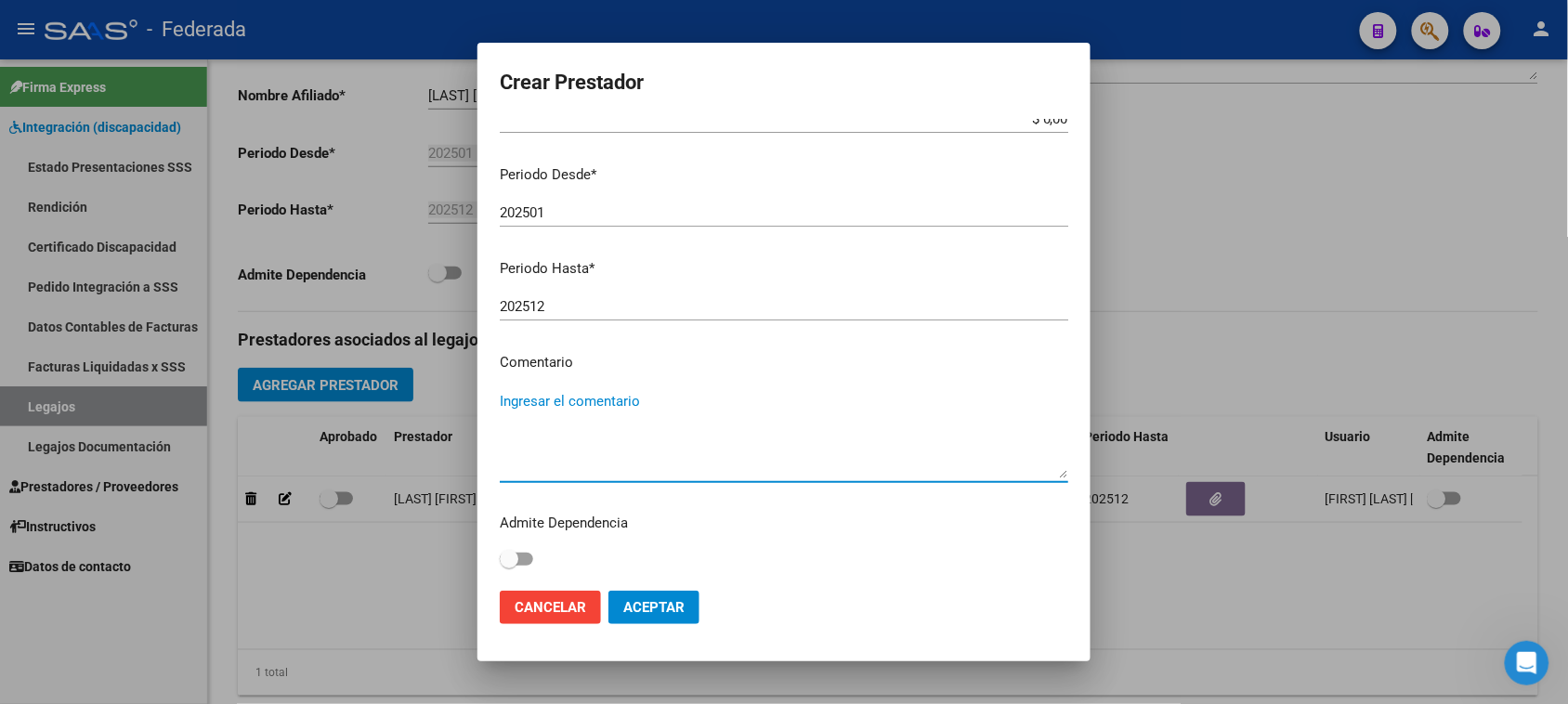 paste on "PSICOLOGÍA" 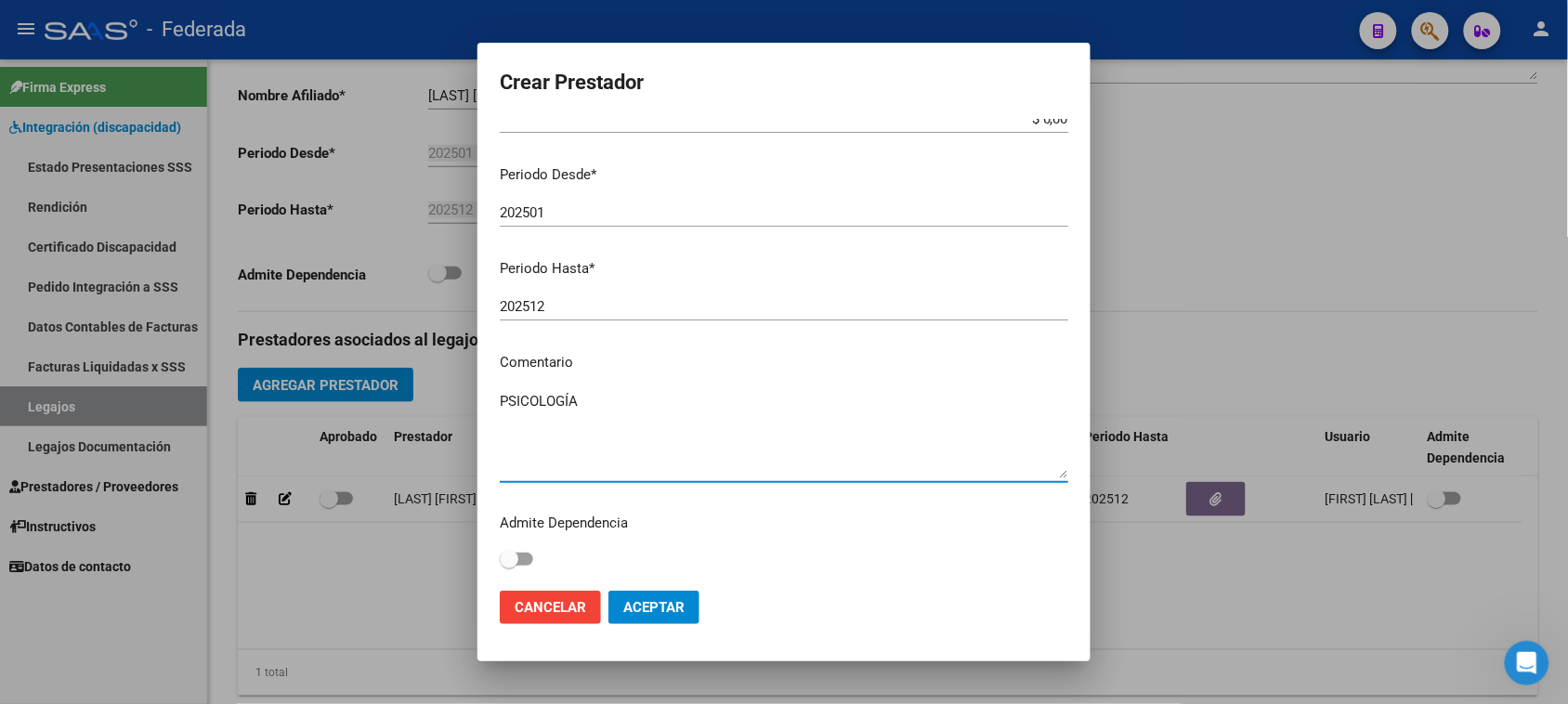 type on "PSICOLOGÍA" 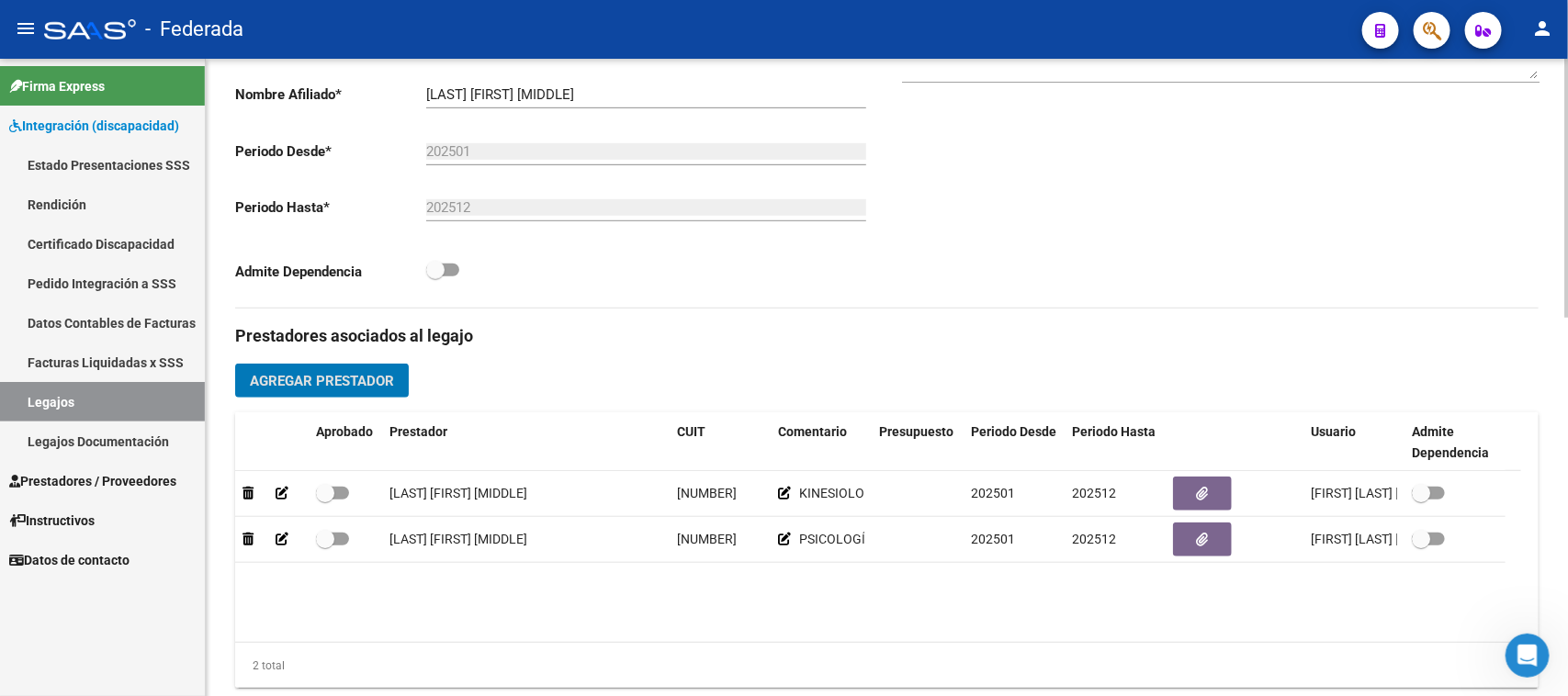 click on "Agregar Prestador" 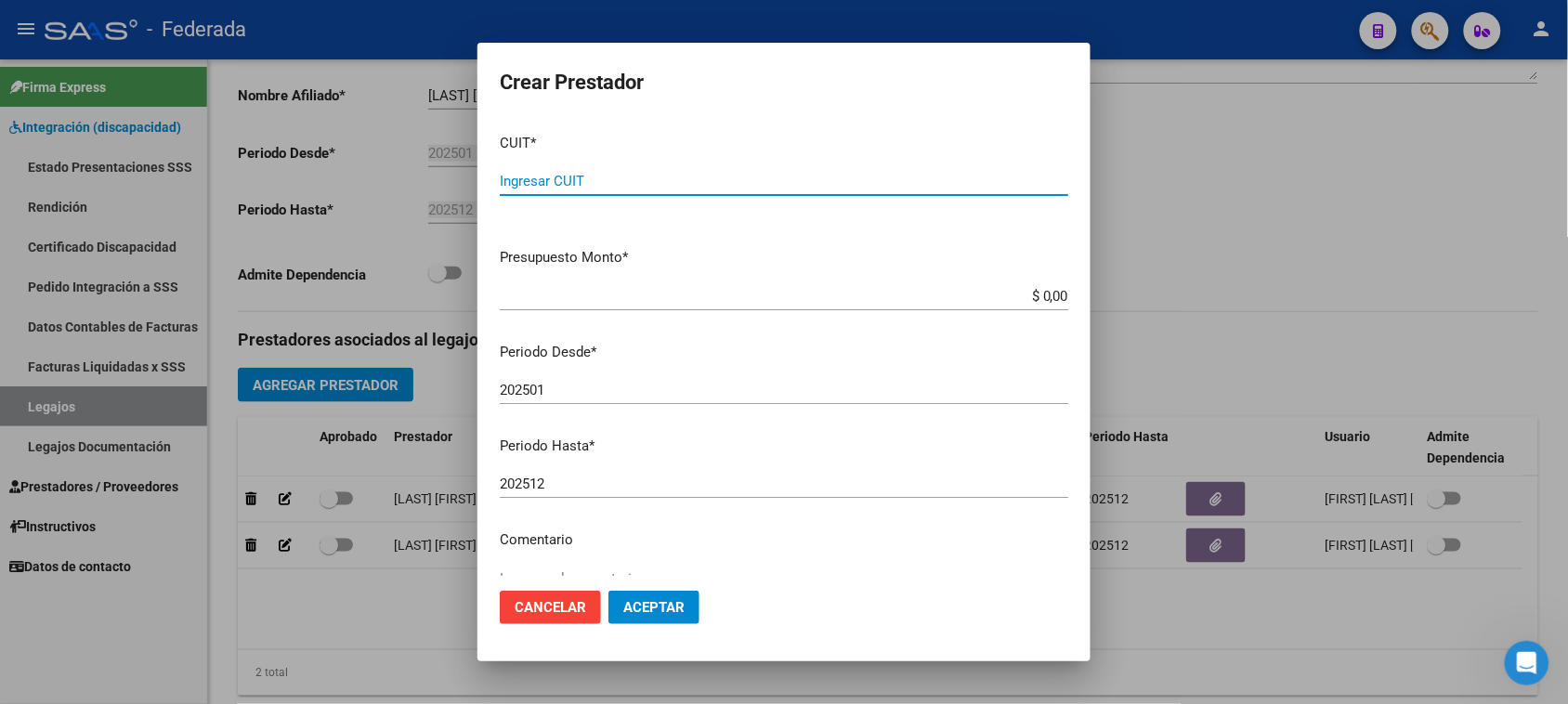 paste on "27-38785584-5" 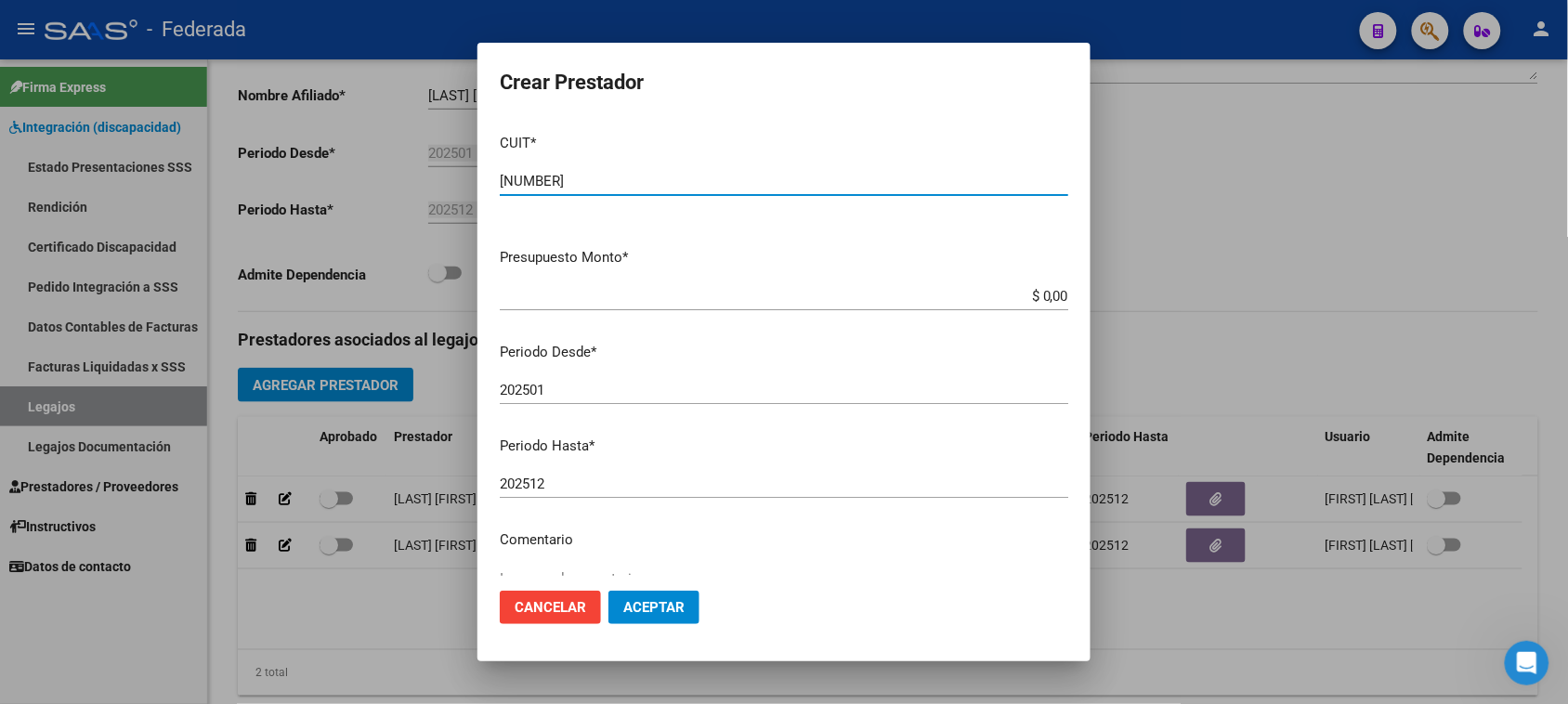 type on "27-38785584-5" 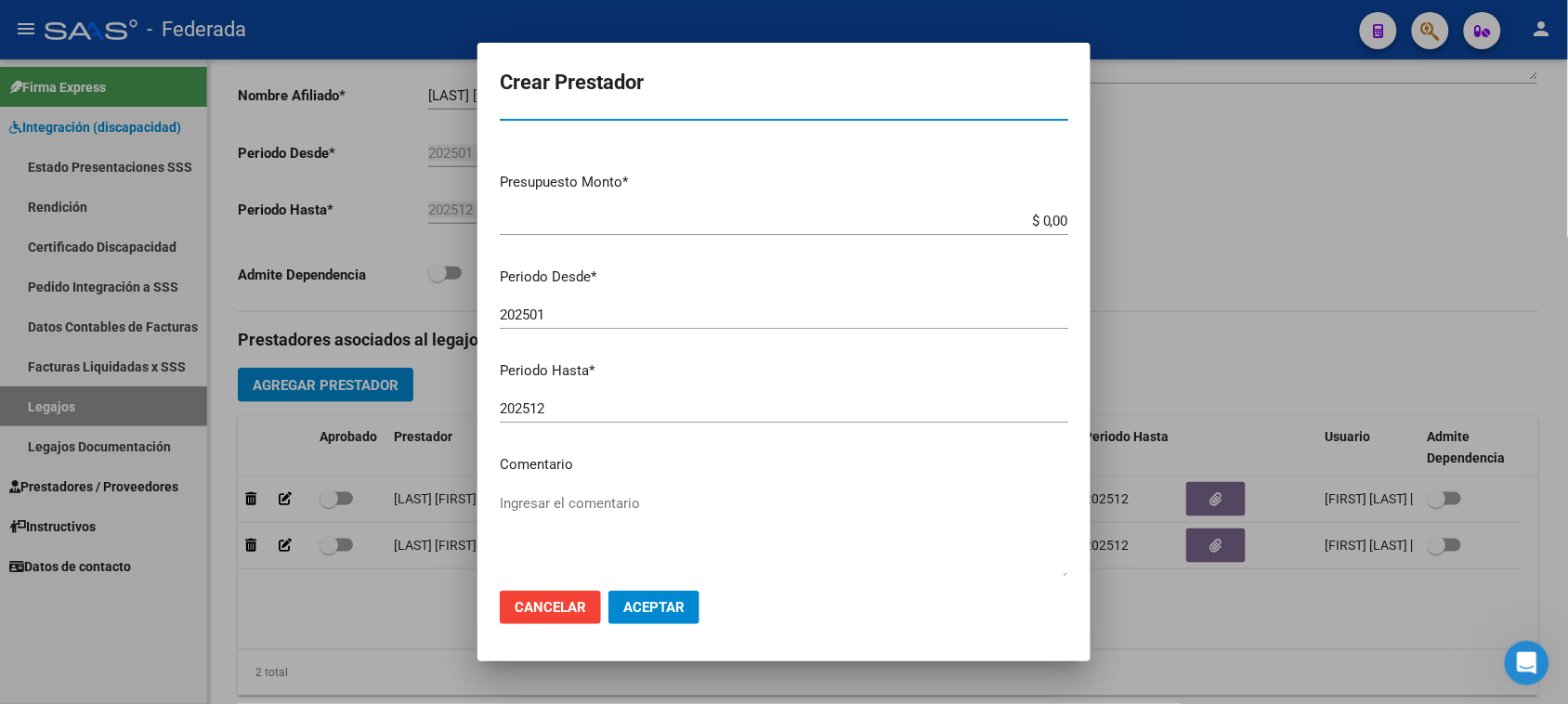 scroll, scrollTop: 116, scrollLeft: 0, axis: vertical 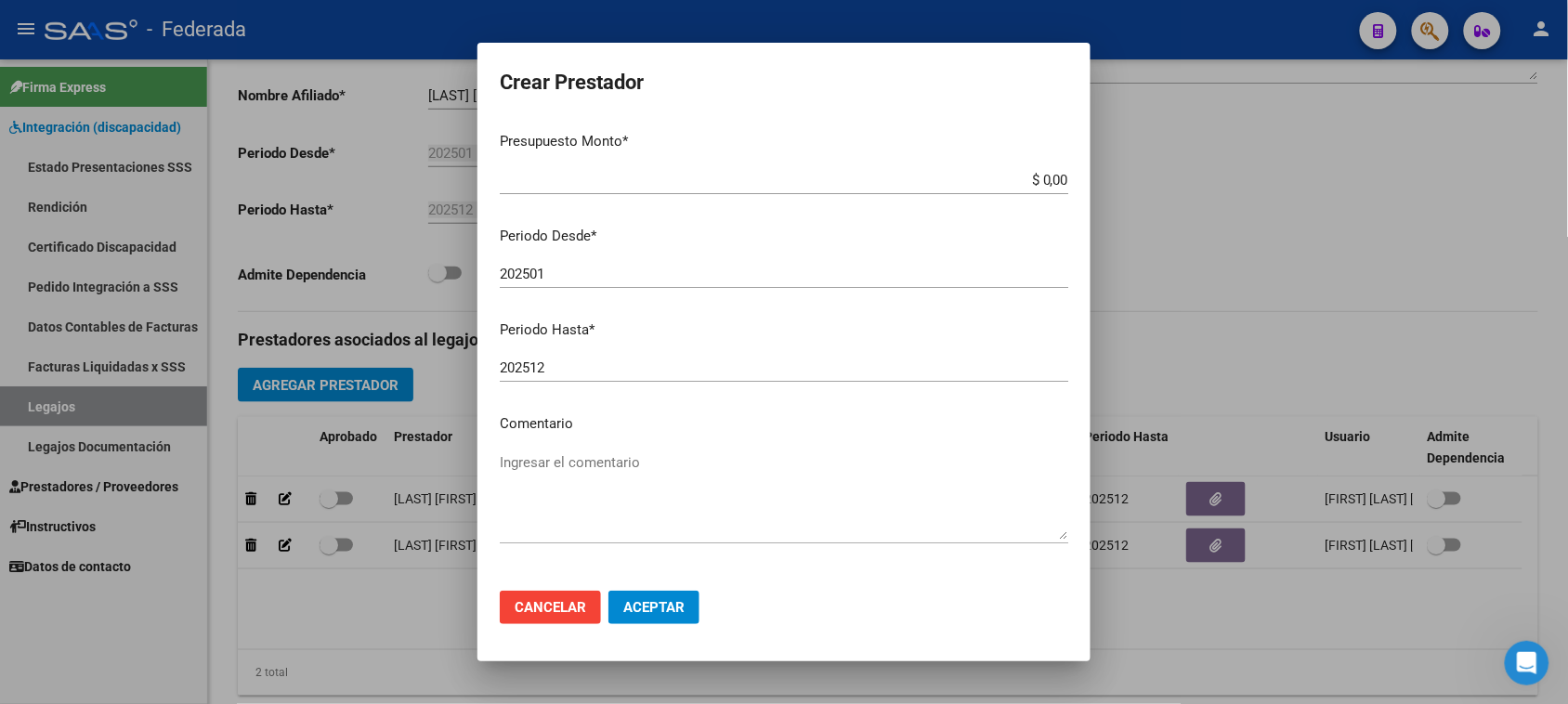 click on "Ingresar el comentario" at bounding box center (784, 496) 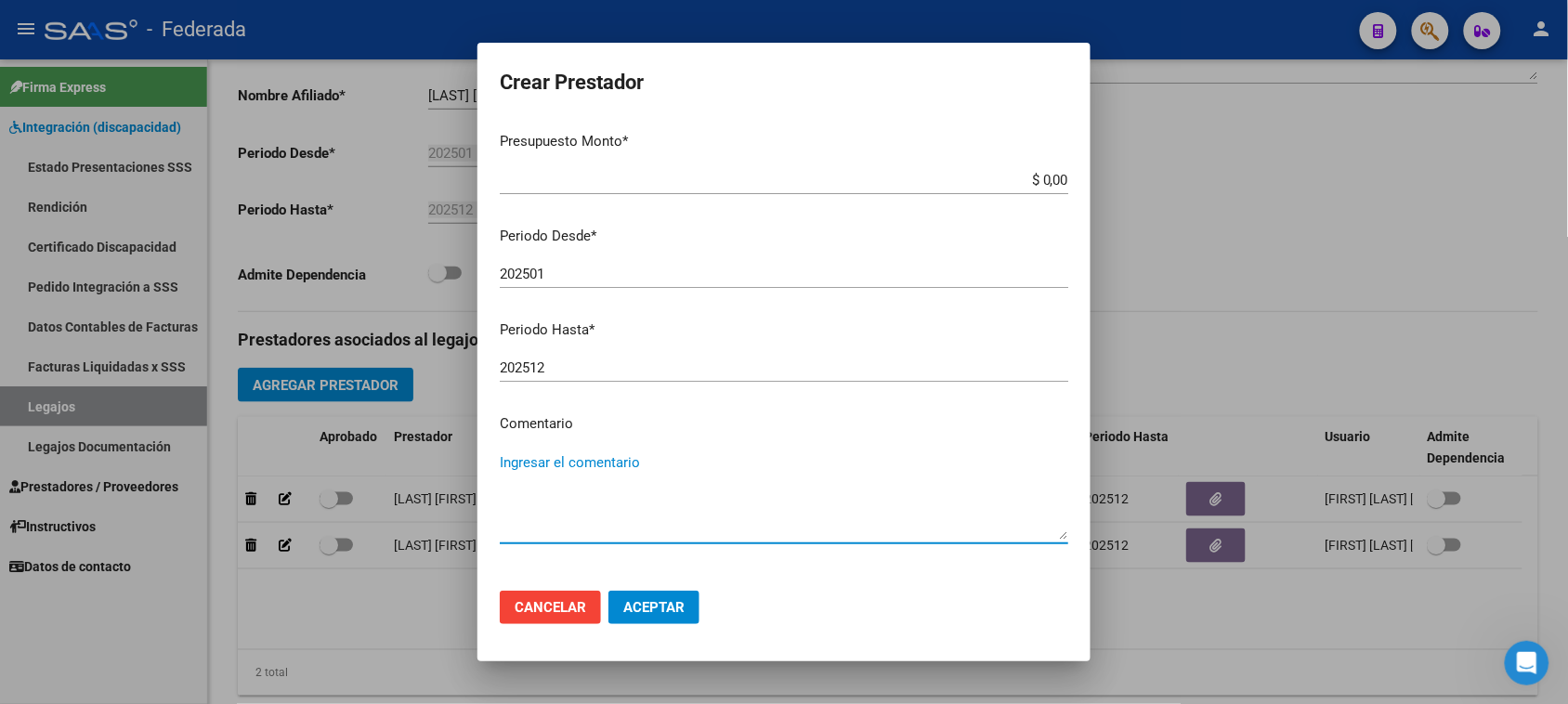paste on "PSICOPEDAGOGÍA" 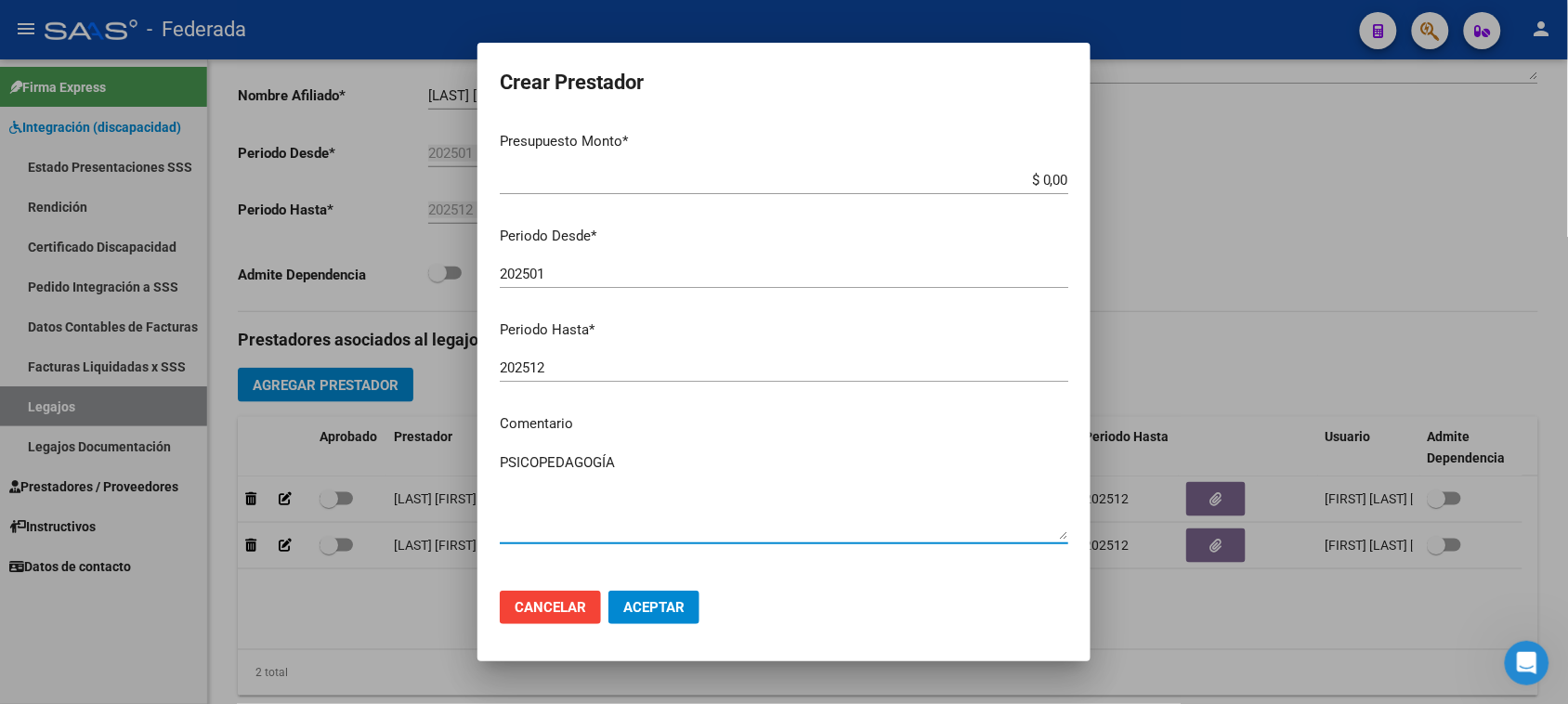 type on "PSICOPEDAGOGÍA" 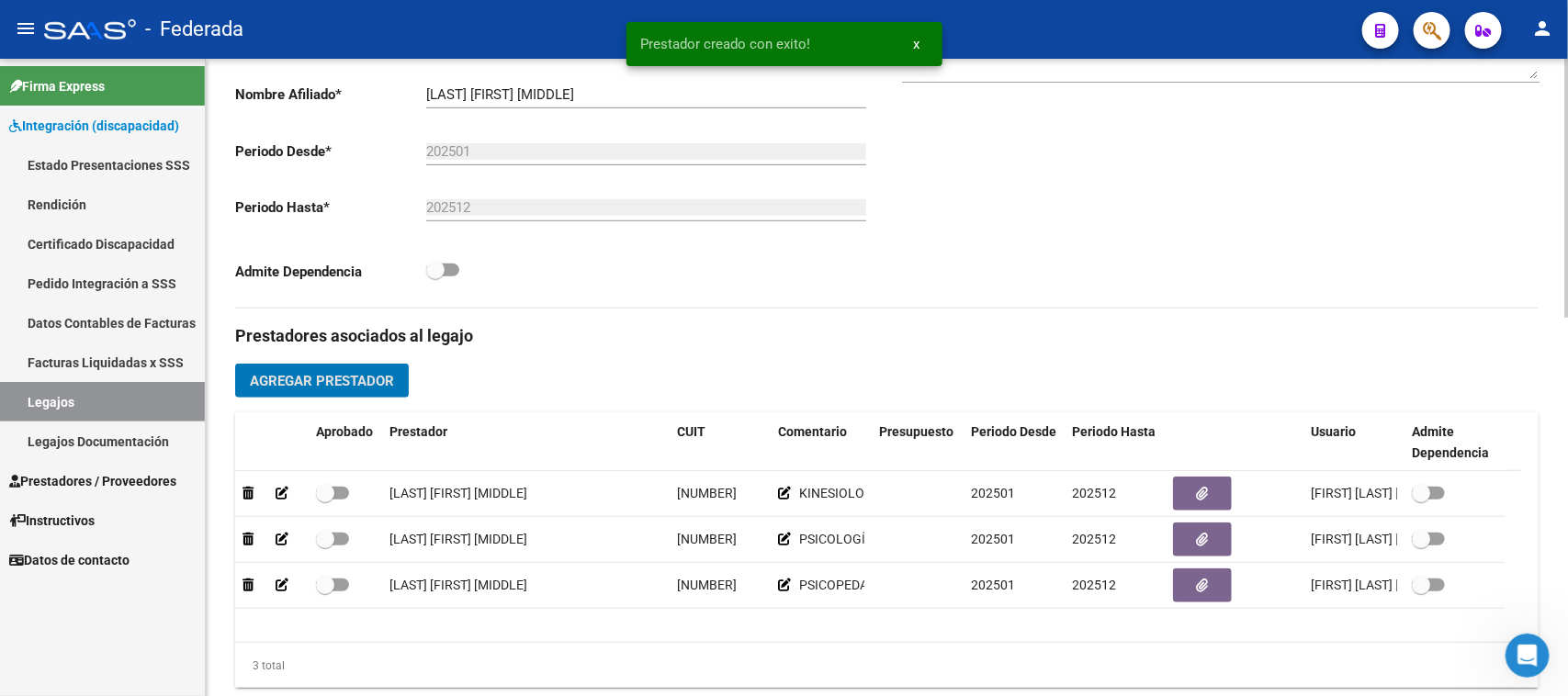 click on "Agregar Prestador" 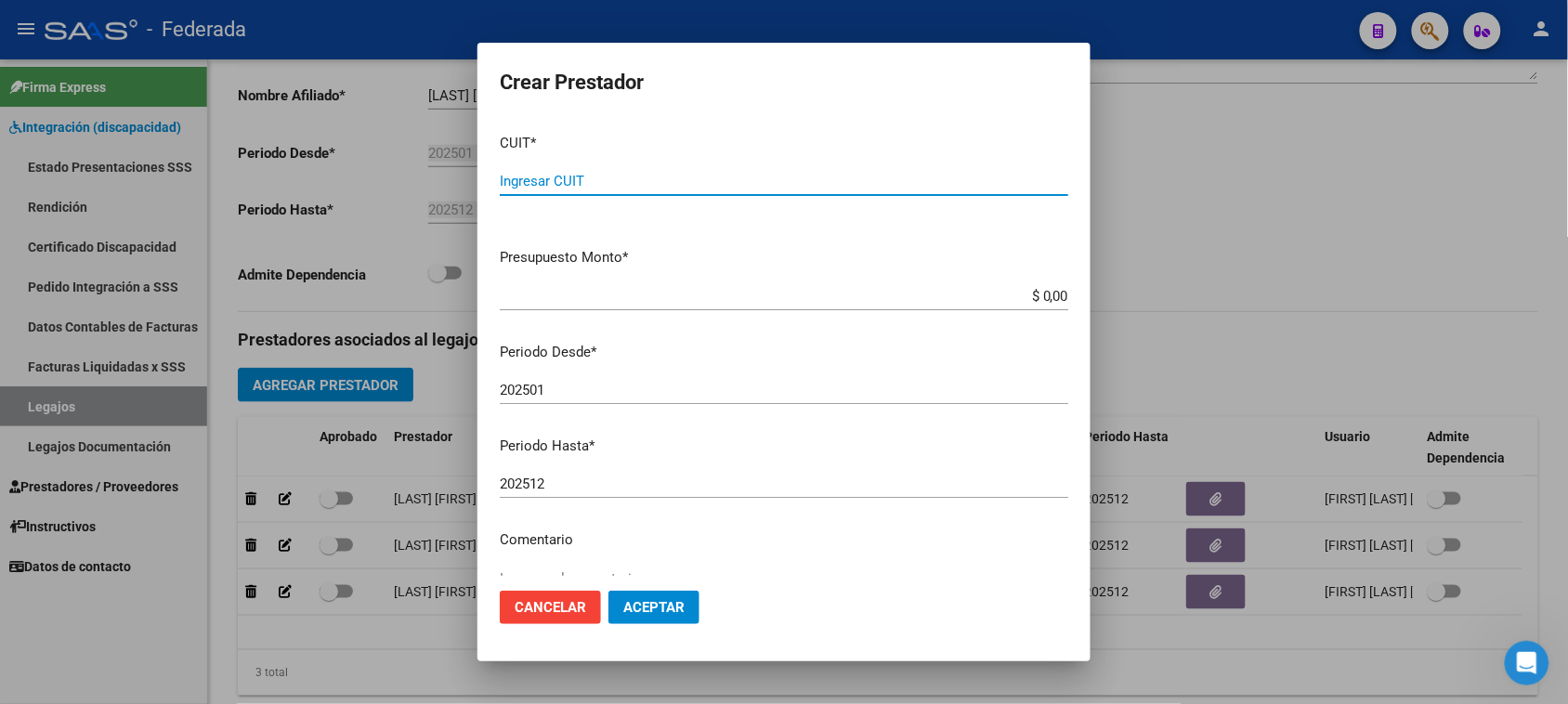 paste on "27-37295002-7" 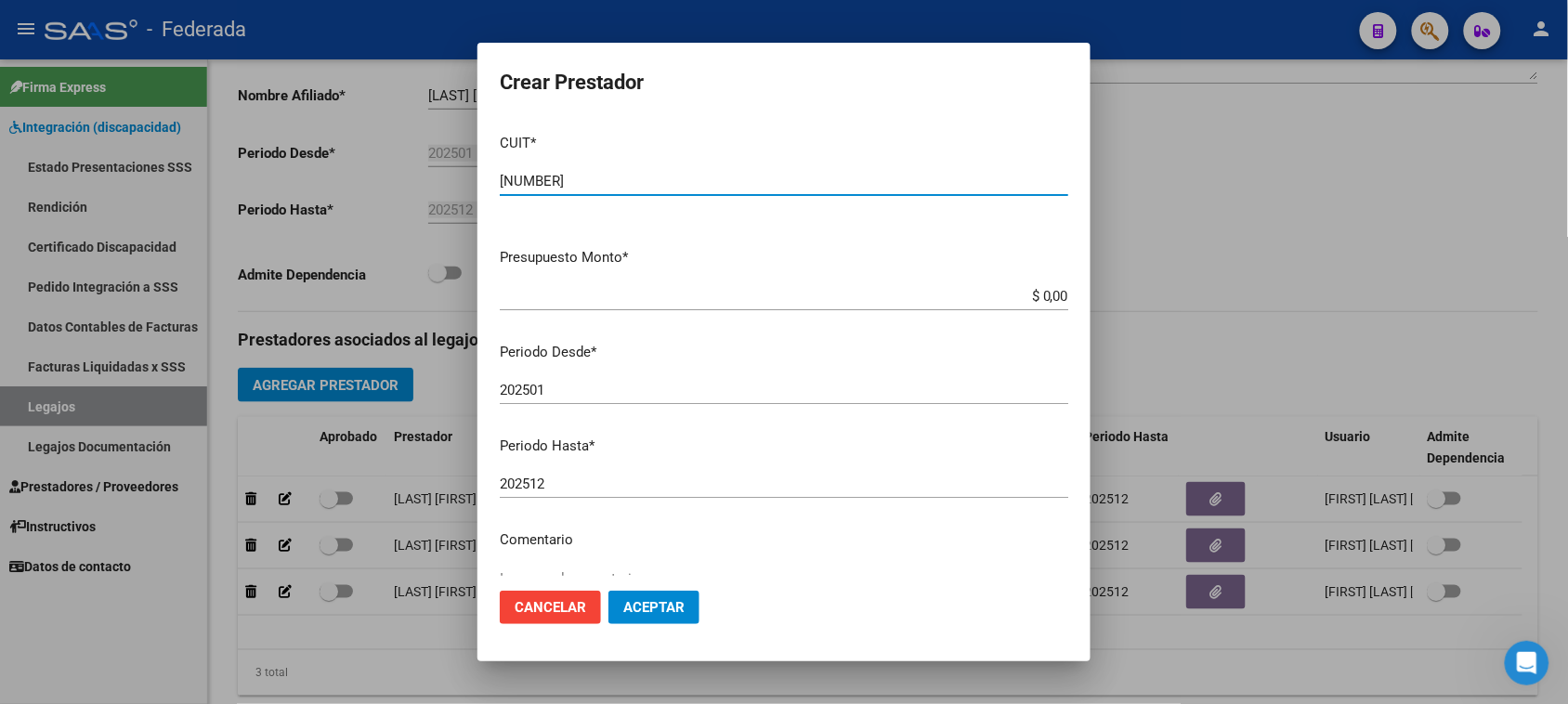 type on "27-37295002-7" 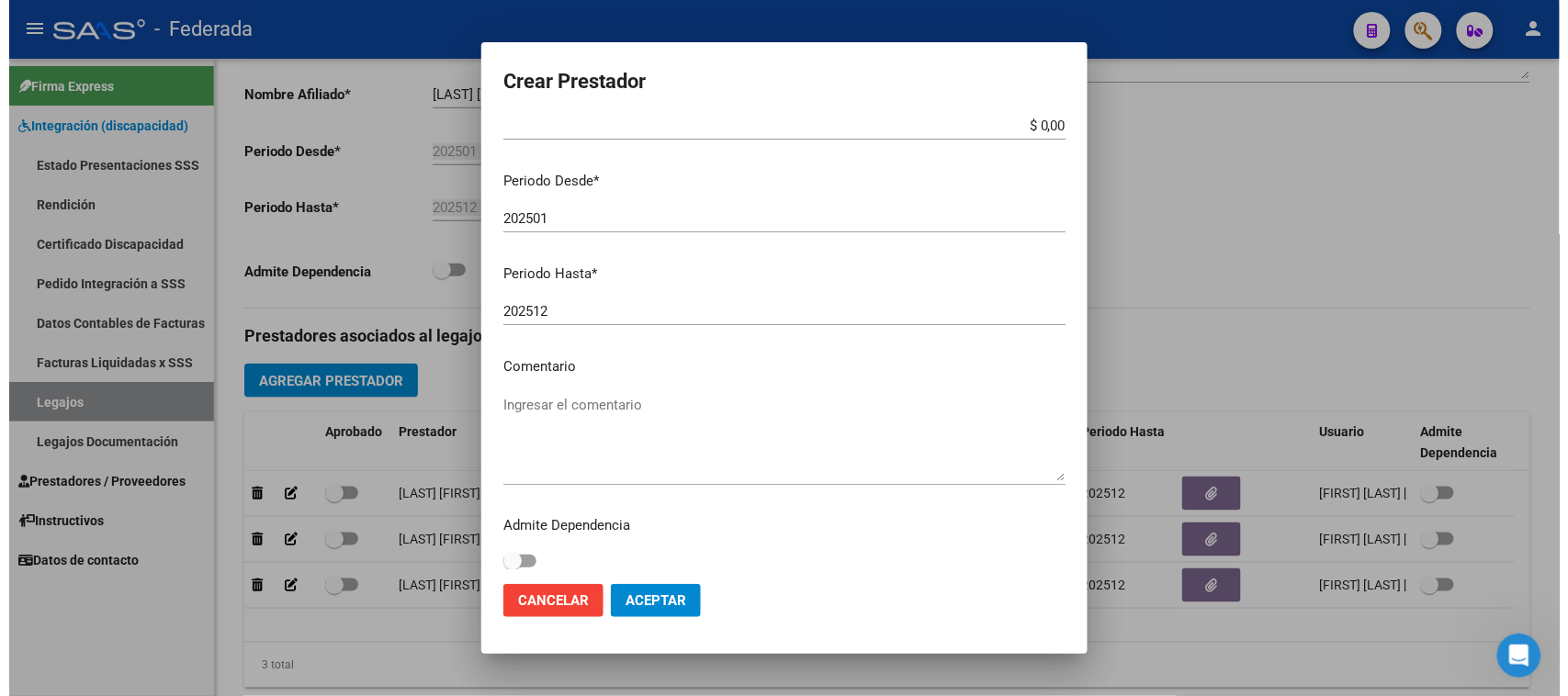 scroll, scrollTop: 175, scrollLeft: 0, axis: vertical 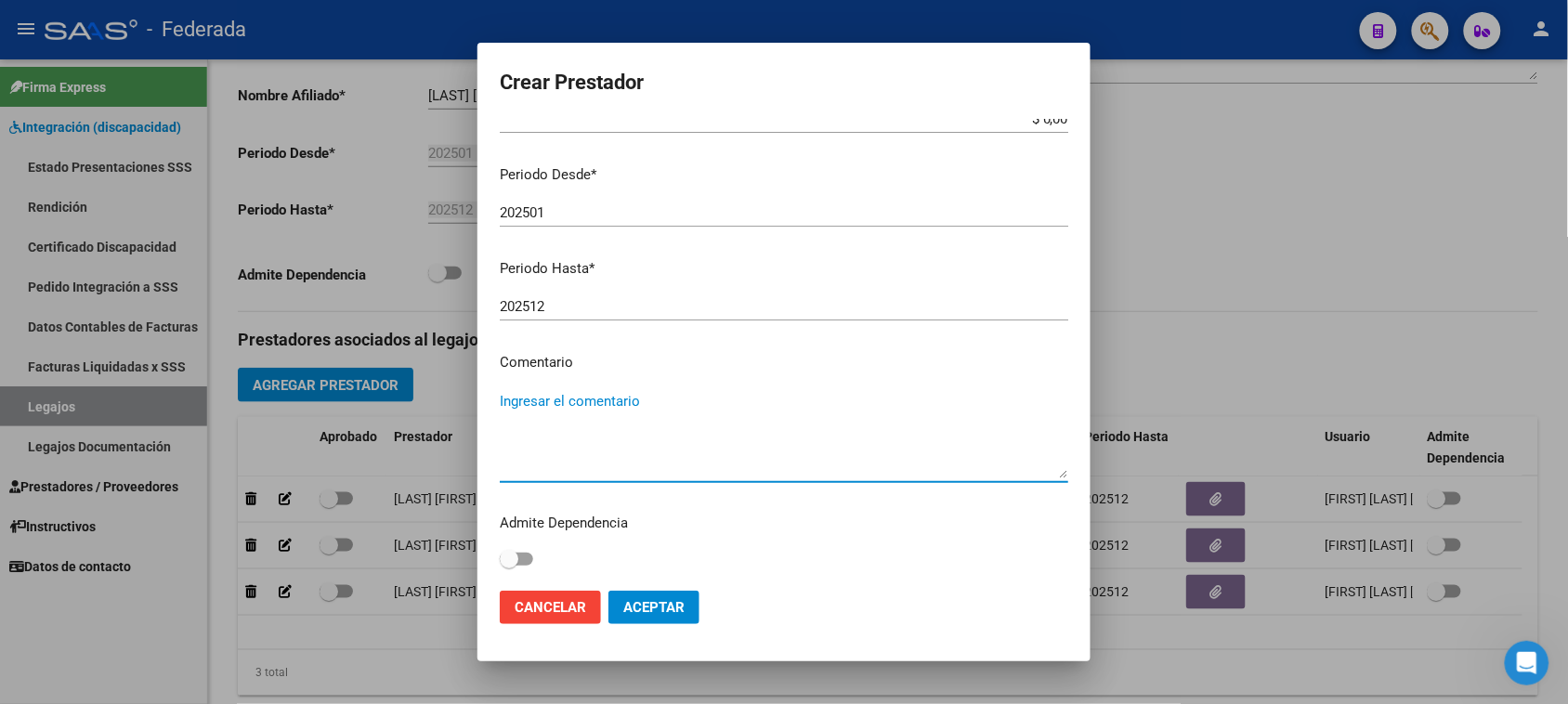 click on "Ingresar el comentario" at bounding box center (784, 435) 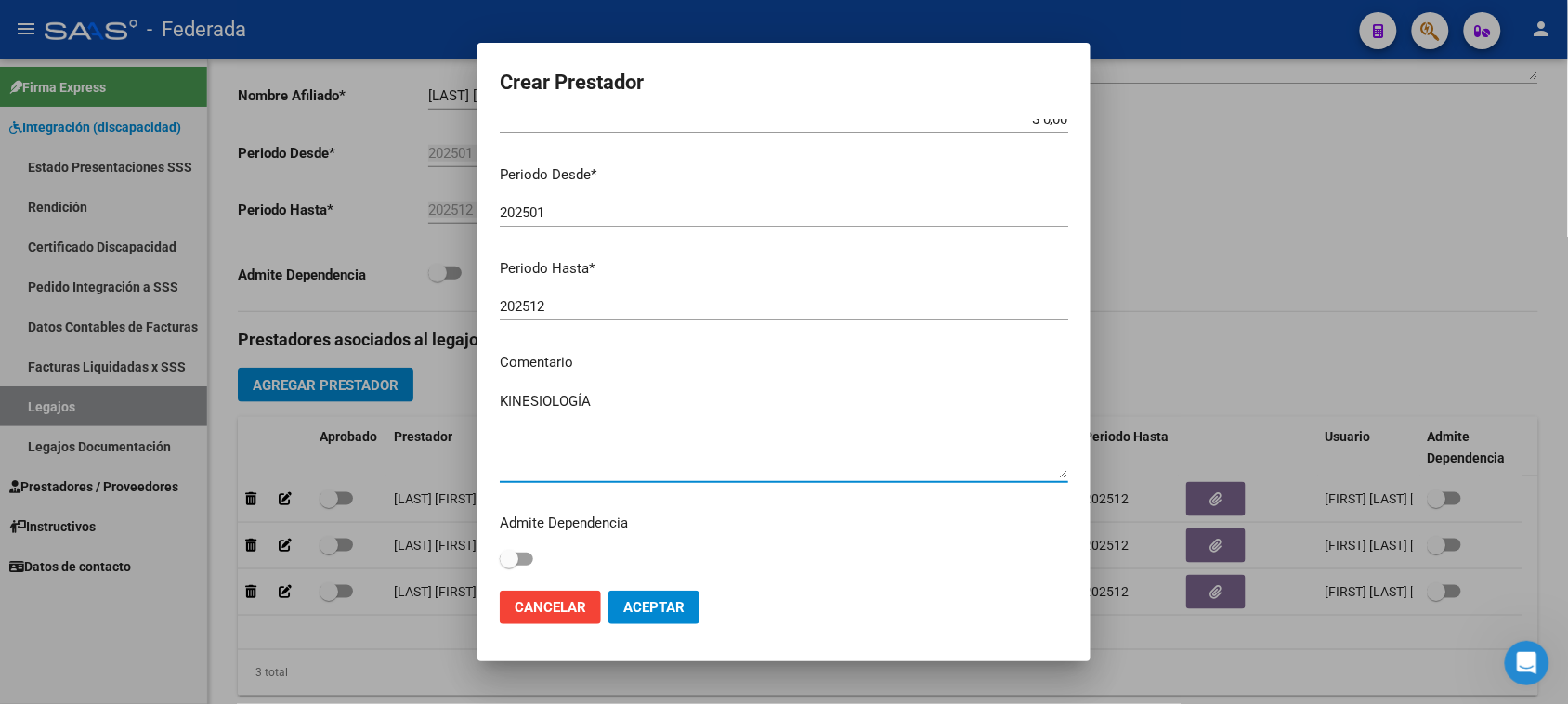 type on "KINESIOLOGÍA" 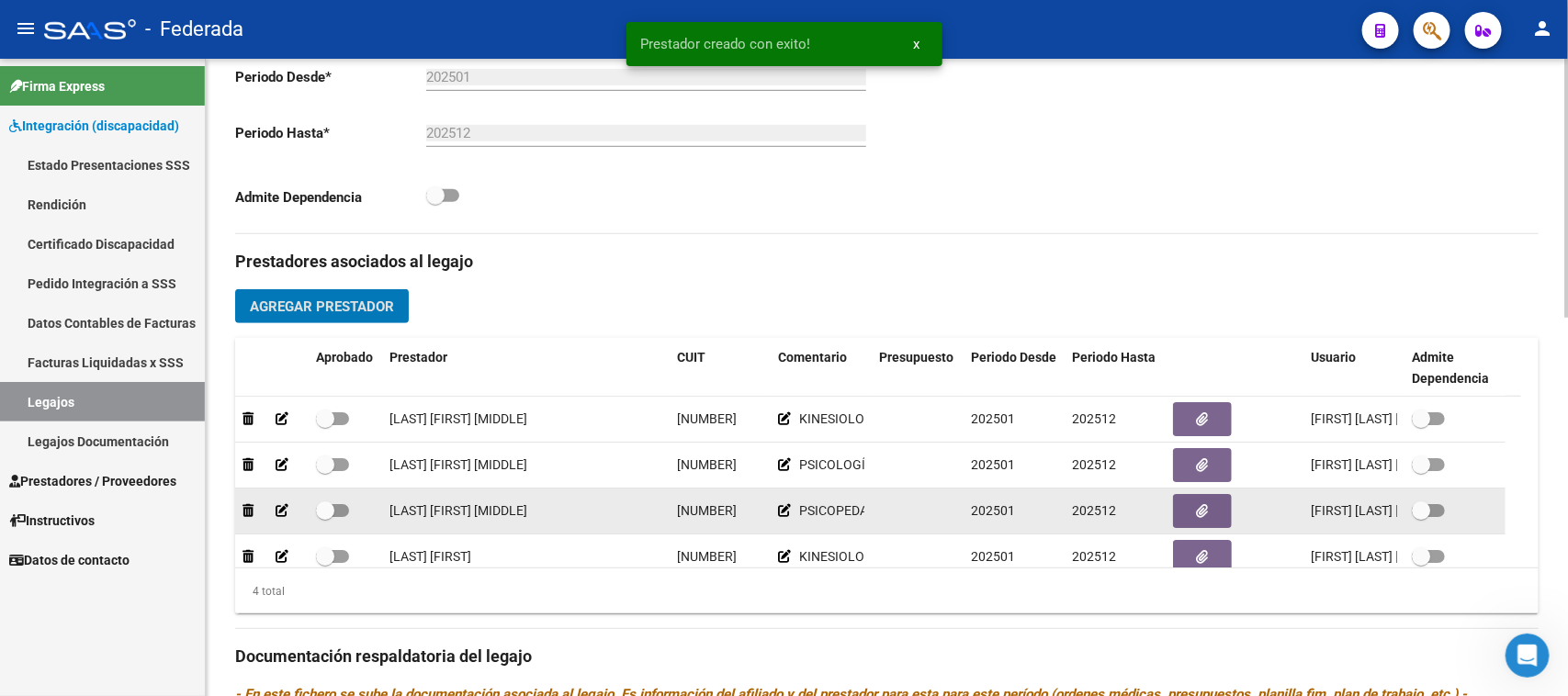 scroll, scrollTop: 574, scrollLeft: 0, axis: vertical 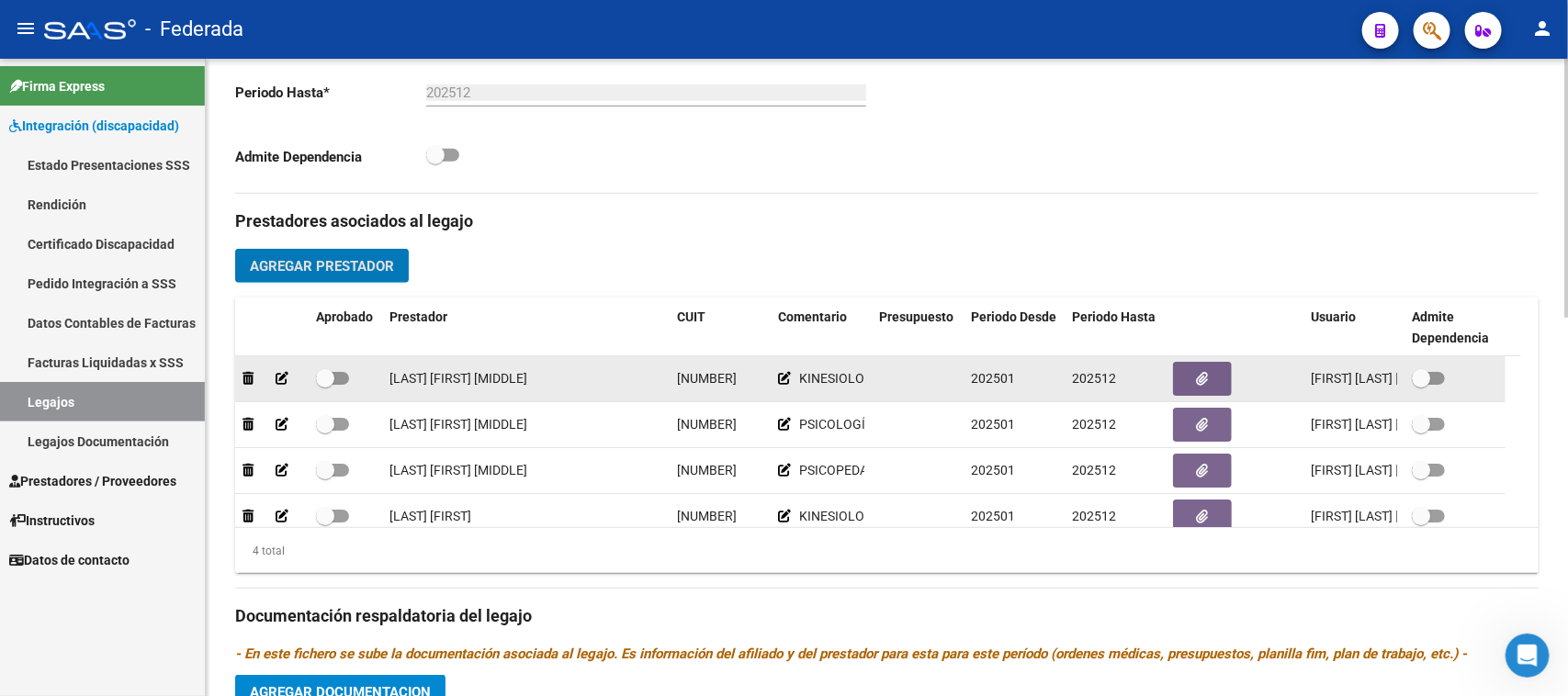 click at bounding box center (325, 378) 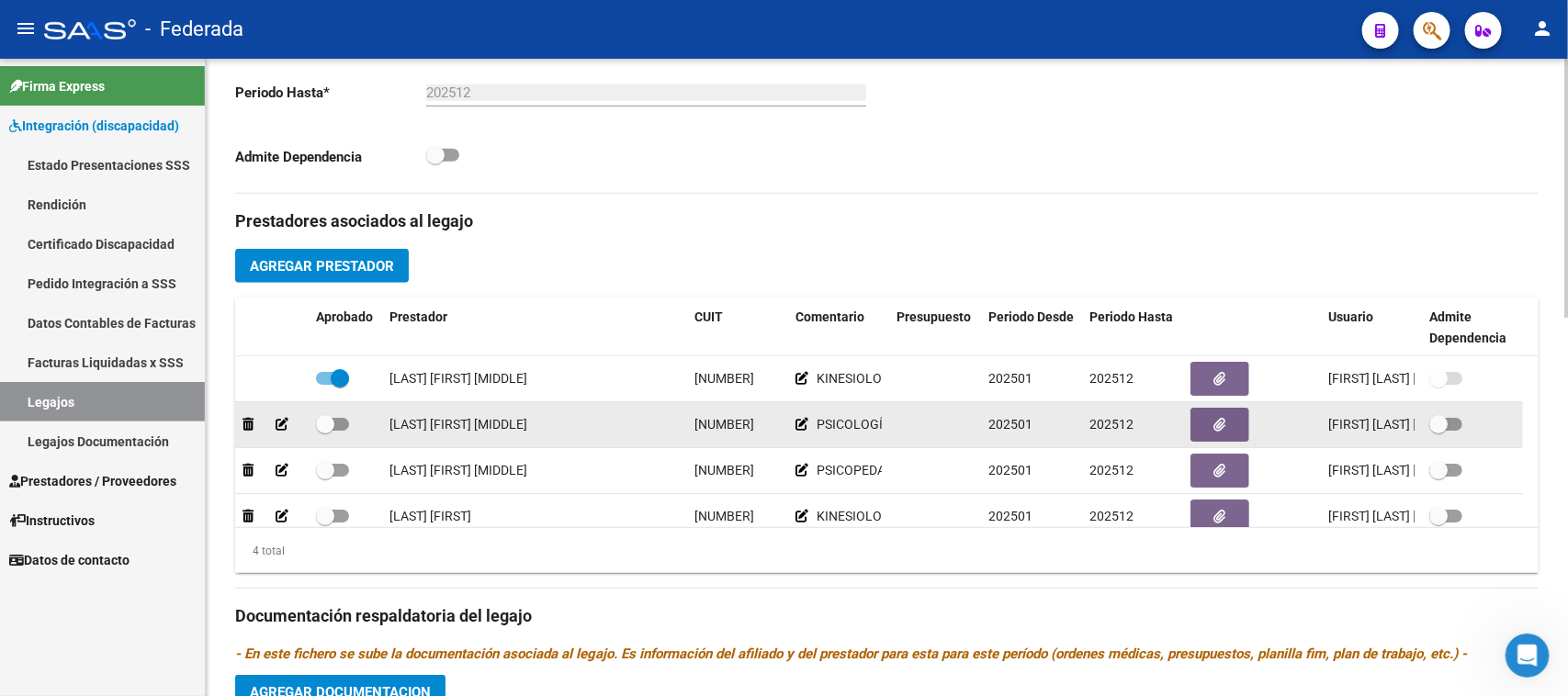 click at bounding box center (325, 424) 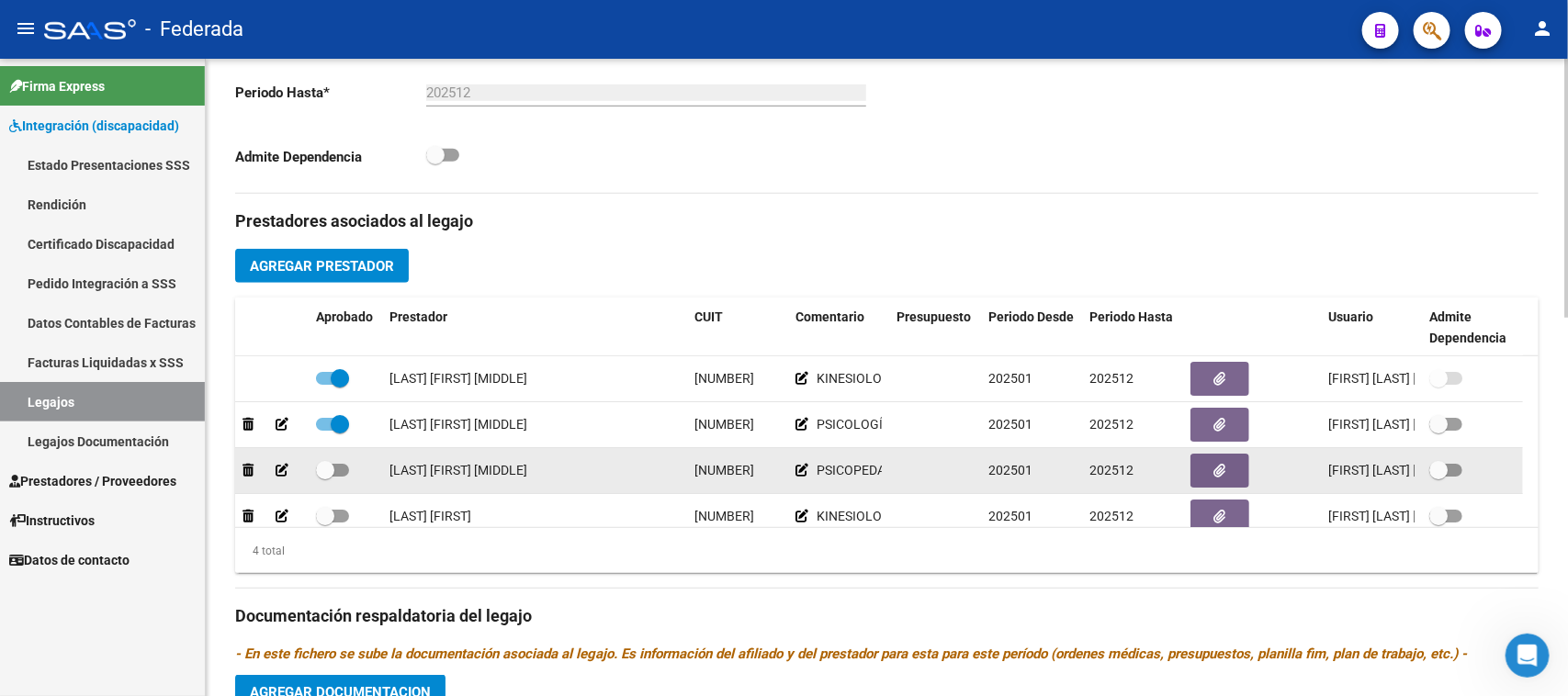 click at bounding box center [325, 470] 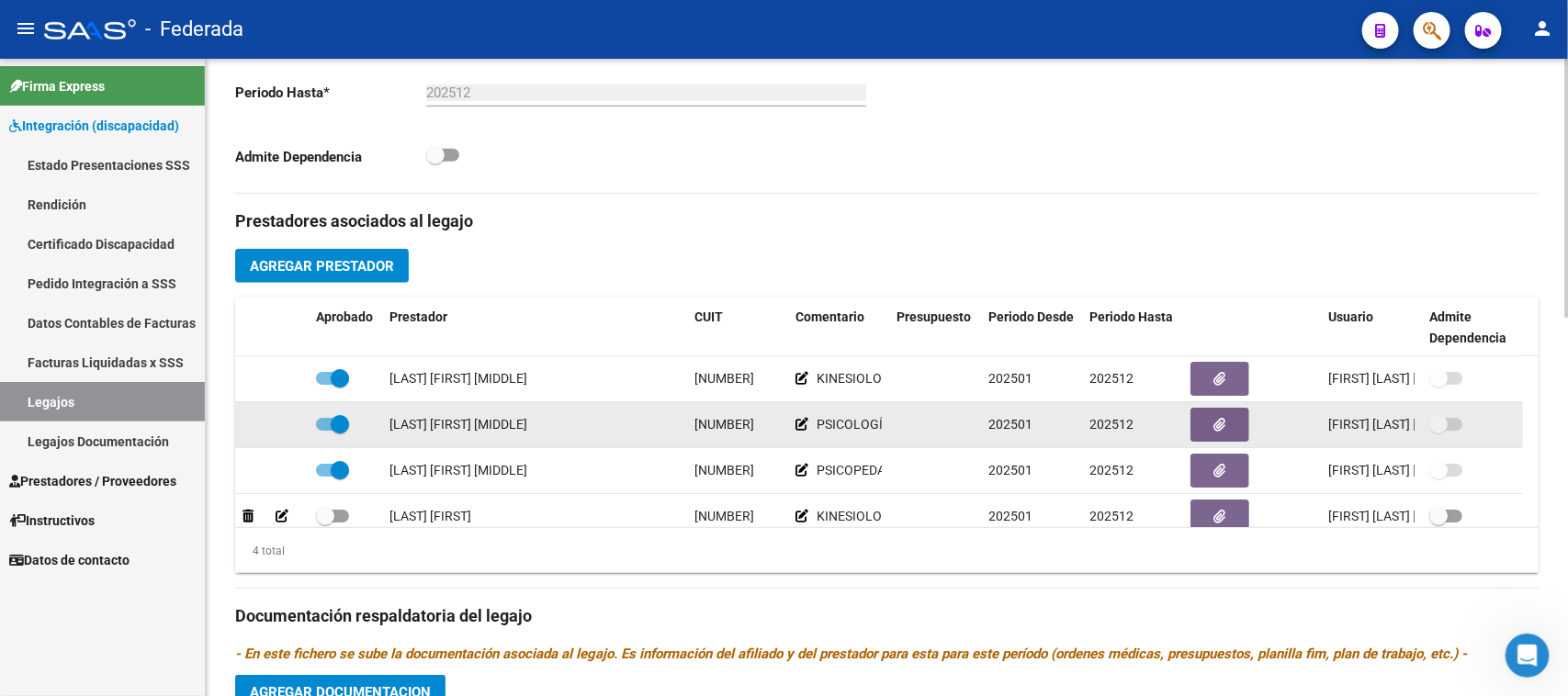 scroll, scrollTop: 6, scrollLeft: 0, axis: vertical 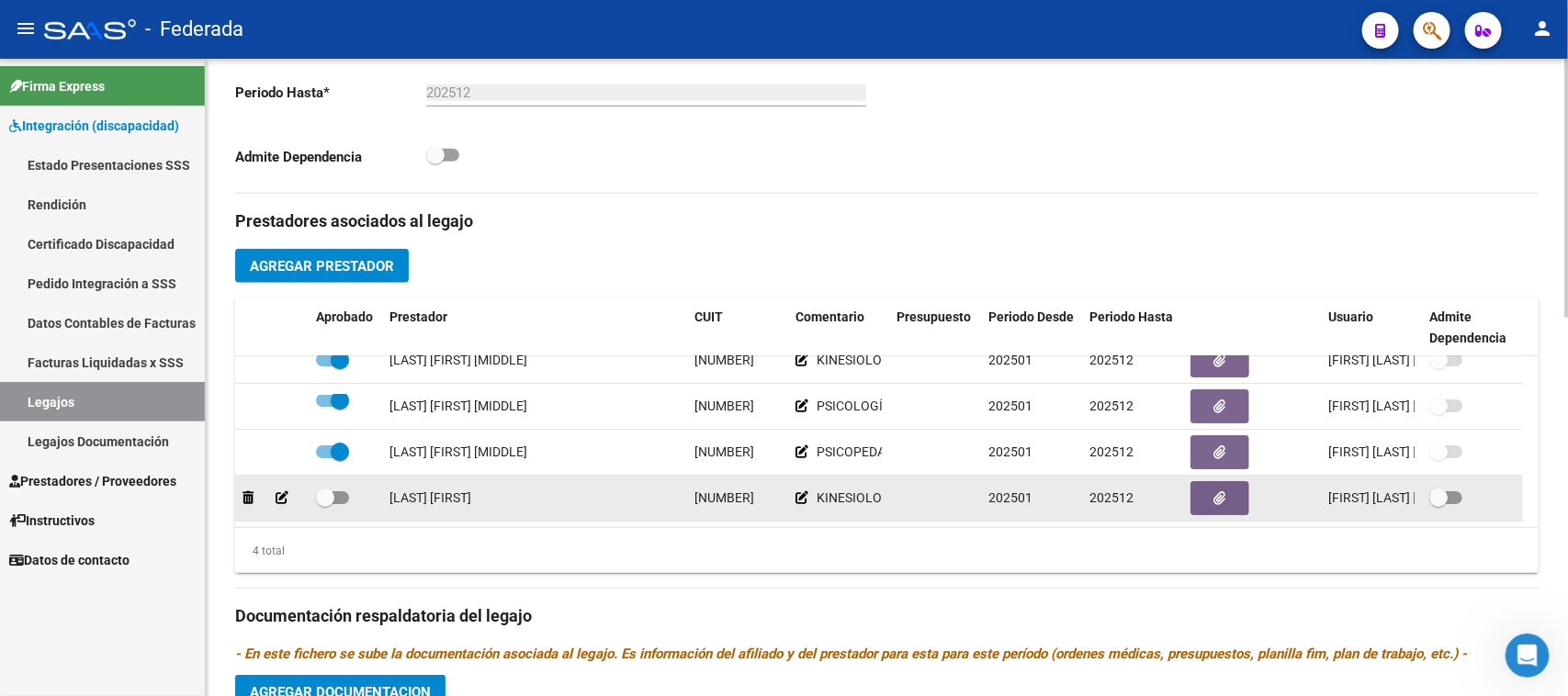 click at bounding box center [325, 498] 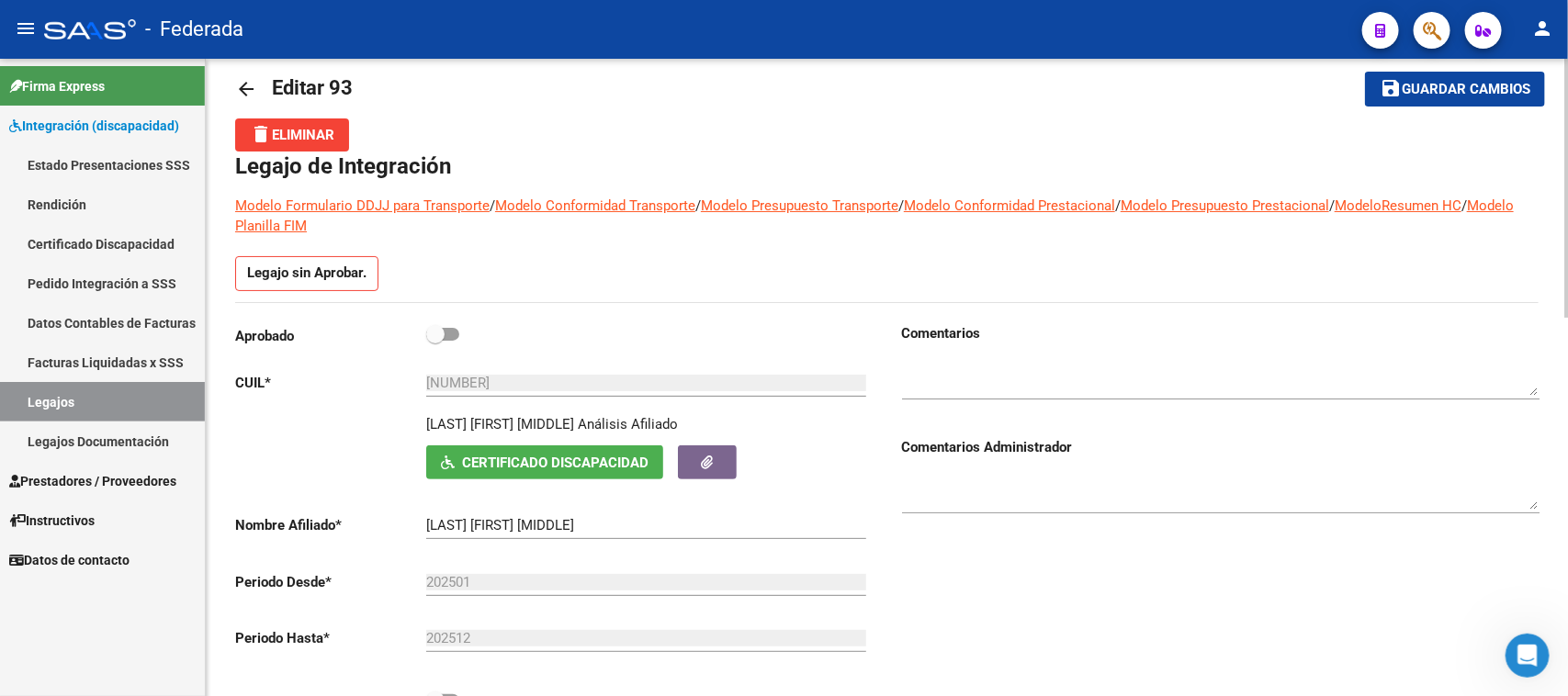 scroll, scrollTop: 0, scrollLeft: 0, axis: both 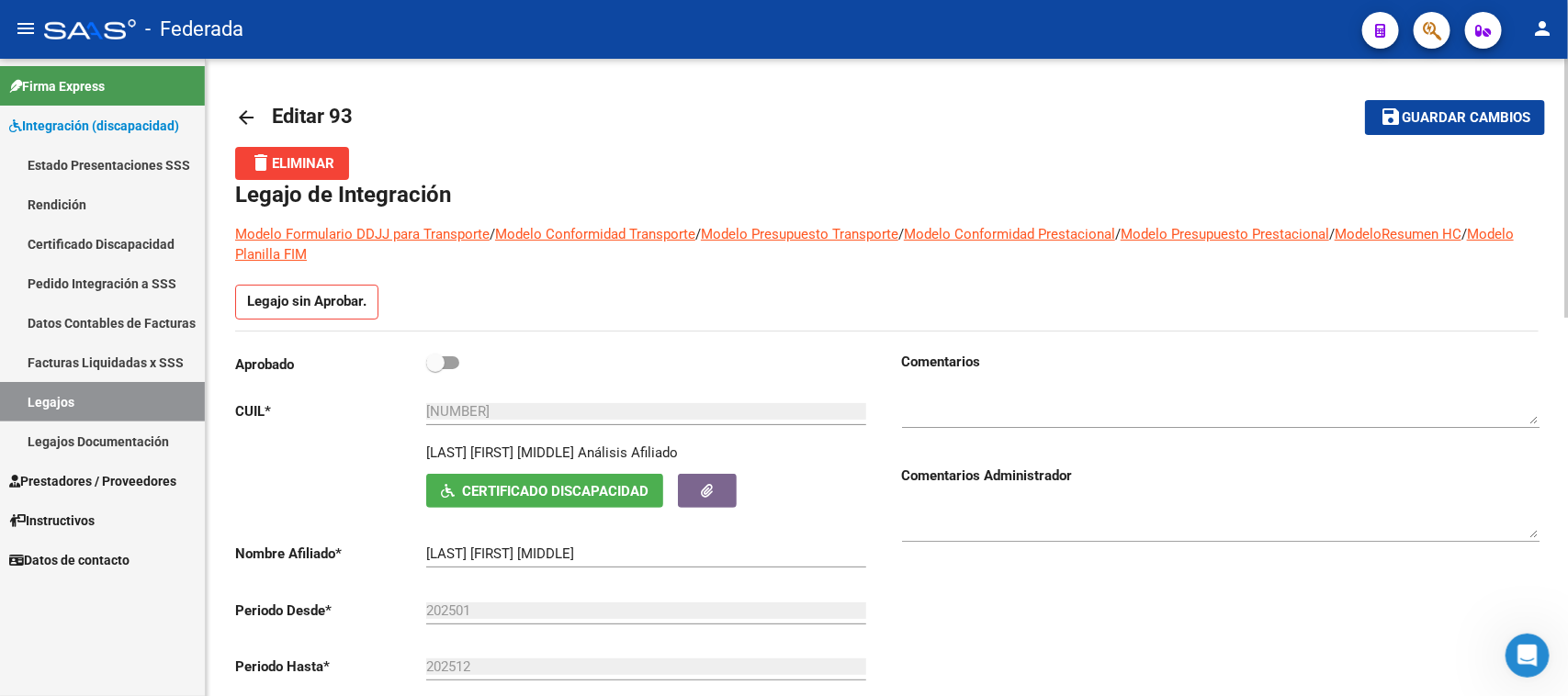 click on "Aprobado" 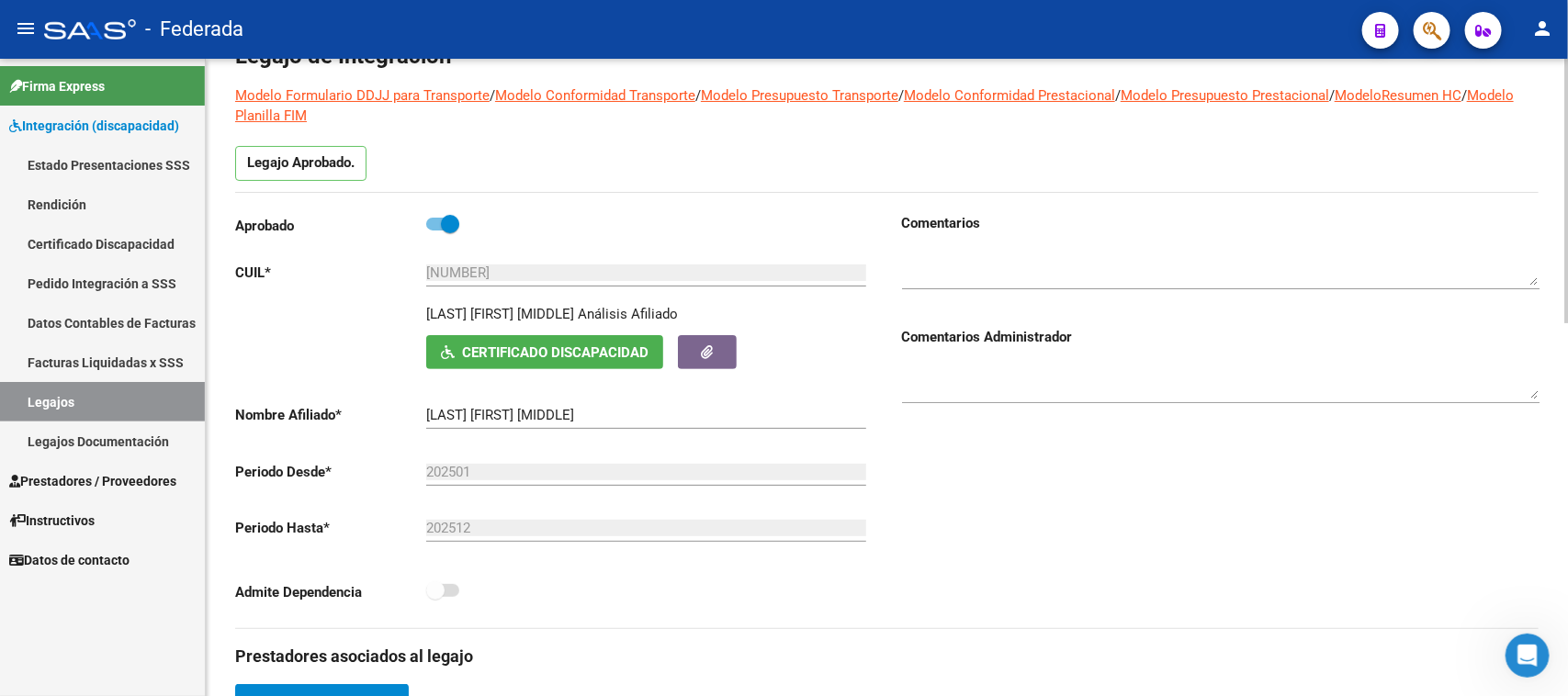 scroll, scrollTop: 0, scrollLeft: 0, axis: both 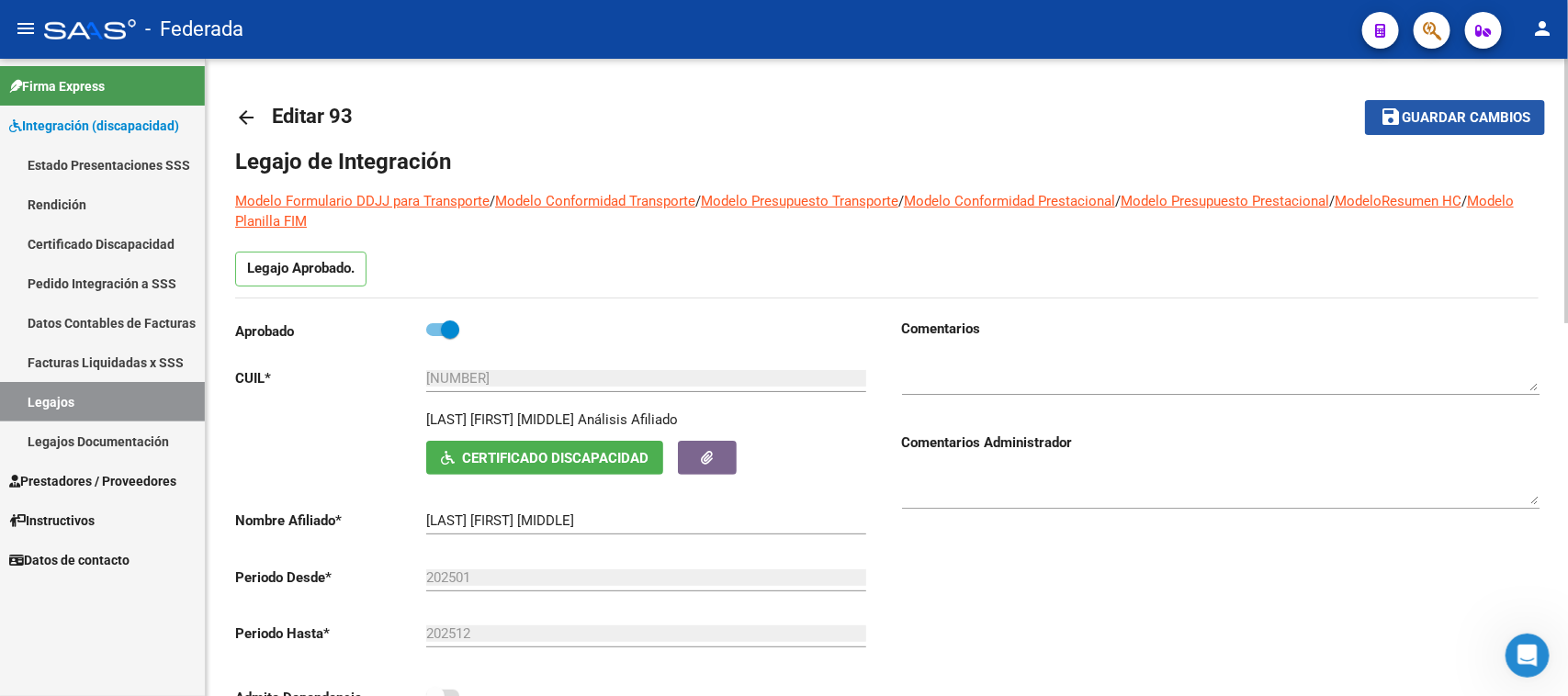 click on "Guardar cambios" 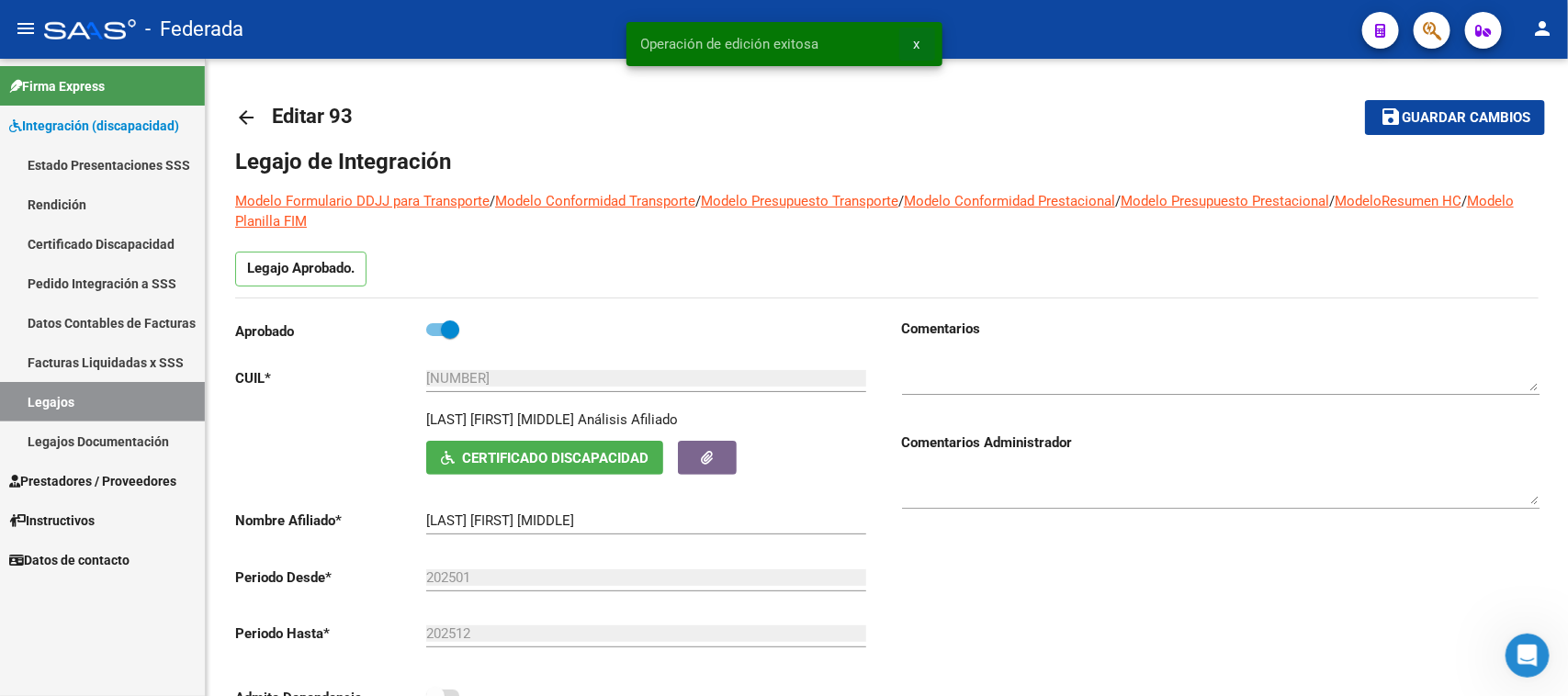 click on "x" at bounding box center (917, 44) 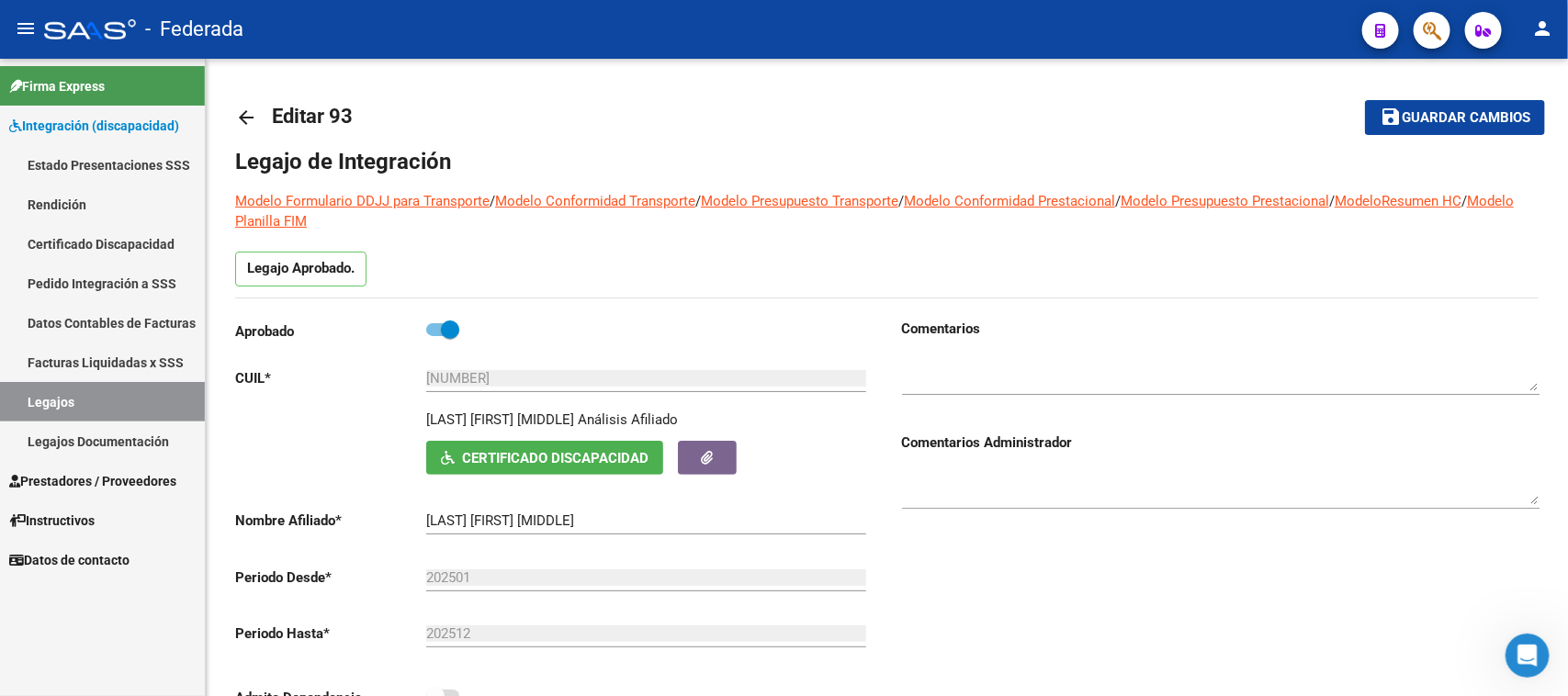 click on "Legajos" at bounding box center (102, 401) 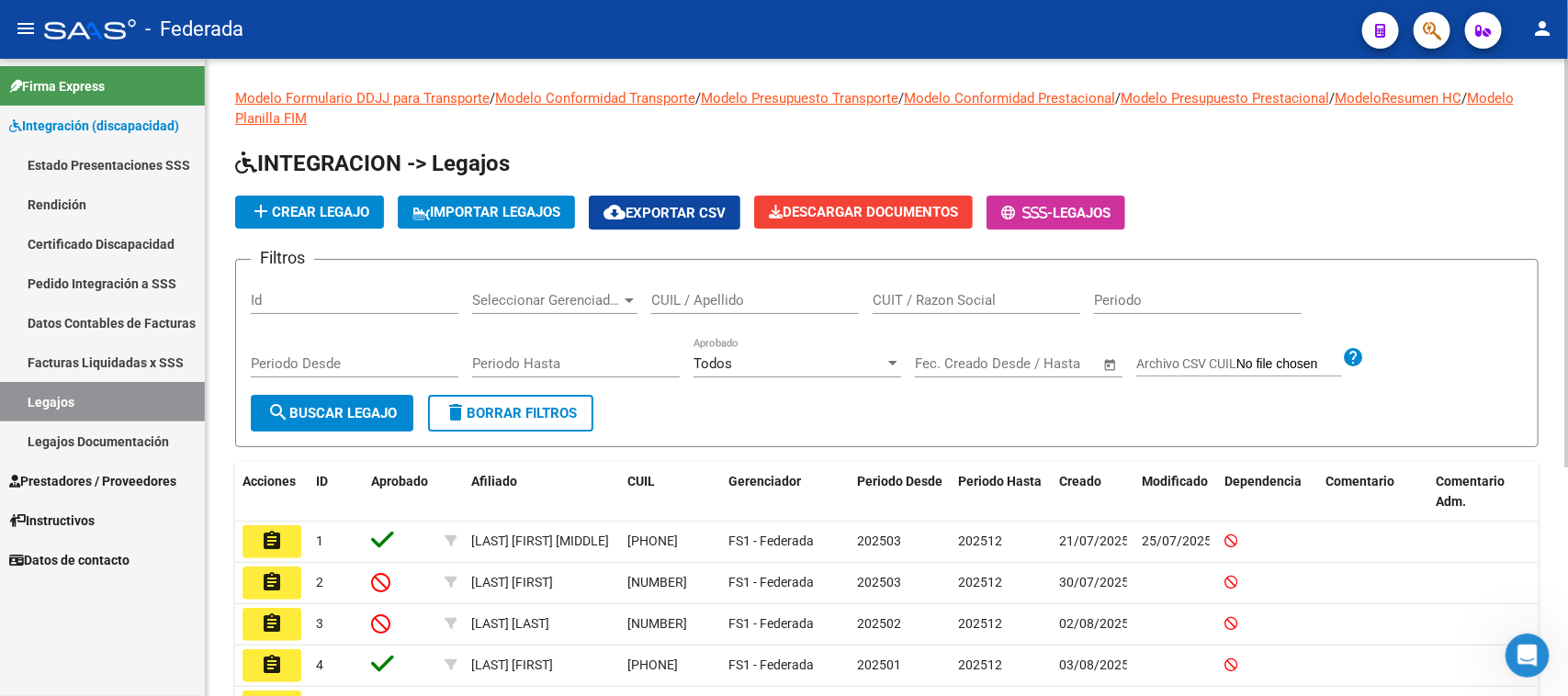 click on "CUIL / Apellido" at bounding box center (755, 300) 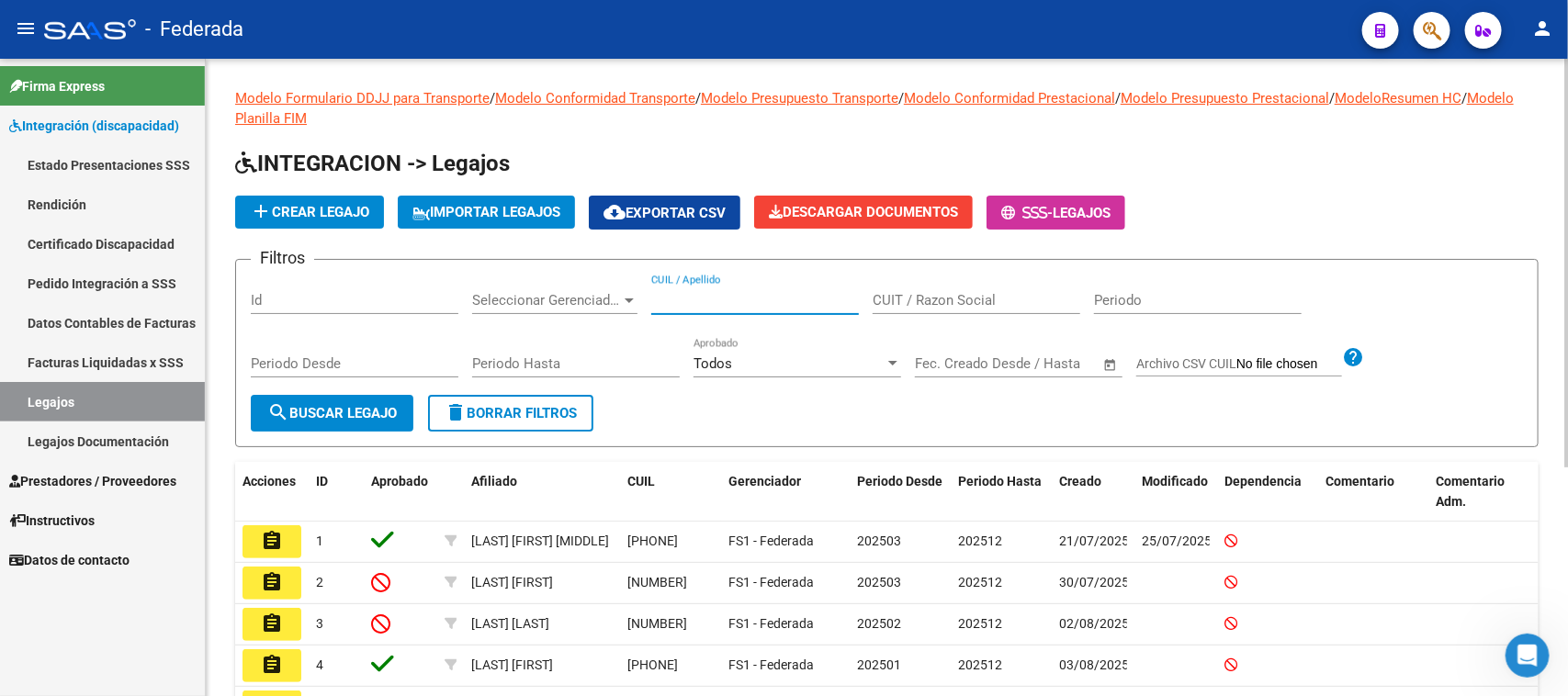 paste on "27591642591" 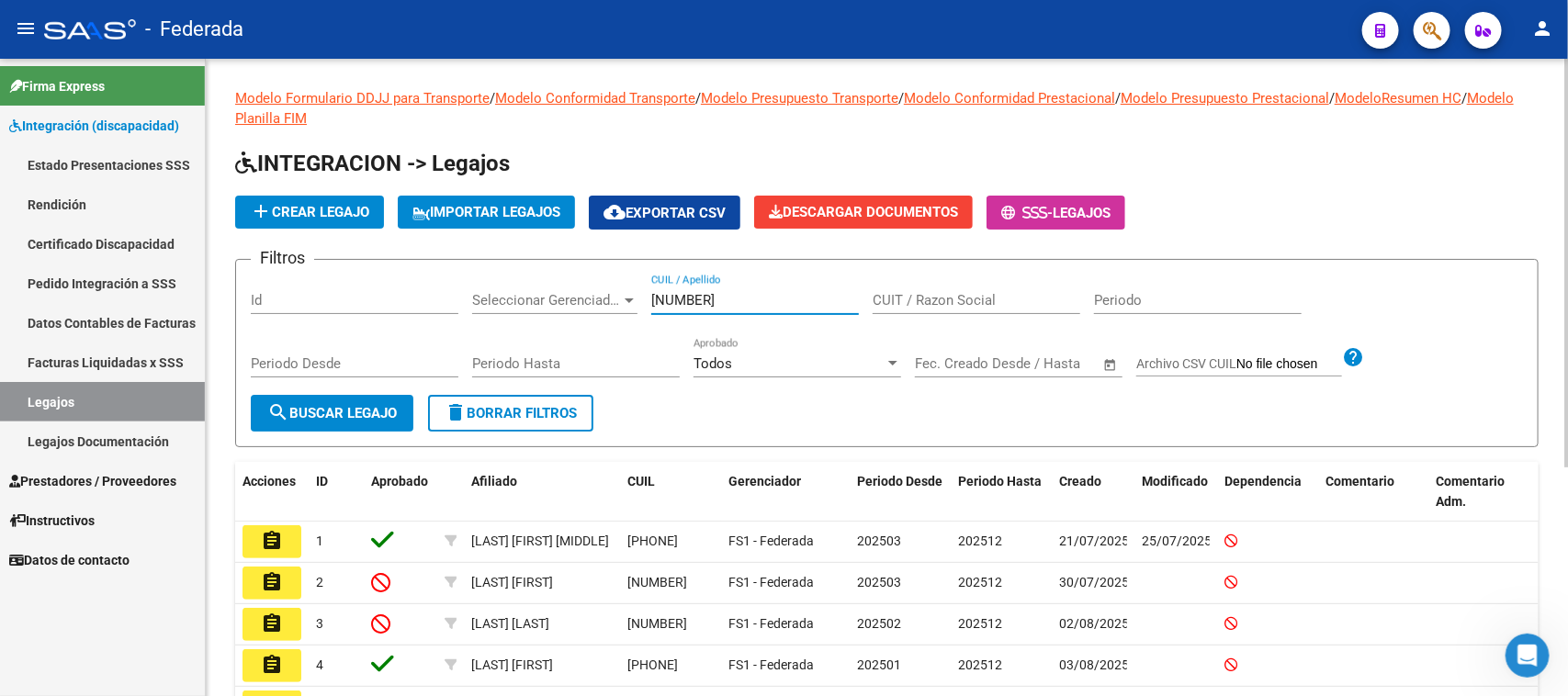 type on "27591642591" 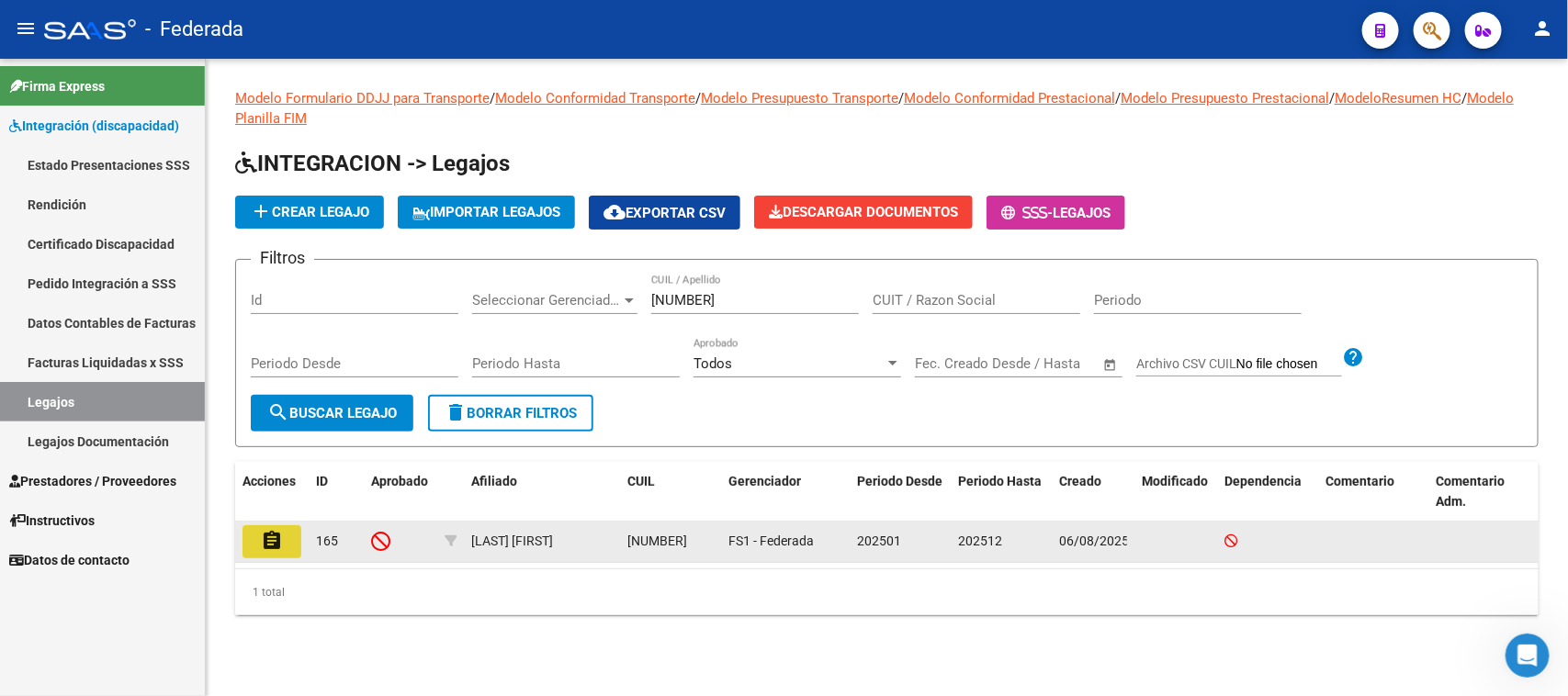 click on "assignment" 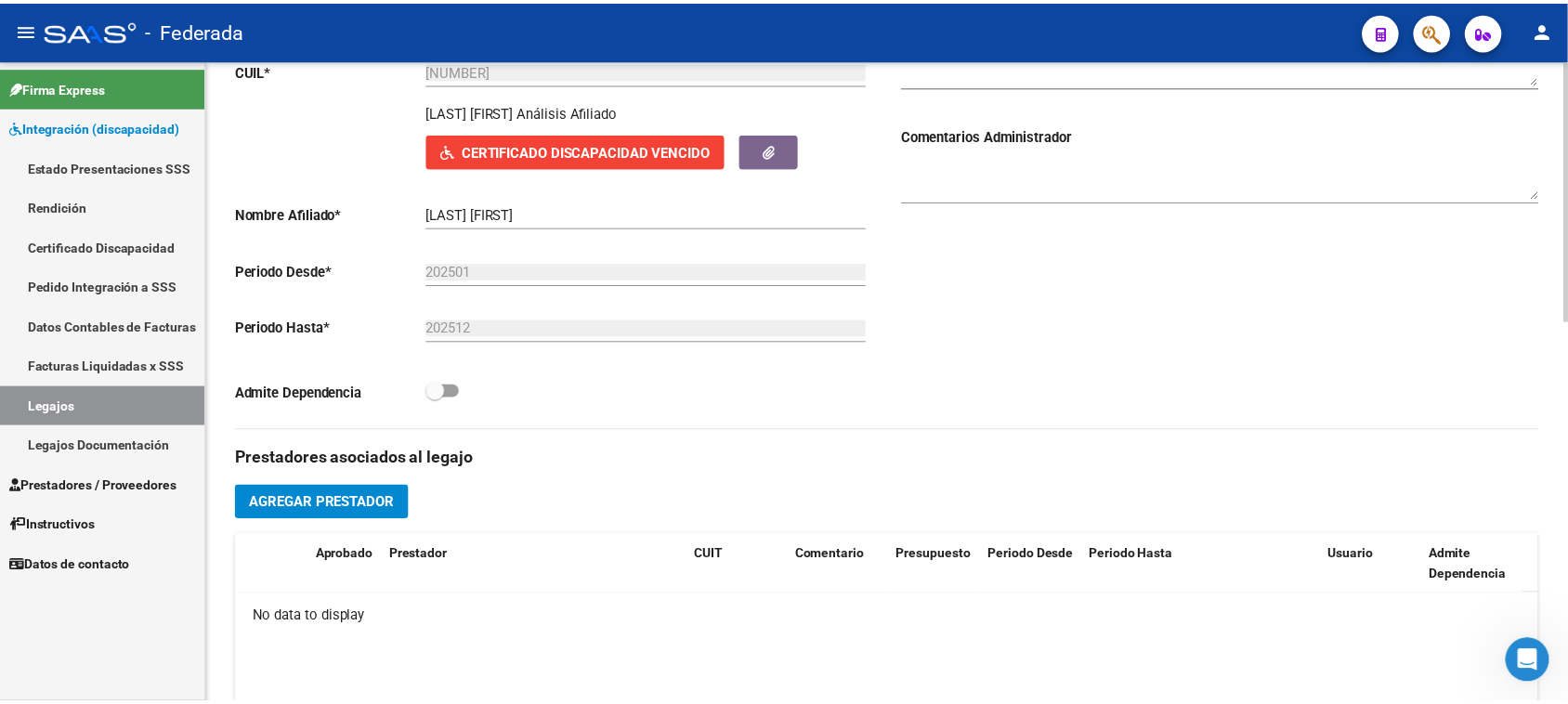 scroll, scrollTop: 348, scrollLeft: 0, axis: vertical 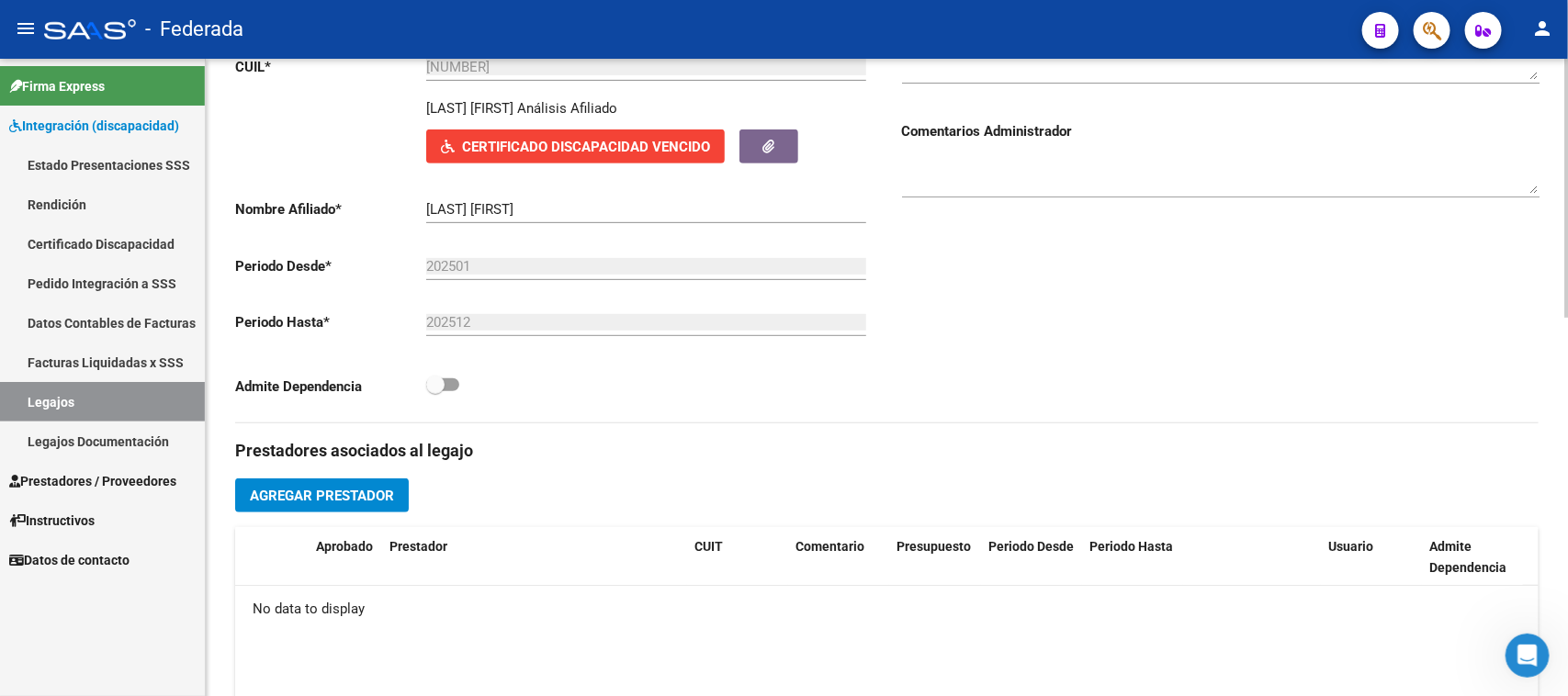click on "Certificado Discapacidad Vencido" 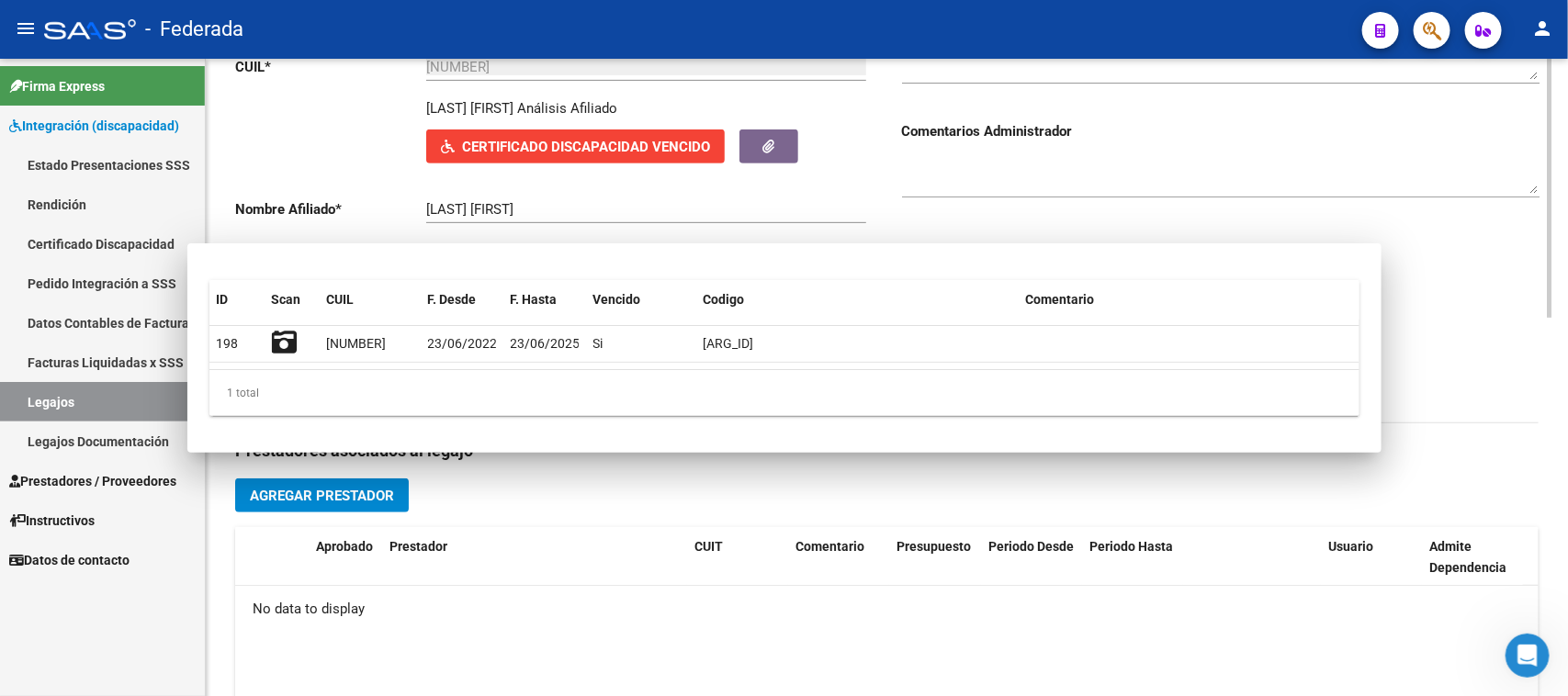 type 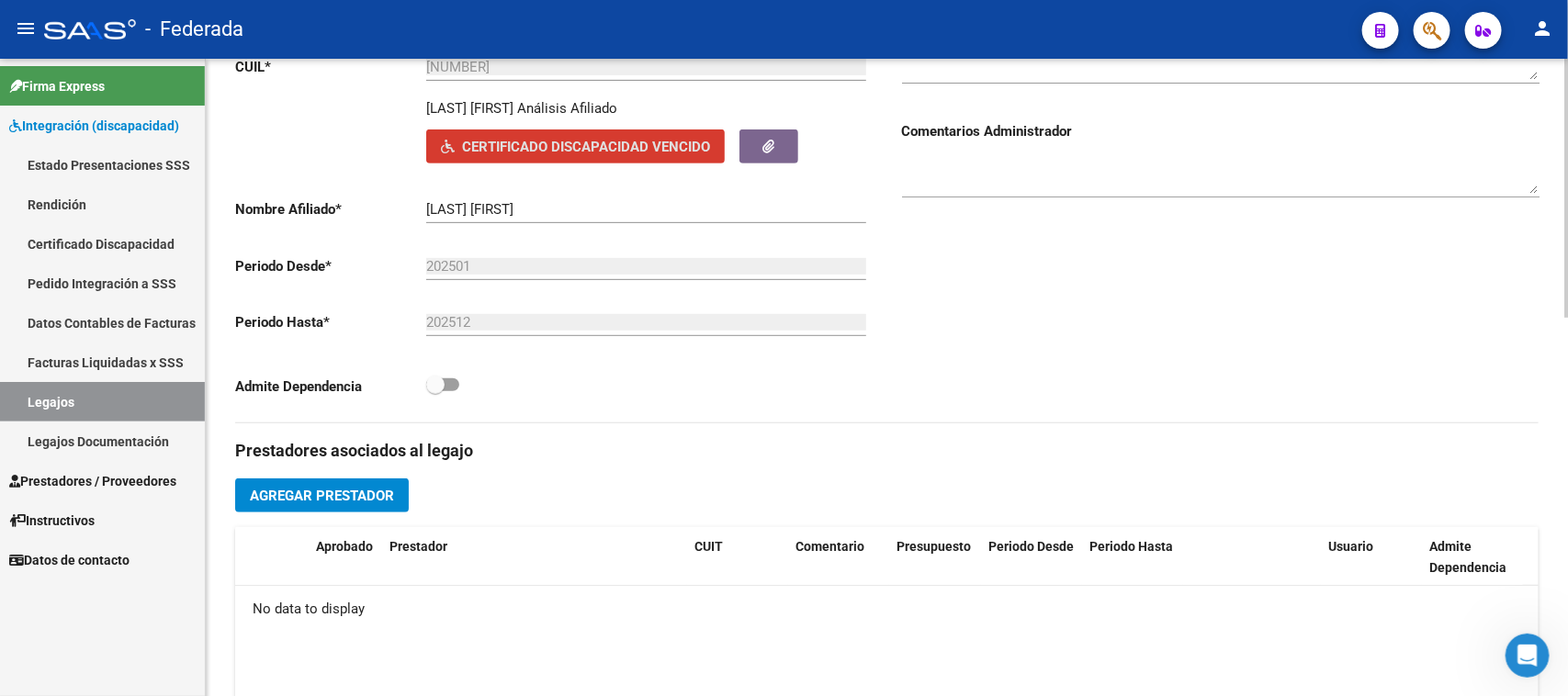 click on "Agregar Prestador" 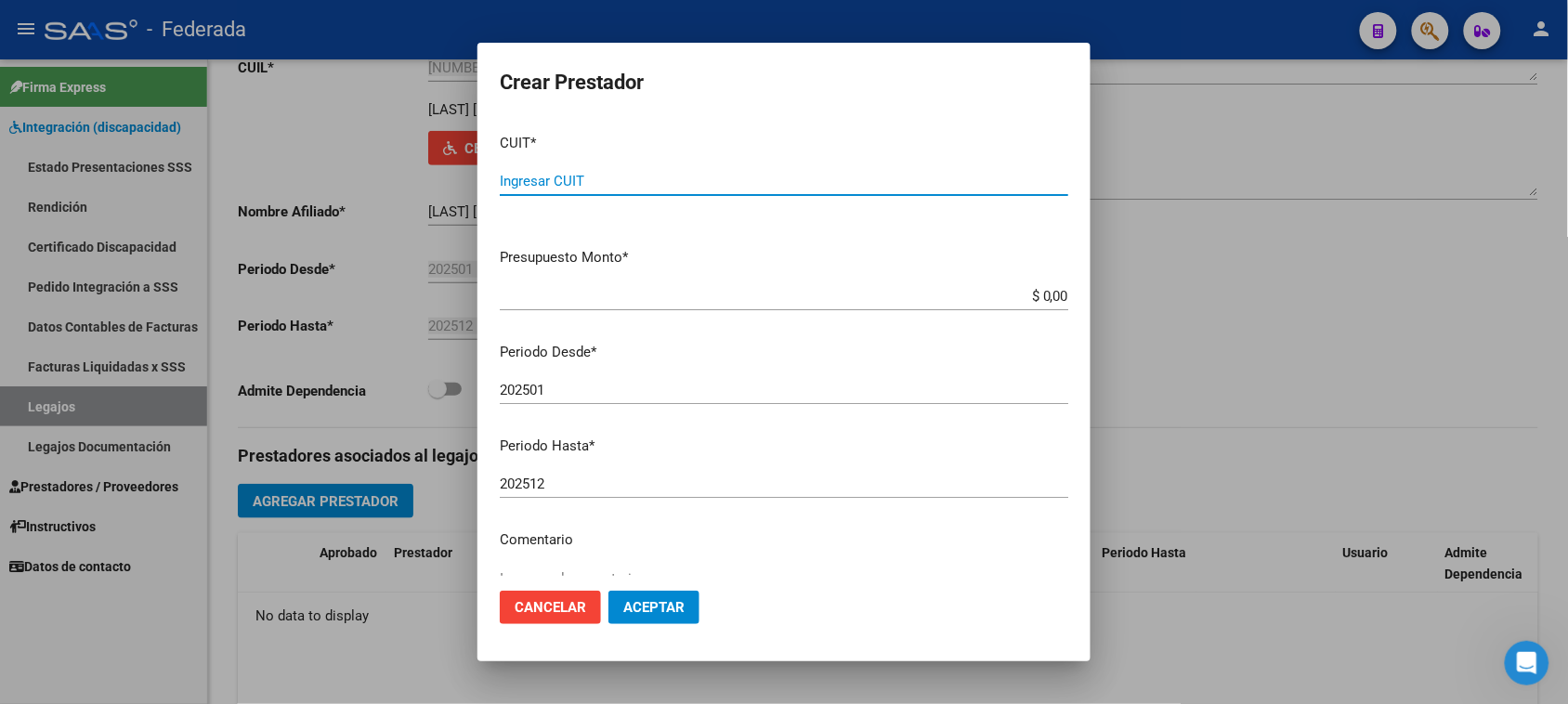 paste on "27-18147940-5" 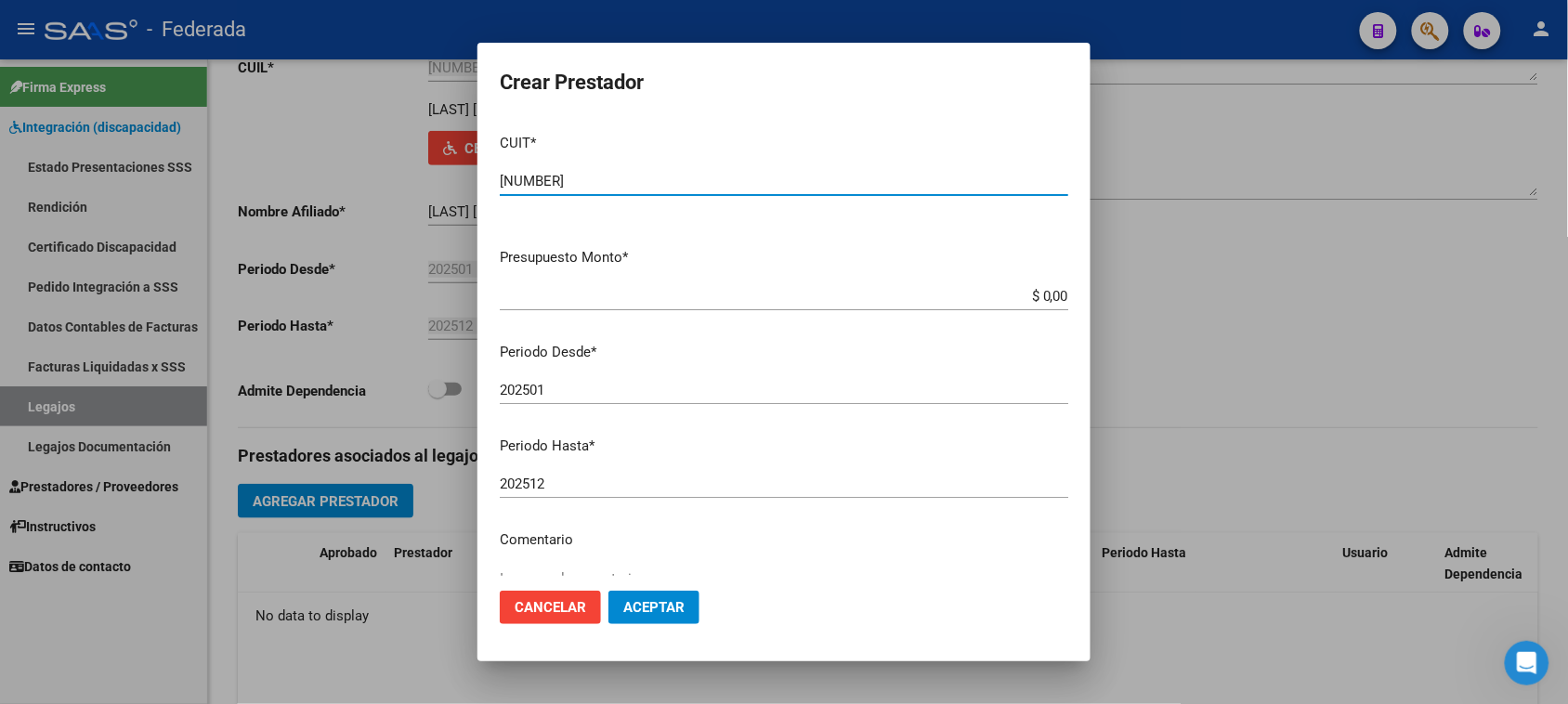 type on "27-18147940-5" 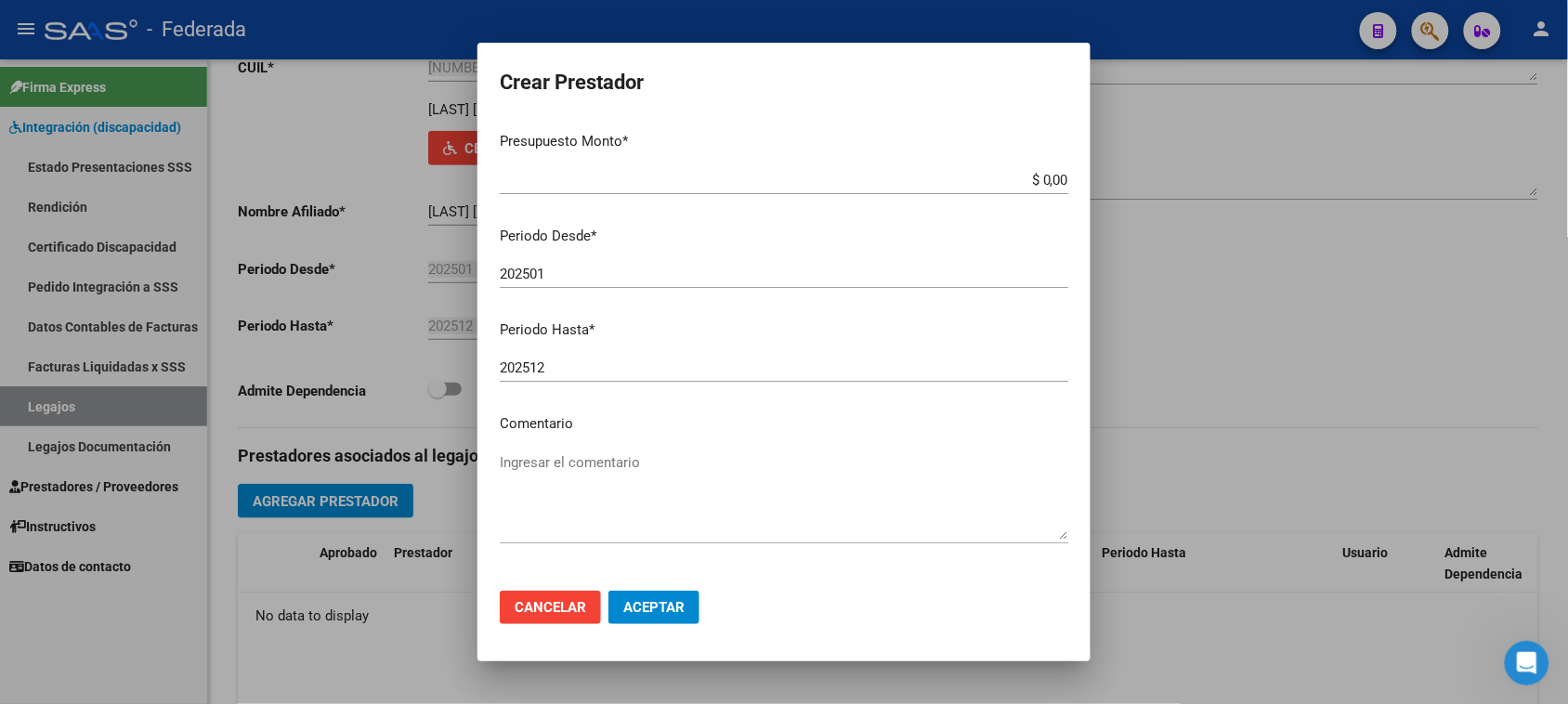 click on "Ingresar el comentario" at bounding box center (784, 496) 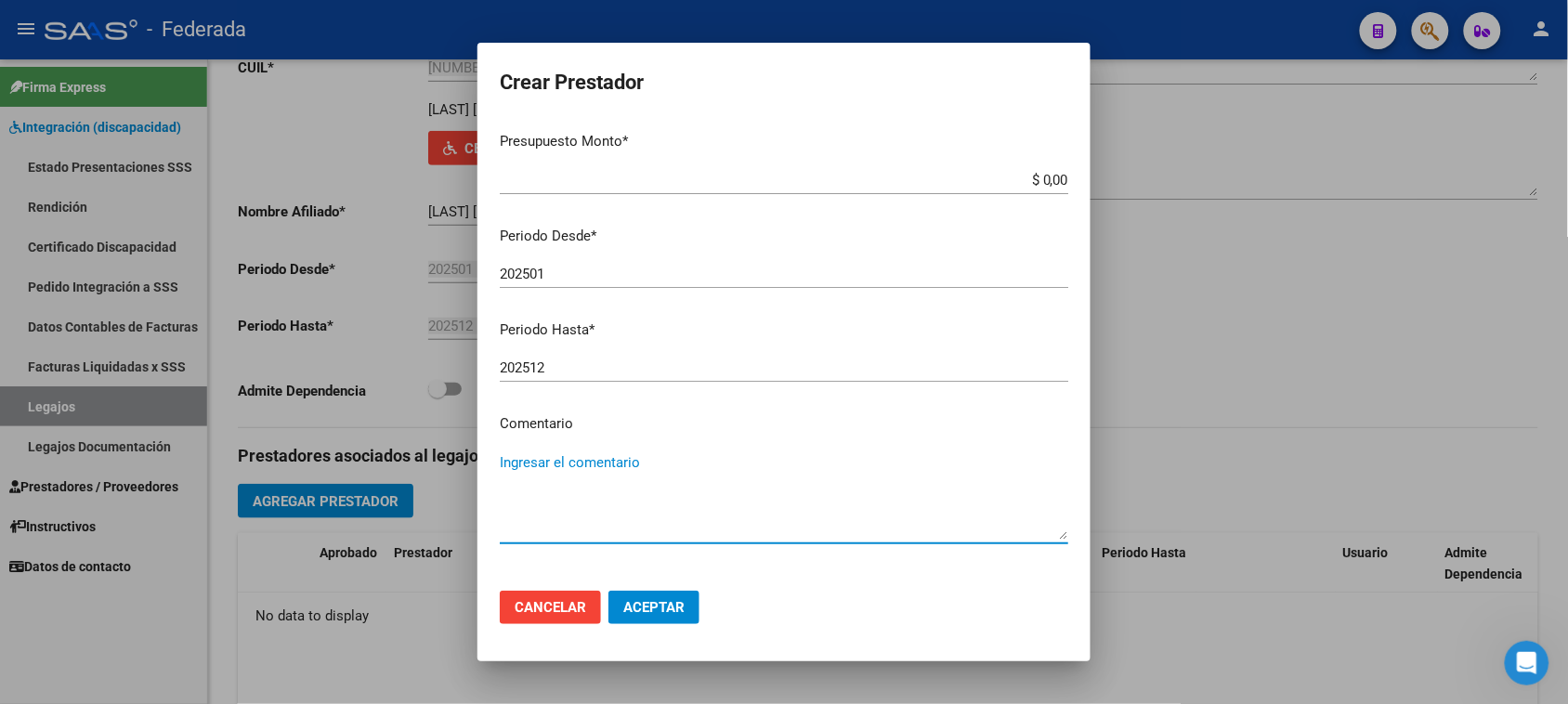 paste on "FONOAUDIOLOGÍA" 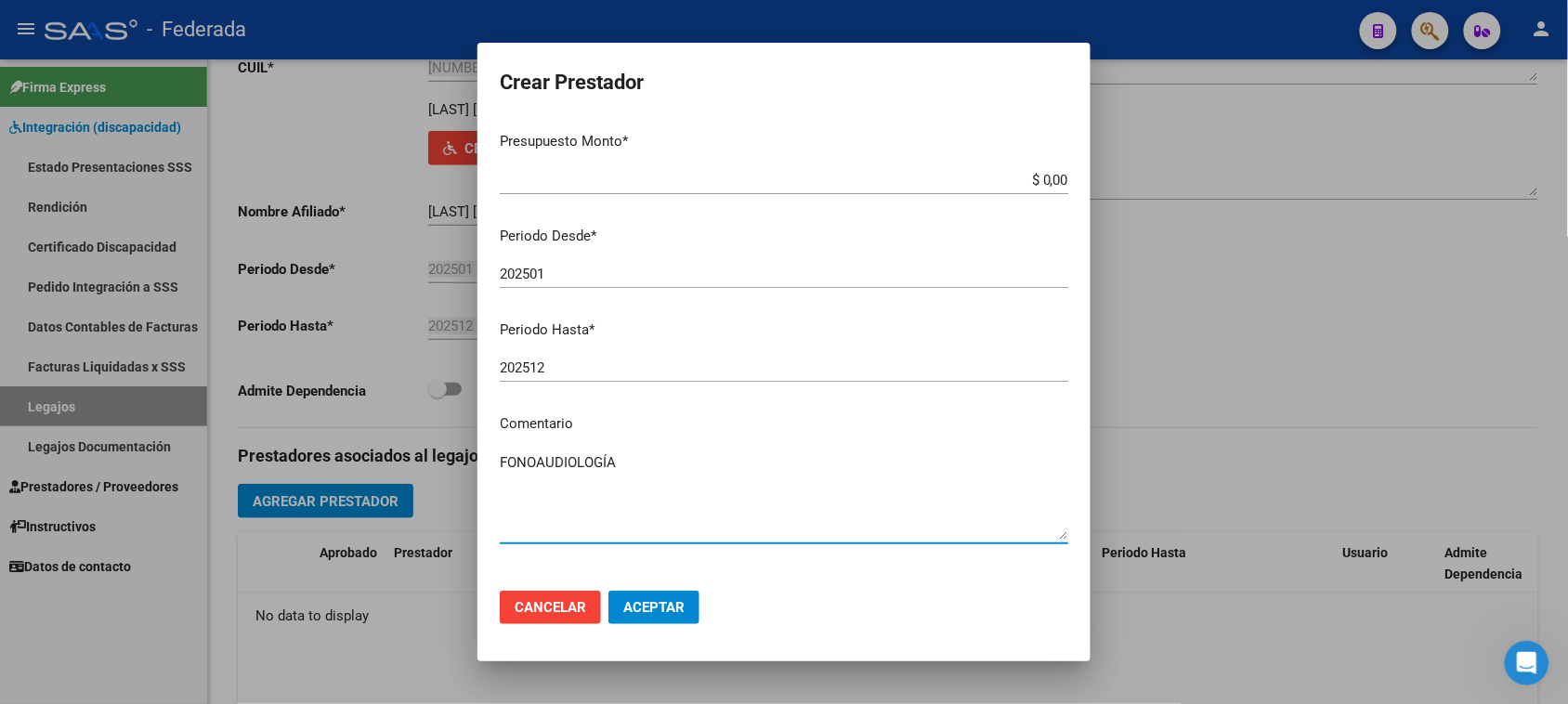 type on "FONOAUDIOLOGÍA" 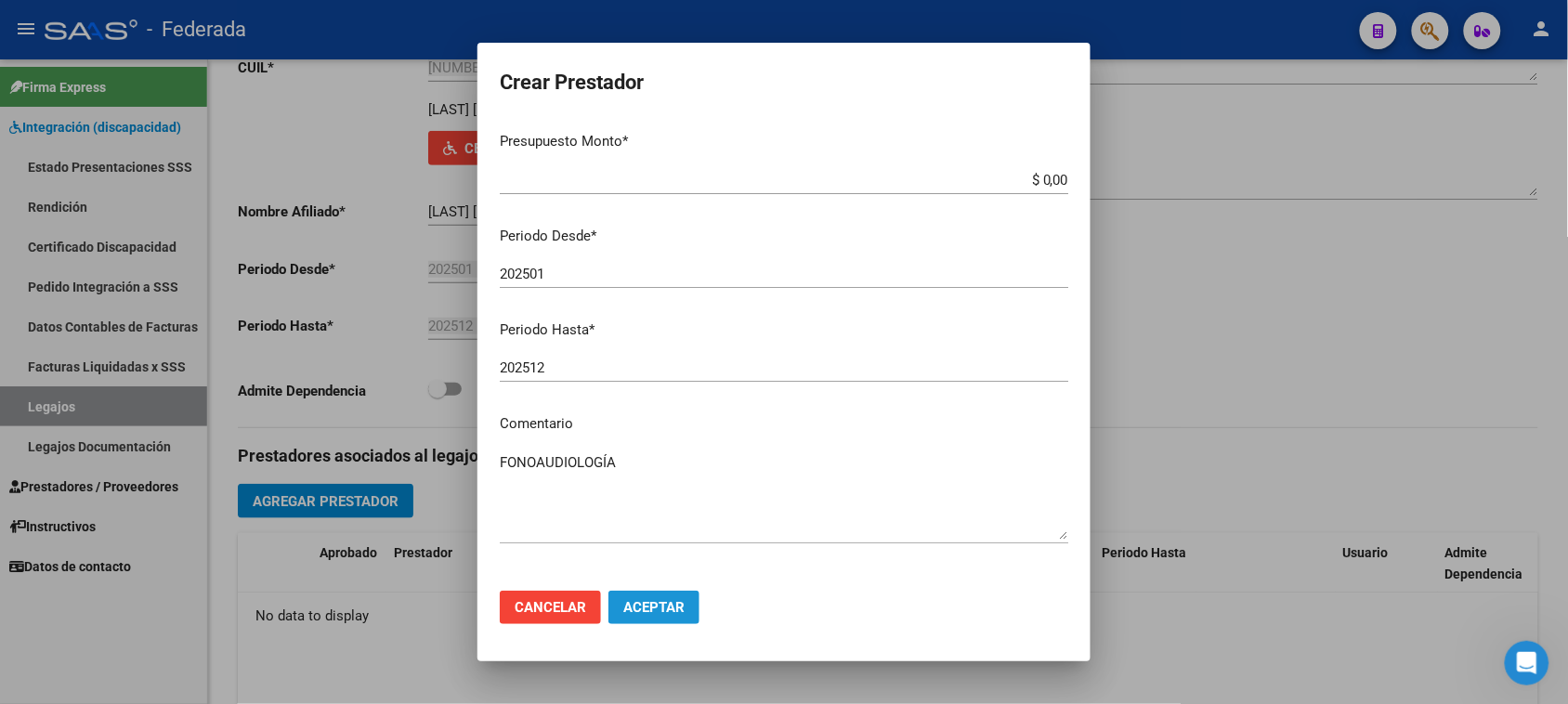 click on "Aceptar" 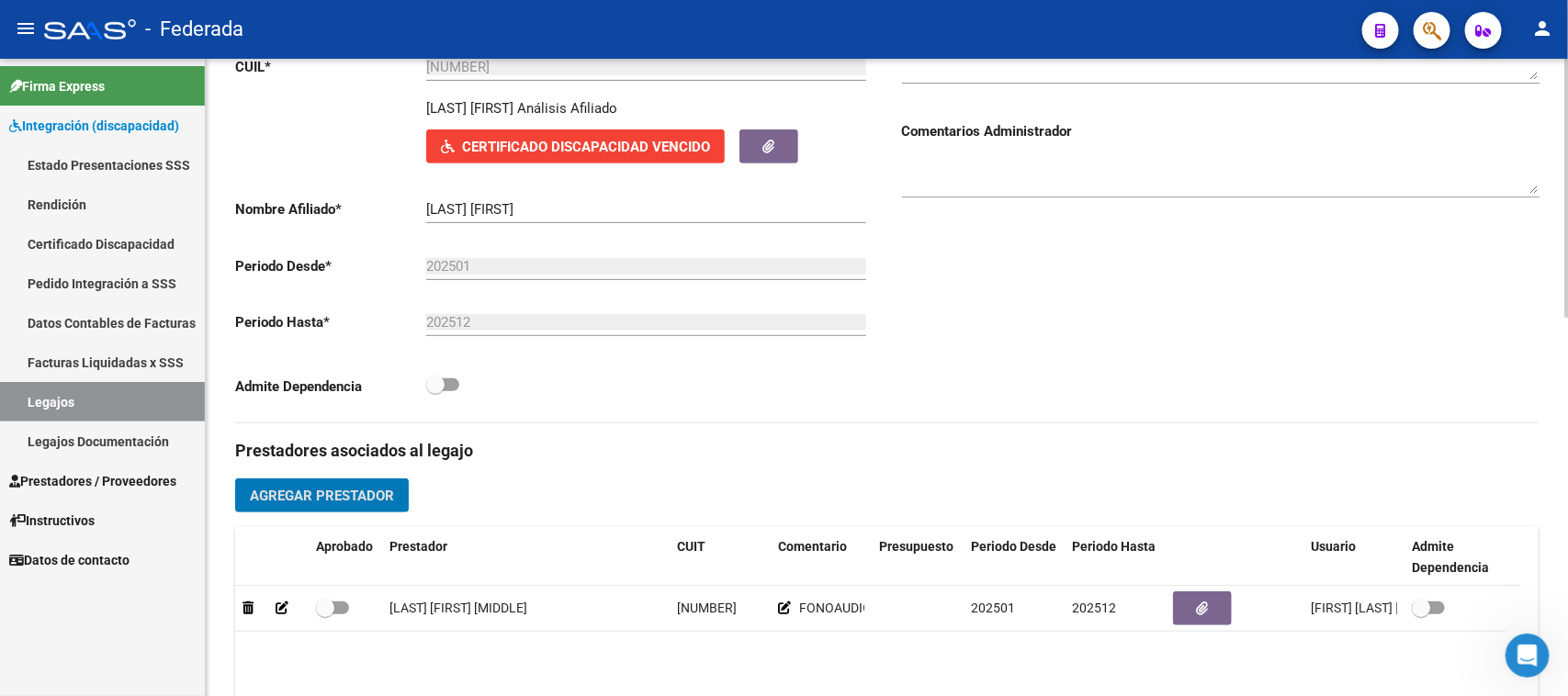 click on "Agregar Prestador" 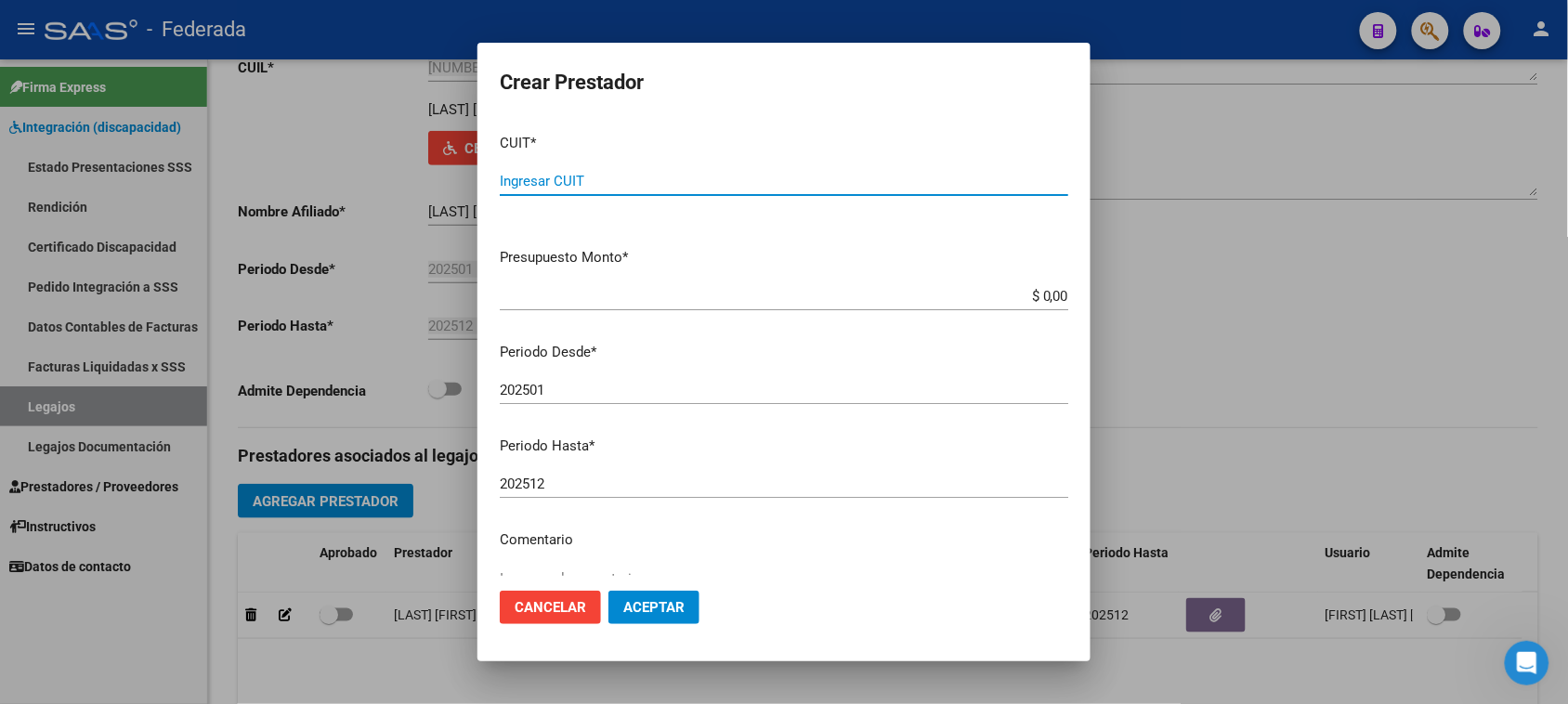 paste on "27-21795216-1" 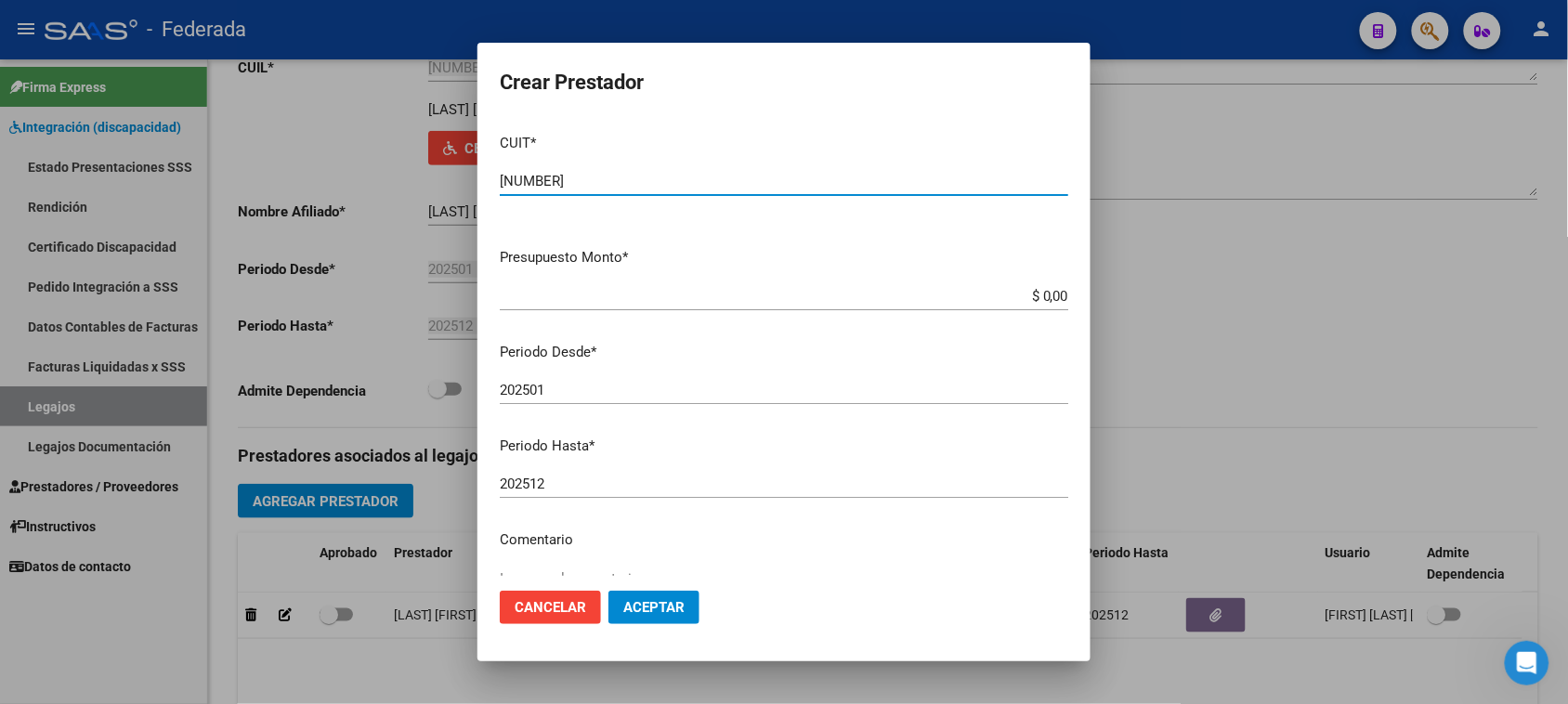 type on "27-21795216-1" 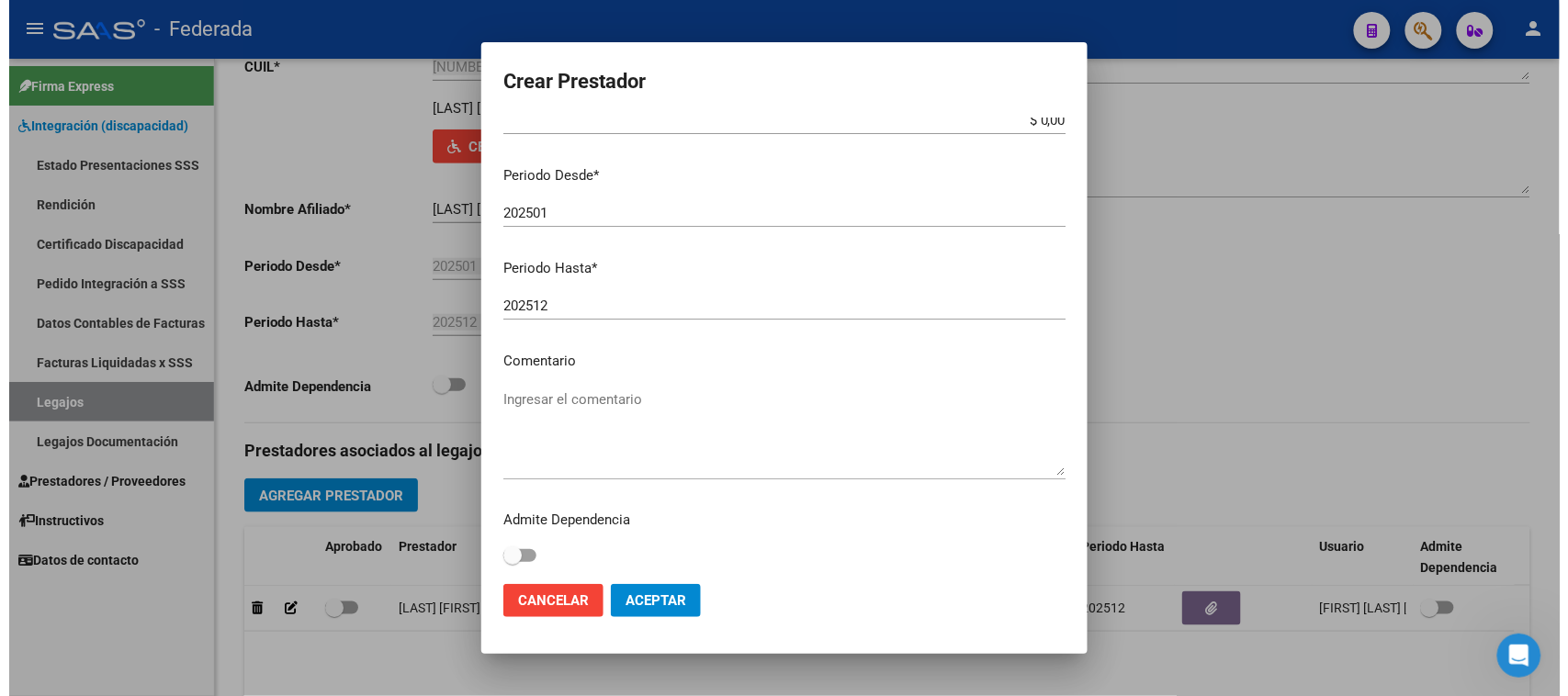 scroll, scrollTop: 175, scrollLeft: 0, axis: vertical 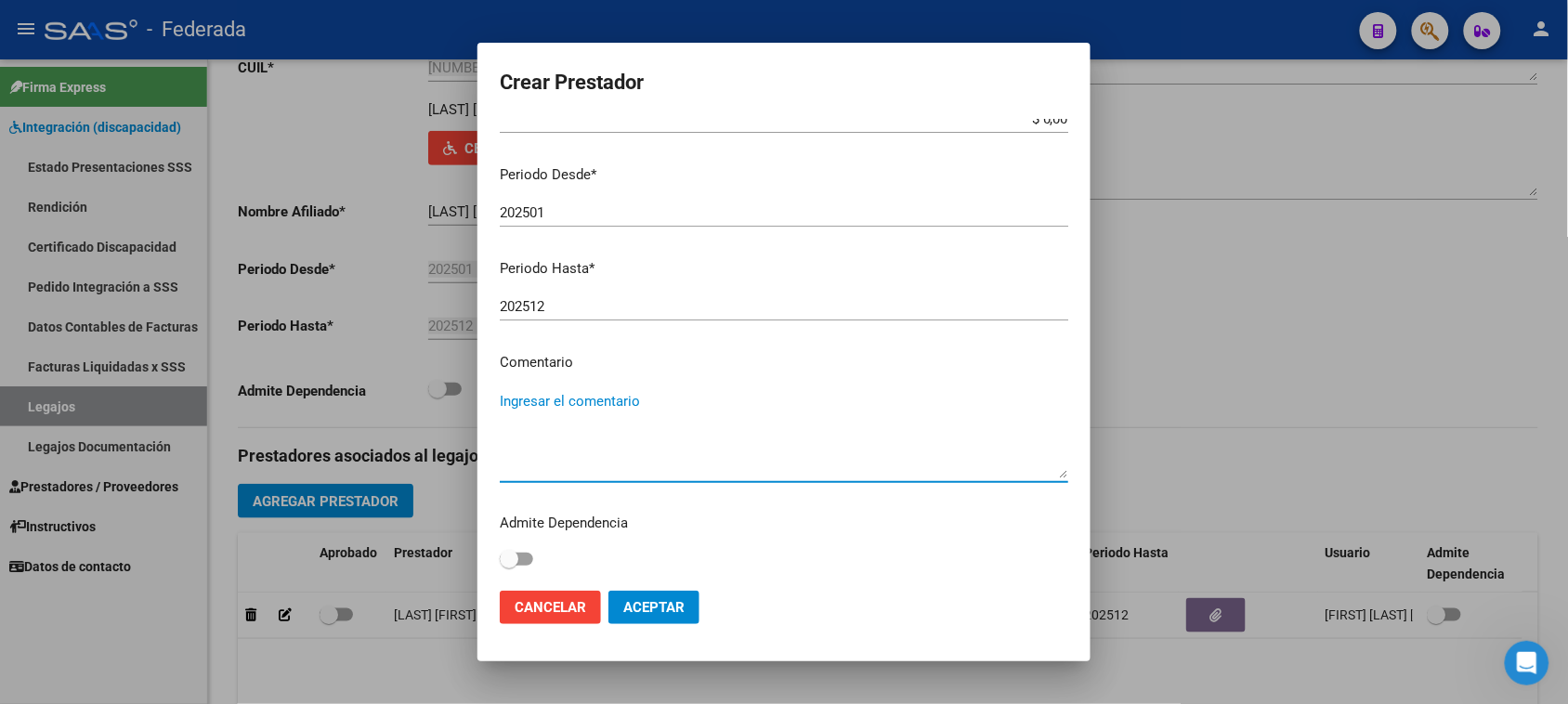 click on "Ingresar el comentario" at bounding box center [784, 435] 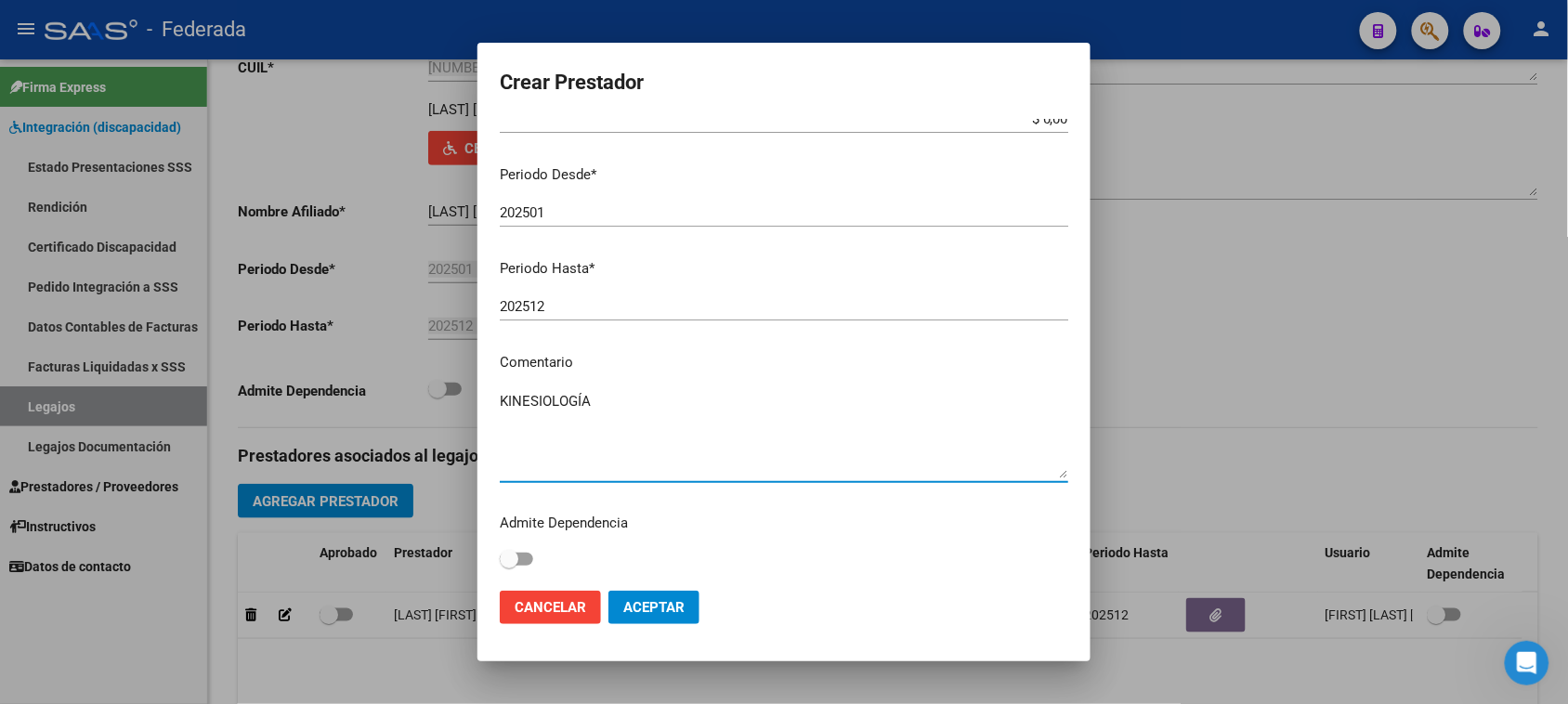 type on "KINESIOLOGÍA" 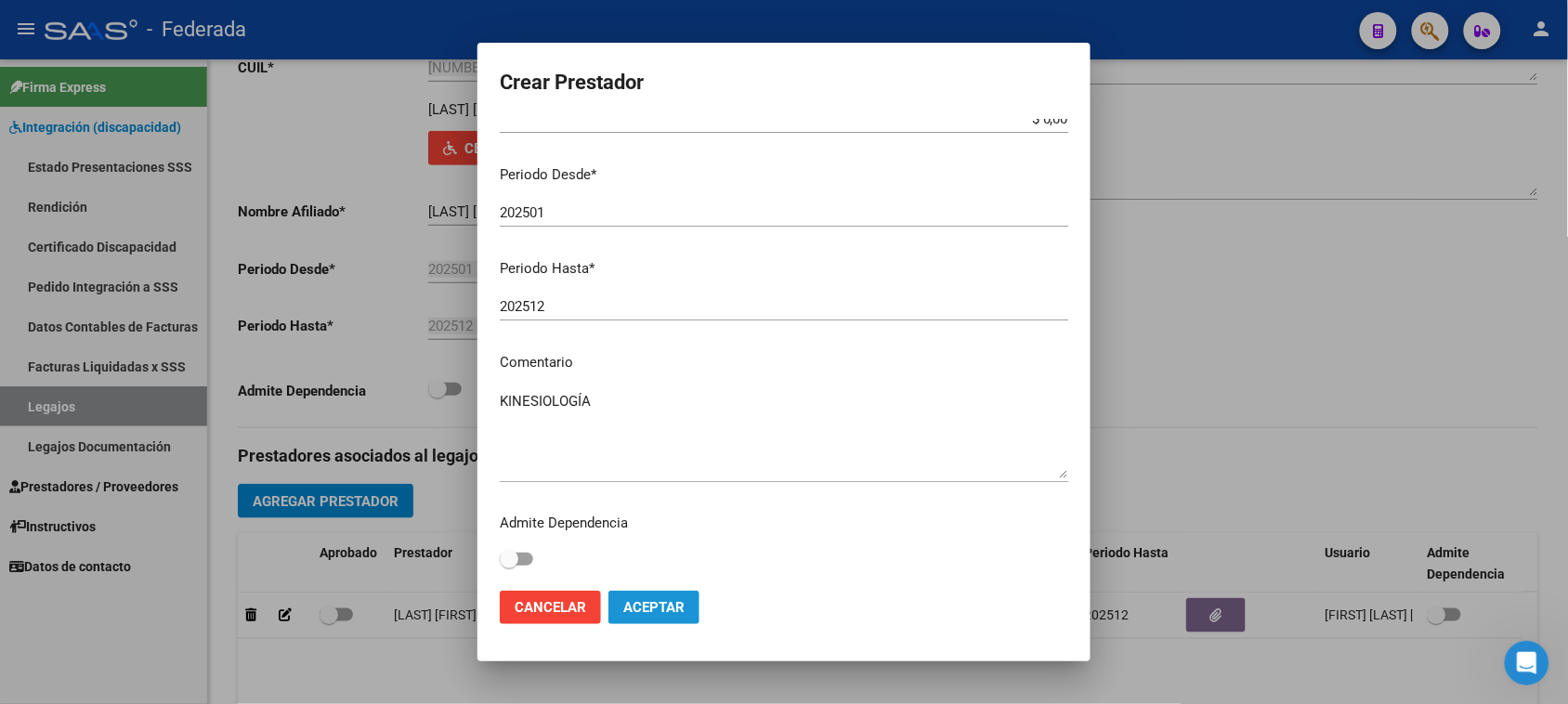 click on "Aceptar" 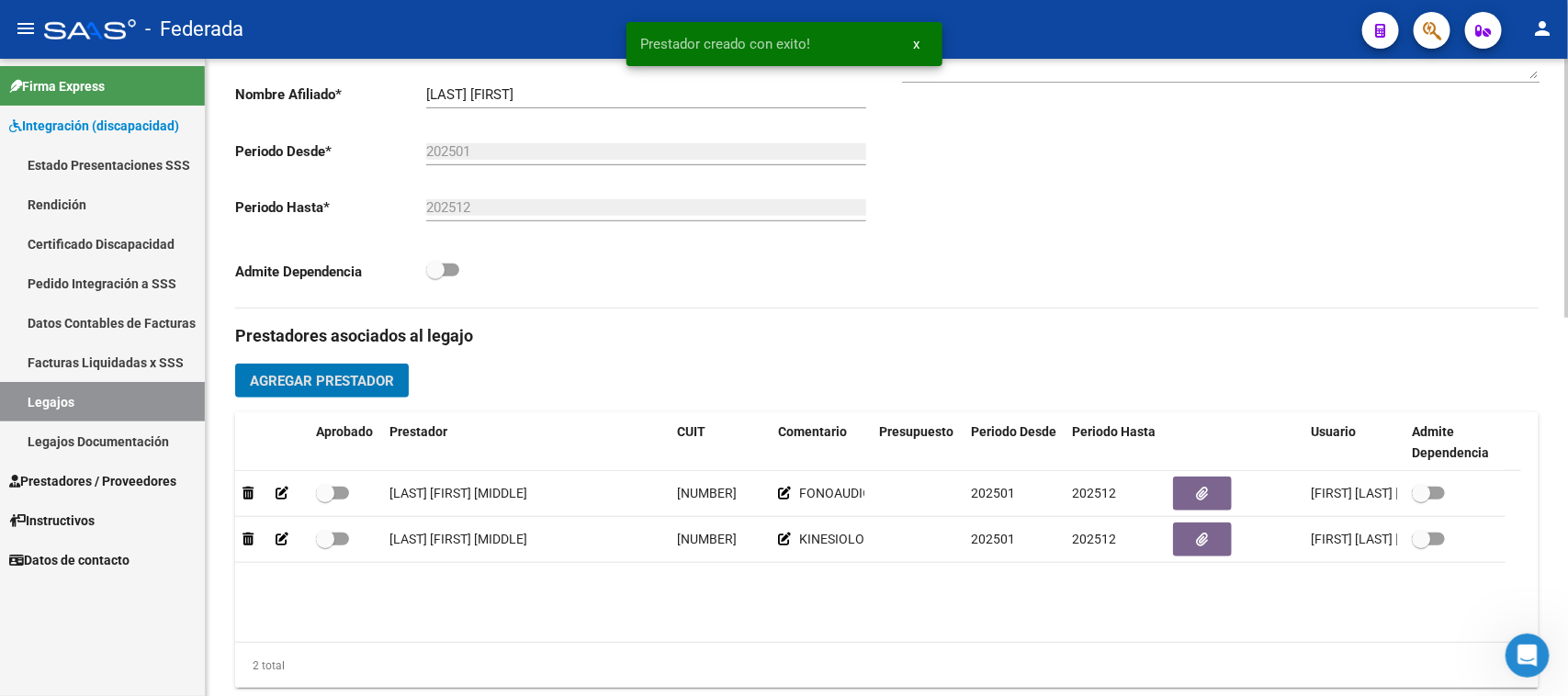 scroll, scrollTop: 574, scrollLeft: 0, axis: vertical 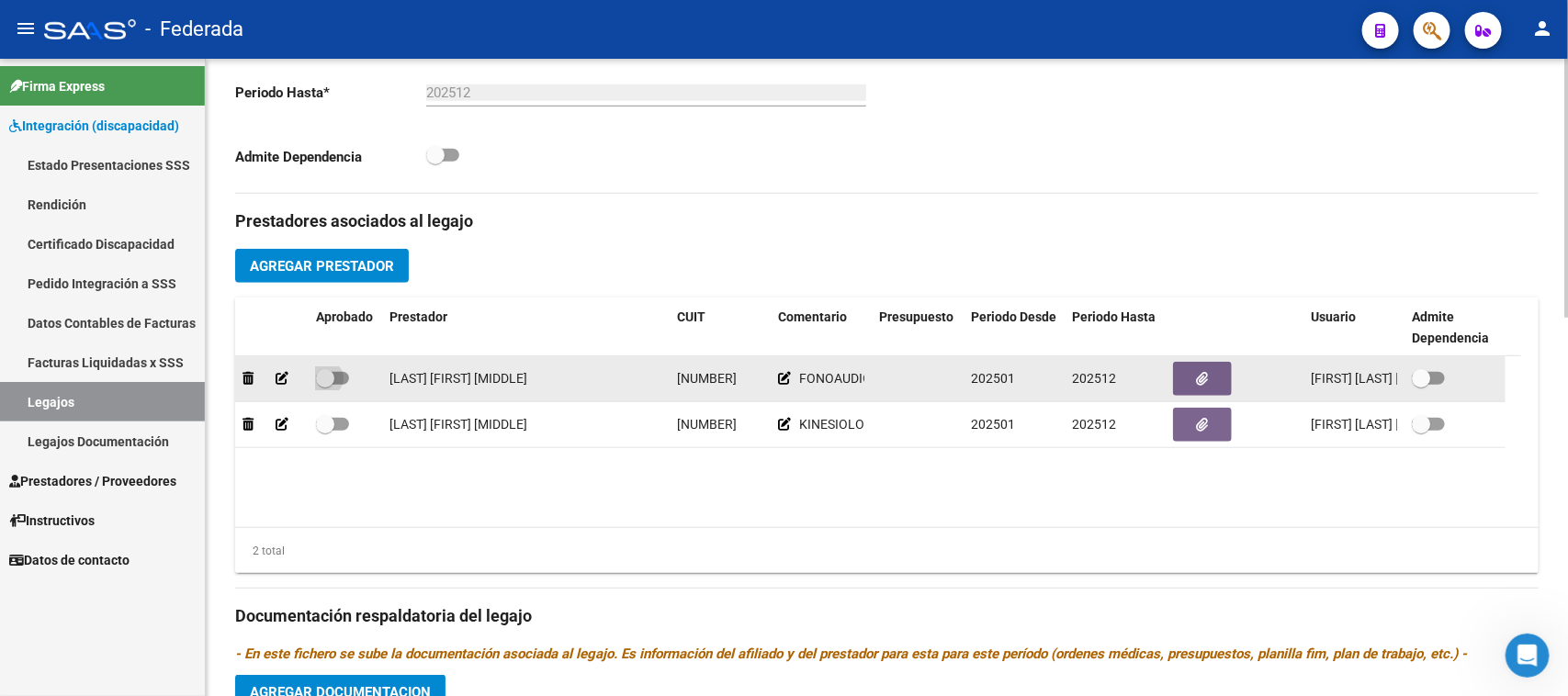 click at bounding box center (325, 378) 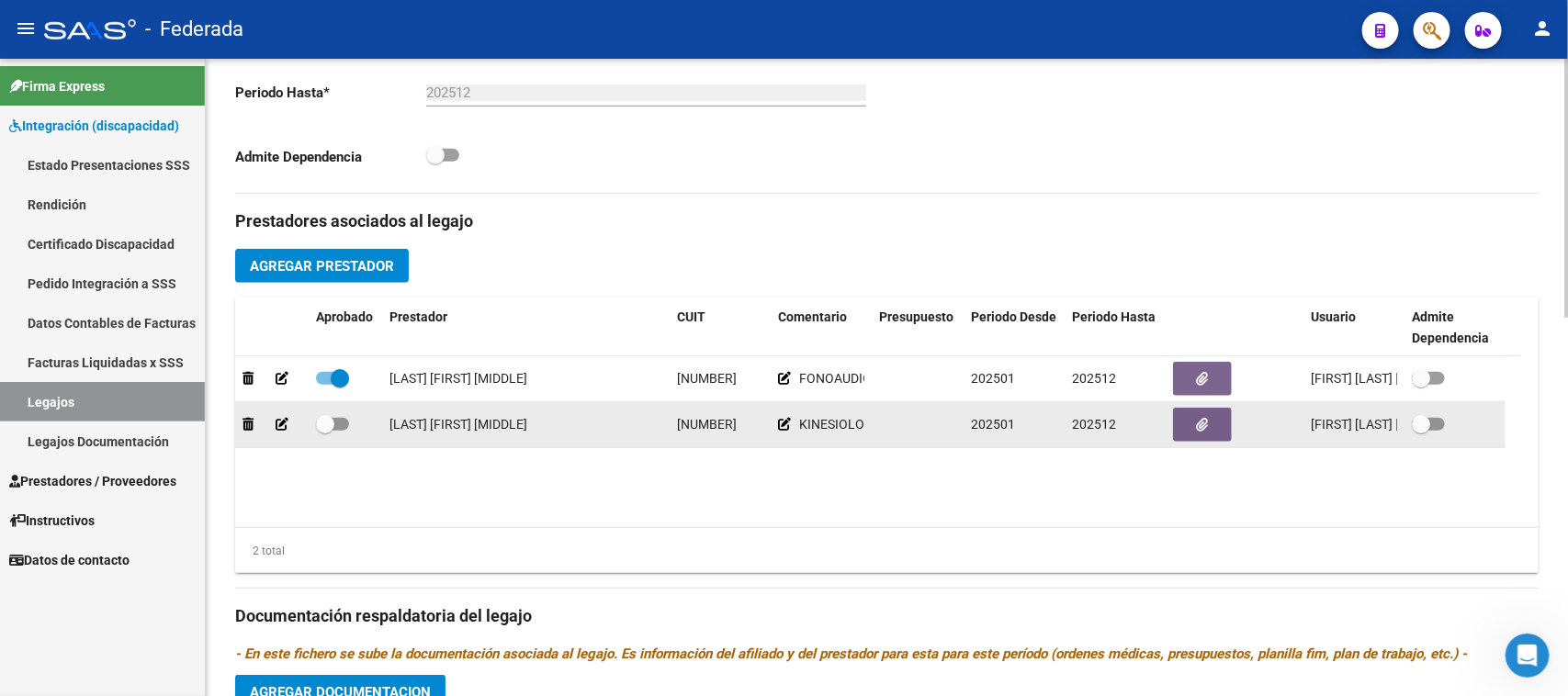 click at bounding box center [333, 424] 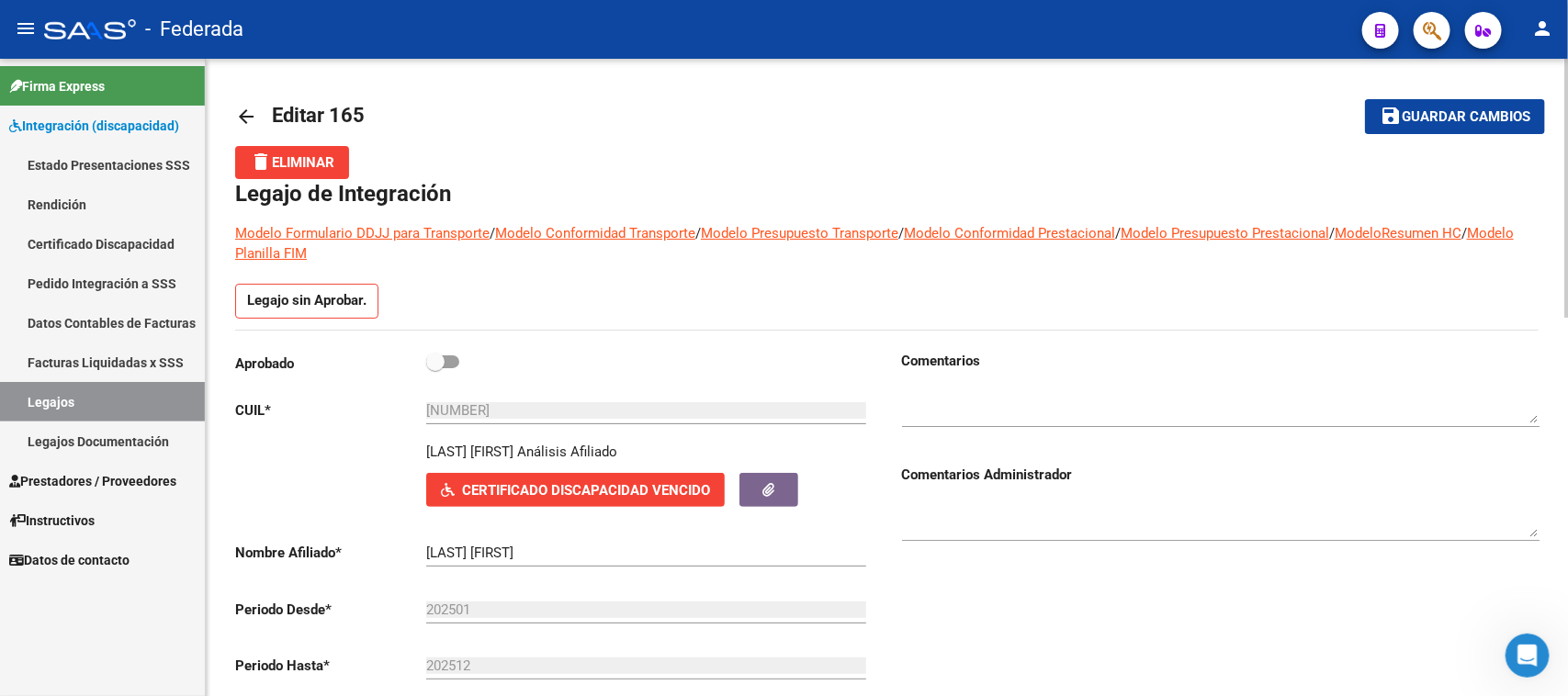 scroll, scrollTop: 0, scrollLeft: 0, axis: both 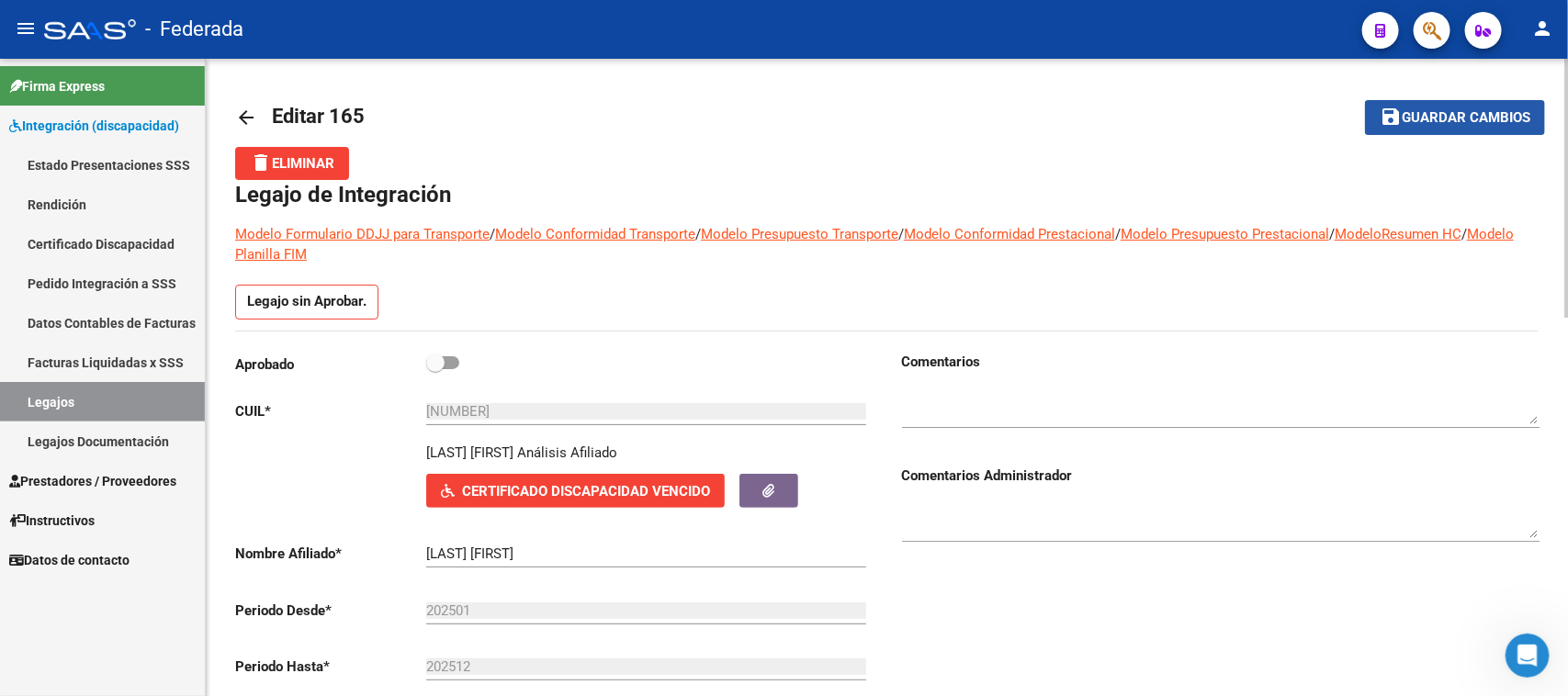 click on "Guardar cambios" 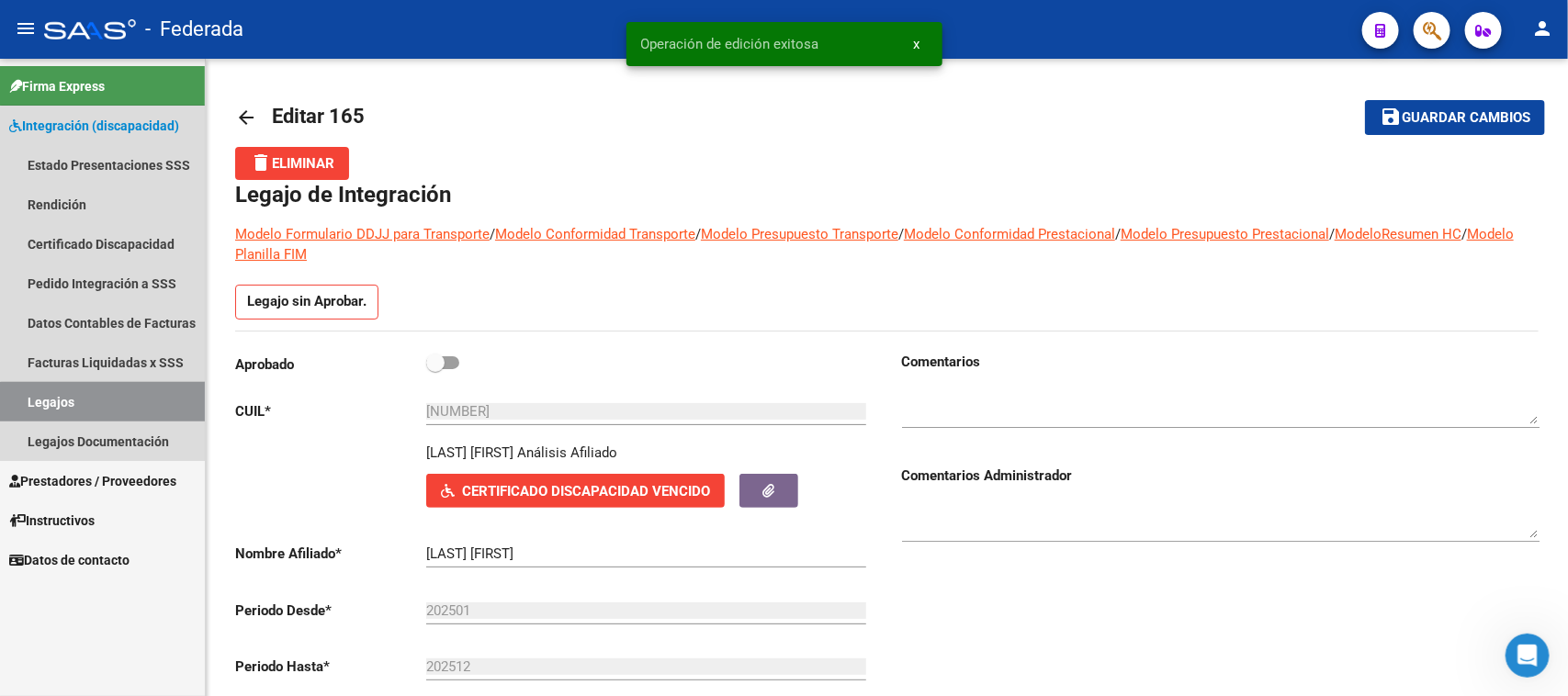 click on "Legajos" at bounding box center [102, 401] 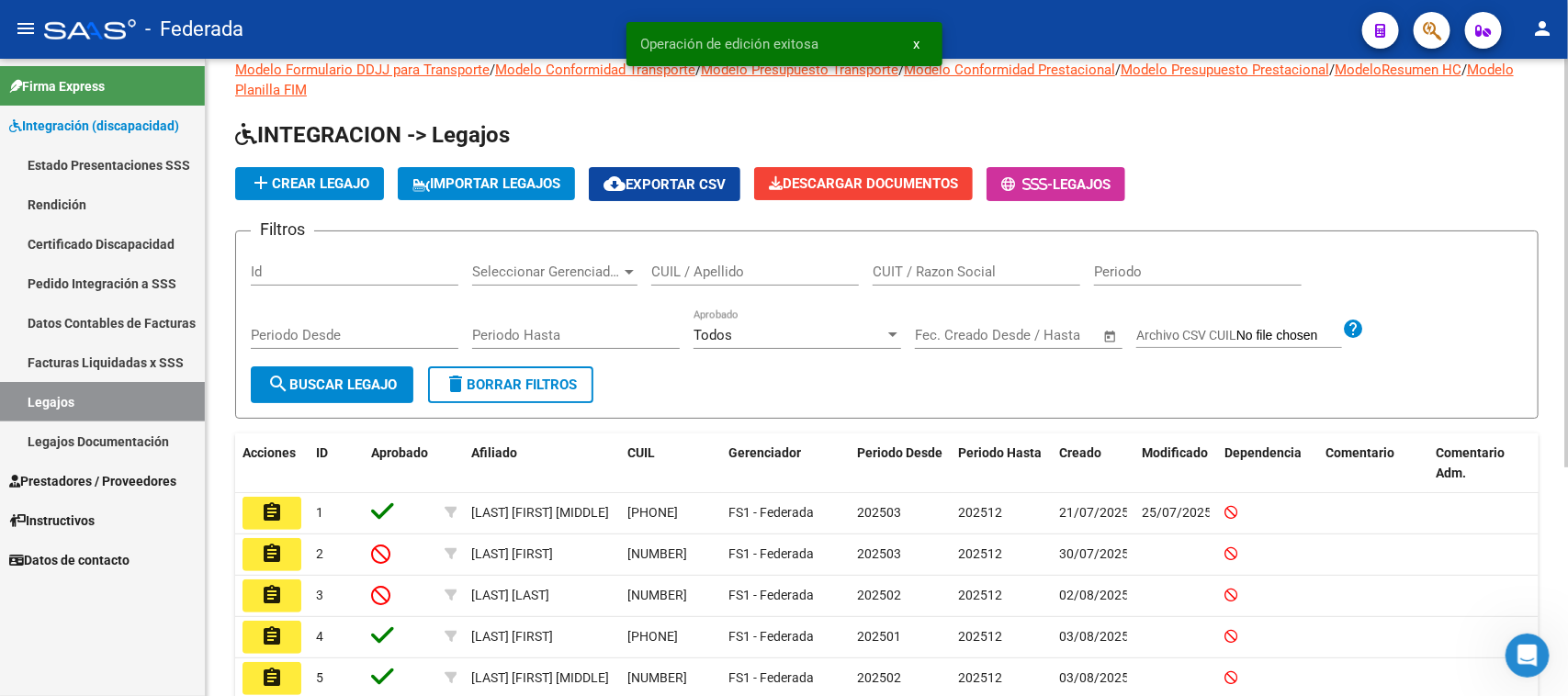 scroll, scrollTop: 0, scrollLeft: 0, axis: both 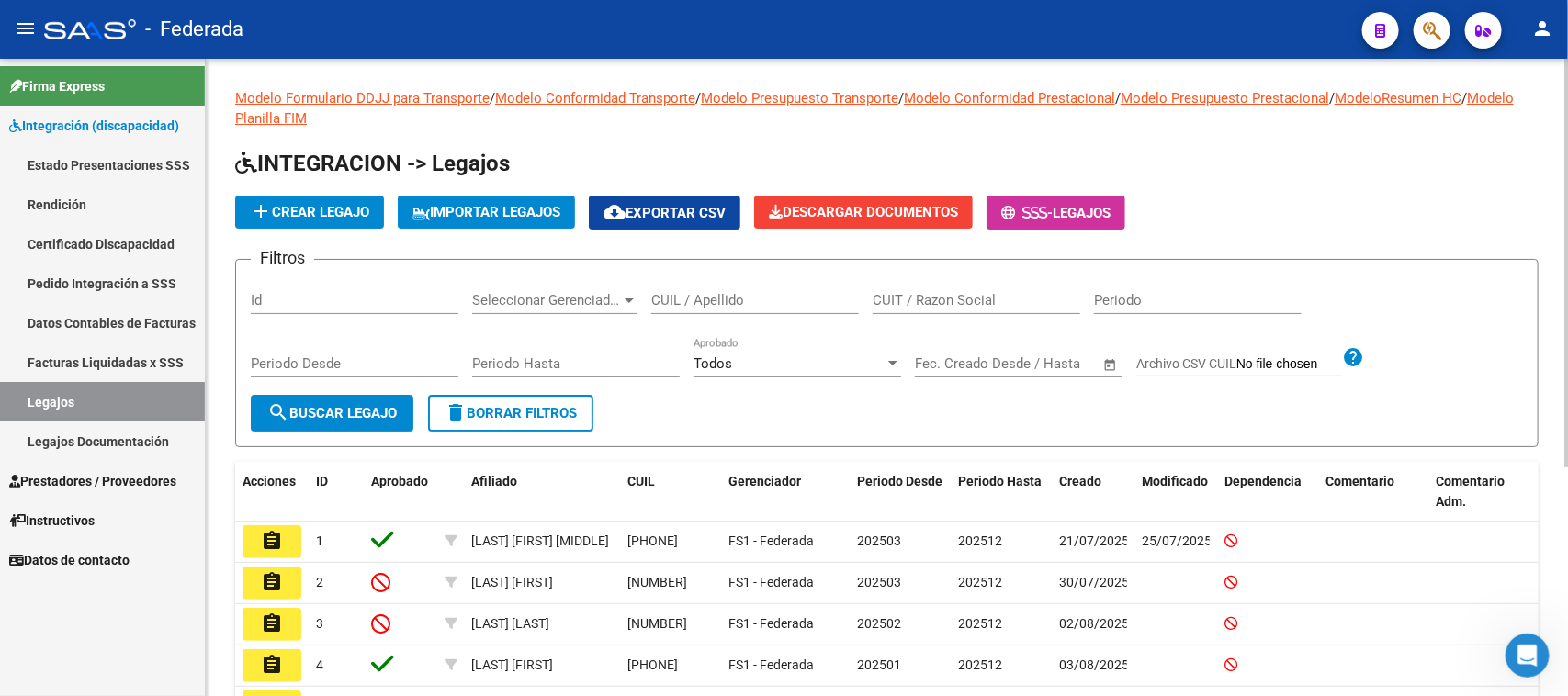 click on "CUIL / Apellido" at bounding box center [755, 300] 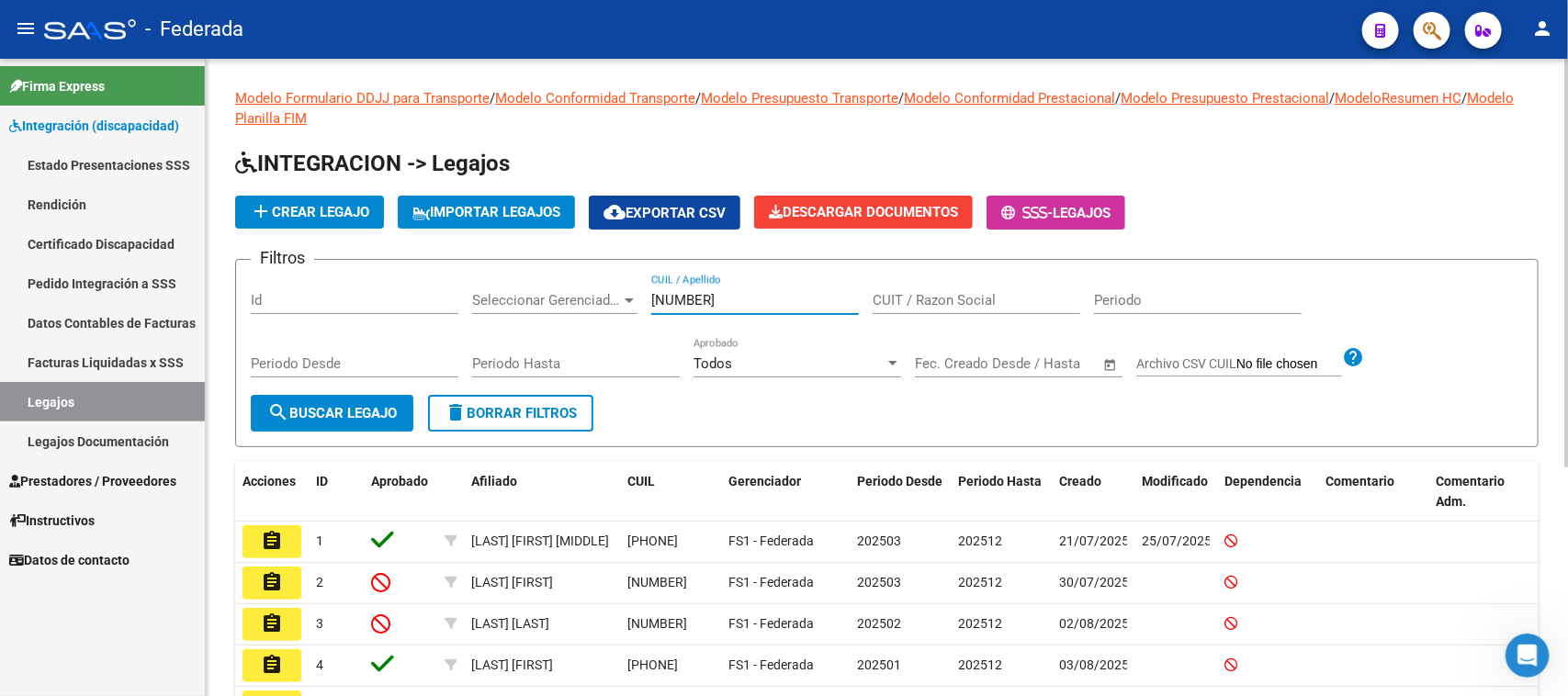 type on "27591642591" 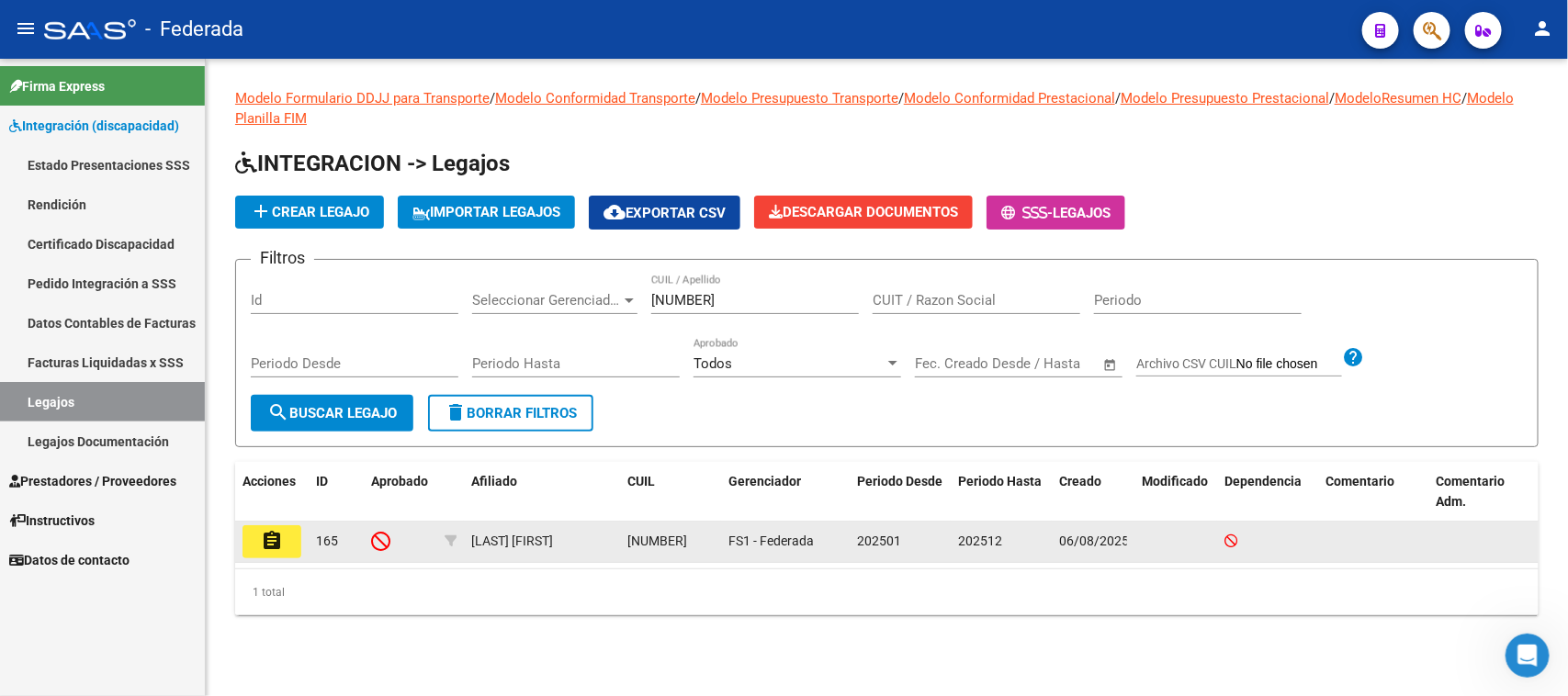 click on "assignment" 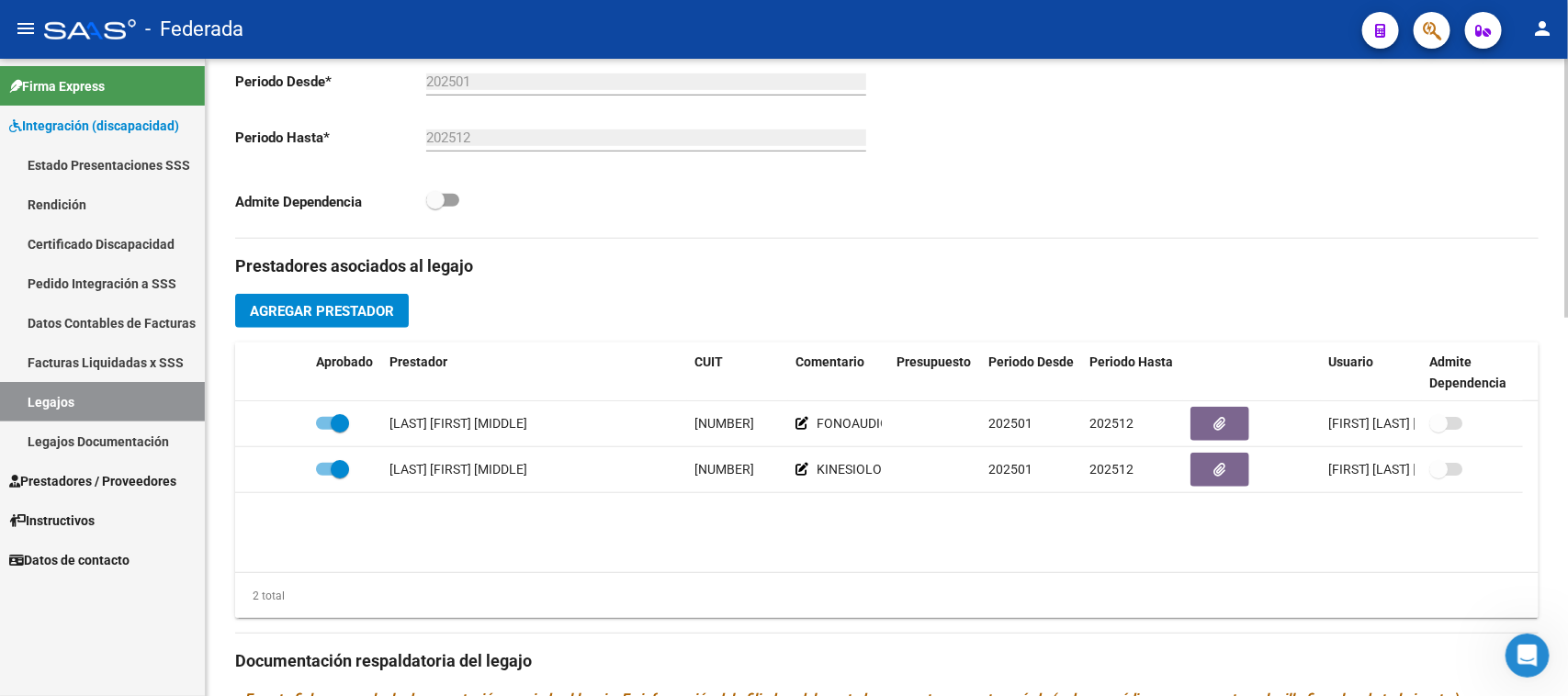 scroll, scrollTop: 230, scrollLeft: 0, axis: vertical 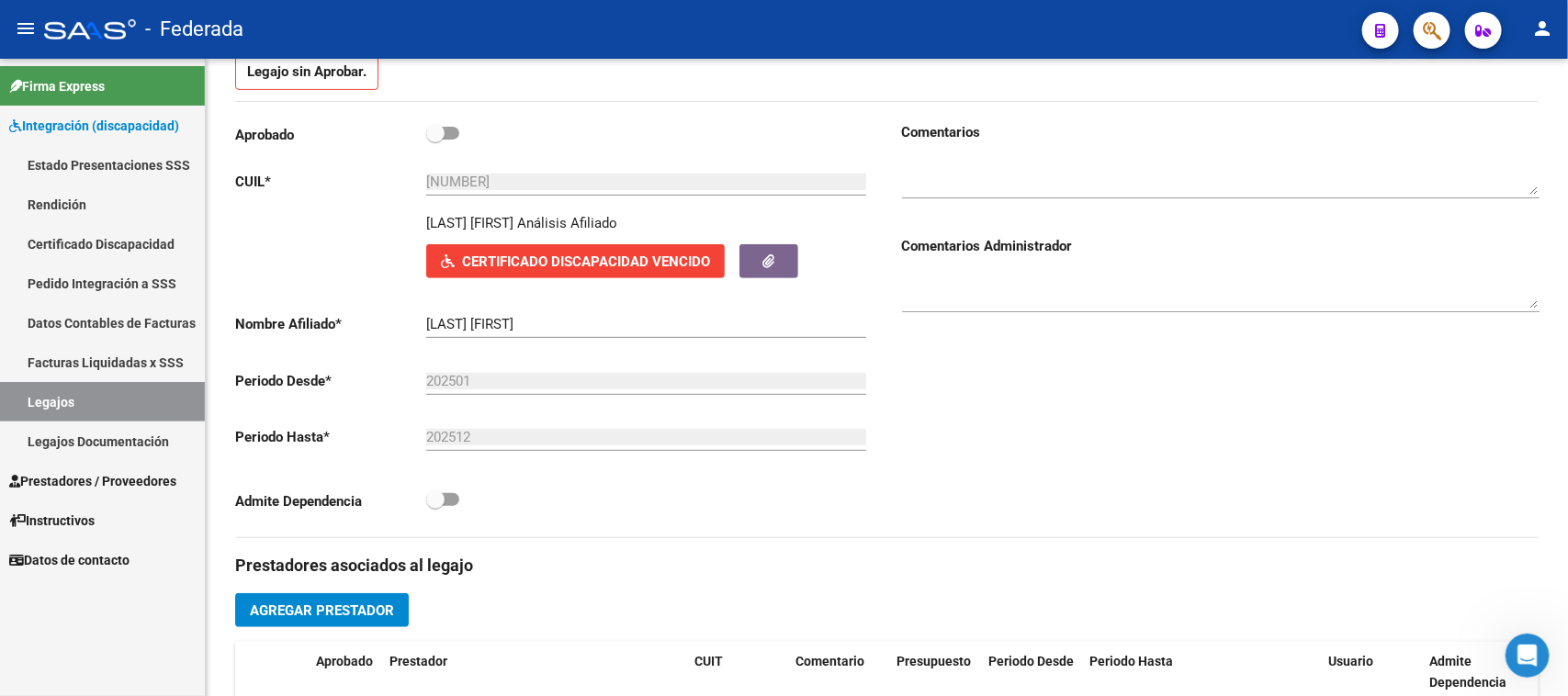 click on "Legajos" at bounding box center (102, 401) 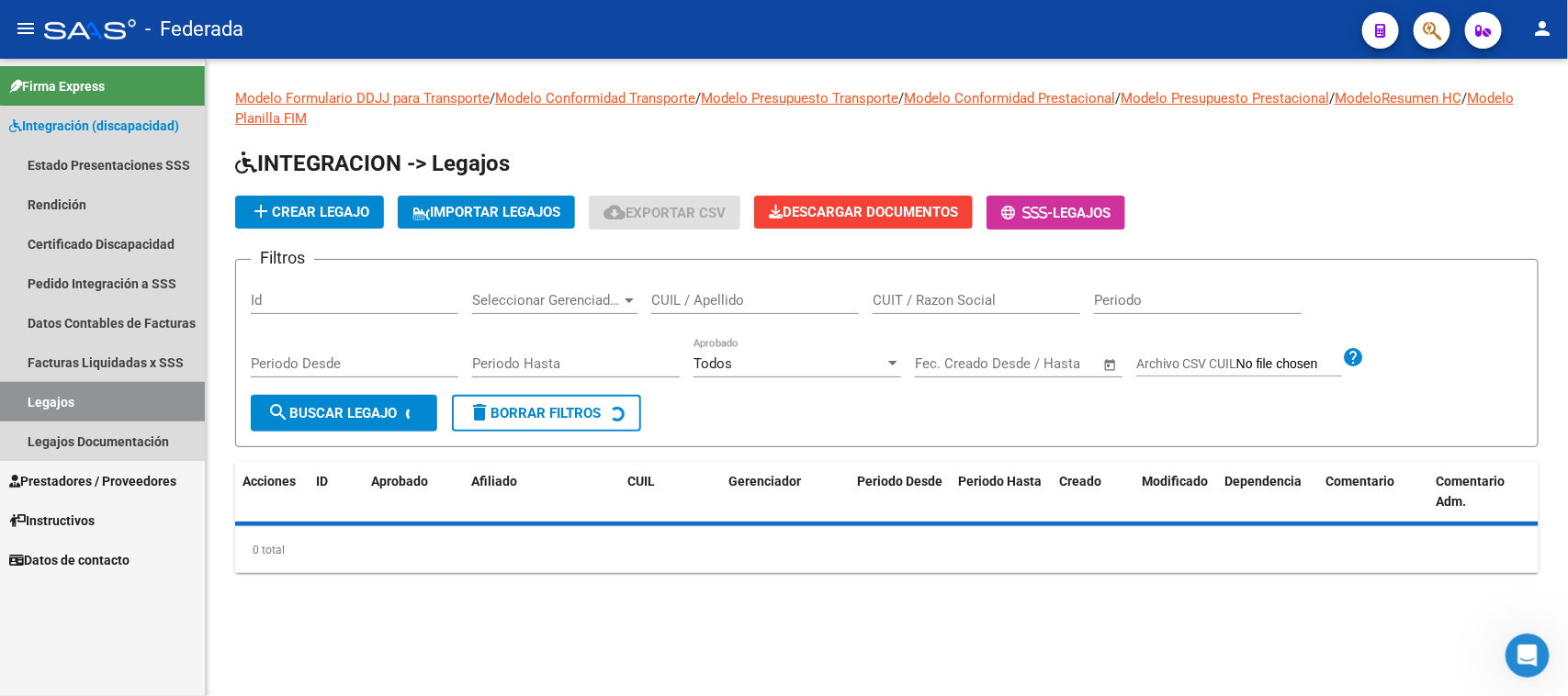 scroll, scrollTop: 0, scrollLeft: 0, axis: both 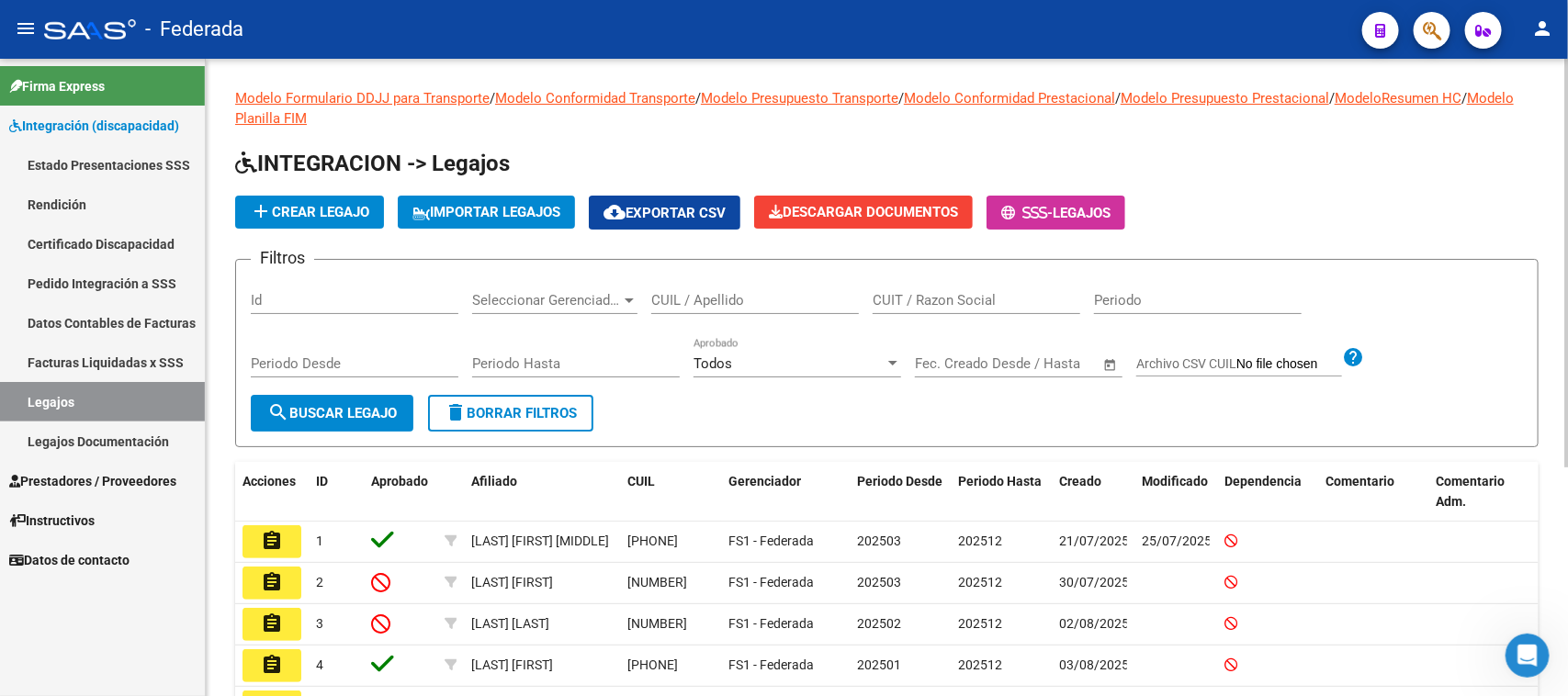 click on "CUIL / Apellido" at bounding box center (755, 300) 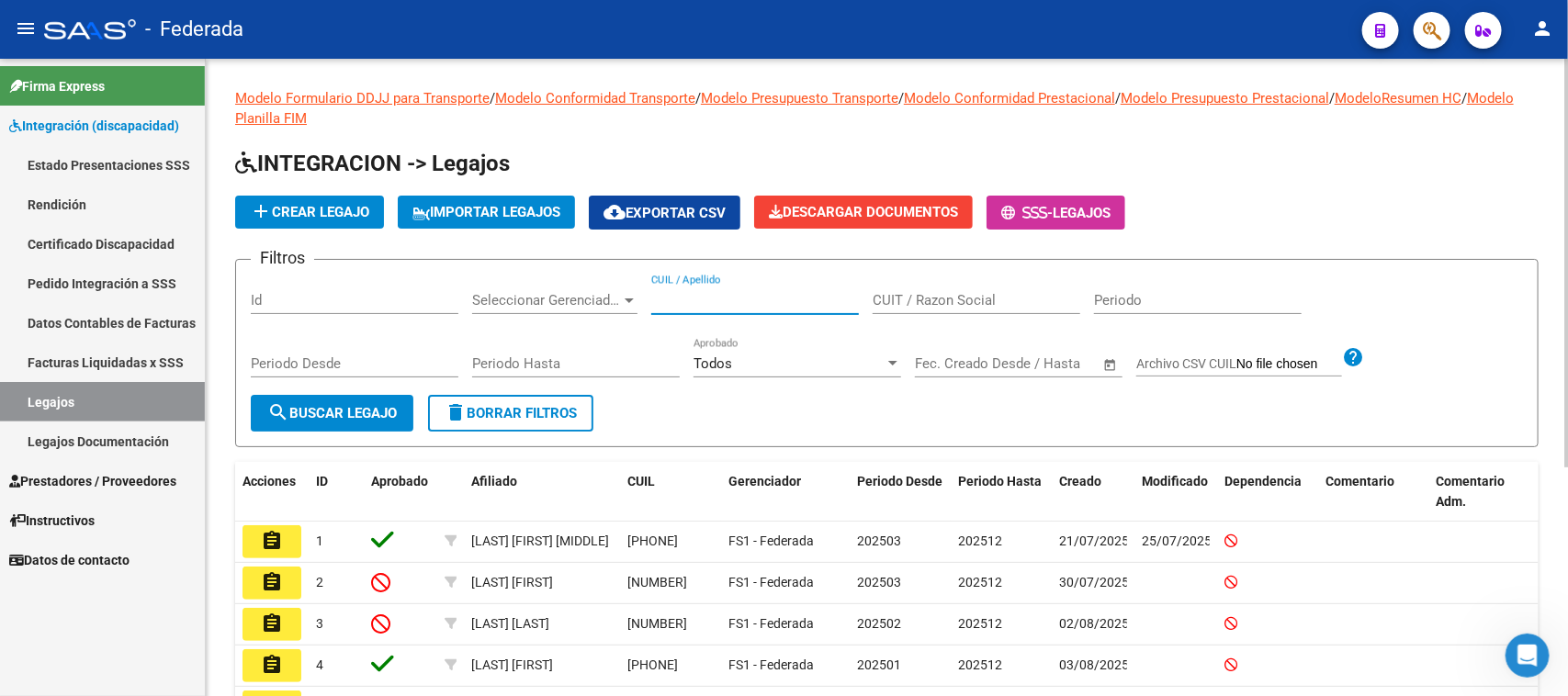 paste on "27466070985" 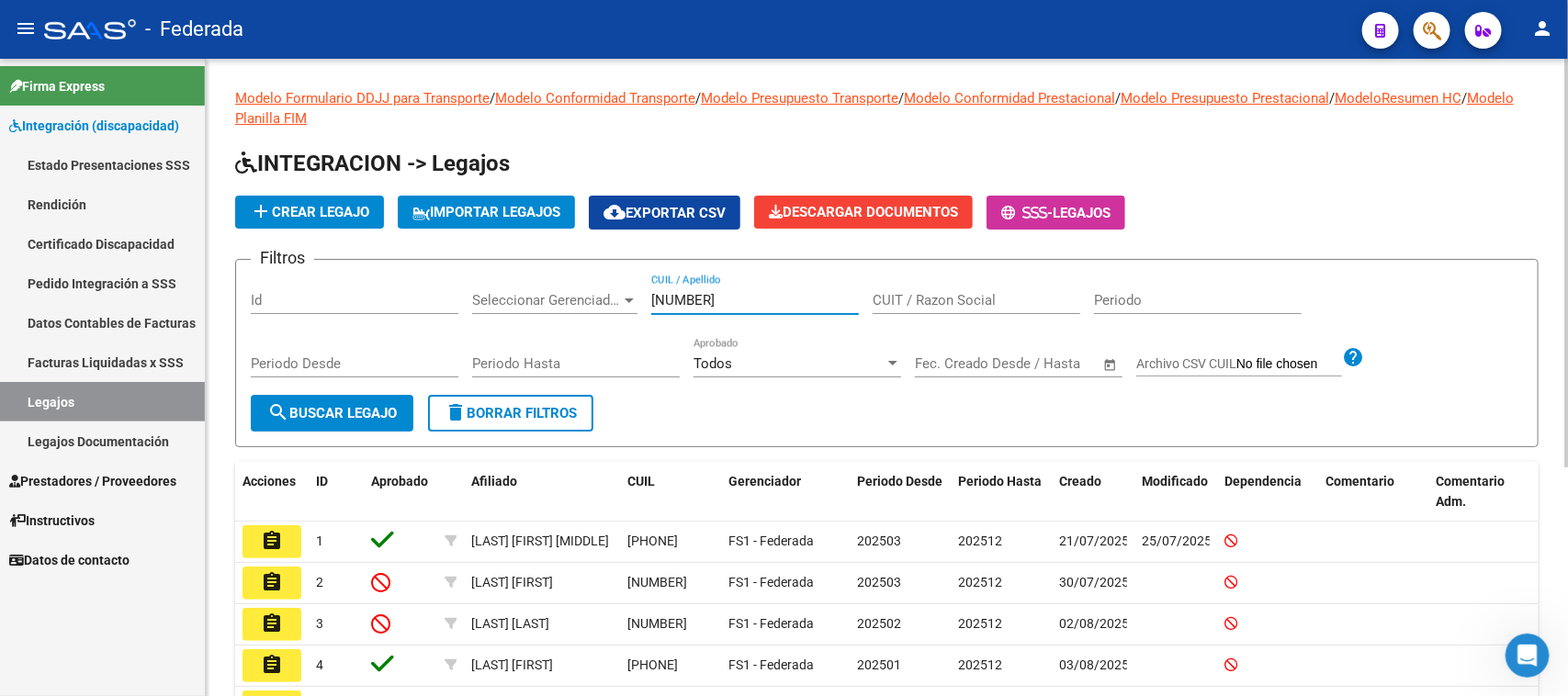 type on "27466070985" 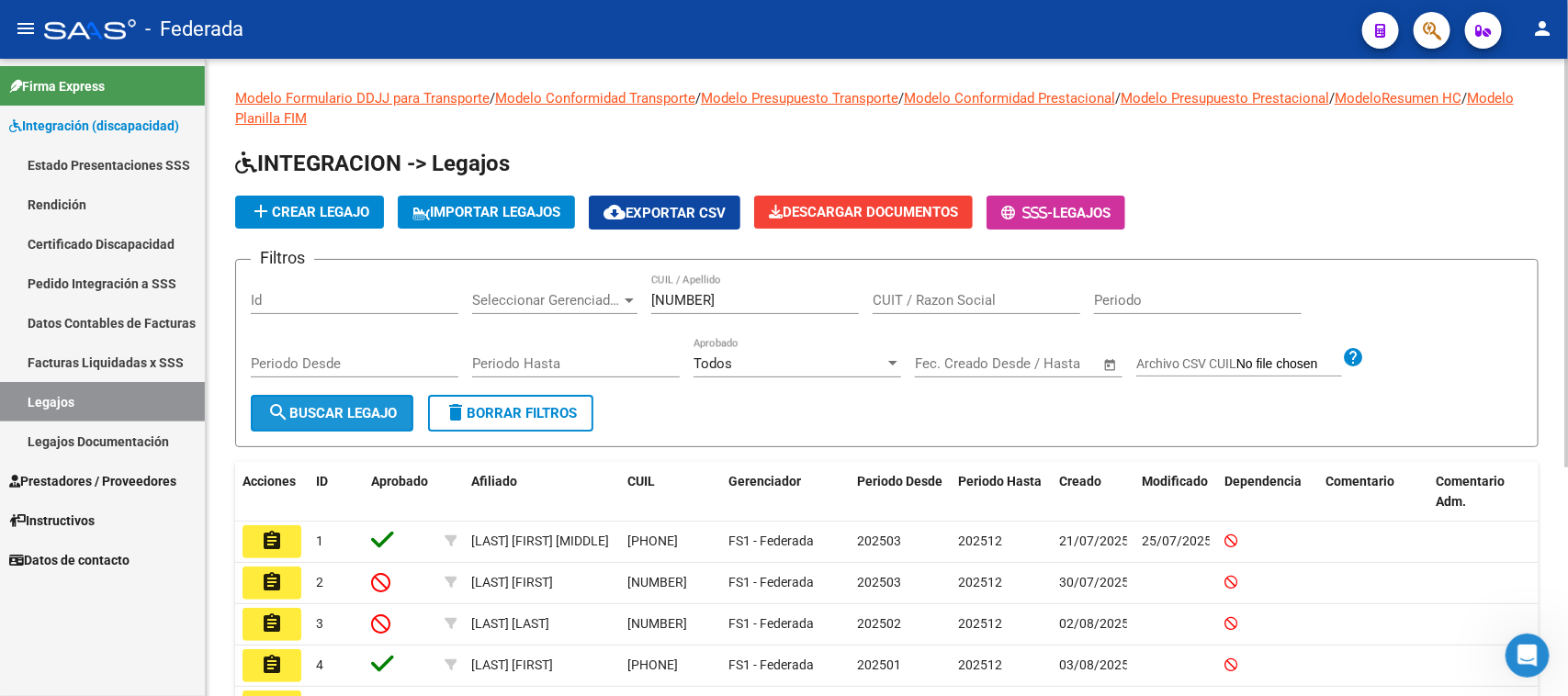 click on "search  Buscar Legajo" 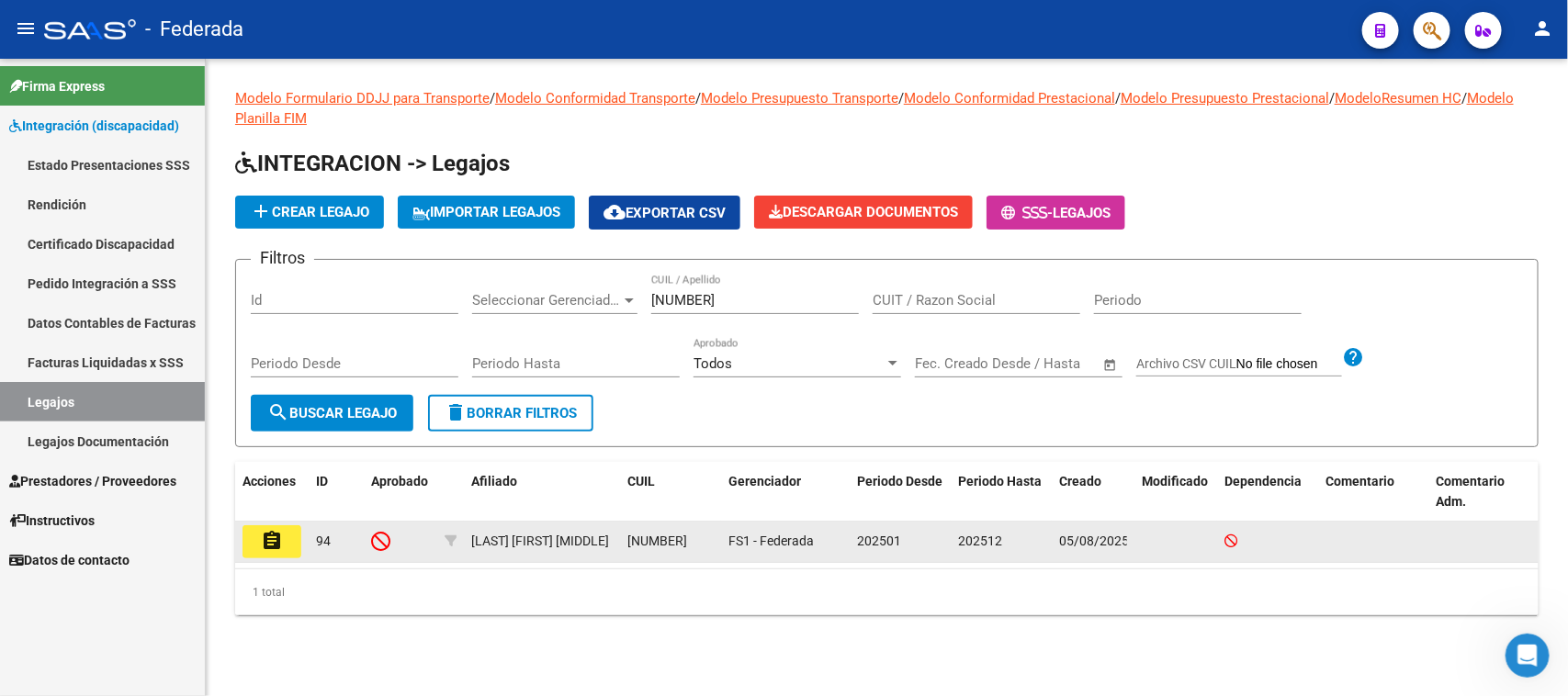 click on "assignment" 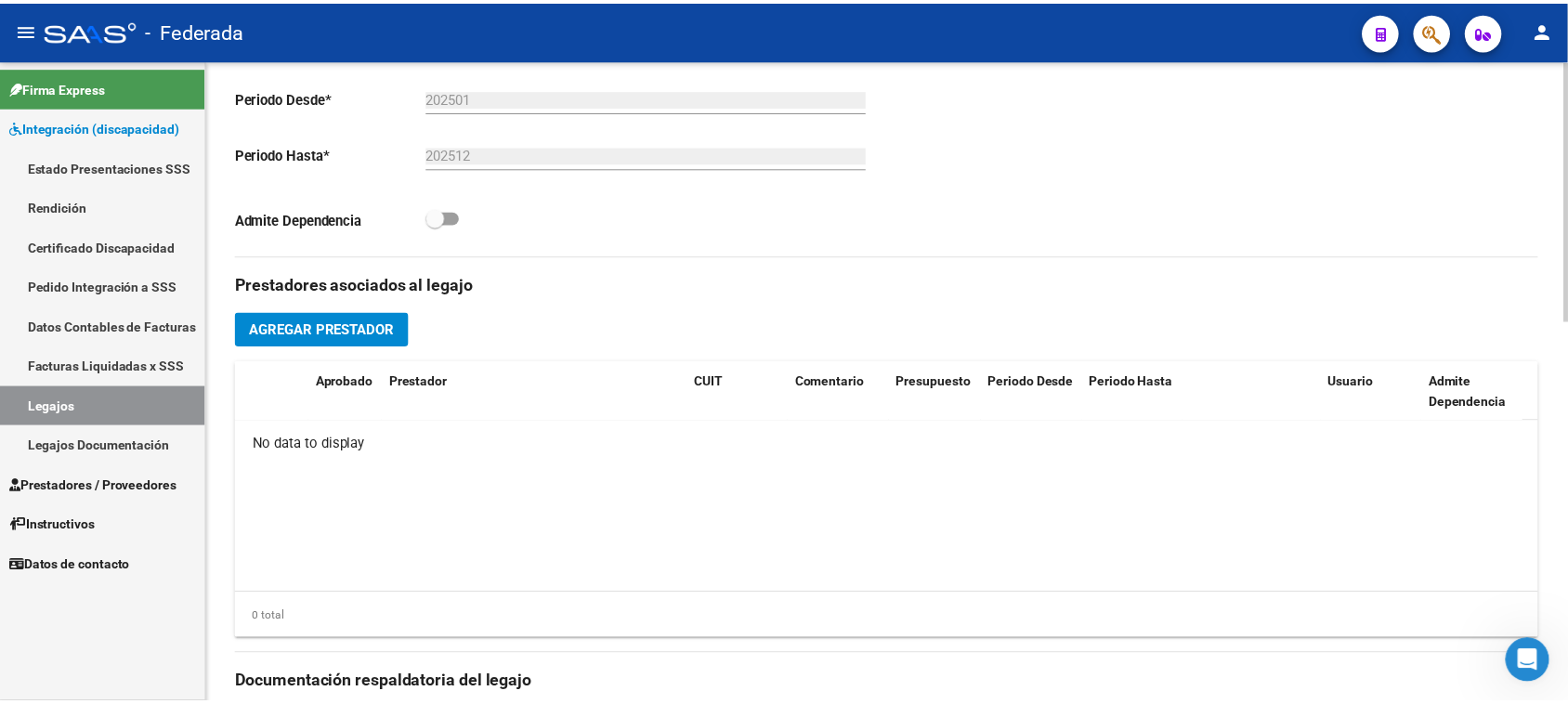 scroll, scrollTop: 580, scrollLeft: 0, axis: vertical 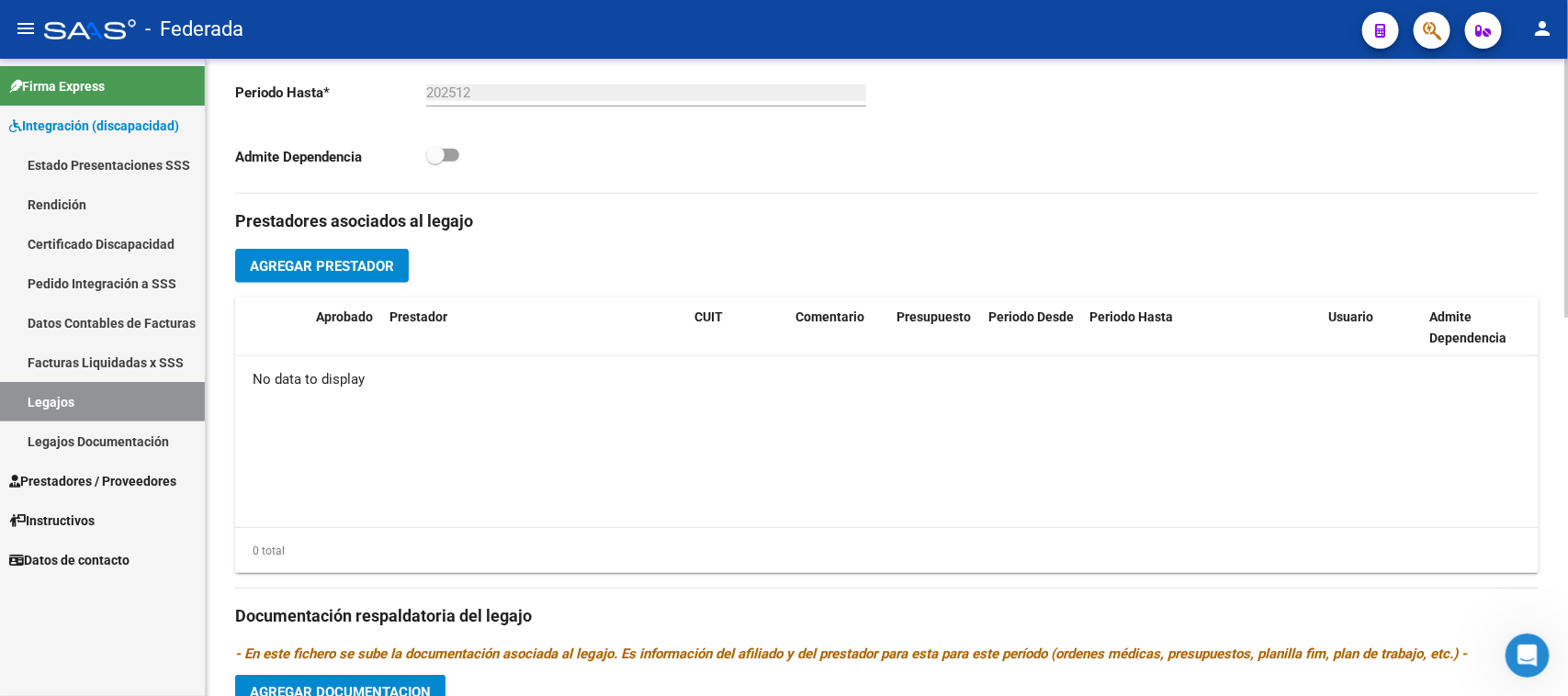 click on "Agregar Prestador" 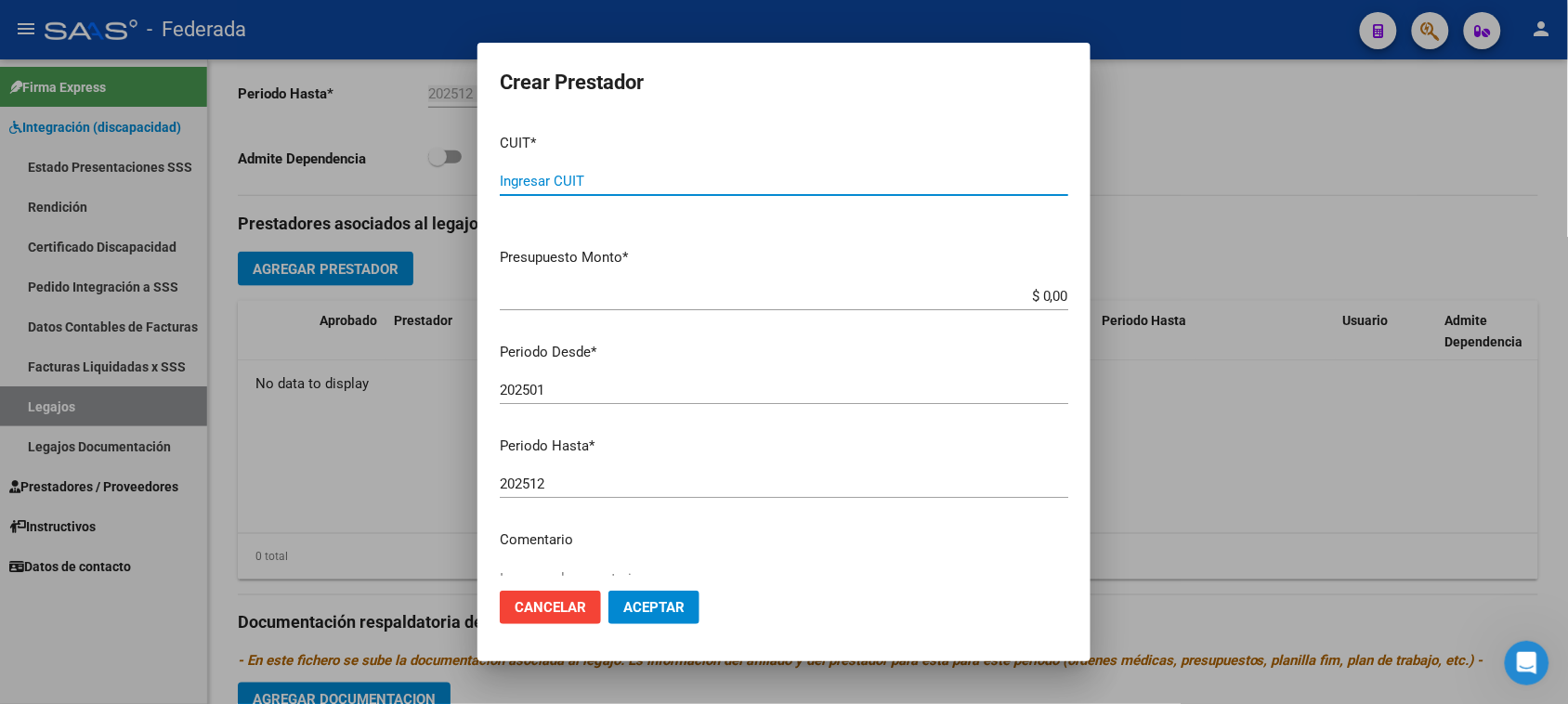 paste on "30-70872612-1" 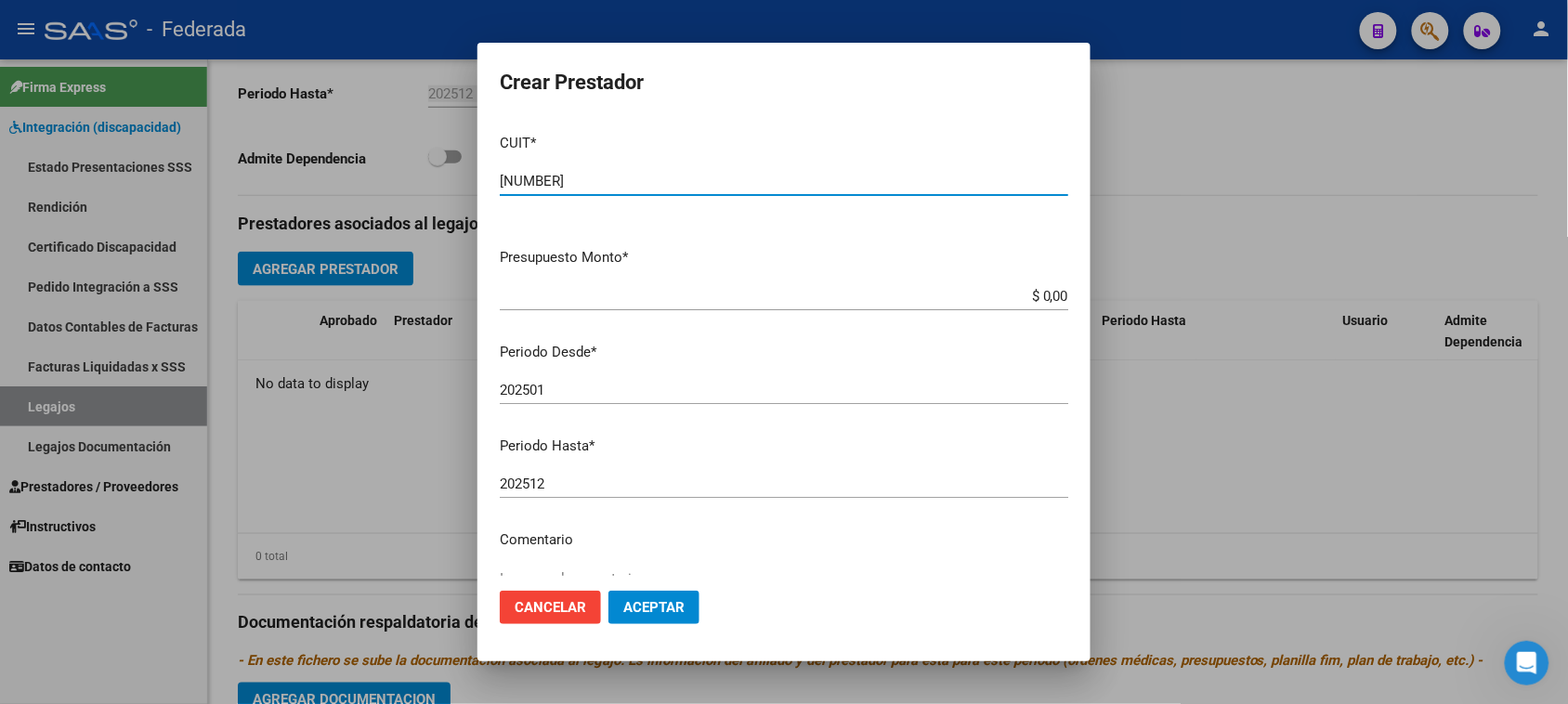 type on "30-70872612-1" 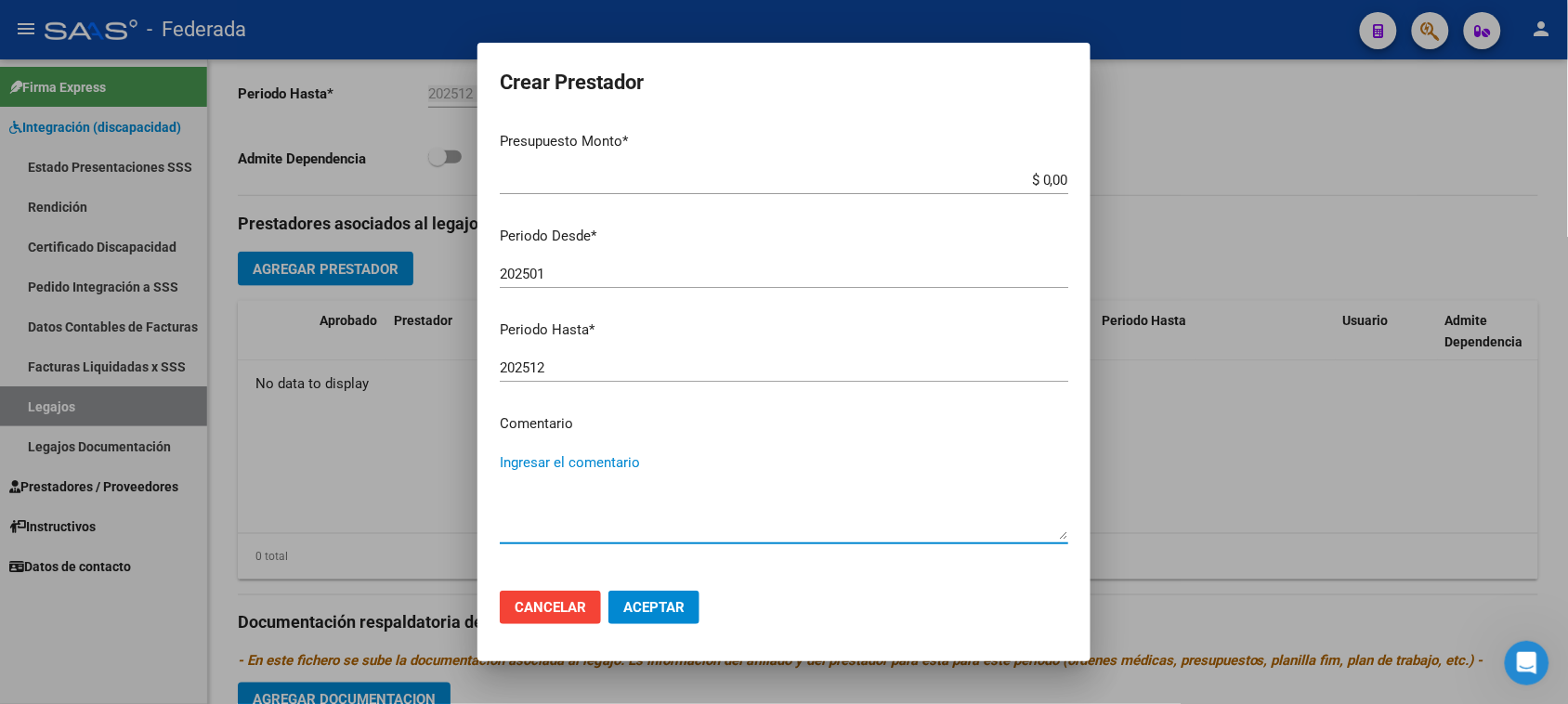 click on "Ingresar el comentario" at bounding box center (784, 496) 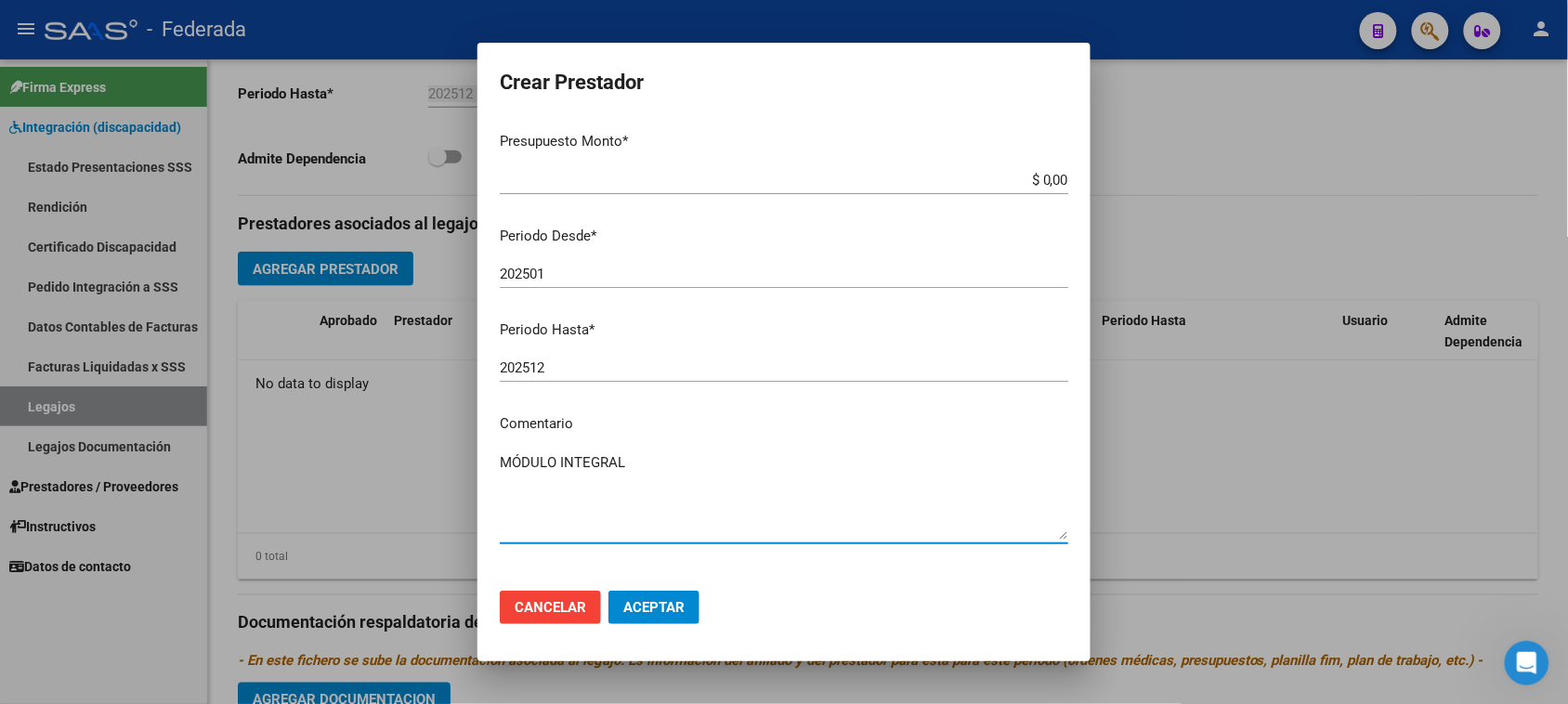 type on "MÓDULO INTEGRAL" 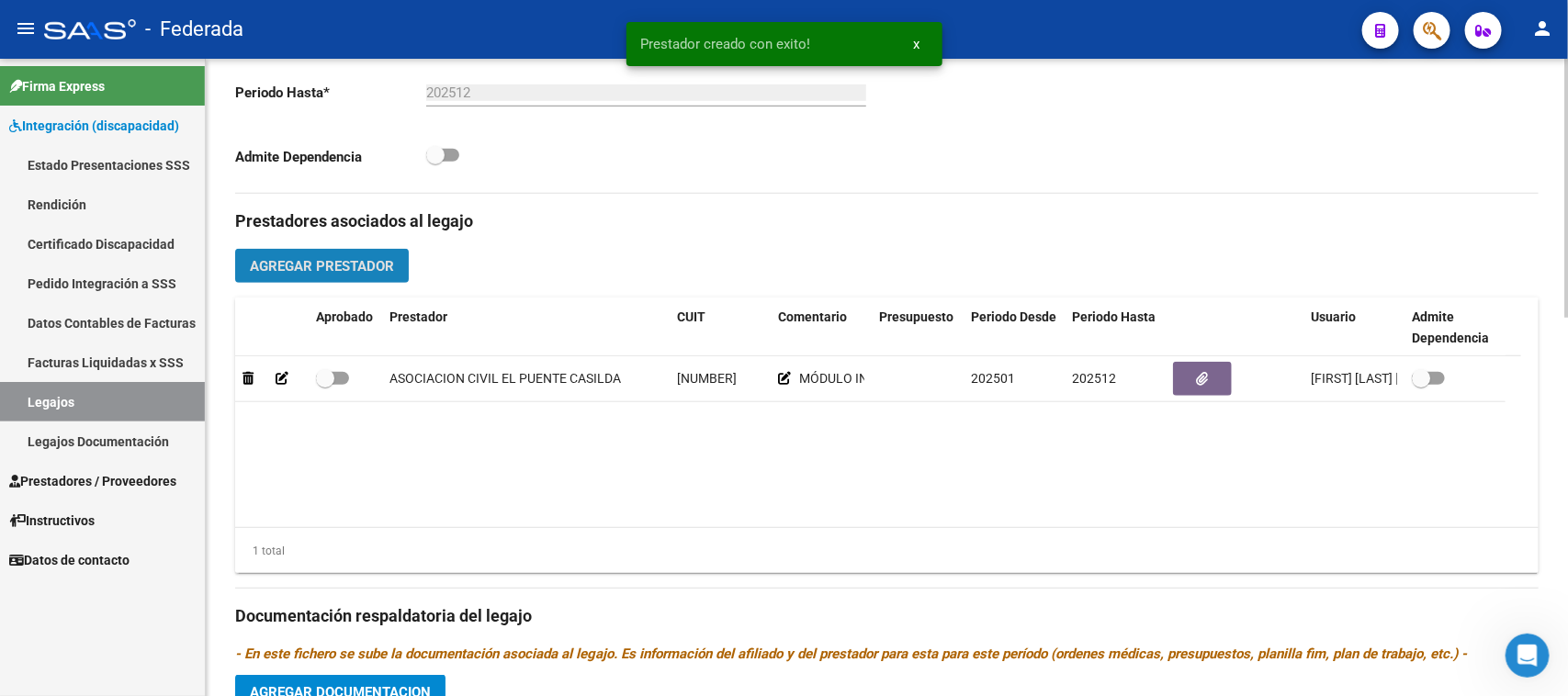click on "Agregar Prestador" 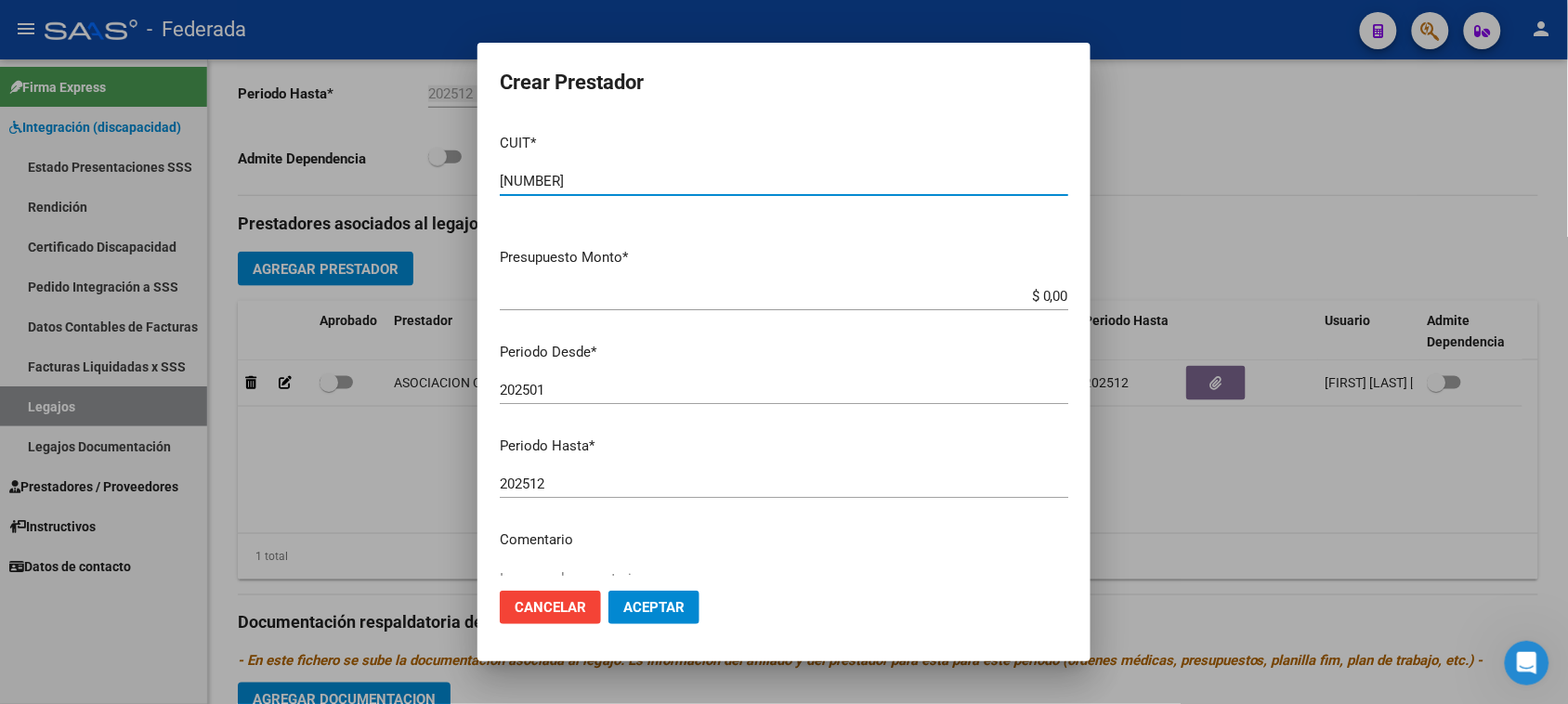 type on "23-27690205-9" 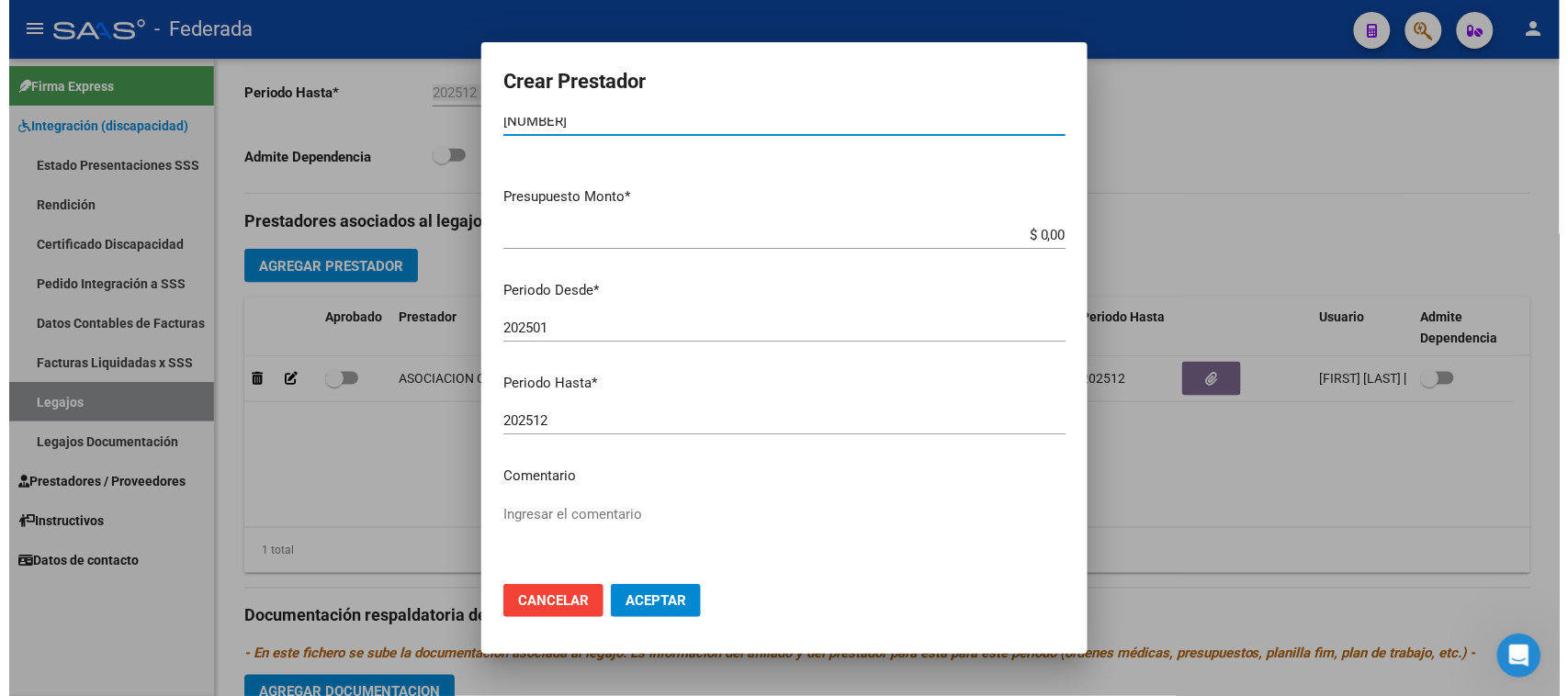 scroll, scrollTop: 175, scrollLeft: 0, axis: vertical 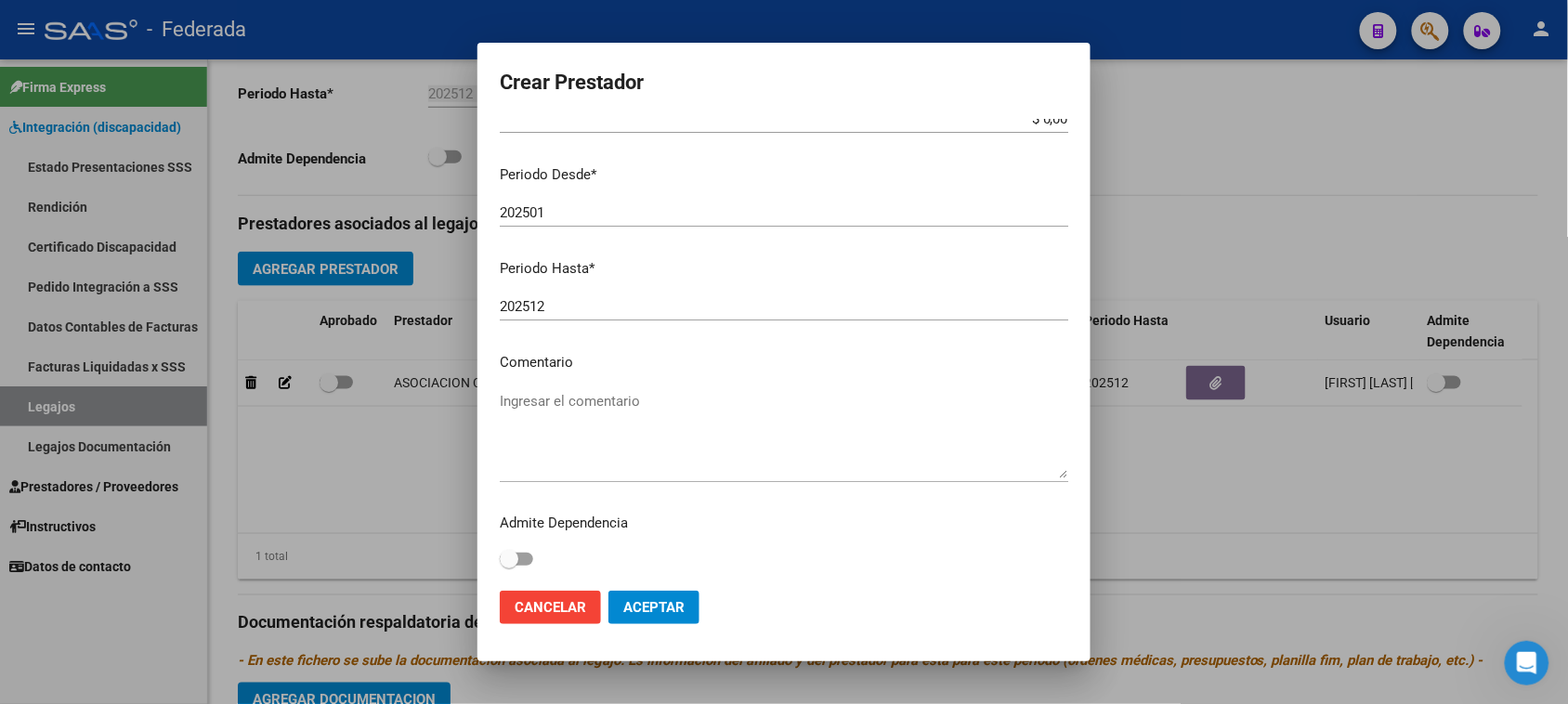click on "Ingresar el comentario" at bounding box center (784, 435) 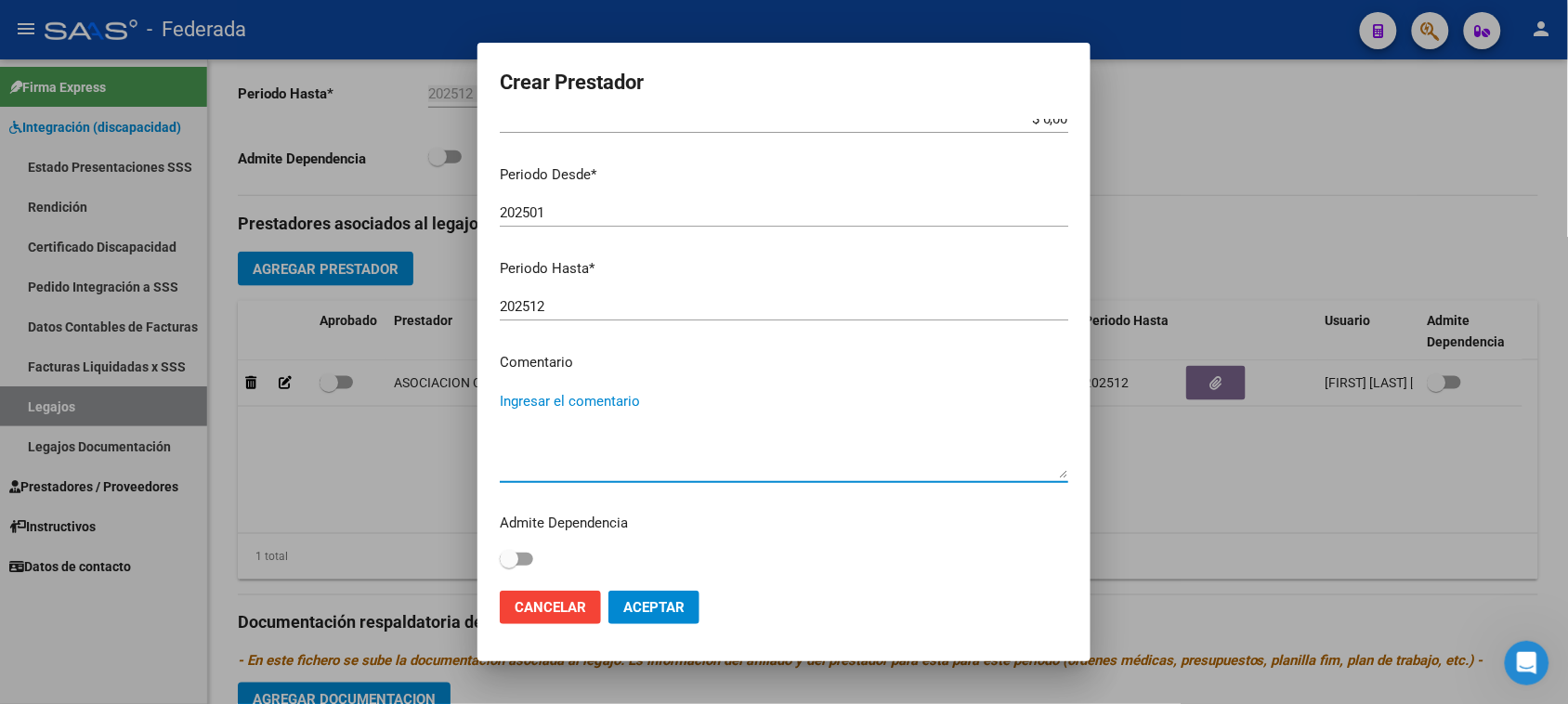 paste on "TRANSPORTE" 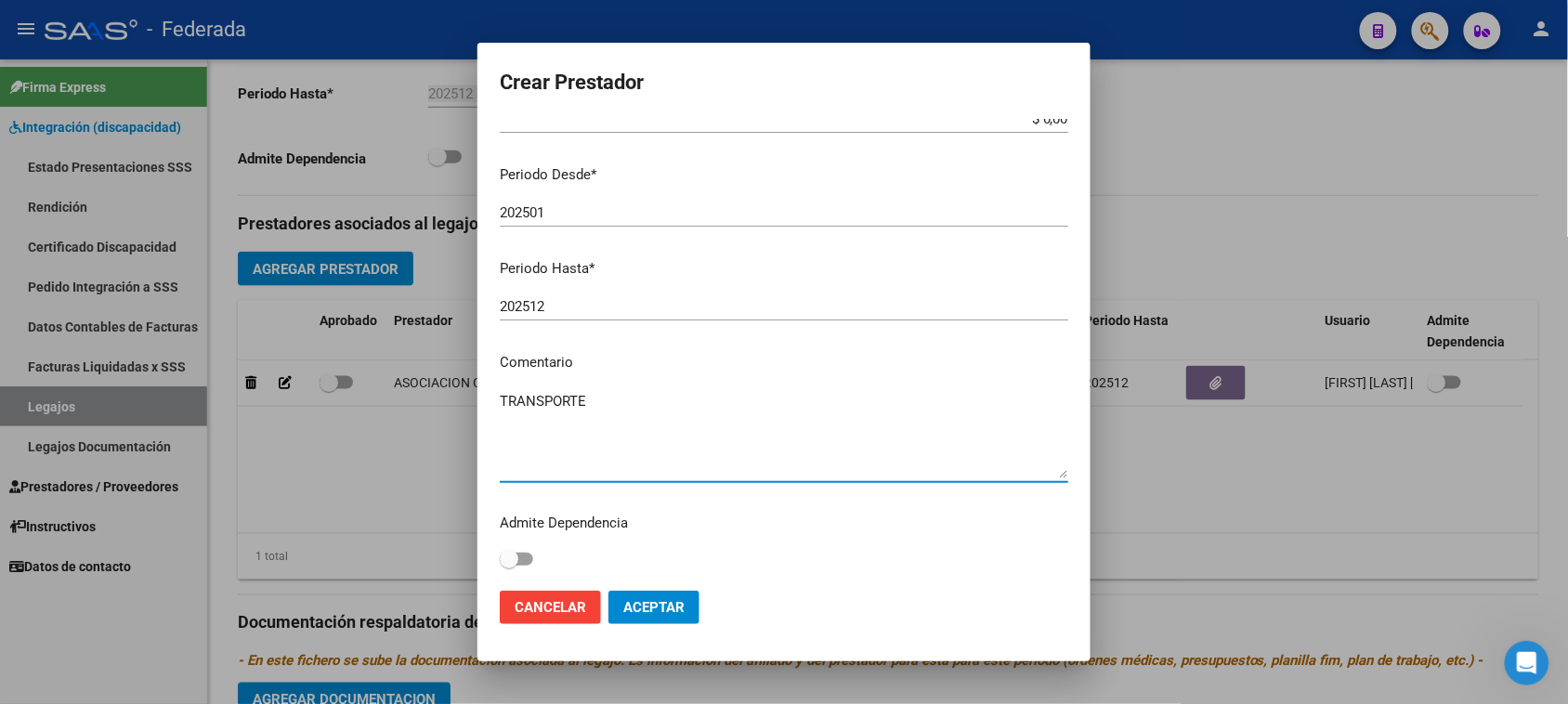 type on "TRANSPORTE" 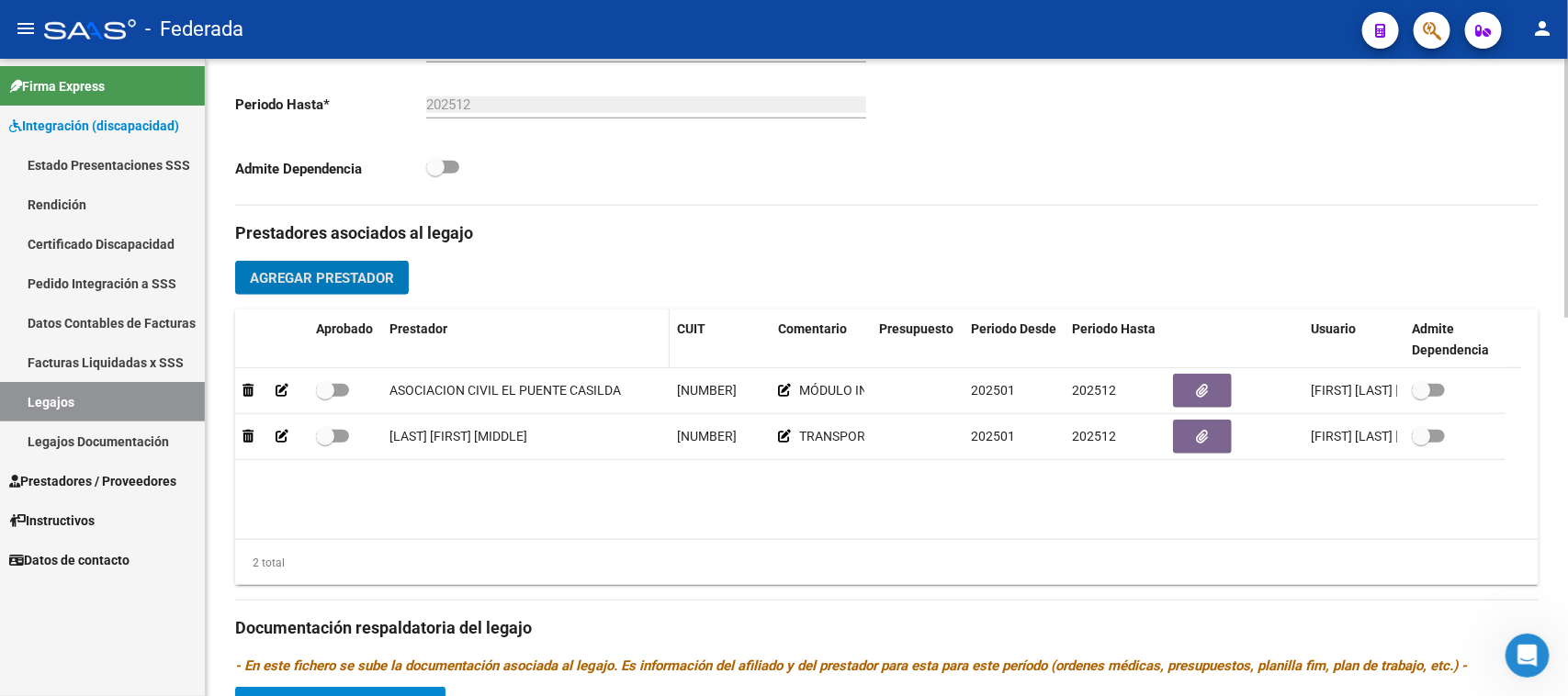scroll, scrollTop: 574, scrollLeft: 0, axis: vertical 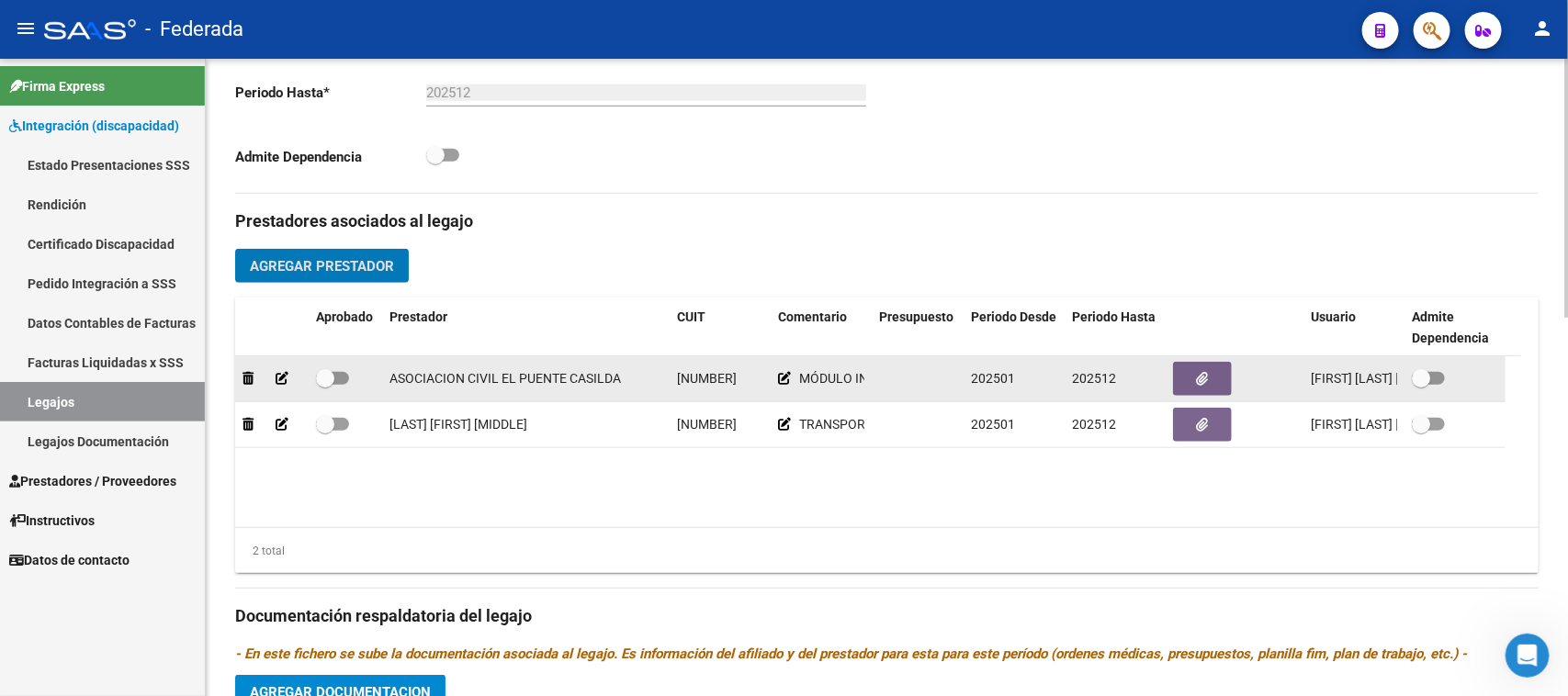 click at bounding box center (325, 378) 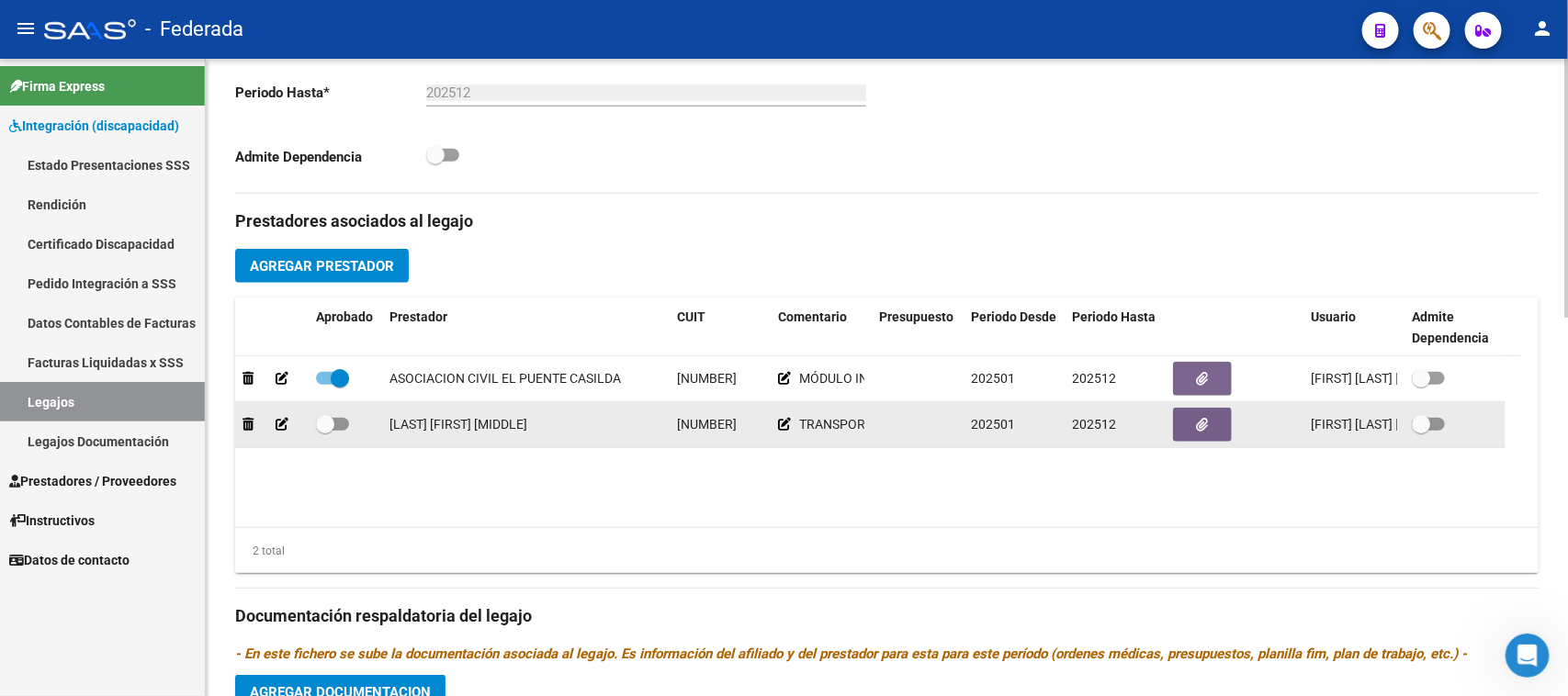 click at bounding box center (325, 424) 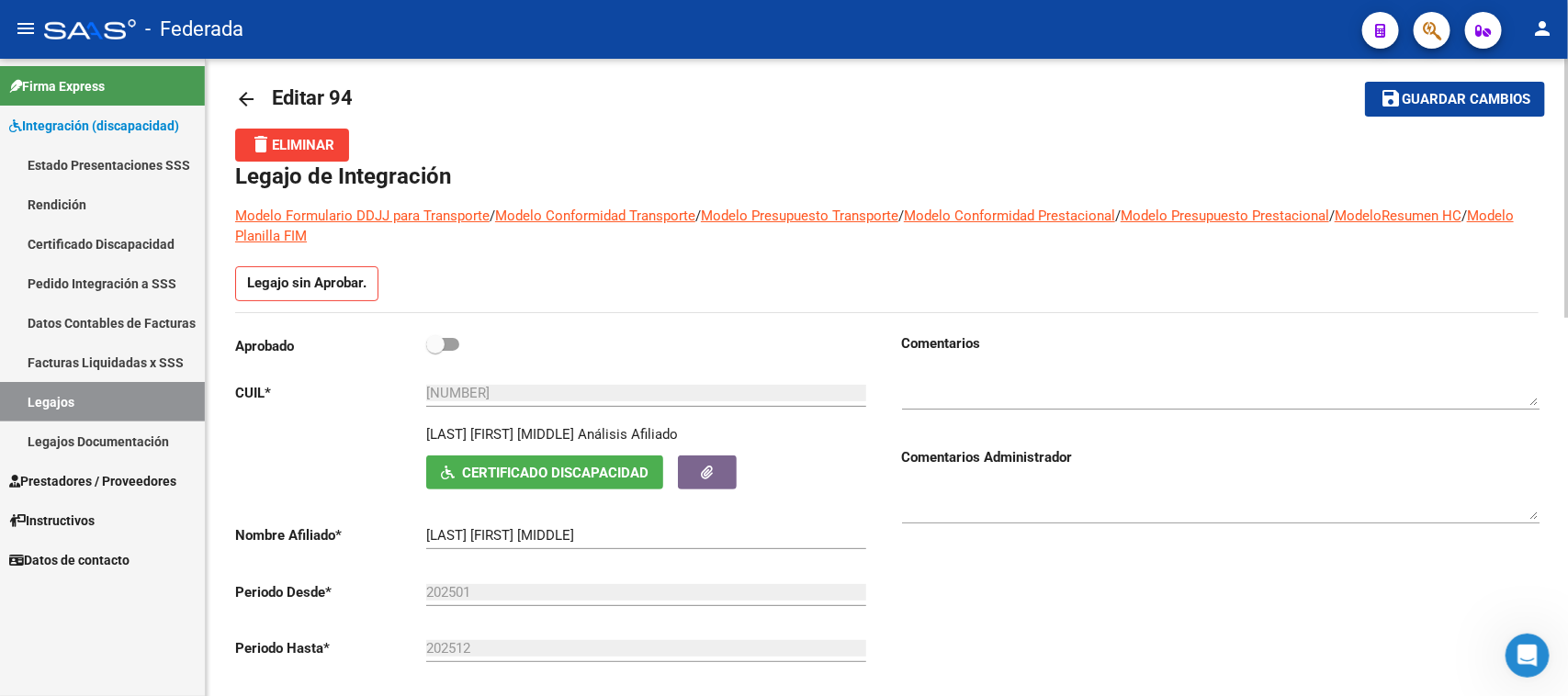 scroll, scrollTop: 0, scrollLeft: 0, axis: both 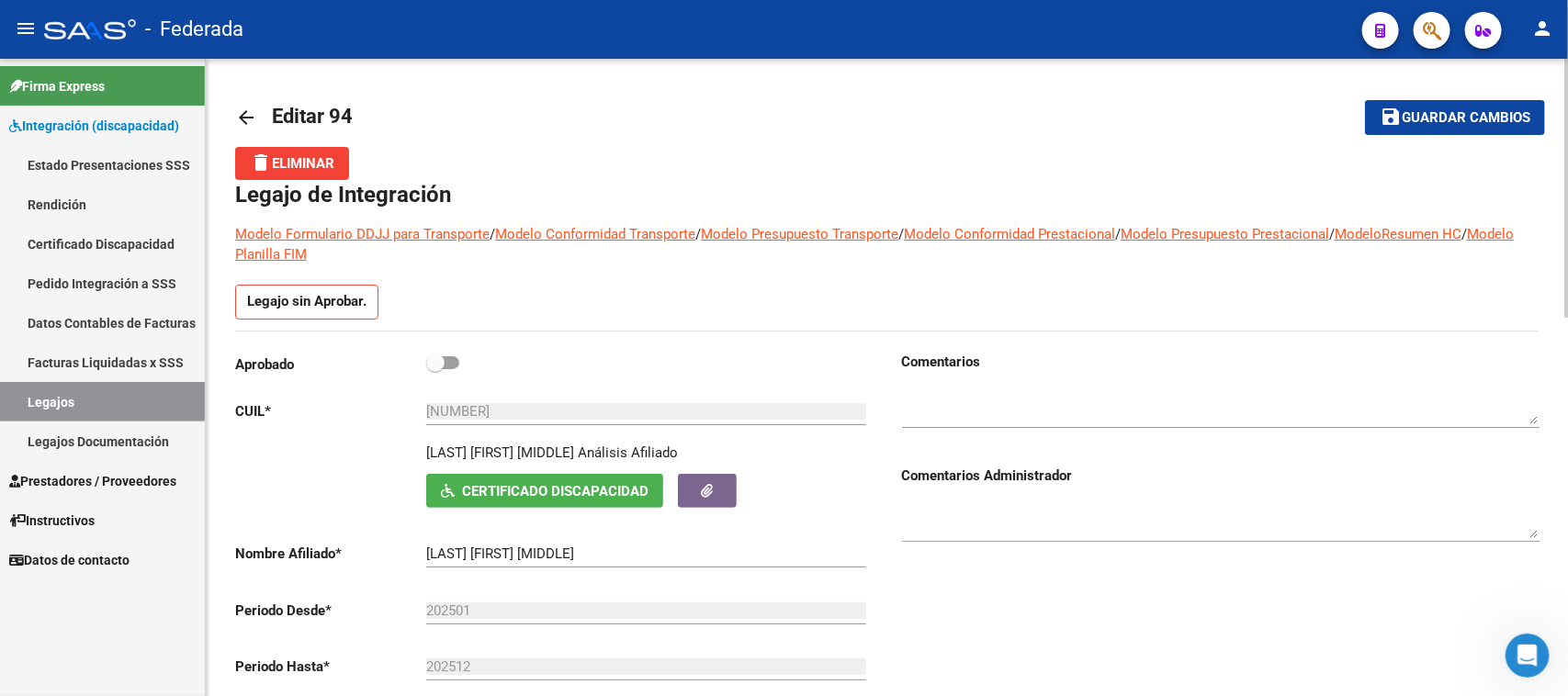 click at bounding box center [435, 363] 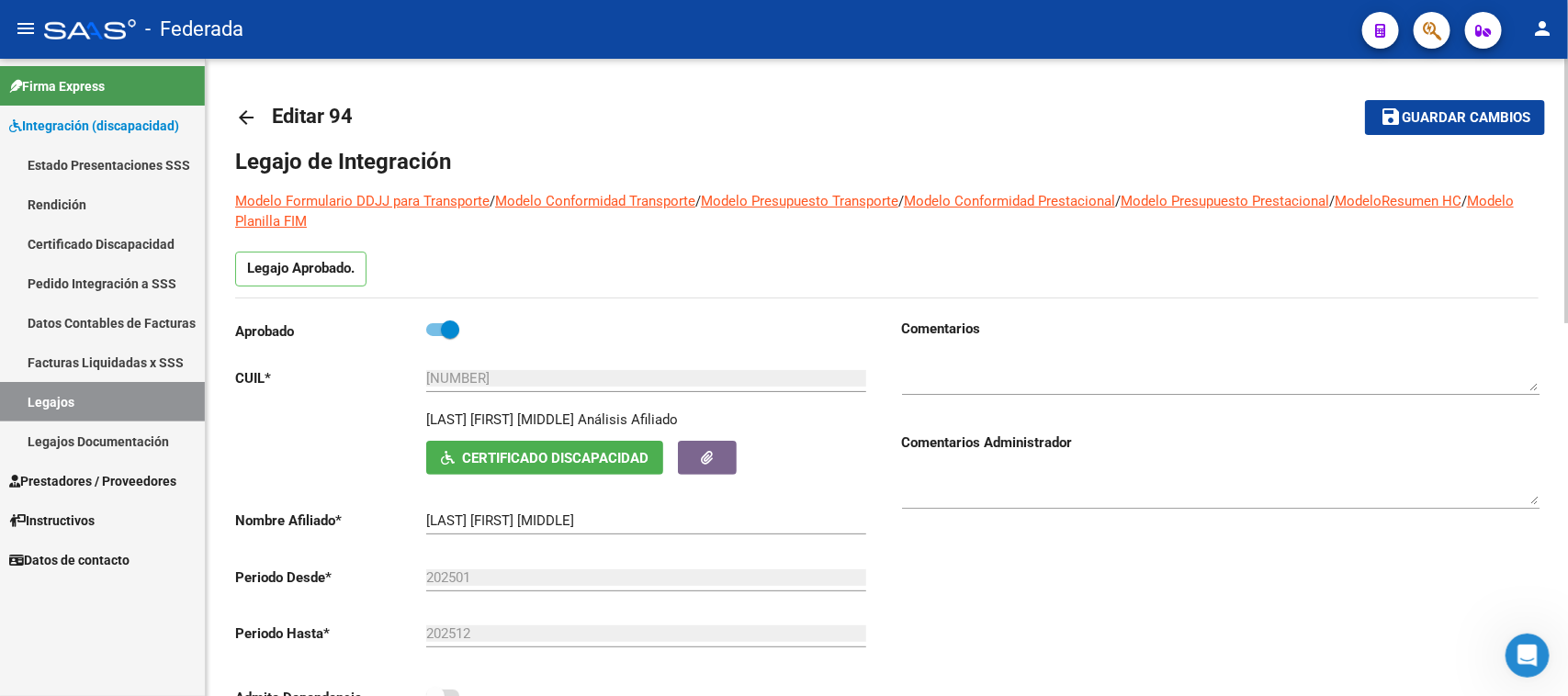 click on "Guardar cambios" 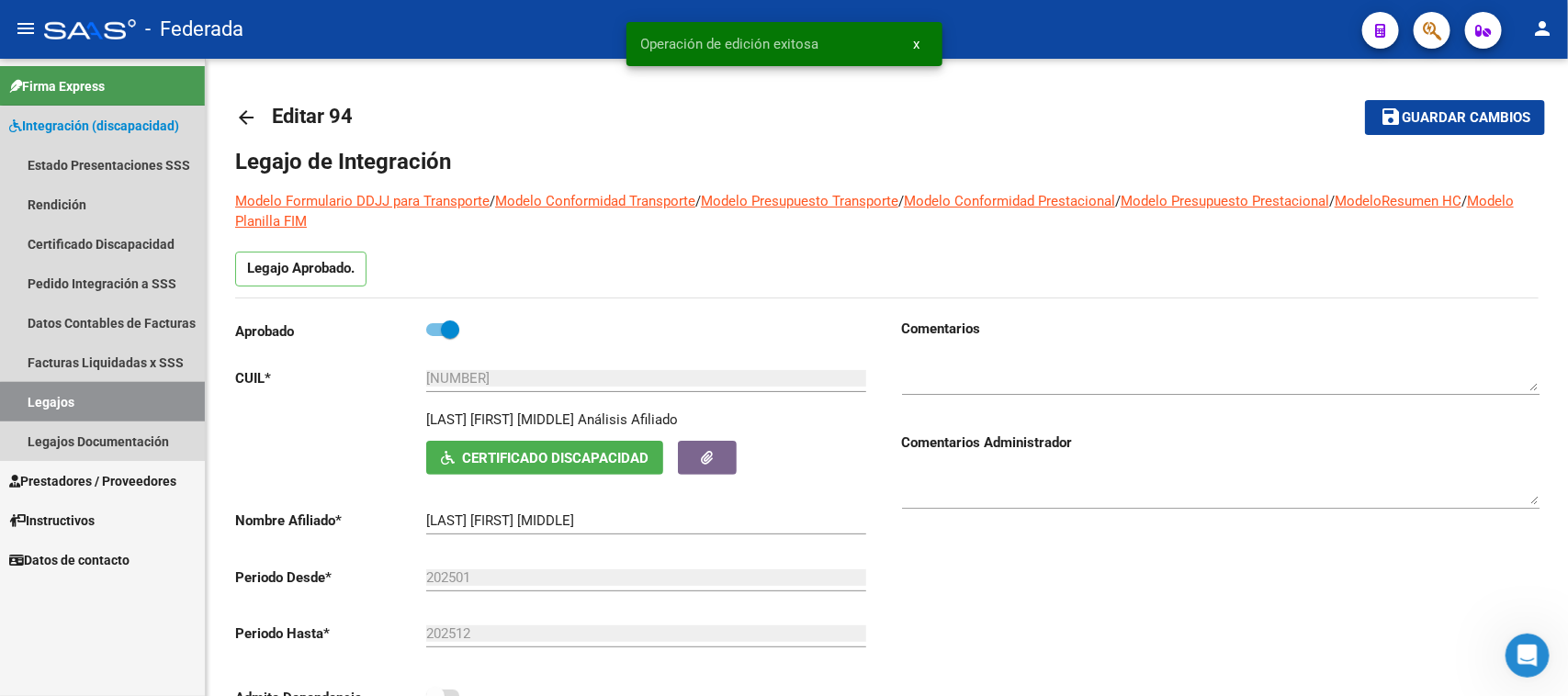 click on "Legajos" at bounding box center (102, 401) 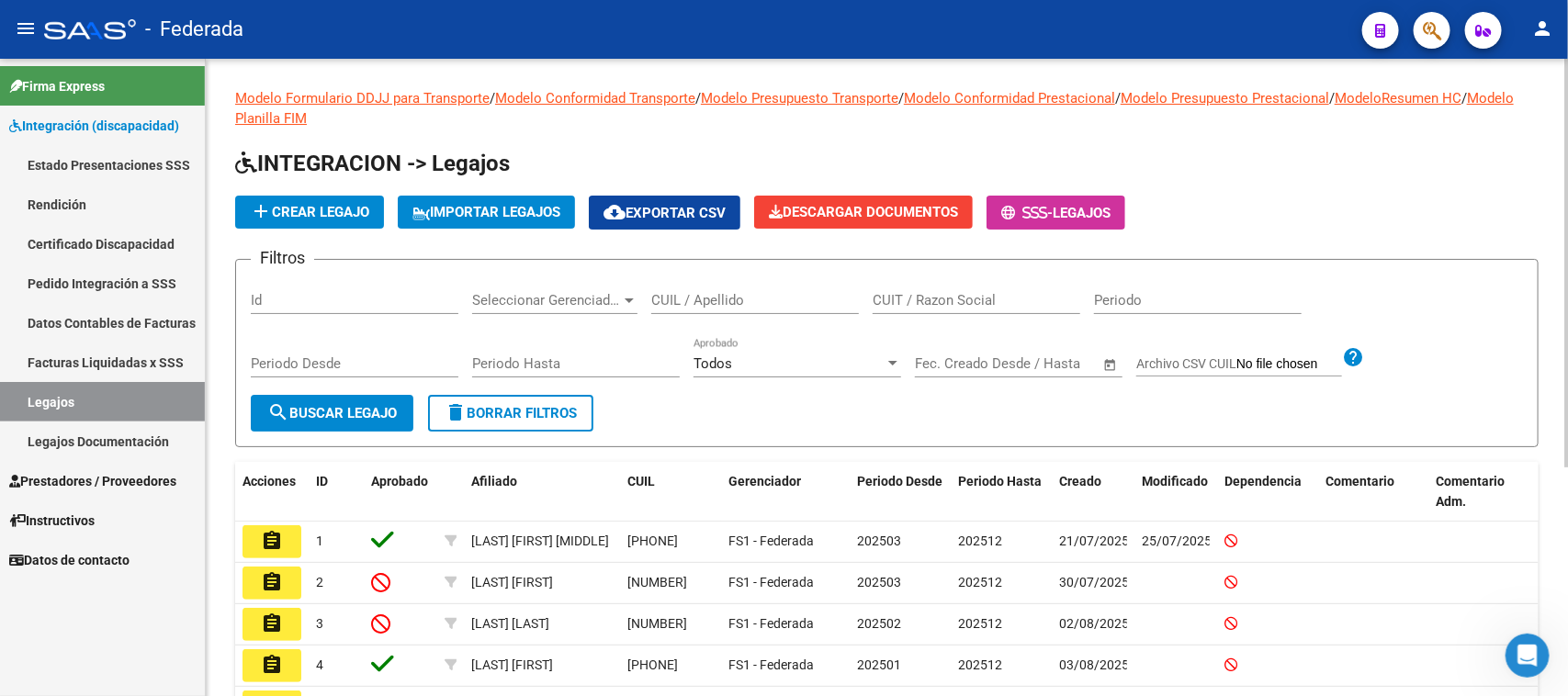 click on "CUIL / Apellido" at bounding box center (755, 300) 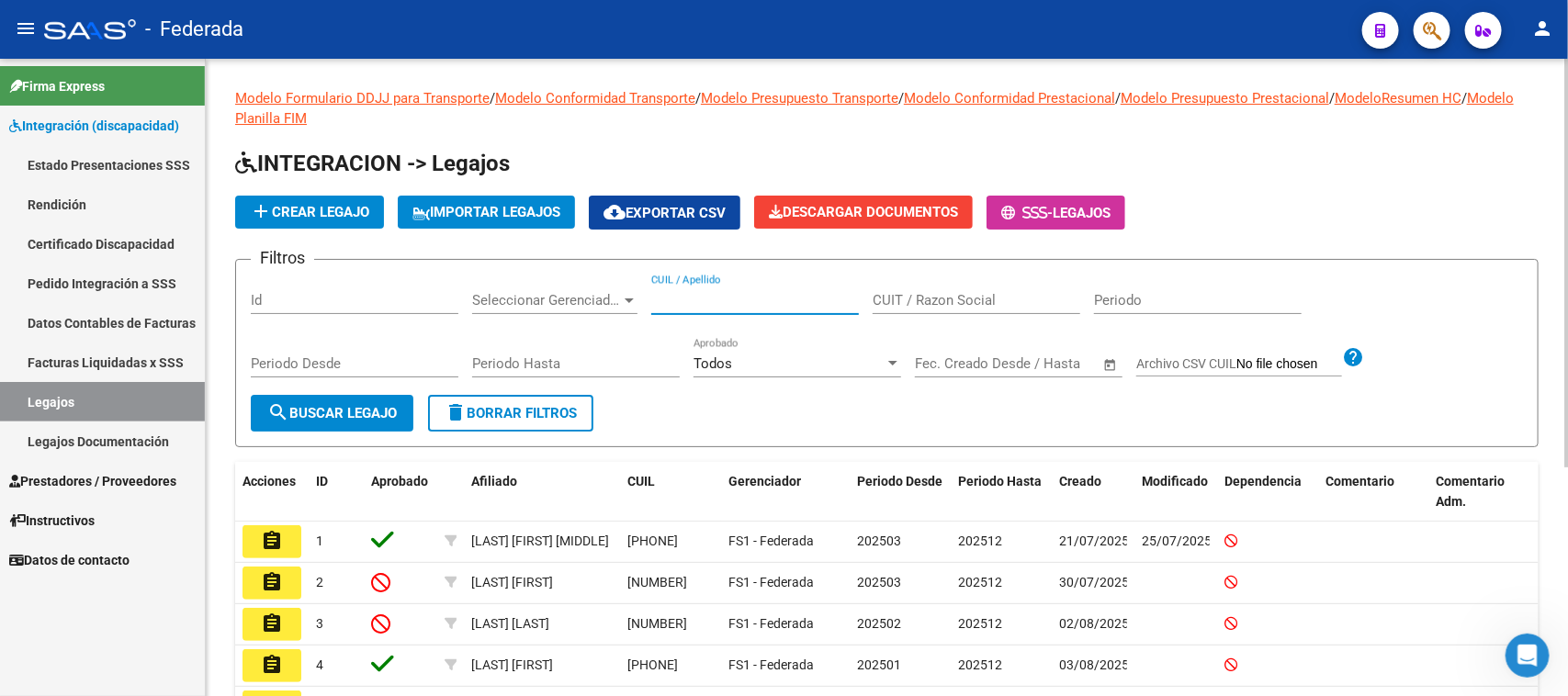 paste on "23577181799" 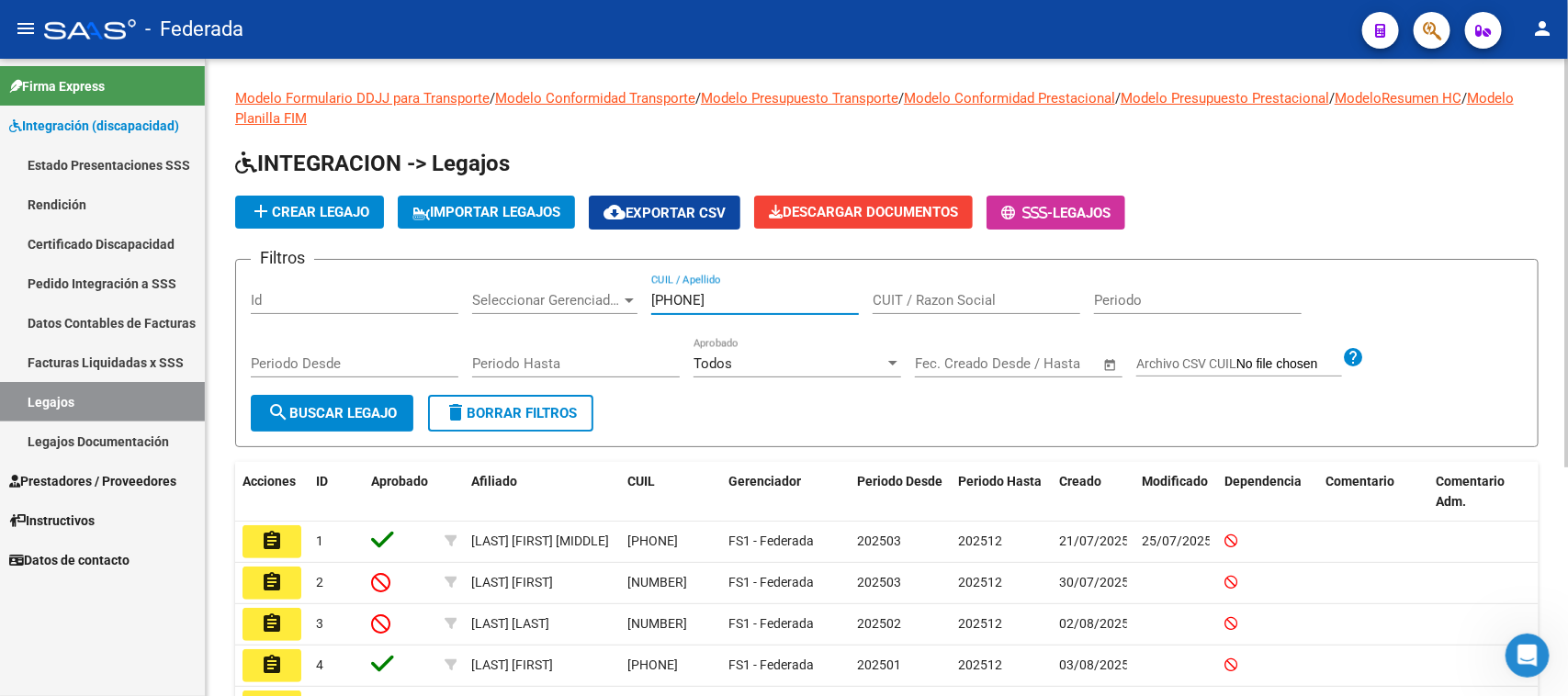 type on "23577181799" 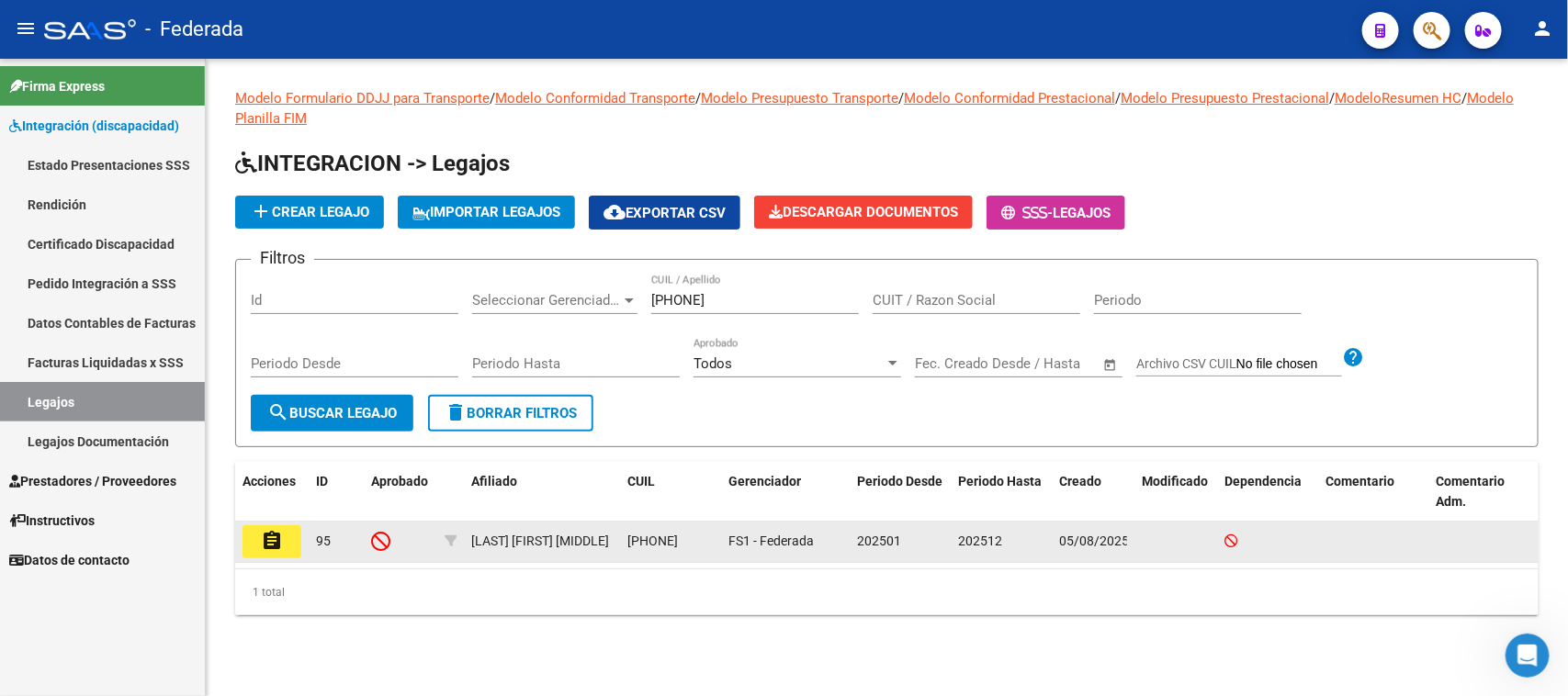 click on "assignment" 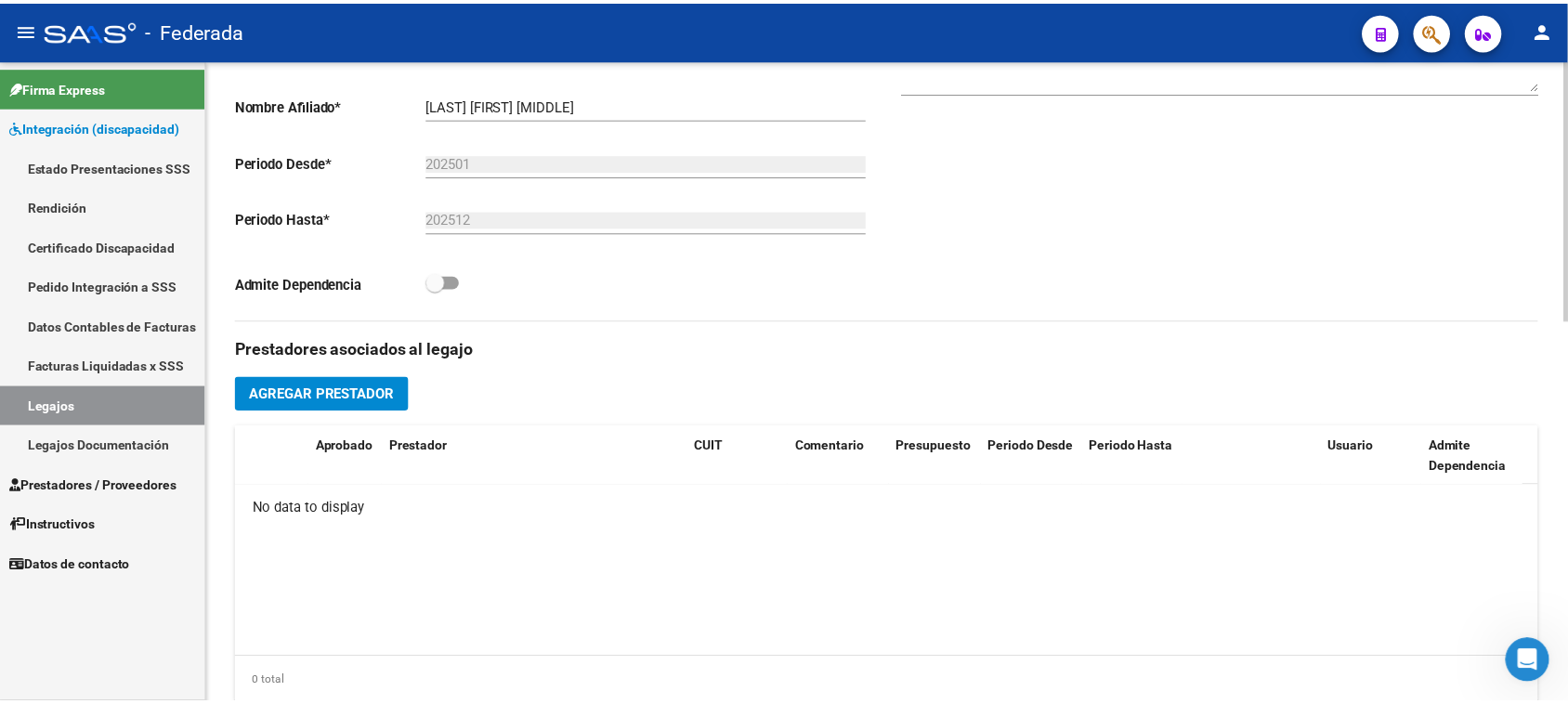 scroll, scrollTop: 348, scrollLeft: 0, axis: vertical 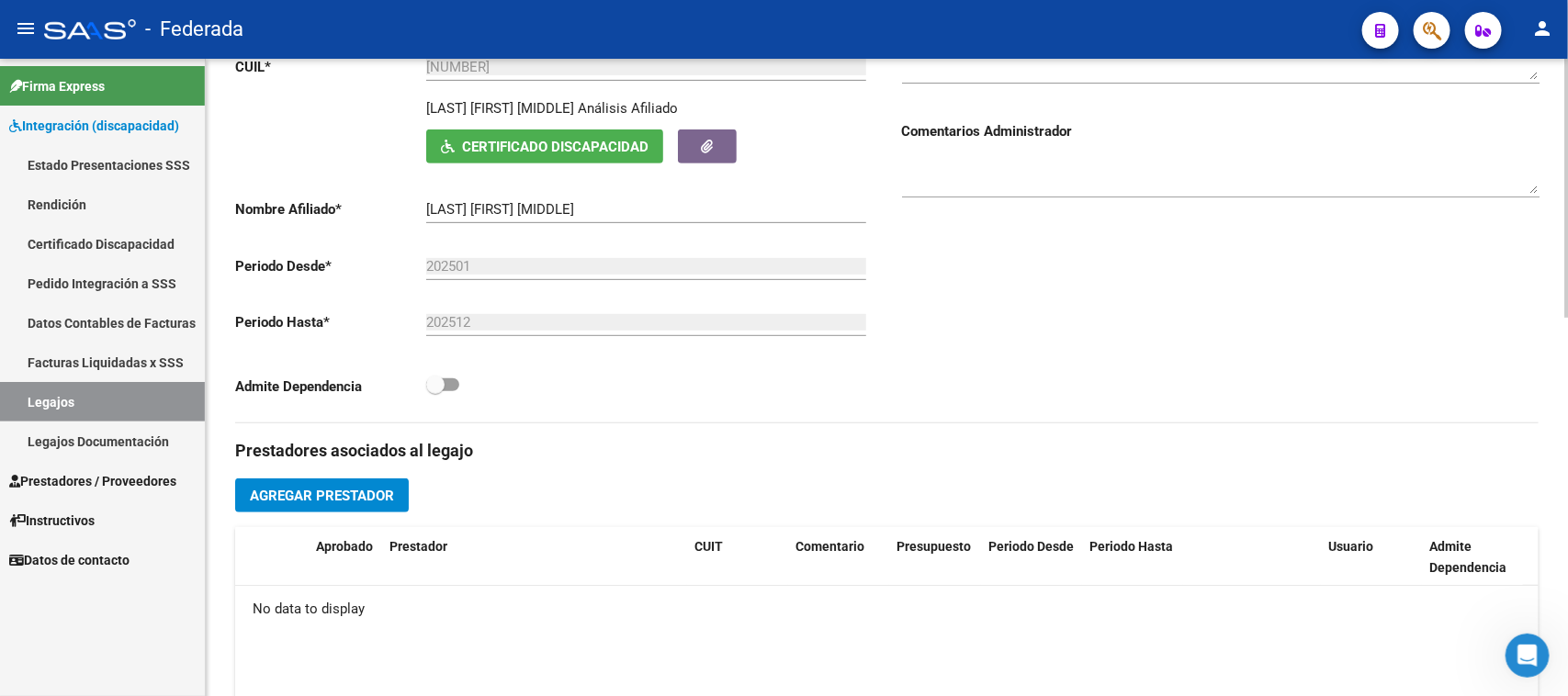 click on "Agregar Prestador" 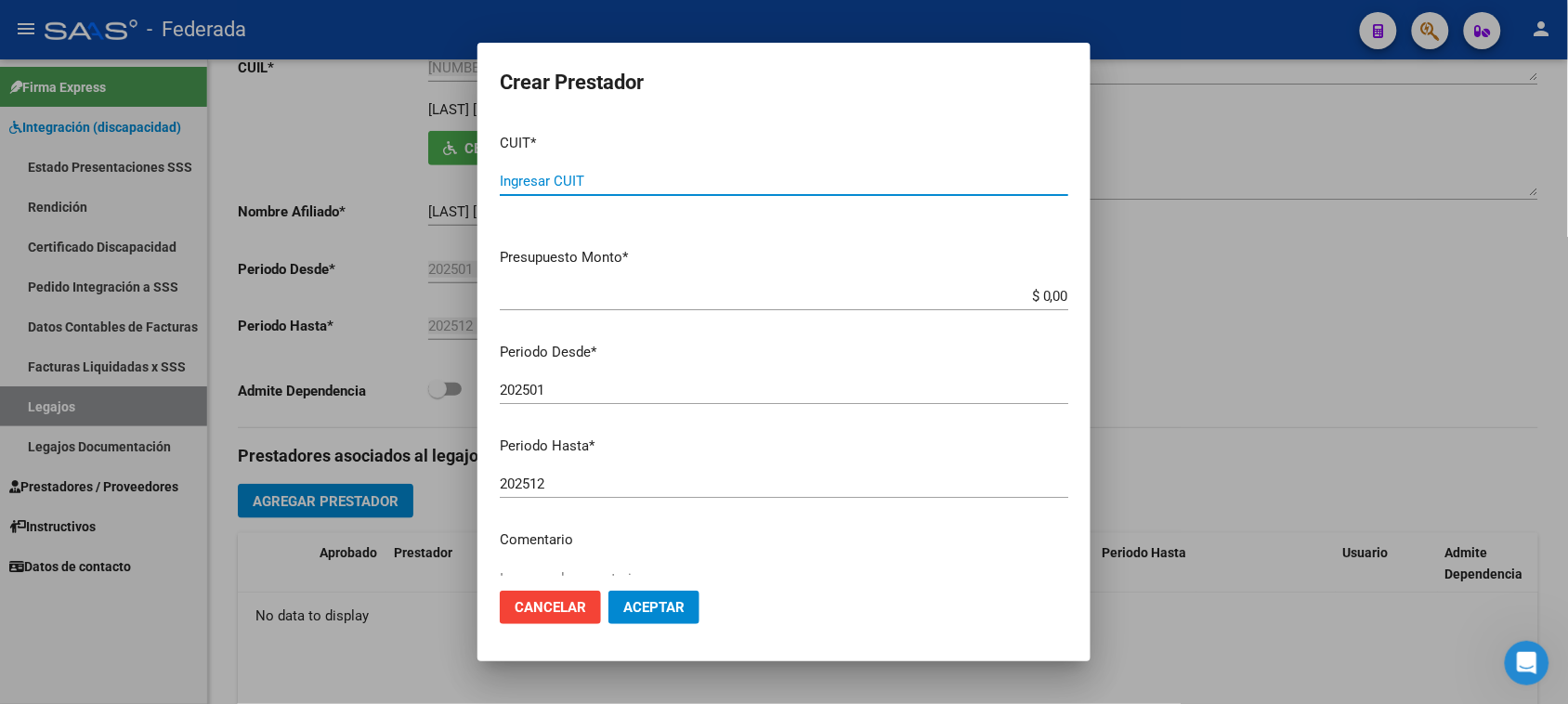 paste on "27-25455431-1" 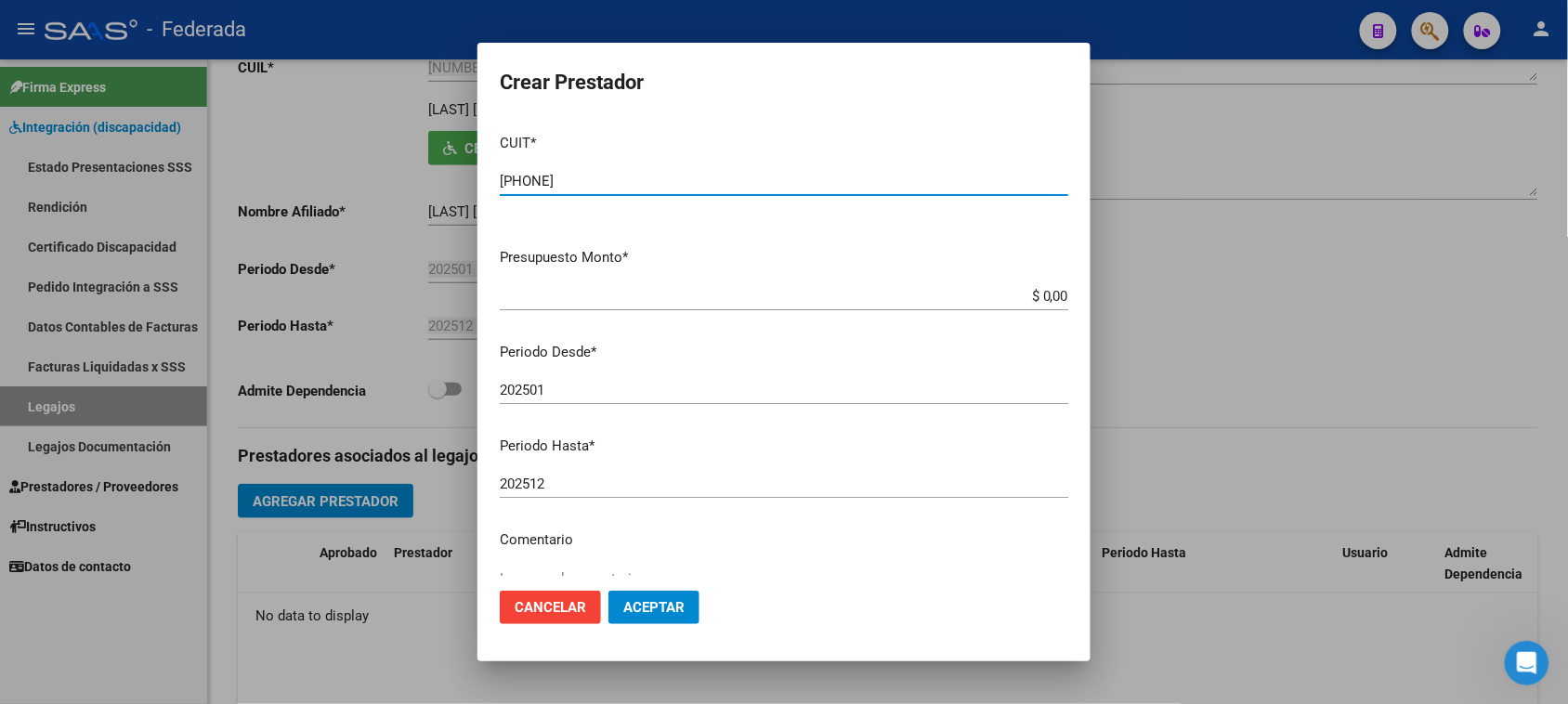 type on "27-25455431-1" 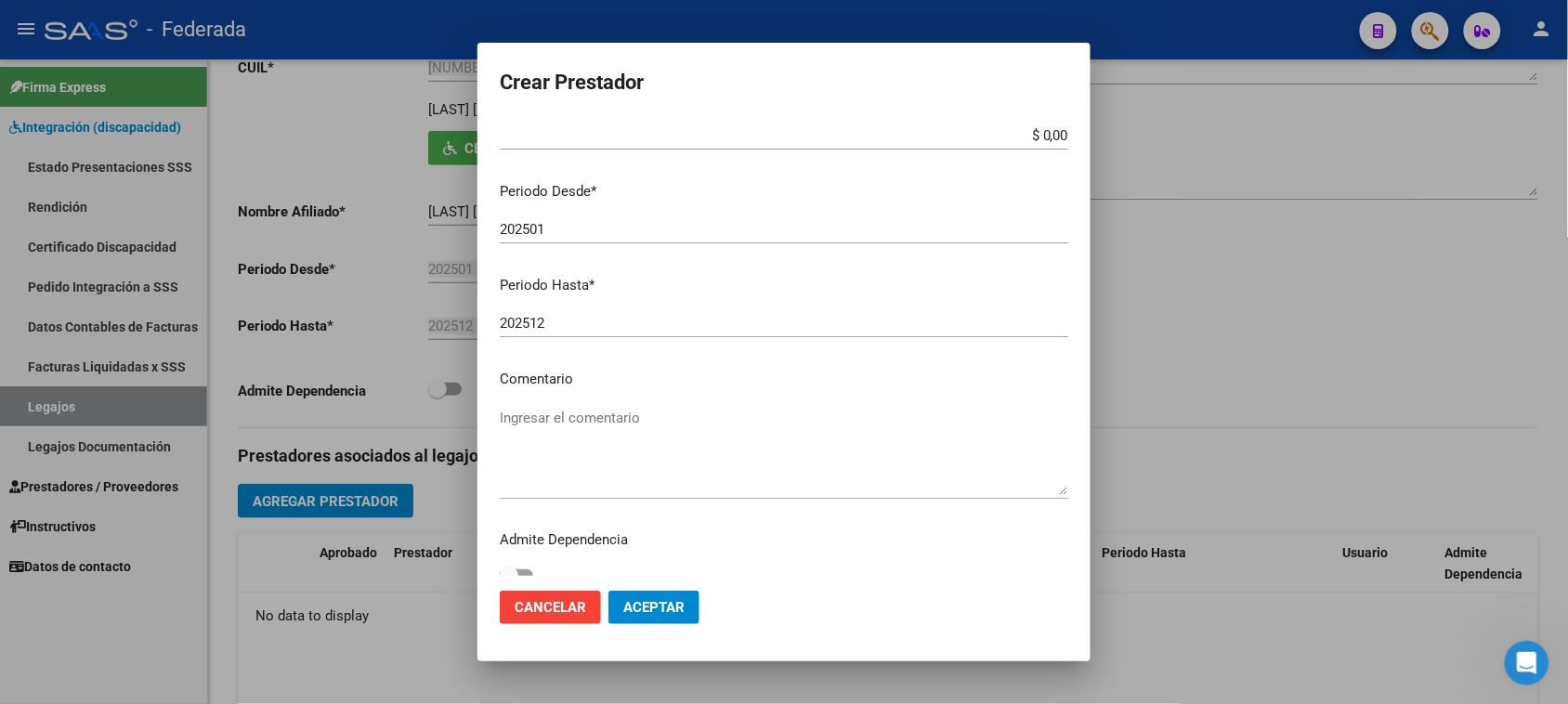 scroll, scrollTop: 177, scrollLeft: 0, axis: vertical 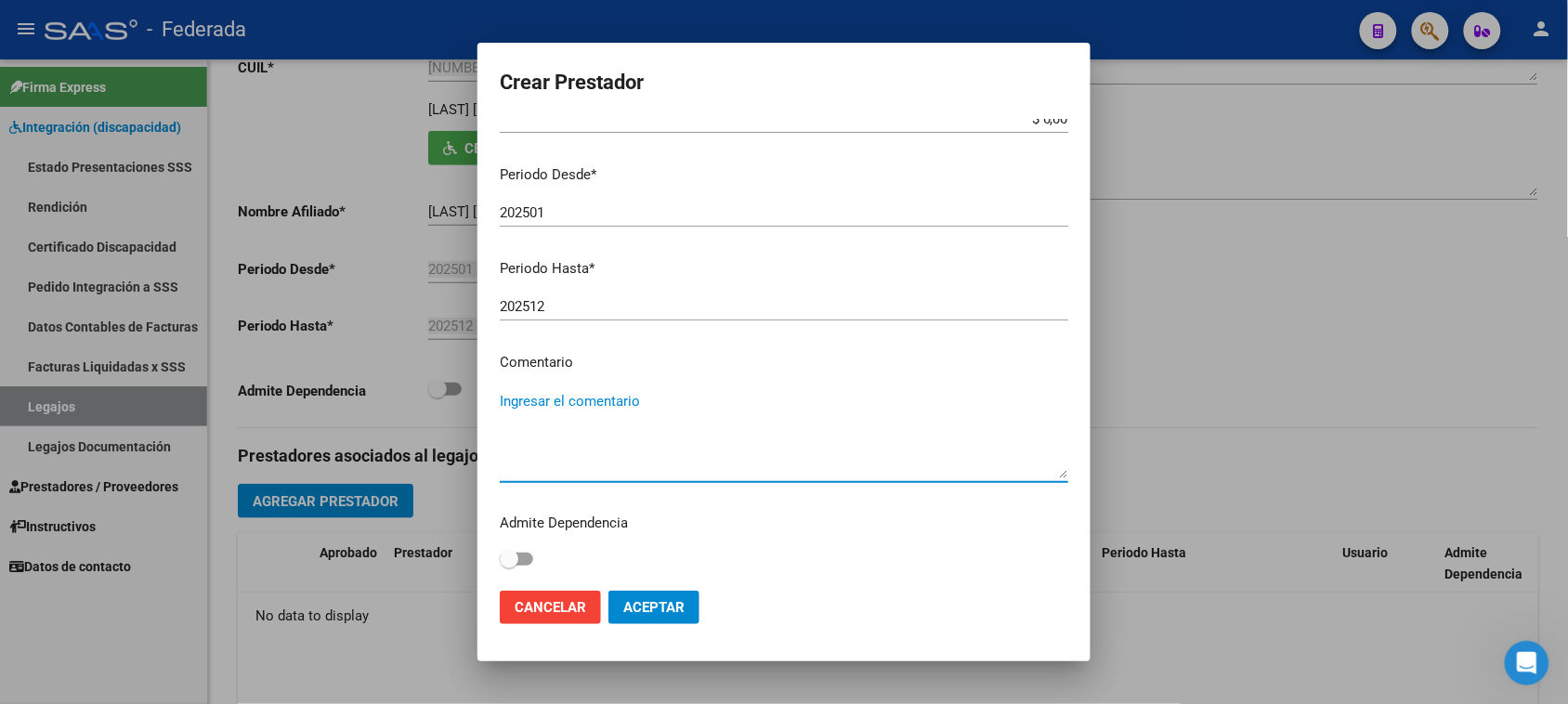 click on "Ingresar el comentario" at bounding box center (784, 435) 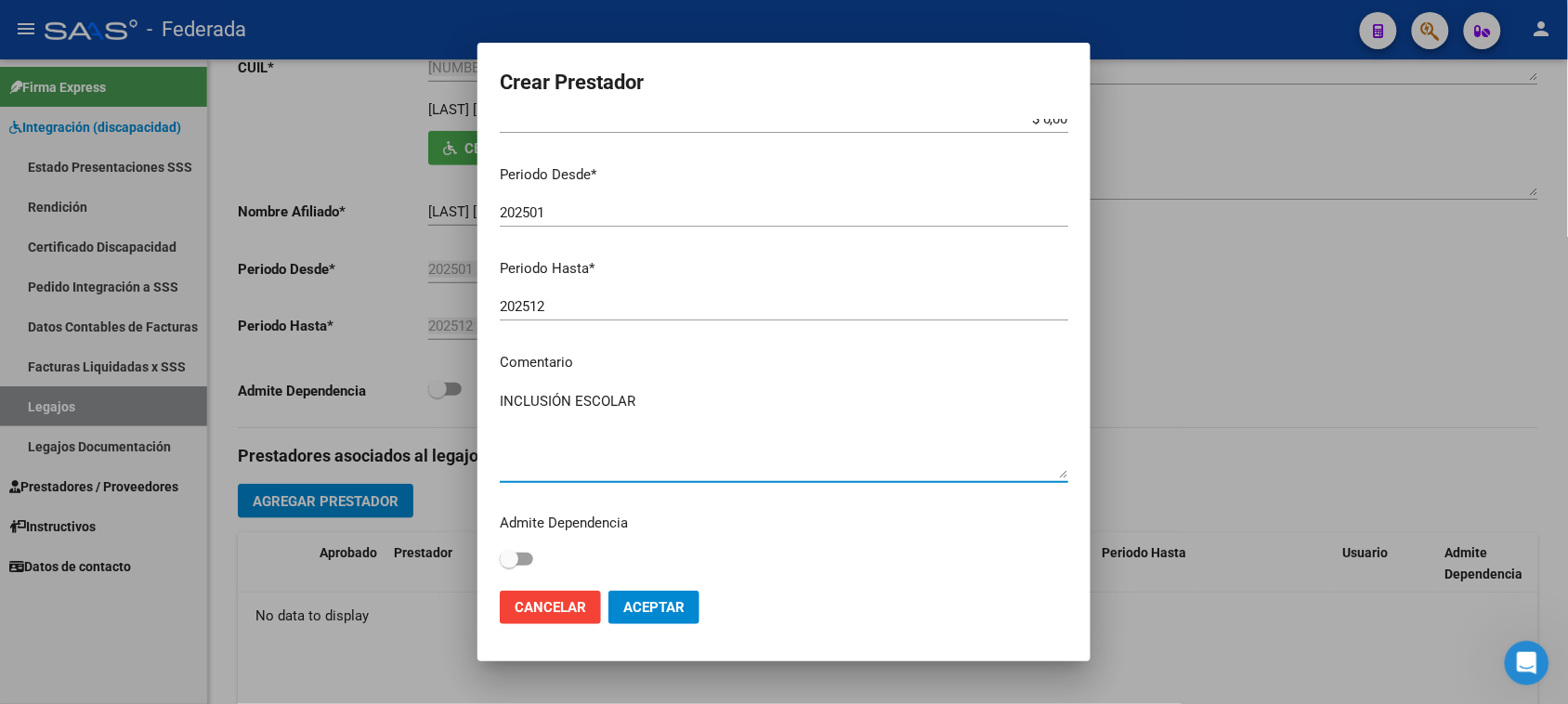 type on "INCLUSIÓN ESCOLAR" 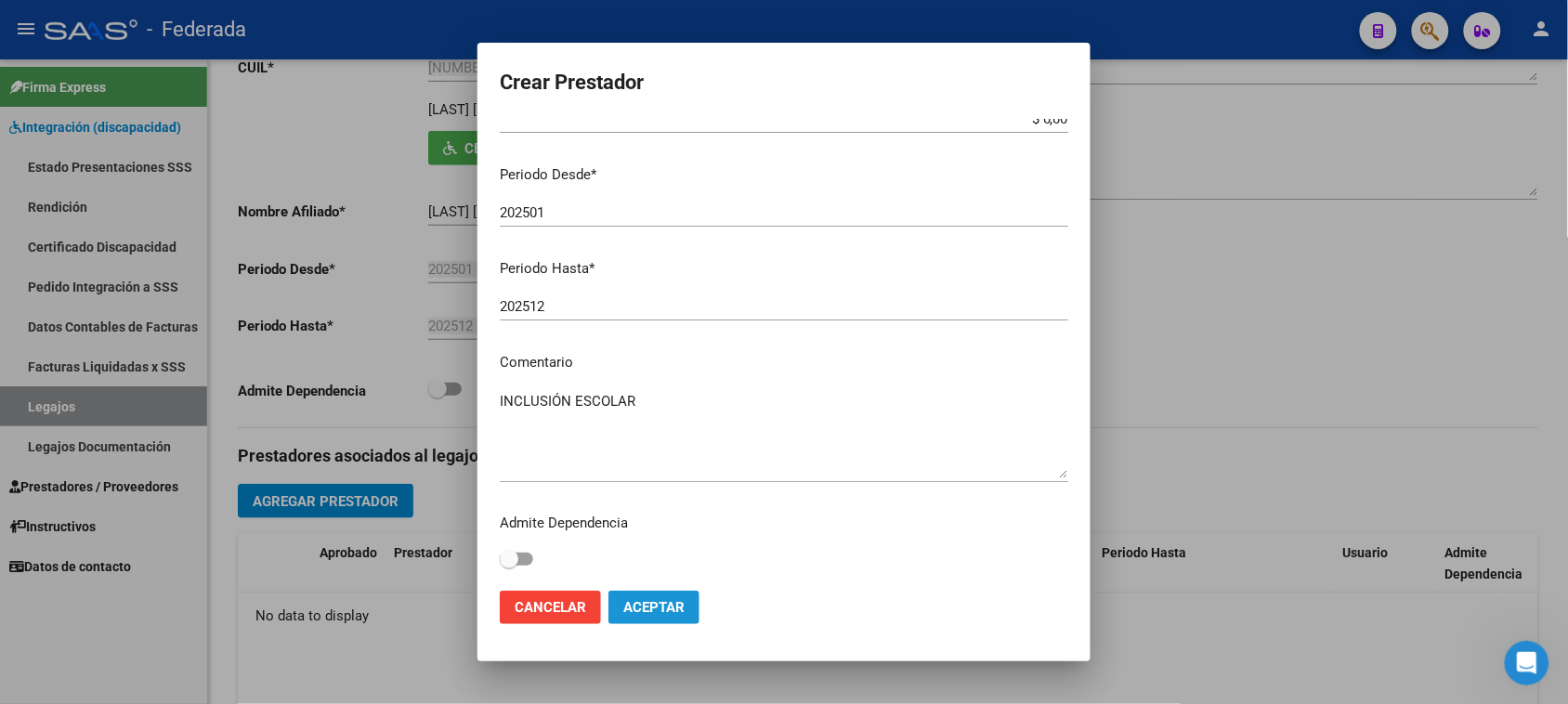 click on "Aceptar" 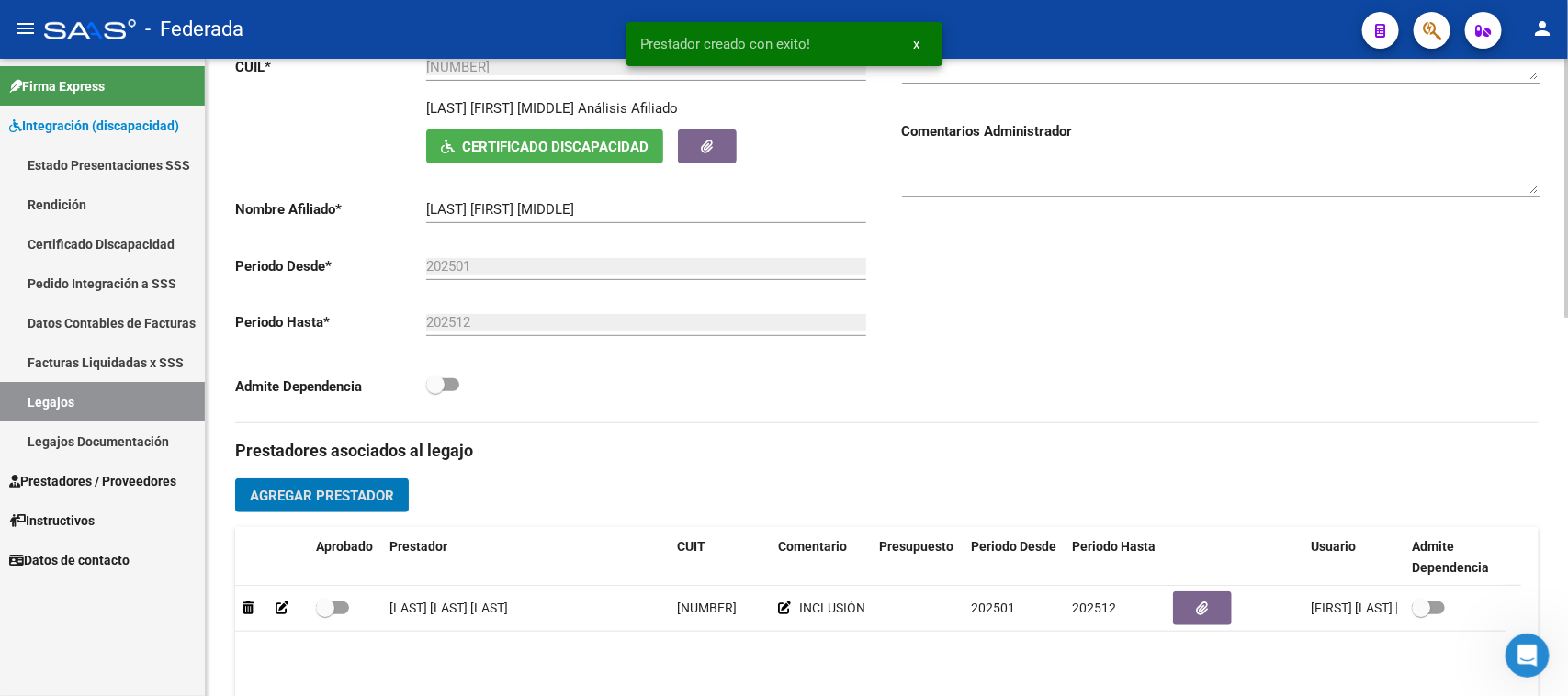 click on "Agregar Prestador" 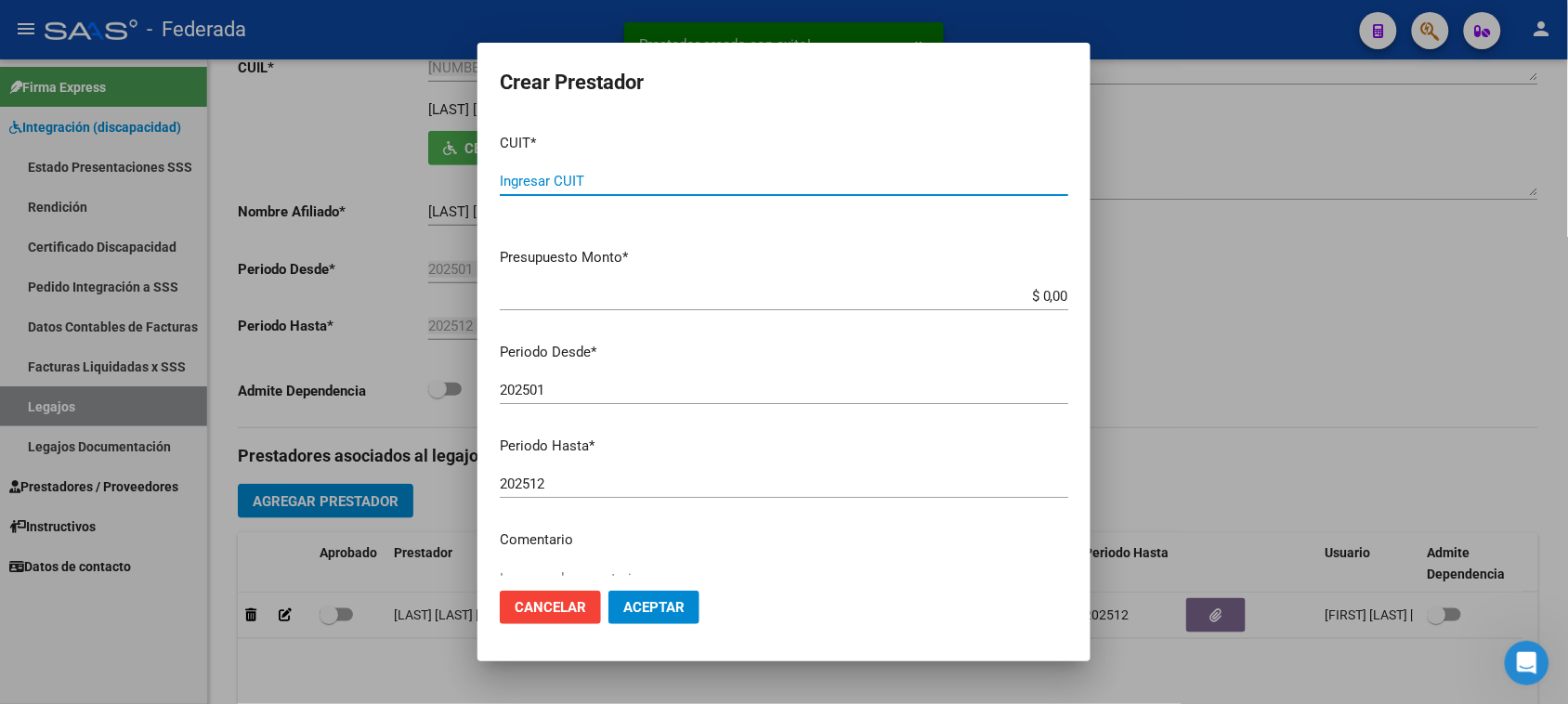 paste on "20-29477257-0" 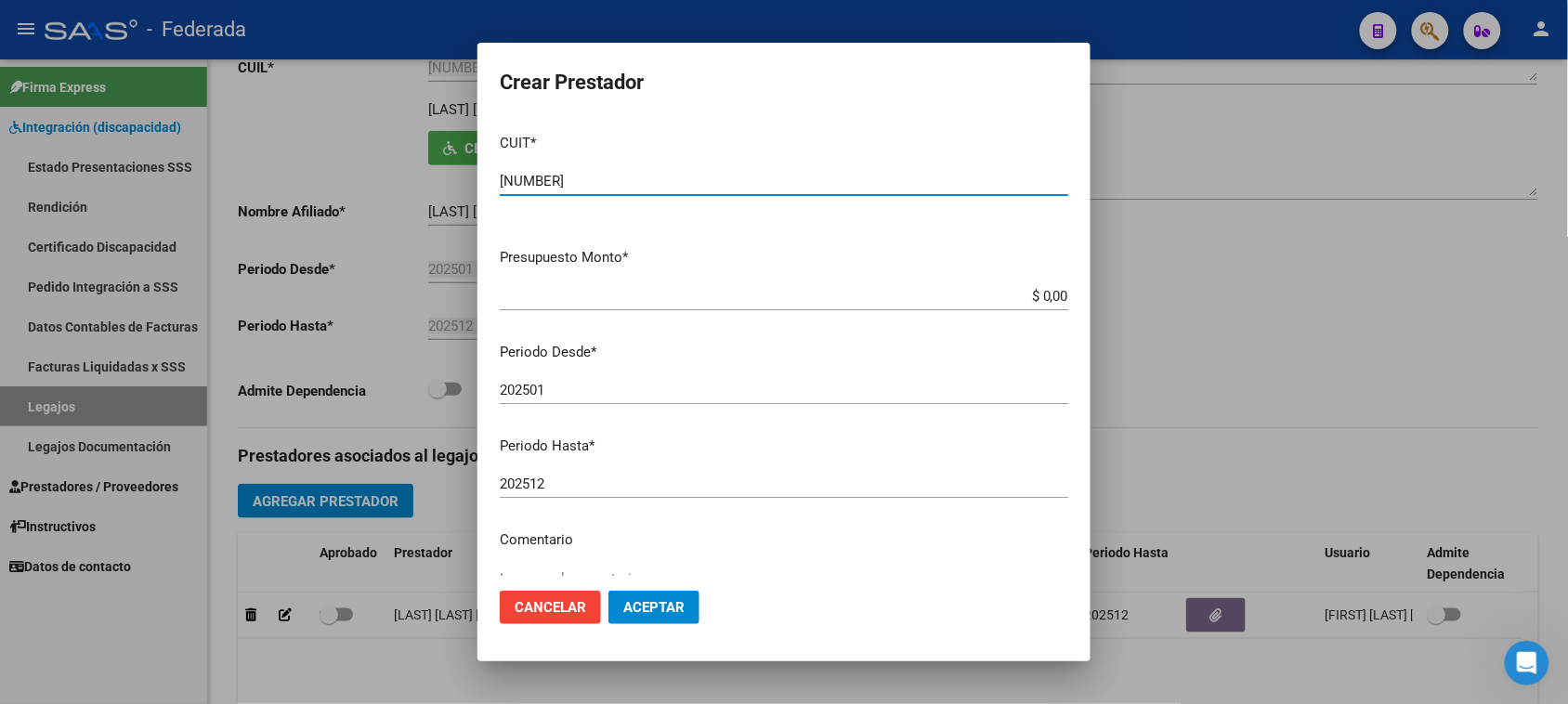type on "20-29477257-0" 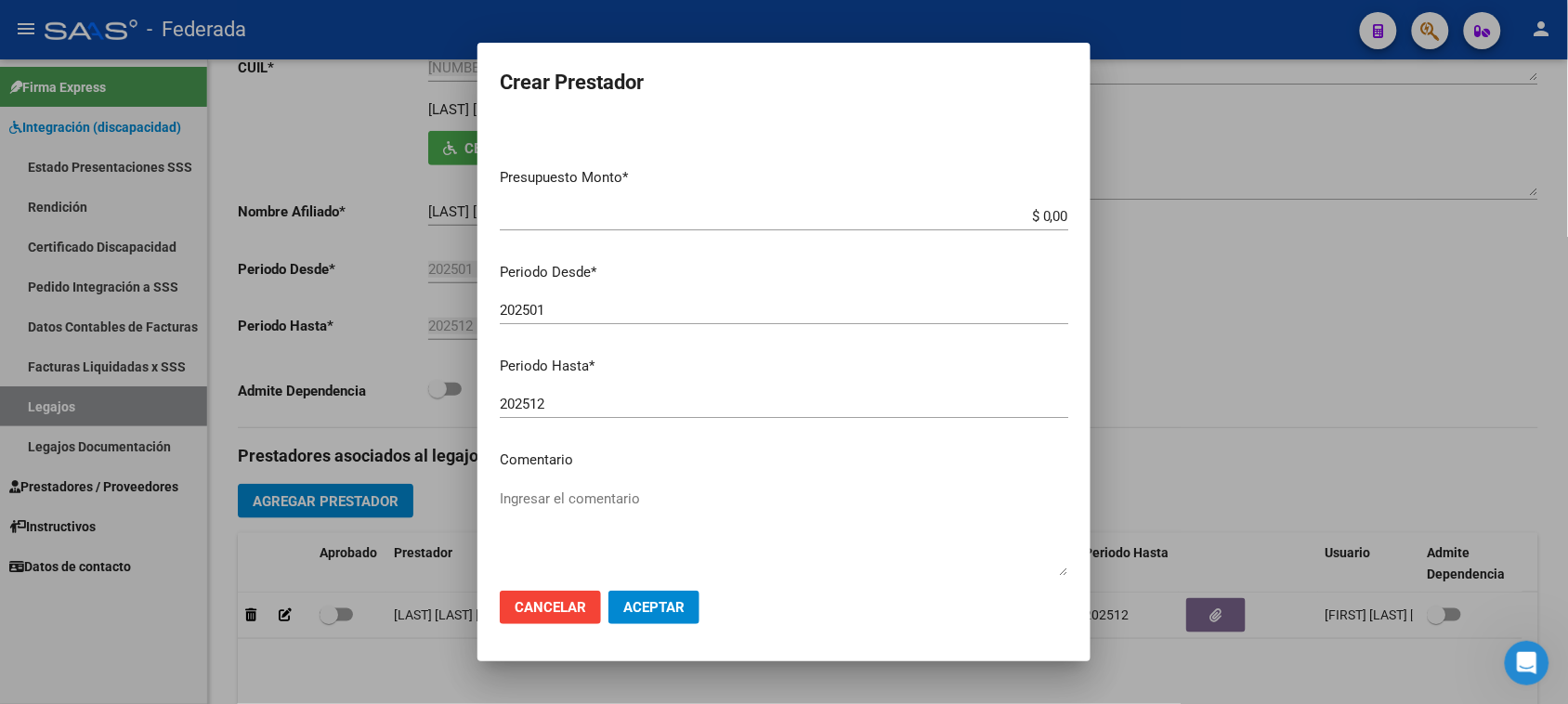 scroll, scrollTop: 116, scrollLeft: 0, axis: vertical 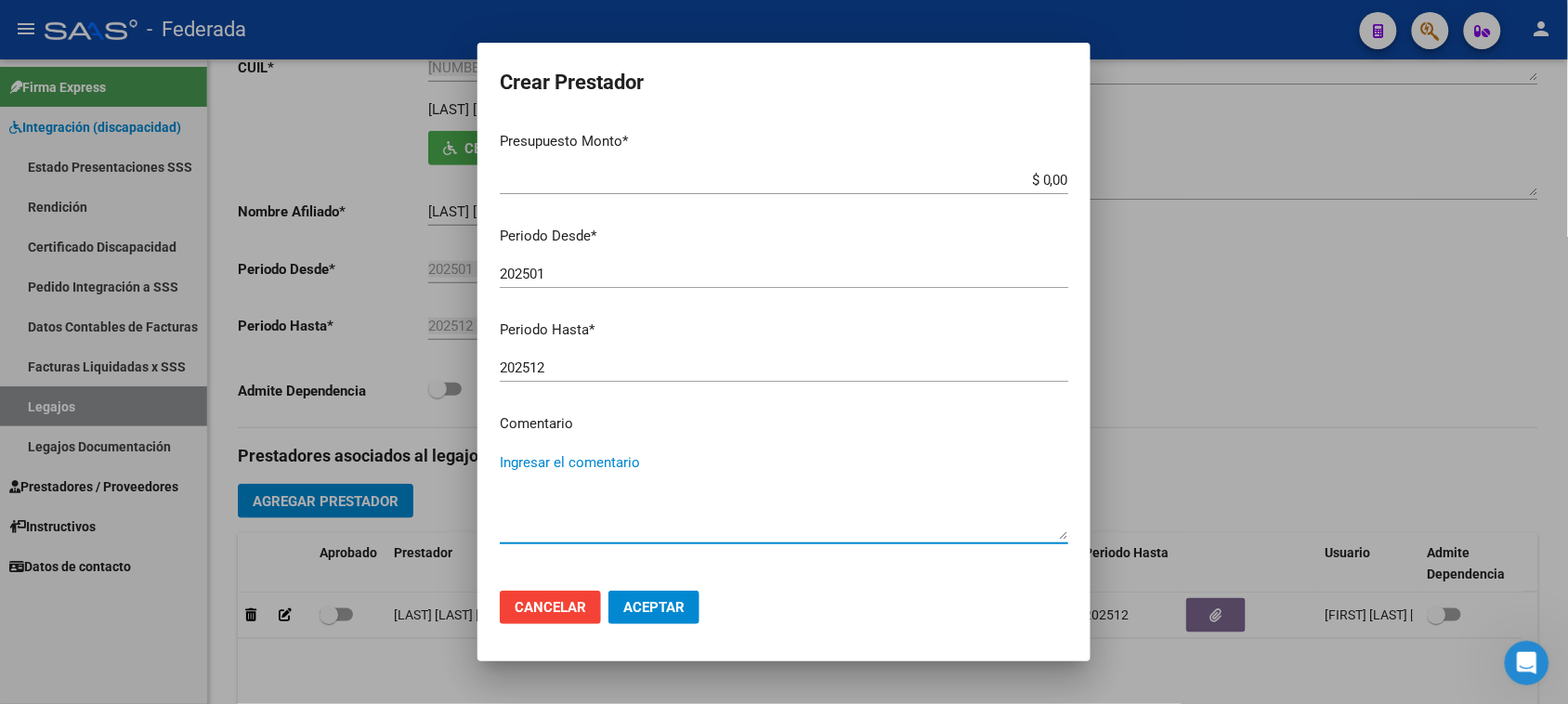 click on "Ingresar el comentario" at bounding box center (784, 496) 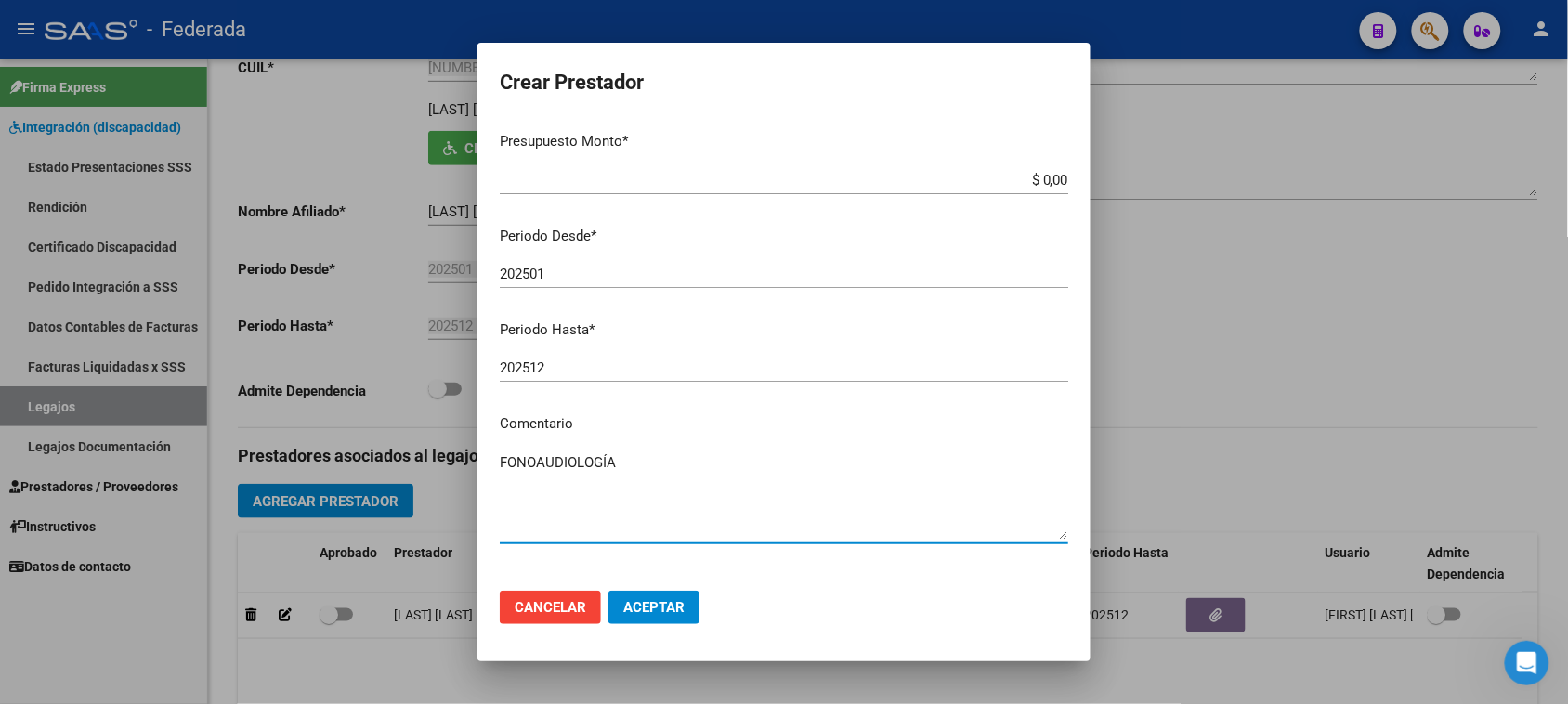 type on "FONOAUDIOLOGÍA" 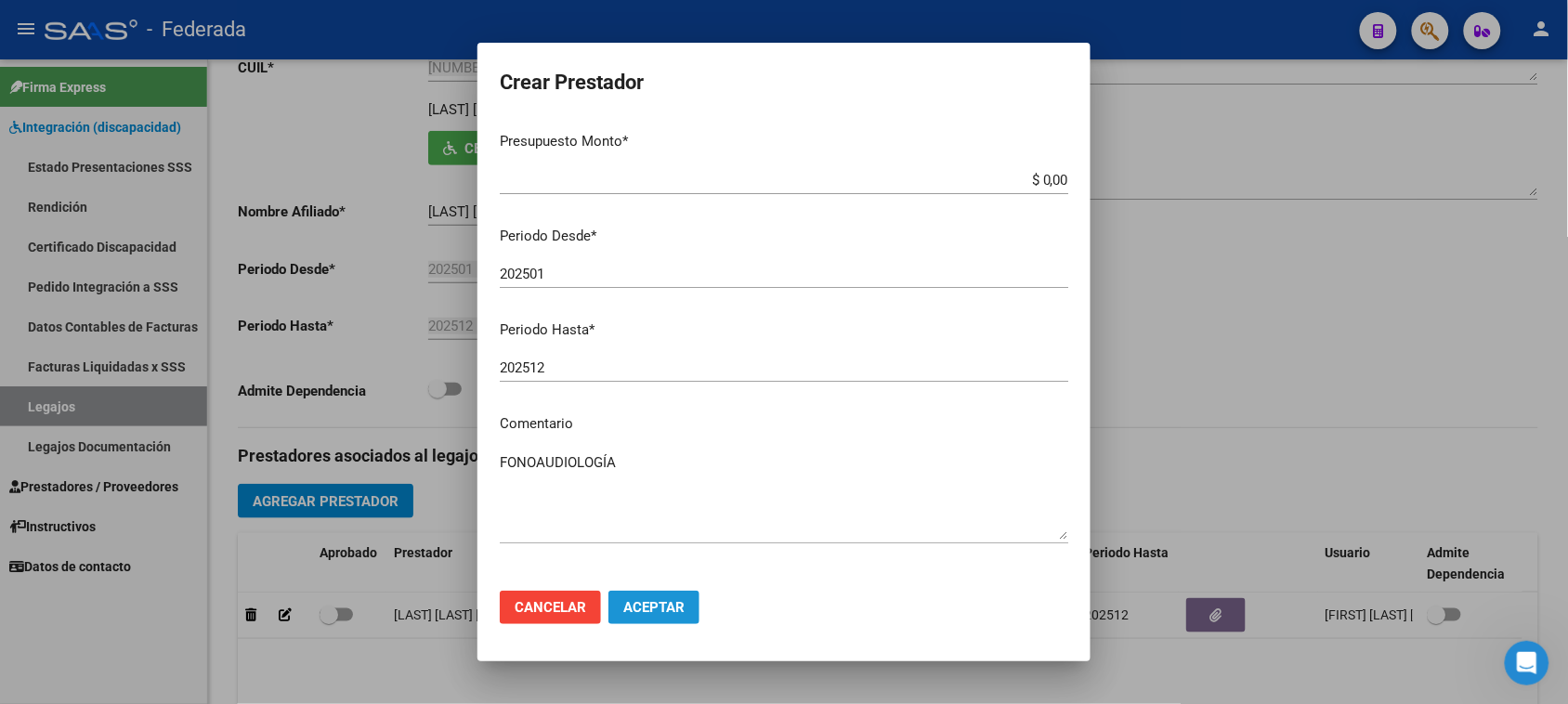click on "Aceptar" 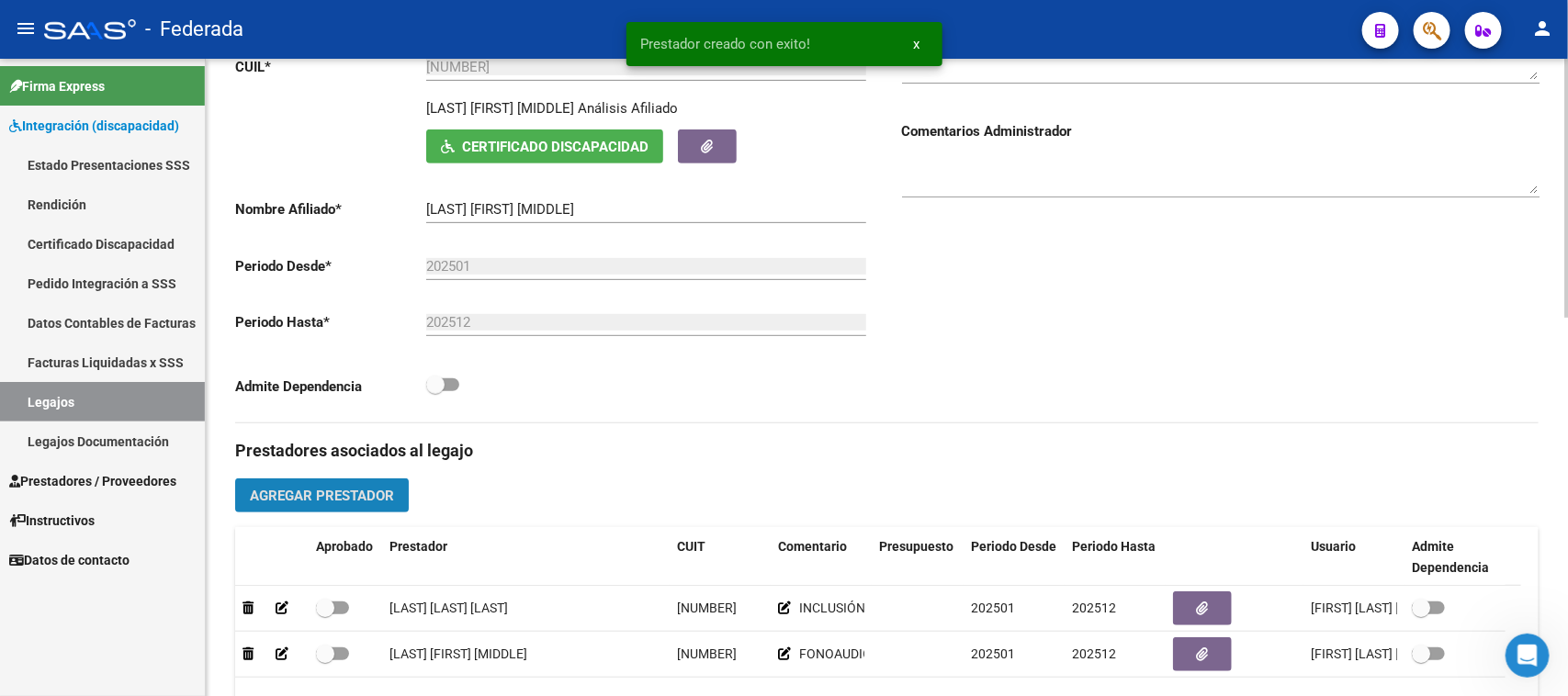 click on "Agregar Prestador" 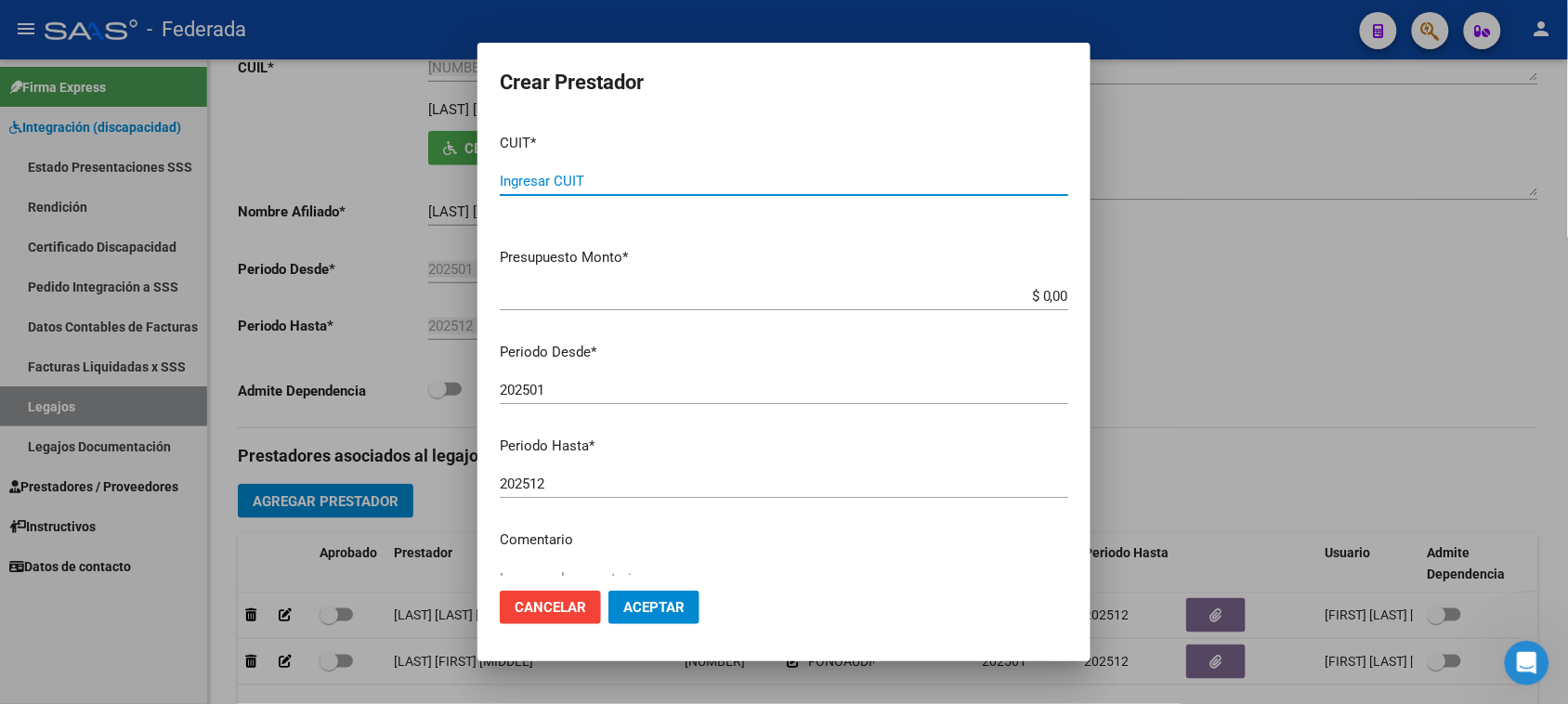 paste on "27-28217310-2" 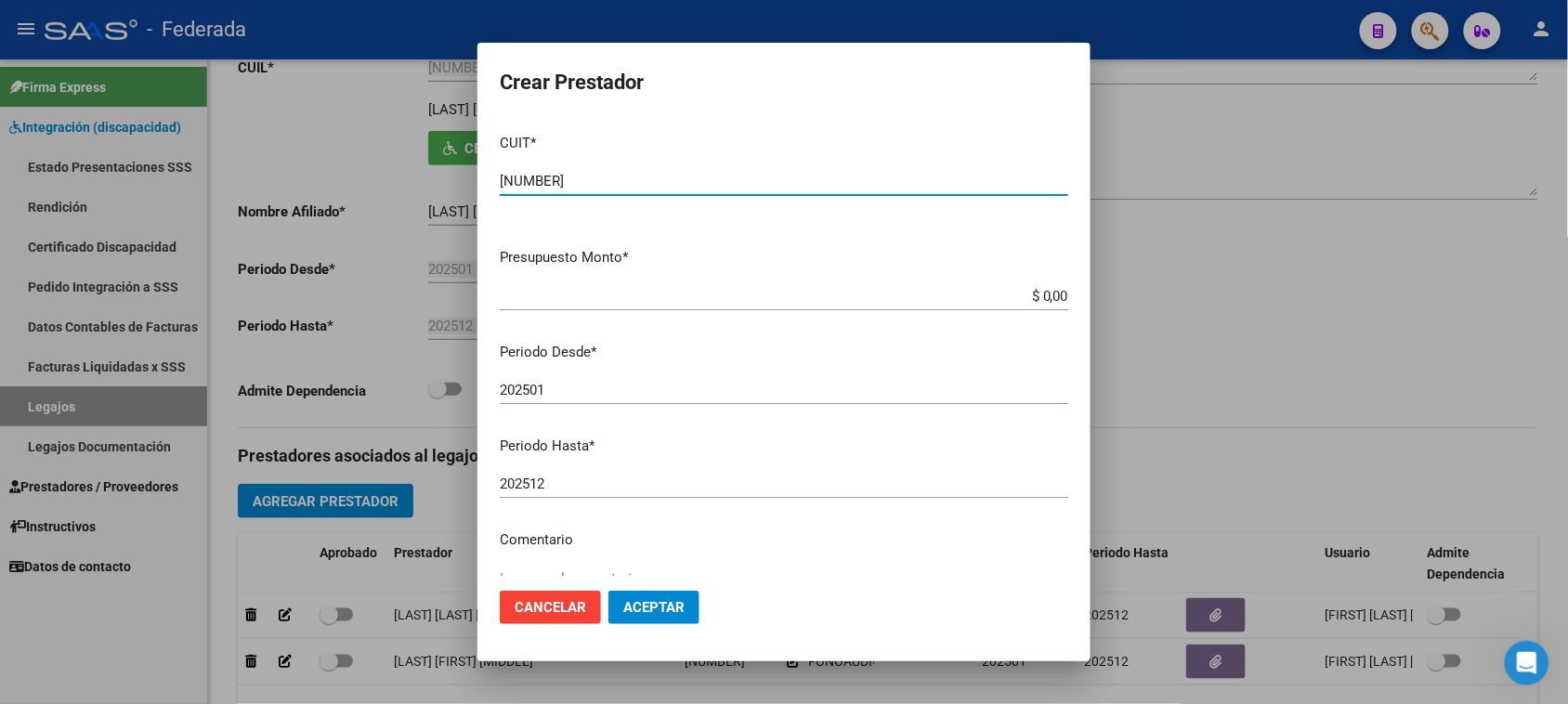 type on "27-28217310-2" 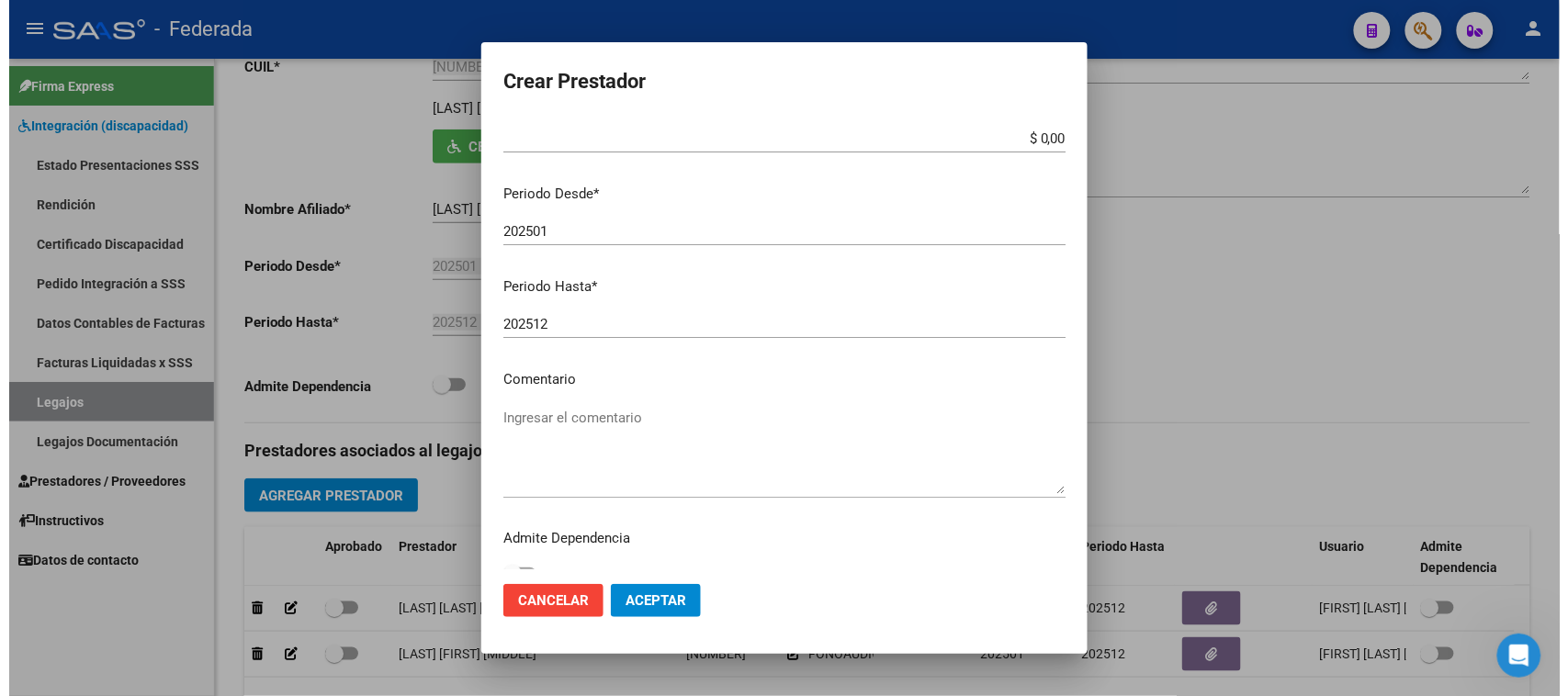 scroll, scrollTop: 175, scrollLeft: 0, axis: vertical 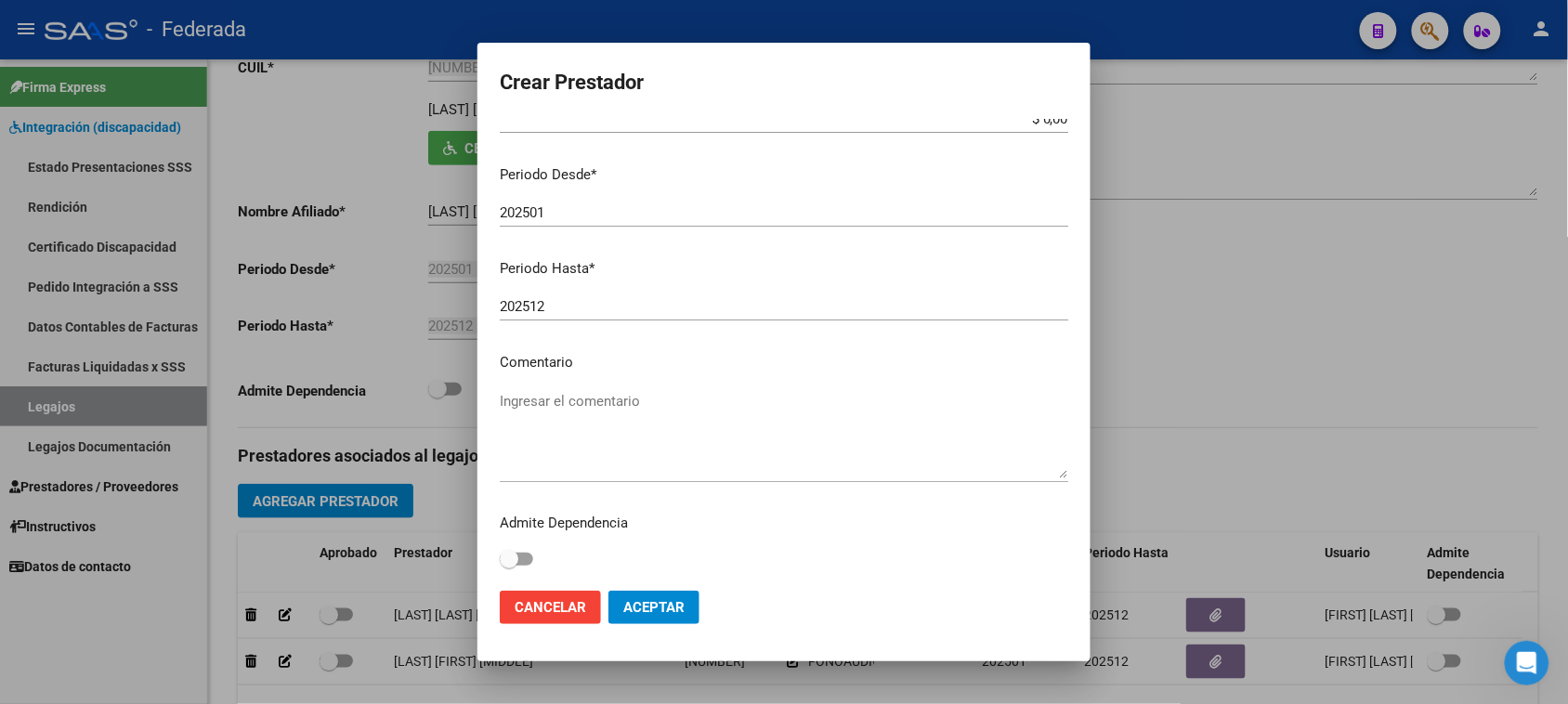click on "Ingresar el comentario" at bounding box center (784, 435) 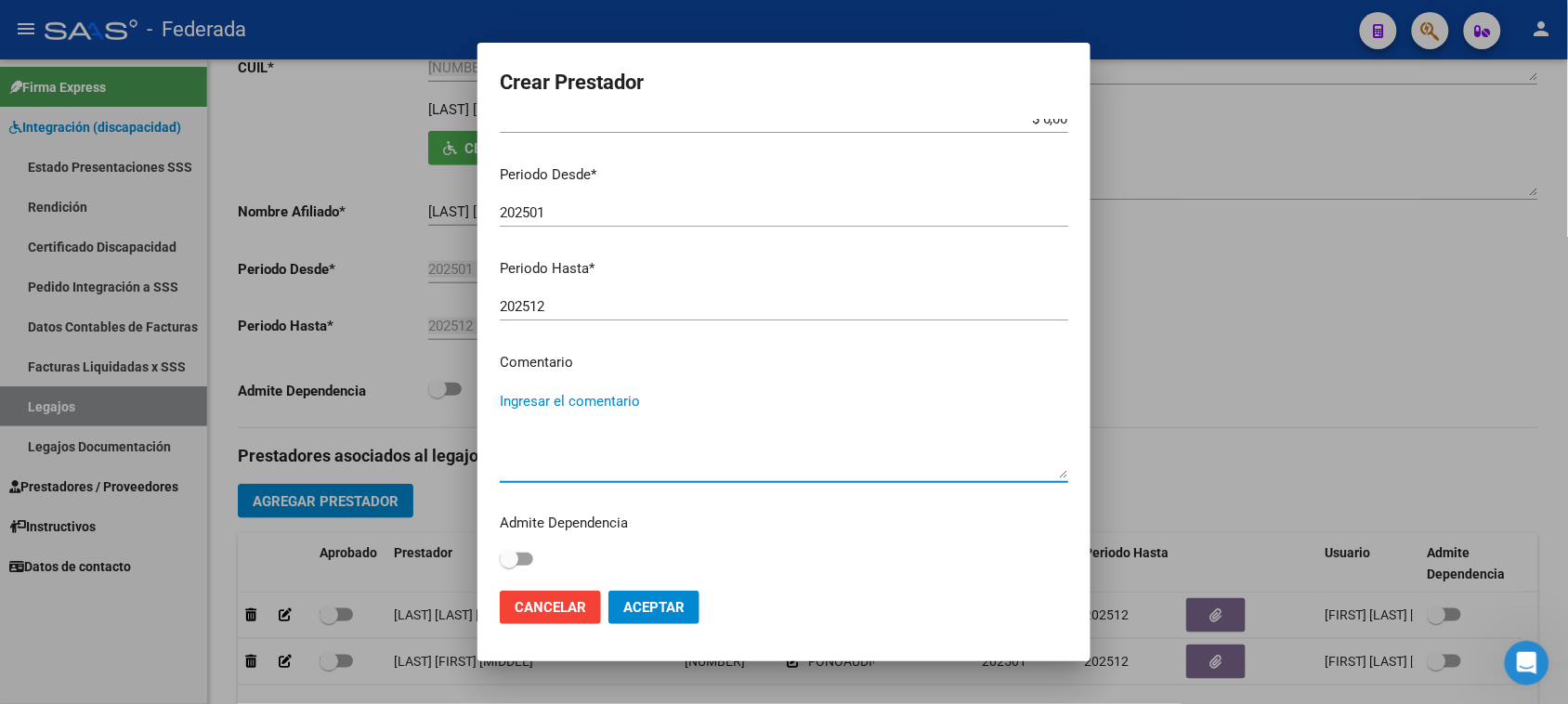 paste on "TERAPIA OCUPACIONAL" 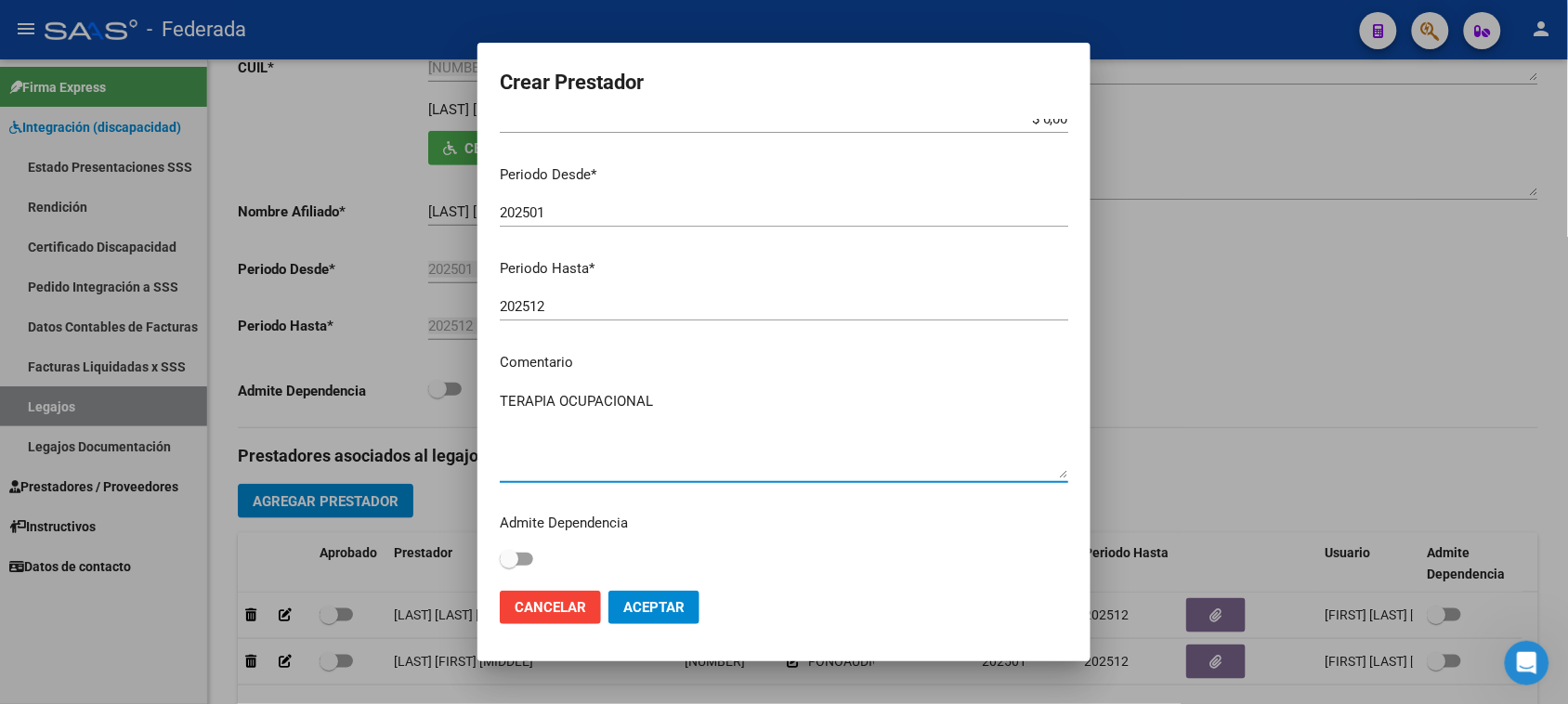 type on "TERAPIA OCUPACIONAL" 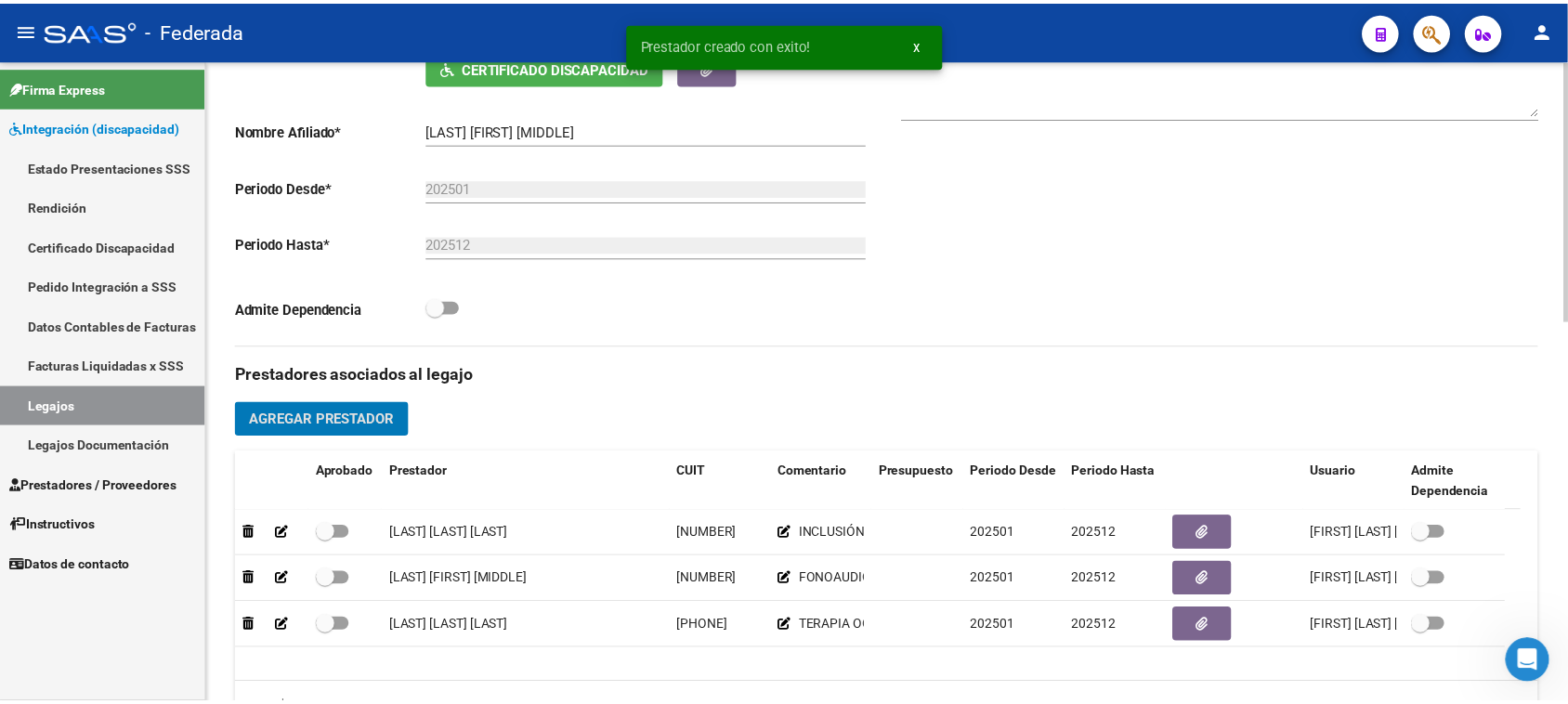 scroll, scrollTop: 464, scrollLeft: 0, axis: vertical 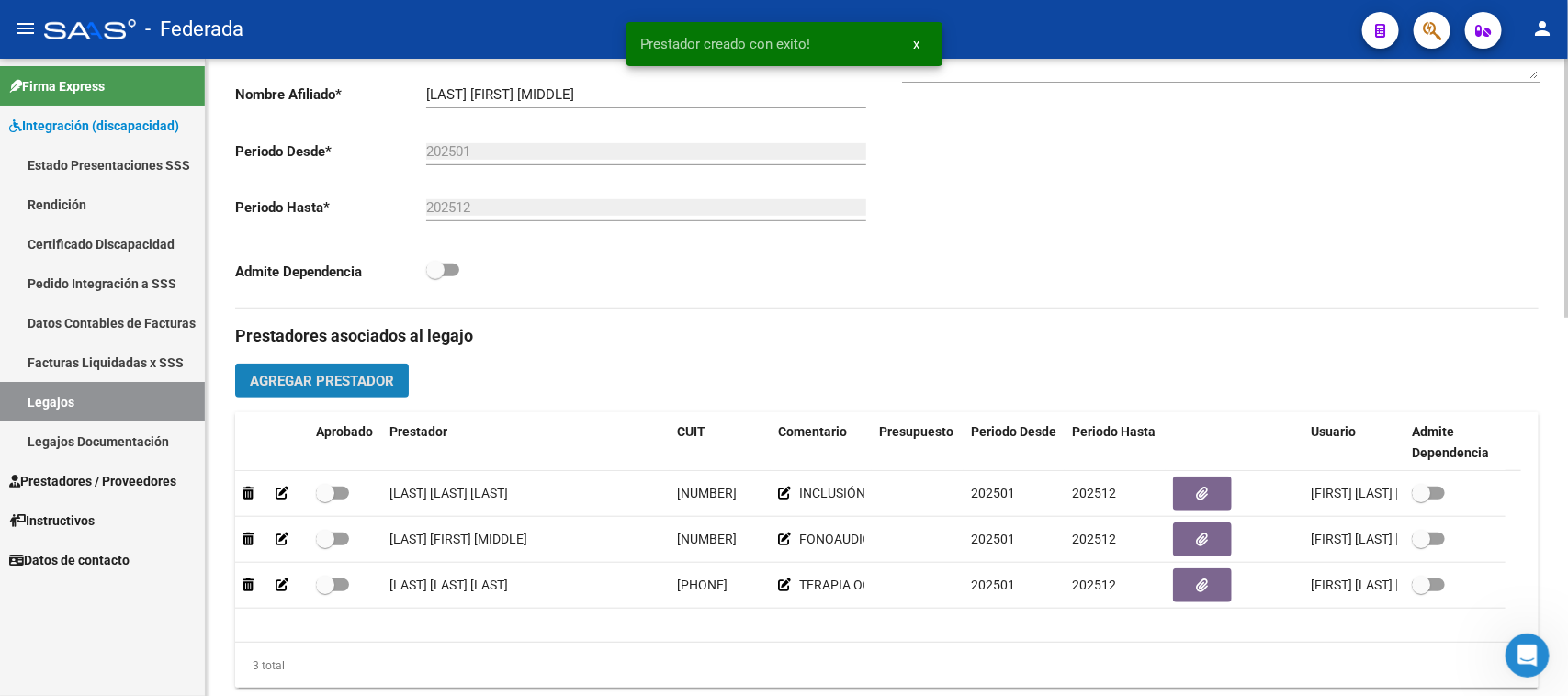 click on "Agregar Prestador" 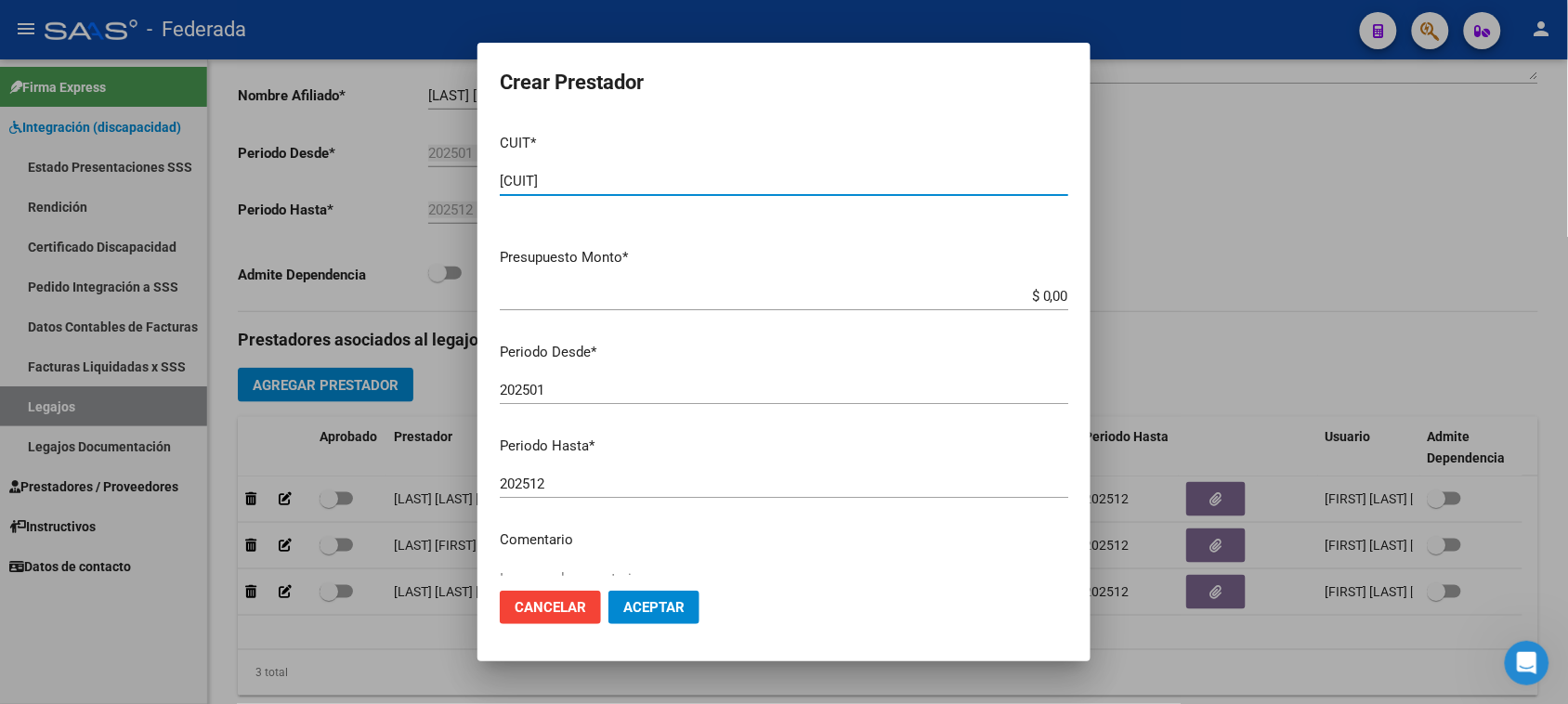 type on "27-37165323-1" 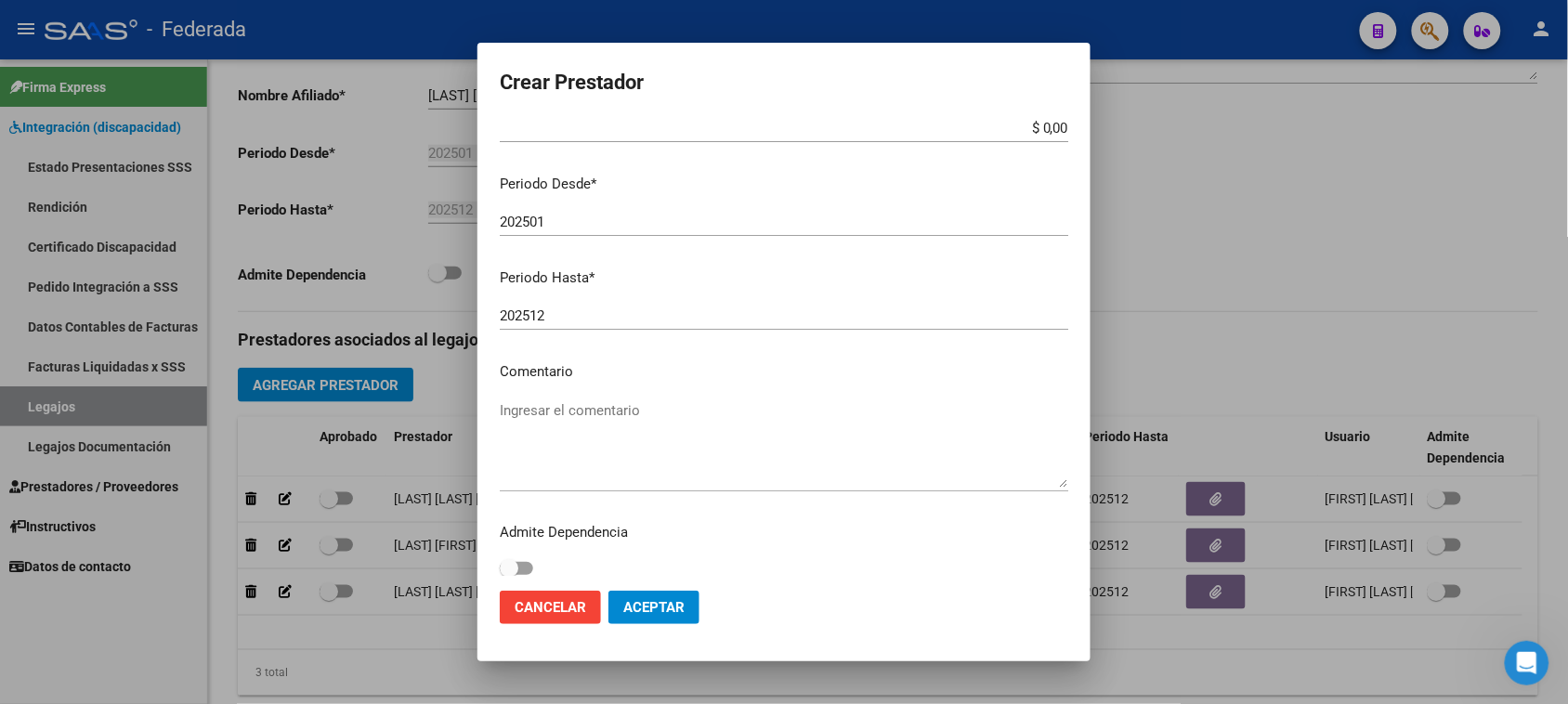 scroll, scrollTop: 177, scrollLeft: 0, axis: vertical 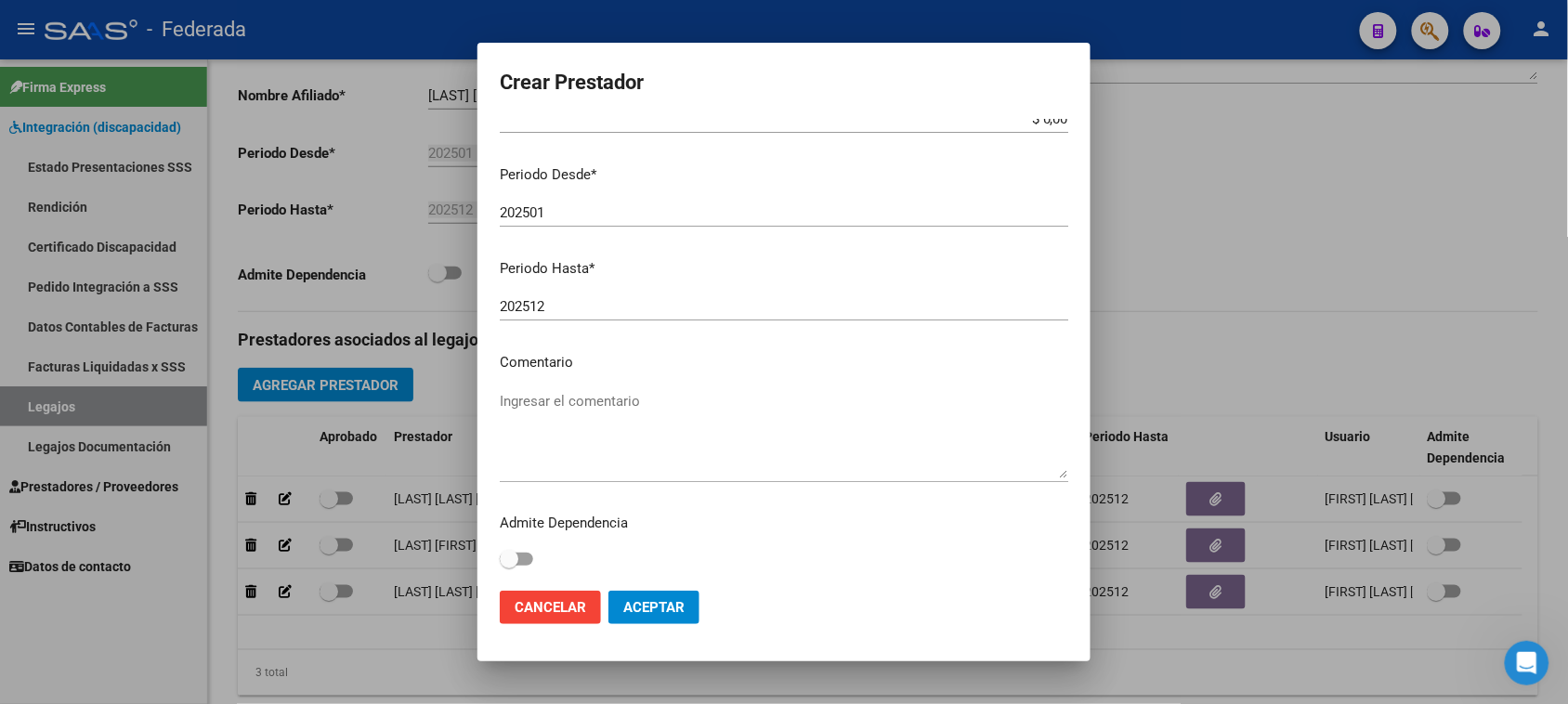 click on "Ingresar el comentario" at bounding box center (784, 435) 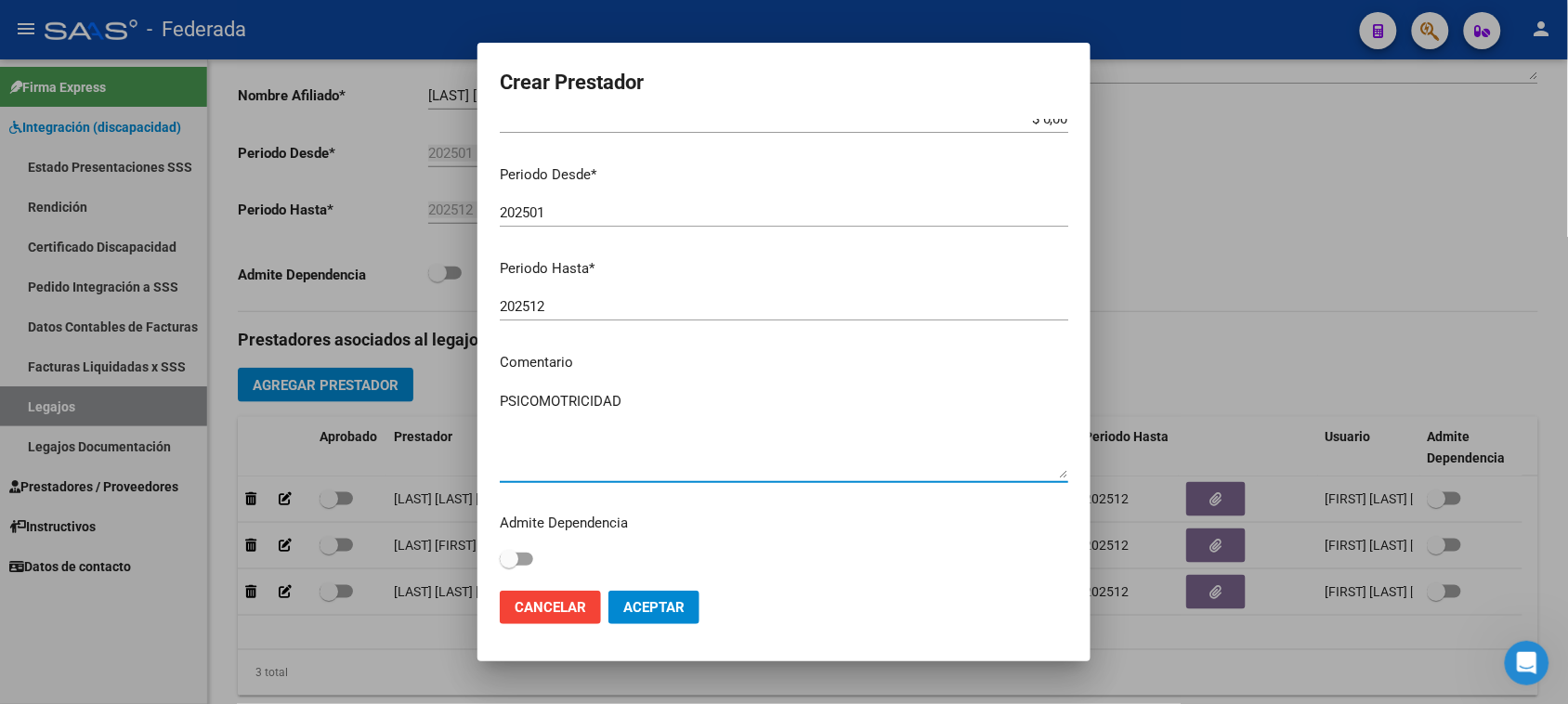 type on "PSICOMOTRICIDAD" 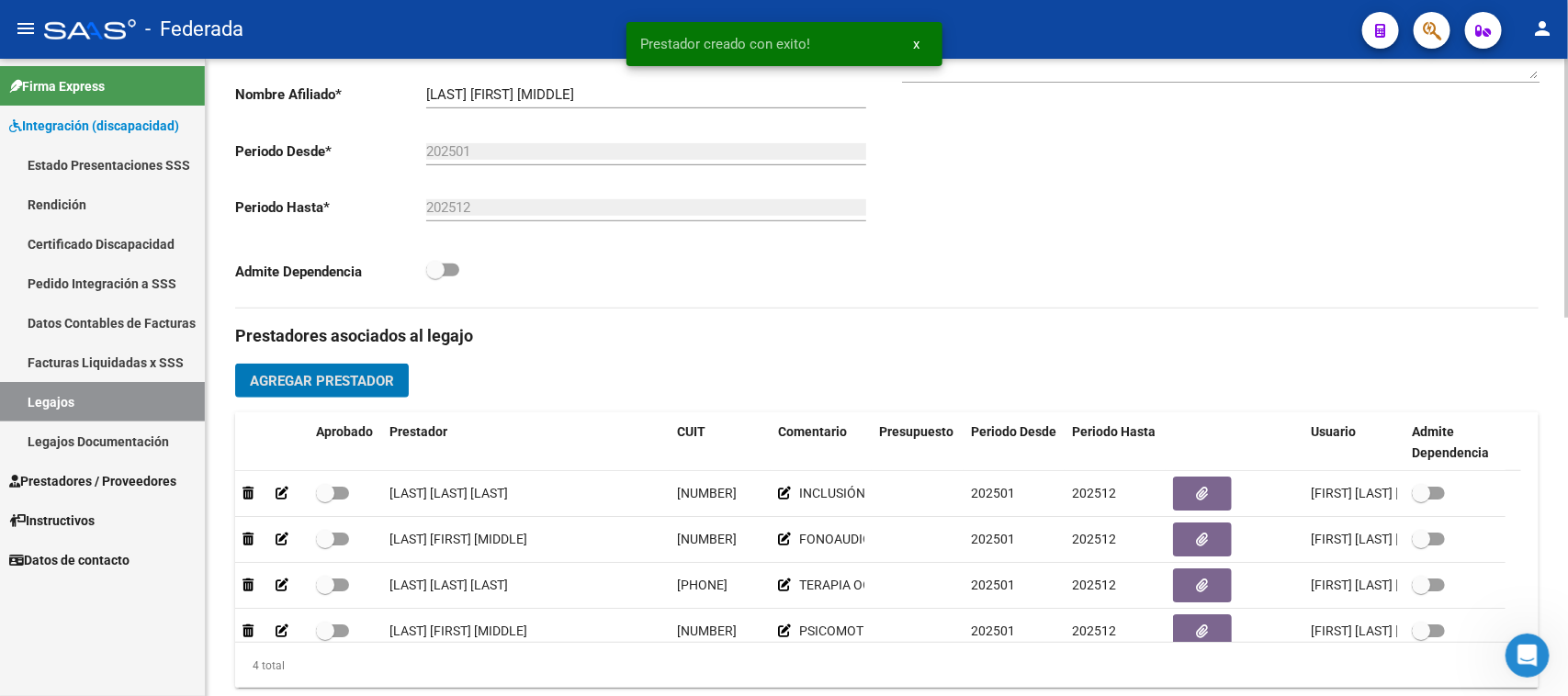 click on "Agregar Prestador" 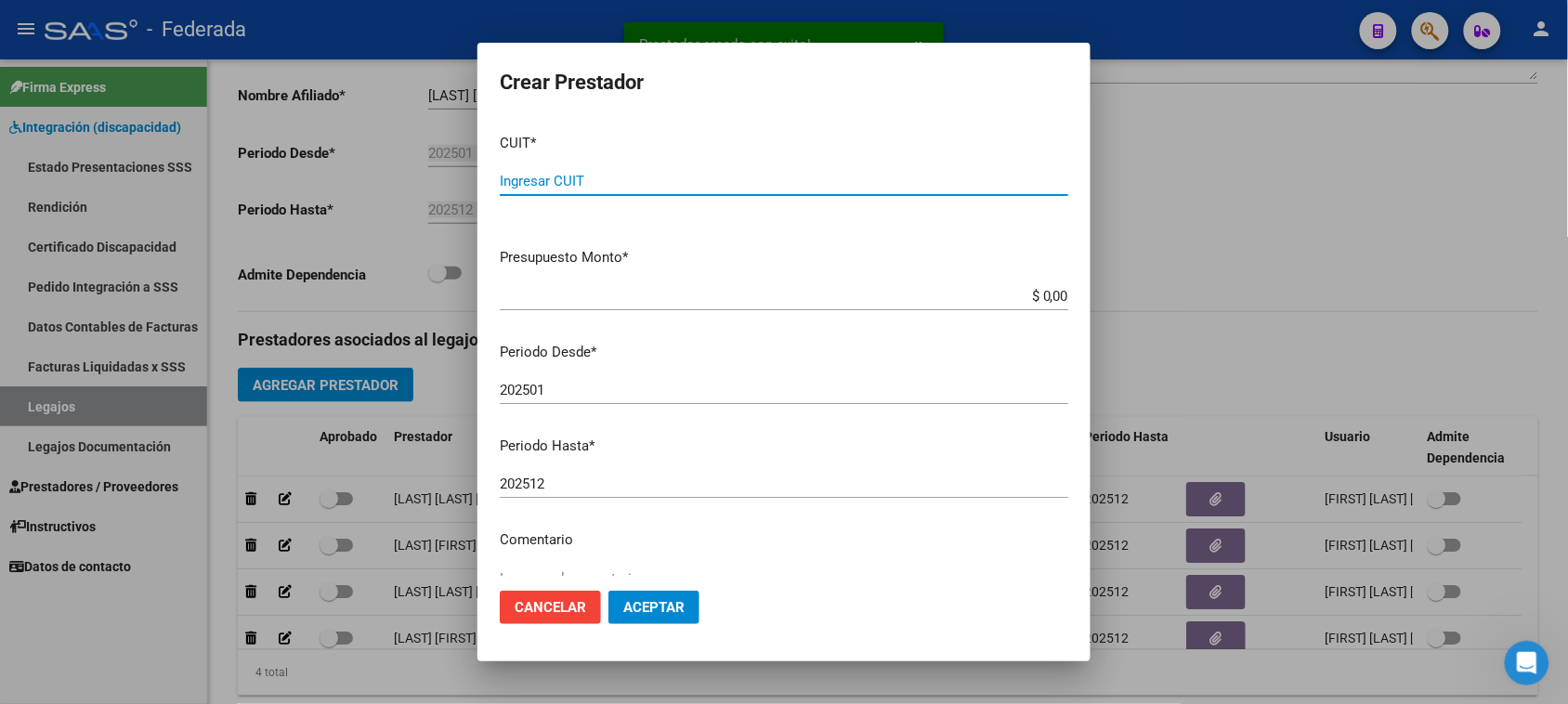 paste on "27-27502958-6" 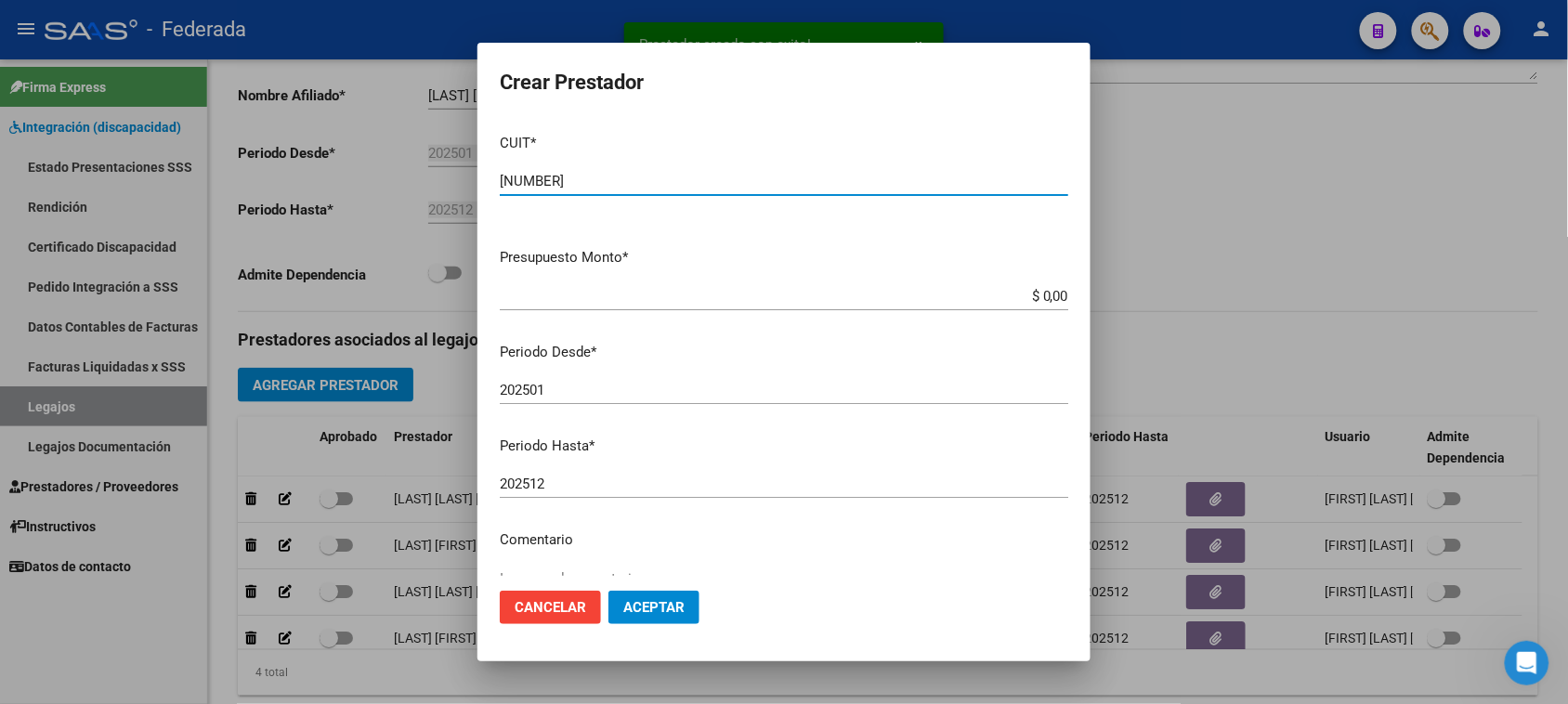 type on "27-27502958-6" 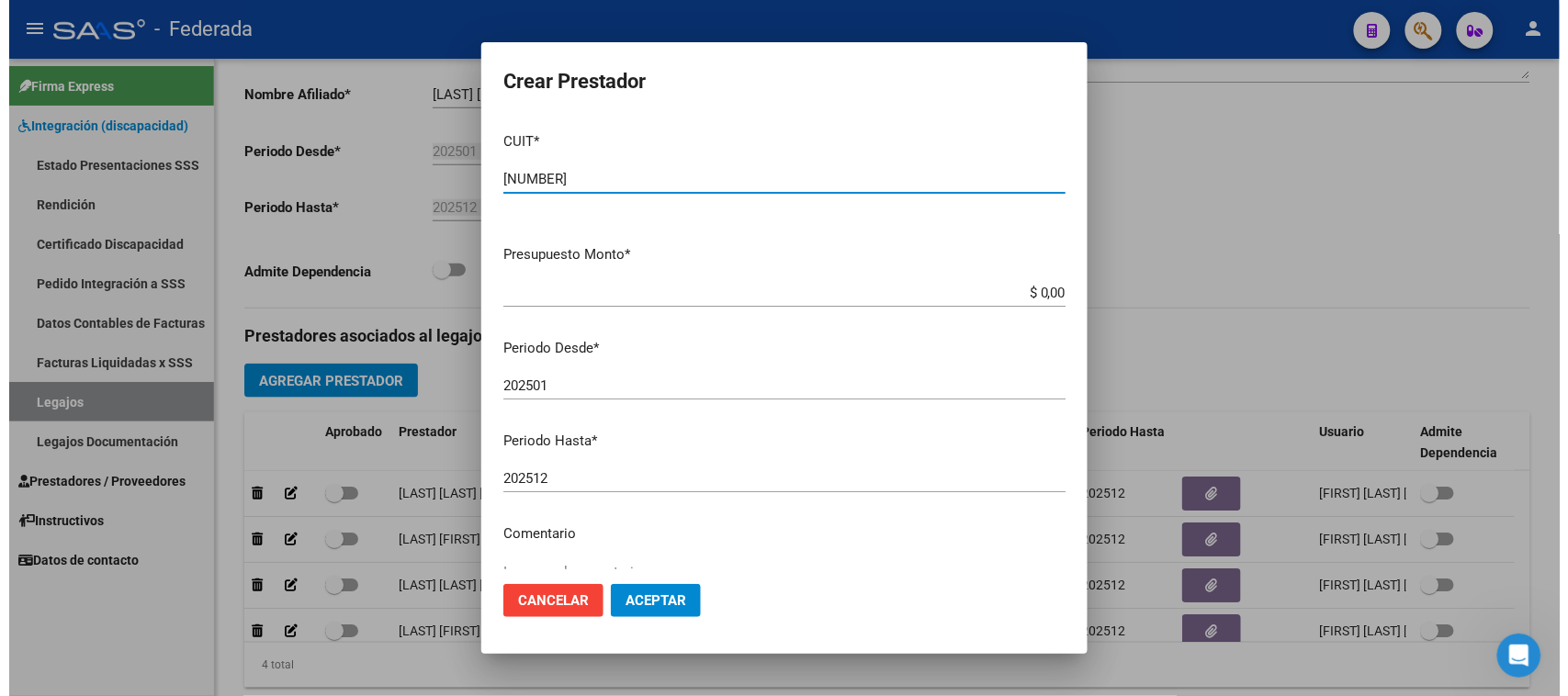 scroll, scrollTop: 115, scrollLeft: 0, axis: vertical 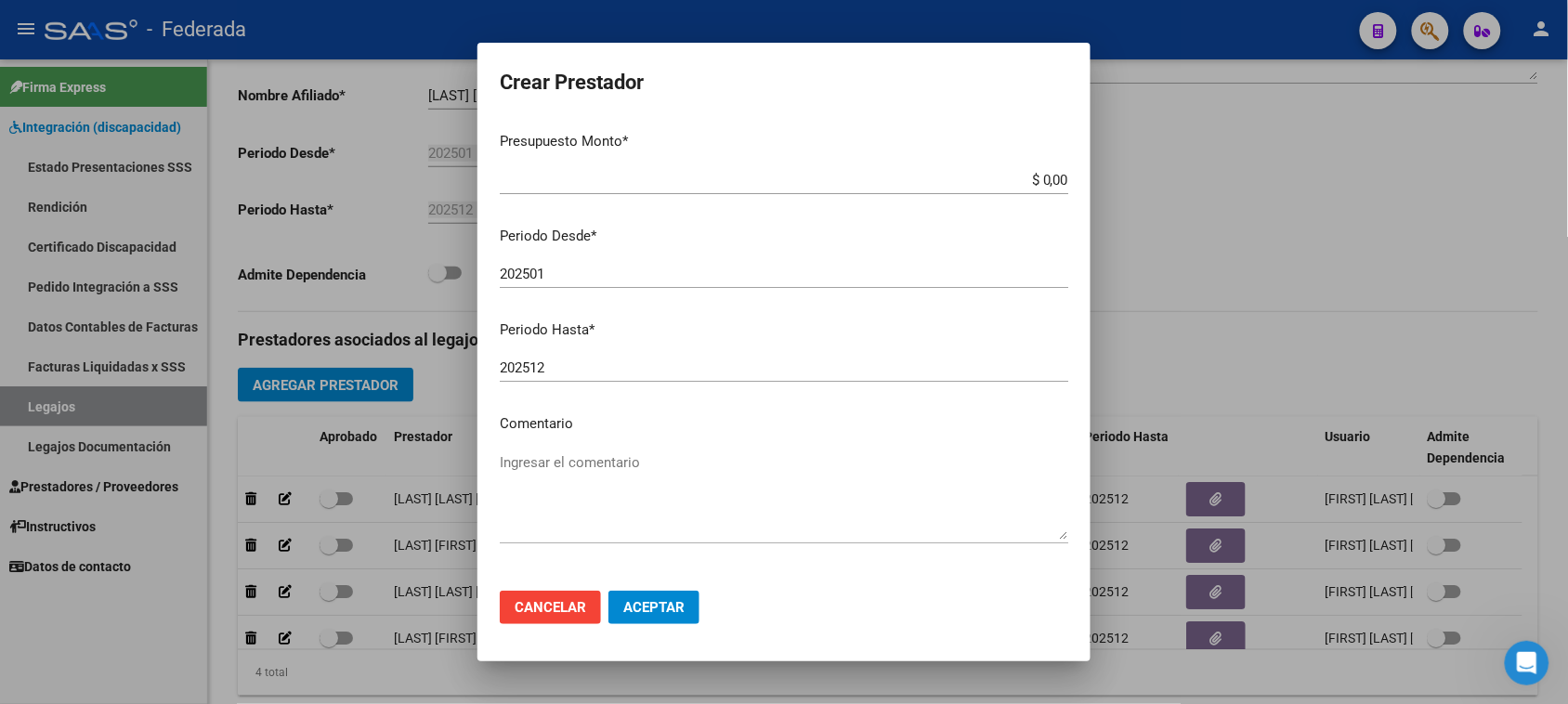 click on "Comentario" at bounding box center [784, 424] 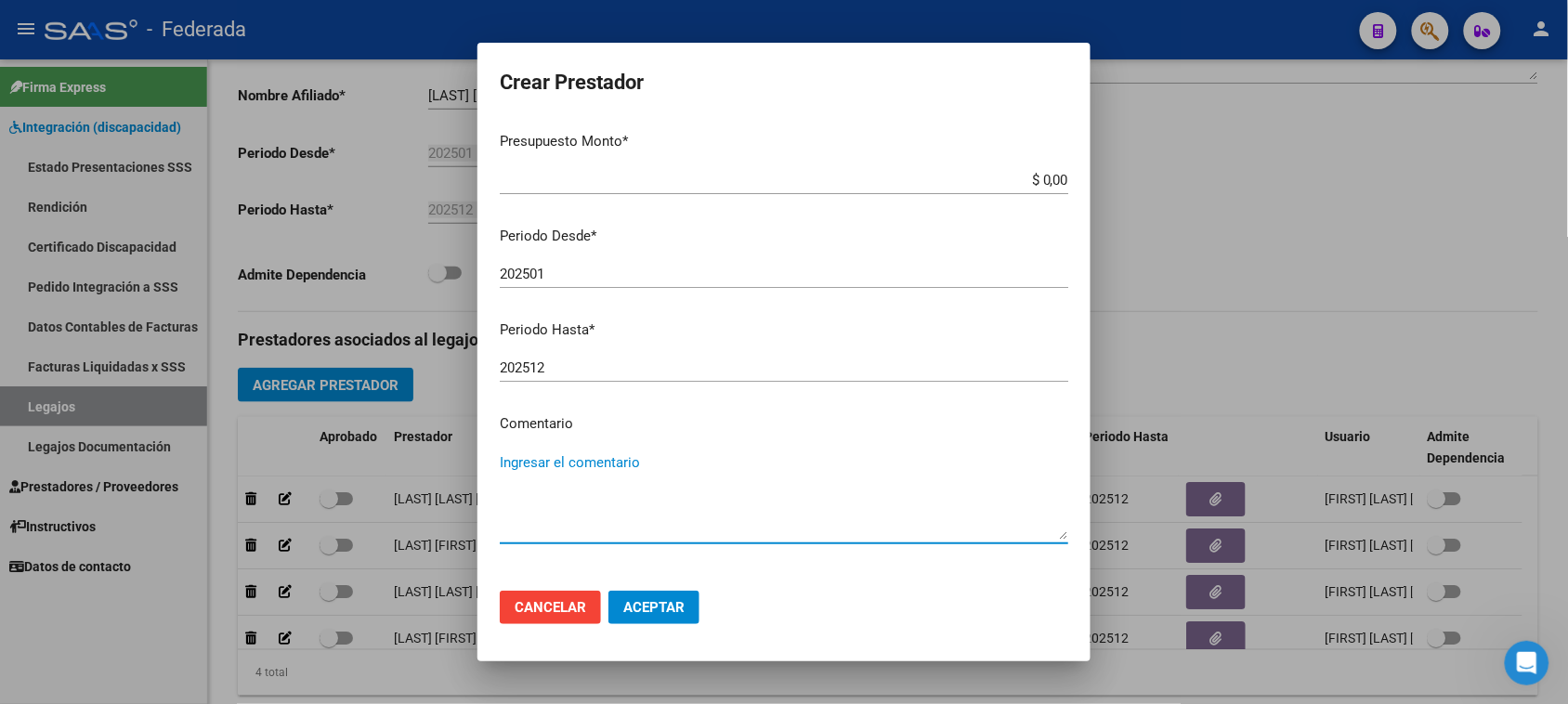 paste on "PSICOLOGÍA" 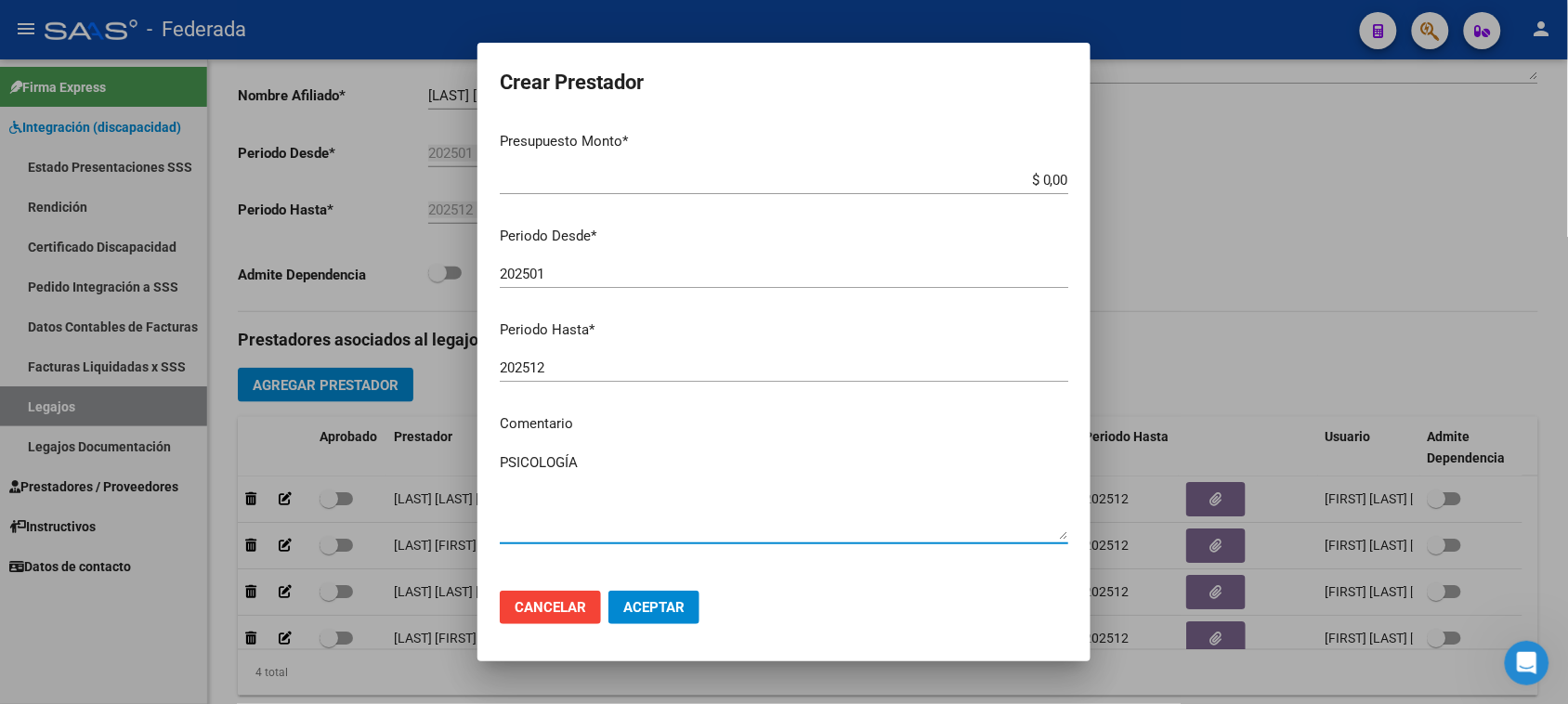 type on "PSICOLOGÍA" 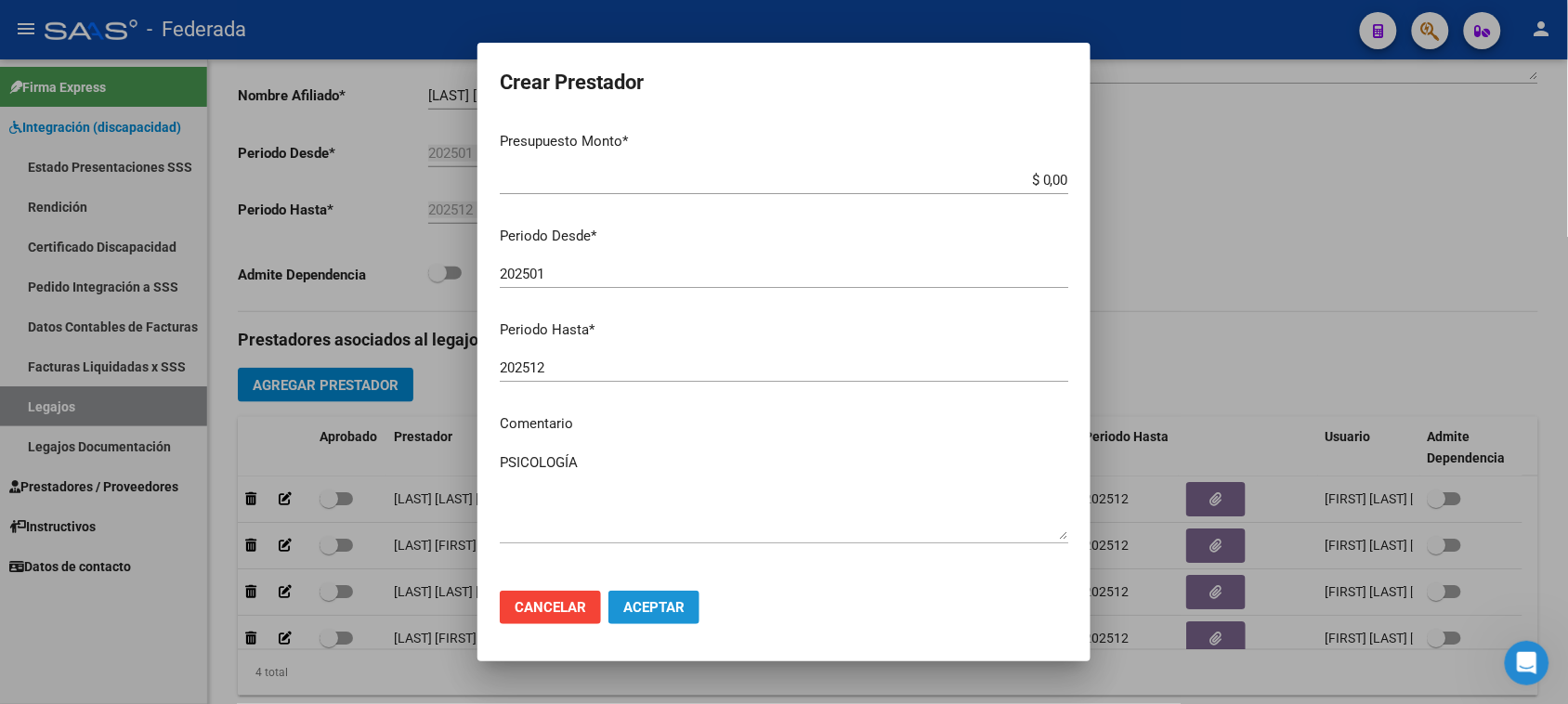 click on "Aceptar" 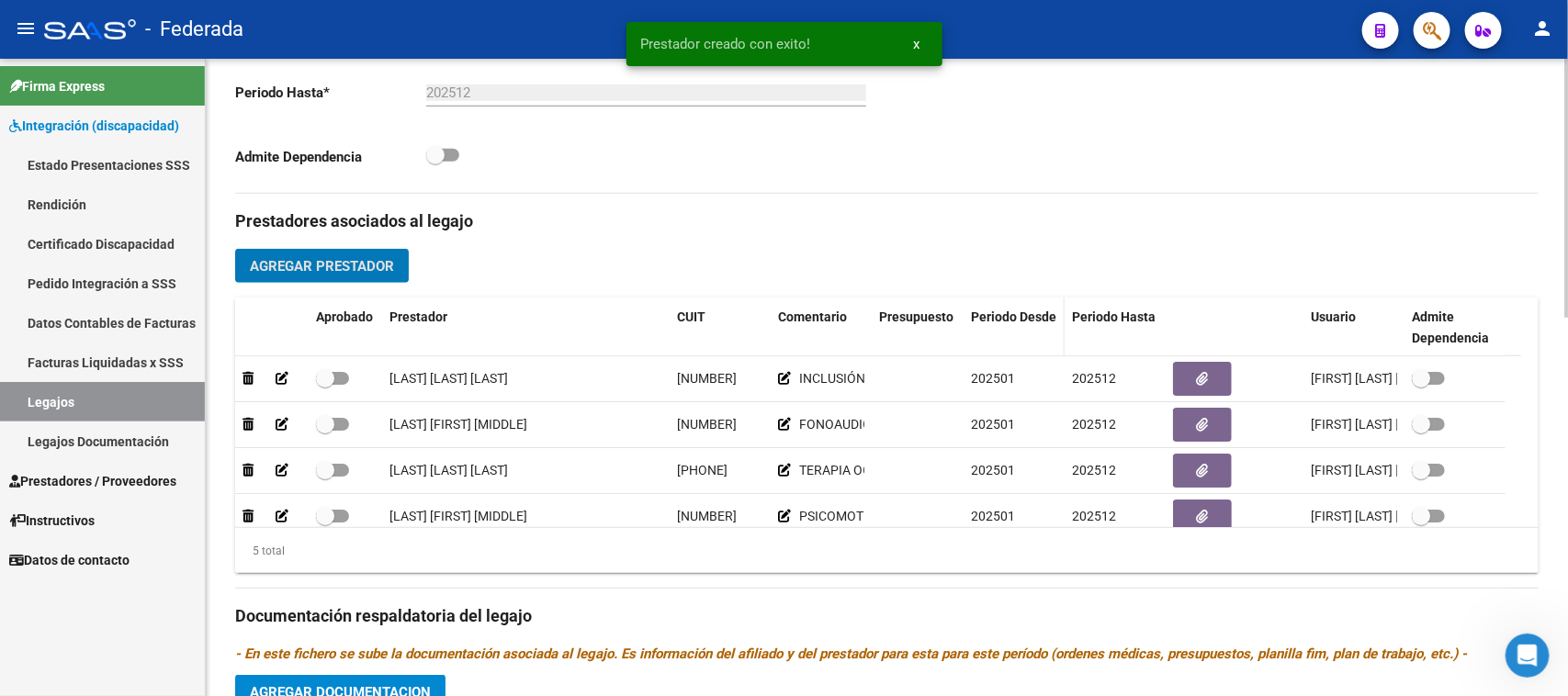 scroll, scrollTop: 689, scrollLeft: 0, axis: vertical 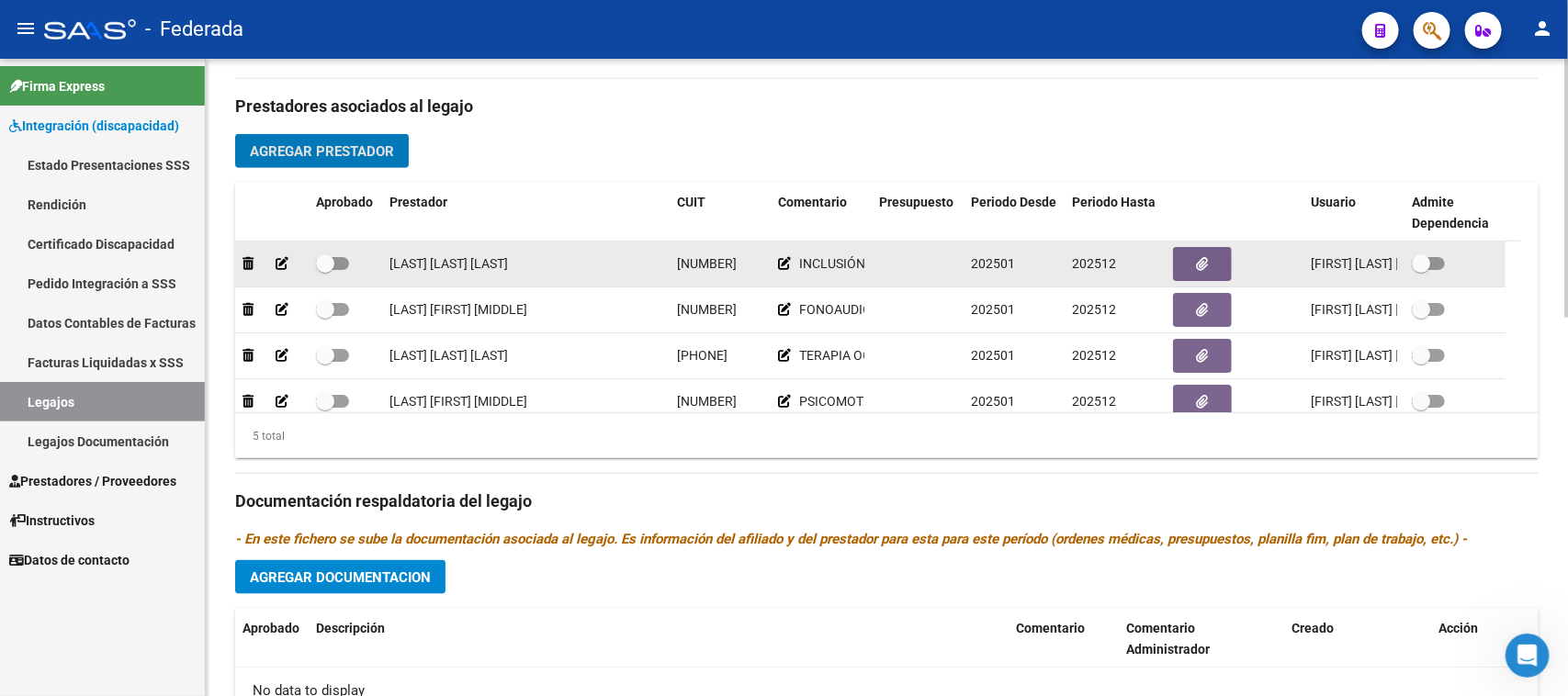 click at bounding box center [325, 264] 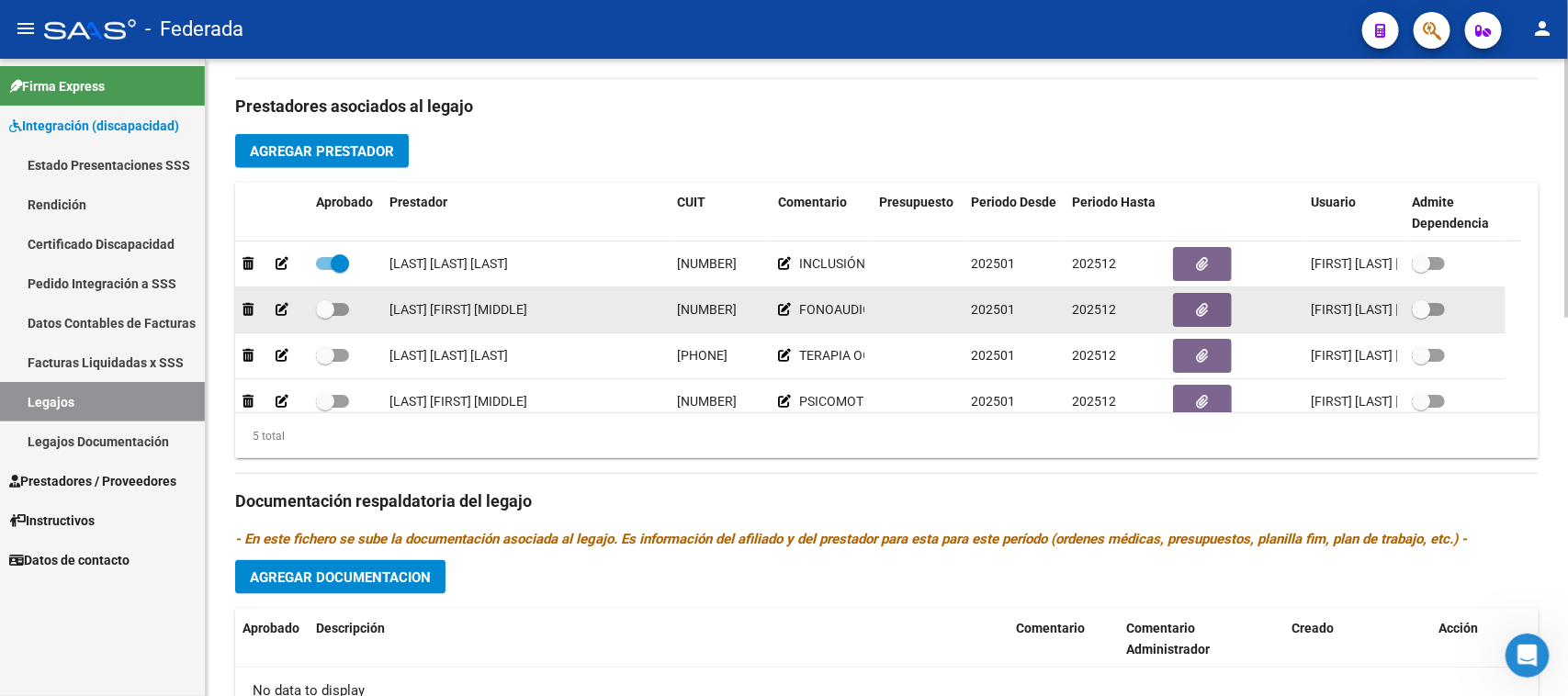 click at bounding box center (333, 309) 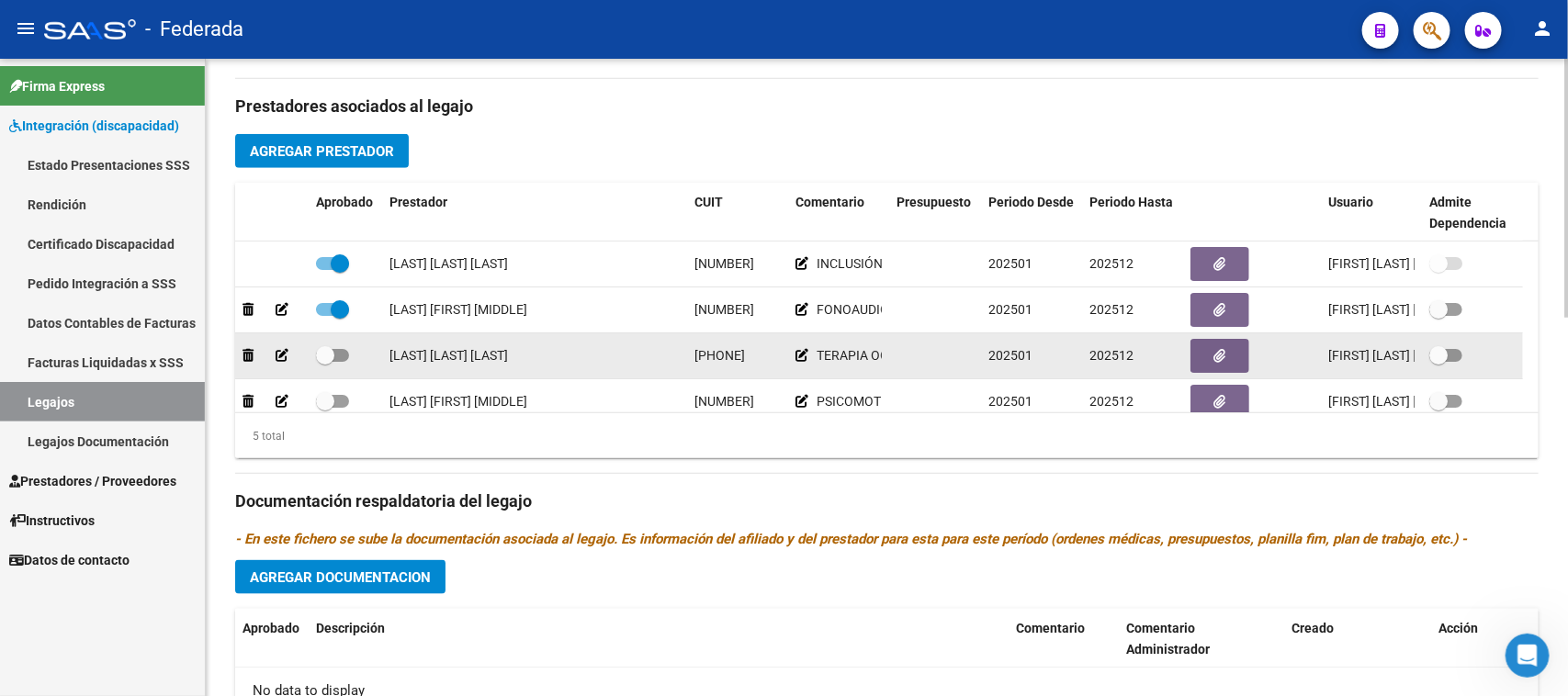 click at bounding box center (333, 355) 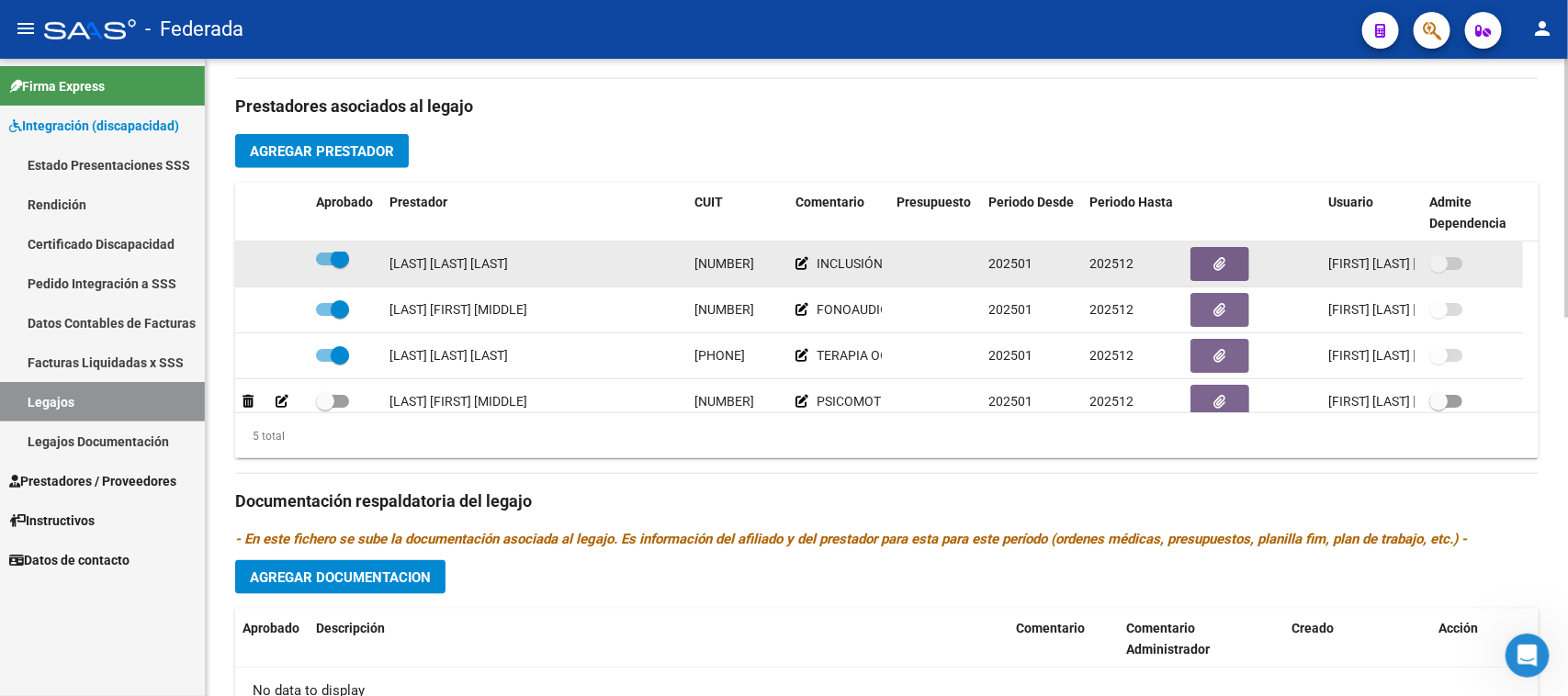 scroll, scrollTop: 6, scrollLeft: 0, axis: vertical 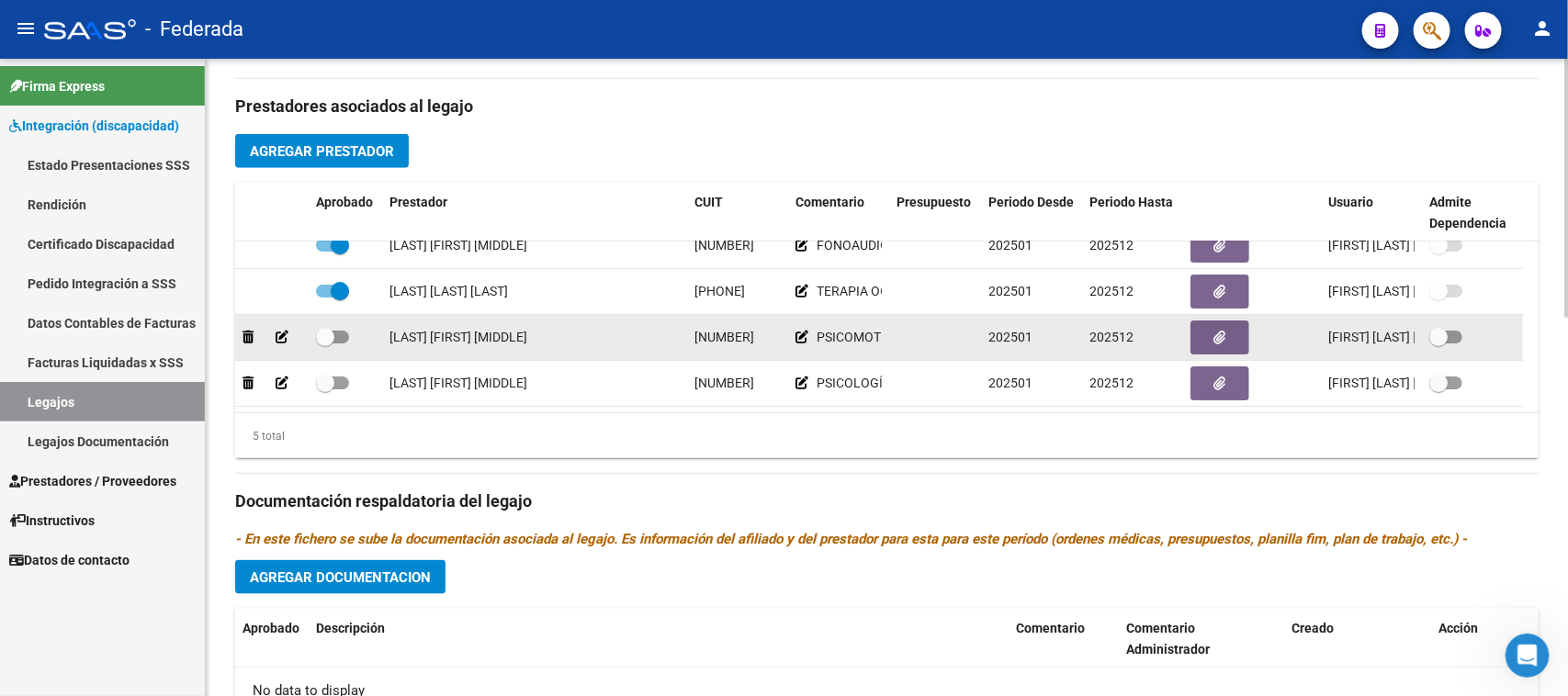 click at bounding box center (325, 337) 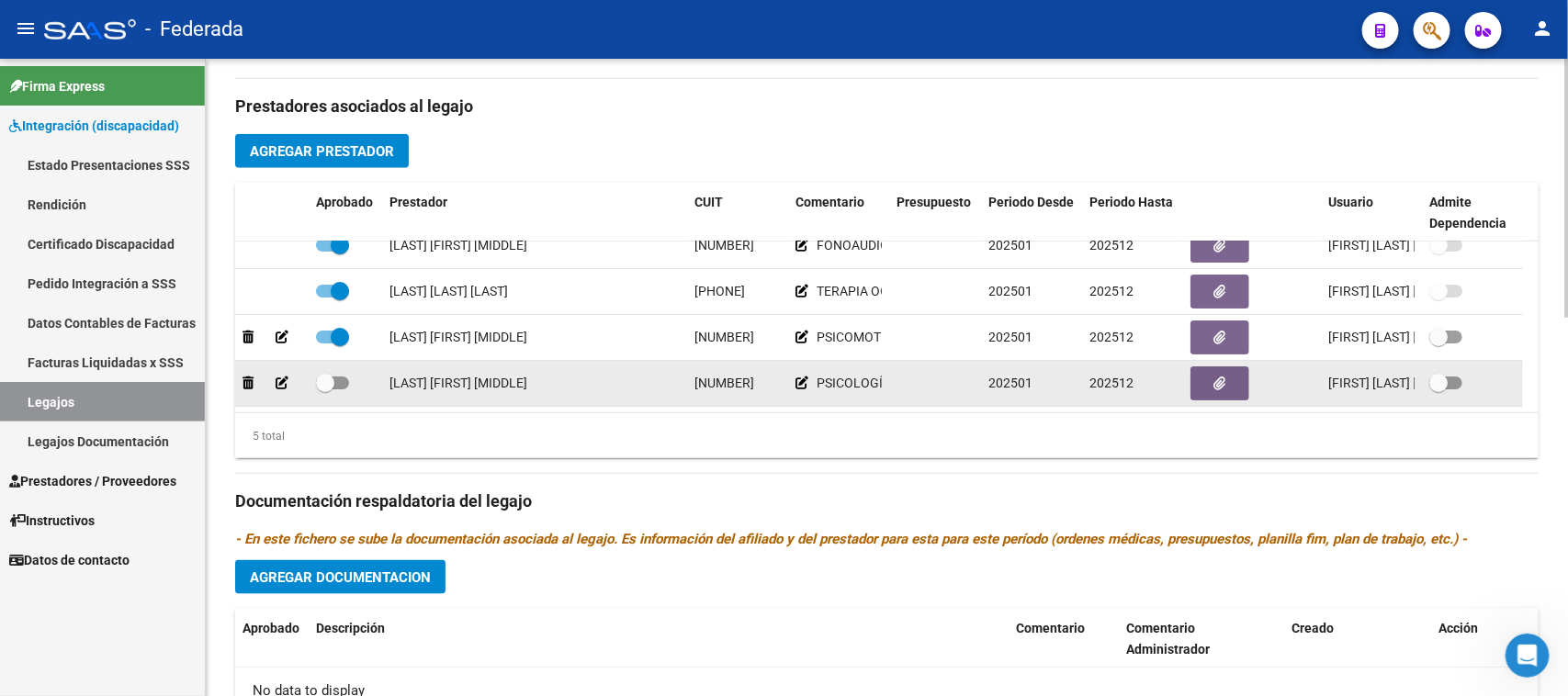 click at bounding box center (325, 383) 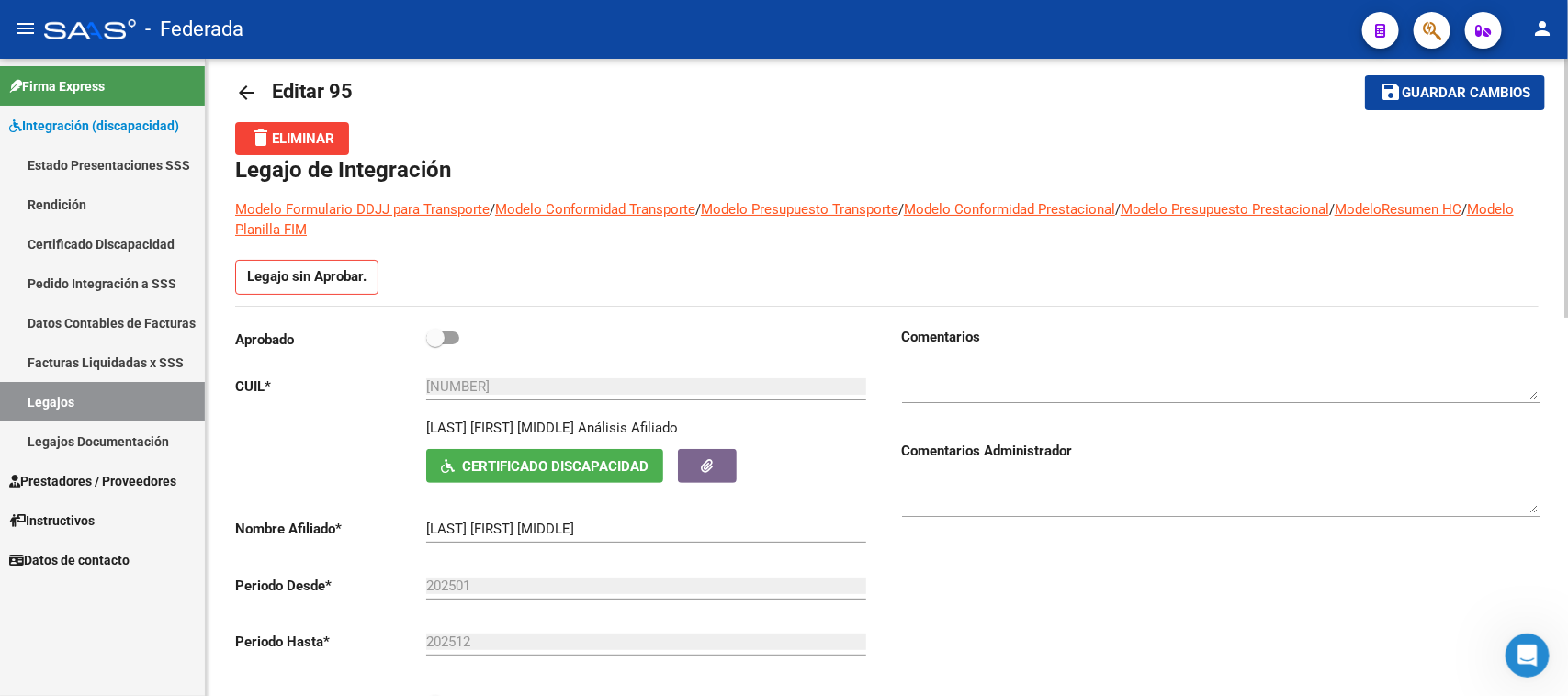 scroll, scrollTop: 0, scrollLeft: 0, axis: both 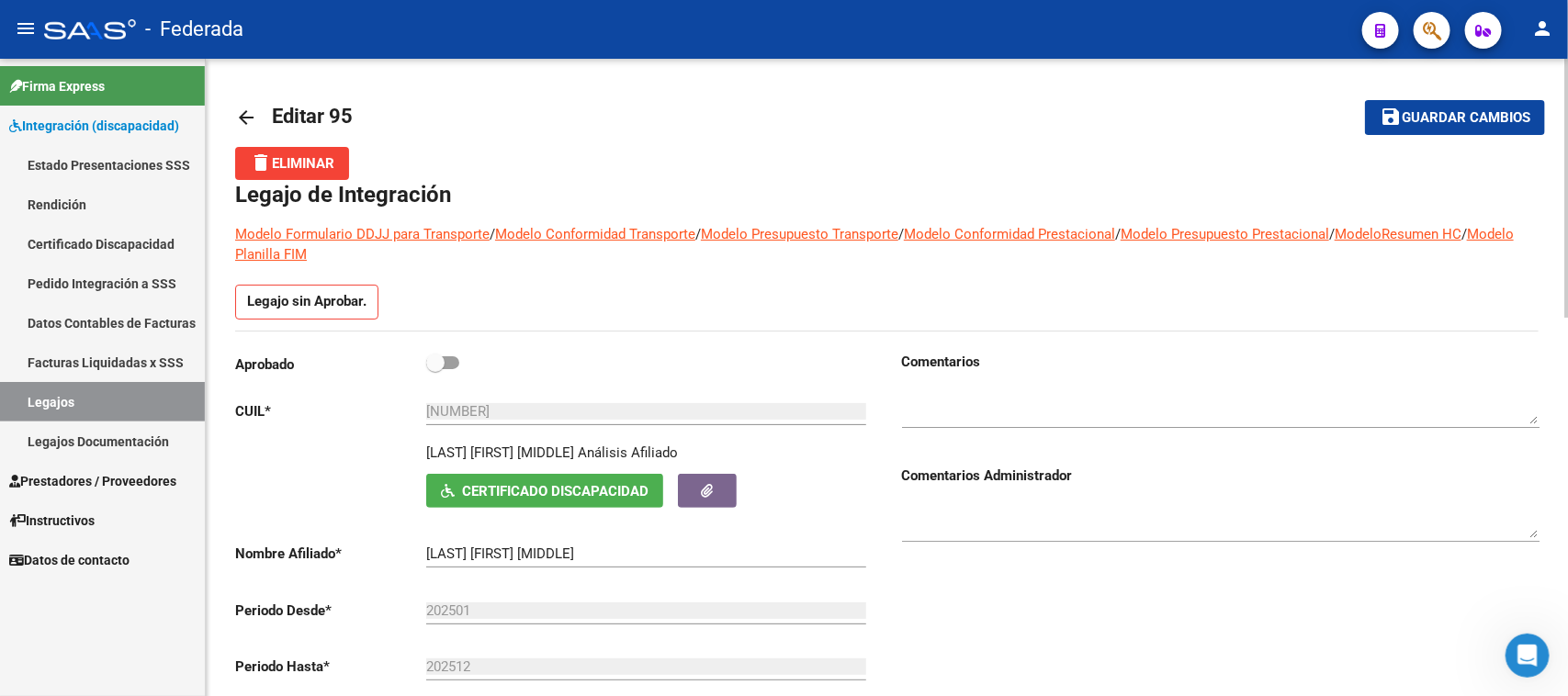 click at bounding box center (435, 363) 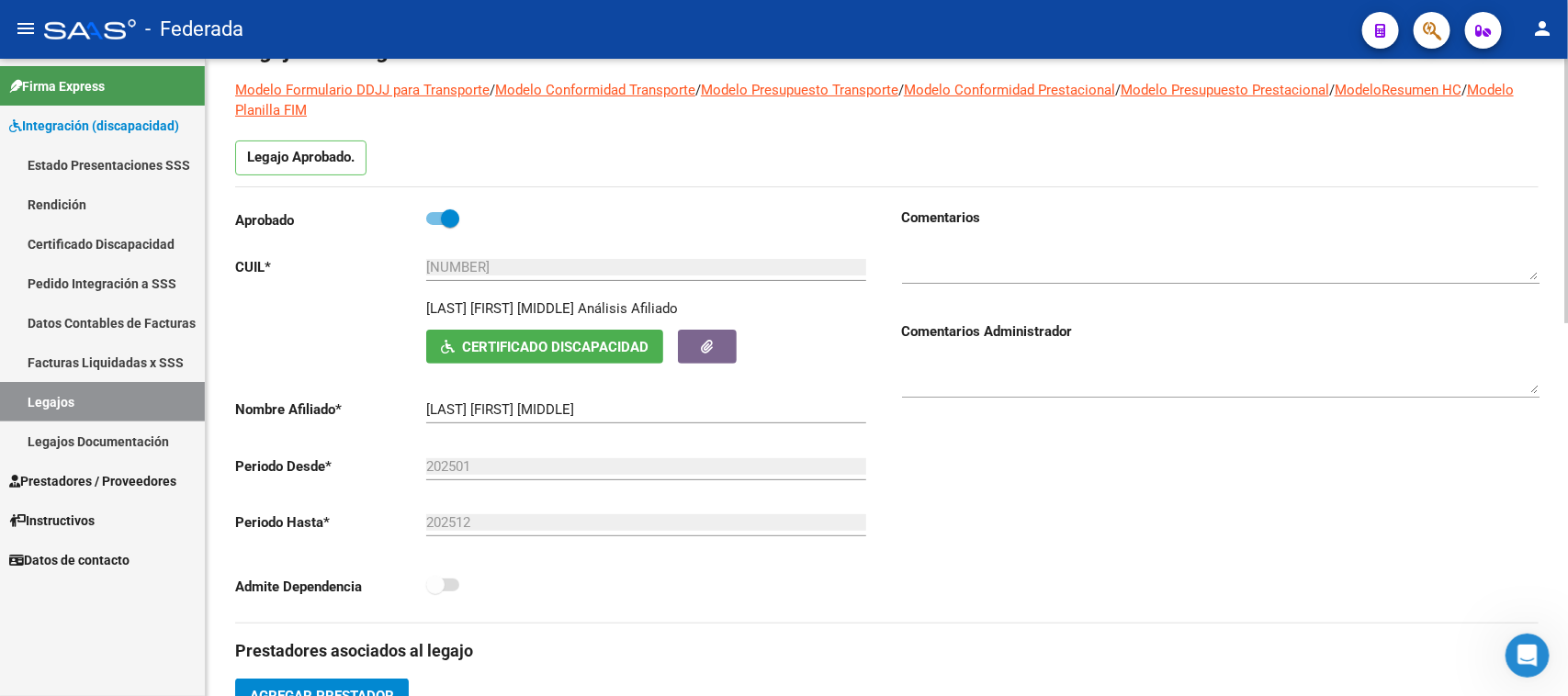 scroll, scrollTop: 0, scrollLeft: 0, axis: both 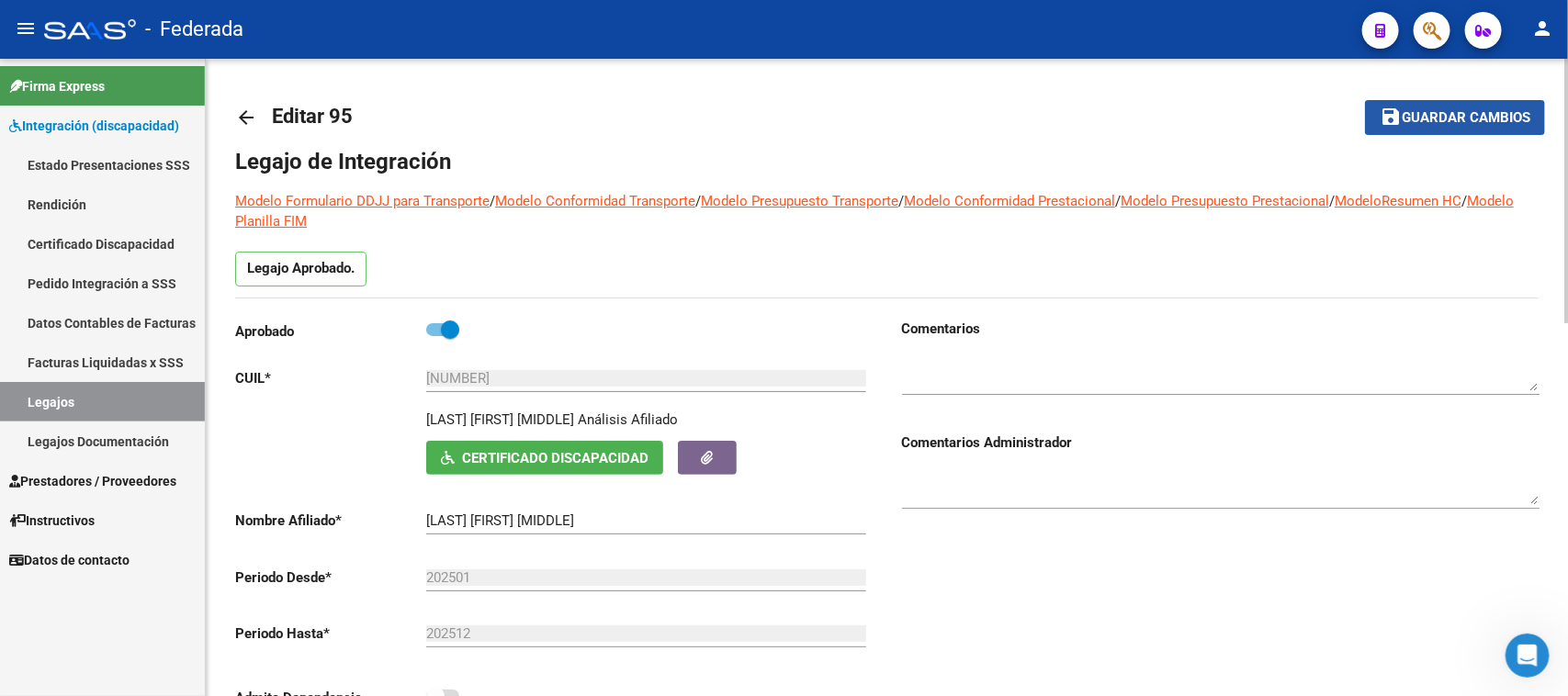 click on "Guardar cambios" 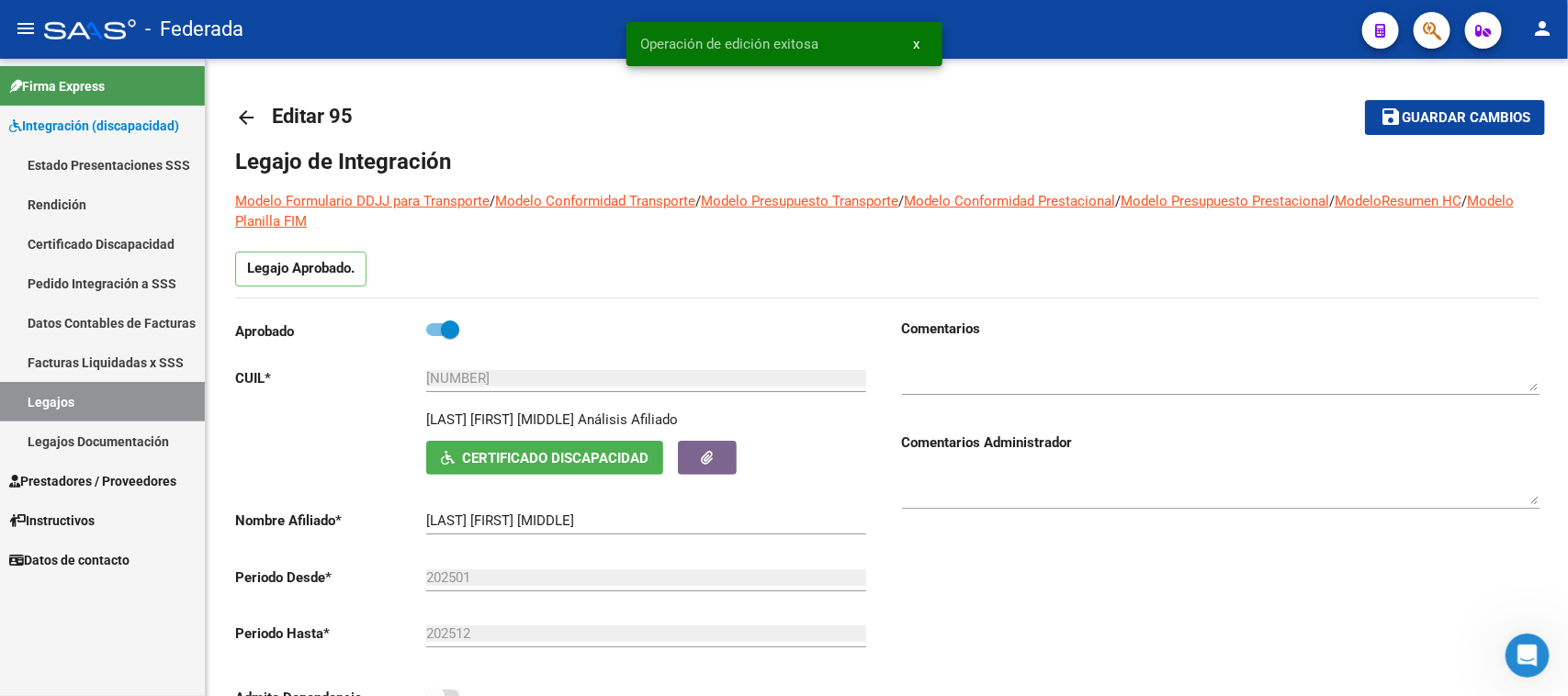 click on "Legajos" at bounding box center [102, 401] 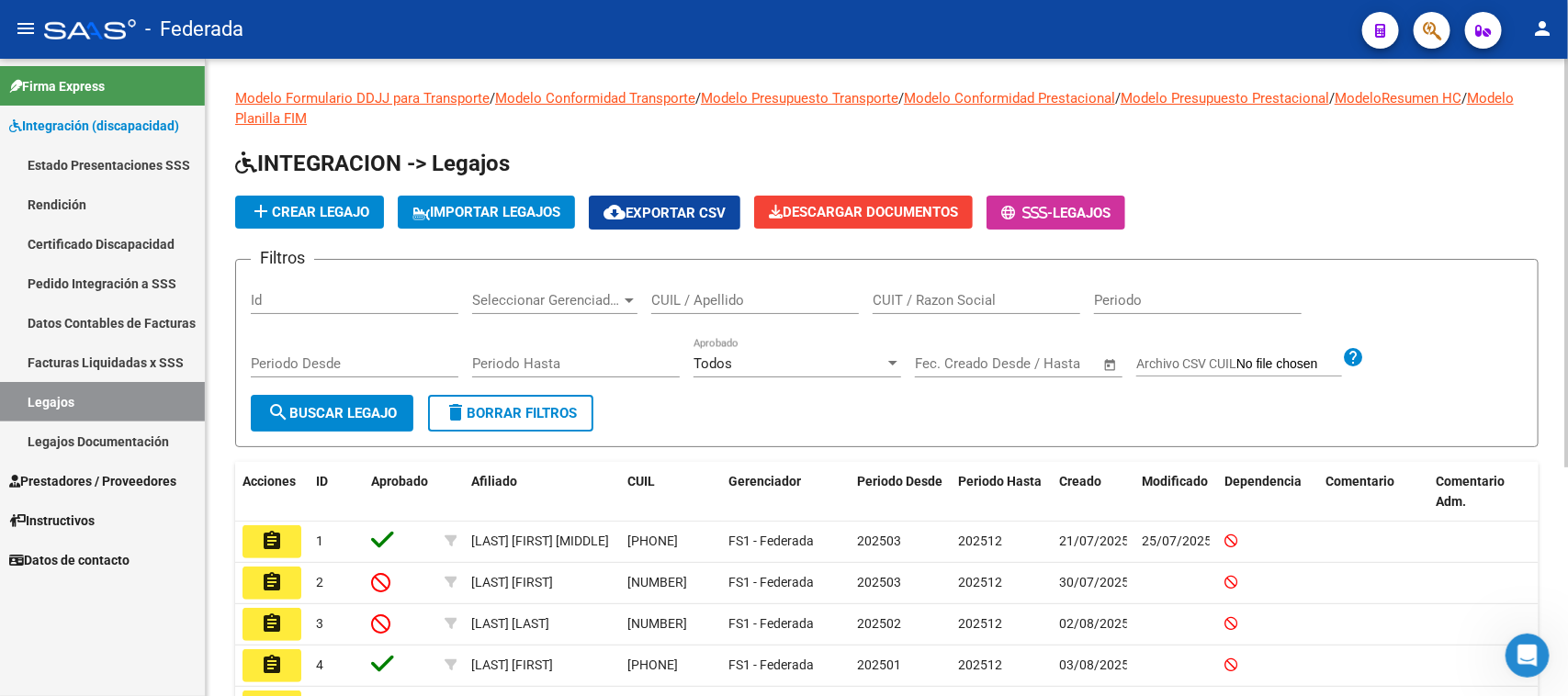 click on "CUIL / Apellido" at bounding box center [755, 300] 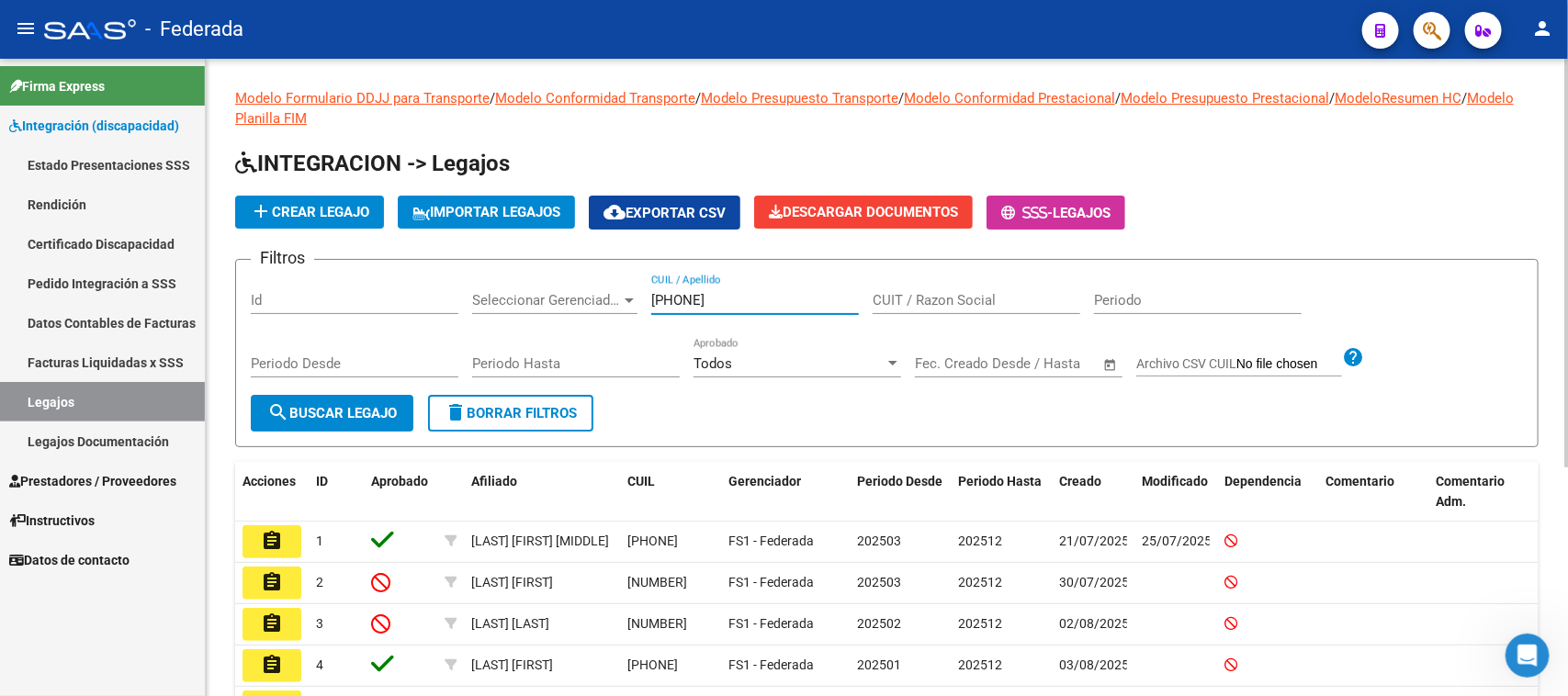 type on "23577181799" 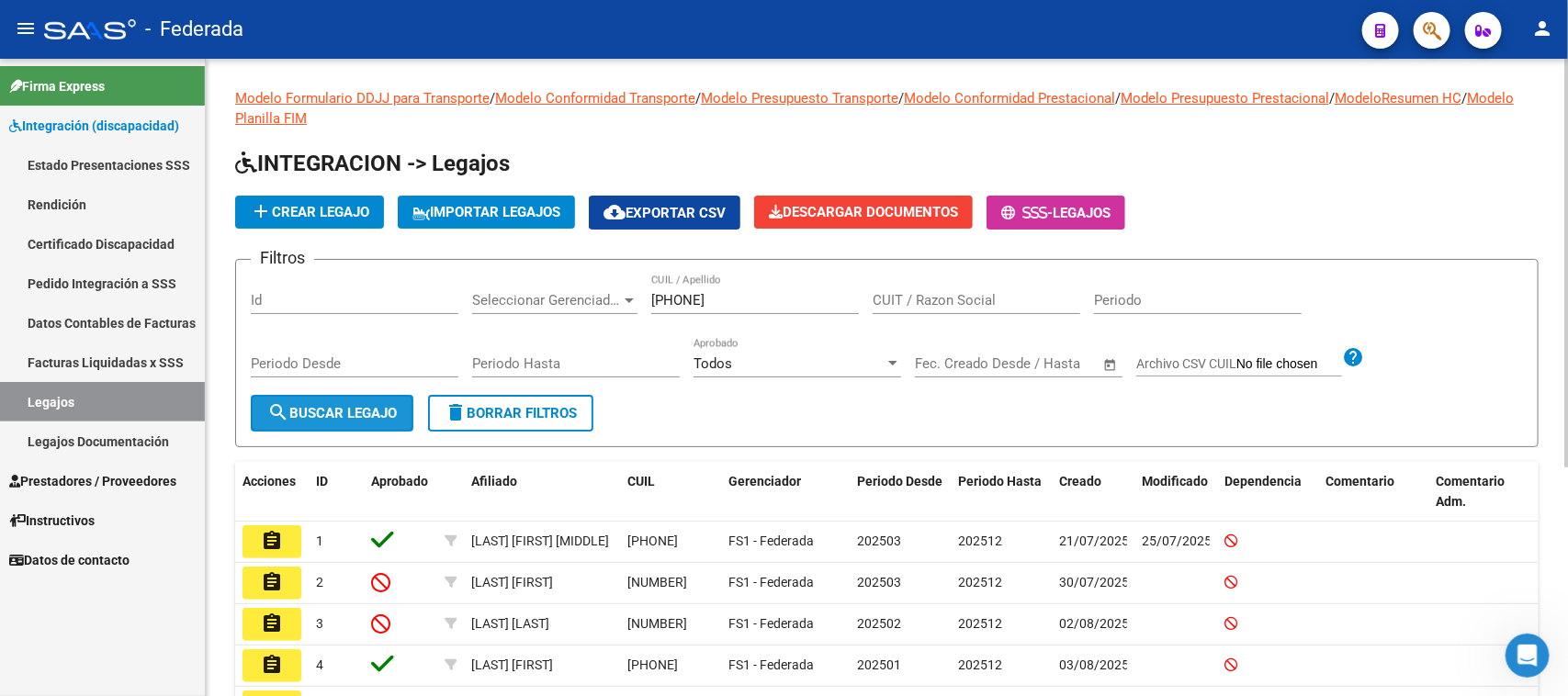 click on "search  Buscar Legajo" 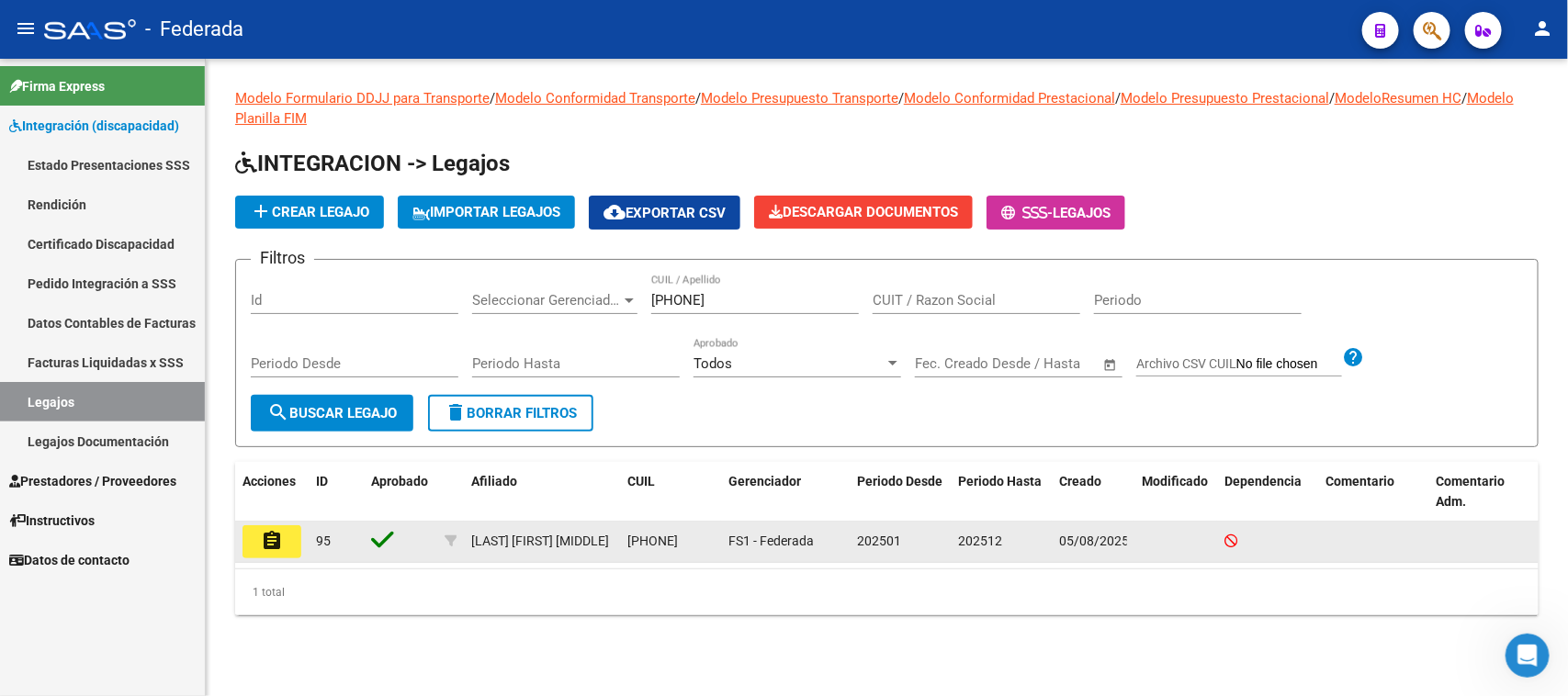click on "assignment" 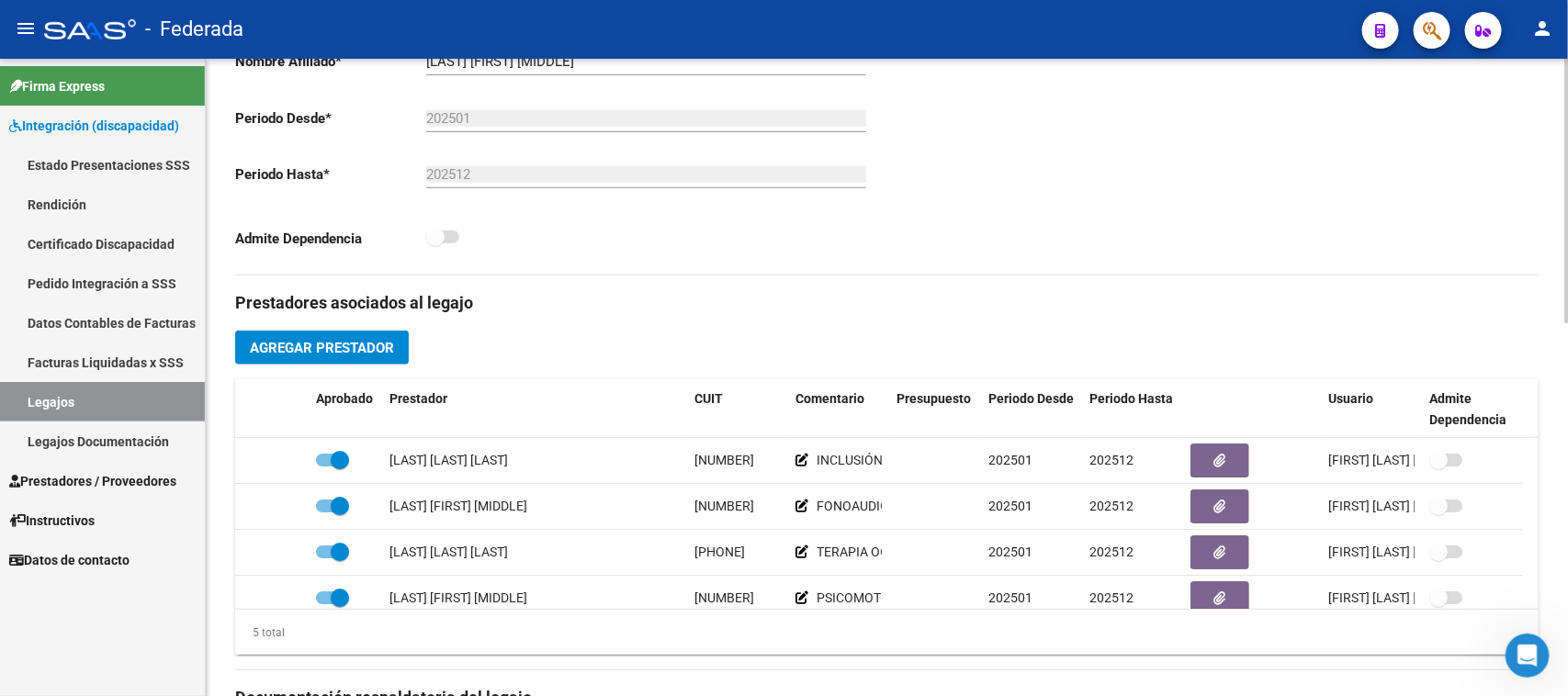 scroll, scrollTop: 574, scrollLeft: 0, axis: vertical 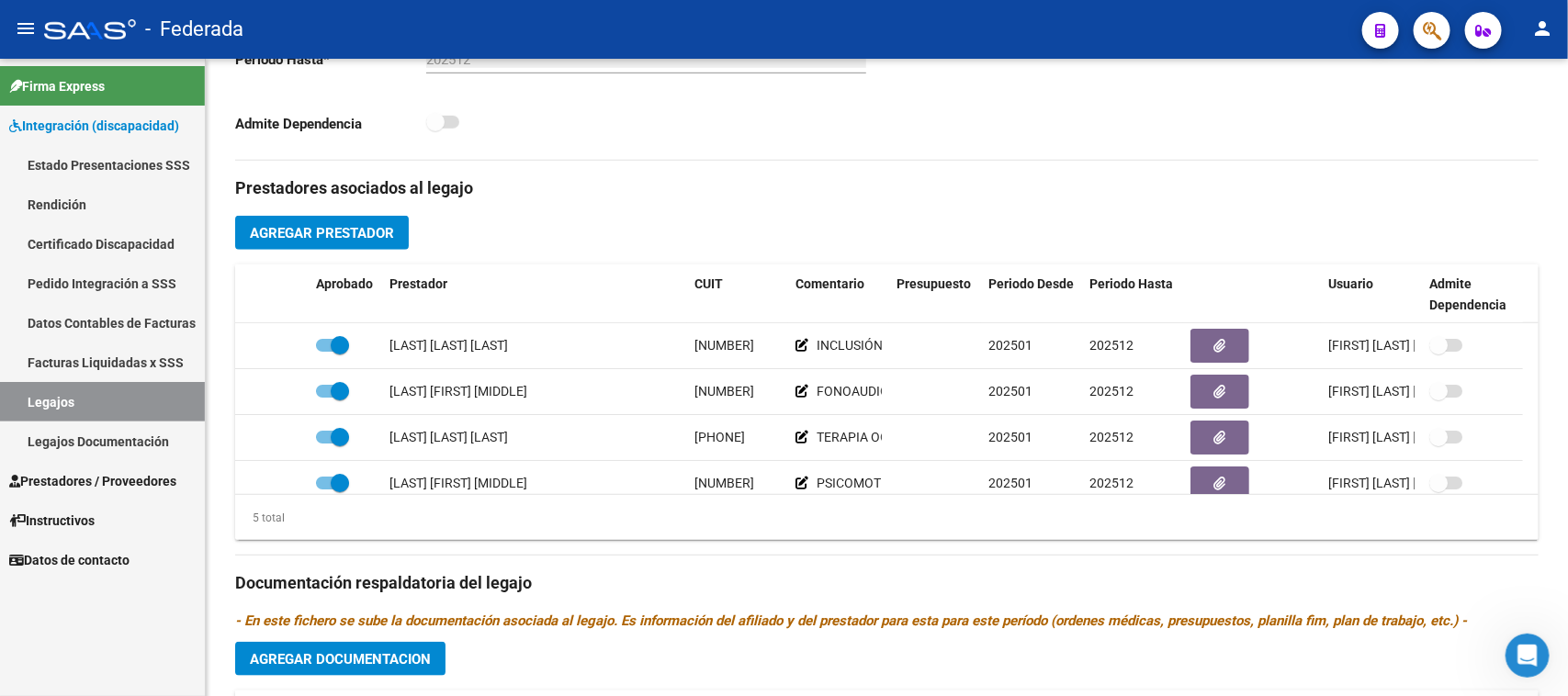 click on "Legajos" at bounding box center (102, 401) 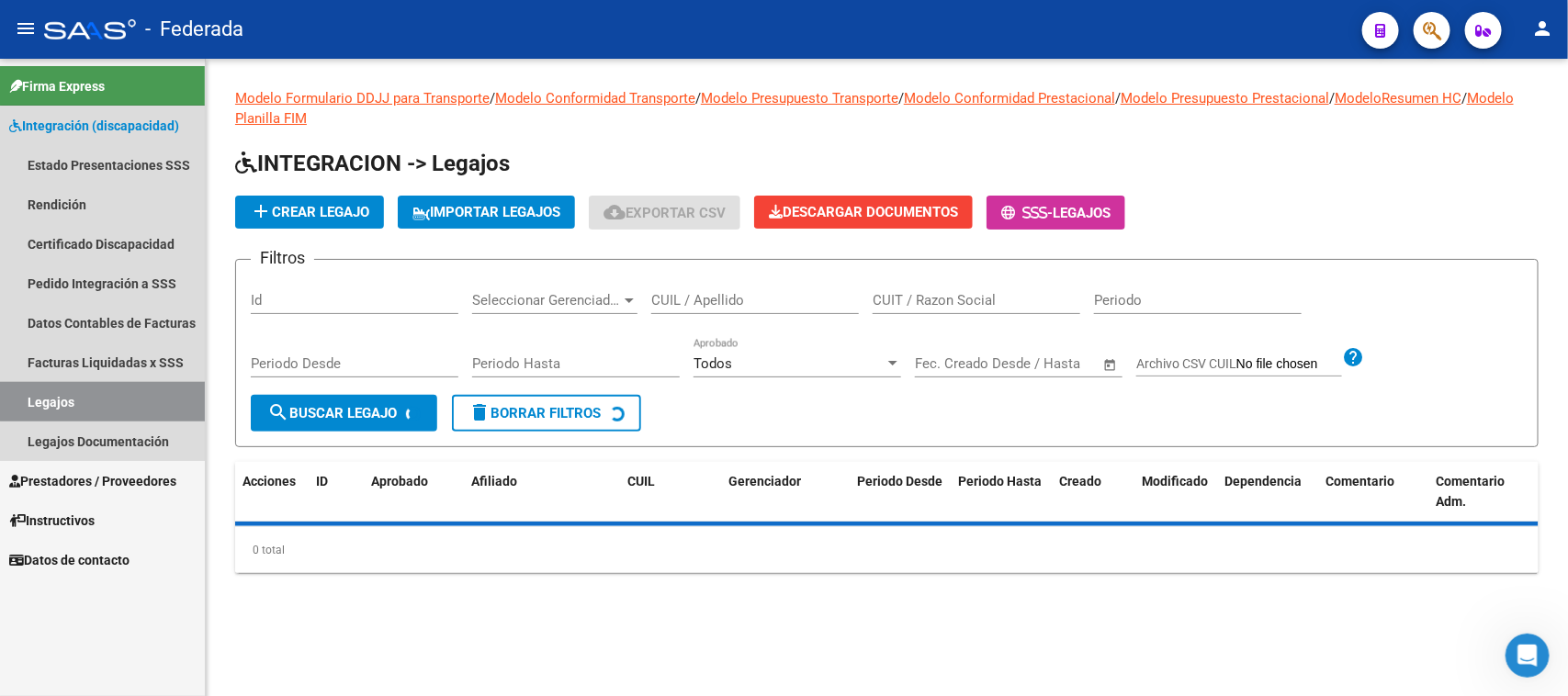 scroll, scrollTop: 0, scrollLeft: 0, axis: both 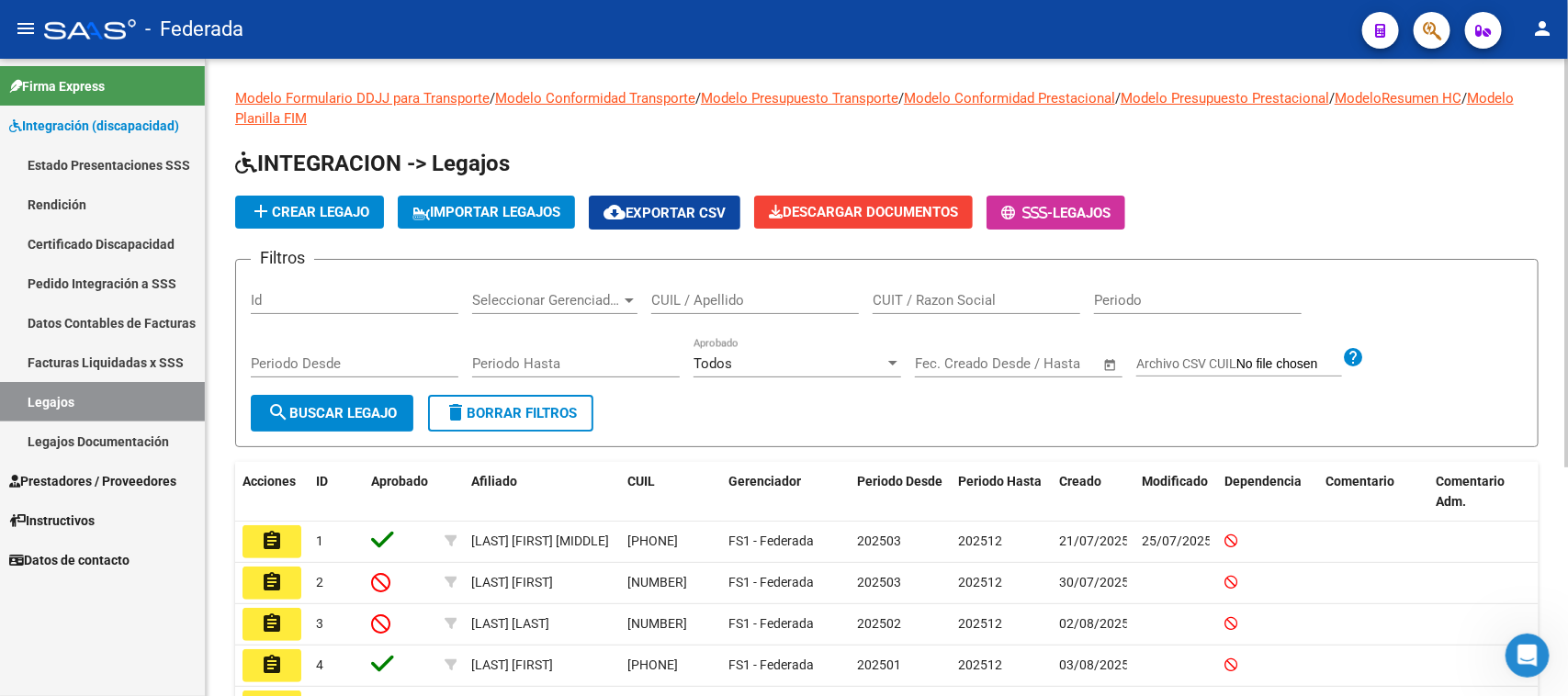 click on "CUIL / Apellido" 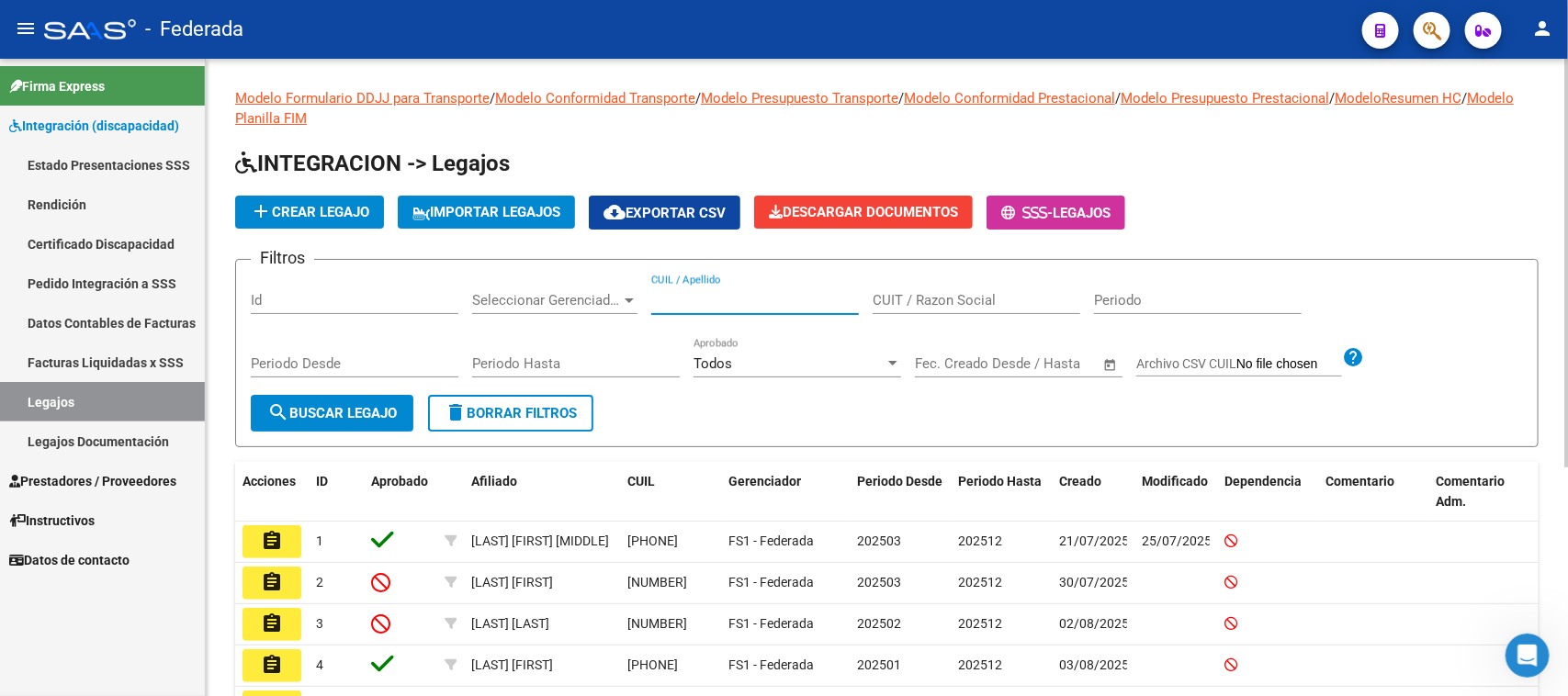 paste on "20566226937" 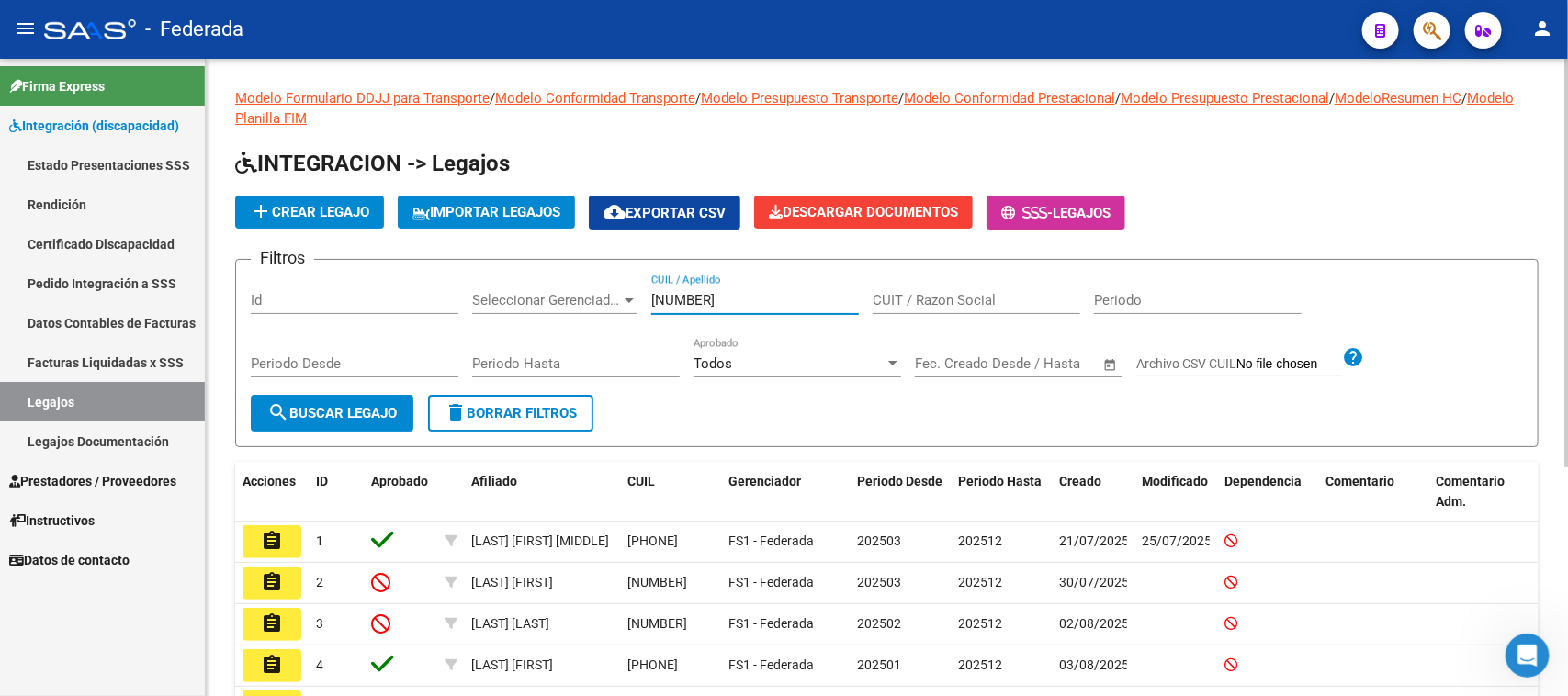 type on "20566226937" 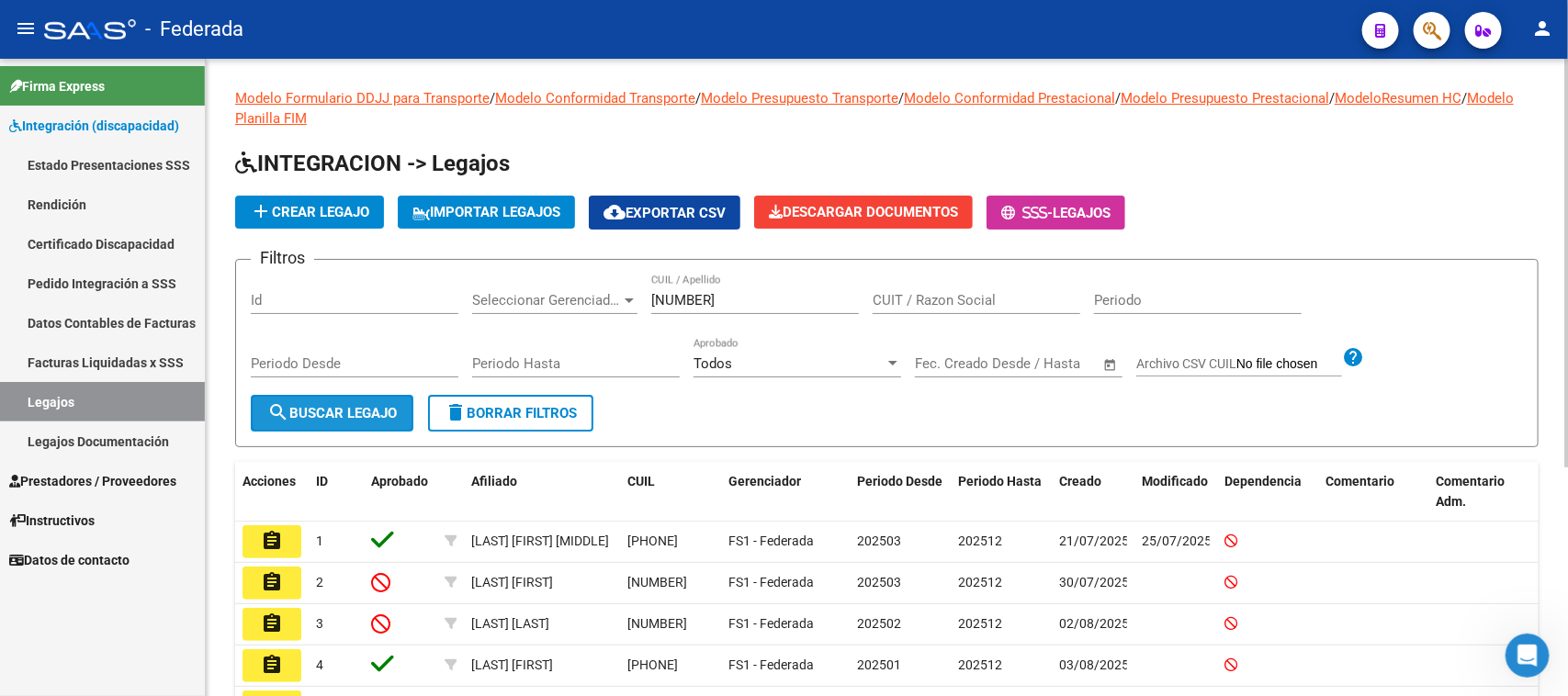 click on "search  Buscar Legajo" 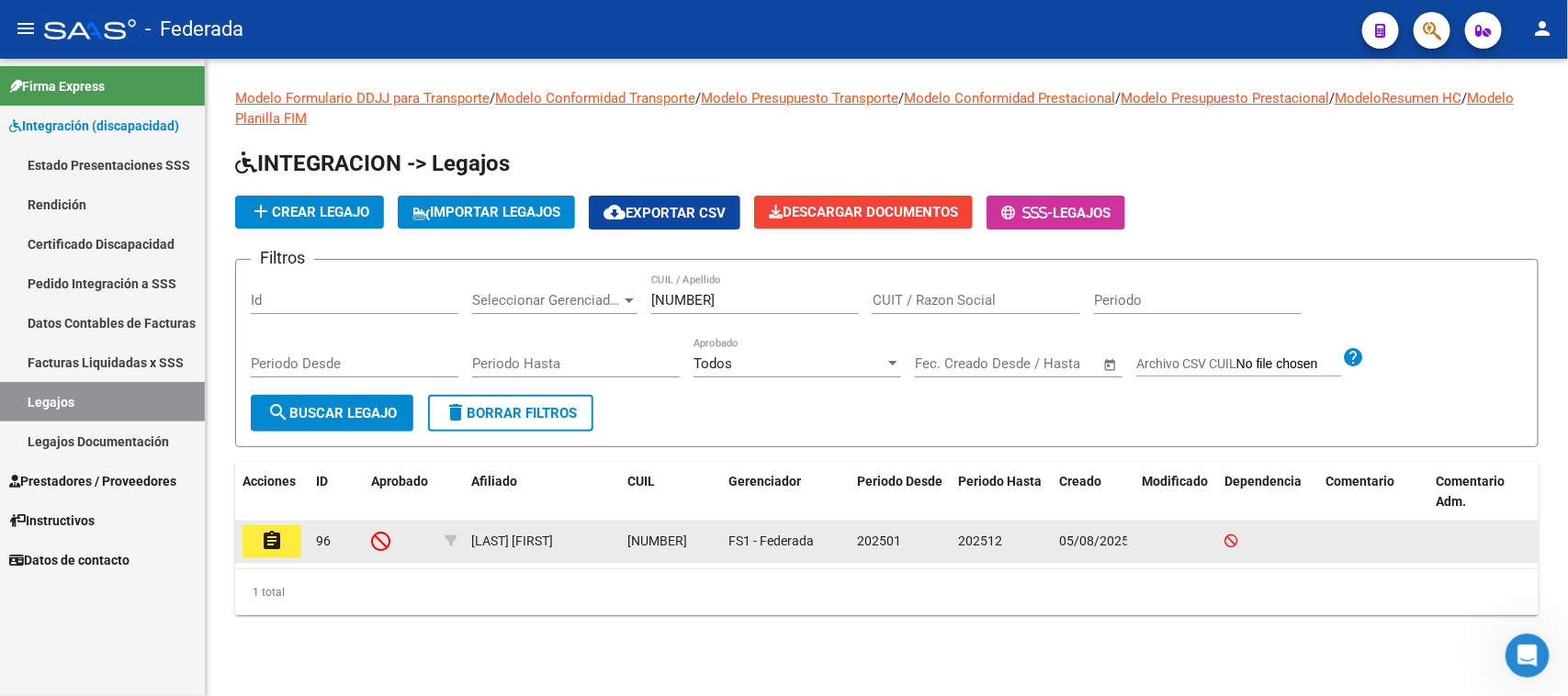 click on "assignment" 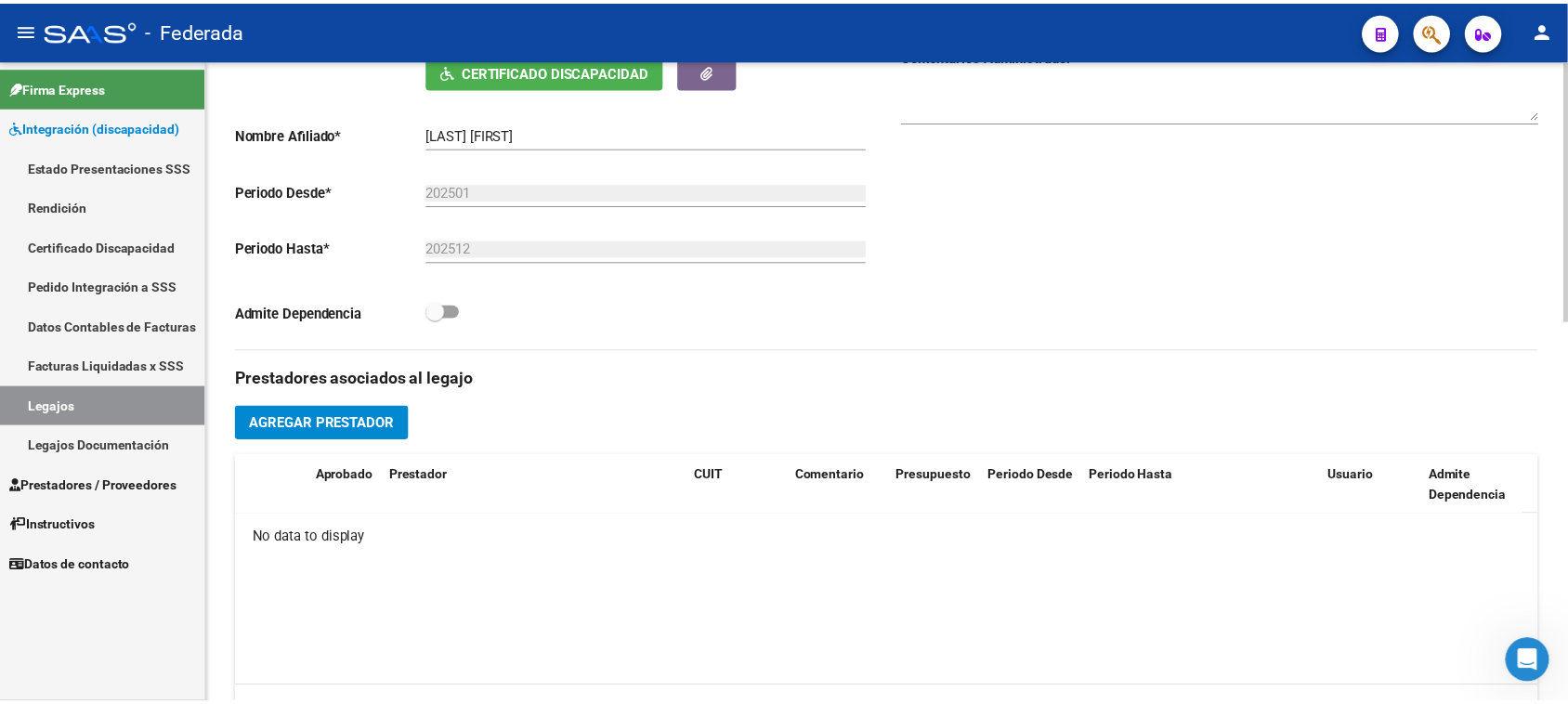 scroll, scrollTop: 464, scrollLeft: 0, axis: vertical 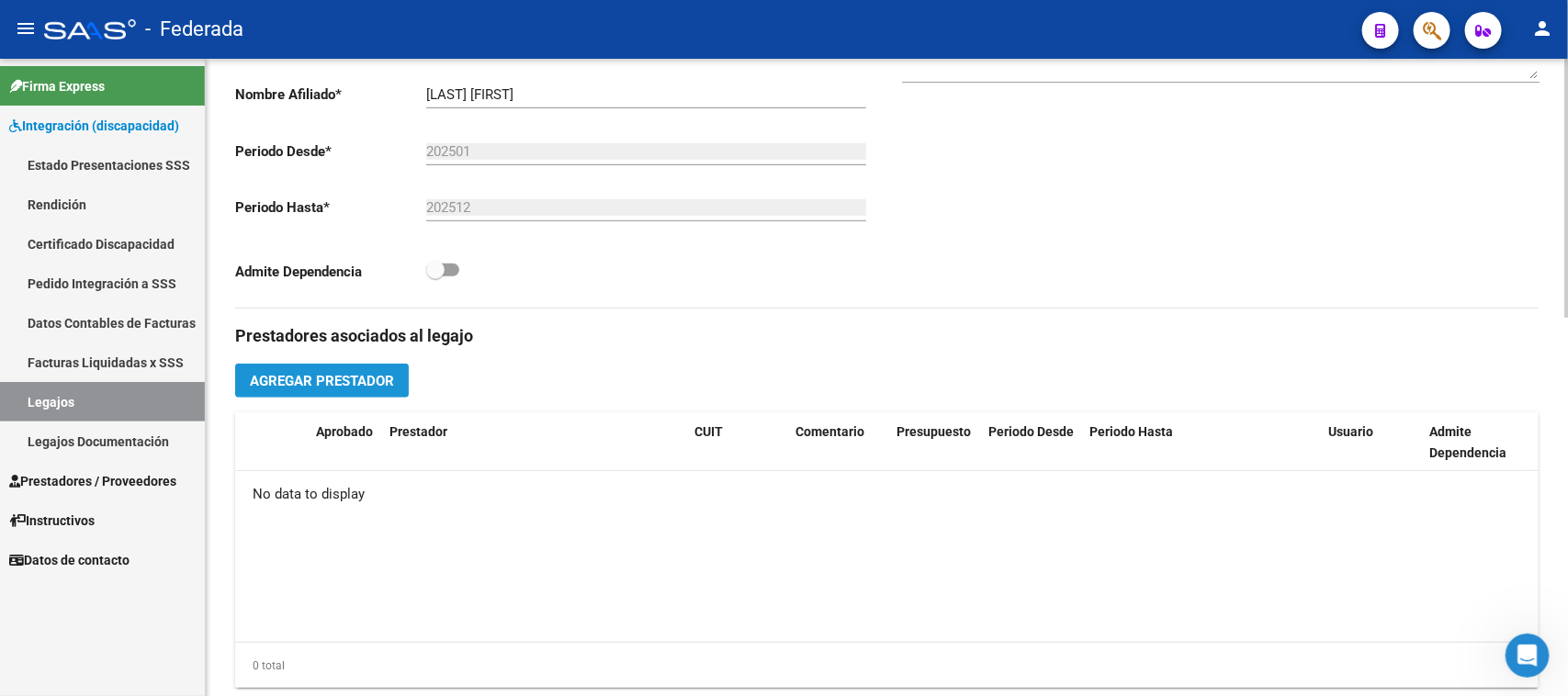 click on "Agregar Prestador" 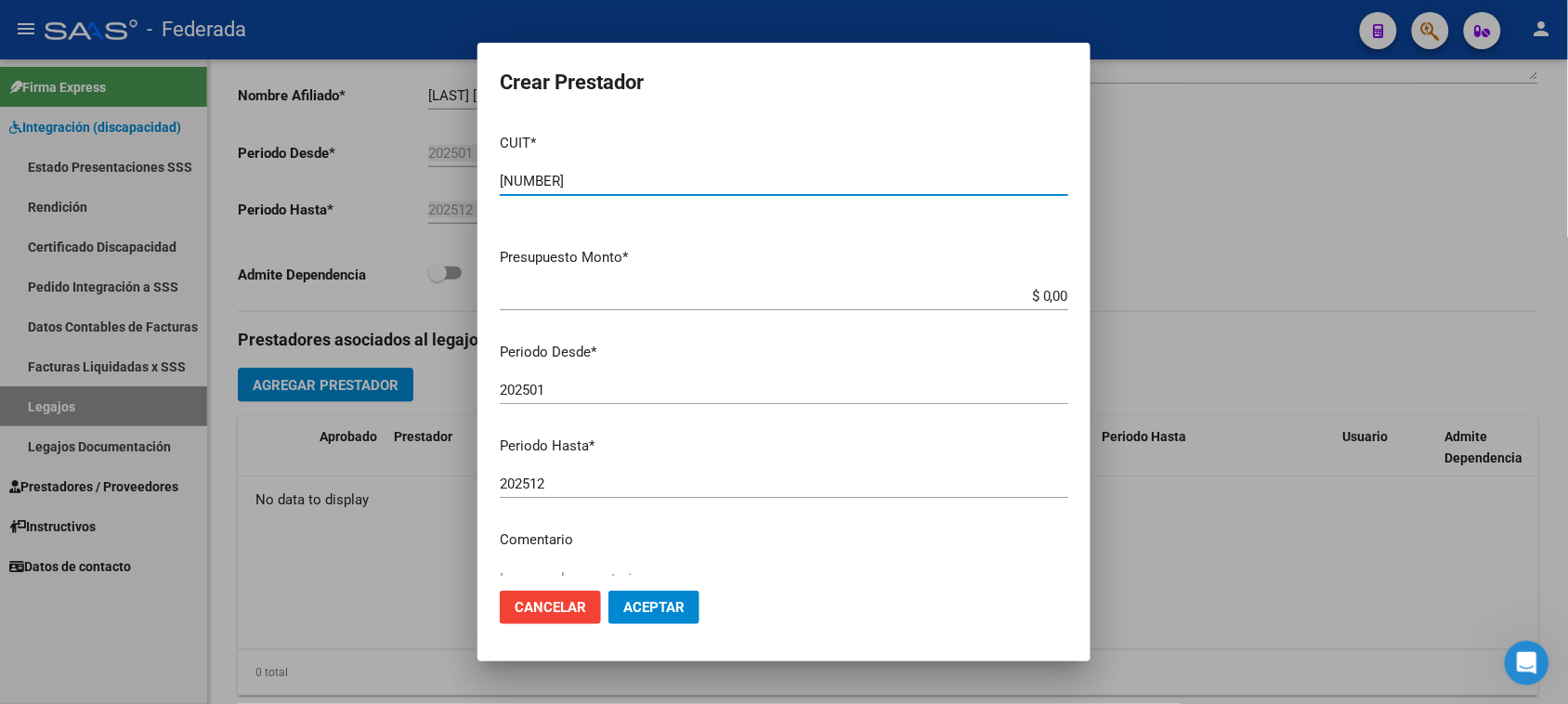 type on "27-33020999-8" 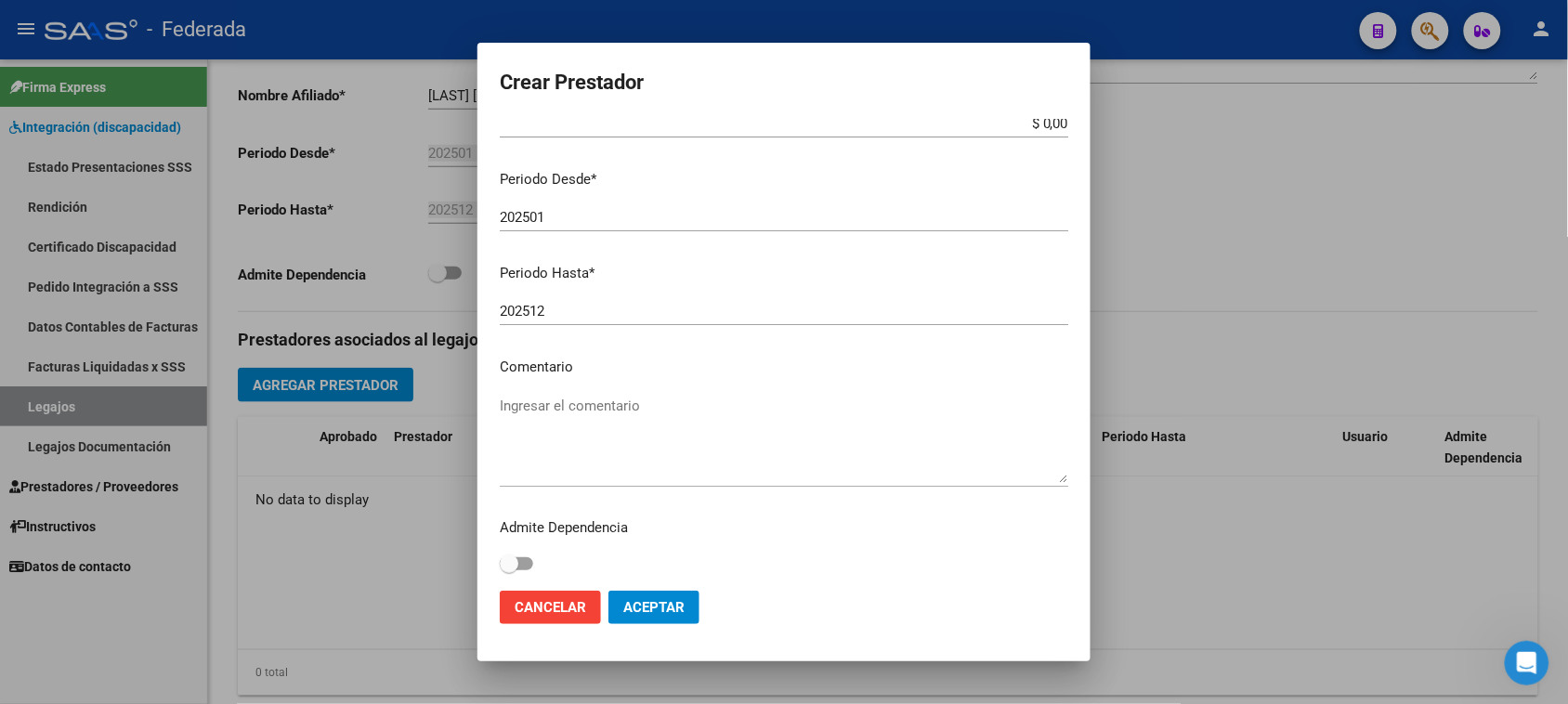scroll, scrollTop: 177, scrollLeft: 0, axis: vertical 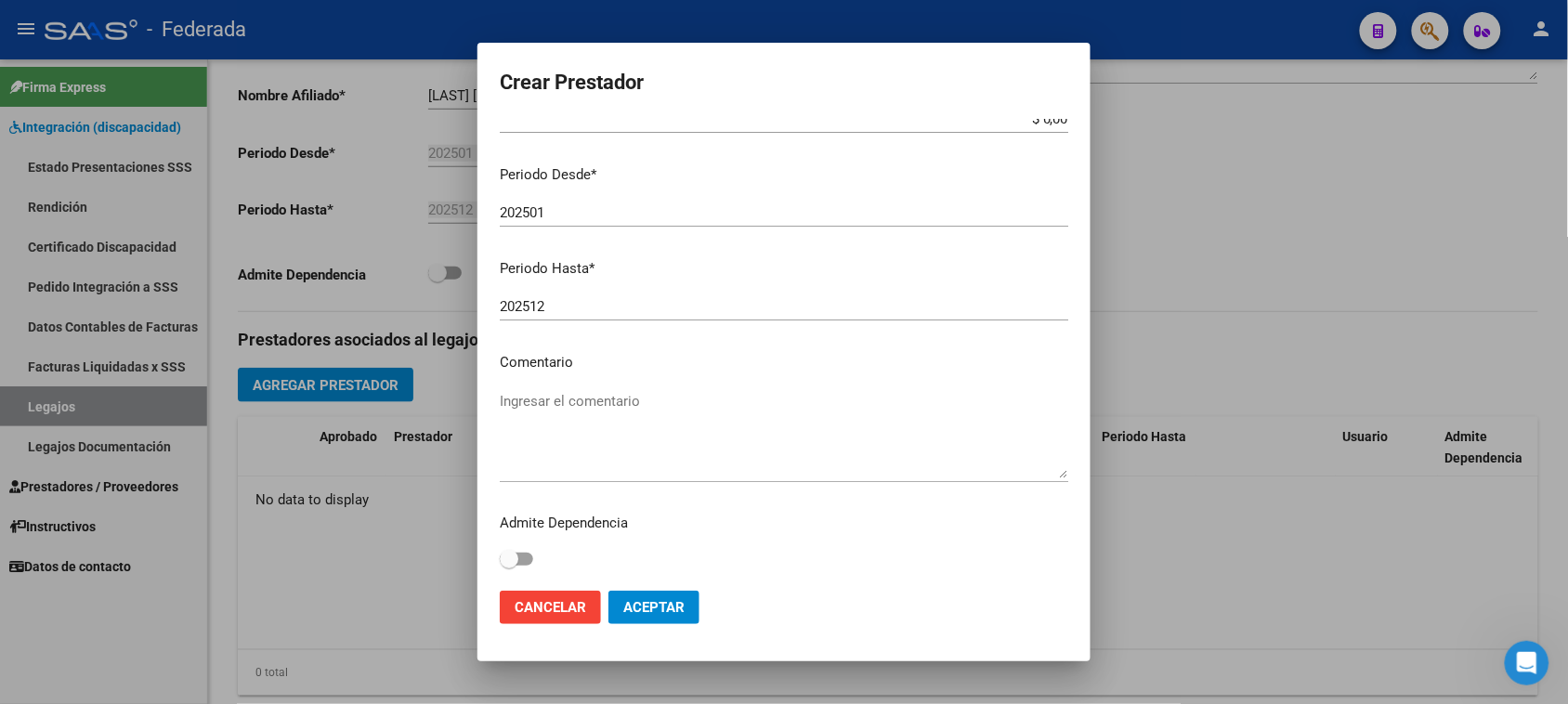 click on "Ingresar el comentario" at bounding box center (784, 435) 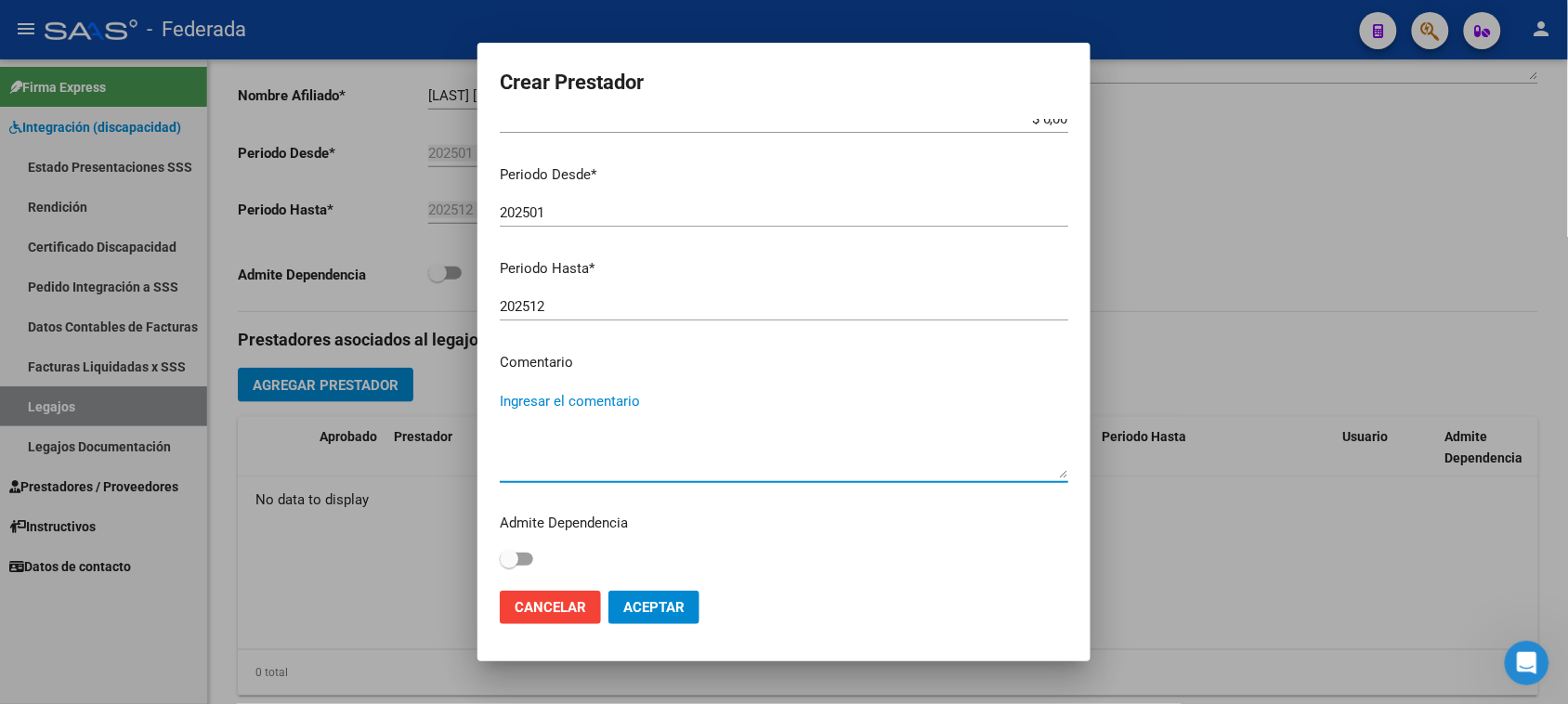 paste on "INCLUSIÓN ESCOLAR" 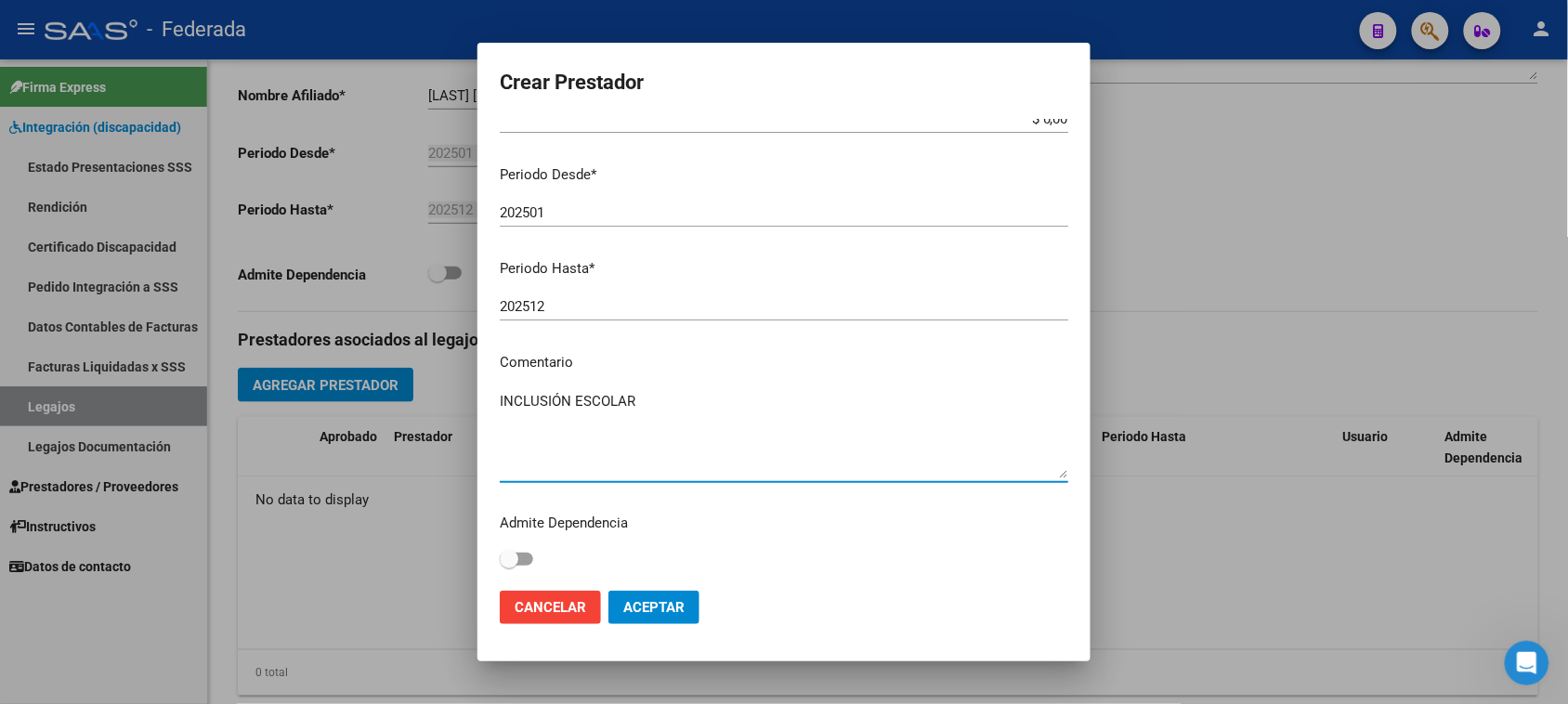 type on "INCLUSIÓN ESCOLAR" 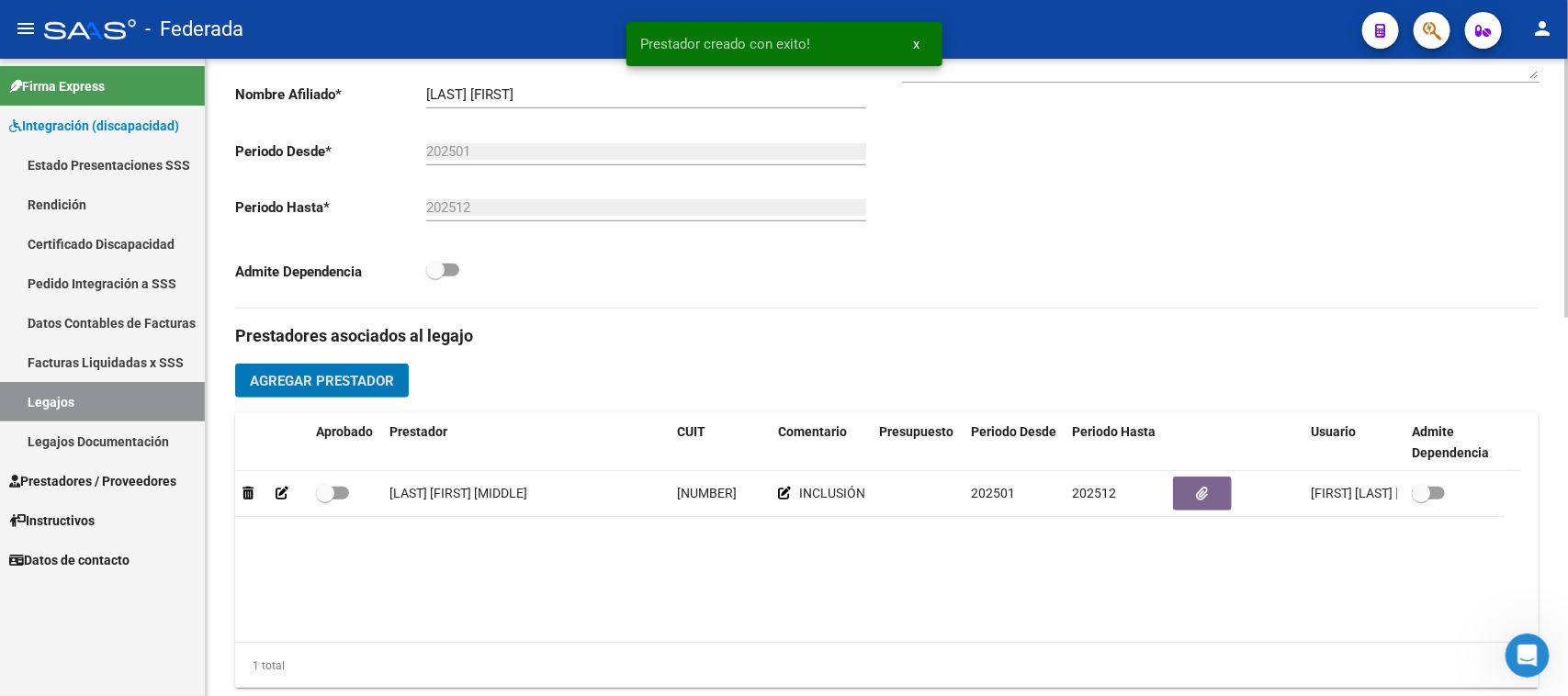 click on "Agregar Prestador" 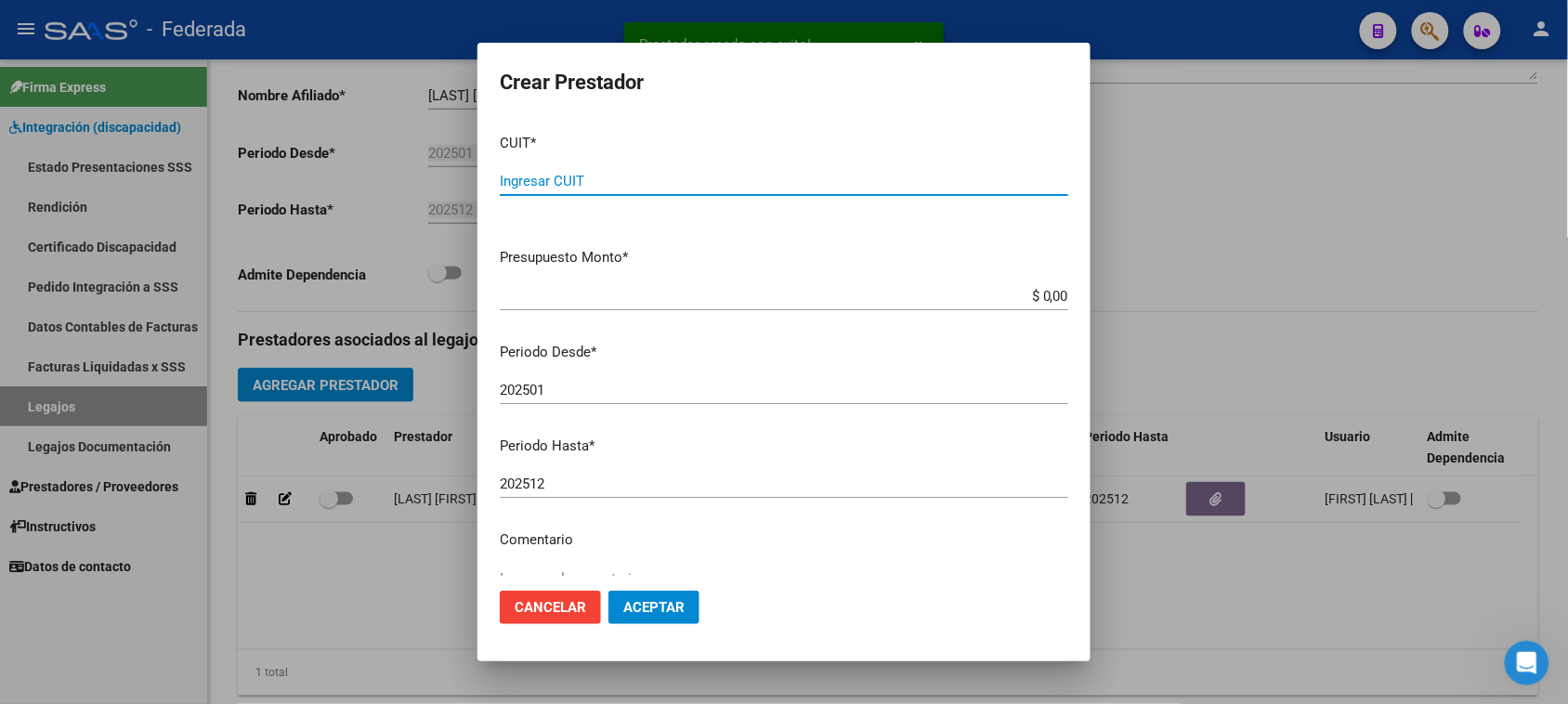 paste on "27-33010848-2" 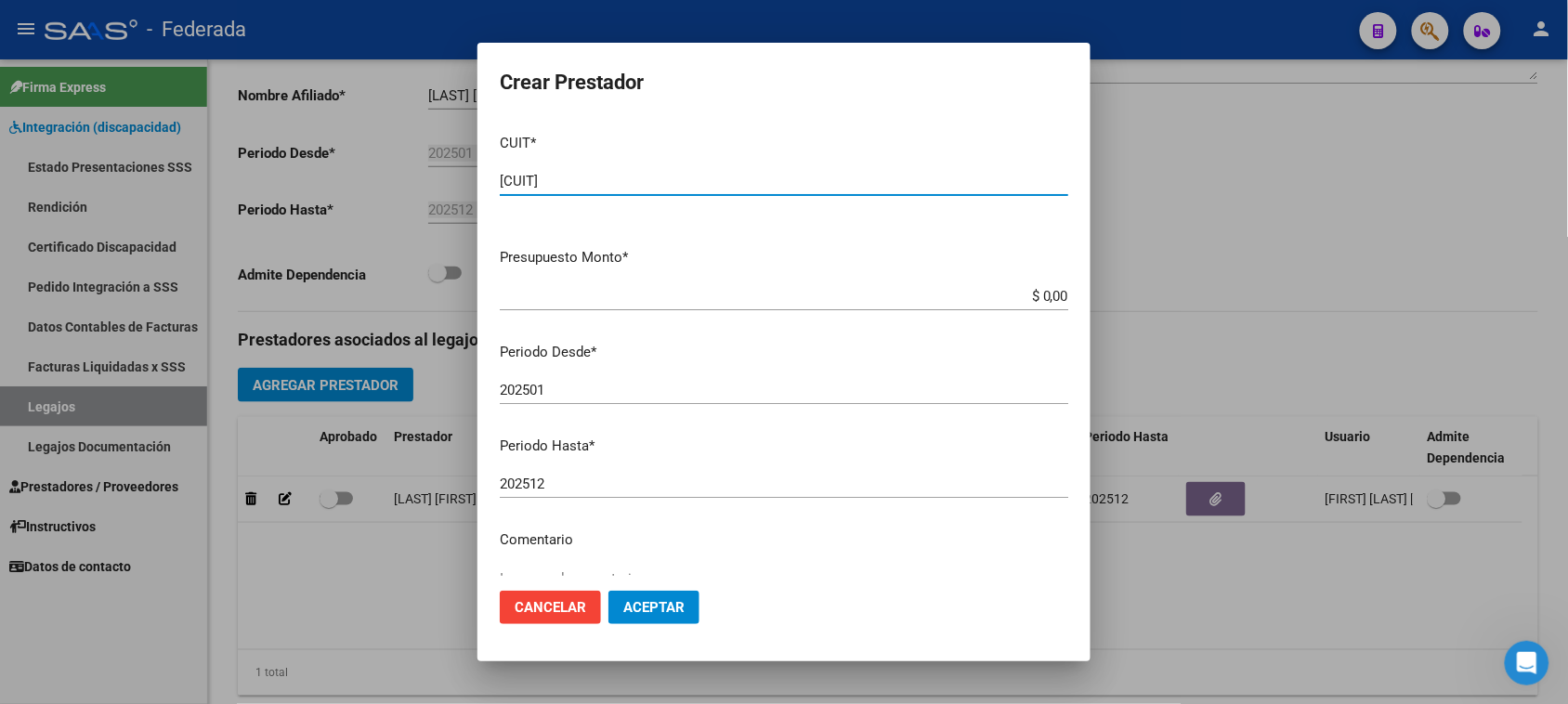 type on "27-33010848-2" 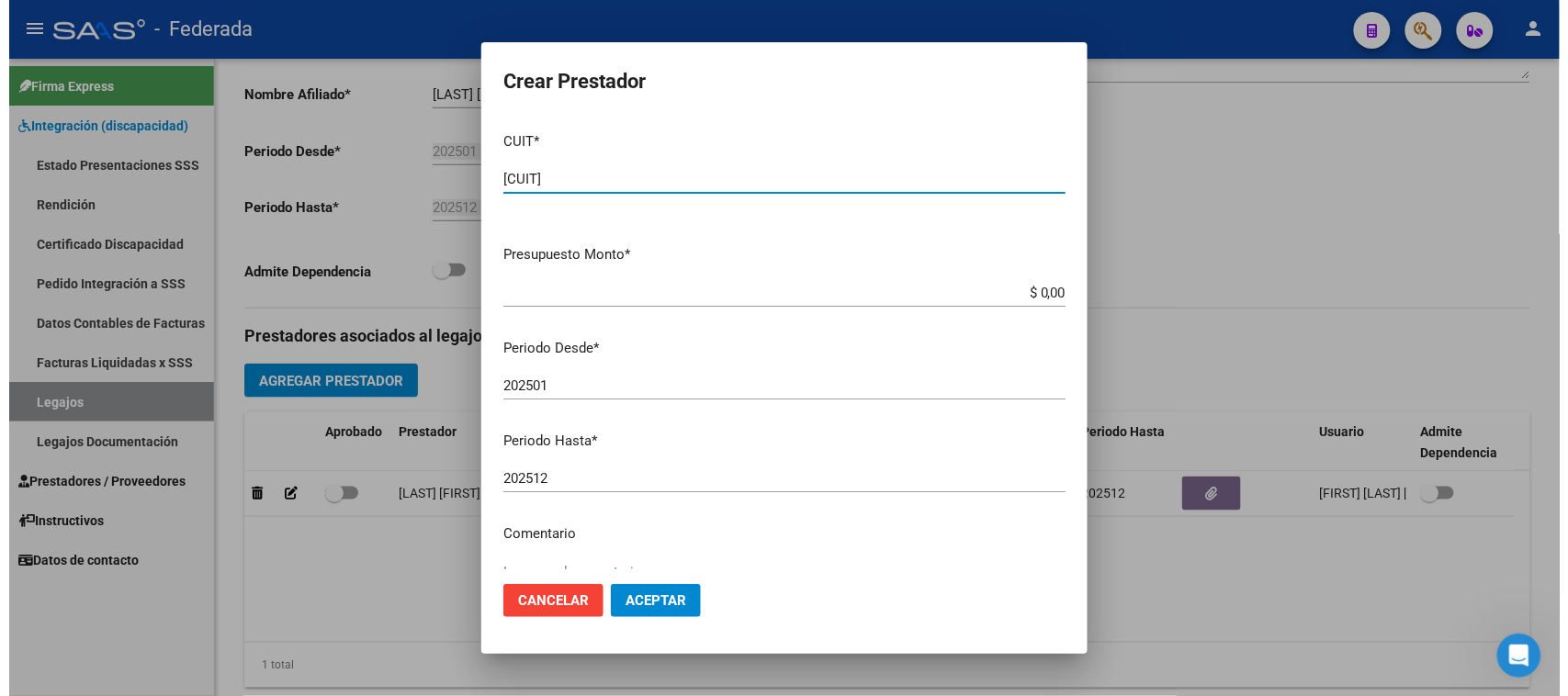 scroll, scrollTop: 115, scrollLeft: 0, axis: vertical 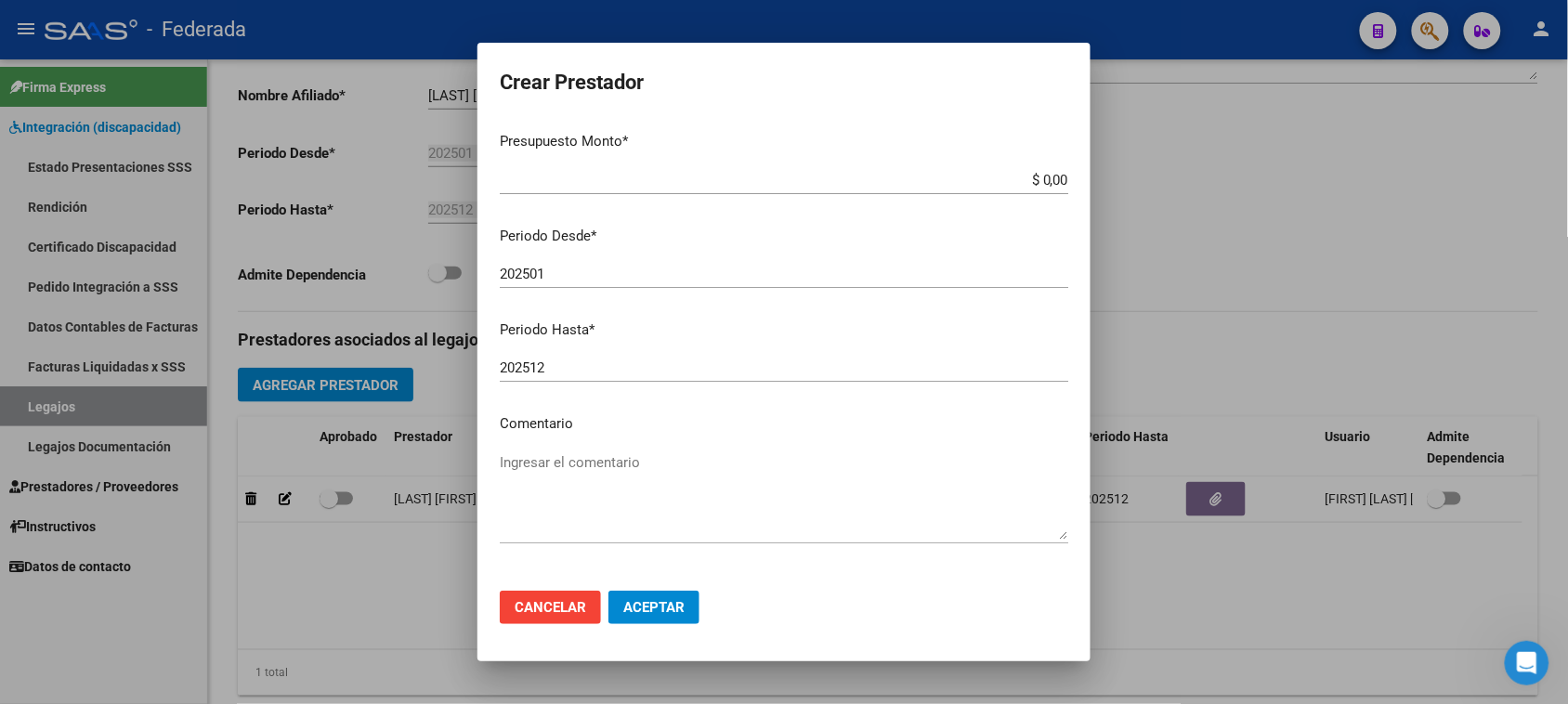 click on "Ingresar el comentario" at bounding box center (784, 496) 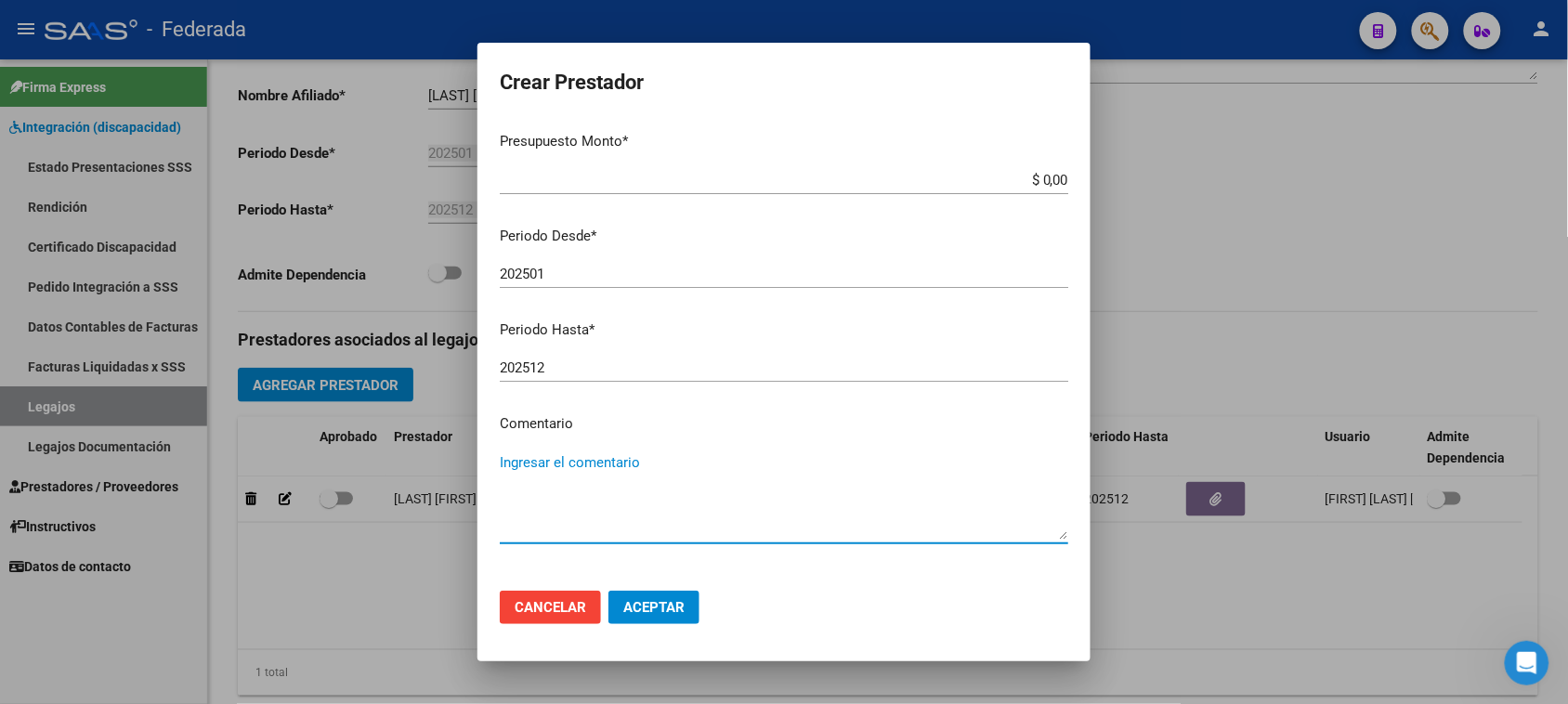 paste on "FONOAUDIOLOGÍA" 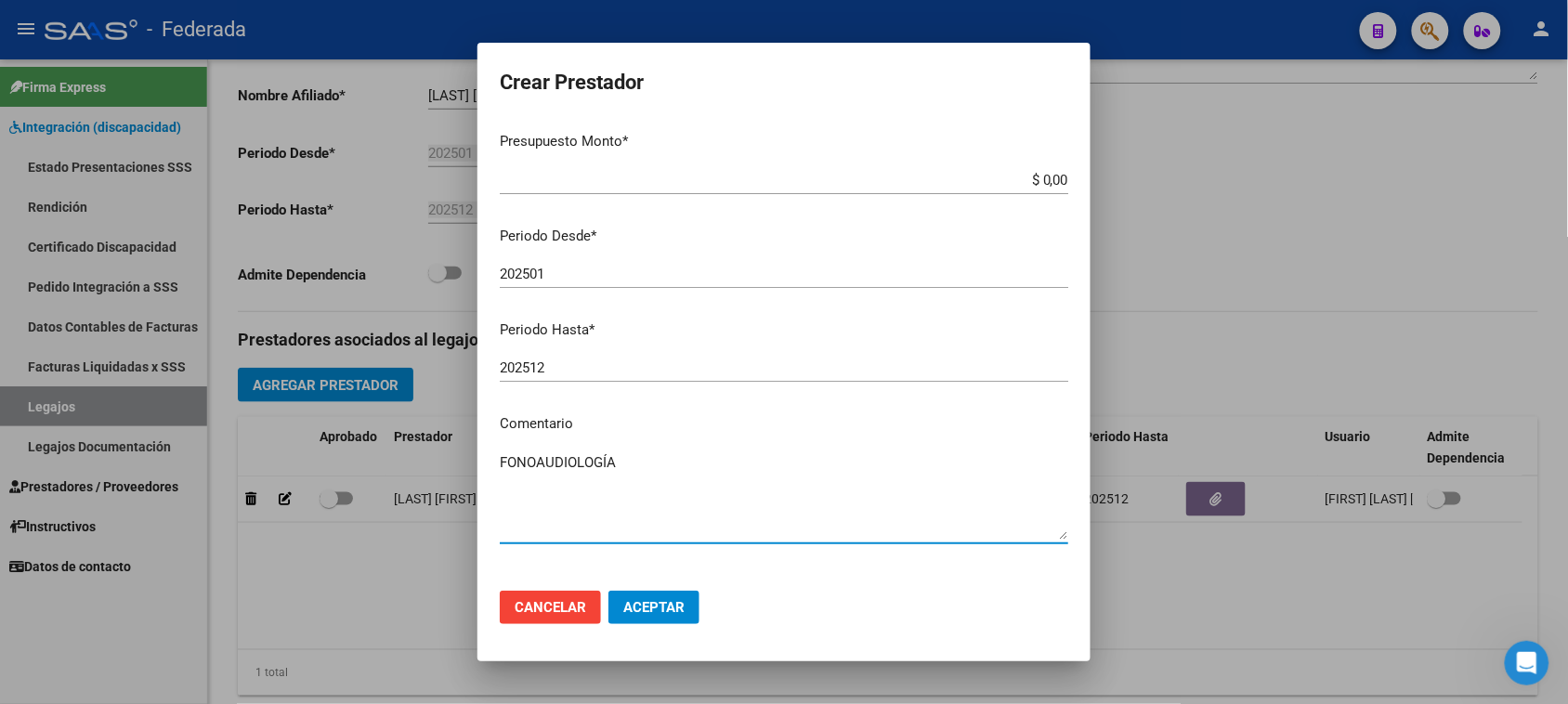 type on "FONOAUDIOLOGÍA" 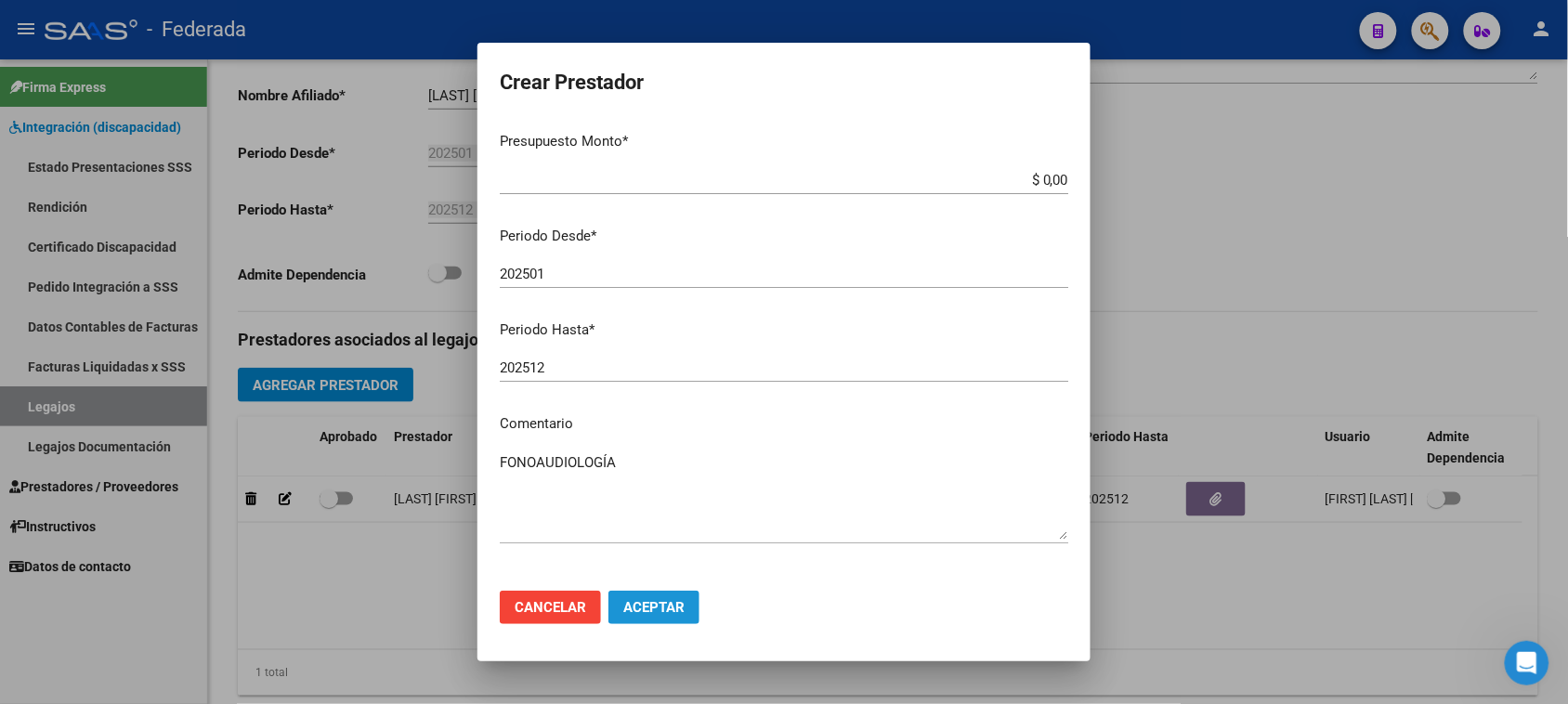 click on "Aceptar" 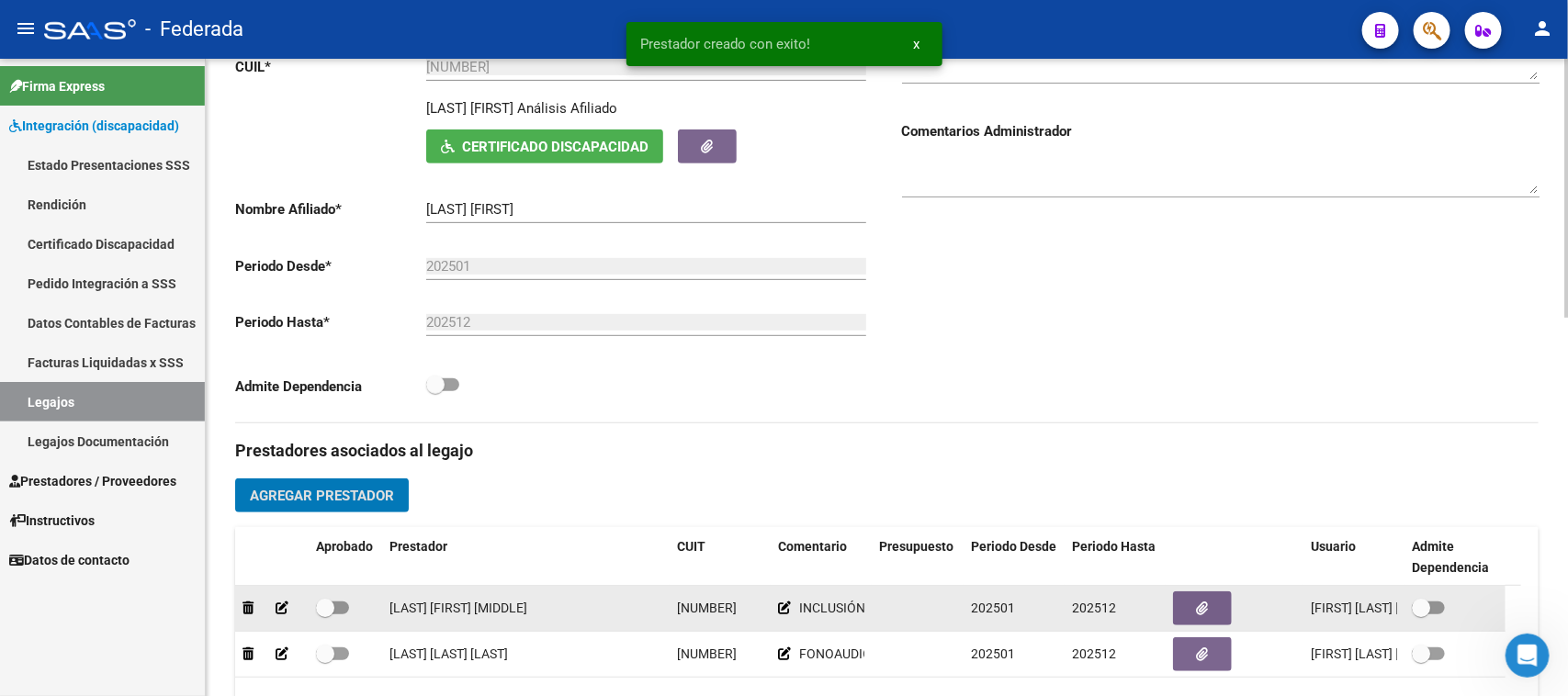 scroll, scrollTop: 230, scrollLeft: 0, axis: vertical 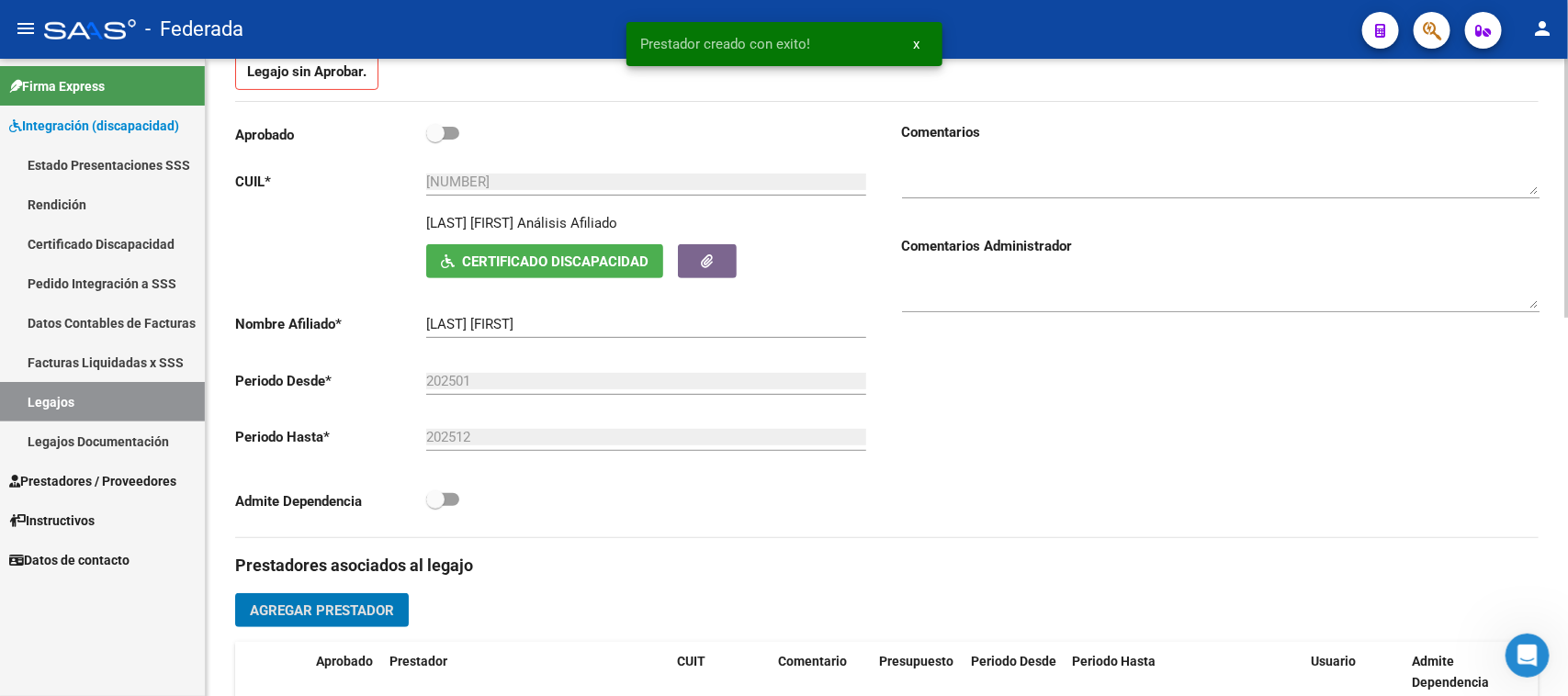 click on "Aprobado   CUIL  *   20-56622693-7 Ingresar CUIL  PALOMIERI SANTIAGO     Análisis Afiliado    Certificado Discapacidad ARCA Padrón Nombre Afiliado  *   PALOMIERI SANTIAGO Ingresar el nombre  Periodo Desde  *   202501 Ej: 202203  Periodo Hasta  *   202512 Ej: 202212  Admite Dependencia" 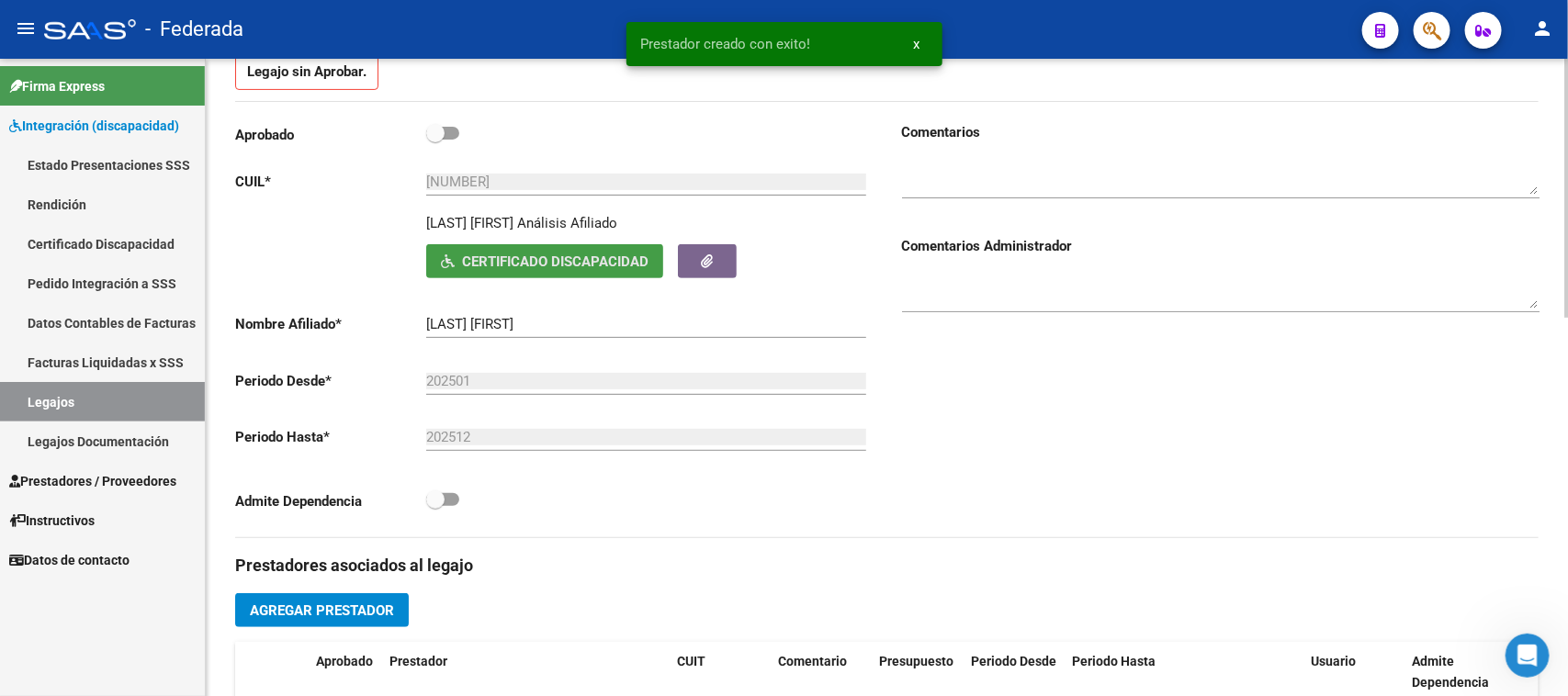 click on "Certificado Discapacidad" 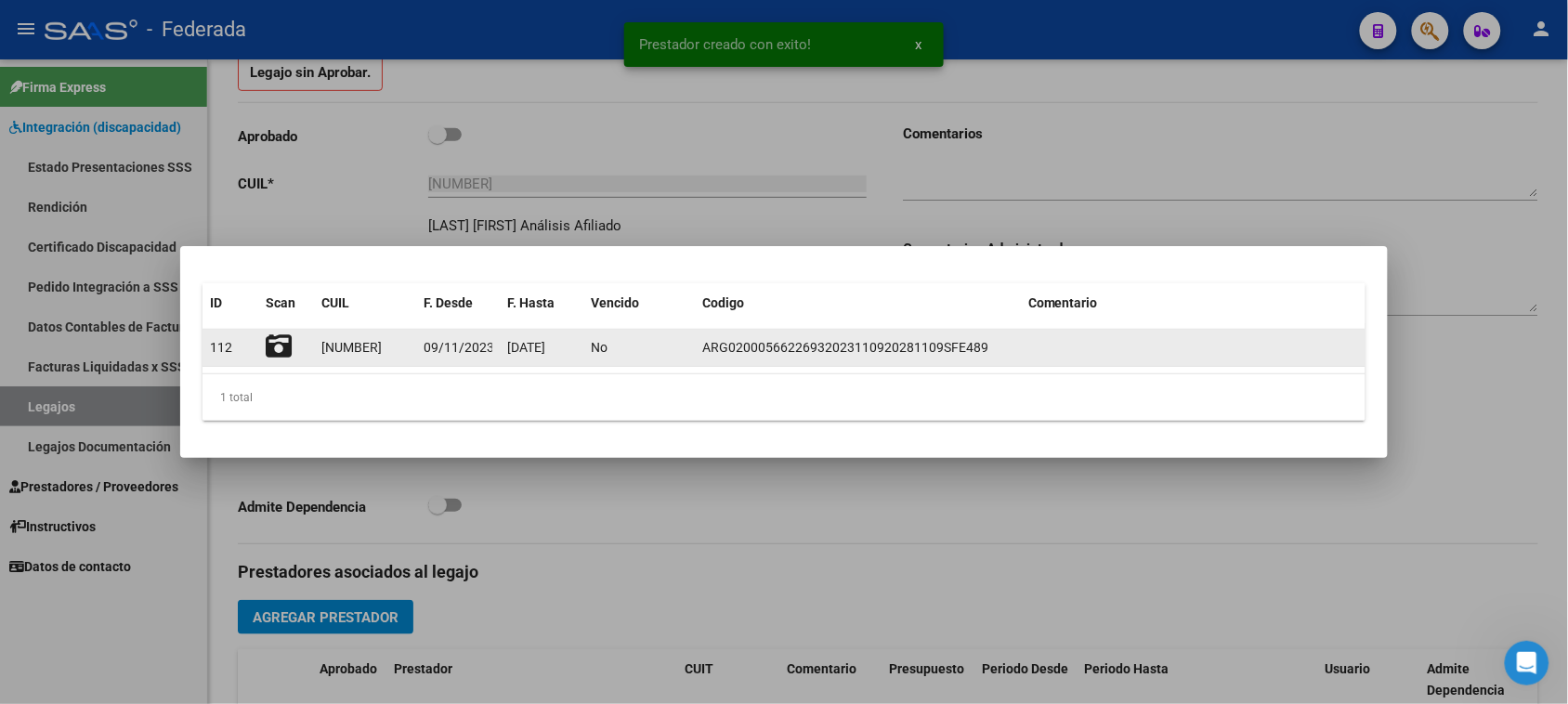 type 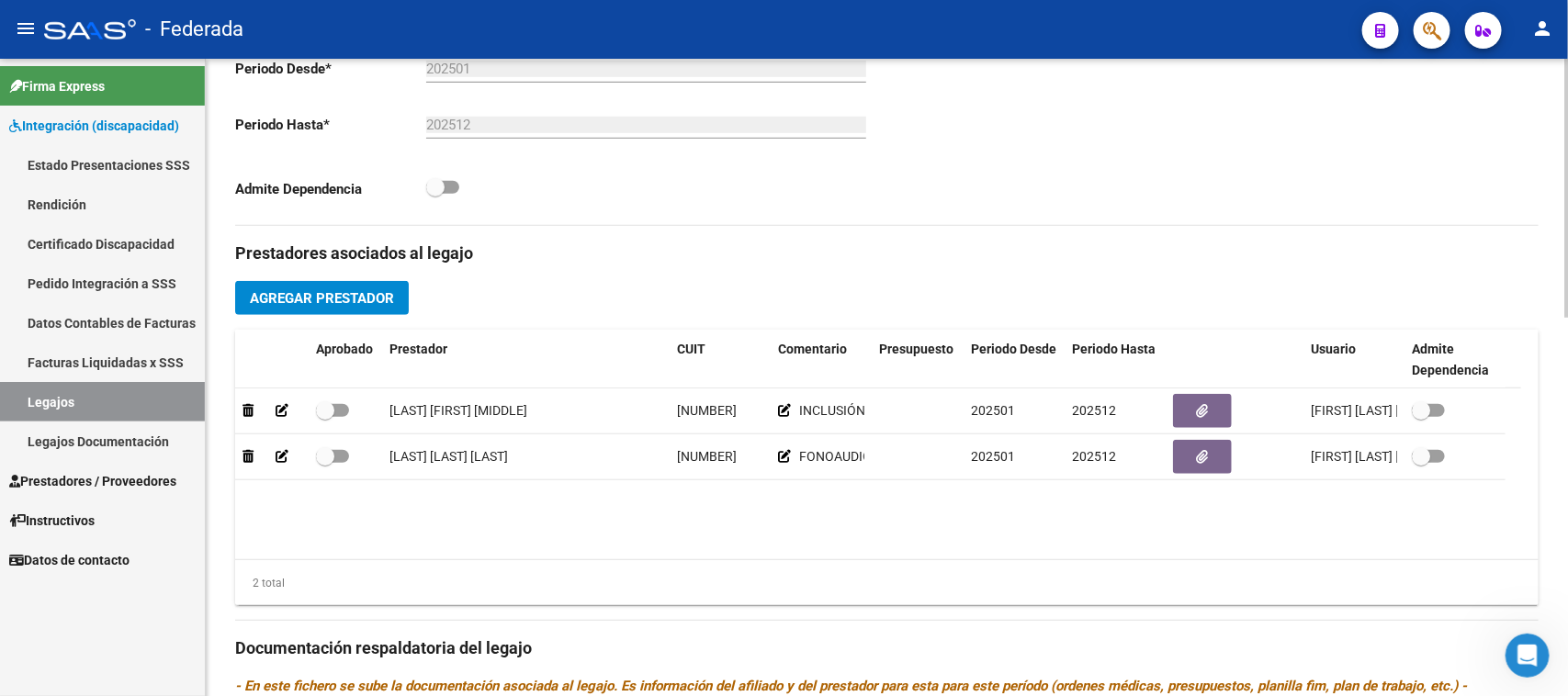 scroll, scrollTop: 574, scrollLeft: 0, axis: vertical 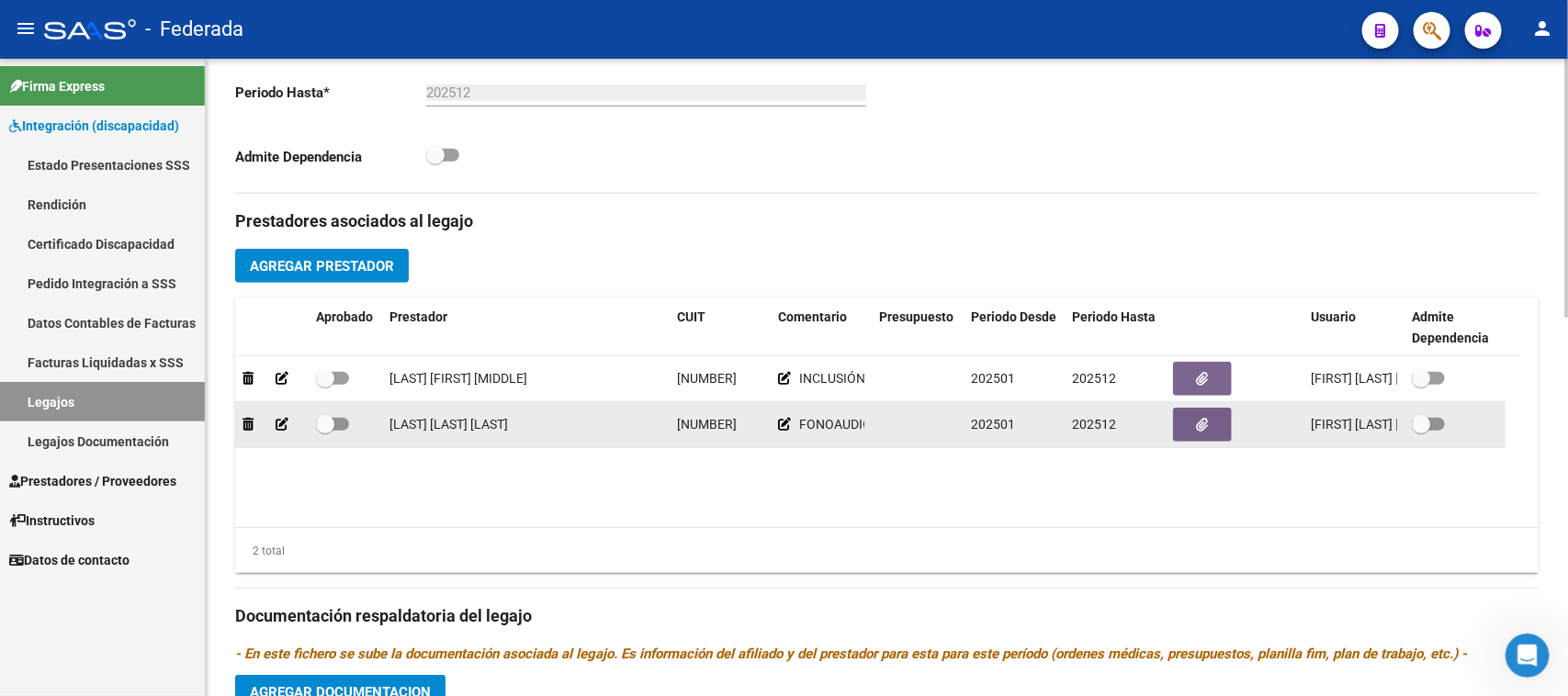 click at bounding box center (325, 424) 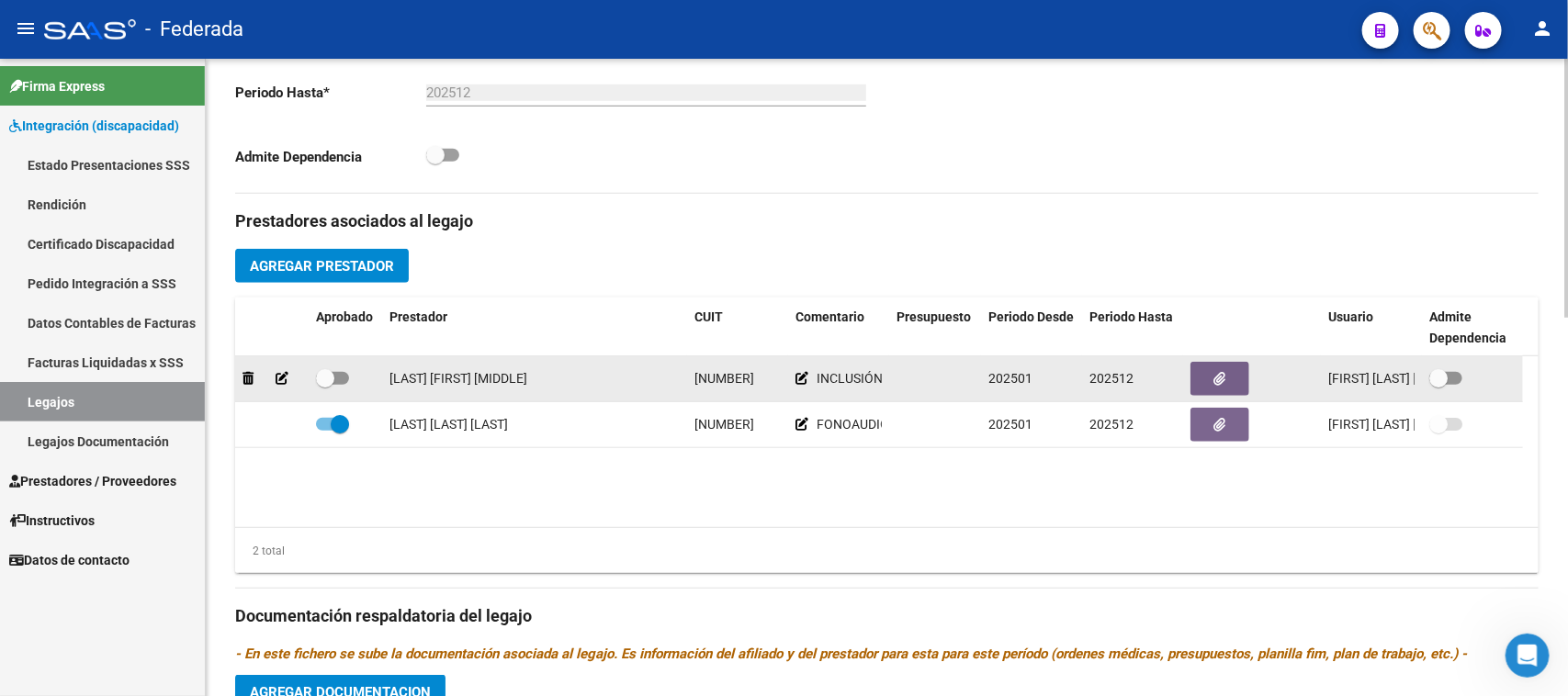 click at bounding box center [325, 378] 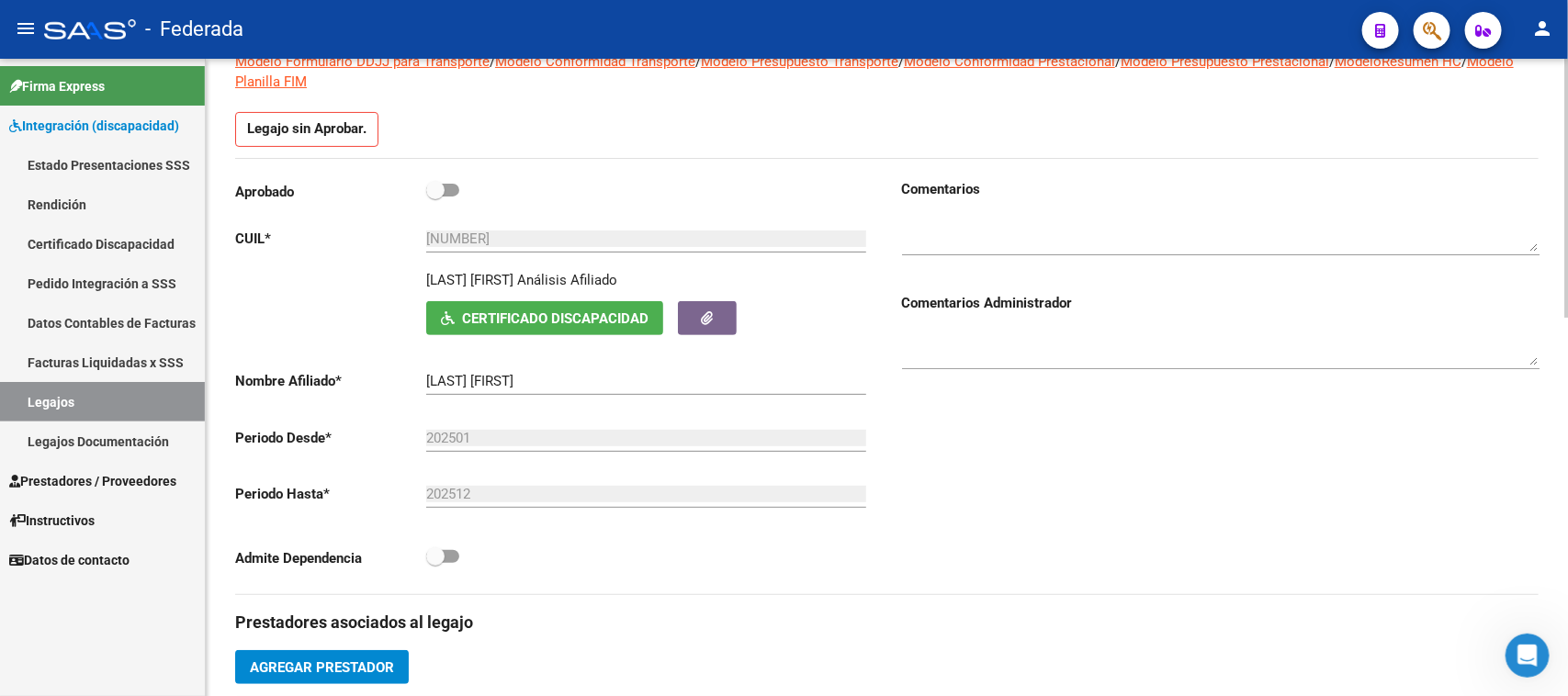 scroll, scrollTop: 115, scrollLeft: 0, axis: vertical 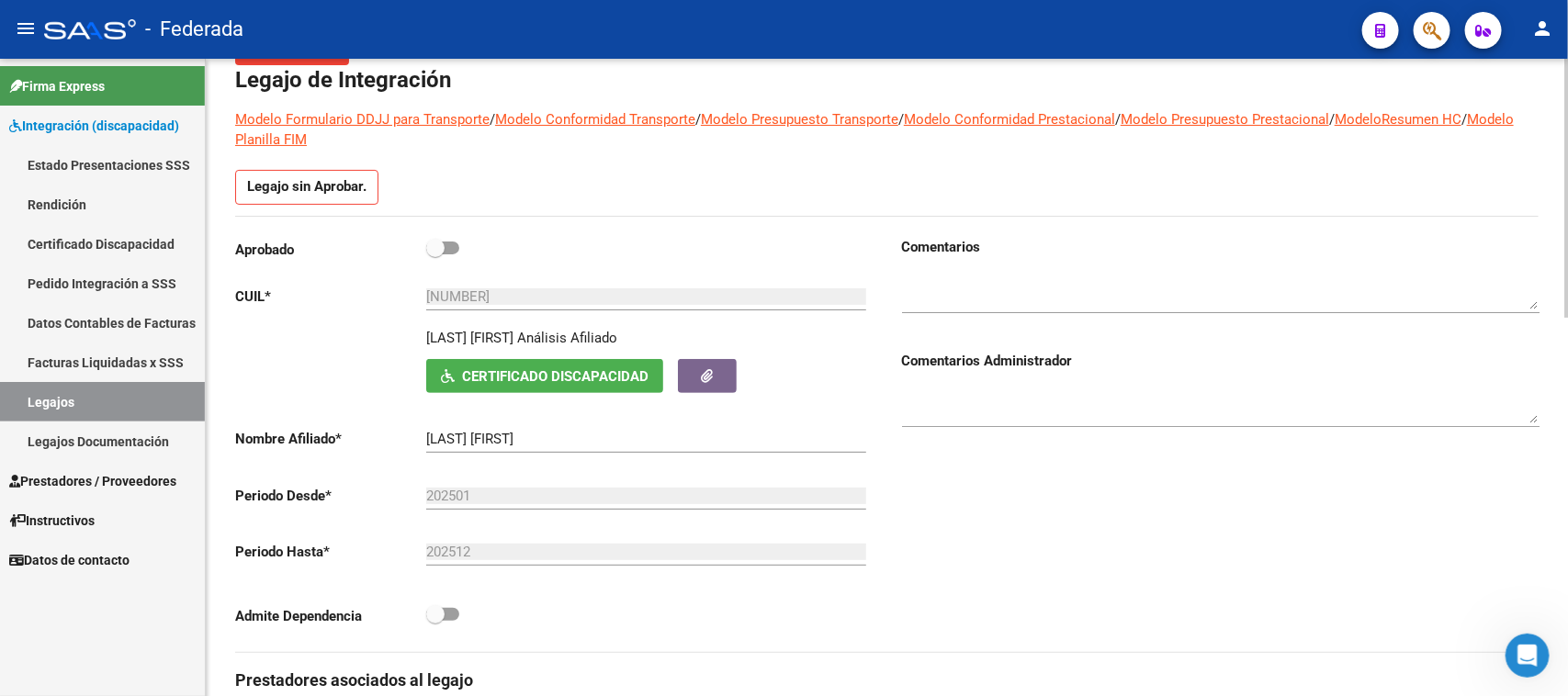 click at bounding box center [435, 248] 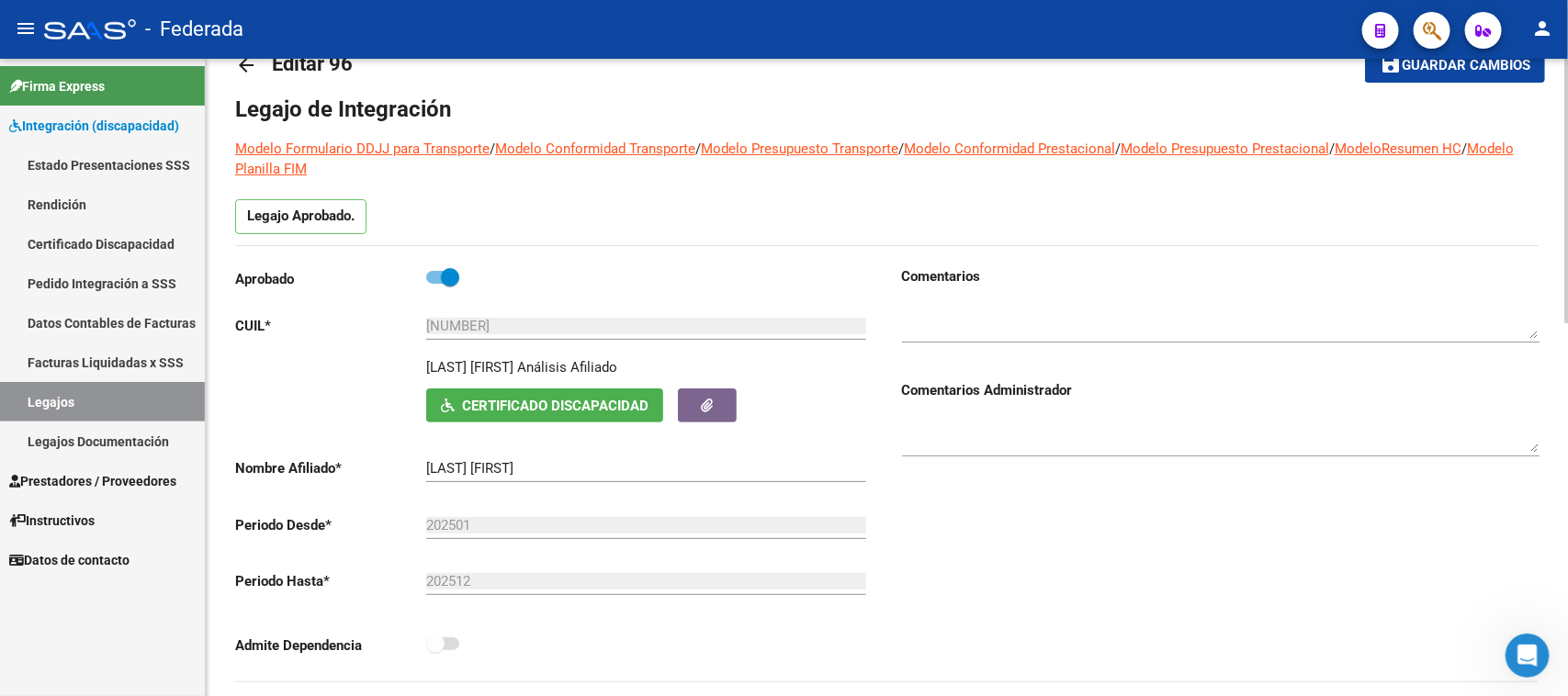 scroll, scrollTop: 0, scrollLeft: 0, axis: both 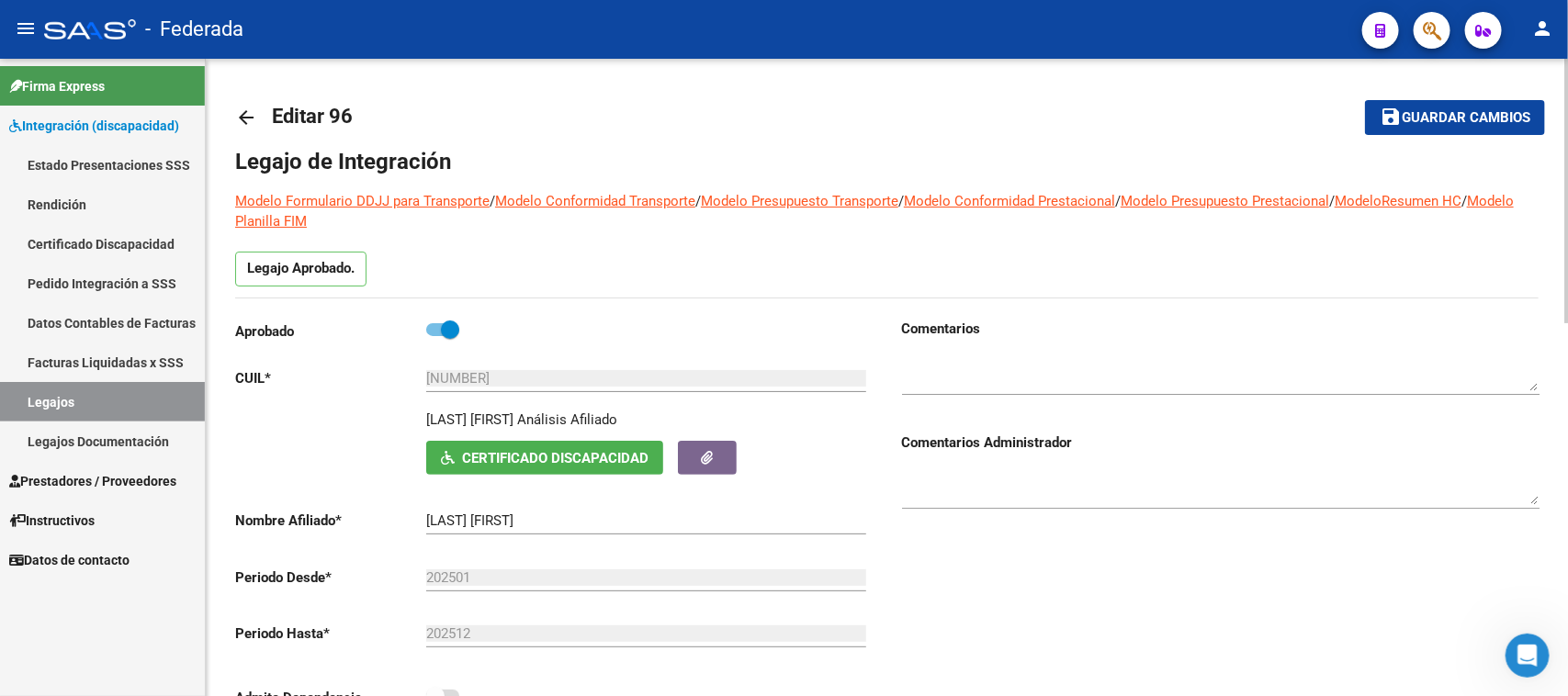 click on "save Guardar cambios" 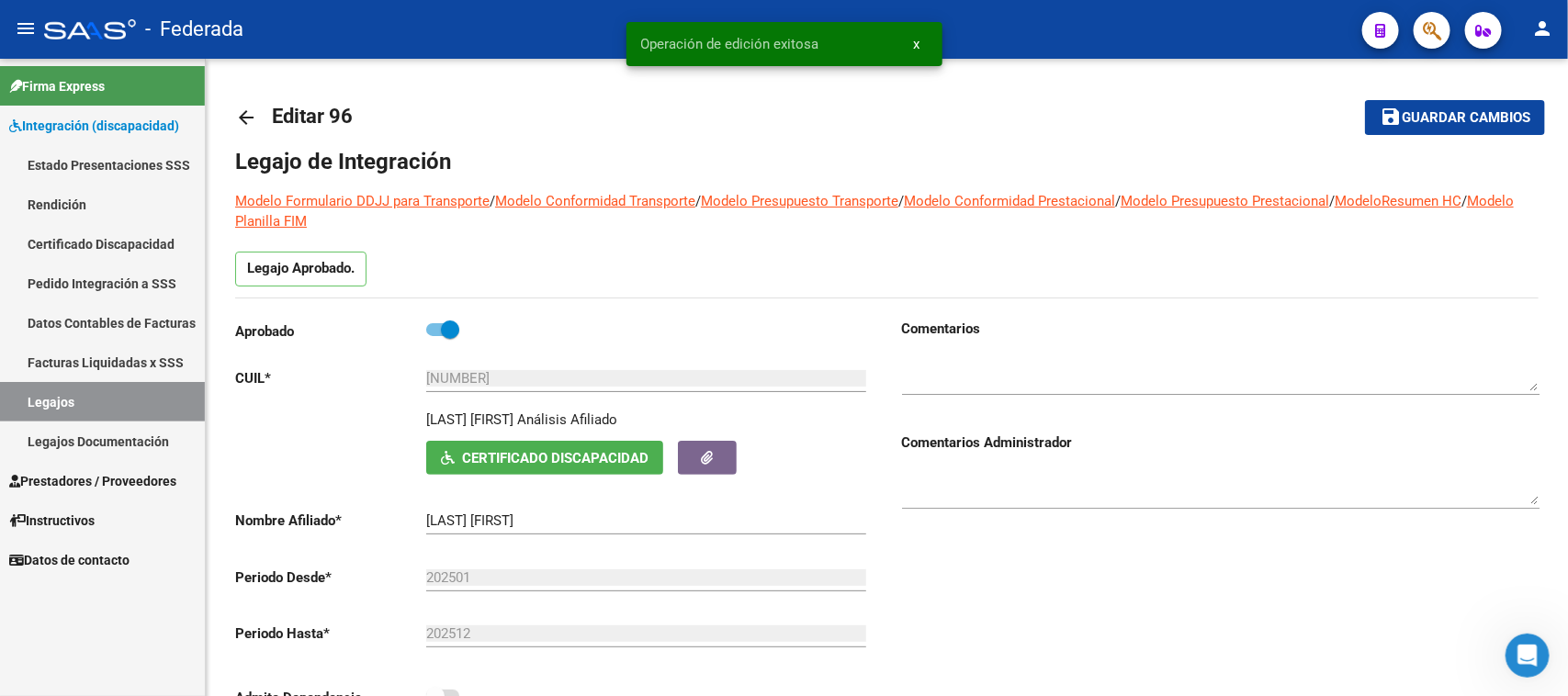 click on "Legajos" at bounding box center [102, 401] 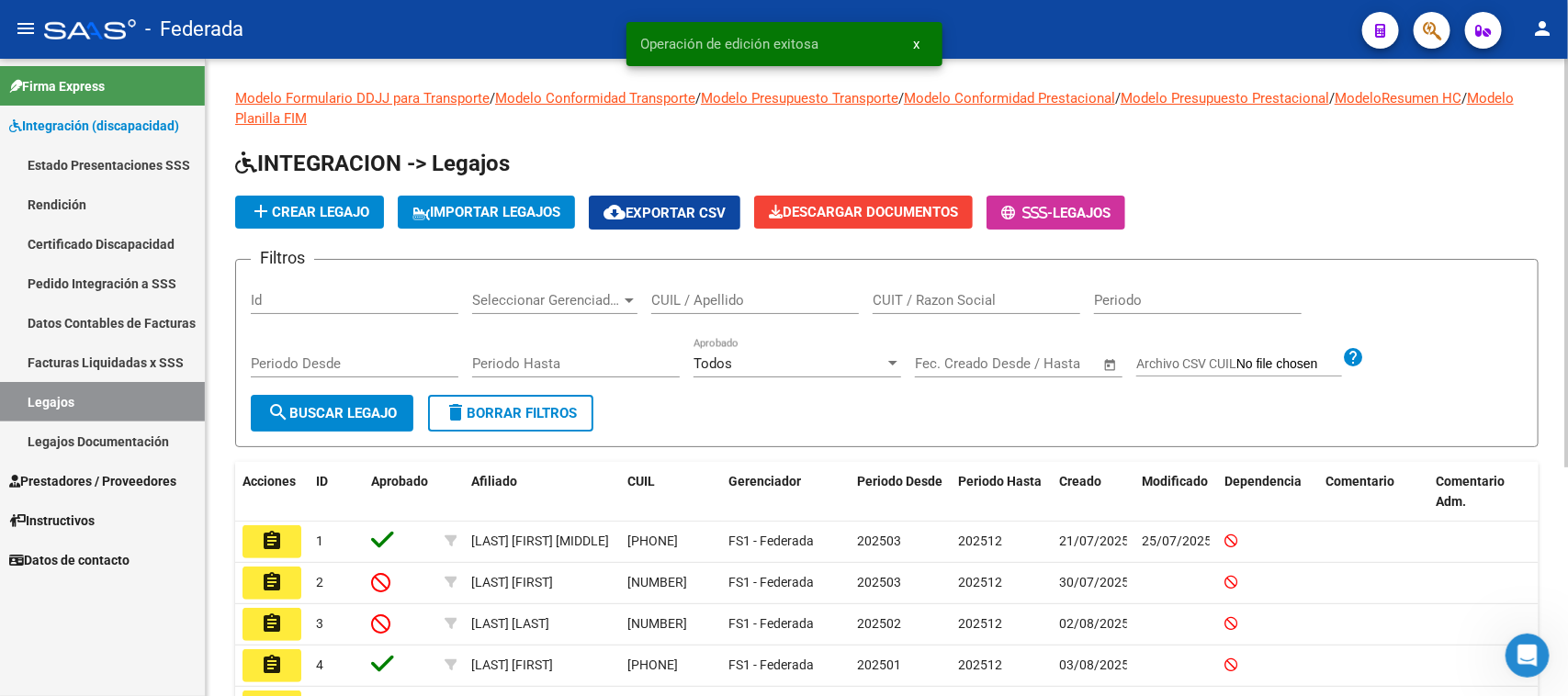 click on "CUIL / Apellido" 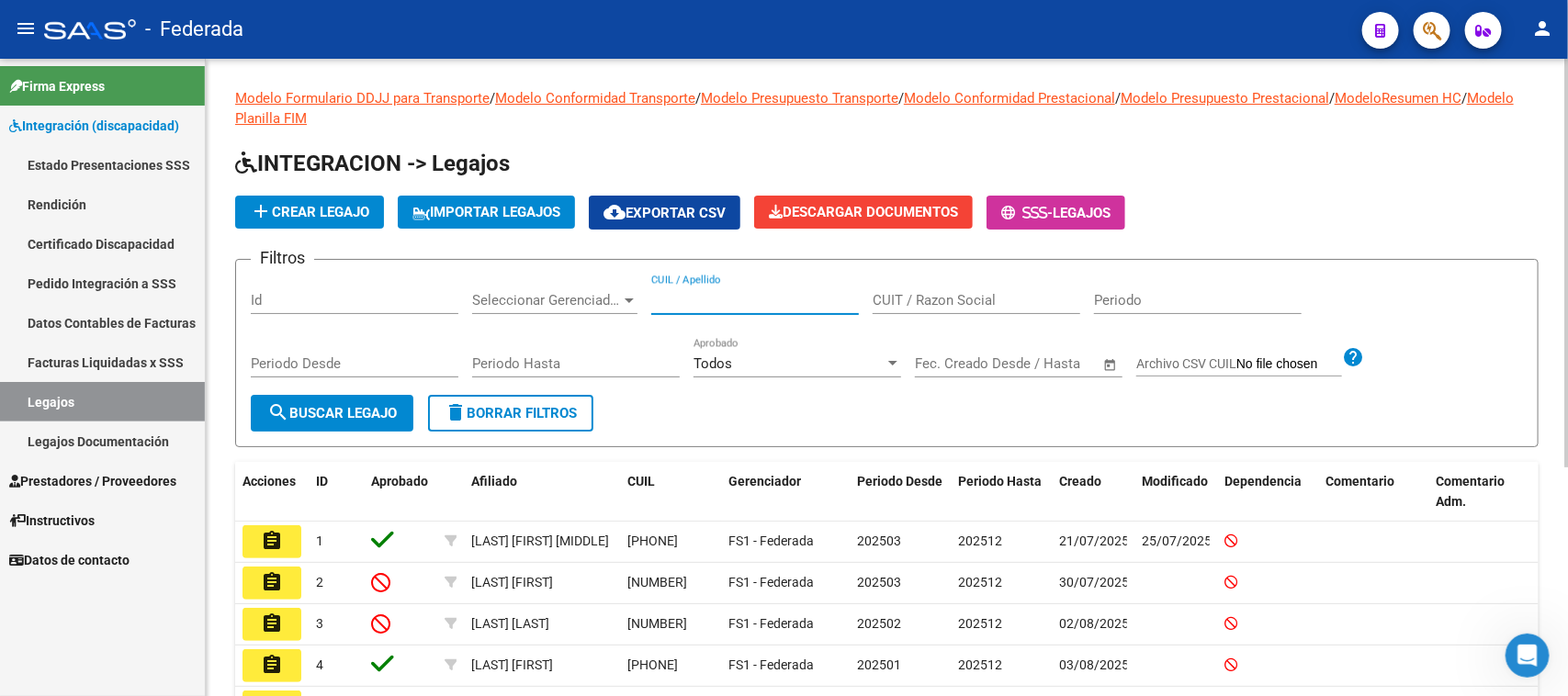 paste on "20566226937" 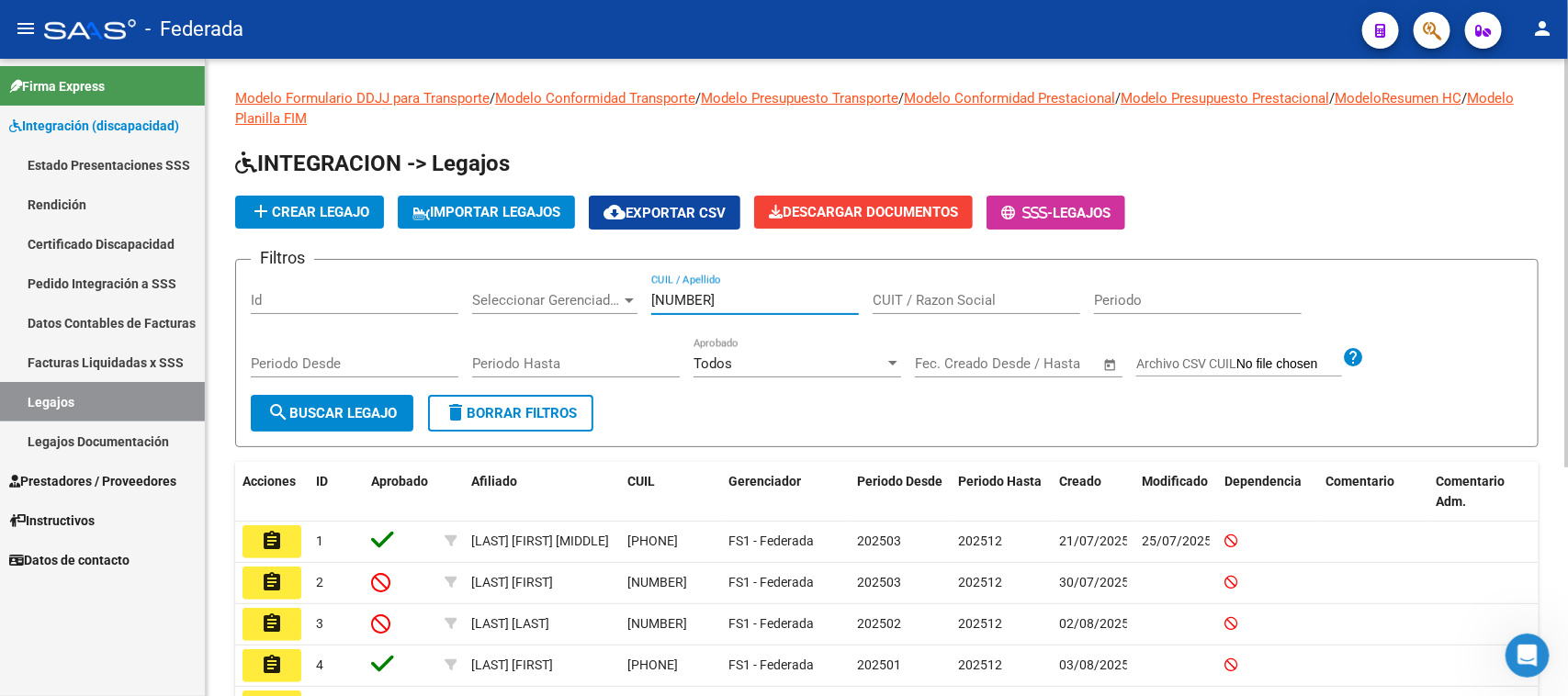 type on "20566226937" 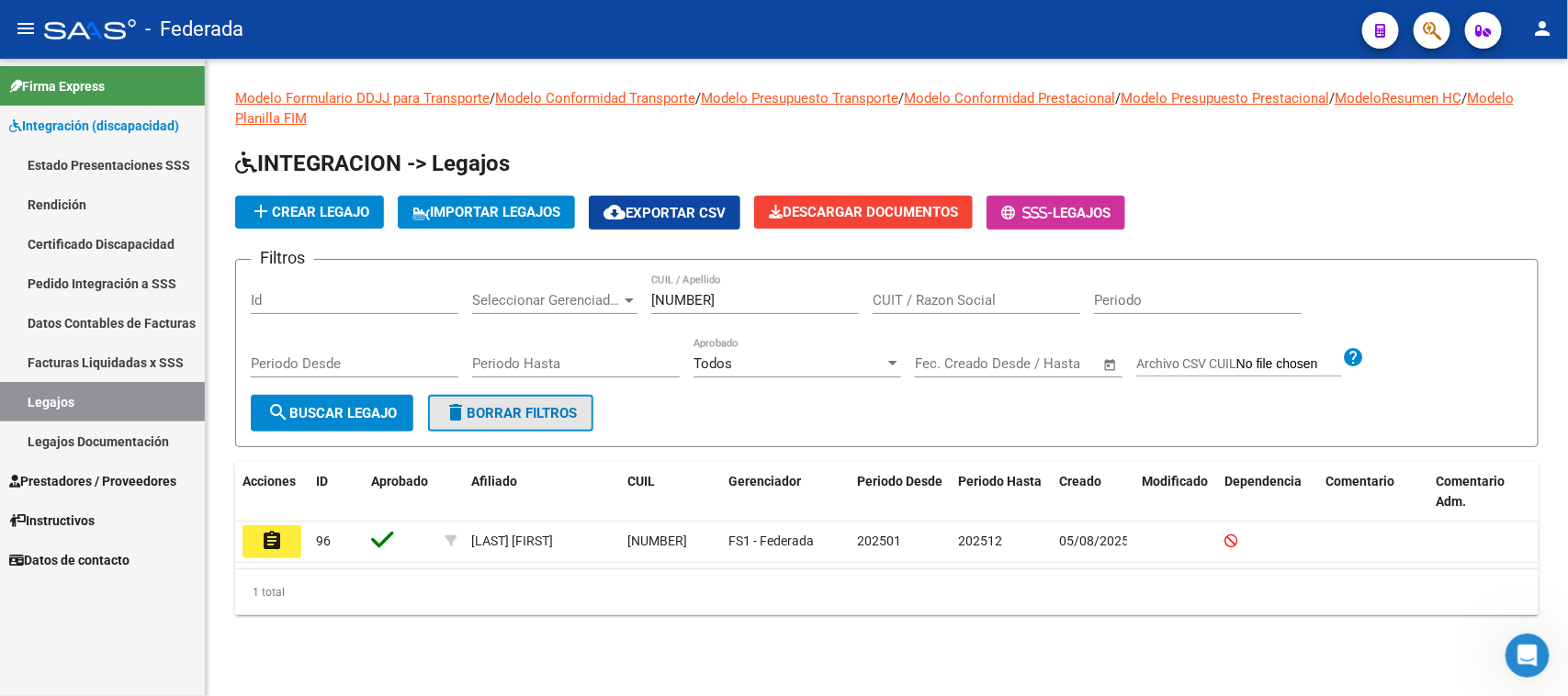 click on "delete  Borrar Filtros" 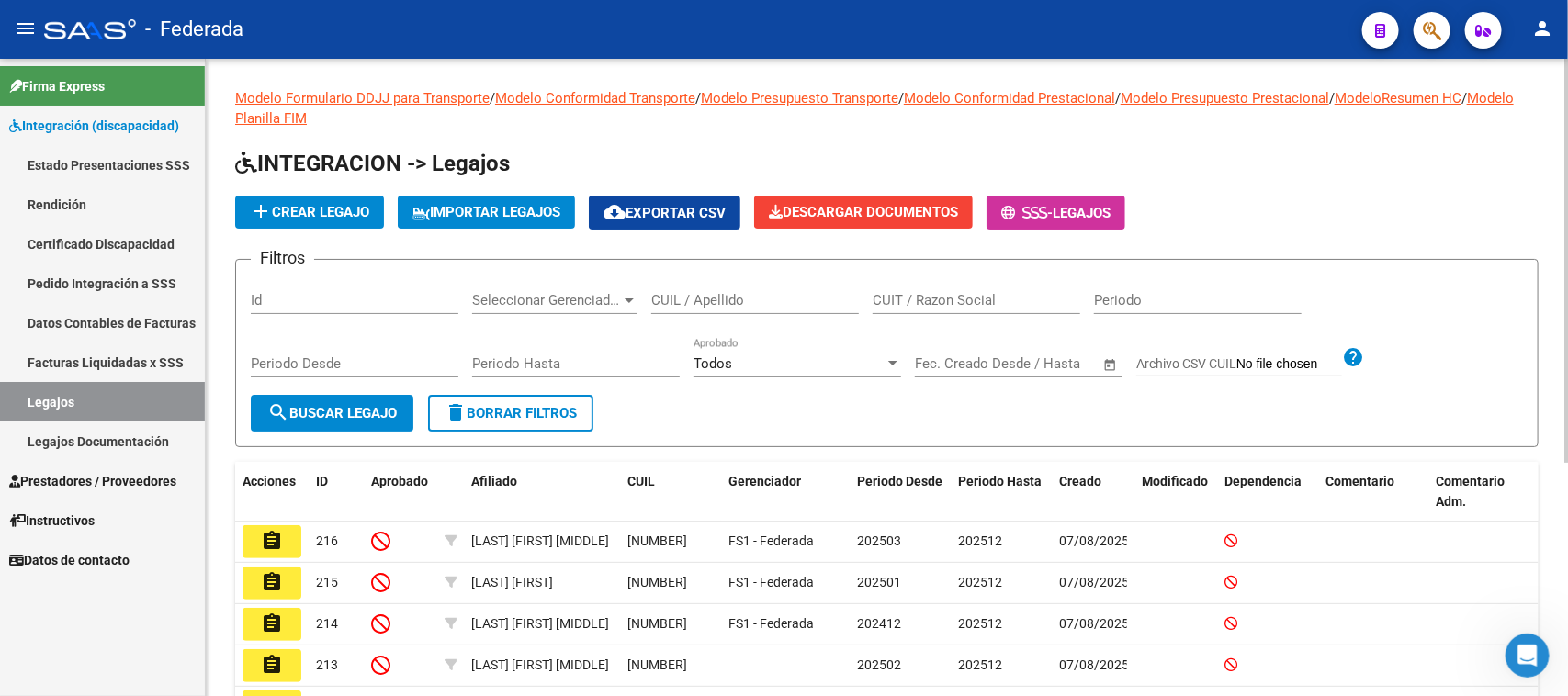 click on "CUIL / Apellido" at bounding box center [755, 300] 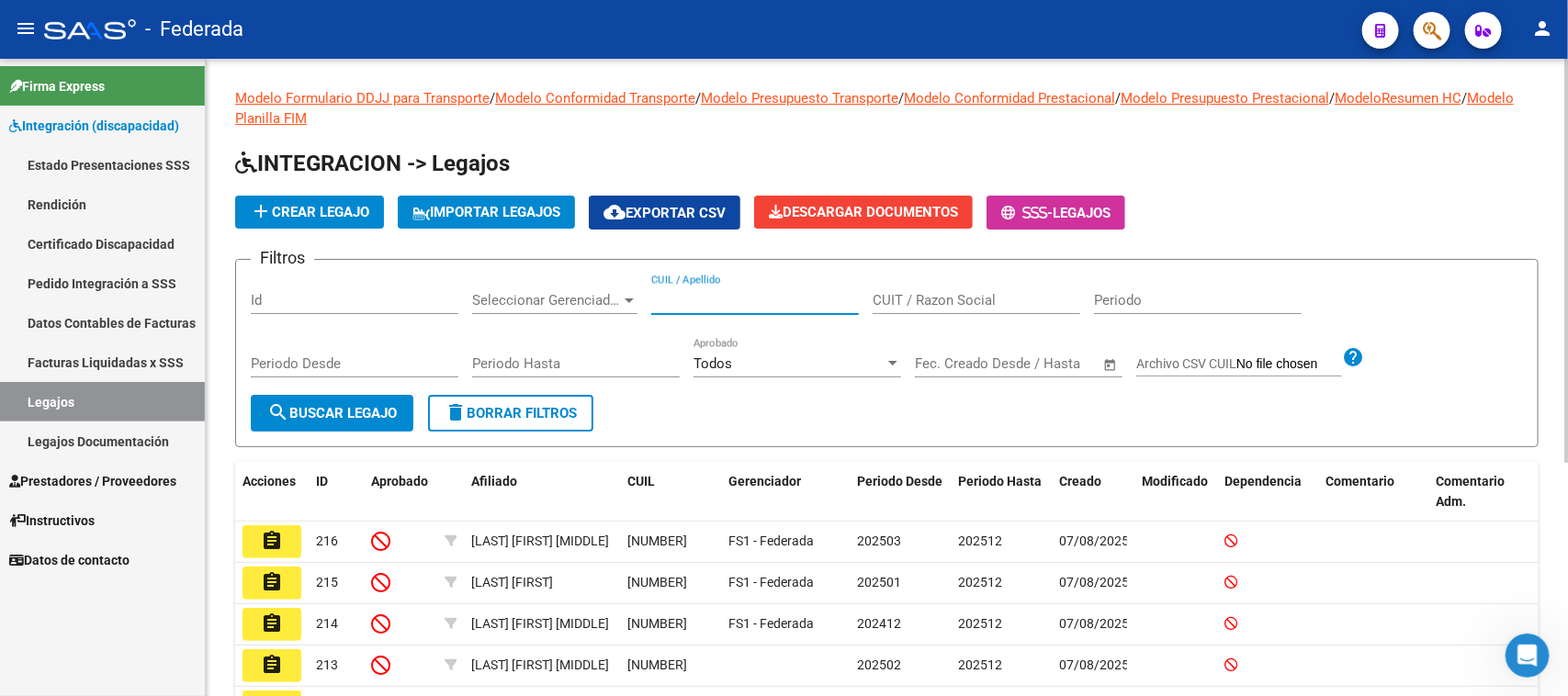 paste on "27560059138" 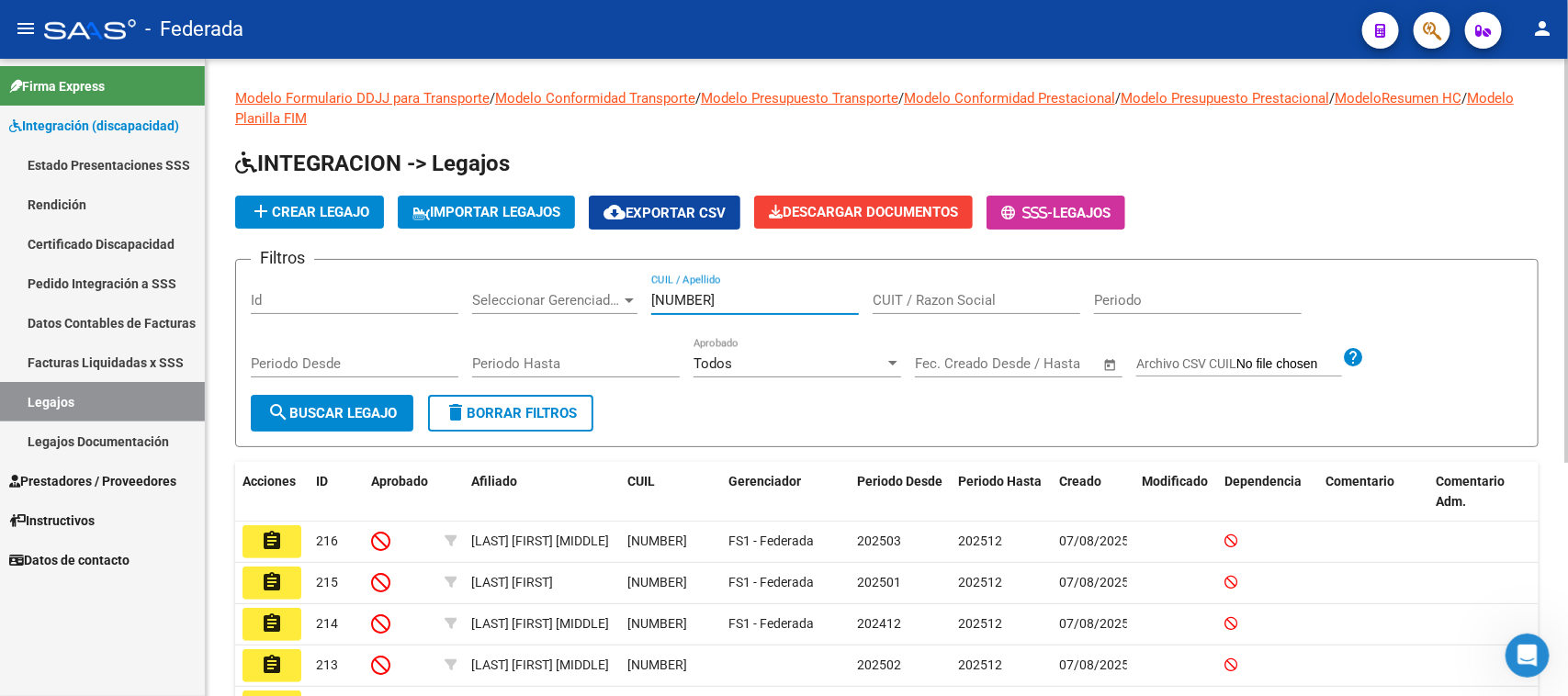 type on "27560059138" 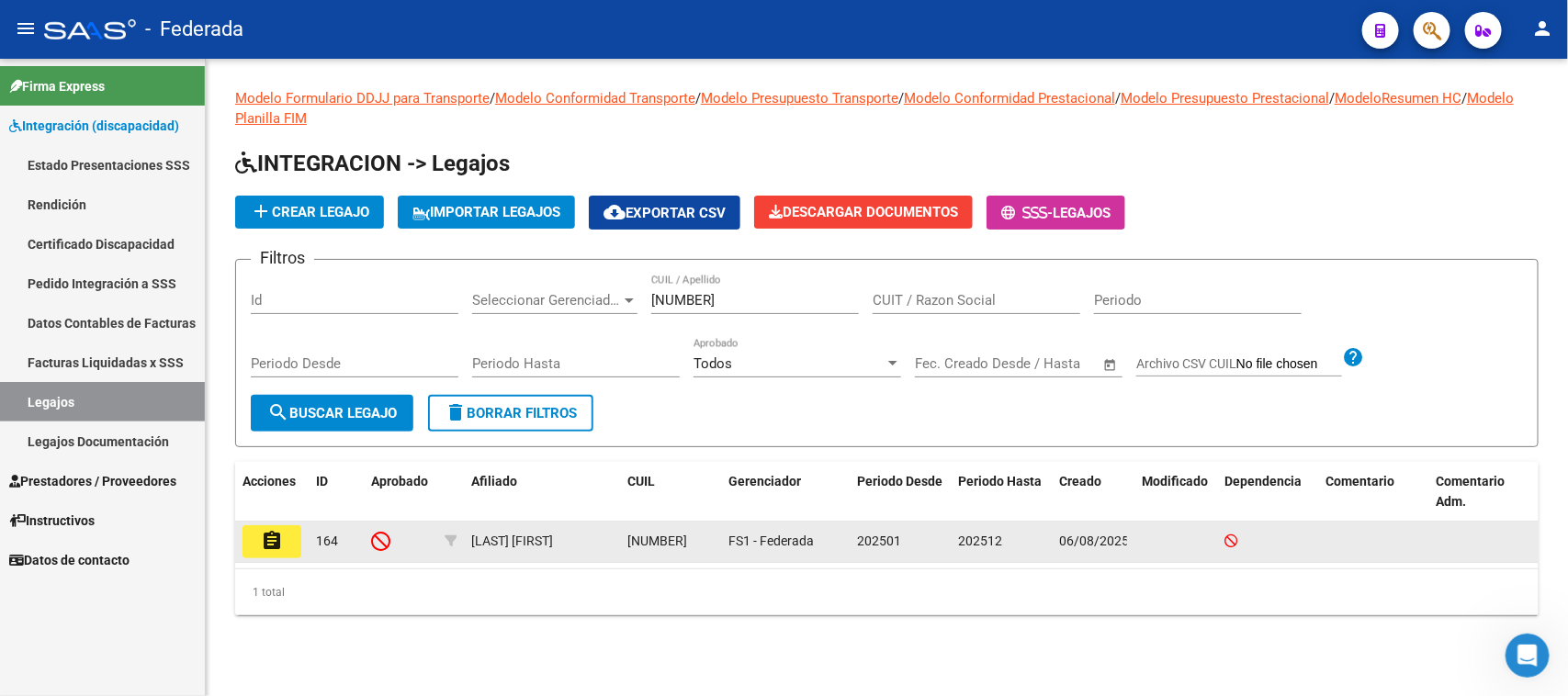 click on "assignment" 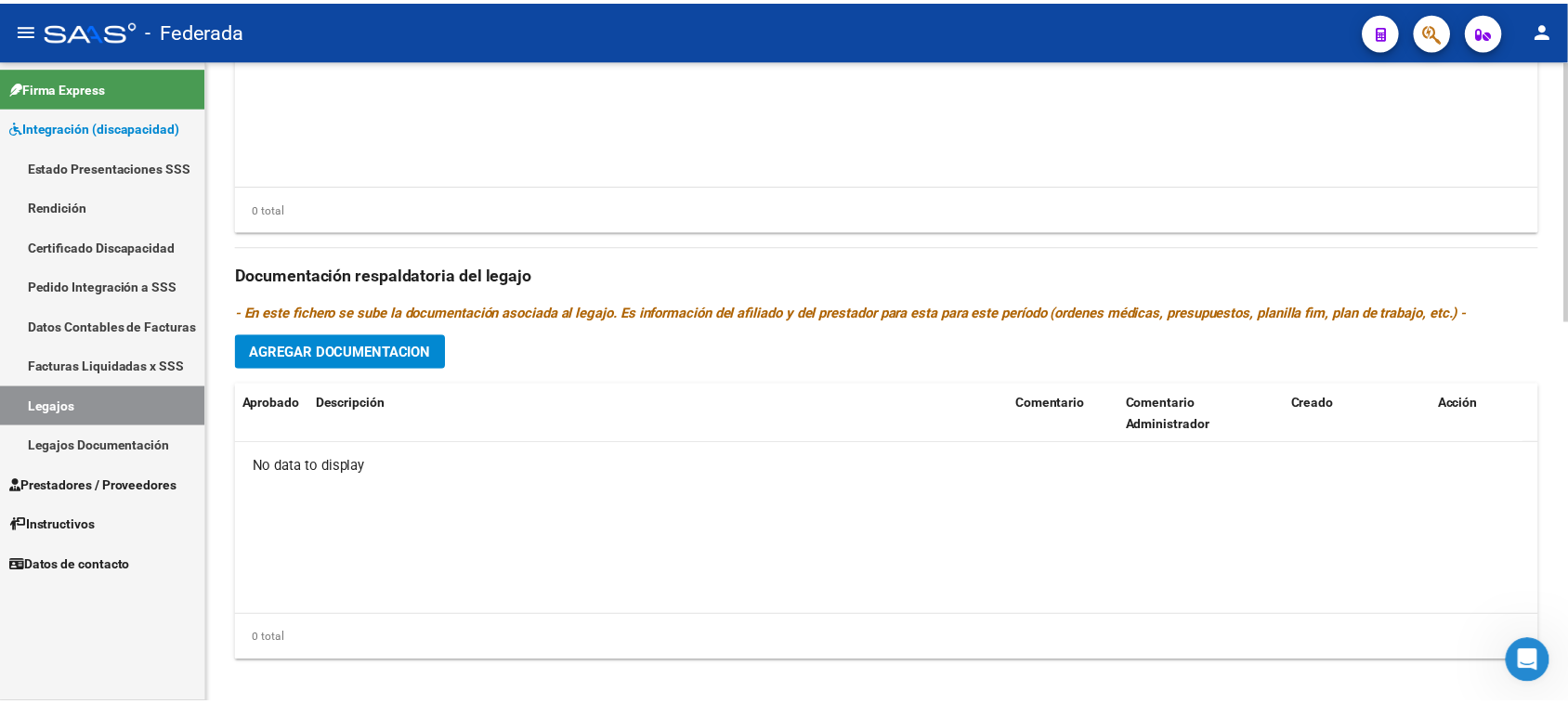 scroll, scrollTop: 697, scrollLeft: 0, axis: vertical 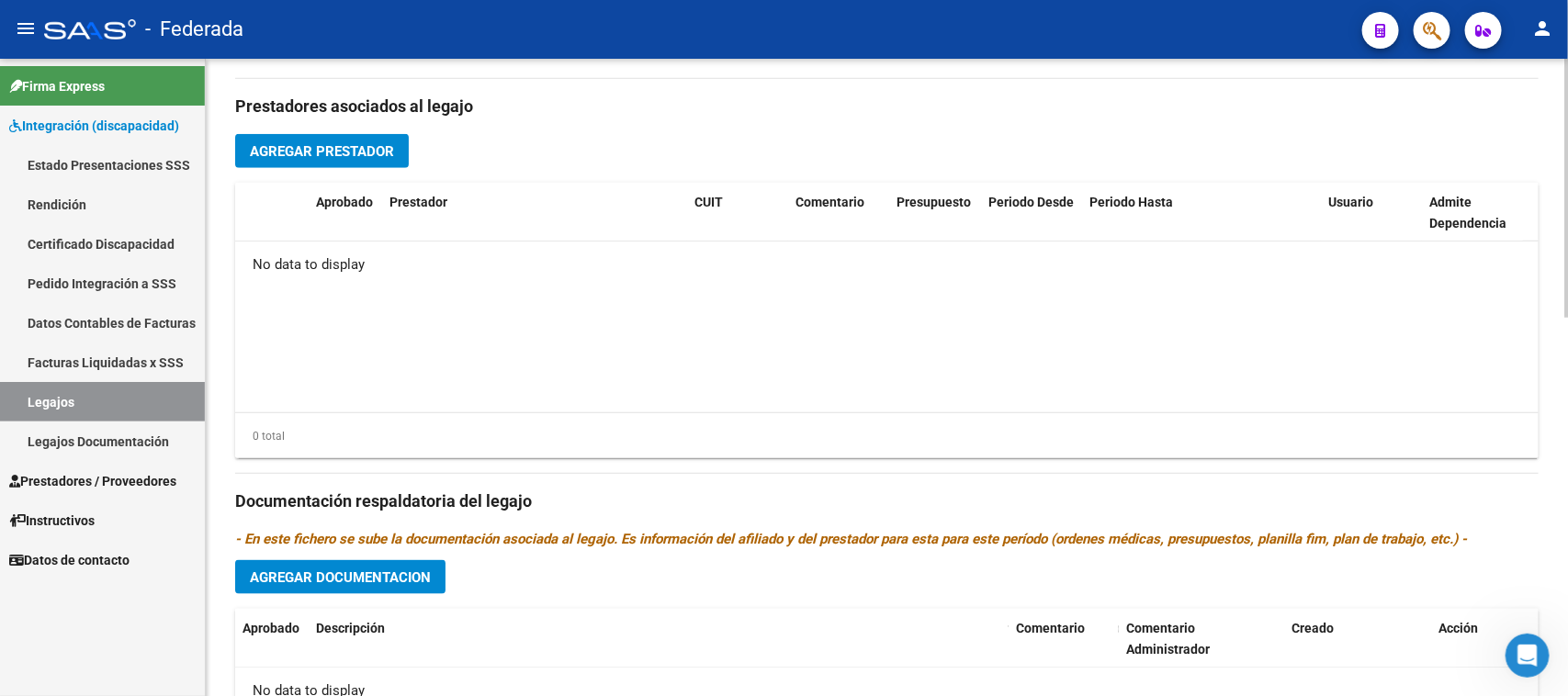 click on "Agregar Prestador" 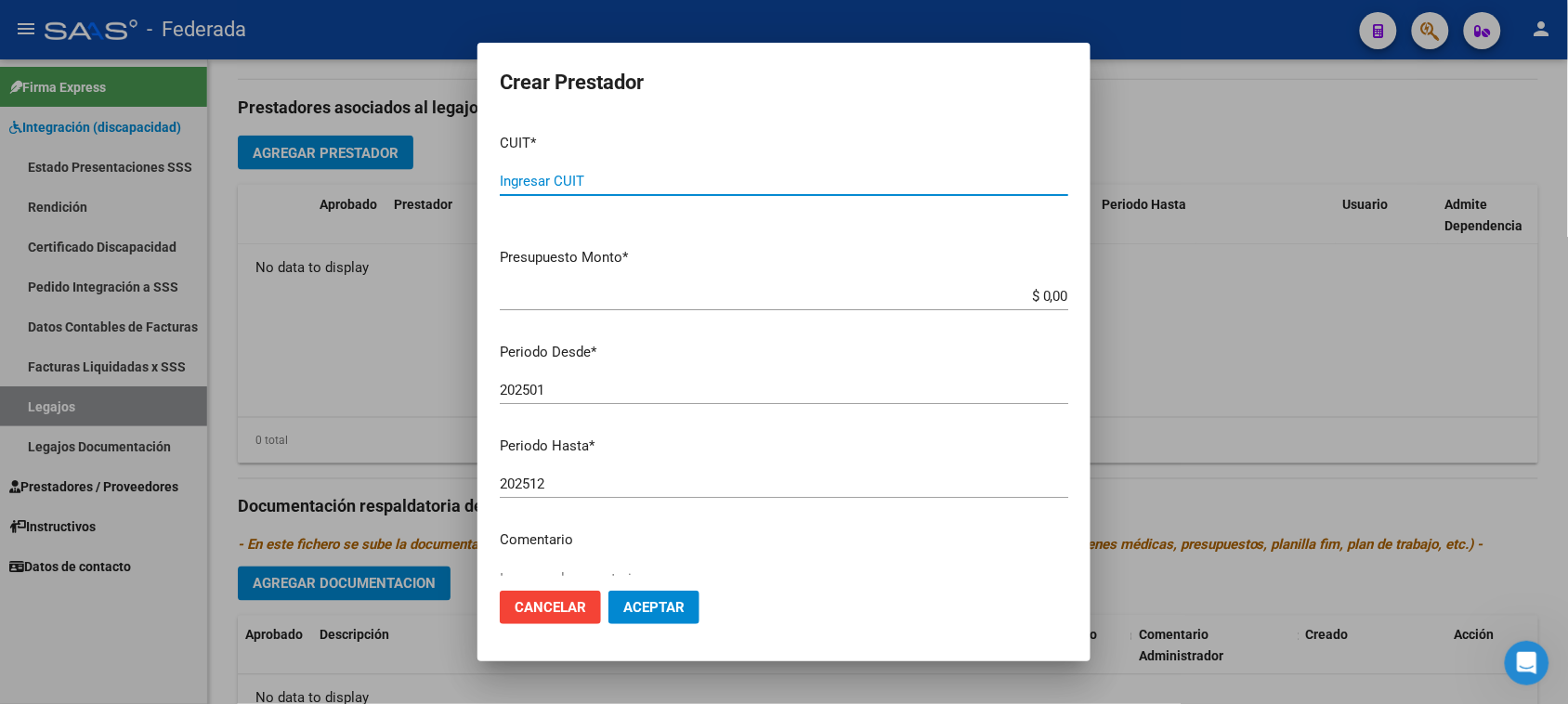 paste on "27-26042925-1" 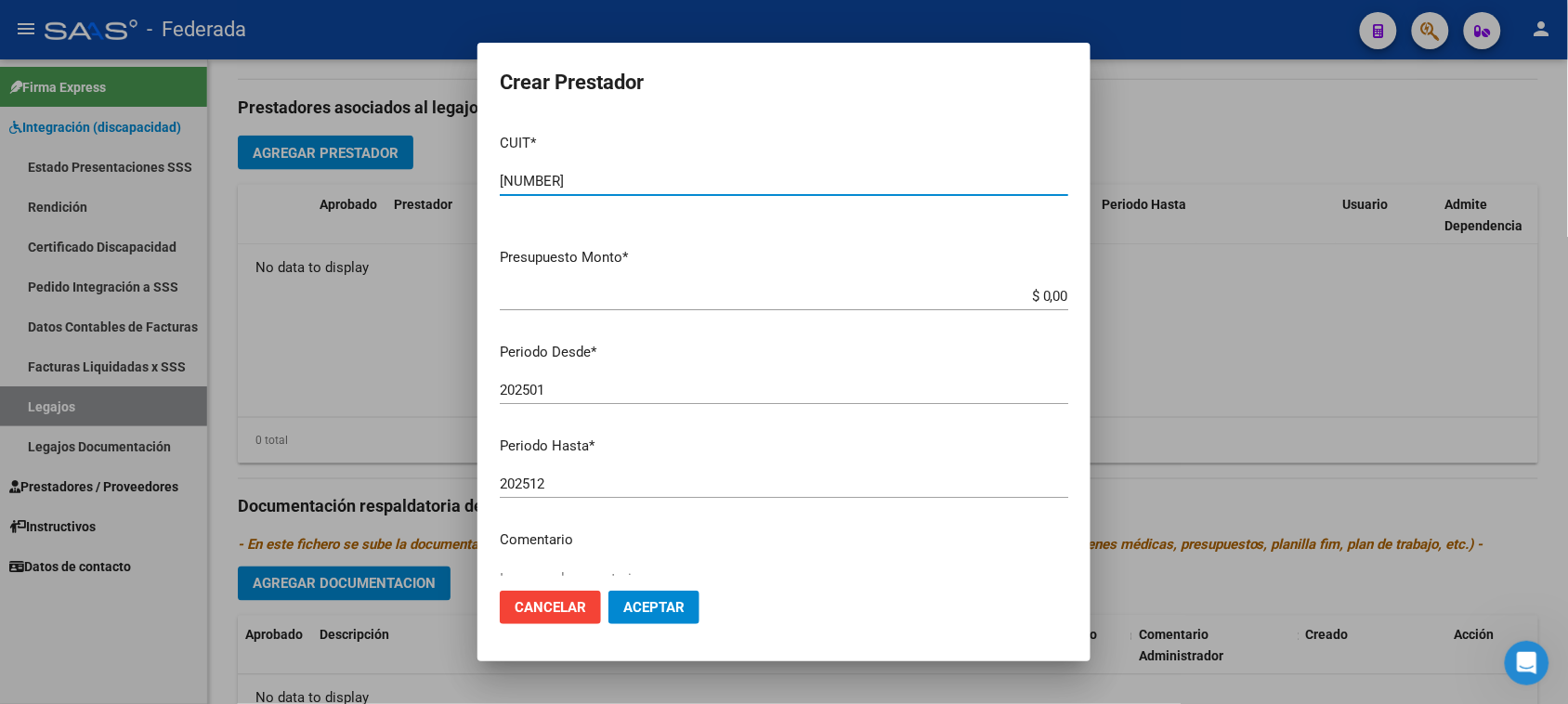 type on "27-26042925-1" 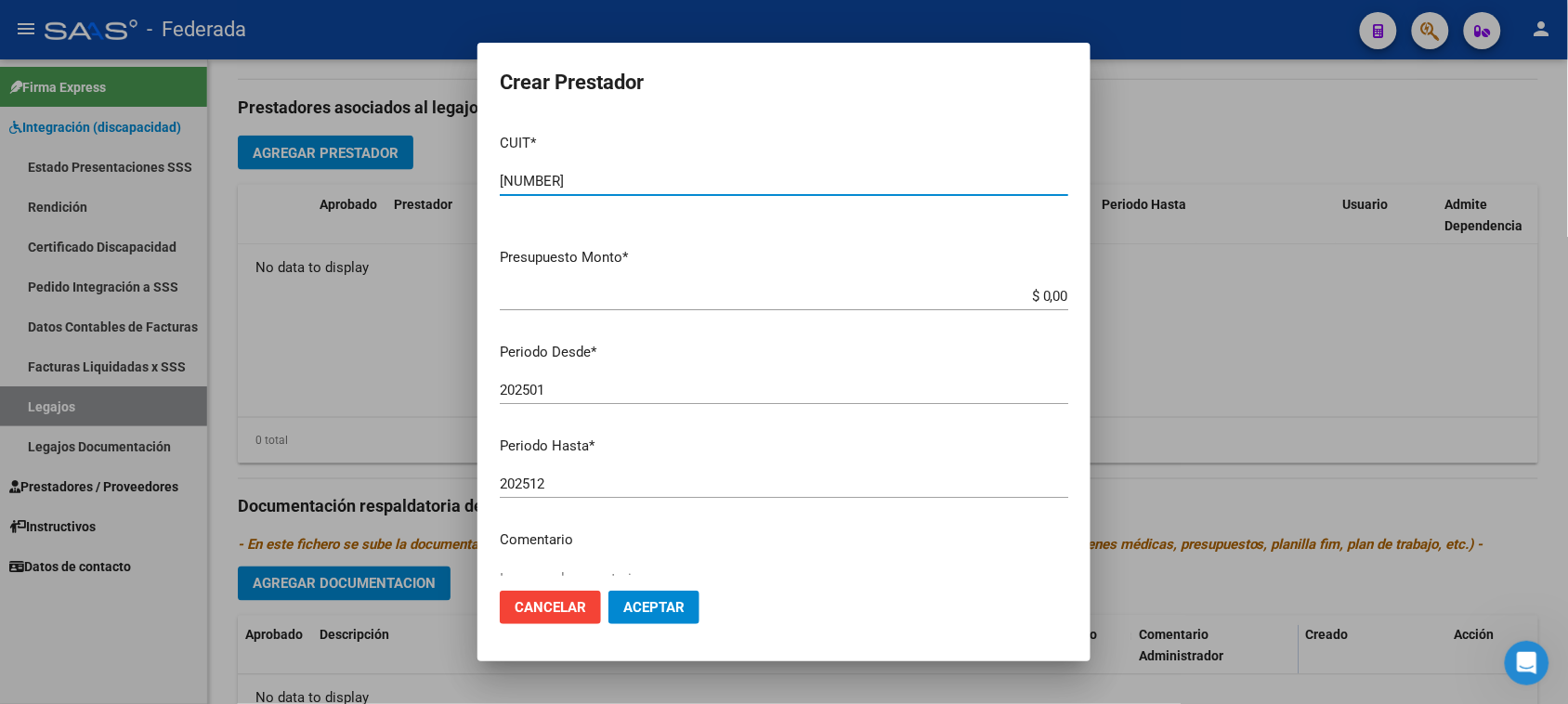 scroll, scrollTop: 116, scrollLeft: 0, axis: vertical 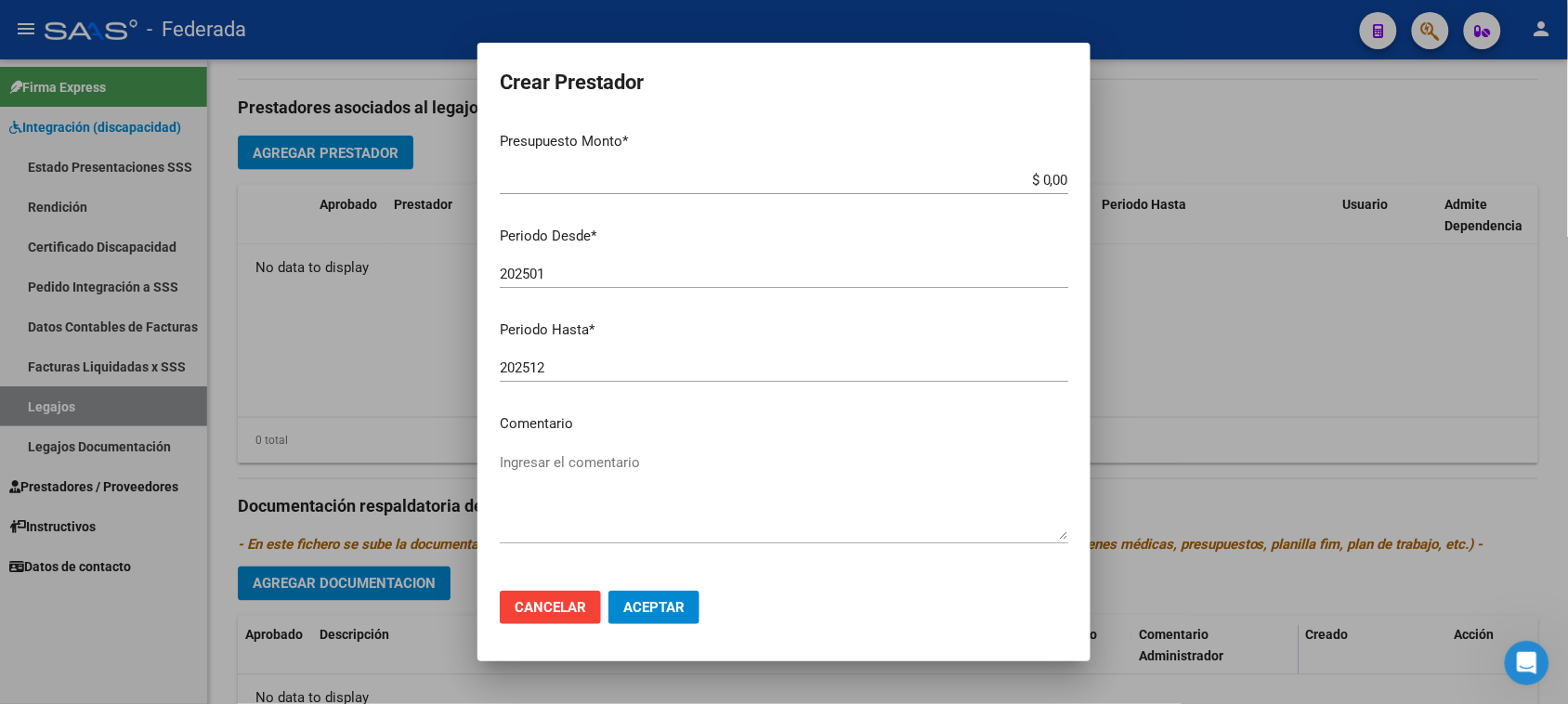 click on "CUIT  *   27-26042925-1 Ingresar CUIT  ARCA Padrón    Presupuesto Monto  *   $ 0,00 Ingresar el monto  Periodo Desde  *   202501 Ingresar el periodo  Periodo Hasta  *   202512 Ingresar el periodo  Comentario    Ingresar el comentario  Admite Dependencia" at bounding box center [784, 347] 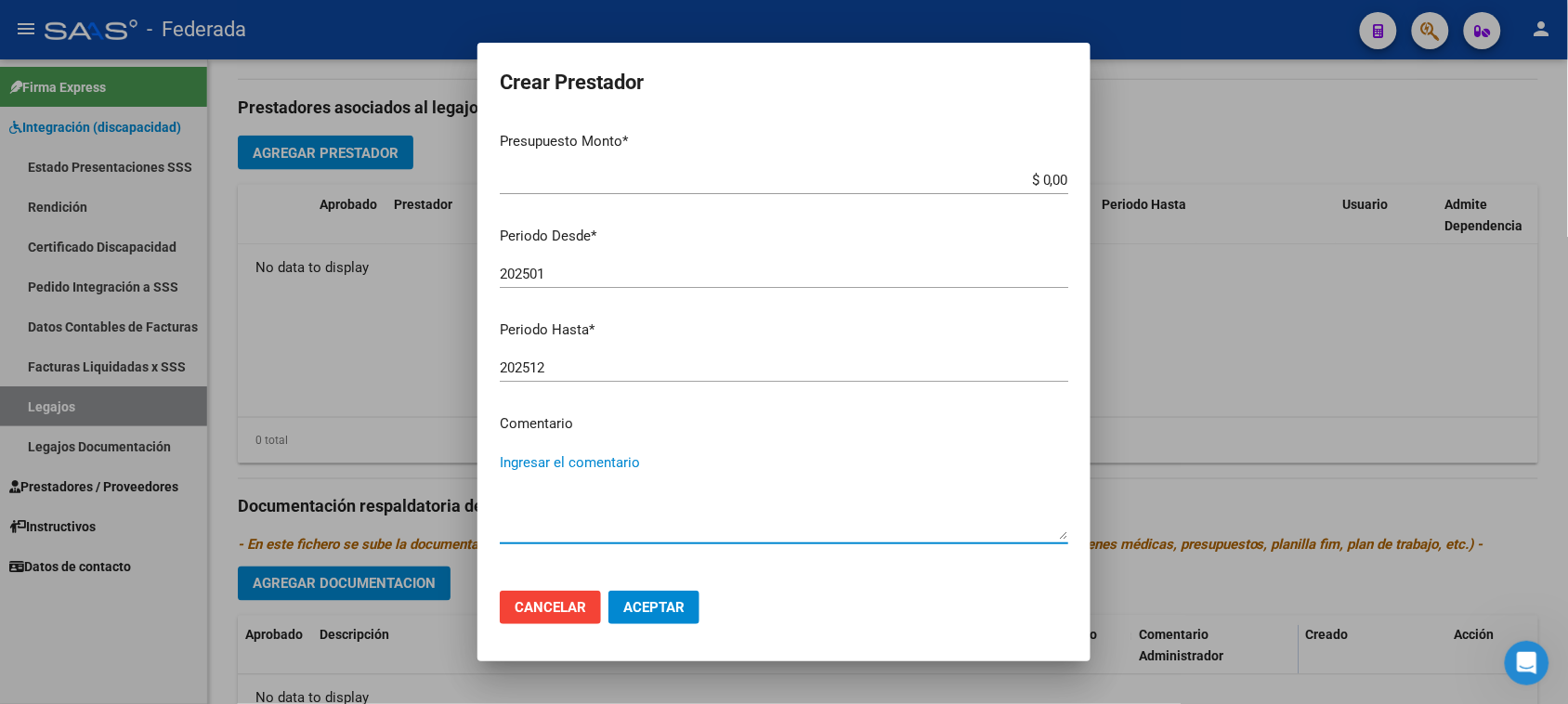 paste on "PSICOMOTRICIDAD" 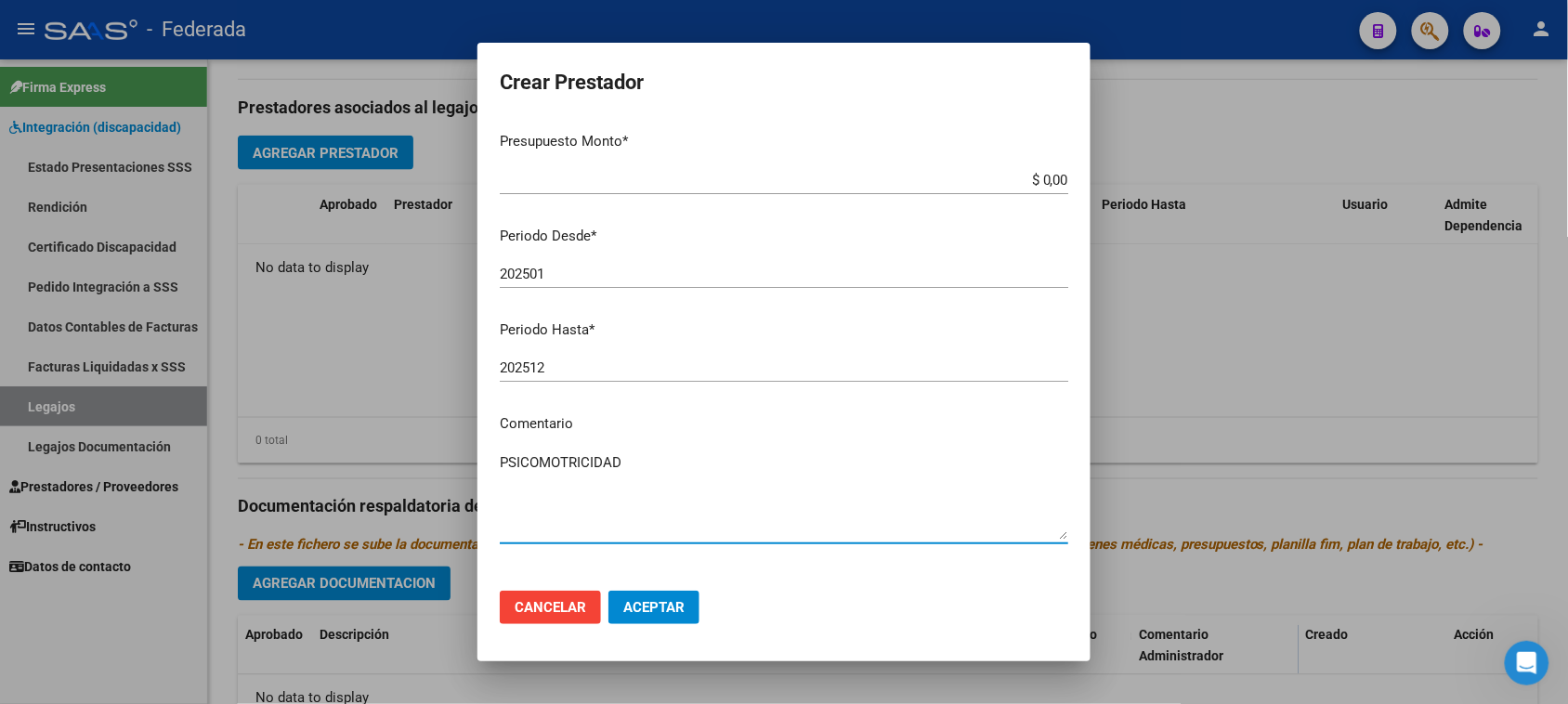 type on "PSICOMOTRICIDAD" 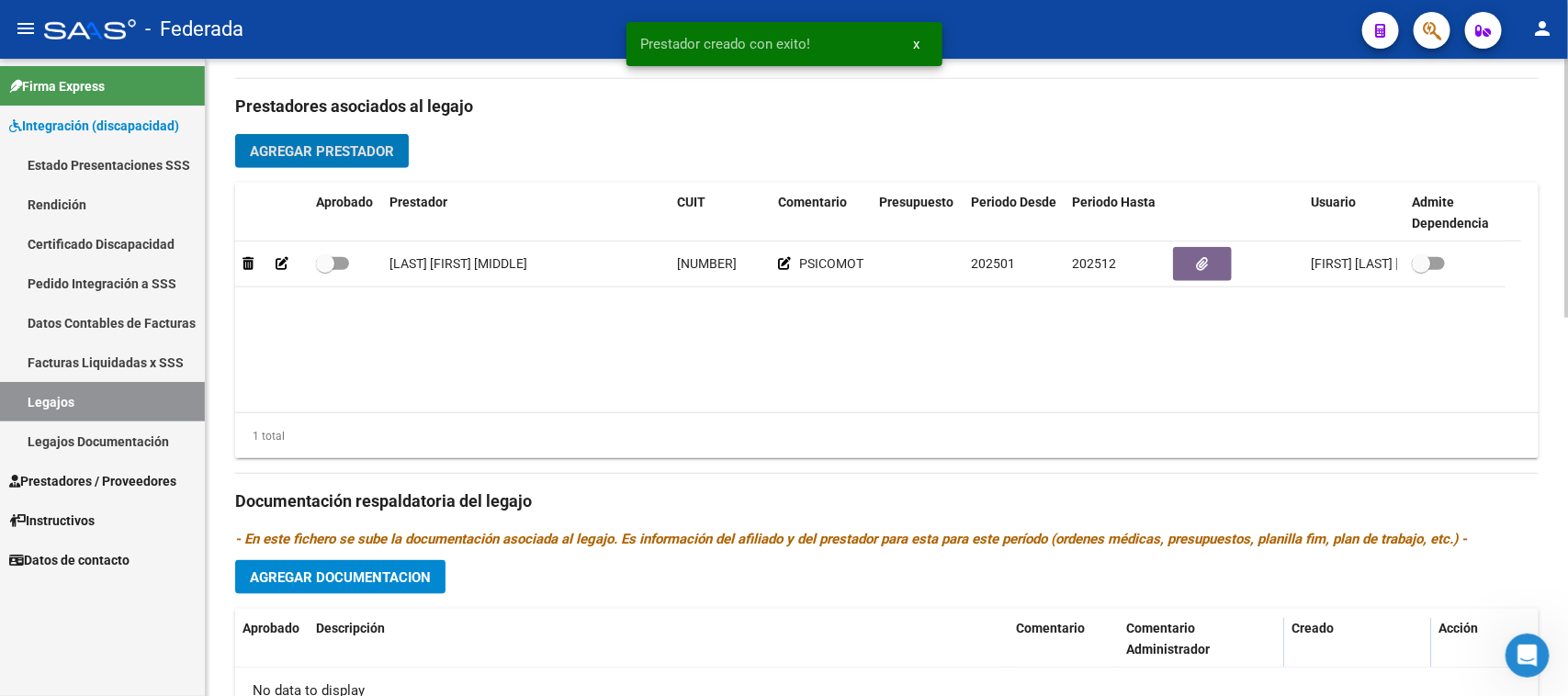 click on "Agregar Prestador" 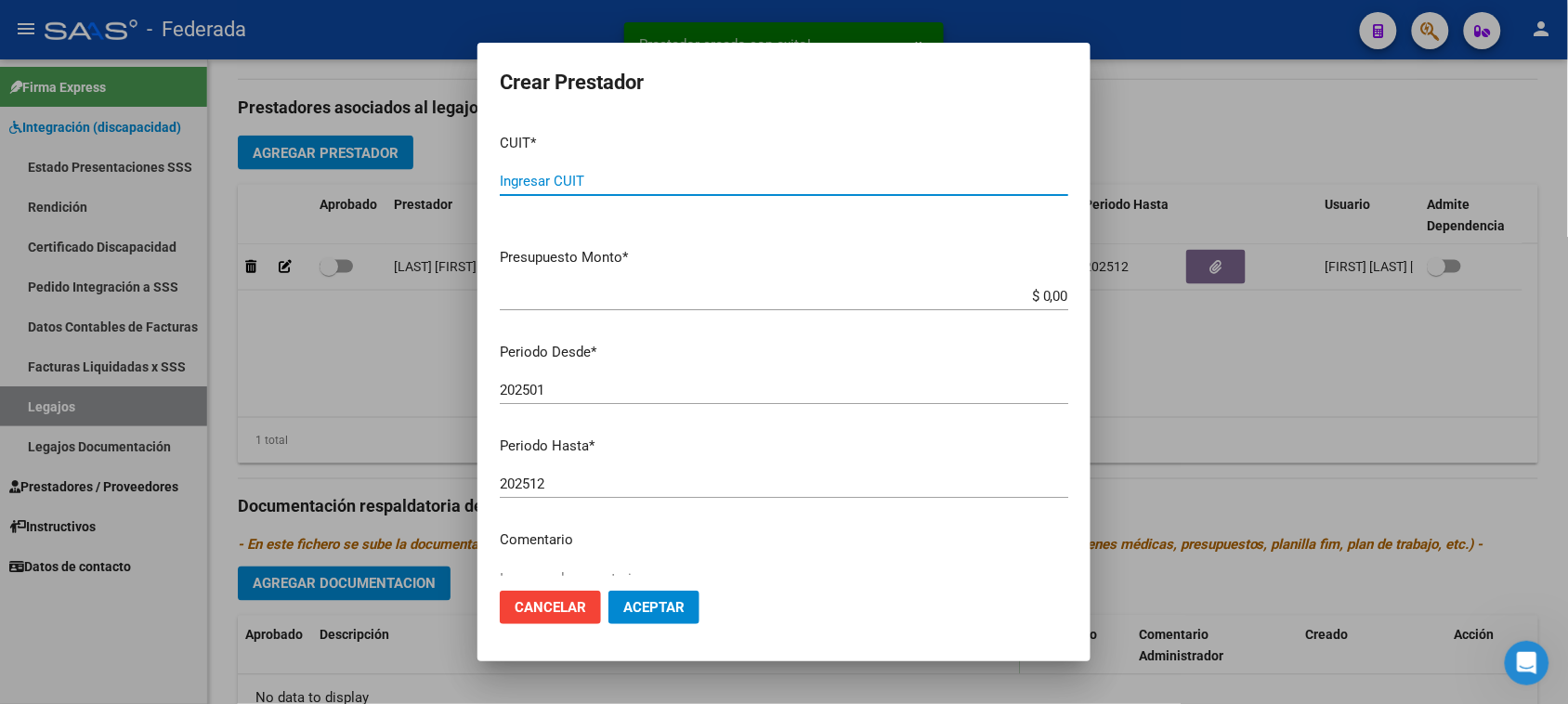 paste on "27-35598293-4" 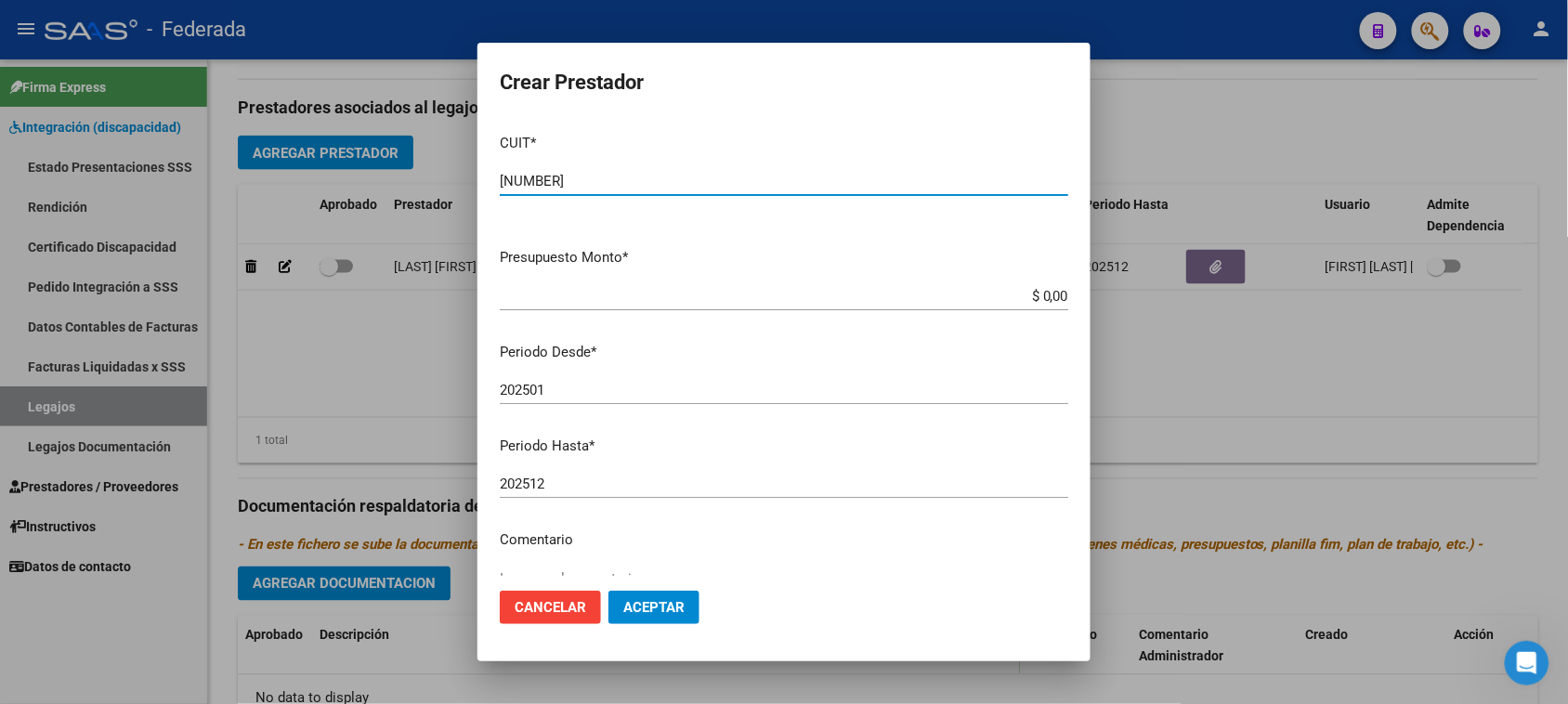 type on "27-35598293-4" 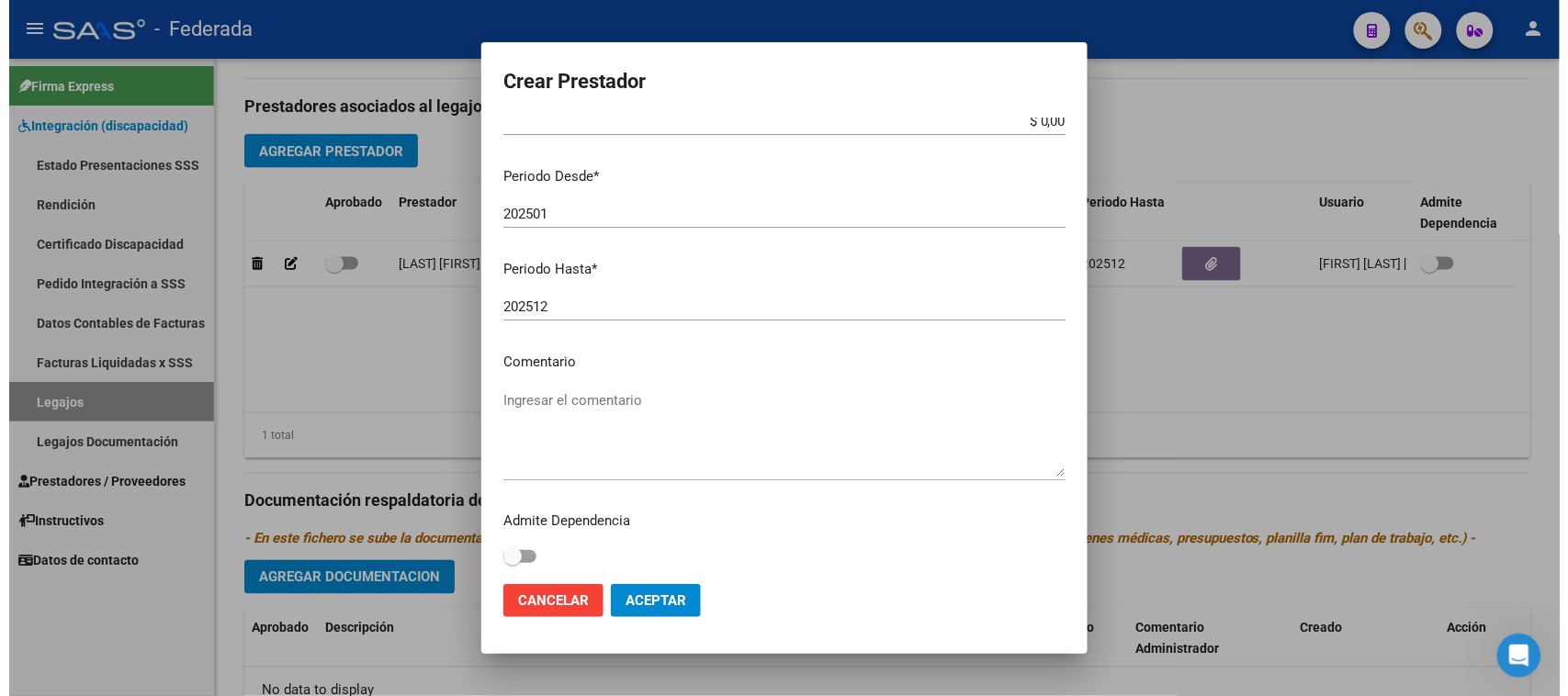 scroll, scrollTop: 175, scrollLeft: 0, axis: vertical 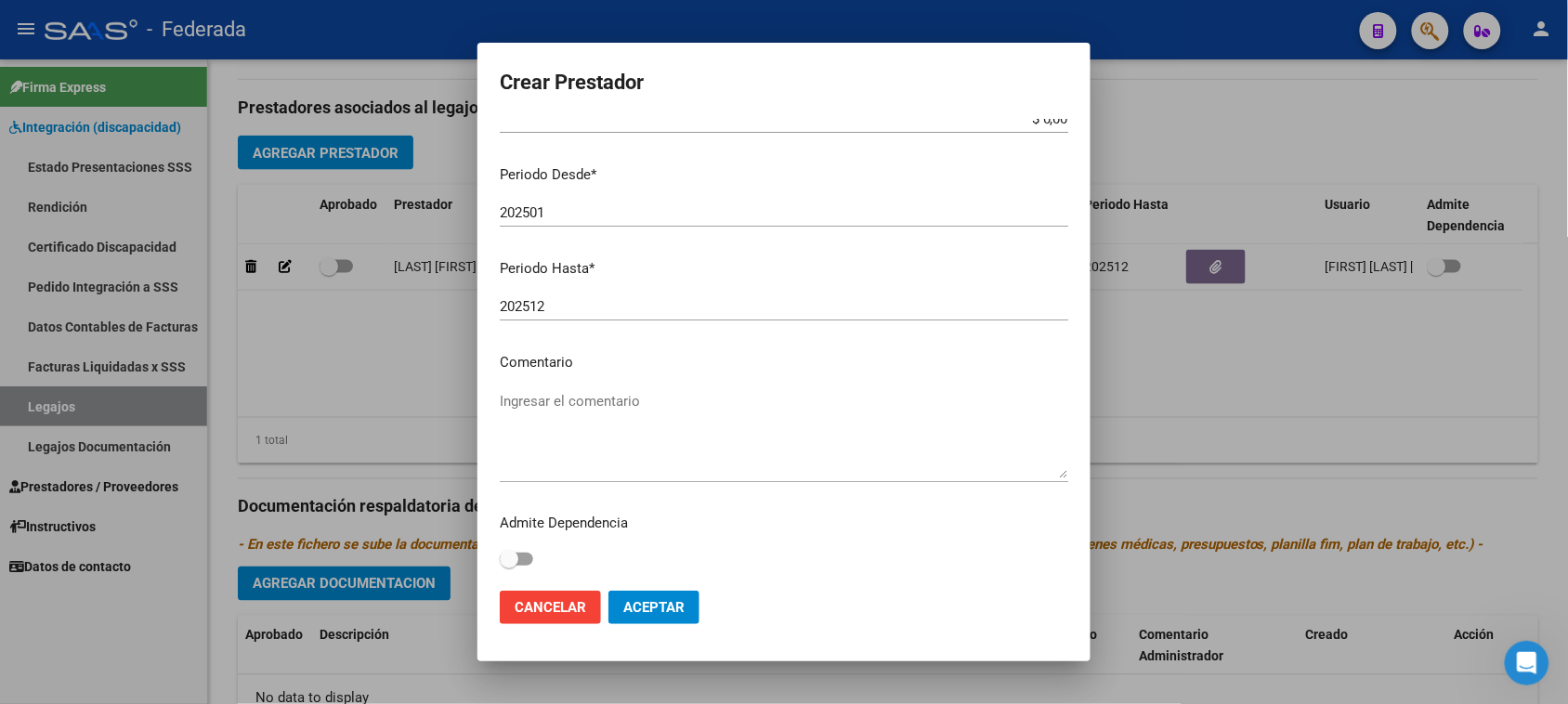 click on "Ingresar el comentario" at bounding box center [784, 435] 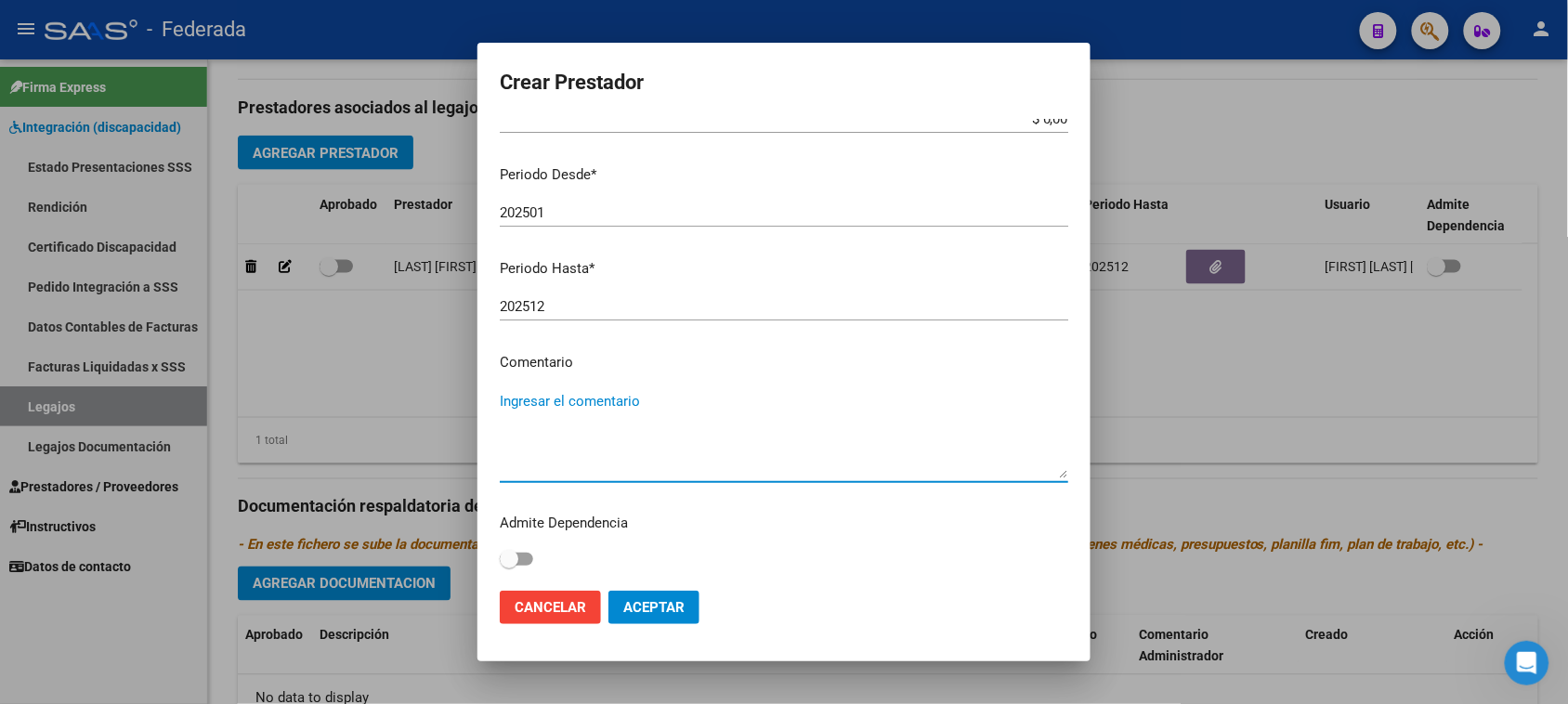paste on "PSICOPEDAGOGÍA" 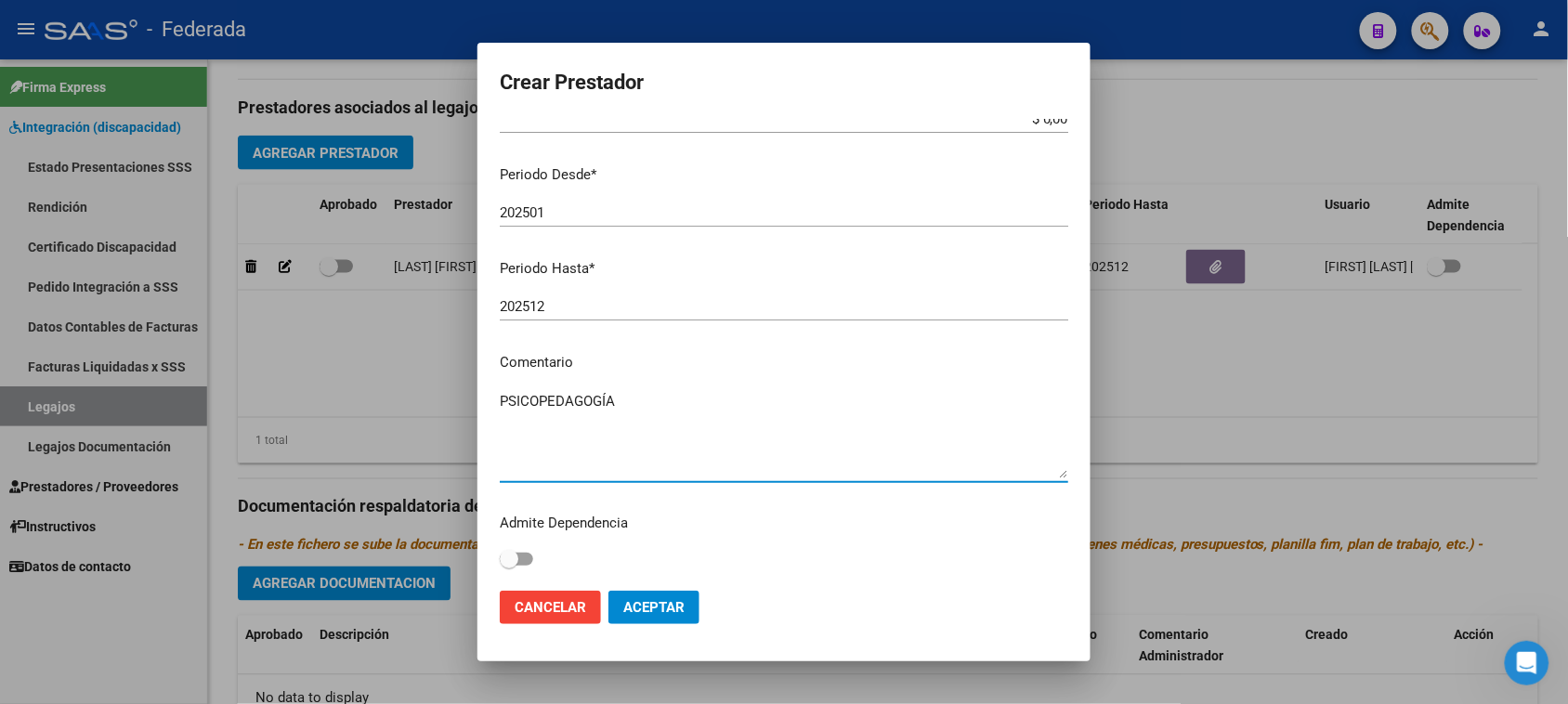 type on "PSICOPEDAGOGÍA" 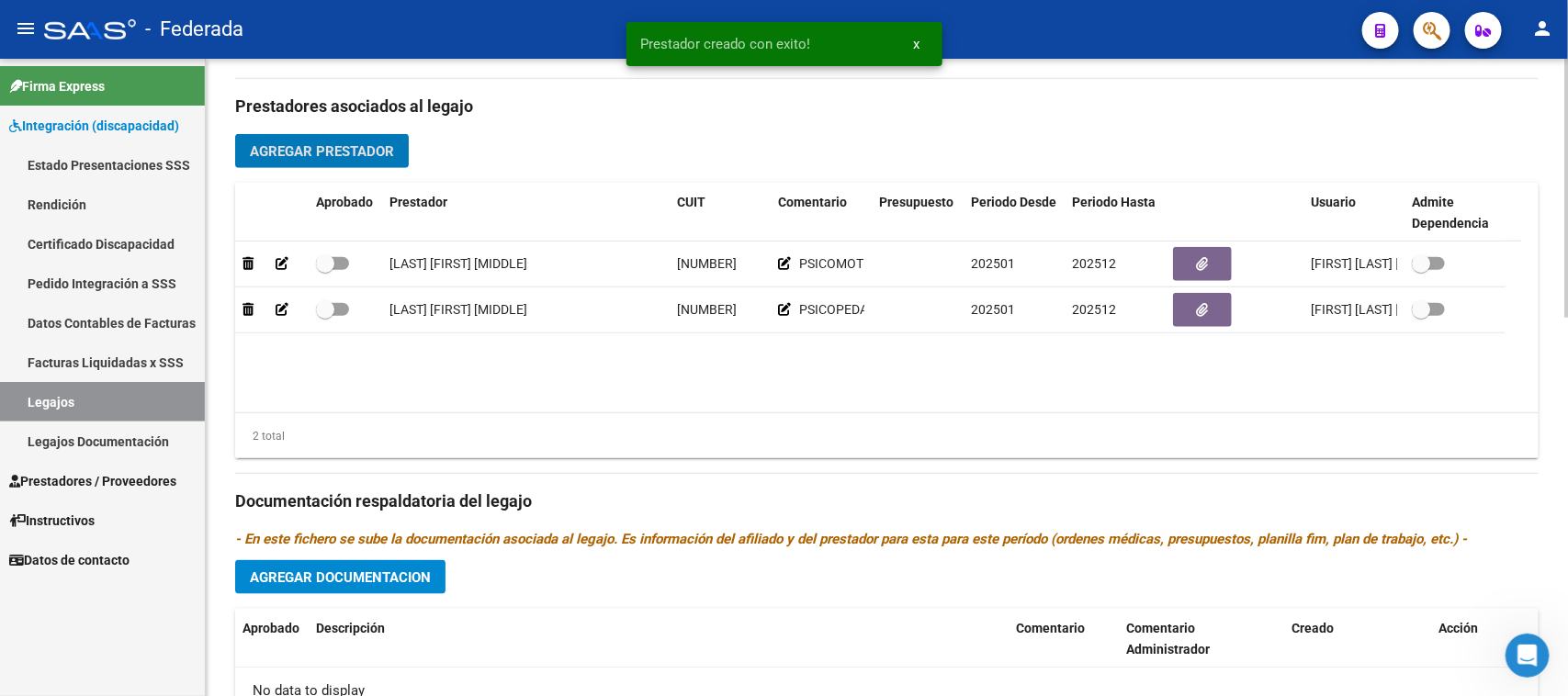 scroll, scrollTop: 574, scrollLeft: 0, axis: vertical 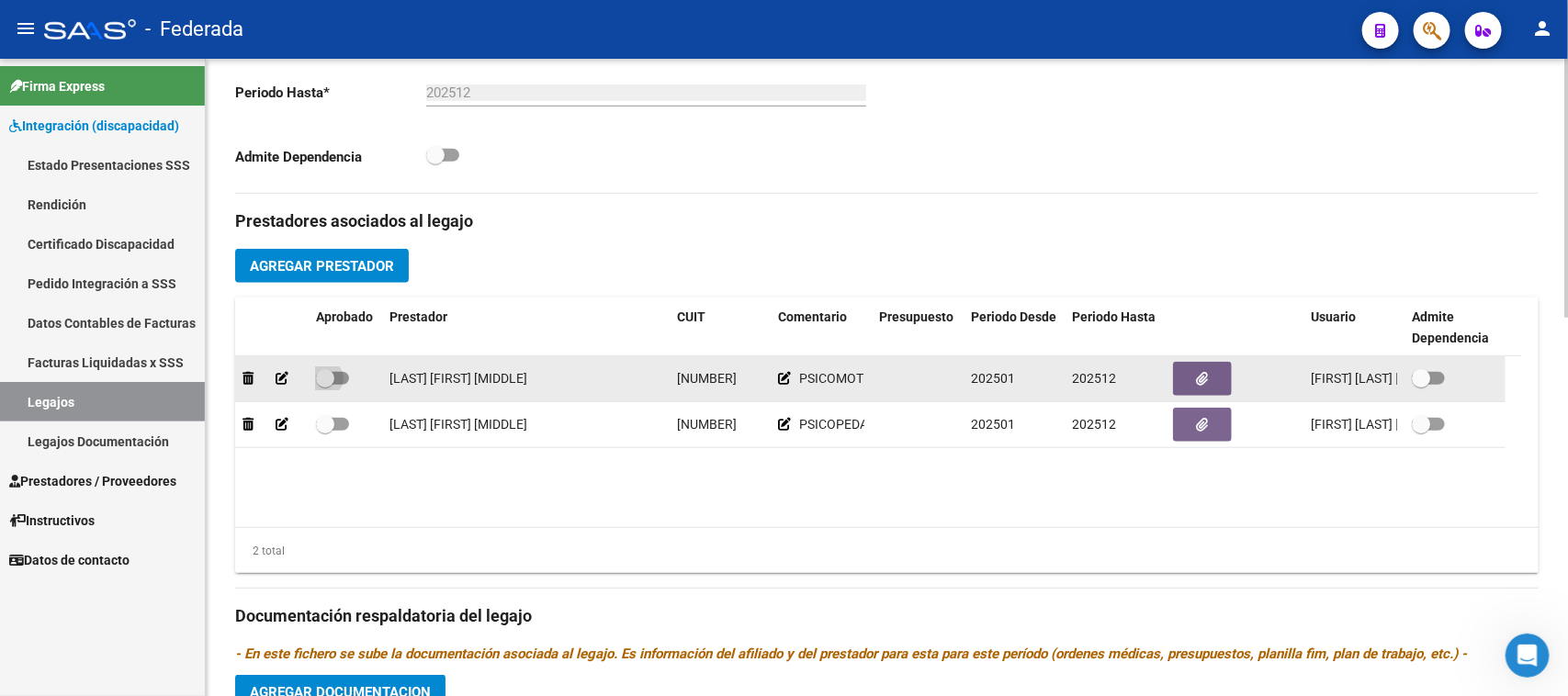 click at bounding box center [325, 378] 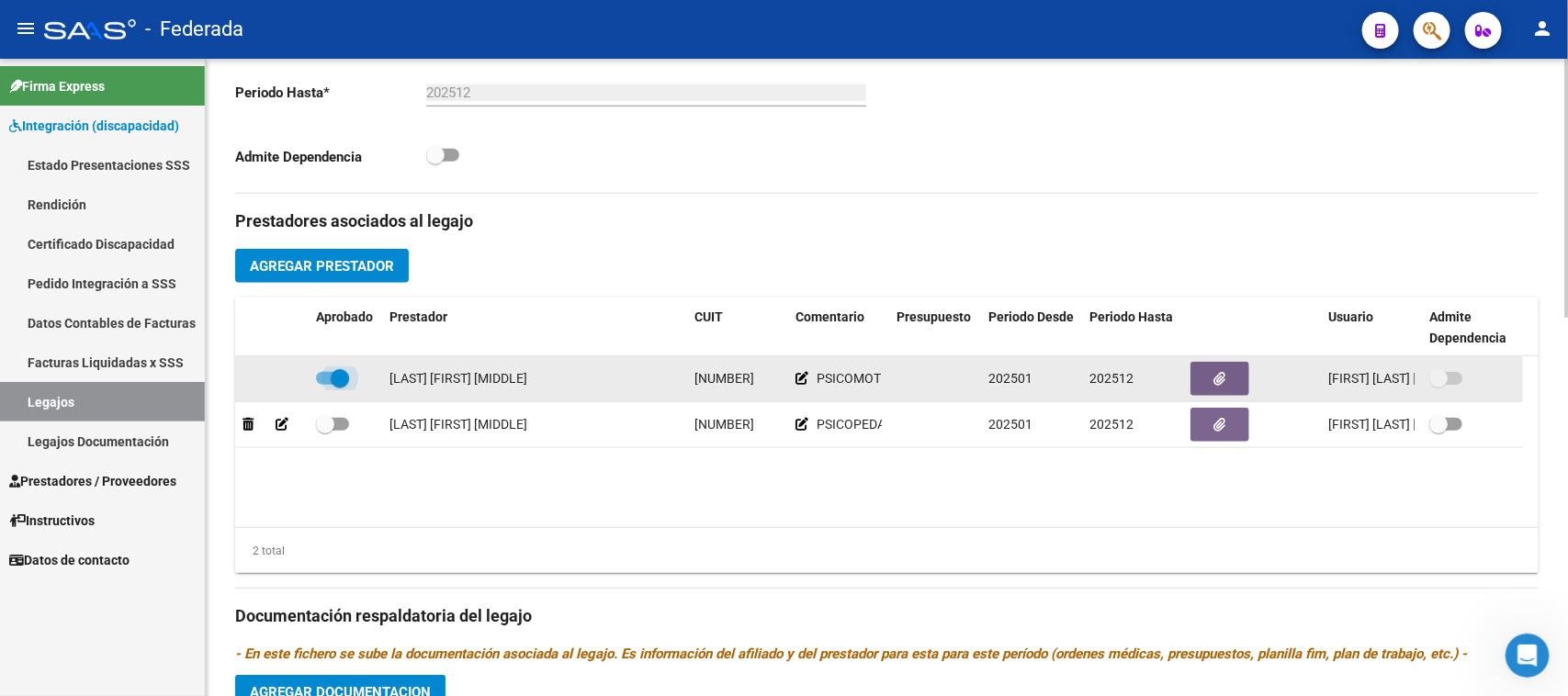 click at bounding box center (340, 378) 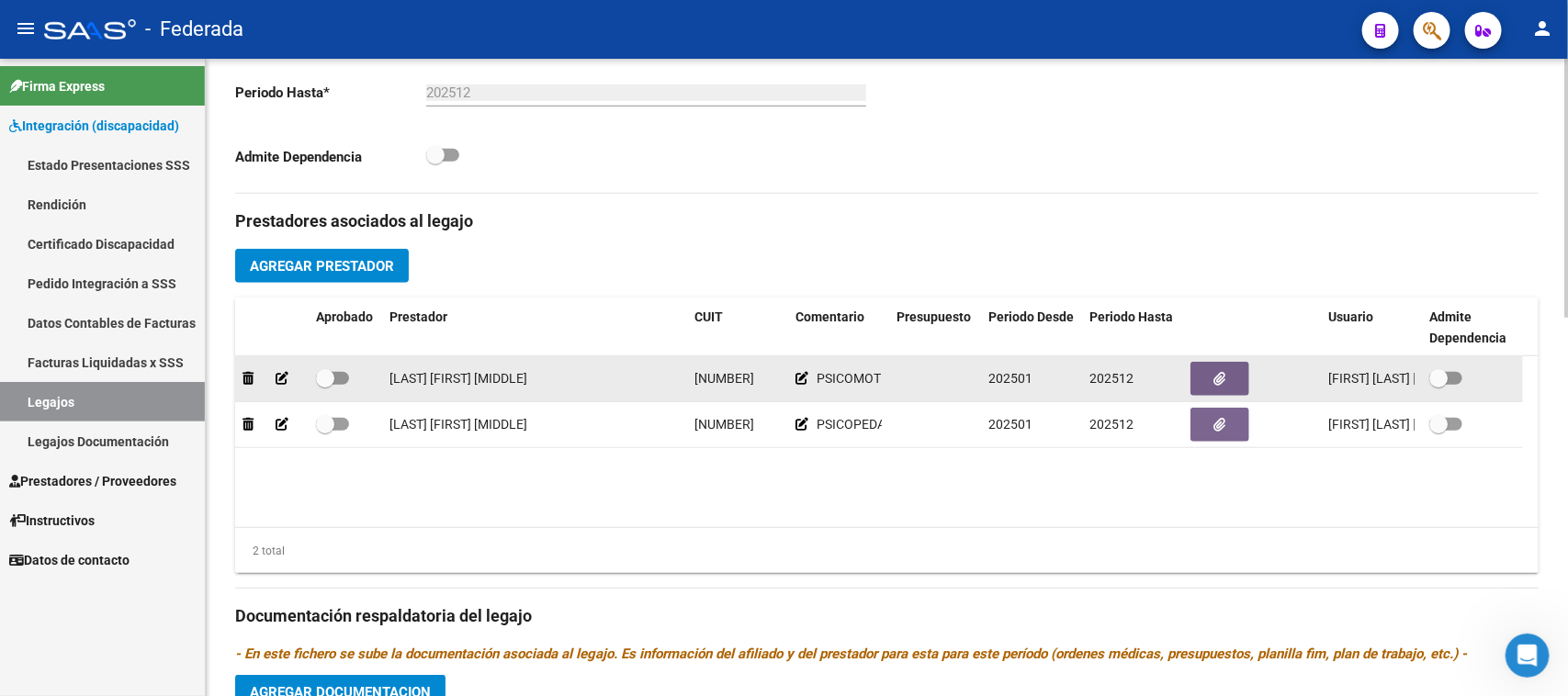 click at bounding box center (325, 378) 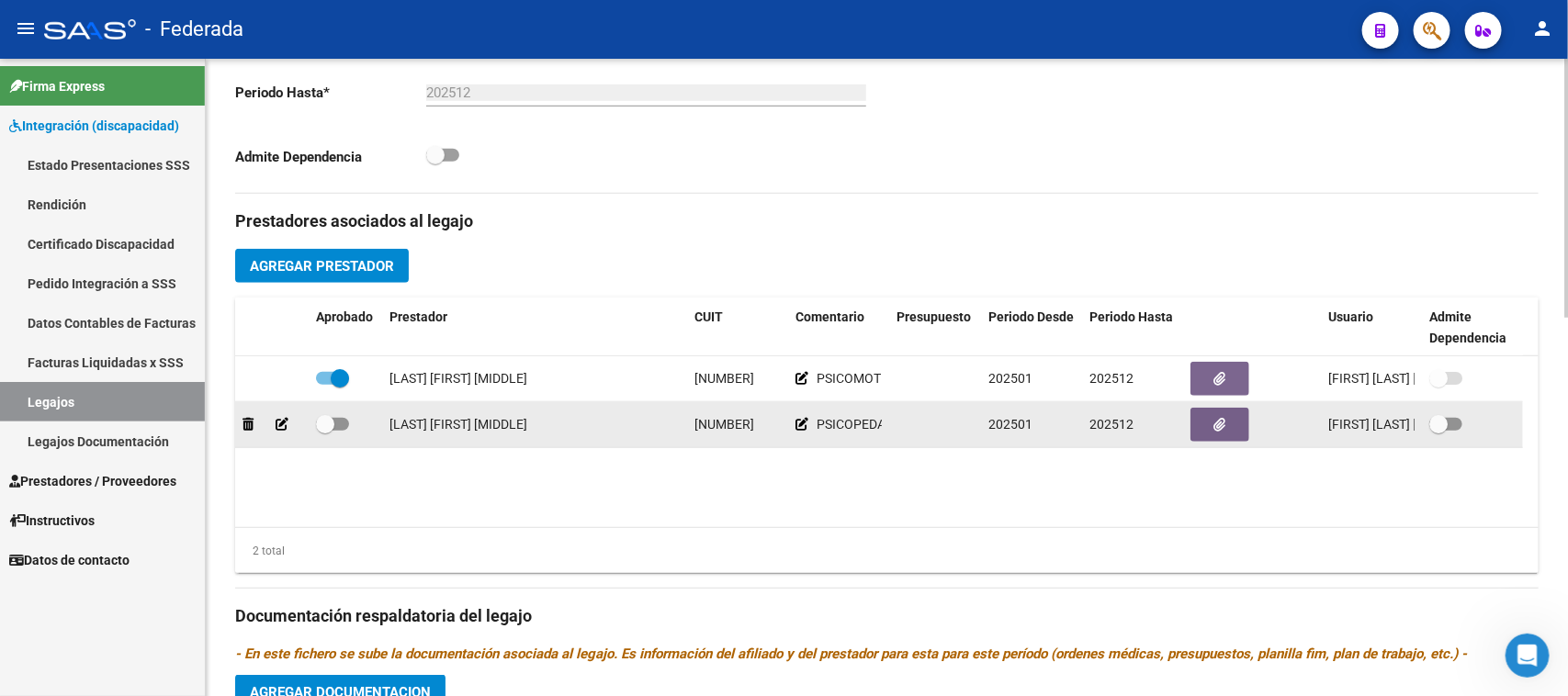 click at bounding box center [325, 424] 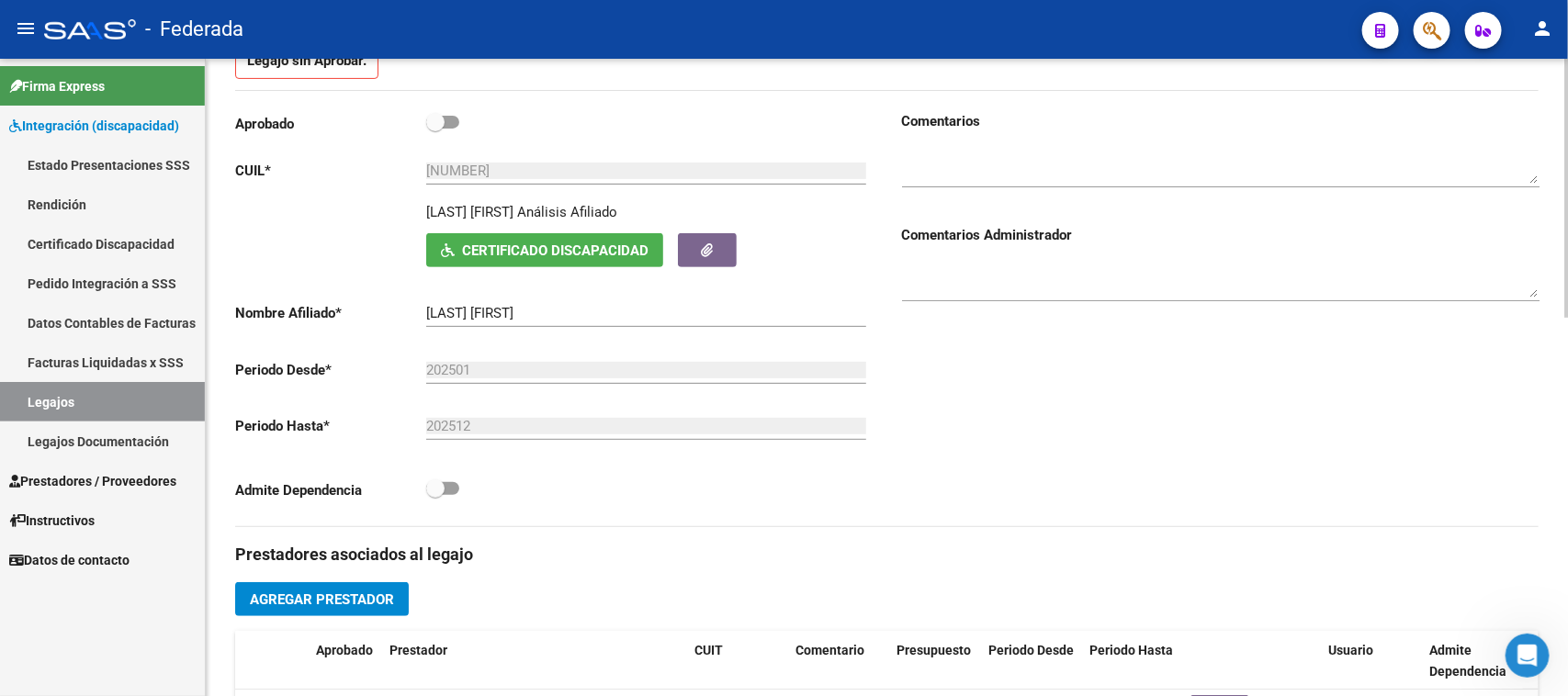scroll, scrollTop: 115, scrollLeft: 0, axis: vertical 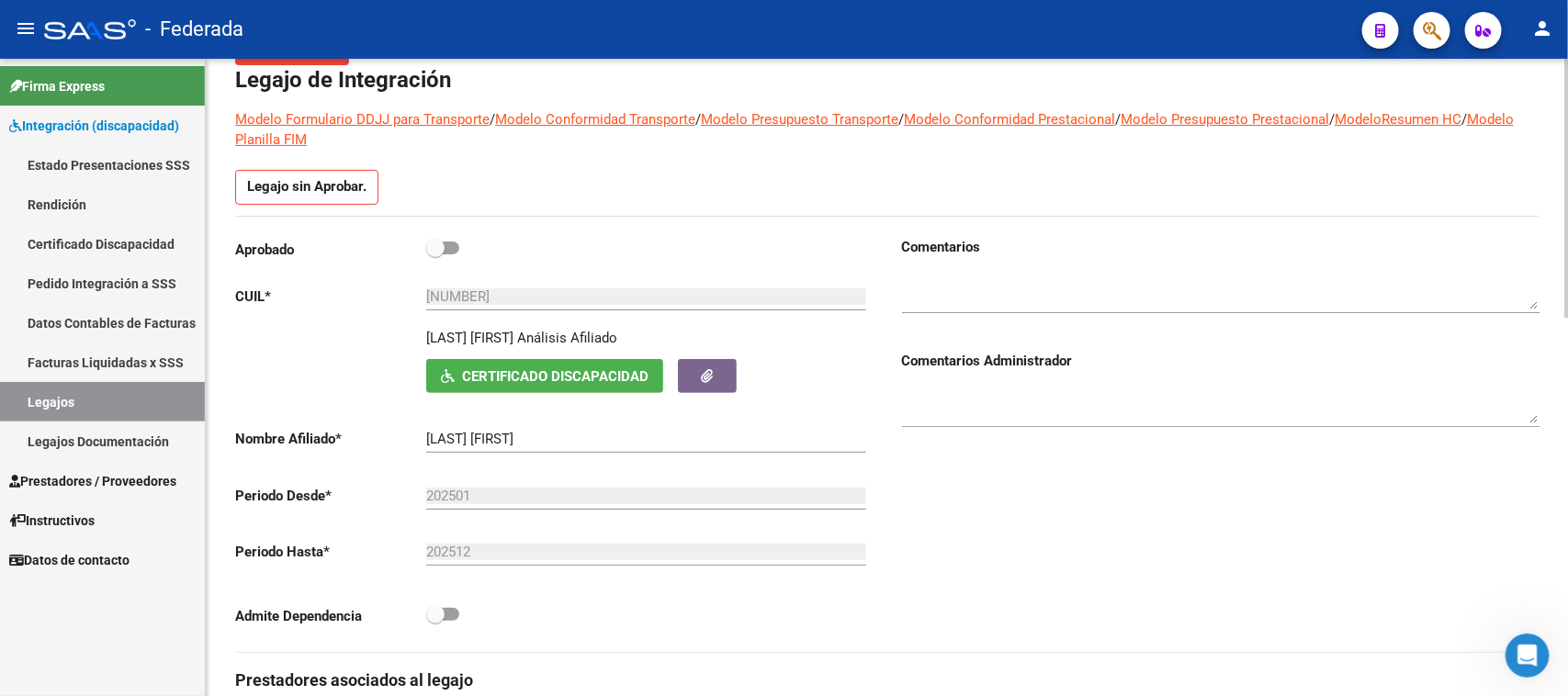 click at bounding box center [435, 248] 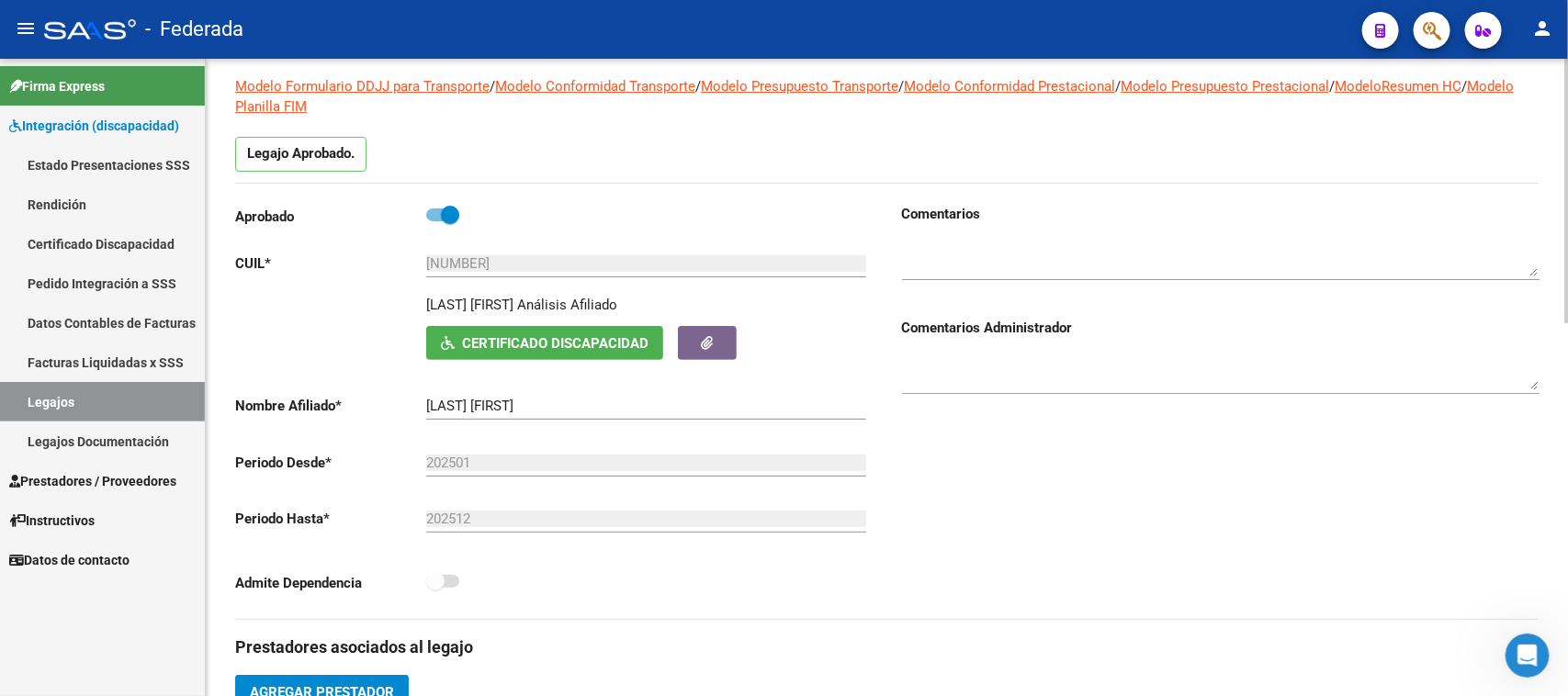 scroll, scrollTop: 0, scrollLeft: 0, axis: both 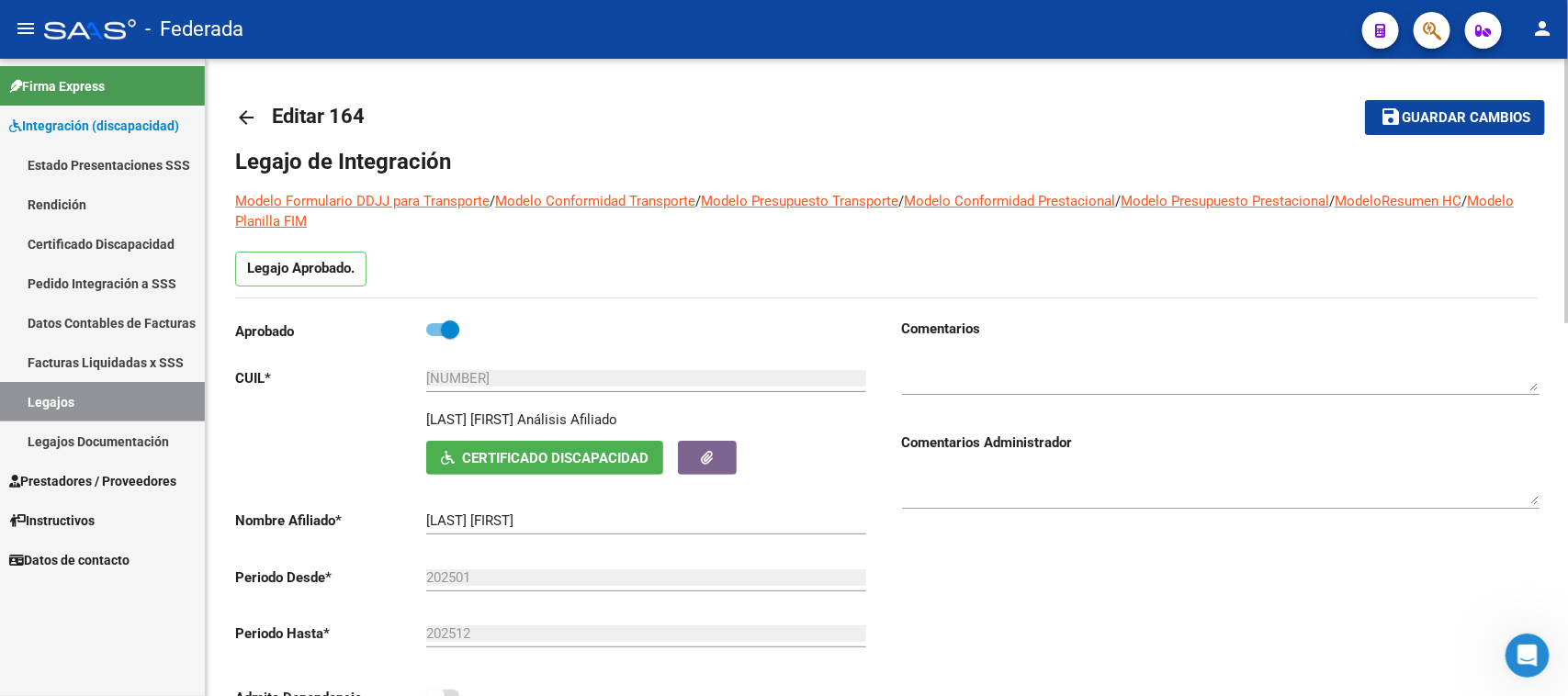 click on "save Guardar cambios" 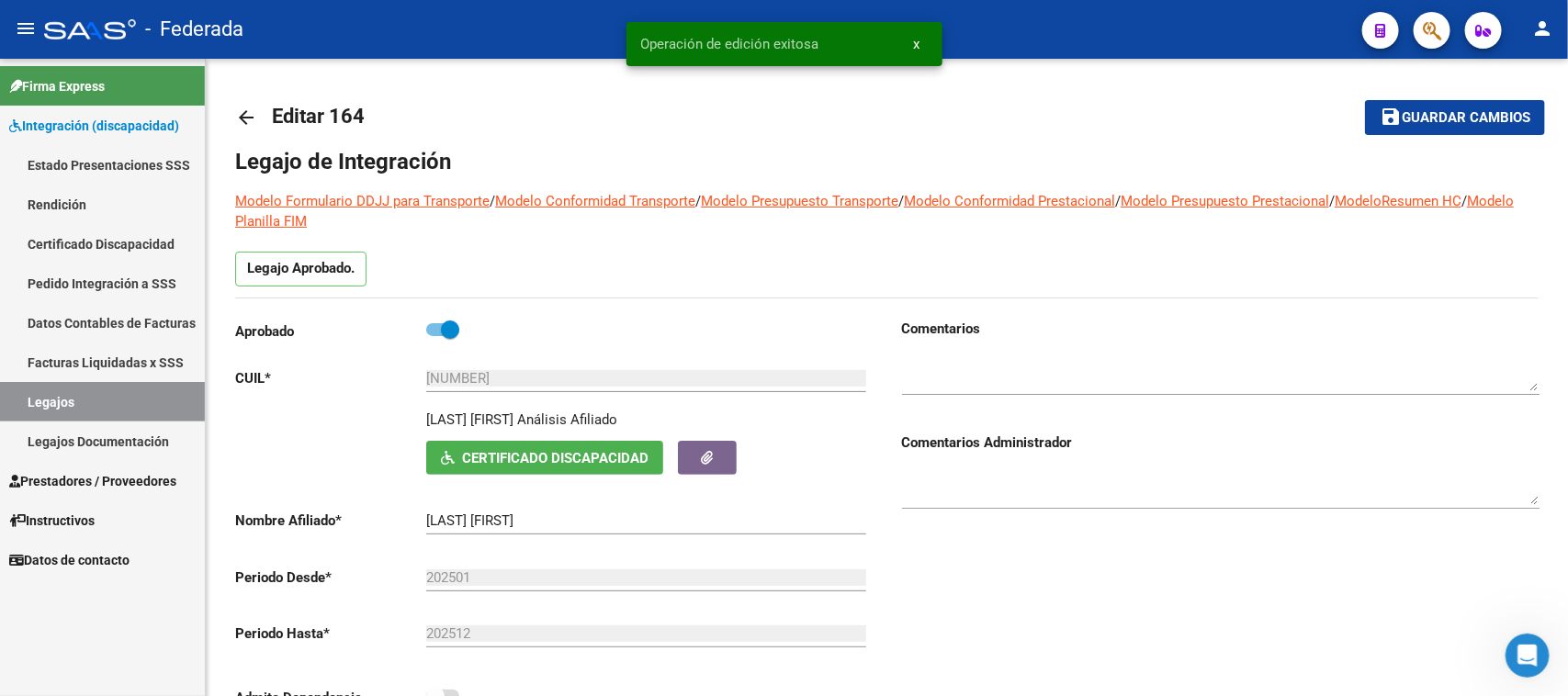 click on "x" at bounding box center [917, 44] 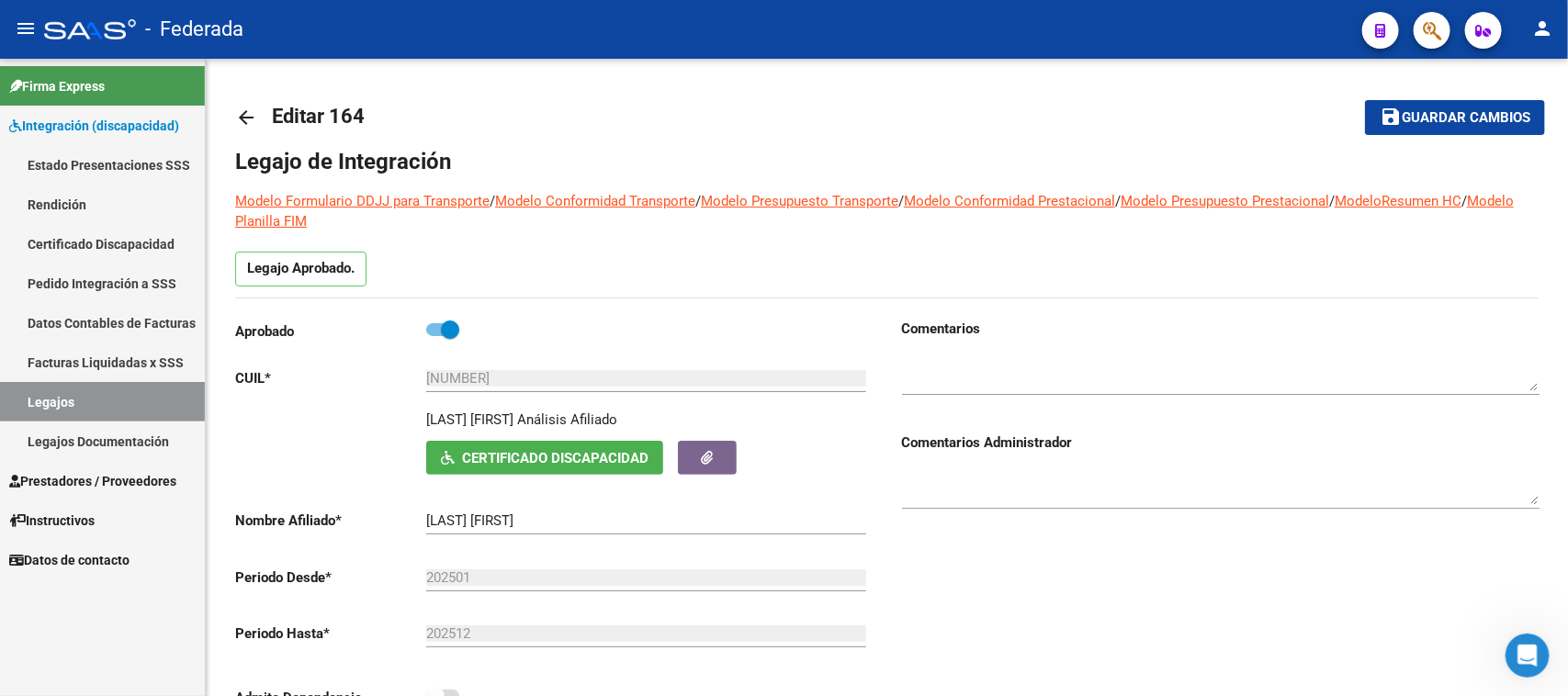 click on "Legajos" at bounding box center [102, 401] 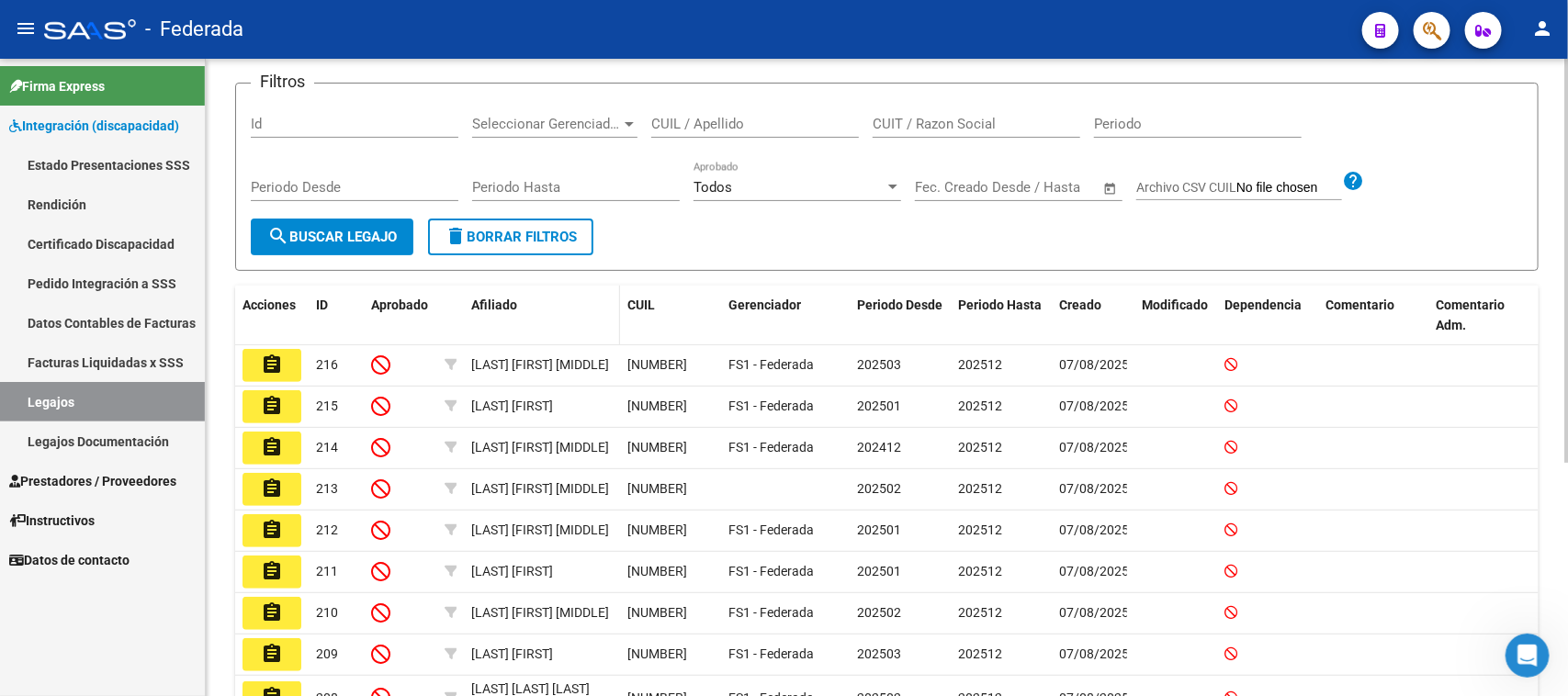scroll, scrollTop: 142, scrollLeft: 0, axis: vertical 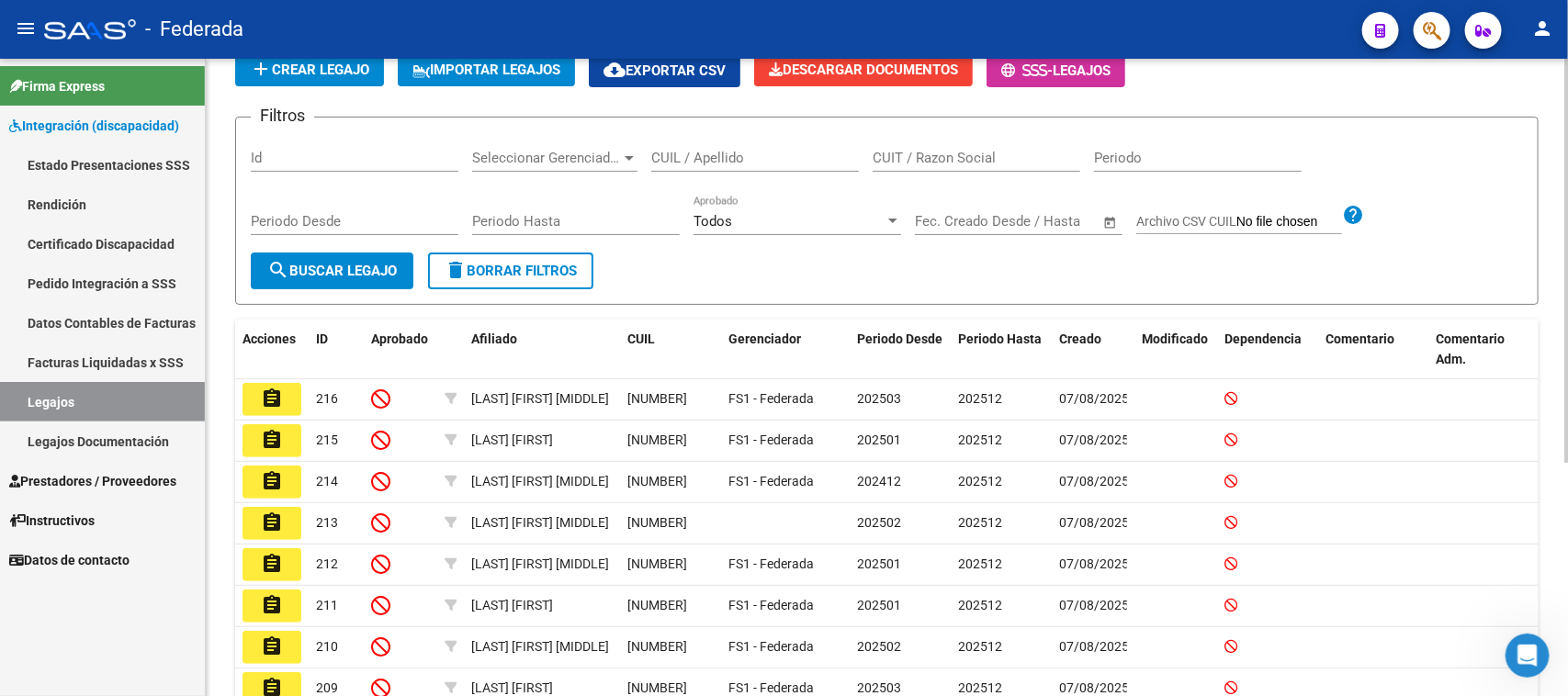 click on "CUIL / Apellido" 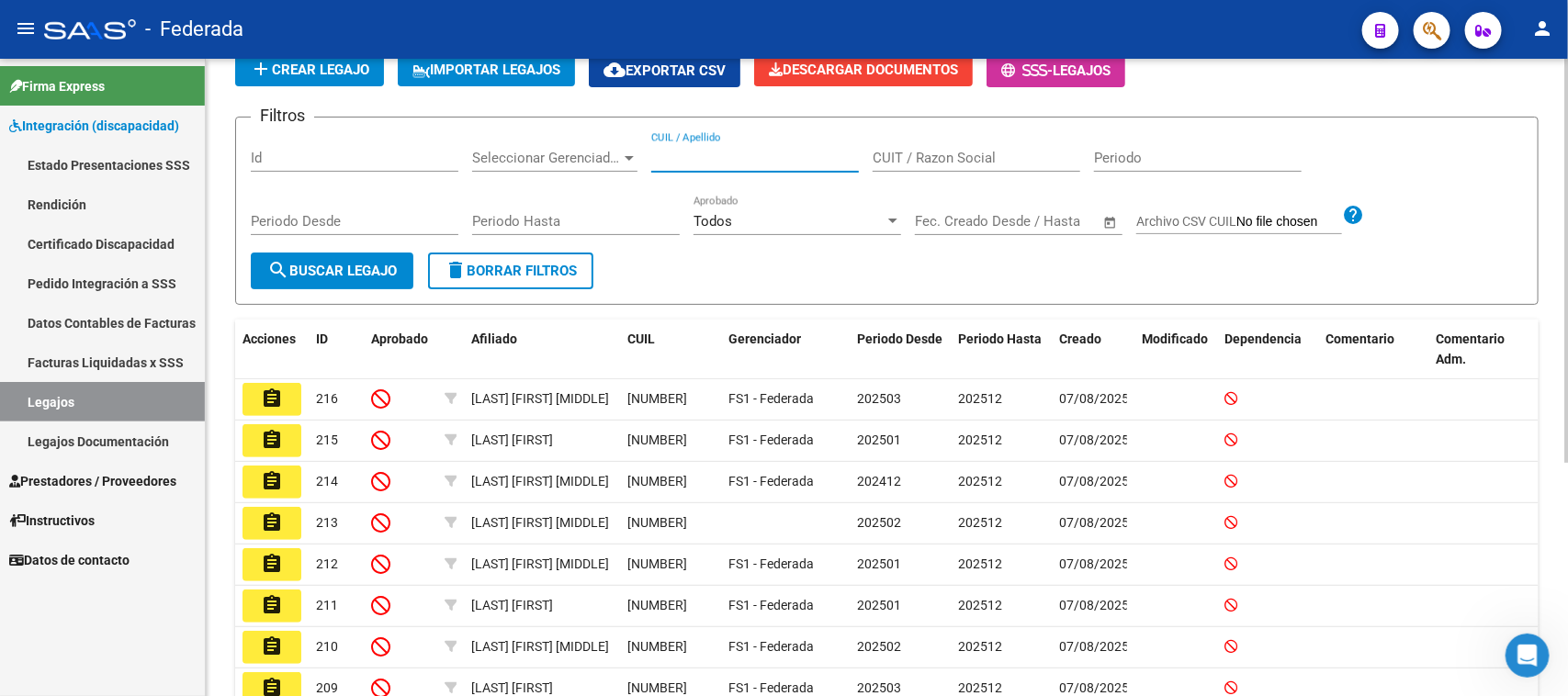 paste on "PATTI, NAYLA" 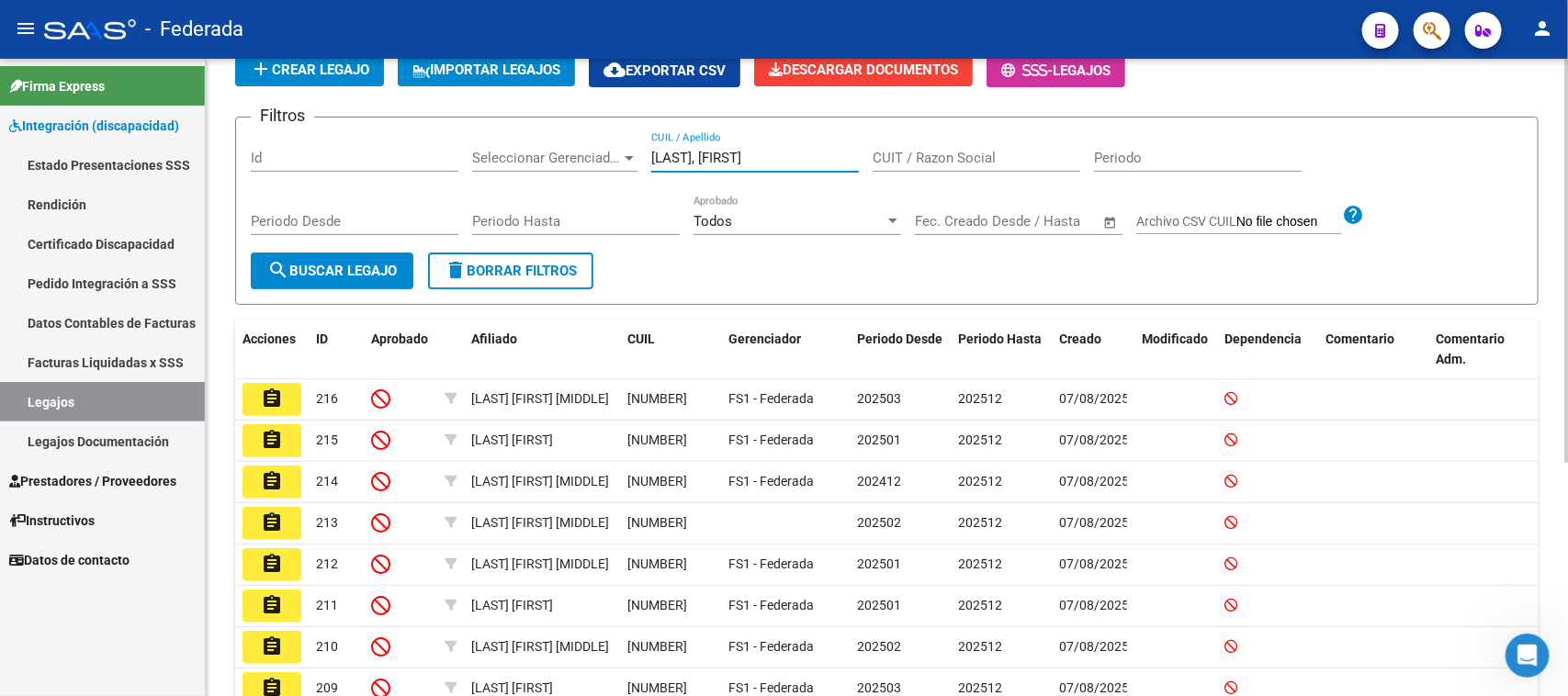 type on "PATTI, NAYLA" 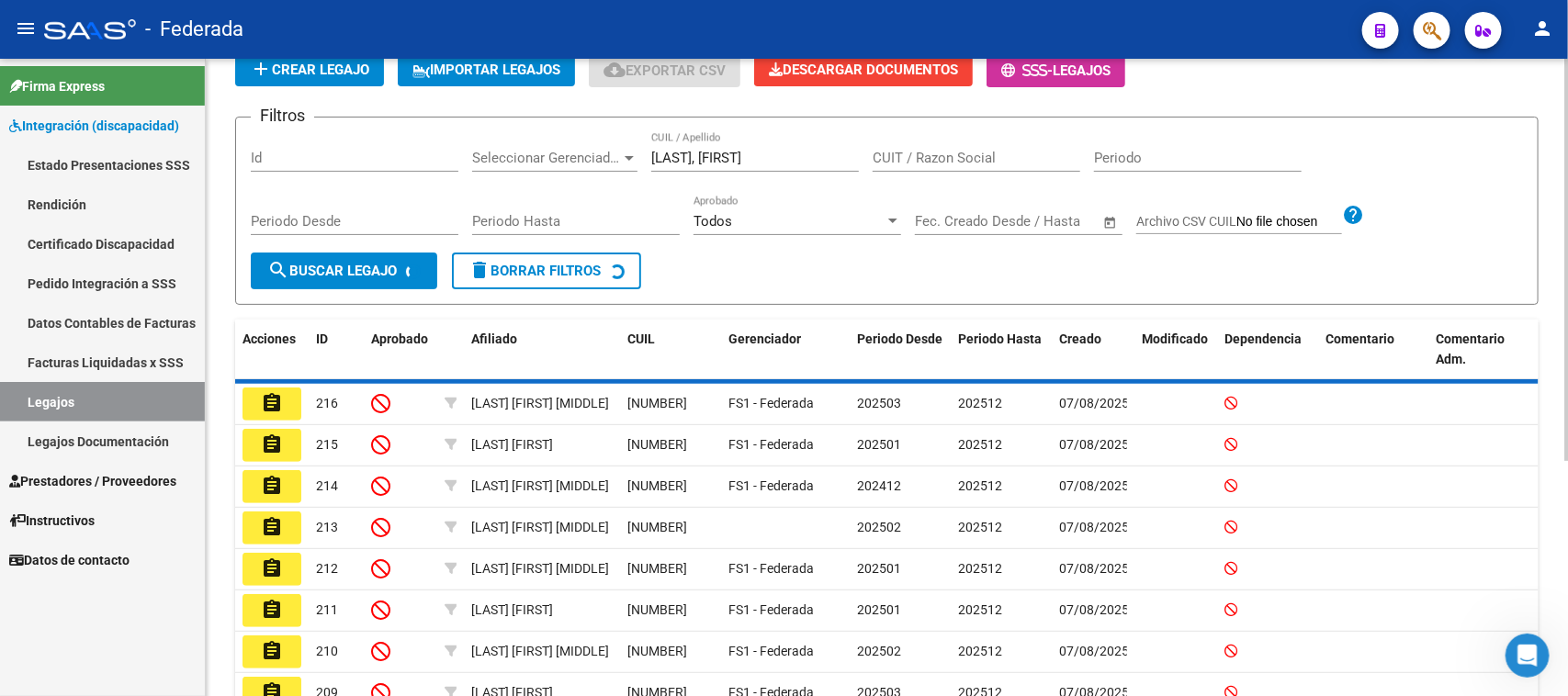 scroll, scrollTop: 0, scrollLeft: 0, axis: both 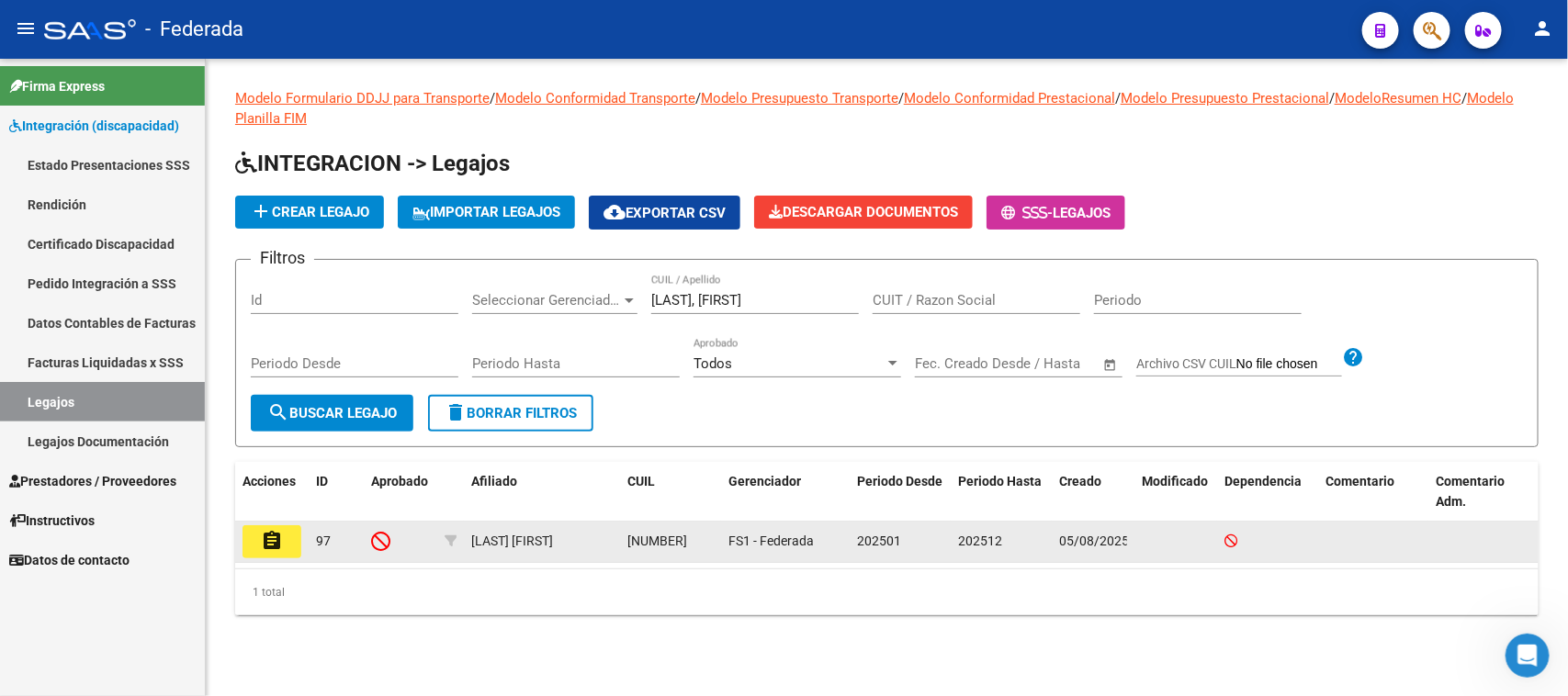 click on "assignment" 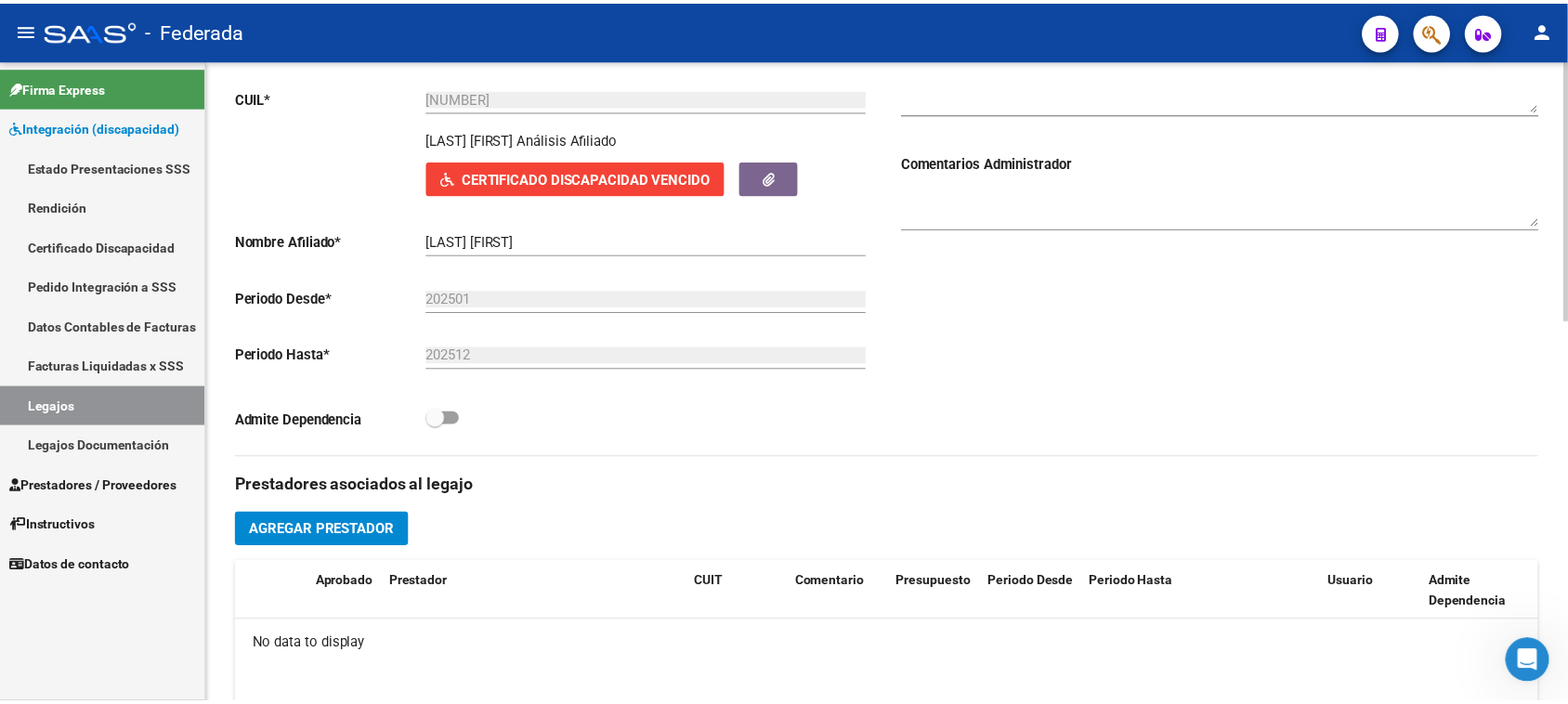 scroll, scrollTop: 348, scrollLeft: 0, axis: vertical 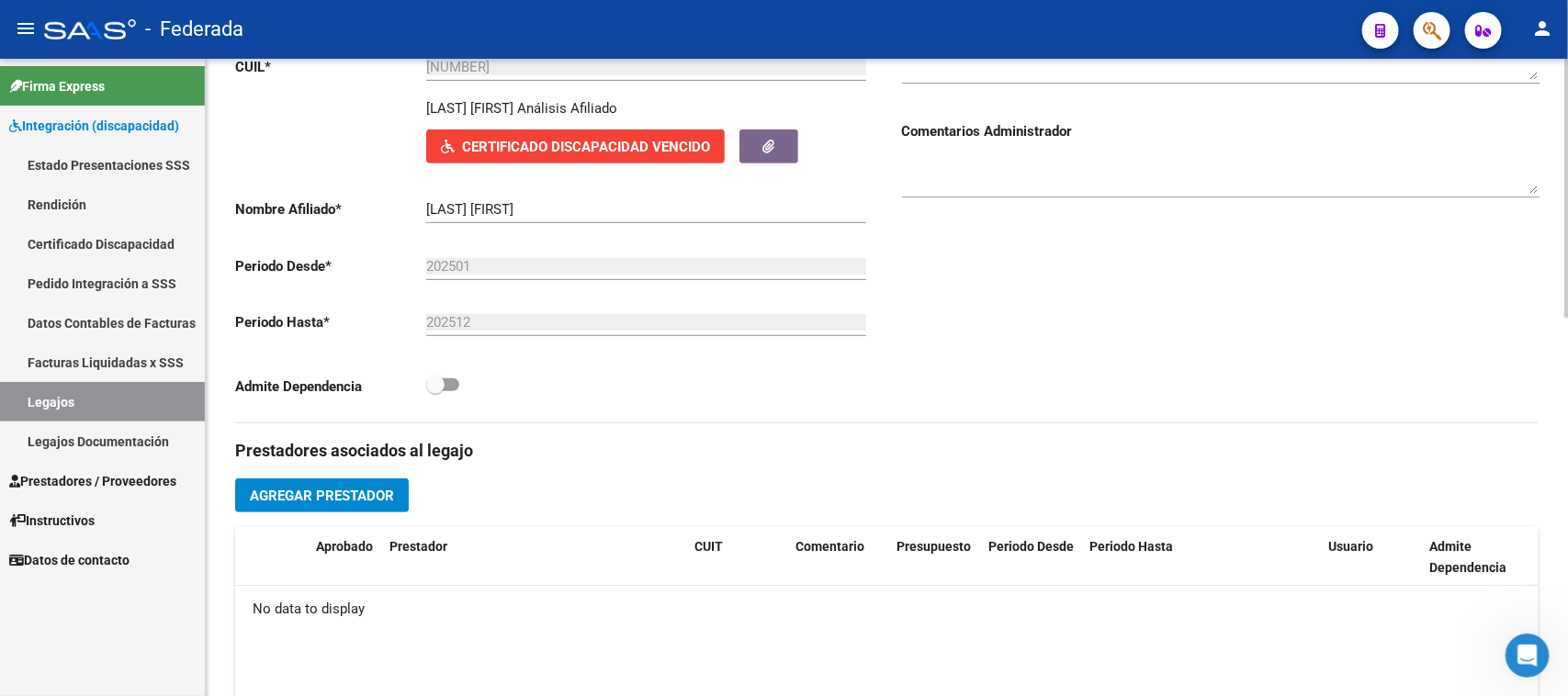 click on "Agregar Prestador" 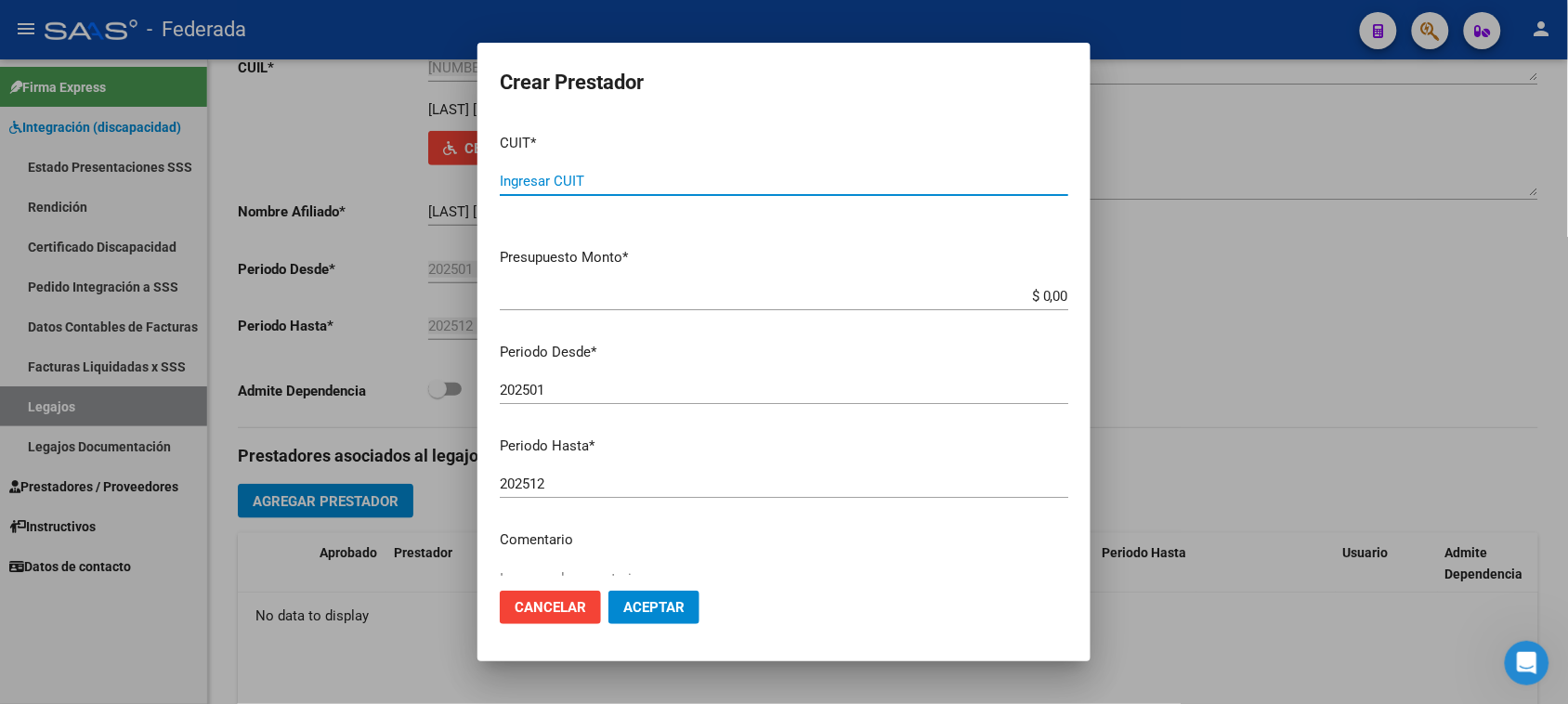 paste on "27-22091635-4" 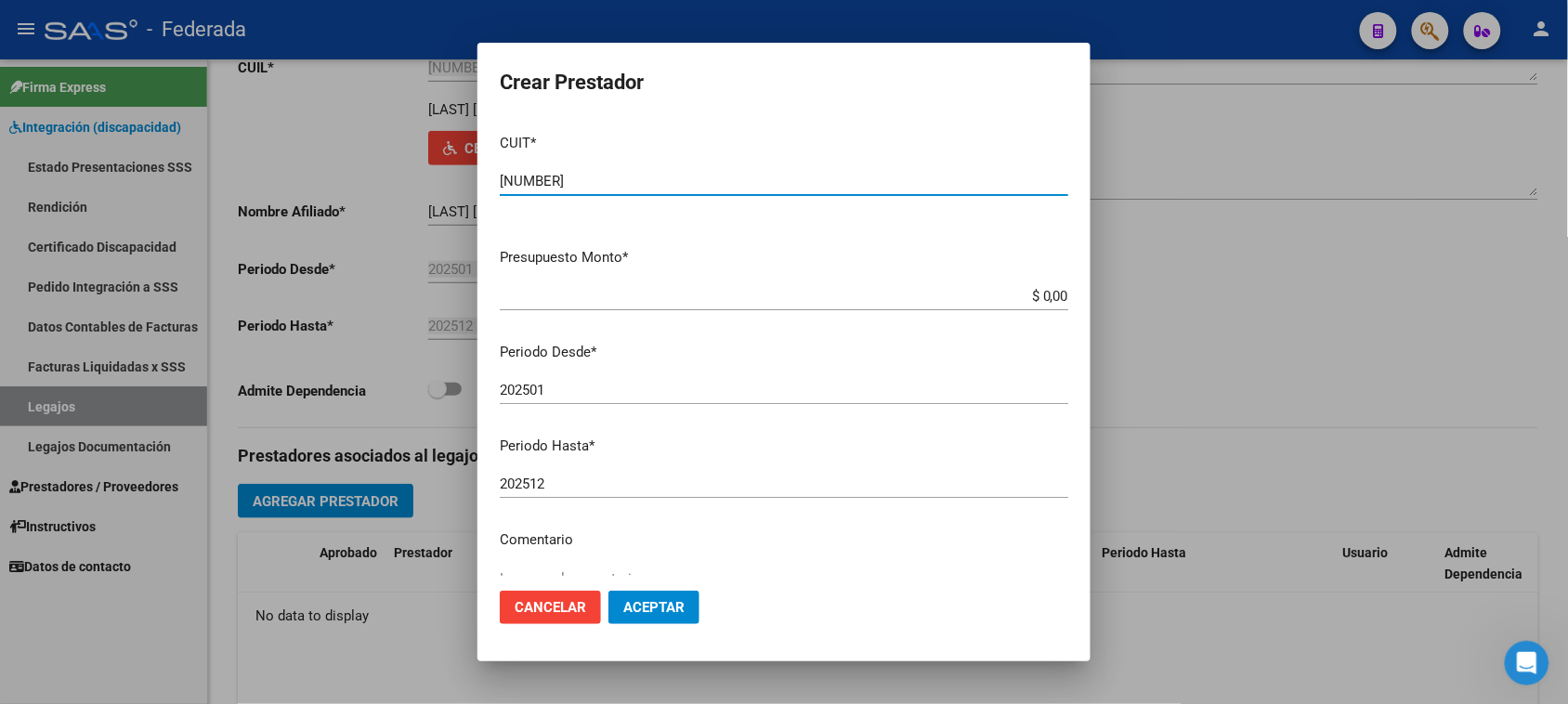type on "27-22091635-4" 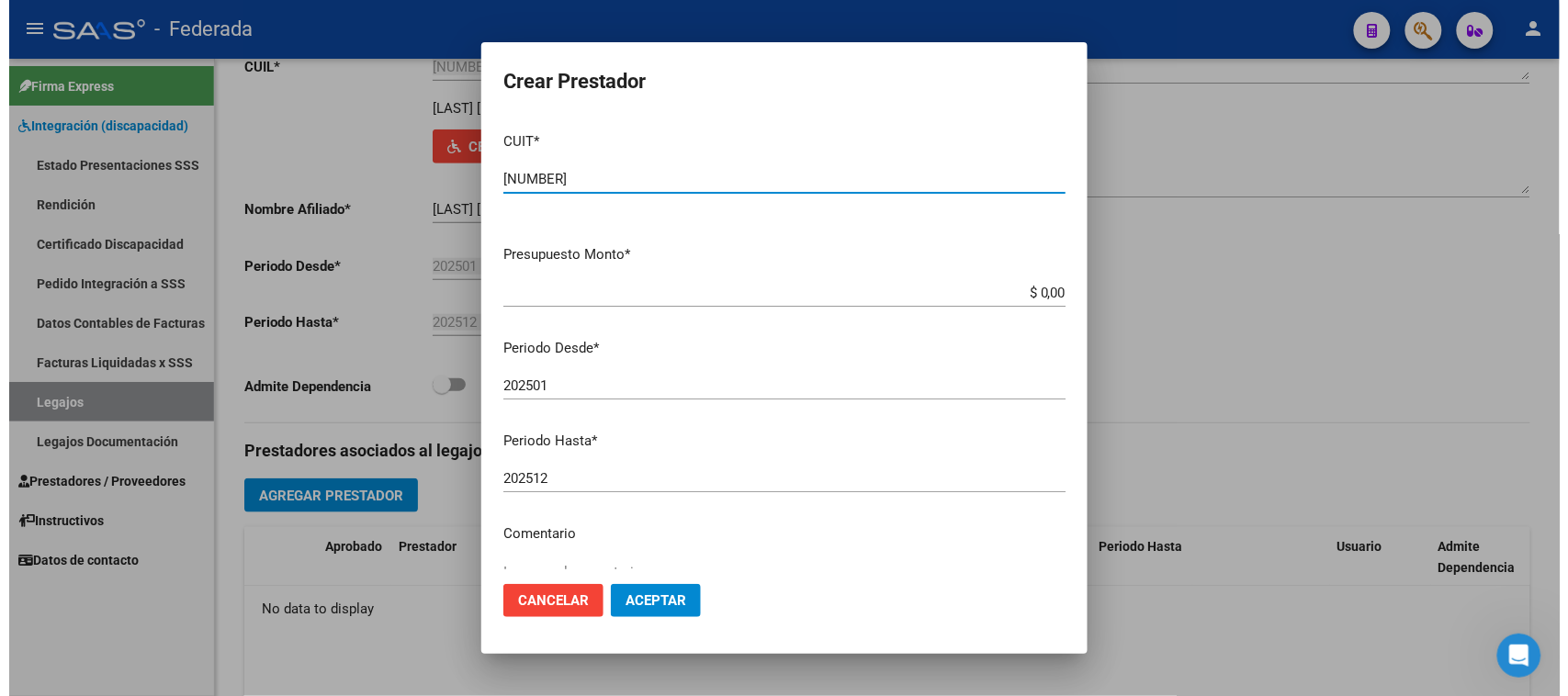 scroll, scrollTop: 115, scrollLeft: 0, axis: vertical 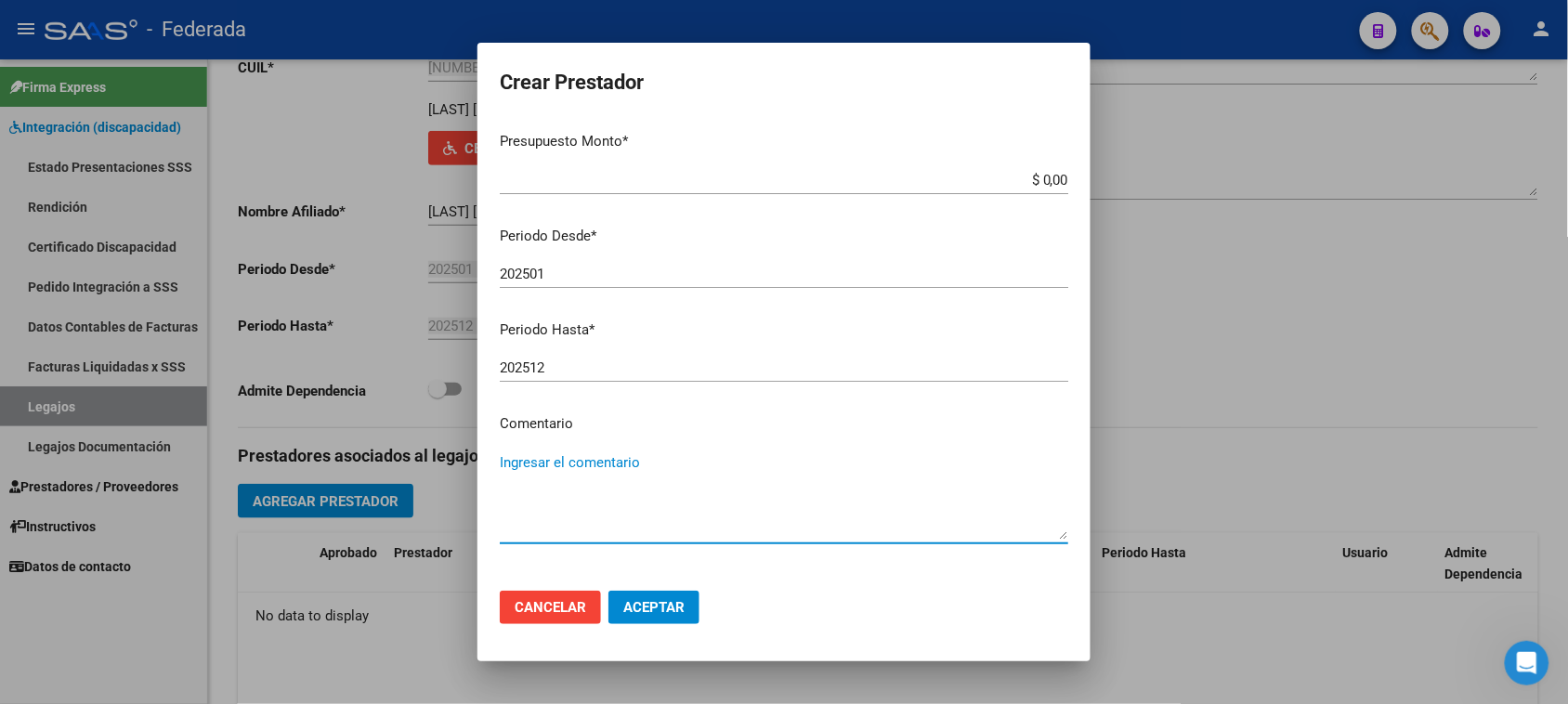 click on "Ingresar el comentario" at bounding box center [784, 496] 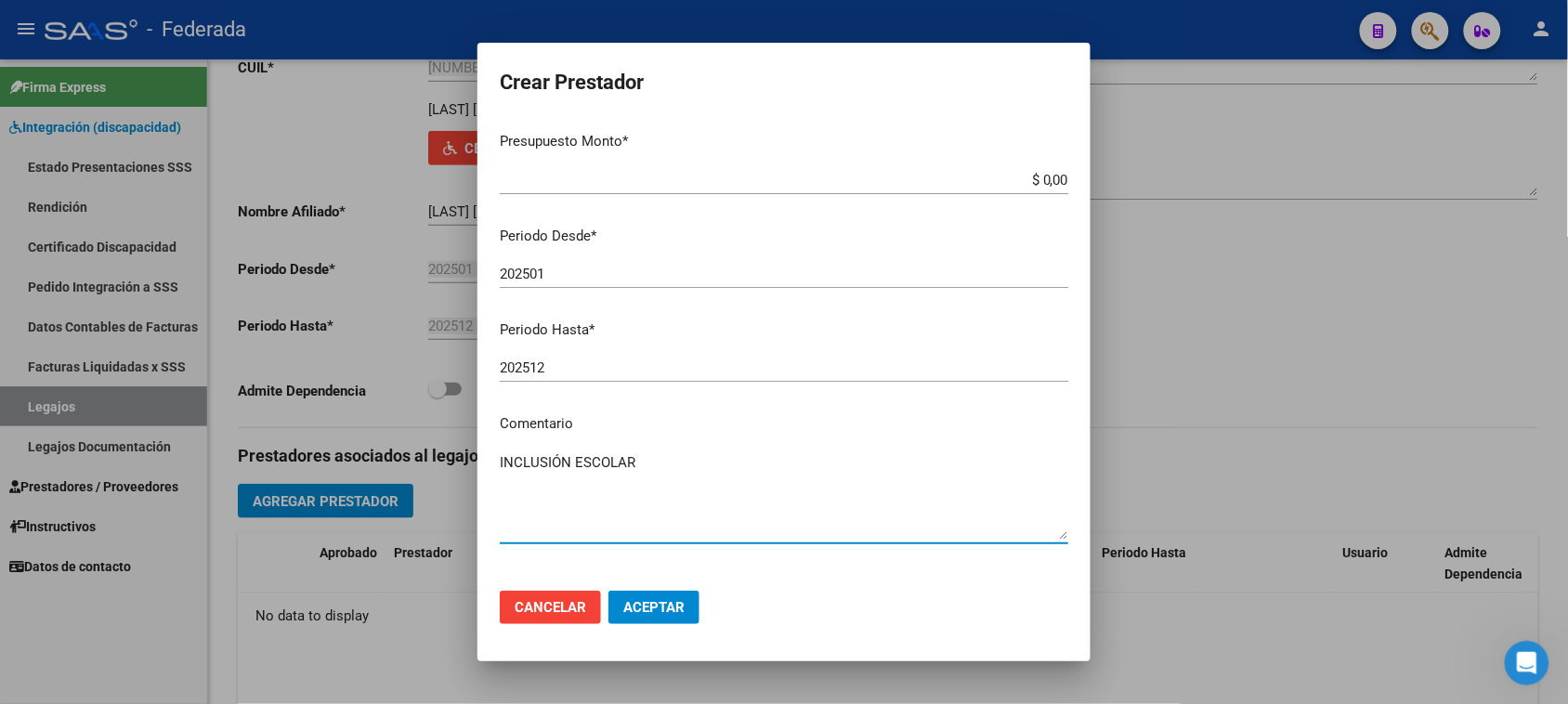 type on "INCLUSIÓN ESCOLAR" 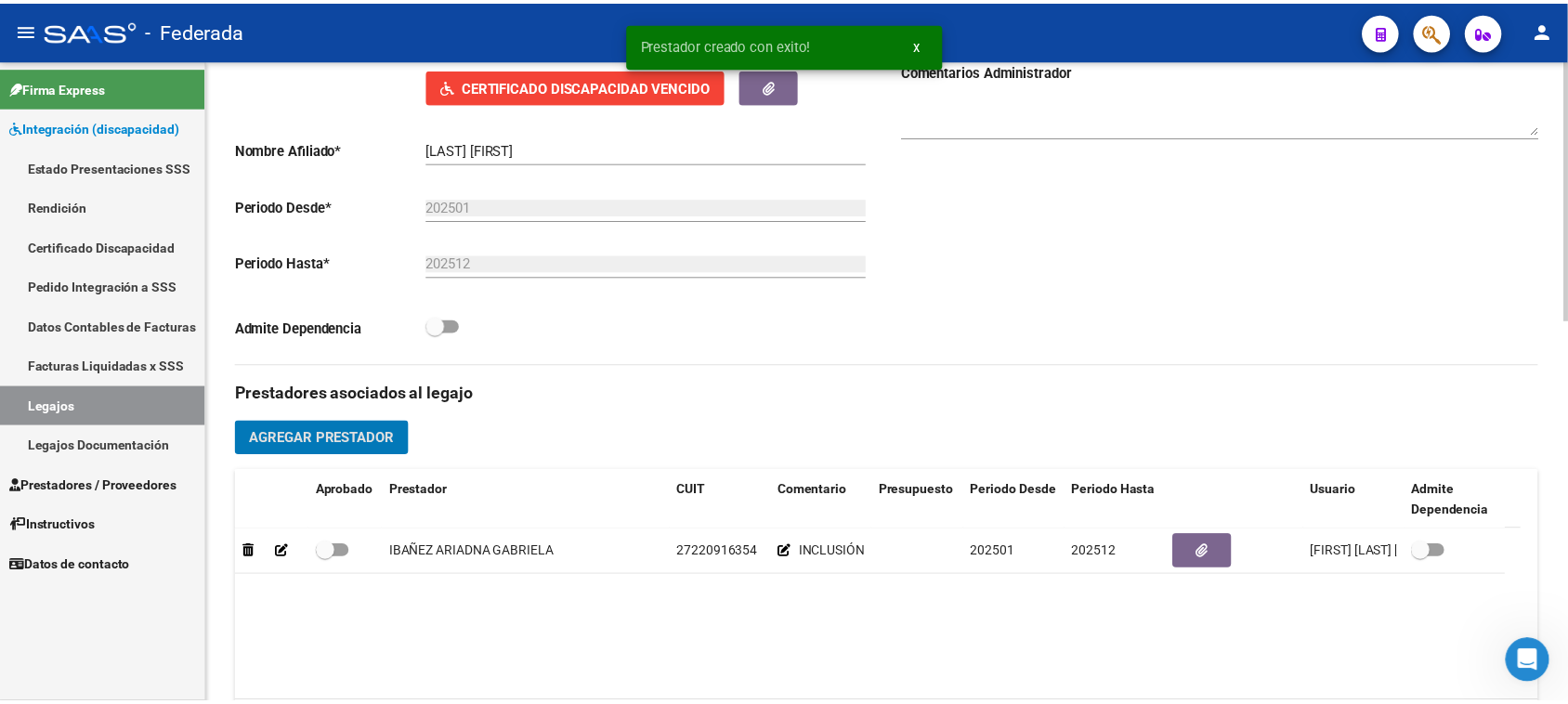 scroll, scrollTop: 464, scrollLeft: 0, axis: vertical 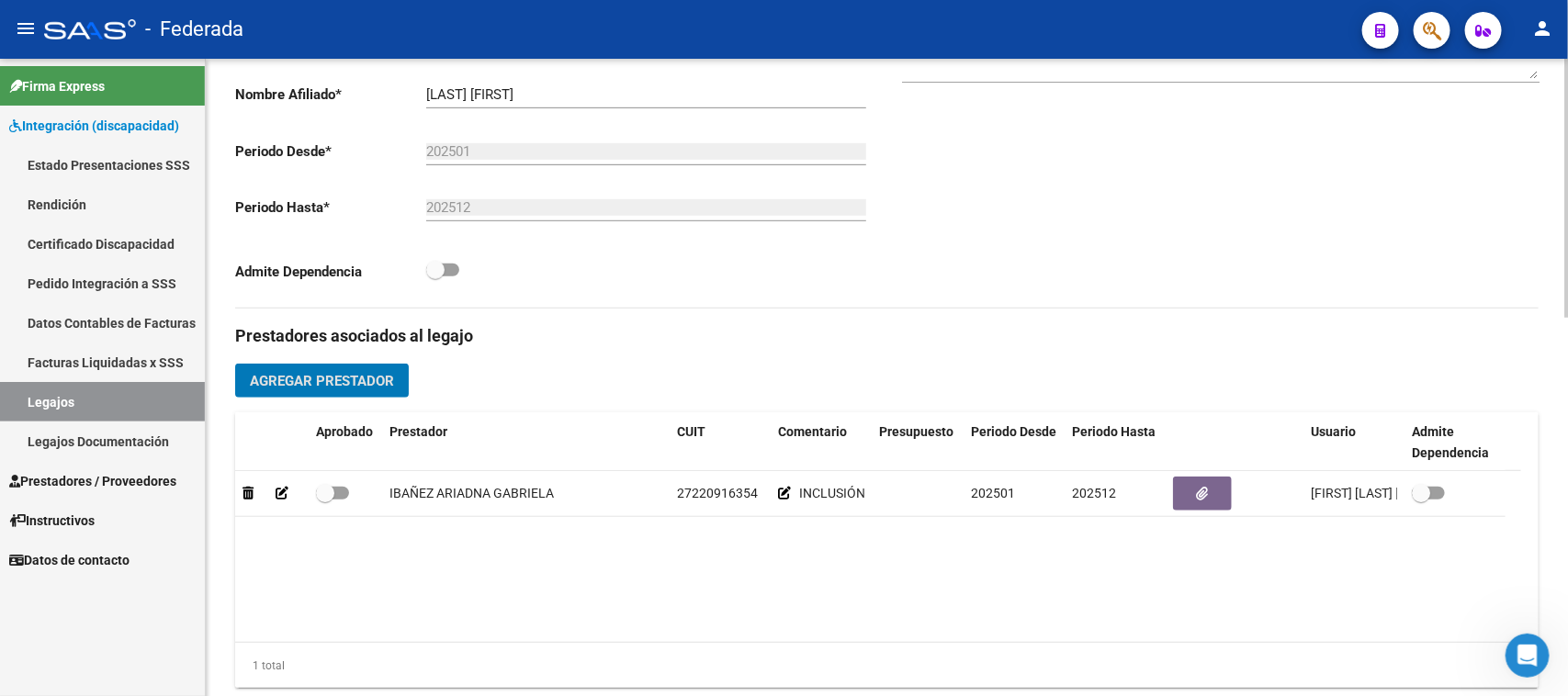 click on "Agregar Prestador" 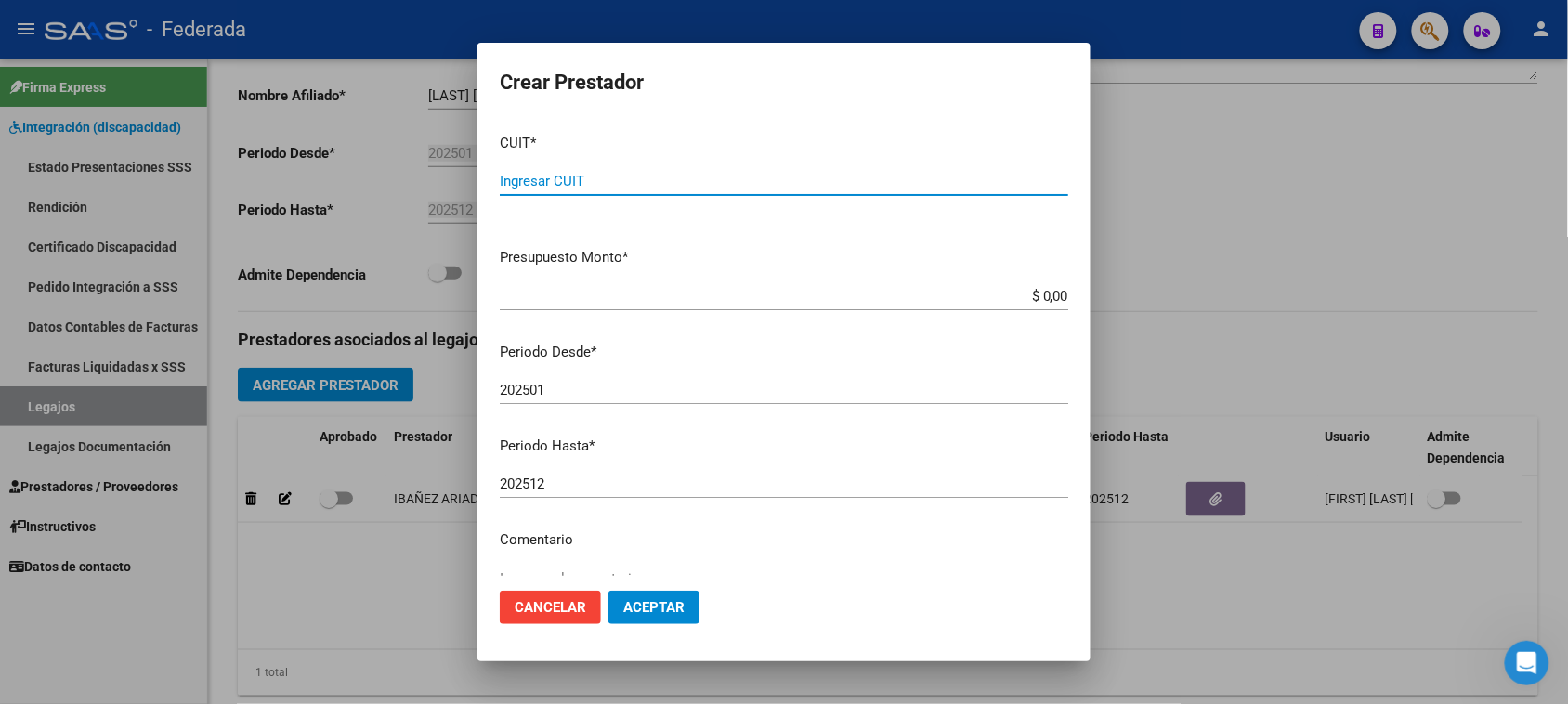 paste on "23-40905247-9" 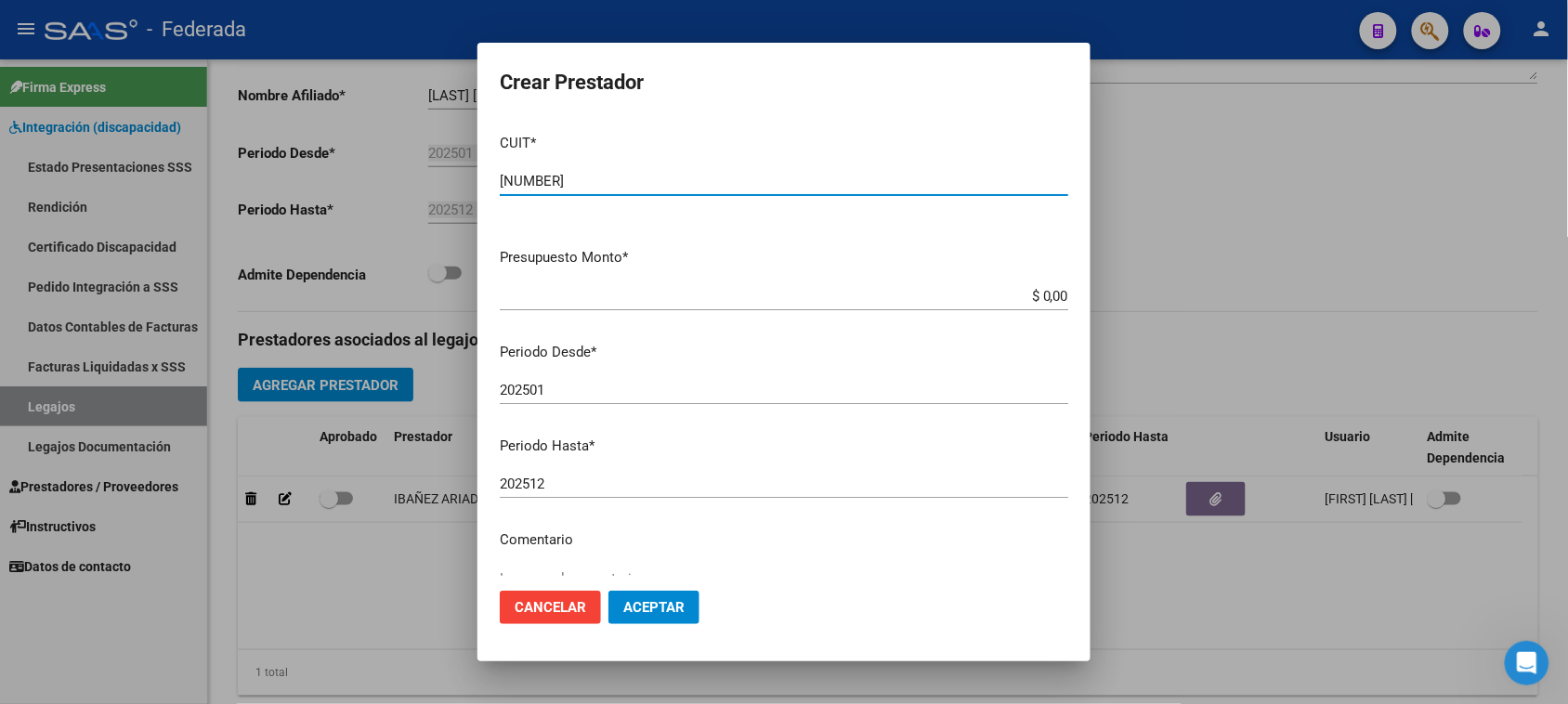 type on "23-40905247-9" 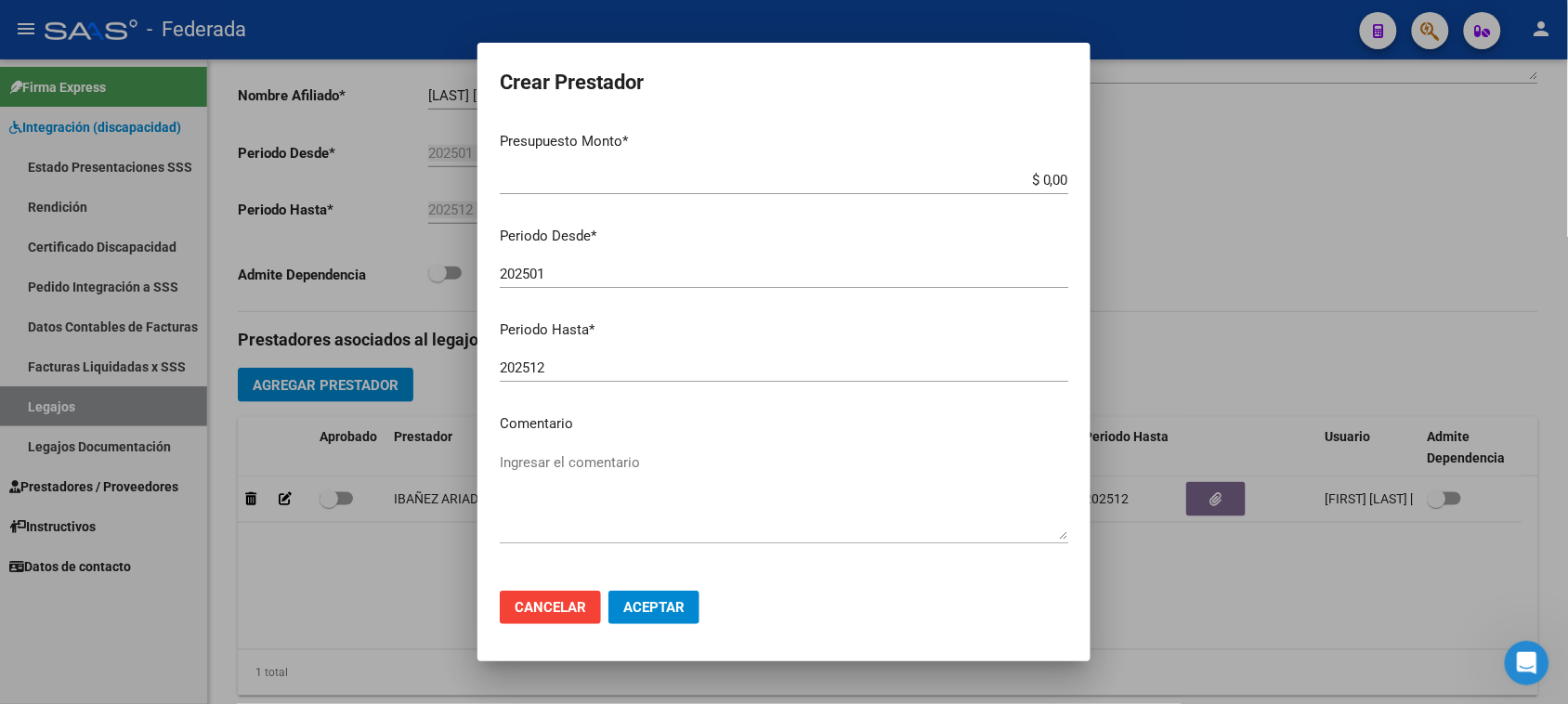 click on "Ingresar el comentario" at bounding box center (784, 496) 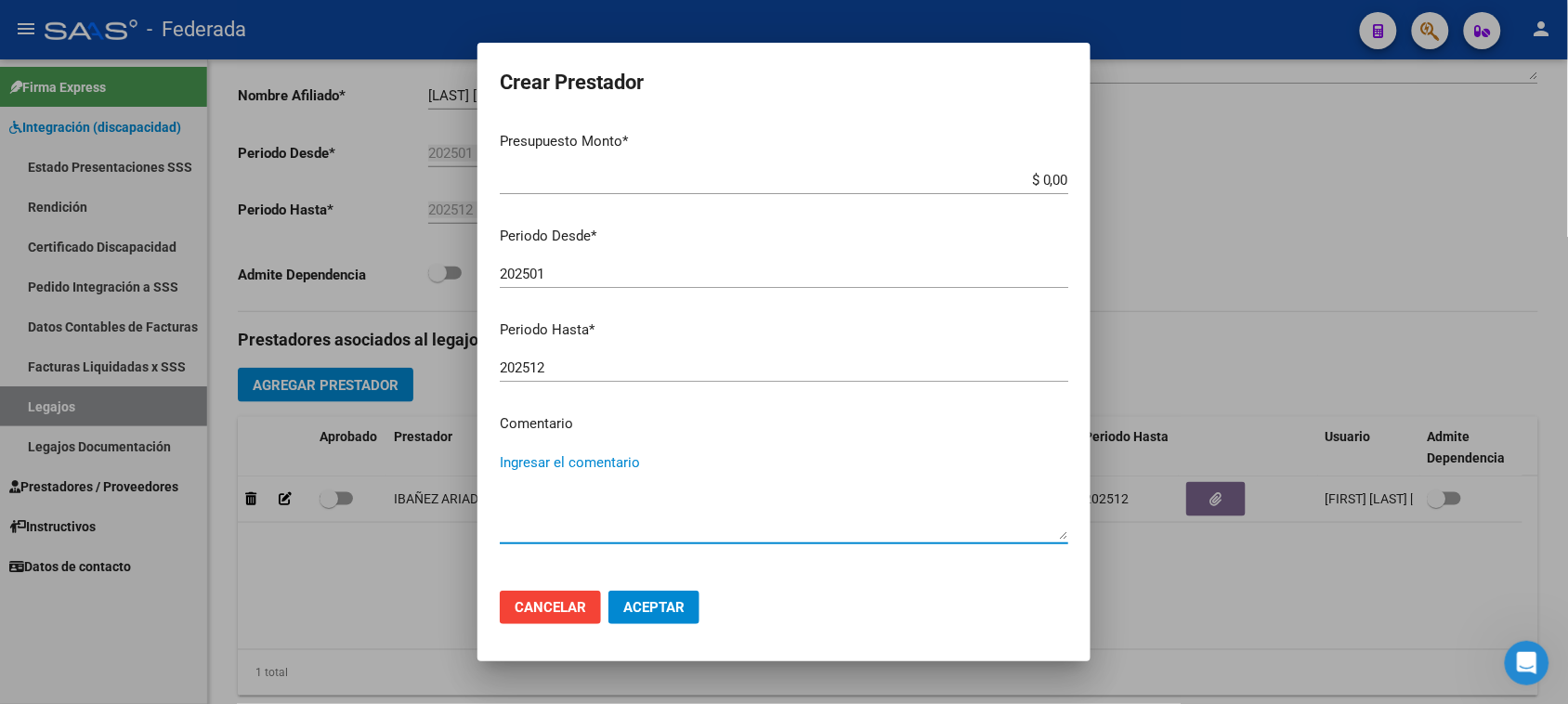 paste on "PSICOLOGÍA" 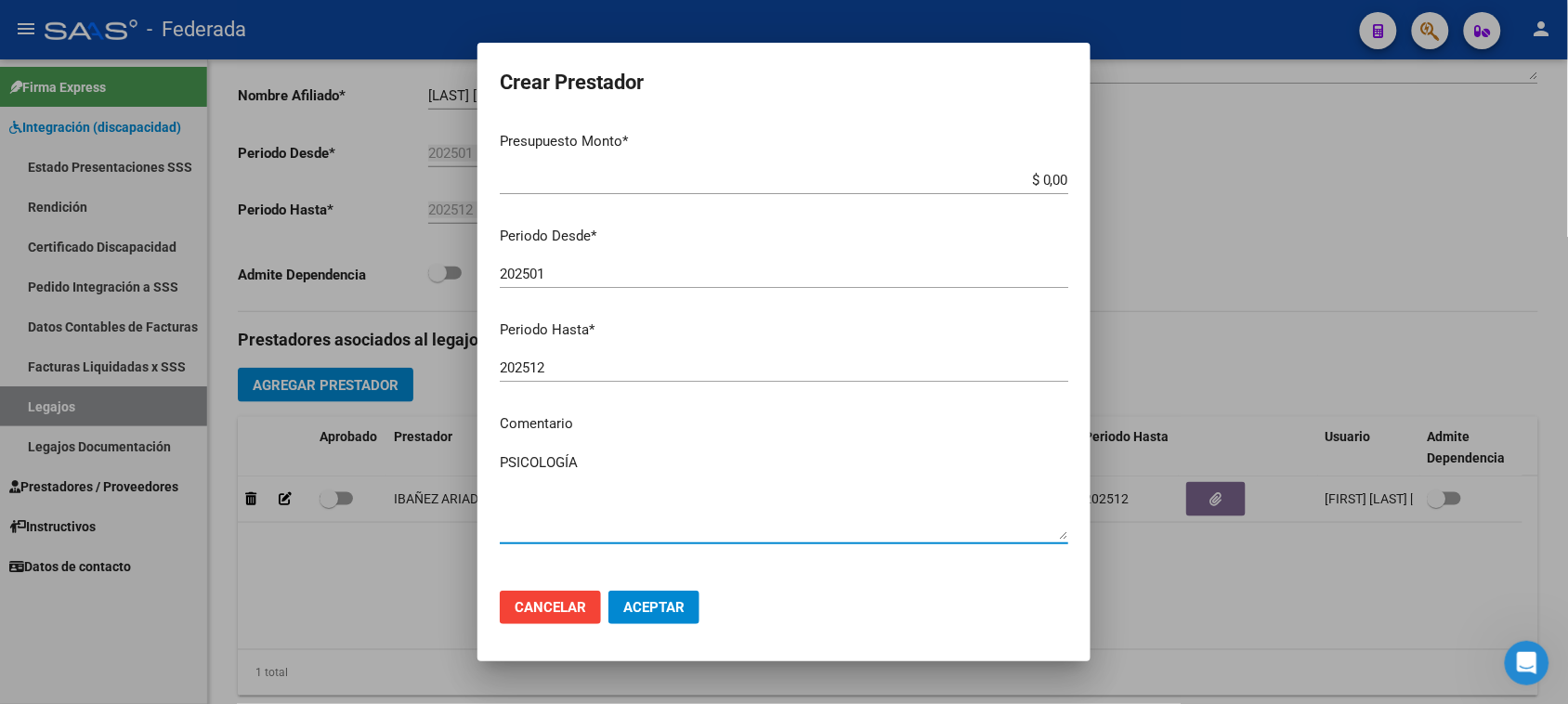 type on "PSICOLOGÍA" 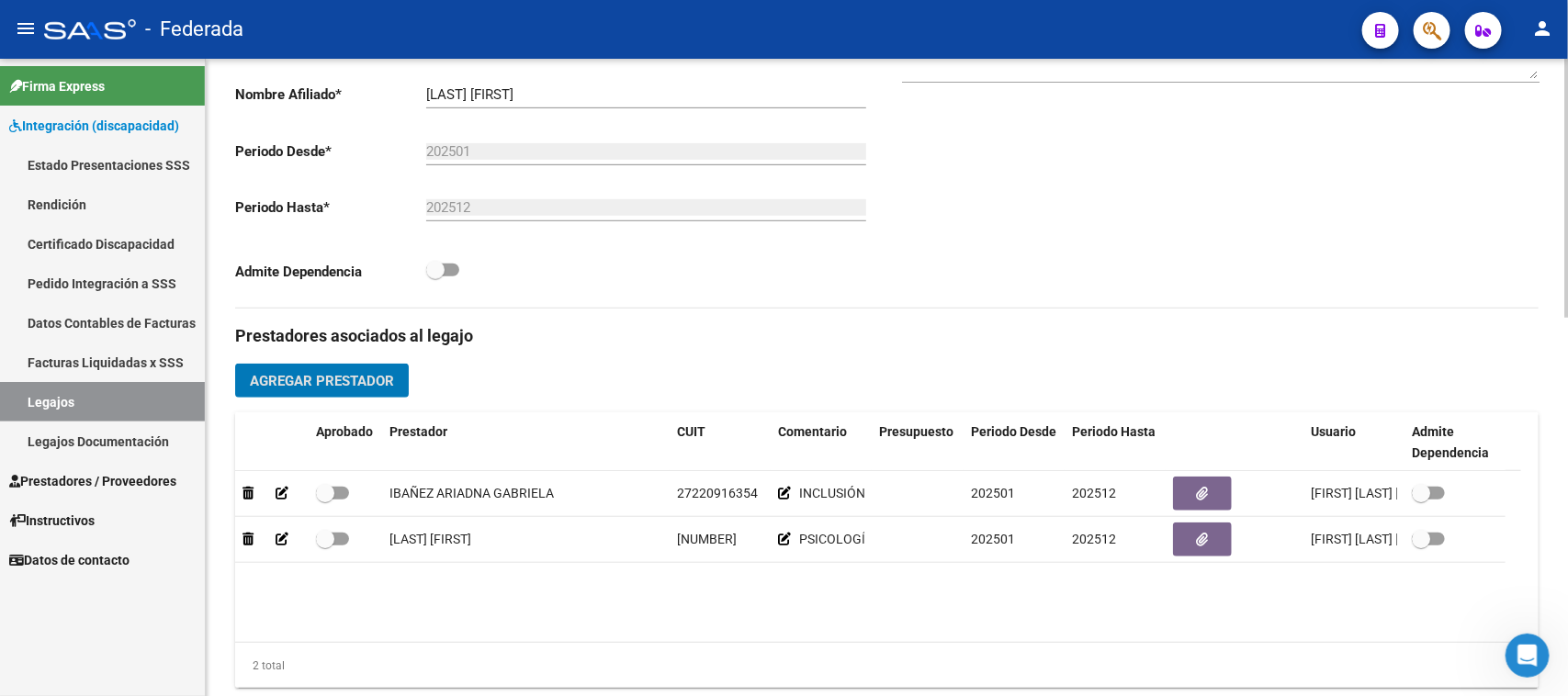 click on "Agregar Prestador" 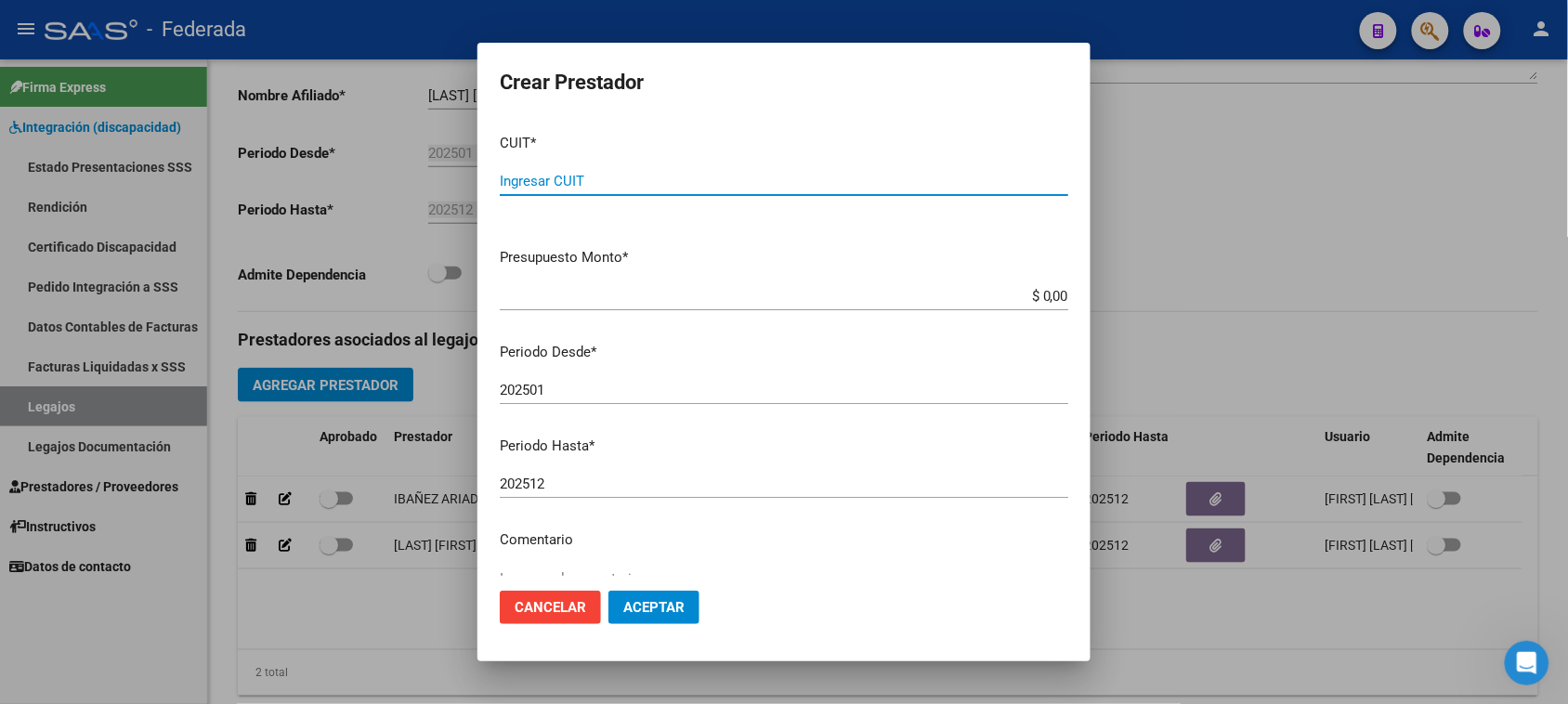 paste on "27-21411600-1" 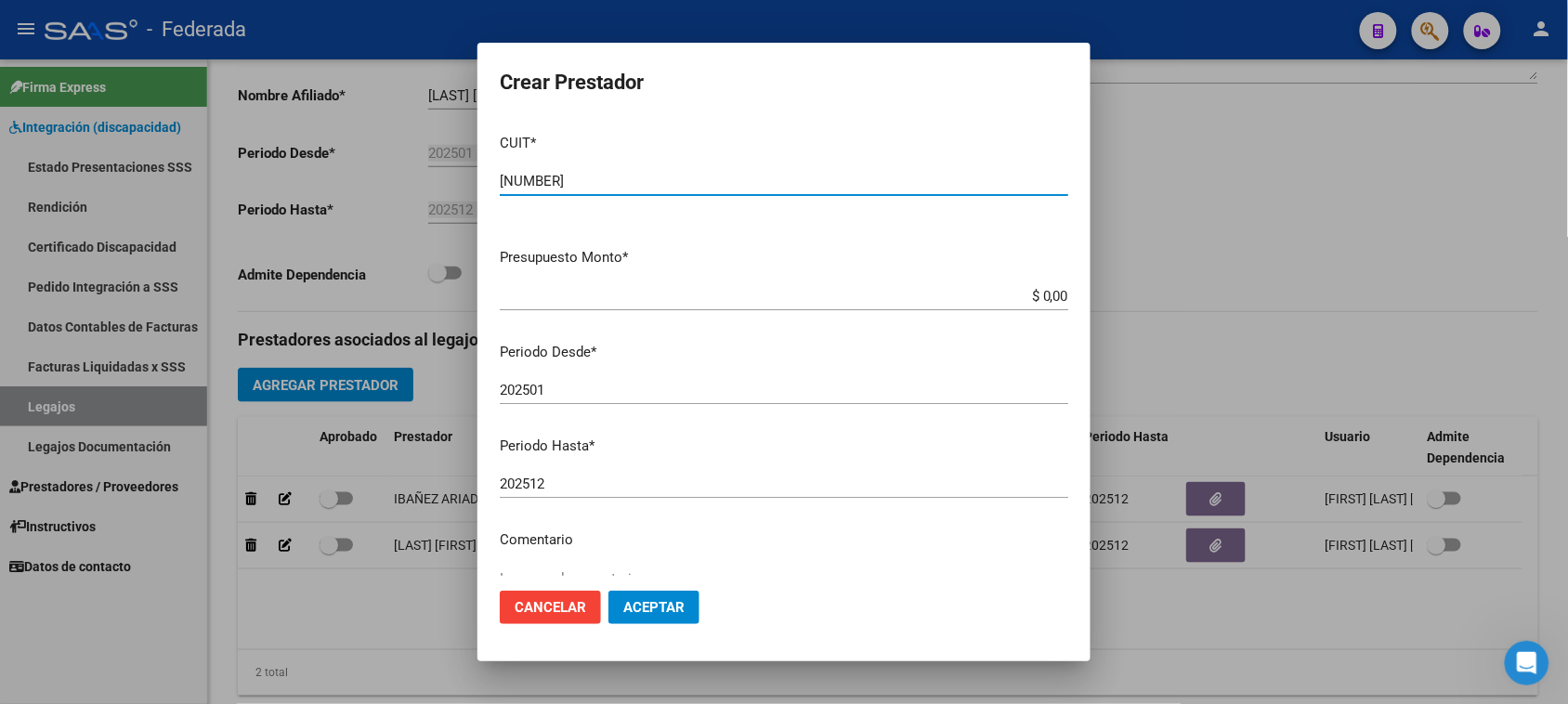 type on "27-21411600-1" 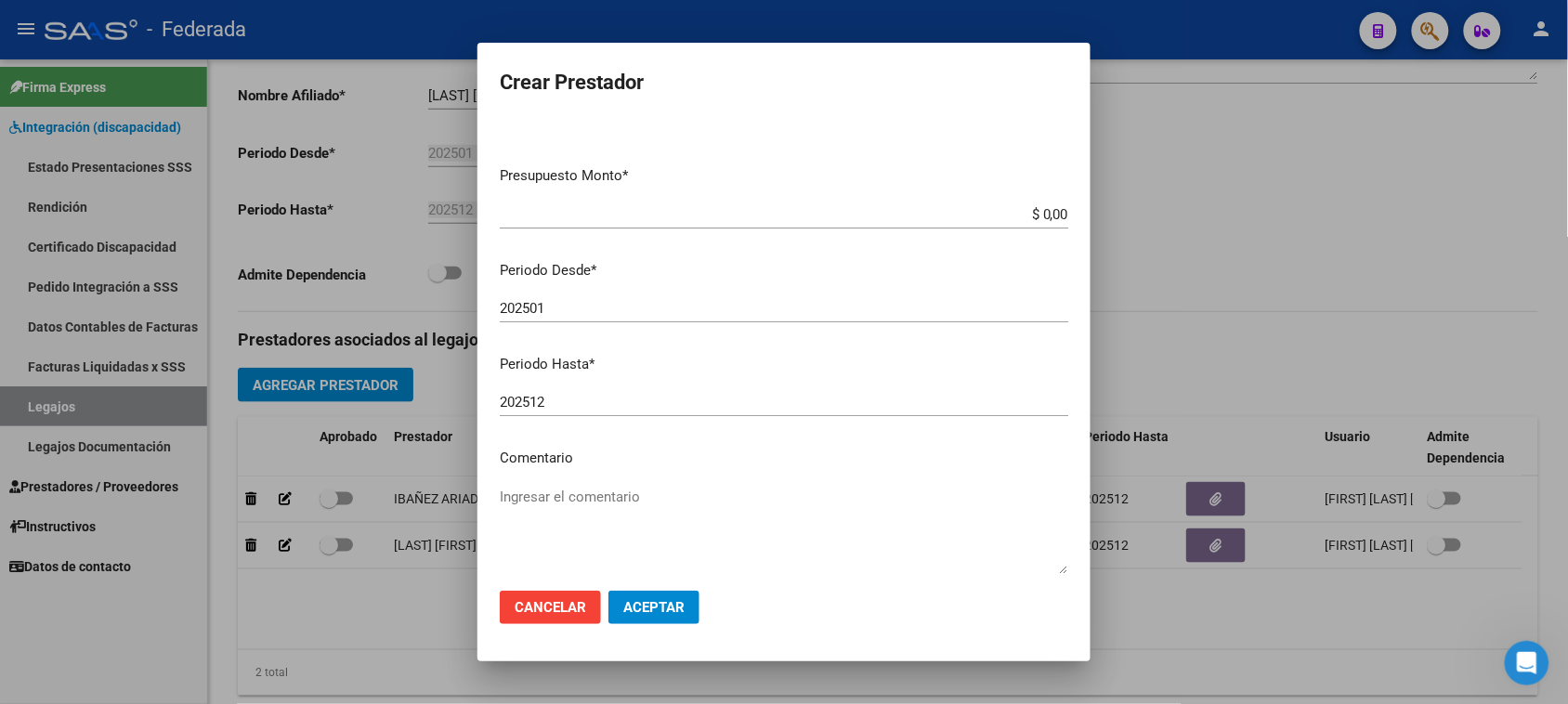 scroll, scrollTop: 116, scrollLeft: 0, axis: vertical 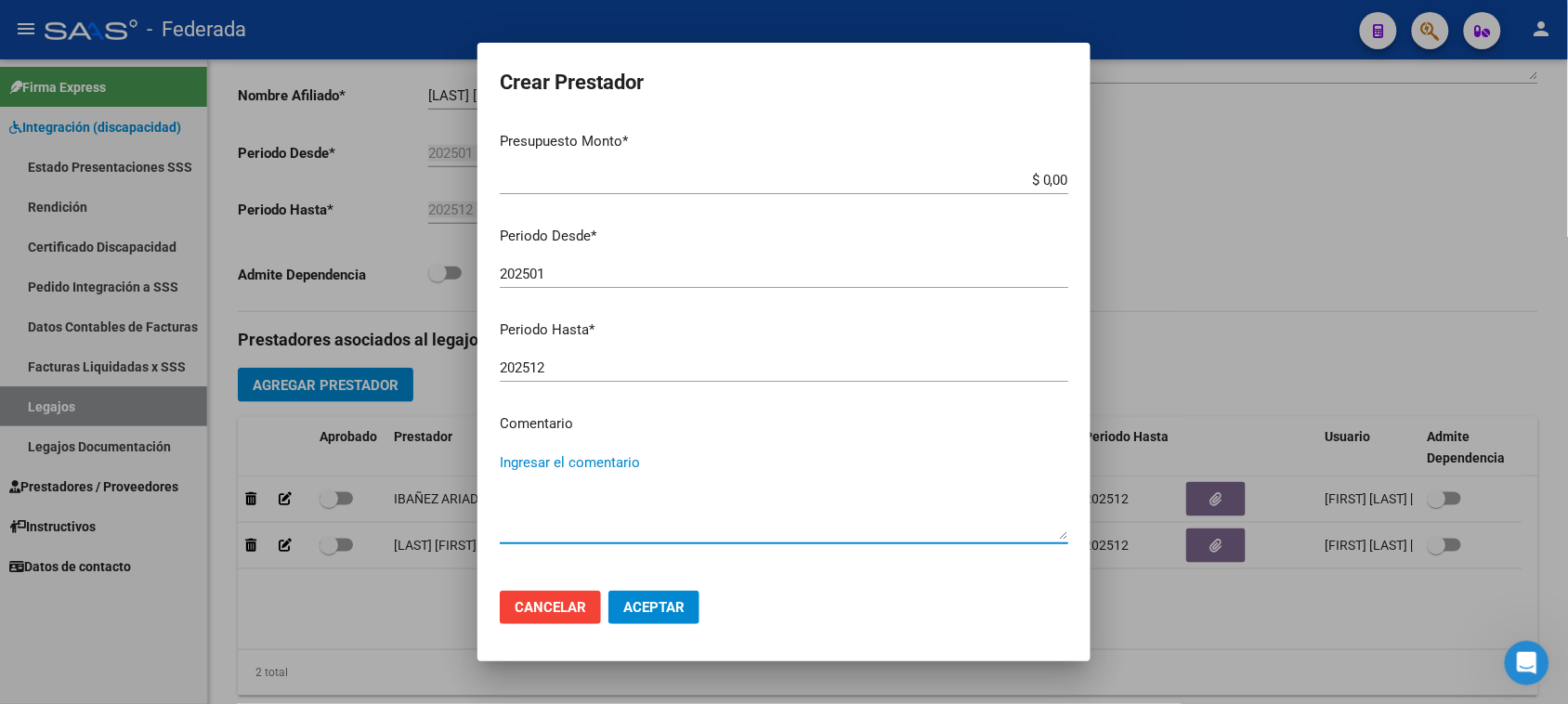 click on "Ingresar el comentario" at bounding box center (784, 496) 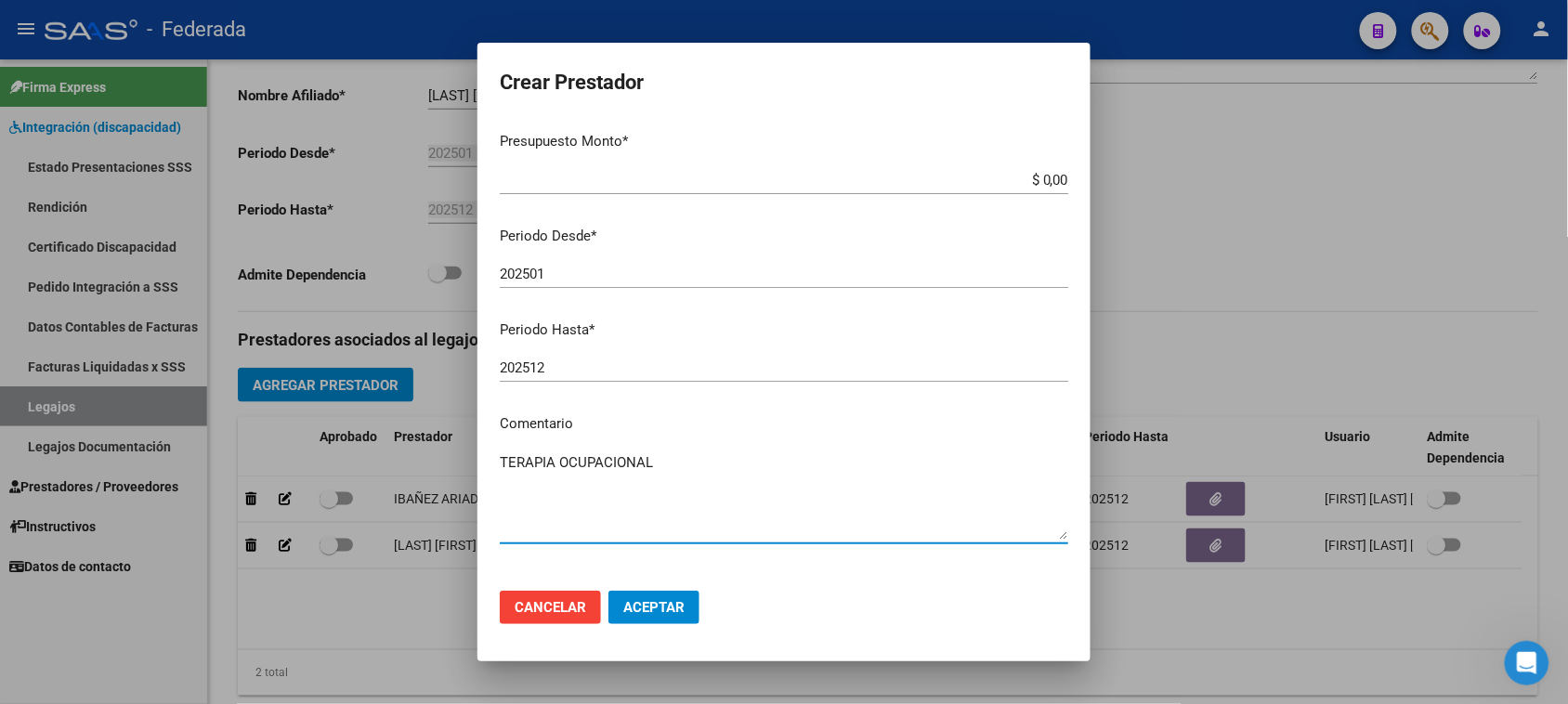 type on "TERAPIA OCUPACIONAL" 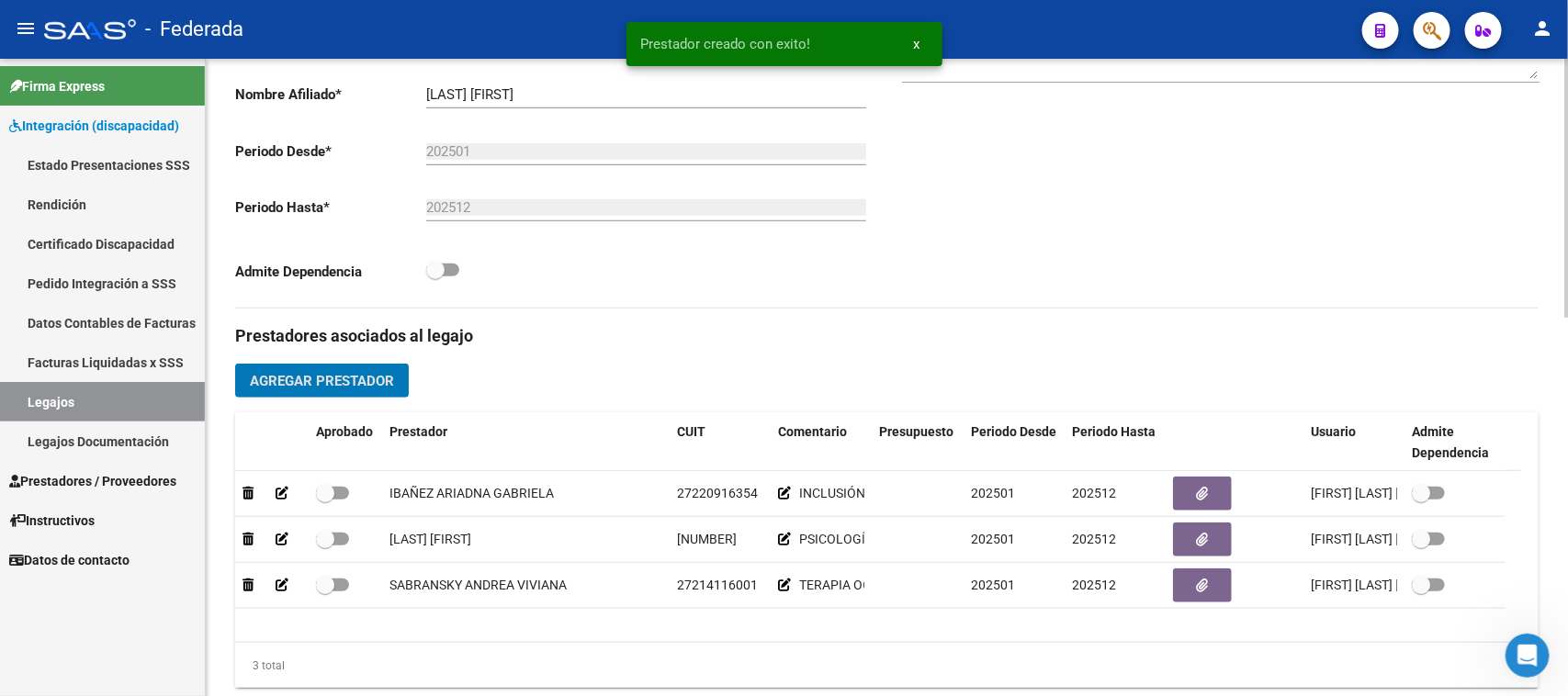 click on "Agregar Prestador" 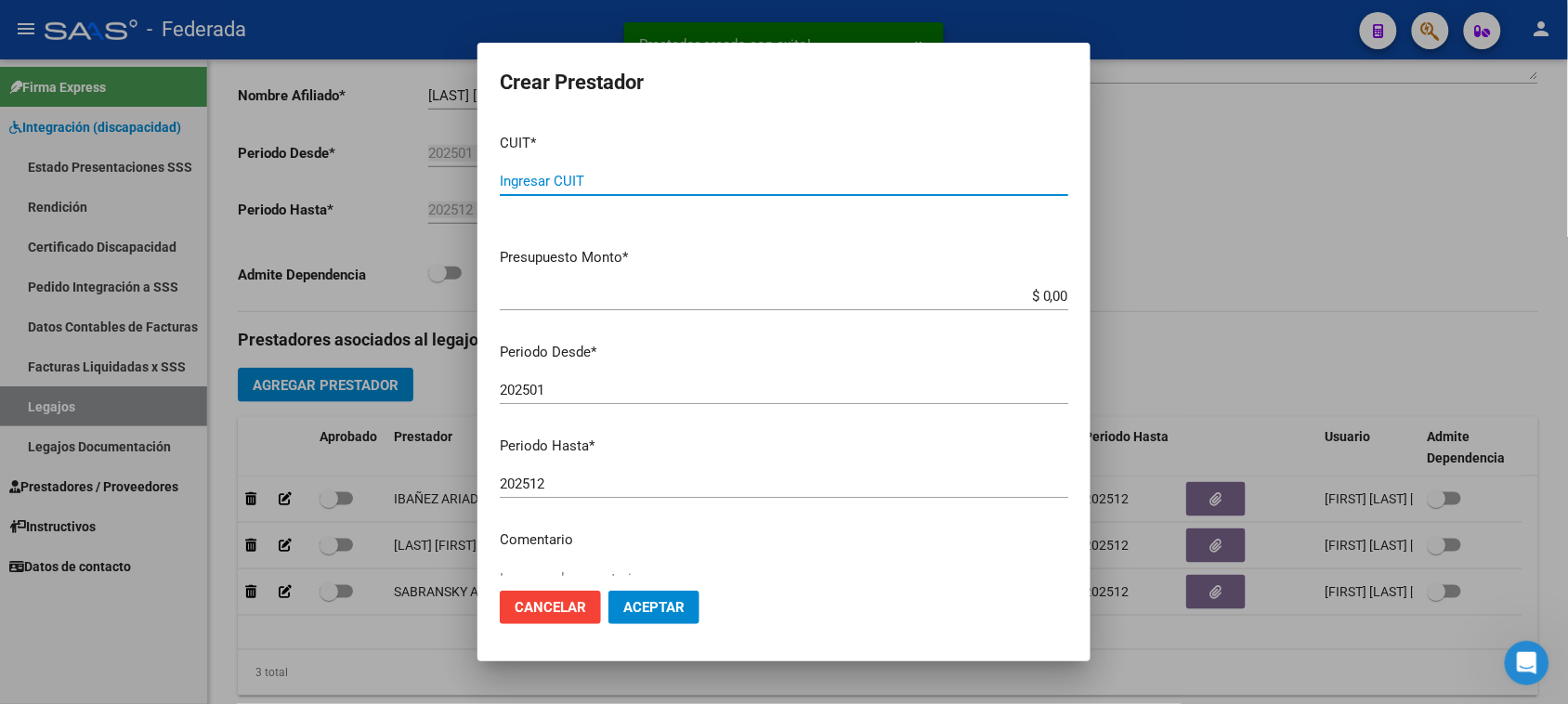 paste on "27-37466406-4" 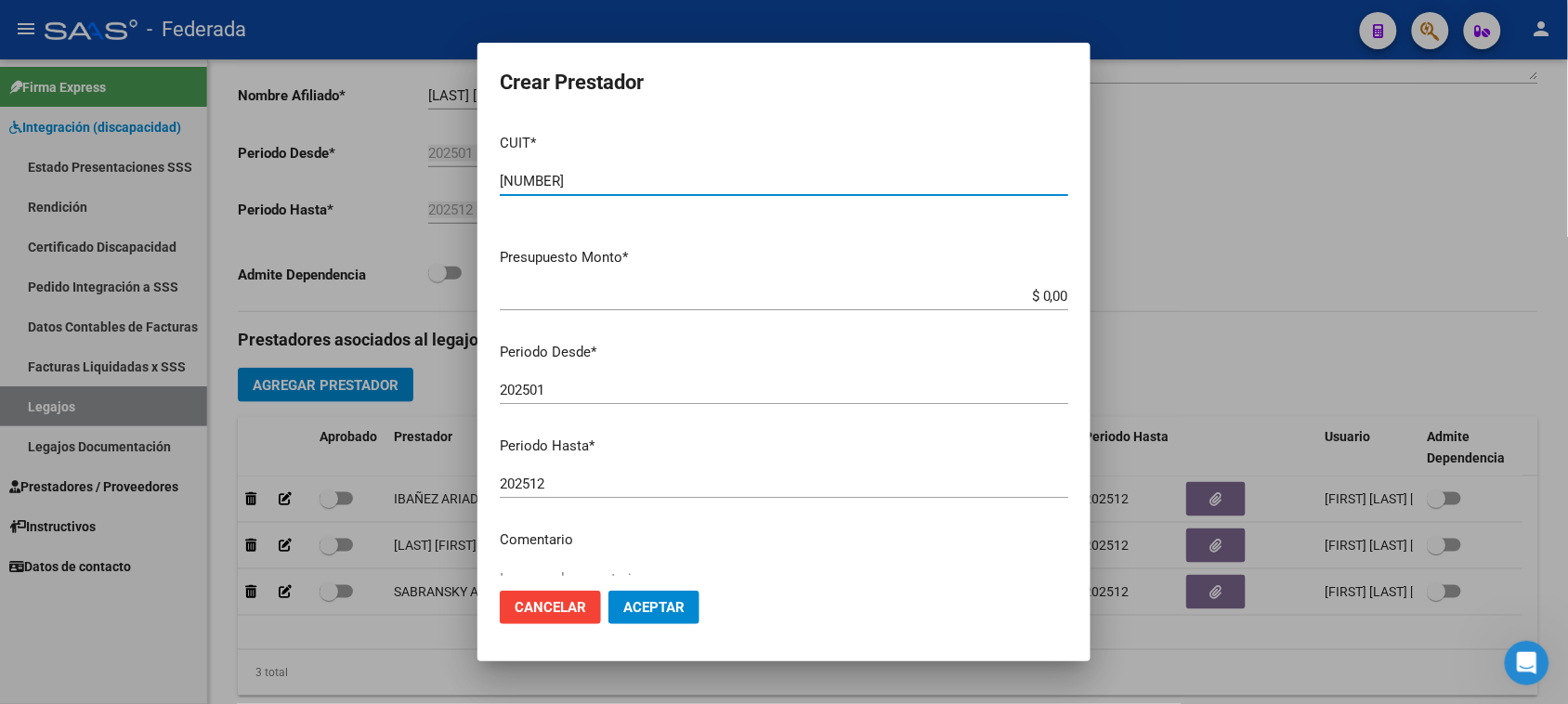 type on "27-37466406-4" 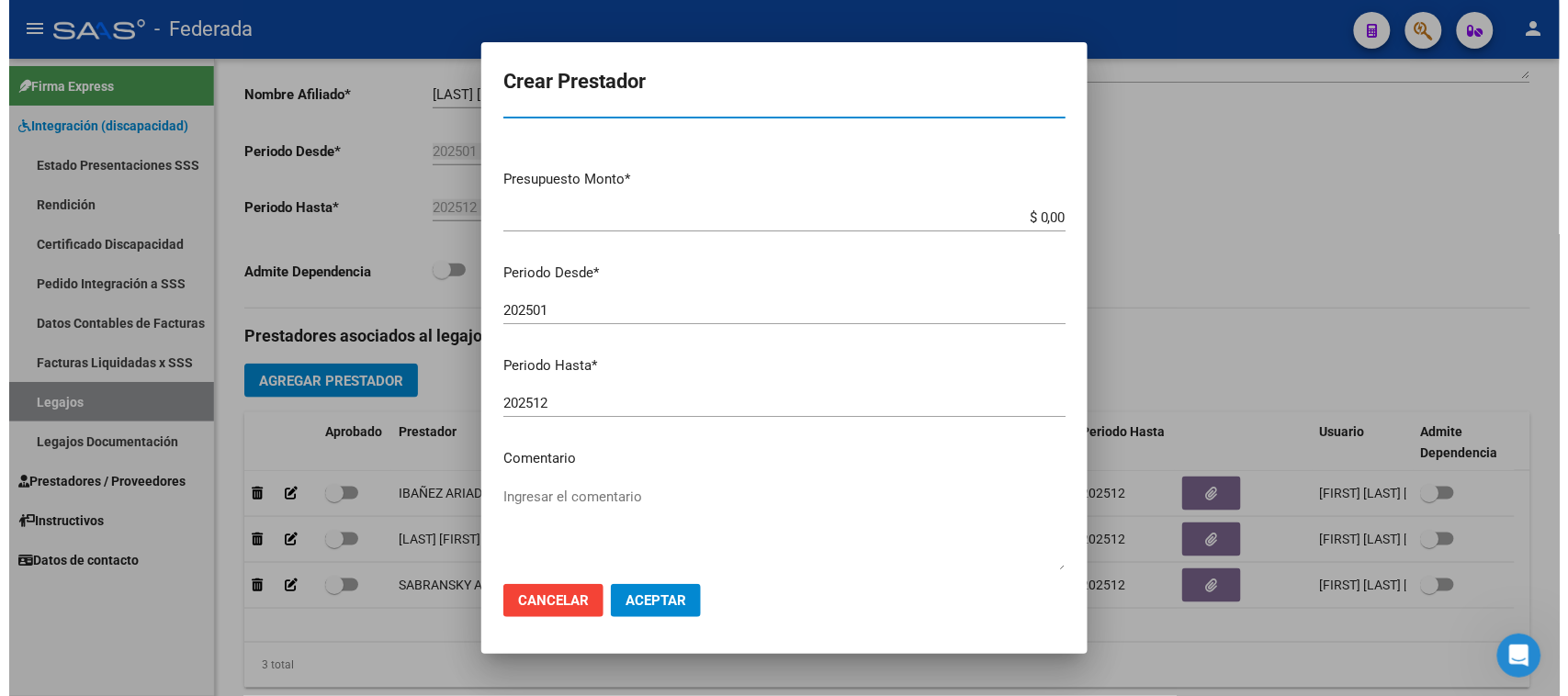 scroll, scrollTop: 115, scrollLeft: 0, axis: vertical 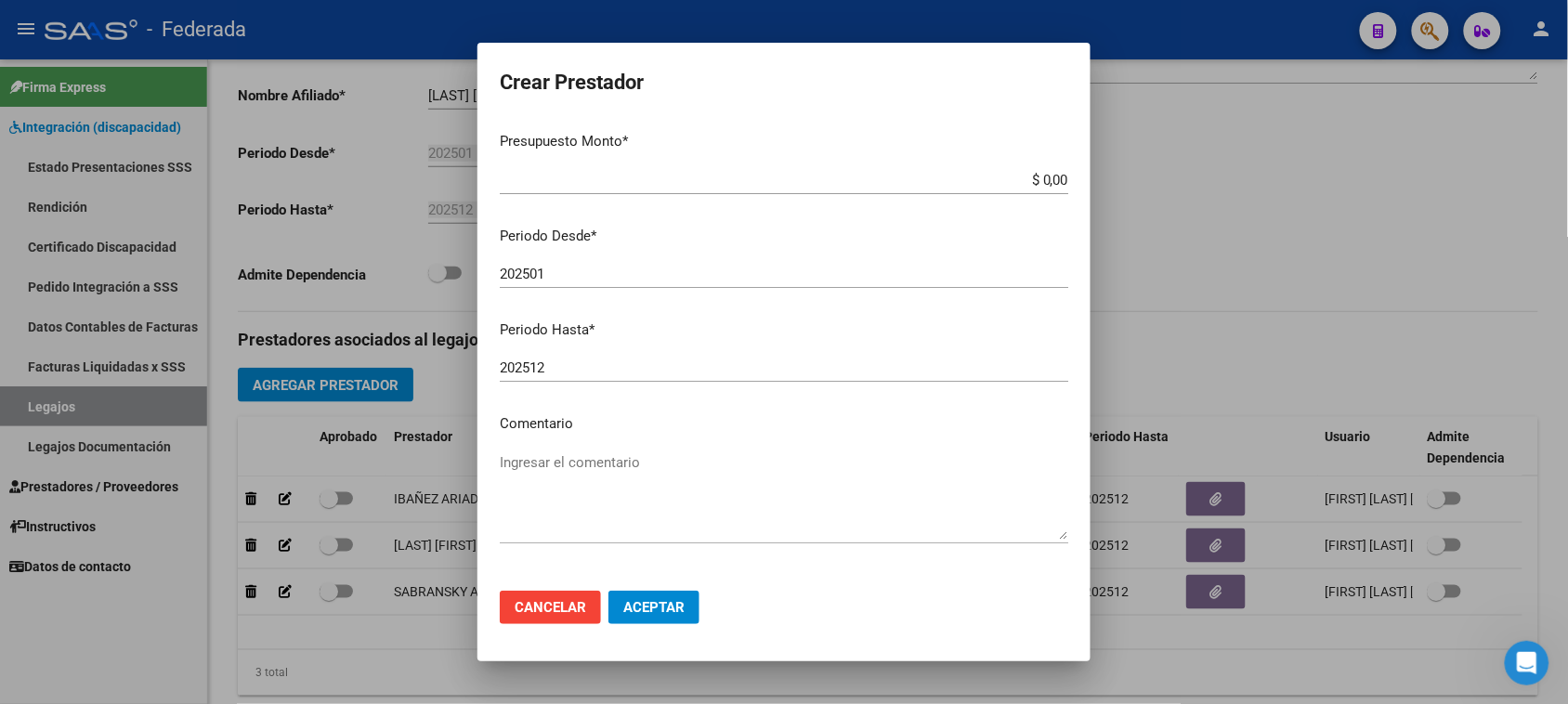 click on "Ingresar el comentario" at bounding box center [784, 496] 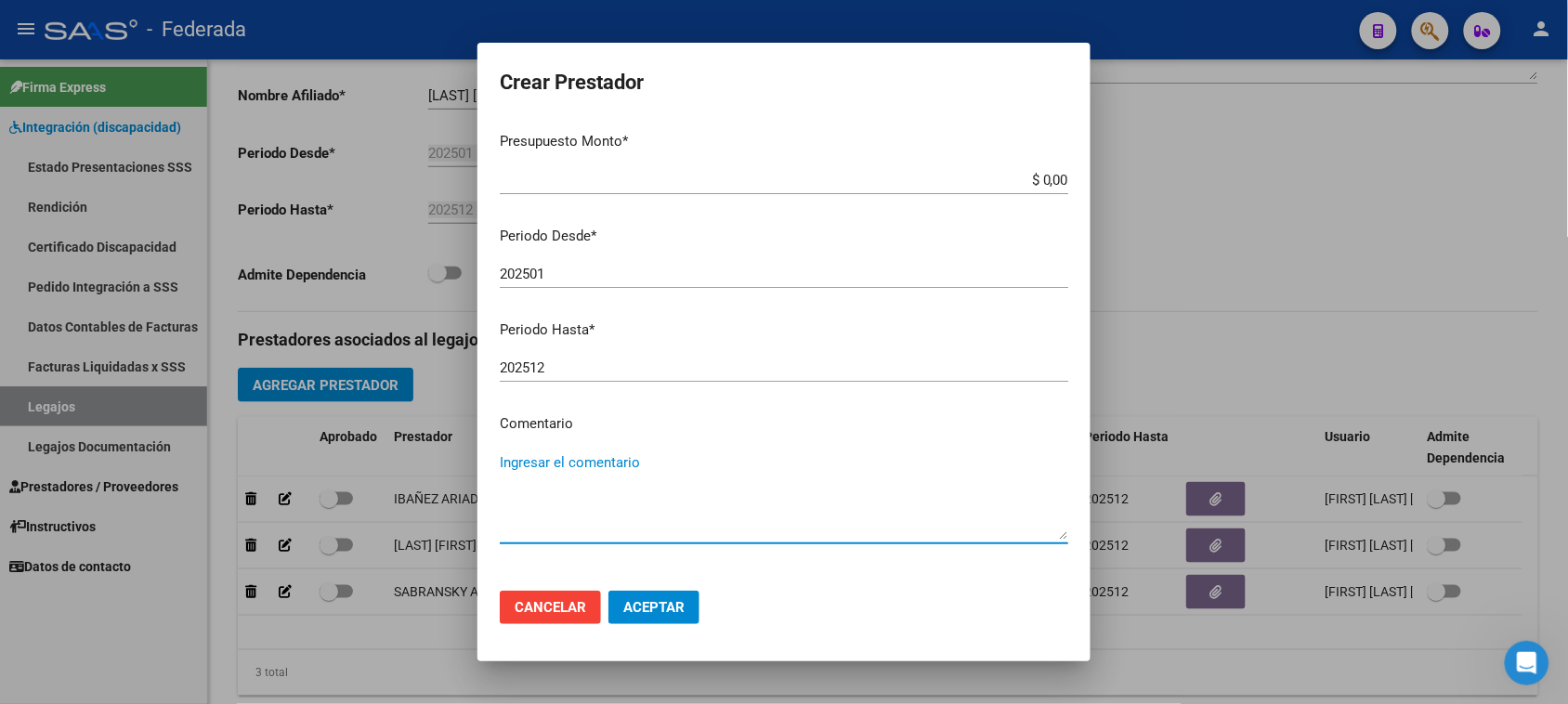 paste on "FONOAUDIOLOGÍA" 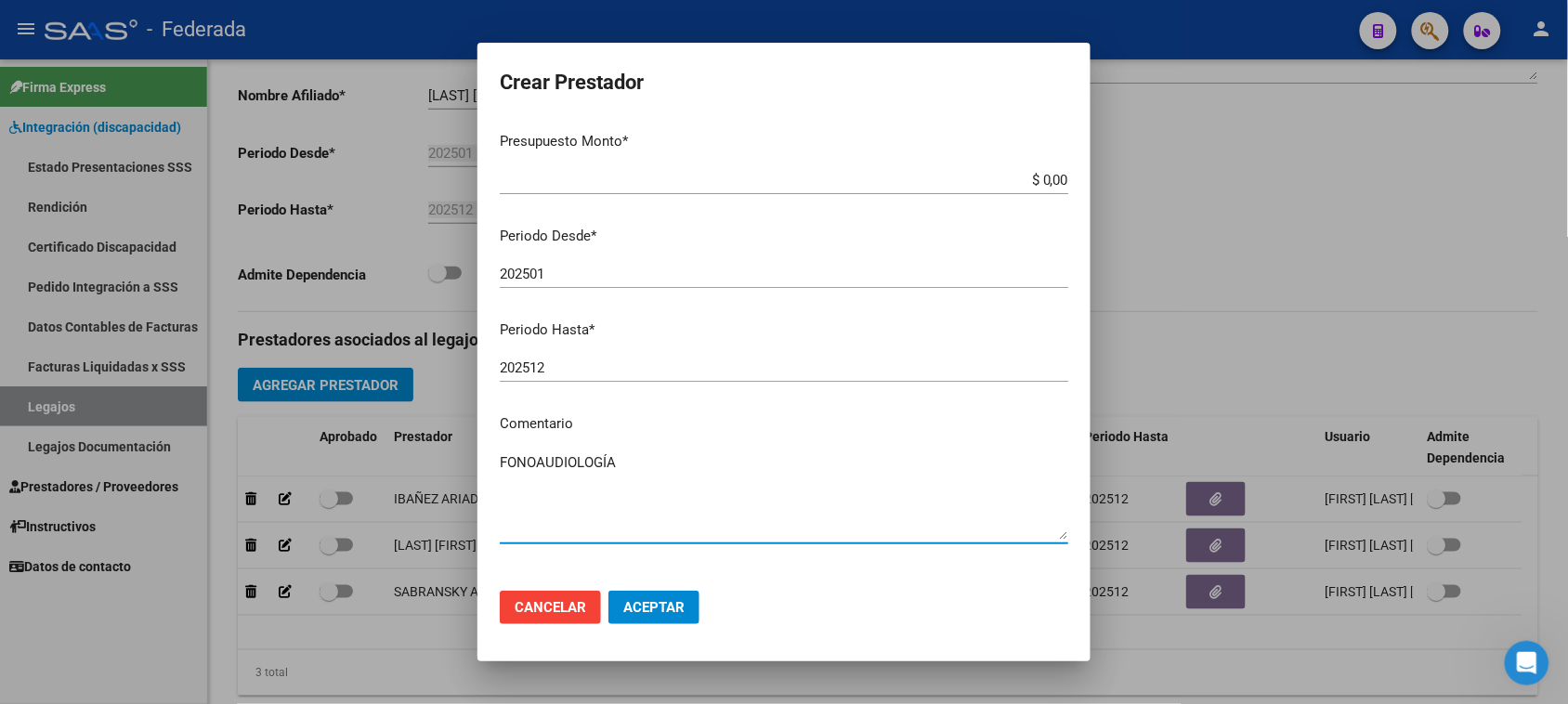 type on "FONOAUDIOLOGÍA" 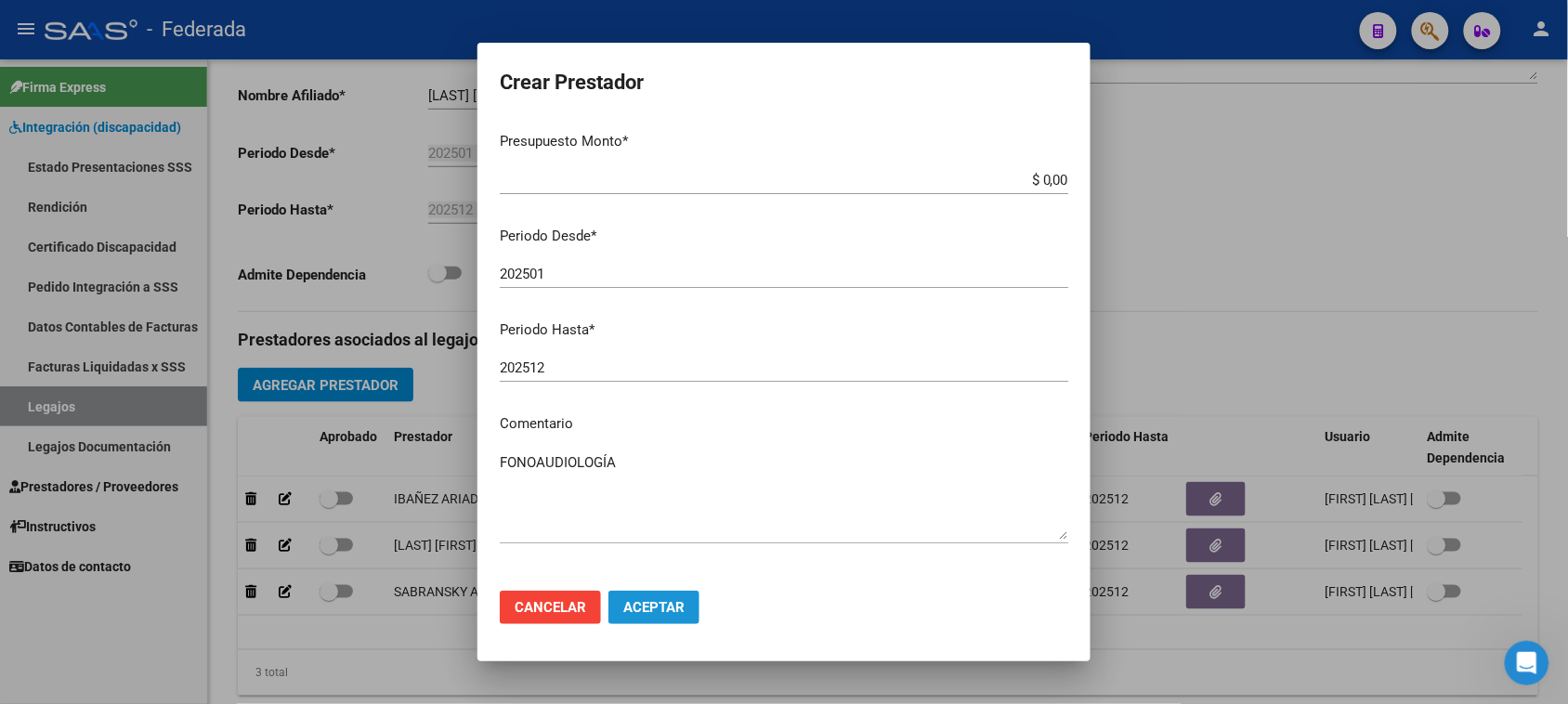 click on "Aceptar" 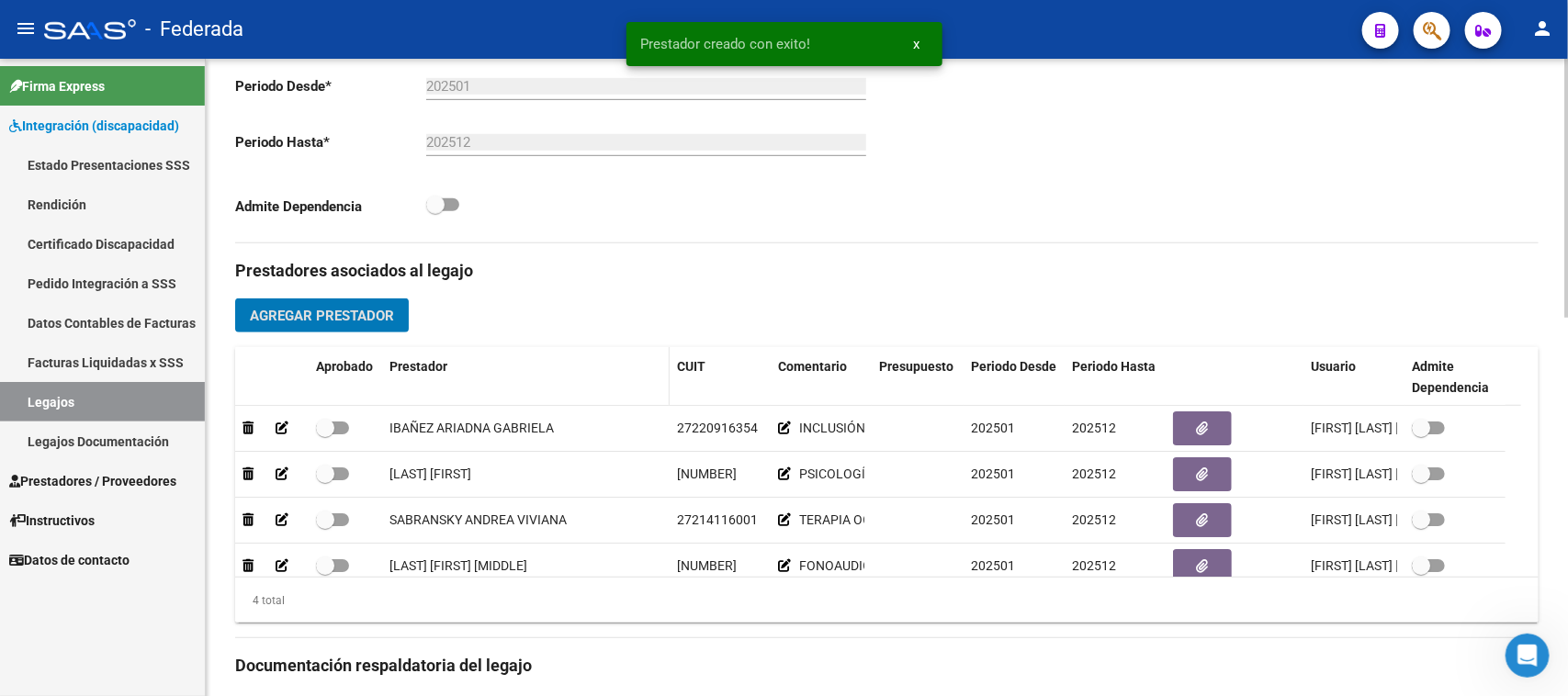 scroll, scrollTop: 574, scrollLeft: 0, axis: vertical 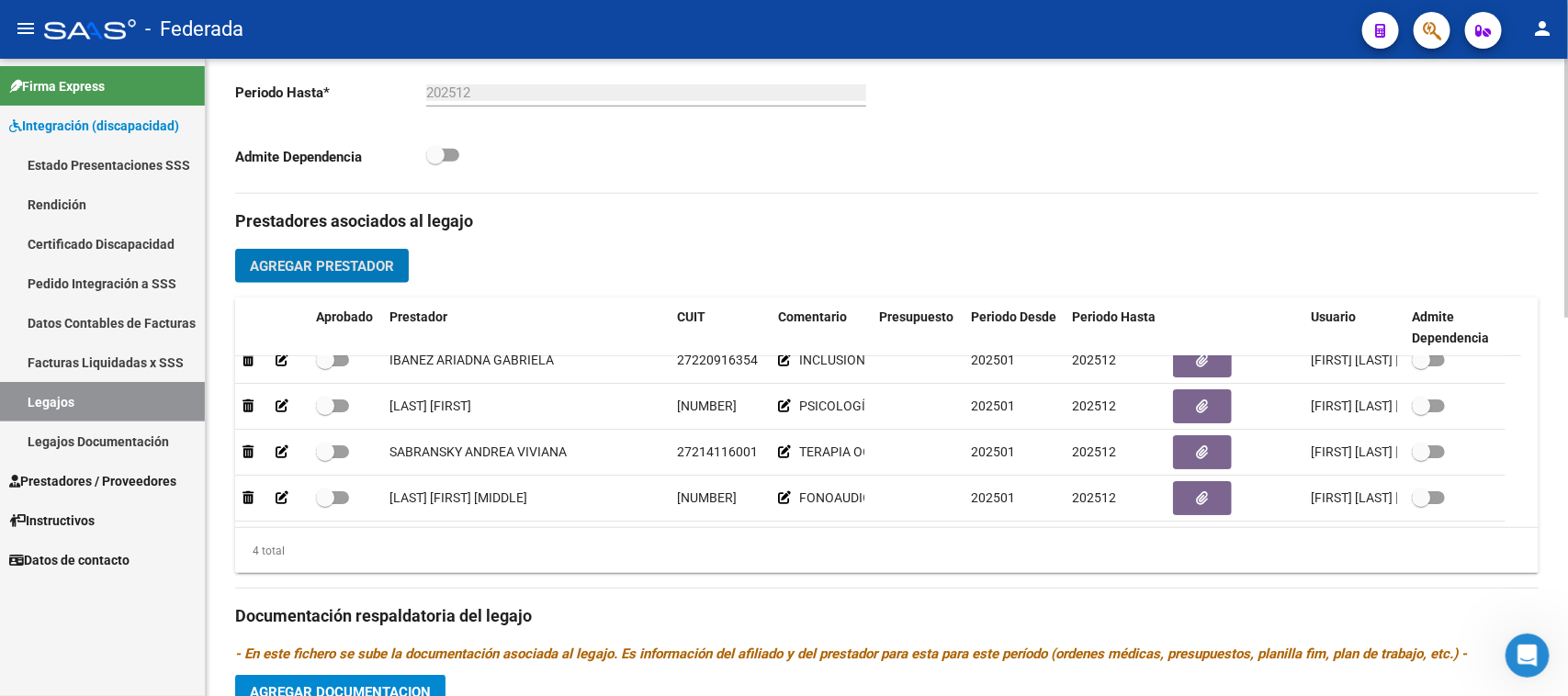 click on "Agregar Prestador" 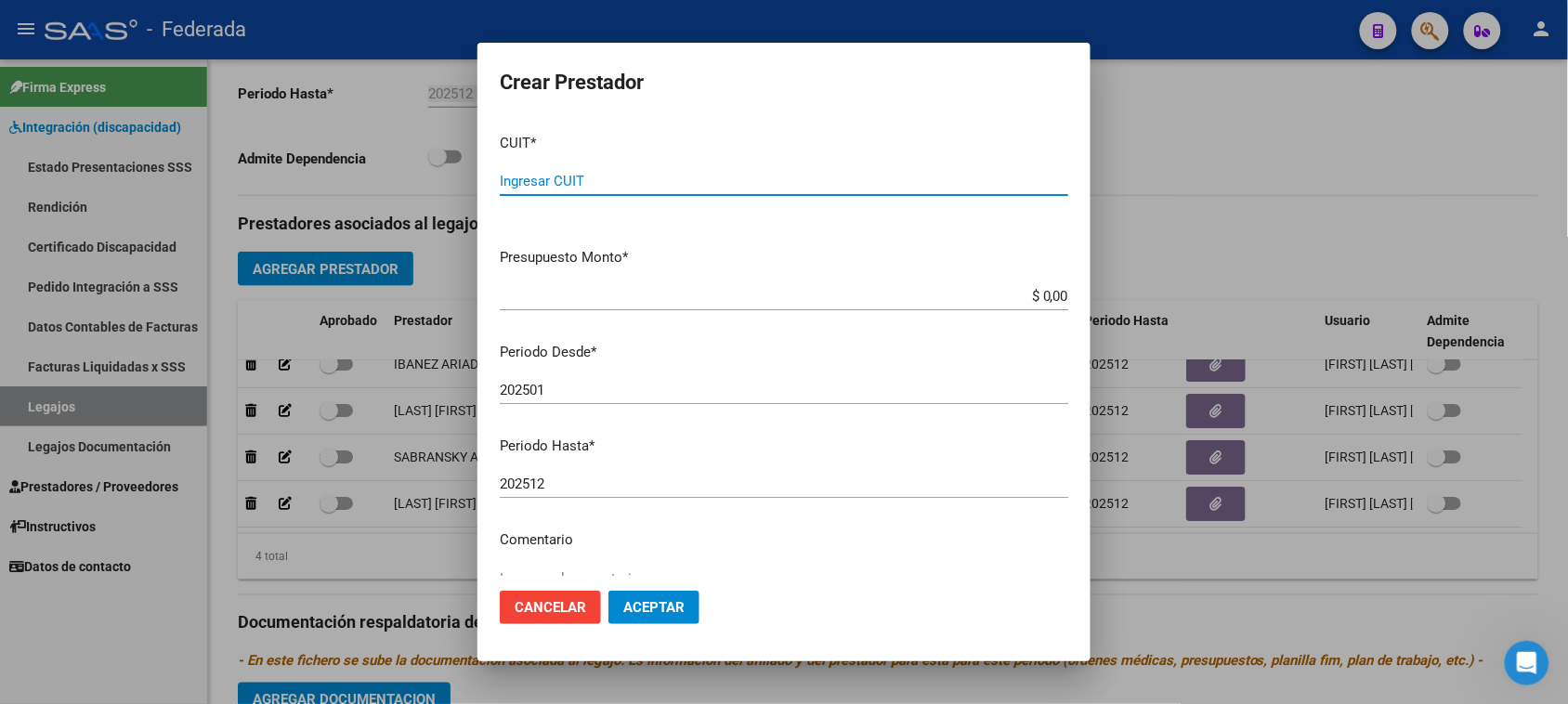 paste on "27-29397396-8" 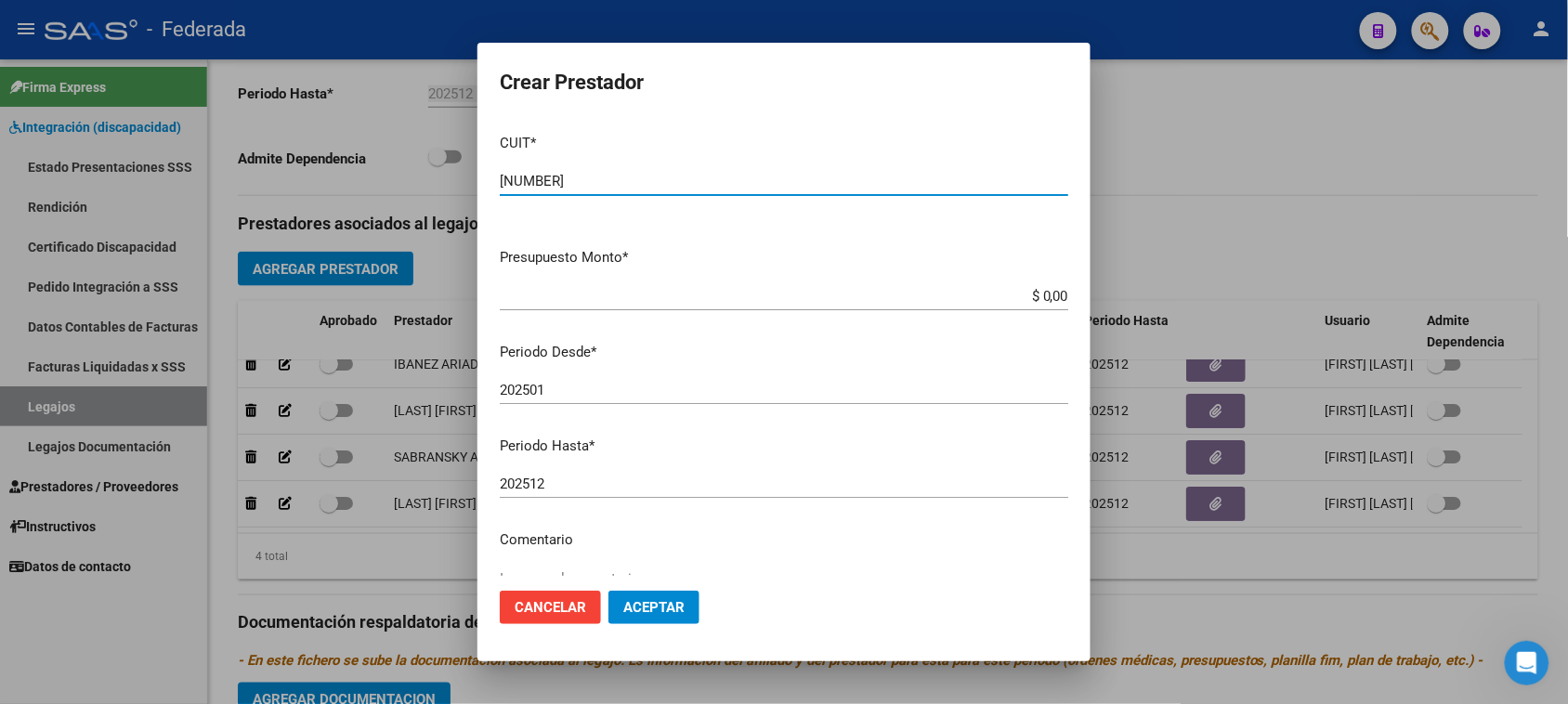 type on "27-29397396-8" 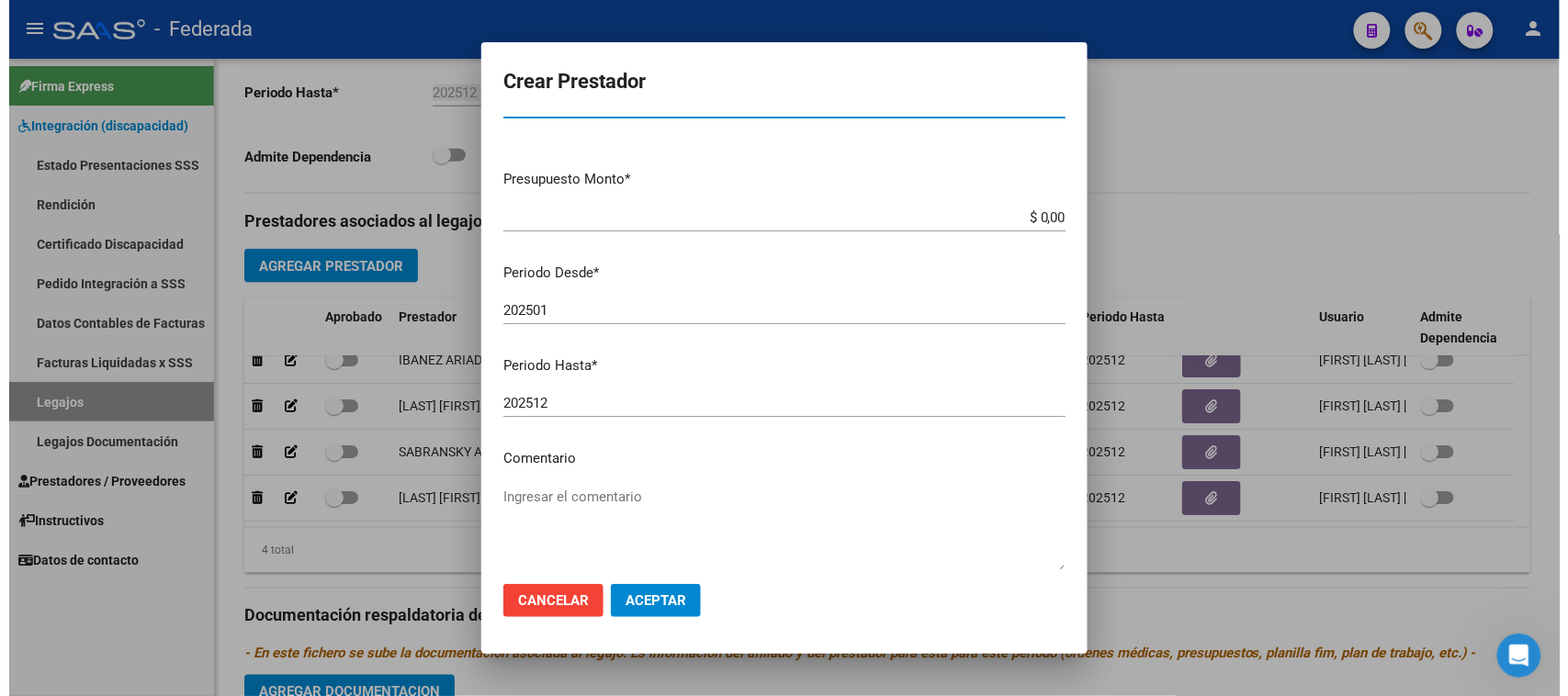 scroll, scrollTop: 115, scrollLeft: 0, axis: vertical 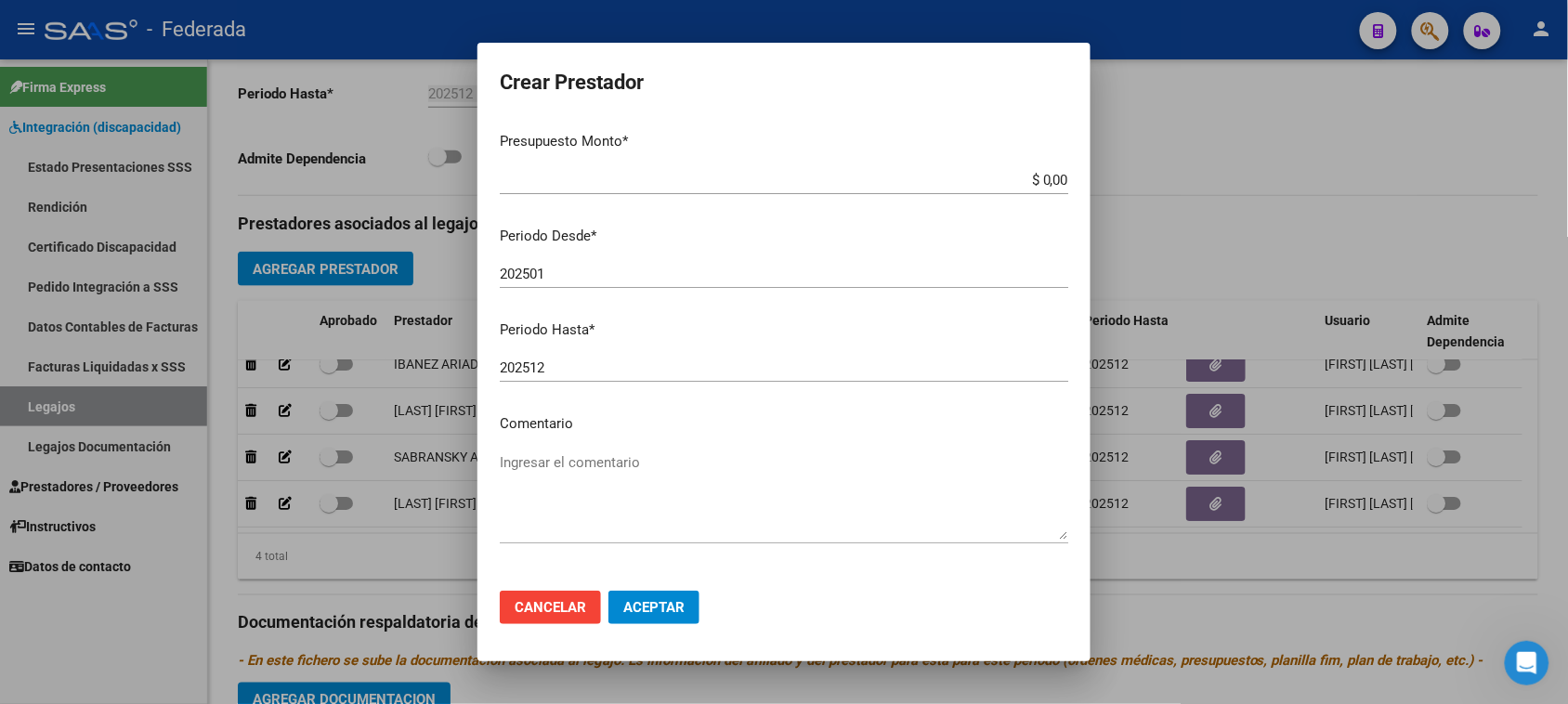 click on "Ingresar el comentario" at bounding box center [784, 496] 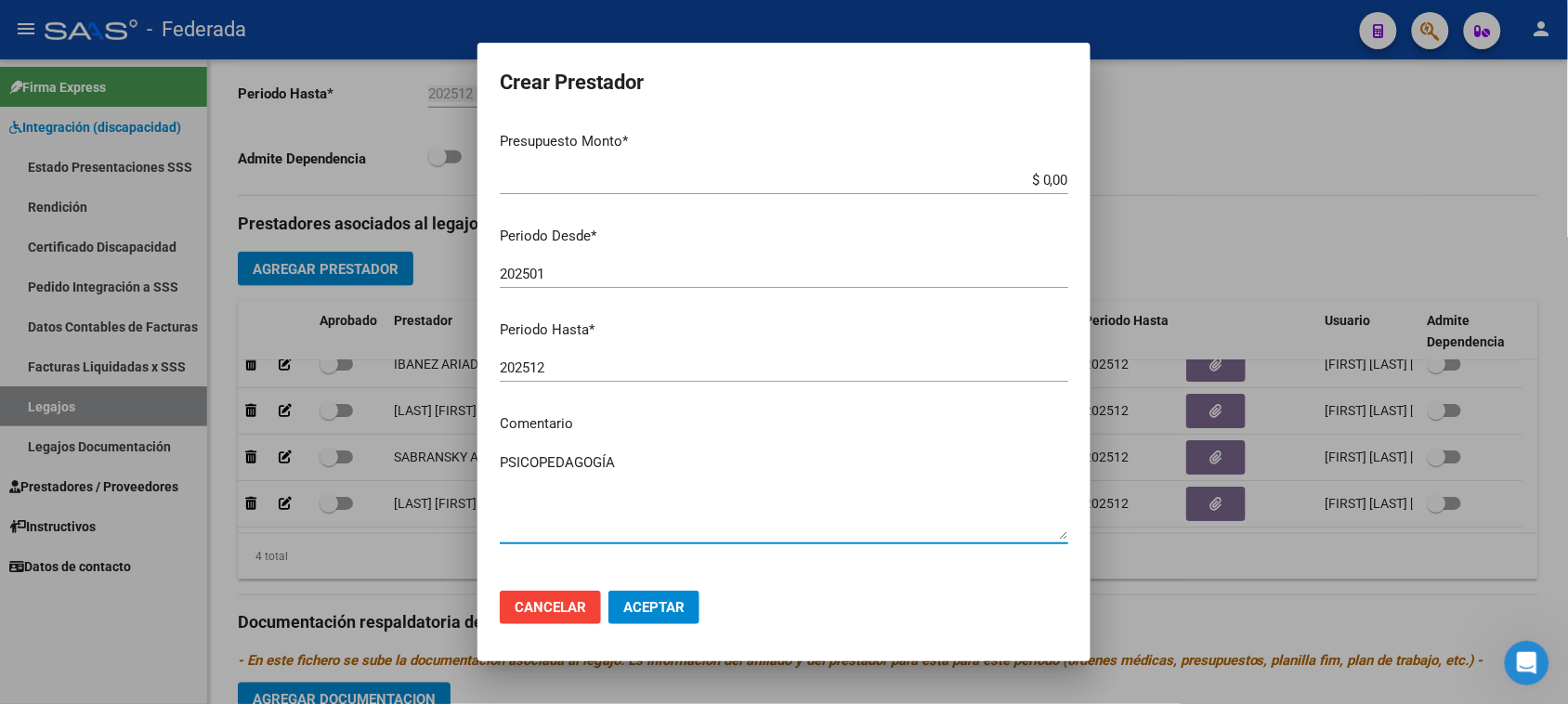 type on "PSICOPEDAGOGÍA" 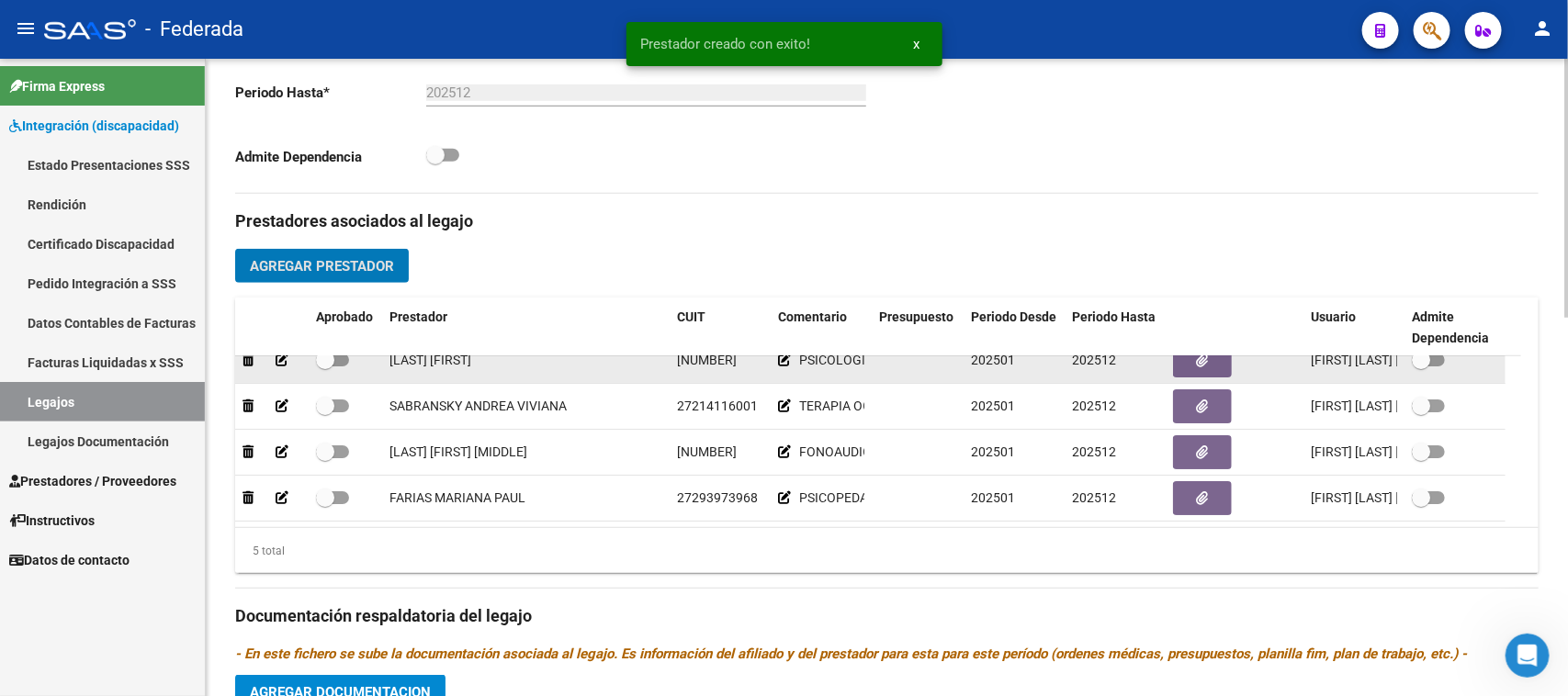 scroll, scrollTop: 0, scrollLeft: 0, axis: both 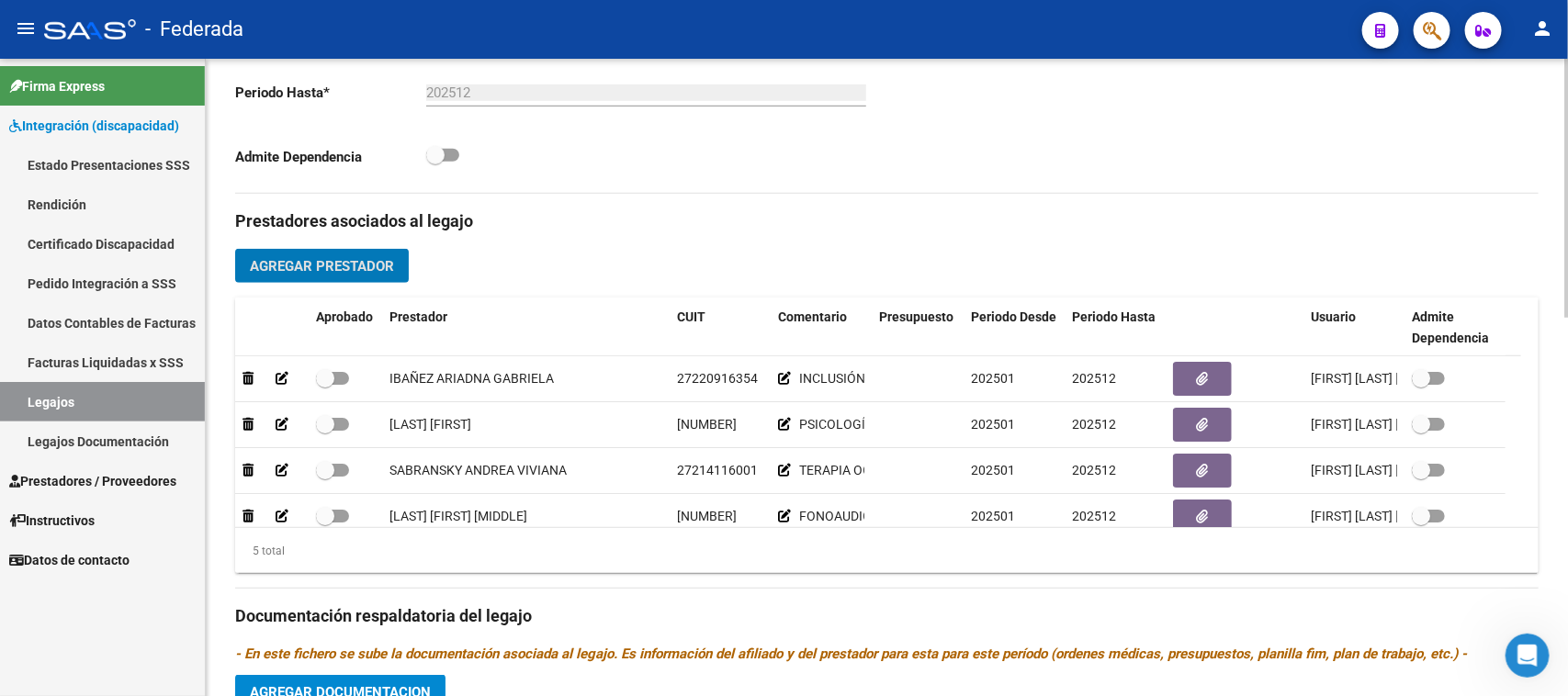 click on "Agregar Prestador" 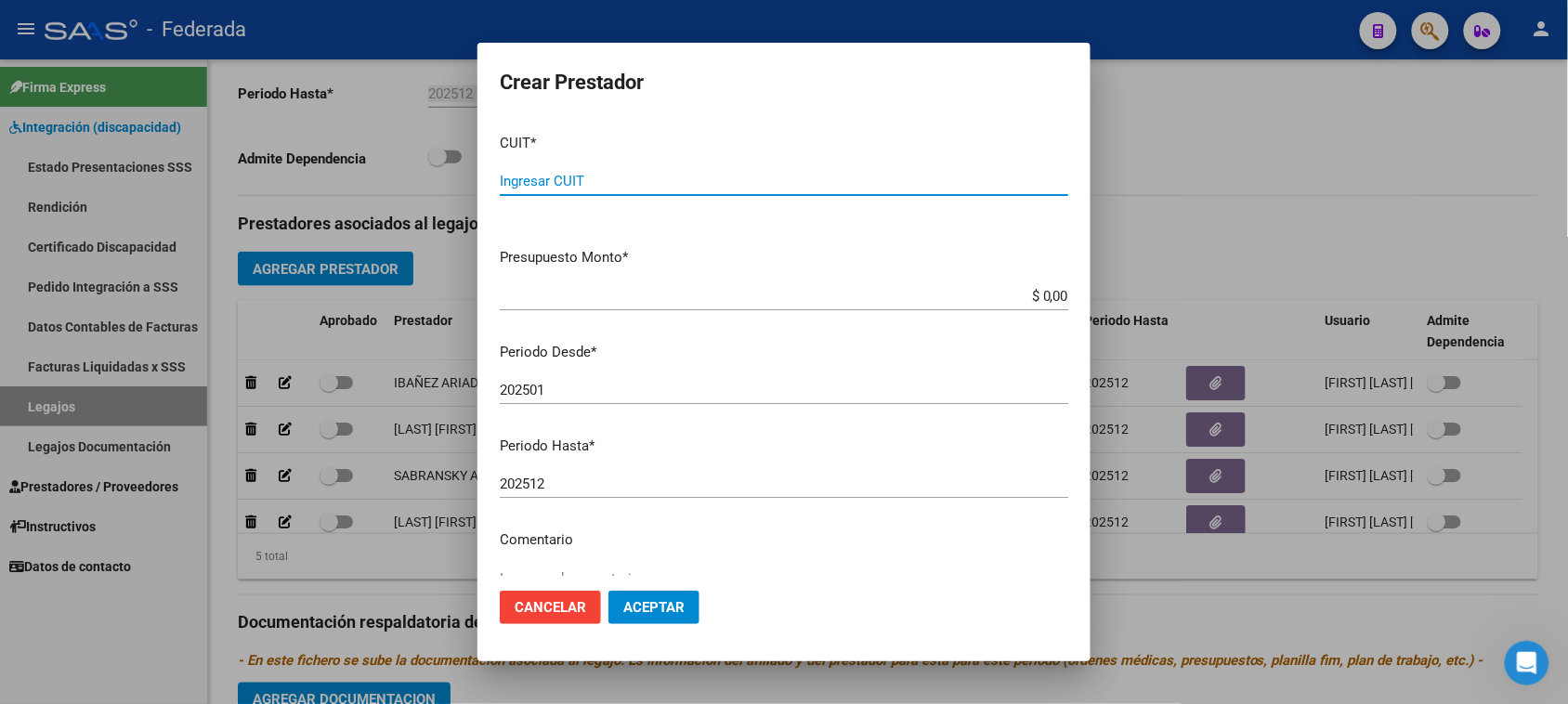 paste on "27-34195803-8" 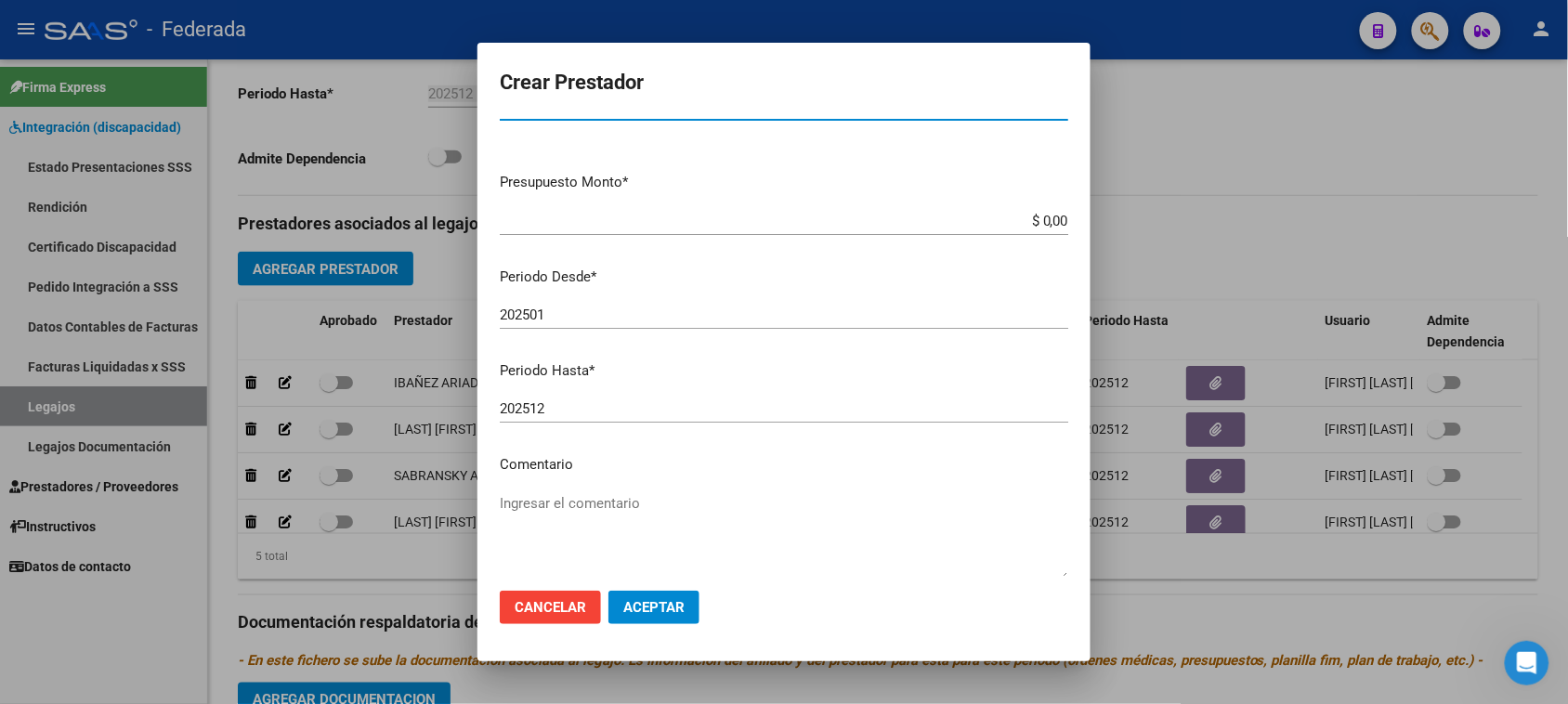 scroll, scrollTop: 116, scrollLeft: 0, axis: vertical 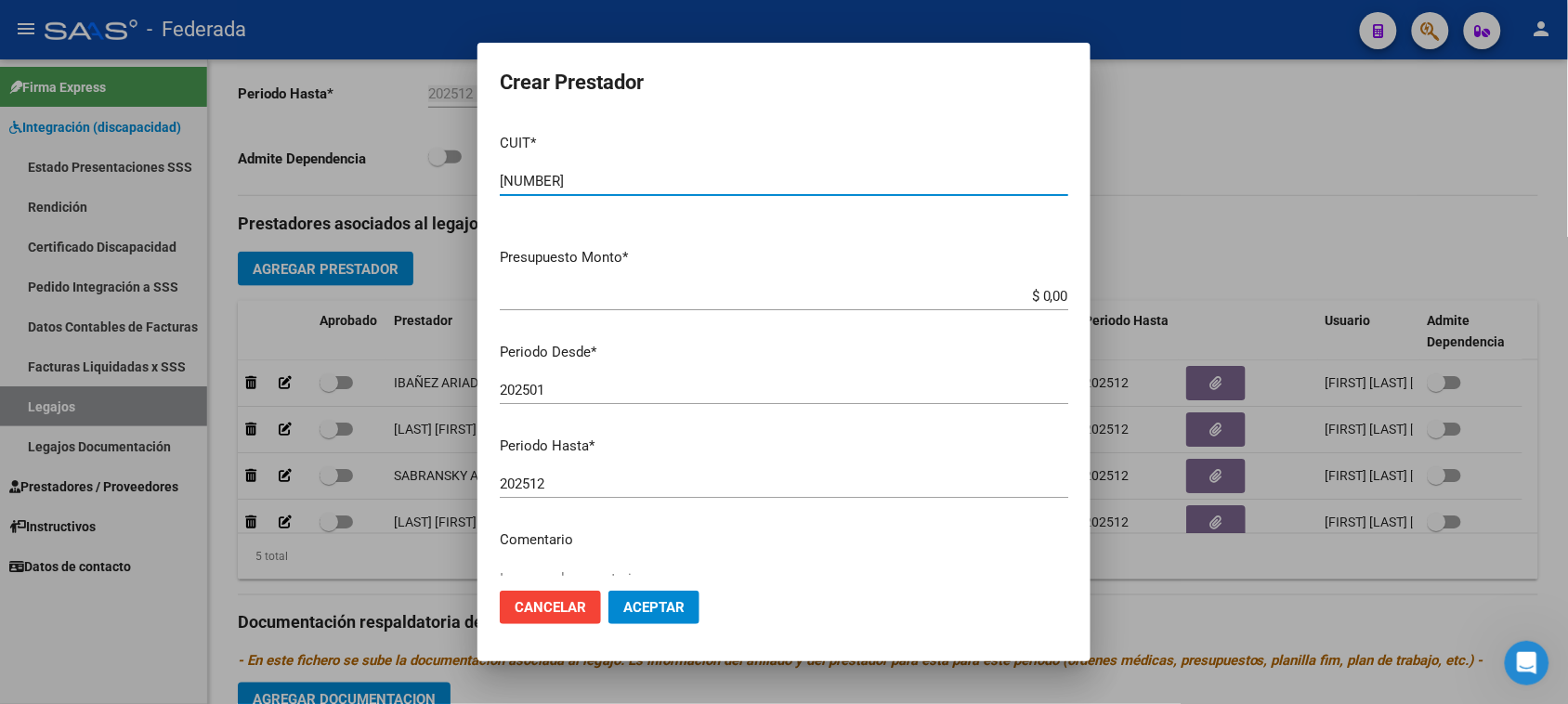 click on "27-34195803-8" at bounding box center [784, 181] 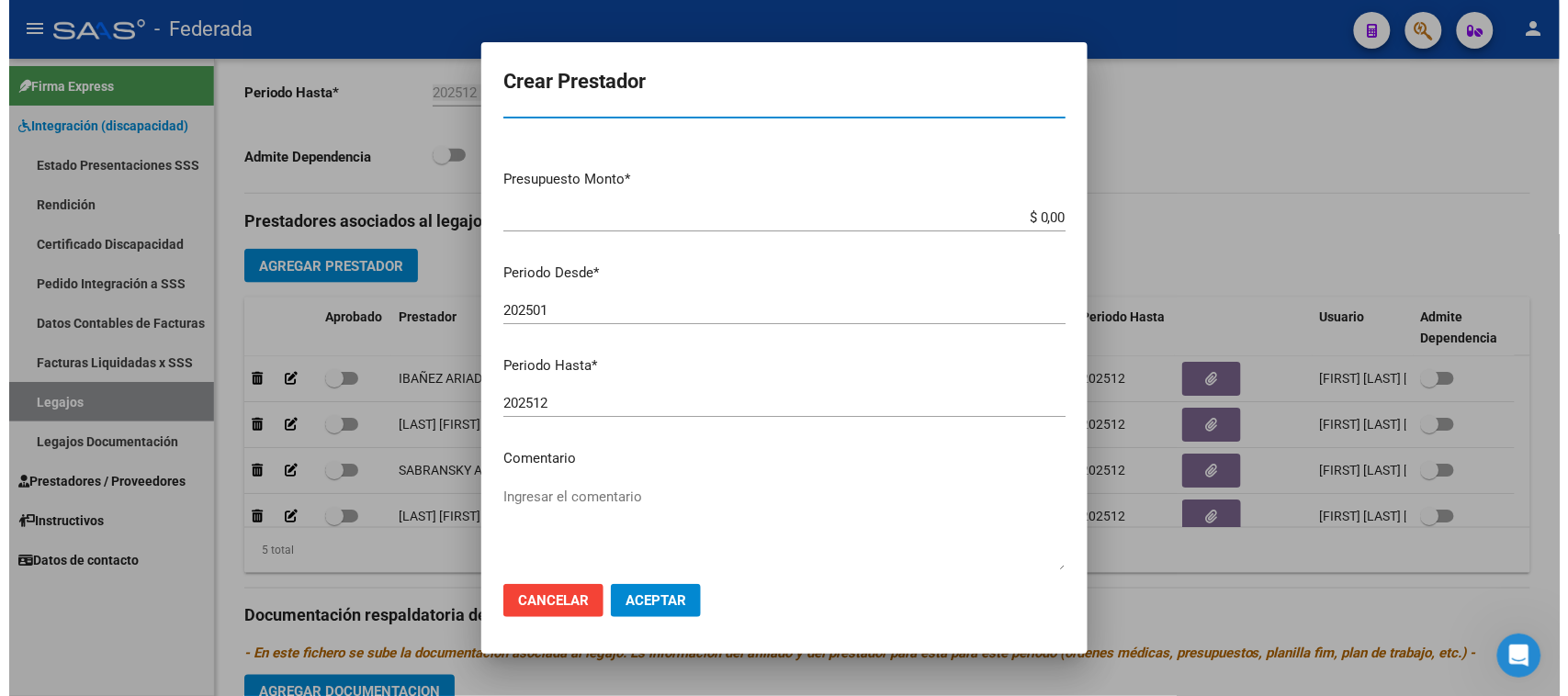 scroll, scrollTop: 115, scrollLeft: 0, axis: vertical 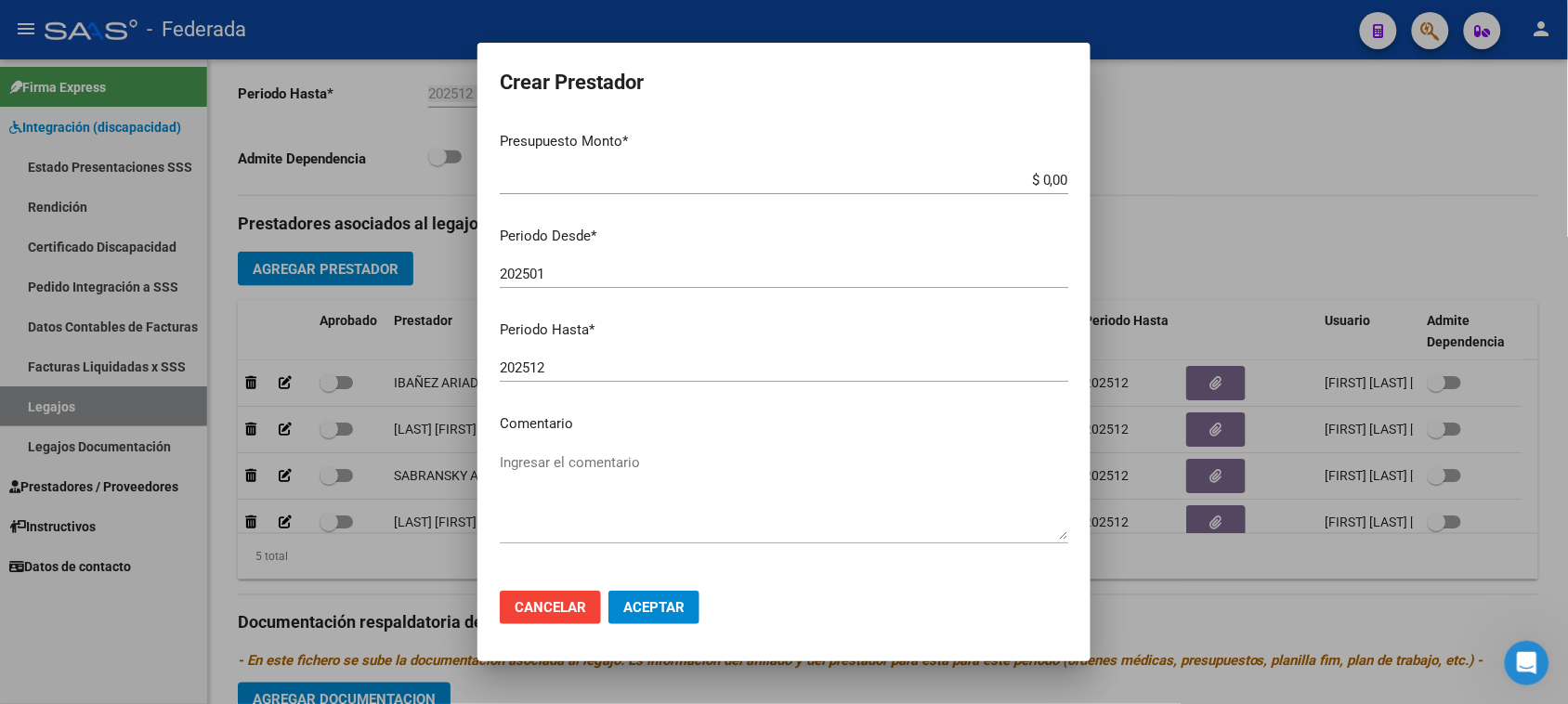 click on "Ingresar el comentario" at bounding box center (784, 496) 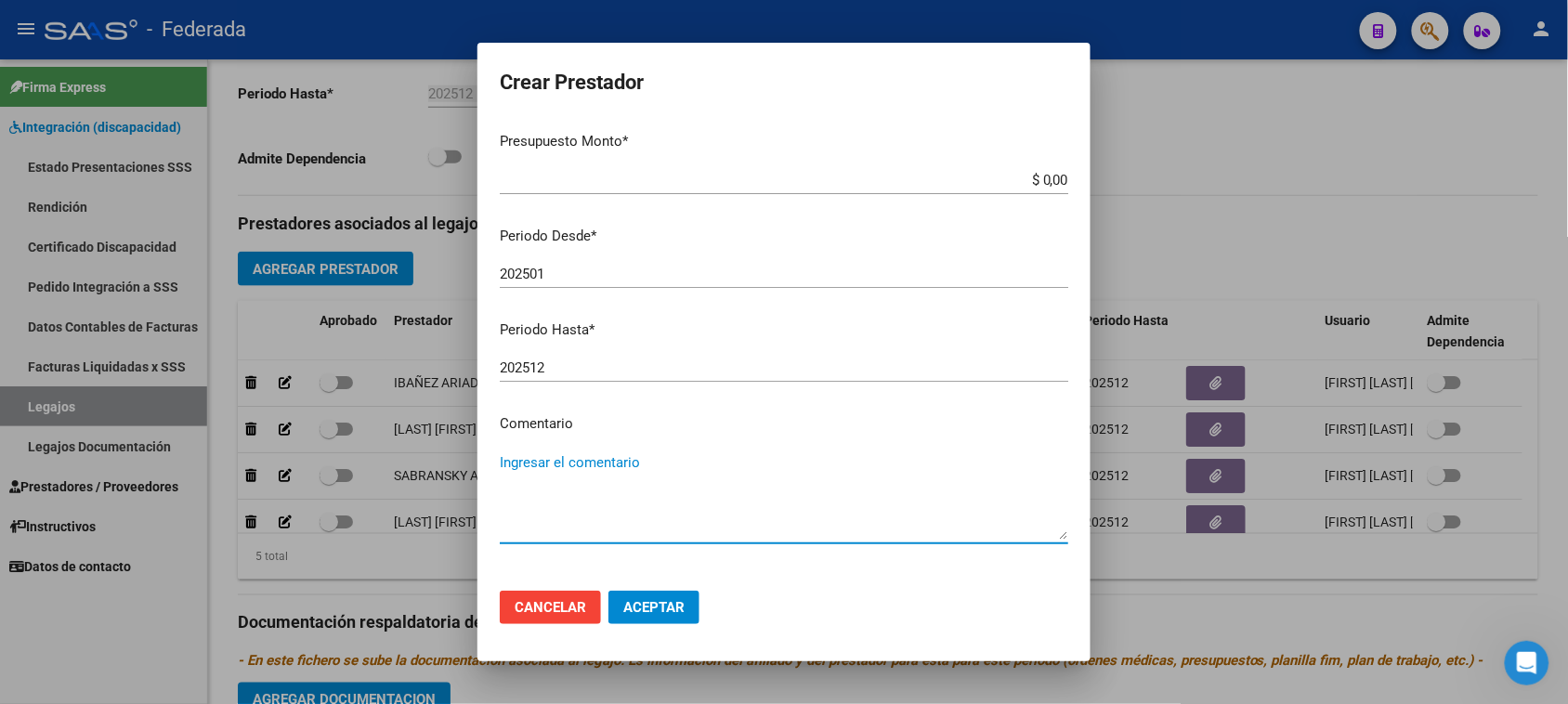 paste on "PSICOLOGÍA" 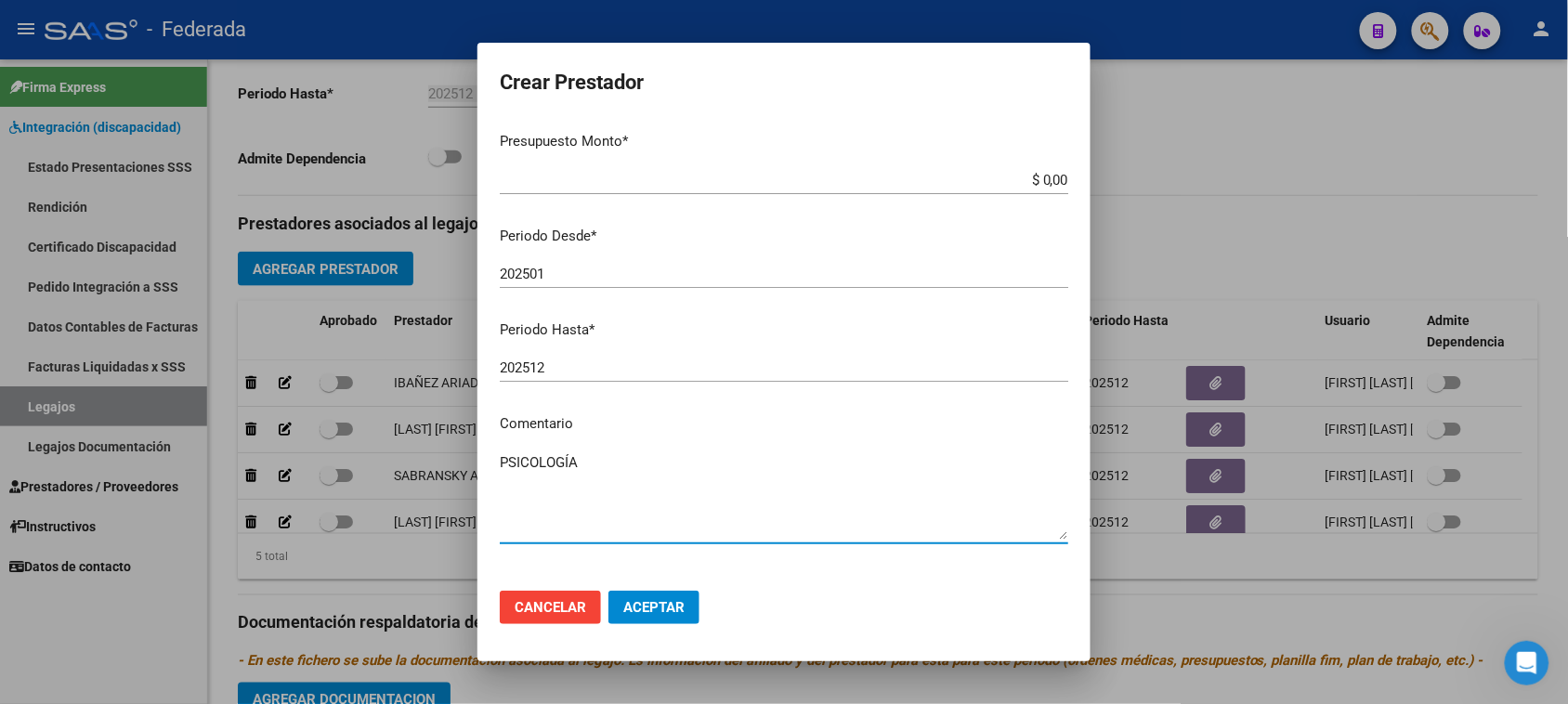 type on "PSICOLOGÍA" 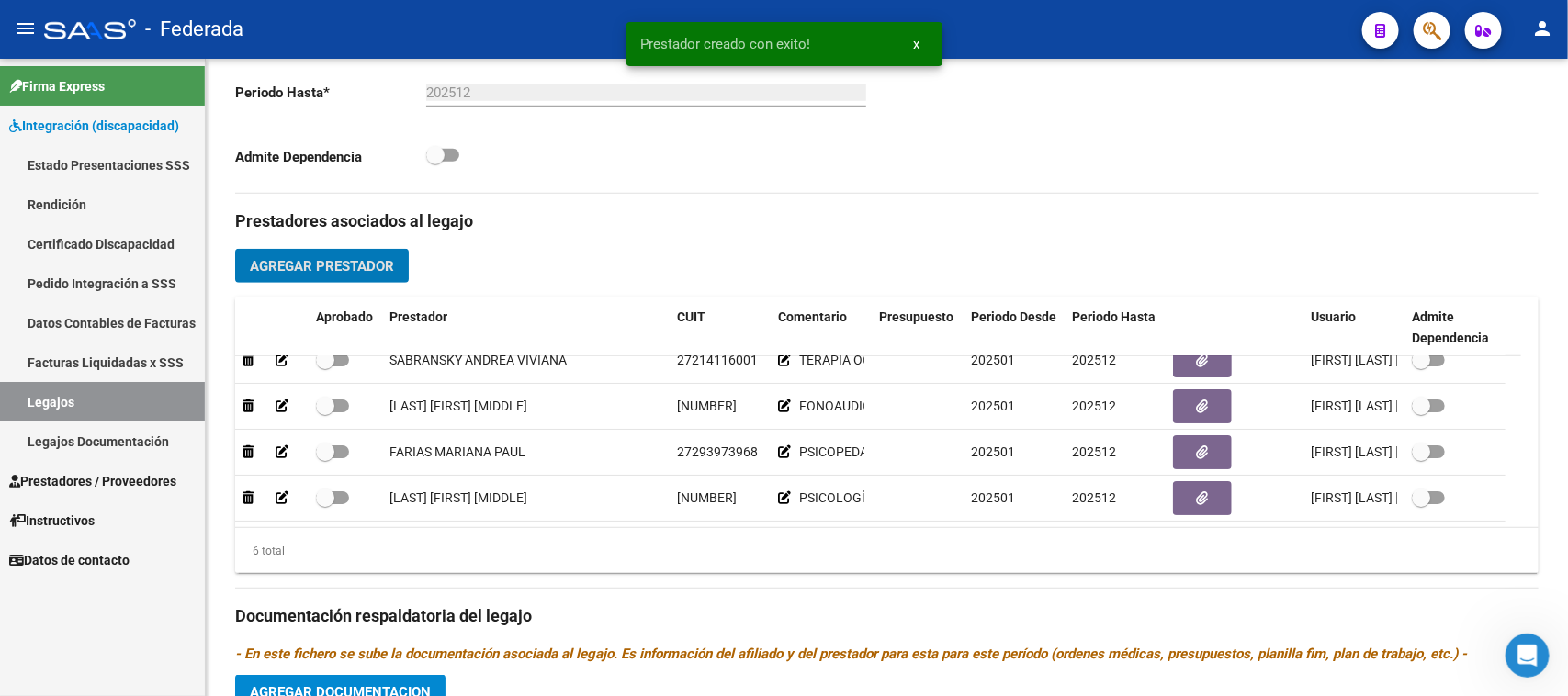 scroll, scrollTop: 129, scrollLeft: 0, axis: vertical 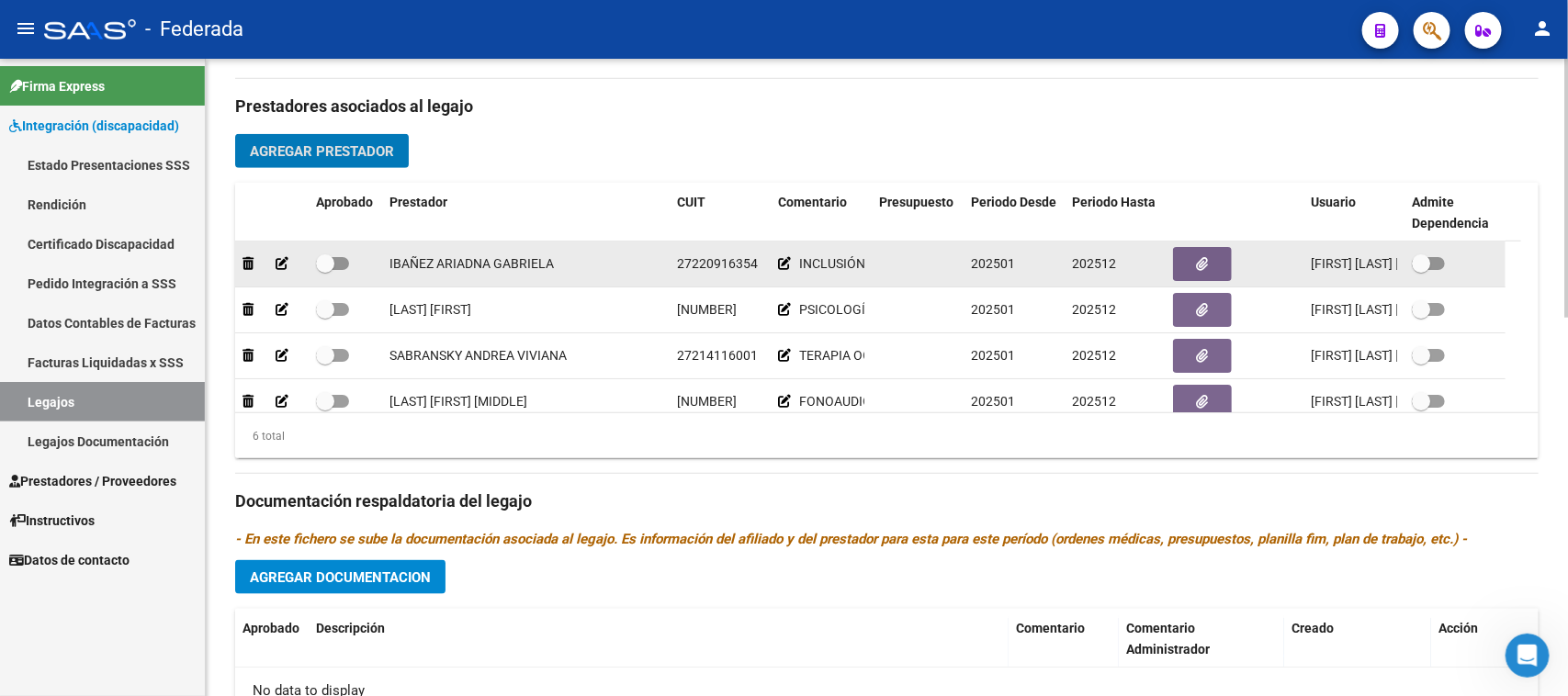 click at bounding box center (325, 264) 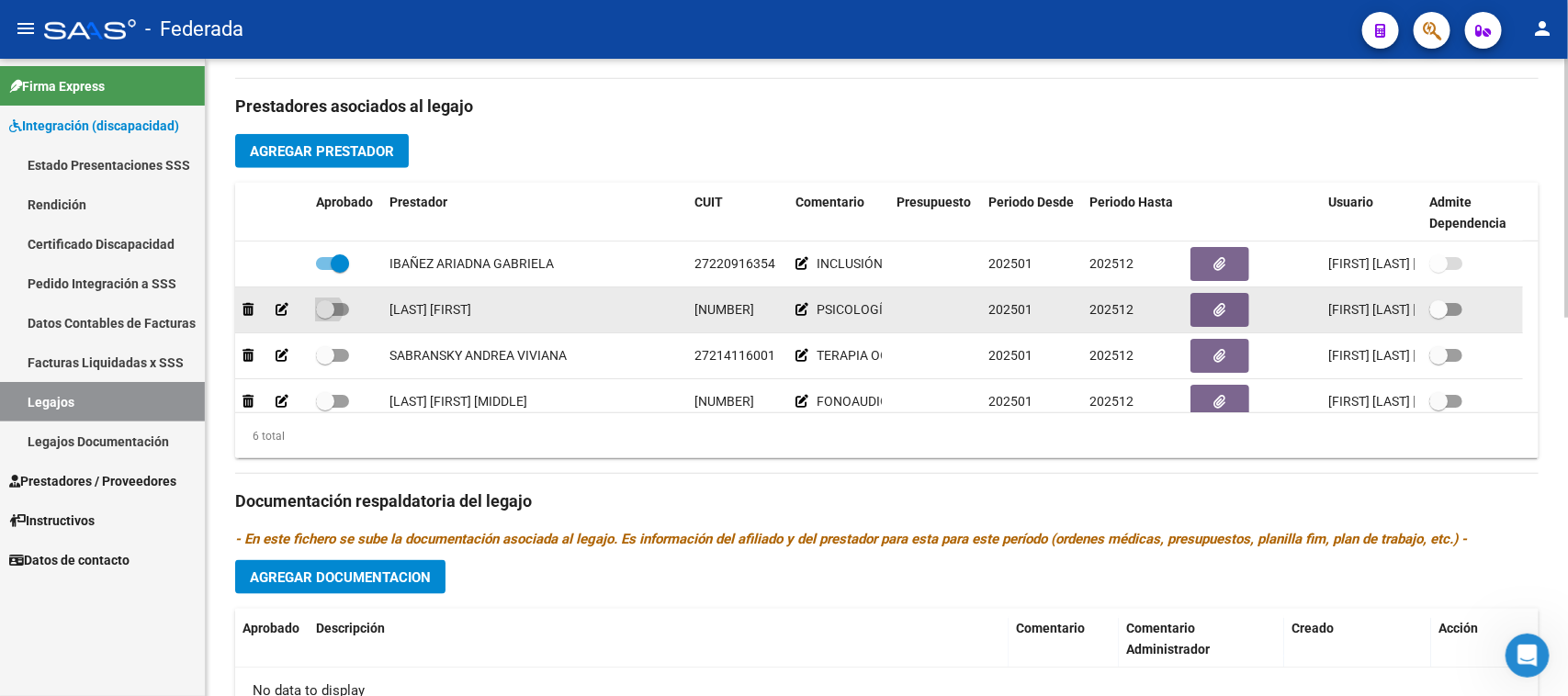 click at bounding box center (325, 309) 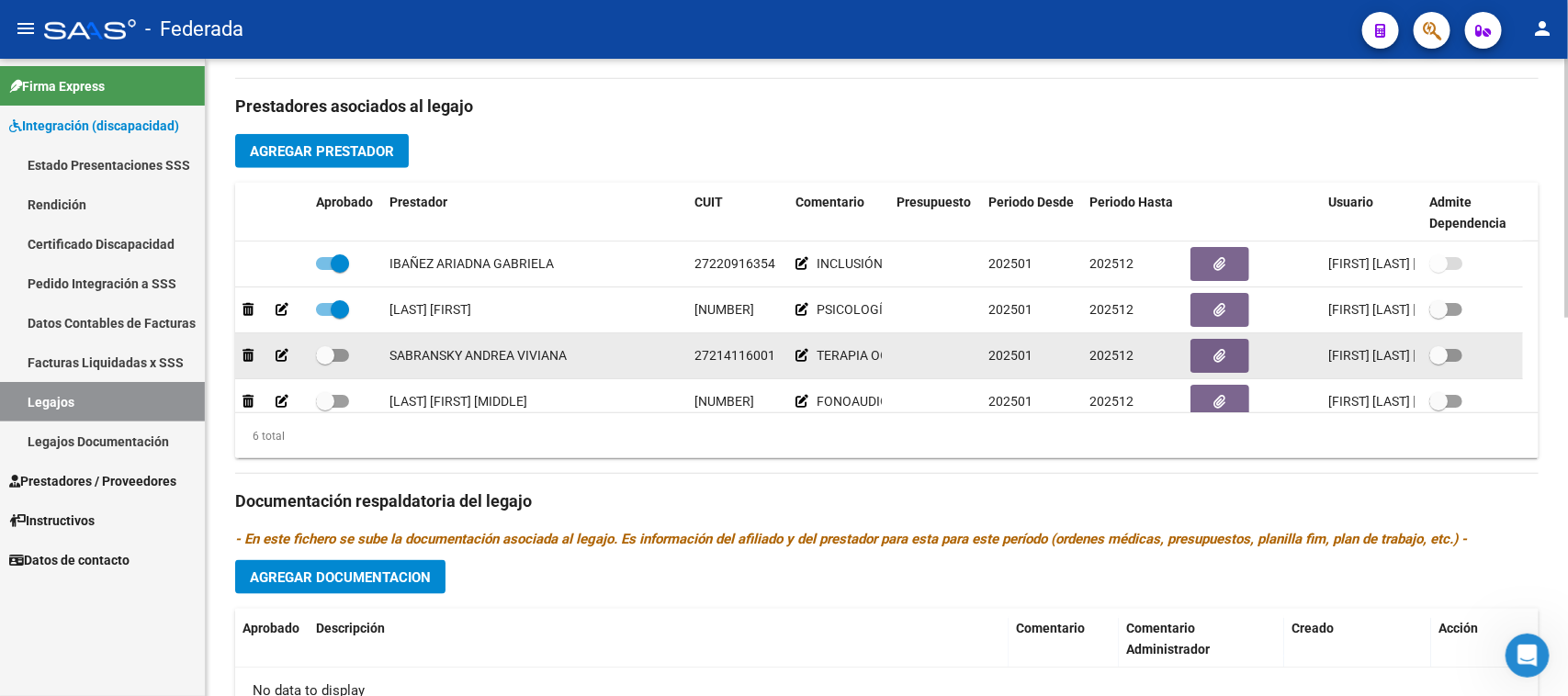 click at bounding box center (325, 355) 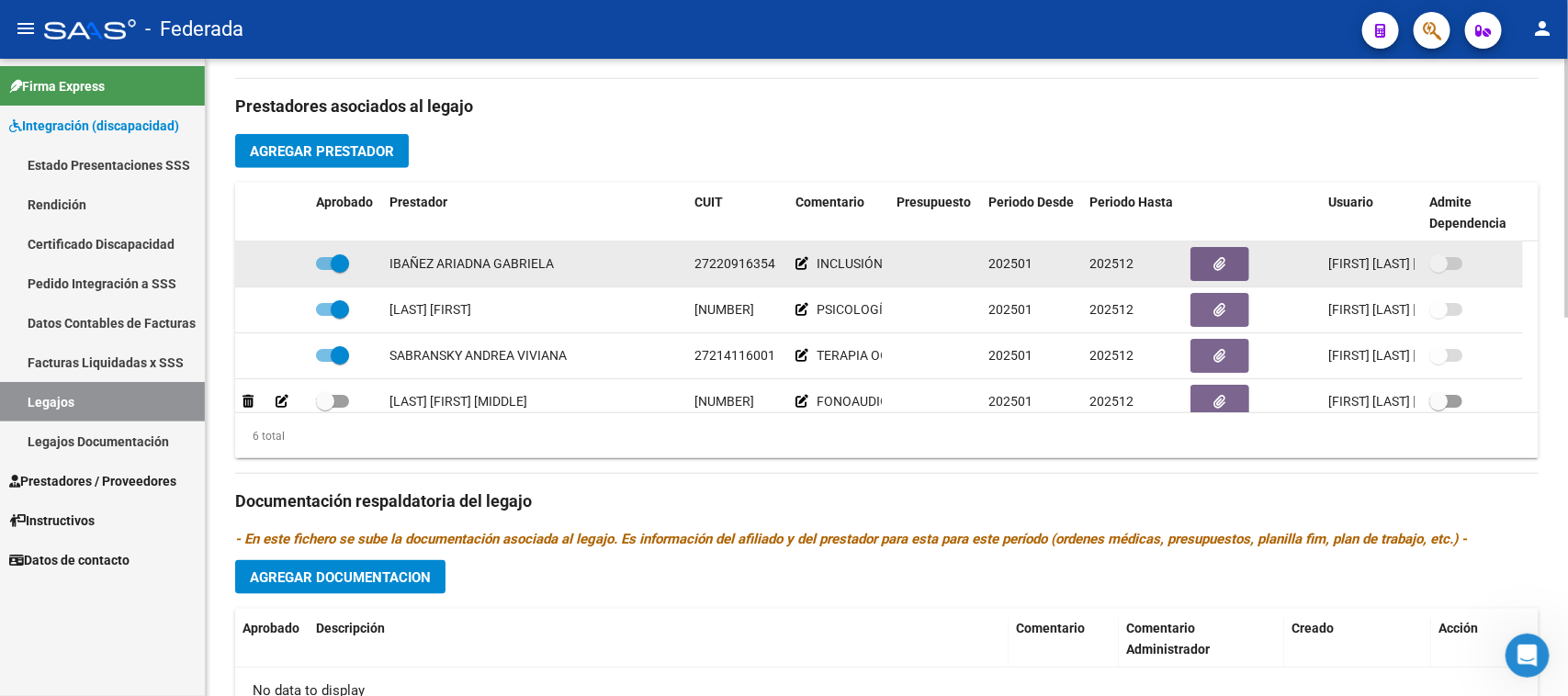 scroll, scrollTop: 115, scrollLeft: 0, axis: vertical 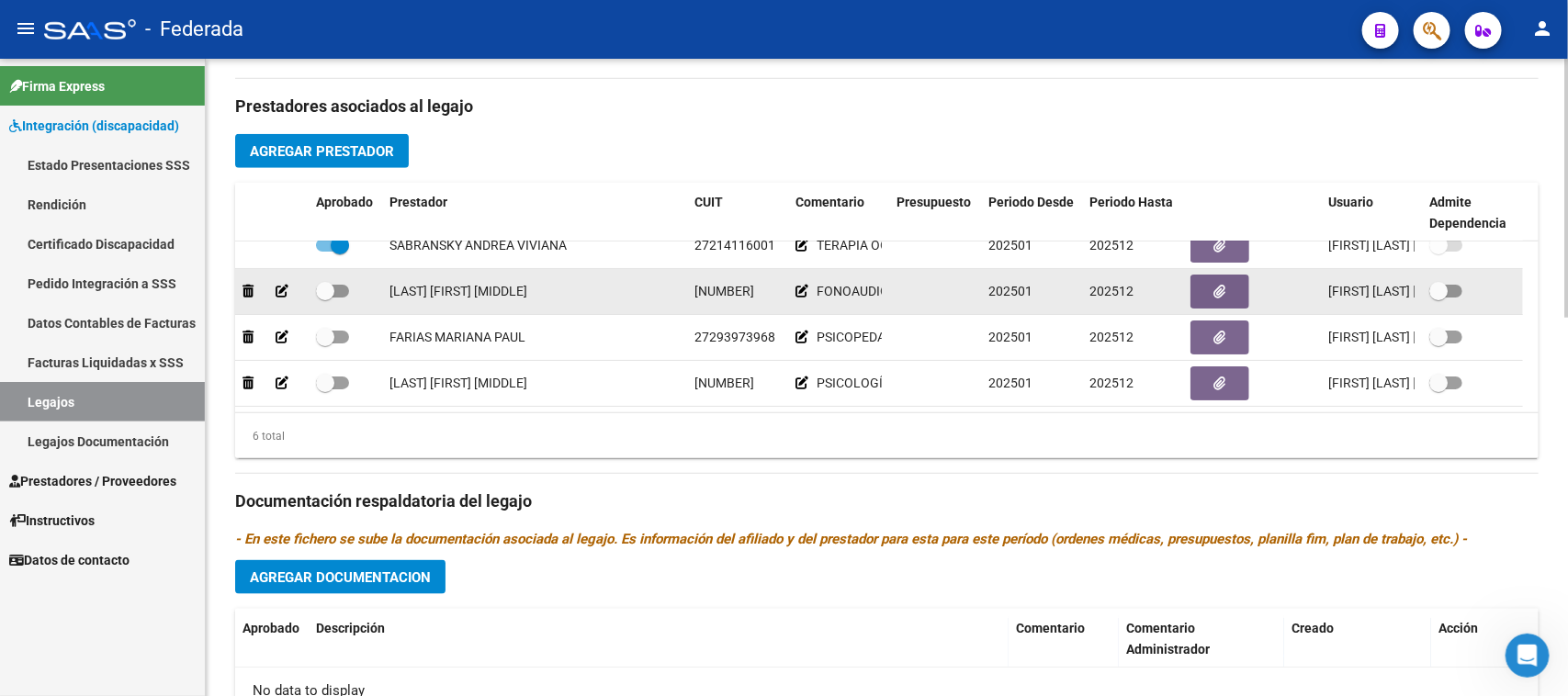click at bounding box center (325, 291) 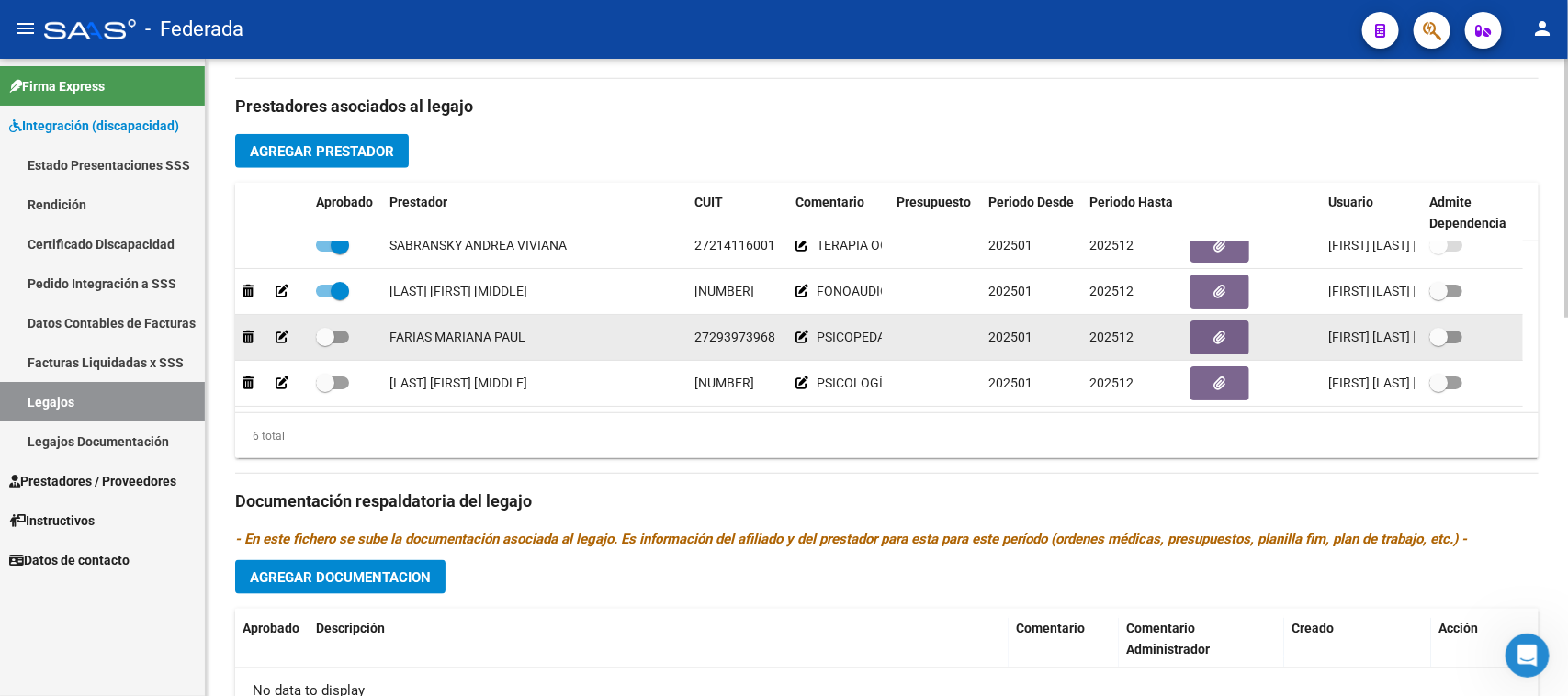 click at bounding box center (325, 337) 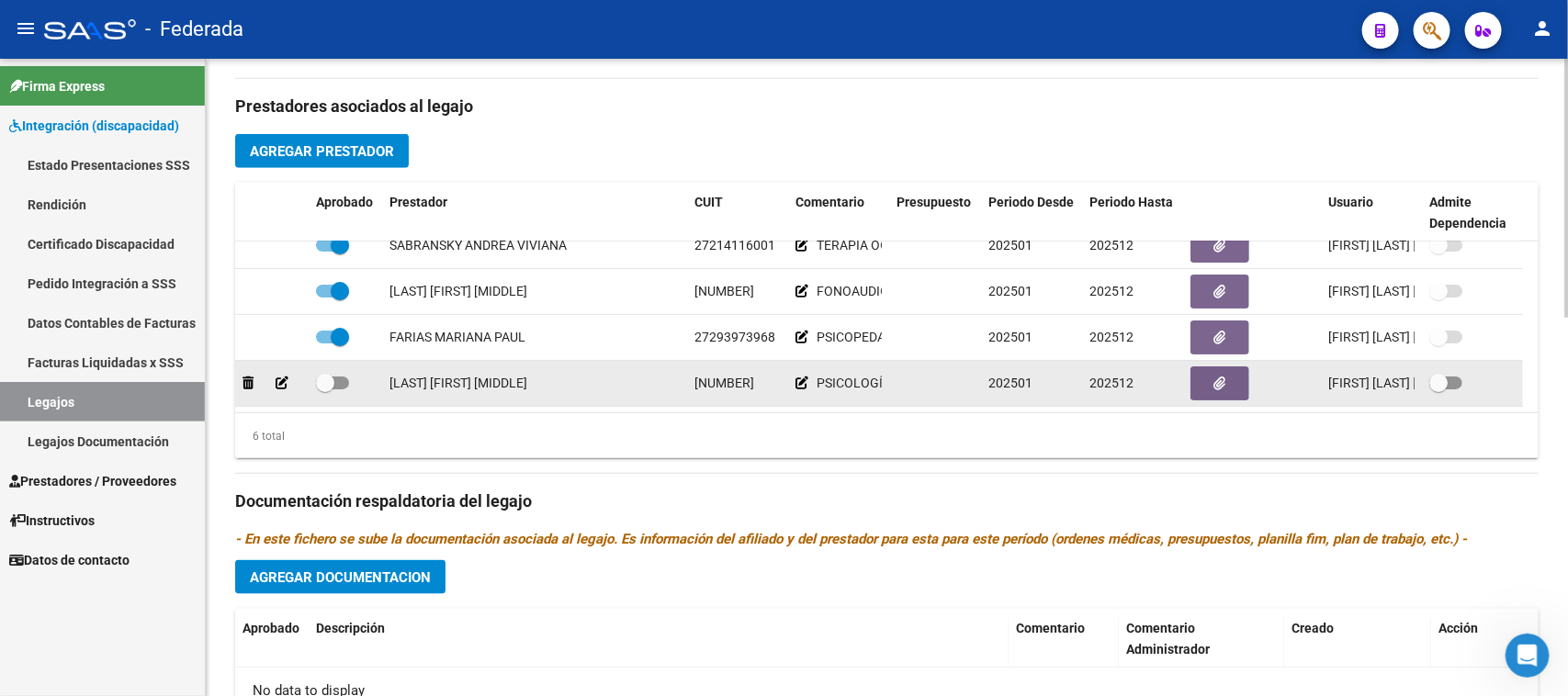 click at bounding box center [333, 383] 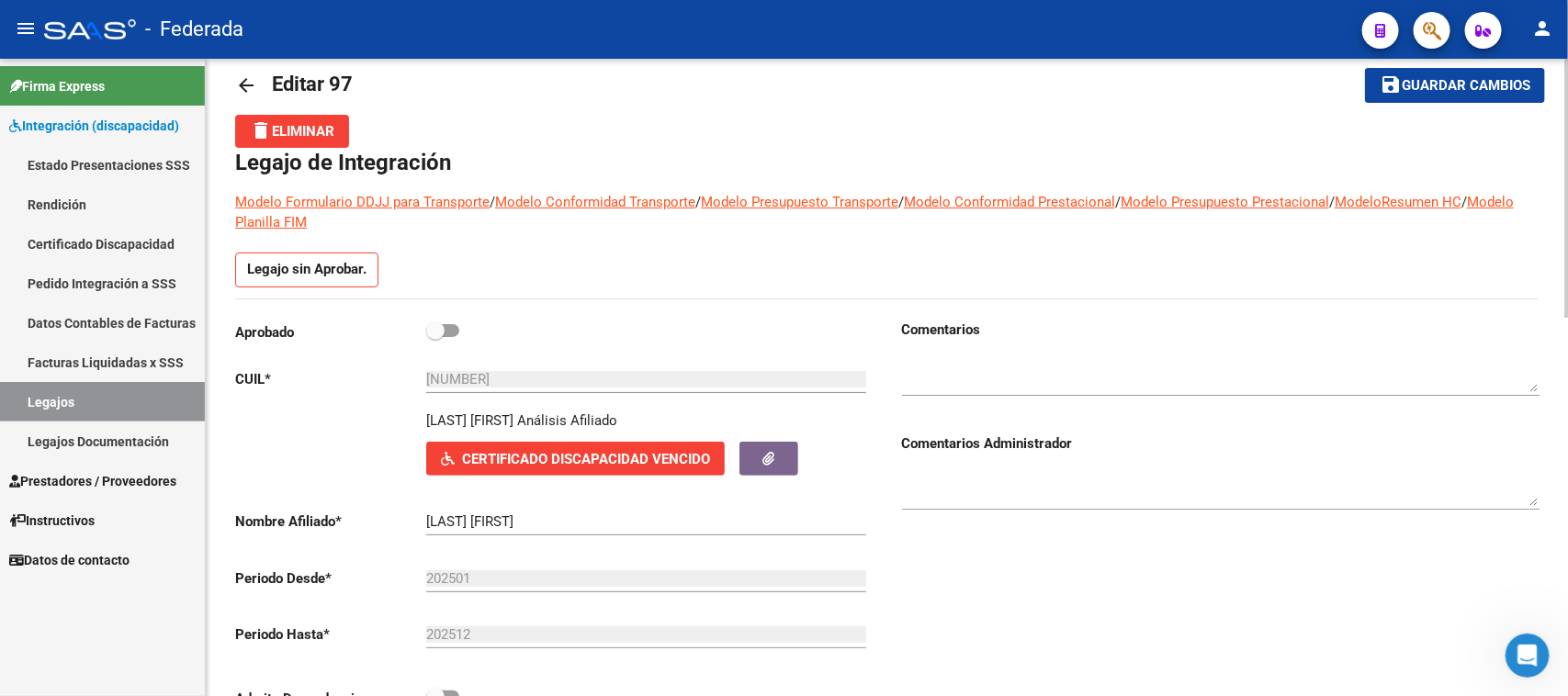 scroll, scrollTop: 0, scrollLeft: 0, axis: both 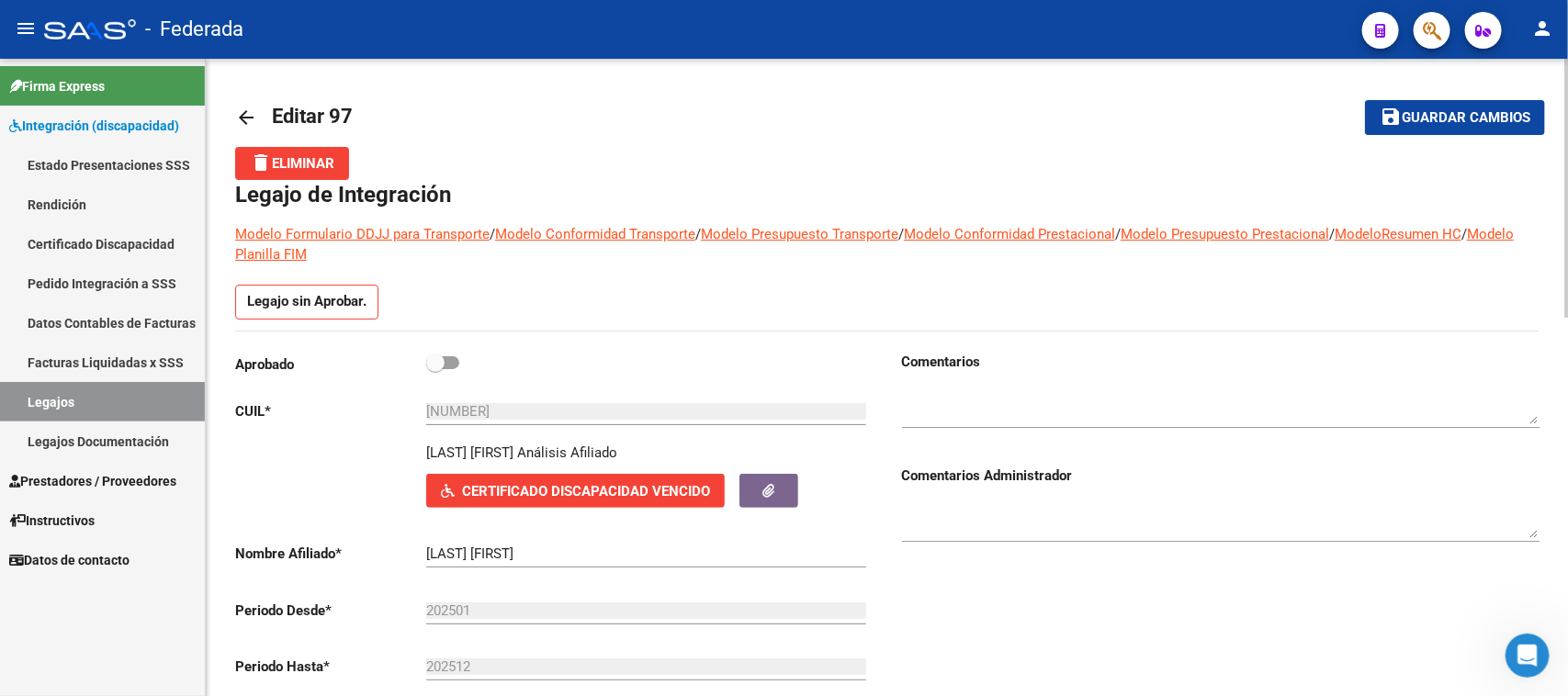 click on "Guardar cambios" 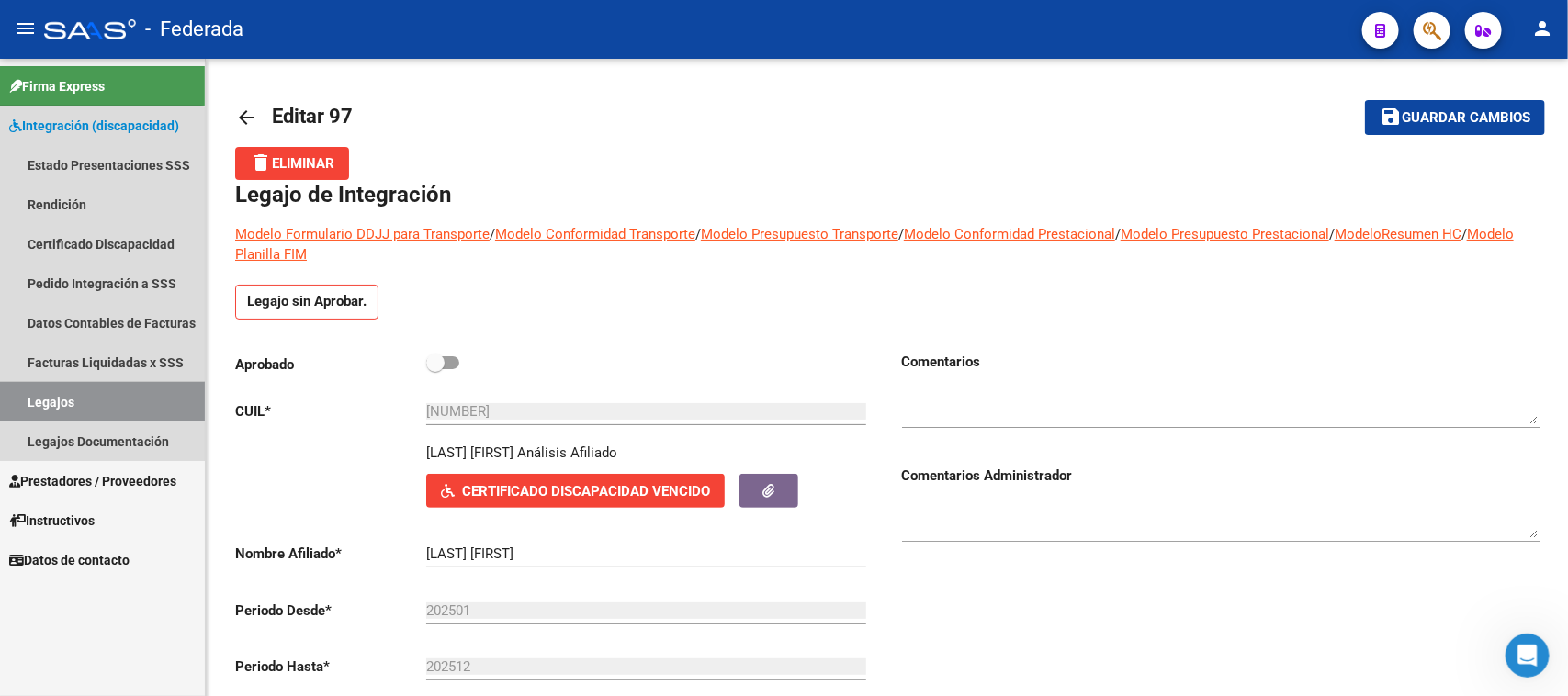 click on "Legajos" at bounding box center [102, 401] 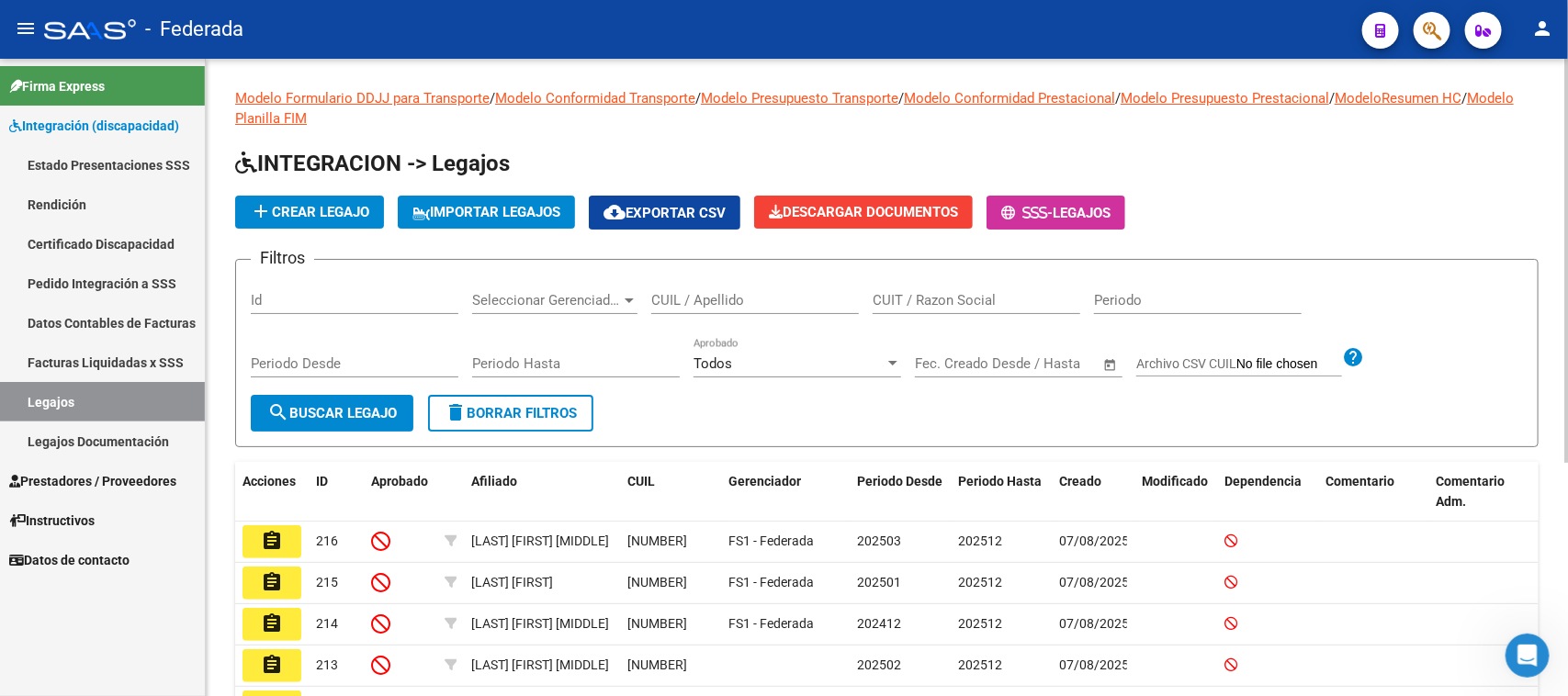 click on "CUIL / Apellido" at bounding box center [755, 300] 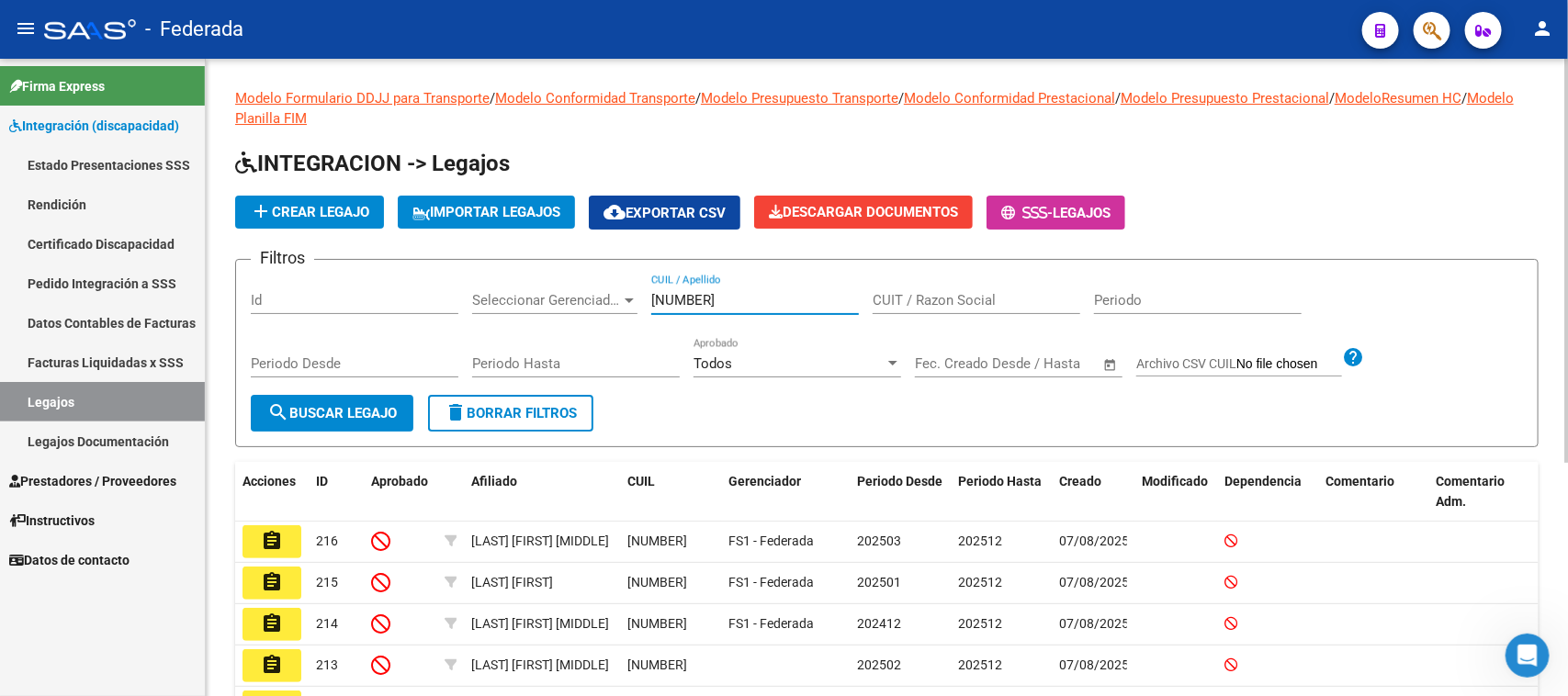 type on "27288956796" 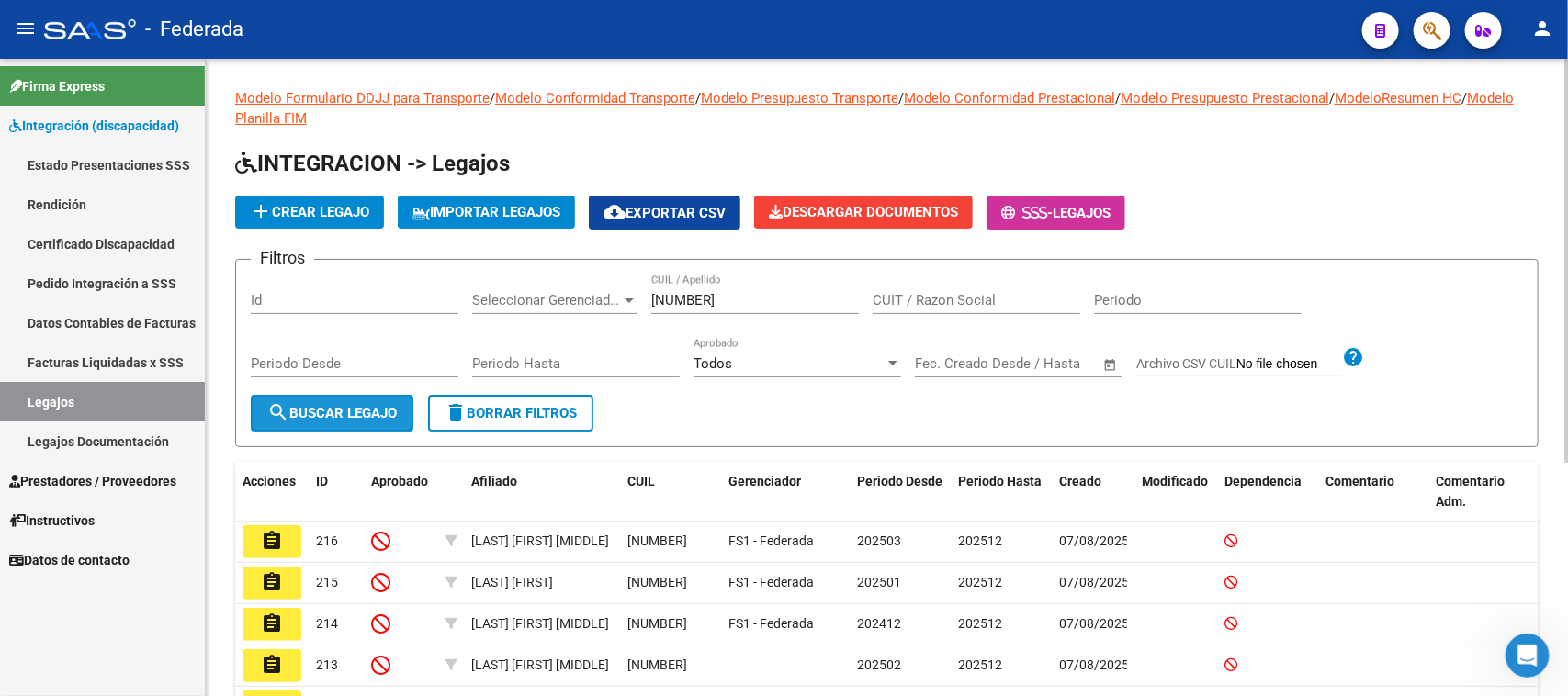 click on "search  Buscar Legajo" 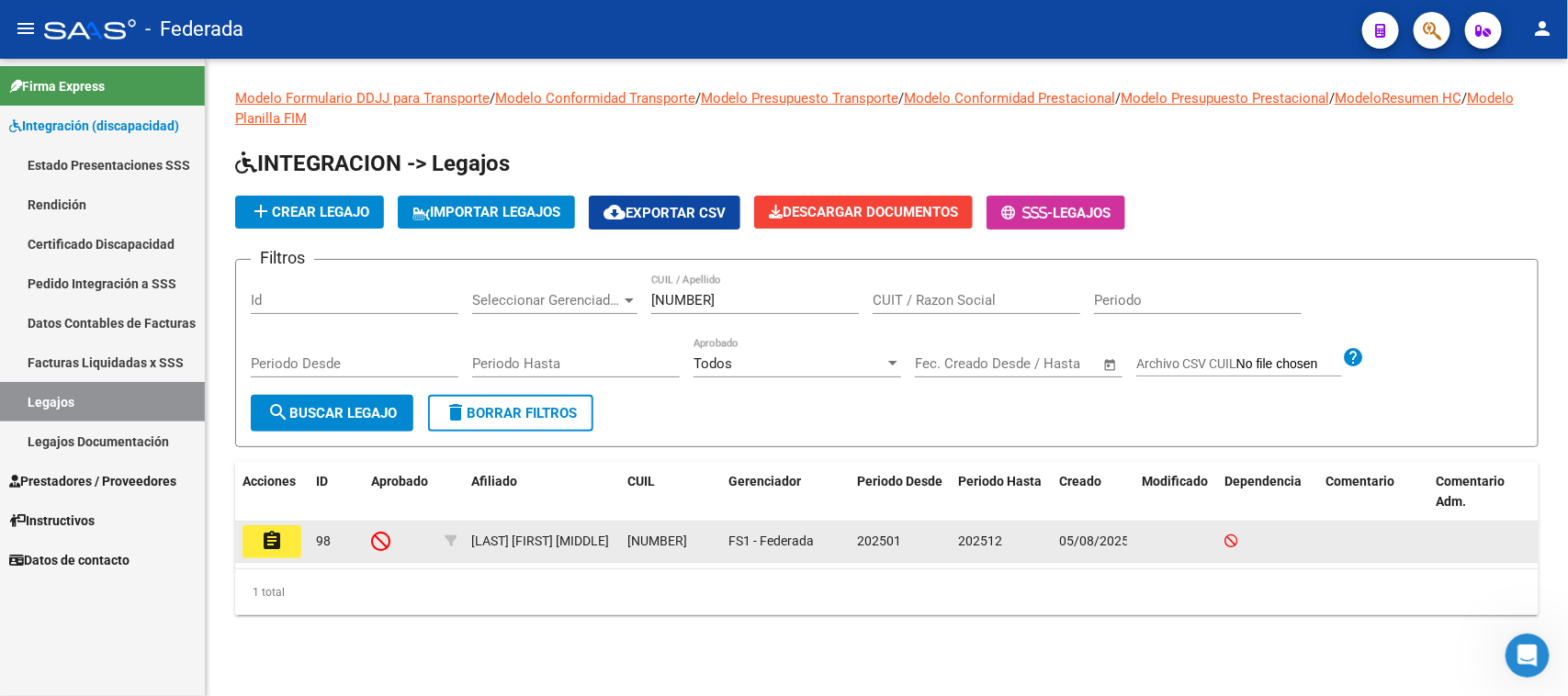 click on "assignment" 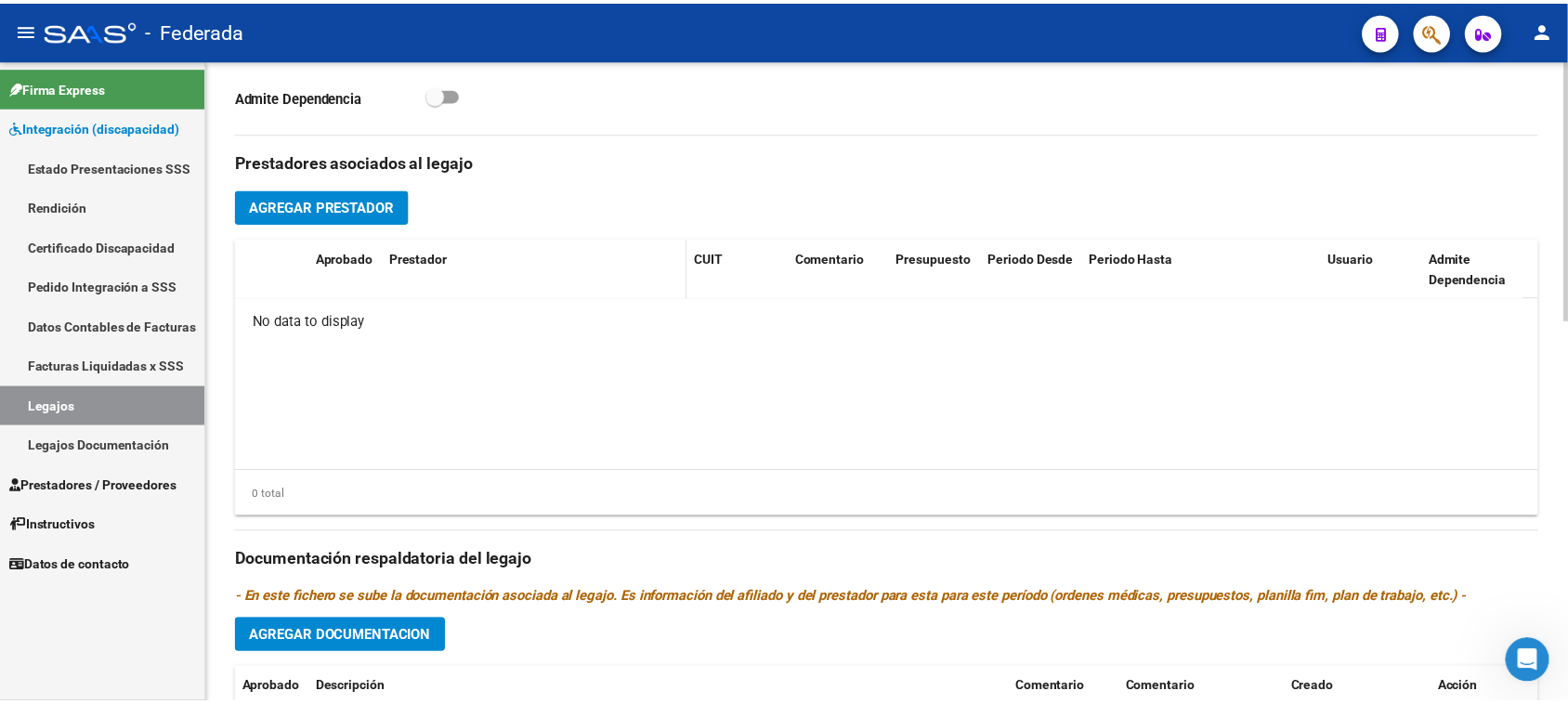 scroll, scrollTop: 697, scrollLeft: 0, axis: vertical 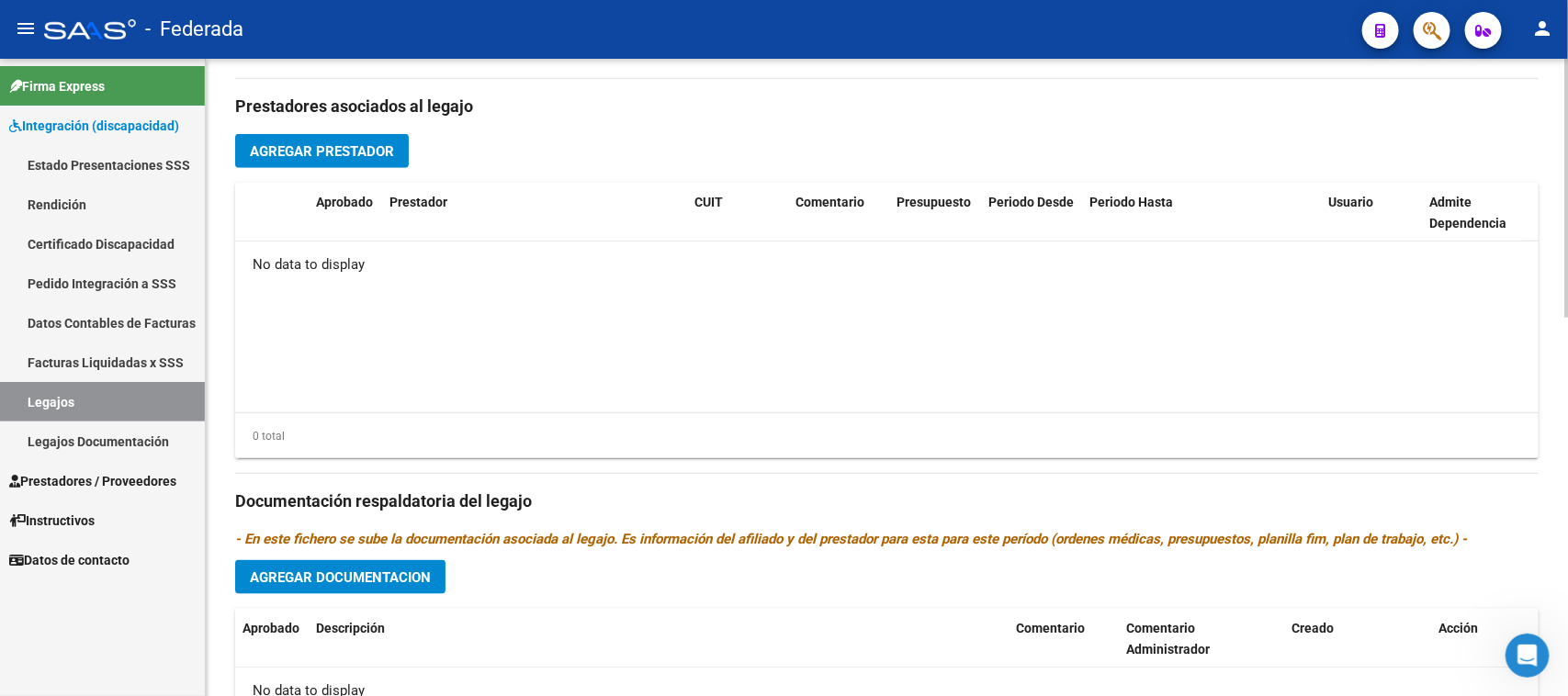 click on "Agregar Prestador" 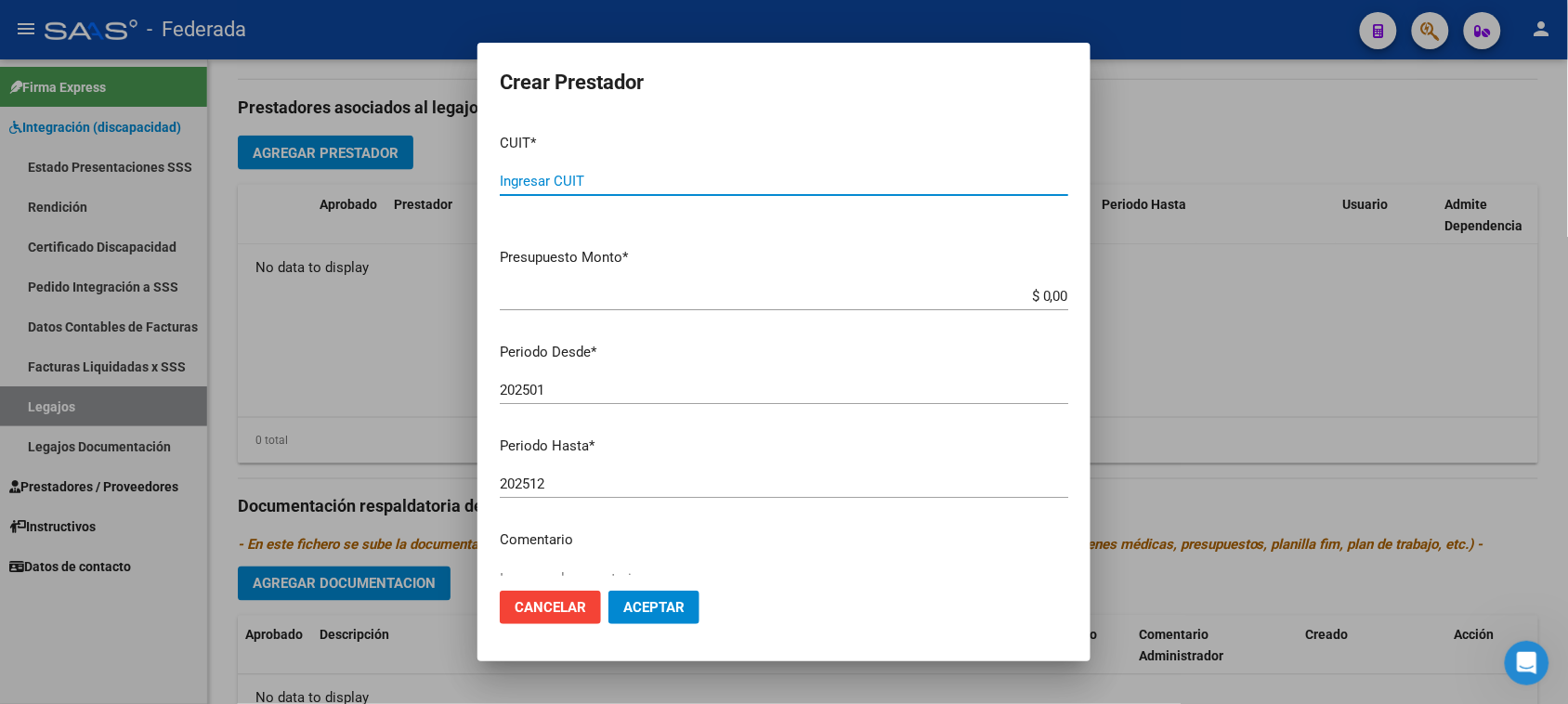 paste on "27-32325801-0" 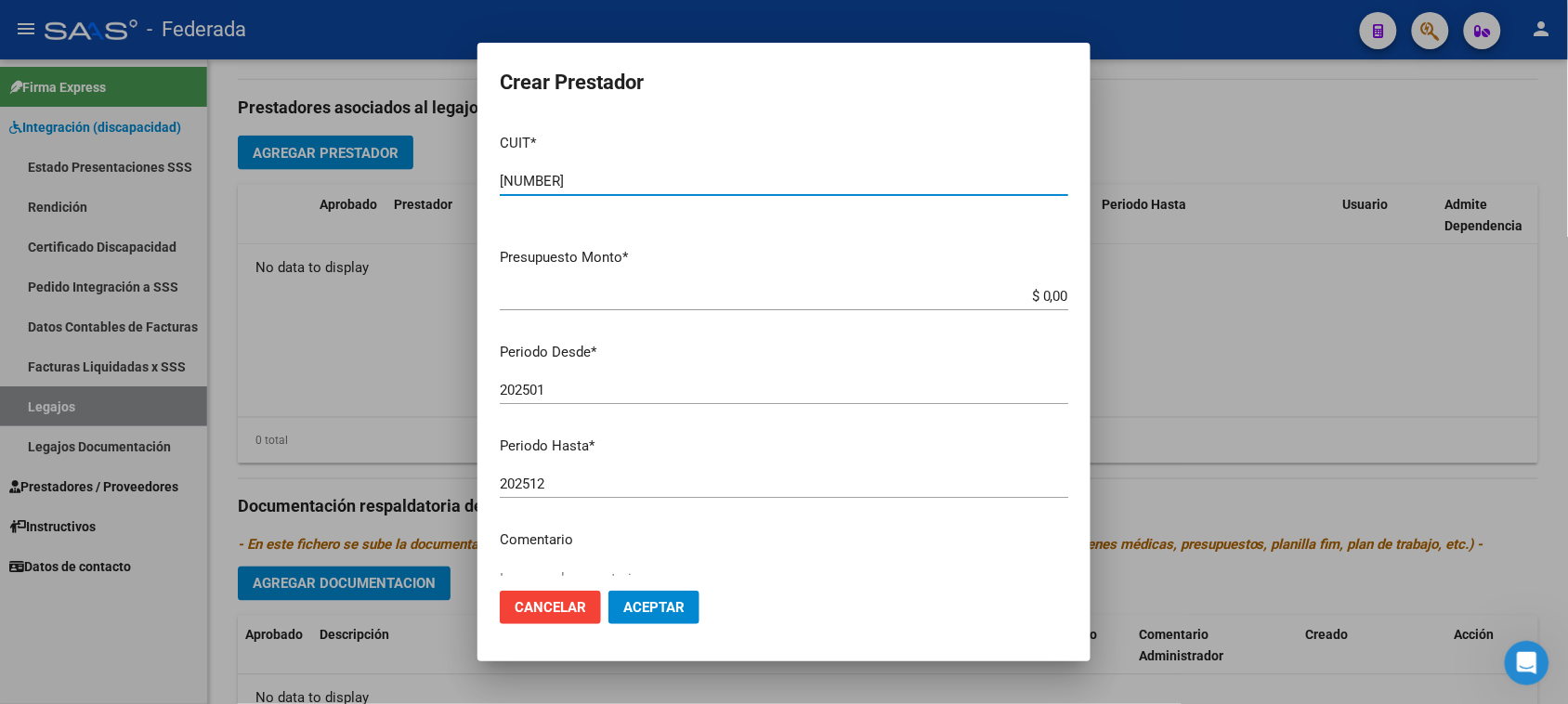 type on "27-32325801-0" 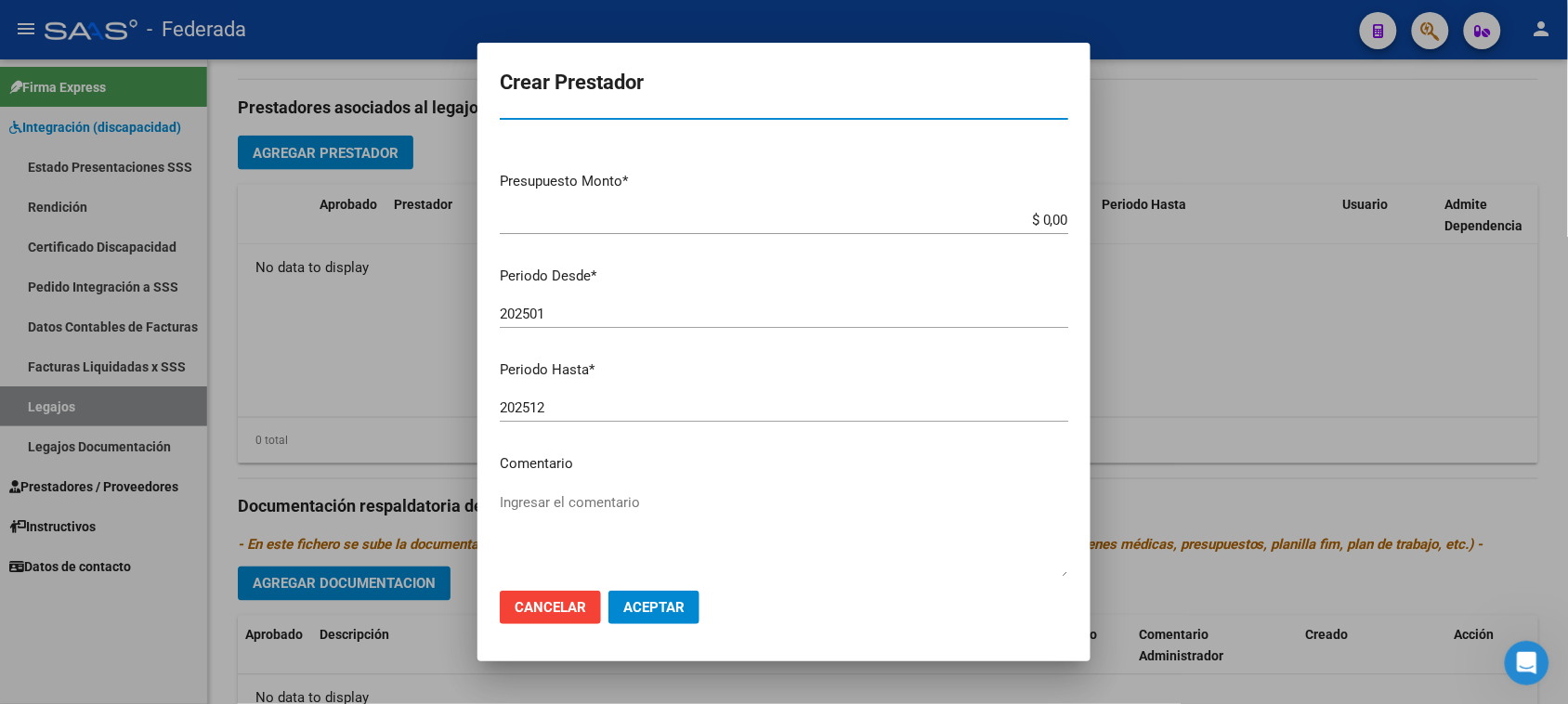 scroll, scrollTop: 116, scrollLeft: 0, axis: vertical 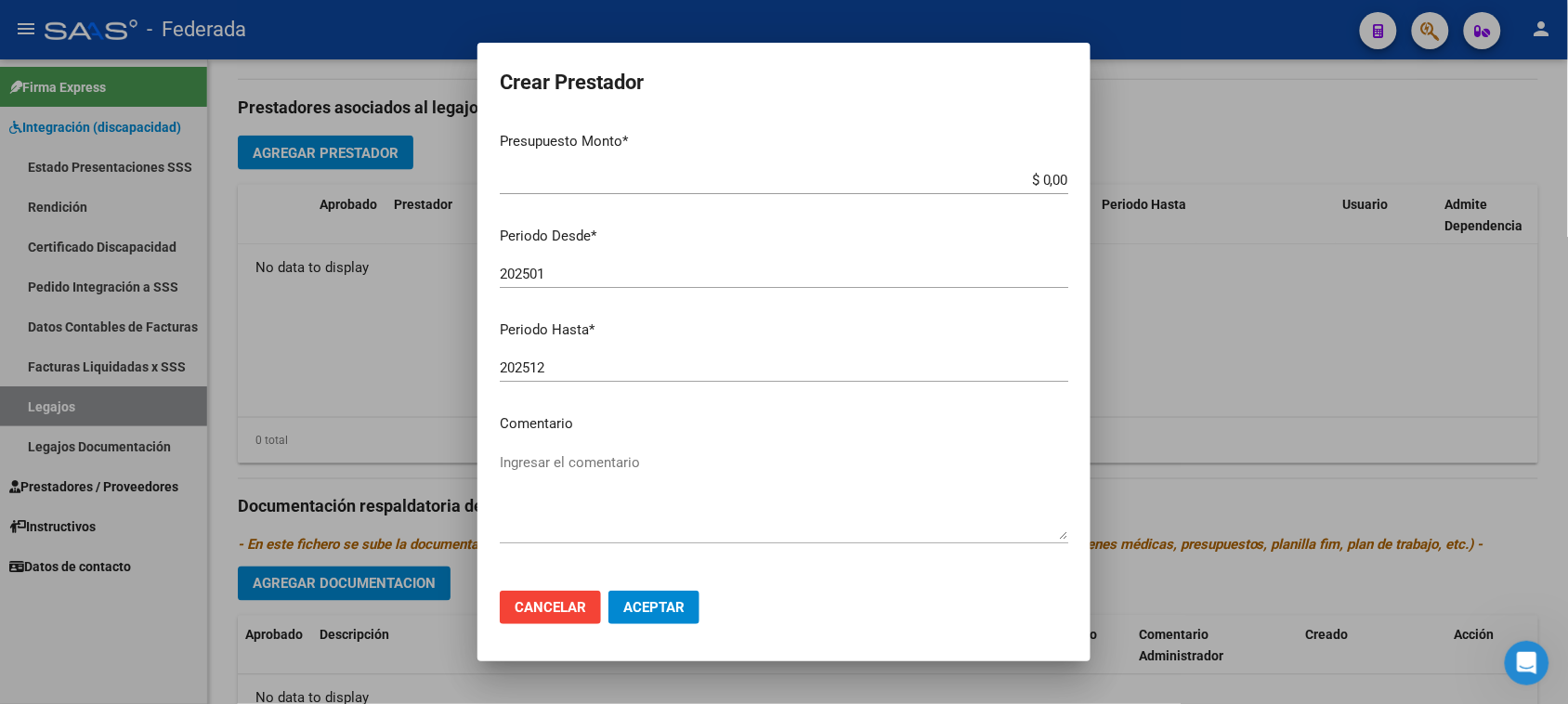 click on "Ingresar el comentario" at bounding box center [784, 496] 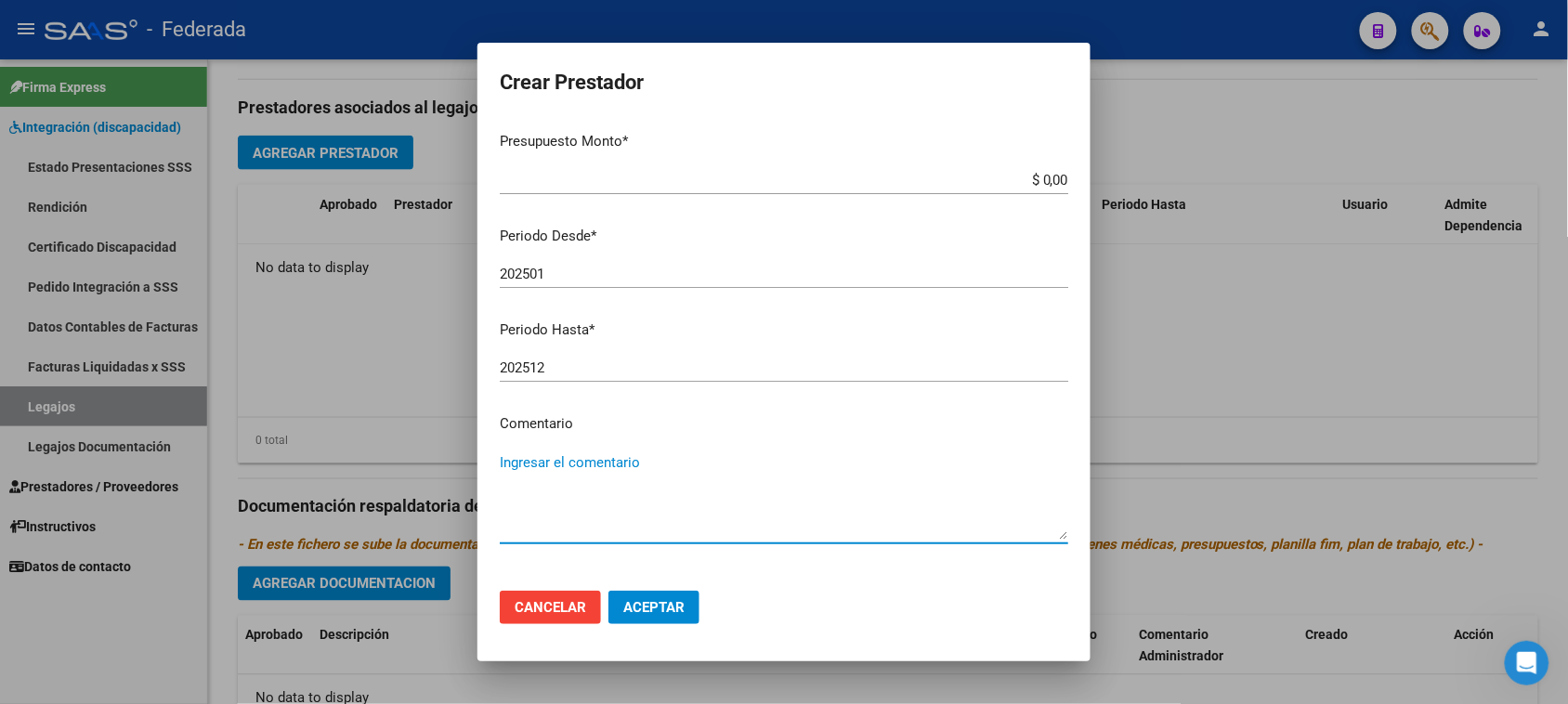 paste on "FONOAUDIOLOGÍA" 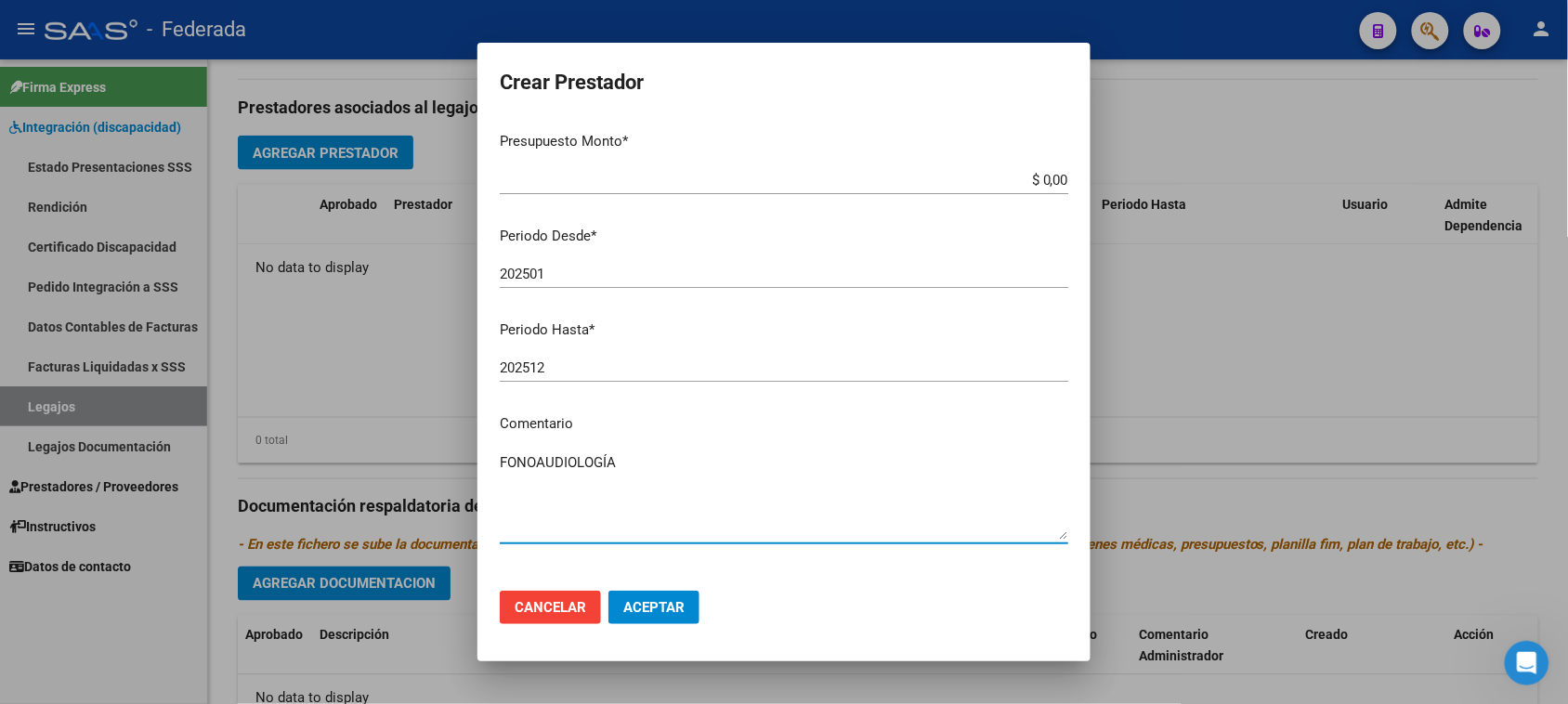 type on "FONOAUDIOLOGÍA" 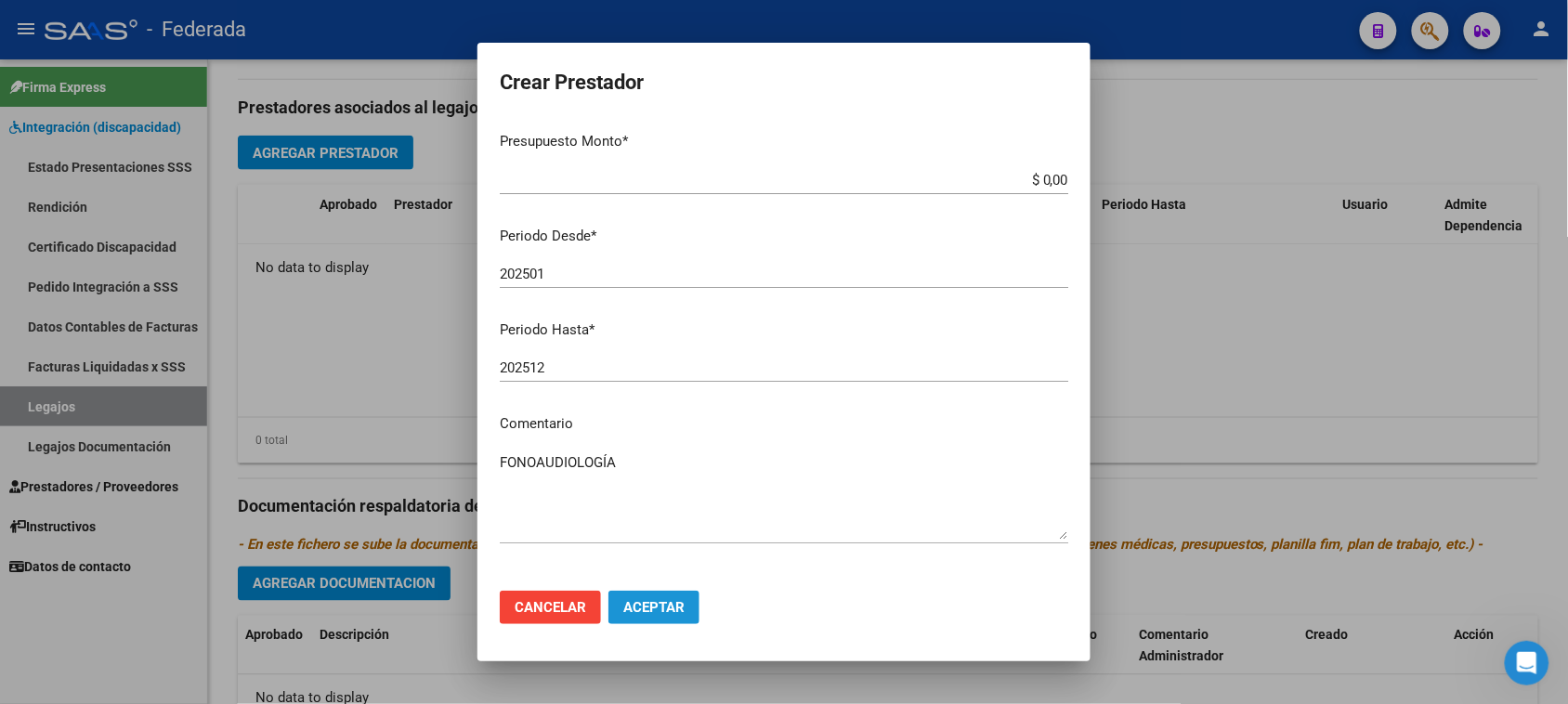 click on "Aceptar" 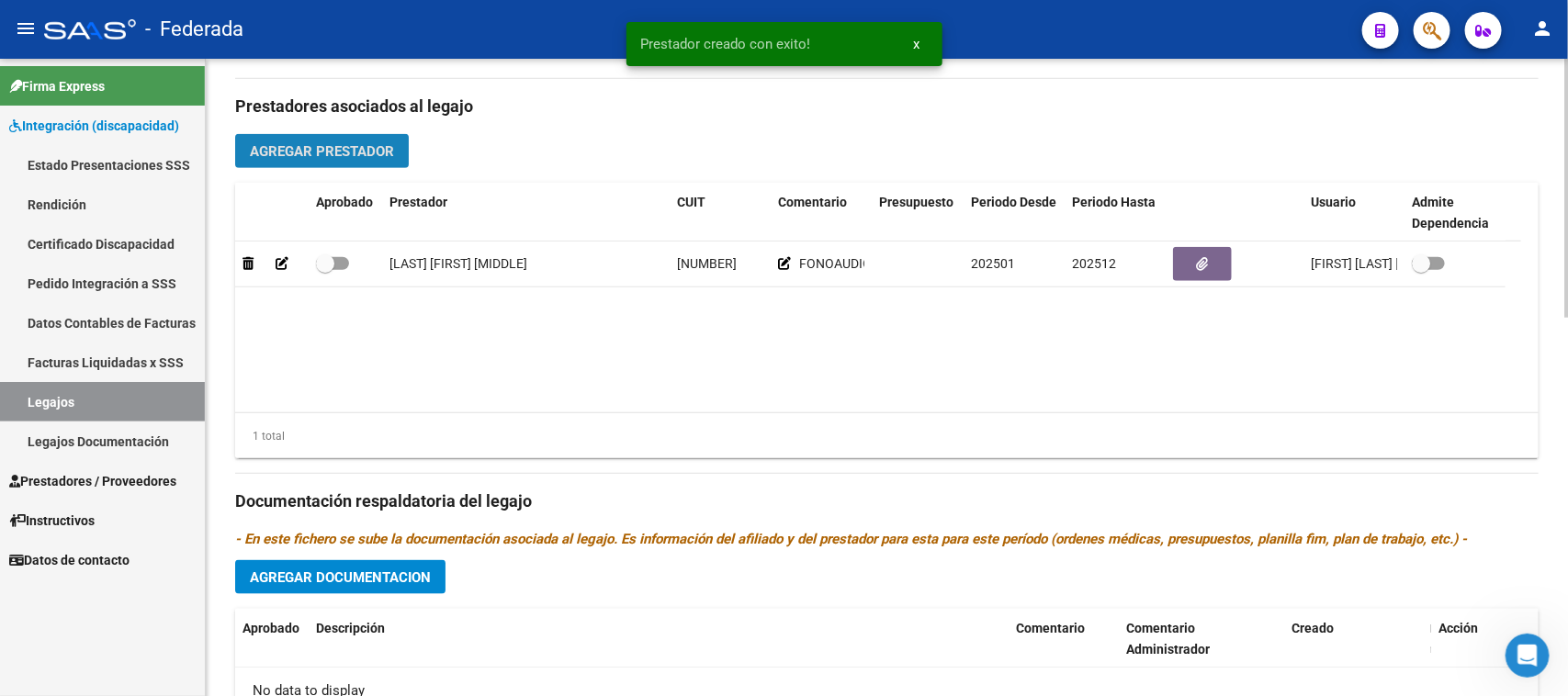 click on "Agregar Prestador" 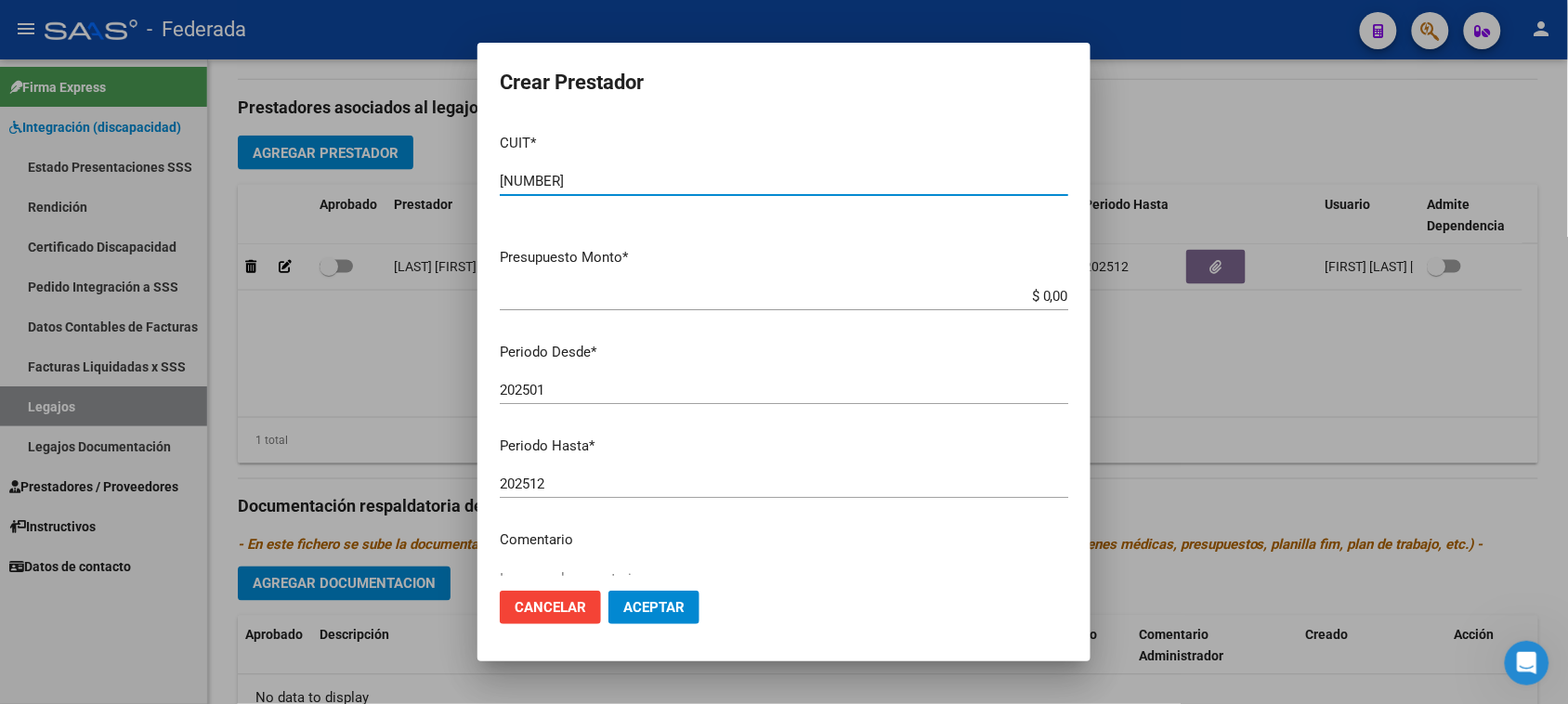 type on "20-32379201-2" 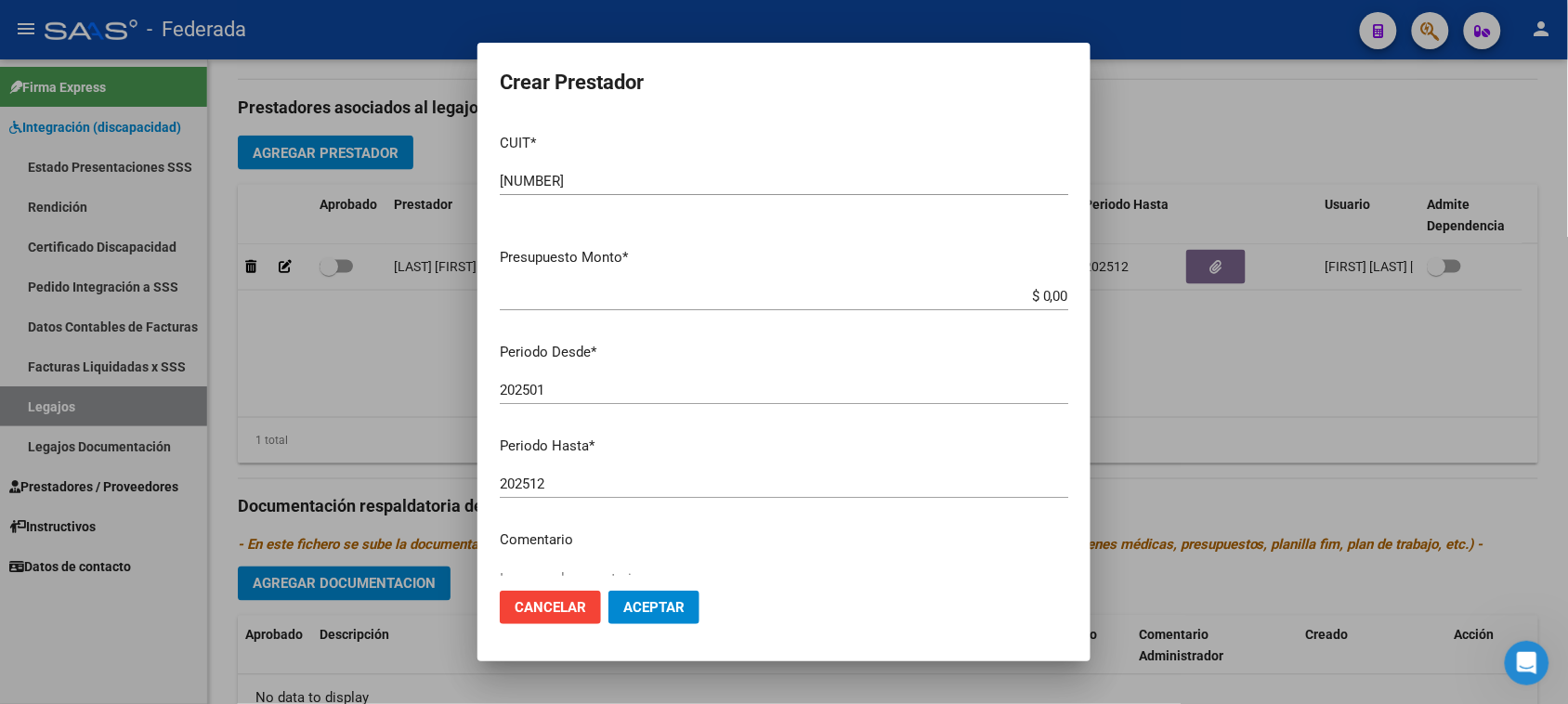 click on "CUIT  *   20-32379201-2 Ingresar CUIT  ARCA Padrón    Presupuesto Monto  *   $ 0,00 Ingresar el monto  Periodo Desde  *   202501 Ingresar el periodo  Periodo Hasta  *   202512 Ingresar el periodo  Comentario    Ingresar el comentario  Admite Dependencia" at bounding box center [784, 347] 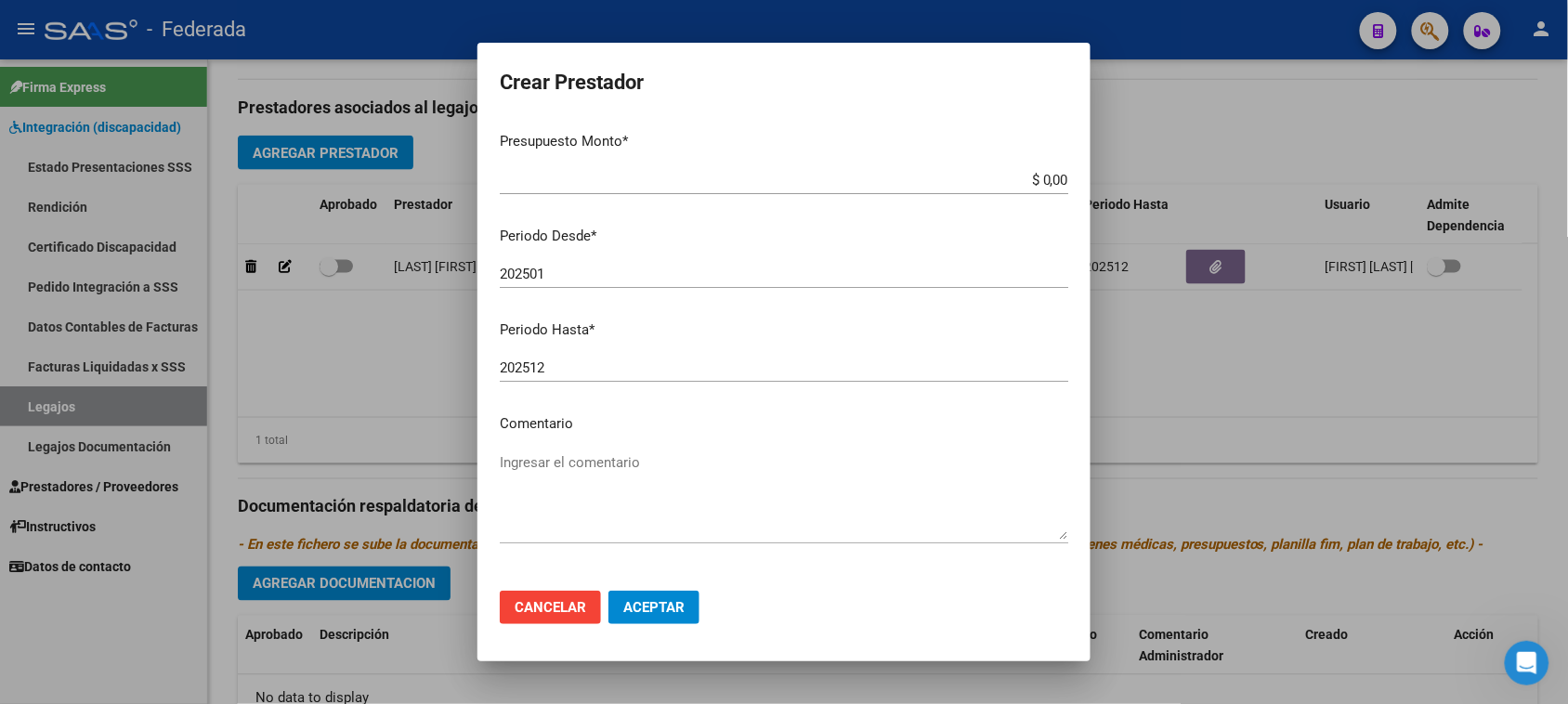 click on "Ingresar el comentario" at bounding box center [784, 496] 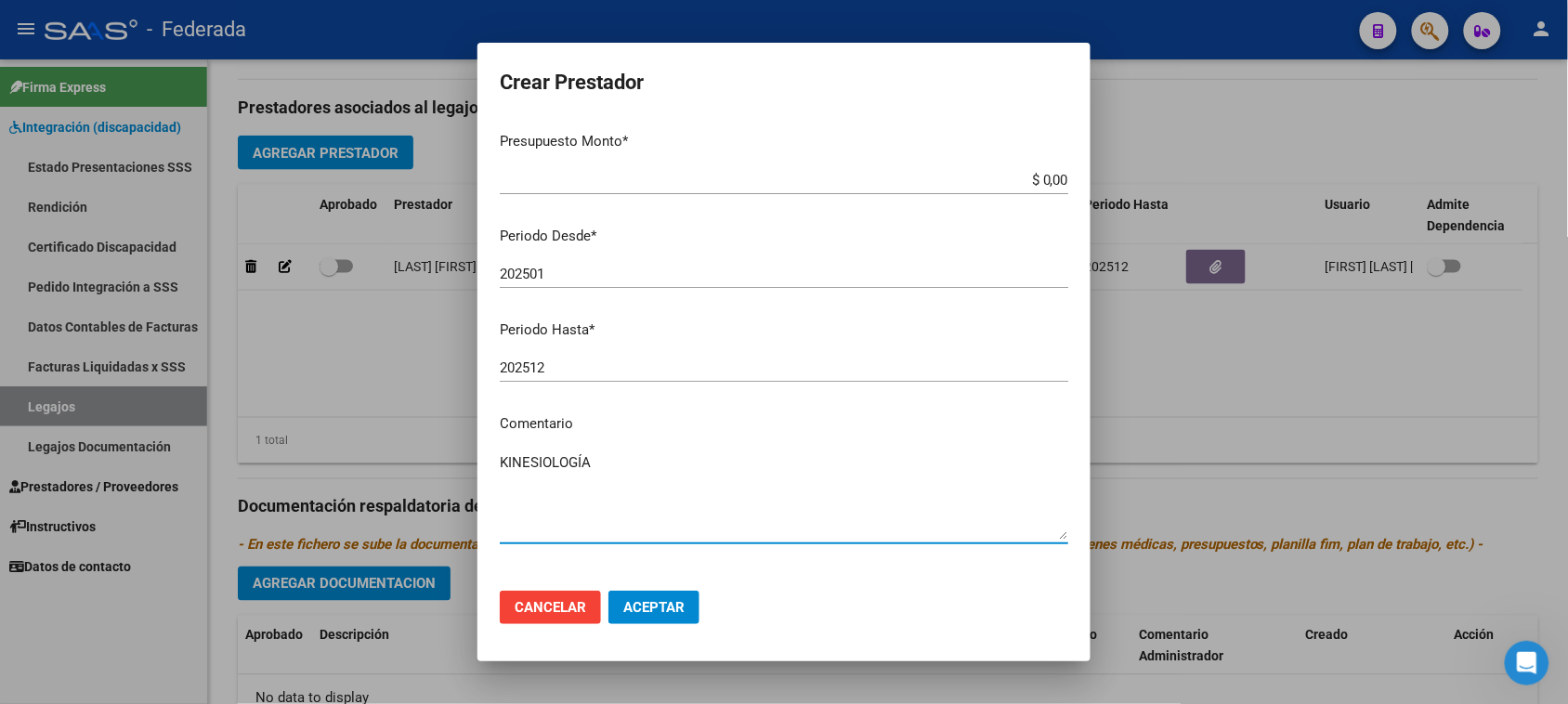 type on "KINESIOLOGÍA" 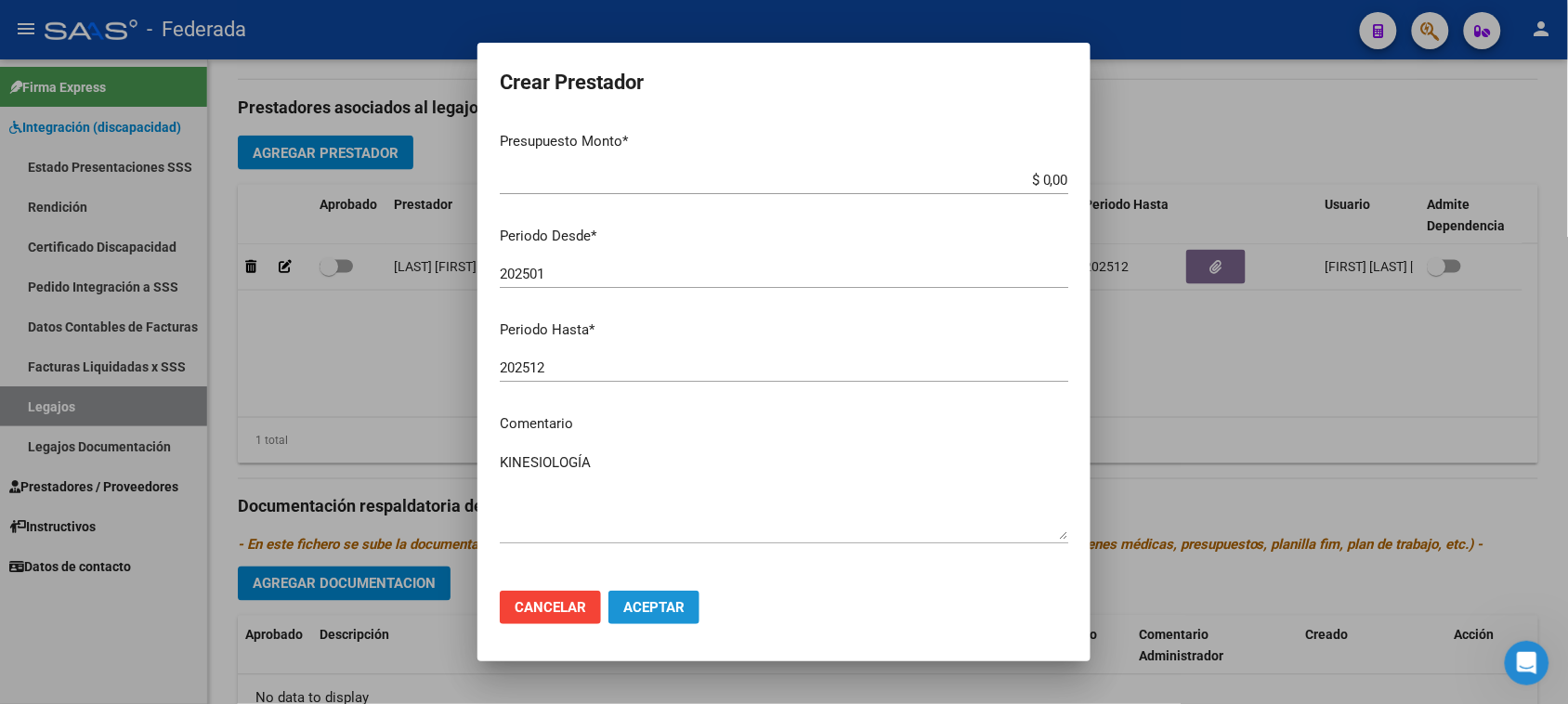 click on "Aceptar" 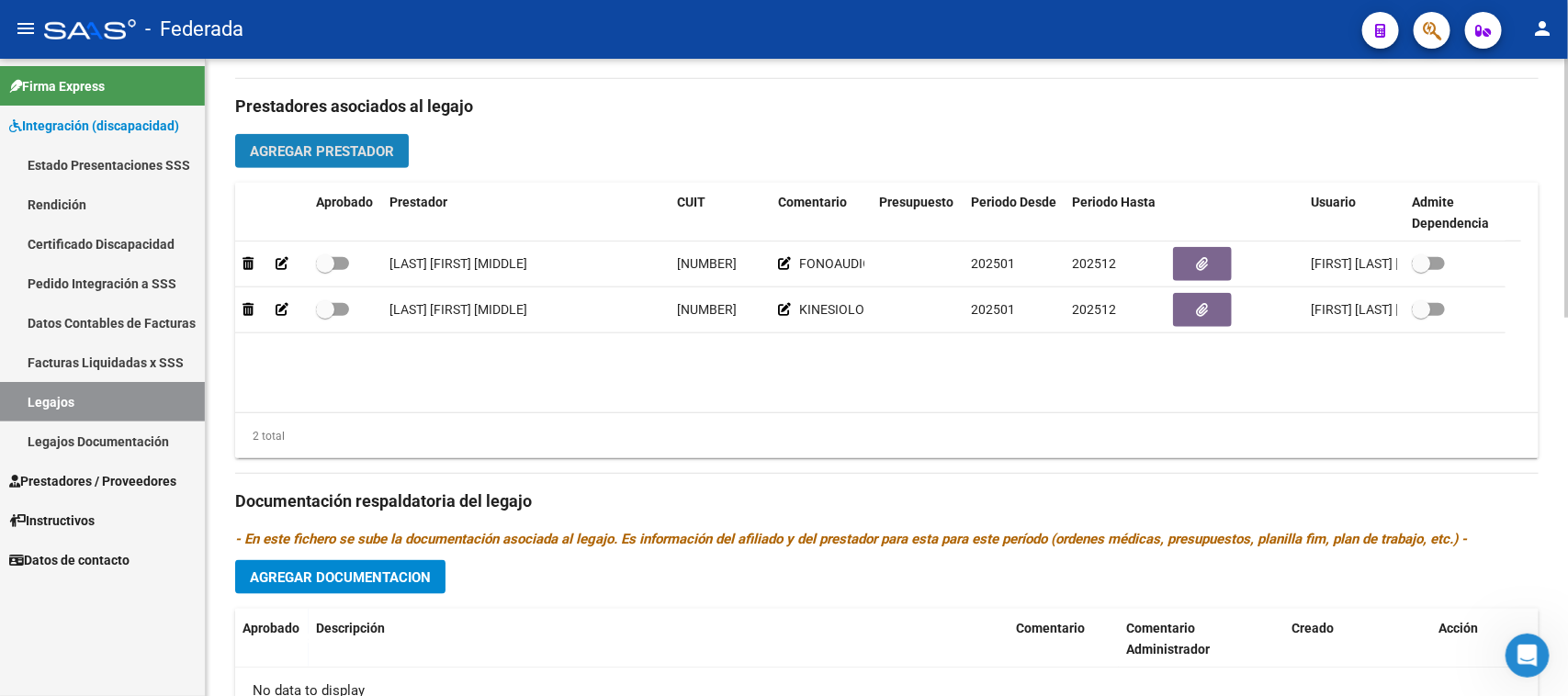 click on "Agregar Prestador" 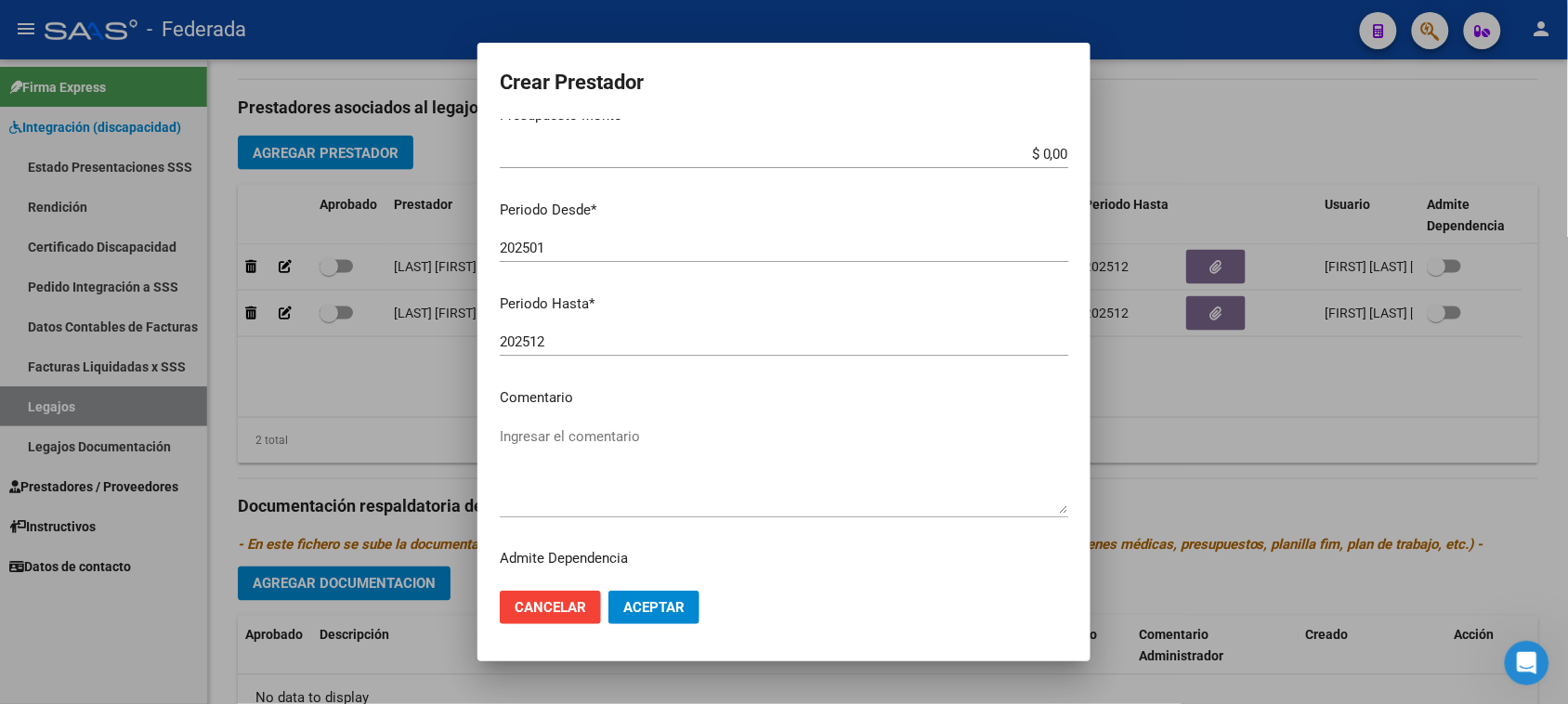 scroll, scrollTop: 177, scrollLeft: 0, axis: vertical 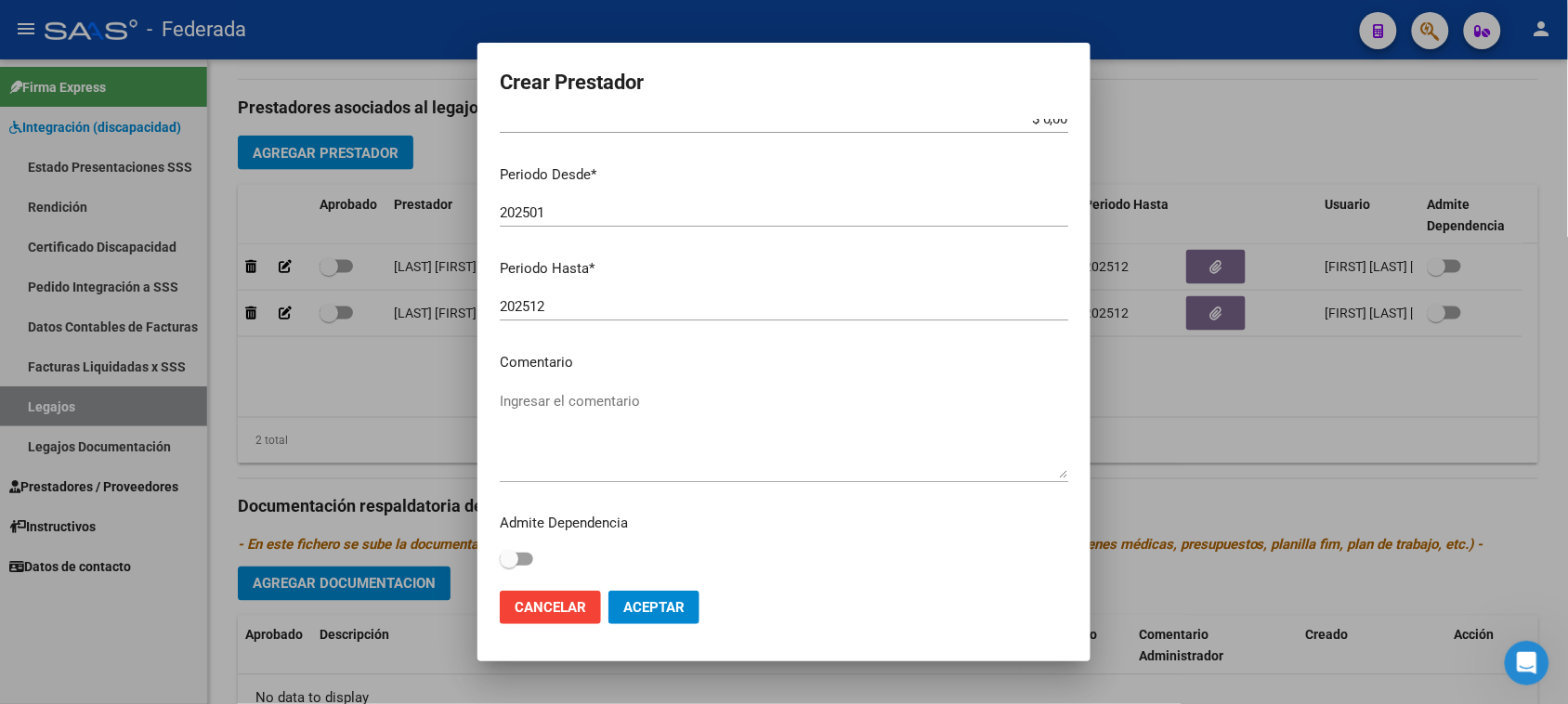 type on "27-28218051-6" 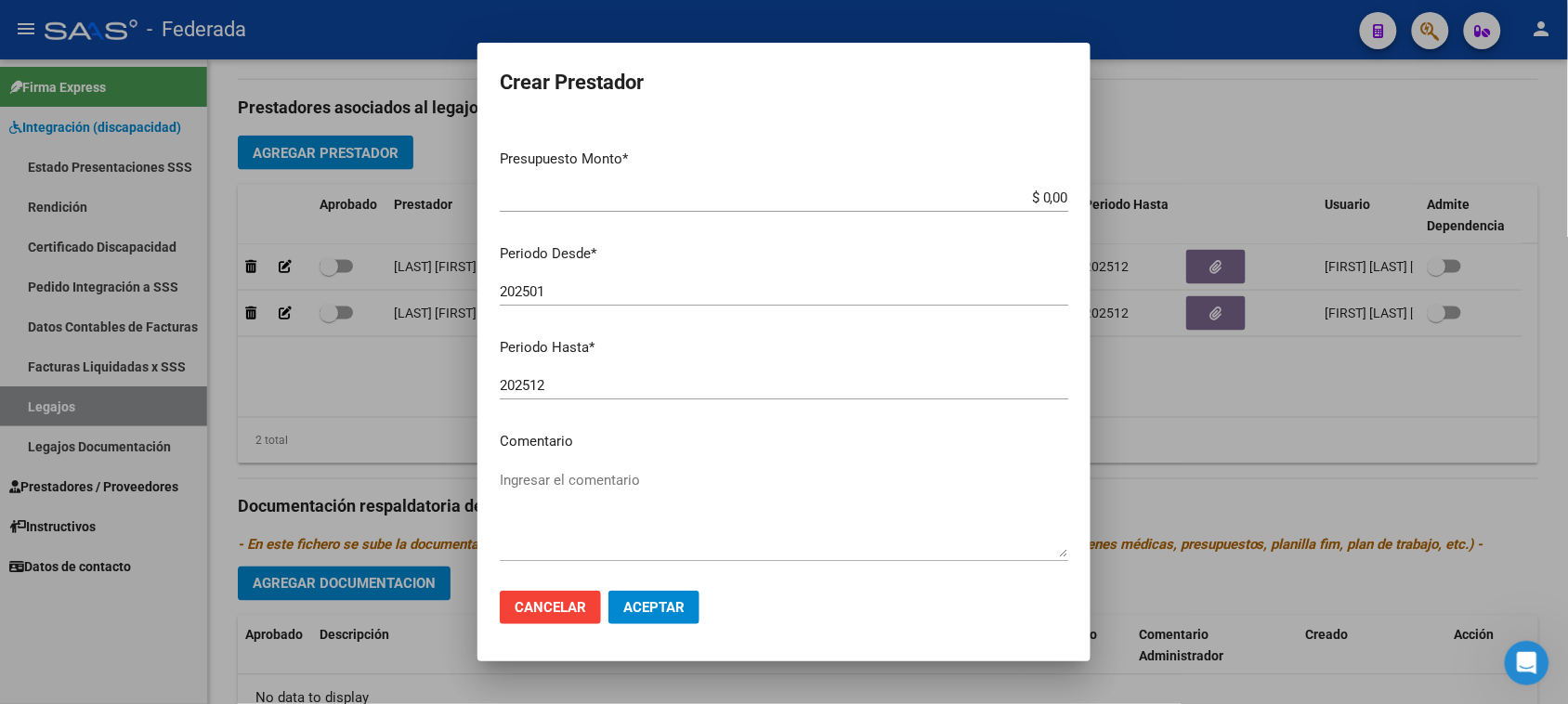 scroll, scrollTop: 0, scrollLeft: 0, axis: both 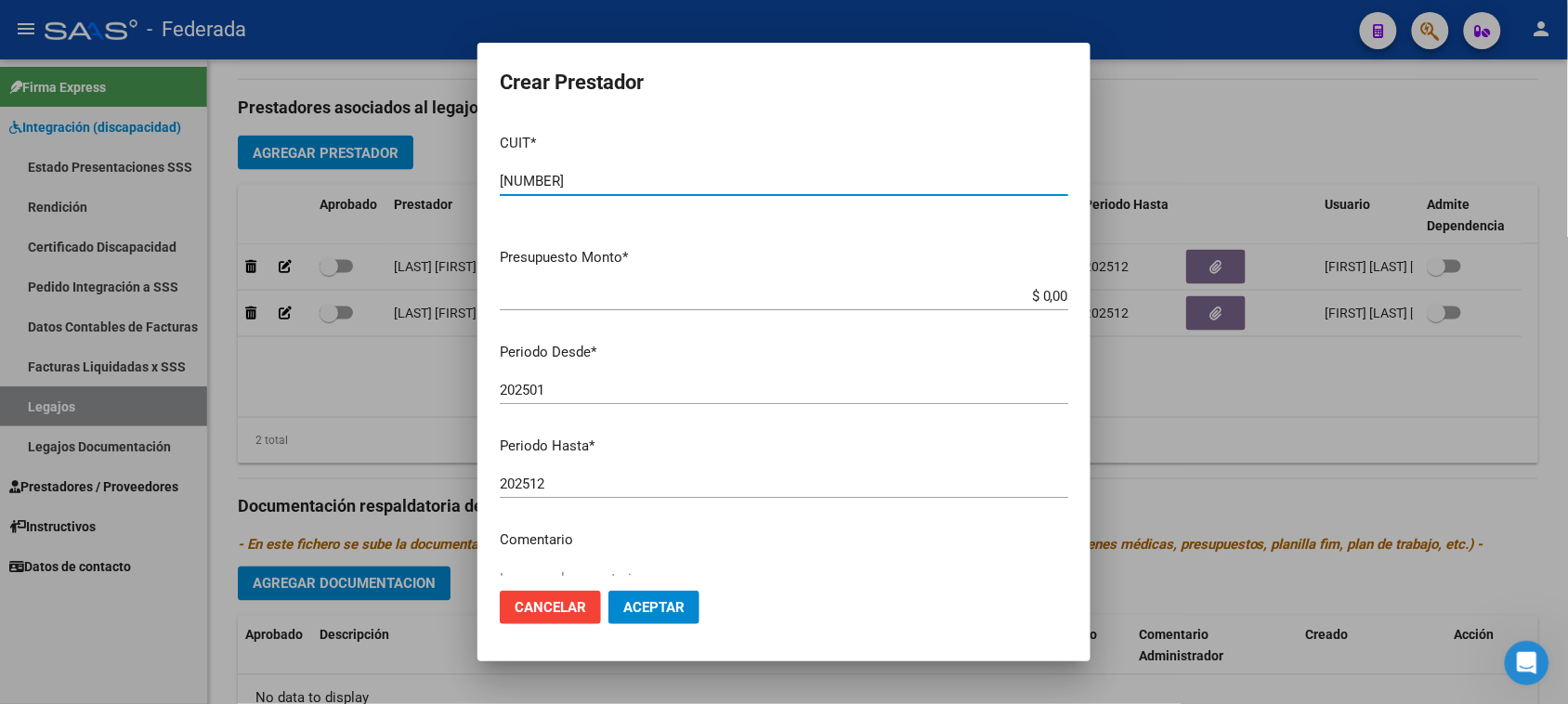 drag, startPoint x: 622, startPoint y: 178, endPoint x: 434, endPoint y: 179, distance: 188.00266 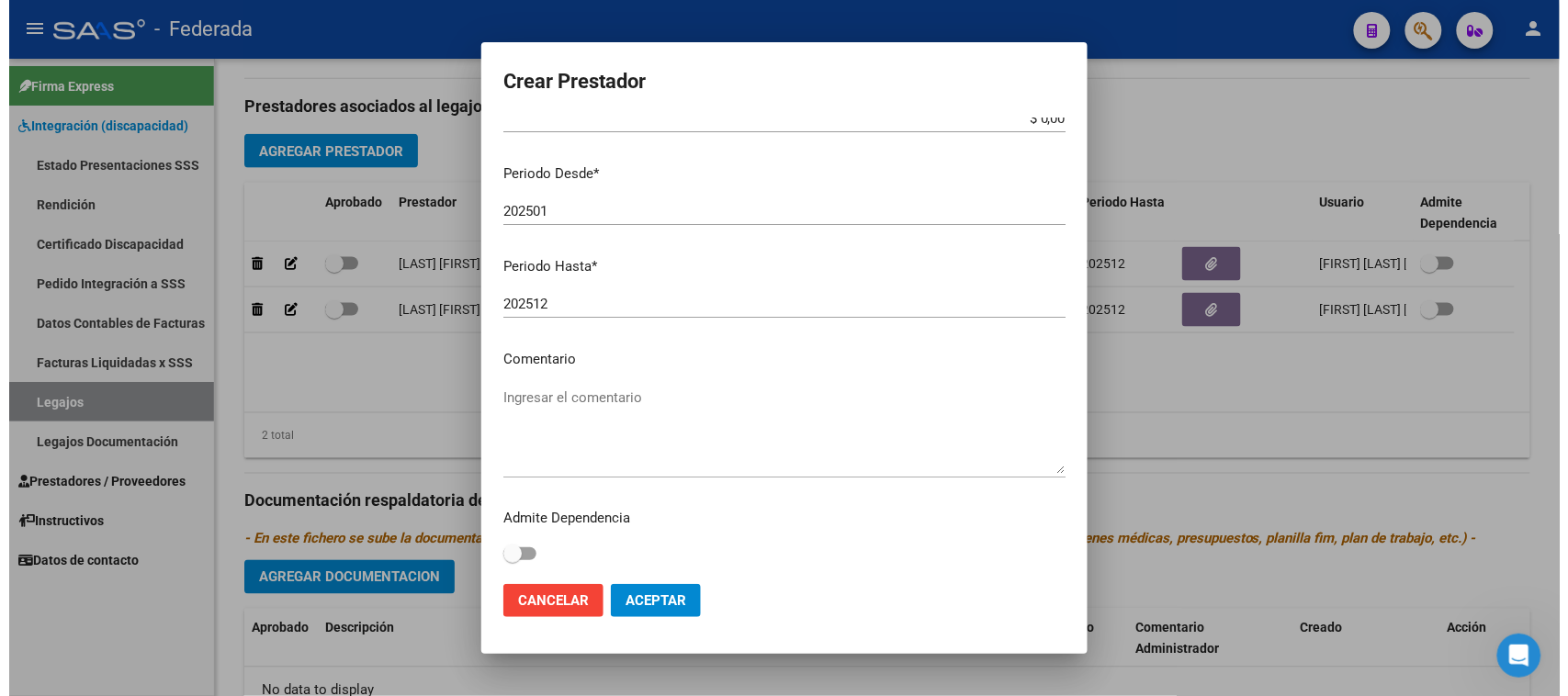 scroll, scrollTop: 175, scrollLeft: 0, axis: vertical 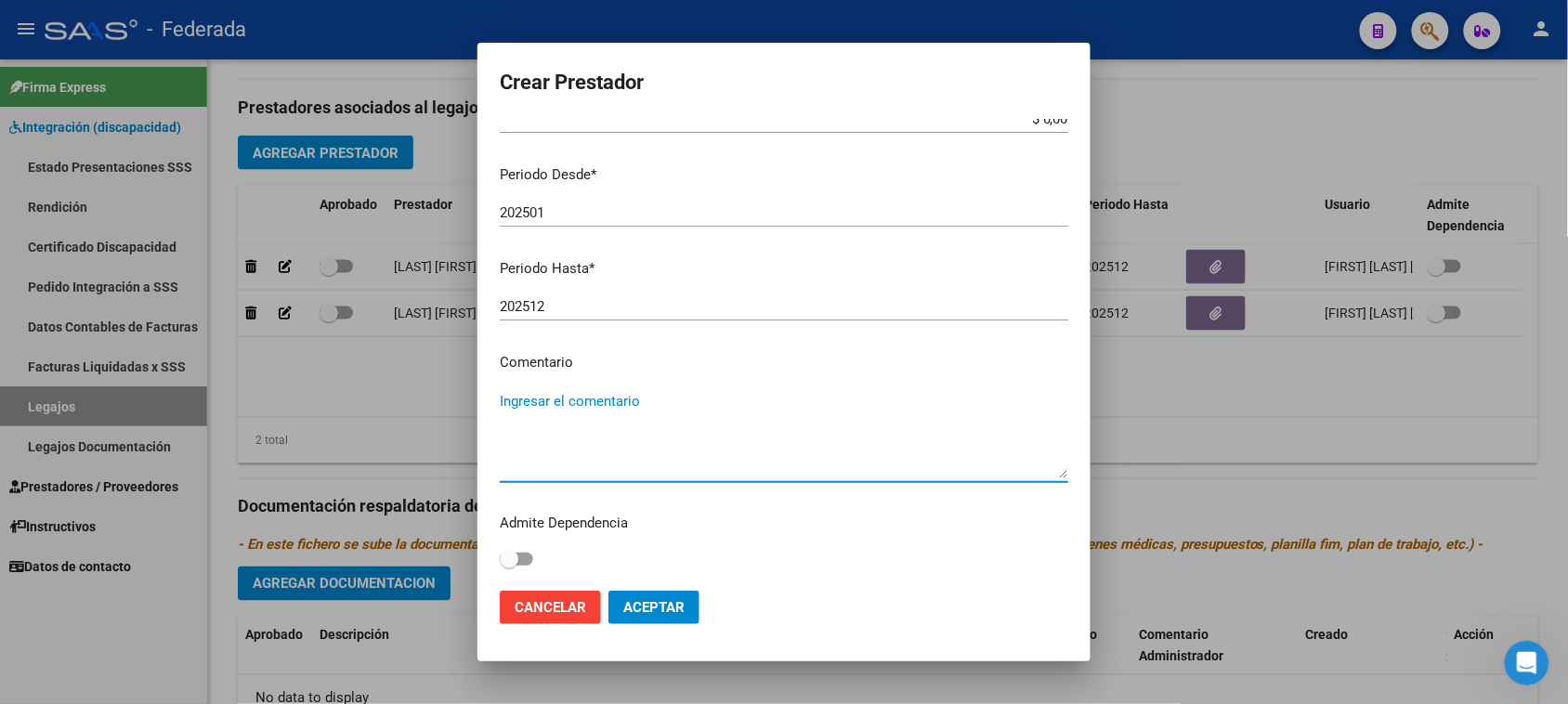 click on "Ingresar el comentario" at bounding box center (784, 435) 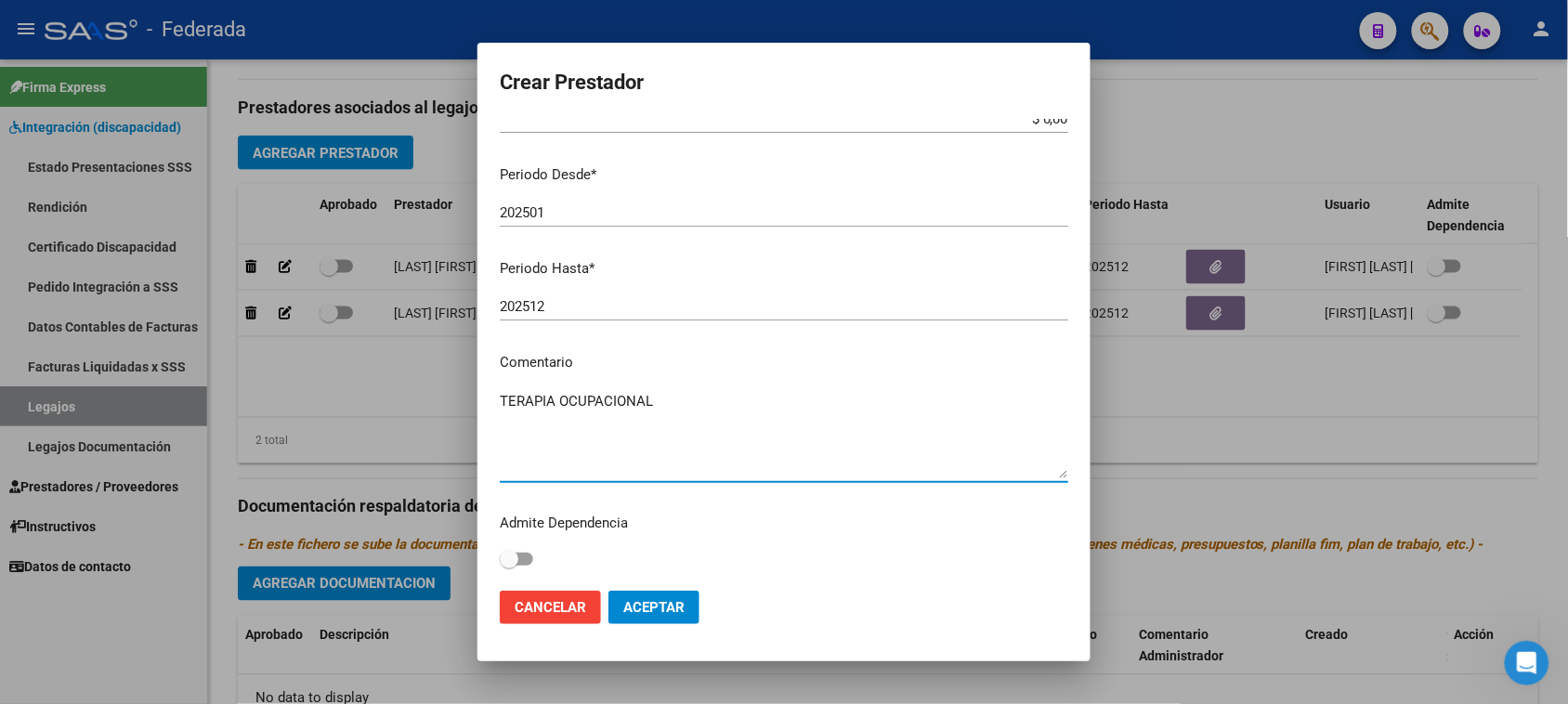 type on "TERAPIA OCUPACIONAL" 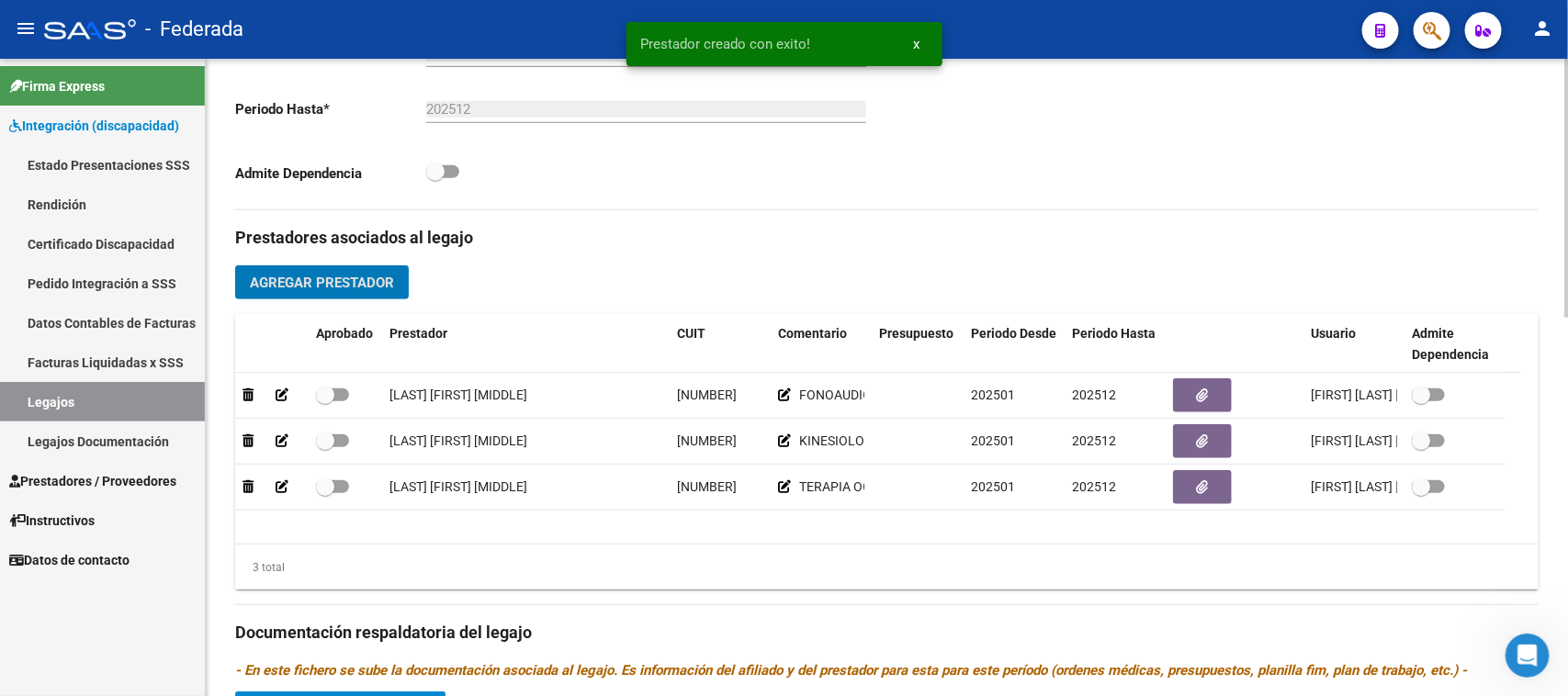 scroll, scrollTop: 574, scrollLeft: 0, axis: vertical 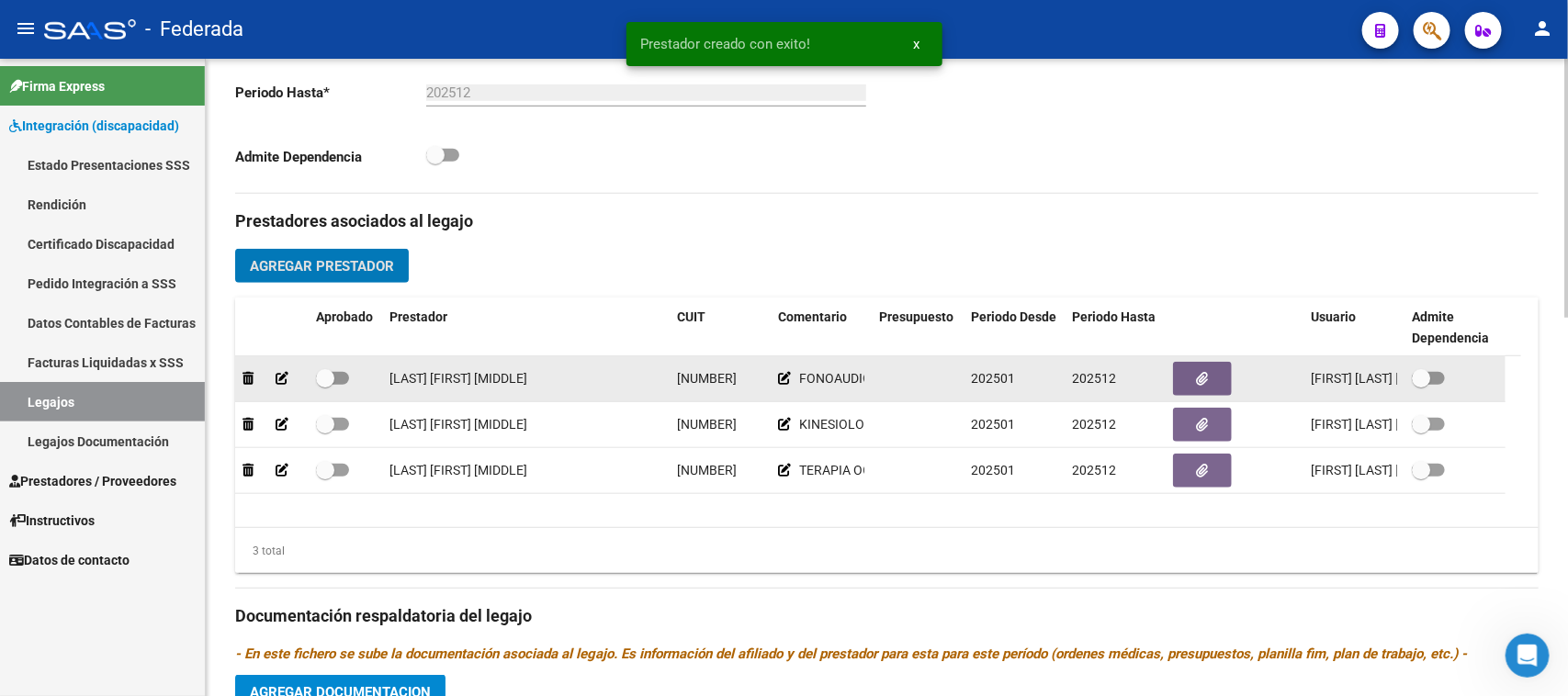 click at bounding box center [325, 378] 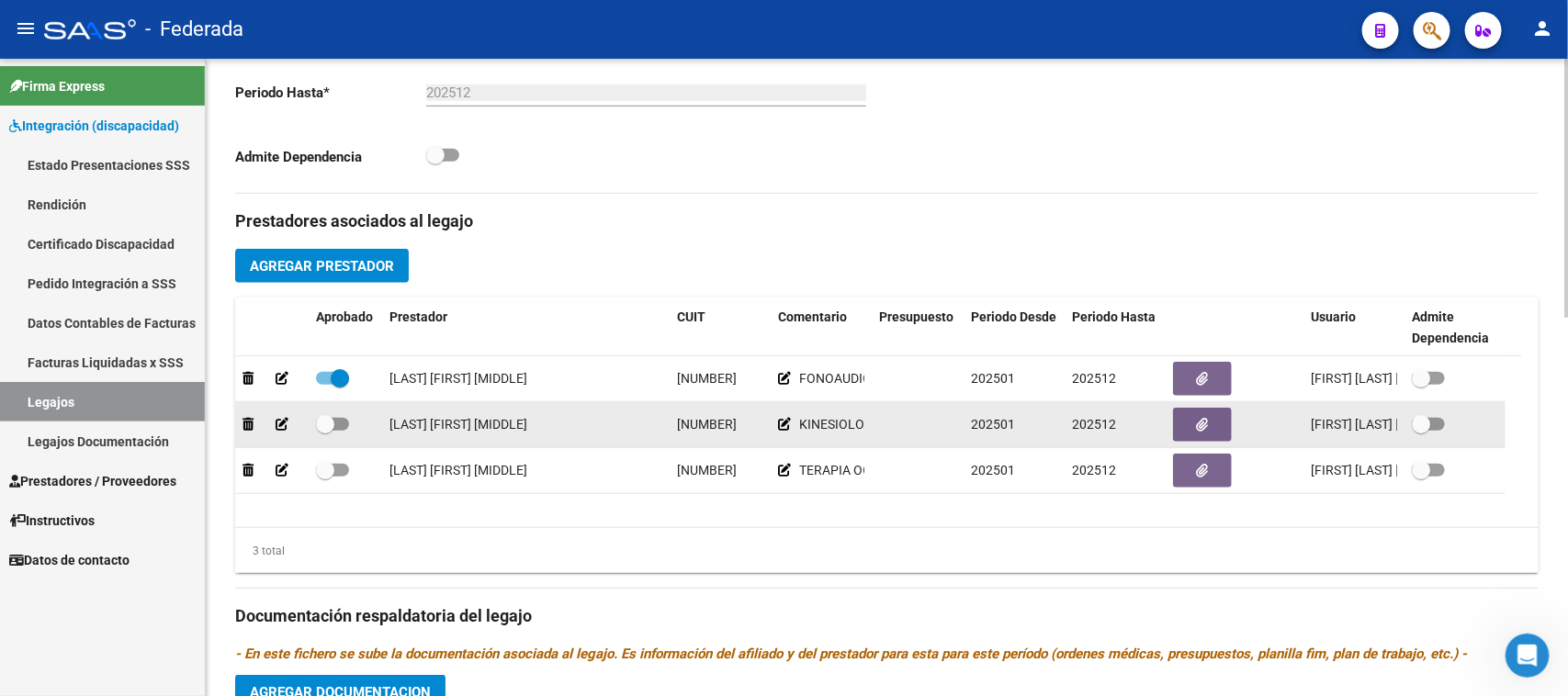 click at bounding box center (325, 424) 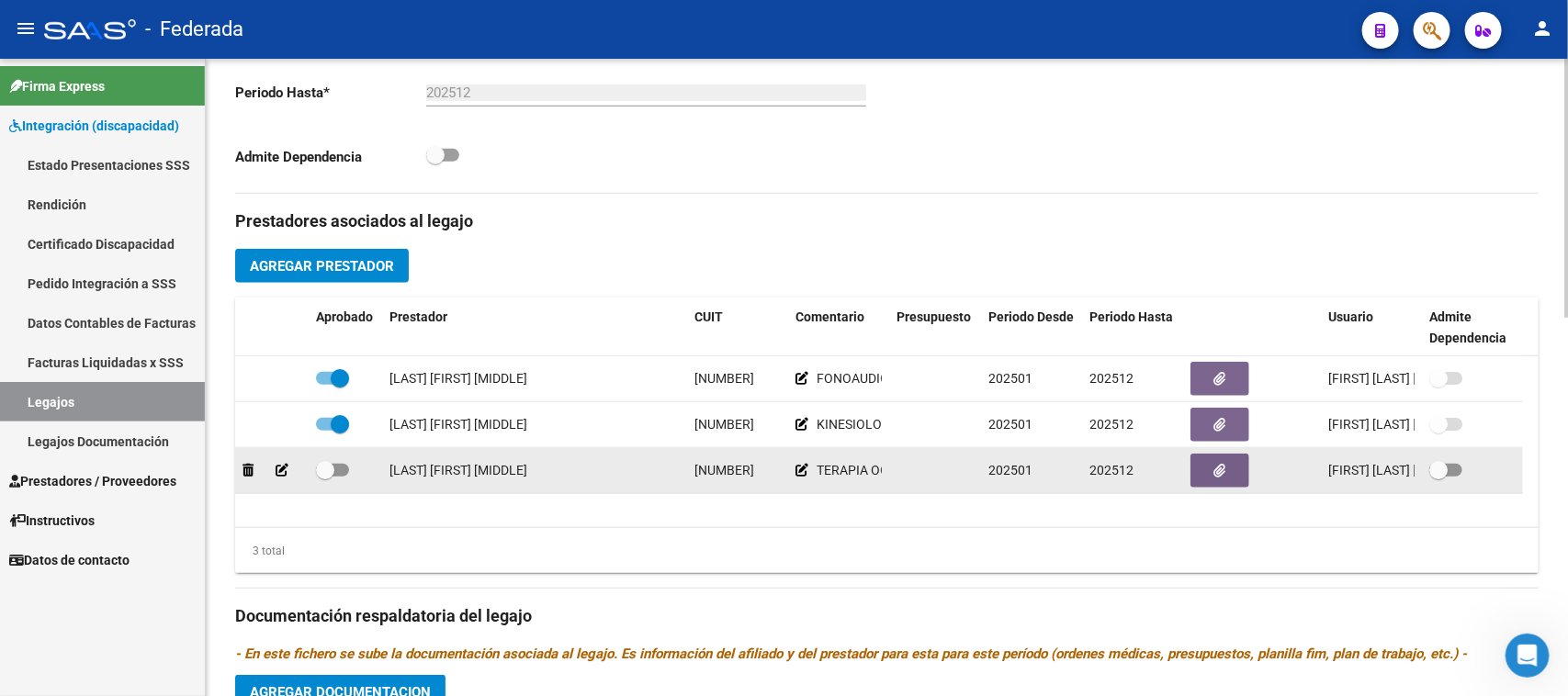 click at bounding box center (333, 470) 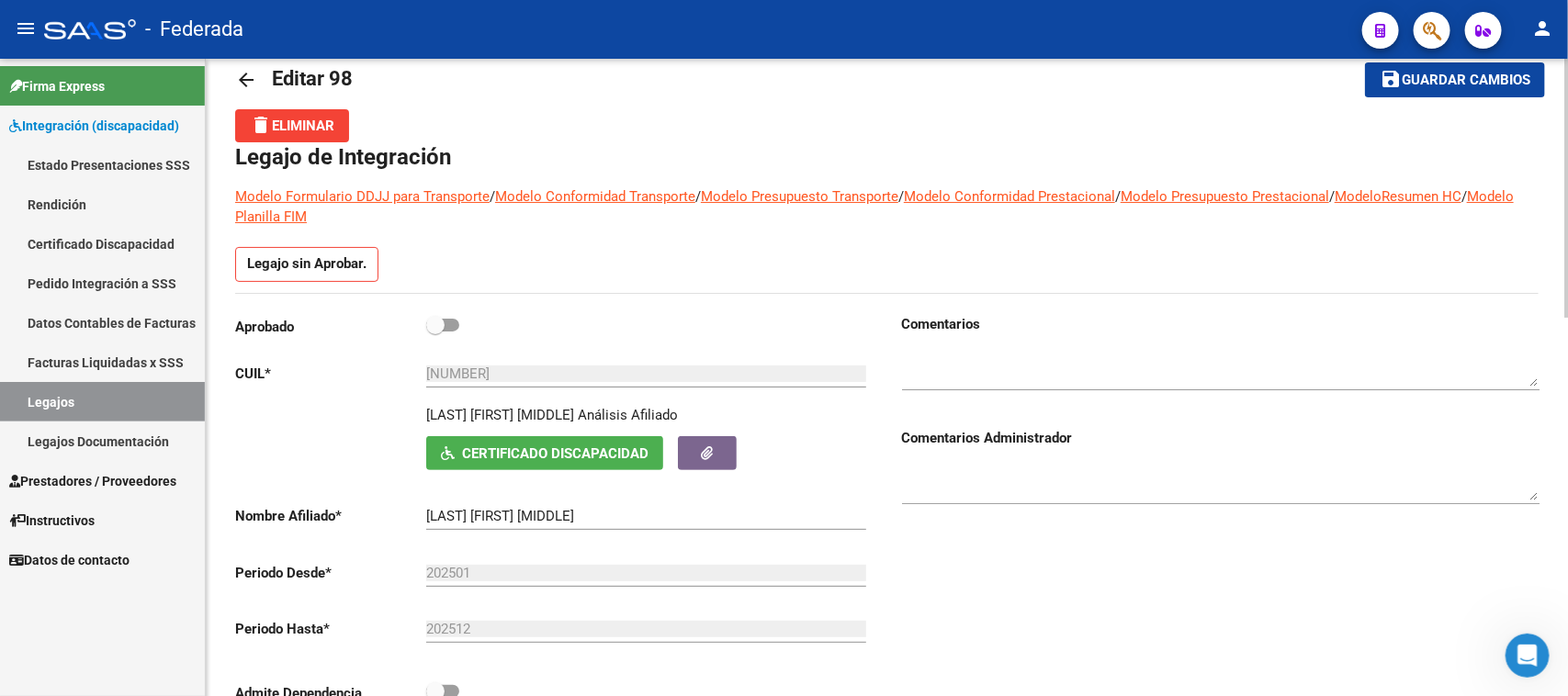 scroll, scrollTop: 0, scrollLeft: 0, axis: both 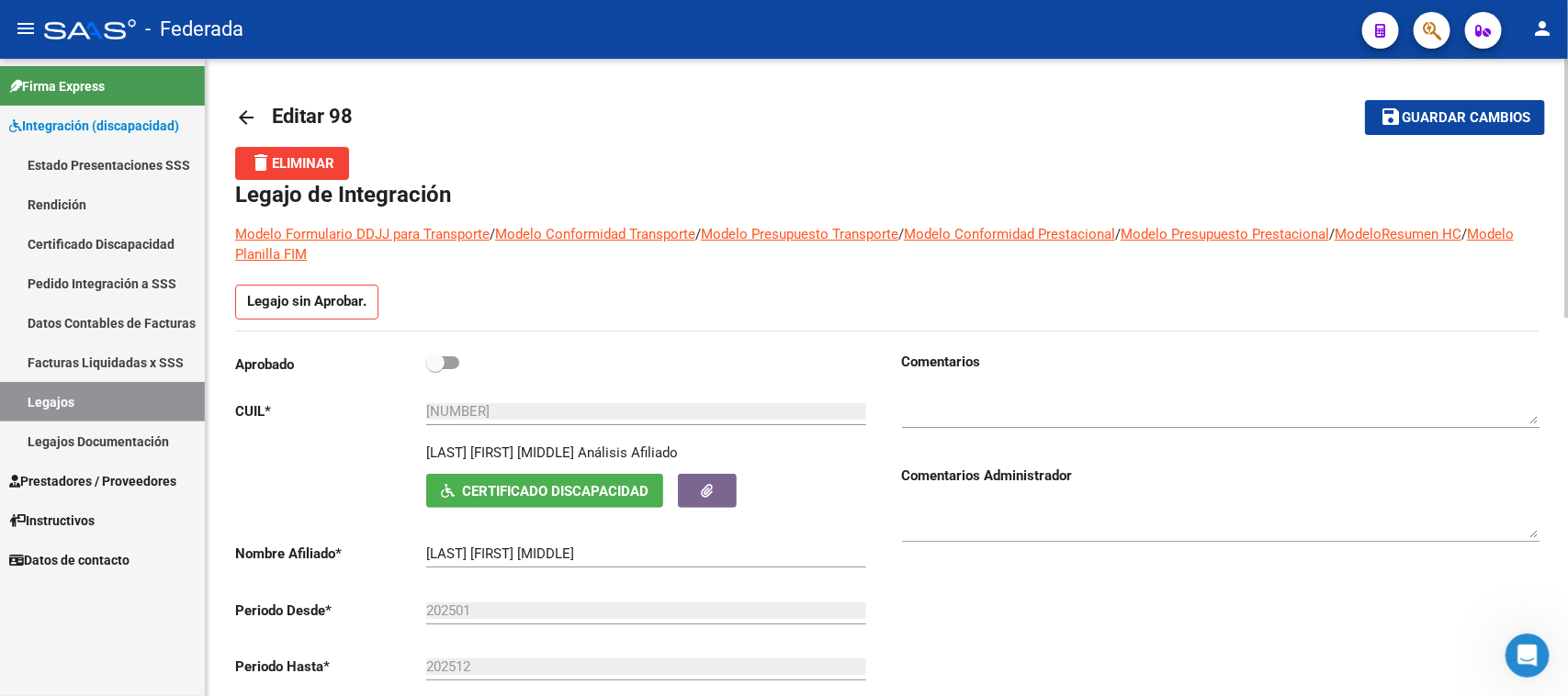 click at bounding box center (435, 363) 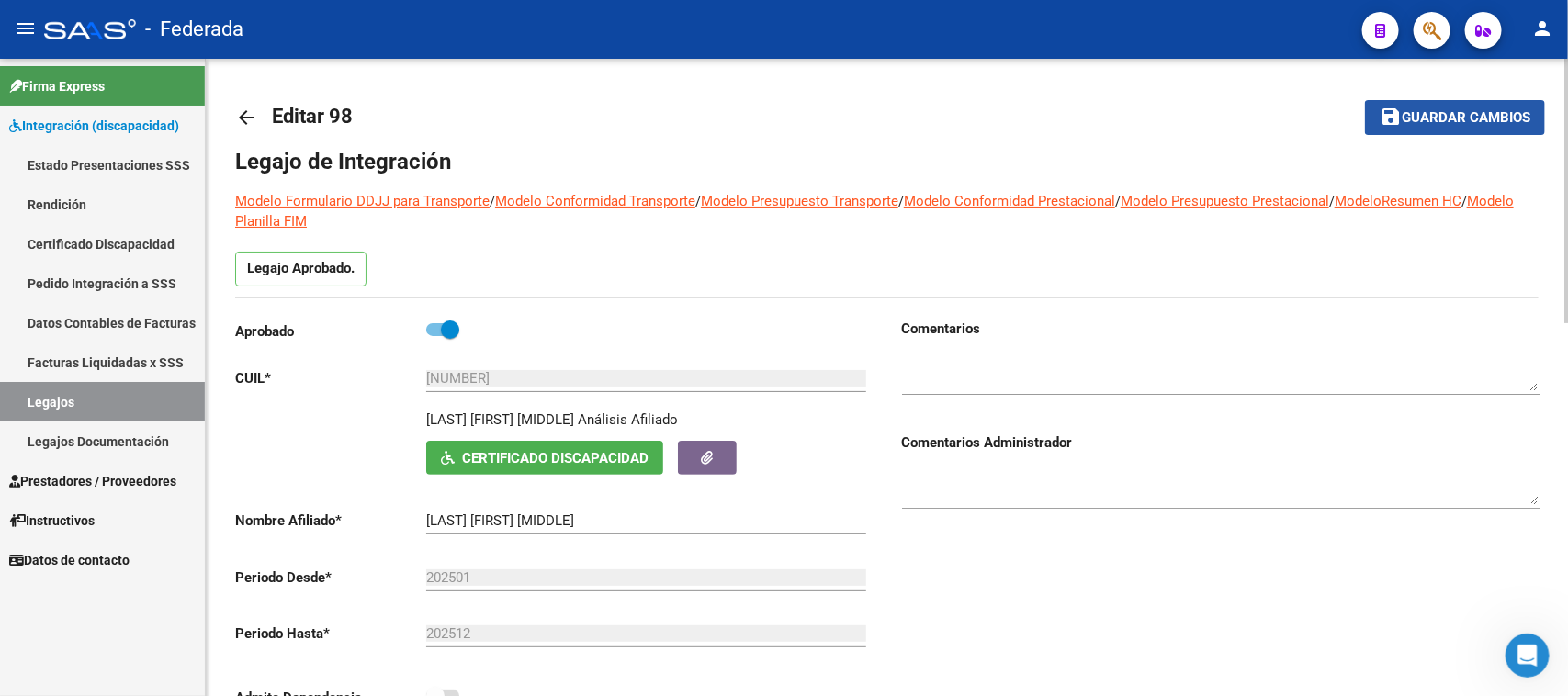 click on "Guardar cambios" 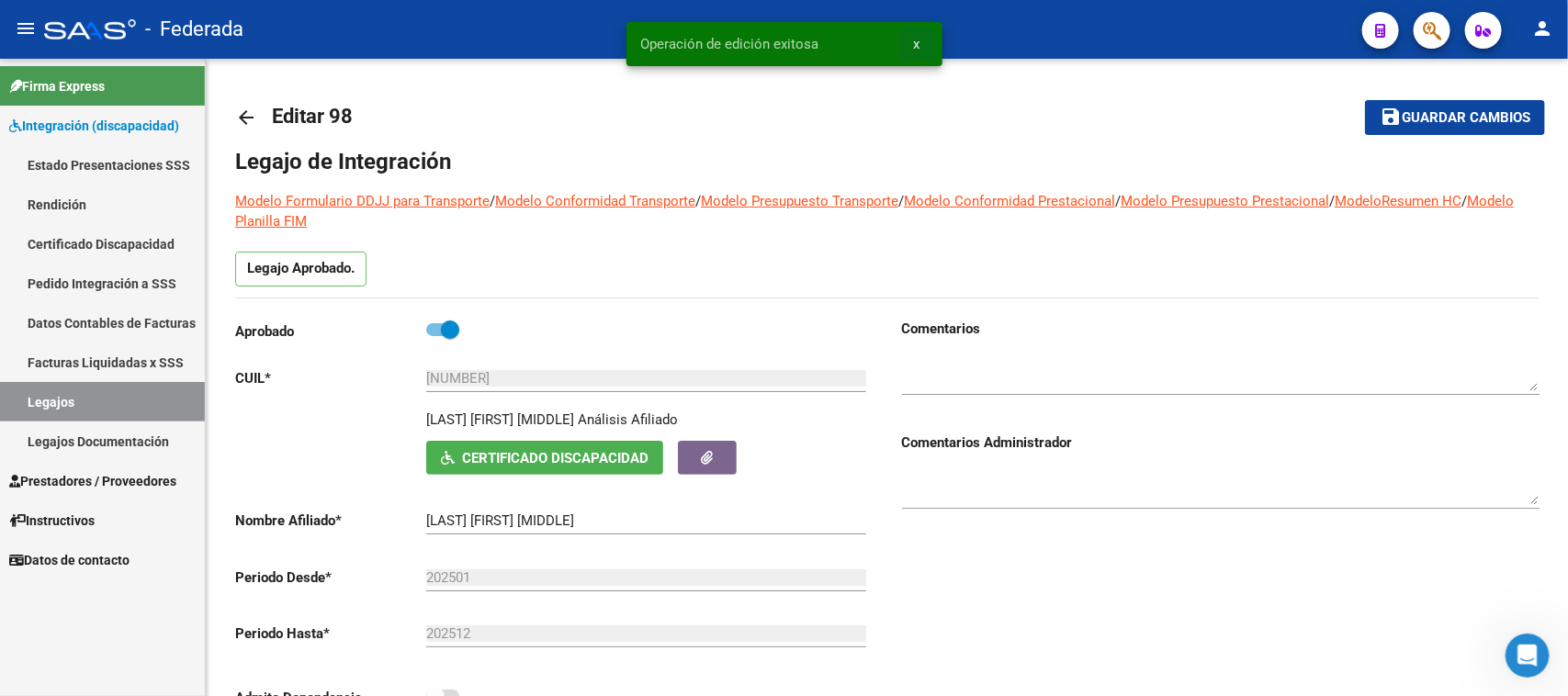 click on "x" at bounding box center [917, 44] 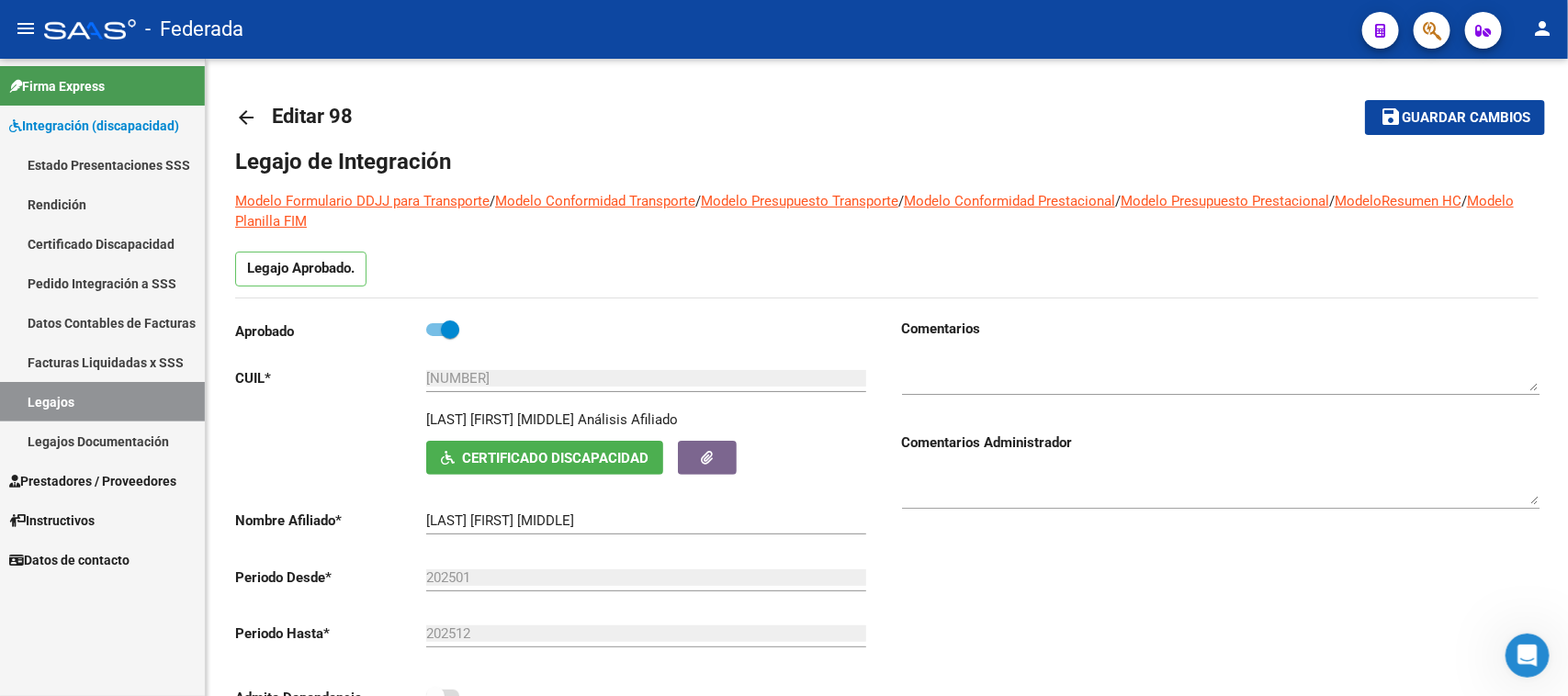 click on "Legajos" at bounding box center (102, 401) 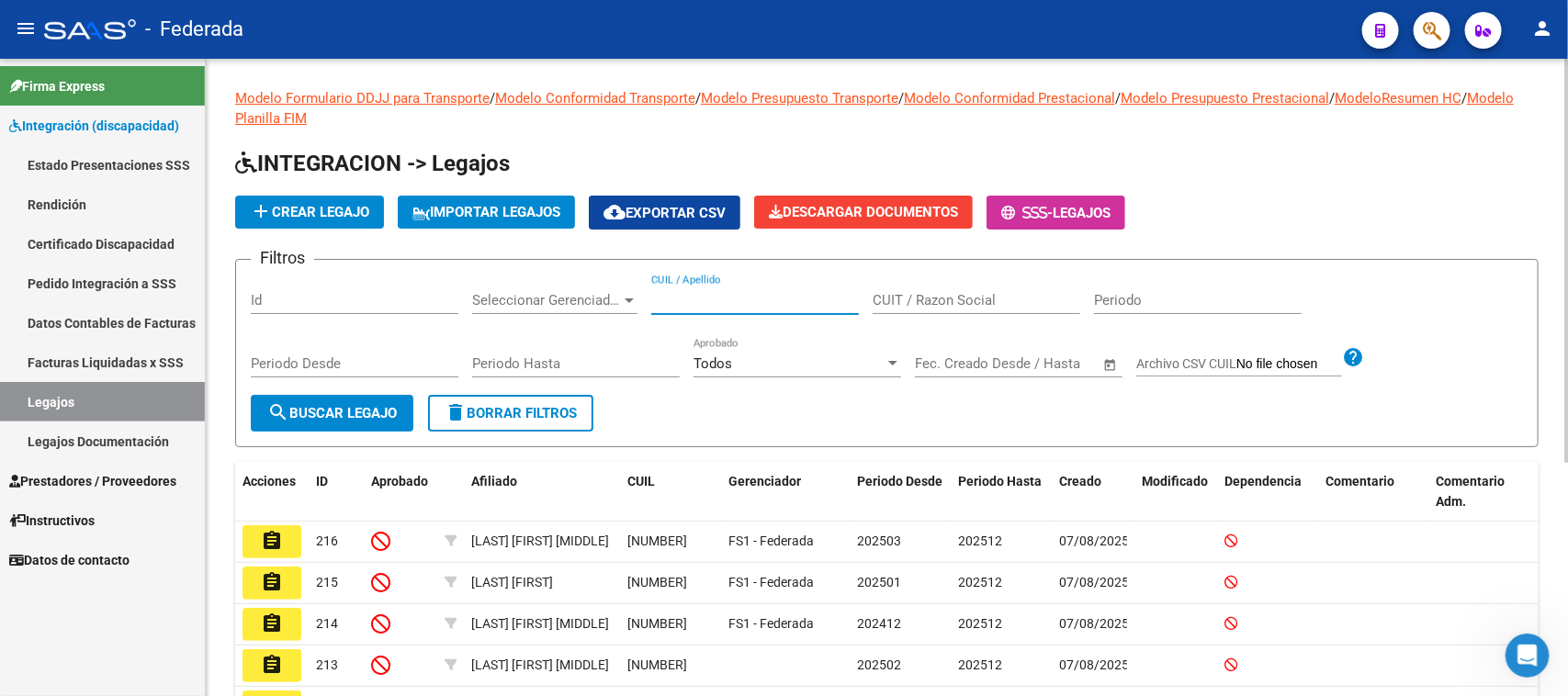click on "CUIL / Apellido" at bounding box center (755, 300) 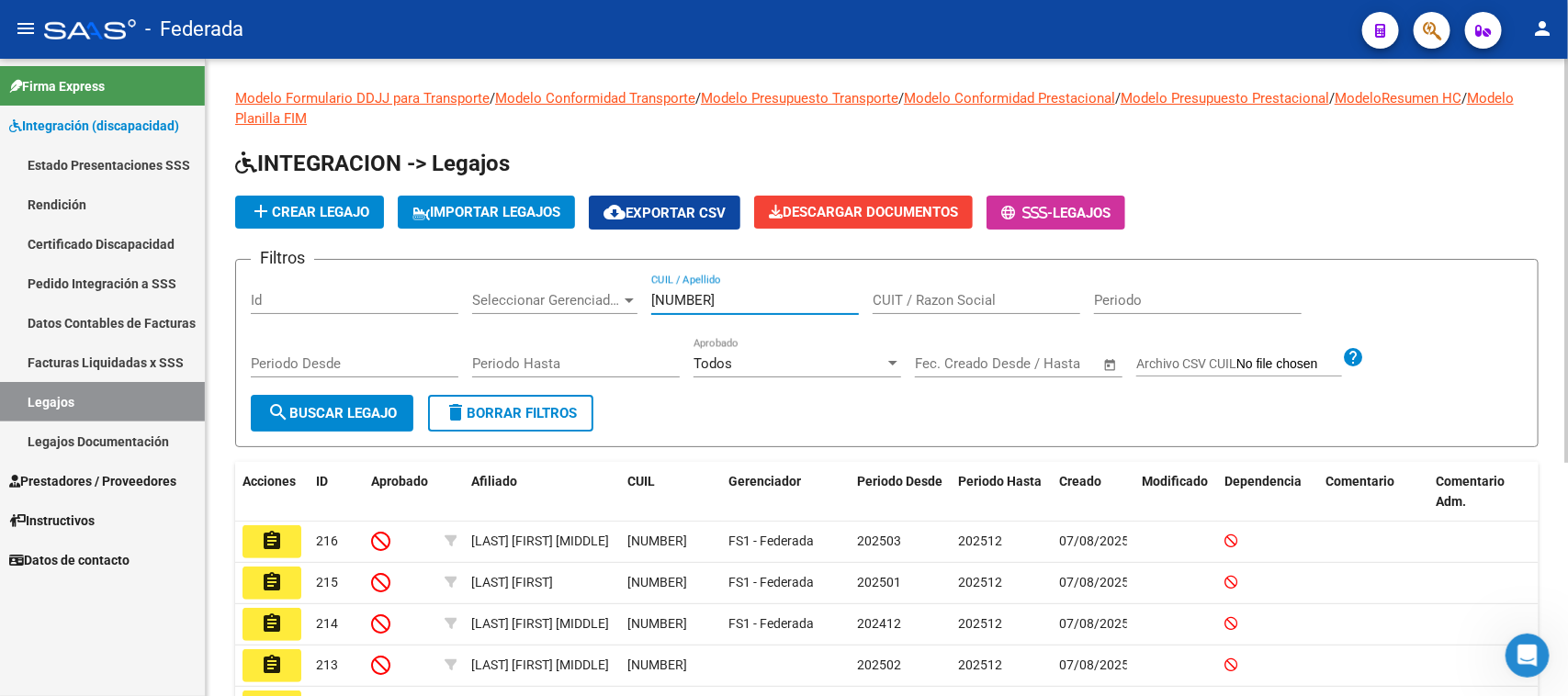 type on "23547594649" 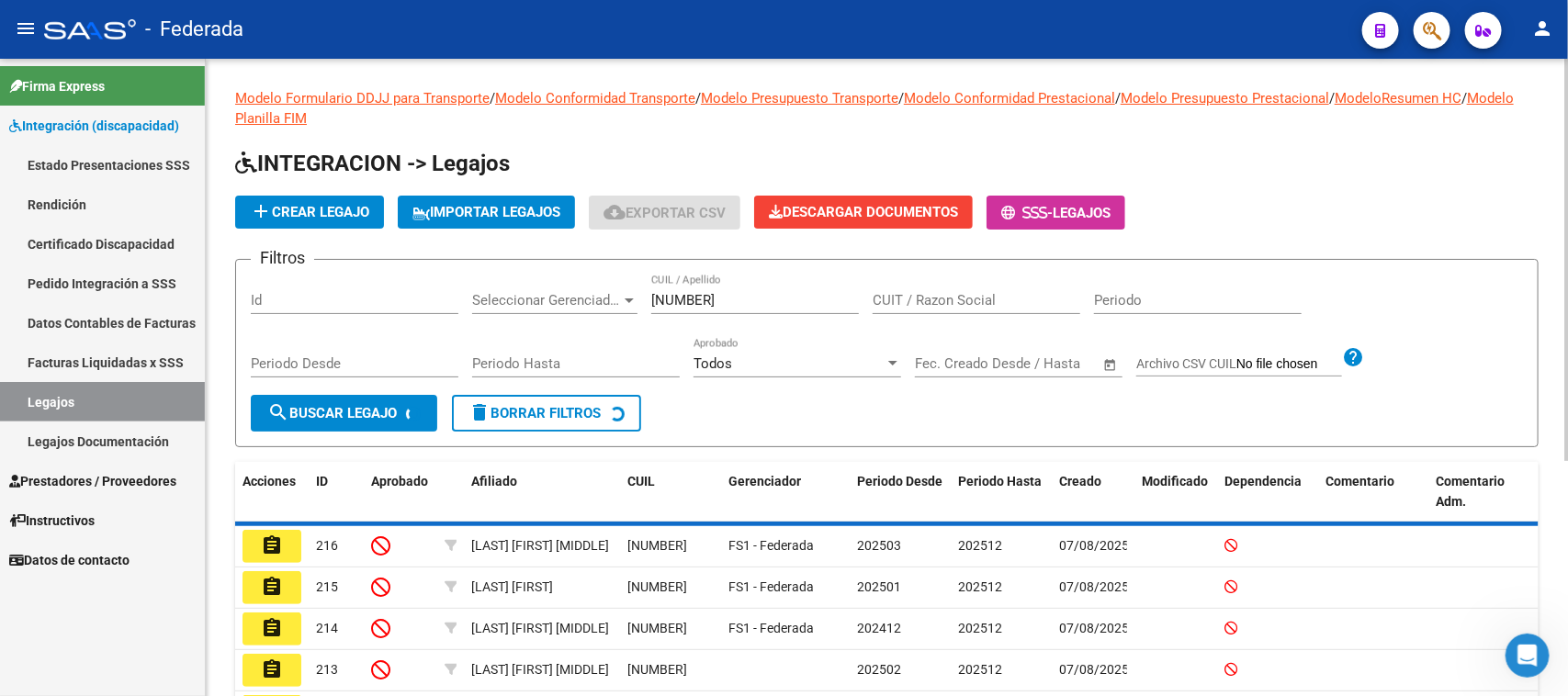 scroll, scrollTop: 0, scrollLeft: 0, axis: both 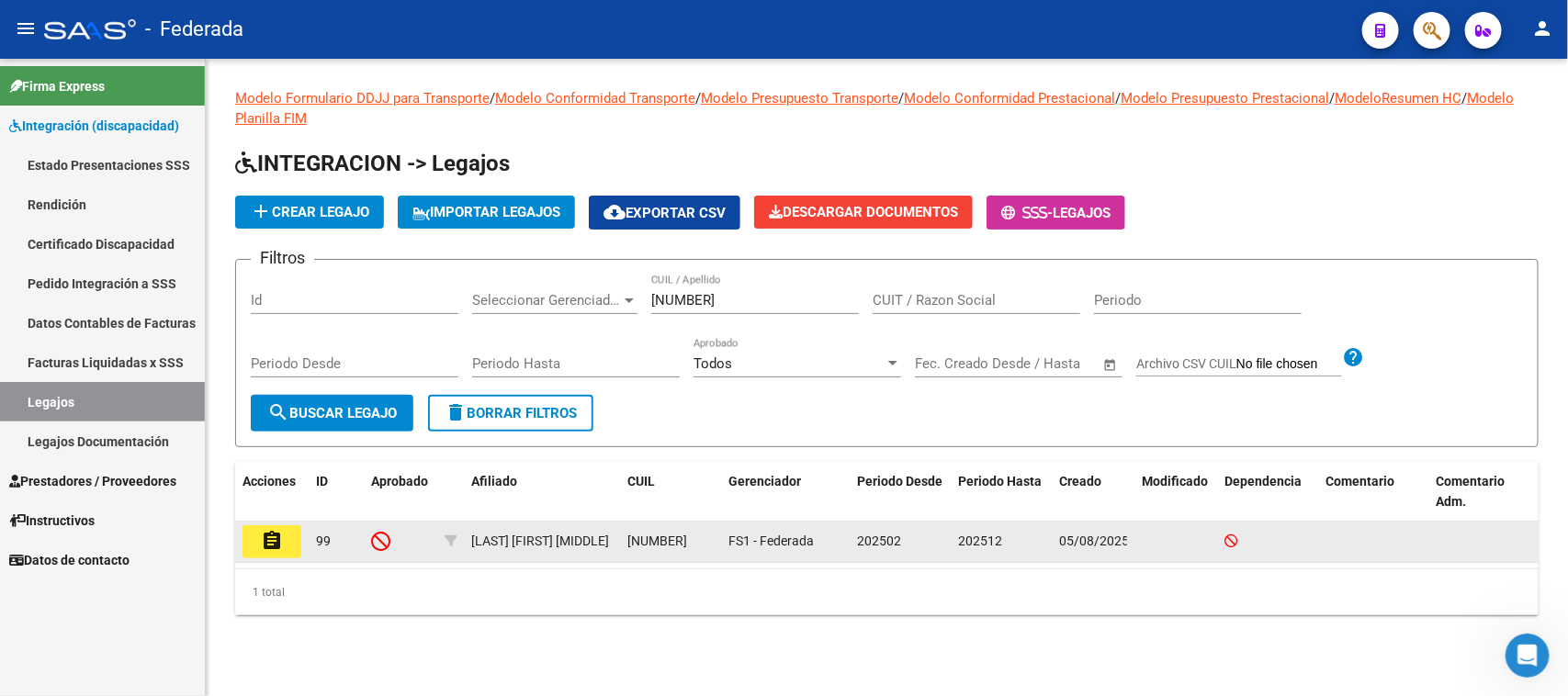 click on "assignment" 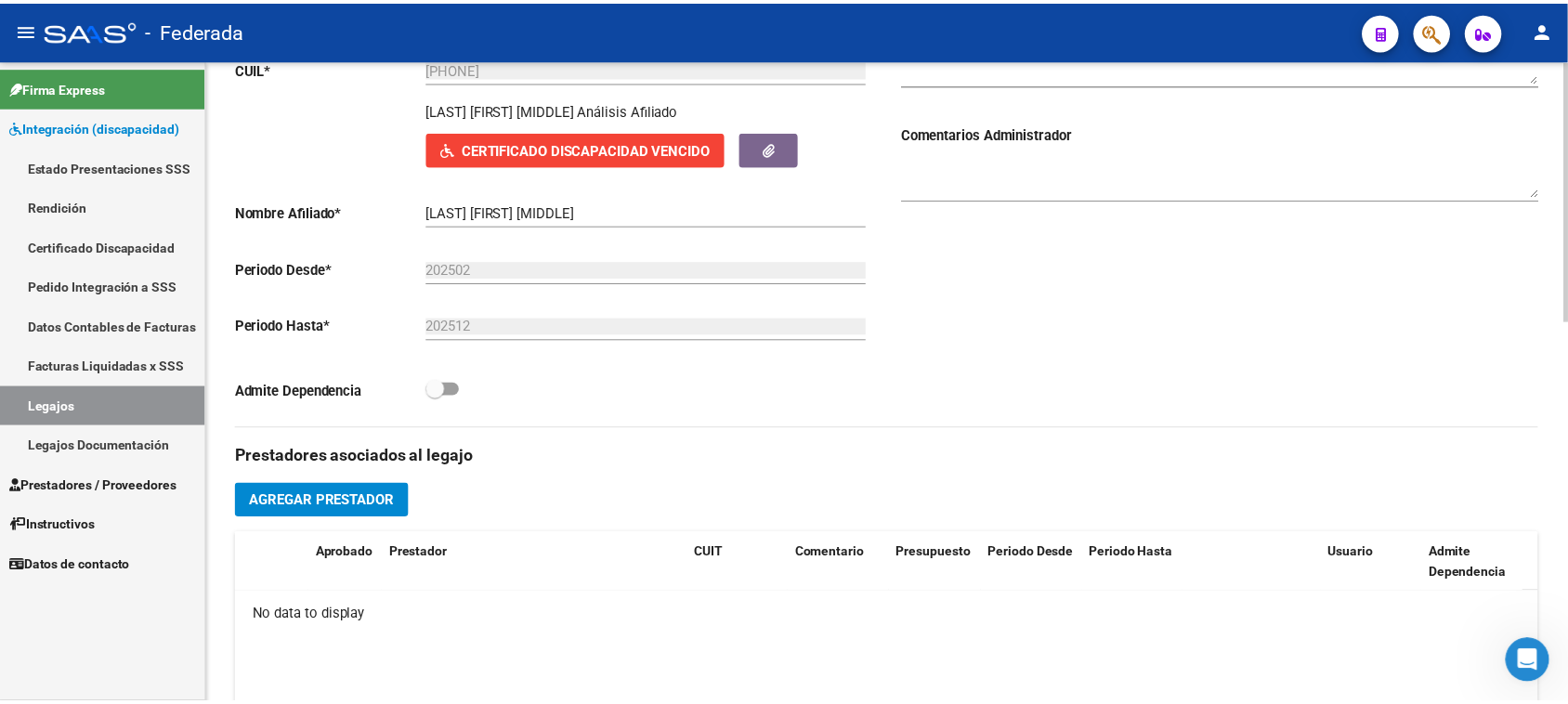 scroll, scrollTop: 464, scrollLeft: 0, axis: vertical 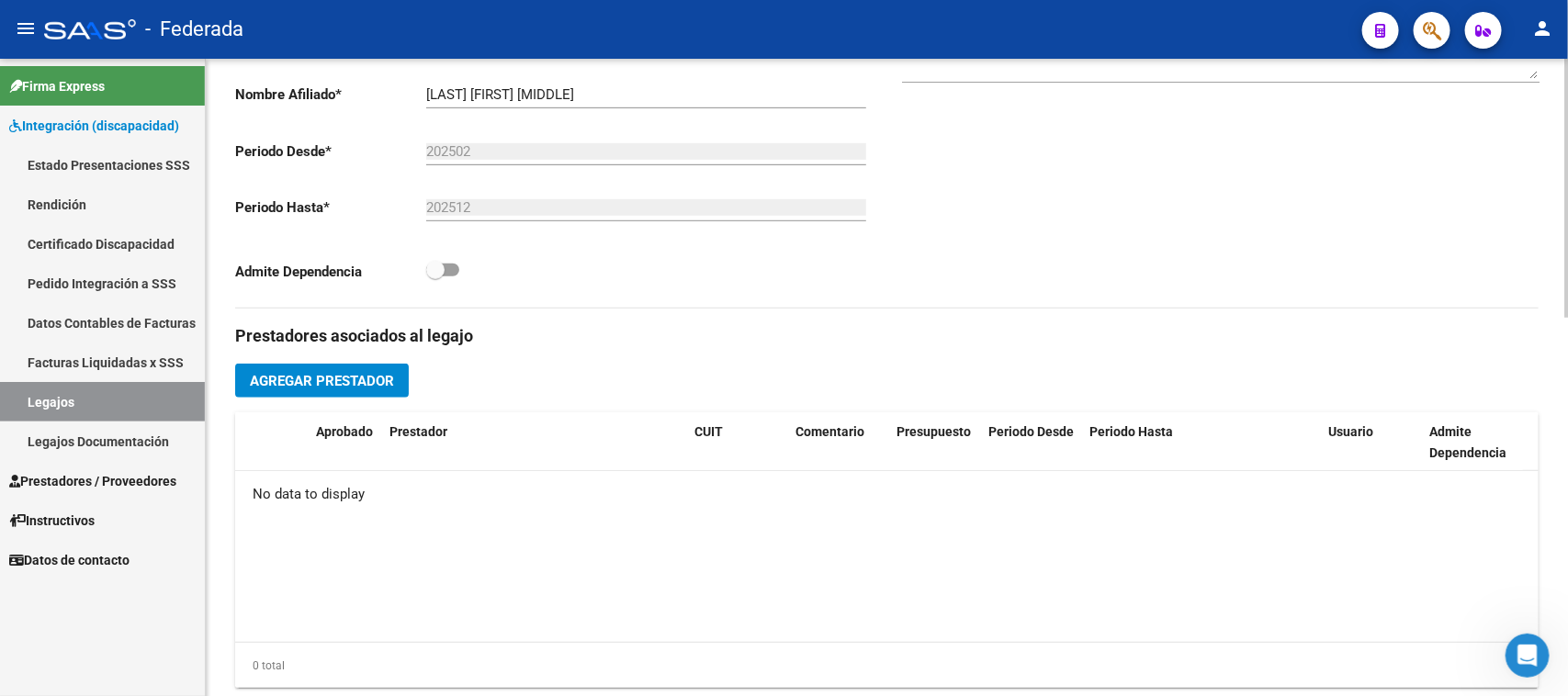 click on "Agregar Prestador" 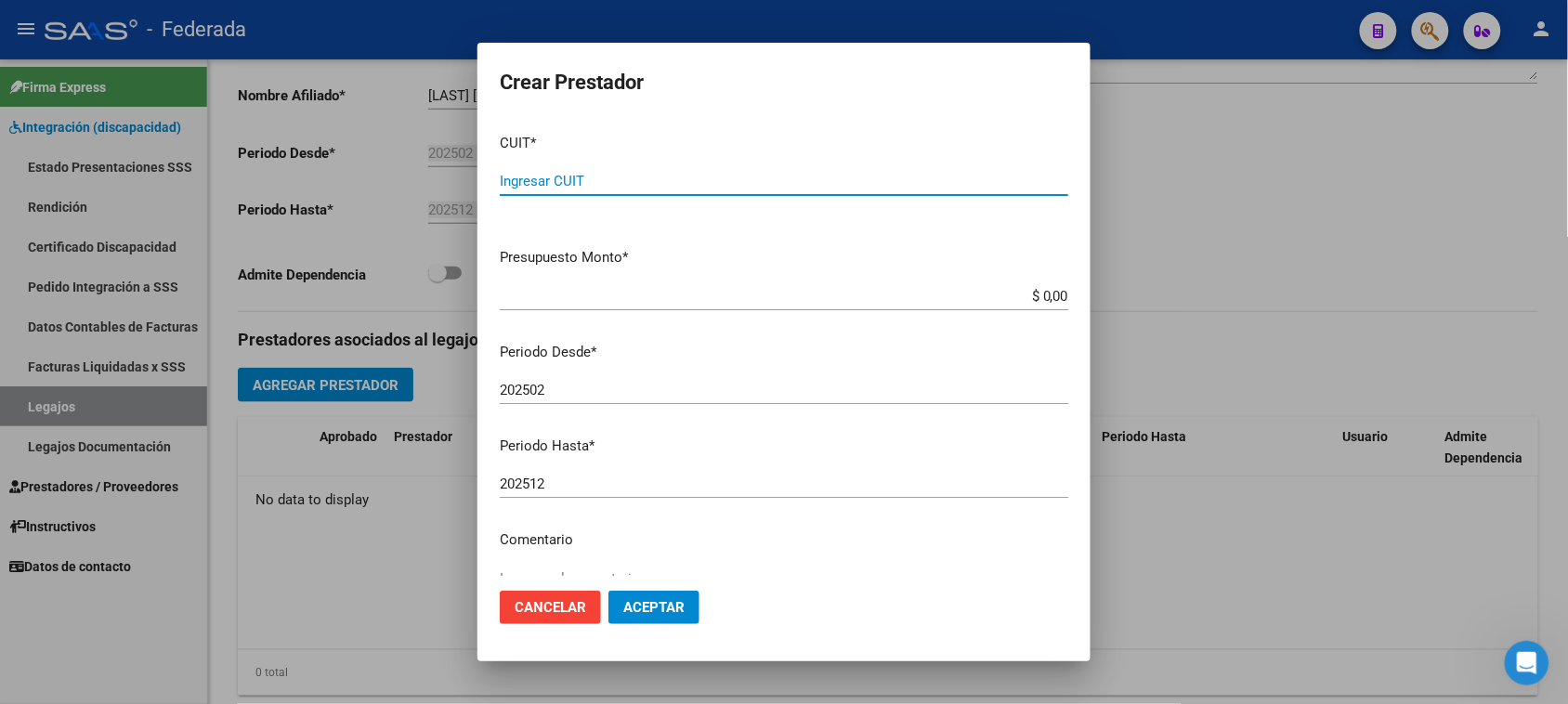 paste on "27-26181542-2" 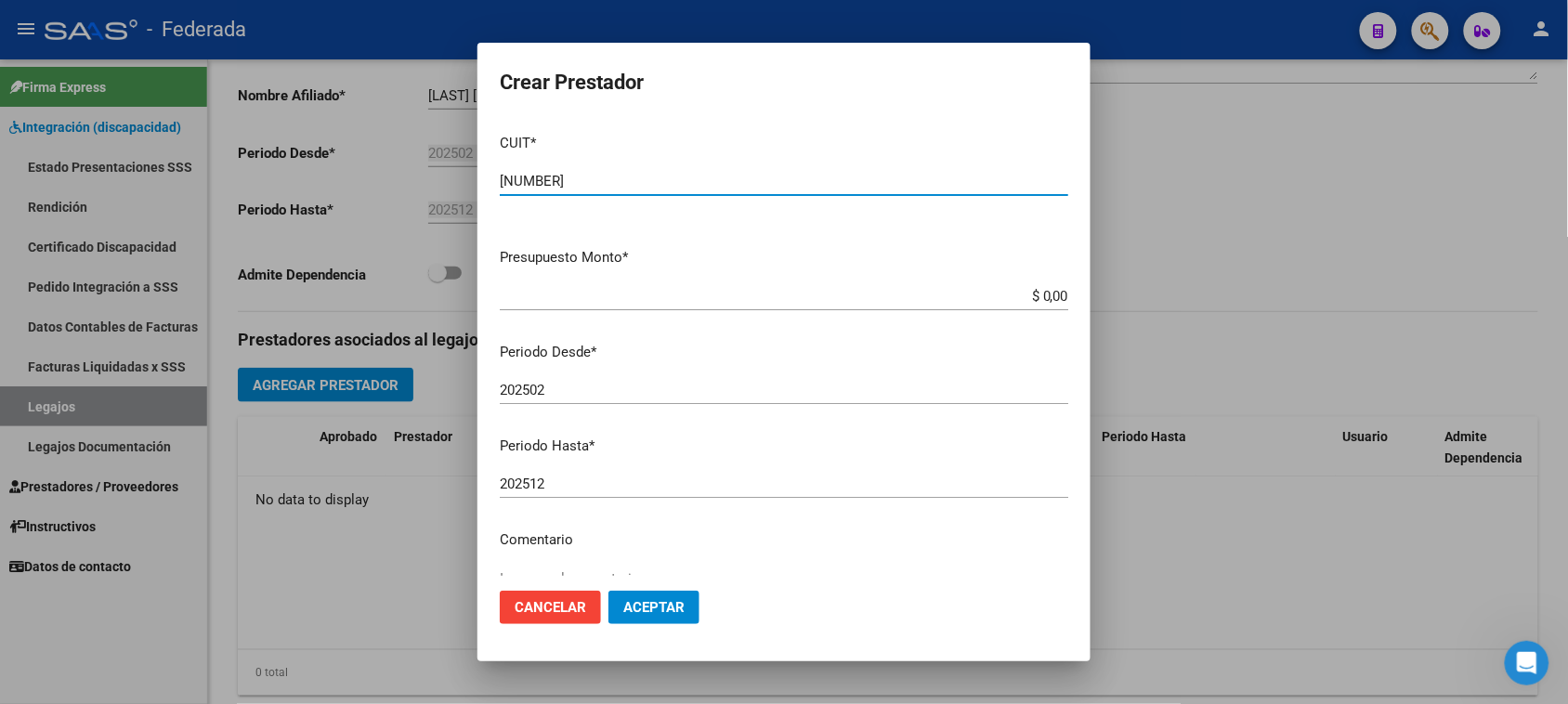 type on "27-26181542-2" 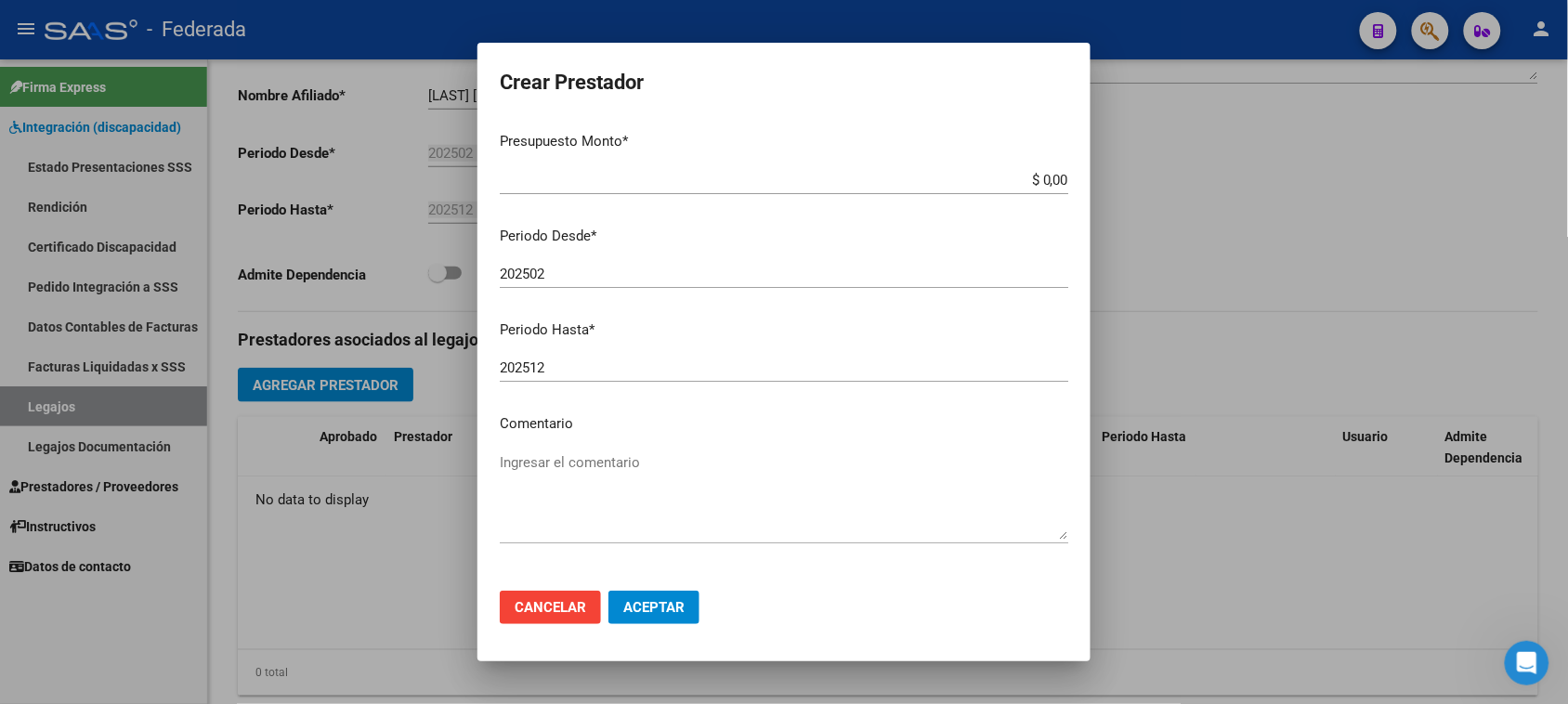 click on "Ingresar el comentario" at bounding box center (784, 496) 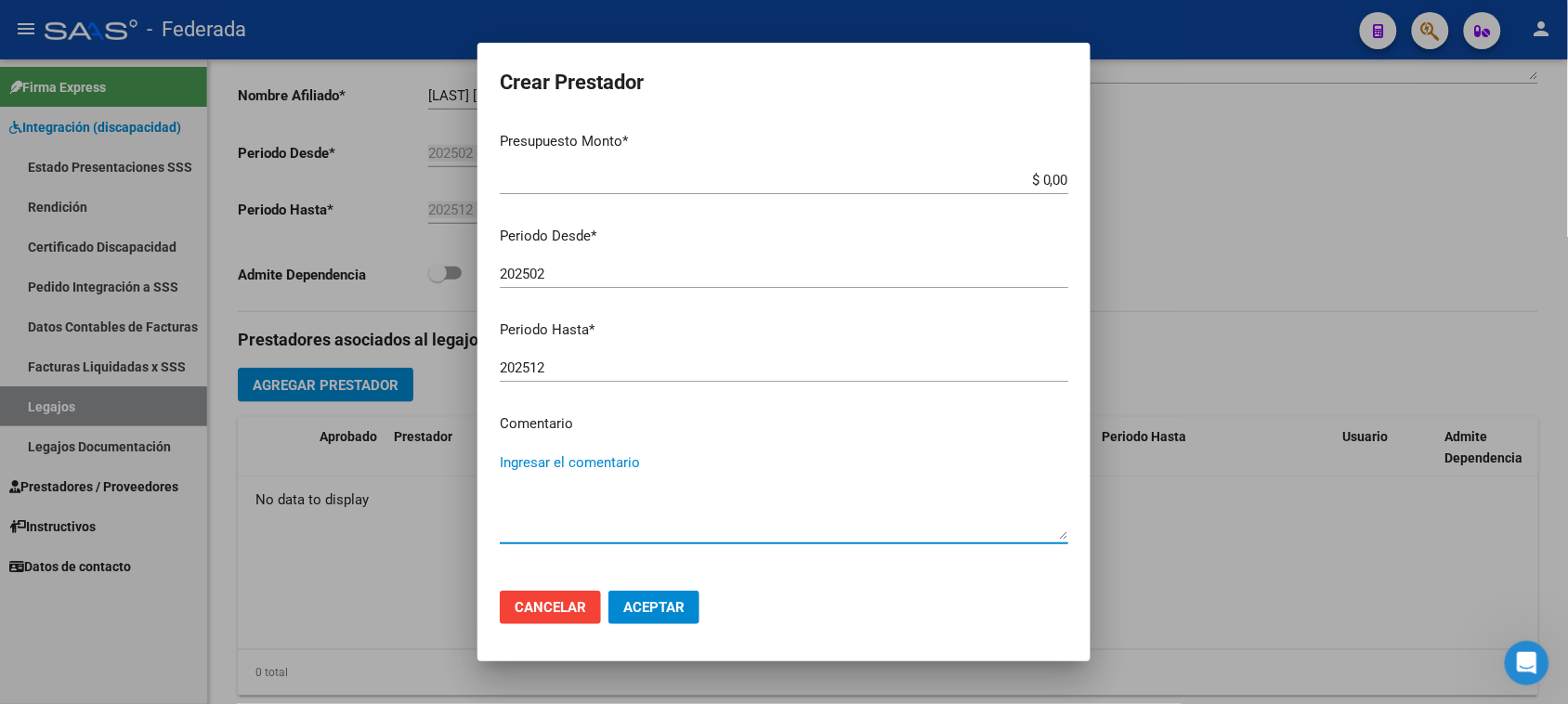 paste on "INCLUSIÓN ESCOLAR" 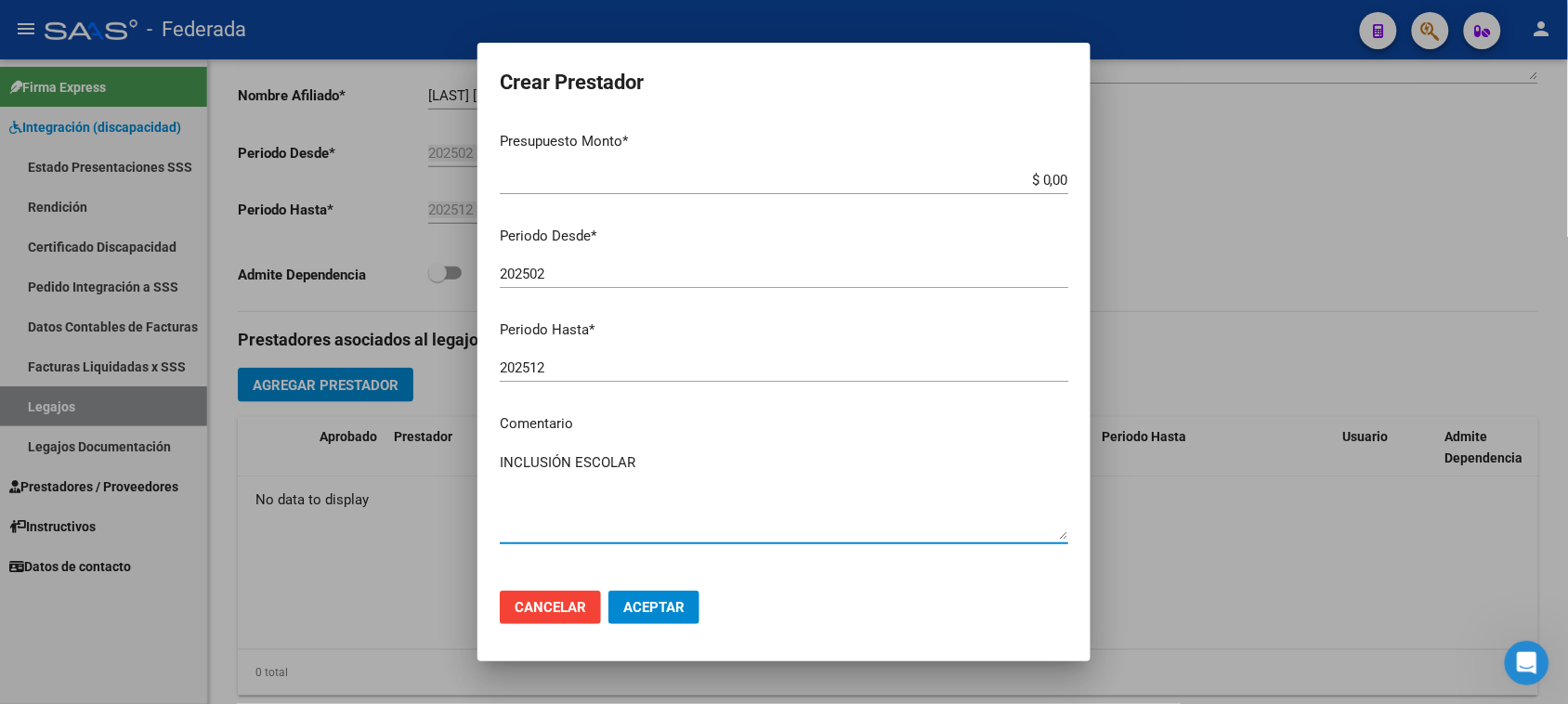 type on "INCLUSIÓN ESCOLAR" 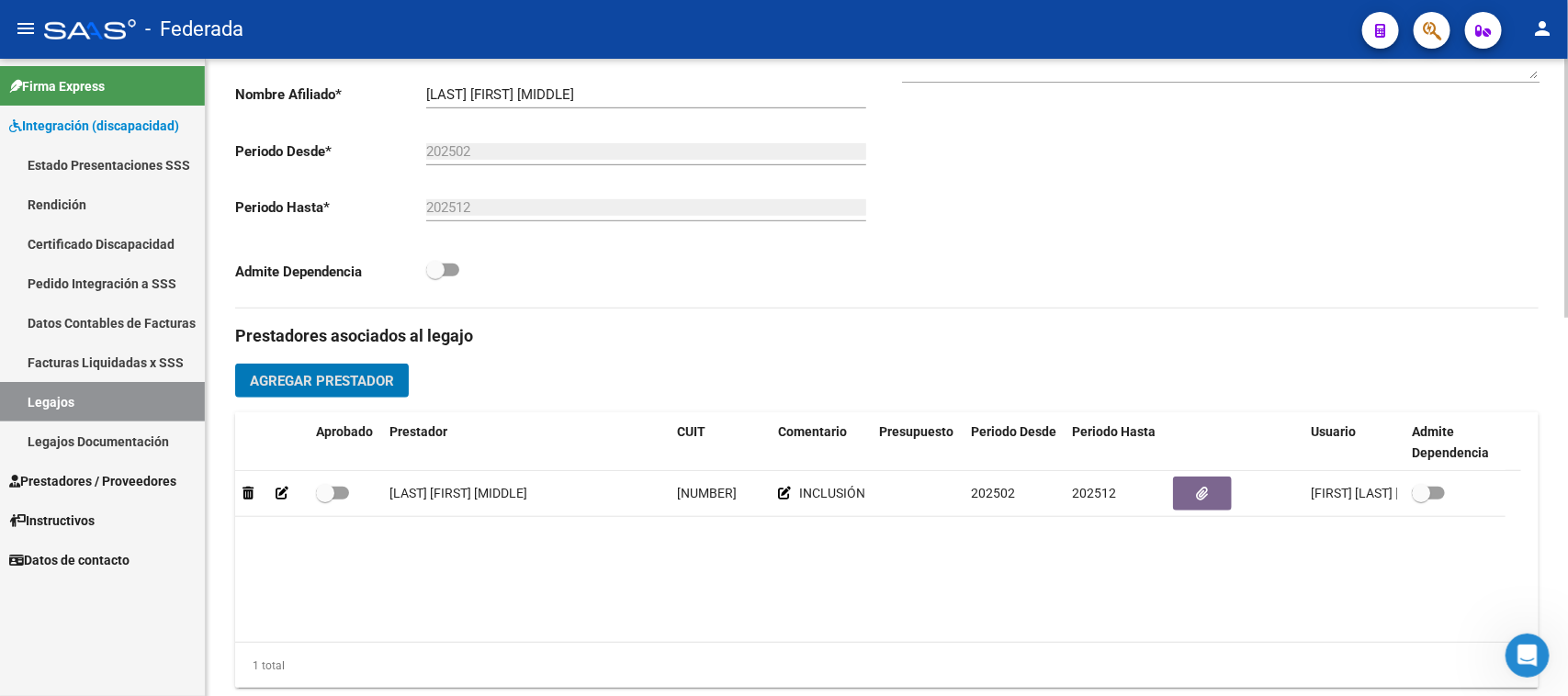 click on "Agregar Prestador" 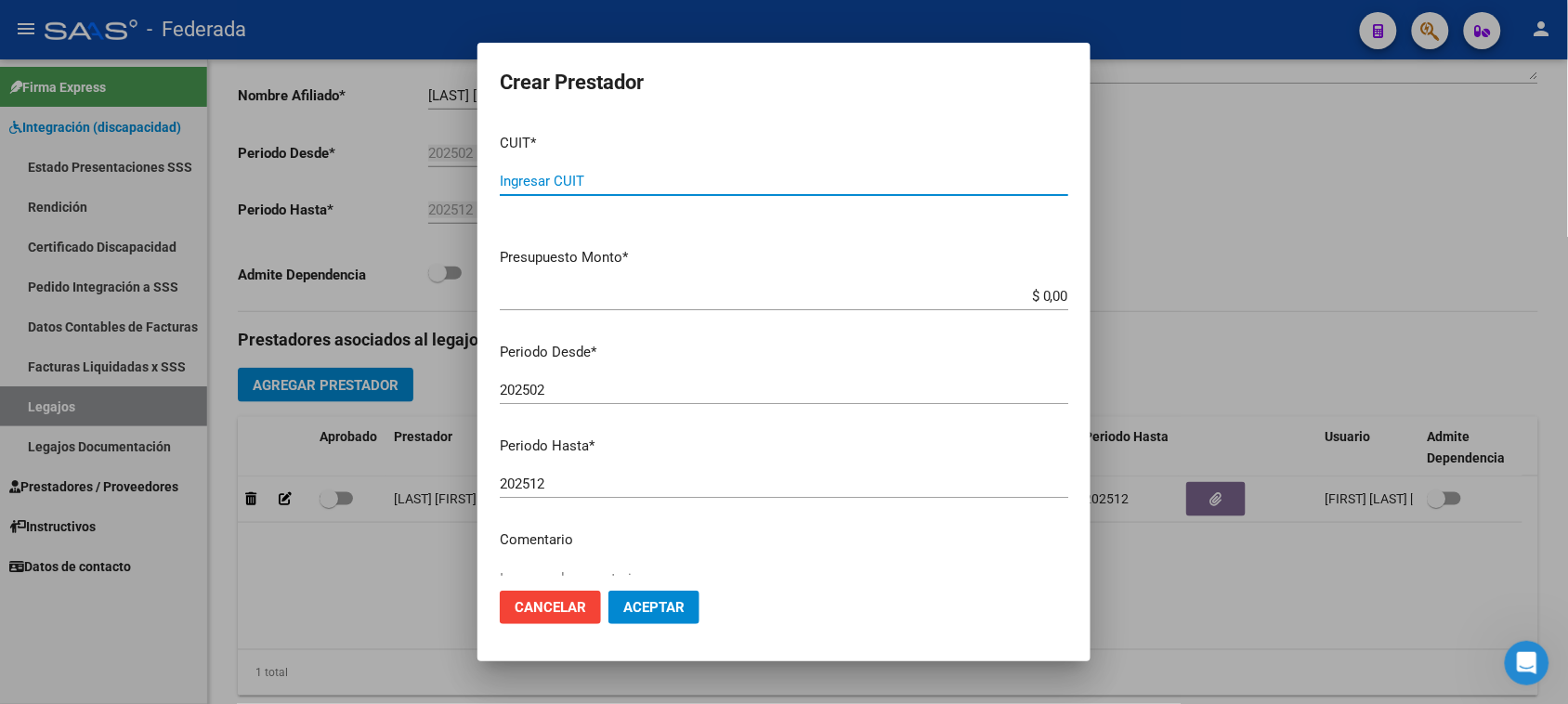 paste on "27-39448469-0" 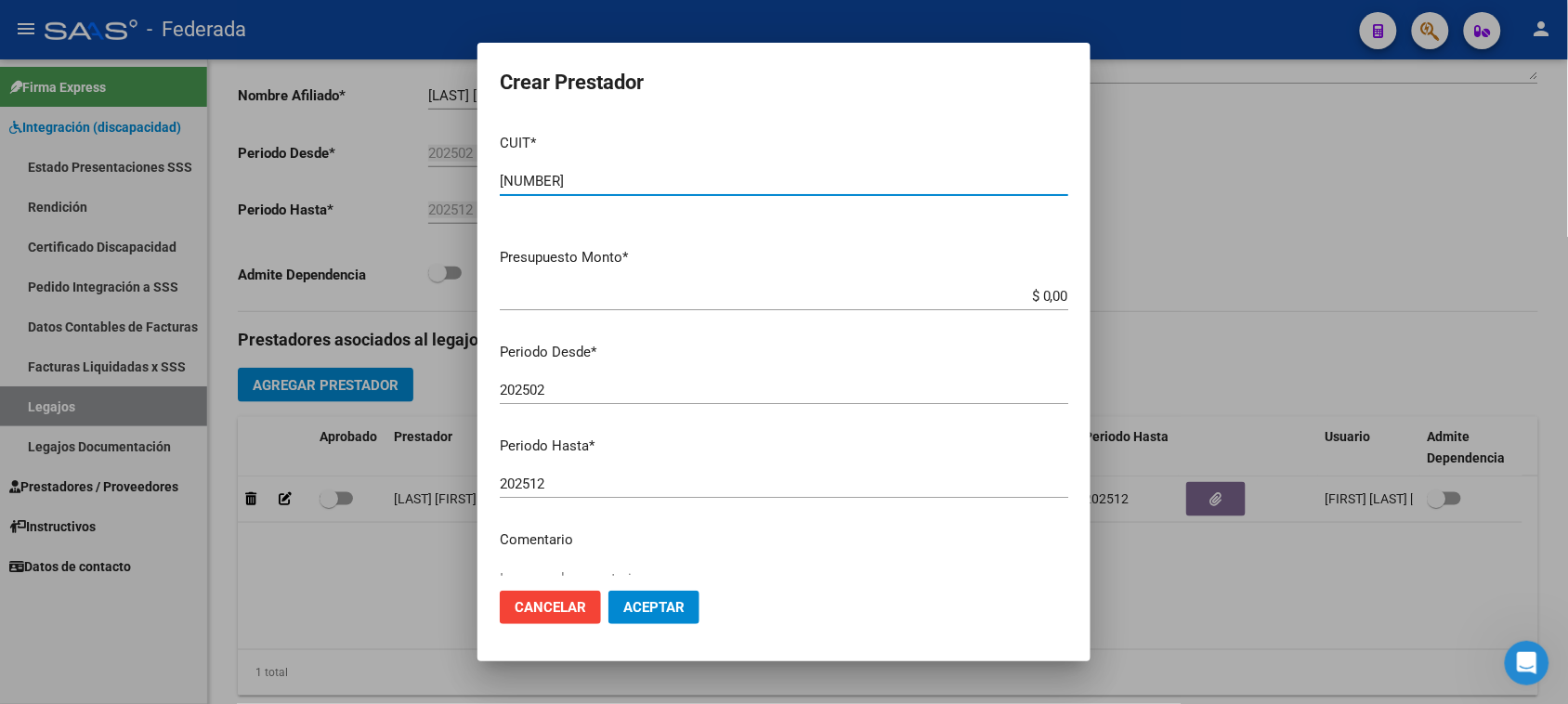 type on "27-39448469-0" 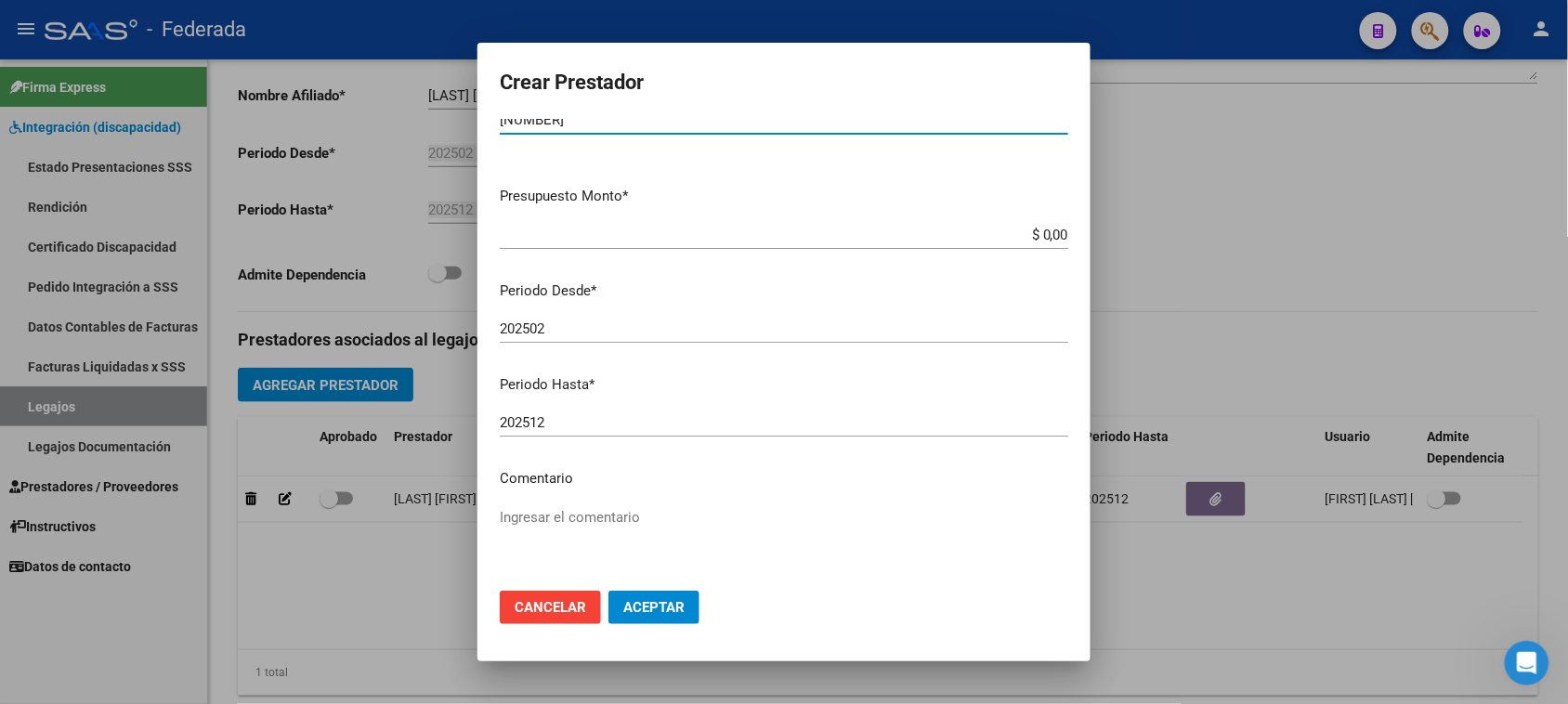 scroll, scrollTop: 116, scrollLeft: 0, axis: vertical 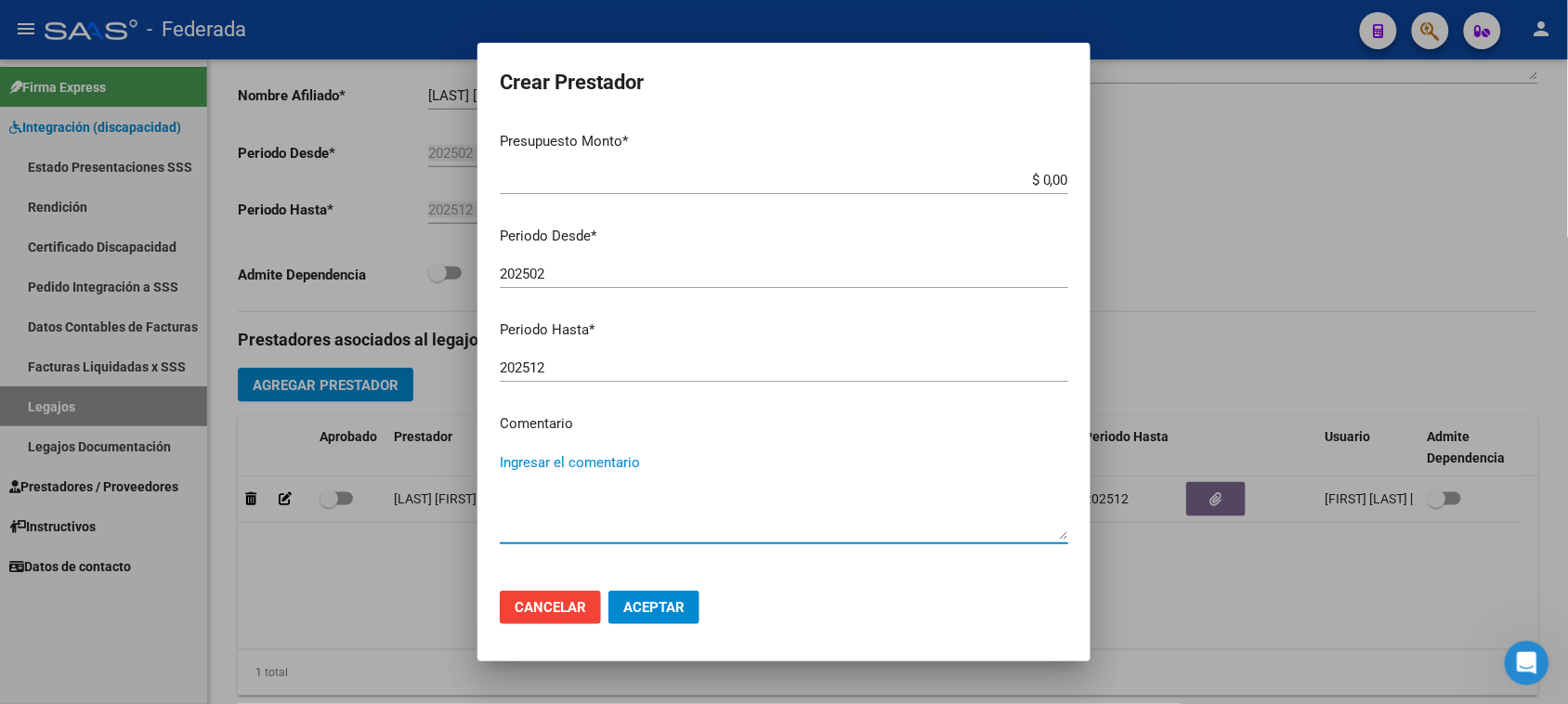 click on "Ingresar el comentario" at bounding box center [784, 496] 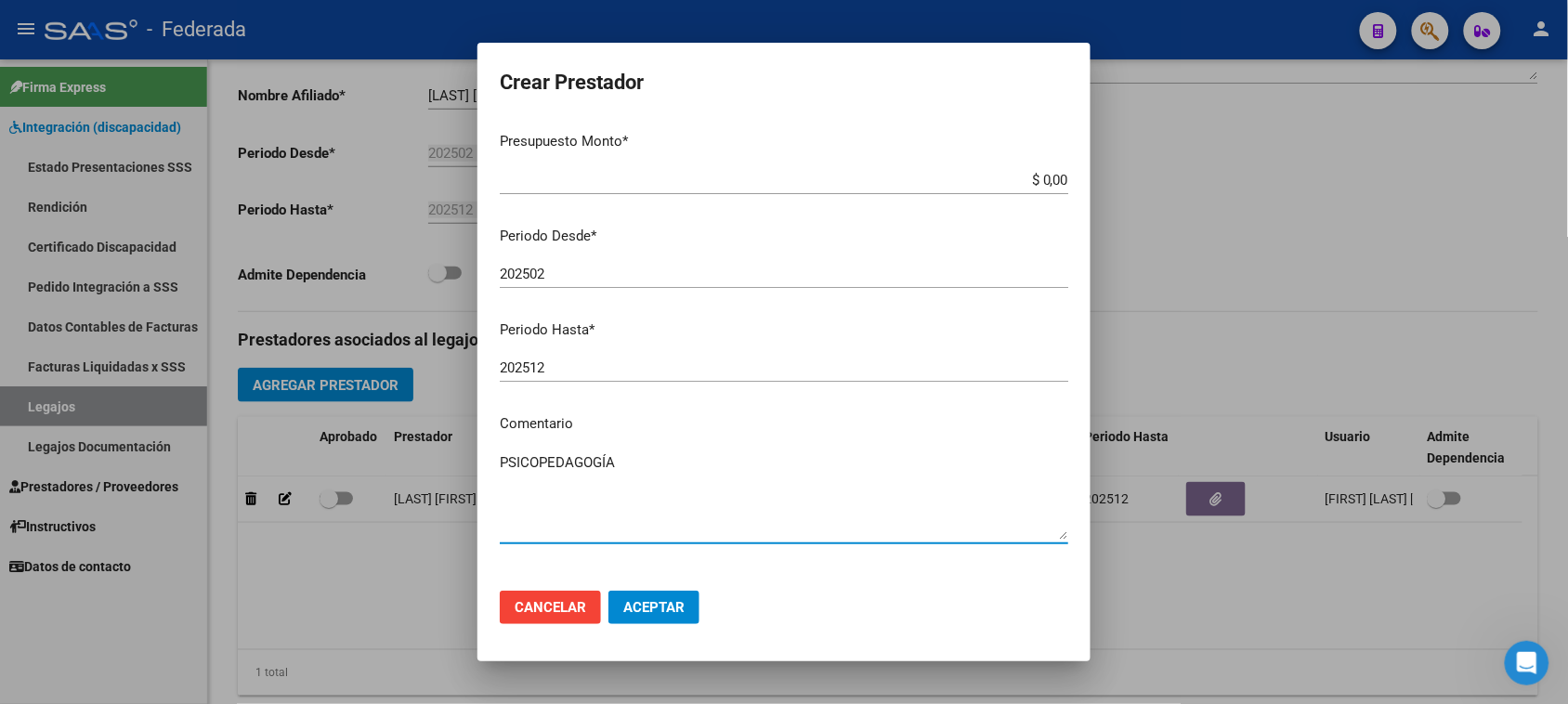 type on "PSICOPEDAGOGÍA" 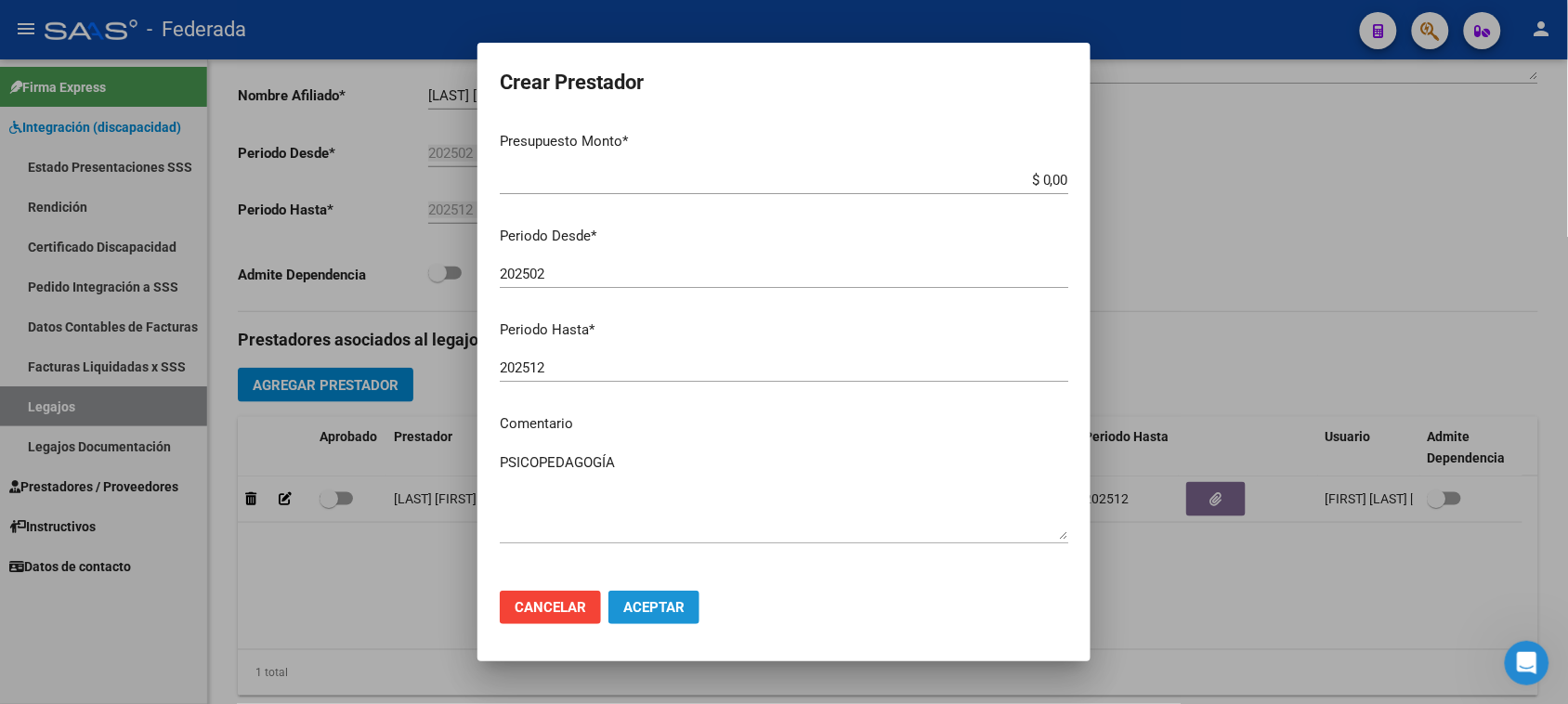 click on "Aceptar" 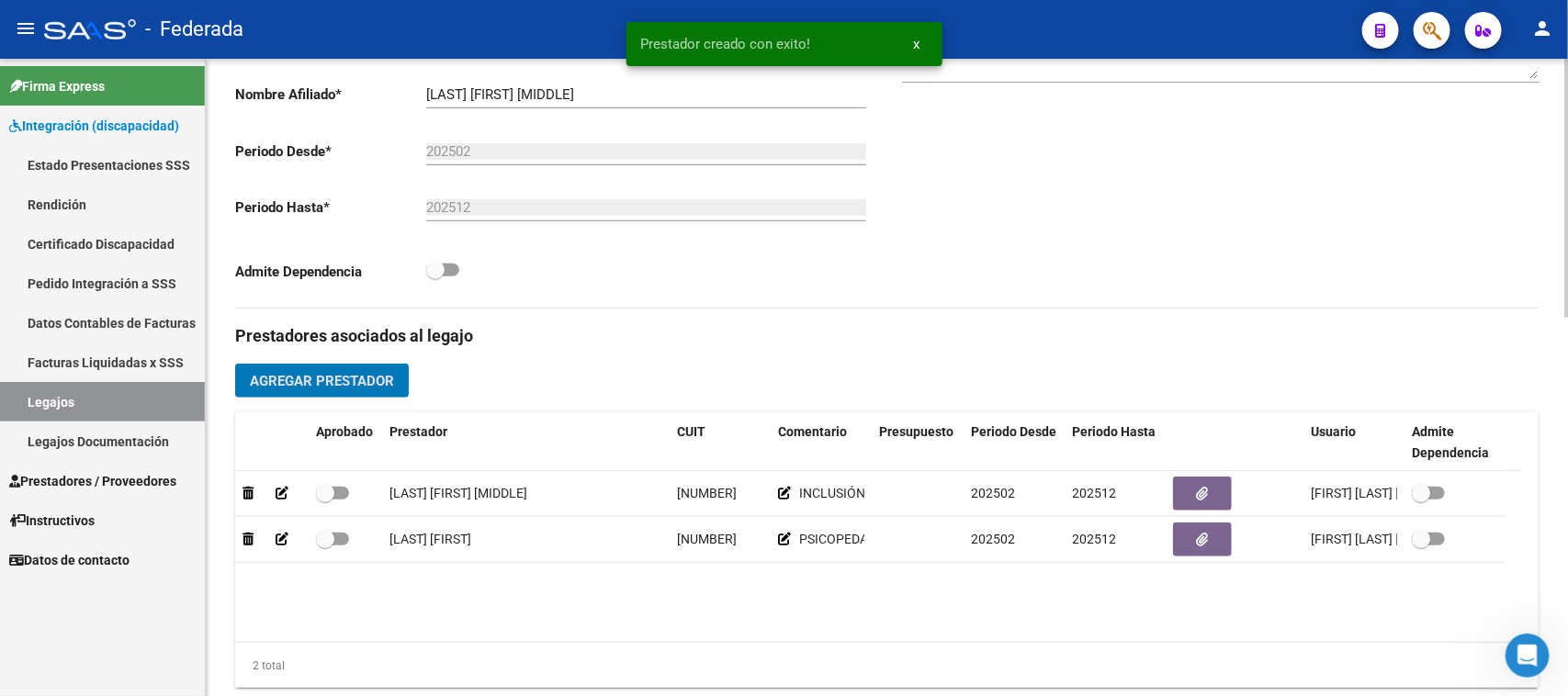 click on "Agregar Prestador" 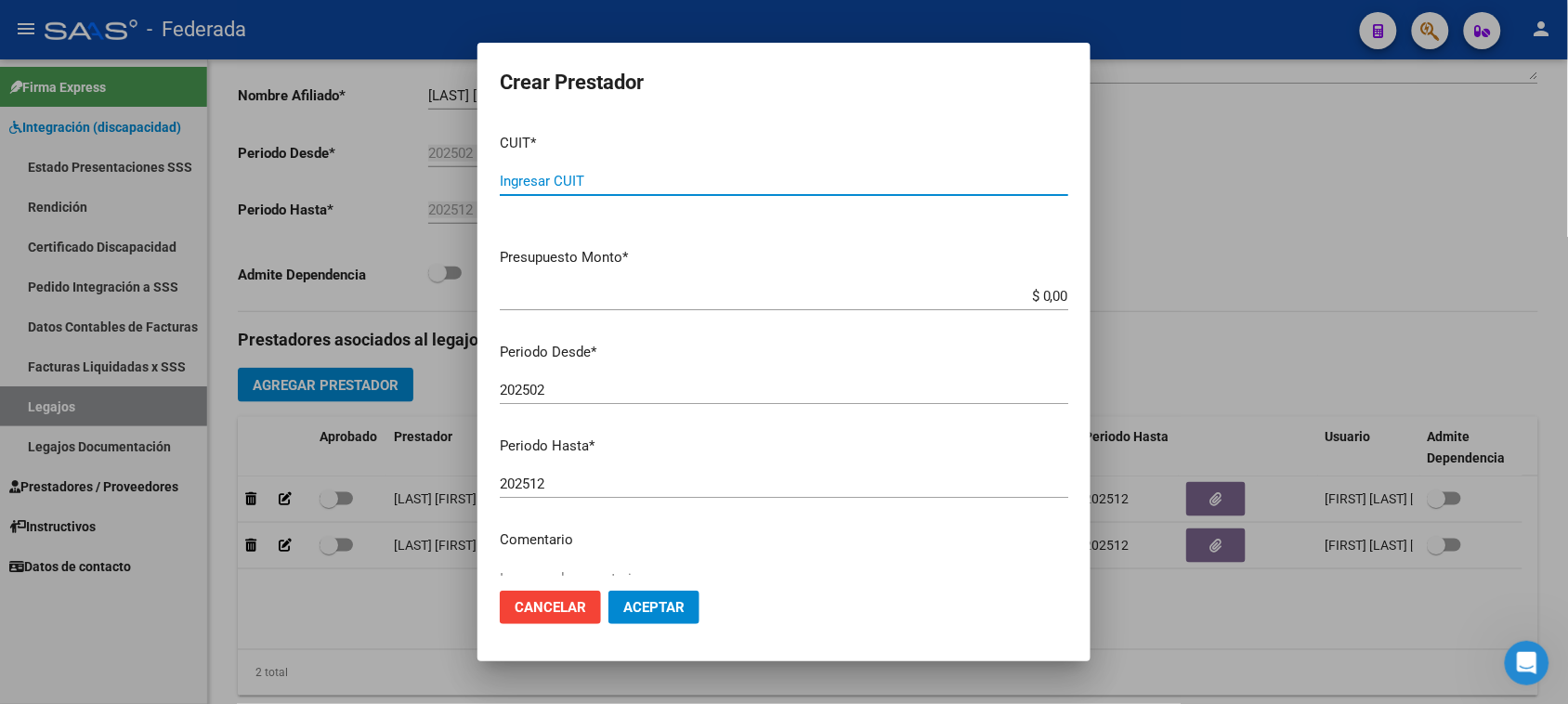 paste on "27-30443393-6" 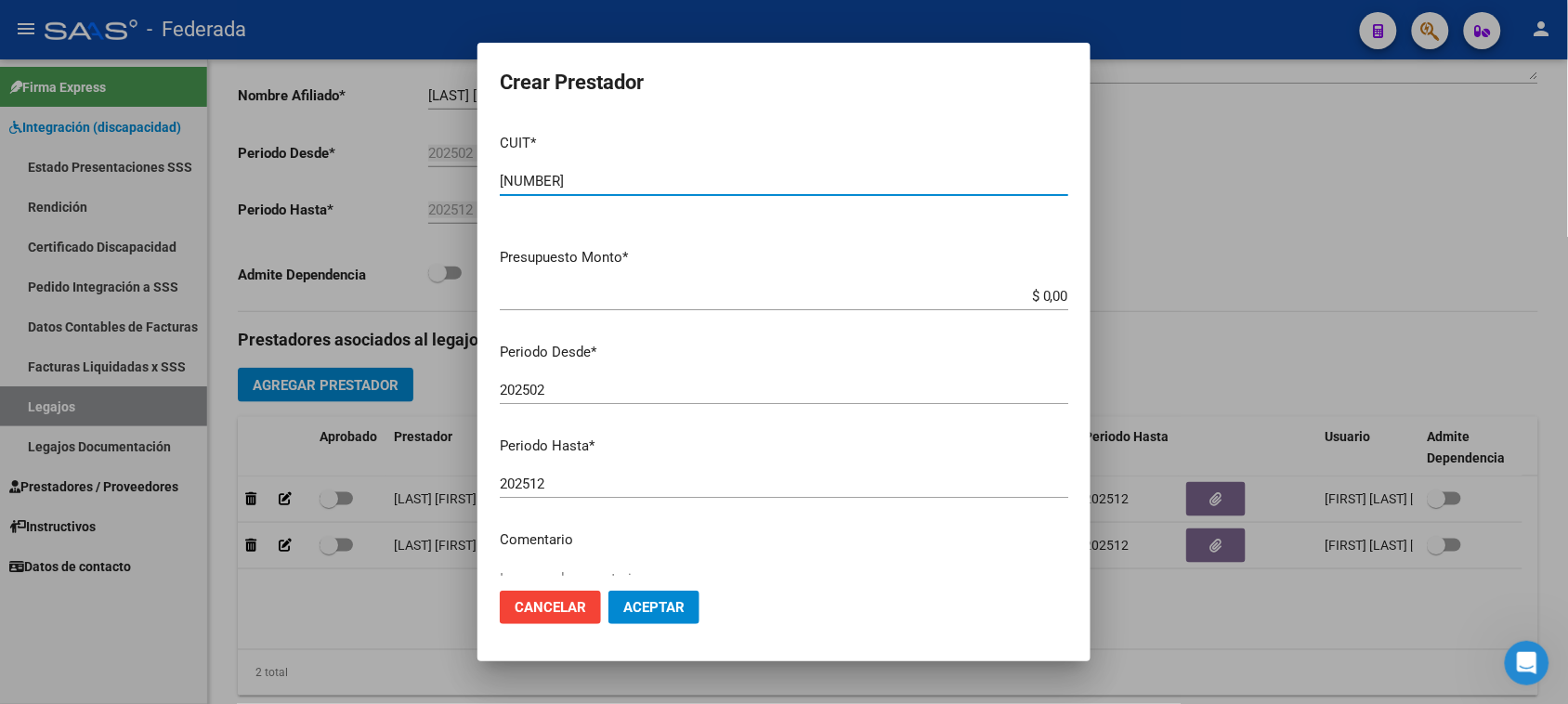type on "27-30443393-6" 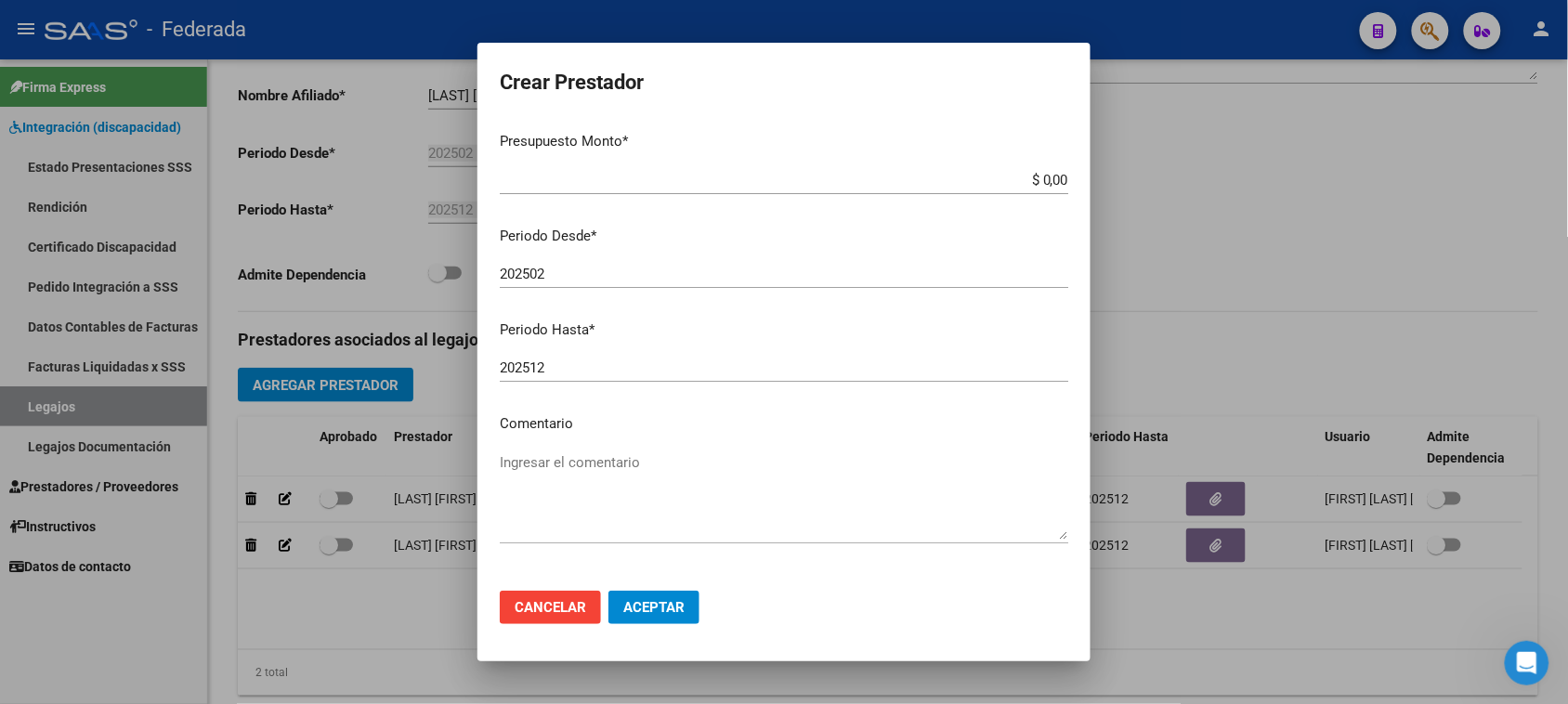 click on "Ingresar el comentario" at bounding box center (784, 496) 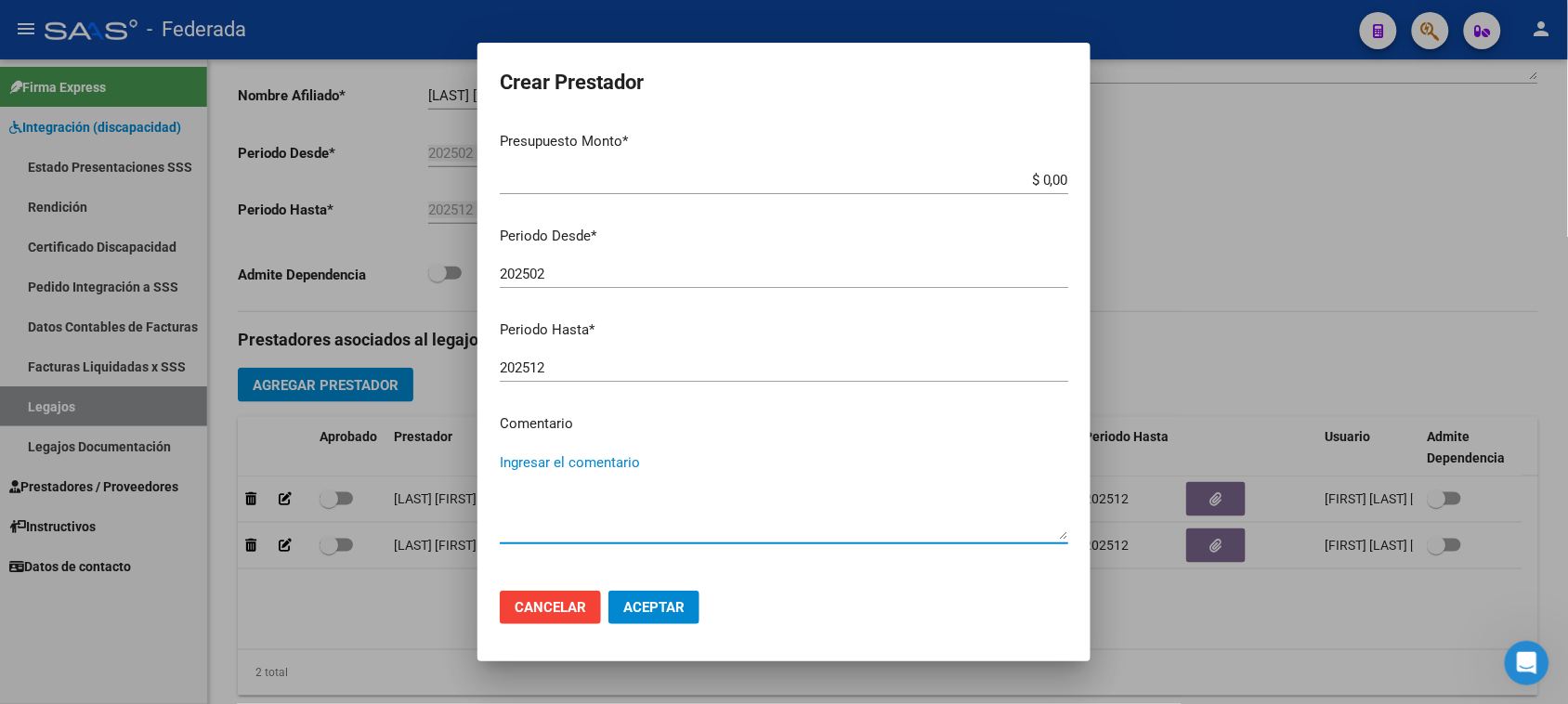 paste on "FONOAUDIOLOGÍA" 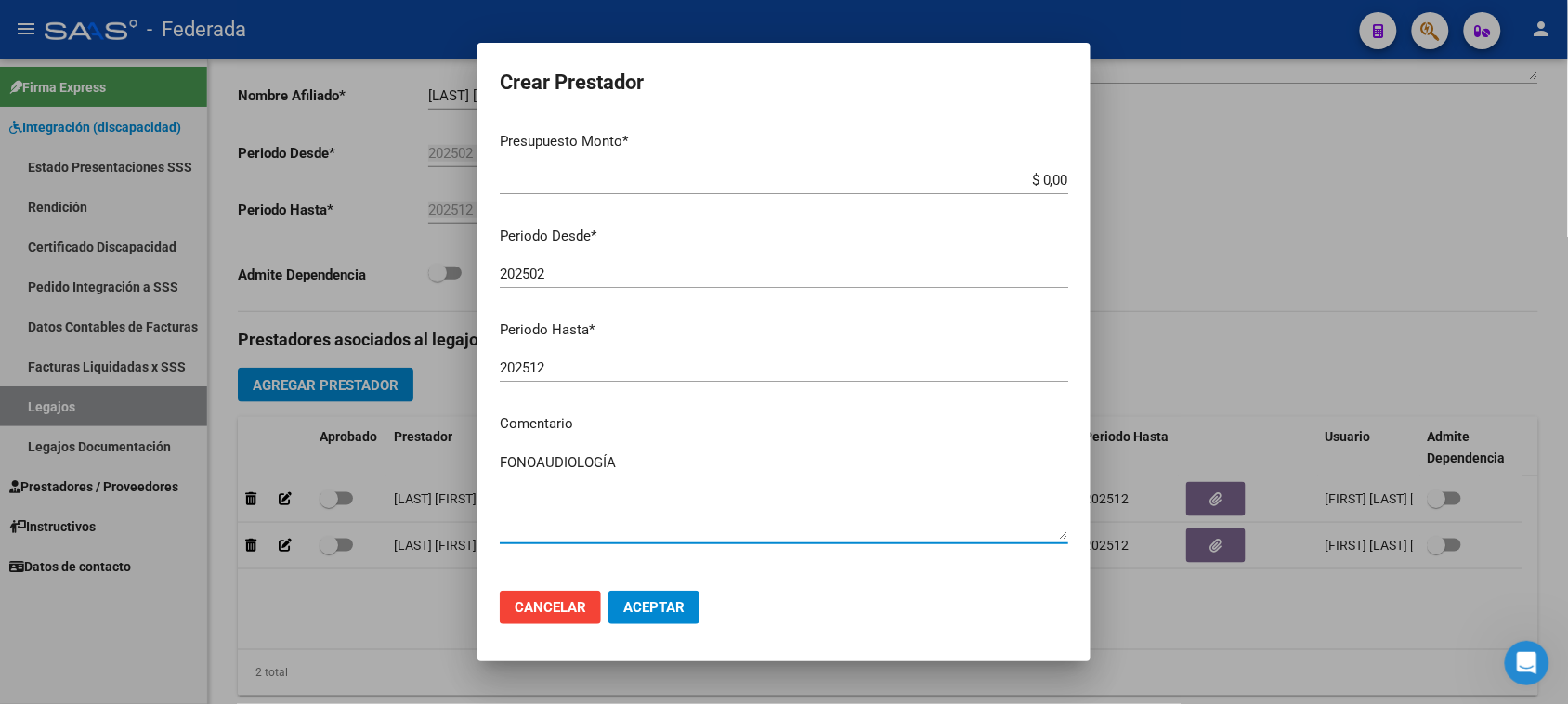 type on "FONOAUDIOLOGÍA" 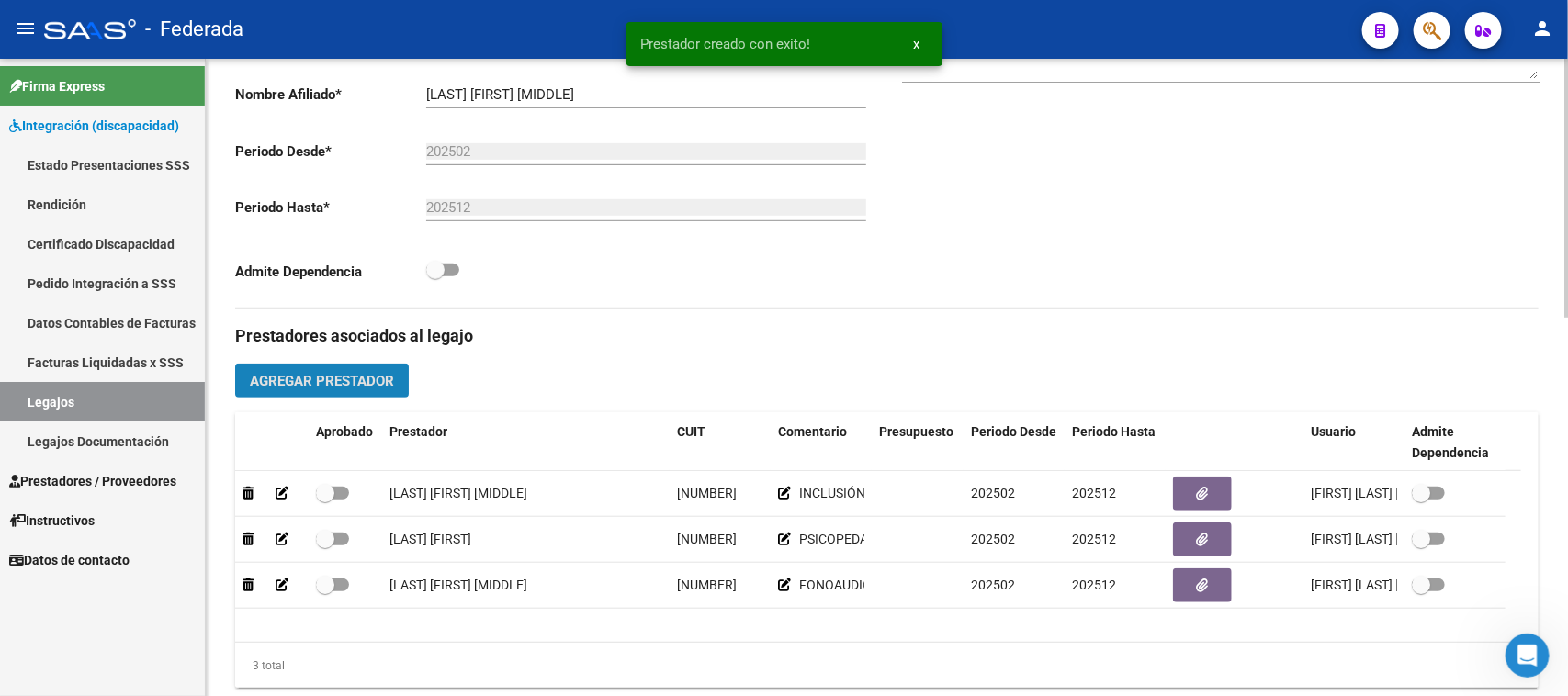 click on "Agregar Prestador" 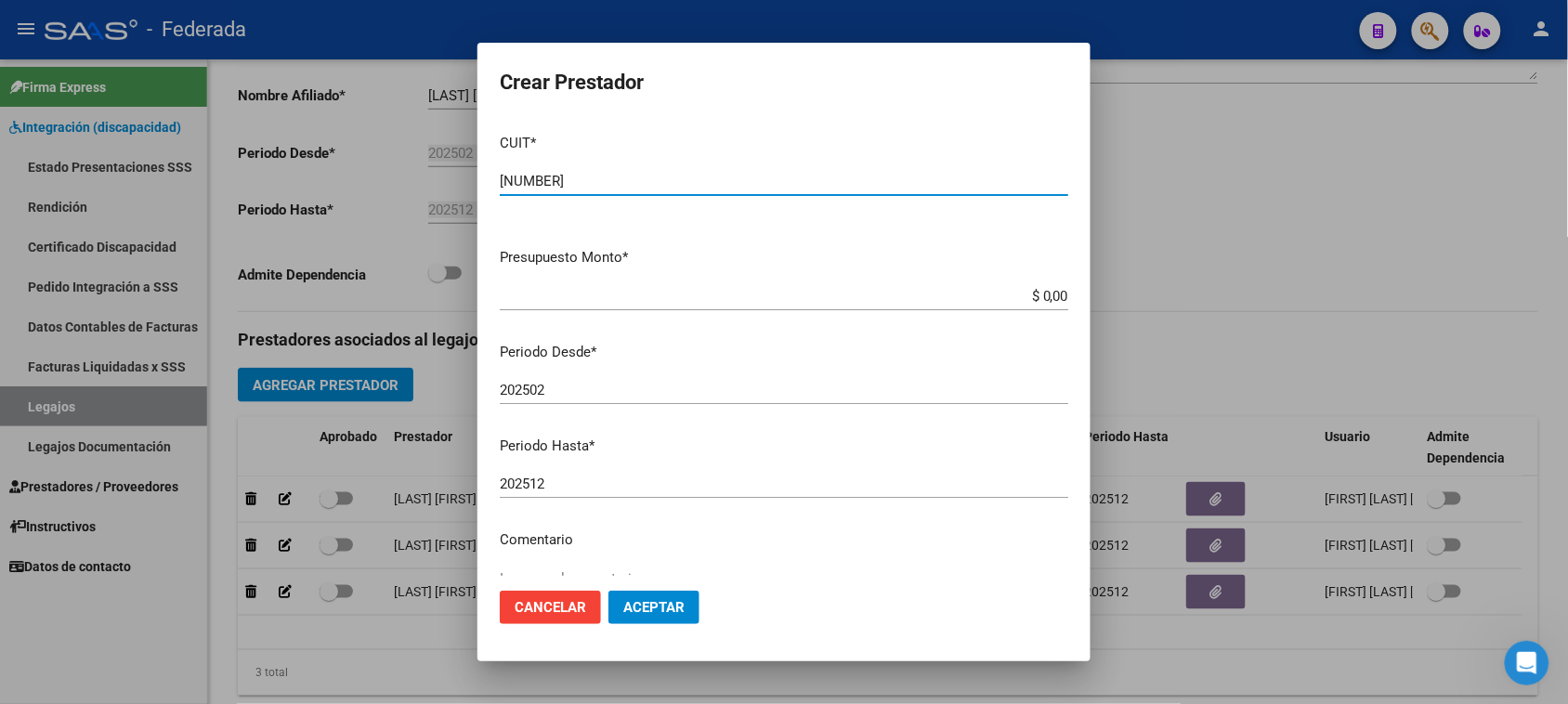 type on "27-31405504-2" 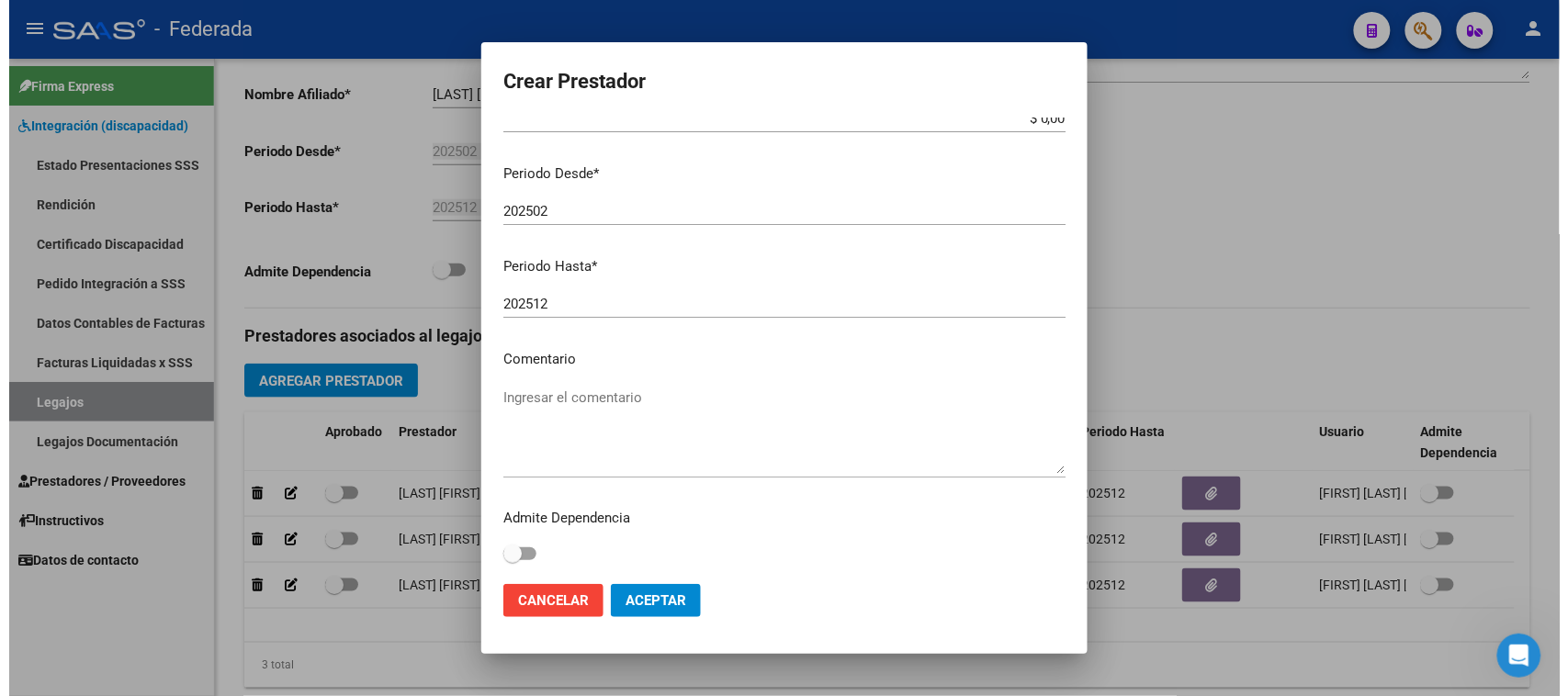scroll, scrollTop: 175, scrollLeft: 0, axis: vertical 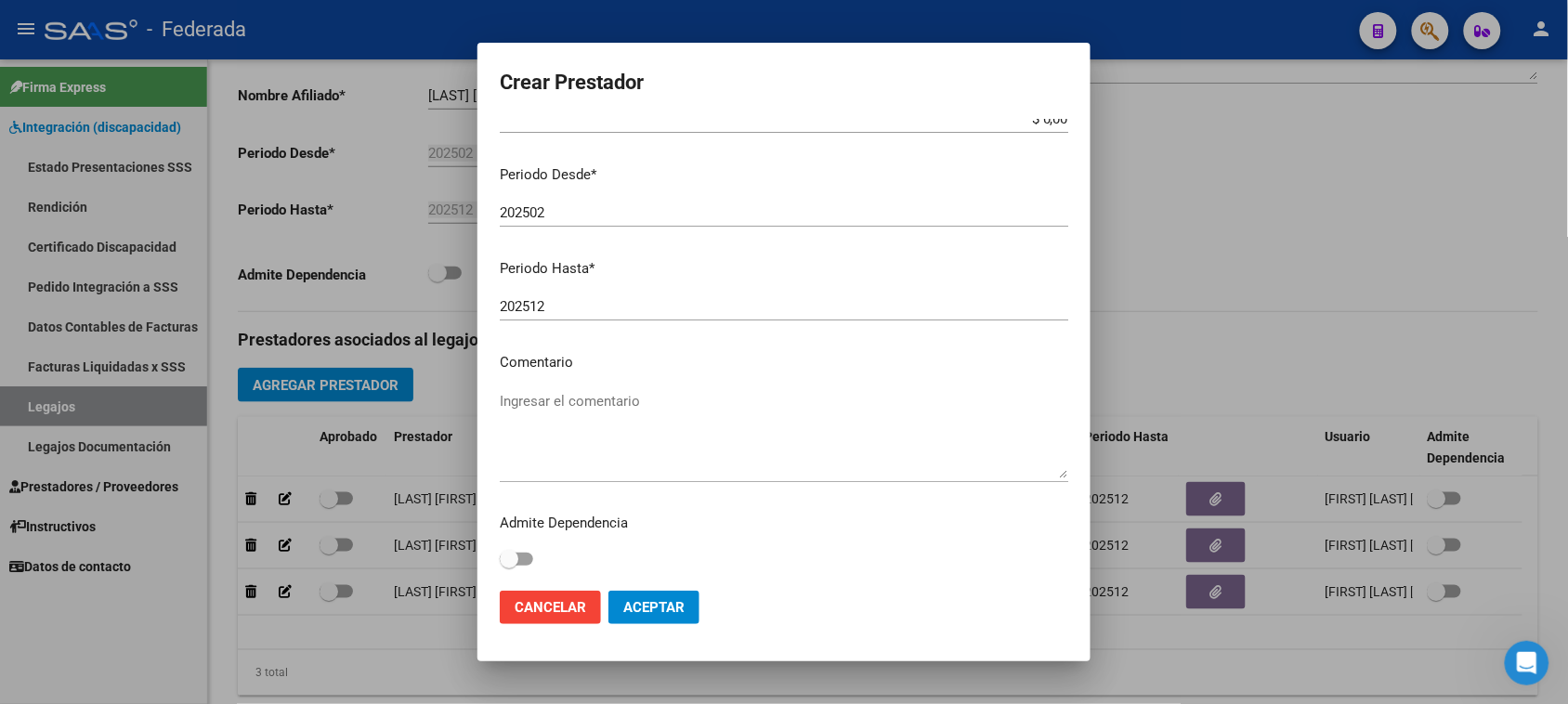 click on "Ingresar el comentario" at bounding box center [784, 435] 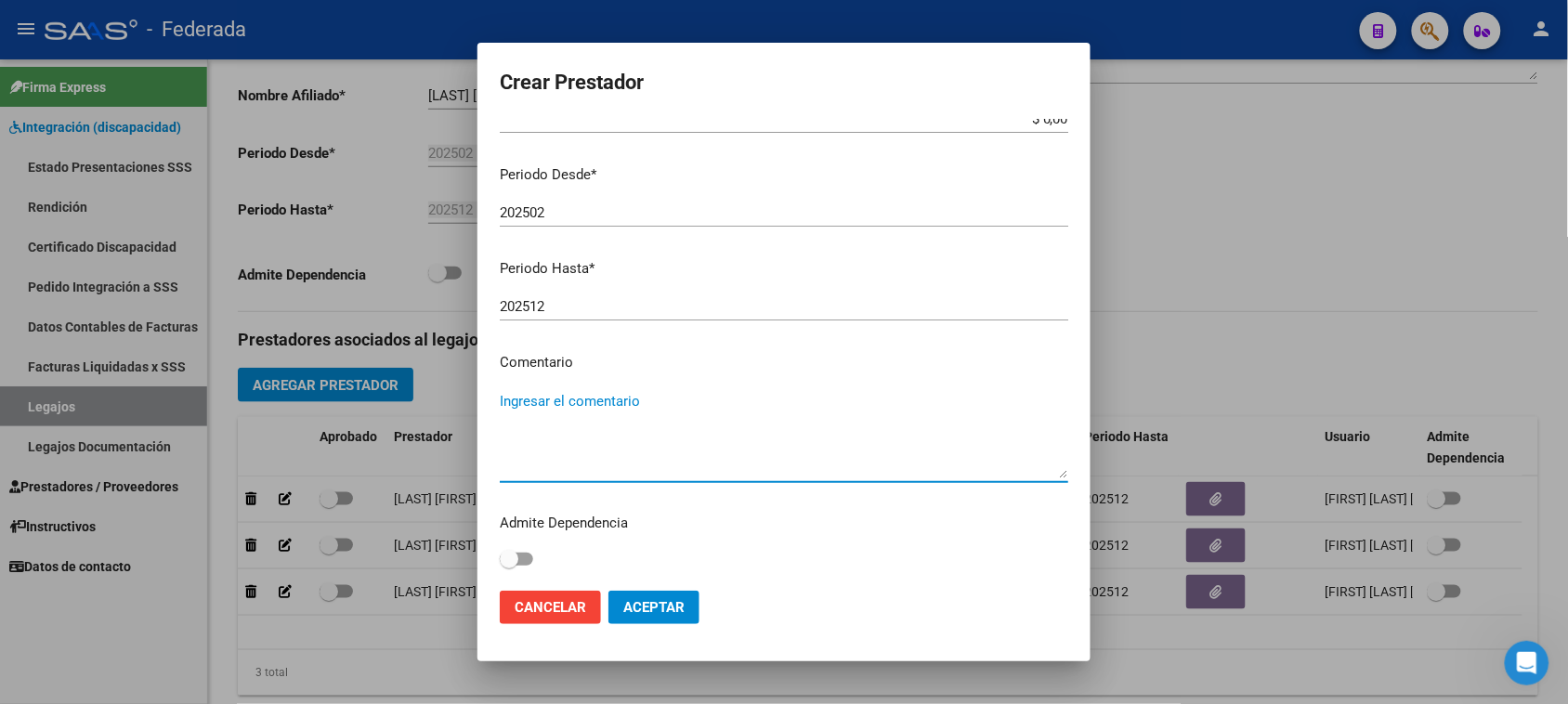 paste on "PSICOLOGÍA" 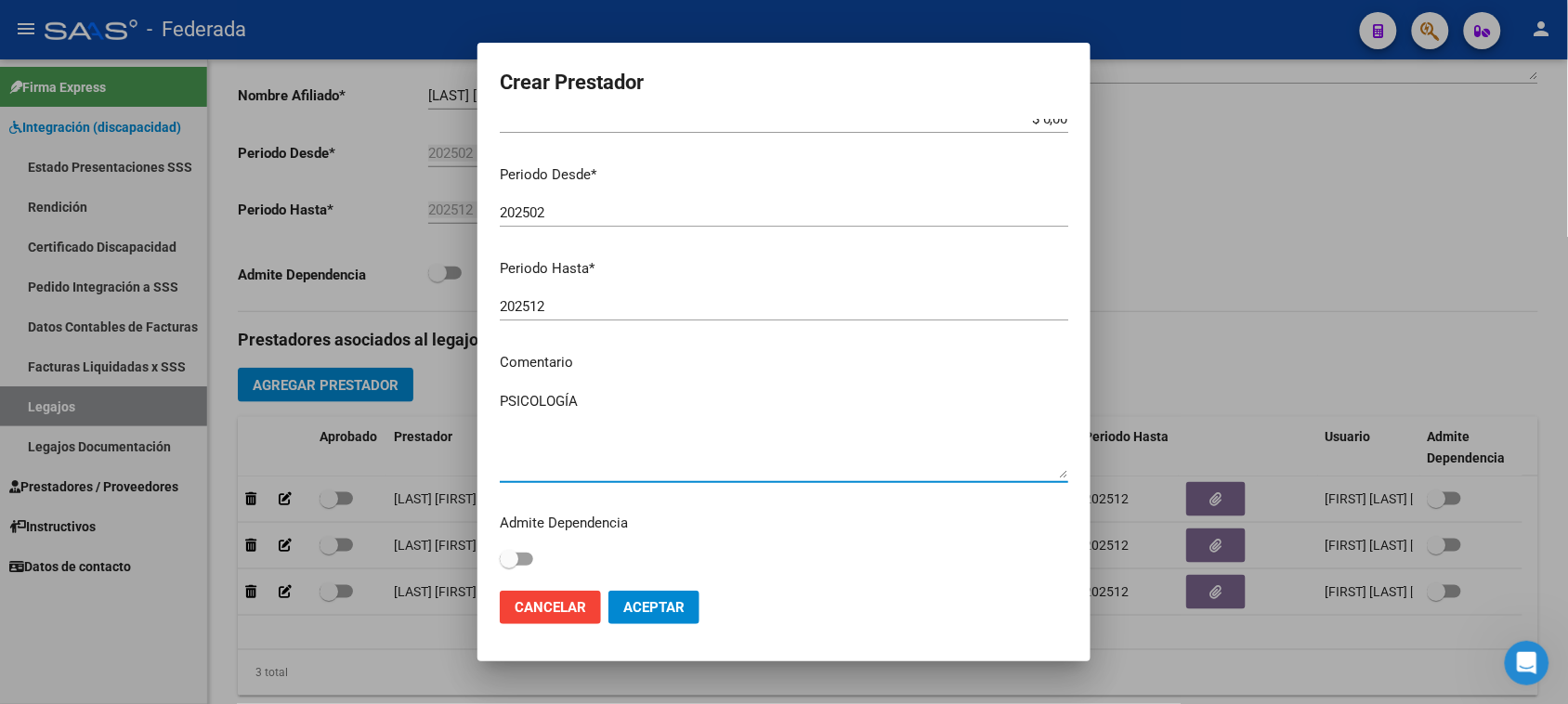 type on "PSICOLOGÍA" 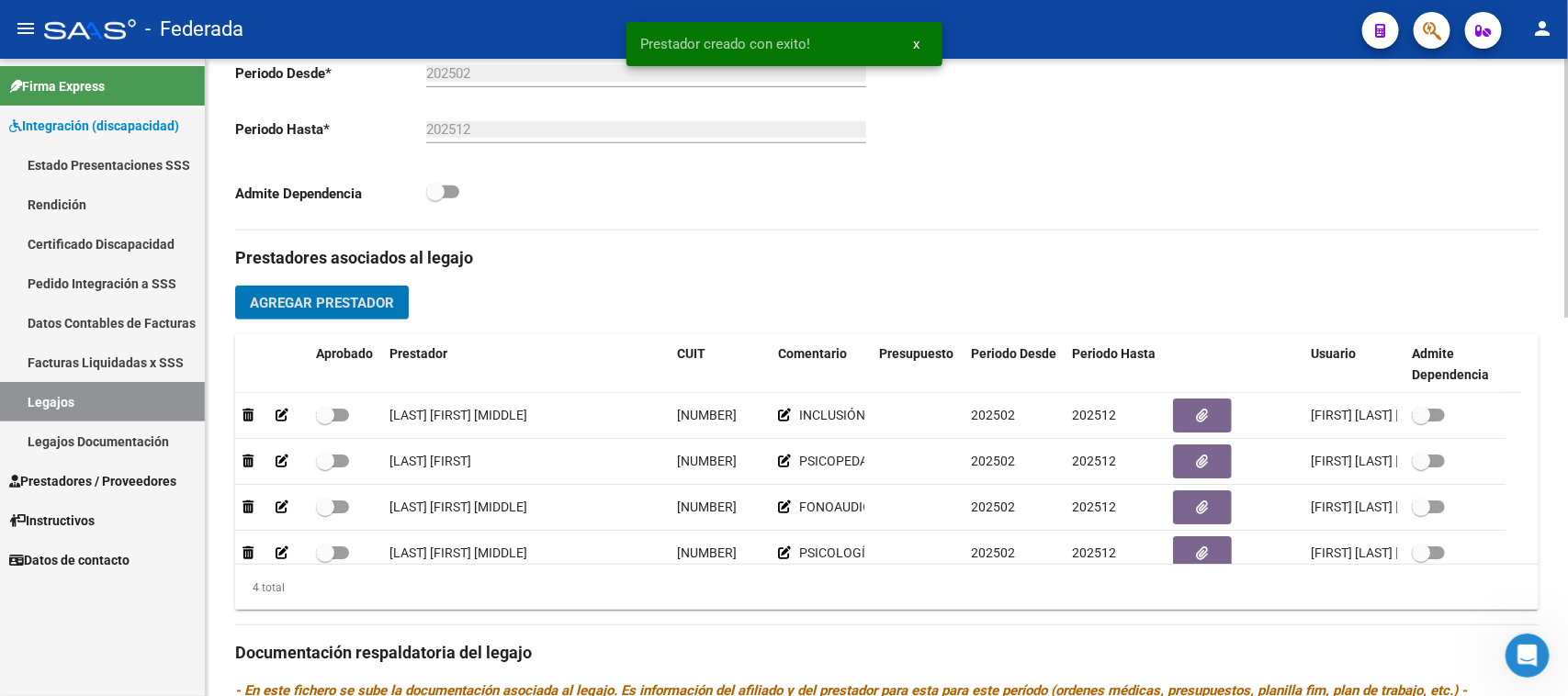 scroll, scrollTop: 574, scrollLeft: 0, axis: vertical 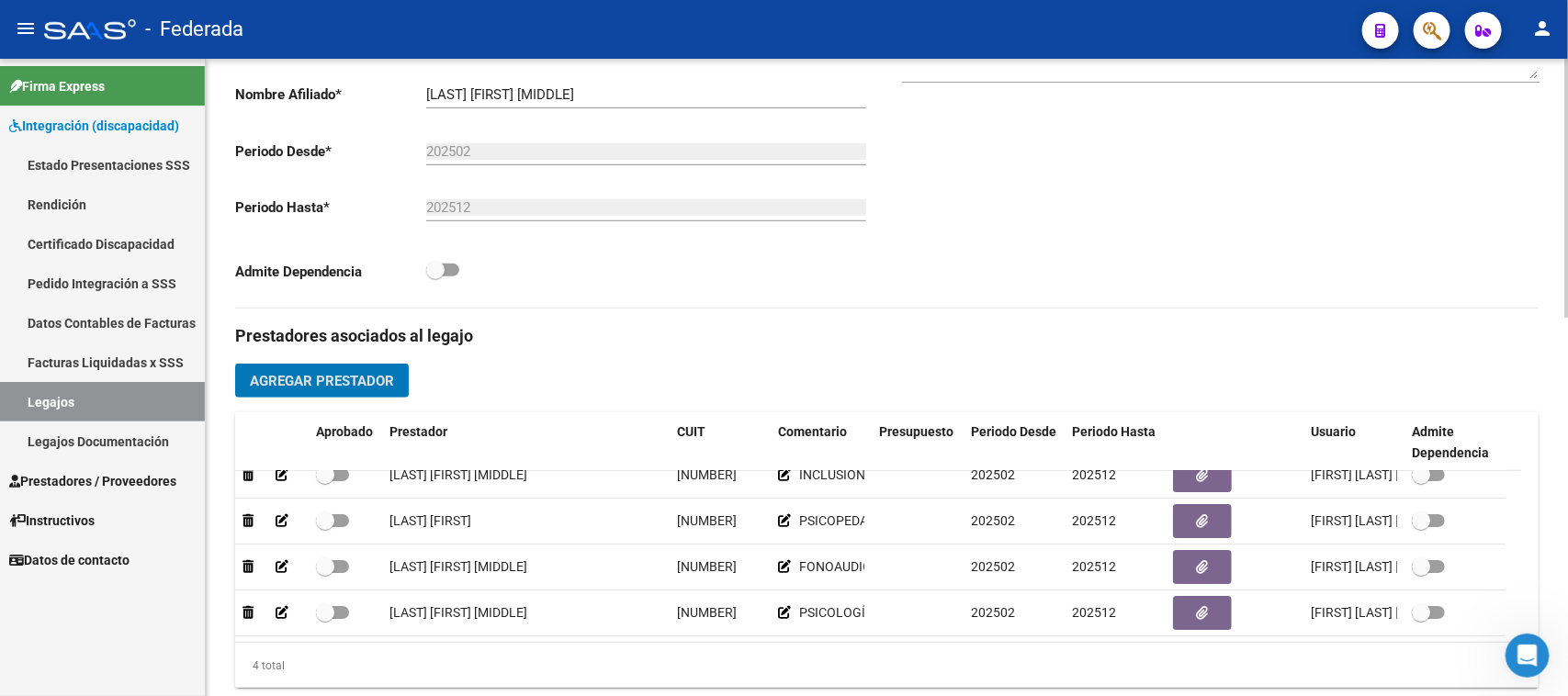 click on "Agregar Prestador" 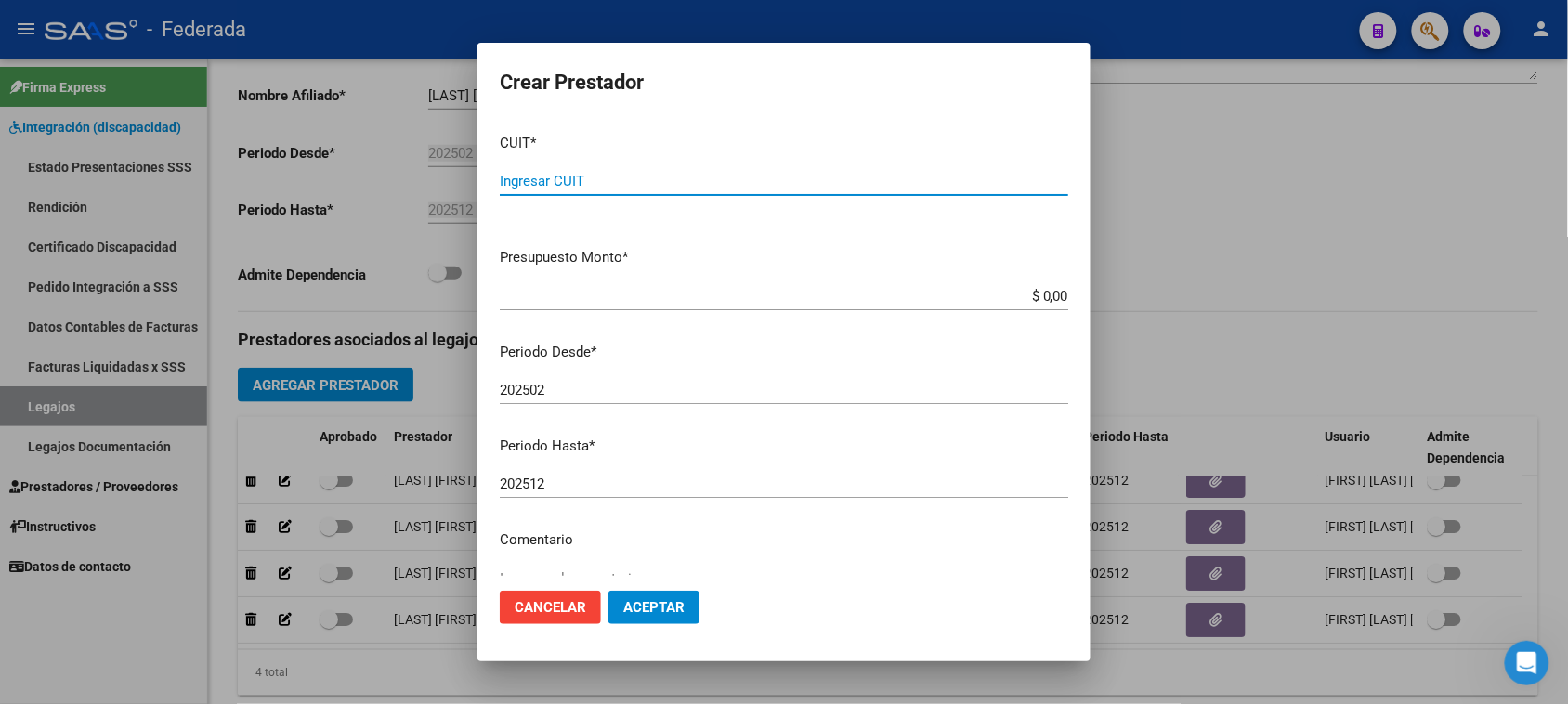 paste on "27-34926211-3" 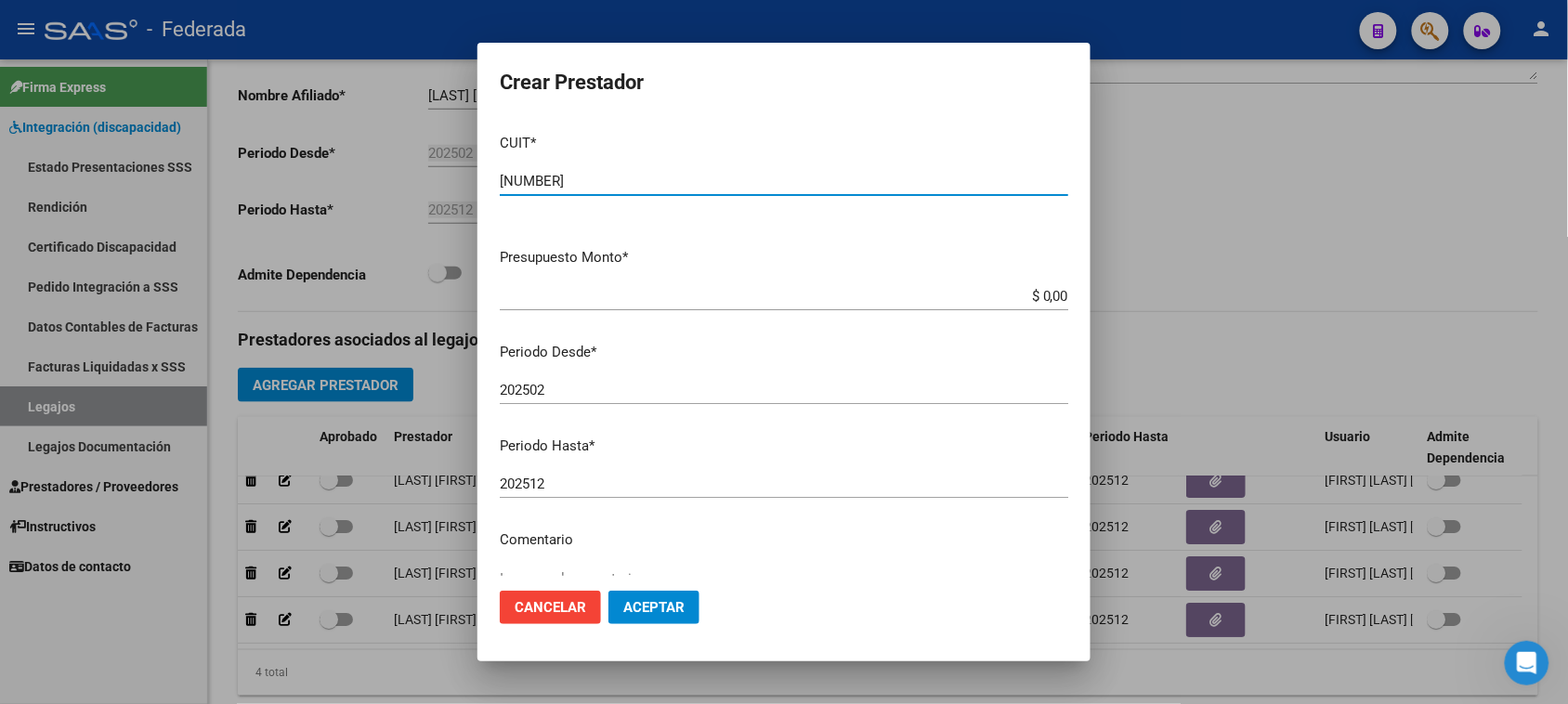 type on "27-34926211-3" 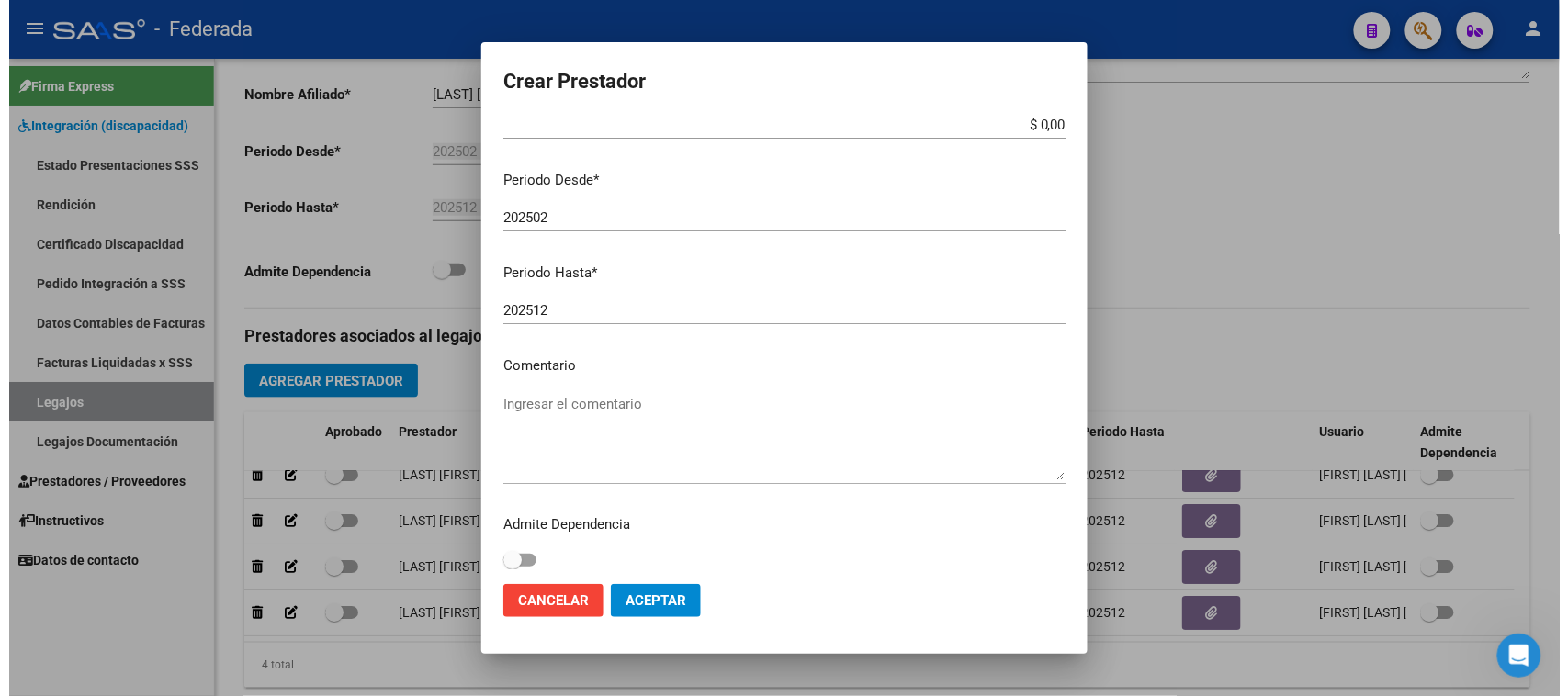 scroll, scrollTop: 175, scrollLeft: 0, axis: vertical 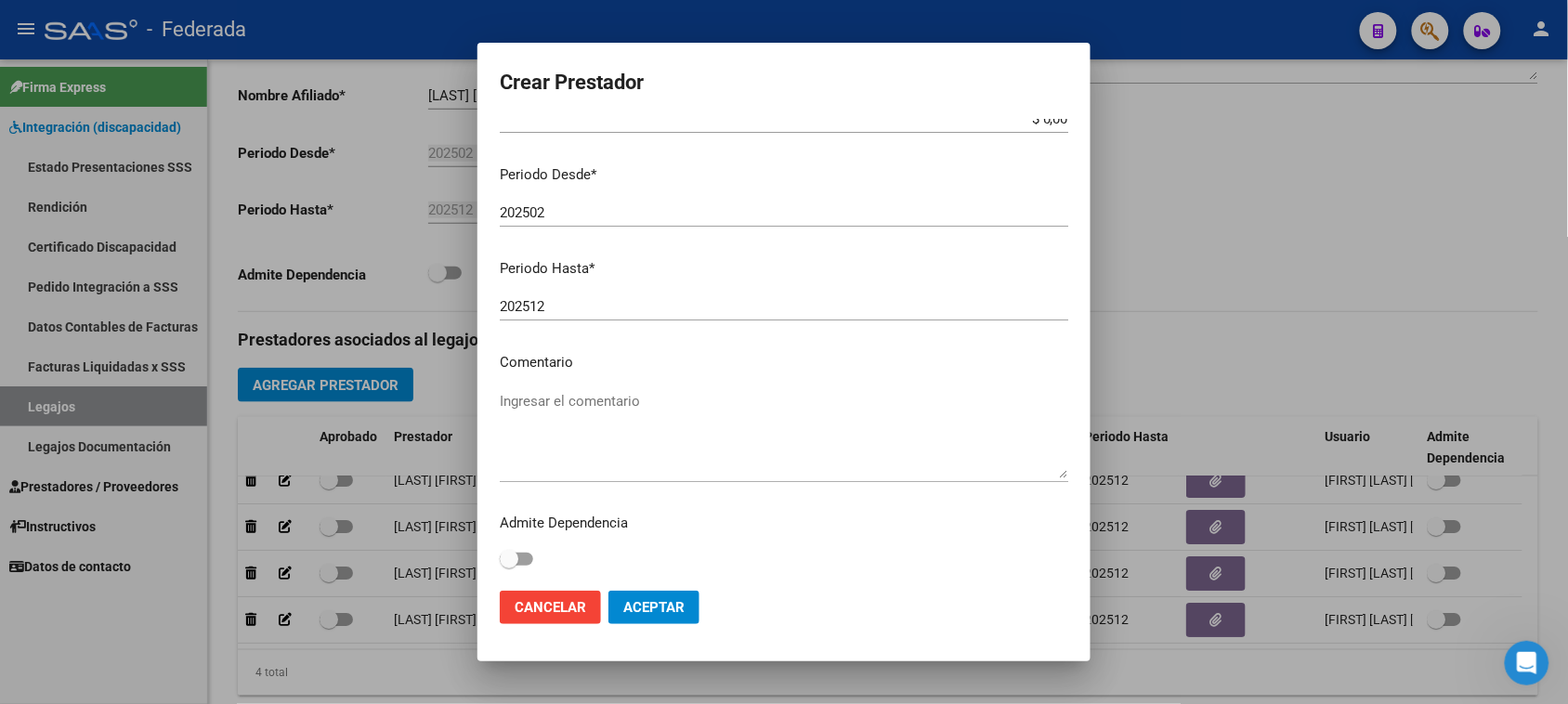 click on "Ingresar el comentario" at bounding box center [784, 435] 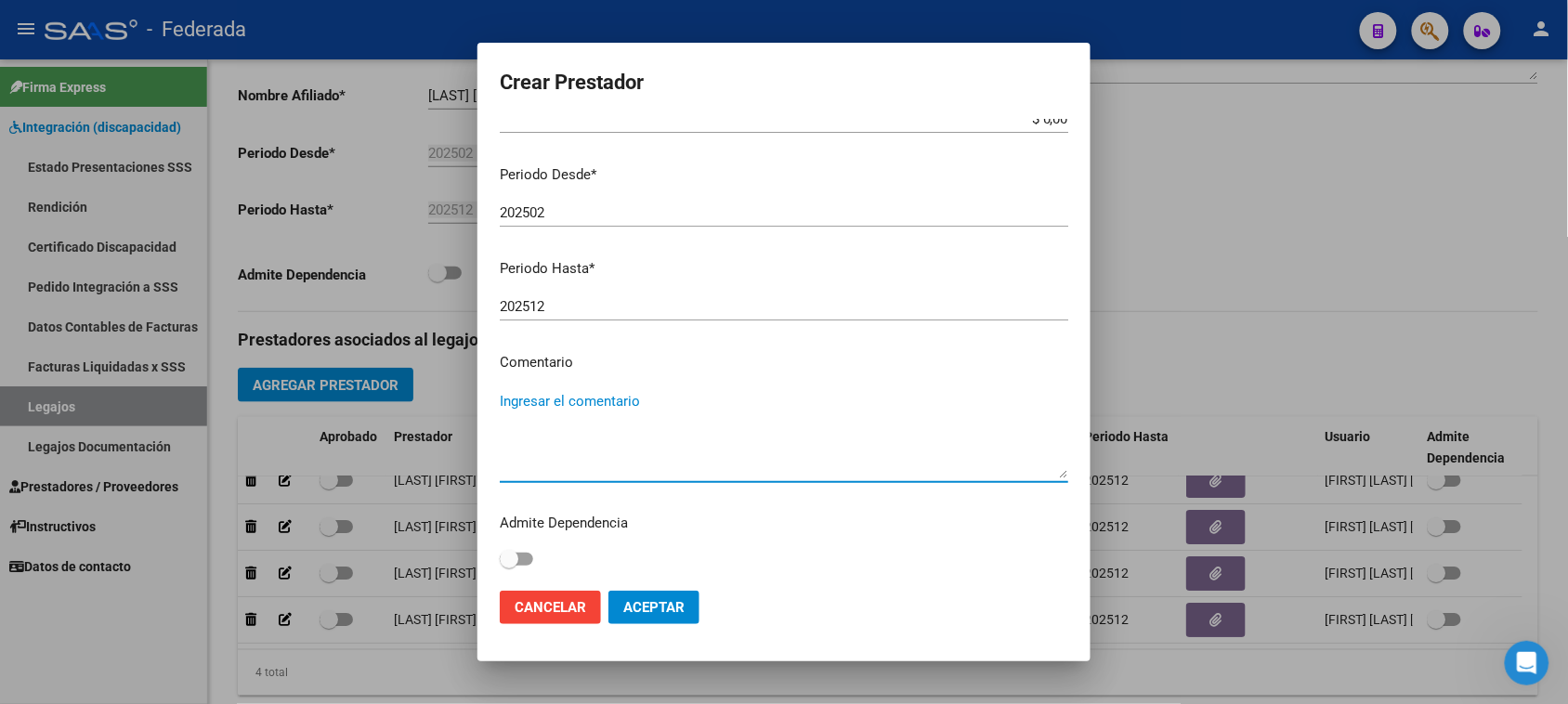 paste on "PSICOMOTRICIDAD" 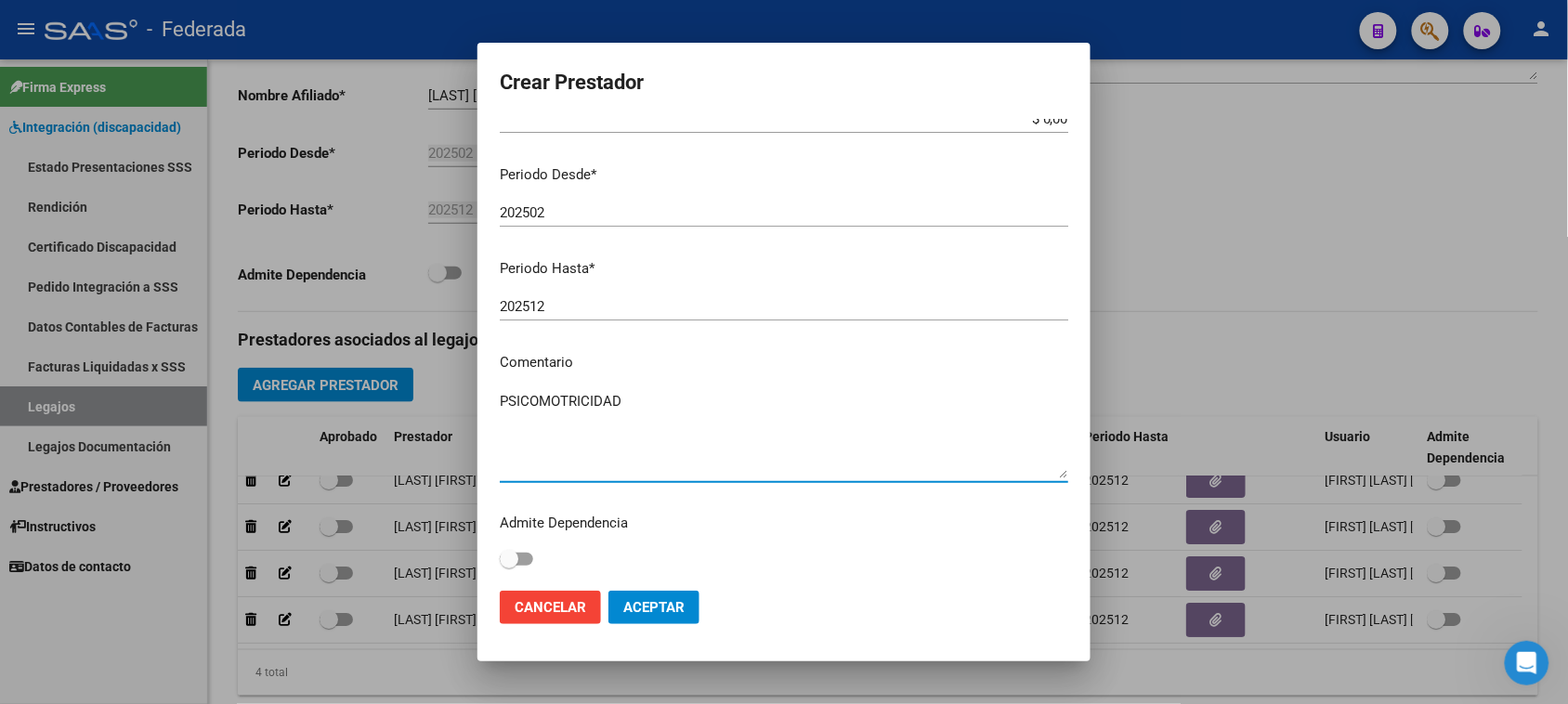 type on "PSICOMOTRICIDAD" 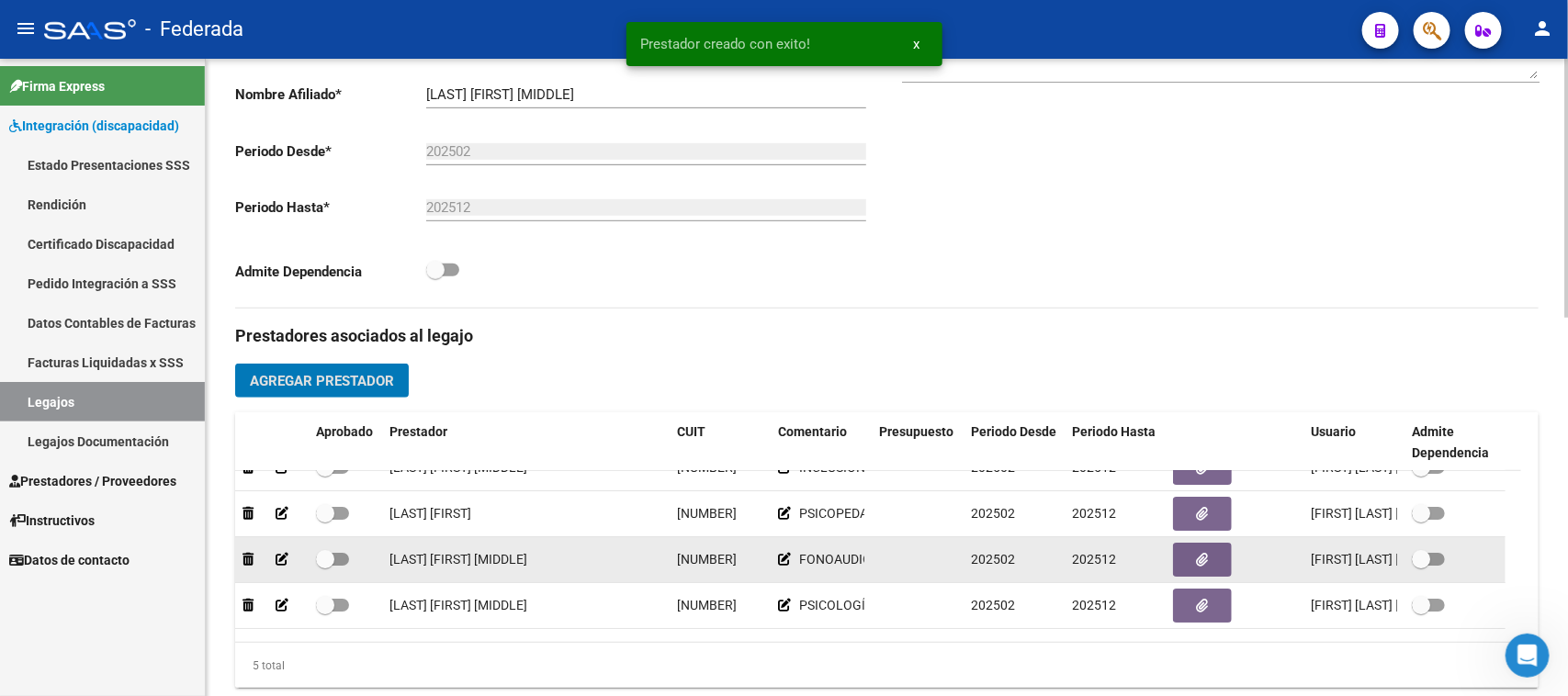 scroll, scrollTop: 0, scrollLeft: 0, axis: both 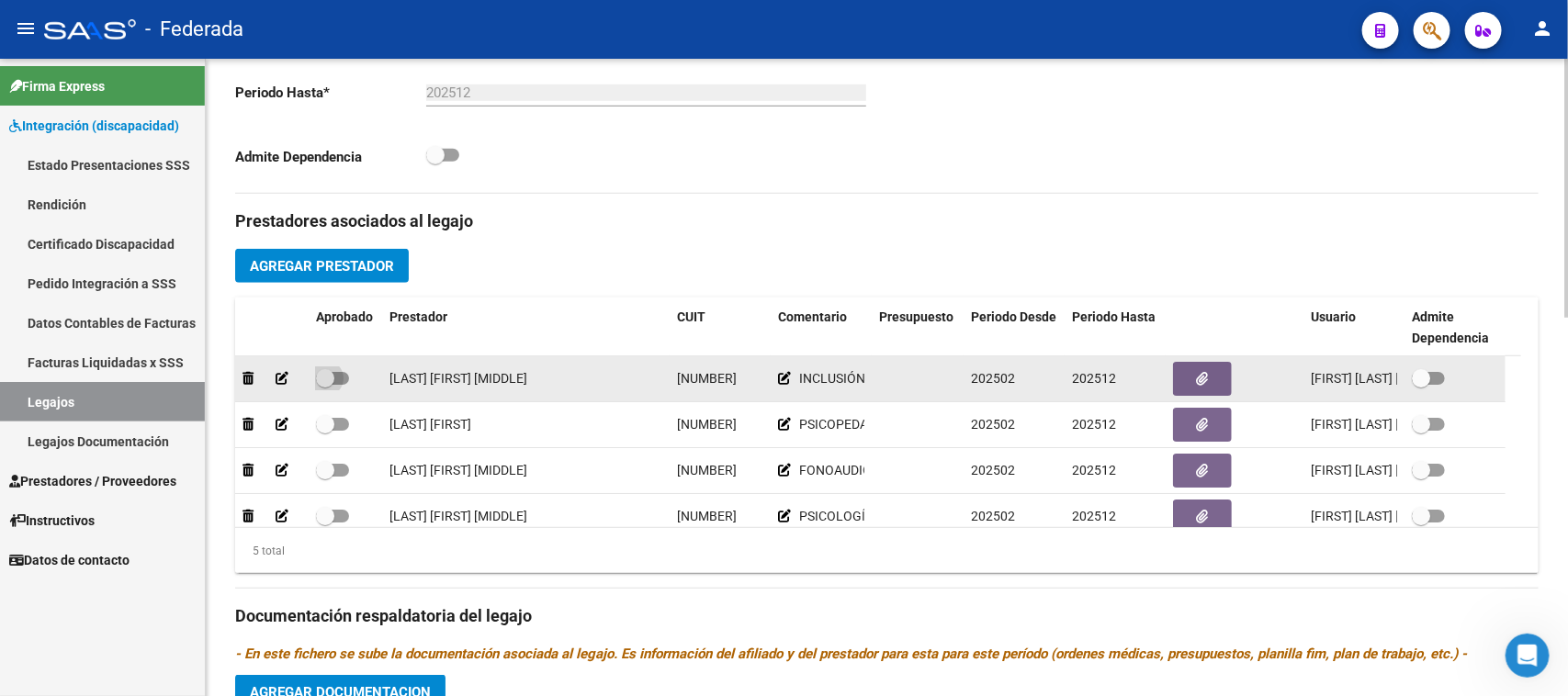 click at bounding box center (325, 378) 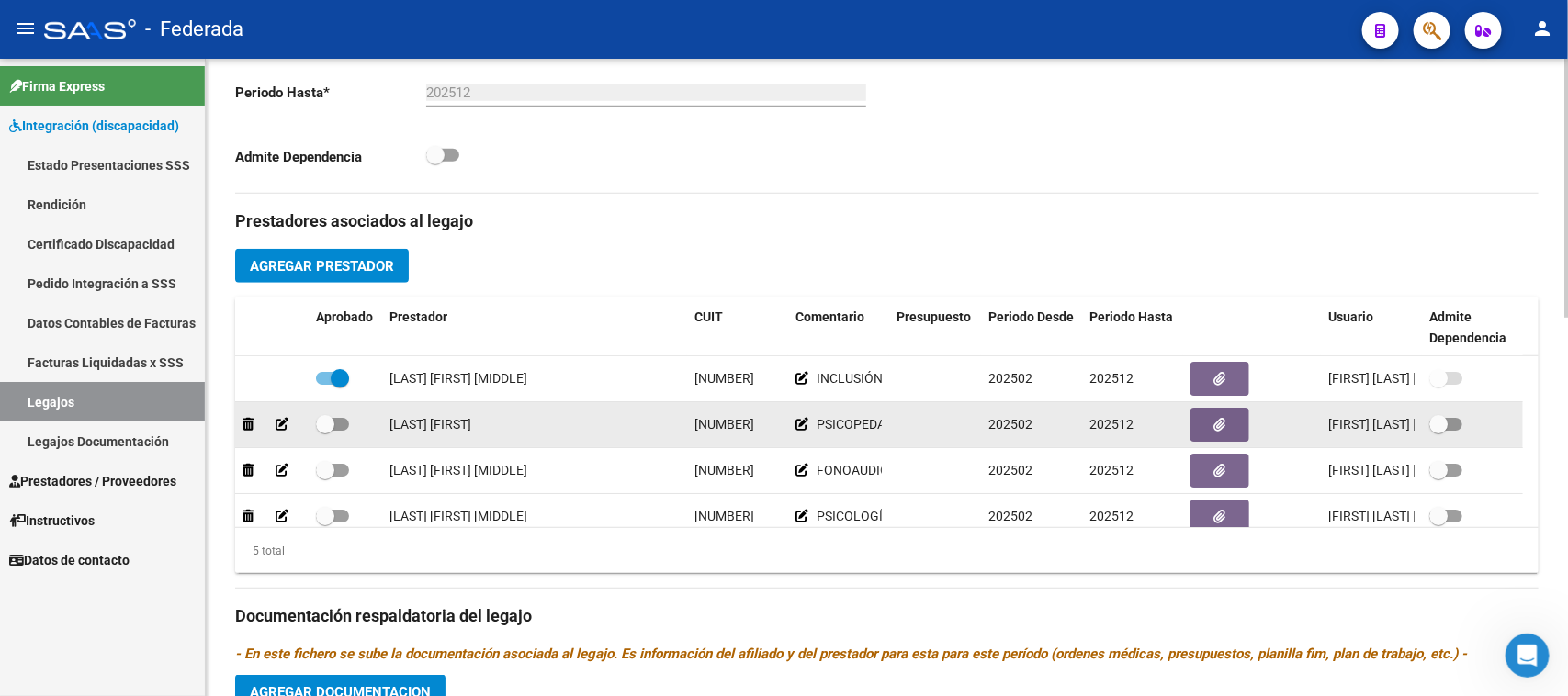 click 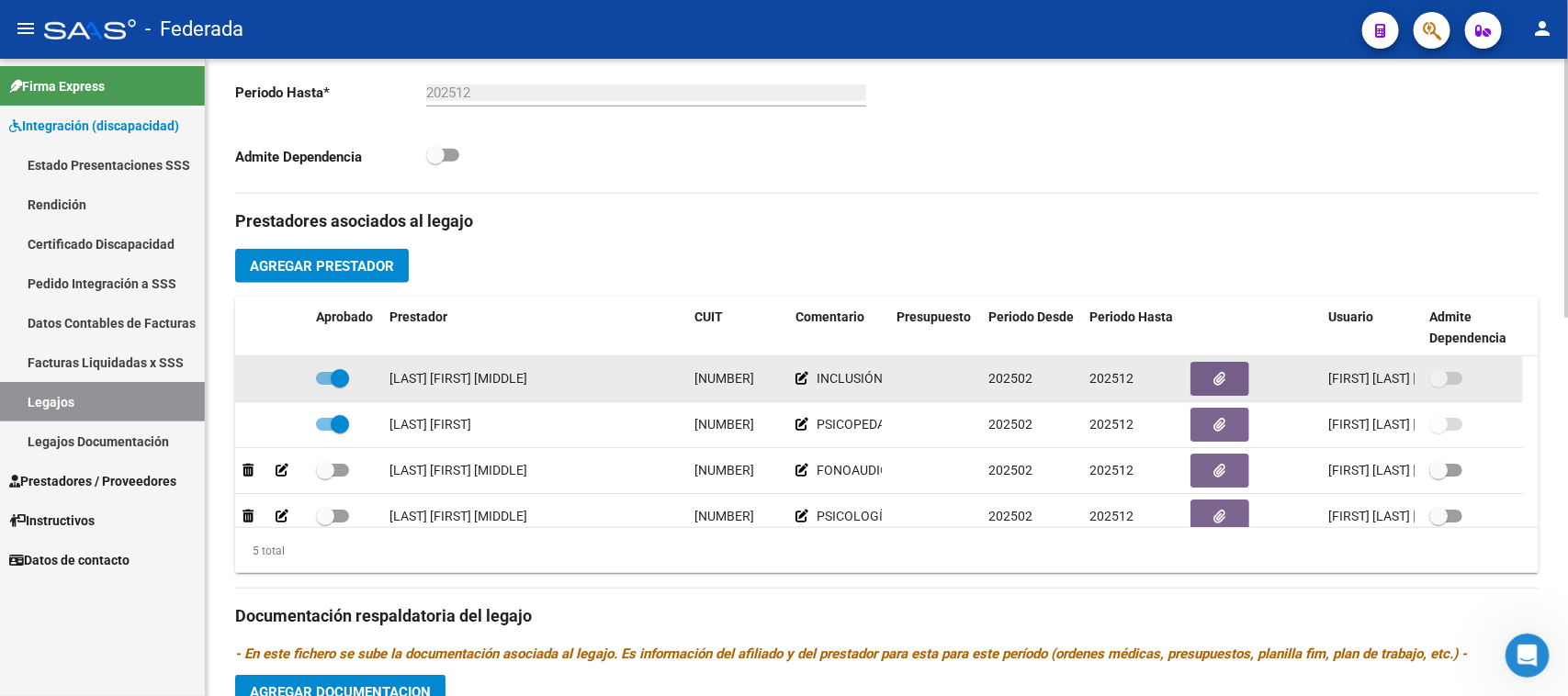 scroll, scrollTop: 6, scrollLeft: 0, axis: vertical 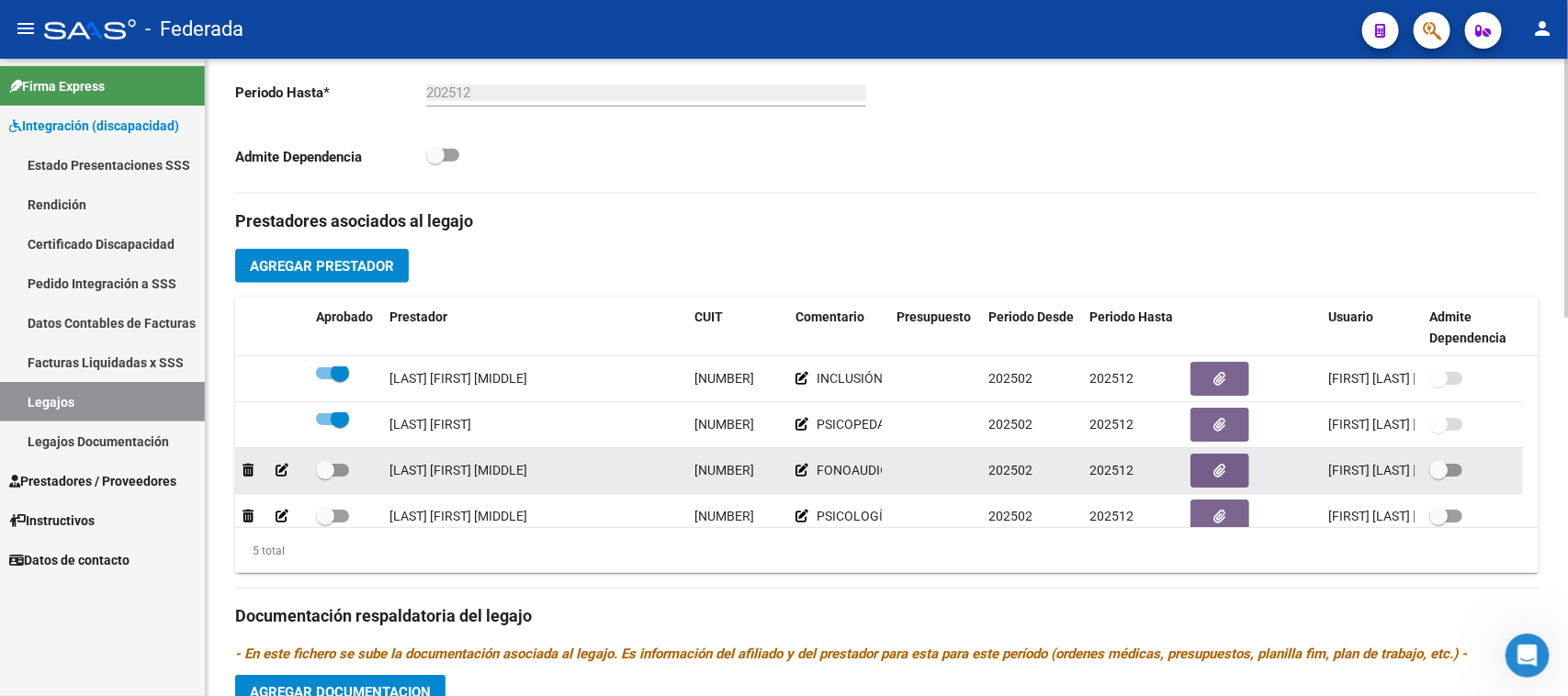 click at bounding box center [325, 470] 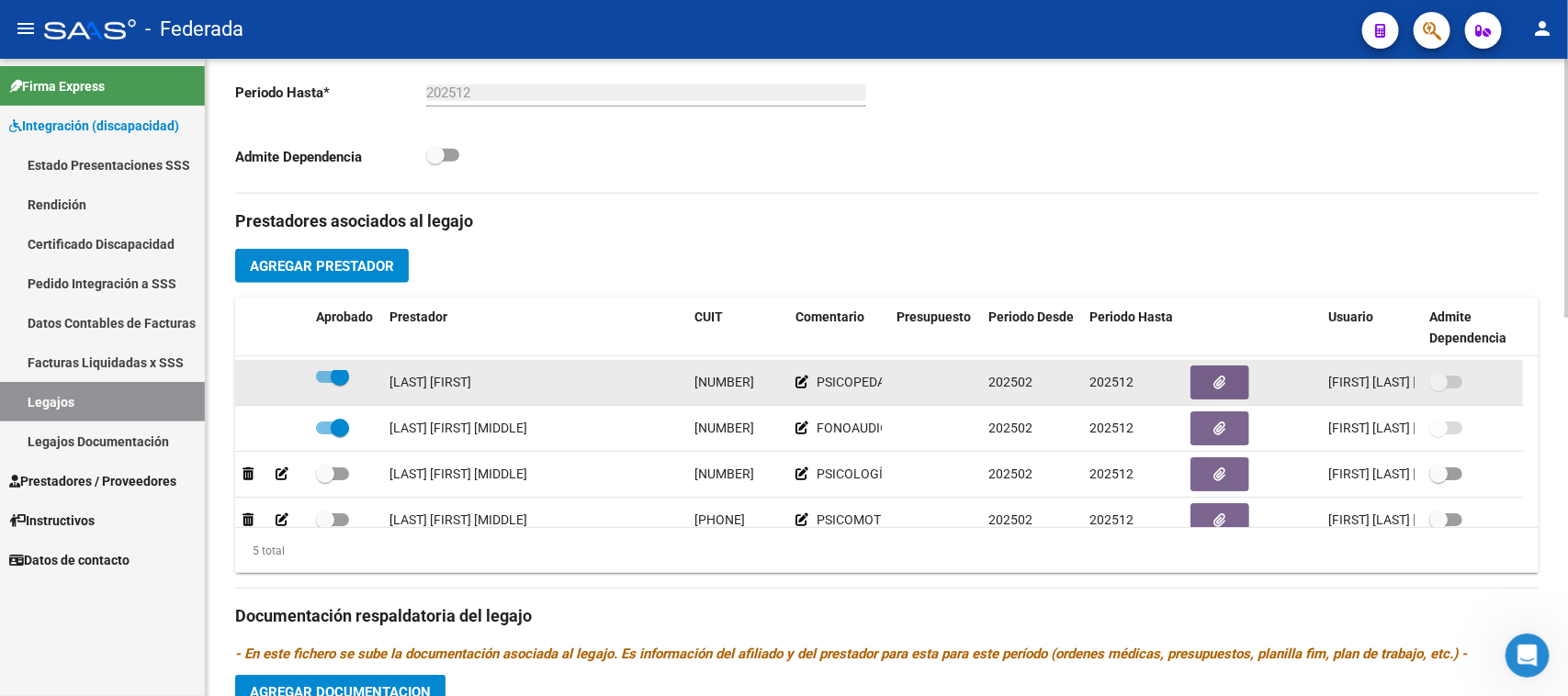 scroll, scrollTop: 83, scrollLeft: 0, axis: vertical 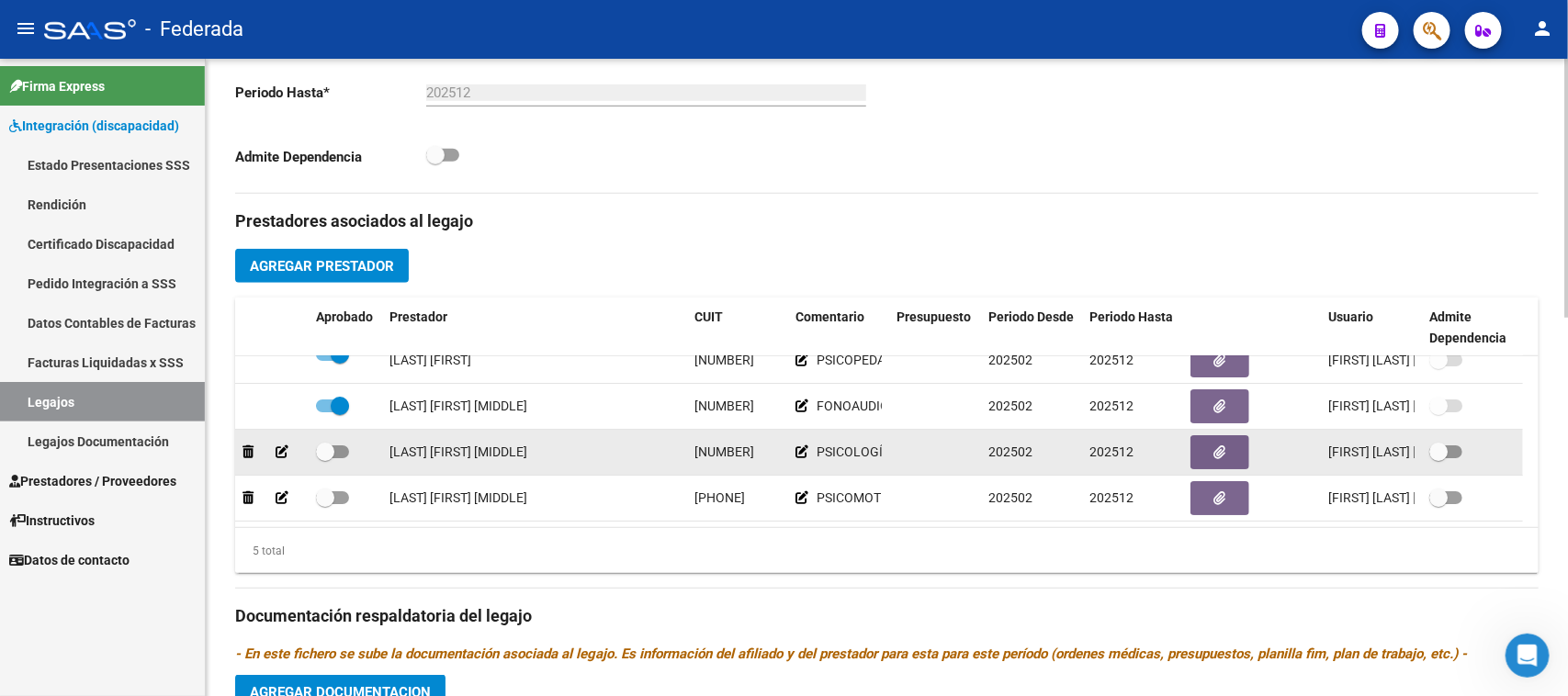 click at bounding box center (325, 452) 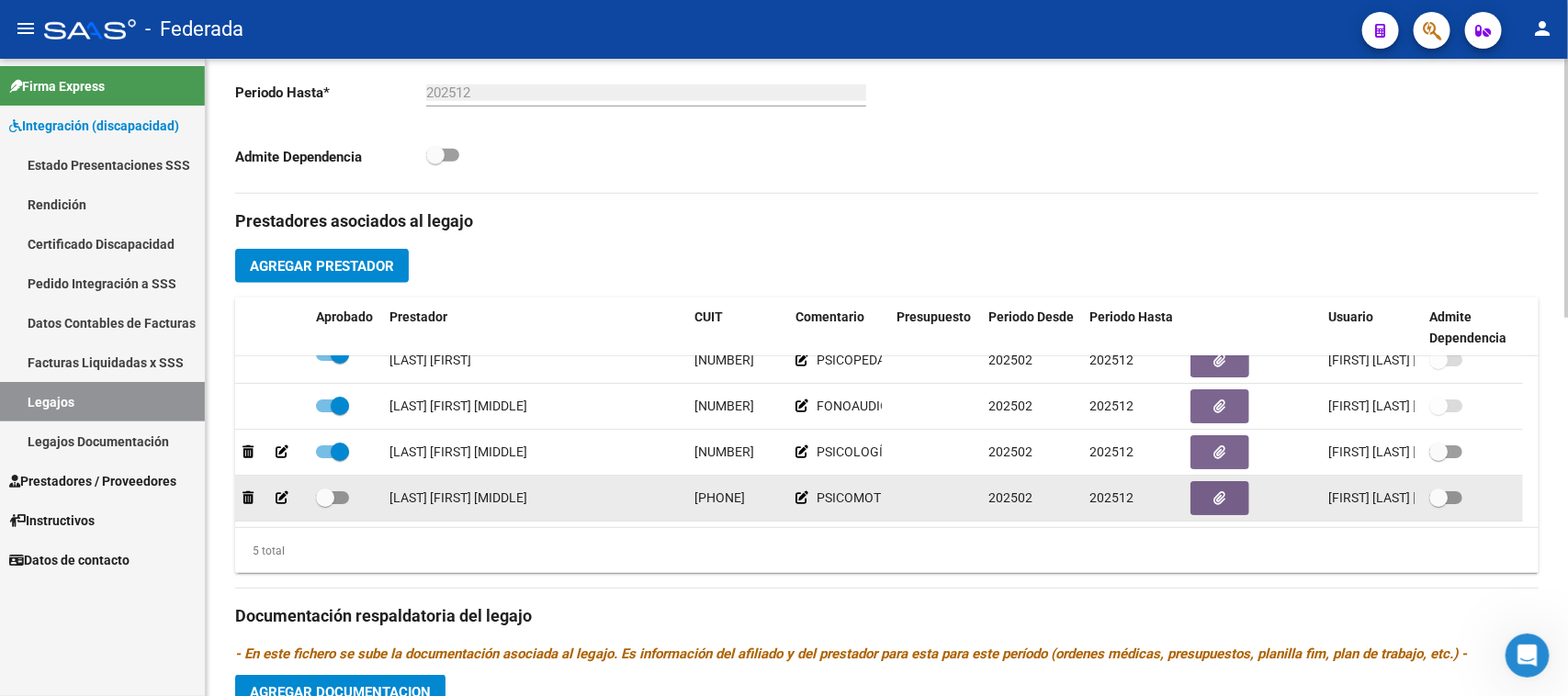 click at bounding box center [333, 498] 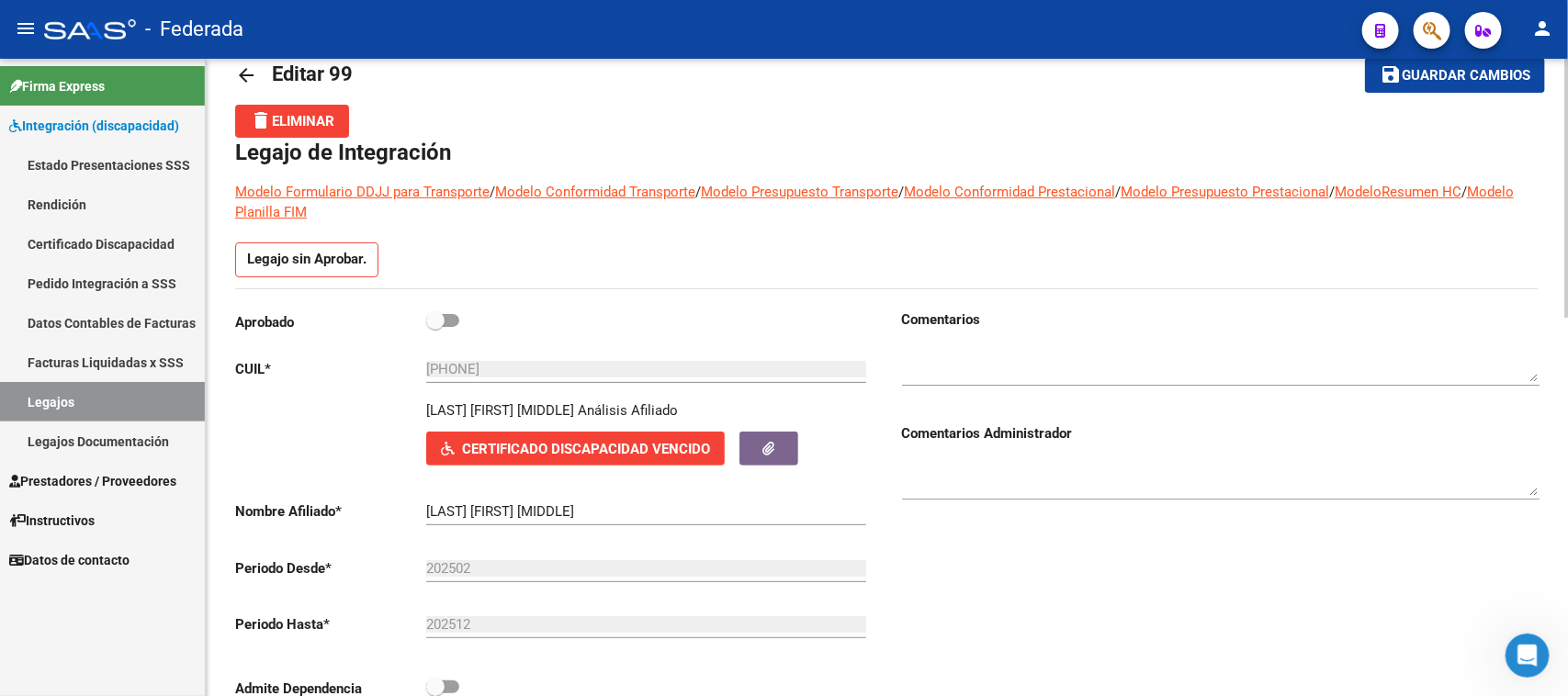 scroll, scrollTop: 16, scrollLeft: 0, axis: vertical 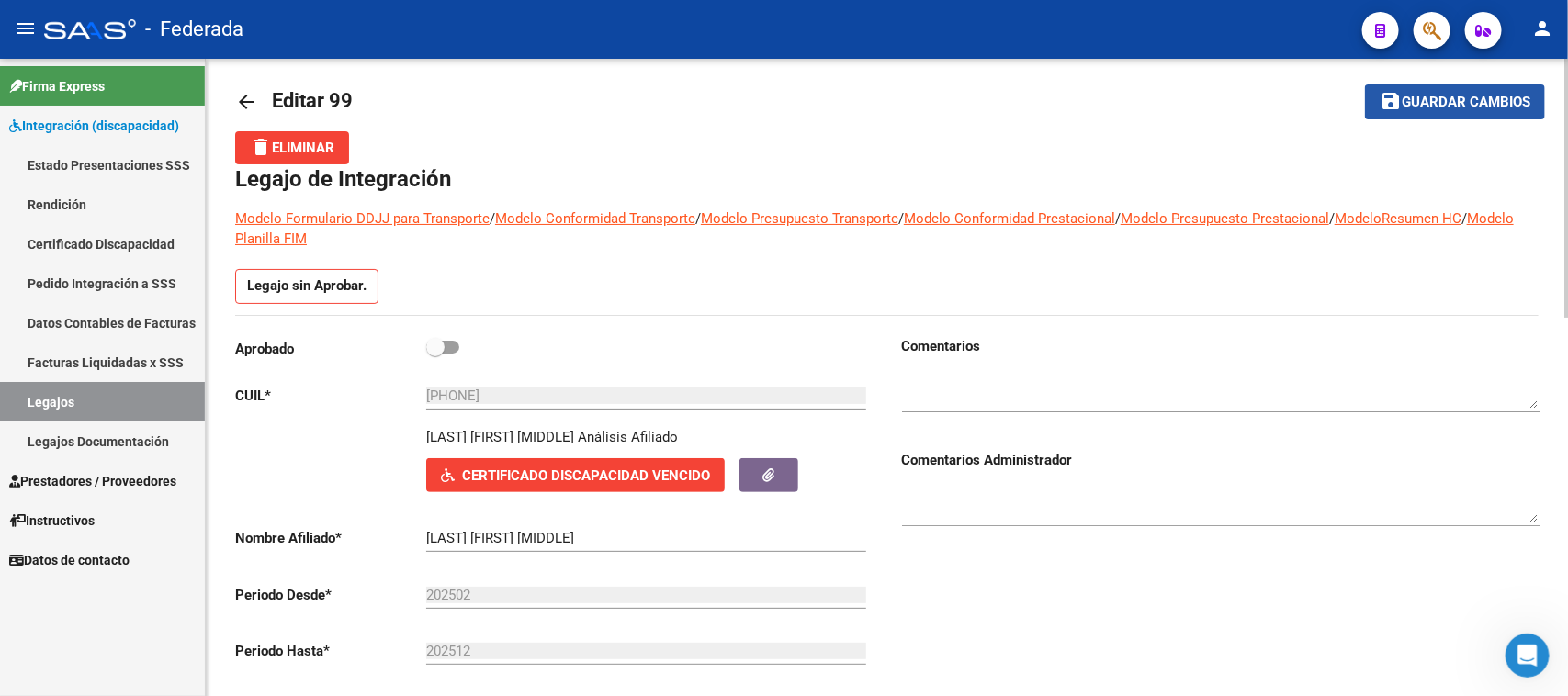 click on "Guardar cambios" 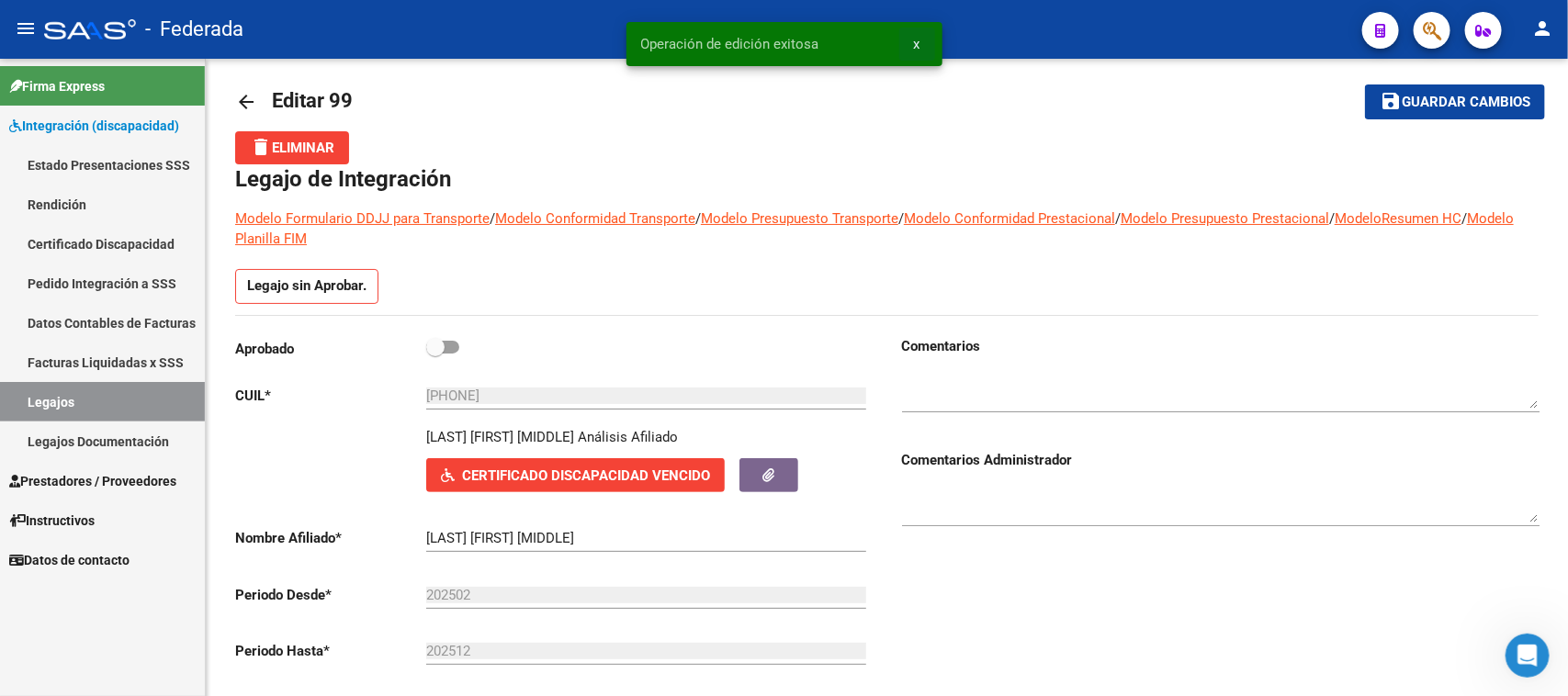 click on "x" at bounding box center [917, 44] 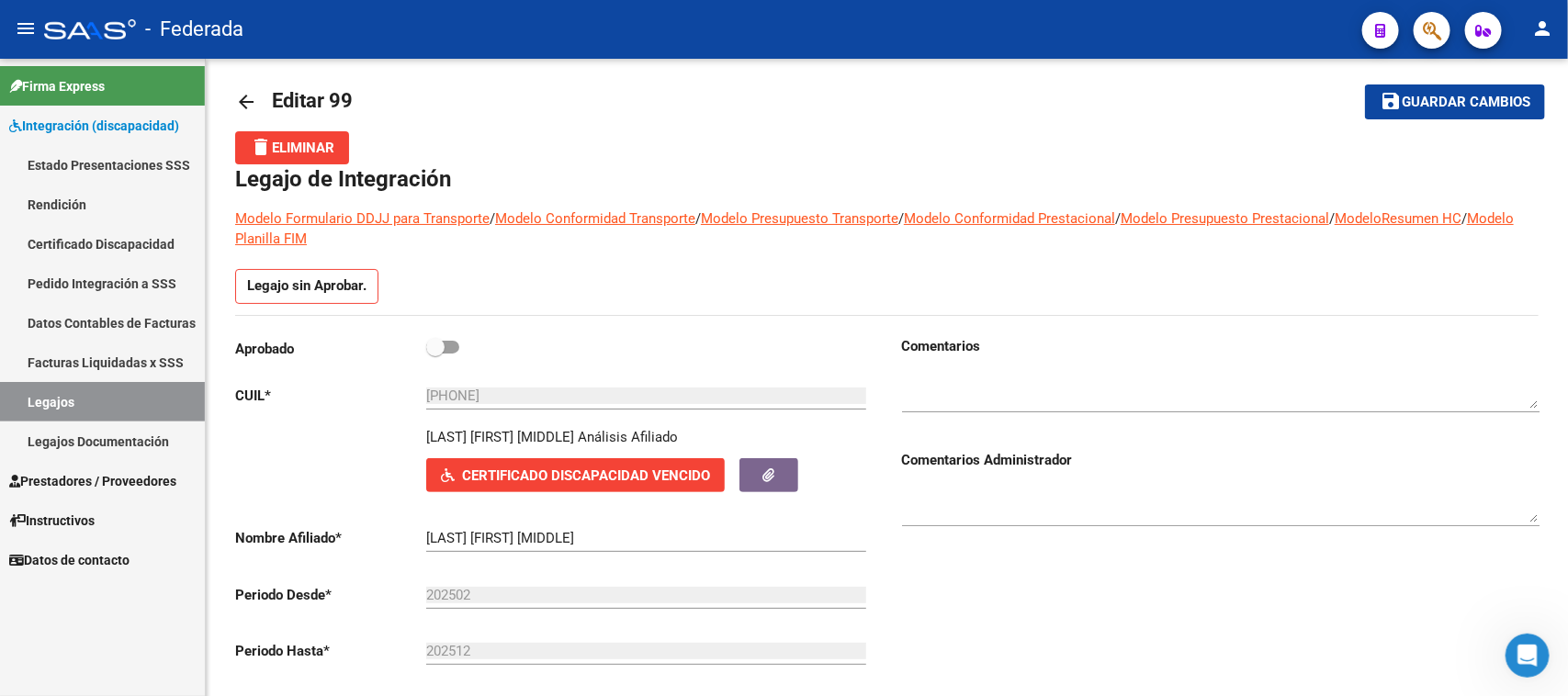 click on "Legajos" at bounding box center [102, 401] 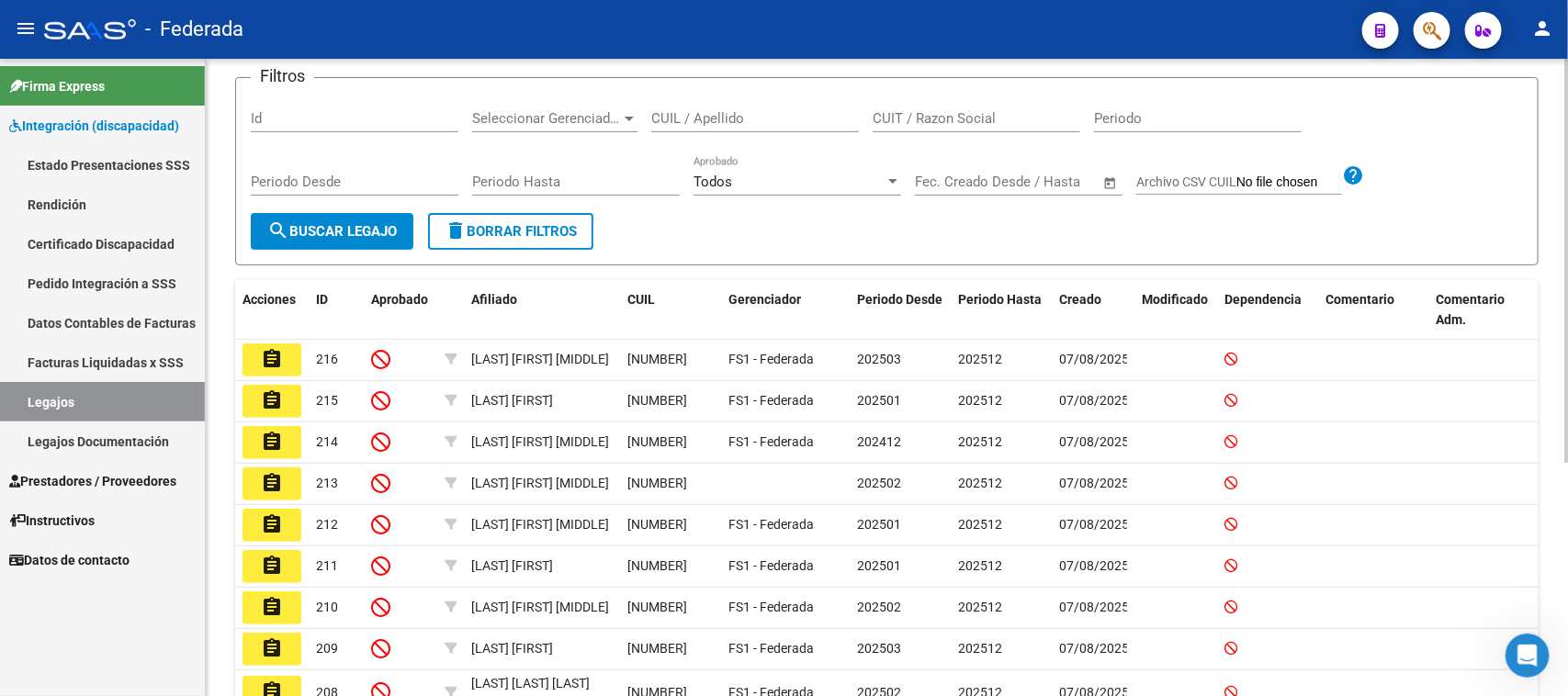 scroll, scrollTop: 230, scrollLeft: 0, axis: vertical 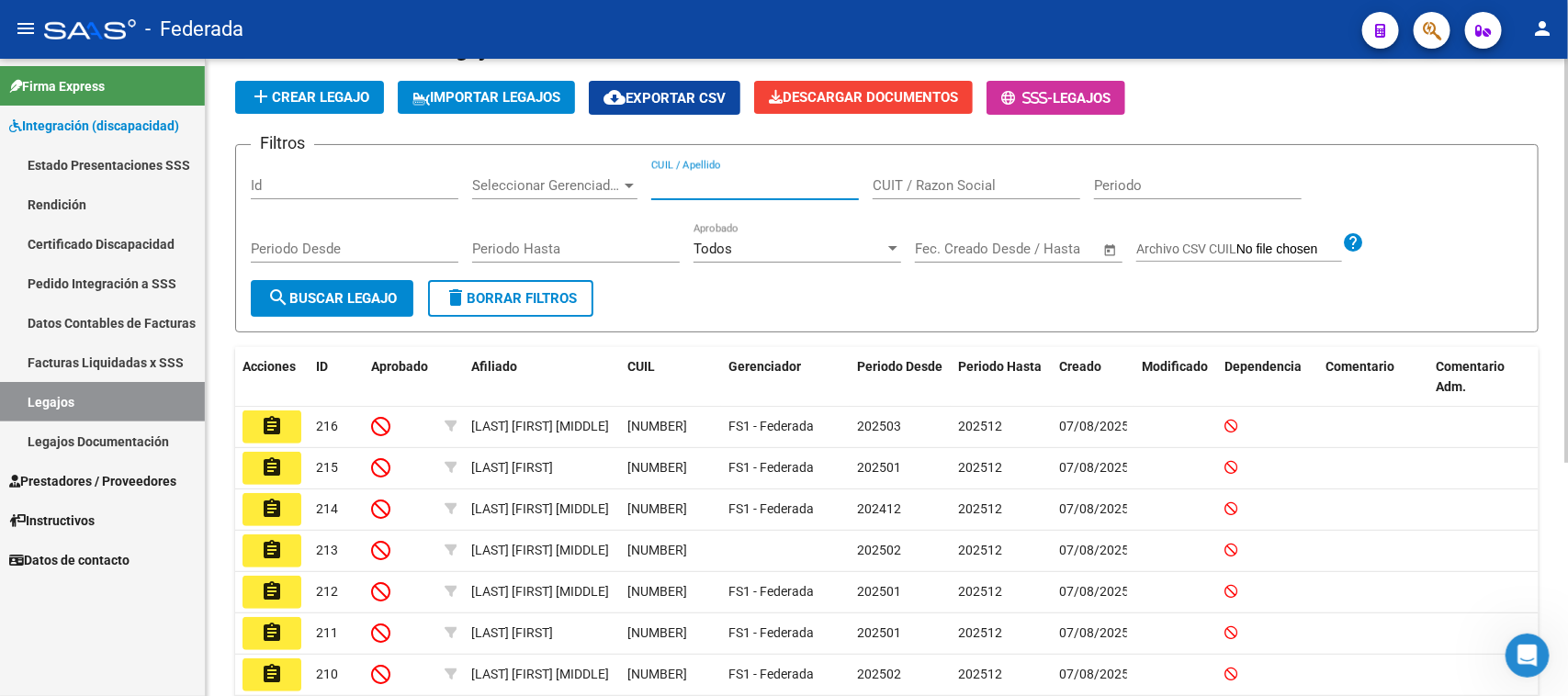 click on "CUIL / Apellido" at bounding box center [755, 185] 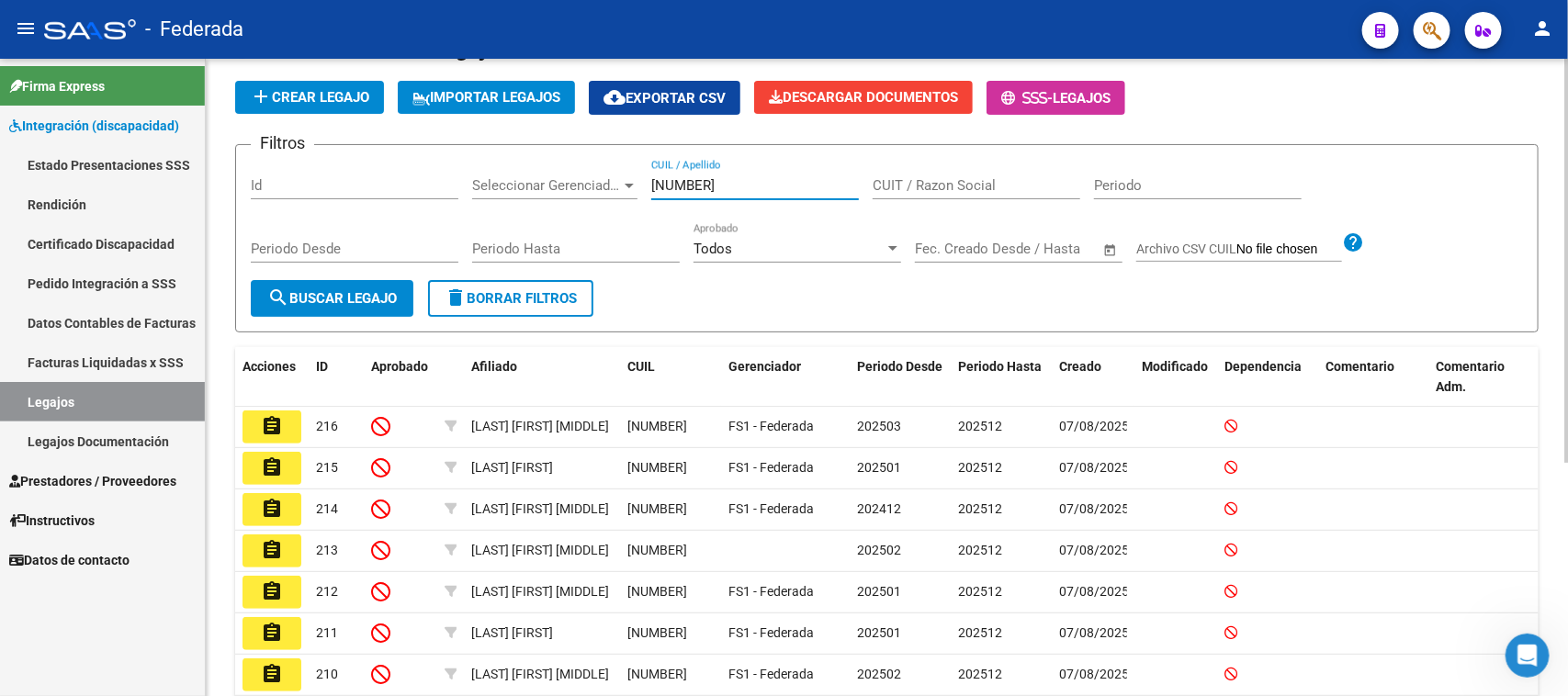 type on "23547594649" 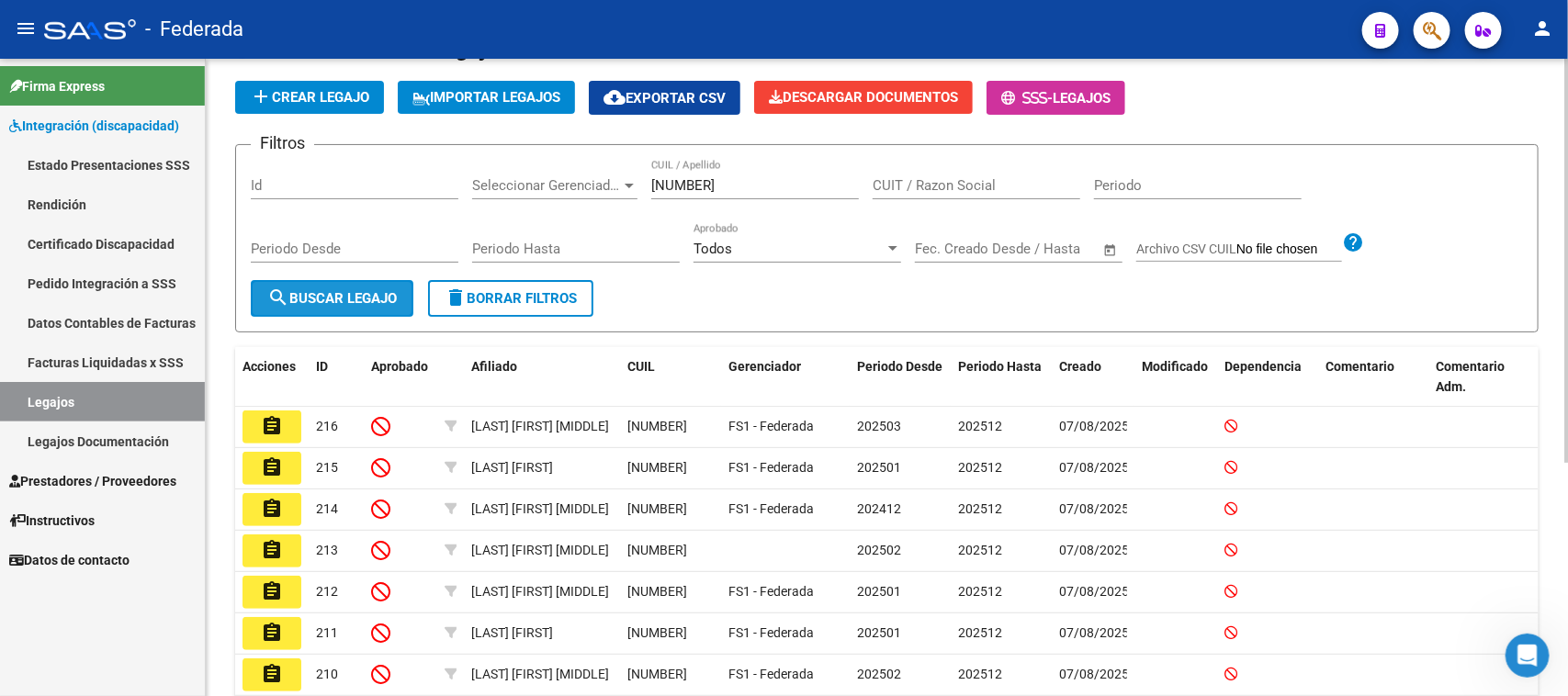 click on "search  Buscar Legajo" 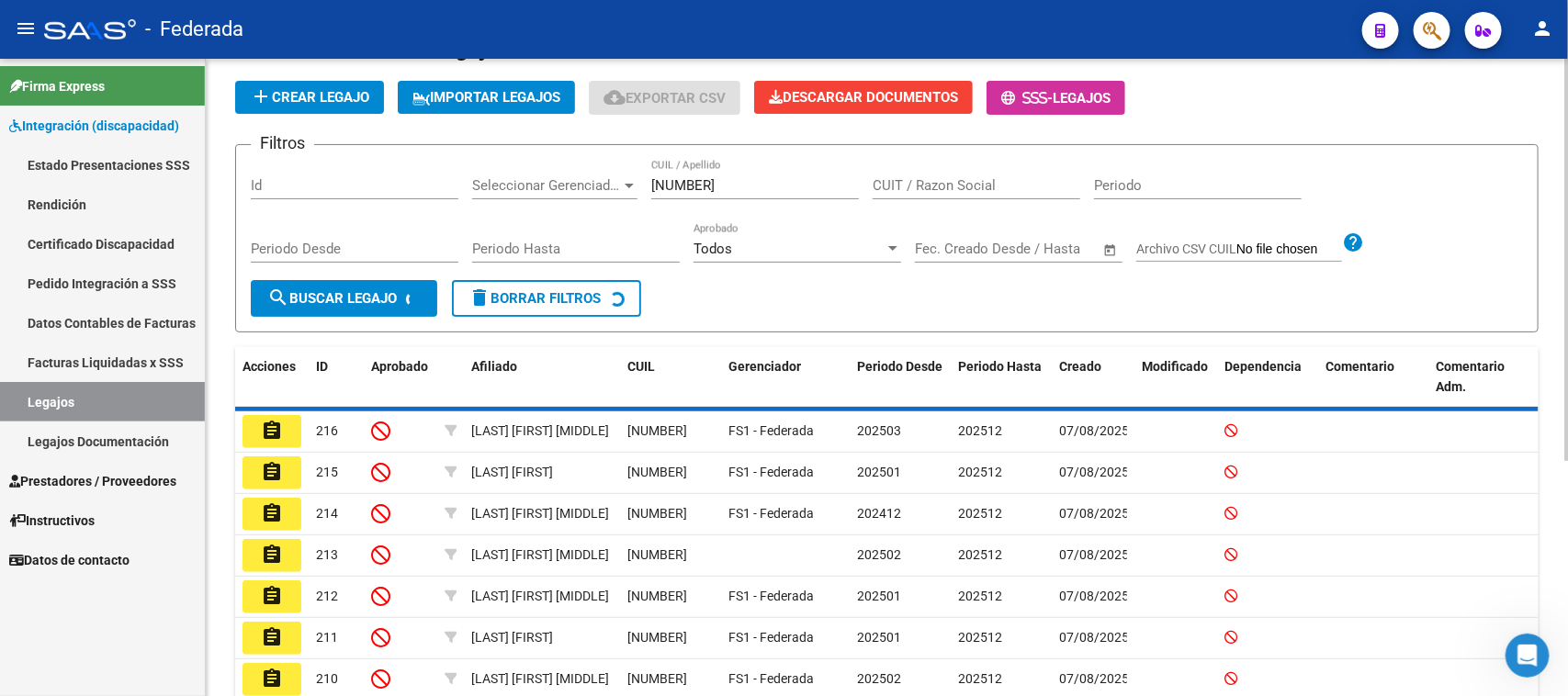 scroll, scrollTop: 0, scrollLeft: 0, axis: both 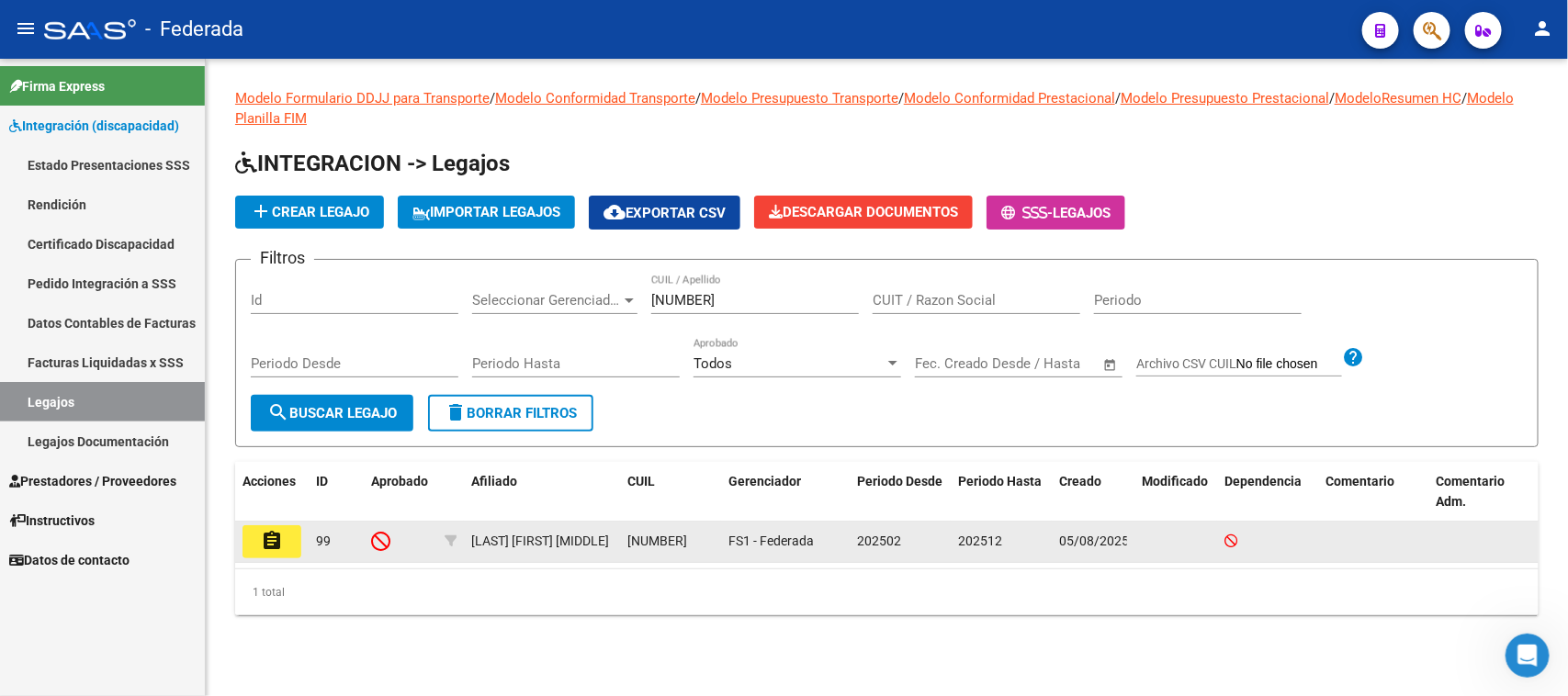click on "assignment" 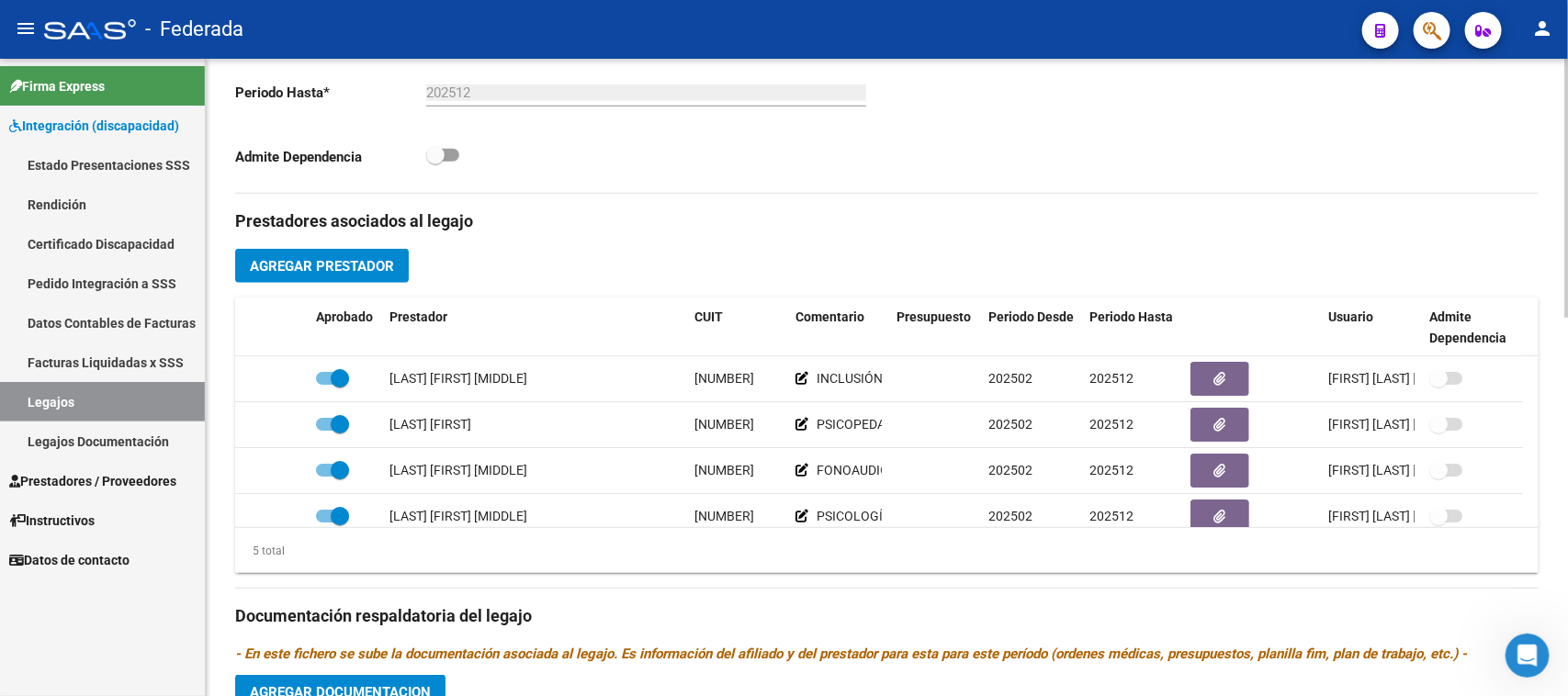 scroll, scrollTop: 689, scrollLeft: 0, axis: vertical 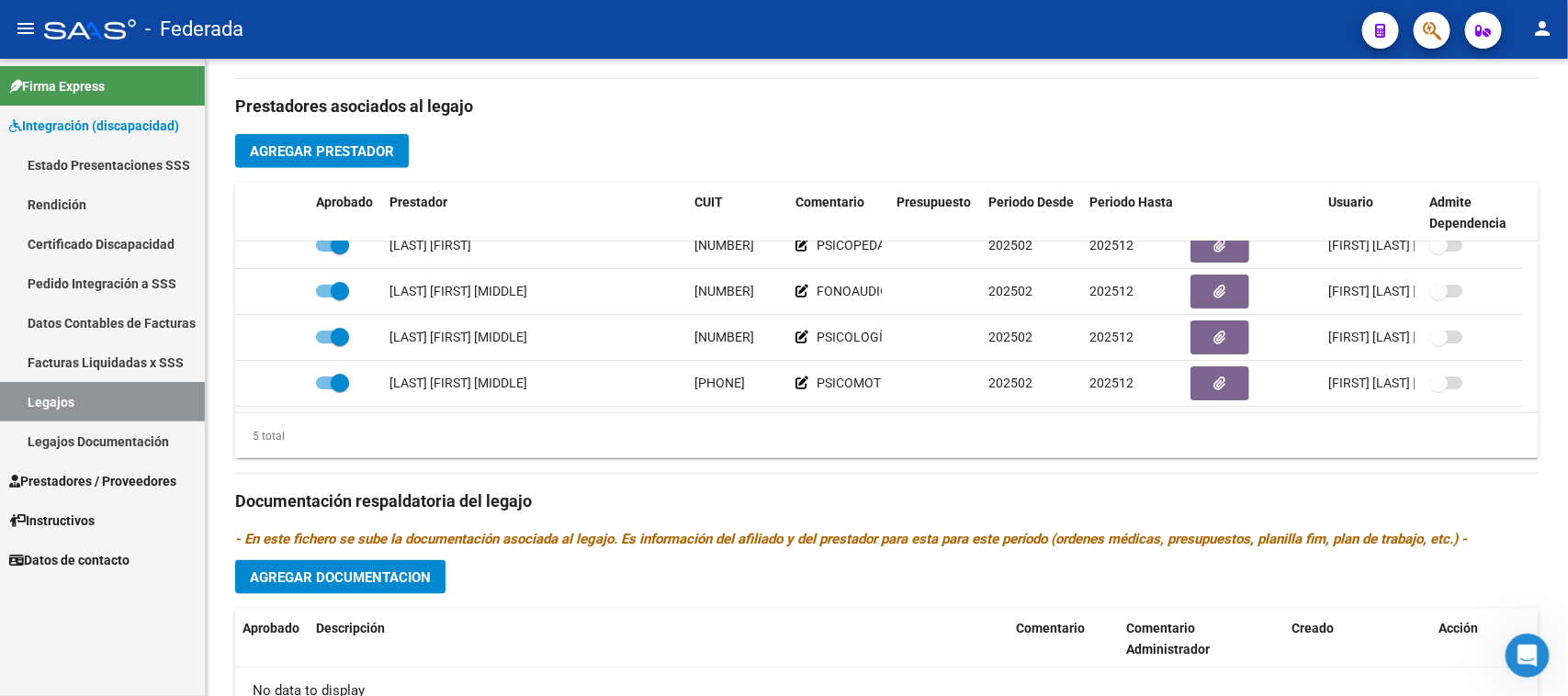 click on "Legajos" at bounding box center (102, 401) 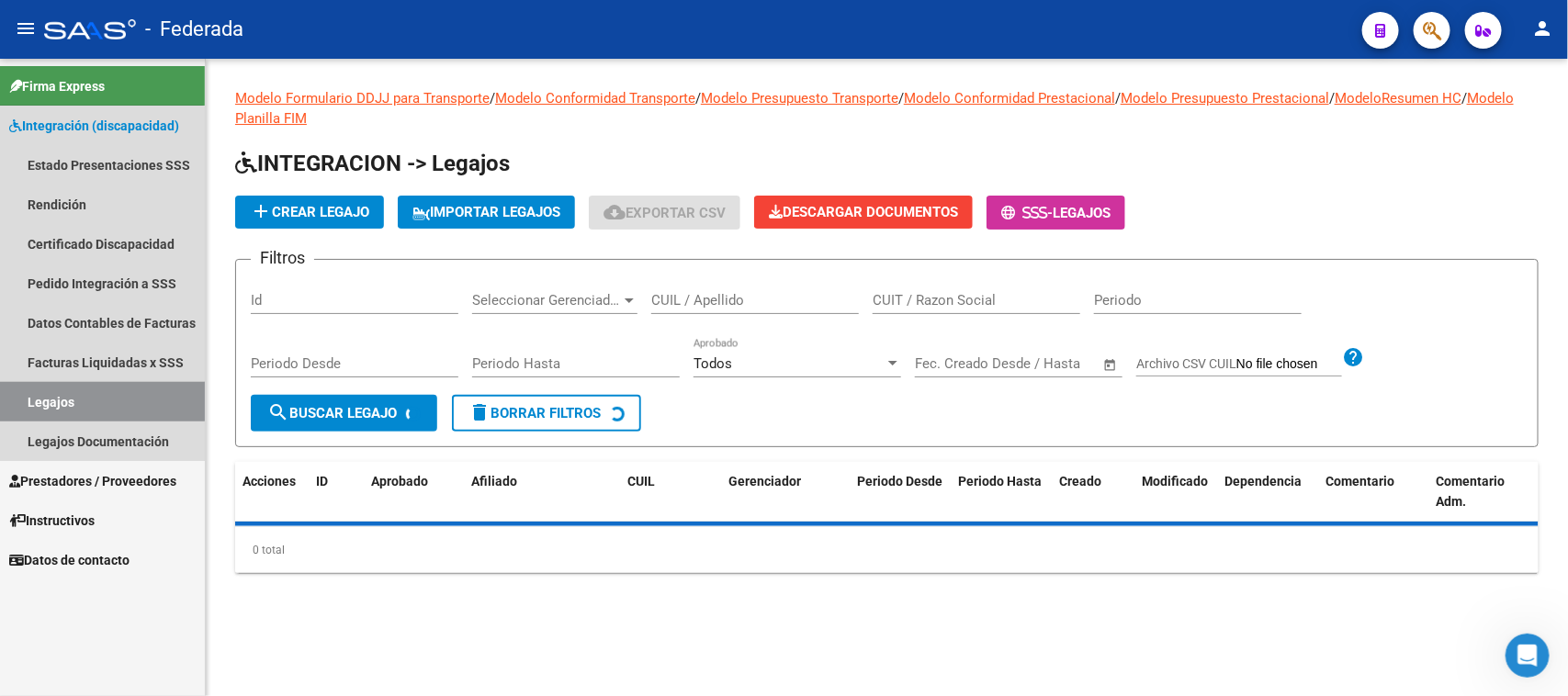scroll, scrollTop: 0, scrollLeft: 0, axis: both 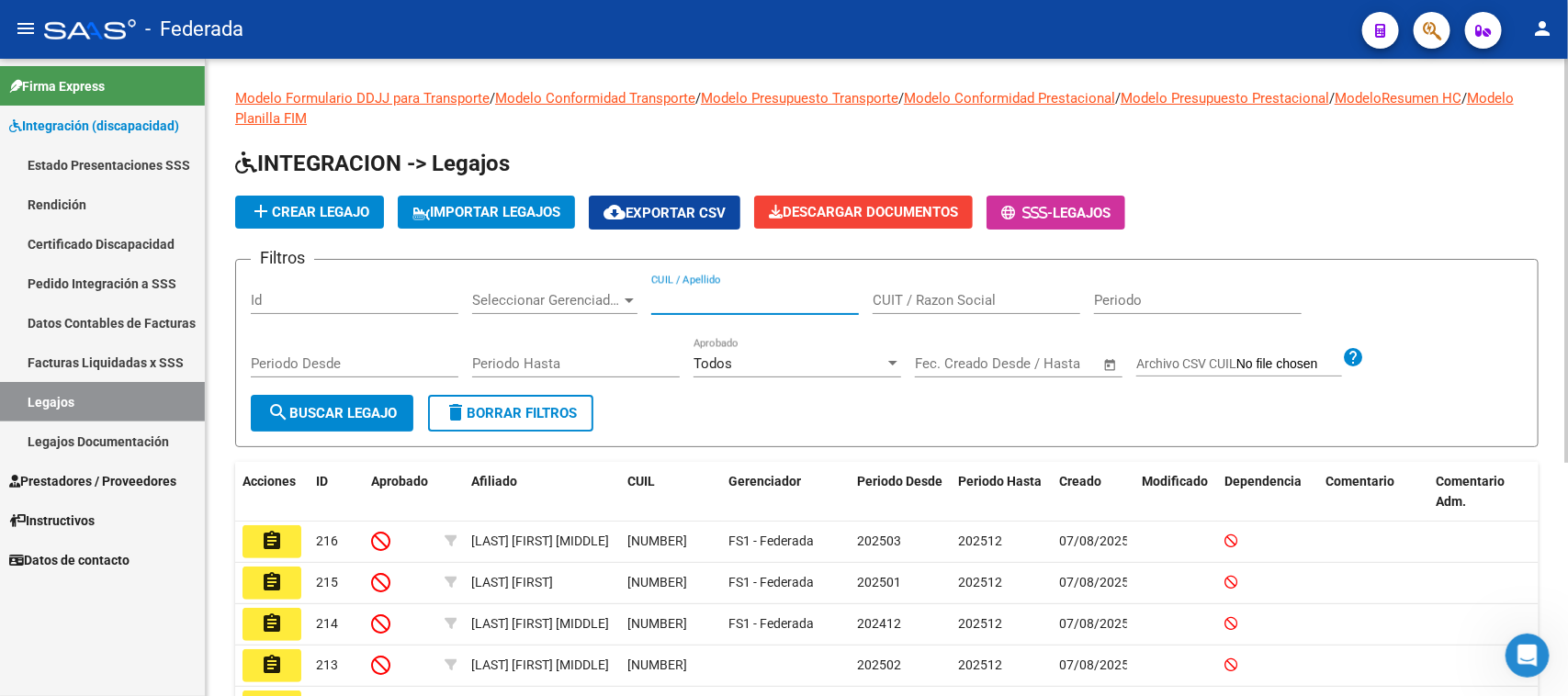 click on "CUIL / Apellido" at bounding box center [755, 300] 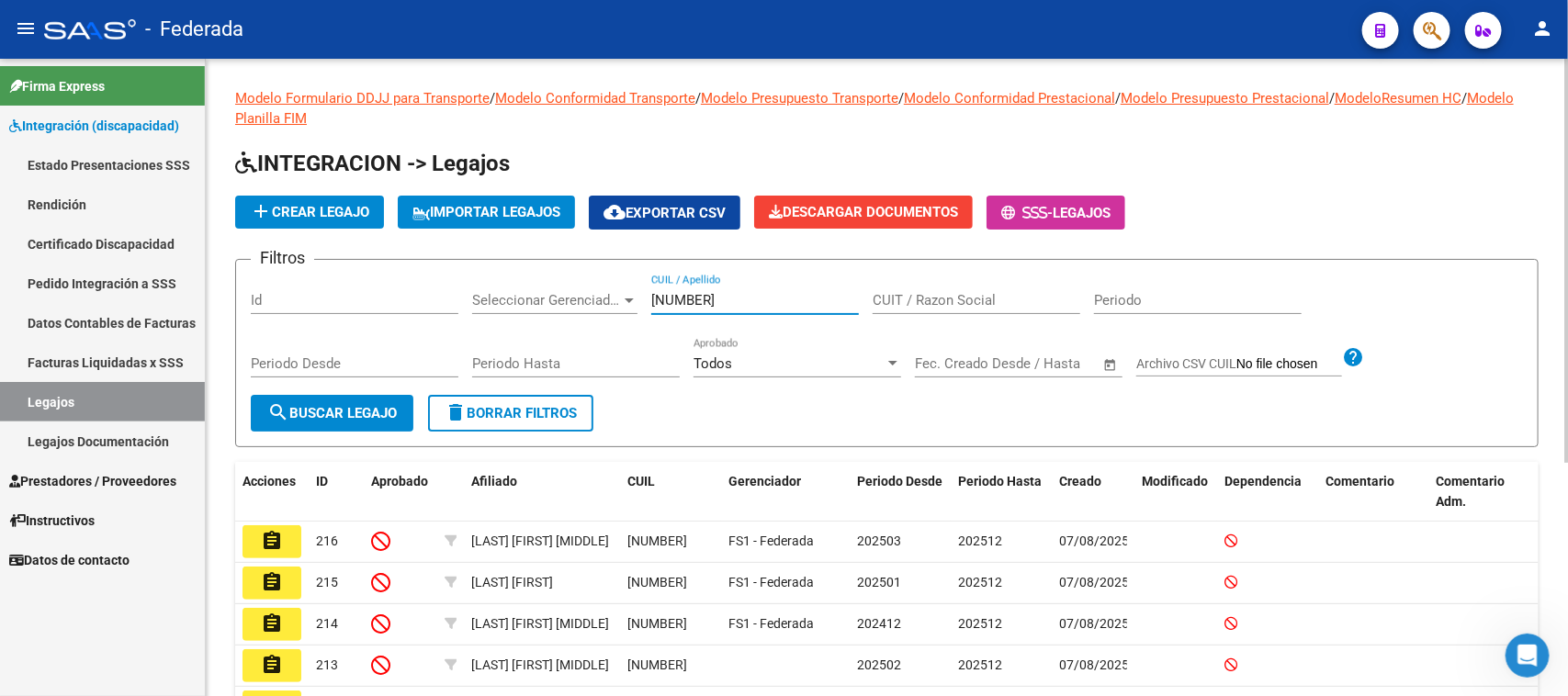 type on "20574575649" 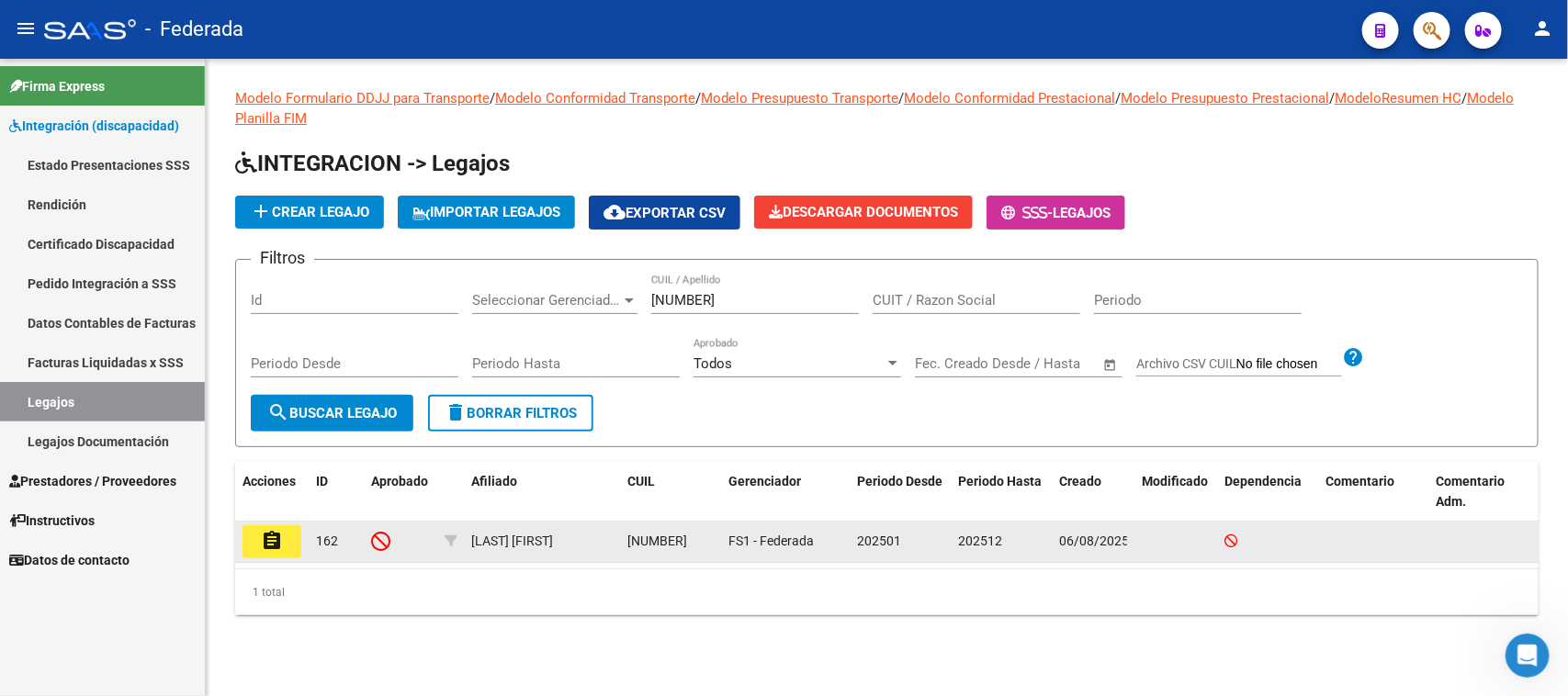click on "assignment" 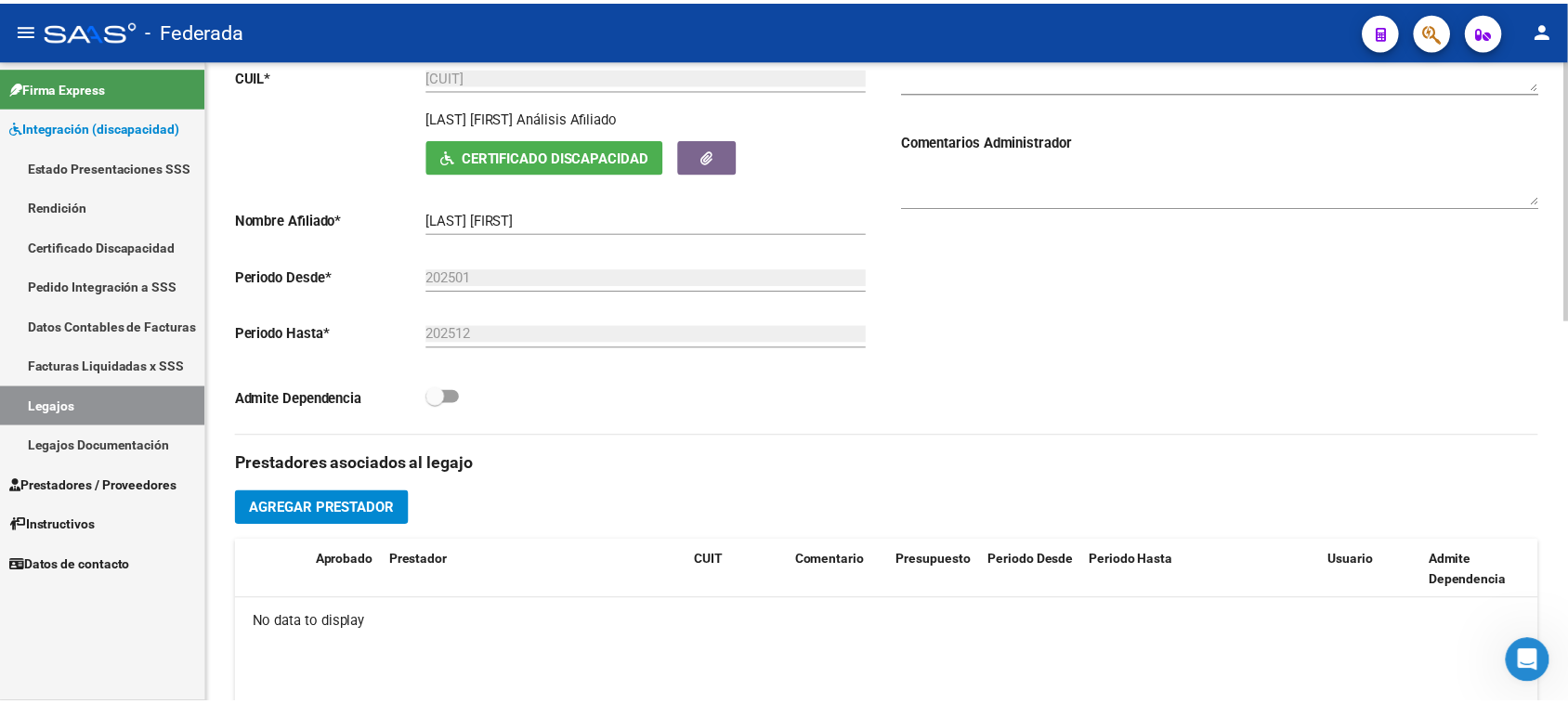 scroll, scrollTop: 348, scrollLeft: 0, axis: vertical 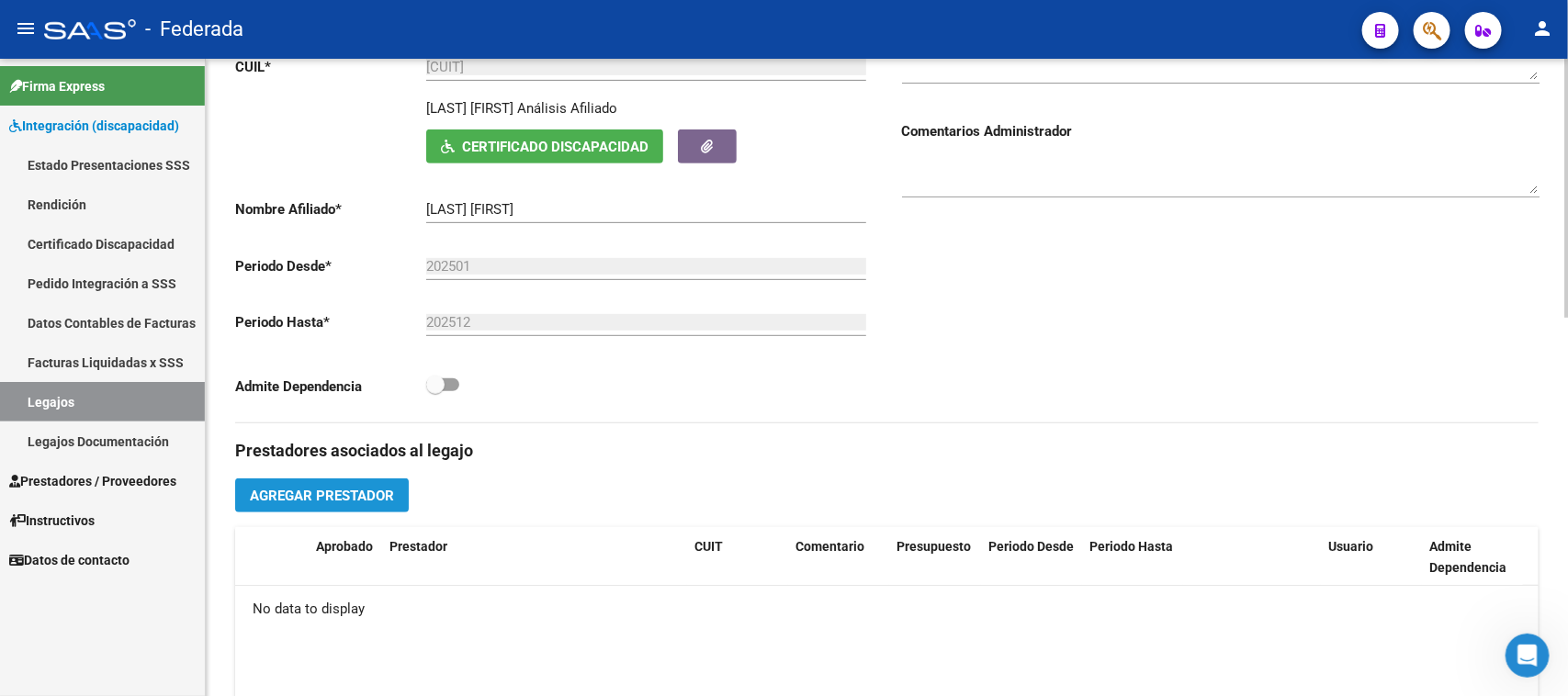 click on "Agregar Prestador" 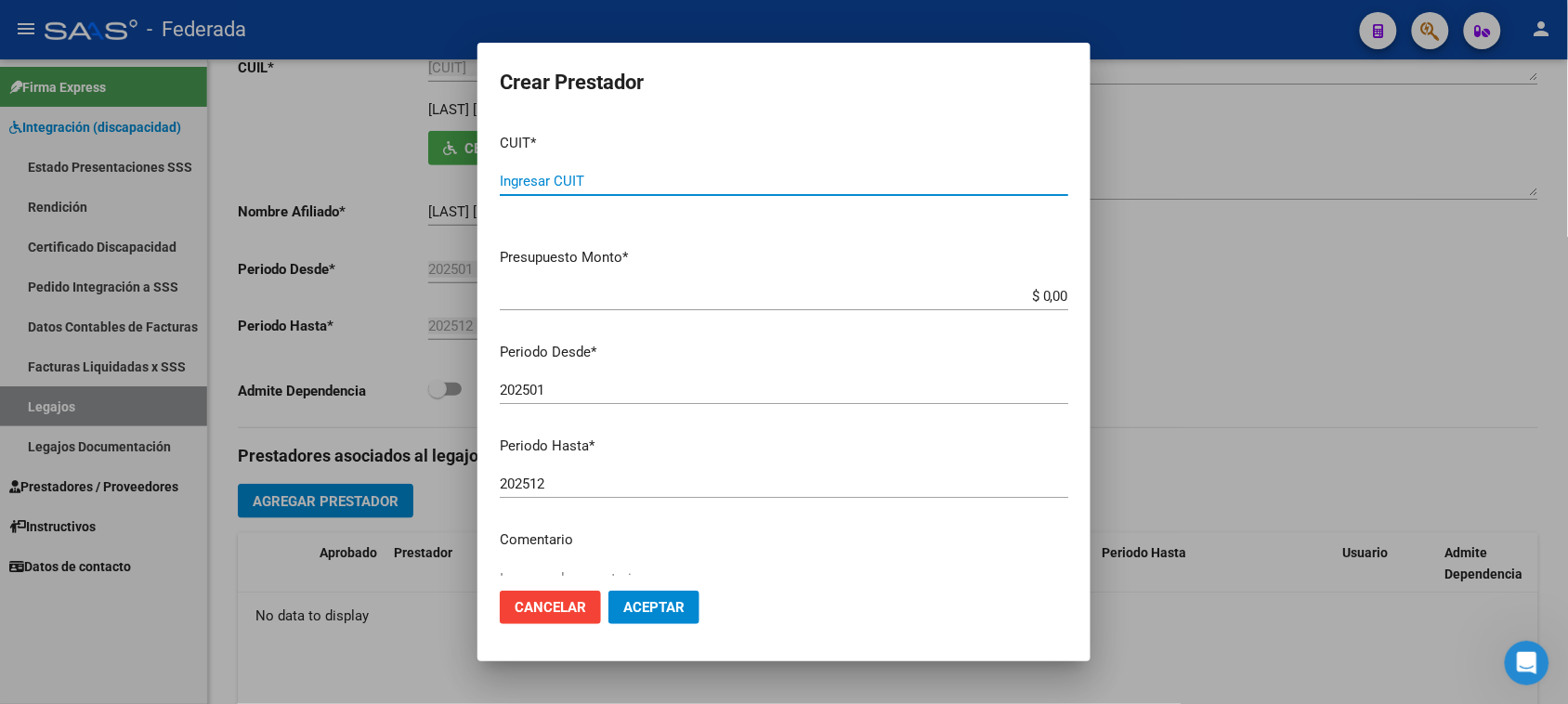 paste on "27-34177396-8" 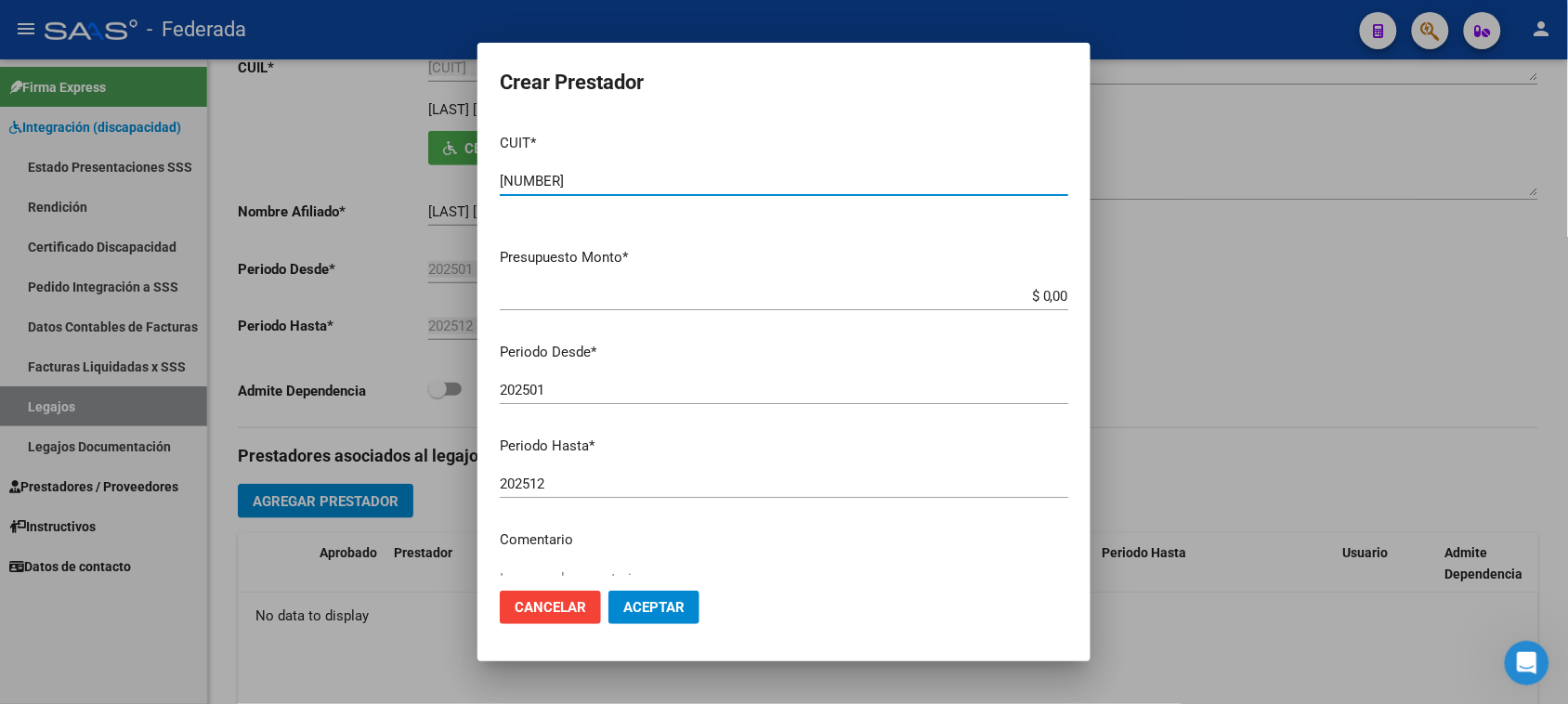 type on "27-34177396-8" 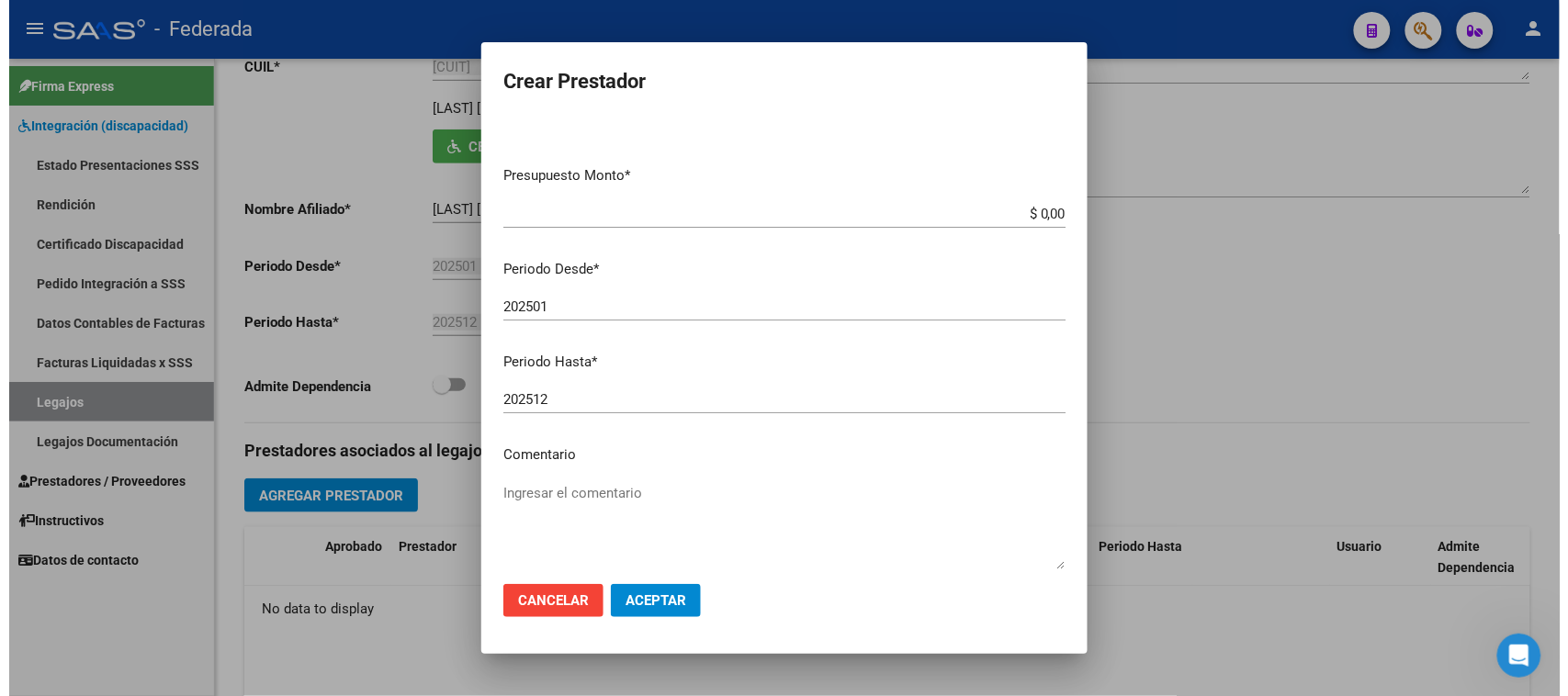 scroll, scrollTop: 175, scrollLeft: 0, axis: vertical 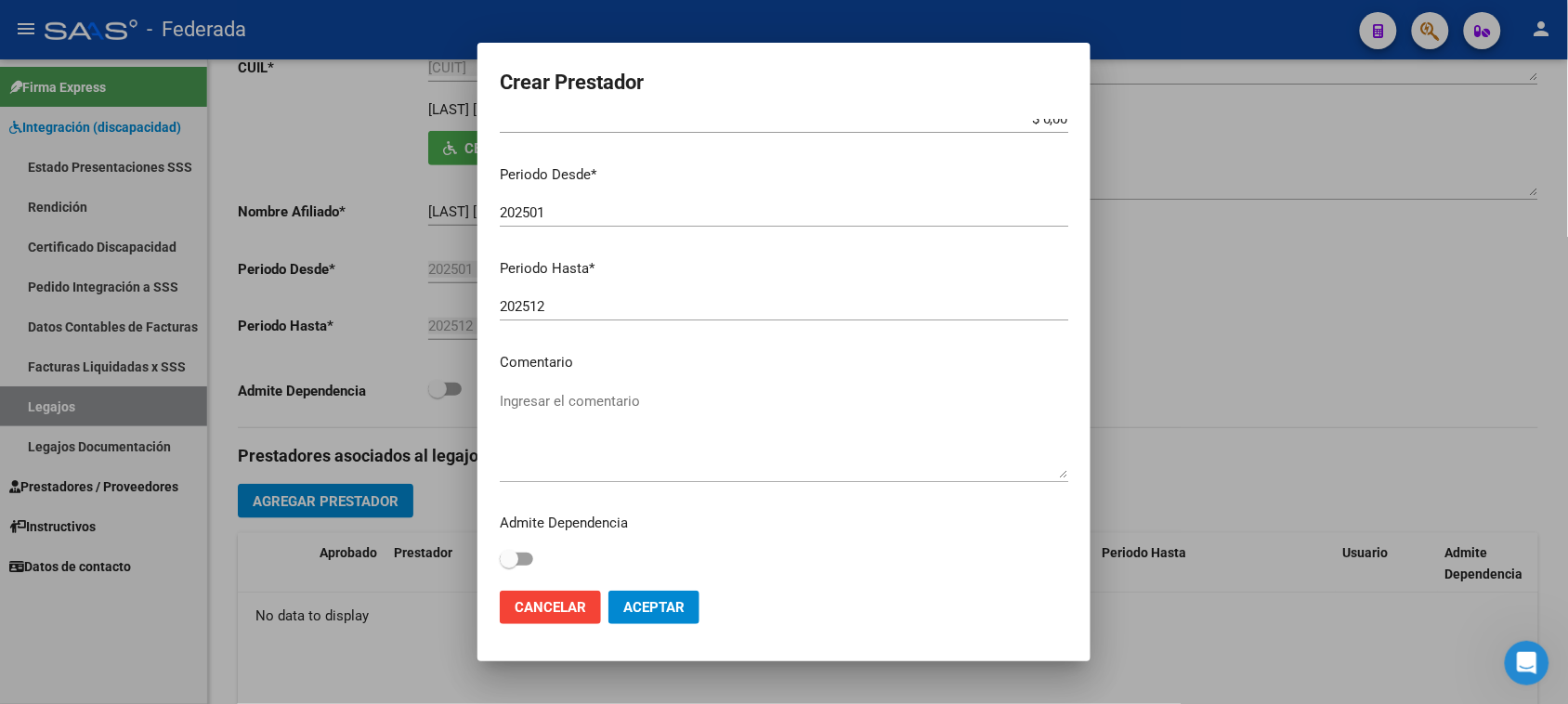click on "Ingresar el comentario" at bounding box center [784, 435] 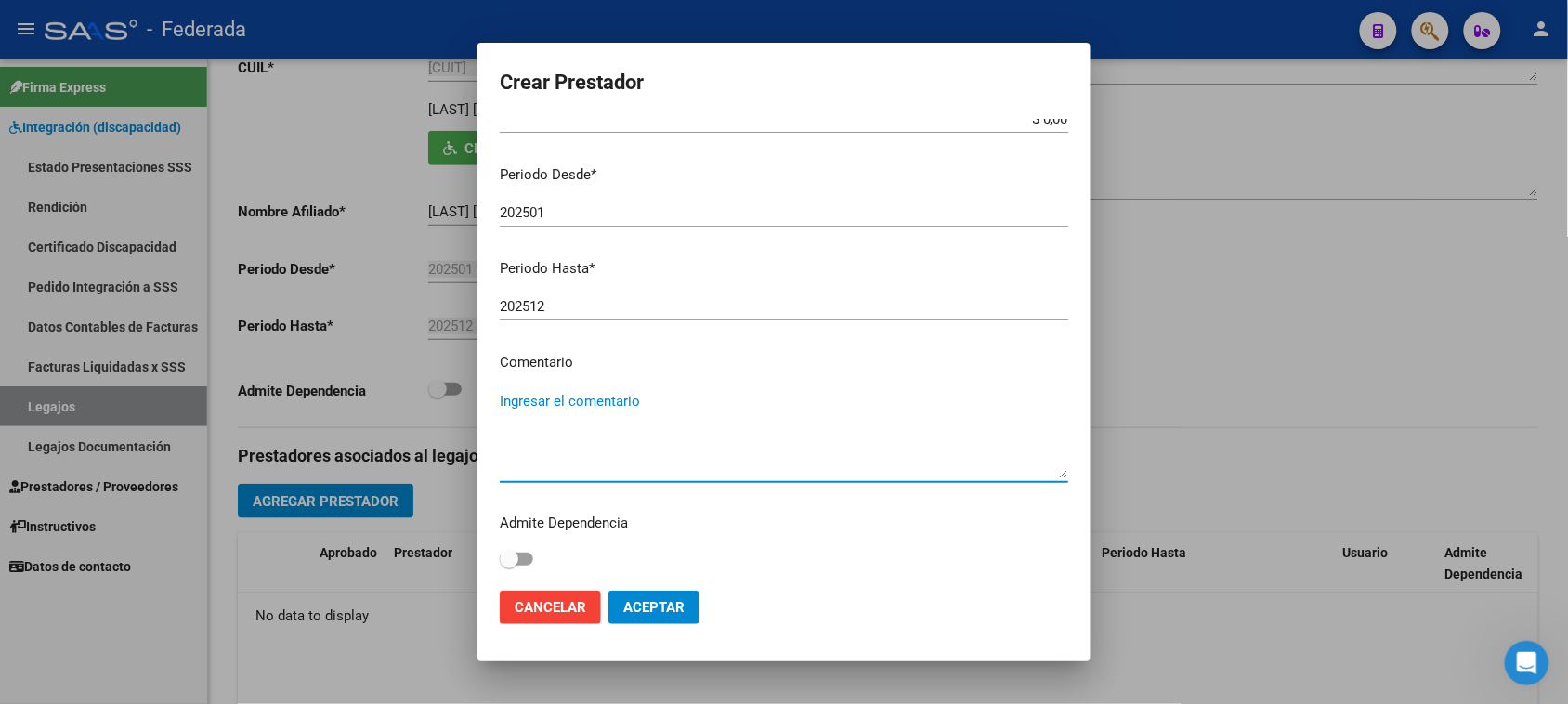 paste on "TERAPIA OCUPACIONAL" 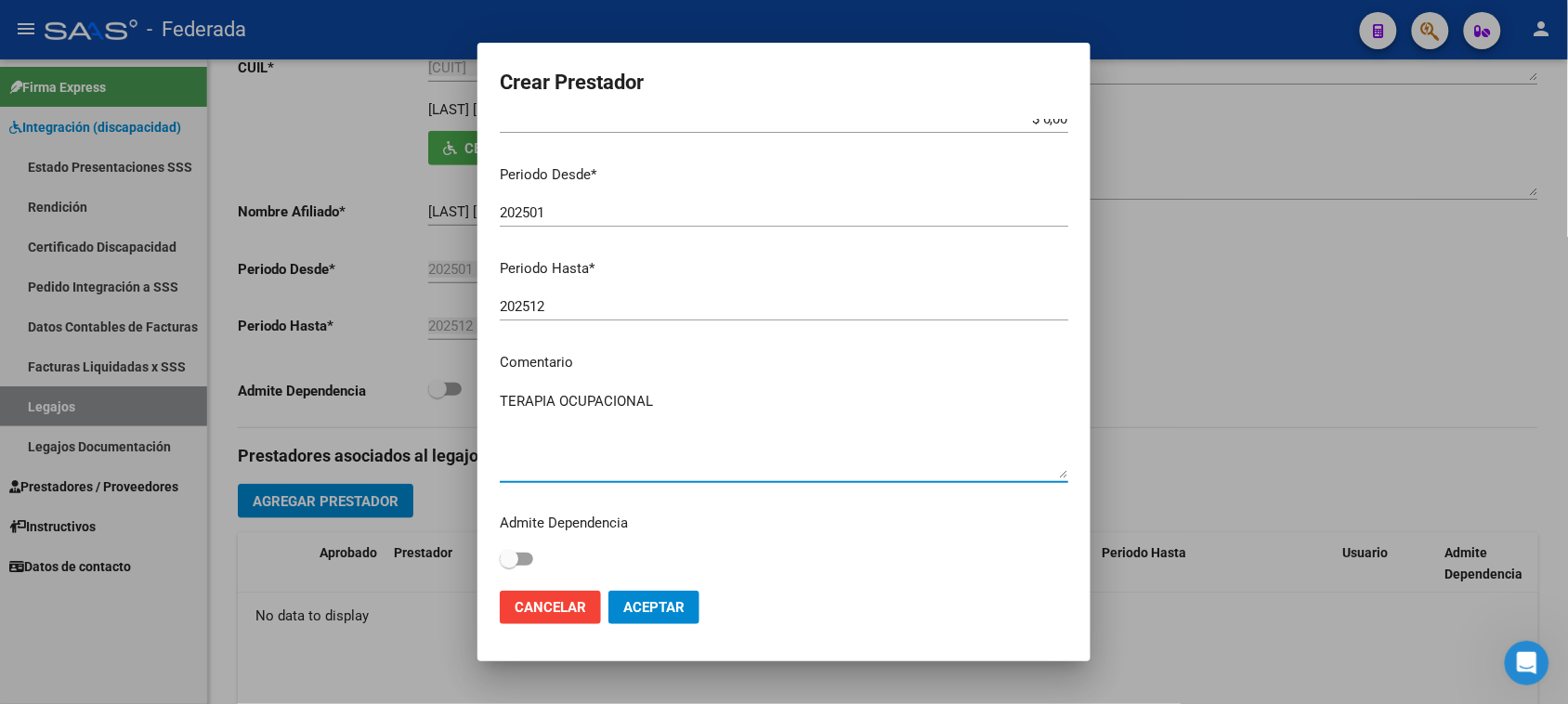 type on "TERAPIA OCUPACIONAL" 